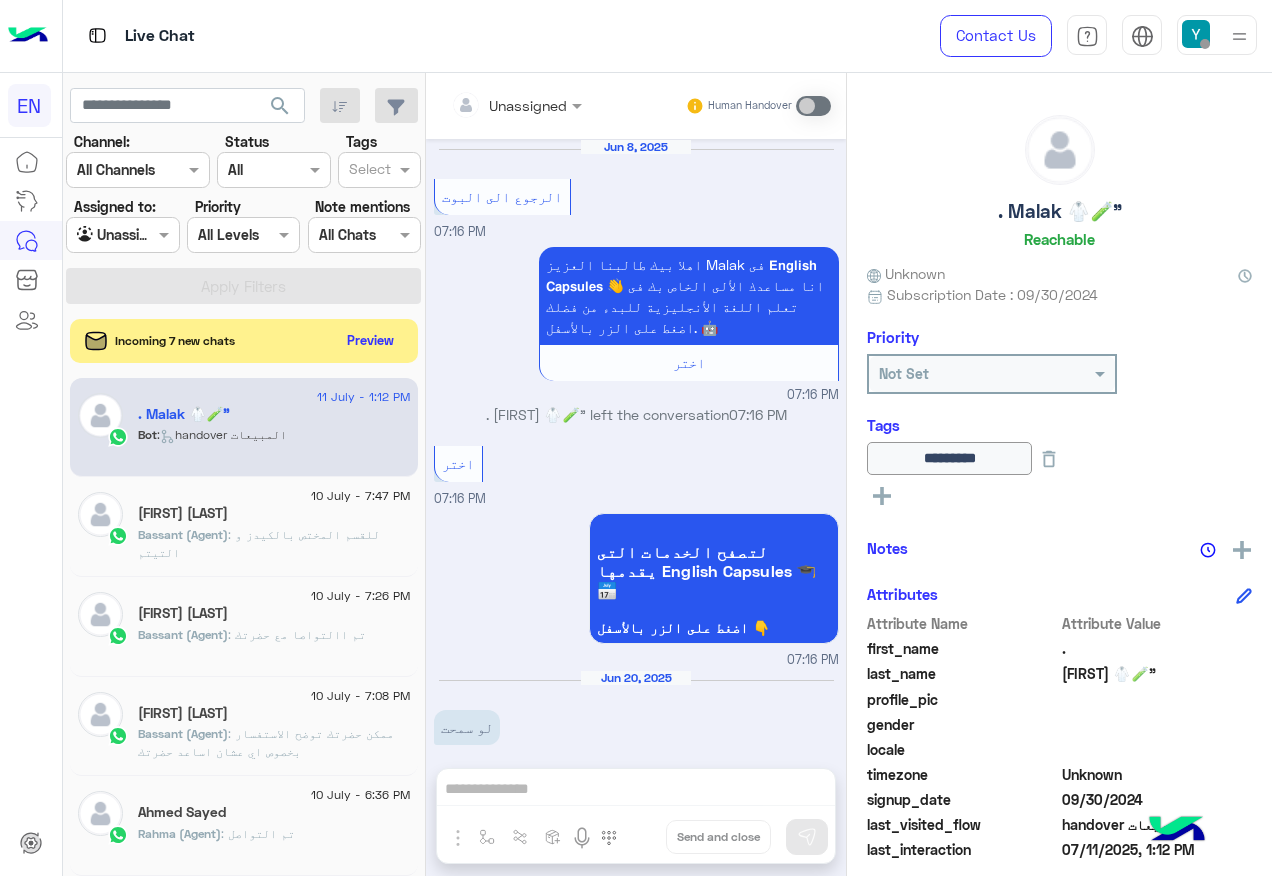 scroll, scrollTop: 0, scrollLeft: 0, axis: both 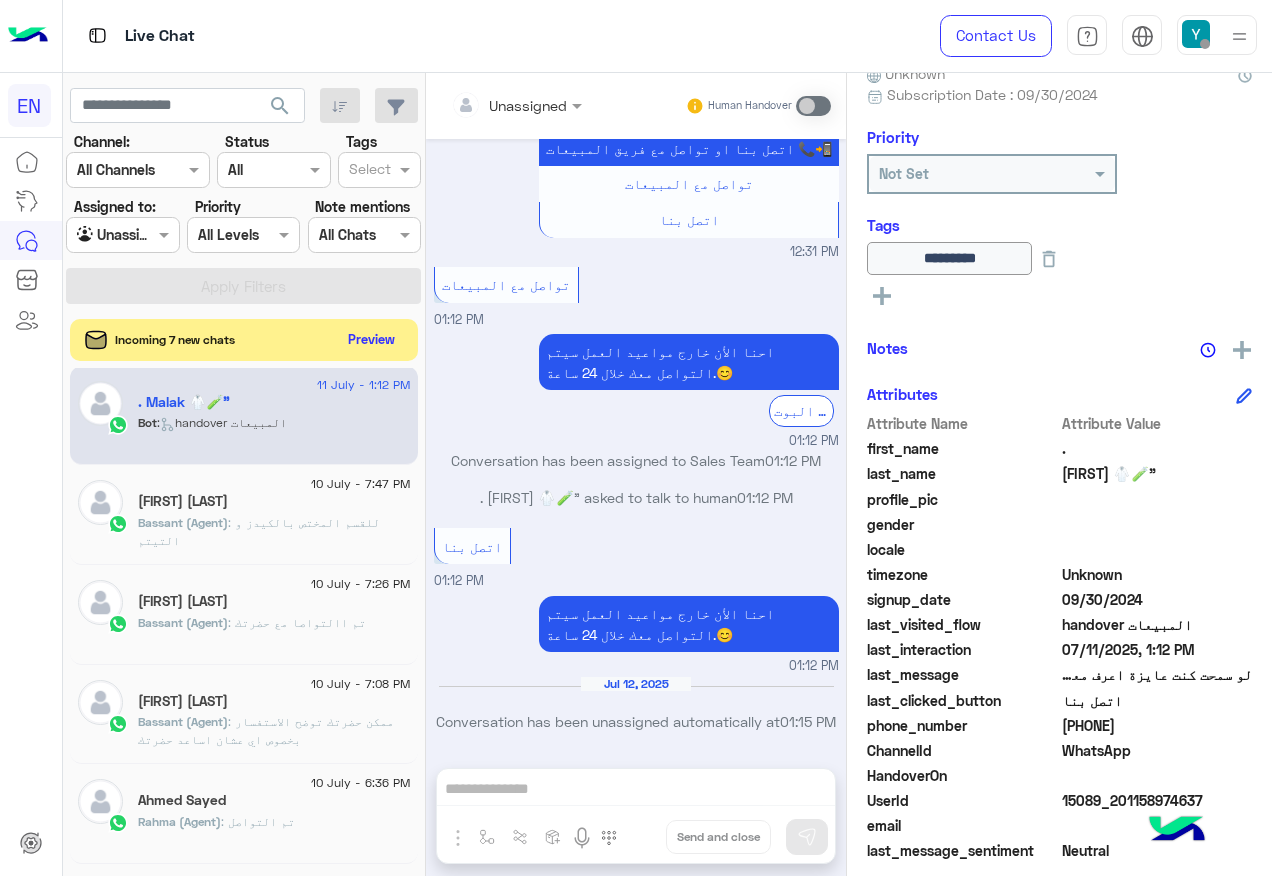 click on "Preview" 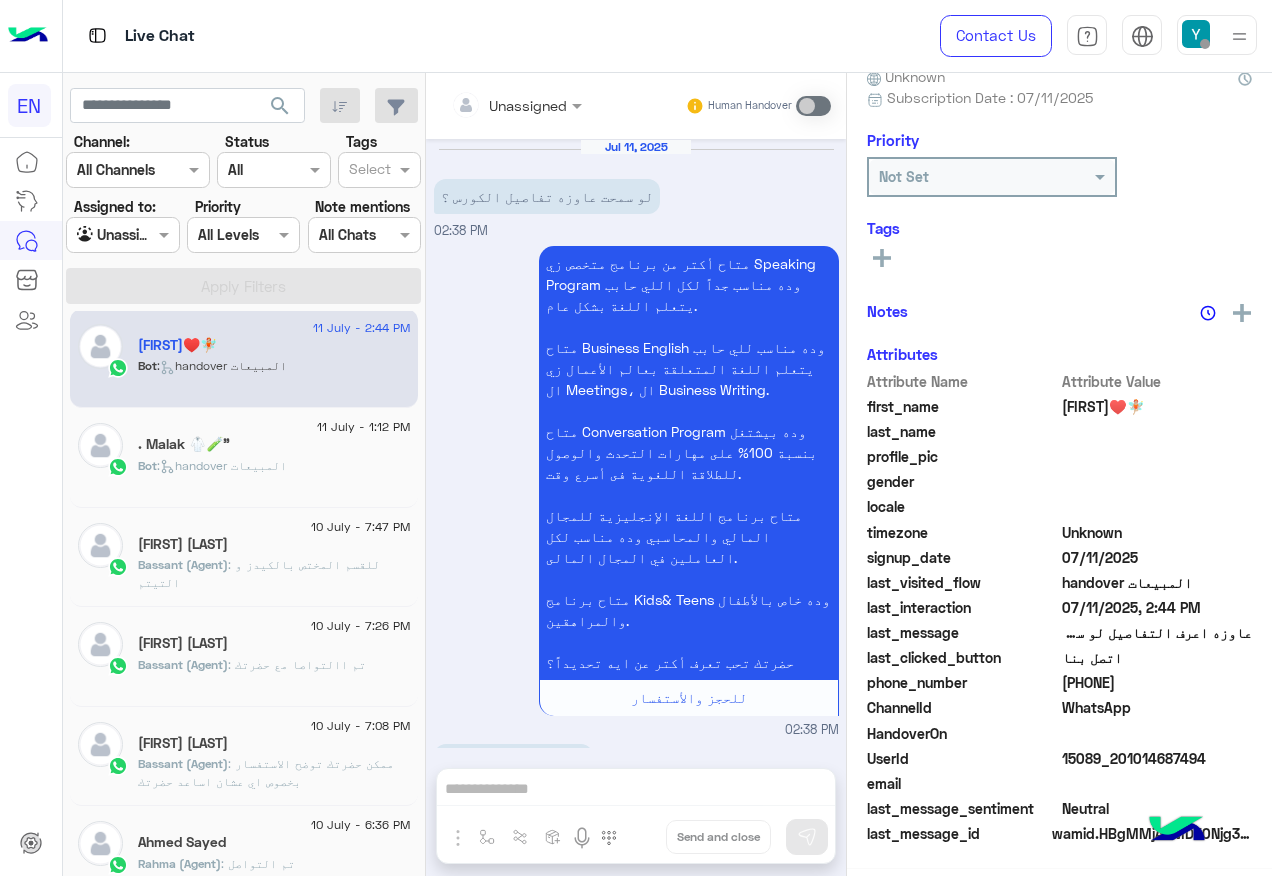 scroll, scrollTop: 1307, scrollLeft: 0, axis: vertical 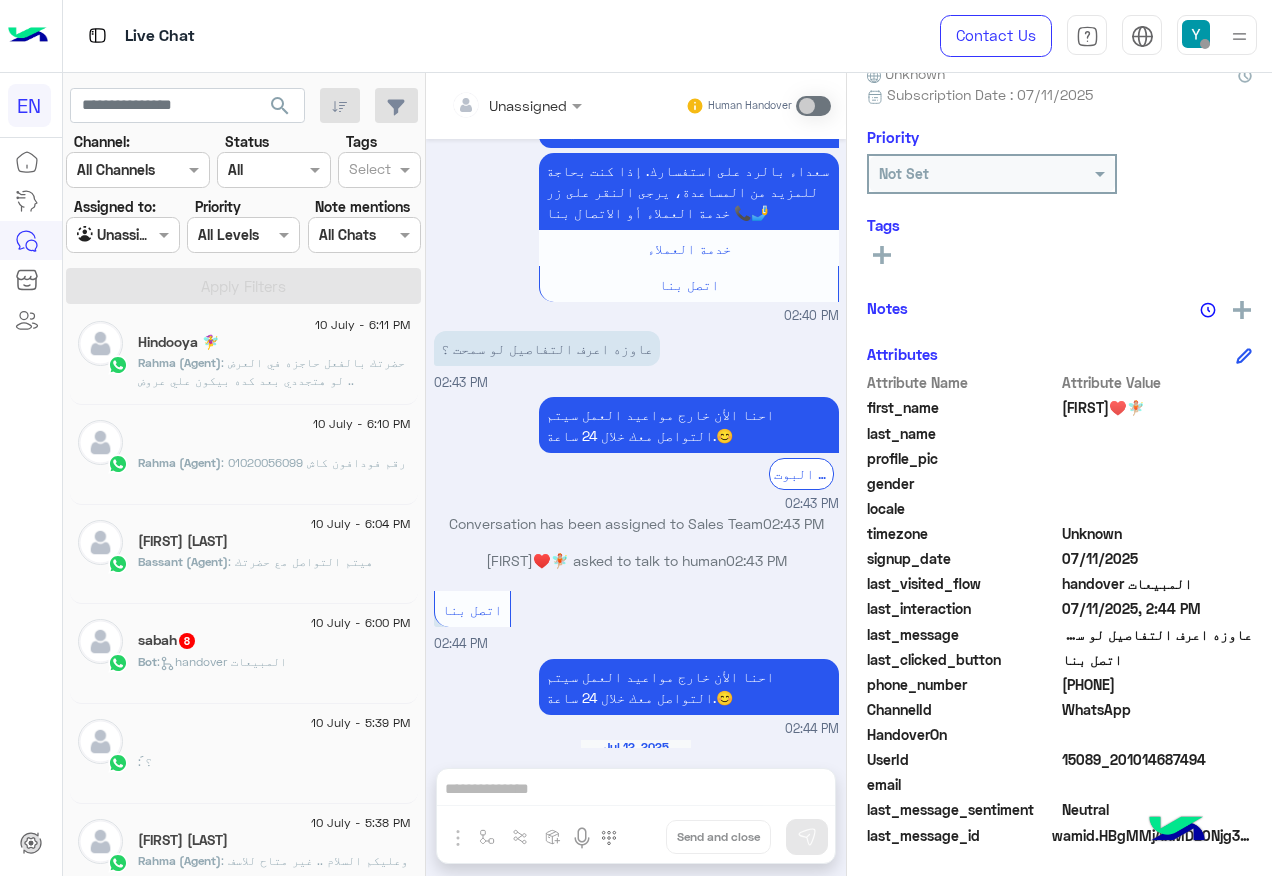 click on "Bot :   handover المبيعات" 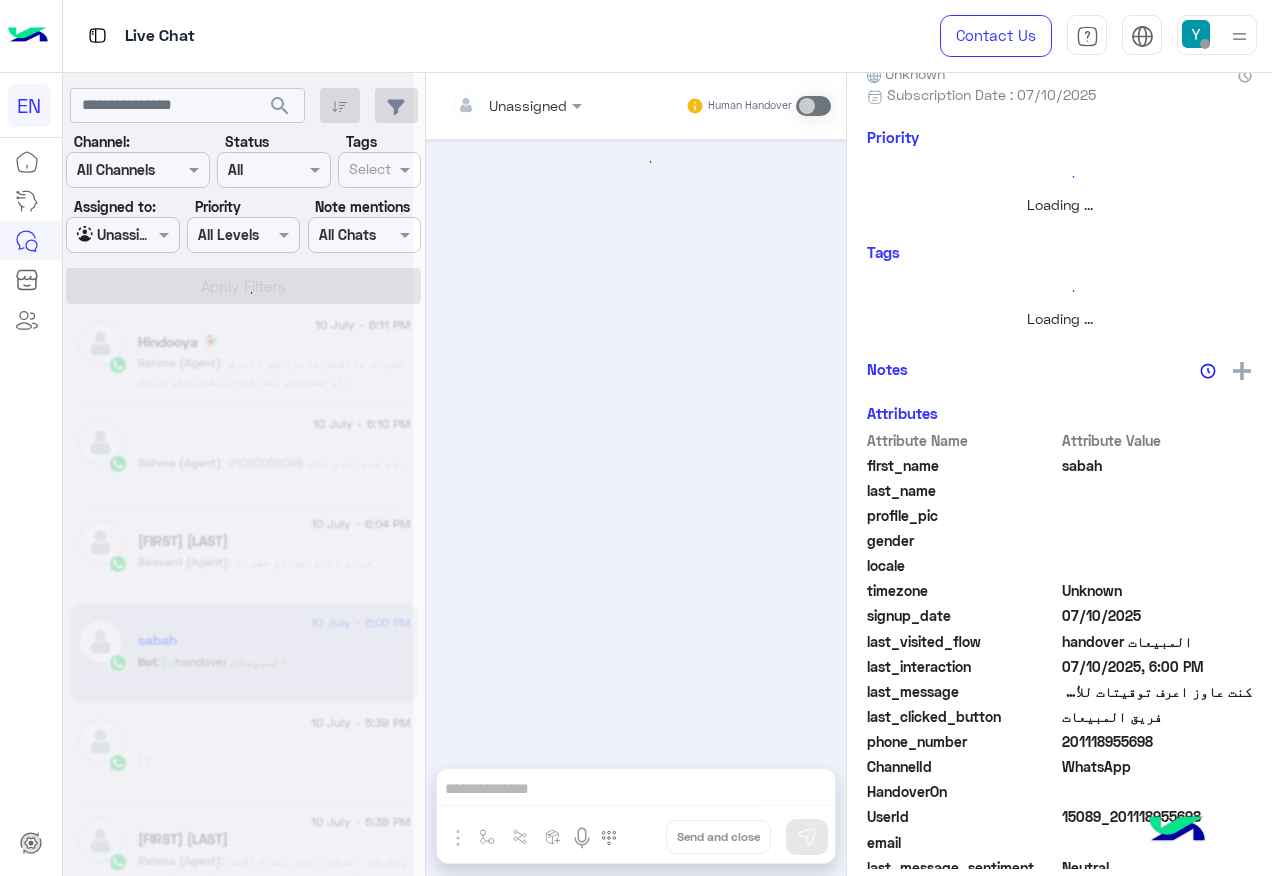 scroll, scrollTop: 0, scrollLeft: 0, axis: both 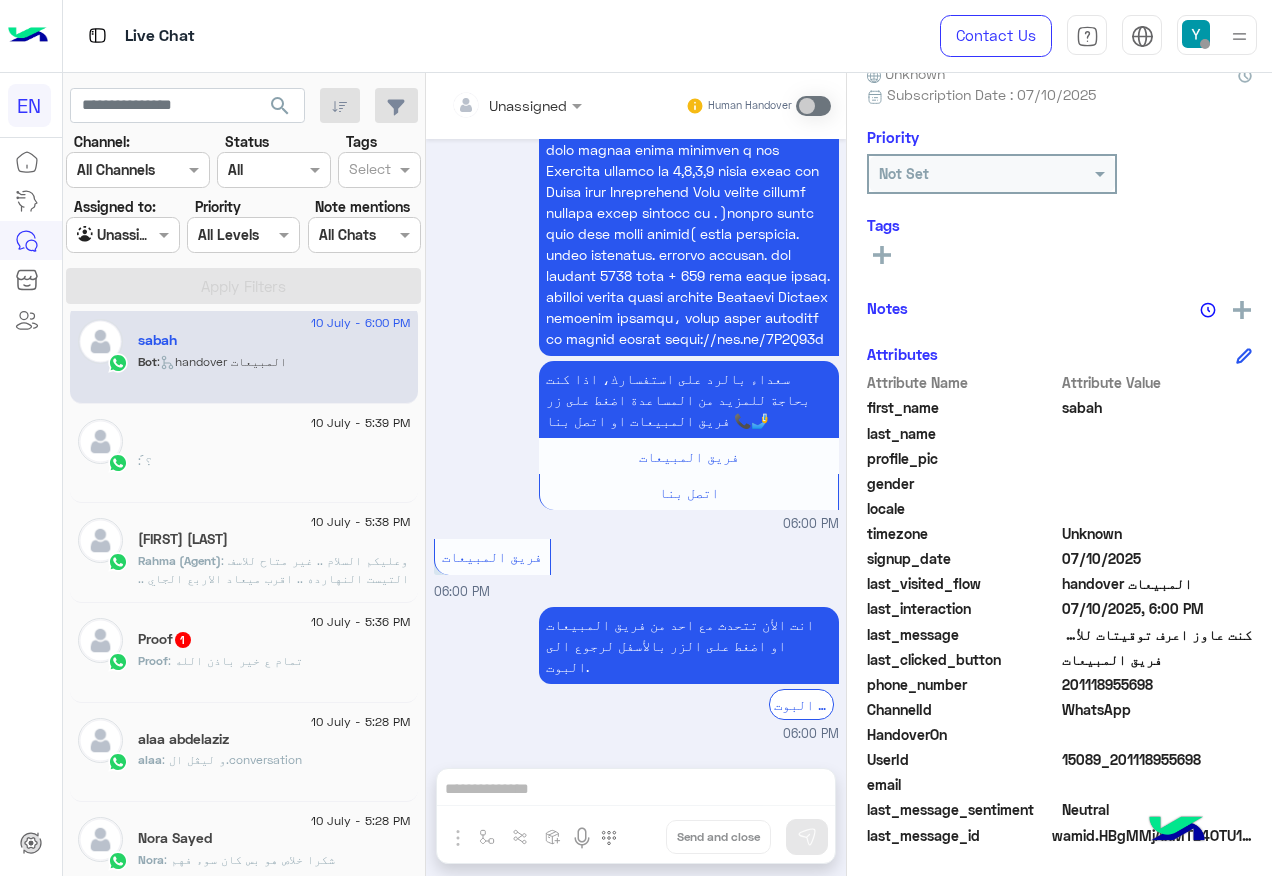 click on "[FIRST]   15" 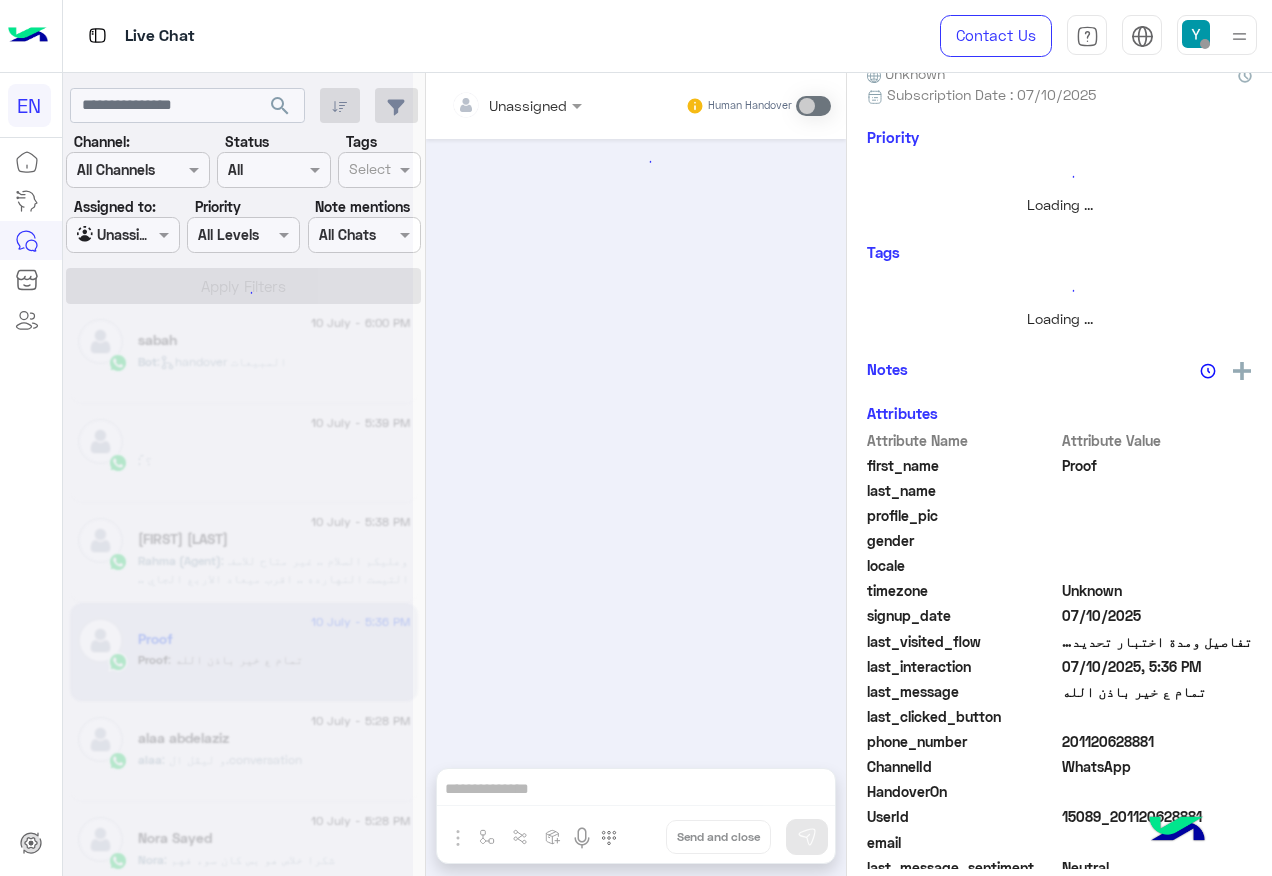 scroll, scrollTop: 0, scrollLeft: 0, axis: both 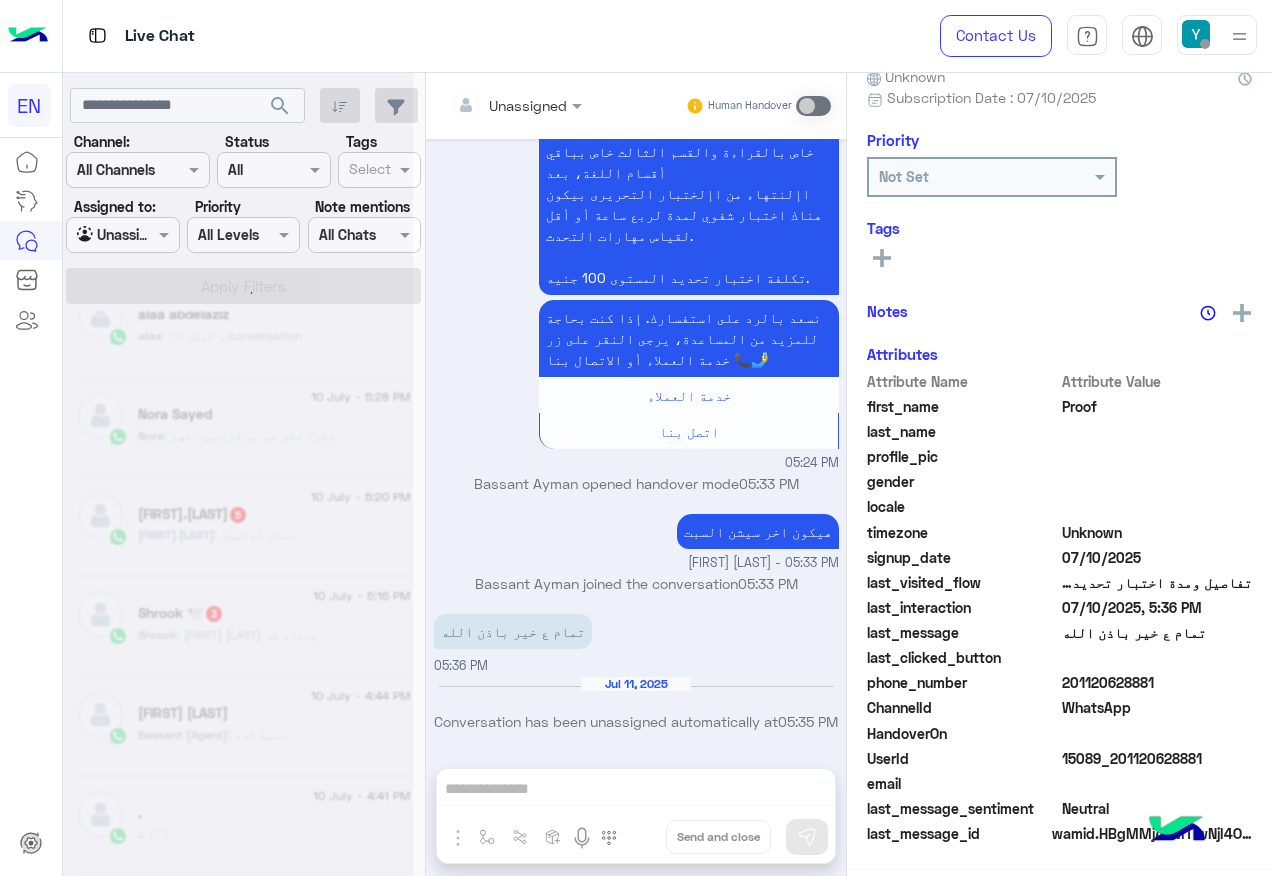 click 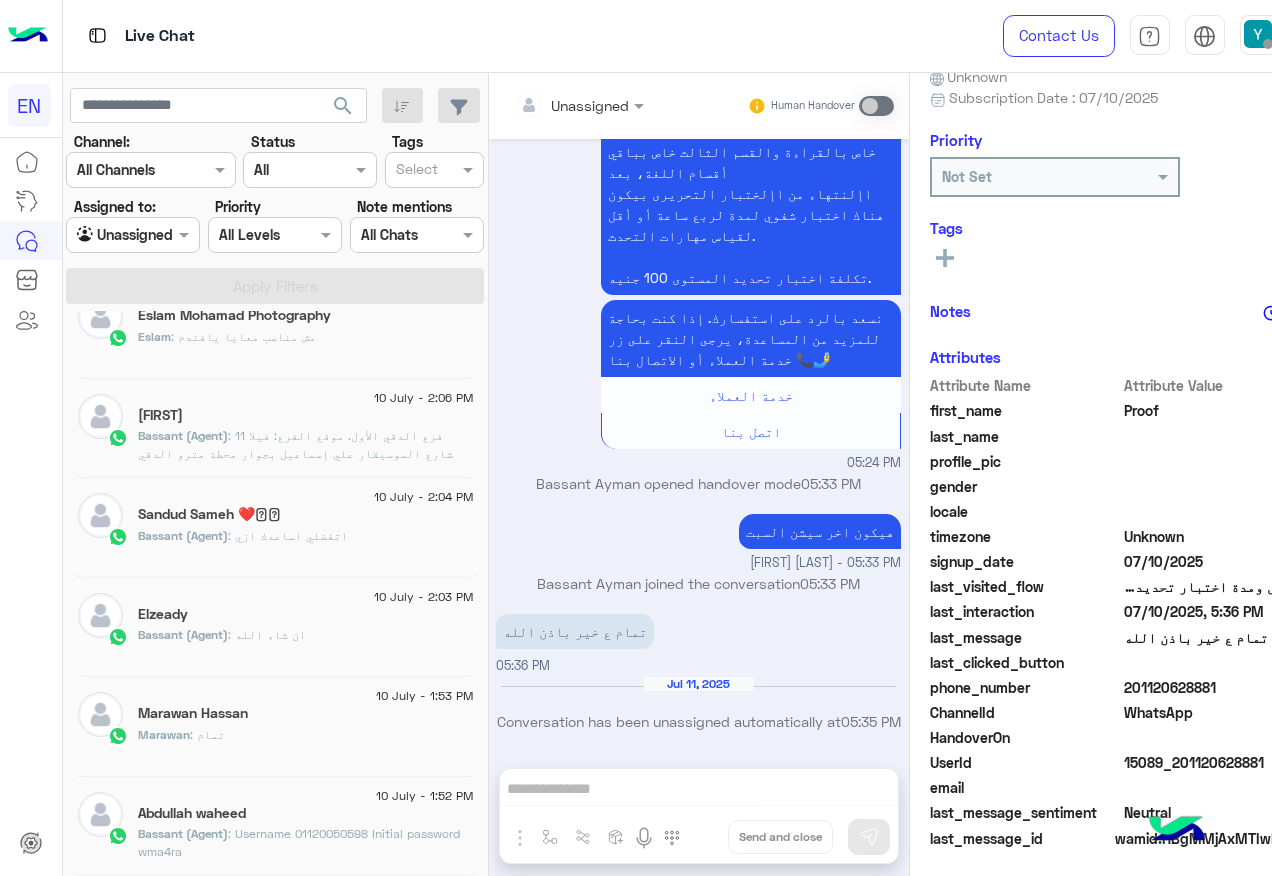 scroll, scrollTop: 200, scrollLeft: 0, axis: vertical 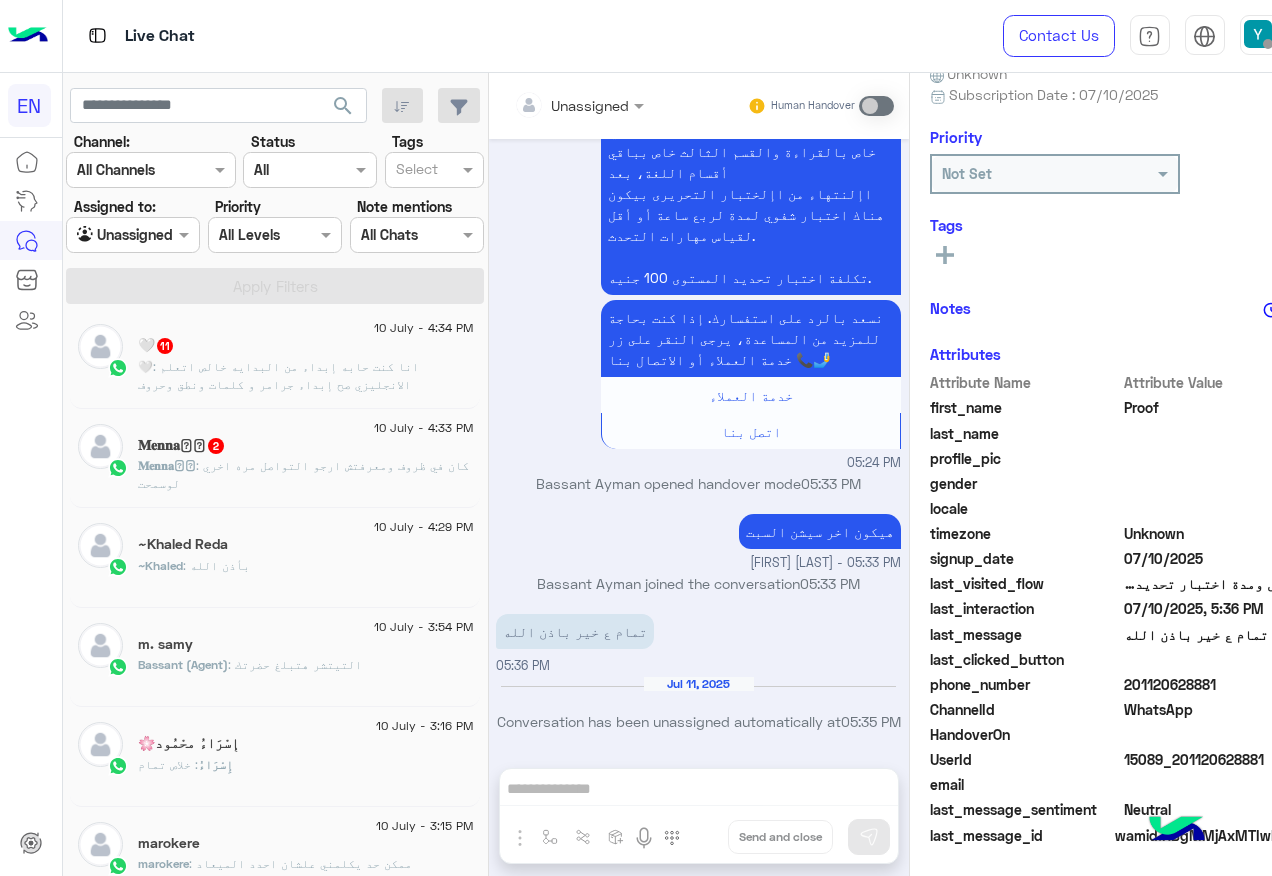 click on "10 July - 4:34 PM  🤍   11 🤍 : انا كنت حابه إبداء من البدايه خالص اتعلم الانجليزي صح إبداء جرامر و كلمات ونطق وحروف" 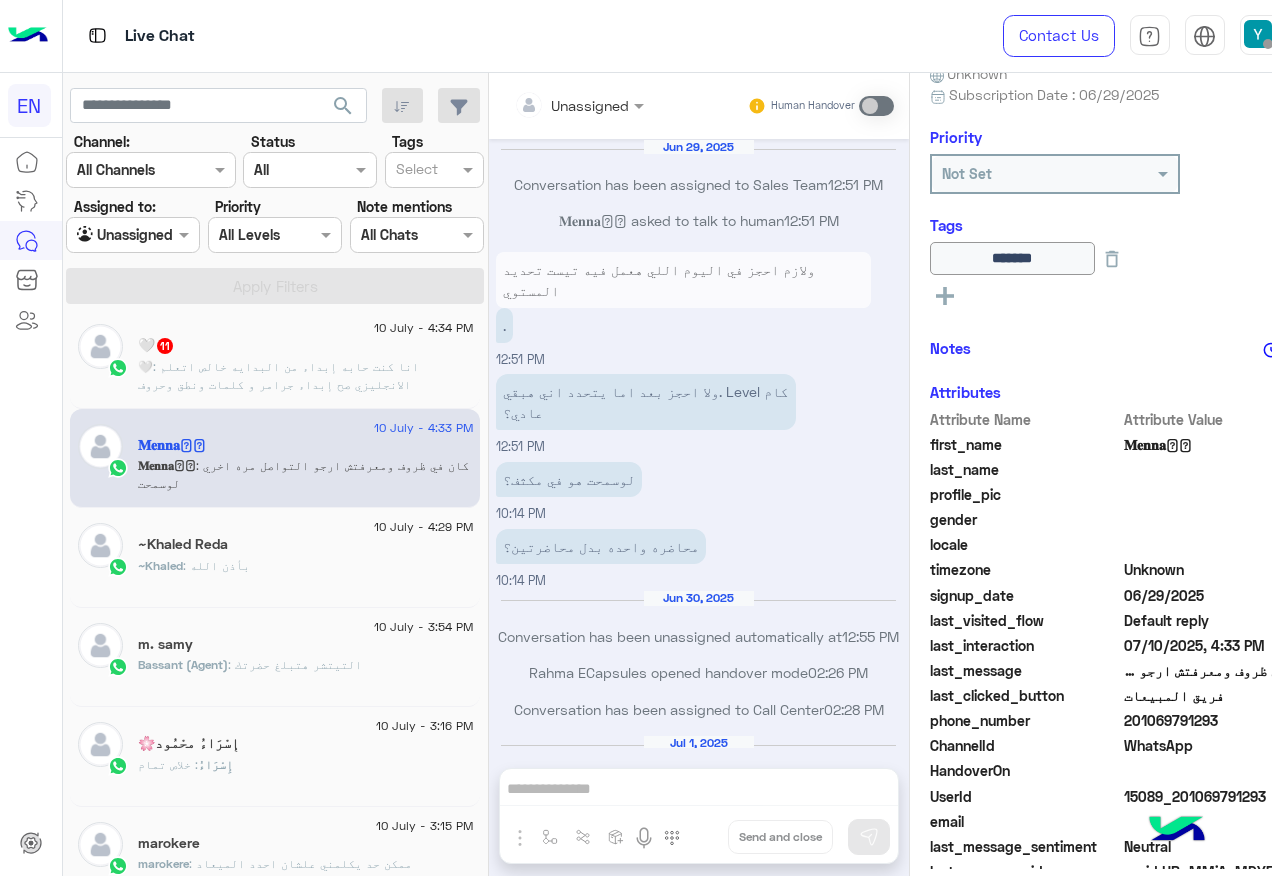 scroll, scrollTop: 1025, scrollLeft: 0, axis: vertical 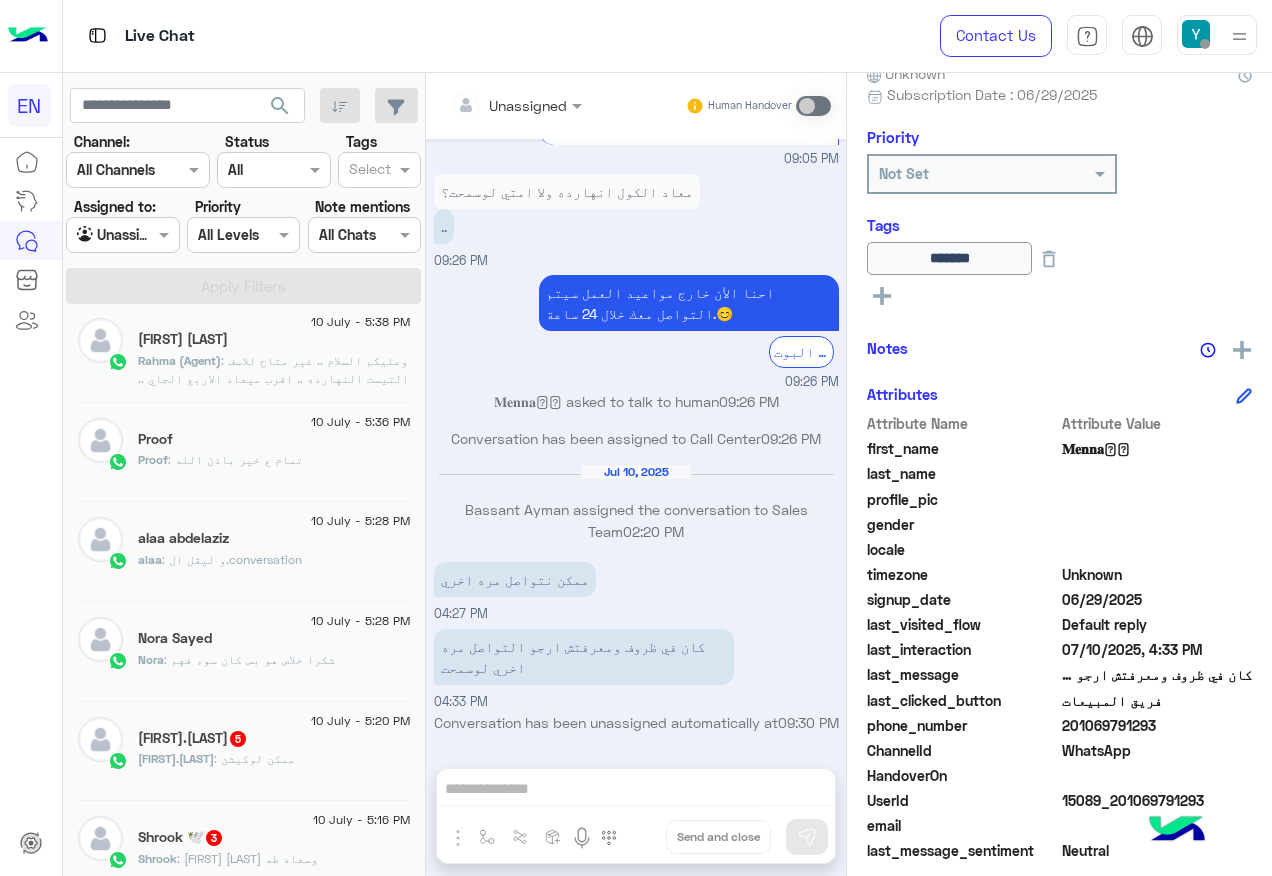 click on "[FIRST] [LAST]   5" 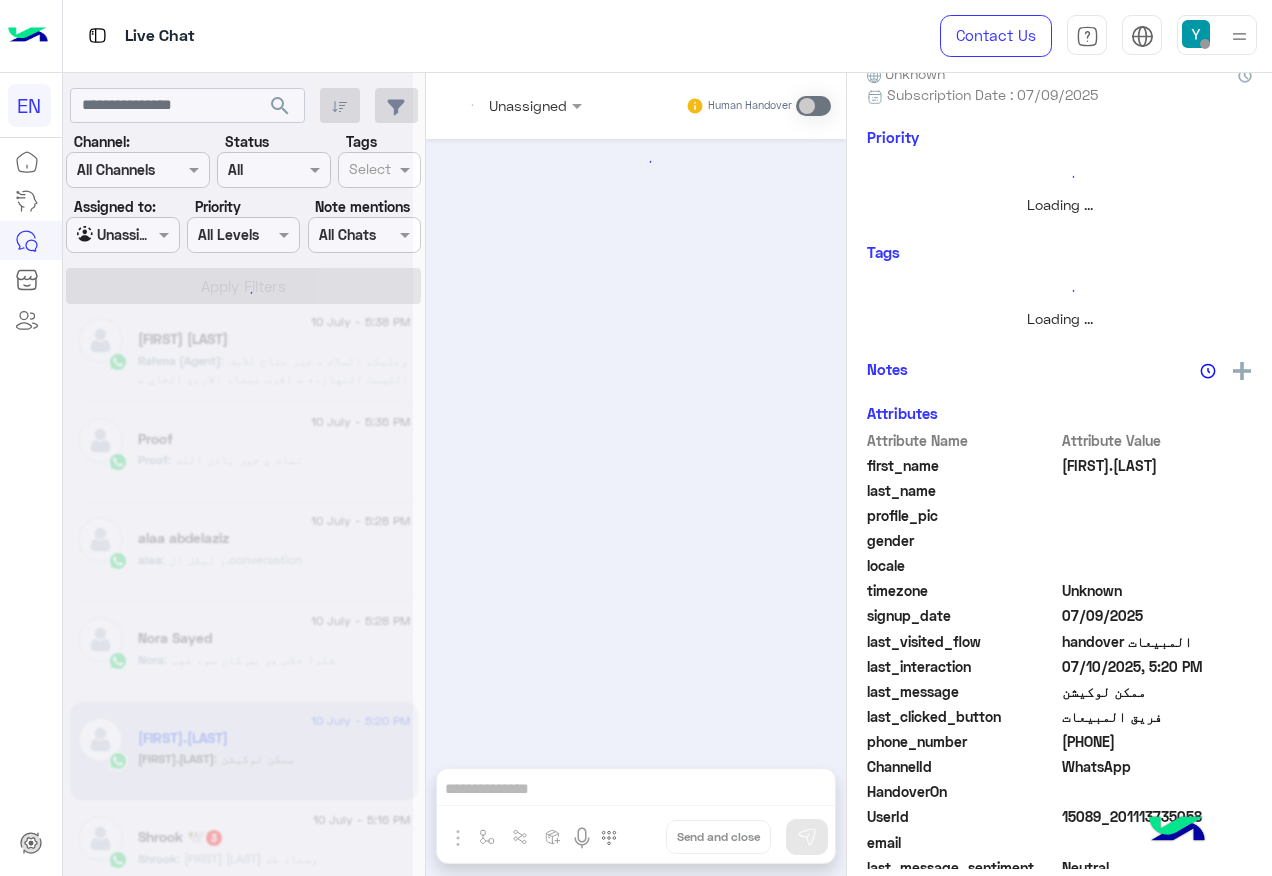 scroll, scrollTop: 0, scrollLeft: 0, axis: both 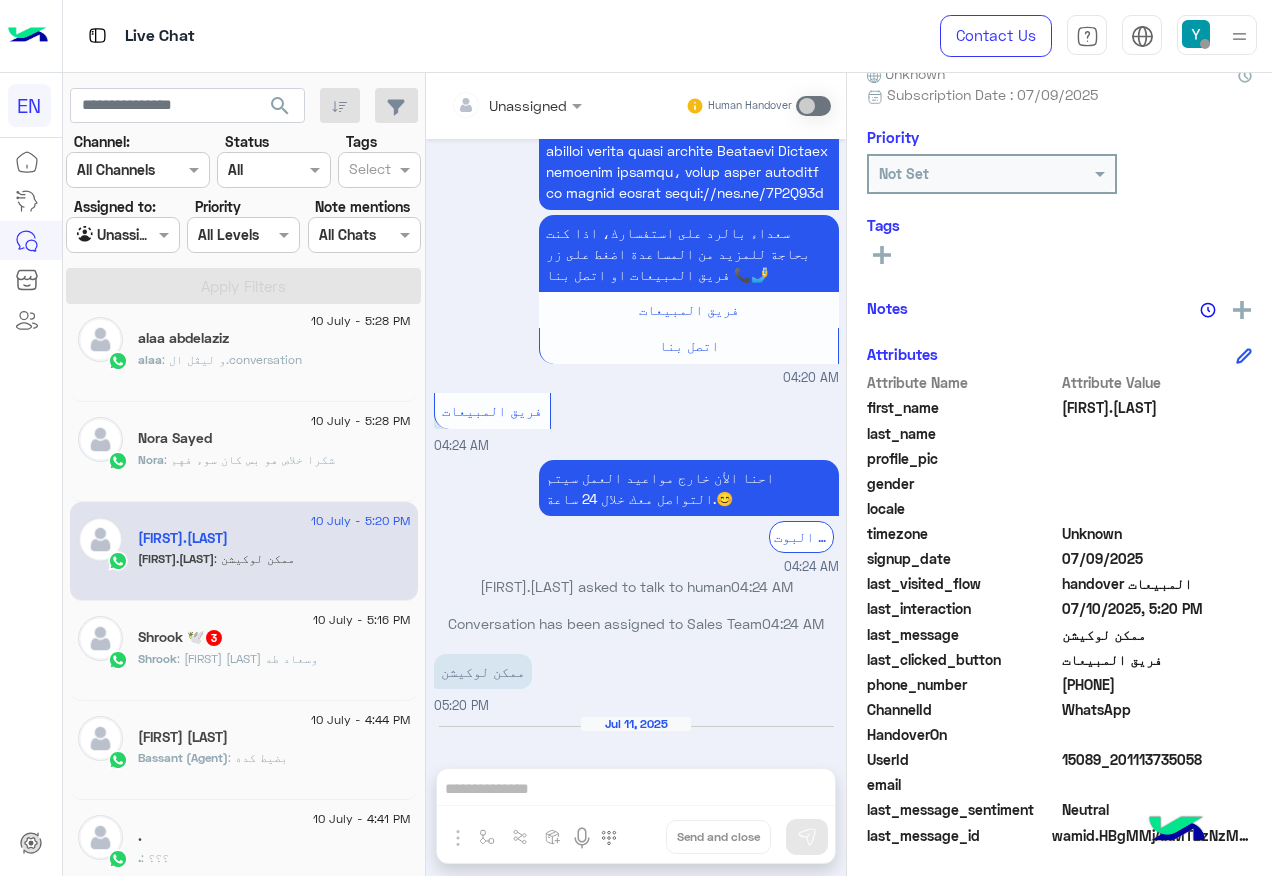 click on "[FIRST] : [FIRST] [LAST] وسعاد طه" 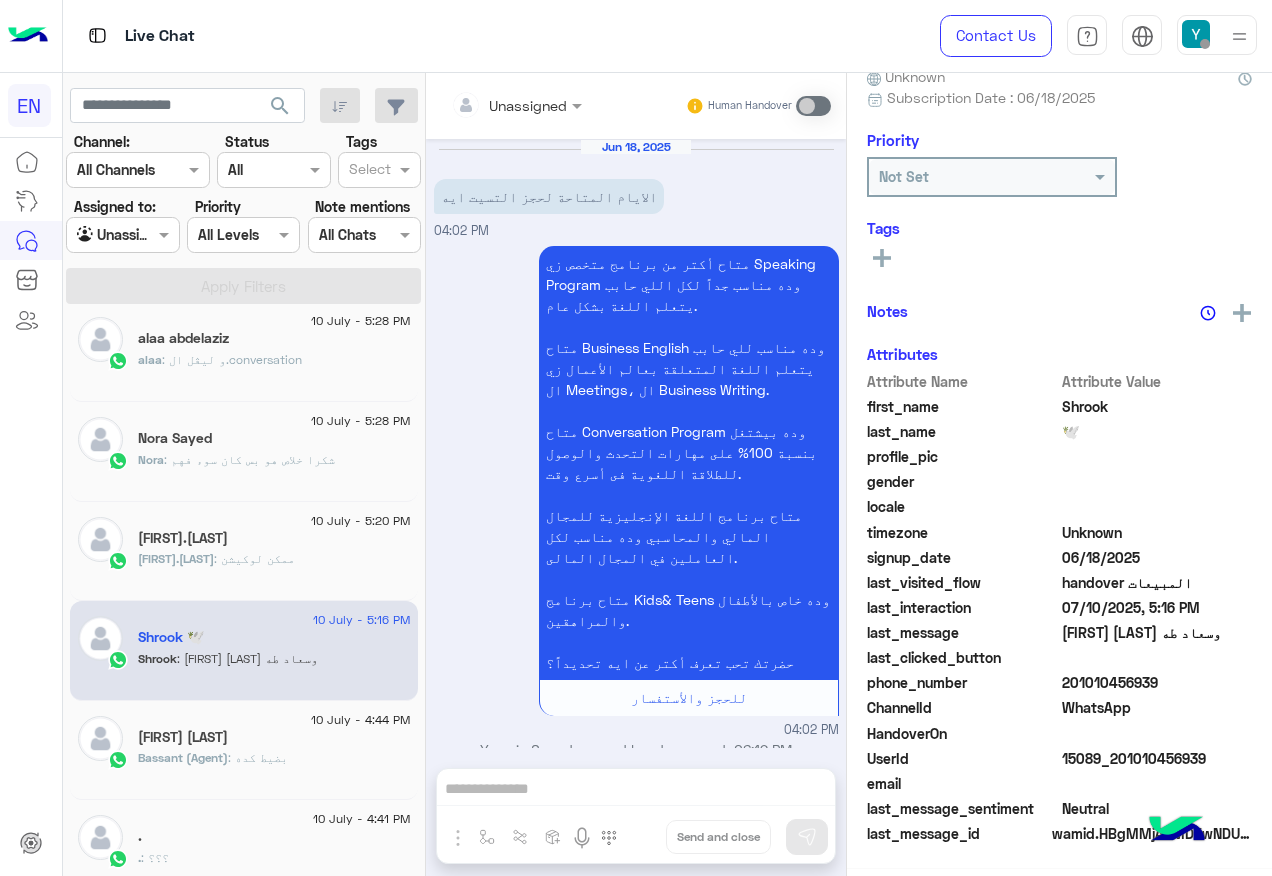 scroll 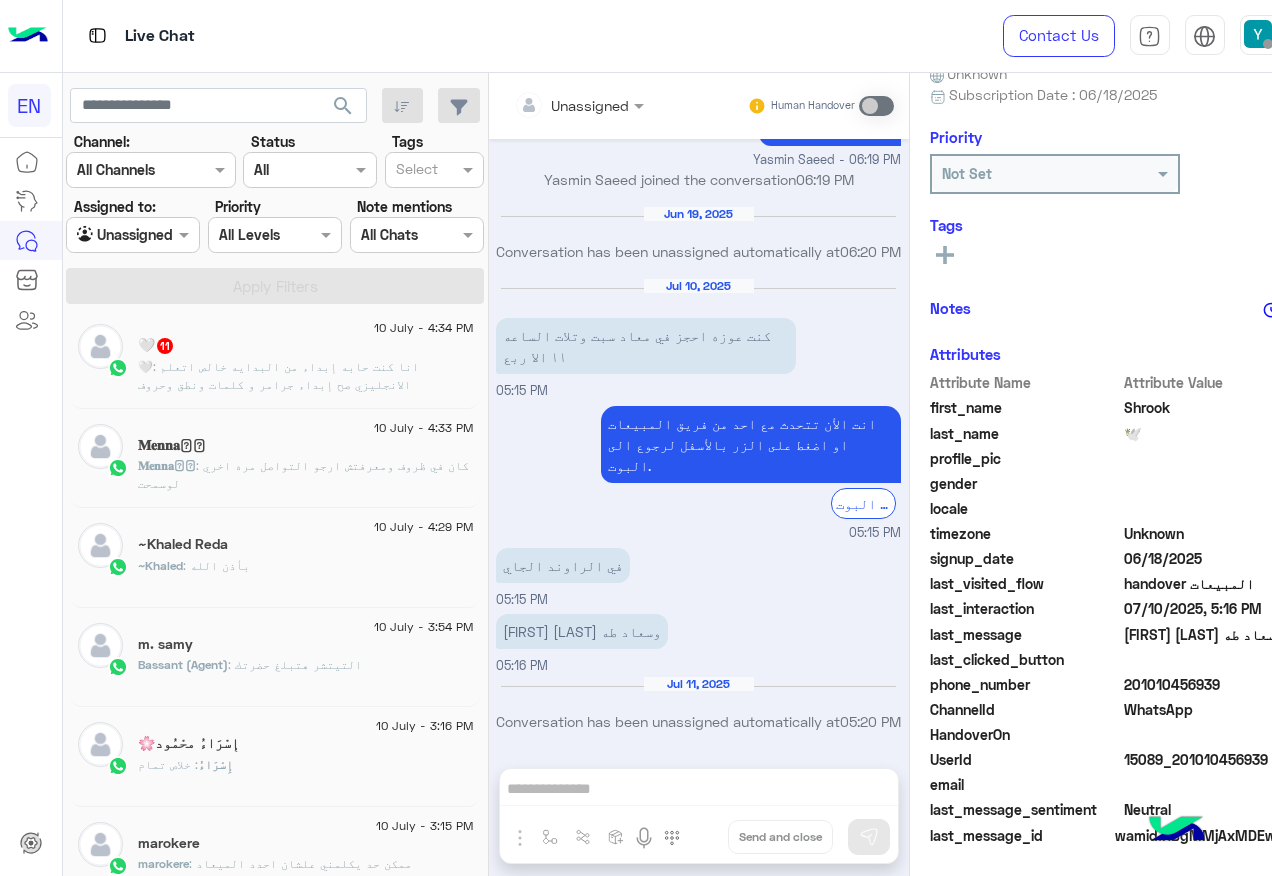 click on ": انا كنت حابه إبداء من البدايه خالص اتعلم الانجليزي صح إبداء جرامر و كلمات ونطق وحروف" 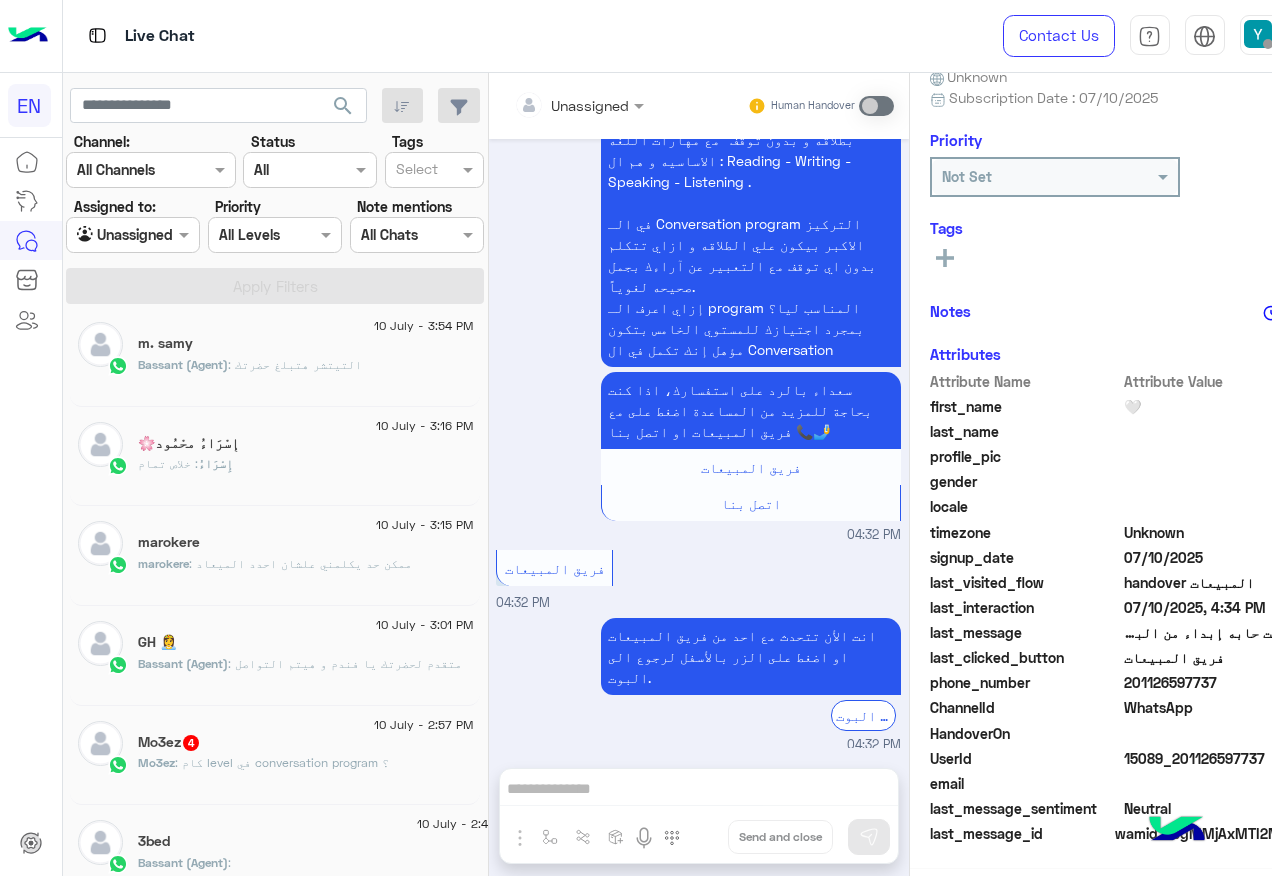 click on "[FIRST]   4" 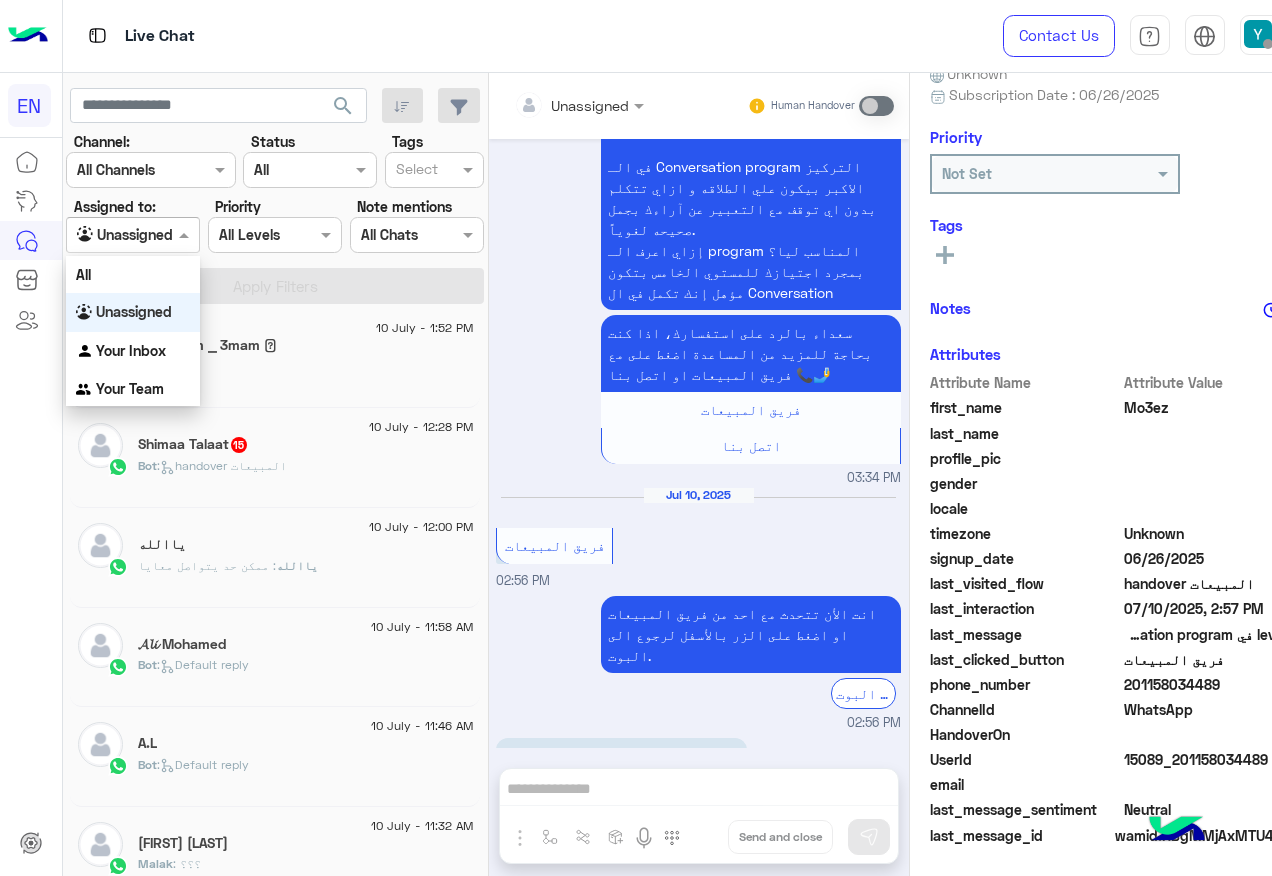 click at bounding box center (186, 234) 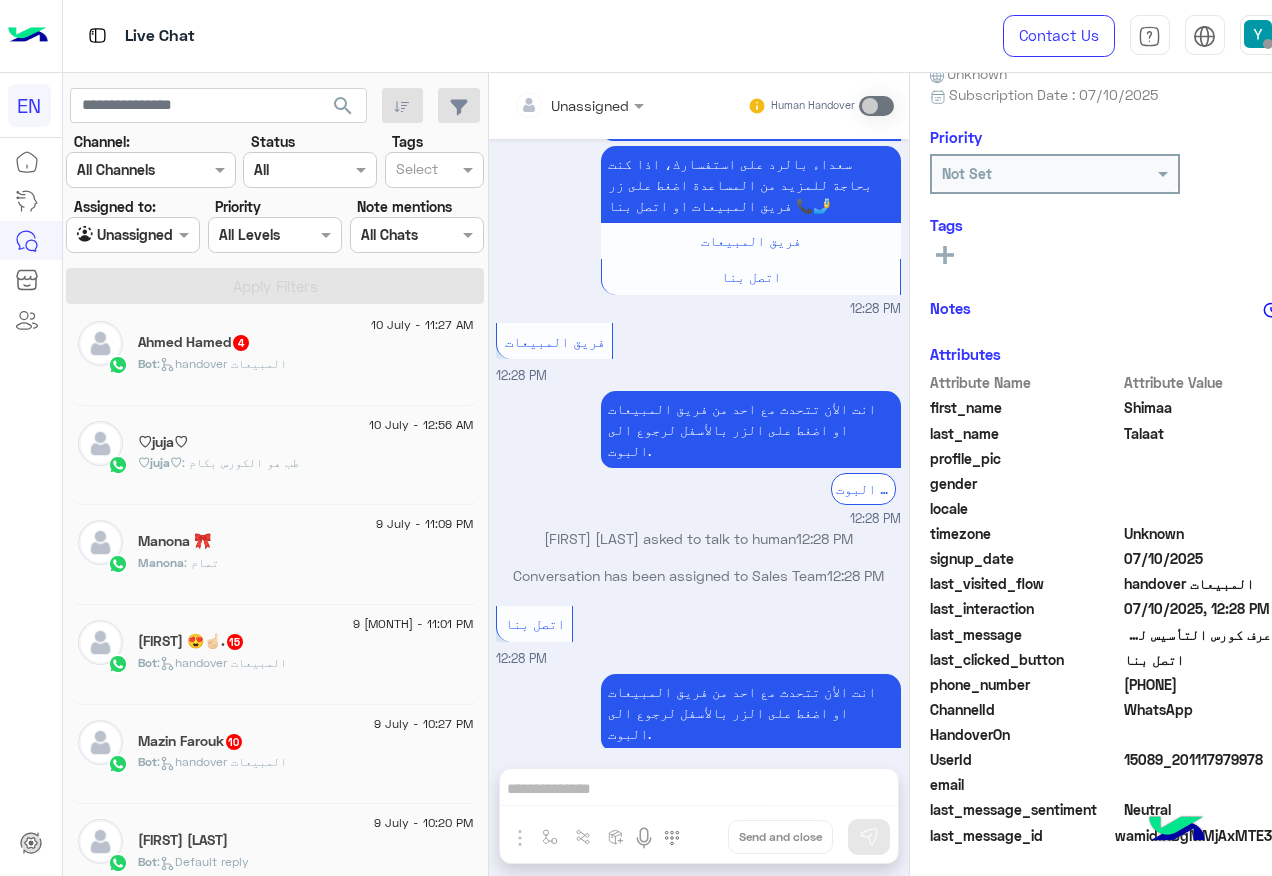 click on "Bot :   handover المبيعات" 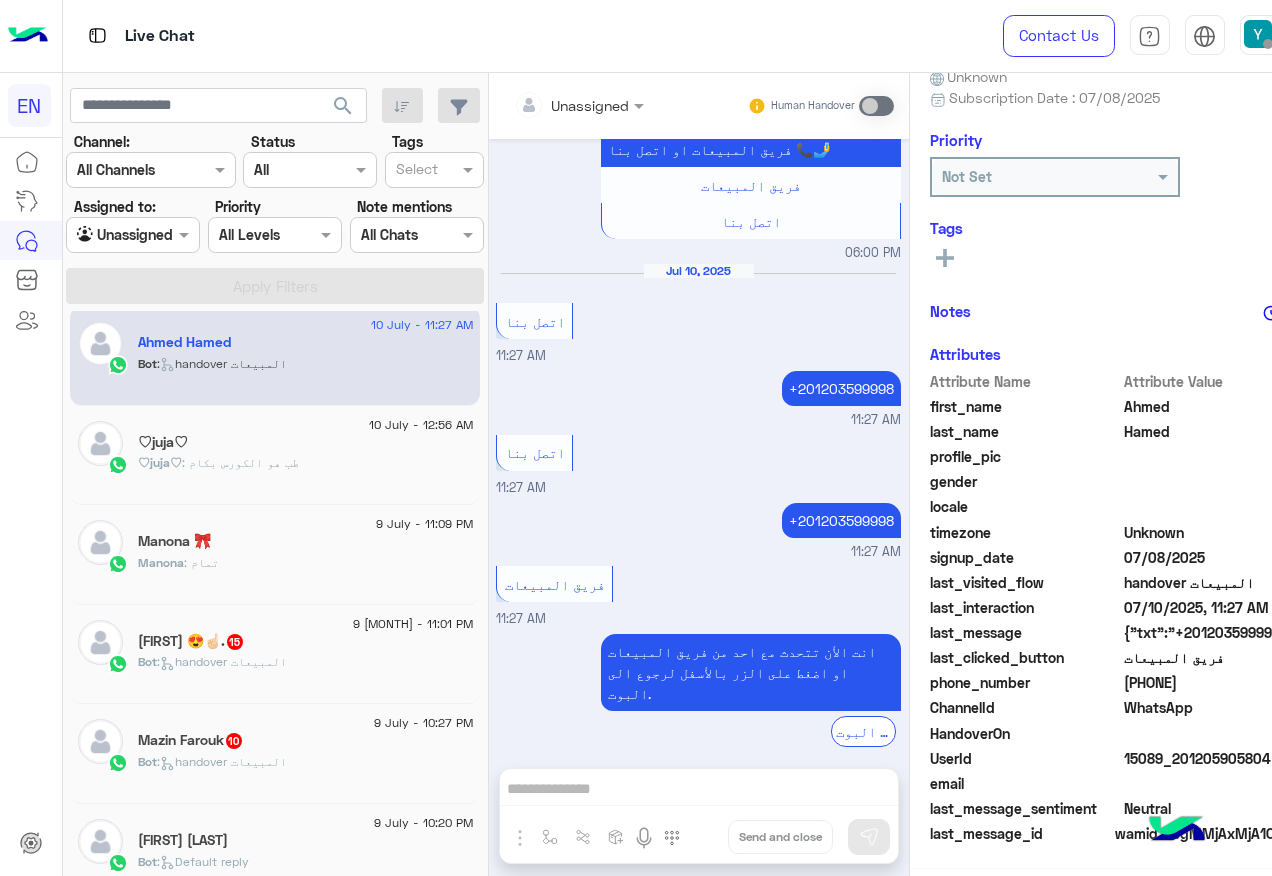 click on "[FIRST] 😍☝🏻.  15" 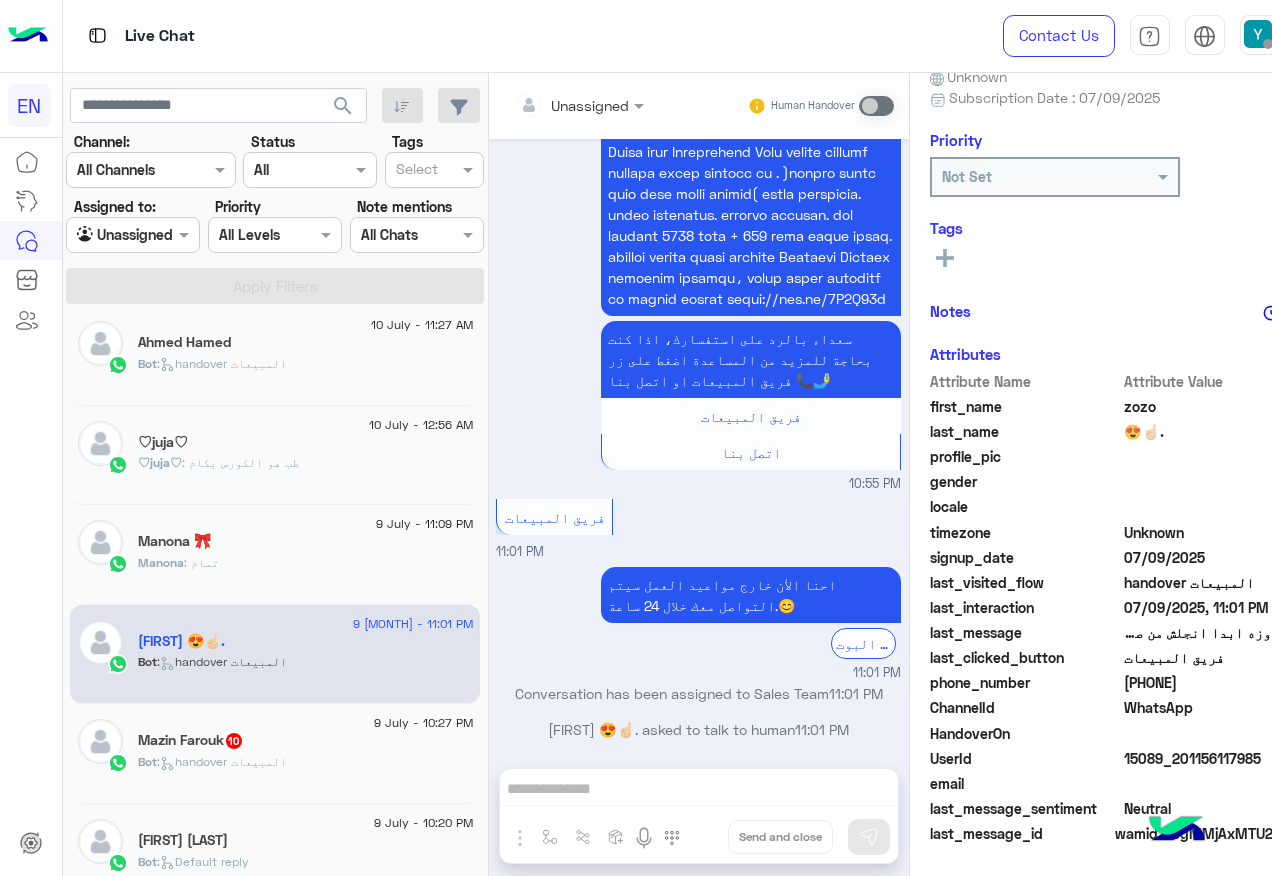 click on "9 July - 10:27 PM" 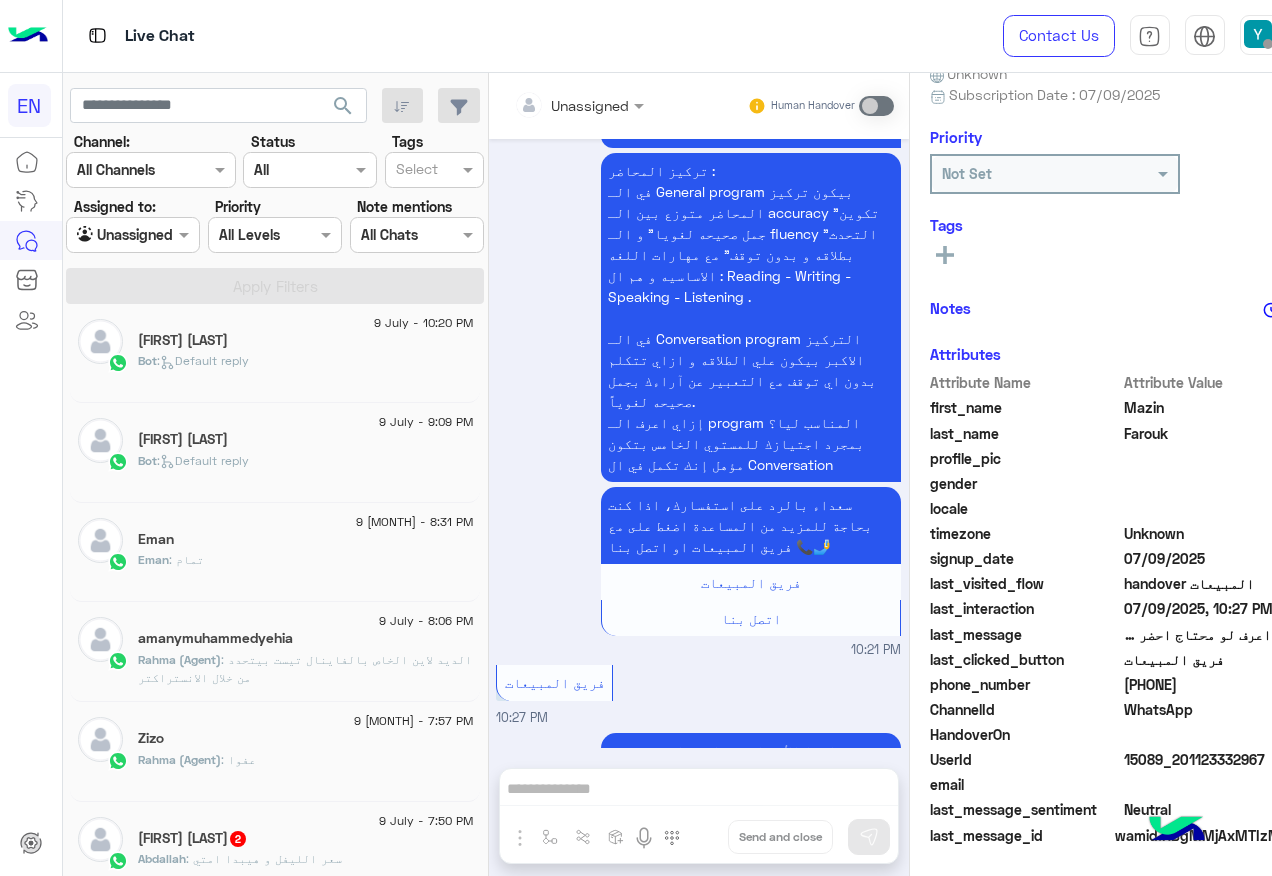 click on "[FIRST] [LAST]  2" 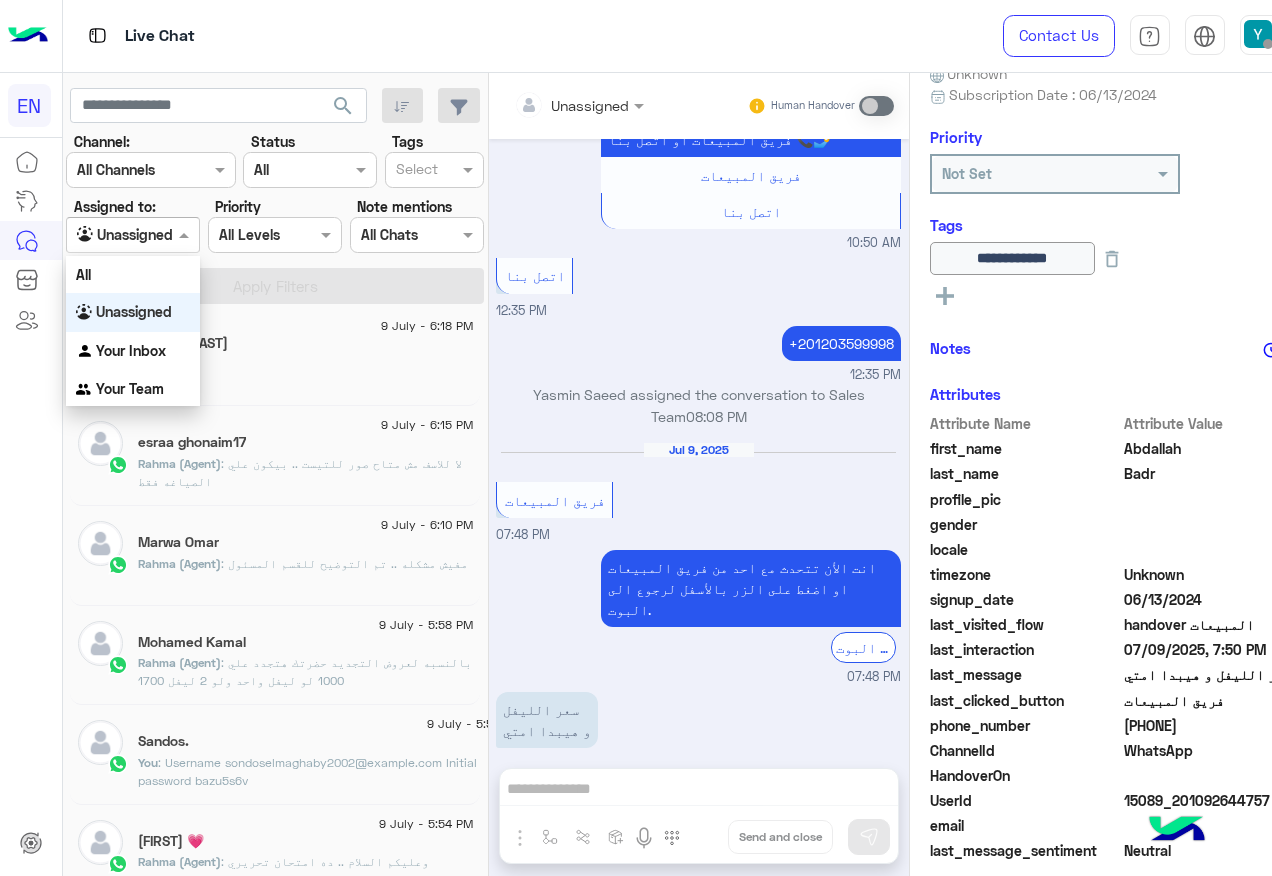 click at bounding box center (133, 234) 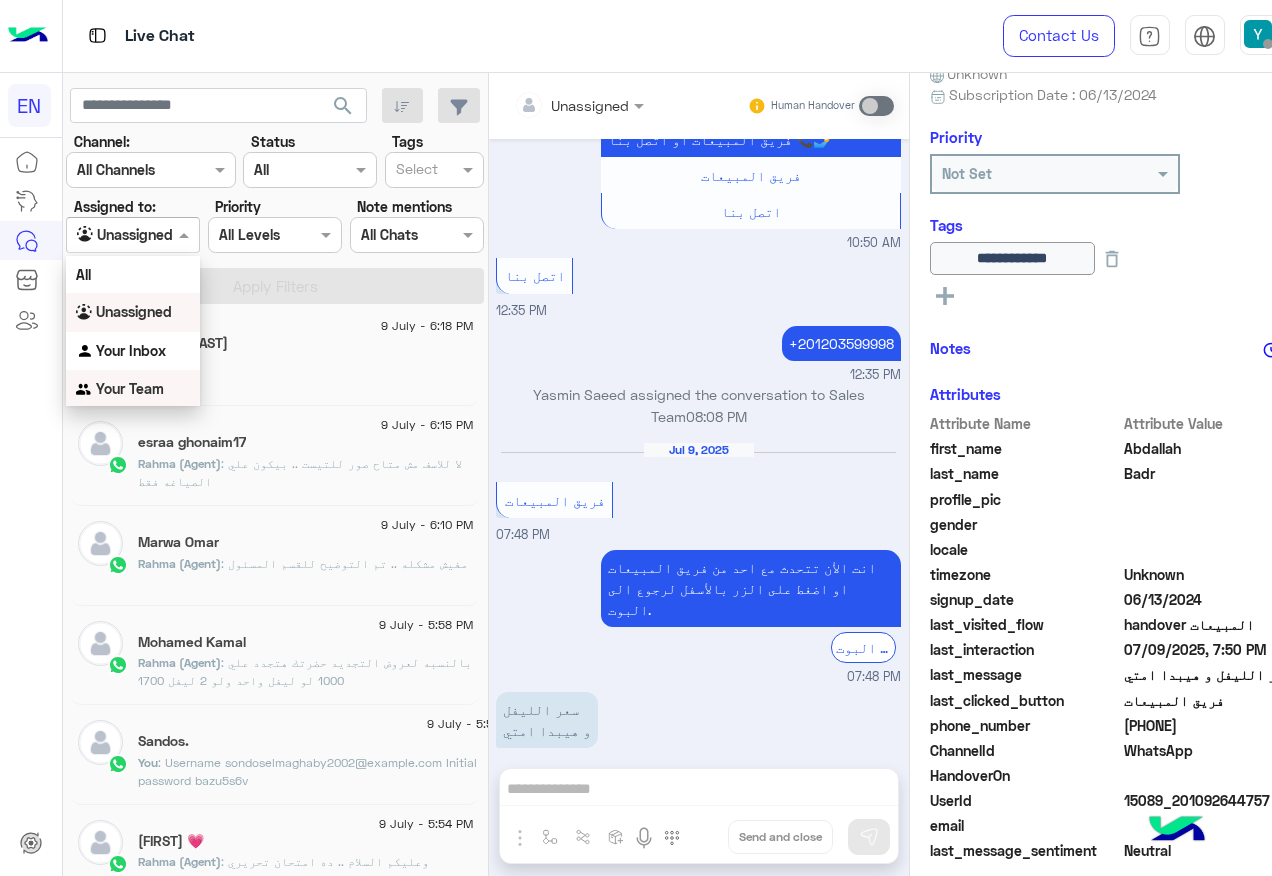 drag, startPoint x: 131, startPoint y: 392, endPoint x: 138, endPoint y: 371, distance: 22.135944 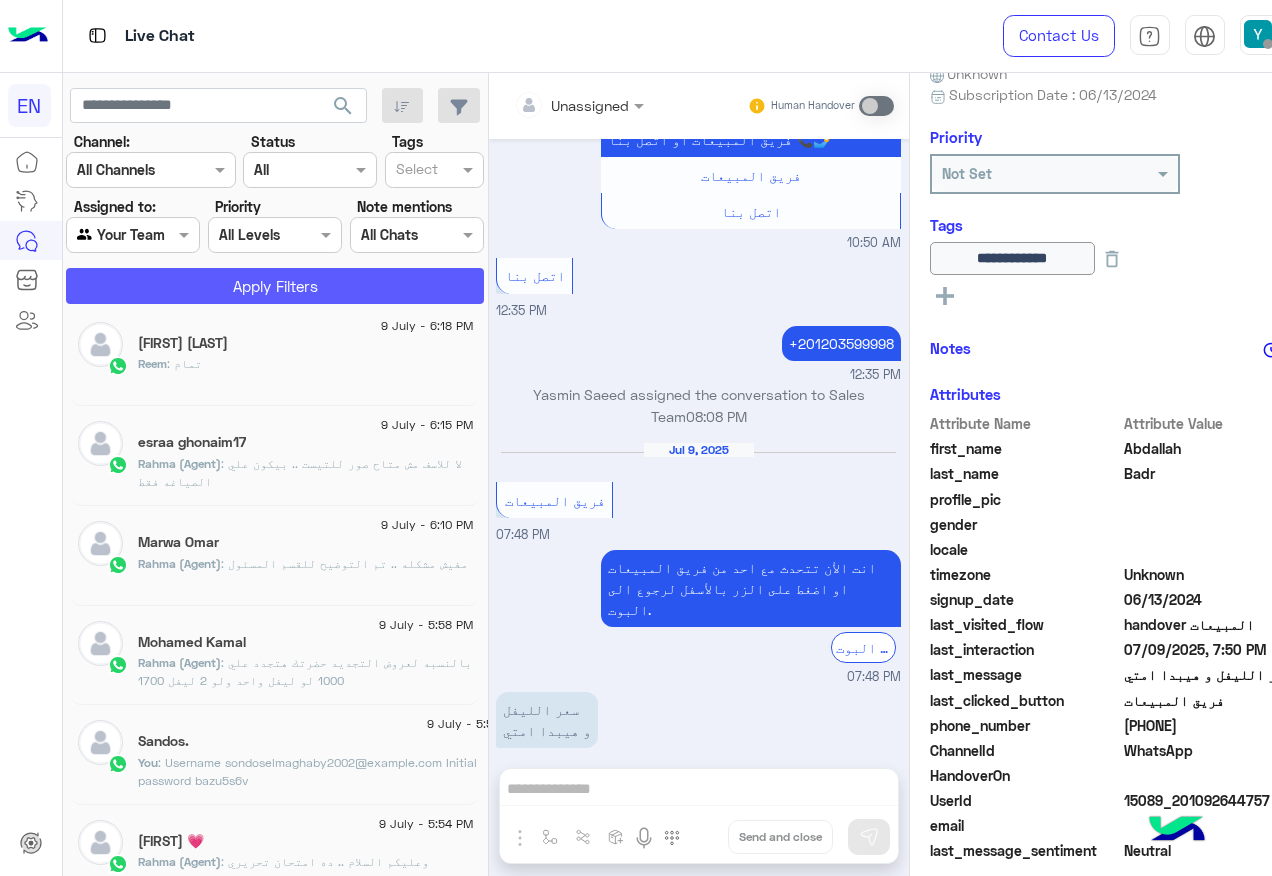 click on "Apply Filters" 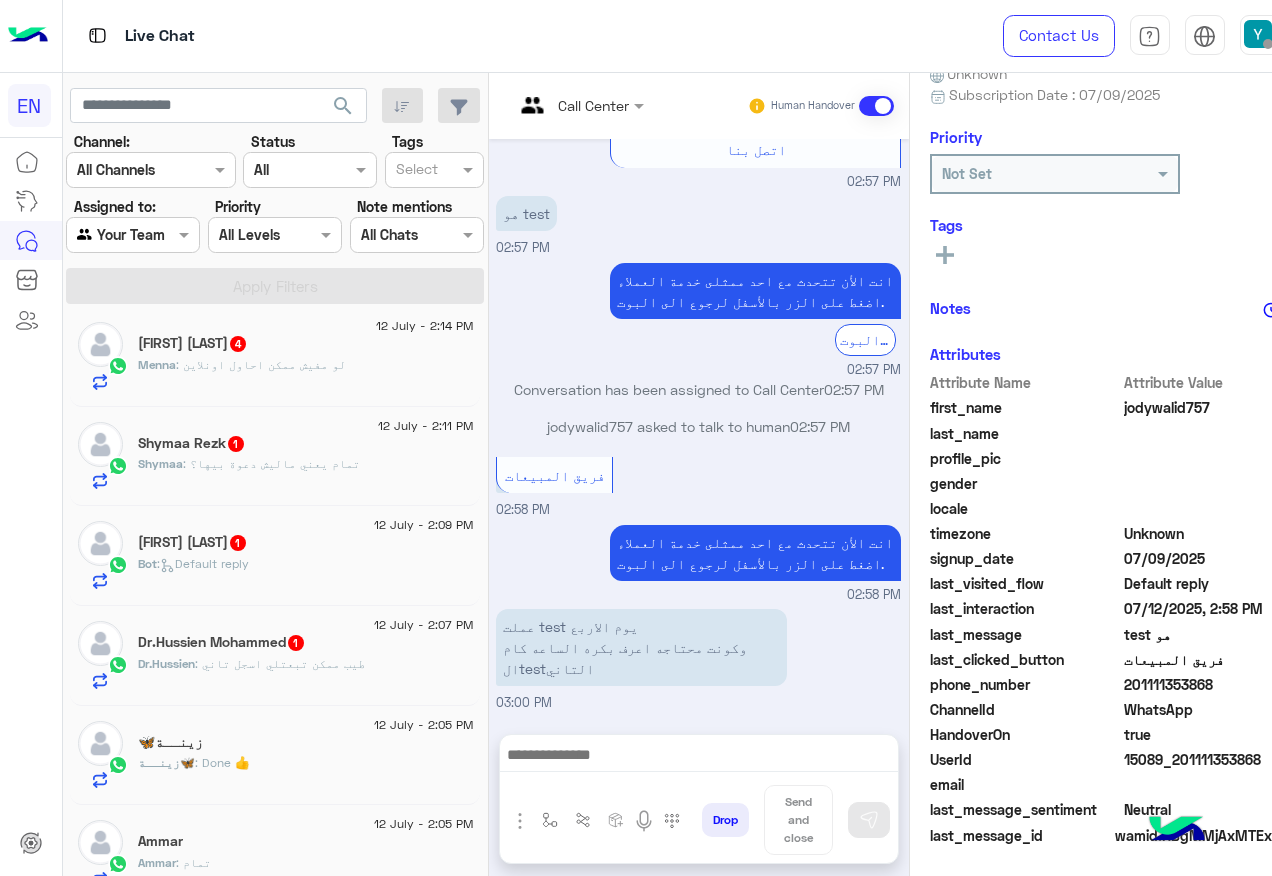 click on "201111353868" 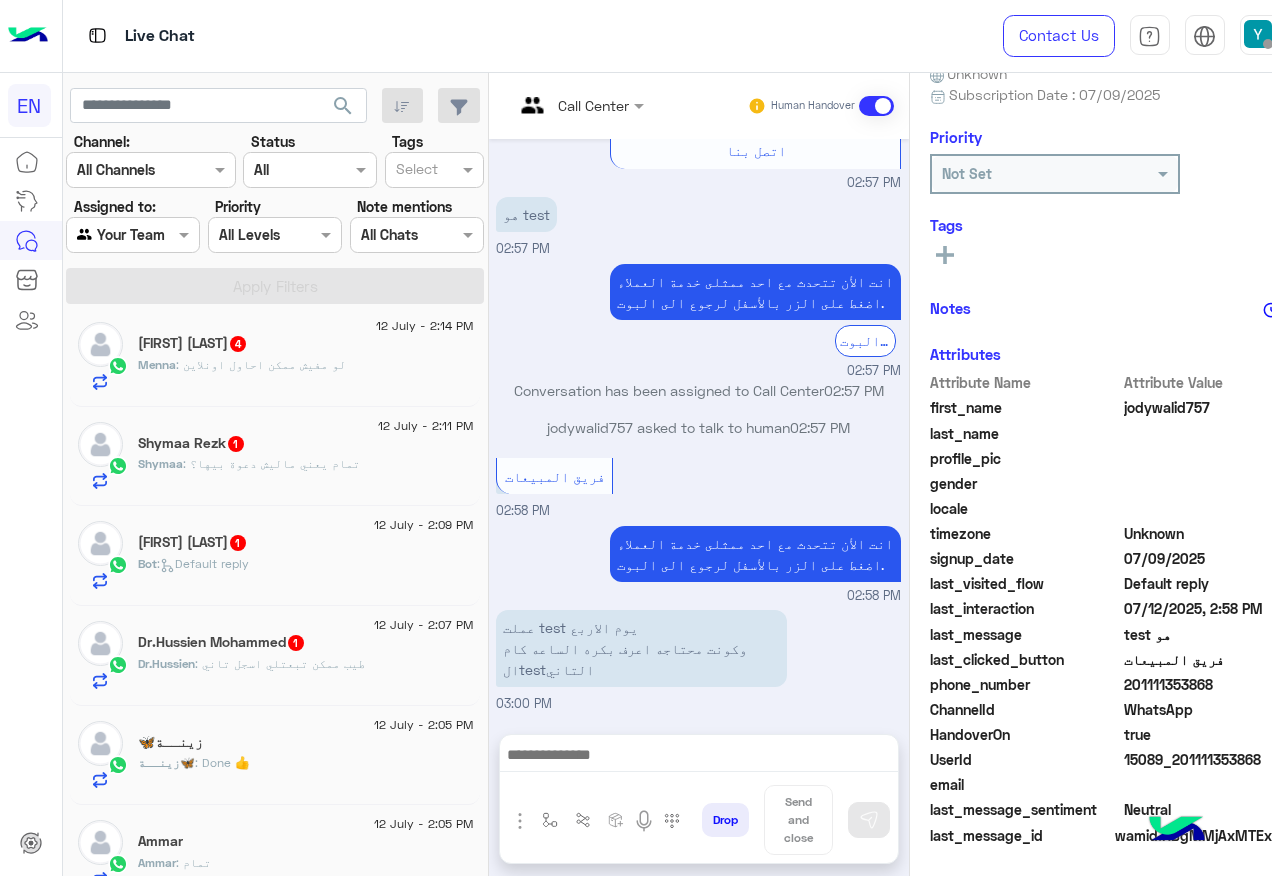 copy on "201111353868" 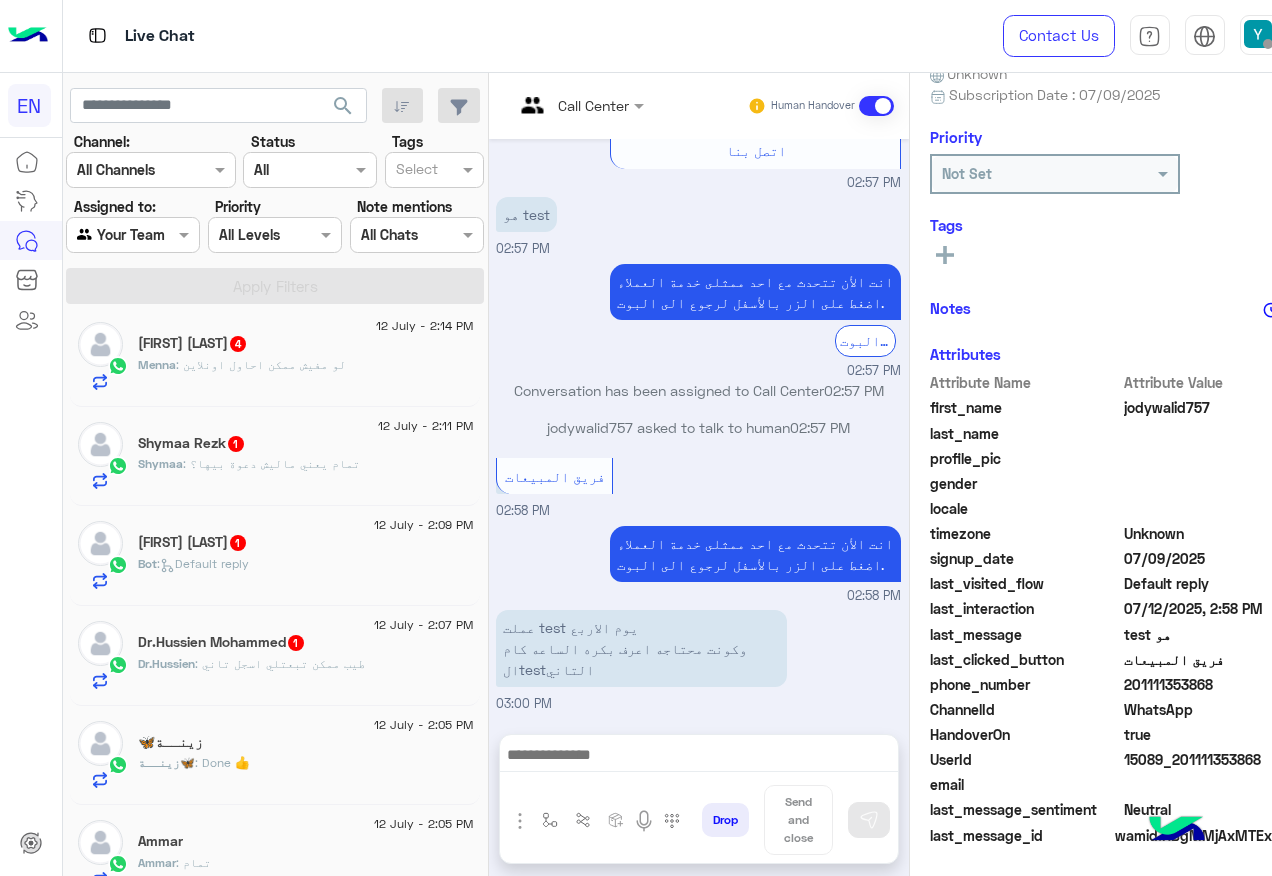 click on "12 July - 2:07 PM  Dr.[LAST] [LAST]  1 Dr.[LAST] : طيب ممكن تبعتلي اسجل تاني" 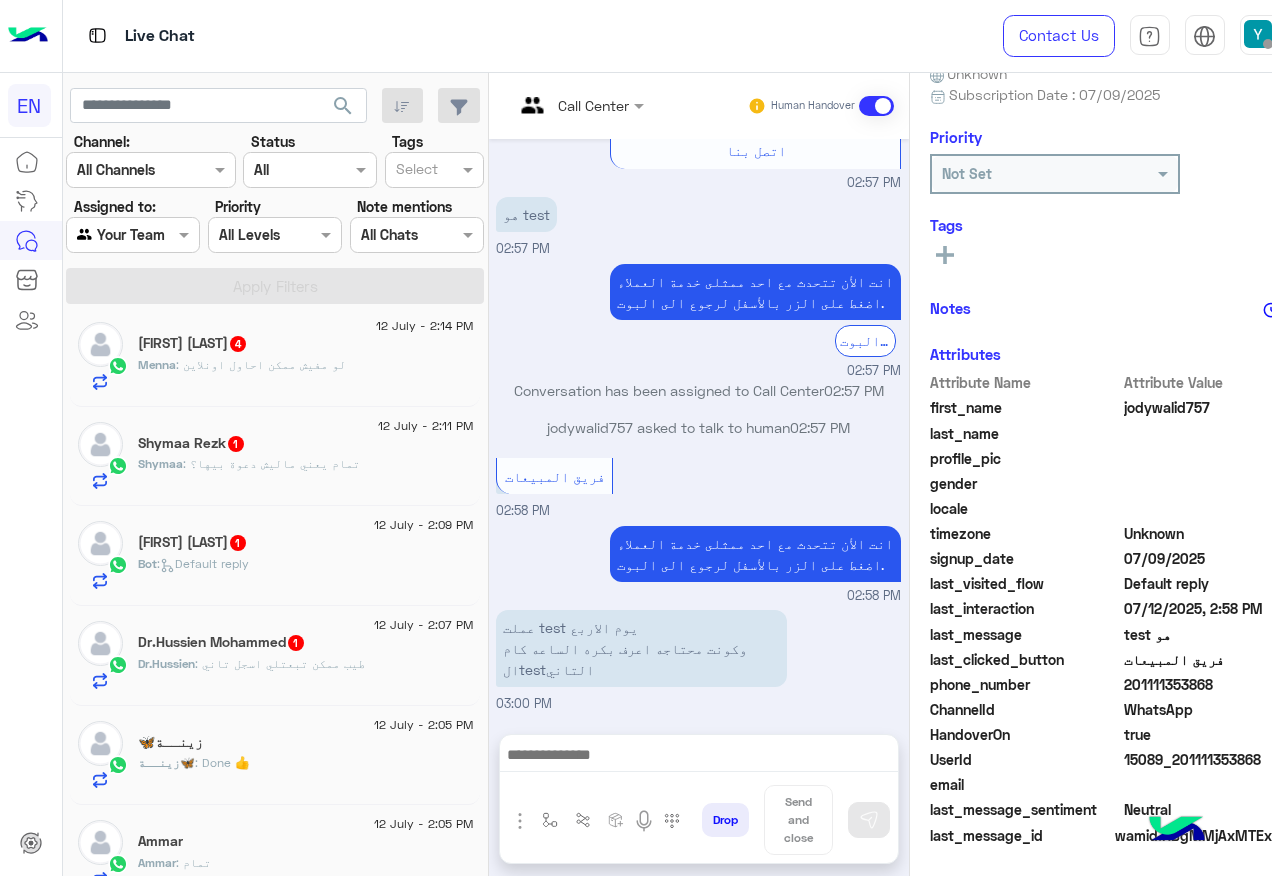 click on ": طيب ممكن تبعتلي اسجل تاني" 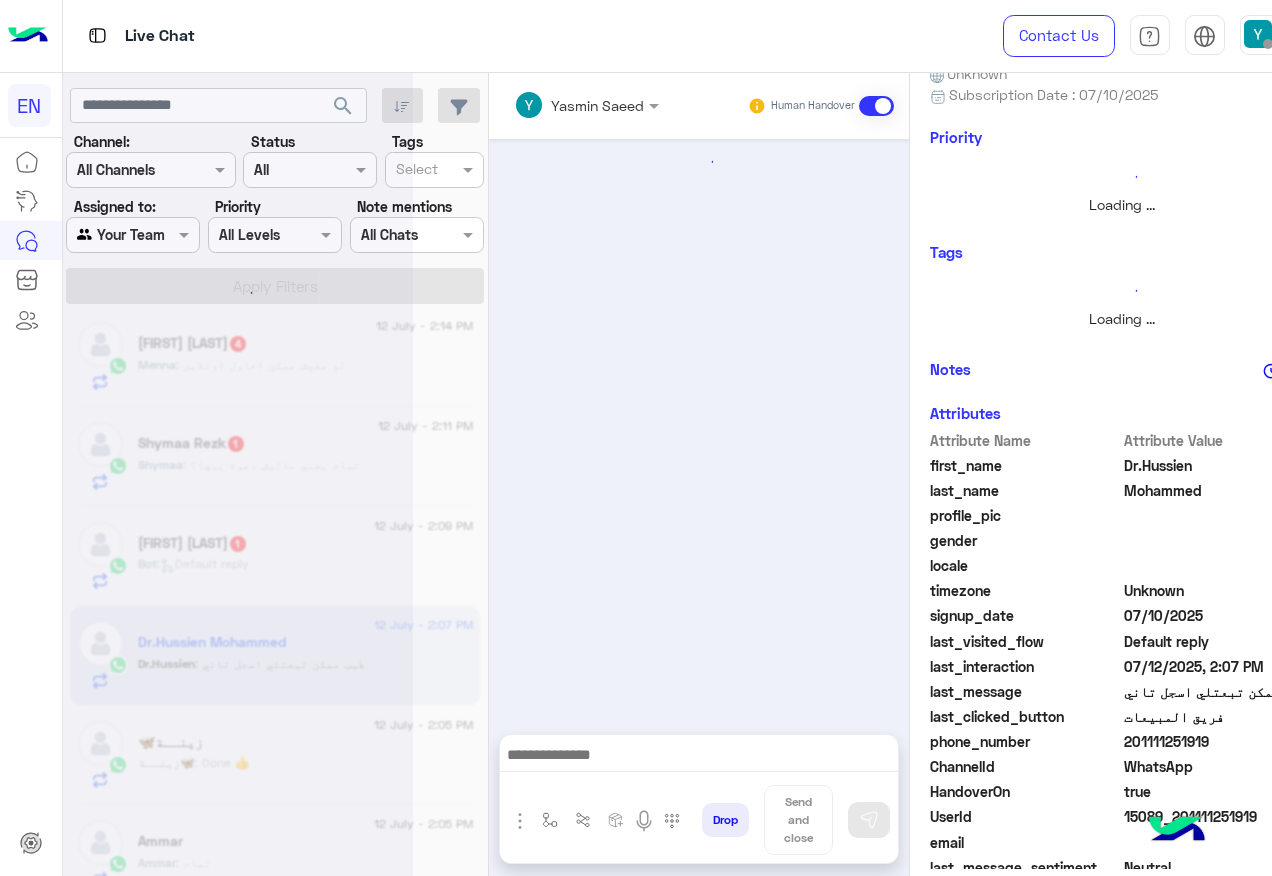 scroll, scrollTop: 0, scrollLeft: 0, axis: both 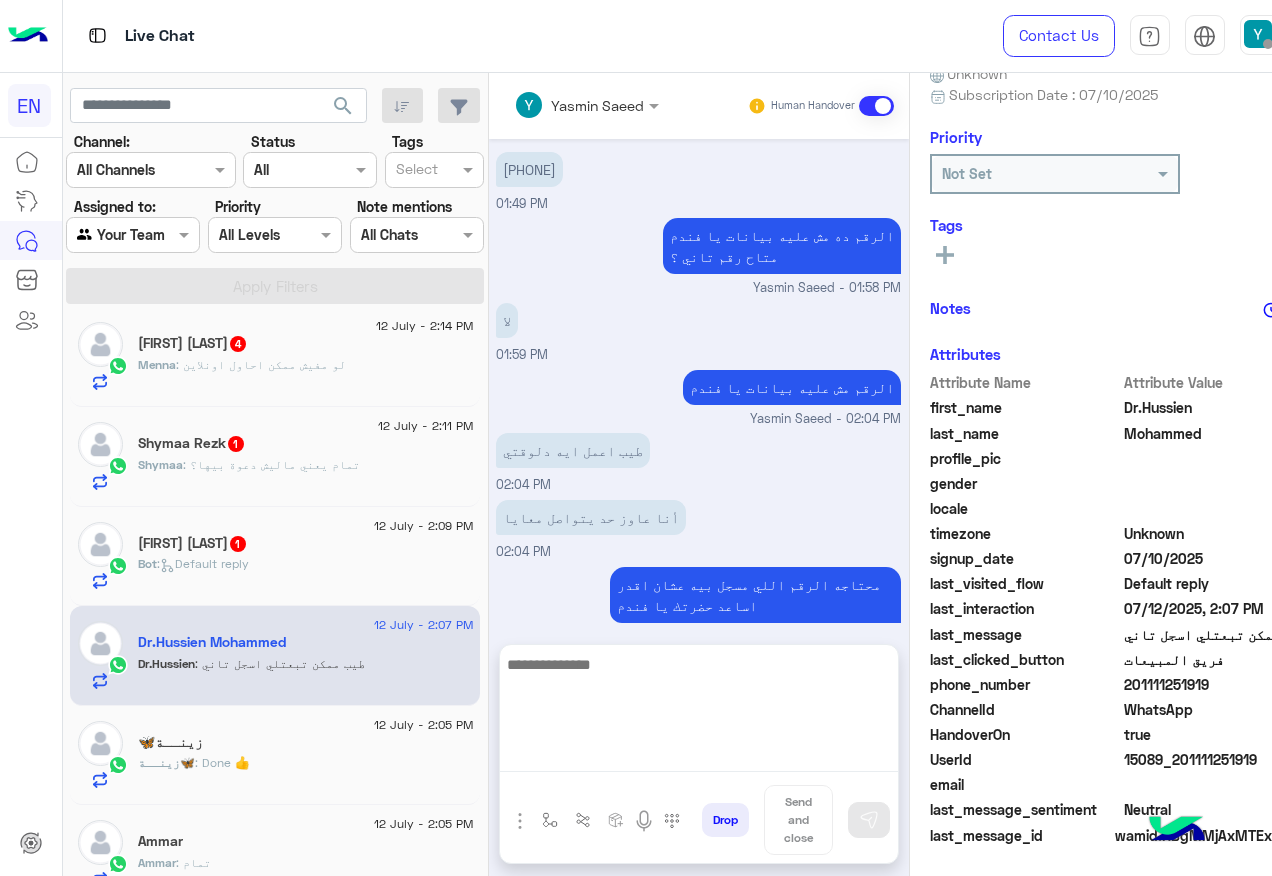 click at bounding box center (699, 712) 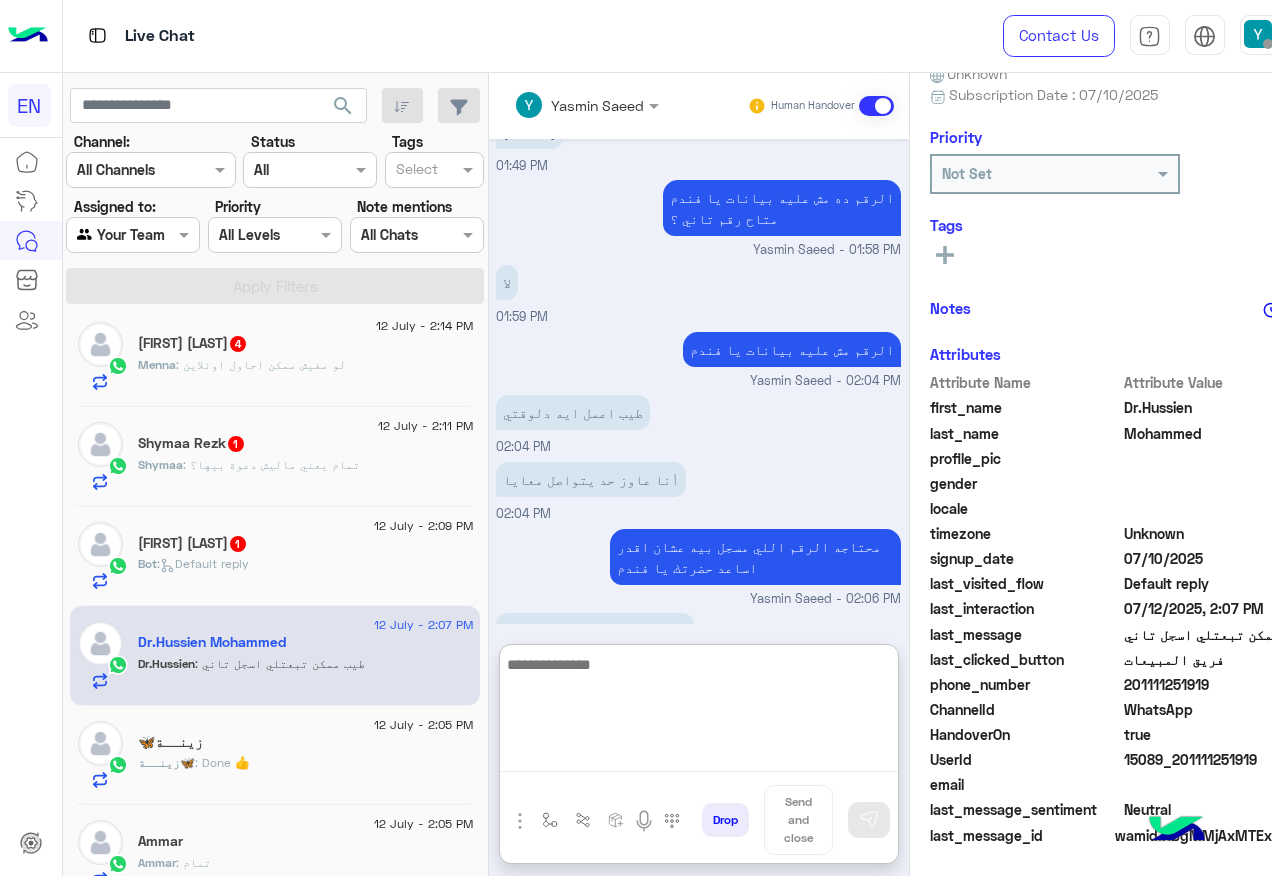 scroll, scrollTop: 1037, scrollLeft: 0, axis: vertical 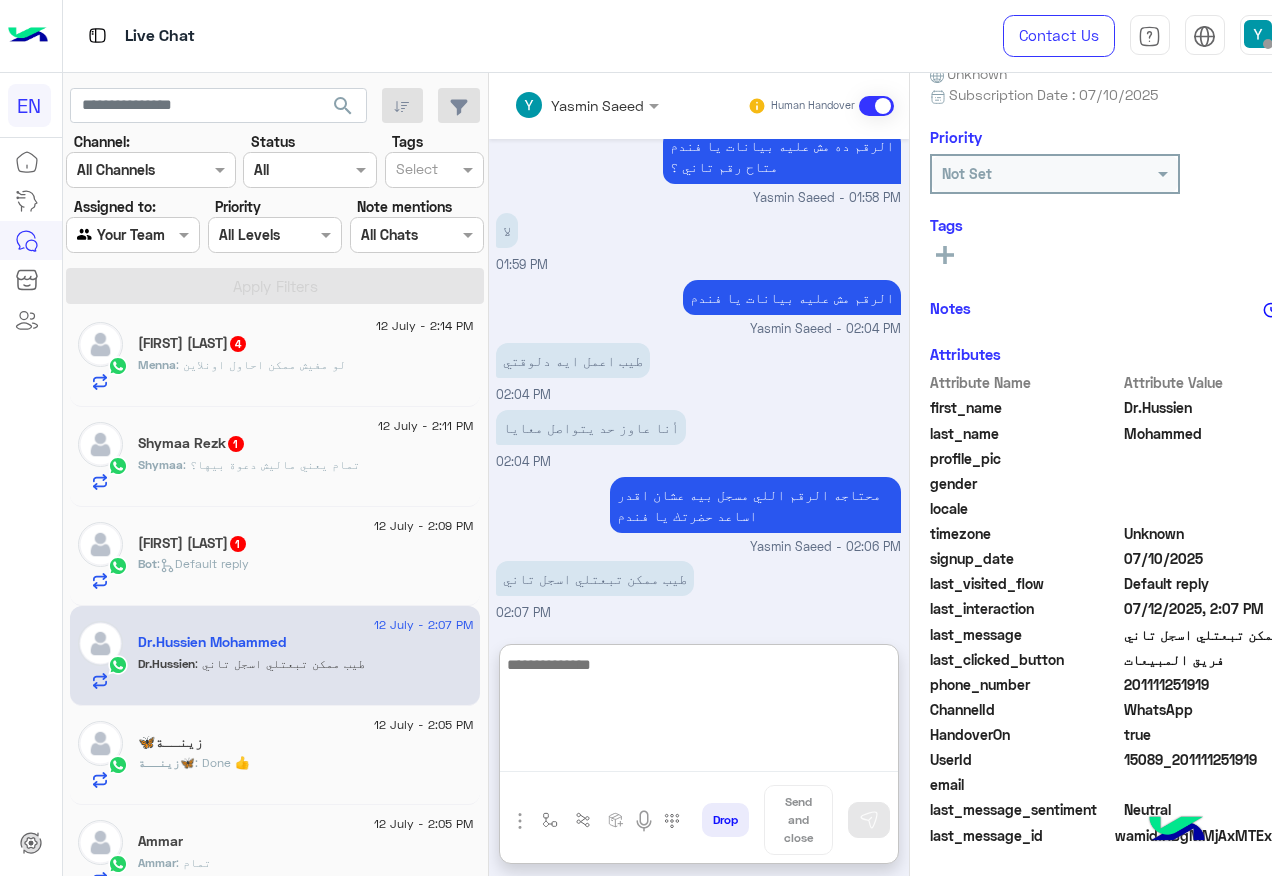 click at bounding box center (699, 712) 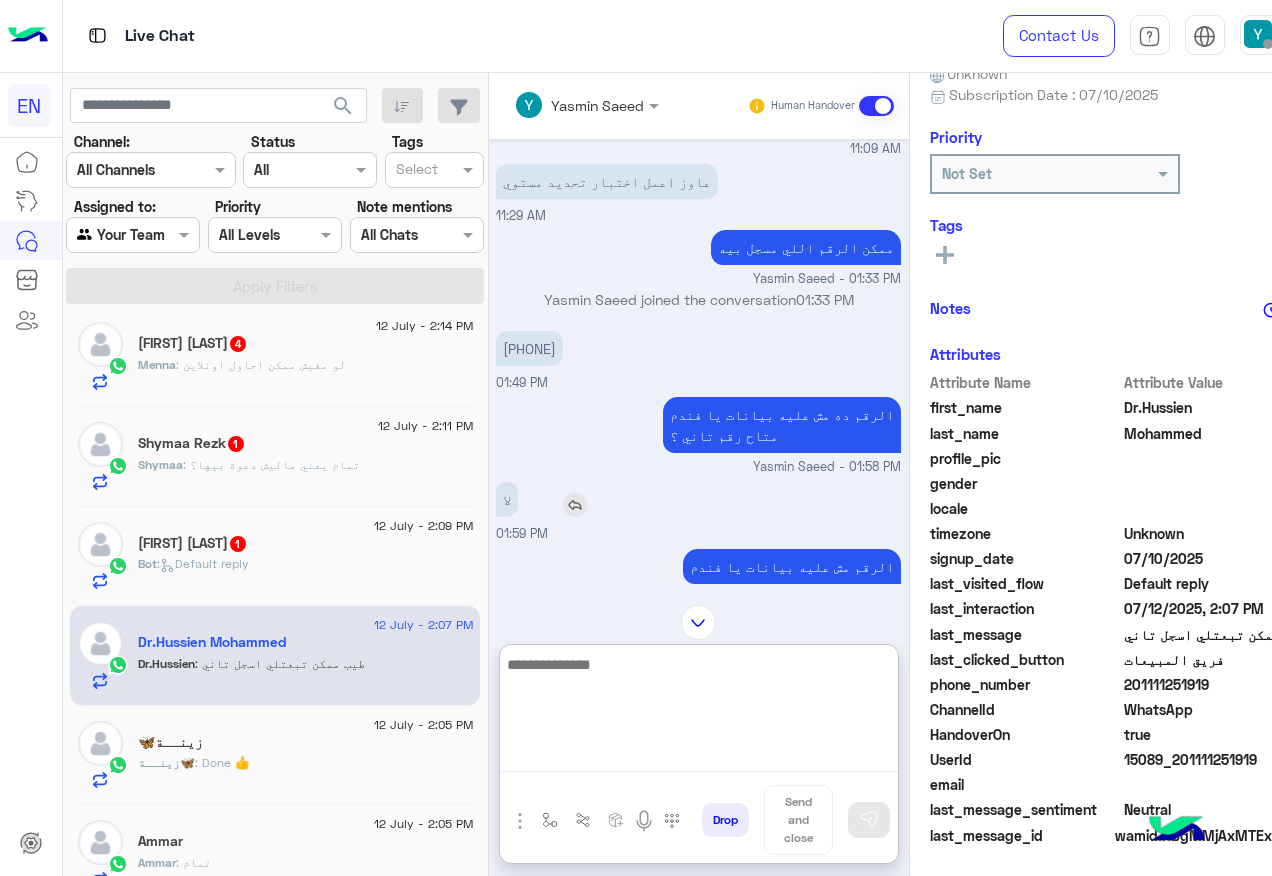 scroll, scrollTop: 737, scrollLeft: 0, axis: vertical 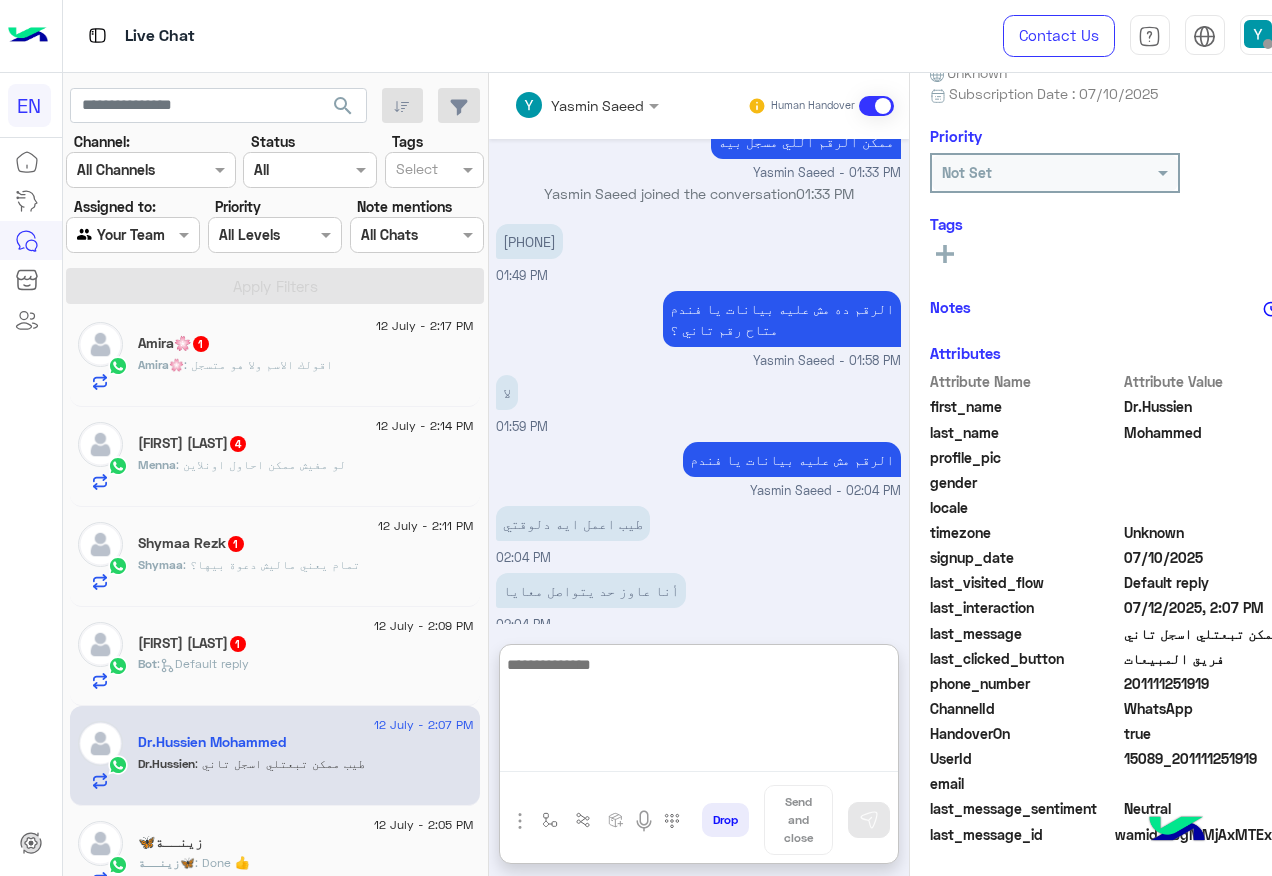 click at bounding box center [699, 712] 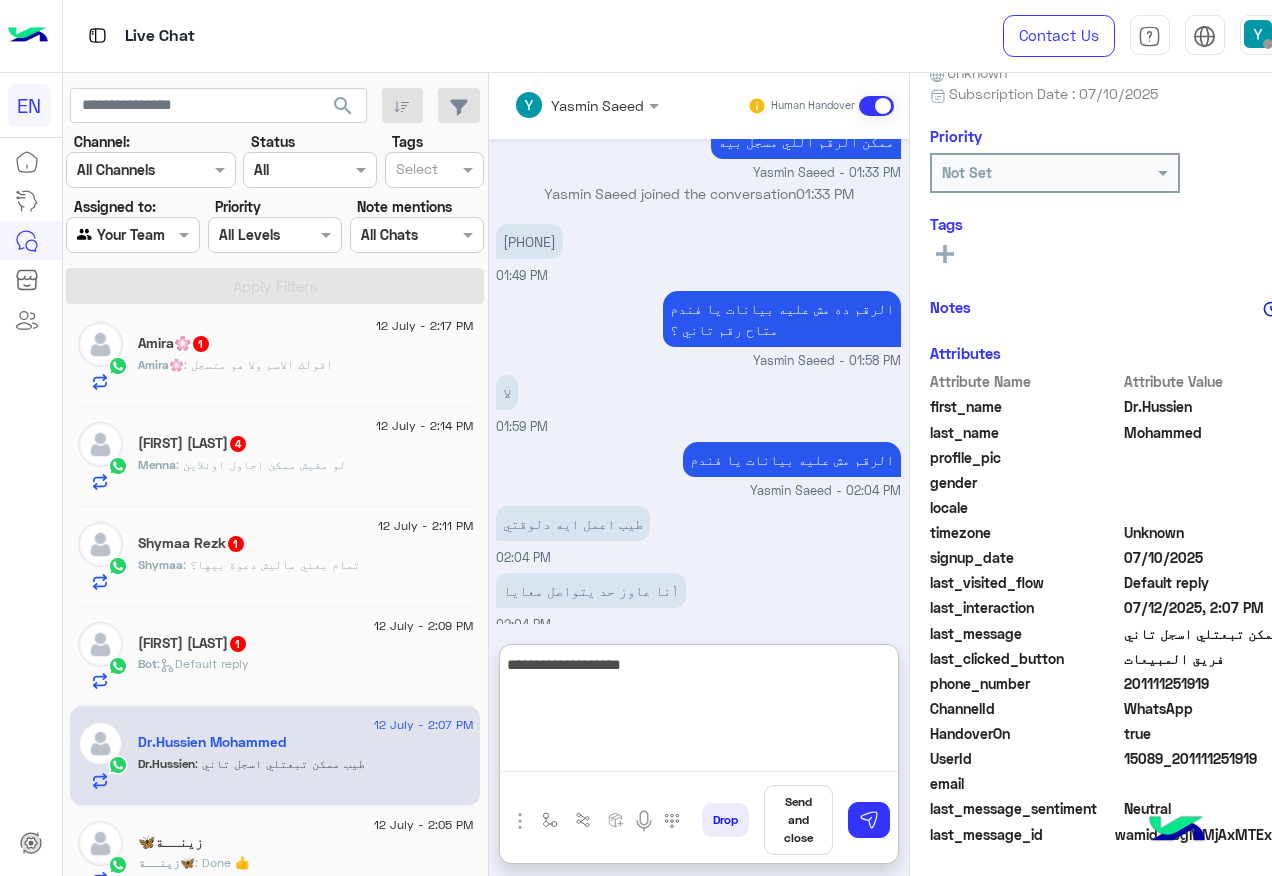 type on "**********" 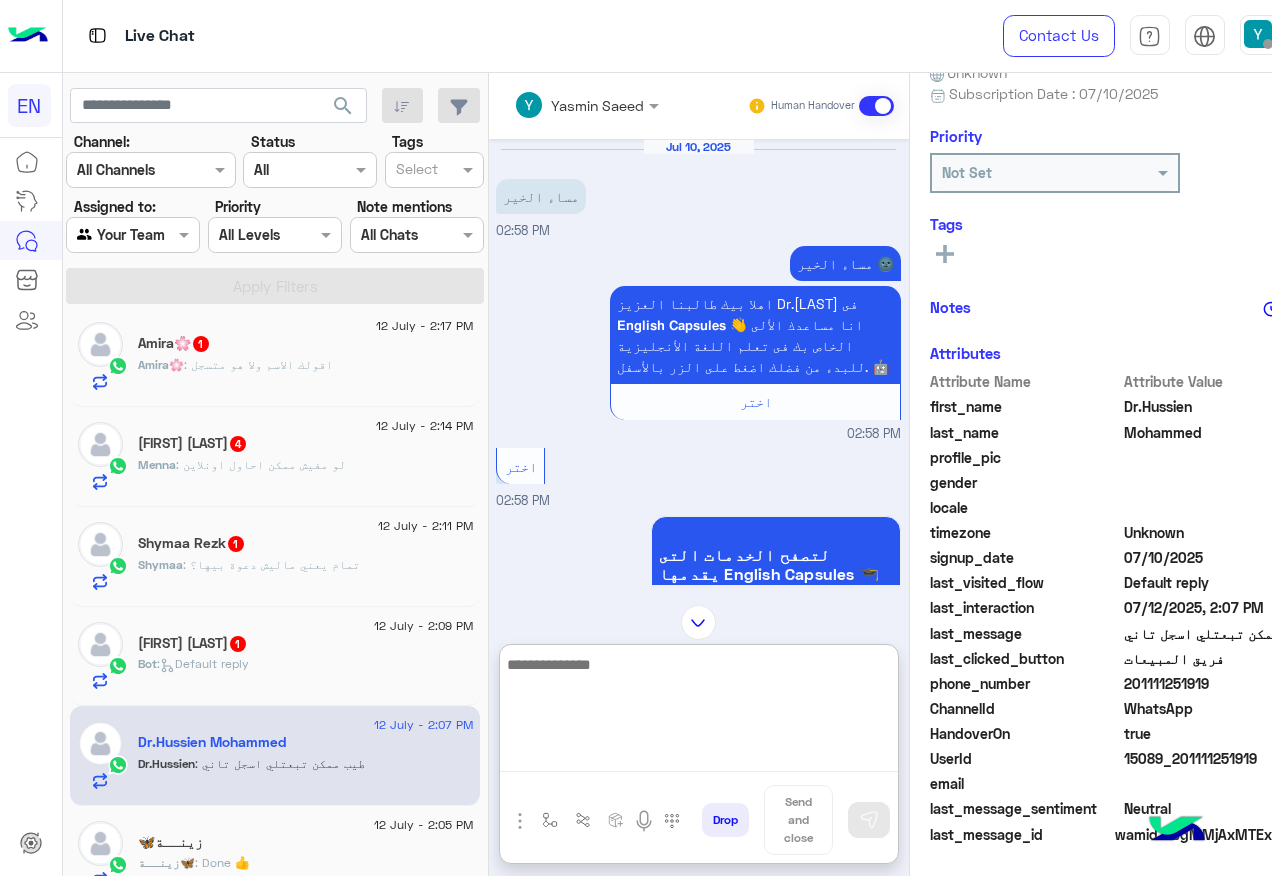 scroll, scrollTop: 4527, scrollLeft: 0, axis: vertical 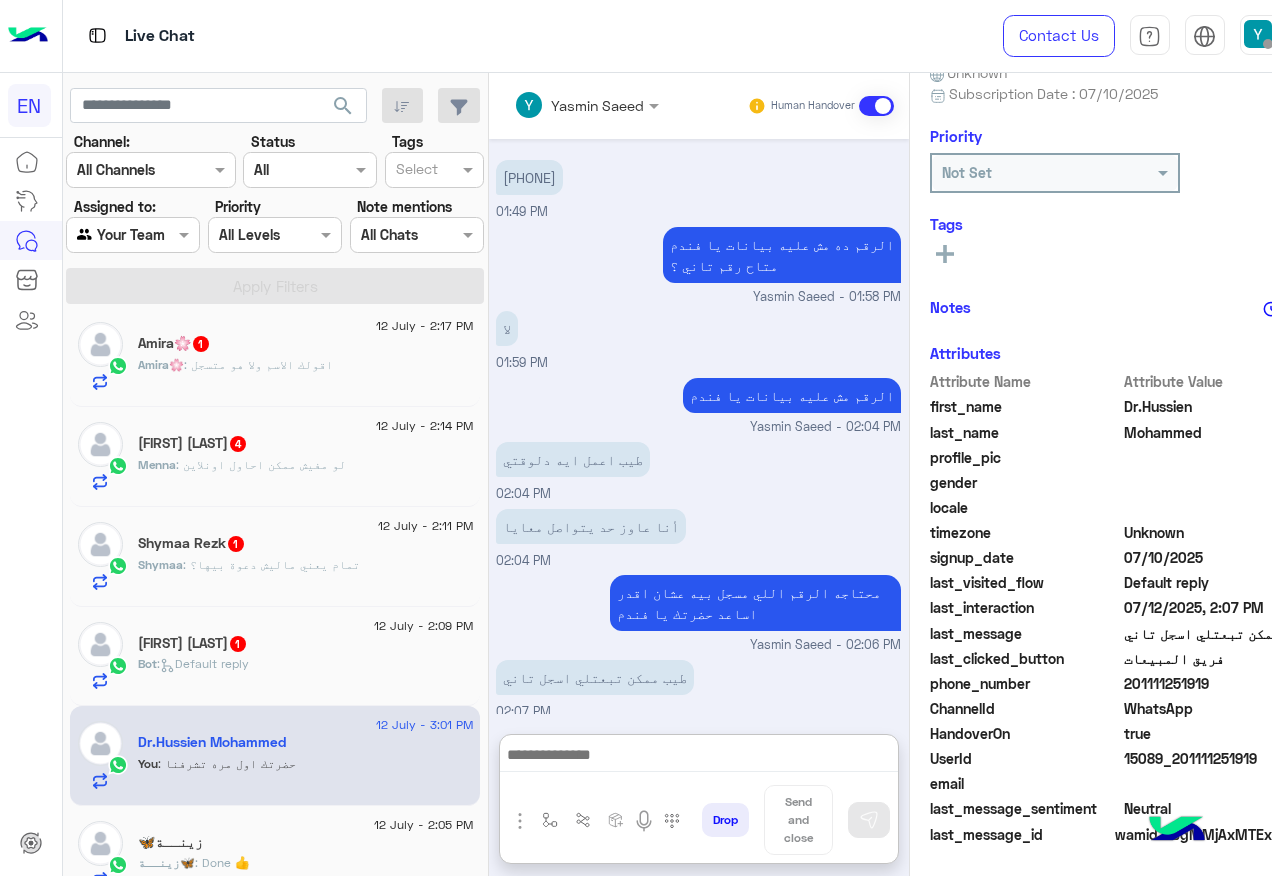 click on "Bot :   Default reply" 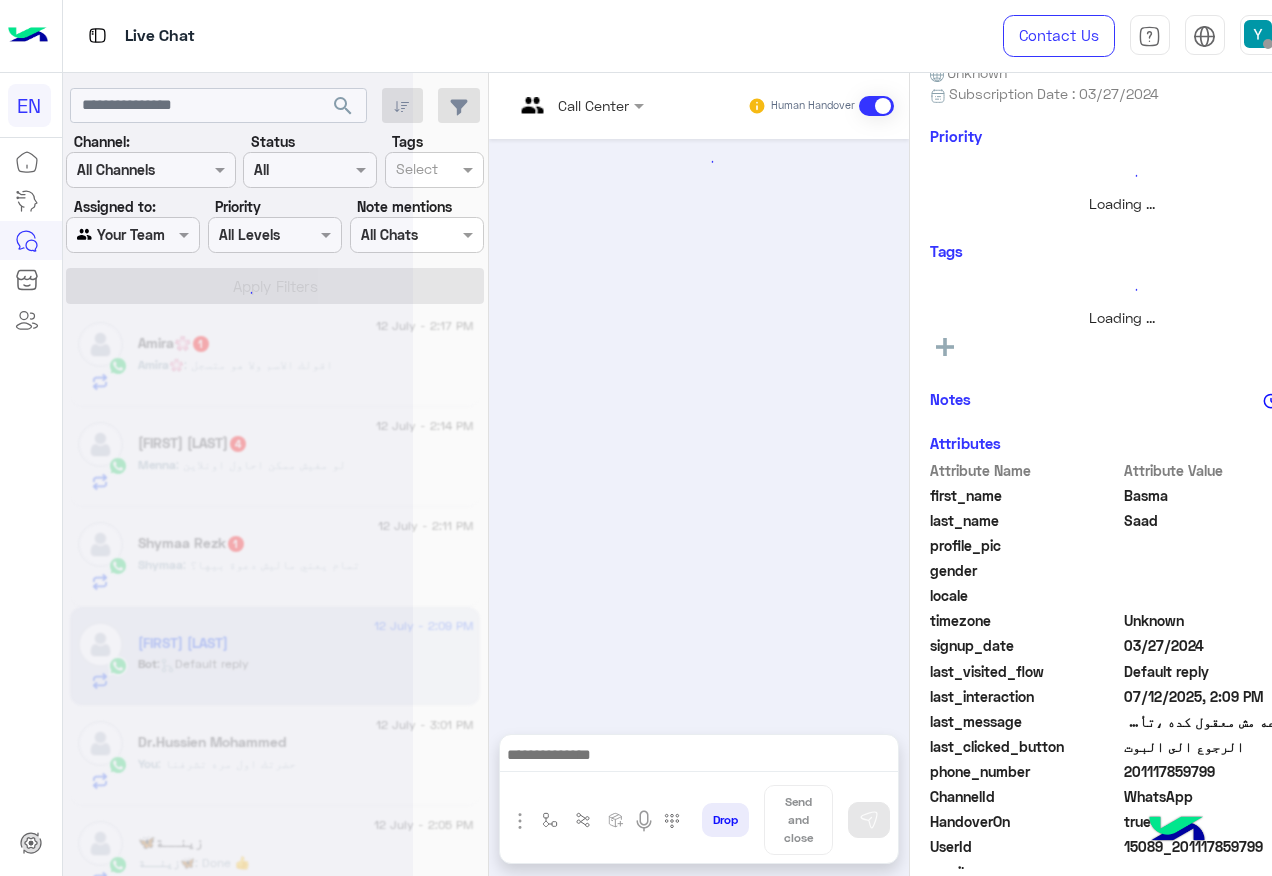 scroll, scrollTop: 197, scrollLeft: 0, axis: vertical 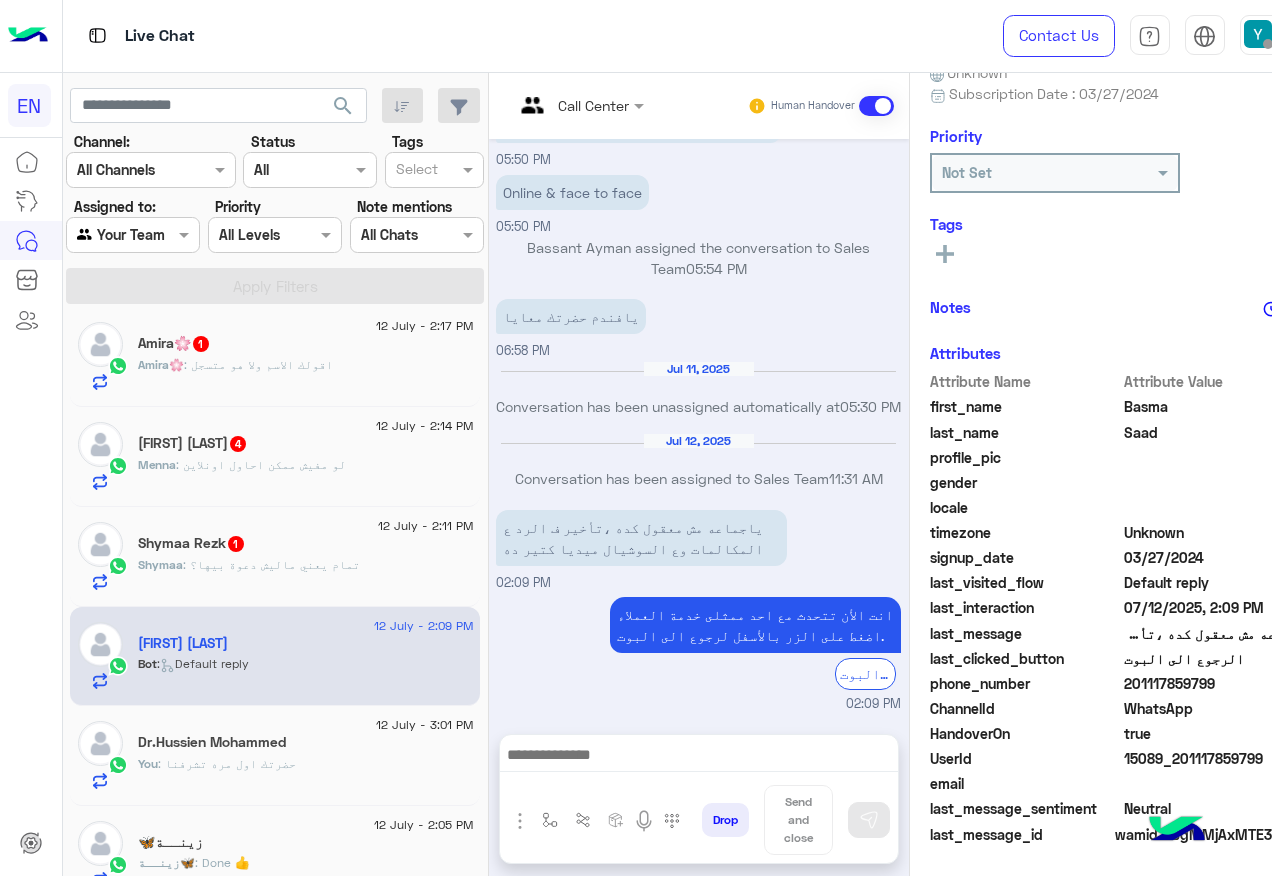 click on "201117859799" 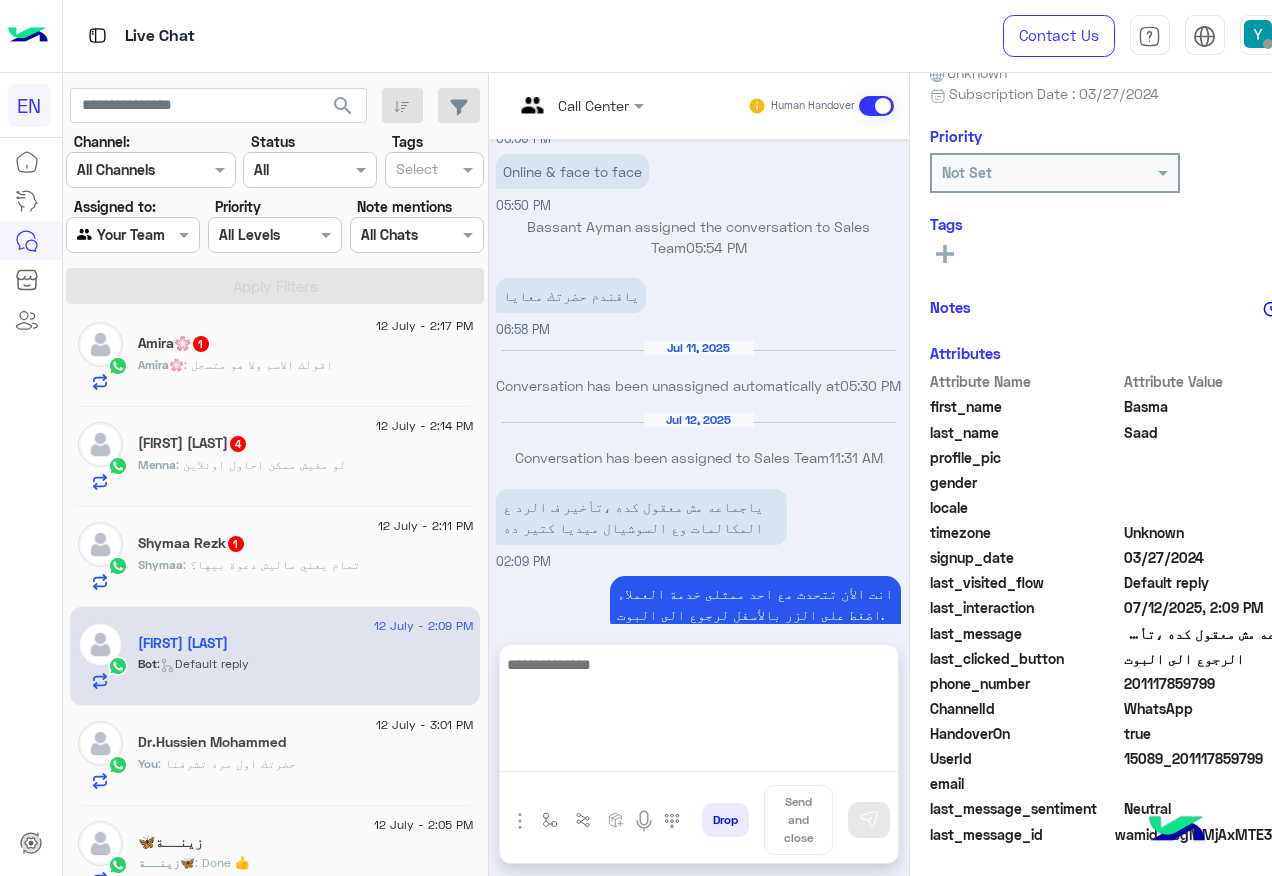 click at bounding box center [699, 712] 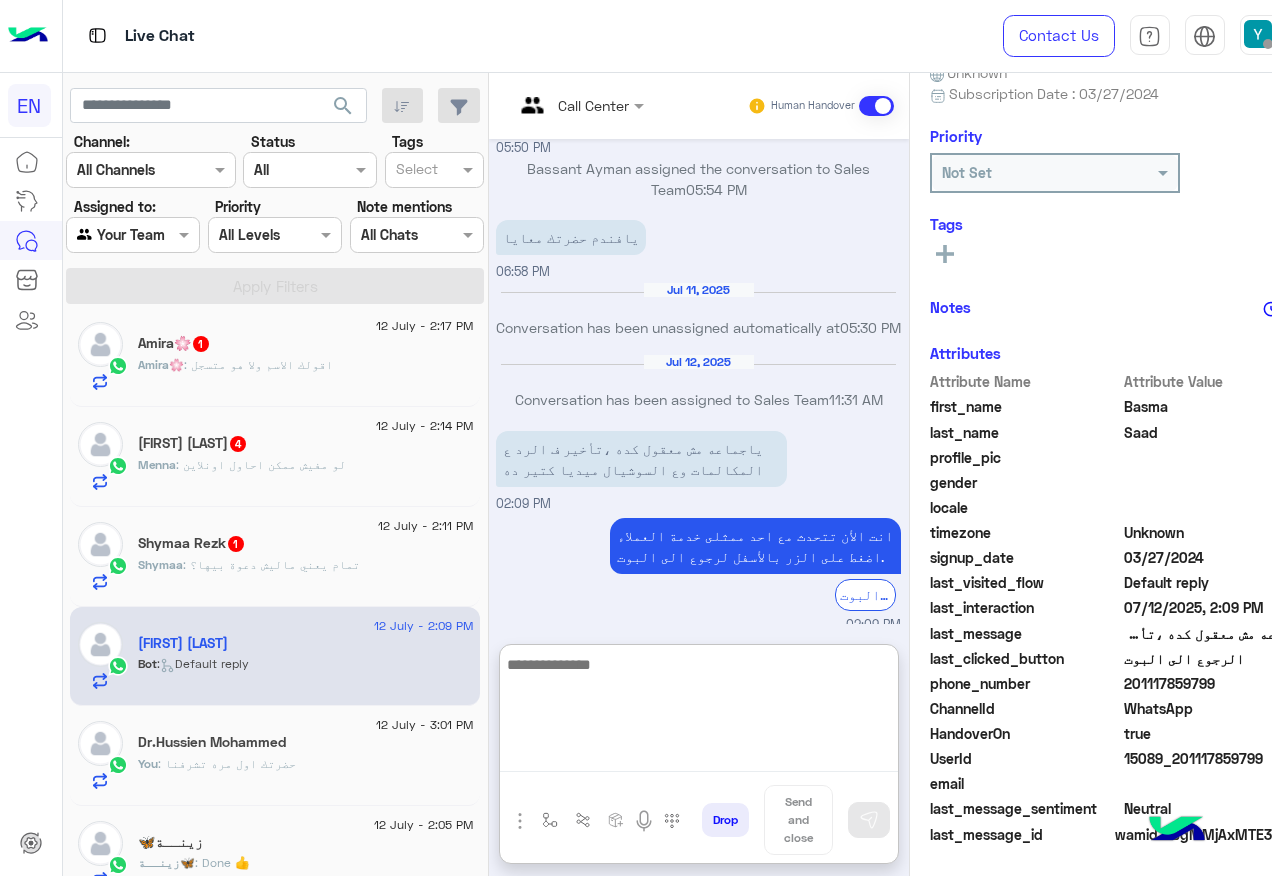 scroll, scrollTop: 1167, scrollLeft: 0, axis: vertical 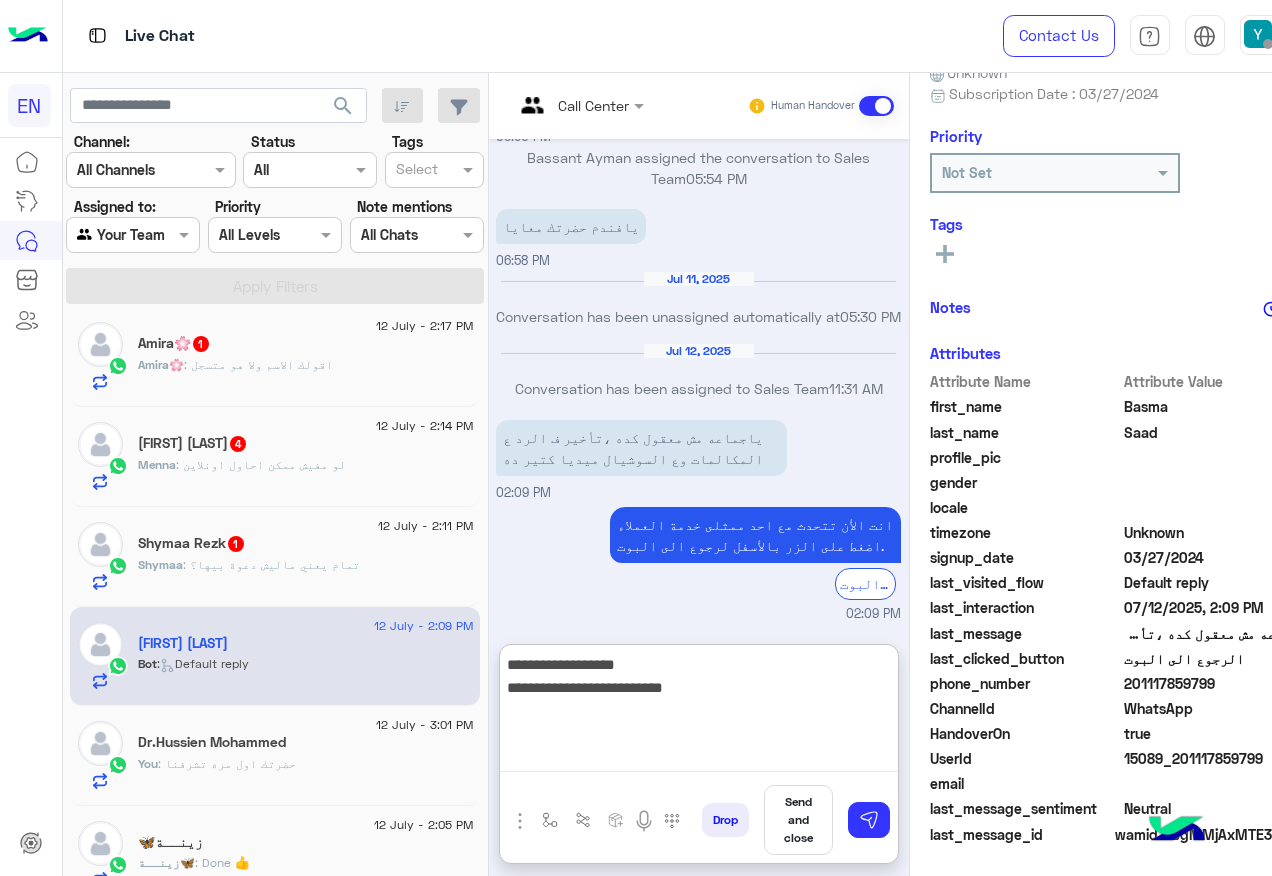 type on "**********" 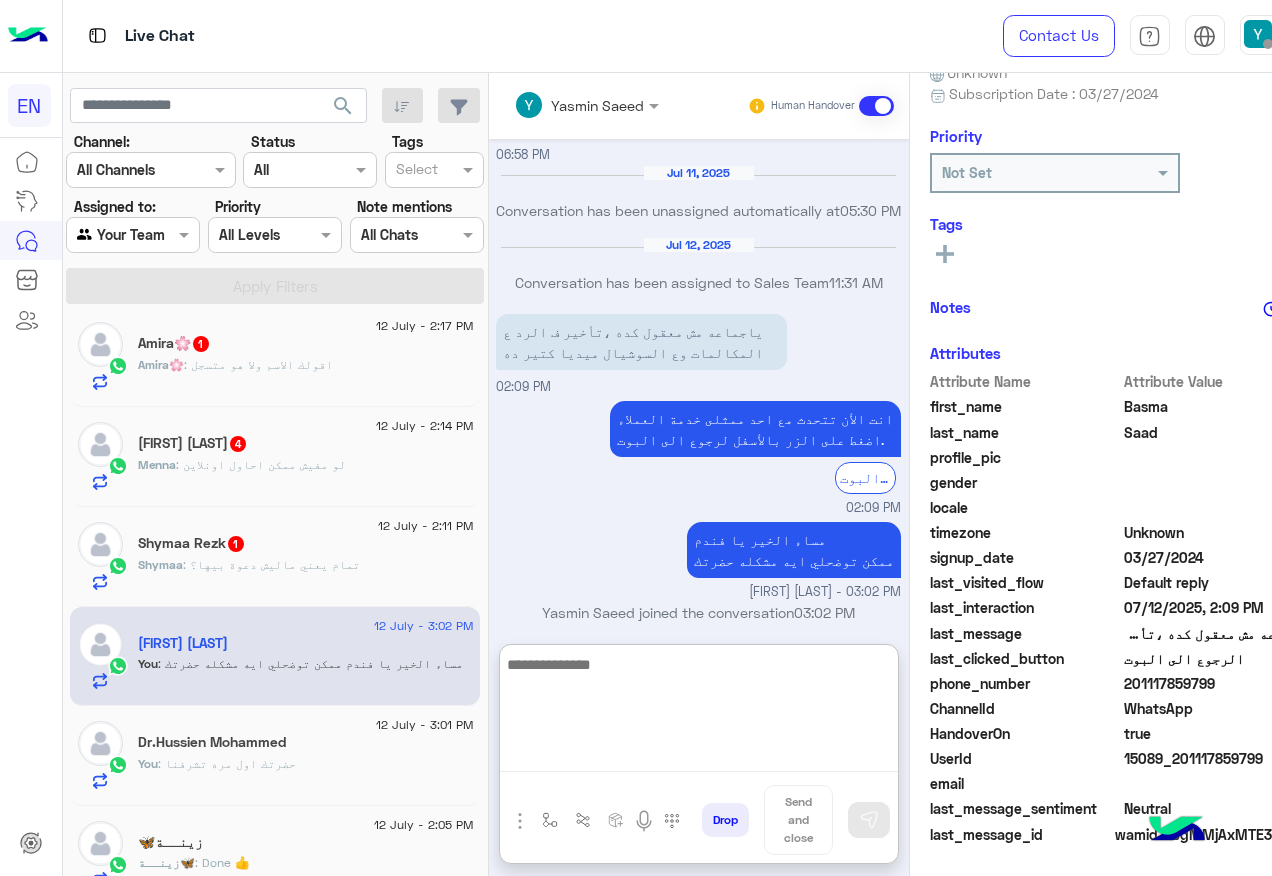 scroll, scrollTop: 1288, scrollLeft: 0, axis: vertical 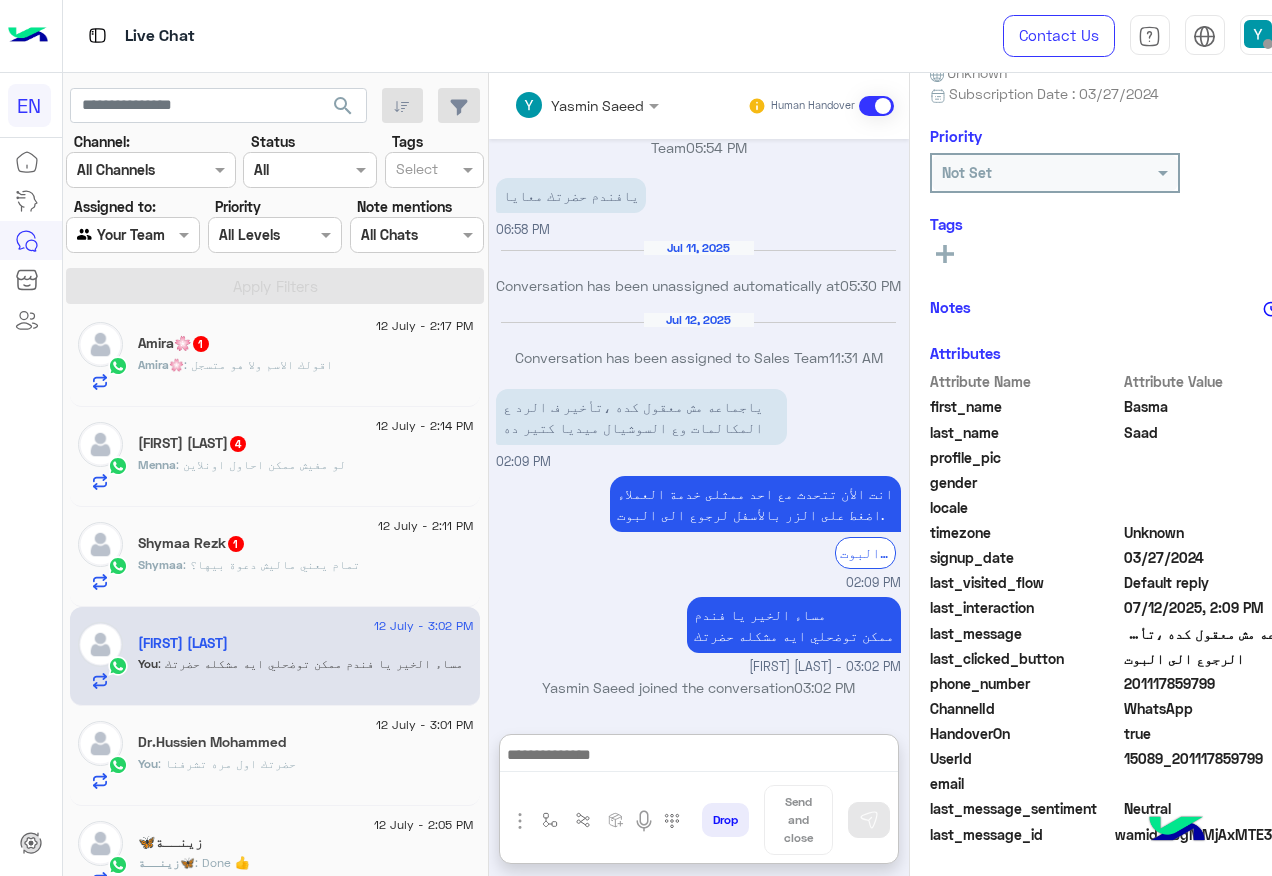 click on ": تمام يعني ماليش دعوة بيها؟" 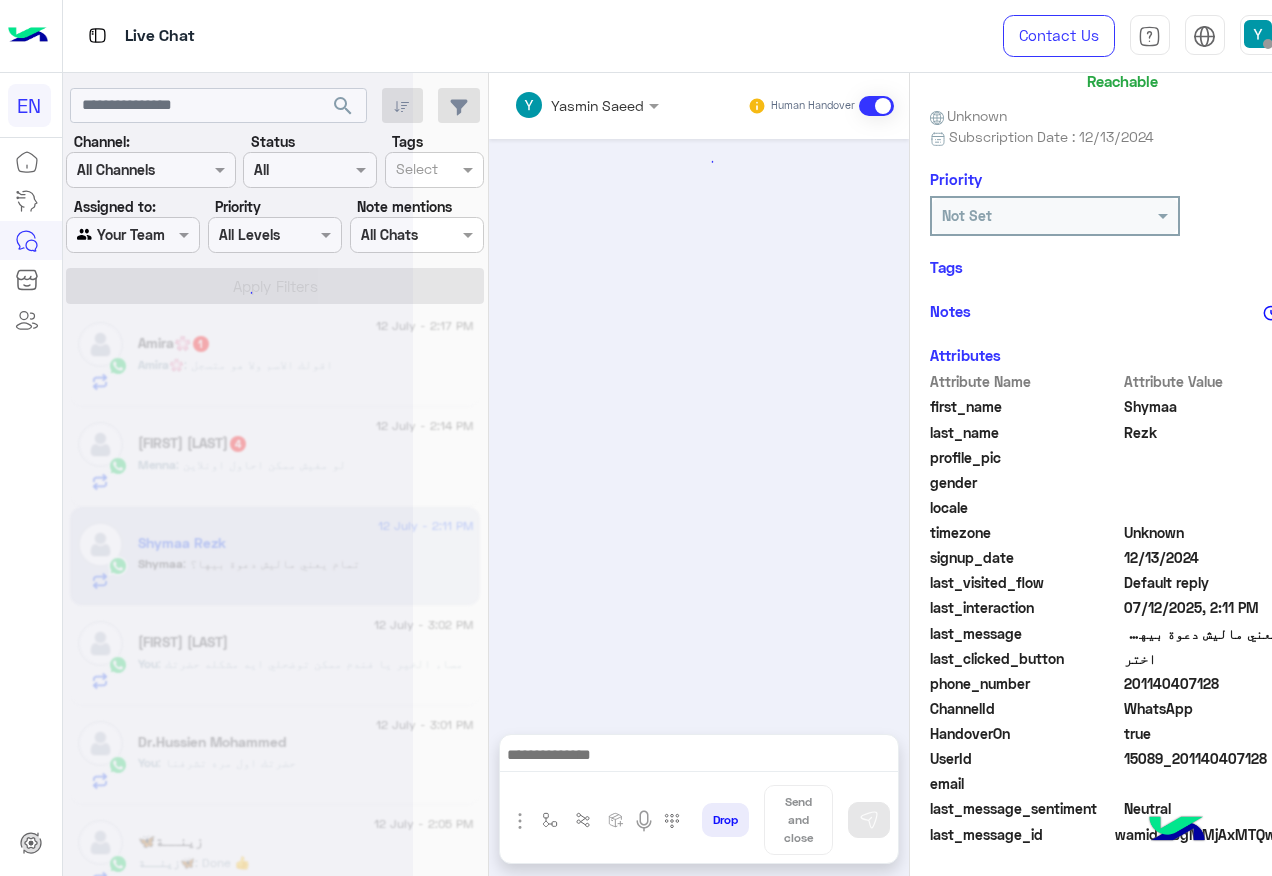 scroll, scrollTop: 158, scrollLeft: 0, axis: vertical 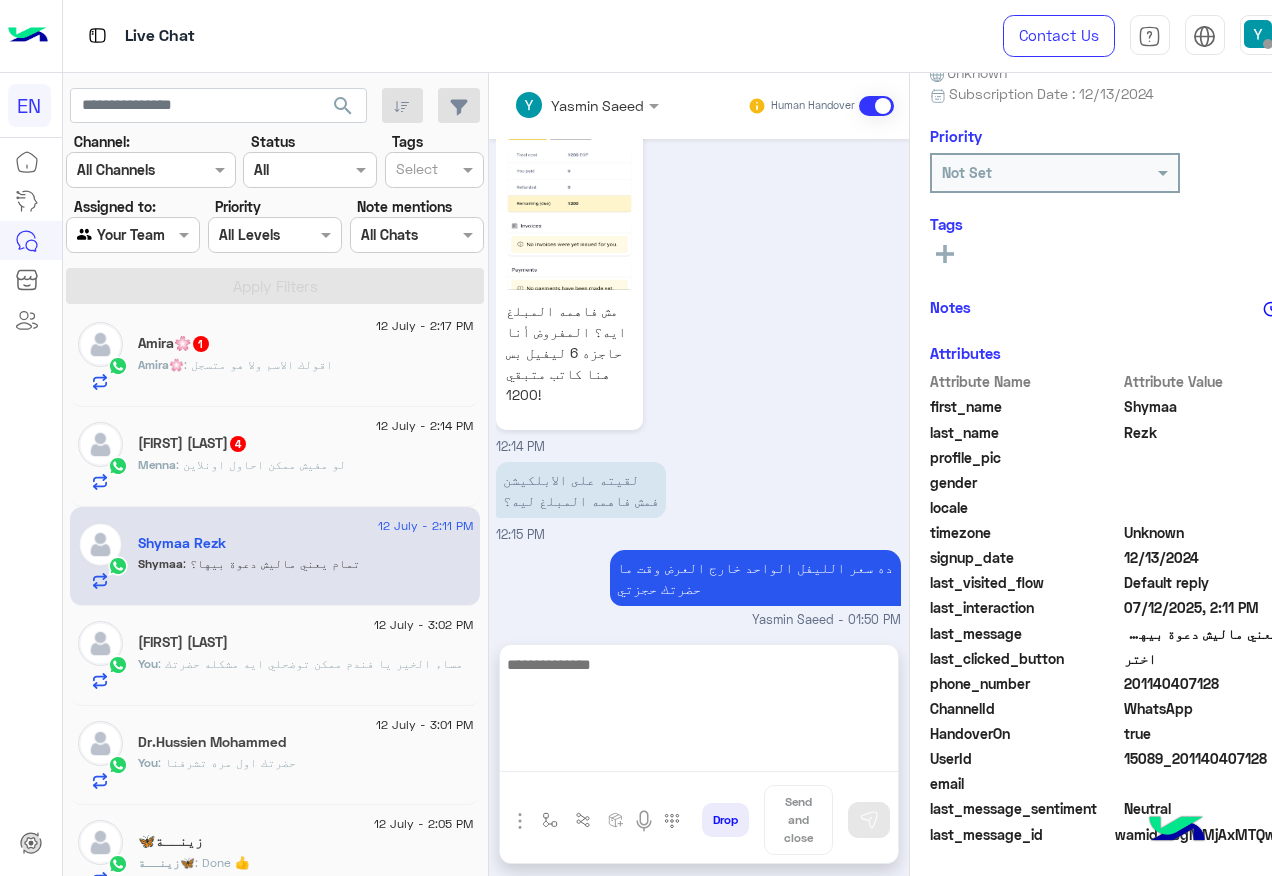 click at bounding box center (699, 712) 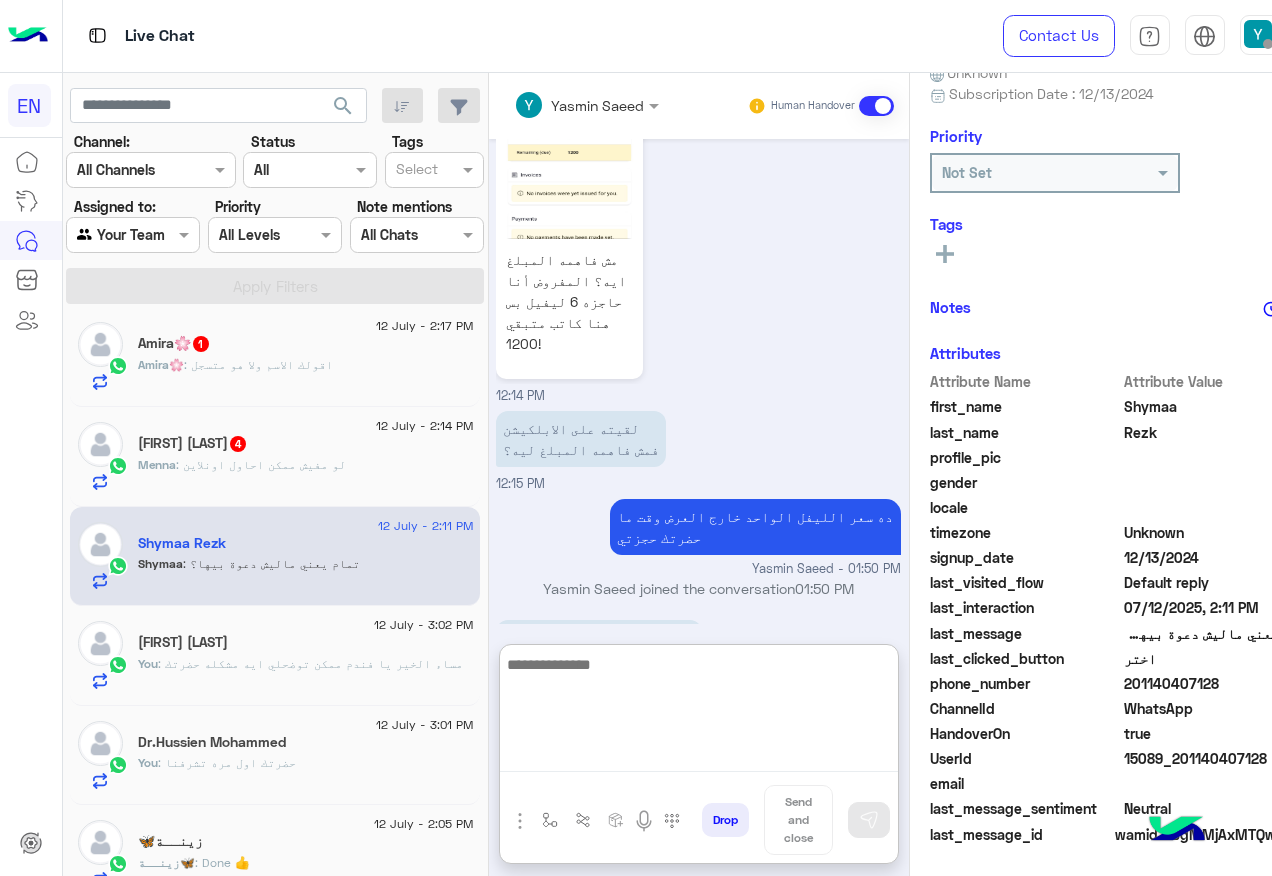 scroll, scrollTop: 1623, scrollLeft: 0, axis: vertical 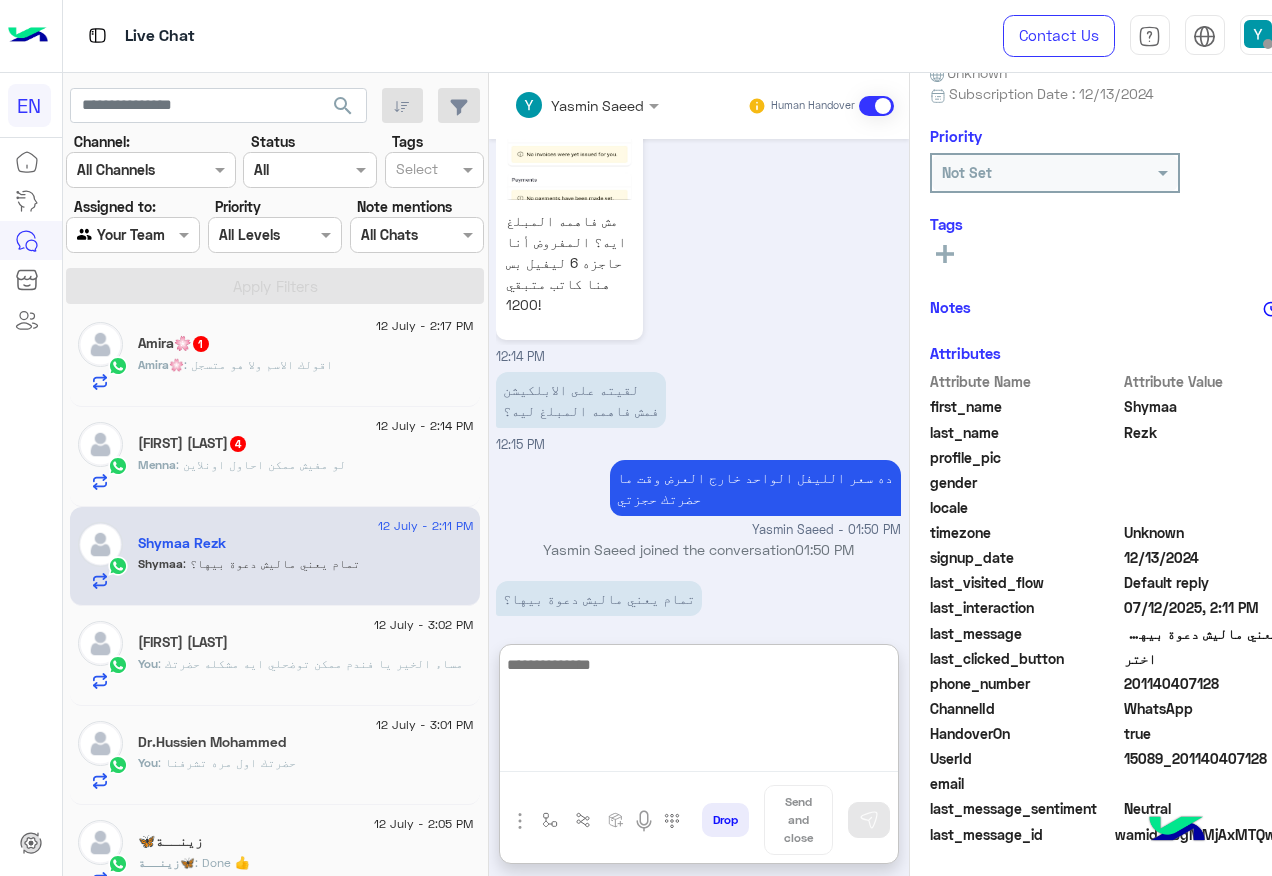 click at bounding box center (699, 712) 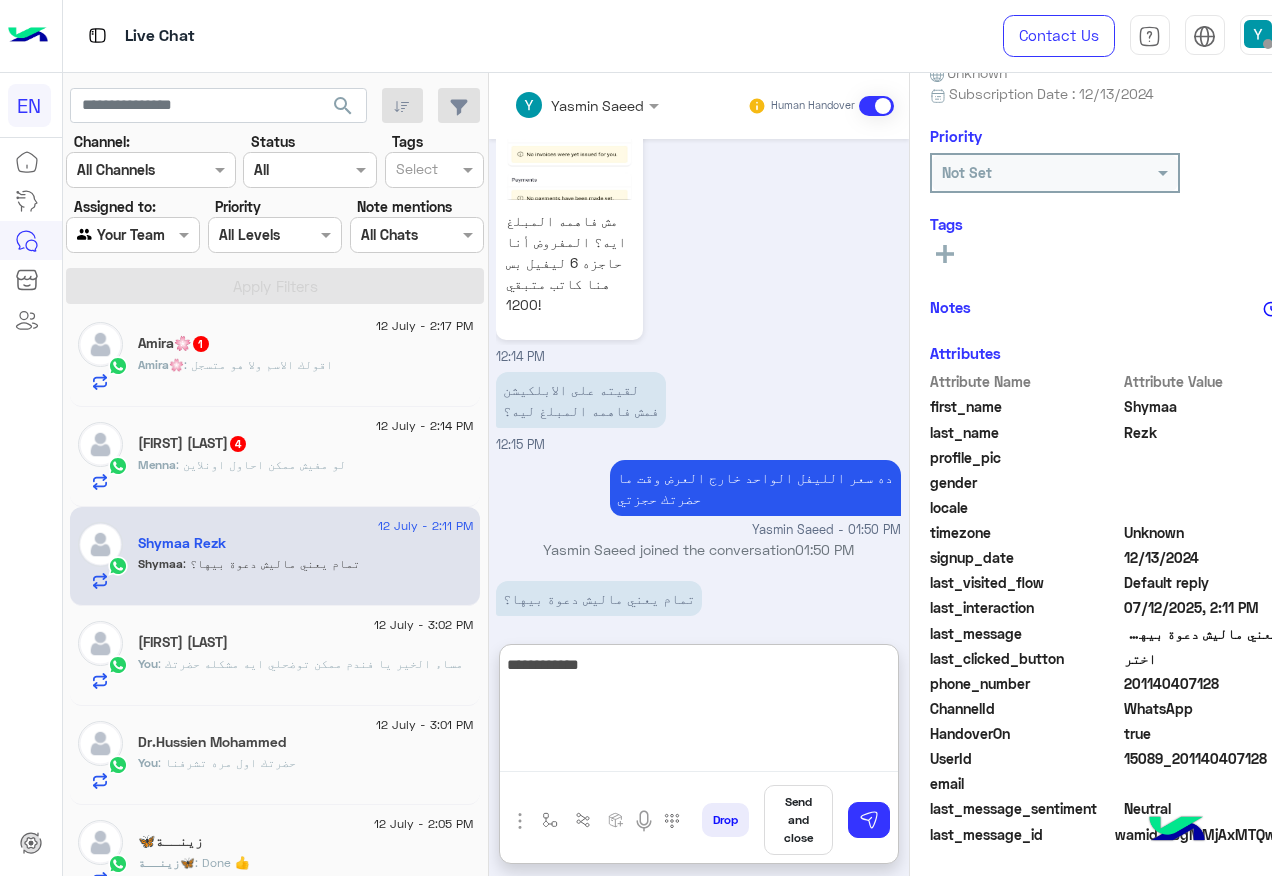type on "**********" 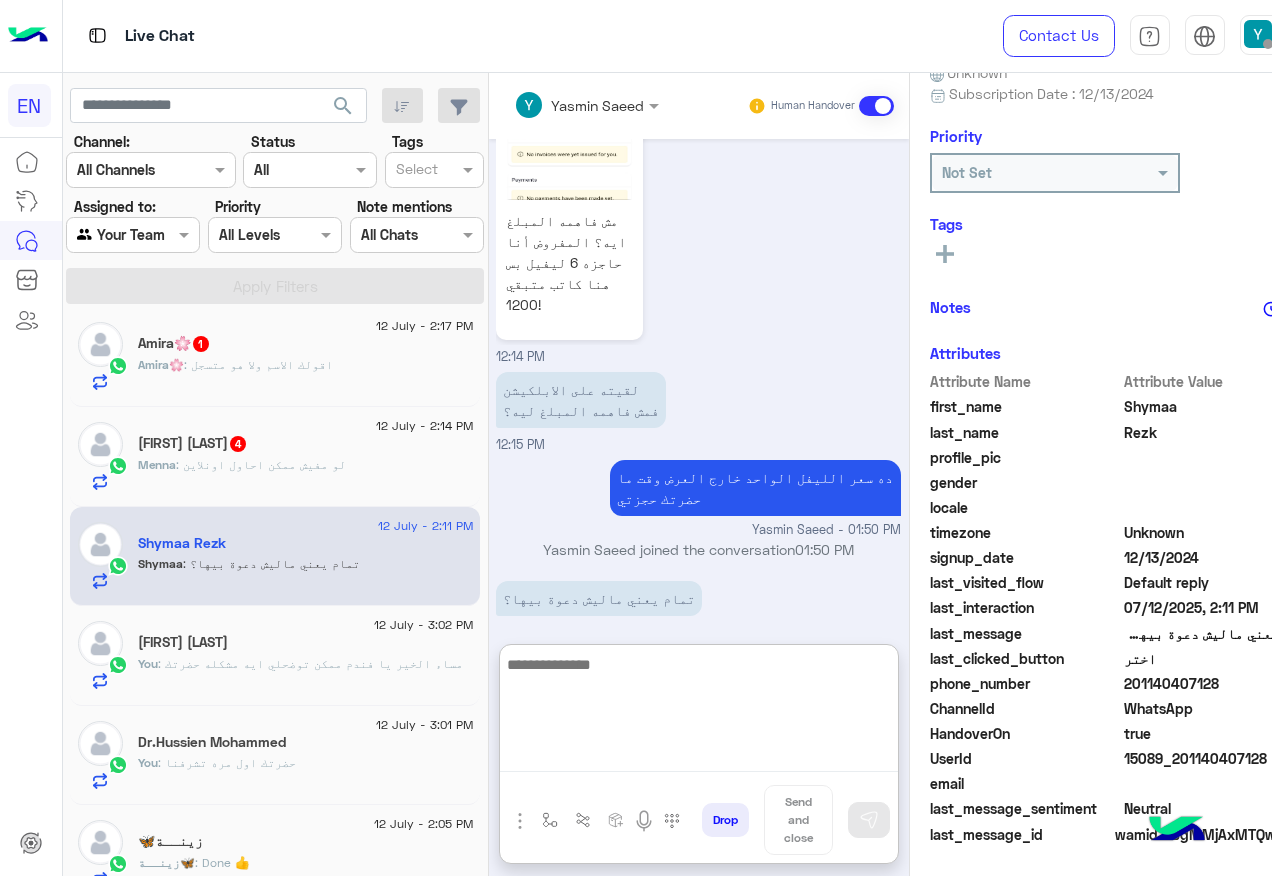 scroll, scrollTop: 1687, scrollLeft: 0, axis: vertical 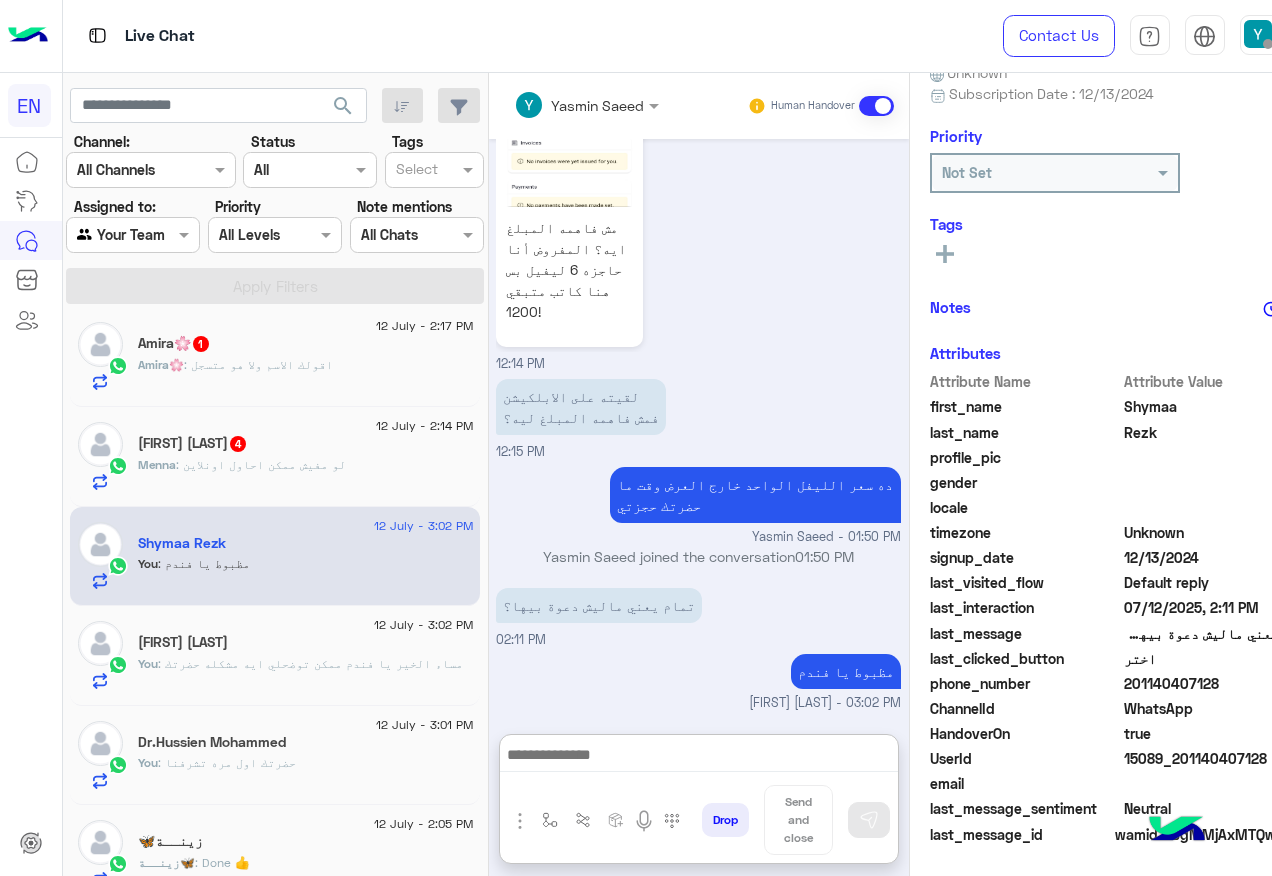 click on "12 July - 3:02 PM  [FIRST] [LAST]   You  : مظبوط يا فندم" 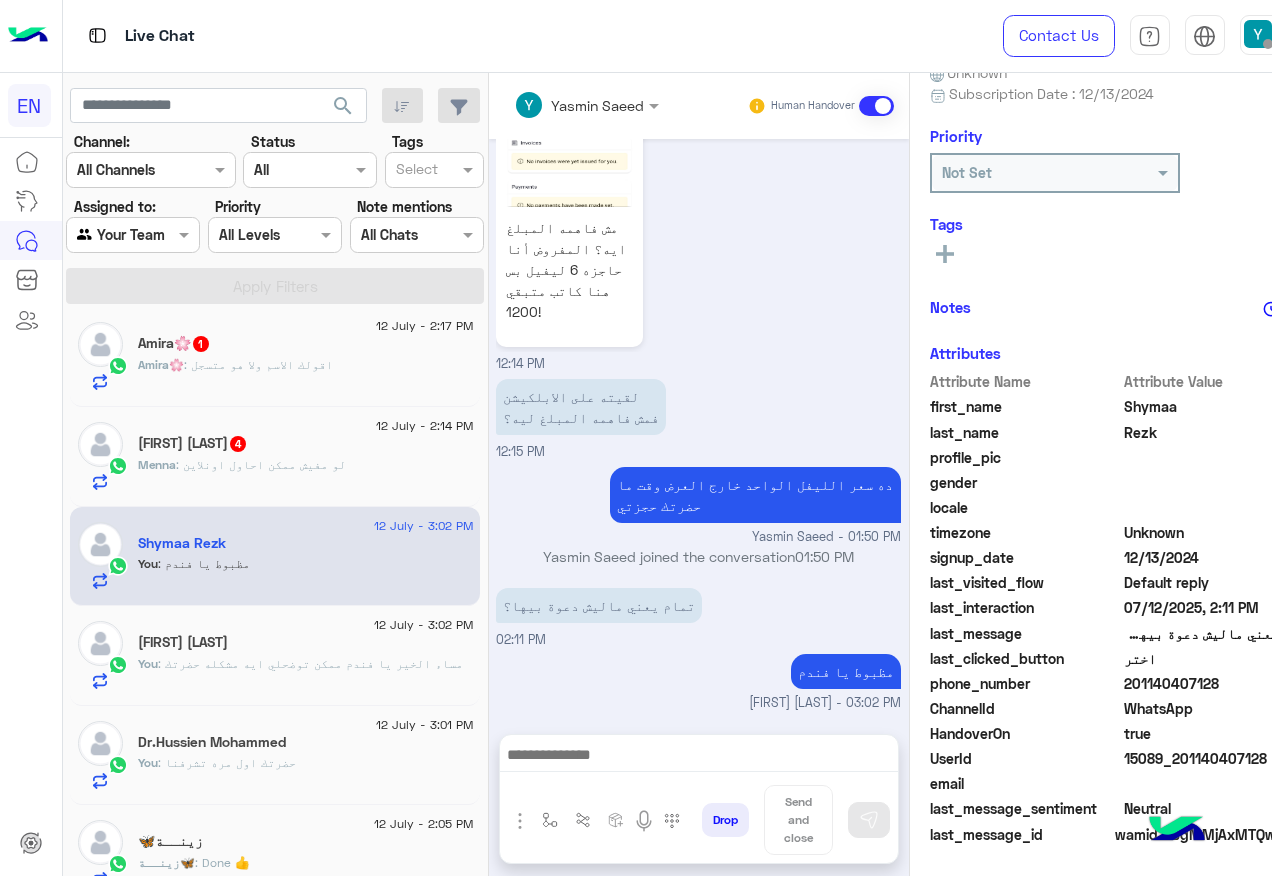 scroll, scrollTop: 1597, scrollLeft: 0, axis: vertical 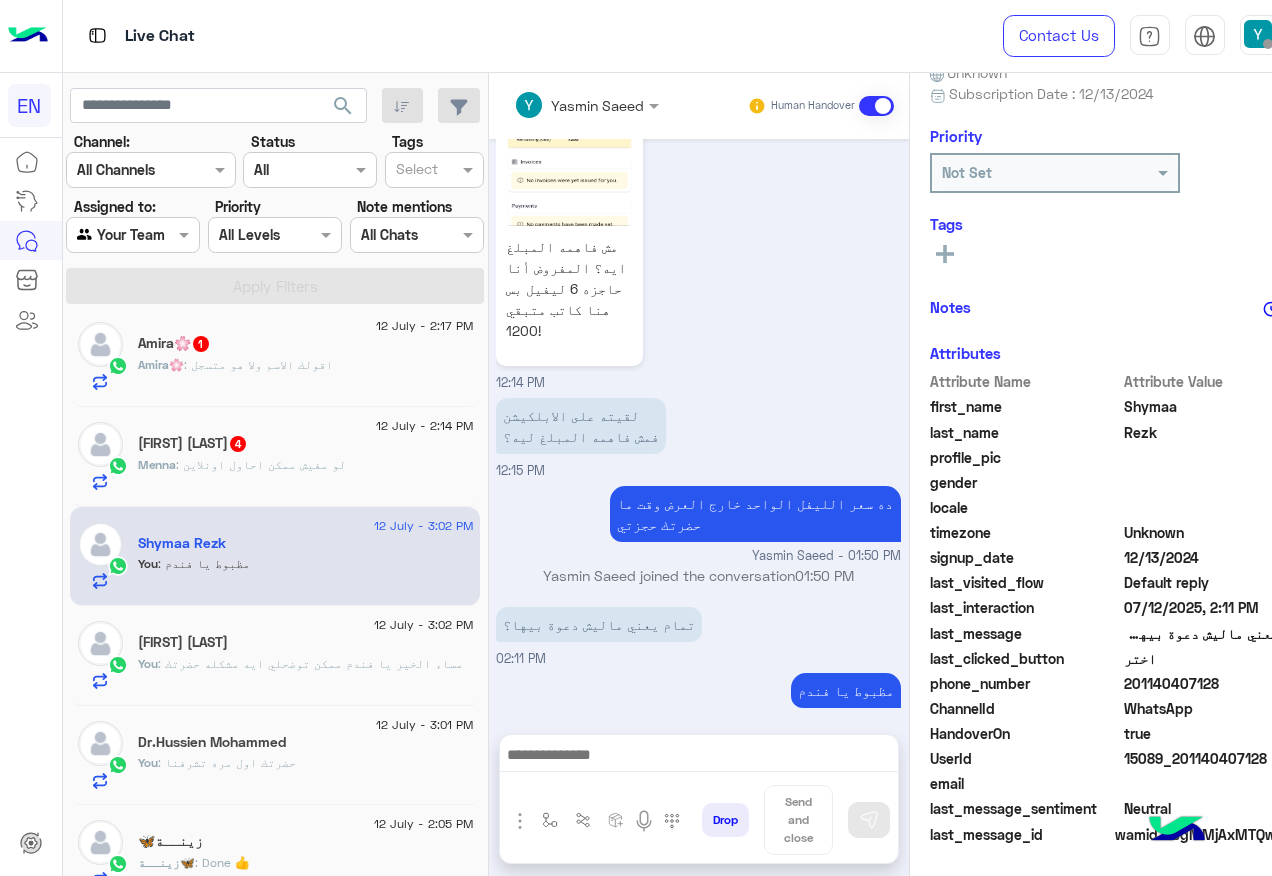click on "[FIRST] : لو مفيش ممكن احاول اونلاين" 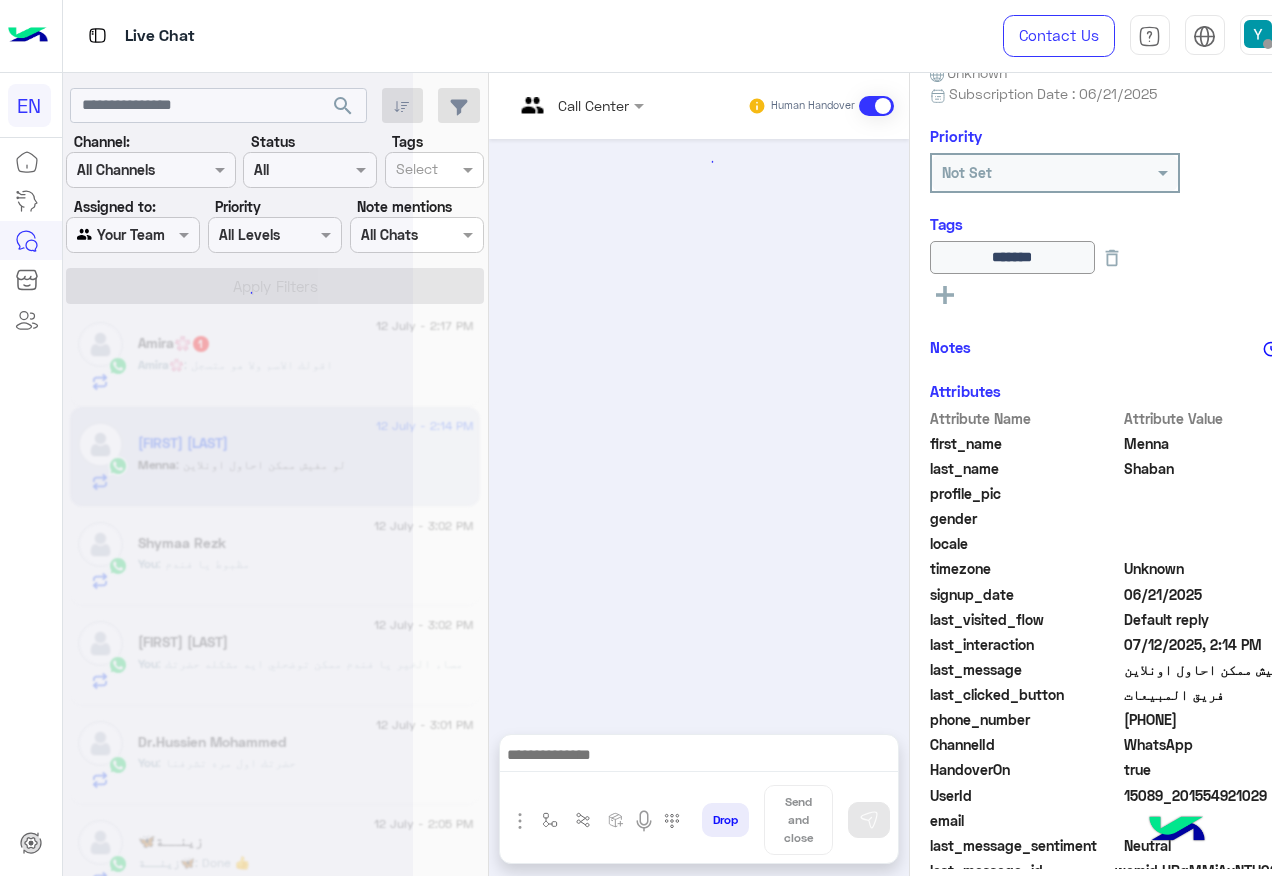 scroll, scrollTop: 1659, scrollLeft: 0, axis: vertical 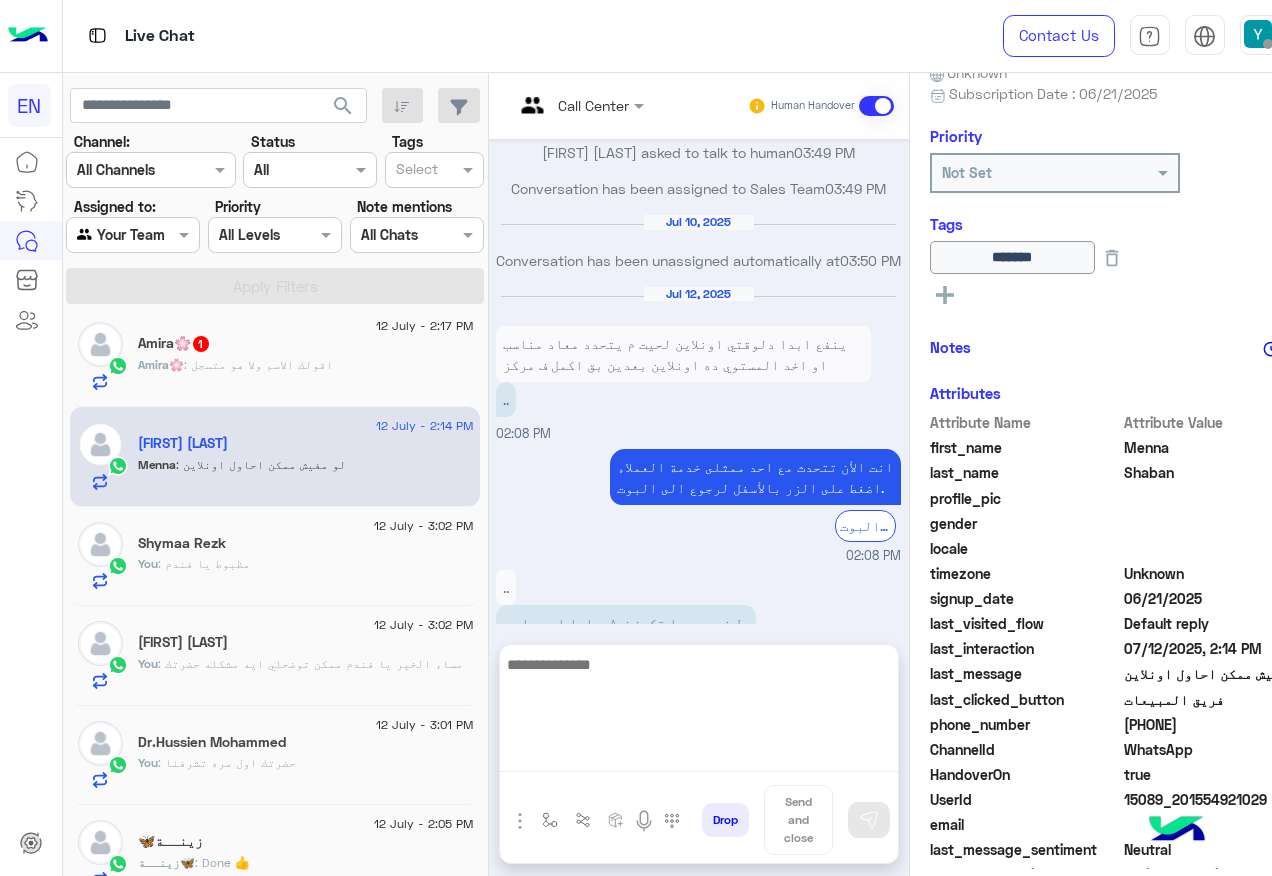 click at bounding box center (699, 712) 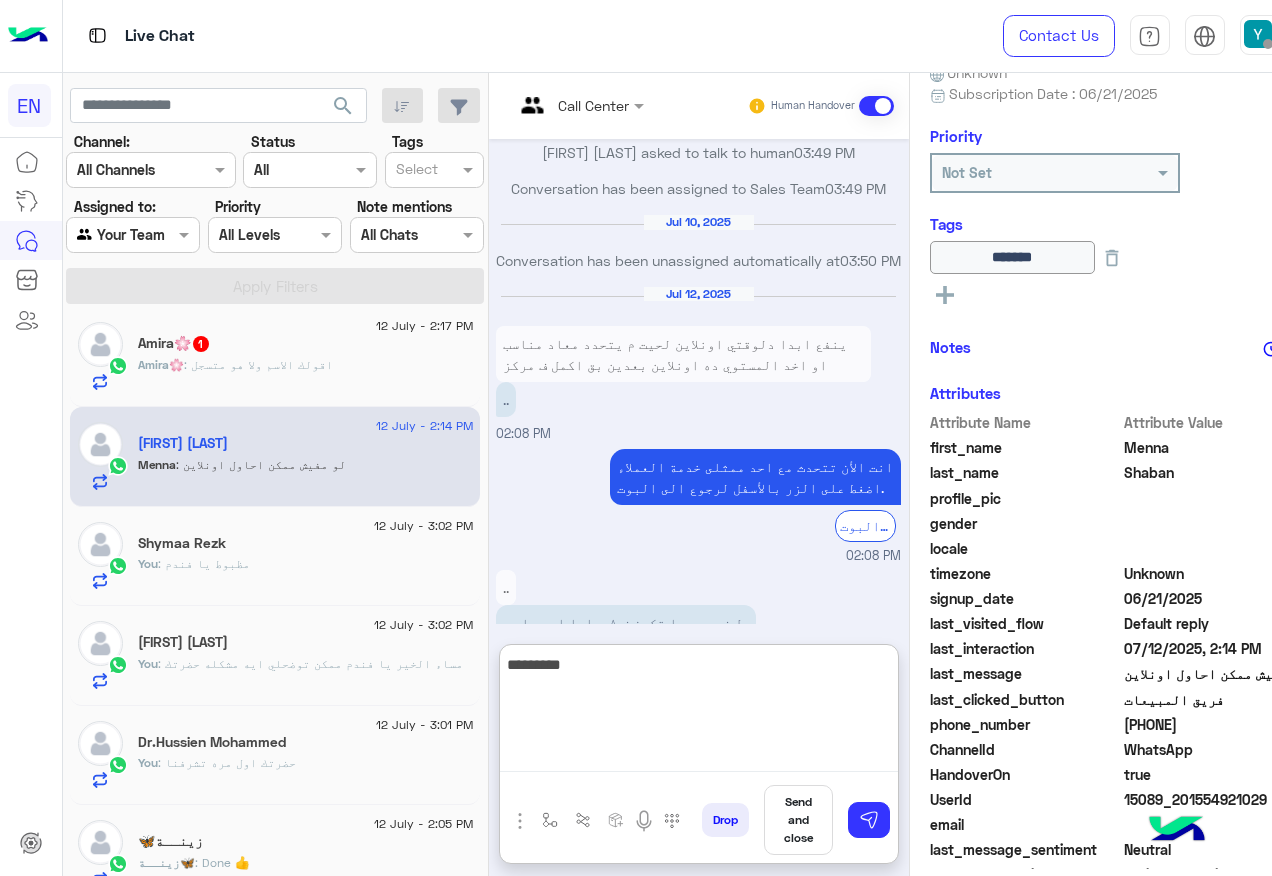 type on "**********" 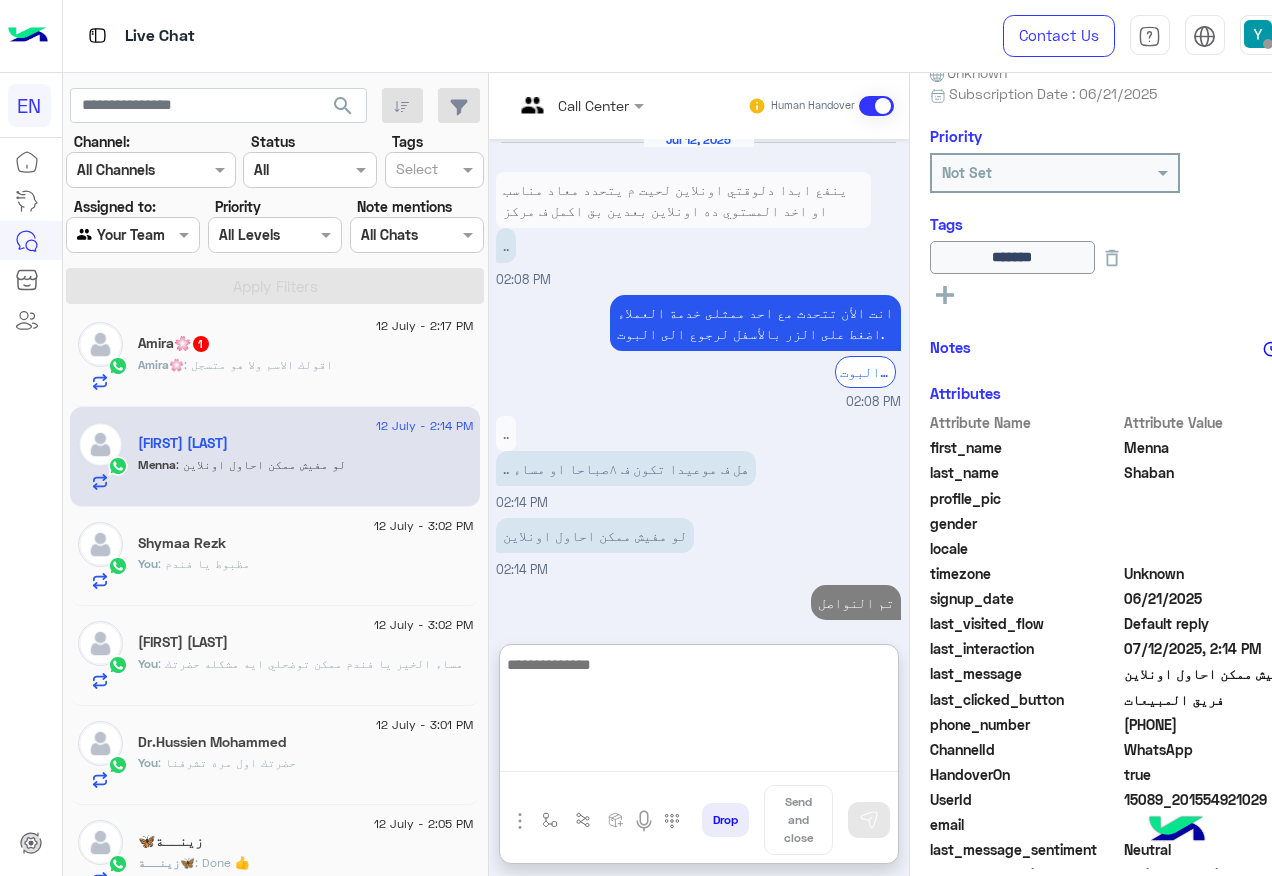 scroll, scrollTop: 1849, scrollLeft: 0, axis: vertical 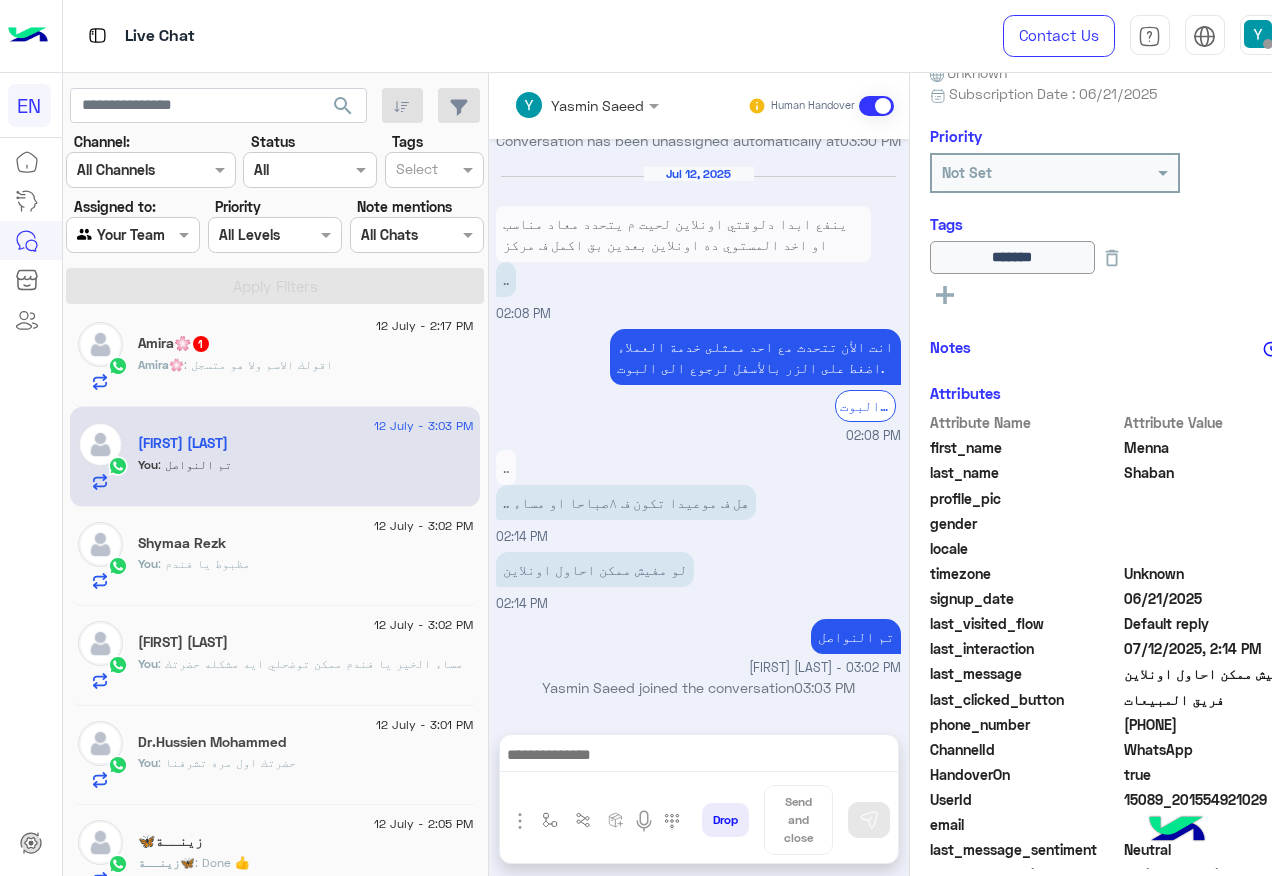 click on "[FIRST]🌸   1" 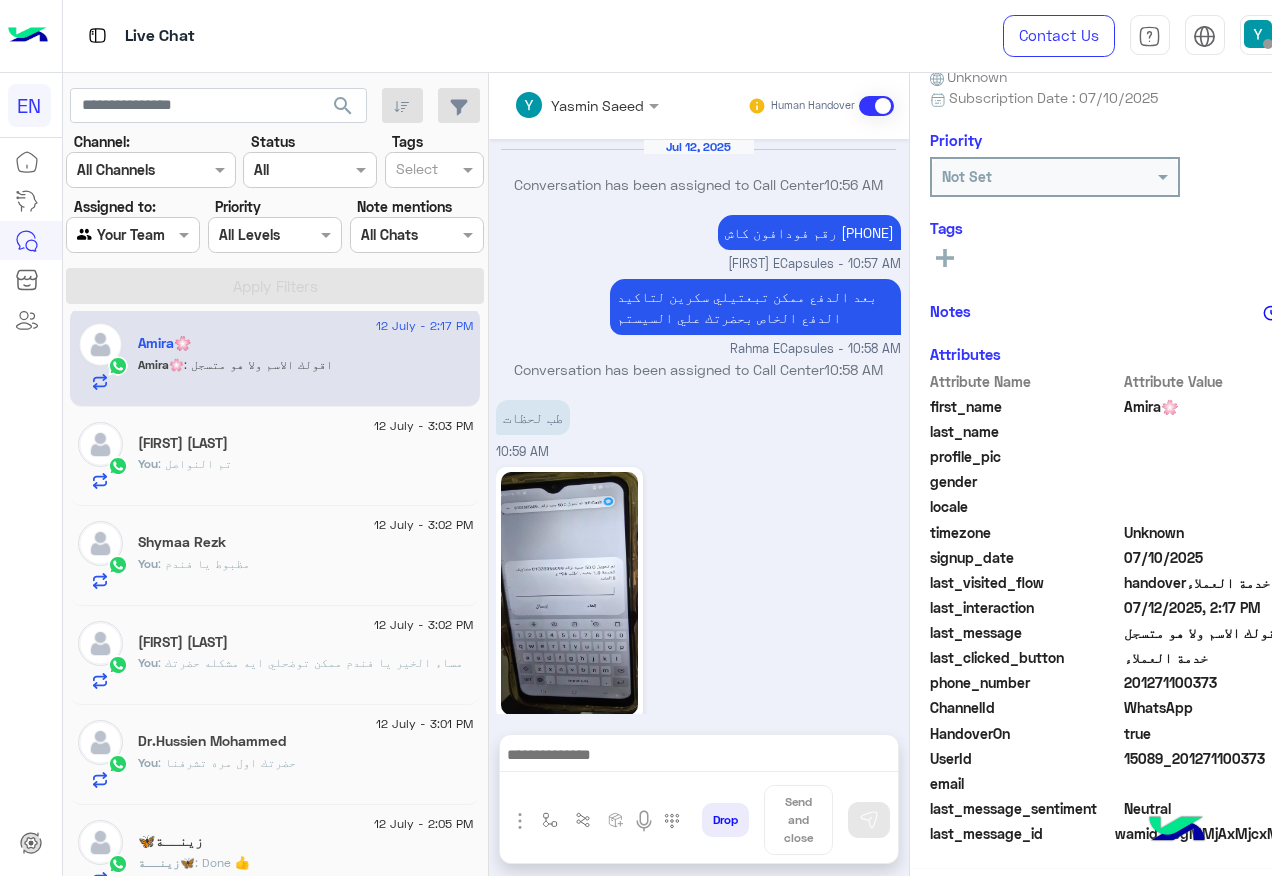 scroll, scrollTop: 197, scrollLeft: 0, axis: vertical 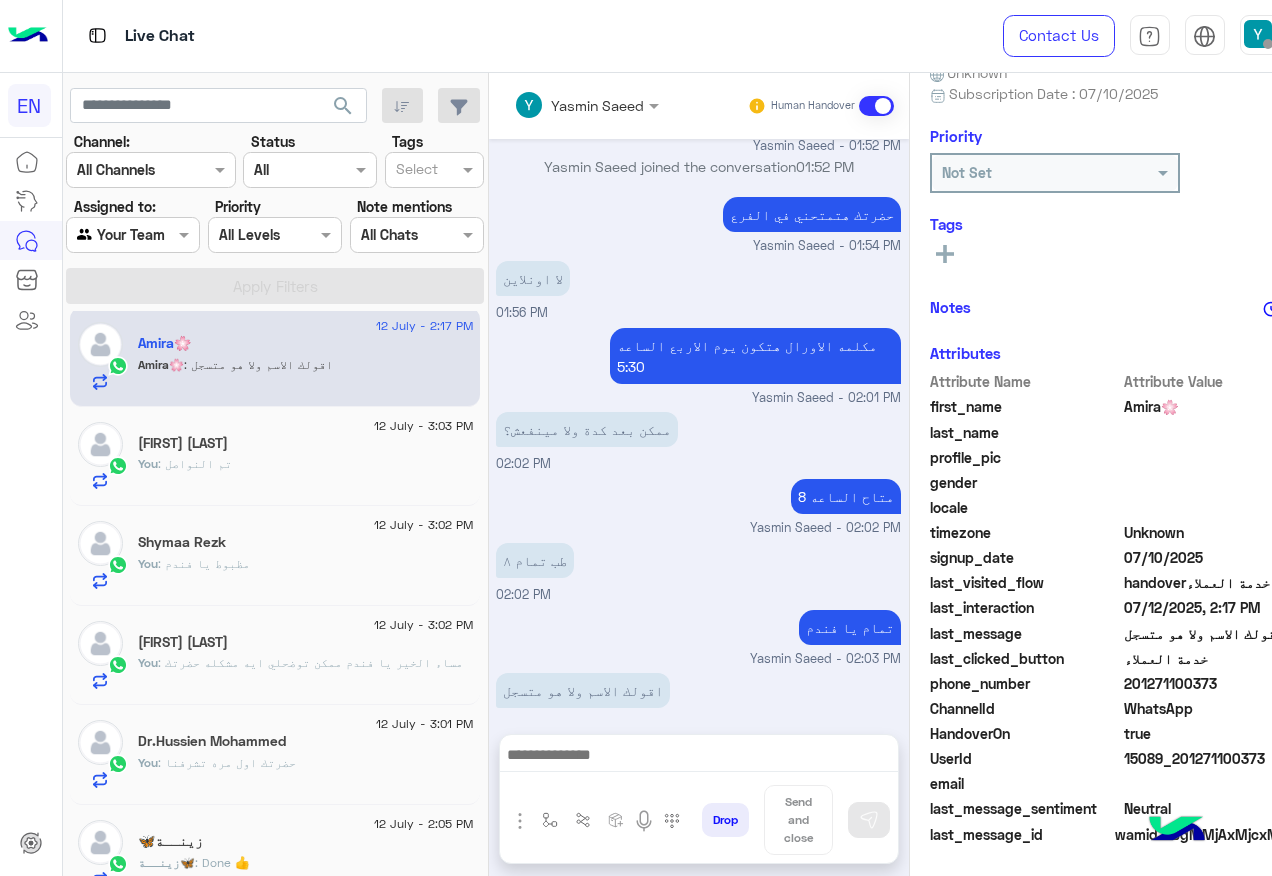 click on "201271100373" 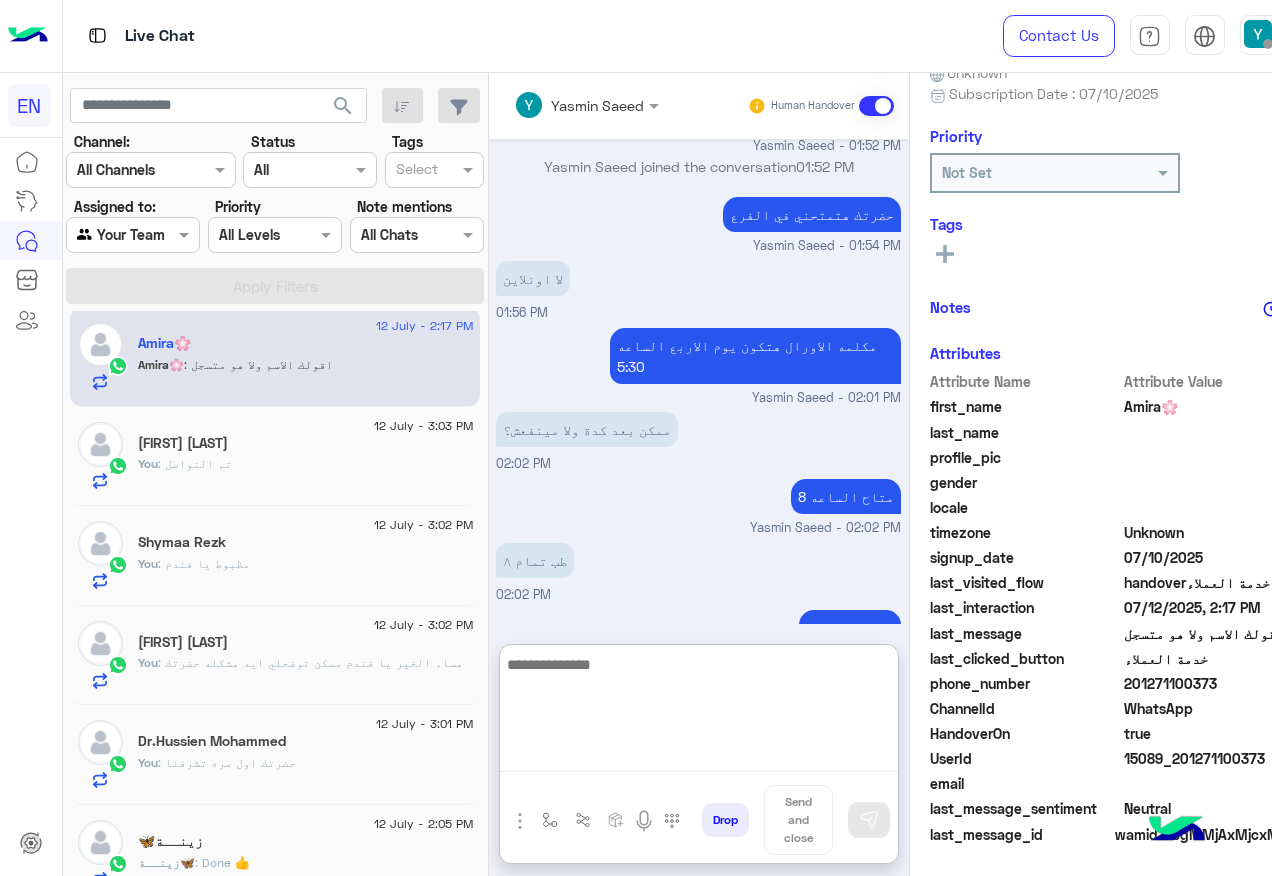 click at bounding box center [699, 712] 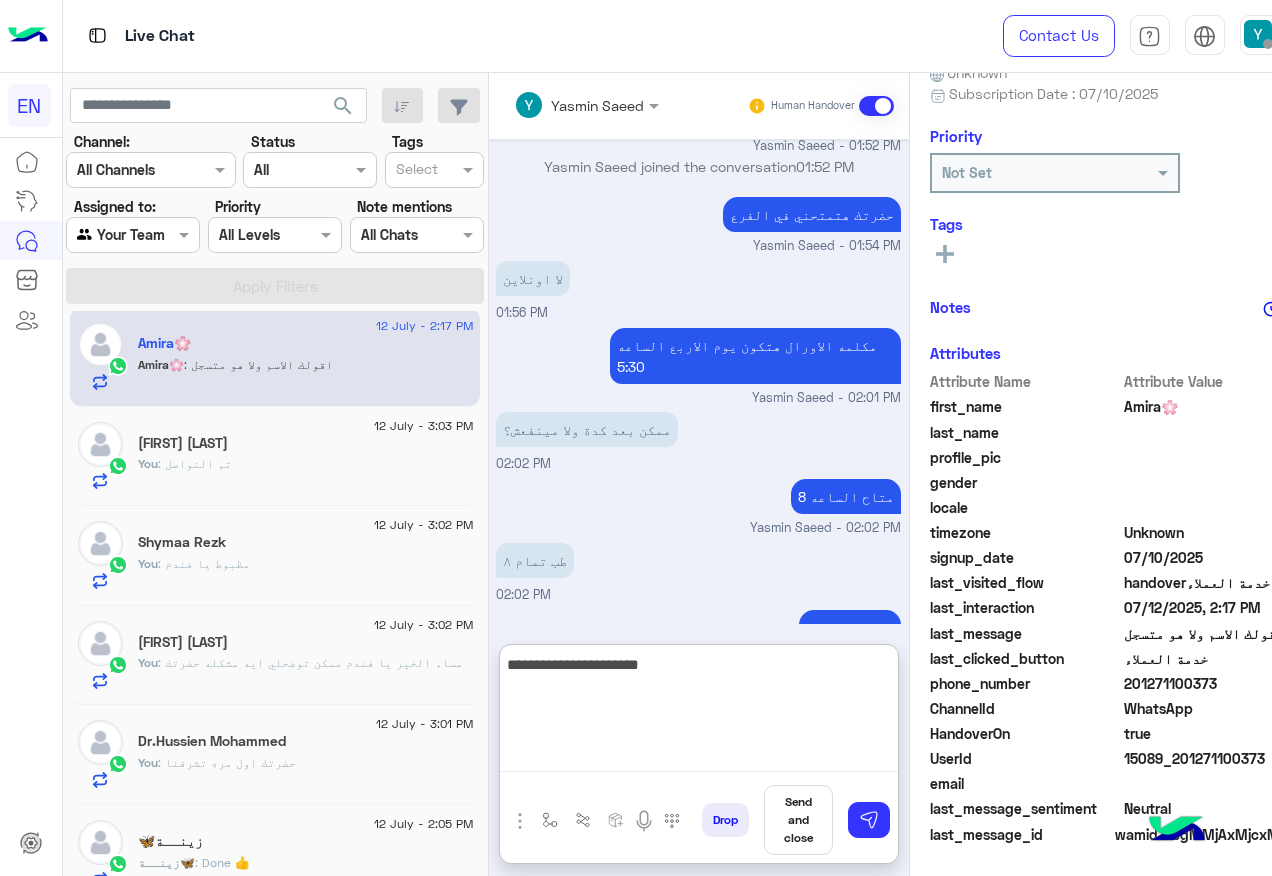 type on "**********" 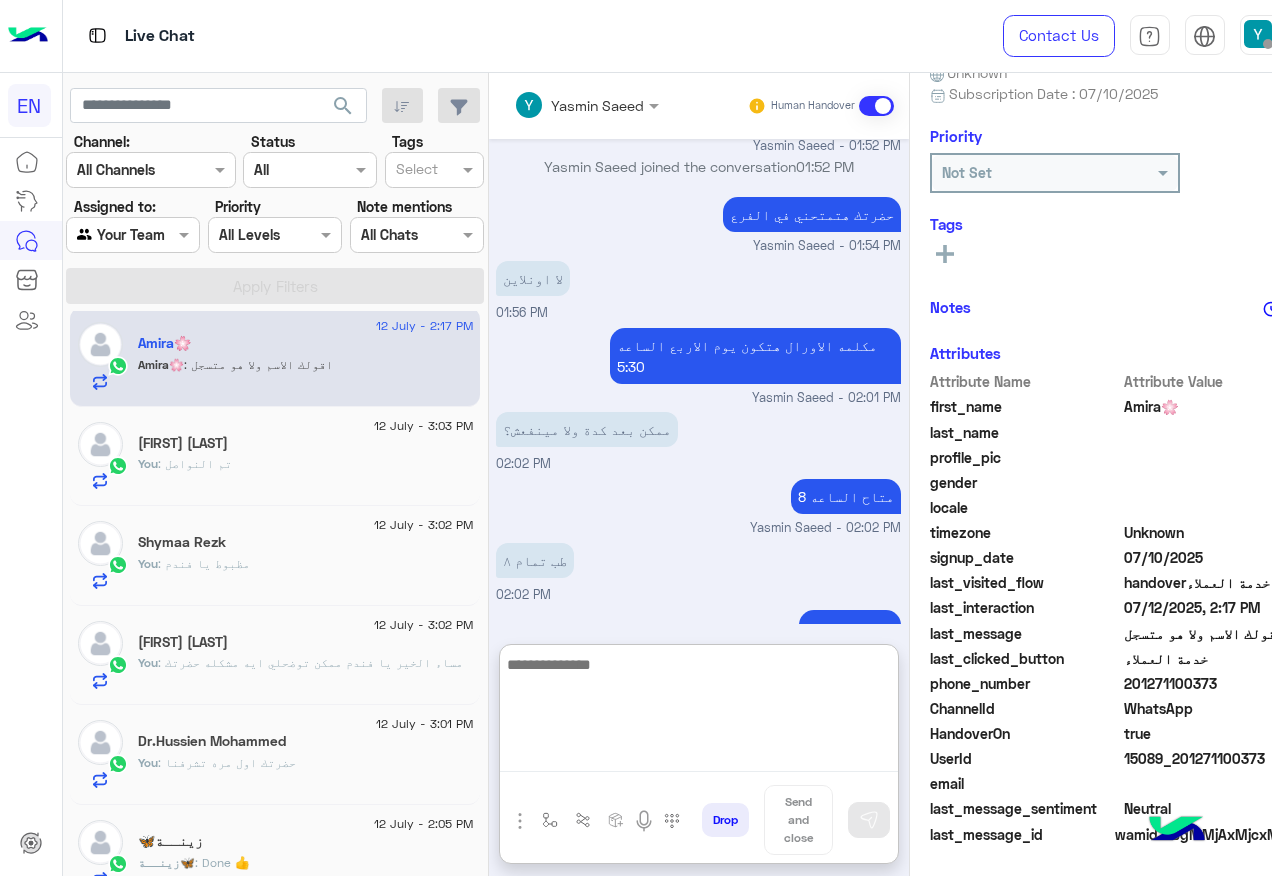 scroll, scrollTop: 1075, scrollLeft: 0, axis: vertical 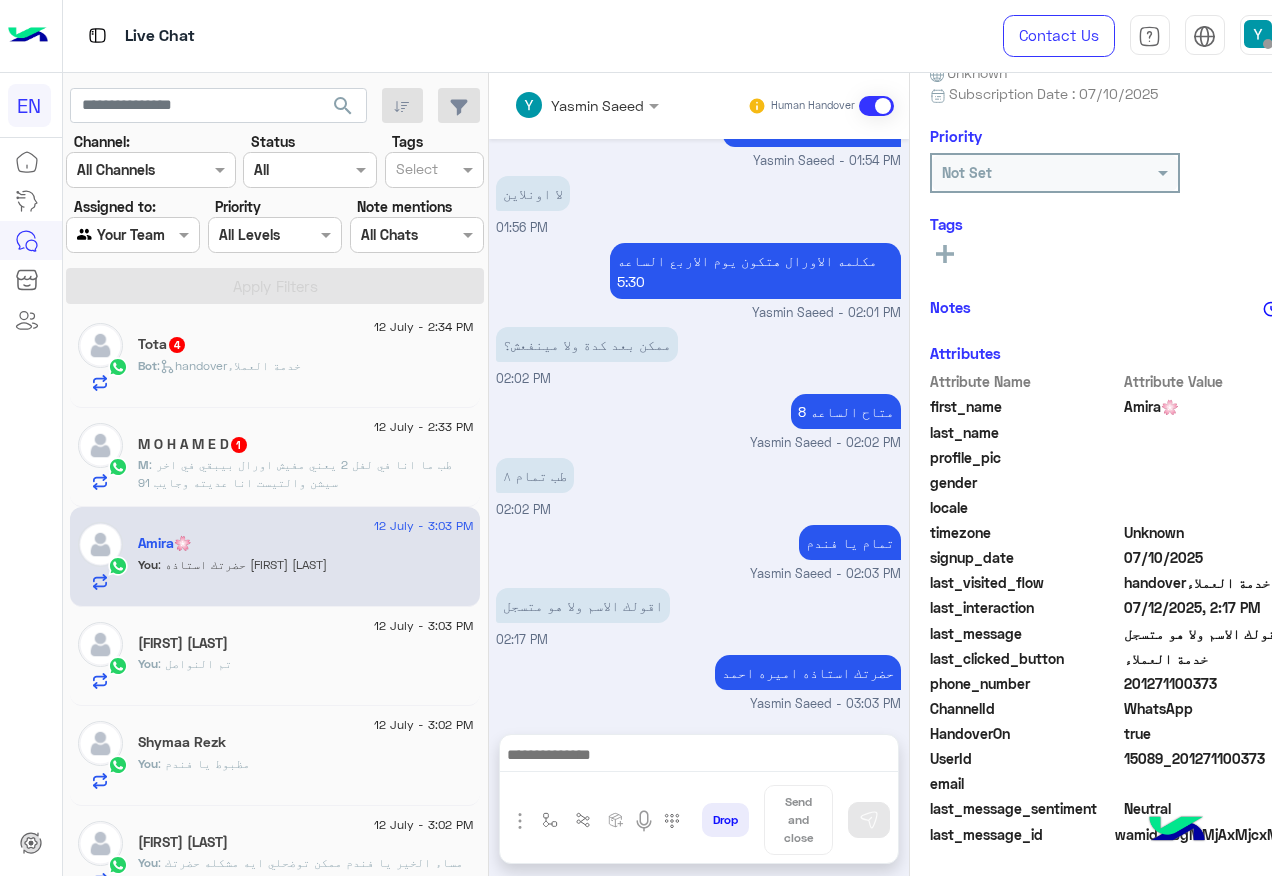 click on "12 July - 2:33 PM  [FIRST] [LAST]  1 [FIRST] : طب ما انا في لفل 2 يعني مفيش اورال بيبقي في اخر سيشن والتيست انا عديته وجايب 91" 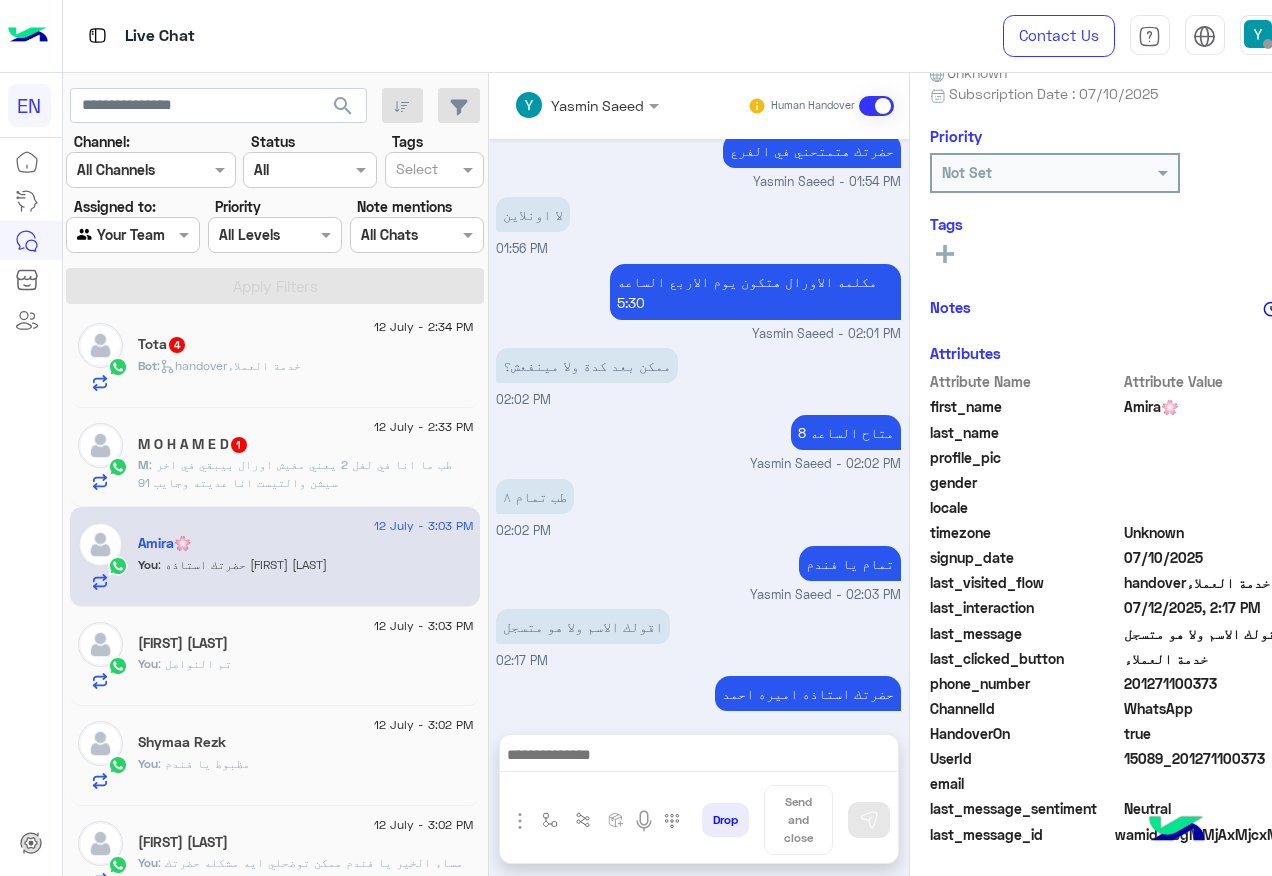 click on "M : طب ما انا في لفل 2 يعني مفيش اورال بيبقي في اخر سيشن والتيست انا عديته وجايب 91" 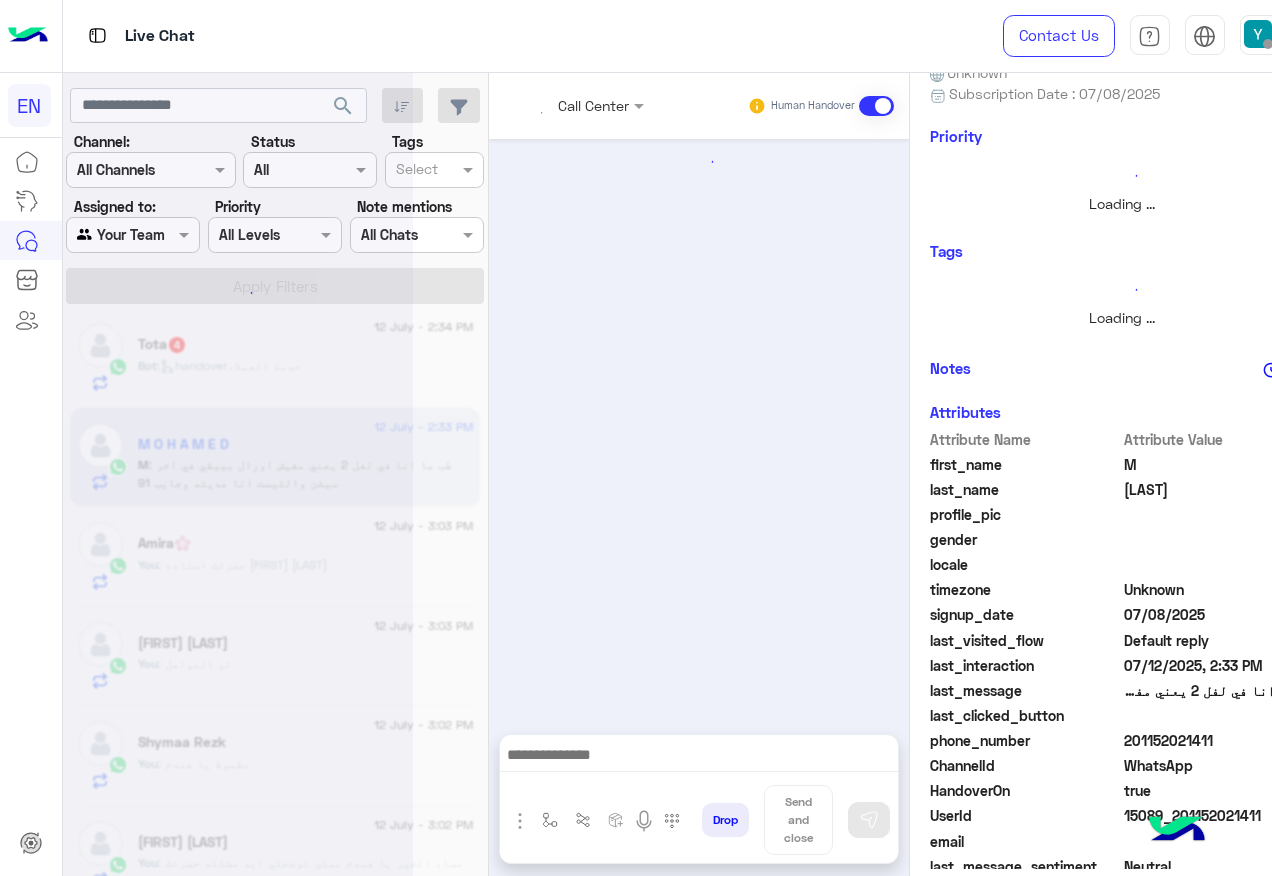 scroll, scrollTop: 0, scrollLeft: 0, axis: both 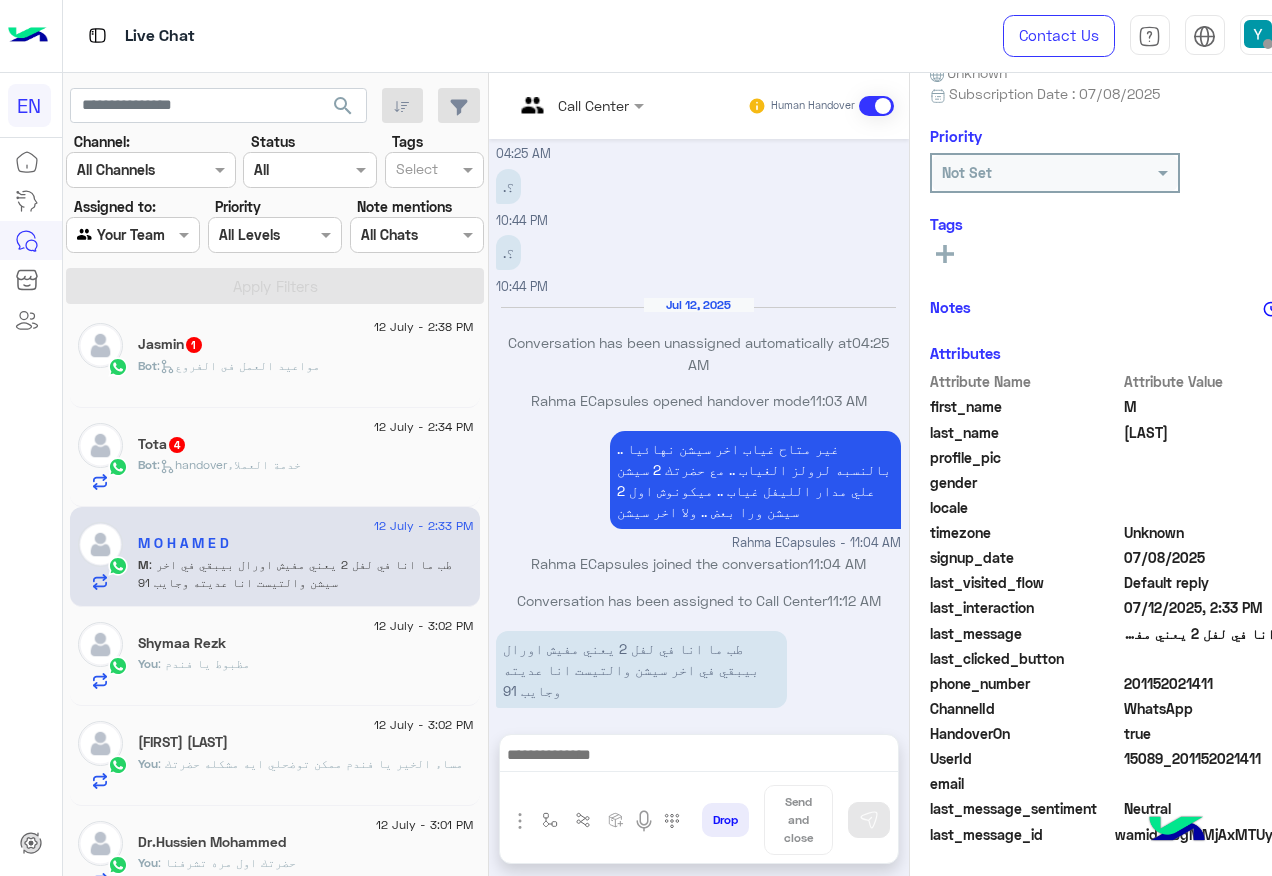 click on "201152021411" 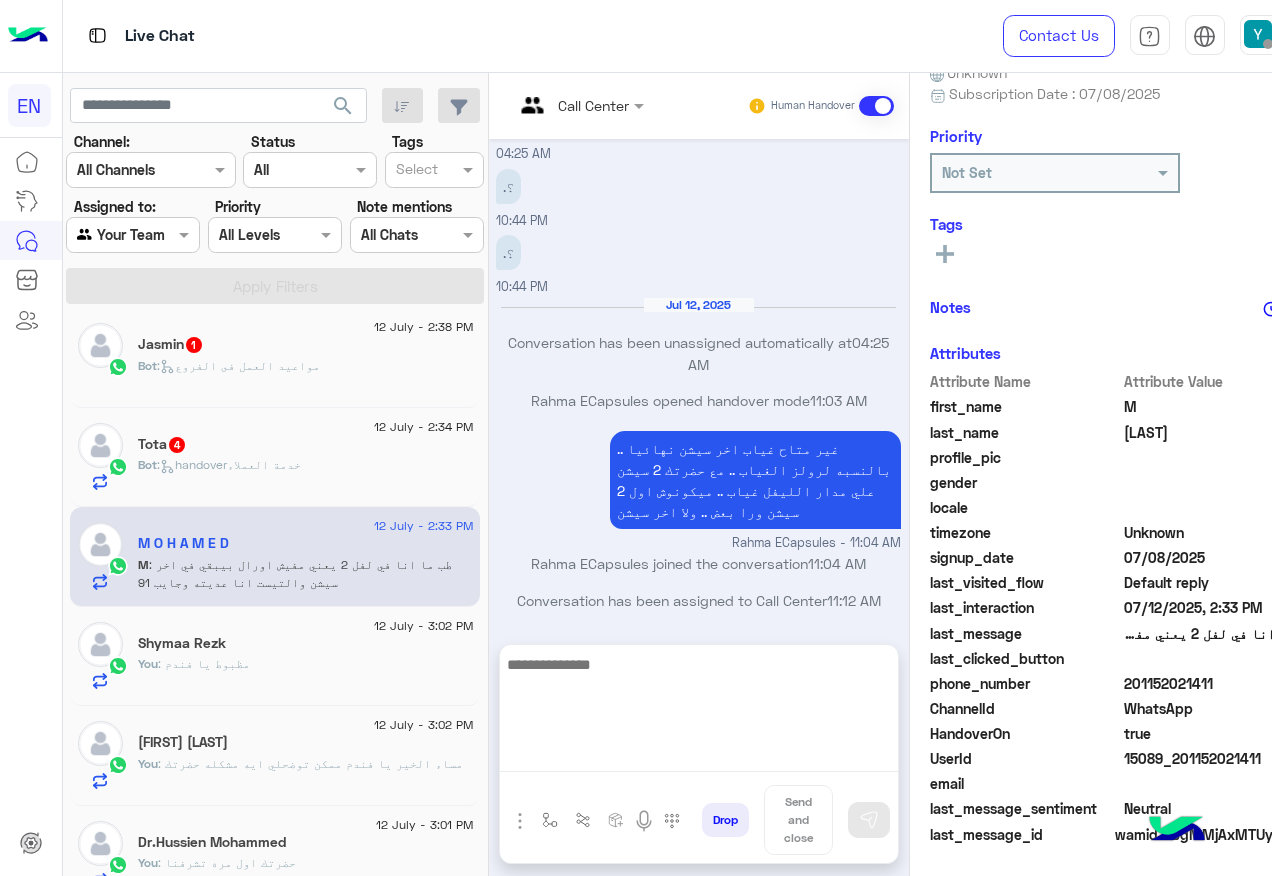 click at bounding box center [699, 712] 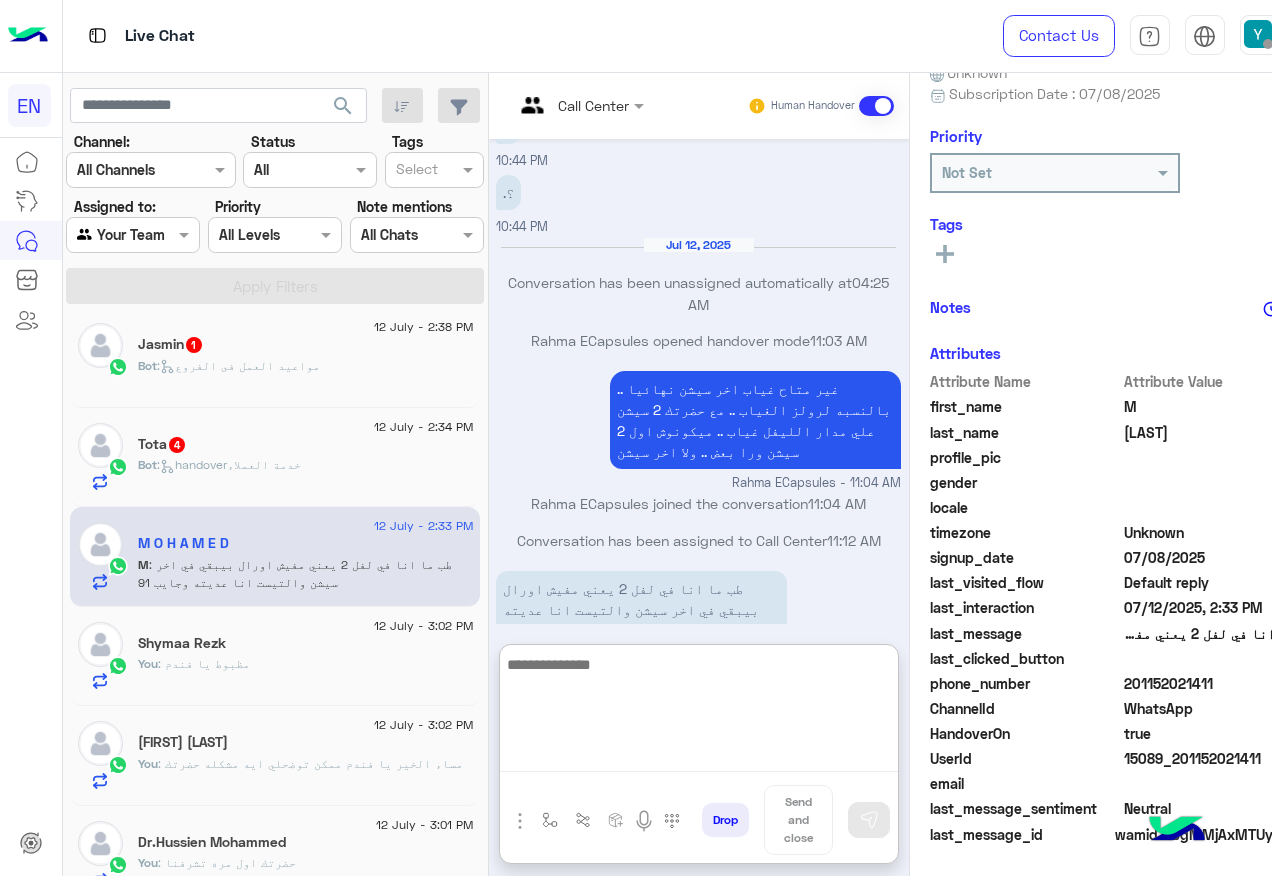 scroll, scrollTop: 1152, scrollLeft: 0, axis: vertical 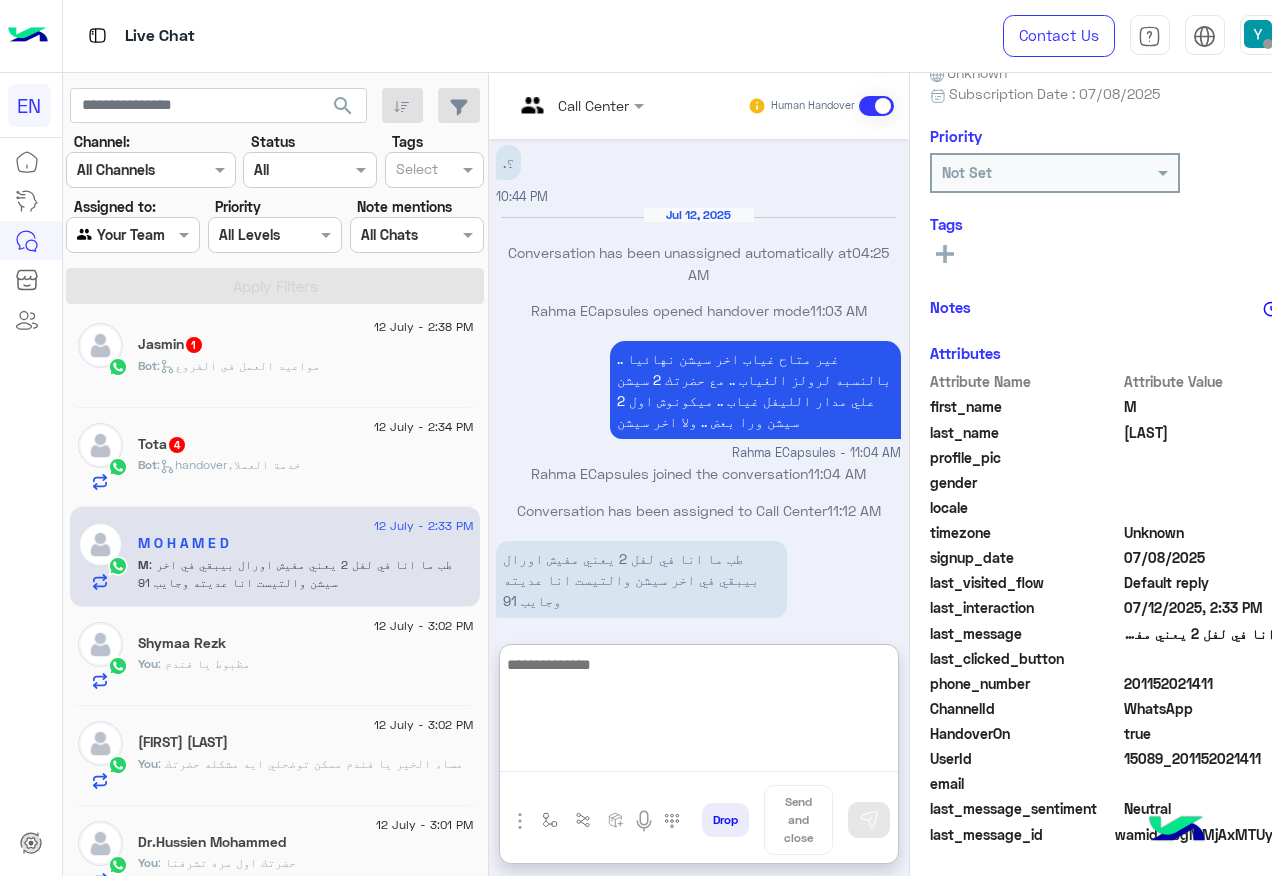 click at bounding box center (699, 712) 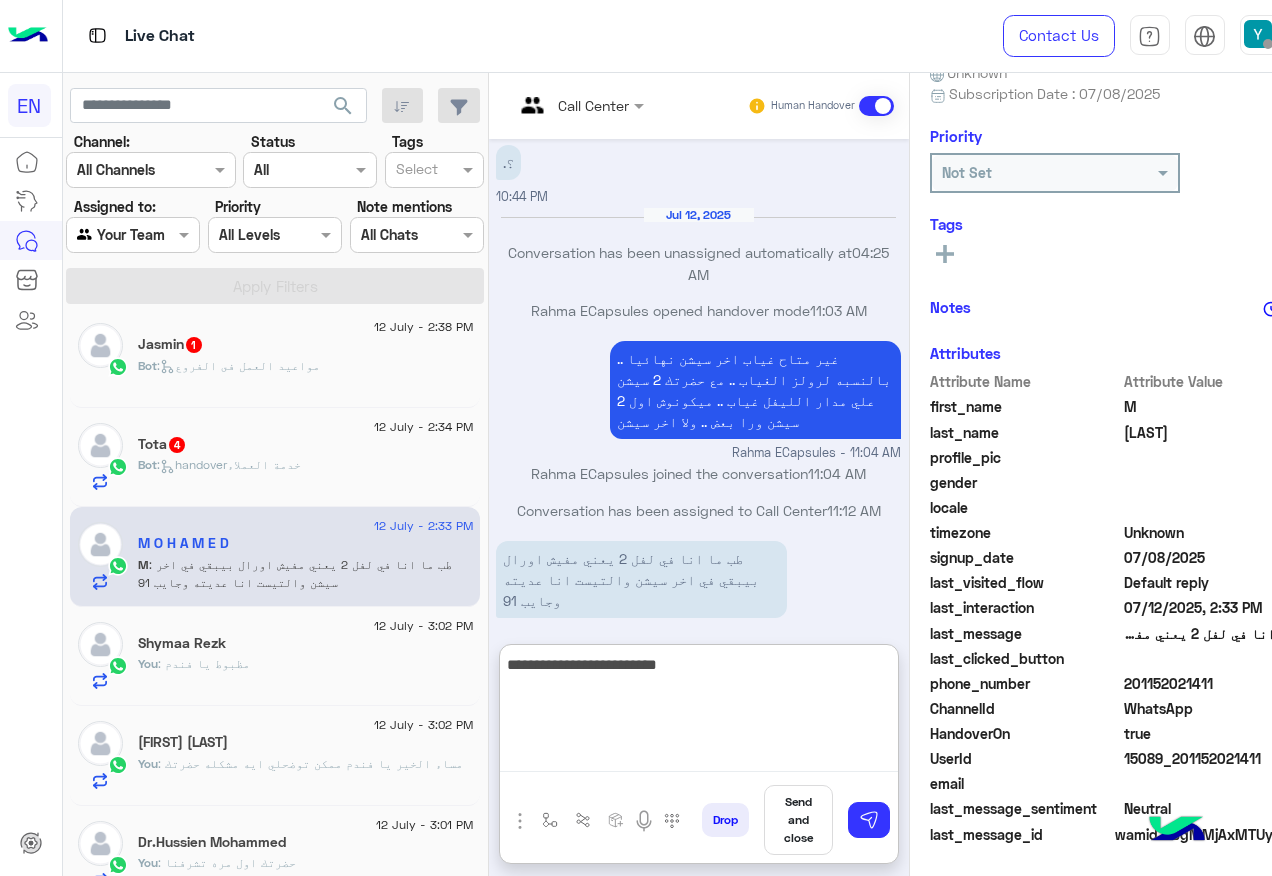 type on "**********" 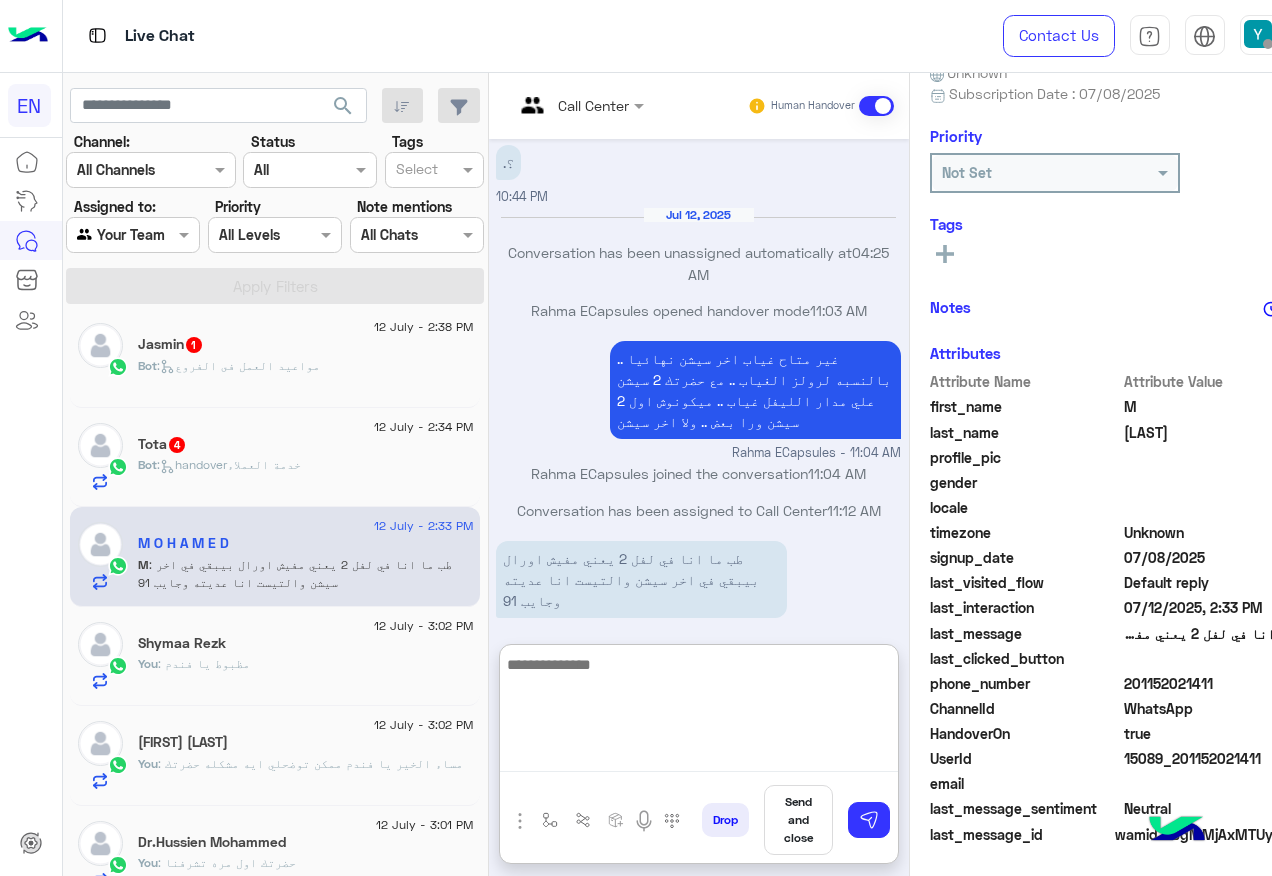 scroll, scrollTop: 1216, scrollLeft: 0, axis: vertical 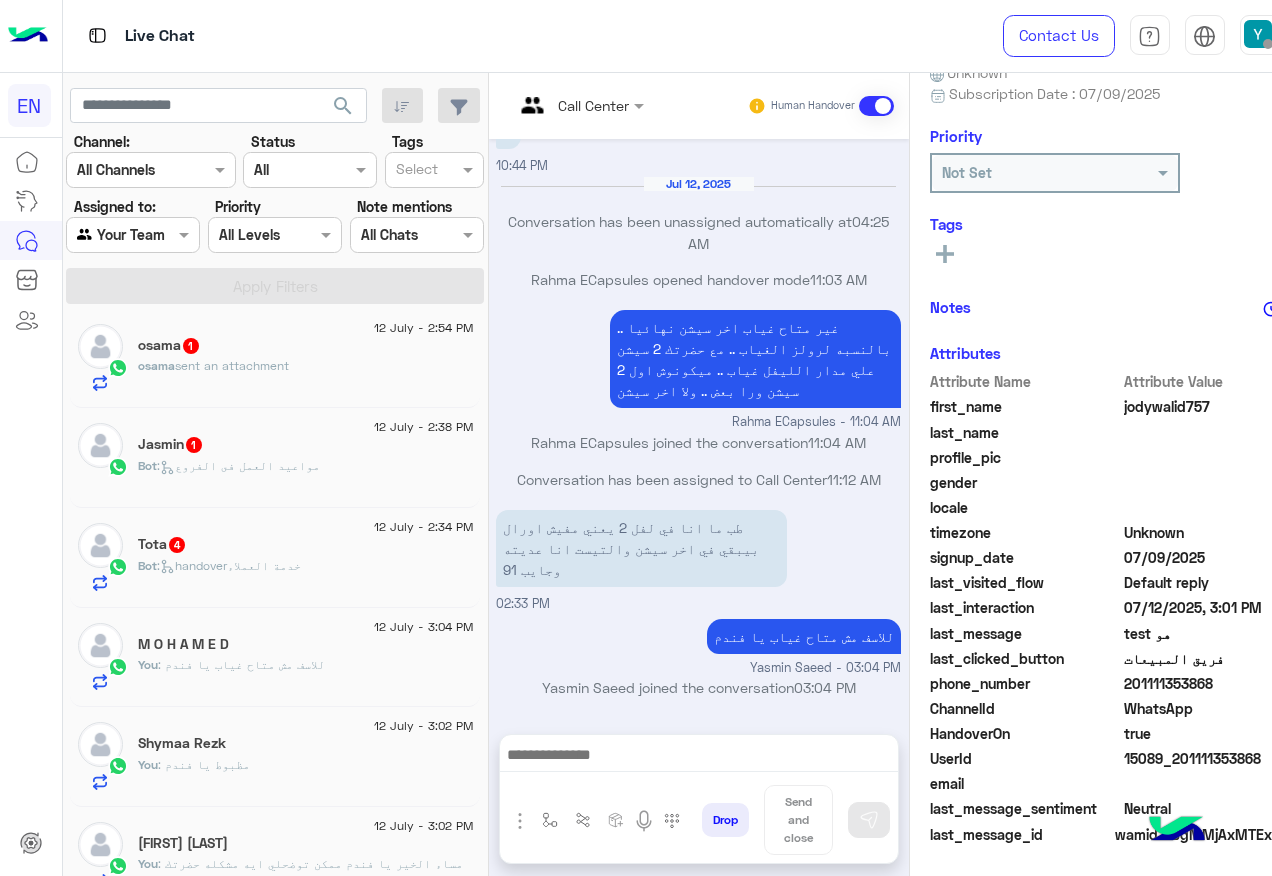 click on "[FIRST]   4" 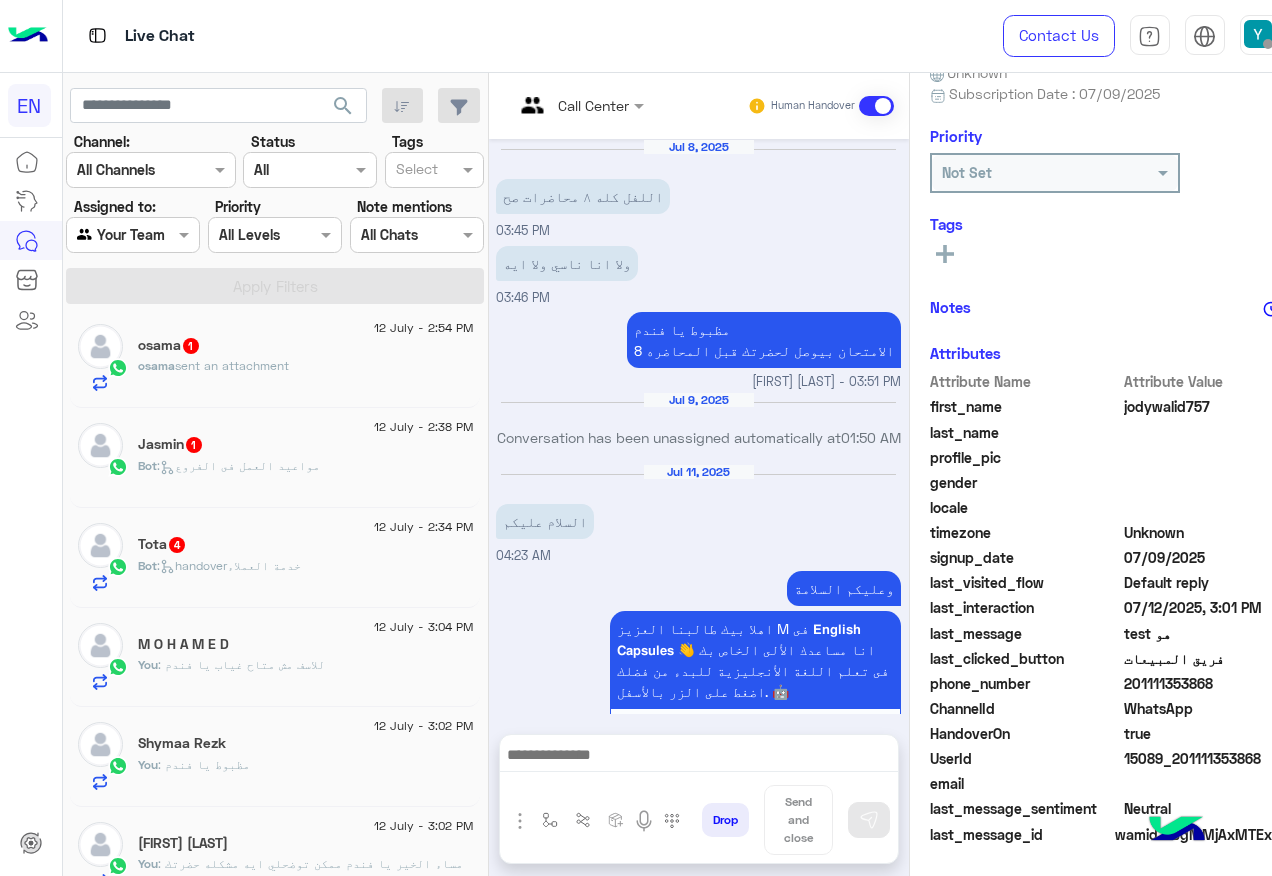 scroll, scrollTop: 410, scrollLeft: 0, axis: vertical 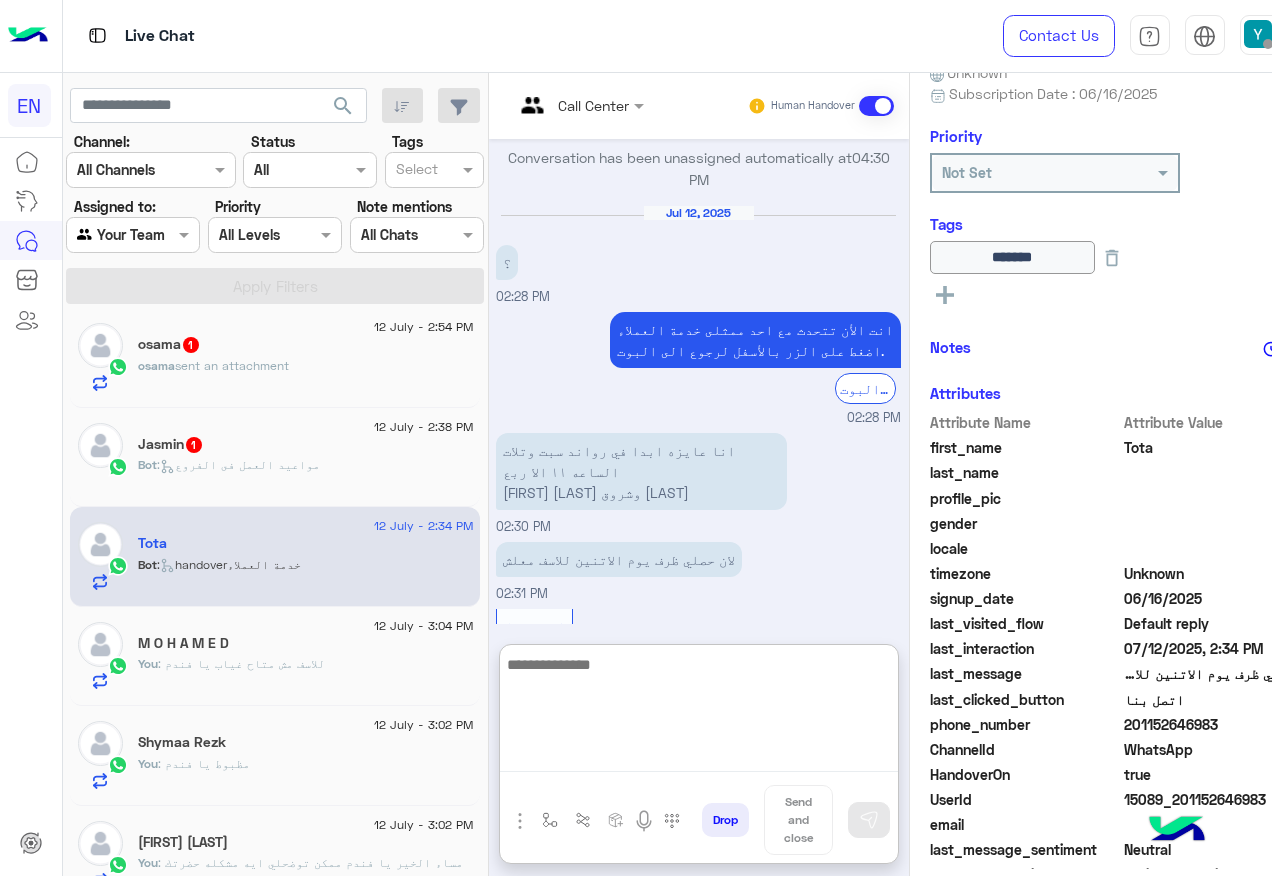 click at bounding box center [699, 712] 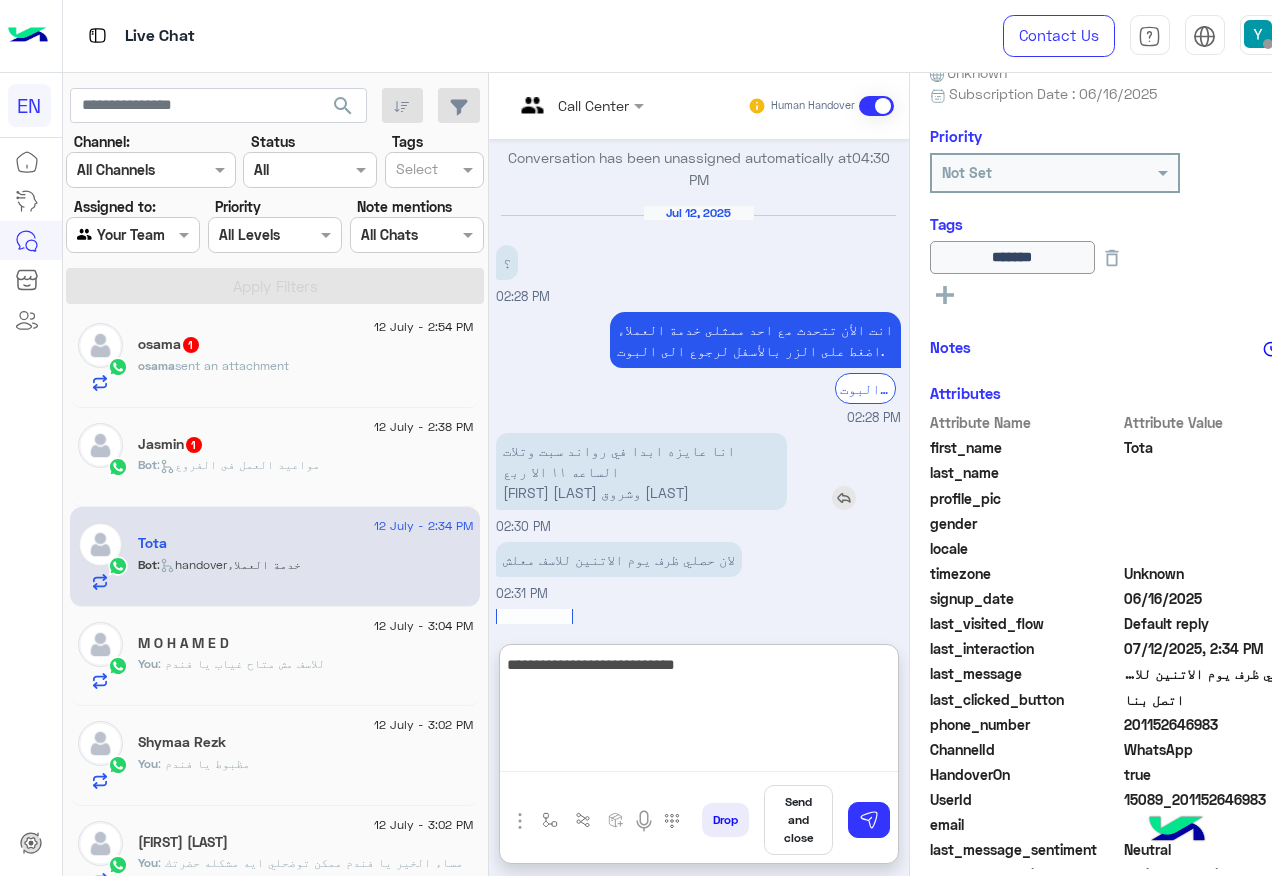 type on "**********" 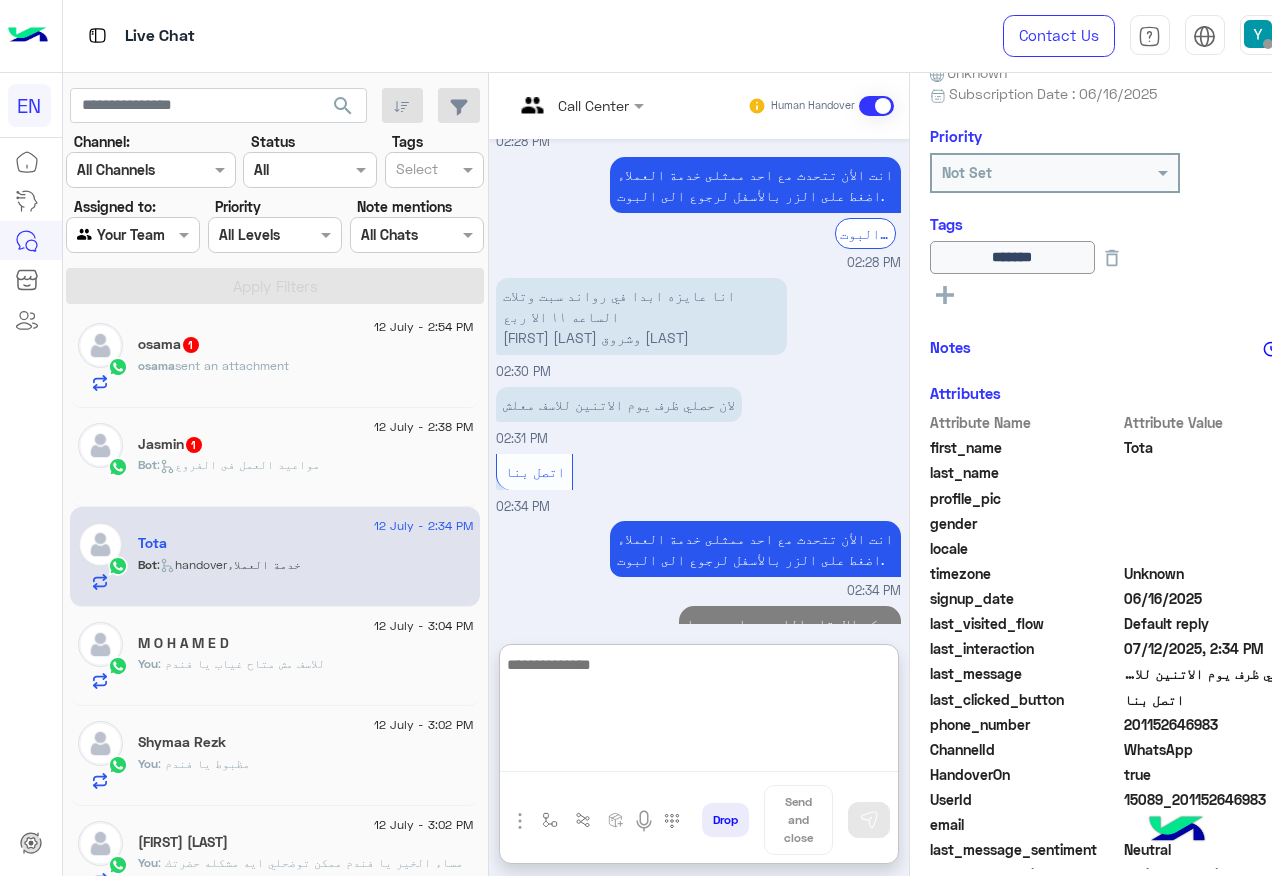 scroll, scrollTop: 2339, scrollLeft: 0, axis: vertical 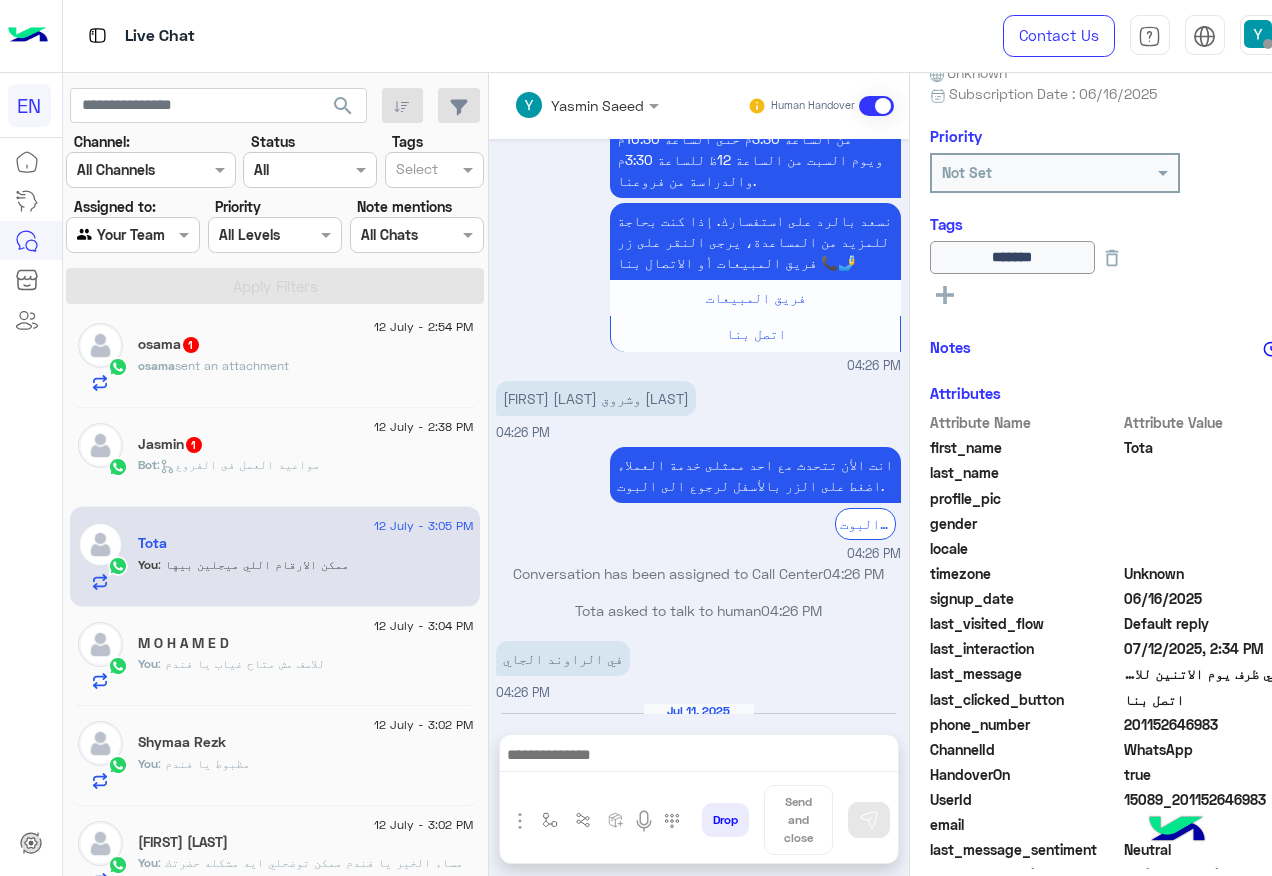 click on "[FIRST]   1" 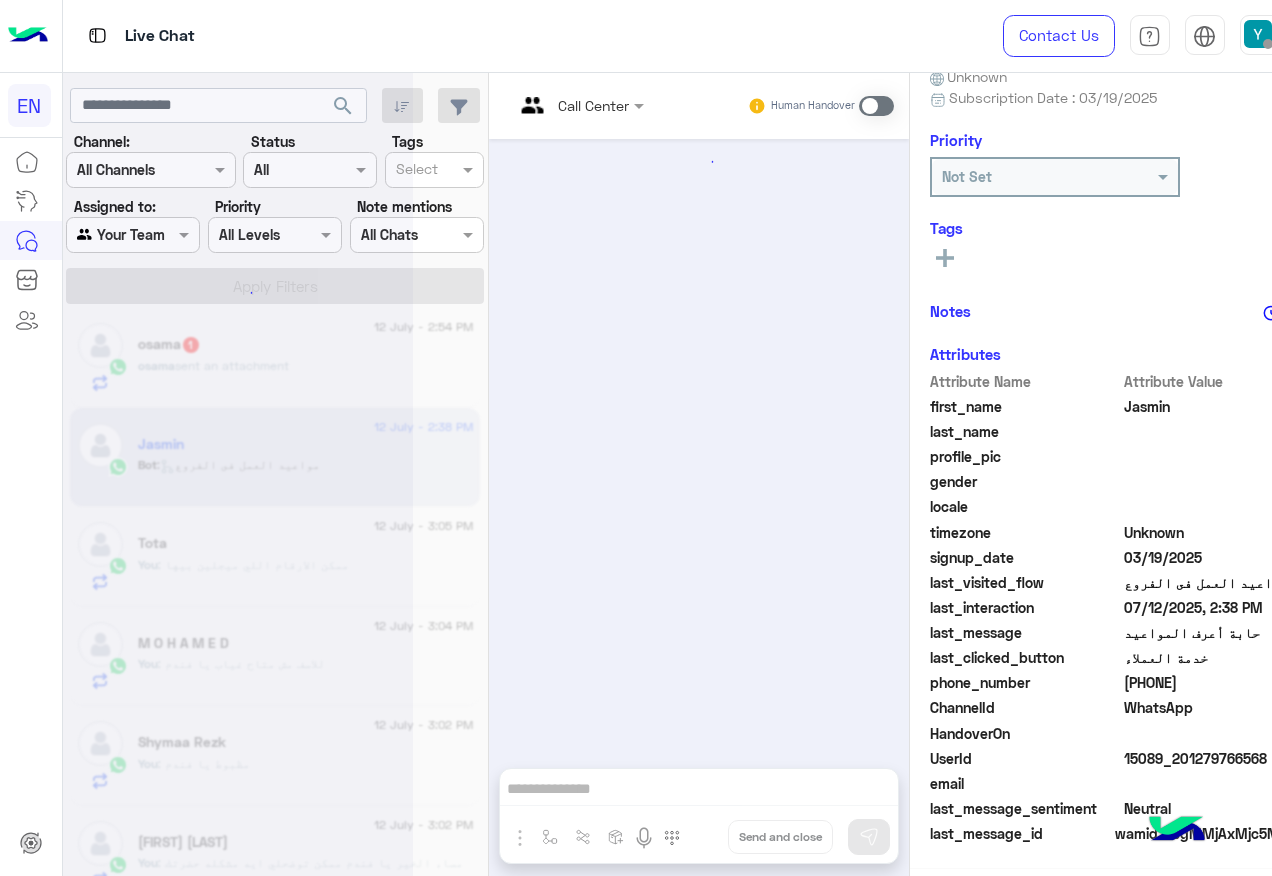 scroll, scrollTop: 197, scrollLeft: 0, axis: vertical 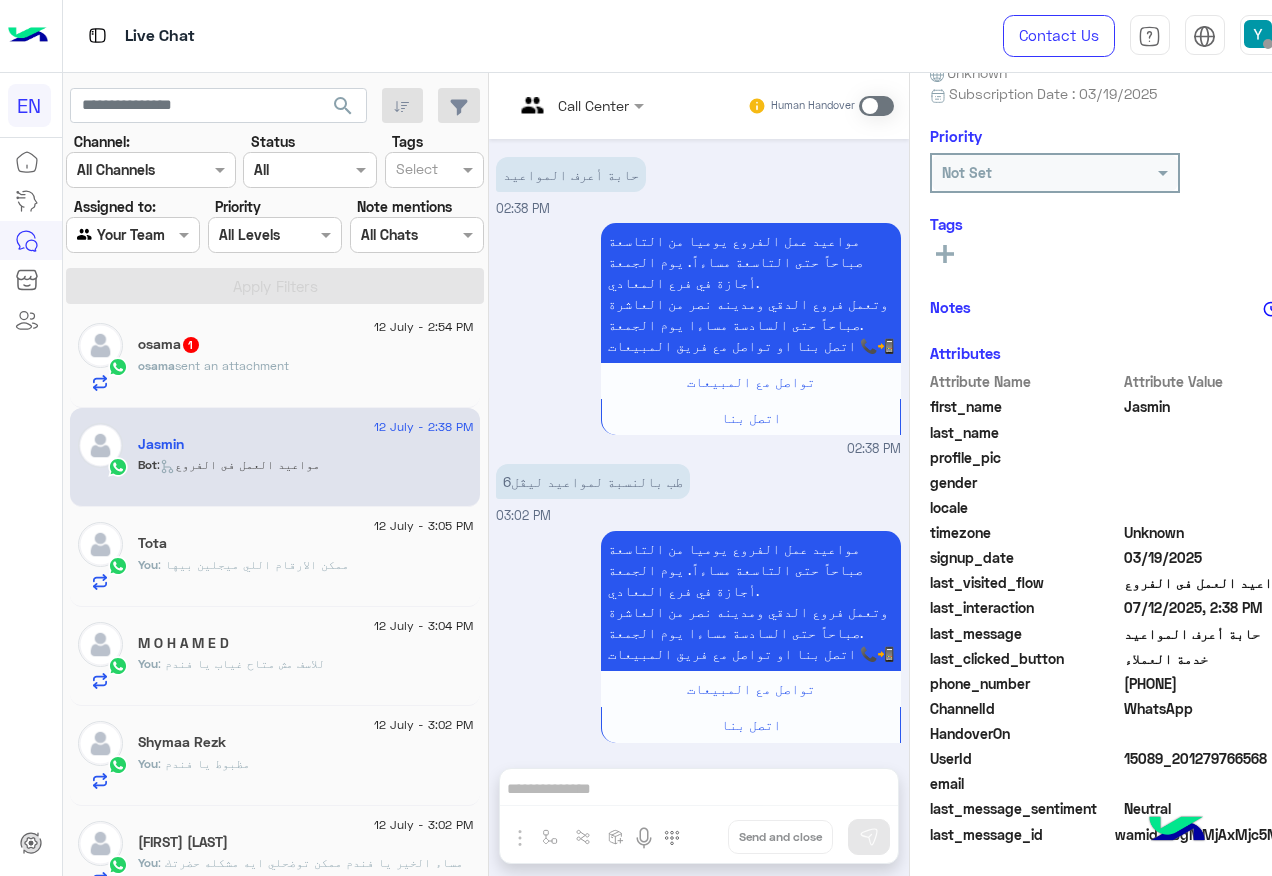 click on "[PHONE]" 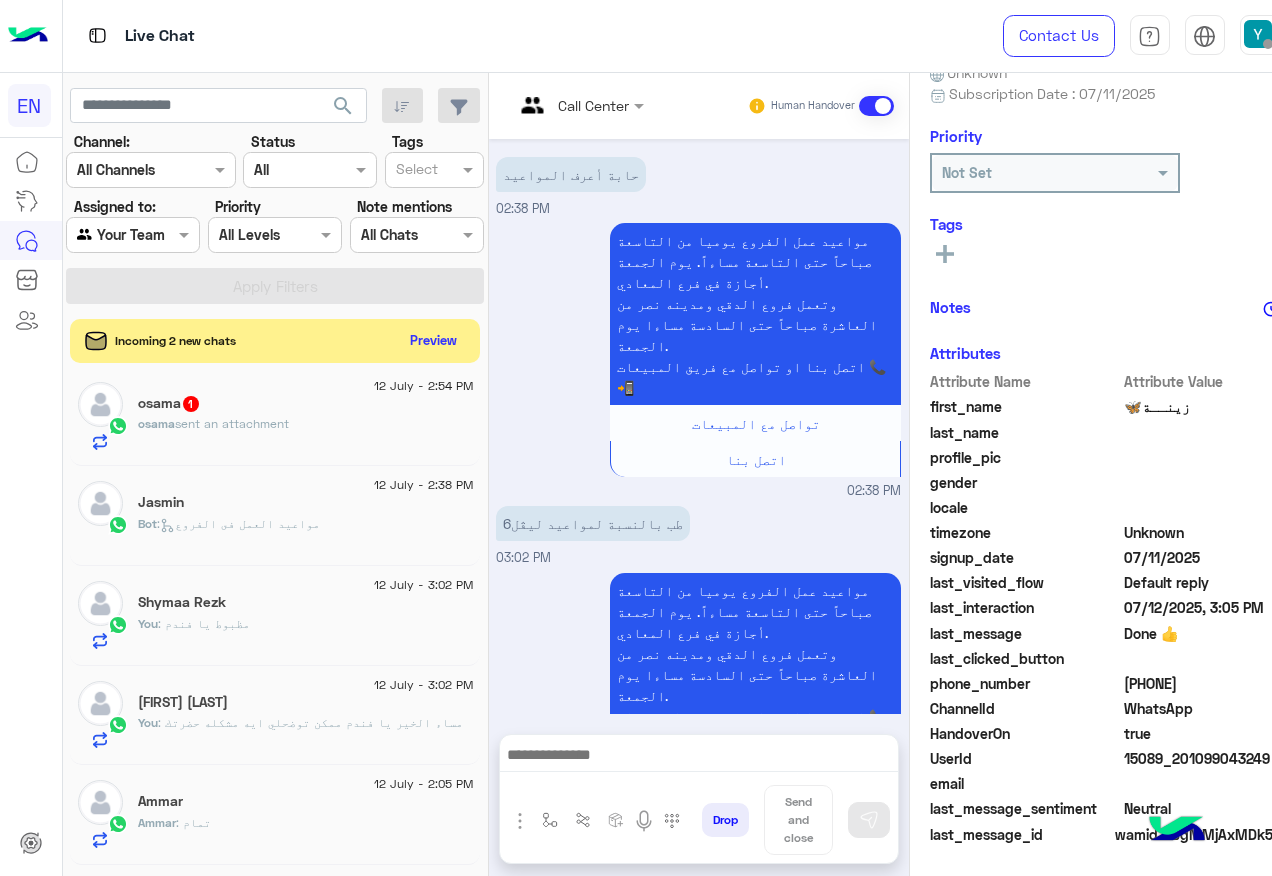 scroll, scrollTop: 409, scrollLeft: 0, axis: vertical 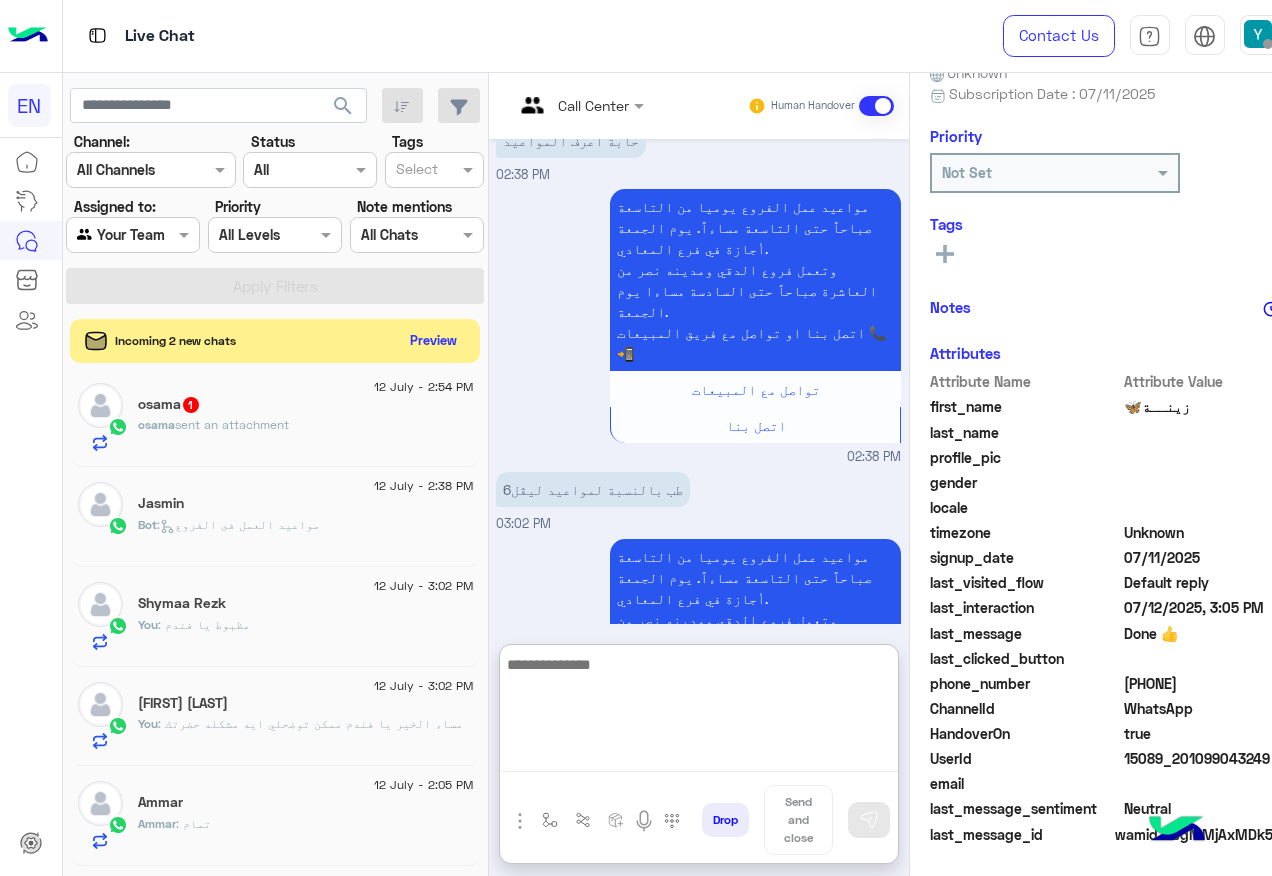 click at bounding box center (699, 712) 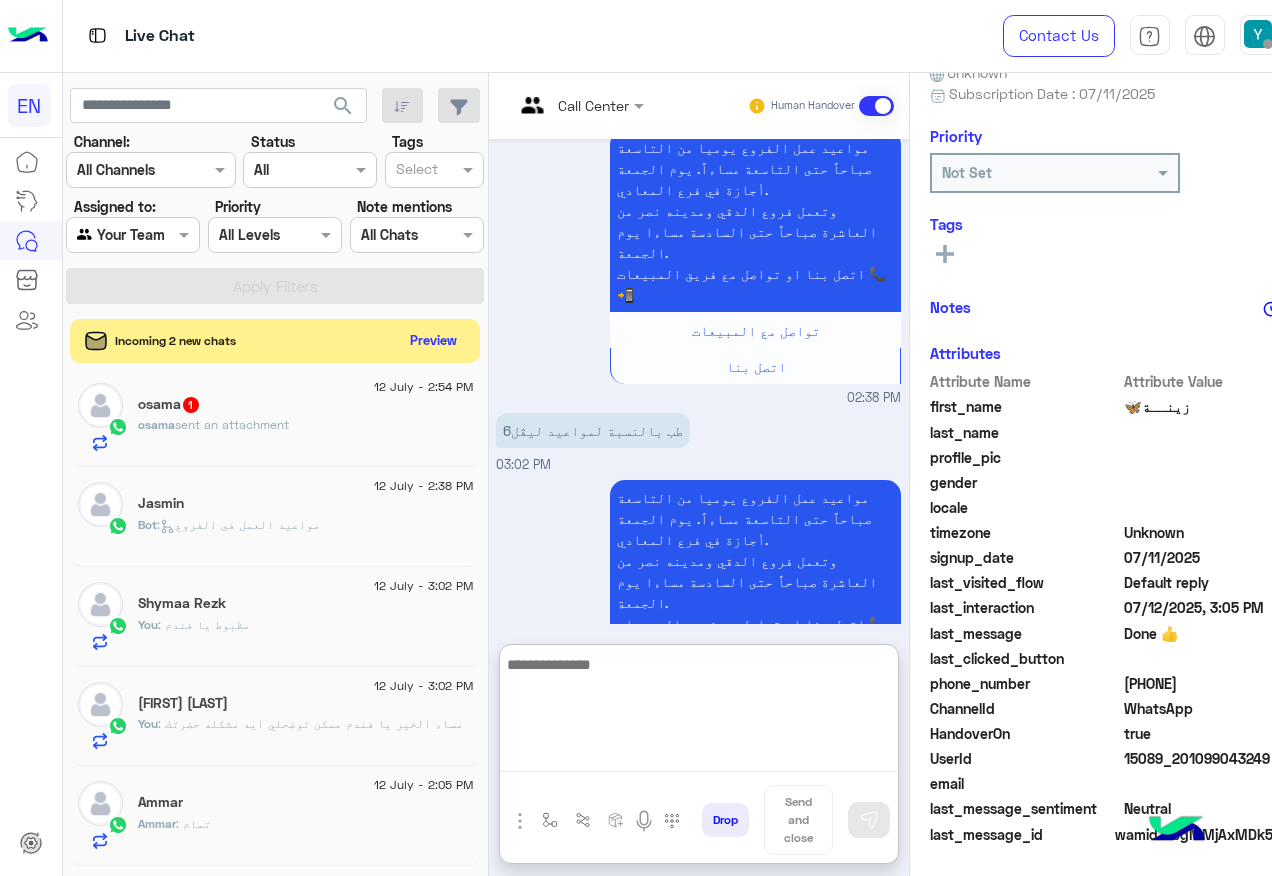 scroll, scrollTop: 1660, scrollLeft: 0, axis: vertical 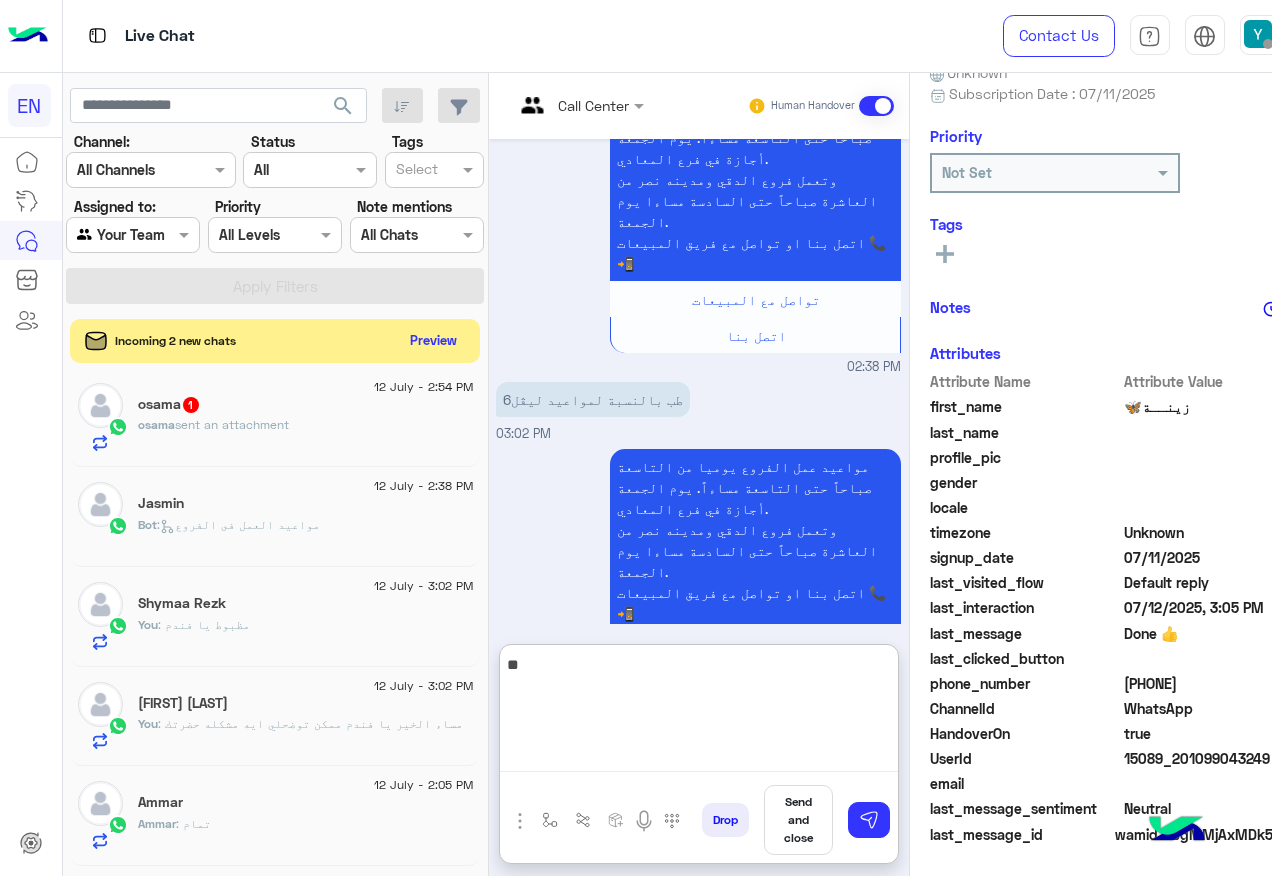 type on "*" 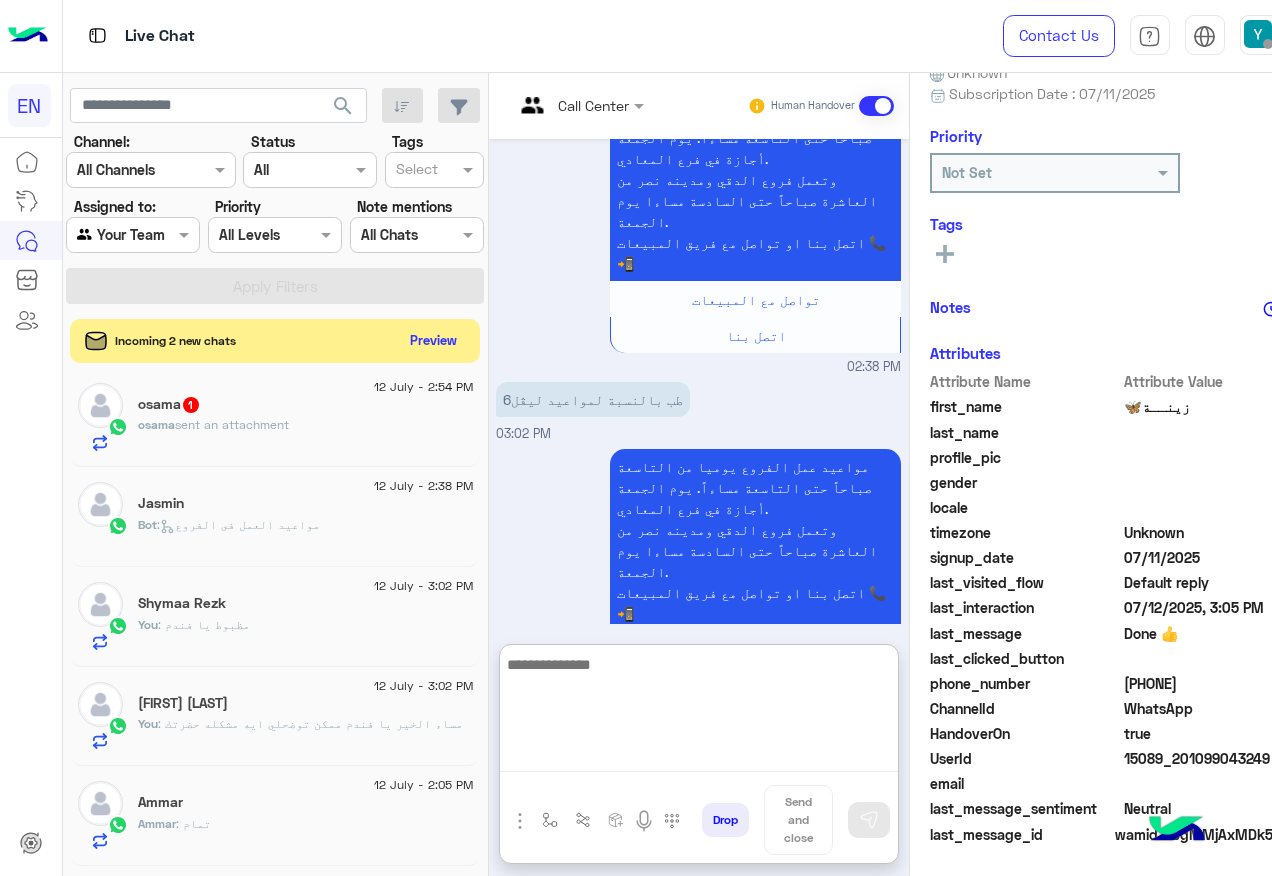 type on "*" 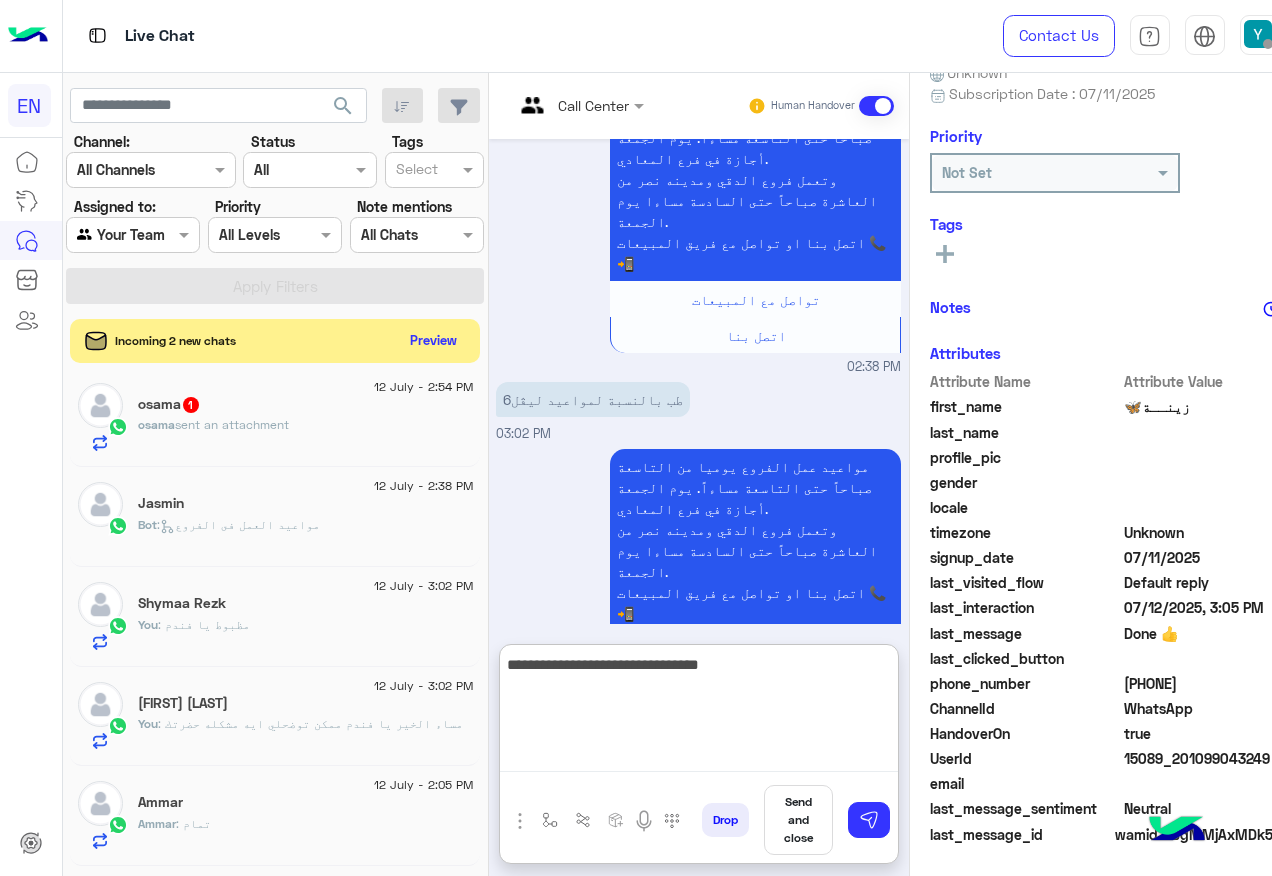 type on "**********" 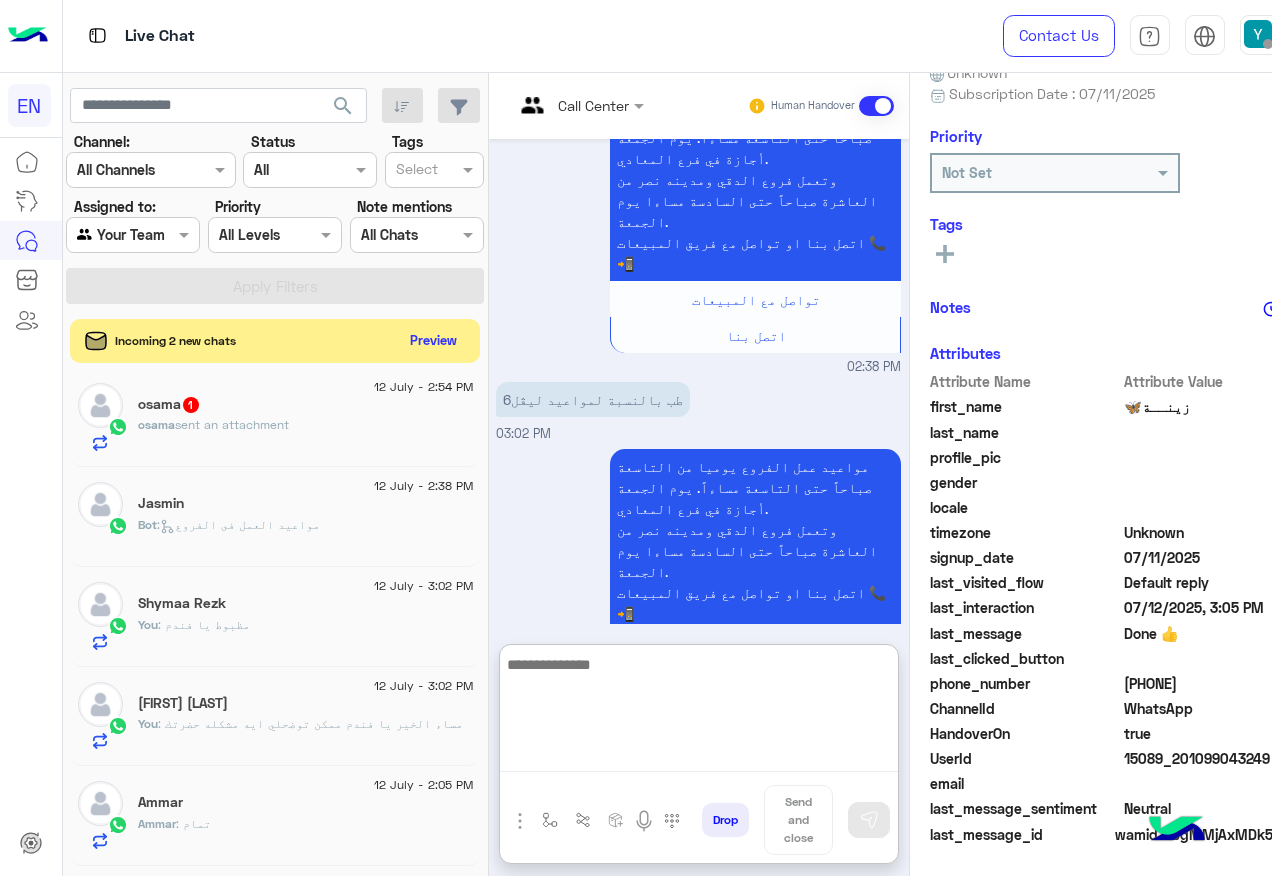 scroll, scrollTop: 1724, scrollLeft: 0, axis: vertical 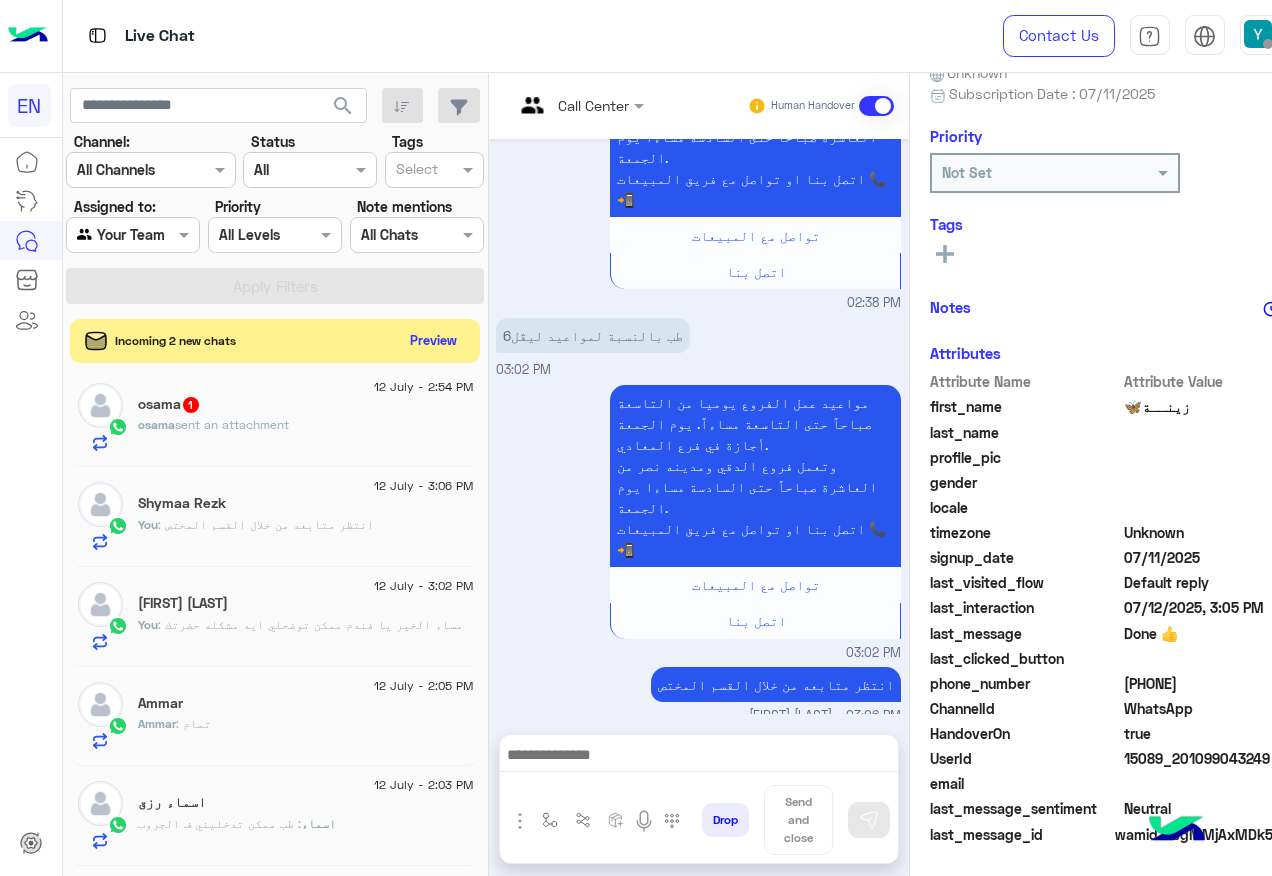 click on "sent an attachment" 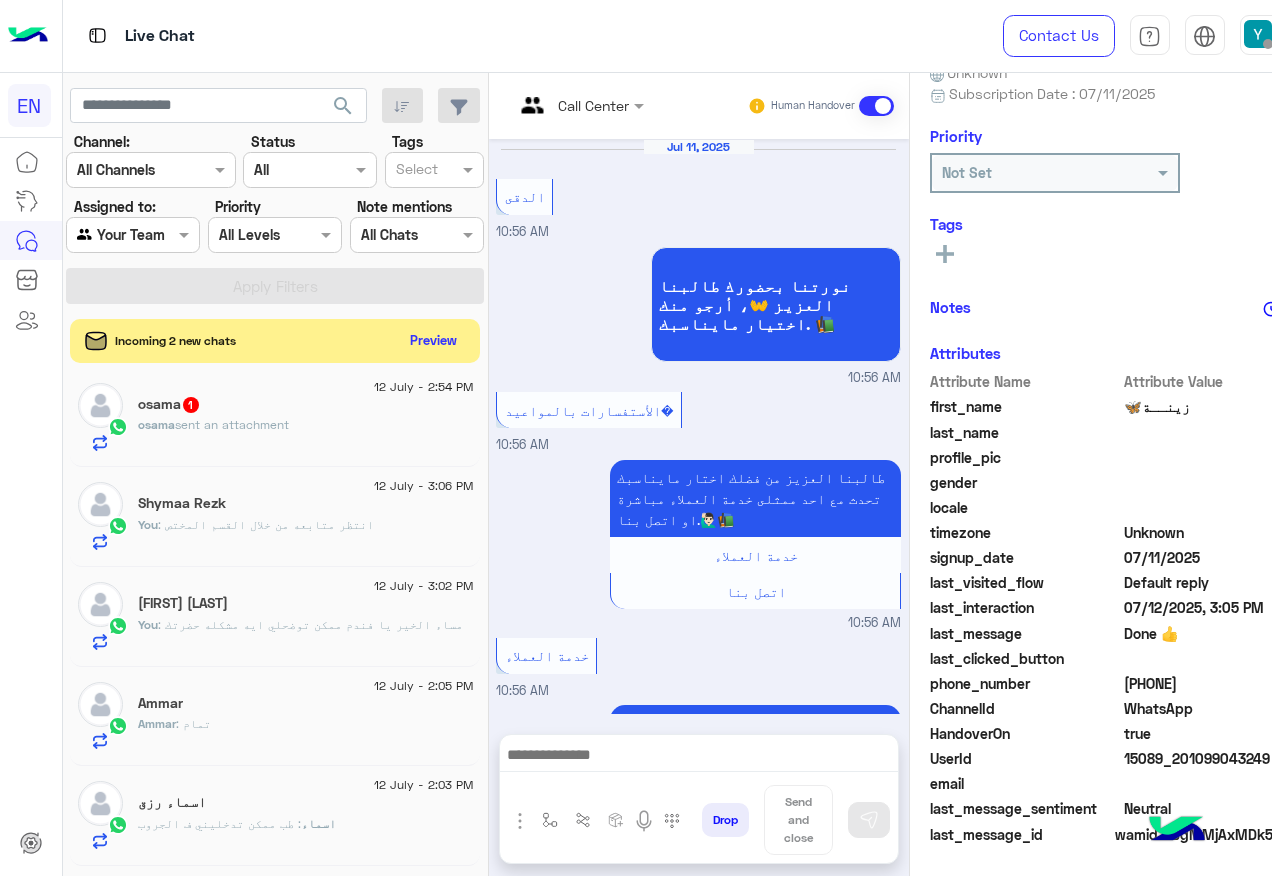 scroll, scrollTop: 410, scrollLeft: 0, axis: vertical 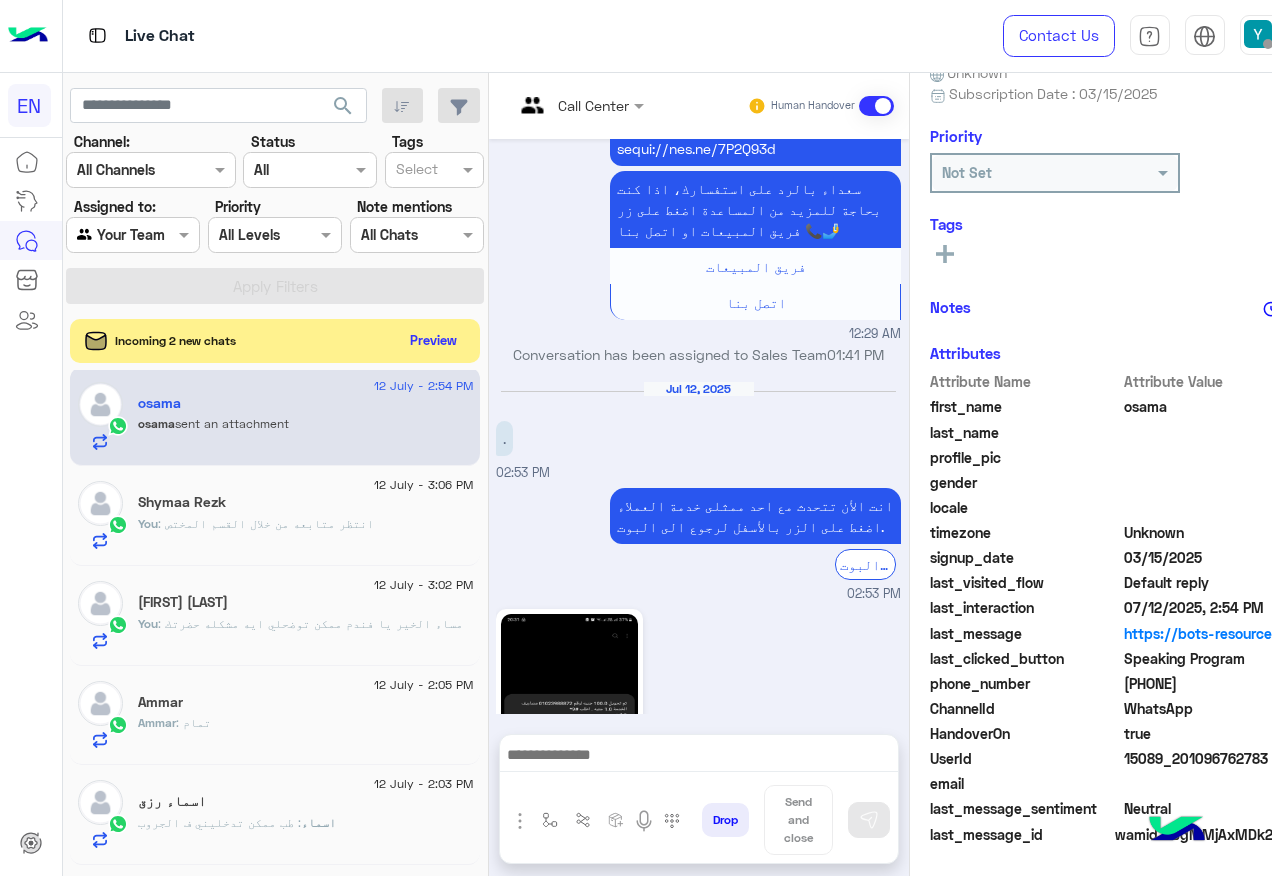 click 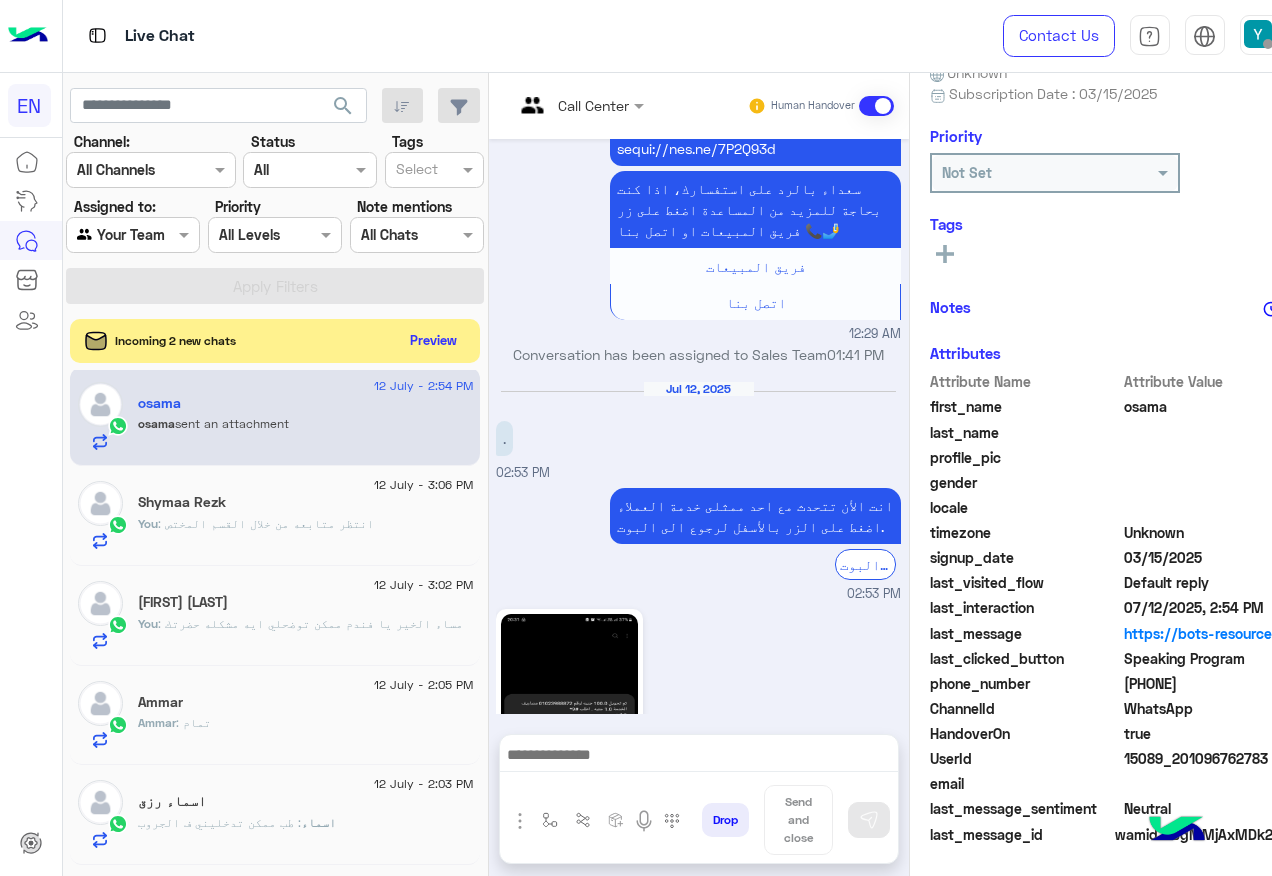 click on "[PHONE]" 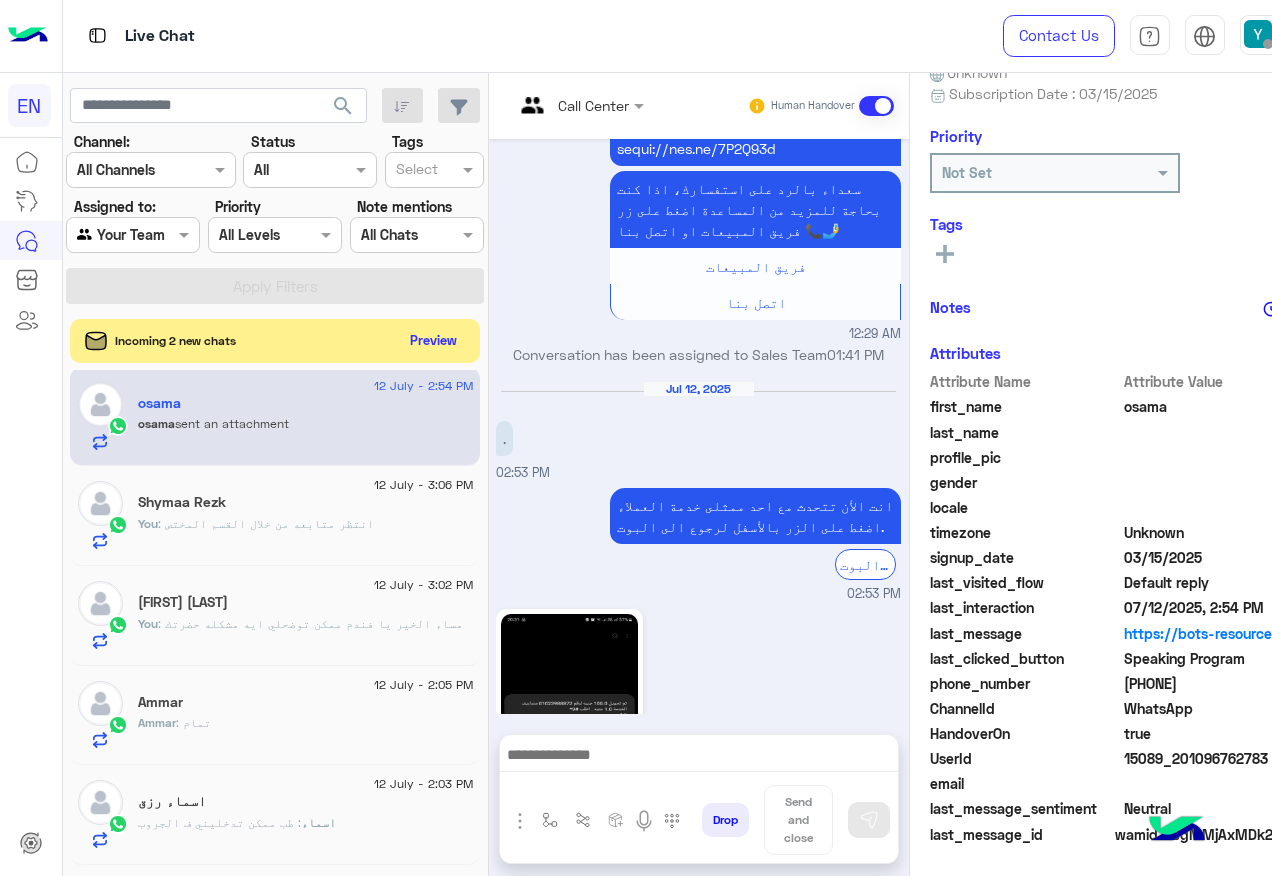 copy on "[PHONE]" 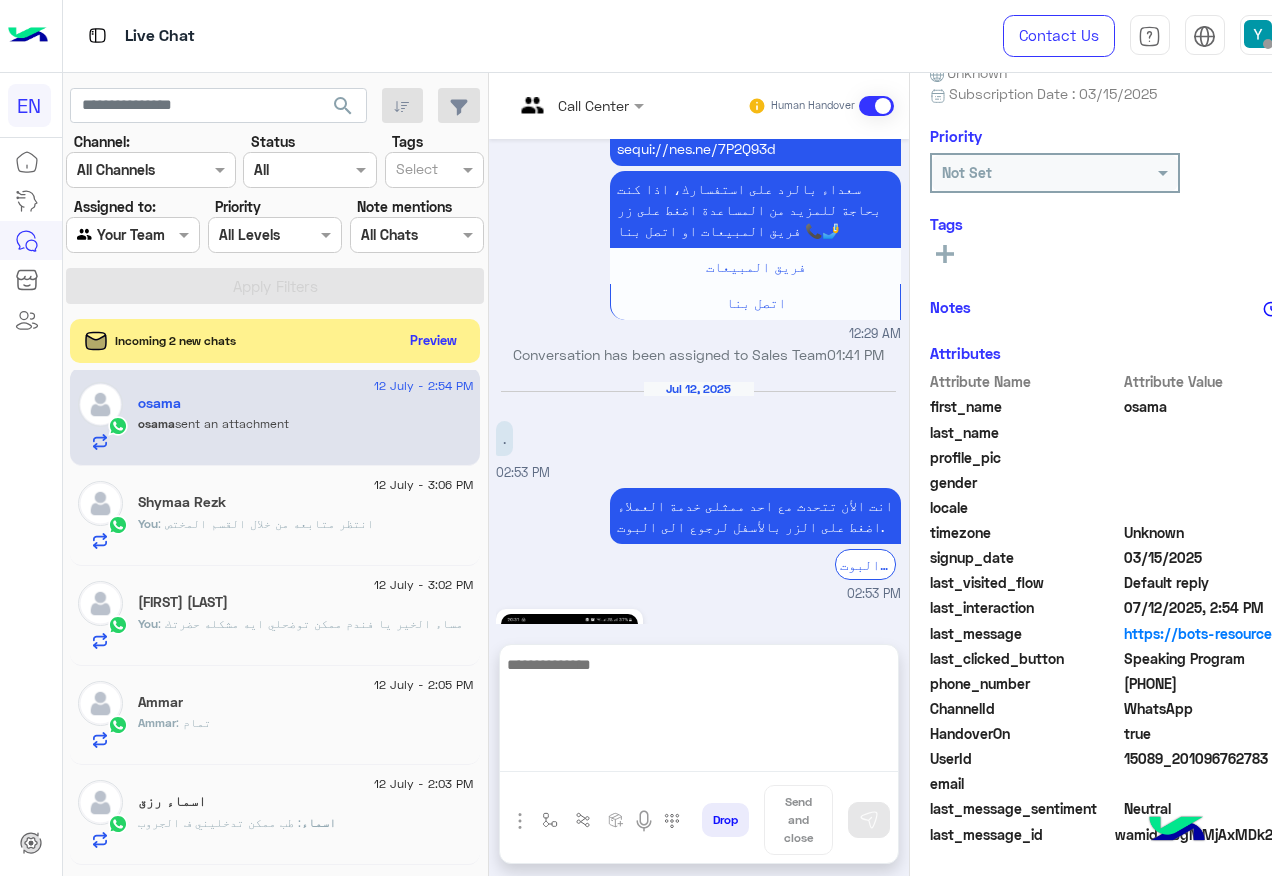 click at bounding box center (699, 712) 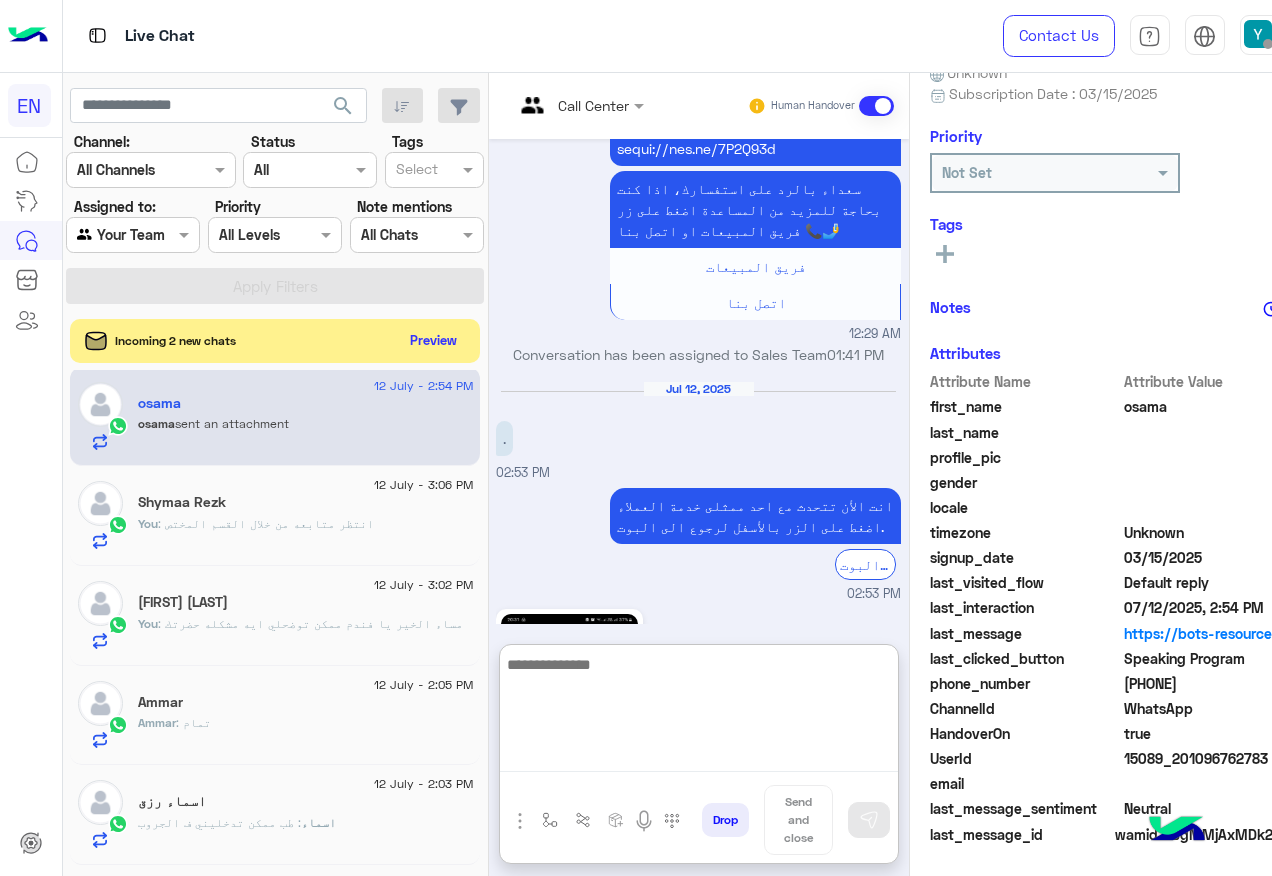 scroll, scrollTop: 4105, scrollLeft: 0, axis: vertical 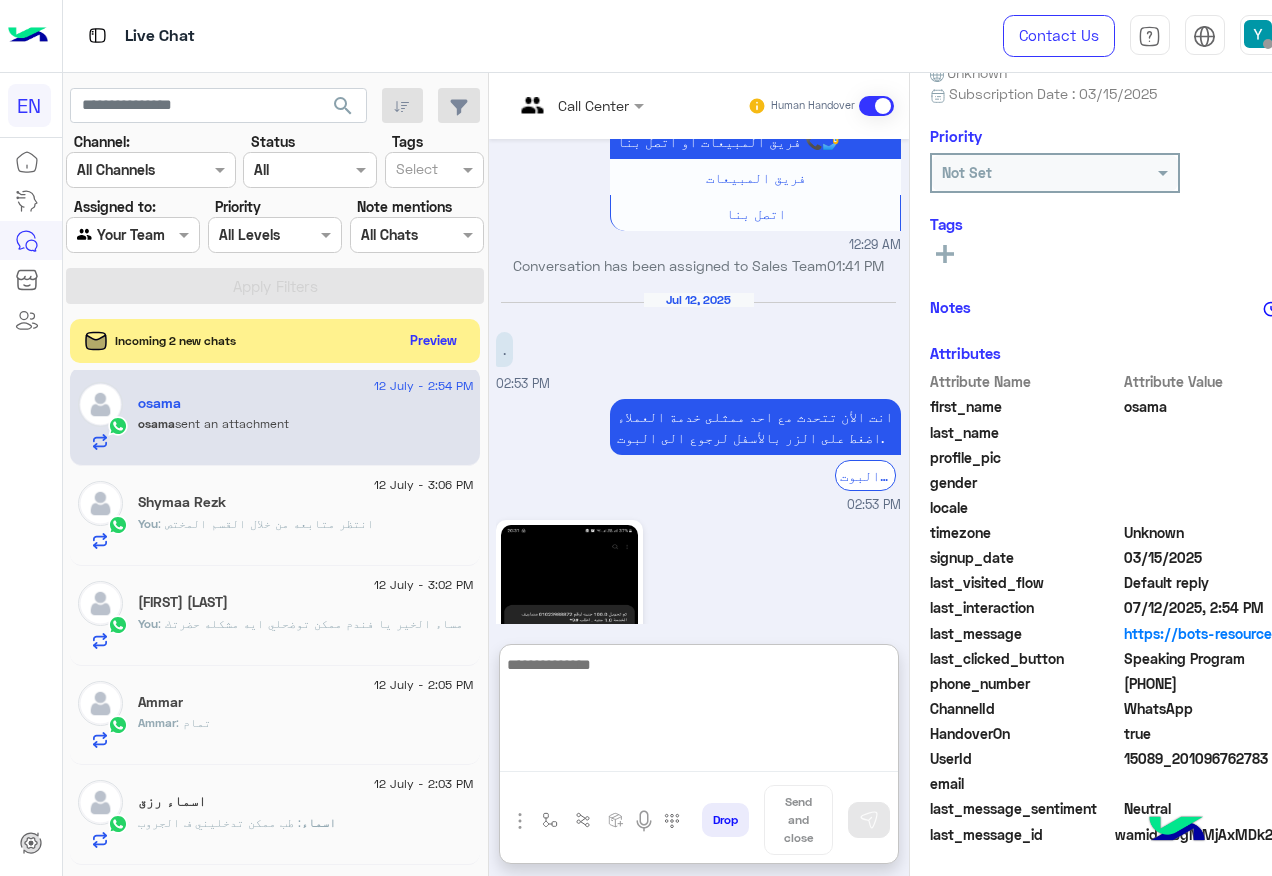 click at bounding box center (699, 712) 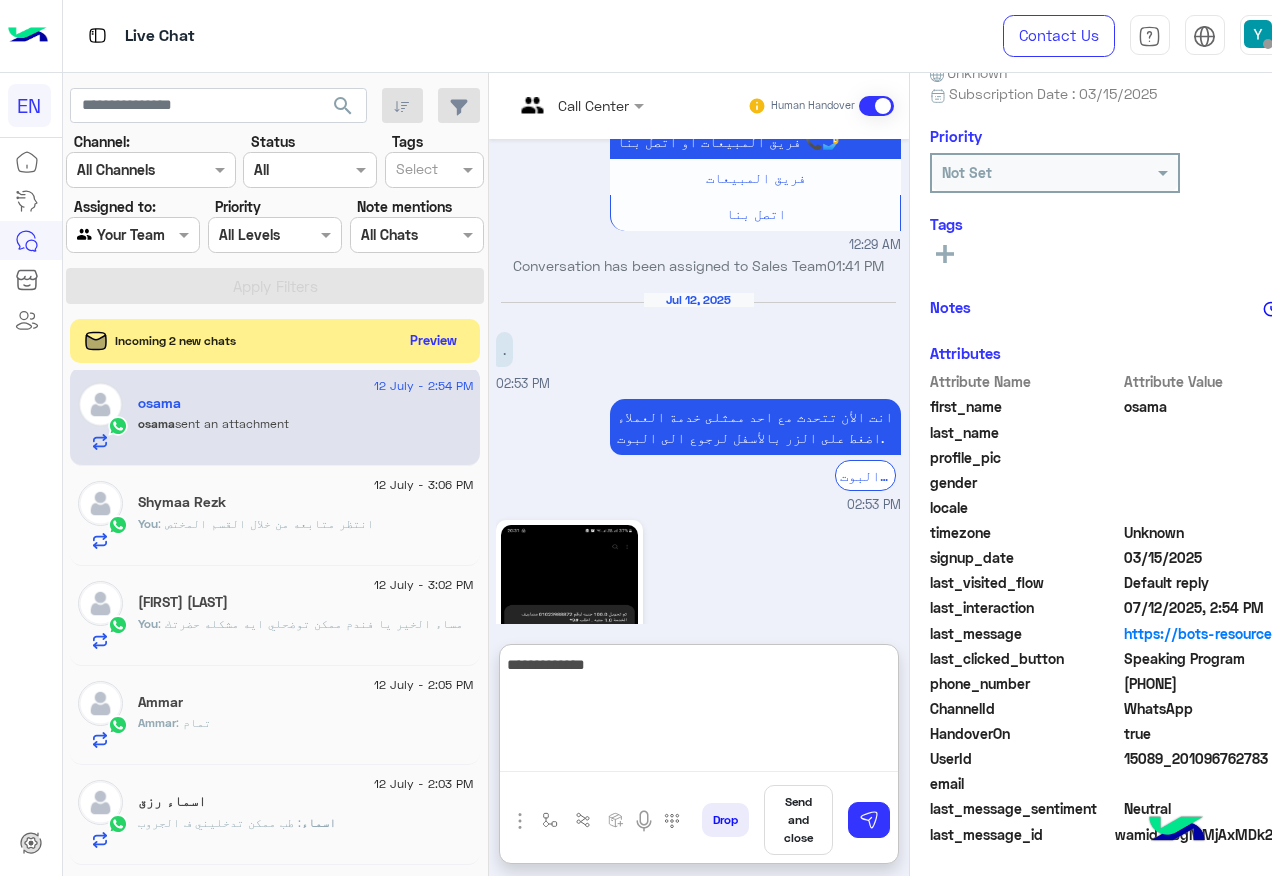 type on "**********" 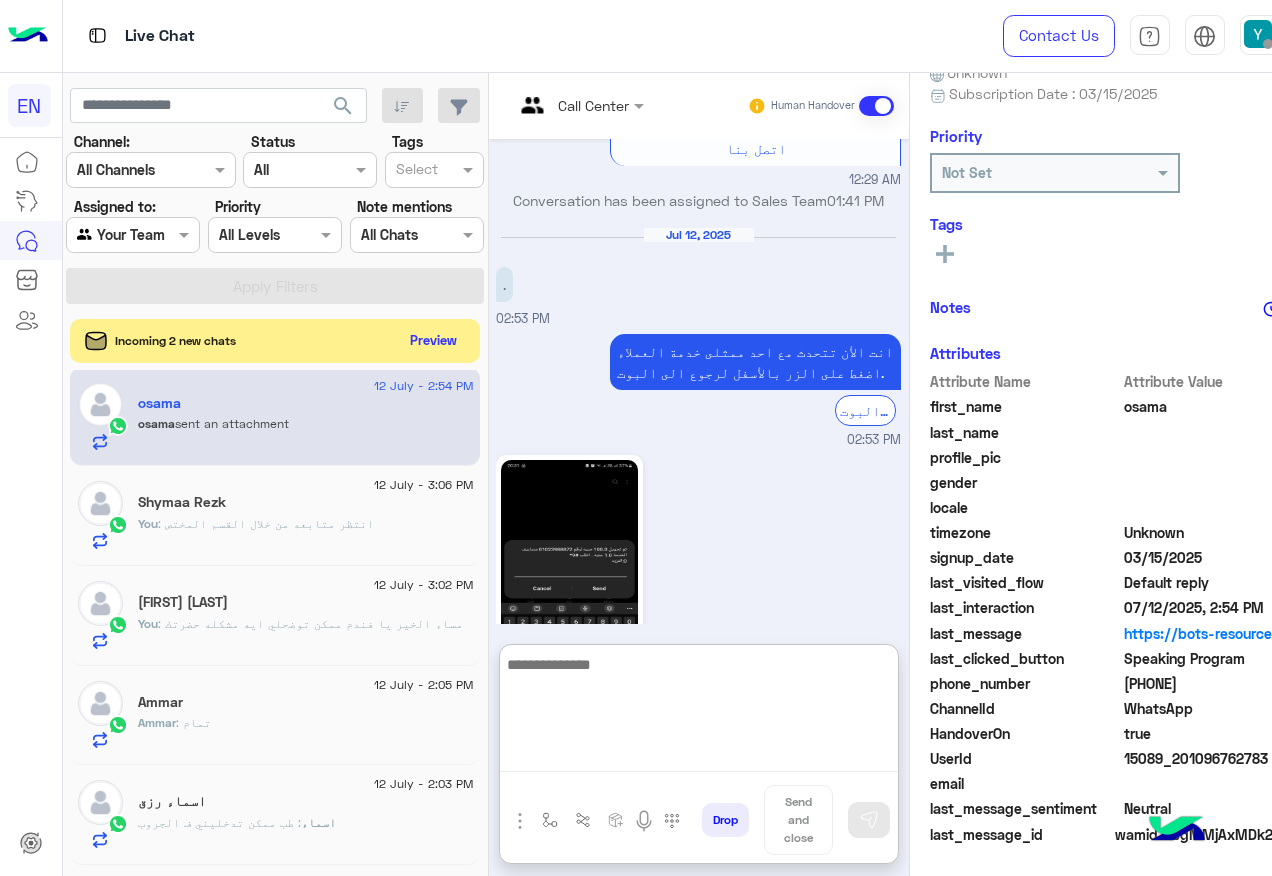 scroll, scrollTop: 4206, scrollLeft: 0, axis: vertical 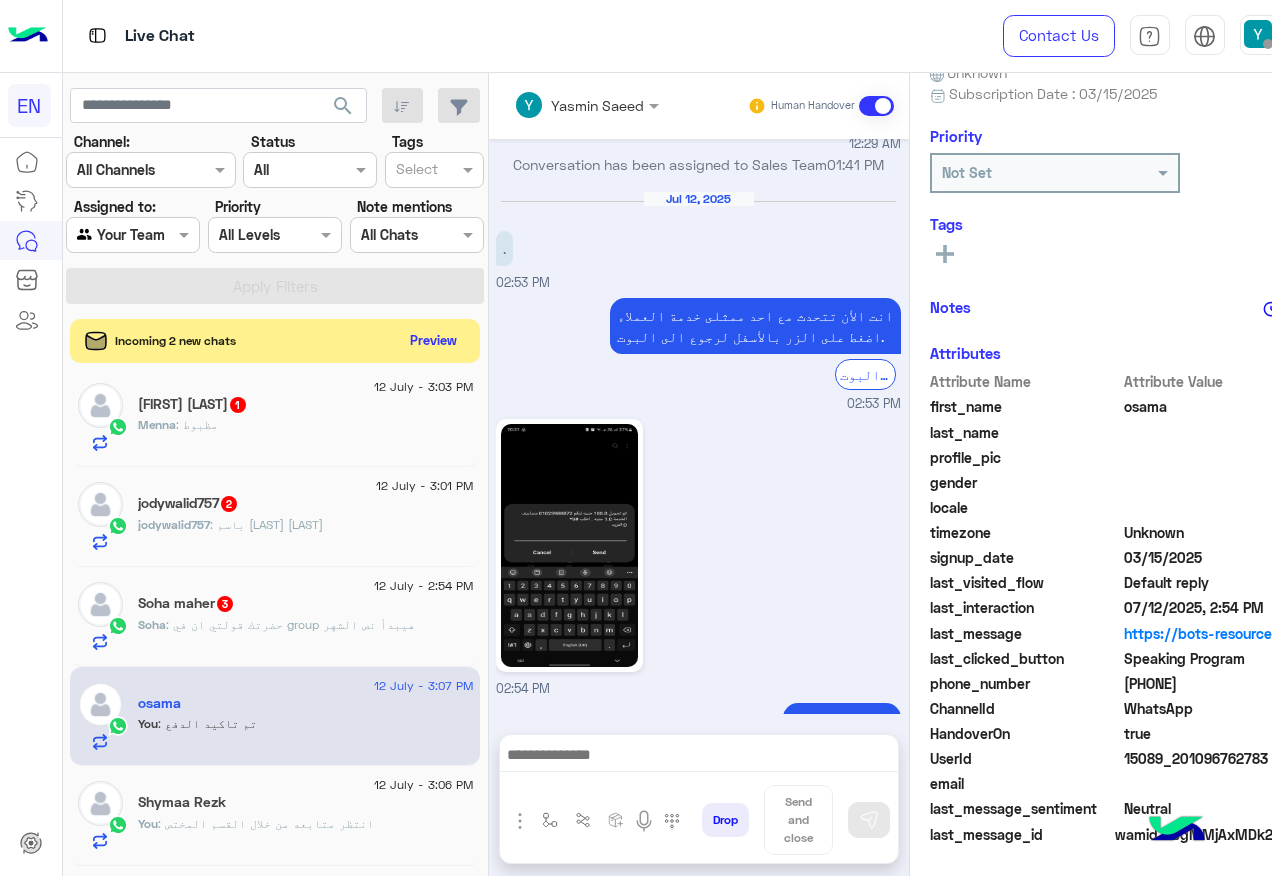 click on "[FIRST] : حضرتك قولتي ان في group هيبدأ نص الشهر" 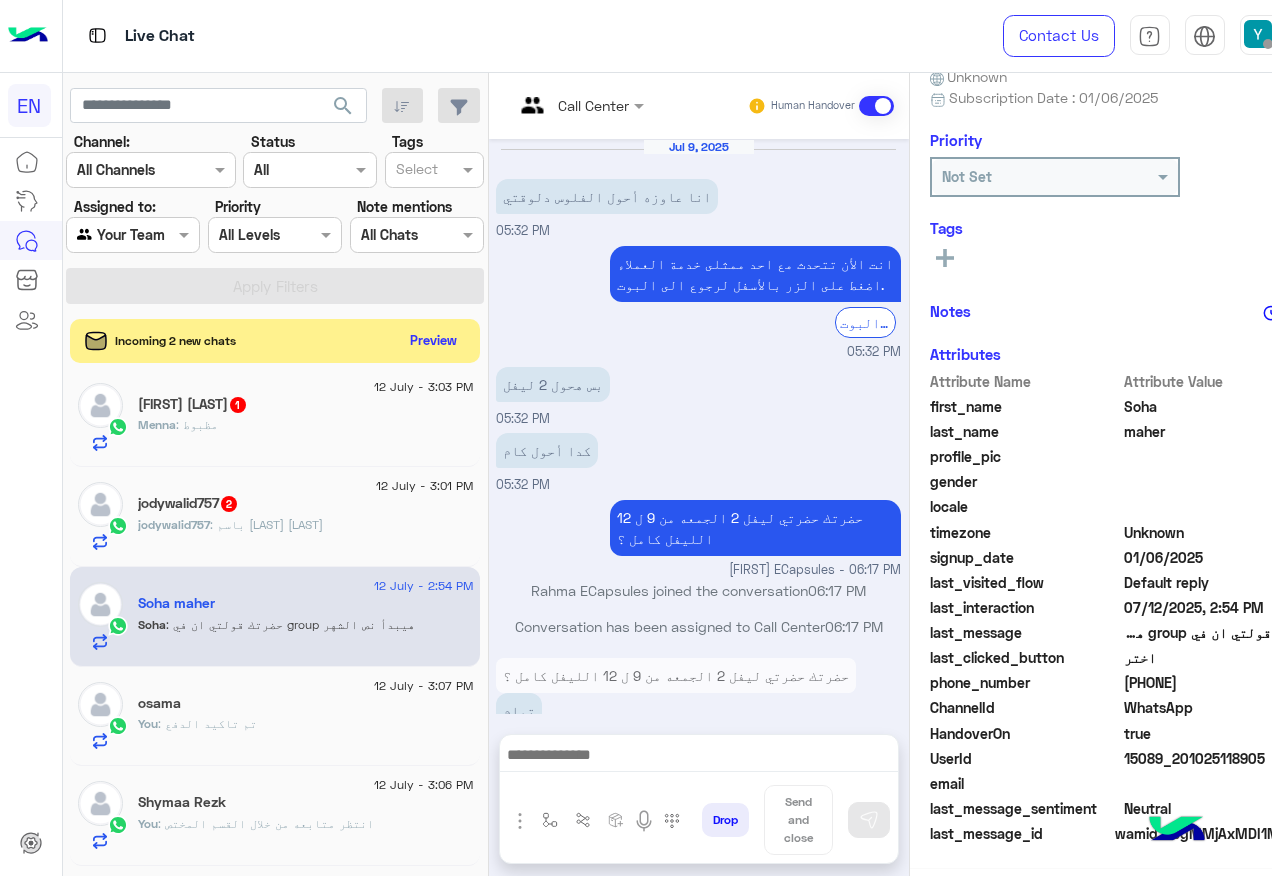 scroll, scrollTop: 197, scrollLeft: 0, axis: vertical 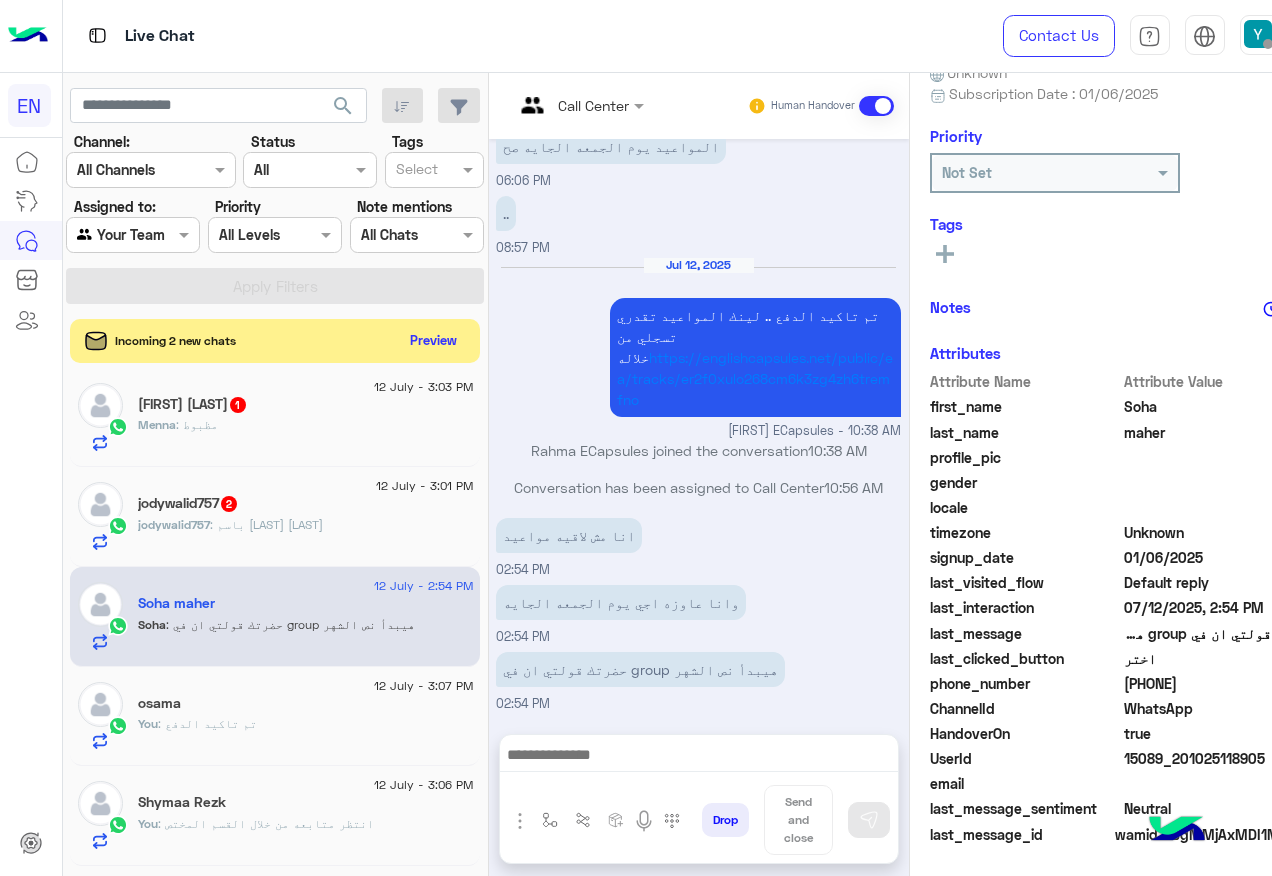 click on "[PHONE]" 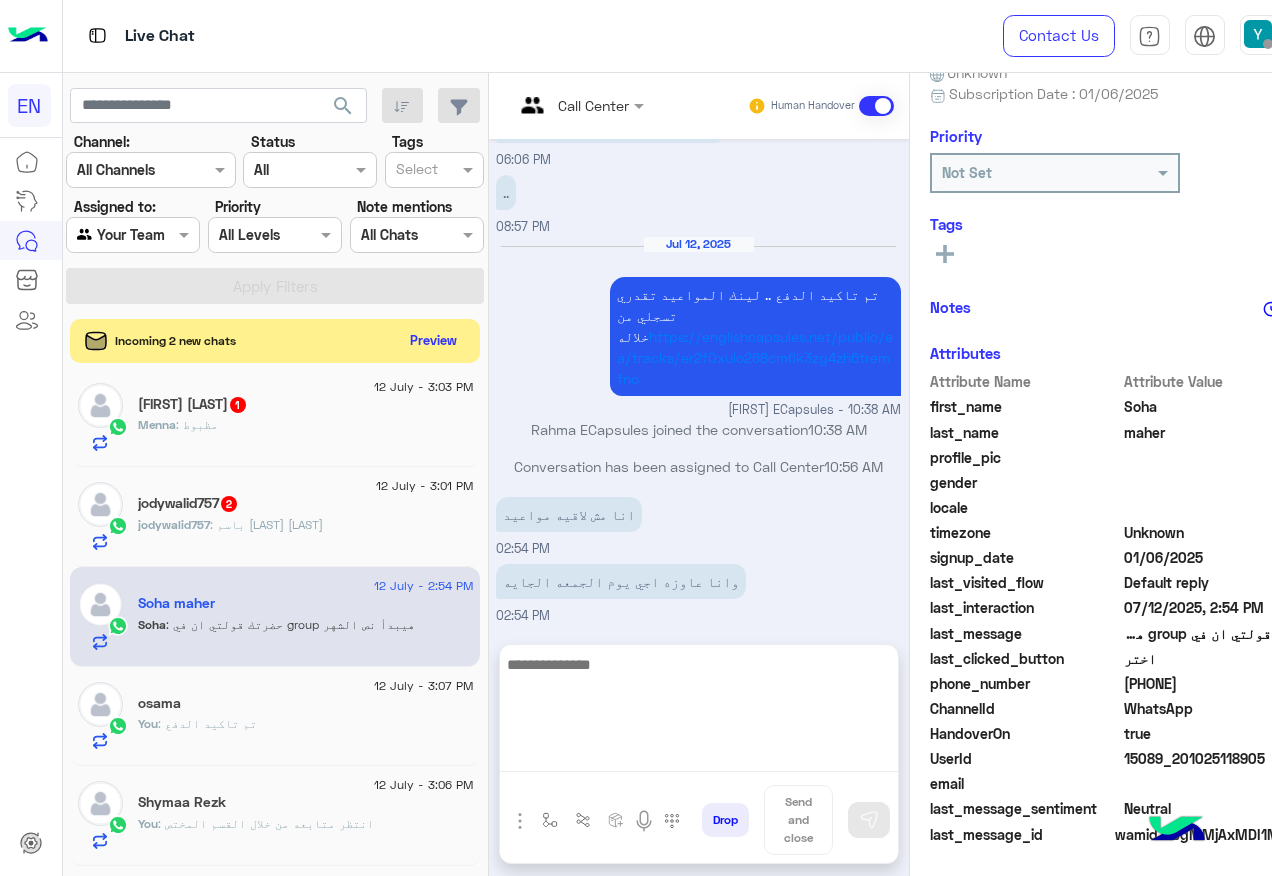 click at bounding box center [699, 712] 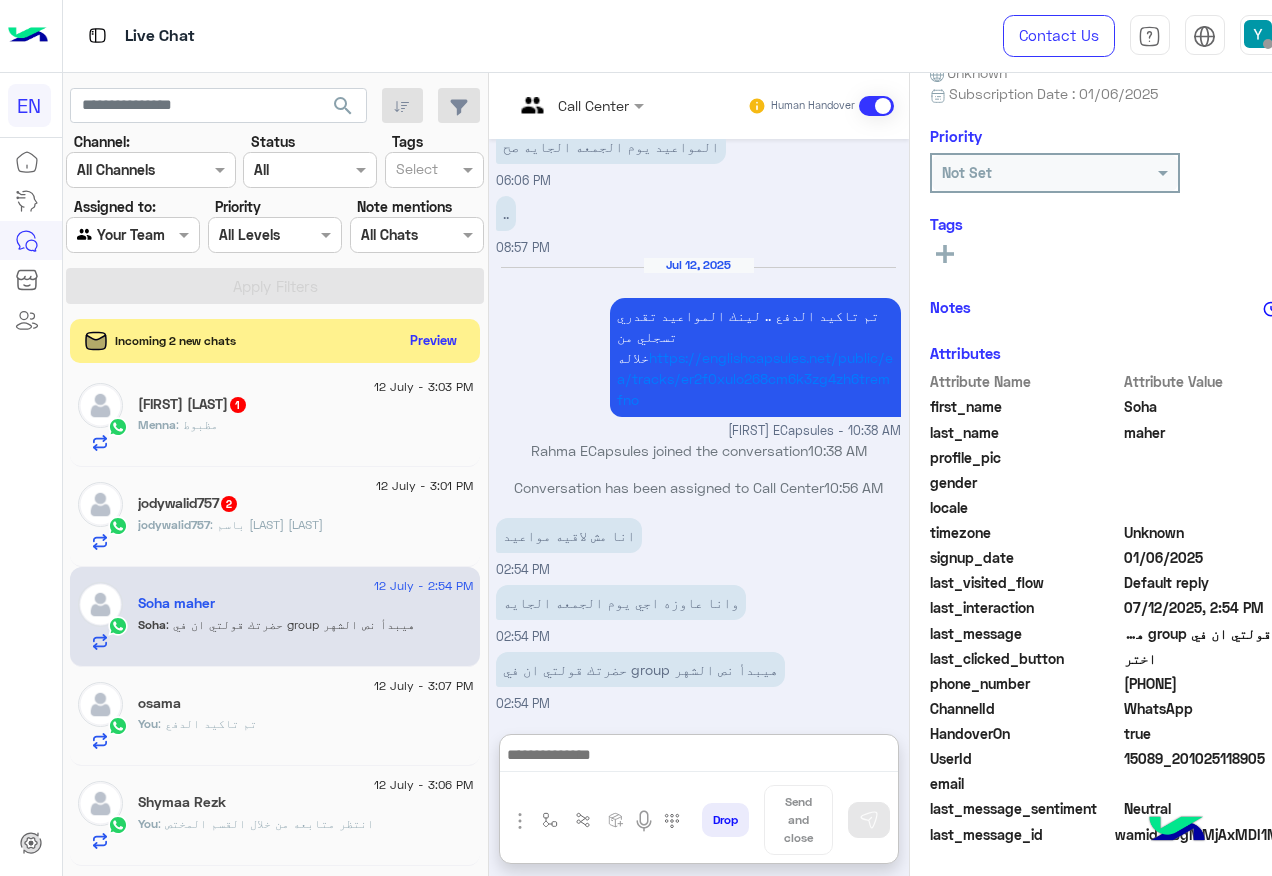click on "Shymaa Rezk" 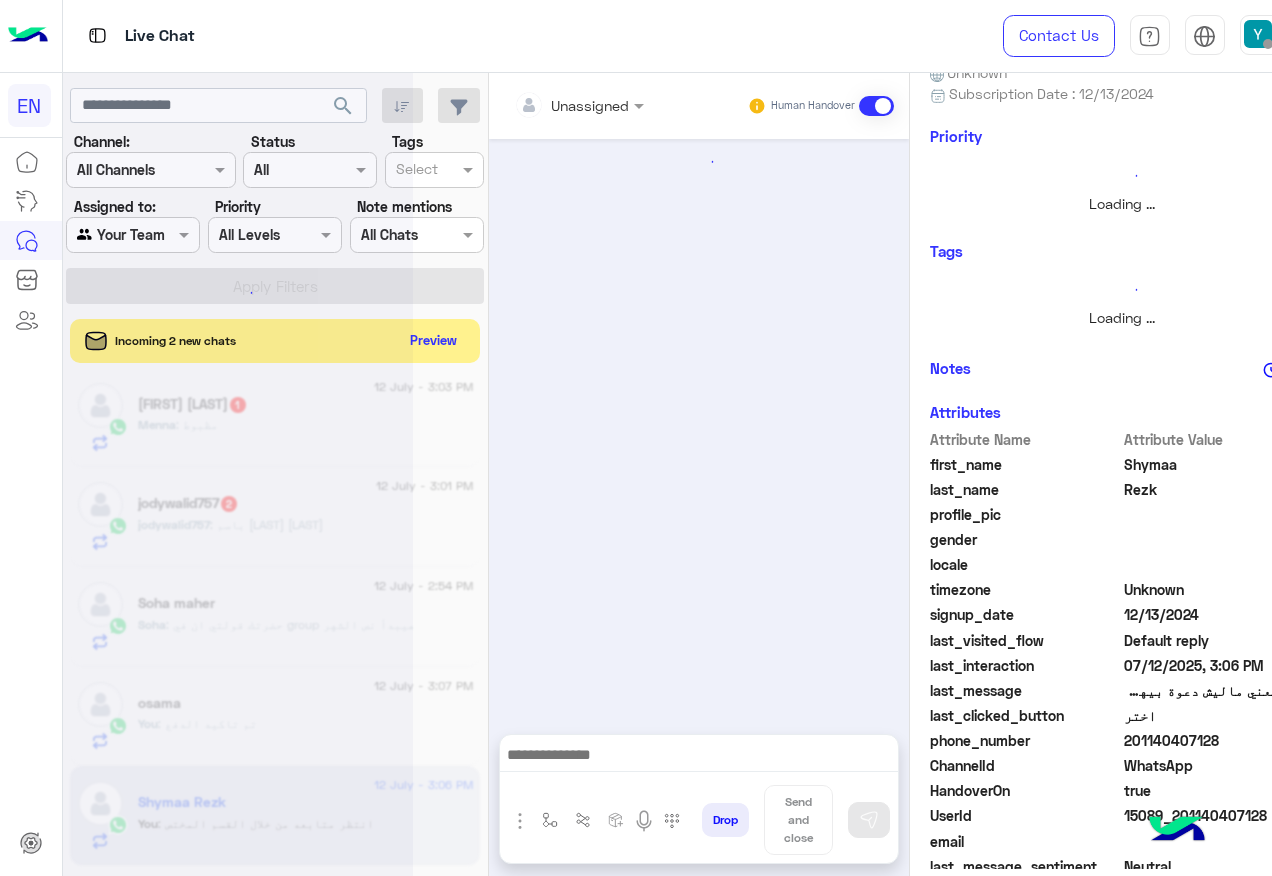 scroll, scrollTop: 0, scrollLeft: 0, axis: both 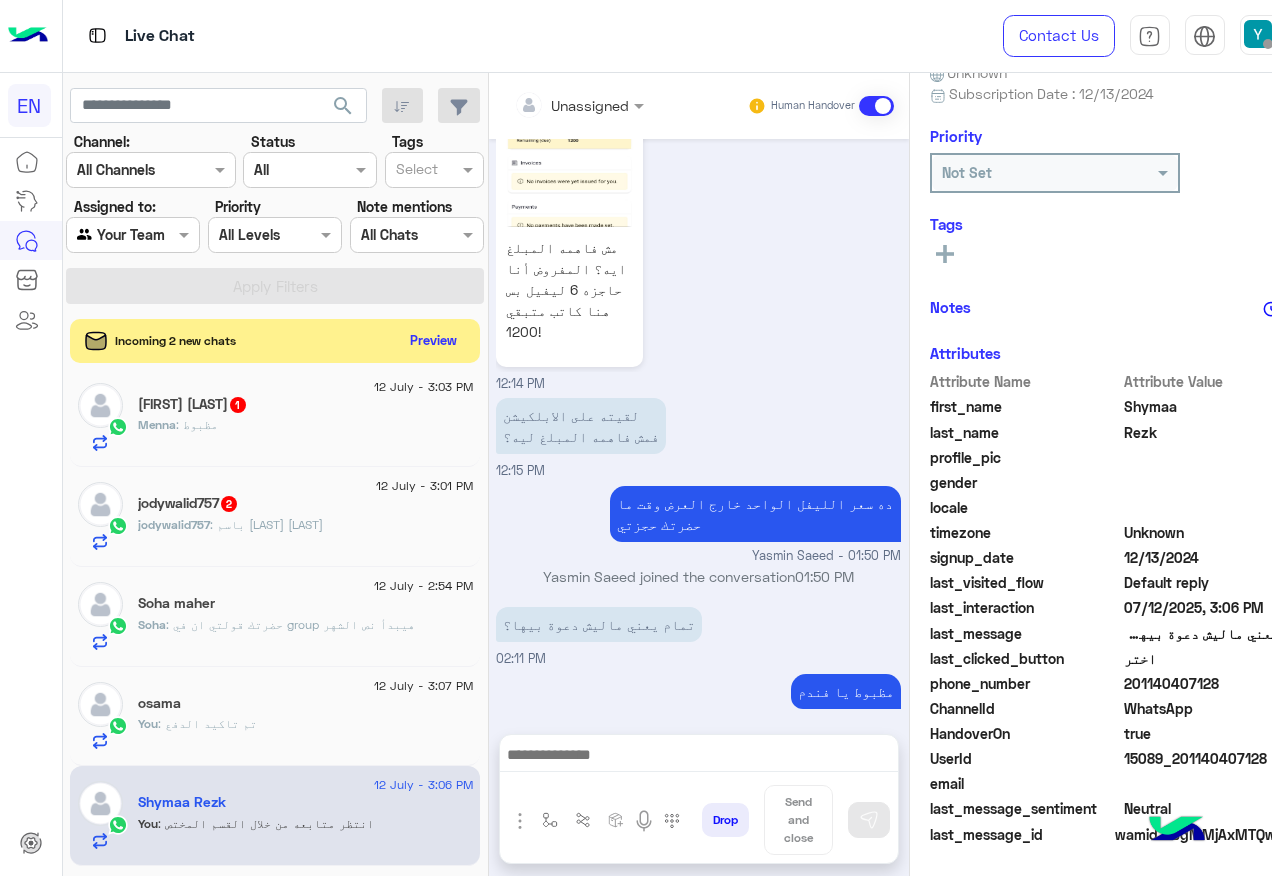 click on "Soha maher" 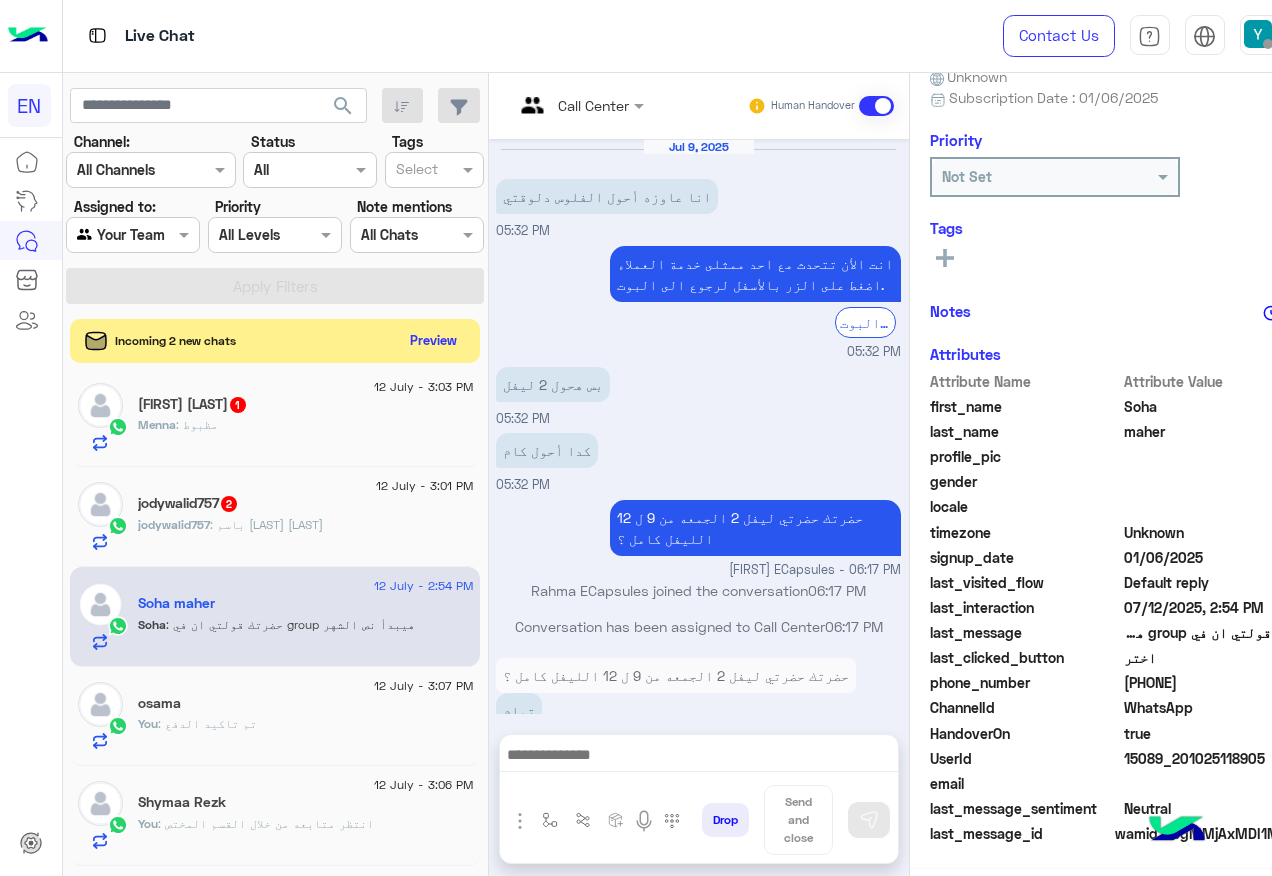 scroll, scrollTop: 197, scrollLeft: 0, axis: vertical 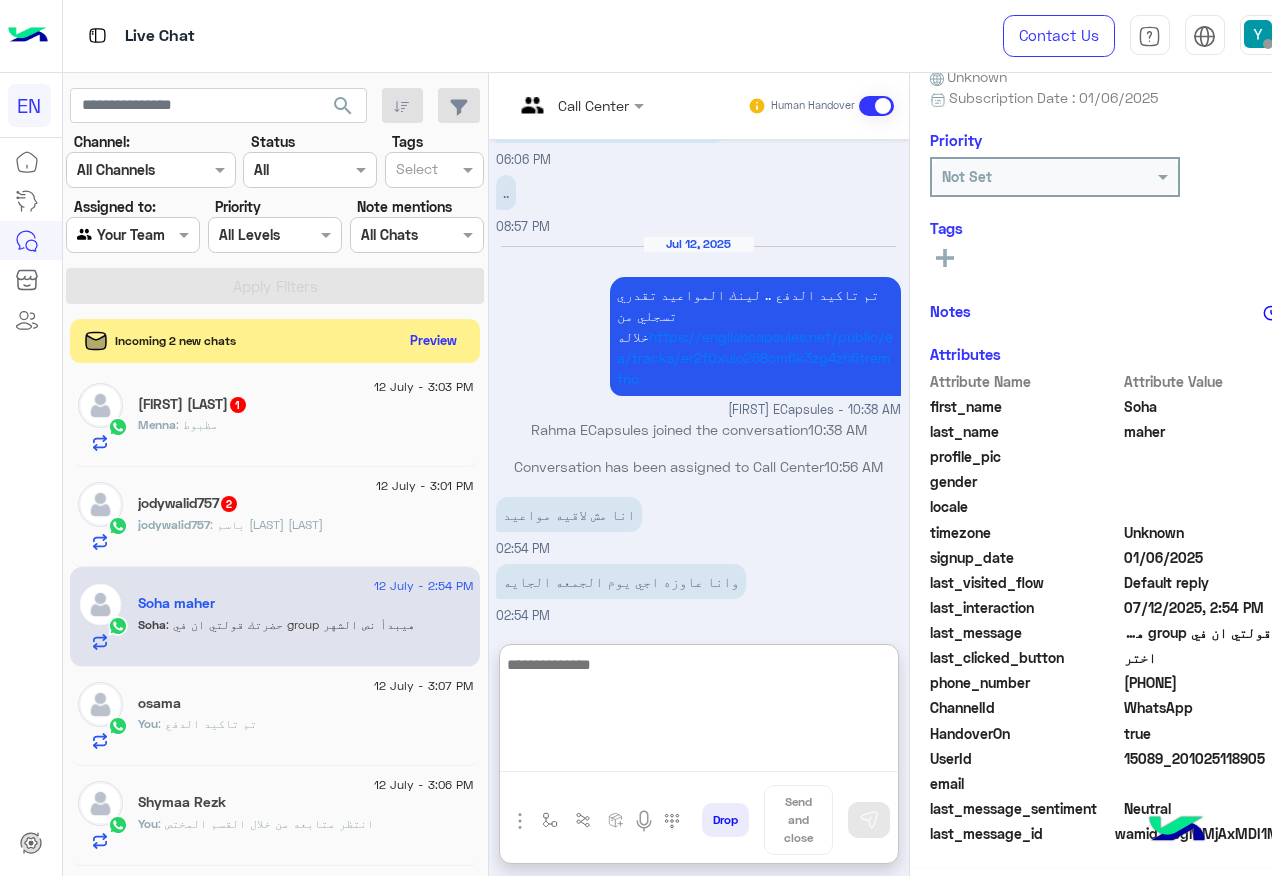 click at bounding box center [699, 712] 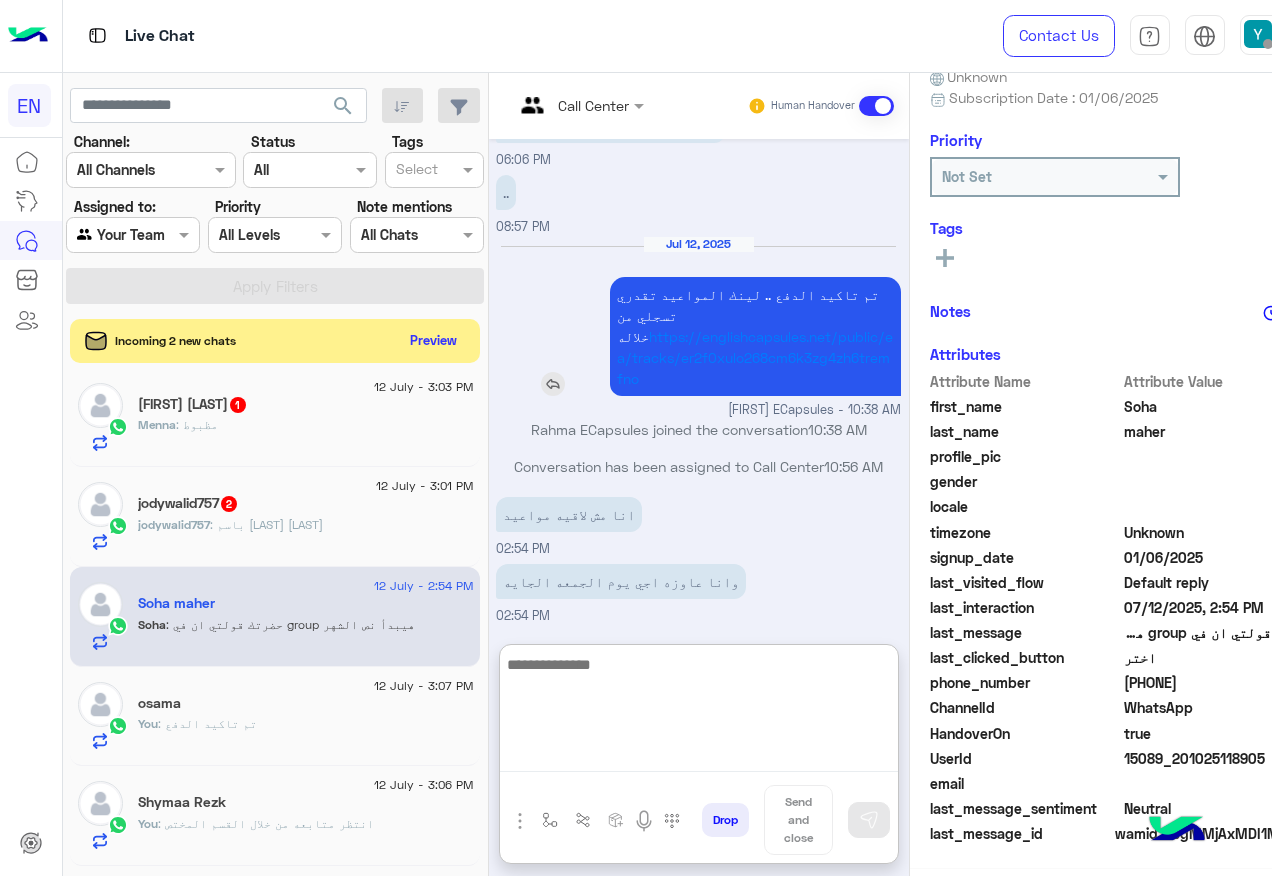 scroll, scrollTop: 201, scrollLeft: 0, axis: vertical 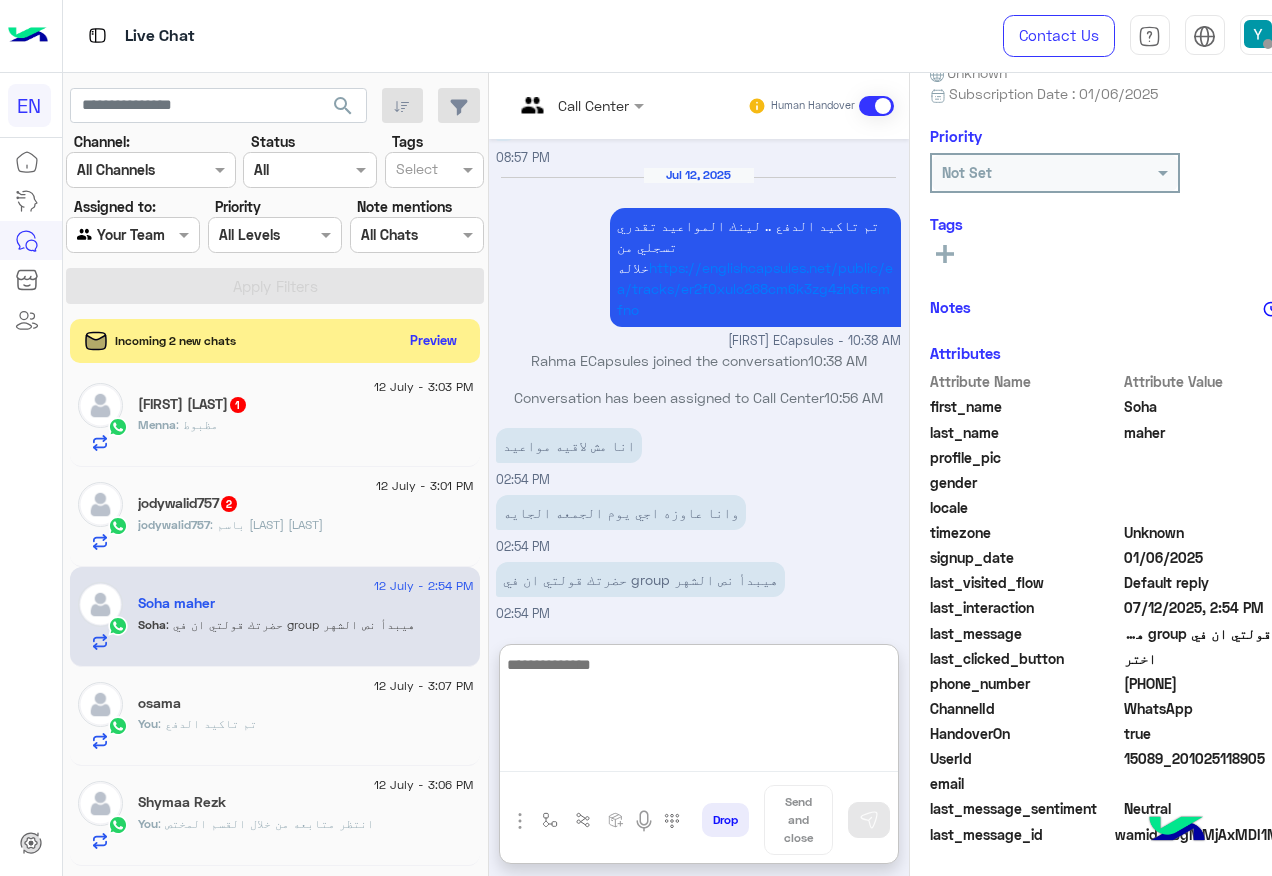 click at bounding box center [699, 712] 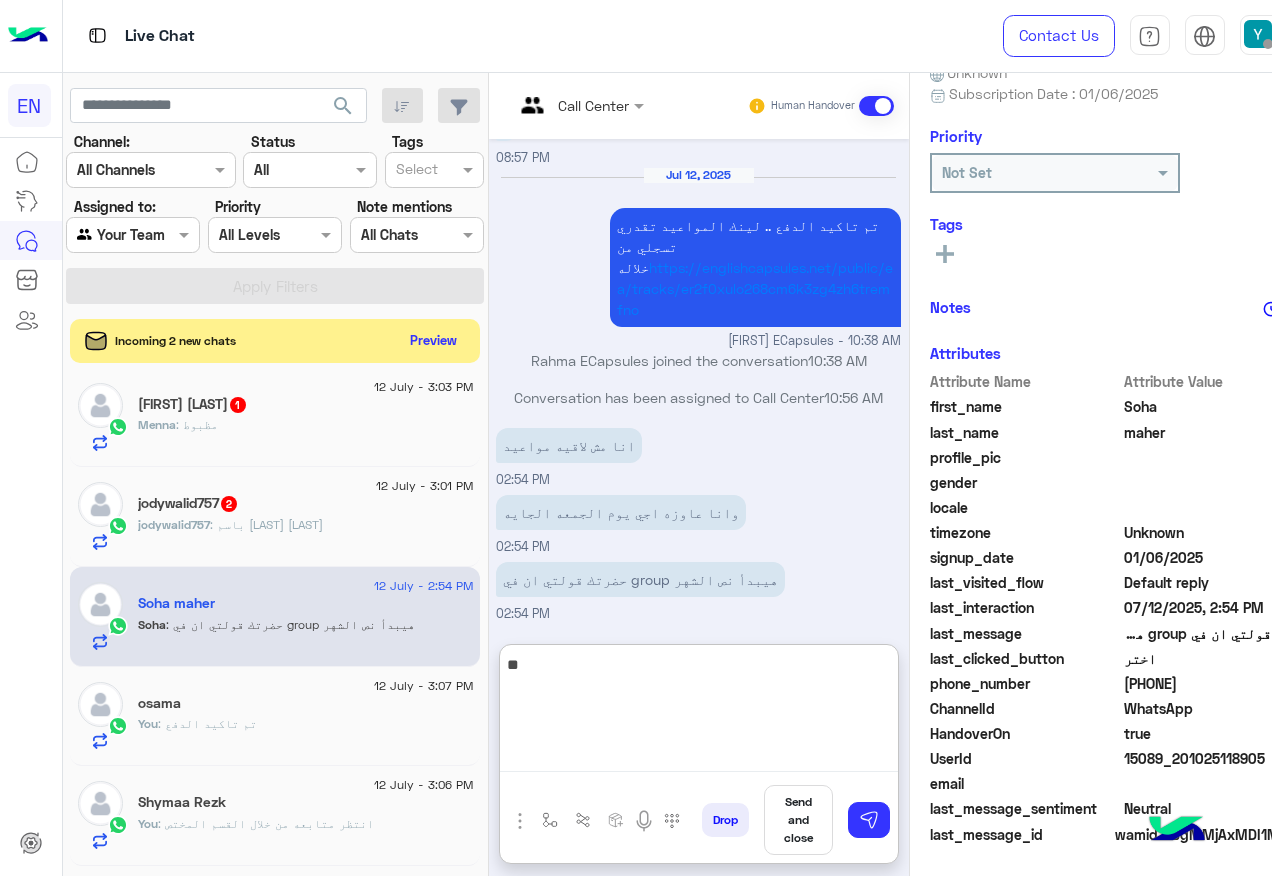 type on "*" 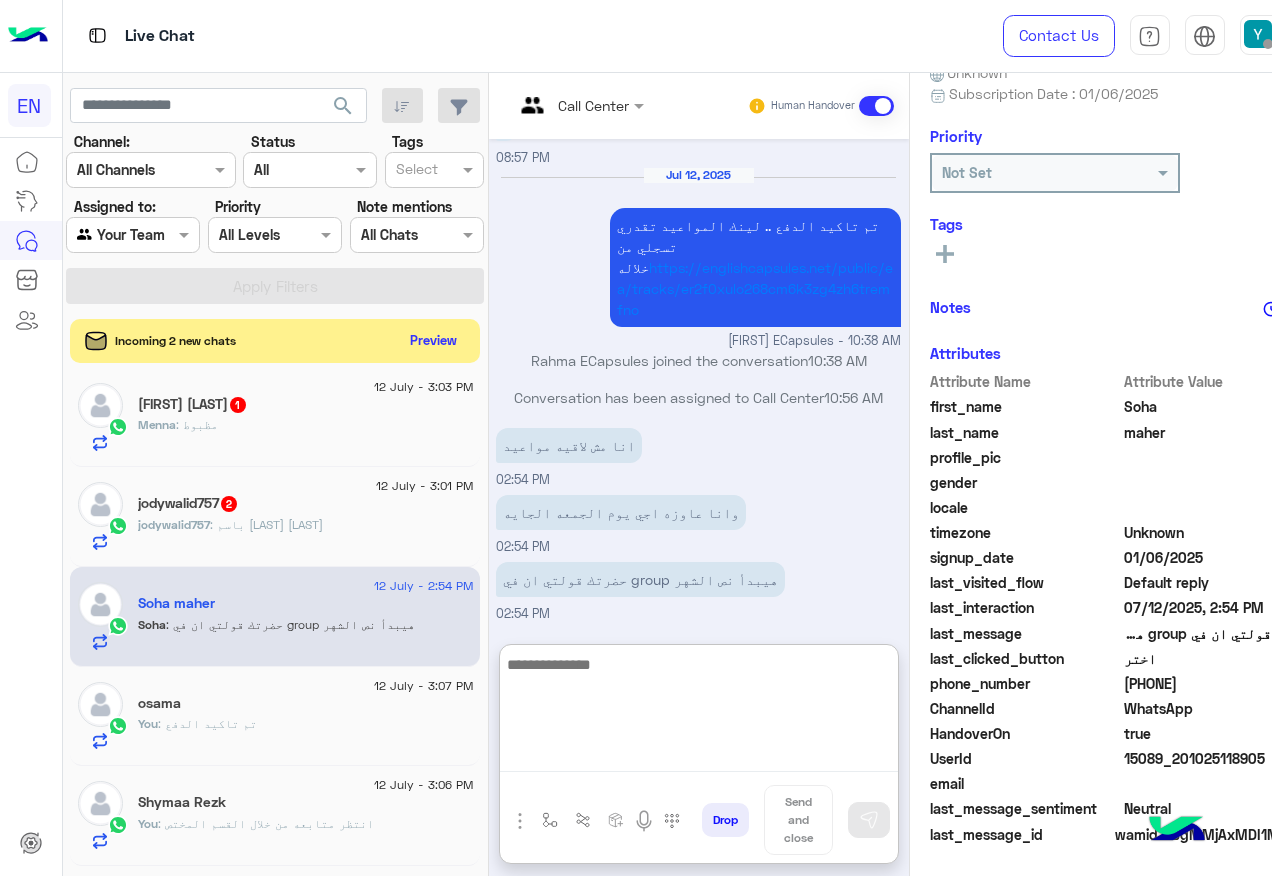 type on "*" 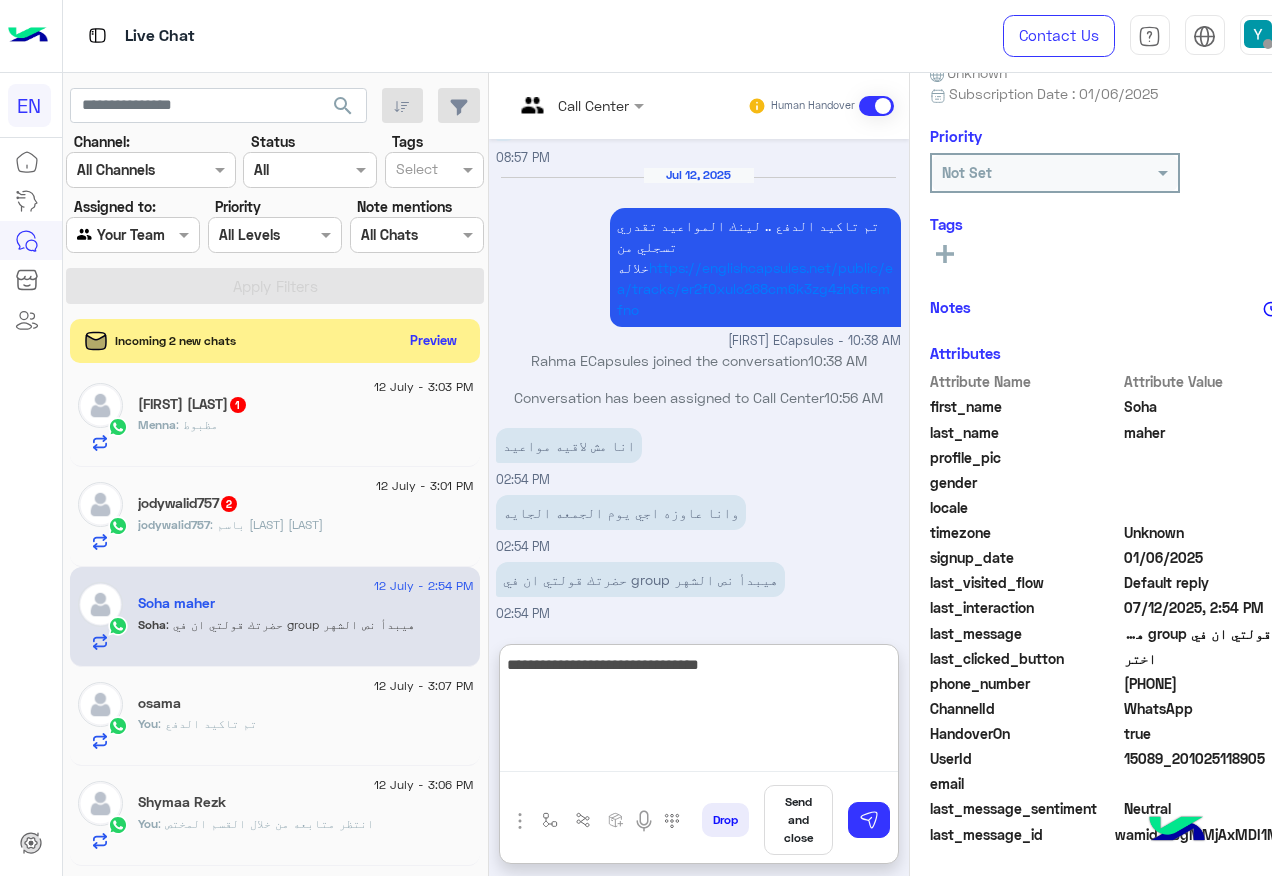 type on "**********" 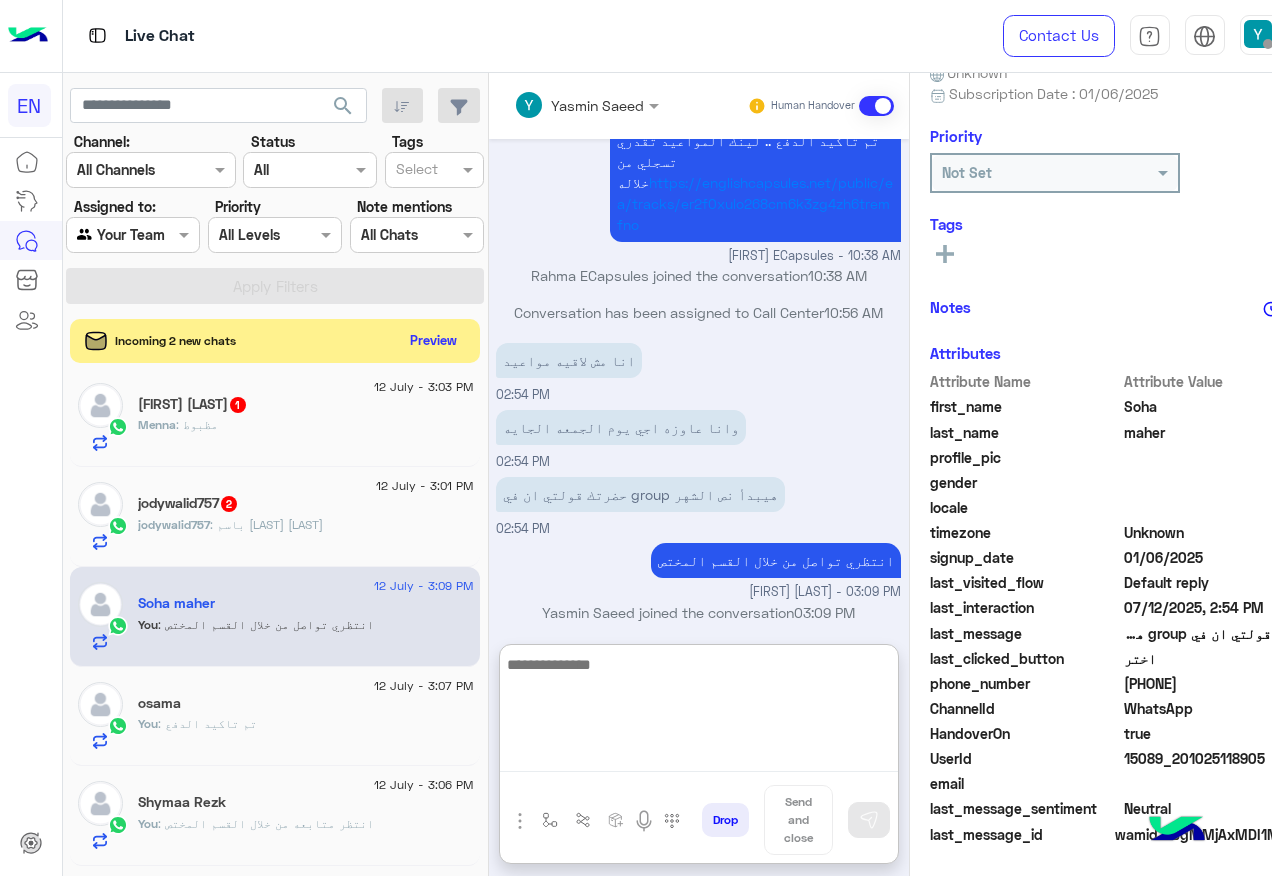 scroll, scrollTop: 1421, scrollLeft: 0, axis: vertical 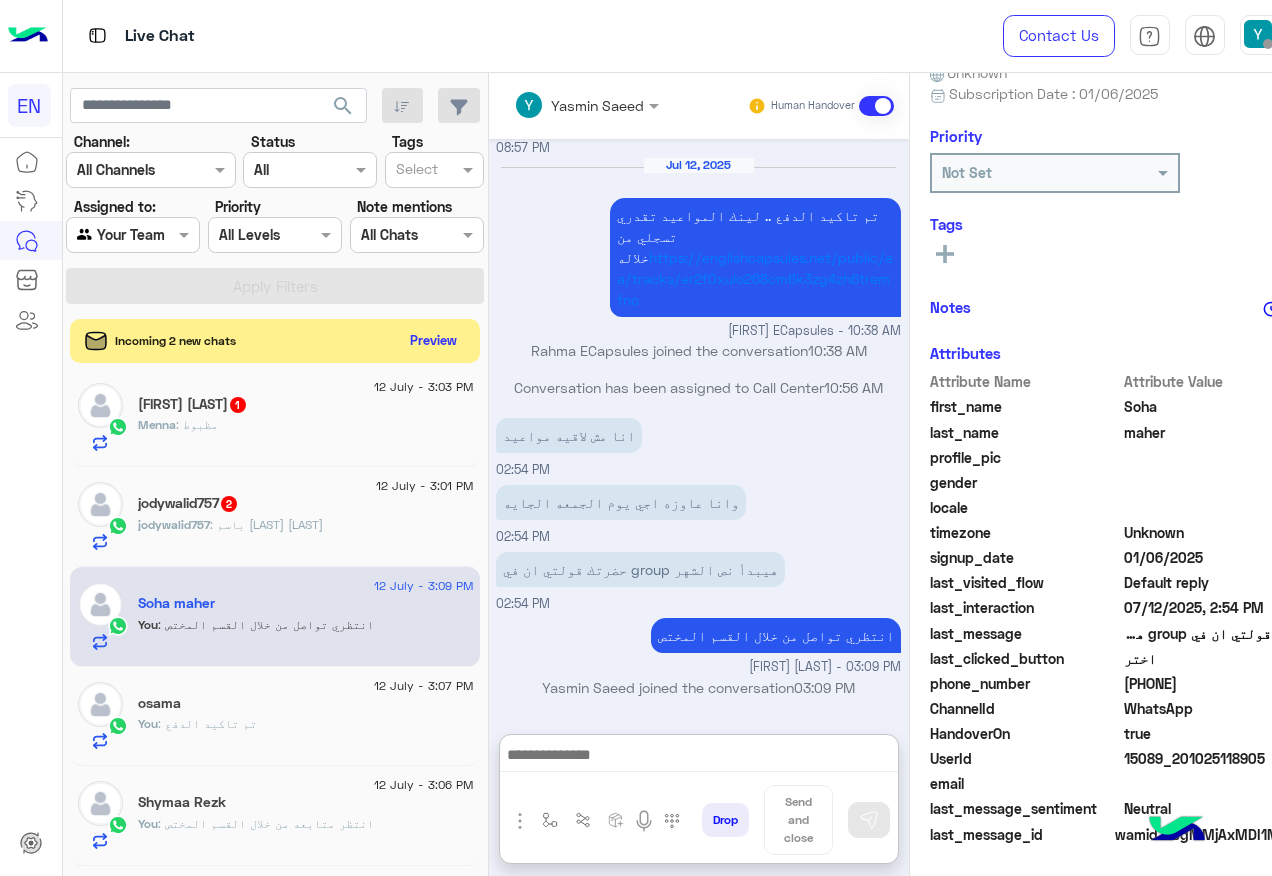 click on "jodywalid757 : باسم جودي سيد" 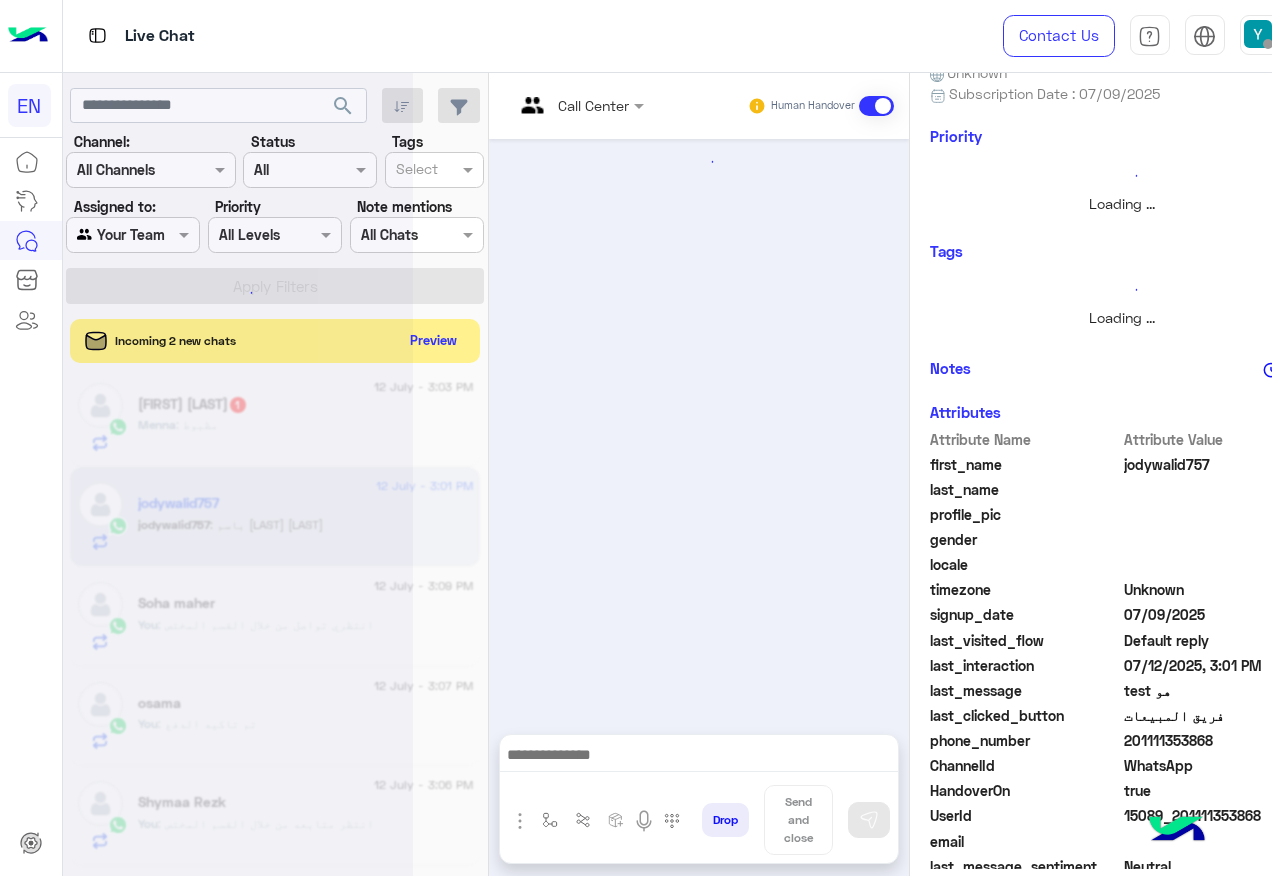 scroll, scrollTop: 0, scrollLeft: 0, axis: both 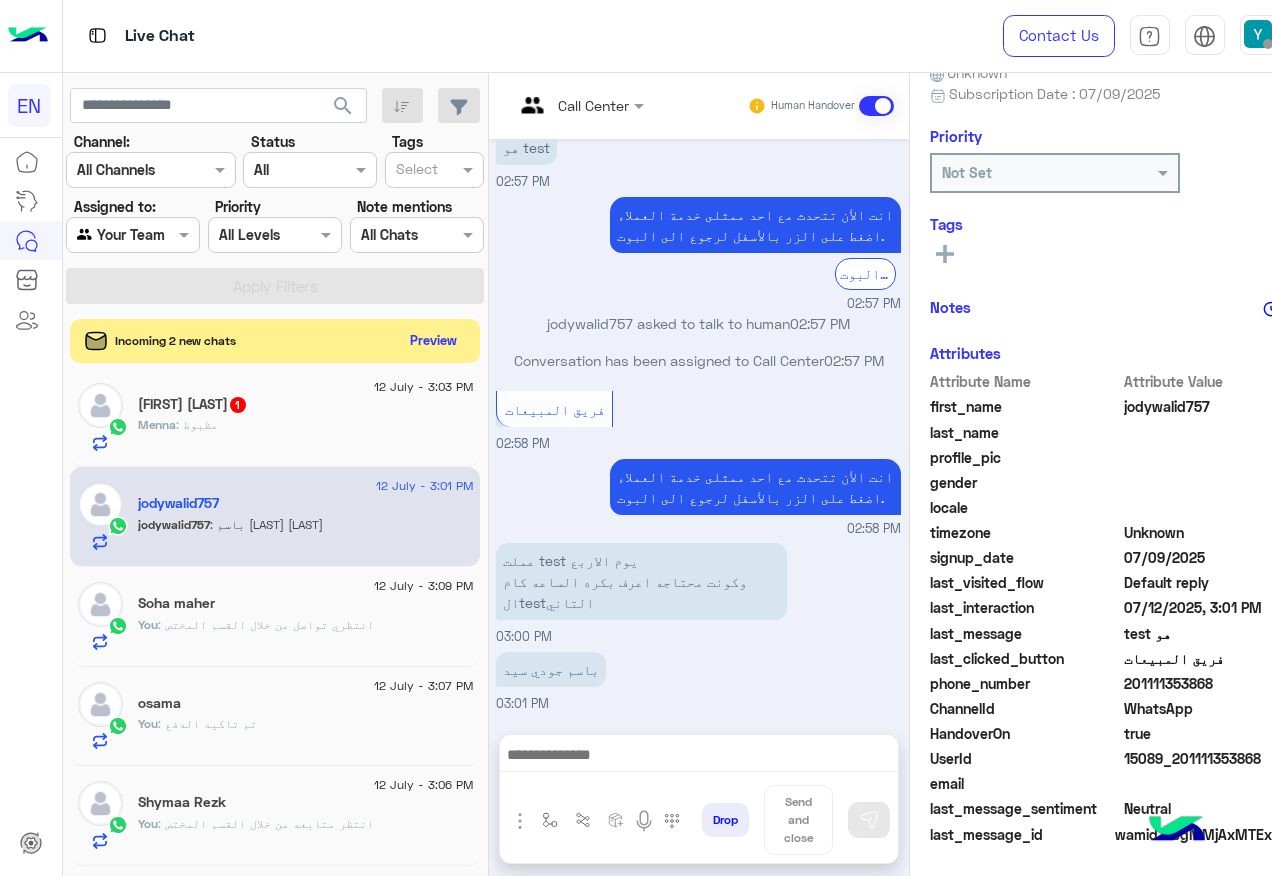 click on "201111353868" 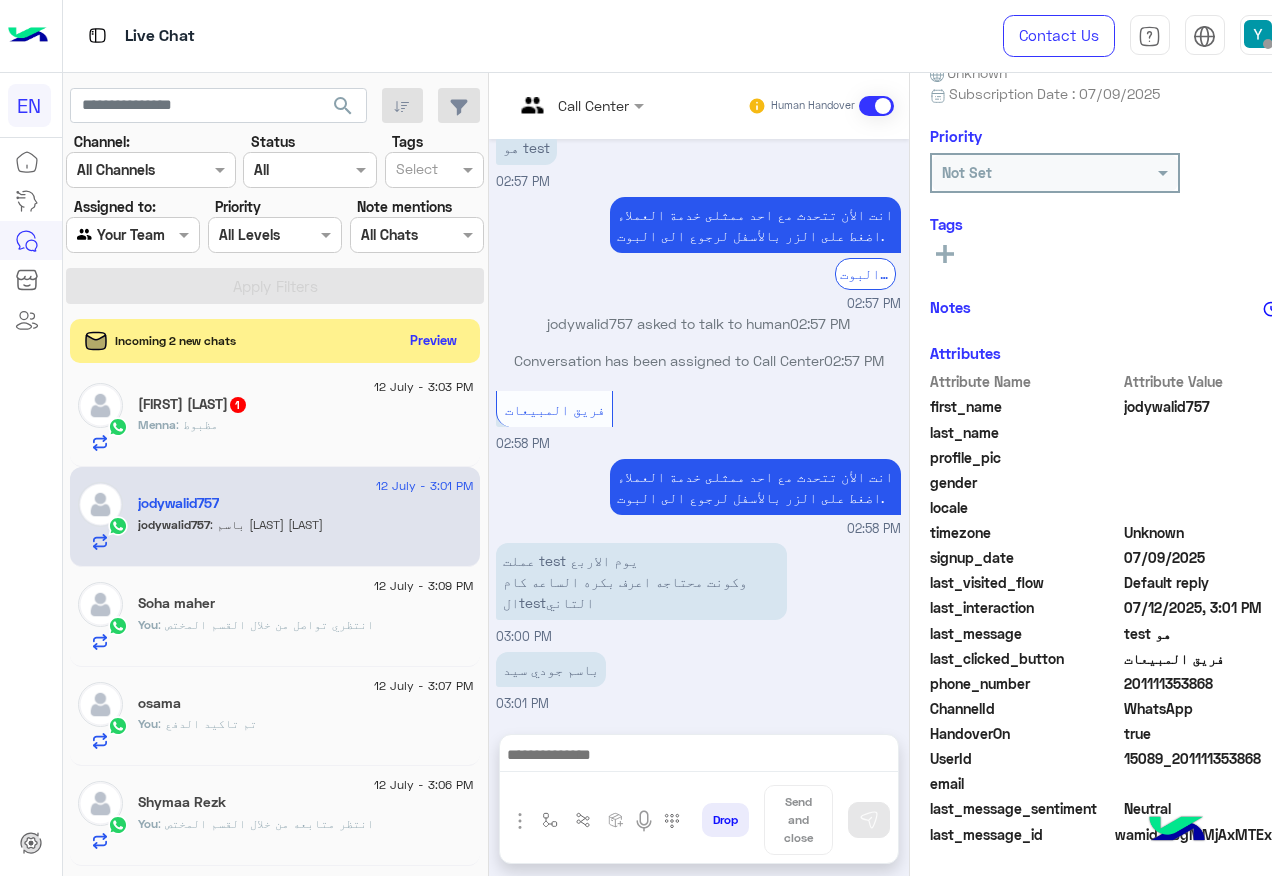 copy on "201111353868" 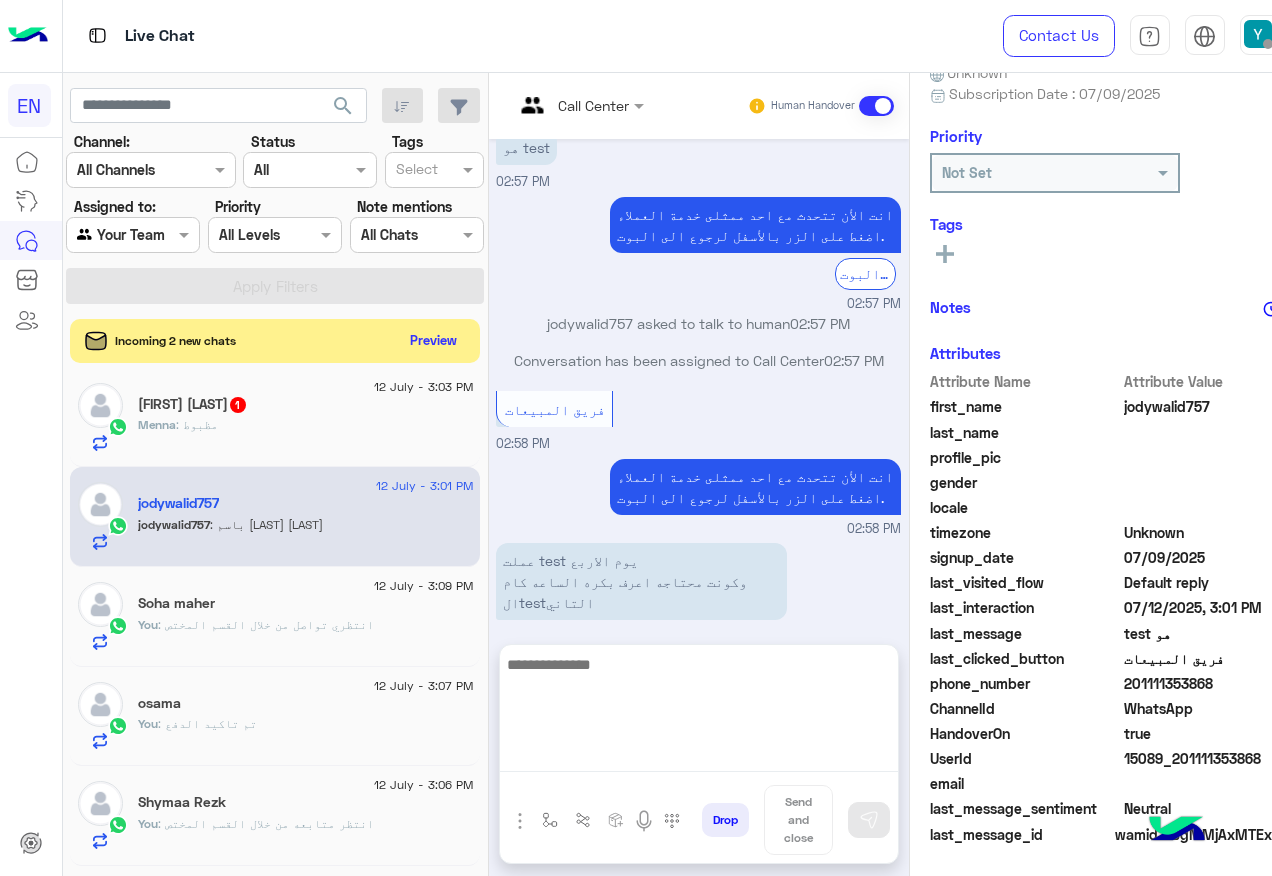 click at bounding box center (699, 712) 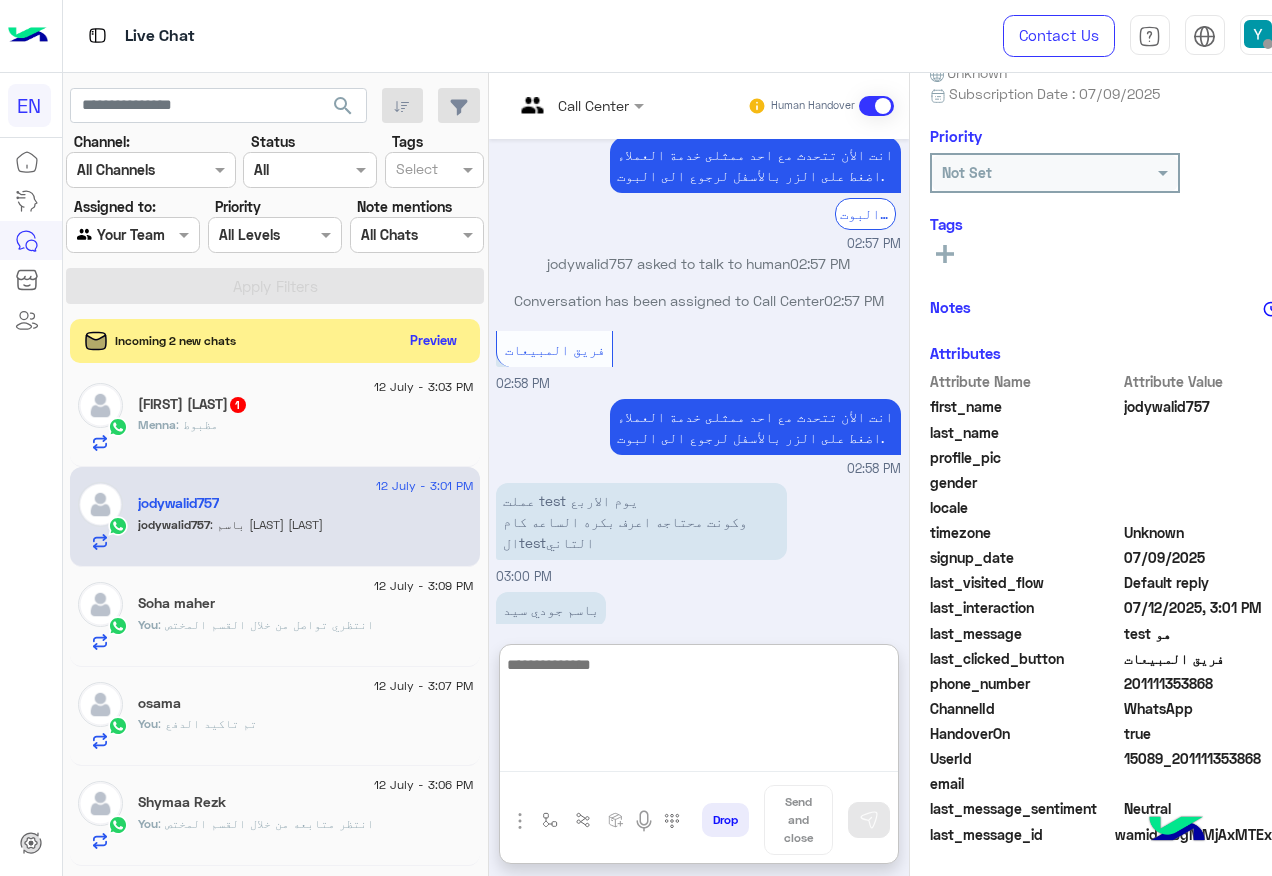 scroll, scrollTop: 1601, scrollLeft: 0, axis: vertical 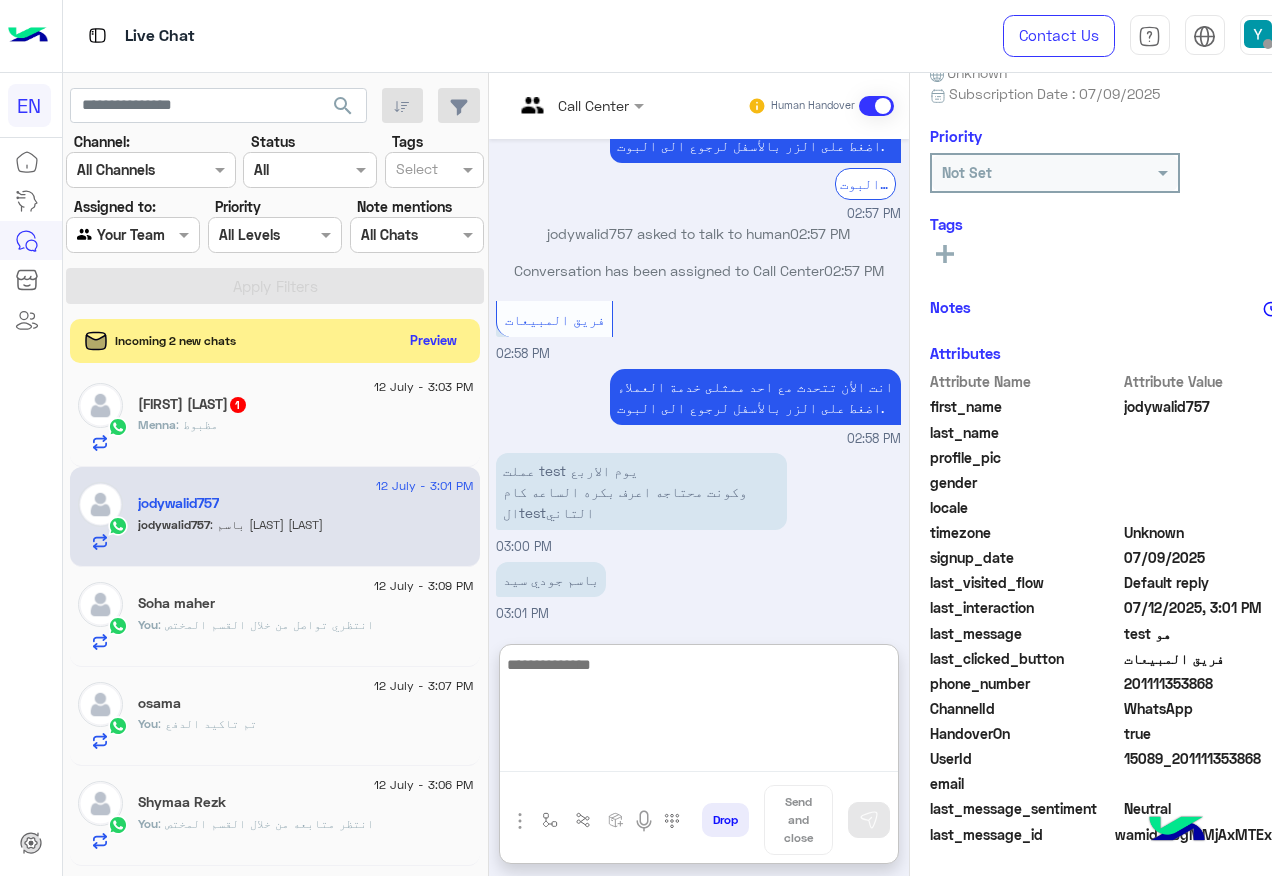 click at bounding box center (699, 712) 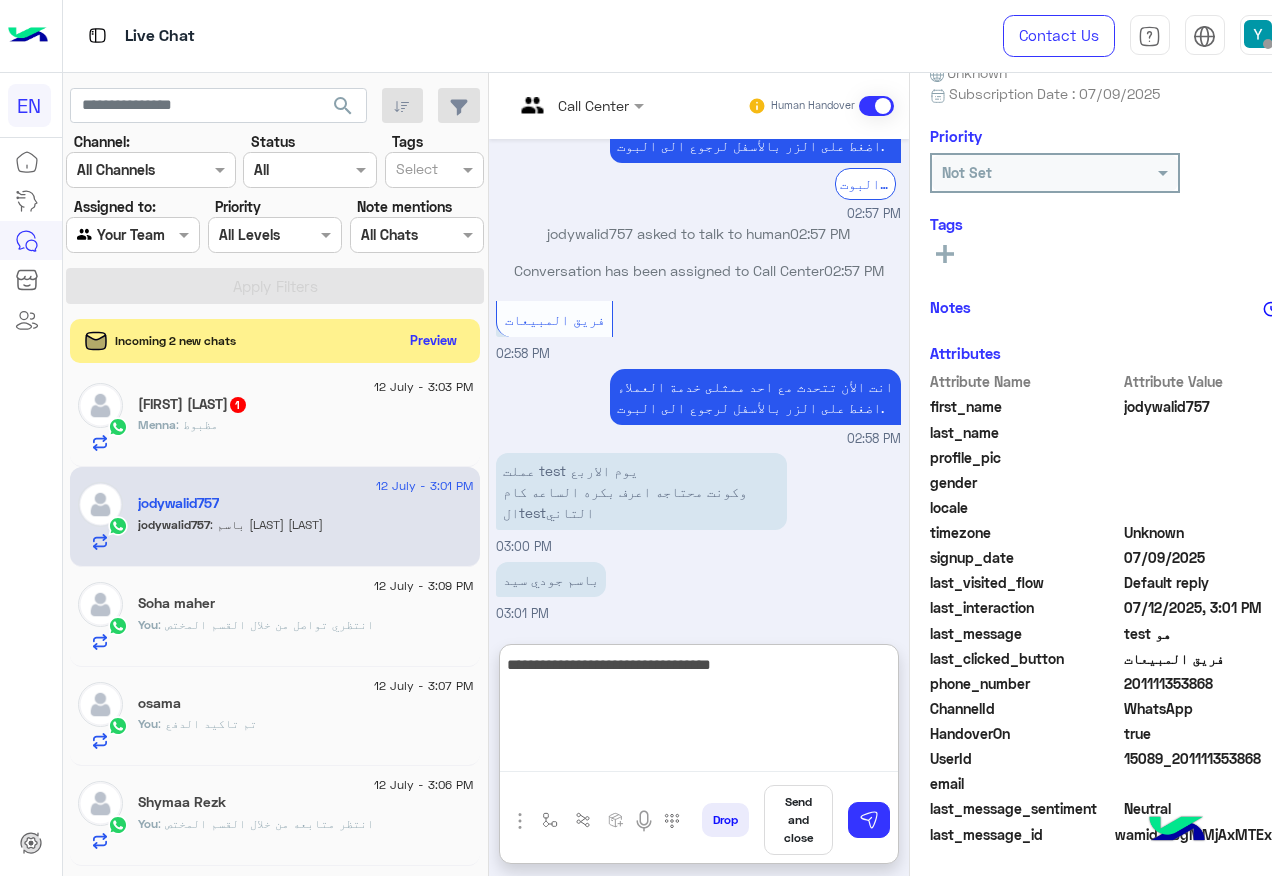 type on "**********" 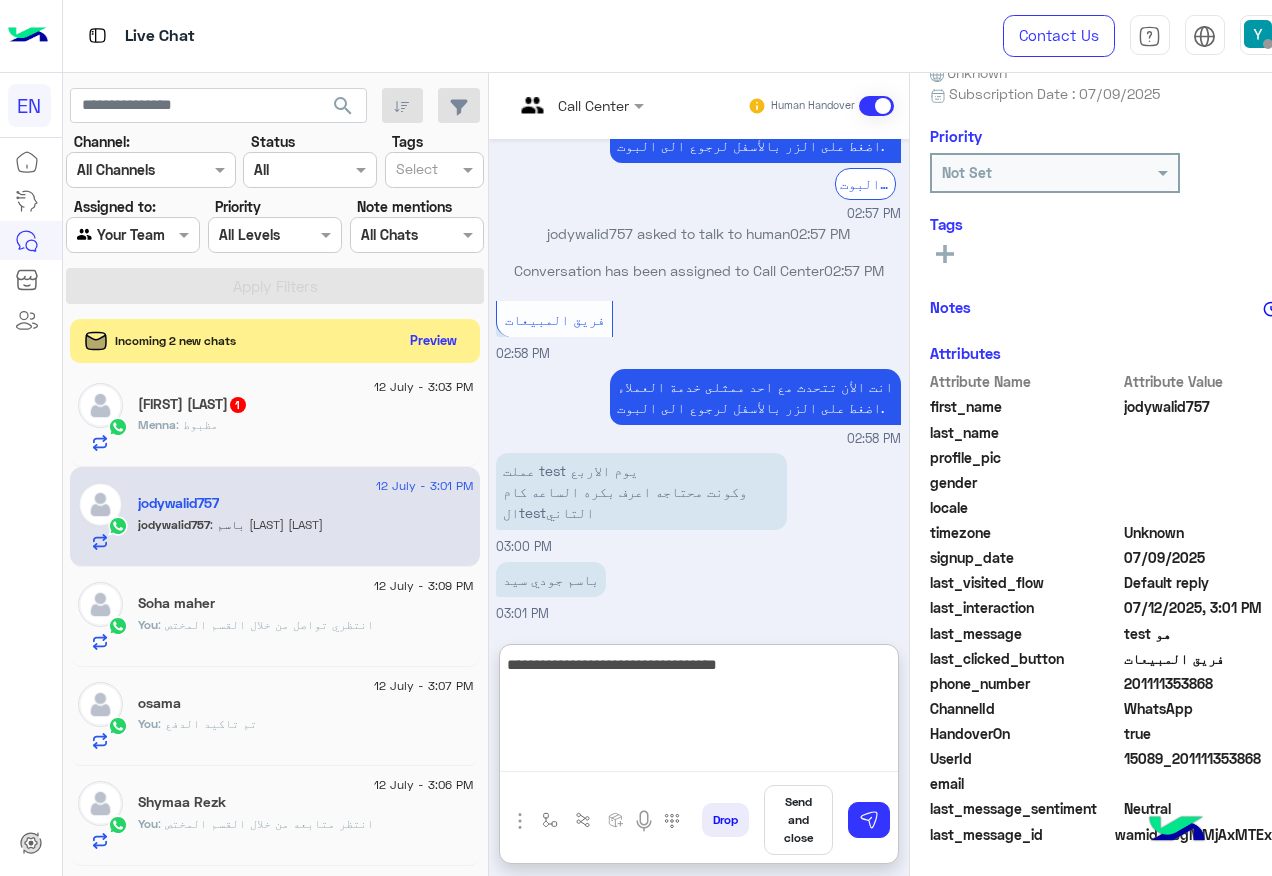 type 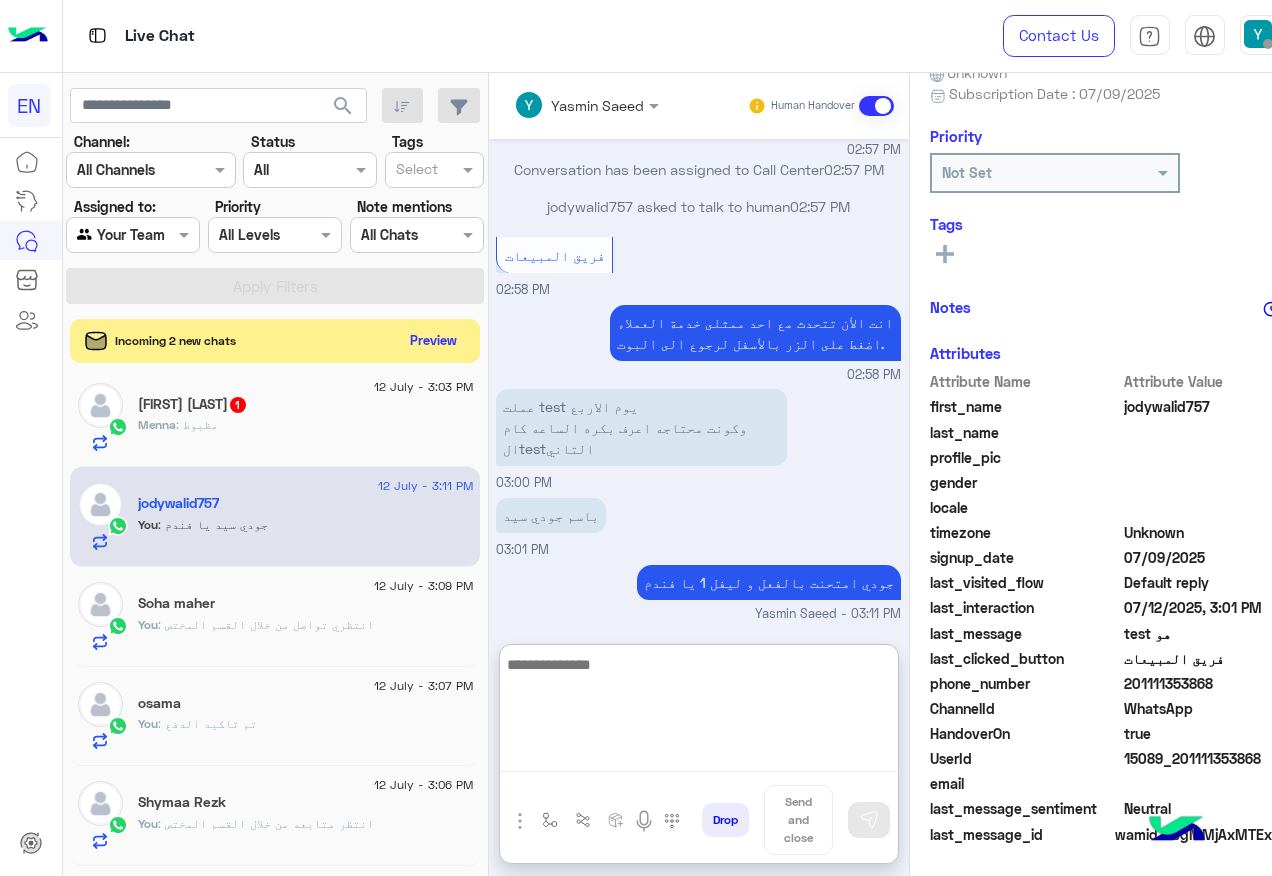 scroll, scrollTop: 1702, scrollLeft: 0, axis: vertical 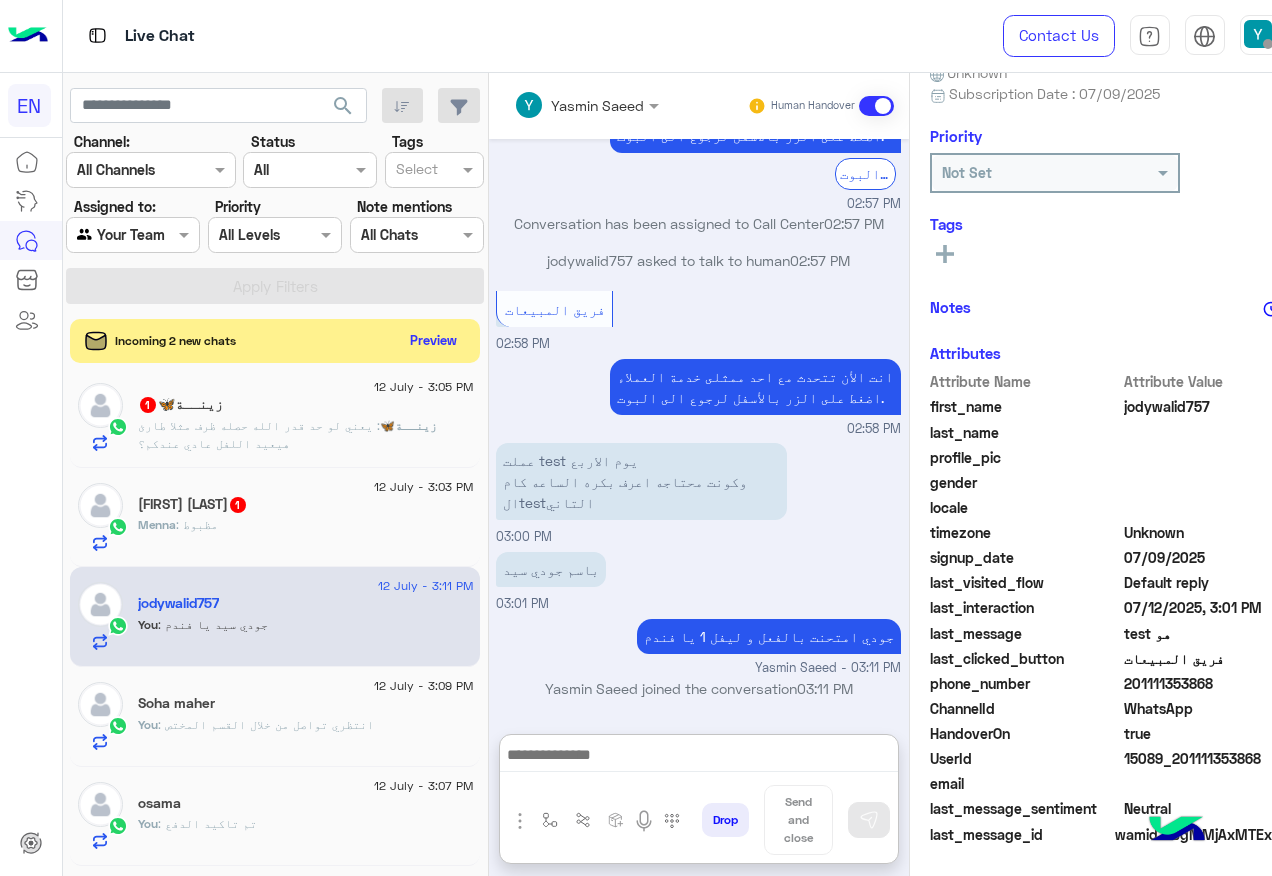 click on "Menna : مظبوط" 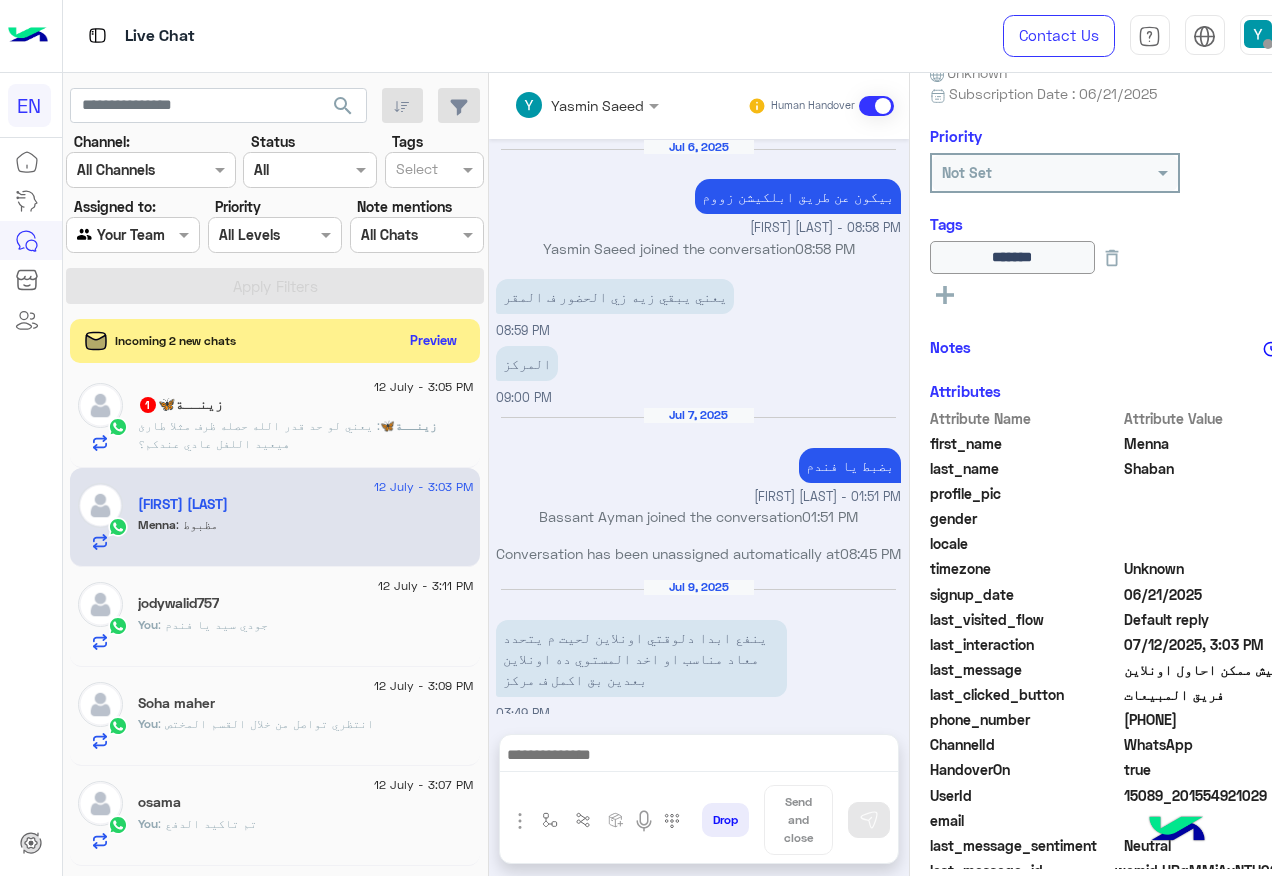 scroll, scrollTop: 1550, scrollLeft: 0, axis: vertical 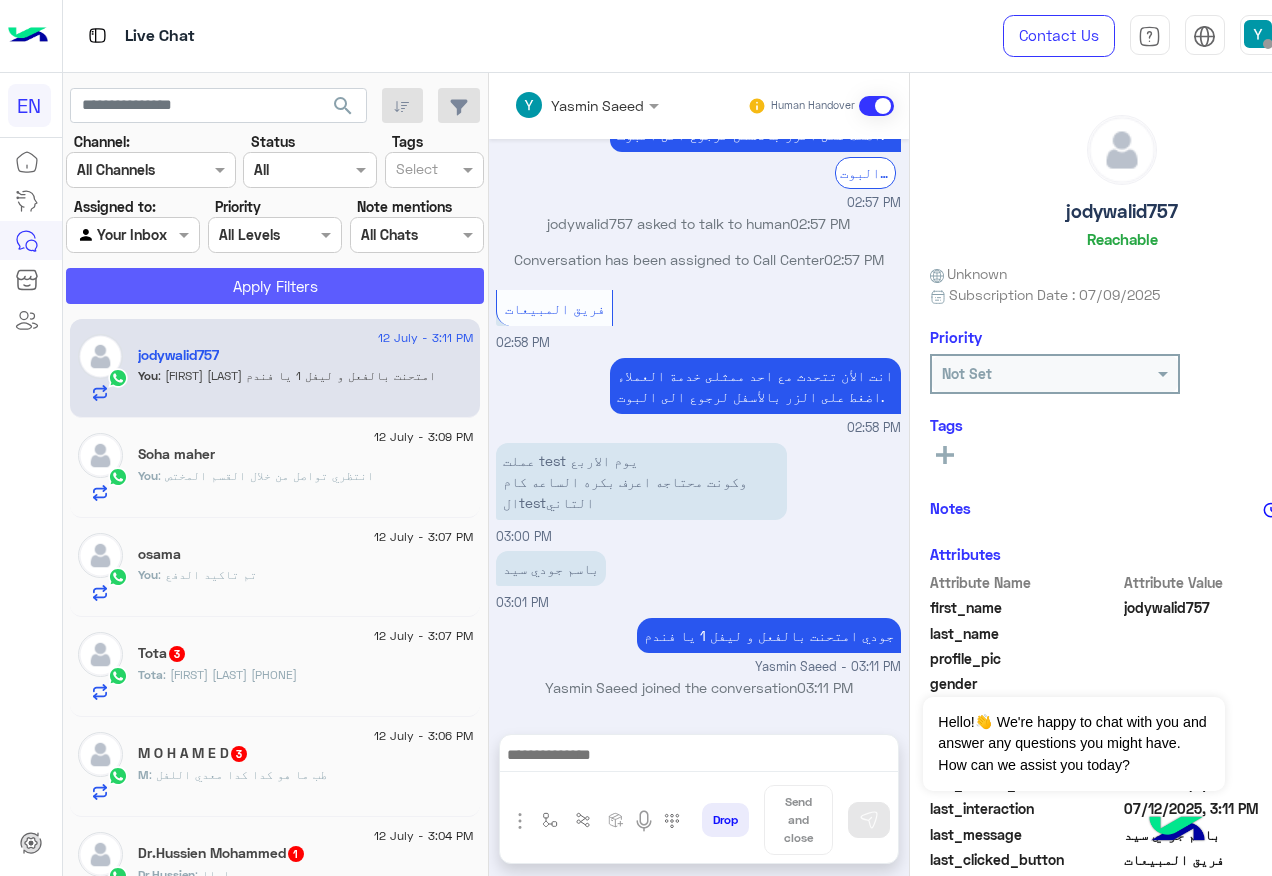 click on "Apply Filters" 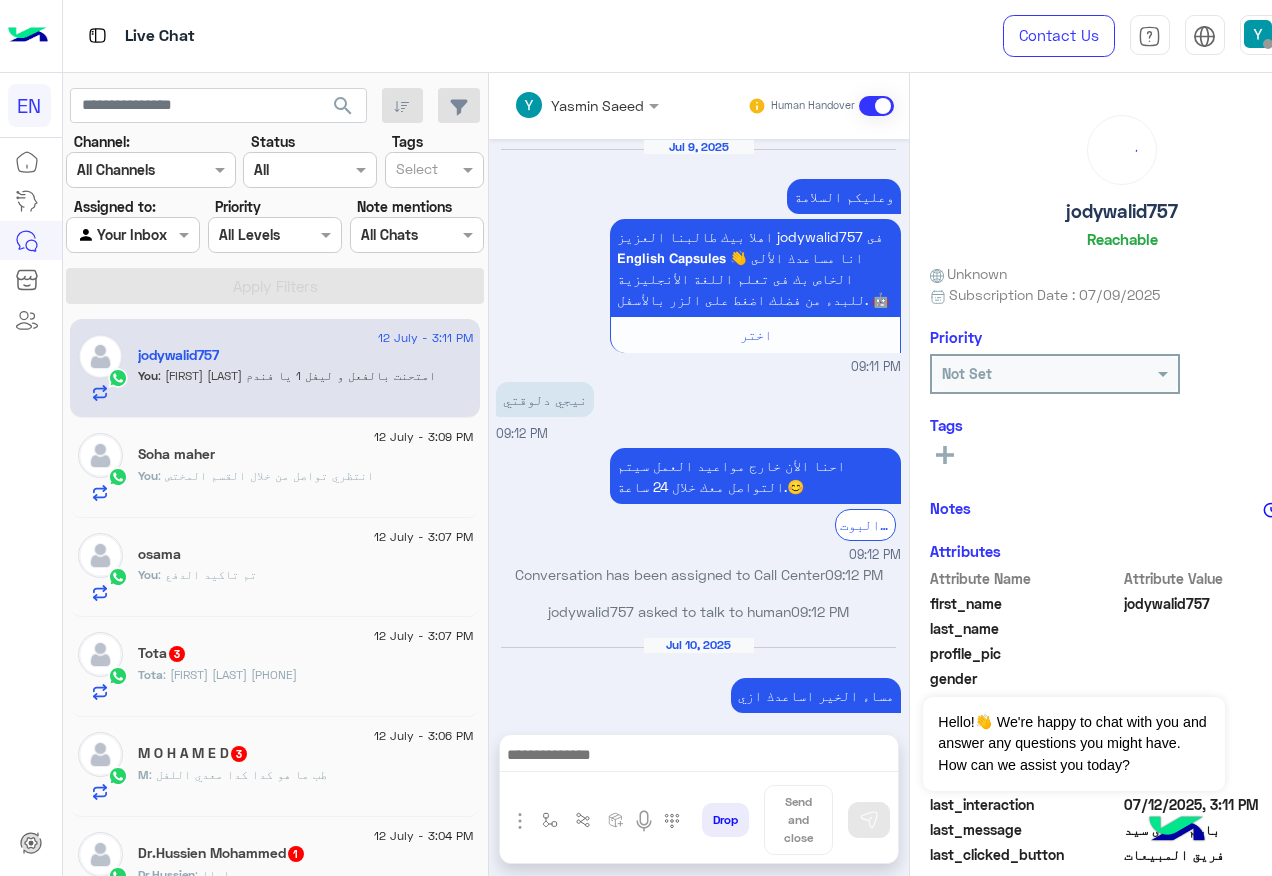 scroll, scrollTop: 1545, scrollLeft: 0, axis: vertical 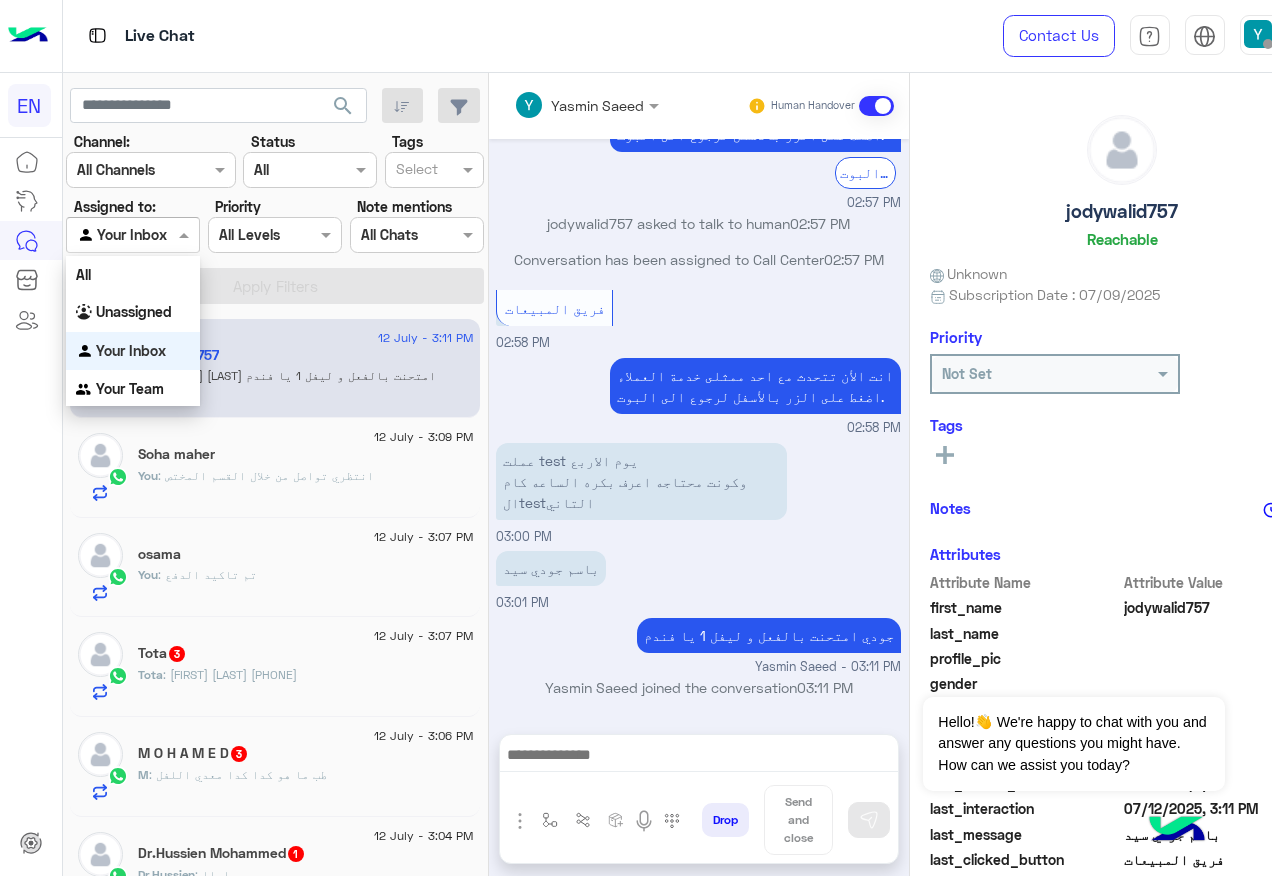 click at bounding box center (133, 234) 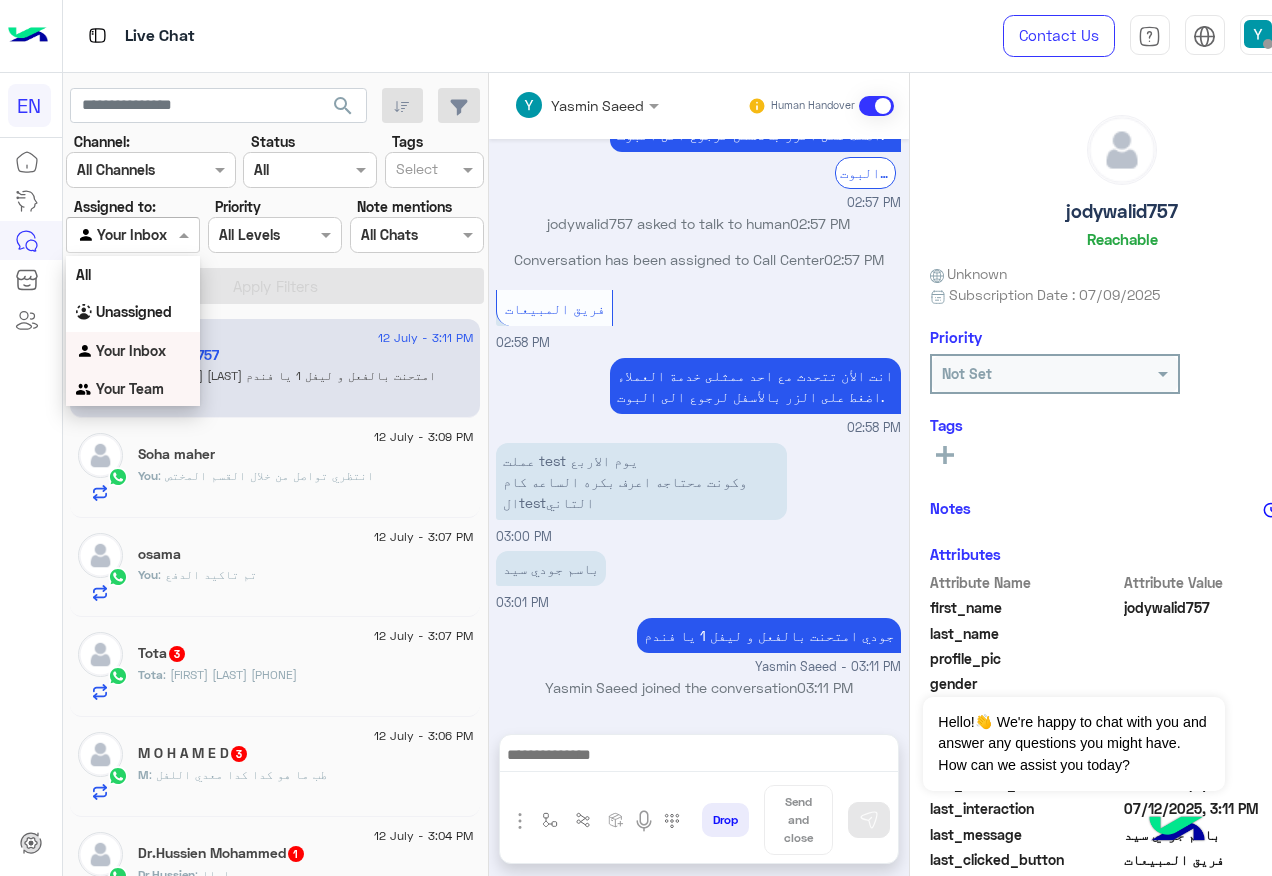 click on "Your Team" at bounding box center [130, 388] 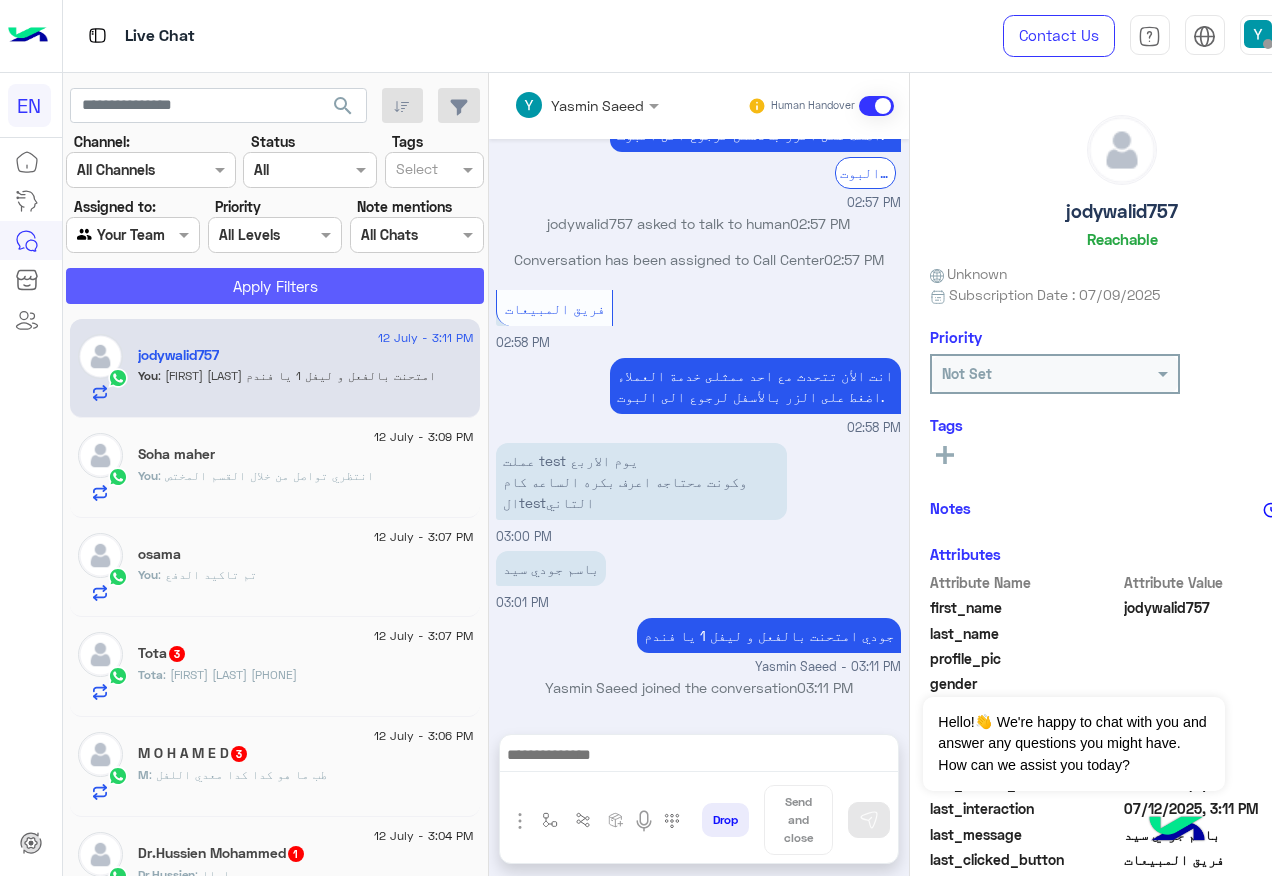 click on "Apply Filters" 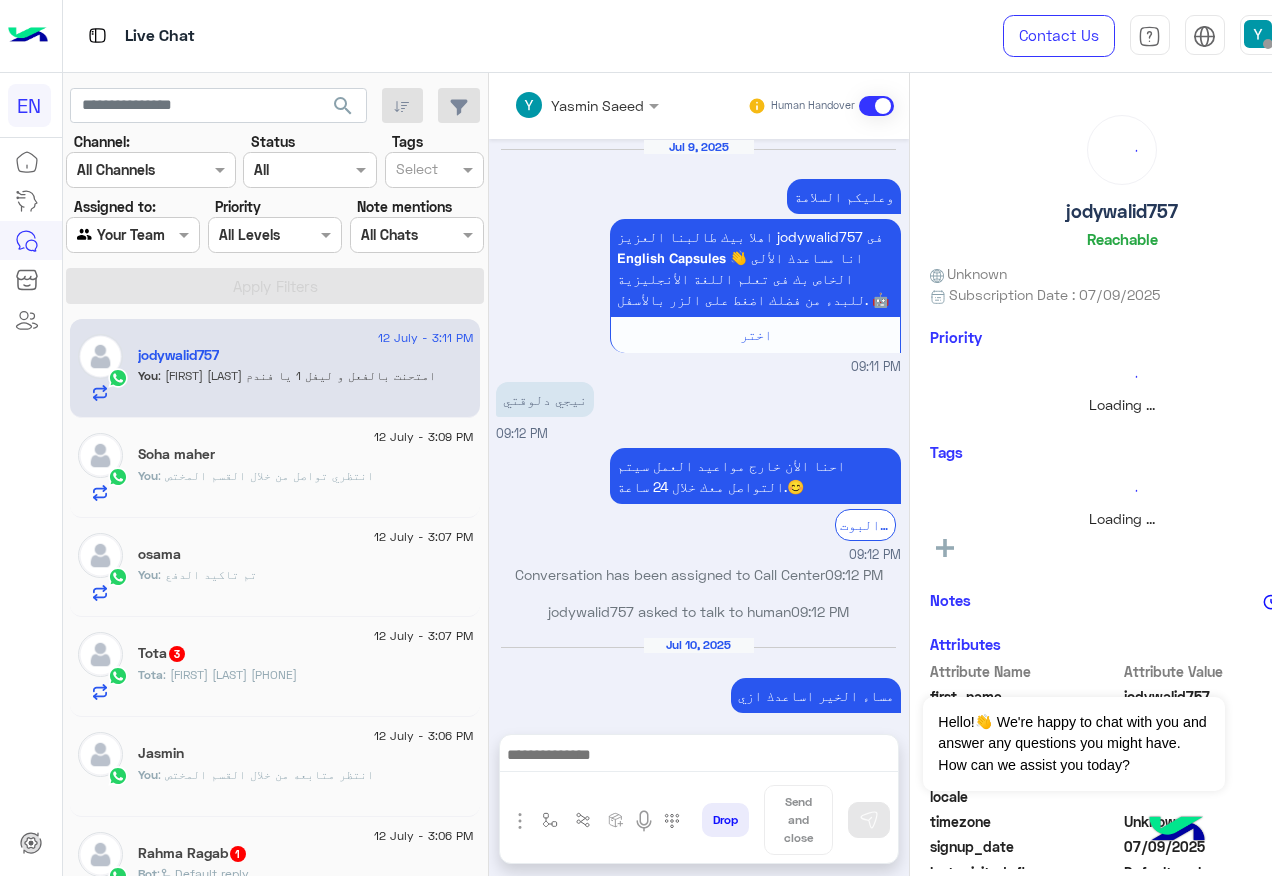 scroll, scrollTop: 1545, scrollLeft: 0, axis: vertical 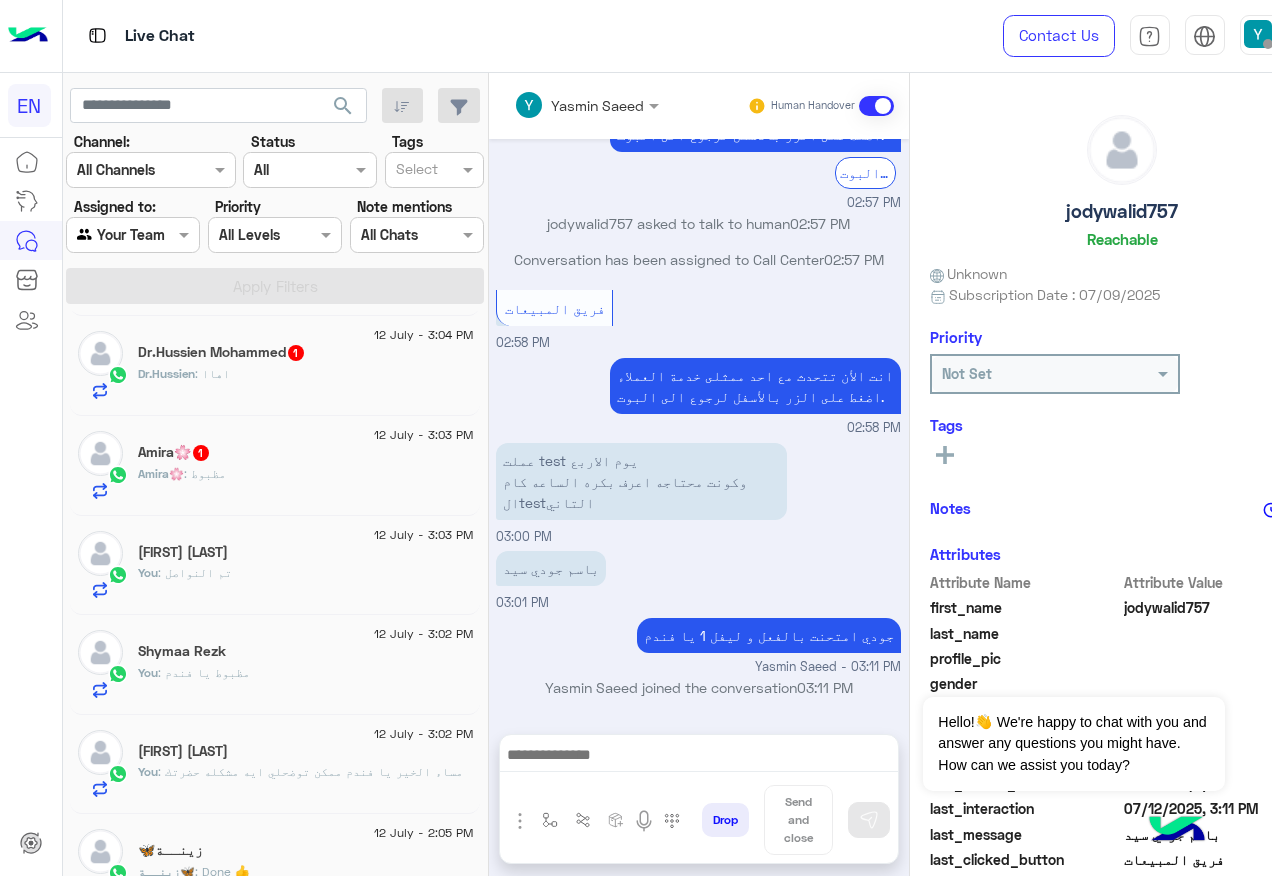 click on "Amira🌸 : مظبوط" 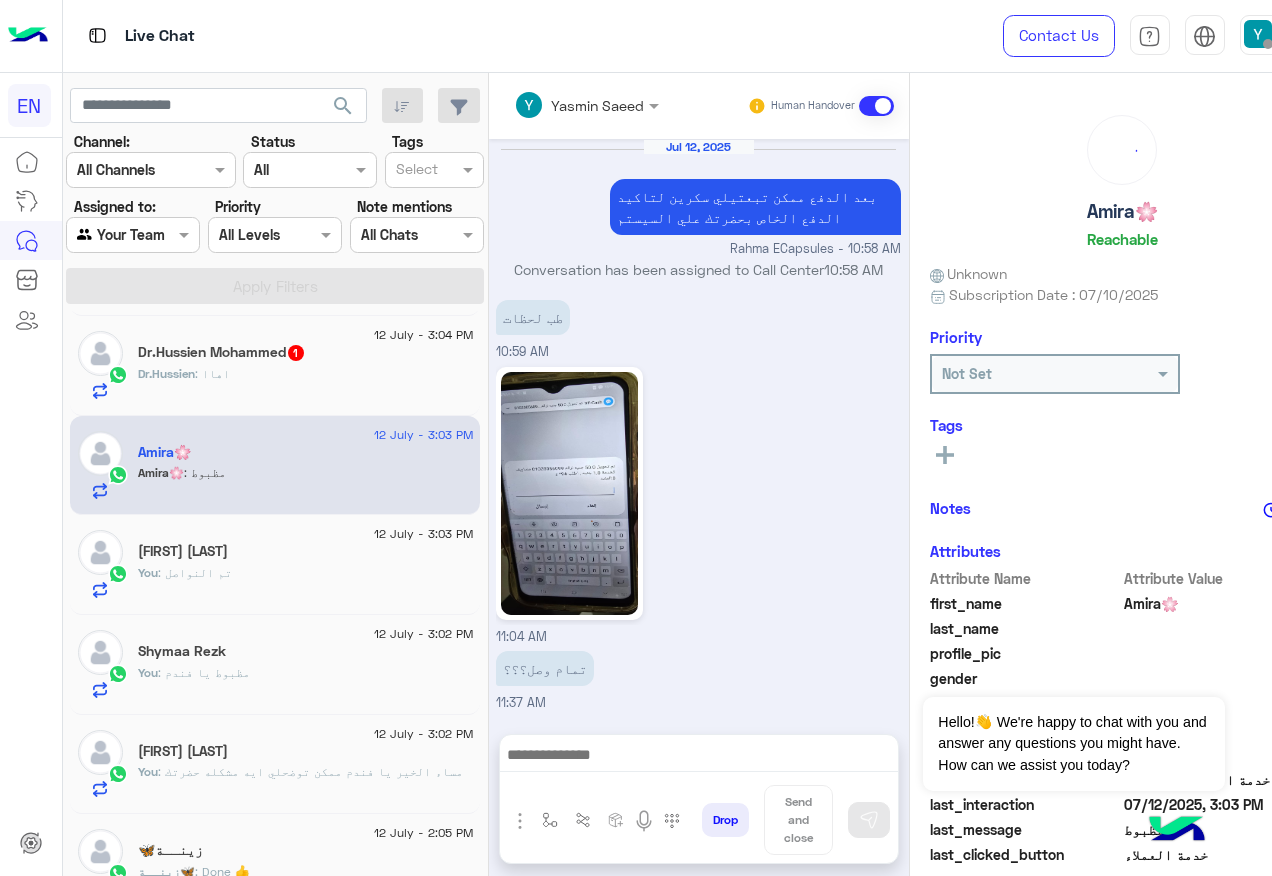 scroll, scrollTop: 952, scrollLeft: 0, axis: vertical 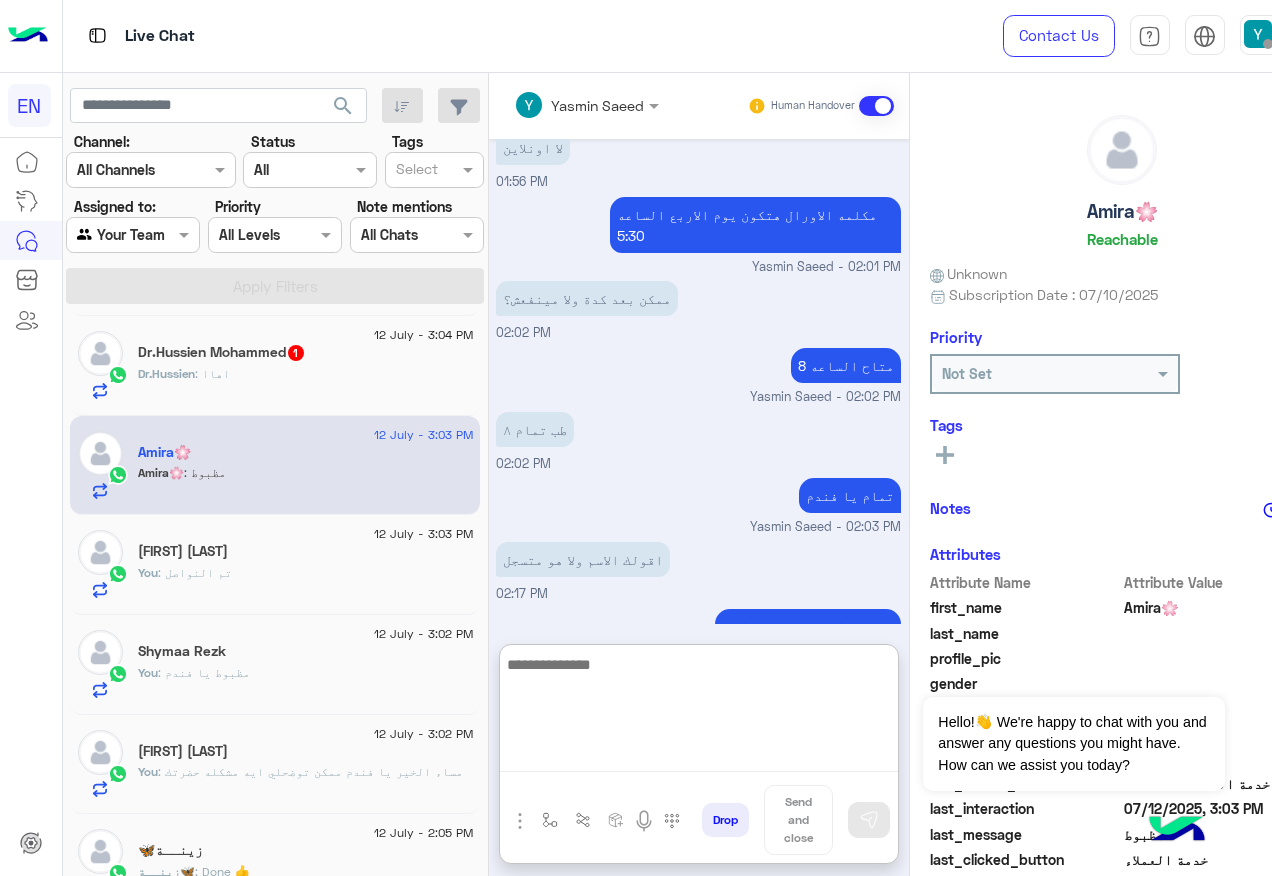 click at bounding box center (699, 712) 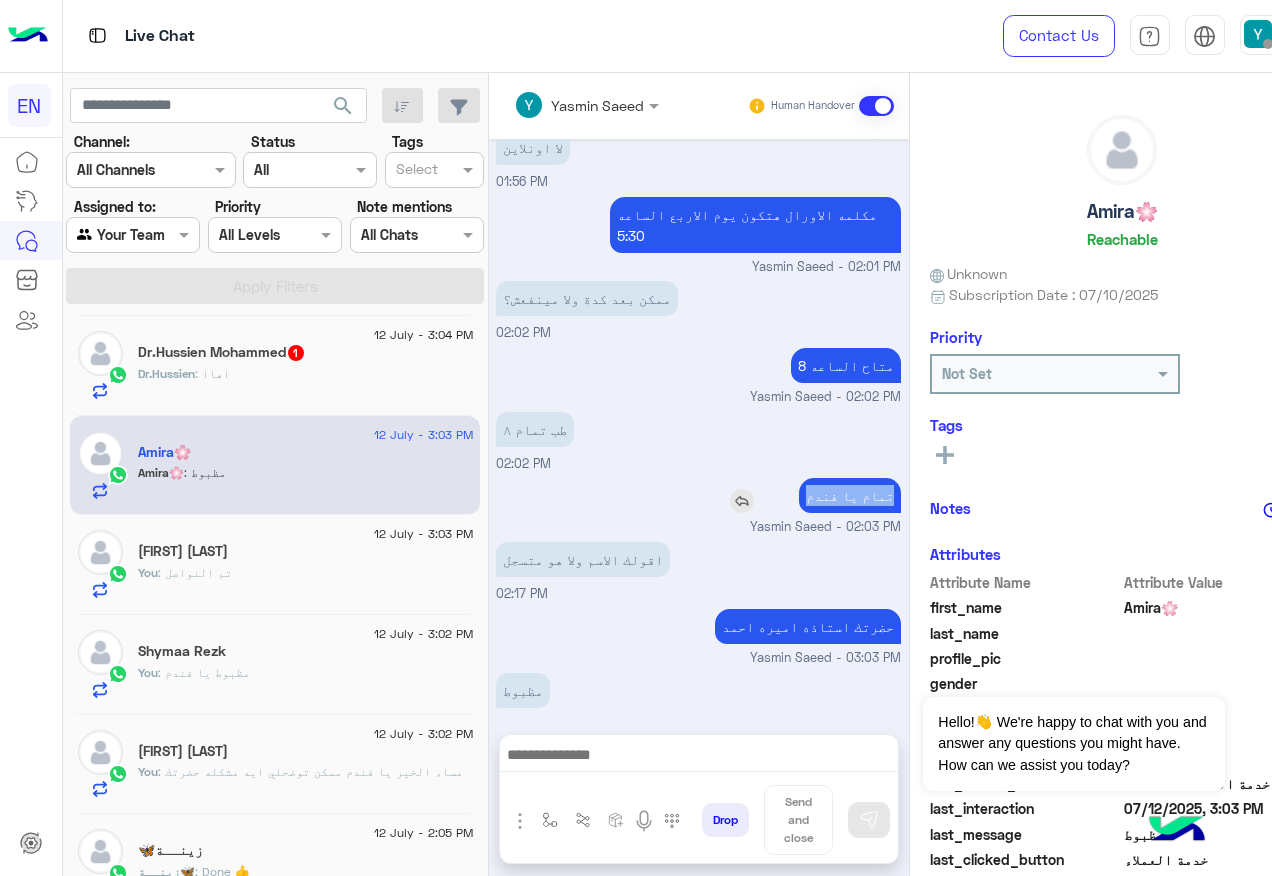 drag, startPoint x: 889, startPoint y: 466, endPoint x: 769, endPoint y: 468, distance: 120.01666 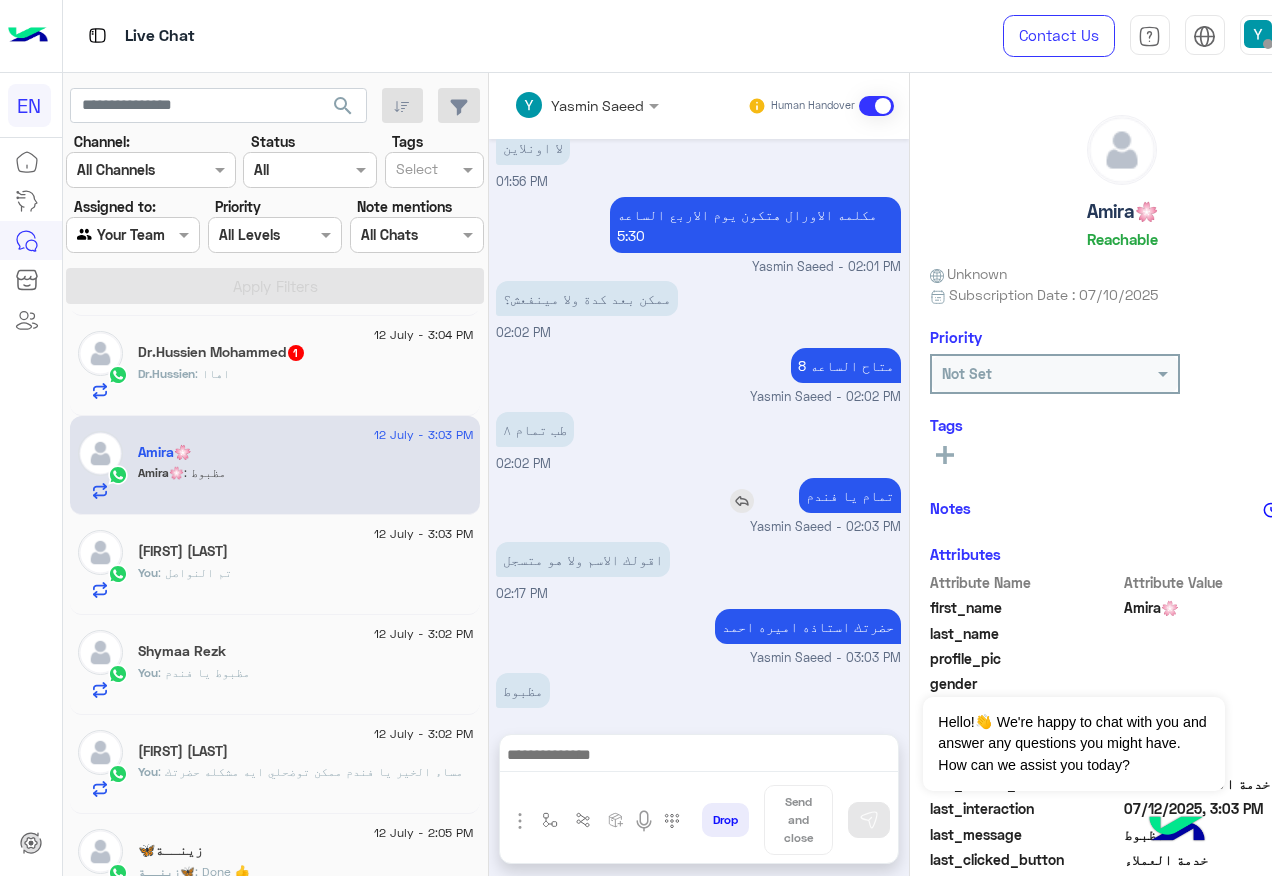 click on "تمام يا فندم" at bounding box center (850, 495) 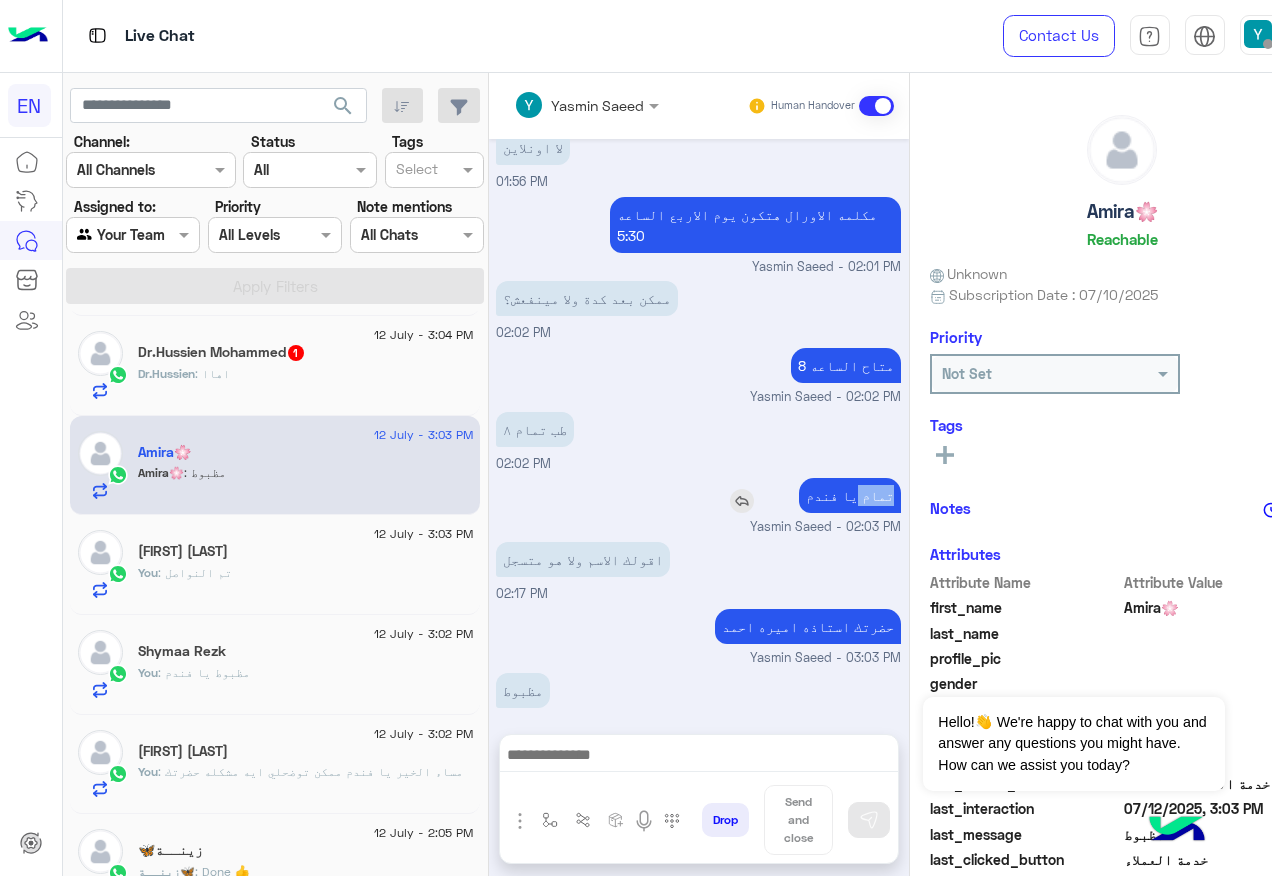 click on "تمام يا فندم" at bounding box center [850, 495] 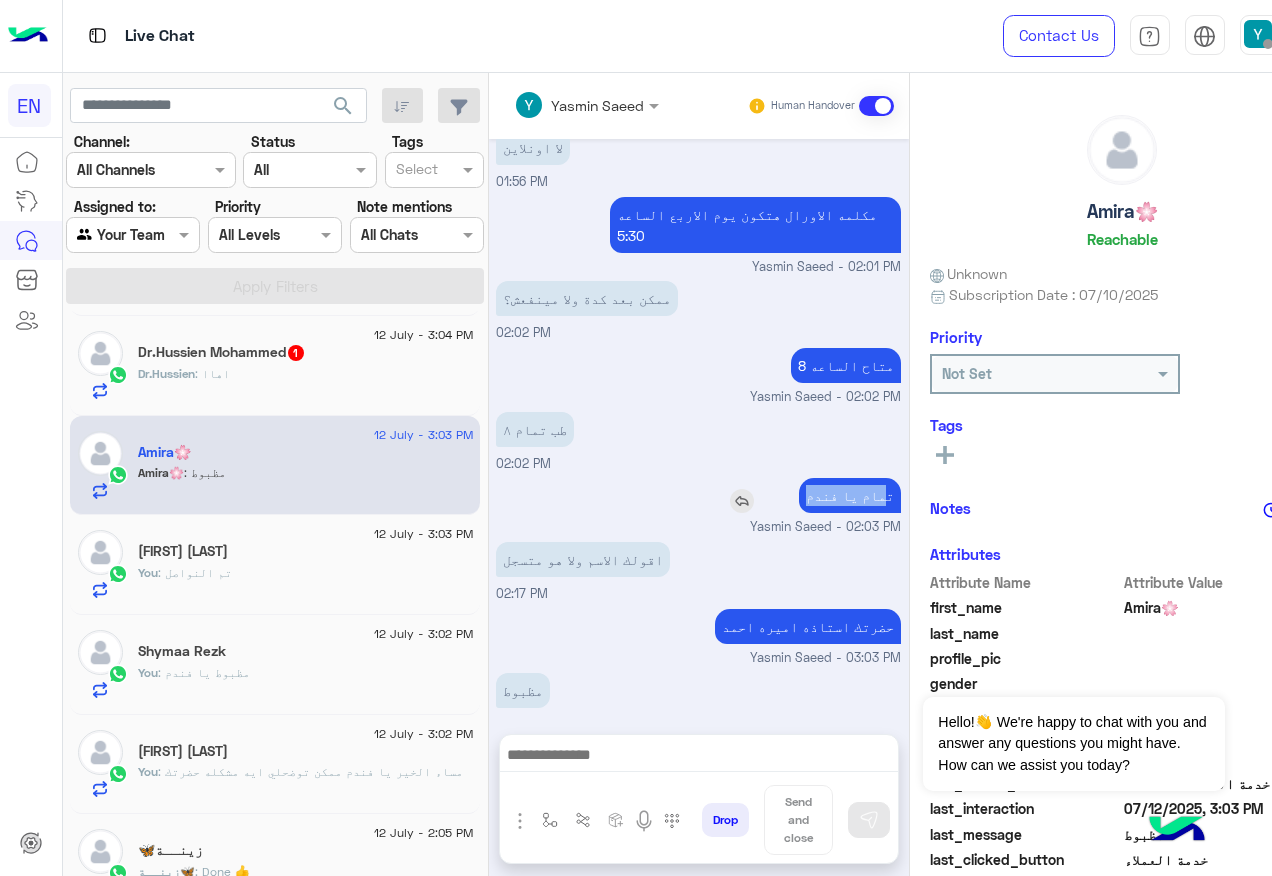 drag, startPoint x: 885, startPoint y: 474, endPoint x: 814, endPoint y: 476, distance: 71.02816 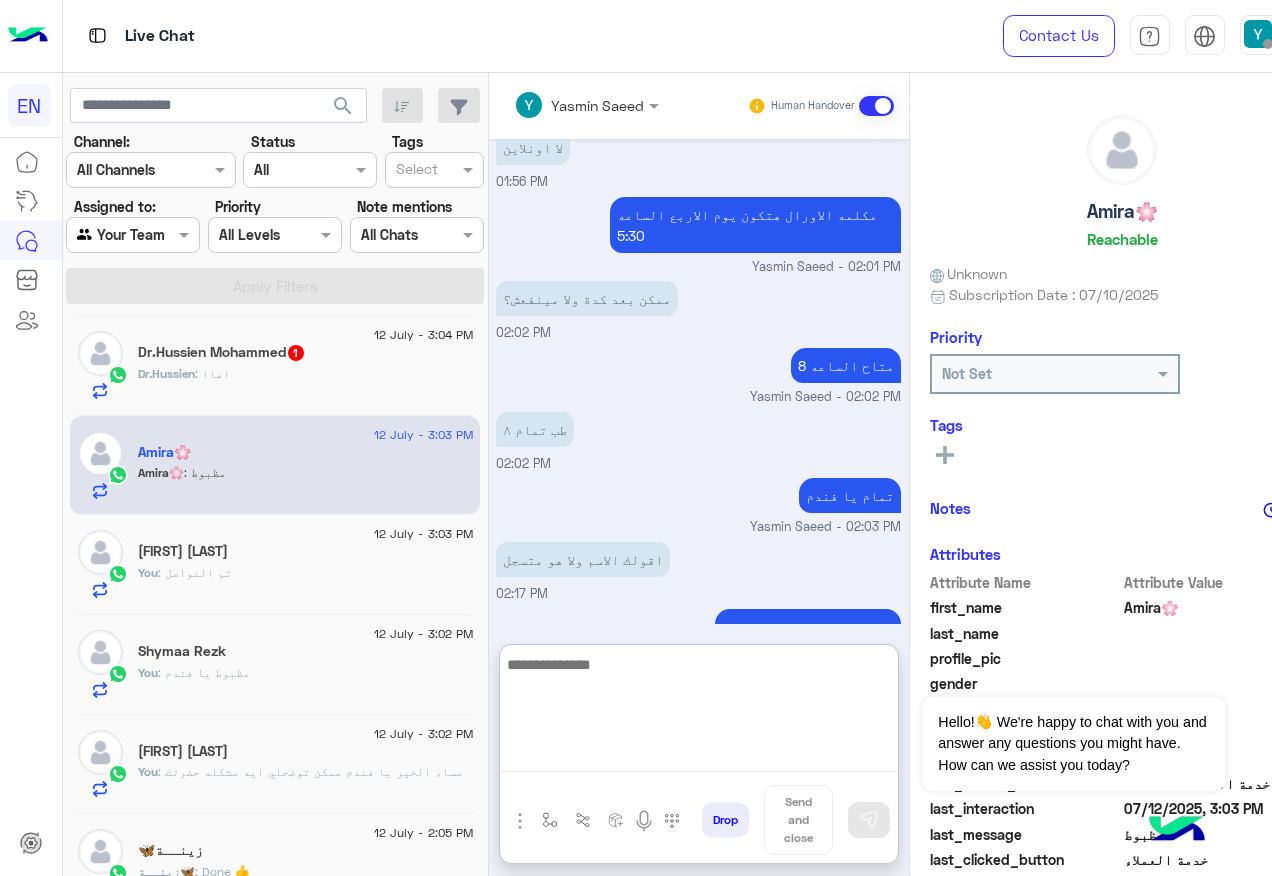 click at bounding box center (699, 712) 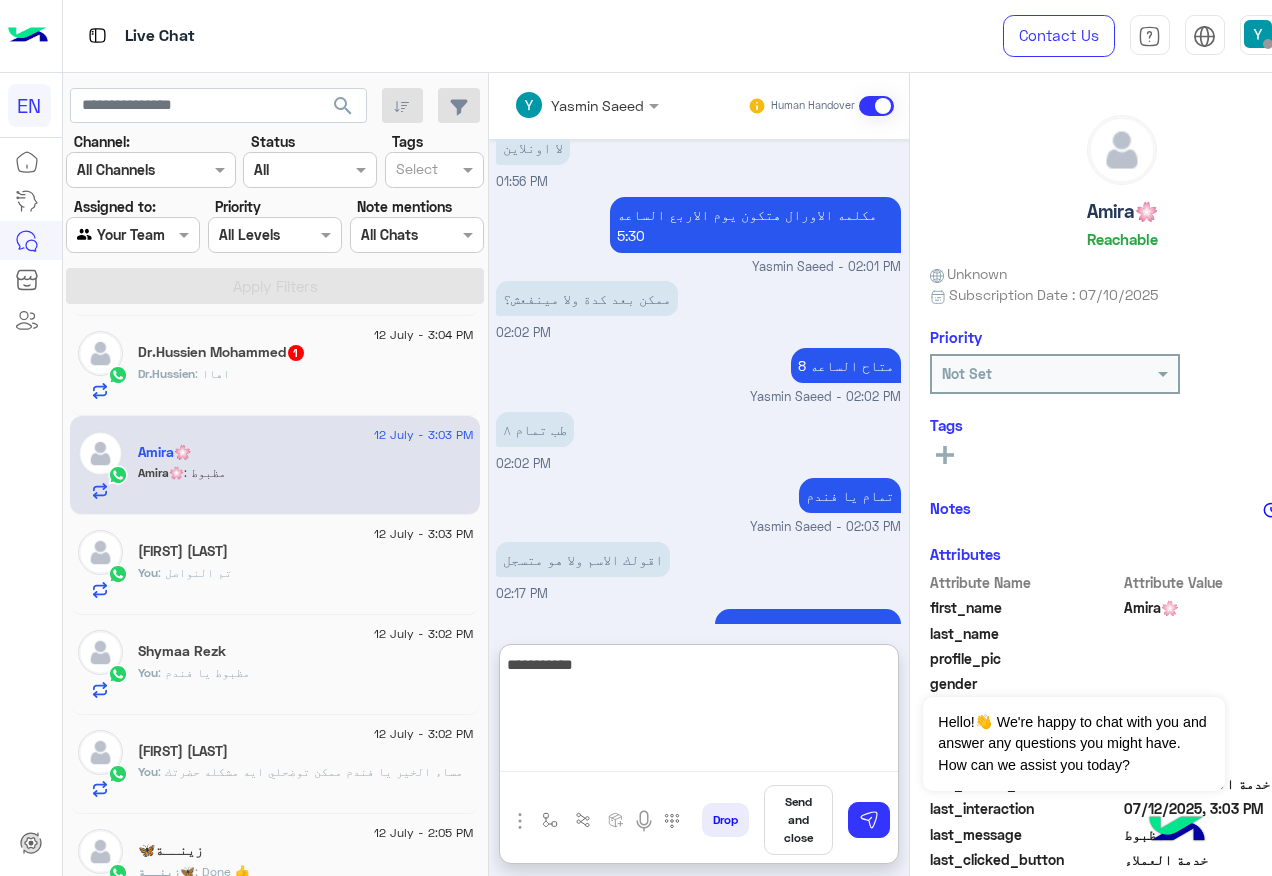 click on "**********" at bounding box center (699, 712) 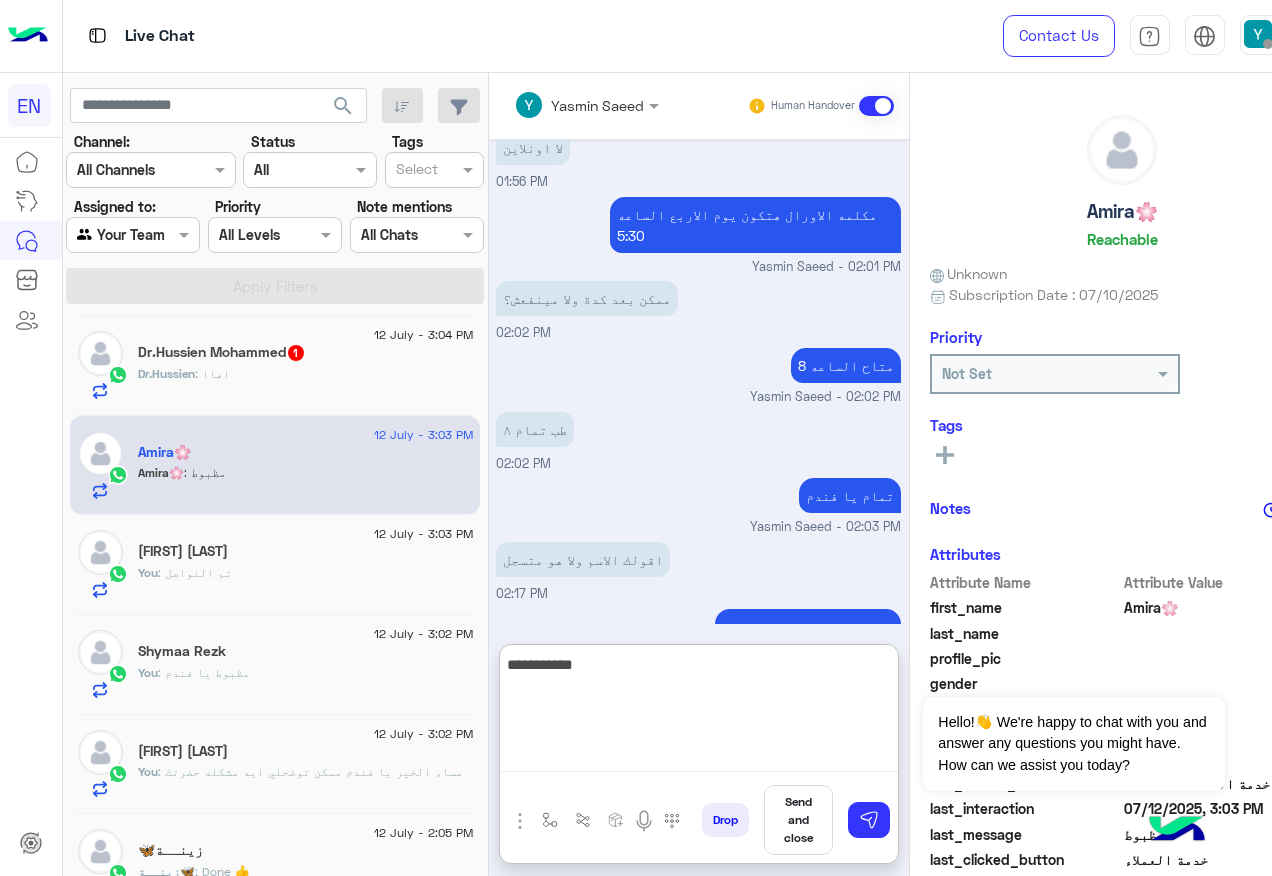type on "**********" 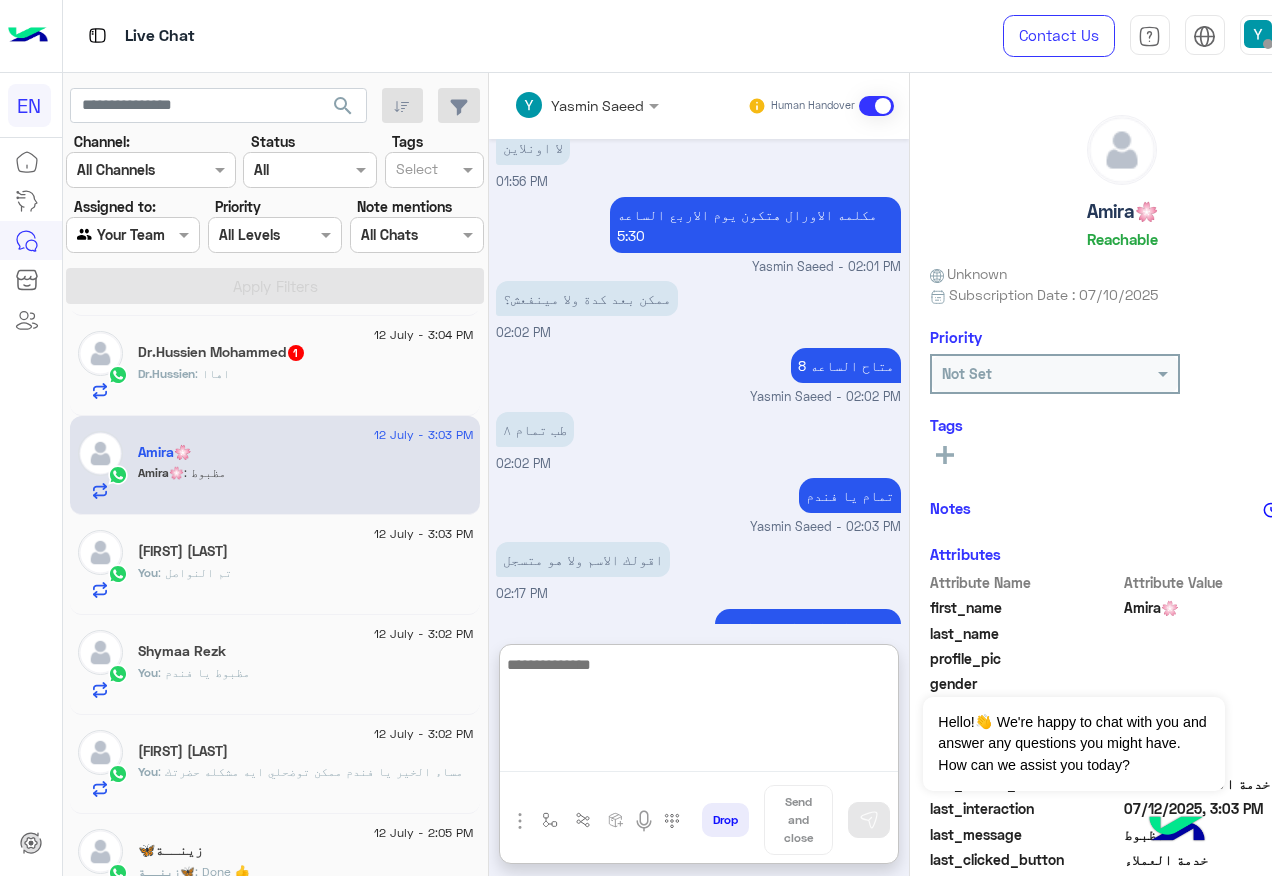 scroll, scrollTop: 1106, scrollLeft: 0, axis: vertical 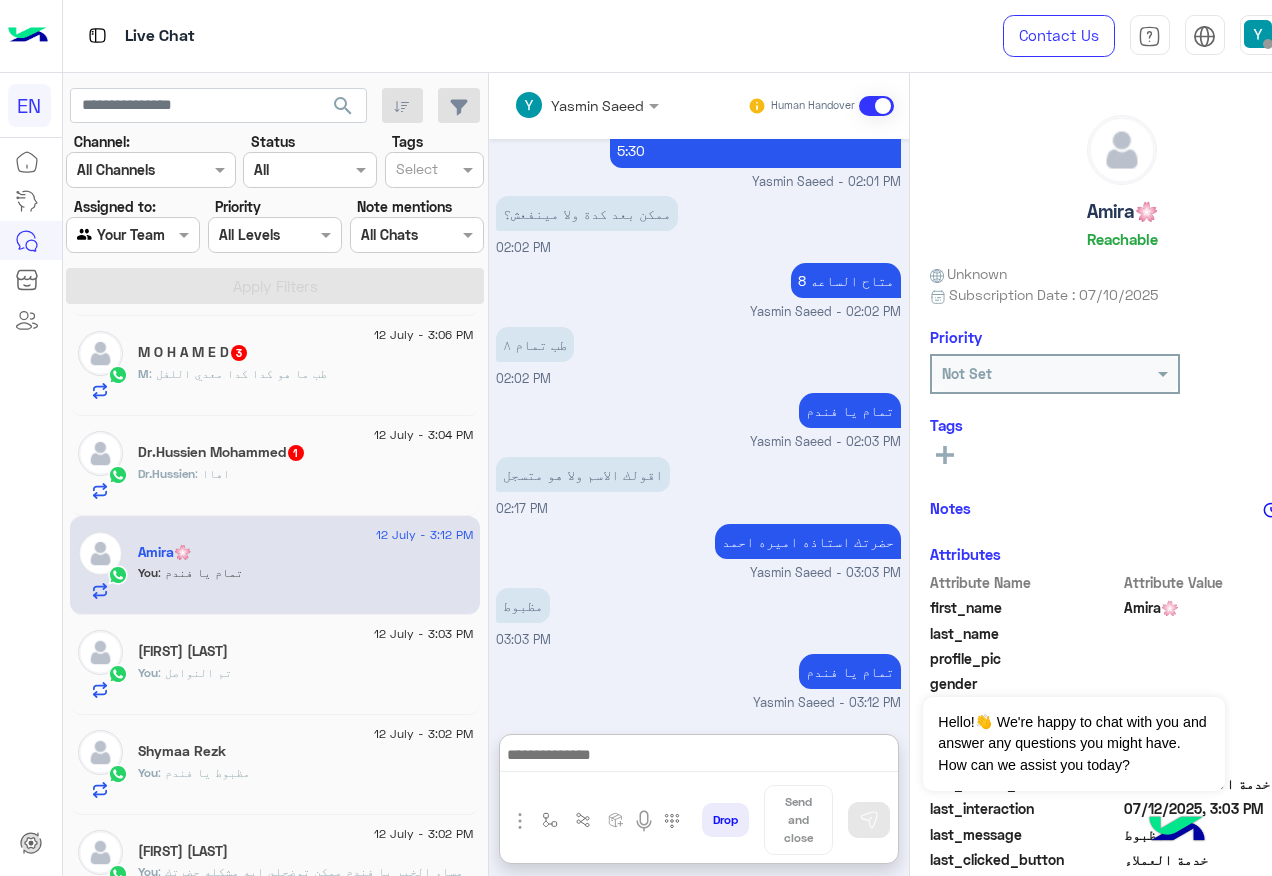 click on "Dr.Hussien : اهاا" 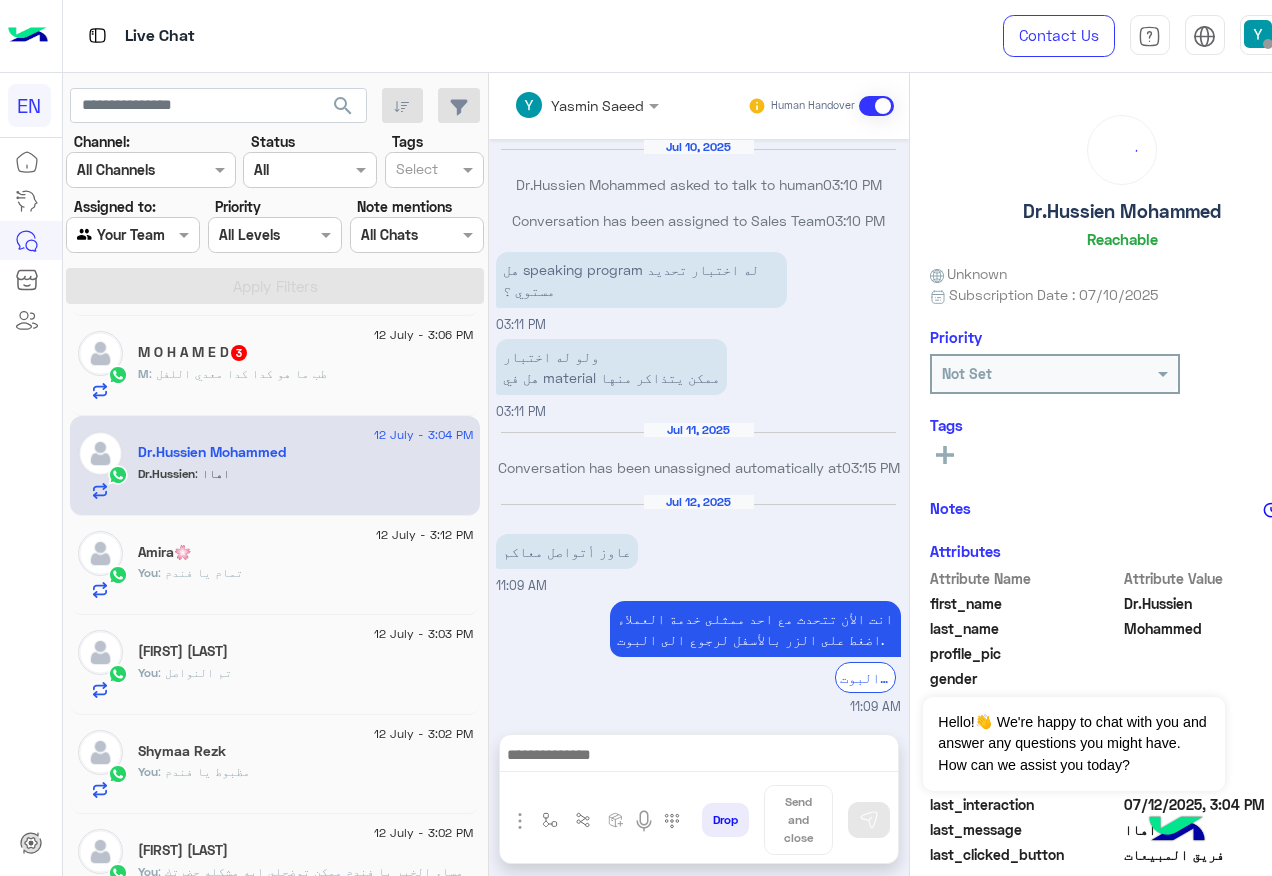 scroll, scrollTop: 889, scrollLeft: 0, axis: vertical 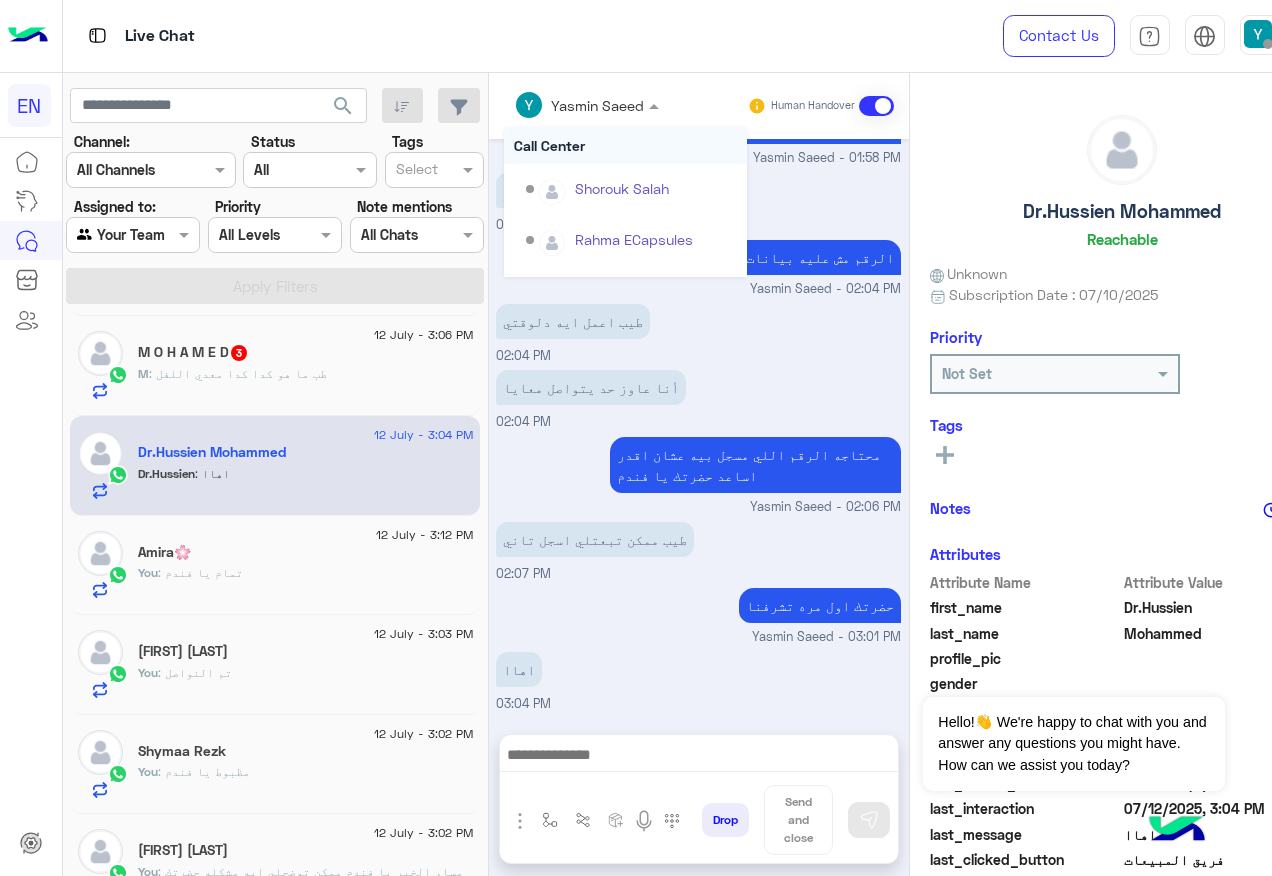 click at bounding box center [587, 104] 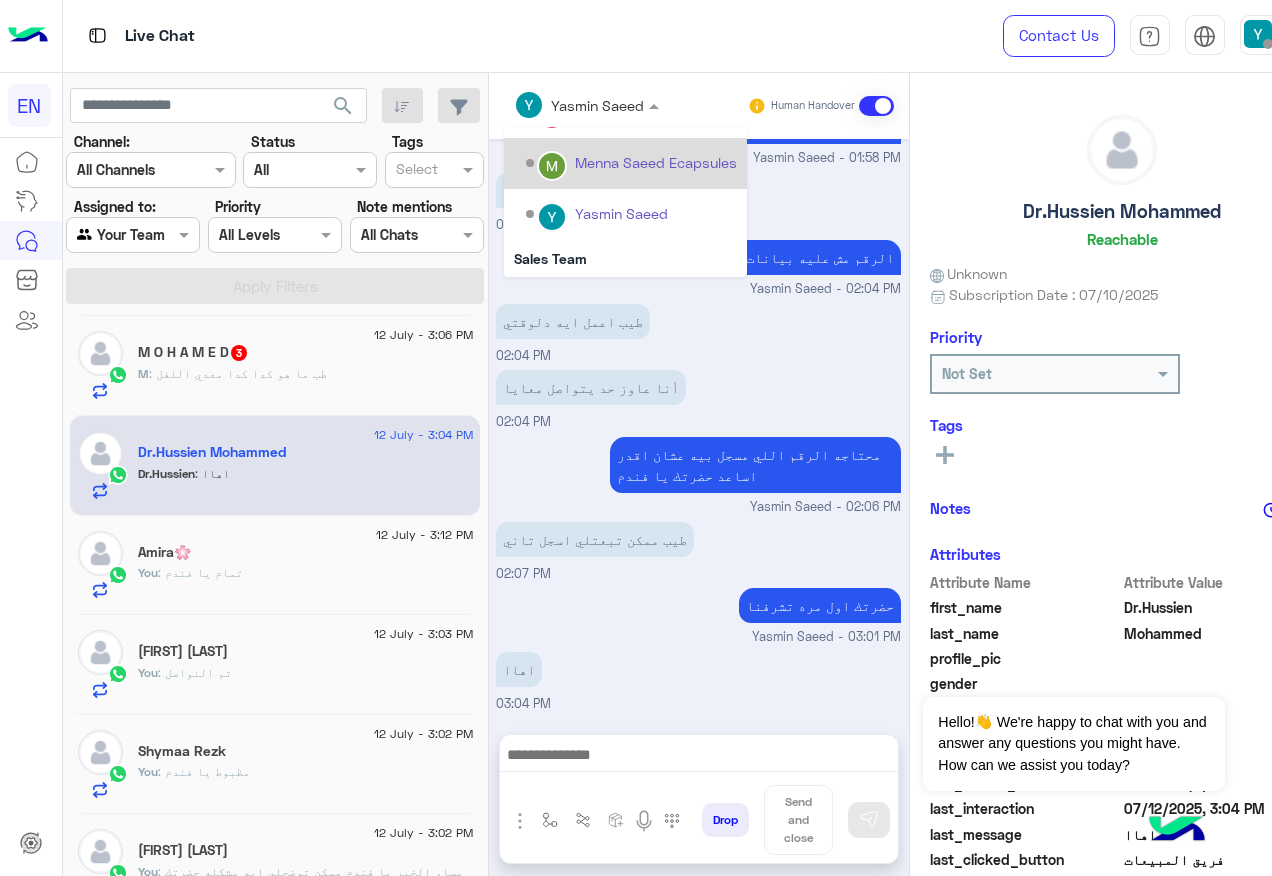 scroll, scrollTop: 332, scrollLeft: 0, axis: vertical 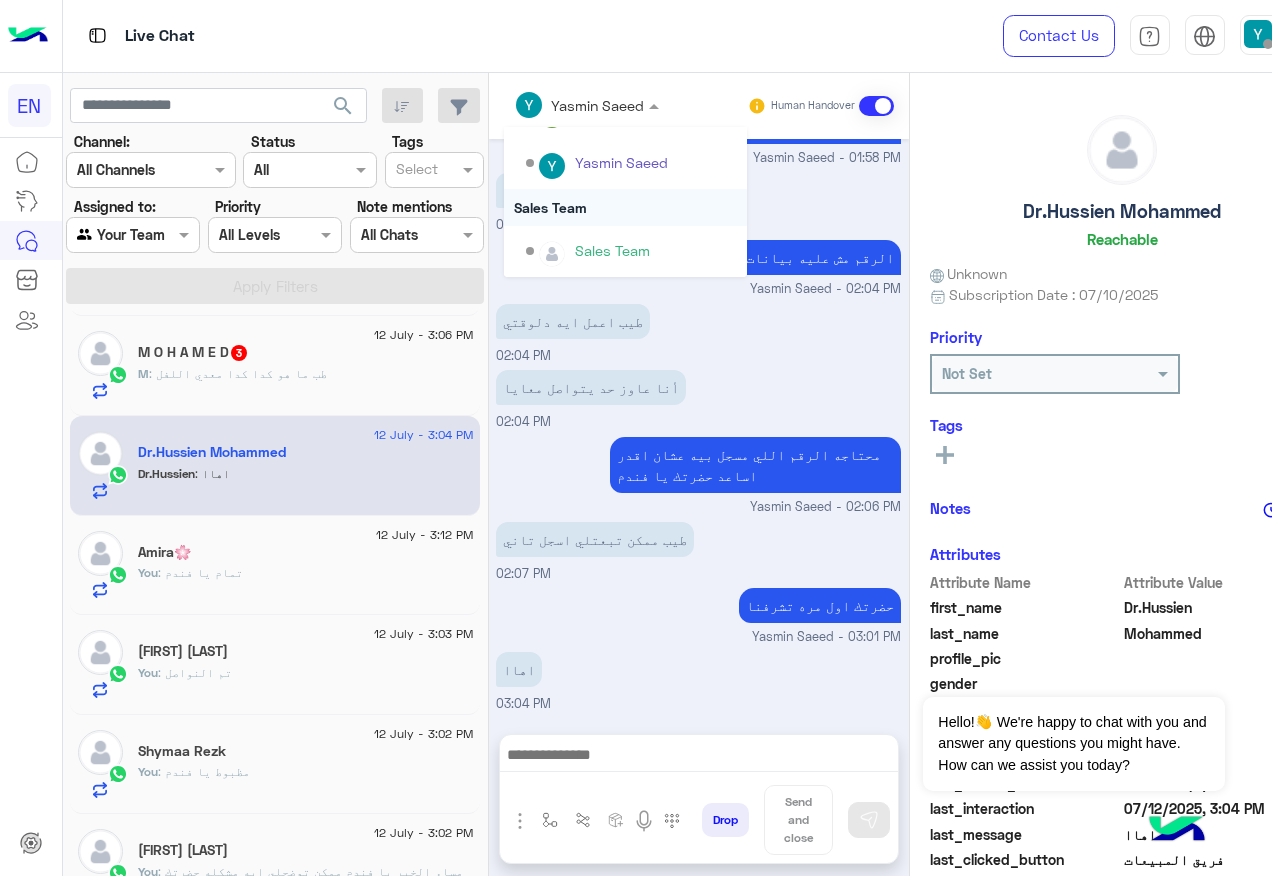 click on "Sales Team" at bounding box center [625, 207] 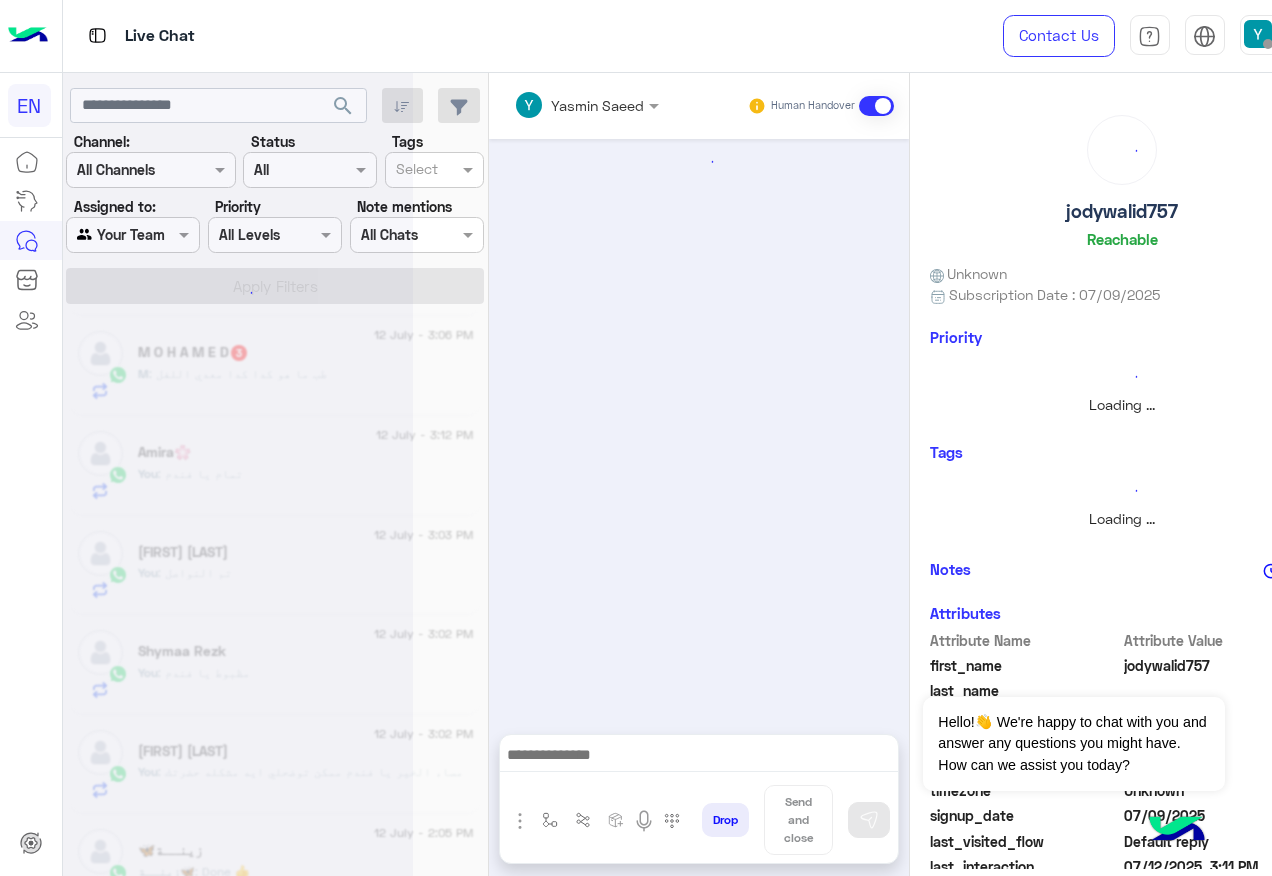 scroll, scrollTop: 1545, scrollLeft: 0, axis: vertical 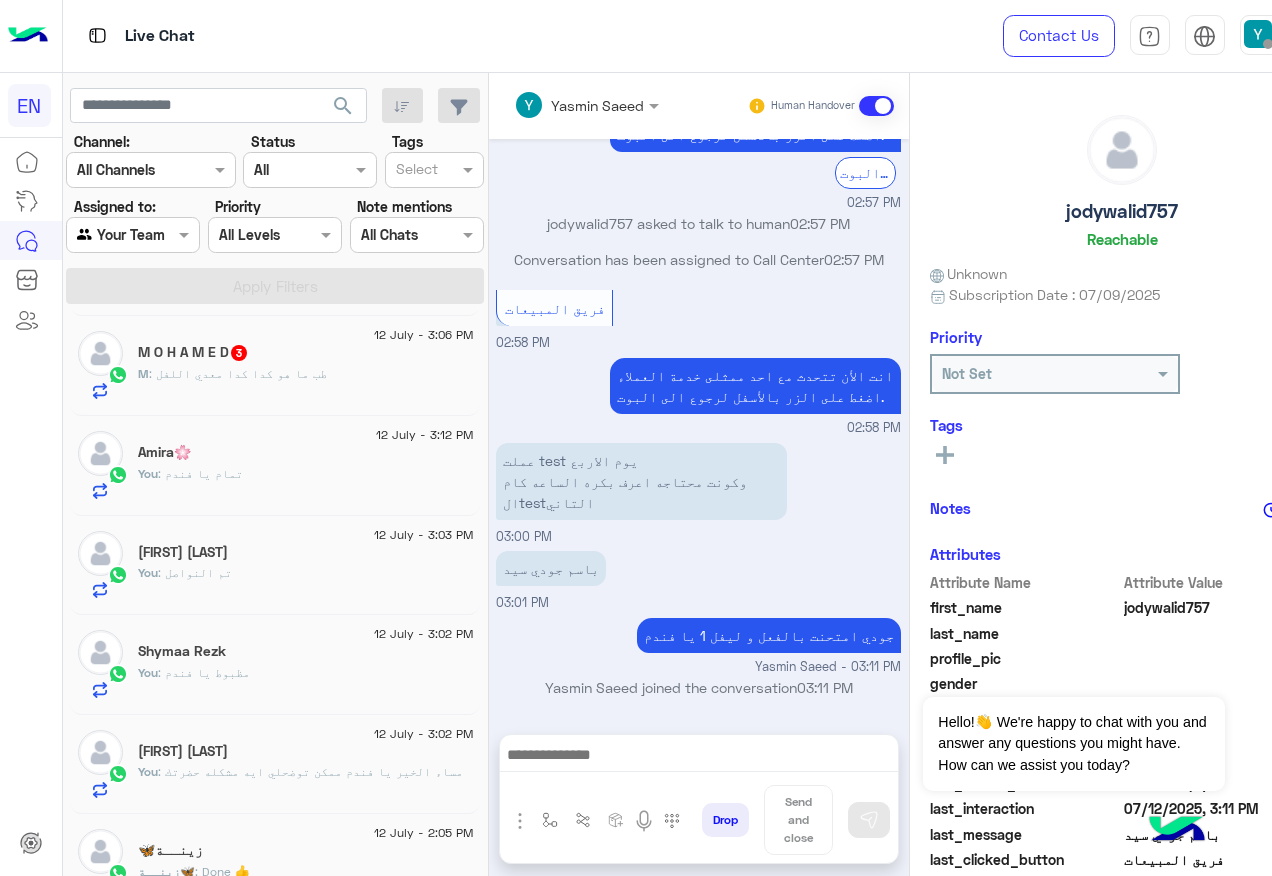 click on "M : طب ما هو كدا كدا معدي اللفل" 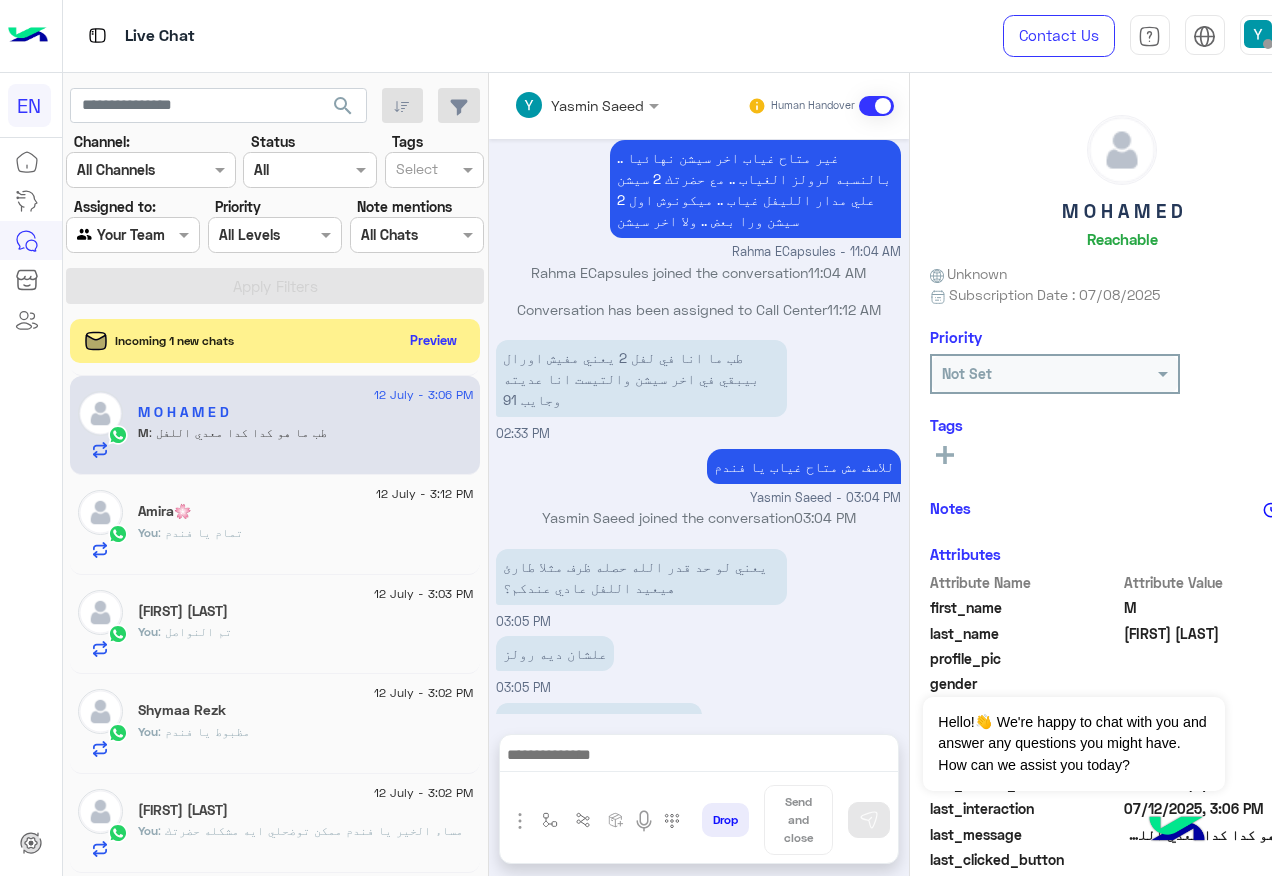 scroll, scrollTop: 970, scrollLeft: 0, axis: vertical 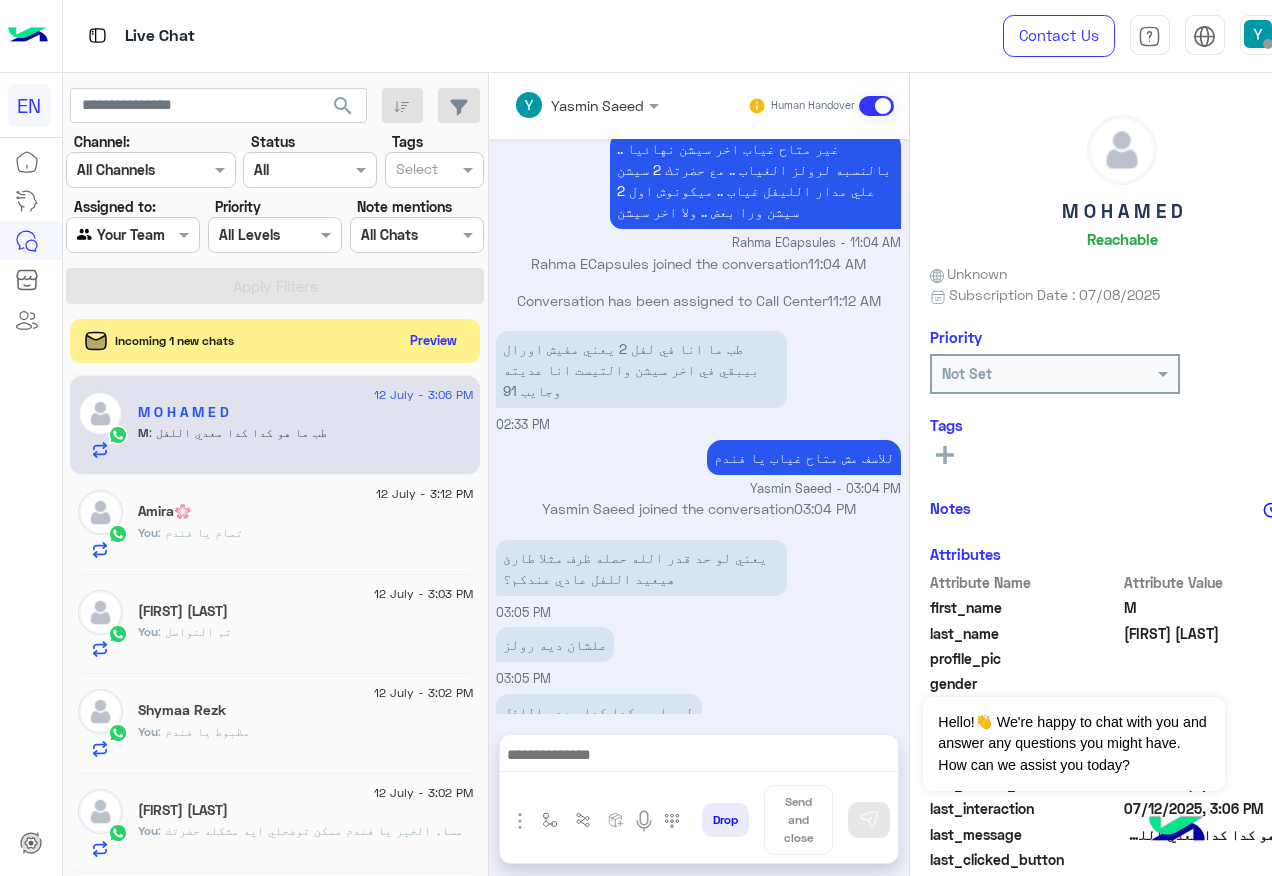 click at bounding box center (699, 760) 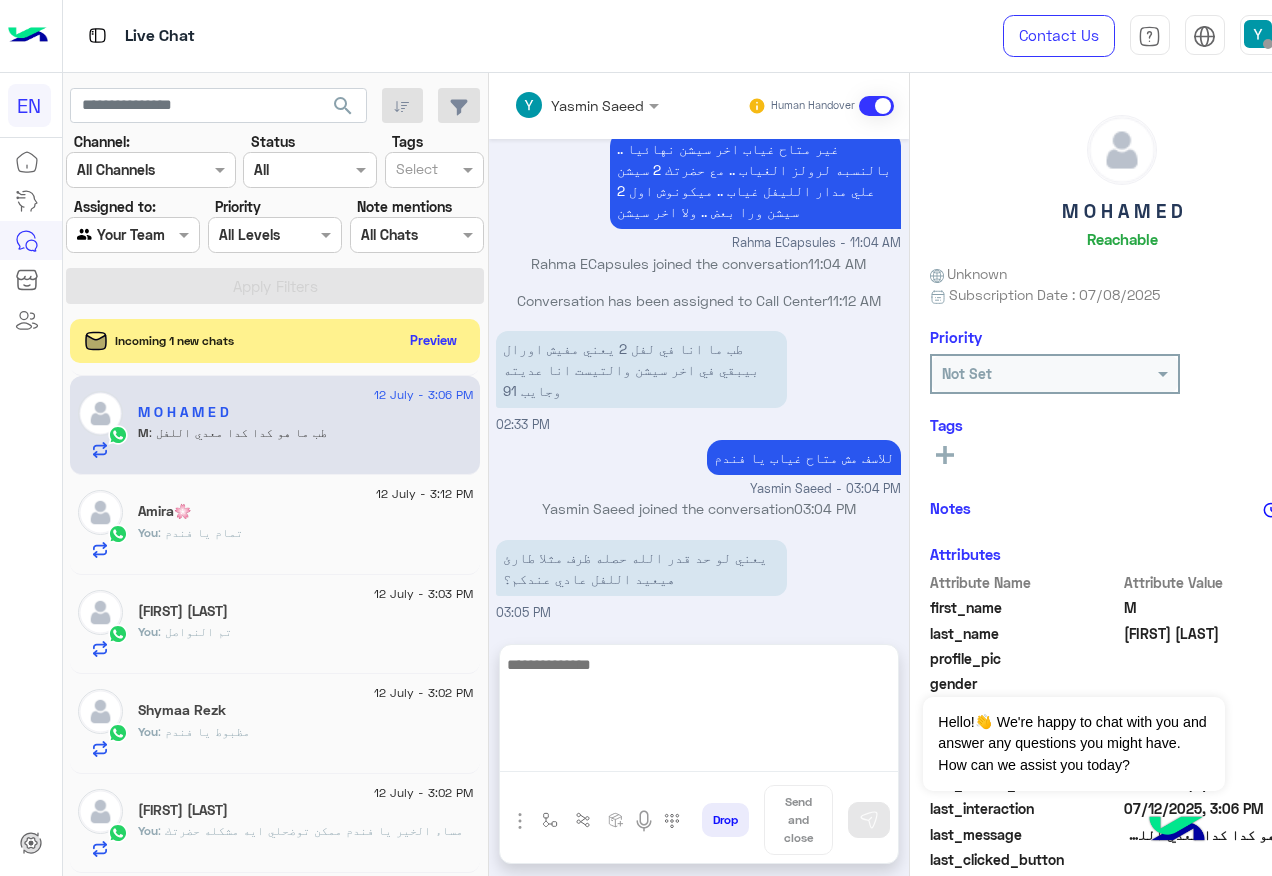 click at bounding box center [699, 712] 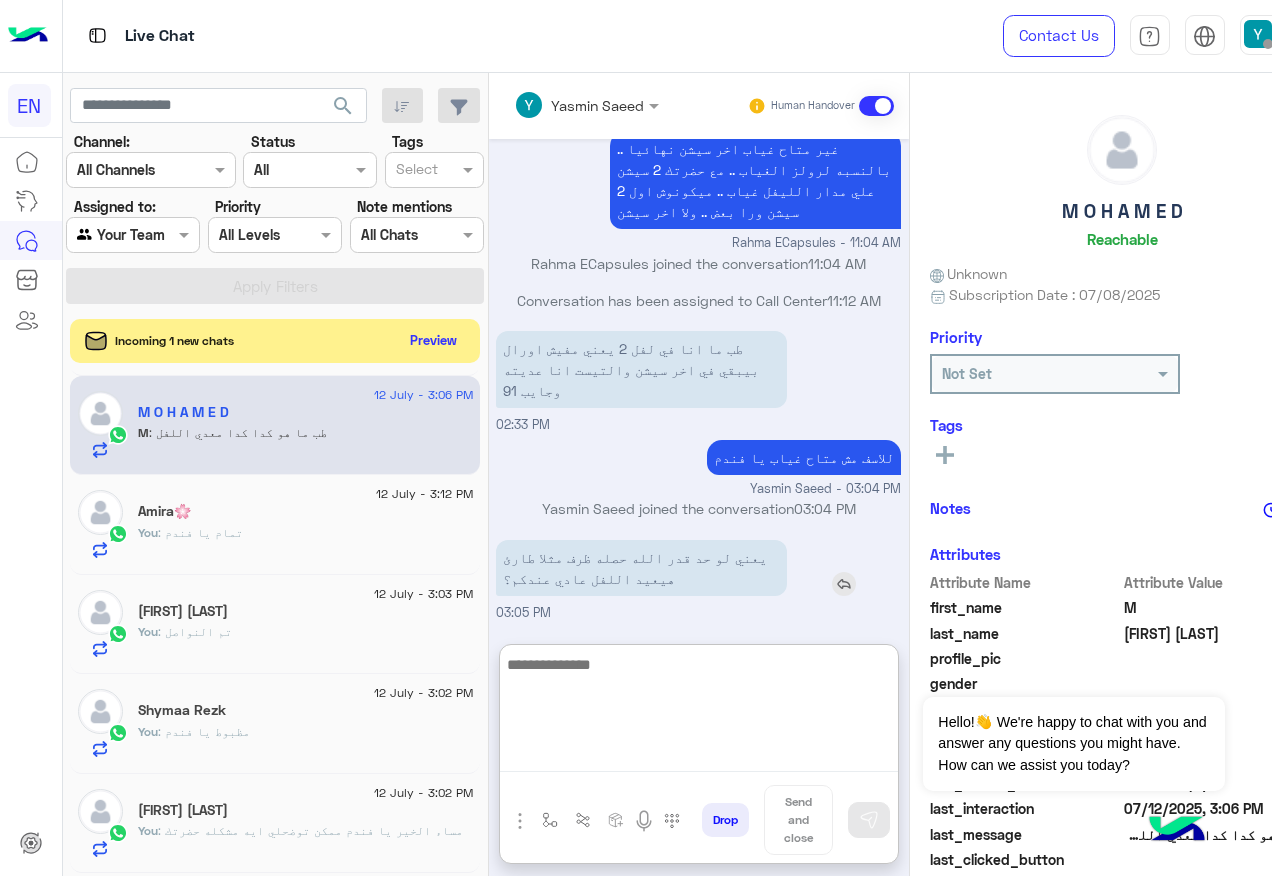 scroll, scrollTop: 1060, scrollLeft: 0, axis: vertical 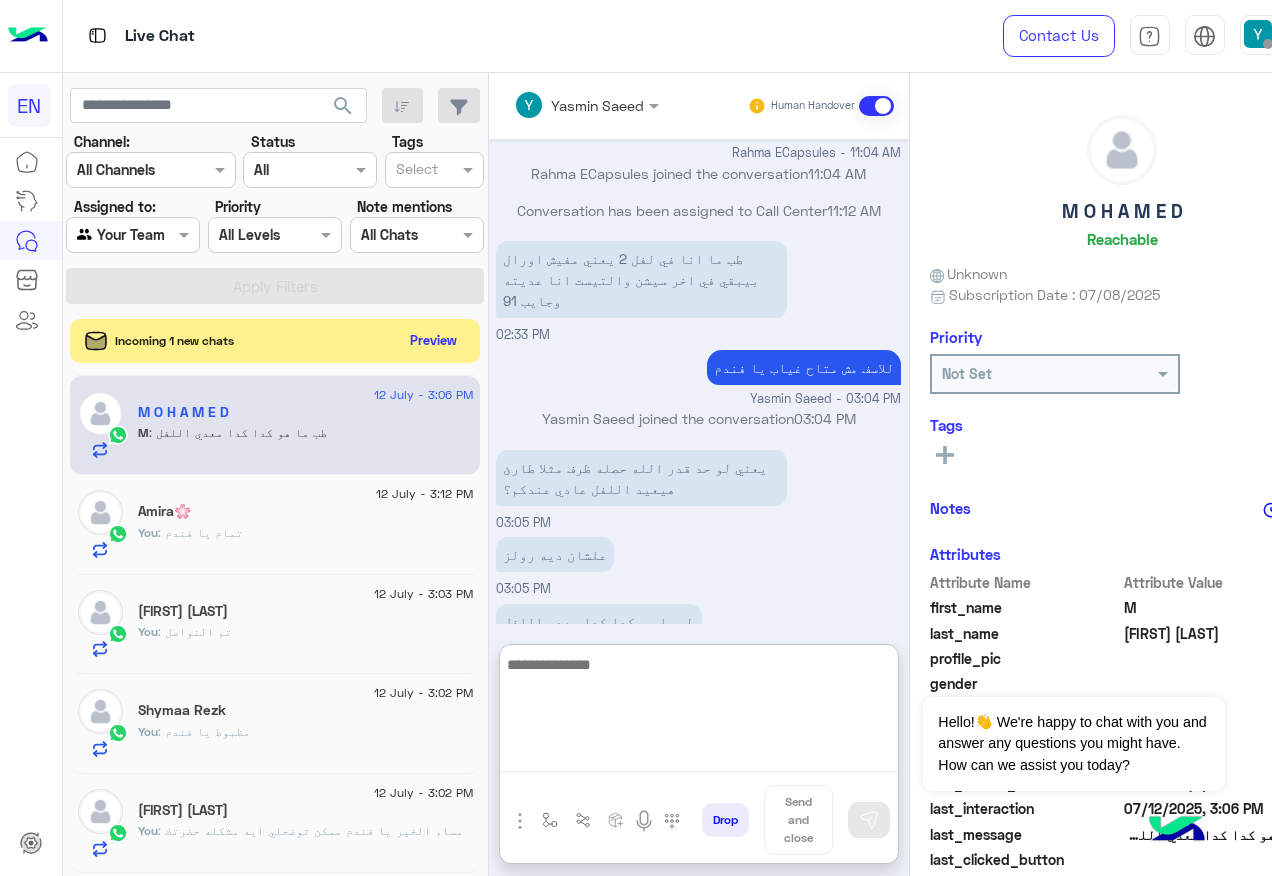 drag, startPoint x: 707, startPoint y: 680, endPoint x: 720, endPoint y: 666, distance: 19.104973 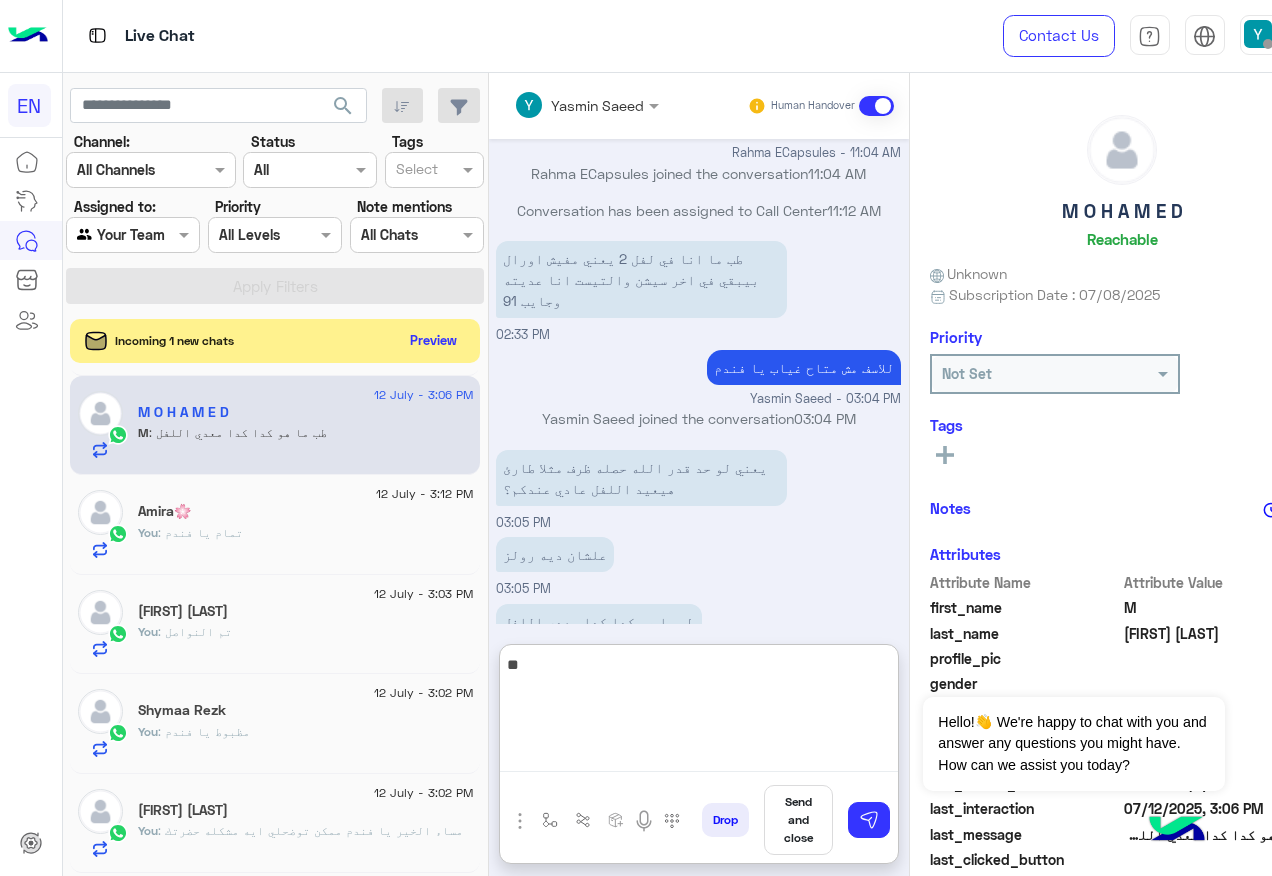 type on "*" 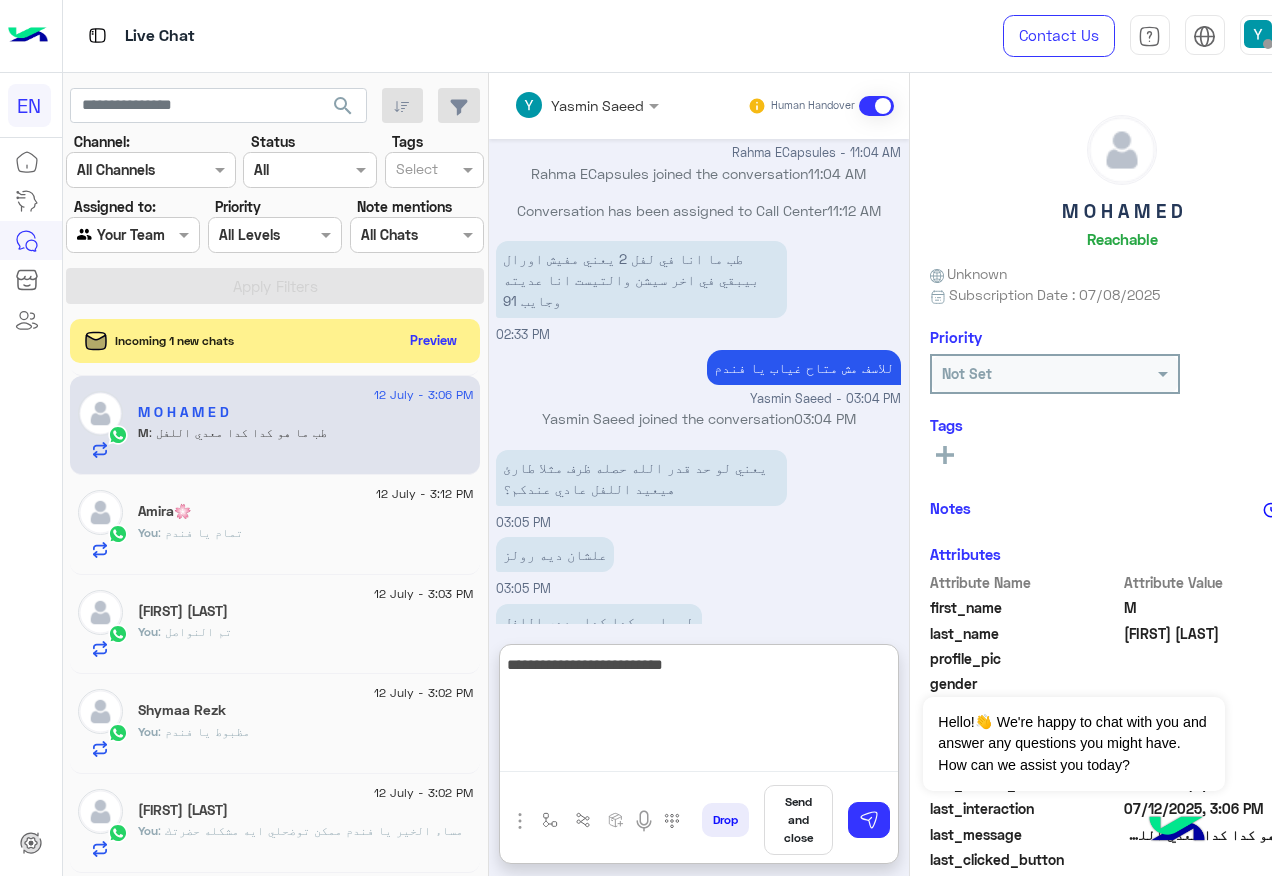 type on "**********" 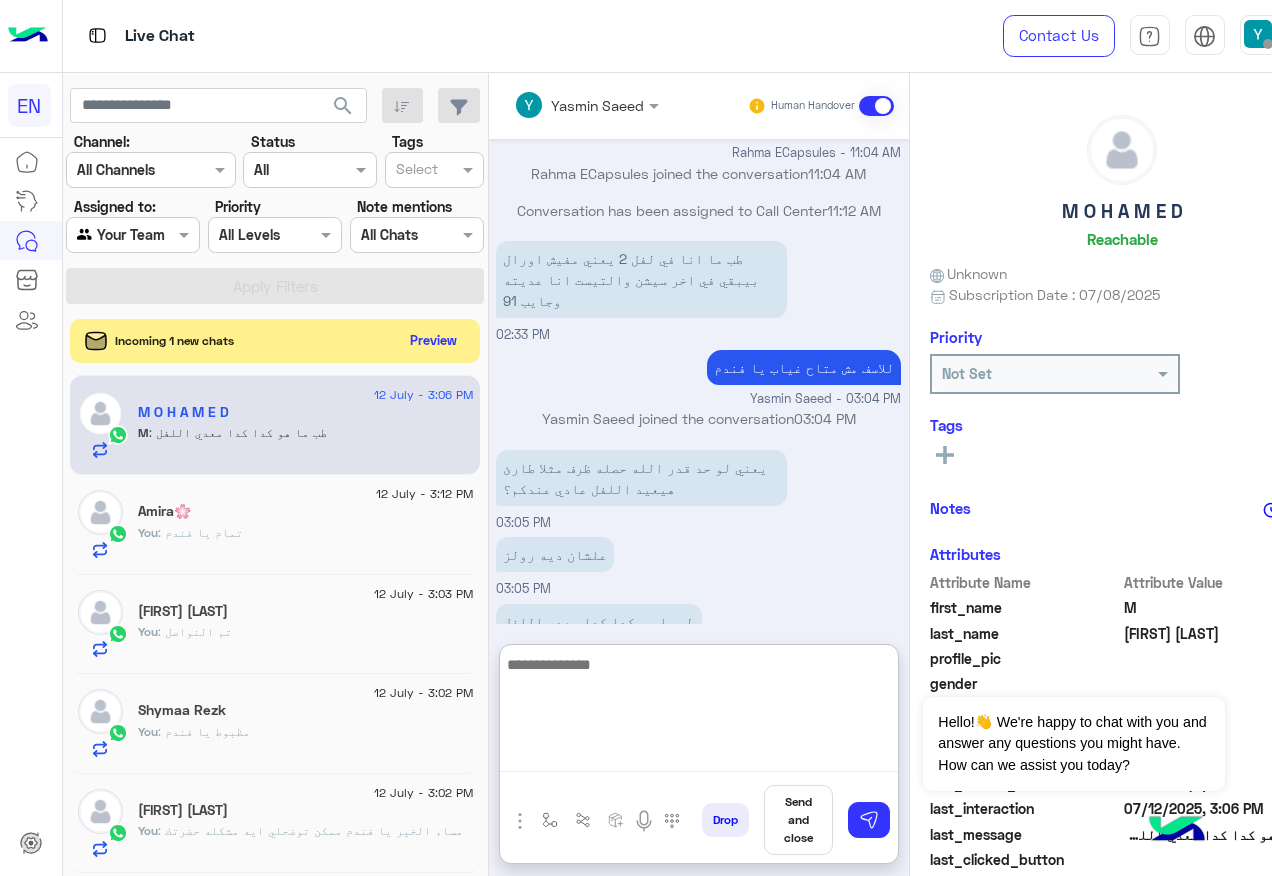 scroll, scrollTop: 1124, scrollLeft: 0, axis: vertical 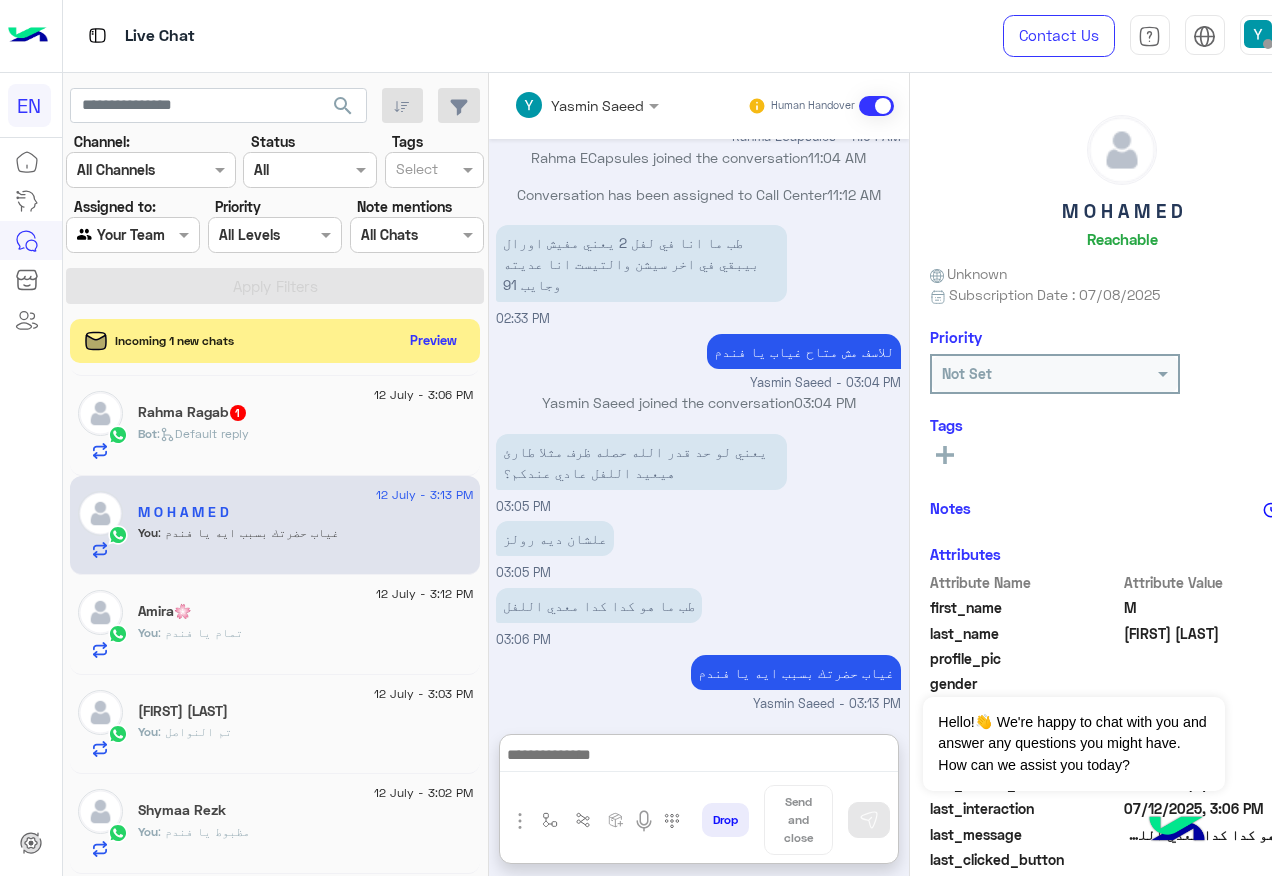 click on "Bot :   Default reply" 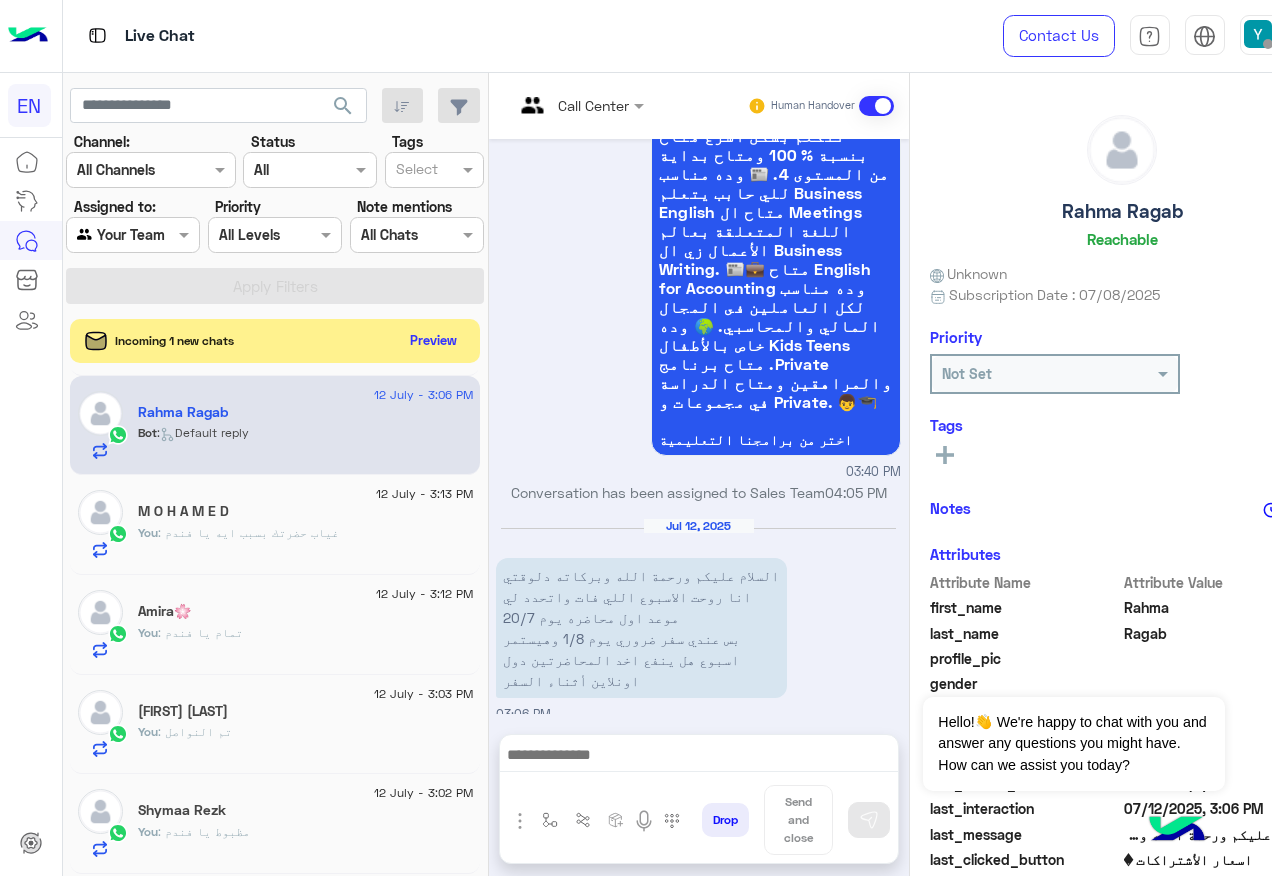 scroll, scrollTop: 2185, scrollLeft: 0, axis: vertical 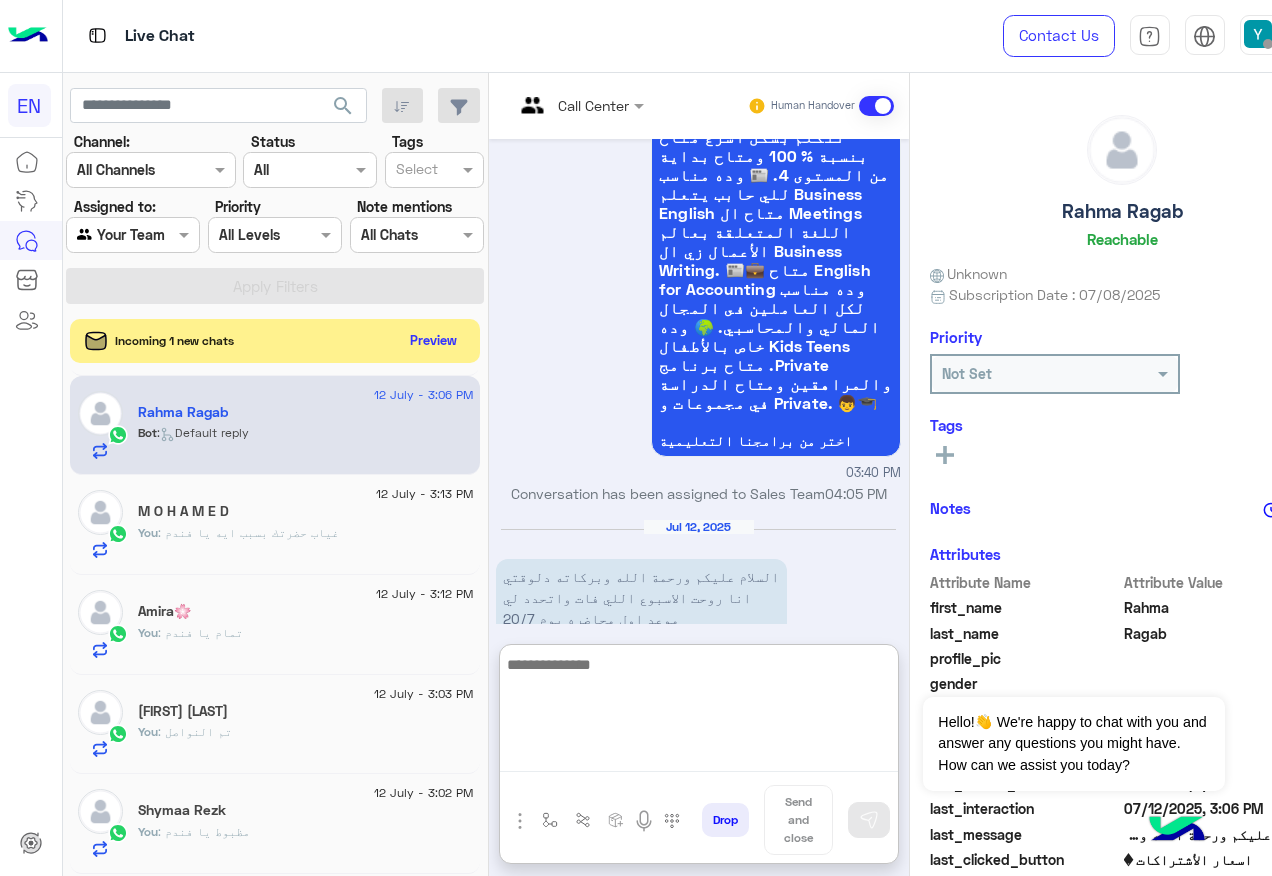 click at bounding box center [699, 712] 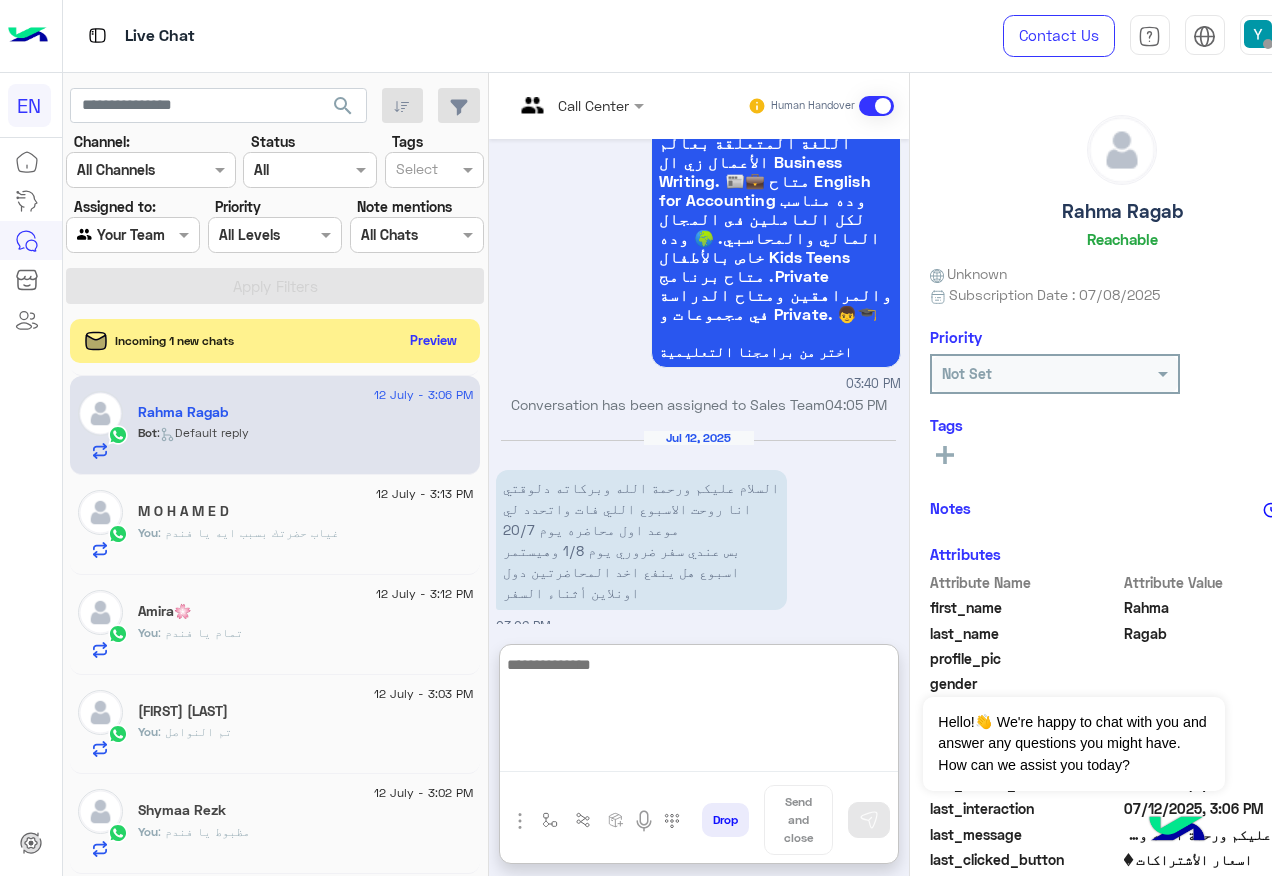 scroll, scrollTop: 2275, scrollLeft: 0, axis: vertical 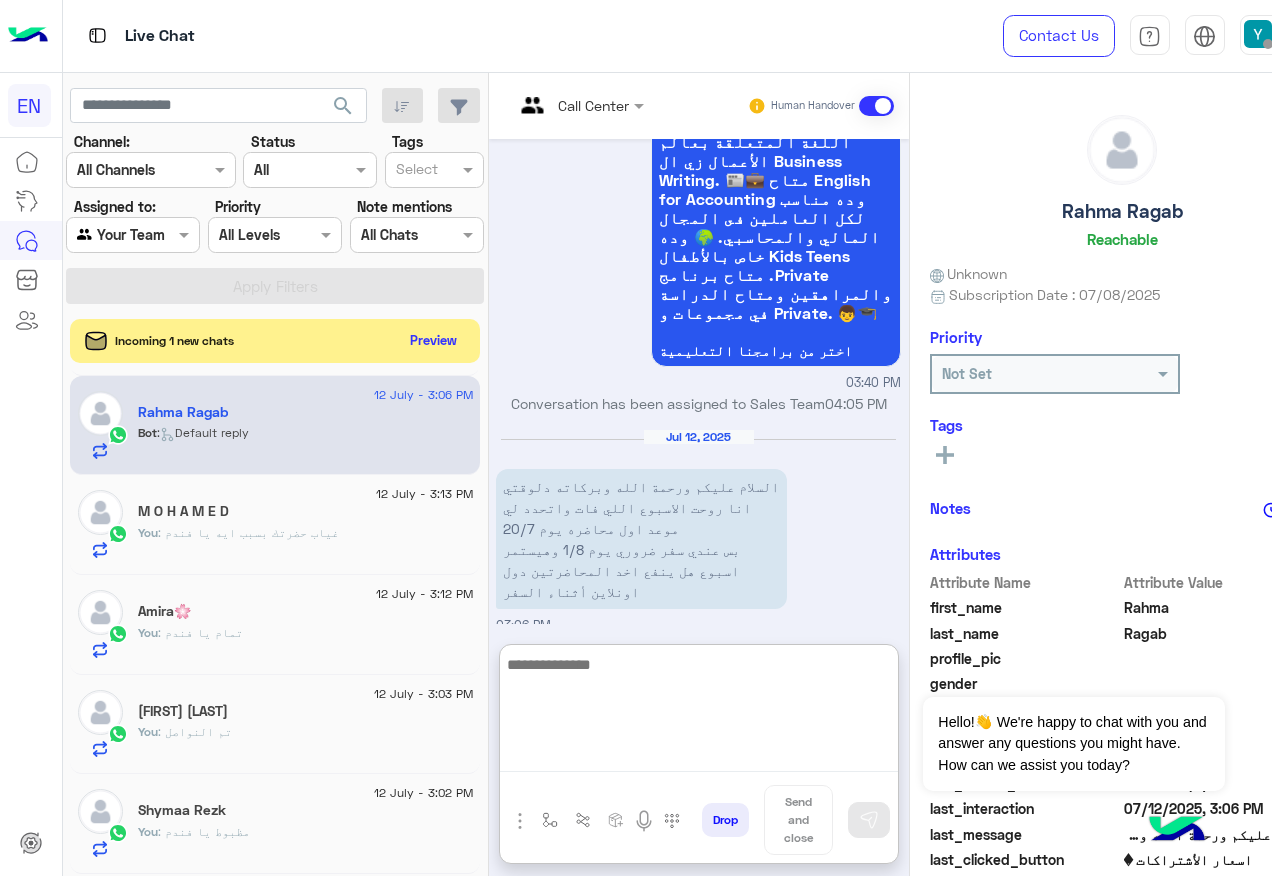 click at bounding box center (699, 712) 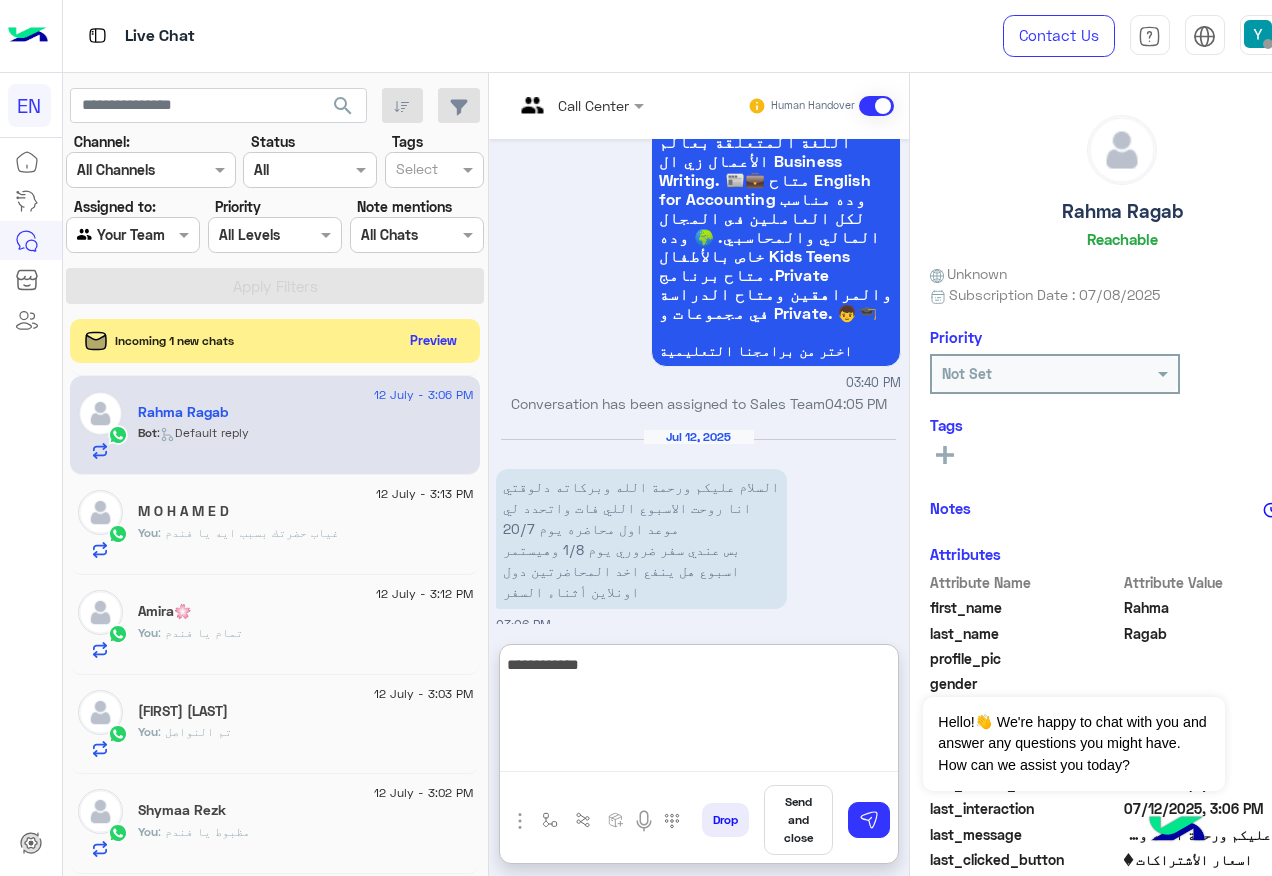 type on "**********" 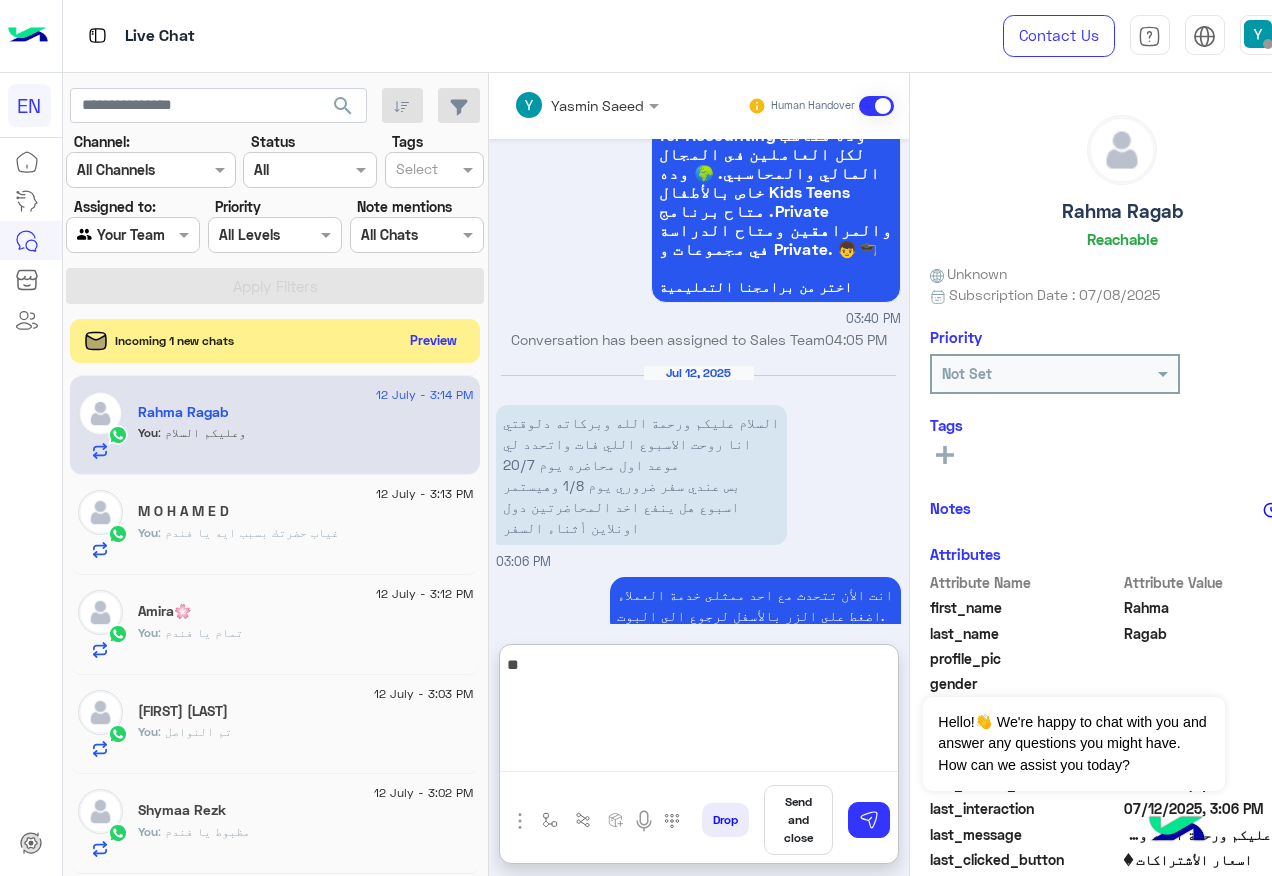 scroll, scrollTop: 2376, scrollLeft: 0, axis: vertical 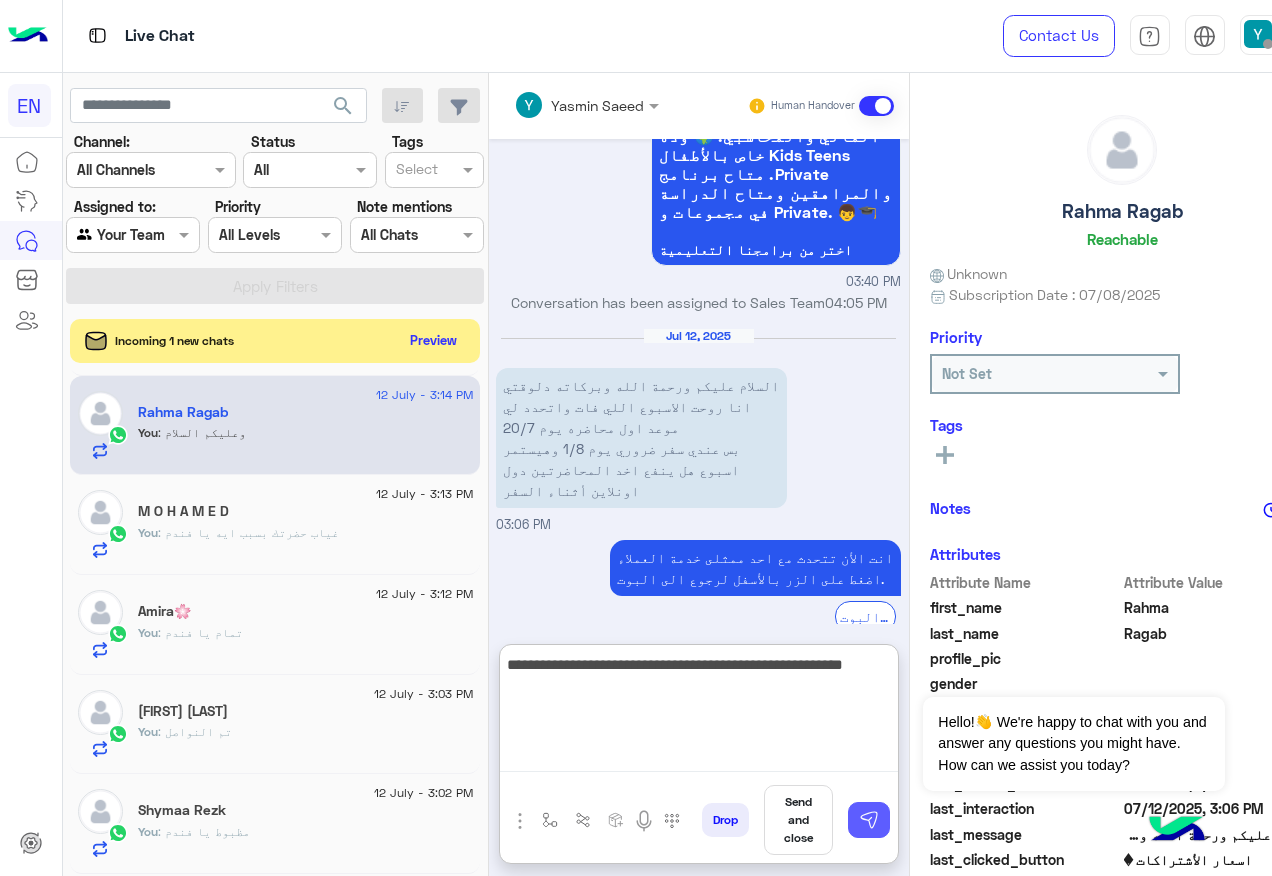 type on "**********" 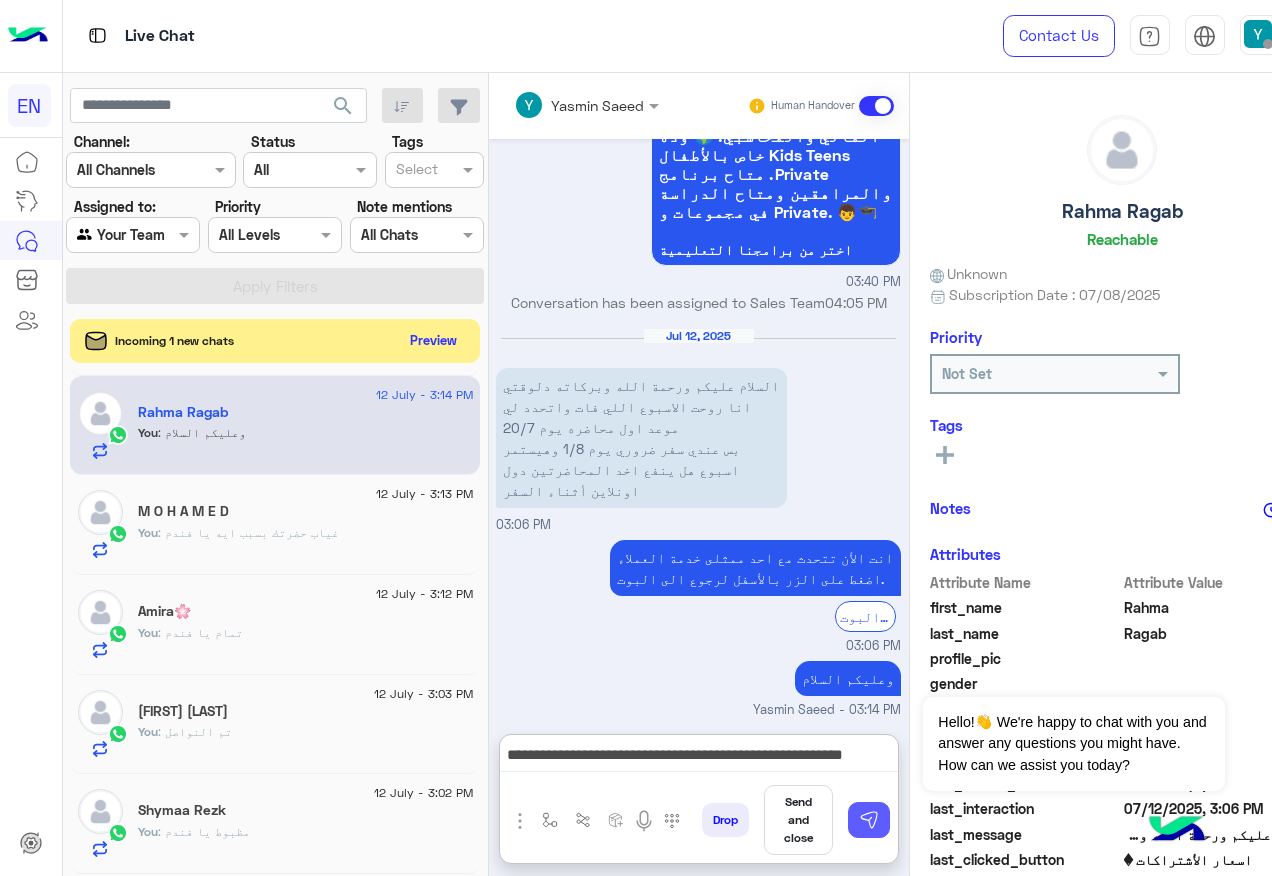 click at bounding box center (869, 820) 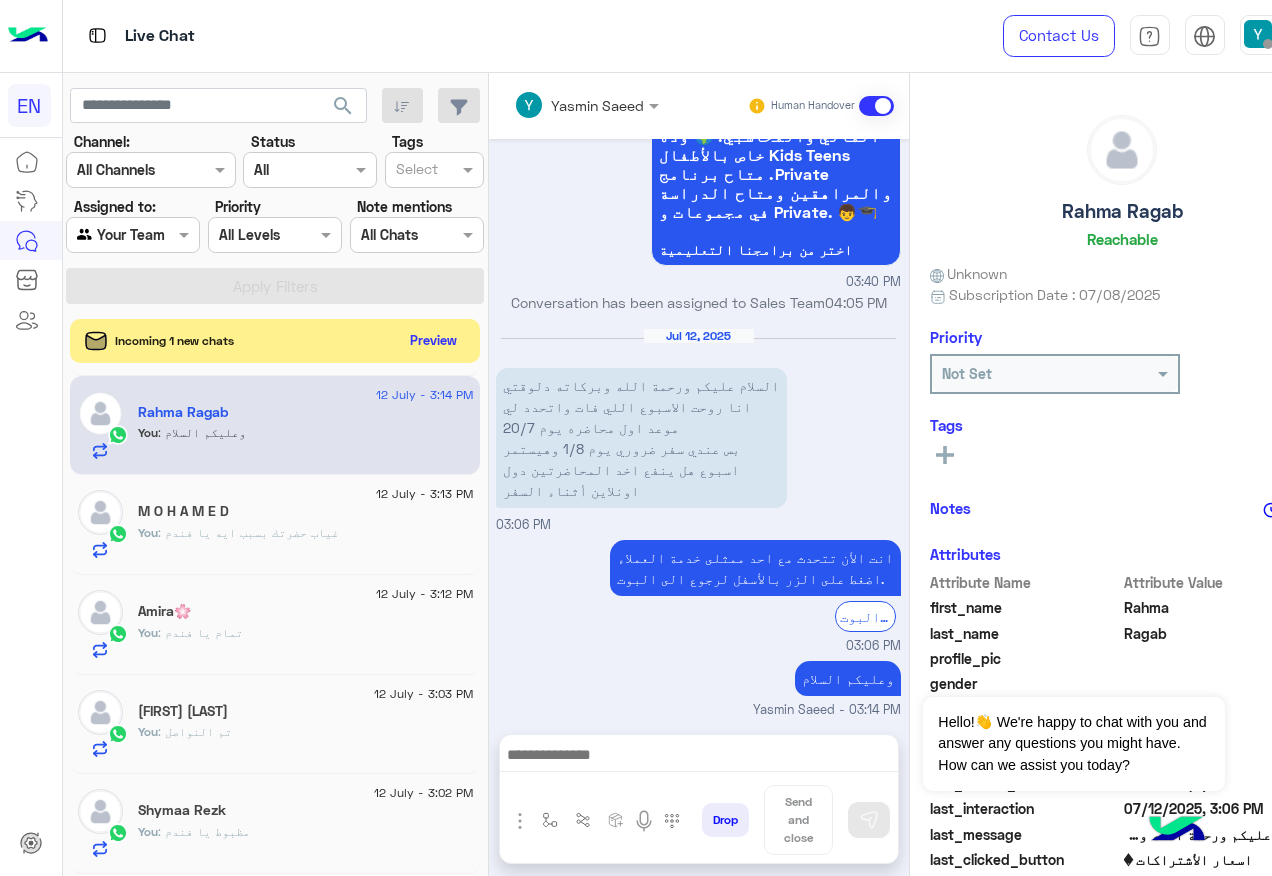 scroll, scrollTop: 2370, scrollLeft: 0, axis: vertical 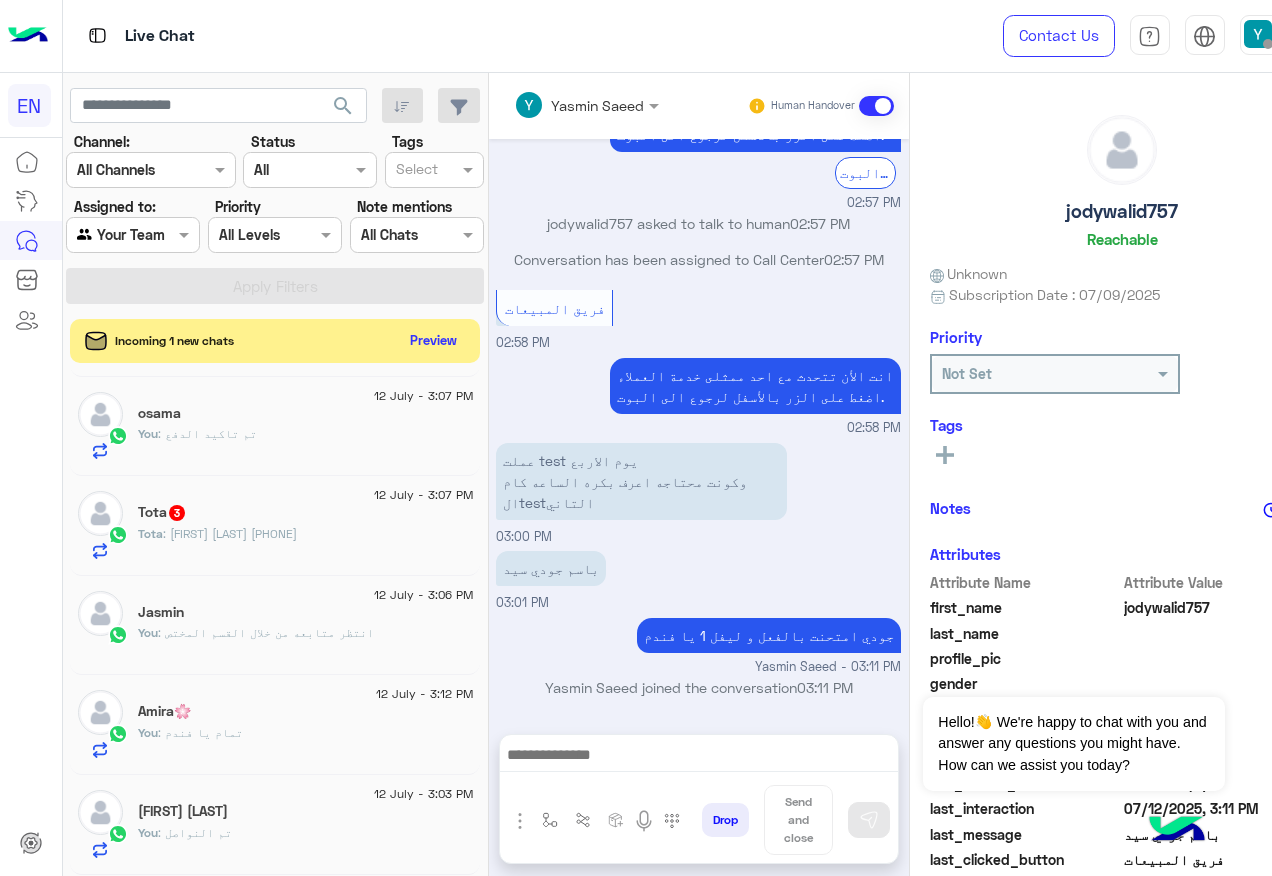 click on "Tota : شروق ايهاب
01010456939" 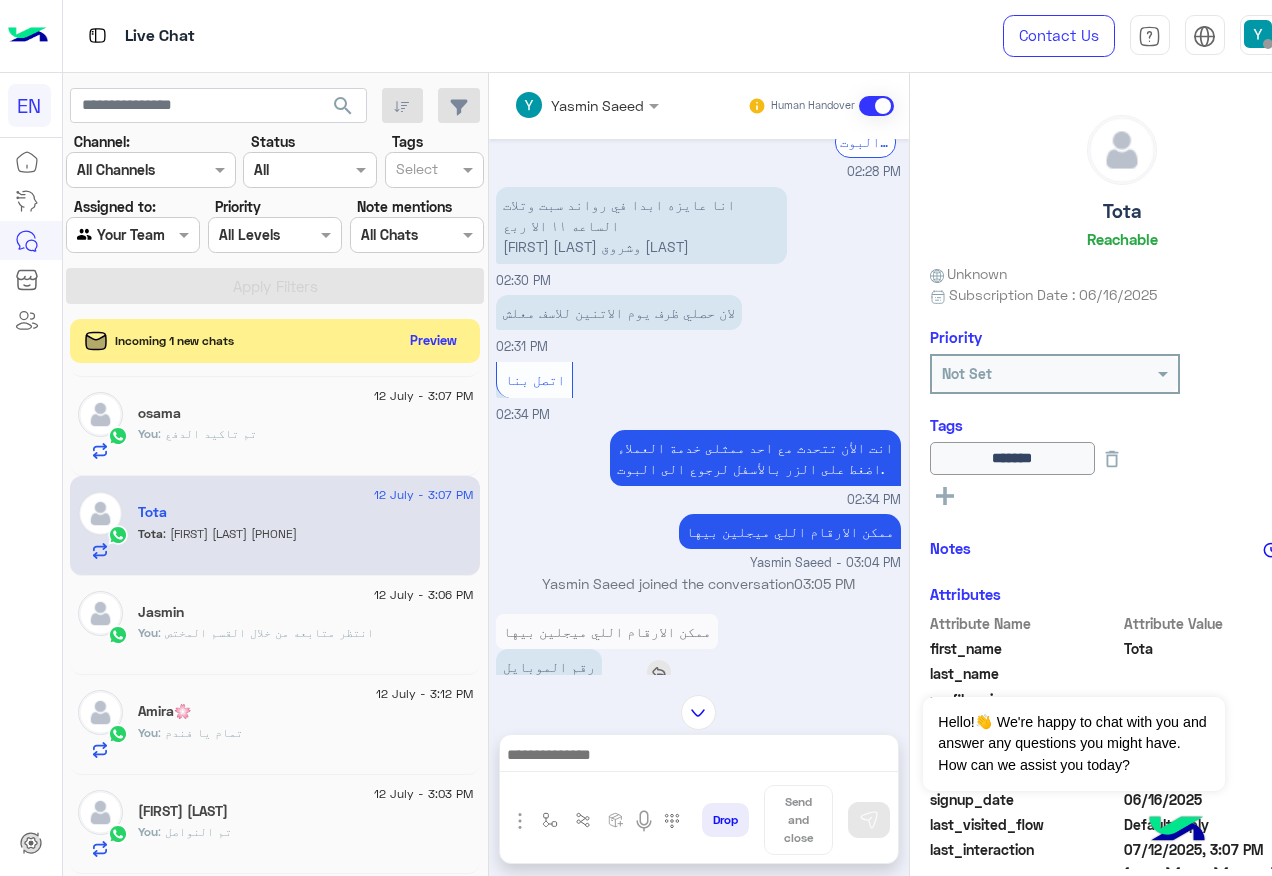 scroll, scrollTop: 2004, scrollLeft: 0, axis: vertical 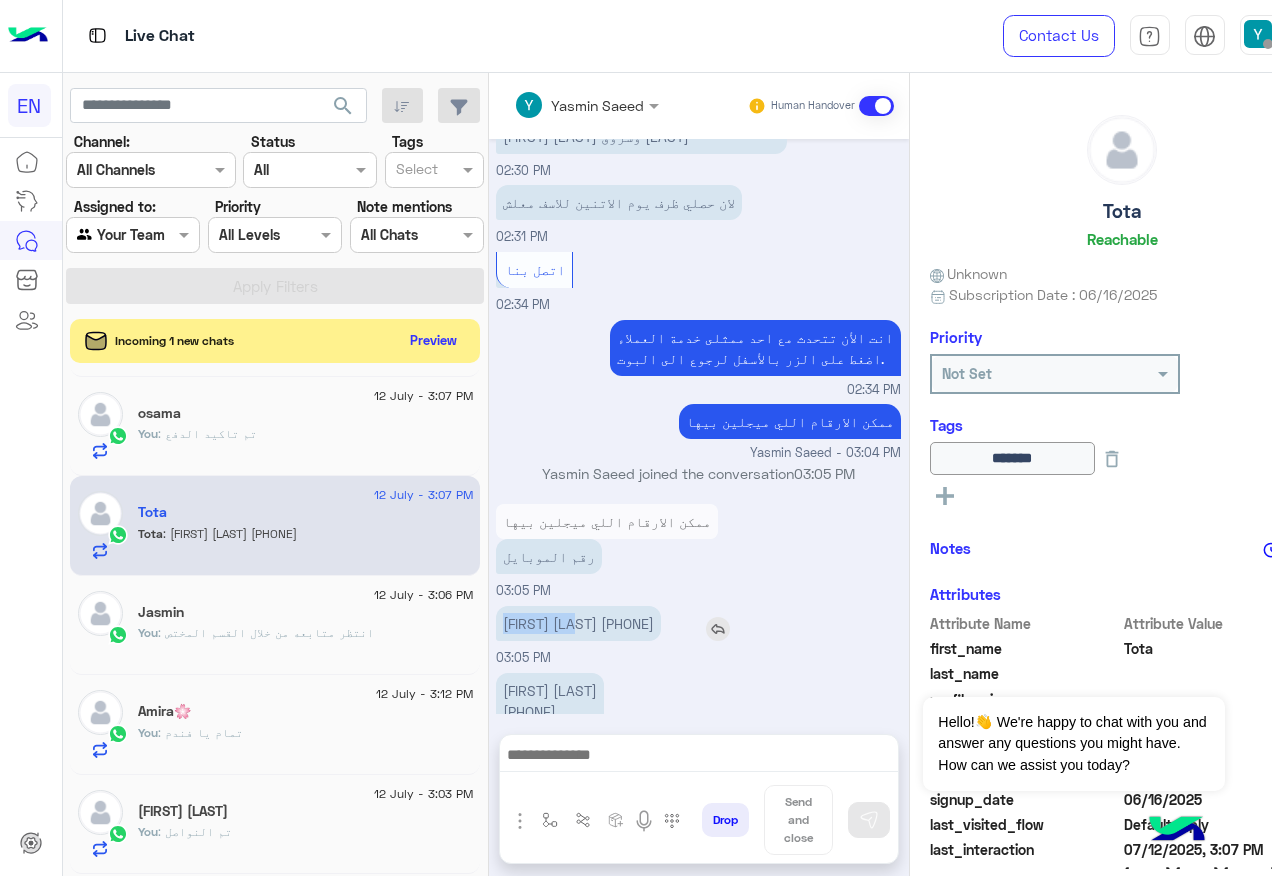 drag, startPoint x: 590, startPoint y: 581, endPoint x: 523, endPoint y: 581, distance: 67 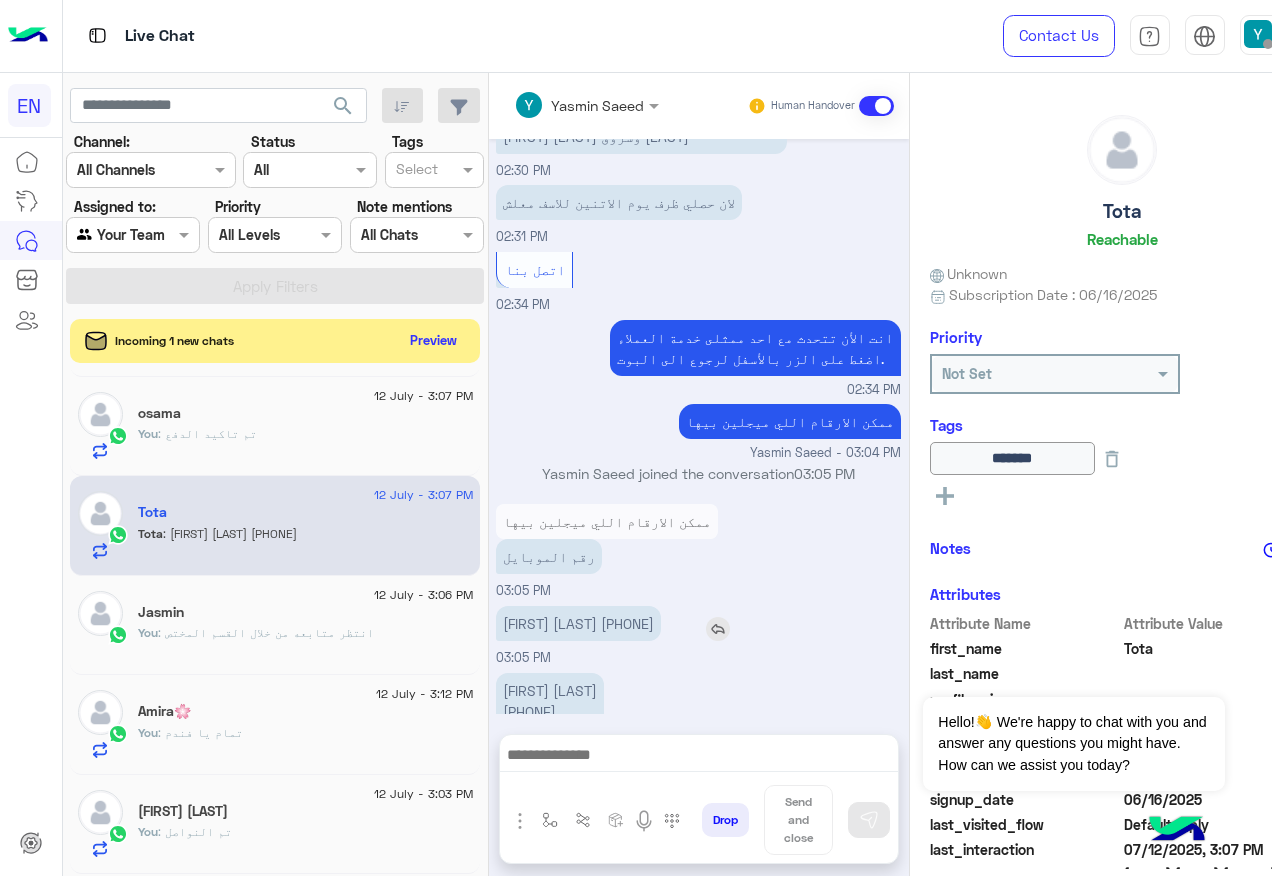 click on "سعاد طه 01152646983" at bounding box center (578, 623) 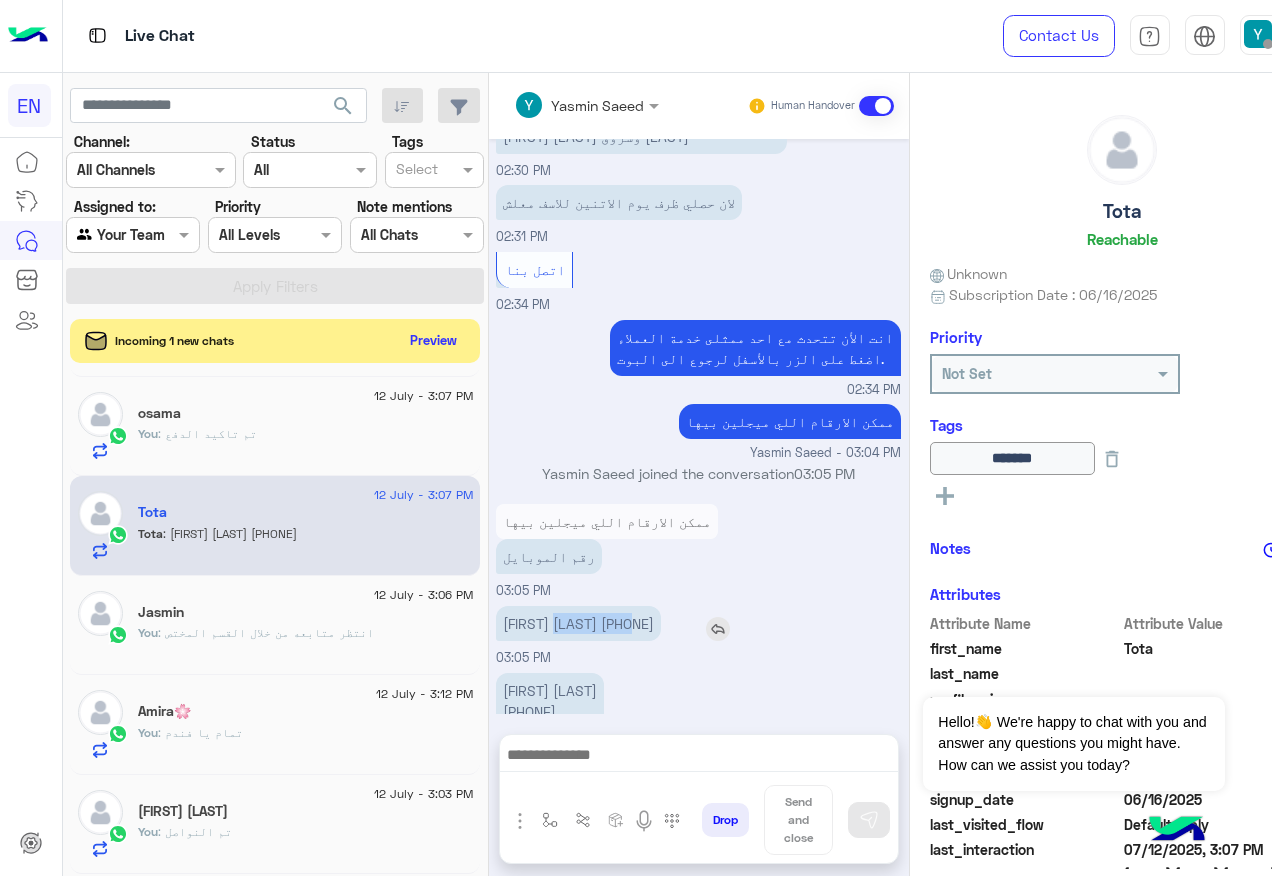 click on "سعاد طه 01152646983" at bounding box center (578, 623) 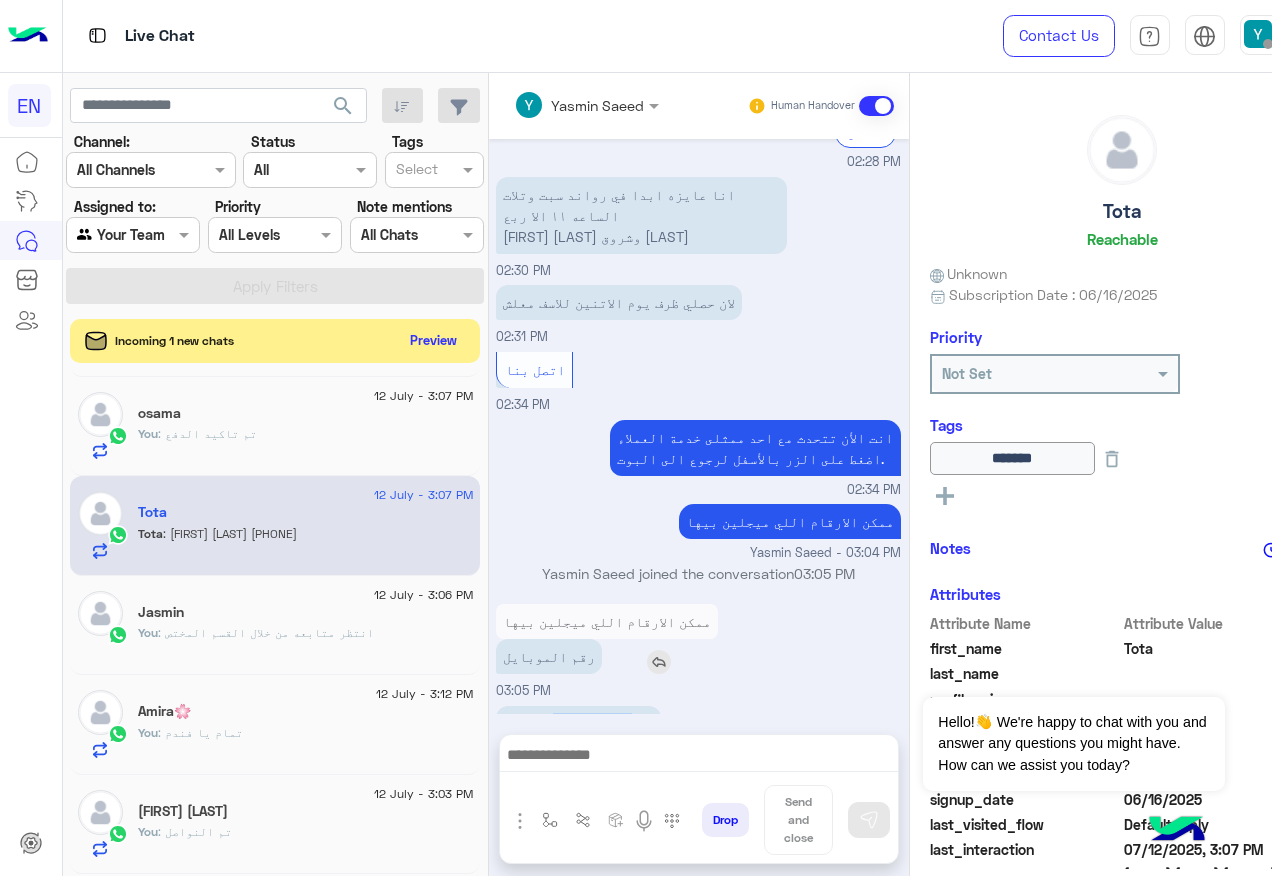 scroll, scrollTop: 2004, scrollLeft: 0, axis: vertical 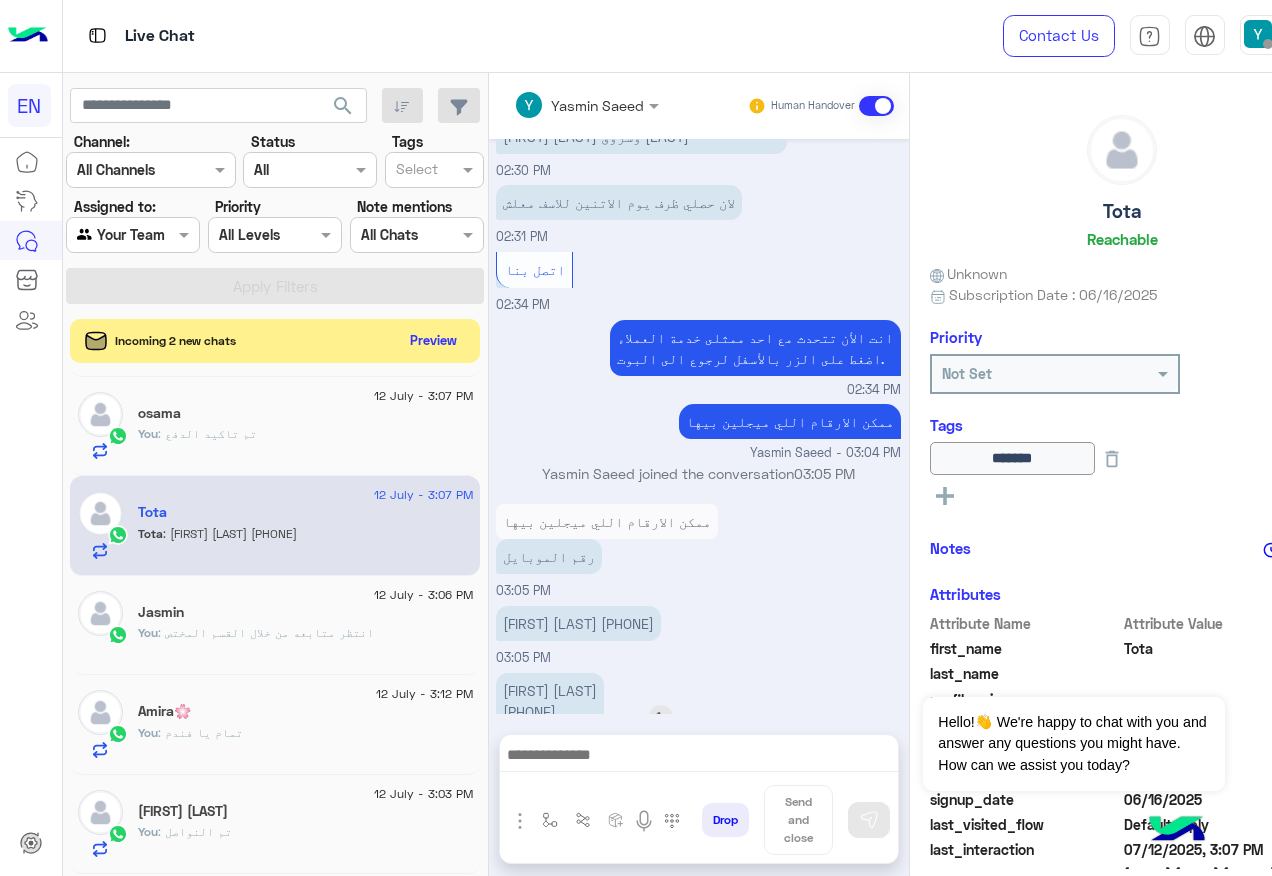 click on "شروق ايهاب  01010456939" at bounding box center (550, 701) 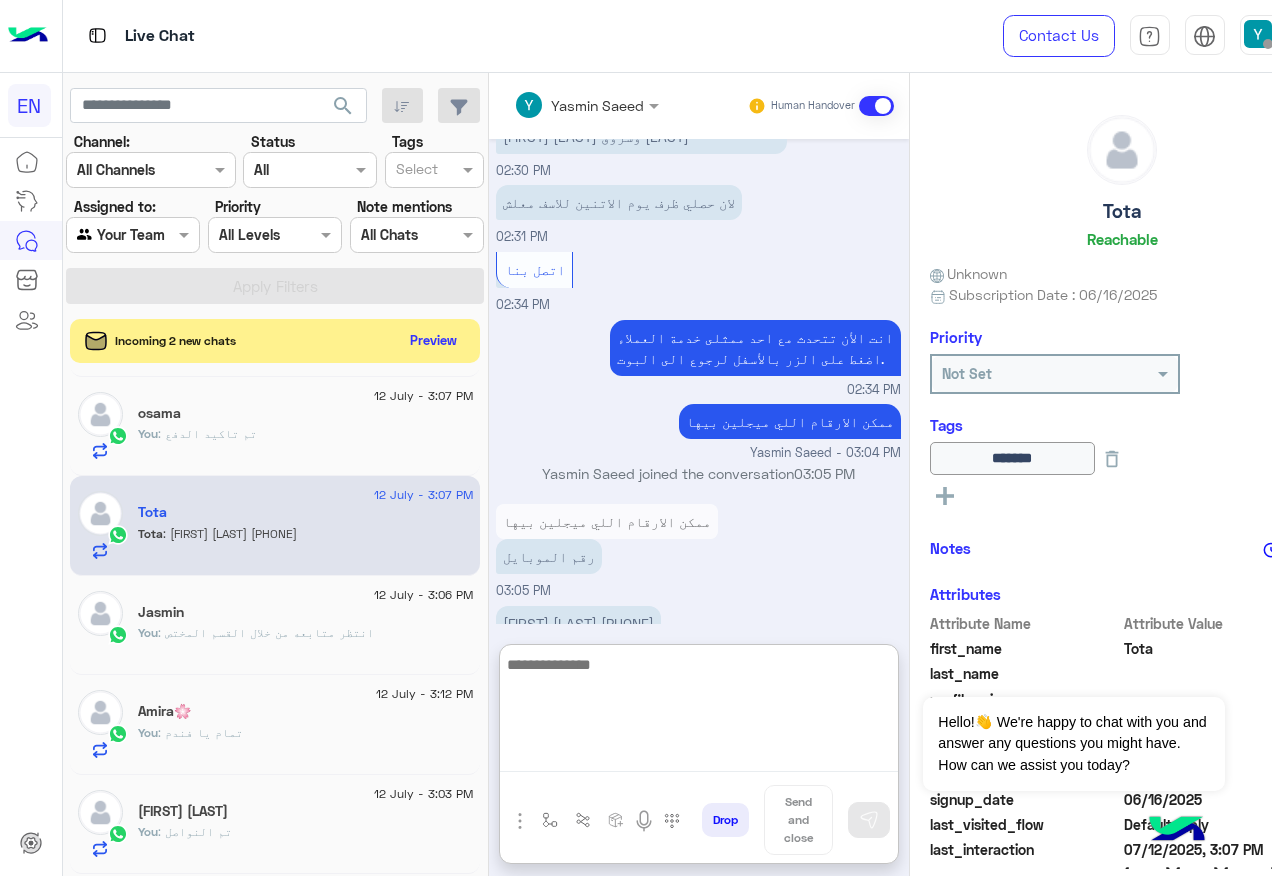 click at bounding box center [699, 712] 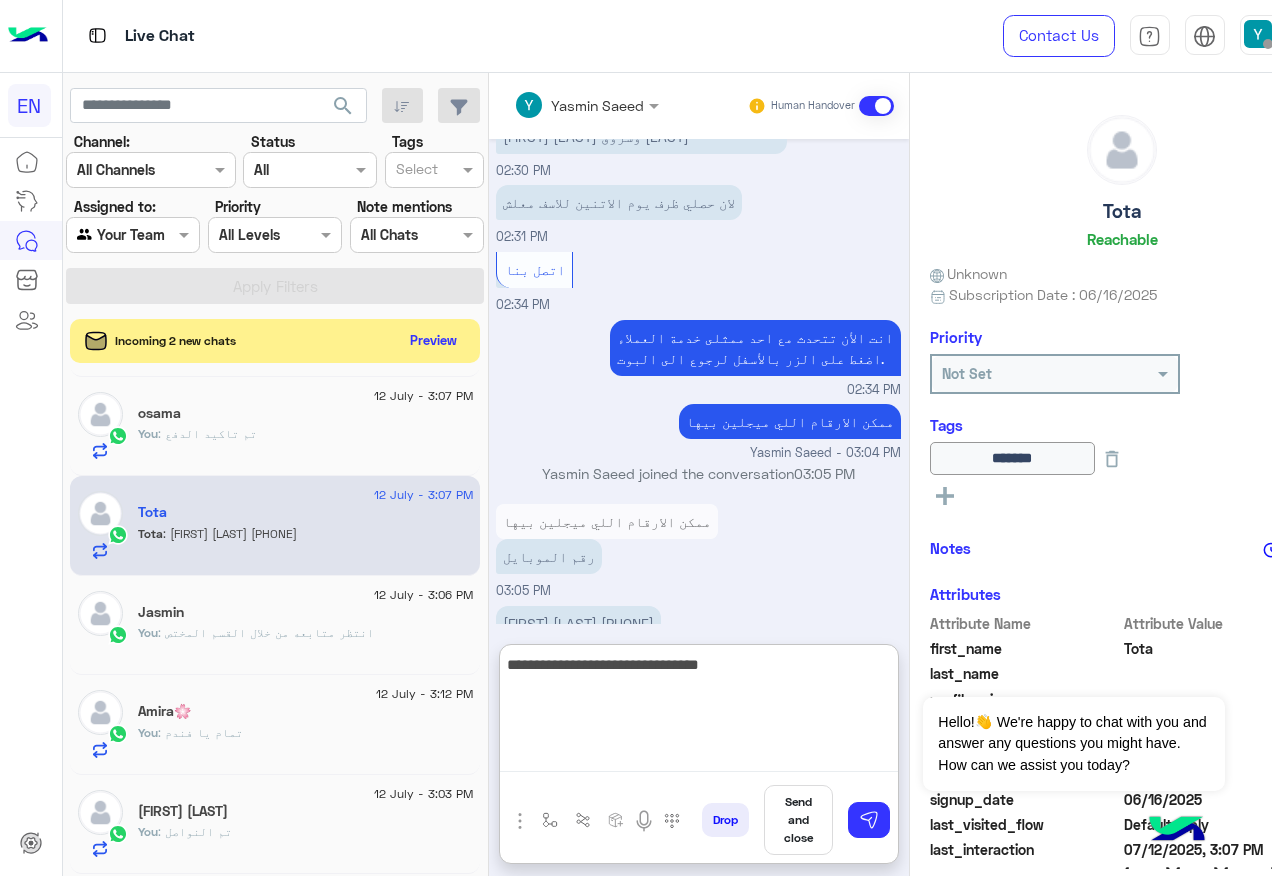 type on "**********" 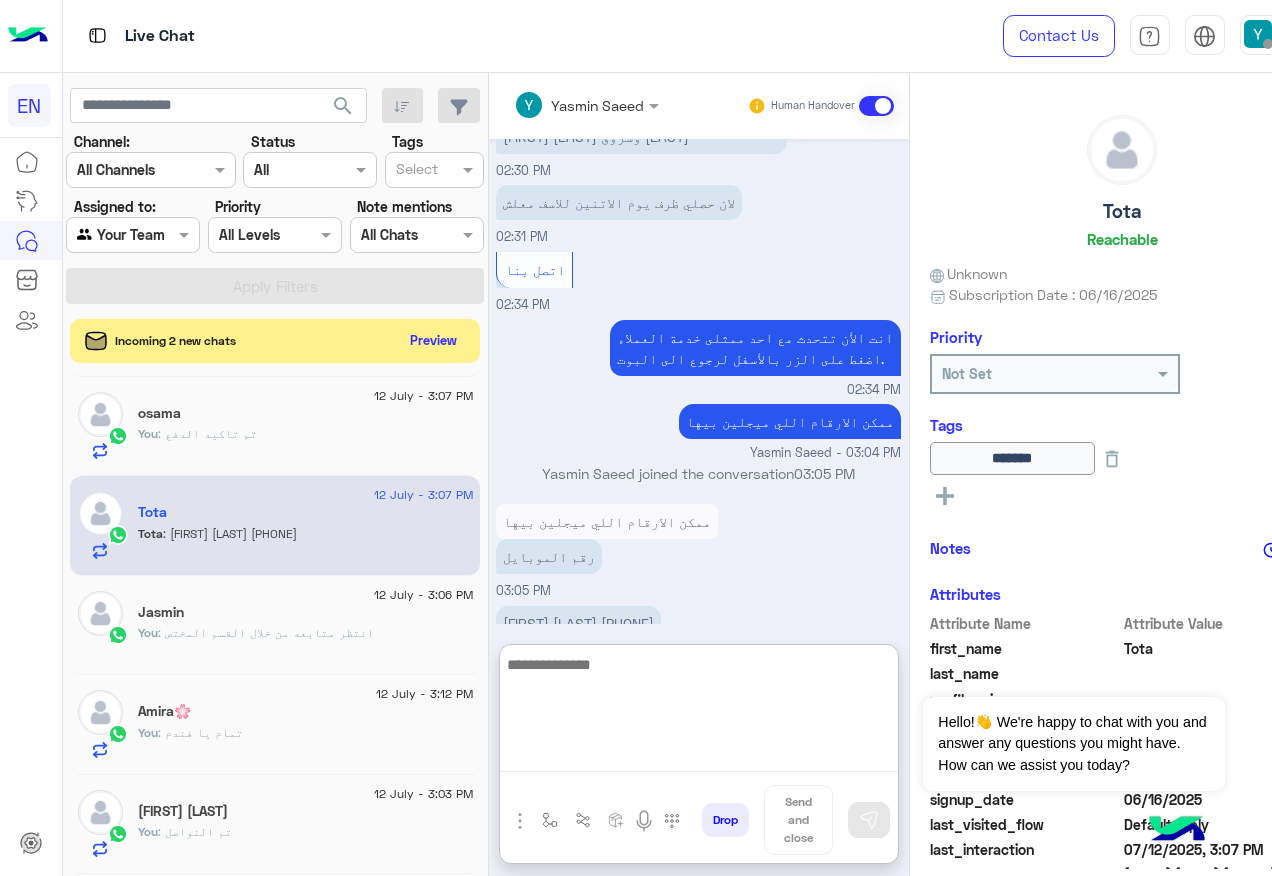 scroll, scrollTop: 2158, scrollLeft: 0, axis: vertical 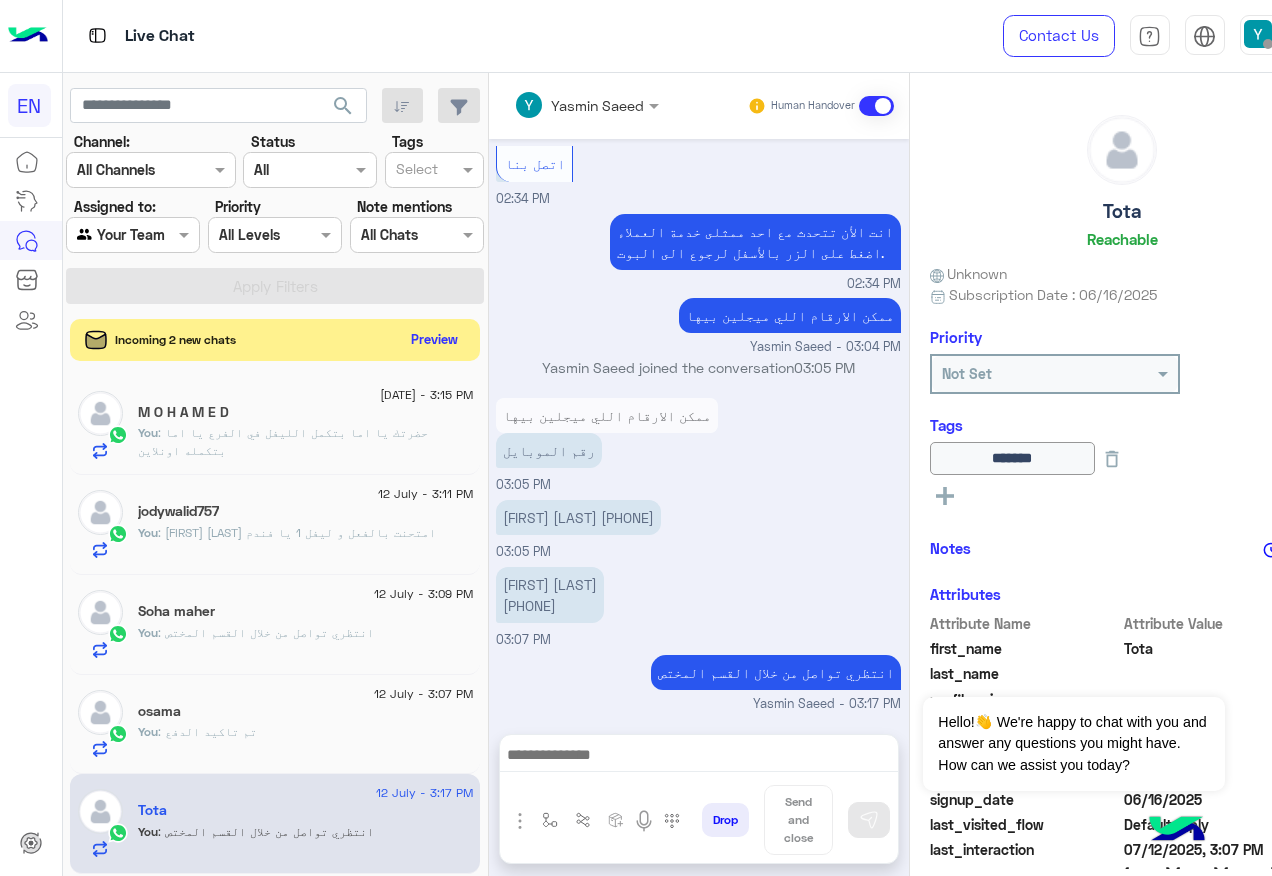 click on "Preview" 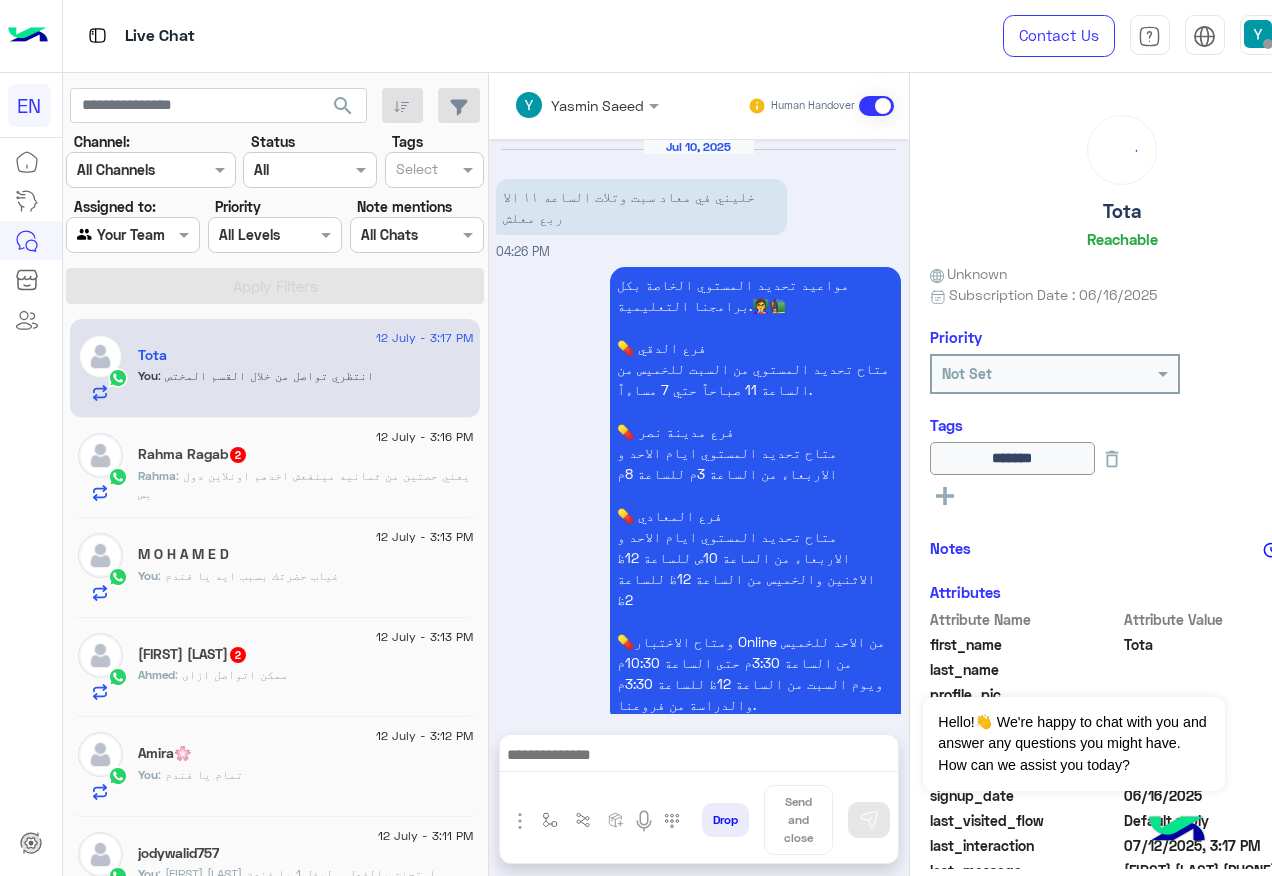 scroll, scrollTop: 1556, scrollLeft: 0, axis: vertical 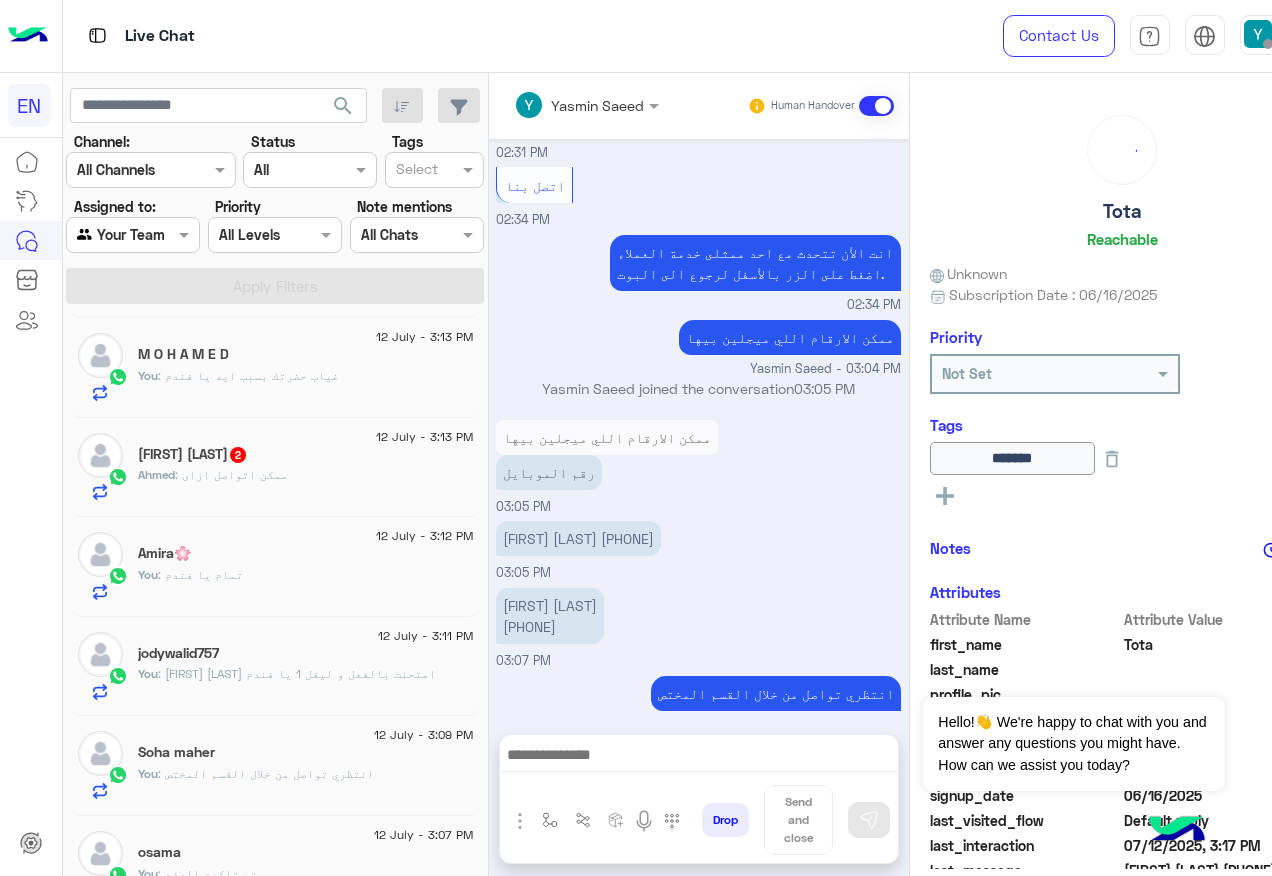 click on "Ahmed : ممكن اتواصل ازاى" 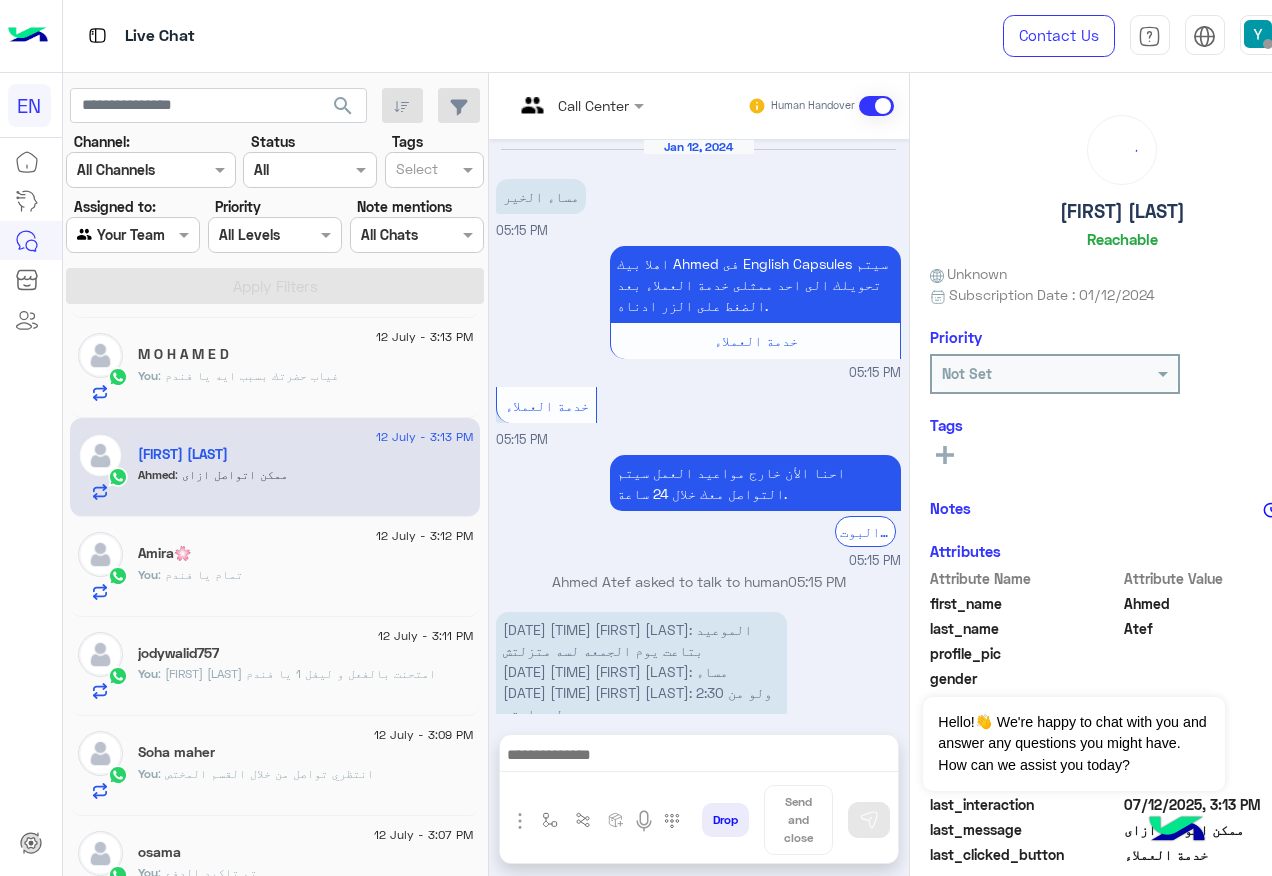 scroll, scrollTop: 642, scrollLeft: 0, axis: vertical 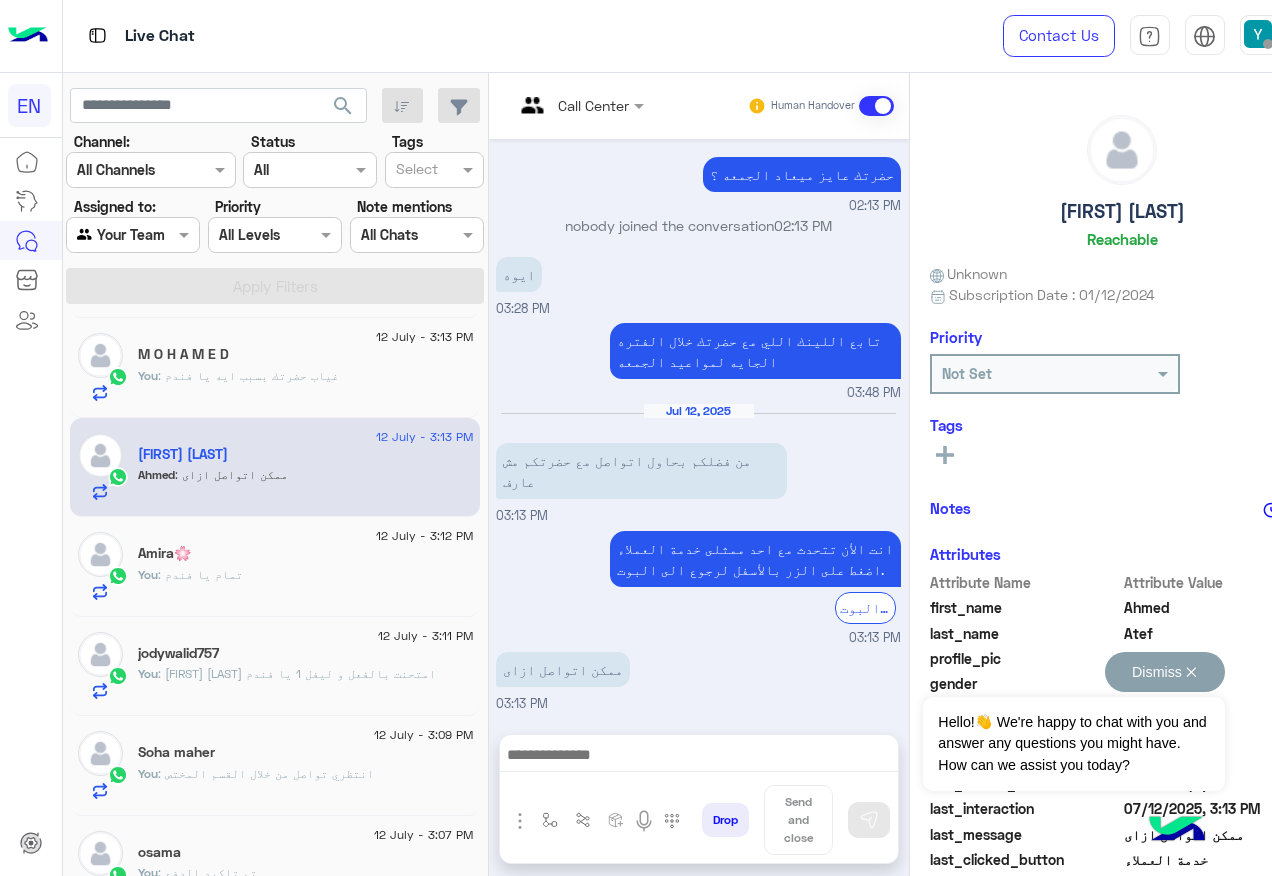 click on "Dismiss ✕" at bounding box center [1165, 672] 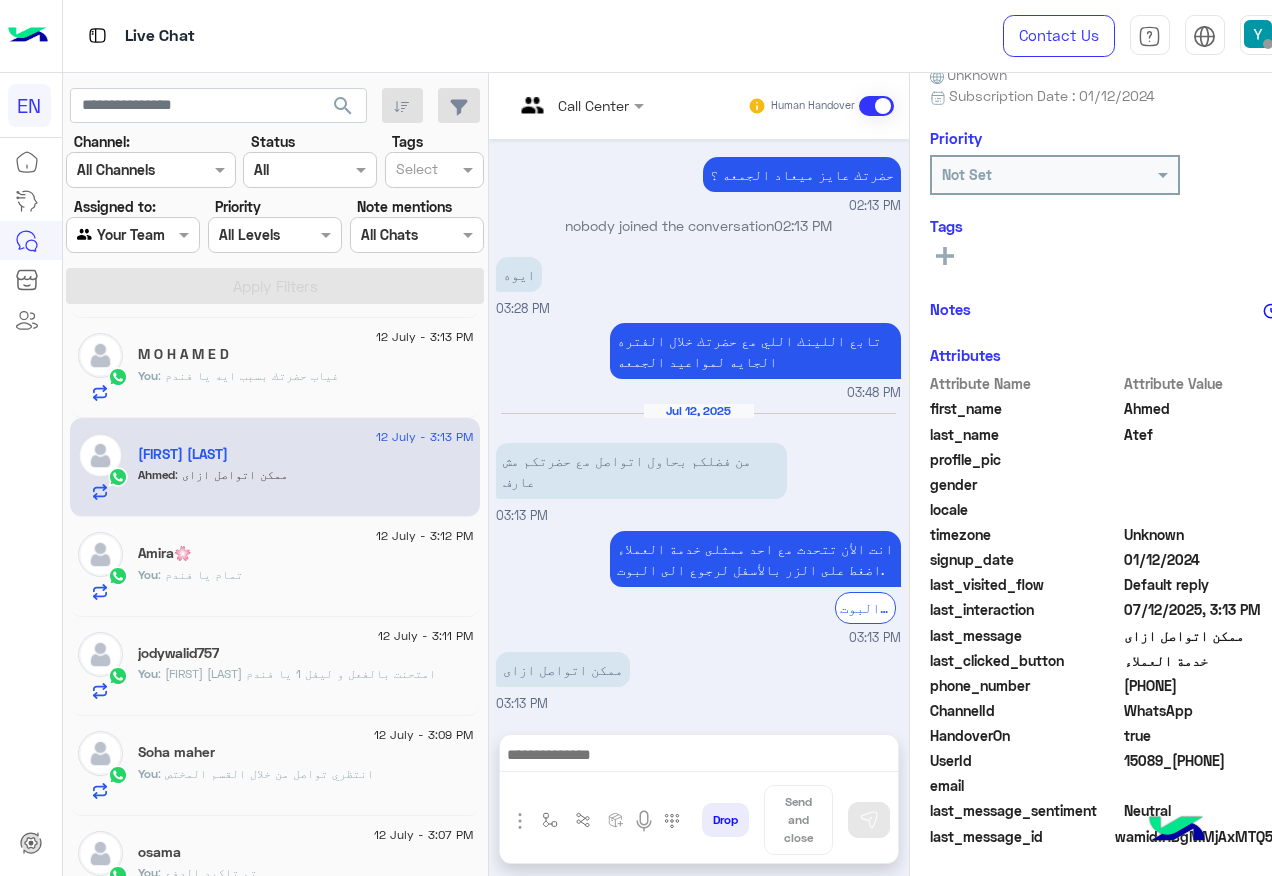 scroll, scrollTop: 200, scrollLeft: 0, axis: vertical 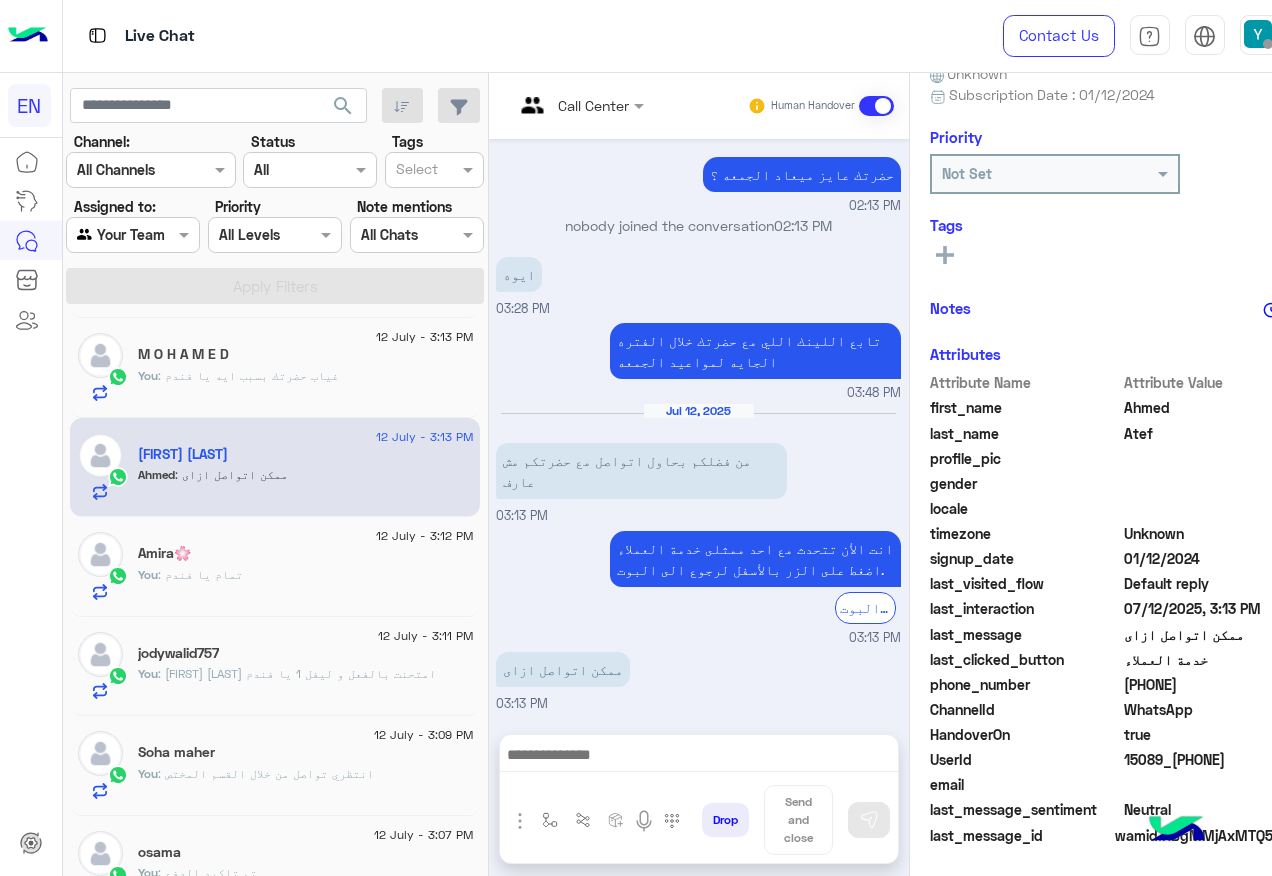 click on "201149114645" 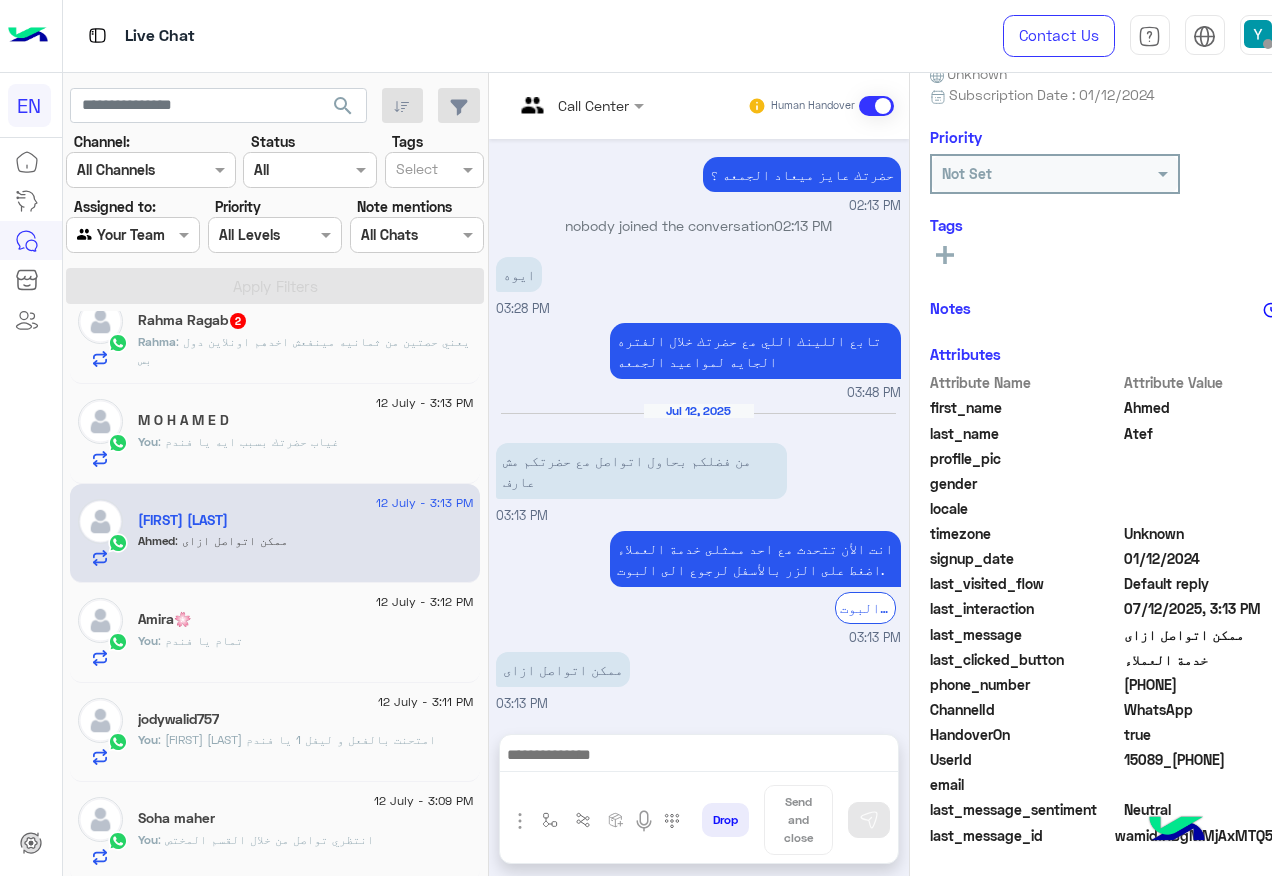 scroll, scrollTop: 100, scrollLeft: 0, axis: vertical 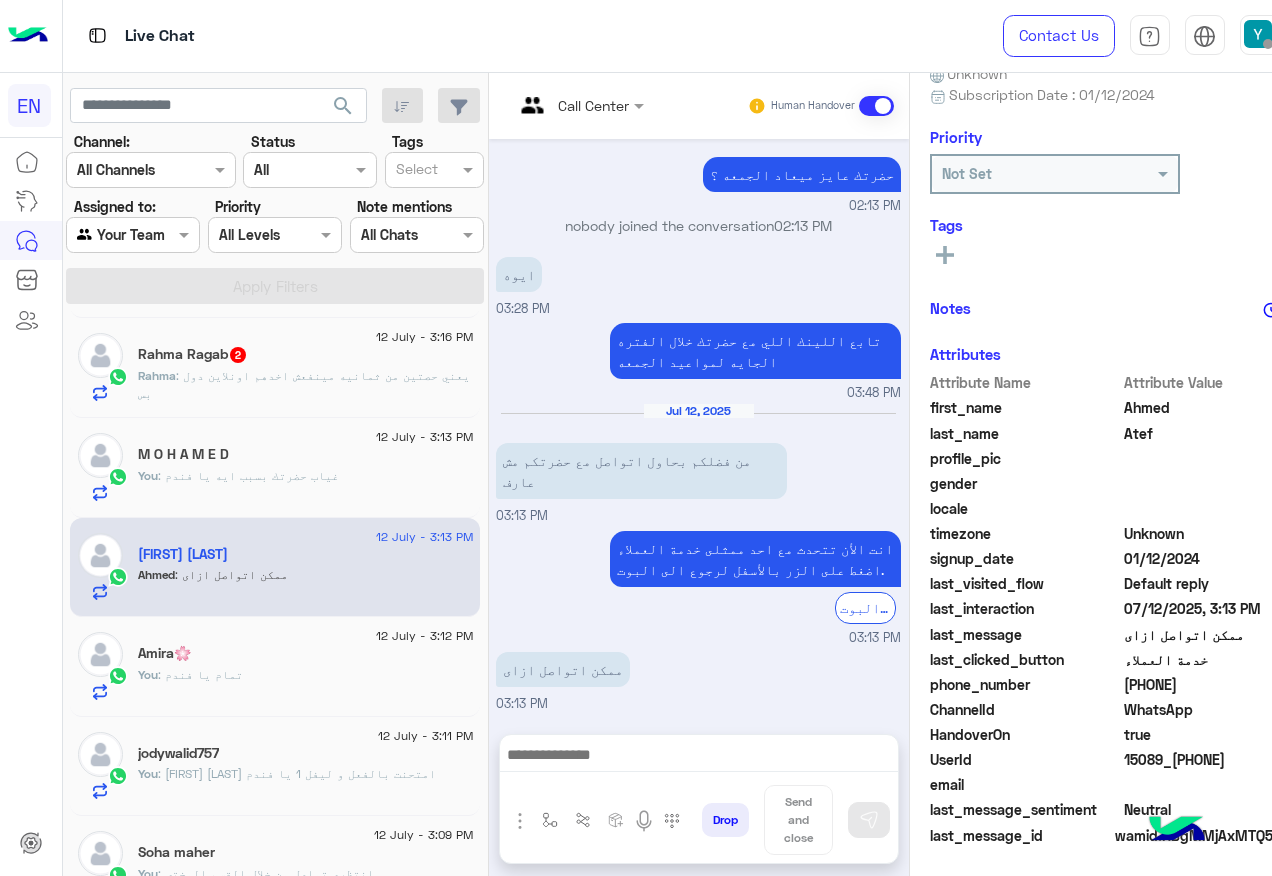 click on "Rahma : يعني حصتين من ثمانيه مينفعش اخدهم اونلاين دول بس" 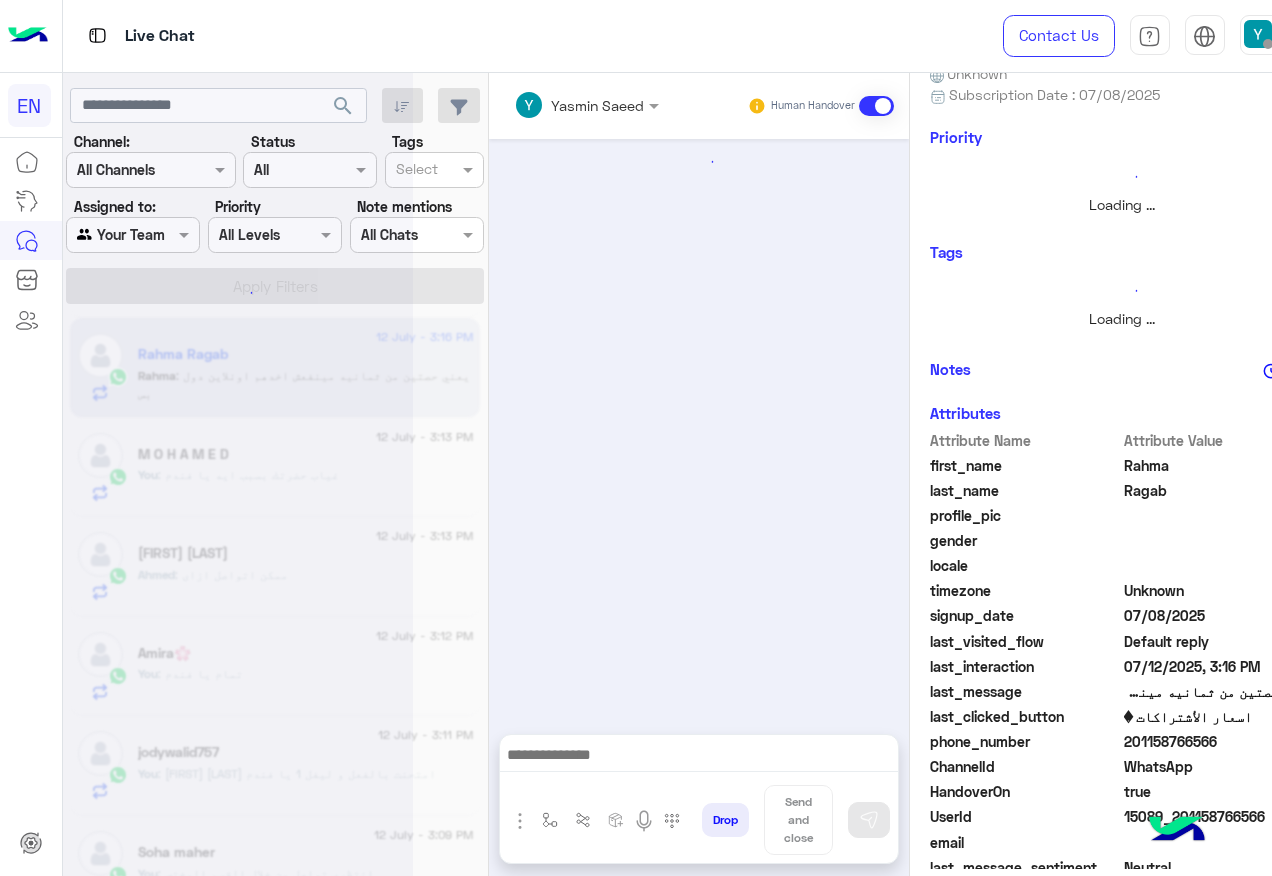 scroll, scrollTop: 0, scrollLeft: 0, axis: both 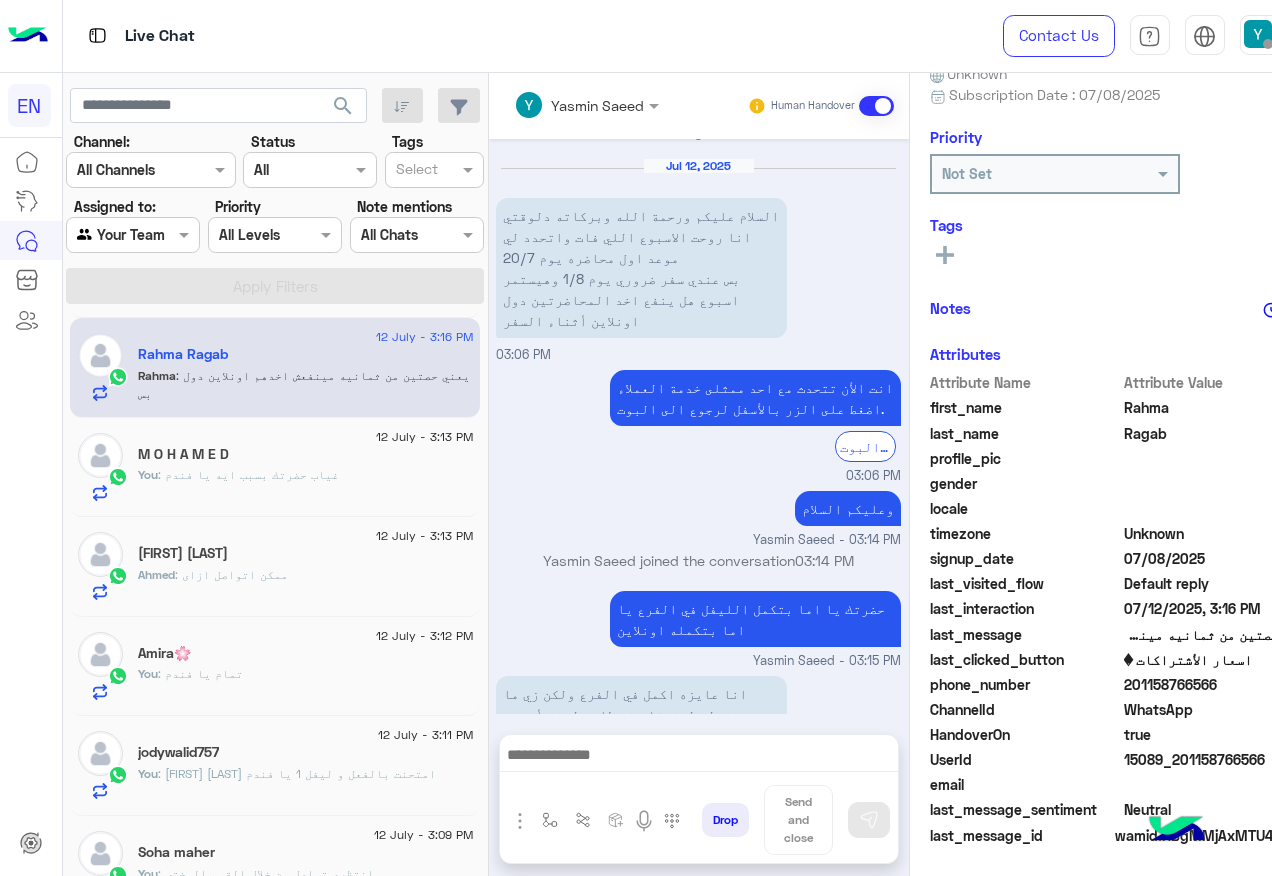 click at bounding box center (699, 760) 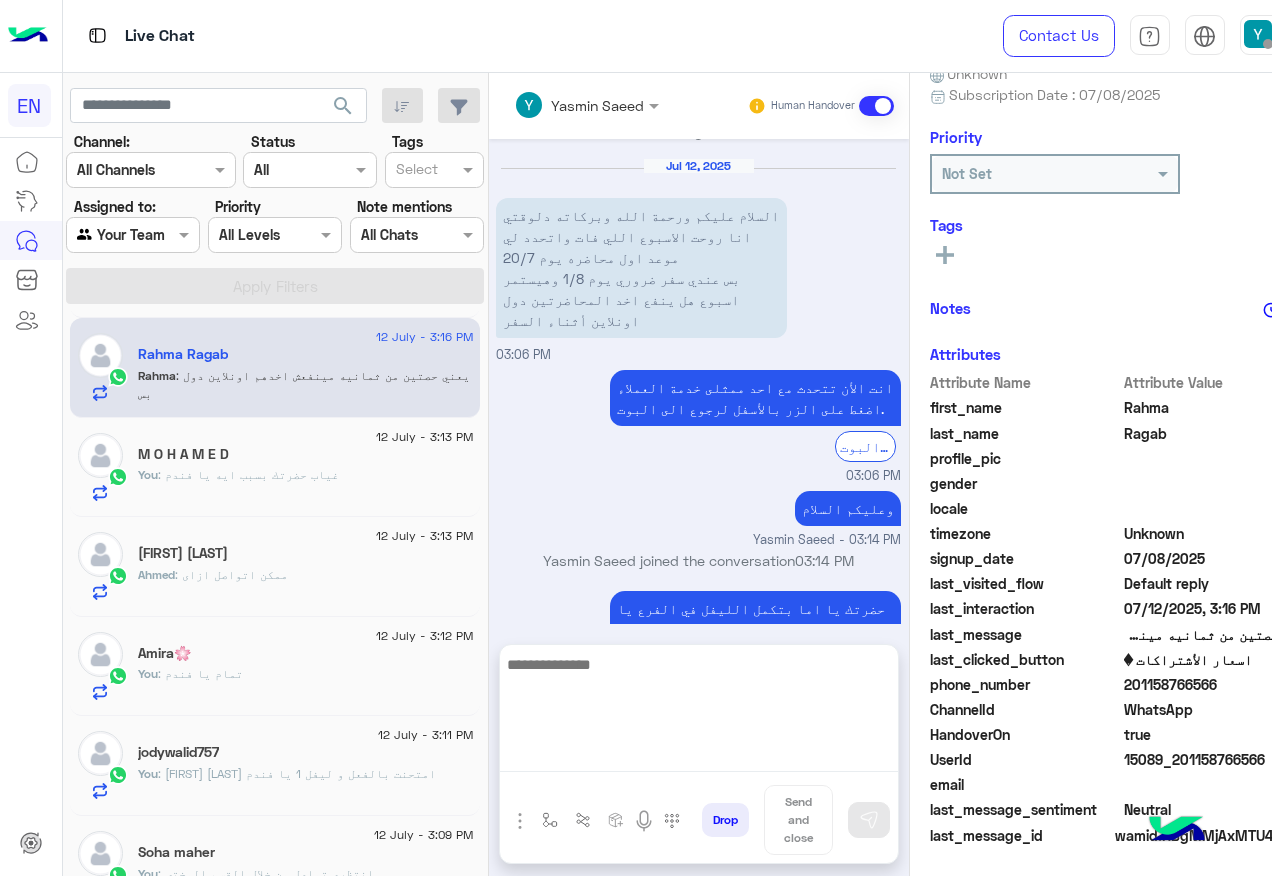drag, startPoint x: 617, startPoint y: 753, endPoint x: 636, endPoint y: 743, distance: 21.470911 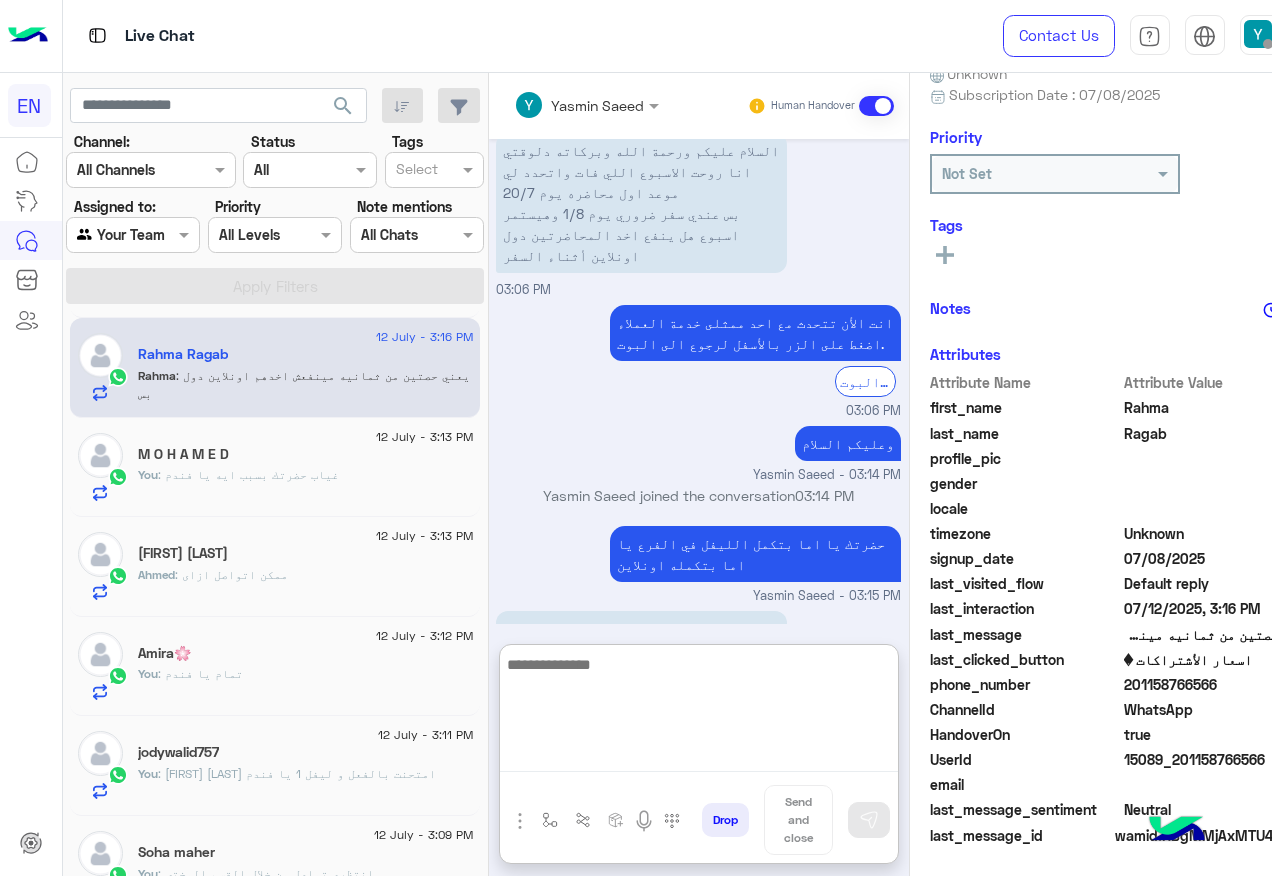 scroll, scrollTop: 2203, scrollLeft: 0, axis: vertical 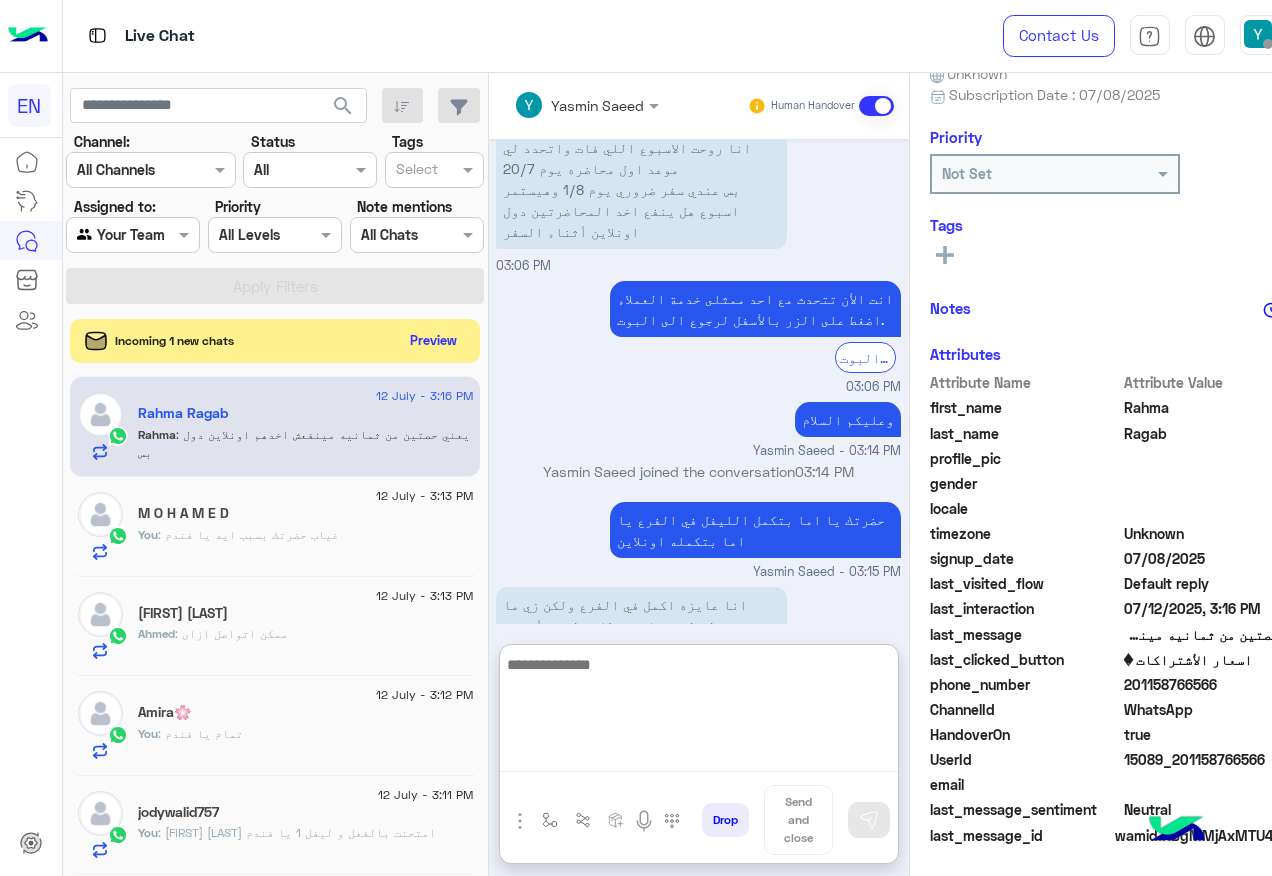 click at bounding box center (699, 712) 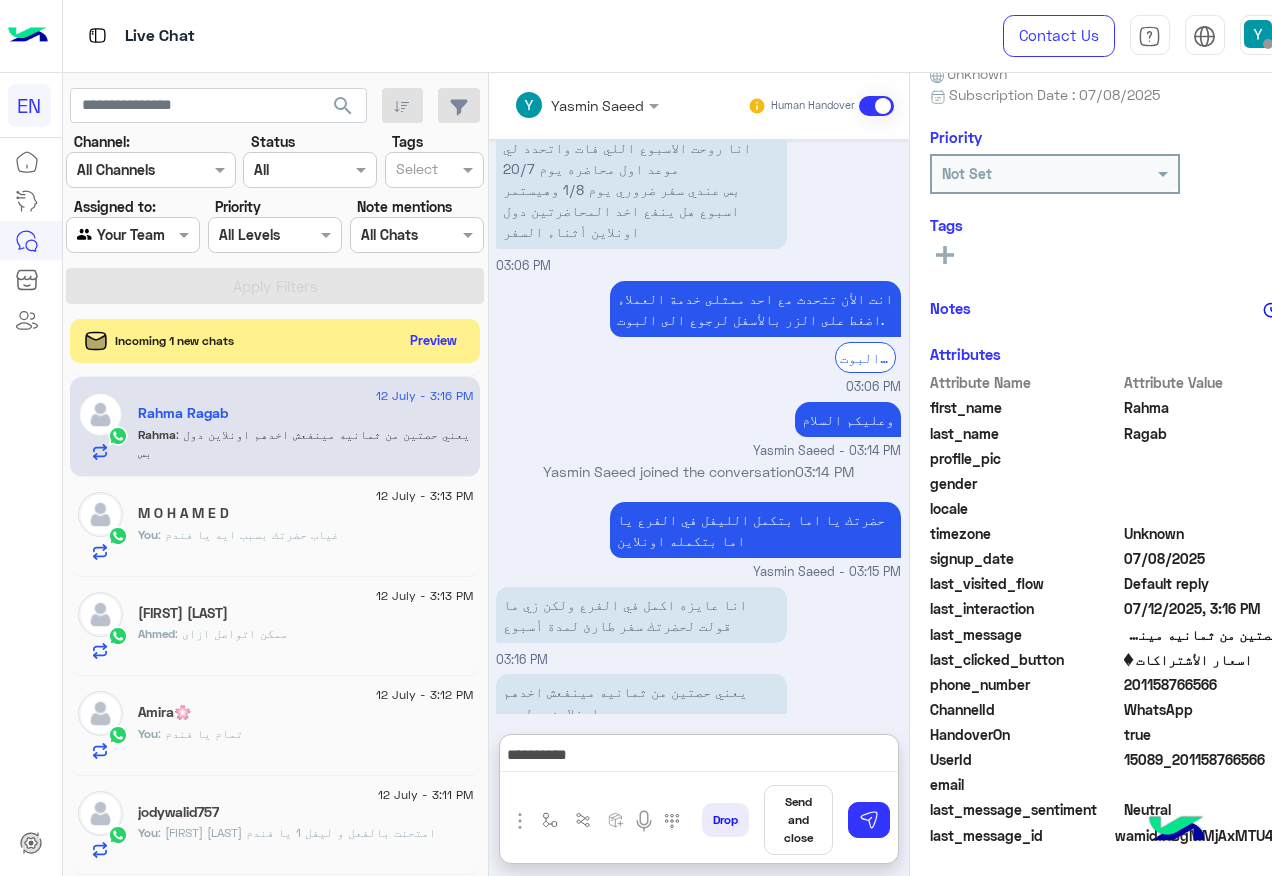 click on "201158766566" 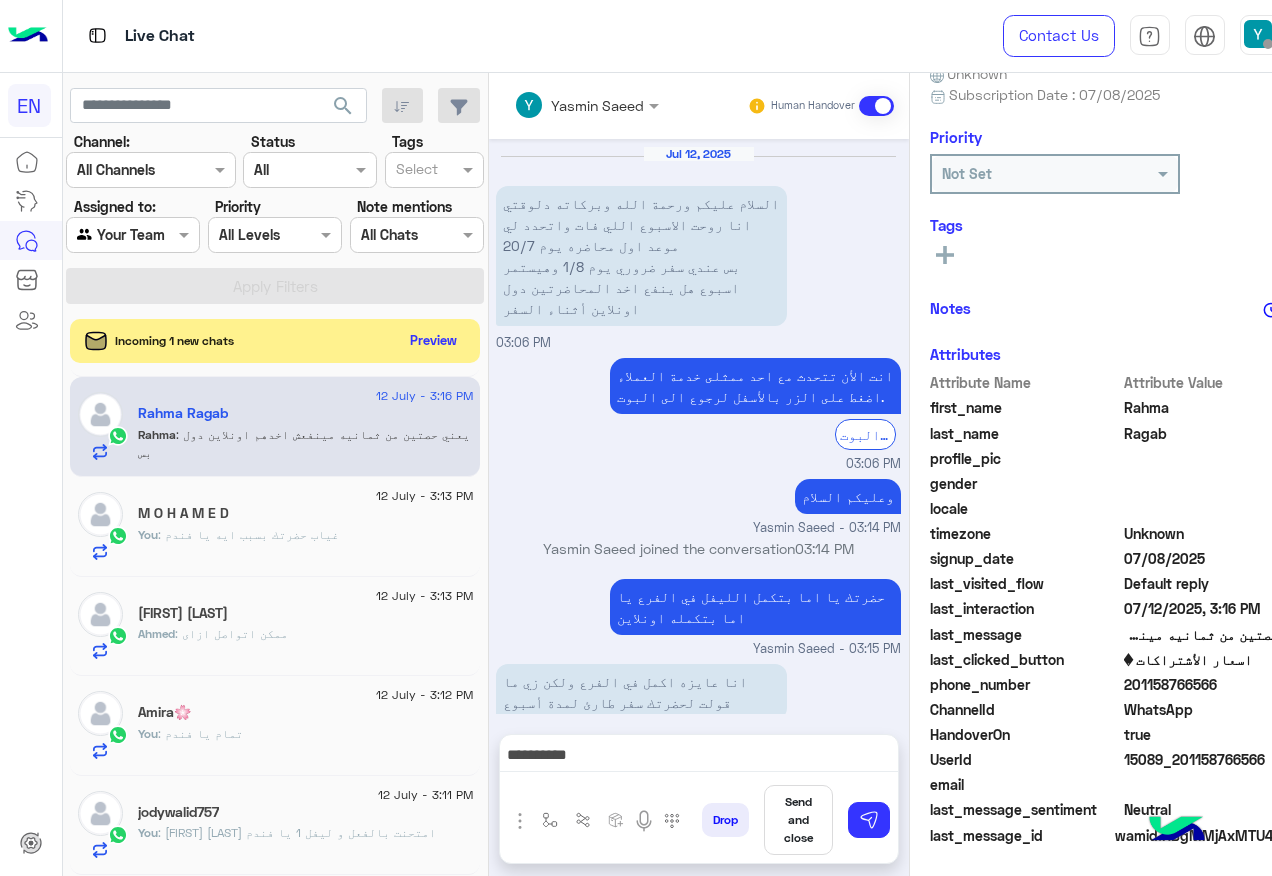 scroll, scrollTop: 2114, scrollLeft: 0, axis: vertical 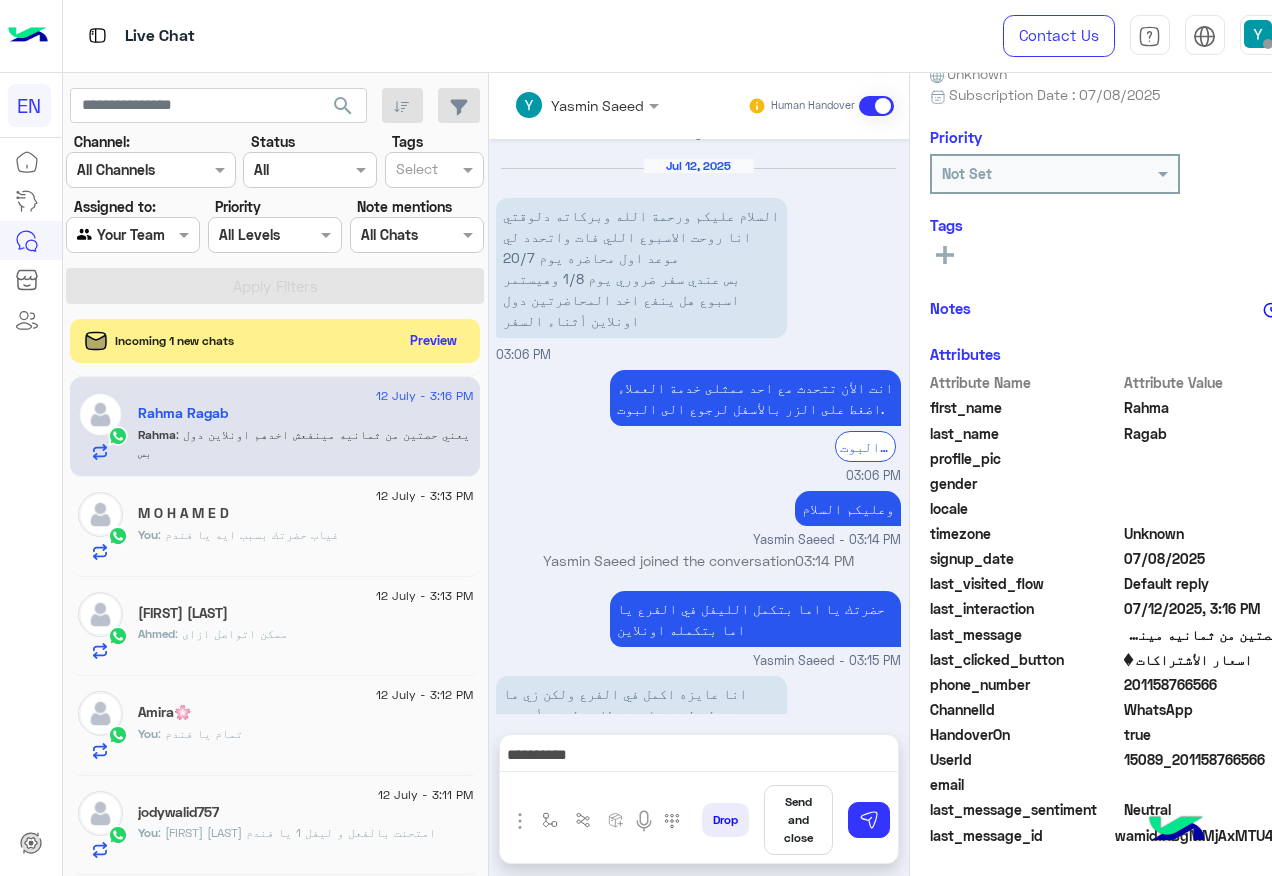 copy on "201158766566" 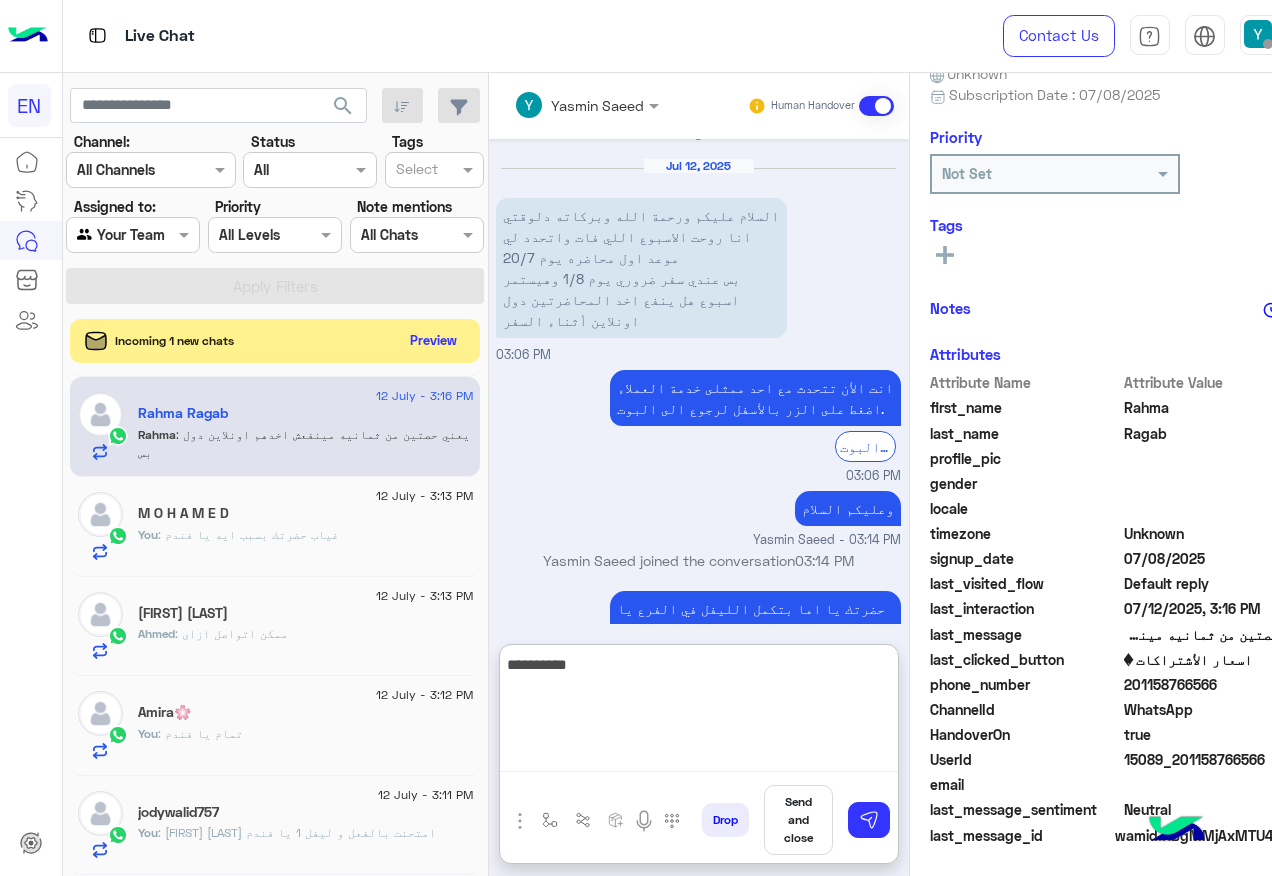 click on "**********" at bounding box center (699, 712) 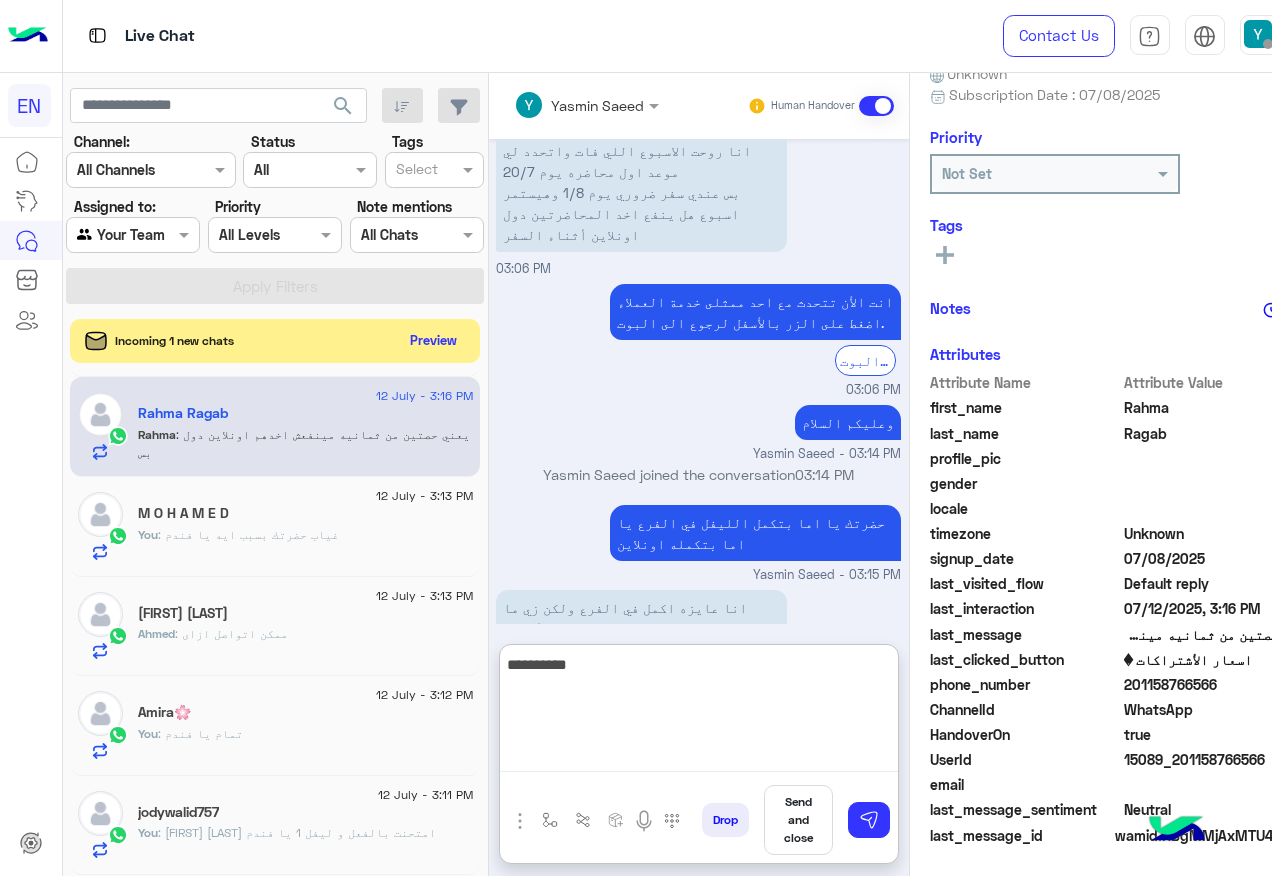 scroll, scrollTop: 2203, scrollLeft: 0, axis: vertical 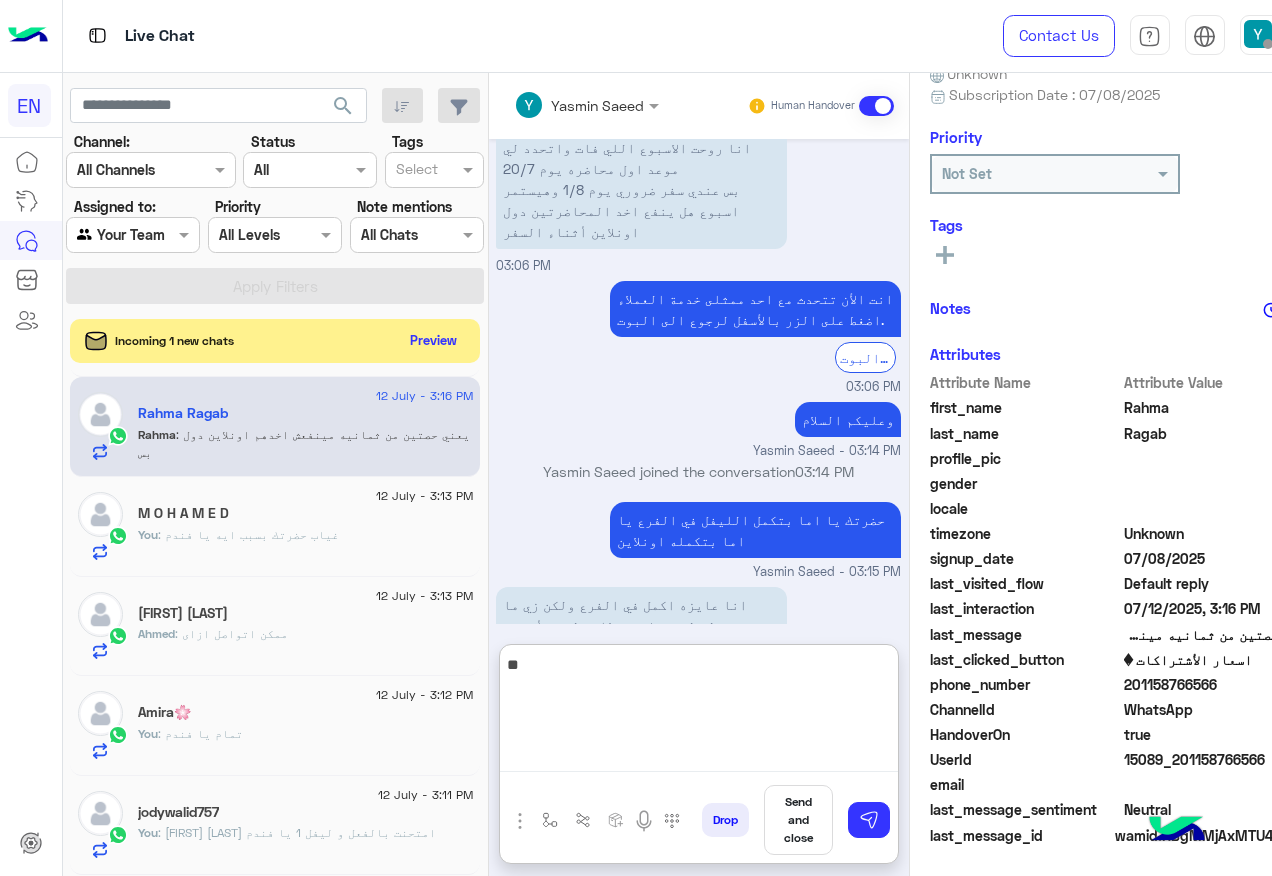 type on "*" 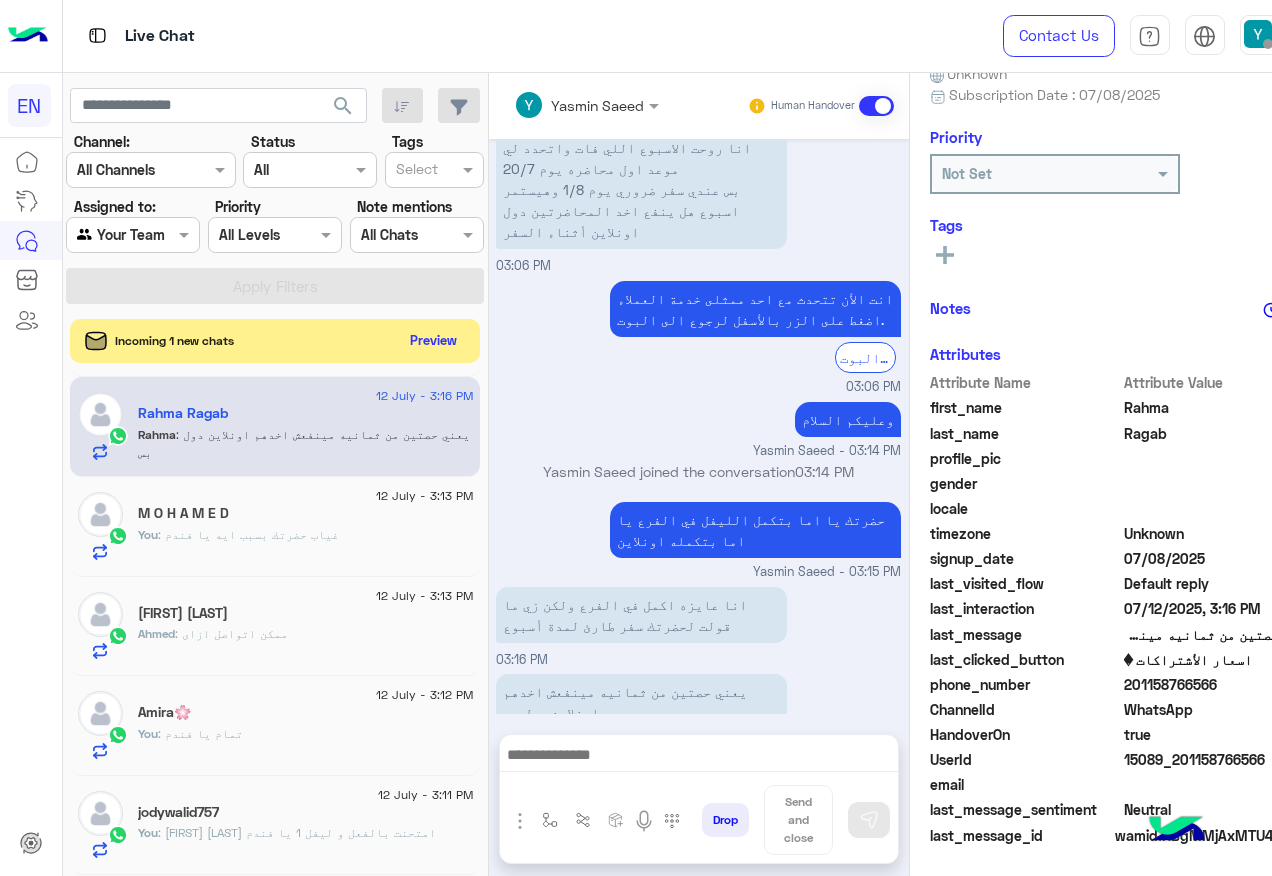 scroll, scrollTop: 2114, scrollLeft: 0, axis: vertical 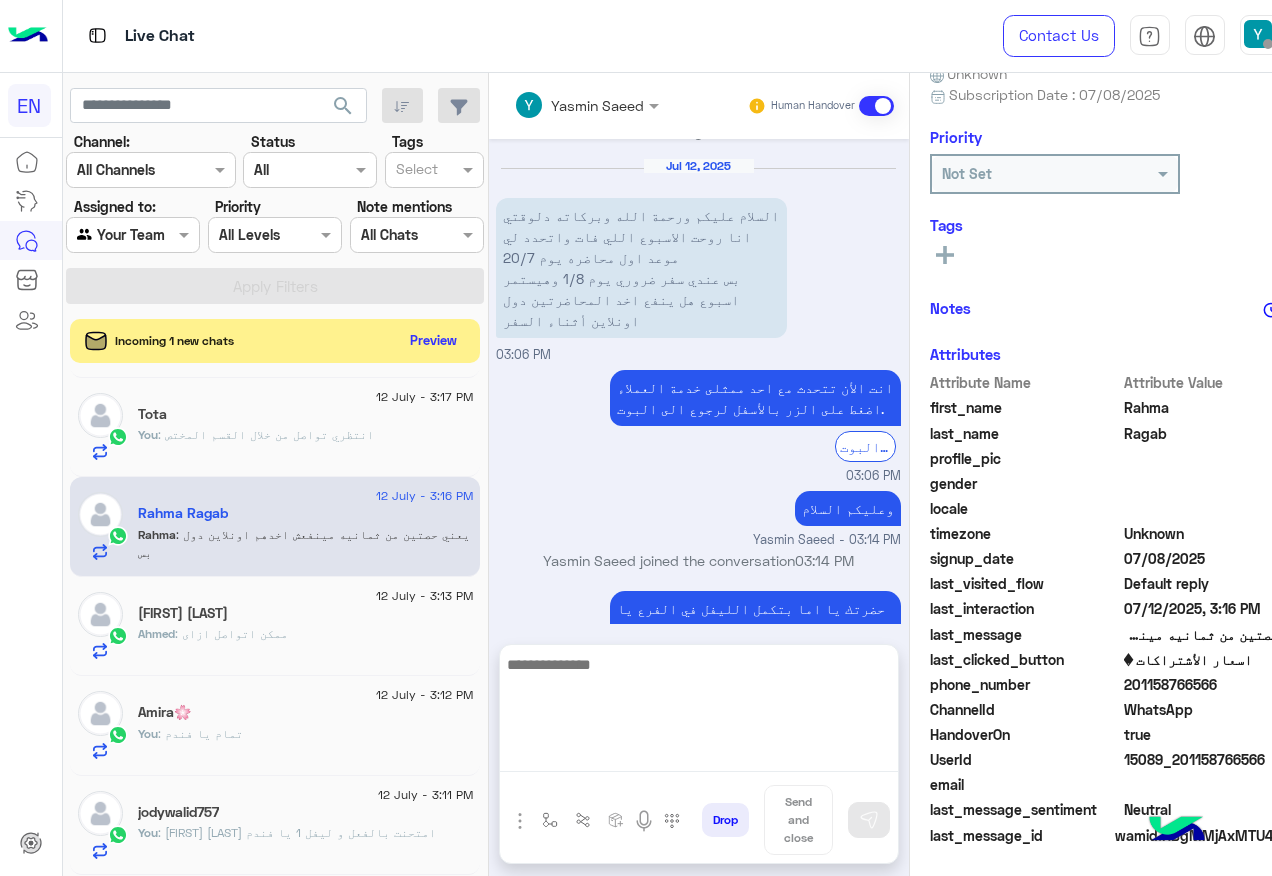 click at bounding box center [699, 712] 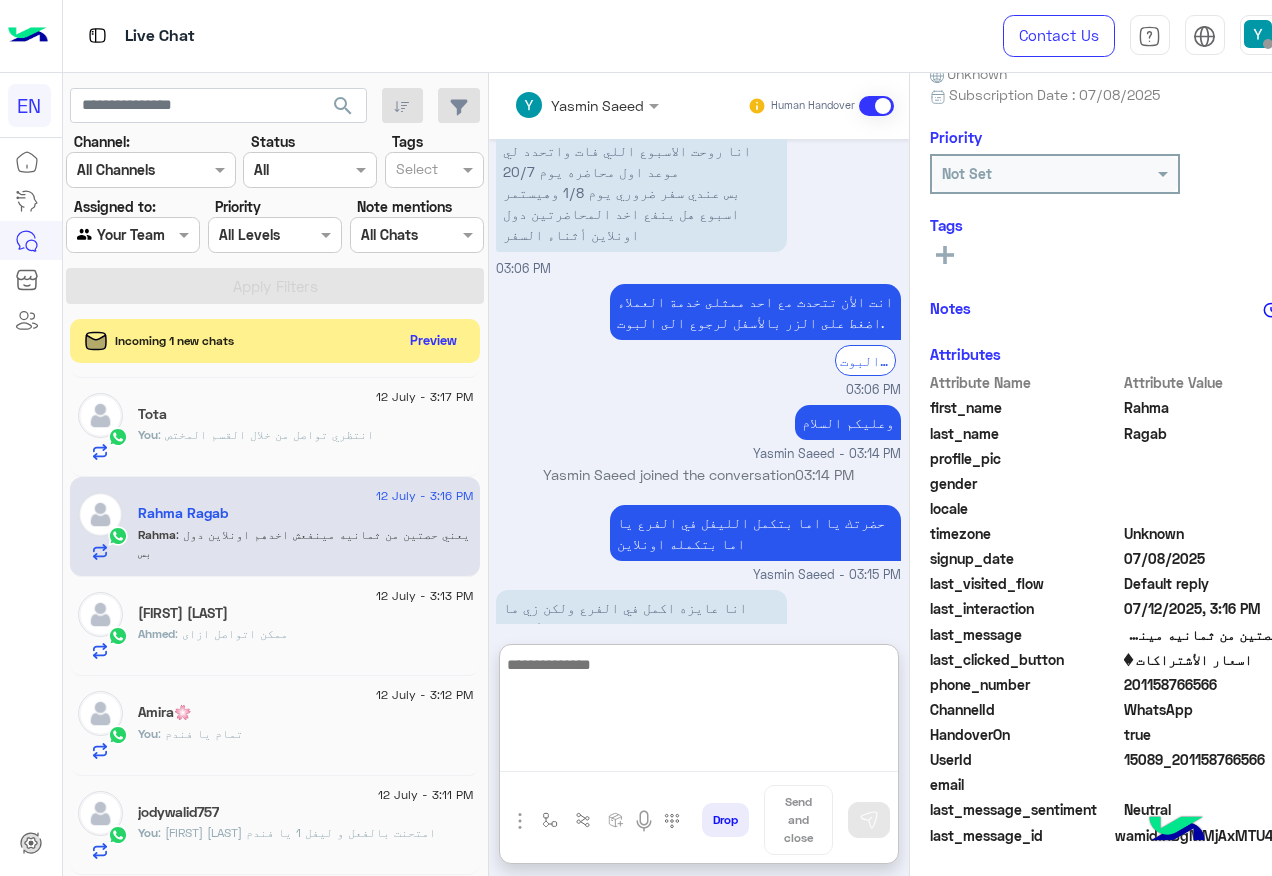scroll, scrollTop: 2203, scrollLeft: 0, axis: vertical 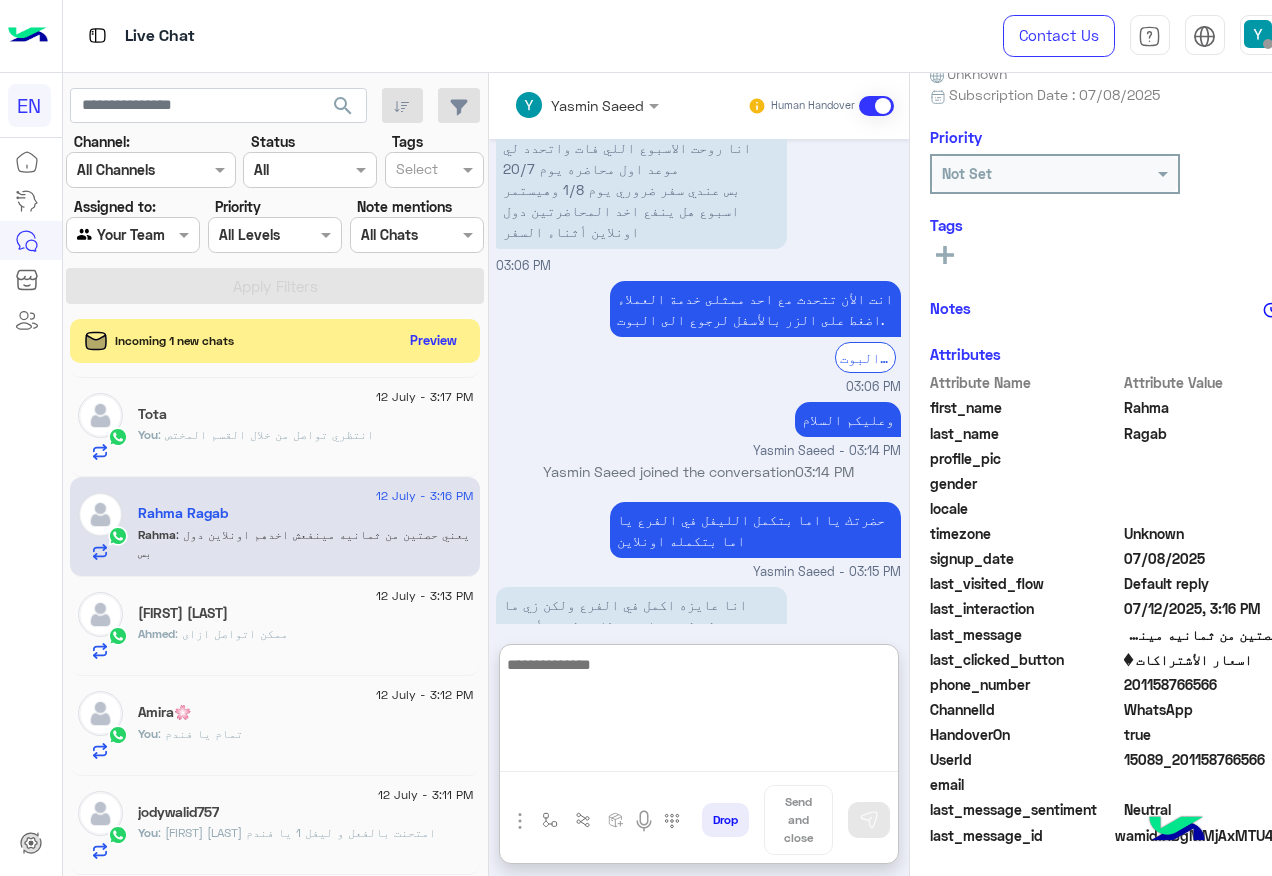 click at bounding box center (699, 712) 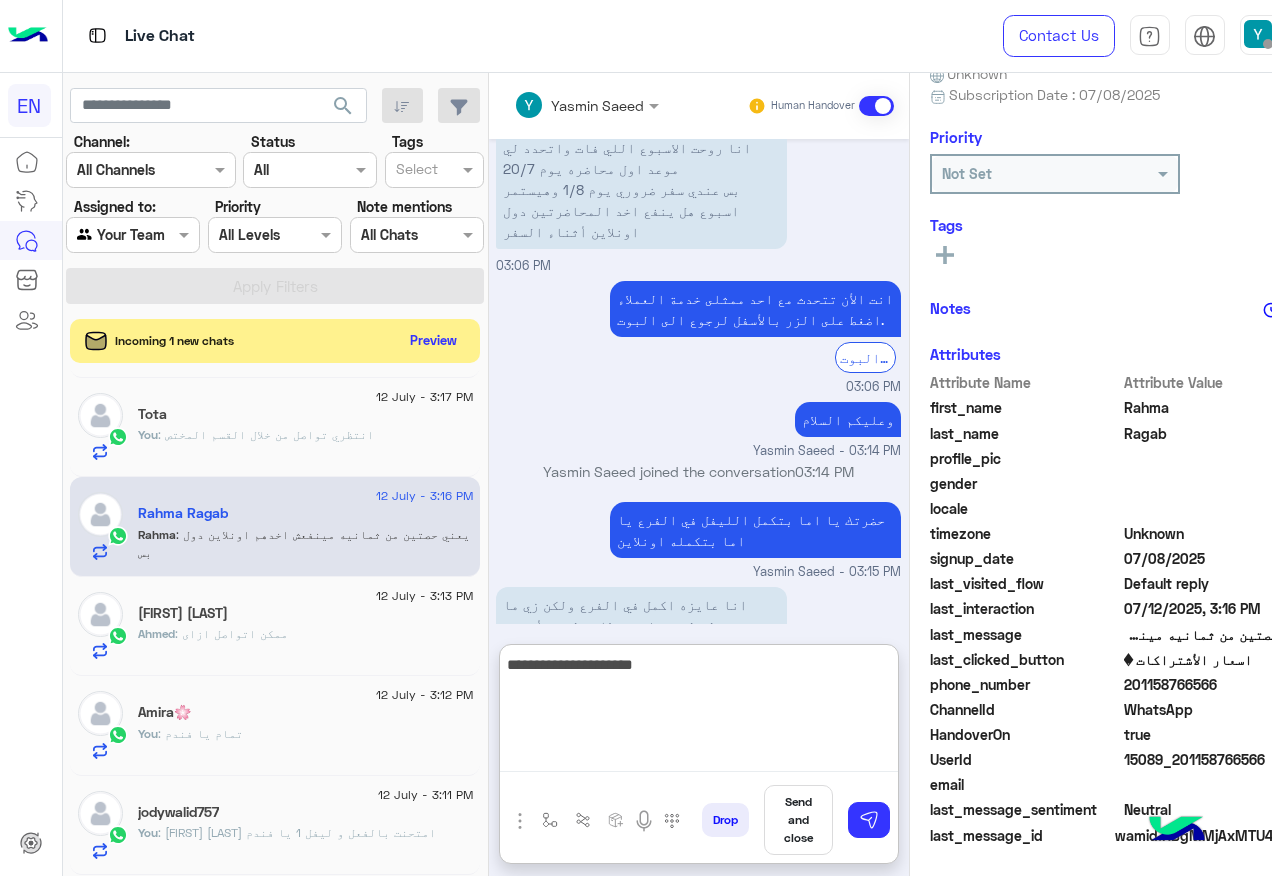 type on "**********" 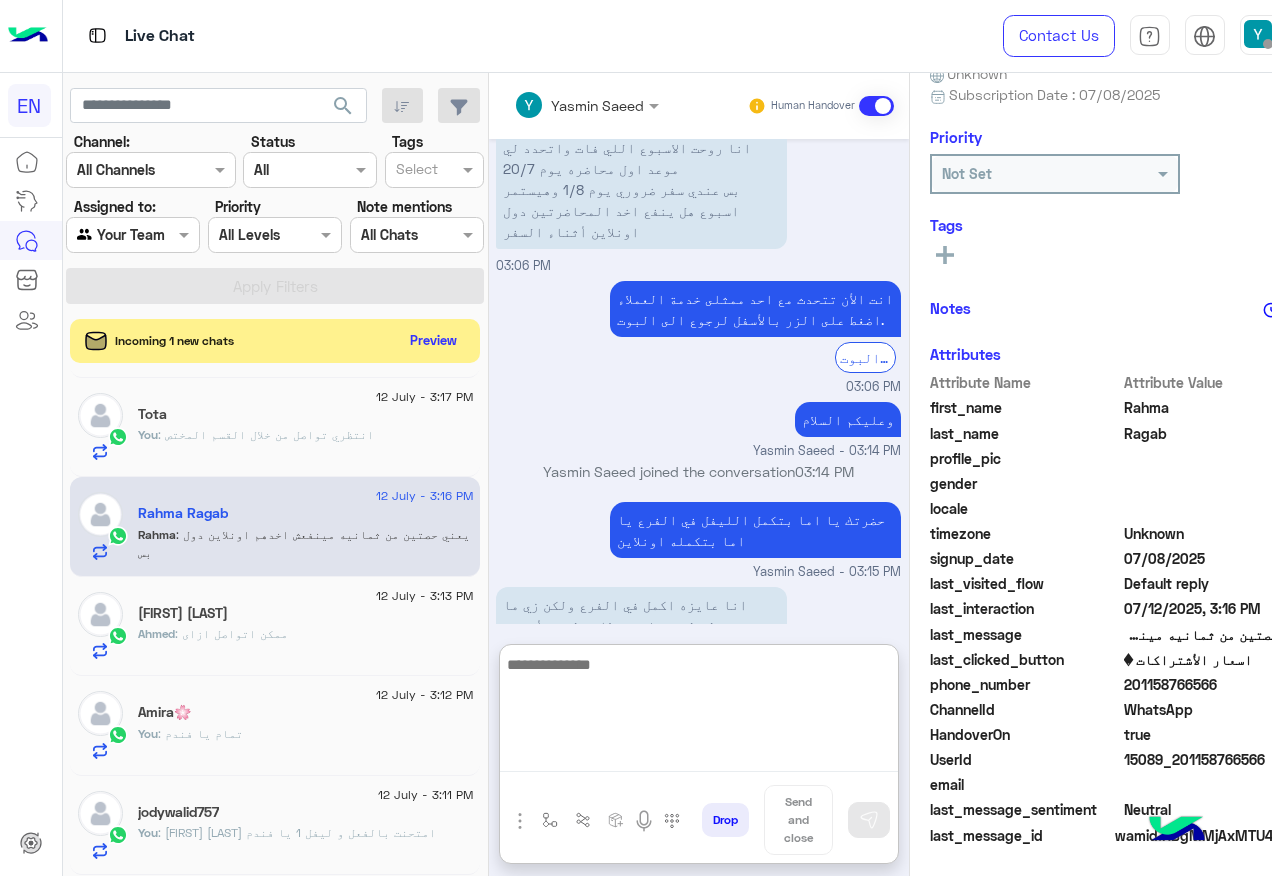 scroll, scrollTop: 2267, scrollLeft: 0, axis: vertical 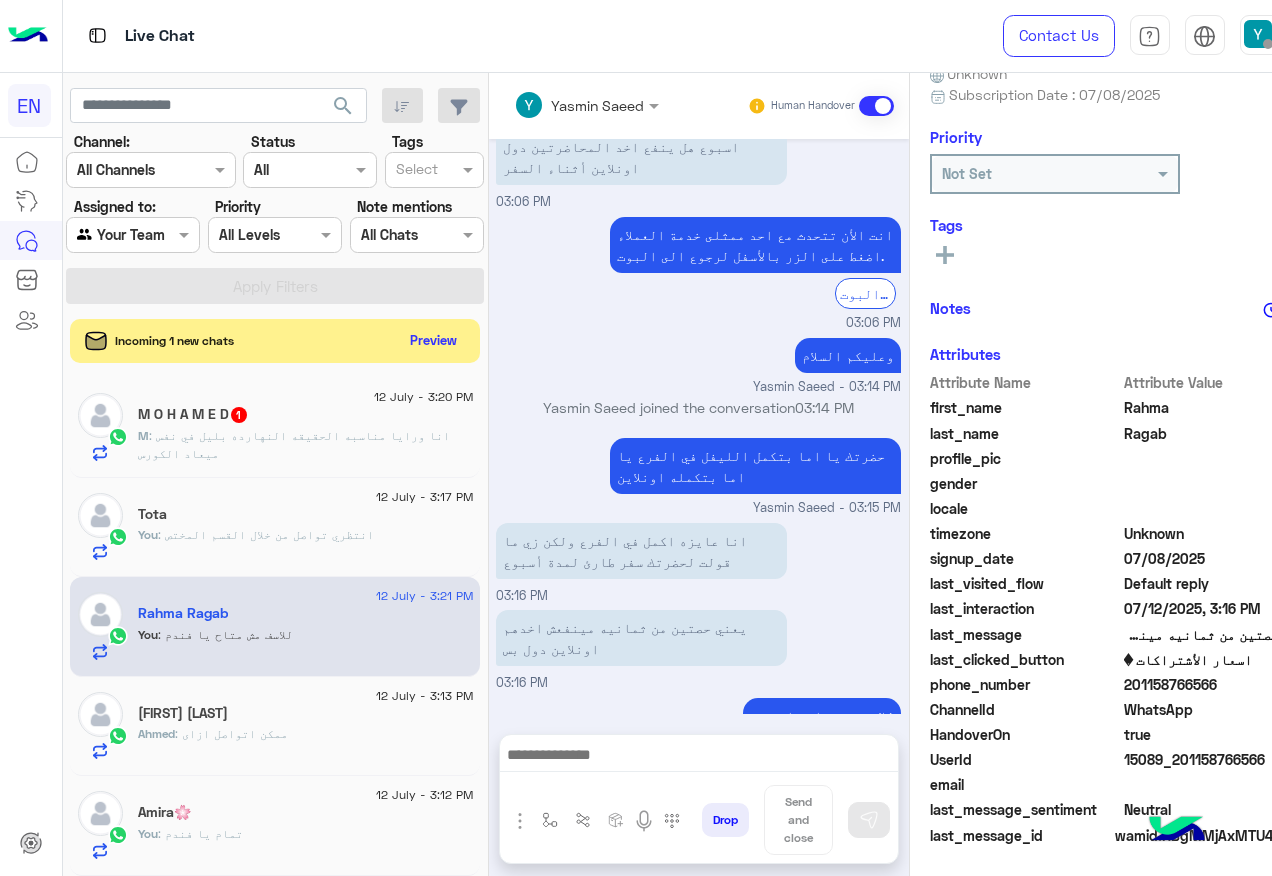 click on "12 July - 3:20 PM" 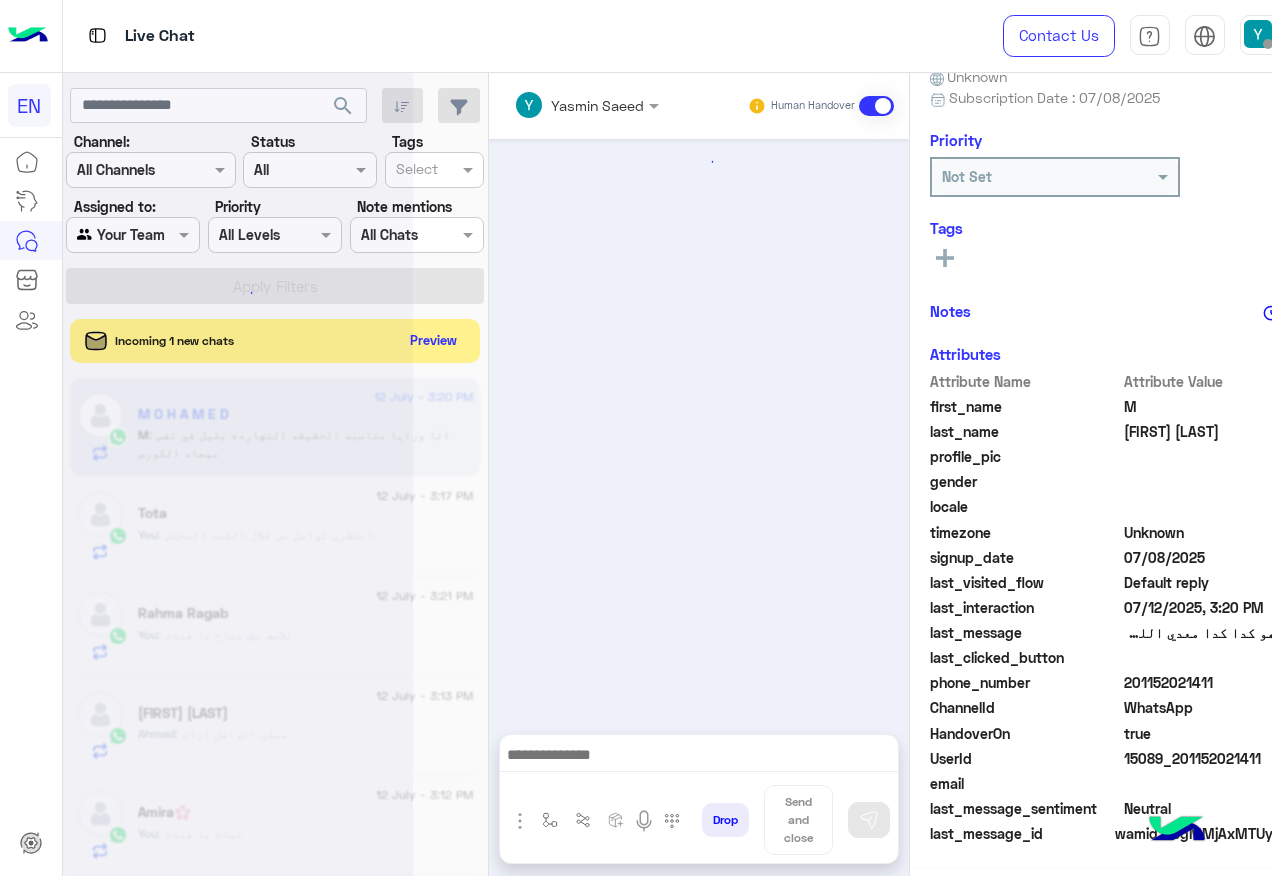 scroll, scrollTop: 197, scrollLeft: 0, axis: vertical 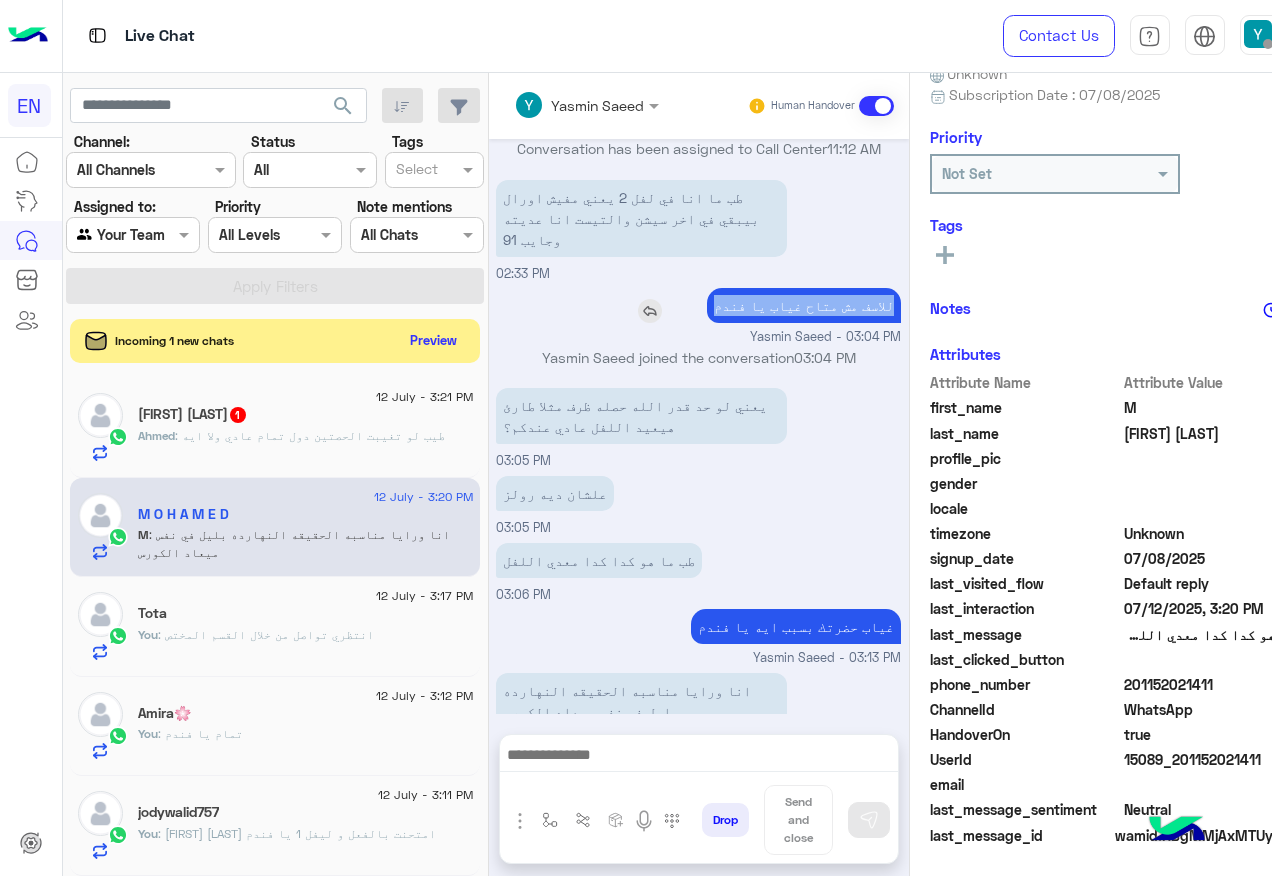 drag, startPoint x: 890, startPoint y: 261, endPoint x: 713, endPoint y: 269, distance: 177.1807 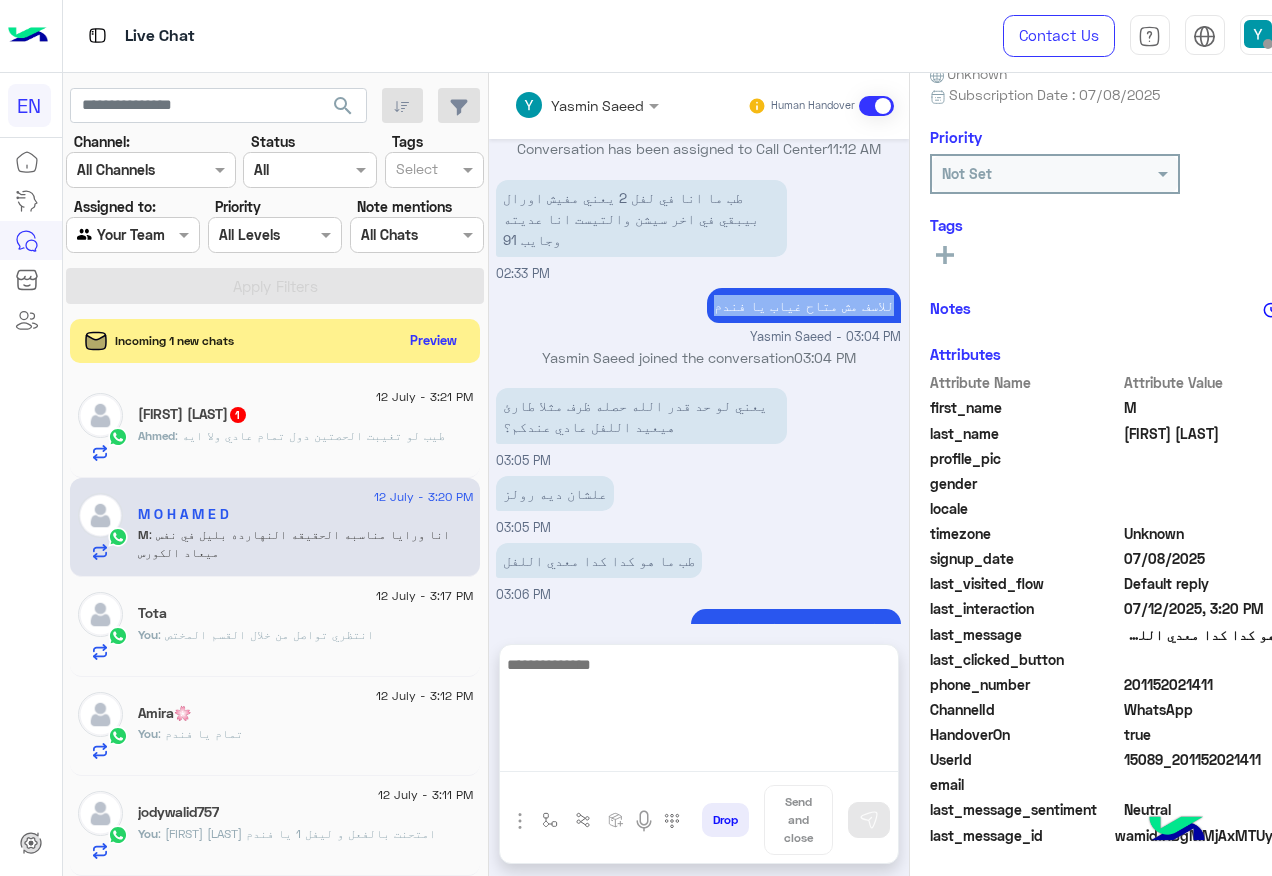 click at bounding box center [699, 712] 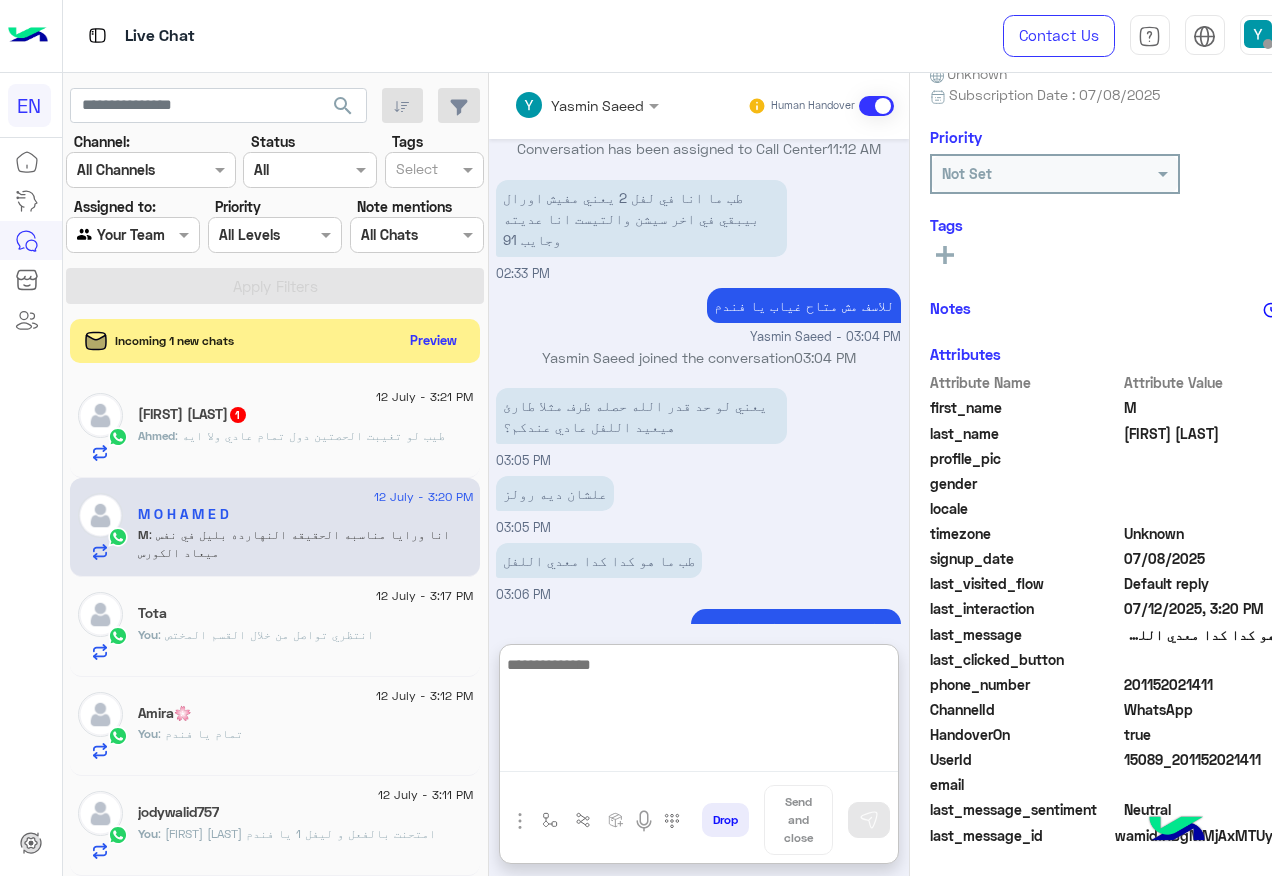 paste on "**********" 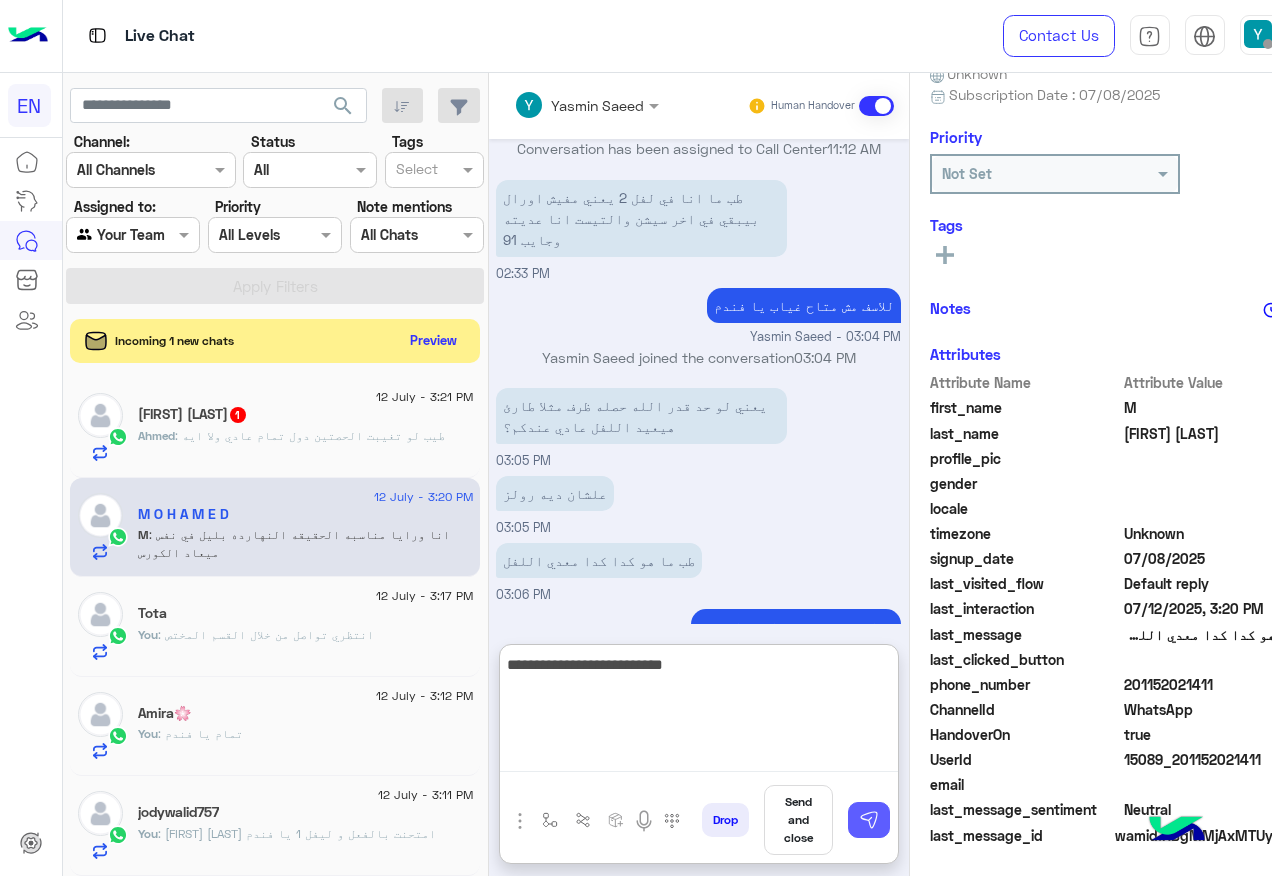 type on "**********" 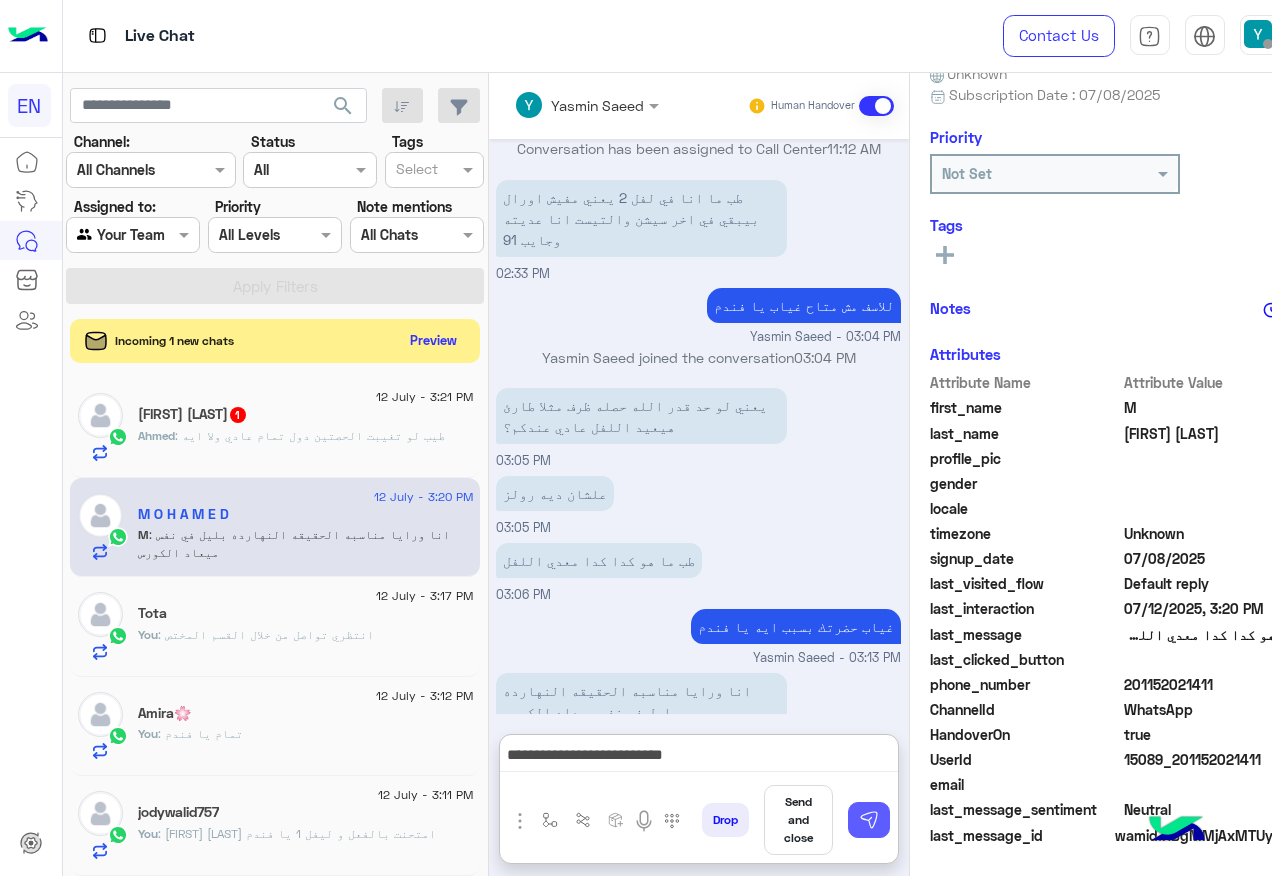 click at bounding box center (869, 820) 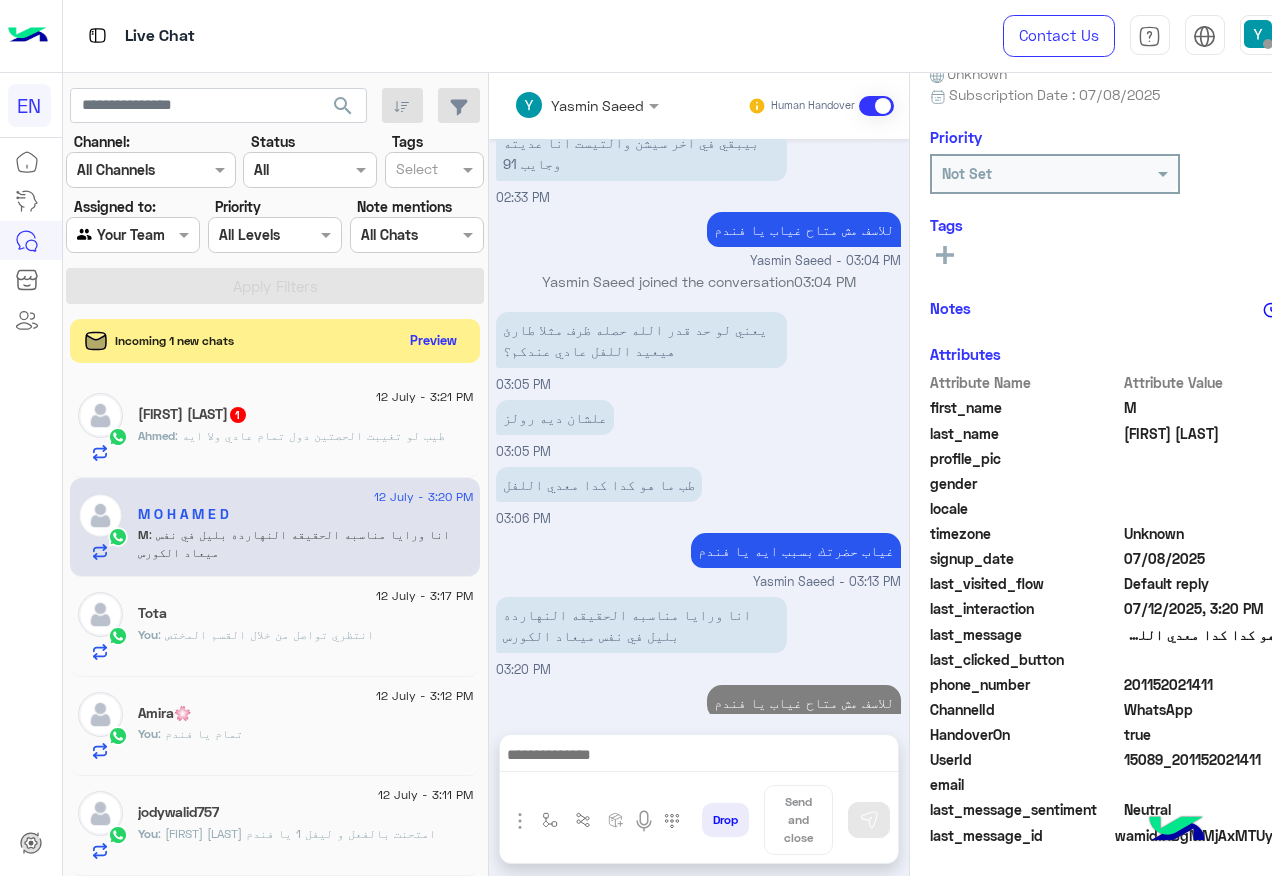 scroll, scrollTop: 916, scrollLeft: 0, axis: vertical 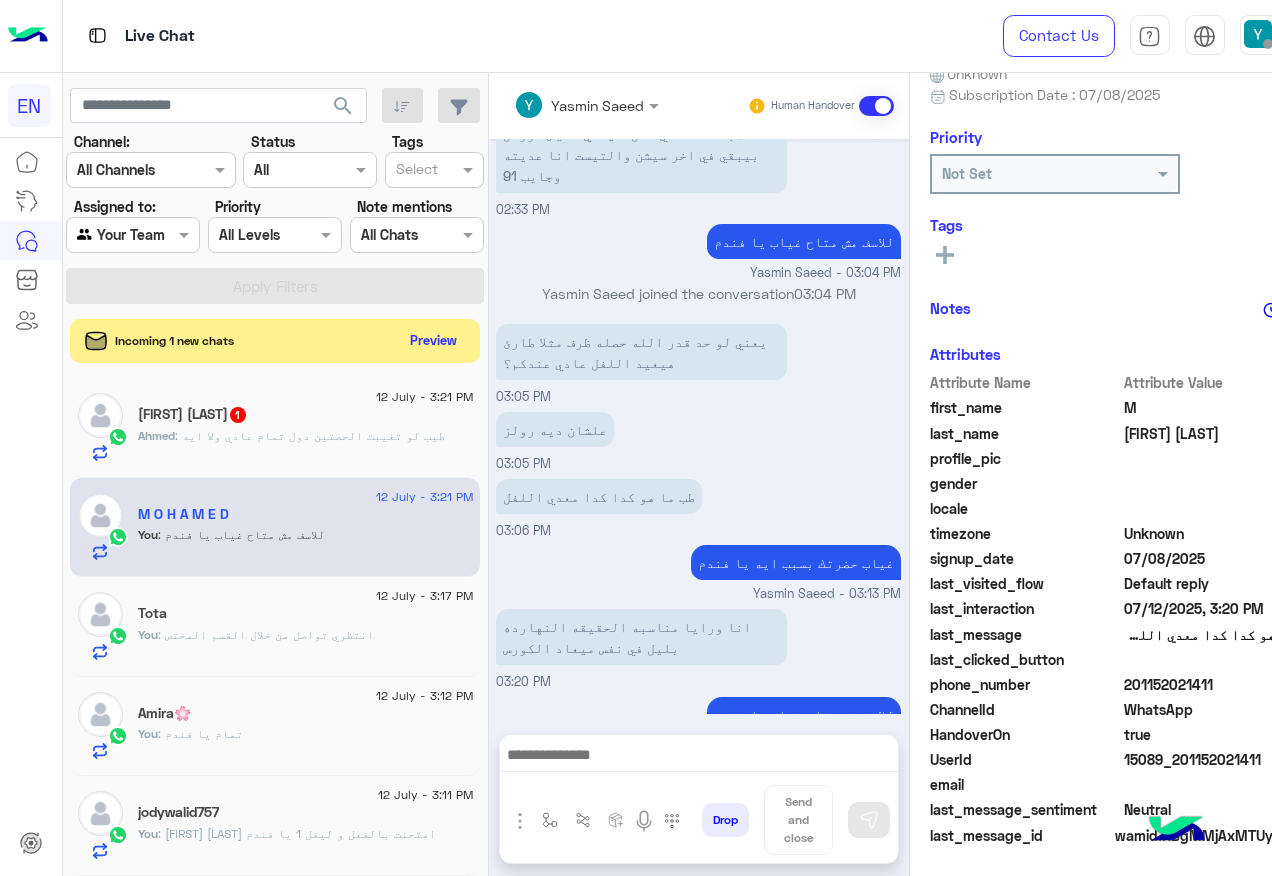 click on "Ahmed : طيب لو تغيبت الحصتين دول تمام عادي ولا ايه" 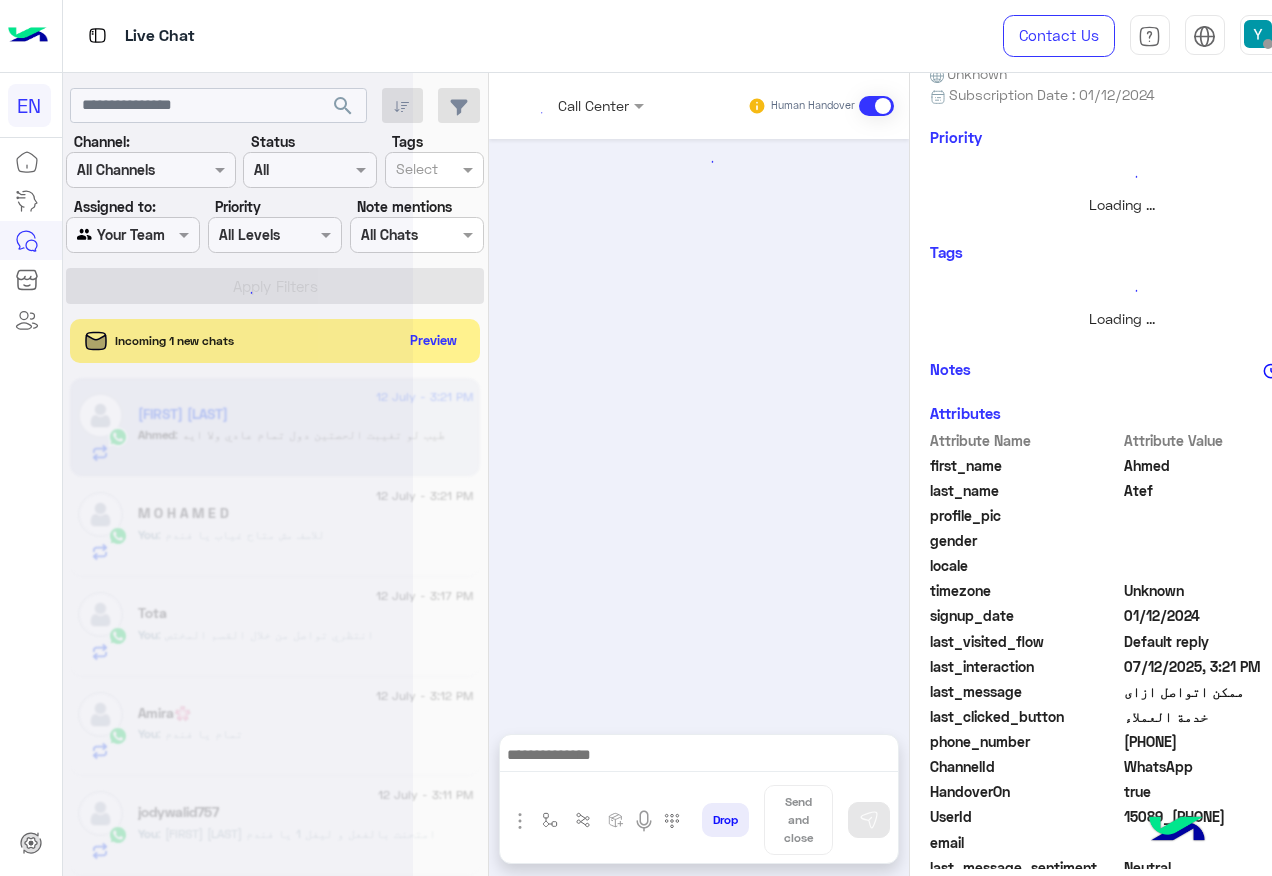 scroll, scrollTop: 0, scrollLeft: 0, axis: both 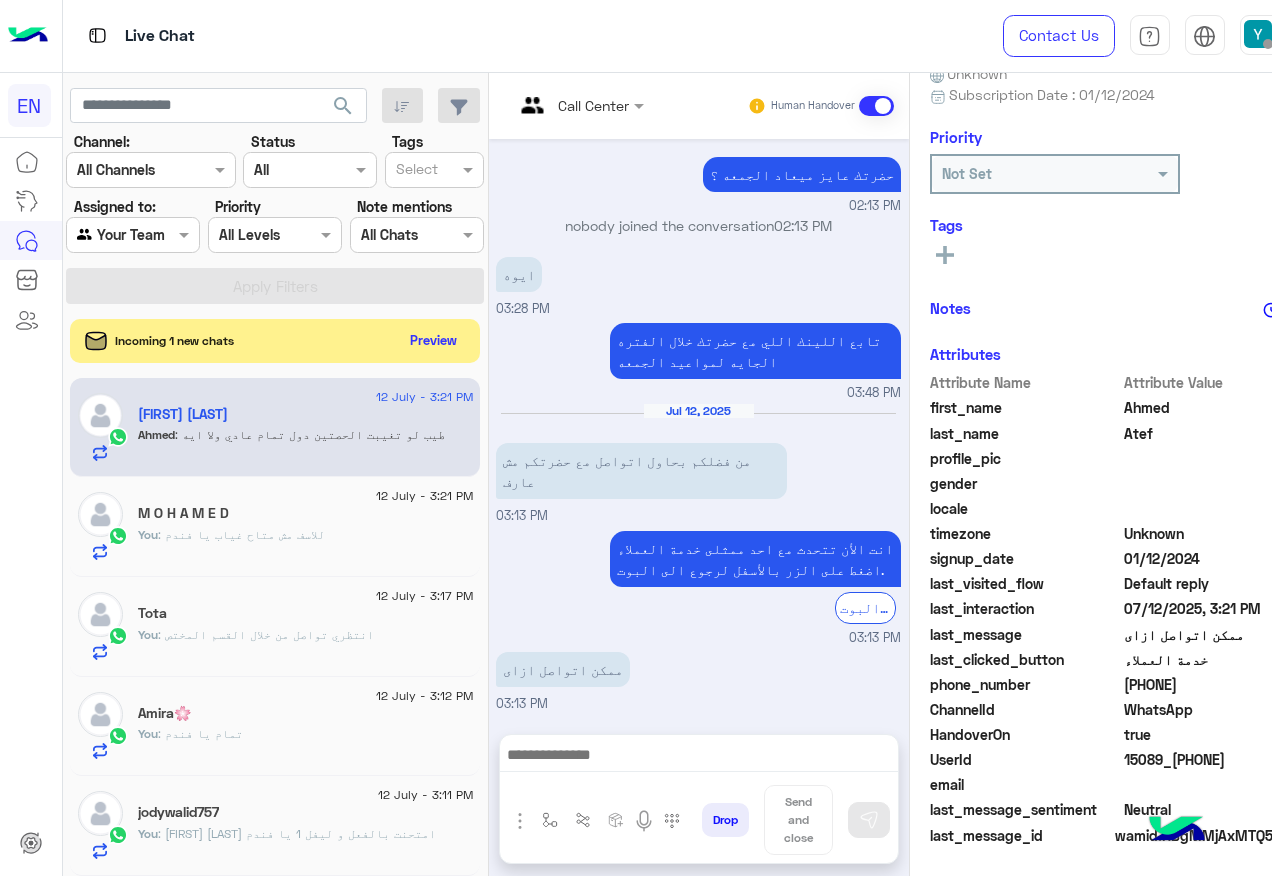 click on "201149114645" 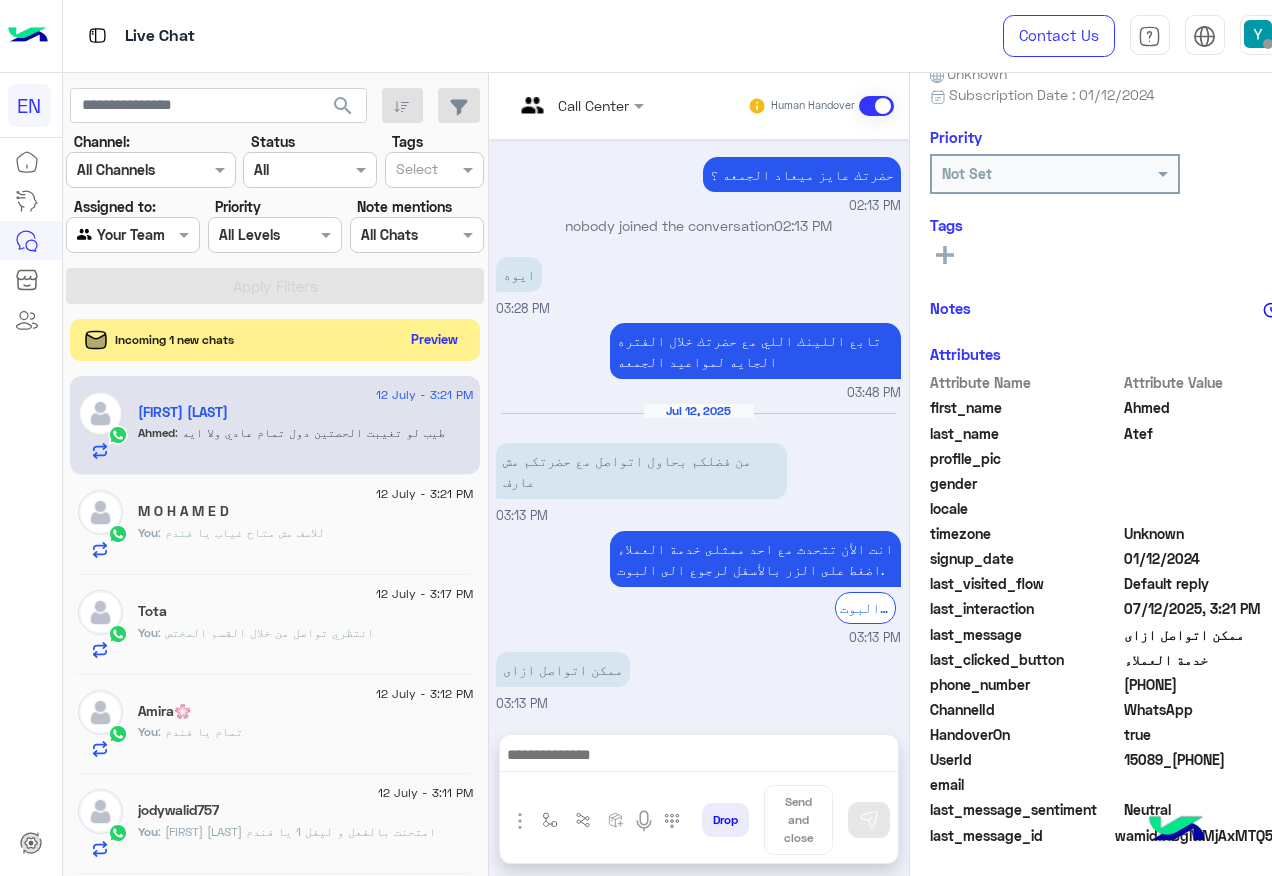 click on "Preview" 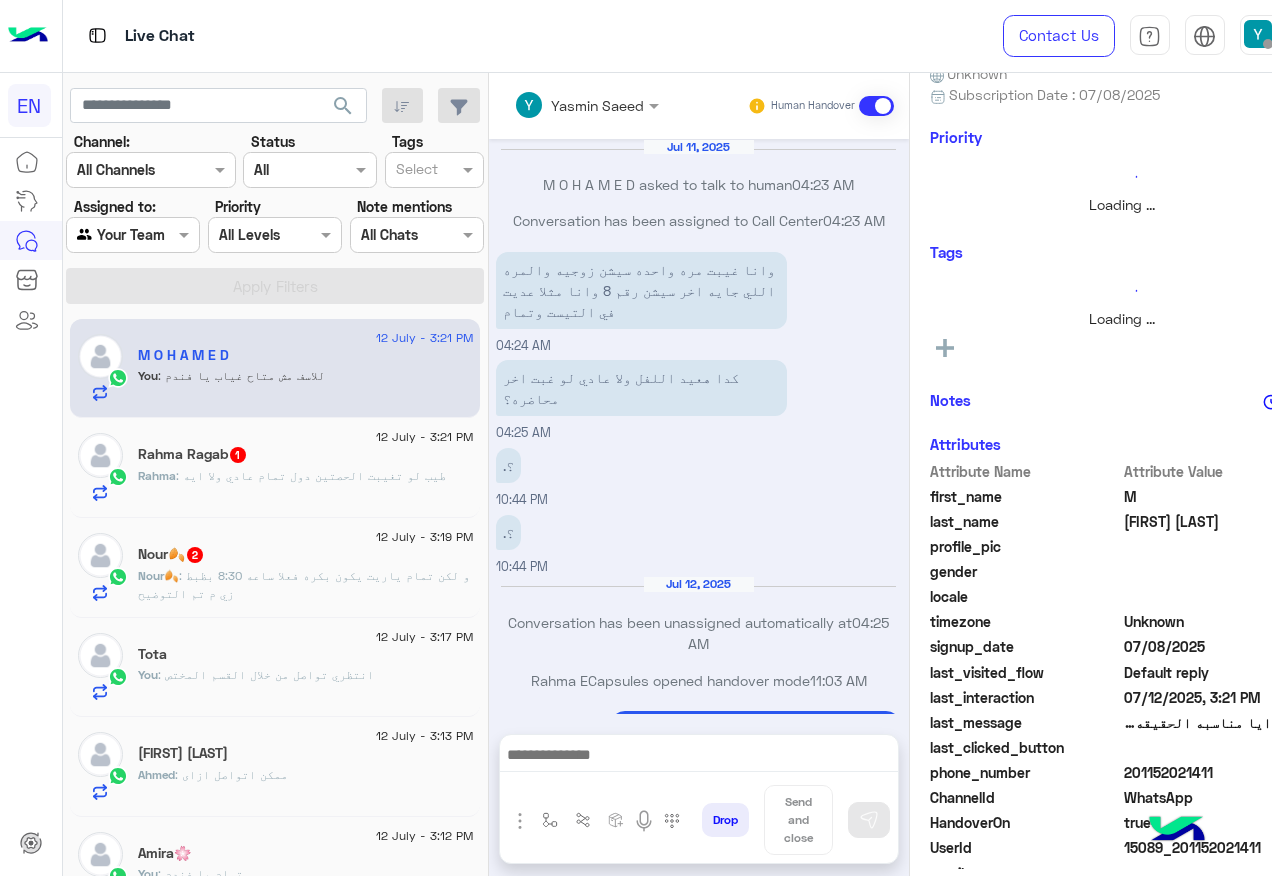 scroll, scrollTop: 795, scrollLeft: 0, axis: vertical 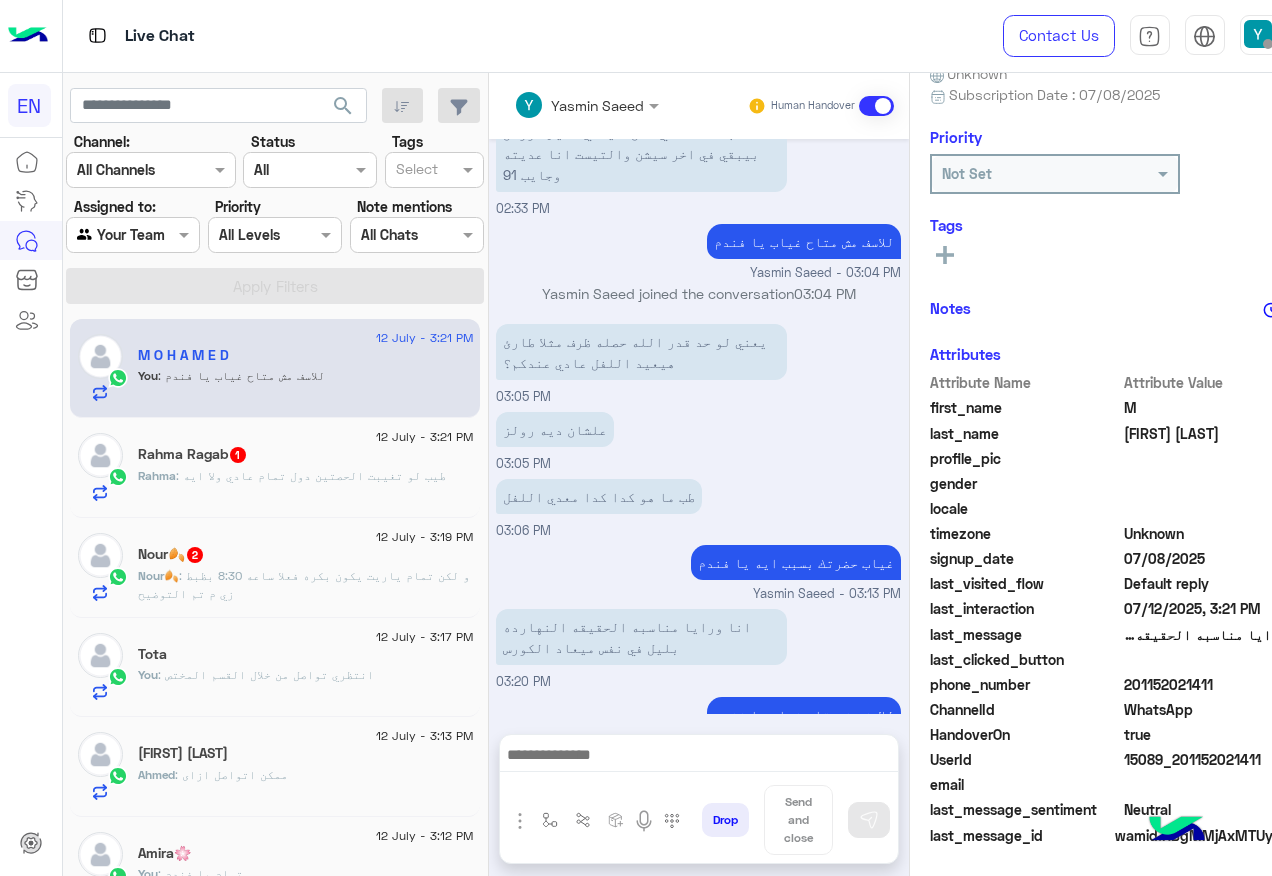 click on ": طيب لو تغيبت الحصتين دول تمام عادي ولا ايه" 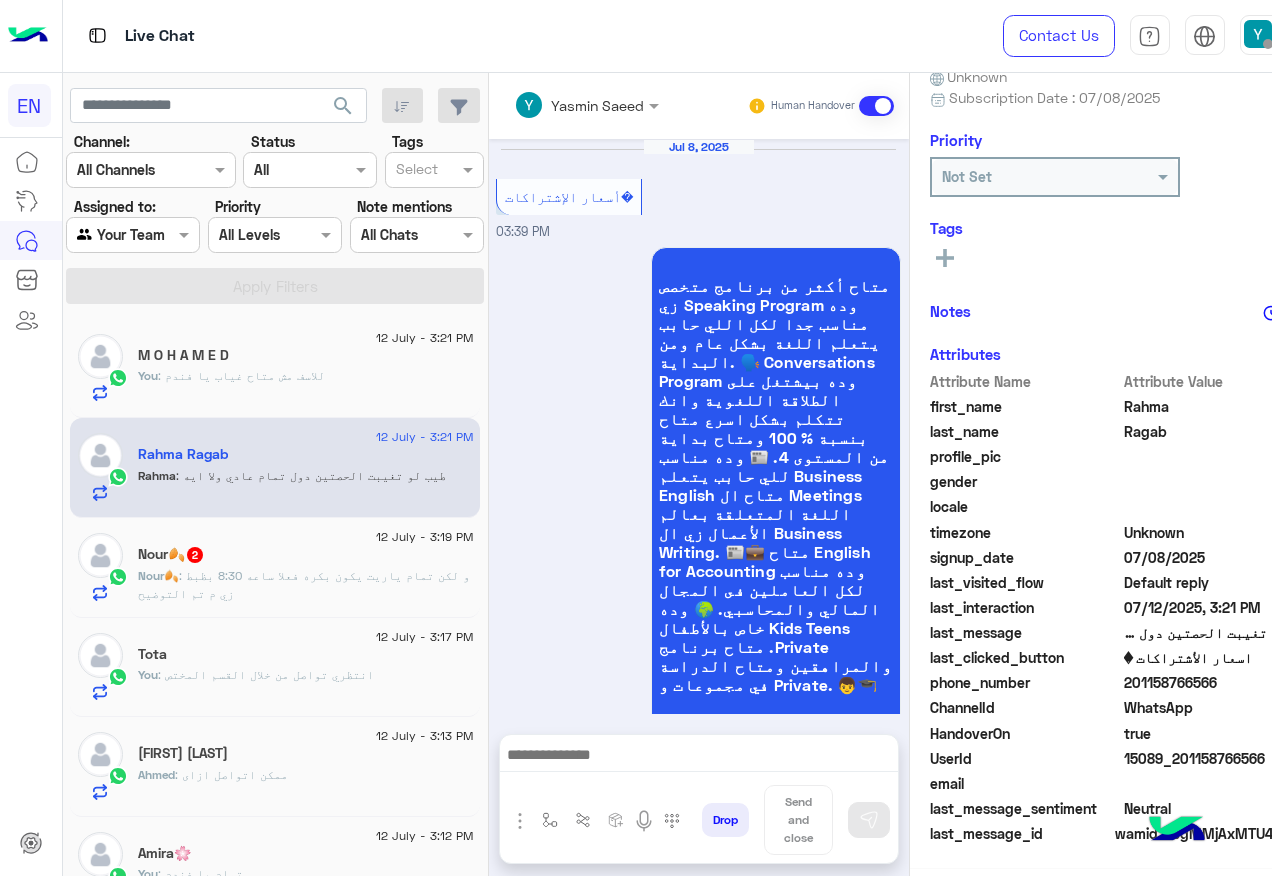 scroll, scrollTop: 197, scrollLeft: 0, axis: vertical 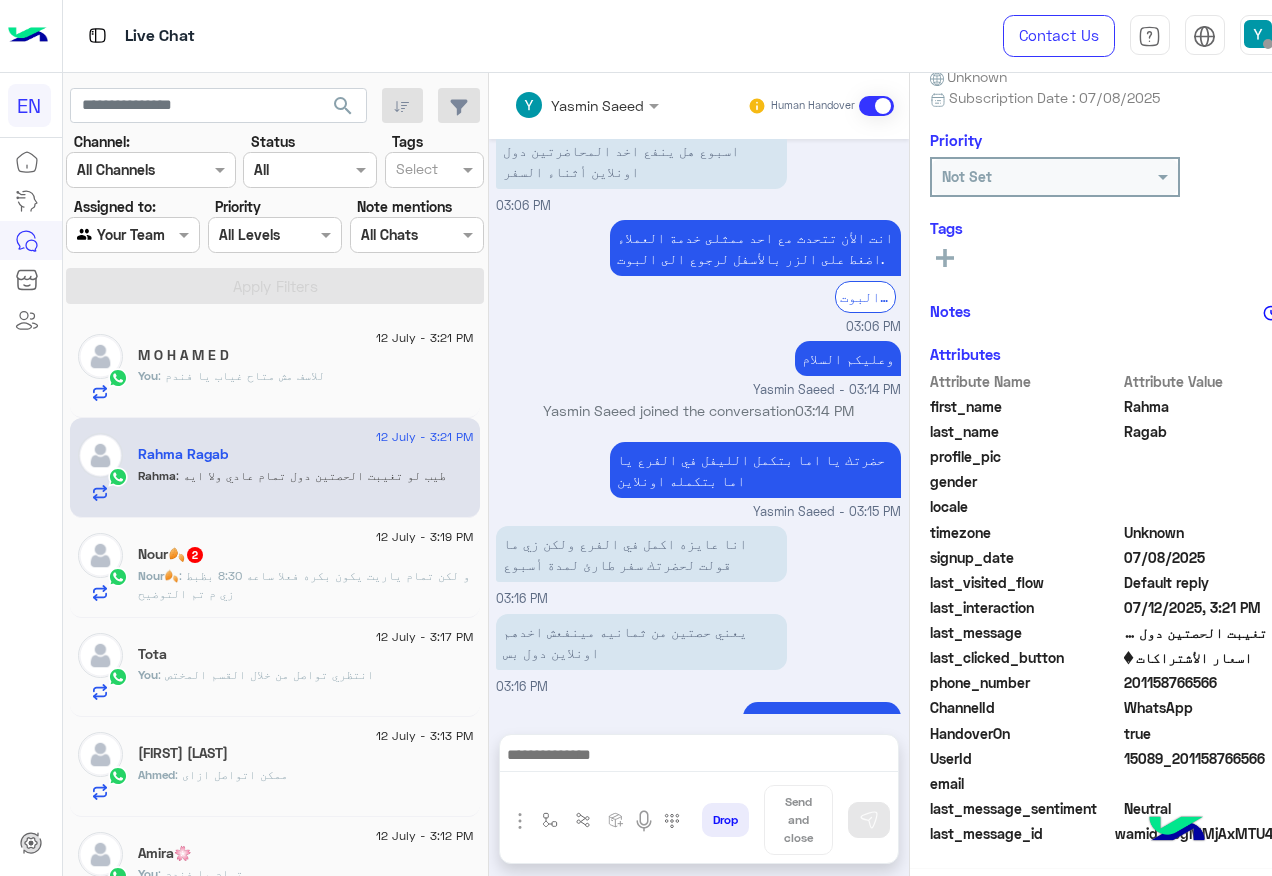 click on "201158766566" 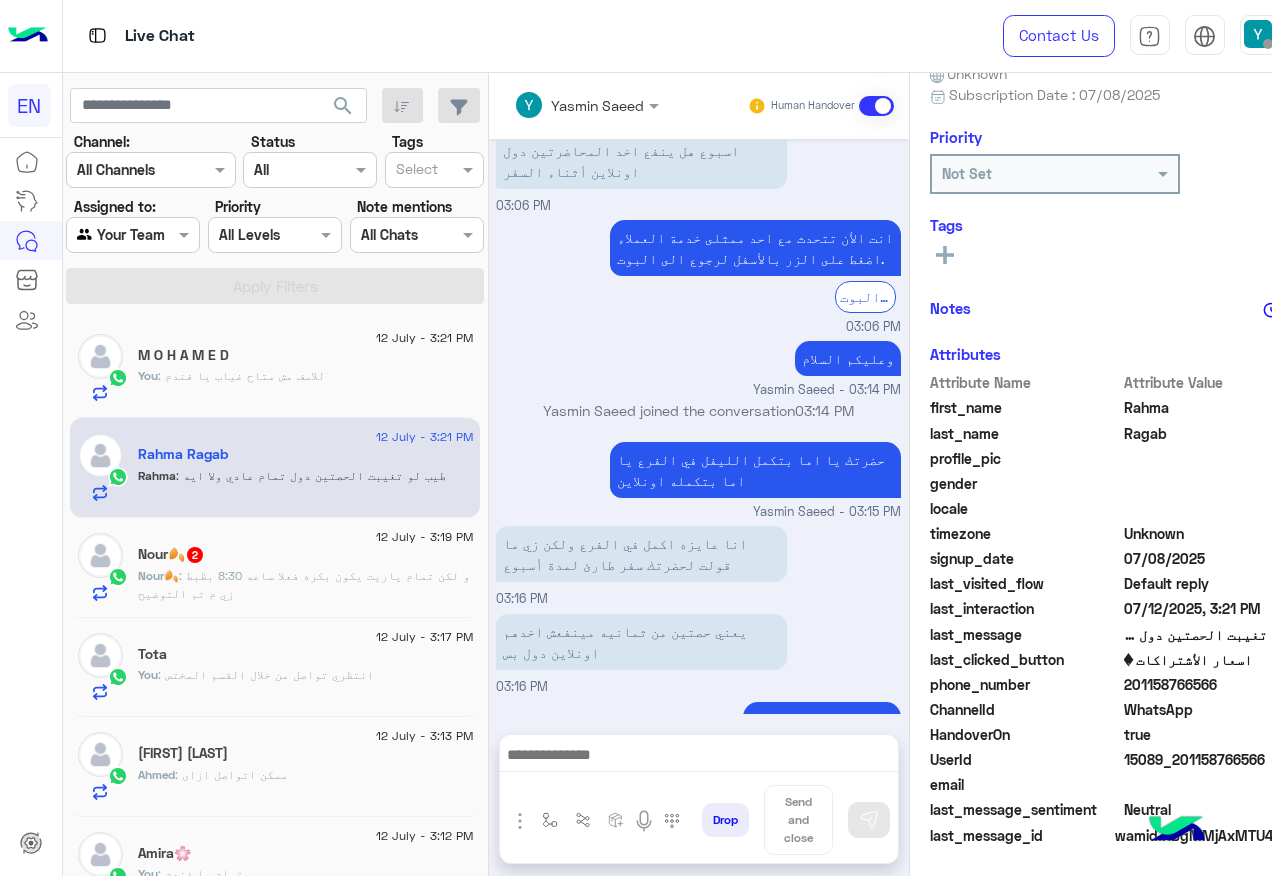 copy on "201158766566" 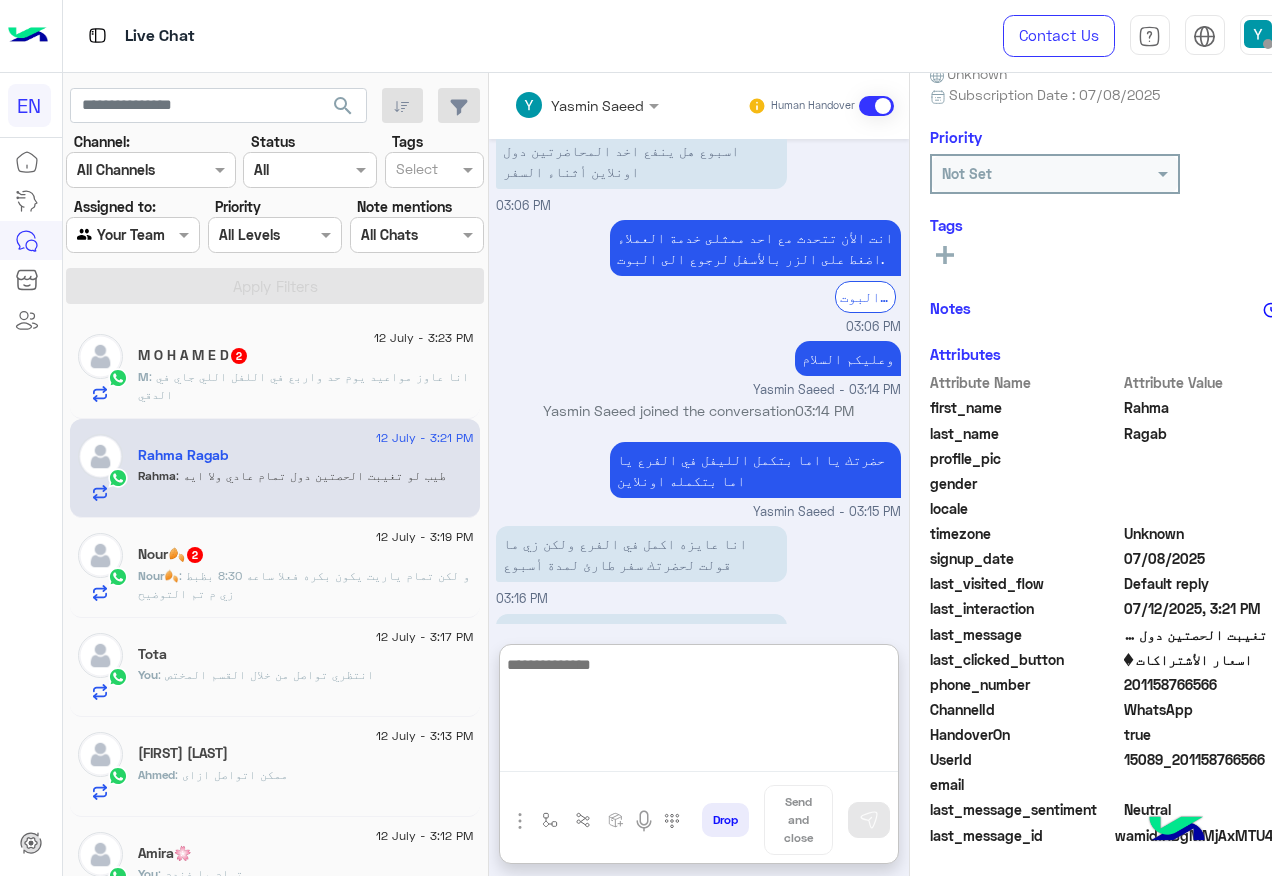 click at bounding box center [699, 712] 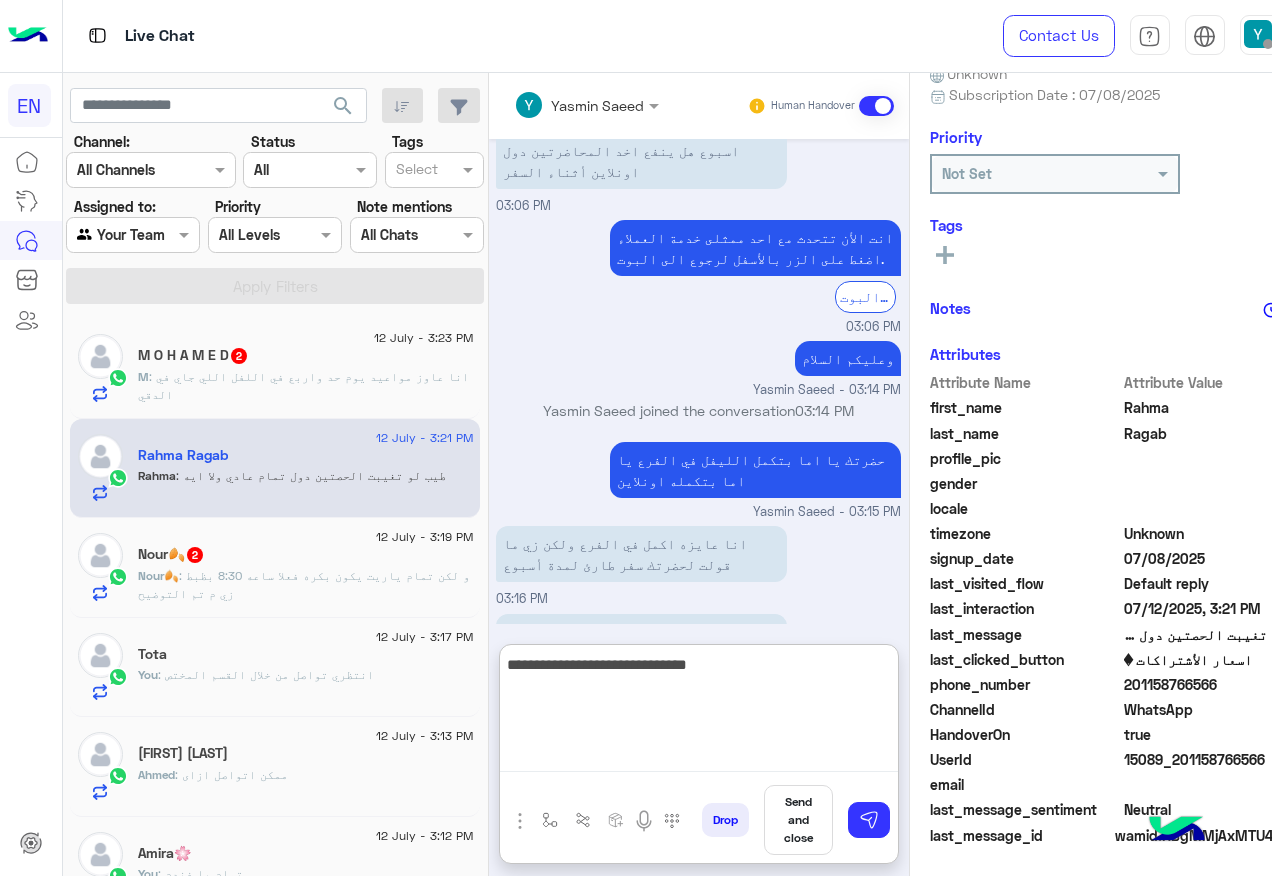 type on "**********" 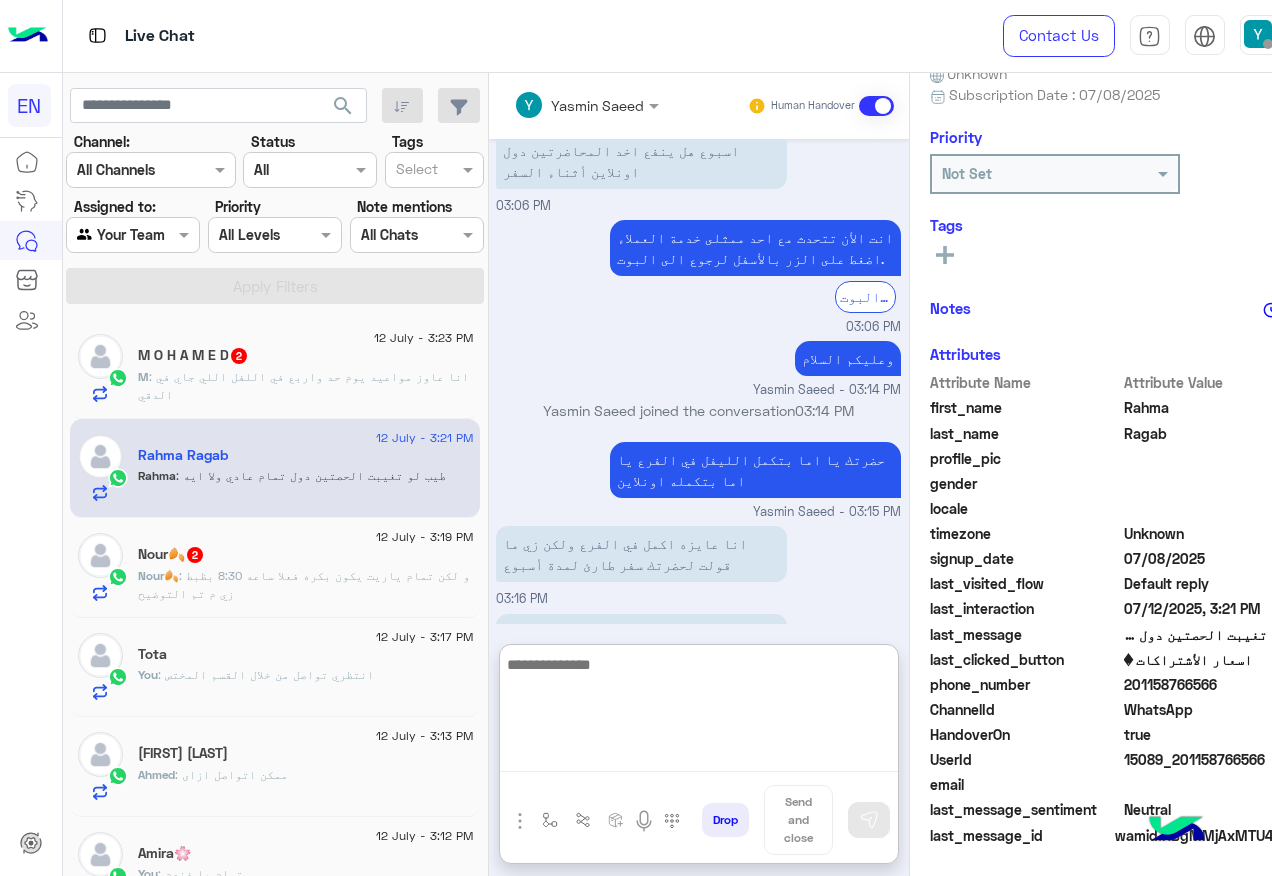 scroll, scrollTop: 2187, scrollLeft: 0, axis: vertical 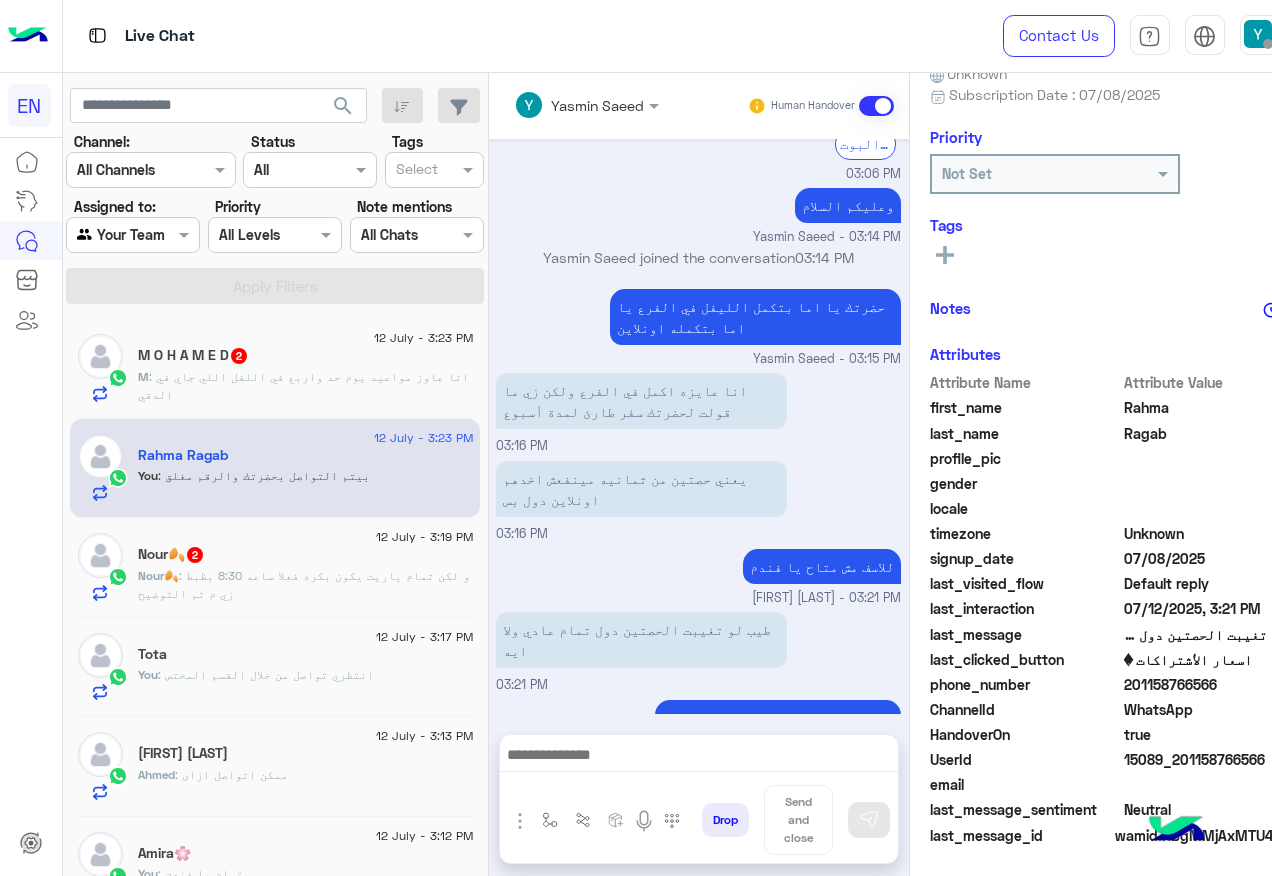 click on "Nour🍂 : و لكن تمام ياريت يكون بكره فعلا ساعه 8:30 بظبط زي م تم التوضيح" 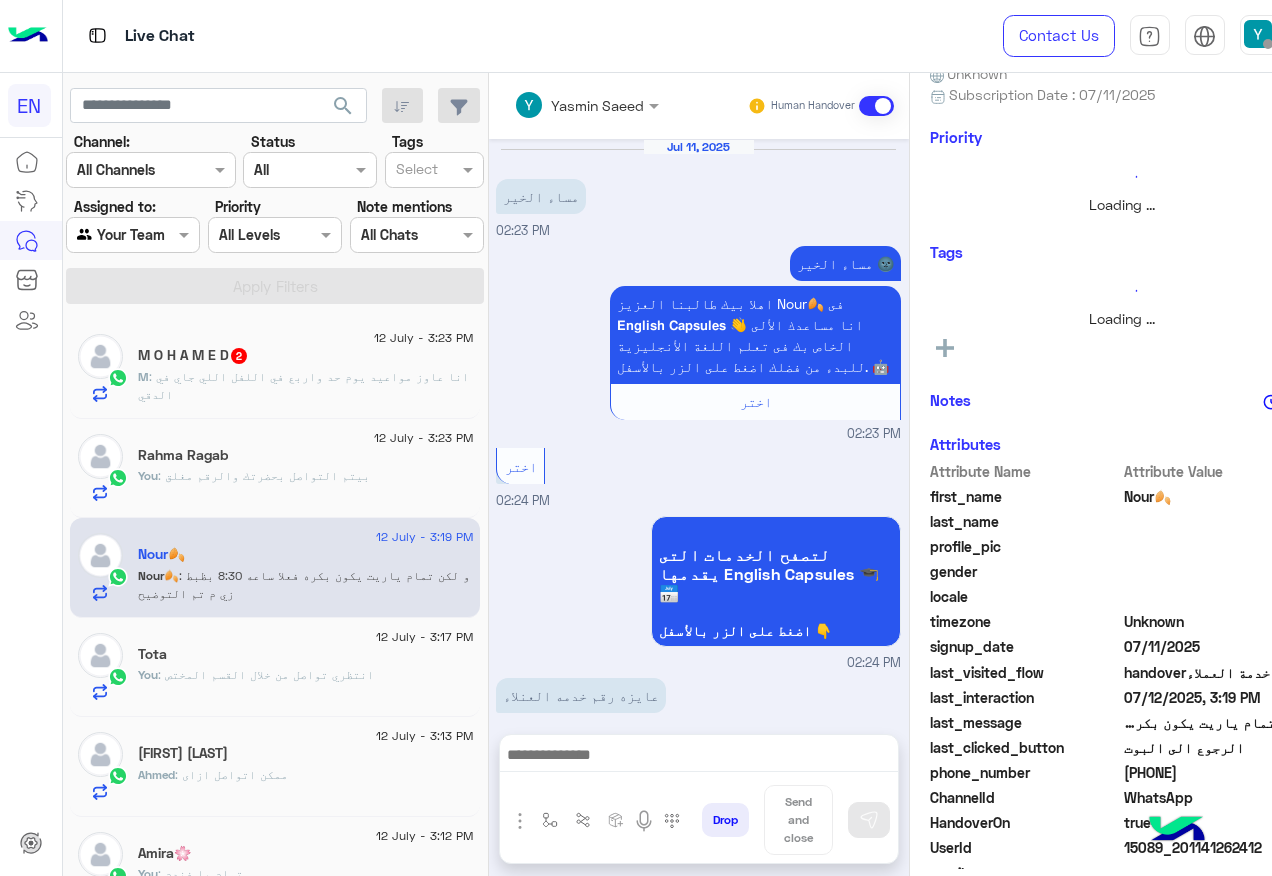 scroll, scrollTop: 1256, scrollLeft: 0, axis: vertical 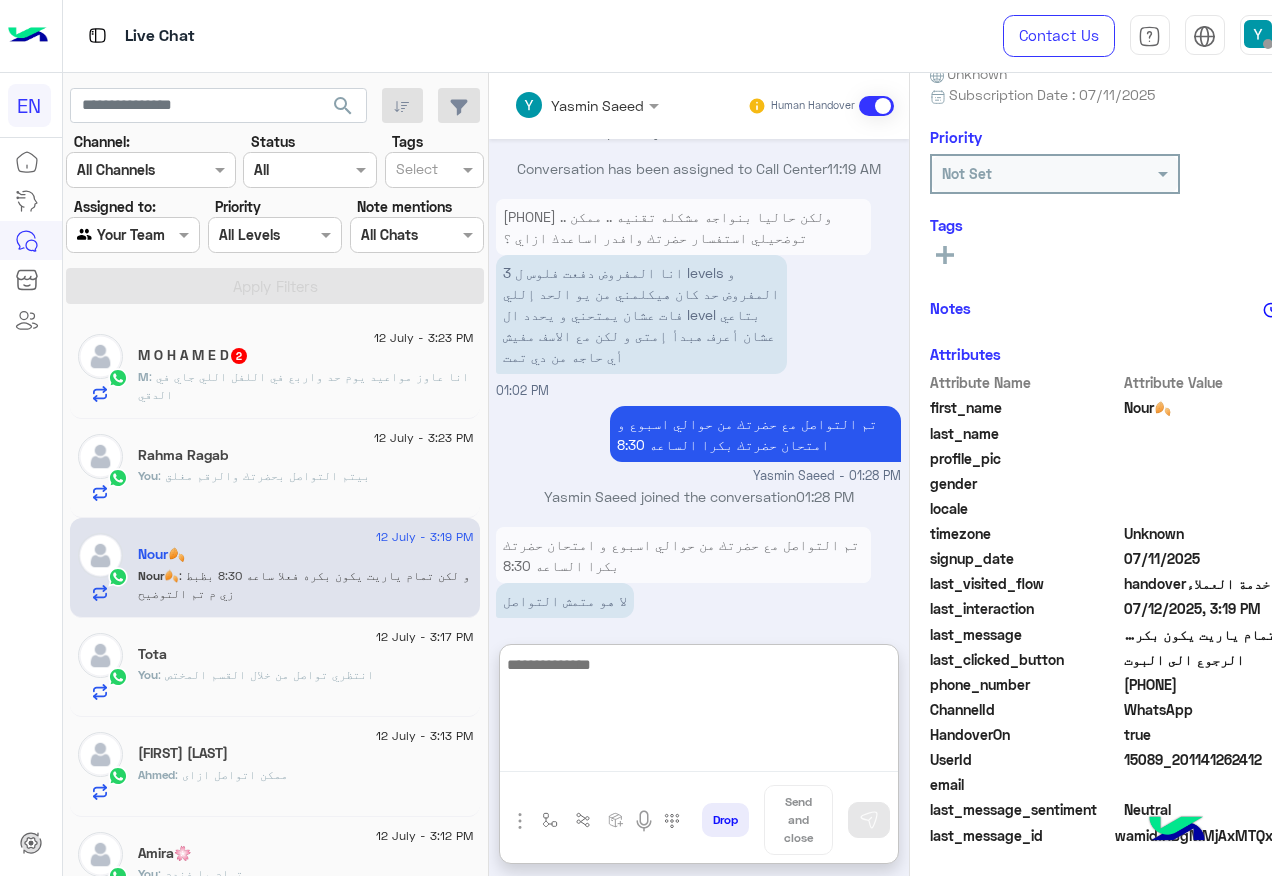 click at bounding box center (699, 712) 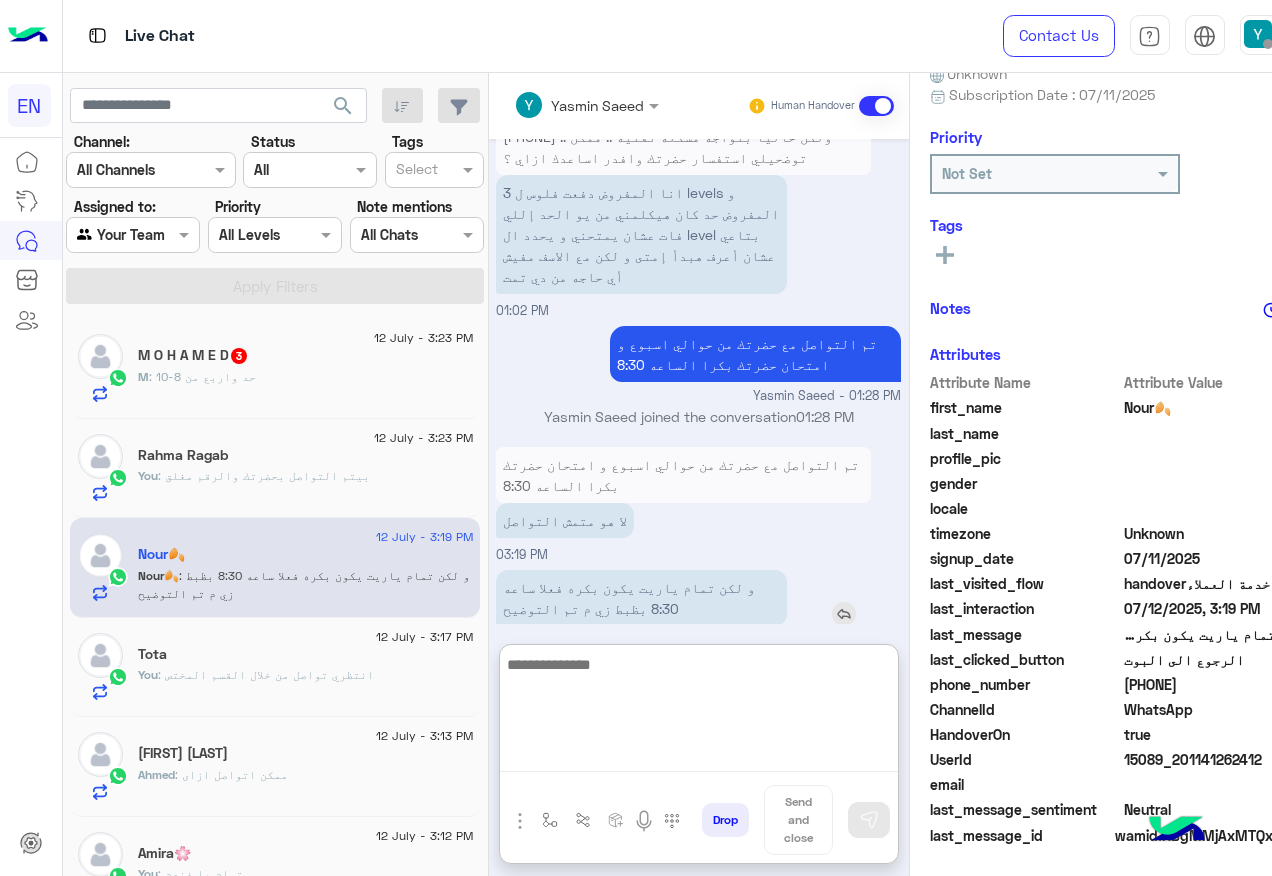 scroll, scrollTop: 1345, scrollLeft: 0, axis: vertical 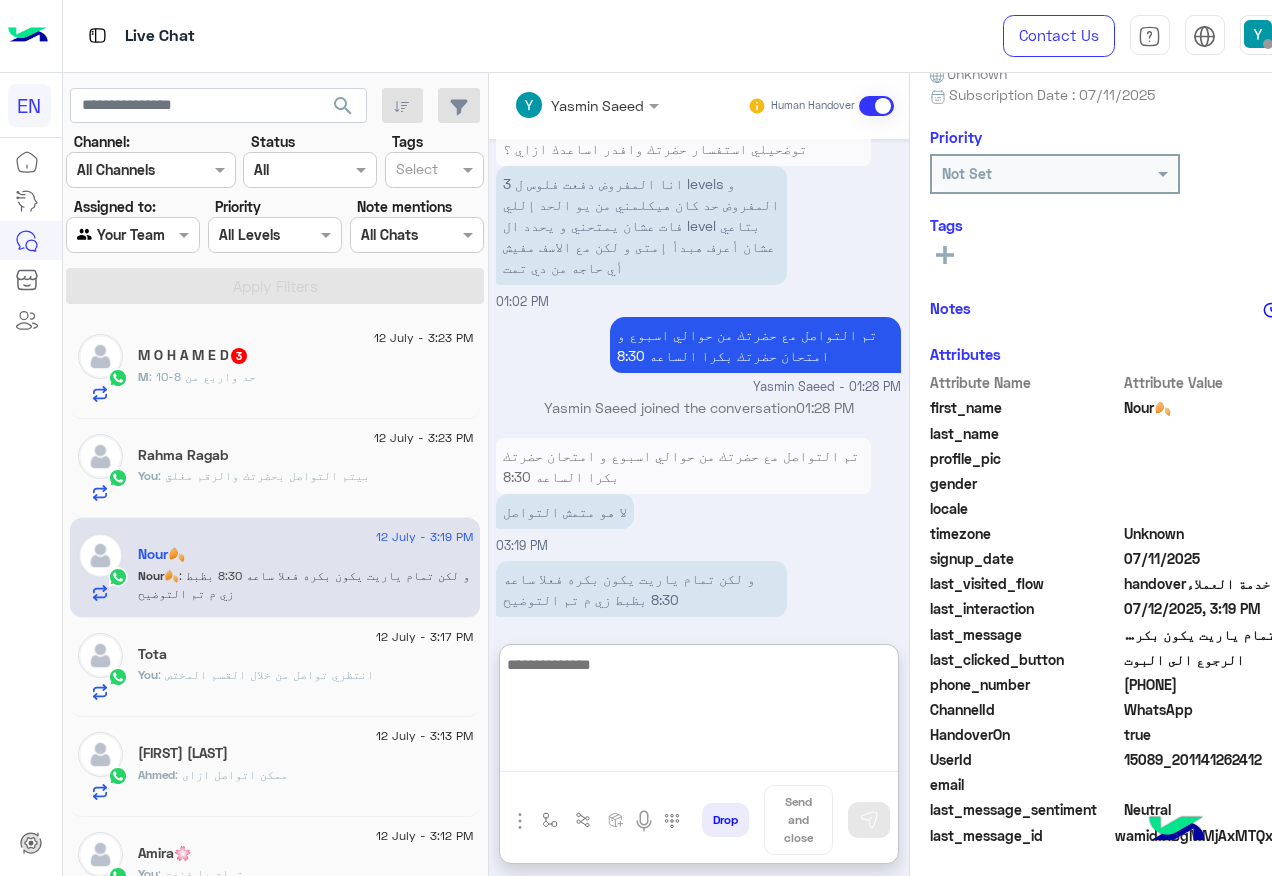 click at bounding box center (699, 712) 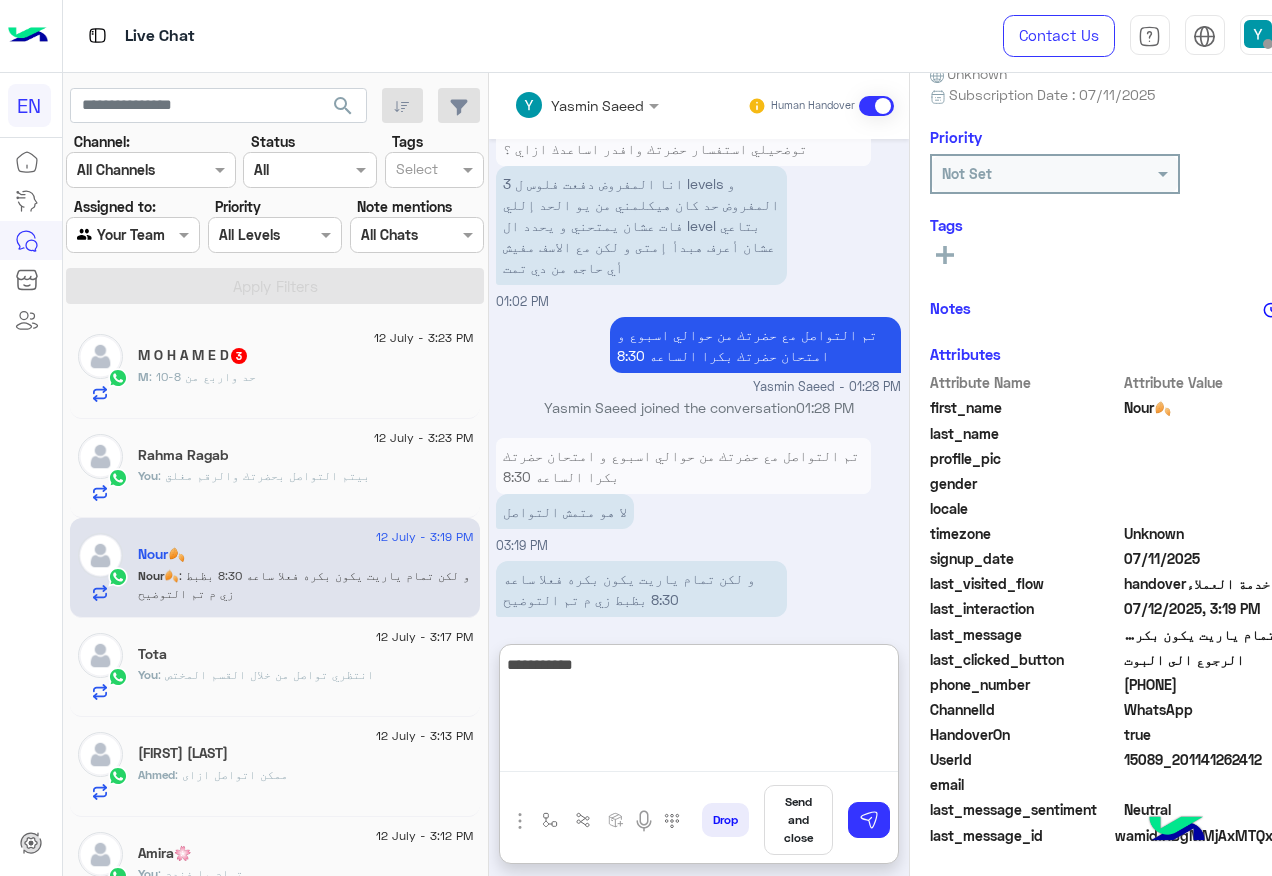 type on "**********" 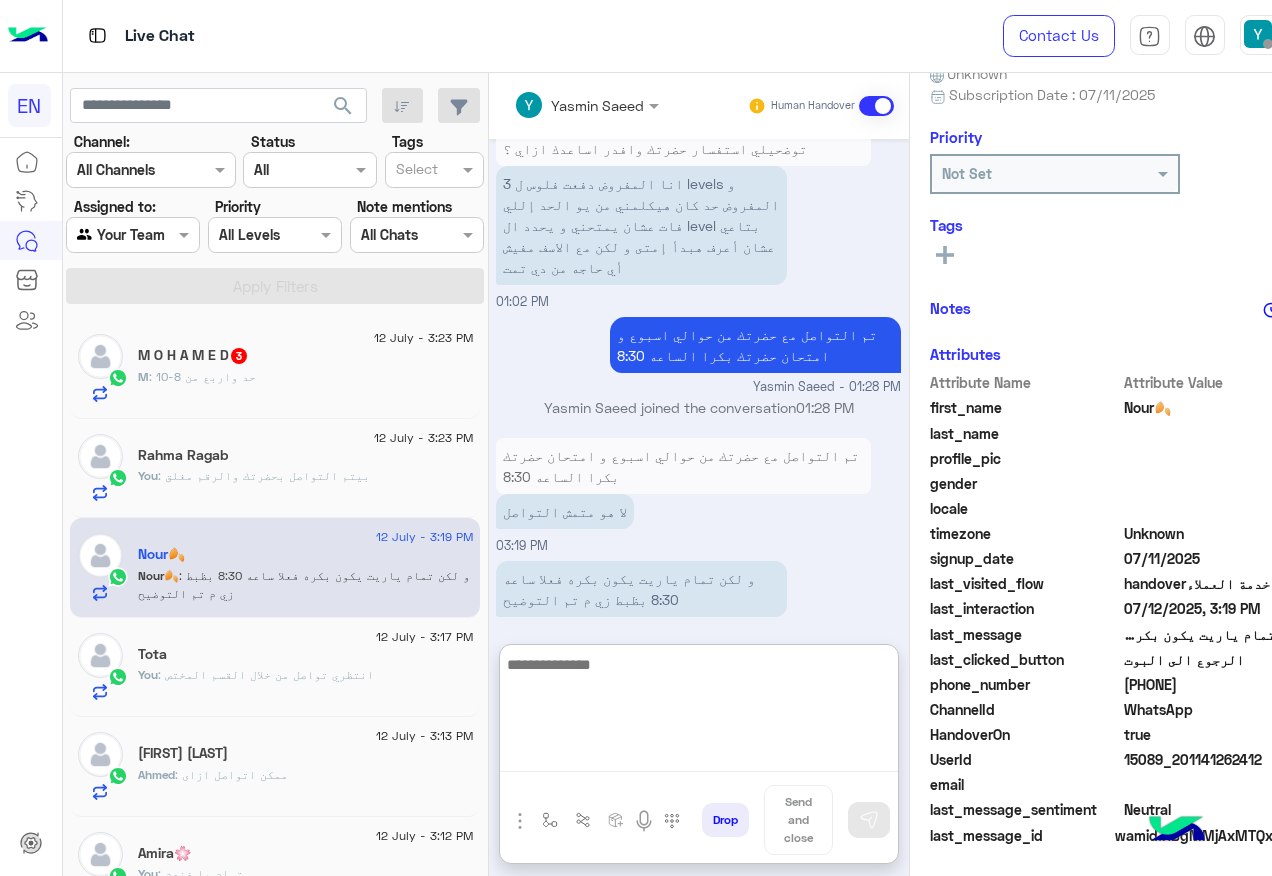 scroll, scrollTop: 1410, scrollLeft: 0, axis: vertical 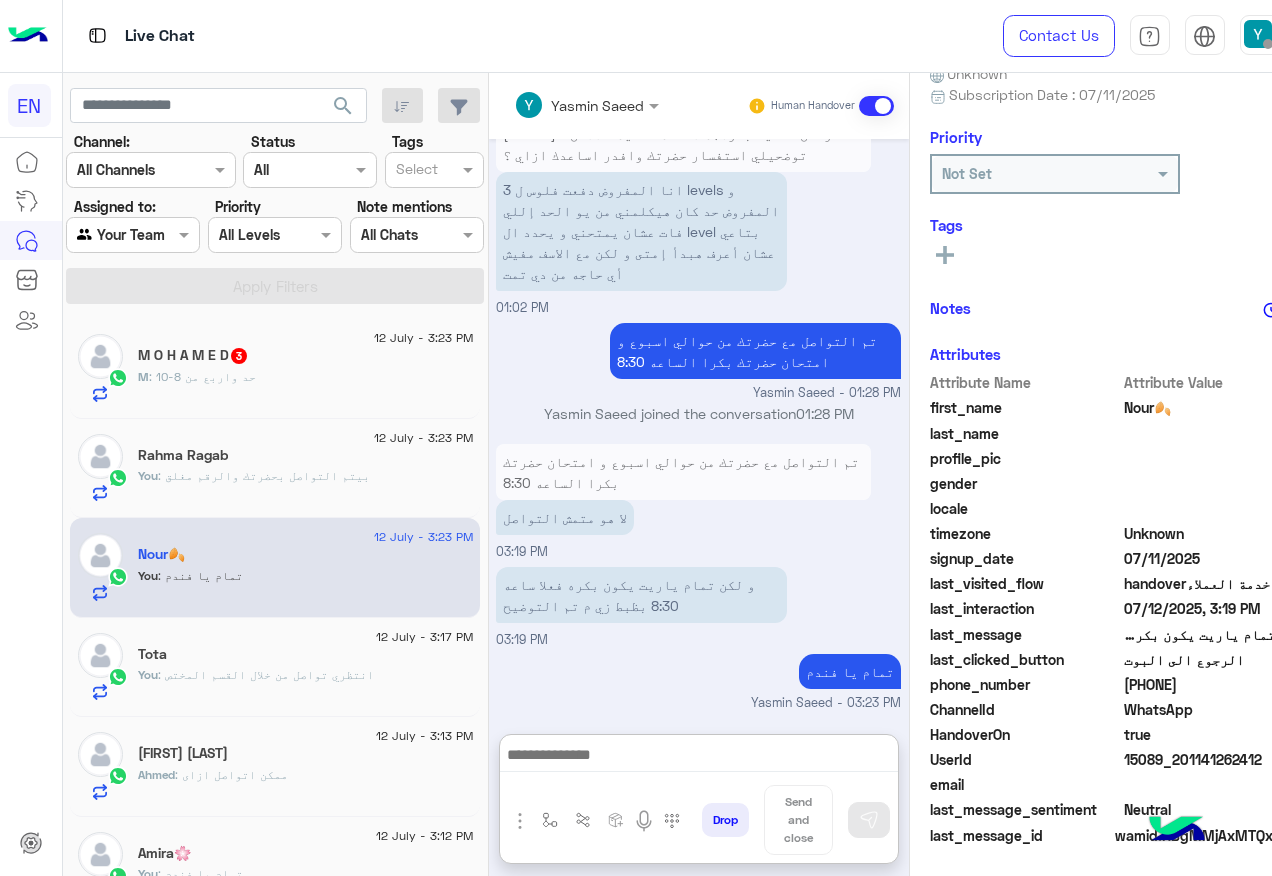 click on "M : حد واربع من 8-10" 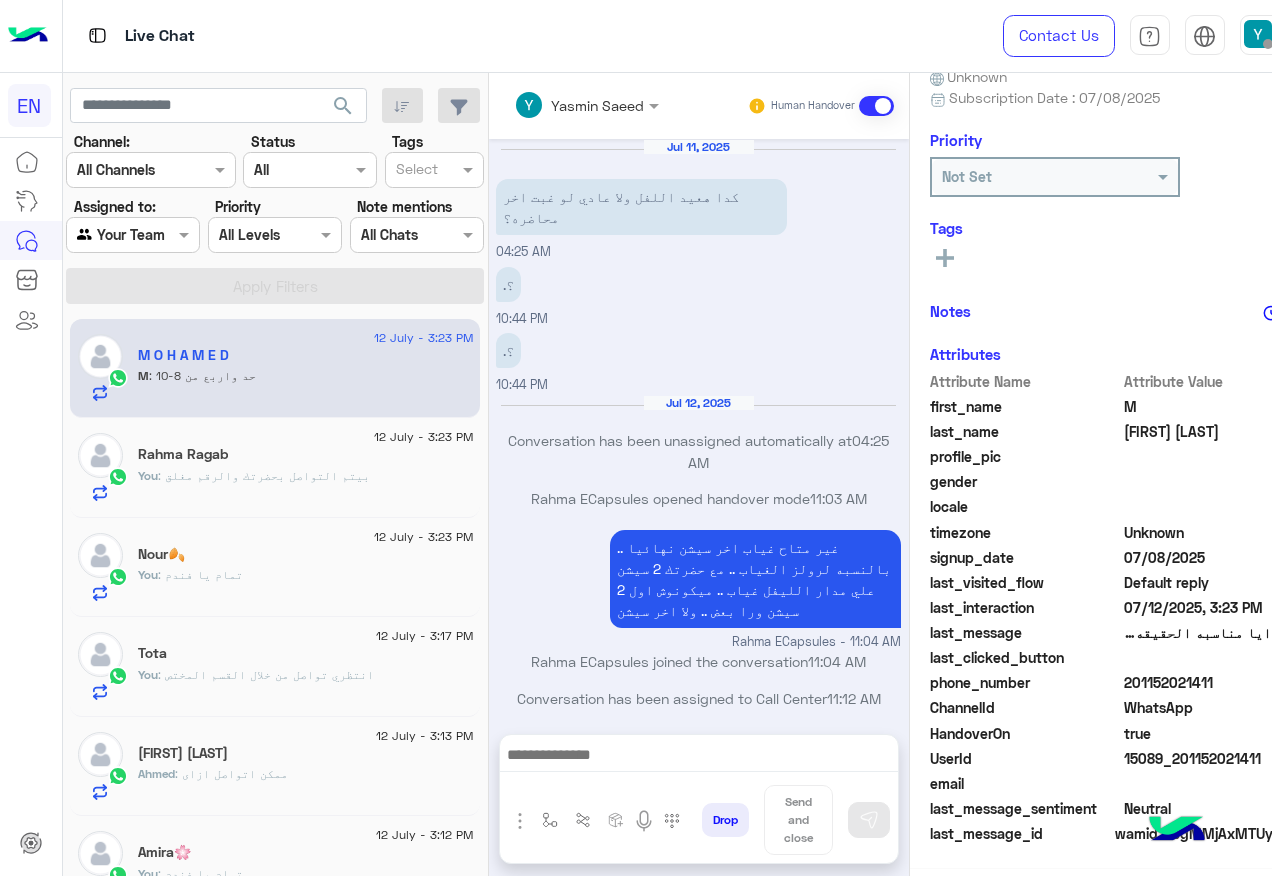 scroll, scrollTop: 197, scrollLeft: 0, axis: vertical 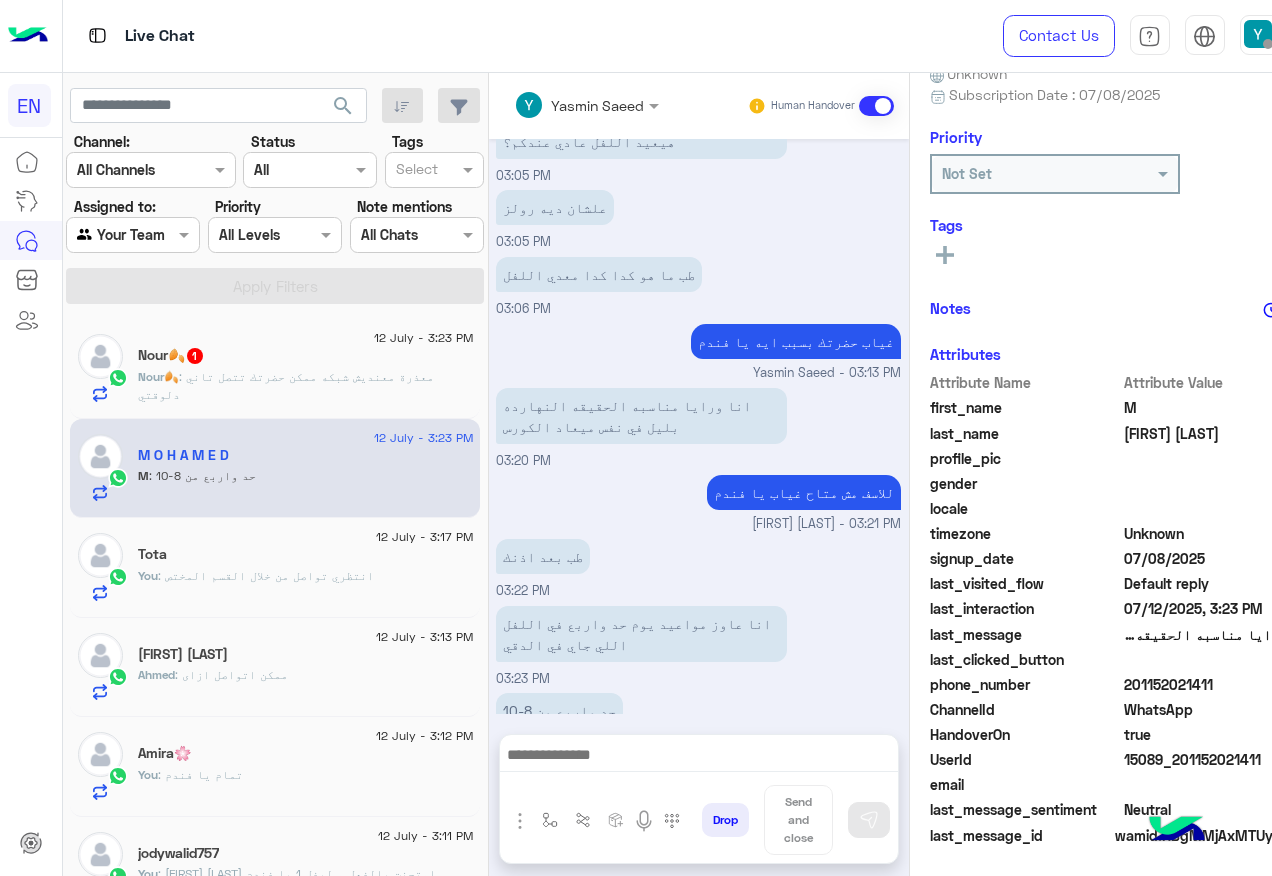 click on "201152021411" 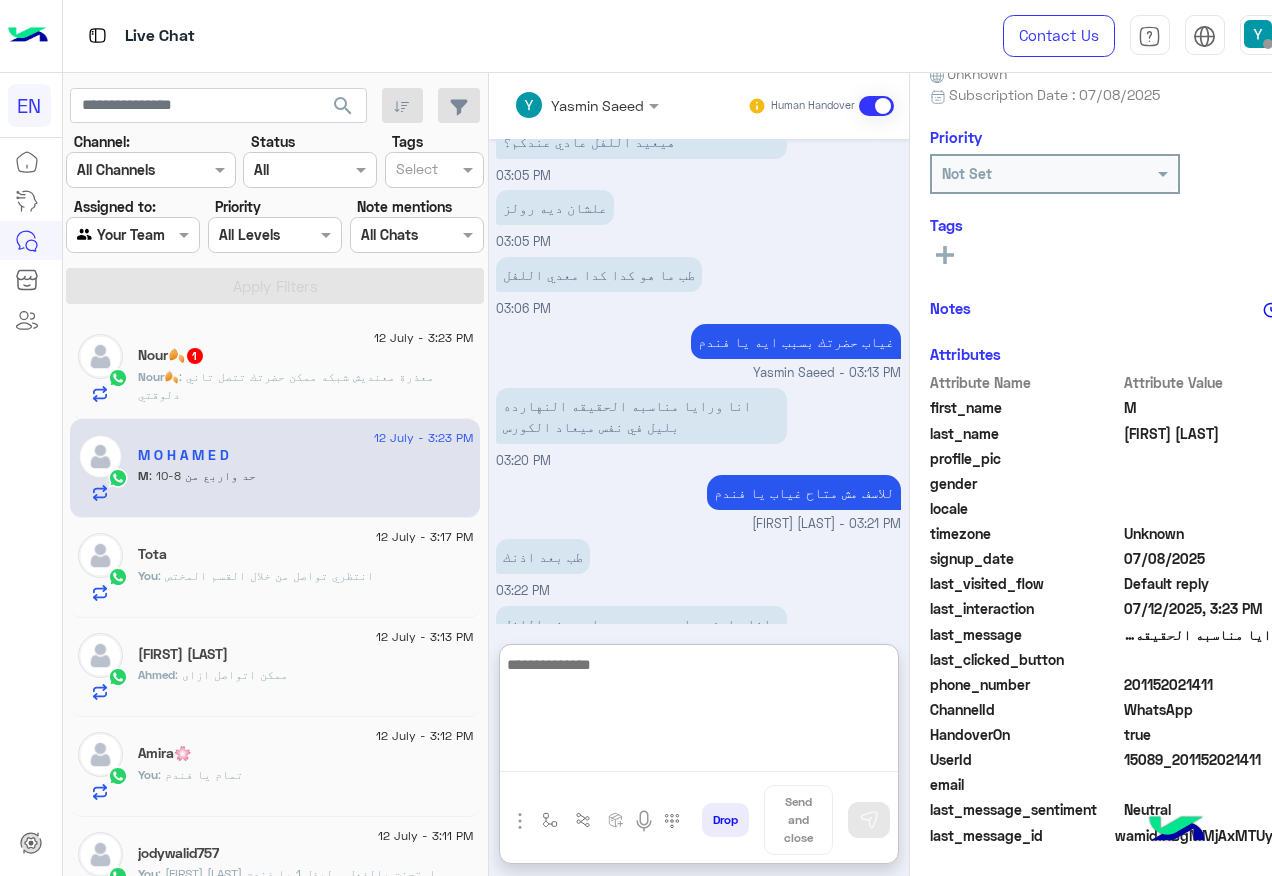 click at bounding box center [699, 712] 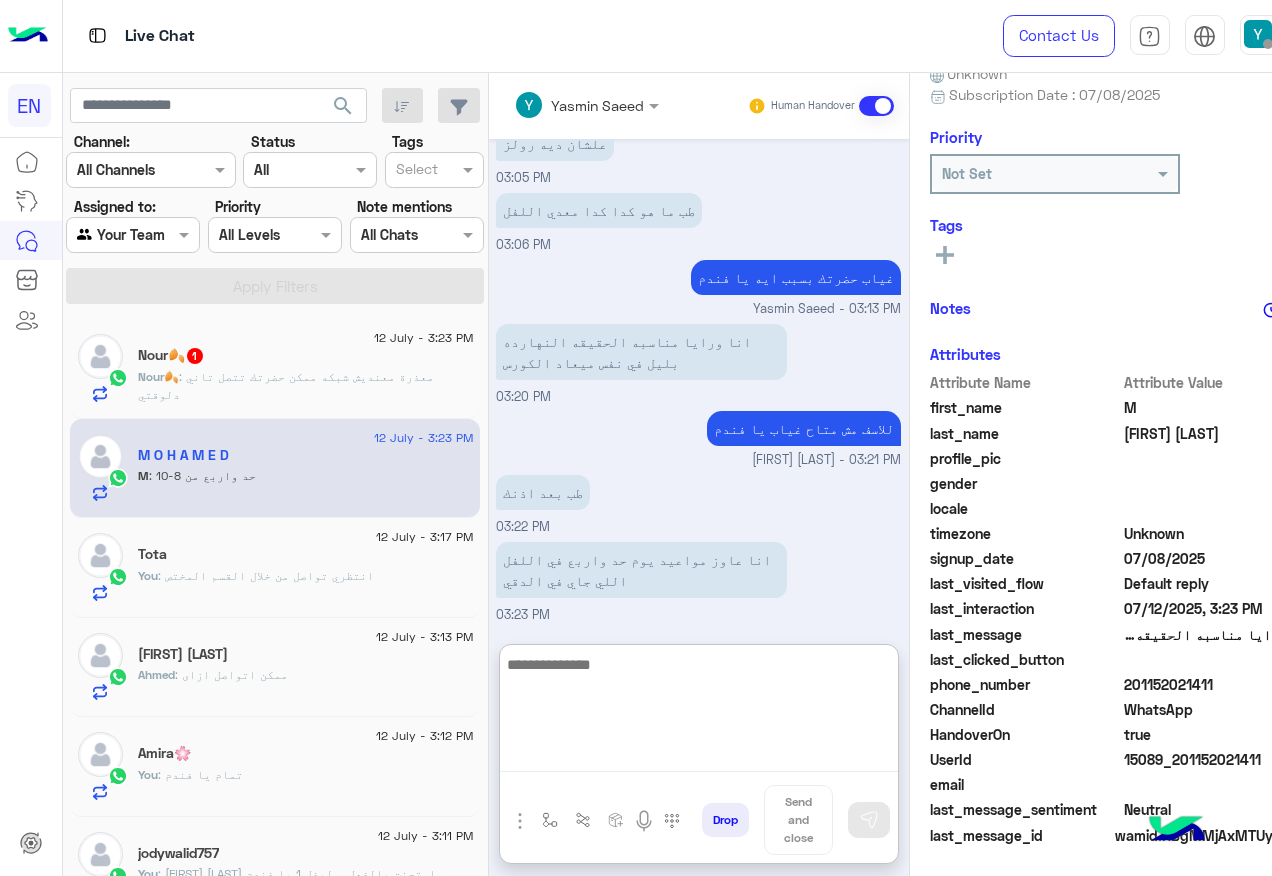 scroll, scrollTop: 924, scrollLeft: 0, axis: vertical 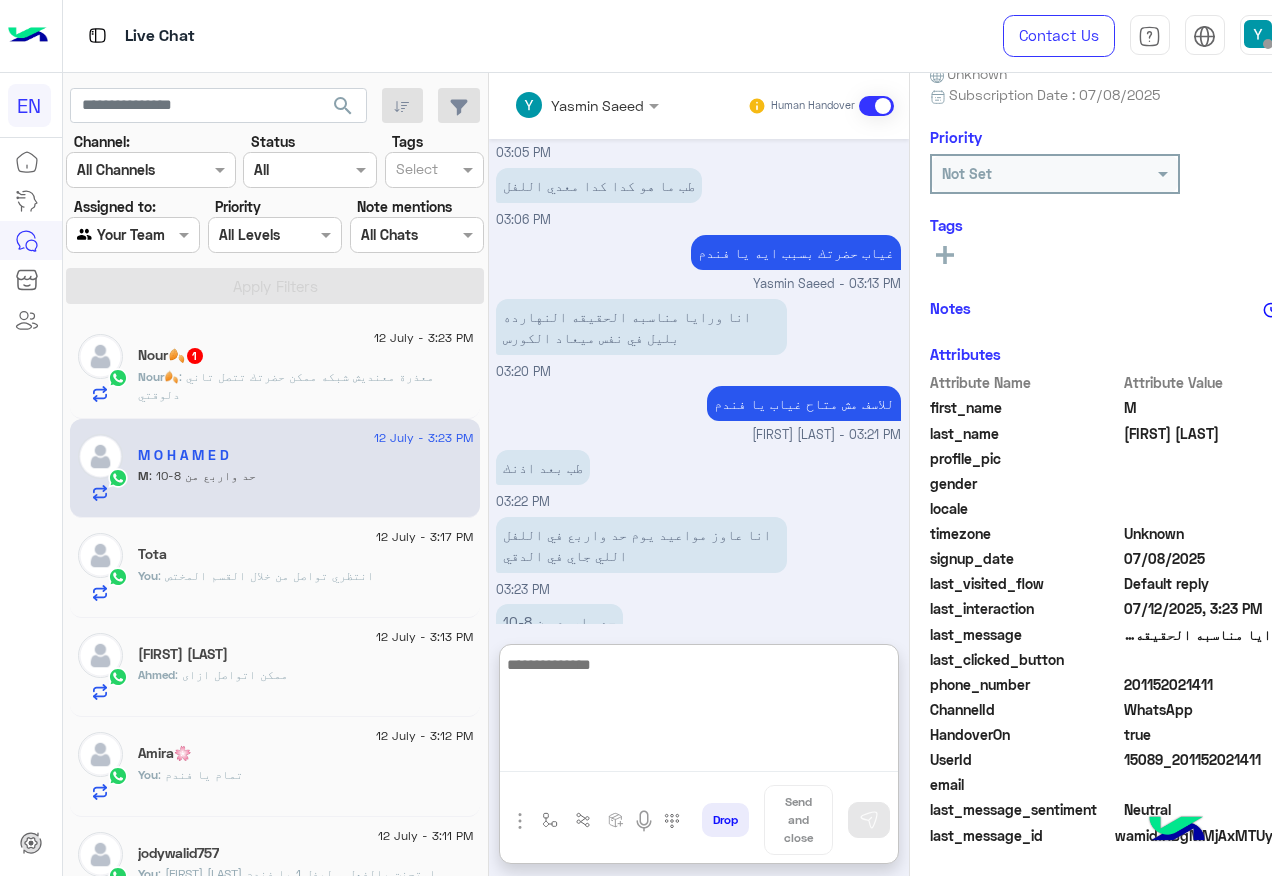 click at bounding box center [699, 712] 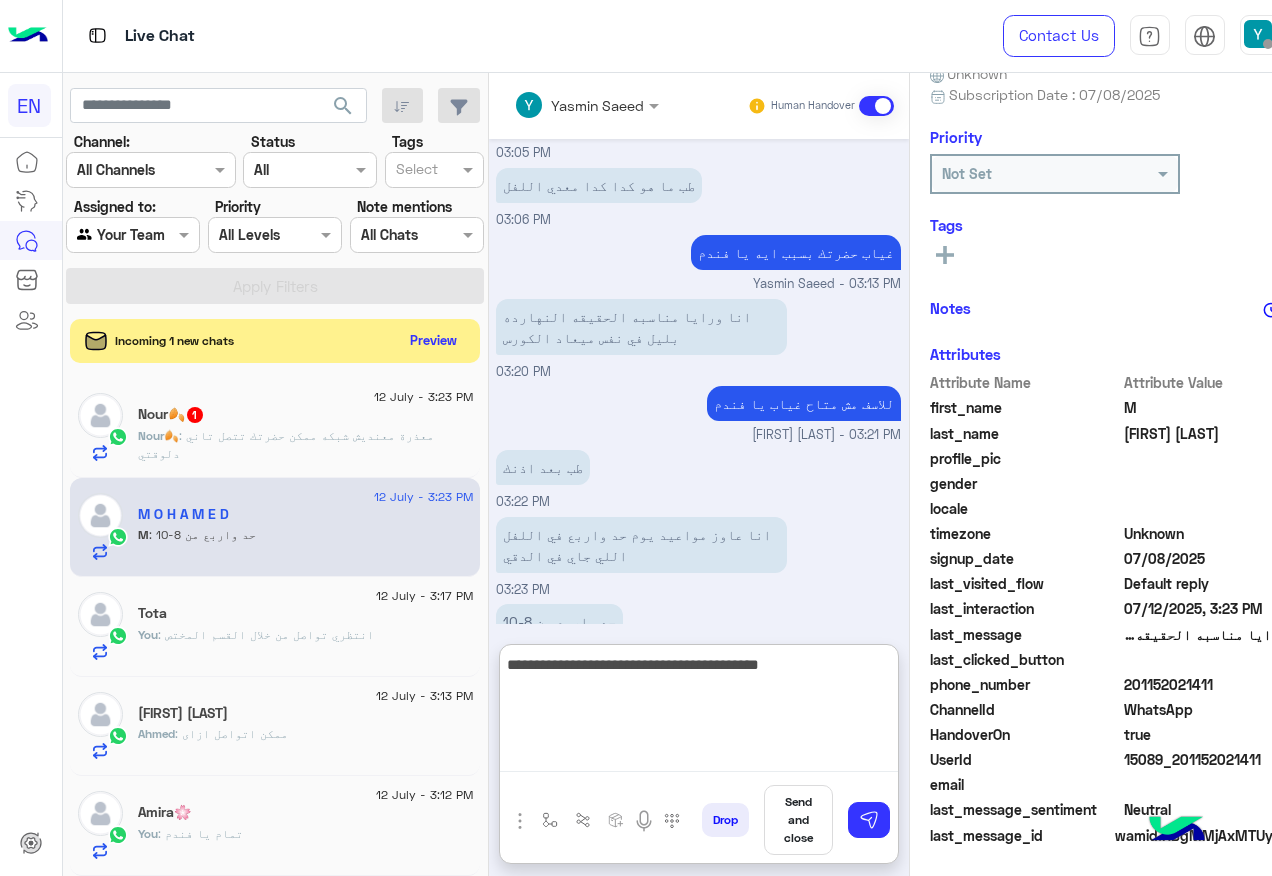 type on "**********" 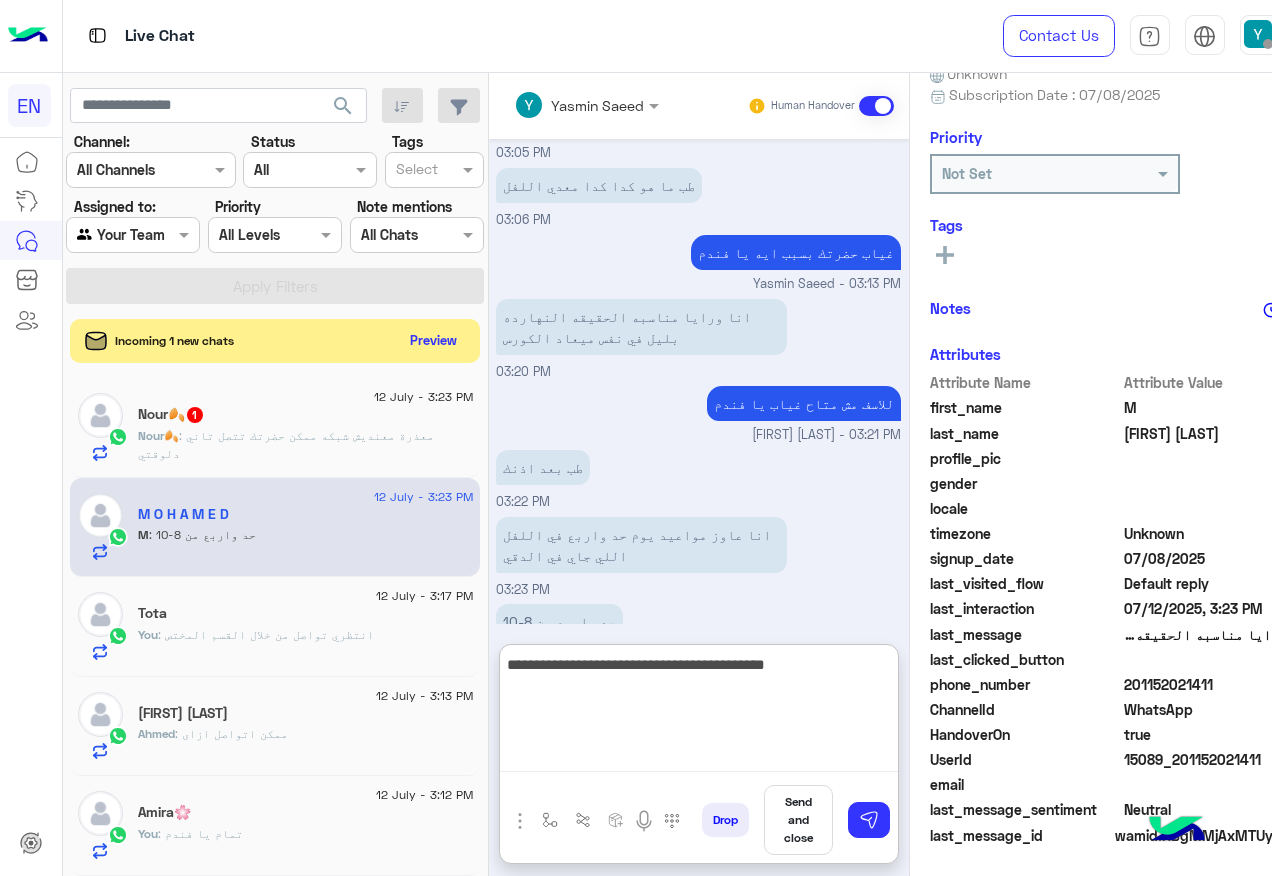 type 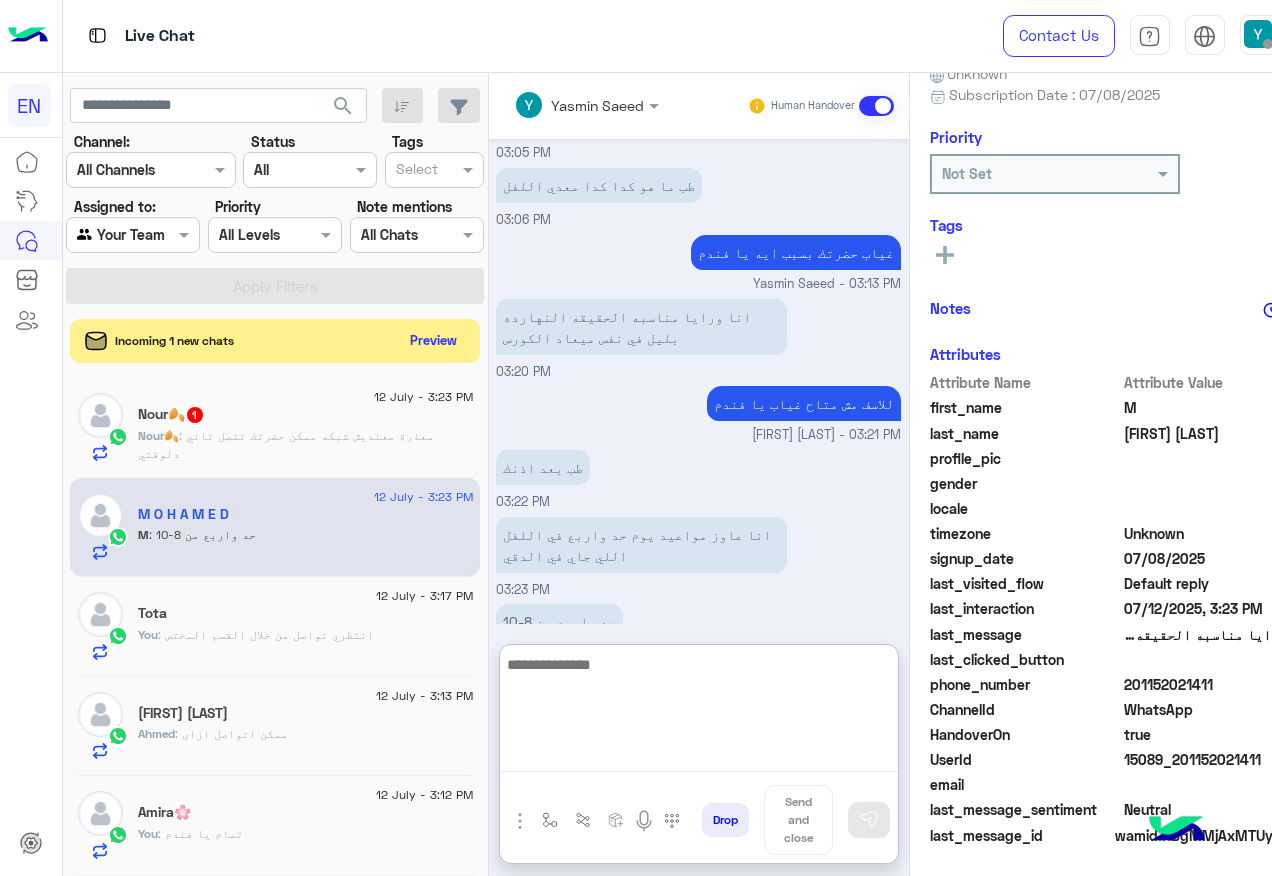 scroll, scrollTop: 1009, scrollLeft: 0, axis: vertical 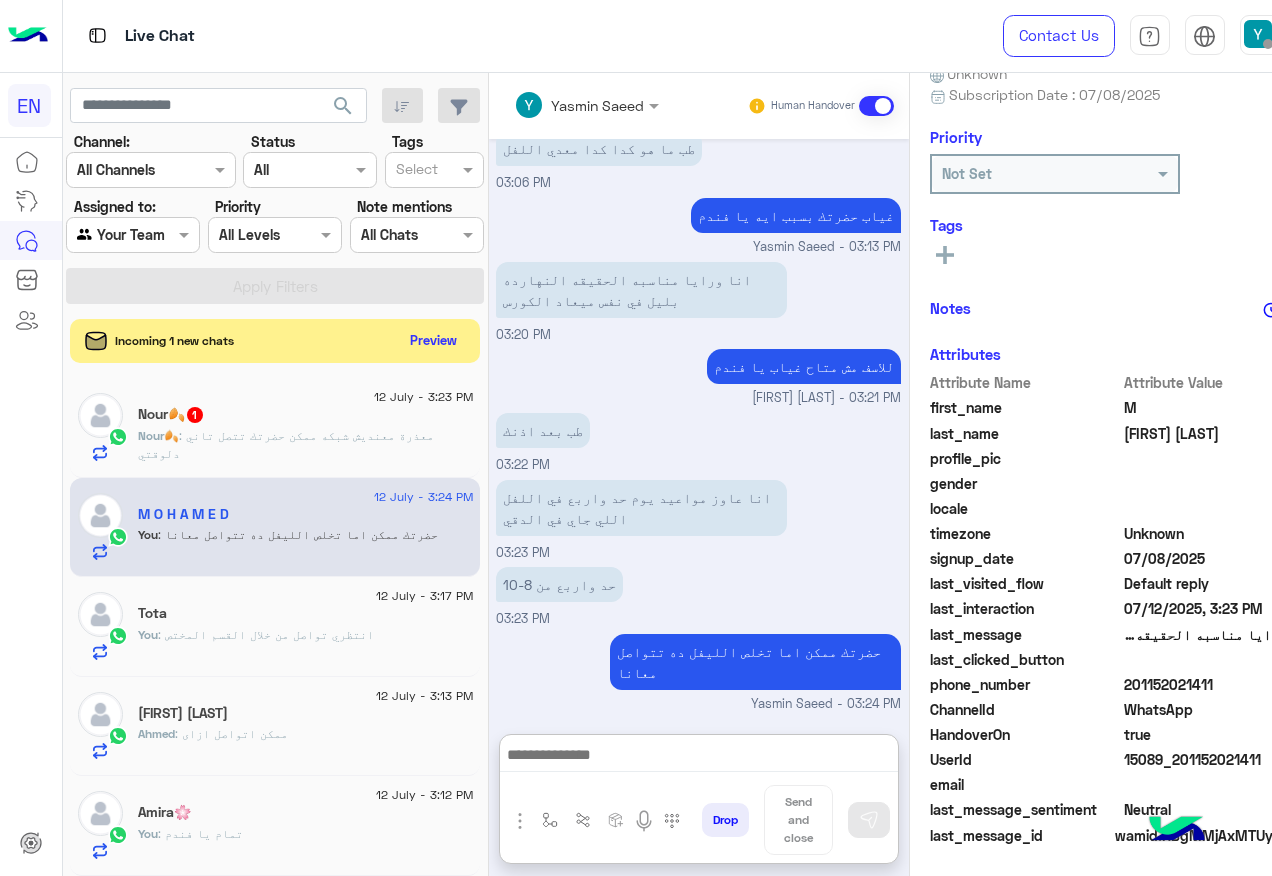 click on "Nour🍂 : معذرة معنديش شبكه ممكن حضرتك تتصل تاني دلوقتي" 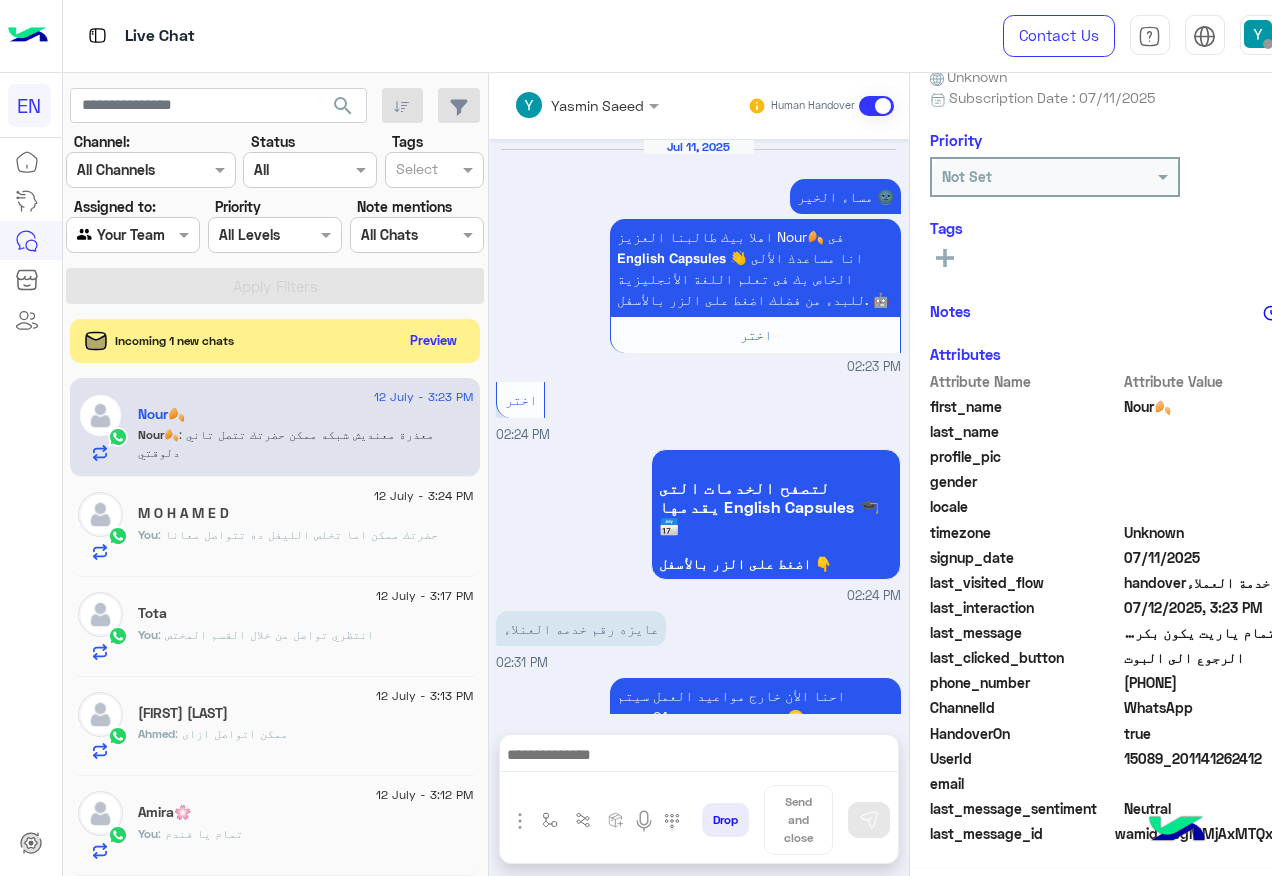 scroll, scrollTop: 197, scrollLeft: 0, axis: vertical 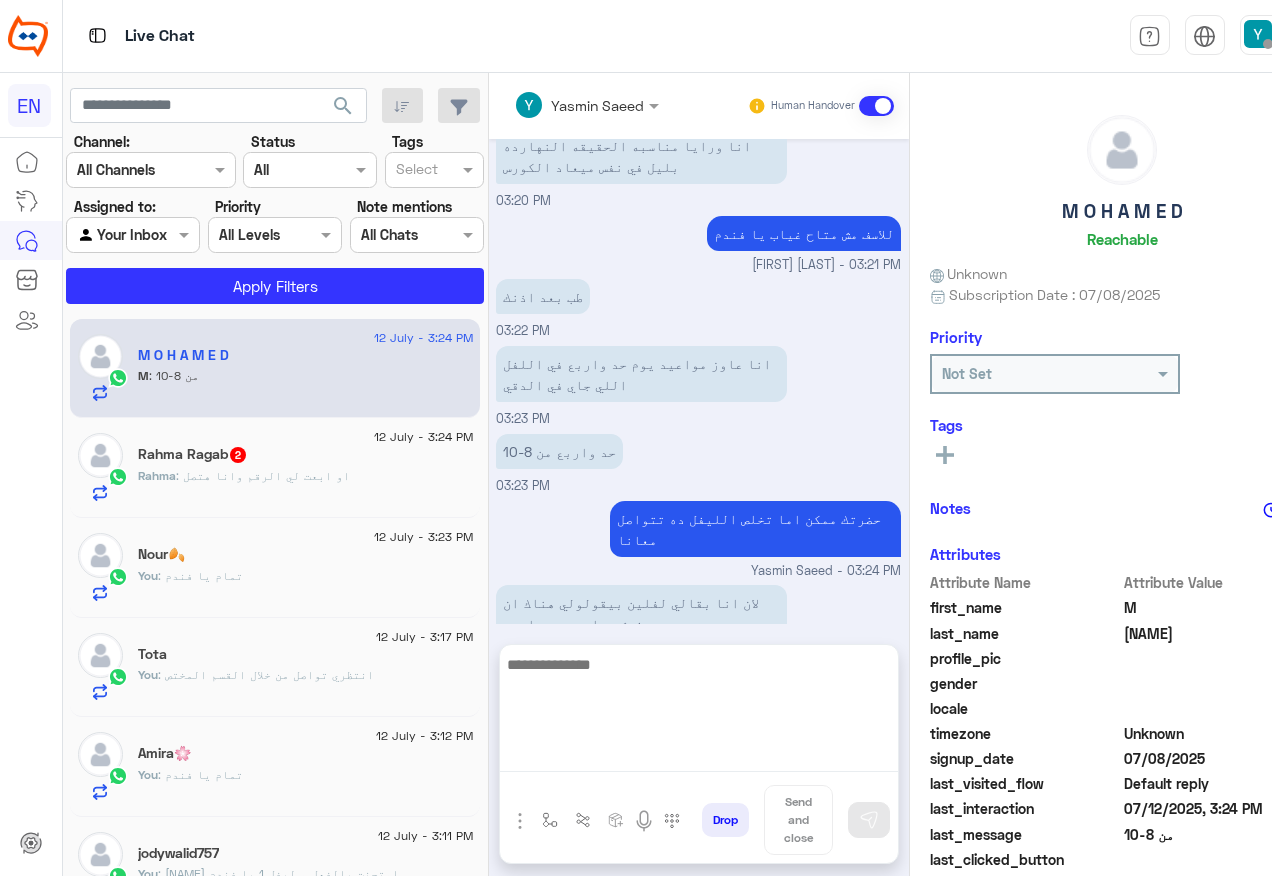 click at bounding box center [699, 712] 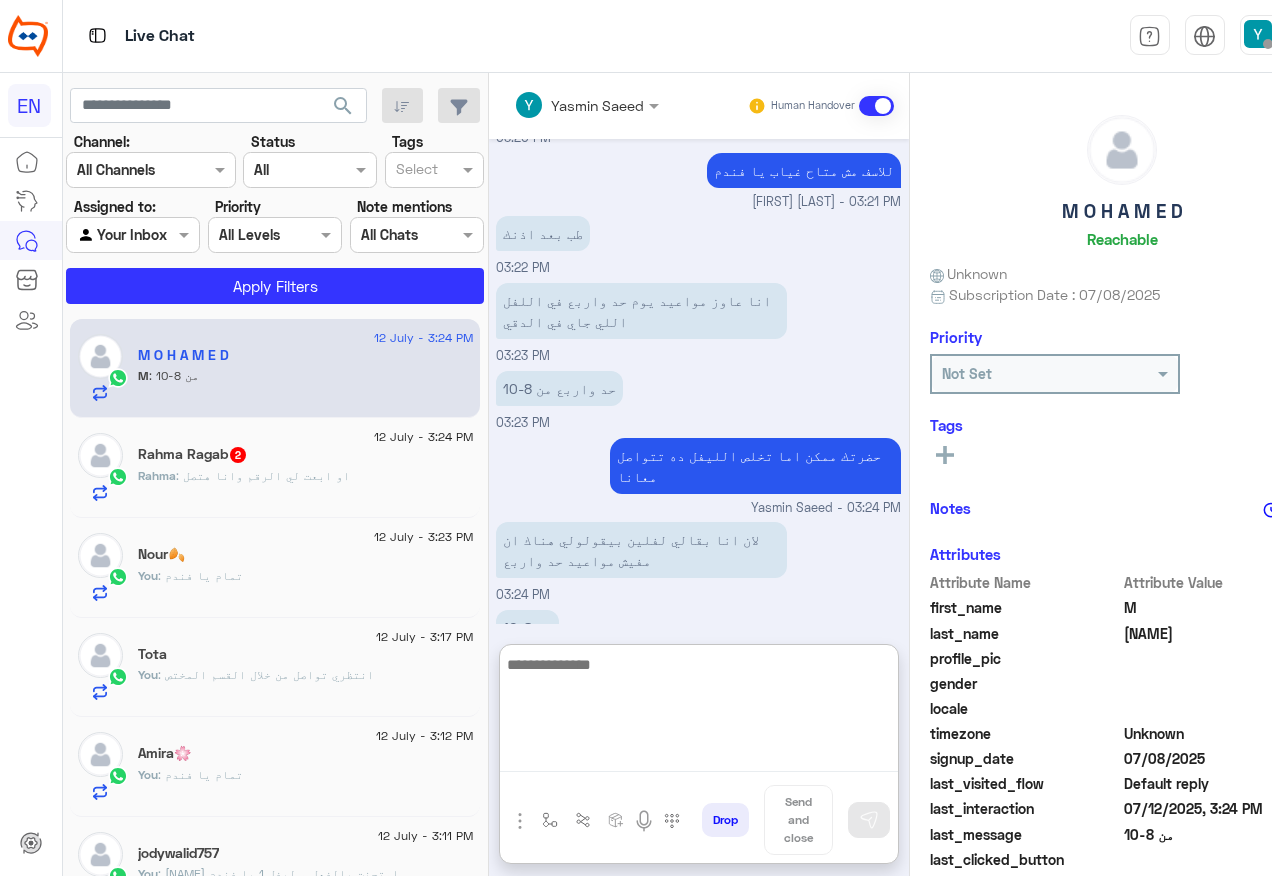 scroll, scrollTop: 928, scrollLeft: 0, axis: vertical 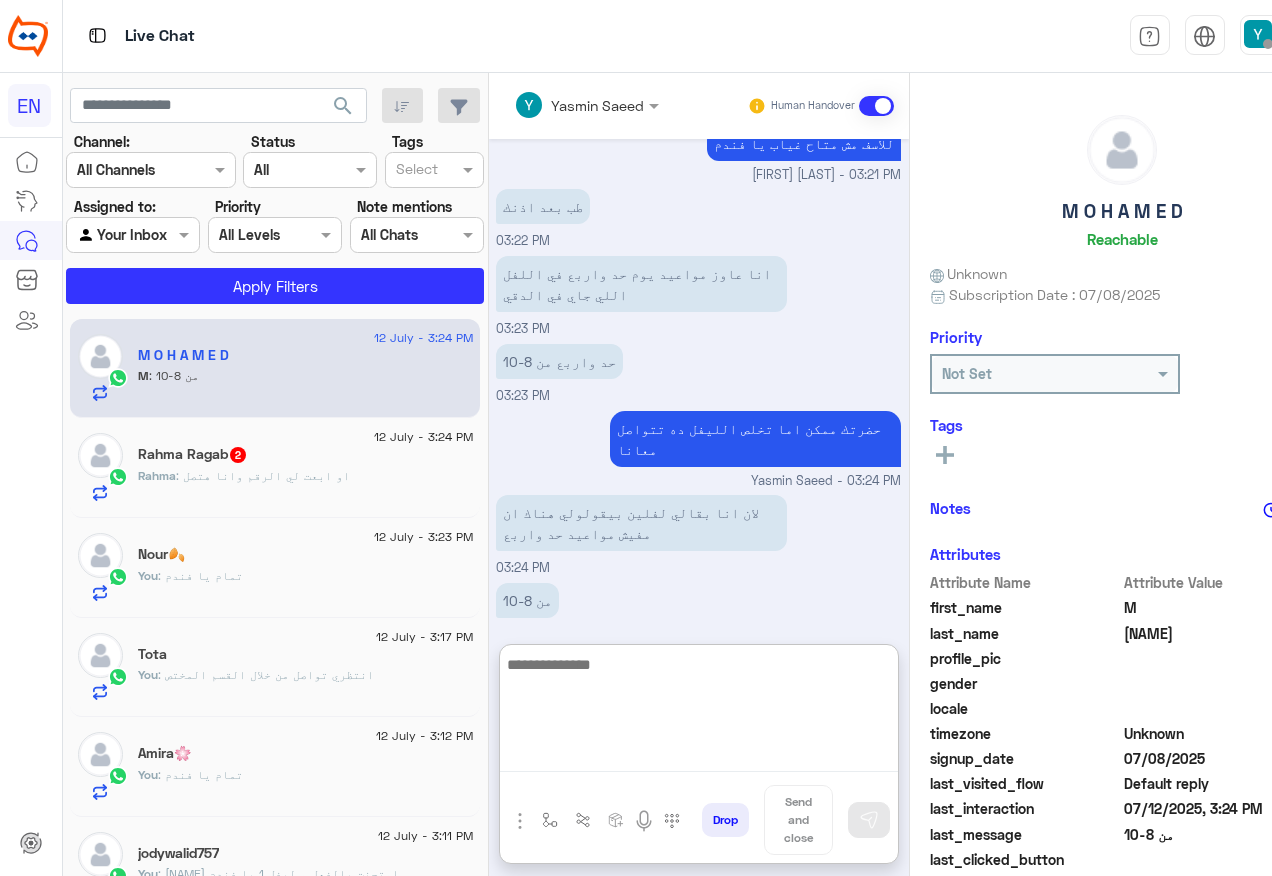 click at bounding box center (699, 712) 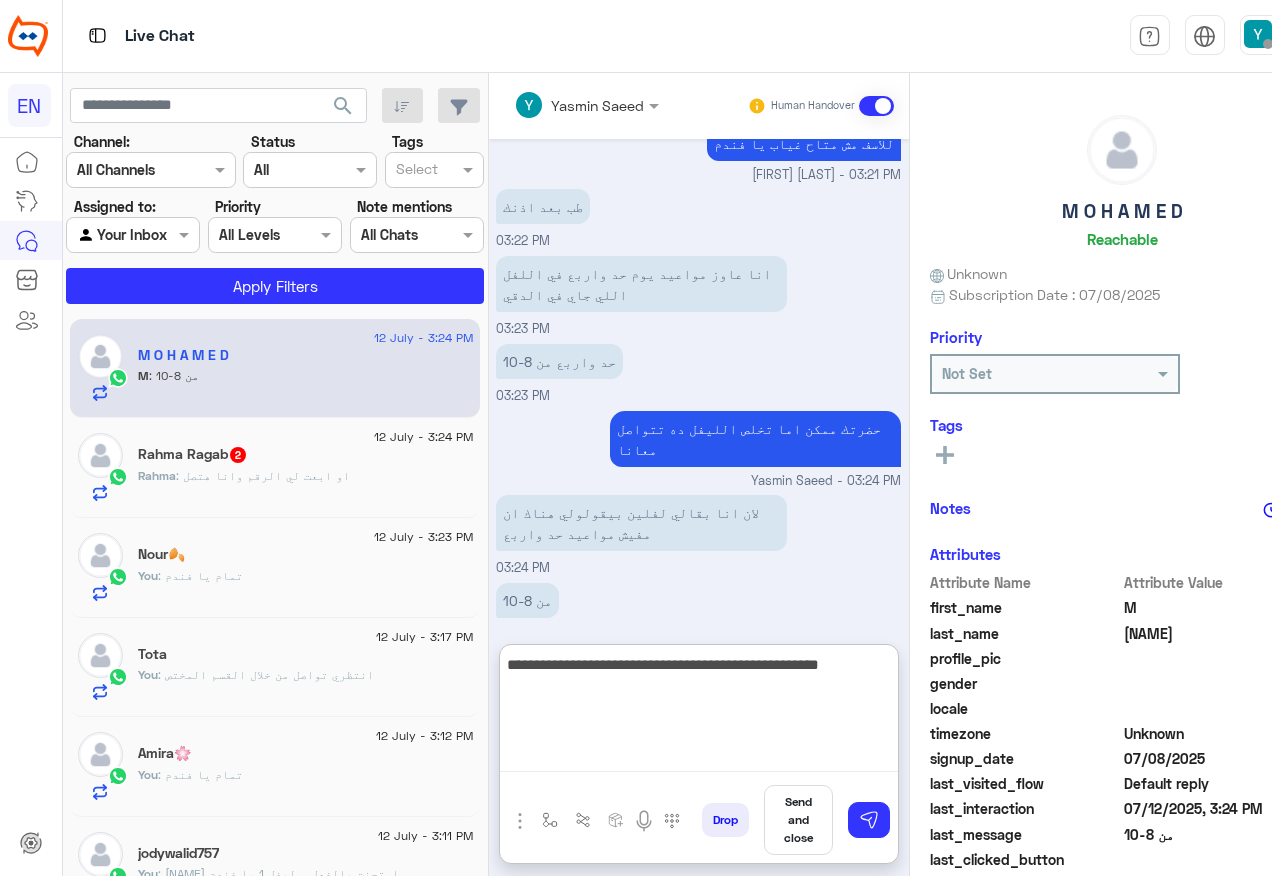 type on "**********" 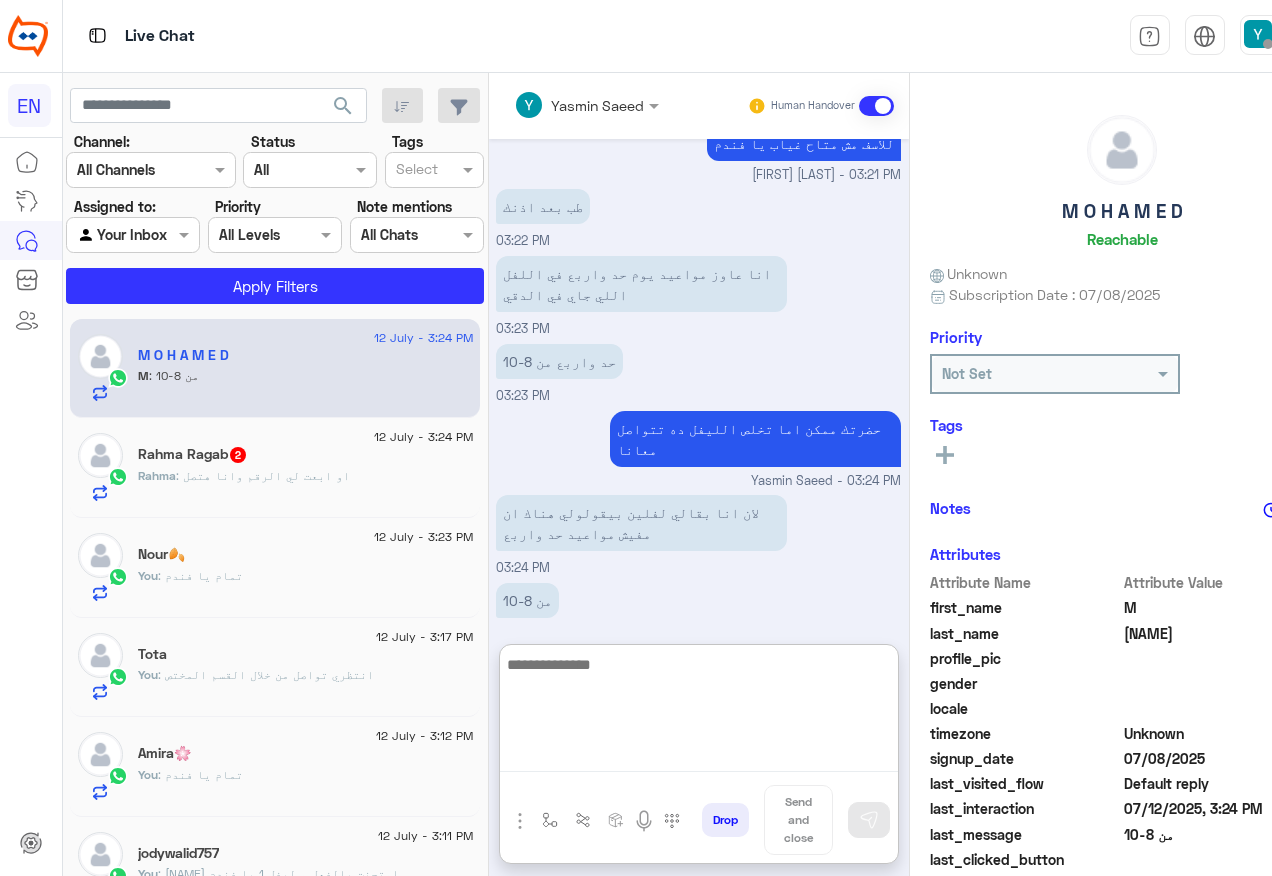 scroll, scrollTop: 1013, scrollLeft: 0, axis: vertical 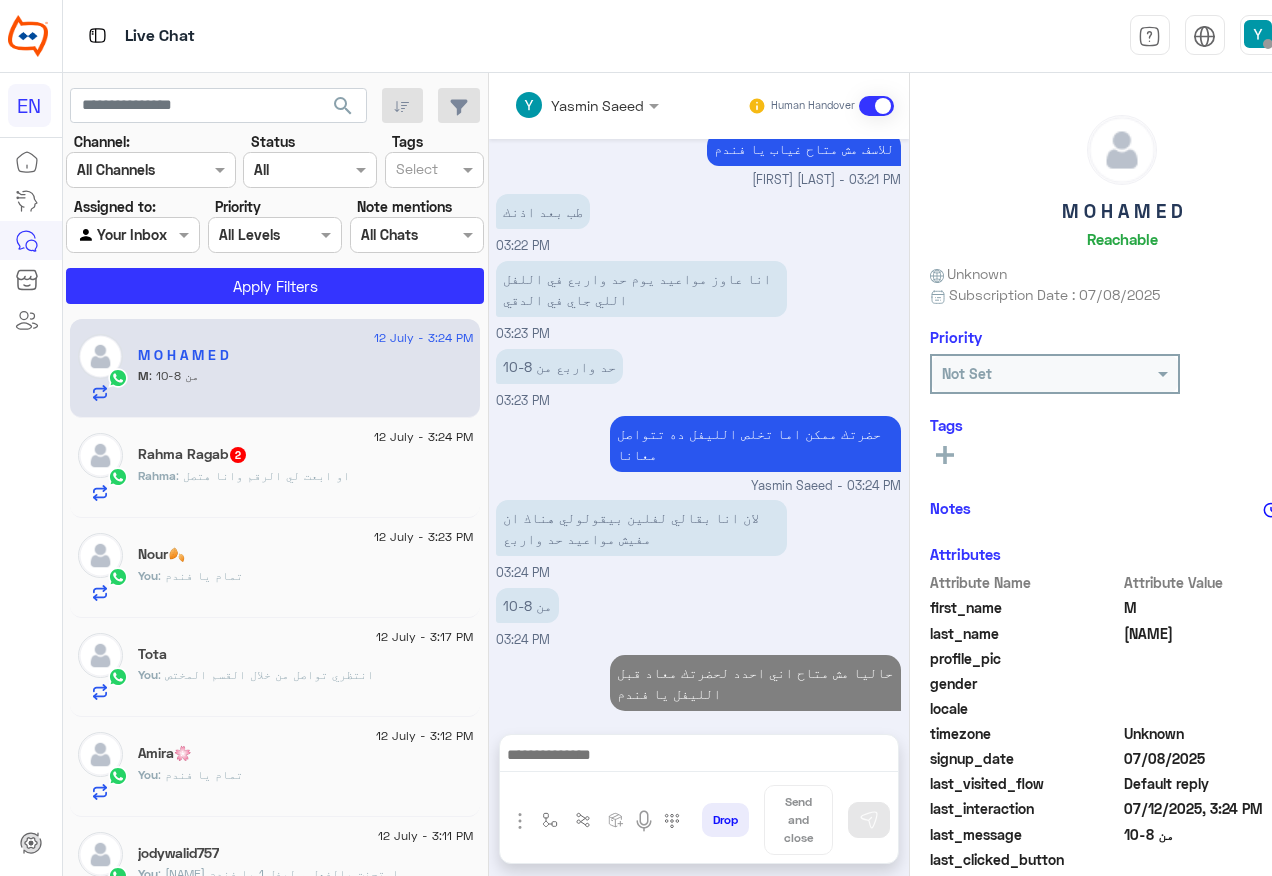 drag, startPoint x: 877, startPoint y: 549, endPoint x: 856, endPoint y: 545, distance: 21.377558 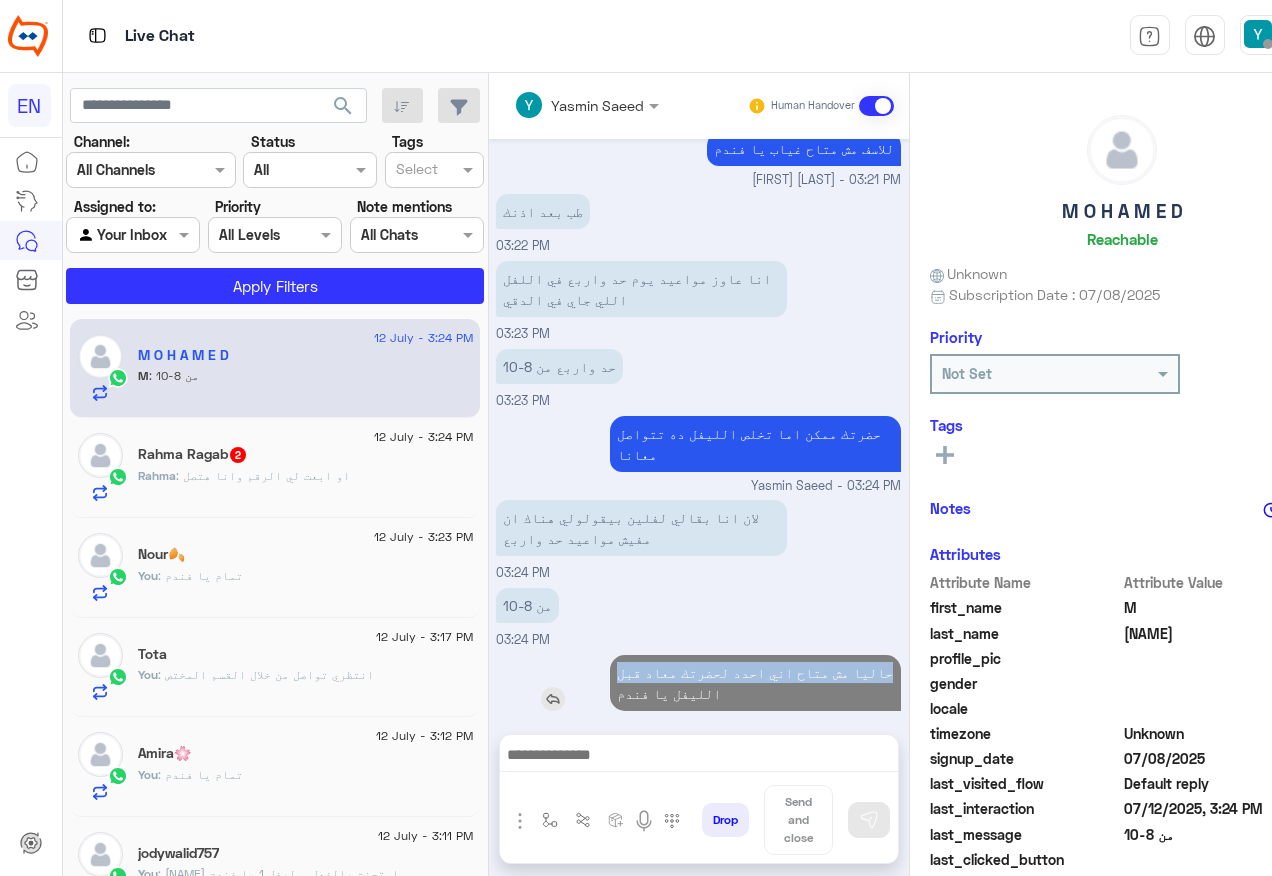 drag, startPoint x: 865, startPoint y: 655, endPoint x: 619, endPoint y: 656, distance: 246.00203 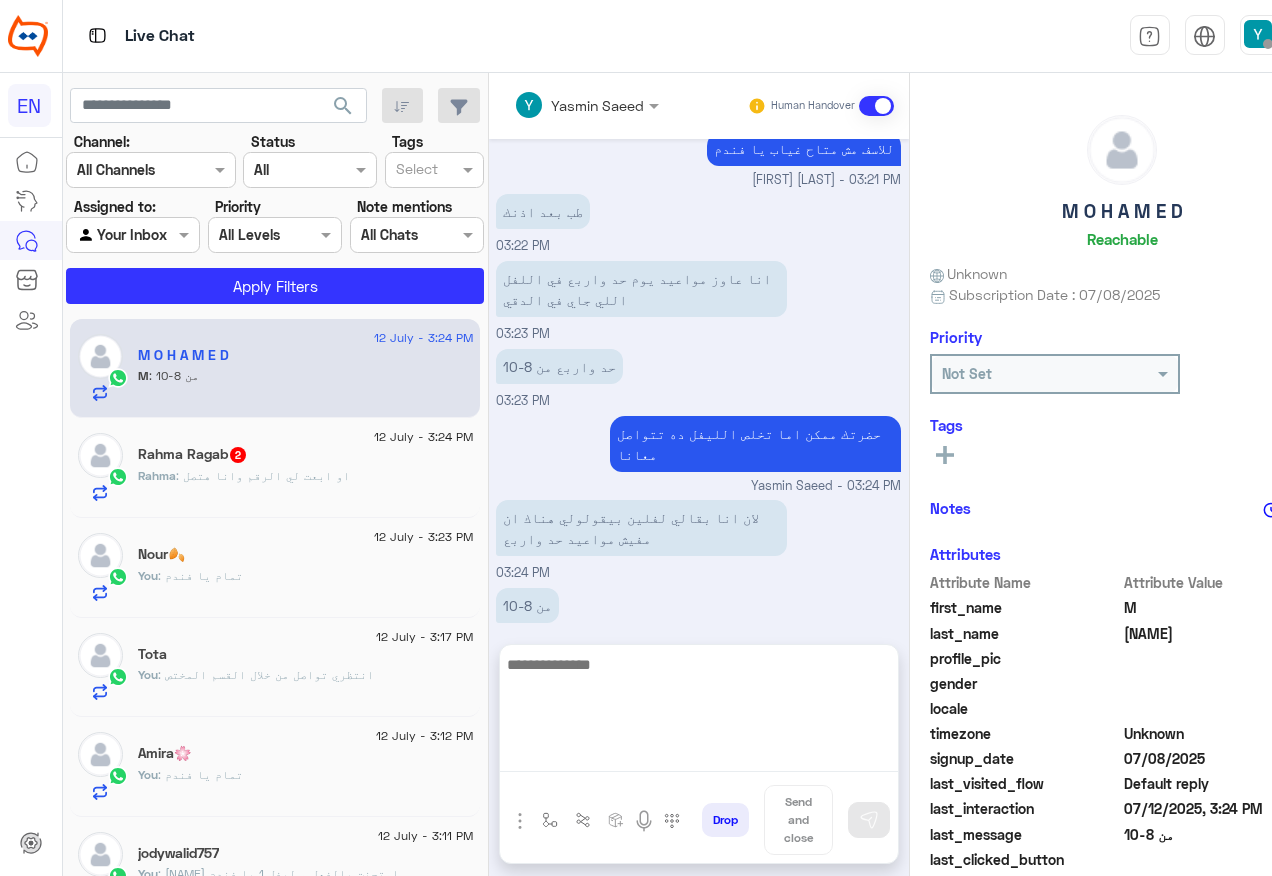 click at bounding box center (699, 712) 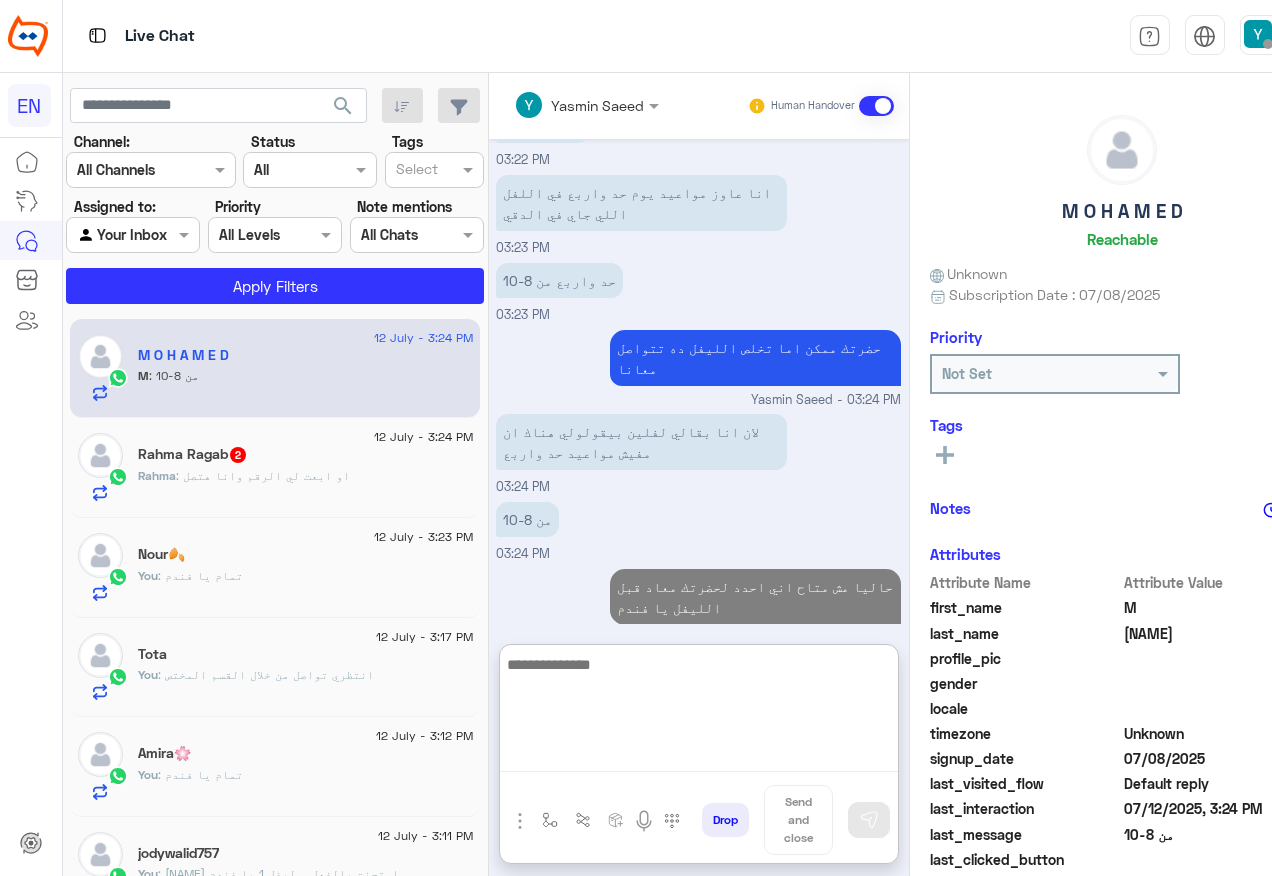 scroll, scrollTop: 1013, scrollLeft: 0, axis: vertical 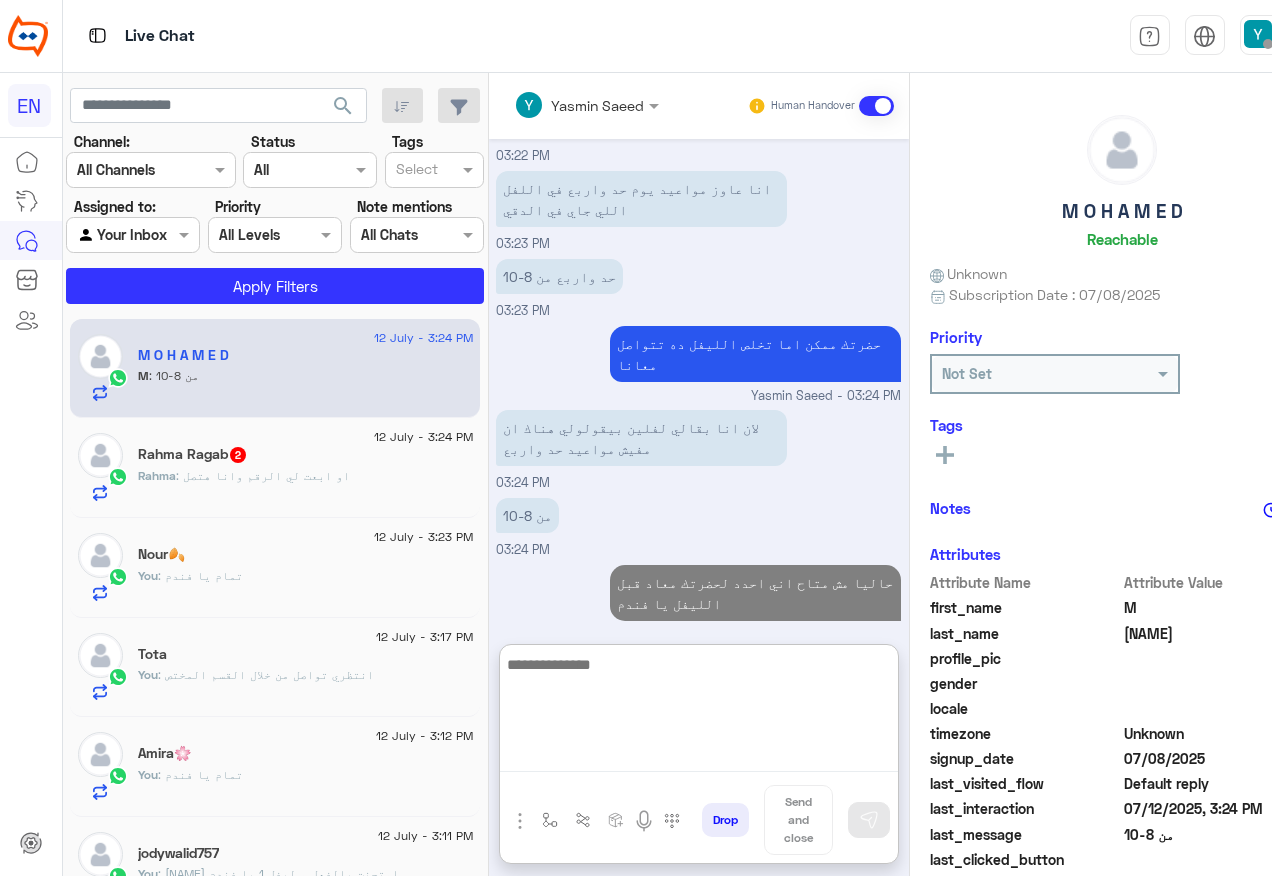 paste on "**********" 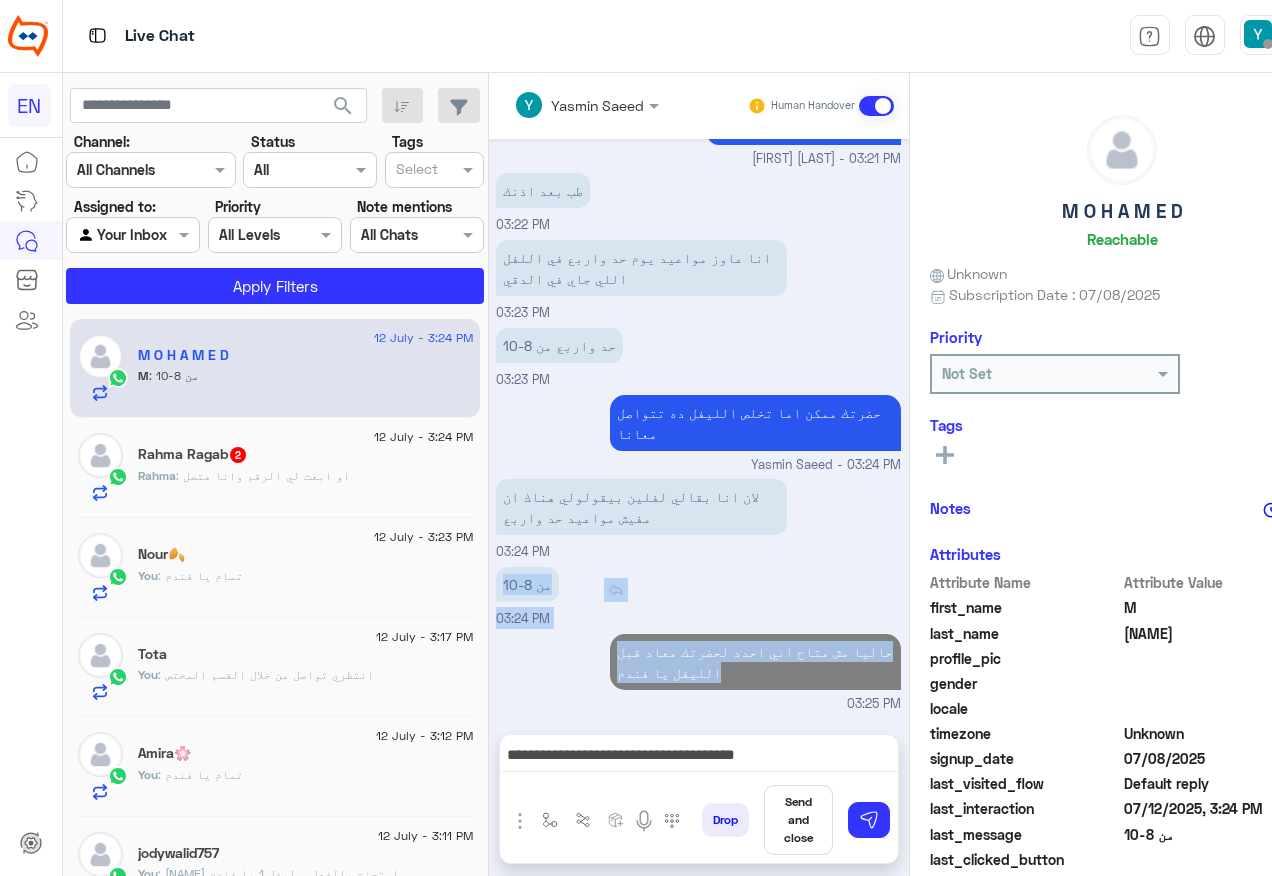 scroll, scrollTop: 923, scrollLeft: 0, axis: vertical 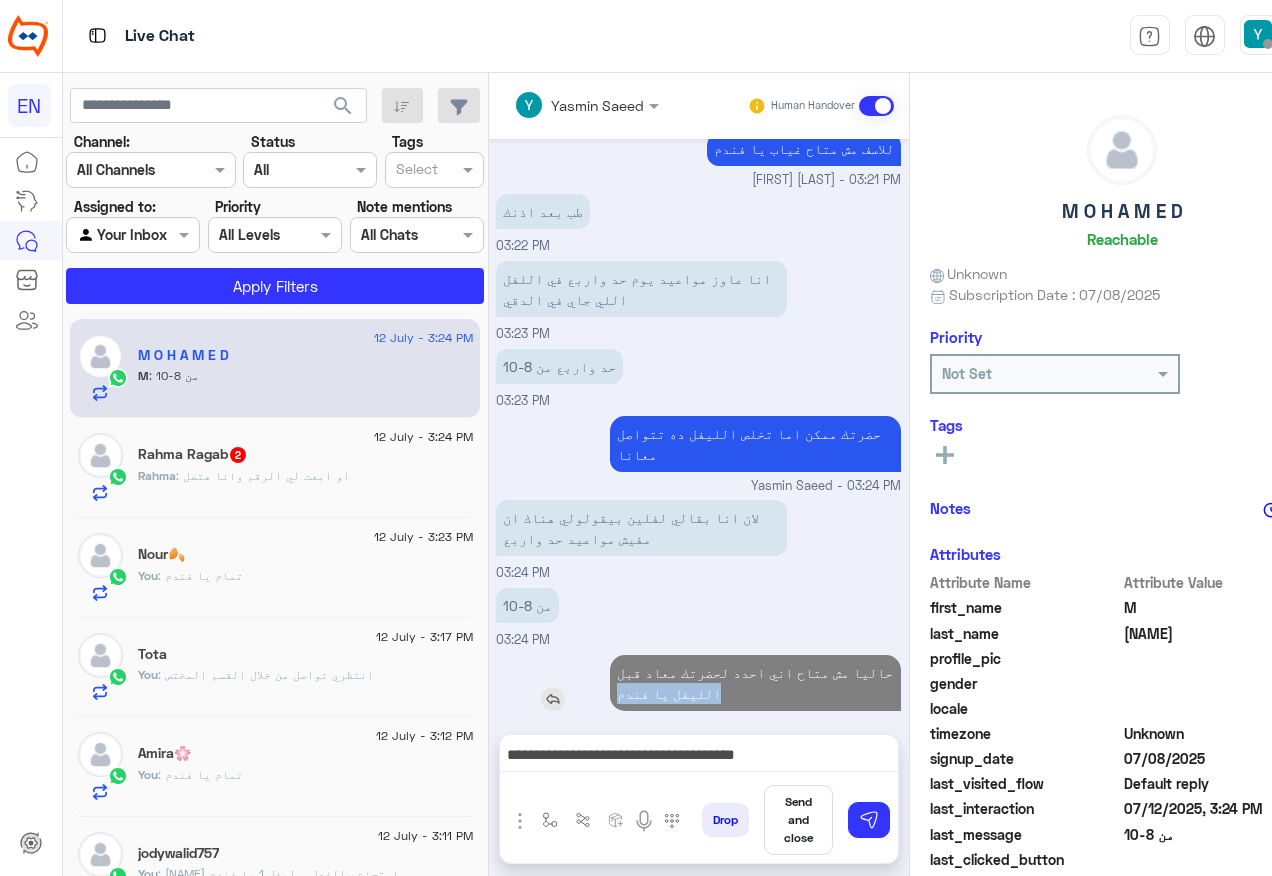 drag, startPoint x: 706, startPoint y: 583, endPoint x: 604, endPoint y: 669, distance: 133.41664 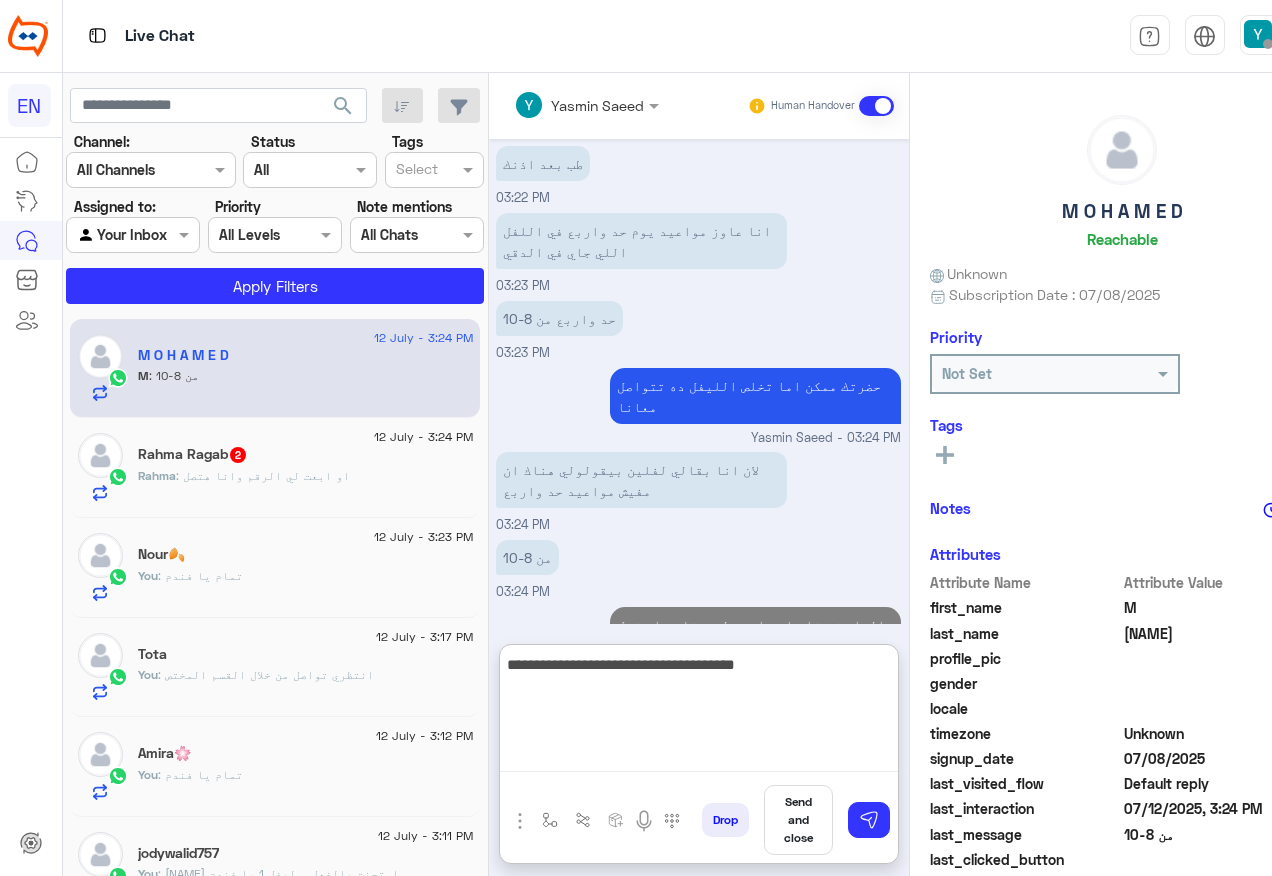click on "**********" at bounding box center (699, 712) 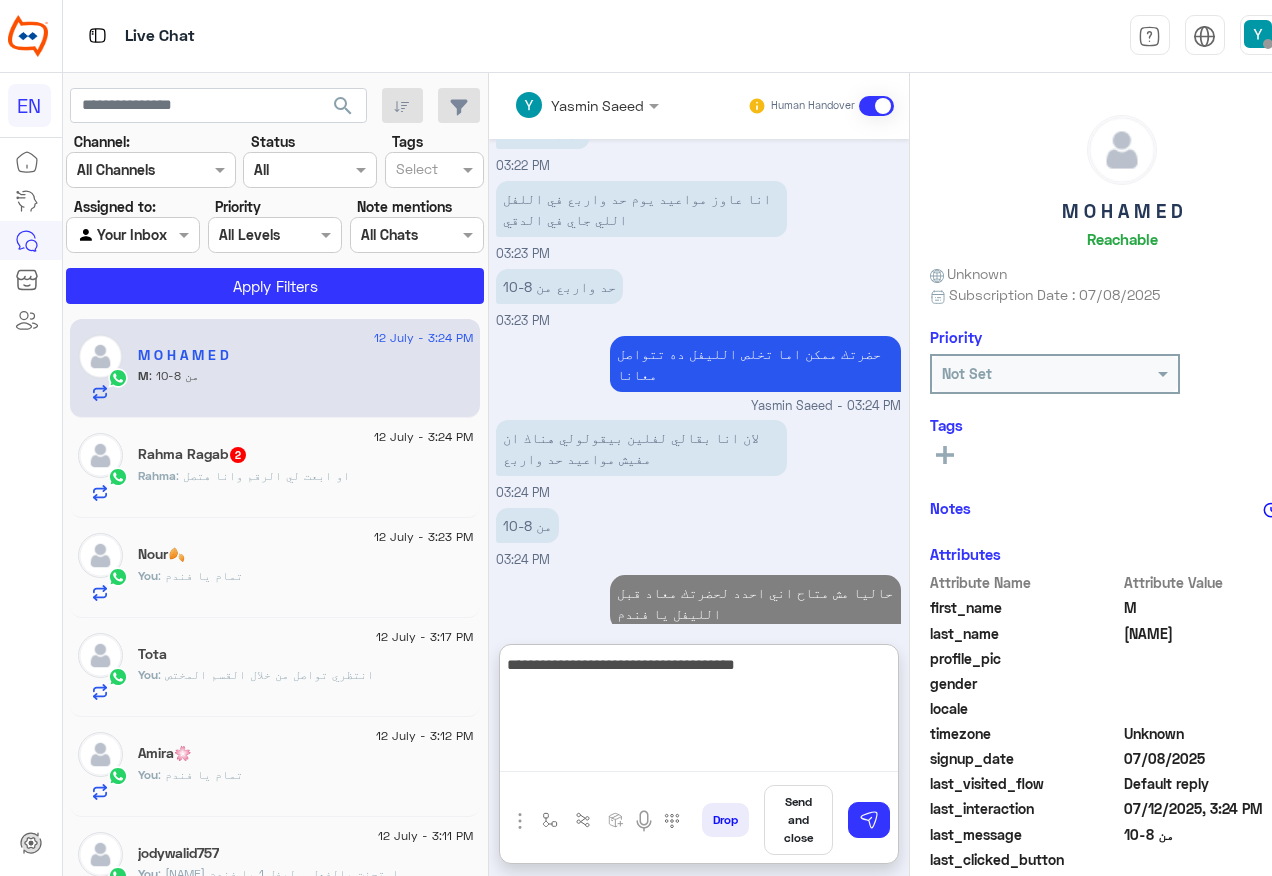 scroll, scrollTop: 1013, scrollLeft: 0, axis: vertical 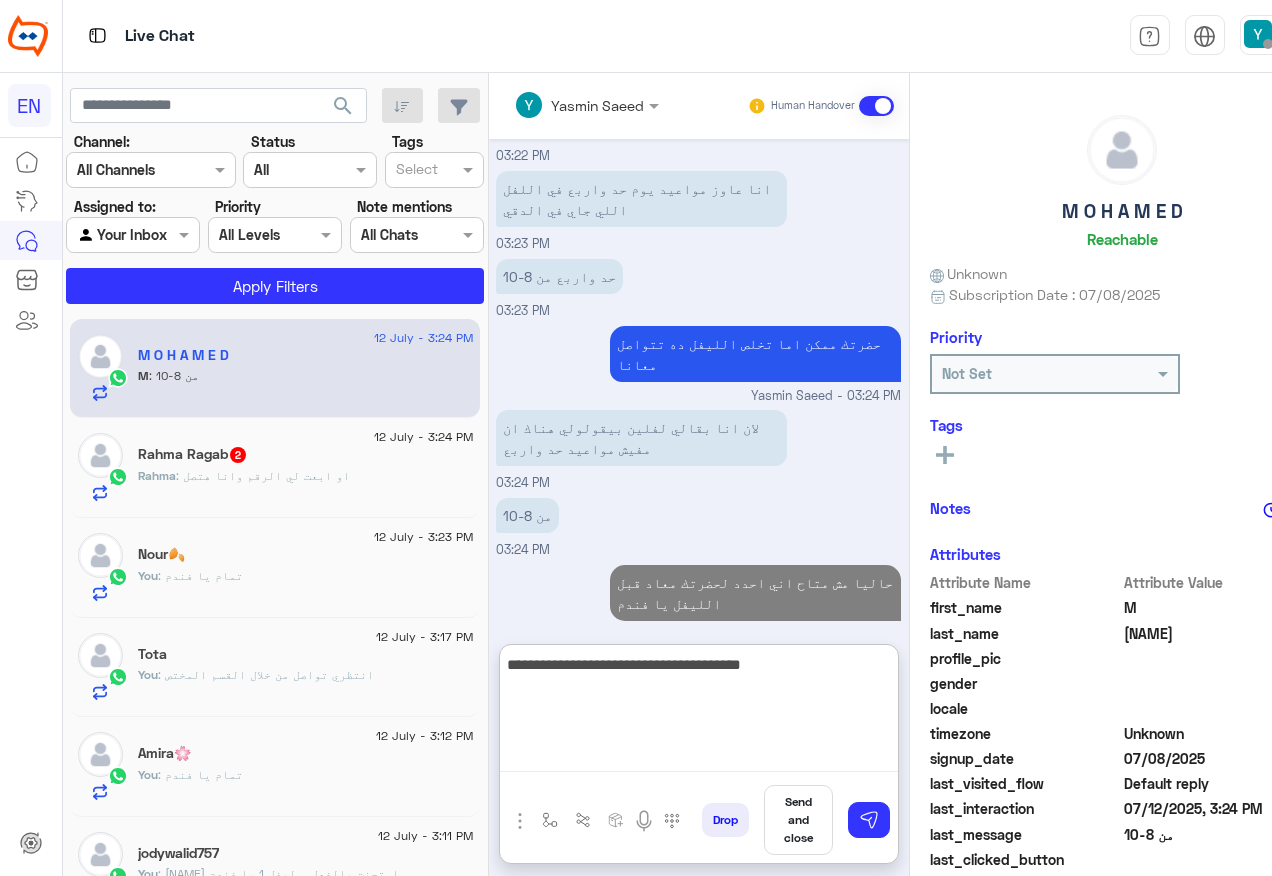 paste on "**********" 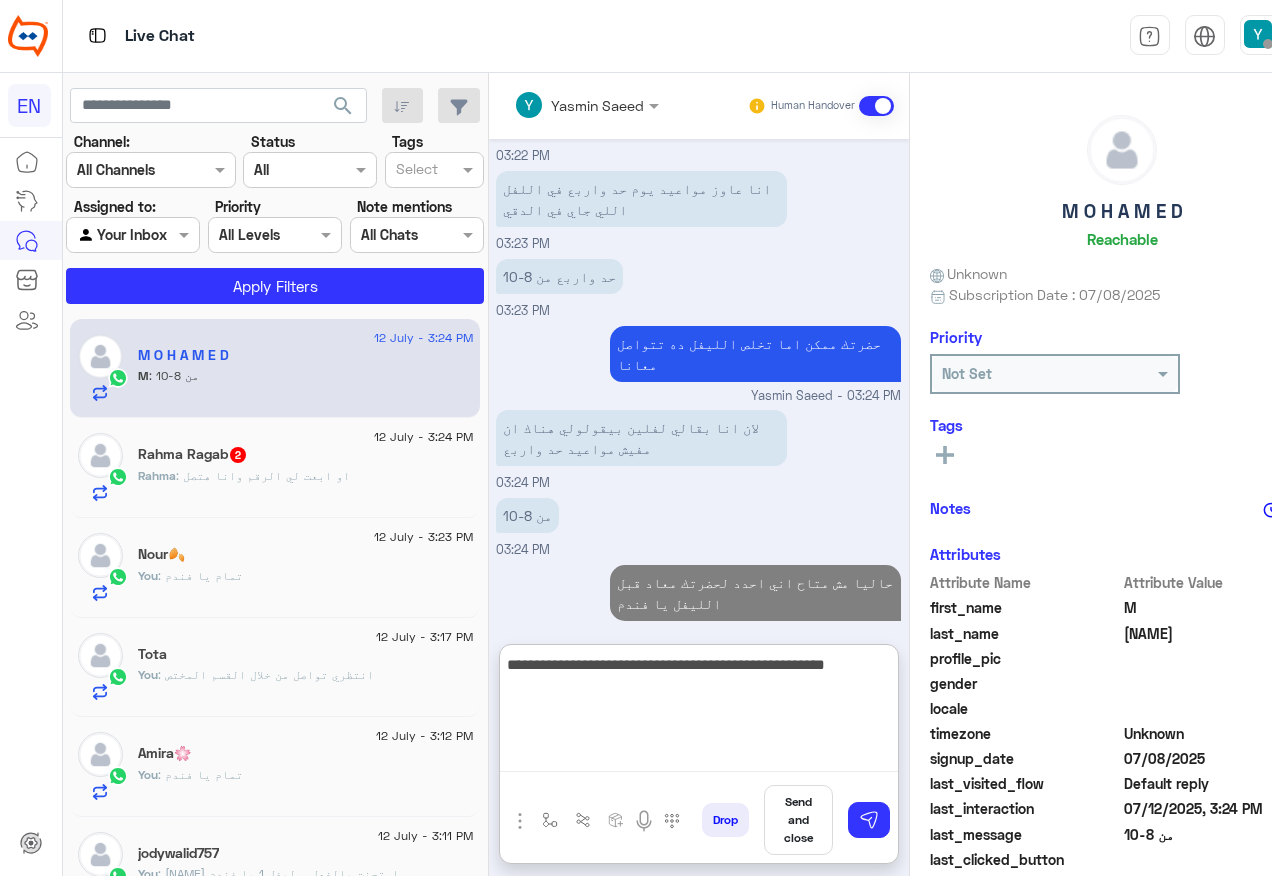 type on "**********" 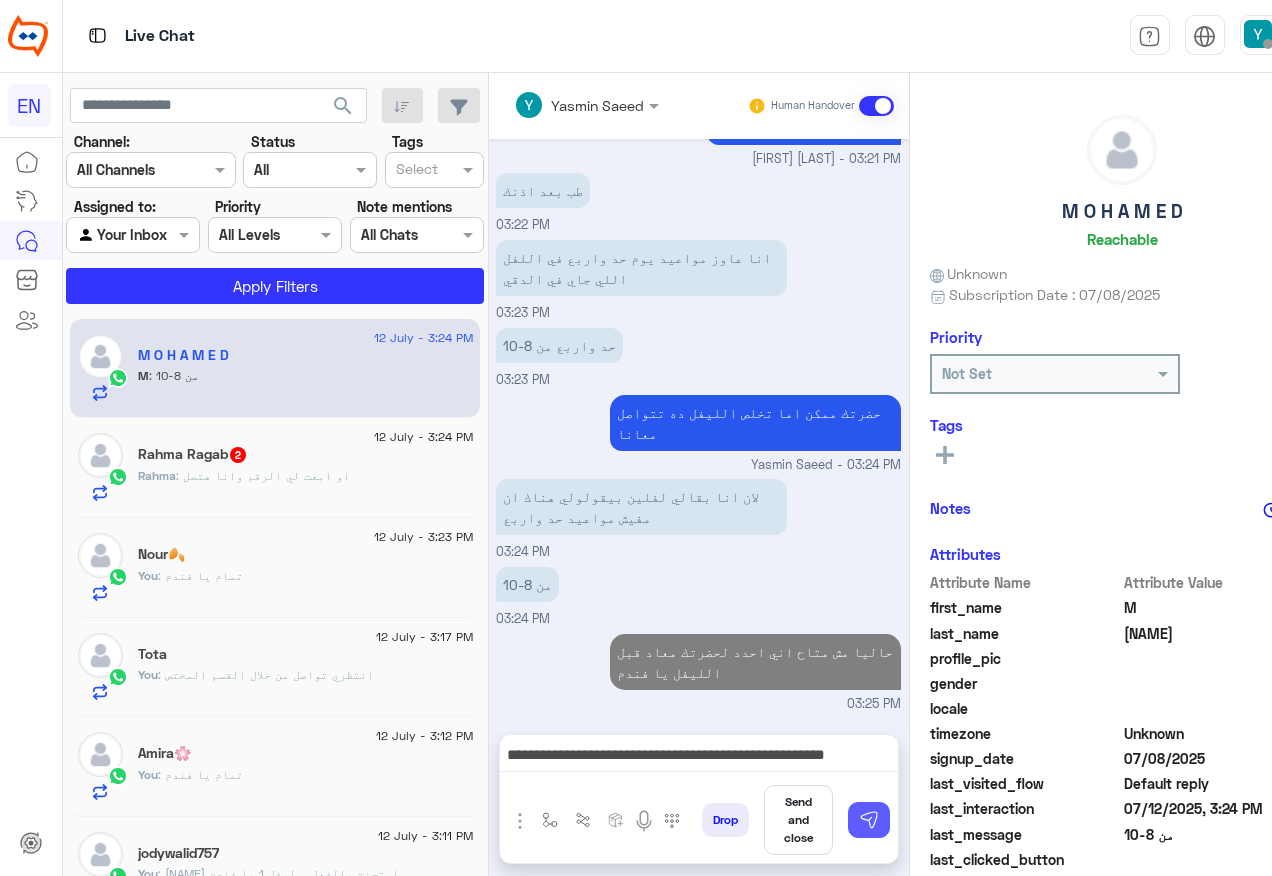 drag, startPoint x: 871, startPoint y: 797, endPoint x: 880, endPoint y: 811, distance: 16.643316 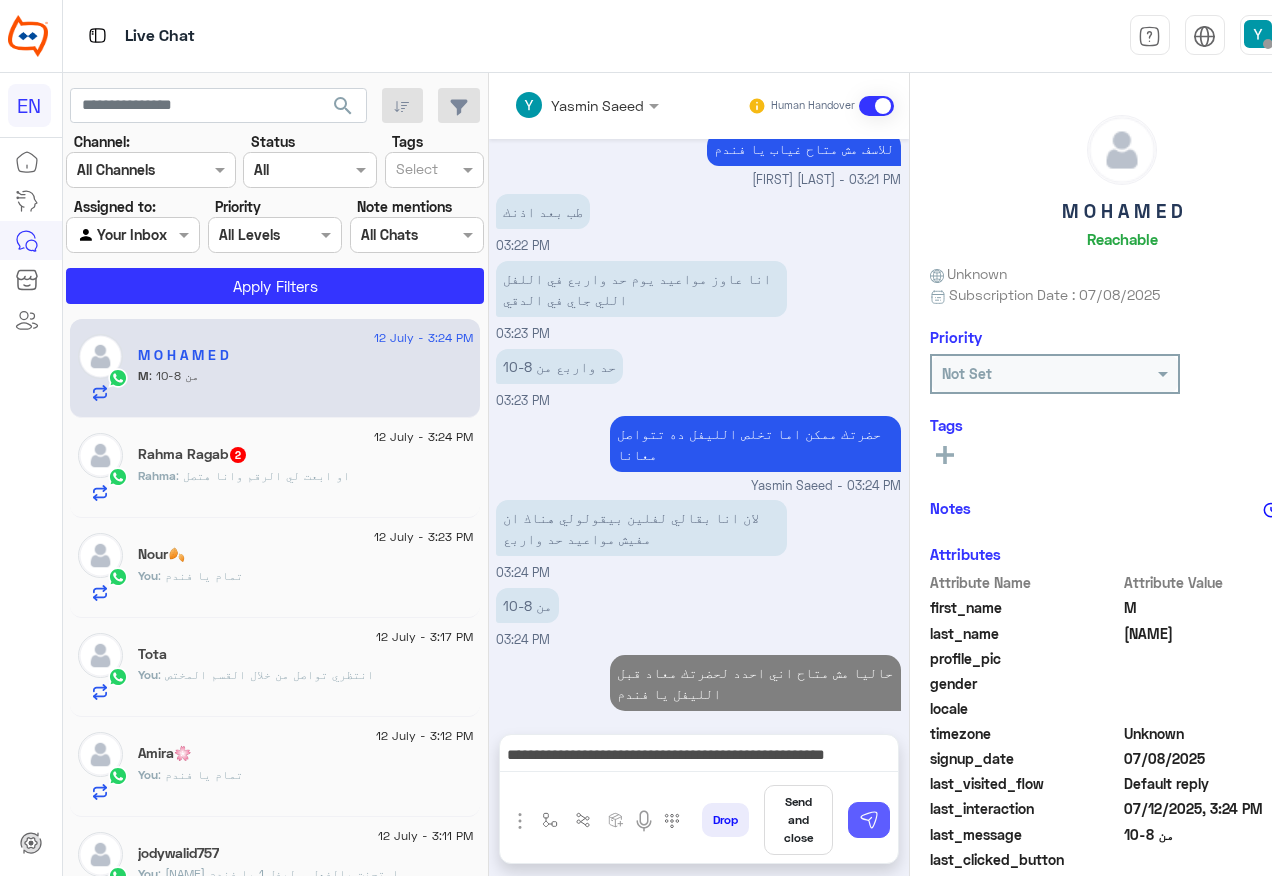 click at bounding box center (869, 820) 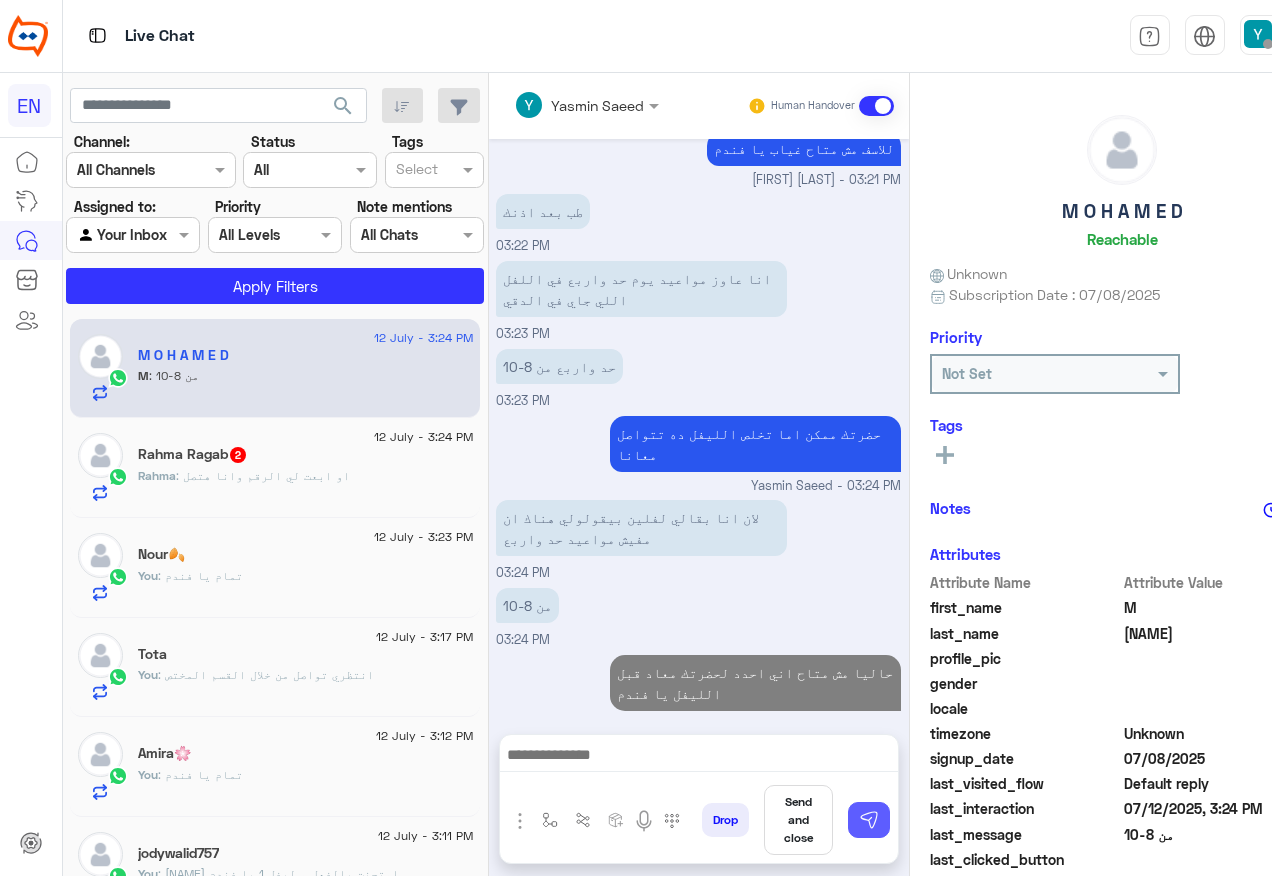 scroll, scrollTop: 1008, scrollLeft: 0, axis: vertical 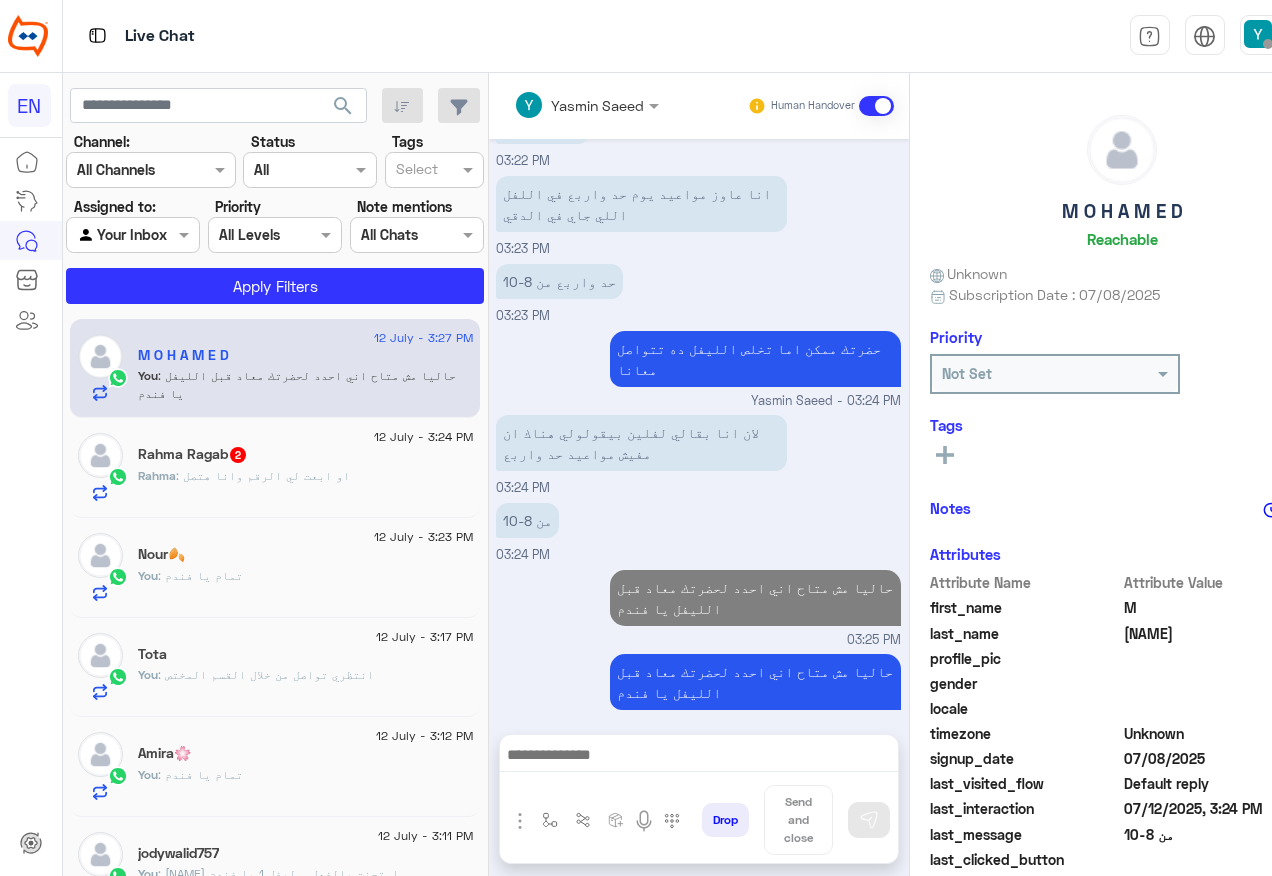 click on ": او ابعت لي الرقم وانا هتصل" 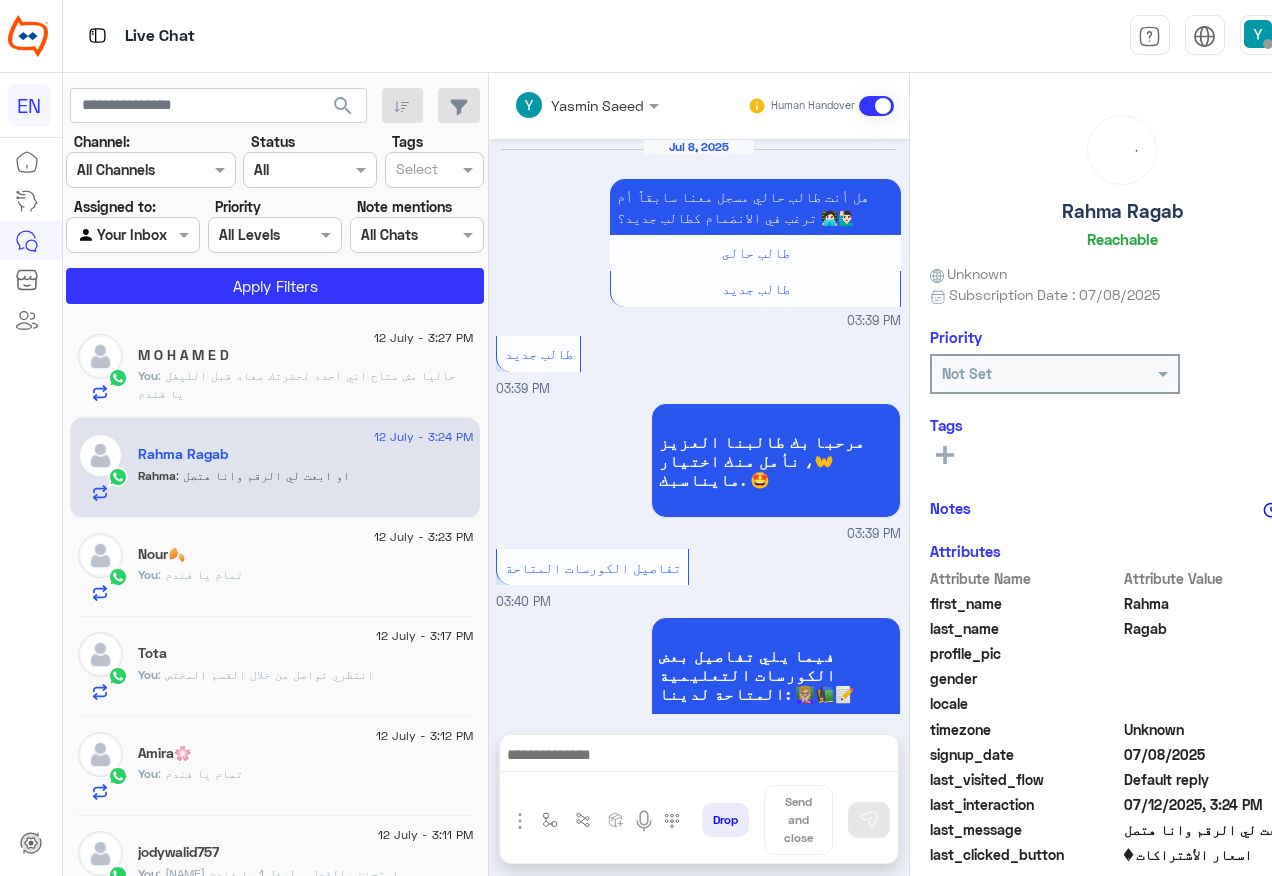scroll, scrollTop: 1632, scrollLeft: 0, axis: vertical 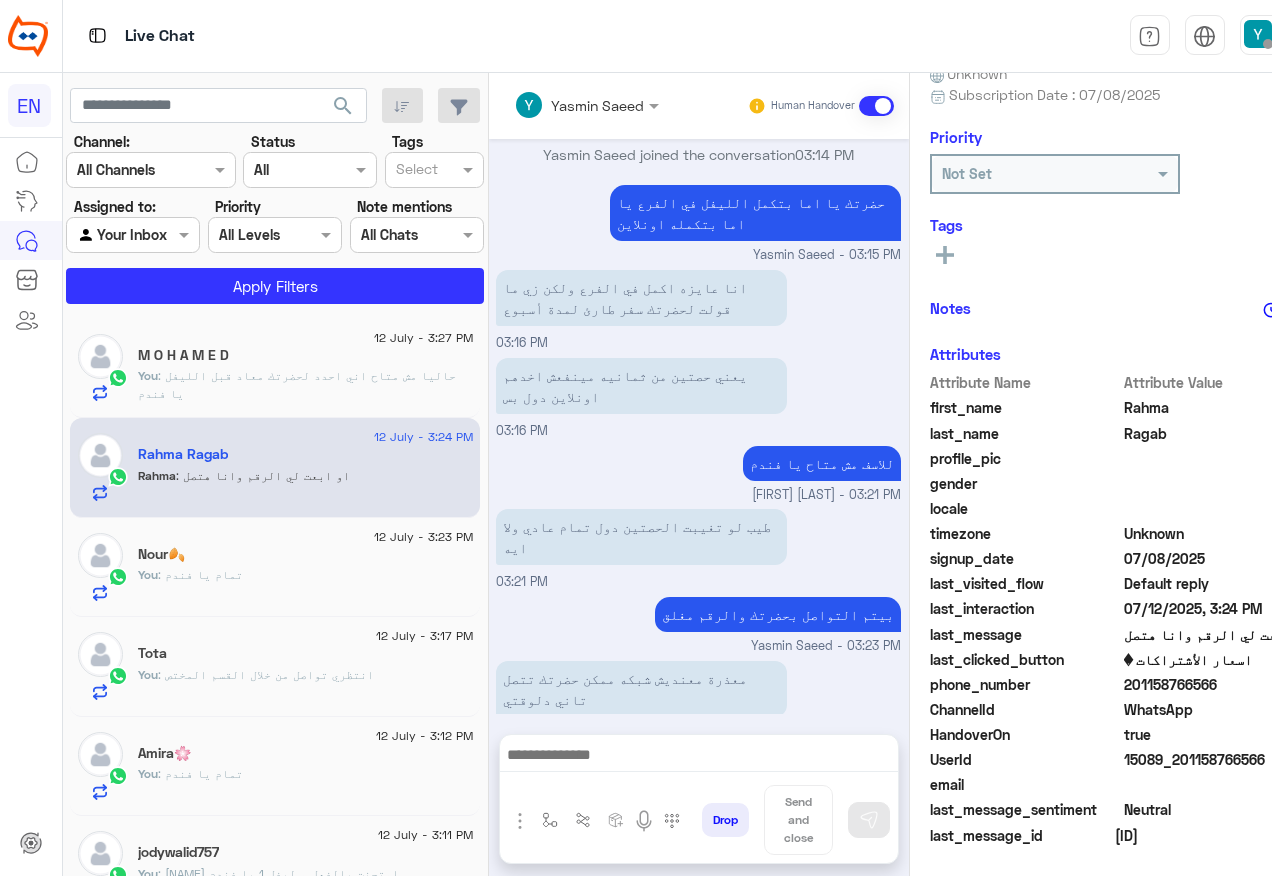 click on "201158766566" 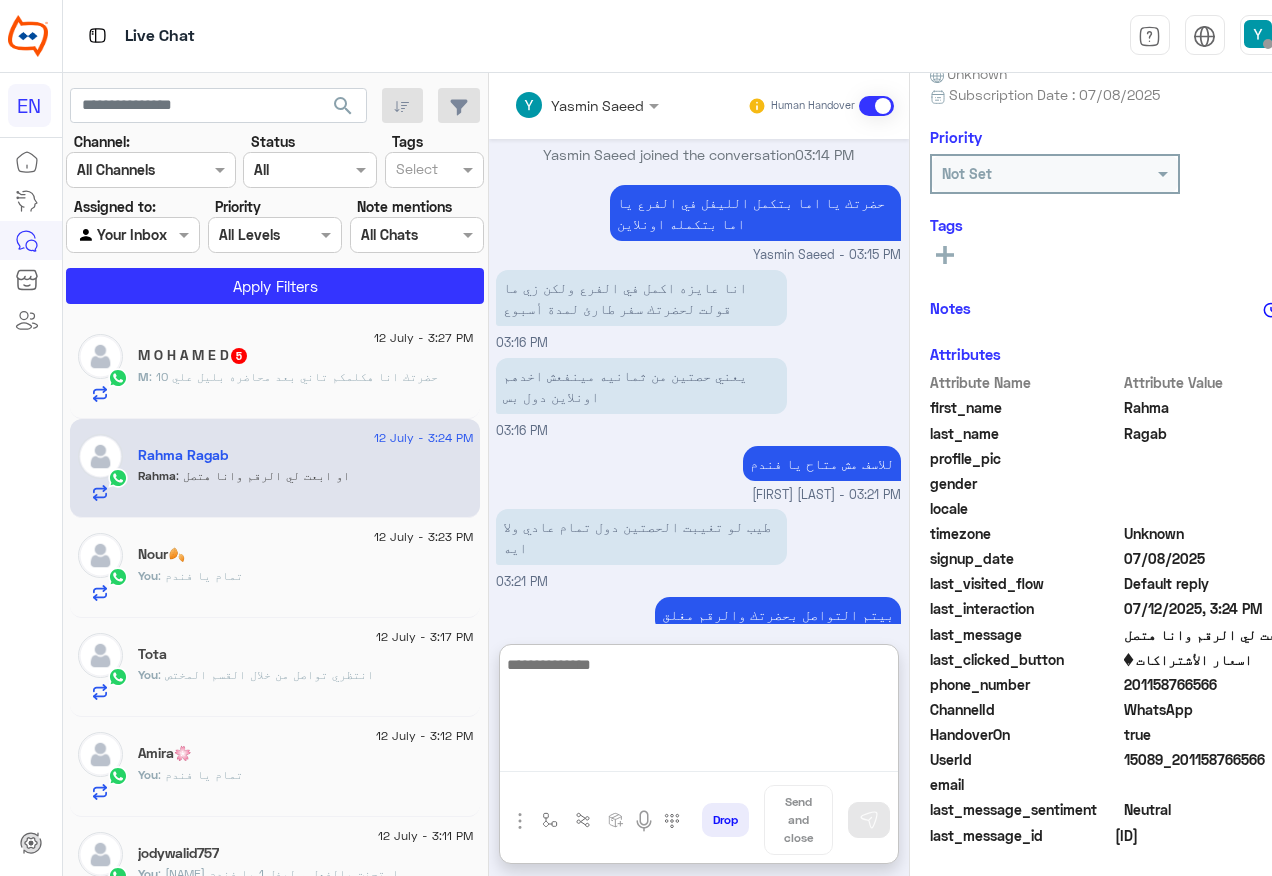 click at bounding box center [699, 712] 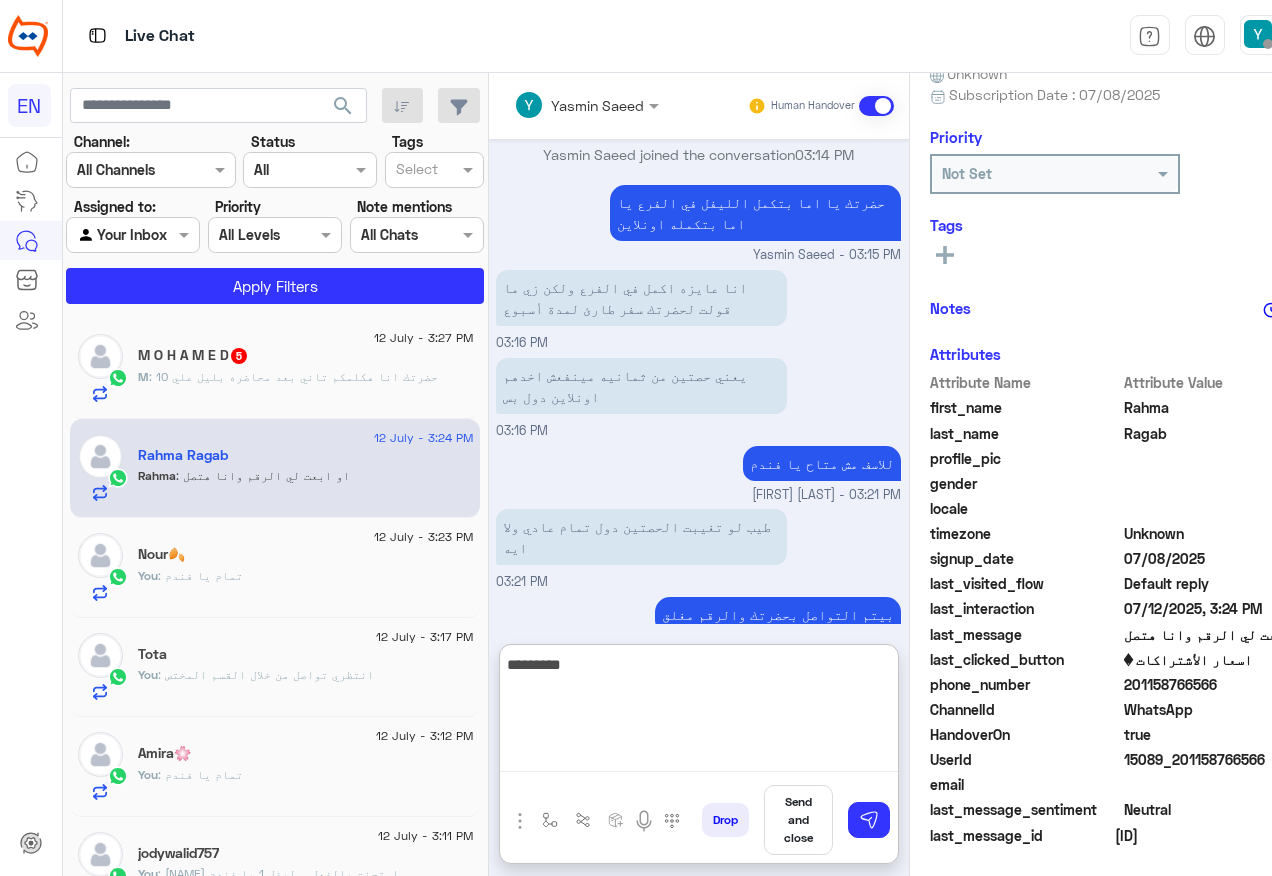 type on "**********" 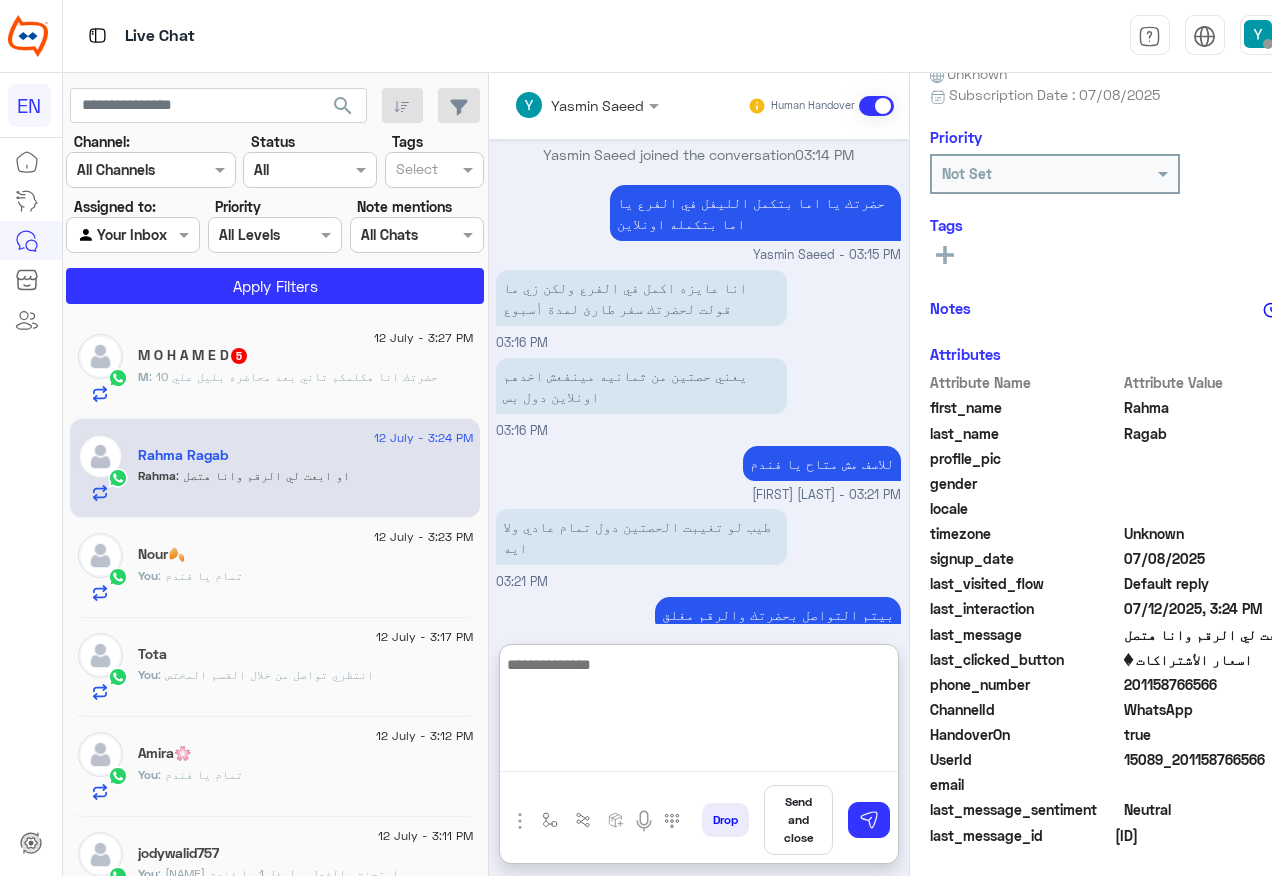 scroll, scrollTop: 1785, scrollLeft: 0, axis: vertical 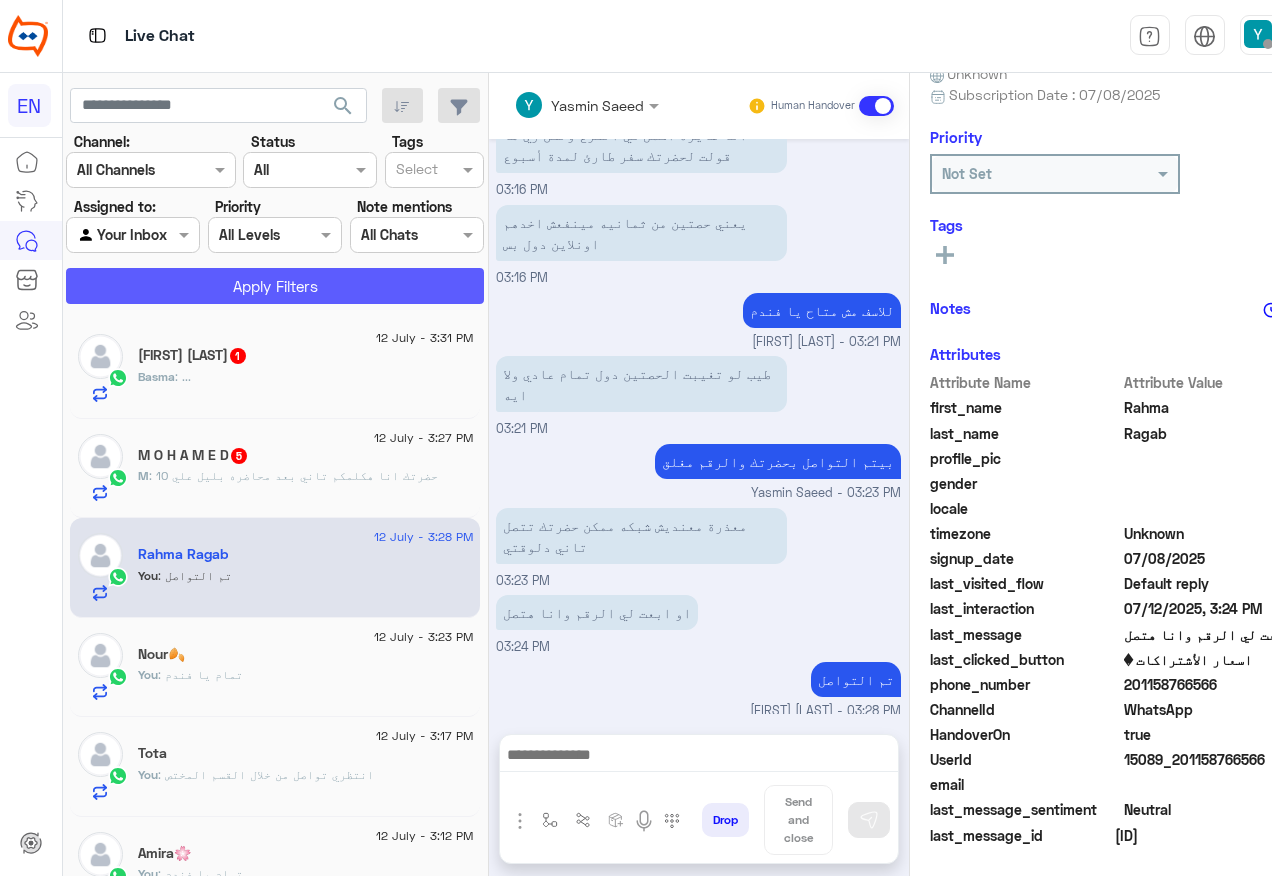 click on "Apply Filters" 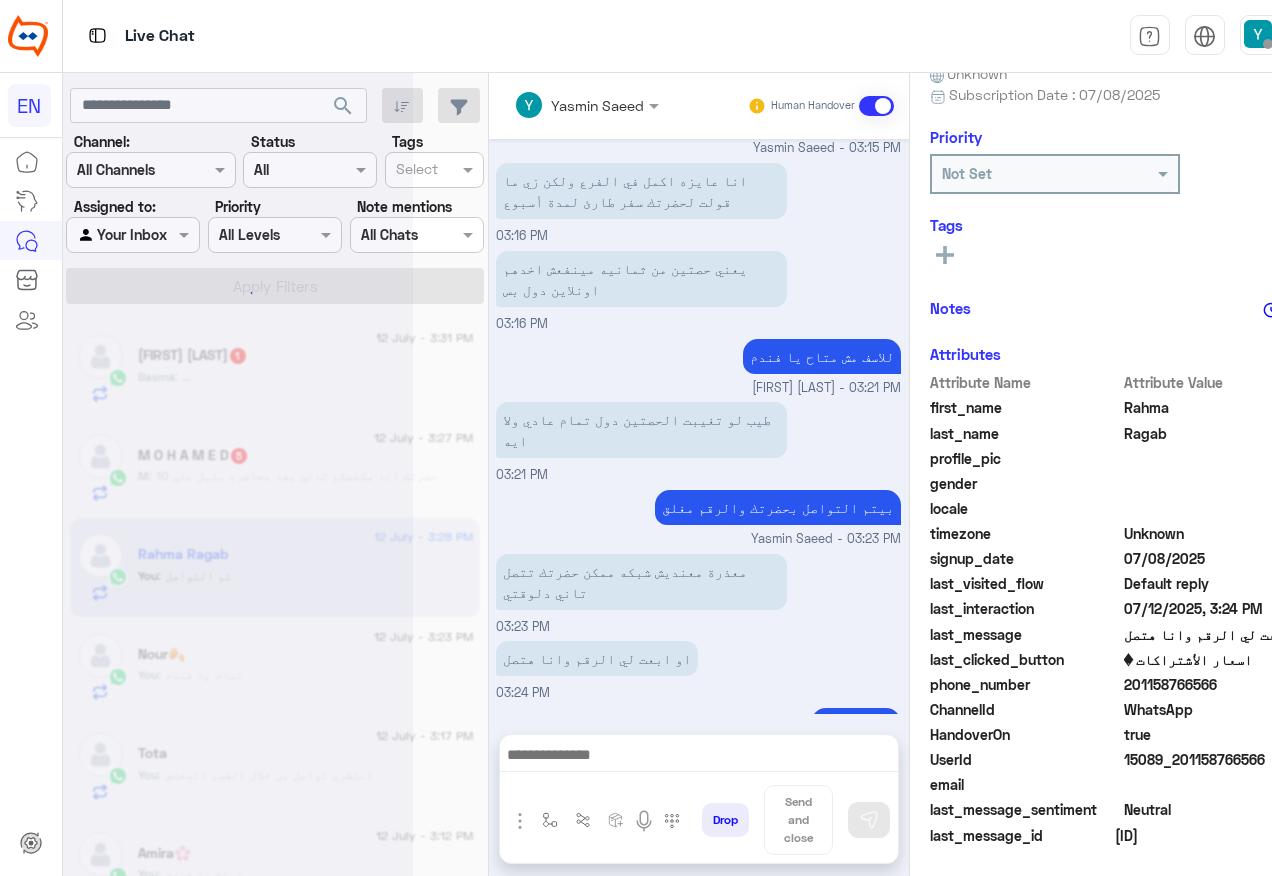 scroll, scrollTop: 1695, scrollLeft: 0, axis: vertical 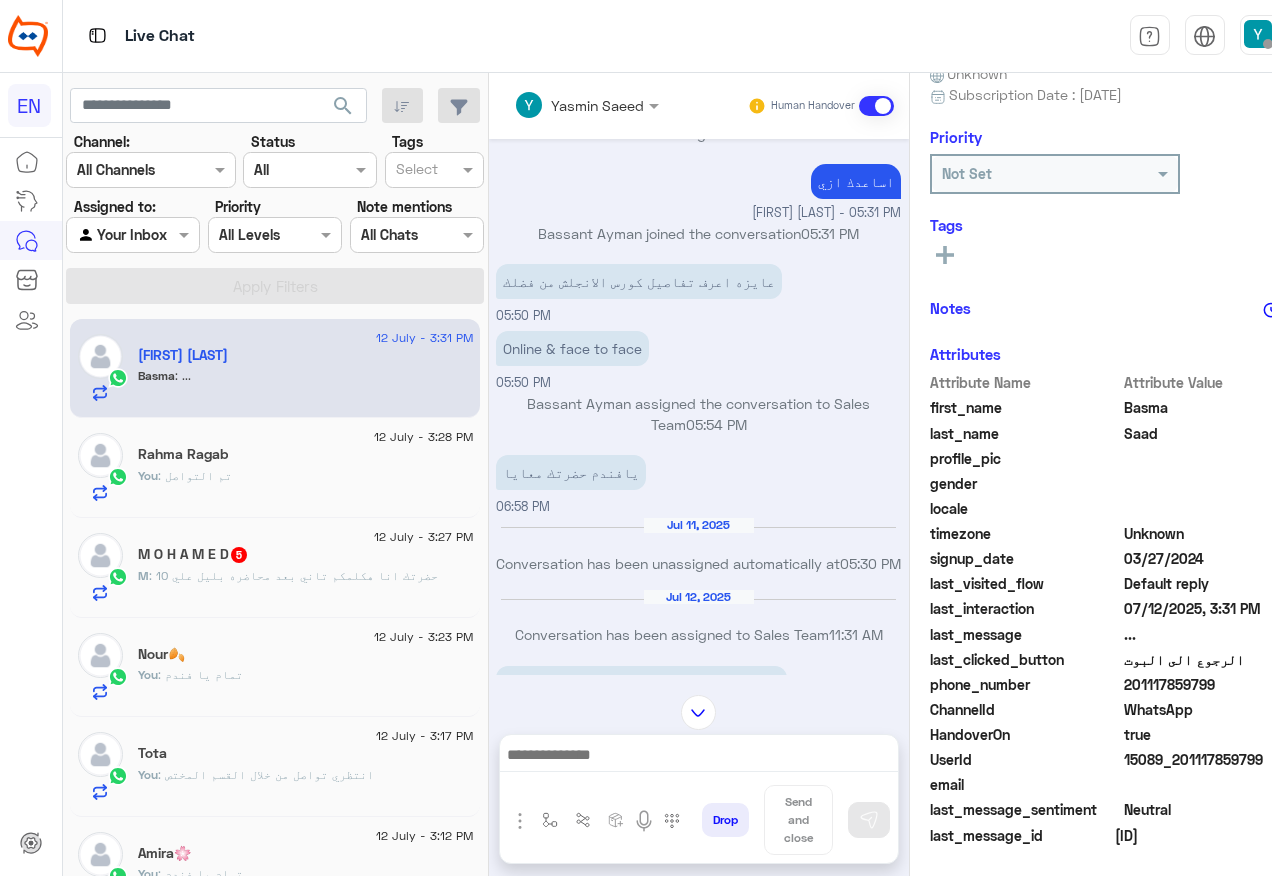 click at bounding box center (587, 104) 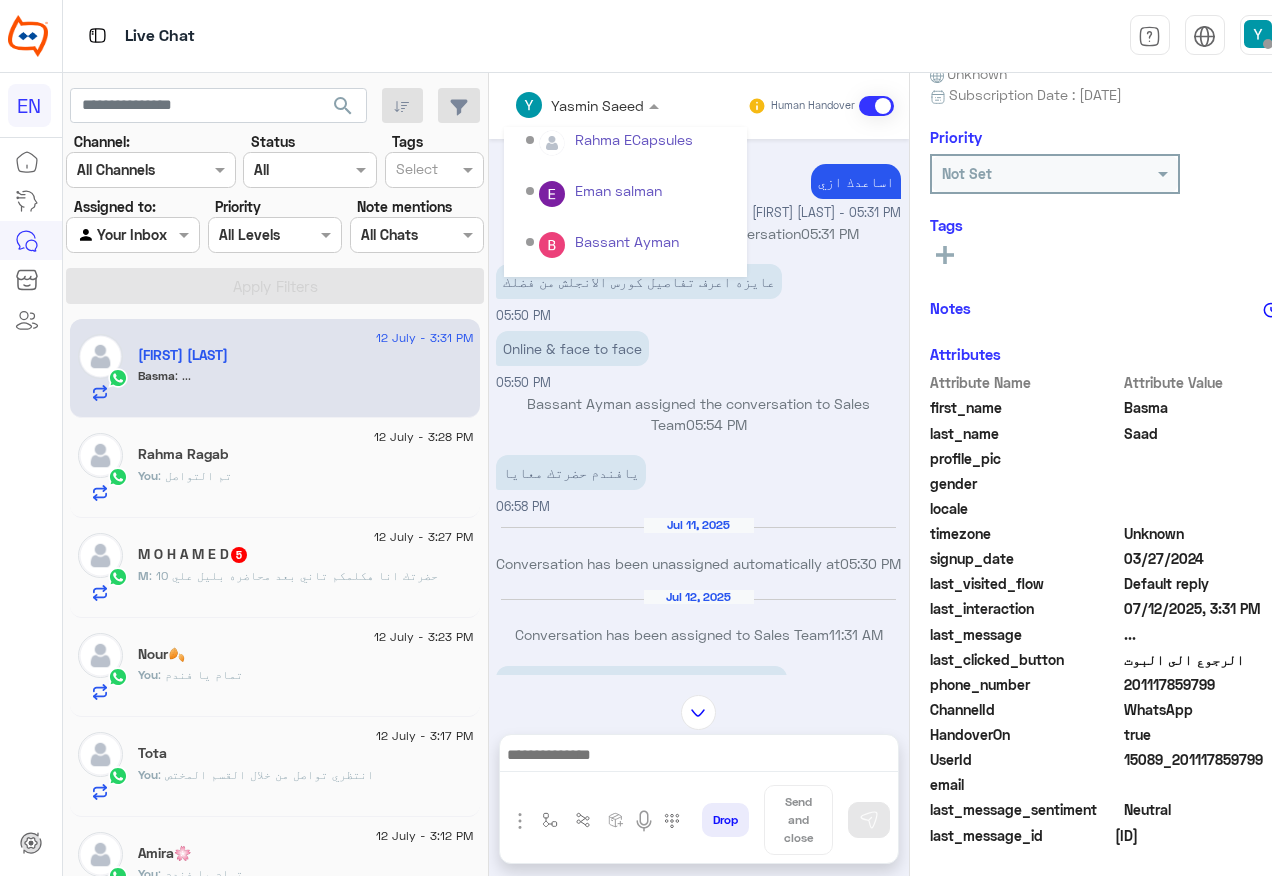 scroll, scrollTop: 332, scrollLeft: 0, axis: vertical 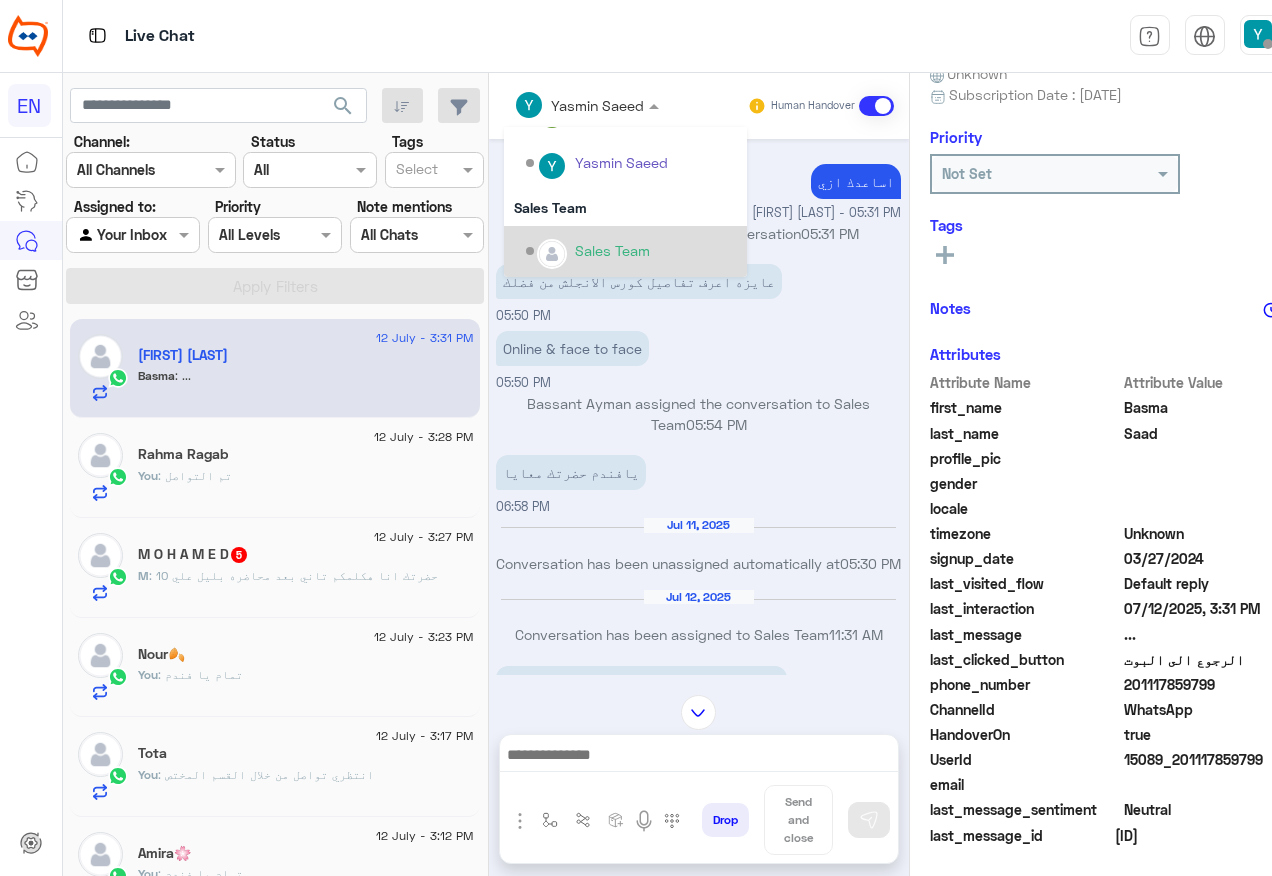click on "Sales Team" at bounding box center [631, 251] 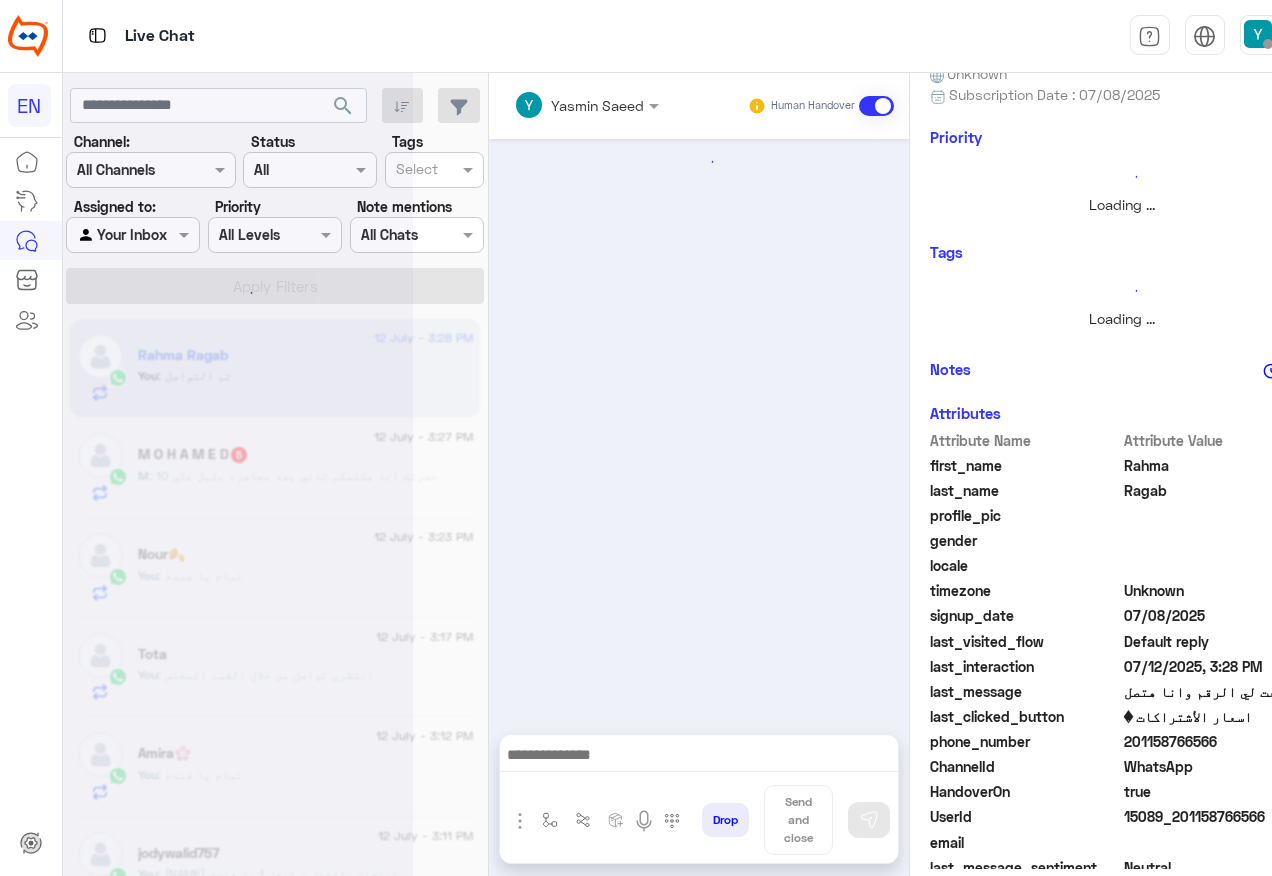 scroll, scrollTop: 0, scrollLeft: 0, axis: both 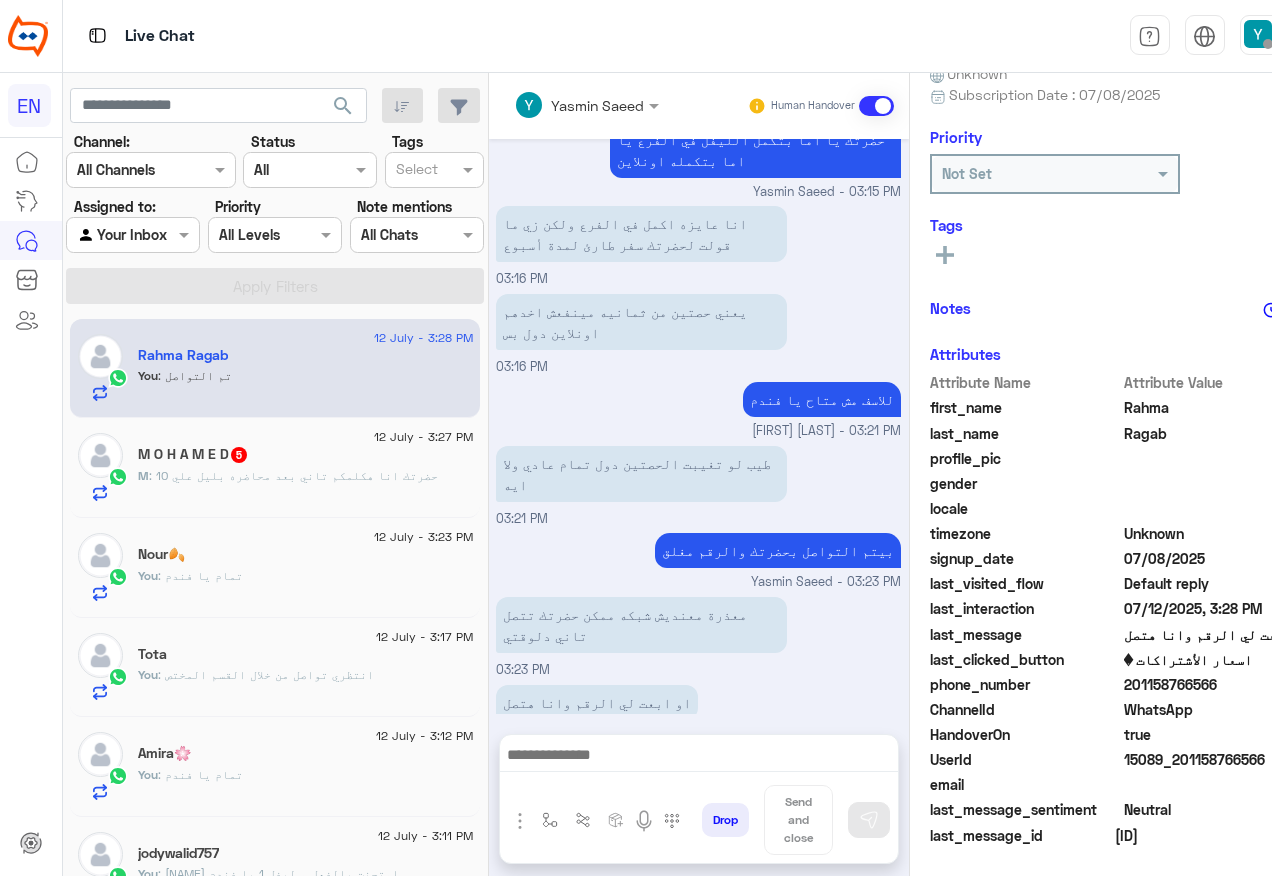 click on "M : حضرتك انا هكلمكم تاني بعد المحاضره بليل علي 10" 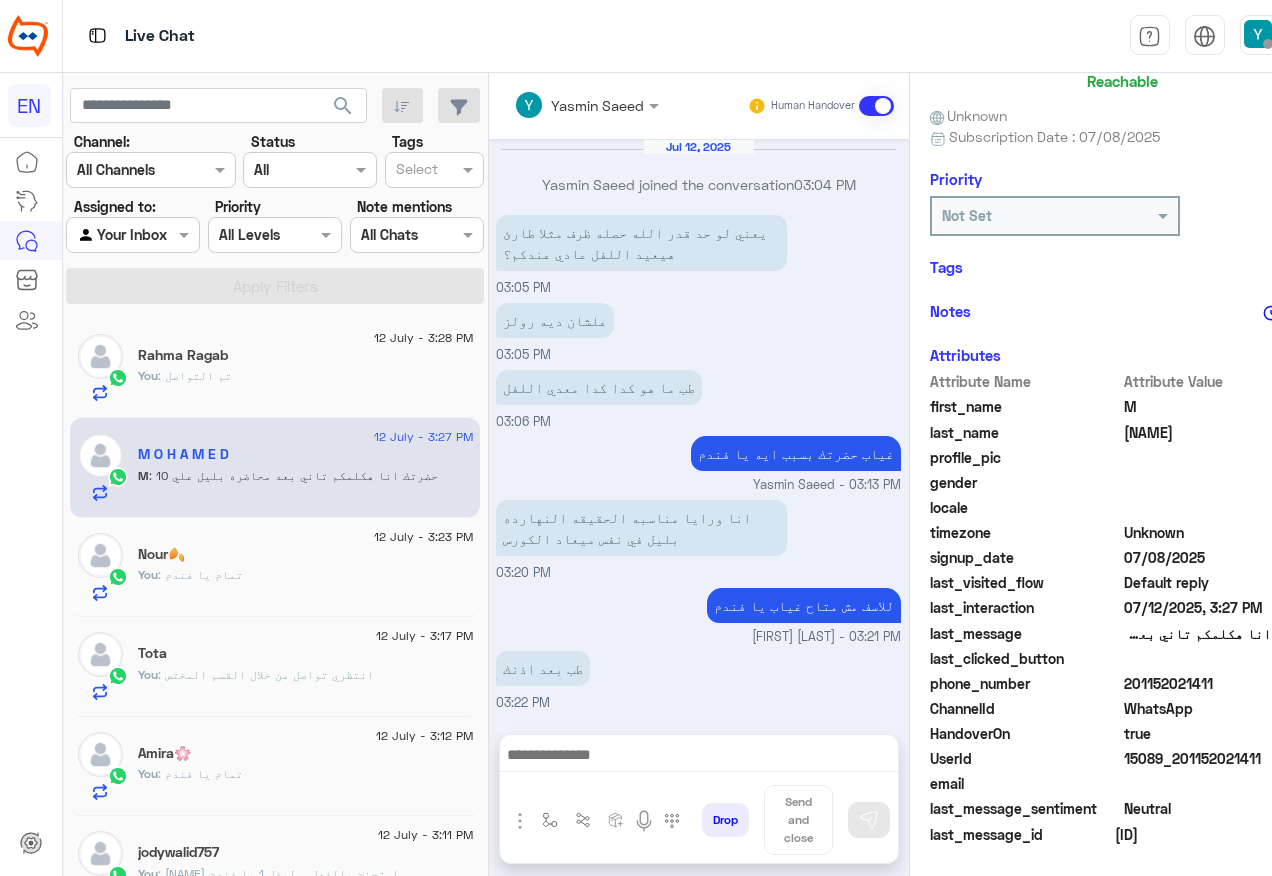 scroll, scrollTop: 197, scrollLeft: 0, axis: vertical 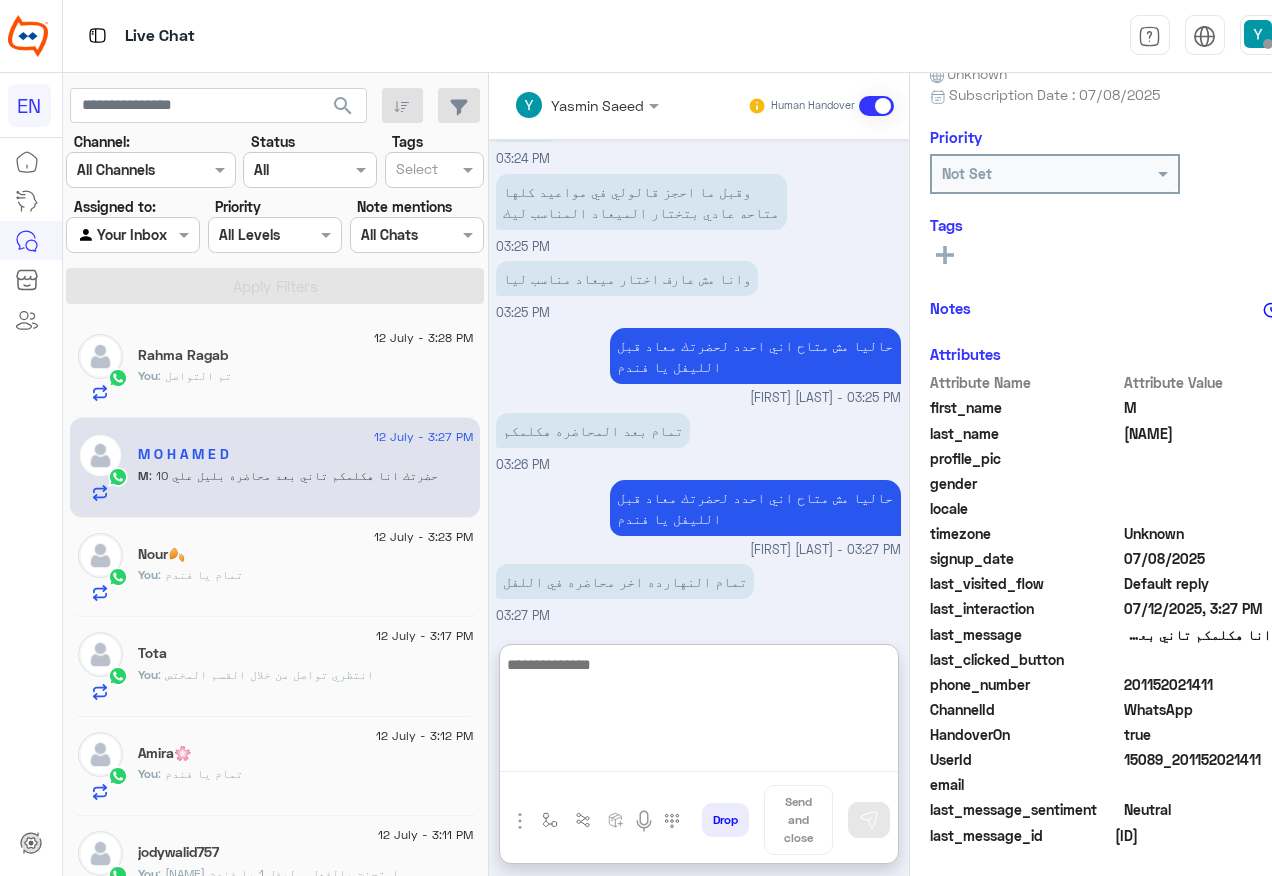 click at bounding box center (699, 712) 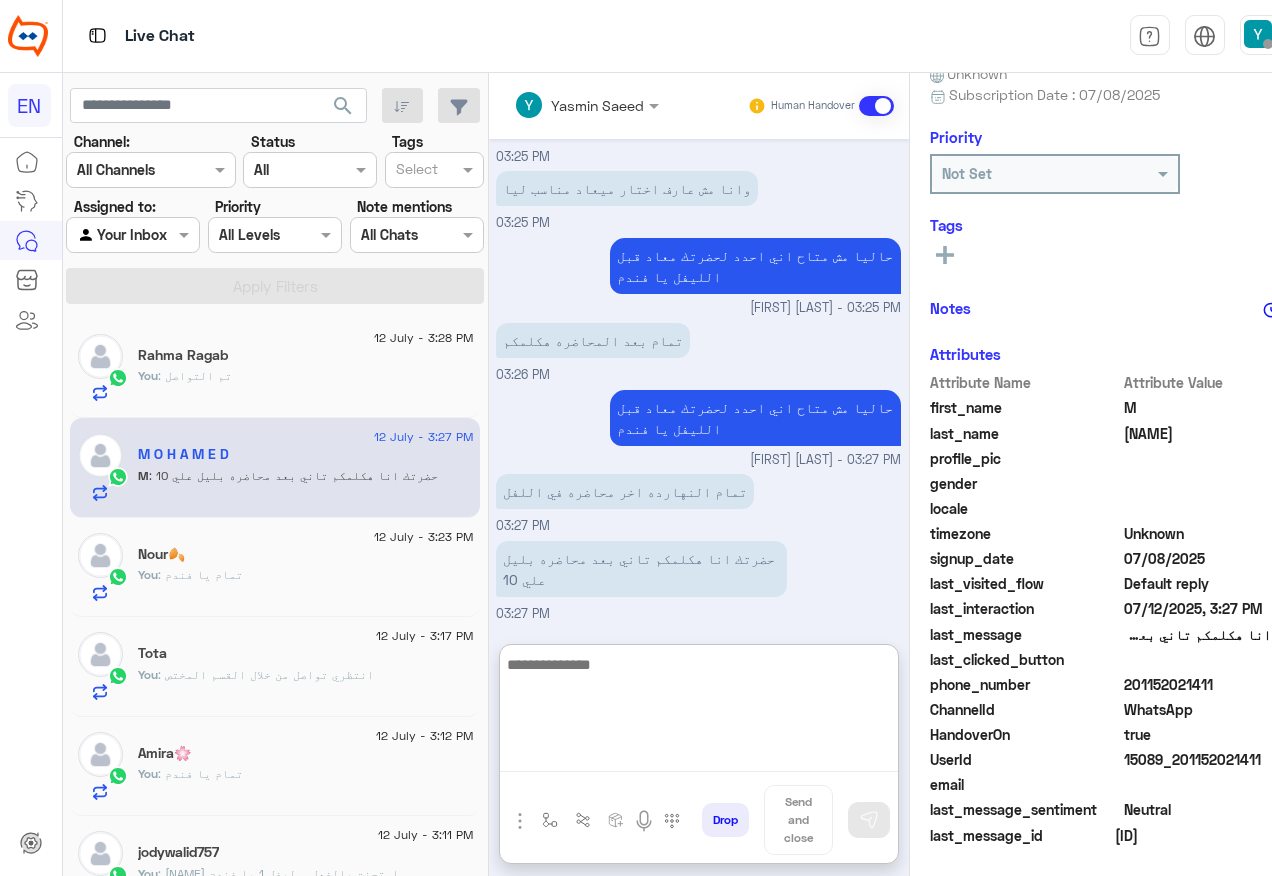 click at bounding box center (699, 712) 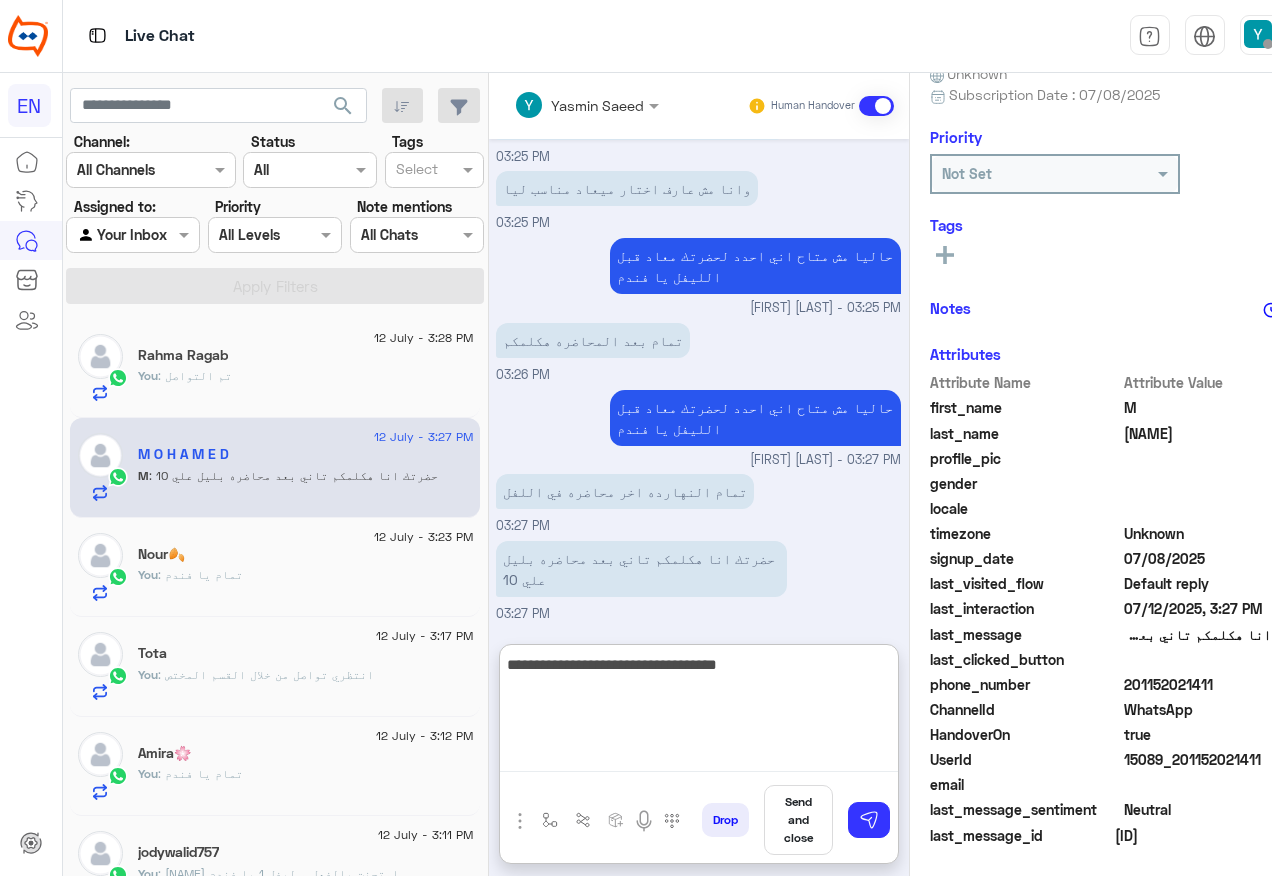 type on "**********" 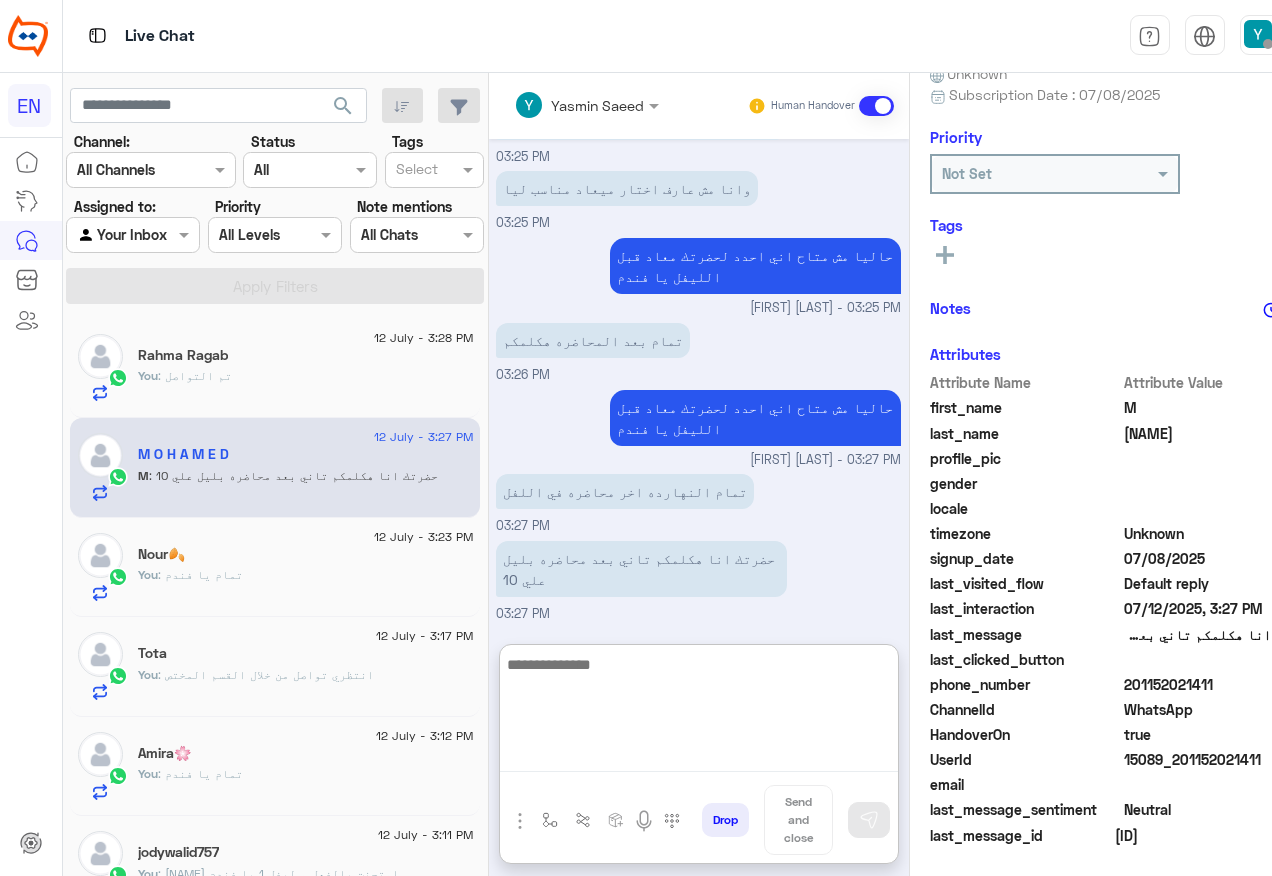 scroll, scrollTop: 1092, scrollLeft: 0, axis: vertical 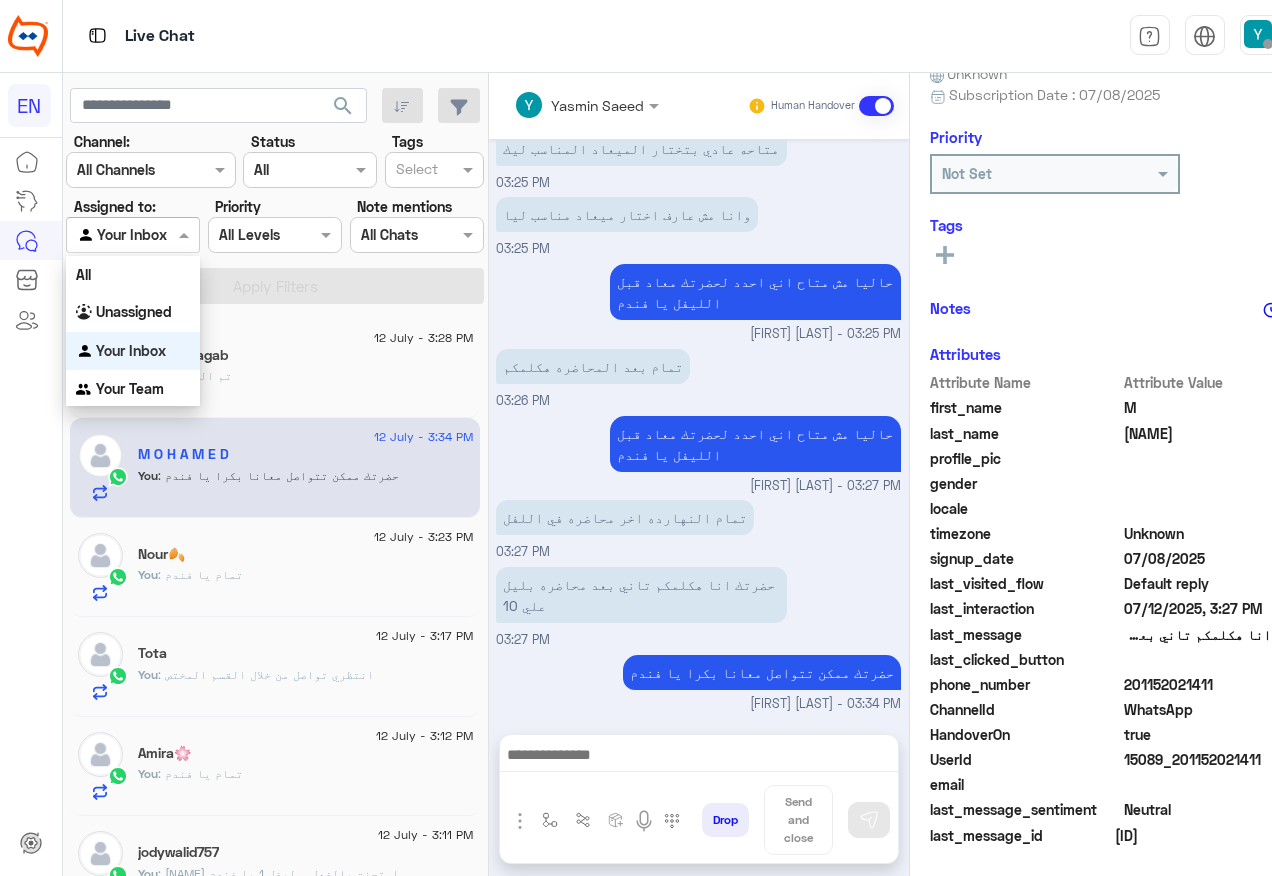 click at bounding box center (133, 234) 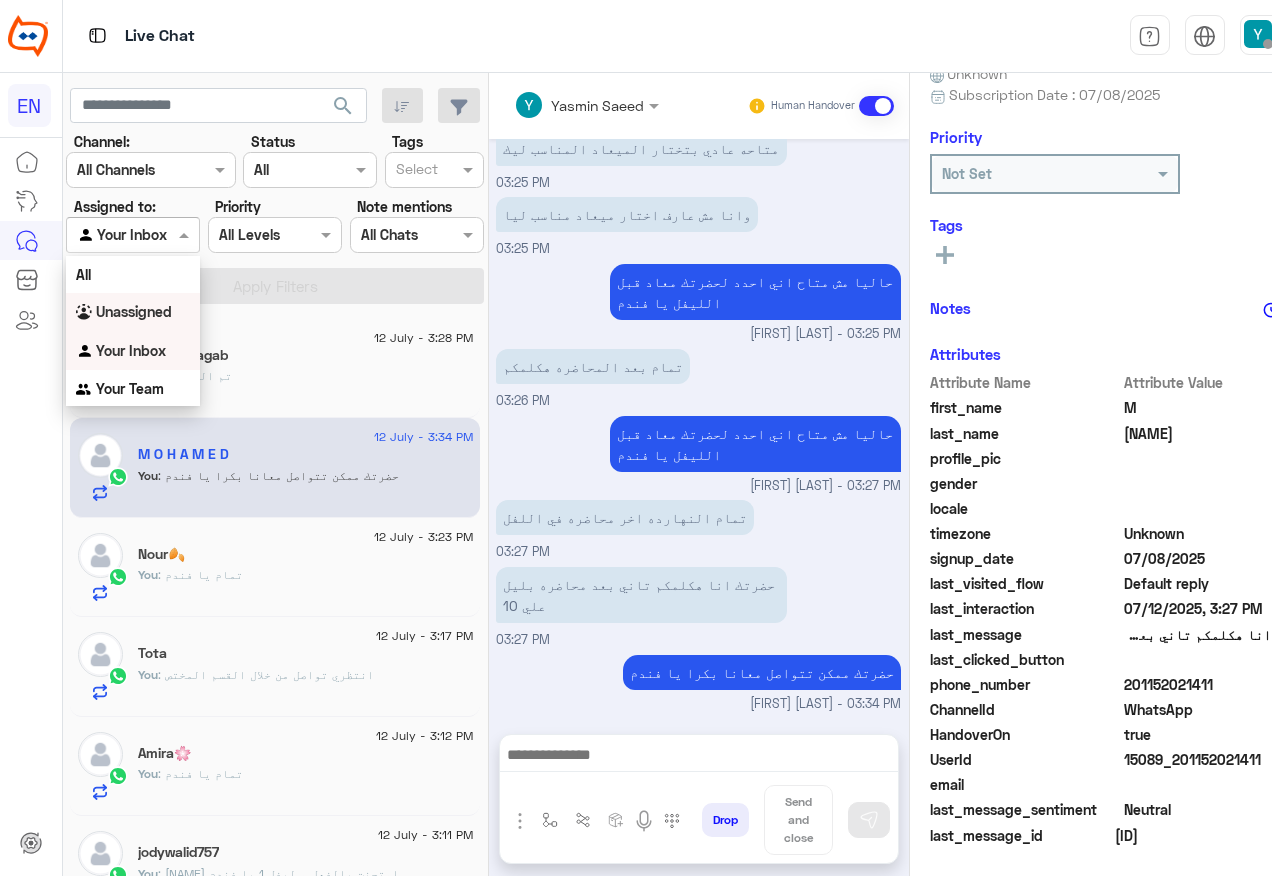 scroll, scrollTop: 1002, scrollLeft: 0, axis: vertical 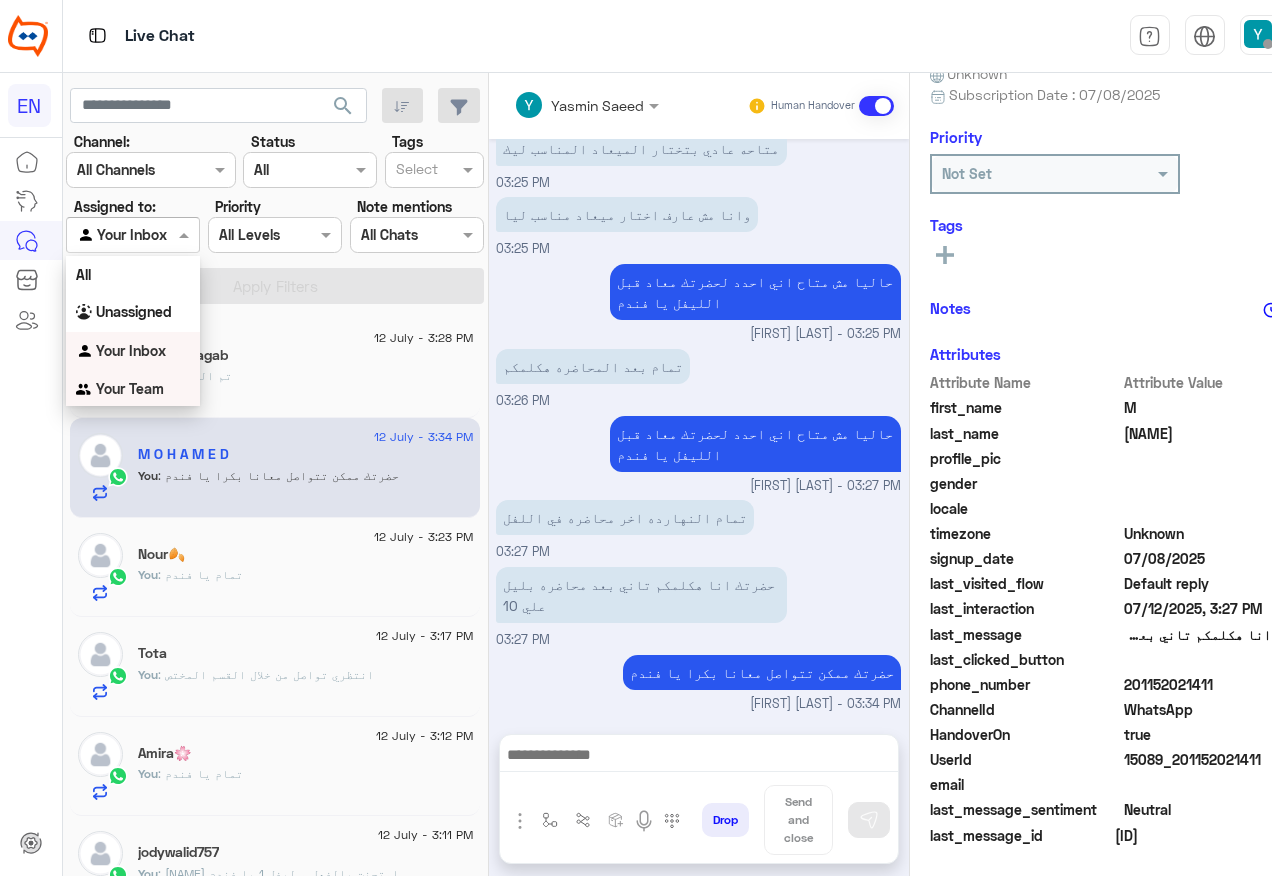click on "Your Team" at bounding box center [133, 389] 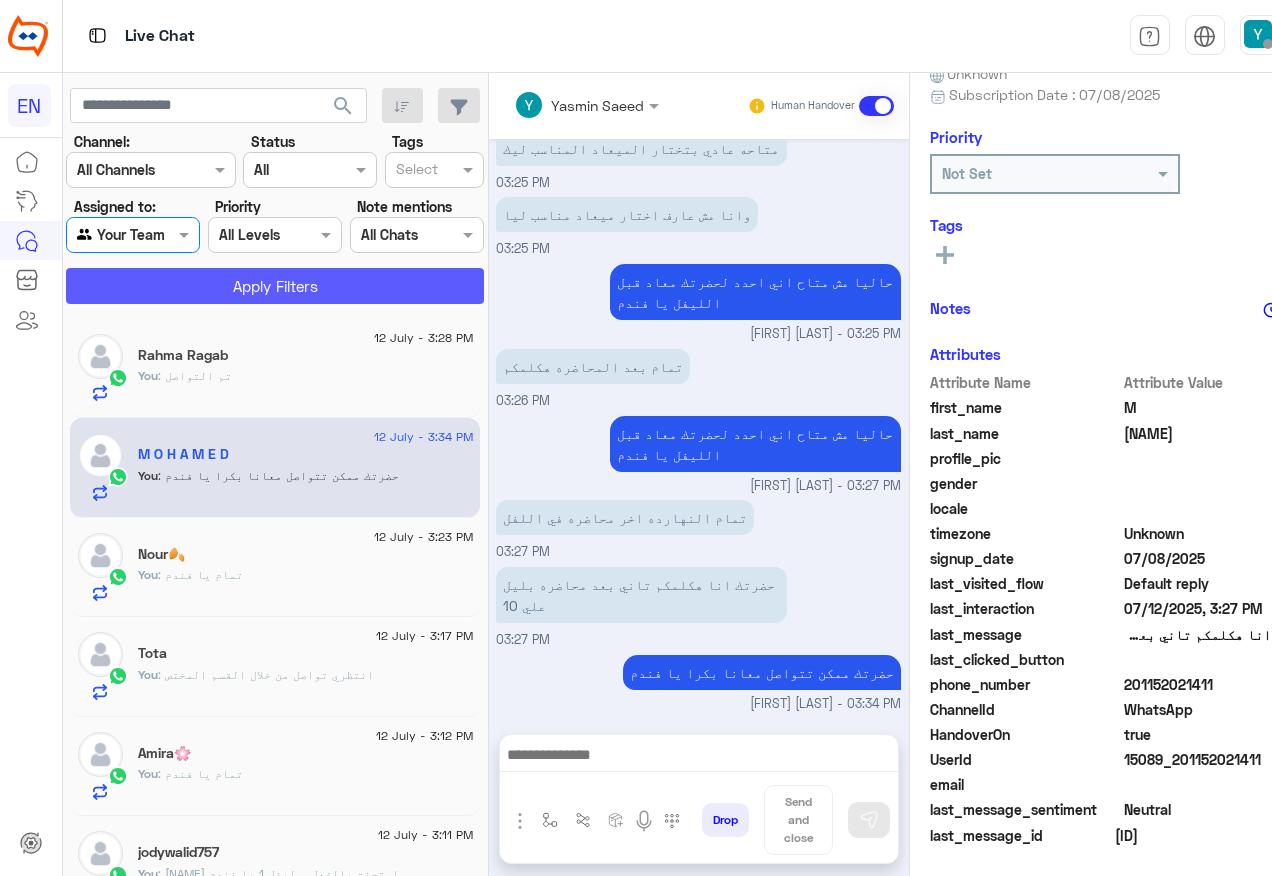 click on "Apply Filters" 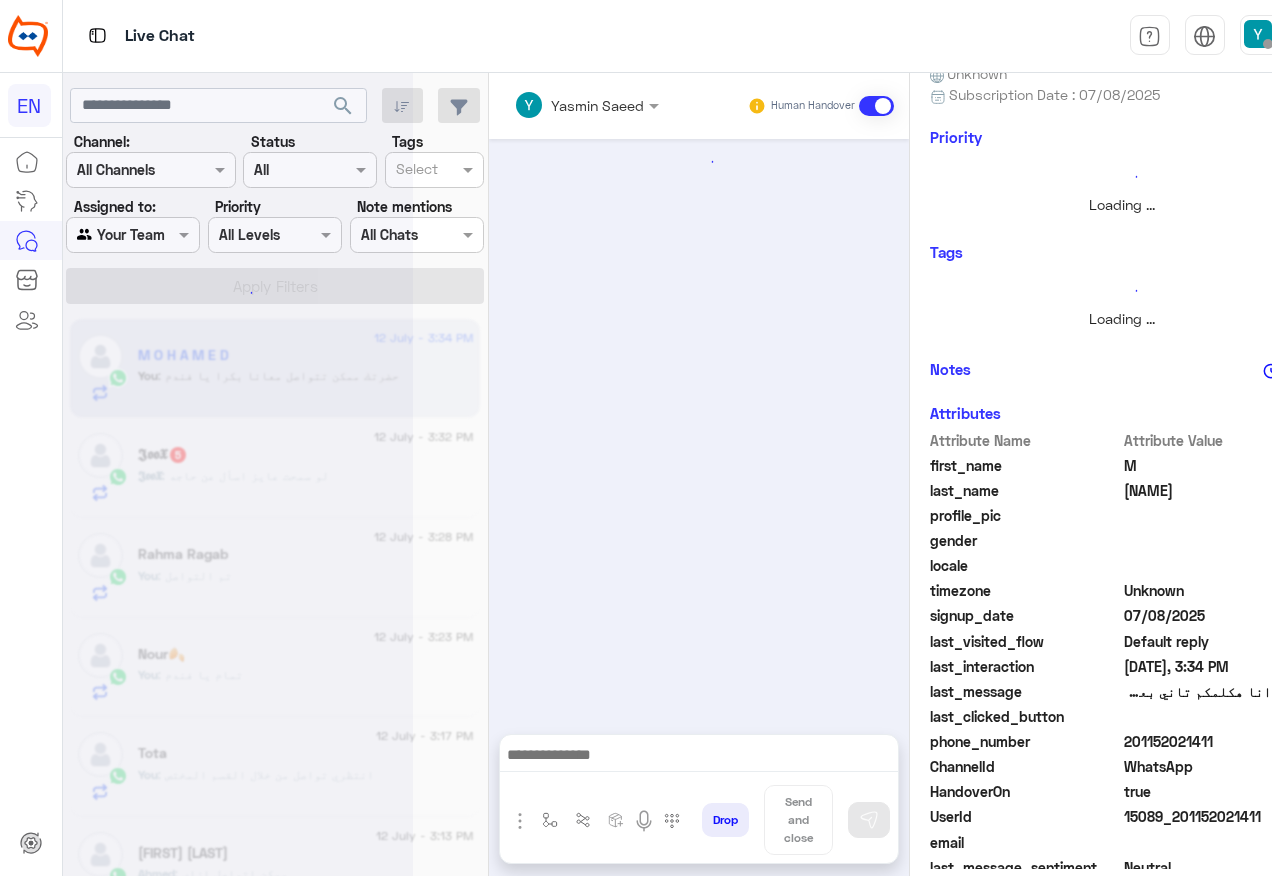 scroll, scrollTop: 0, scrollLeft: 0, axis: both 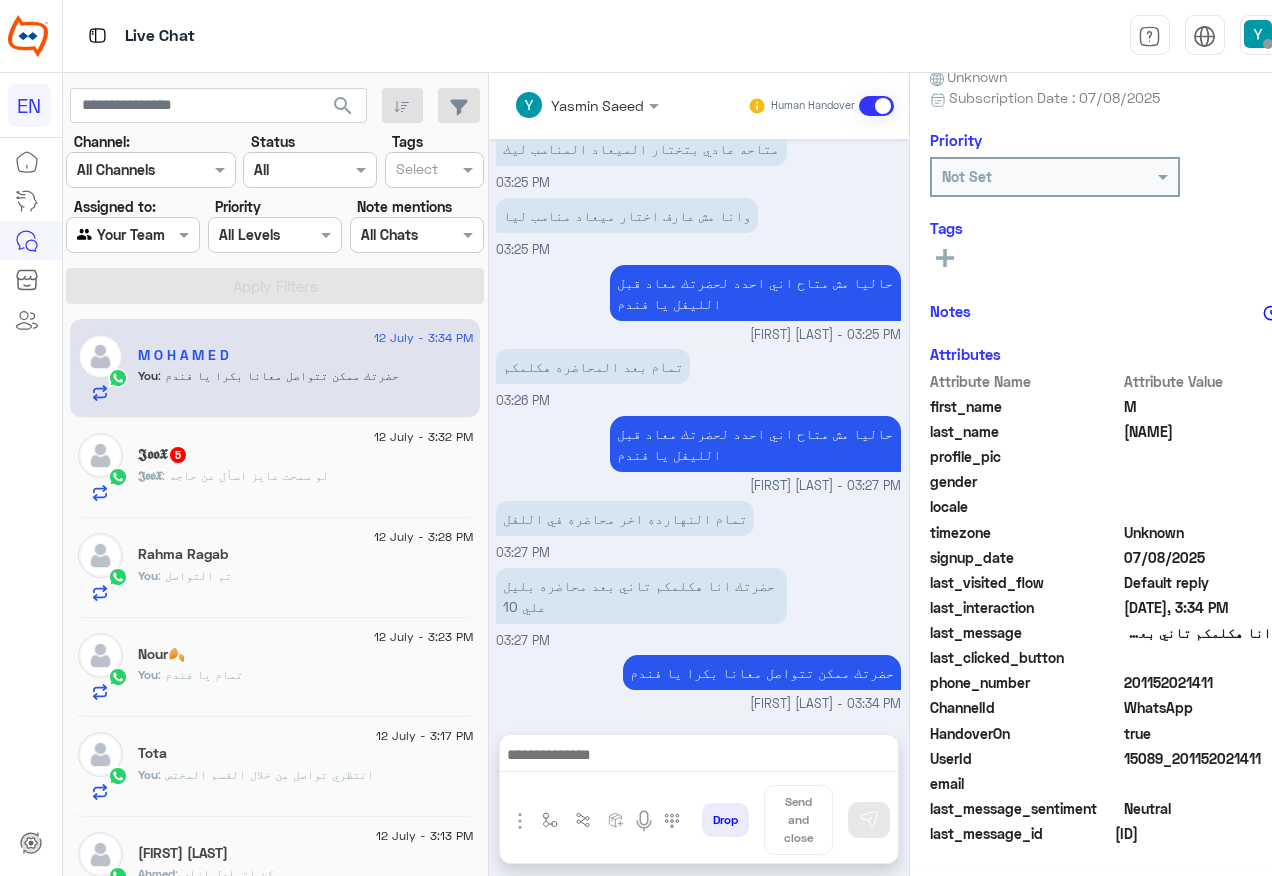 click on ": لو سمحت عايز اسأل عن حاجه" 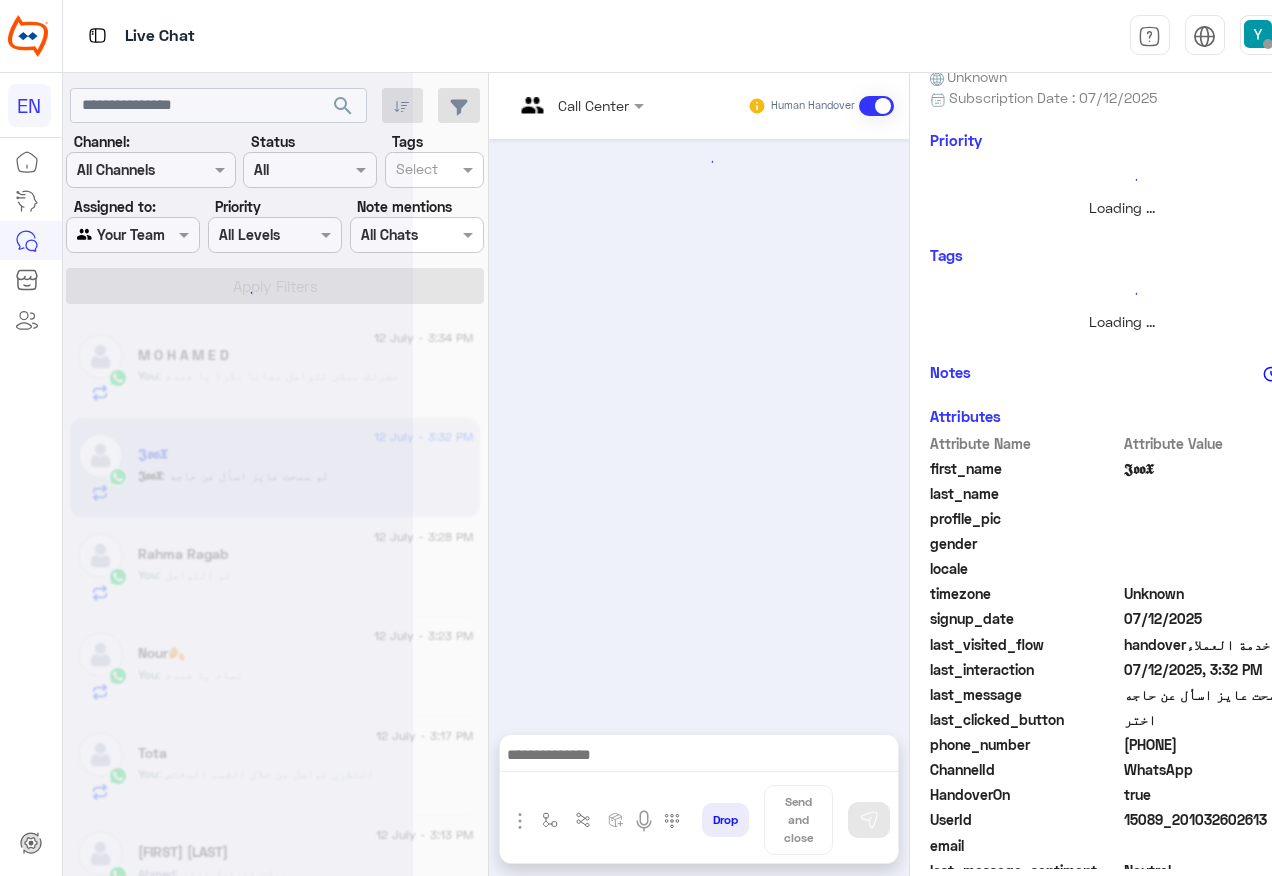 scroll, scrollTop: 200, scrollLeft: 0, axis: vertical 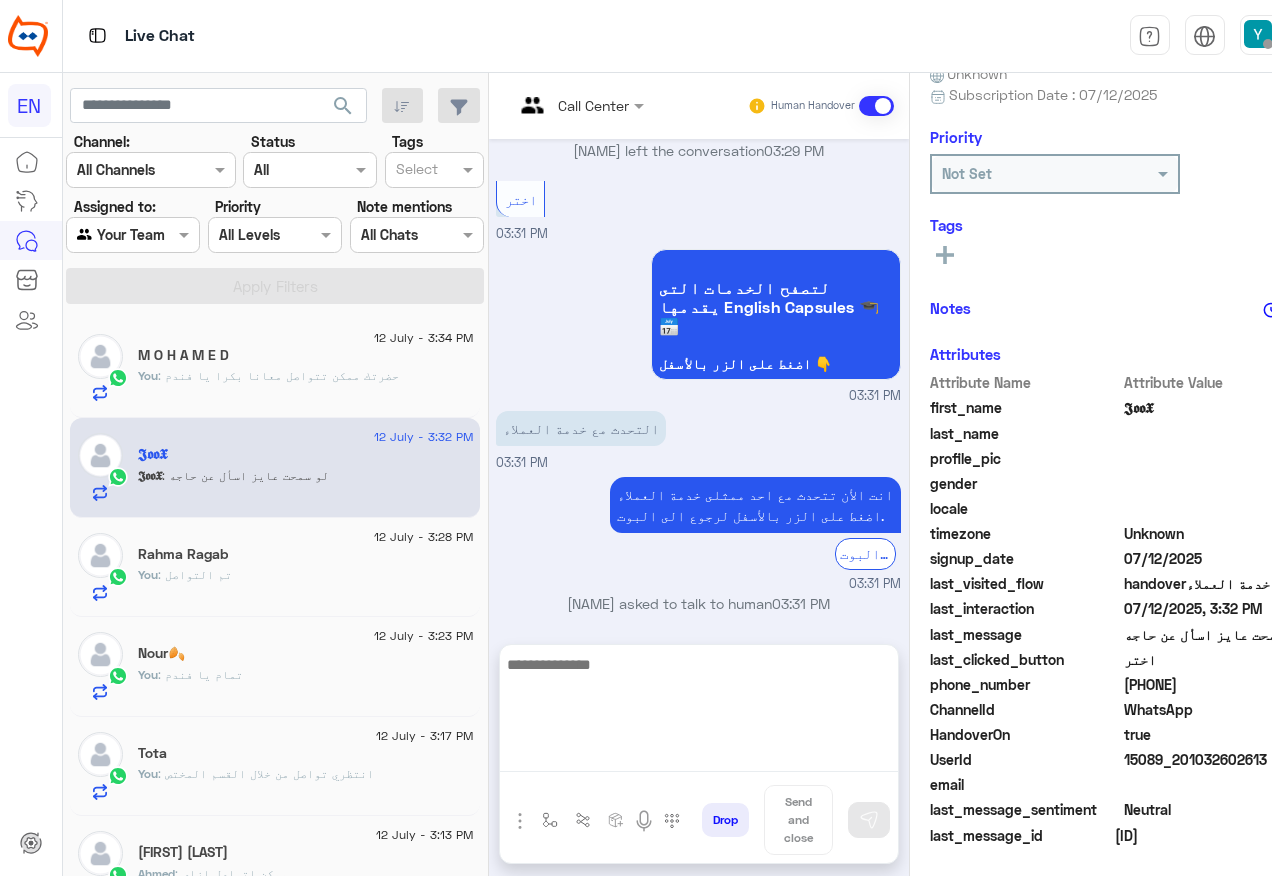 click at bounding box center [699, 712] 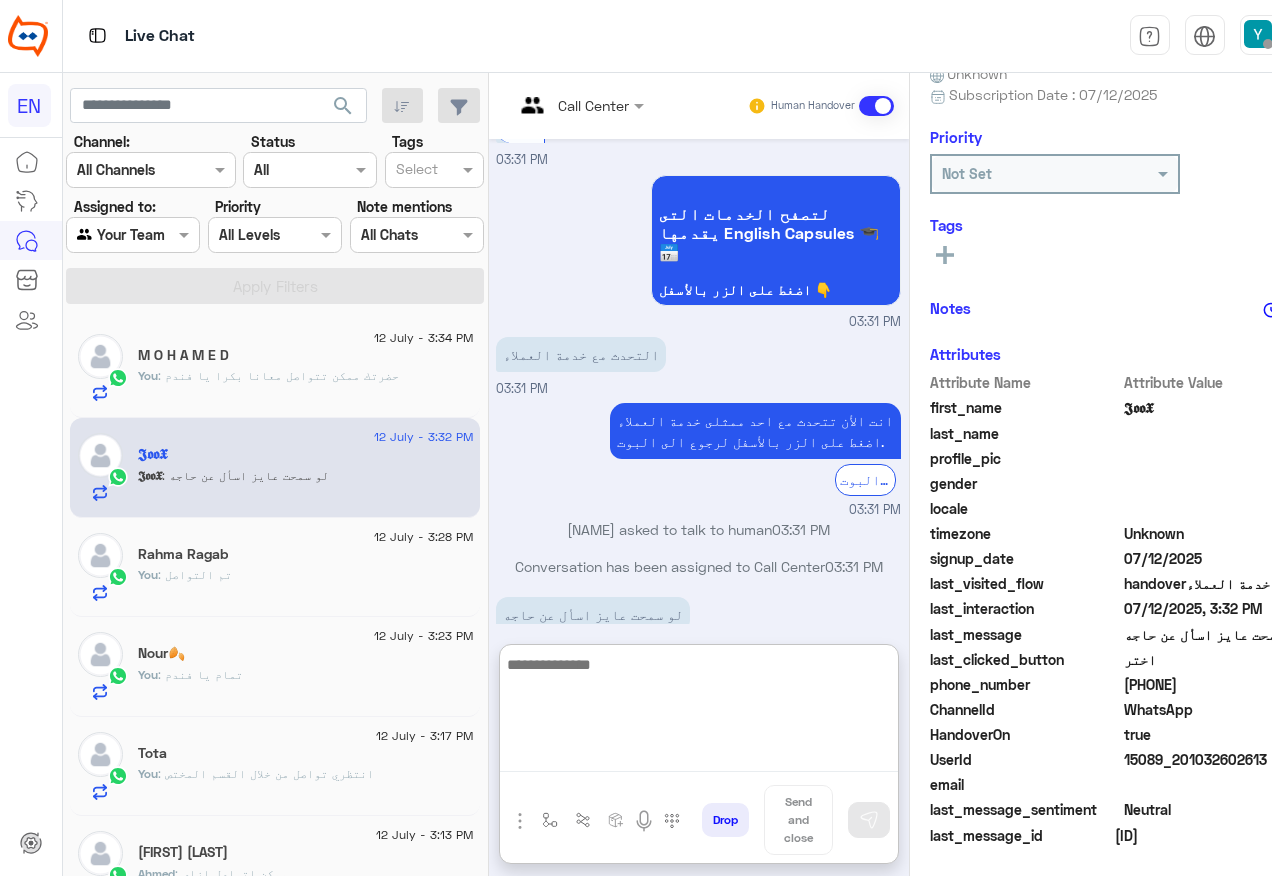 scroll, scrollTop: 615, scrollLeft: 0, axis: vertical 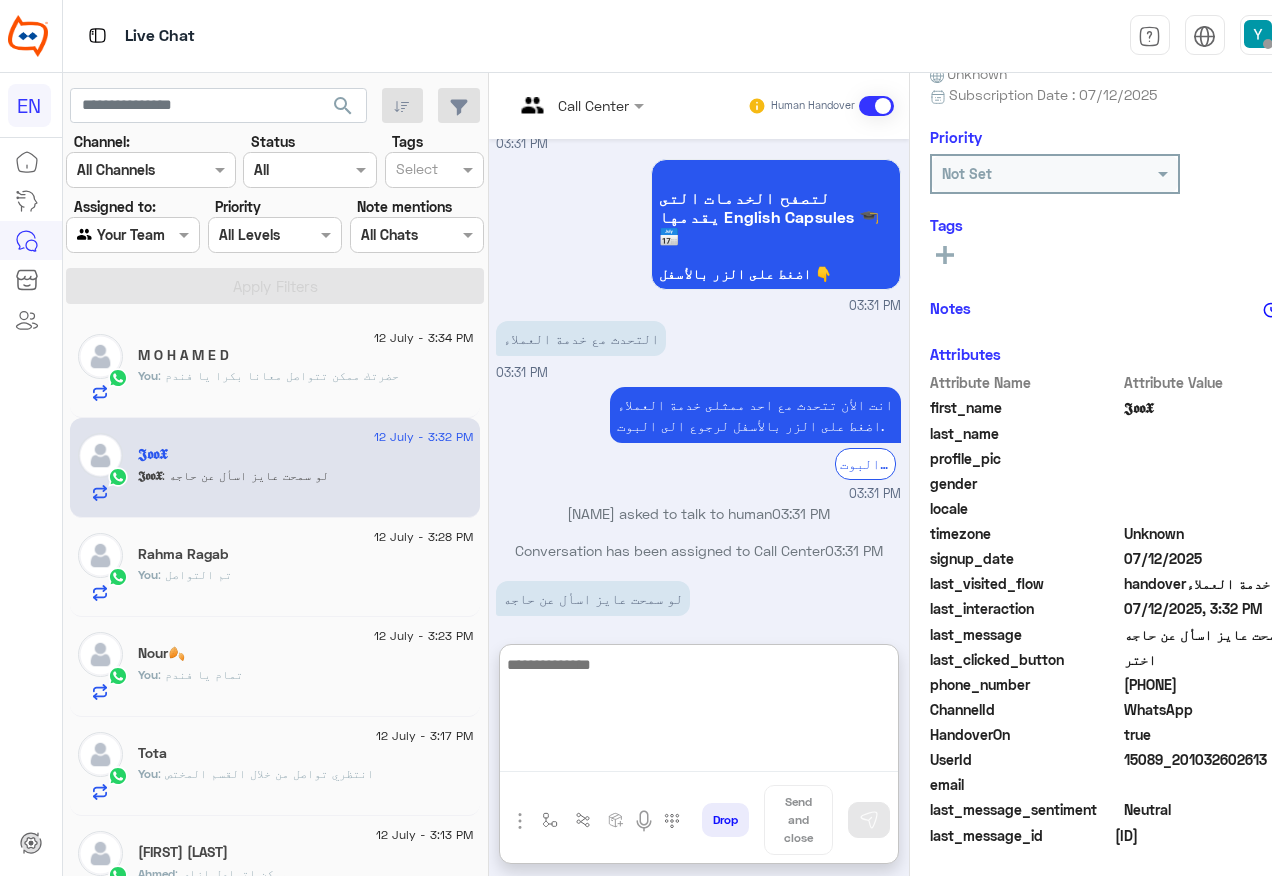click at bounding box center [699, 712] 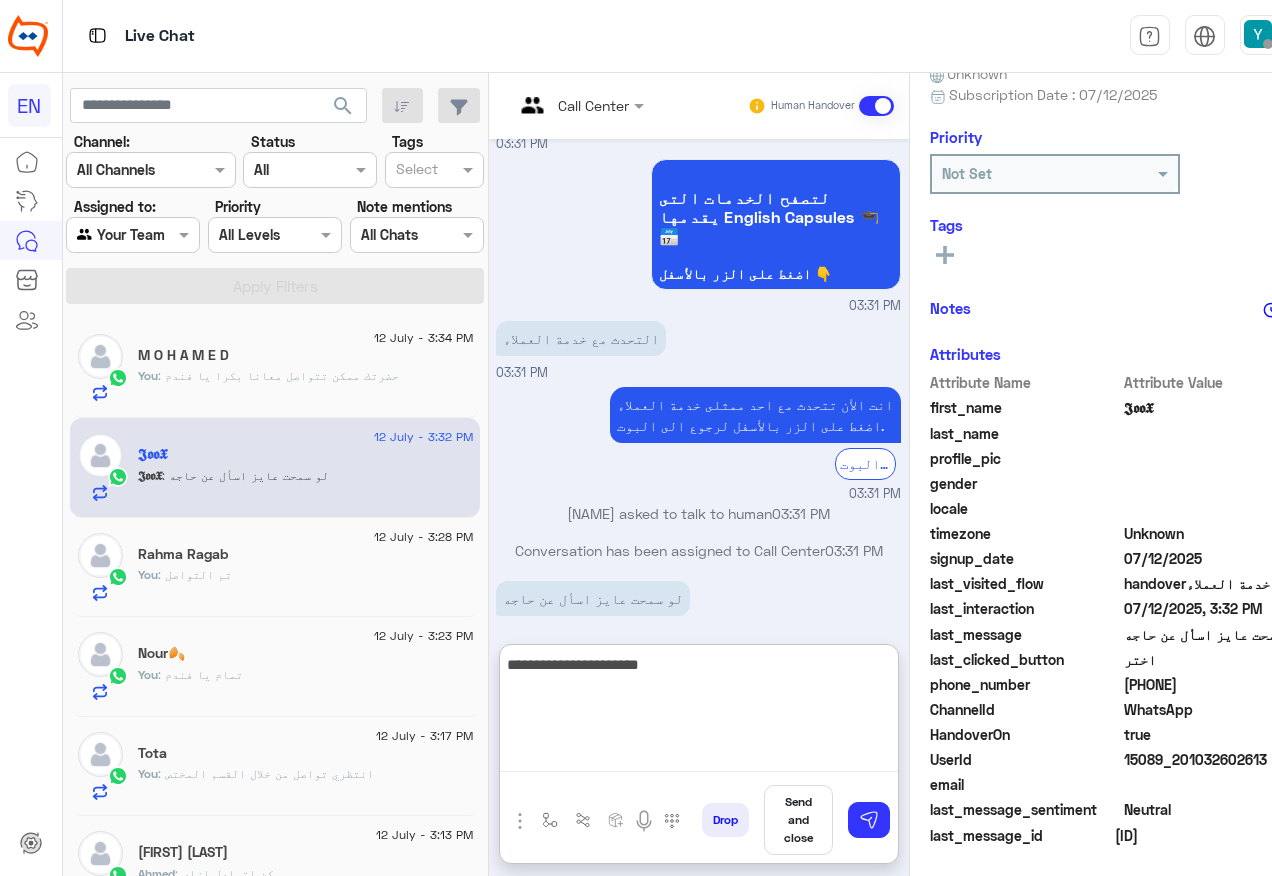 type on "**********" 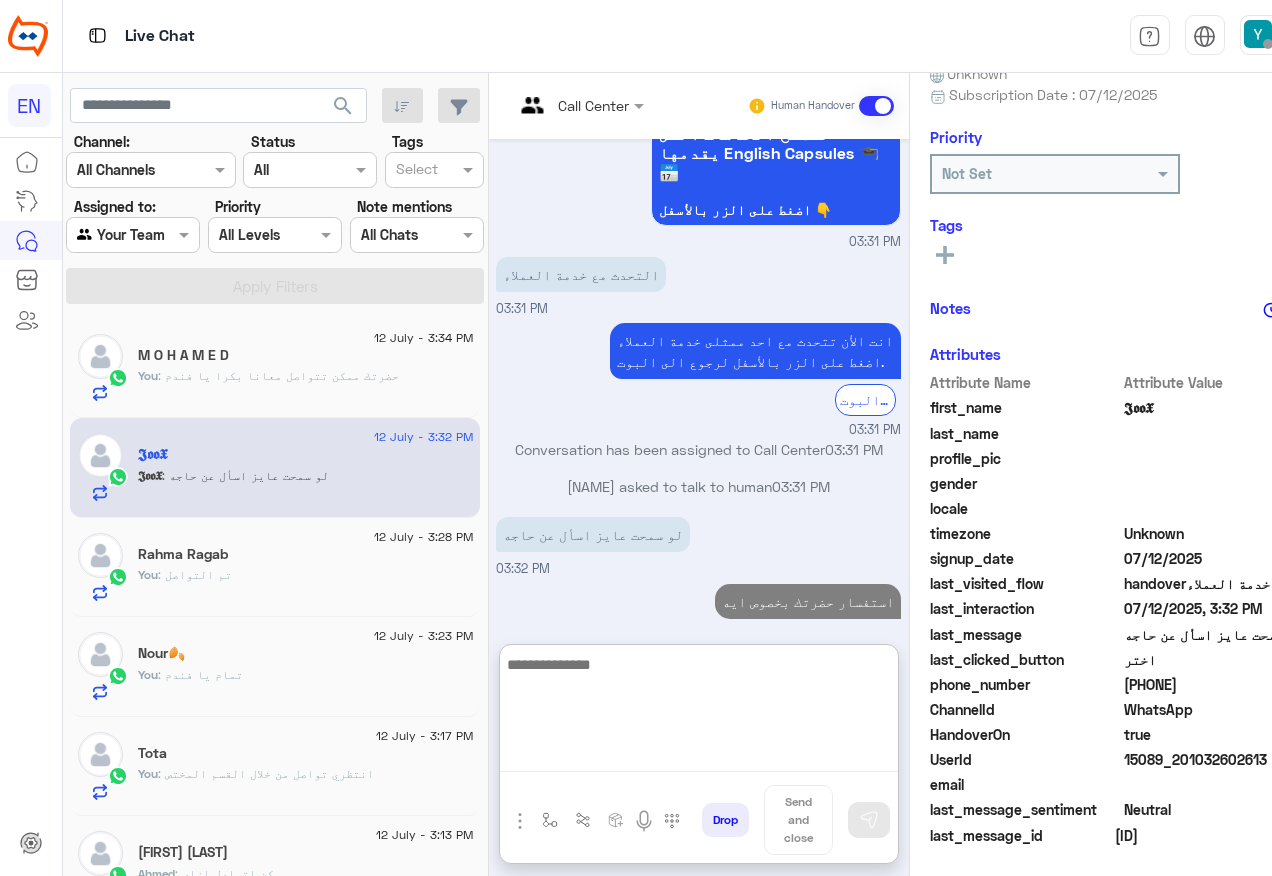 scroll, scrollTop: 715, scrollLeft: 0, axis: vertical 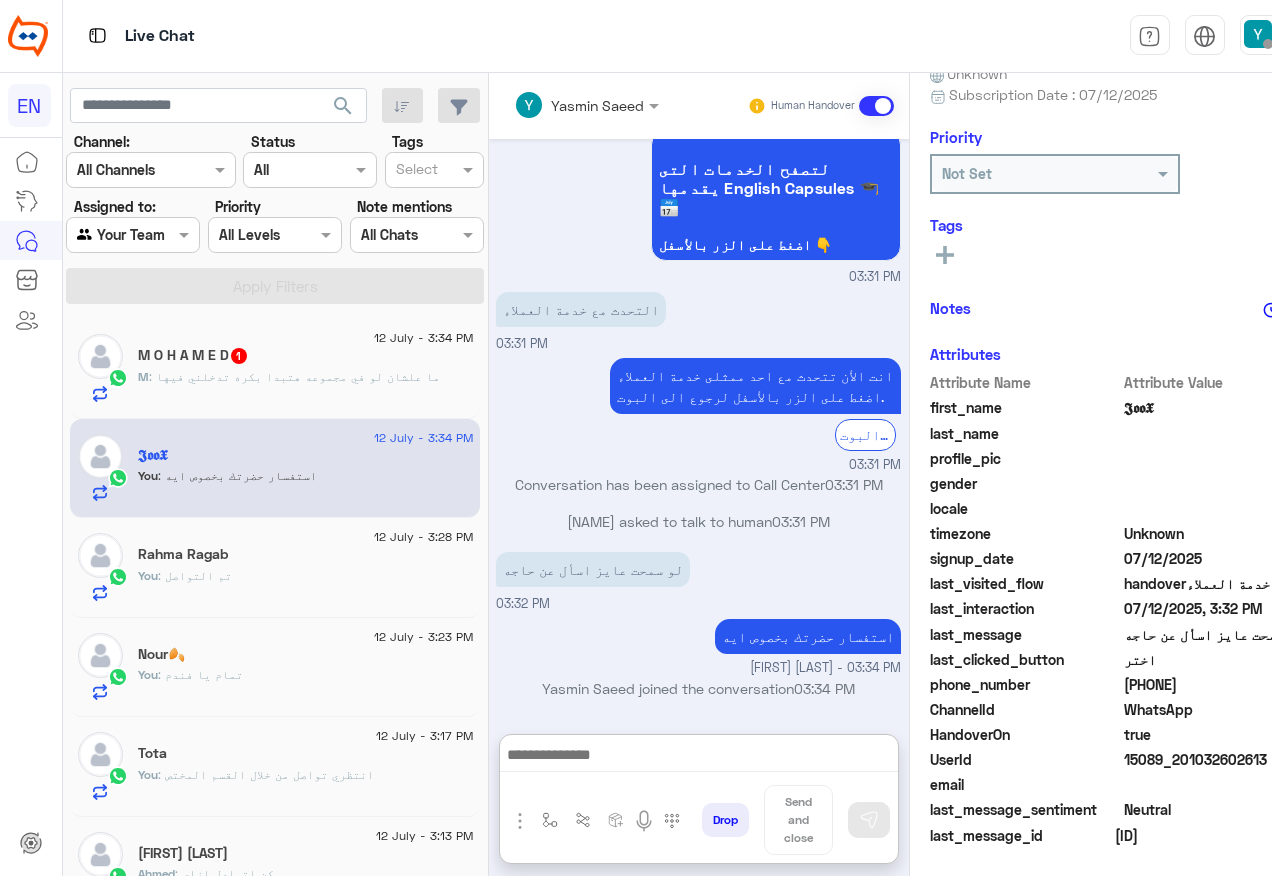 click on "M : ما علشان لو في مجموعه هتبدا بكره تدخلني فيها" 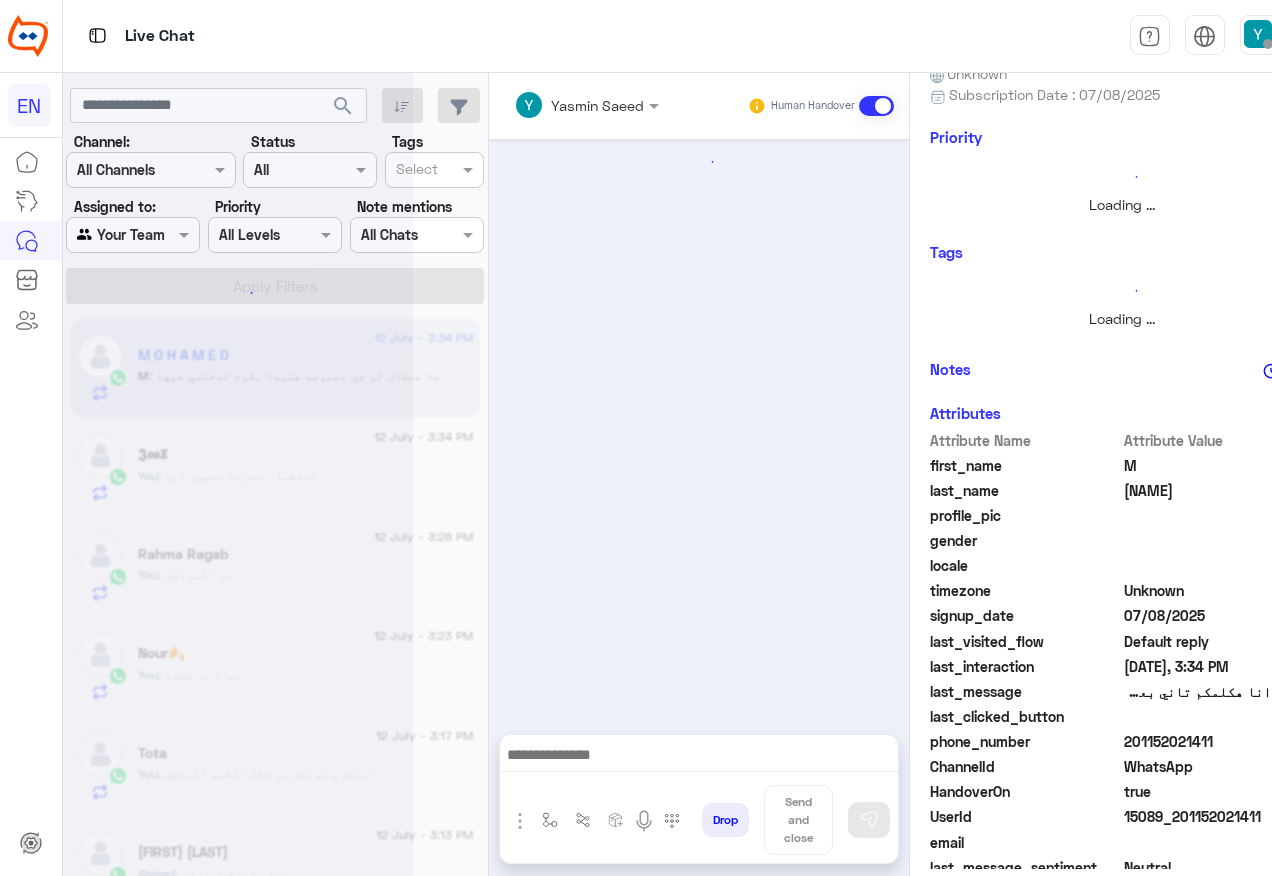 scroll, scrollTop: 0, scrollLeft: 0, axis: both 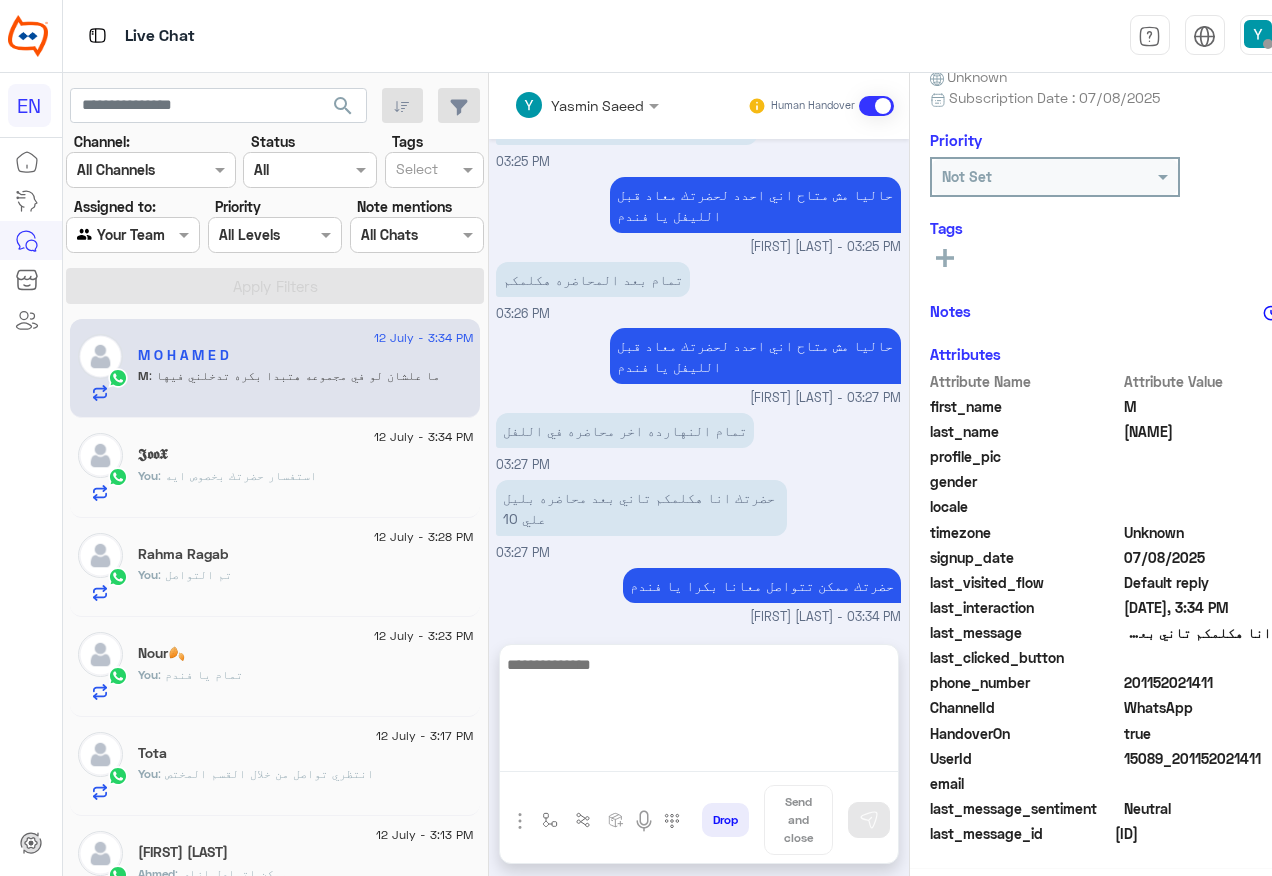 click at bounding box center [699, 712] 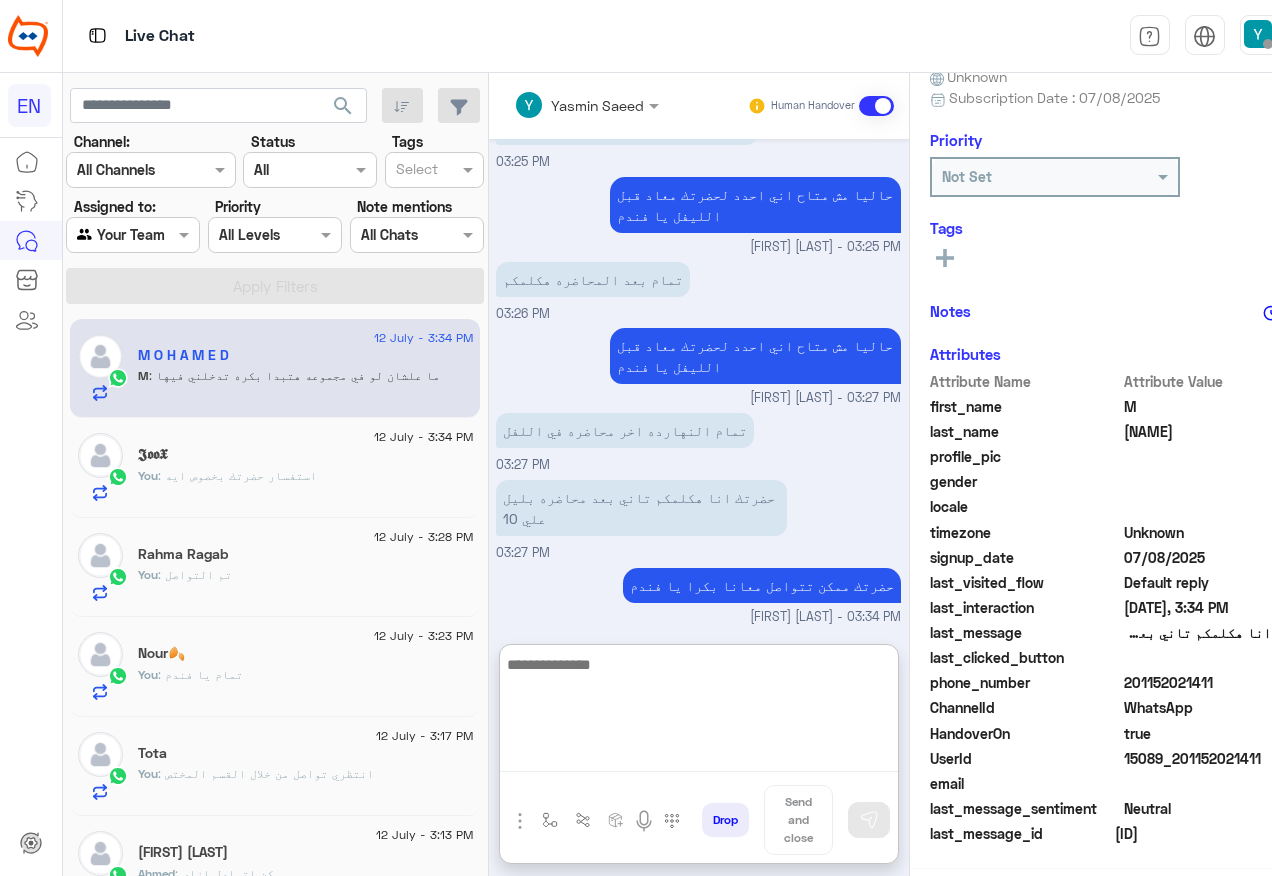 scroll, scrollTop: 1055, scrollLeft: 0, axis: vertical 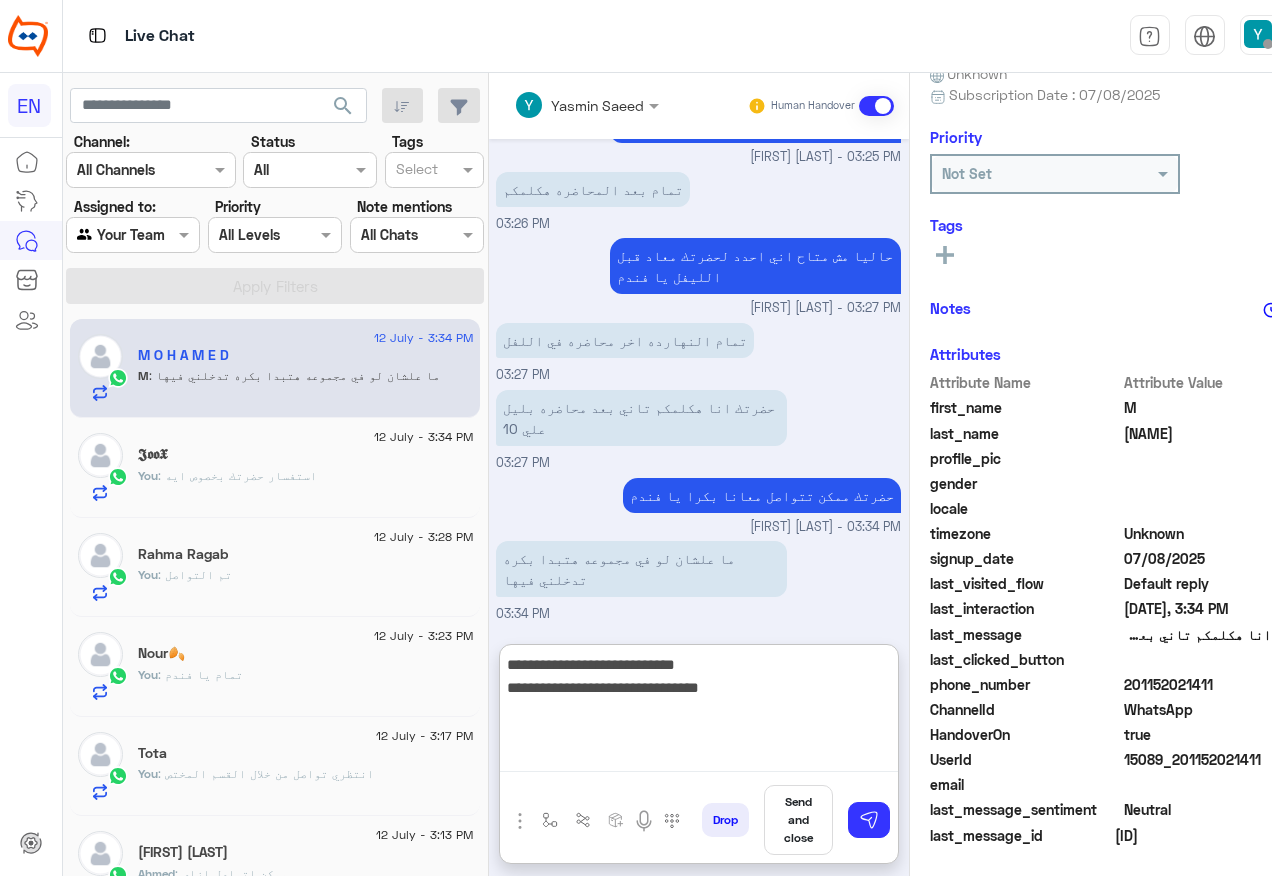 type on "**********" 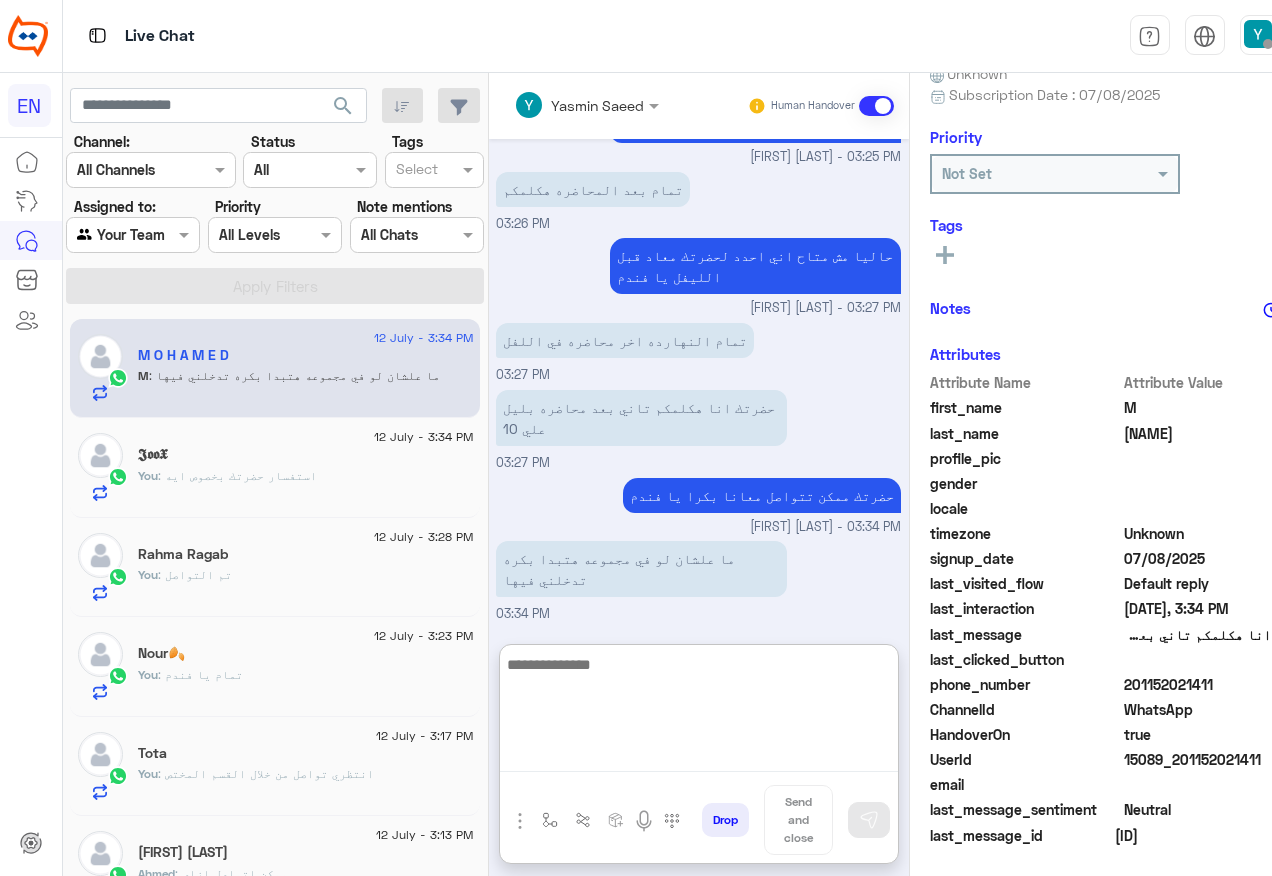 scroll, scrollTop: 1140, scrollLeft: 0, axis: vertical 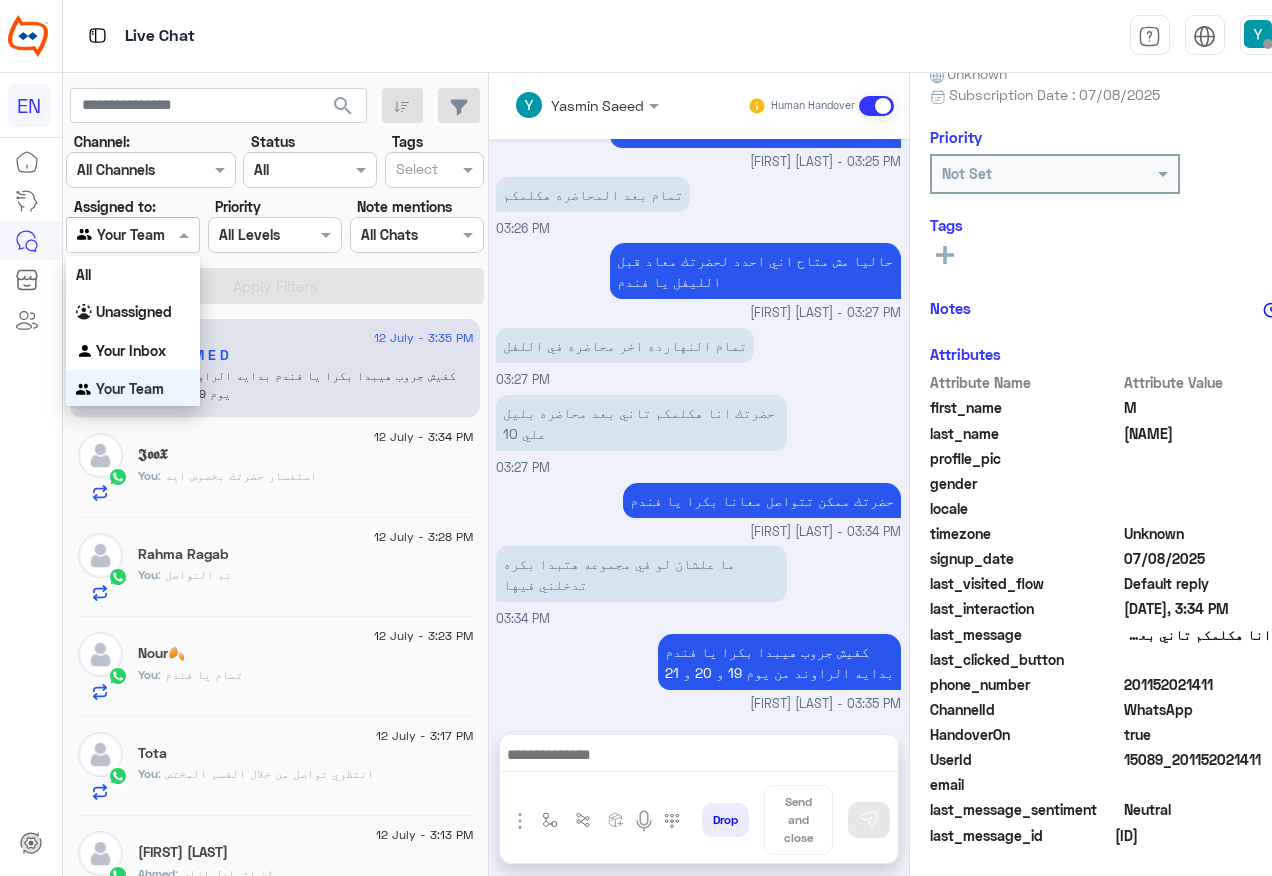click at bounding box center [109, 235] 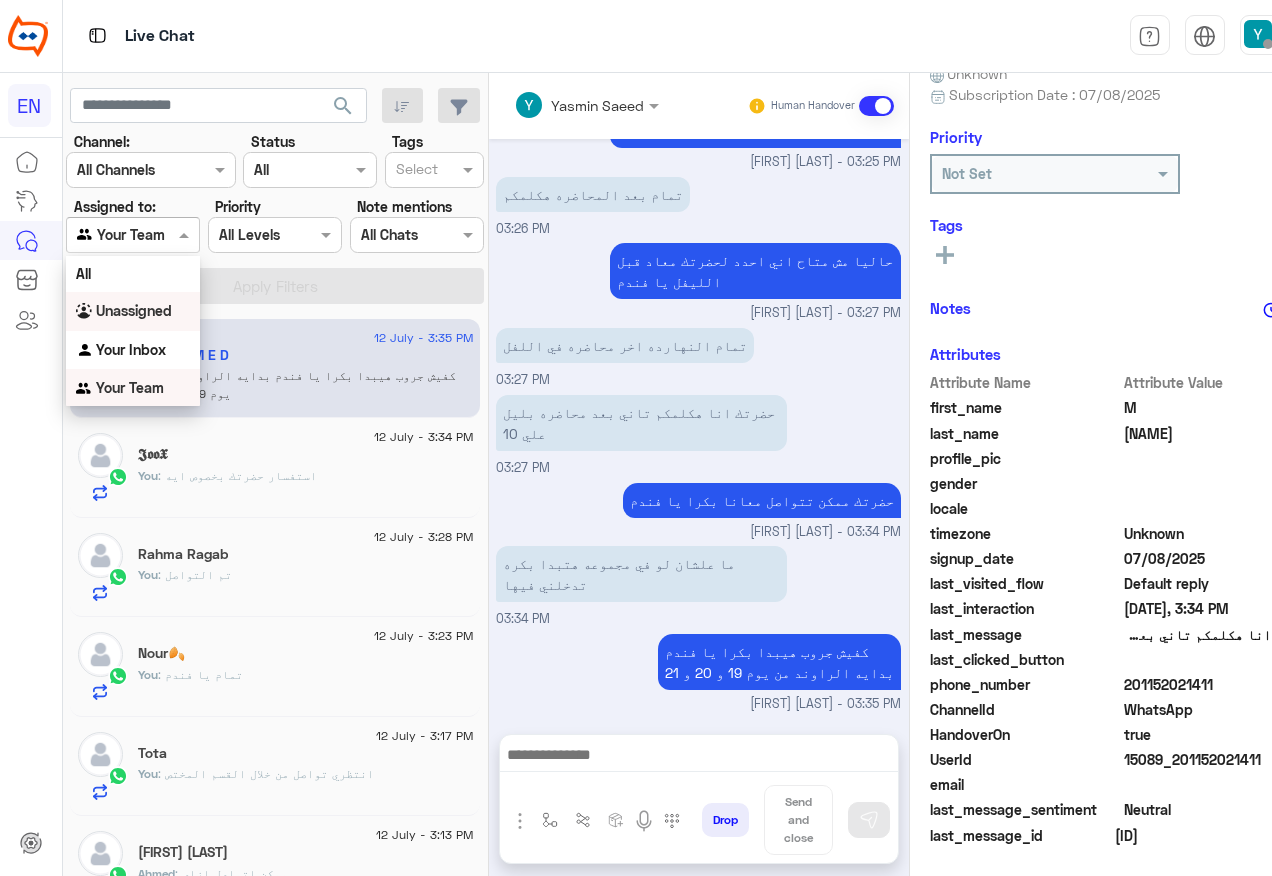 drag, startPoint x: 159, startPoint y: 306, endPoint x: 170, endPoint y: 285, distance: 23.70654 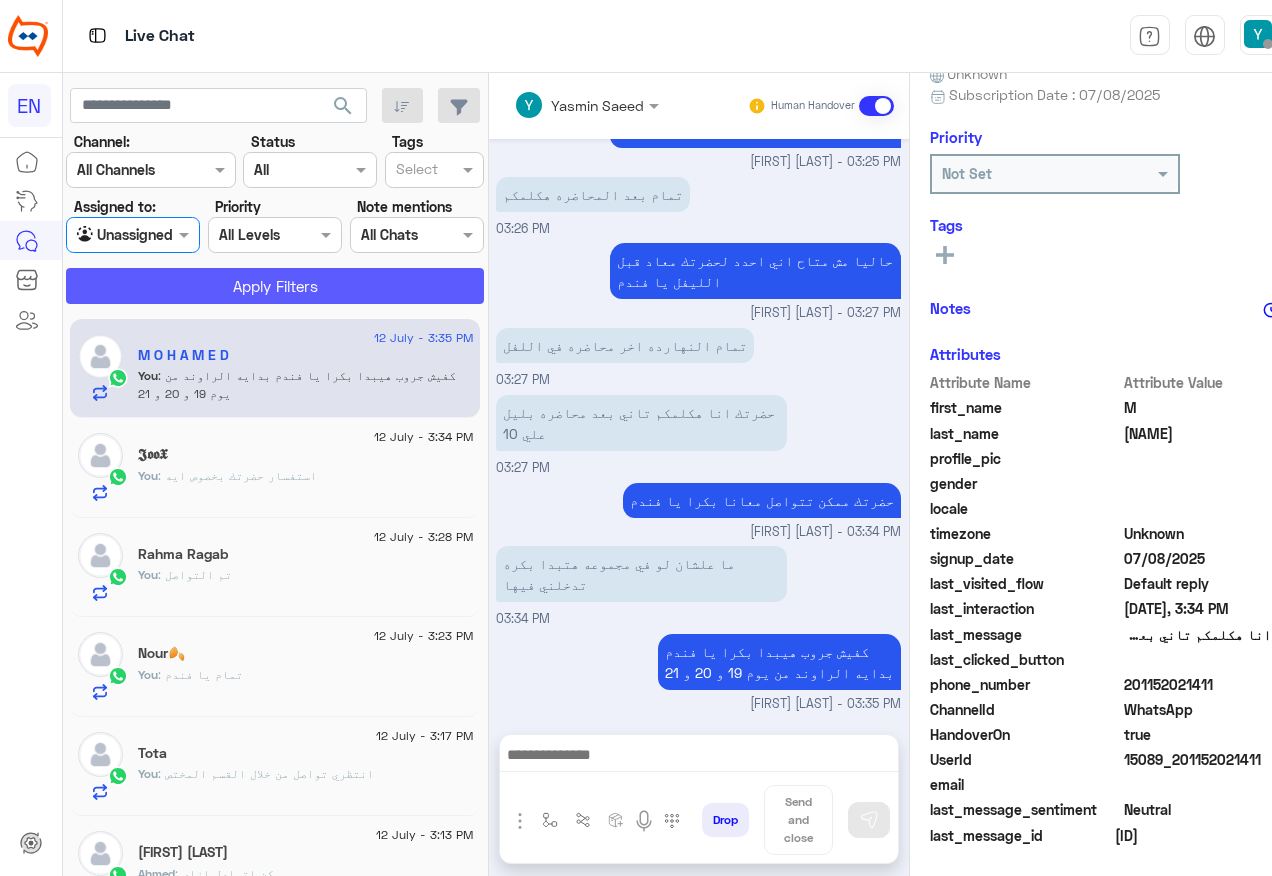 click on "Apply Filters" 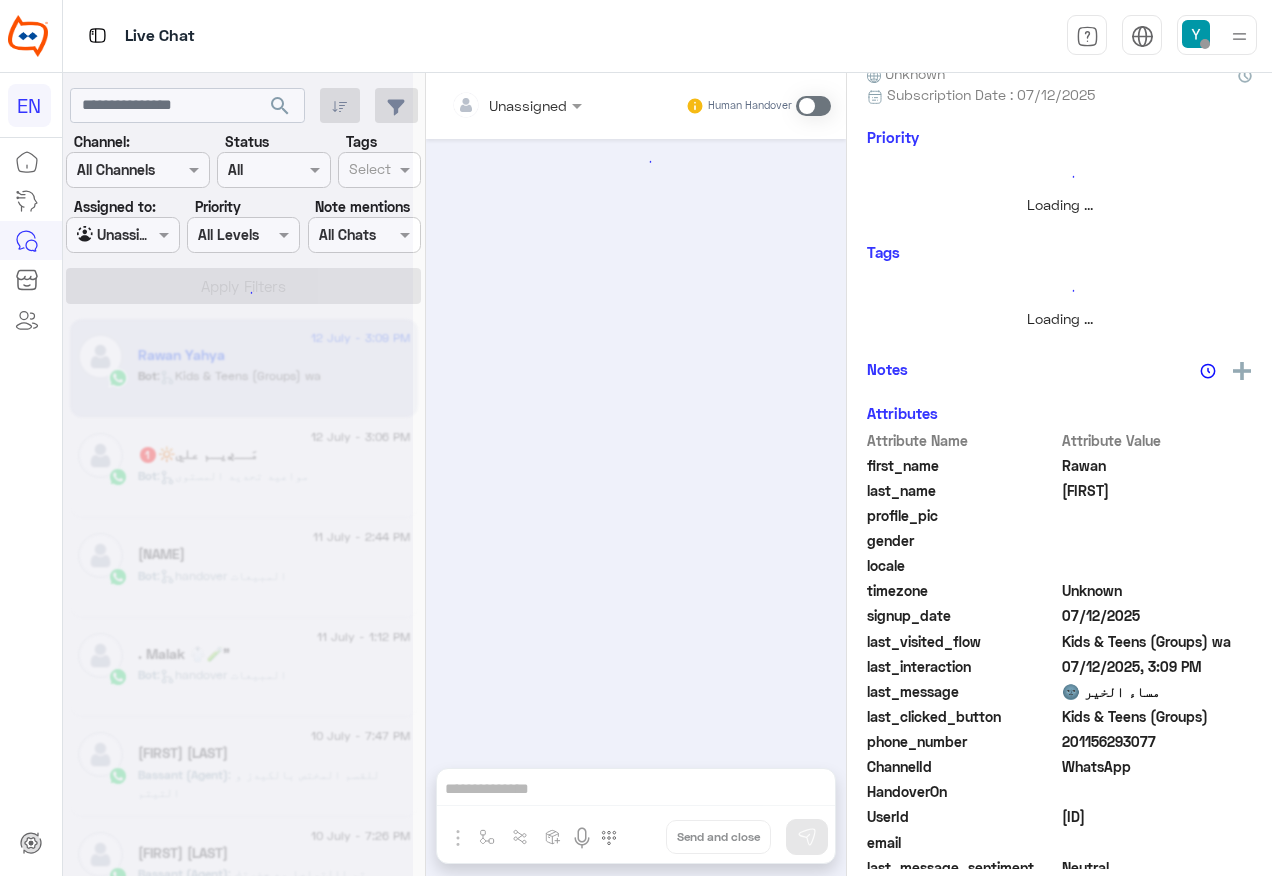 scroll, scrollTop: 0, scrollLeft: 0, axis: both 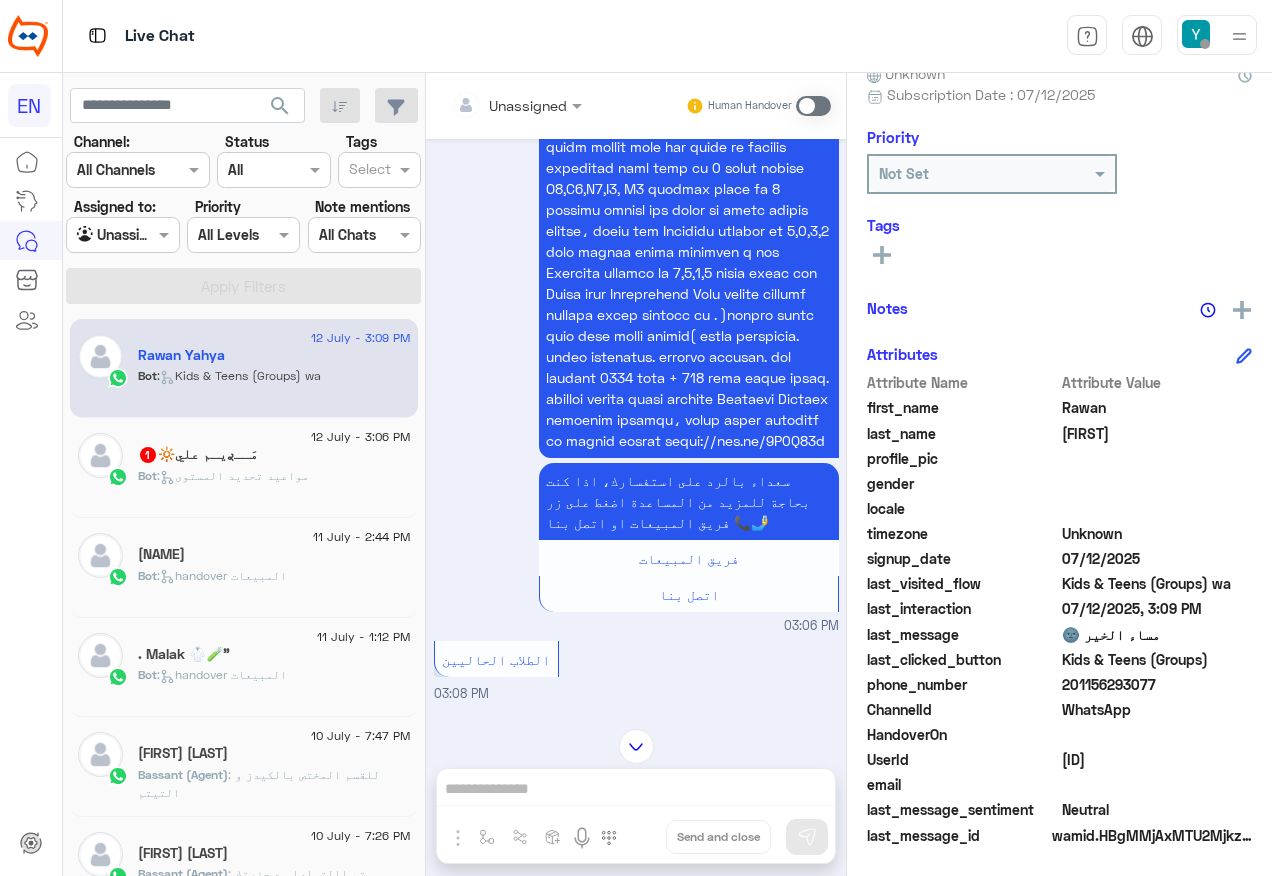 click on "Bot :   مواعيد تحديد المستوى" 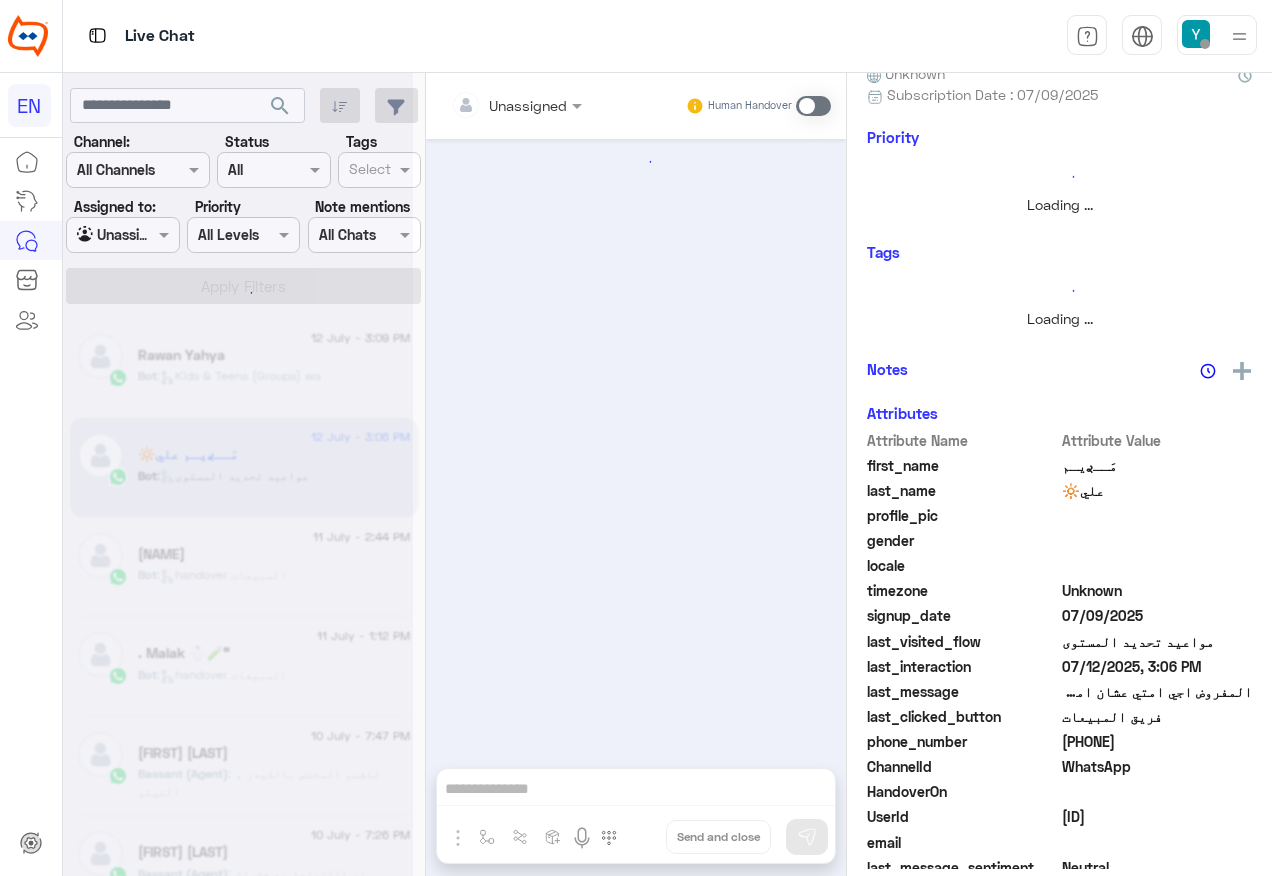 scroll, scrollTop: 197, scrollLeft: 0, axis: vertical 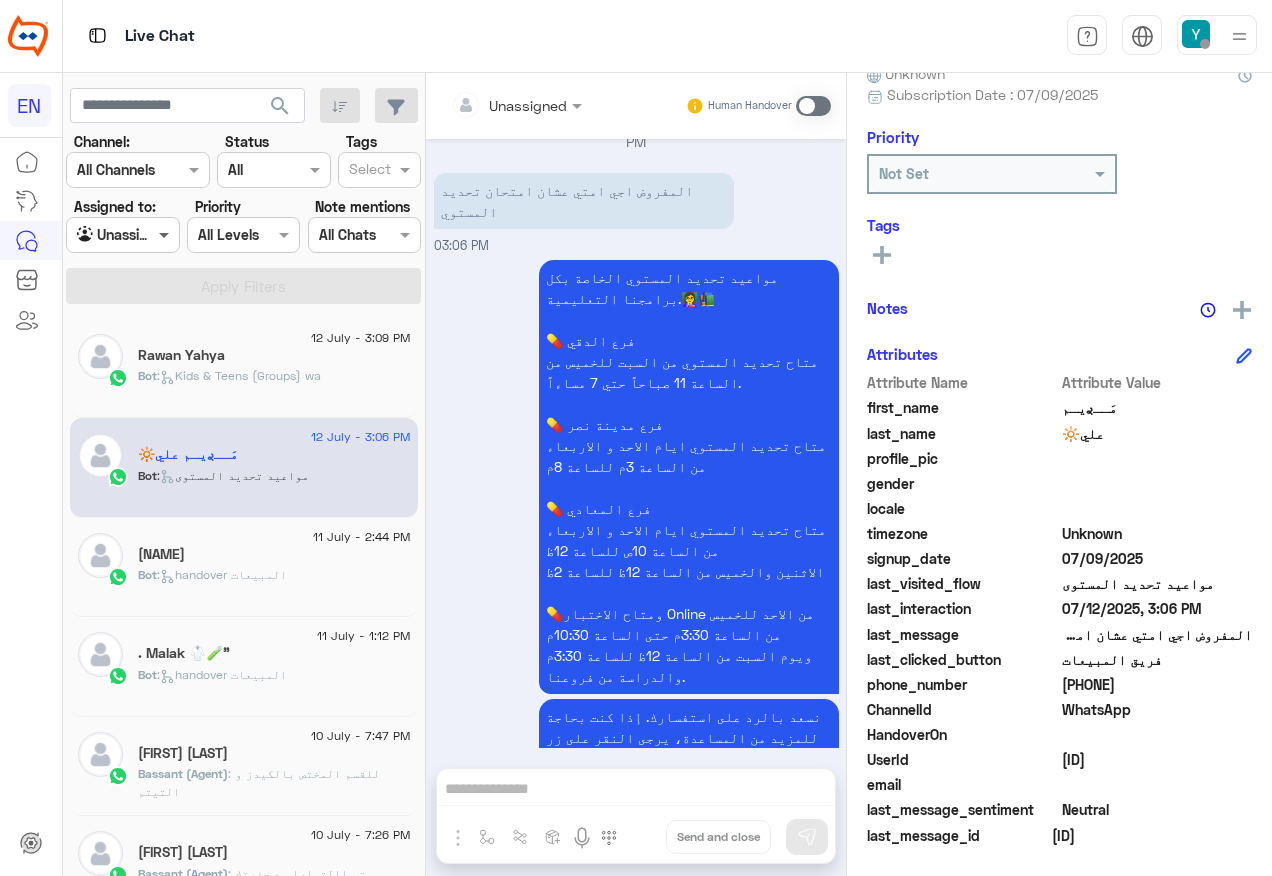 click at bounding box center (166, 234) 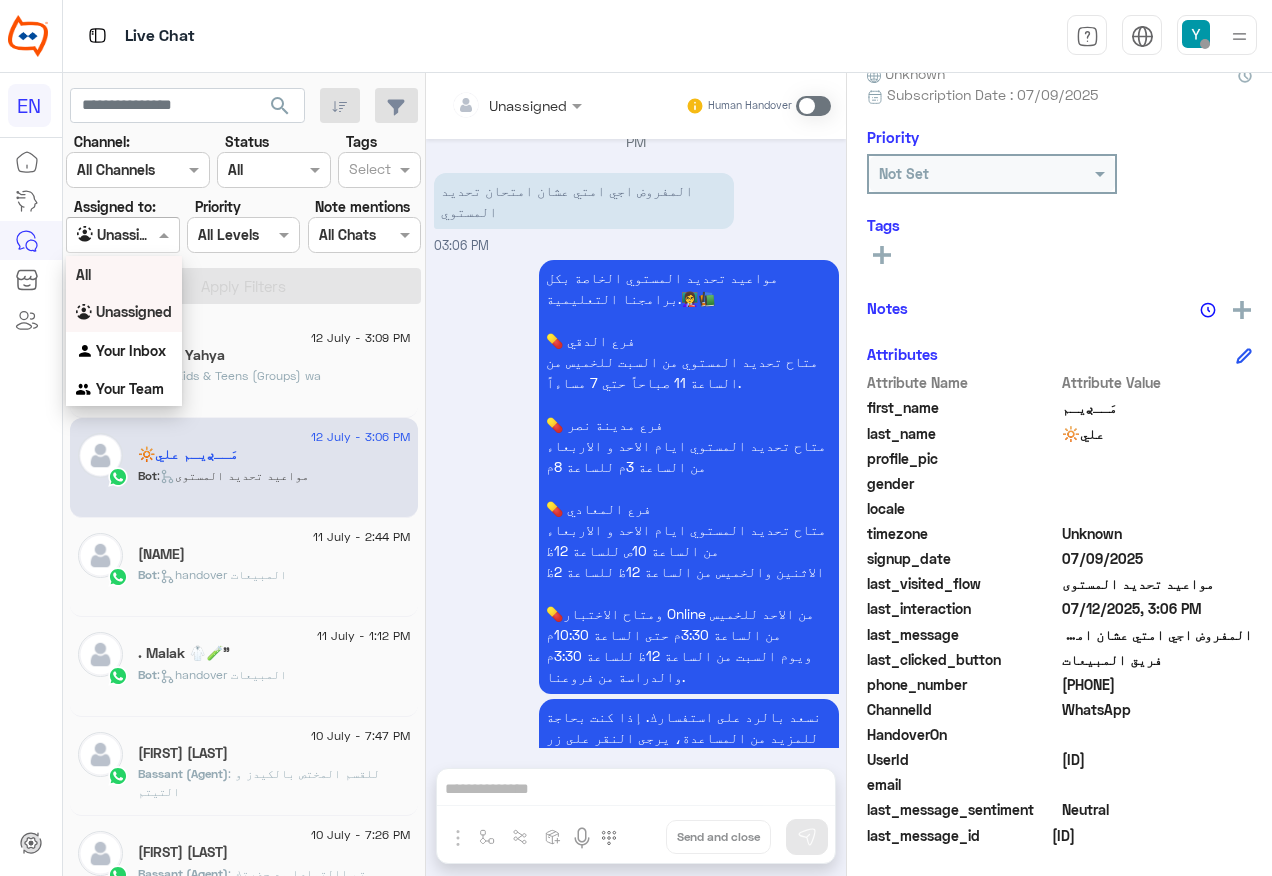 click on "All" at bounding box center [124, 274] 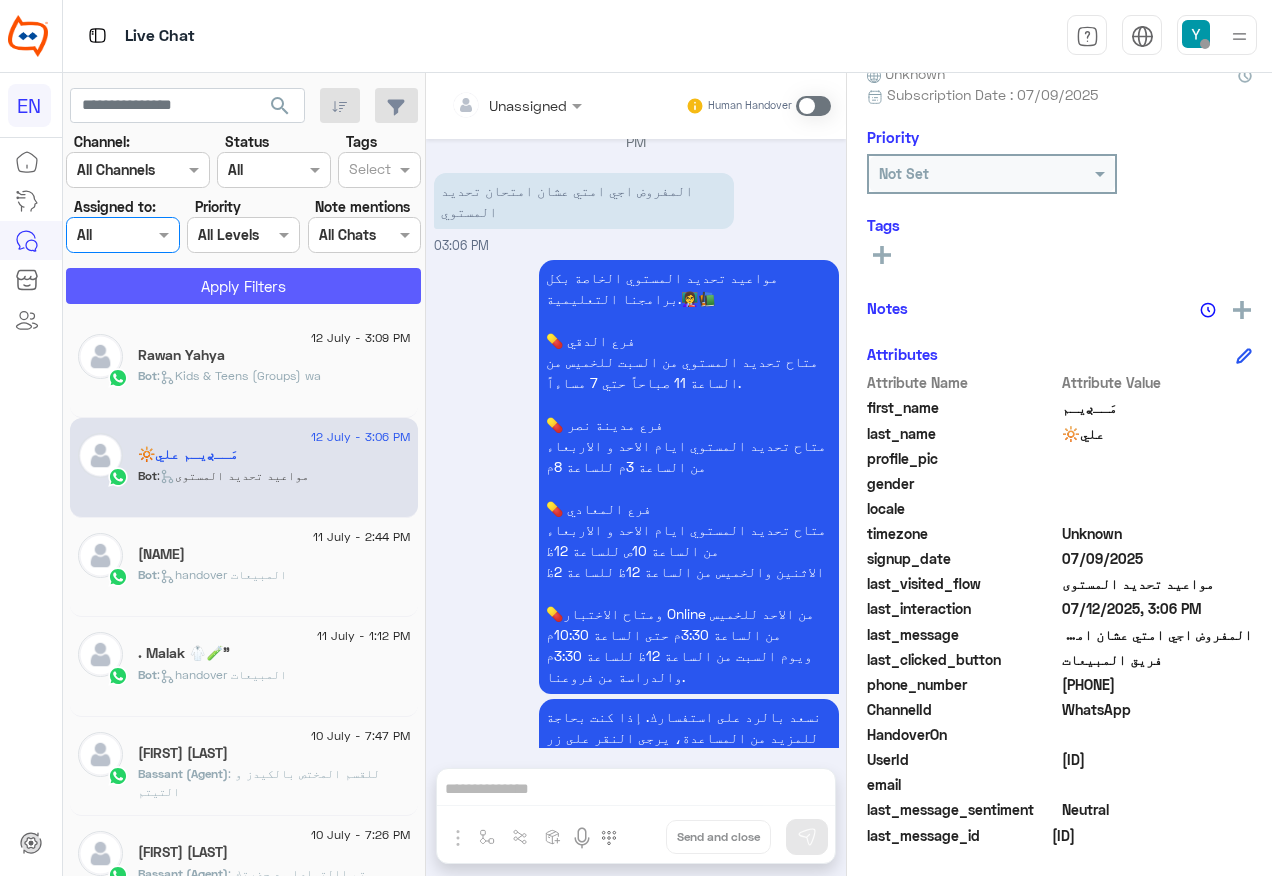 click on "Apply Filters" 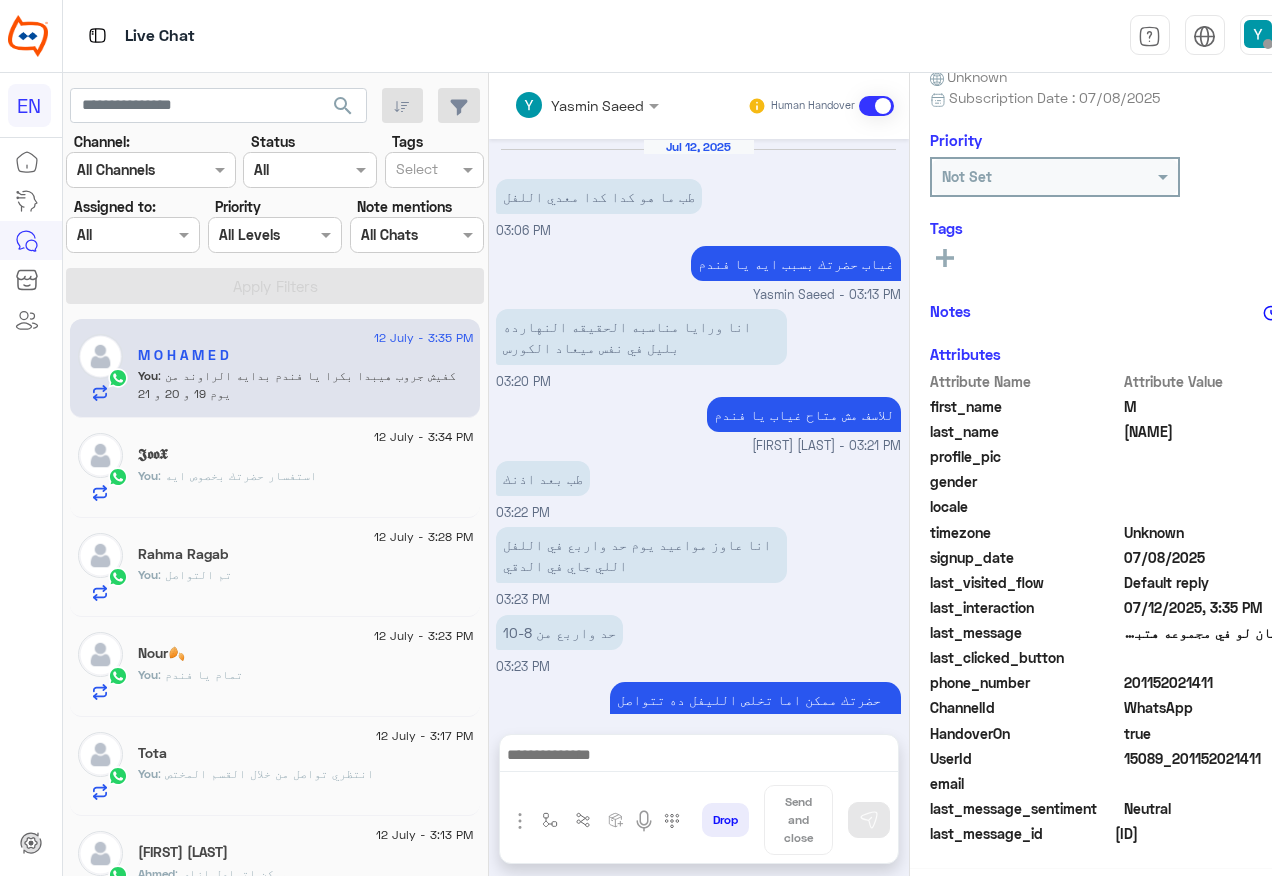 scroll, scrollTop: 983, scrollLeft: 0, axis: vertical 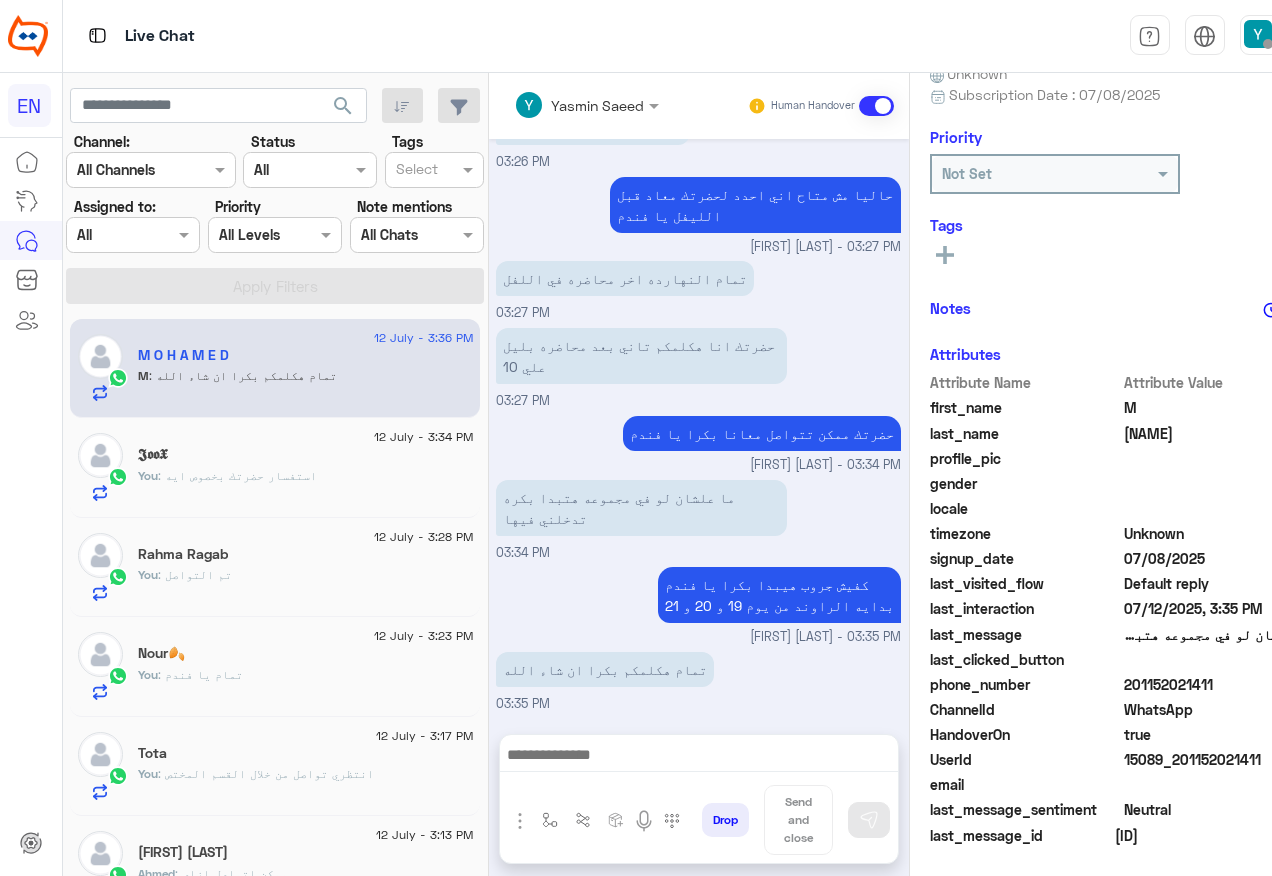 click on "Agent Filter All" at bounding box center [133, 235] 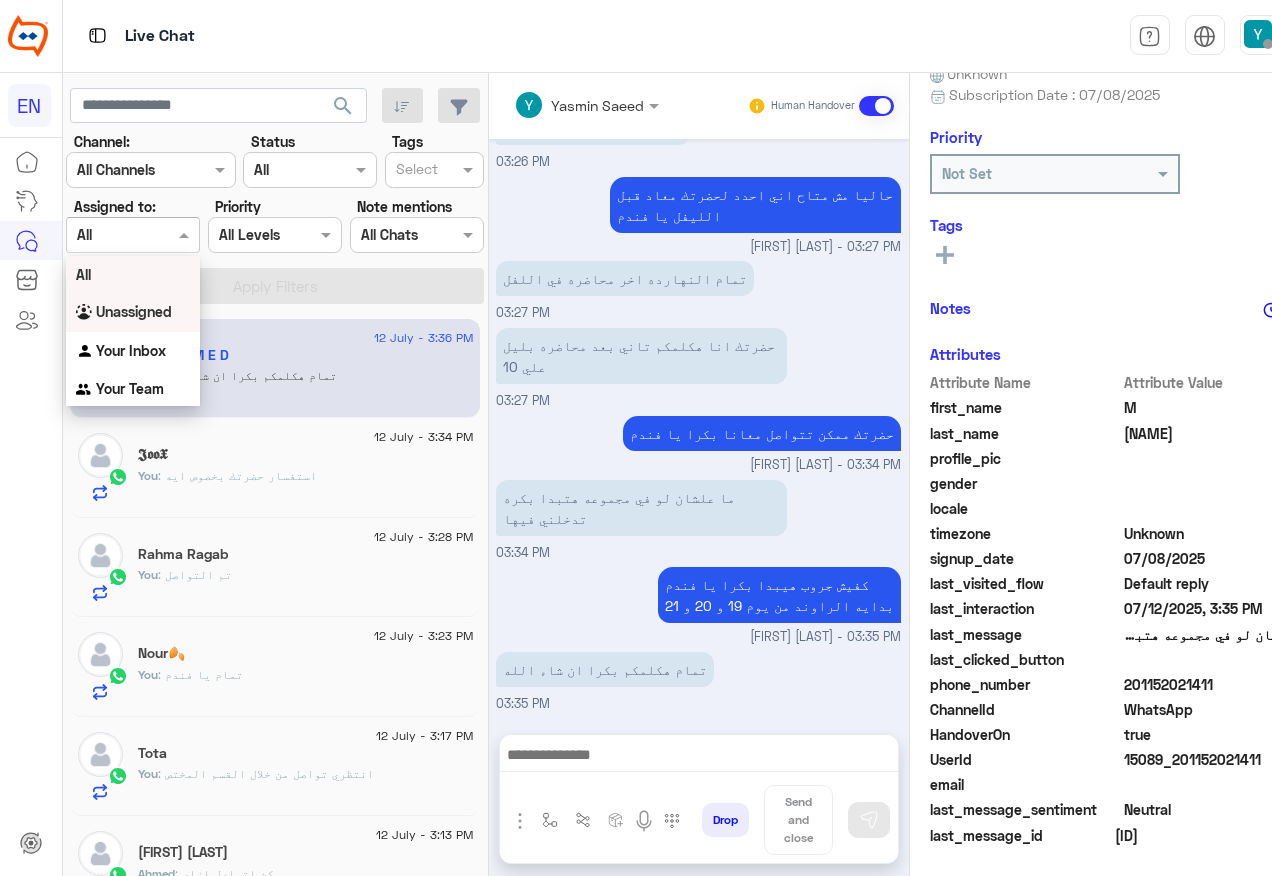 click on "Unassigned" at bounding box center [134, 311] 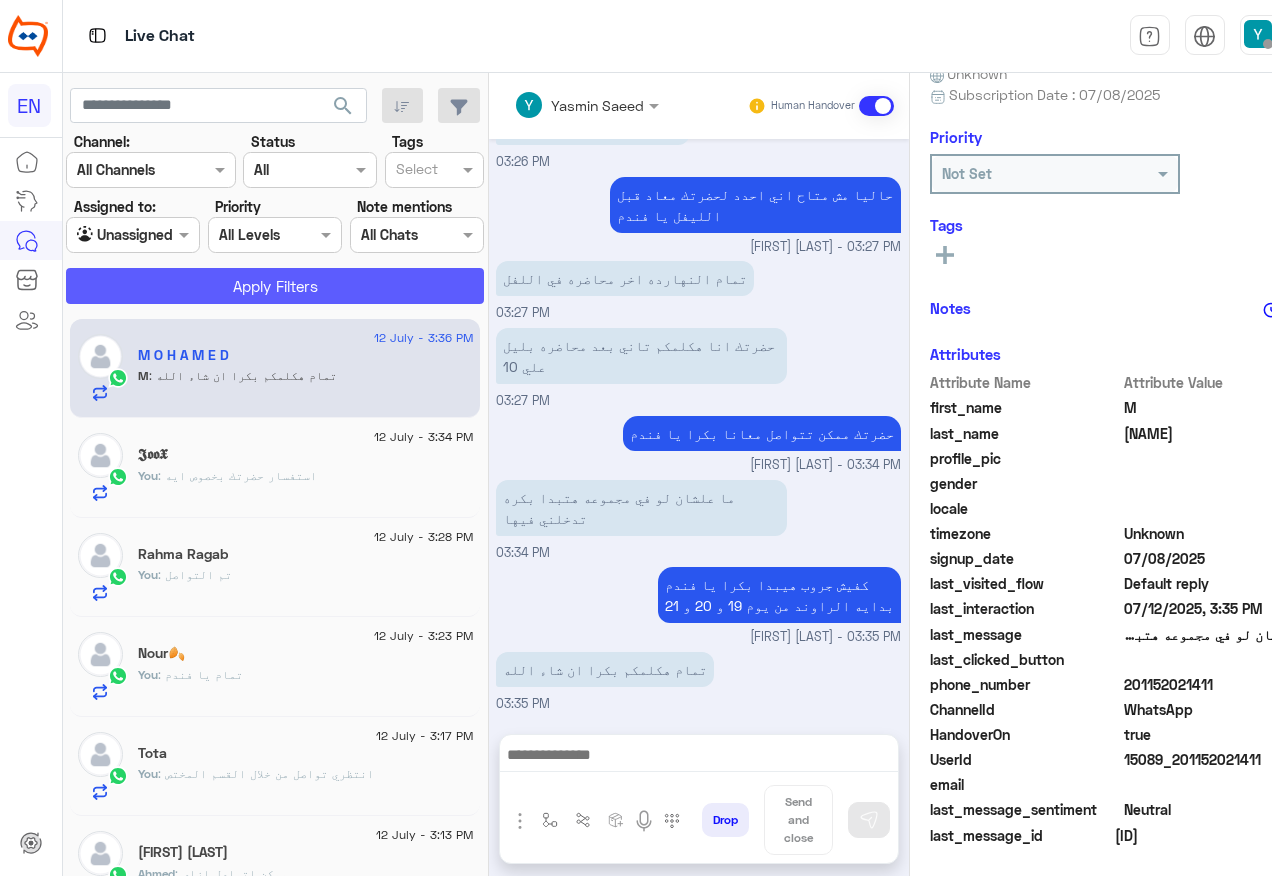 click on "Apply Filters" 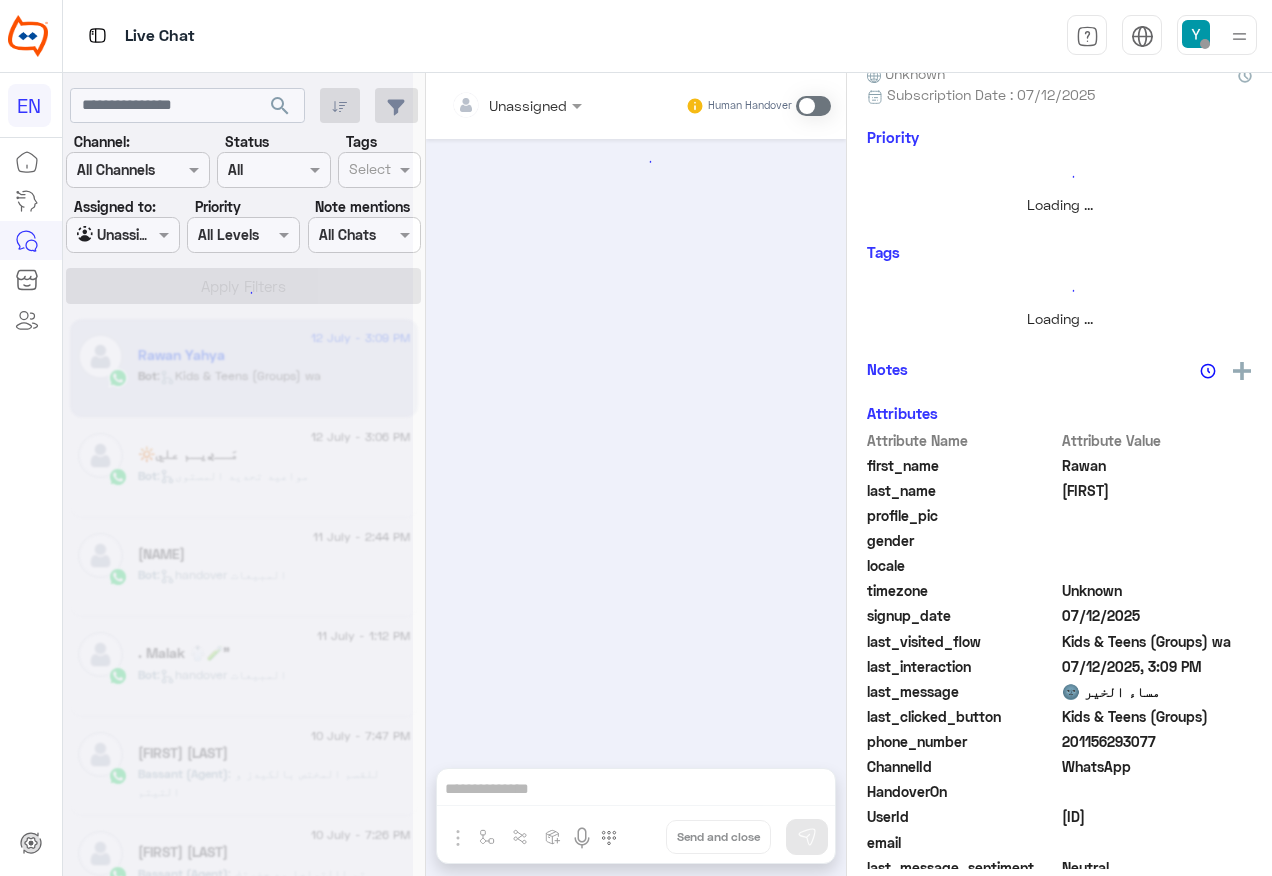 scroll, scrollTop: 0, scrollLeft: 0, axis: both 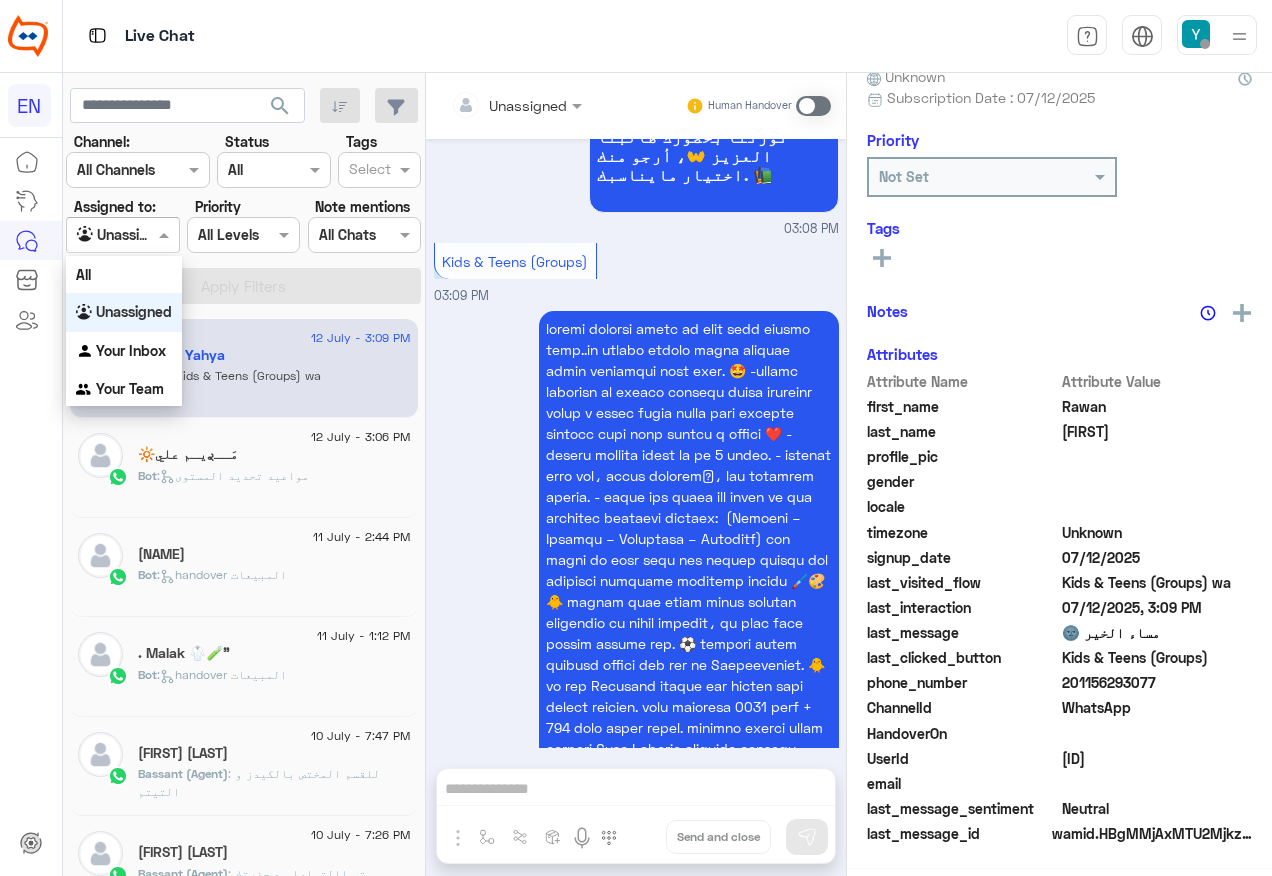 click at bounding box center (166, 234) 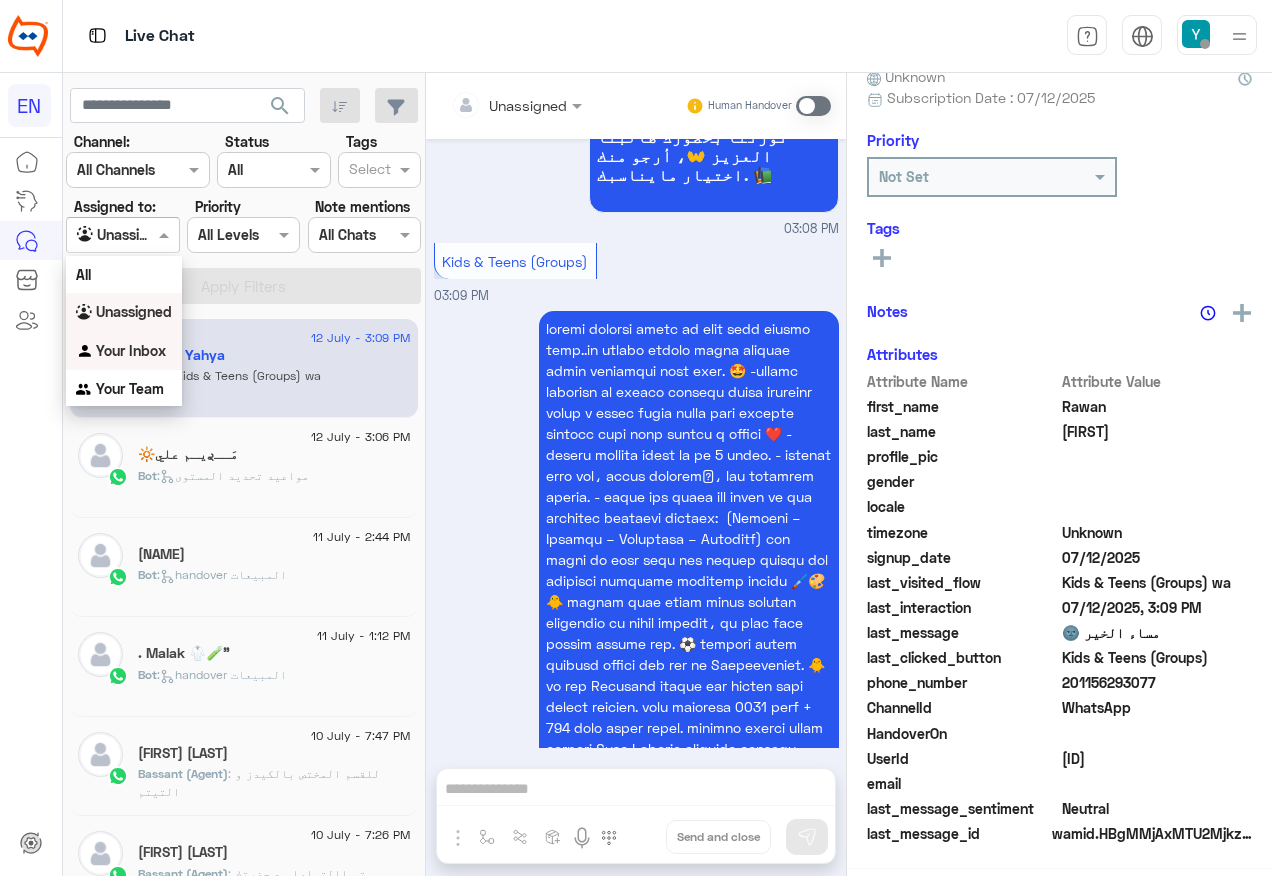 click on "Your Inbox" at bounding box center [131, 350] 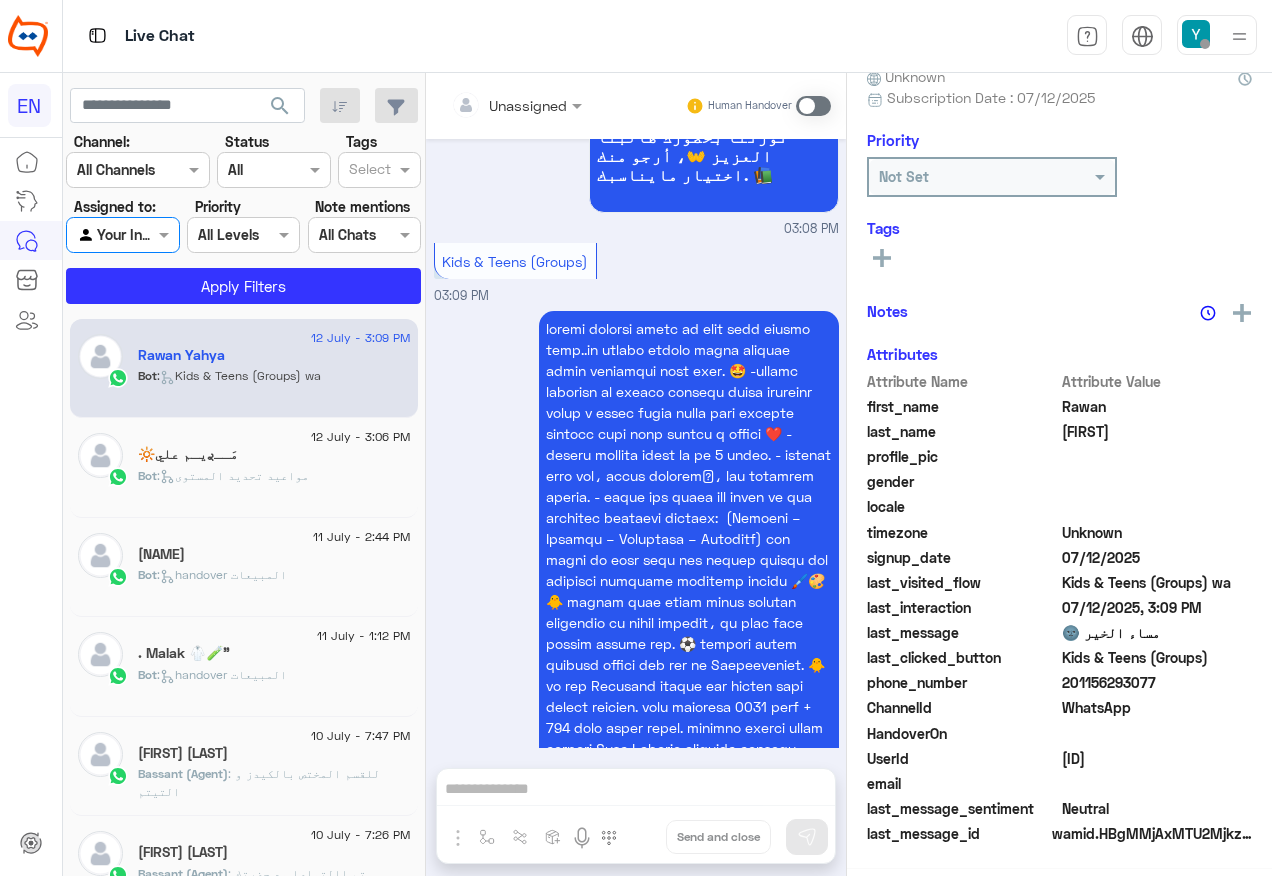 scroll, scrollTop: 200, scrollLeft: 0, axis: vertical 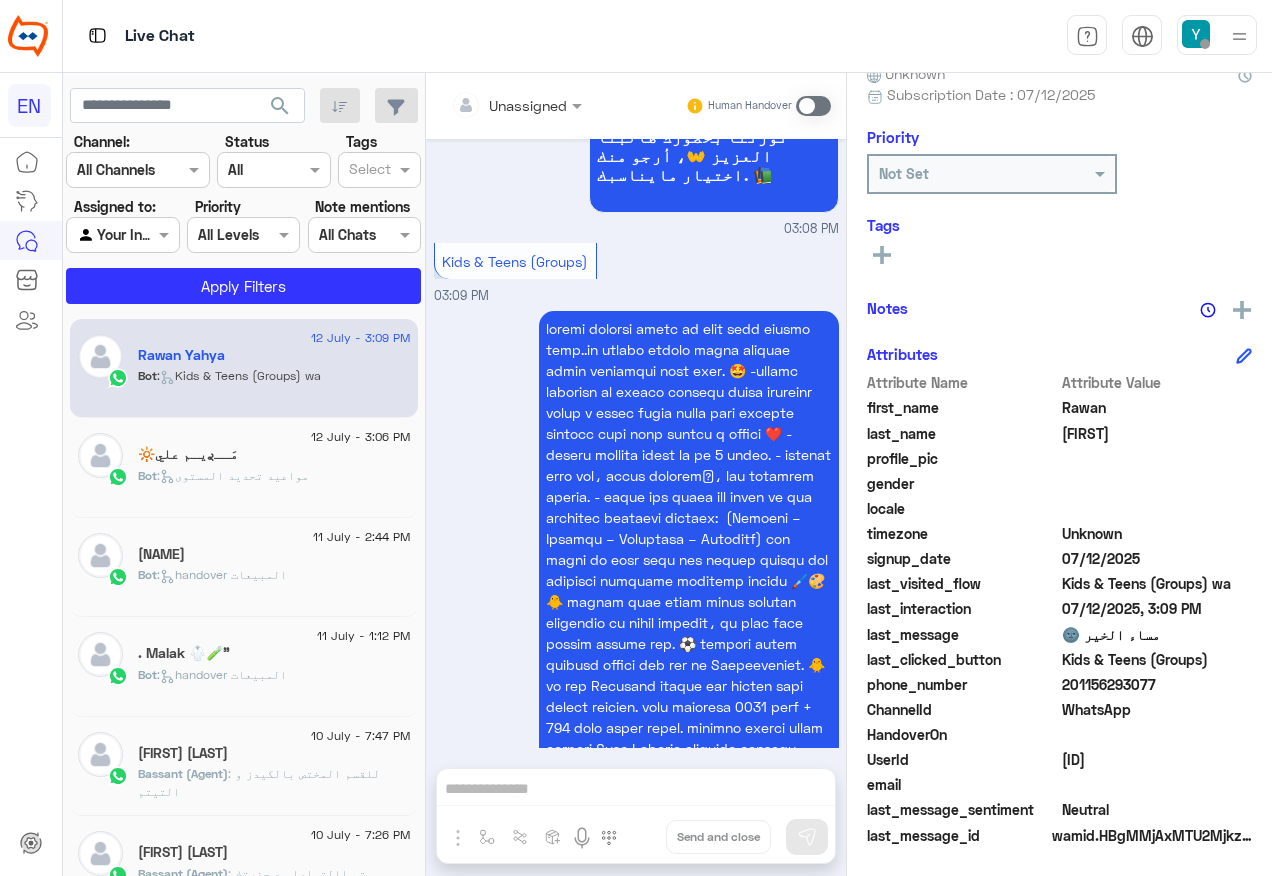 click on "search Channel: Channel All Channels Status Channel All Tags Select Assigned to: Agent Filter Your Inbox Priority All Levels All Levels Note mentions Select All Chats Apply Filters" 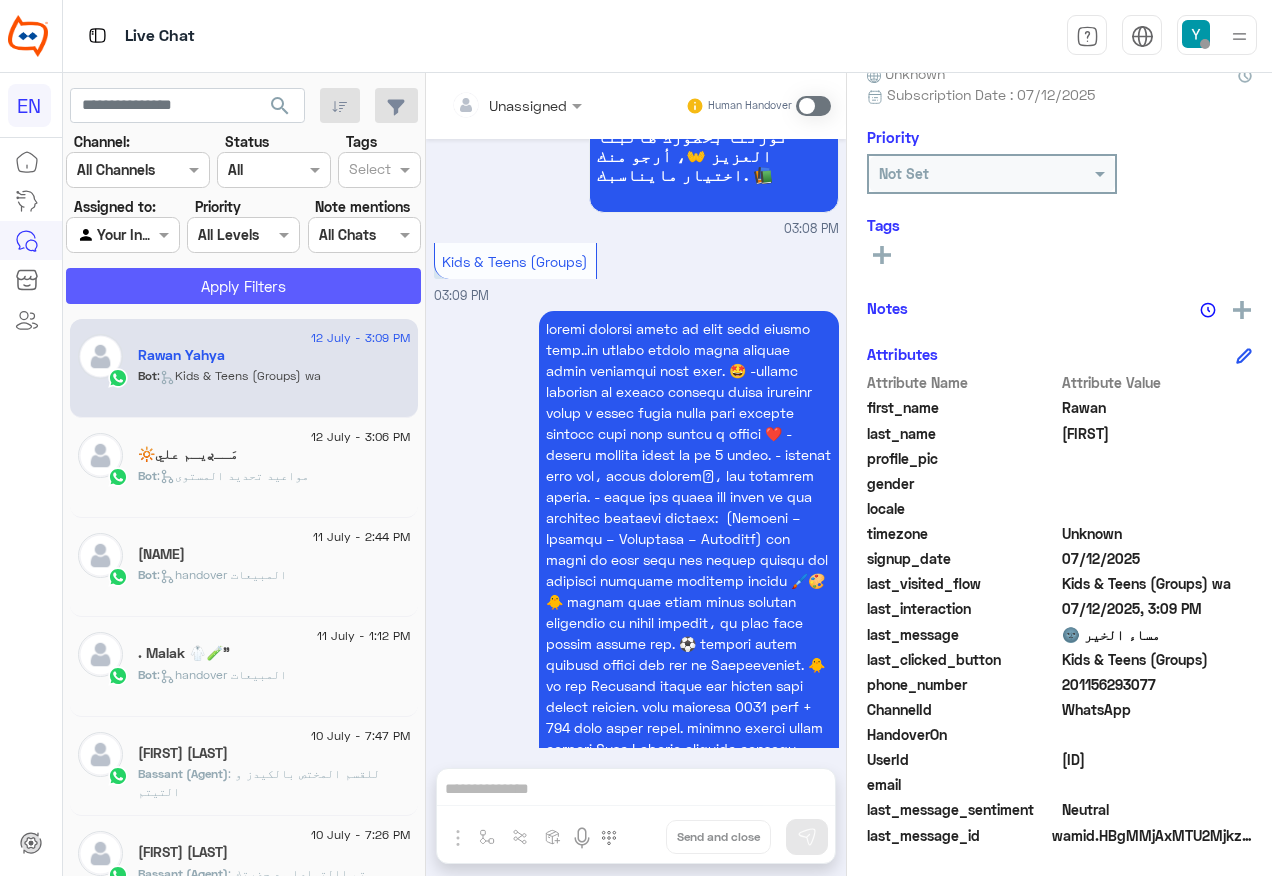 click on "Apply Filters" 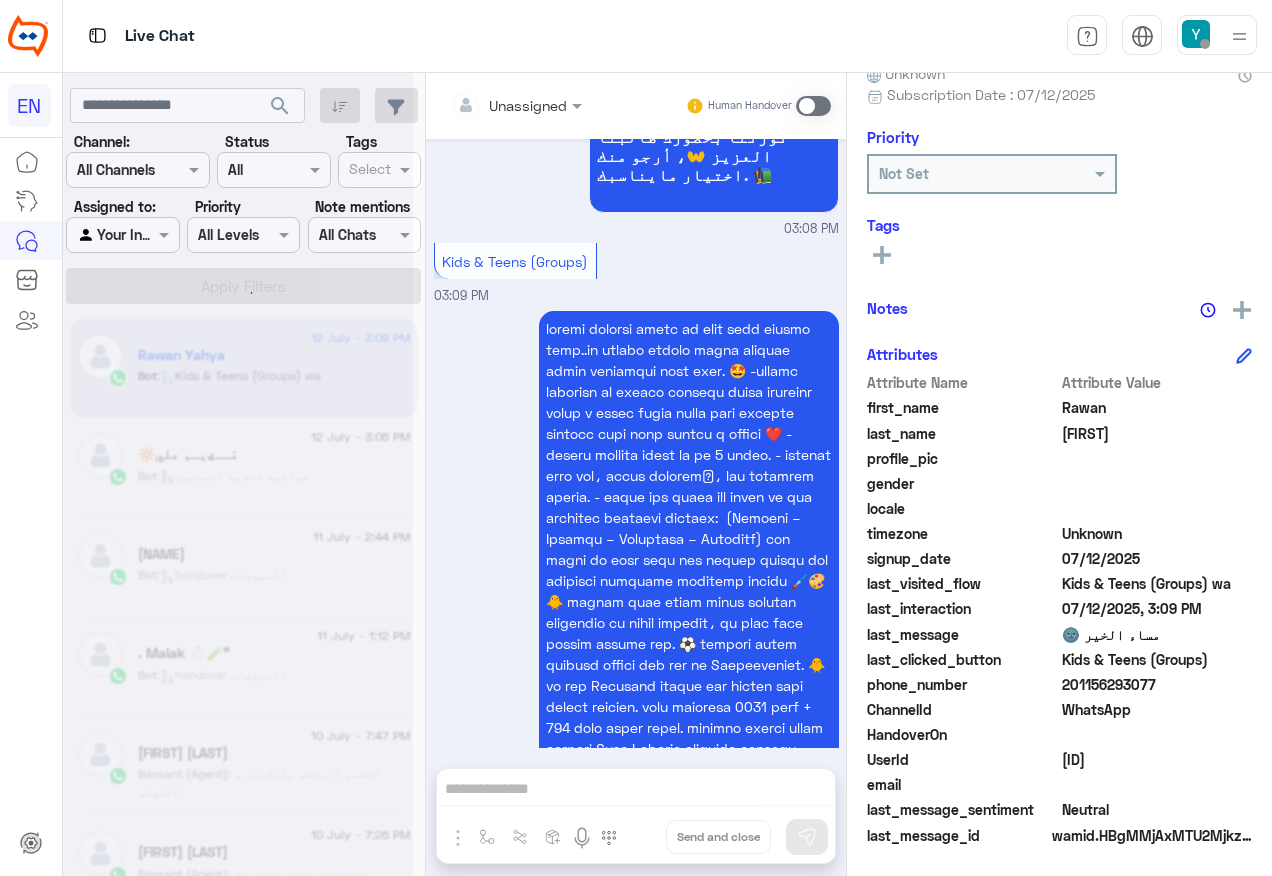 scroll, scrollTop: 0, scrollLeft: 0, axis: both 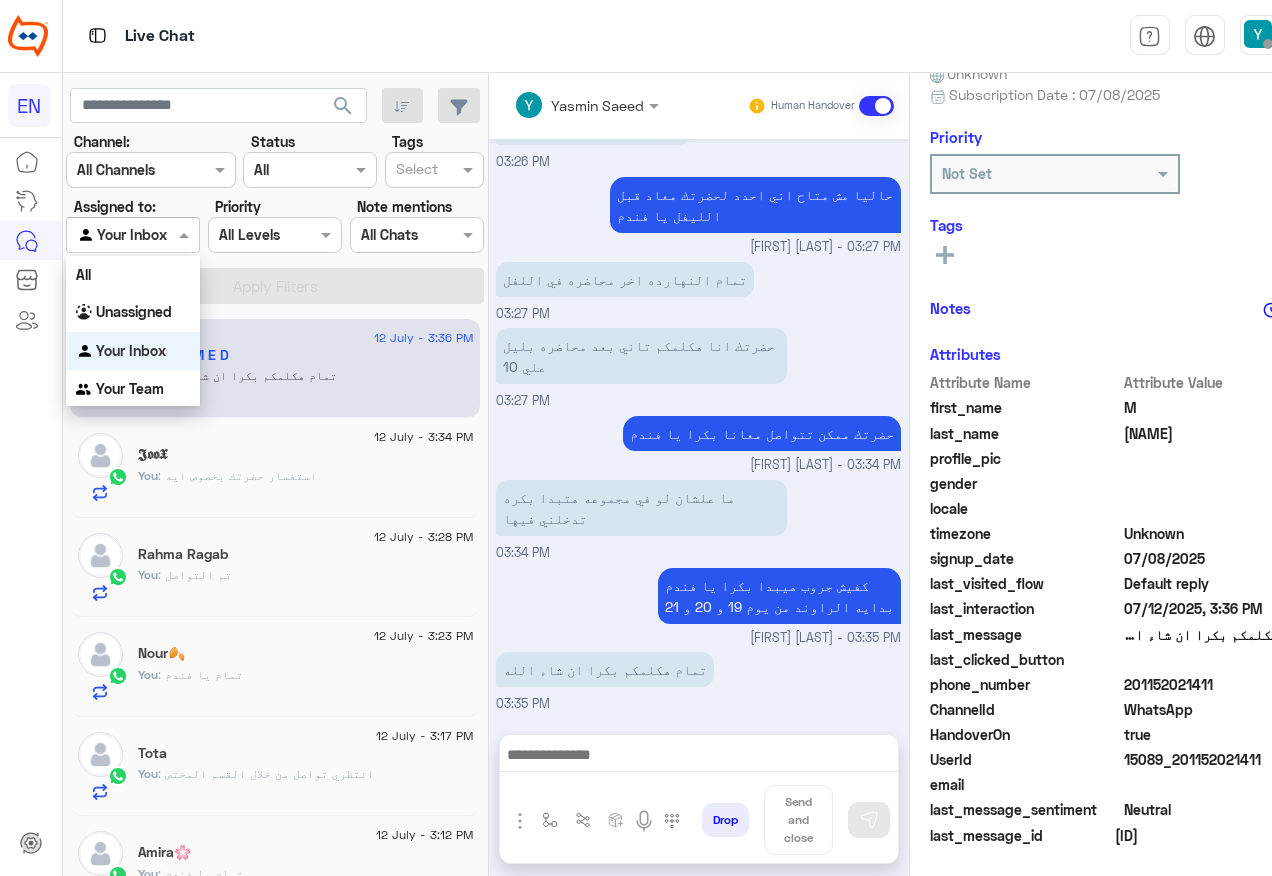 click at bounding box center (109, 235) 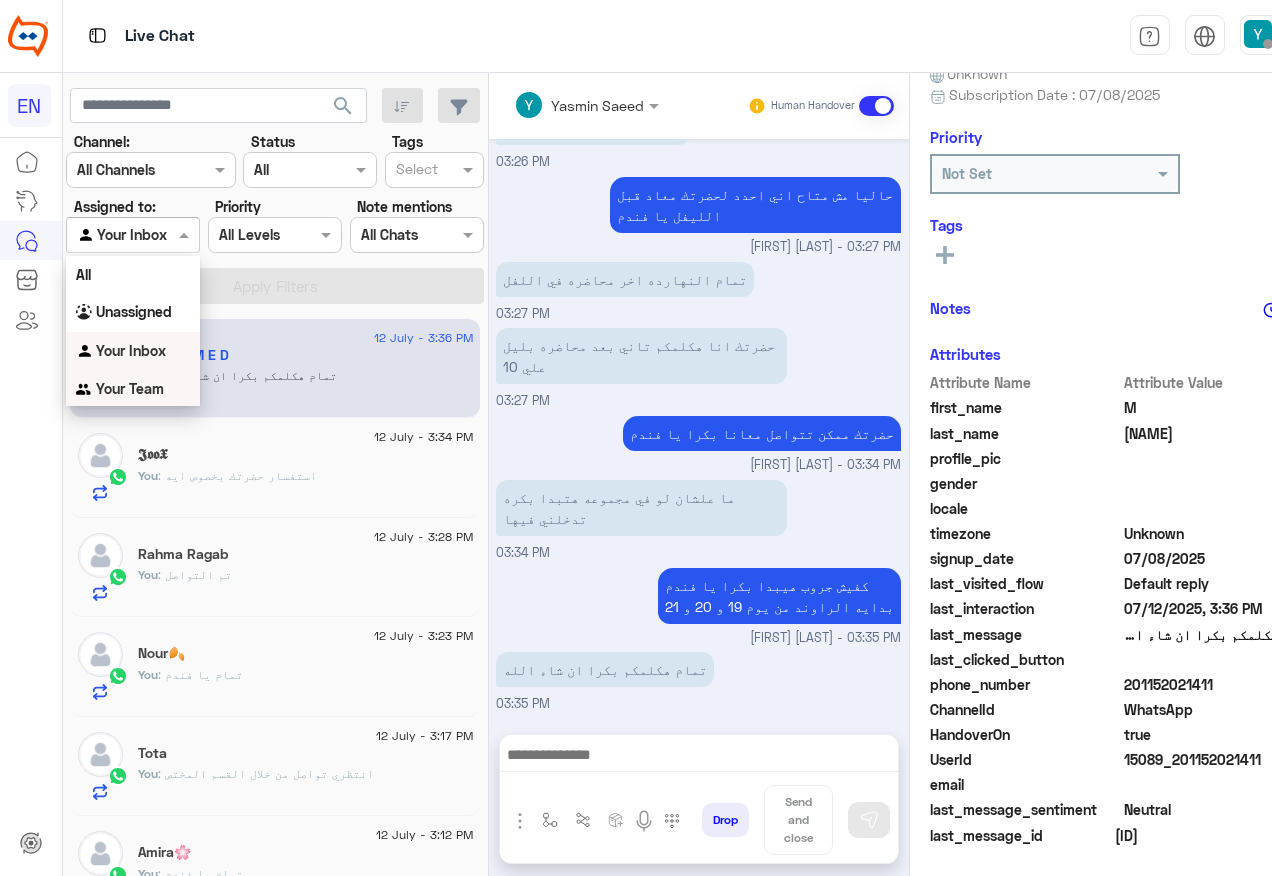 click on "Your Team" at bounding box center [130, 388] 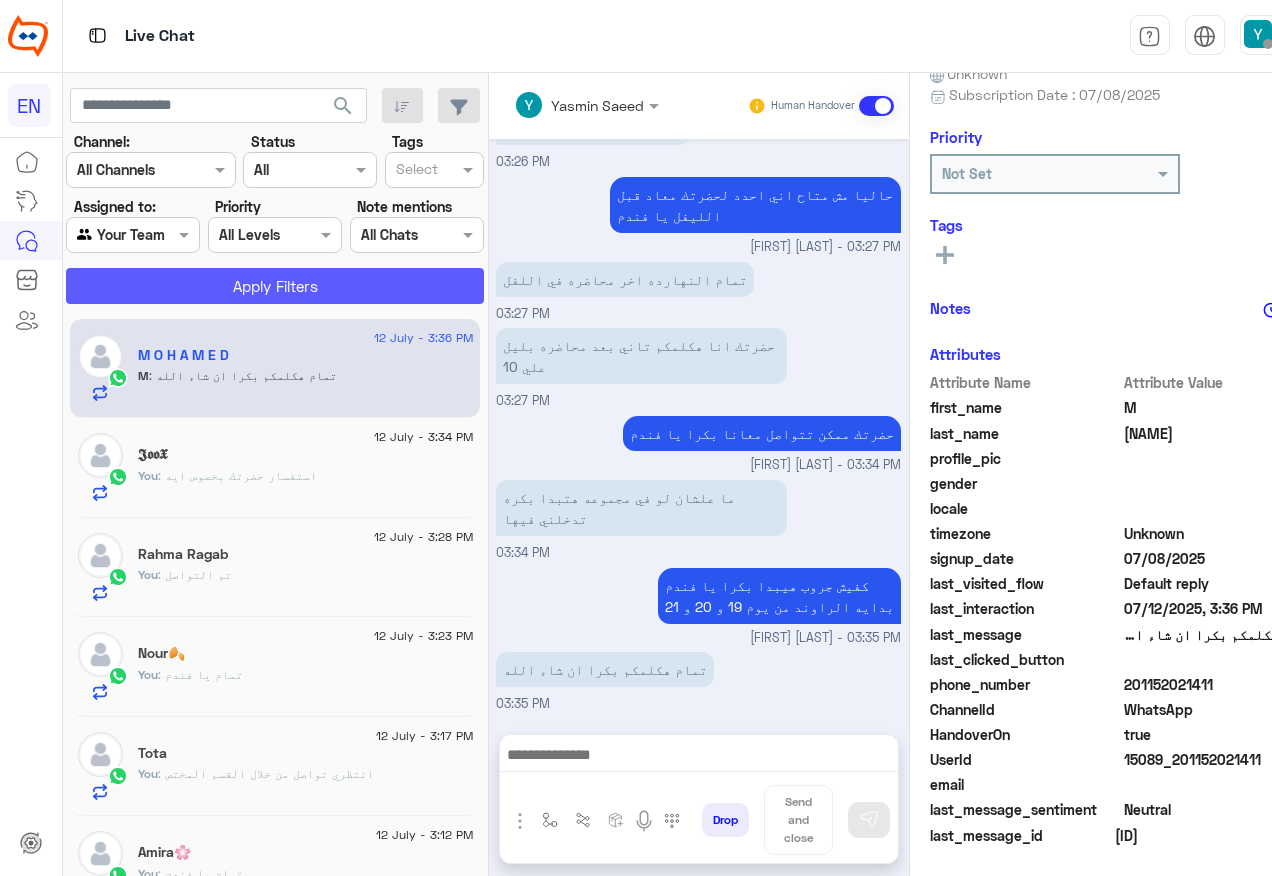 click on "Apply Filters" 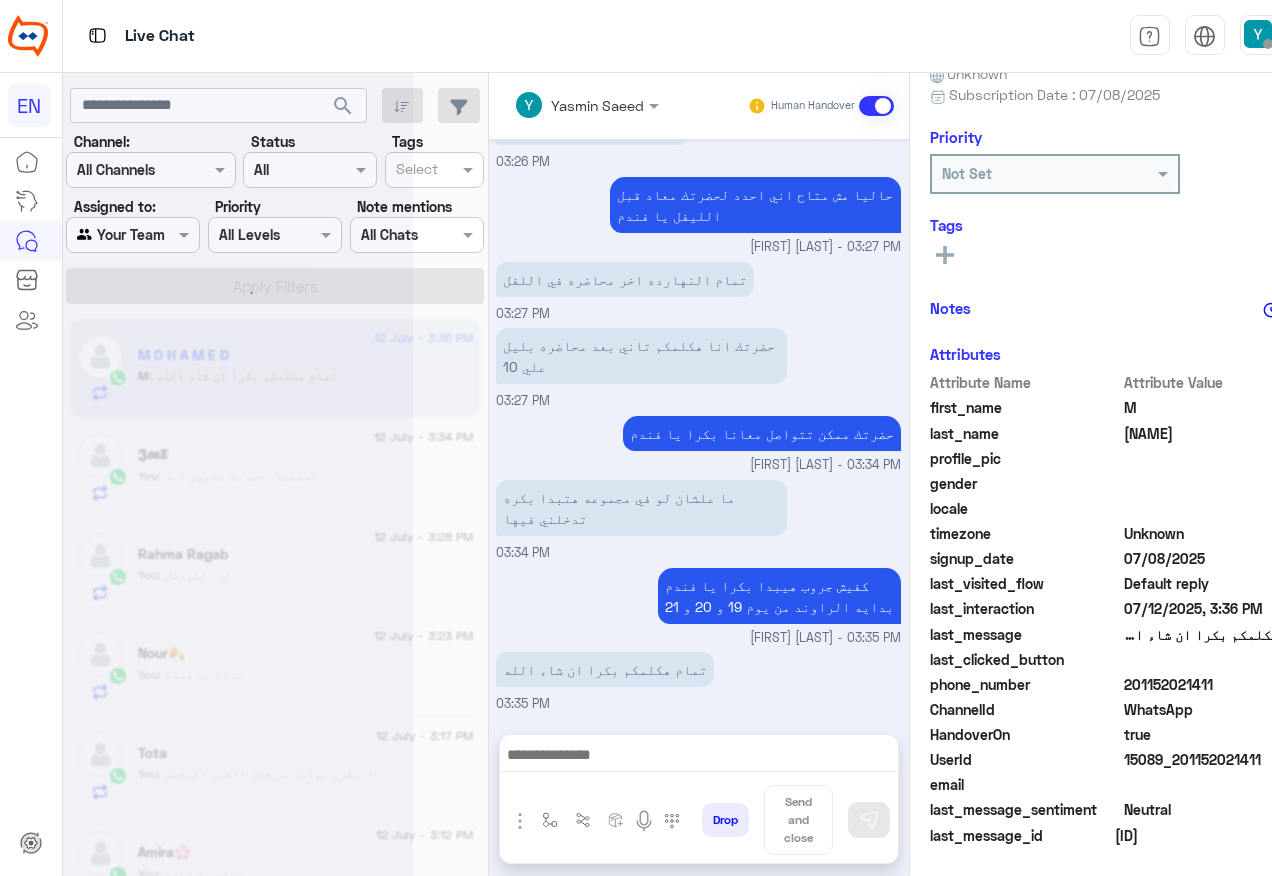 scroll, scrollTop: 0, scrollLeft: 0, axis: both 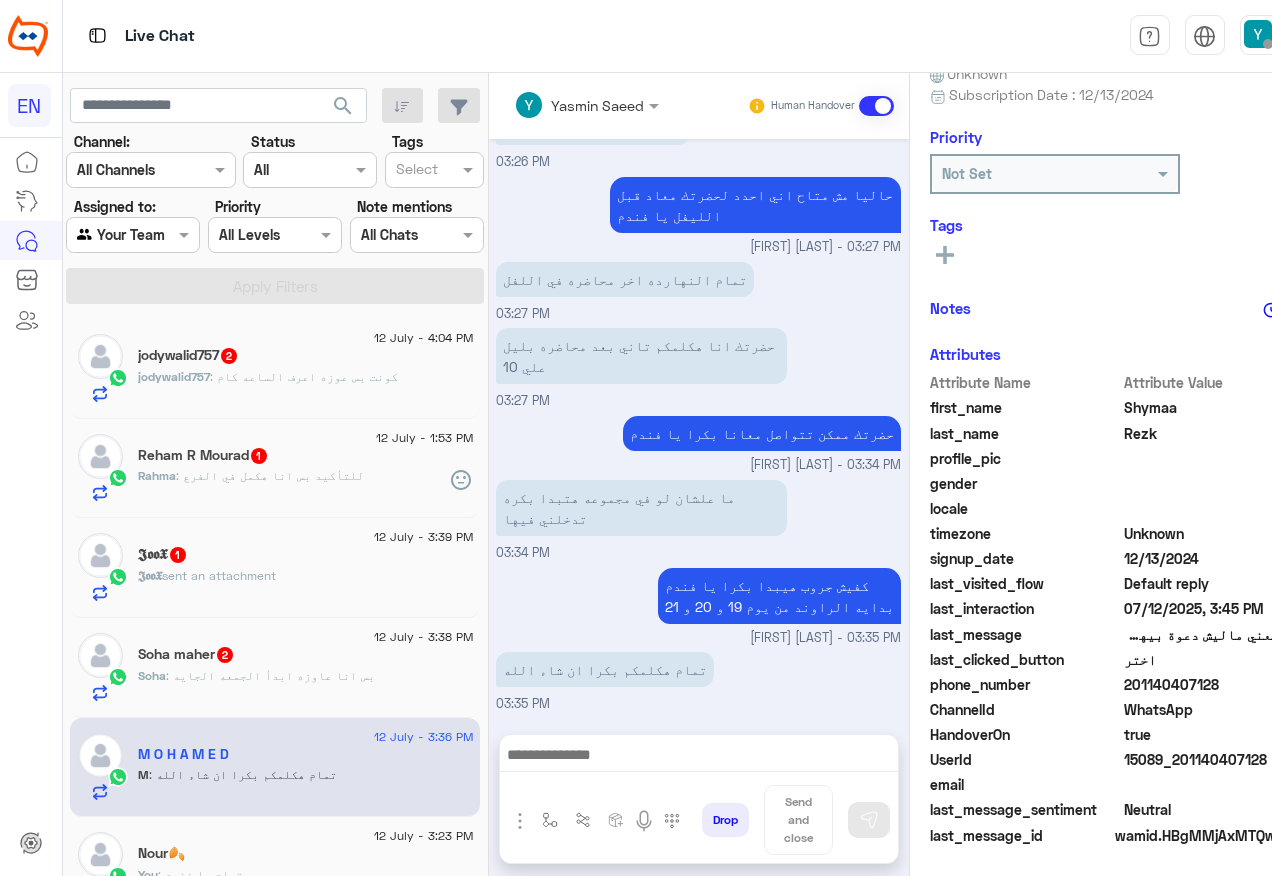 click on "Soha : بس انا عاوزه ابدأ الجمعه الجايه" 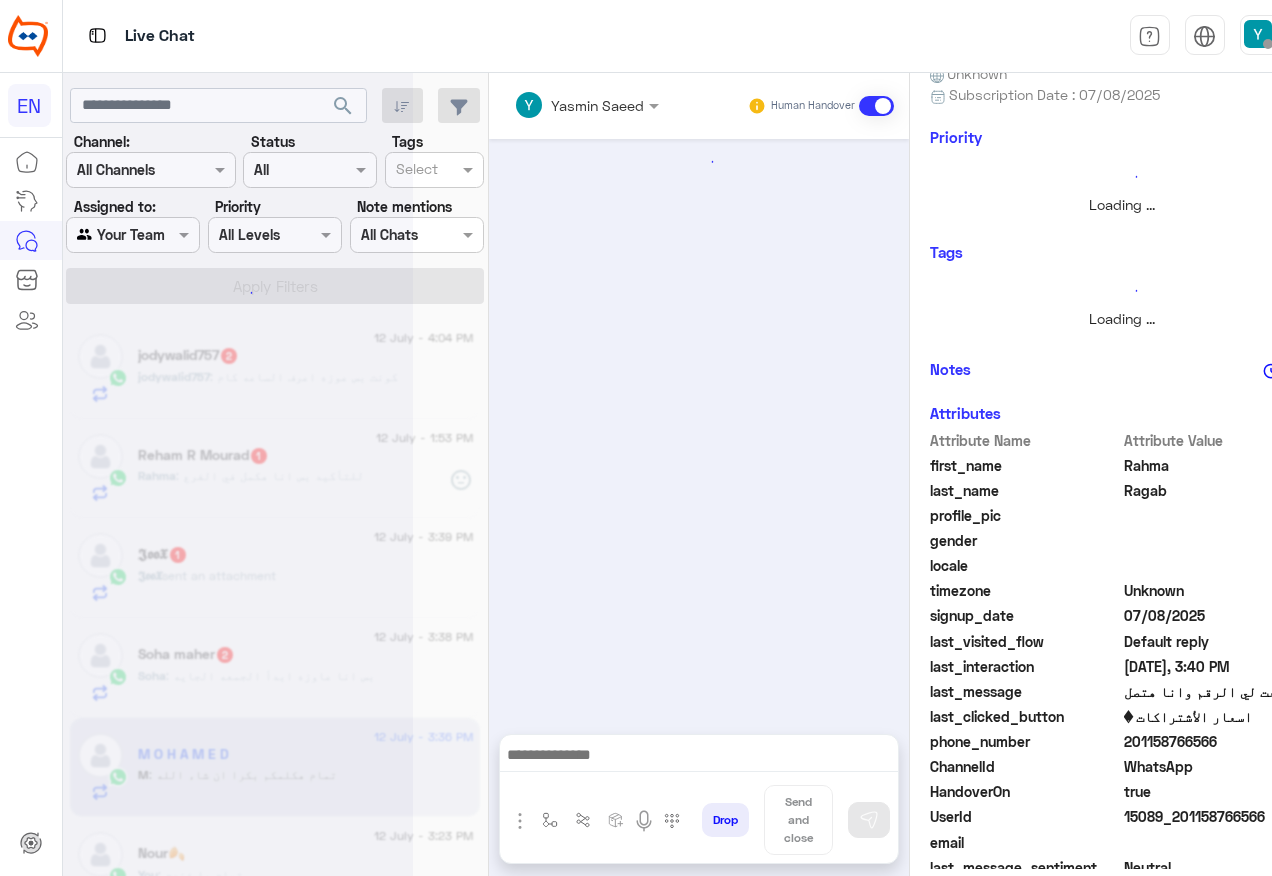 scroll, scrollTop: 0, scrollLeft: 0, axis: both 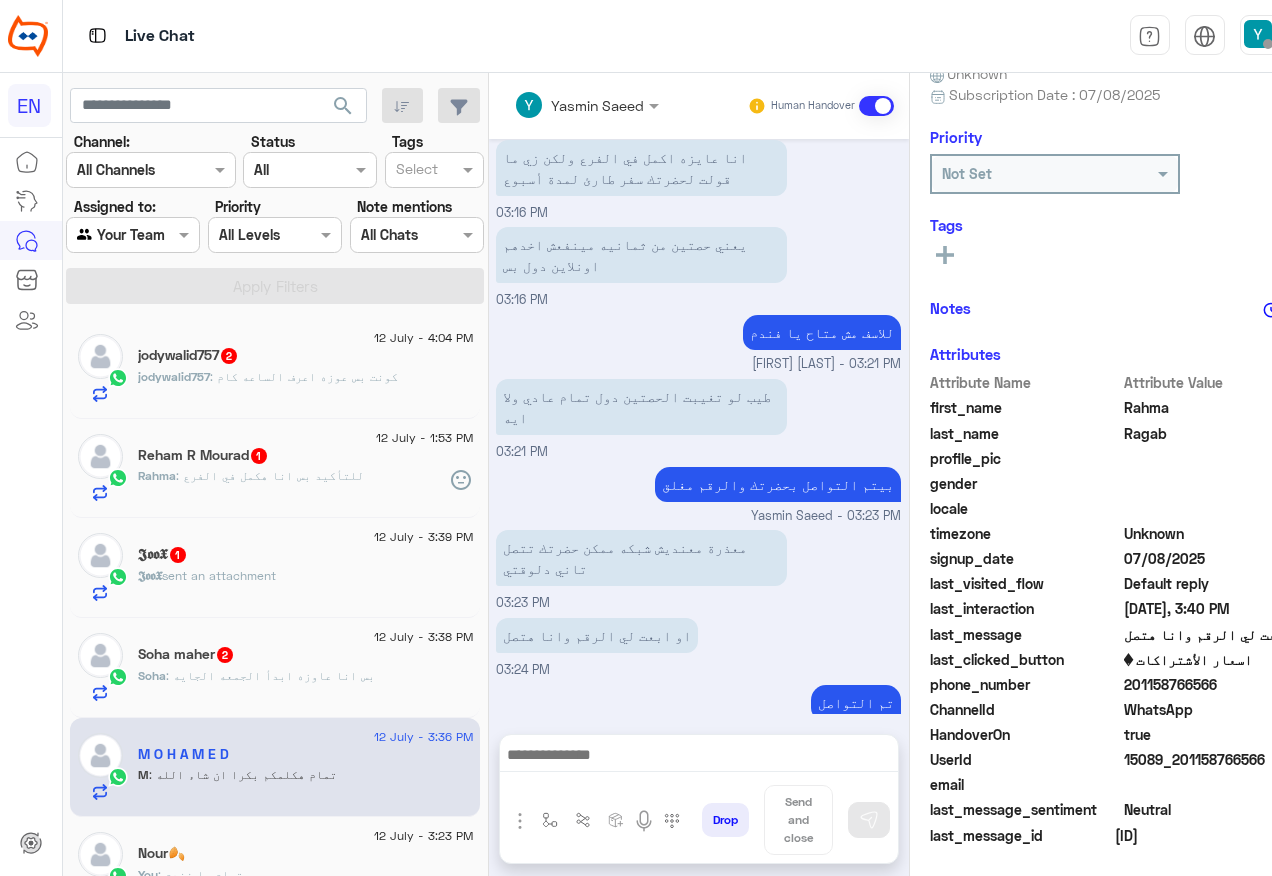 click at bounding box center (699, 760) 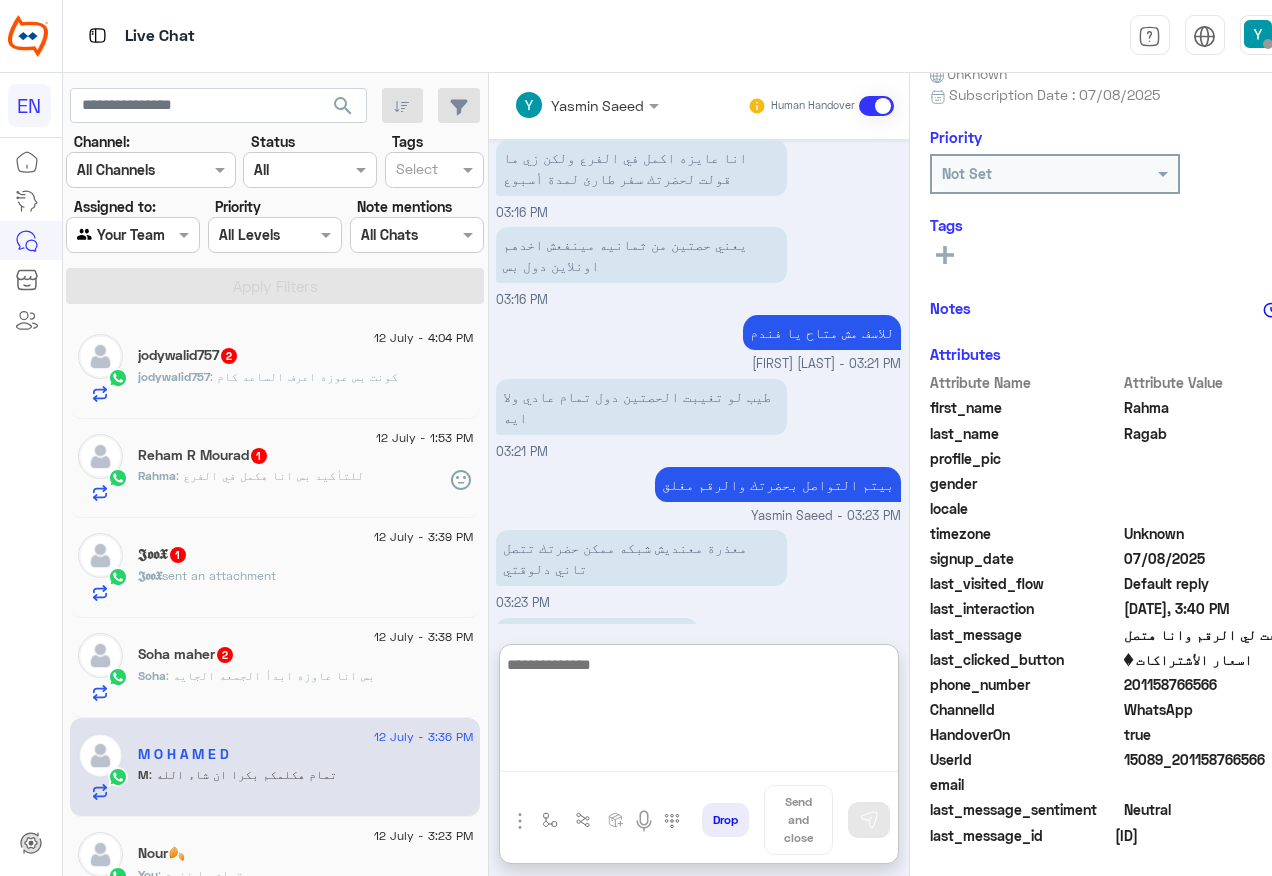 click at bounding box center [699, 712] 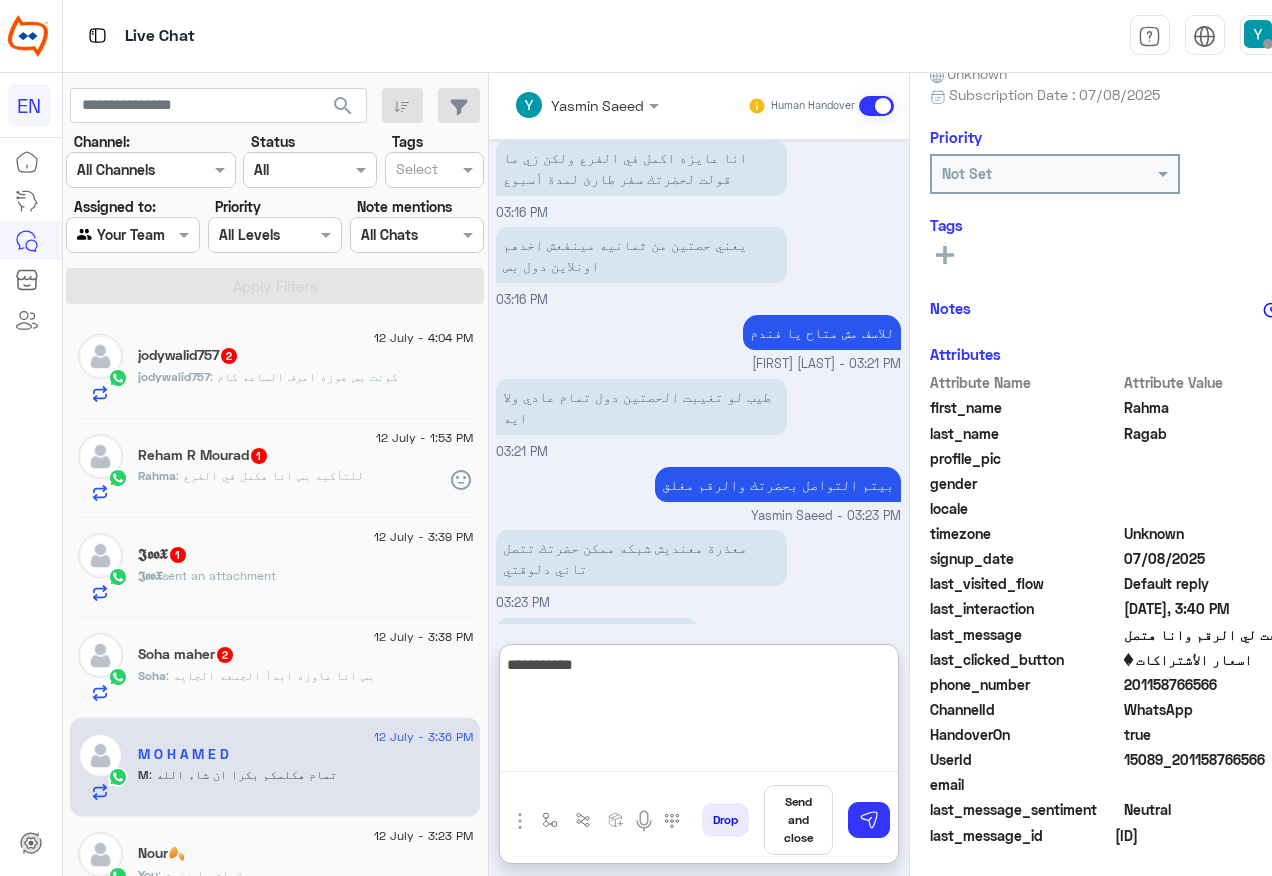 type on "**********" 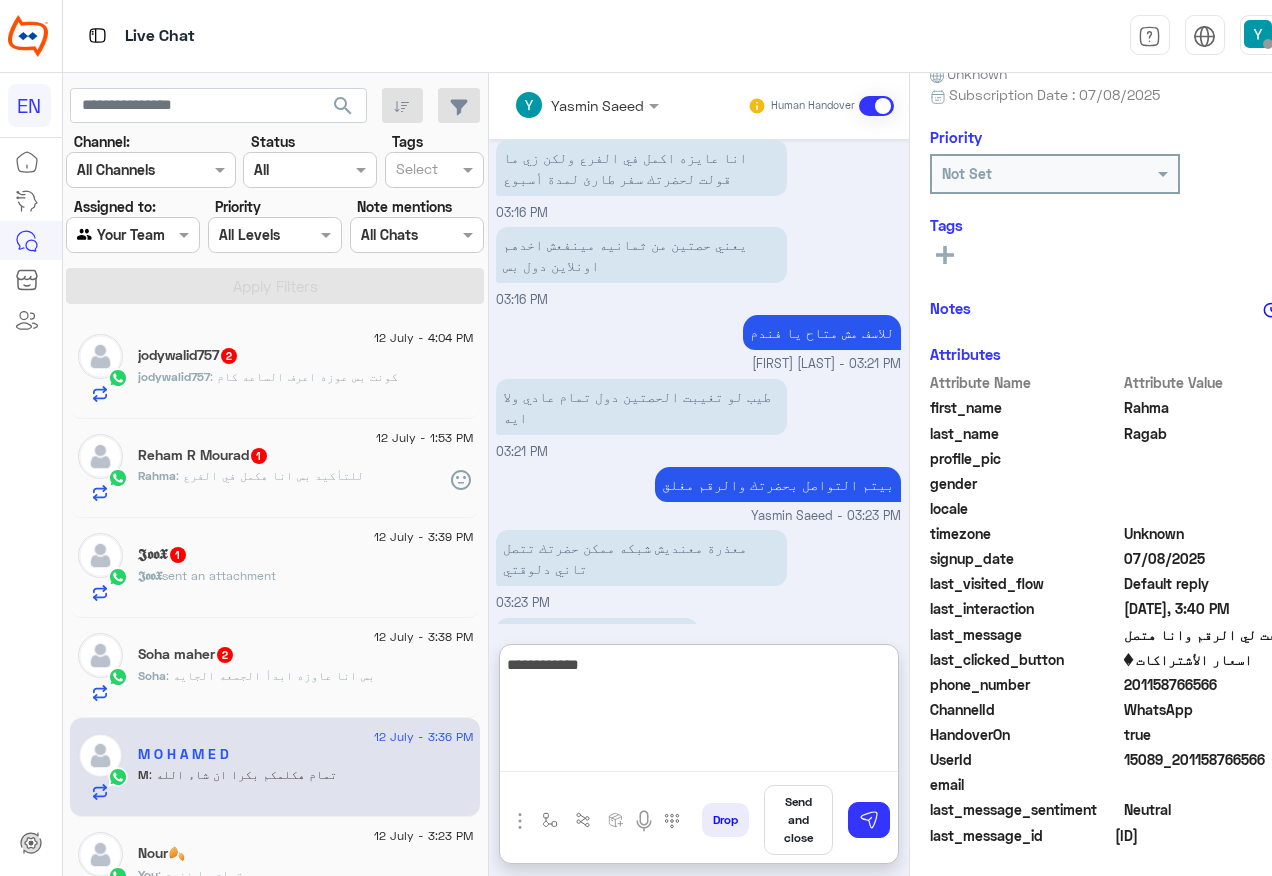 type 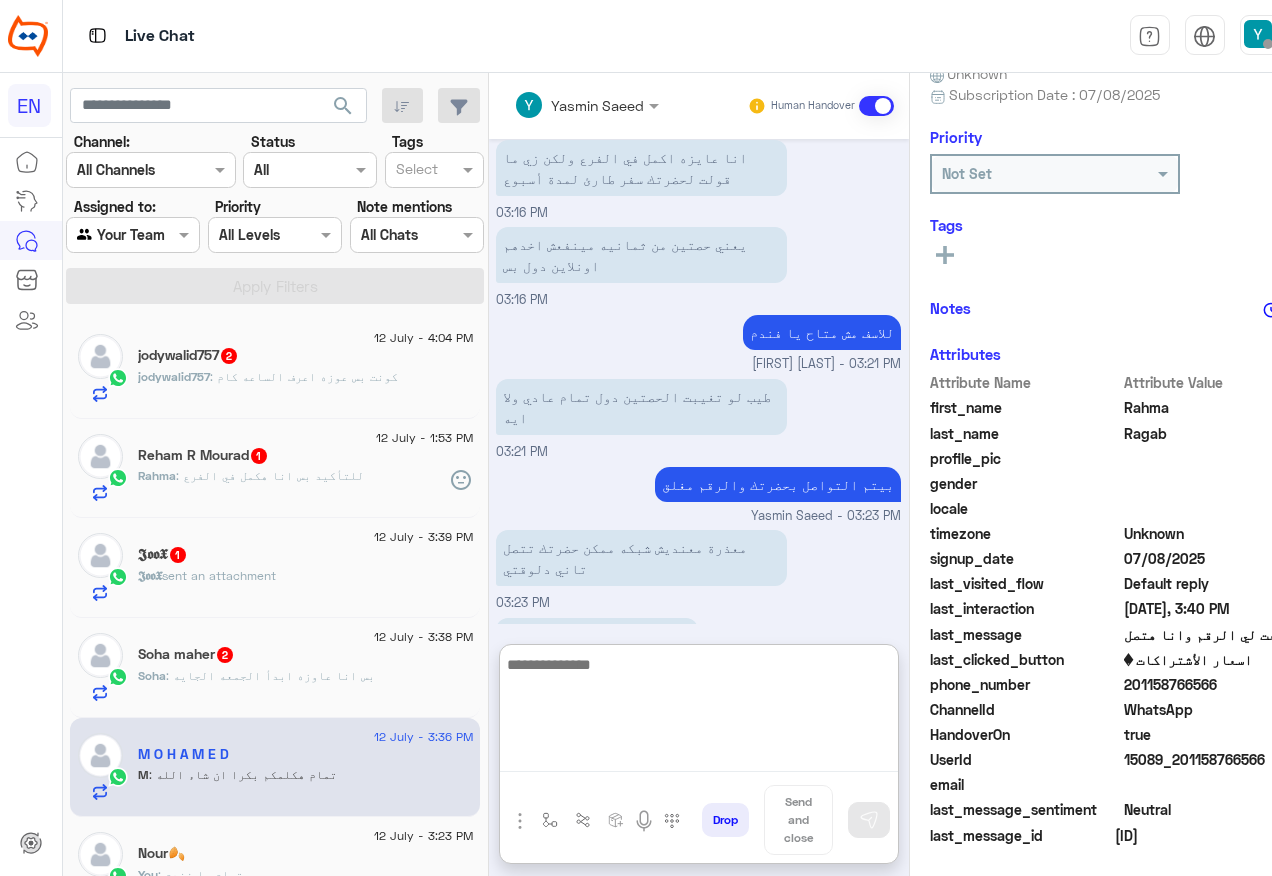scroll, scrollTop: 1691, scrollLeft: 0, axis: vertical 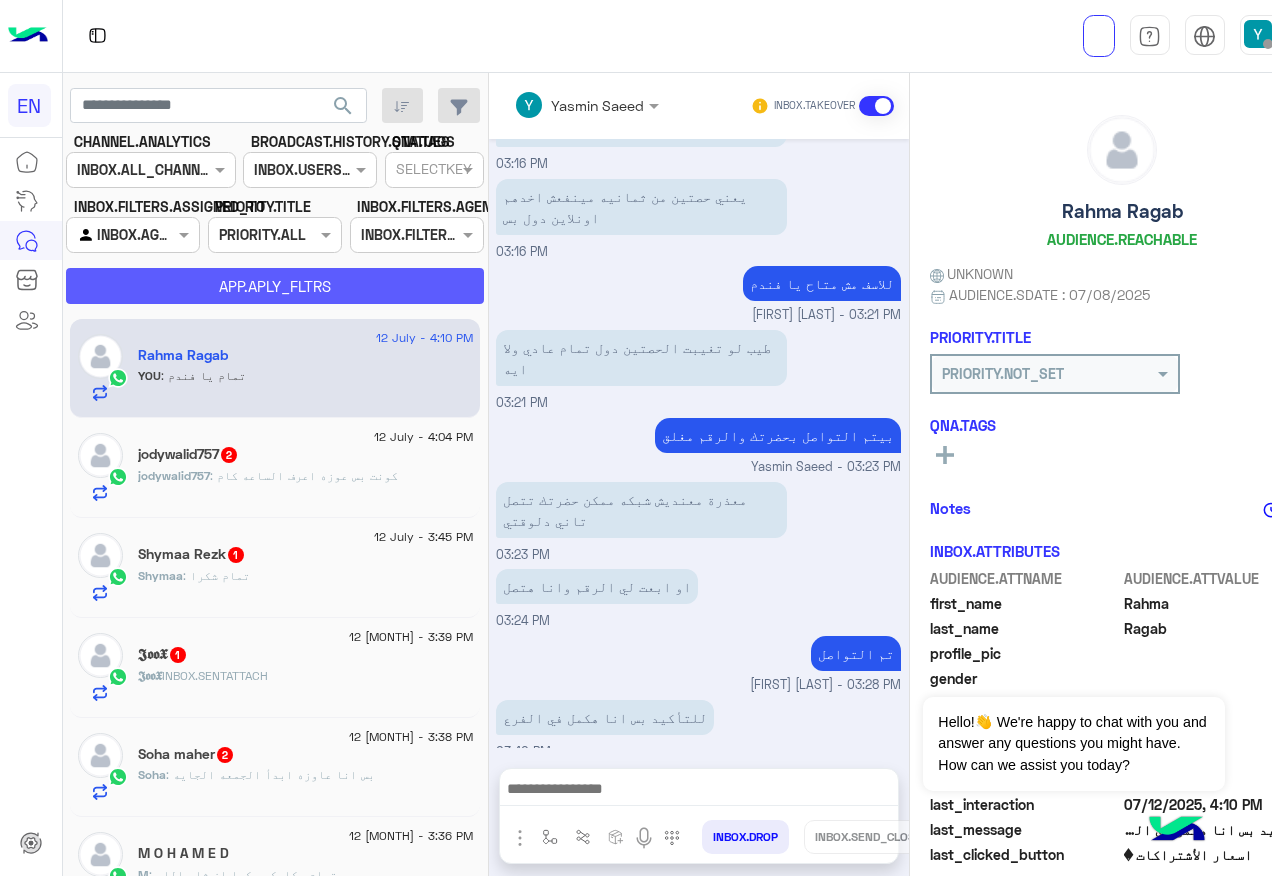 click on "APP.APLY_FLTRS" 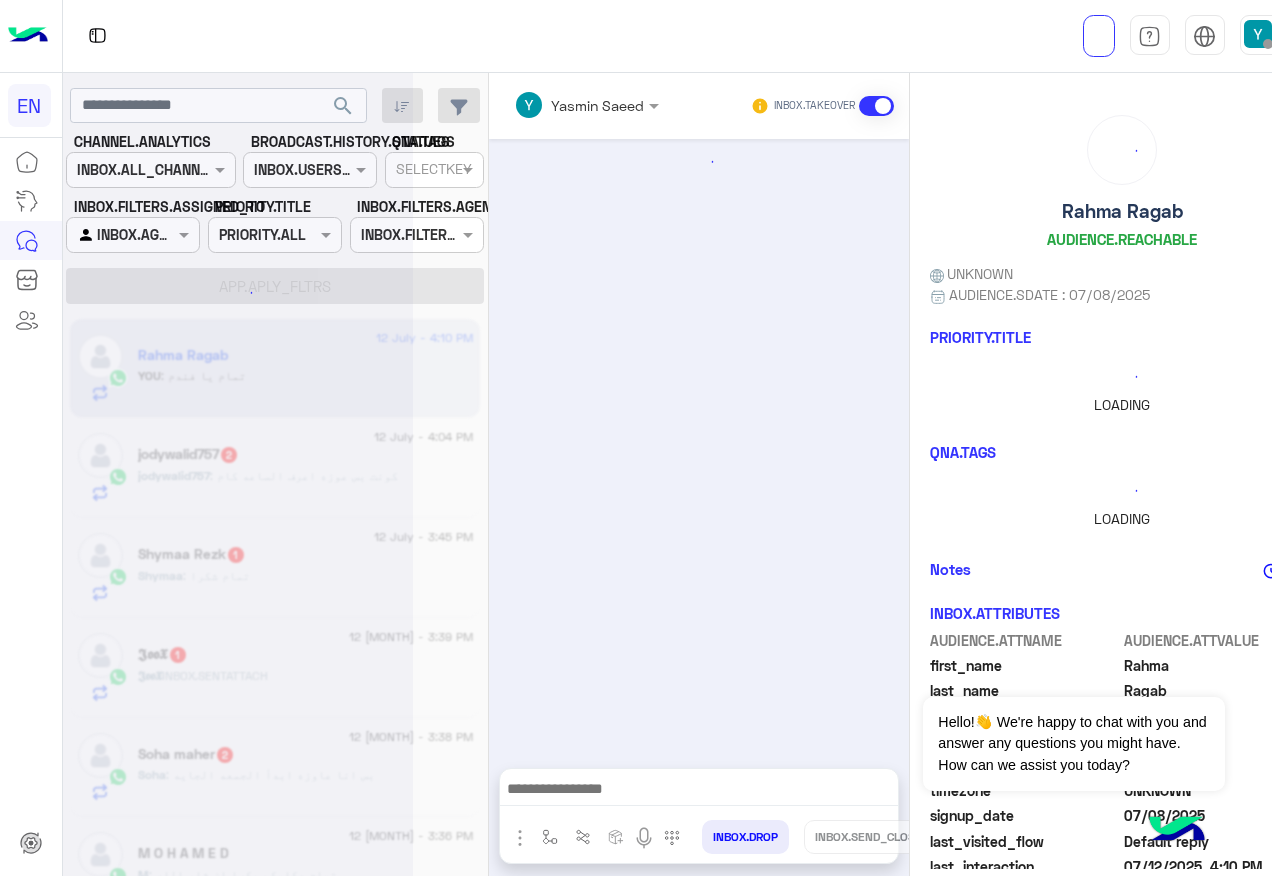 scroll, scrollTop: 1475, scrollLeft: 0, axis: vertical 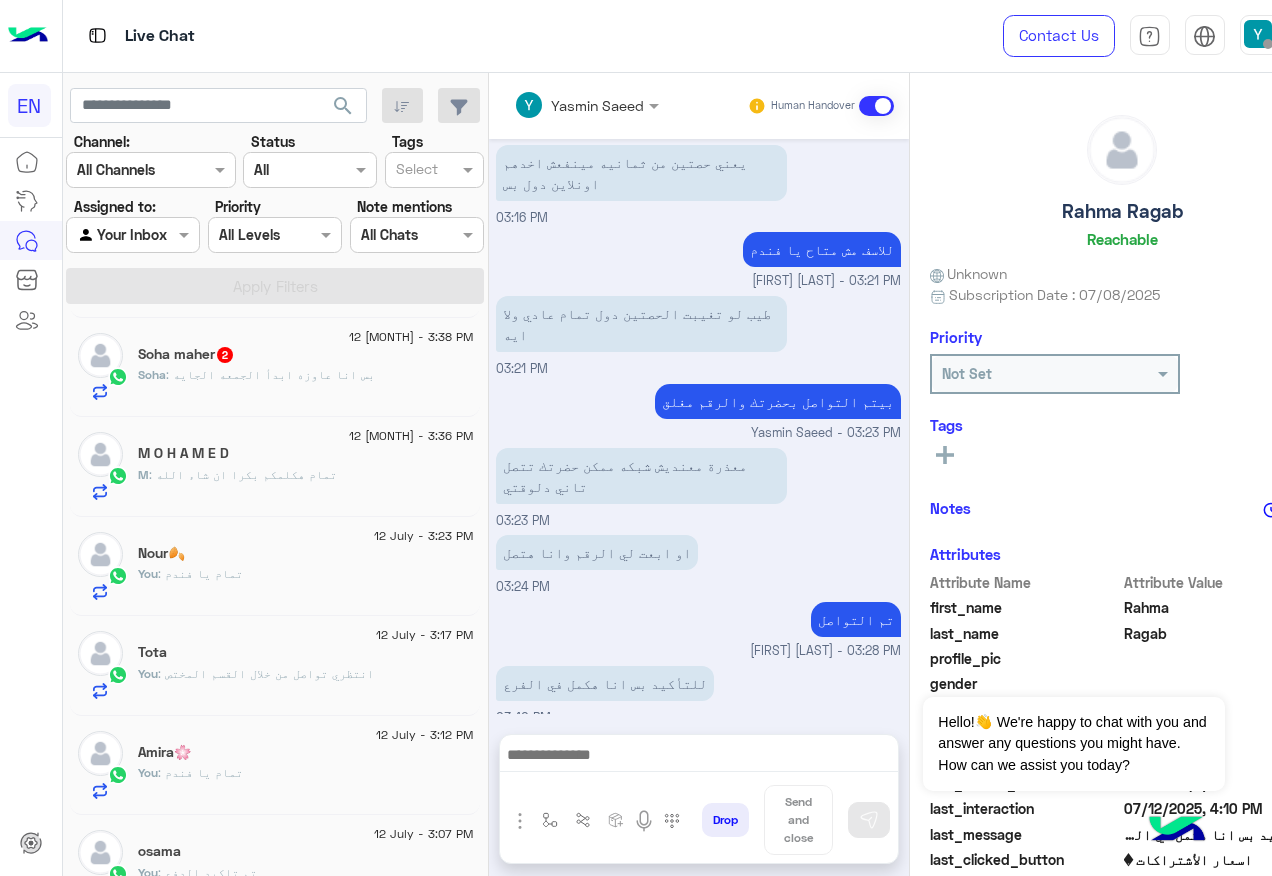 click on "Soha : بس انا عاوزه ابدأ الجمعه الجايه" 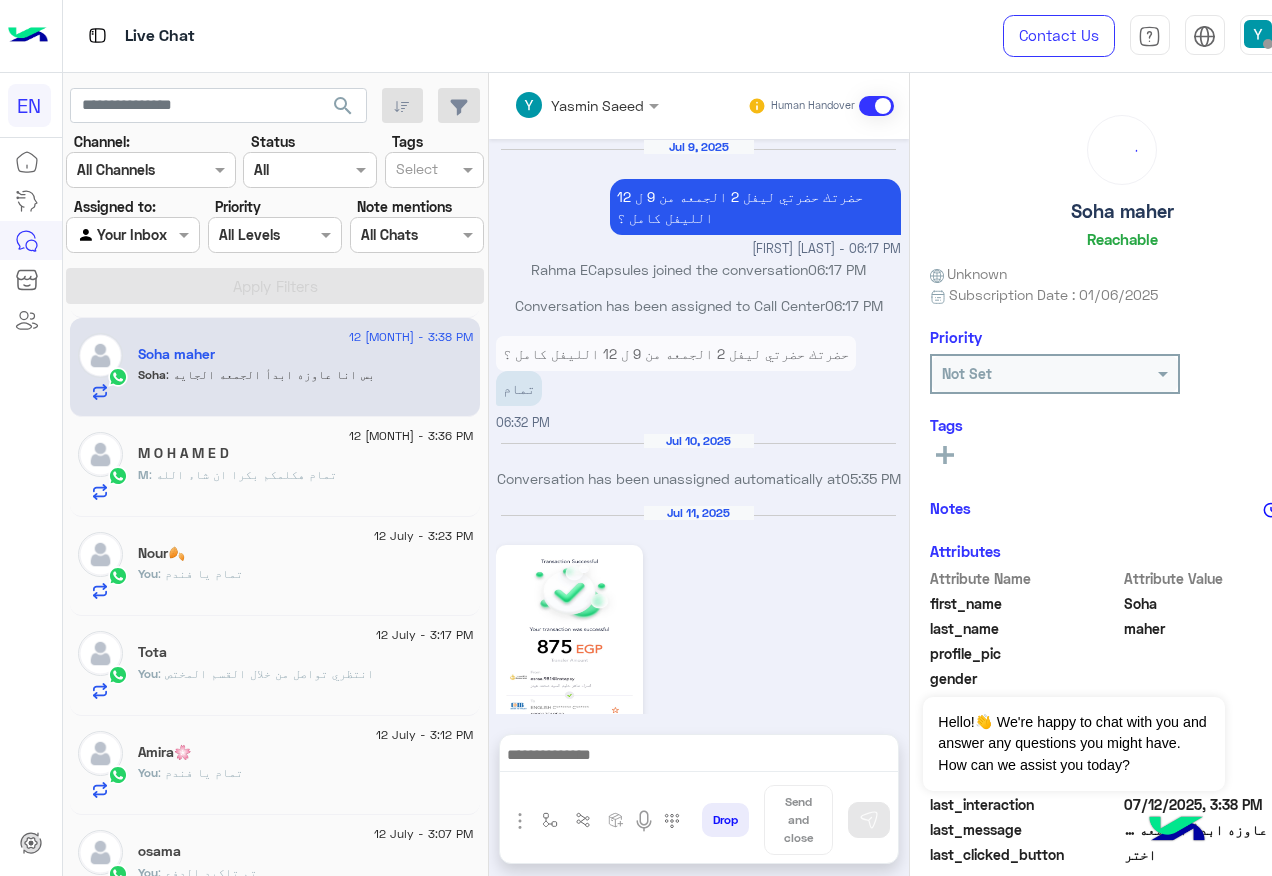 scroll, scrollTop: 1143, scrollLeft: 0, axis: vertical 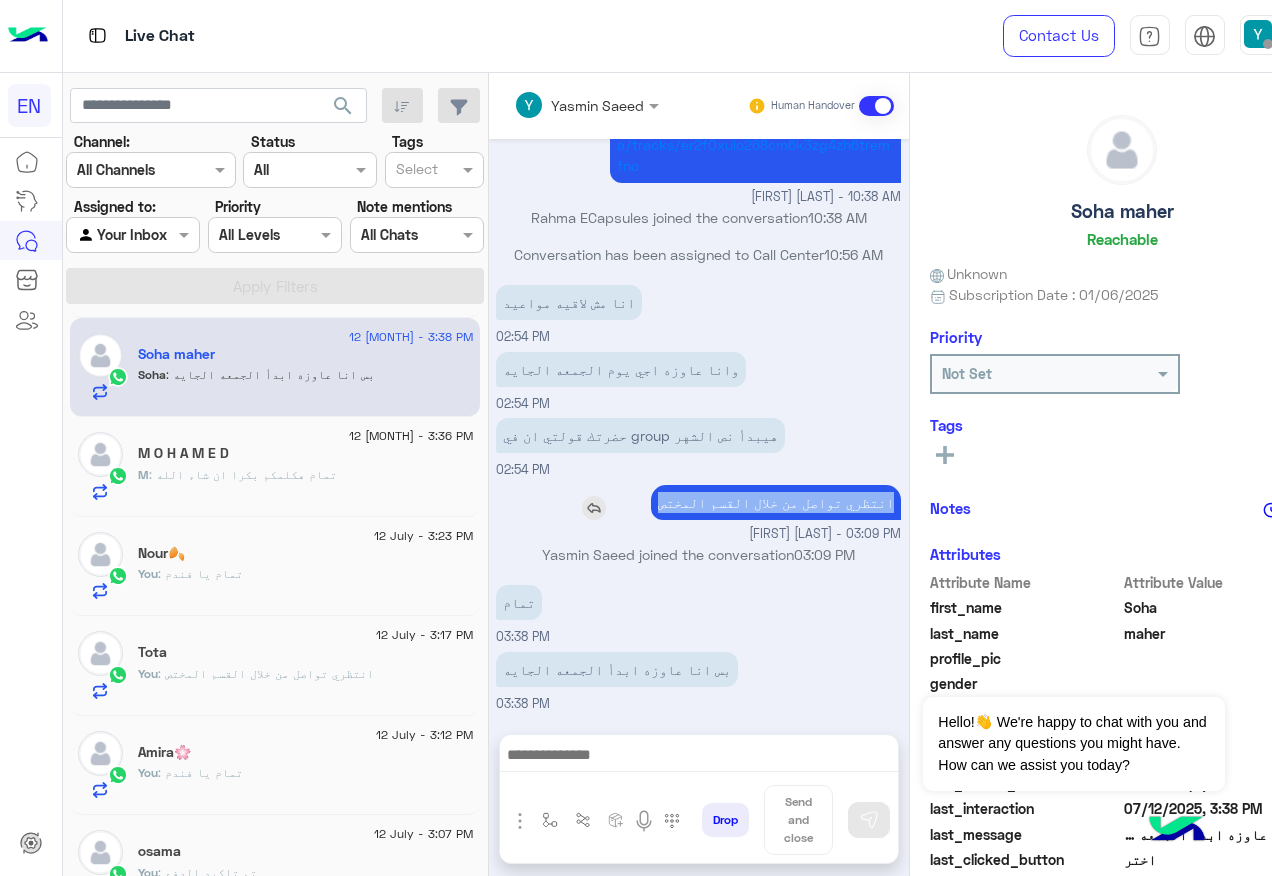 drag, startPoint x: 889, startPoint y: 501, endPoint x: 725, endPoint y: 520, distance: 165.09694 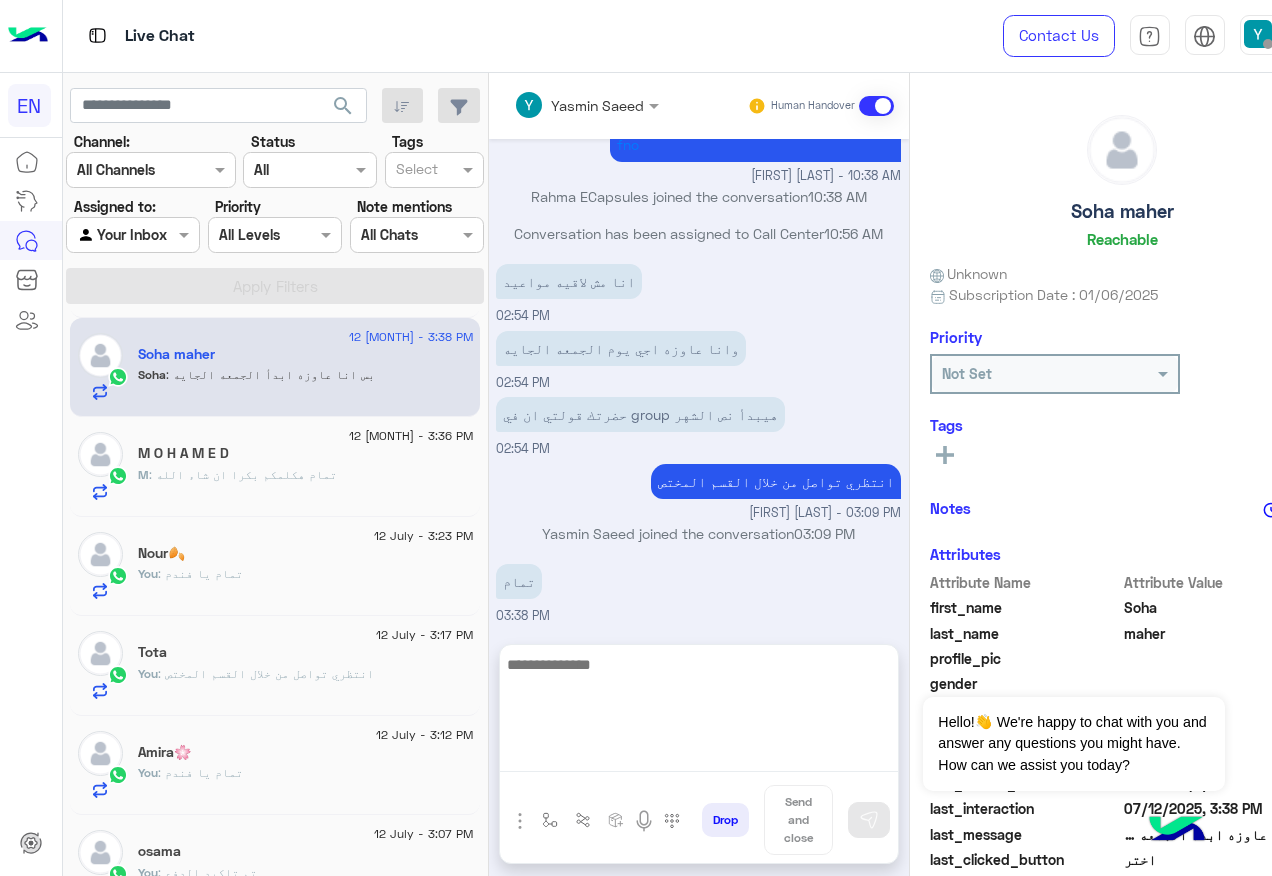 click at bounding box center [699, 712] 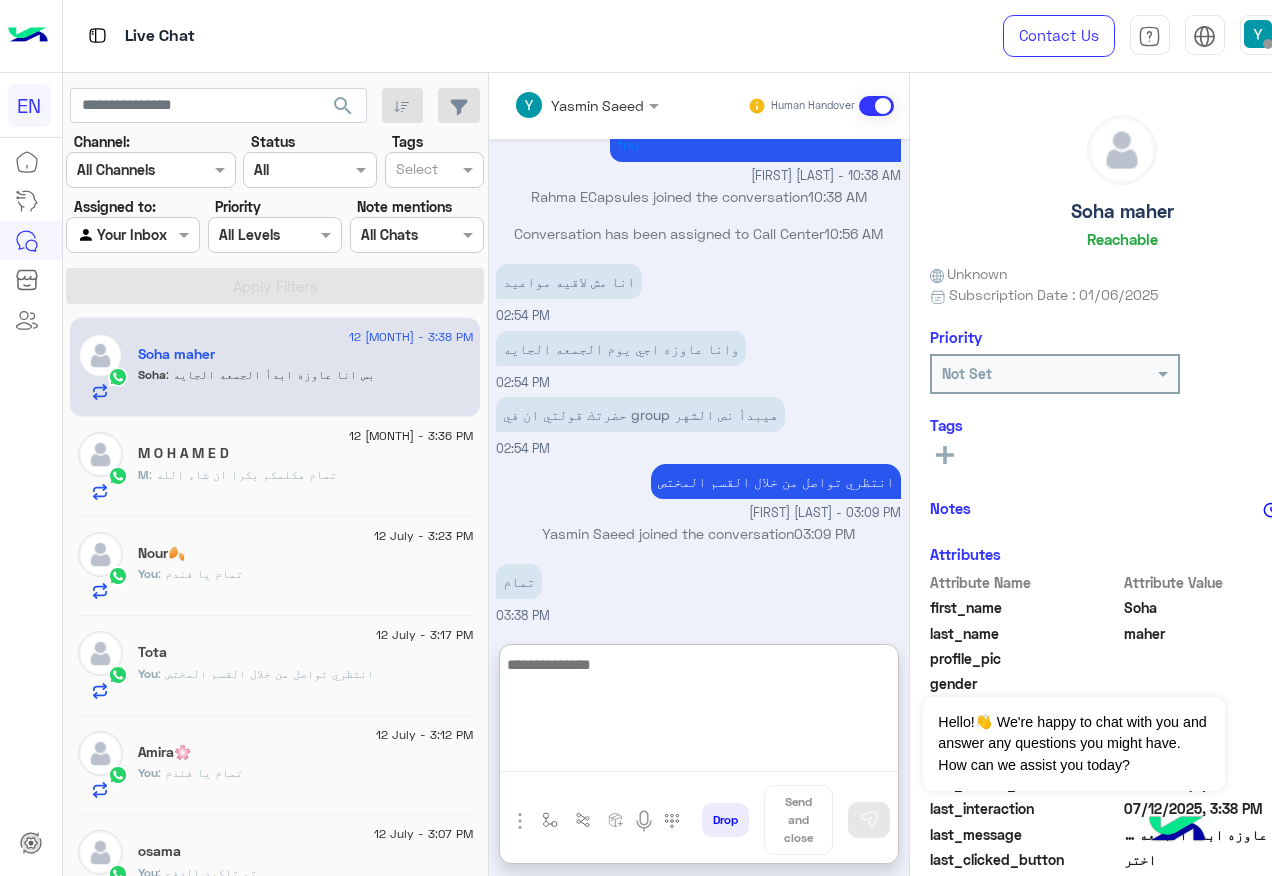 paste on "**********" 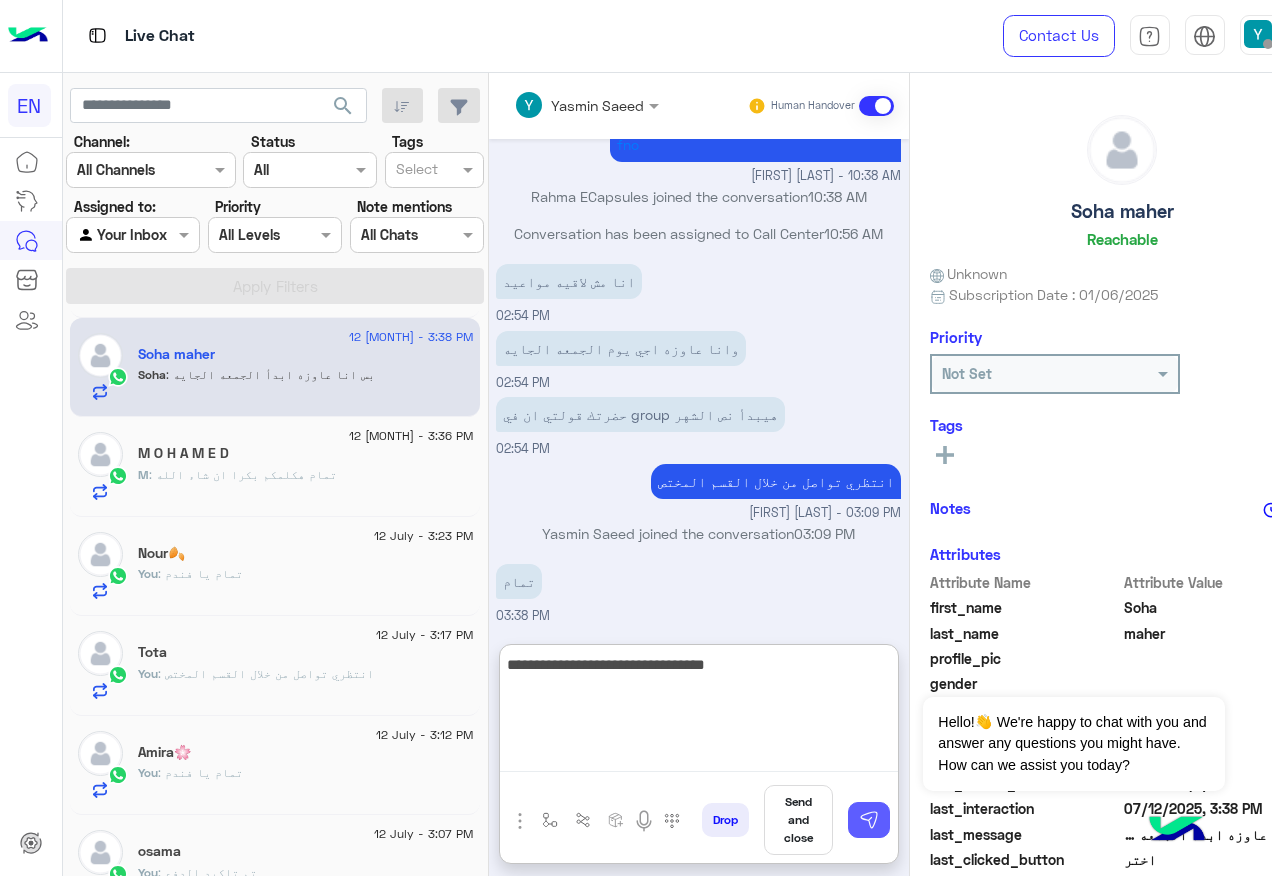 type on "**********" 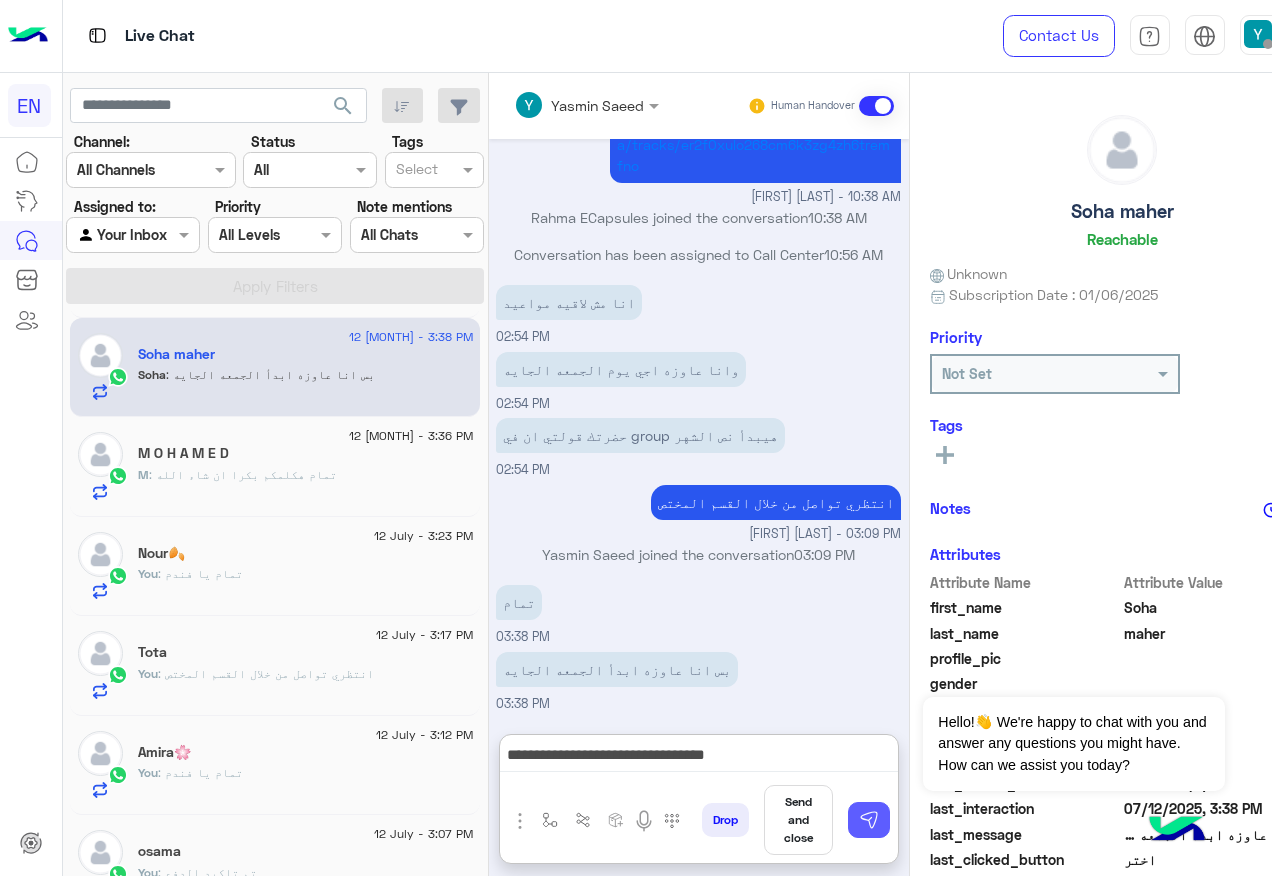 click at bounding box center [869, 820] 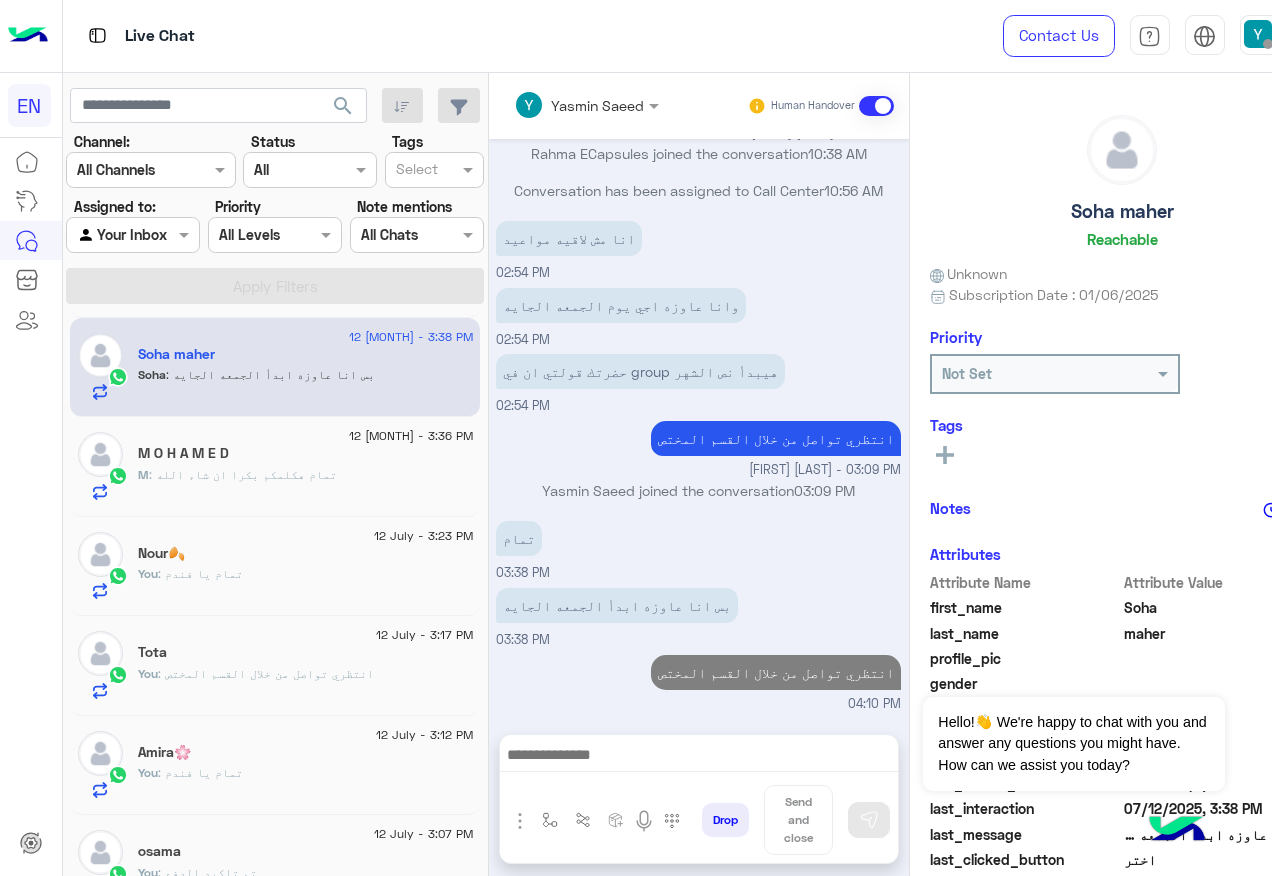 scroll, scrollTop: 1207, scrollLeft: 0, axis: vertical 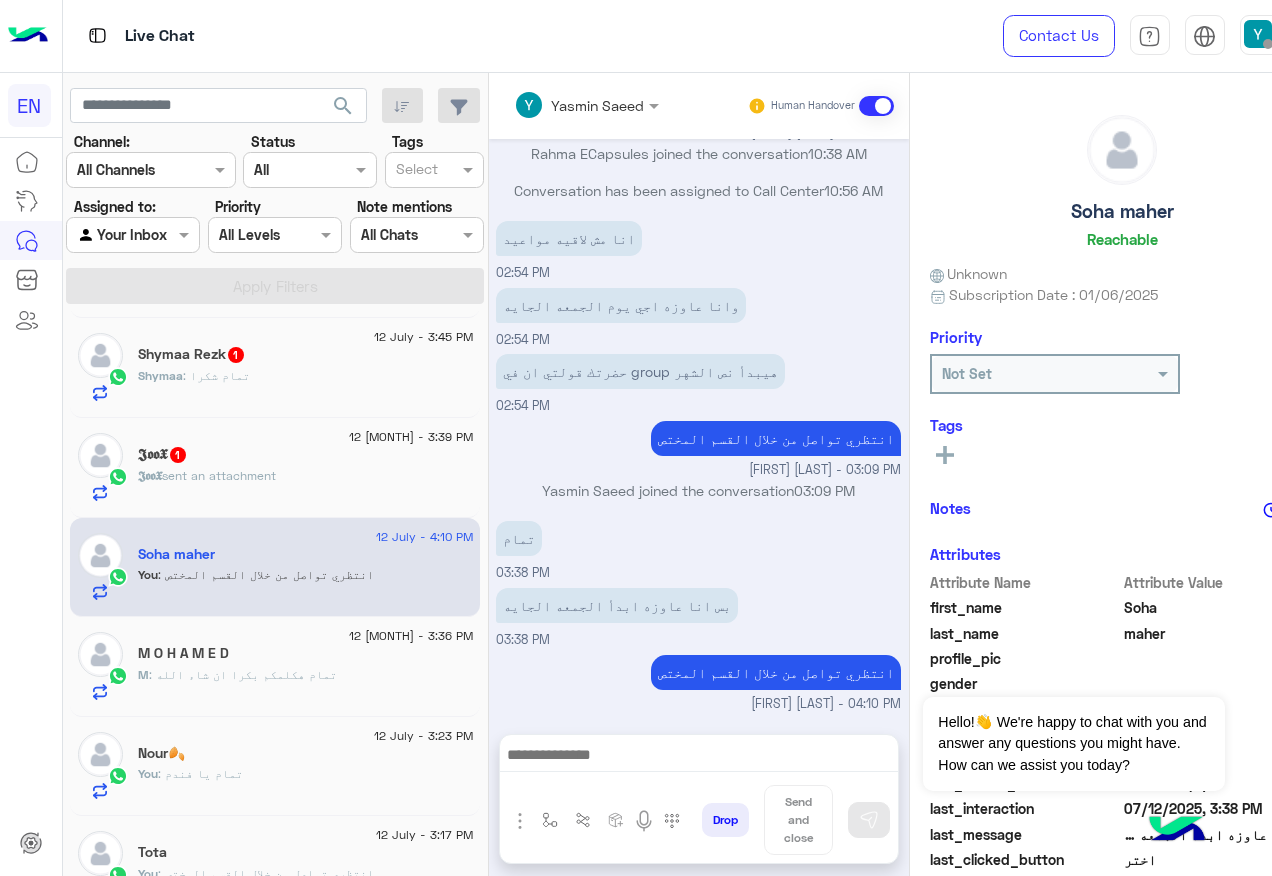 click on "𝕵𝖔𝖔𝖃  sent an attachment" 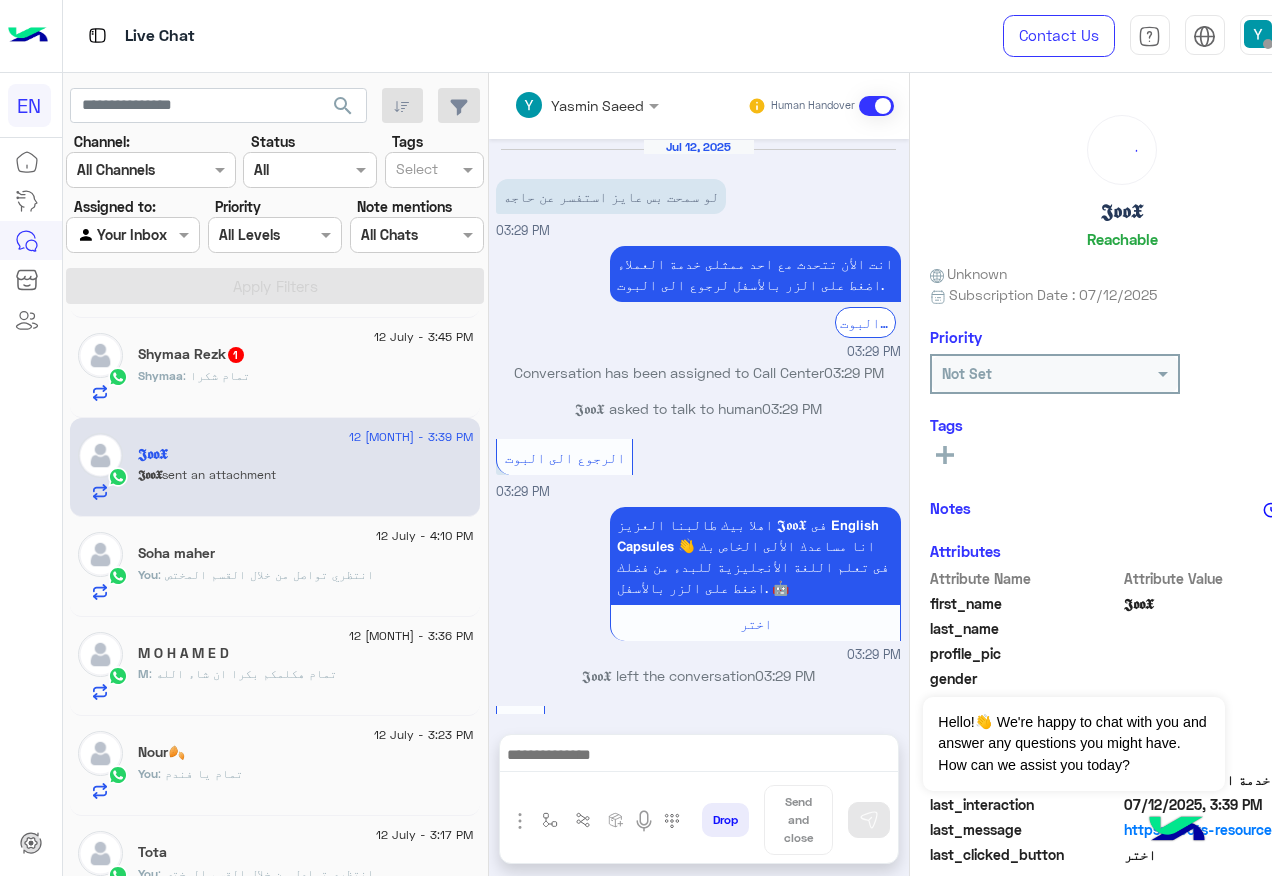 scroll, scrollTop: 711, scrollLeft: 0, axis: vertical 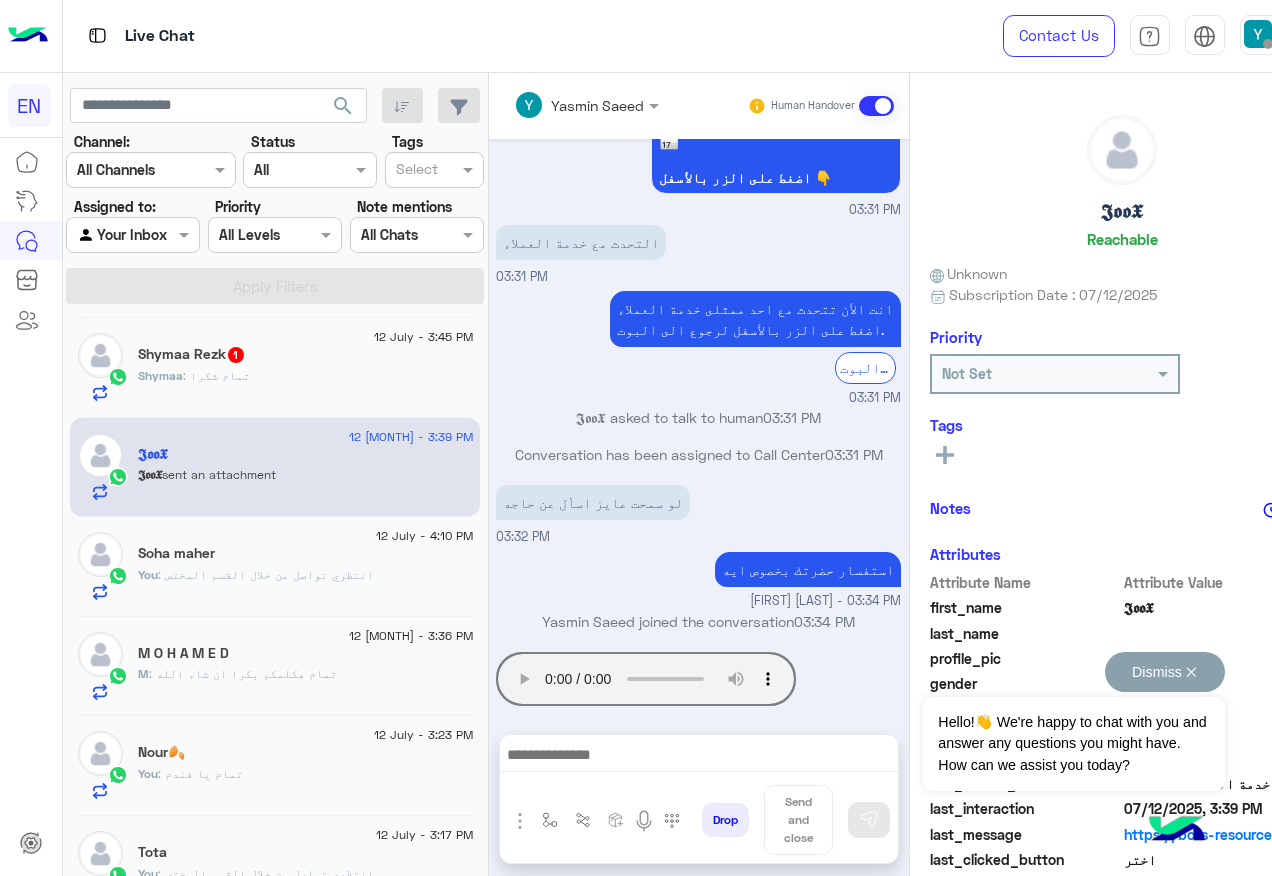 click on "Dismiss ✕" at bounding box center (1165, 672) 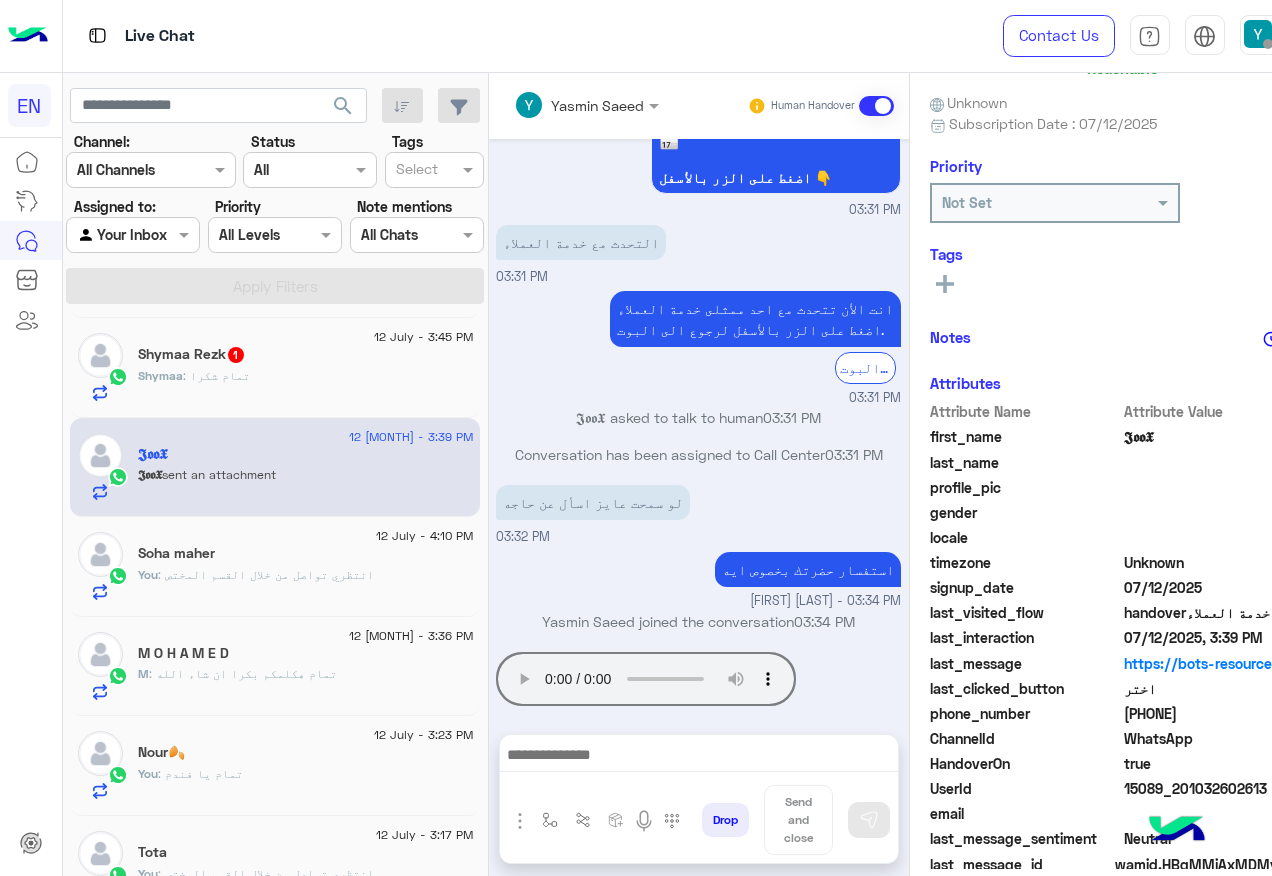 scroll, scrollTop: 200, scrollLeft: 0, axis: vertical 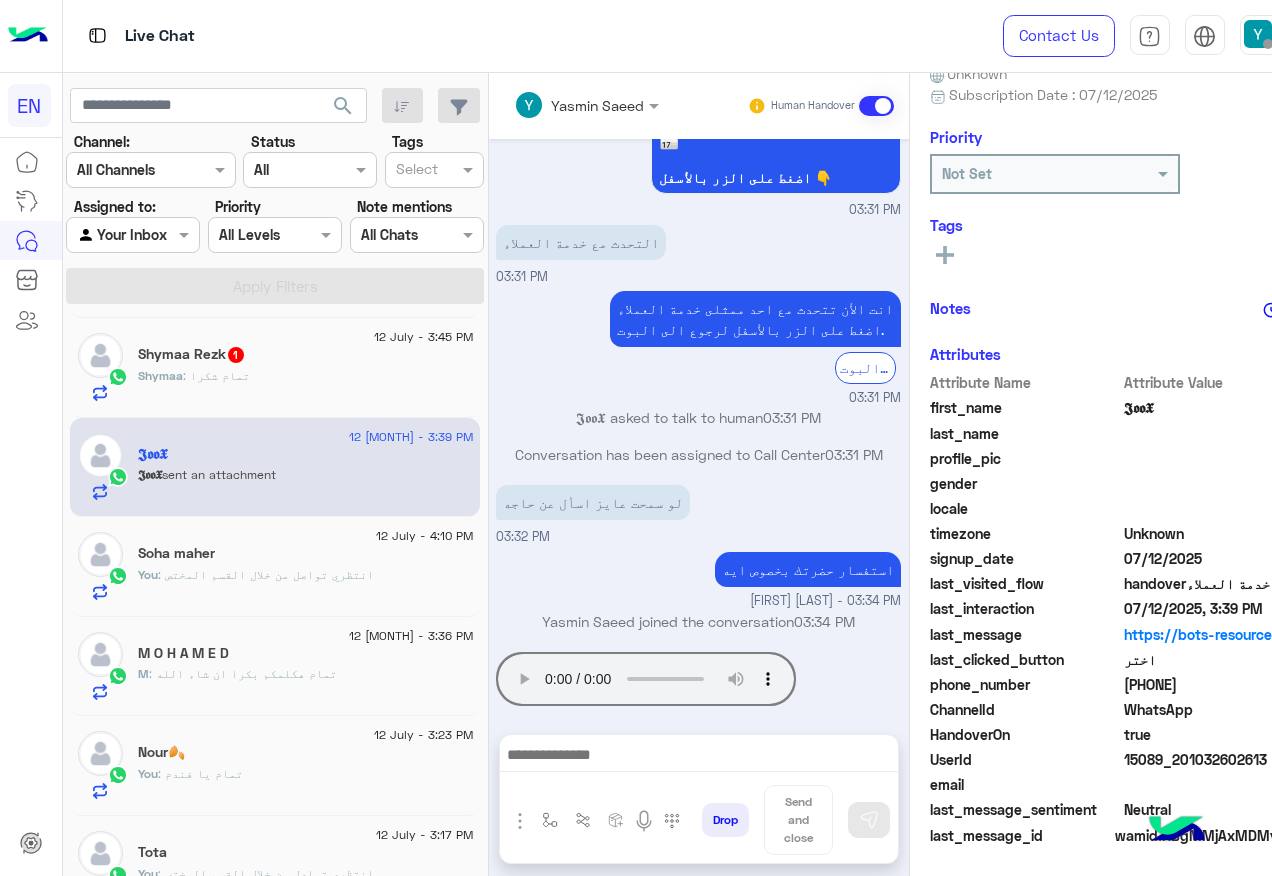 click on "201032602613" 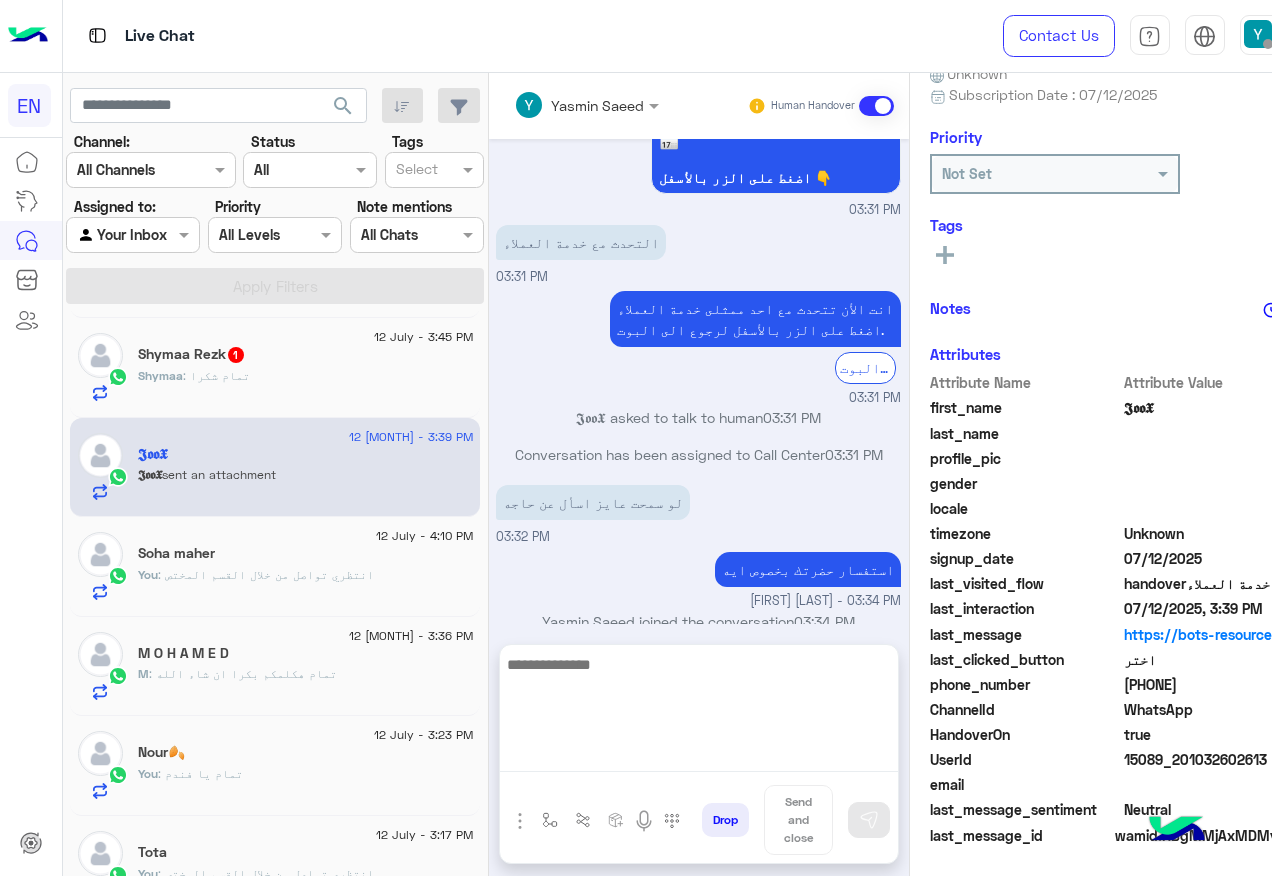 click at bounding box center (699, 712) 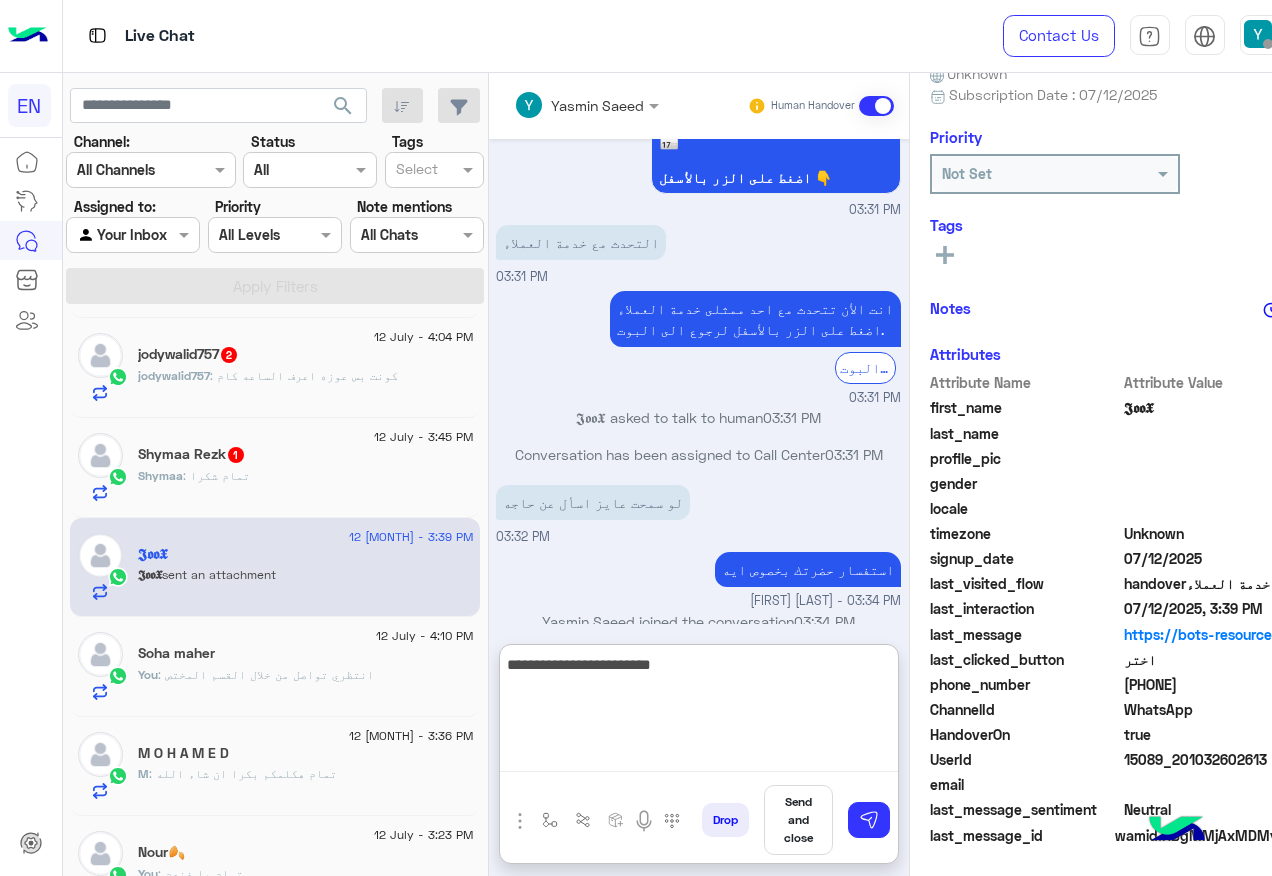 type on "**********" 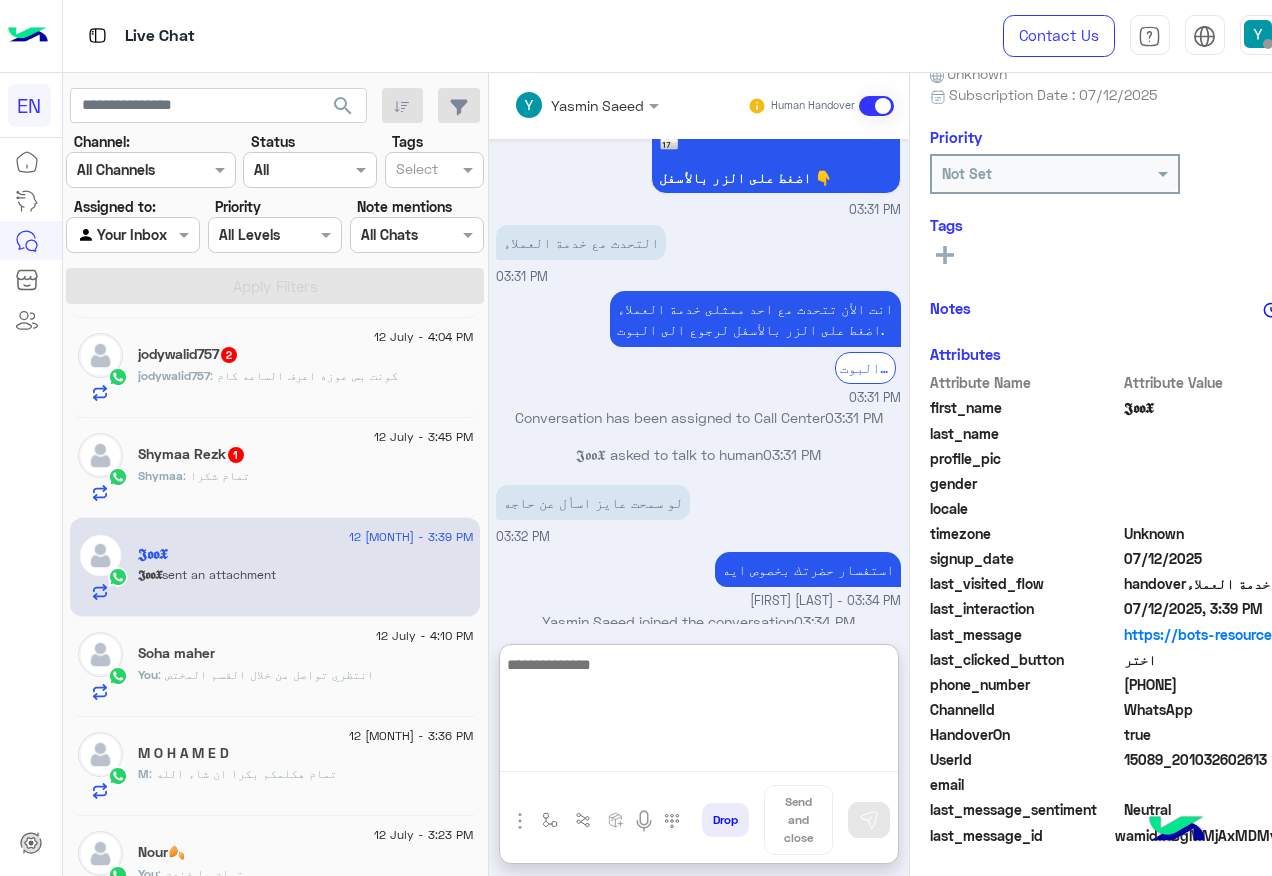 scroll, scrollTop: 865, scrollLeft: 0, axis: vertical 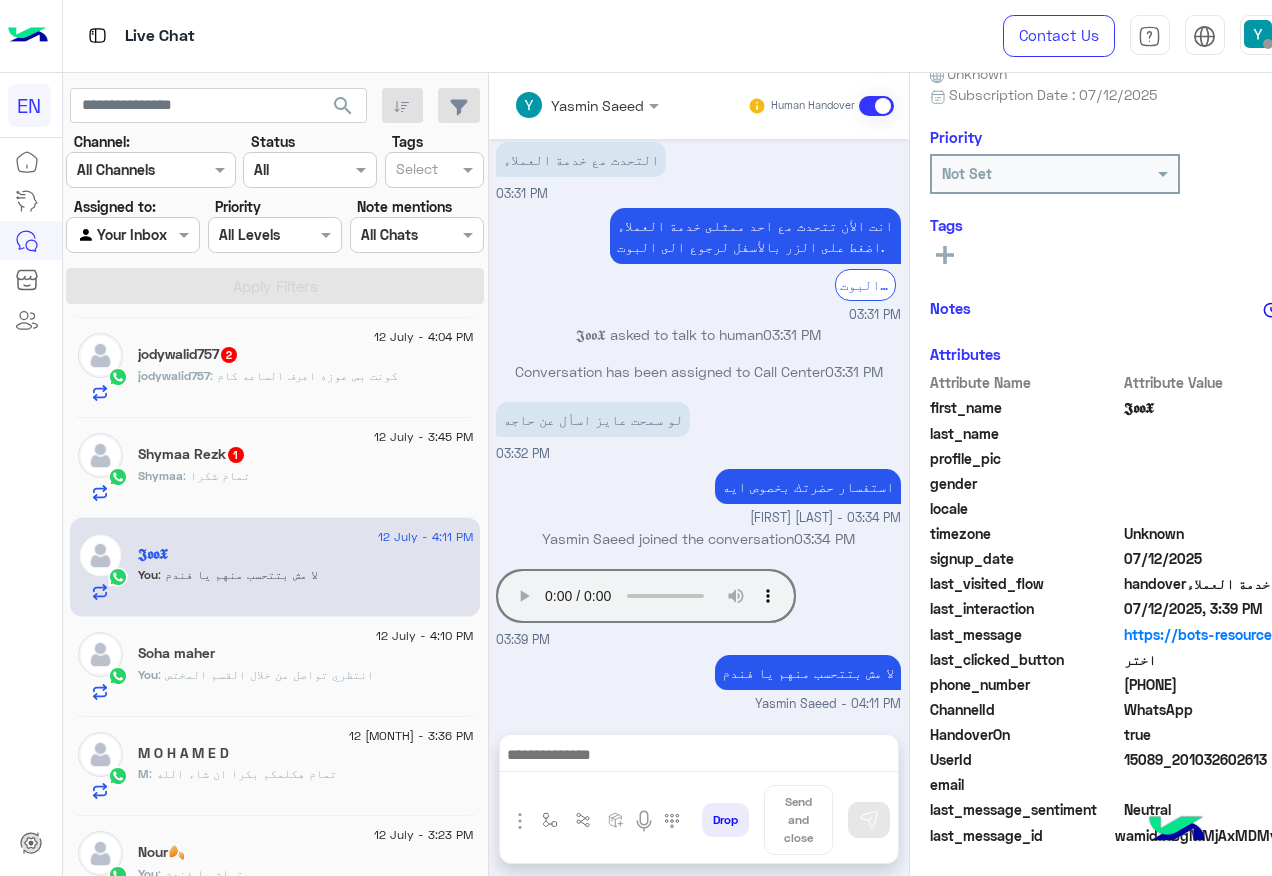 click on "Shymaa : تمام شكرا" 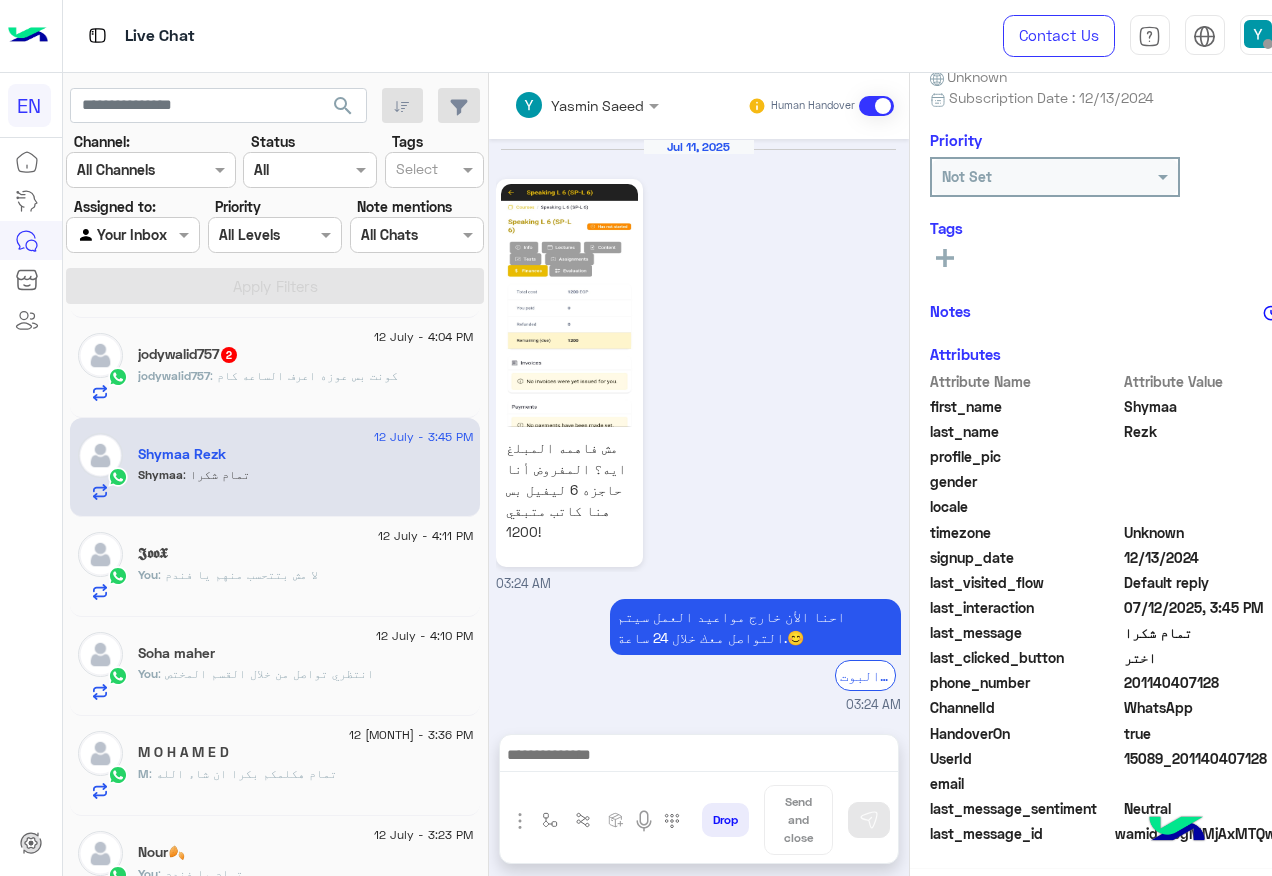 scroll, scrollTop: 1453, scrollLeft: 0, axis: vertical 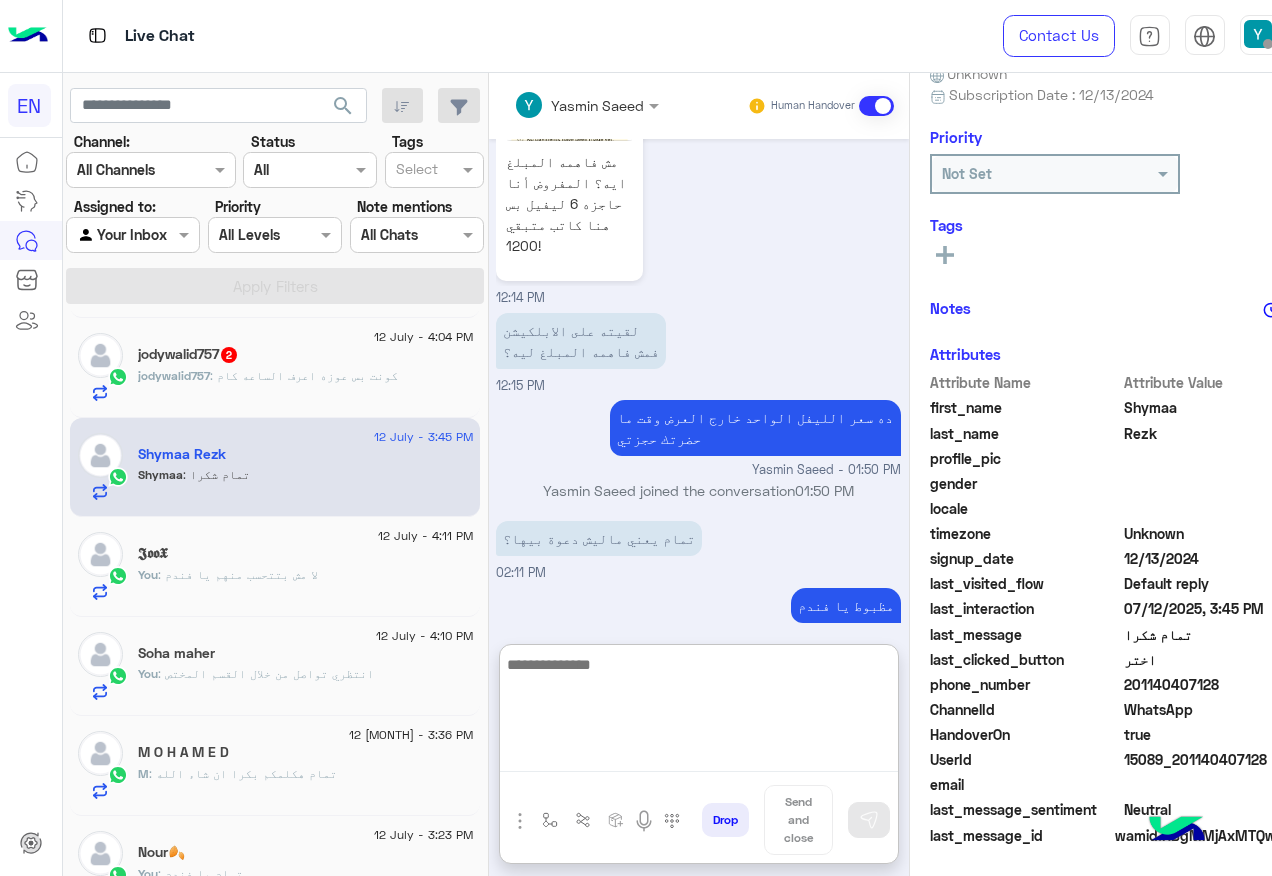 click at bounding box center [699, 712] 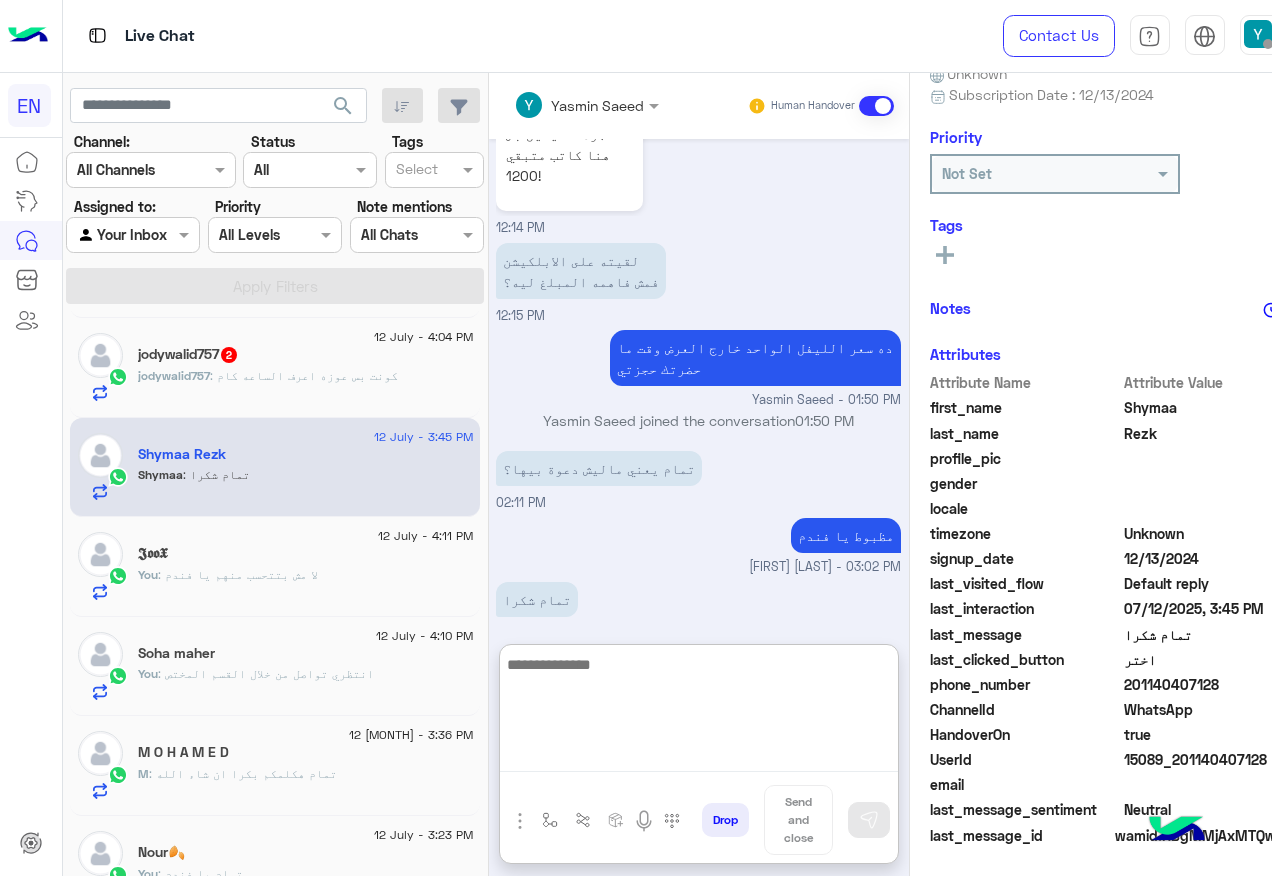 scroll, scrollTop: 1543, scrollLeft: 0, axis: vertical 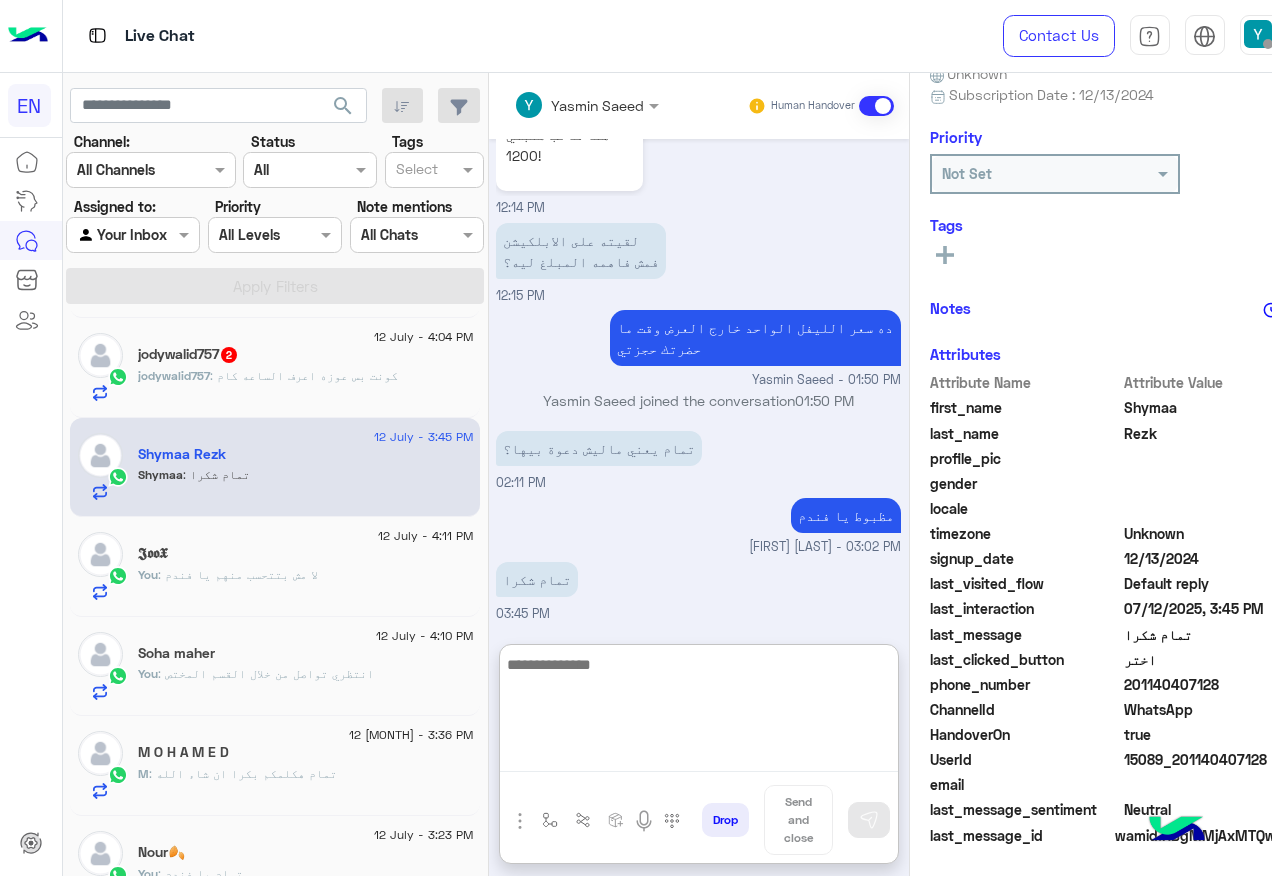 click at bounding box center [699, 712] 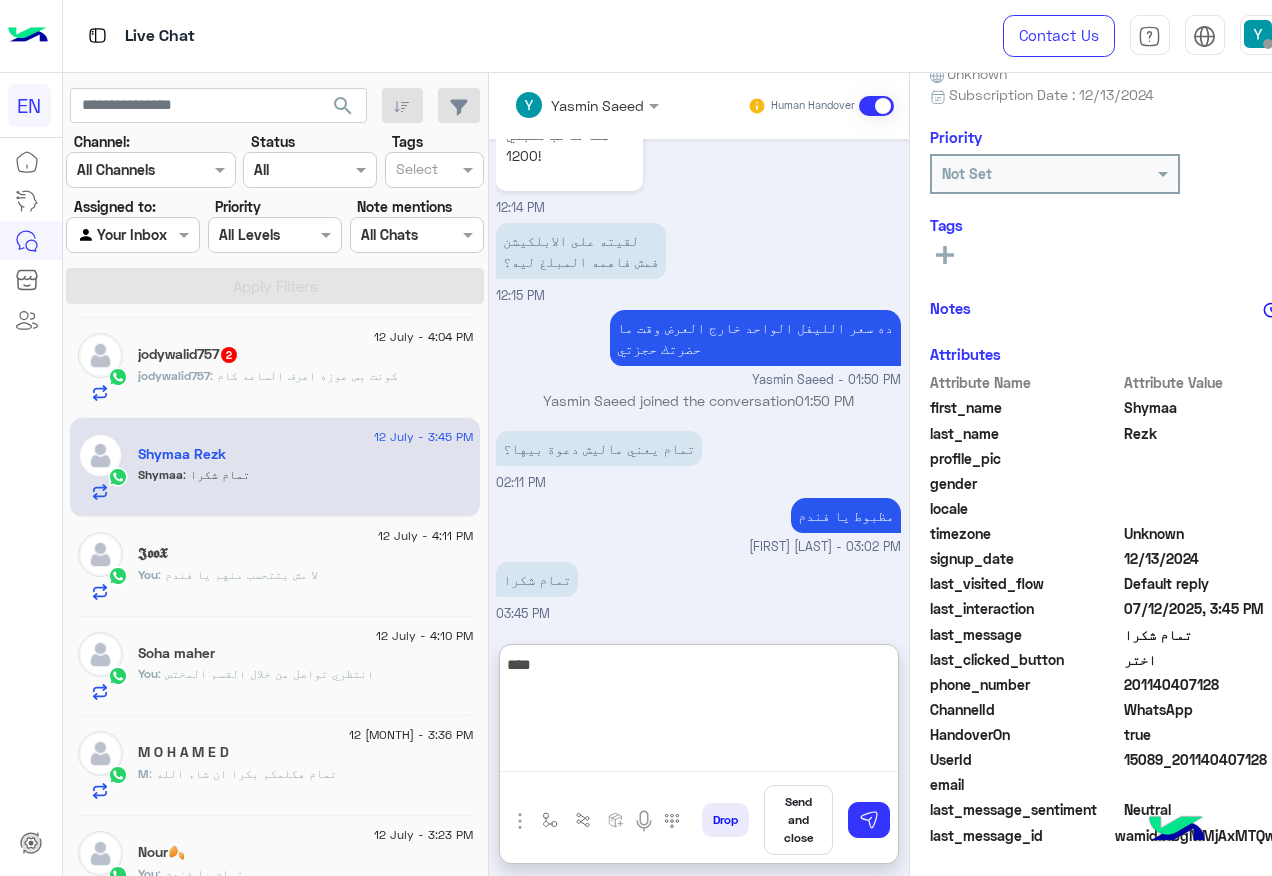 type on "*****" 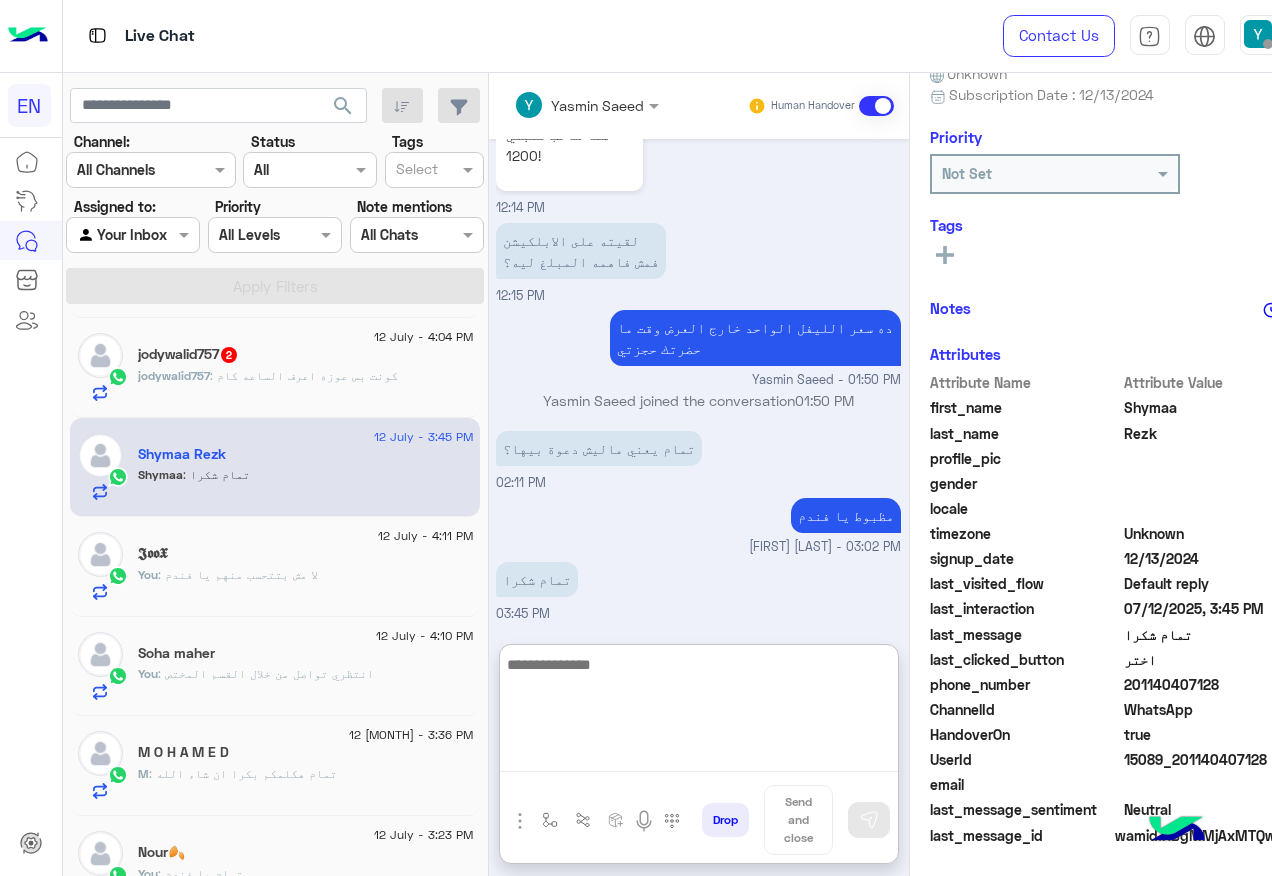 scroll, scrollTop: 1607, scrollLeft: 0, axis: vertical 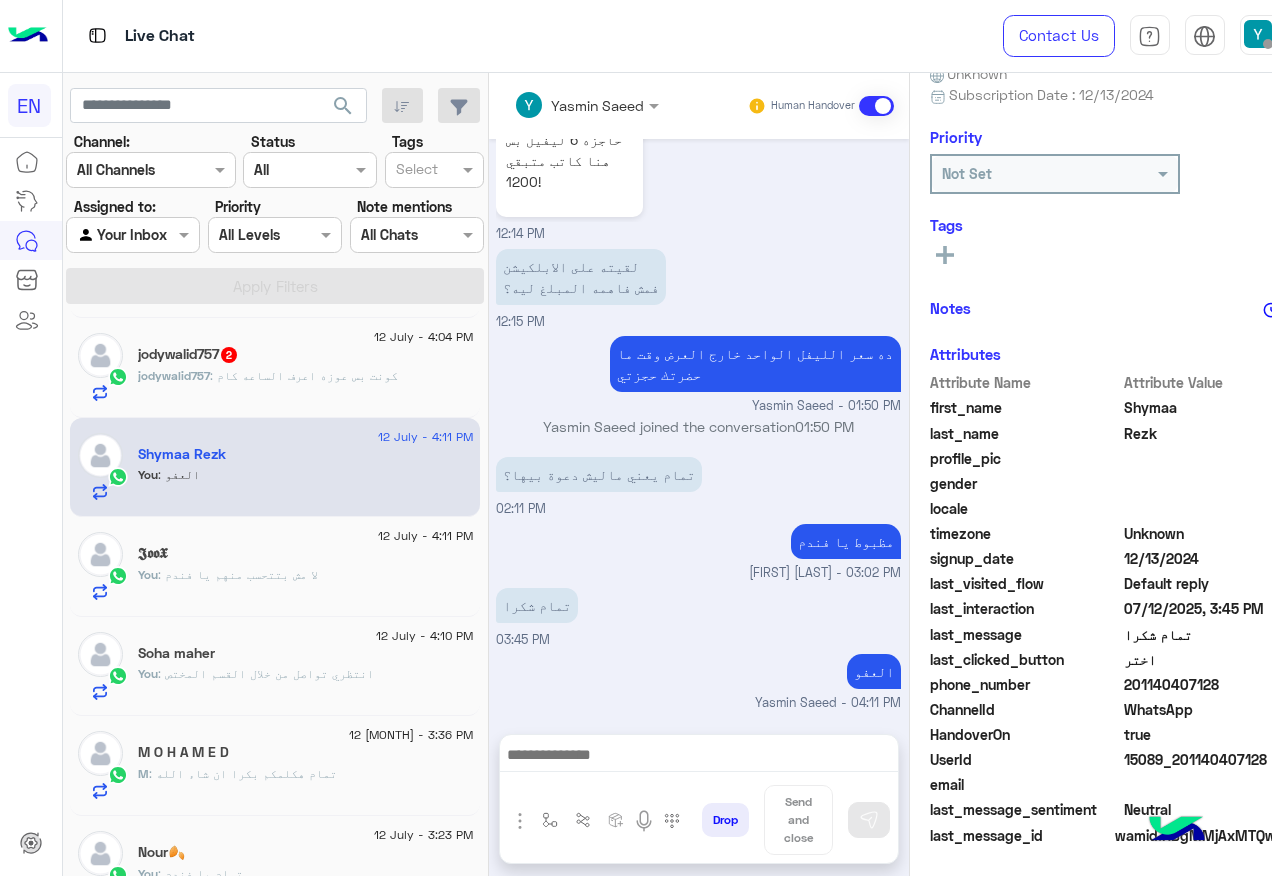 click on ": كونت بس عوزه اعرف الساعه كام" 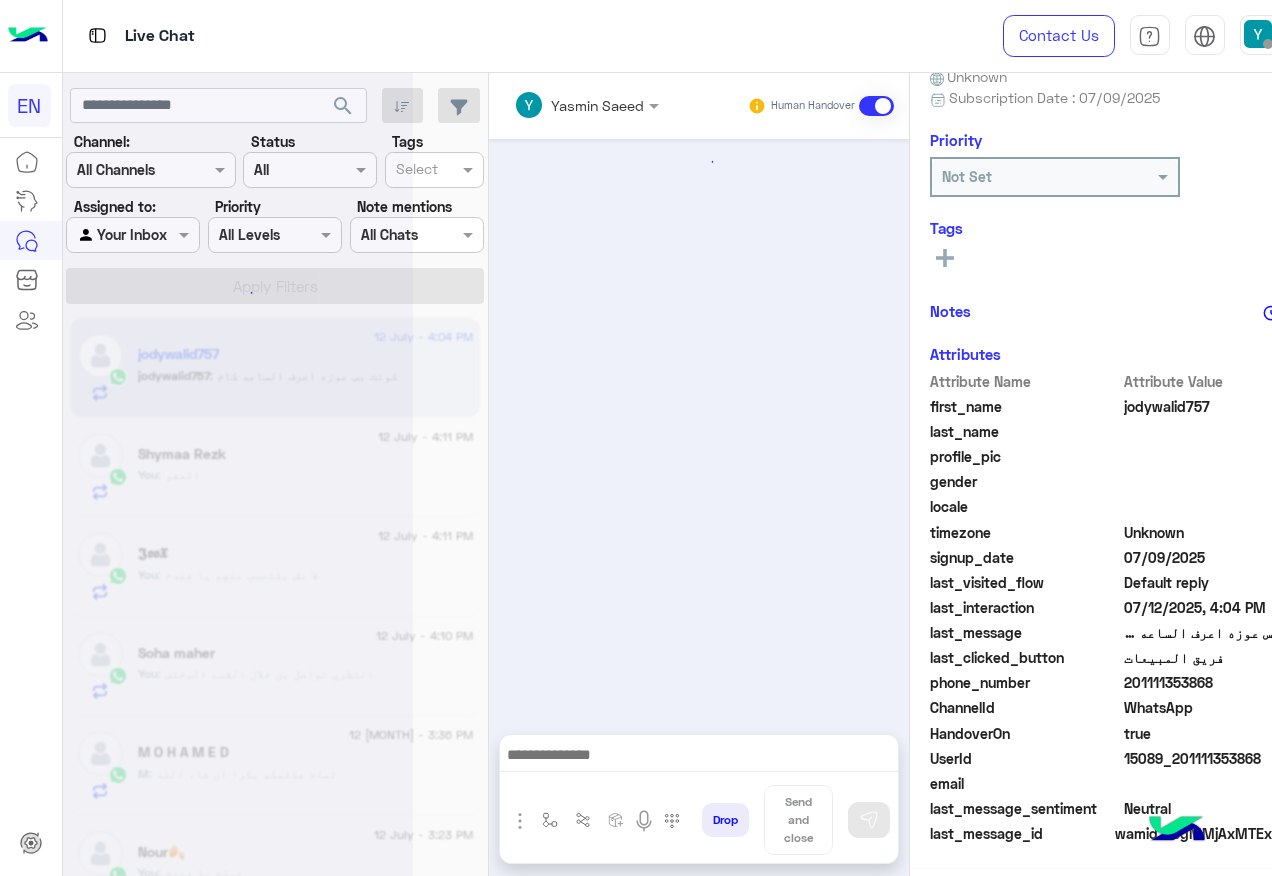scroll, scrollTop: 197, scrollLeft: 0, axis: vertical 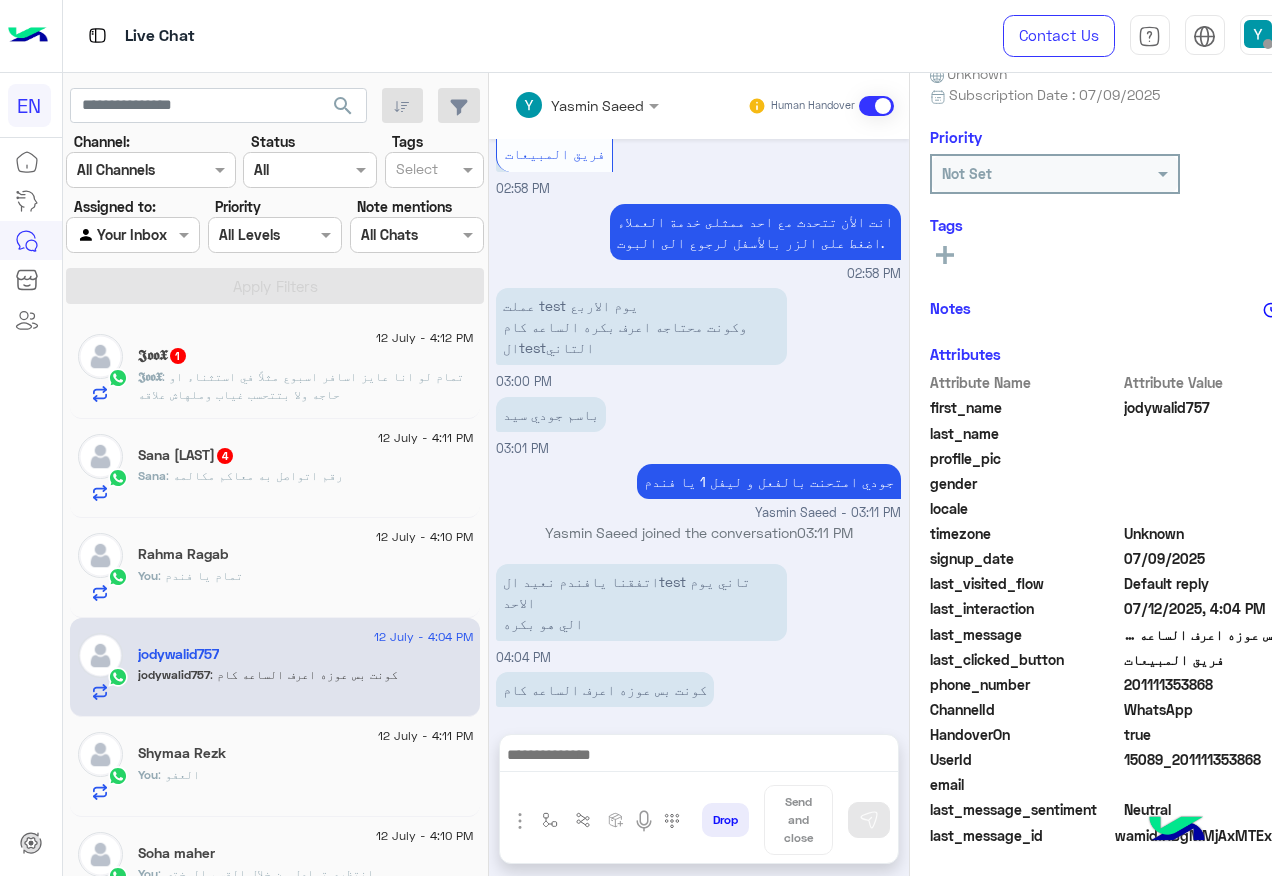 click on "Sana : رقم اتواصل  به معاكم مكالمه" 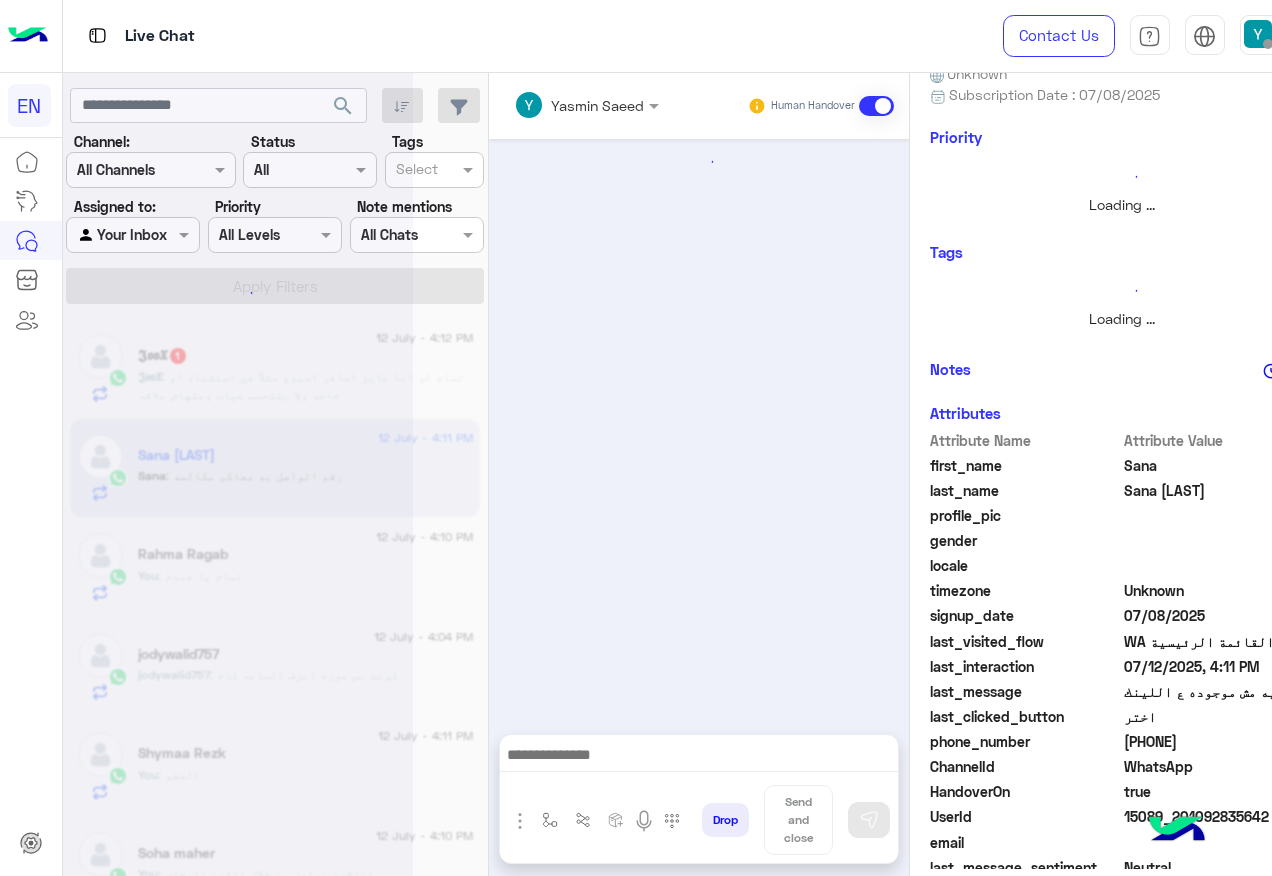 scroll, scrollTop: 0, scrollLeft: 0, axis: both 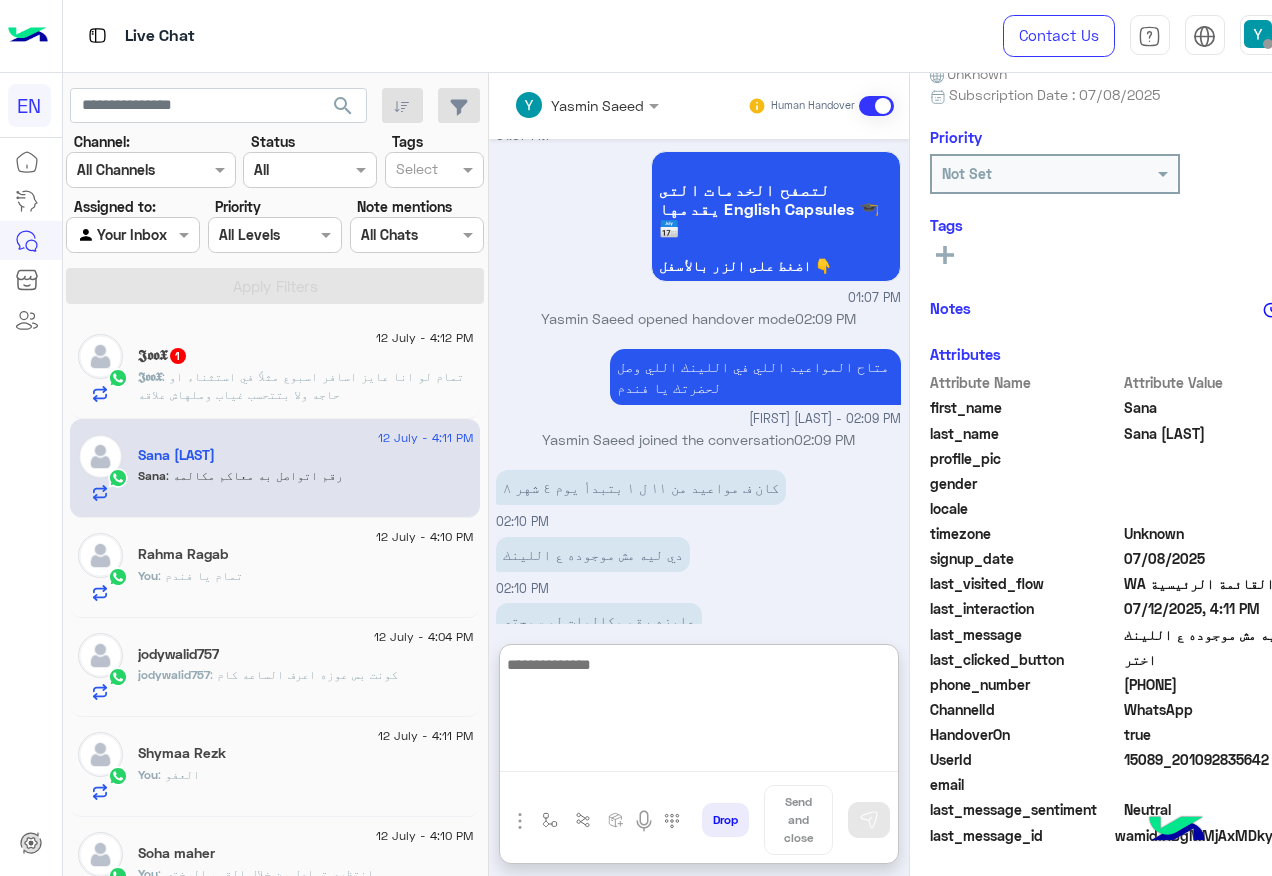 click at bounding box center [699, 712] 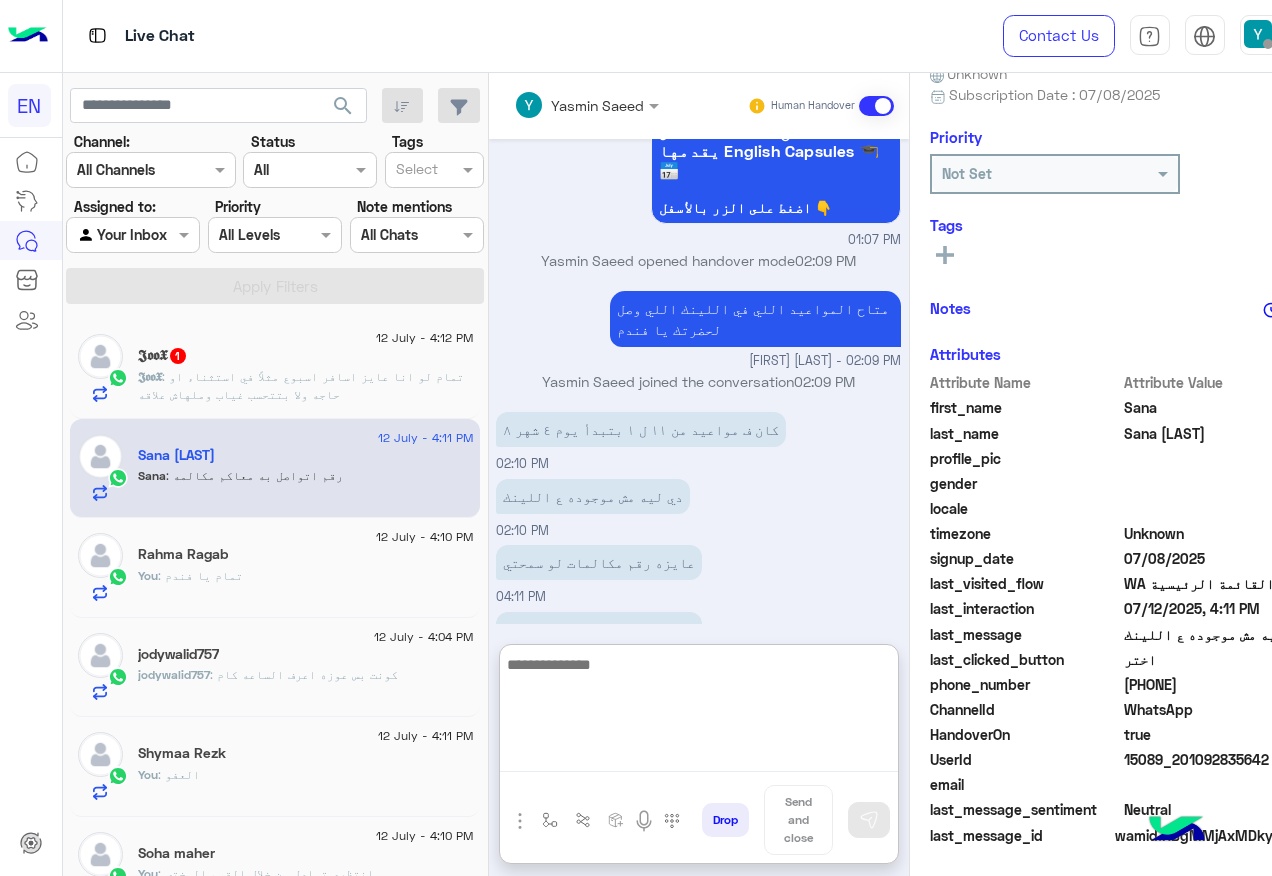 scroll, scrollTop: 1137, scrollLeft: 0, axis: vertical 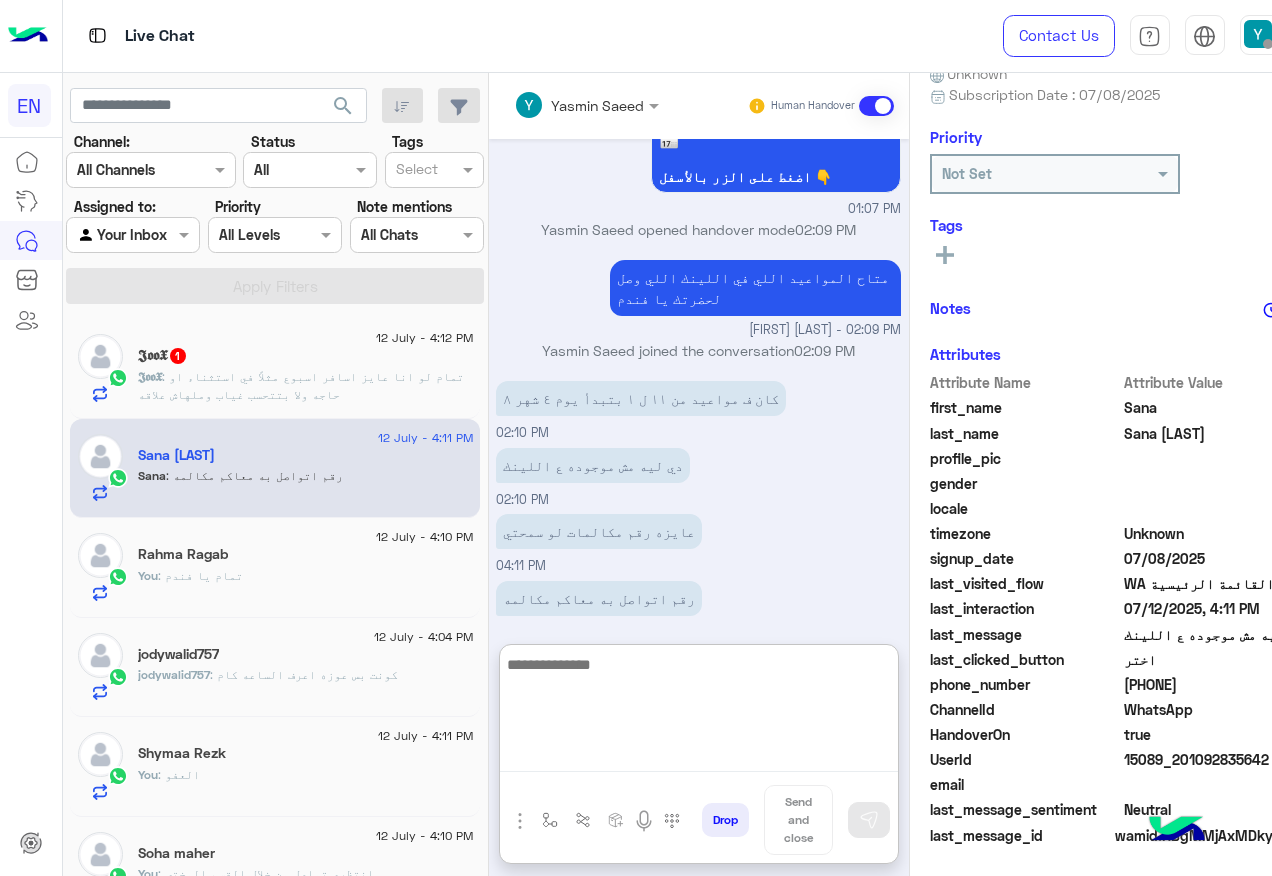 click at bounding box center [699, 712] 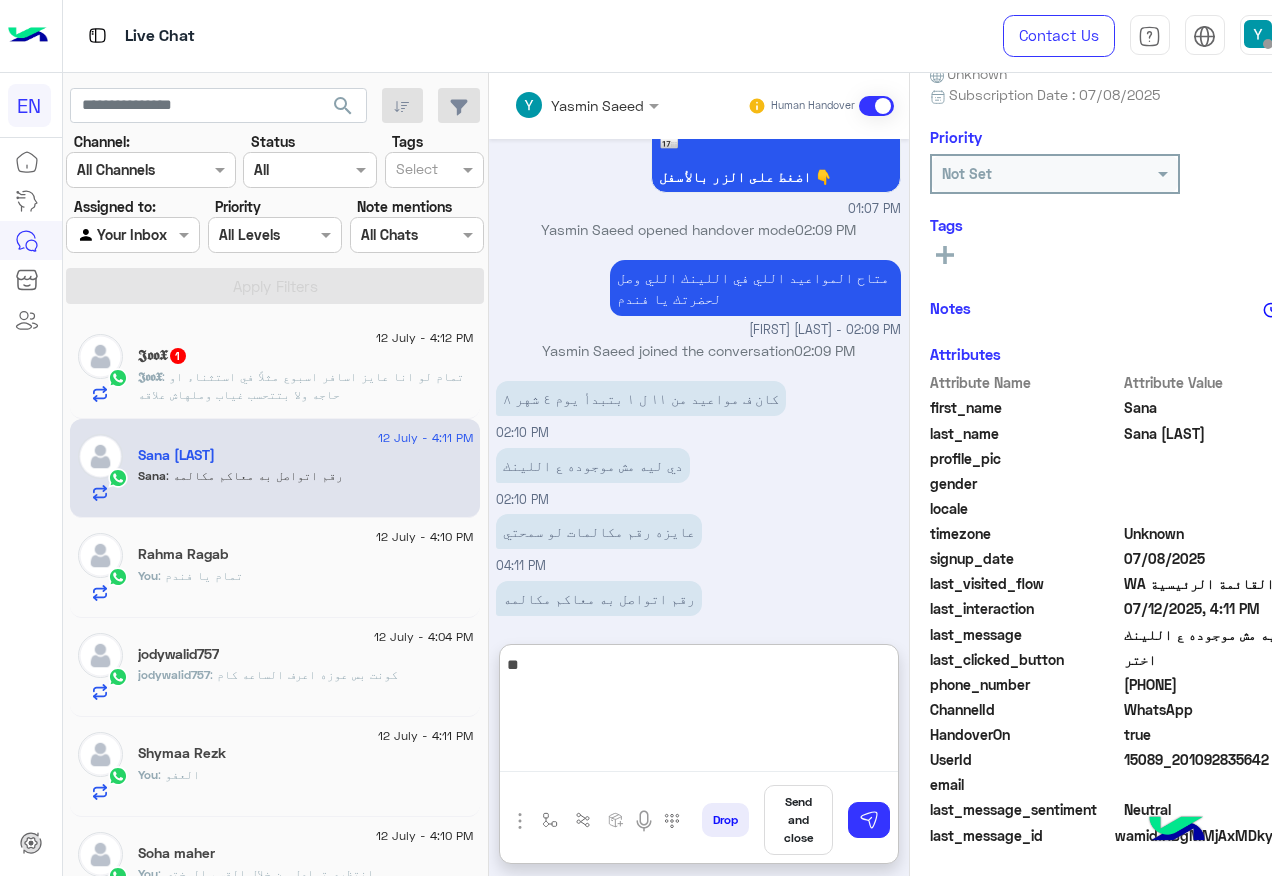 type on "*" 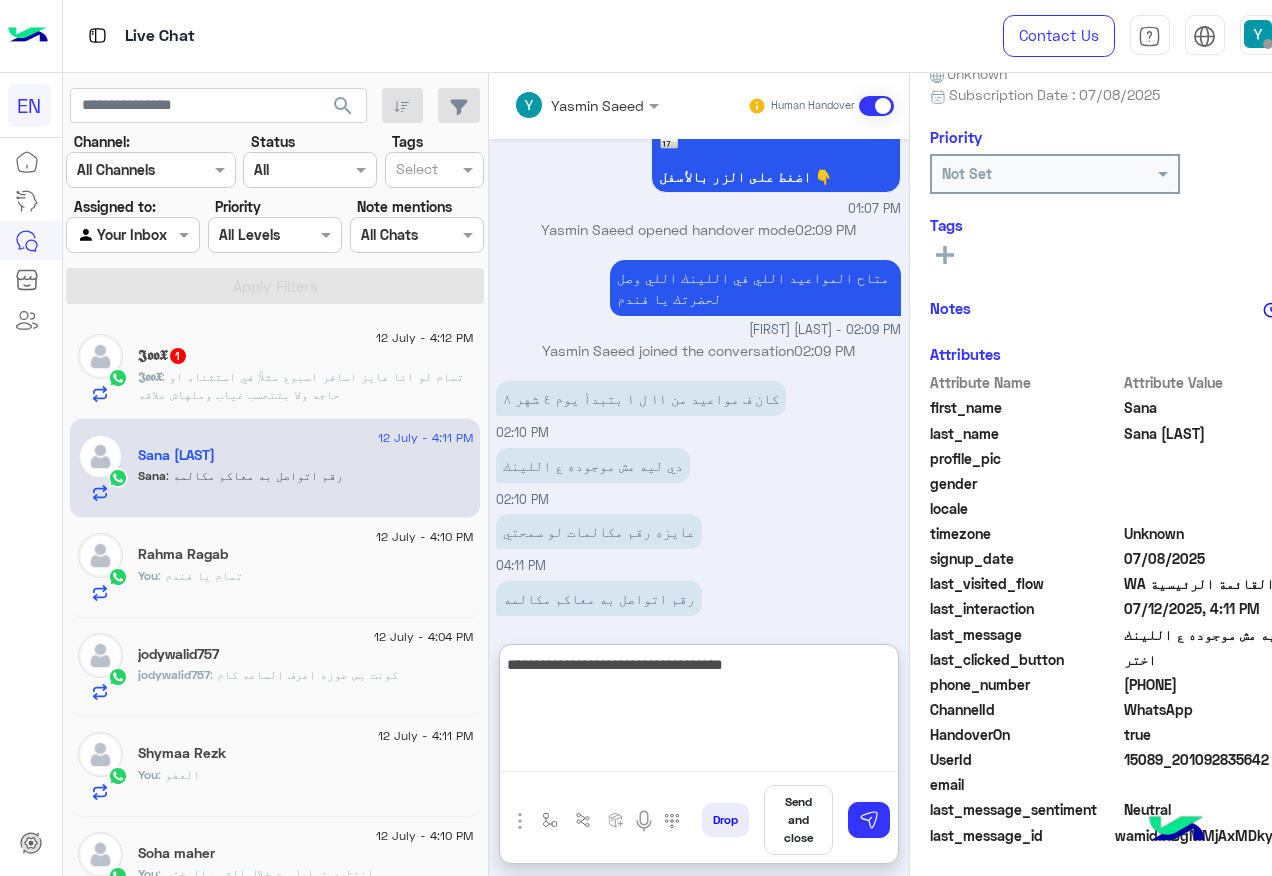 type on "**********" 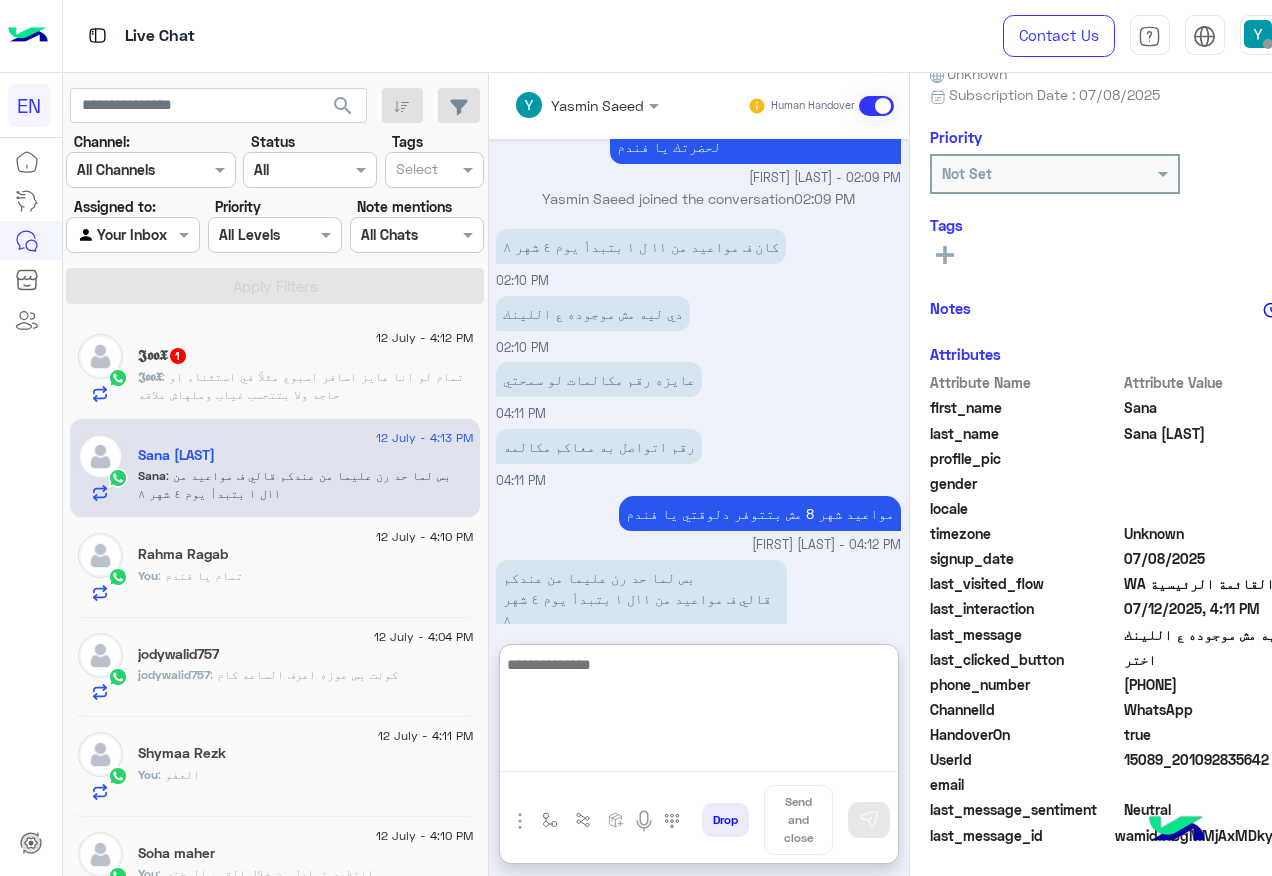 scroll, scrollTop: 1356, scrollLeft: 0, axis: vertical 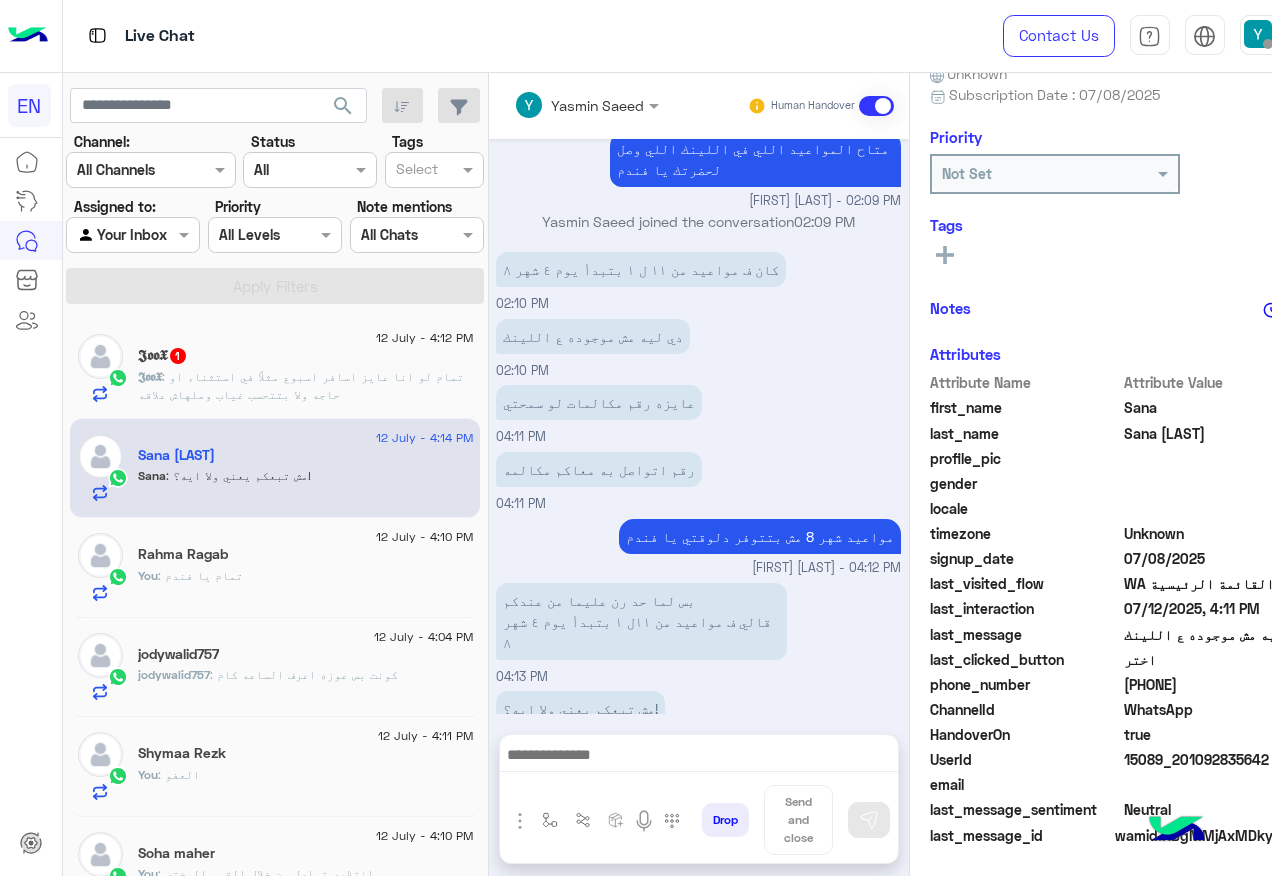 click on "201092835642" 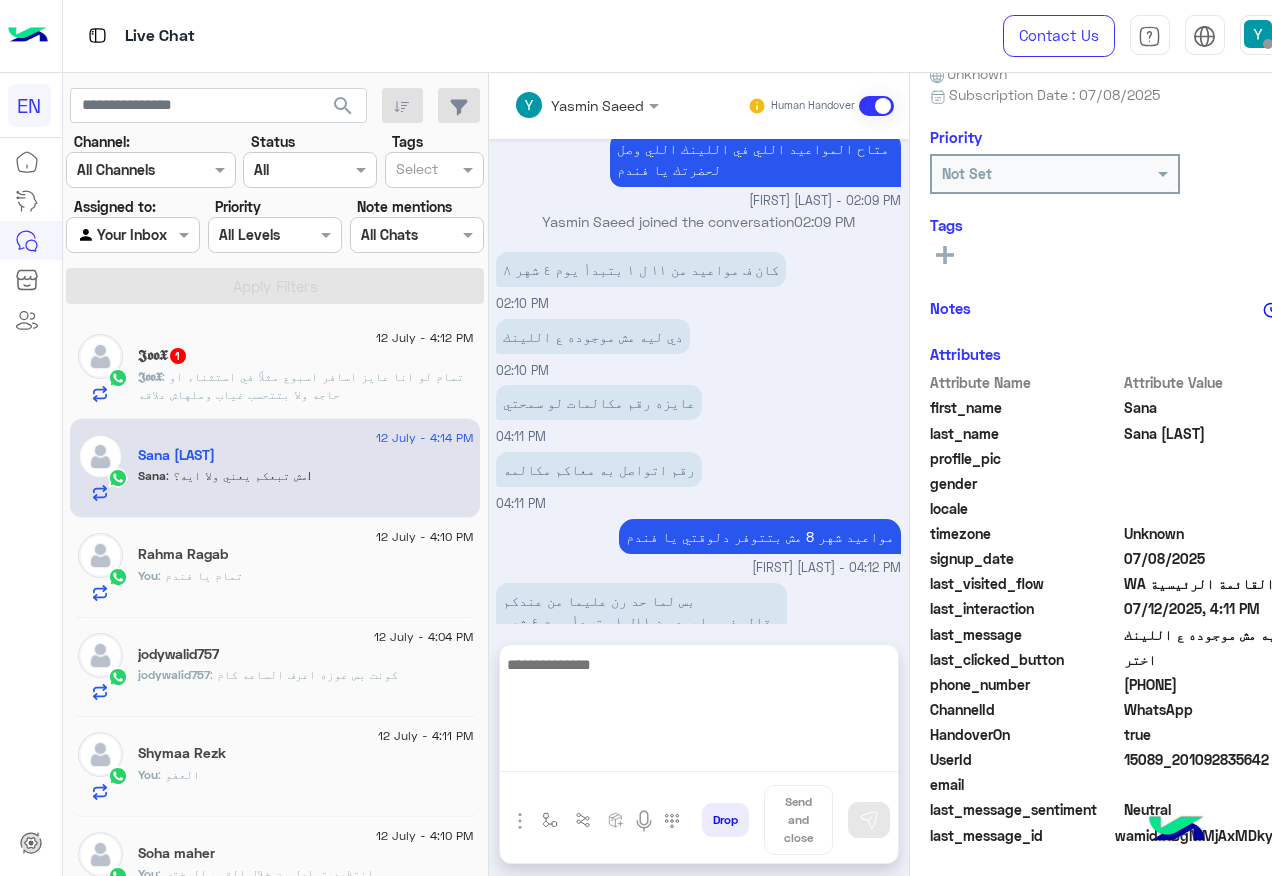 click at bounding box center [699, 712] 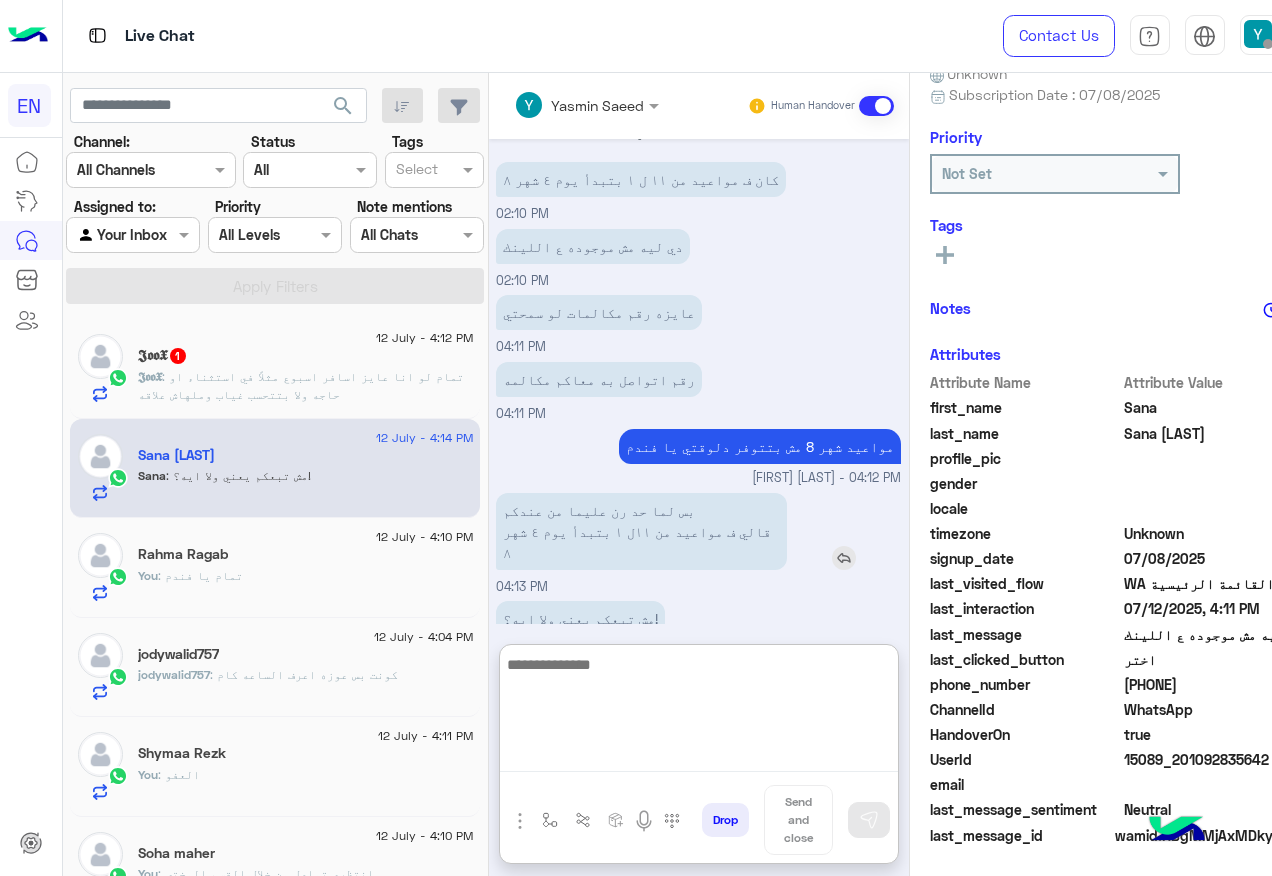scroll, scrollTop: 1355, scrollLeft: 0, axis: vertical 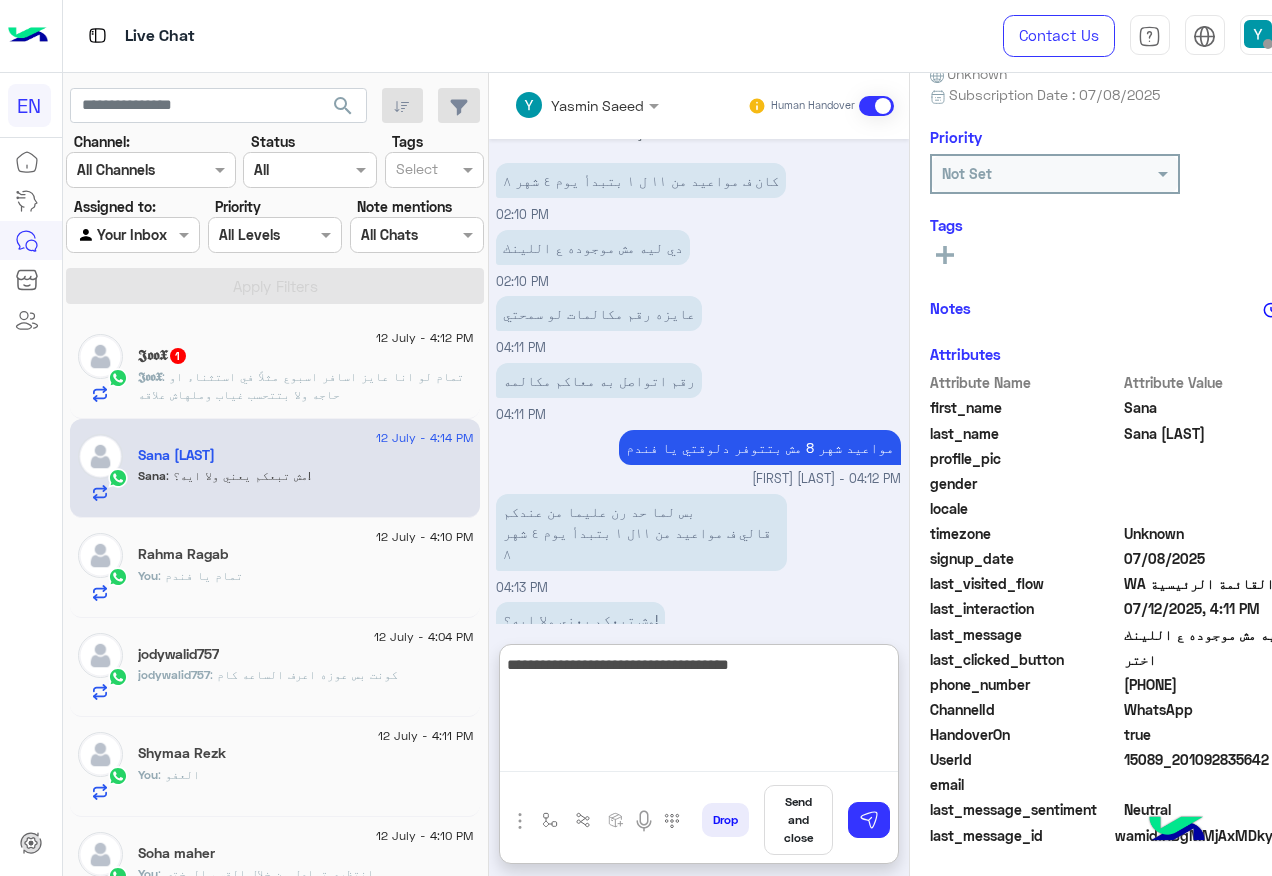 type on "**********" 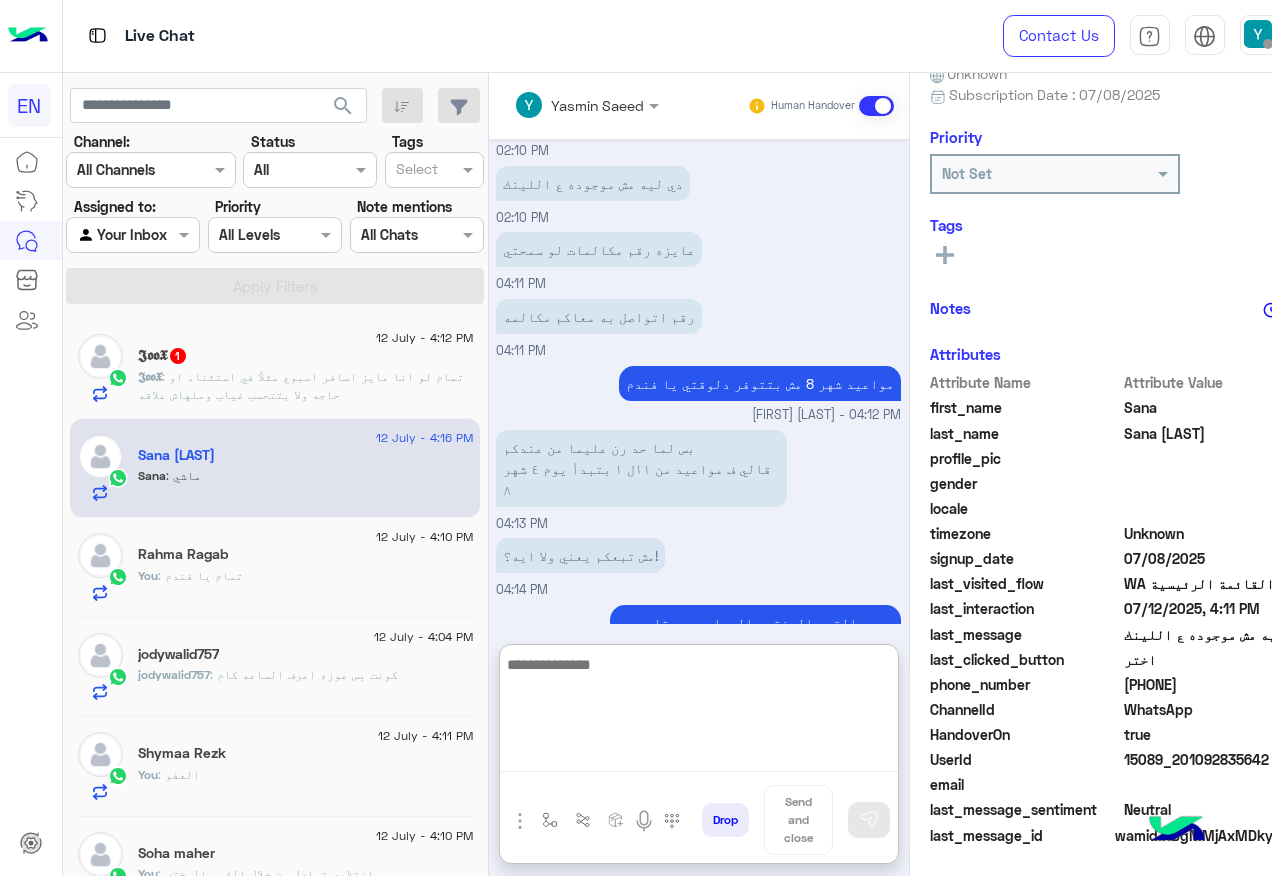 scroll, scrollTop: 1486, scrollLeft: 0, axis: vertical 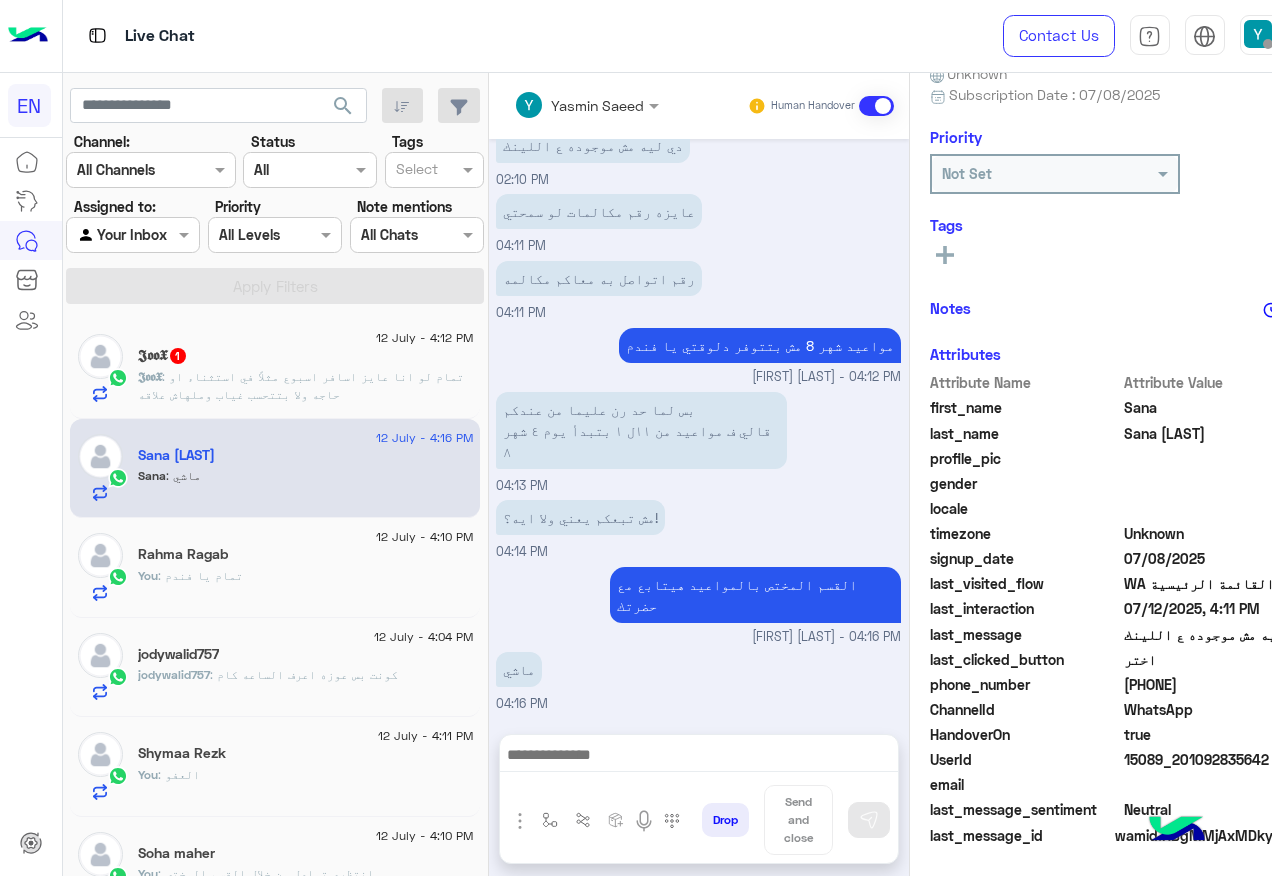 click on ": تمام لو انا عايز اسافر اسبوع مثلاً في استثناء او حاجه ولا بتتحسب غياب وملهاش علاقه" 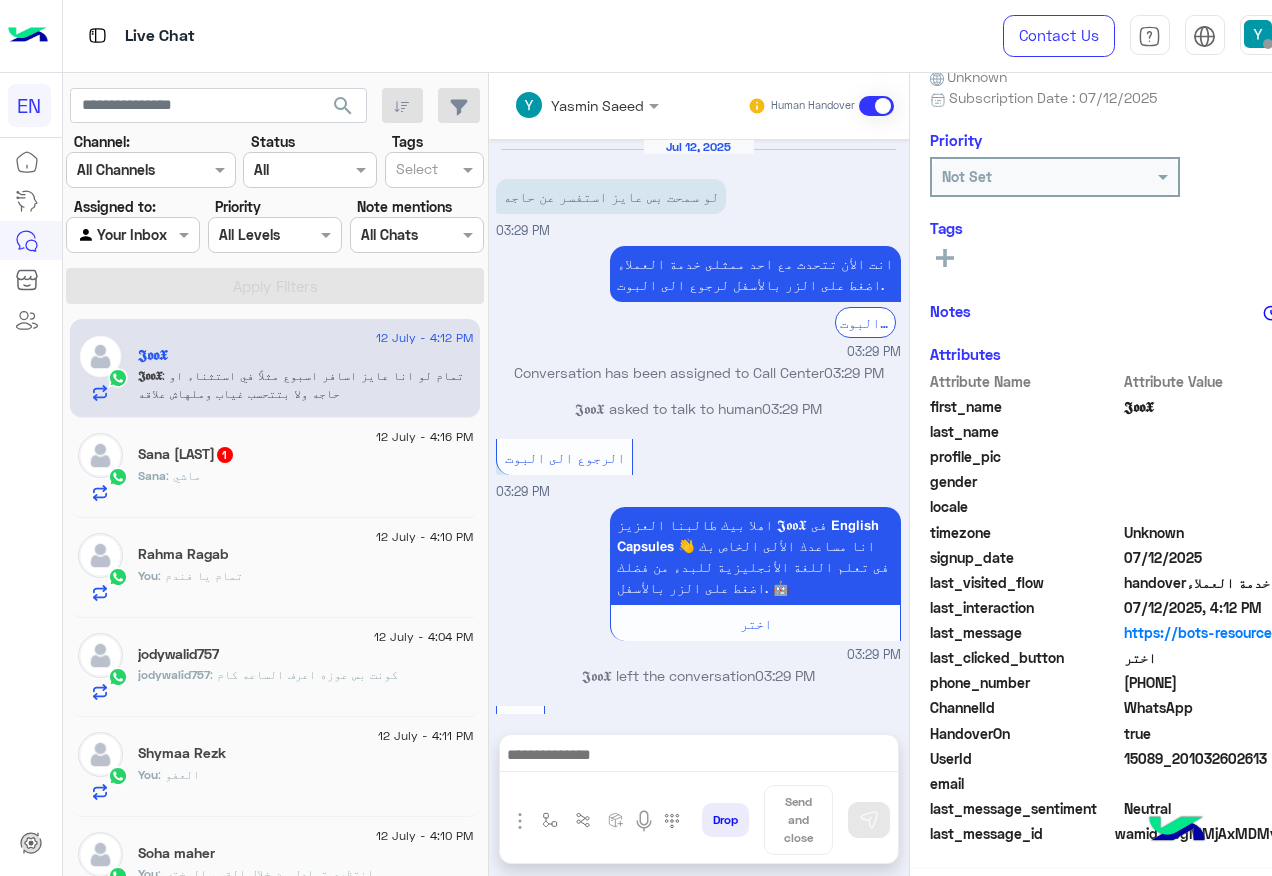 scroll, scrollTop: 197, scrollLeft: 0, axis: vertical 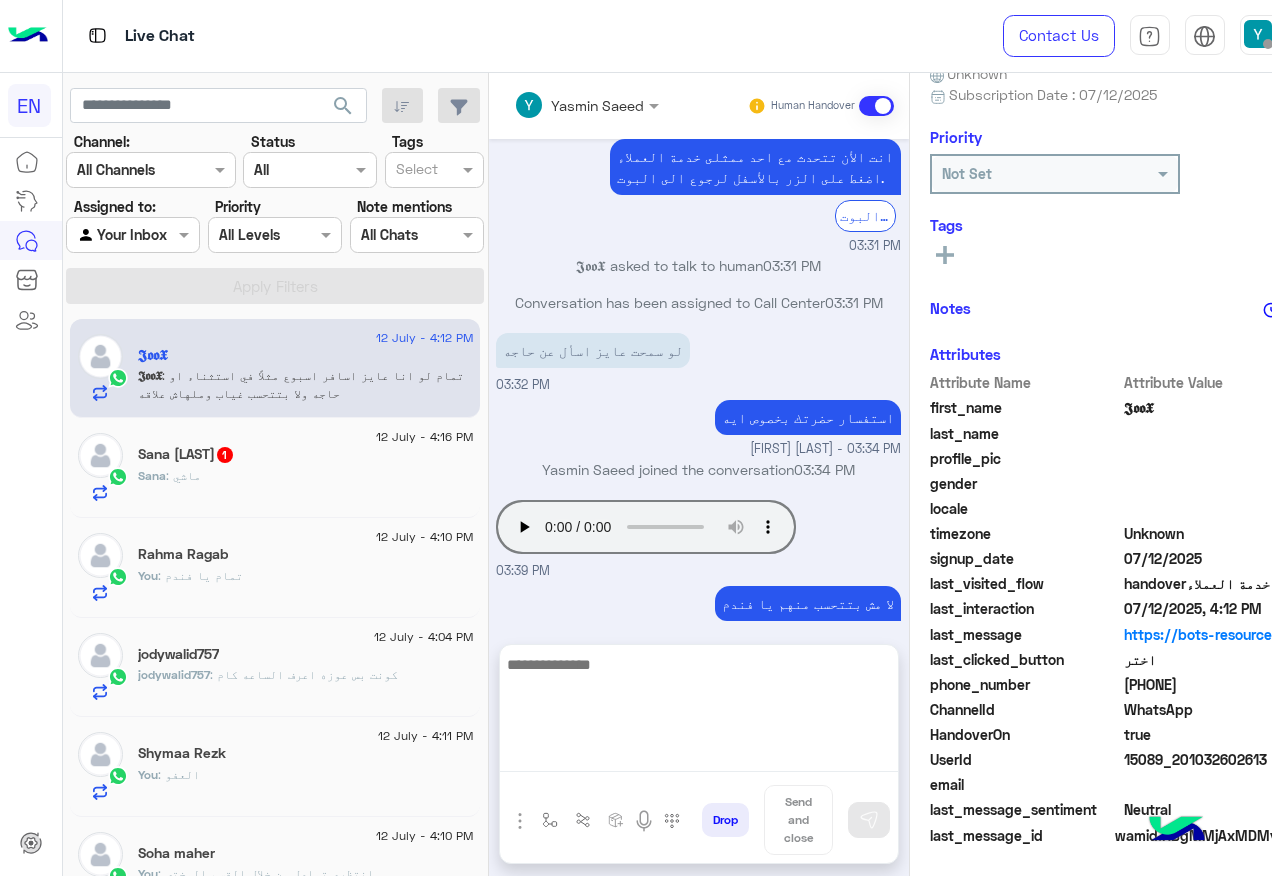 click at bounding box center [699, 712] 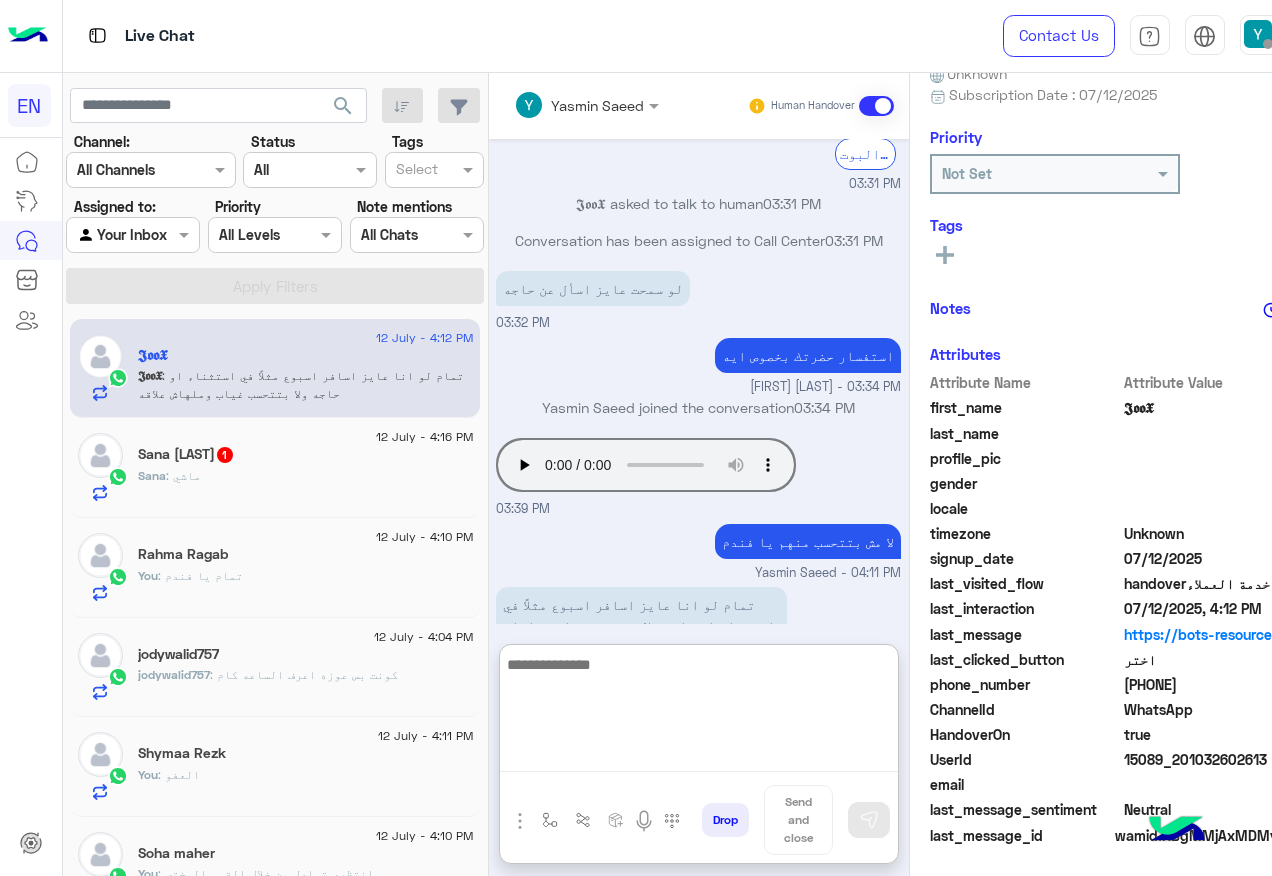 scroll, scrollTop: 952, scrollLeft: 0, axis: vertical 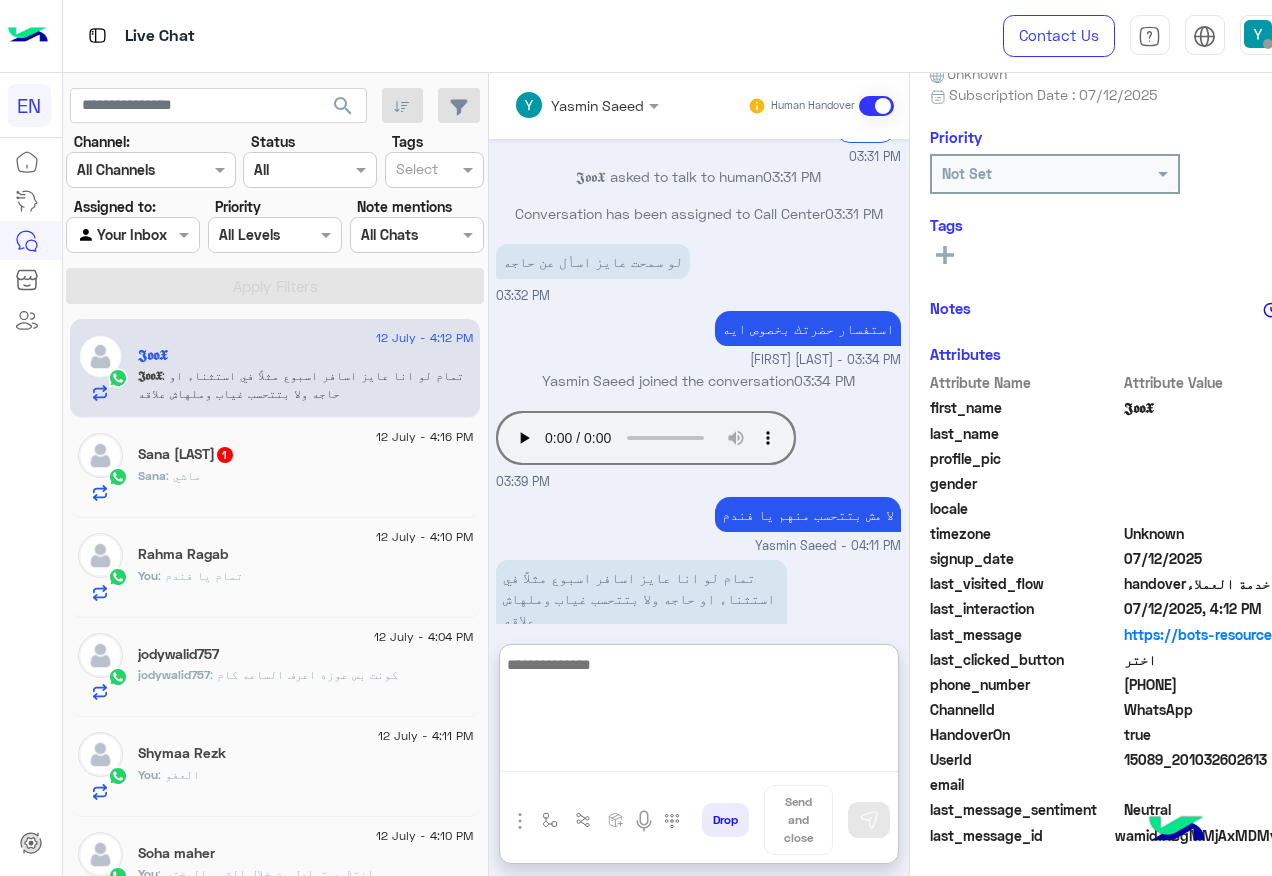 click at bounding box center [699, 712] 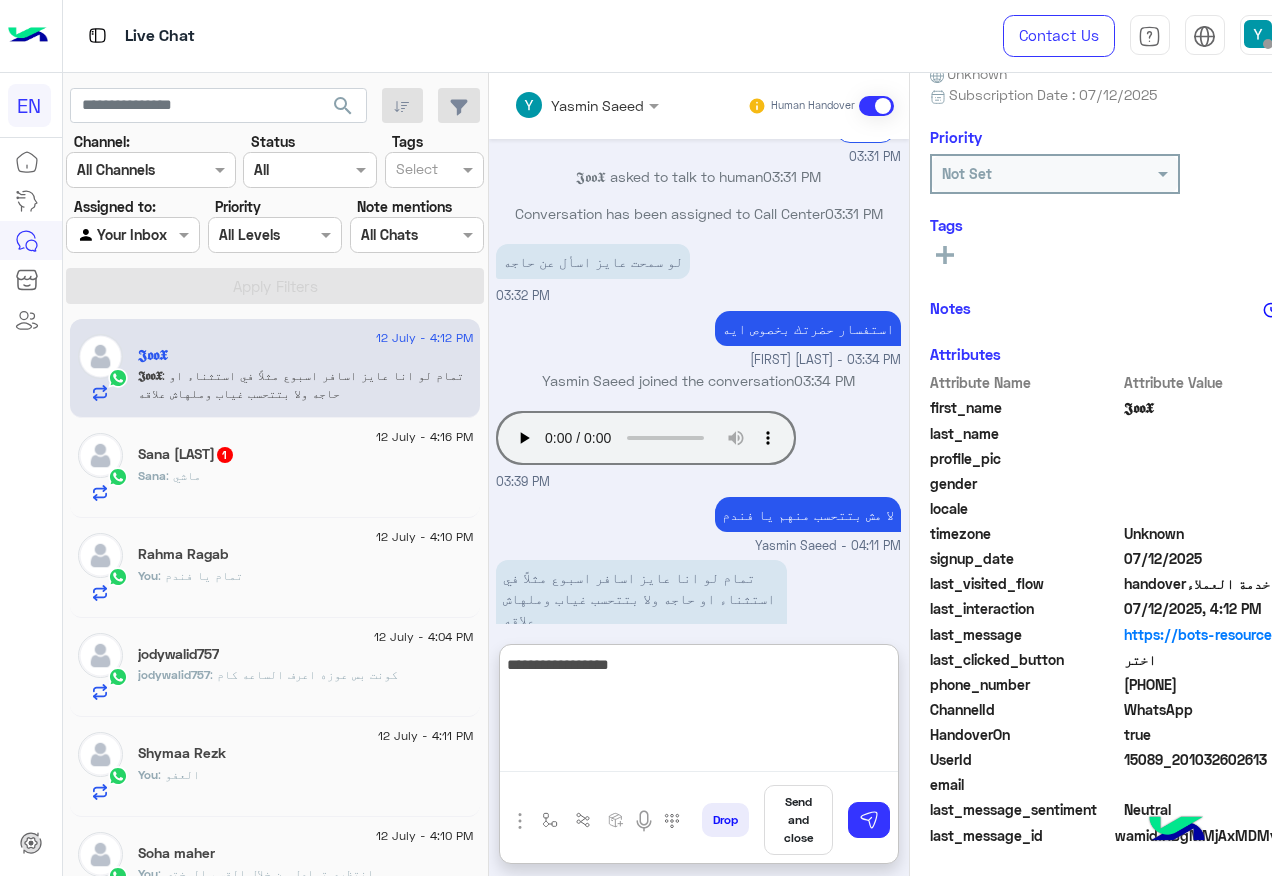 type on "**********" 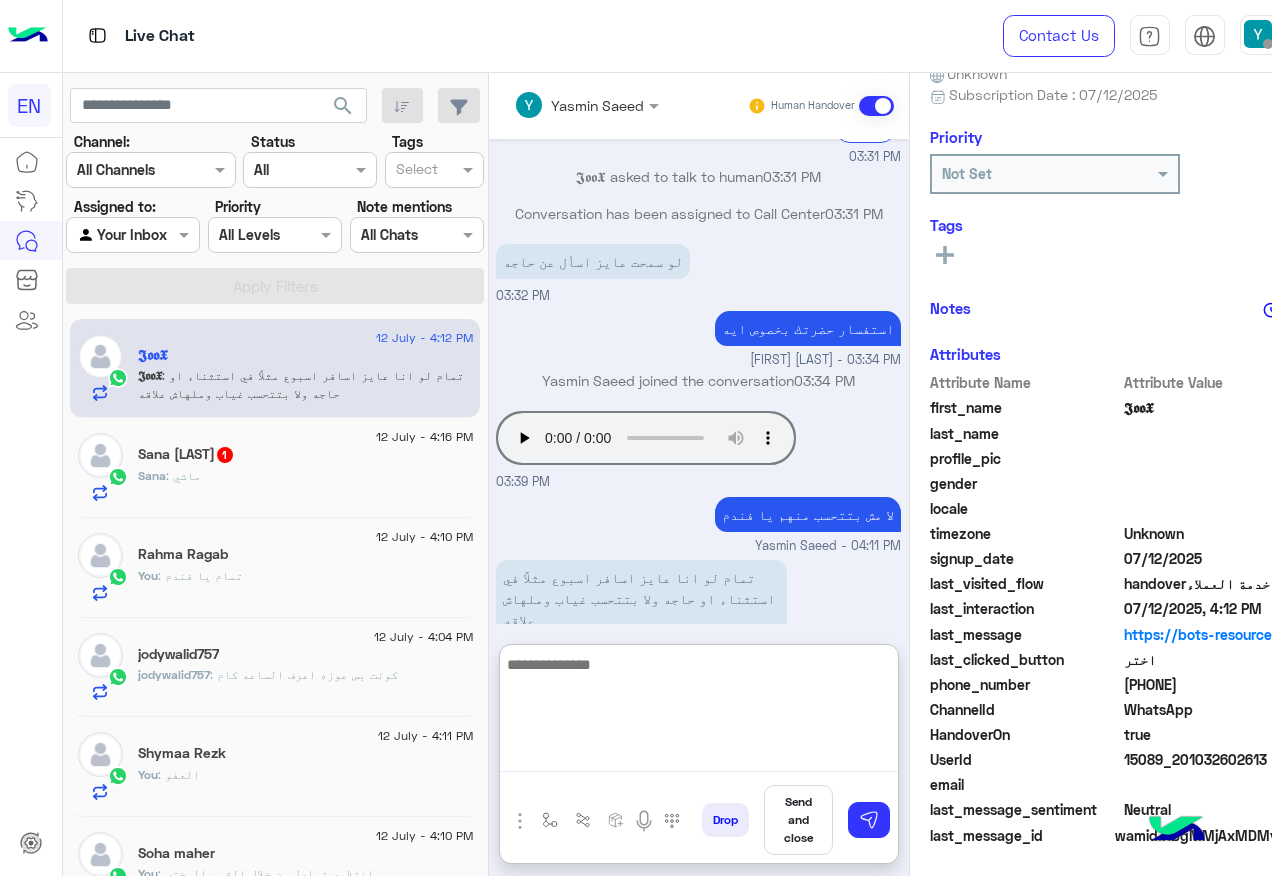 scroll, scrollTop: 1016, scrollLeft: 0, axis: vertical 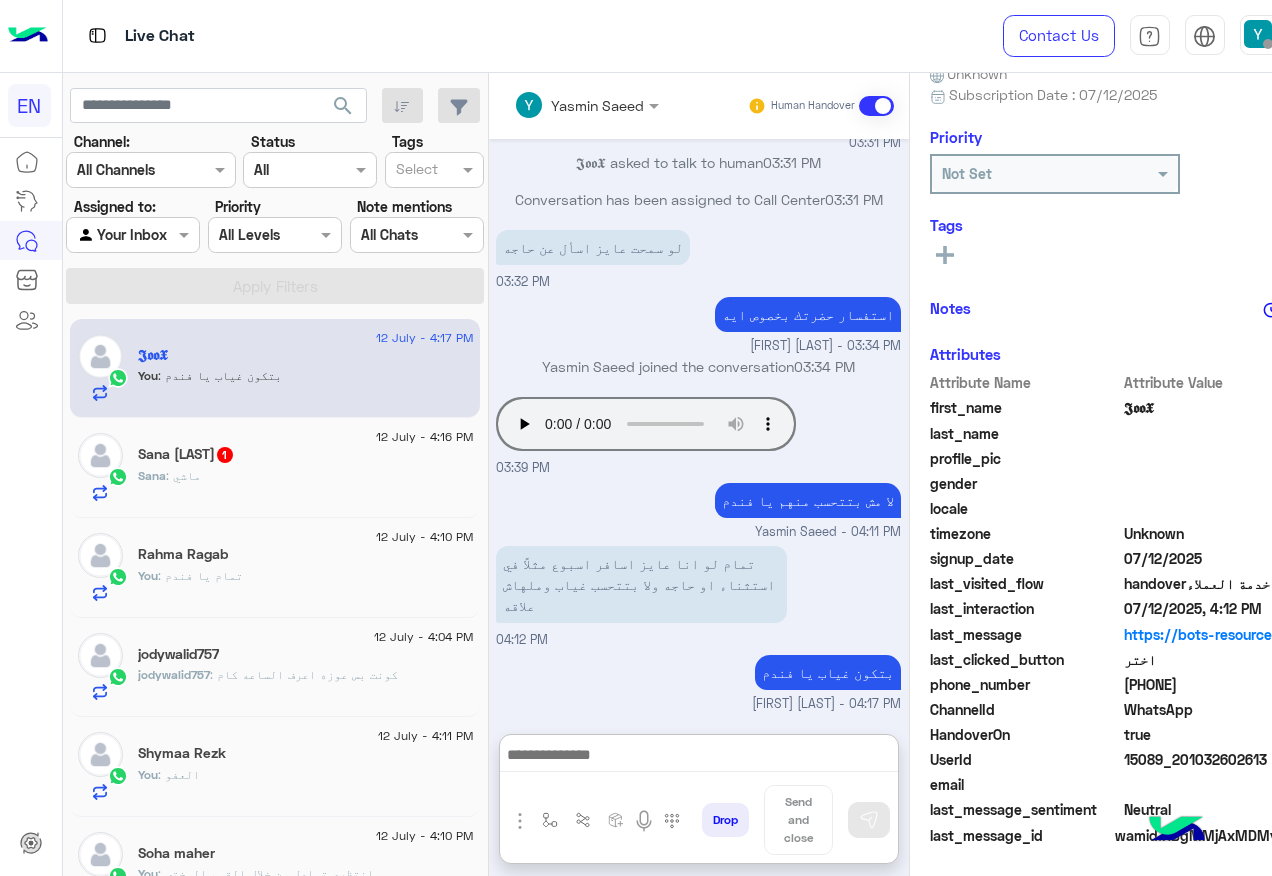click on "Sana : ماشي" 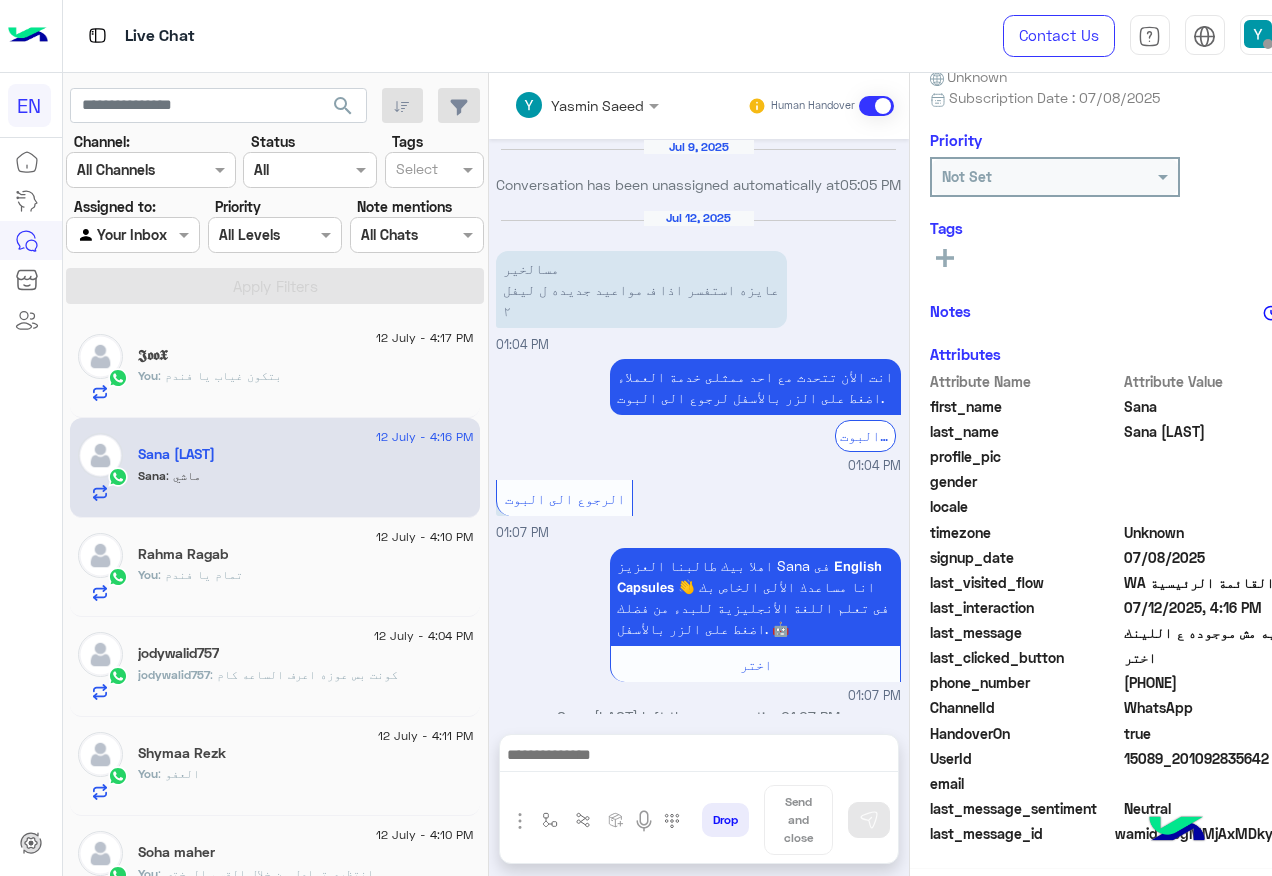scroll, scrollTop: 197, scrollLeft: 0, axis: vertical 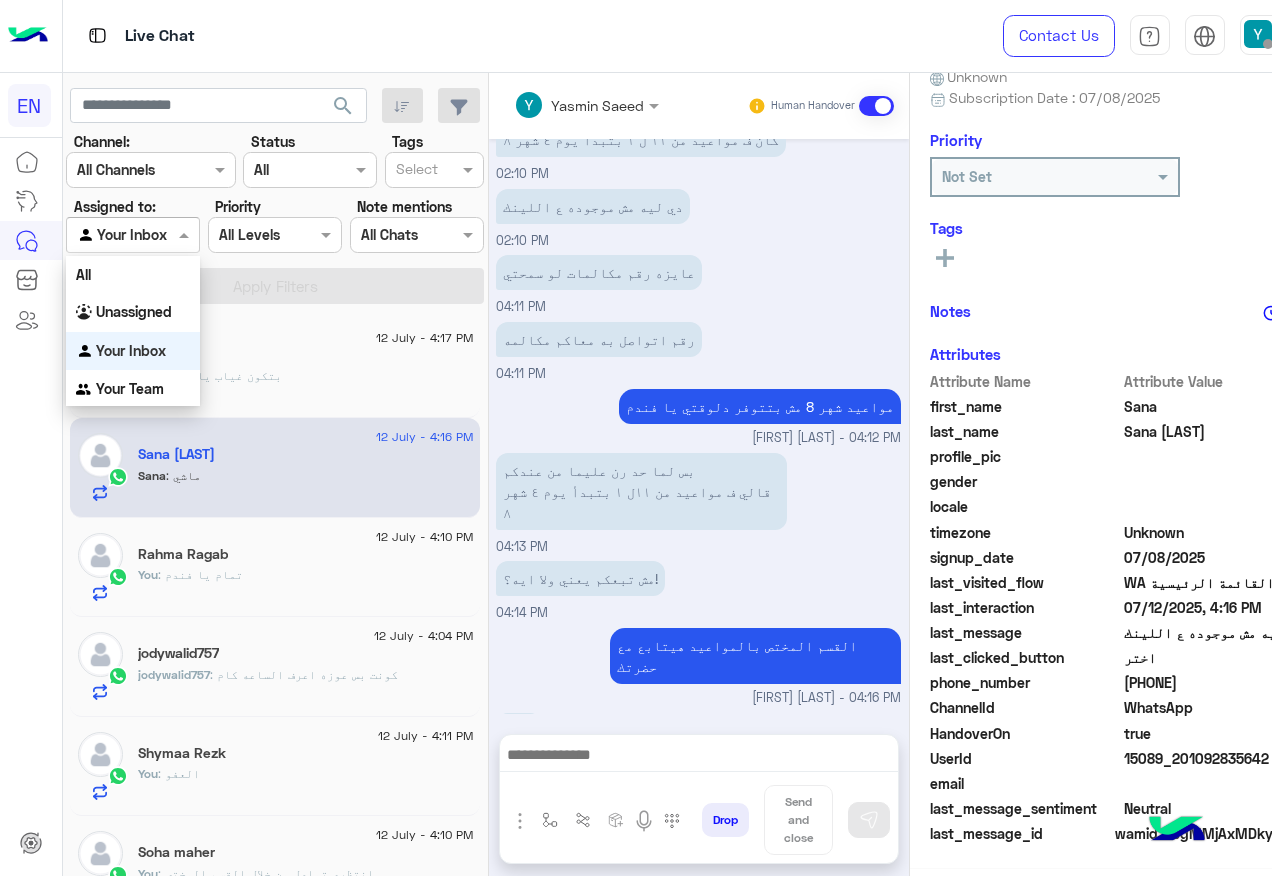 click at bounding box center (109, 235) 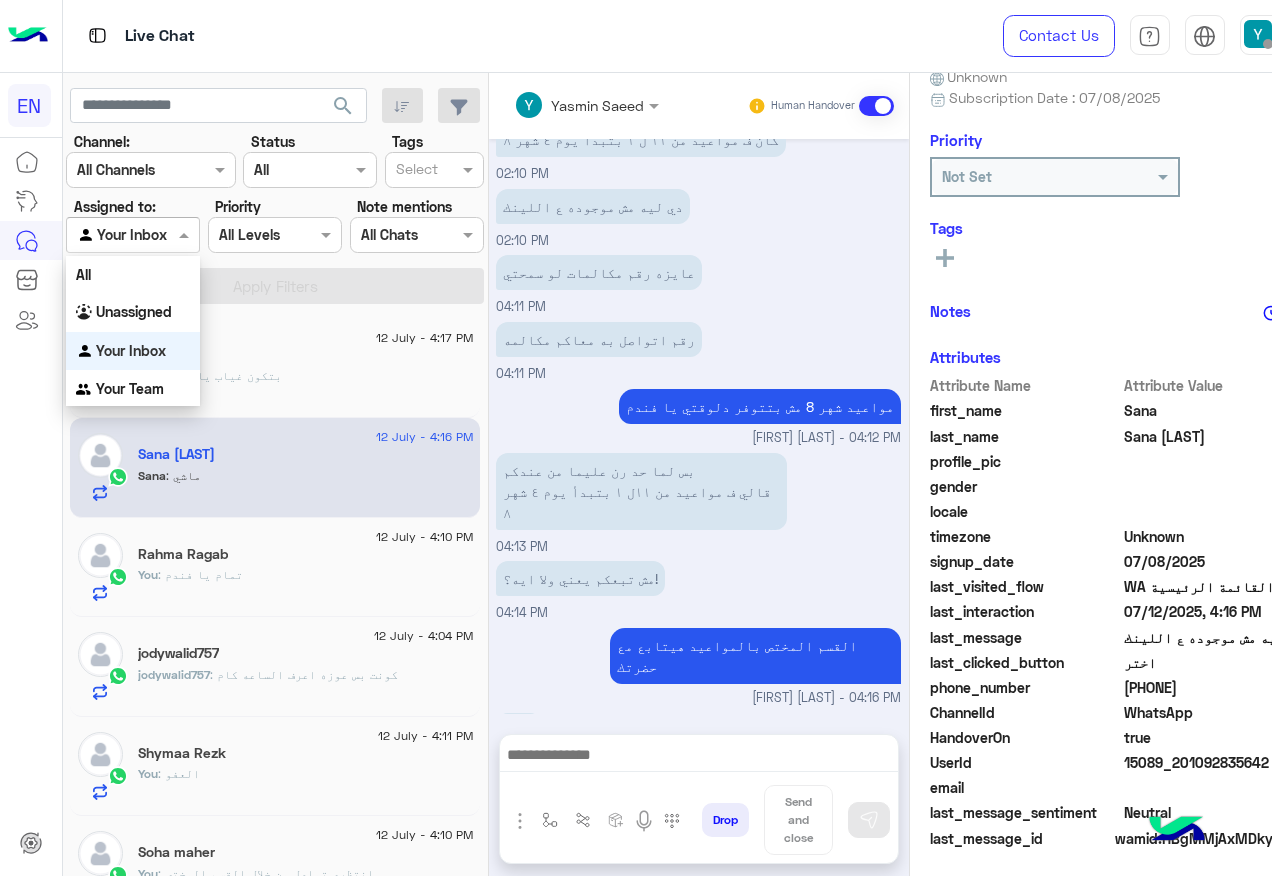 scroll, scrollTop: 200, scrollLeft: 0, axis: vertical 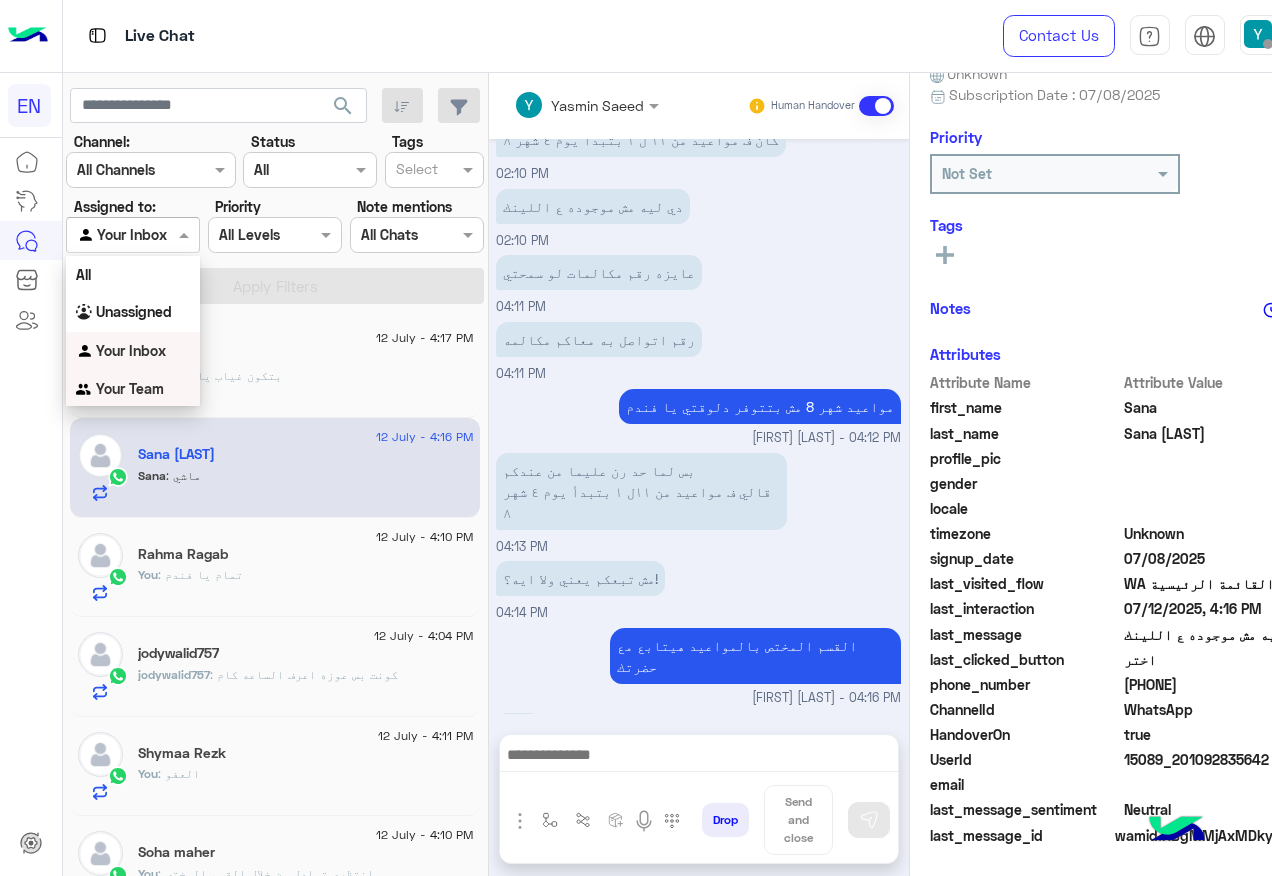 click on "Your Team" at bounding box center [133, 389] 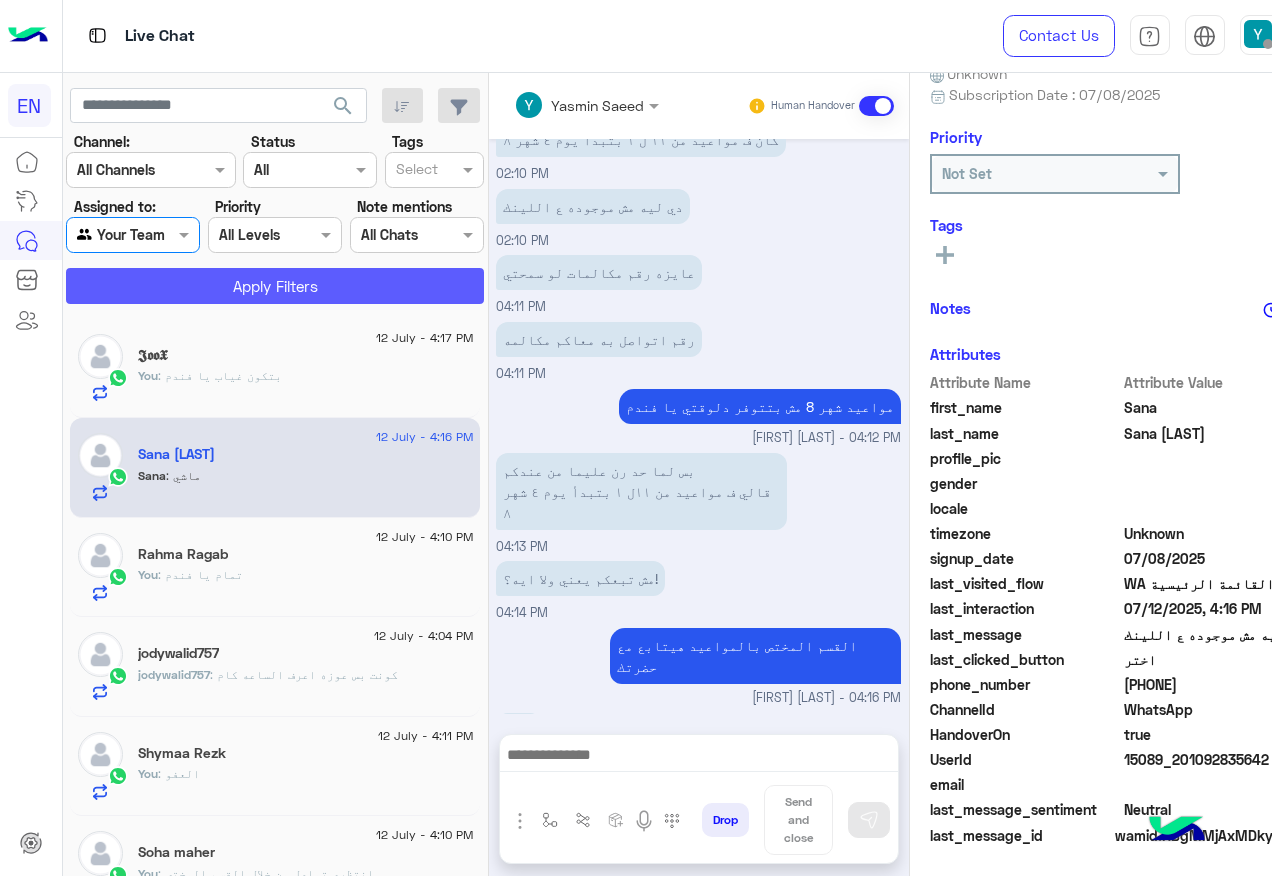 click on "Apply Filters" 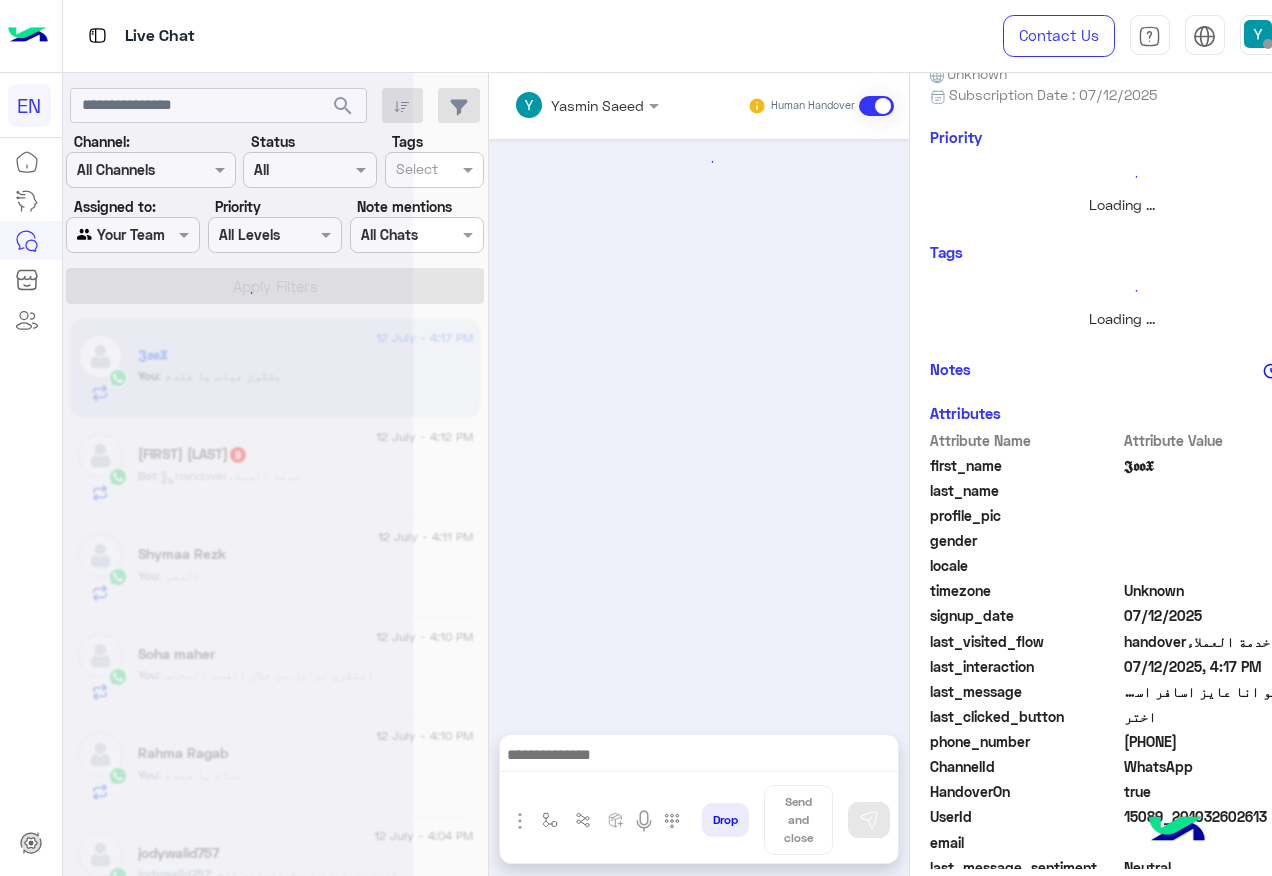 scroll, scrollTop: 0, scrollLeft: 0, axis: both 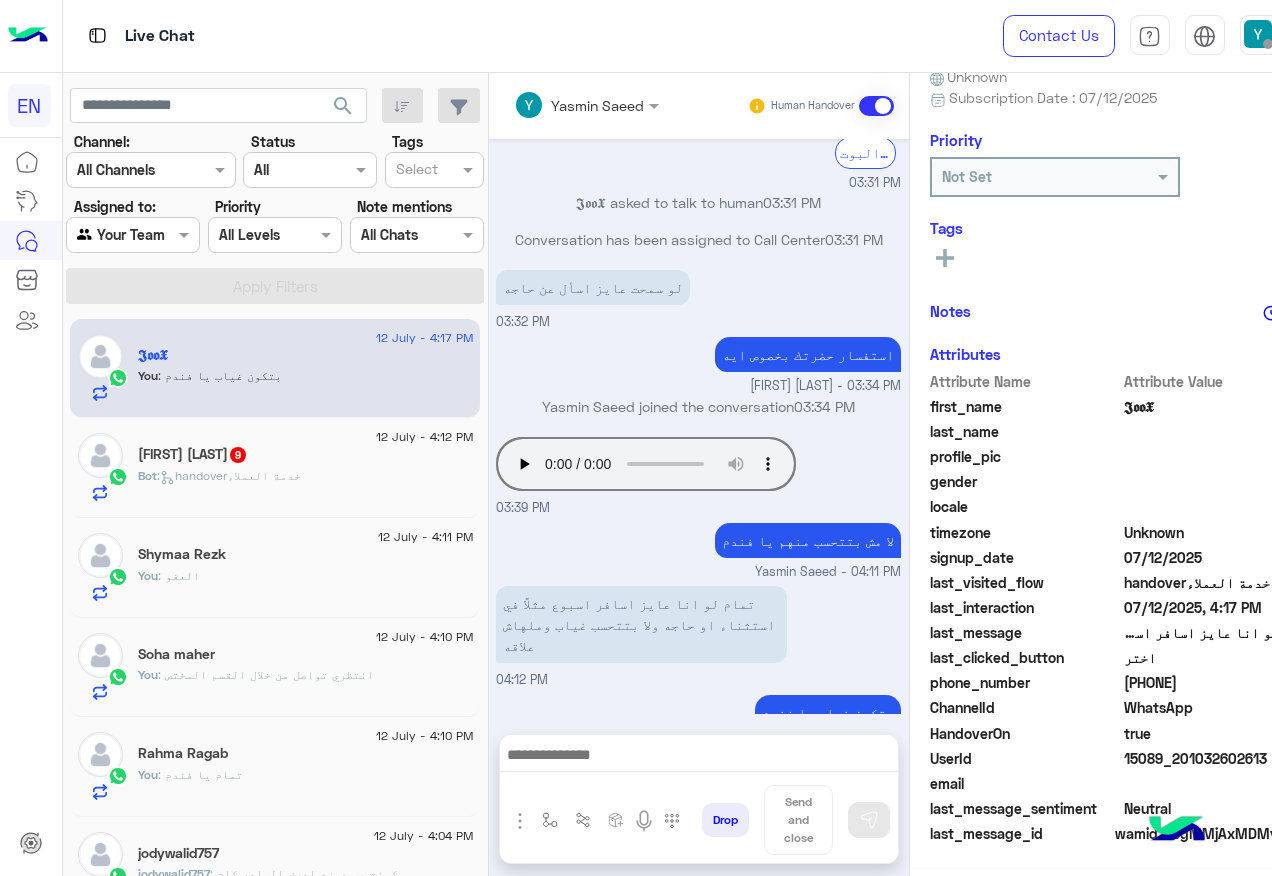 click on "Shahd Alaa  9" 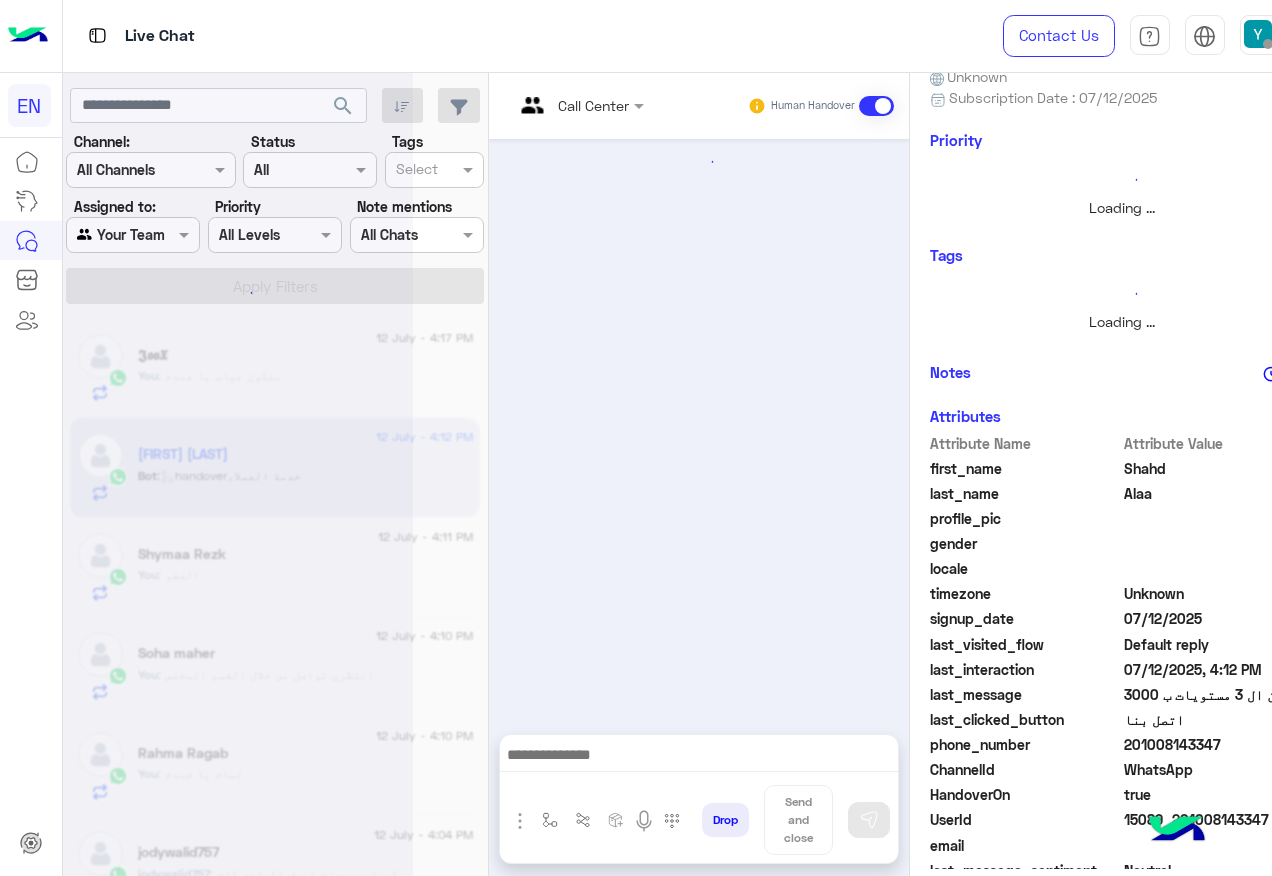 scroll, scrollTop: 200, scrollLeft: 0, axis: vertical 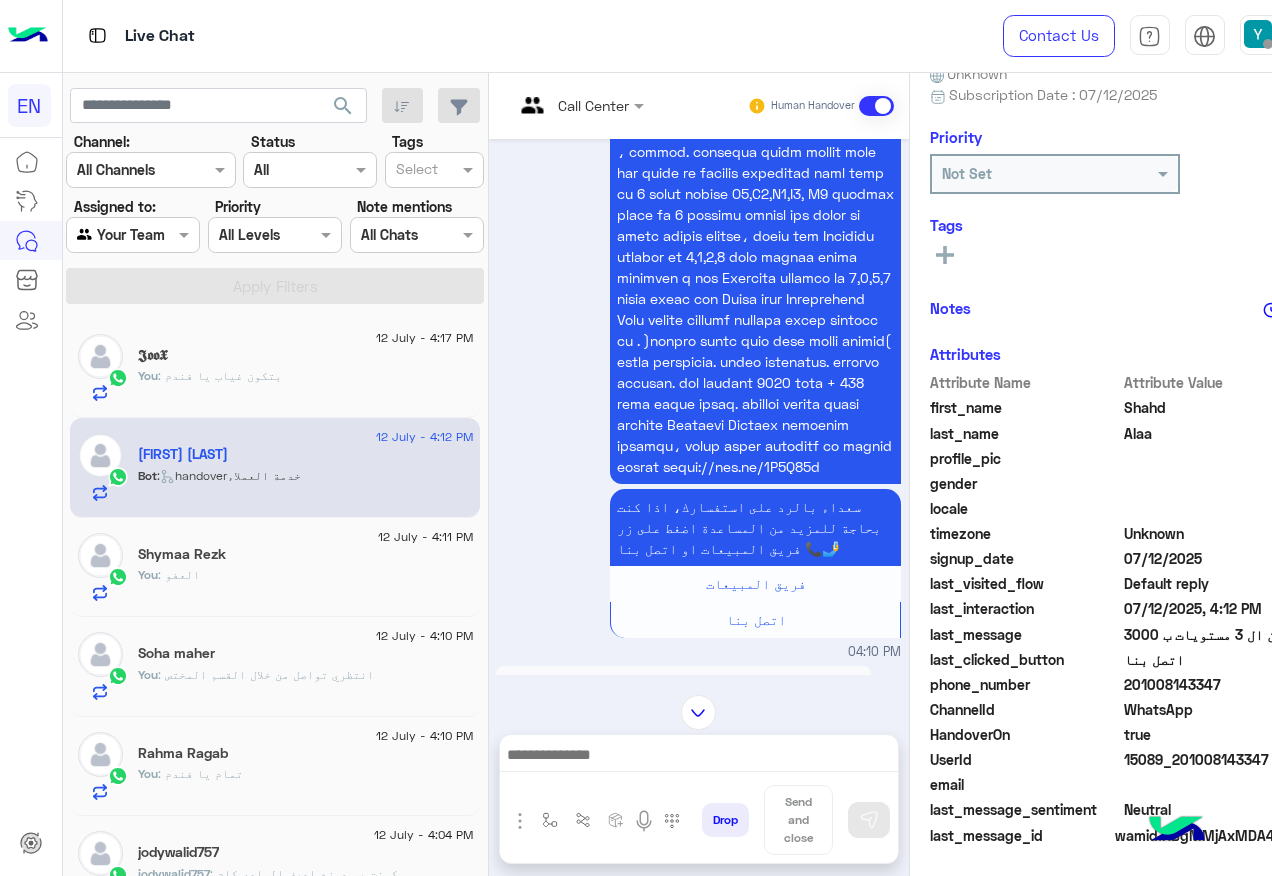 drag, startPoint x: 615, startPoint y: 100, endPoint x: 603, endPoint y: 105, distance: 13 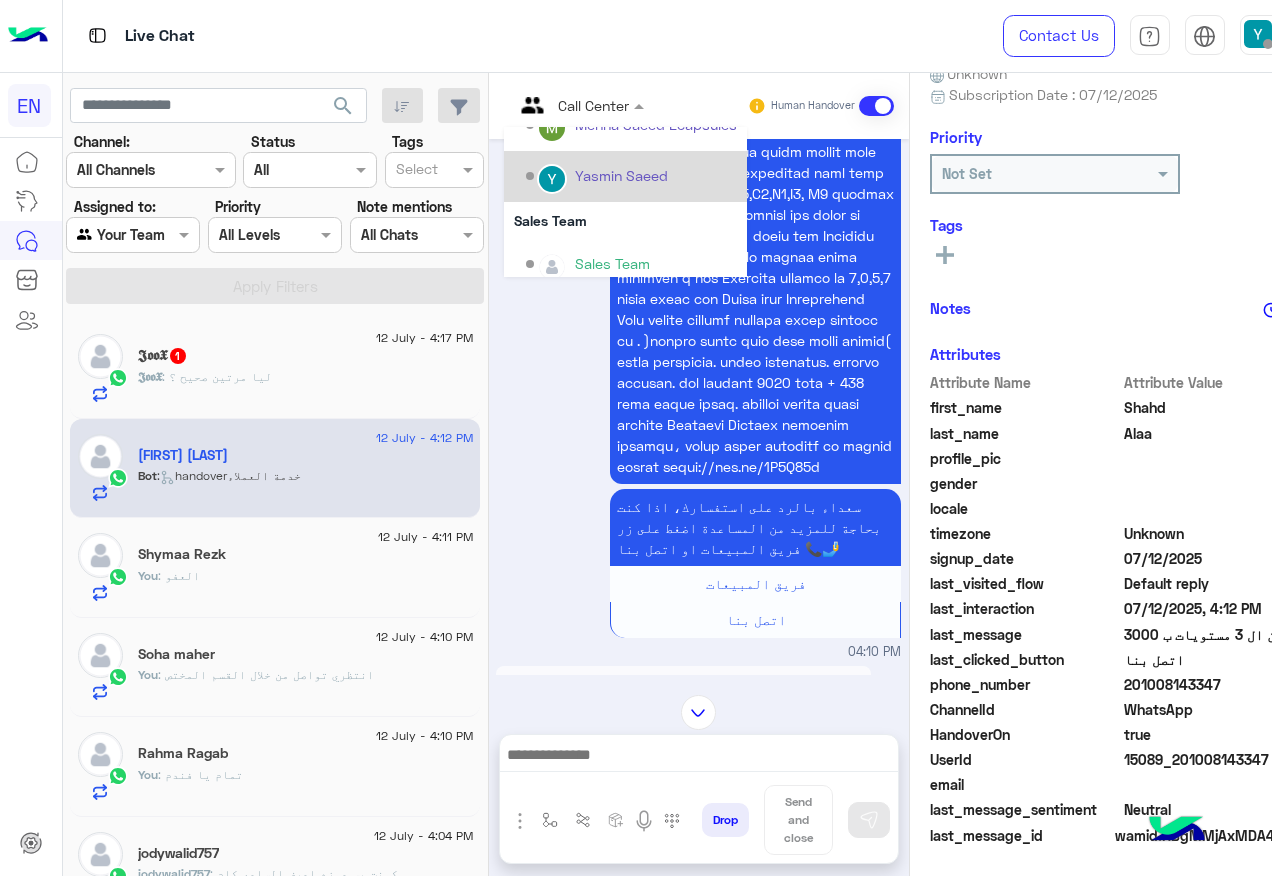 scroll, scrollTop: 332, scrollLeft: 0, axis: vertical 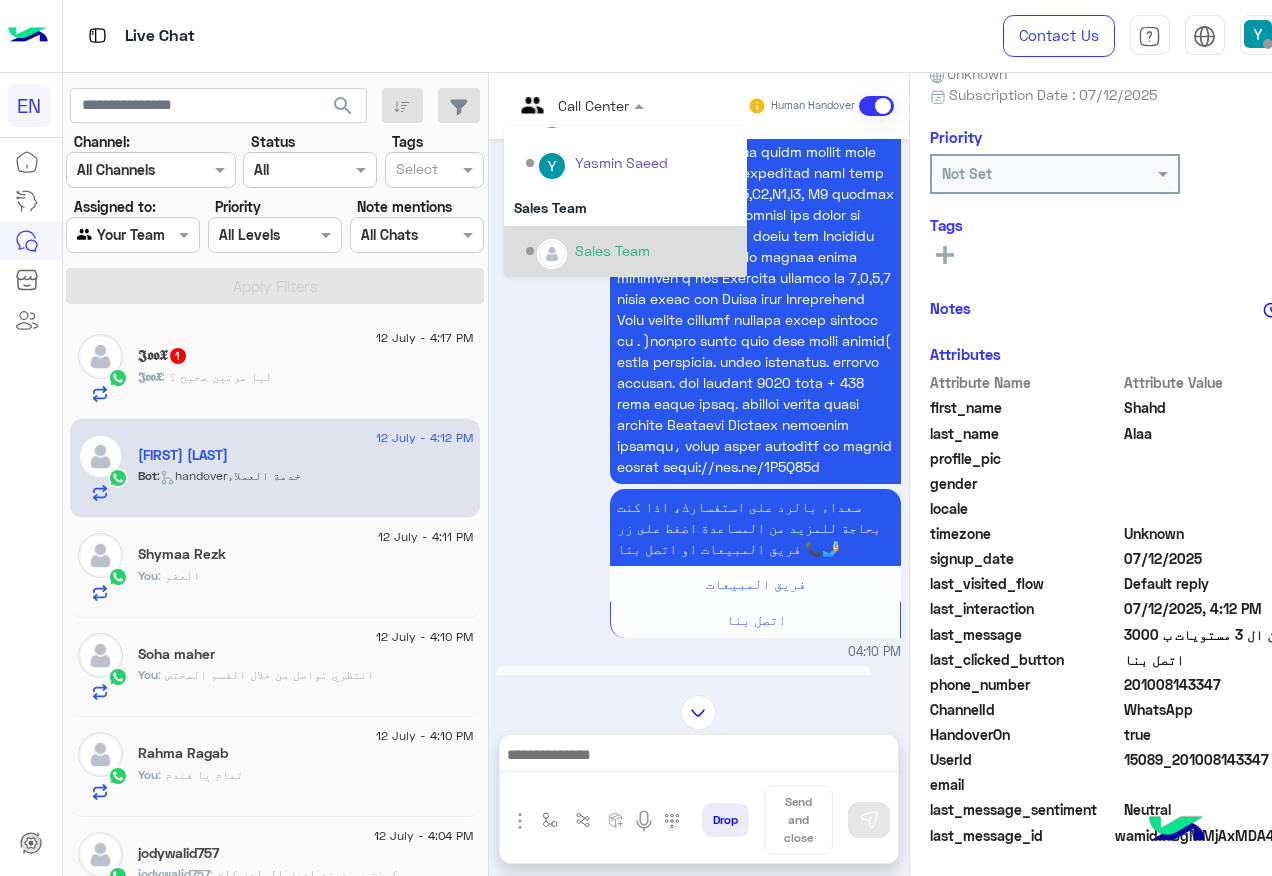 click on "Sales Team" at bounding box center [612, 250] 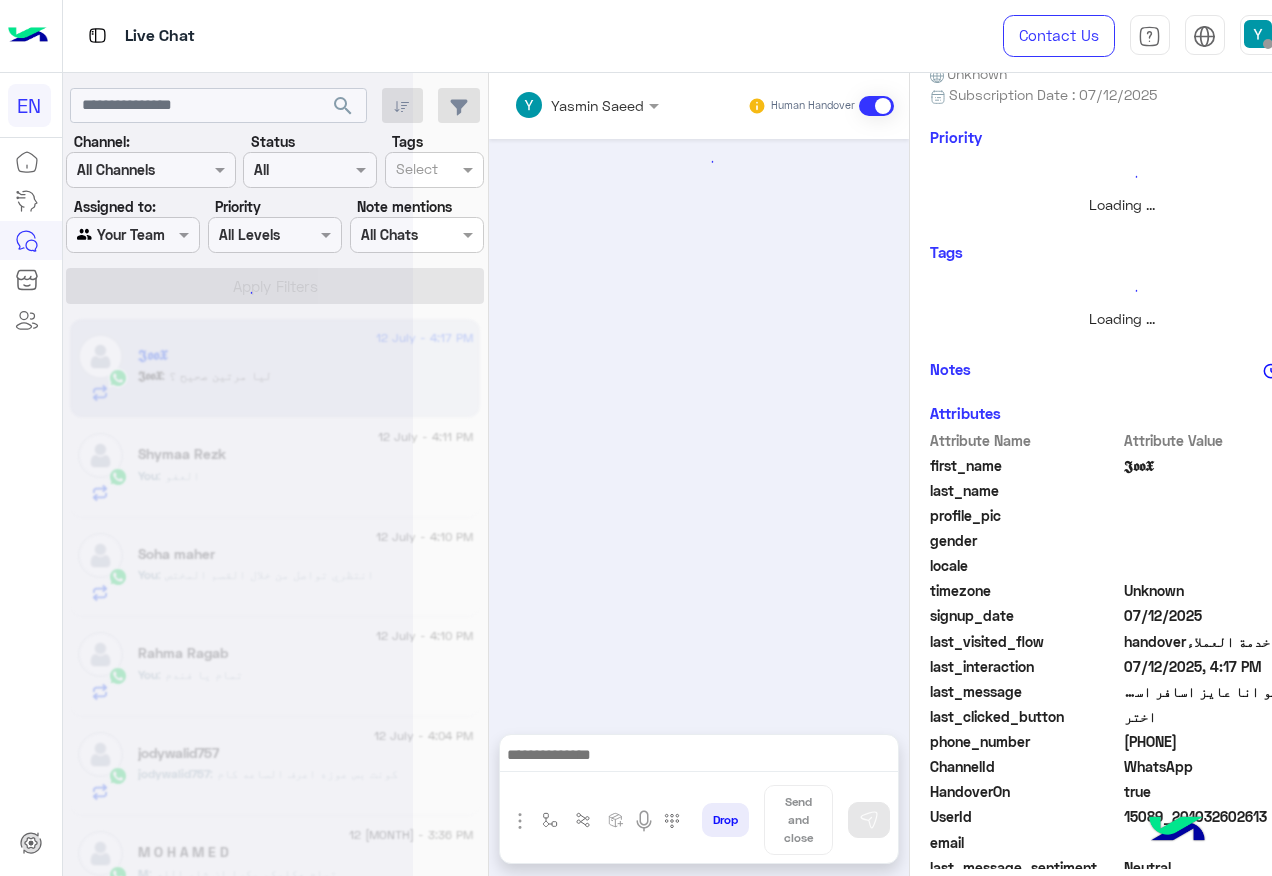 scroll, scrollTop: 0, scrollLeft: 0, axis: both 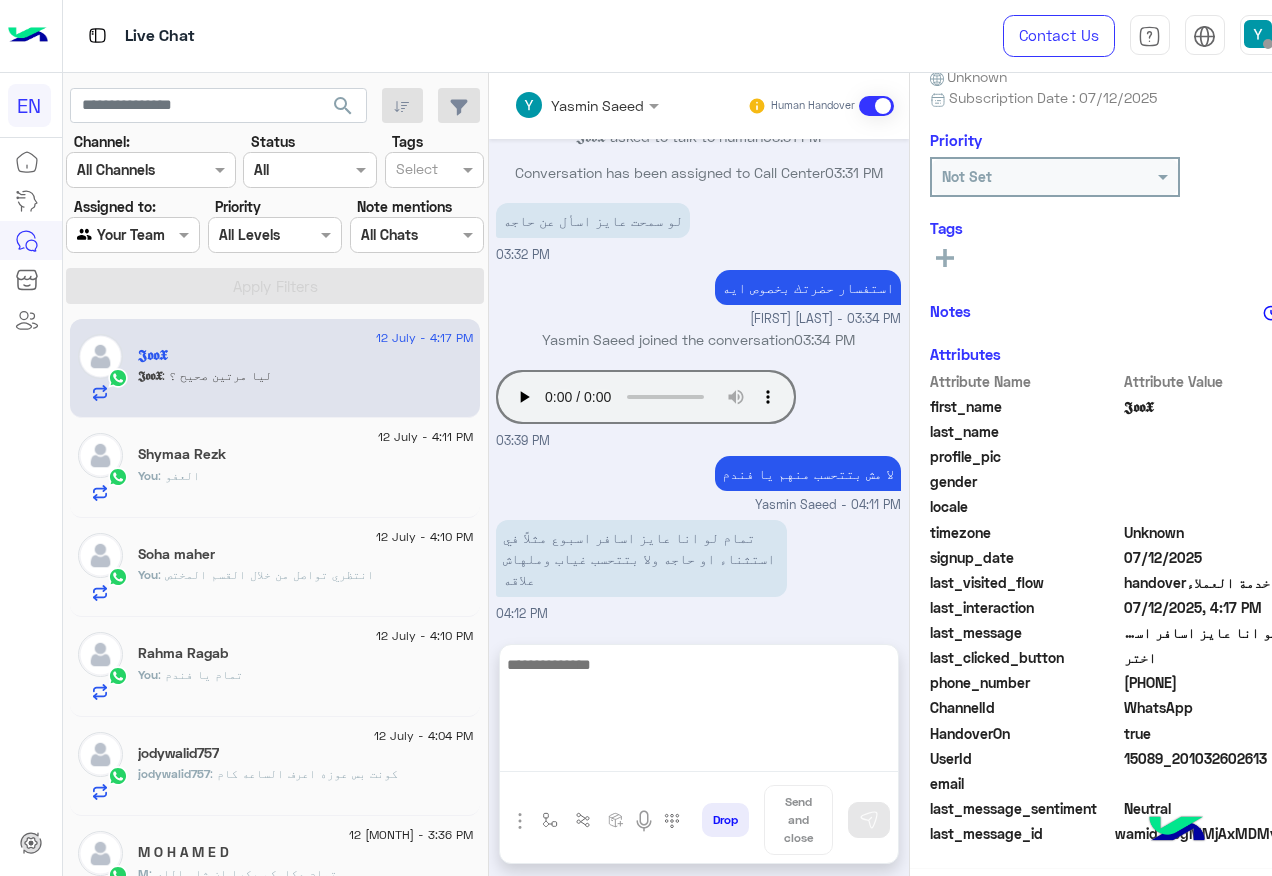 click at bounding box center (699, 712) 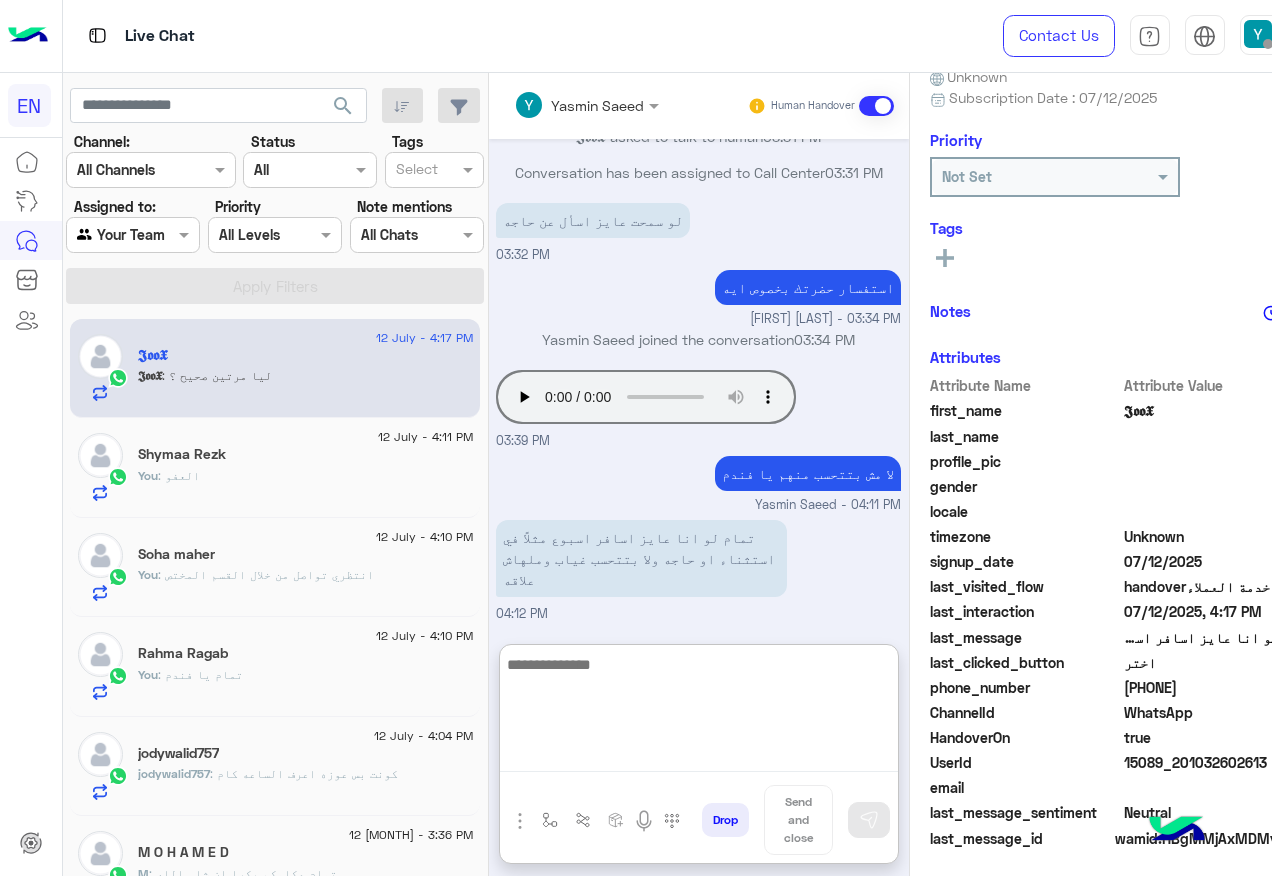 scroll, scrollTop: 200, scrollLeft: 0, axis: vertical 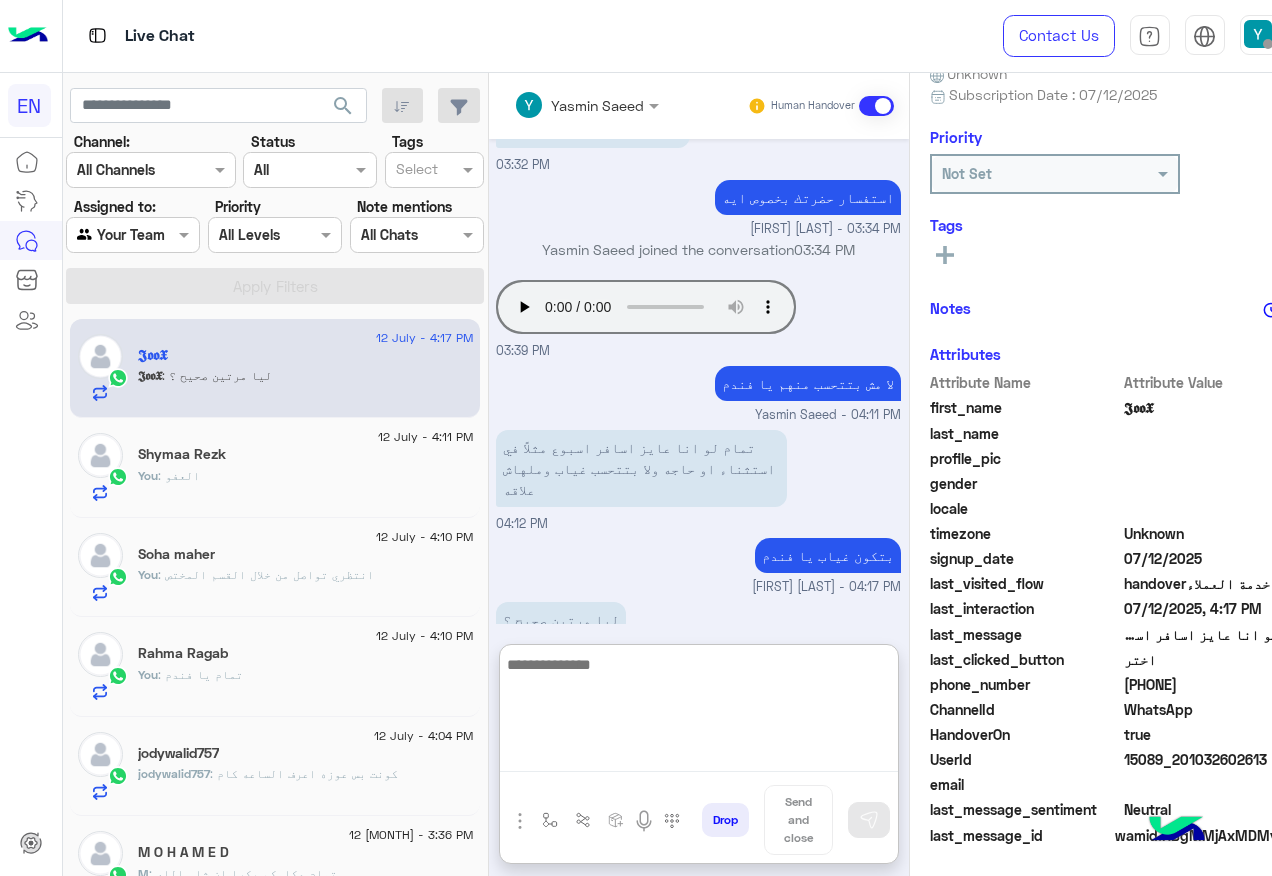 click at bounding box center [699, 712] 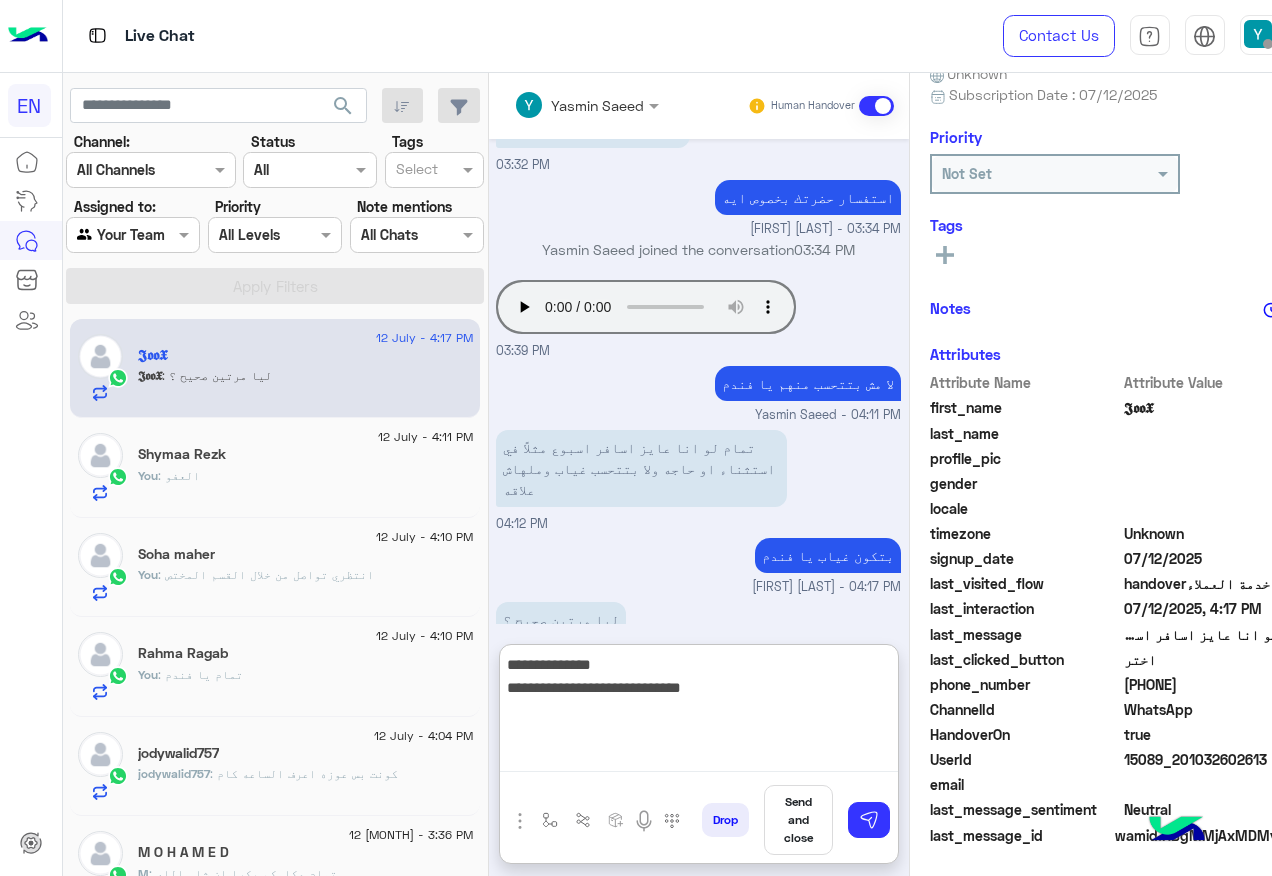 type on "**********" 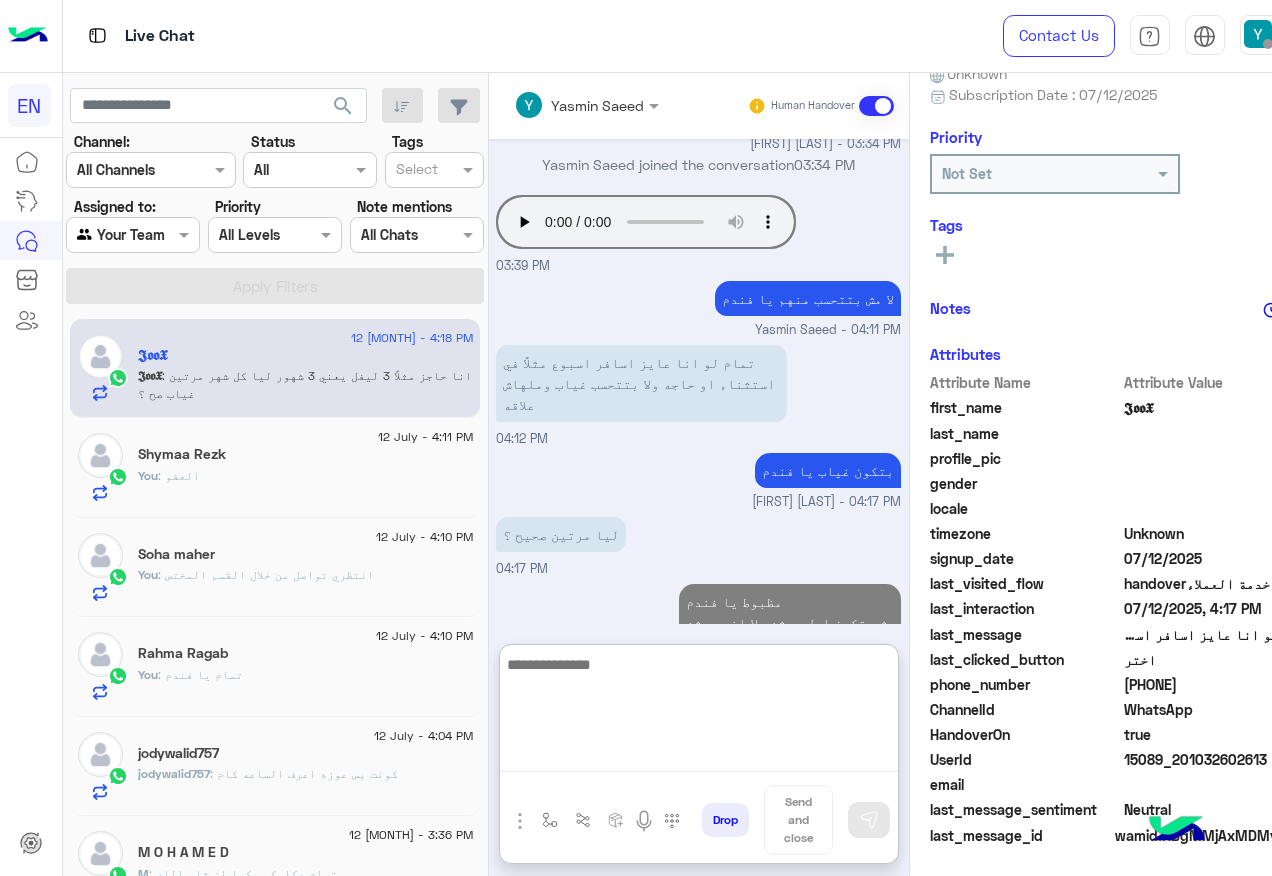 scroll, scrollTop: 1189, scrollLeft: 0, axis: vertical 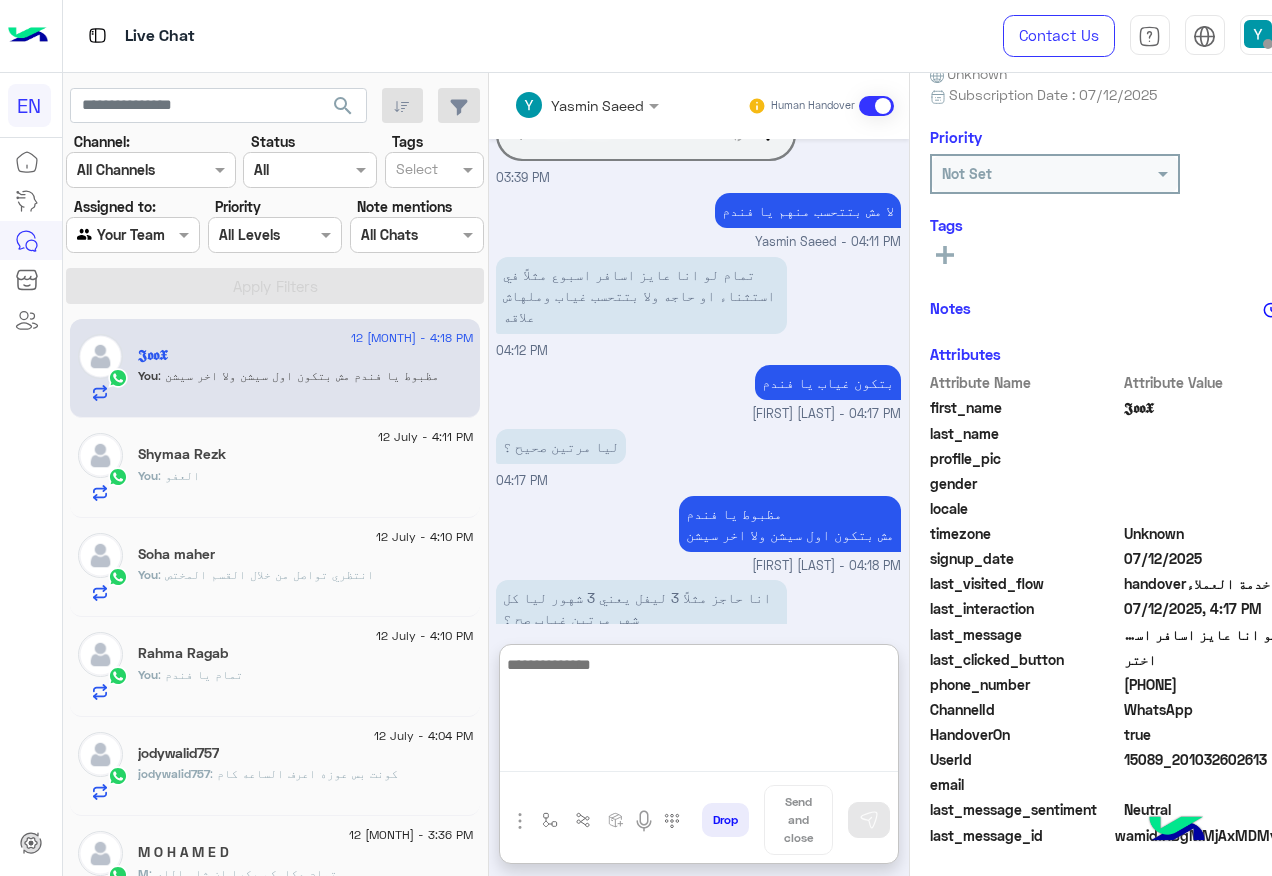 click at bounding box center [699, 712] 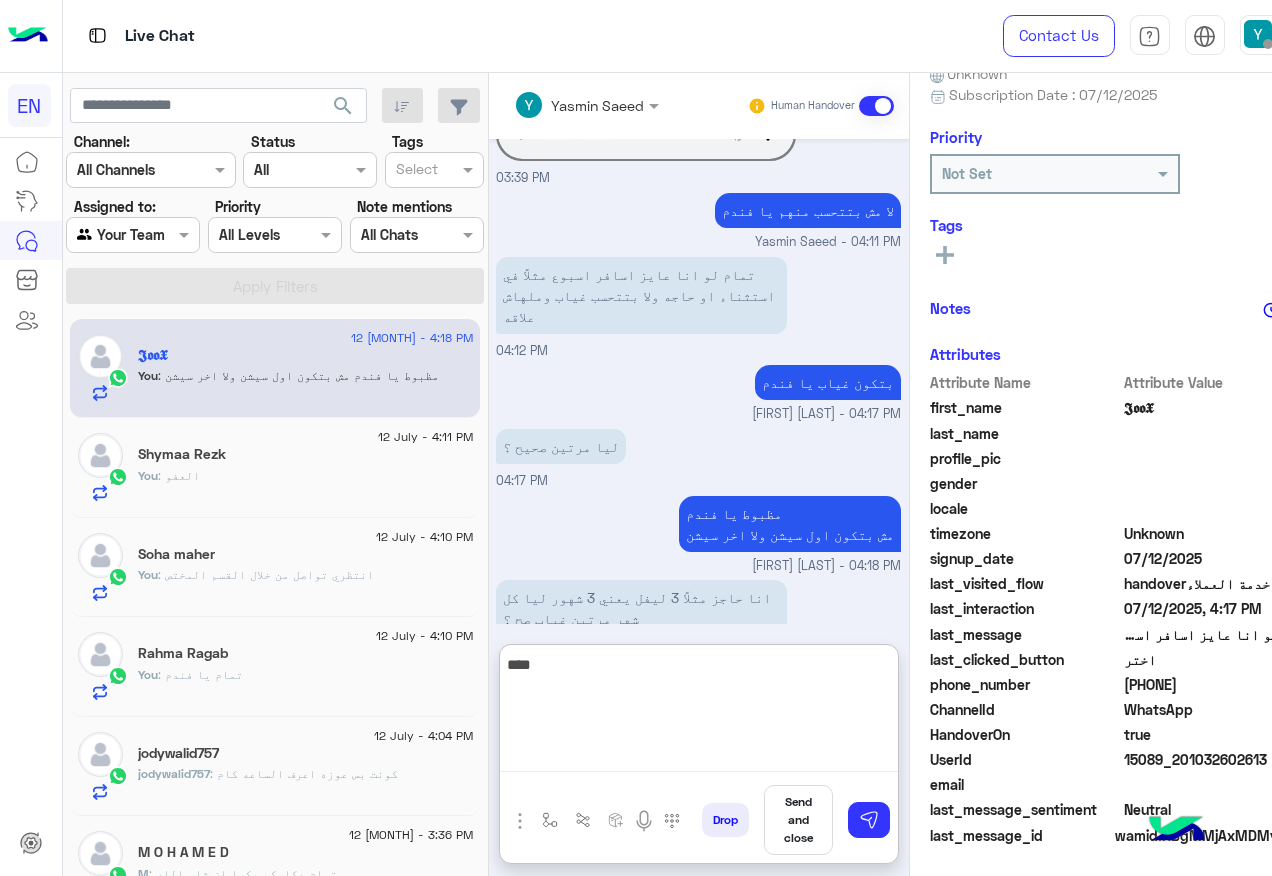 type on "*****" 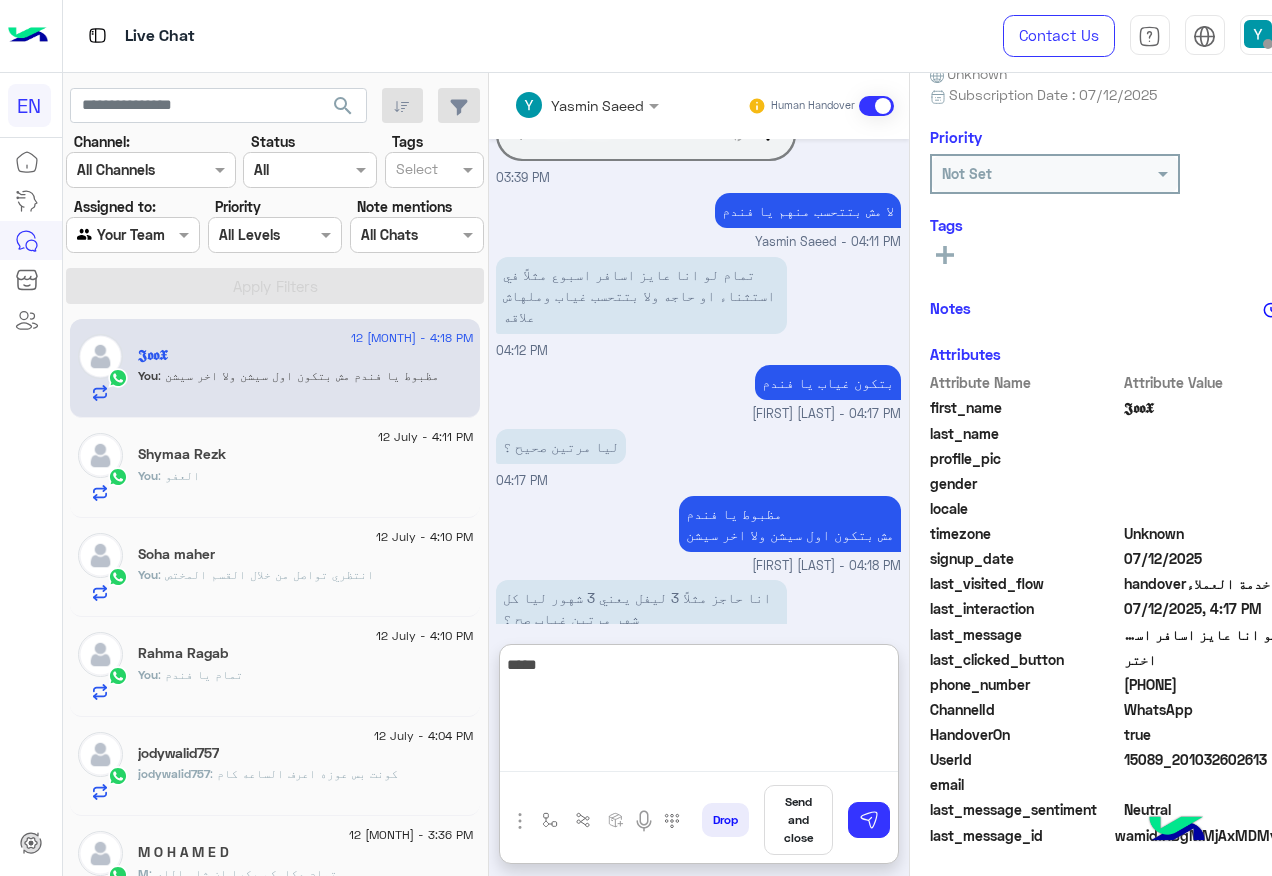type 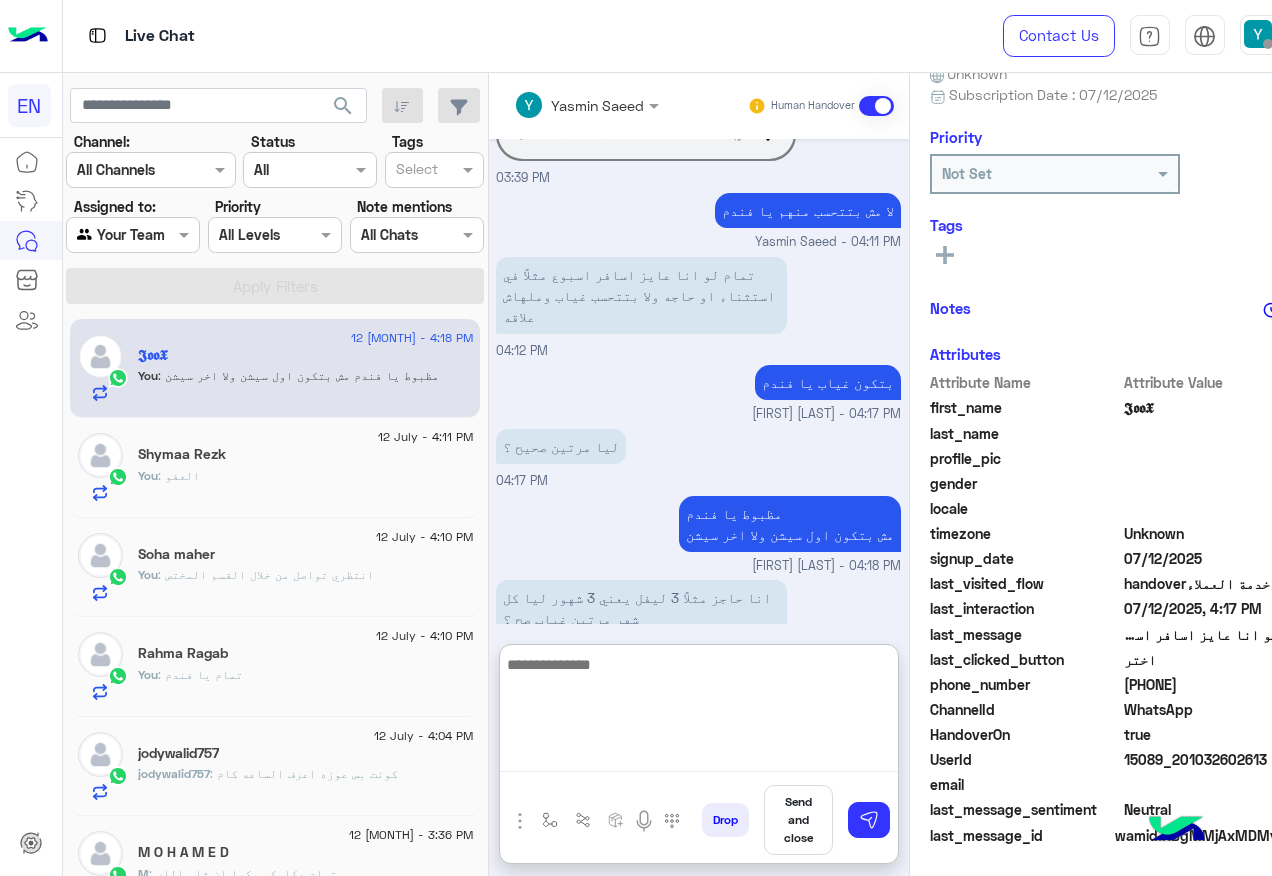scroll, scrollTop: 1252, scrollLeft: 0, axis: vertical 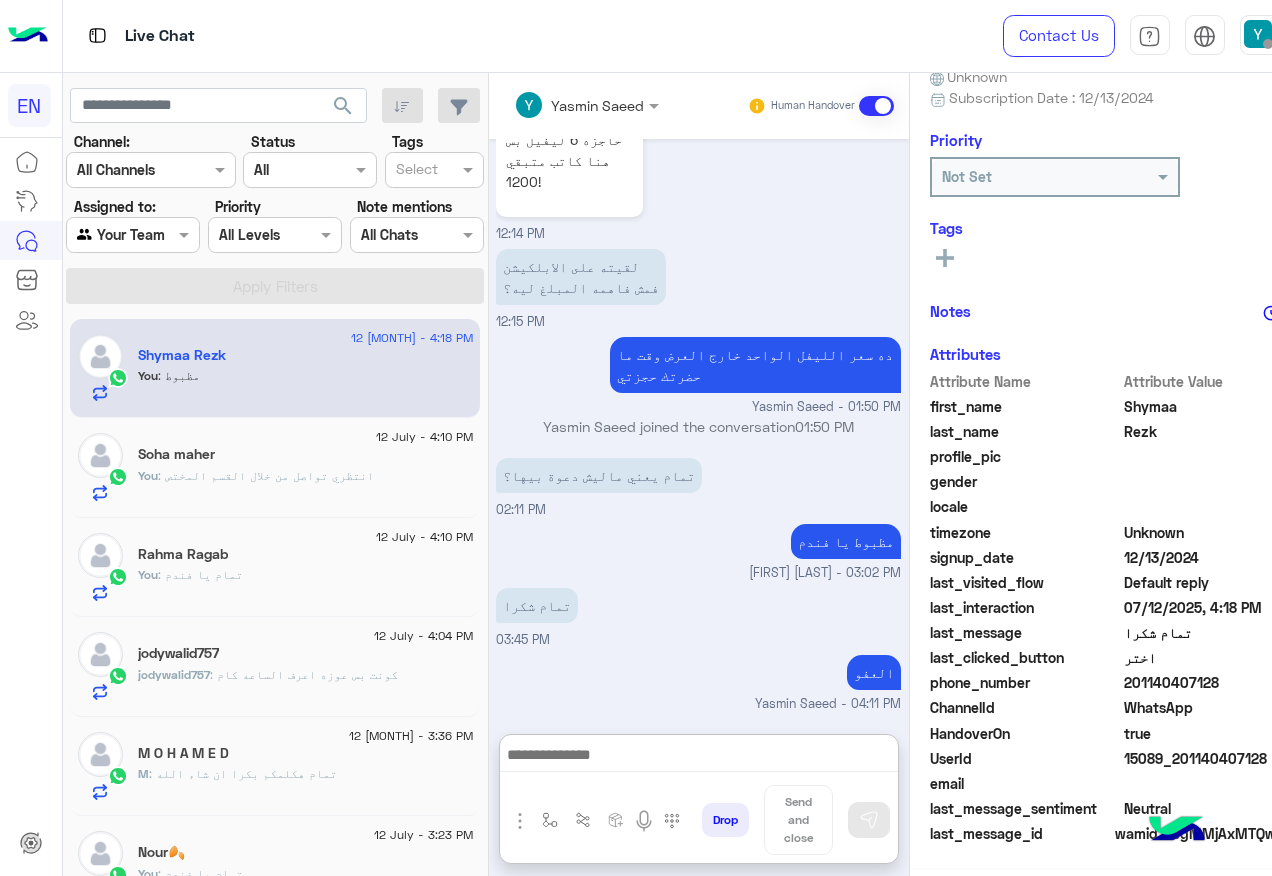 click at bounding box center (133, 234) 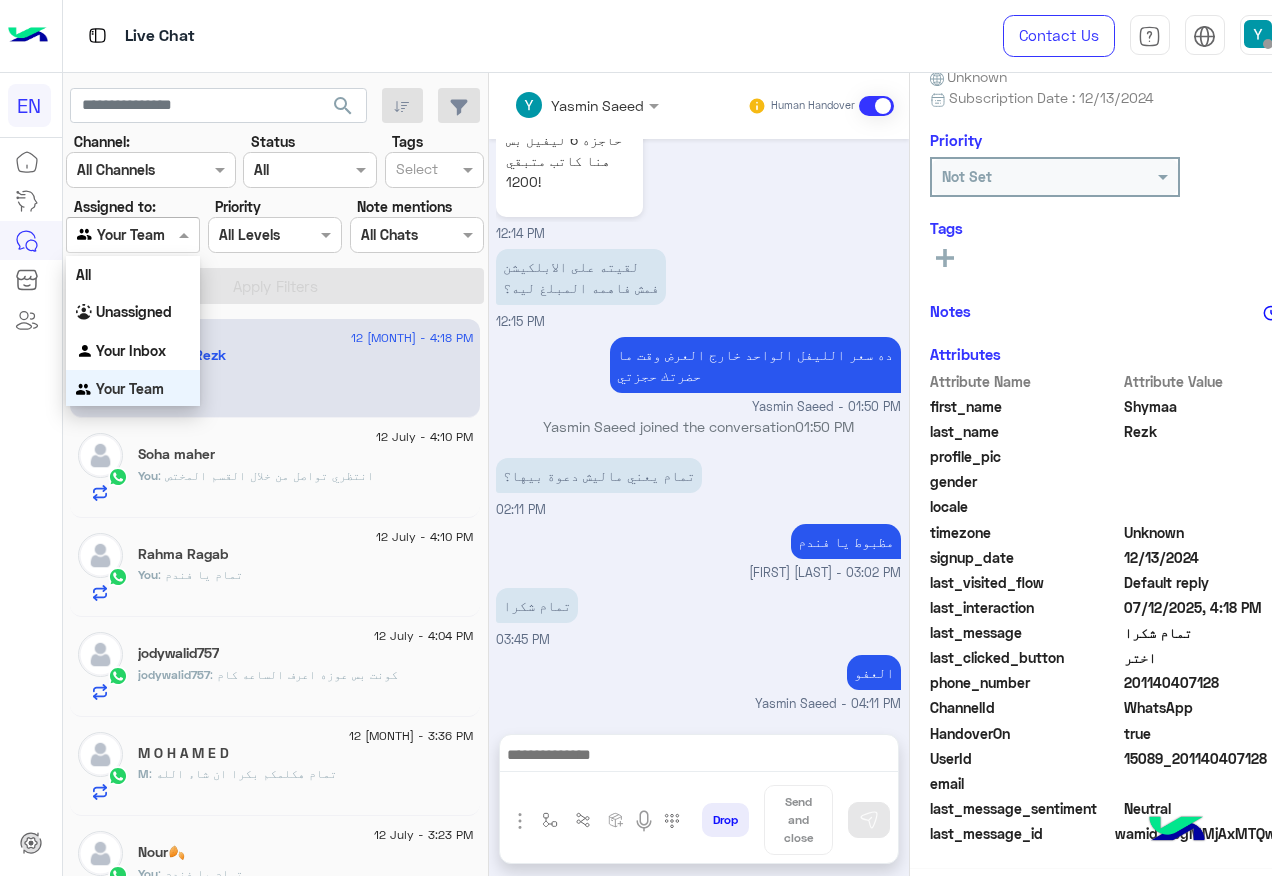 scroll, scrollTop: 1097, scrollLeft: 0, axis: vertical 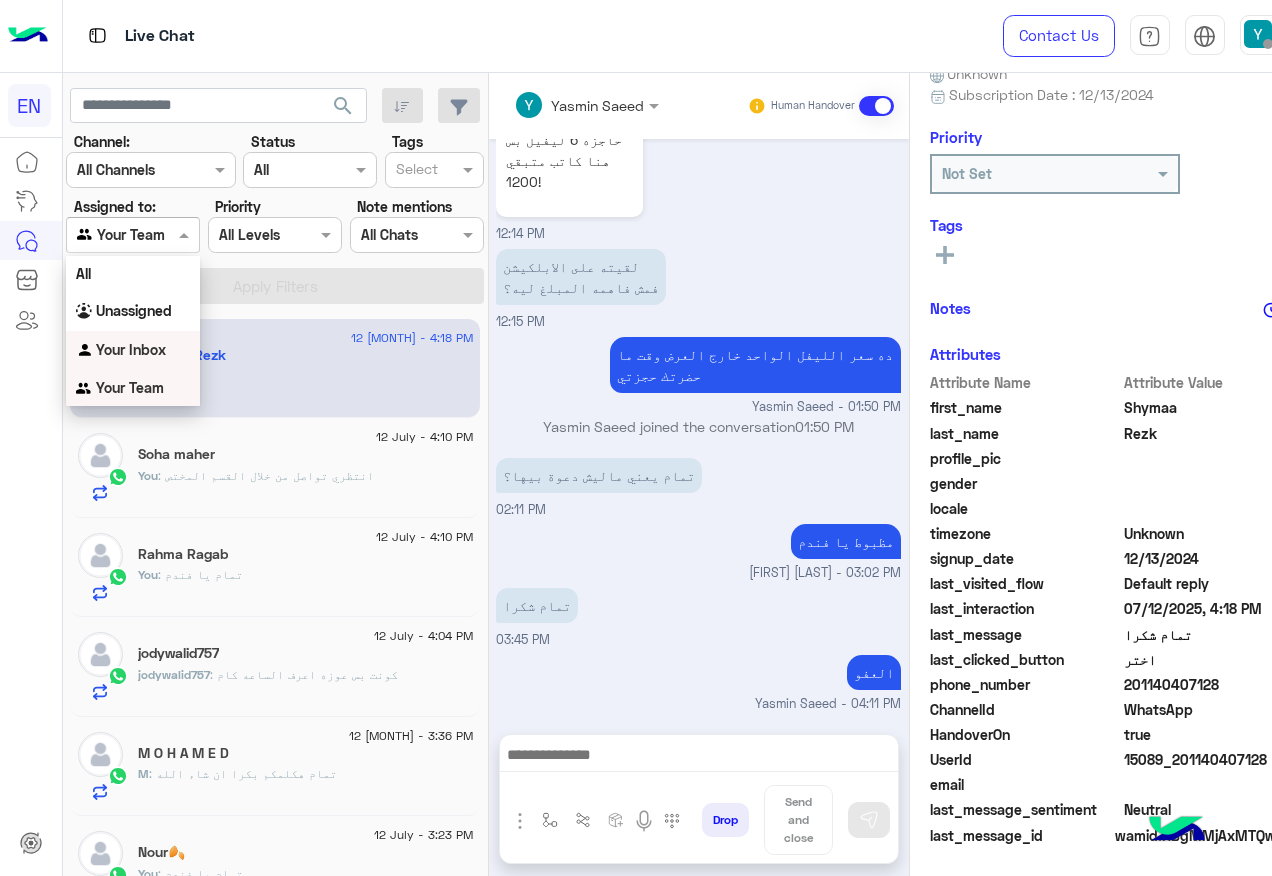 click on "Your Inbox" at bounding box center [131, 349] 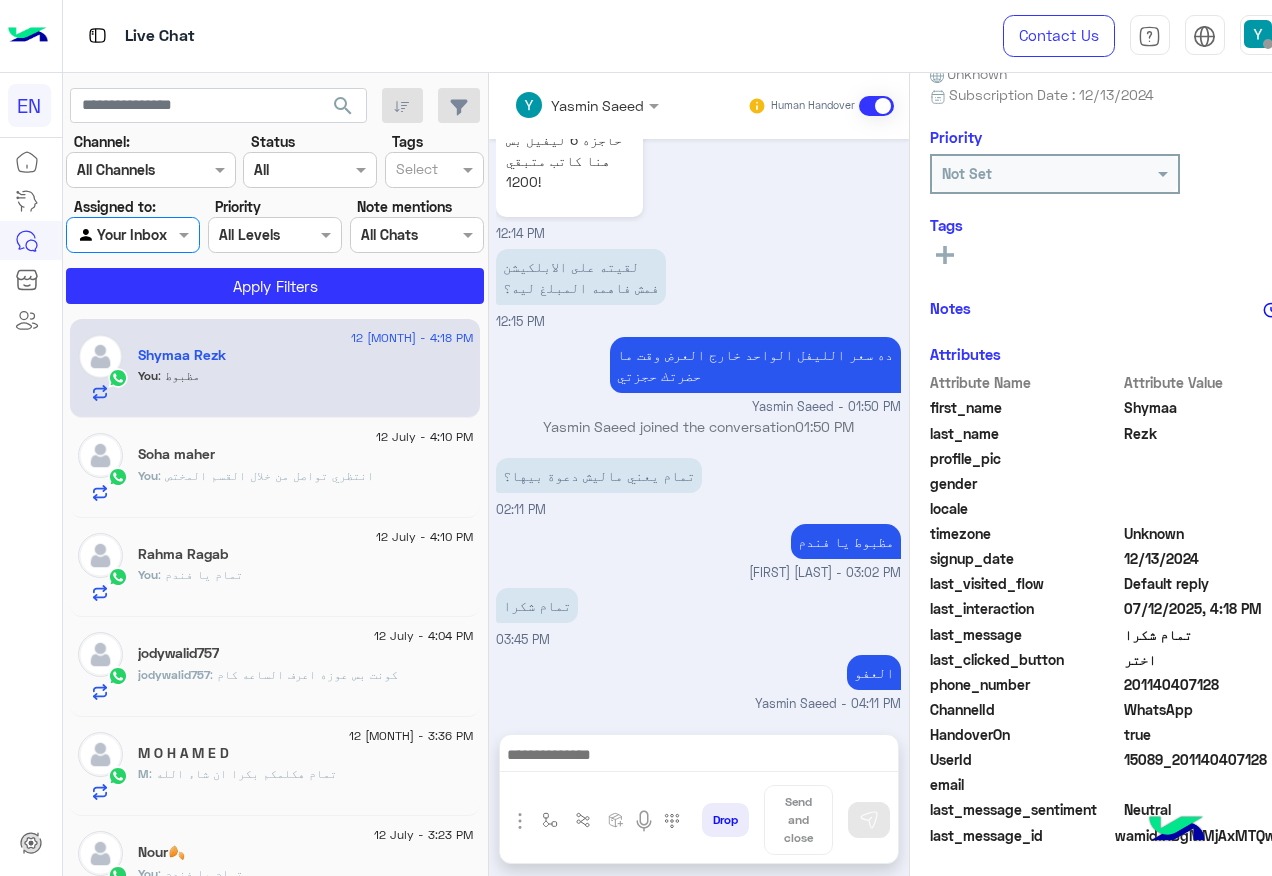 click on "search Channel: Channel All Channels Status Channel All Tags Select Assigned to: Agent Filter Your Inbox Priority All Levels All Levels Note mentions Select All Chats Apply Filters" 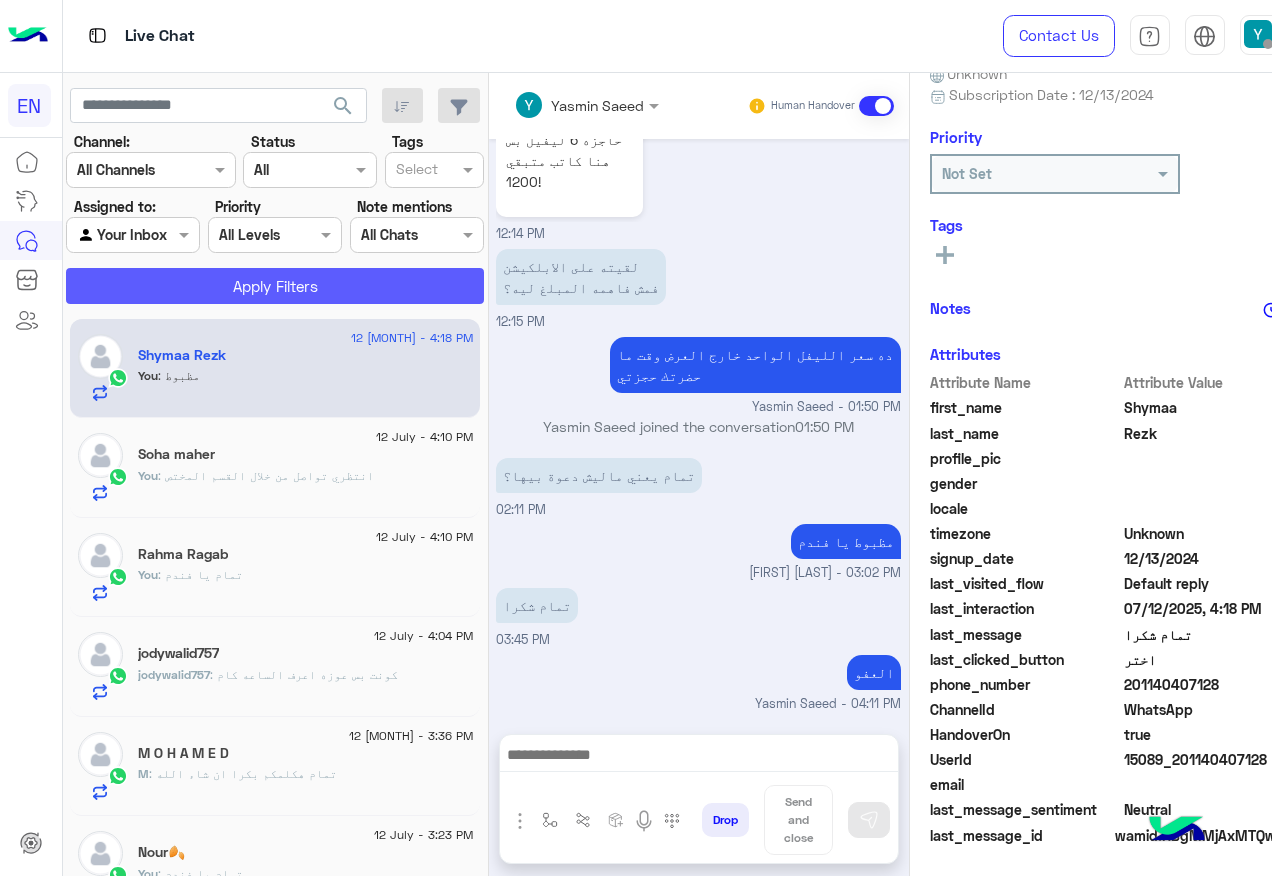 click on "Apply Filters" 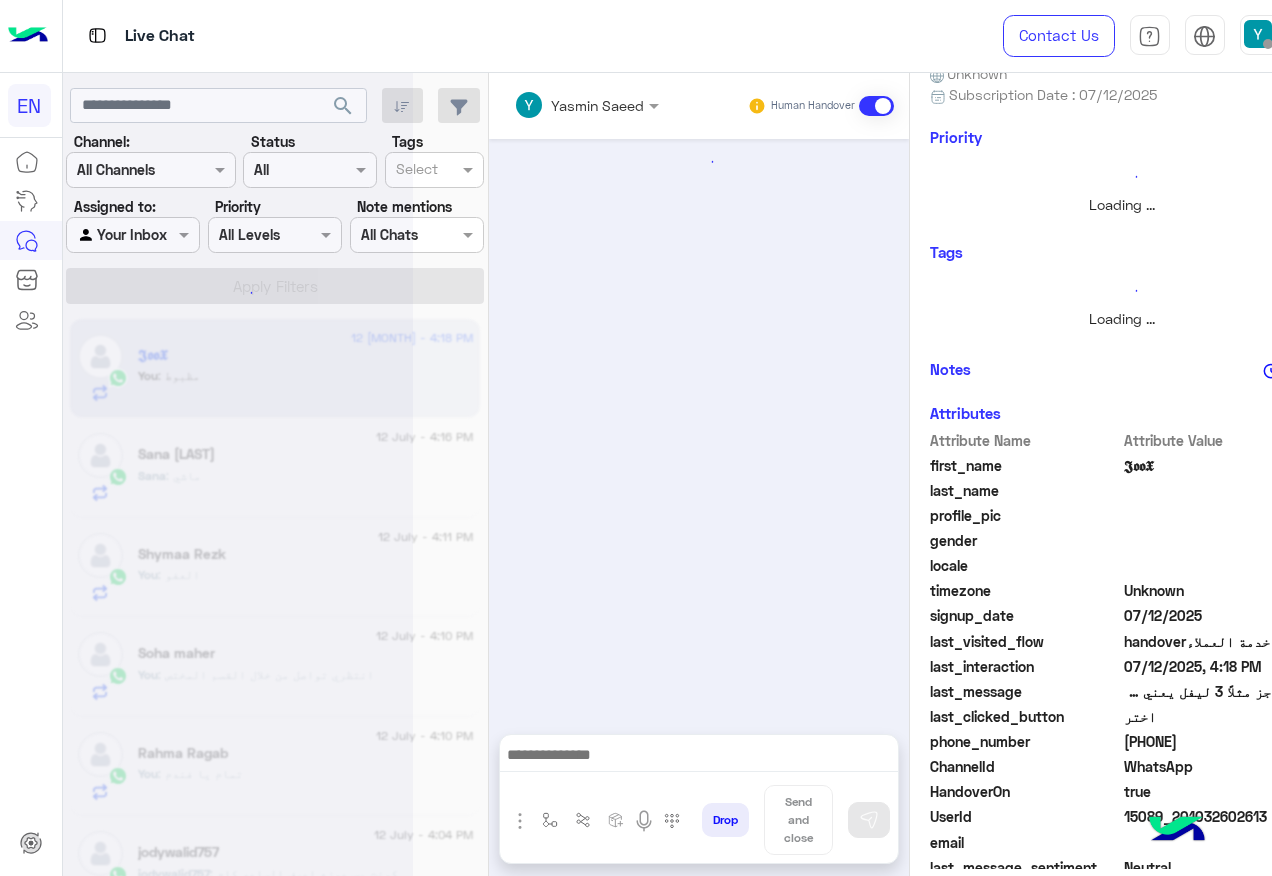scroll, scrollTop: 0, scrollLeft: 0, axis: both 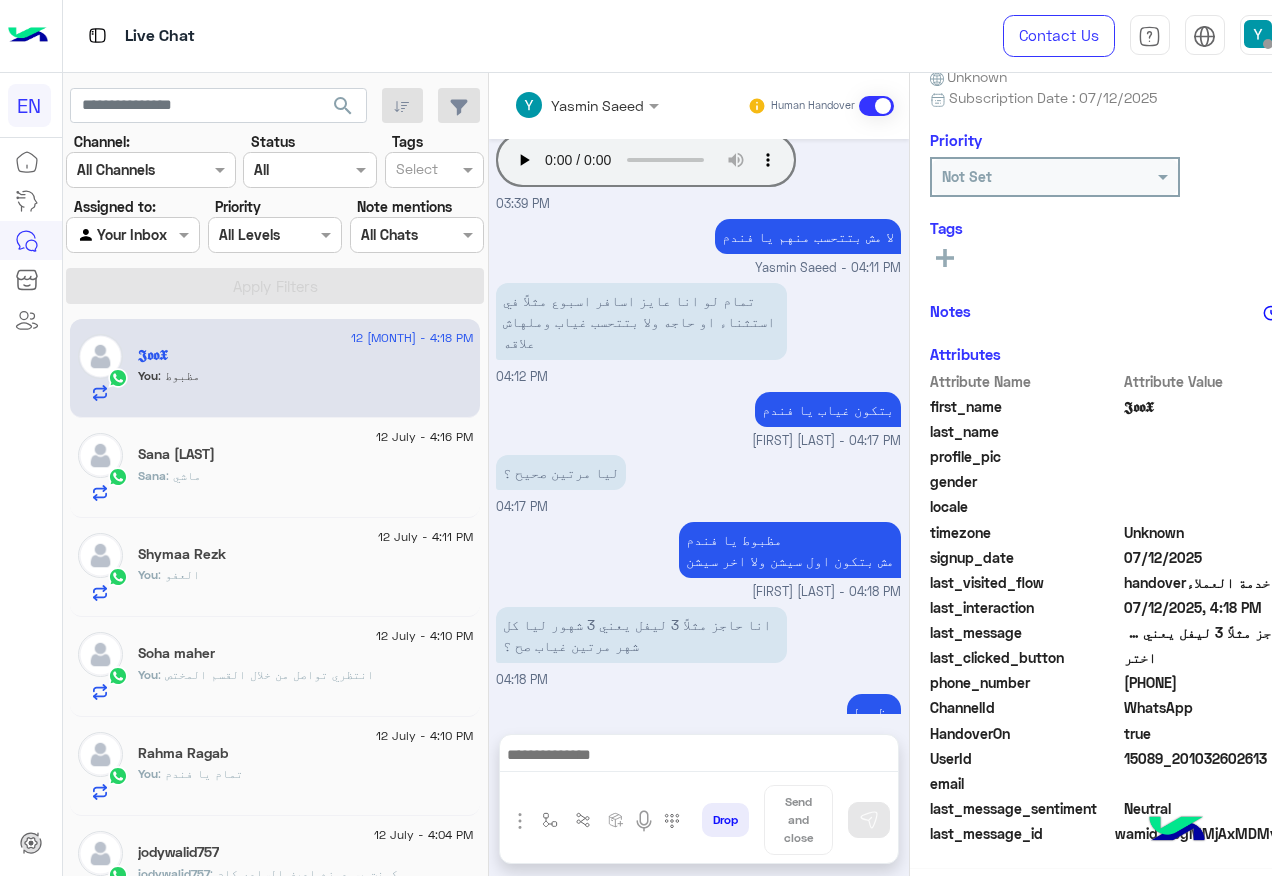 click at bounding box center (133, 234) 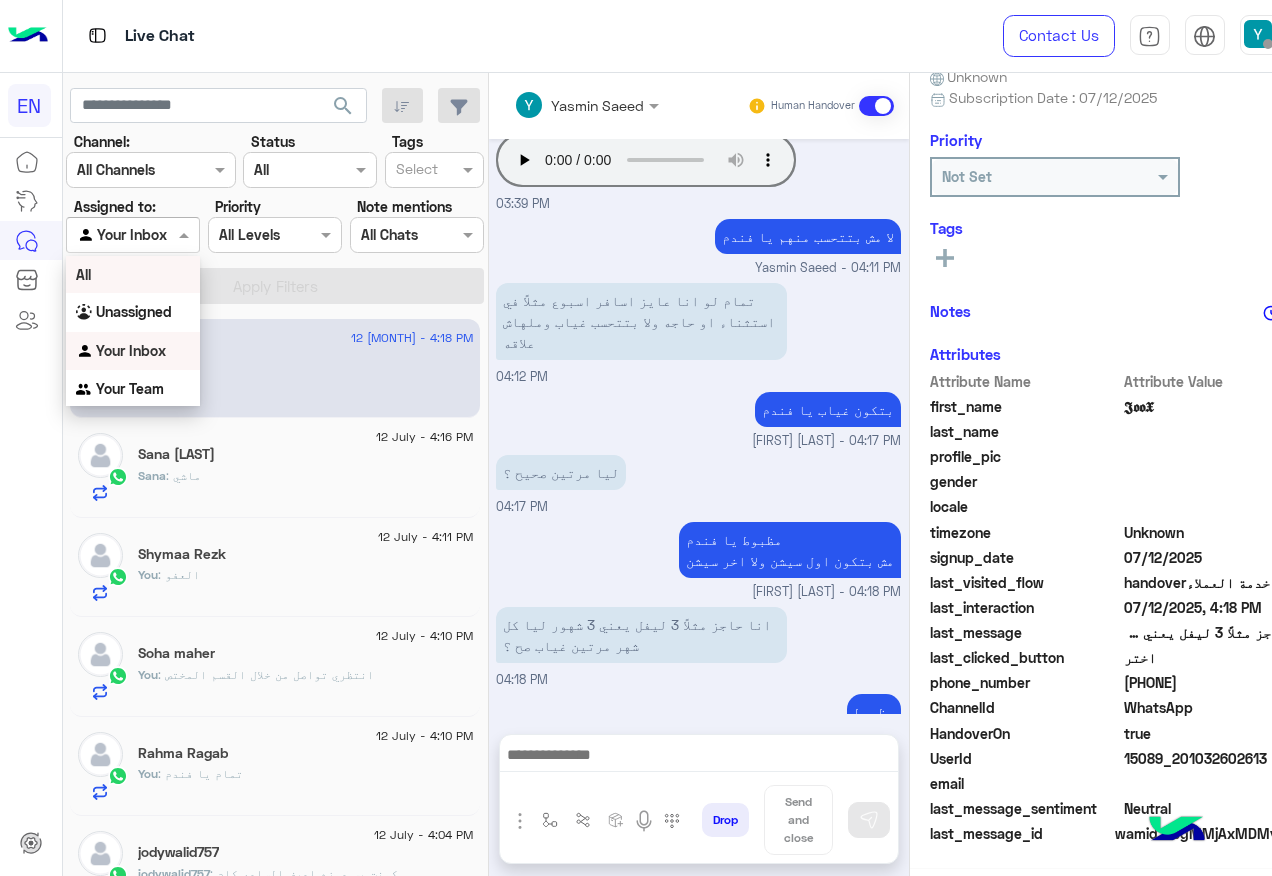 click on "All" at bounding box center [133, 274] 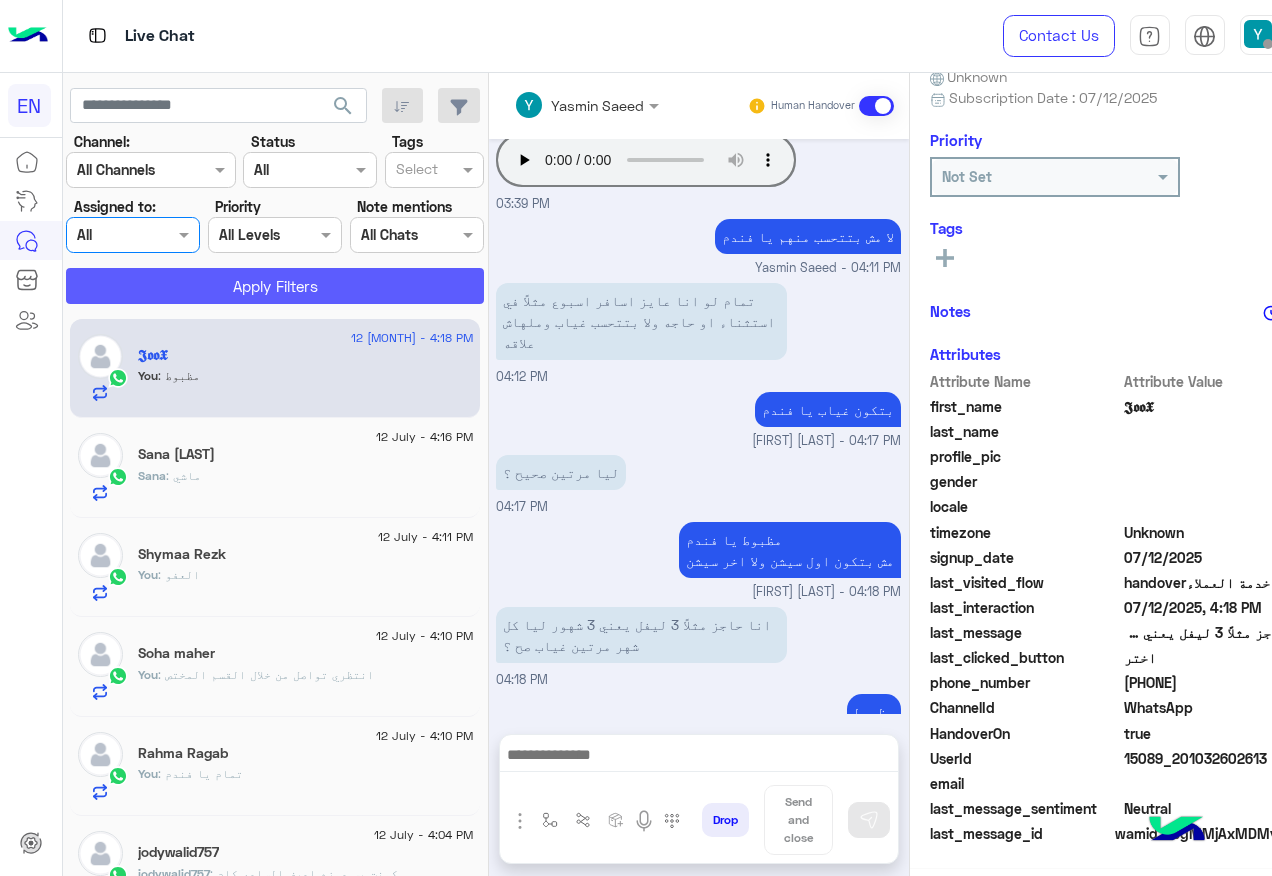 click on "Apply Filters" 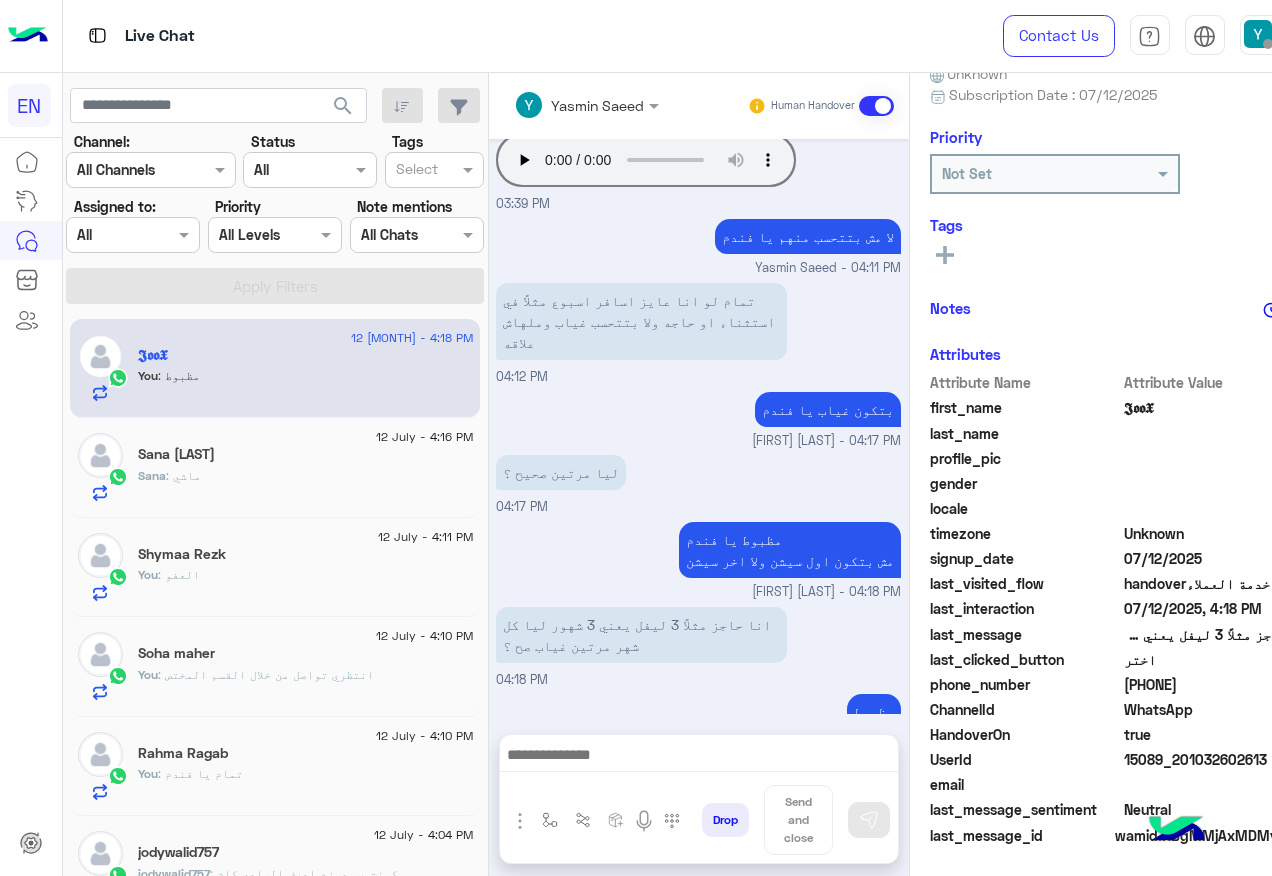 click on "Channel: Channel All Channels Status Channel All Tags Select Assigned to: Agent Filter All Priority All Levels All Levels Note mentions Select All Chats Apply Filters" 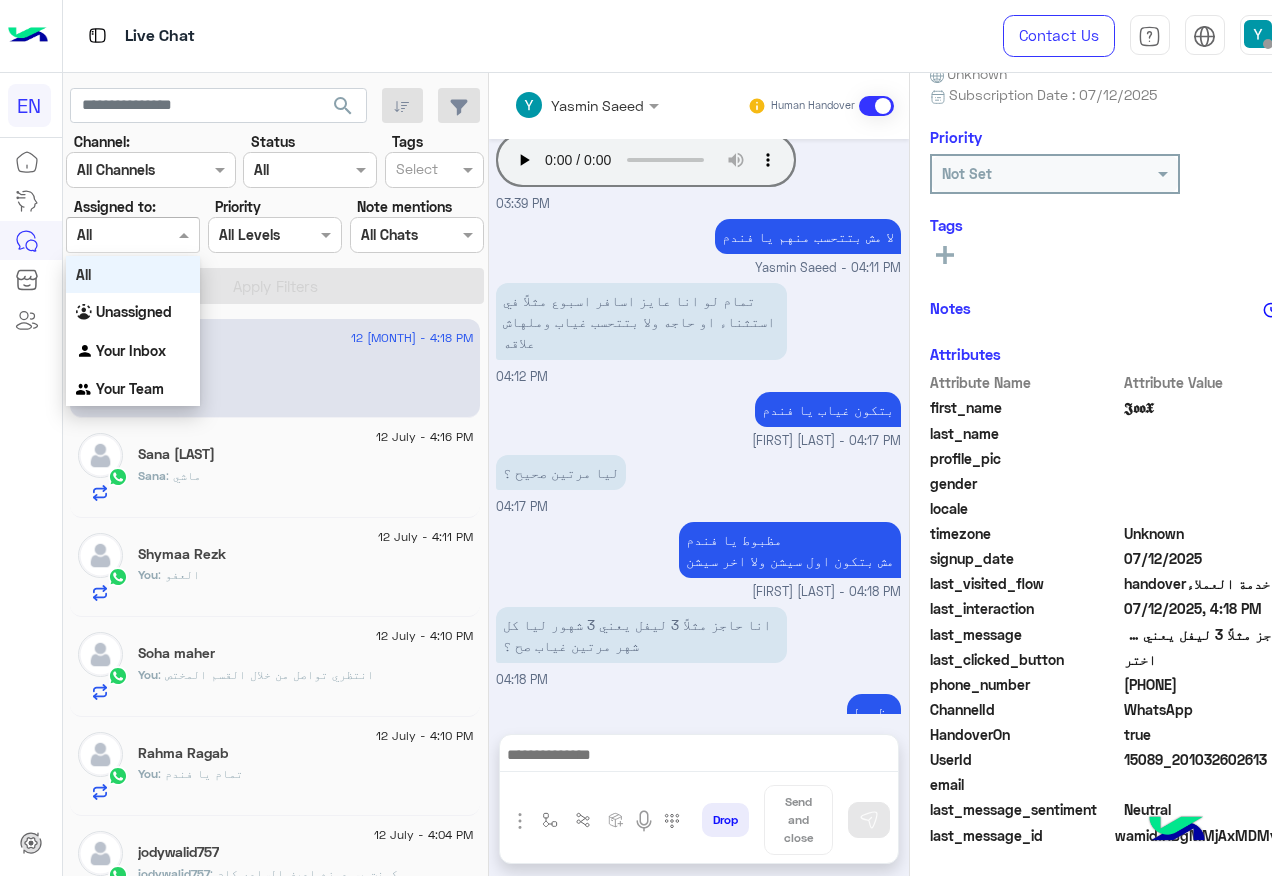 click at bounding box center (109, 235) 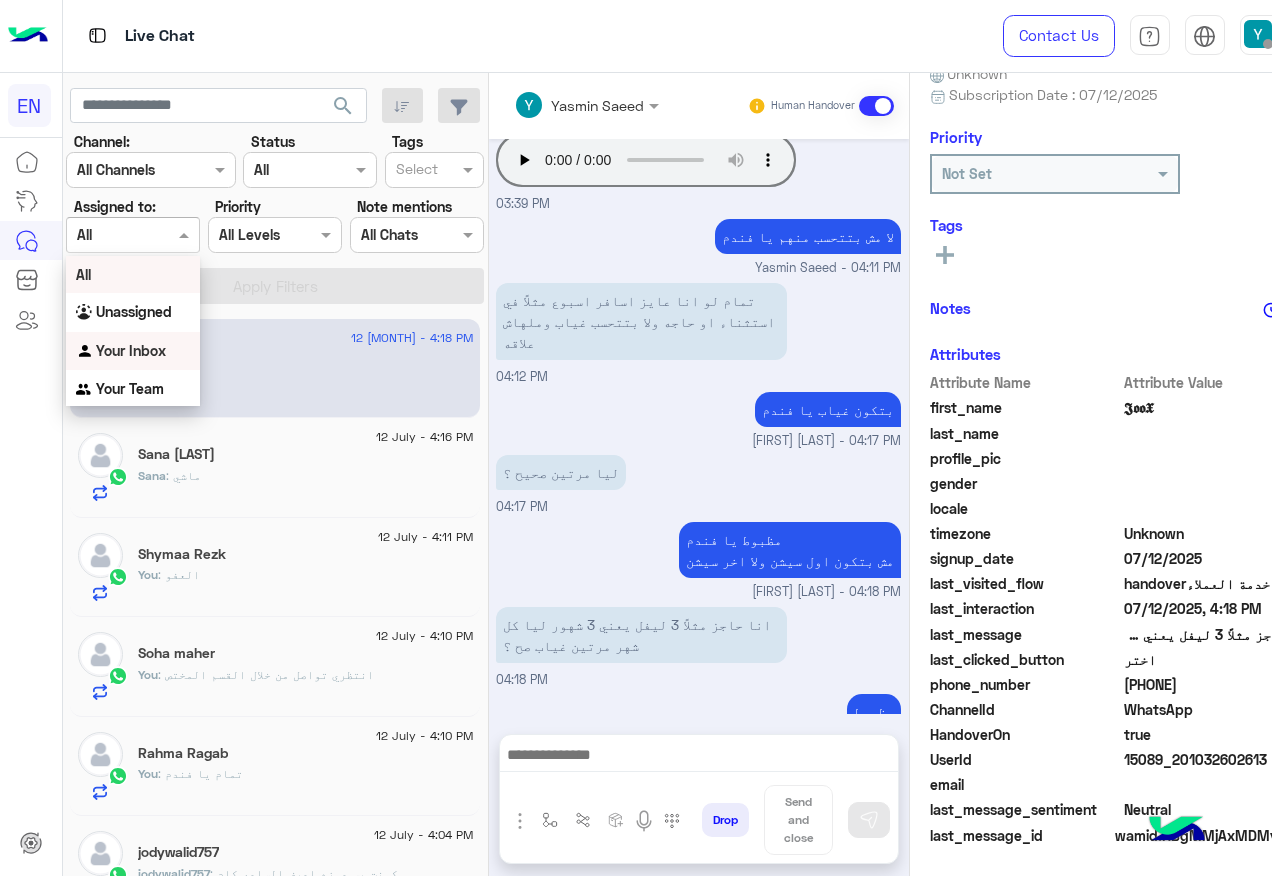 click on "Your Inbox" at bounding box center [133, 351] 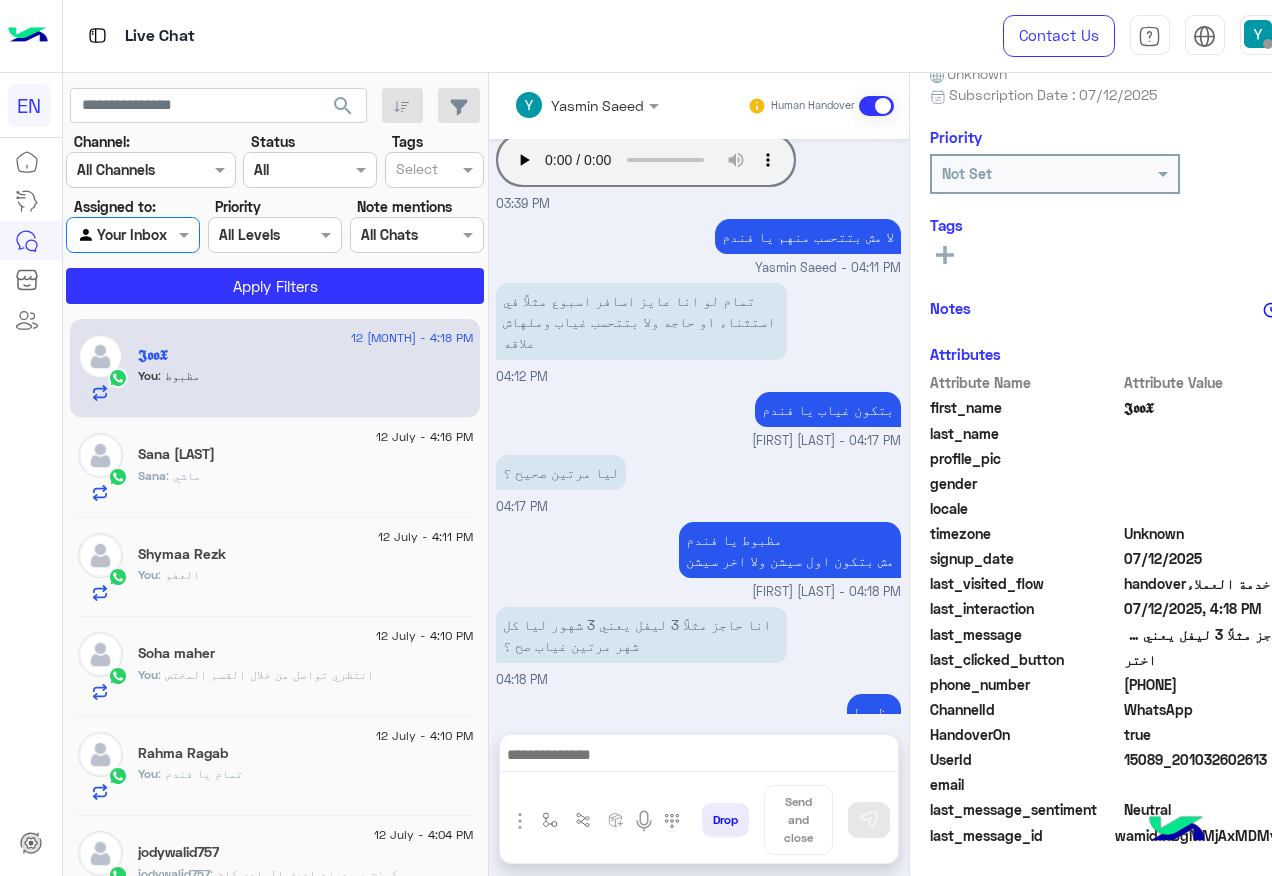 click on "Channel: Channel All Channels Status Channel All Tags Select Assigned to: Agent Filter Your Inbox Priority All Levels All Levels Note mentions Select All Chats Apply Filters" 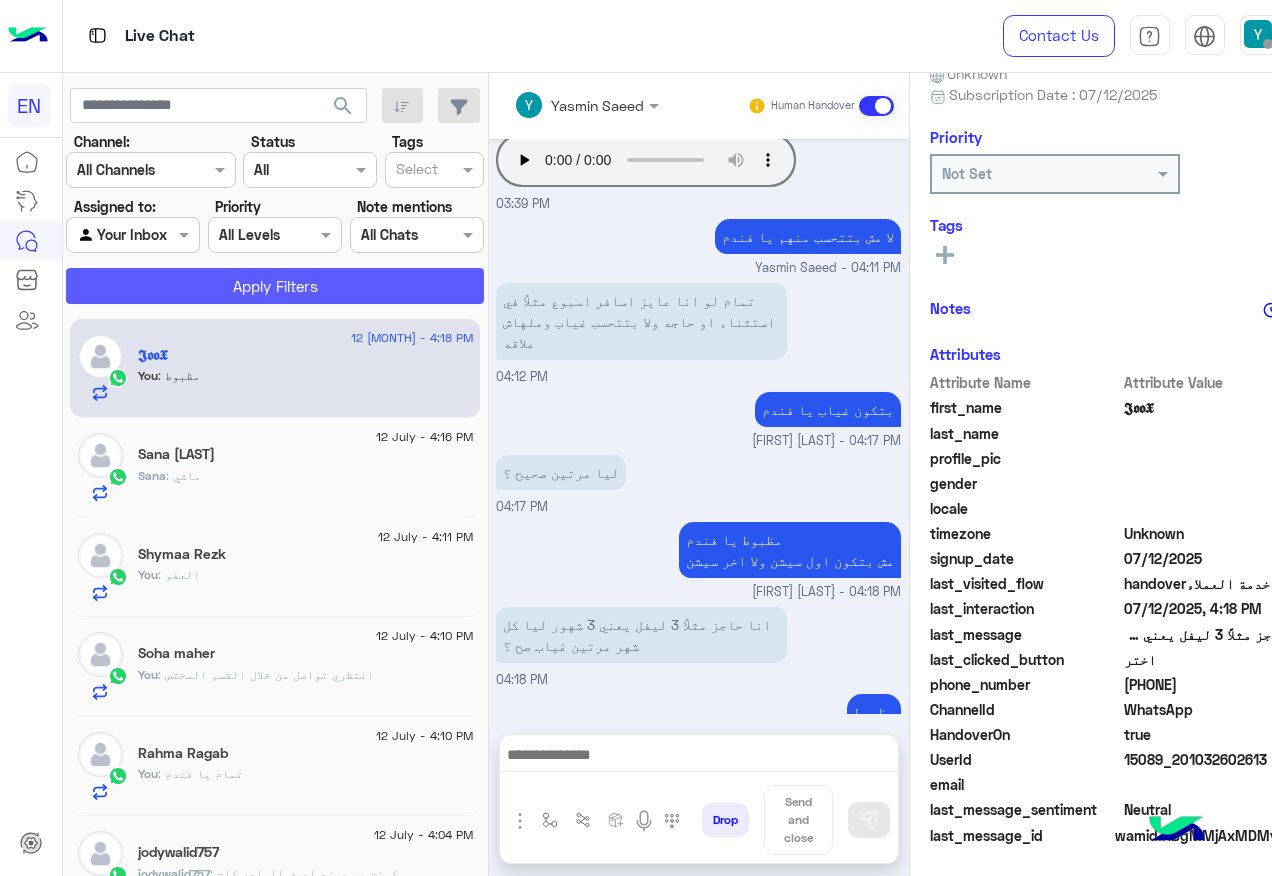 click on "Apply Filters" 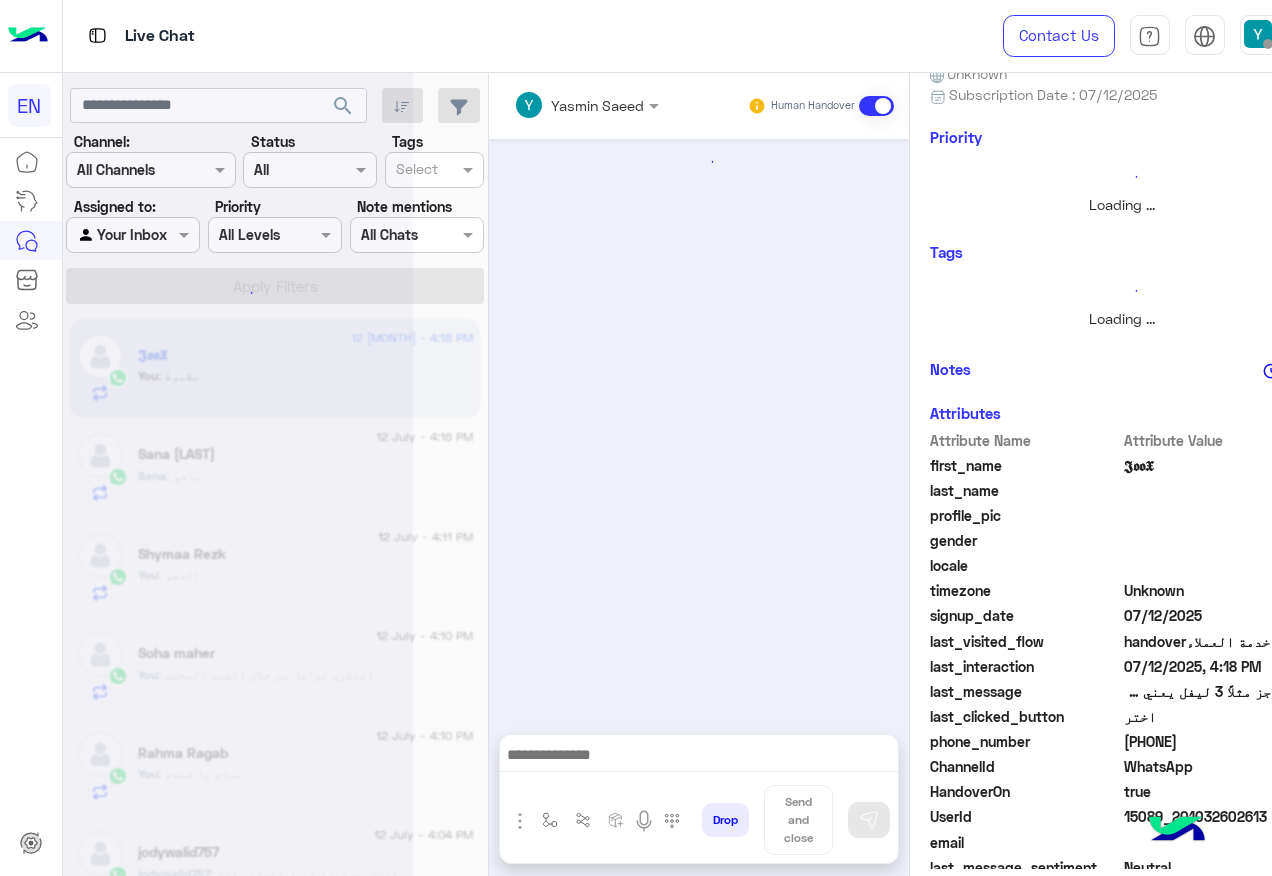 scroll, scrollTop: 0, scrollLeft: 0, axis: both 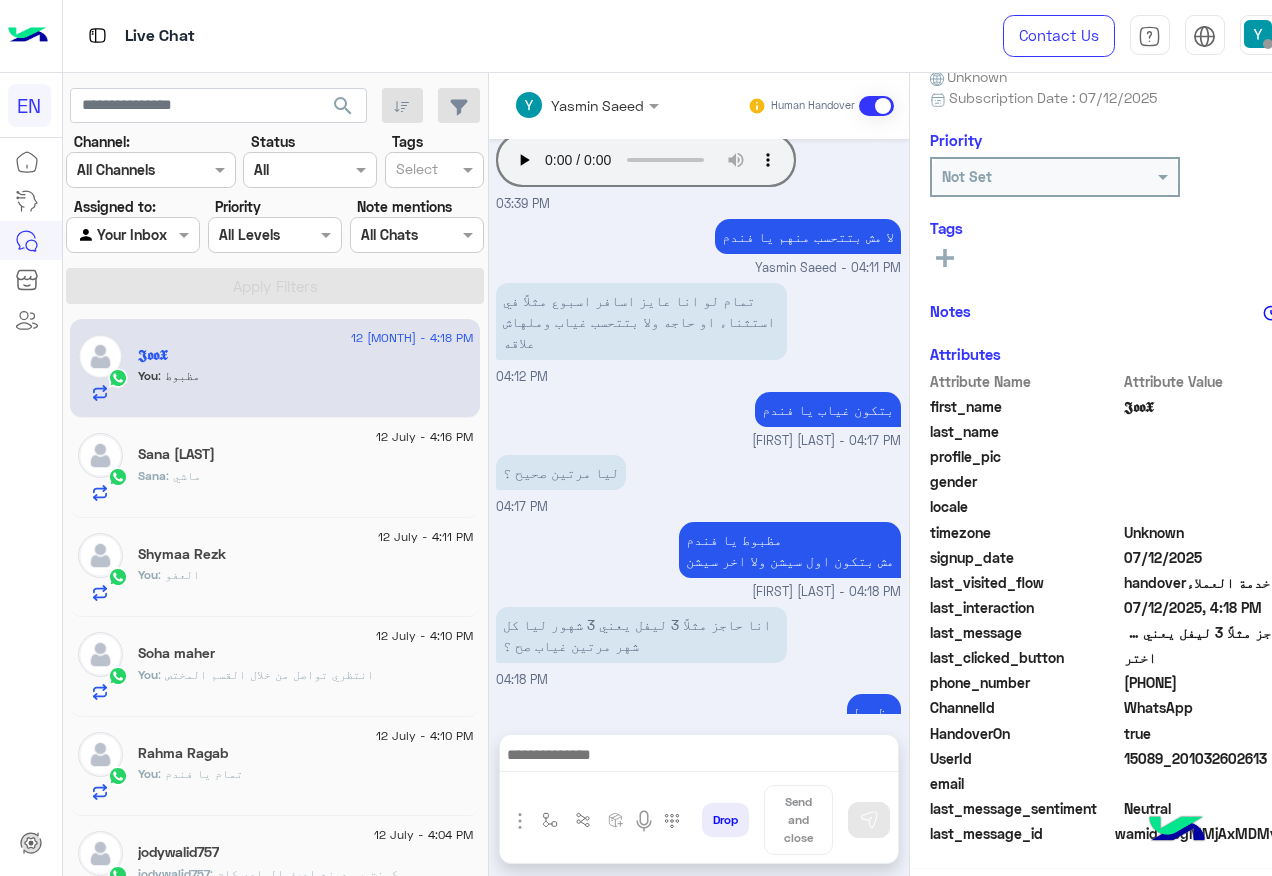click at bounding box center [109, 235] 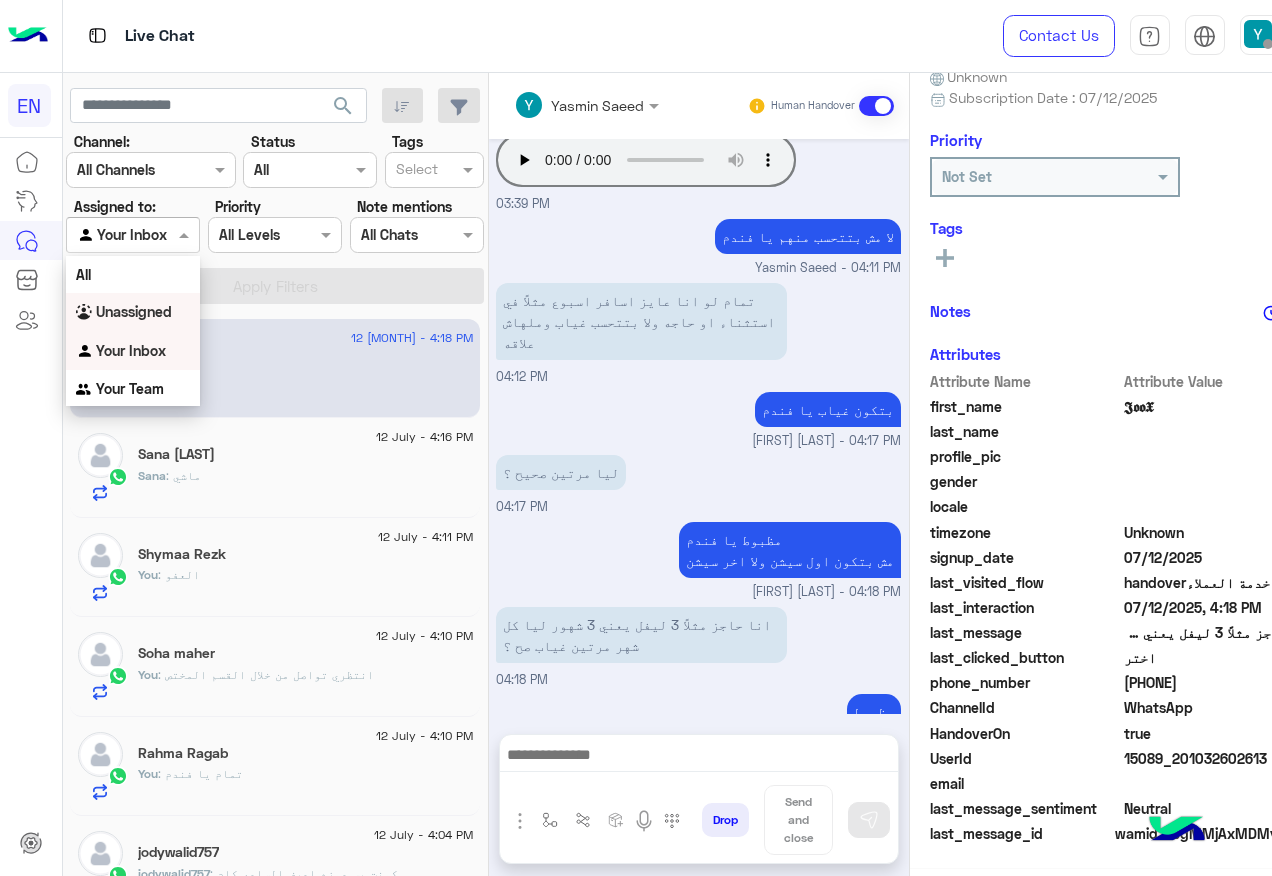 click on "Unassigned" at bounding box center (133, 312) 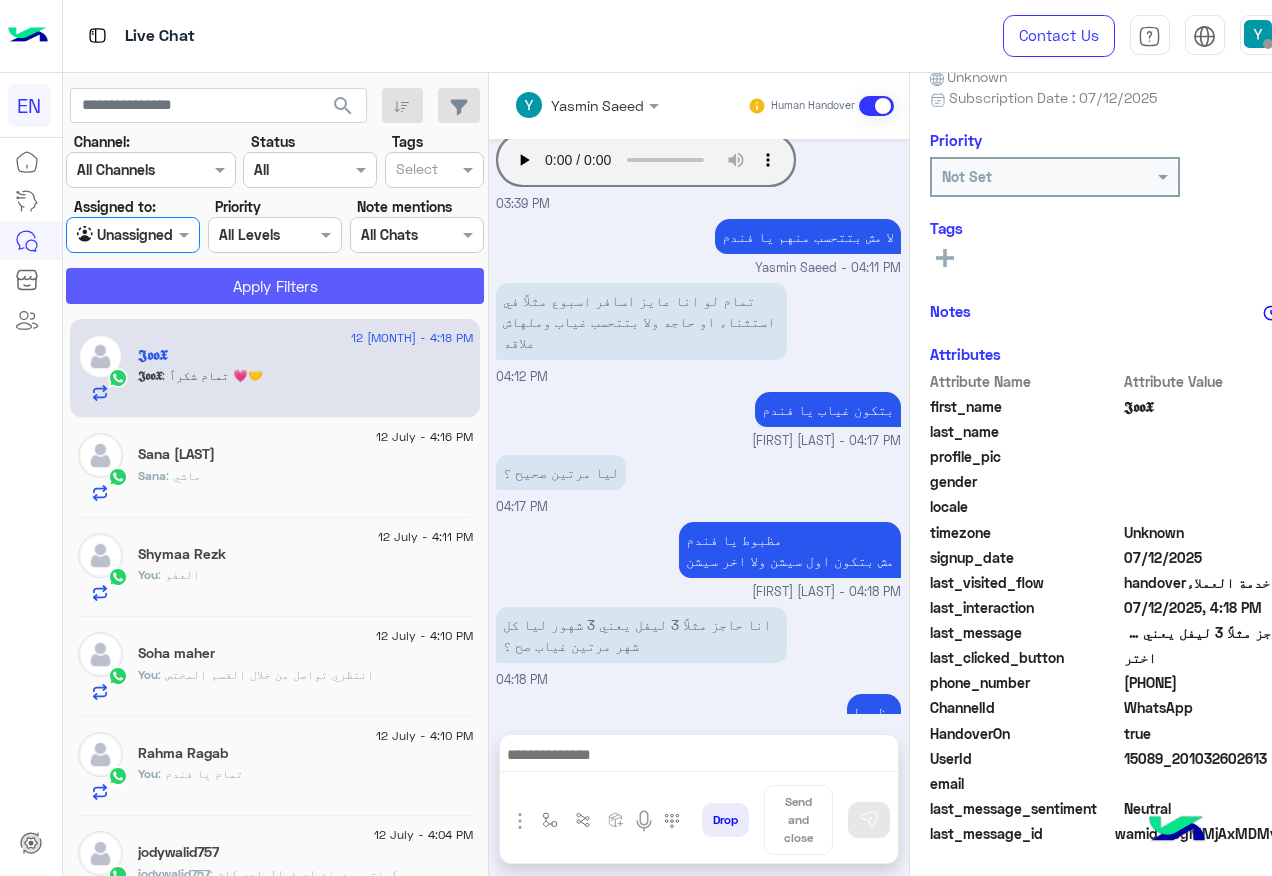 scroll, scrollTop: 1035, scrollLeft: 0, axis: vertical 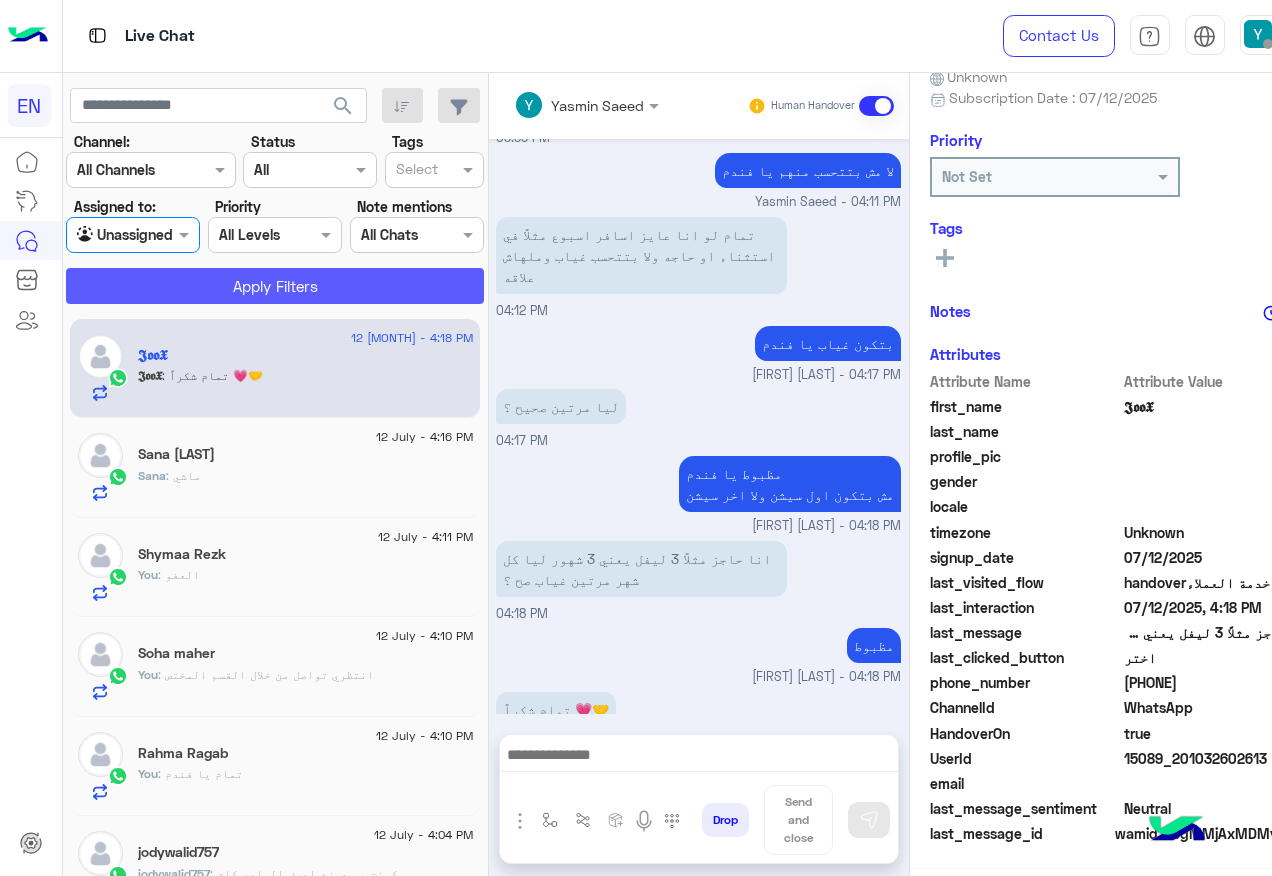 click on "Apply Filters" 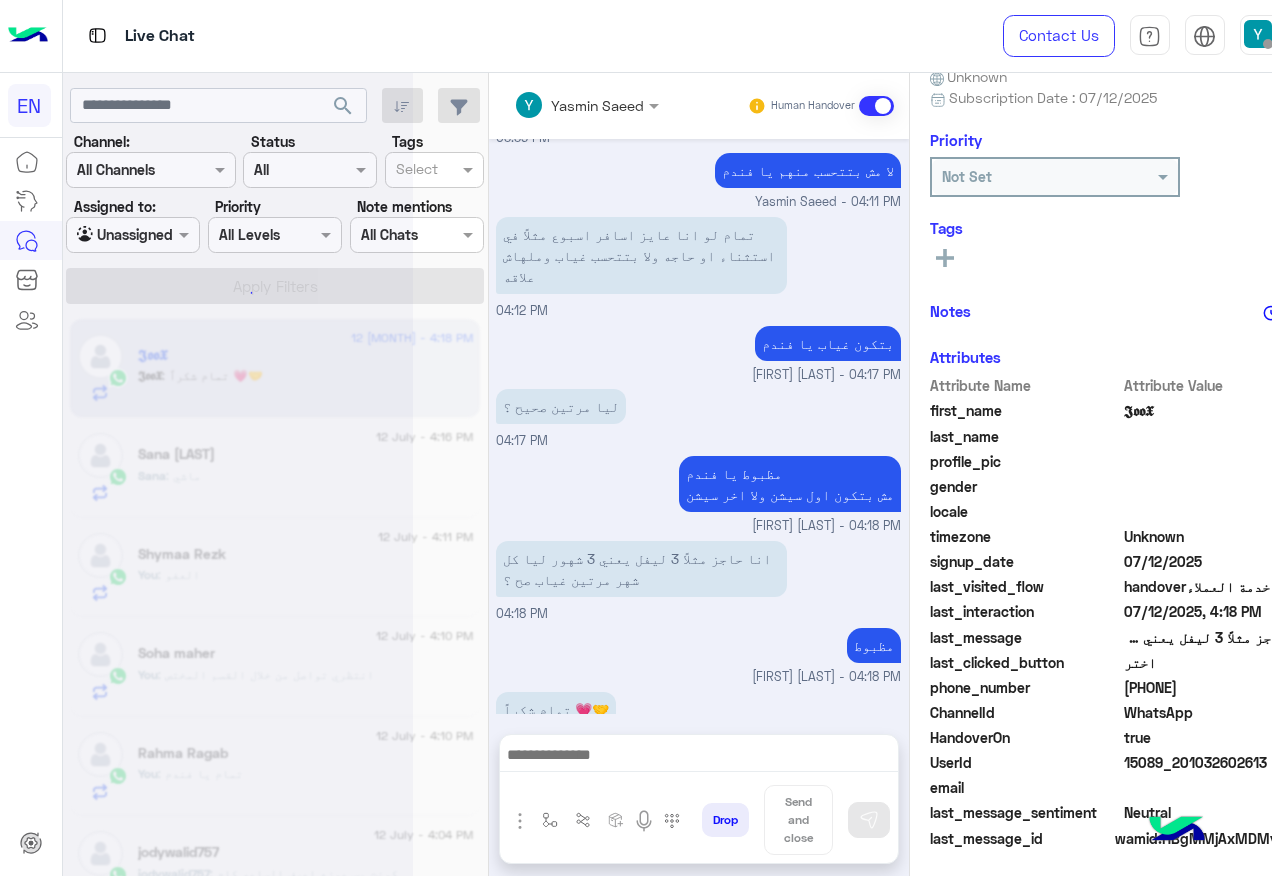 scroll, scrollTop: 200, scrollLeft: 0, axis: vertical 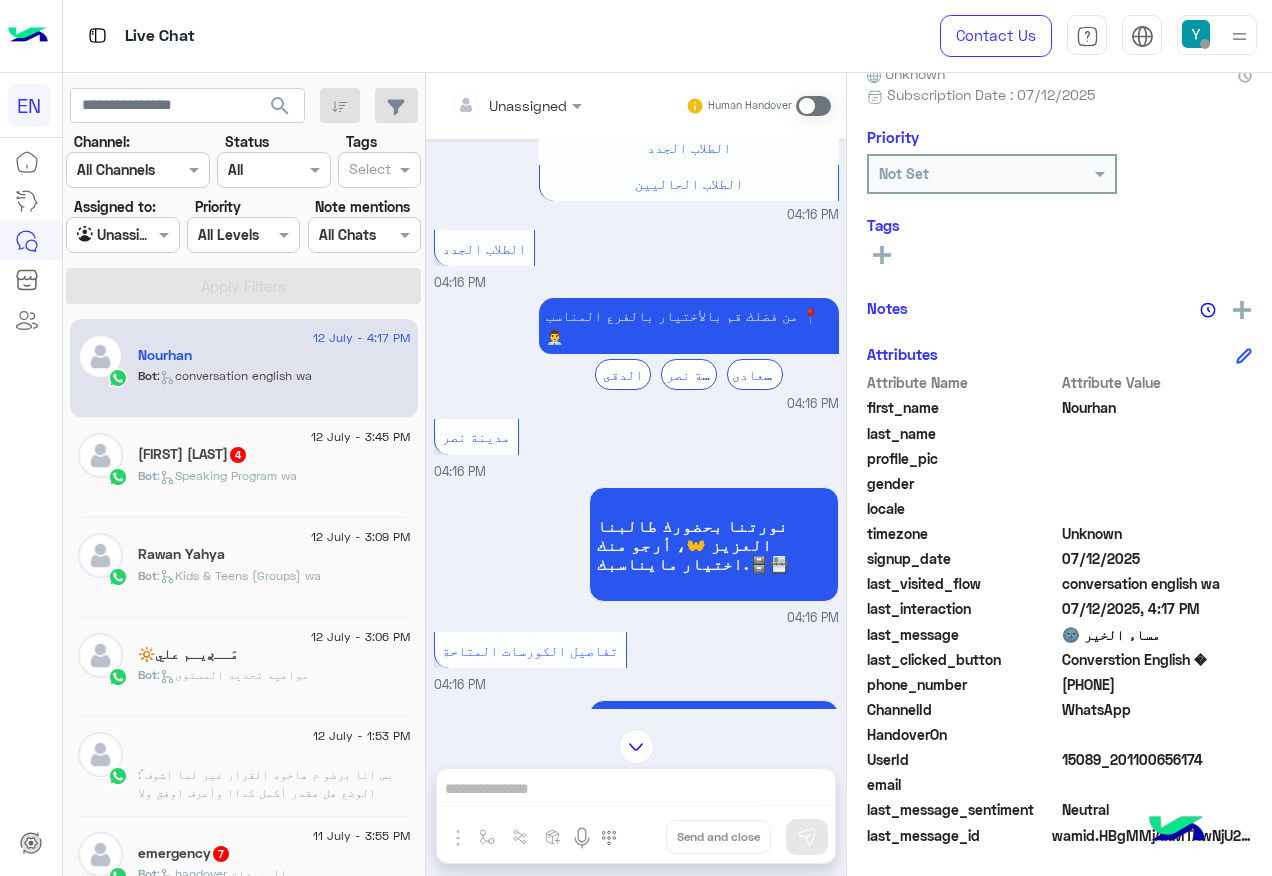 click at bounding box center [491, 105] 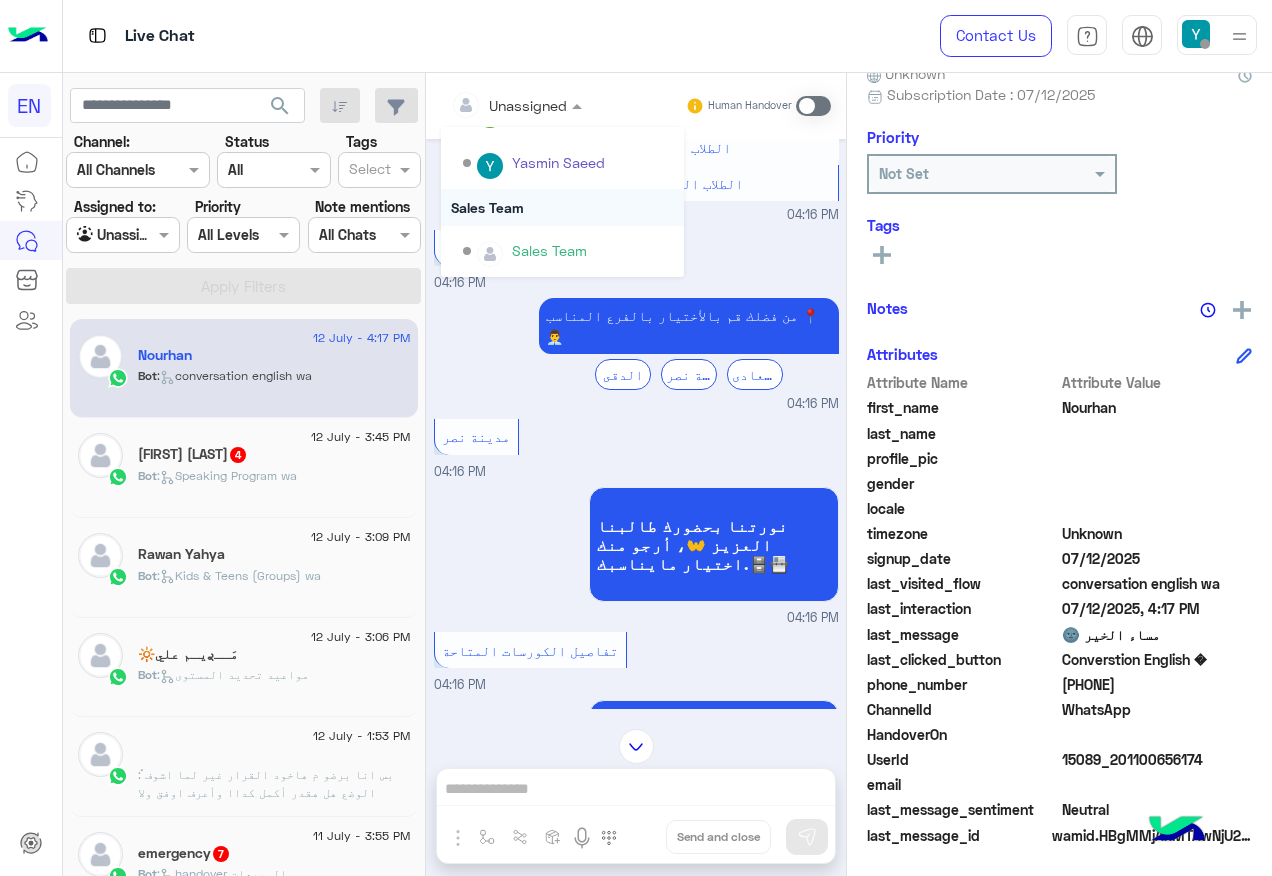 click on "Sales Team" at bounding box center (562, 207) 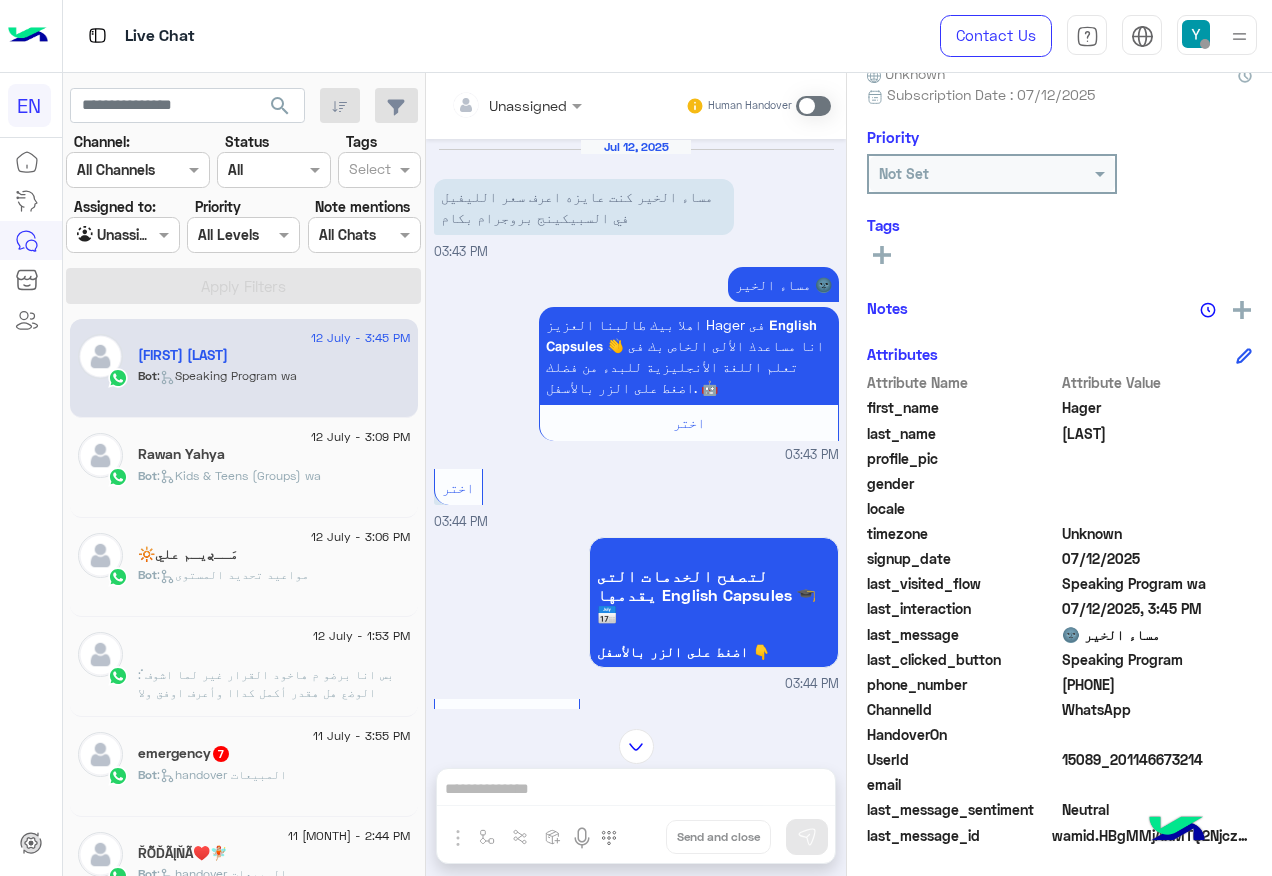 click on "Unassigned" at bounding box center (509, 105) 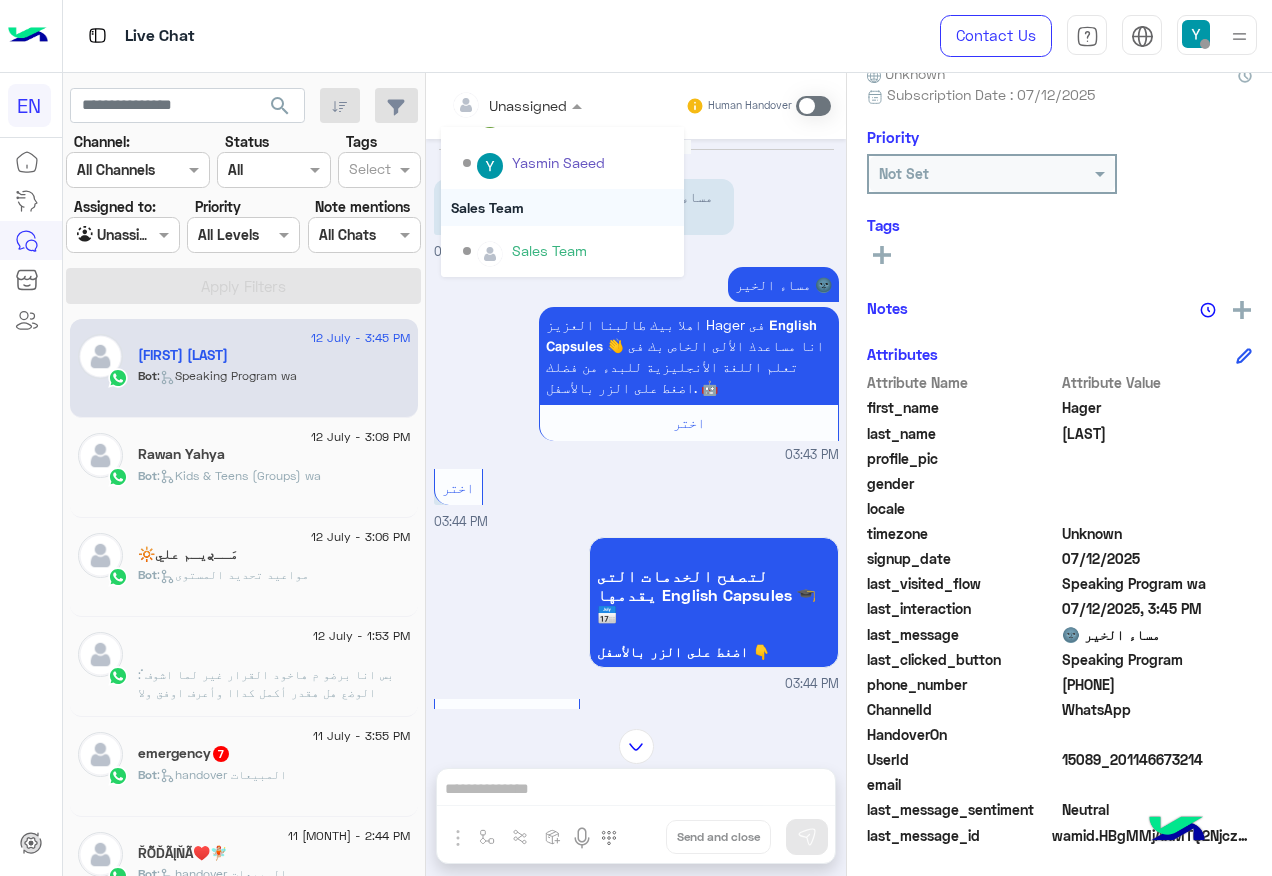 click on "Sales Team" at bounding box center [562, 207] 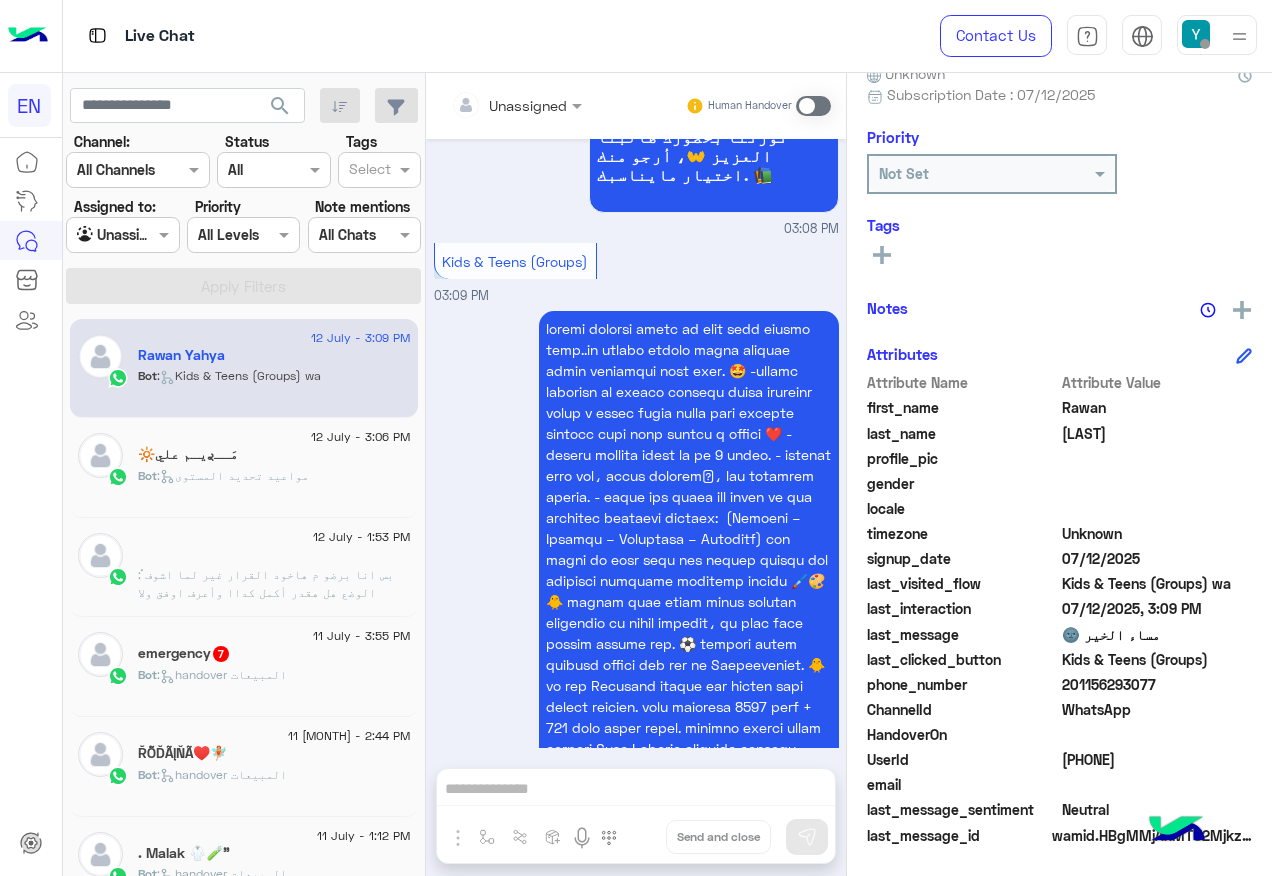 click on "11 July - 3:55 PM" 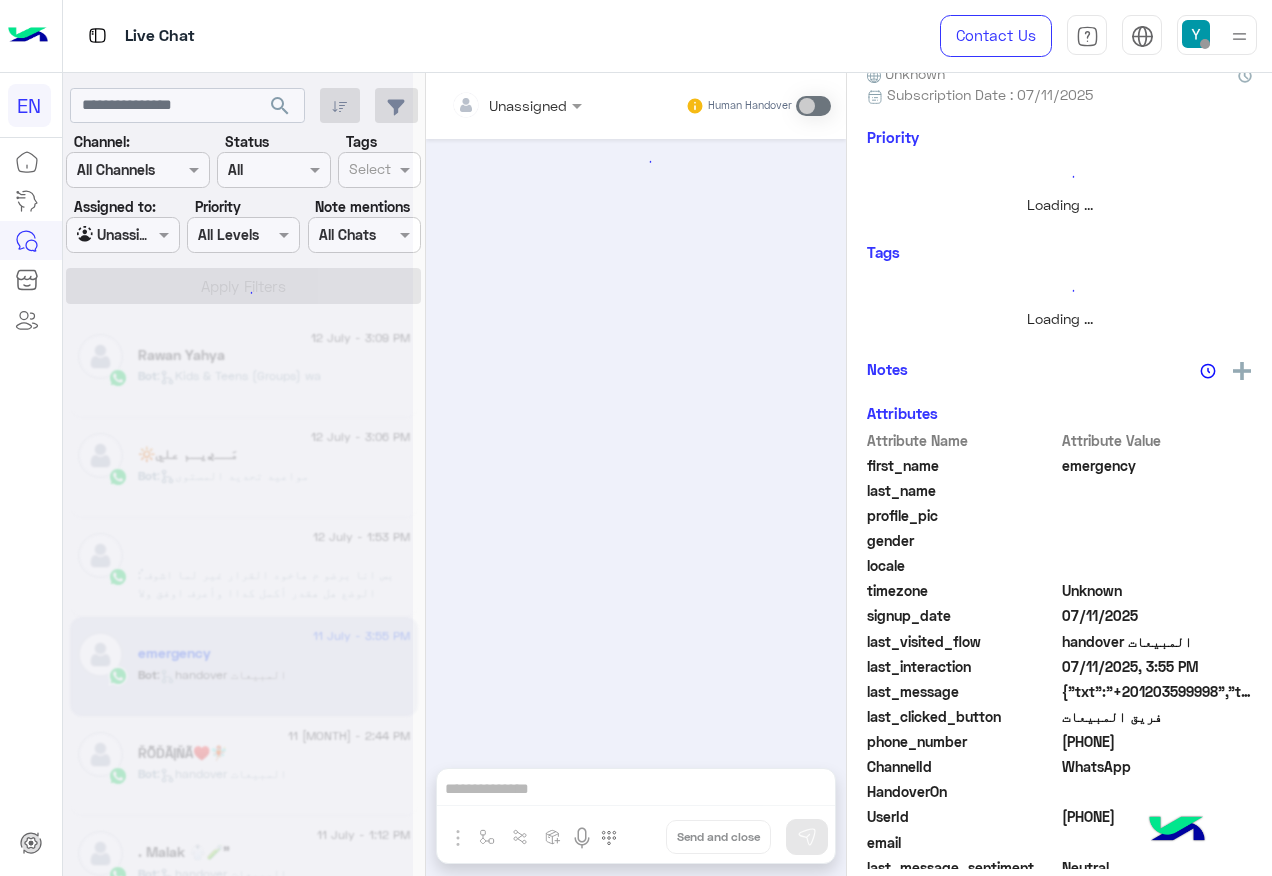 scroll, scrollTop: 0, scrollLeft: 0, axis: both 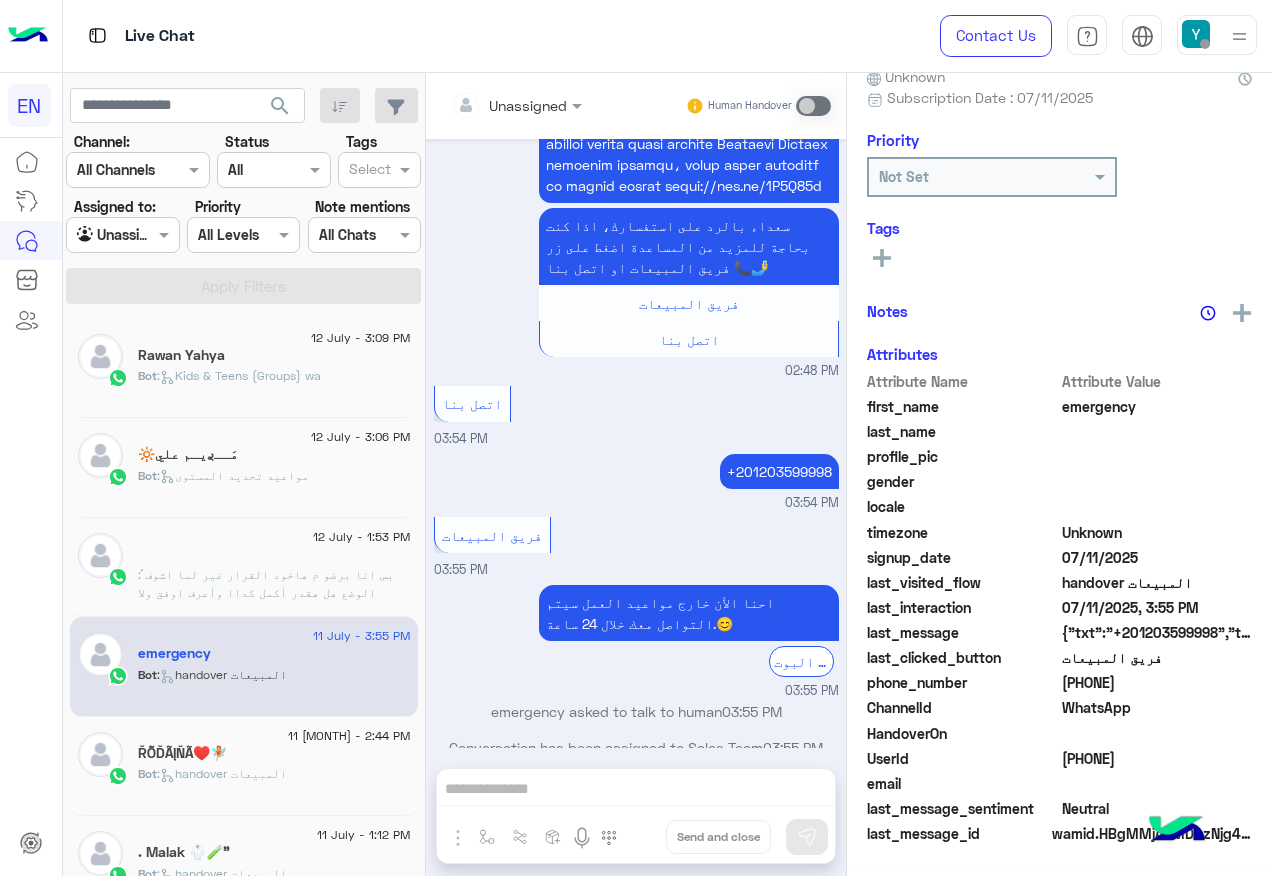 click on ":   Kids & Teens (Groups) wa" 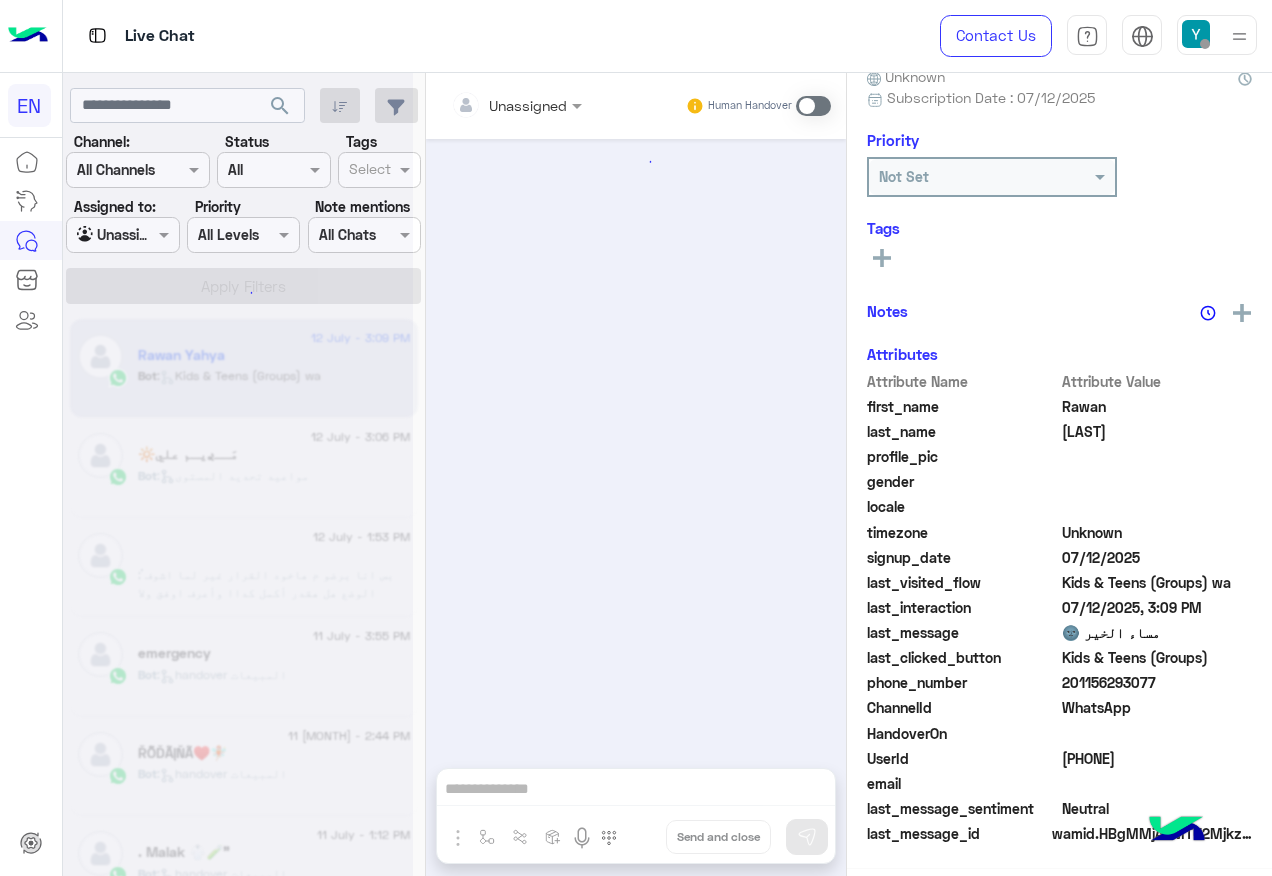 scroll, scrollTop: 197, scrollLeft: 0, axis: vertical 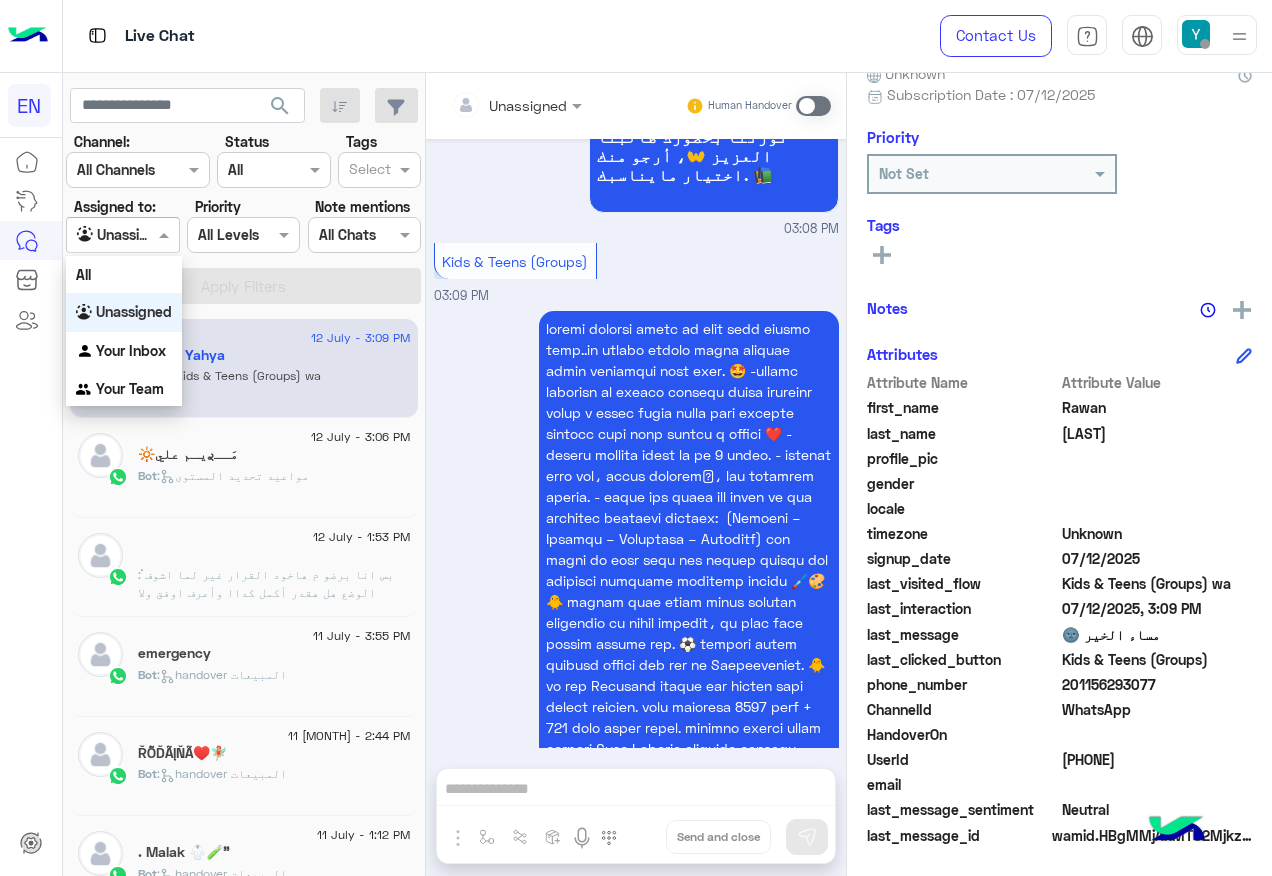 click on "Unassigned" at bounding box center [115, 235] 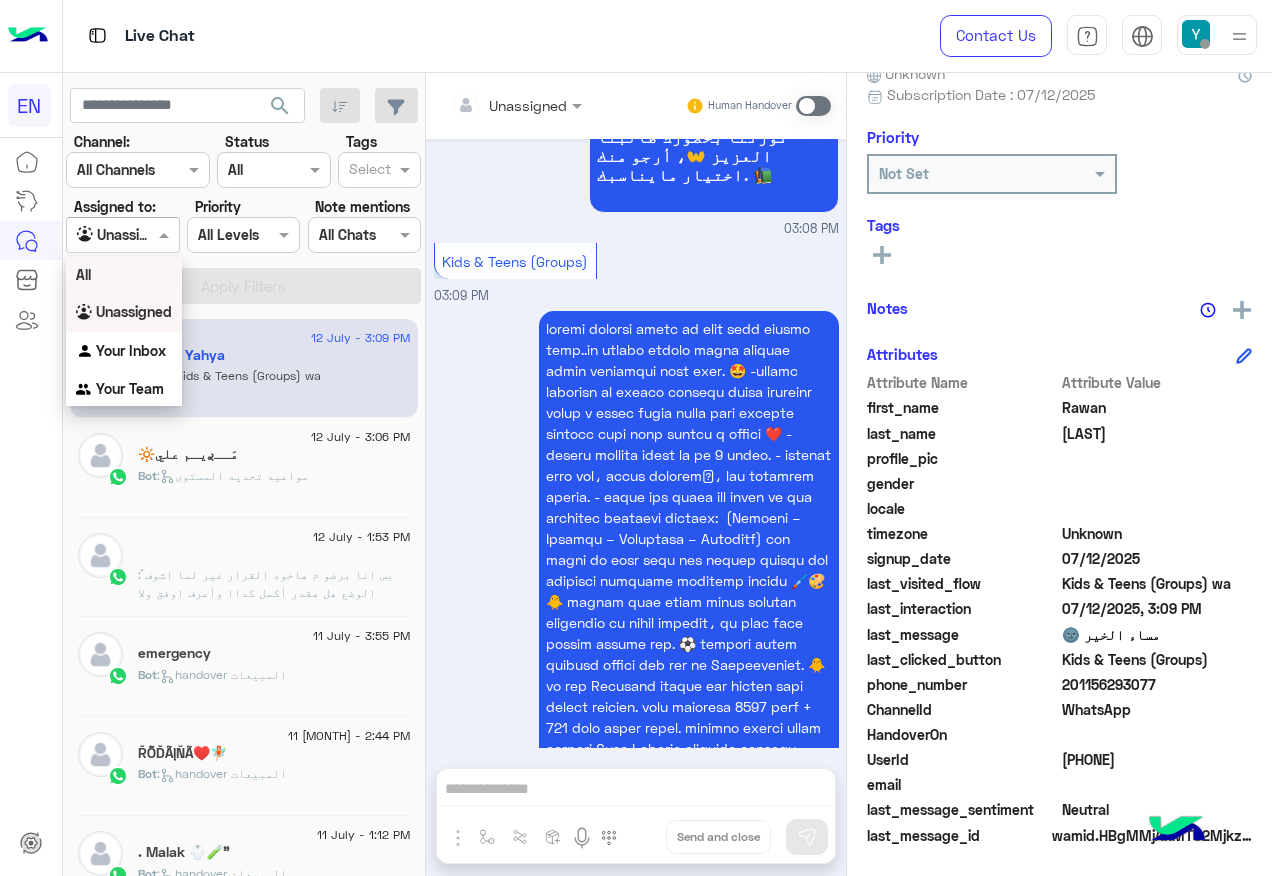 click on "All" at bounding box center [124, 274] 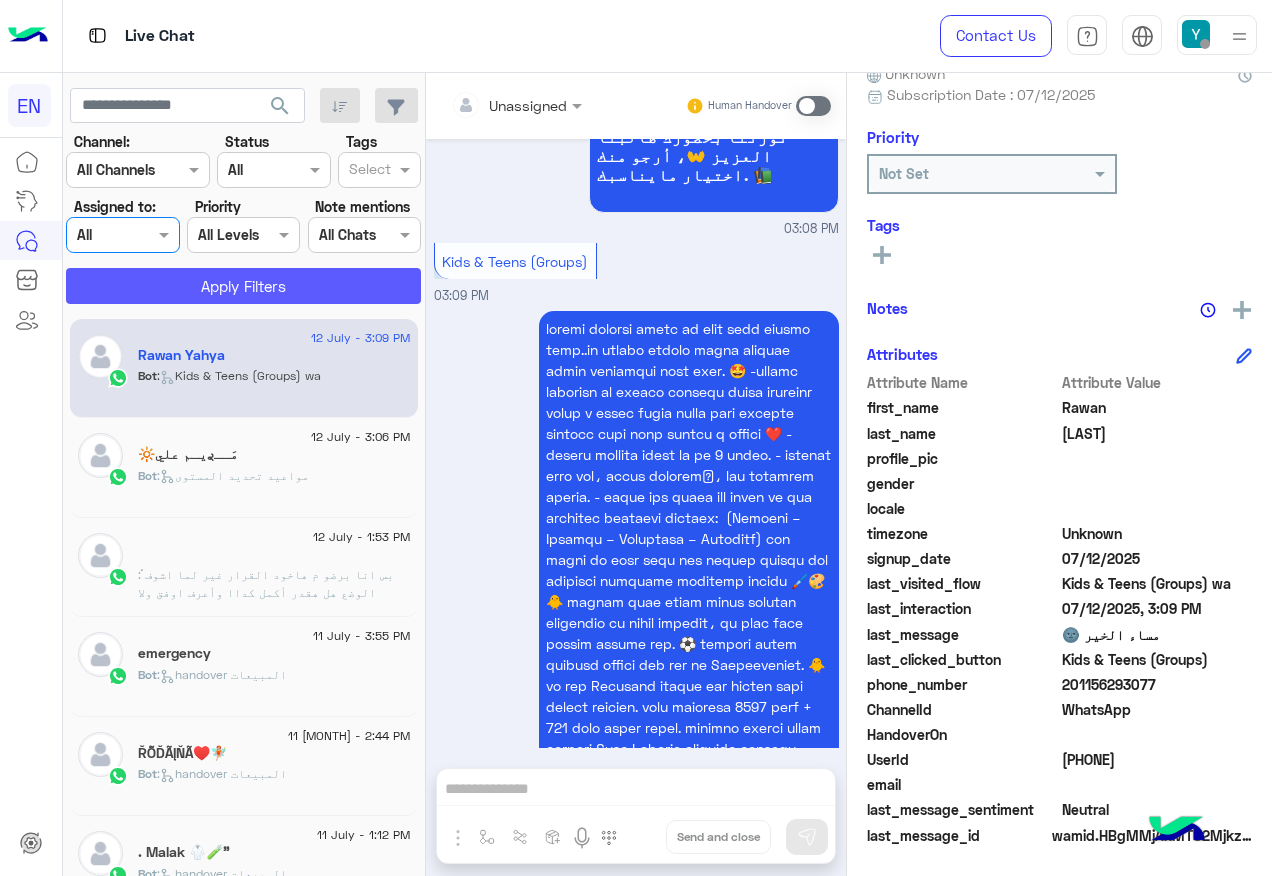 click on "Apply Filters" 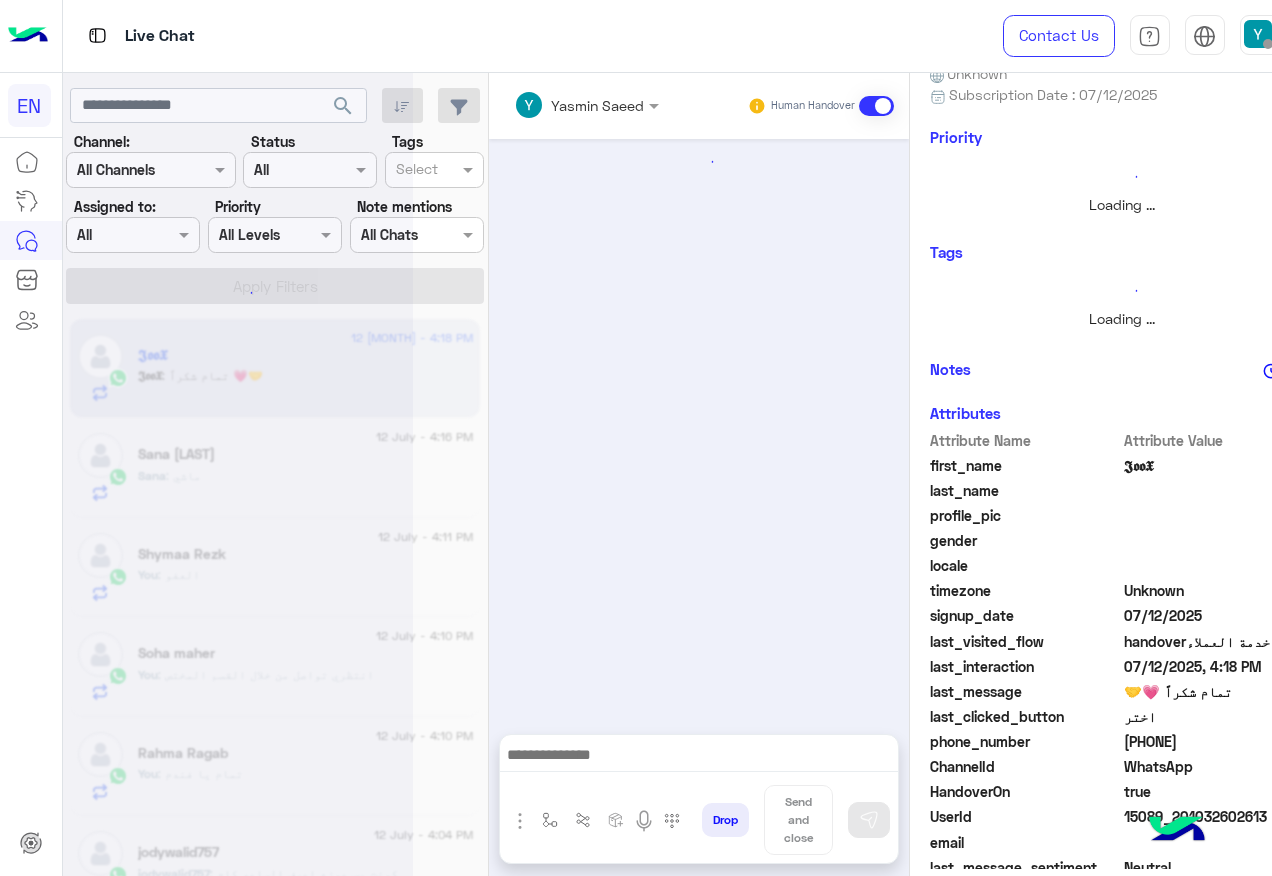 scroll, scrollTop: 968, scrollLeft: 0, axis: vertical 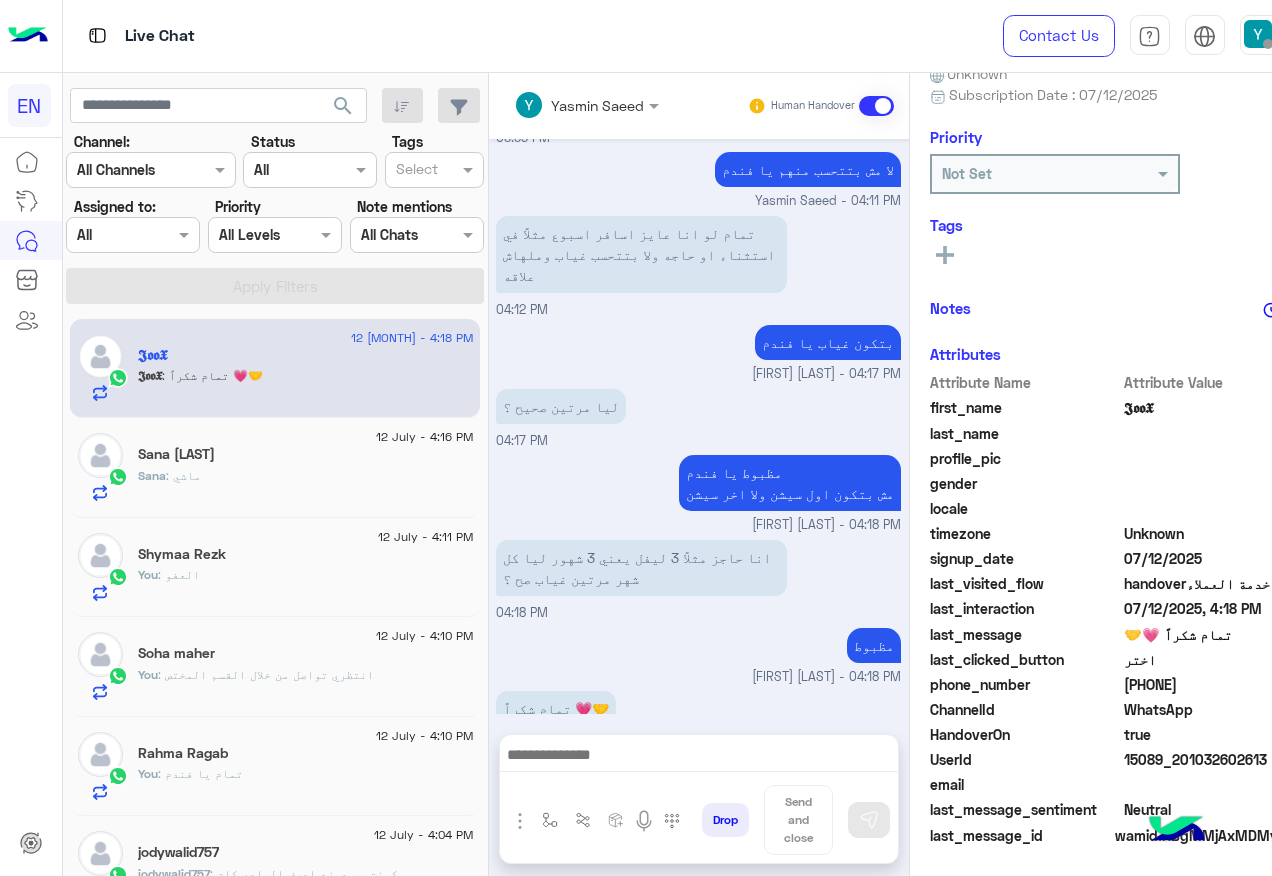 click on "Agent Filter All" at bounding box center [120, 234] 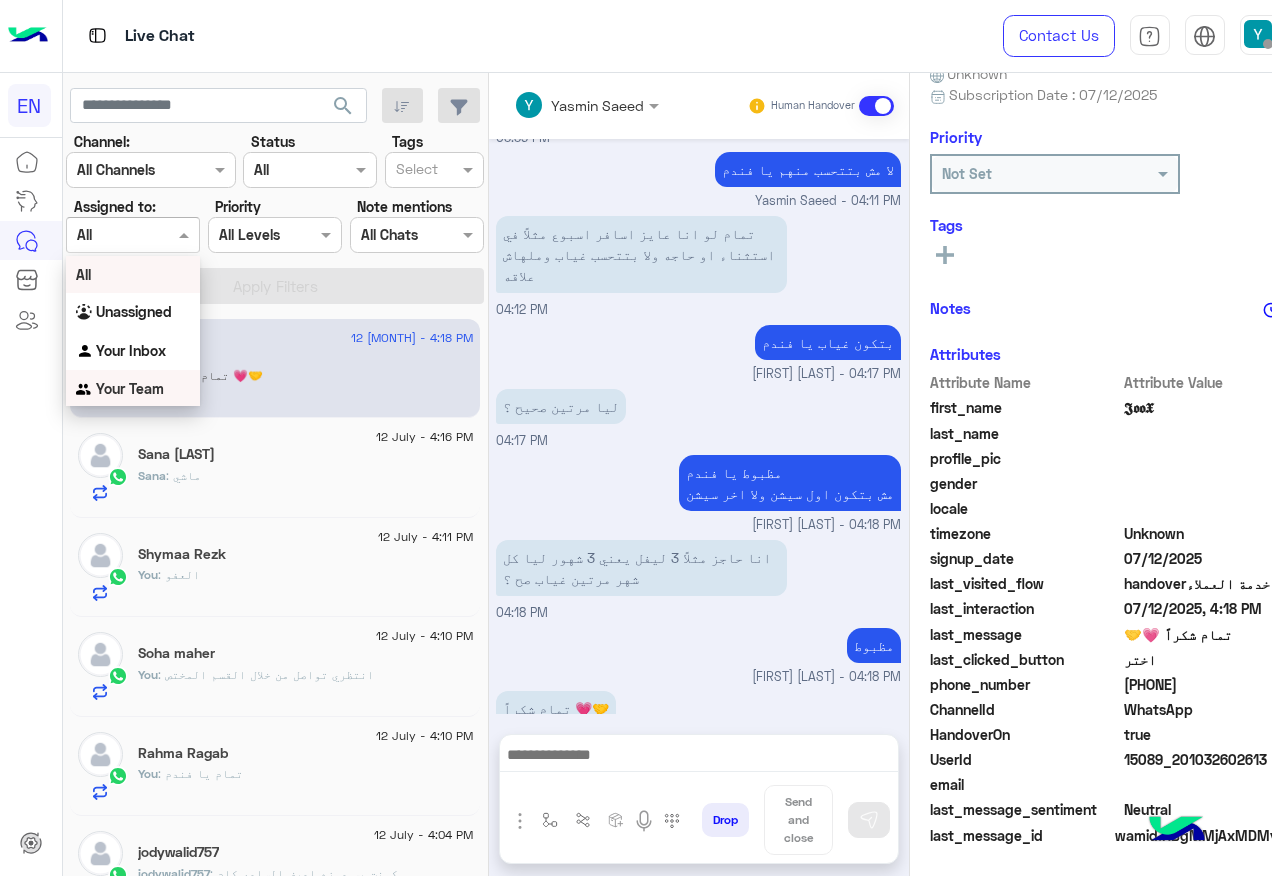 click on "Your Team" at bounding box center (130, 388) 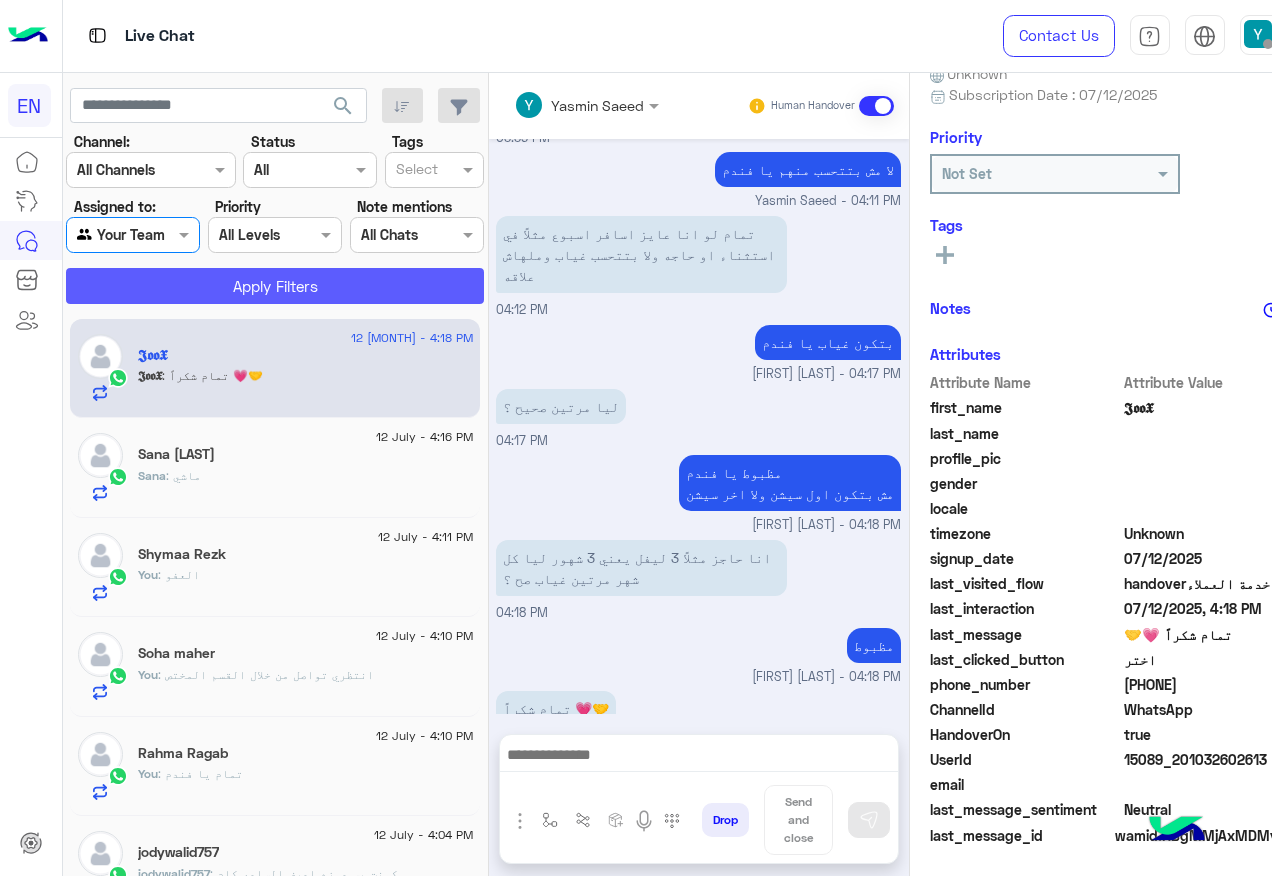 click on "Apply Filters" 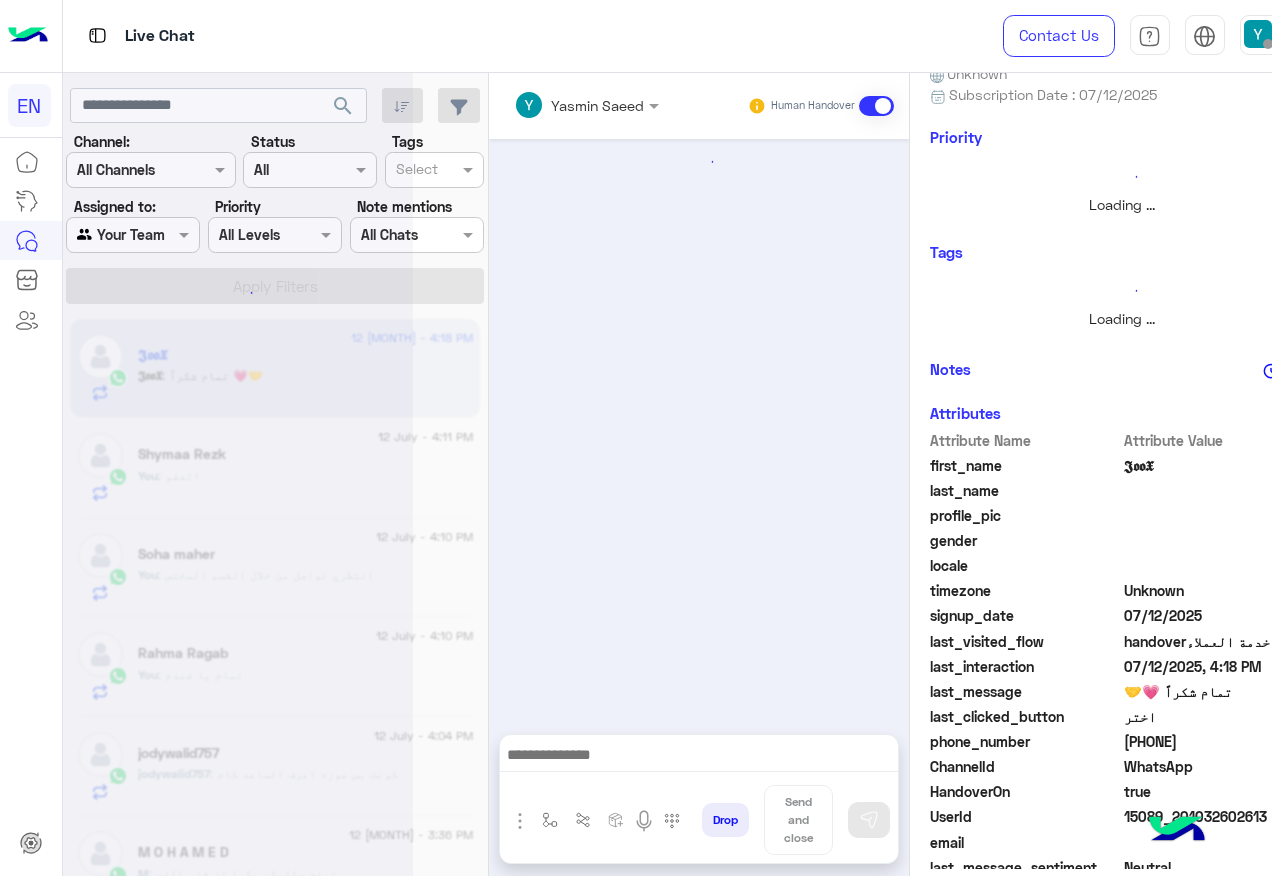 scroll, scrollTop: 0, scrollLeft: 0, axis: both 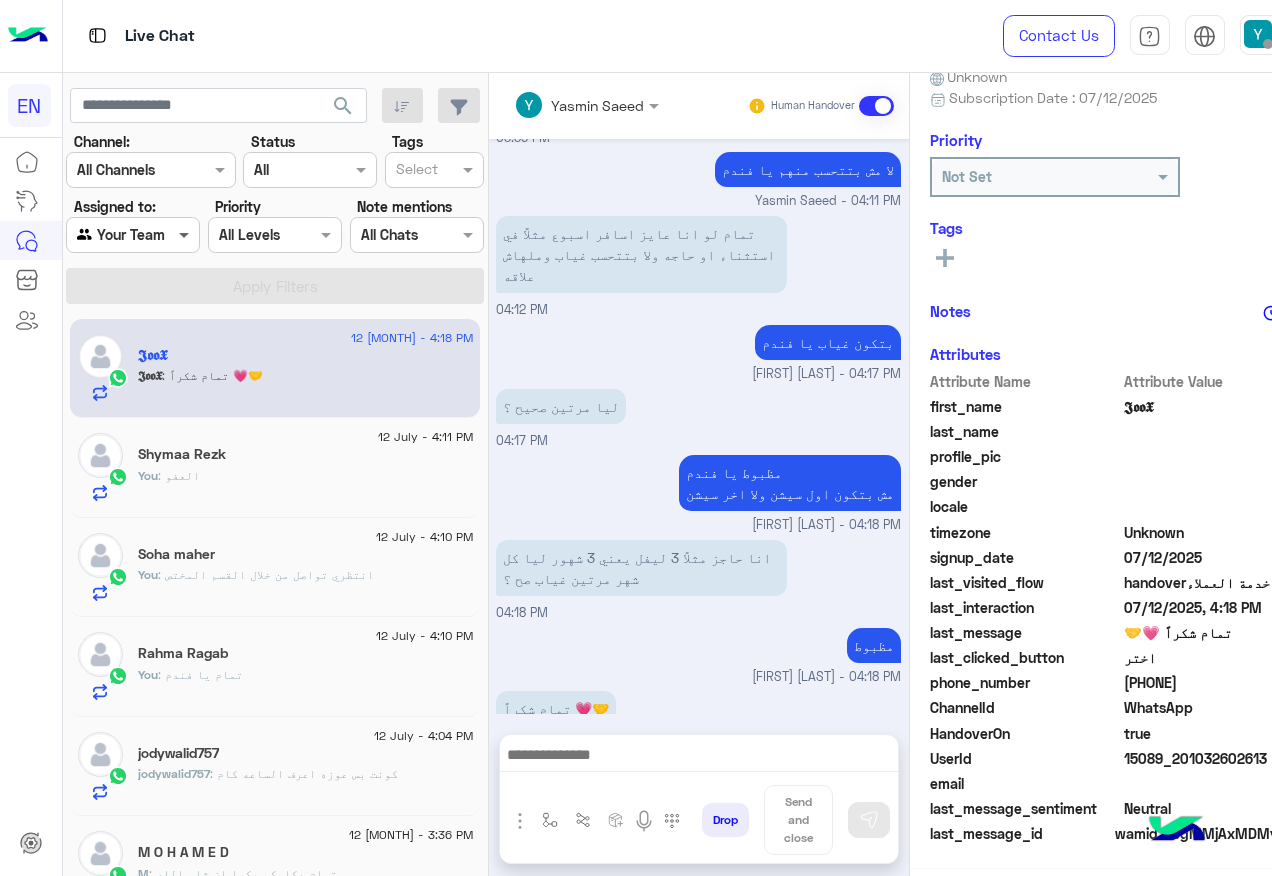 click at bounding box center [186, 234] 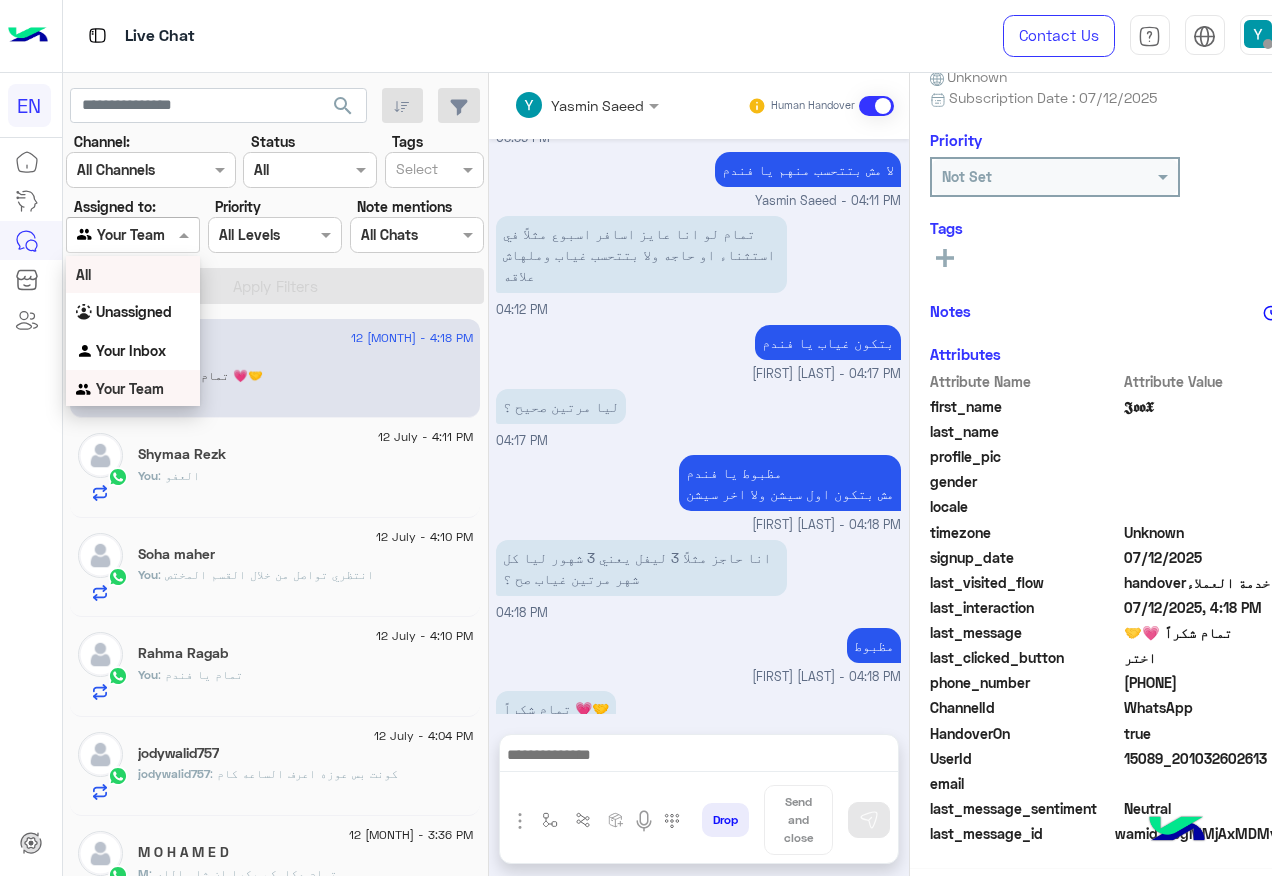 scroll, scrollTop: 3, scrollLeft: 0, axis: vertical 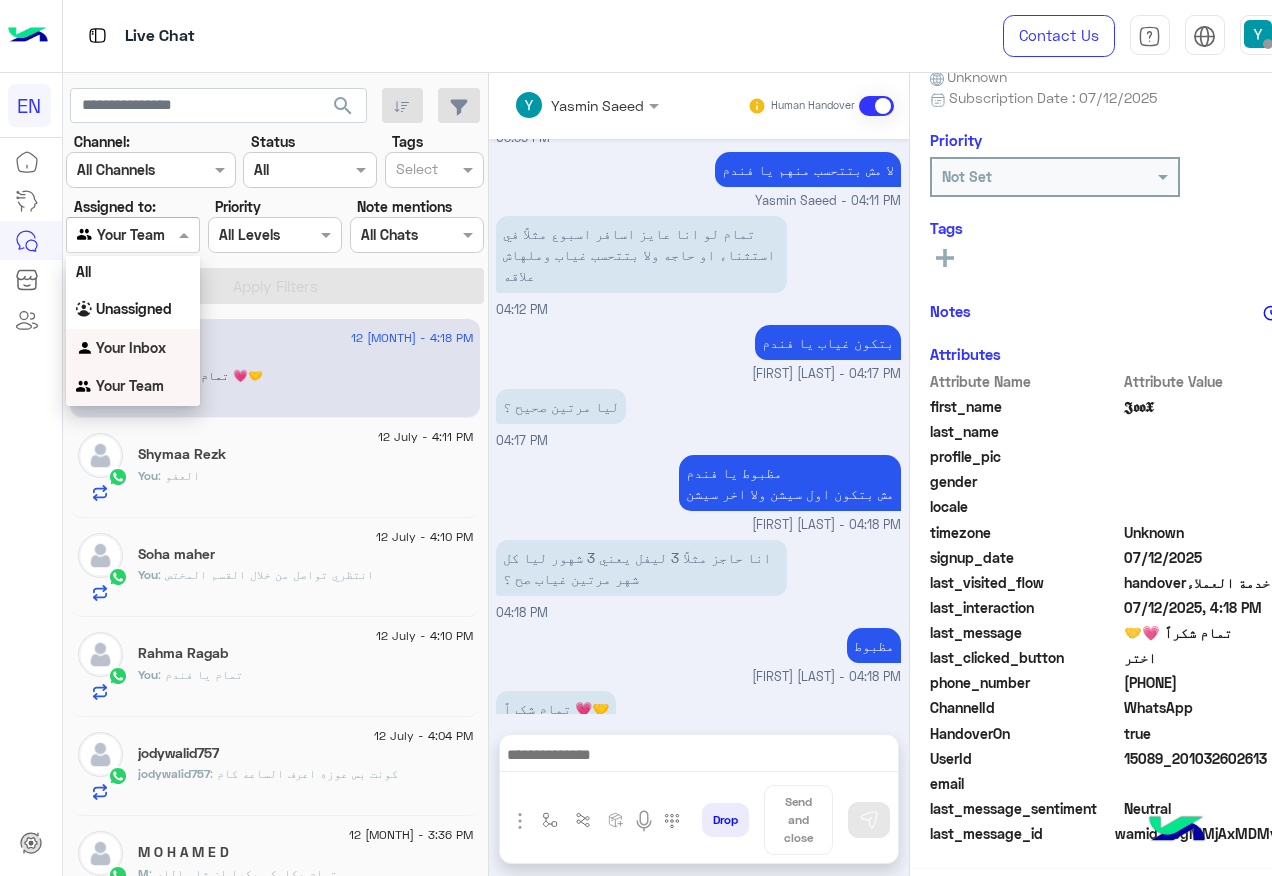 click on "Your Inbox" at bounding box center (133, 348) 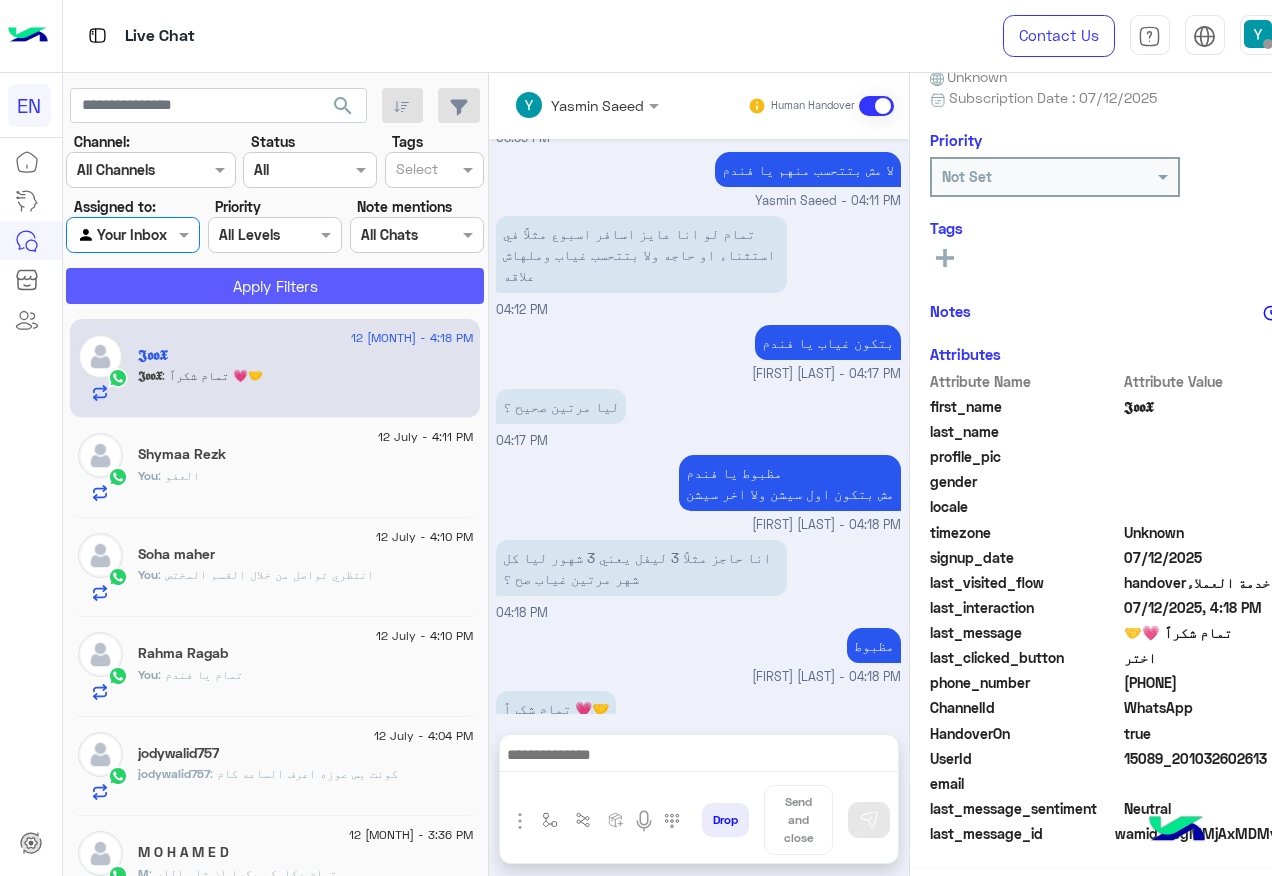 click on "Apply Filters" 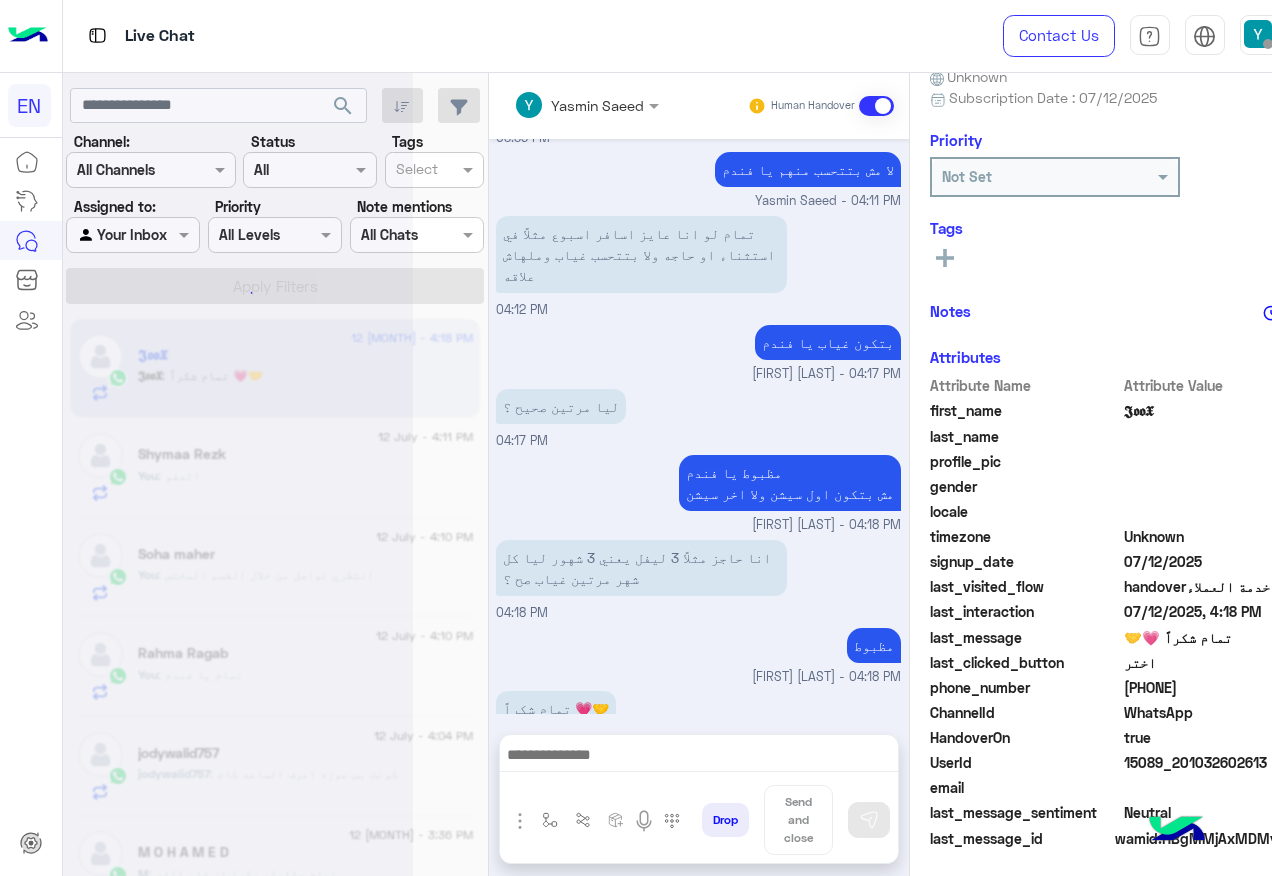scroll, scrollTop: 200, scrollLeft: 0, axis: vertical 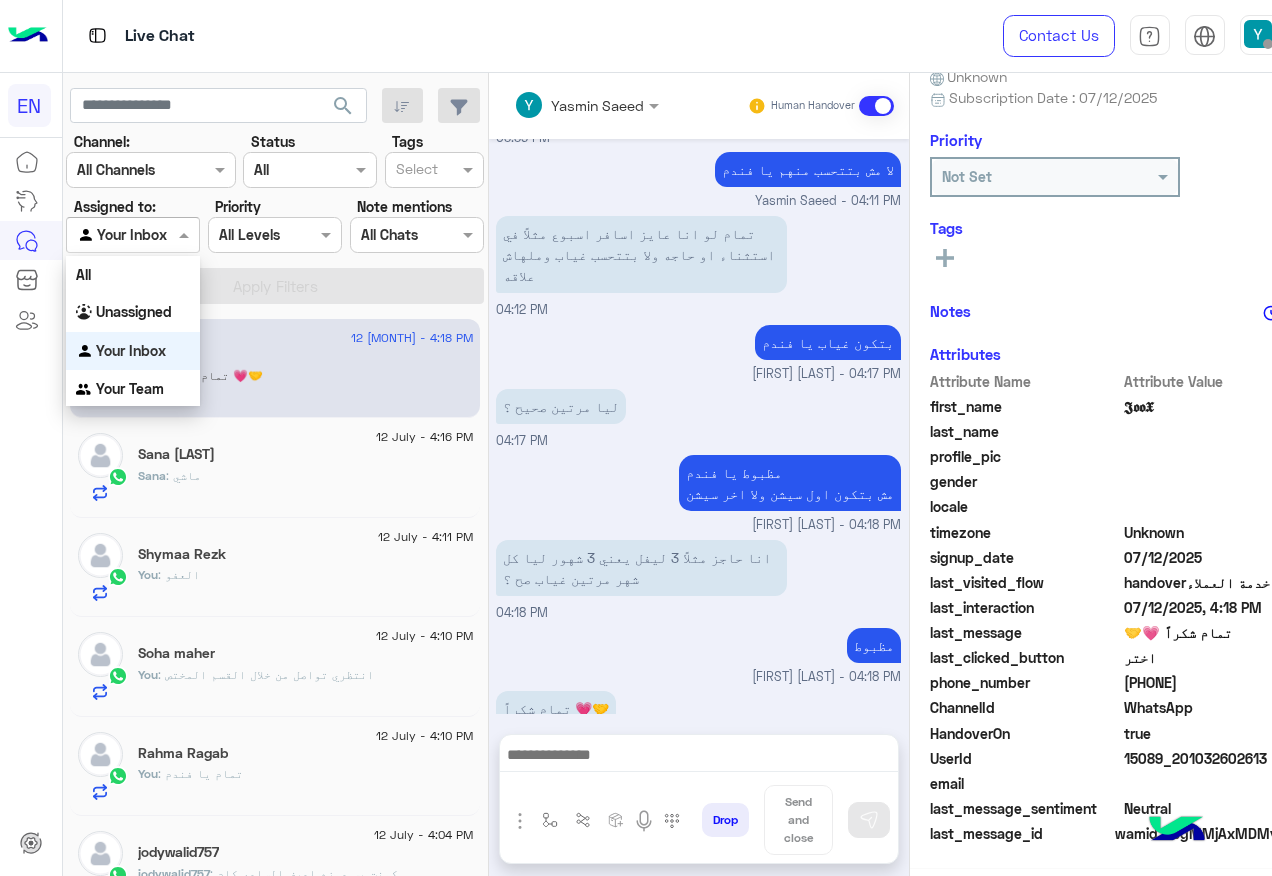 click at bounding box center (186, 234) 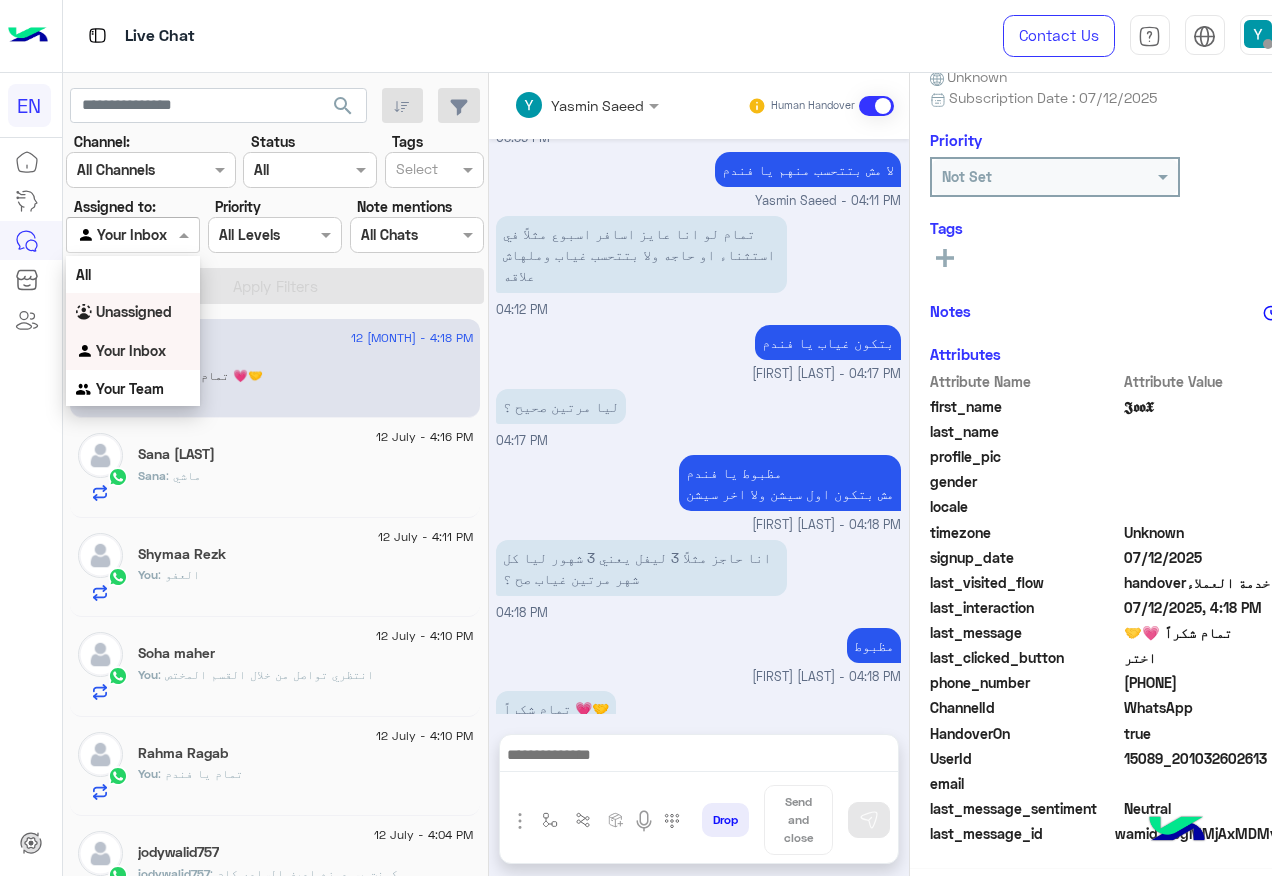 click on "Unassigned" at bounding box center [134, 311] 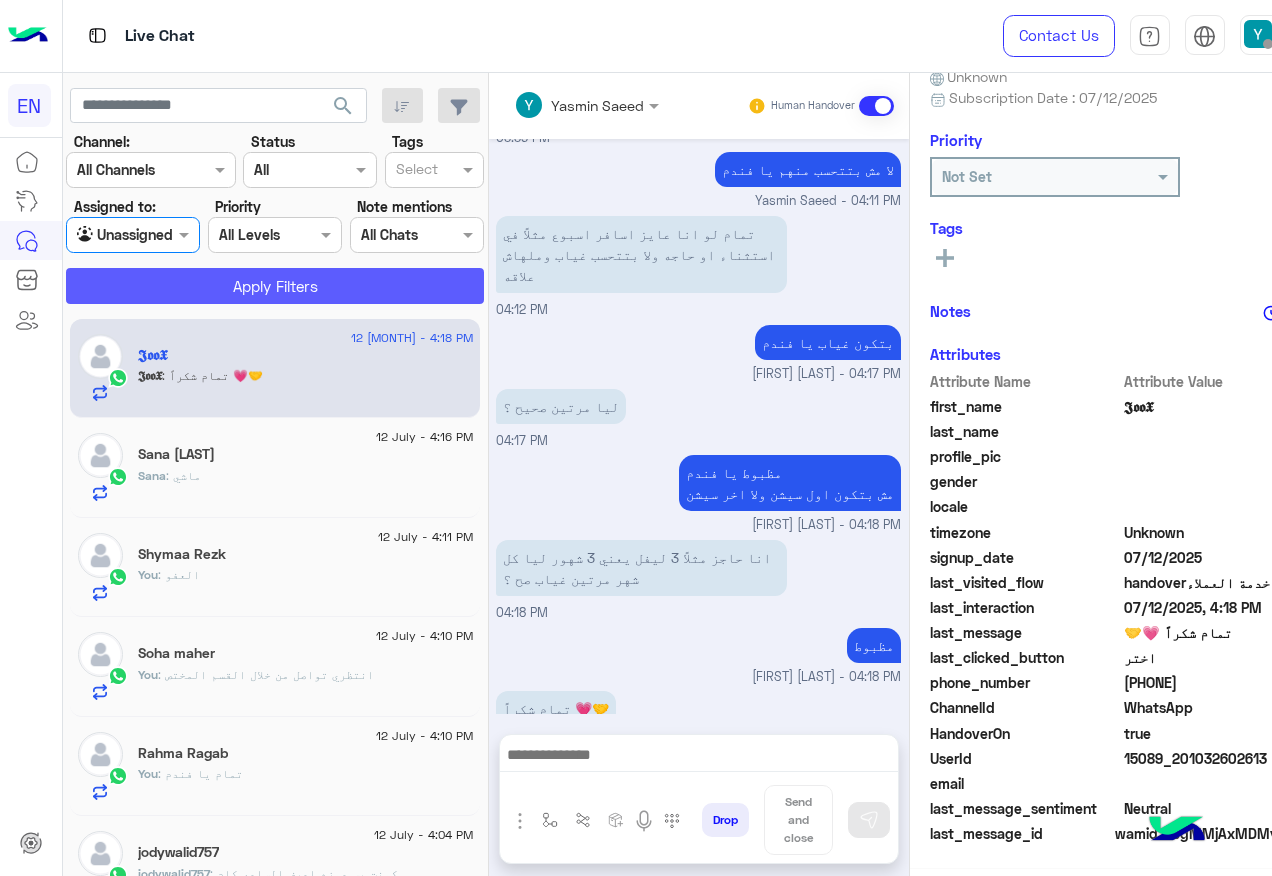 click on "Apply Filters" 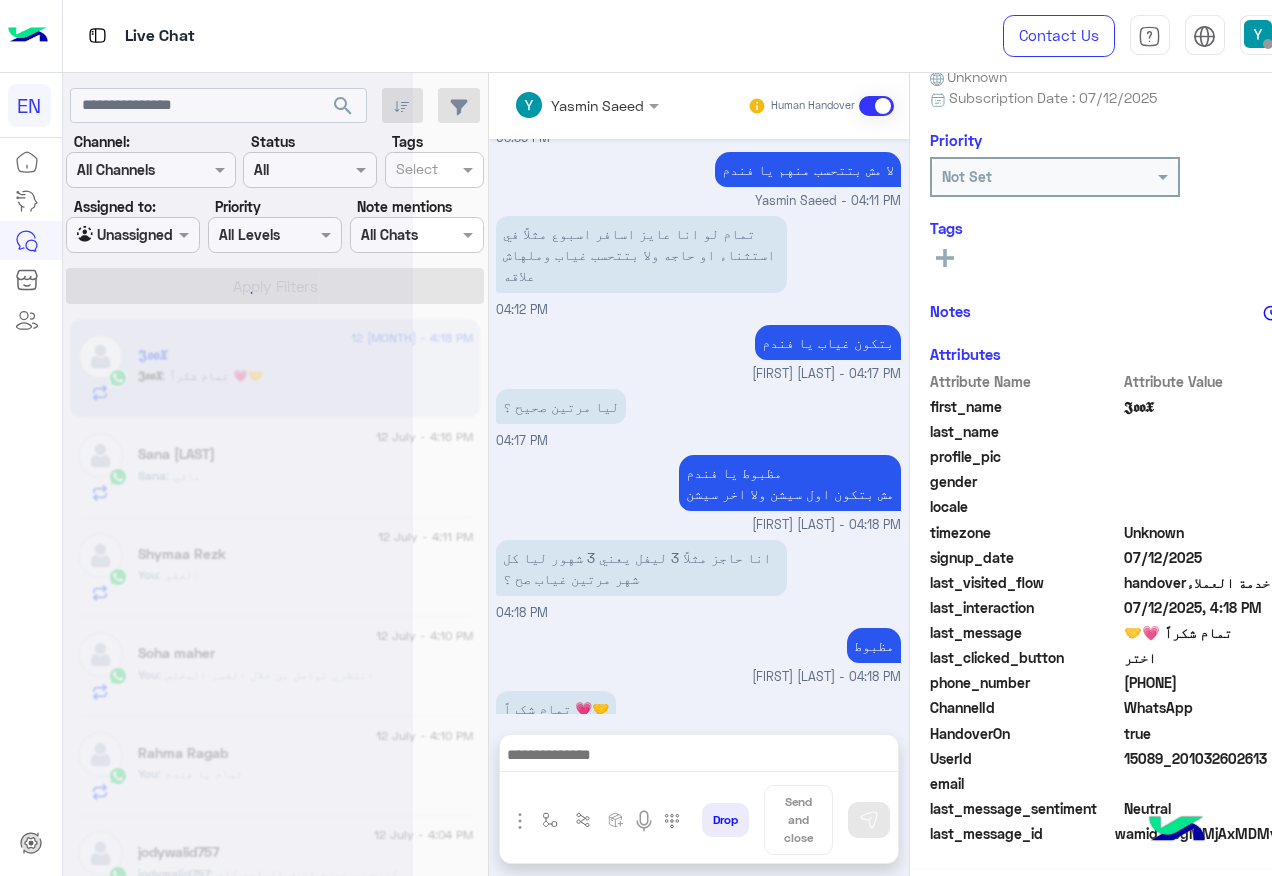 scroll, scrollTop: 200, scrollLeft: 0, axis: vertical 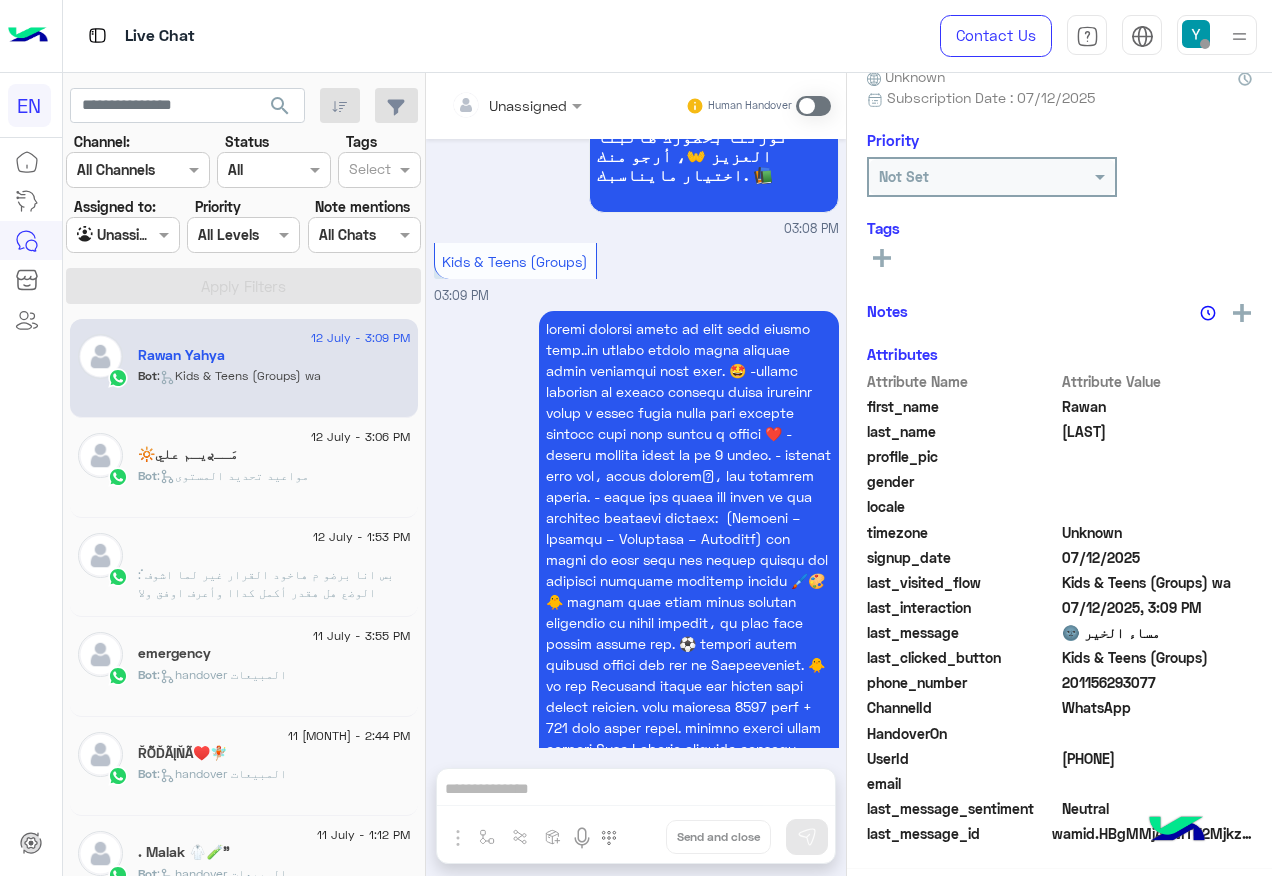 click at bounding box center (100, 235) 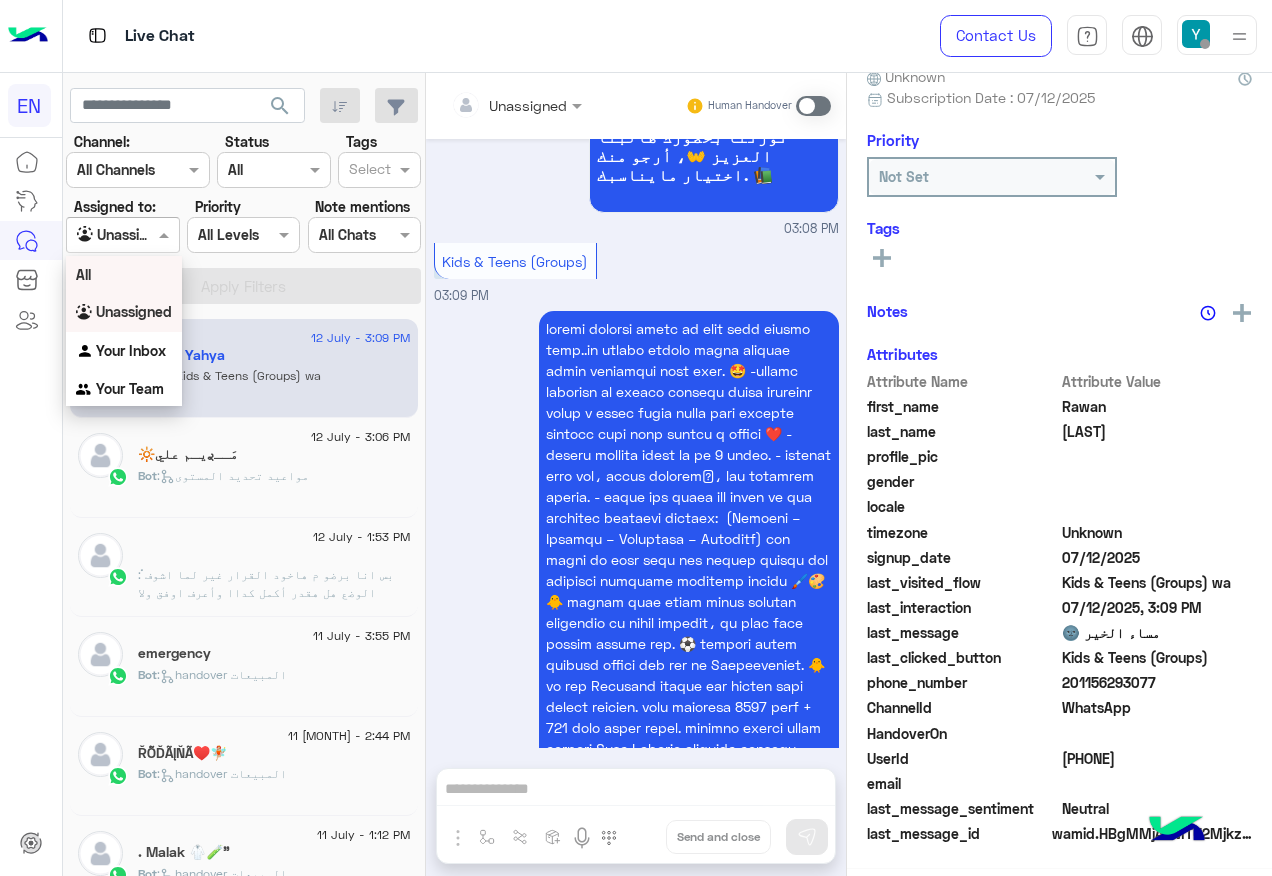 click on "All" at bounding box center [124, 274] 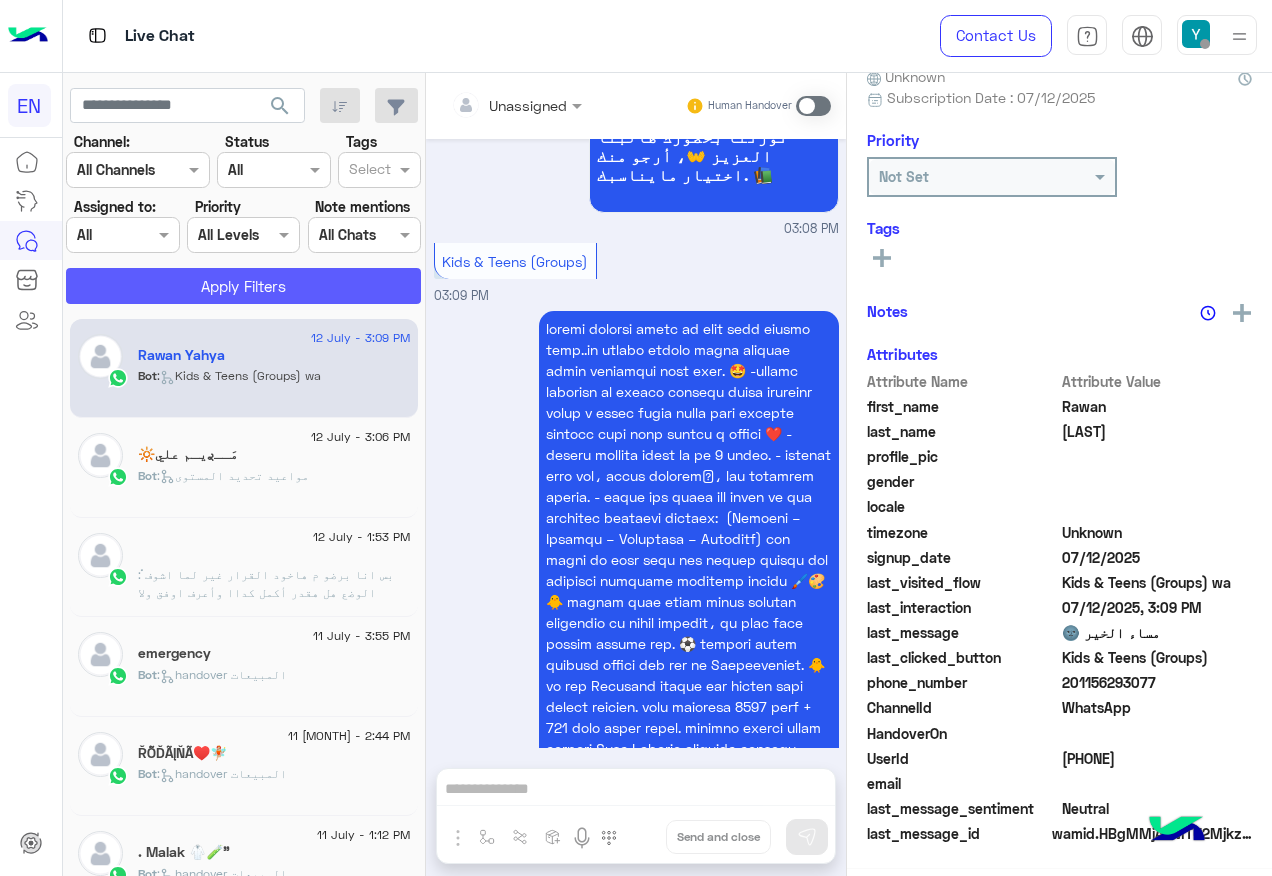 click on "Apply Filters" 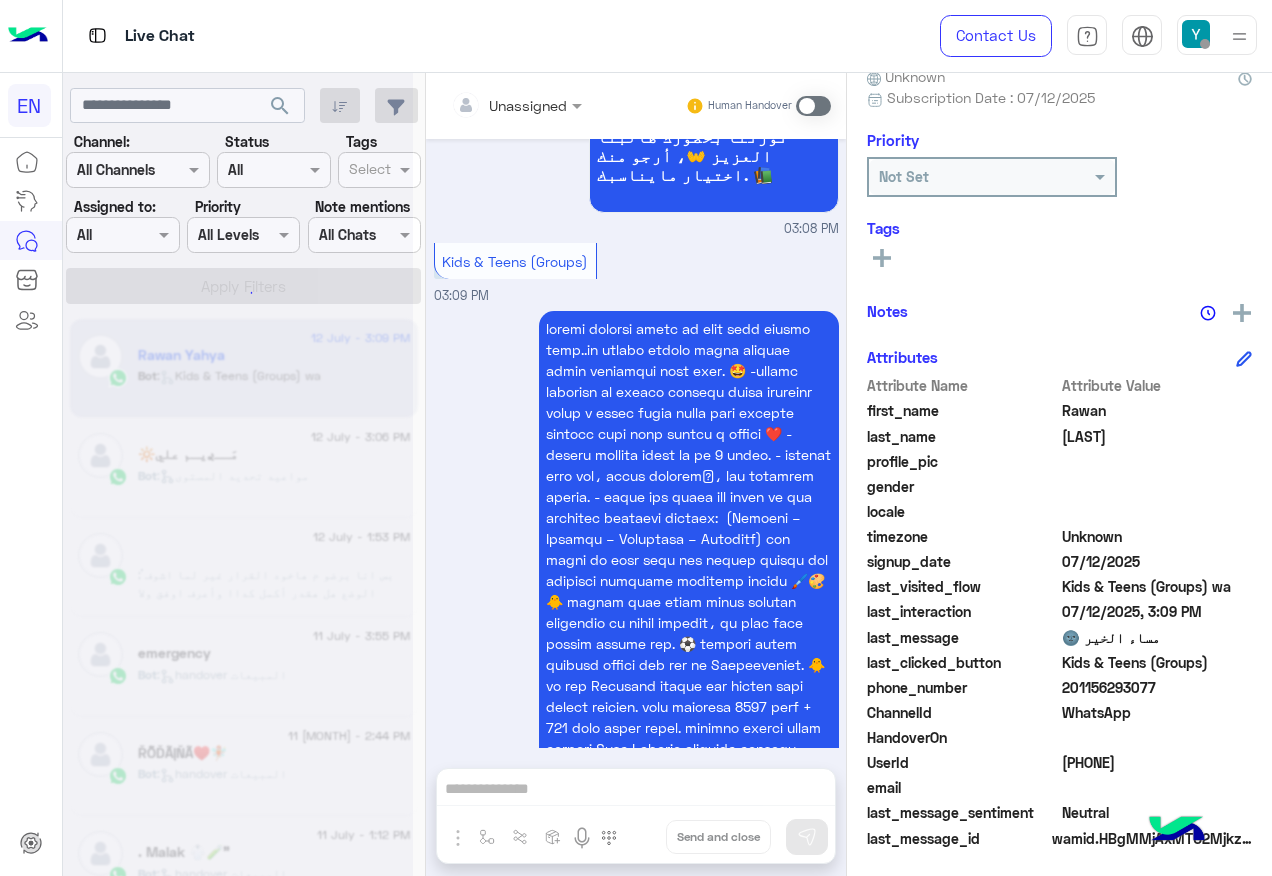 scroll, scrollTop: 200, scrollLeft: 0, axis: vertical 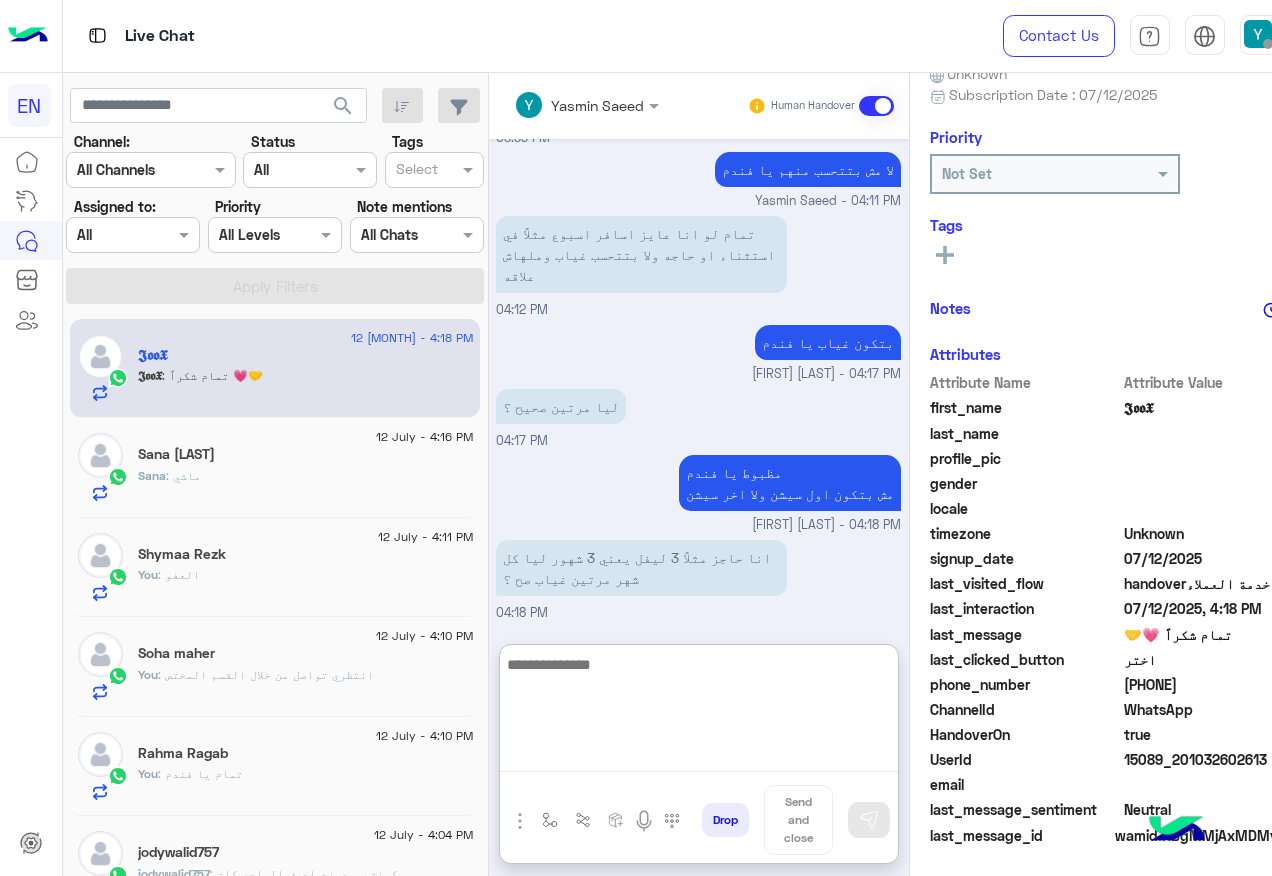 click at bounding box center (699, 712) 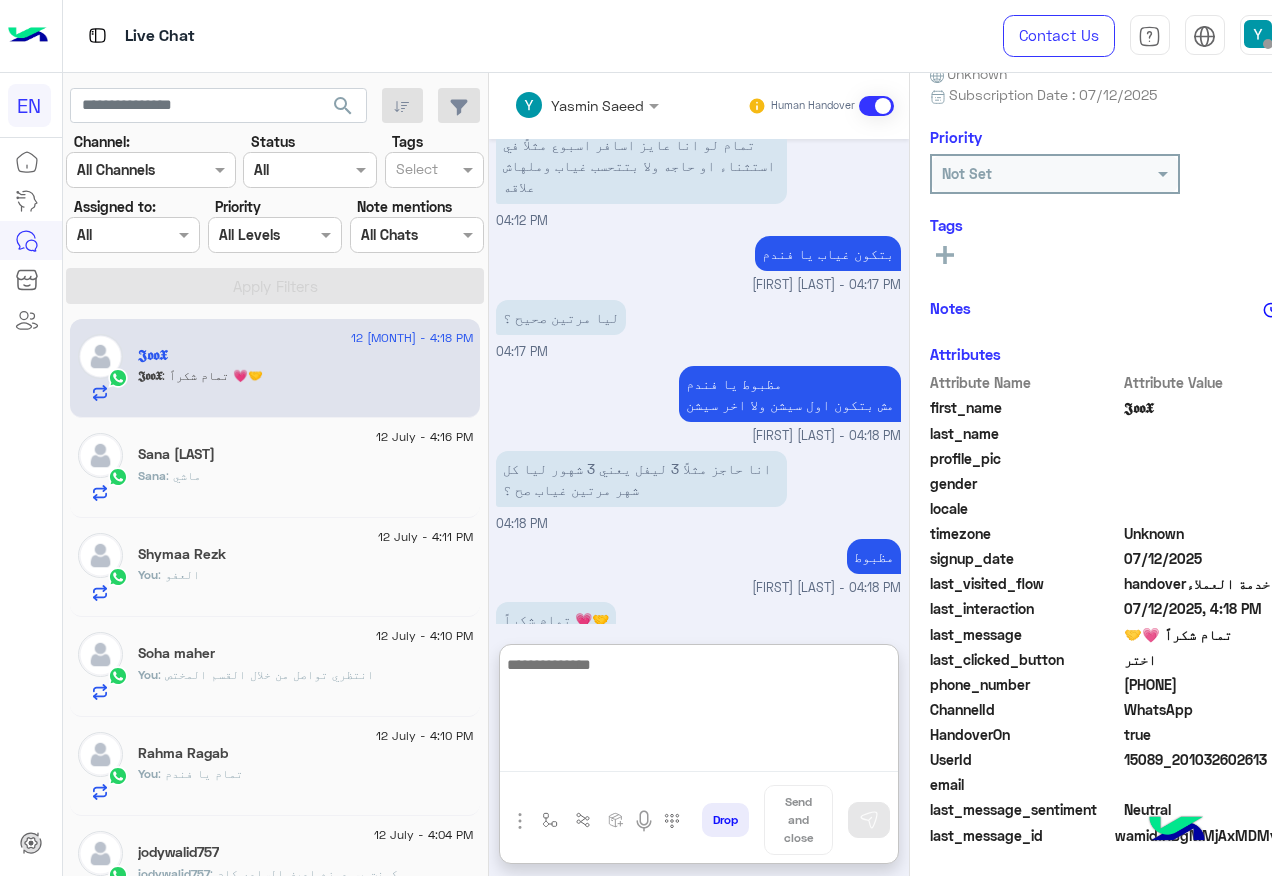 click at bounding box center [699, 712] 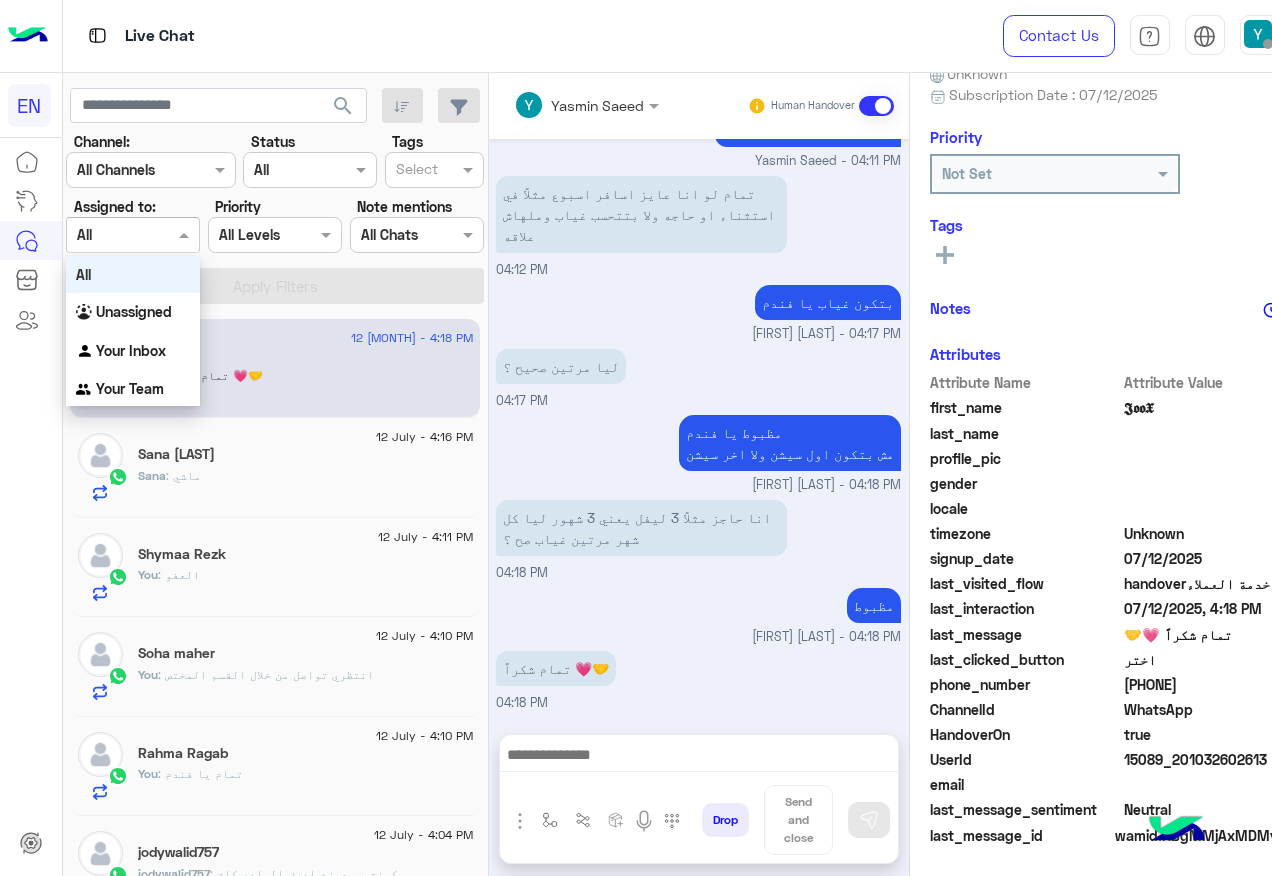 click at bounding box center (109, 235) 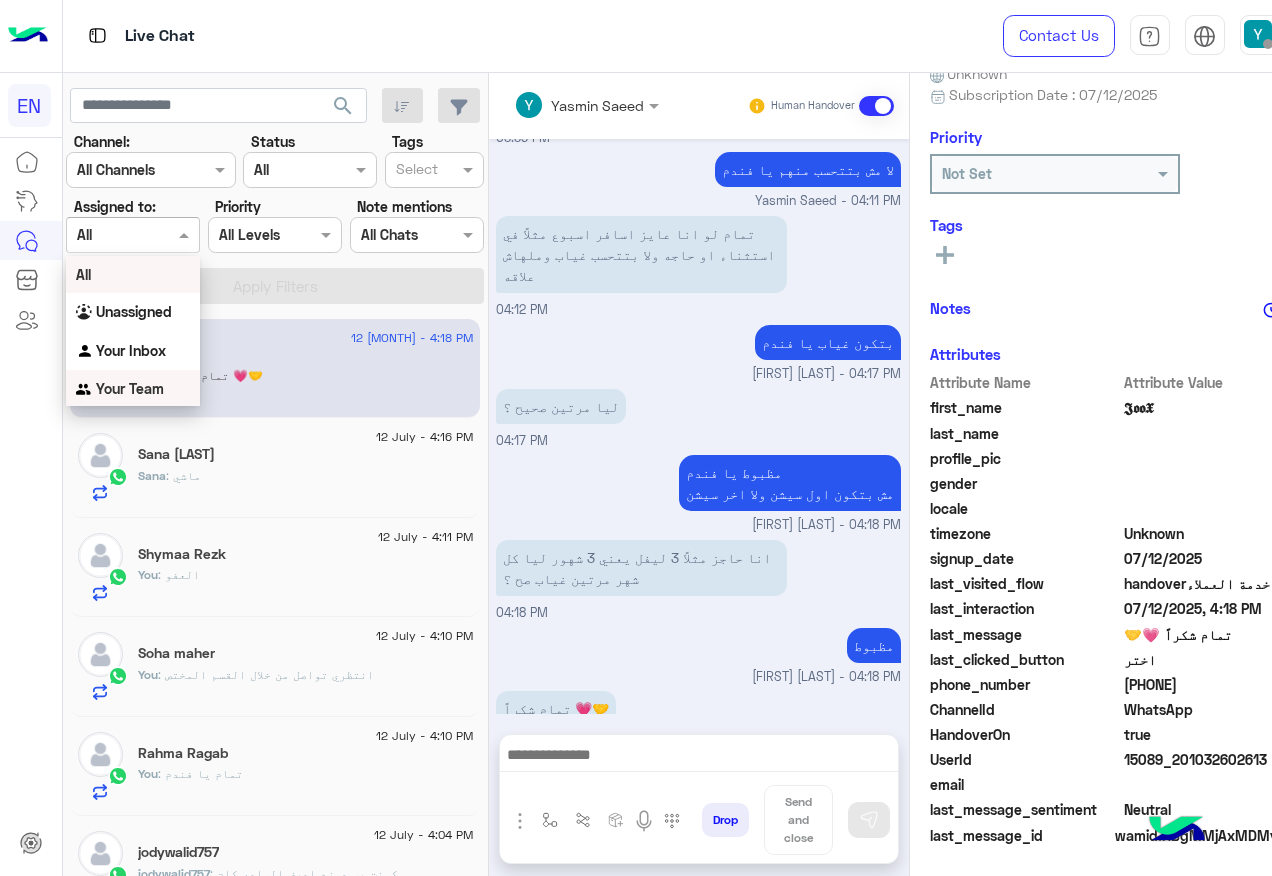 click on "Your Team" at bounding box center (133, 389) 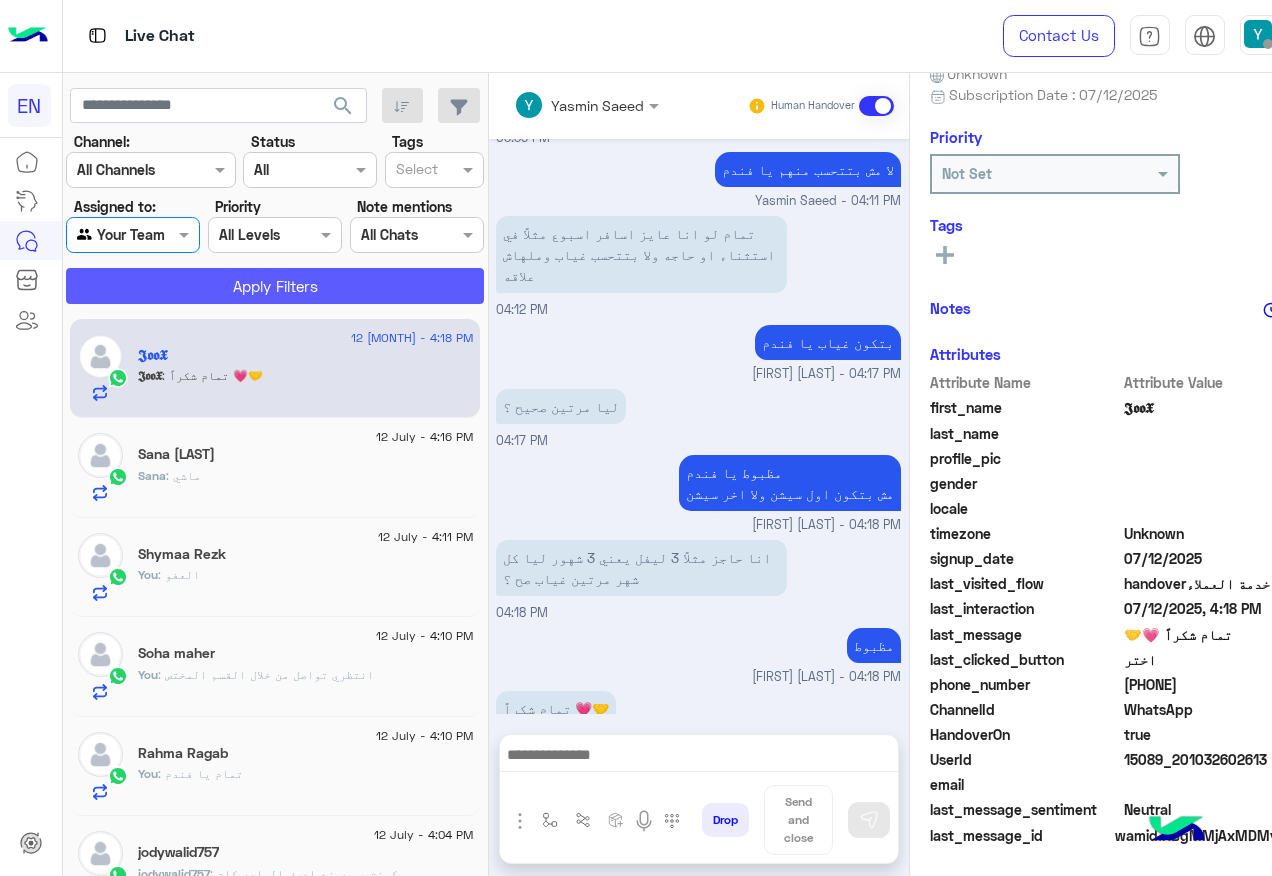 click on "Apply Filters" 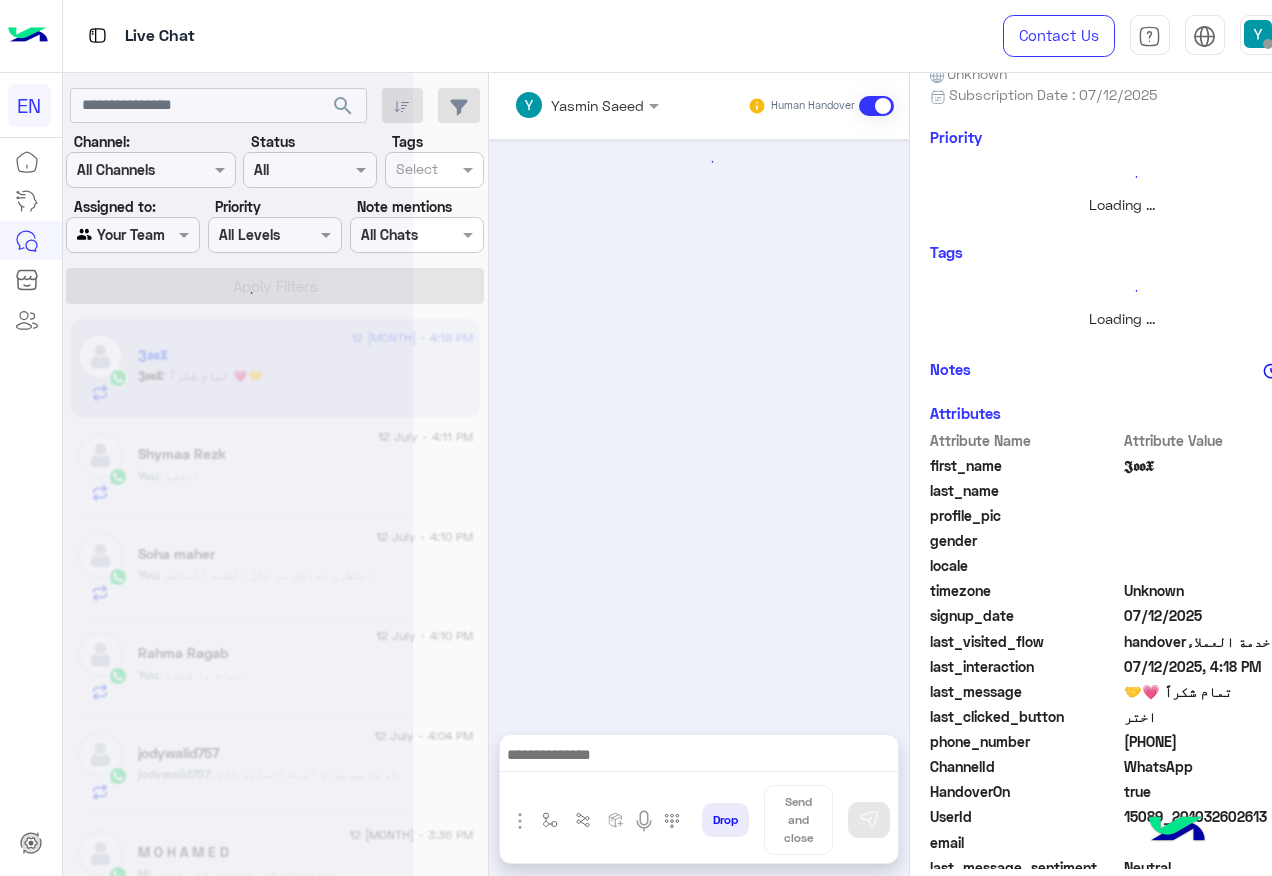 scroll, scrollTop: 0, scrollLeft: 0, axis: both 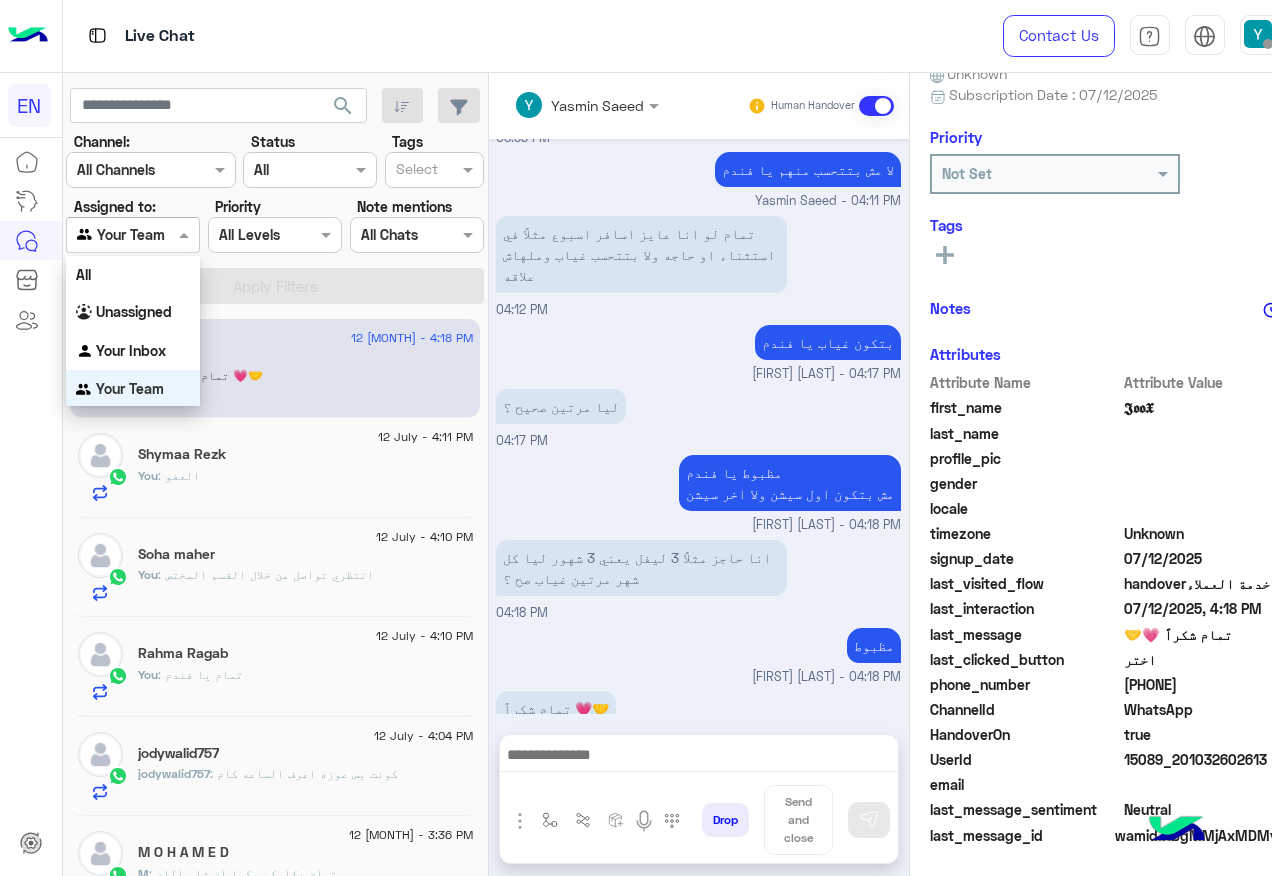 click at bounding box center (133, 234) 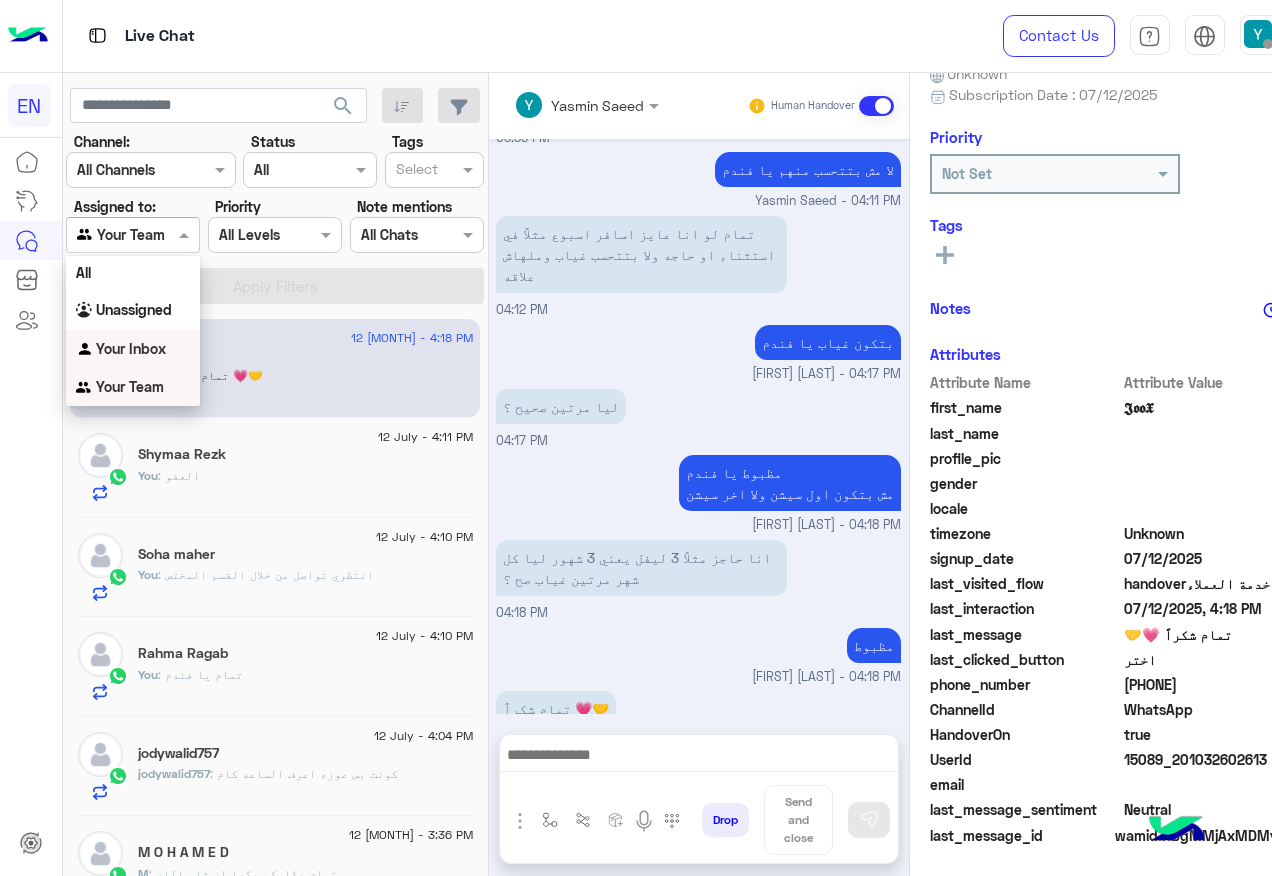 drag, startPoint x: 122, startPoint y: 358, endPoint x: 151, endPoint y: 297, distance: 67.54258 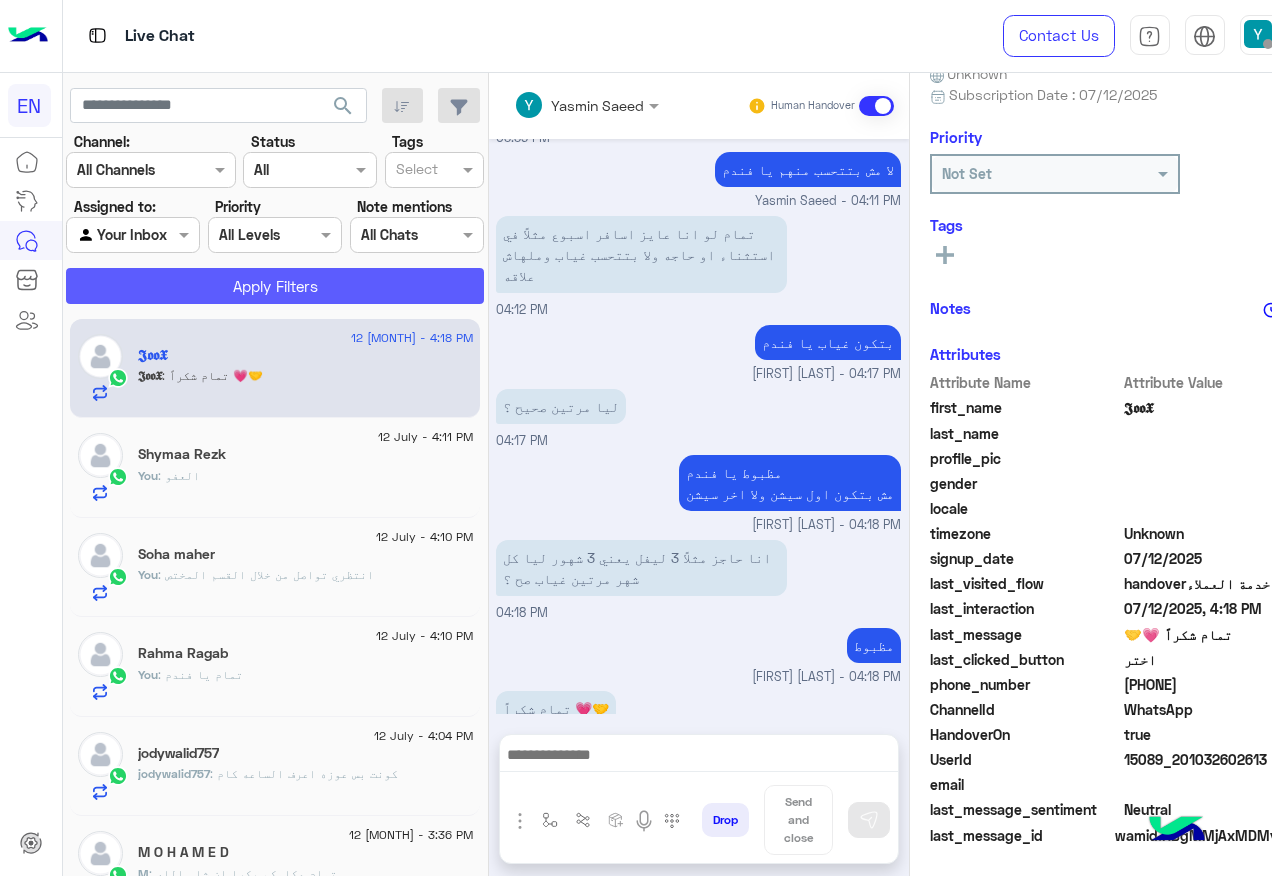 click on "Apply Filters" 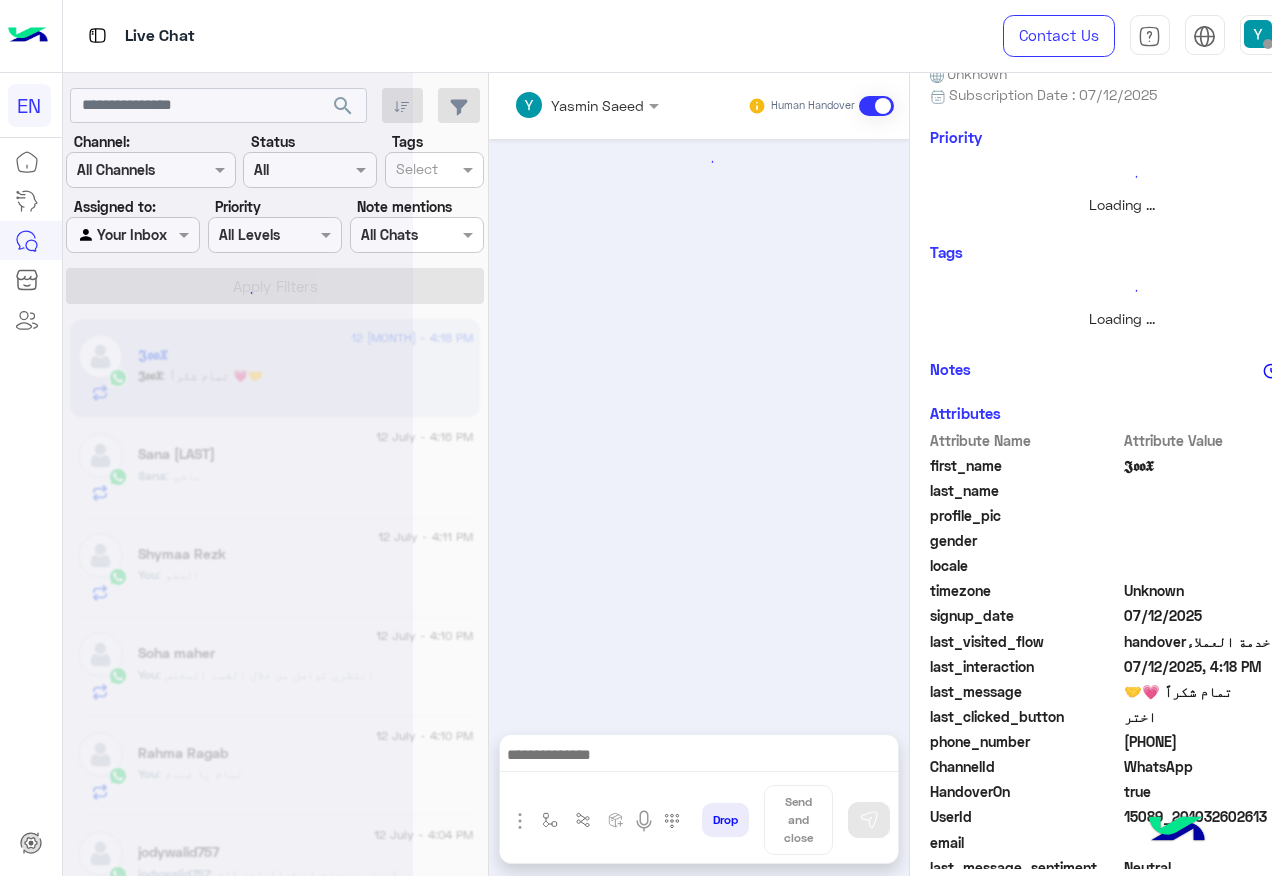 scroll, scrollTop: 0, scrollLeft: 0, axis: both 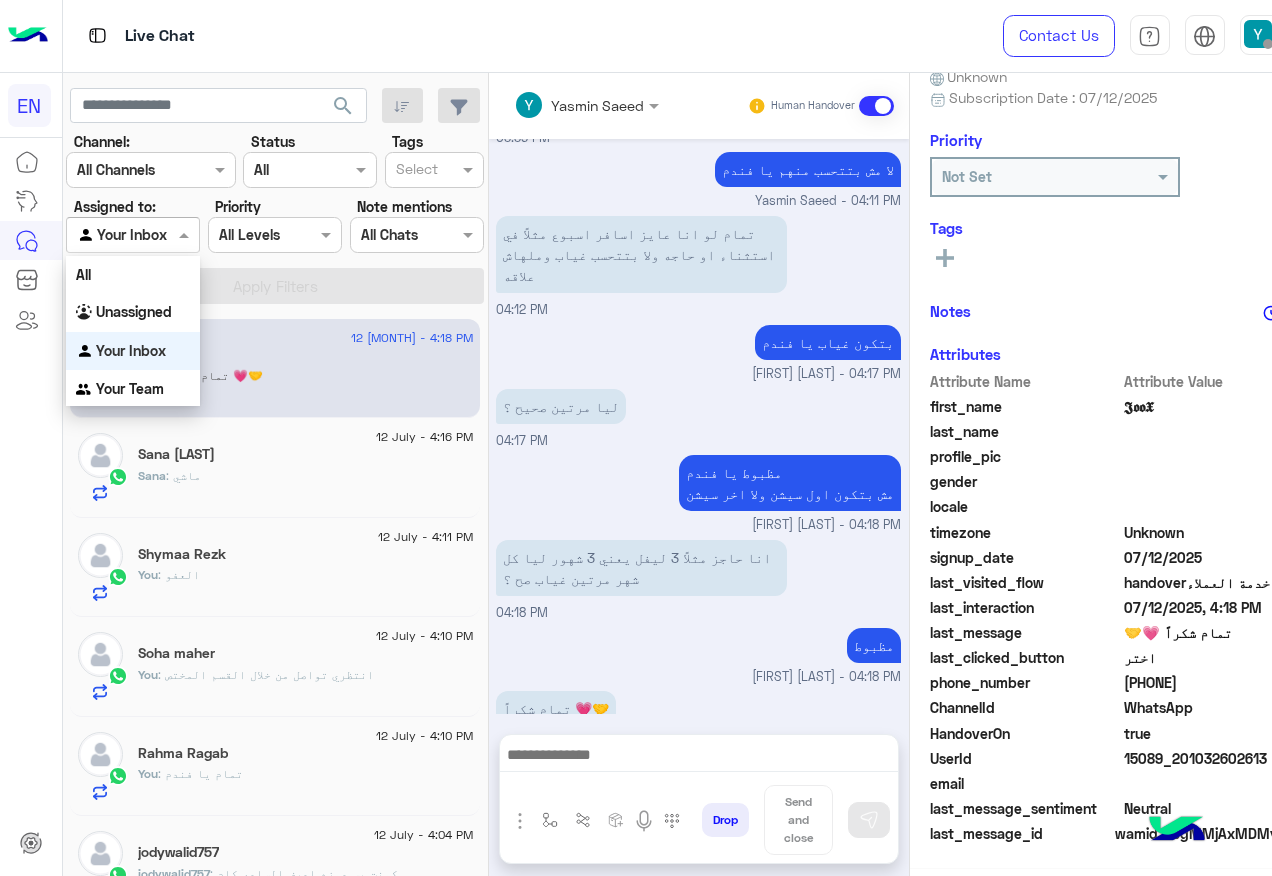 click at bounding box center (109, 235) 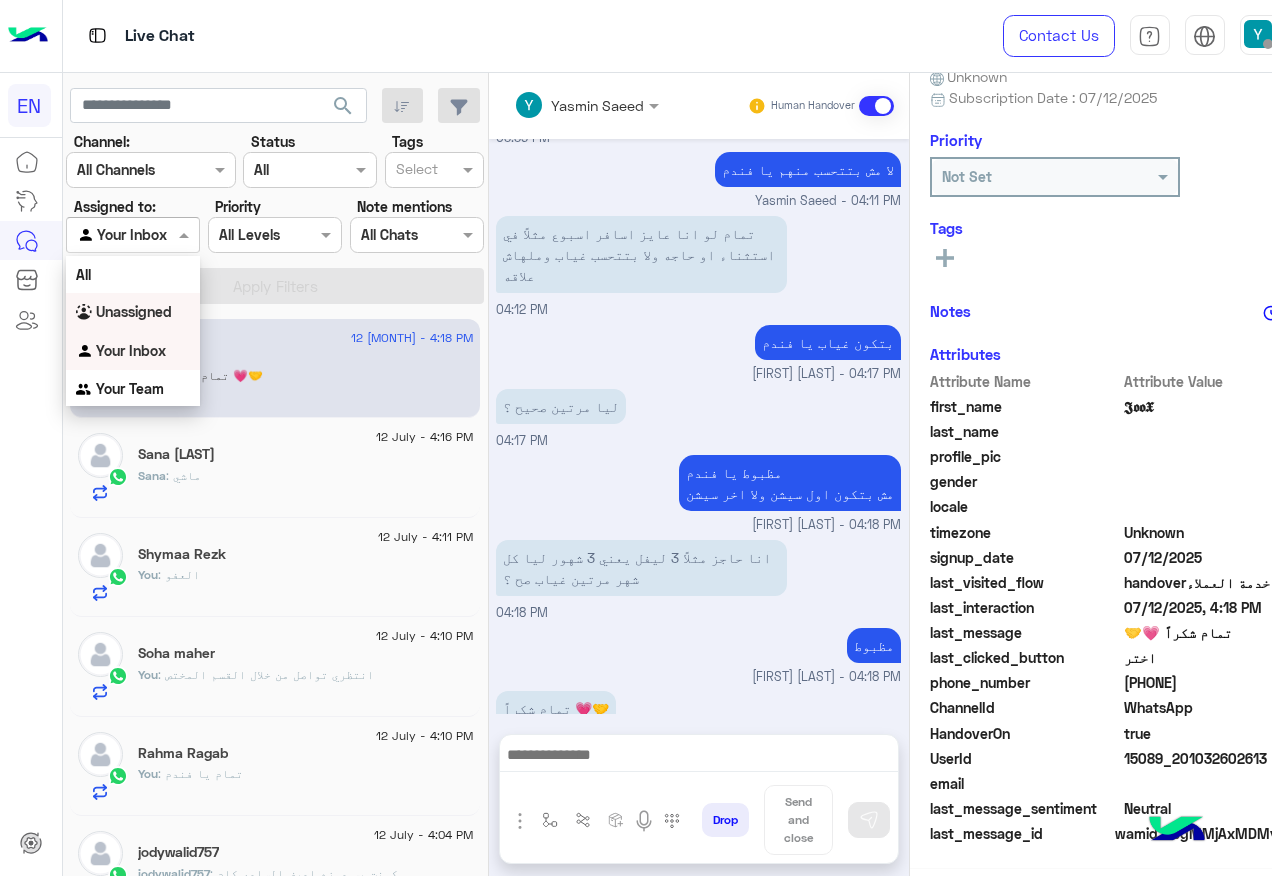 click on "Unassigned" at bounding box center (134, 311) 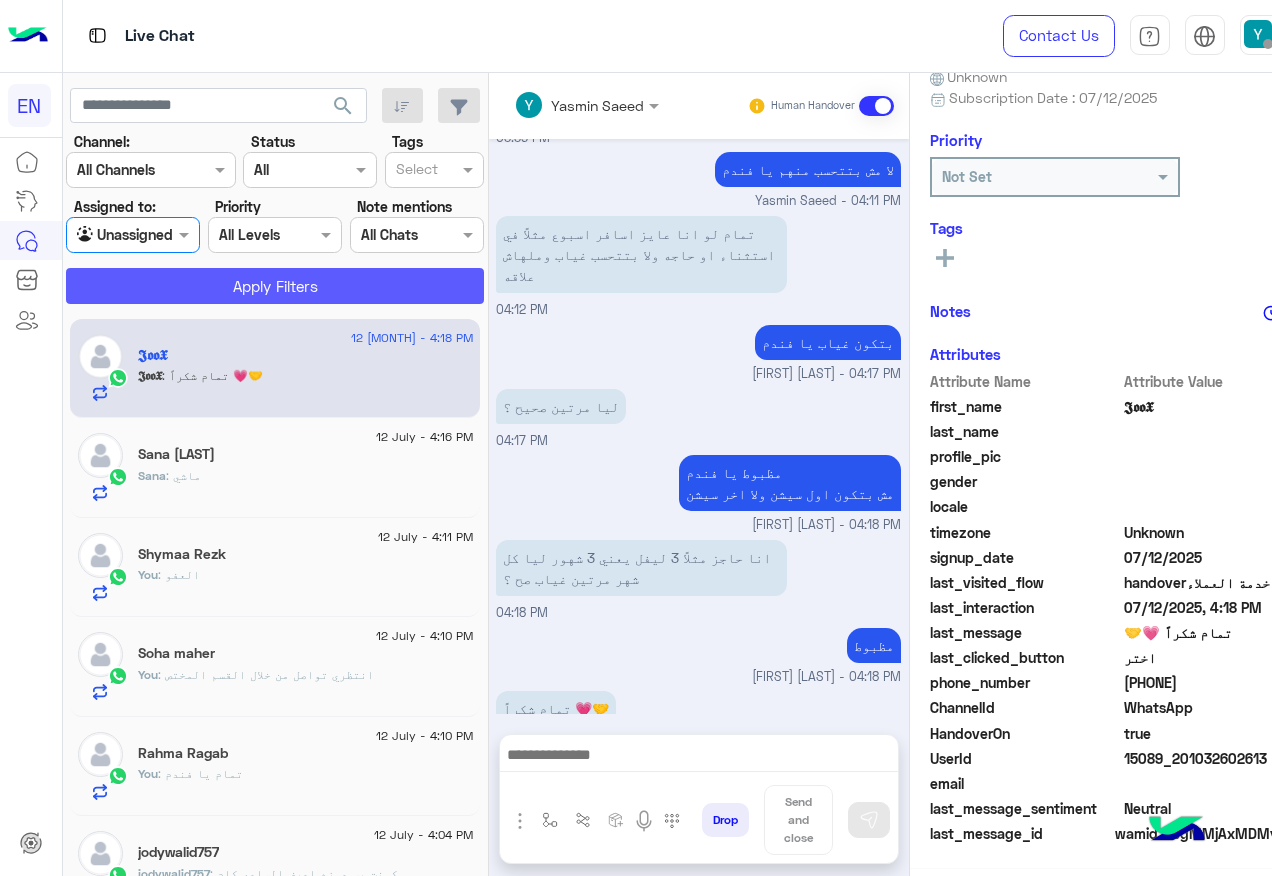 click on "Apply Filters" 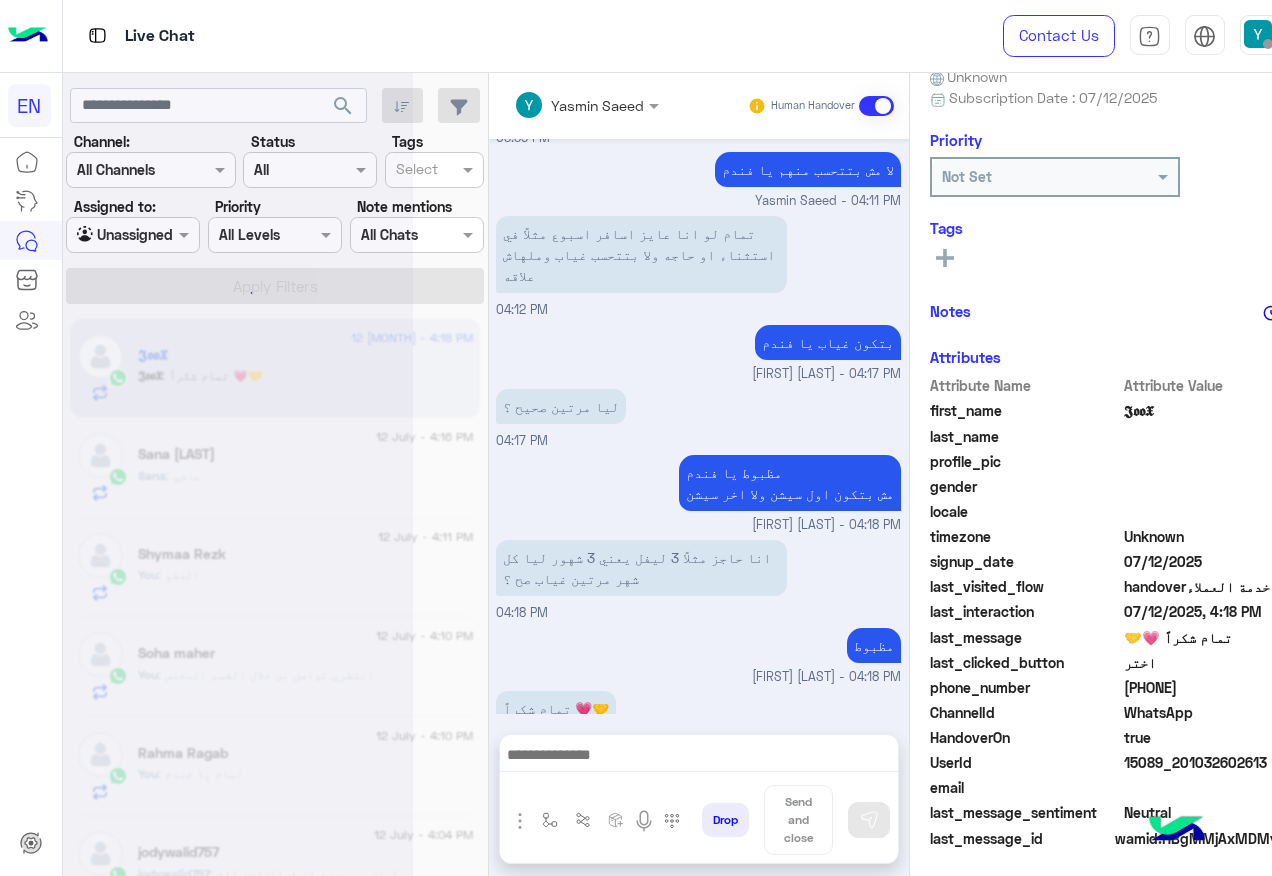 scroll, scrollTop: 200, scrollLeft: 0, axis: vertical 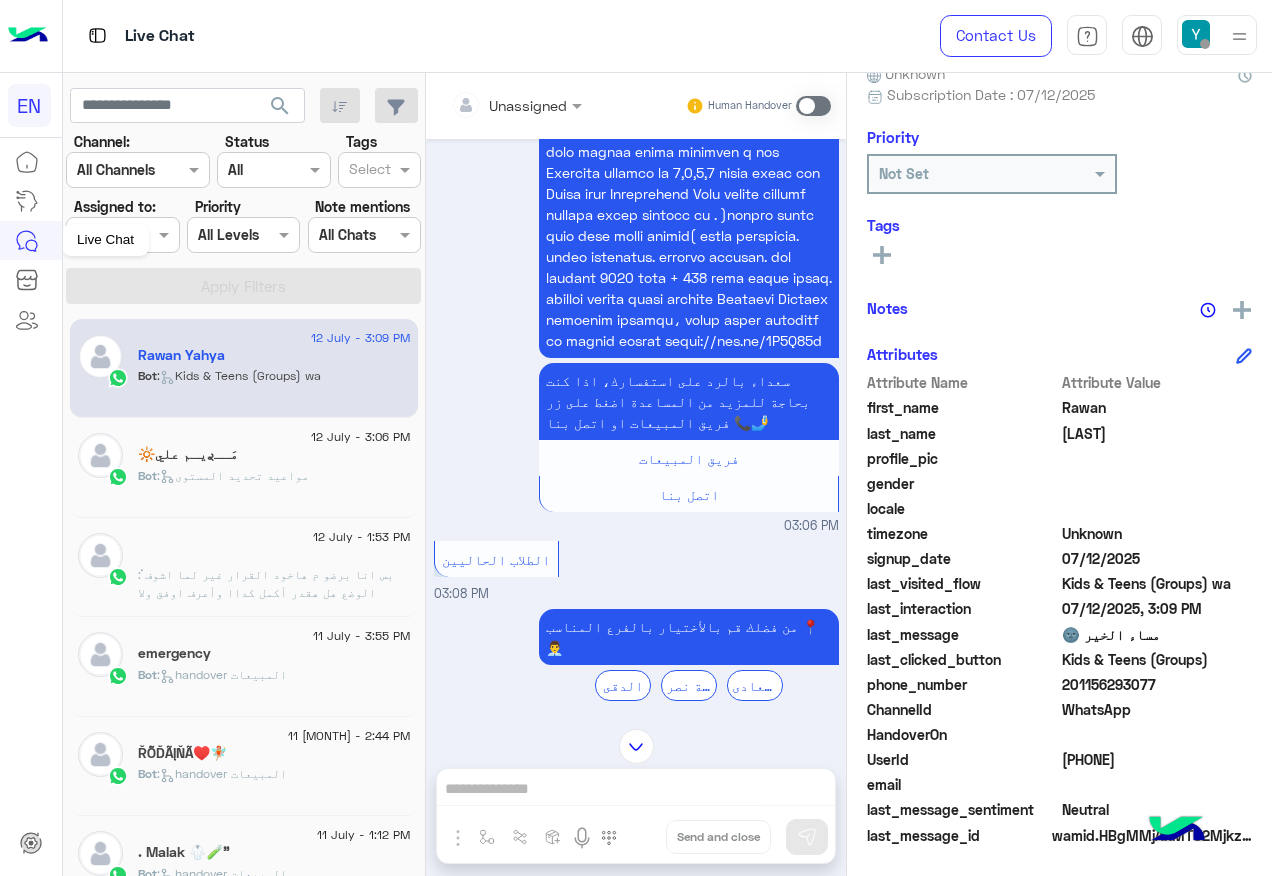 click on "Live Chat" at bounding box center (105, 240) 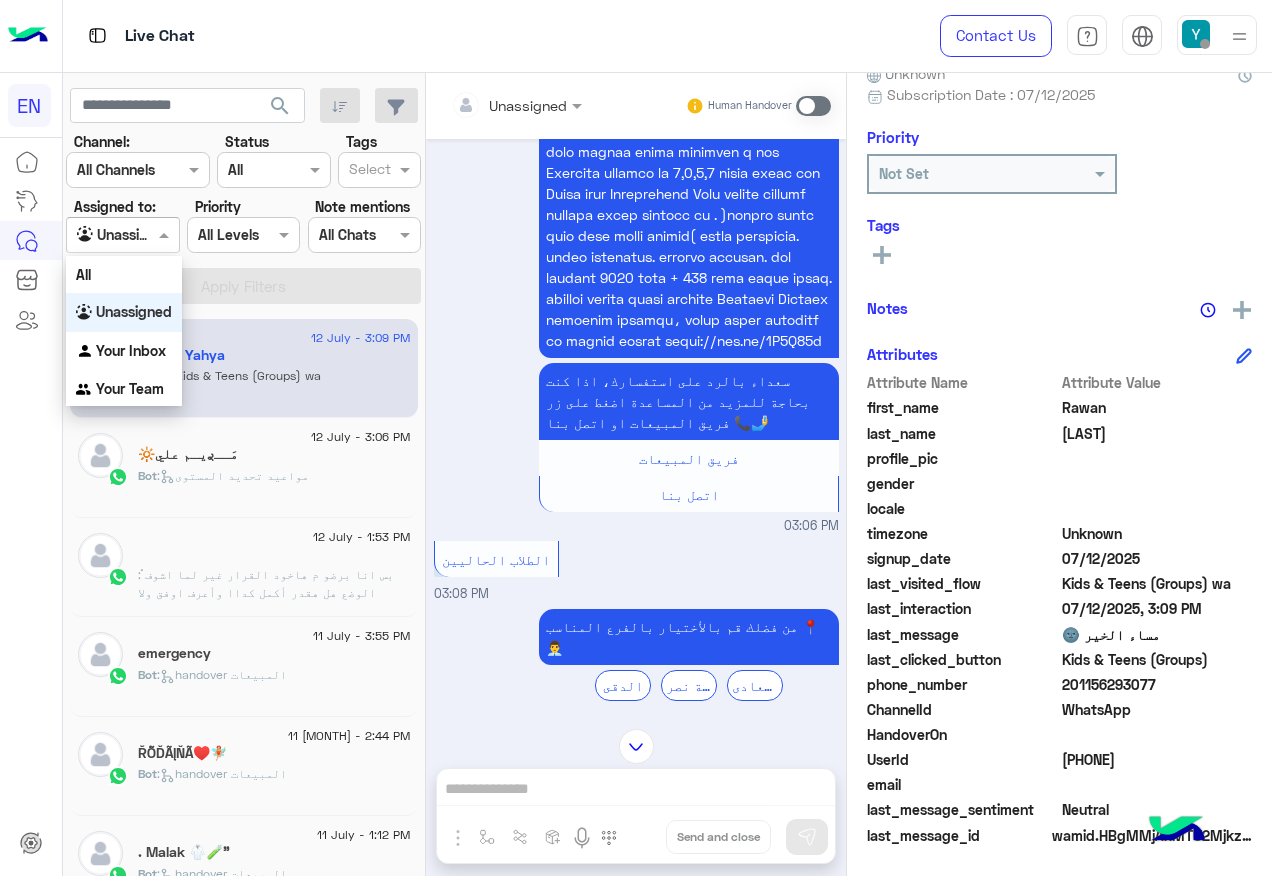 click at bounding box center [122, 234] 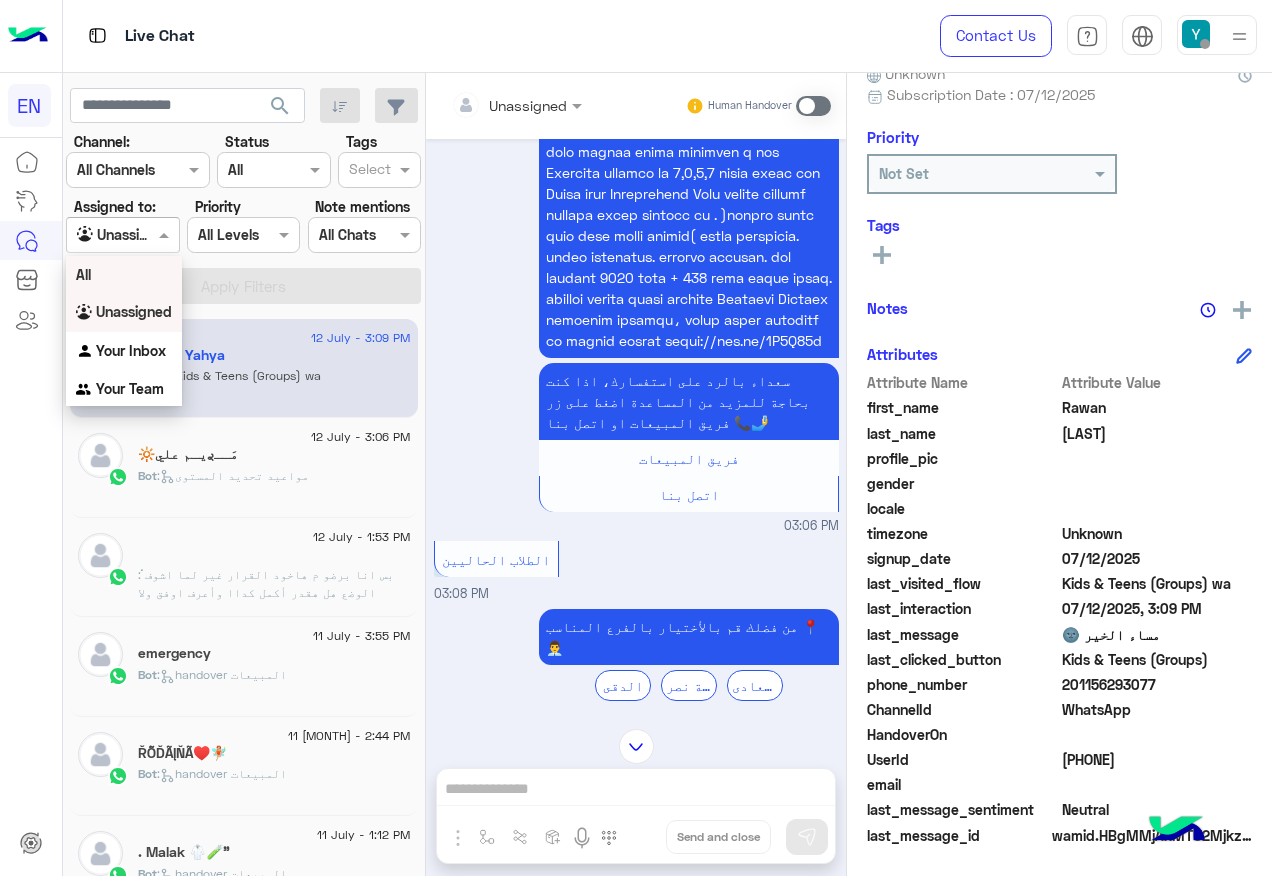 click on "All" at bounding box center (124, 274) 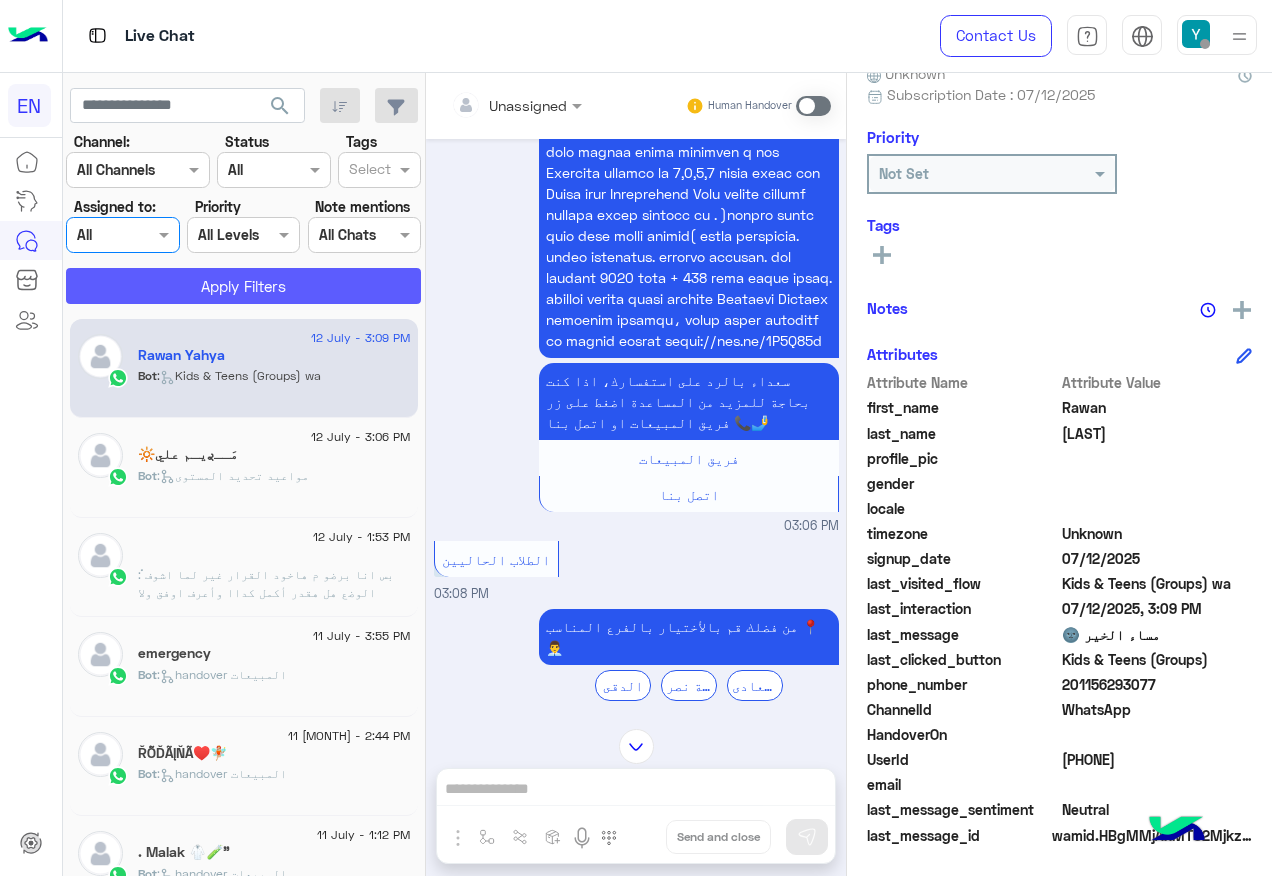 click on "Apply Filters" 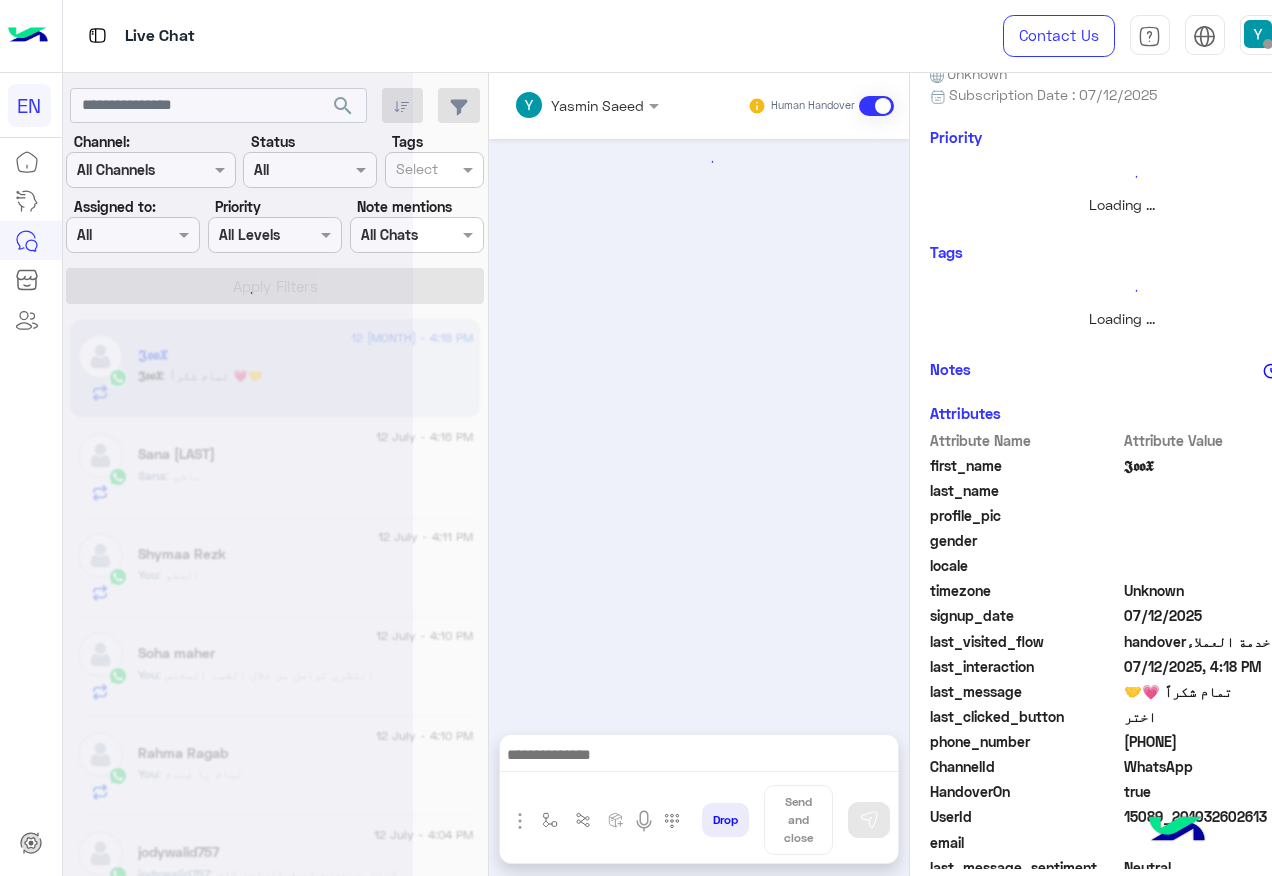 scroll, scrollTop: 0, scrollLeft: 0, axis: both 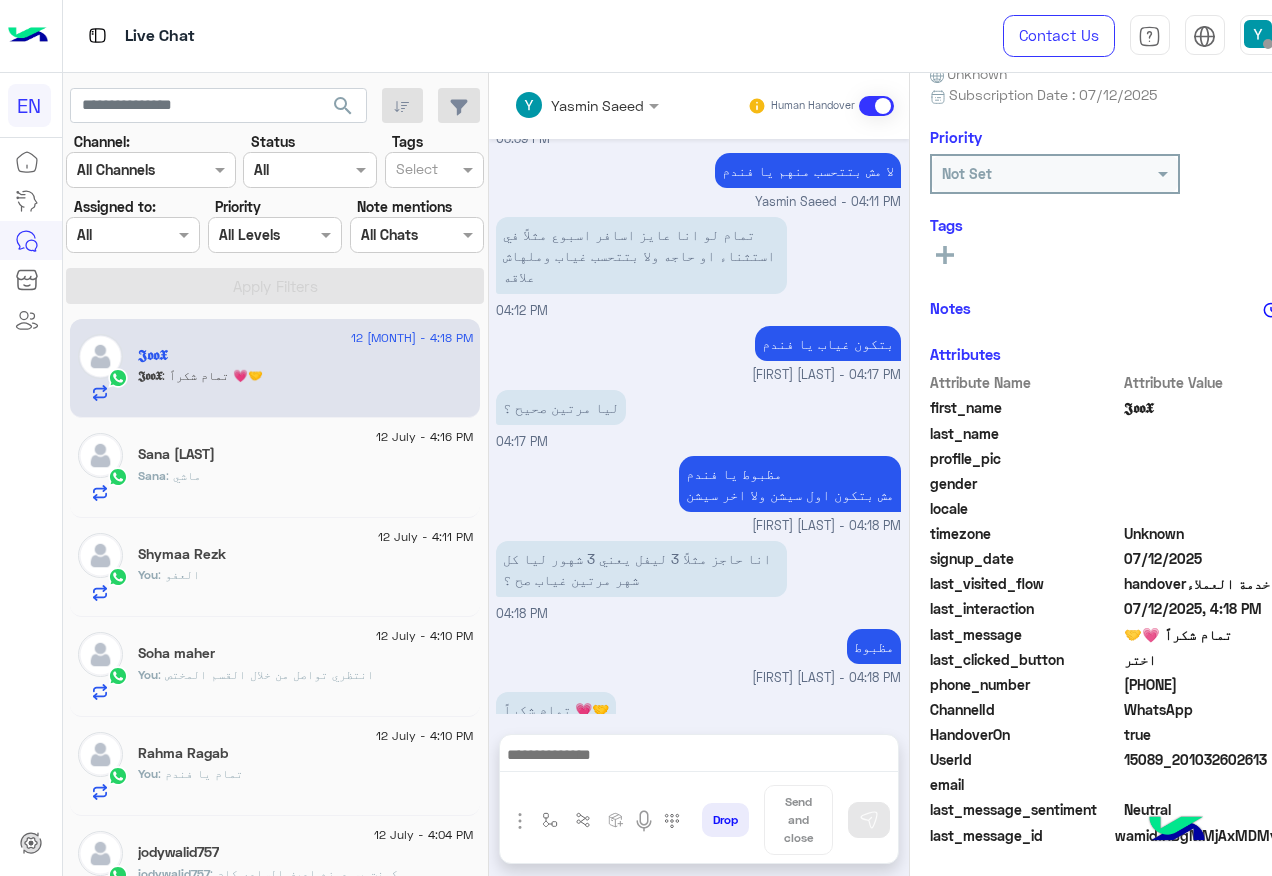 click on "Agent Filter All" at bounding box center [133, 235] 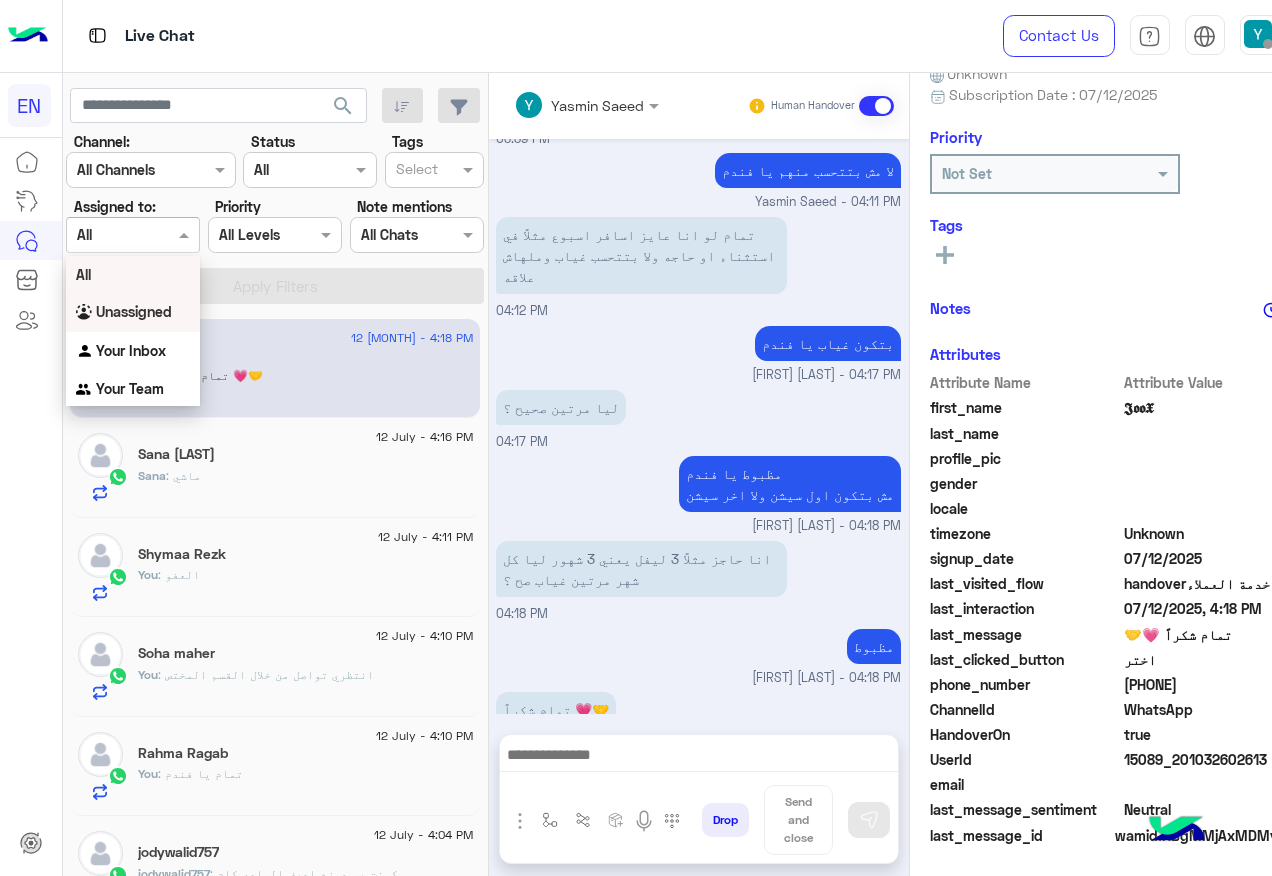 click on "Unassigned" at bounding box center (133, 312) 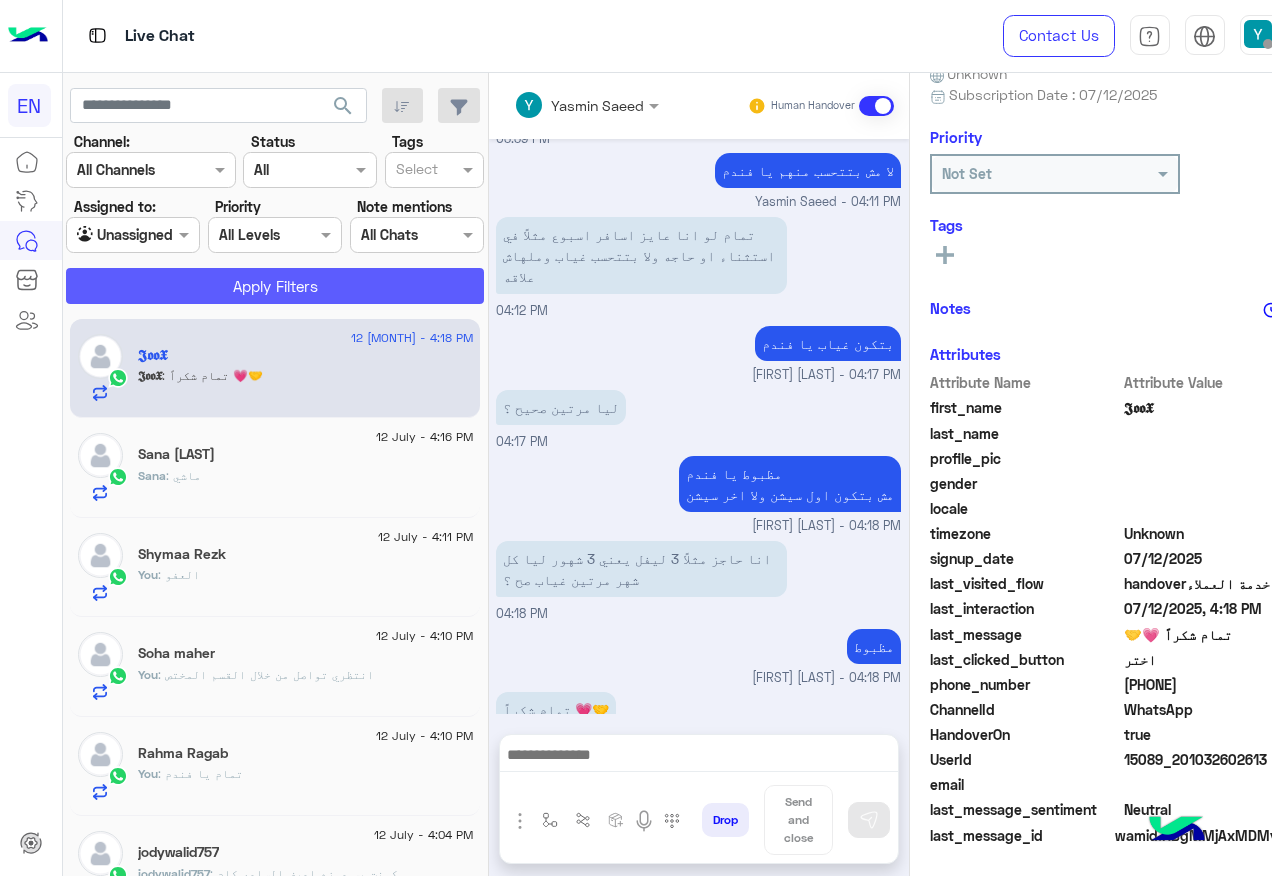 click on "Apply Filters" 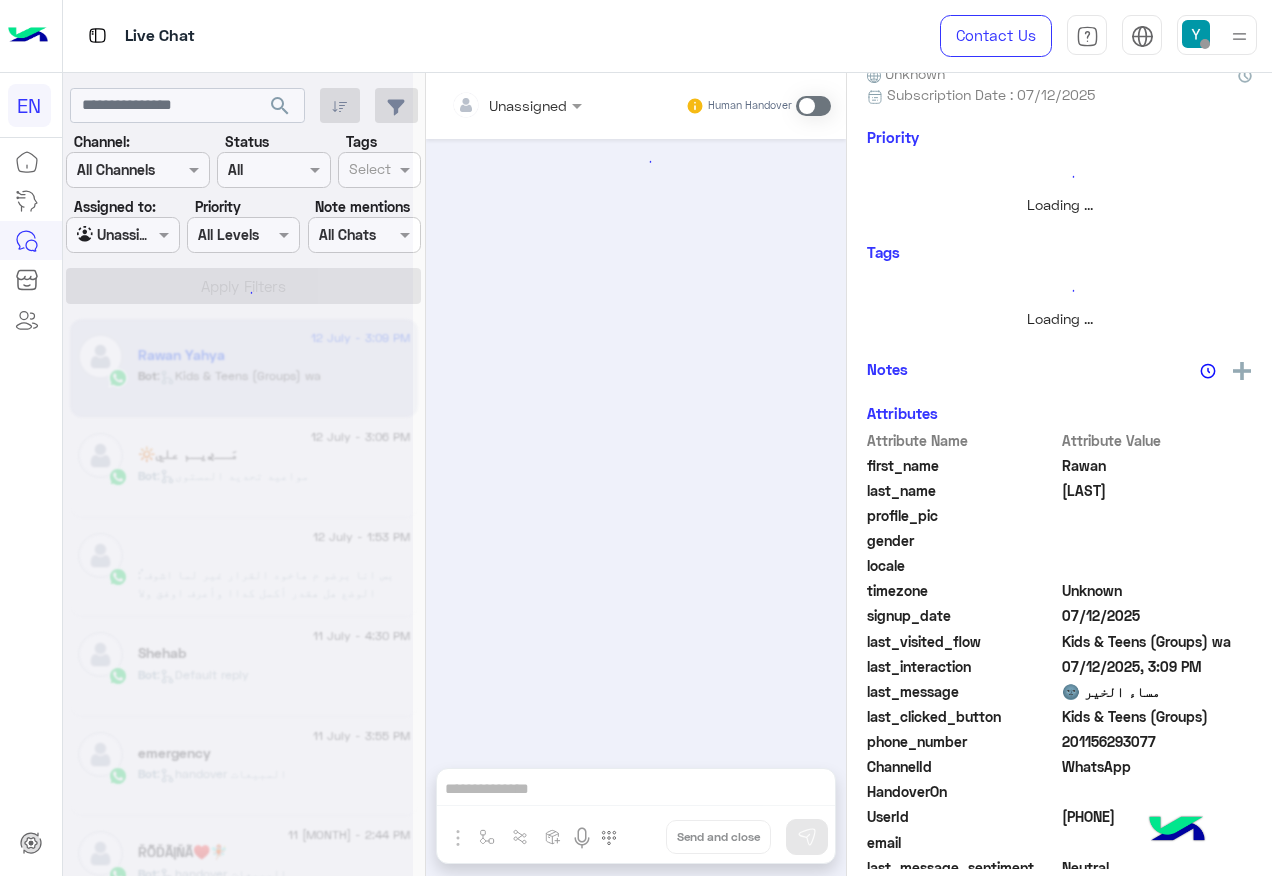 scroll, scrollTop: 0, scrollLeft: 0, axis: both 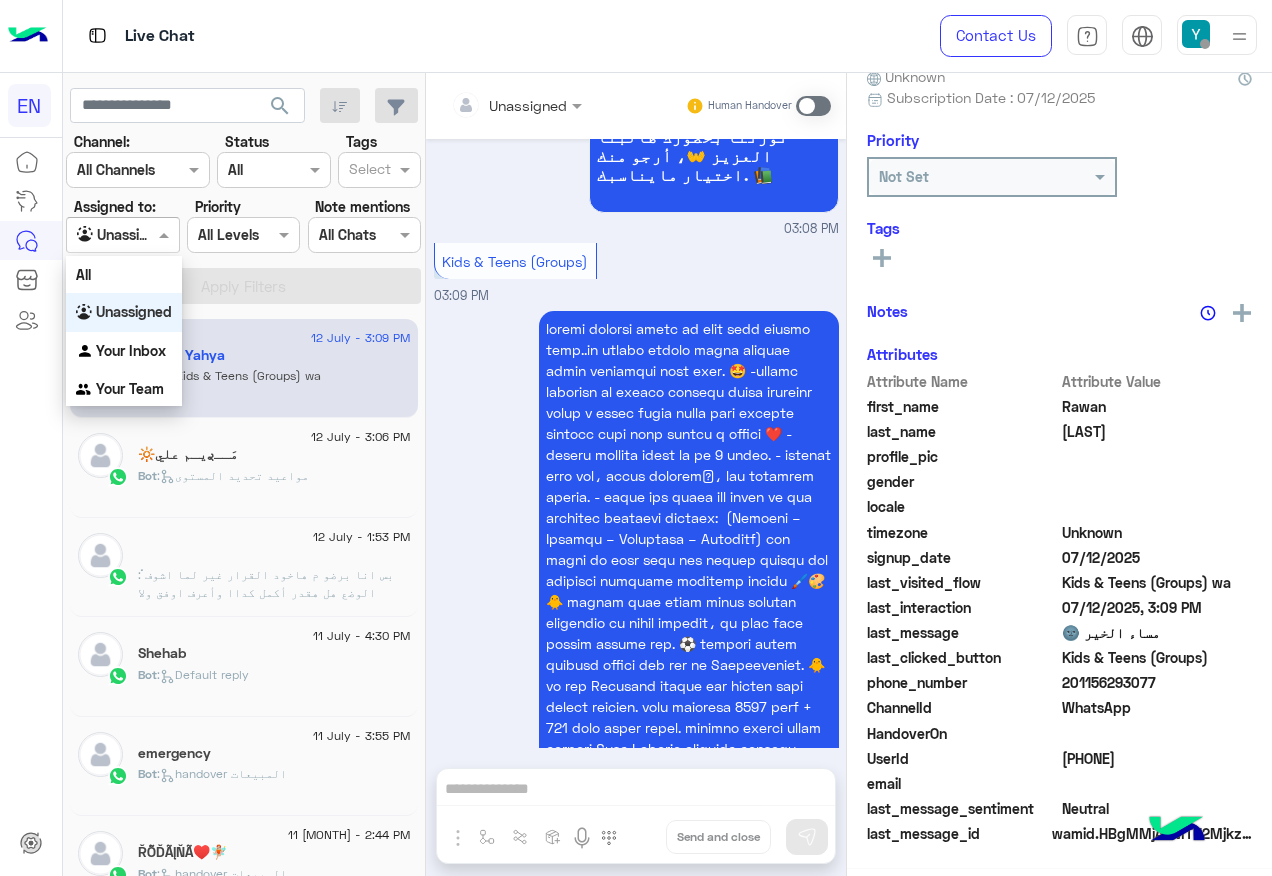 click at bounding box center [100, 235] 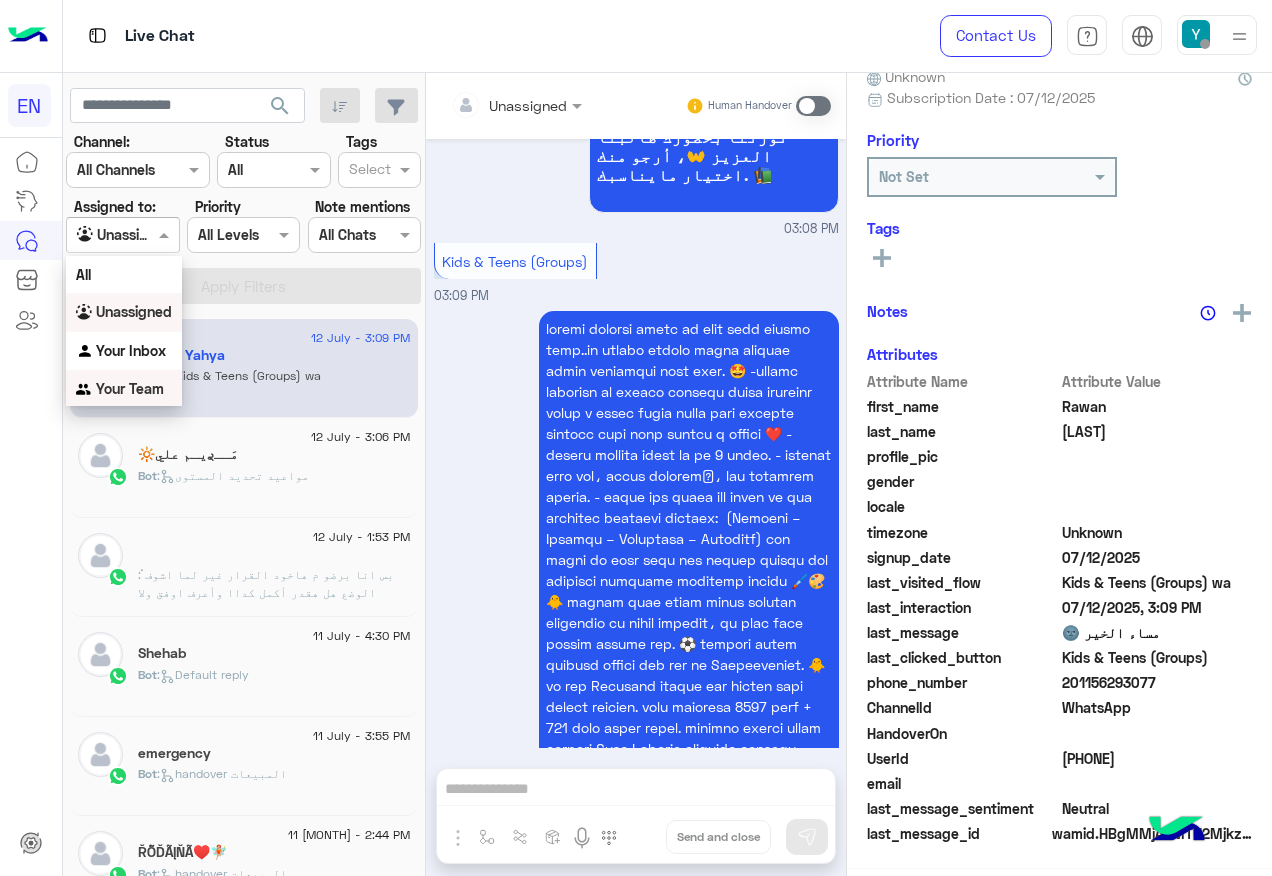 scroll, scrollTop: 200, scrollLeft: 0, axis: vertical 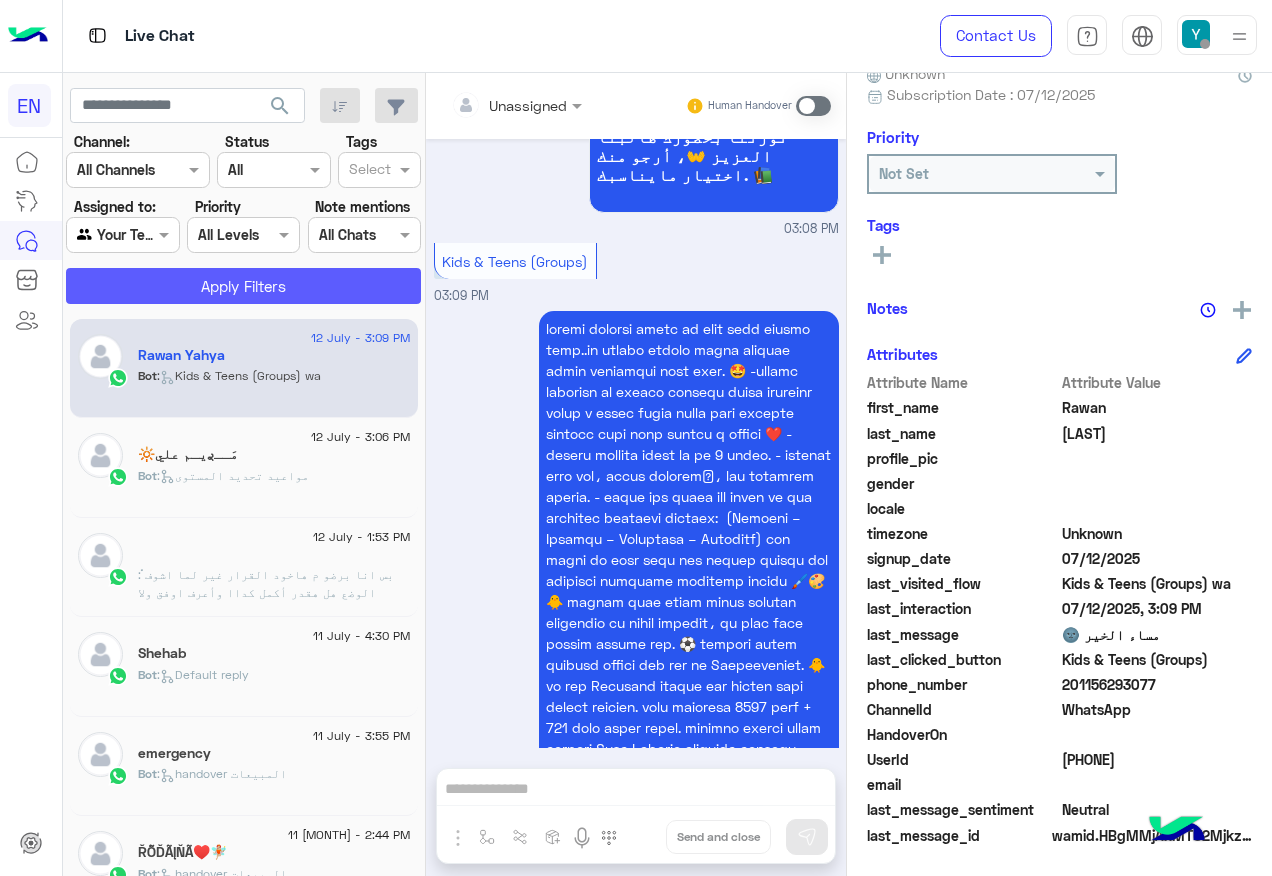 click on "Apply Filters" 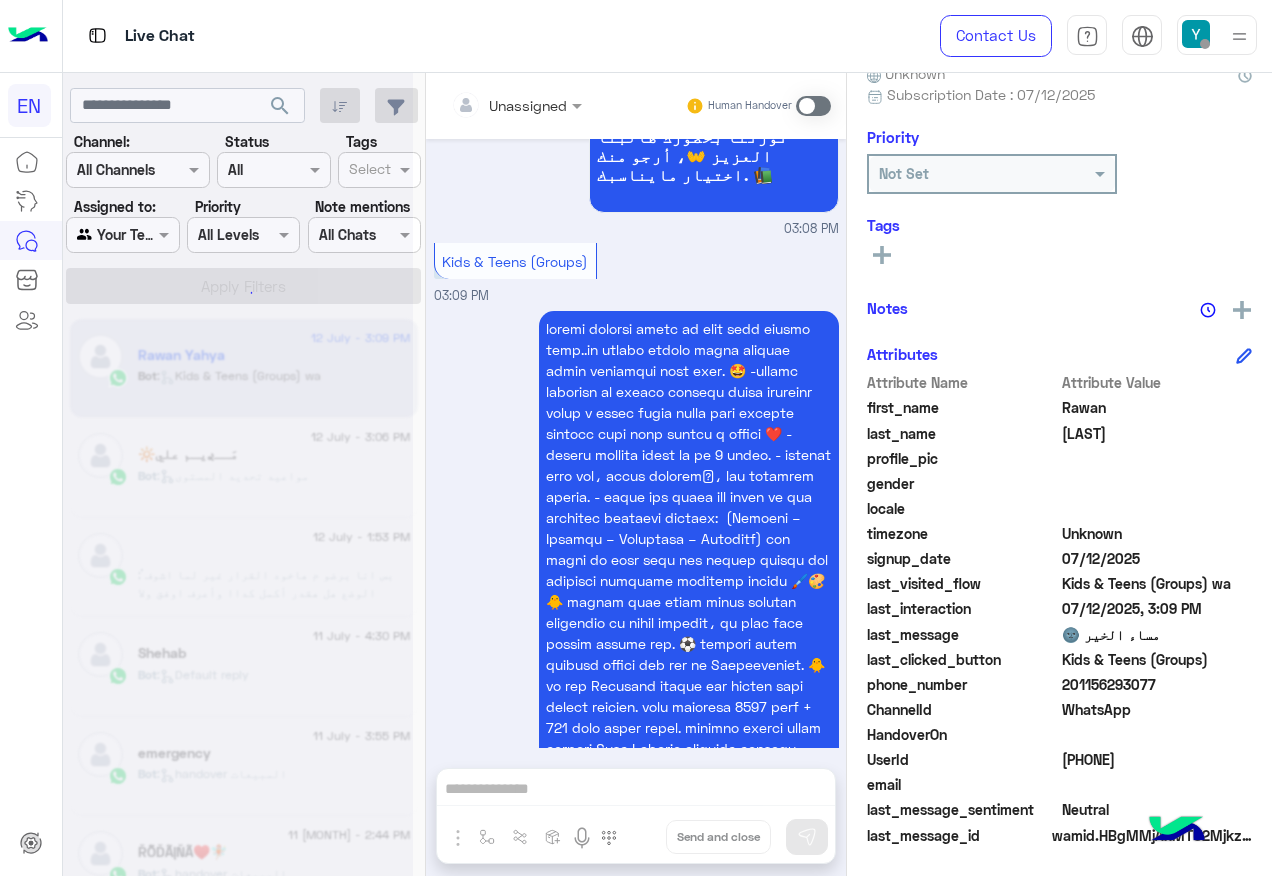 scroll, scrollTop: 0, scrollLeft: 0, axis: both 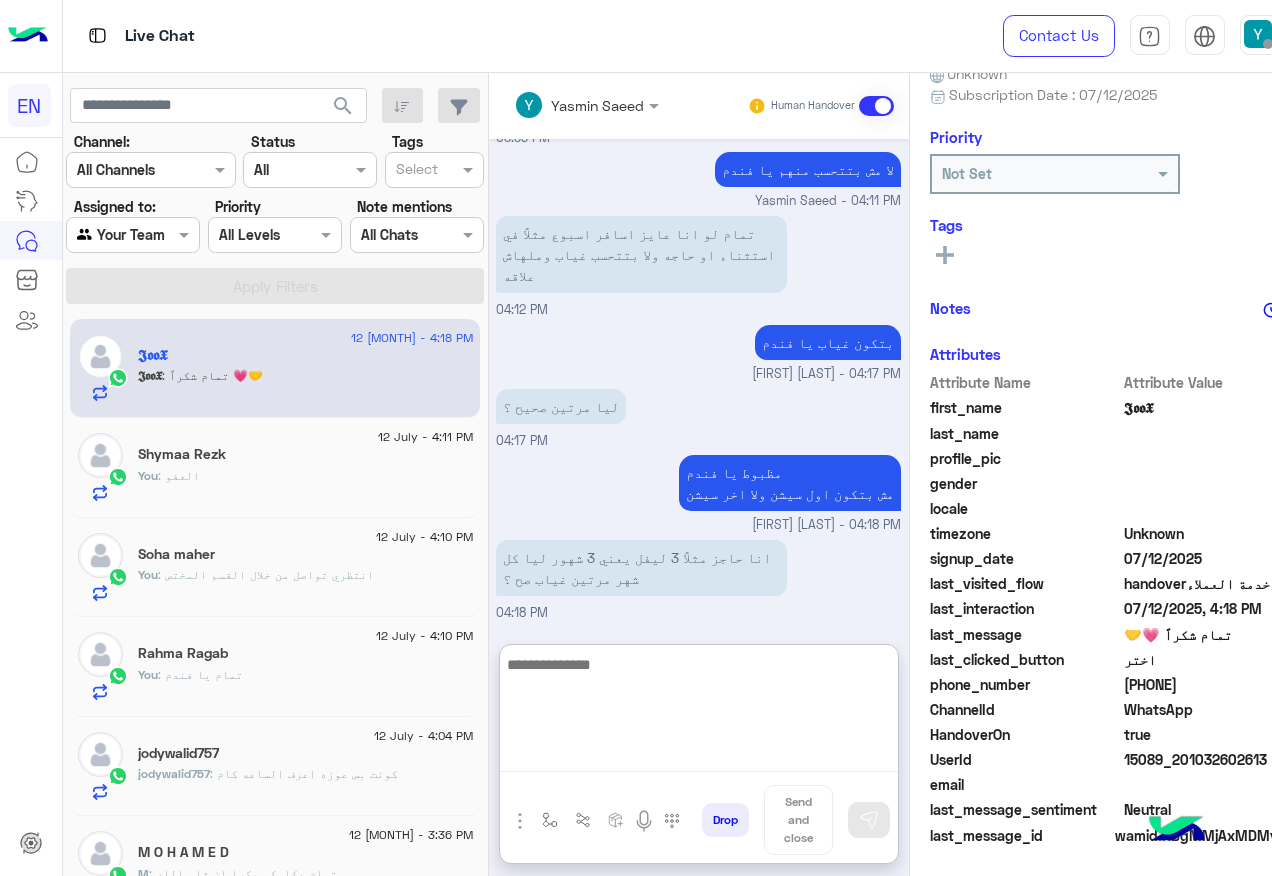 click at bounding box center (699, 712) 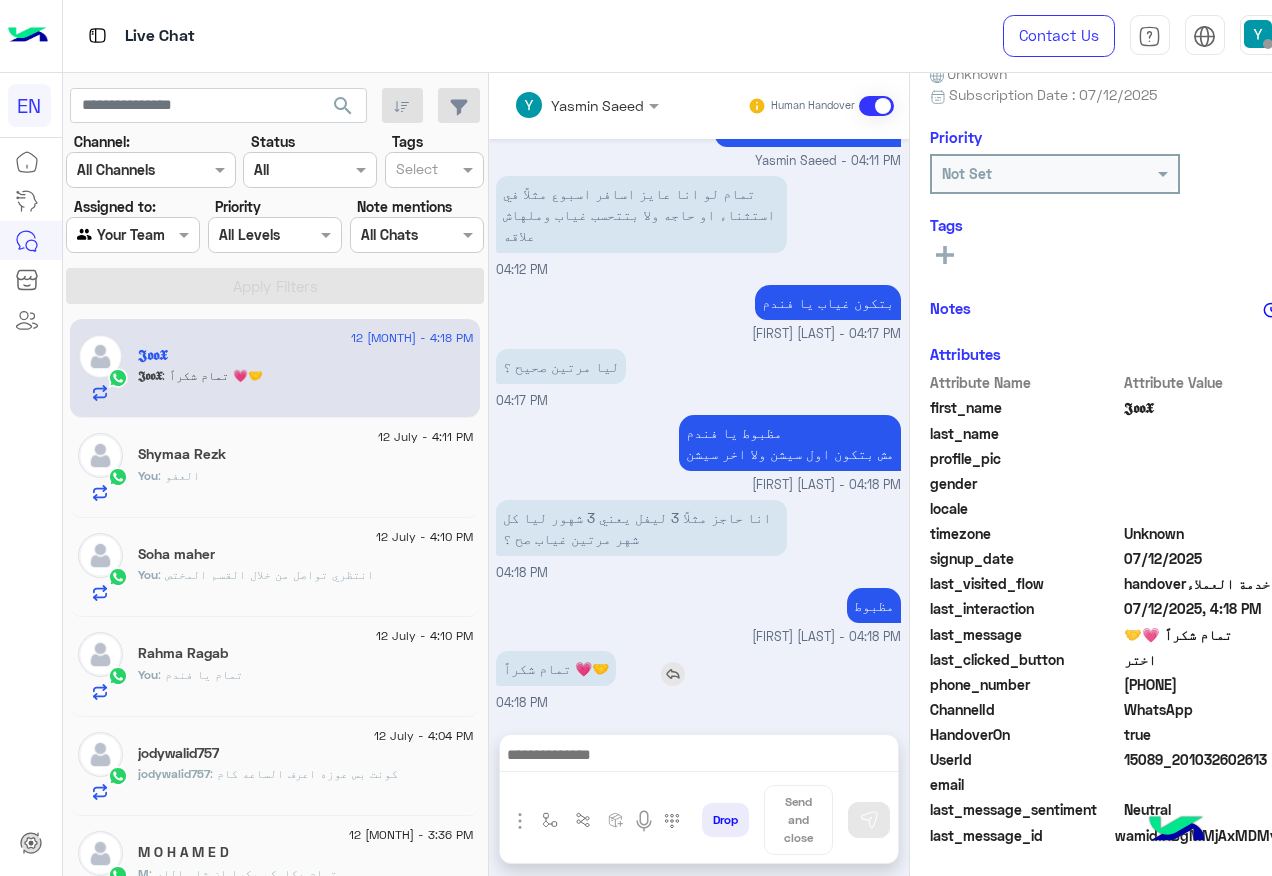 scroll, scrollTop: 968, scrollLeft: 0, axis: vertical 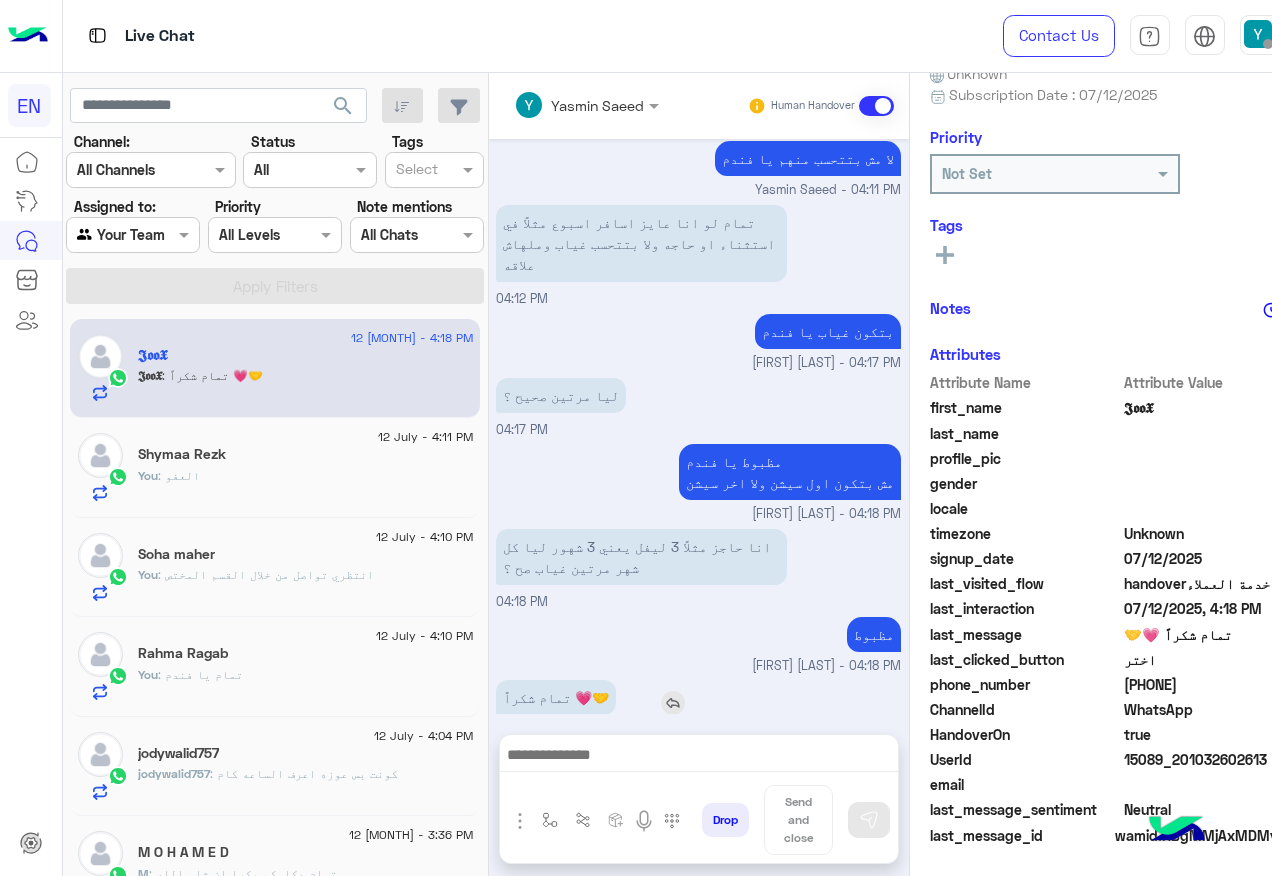 click on "Jul 12, 2025  اهلا بيك طالبنا العزيز 𝕵𝖔𝖔𝖃 فى 𝗘𝗻𝗴𝗹𝗶𝘀𝗵 𝗖𝗮𝗽𝘀𝘂𝗹𝗲𝘀 👋 انا مساعدك الألى الخاص بك فى تعلم اللغة الأنجليزية للبدء من فضلك اضغط على الزر بالأسفل. 🤖  اختر     03:29 PM   𝕵𝖔𝖔𝖃  left the conversation   03:29 PM       اختر    03:31 PM  لتصفح الخدمات التى يقدمها English Capsules 🎓📅 اضغط على الزر بالأسفل 👇    03:31 PM  التحدث مع خدمة العملاء   03:31 PM  انت الأن تتحدث مع احد ممثلى خدمة العملاء اضغط على الزر بالأسفل لرجوع الى البوت.  الرجوع الى البوت     03:31 PM   𝕵𝖔𝖔𝖃  asked to talk to human   03:31 PM       Conversation has been assigned to Call Center   03:31 PM      لو سمحت عايز اسأل عن حاجه   03:32 PM  استفسار حضرتك بخصوص ايه  03:34 PM" at bounding box center [699, 426] 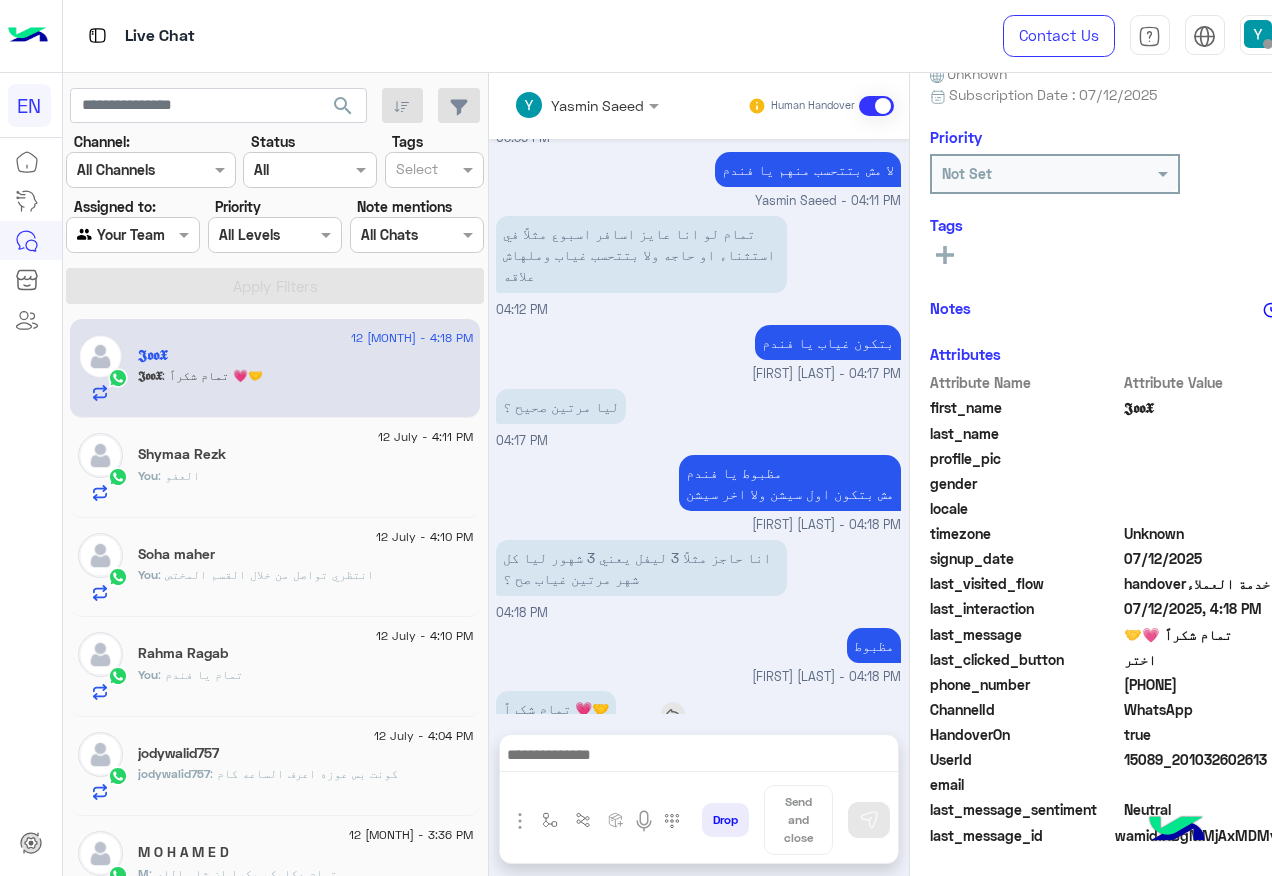 click on "تمام شكراً 💗🤝" at bounding box center [556, 708] 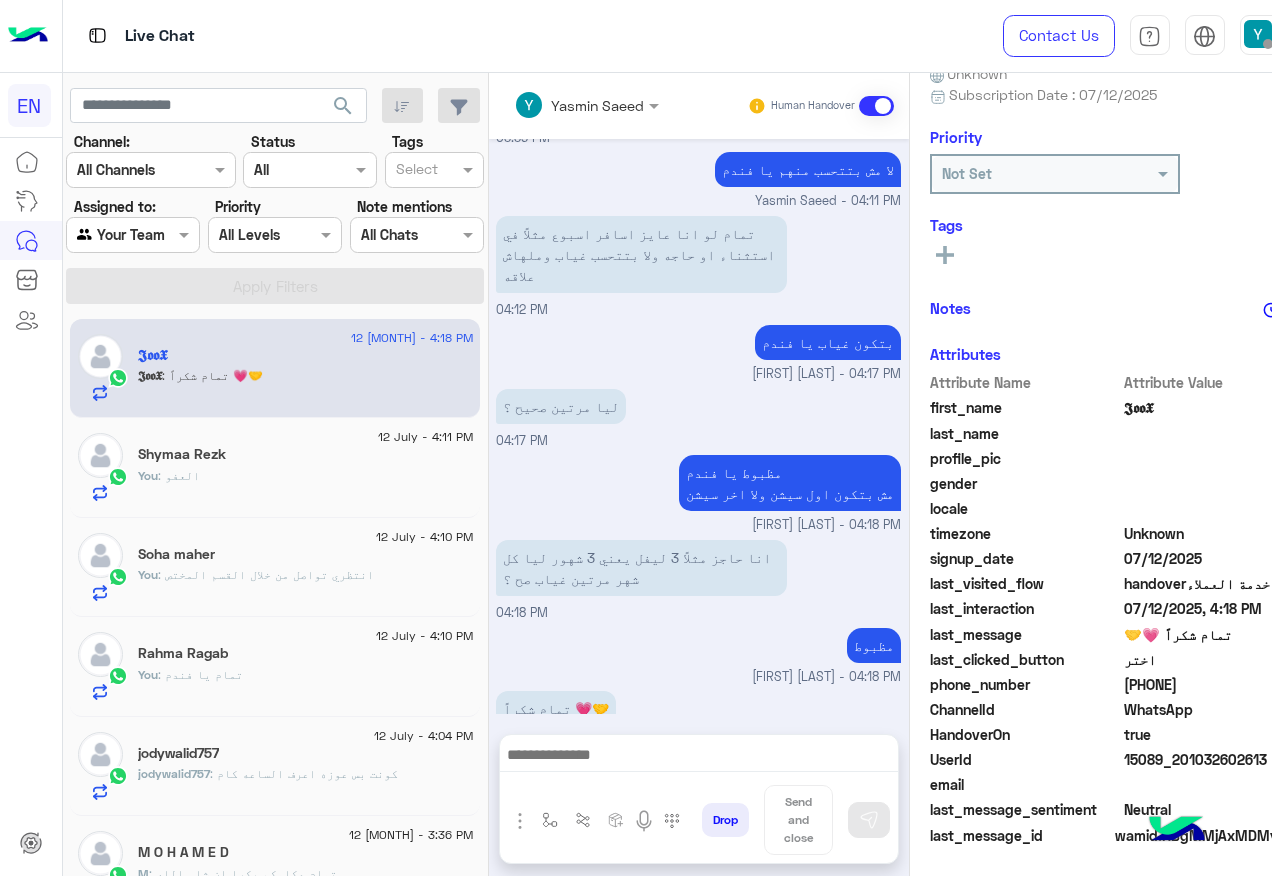 click at bounding box center [133, 234] 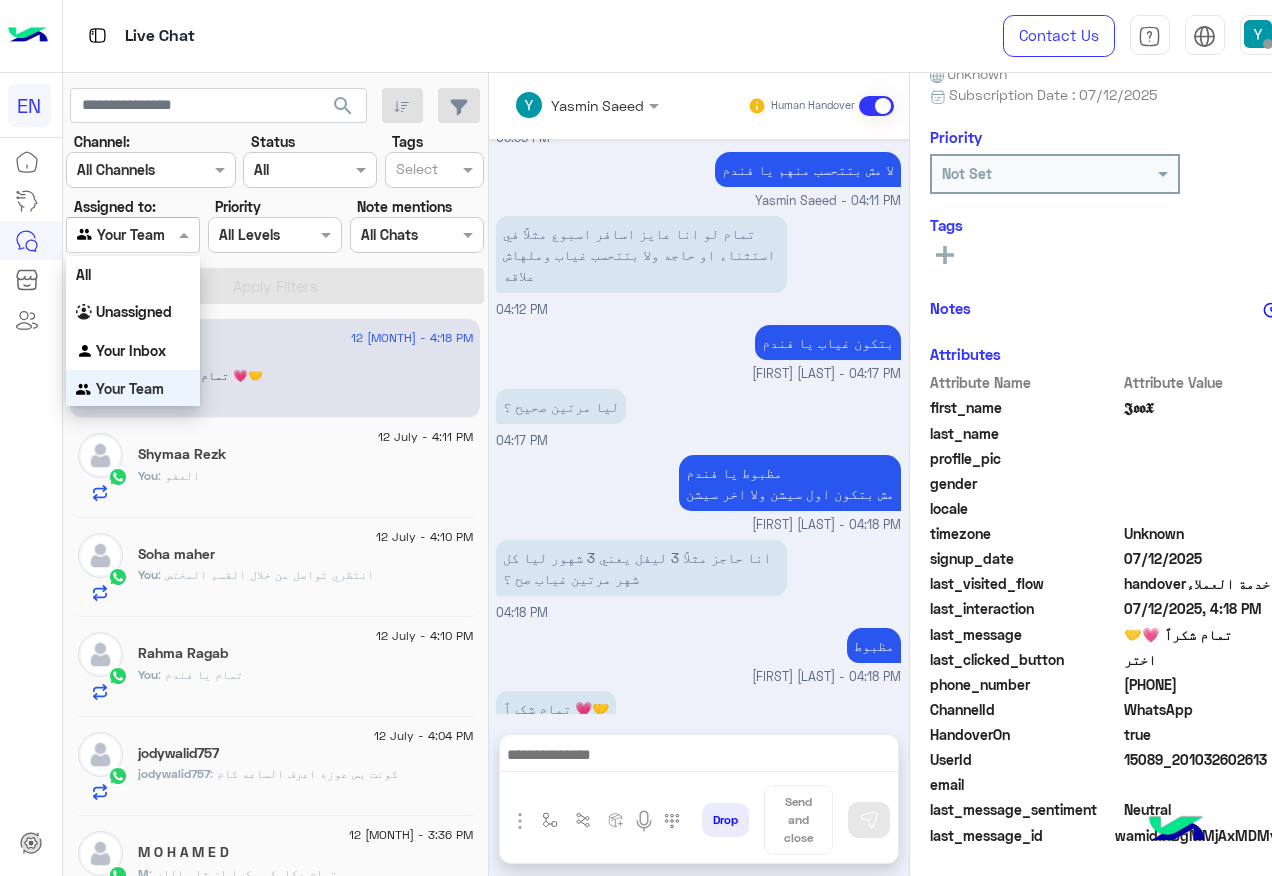 scroll, scrollTop: 1, scrollLeft: 0, axis: vertical 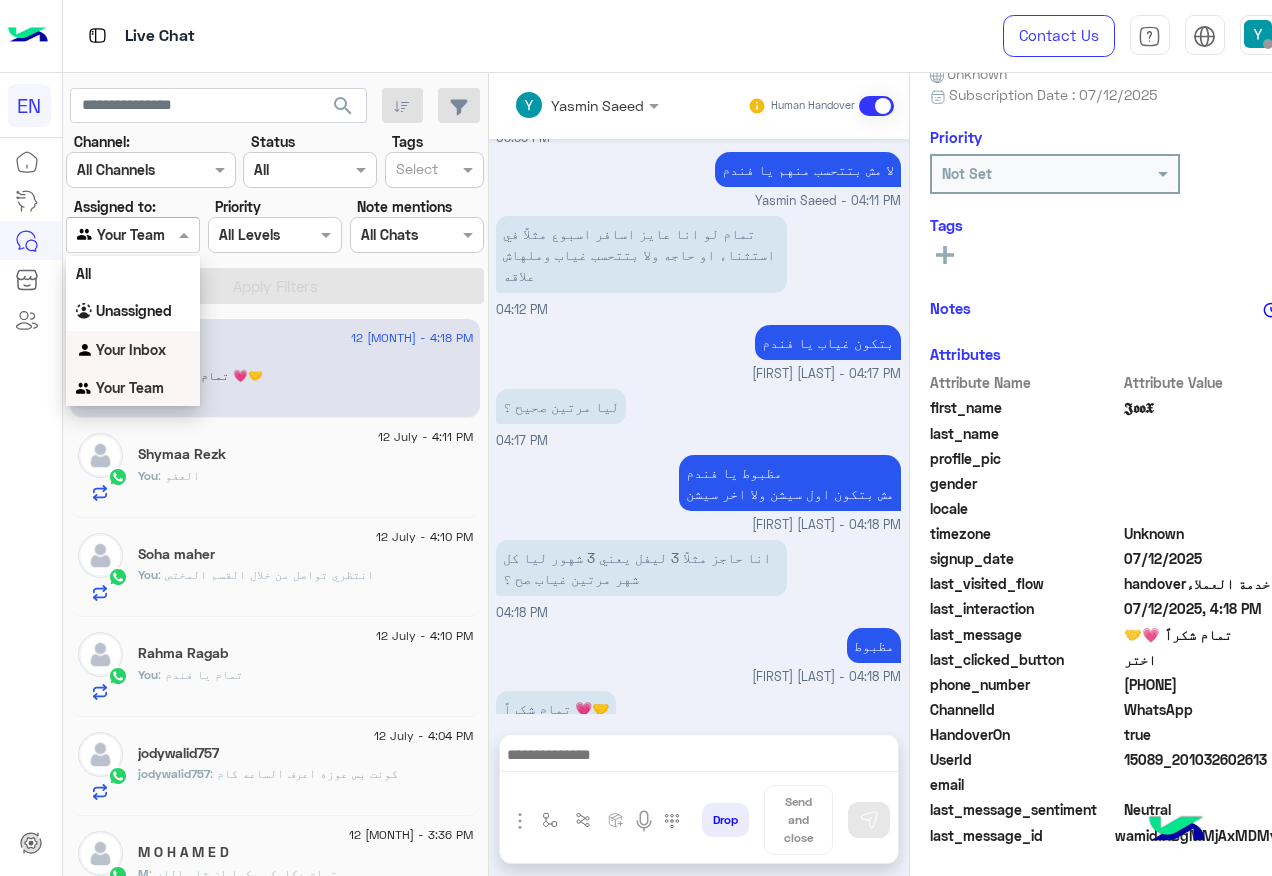 click on "Your Inbox" at bounding box center [131, 349] 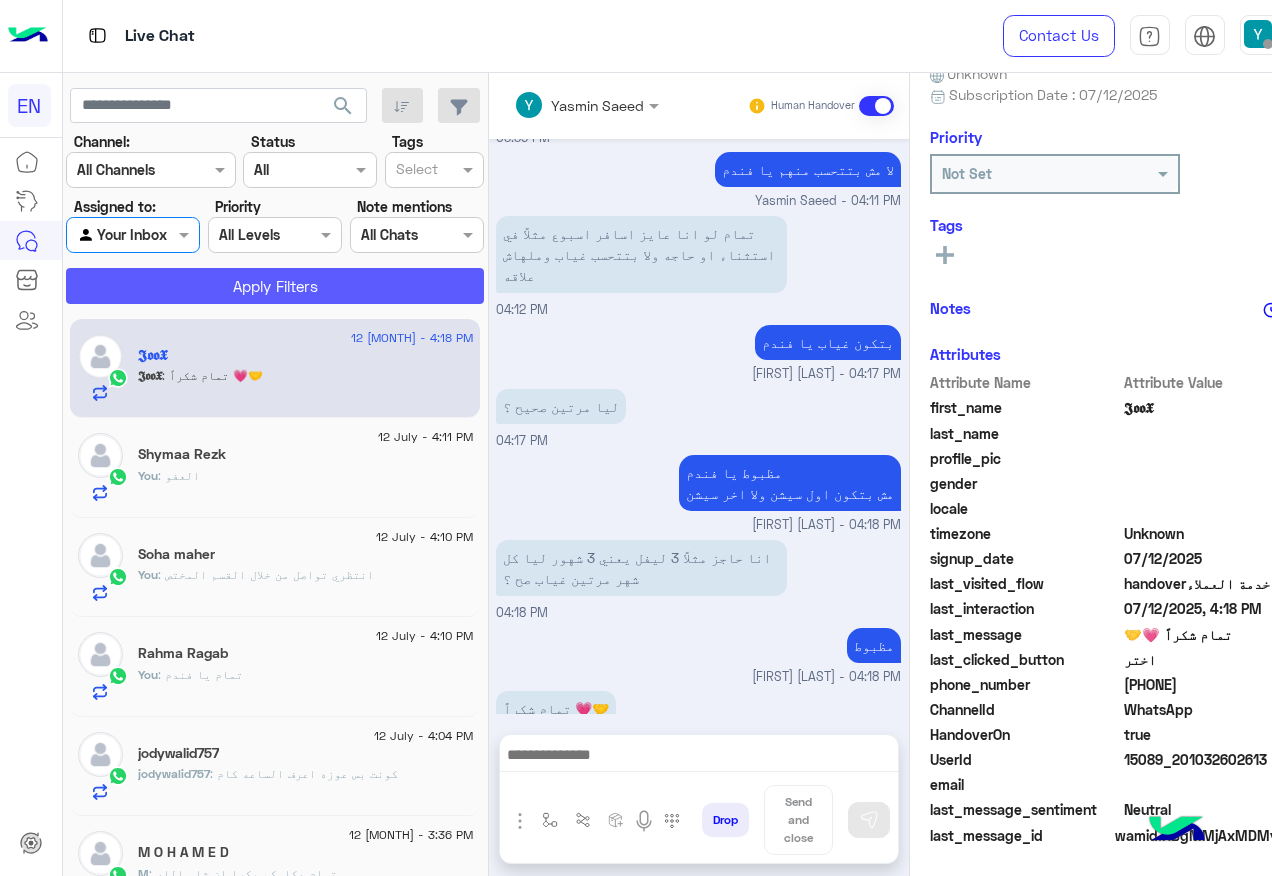 click on "Apply Filters" 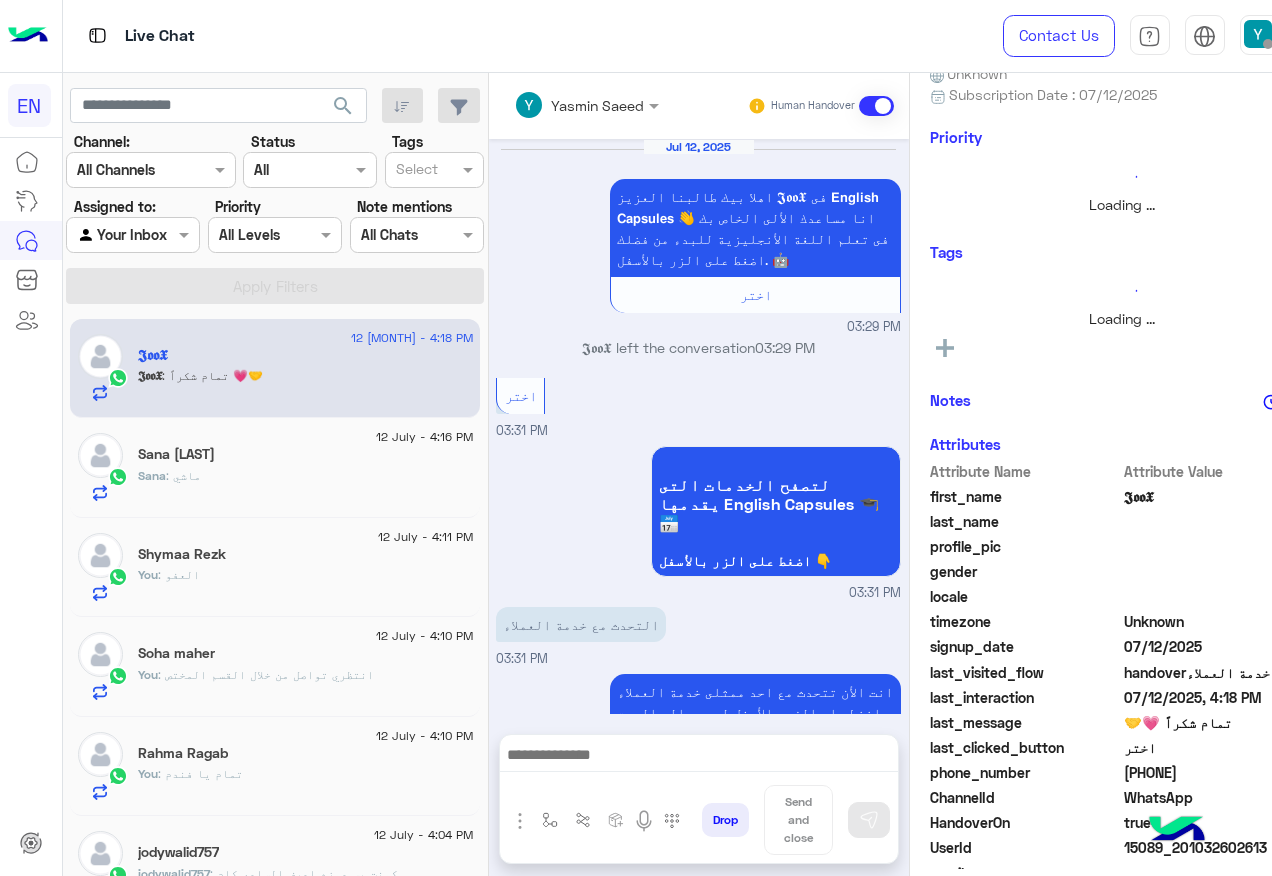 scroll, scrollTop: 968, scrollLeft: 0, axis: vertical 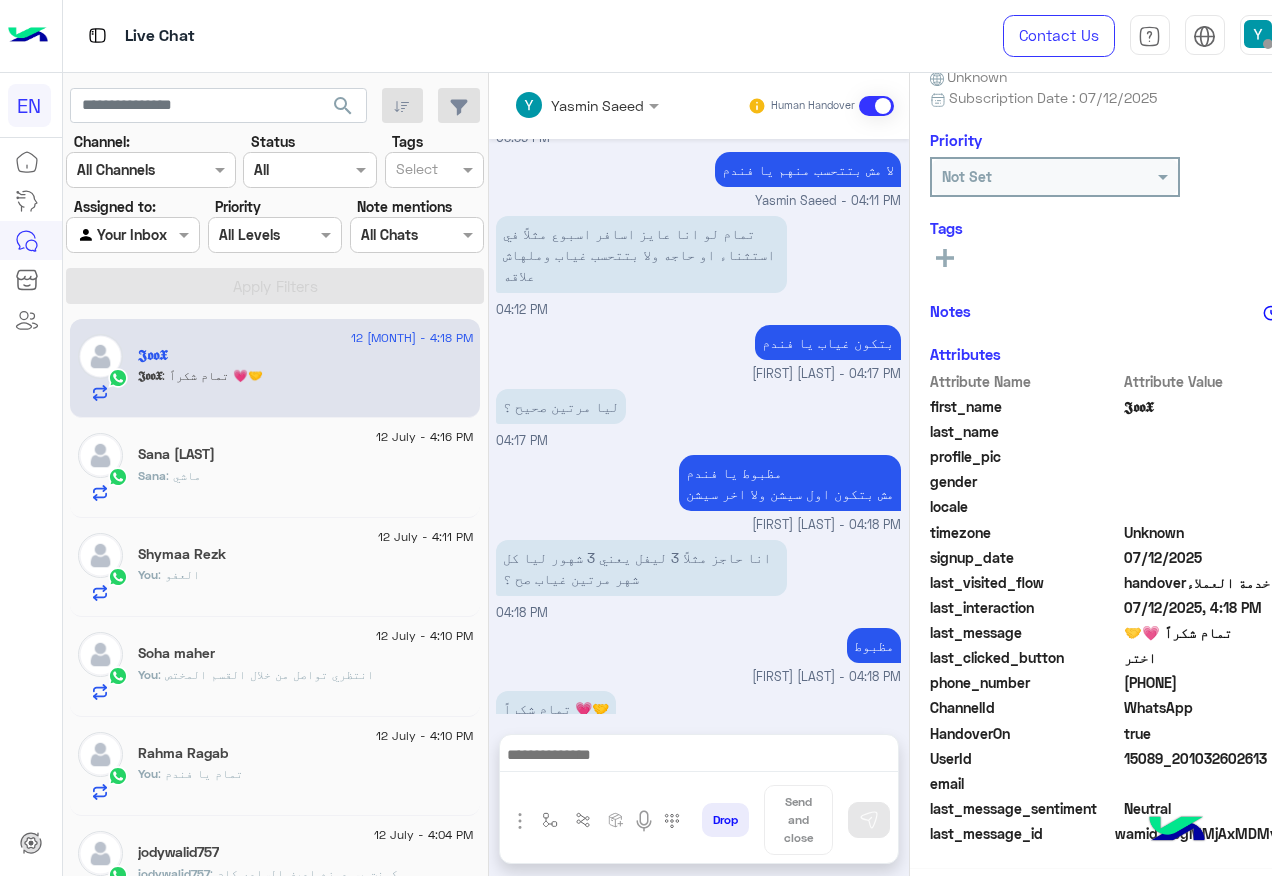 click at bounding box center [133, 234] 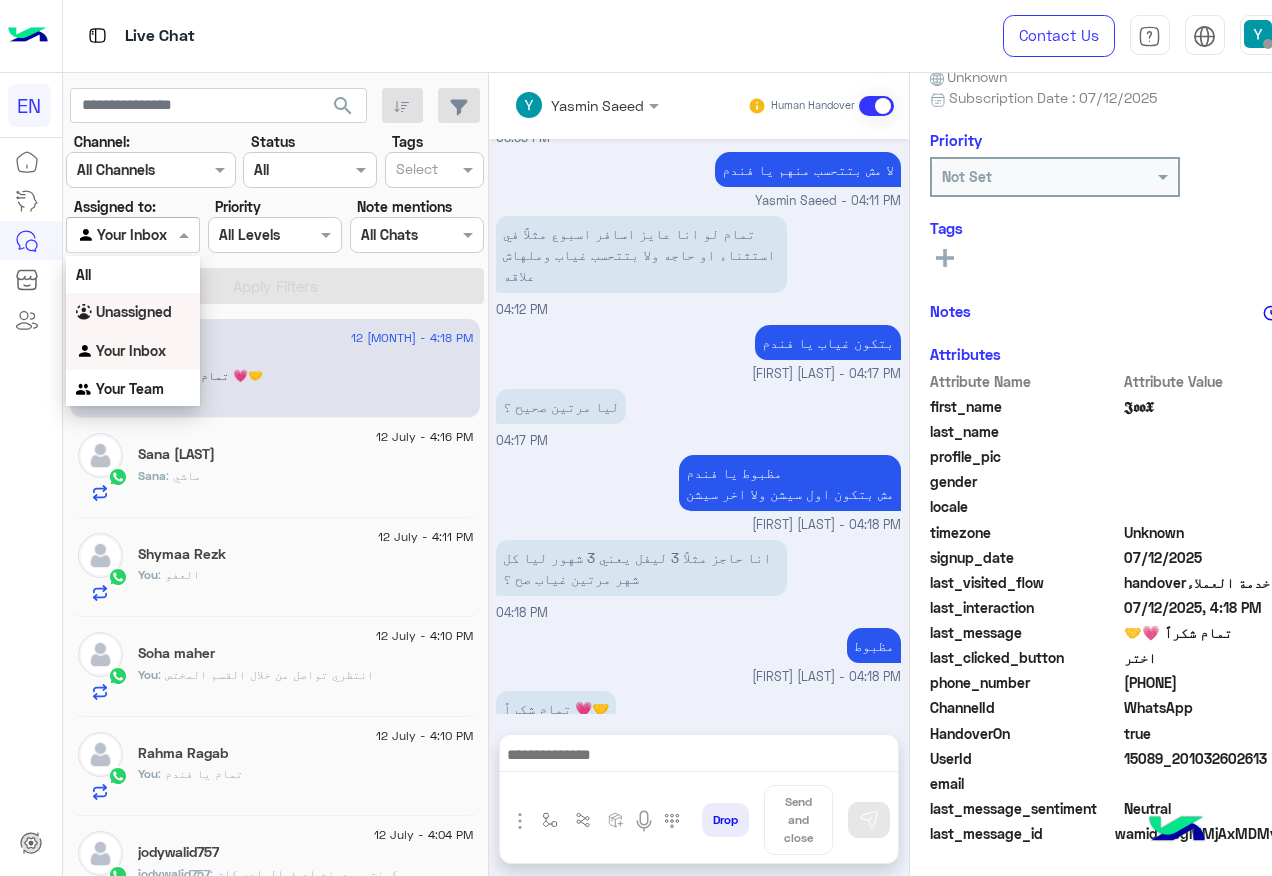 click on "Unassigned" at bounding box center (133, 312) 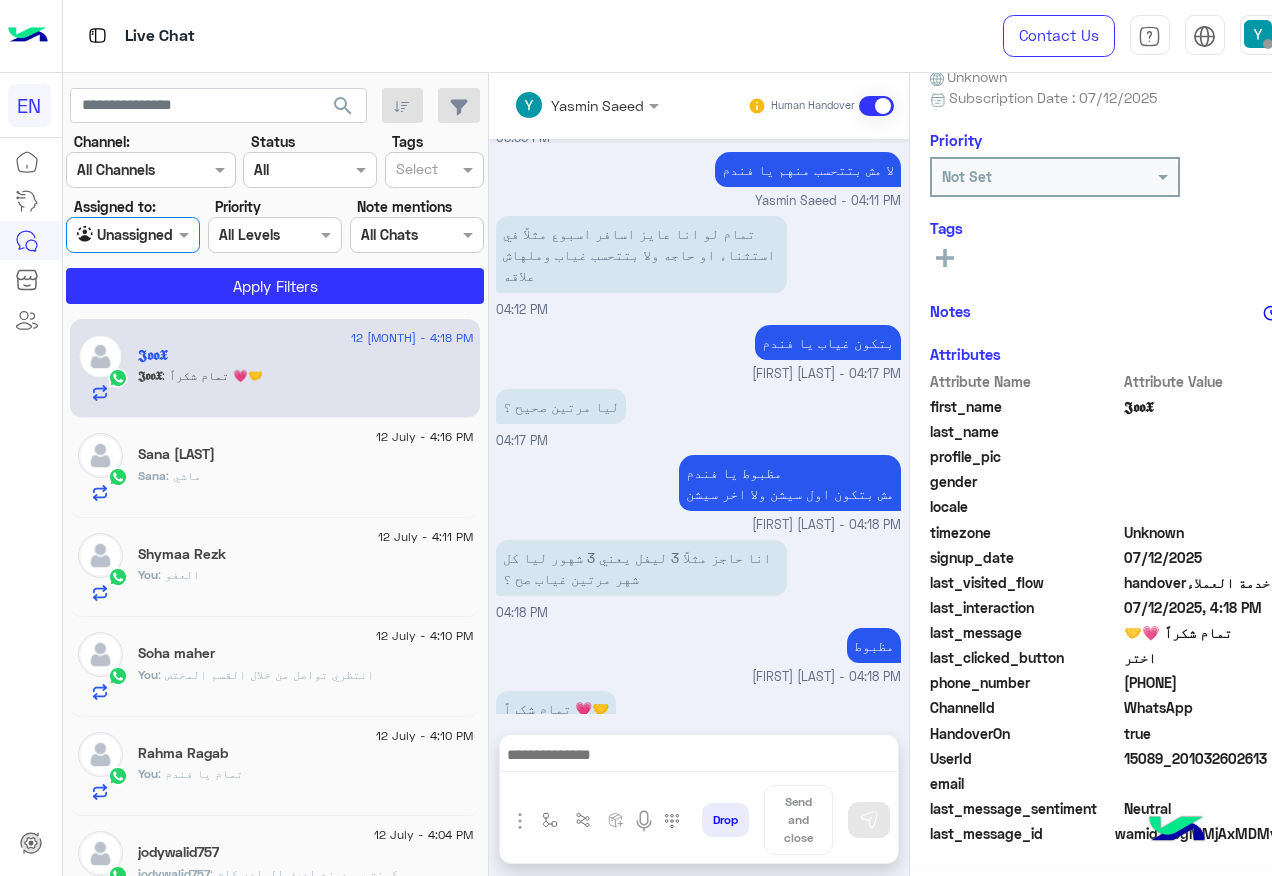 click on "search Channel: Channel All Channels Status Channel All Tags Select Assigned to: Agent Filter Unassigned Priority All Levels All Levels Note mentions Select All Chats Apply Filters" 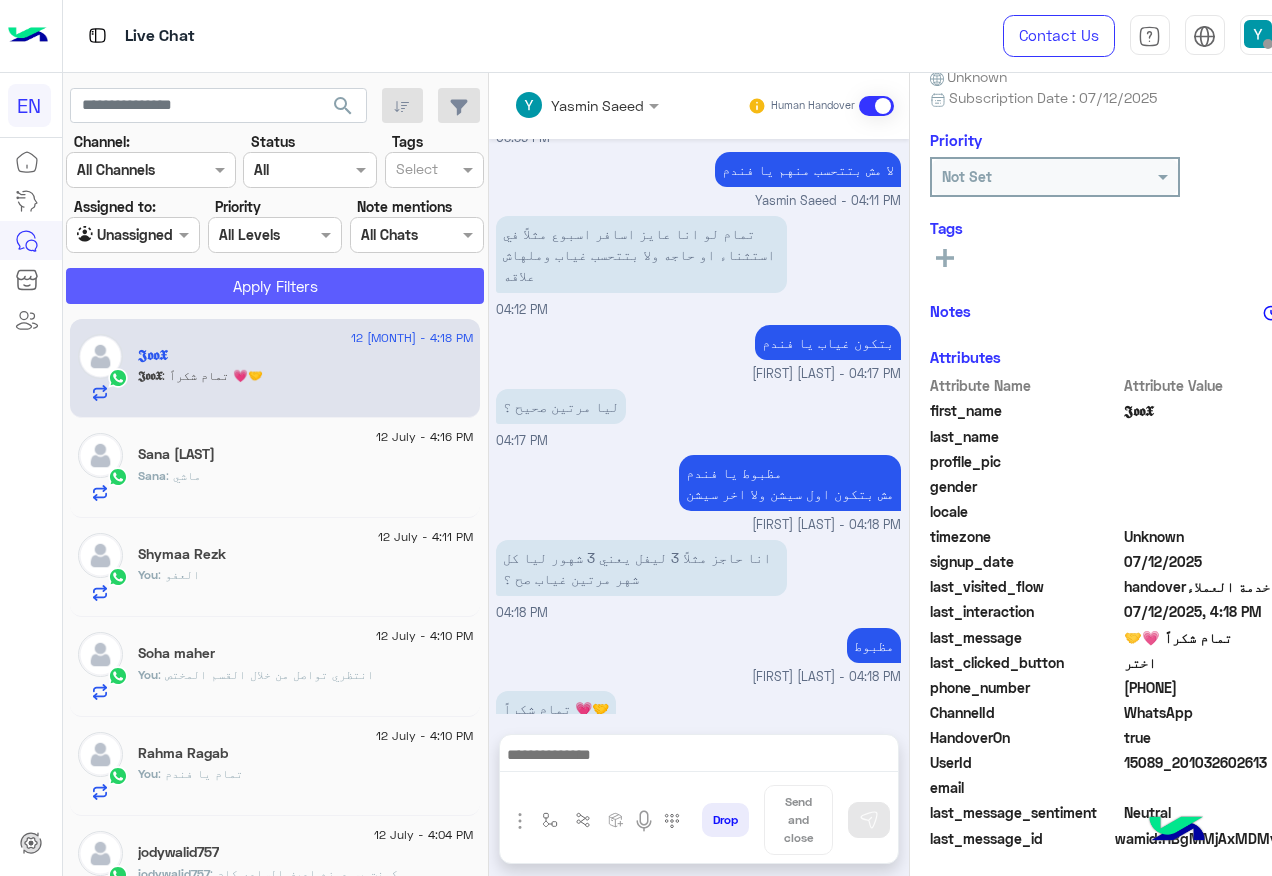 scroll, scrollTop: 200, scrollLeft: 0, axis: vertical 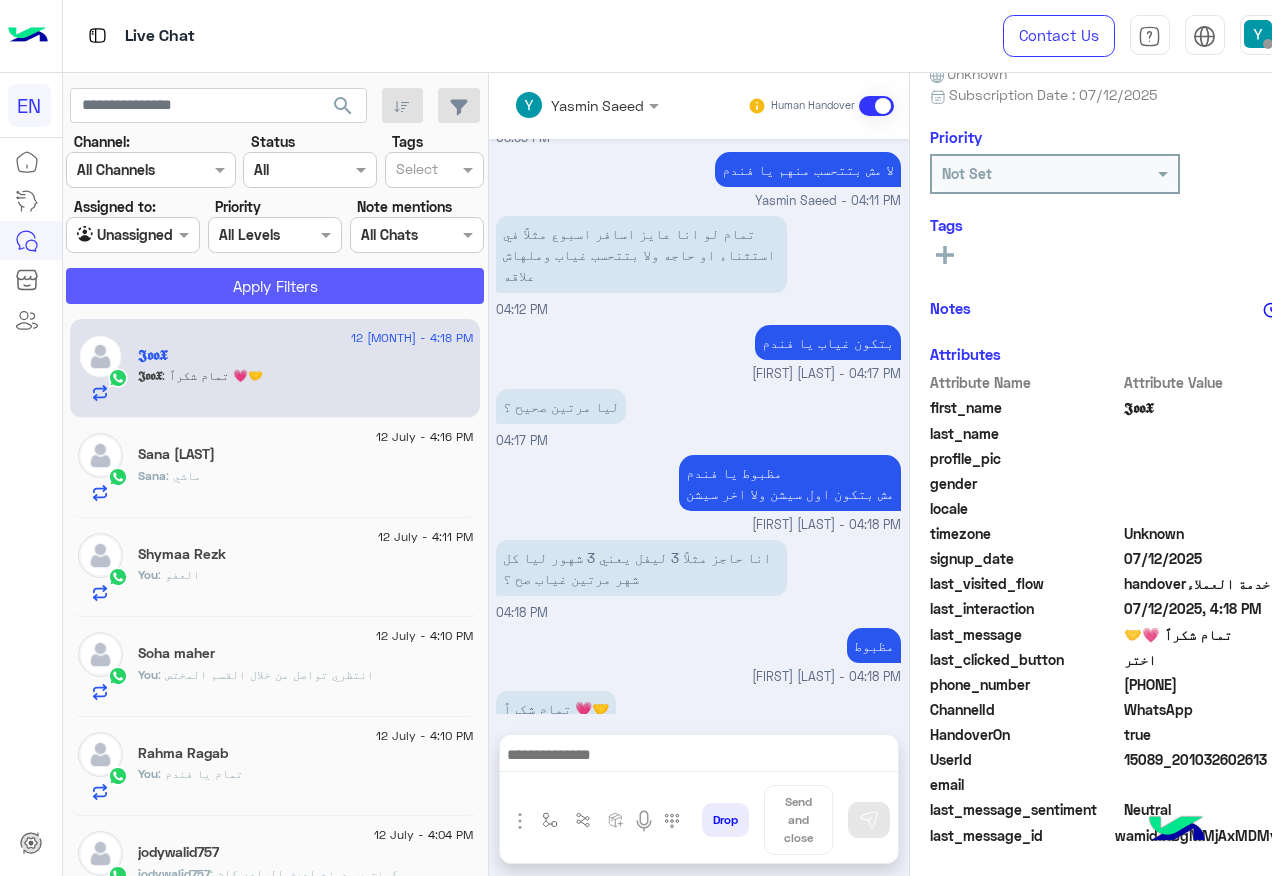 click on "Apply Filters" 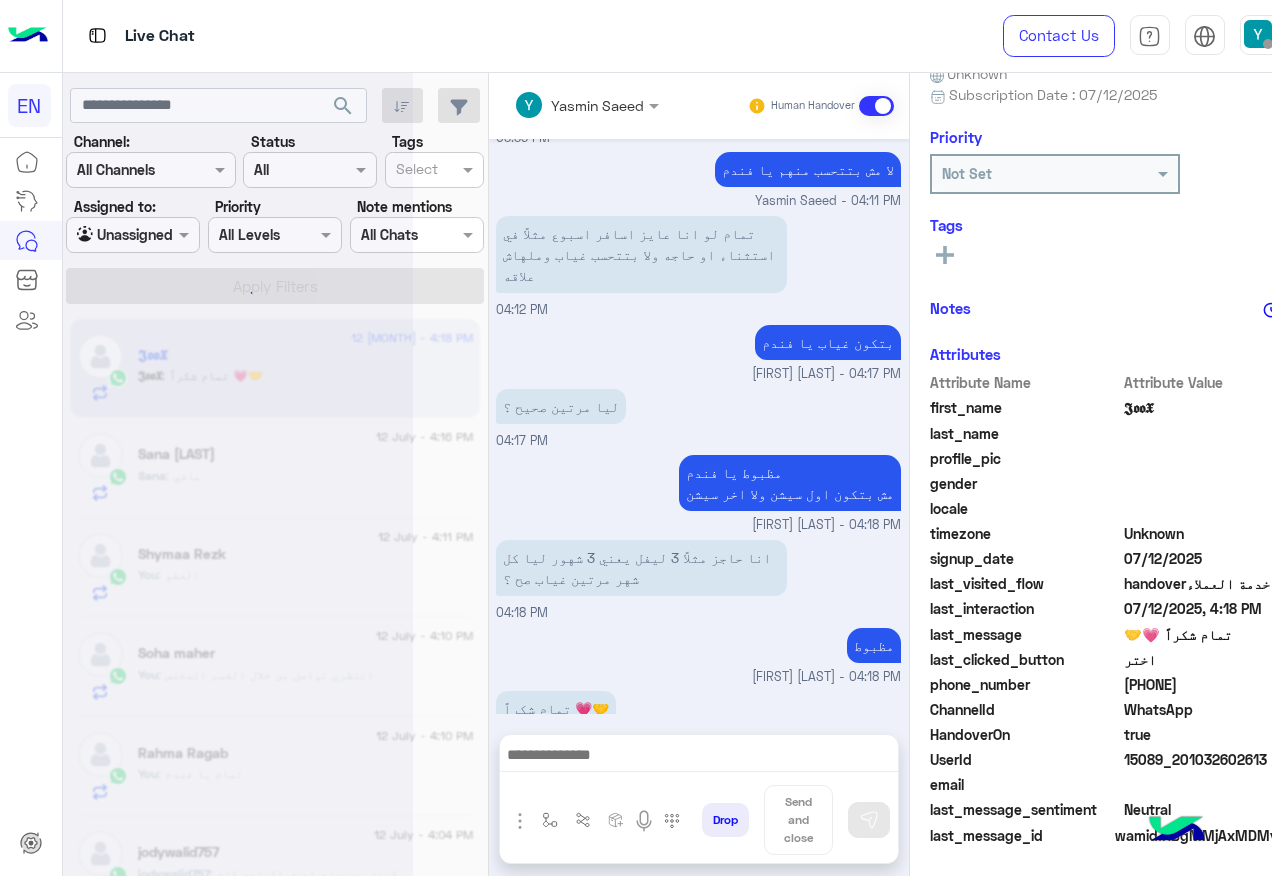 scroll, scrollTop: 0, scrollLeft: 0, axis: both 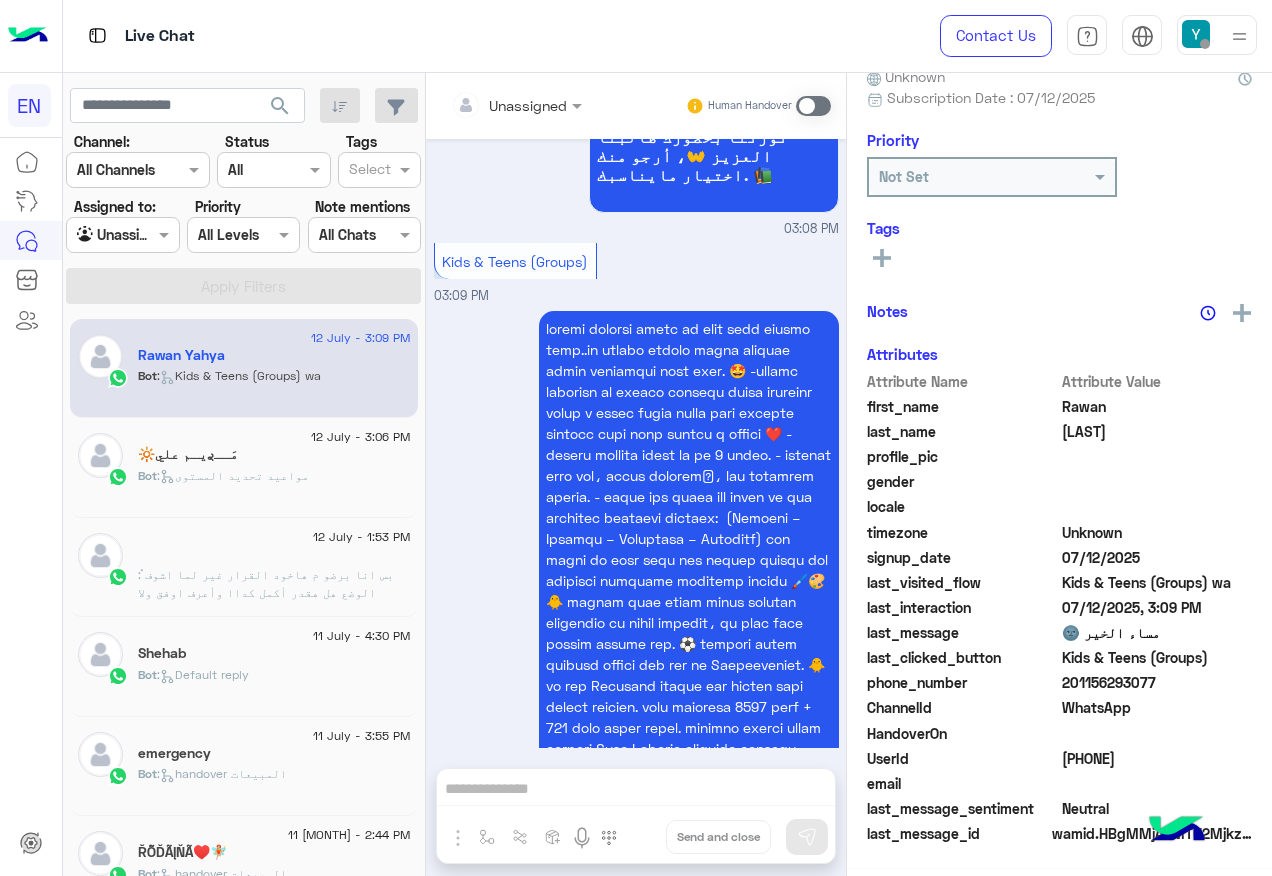drag, startPoint x: 154, startPoint y: 243, endPoint x: 150, endPoint y: 255, distance: 12.649111 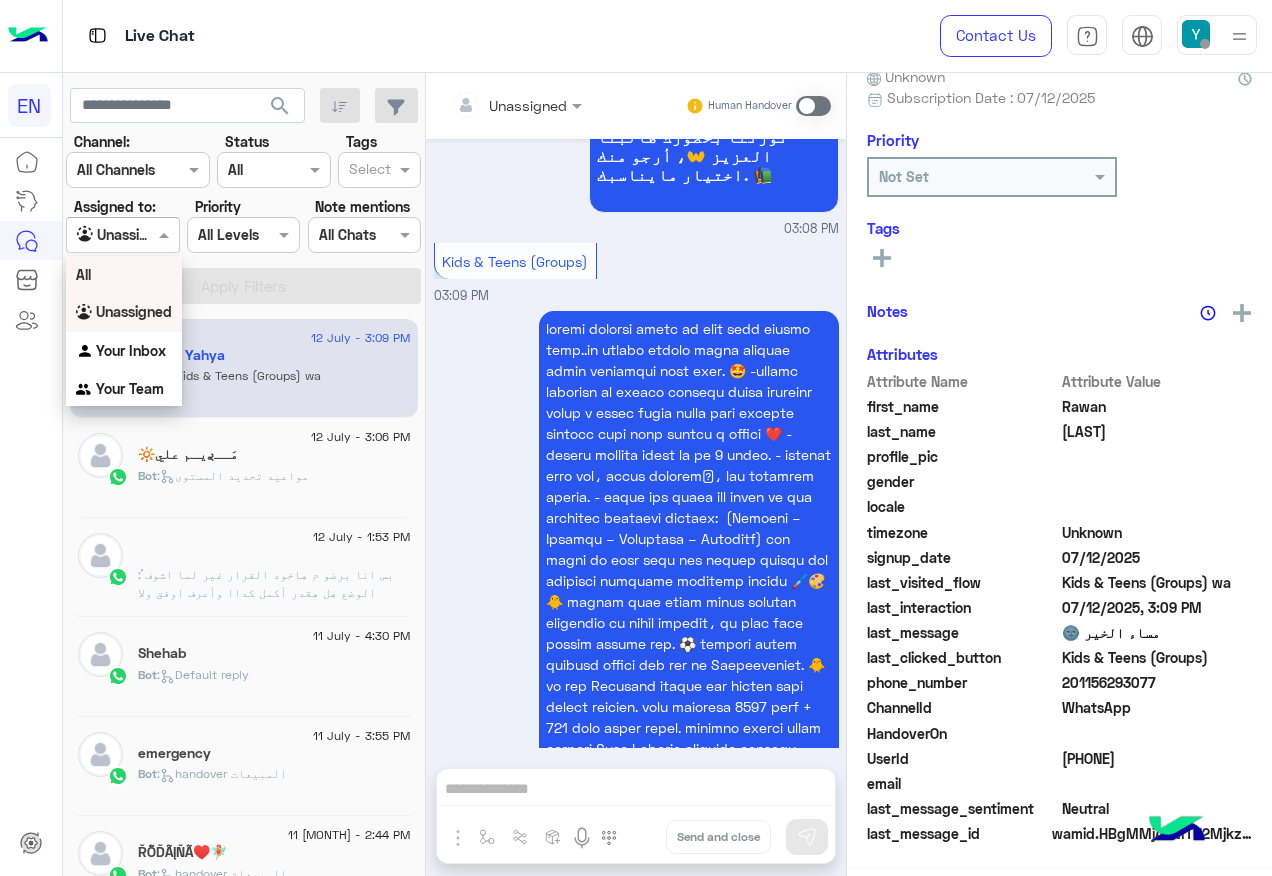 click on "All" at bounding box center (124, 274) 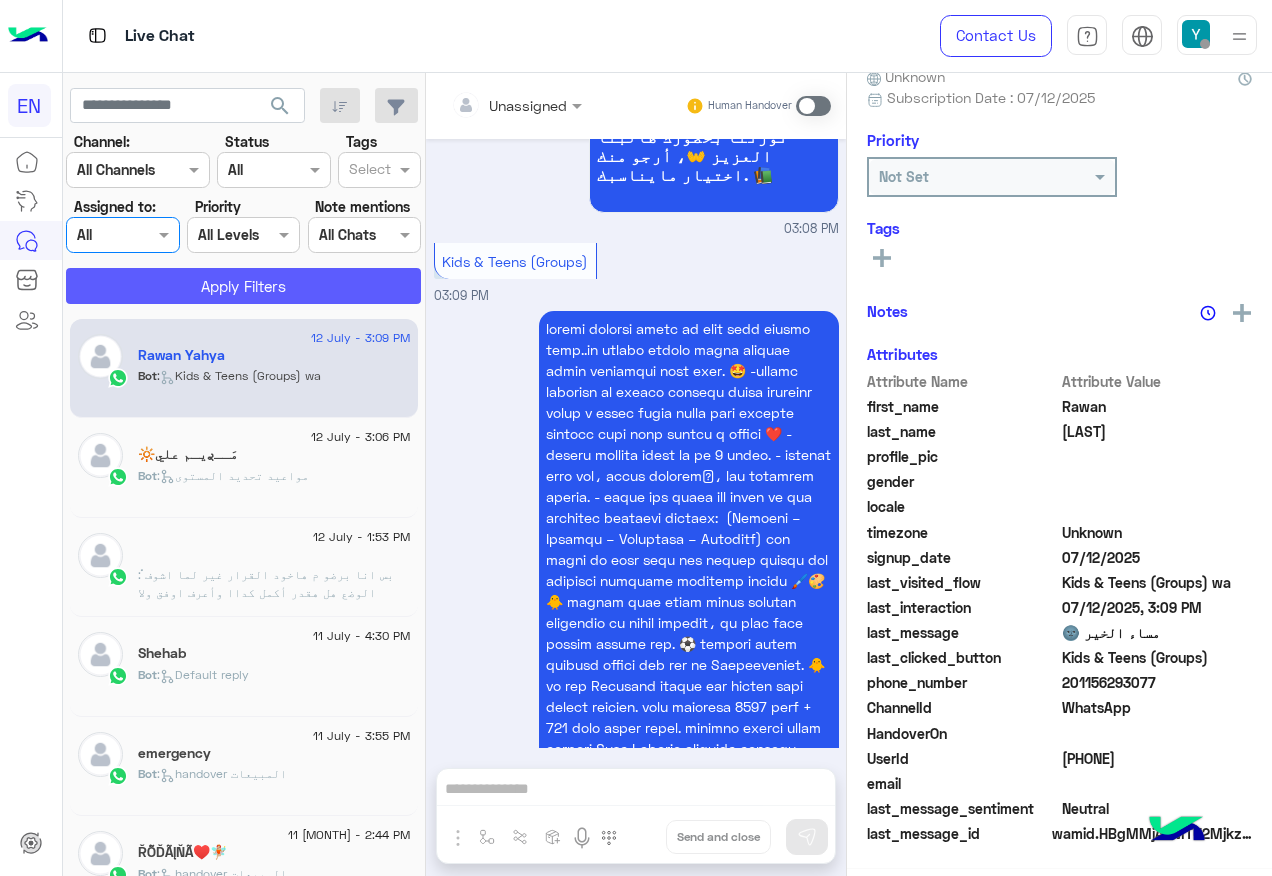 click on "Apply Filters" 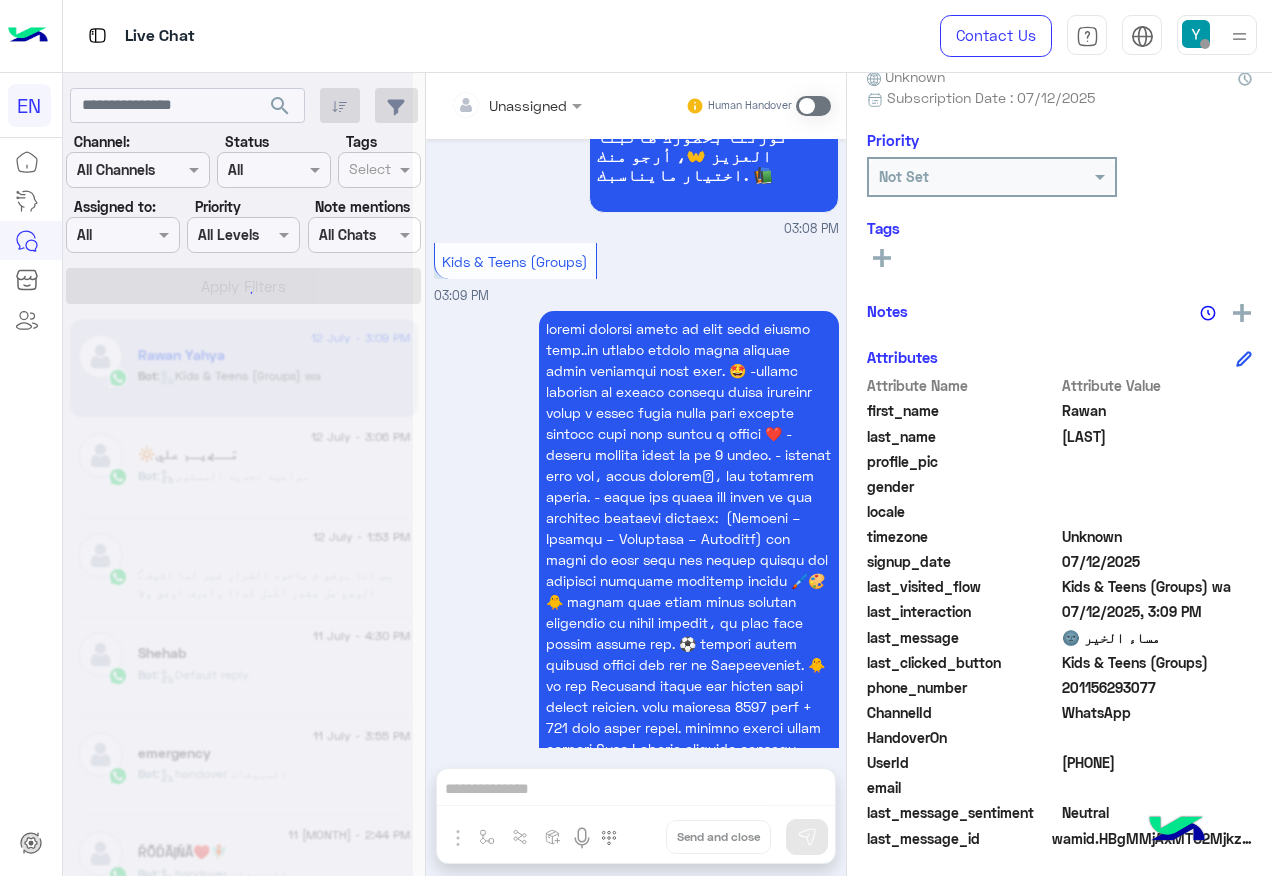 scroll, scrollTop: 200, scrollLeft: 0, axis: vertical 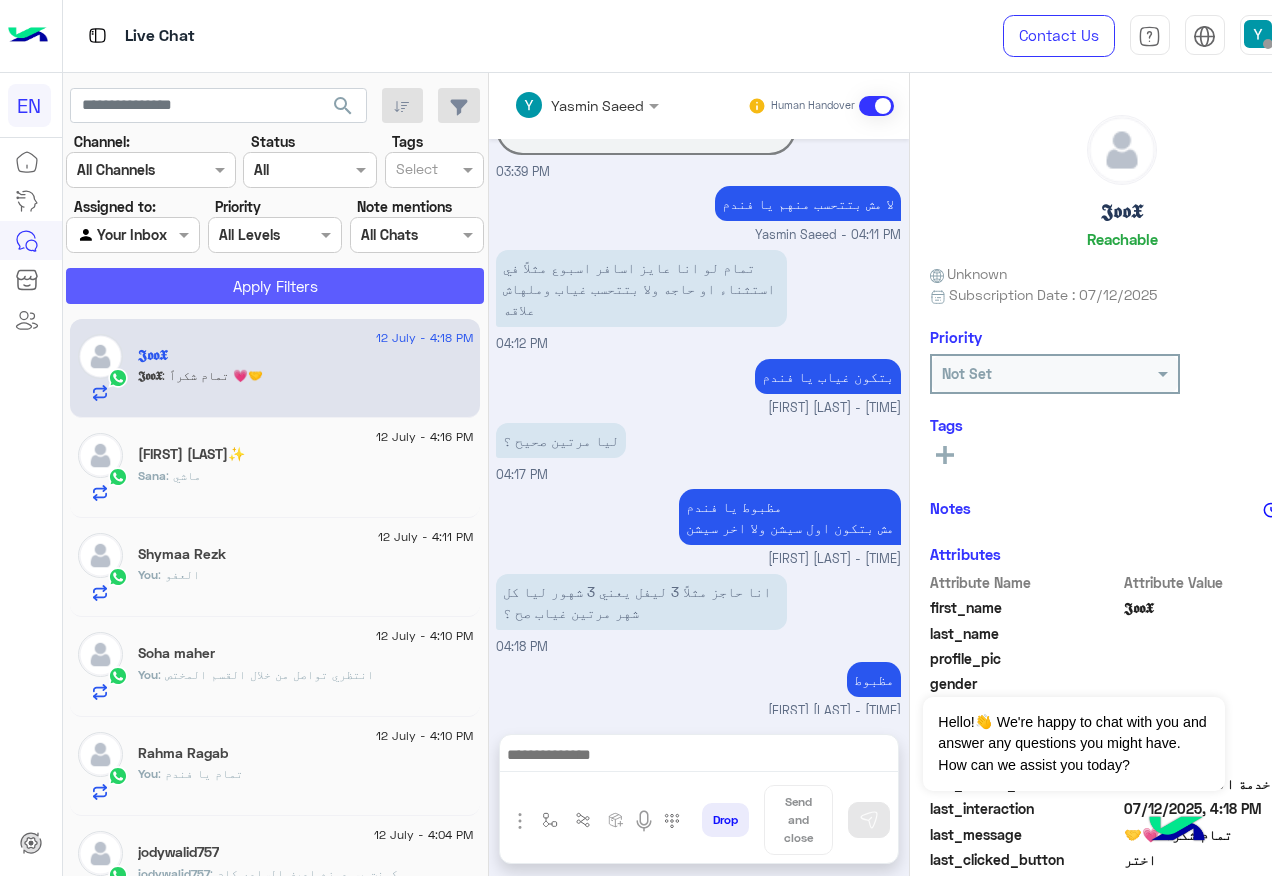 click on "Apply Filters" 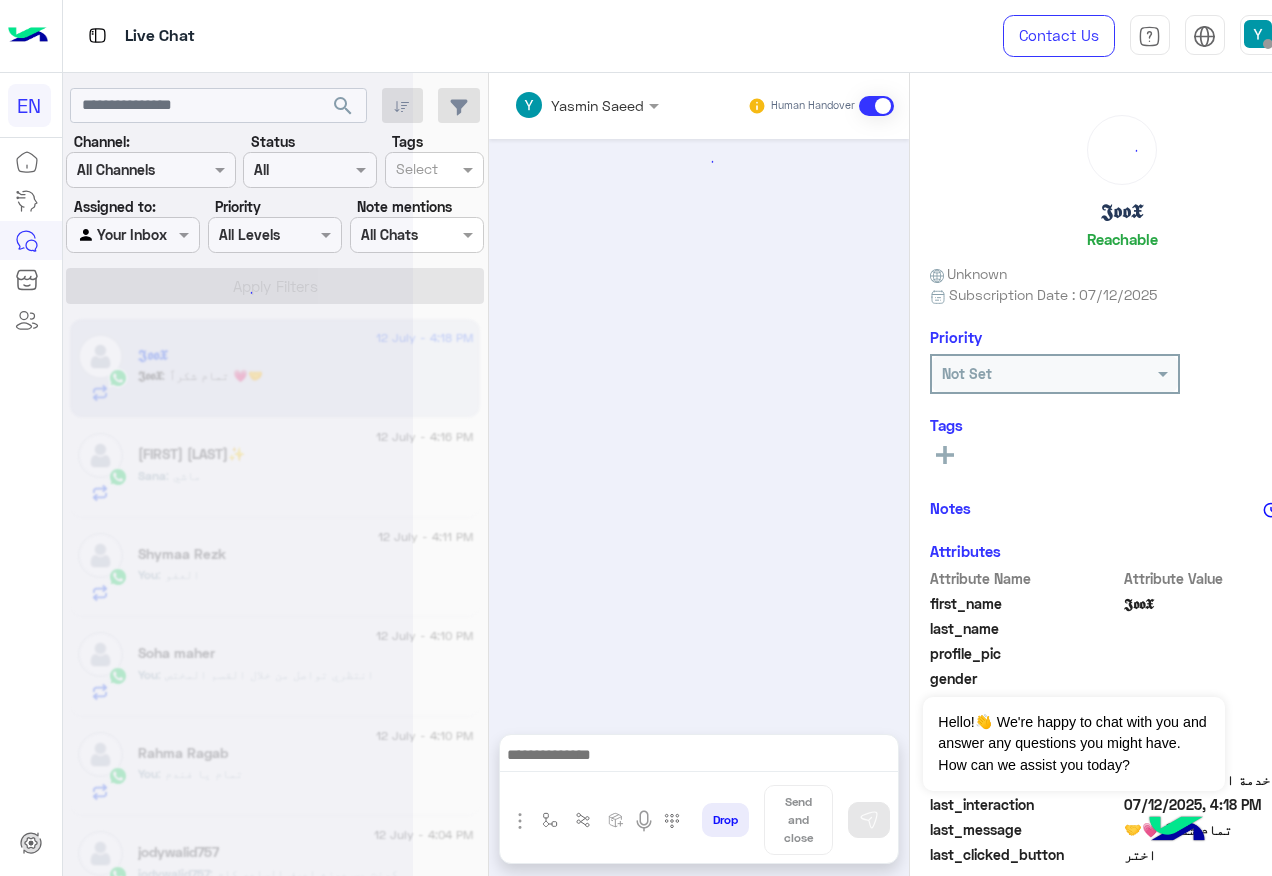 scroll, scrollTop: 968, scrollLeft: 0, axis: vertical 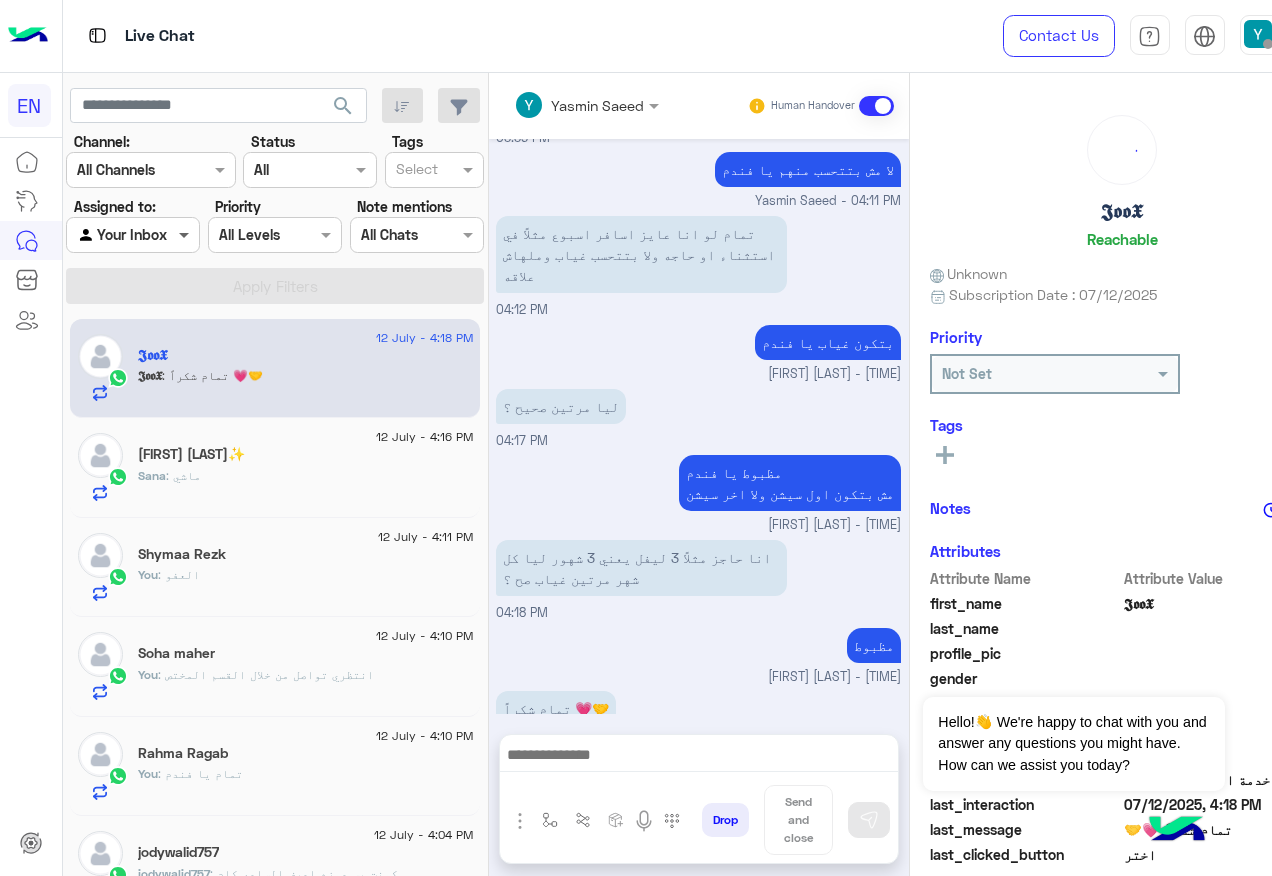 click at bounding box center (186, 234) 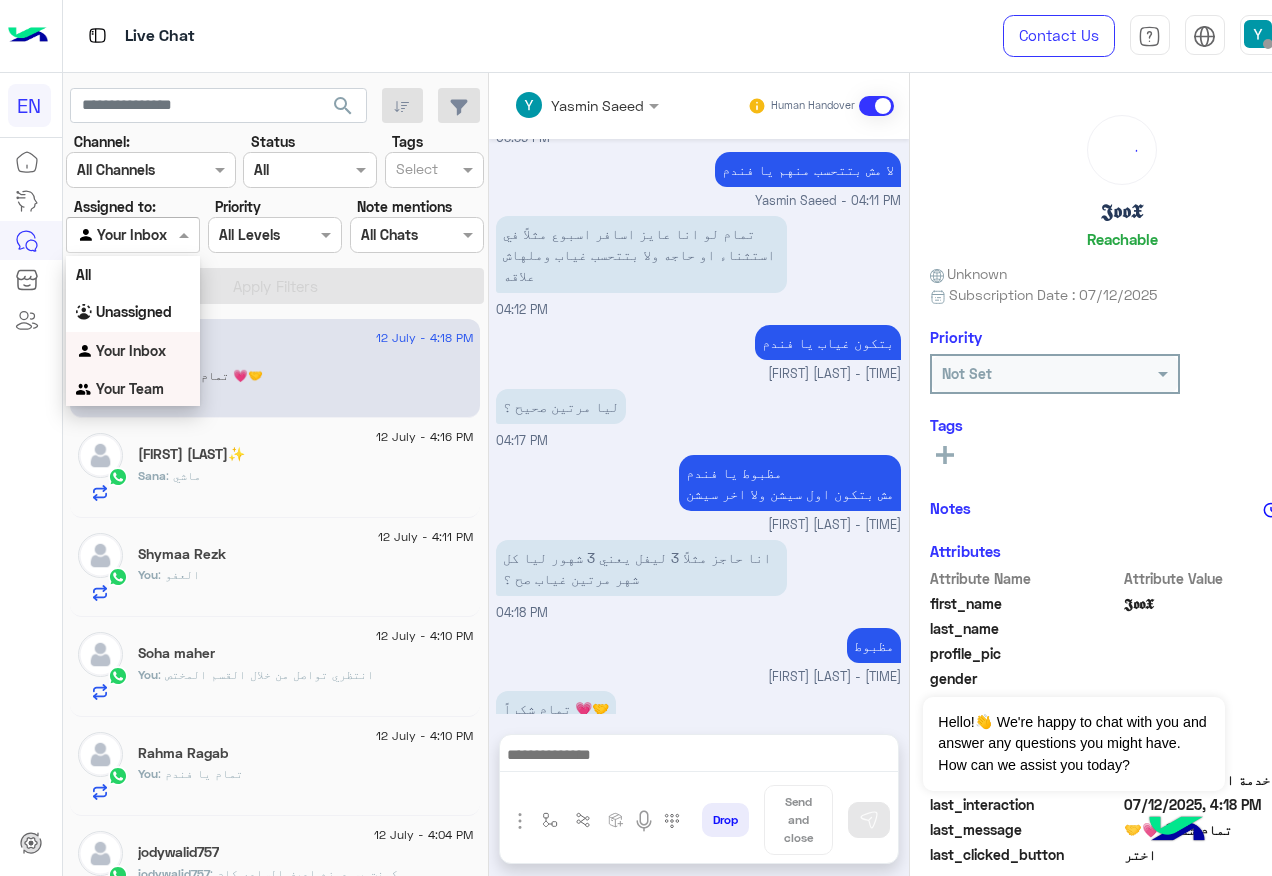 click on "Your Team" at bounding box center [133, 389] 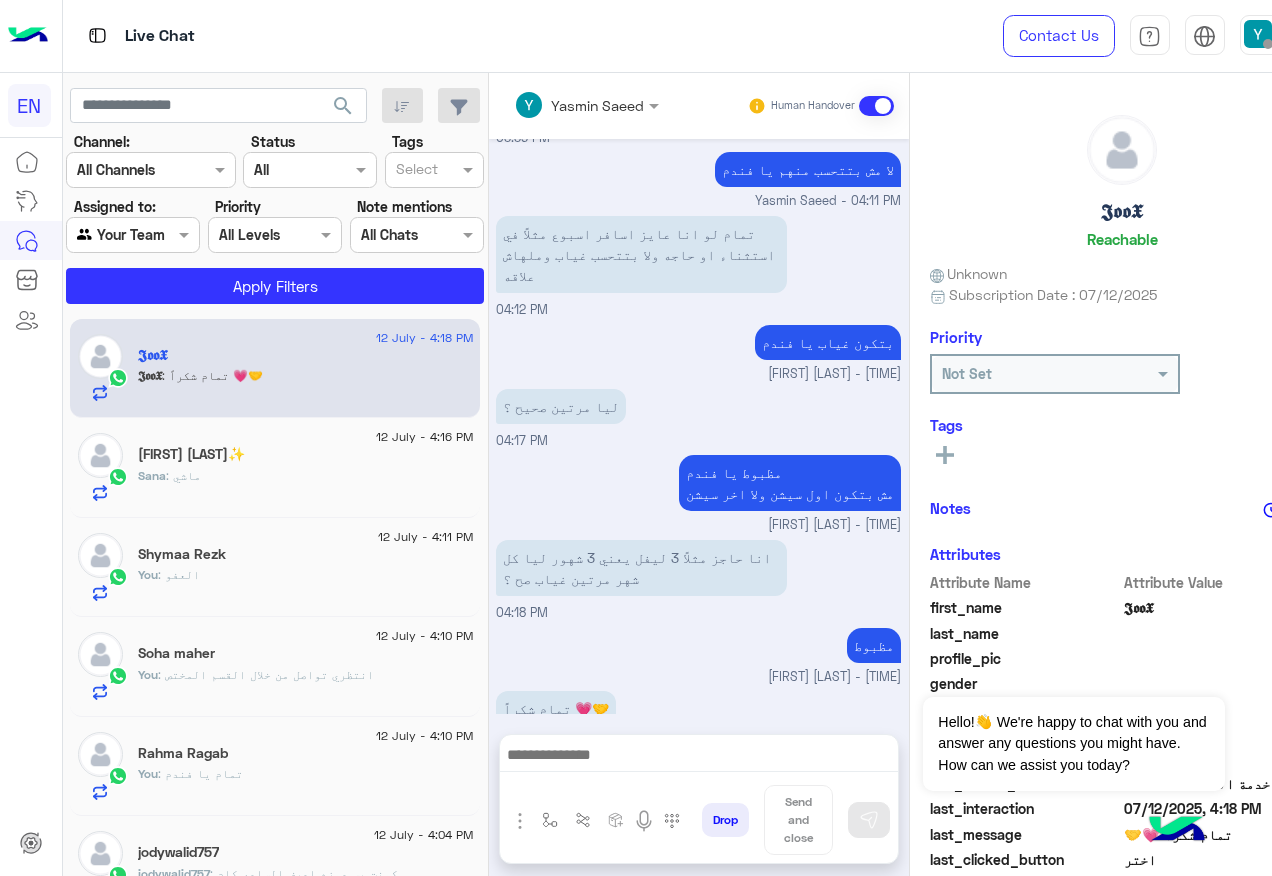 click on "search Channel: Channel All Channels Status Channel All Tags Select Assigned to: Agent Filter Your Team Priority All Levels All Levels Note mentions Select All Chats Apply Filters" 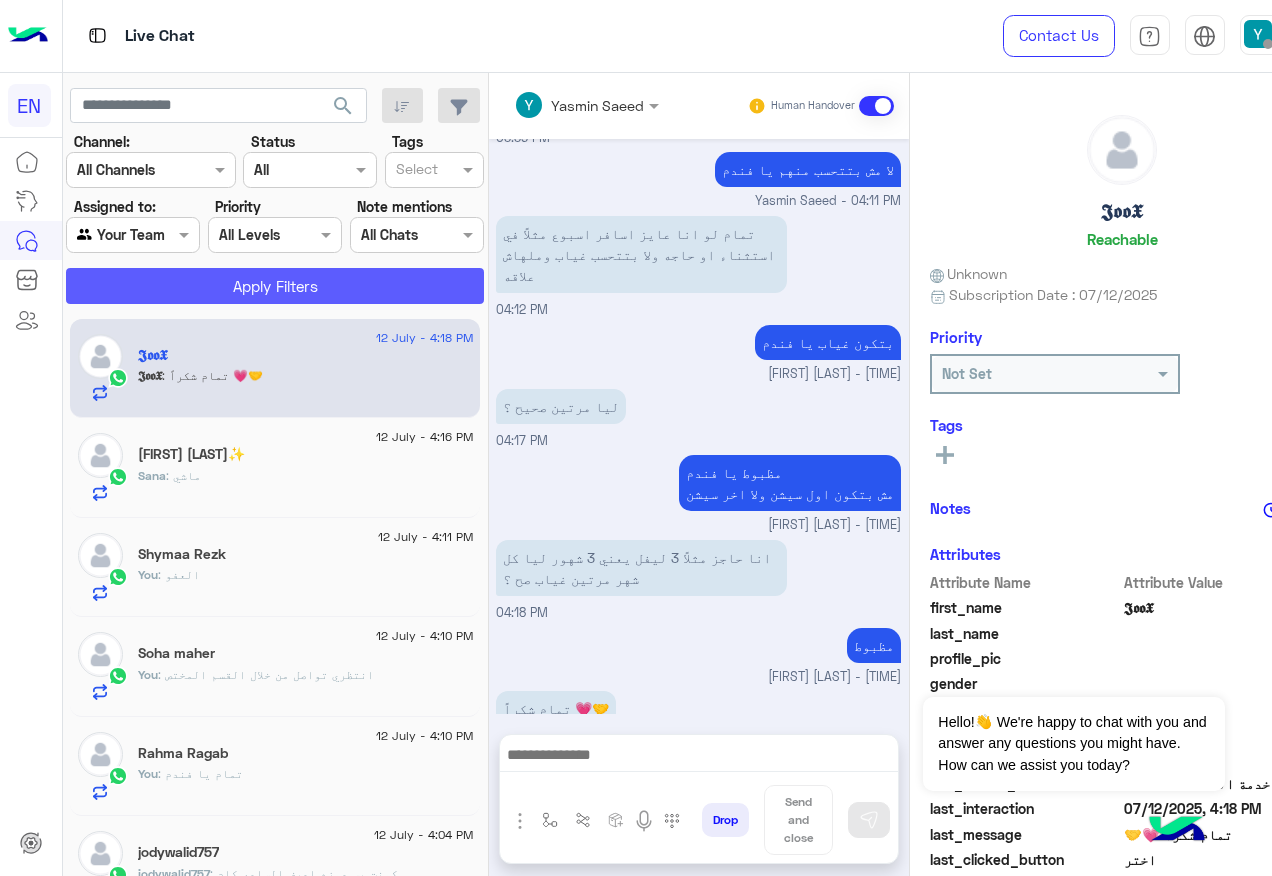 click on "Apply Filters" 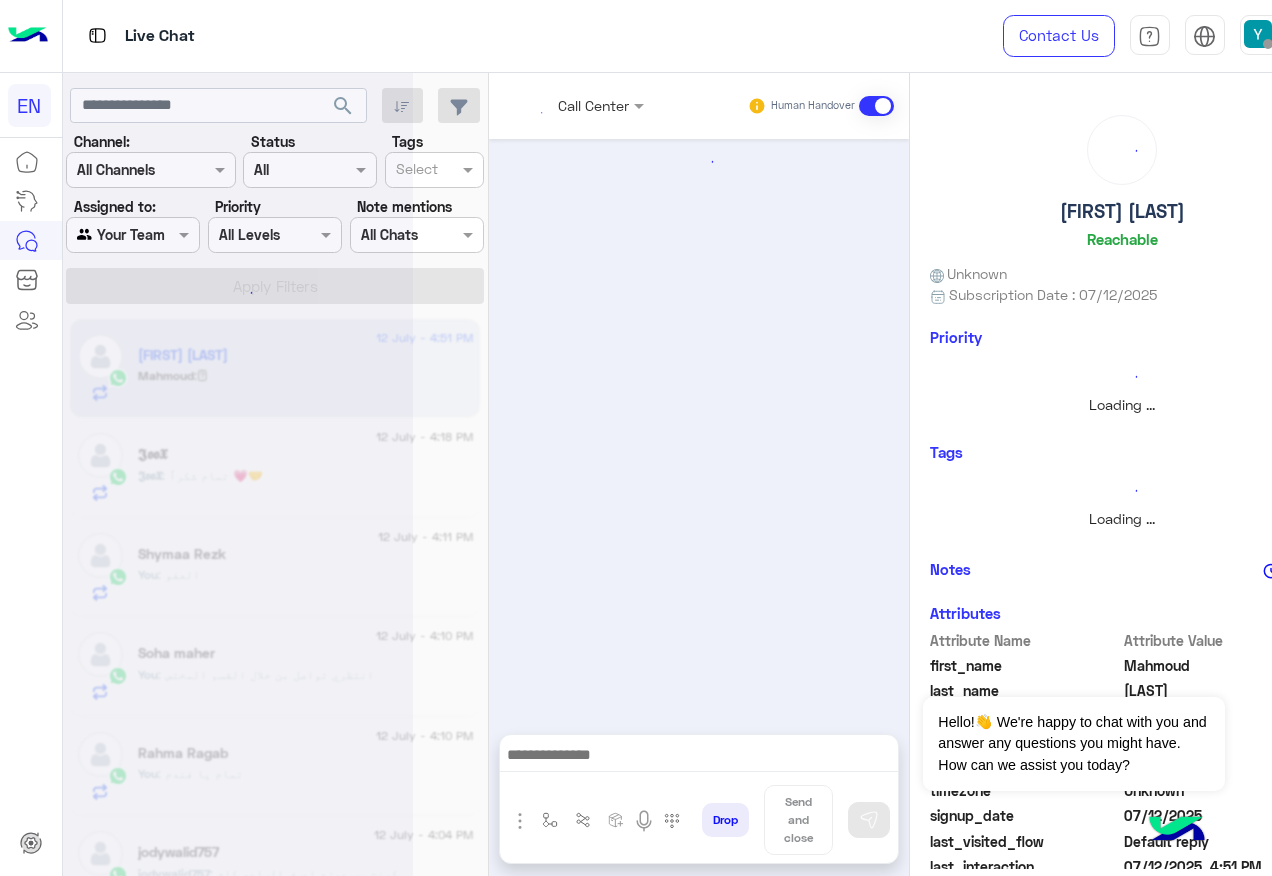 scroll, scrollTop: 0, scrollLeft: 0, axis: both 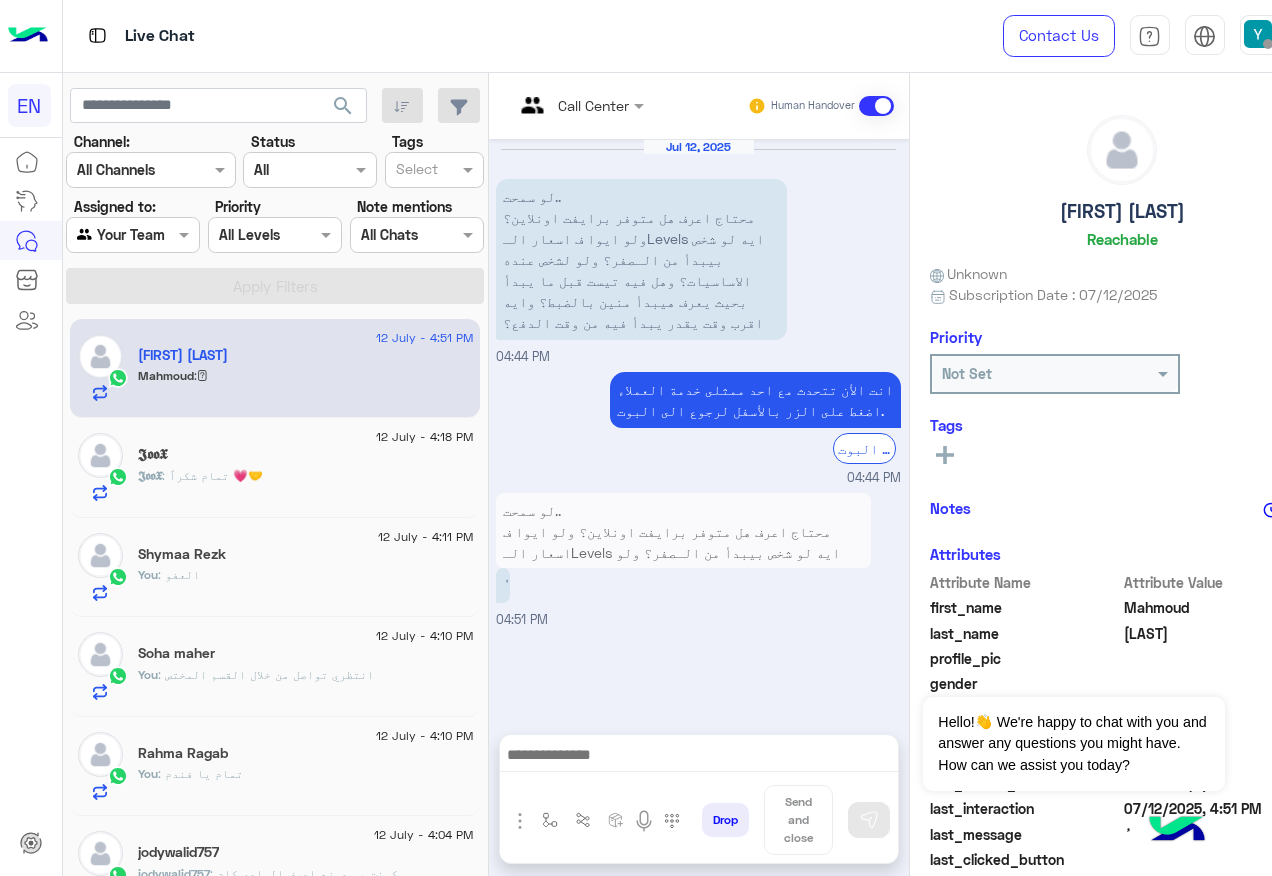 click at bounding box center [554, 105] 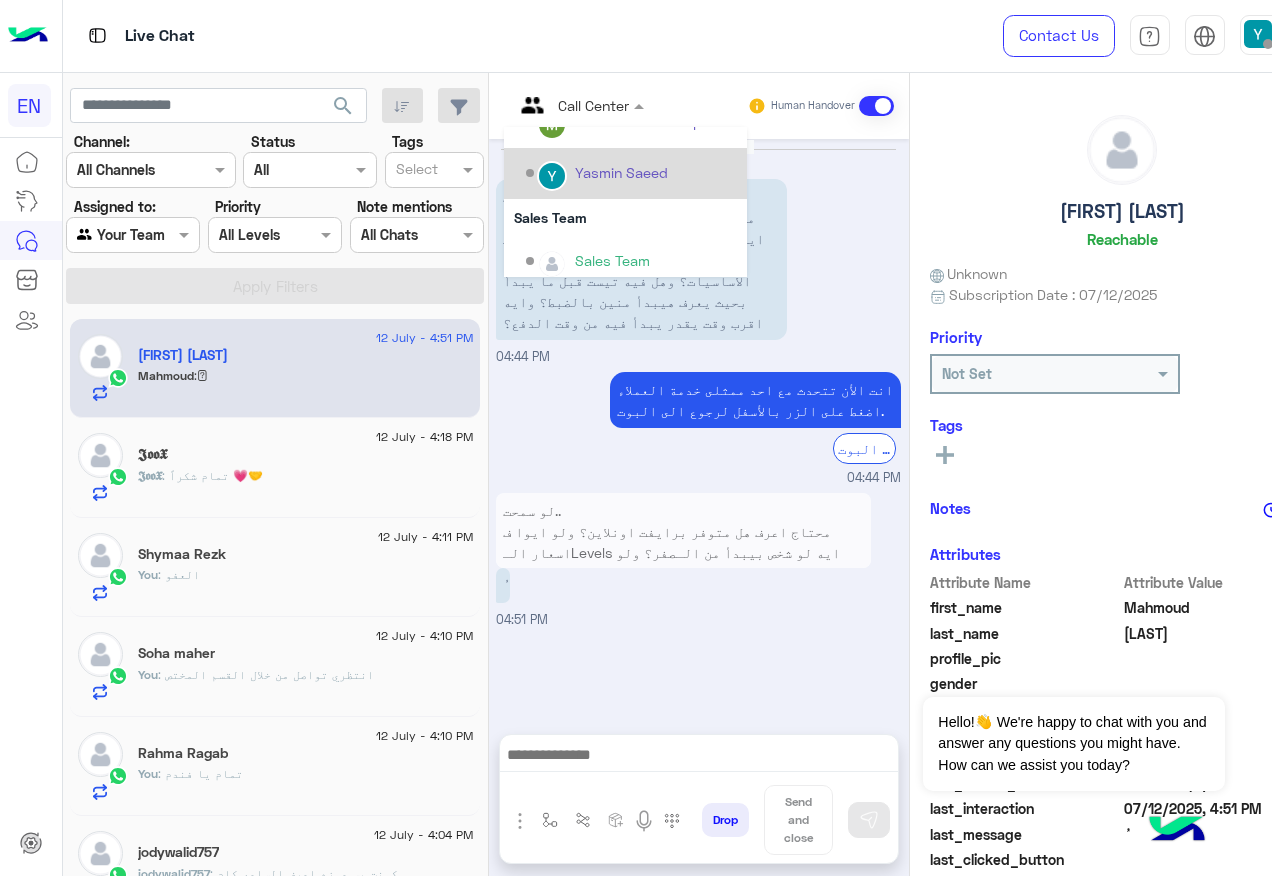 scroll, scrollTop: 332, scrollLeft: 0, axis: vertical 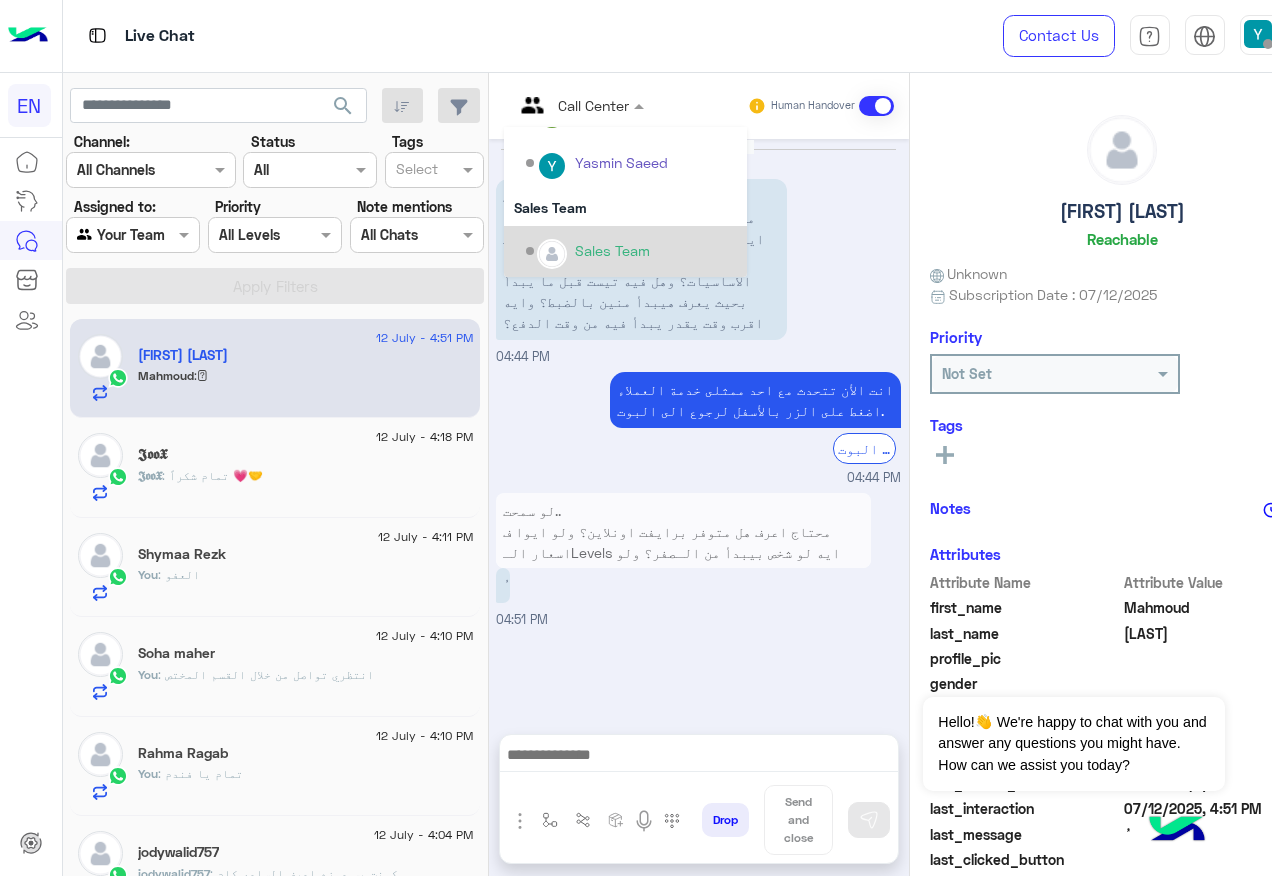 click on "Sales Team" at bounding box center (631, 251) 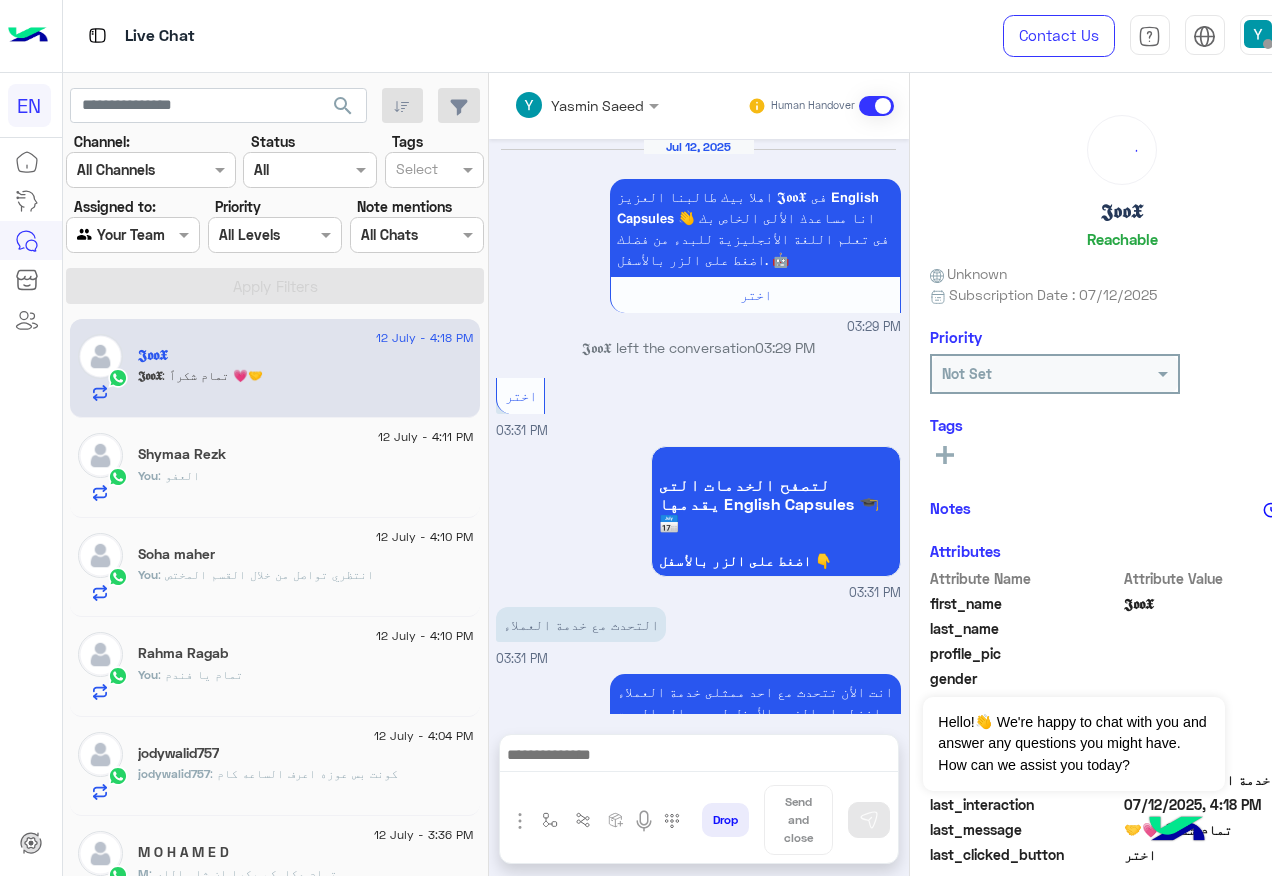 scroll, scrollTop: 968, scrollLeft: 0, axis: vertical 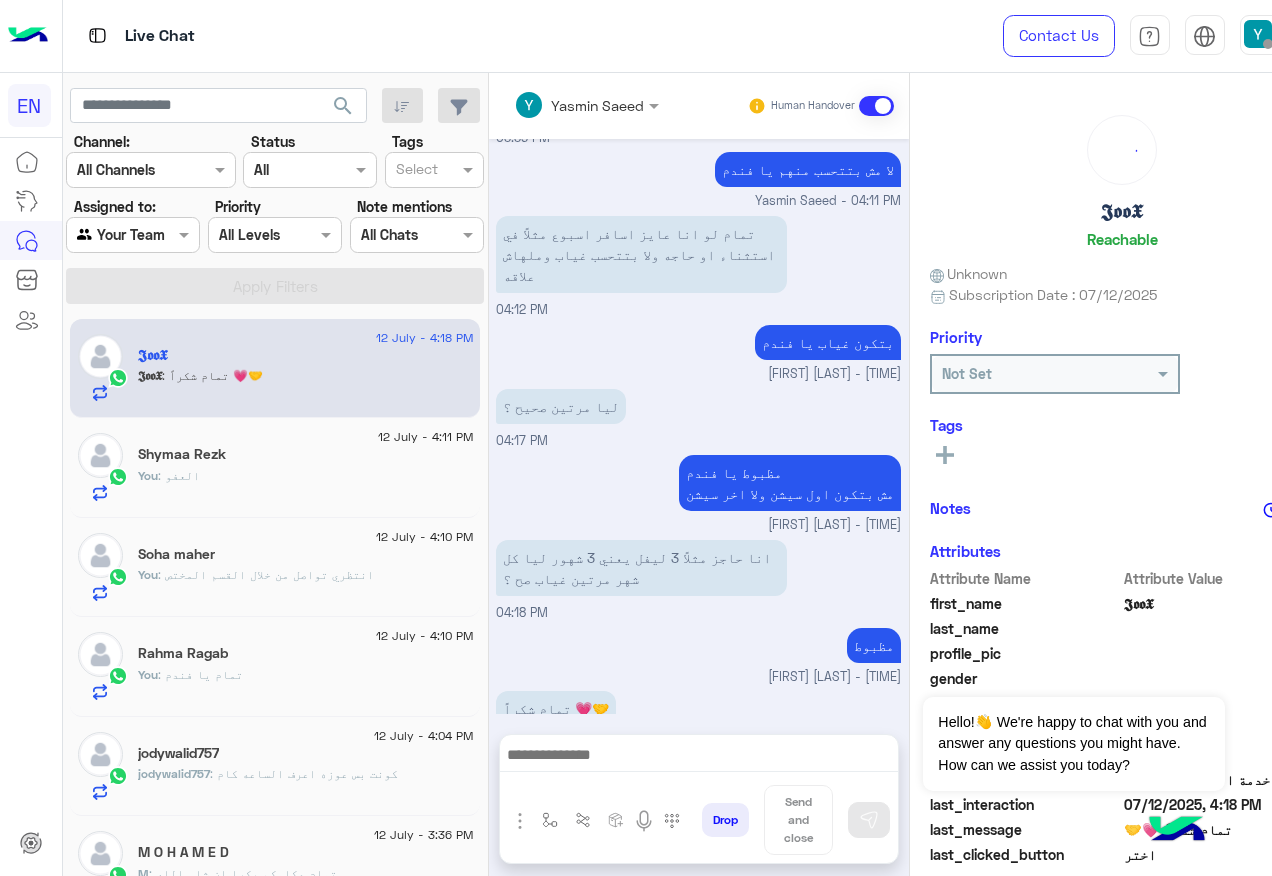 click at bounding box center [109, 235] 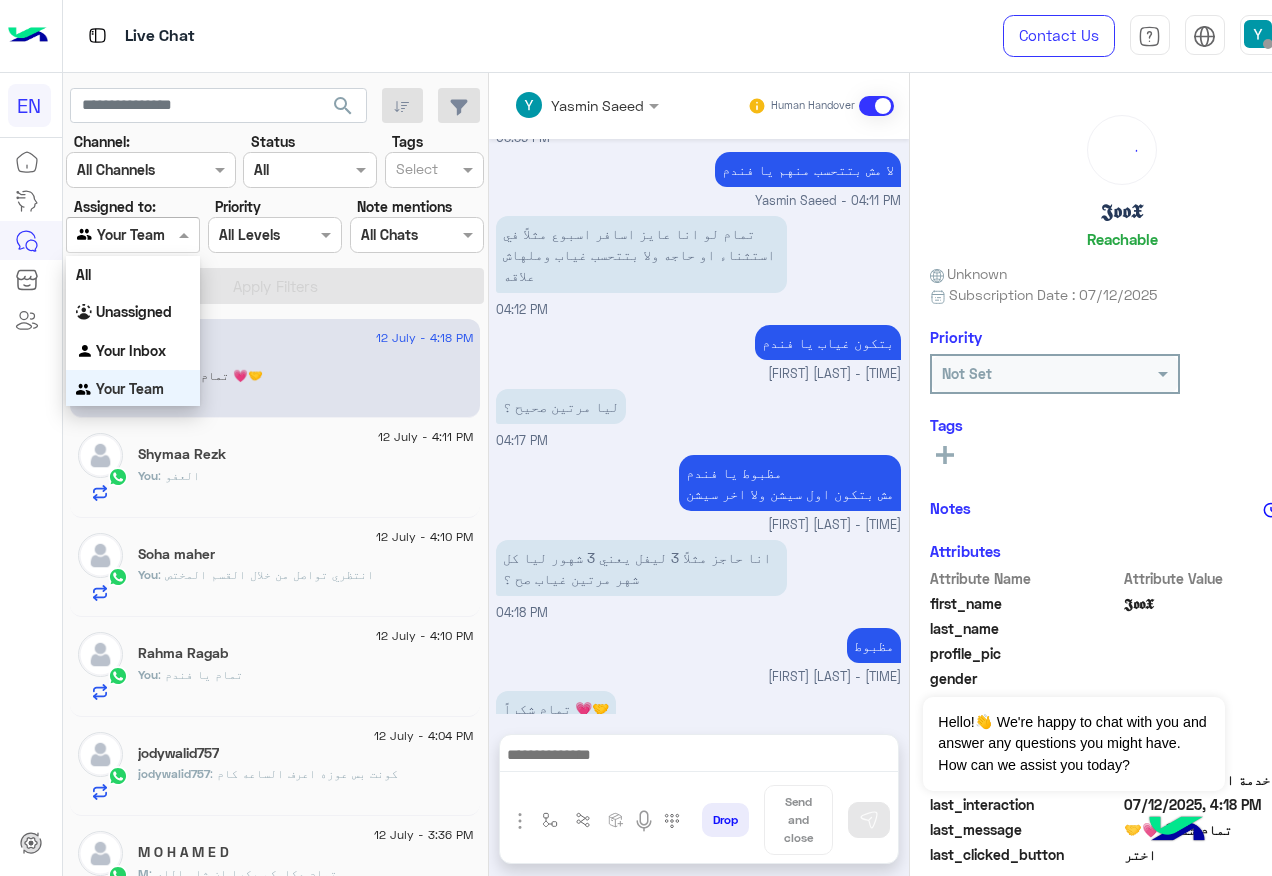 scroll, scrollTop: 1, scrollLeft: 0, axis: vertical 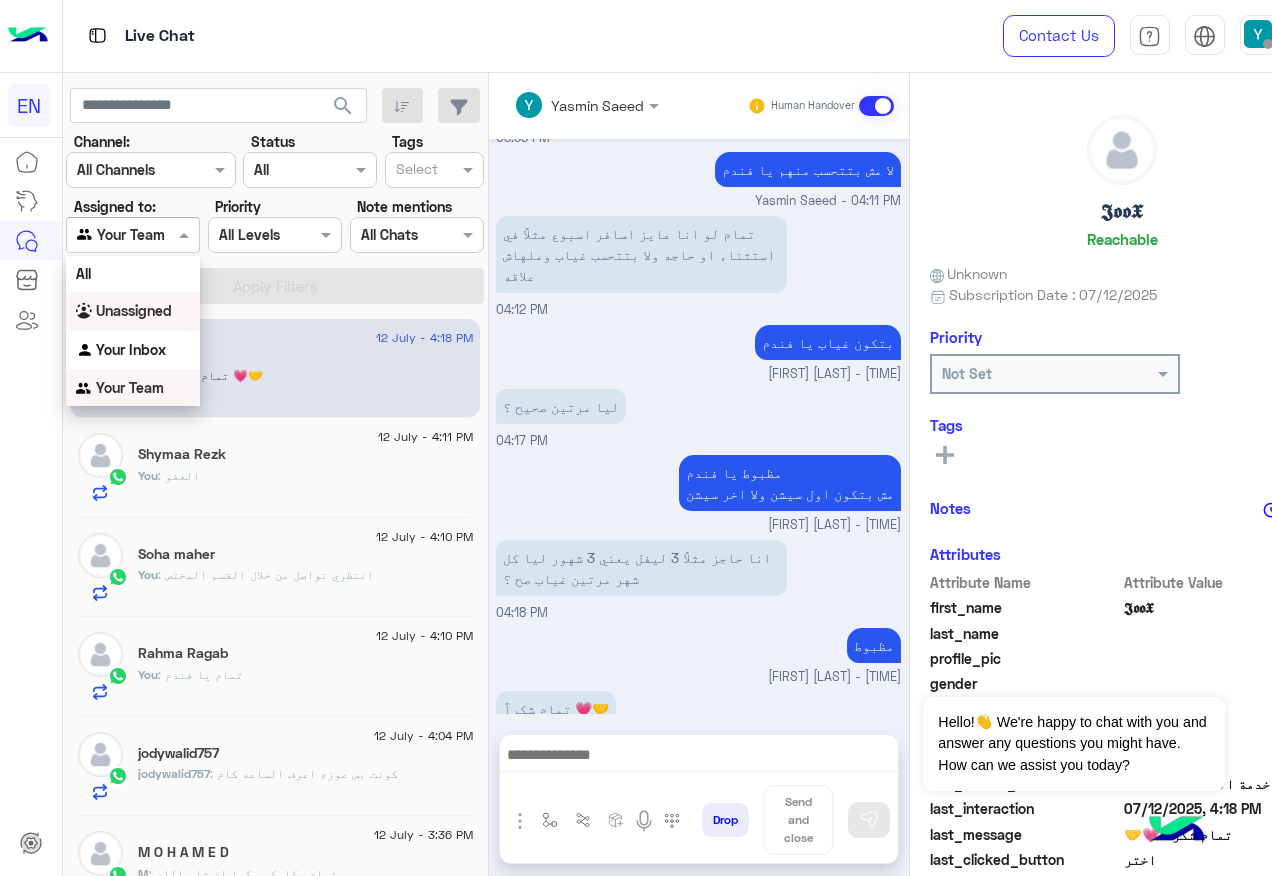 drag, startPoint x: 131, startPoint y: 316, endPoint x: 229, endPoint y: 274, distance: 106.62083 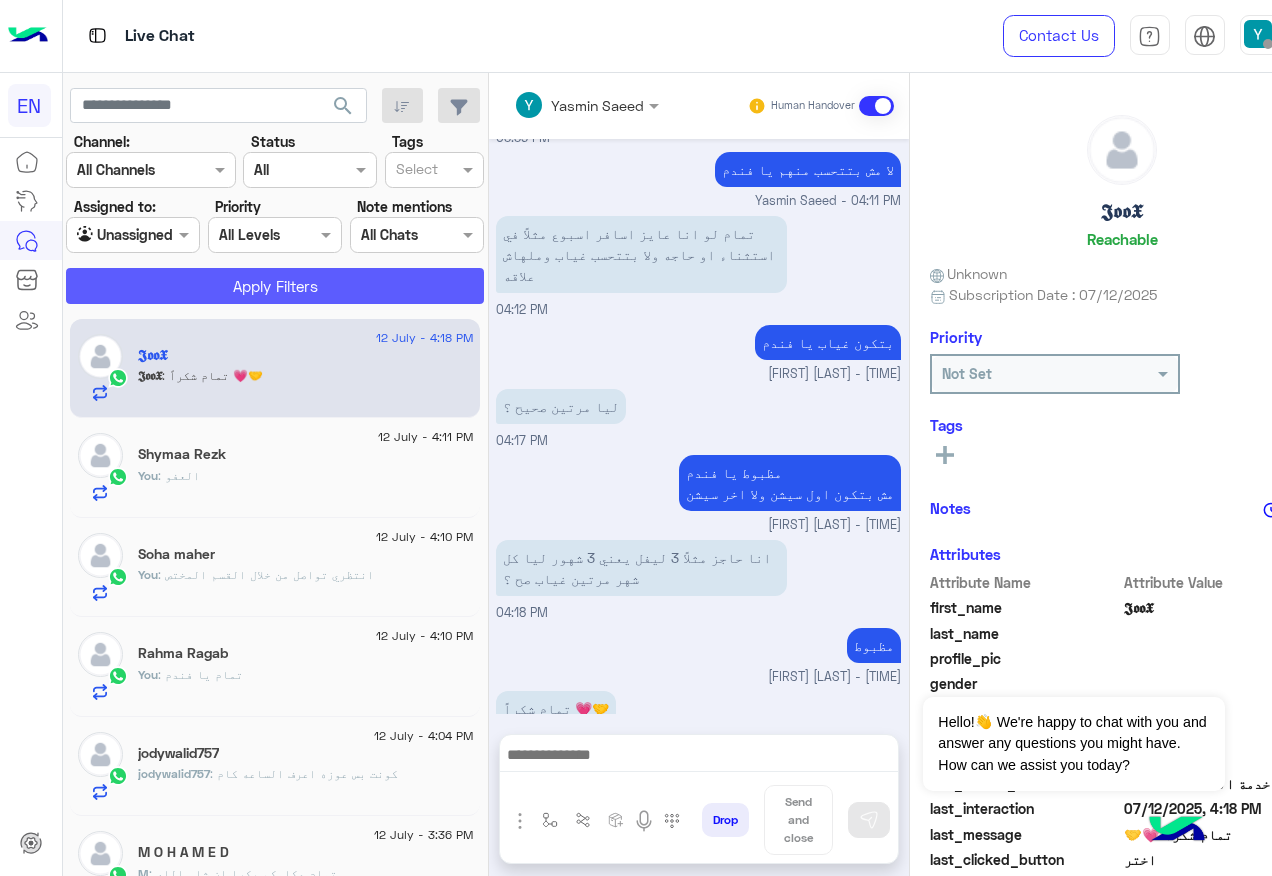 click on "Apply Filters" 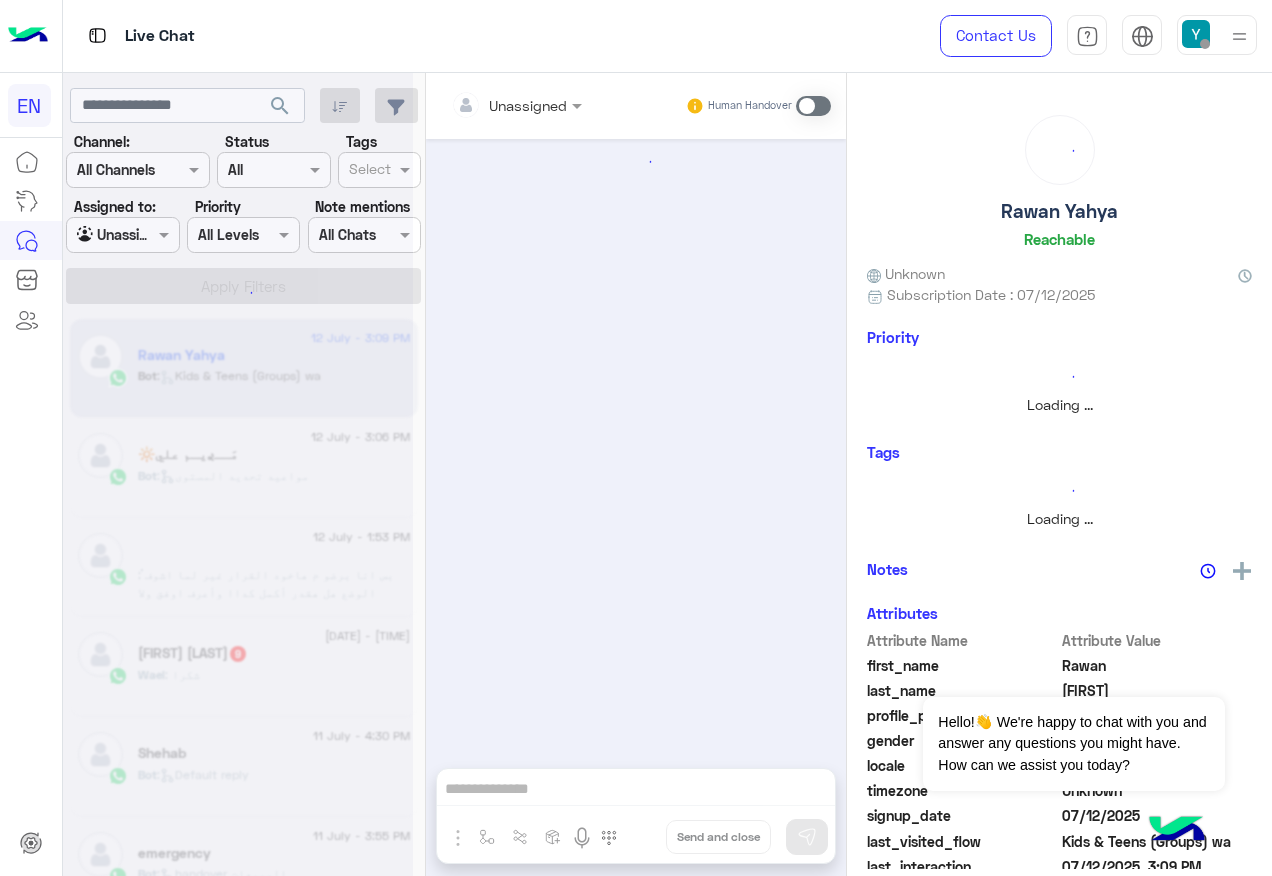 scroll, scrollTop: 3395, scrollLeft: 0, axis: vertical 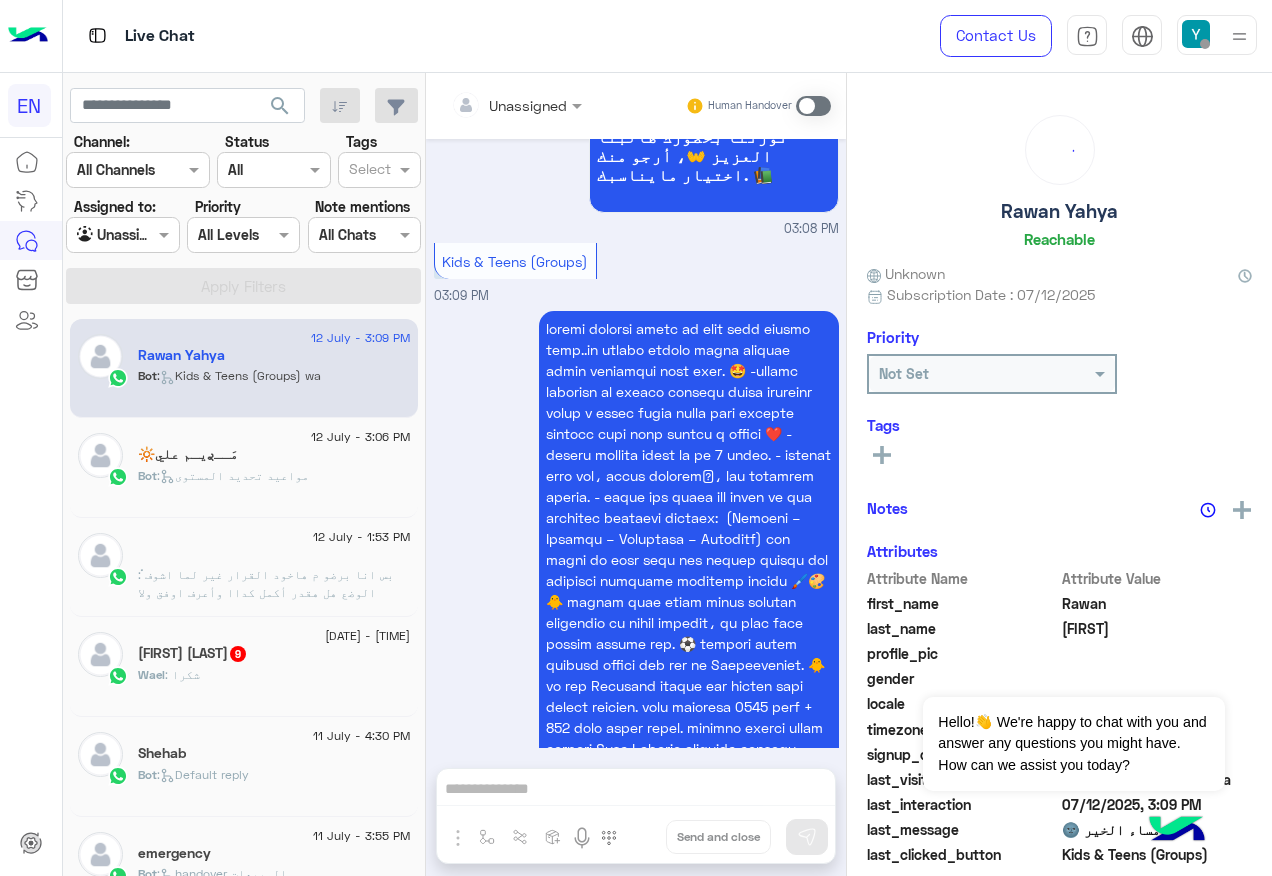 click on "[FIRST] [LAST] [NUMBER]" 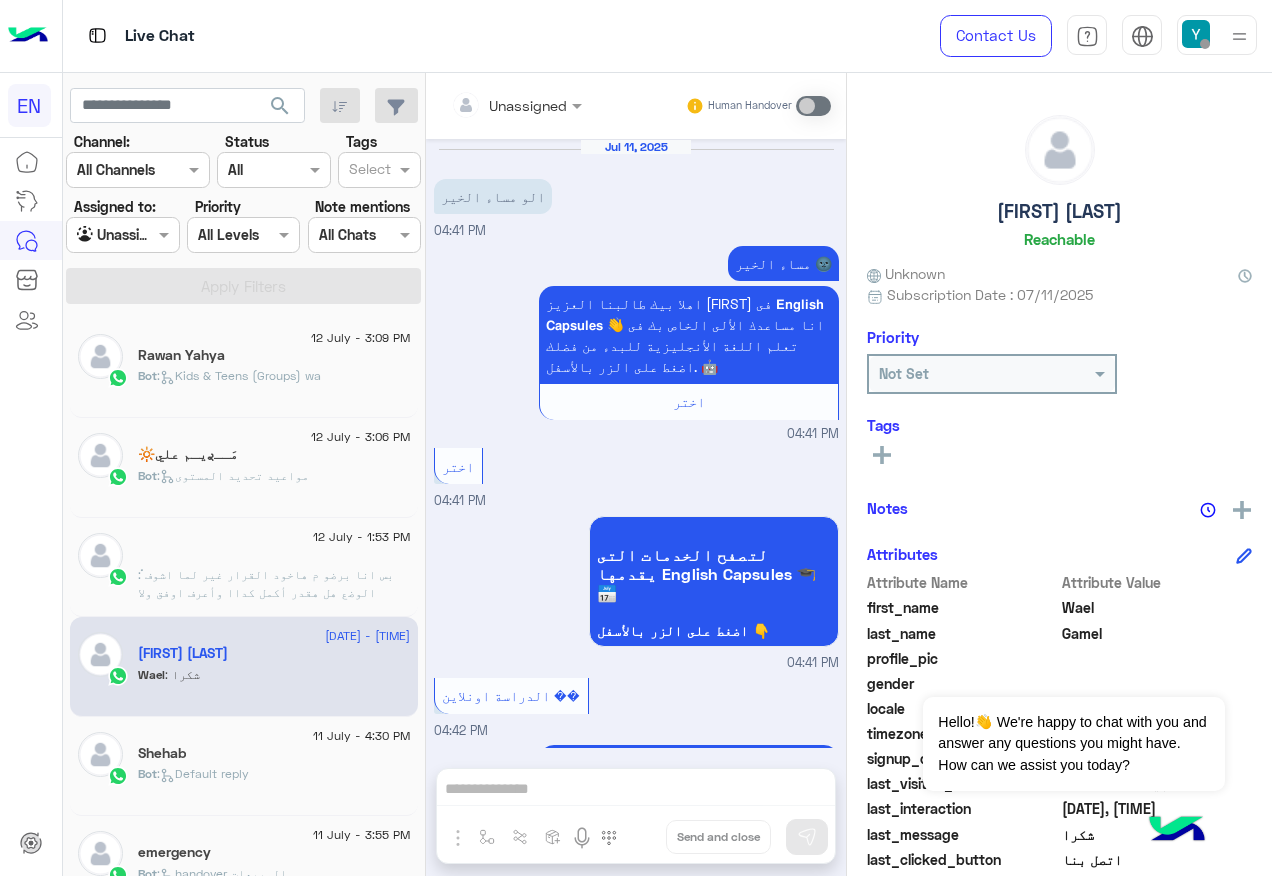 scroll, scrollTop: 3121, scrollLeft: 0, axis: vertical 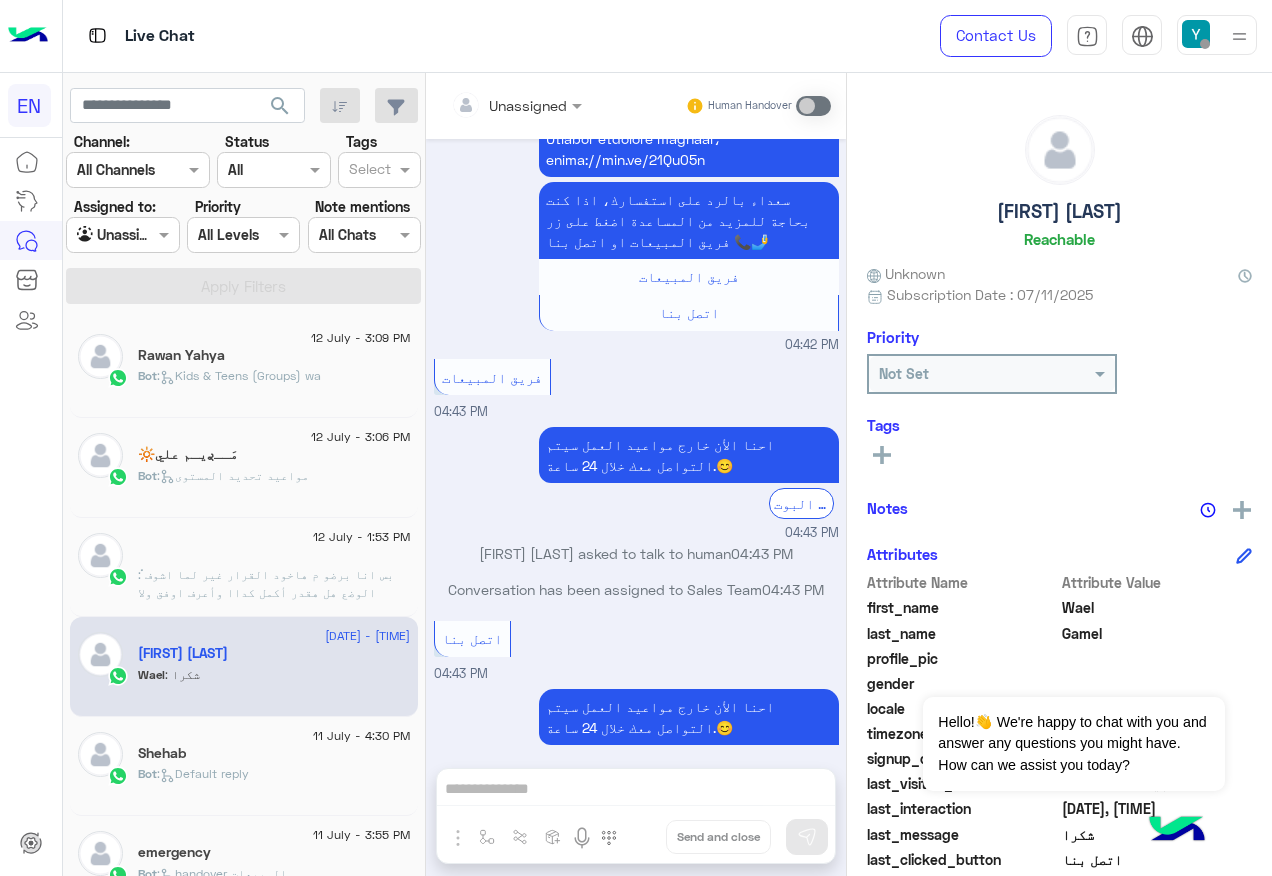 click on ":   Kids & Teens (Groups) wa" 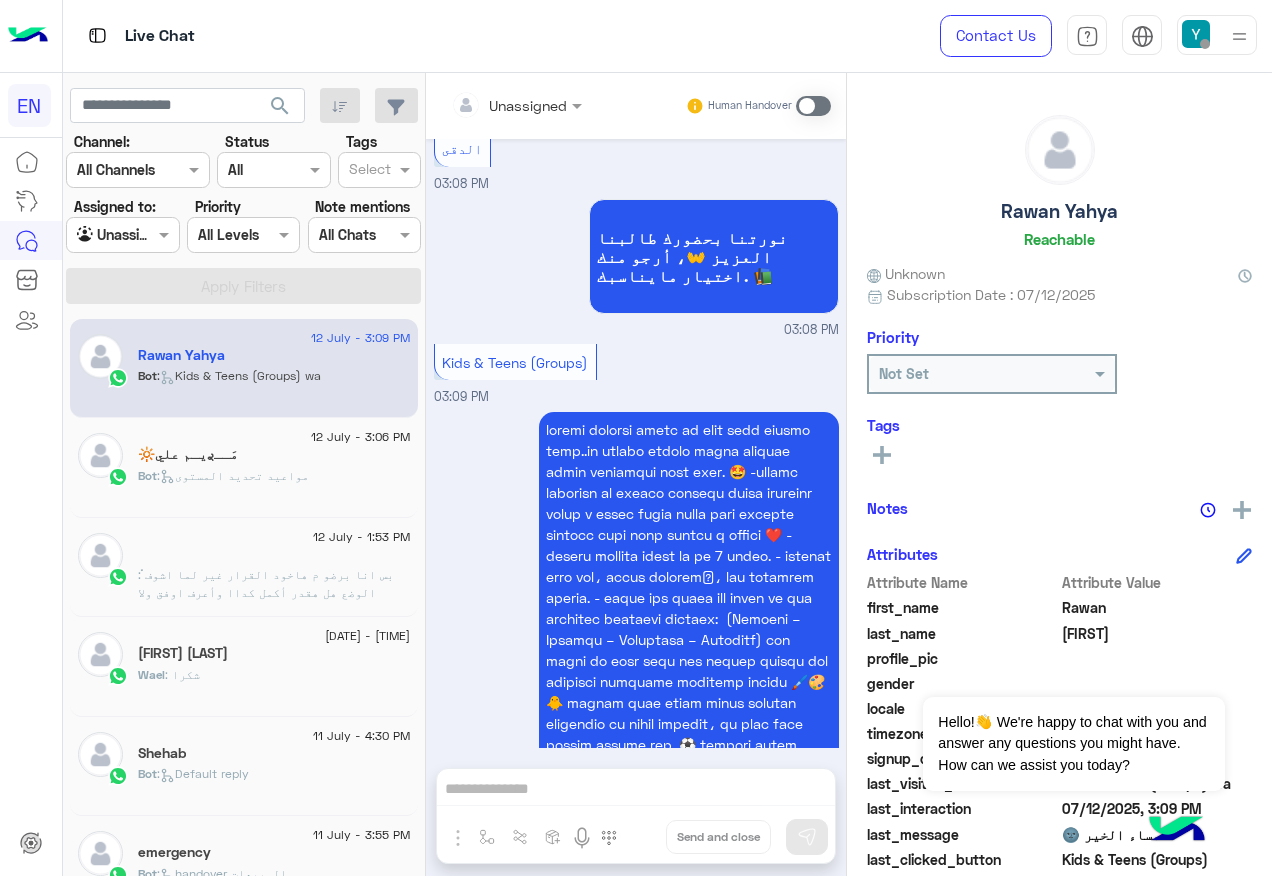 scroll, scrollTop: 3395, scrollLeft: 0, axis: vertical 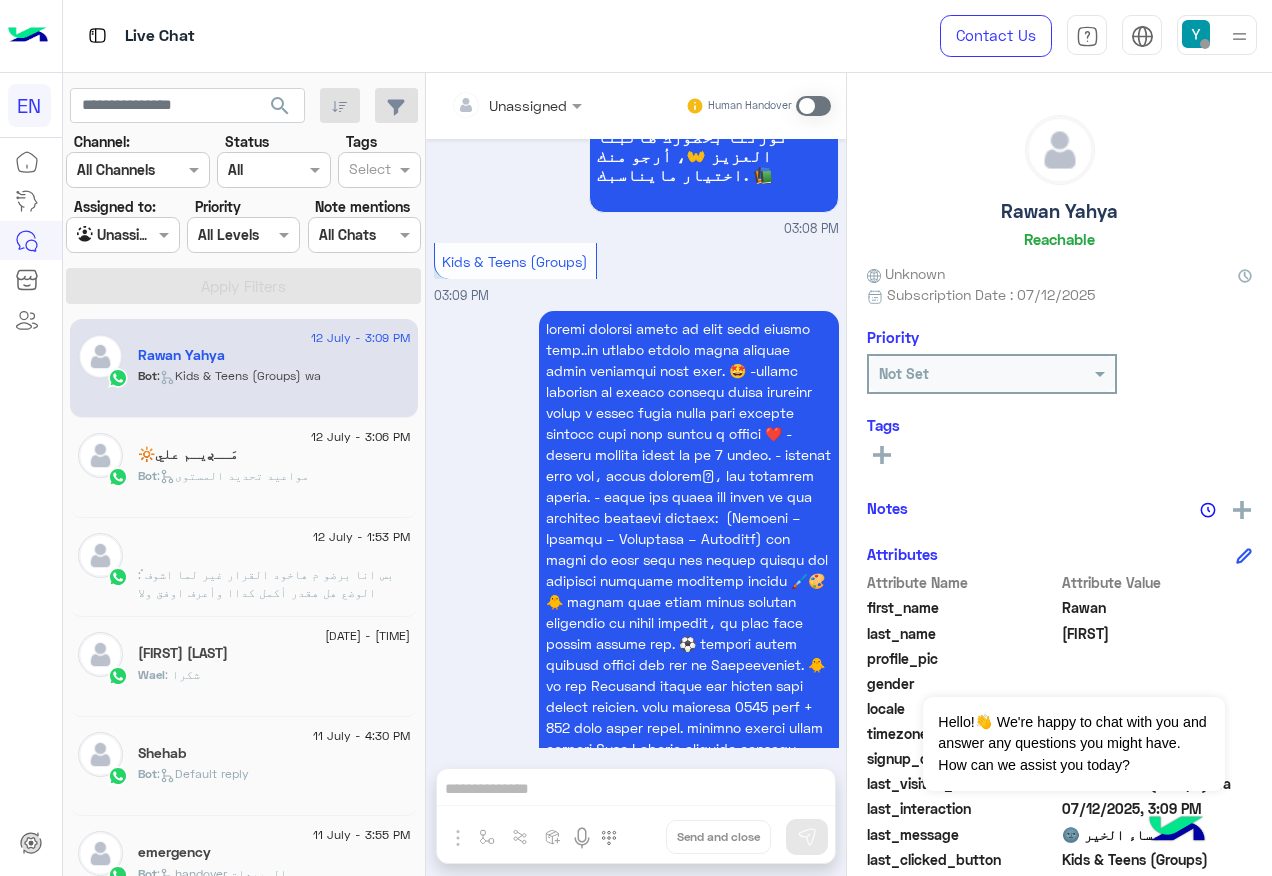 click at bounding box center [491, 105] 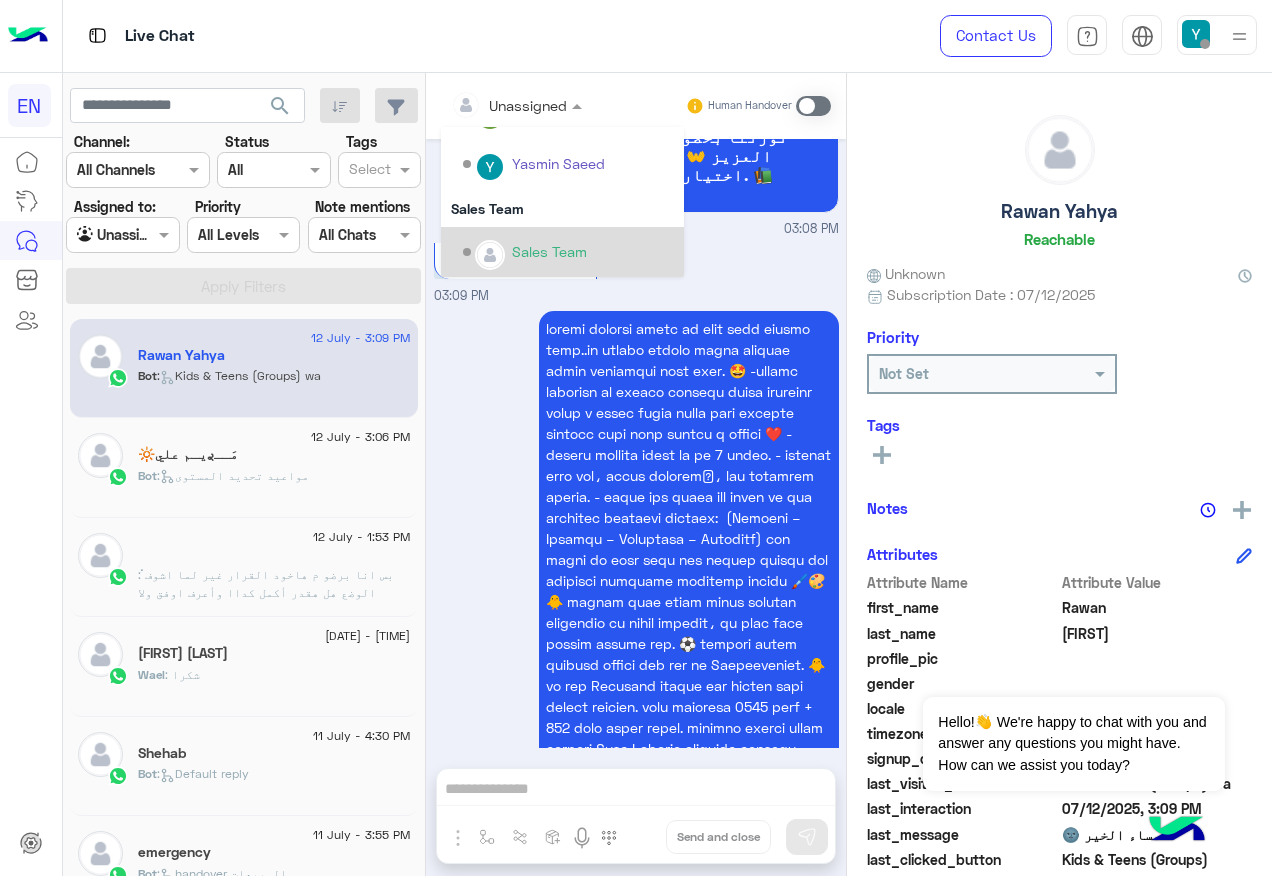 scroll, scrollTop: 332, scrollLeft: 0, axis: vertical 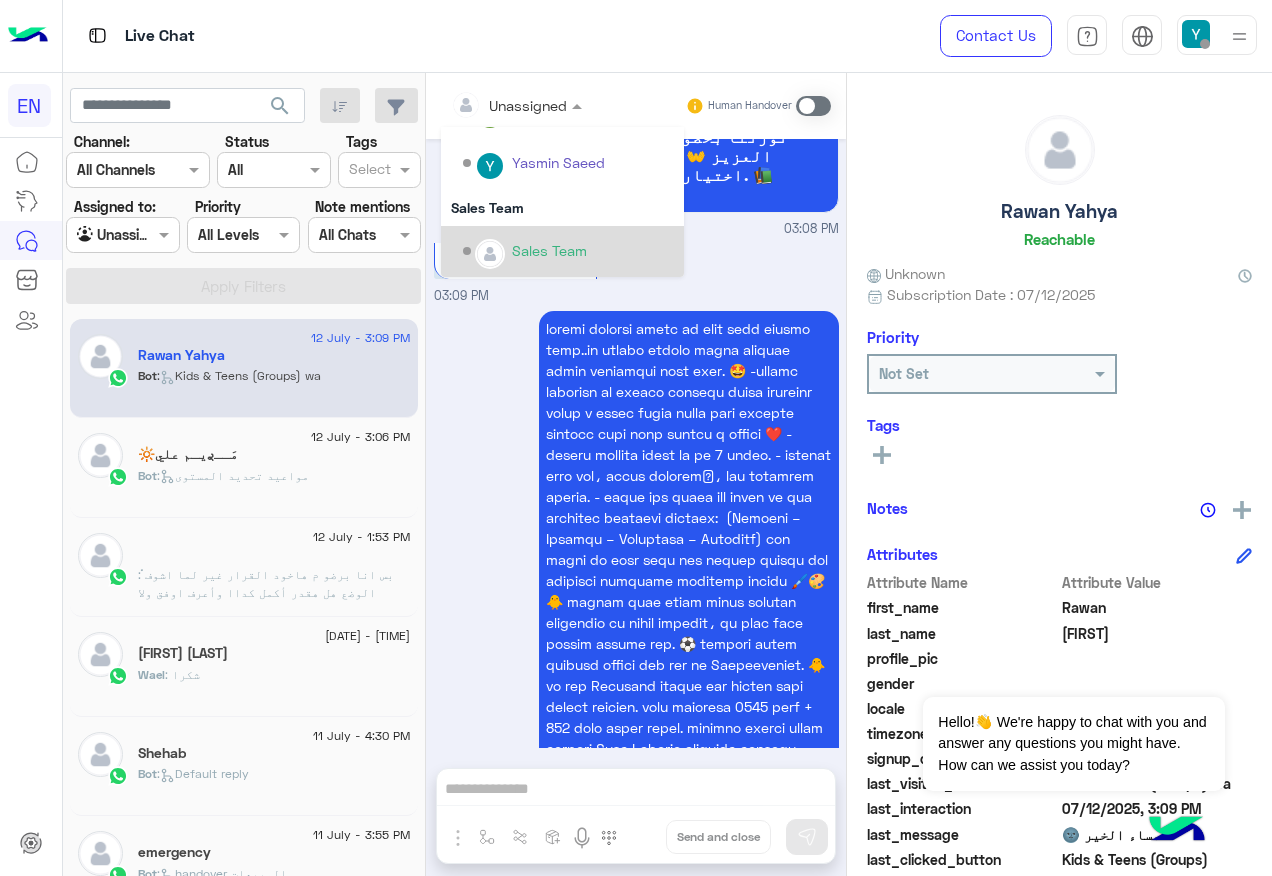 click on "Sales Team" at bounding box center [549, 250] 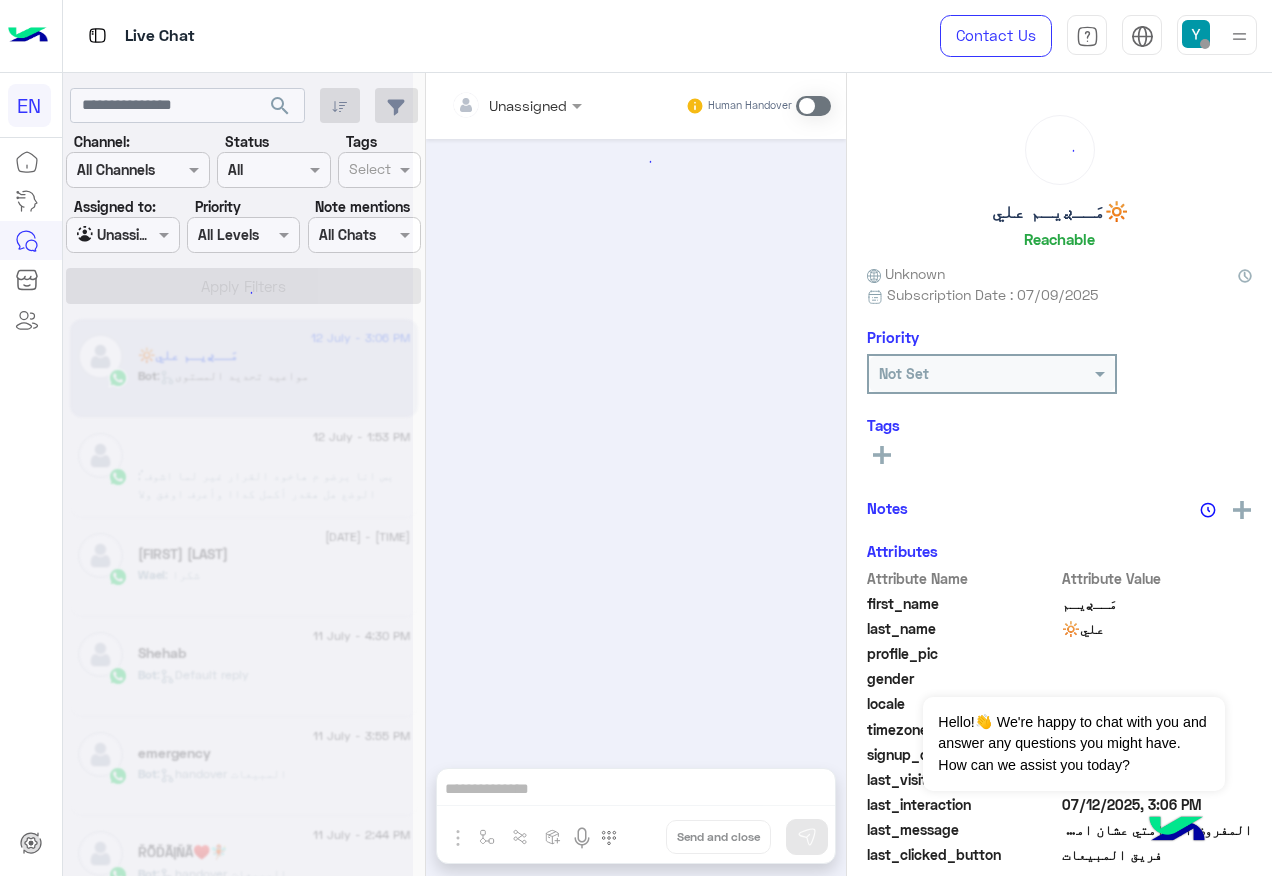 scroll, scrollTop: 2920, scrollLeft: 0, axis: vertical 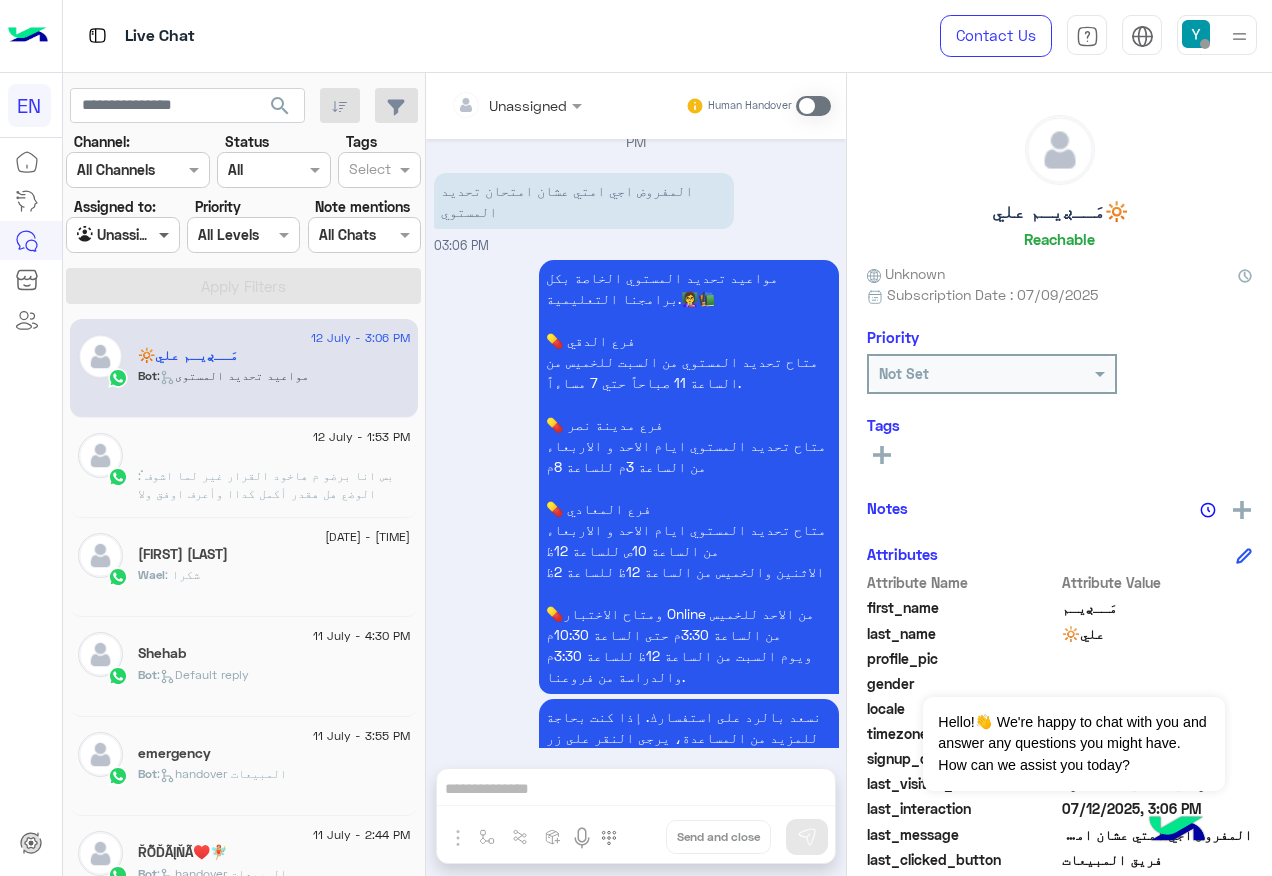 click at bounding box center [166, 234] 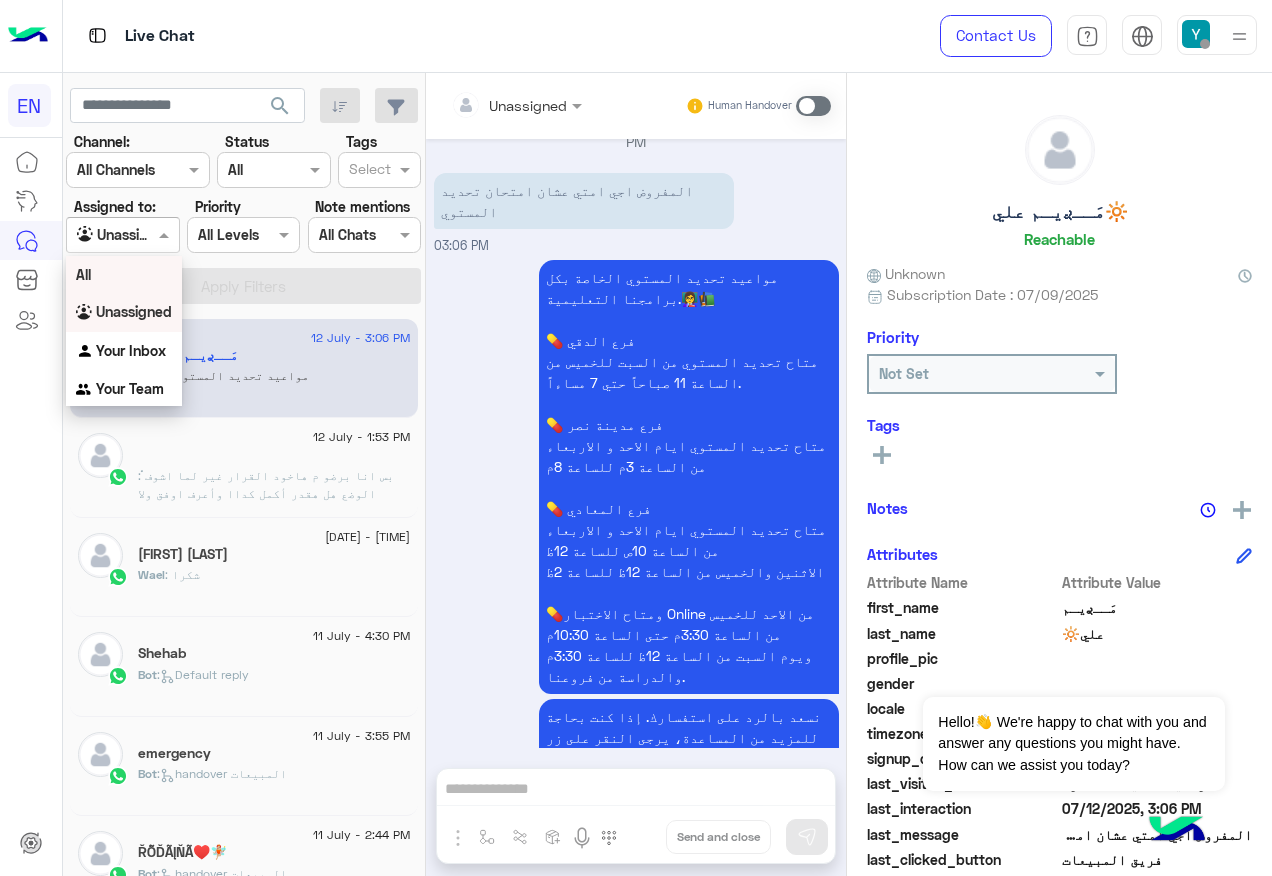 click on "All" at bounding box center (124, 274) 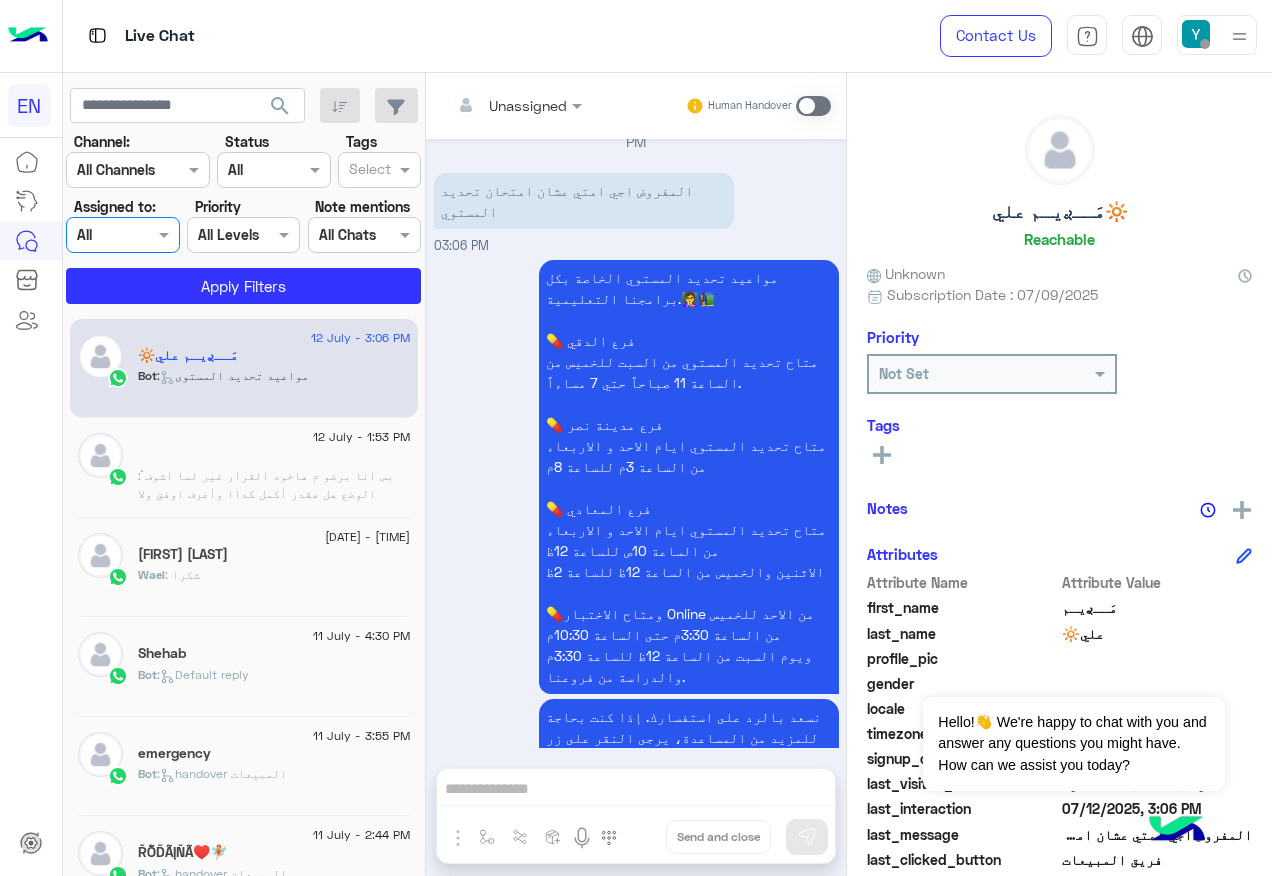 click on "Channel: Channel All Channels Status Channel All Tags Select Assigned to: Agent Filter All Priority All Levels All Levels Note mentions Select All Chats Apply Filters" 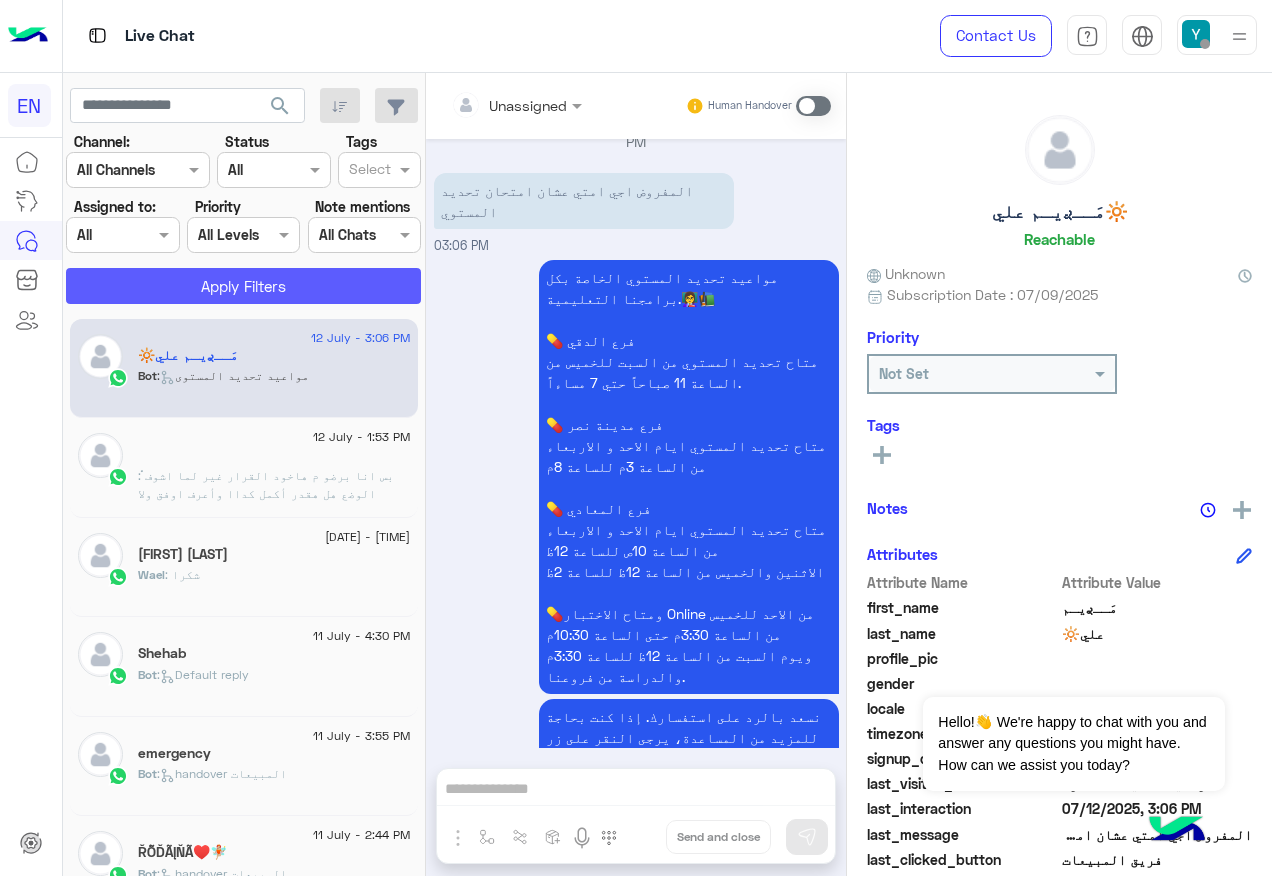click on "Apply Filters" 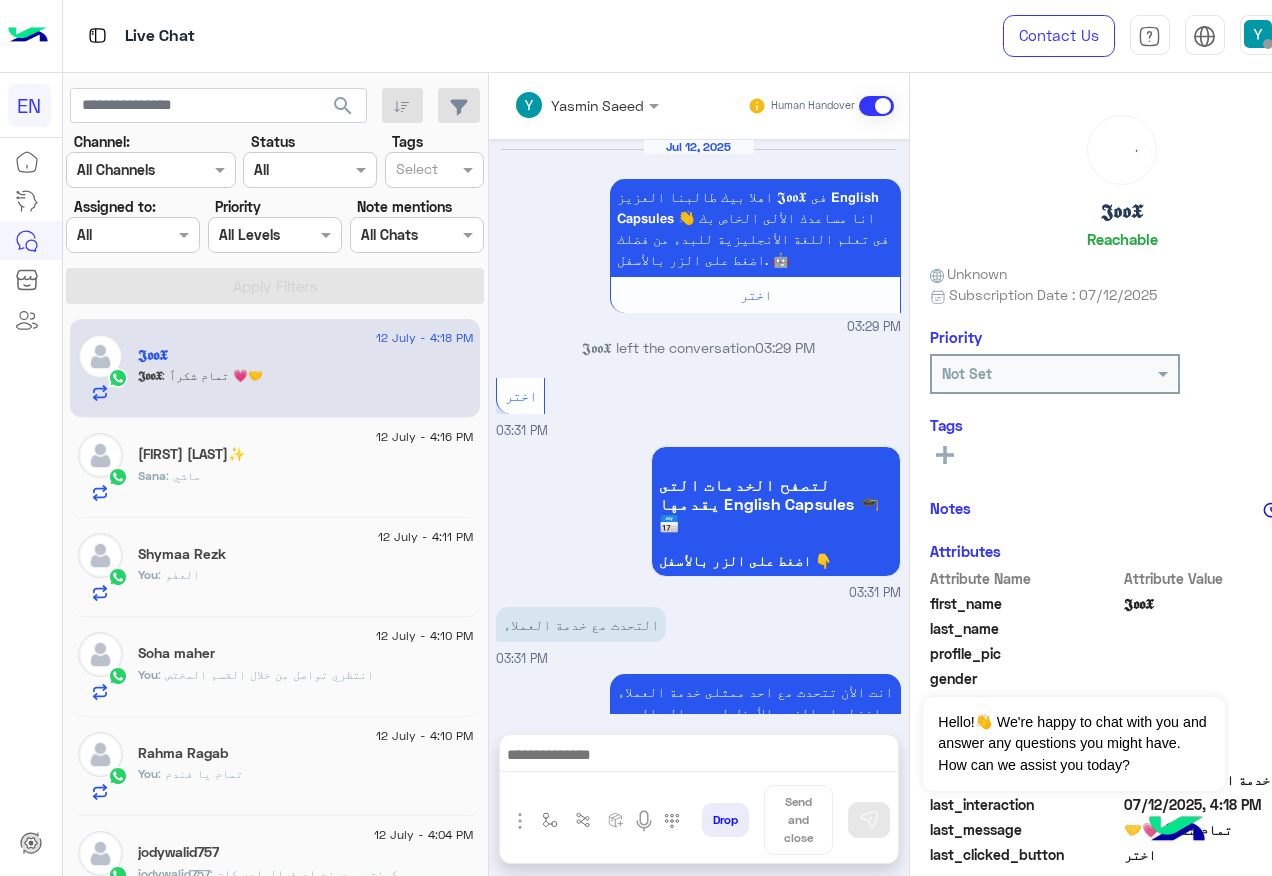 scroll, scrollTop: 968, scrollLeft: 0, axis: vertical 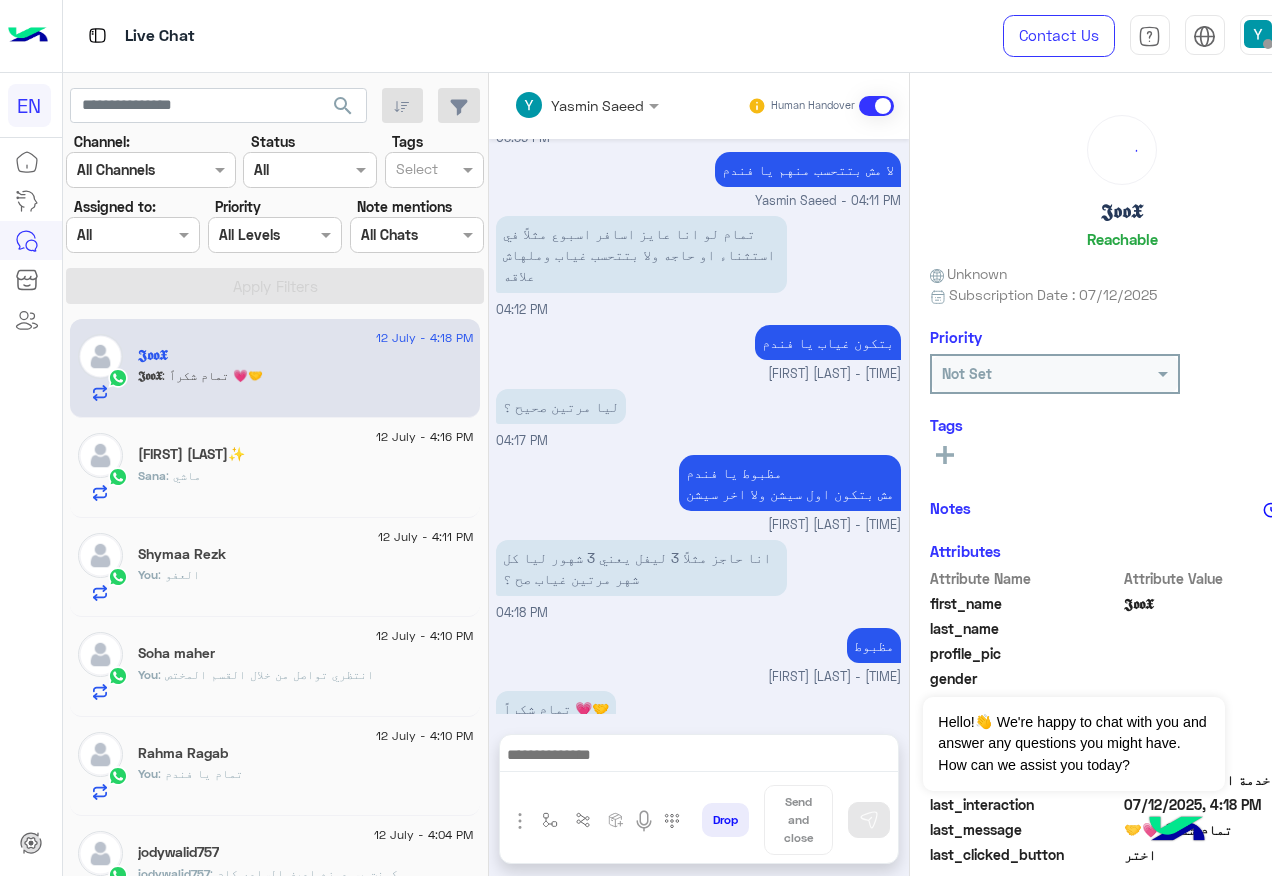 click on "[DATE] - [TIME]  [FIRST]   [FIRST] : تمام شكراً 💗🤝" 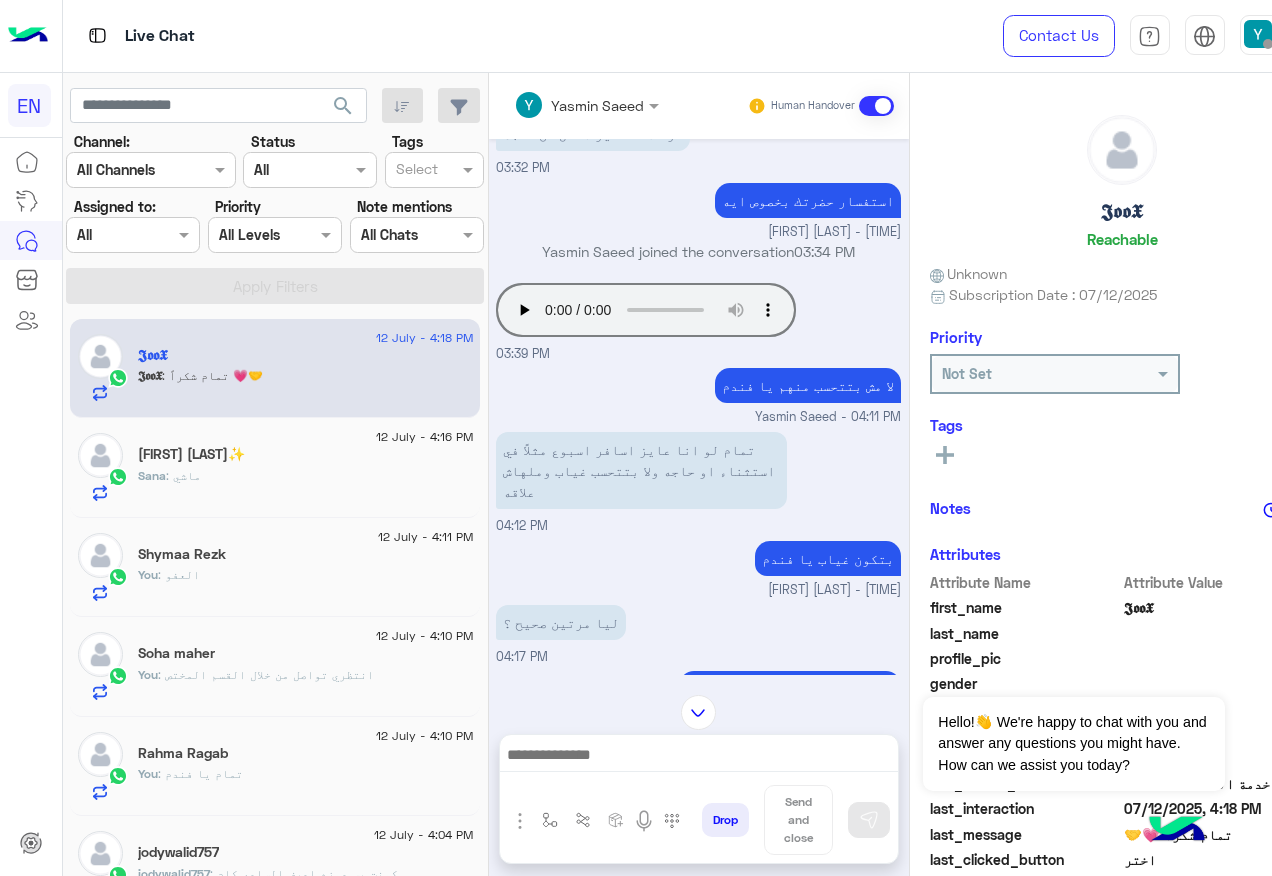 scroll, scrollTop: 967, scrollLeft: 0, axis: vertical 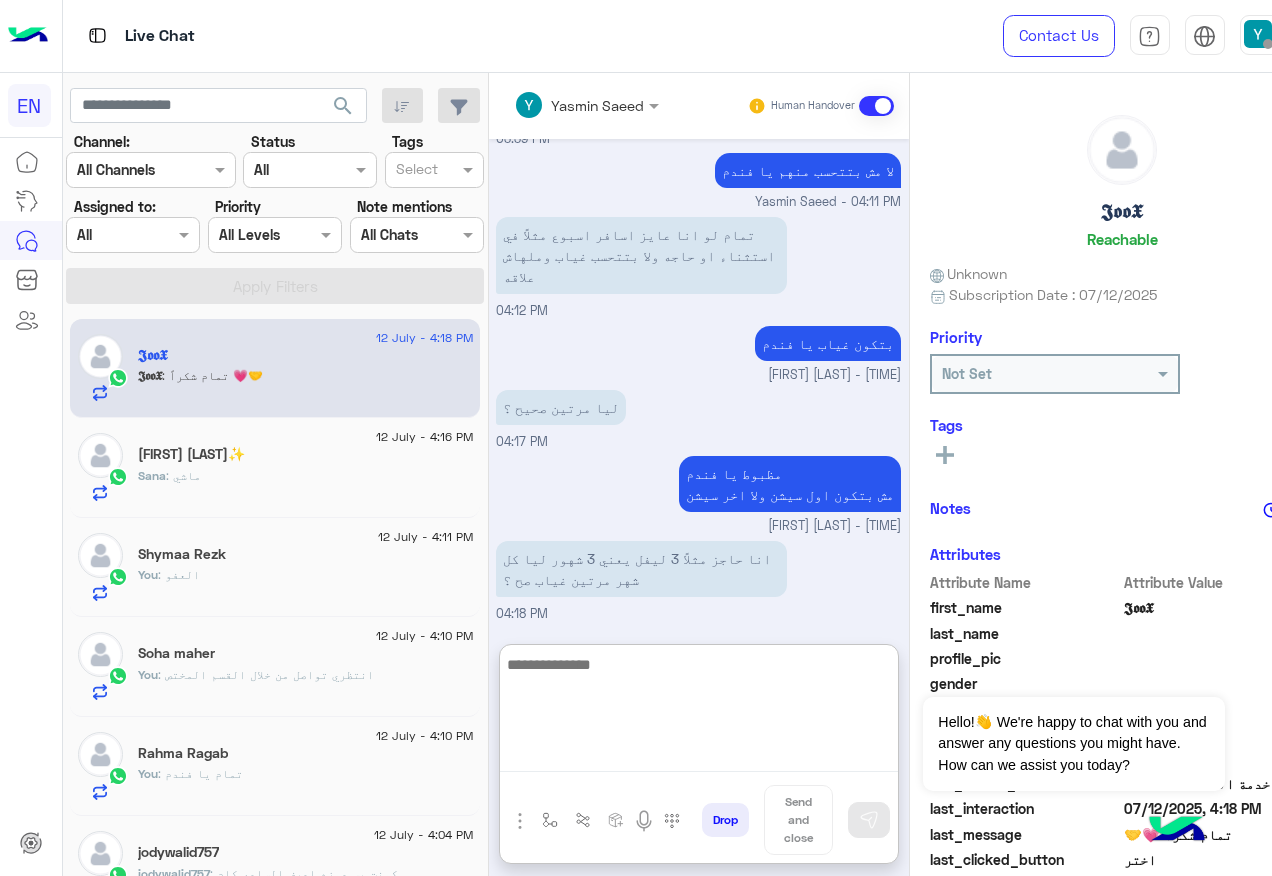 click at bounding box center [699, 712] 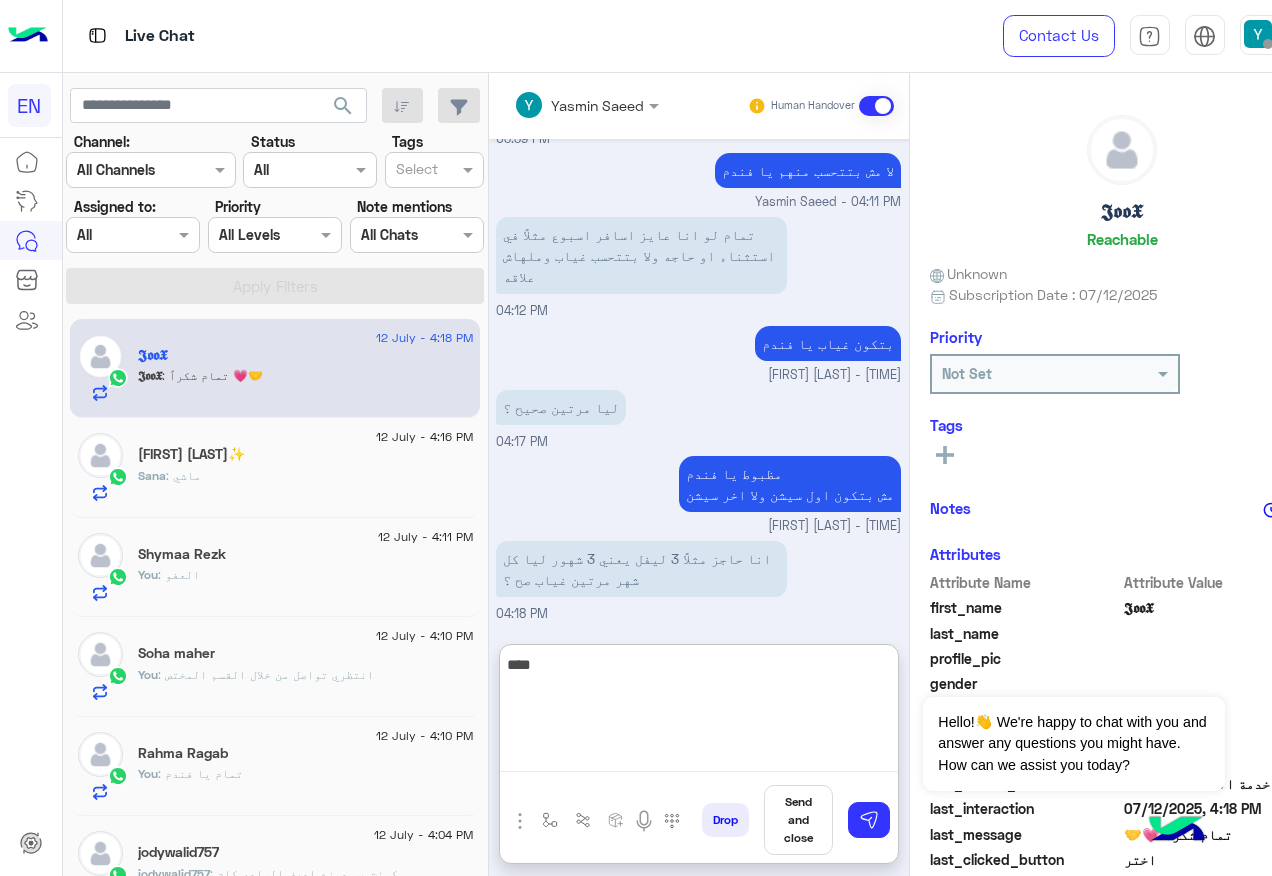 type on "*****" 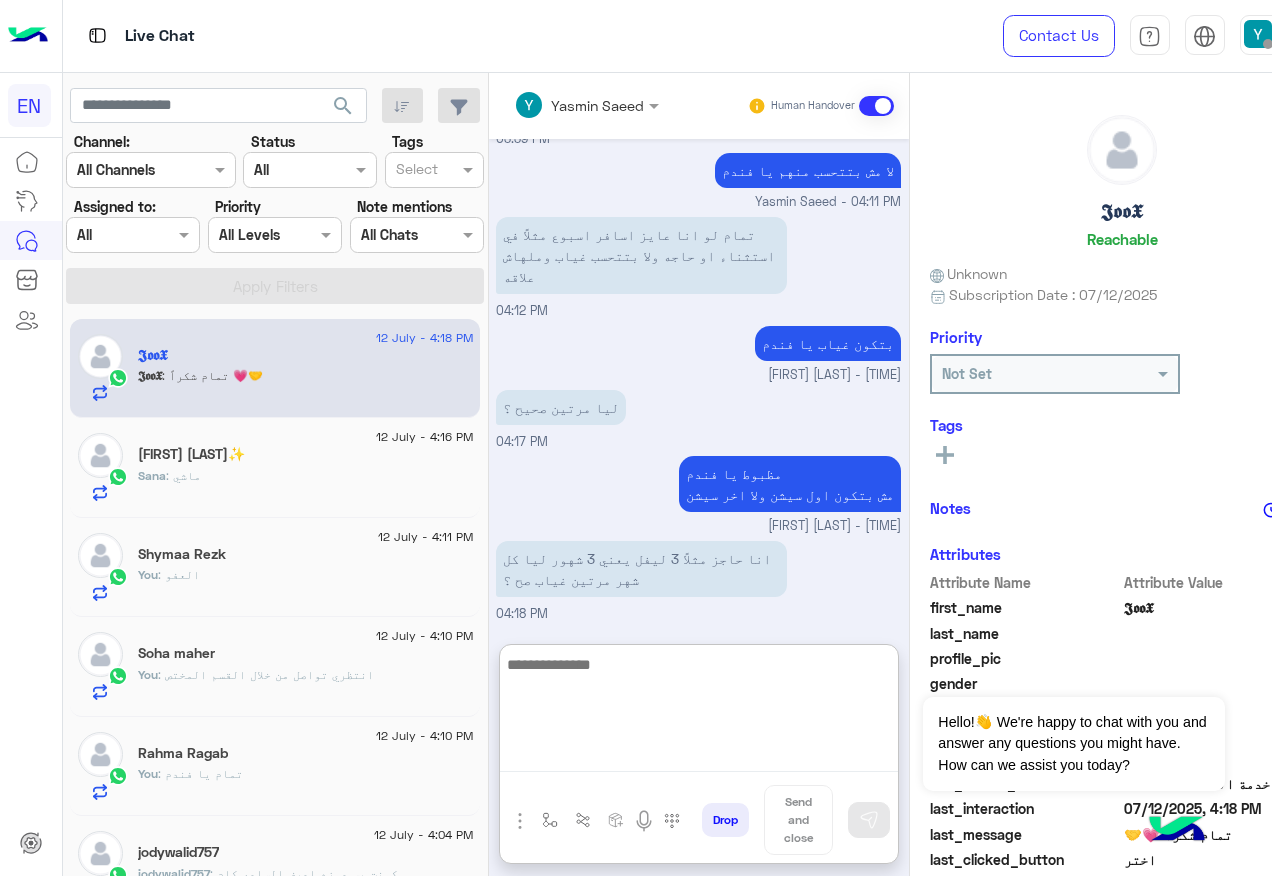 scroll, scrollTop: 1121, scrollLeft: 0, axis: vertical 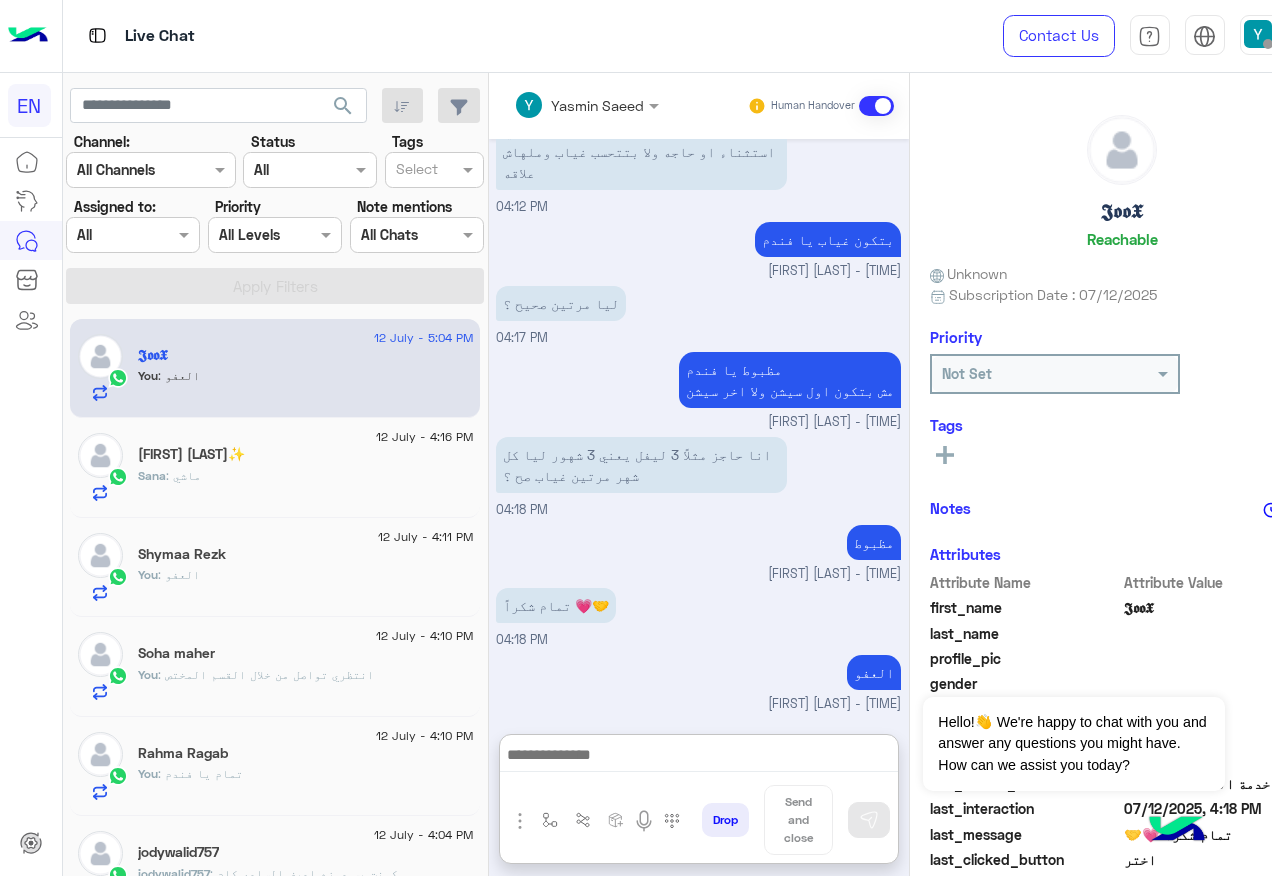 click on "Agent Filter All" at bounding box center (133, 235) 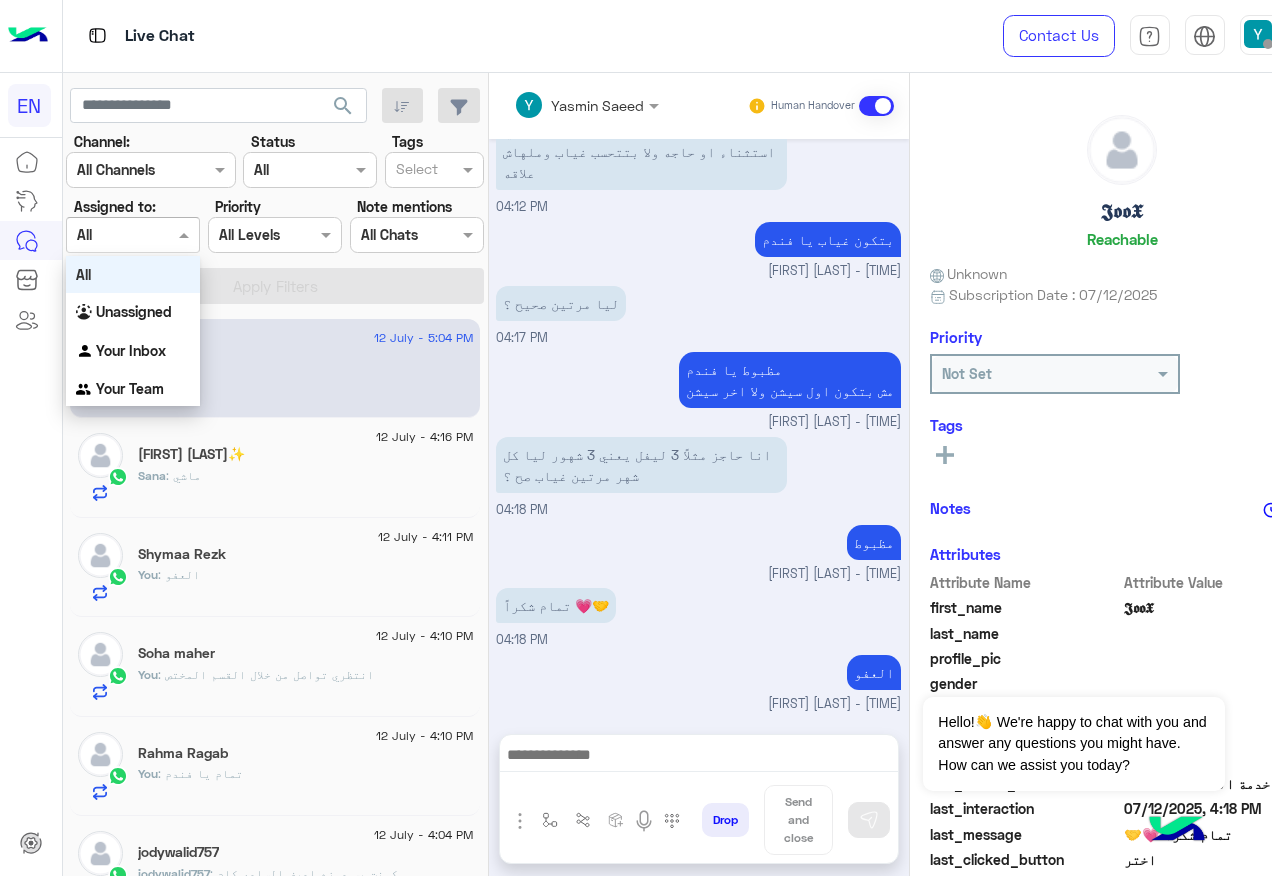 scroll, scrollTop: 1031, scrollLeft: 0, axis: vertical 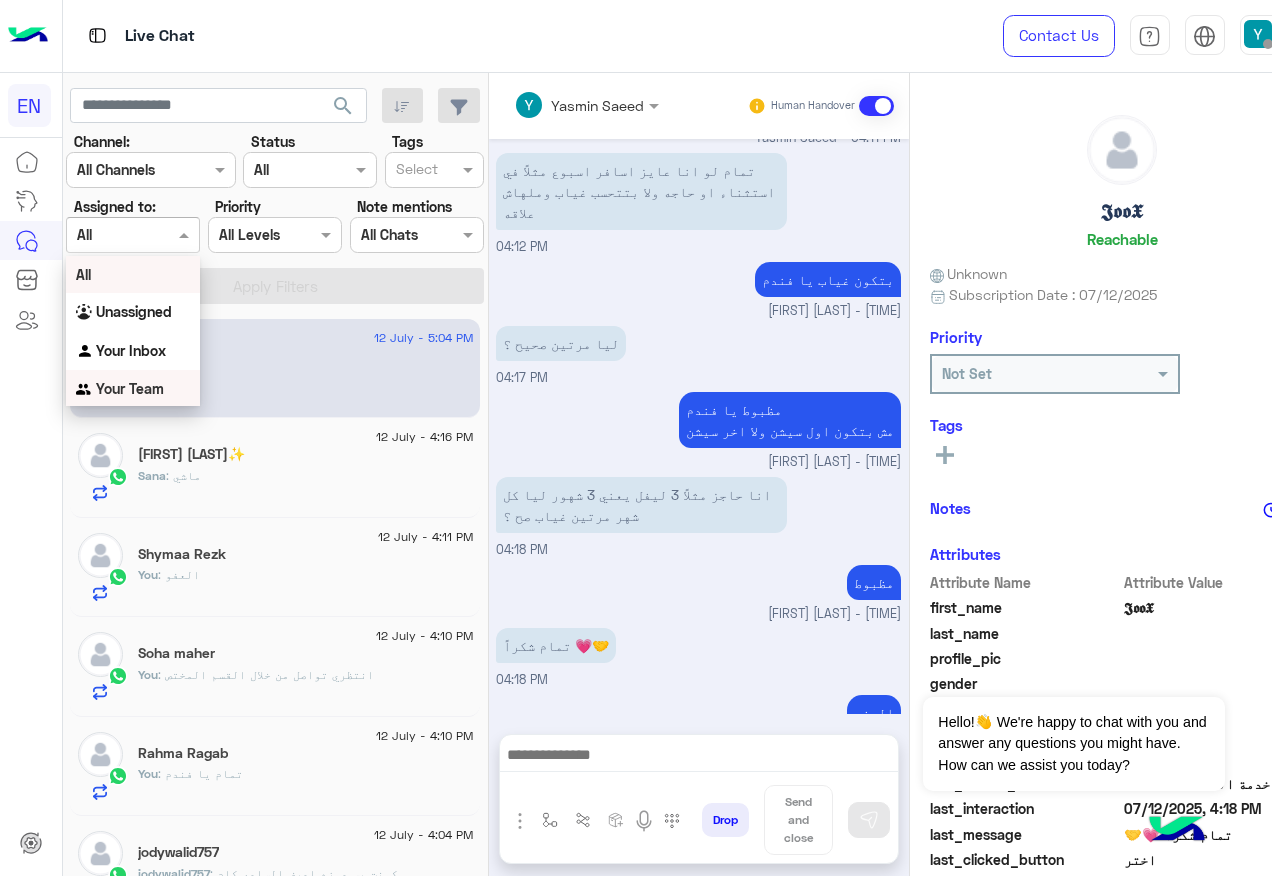 click on "Your Team" at bounding box center (130, 388) 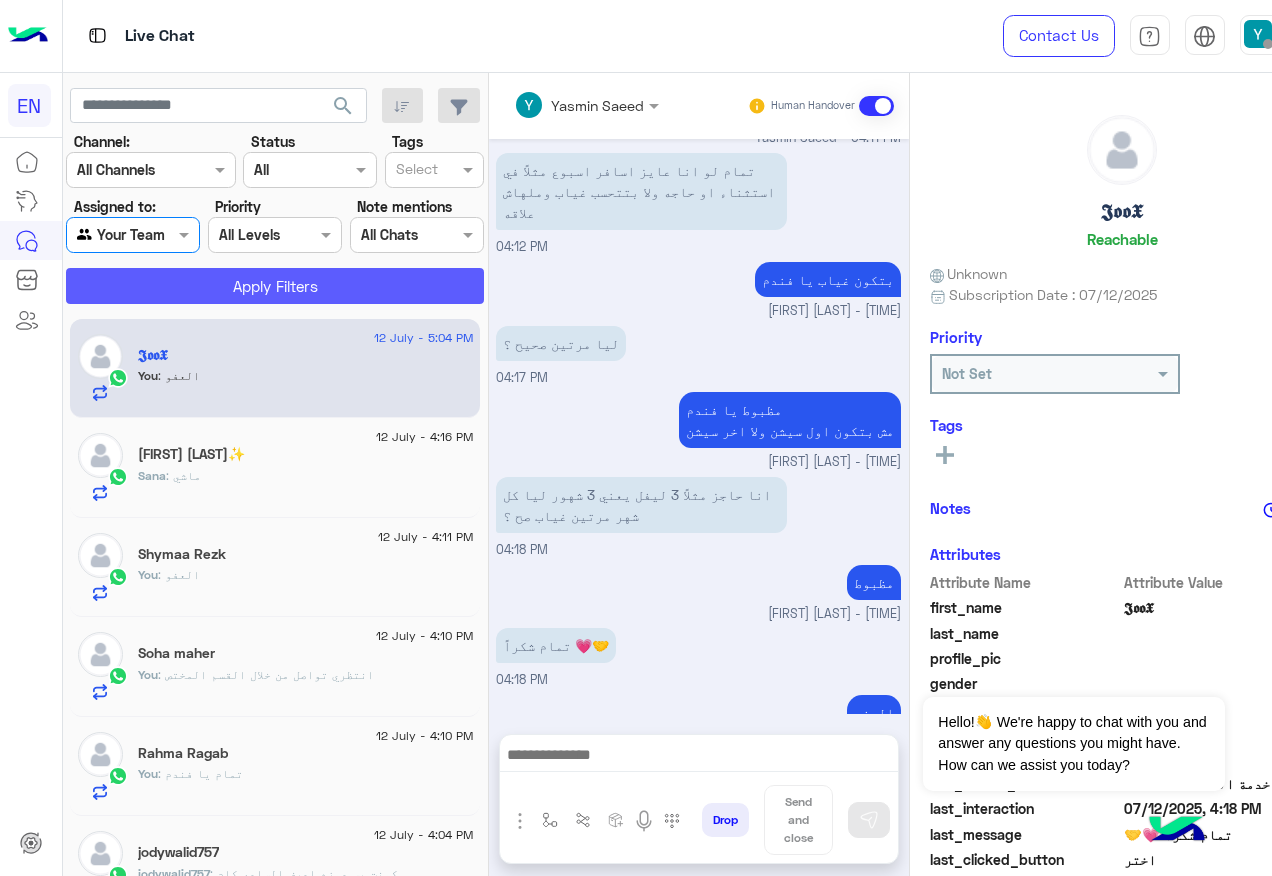 click on "Apply Filters" 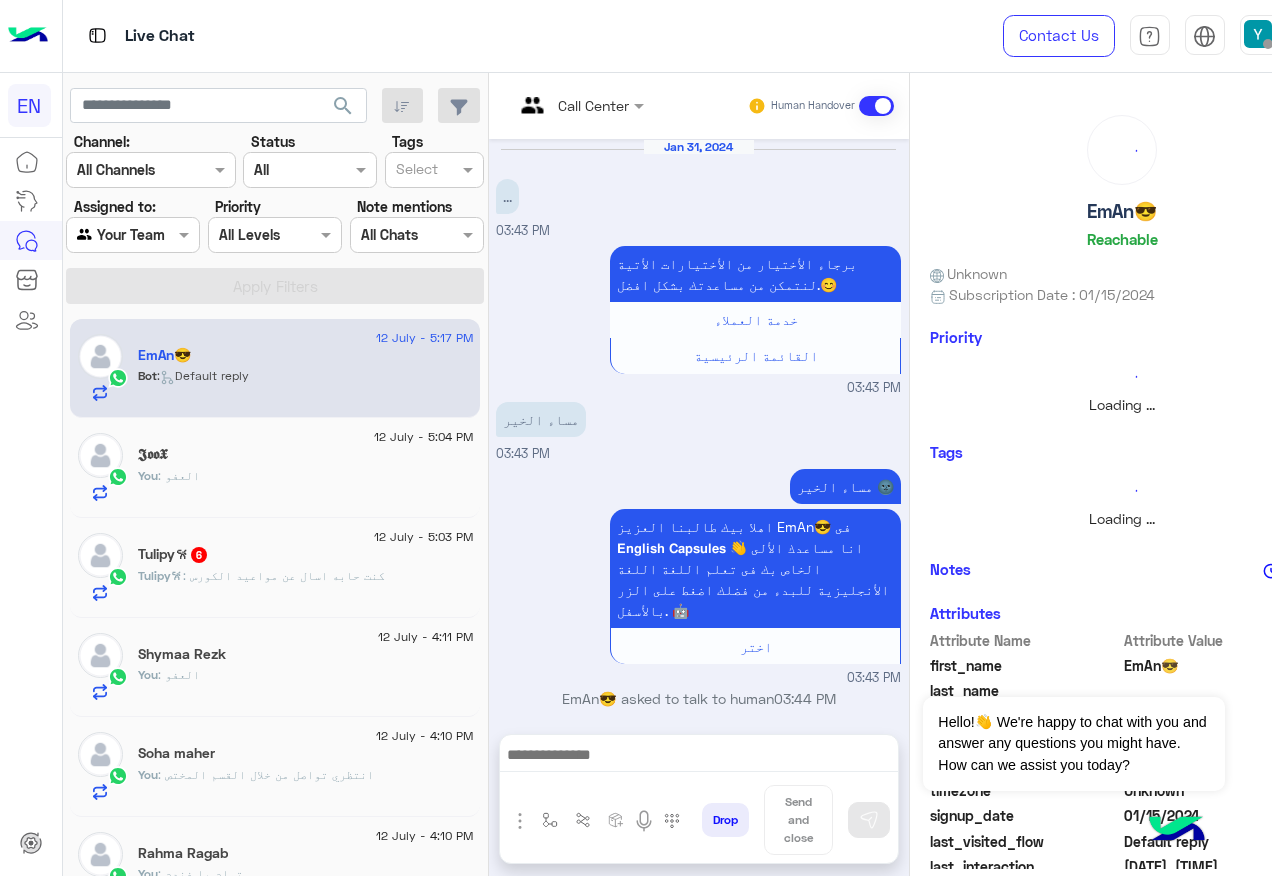 scroll, scrollTop: 1121, scrollLeft: 0, axis: vertical 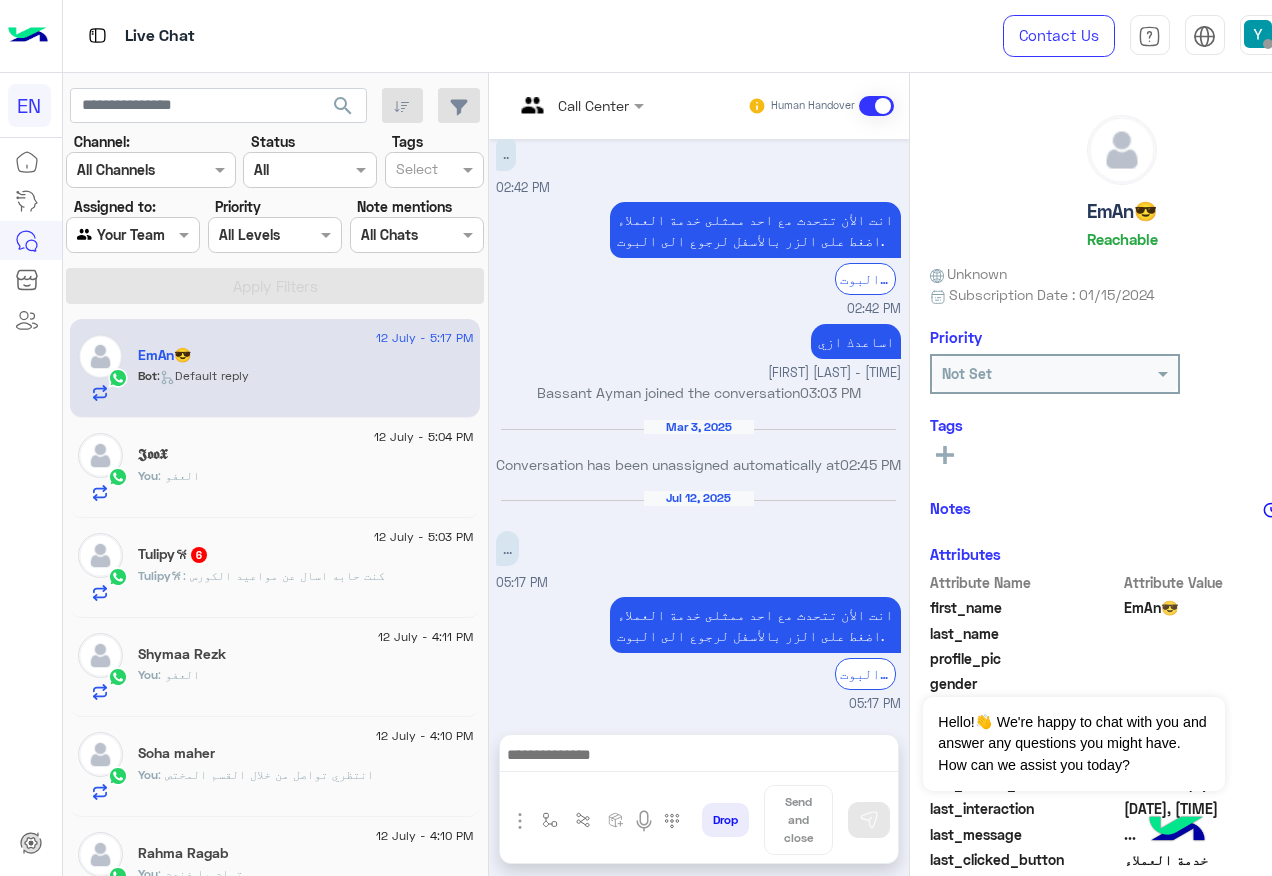 click on "[BRAND] : كنت حابه اسال عن مواعيد الكورس" 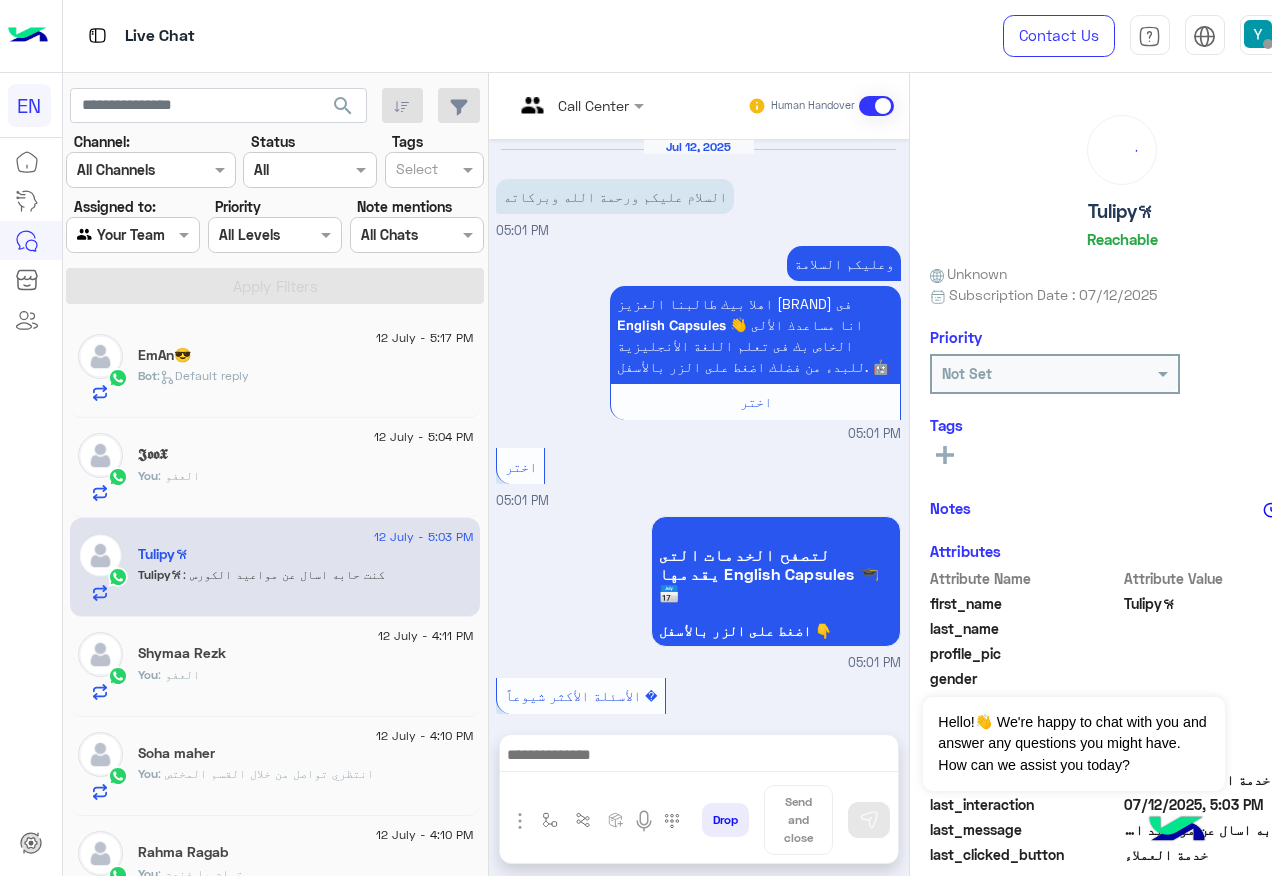 scroll, scrollTop: 1147, scrollLeft: 0, axis: vertical 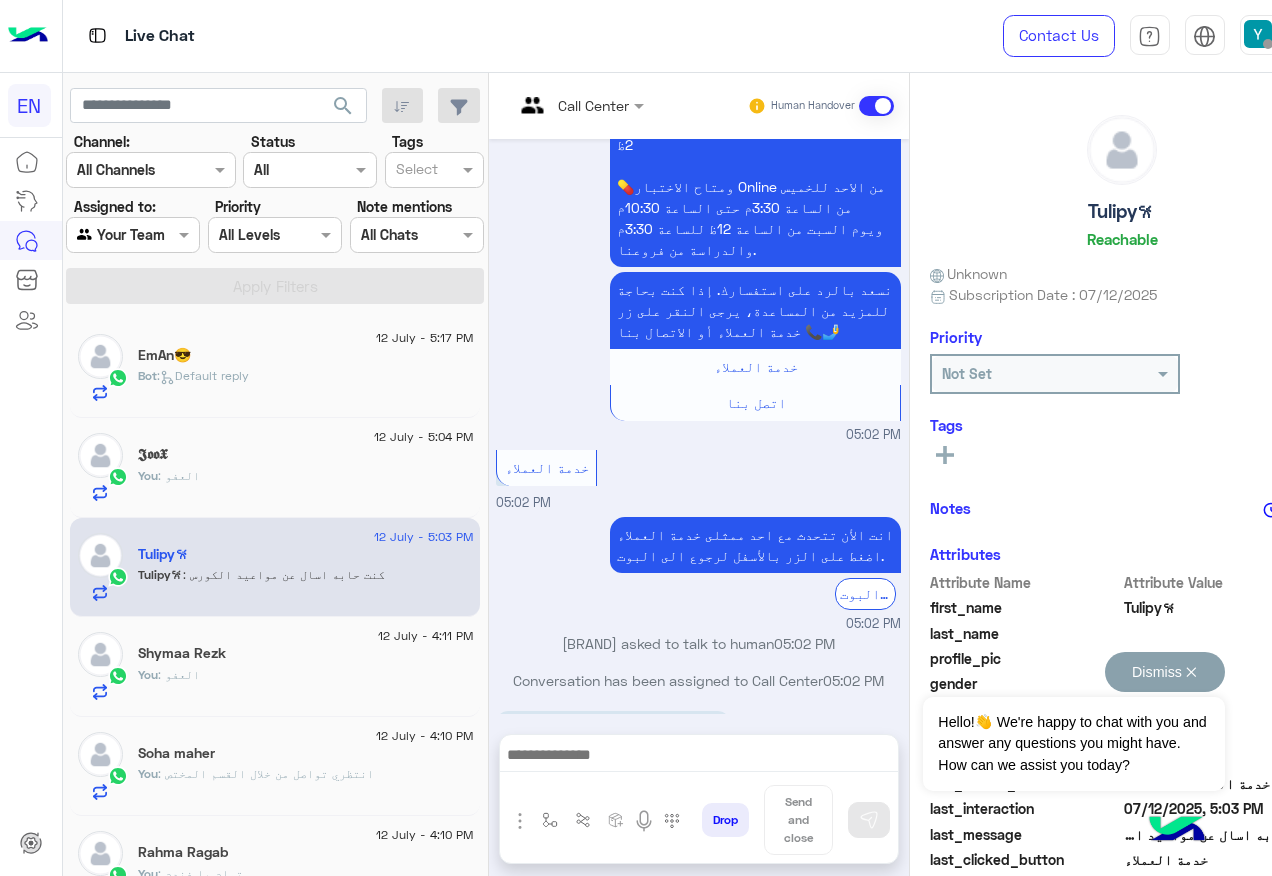 click on "Dismiss ✕" at bounding box center (1165, 672) 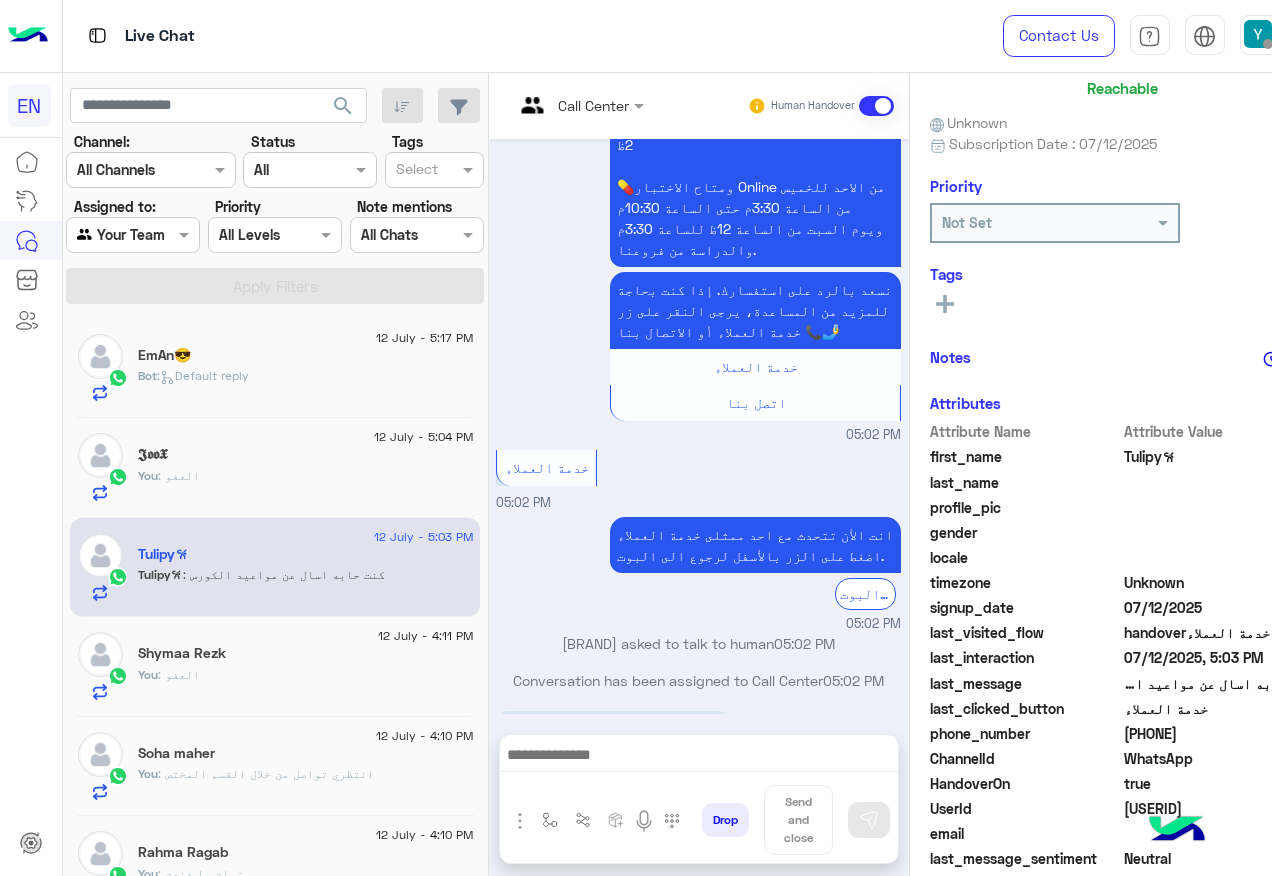 scroll, scrollTop: 200, scrollLeft: 0, axis: vertical 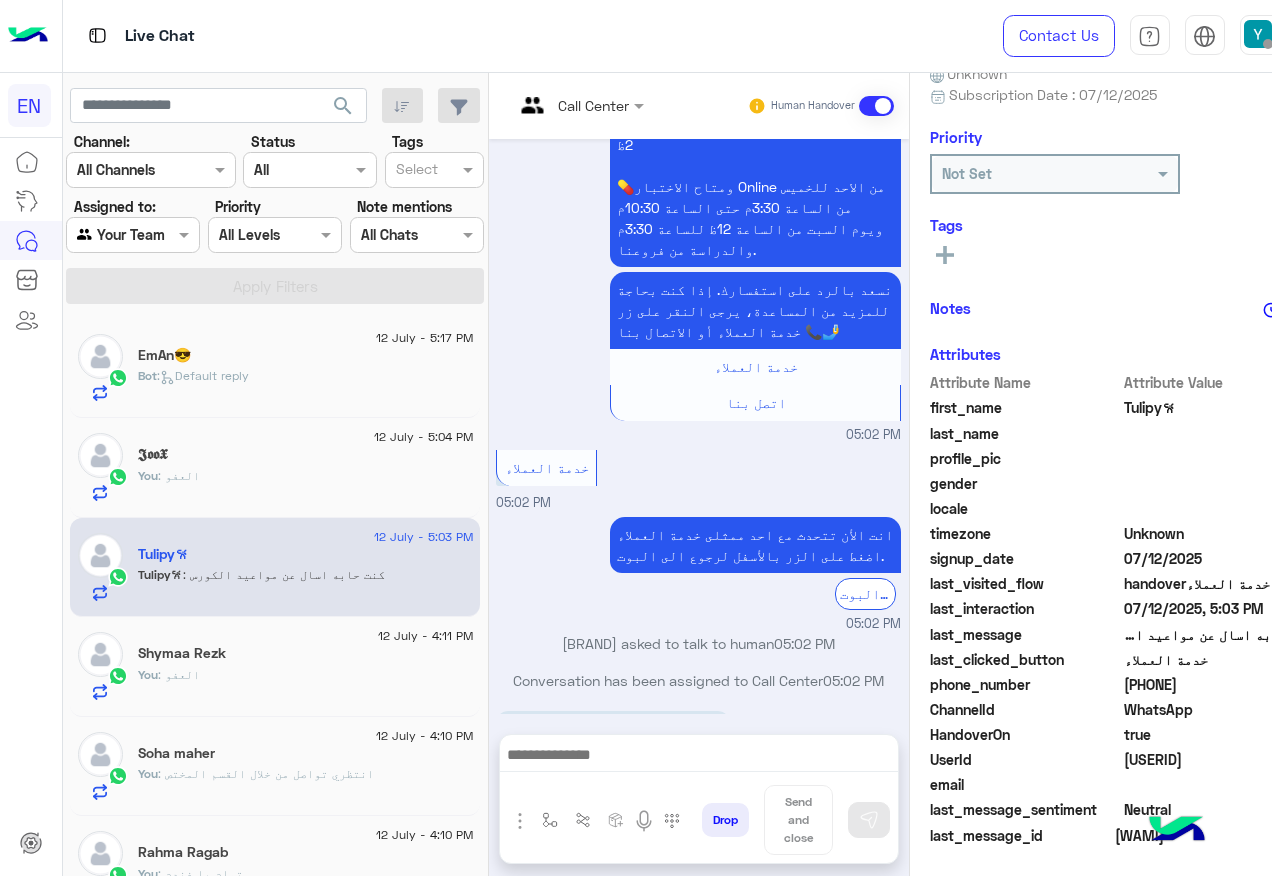 click on "[PHONE]" 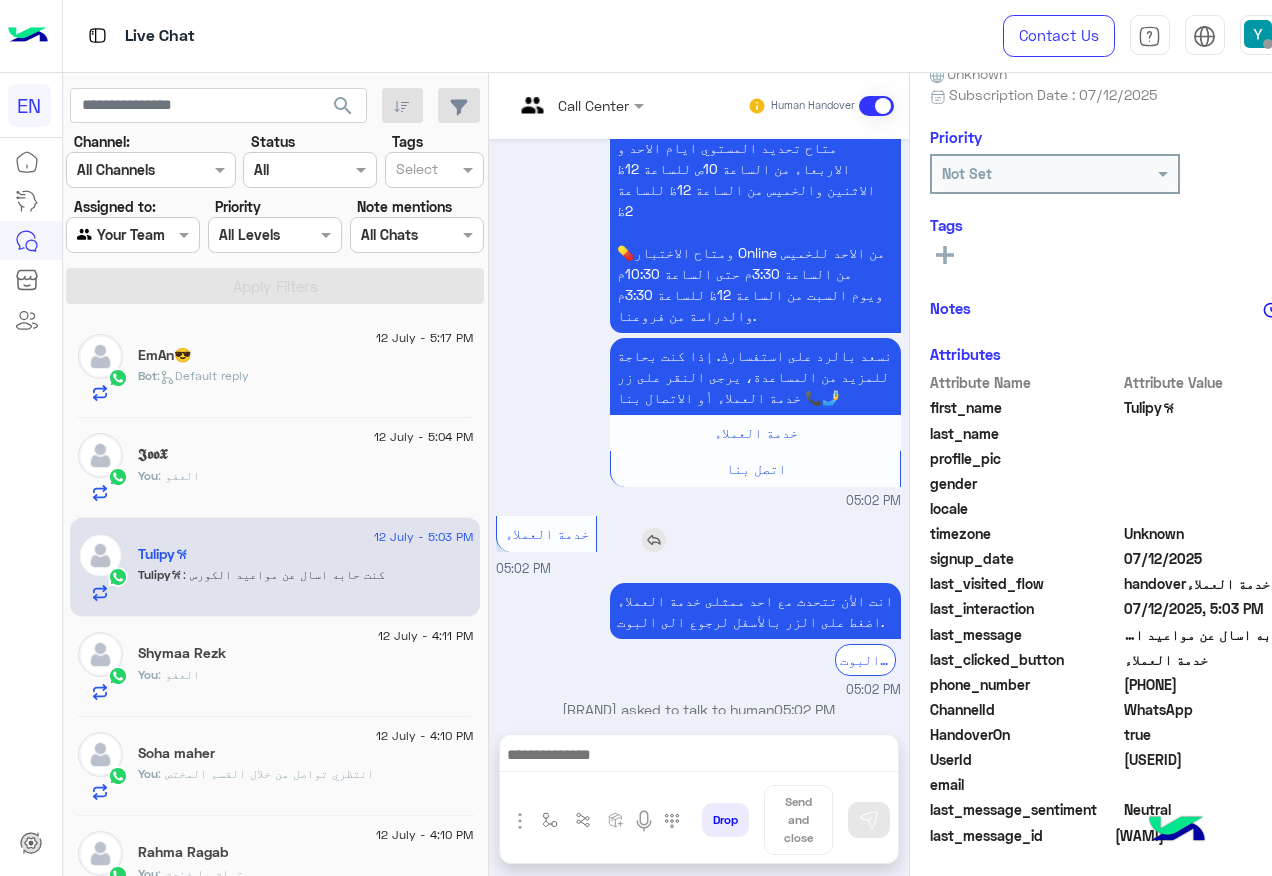 scroll, scrollTop: 1047, scrollLeft: 0, axis: vertical 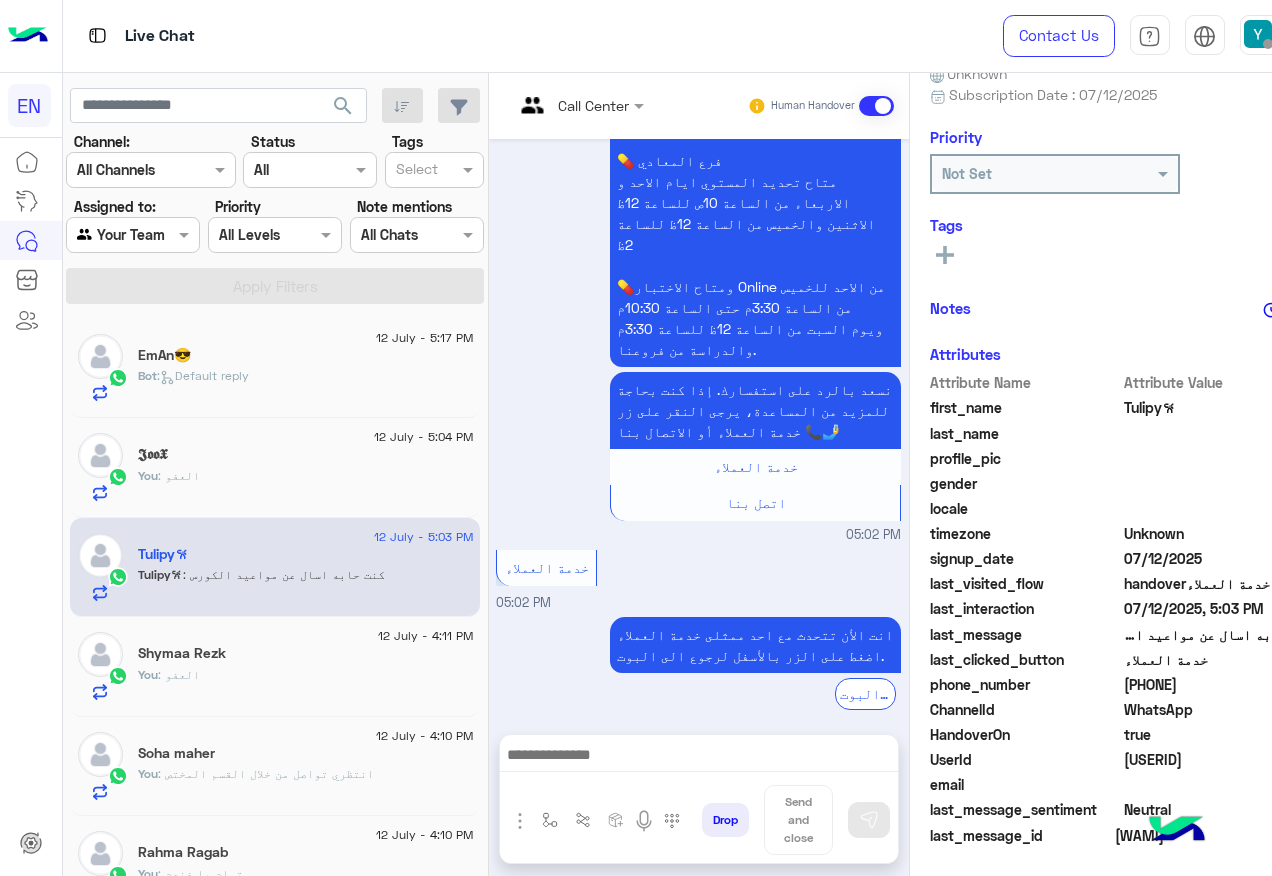 click on "Bot :   Default reply" 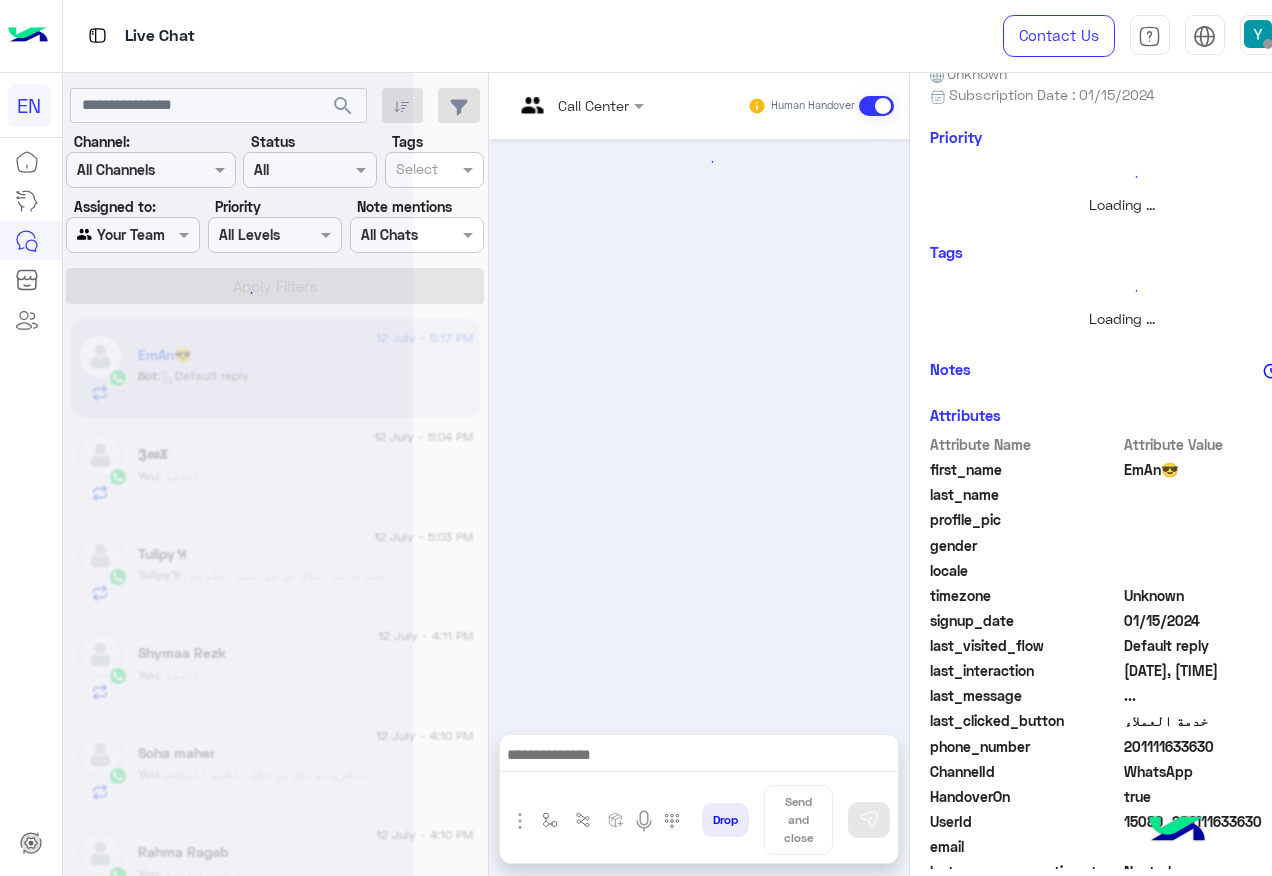 scroll, scrollTop: 1121, scrollLeft: 0, axis: vertical 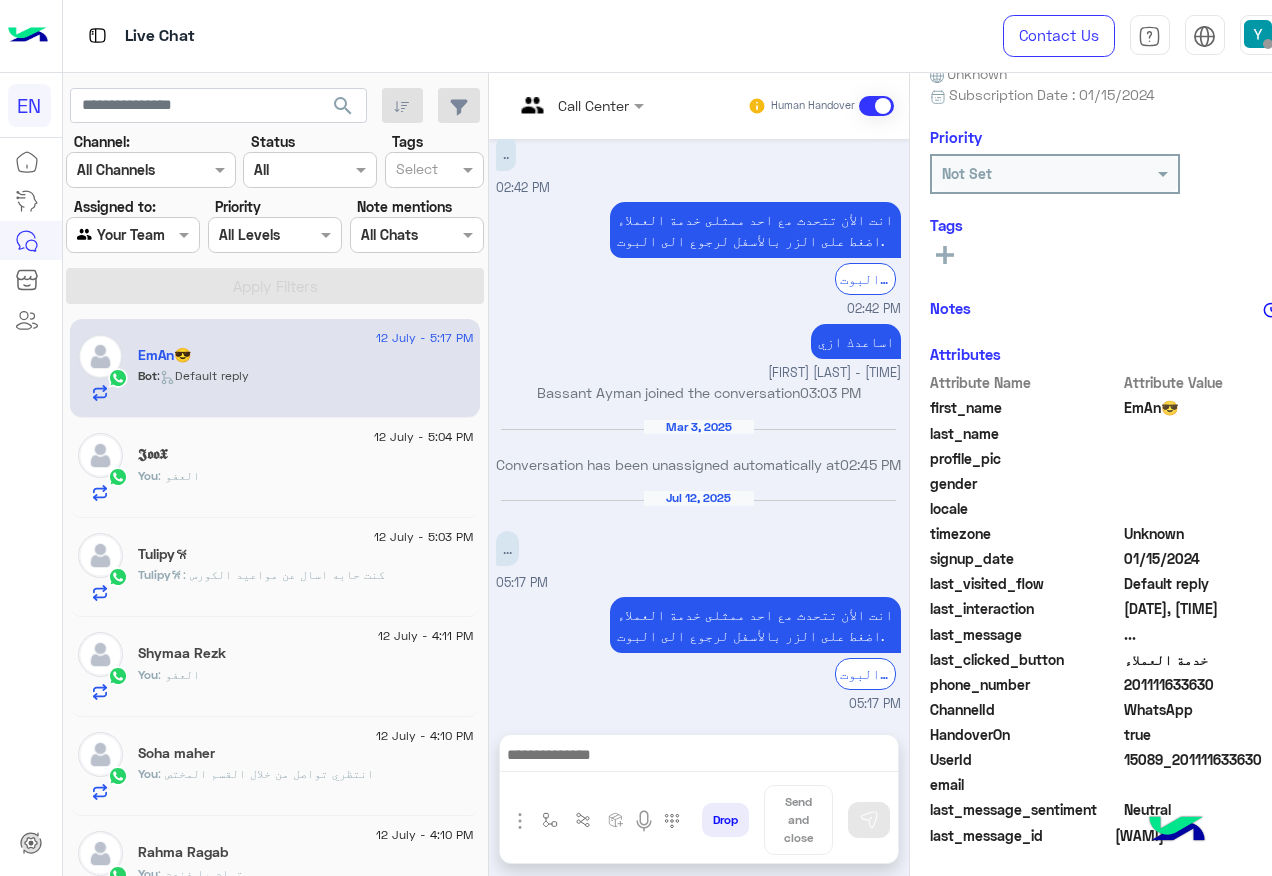 click on "Tulipy𐙚" 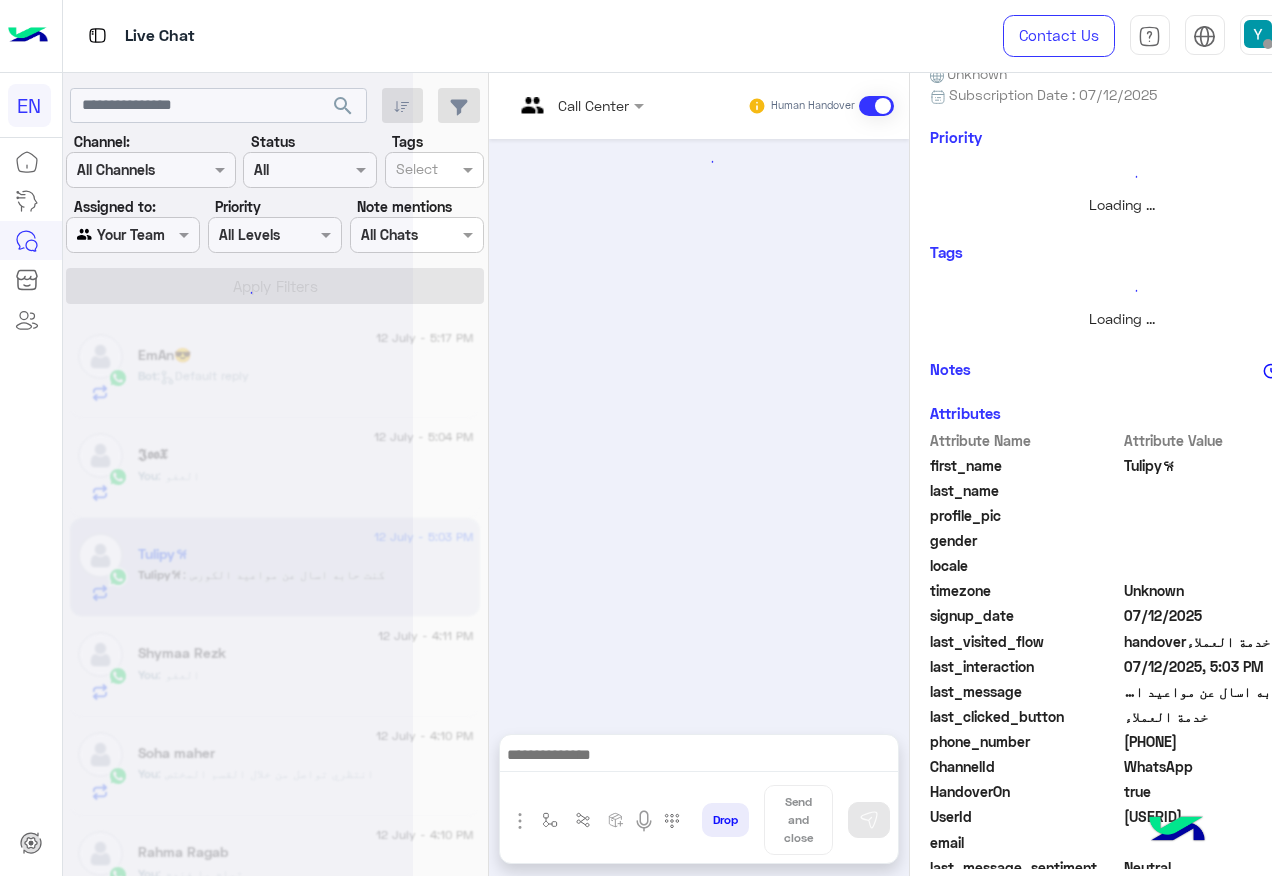 scroll, scrollTop: 0, scrollLeft: 0, axis: both 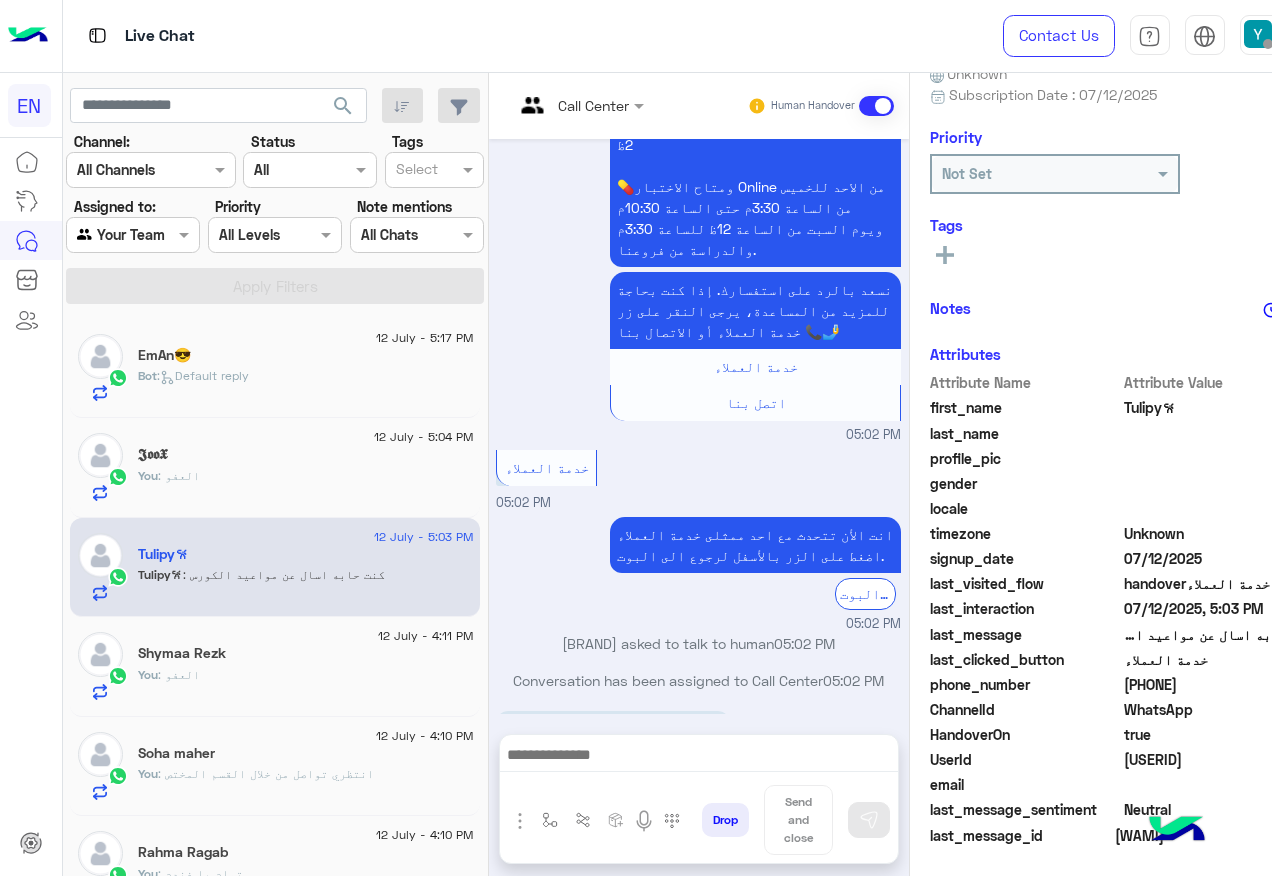 click on "201143618002" 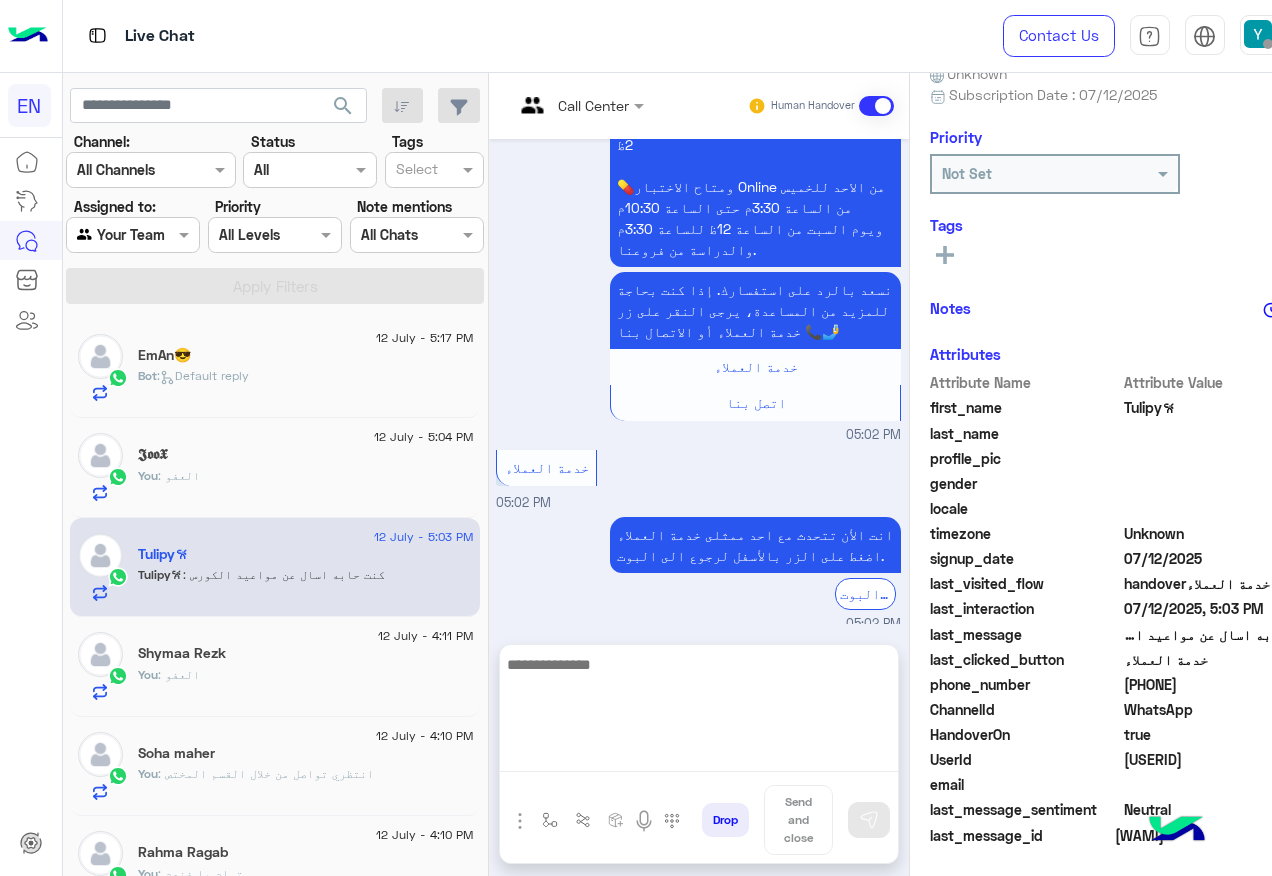 click at bounding box center [699, 712] 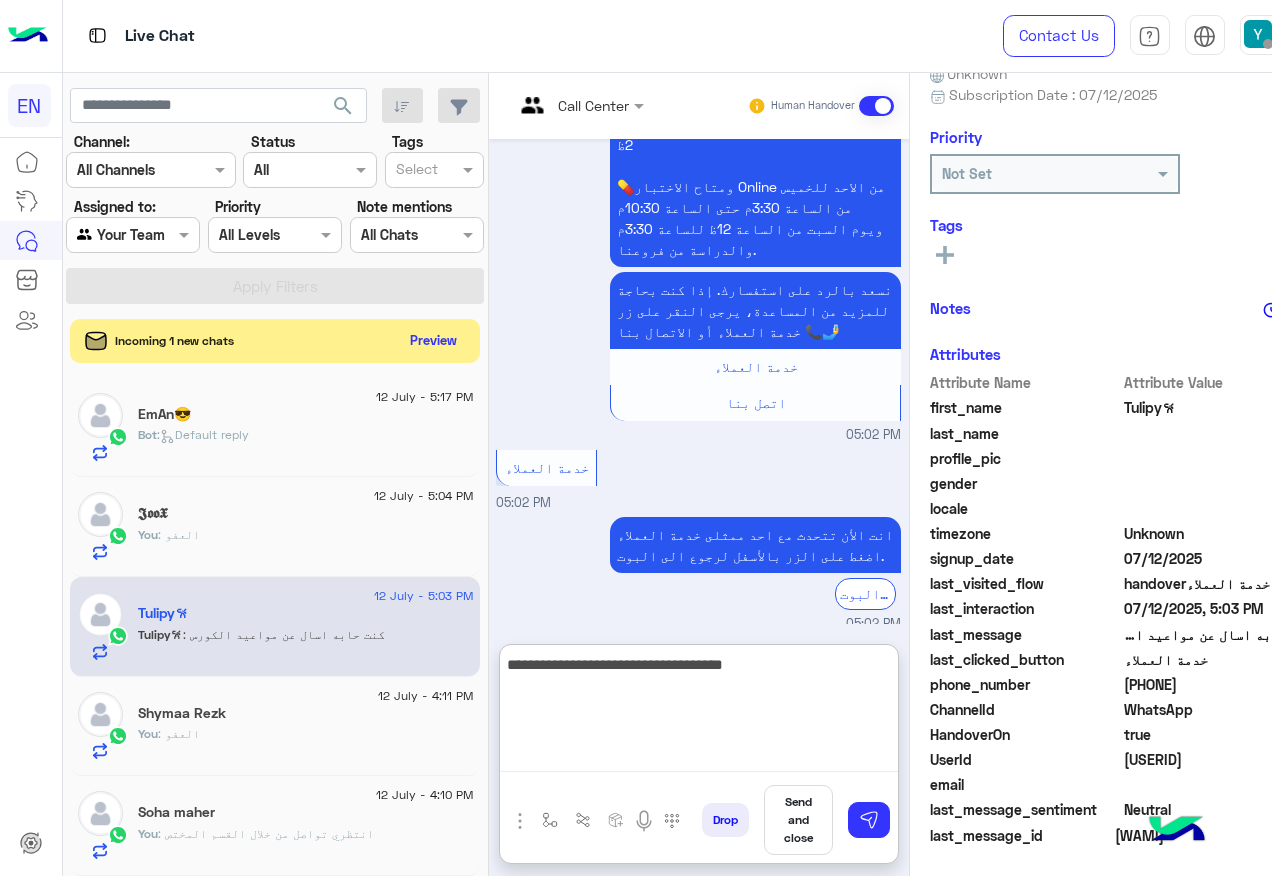 type on "**********" 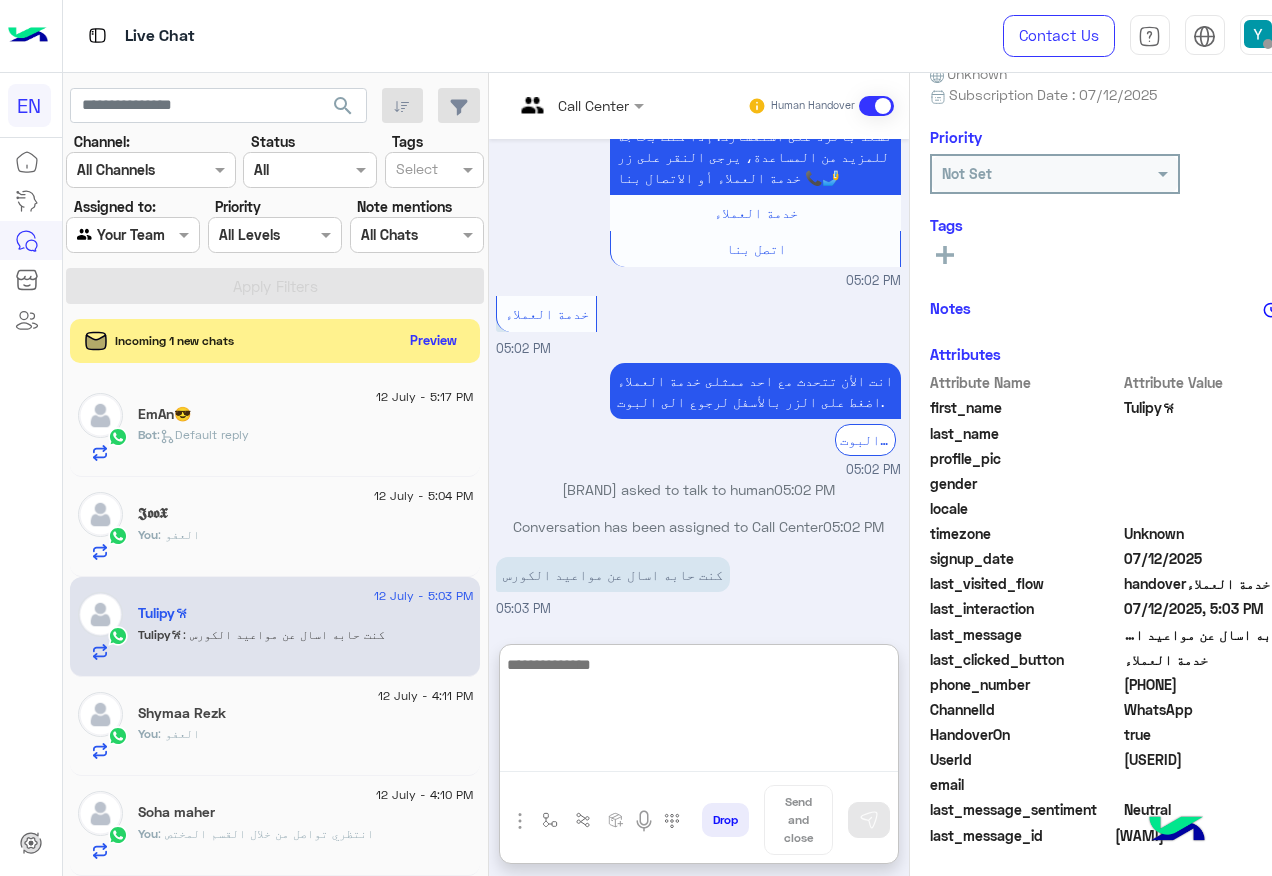 scroll, scrollTop: 1337, scrollLeft: 0, axis: vertical 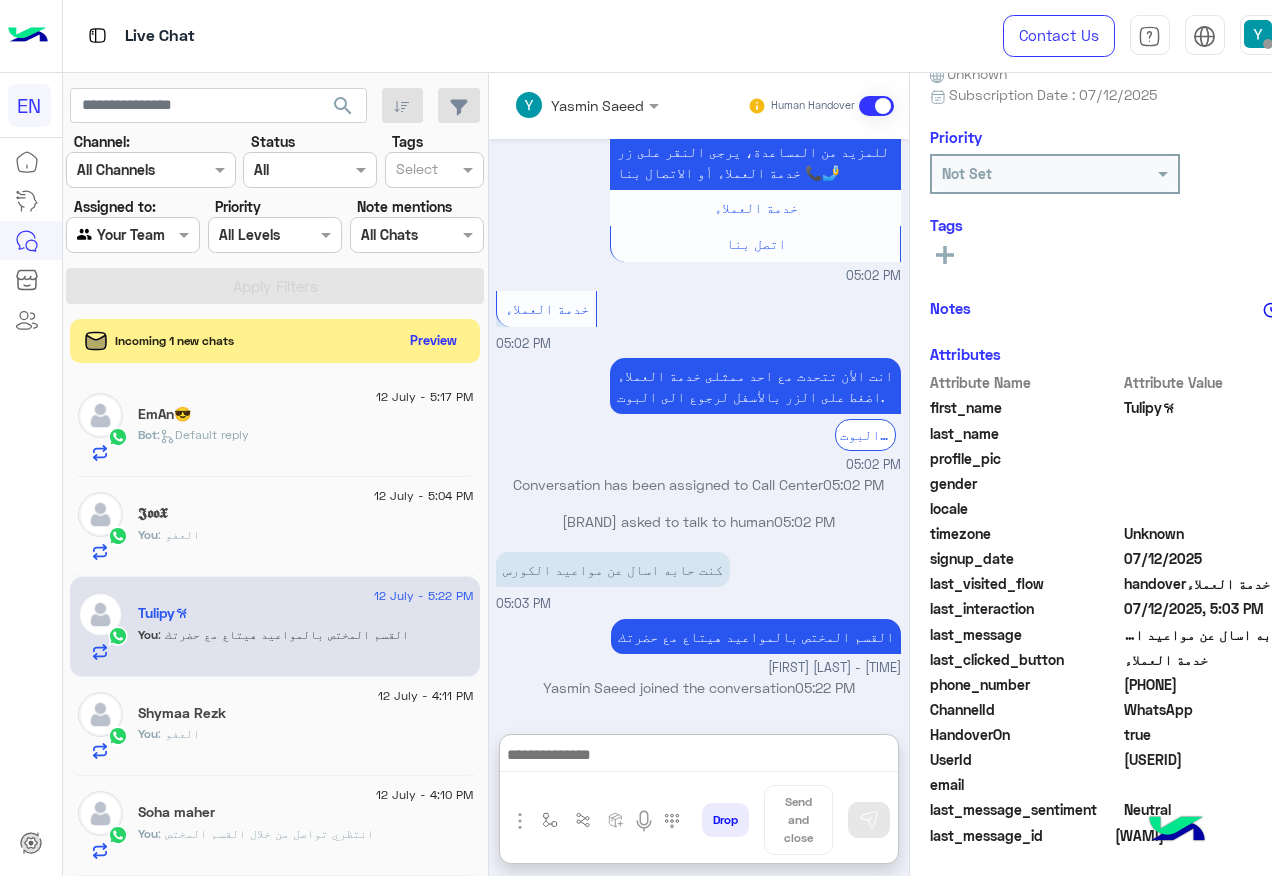 click on "12 July - 5:17 PM  EmAn😎   Bot :   Default reply" 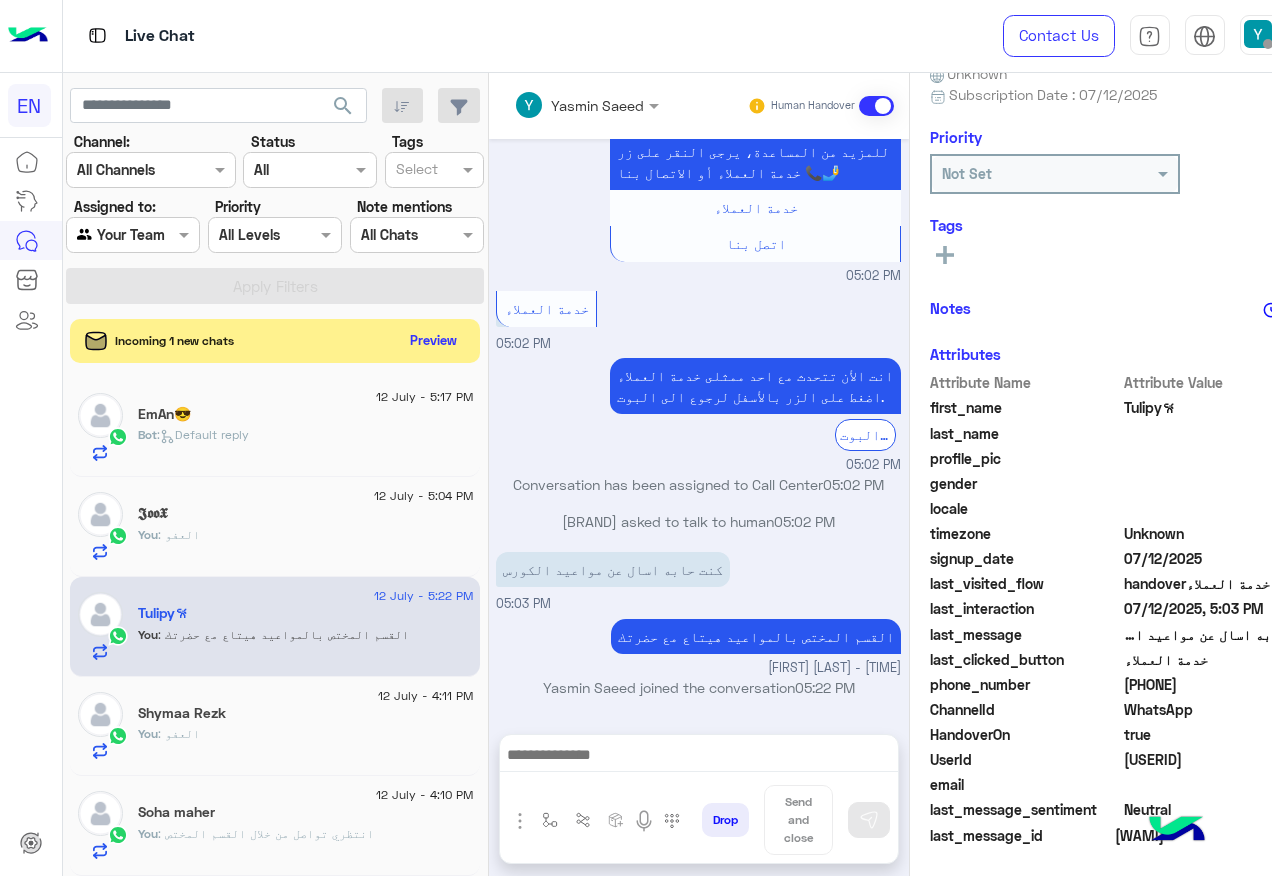scroll, scrollTop: 1247, scrollLeft: 0, axis: vertical 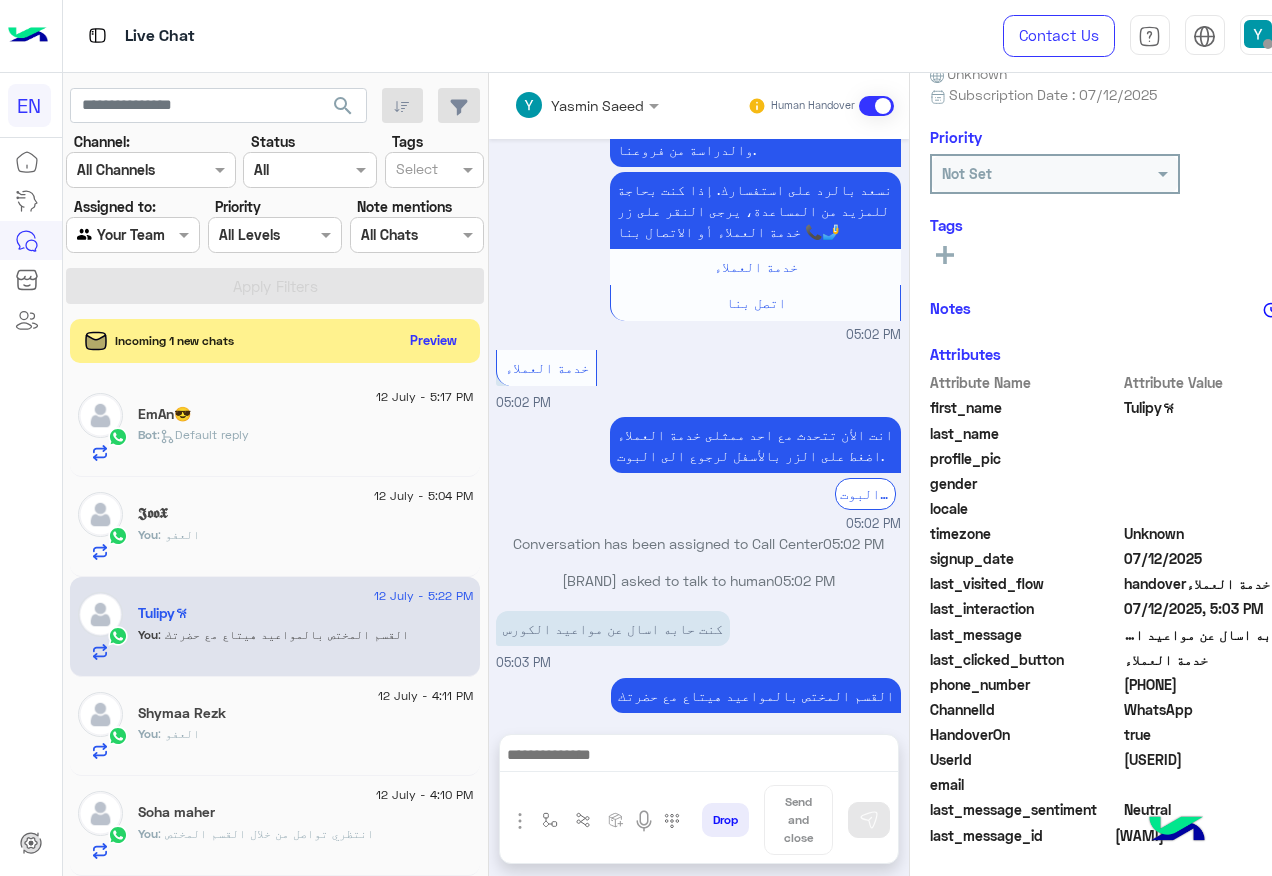 click on "12 July - 5:17 PM" 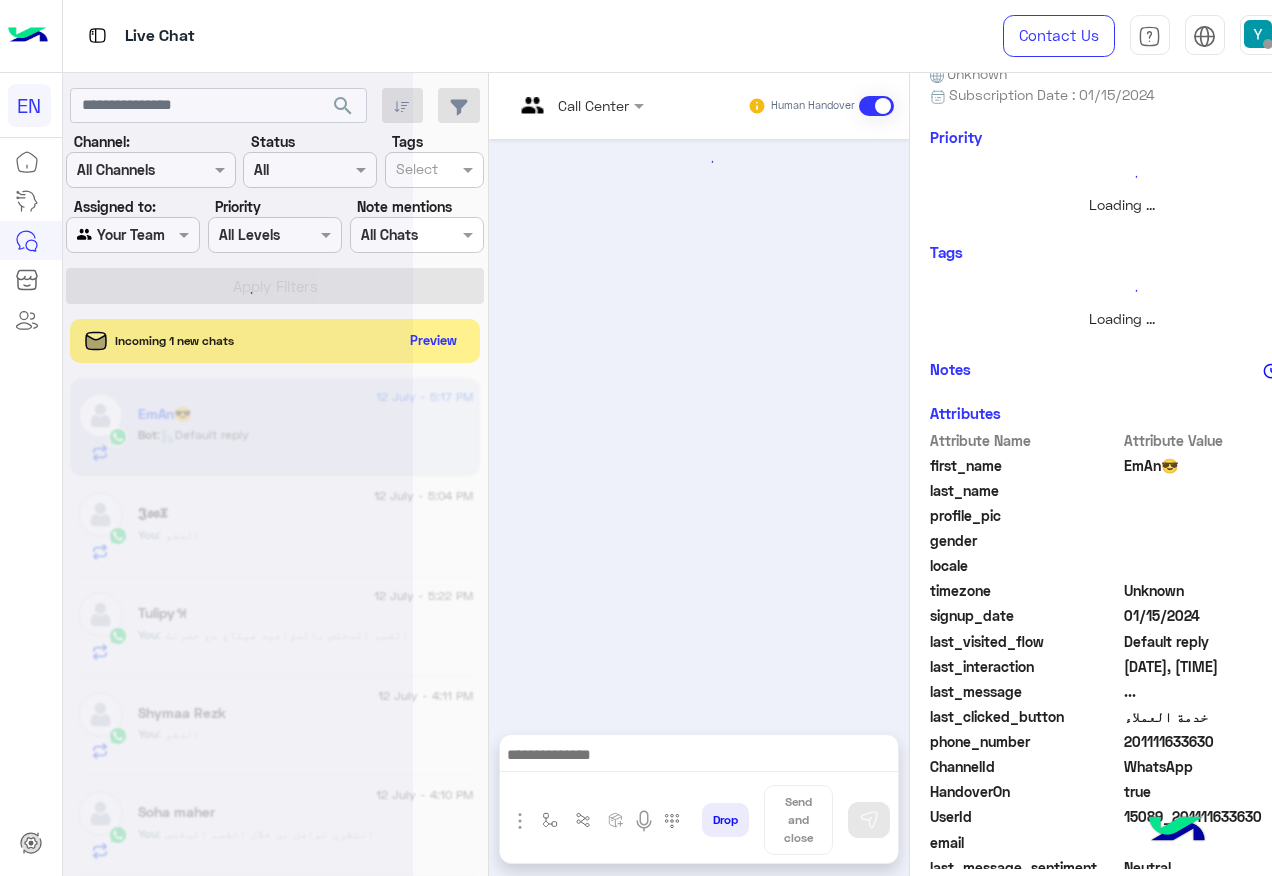 scroll, scrollTop: 0, scrollLeft: 0, axis: both 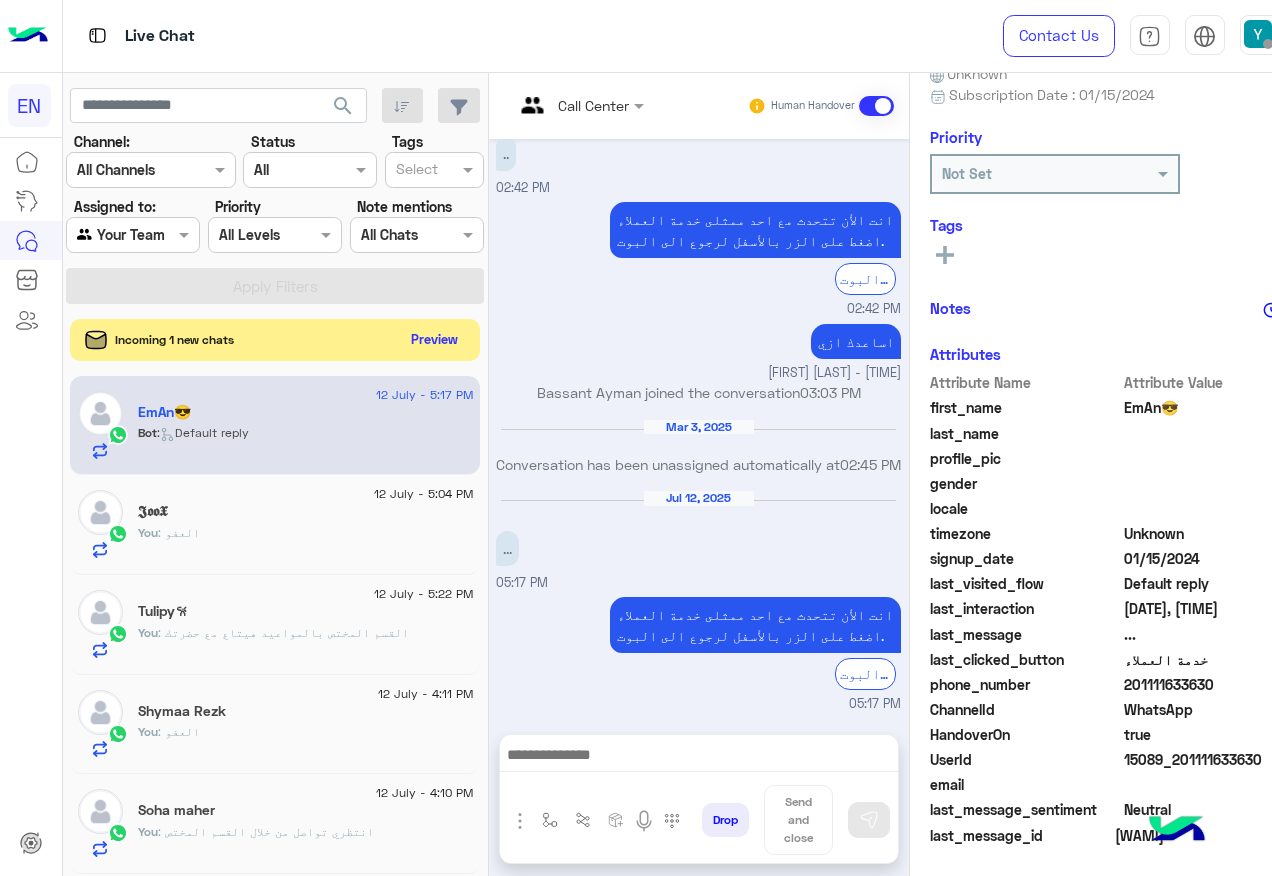 click on "Preview" 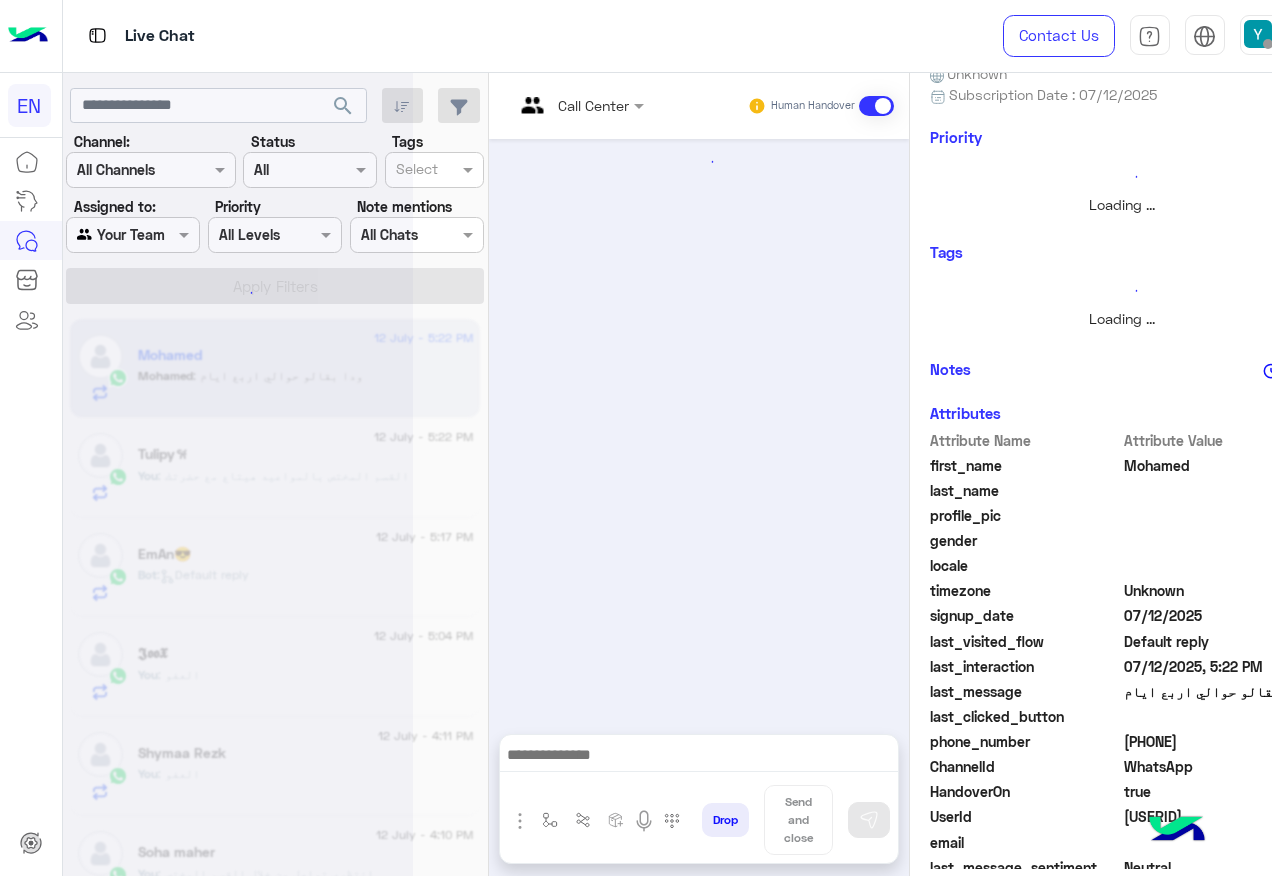scroll, scrollTop: 0, scrollLeft: 0, axis: both 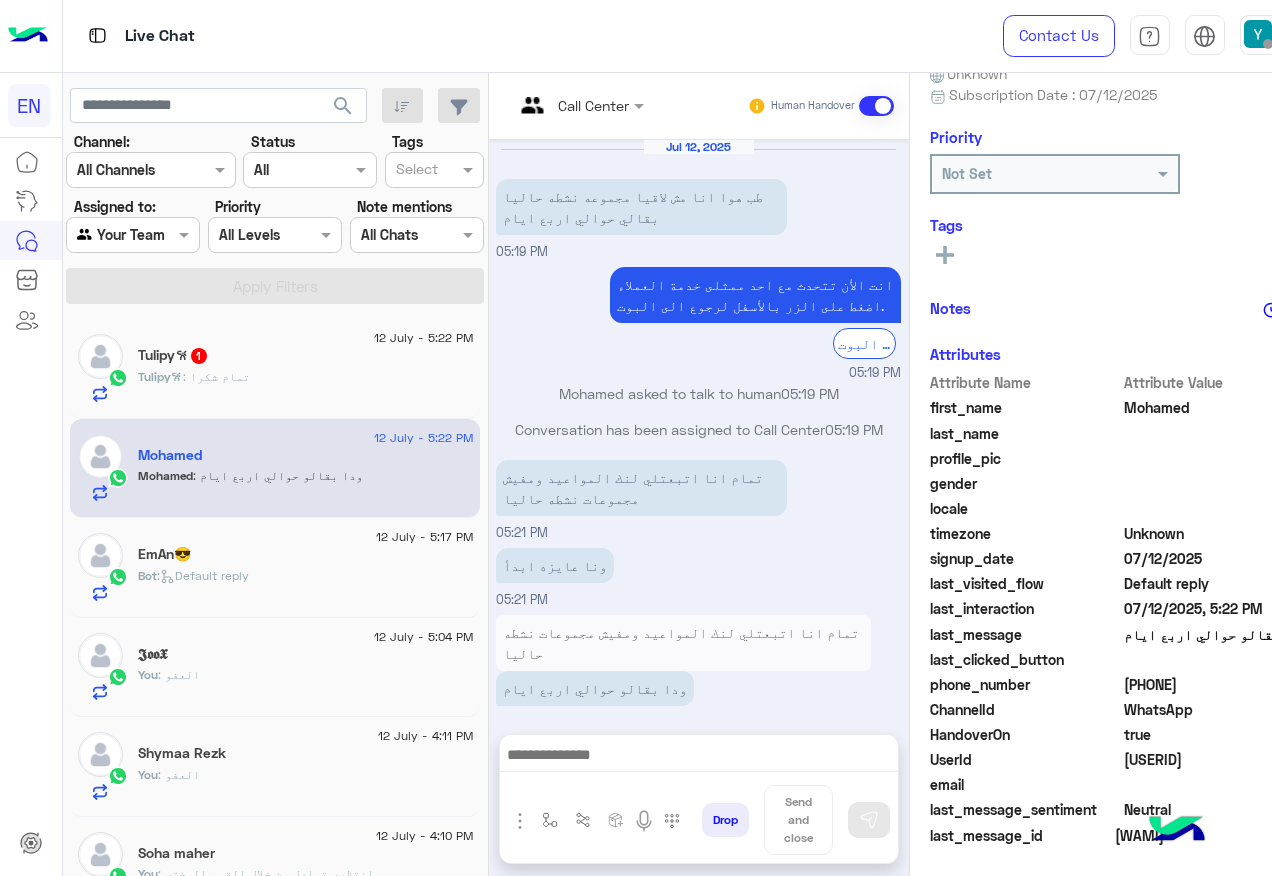 click on "[PHONE]" 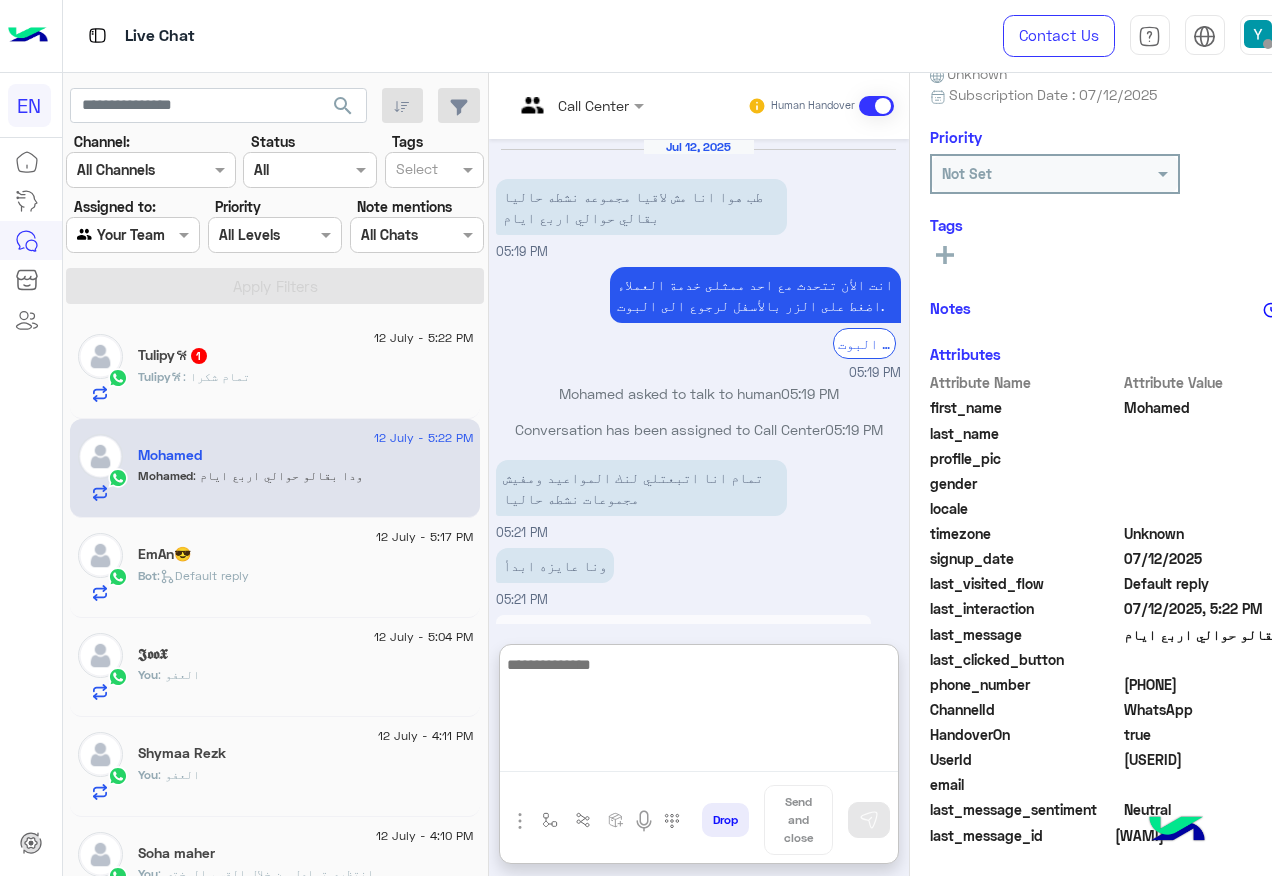 click at bounding box center (699, 712) 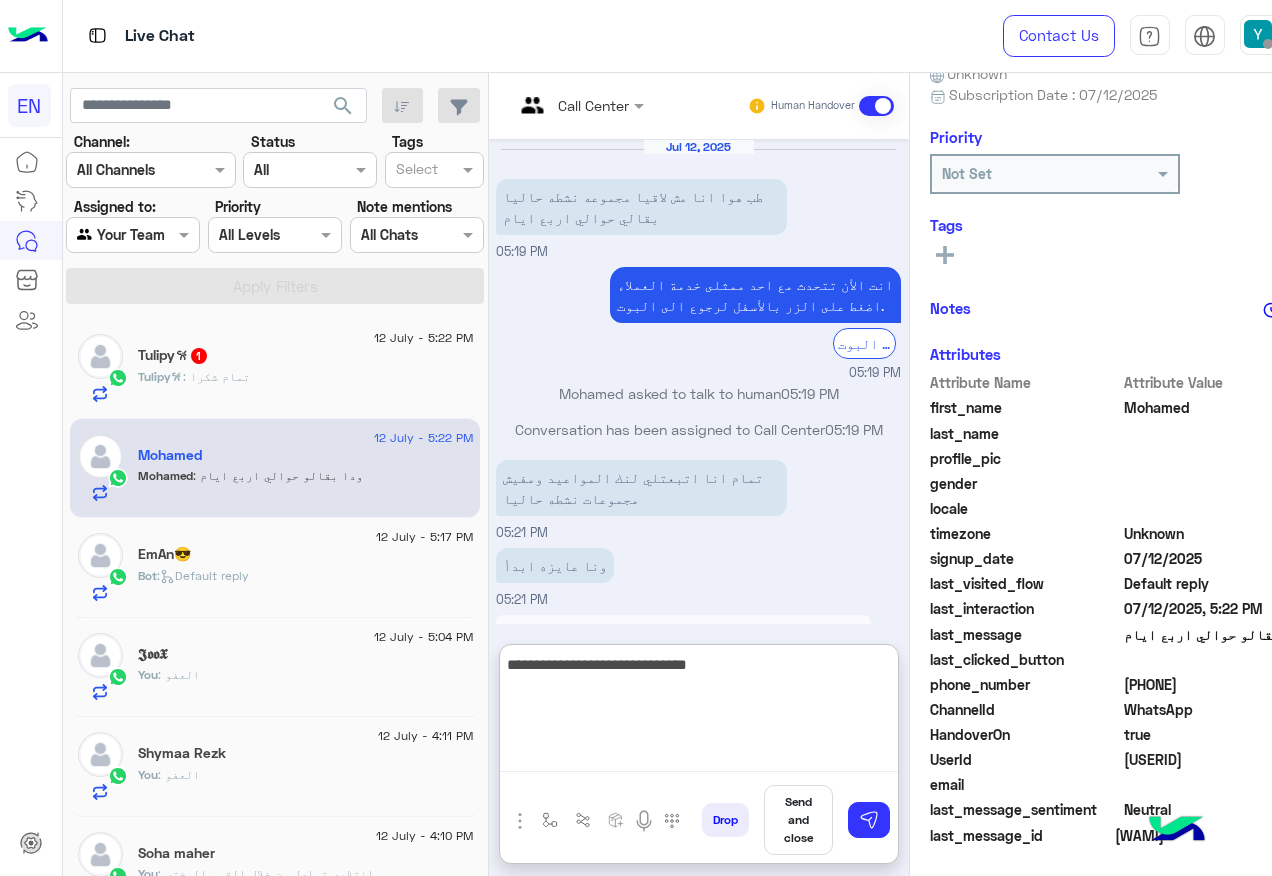 type on "**********" 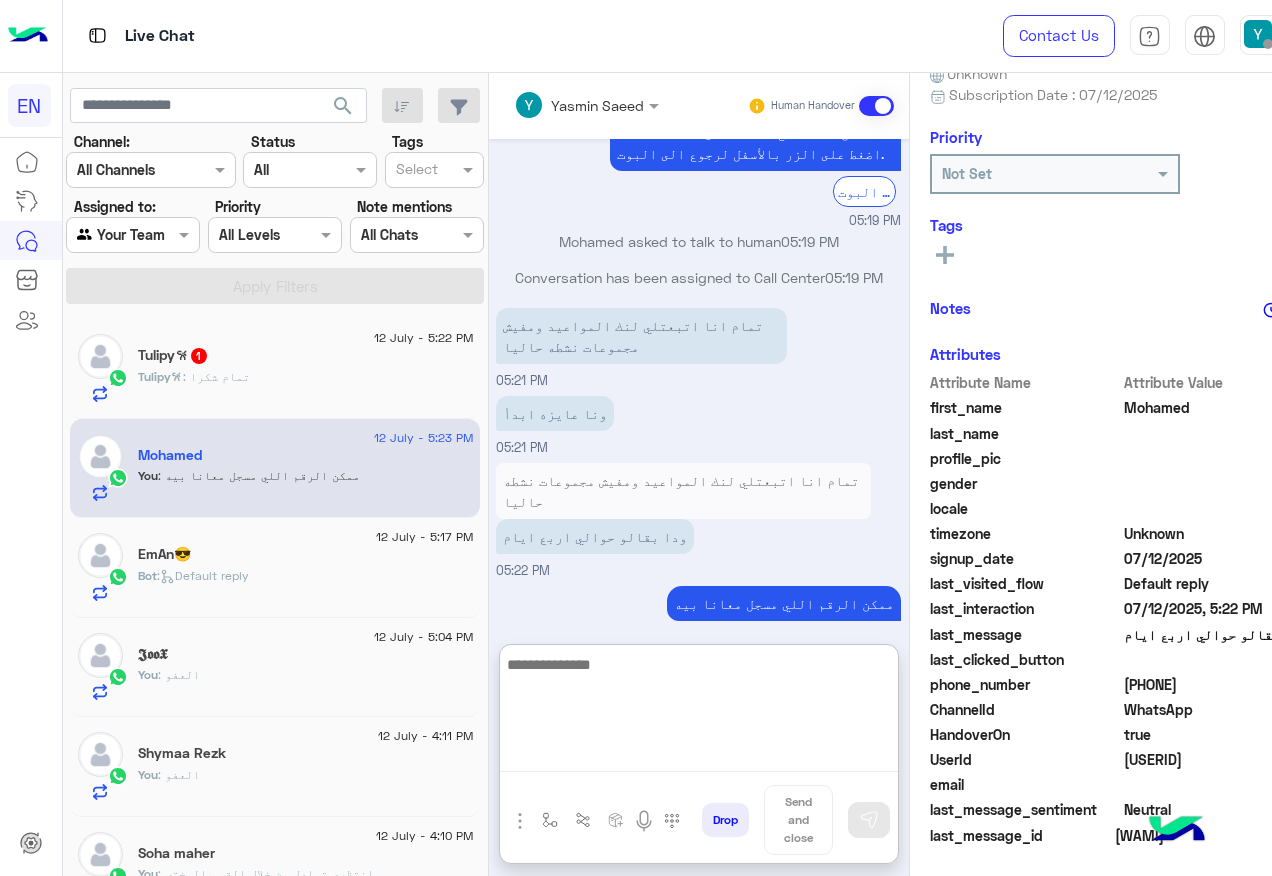 scroll, scrollTop: 188, scrollLeft: 0, axis: vertical 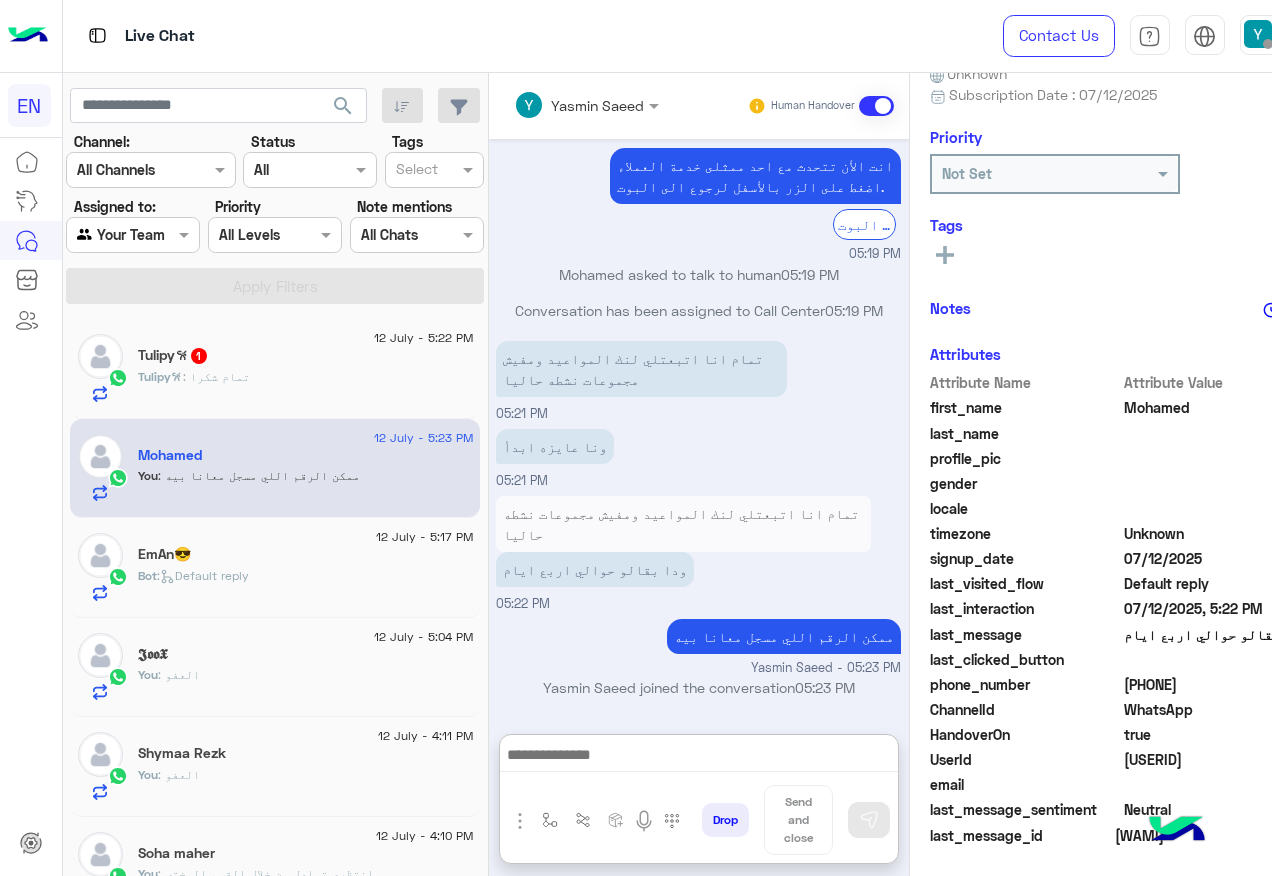 click on "Tulipy𐙚 : تمام شكرا" 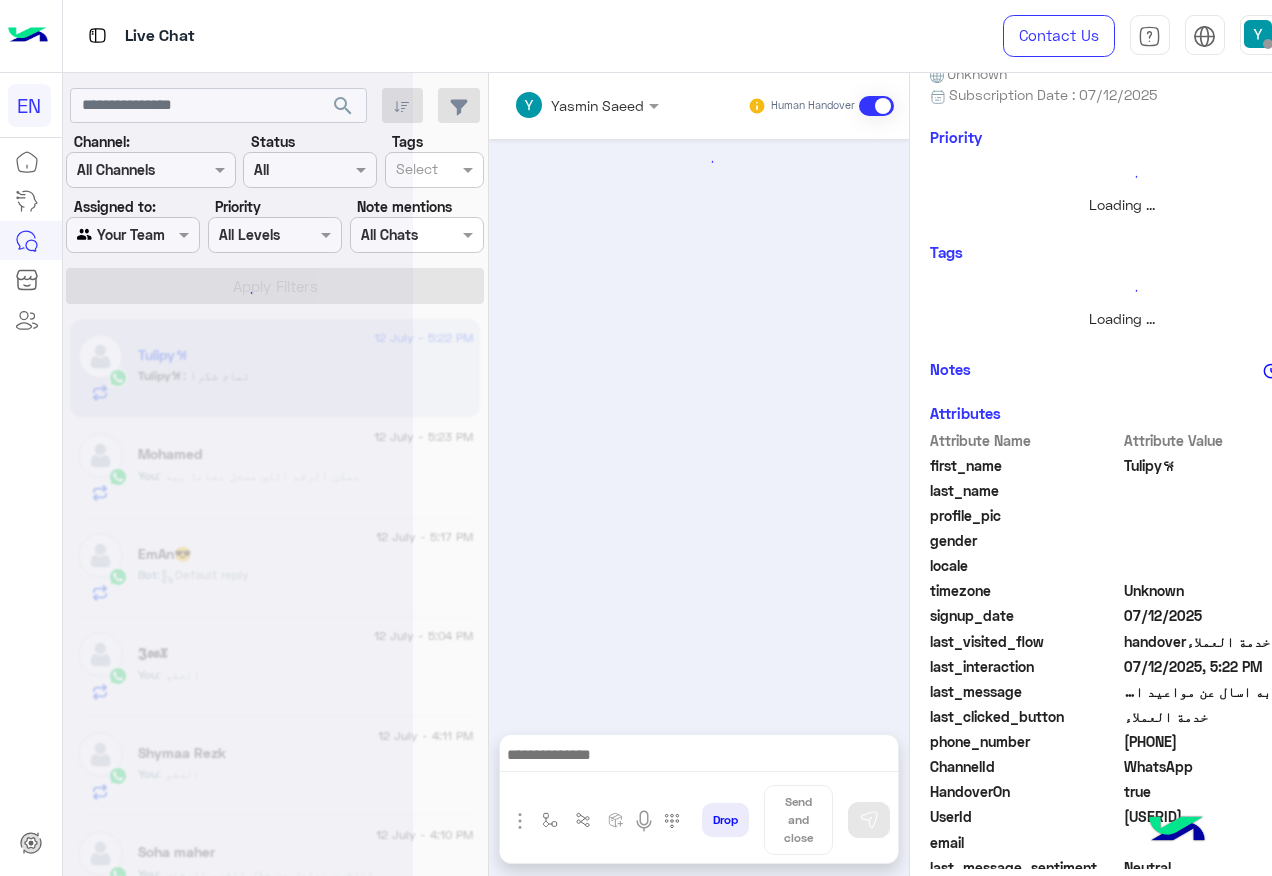 scroll, scrollTop: 0, scrollLeft: 0, axis: both 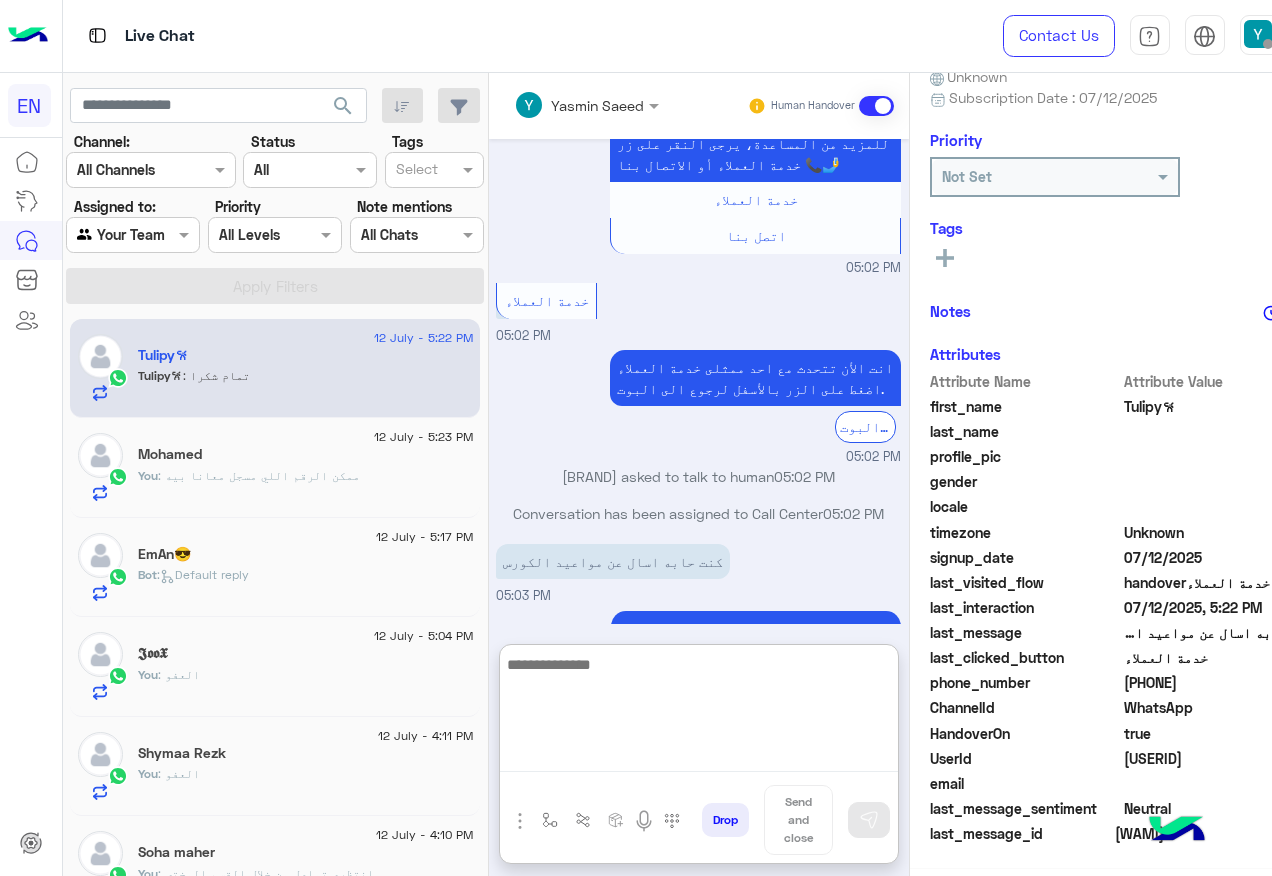 click at bounding box center [699, 712] 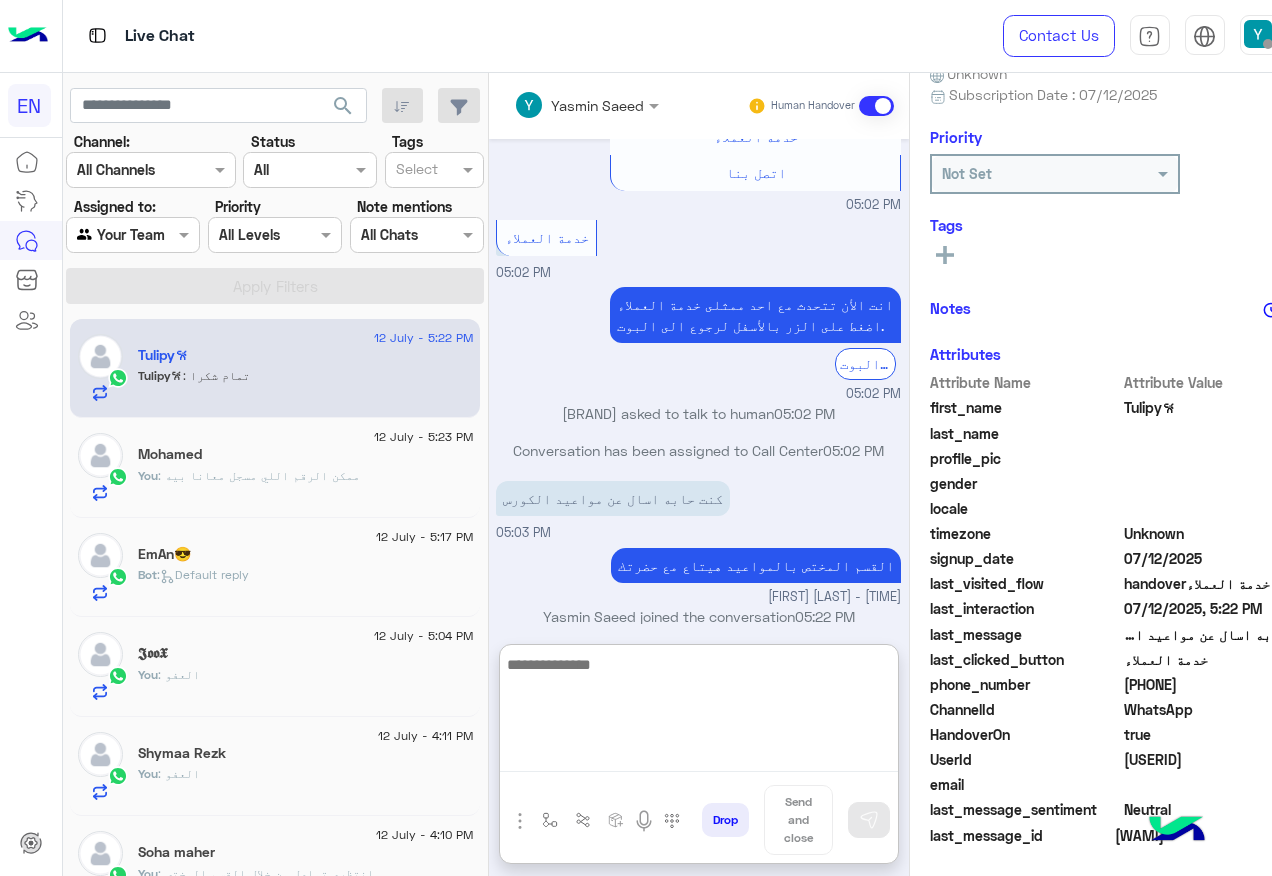 scroll, scrollTop: 1404, scrollLeft: 0, axis: vertical 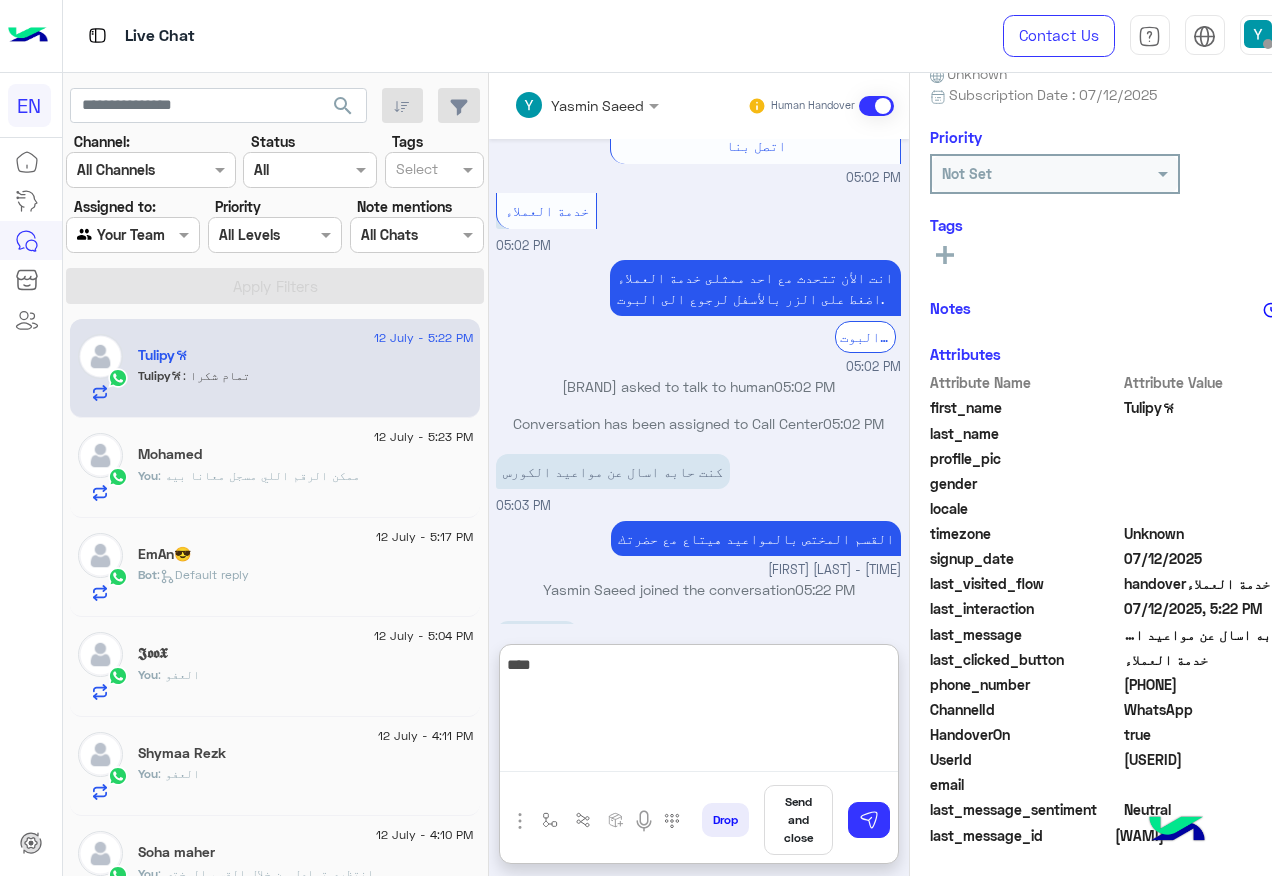 type on "*****" 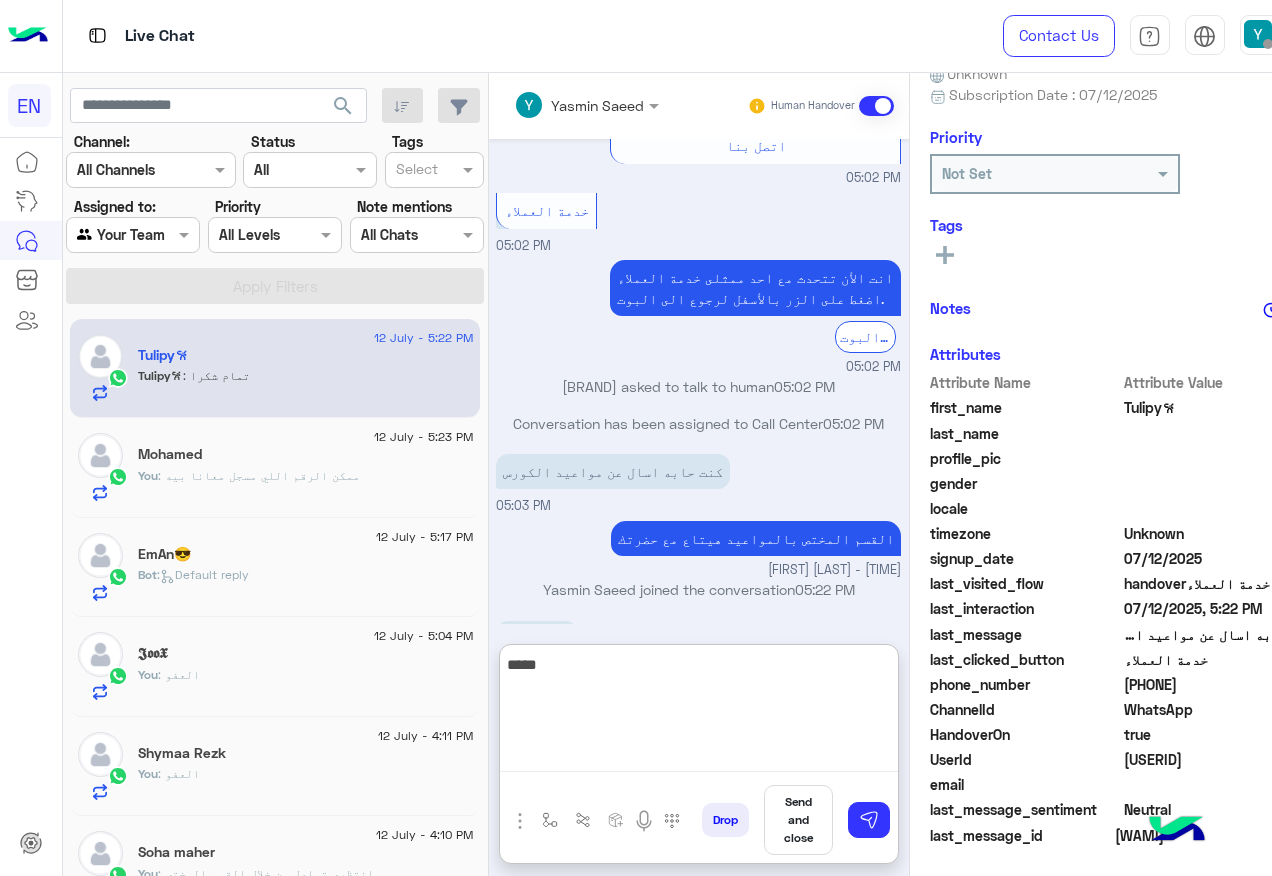 type 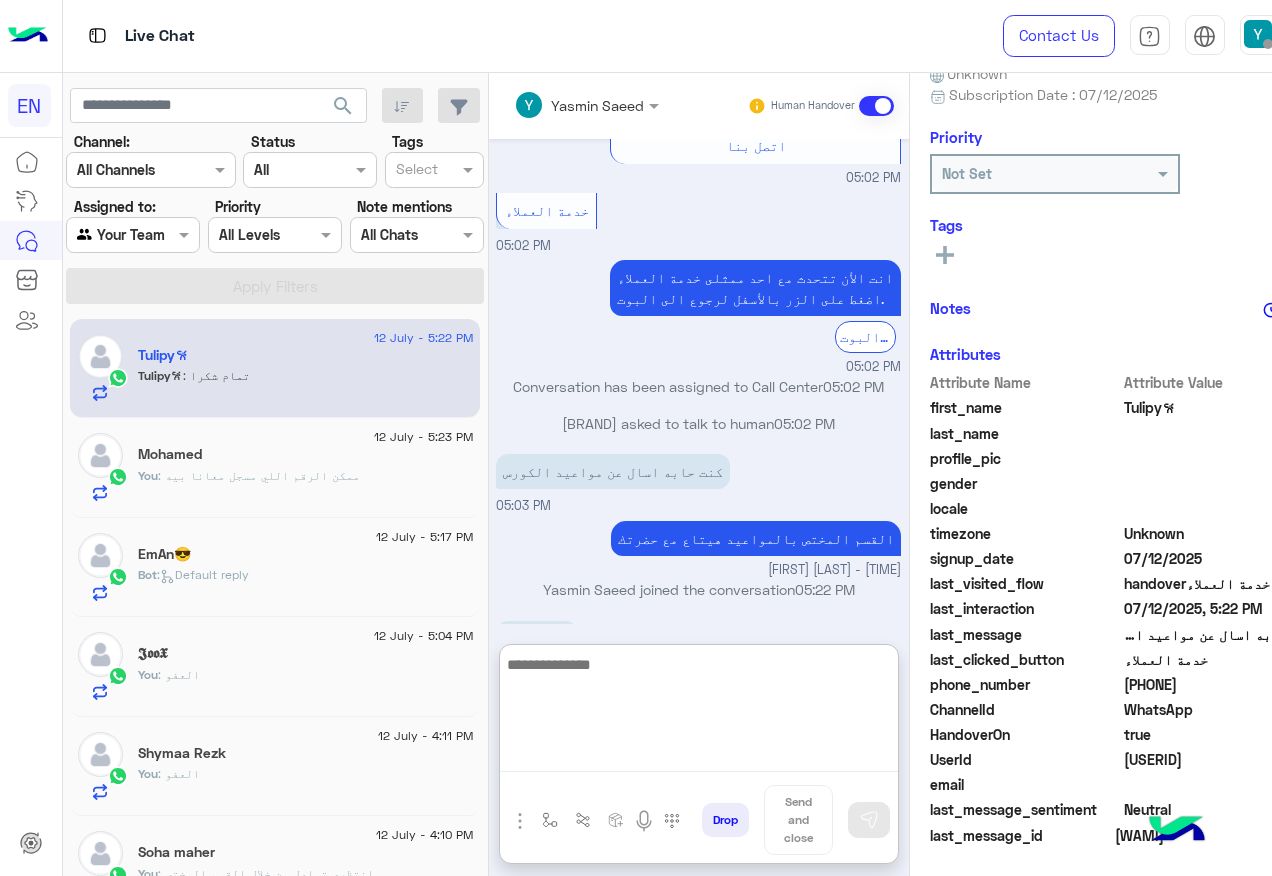 scroll, scrollTop: 1468, scrollLeft: 0, axis: vertical 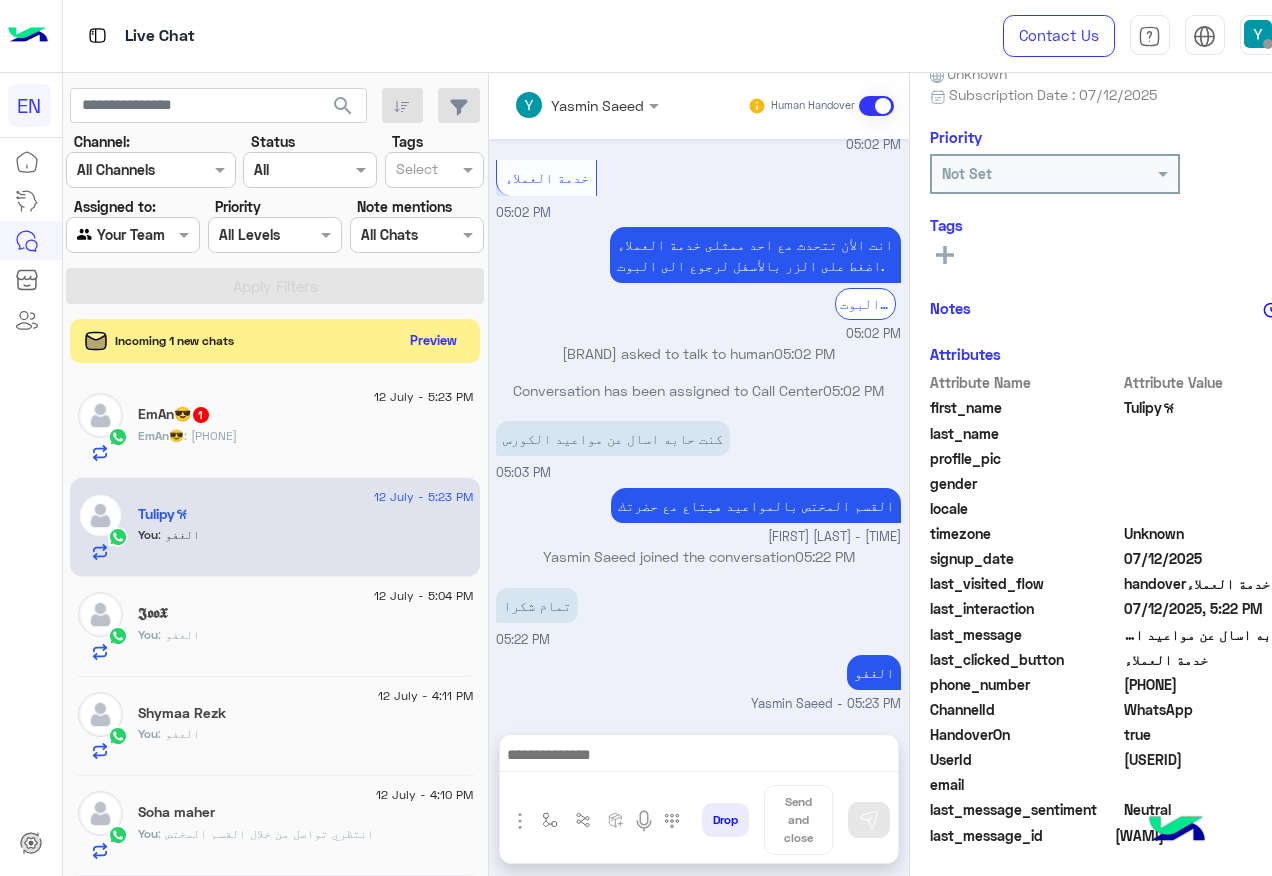 click on ": [PHONE]" 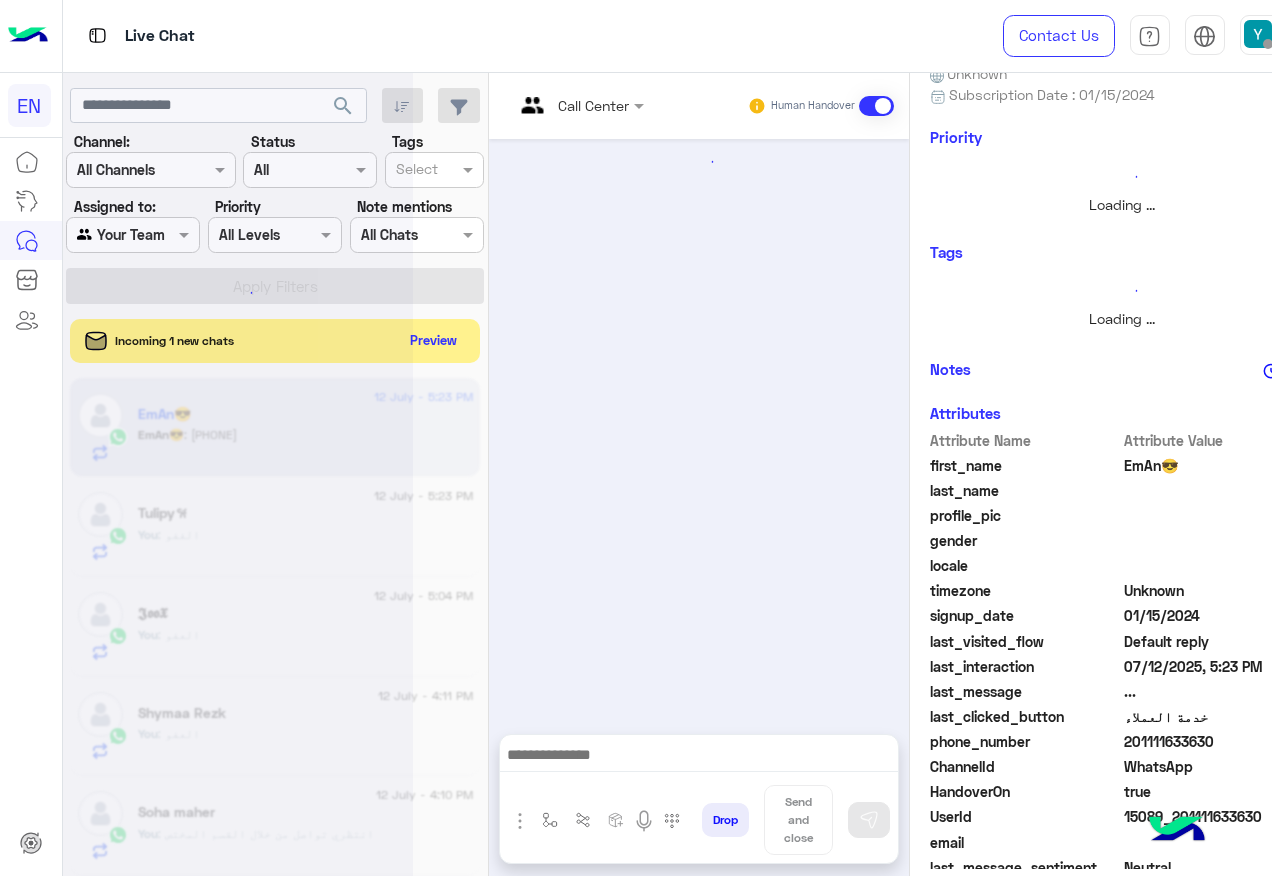 scroll, scrollTop: 1121, scrollLeft: 0, axis: vertical 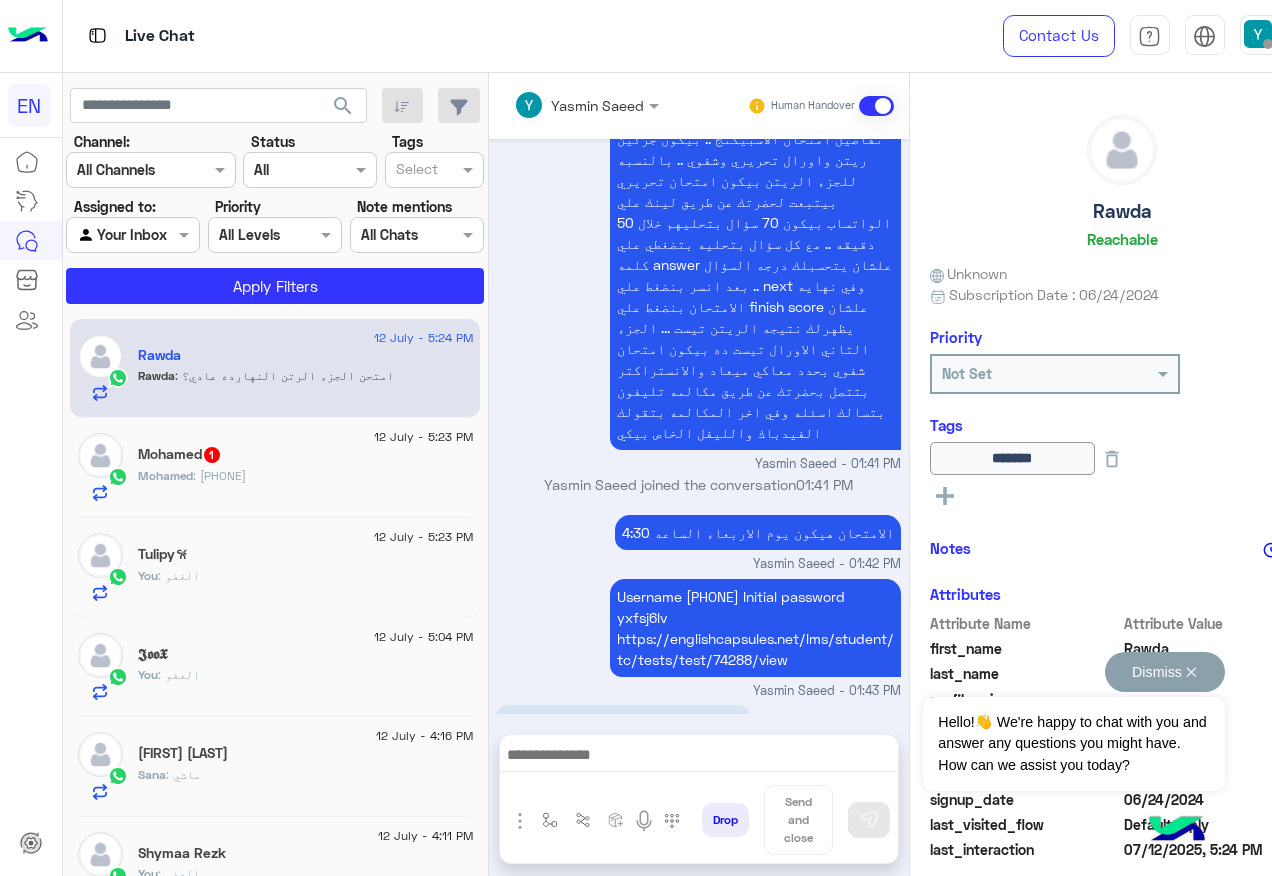 click on "Dismiss ✕" at bounding box center (1165, 672) 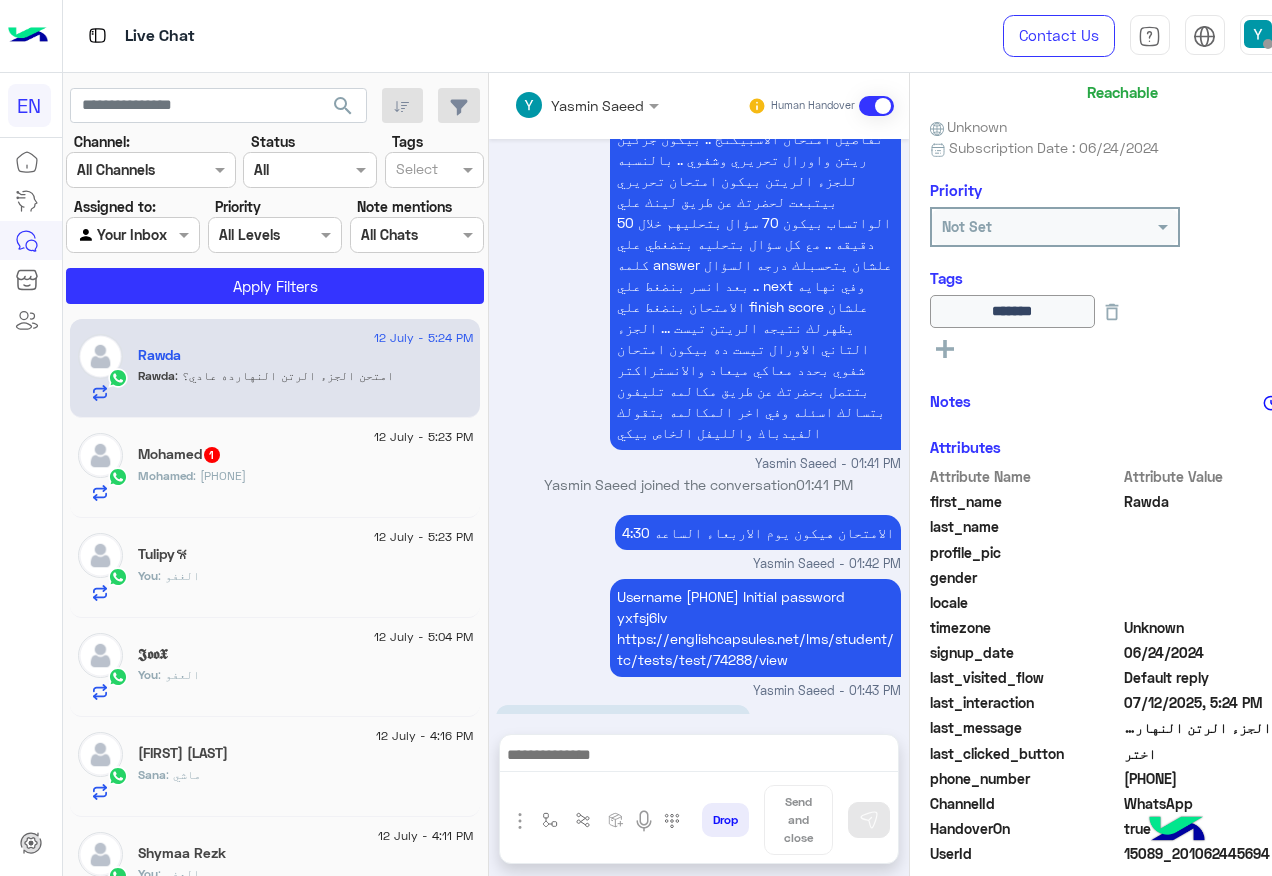 scroll, scrollTop: 200, scrollLeft: 0, axis: vertical 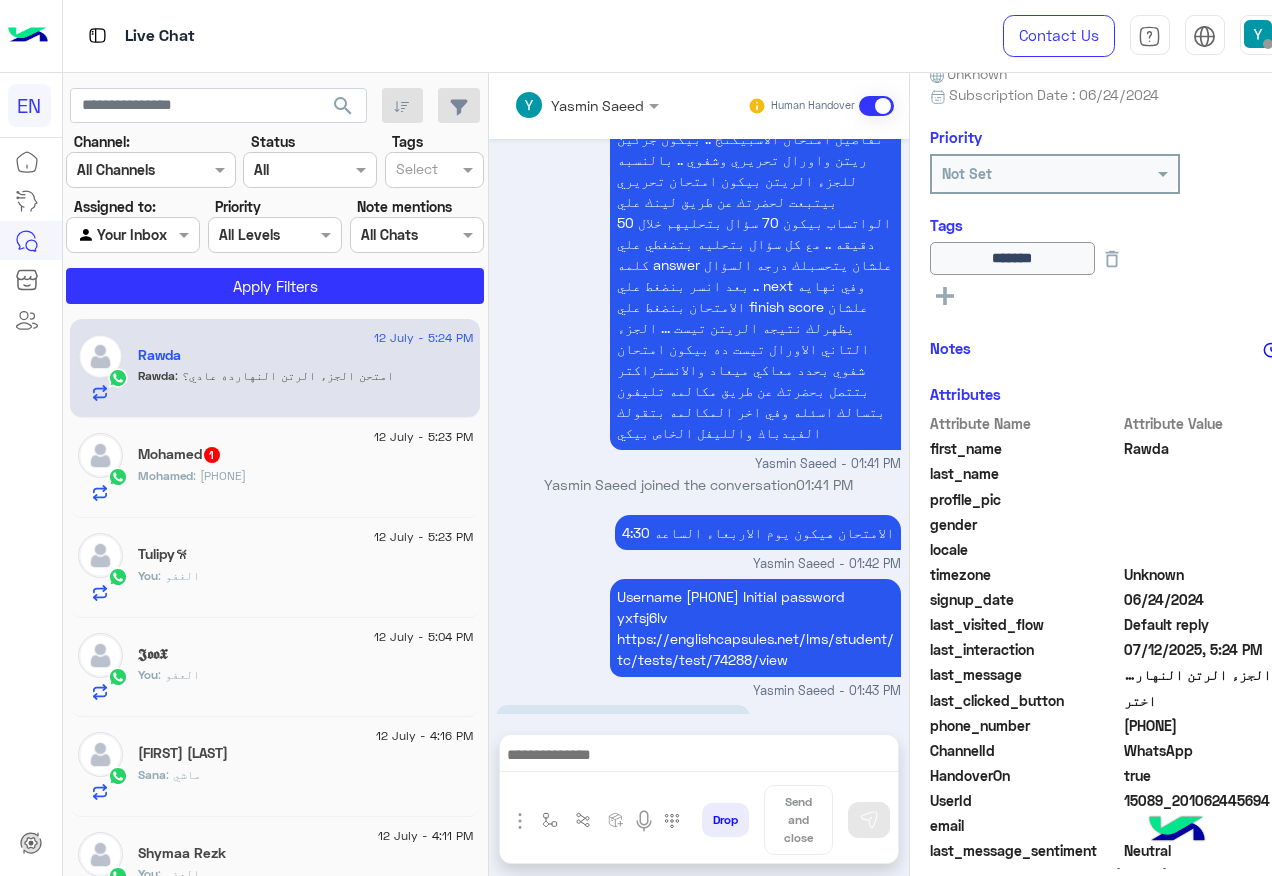 click on "[PHONE]" 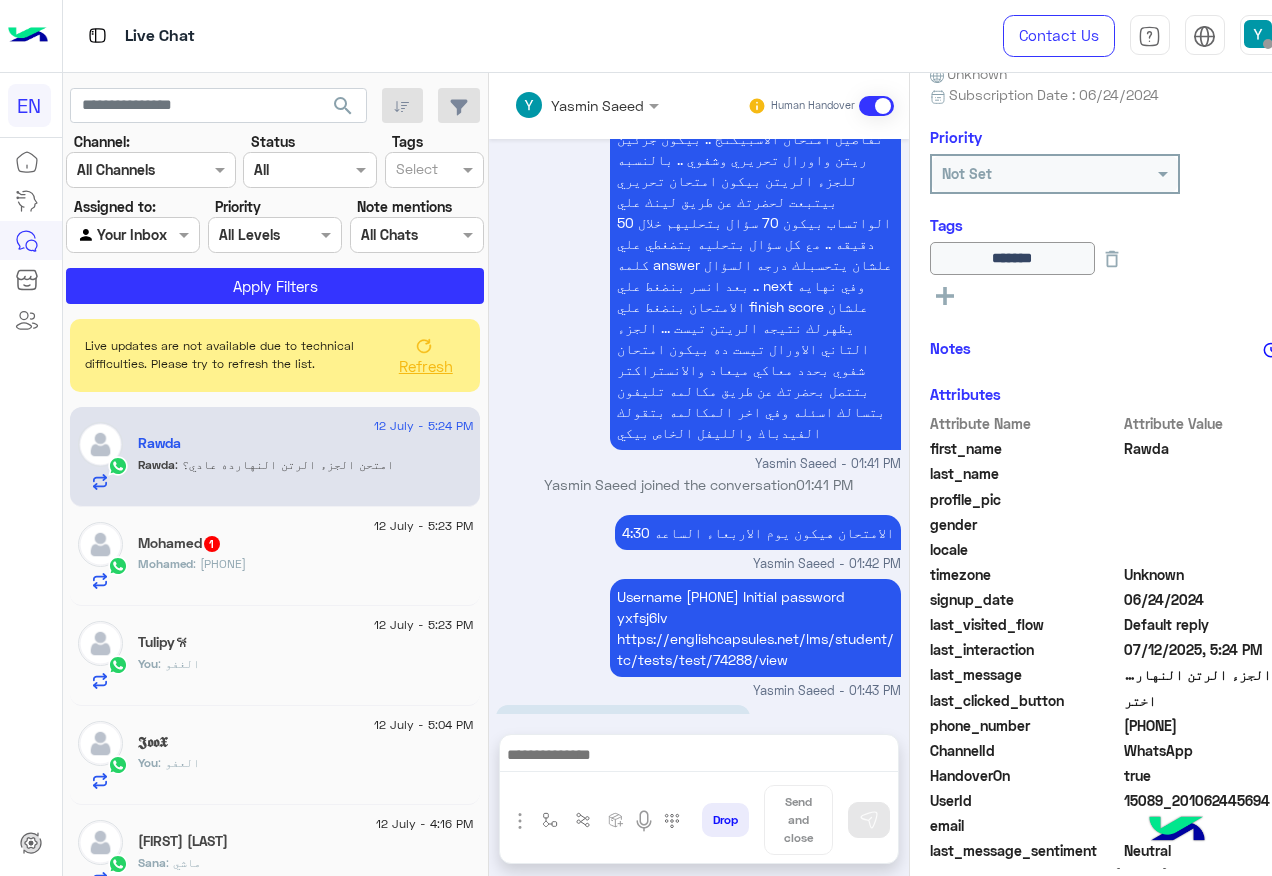 scroll, scrollTop: 1228, scrollLeft: 0, axis: vertical 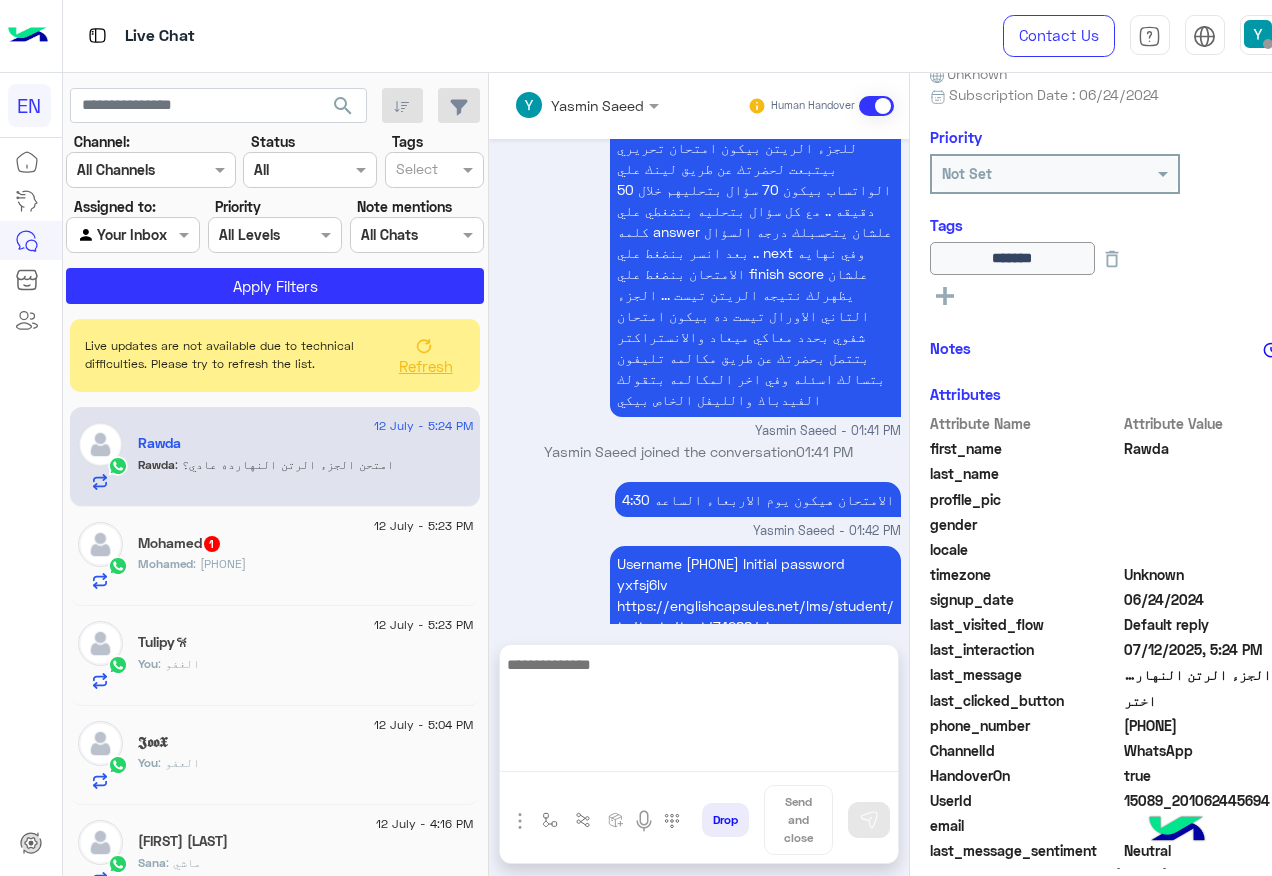 click at bounding box center [699, 712] 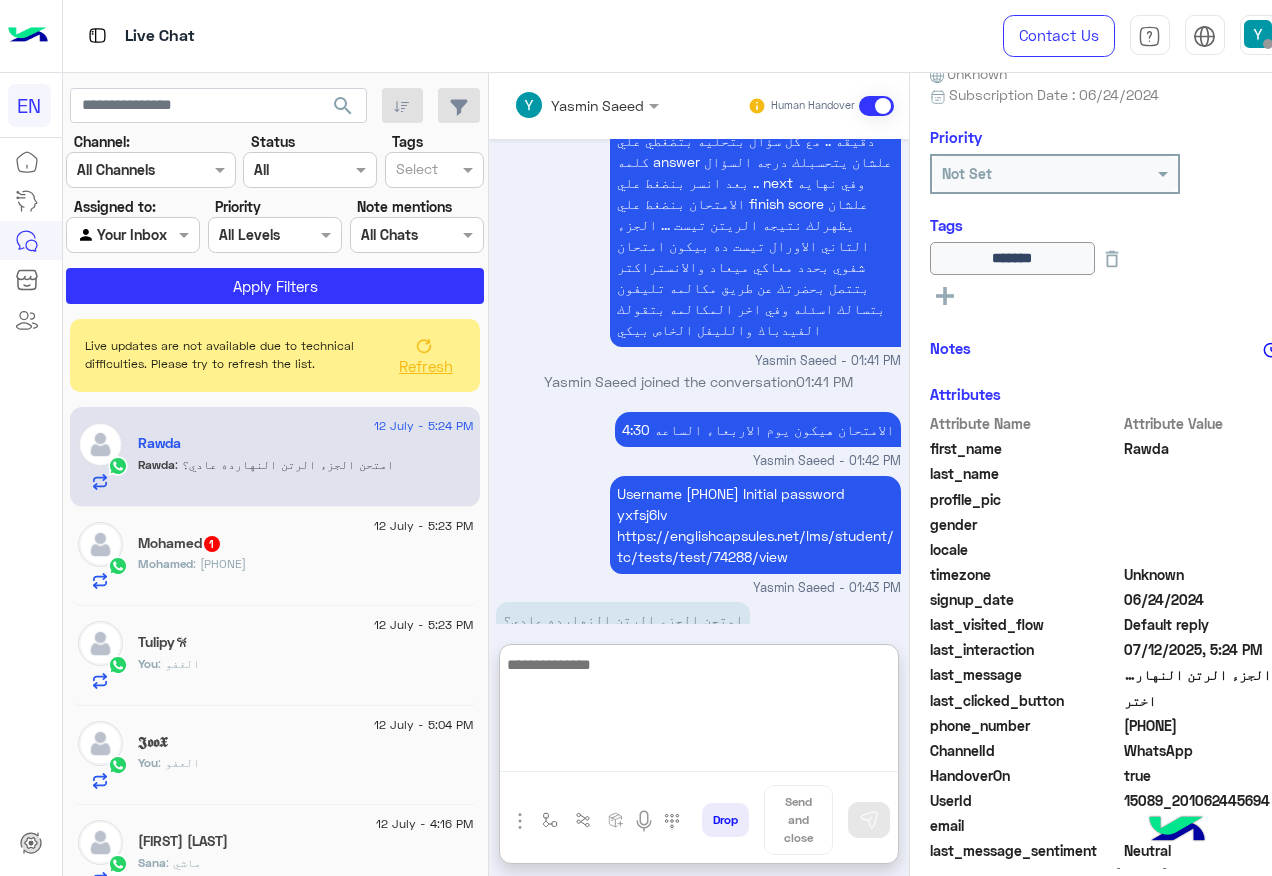 scroll, scrollTop: 1318, scrollLeft: 0, axis: vertical 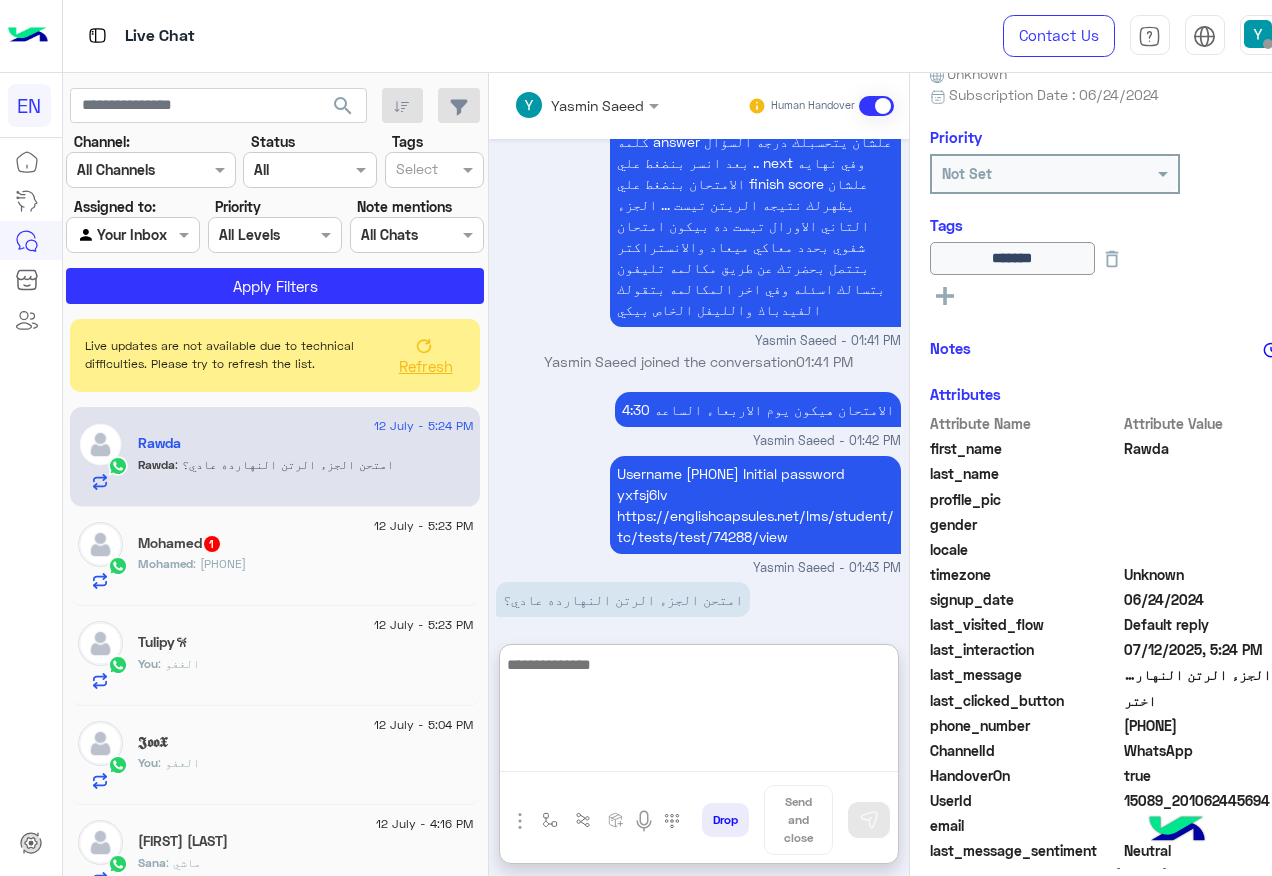 click at bounding box center [699, 712] 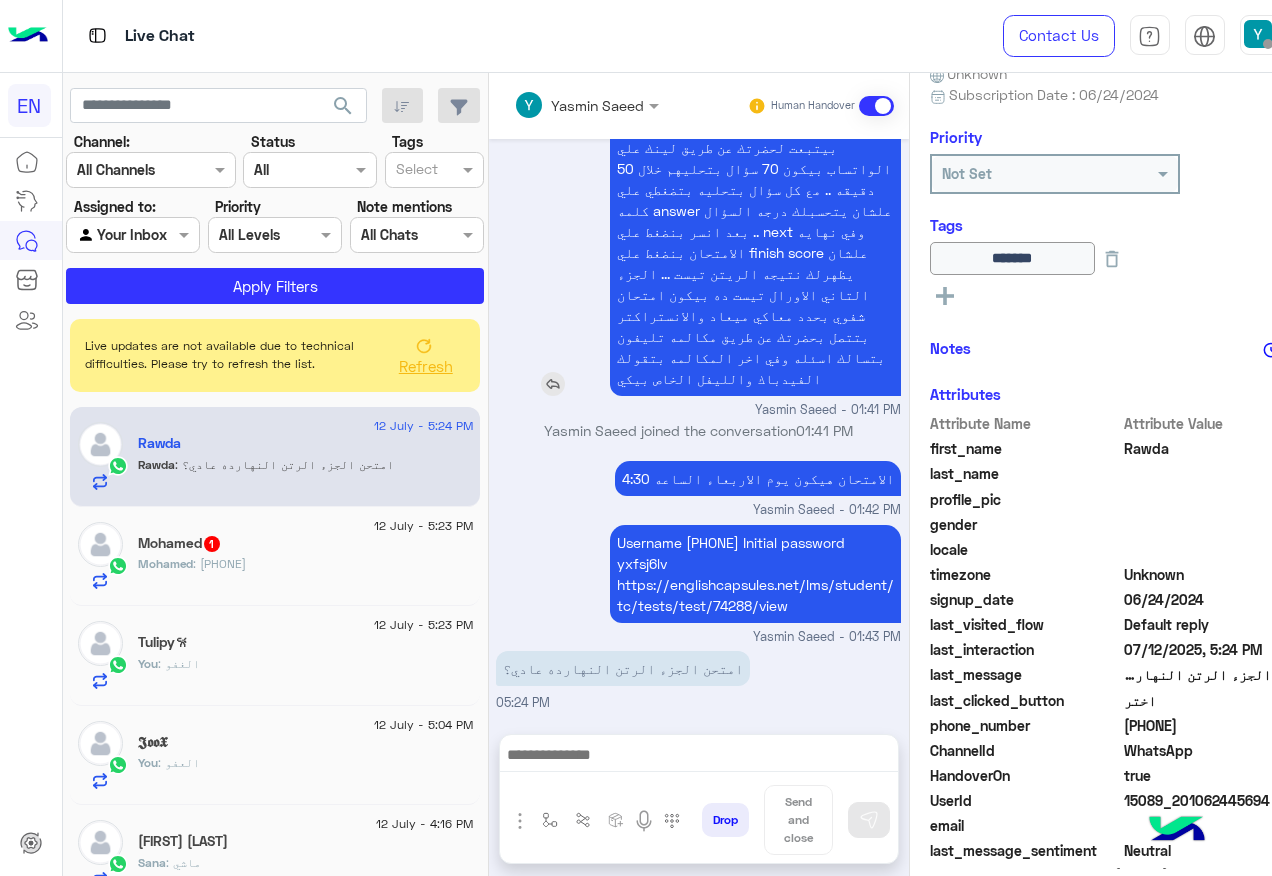 scroll, scrollTop: 1228, scrollLeft: 0, axis: vertical 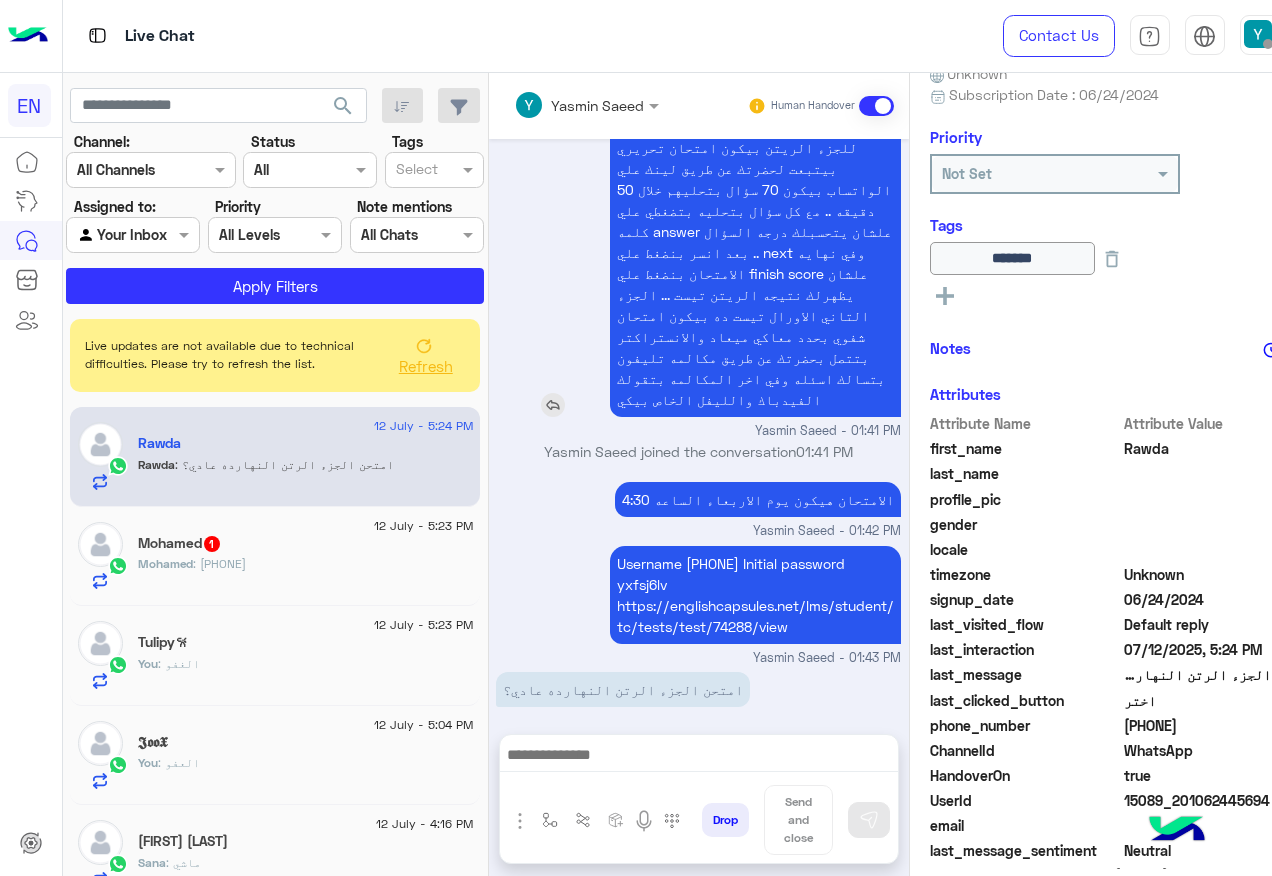 drag, startPoint x: 895, startPoint y: 383, endPoint x: 856, endPoint y: 396, distance: 41.109608 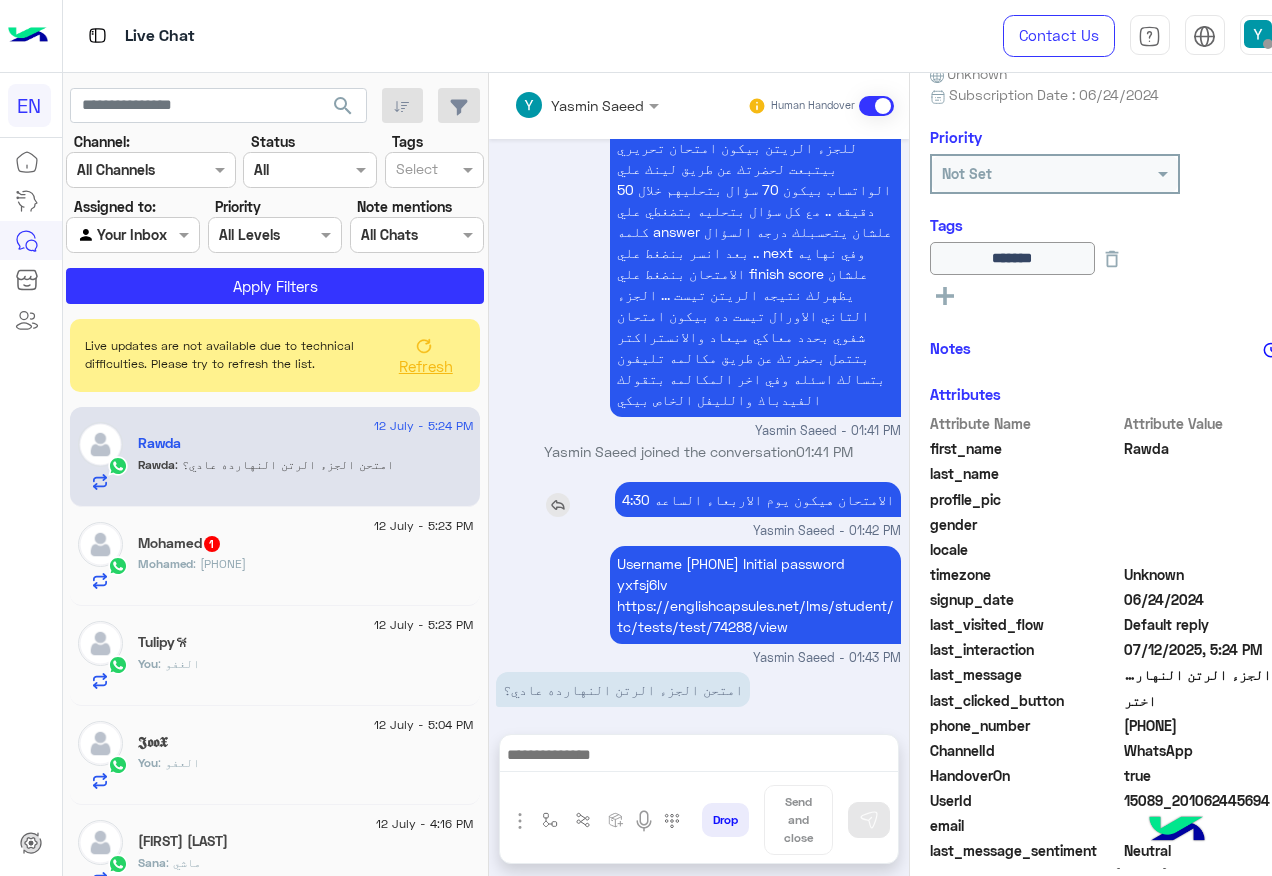 click on "الامتحان هيكون يوم الاربعاء الساعه 4:30" at bounding box center [758, 499] 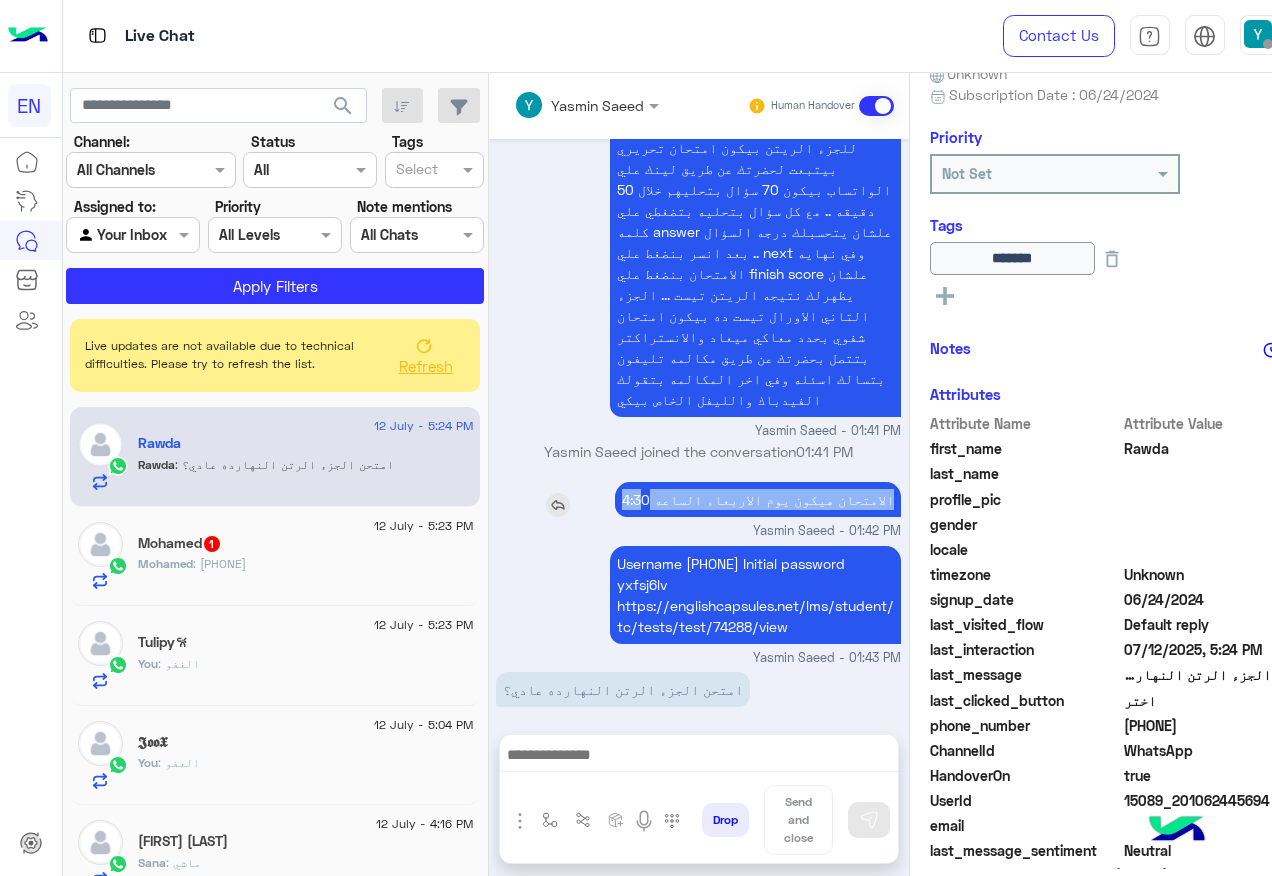 drag, startPoint x: 891, startPoint y: 475, endPoint x: 666, endPoint y: 475, distance: 225 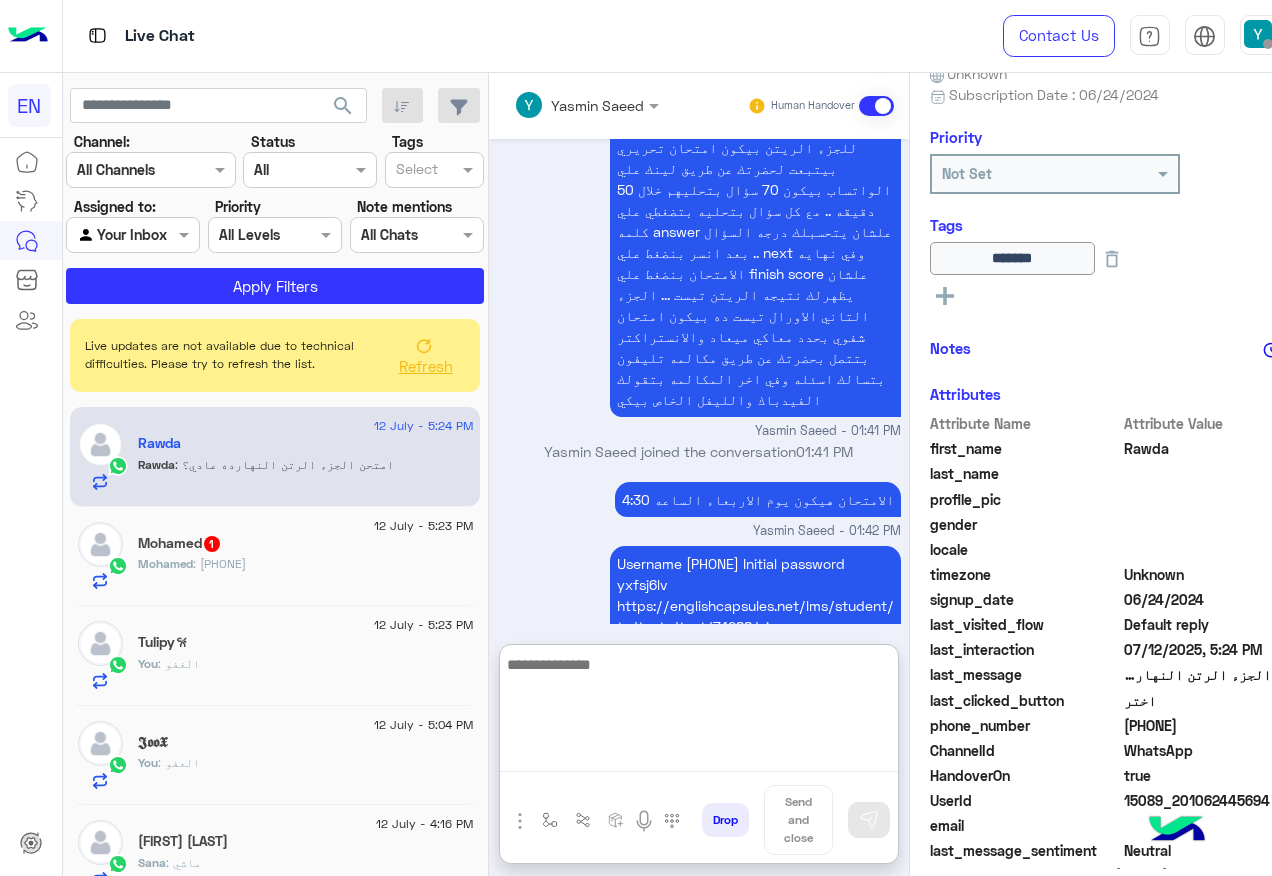 click at bounding box center [699, 712] 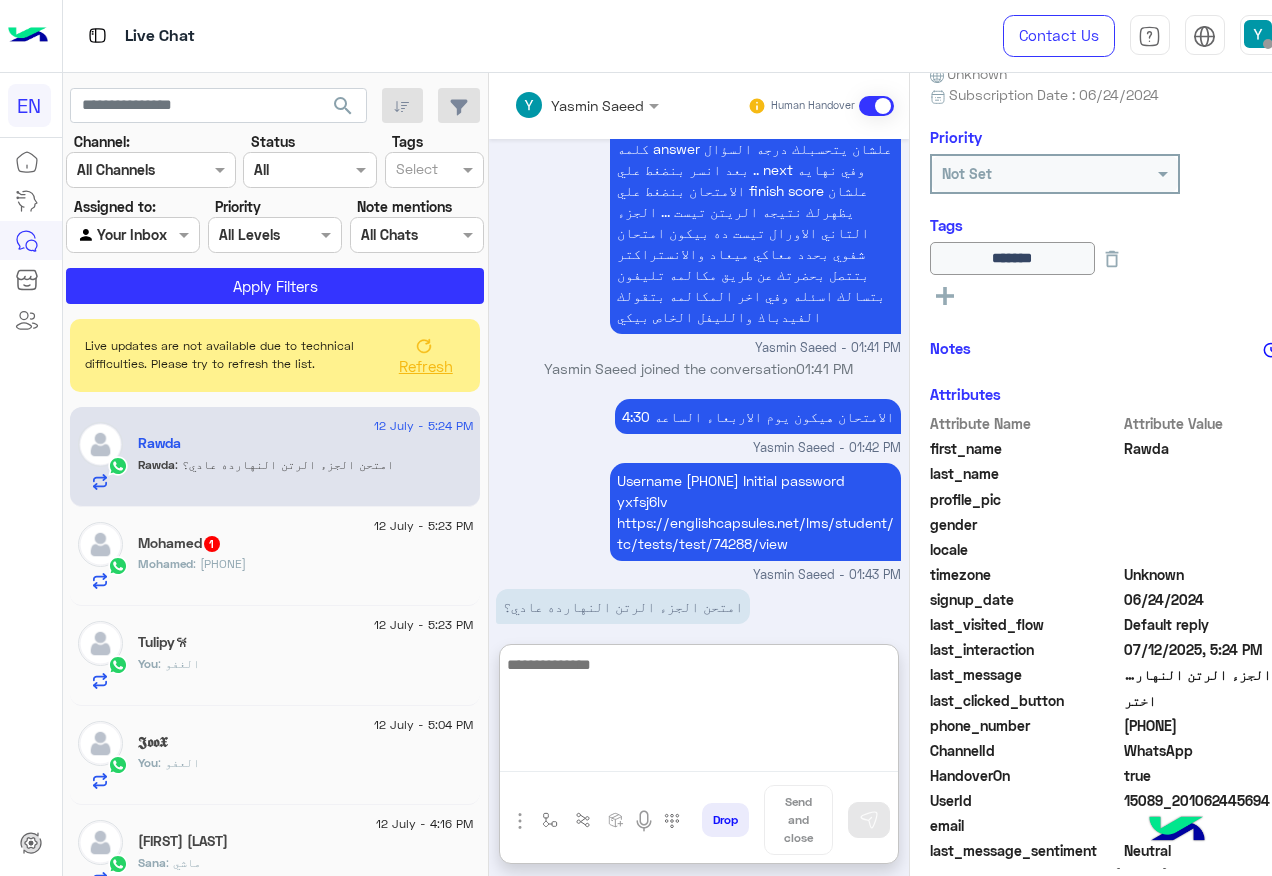 scroll, scrollTop: 1318, scrollLeft: 0, axis: vertical 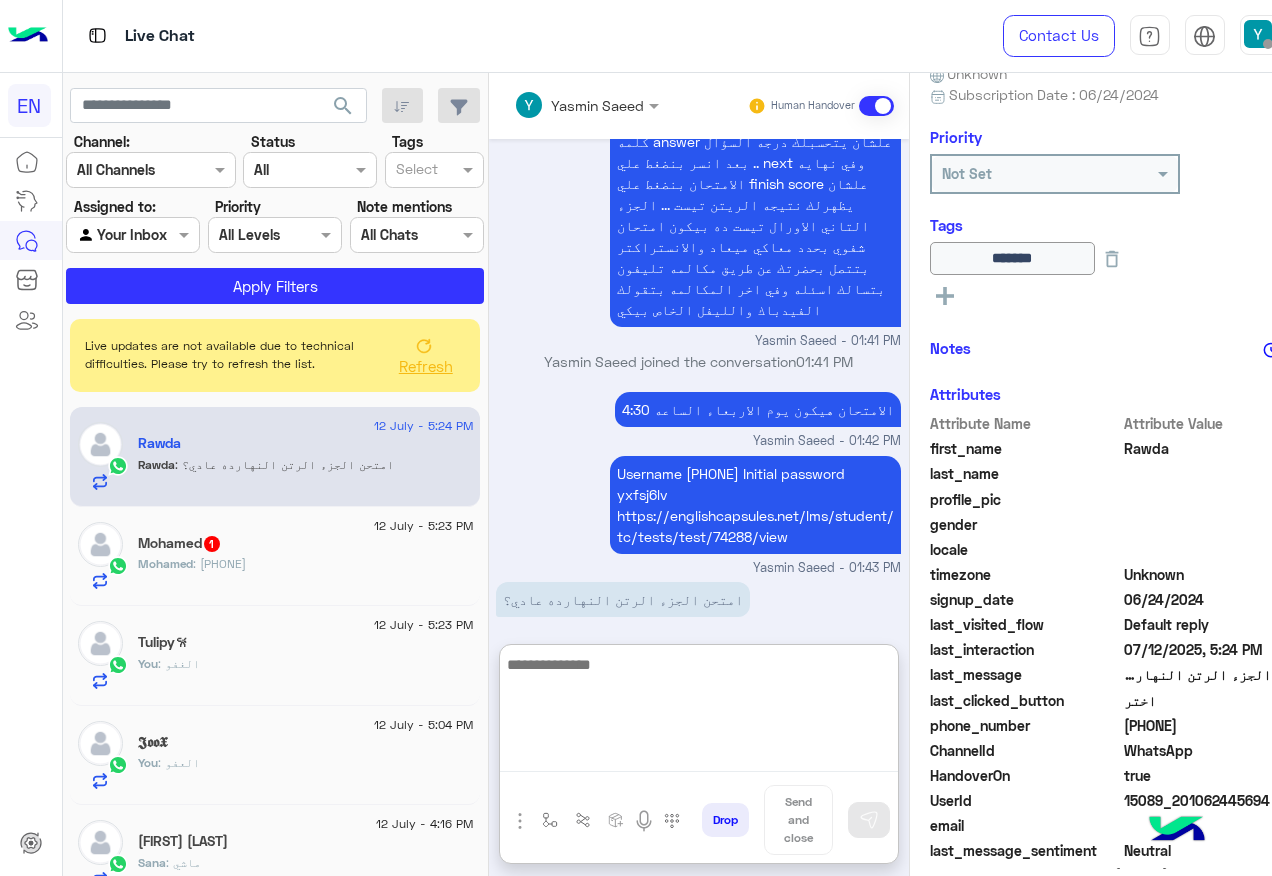 paste on "**********" 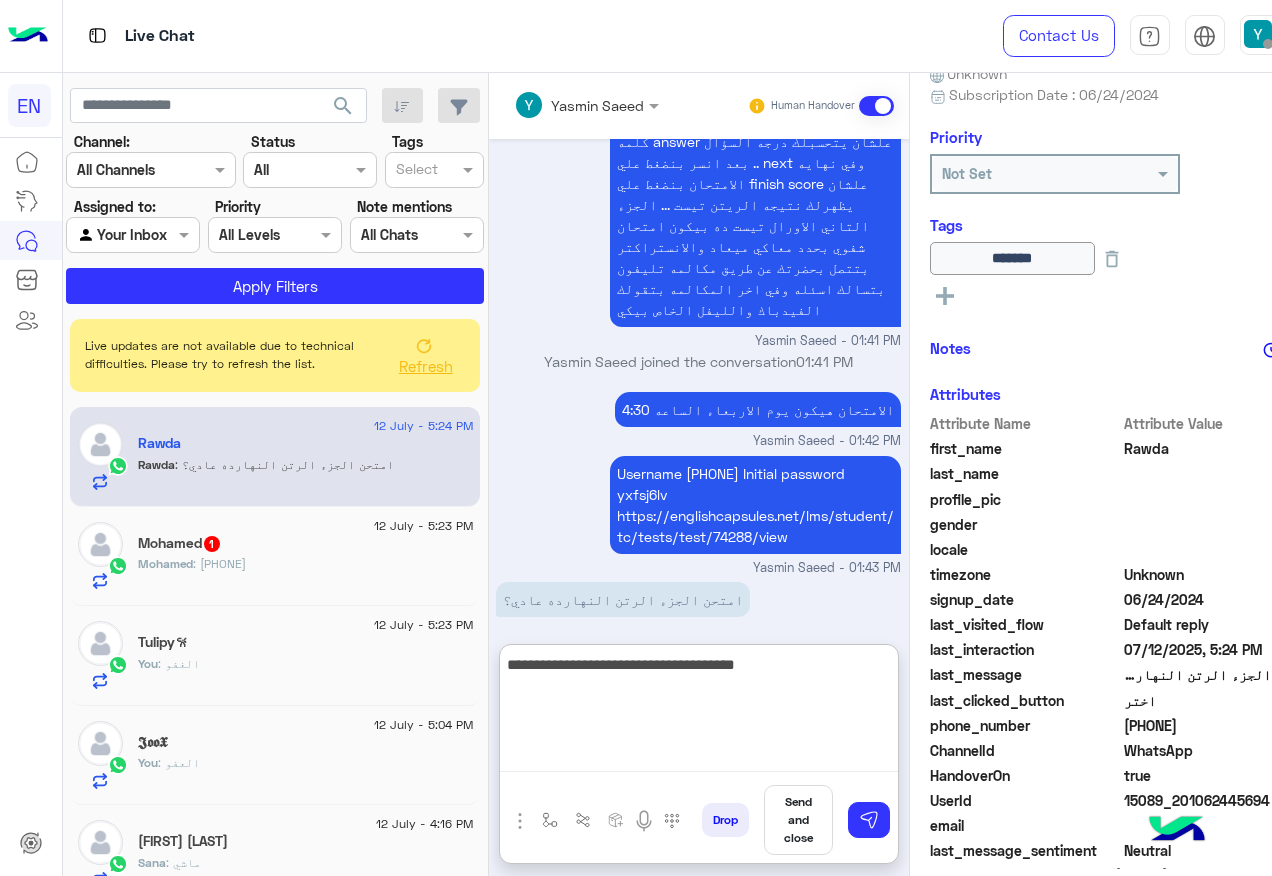 type on "**********" 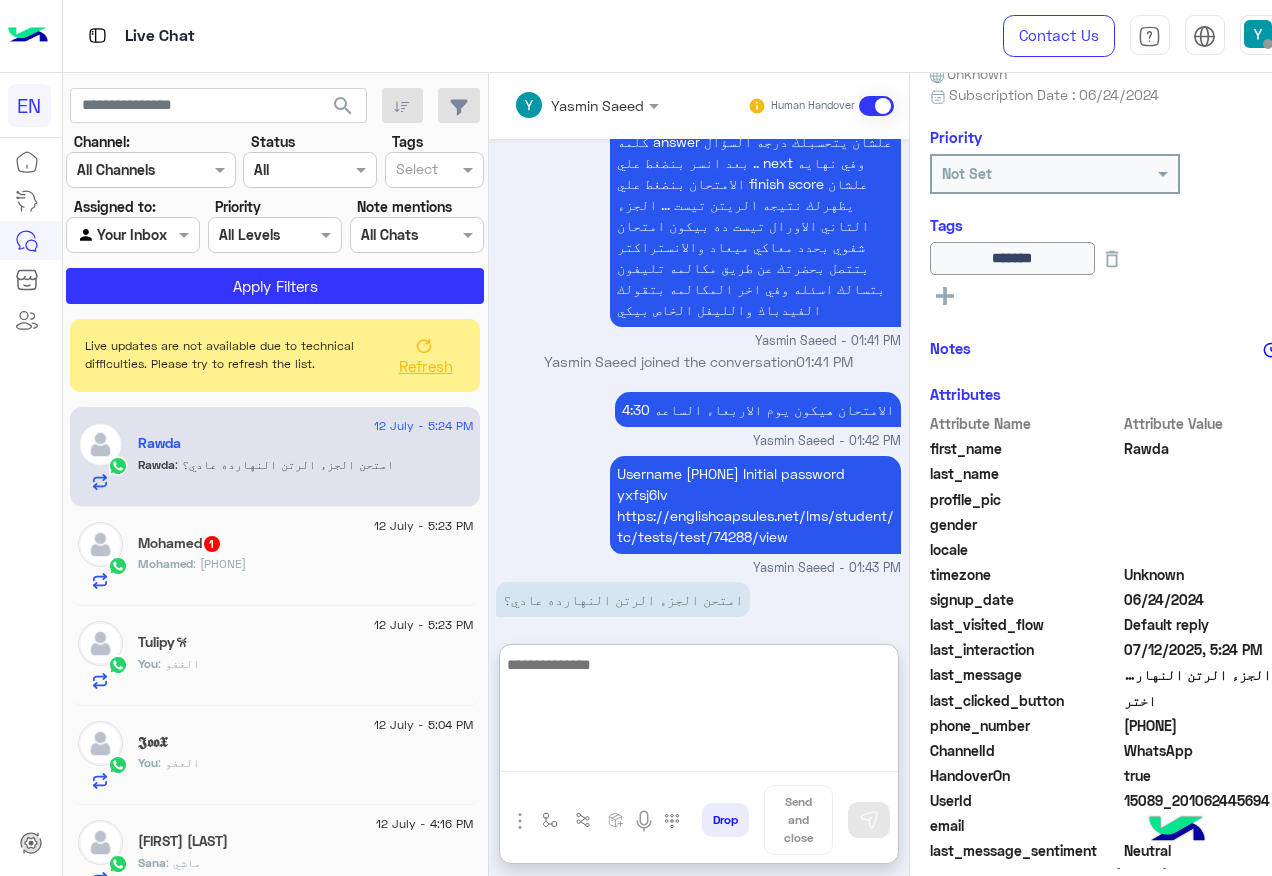 scroll, scrollTop: 1382, scrollLeft: 0, axis: vertical 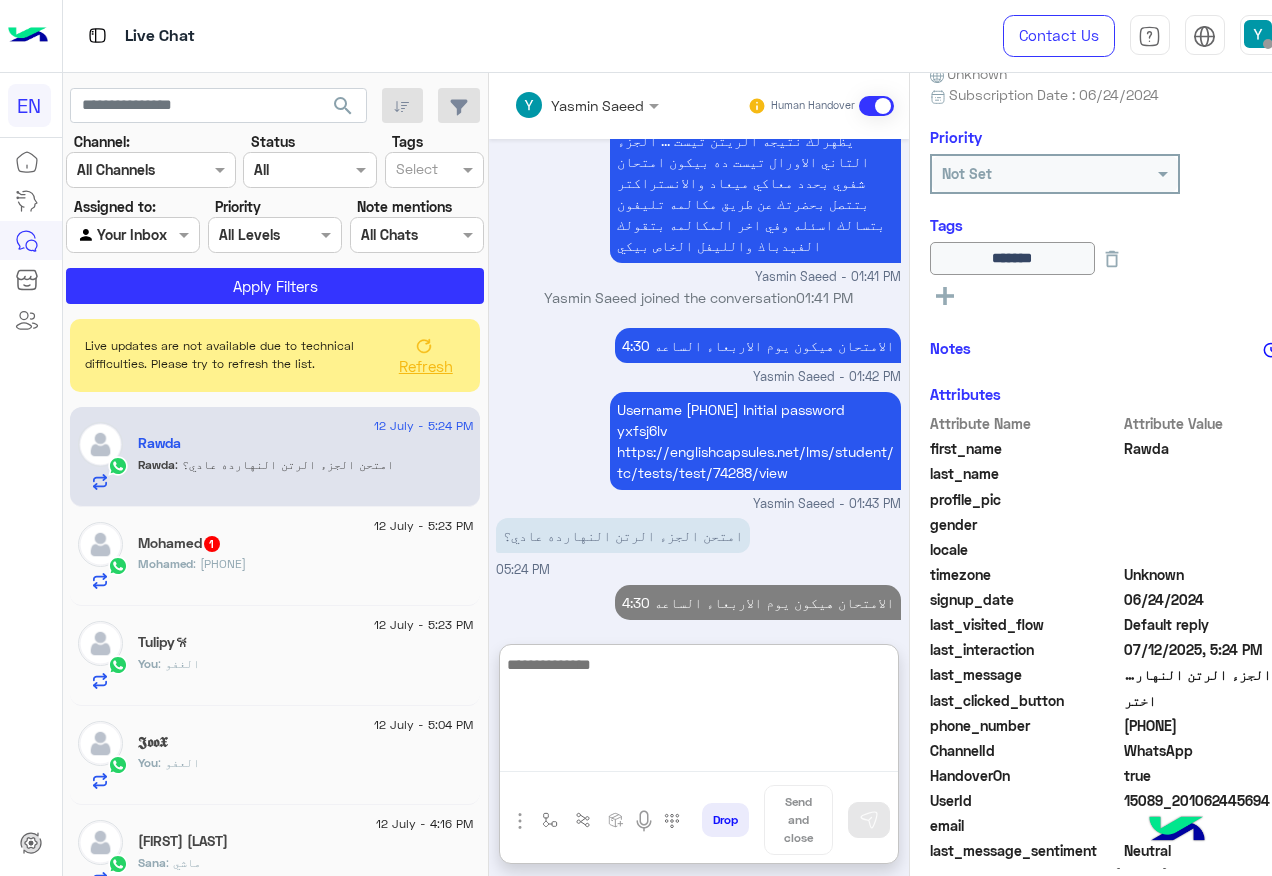 paste on "**********" 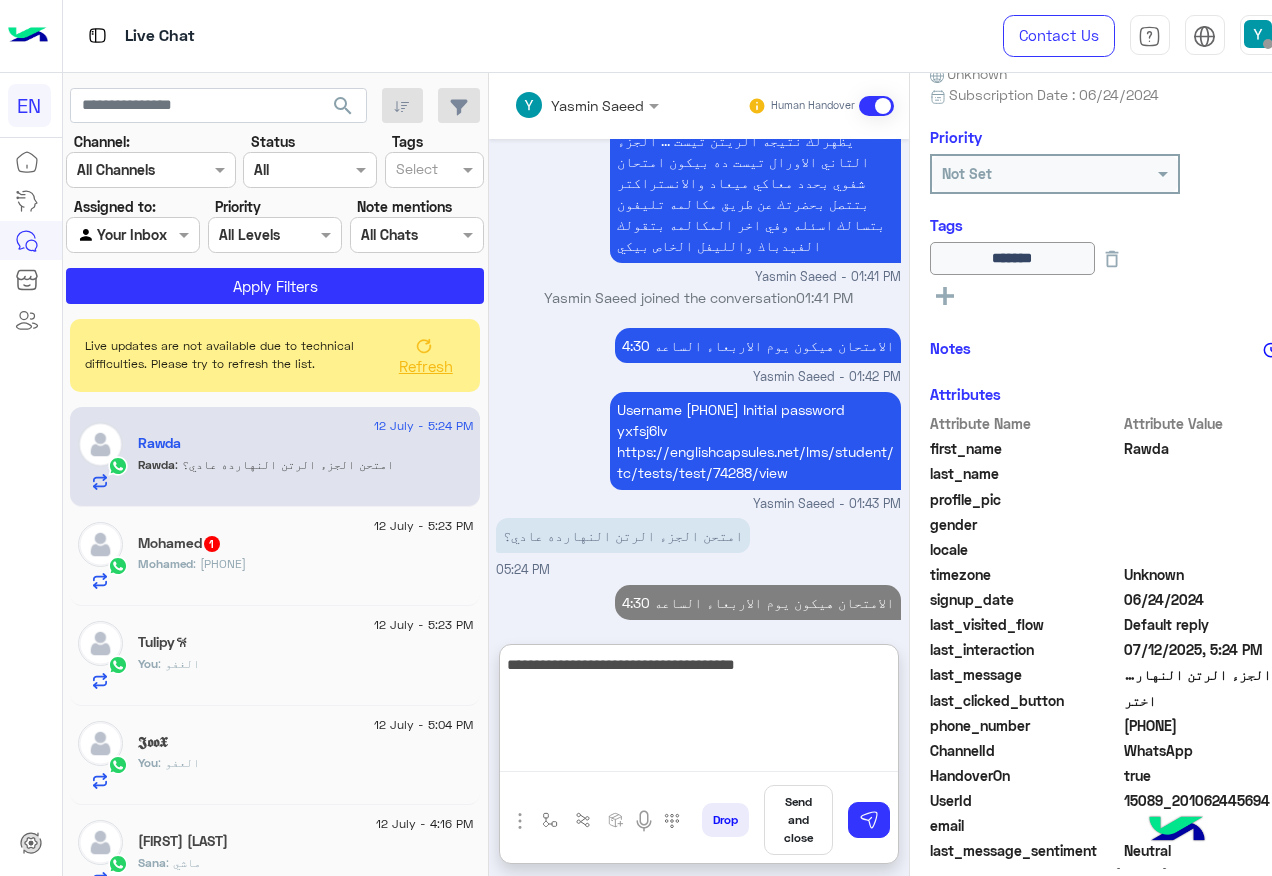 type on "**********" 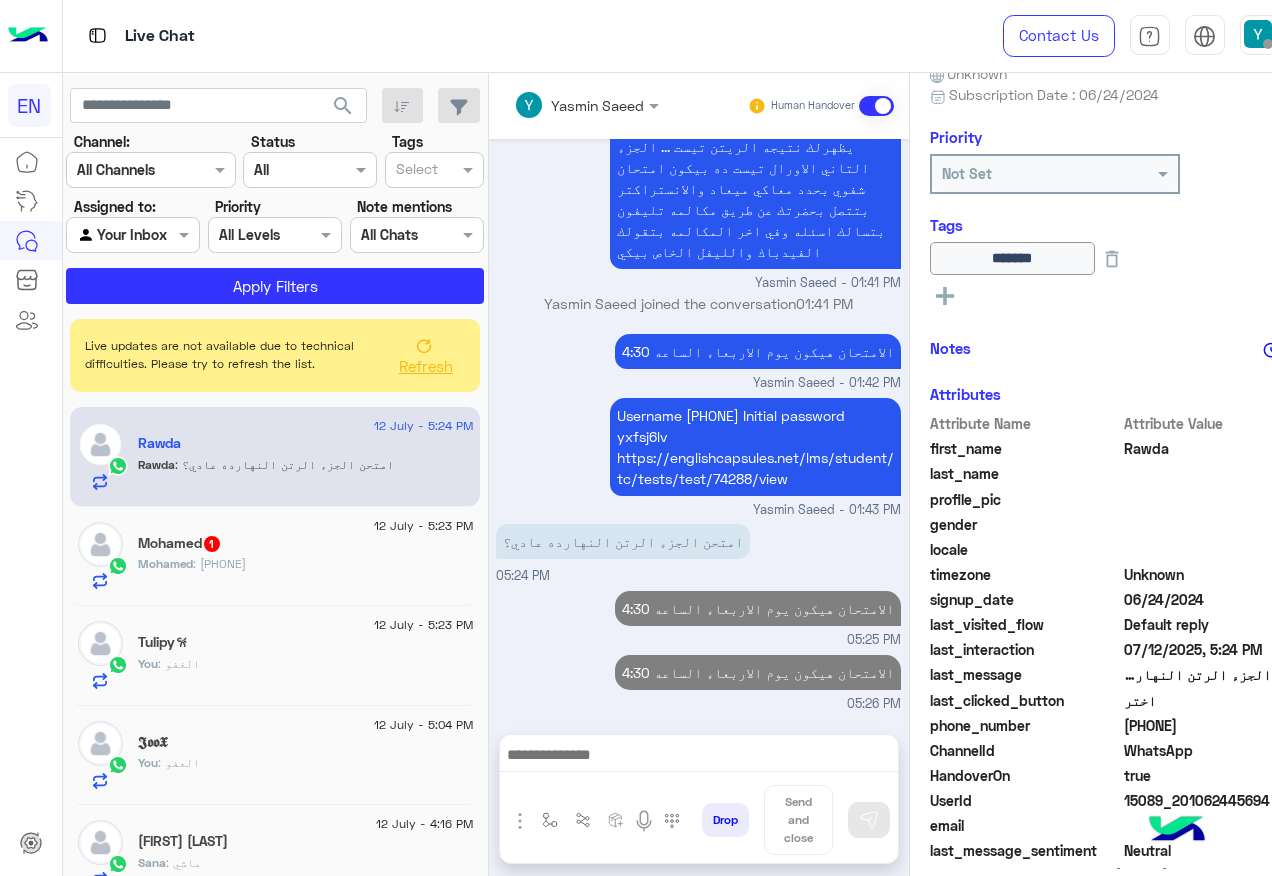 scroll, scrollTop: 1355, scrollLeft: 0, axis: vertical 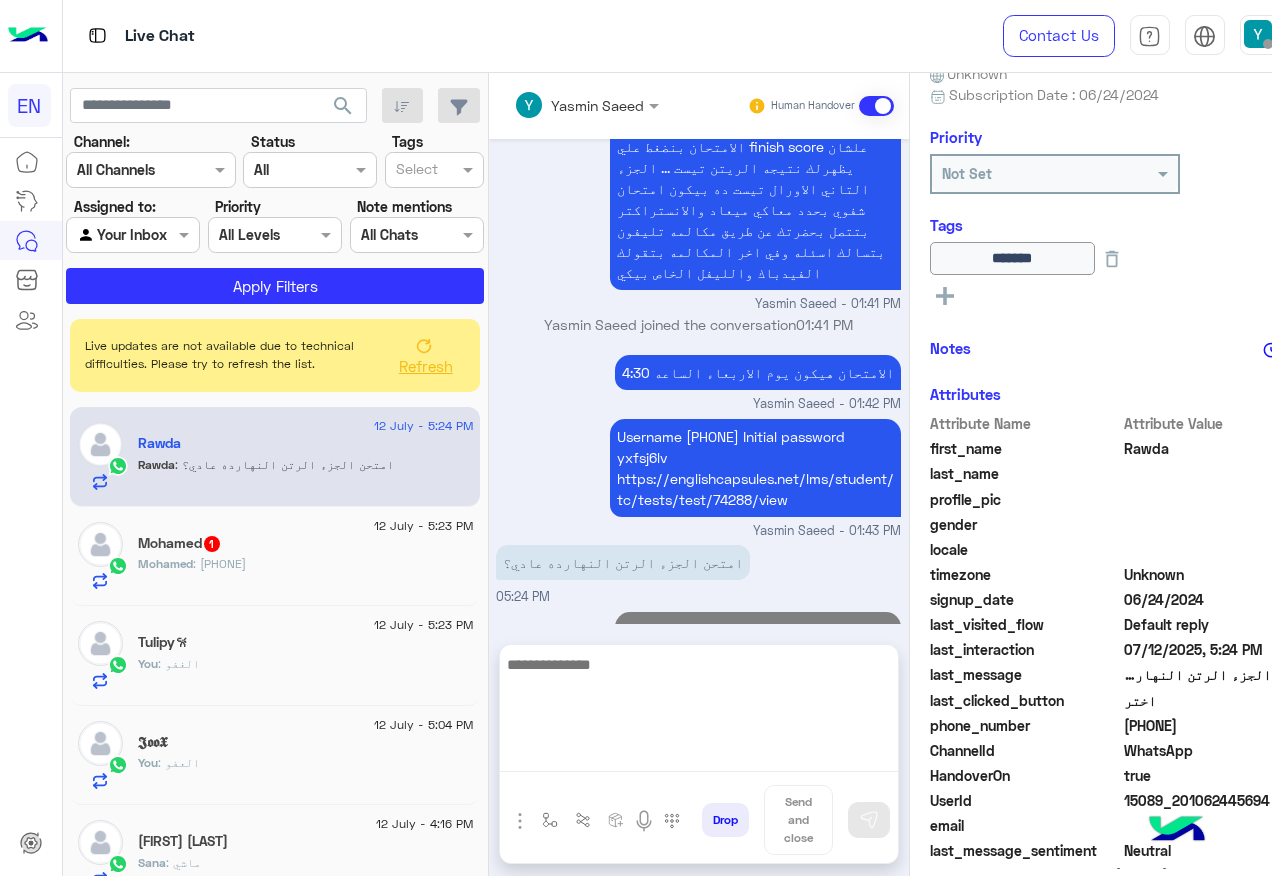 click at bounding box center [699, 712] 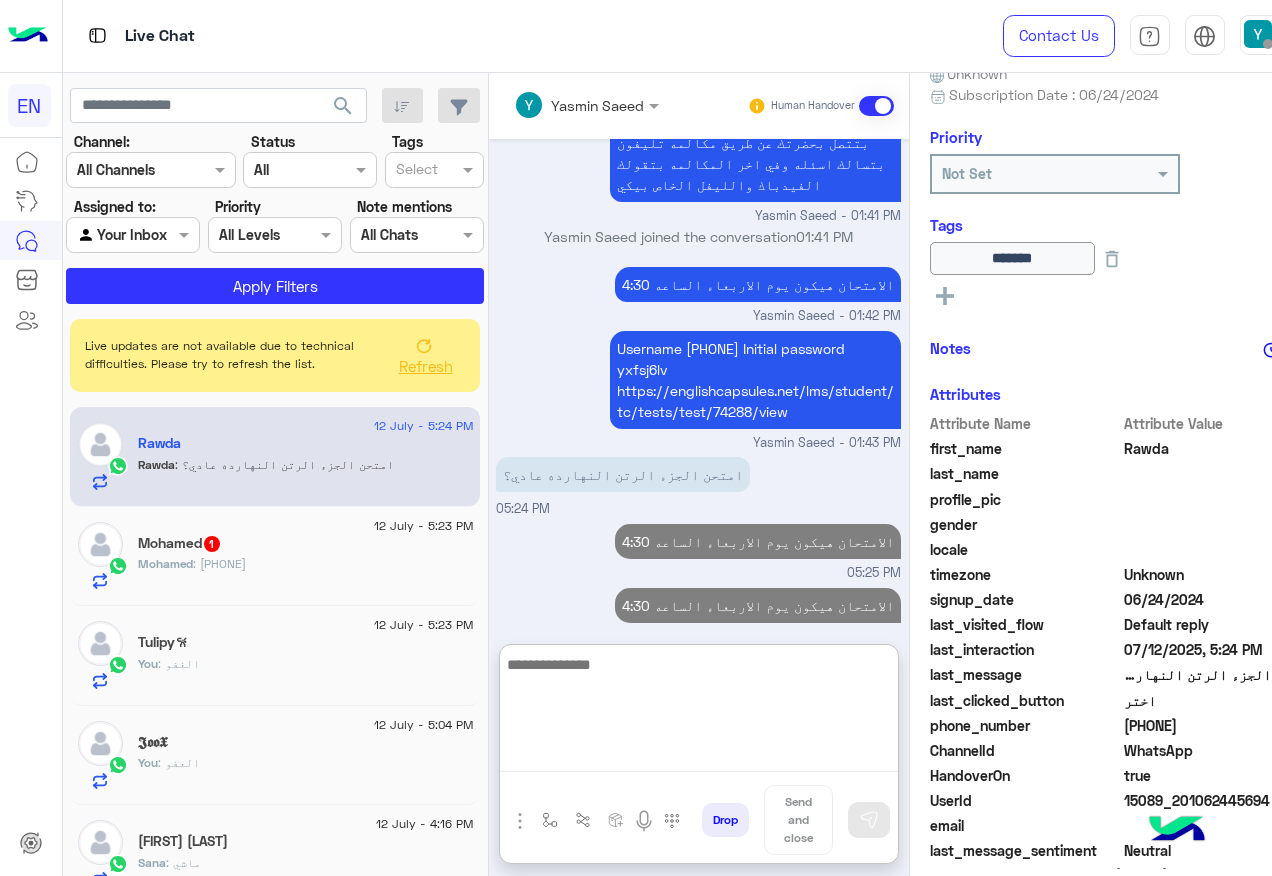 scroll, scrollTop: 1445, scrollLeft: 0, axis: vertical 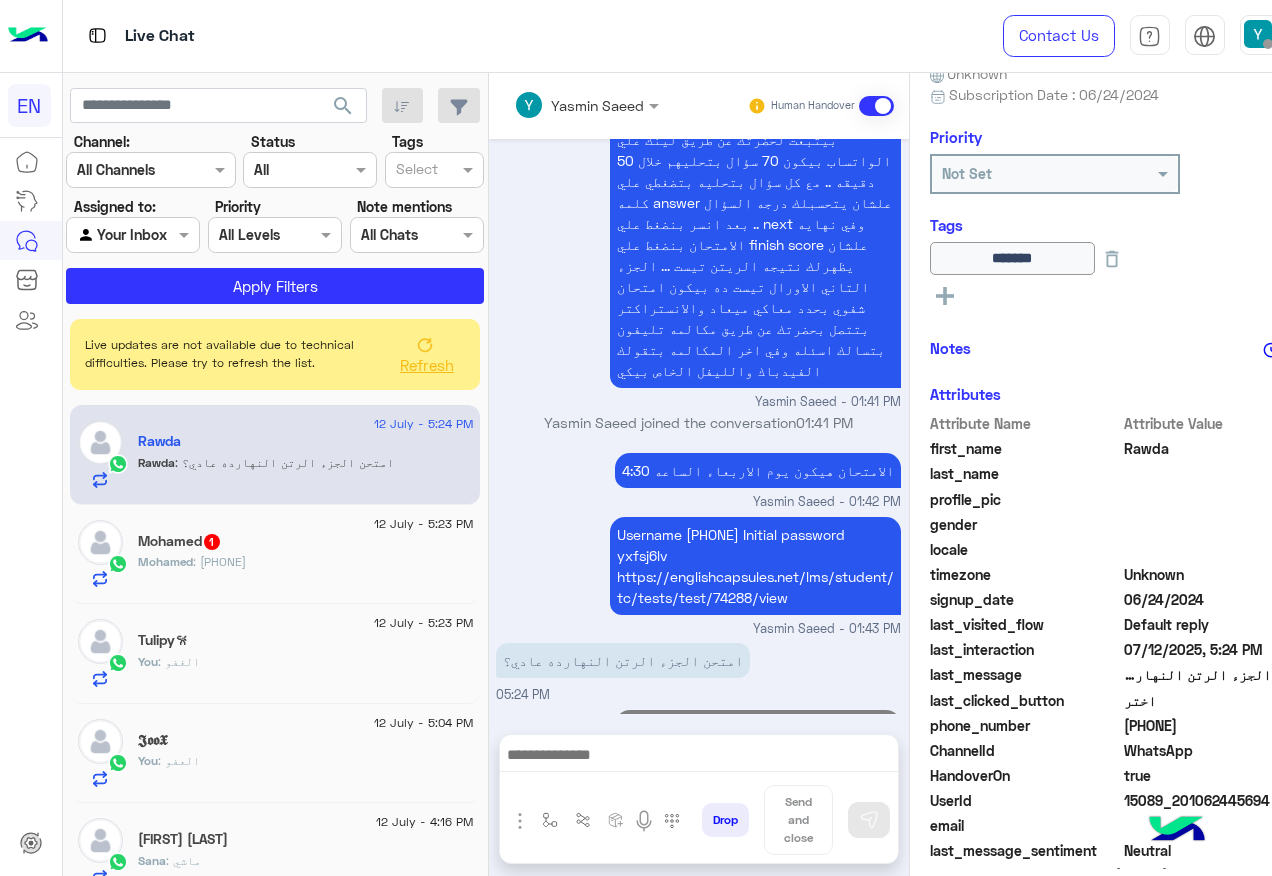 click 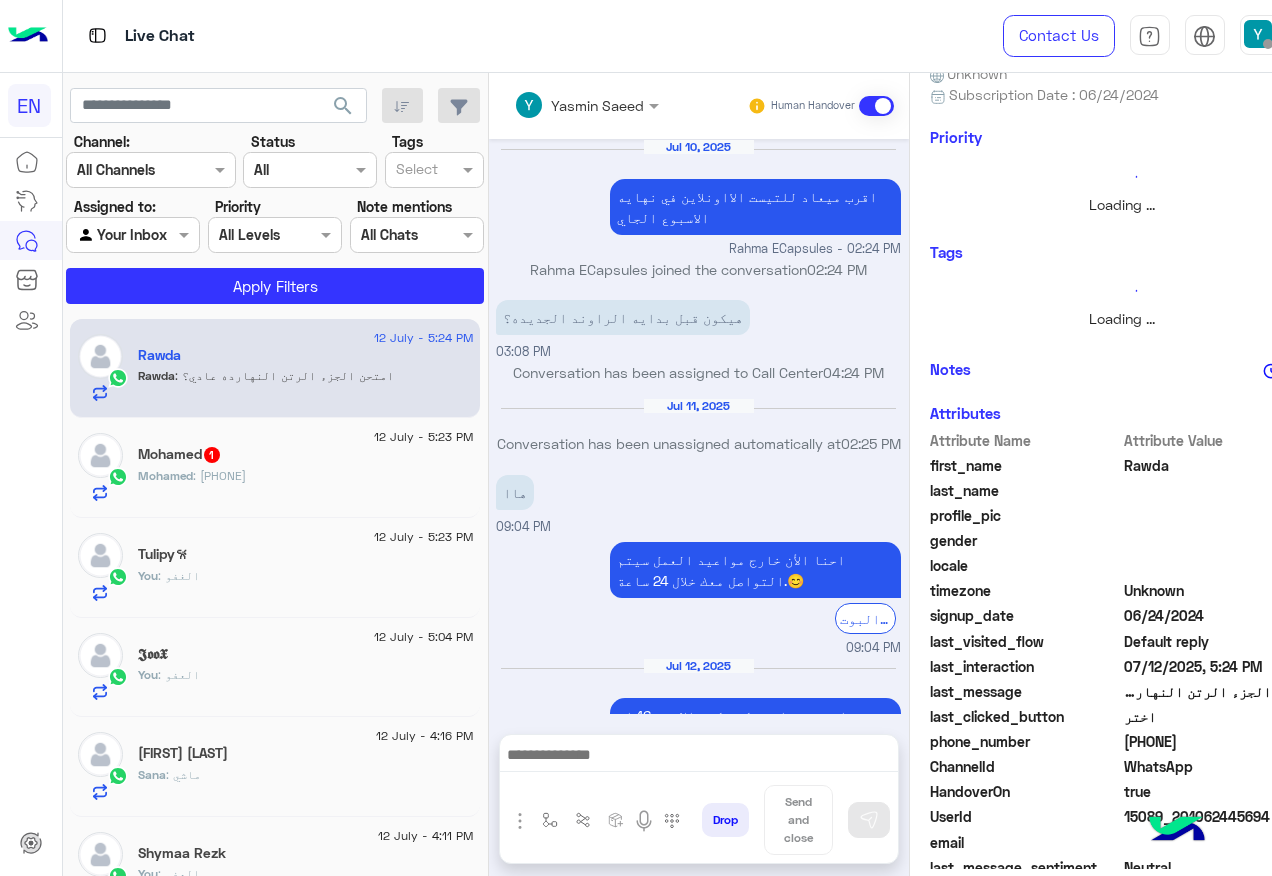 scroll, scrollTop: 1228, scrollLeft: 0, axis: vertical 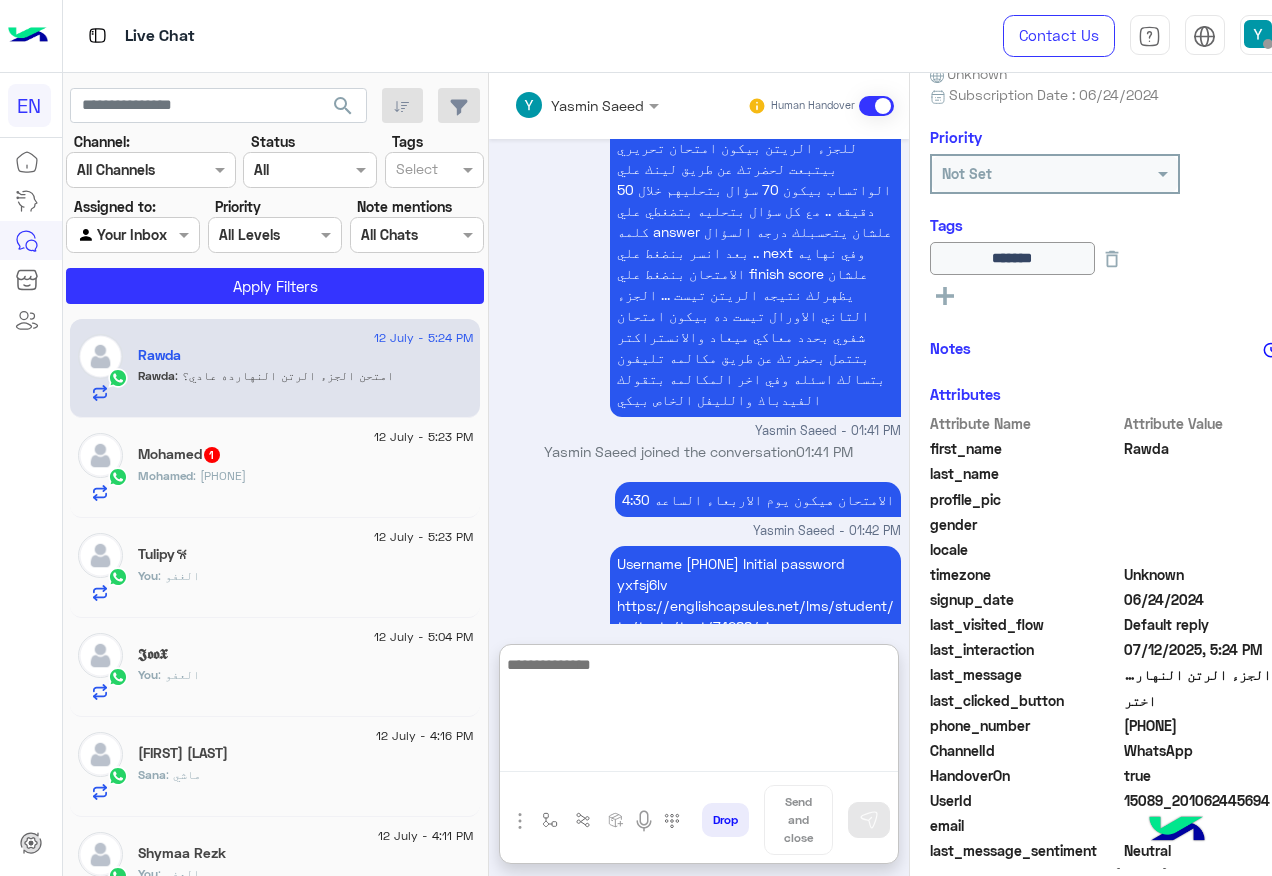 paste on "**********" 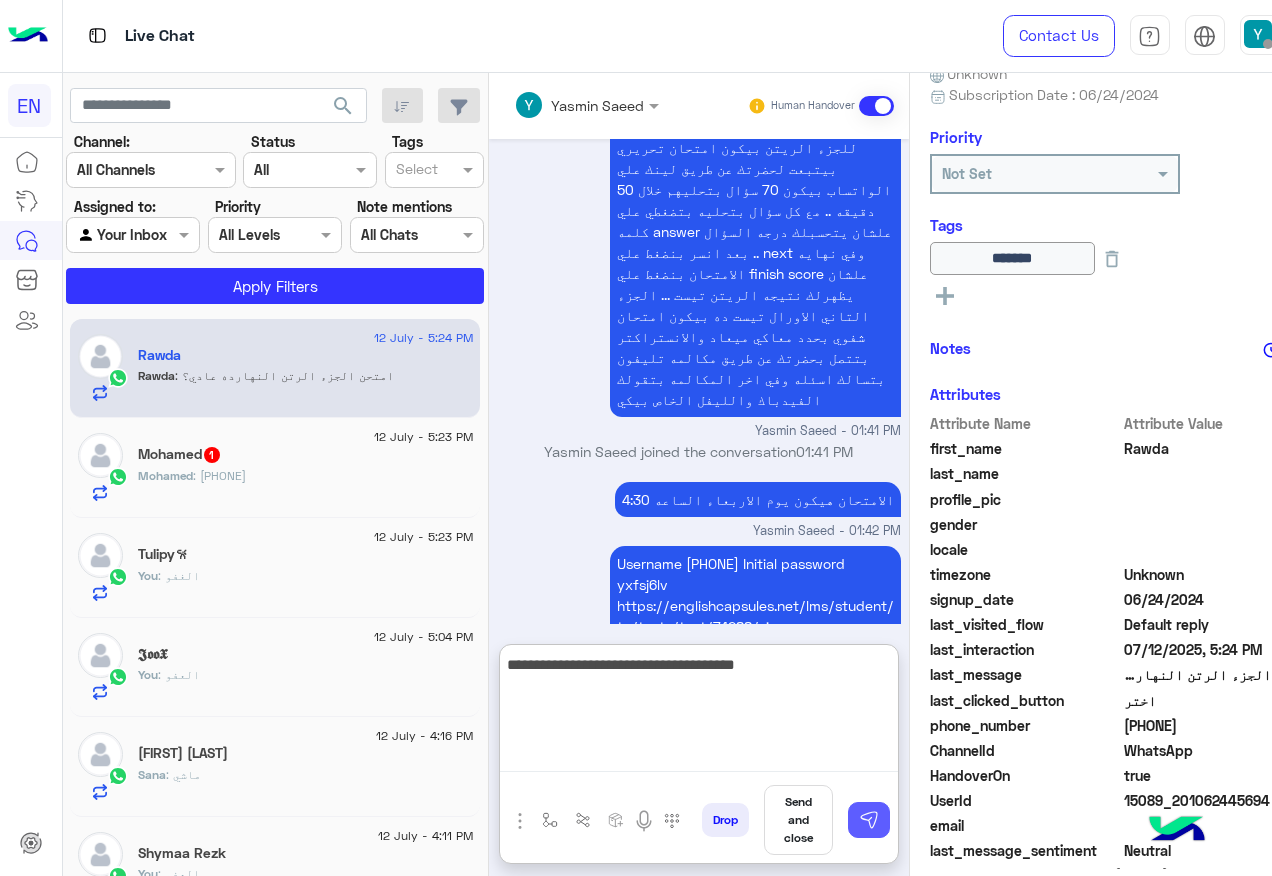 type on "**********" 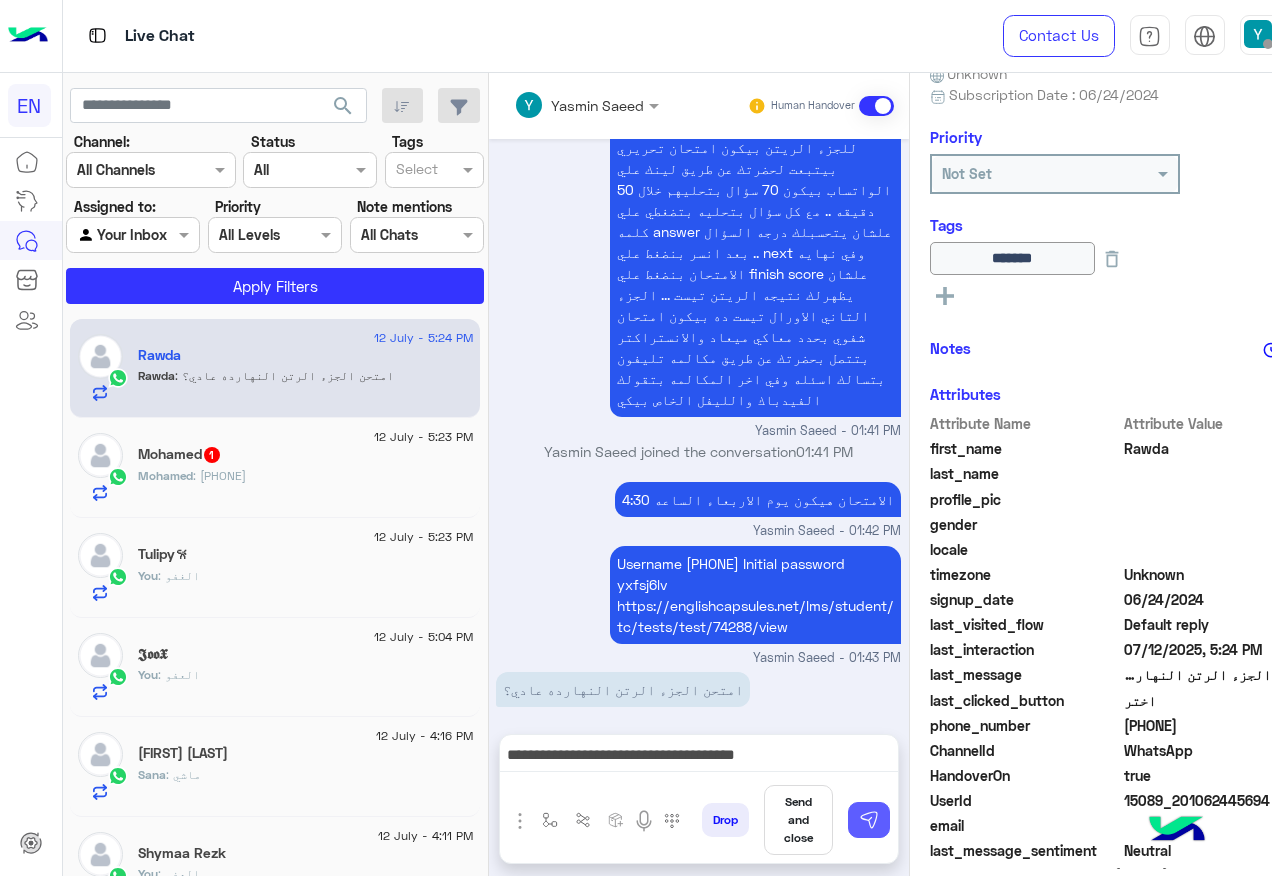 click at bounding box center (869, 820) 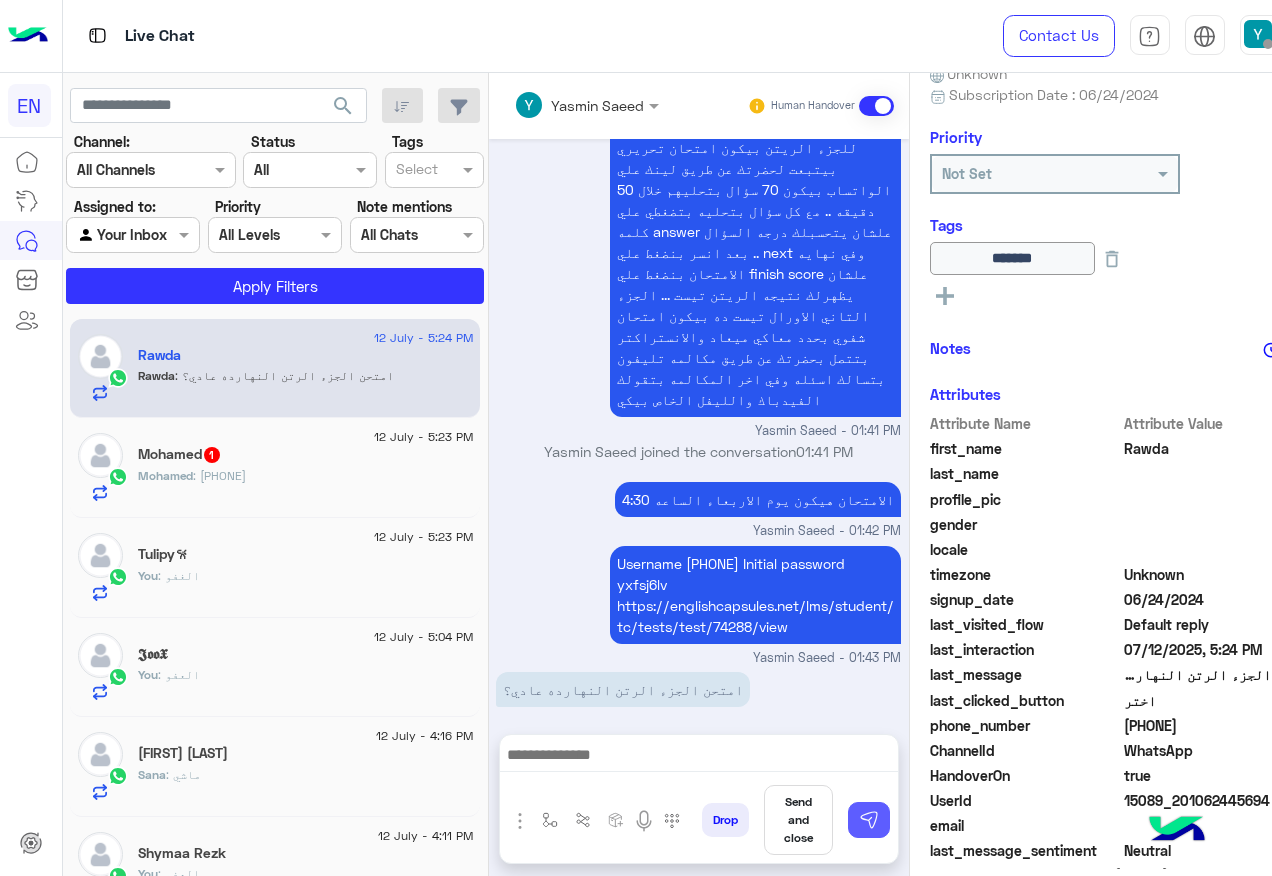 scroll, scrollTop: 1292, scrollLeft: 0, axis: vertical 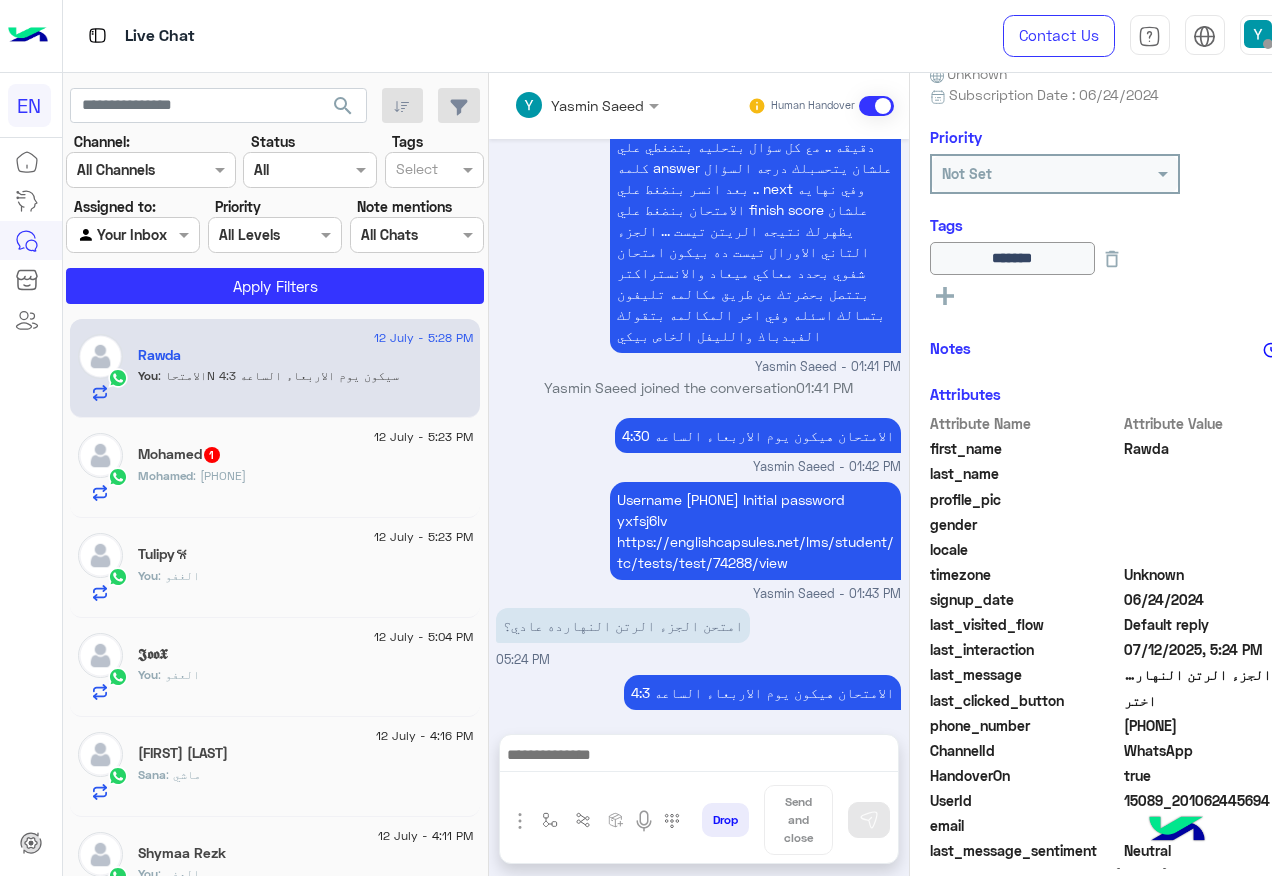 click on "Mohamed   1" 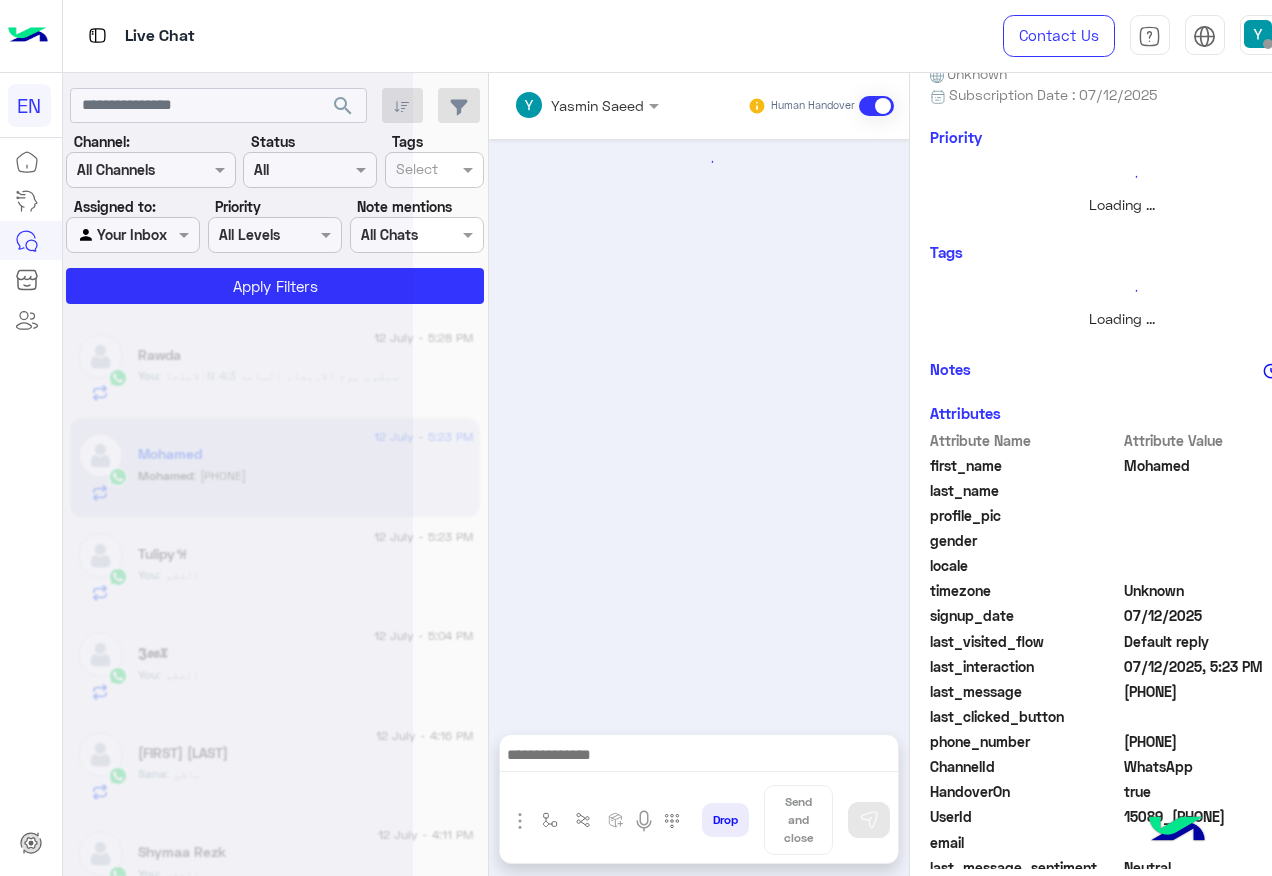 scroll, scrollTop: 0, scrollLeft: 0, axis: both 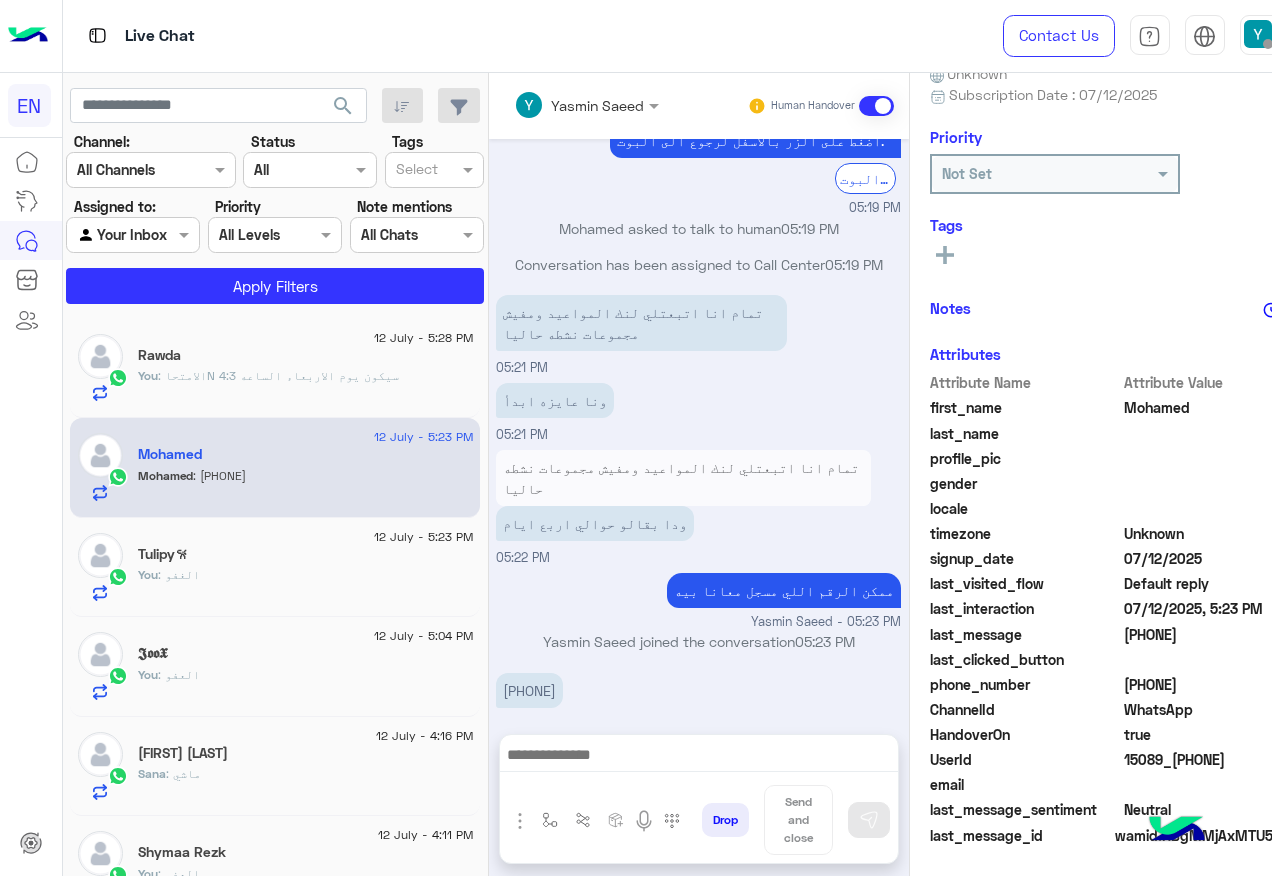 drag, startPoint x: 588, startPoint y: 670, endPoint x: 484, endPoint y: 673, distance: 104.04326 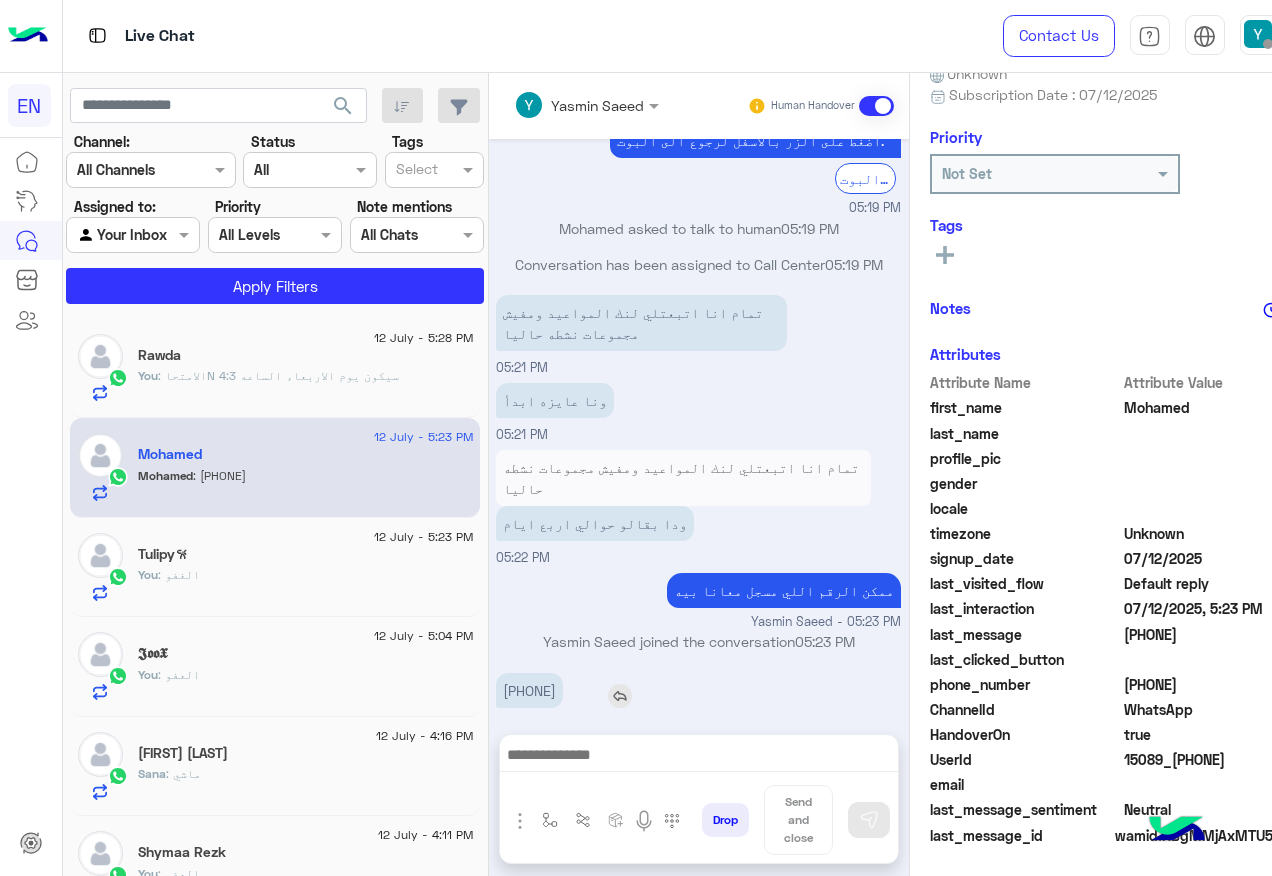 drag, startPoint x: 543, startPoint y: 665, endPoint x: 565, endPoint y: 671, distance: 22.803509 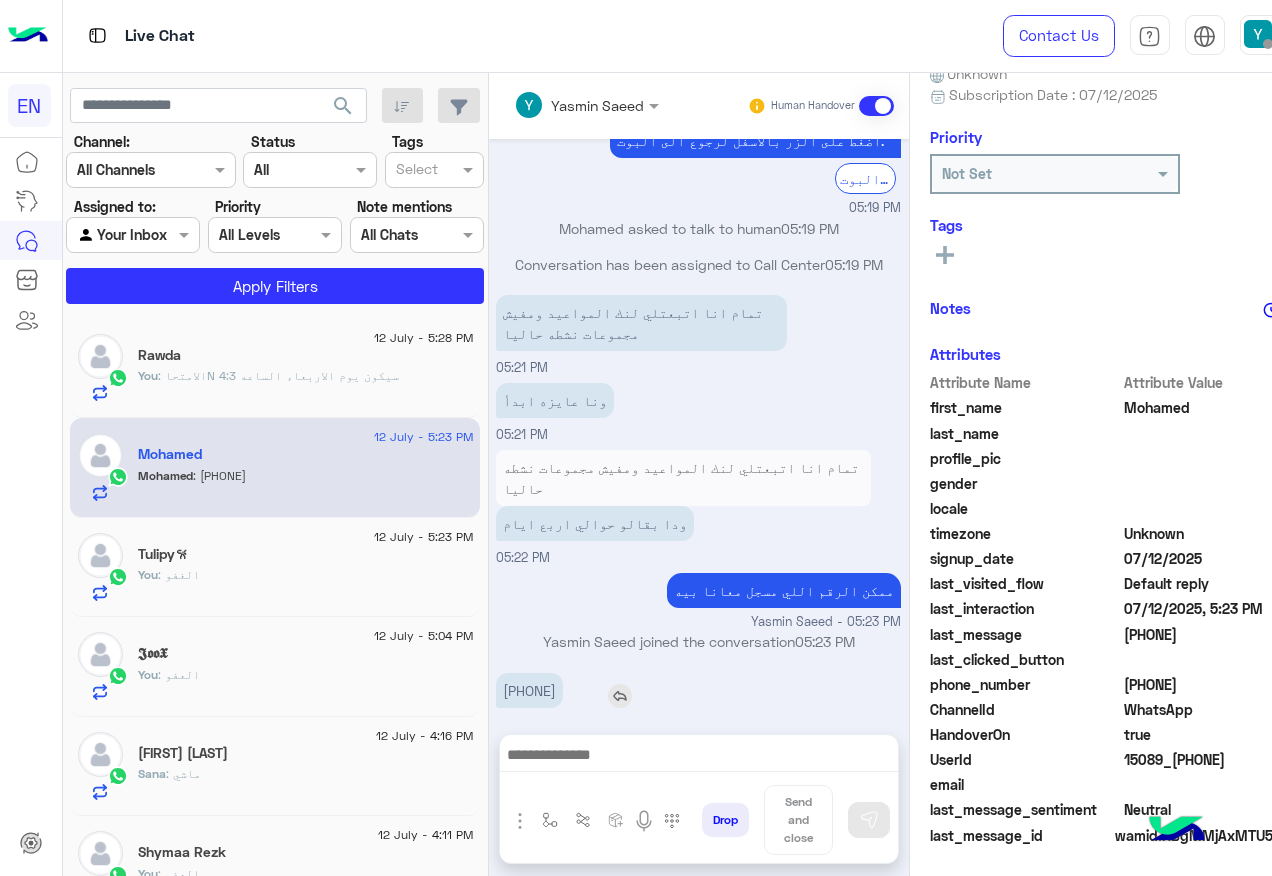 copy 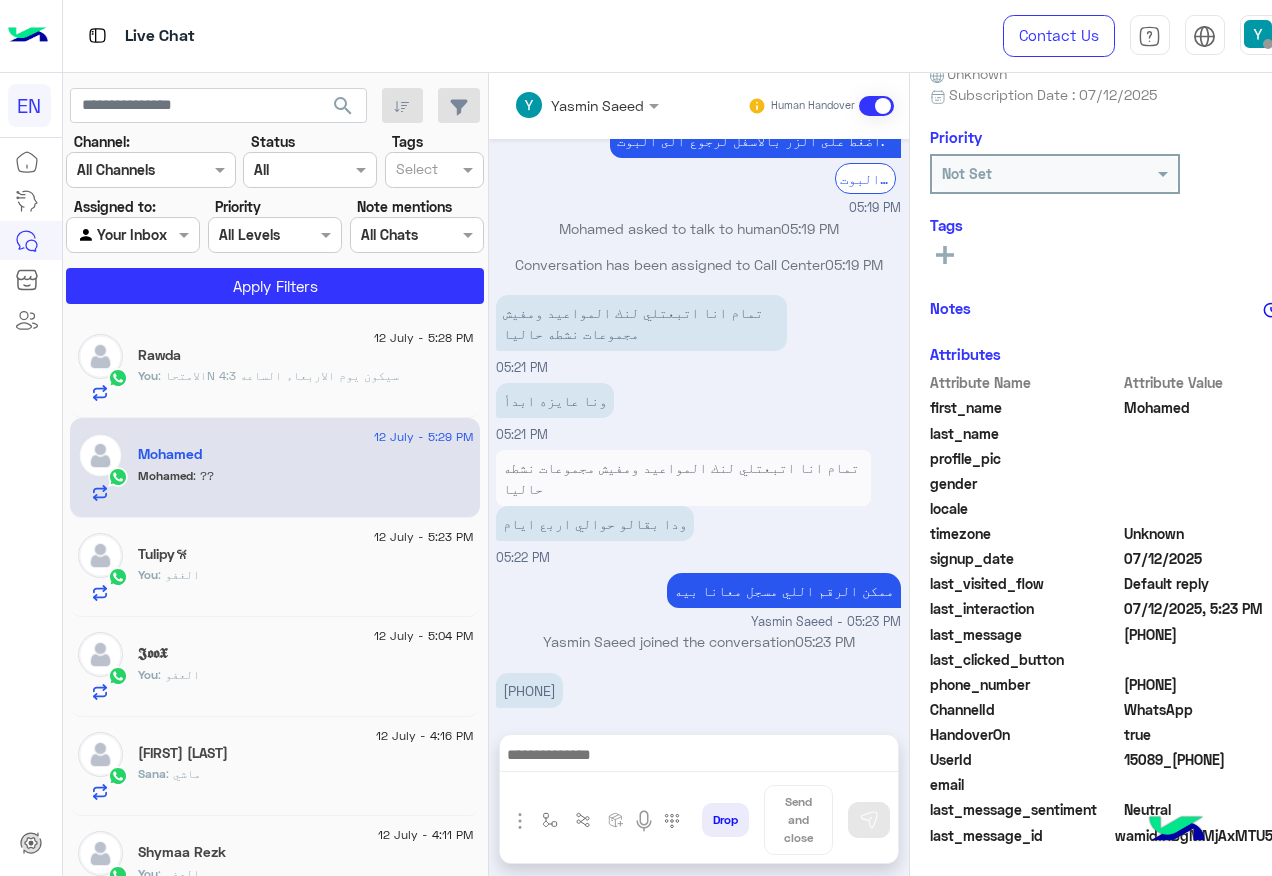 scroll, scrollTop: 232, scrollLeft: 0, axis: vertical 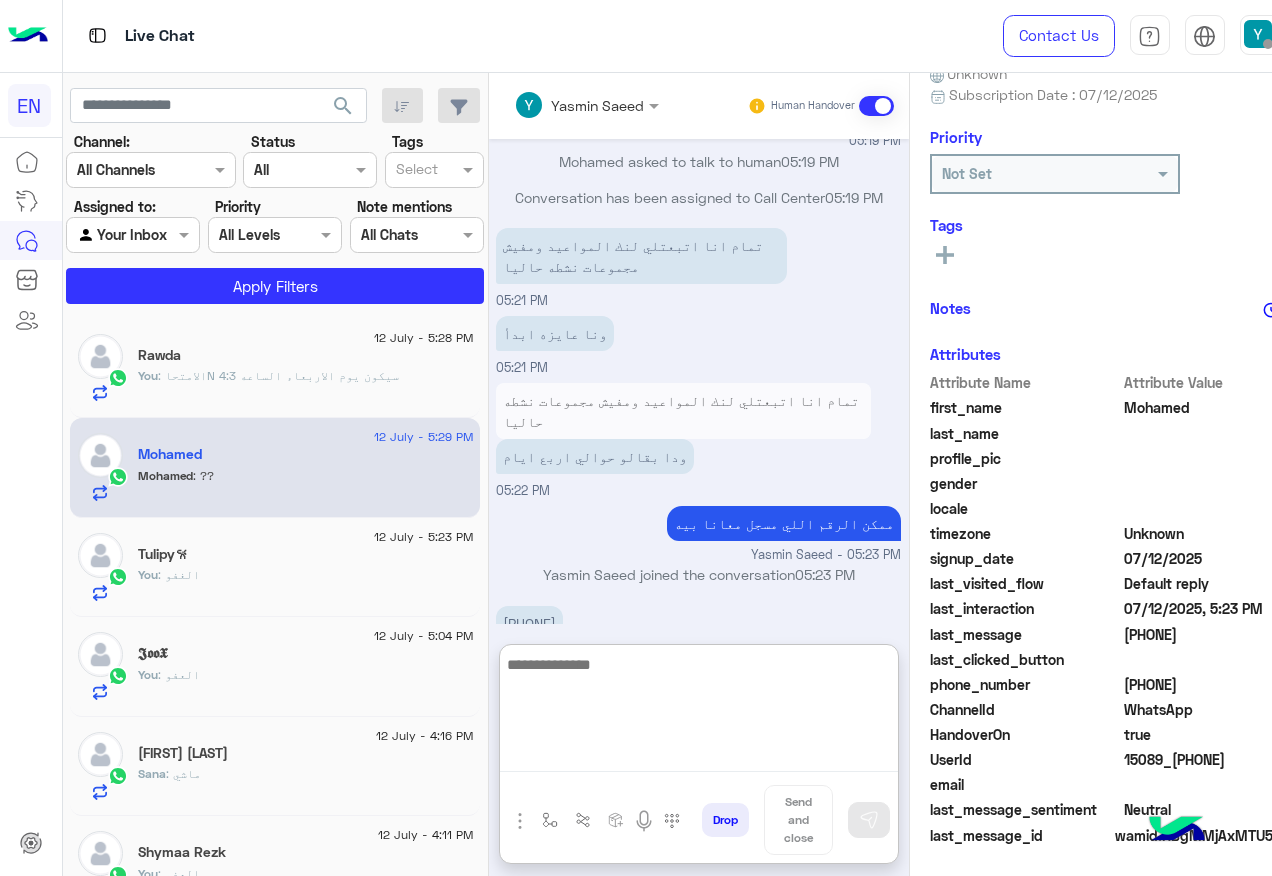 click at bounding box center [699, 712] 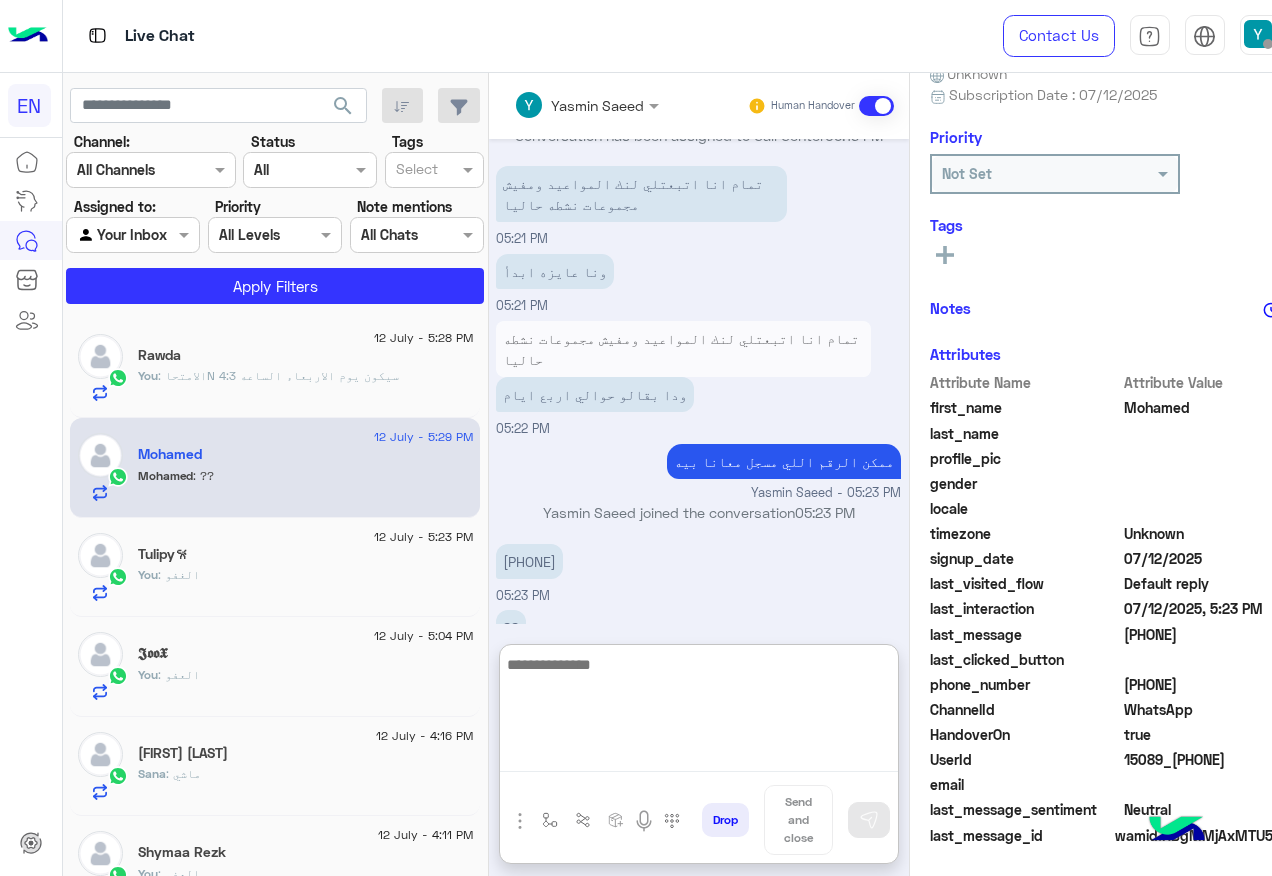 scroll, scrollTop: 321, scrollLeft: 0, axis: vertical 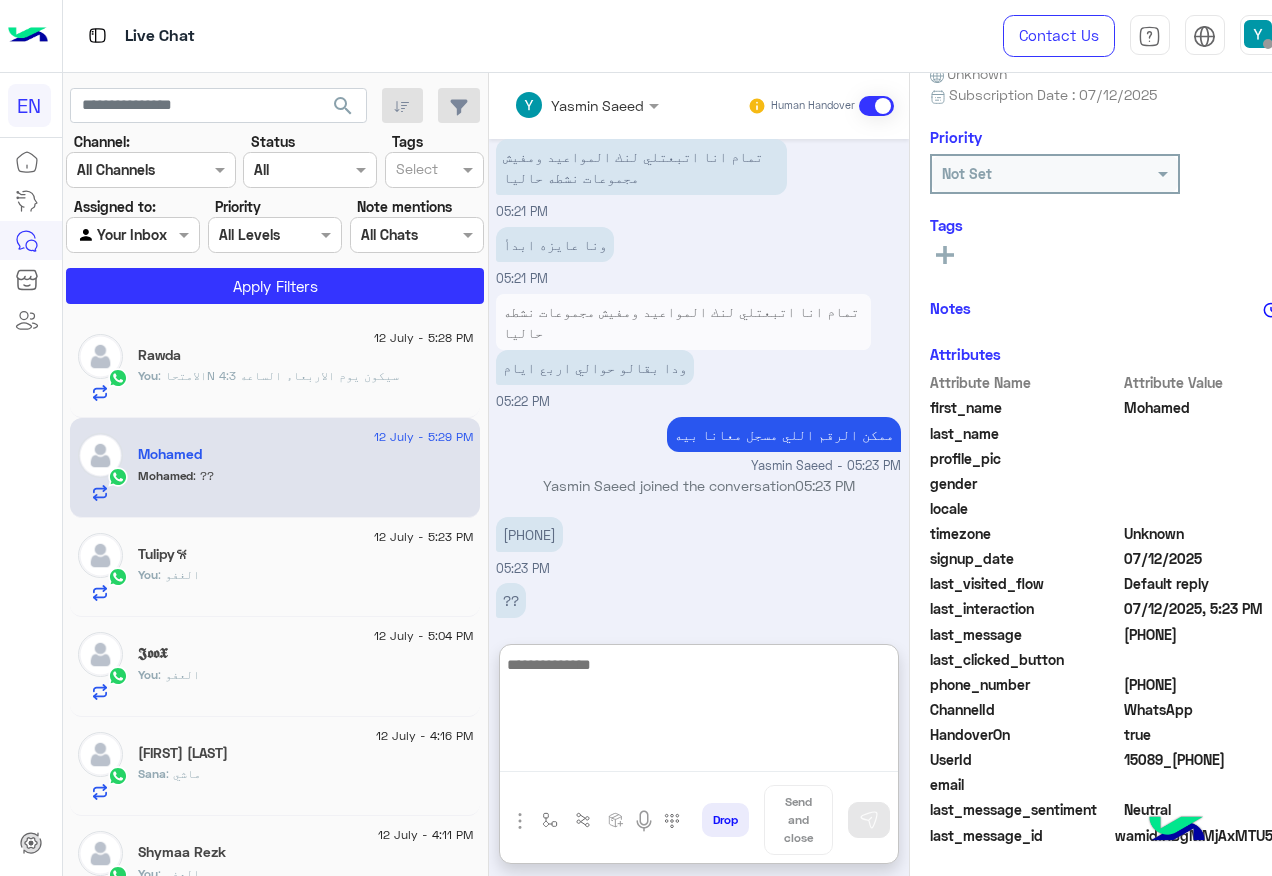 click at bounding box center (699, 712) 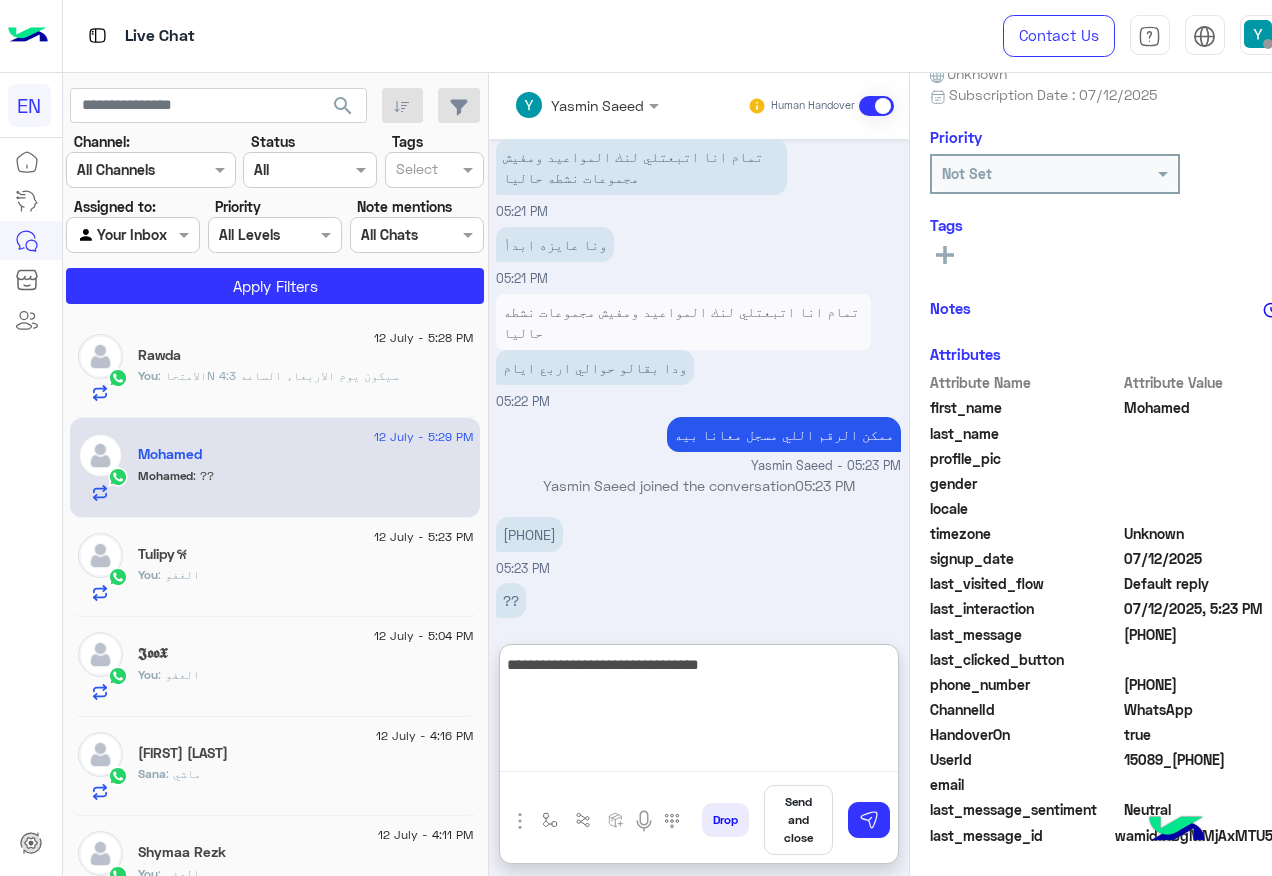 type on "**********" 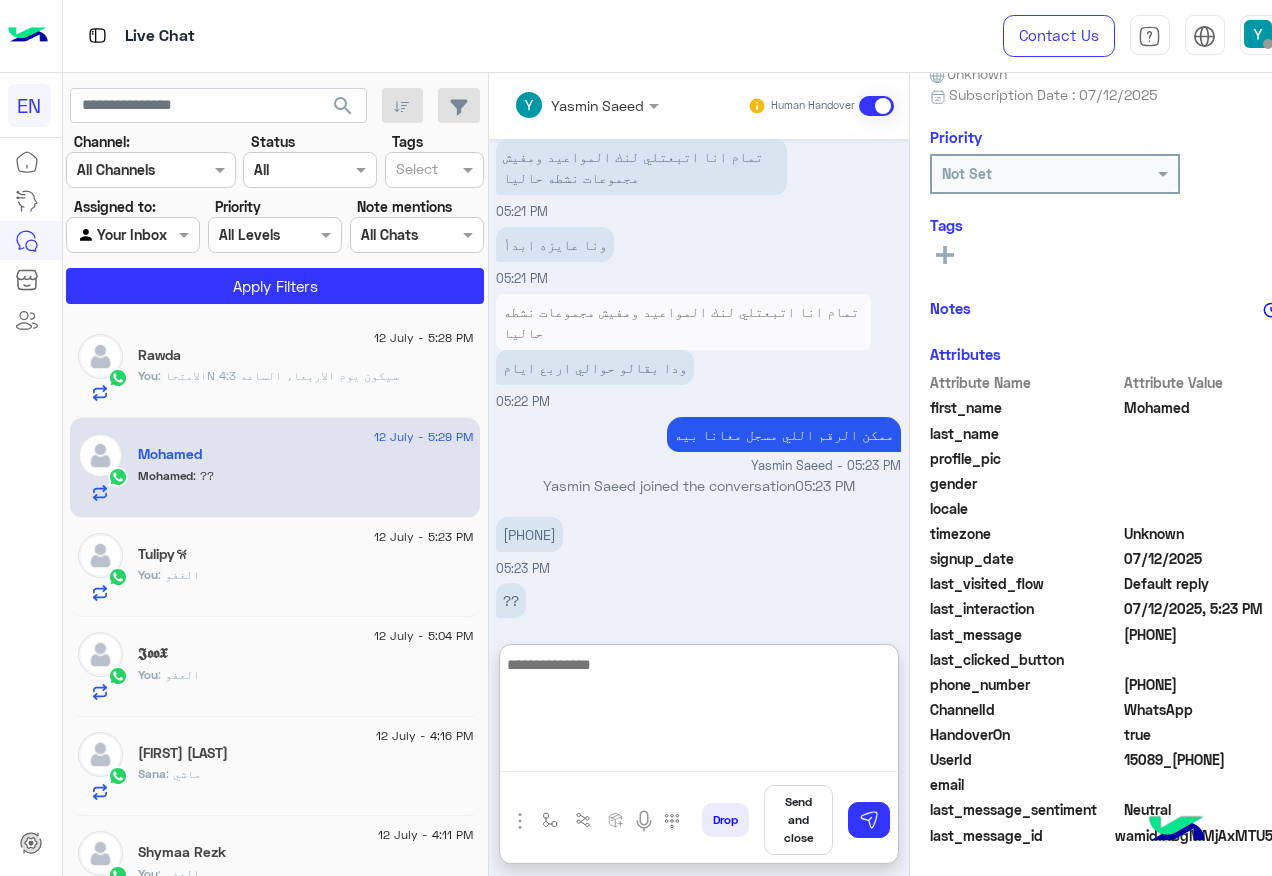 scroll, scrollTop: 385, scrollLeft: 0, axis: vertical 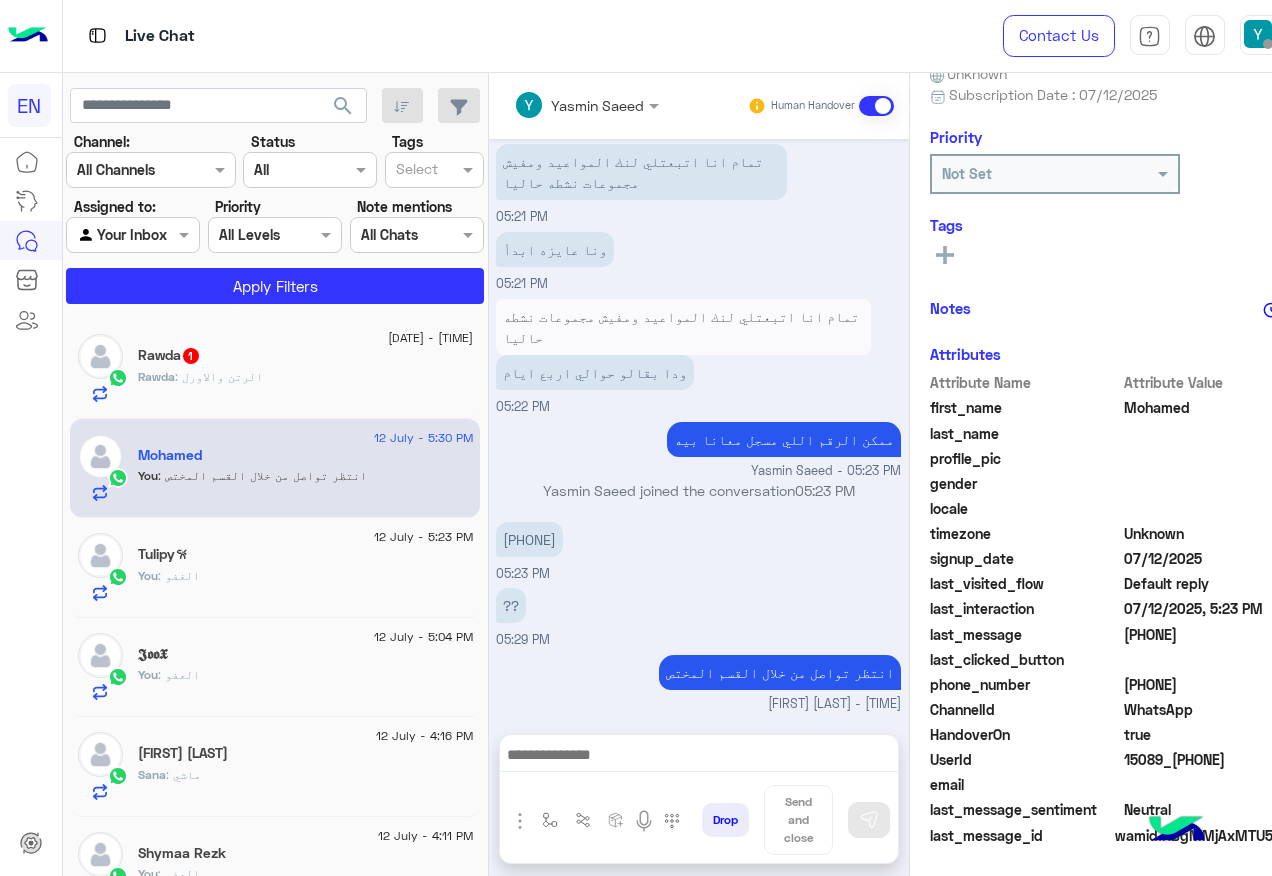 click on "Rawda : الرتن والاورل" 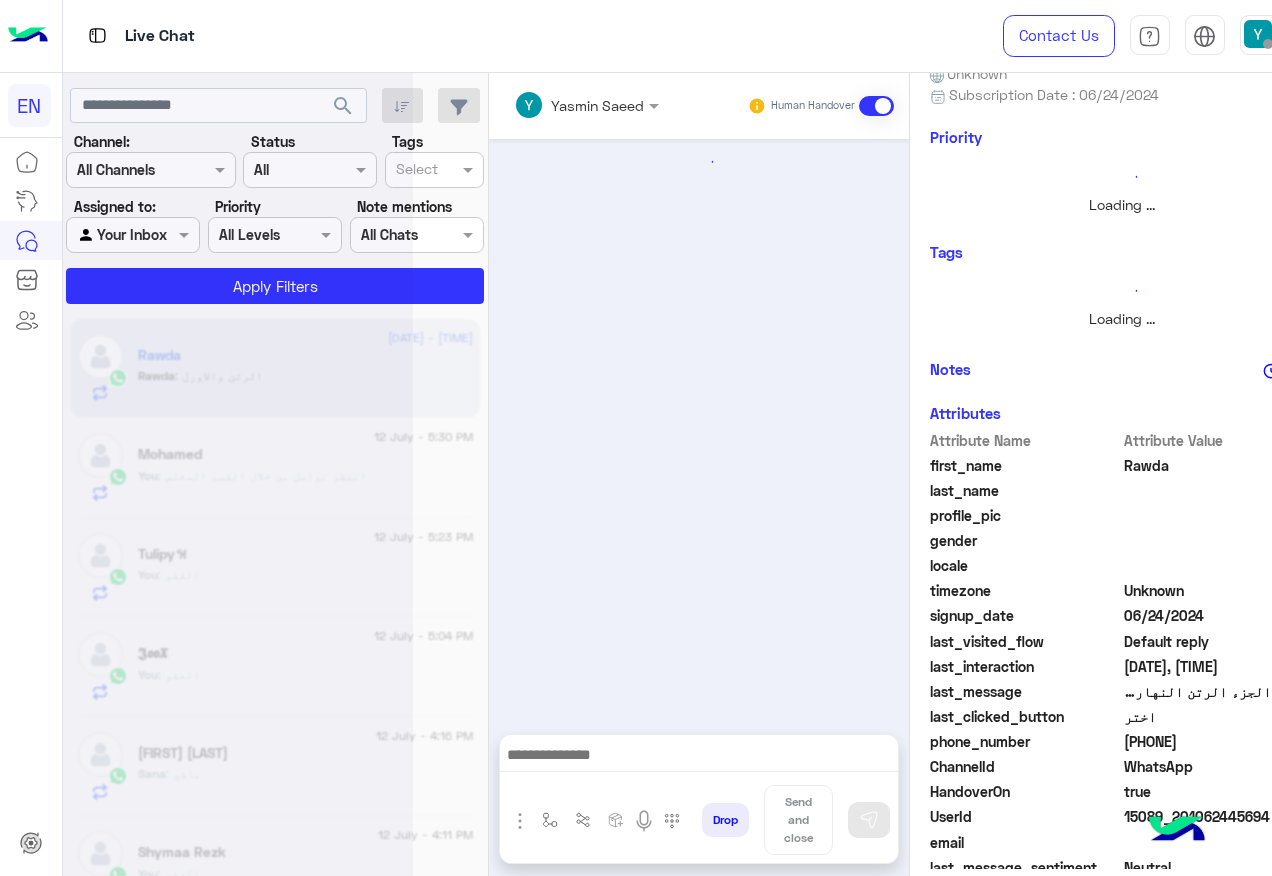 scroll, scrollTop: 158, scrollLeft: 0, axis: vertical 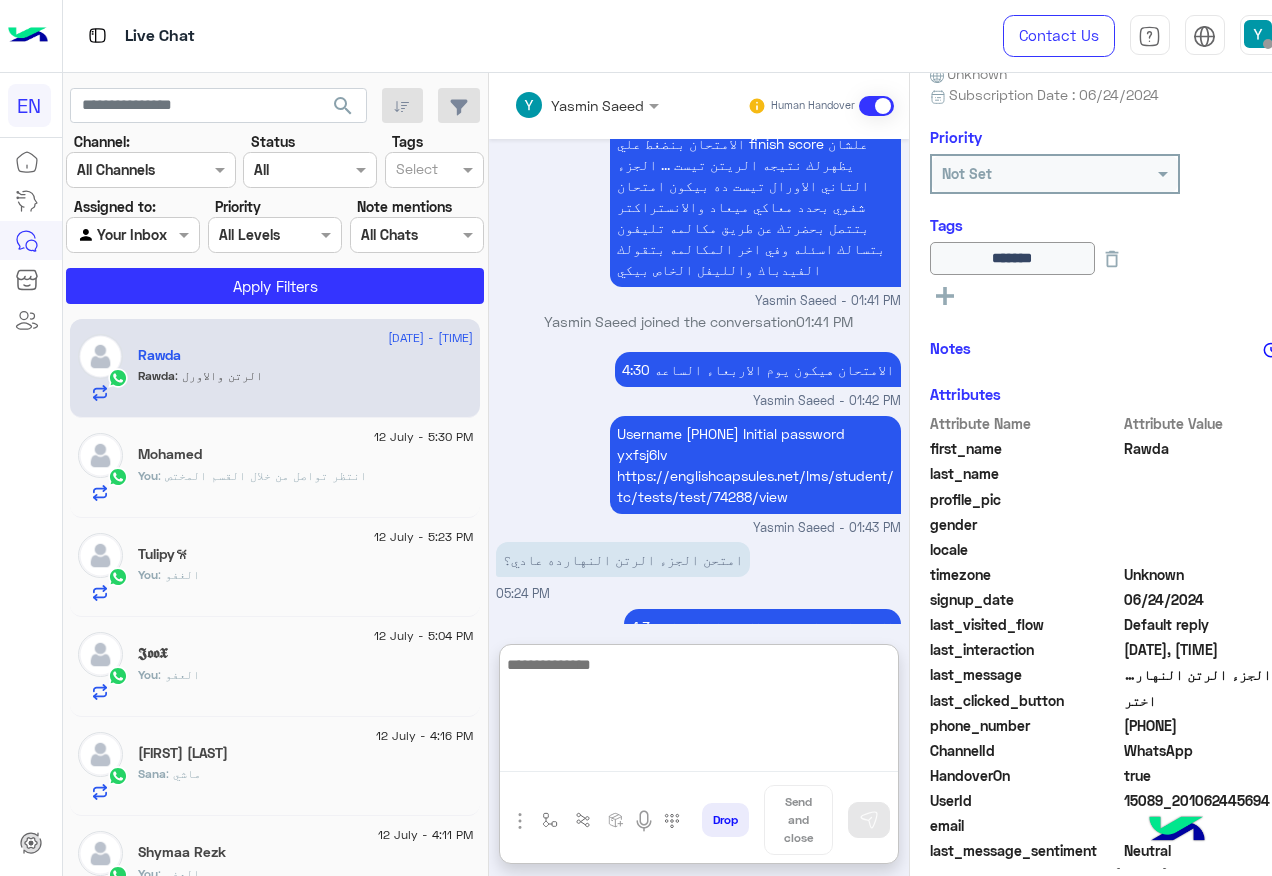 click at bounding box center (699, 712) 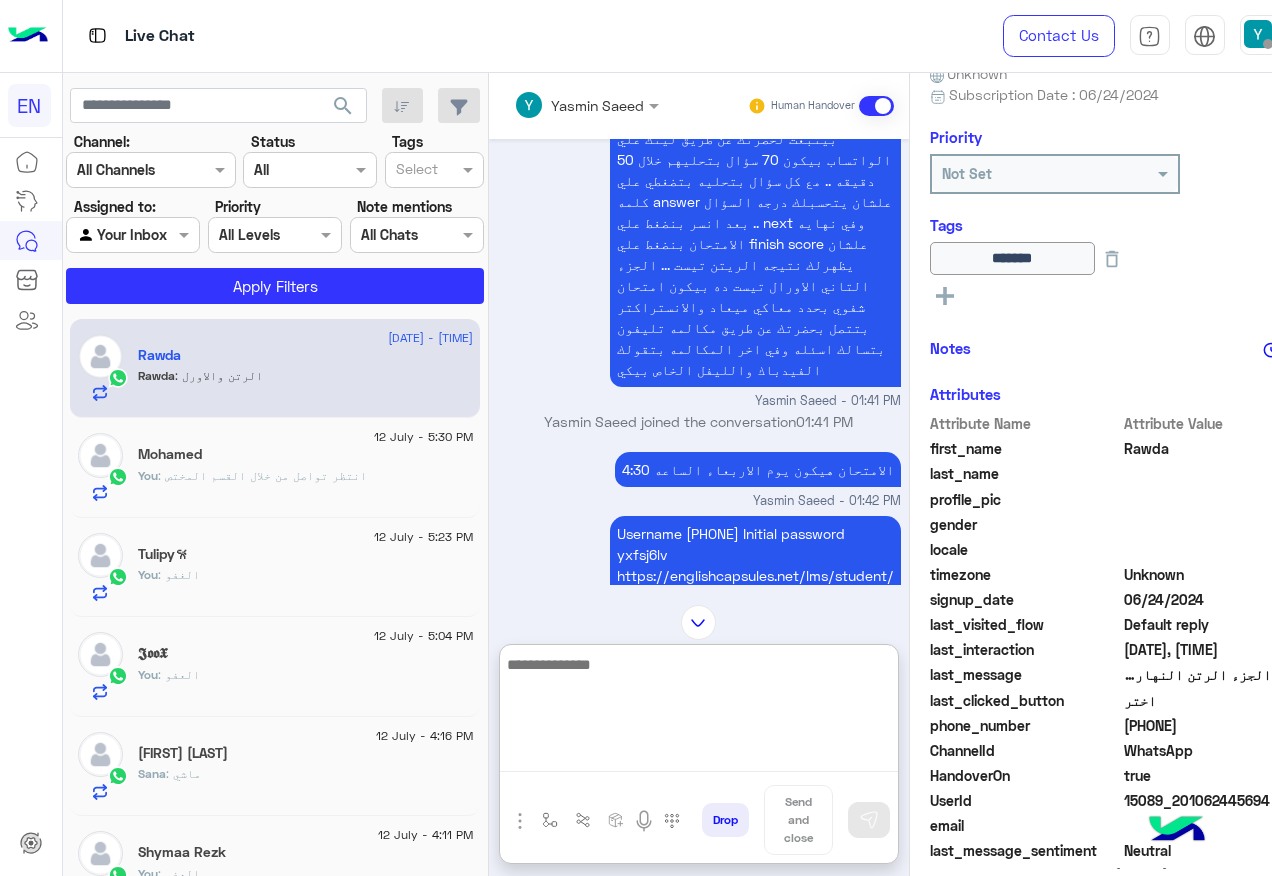 scroll, scrollTop: 1327, scrollLeft: 0, axis: vertical 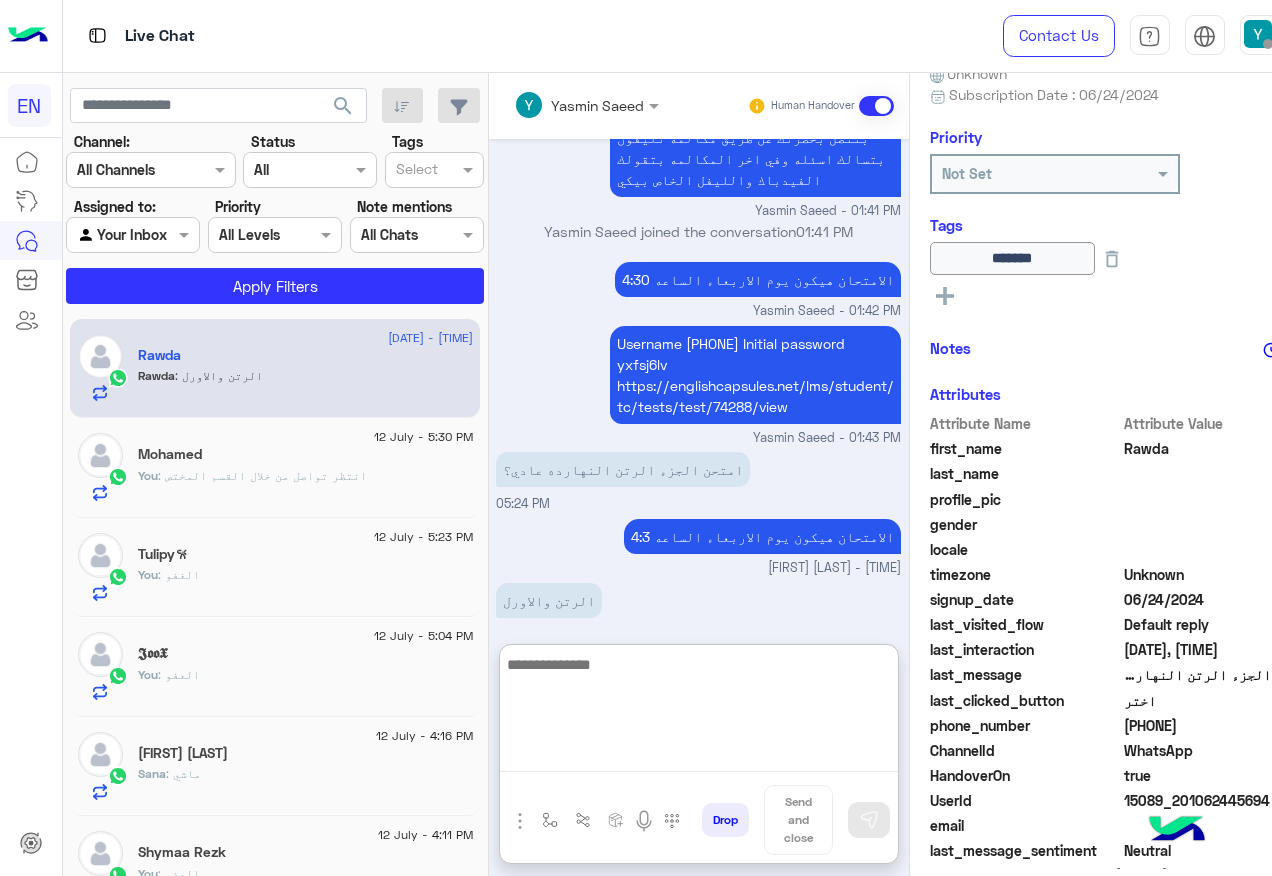 click at bounding box center (699, 712) 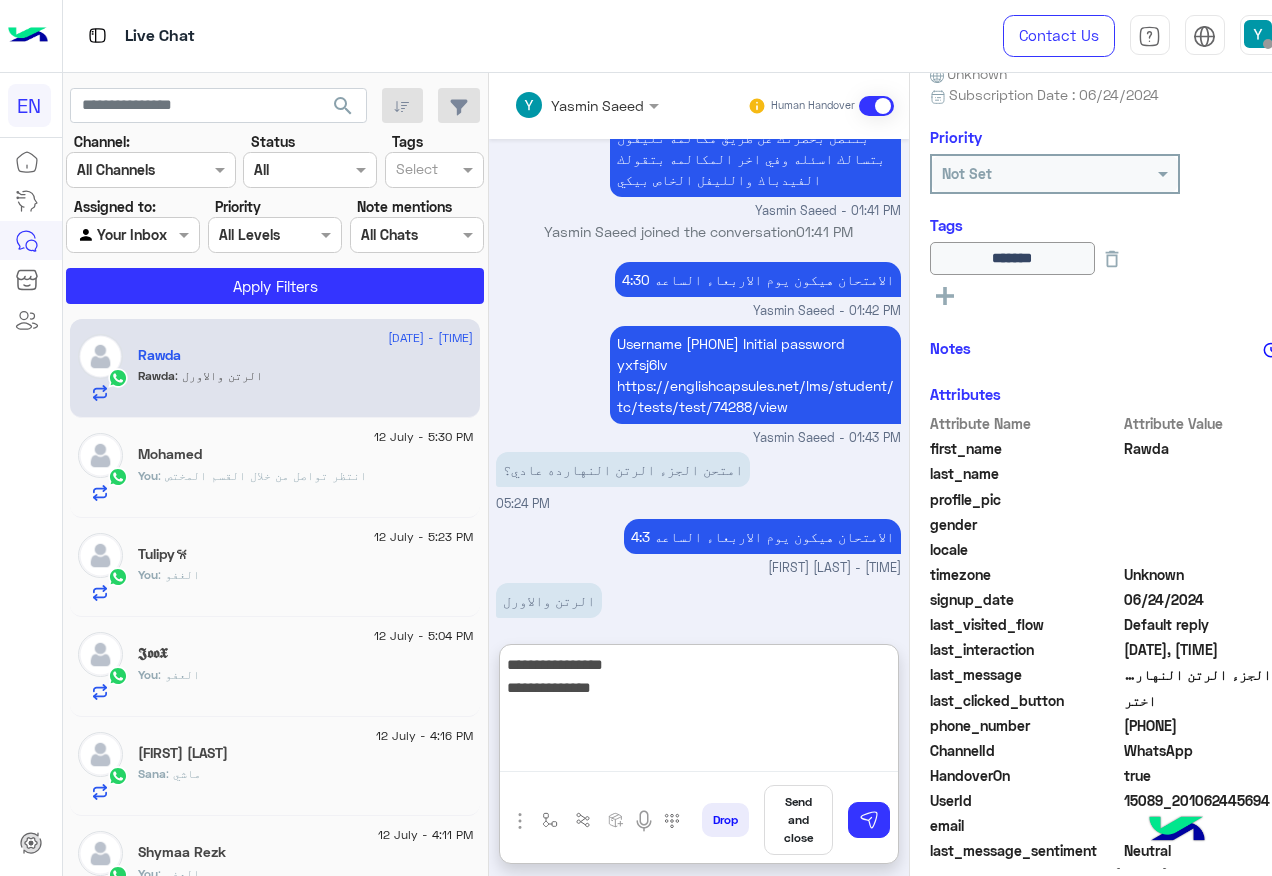 type on "**********" 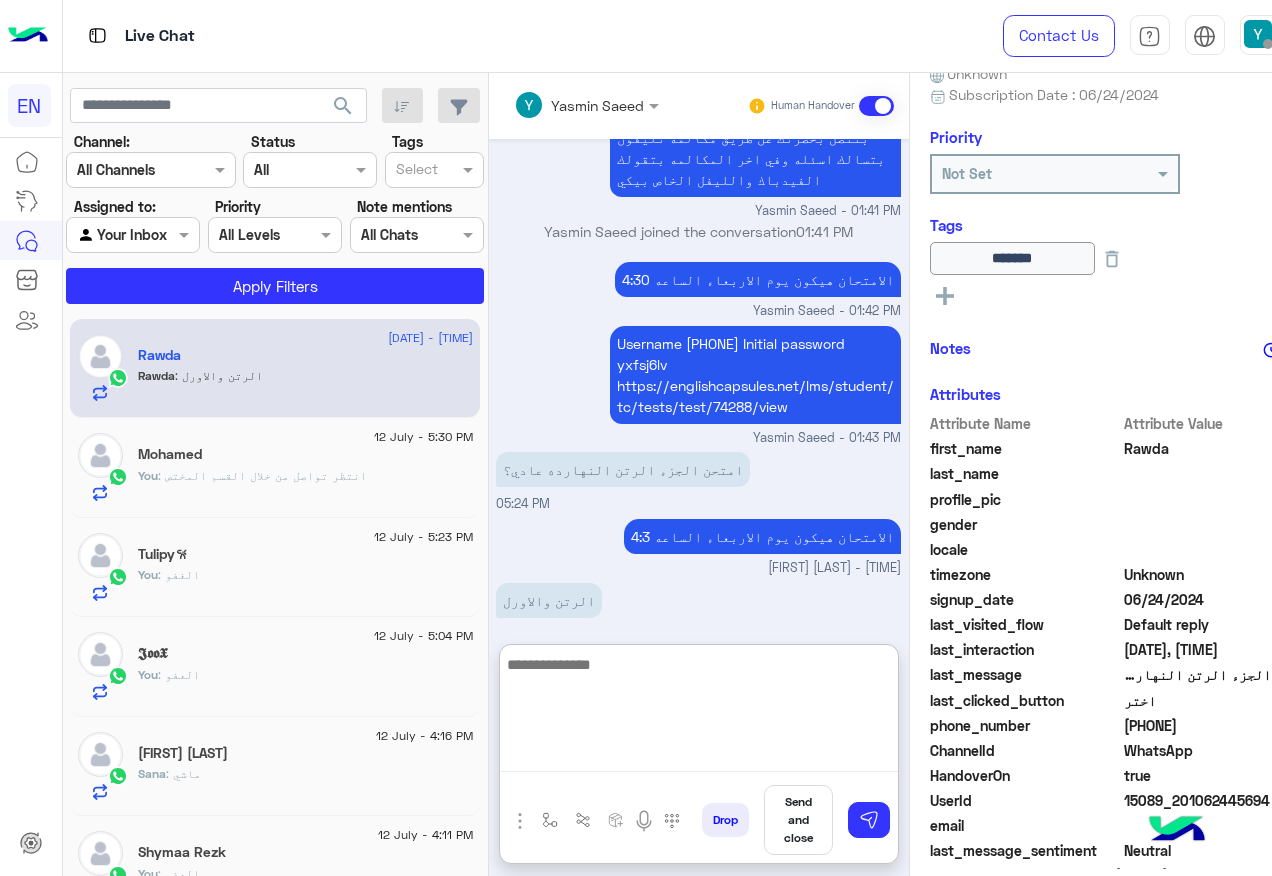 scroll, scrollTop: 1412, scrollLeft: 0, axis: vertical 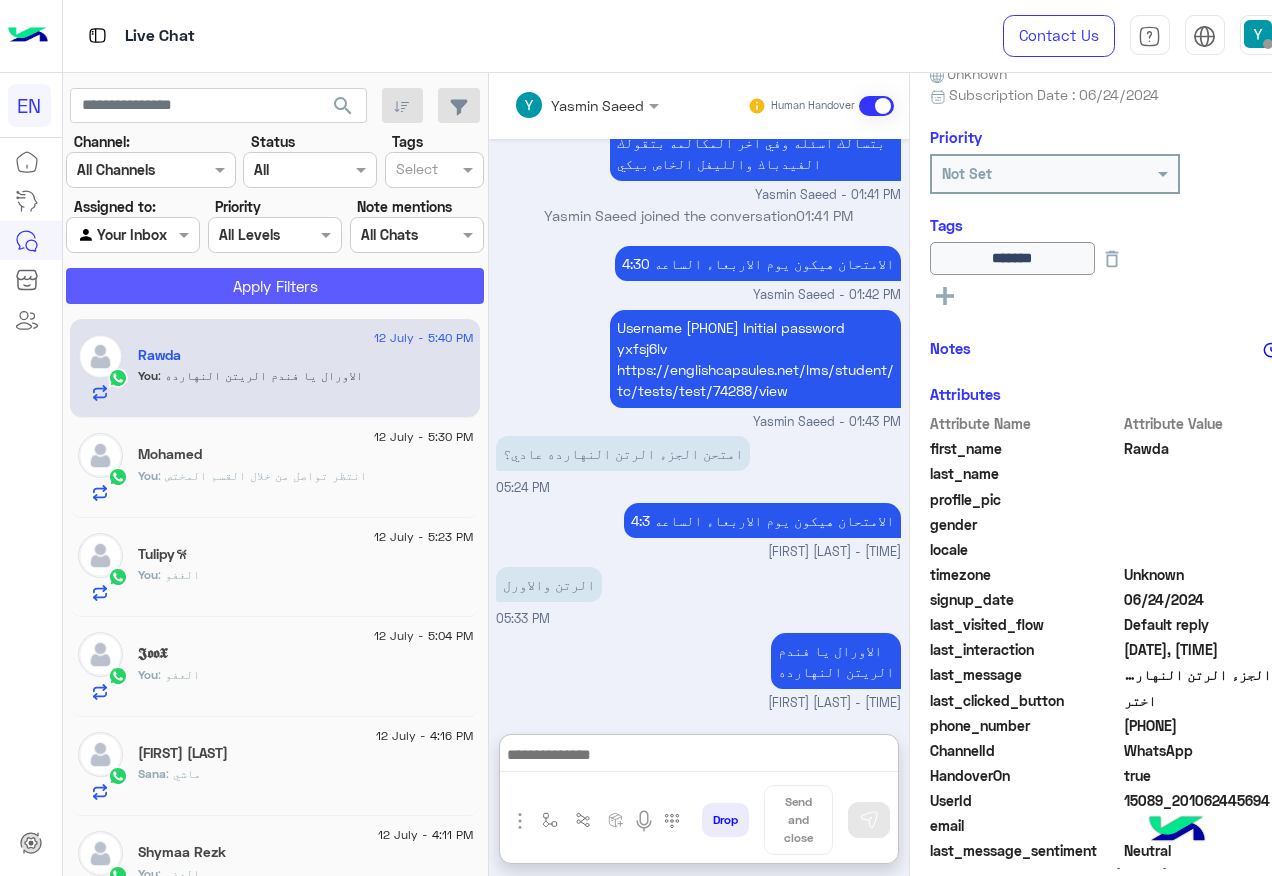 click on "Apply Filters" 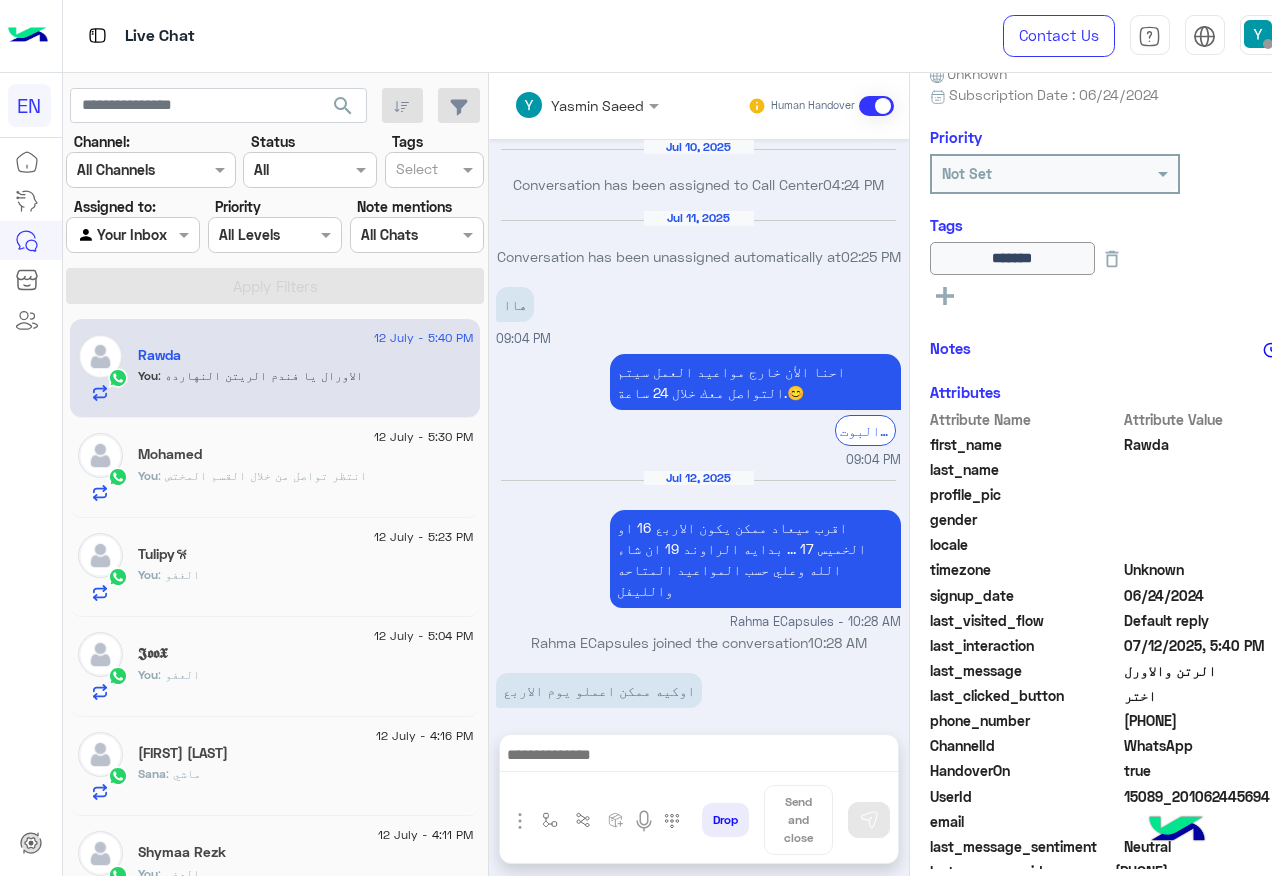 scroll, scrollTop: 1255, scrollLeft: 0, axis: vertical 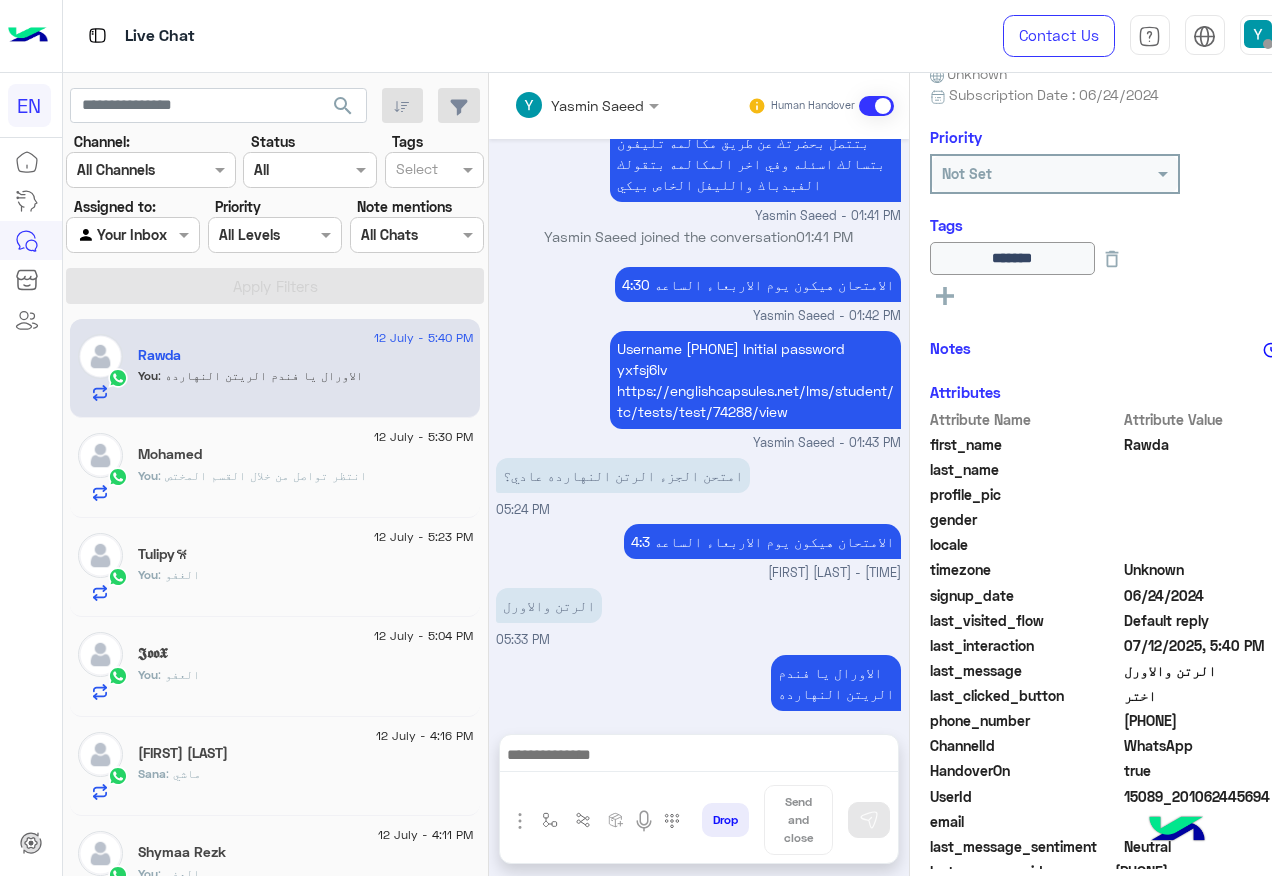 click at bounding box center [109, 235] 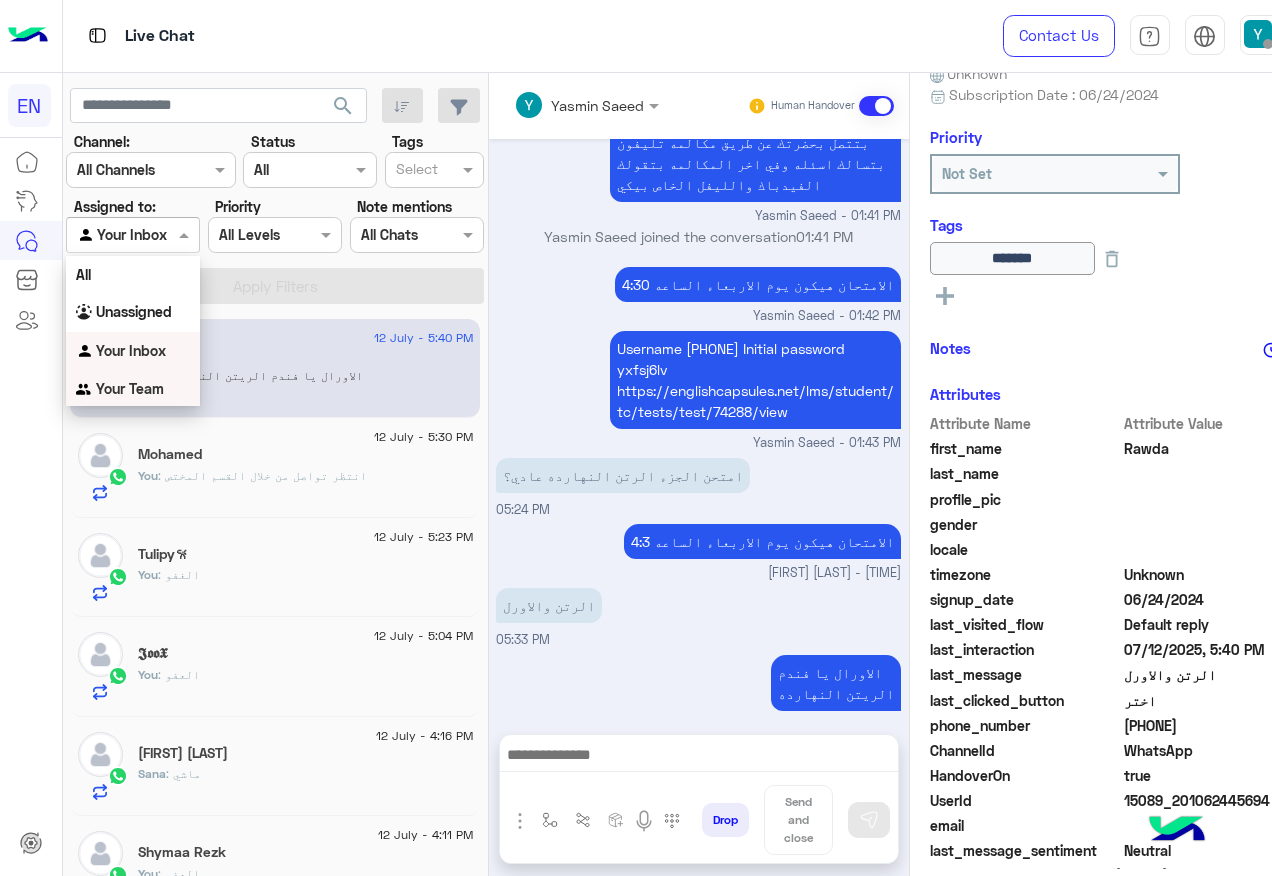 click on "Your Team" at bounding box center (133, 389) 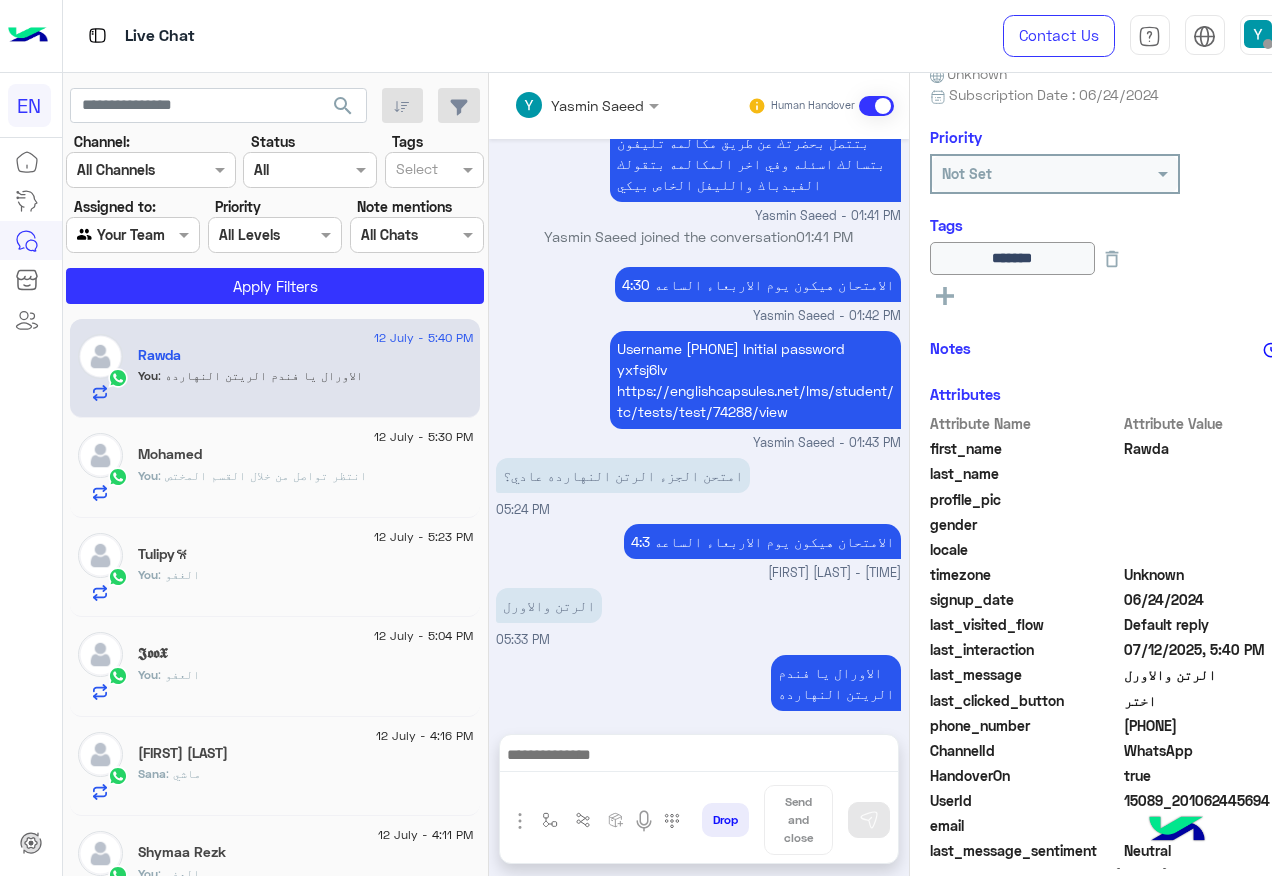 click on "search Channel: Channel All Channels Status Channel All Tags Select Assigned to: Agent Filter Your Team Priority All Levels All Levels Note mentions Select All Chats Apply Filters" 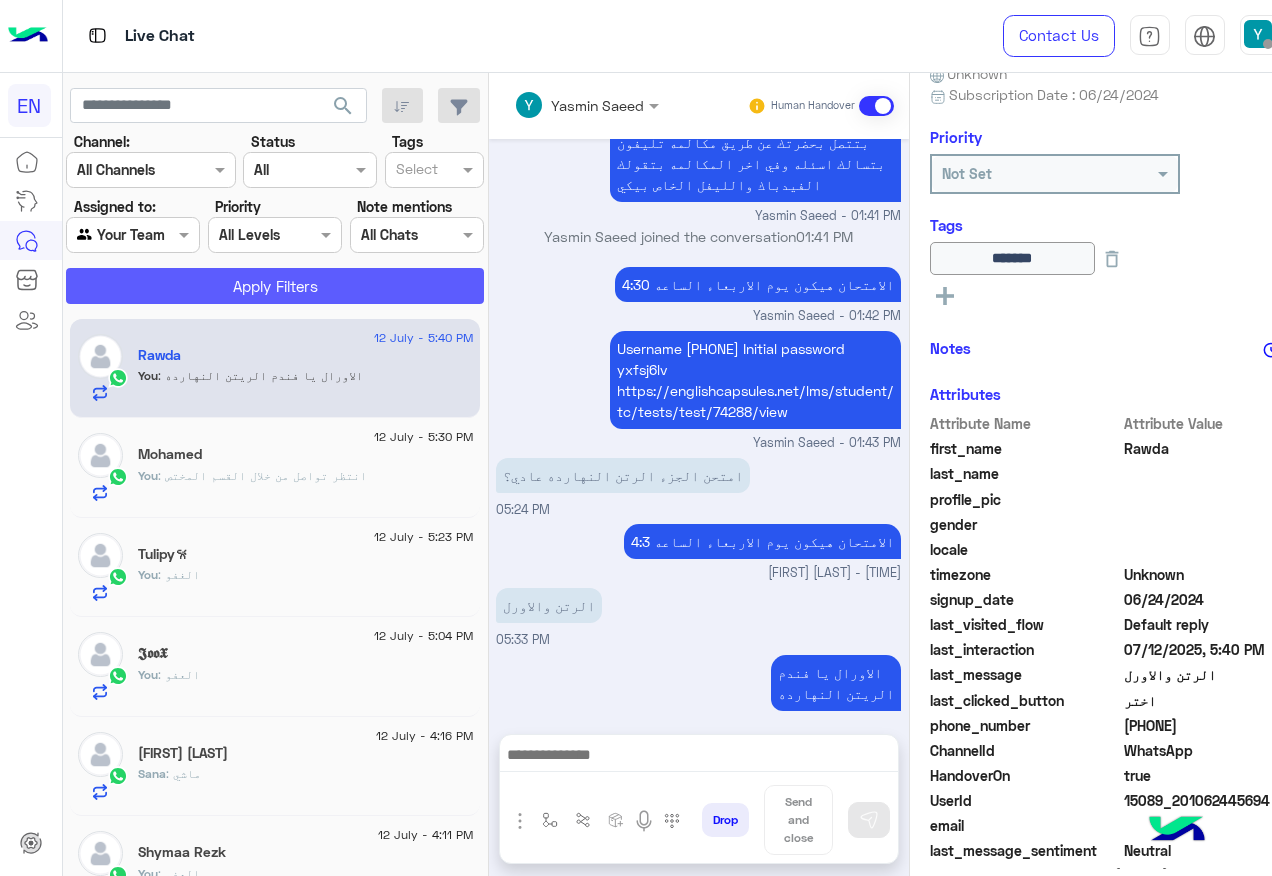 click on "Apply Filters" 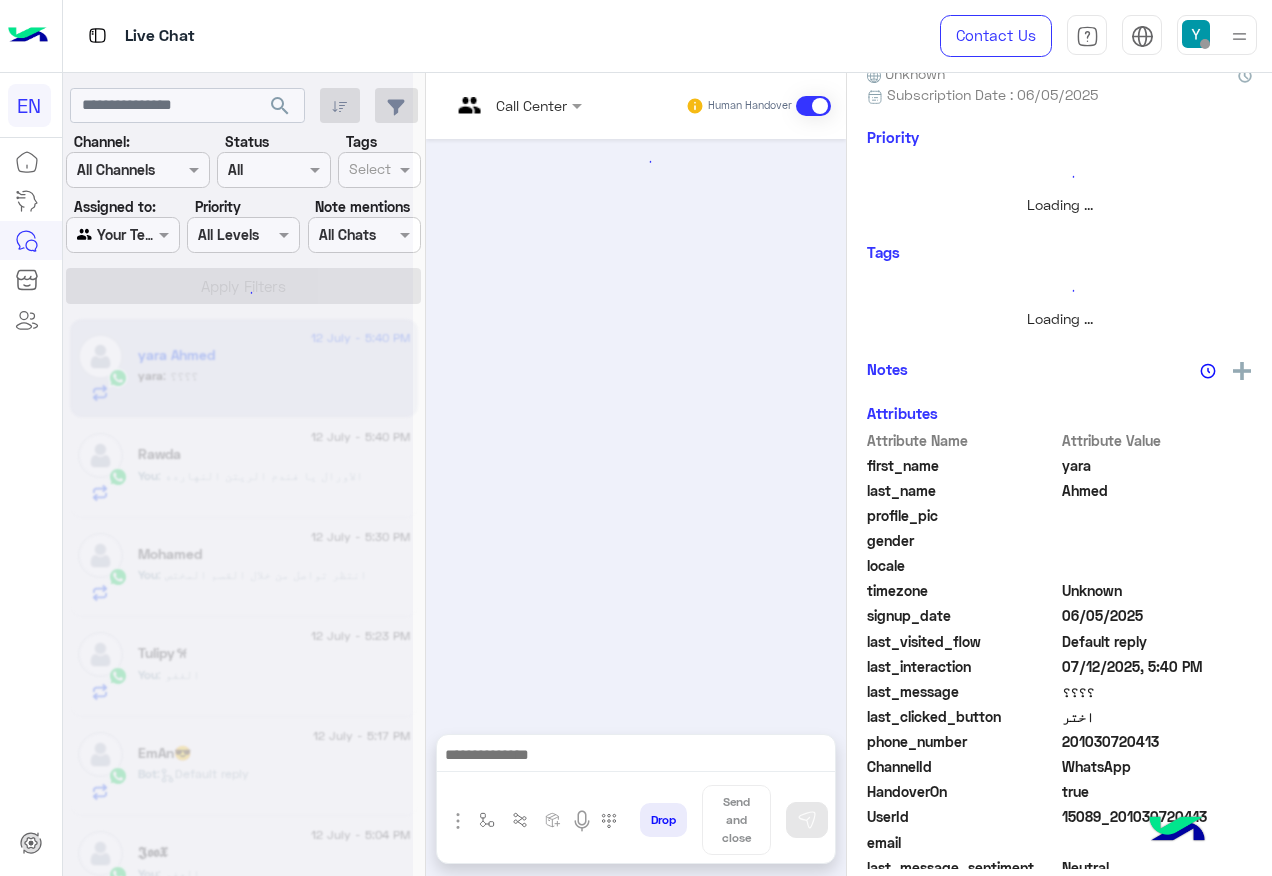 scroll, scrollTop: 0, scrollLeft: 0, axis: both 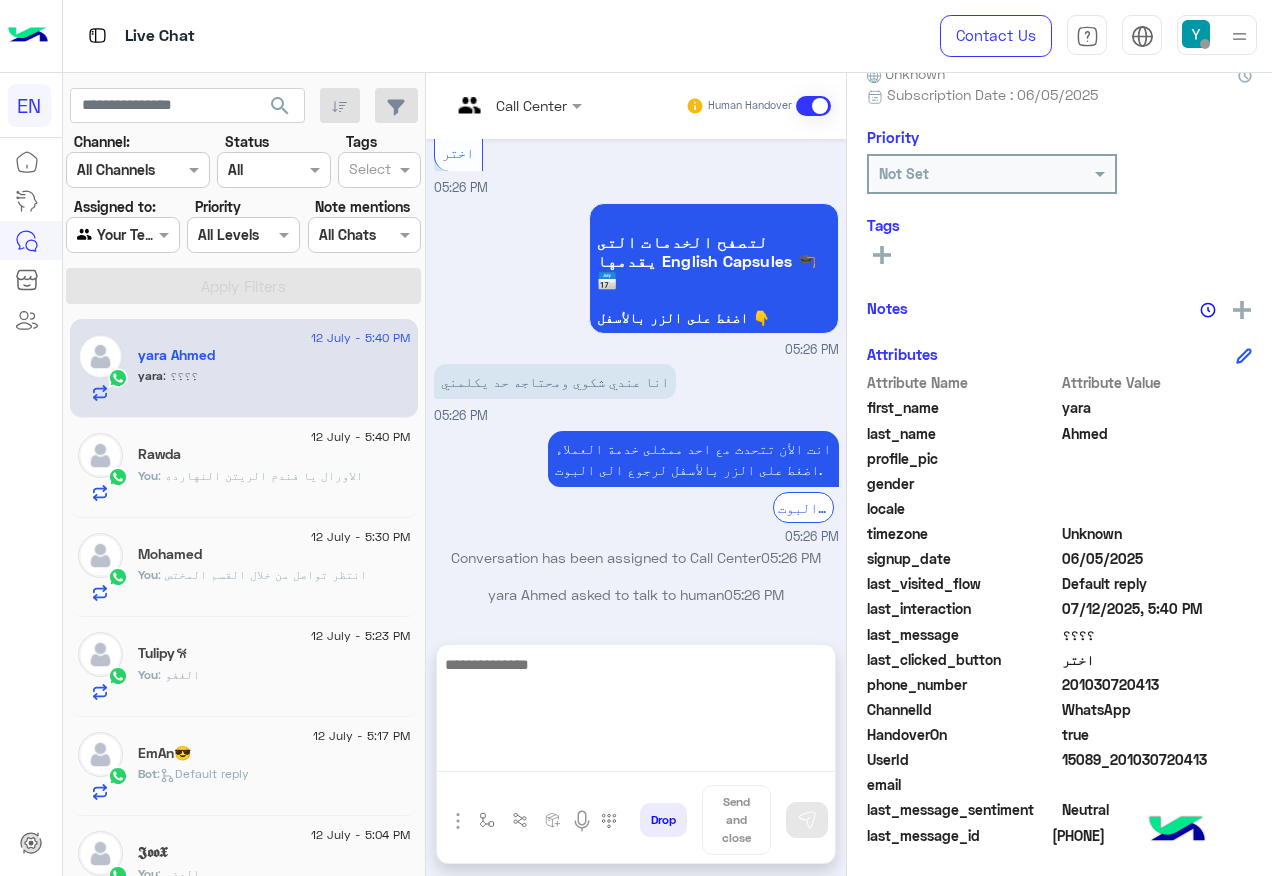 click at bounding box center (636, 712) 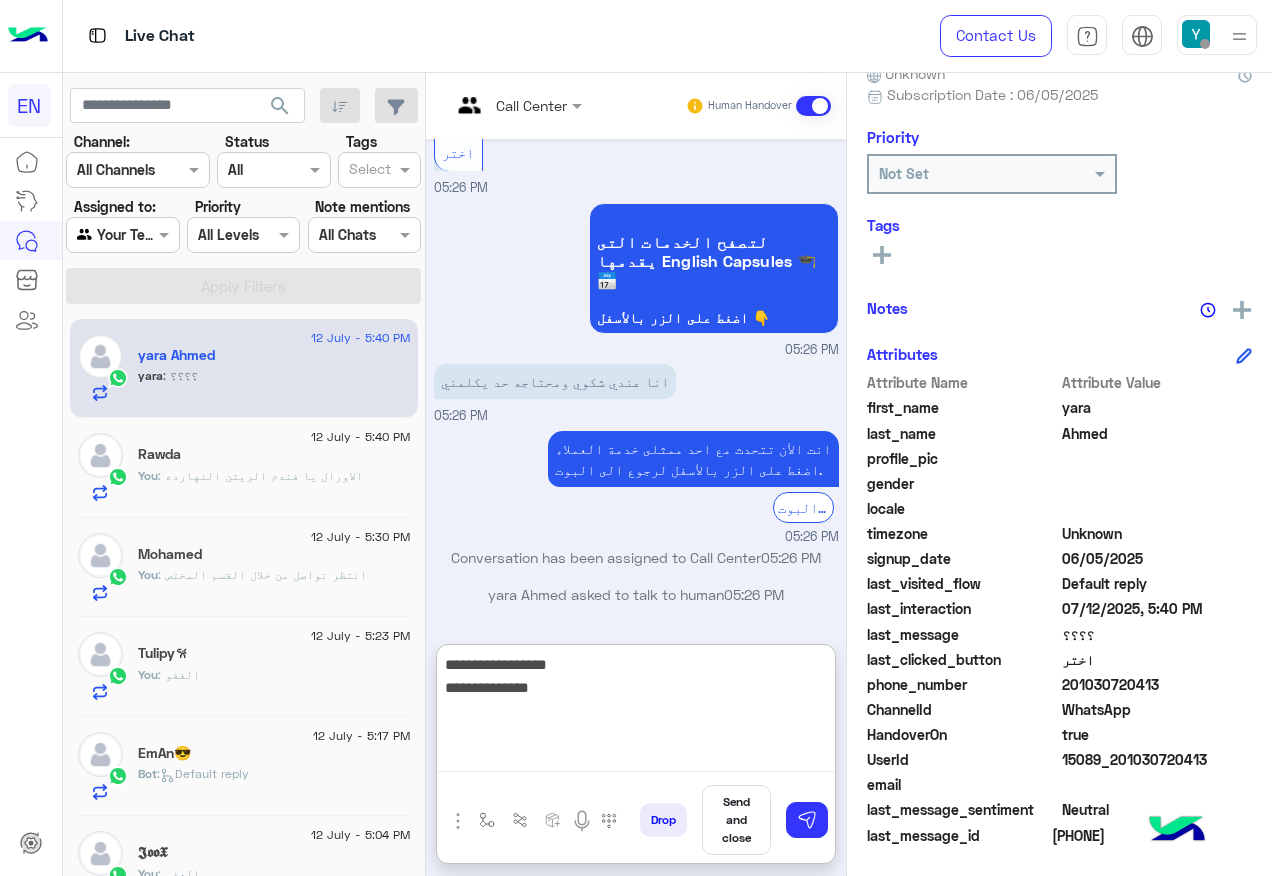 type on "**********" 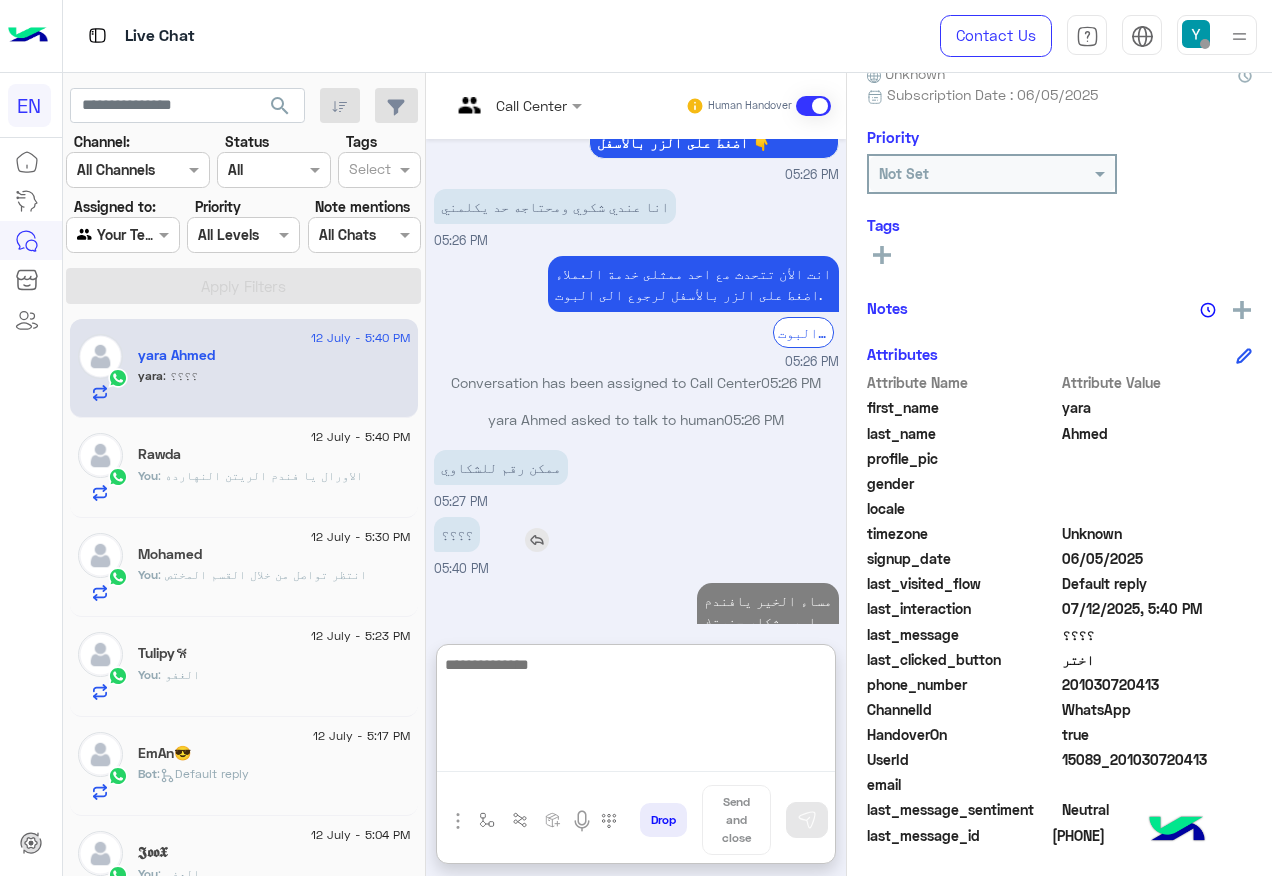 scroll, scrollTop: 1444, scrollLeft: 0, axis: vertical 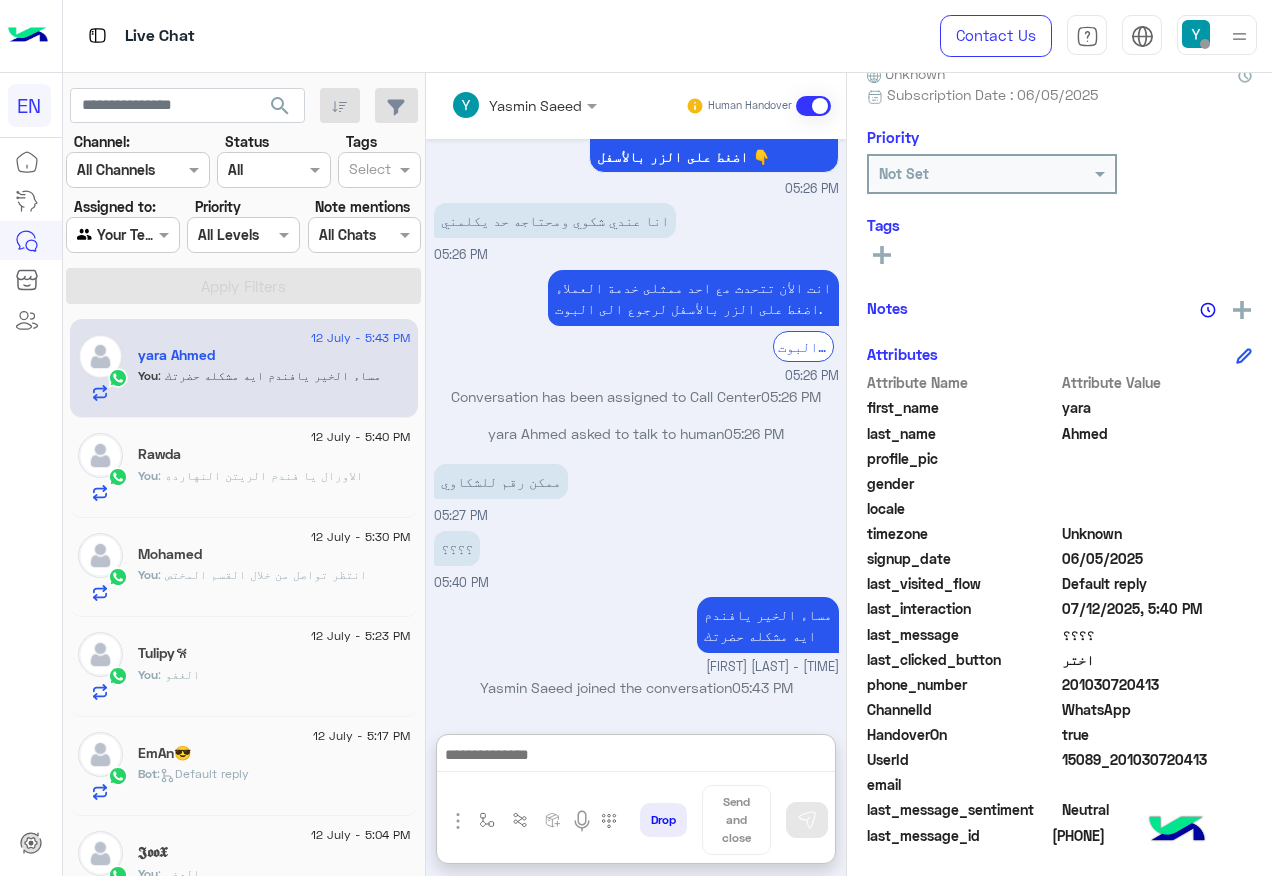 drag, startPoint x: 151, startPoint y: 232, endPoint x: 161, endPoint y: 238, distance: 11.661903 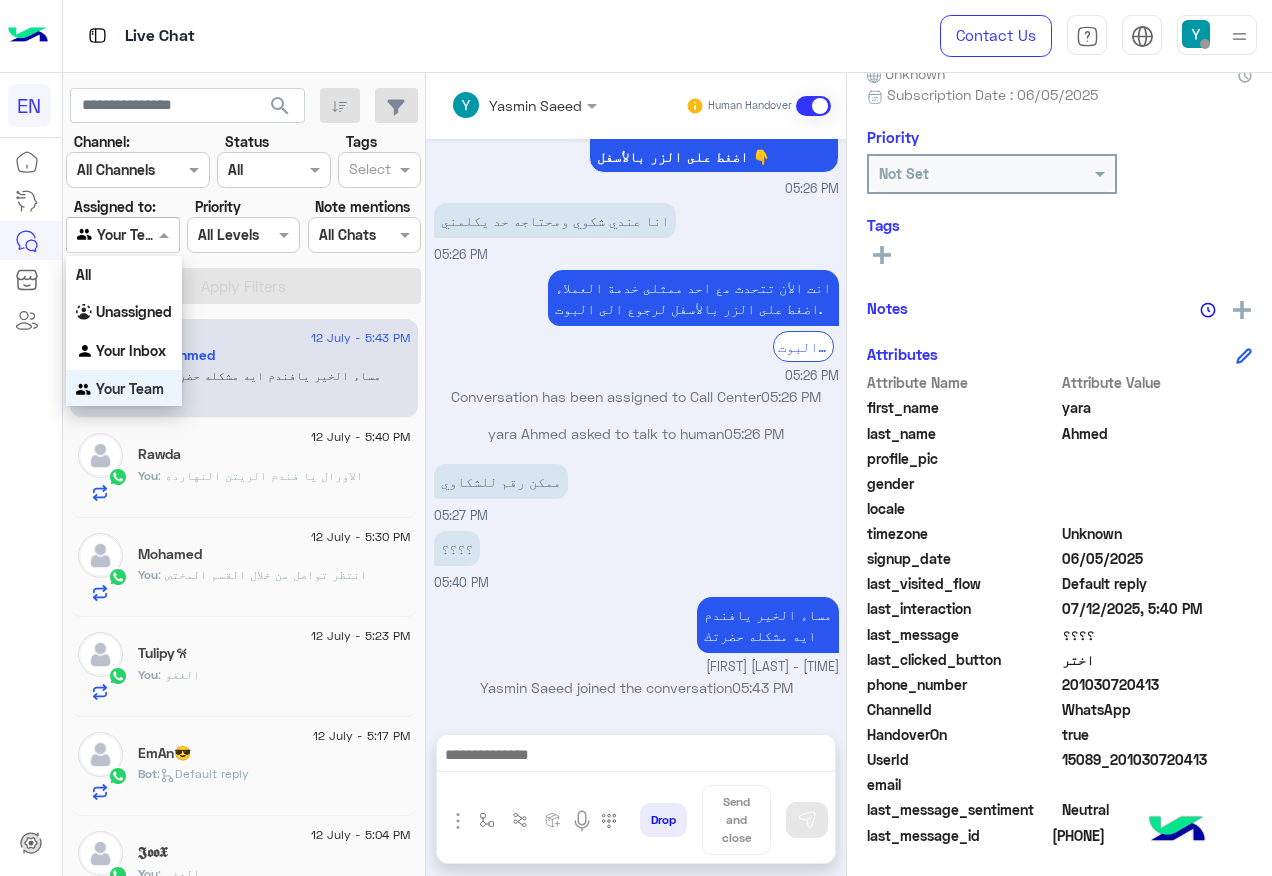 scroll, scrollTop: 1354, scrollLeft: 0, axis: vertical 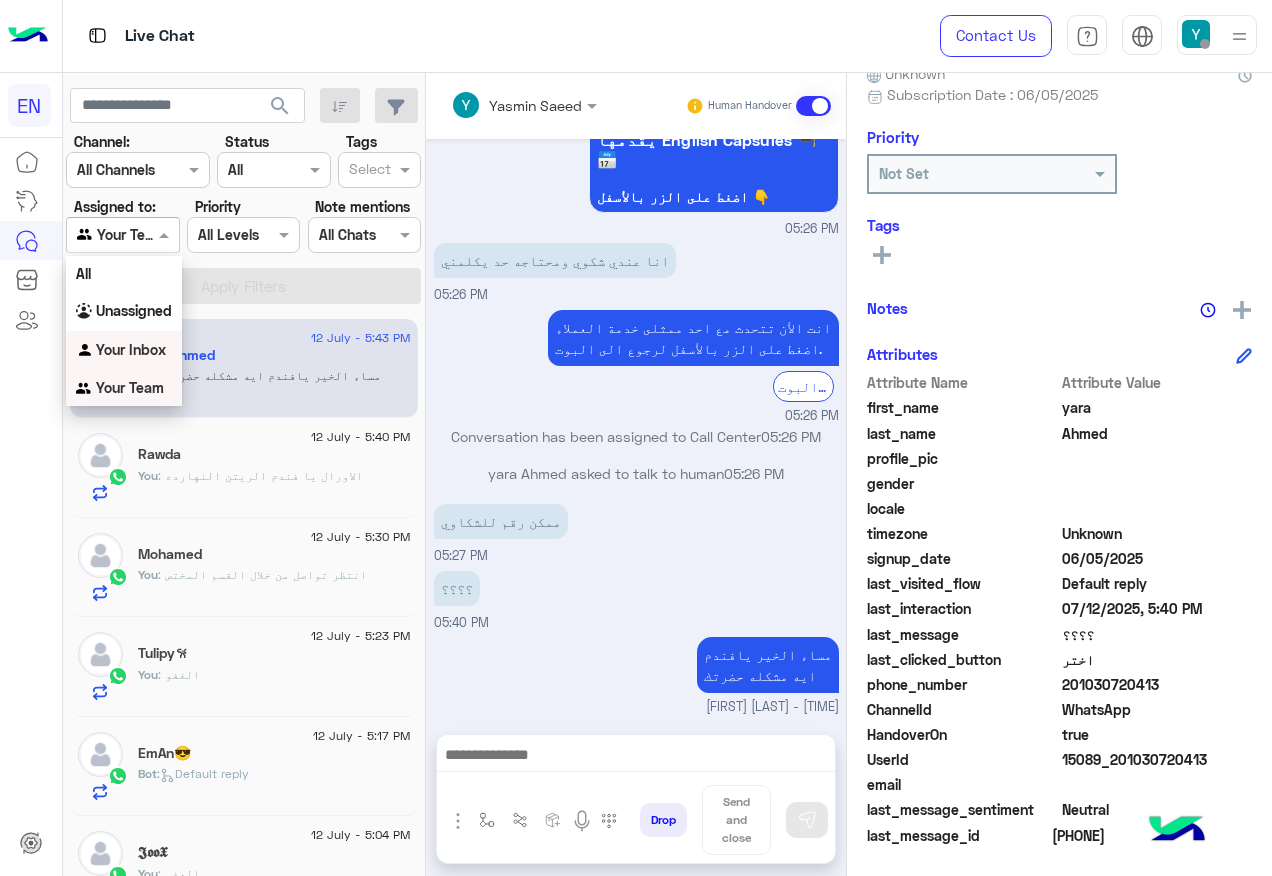 click on "Your Inbox" at bounding box center [131, 349] 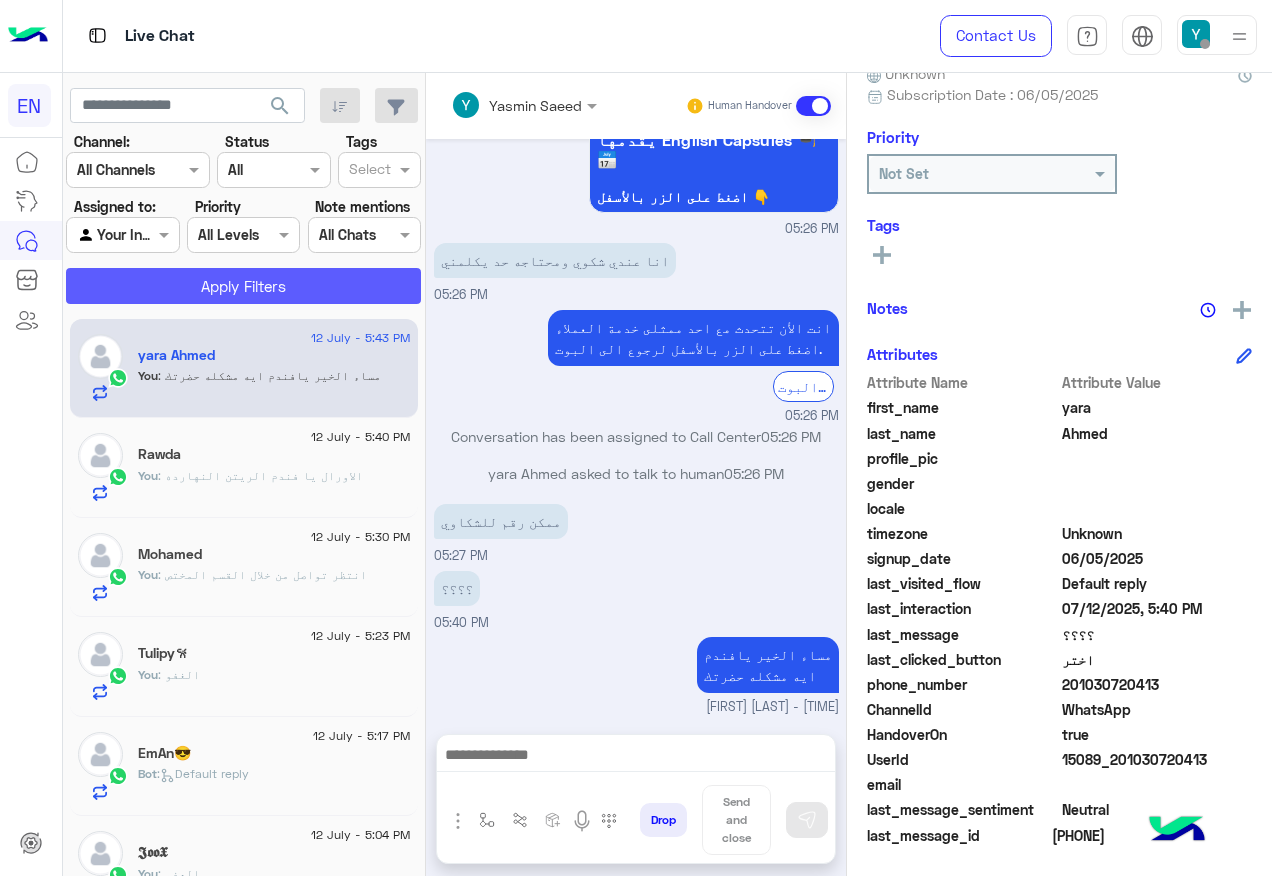 click on "Apply Filters" 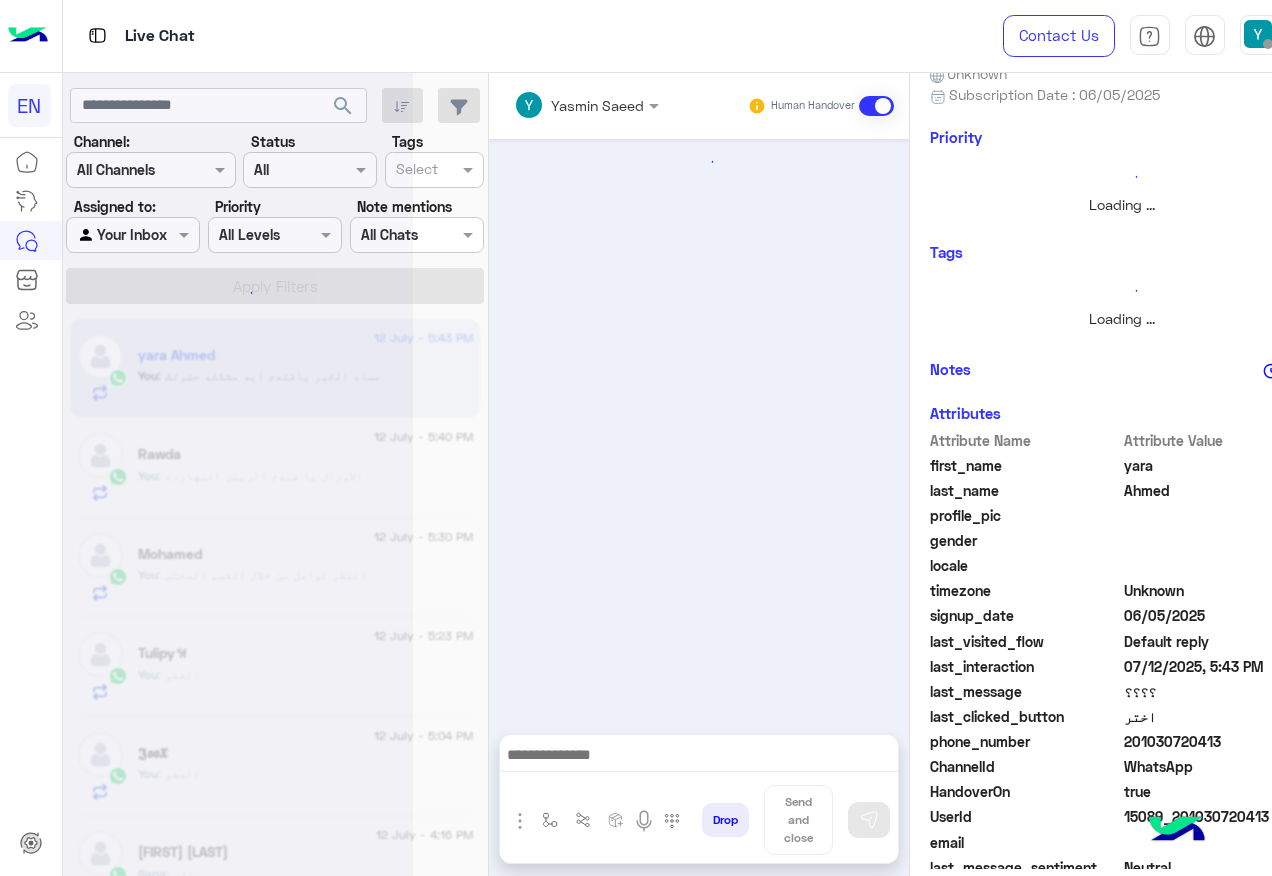 scroll, scrollTop: 0, scrollLeft: 0, axis: both 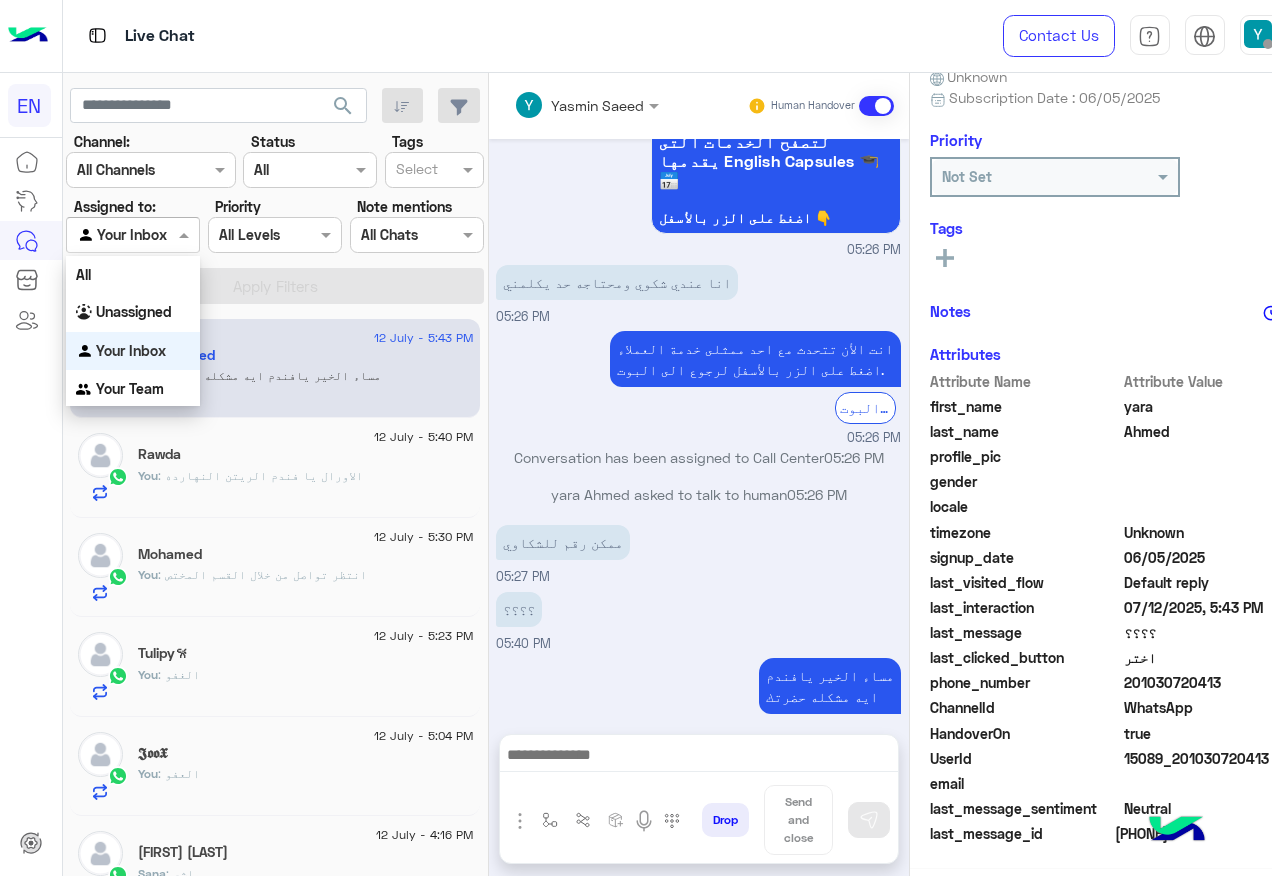 drag, startPoint x: 146, startPoint y: 224, endPoint x: 149, endPoint y: 263, distance: 39.115215 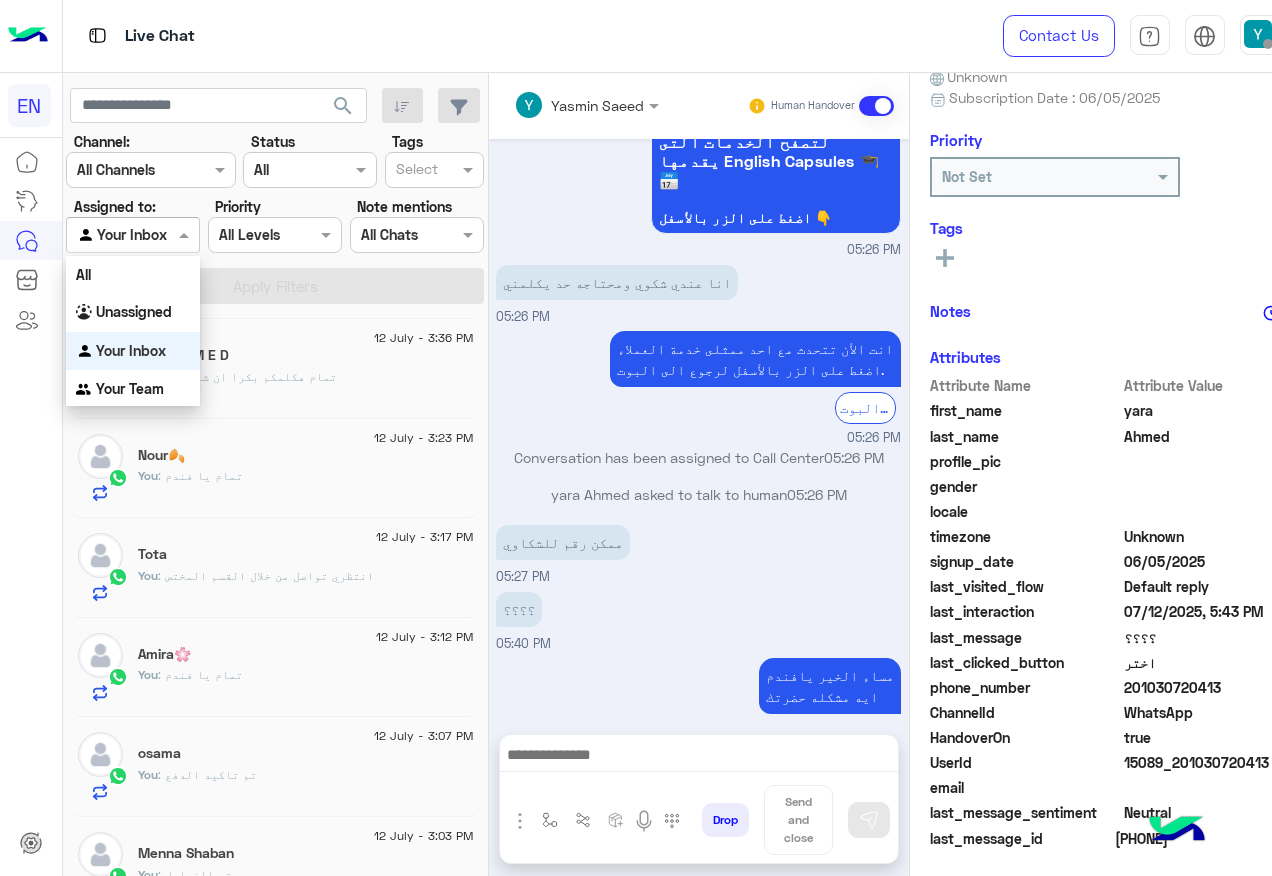 scroll, scrollTop: 1200, scrollLeft: 0, axis: vertical 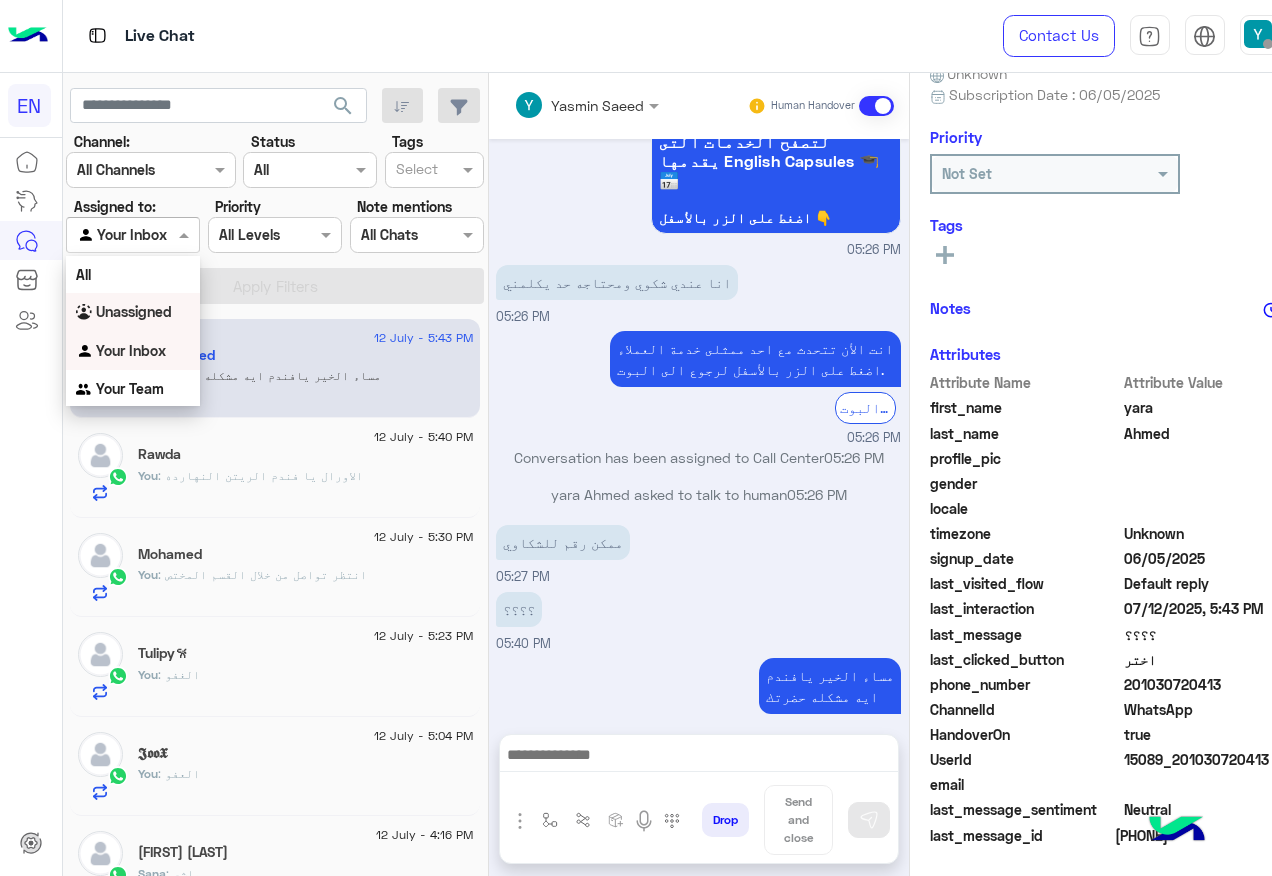 click on "Unassigned" at bounding box center [134, 311] 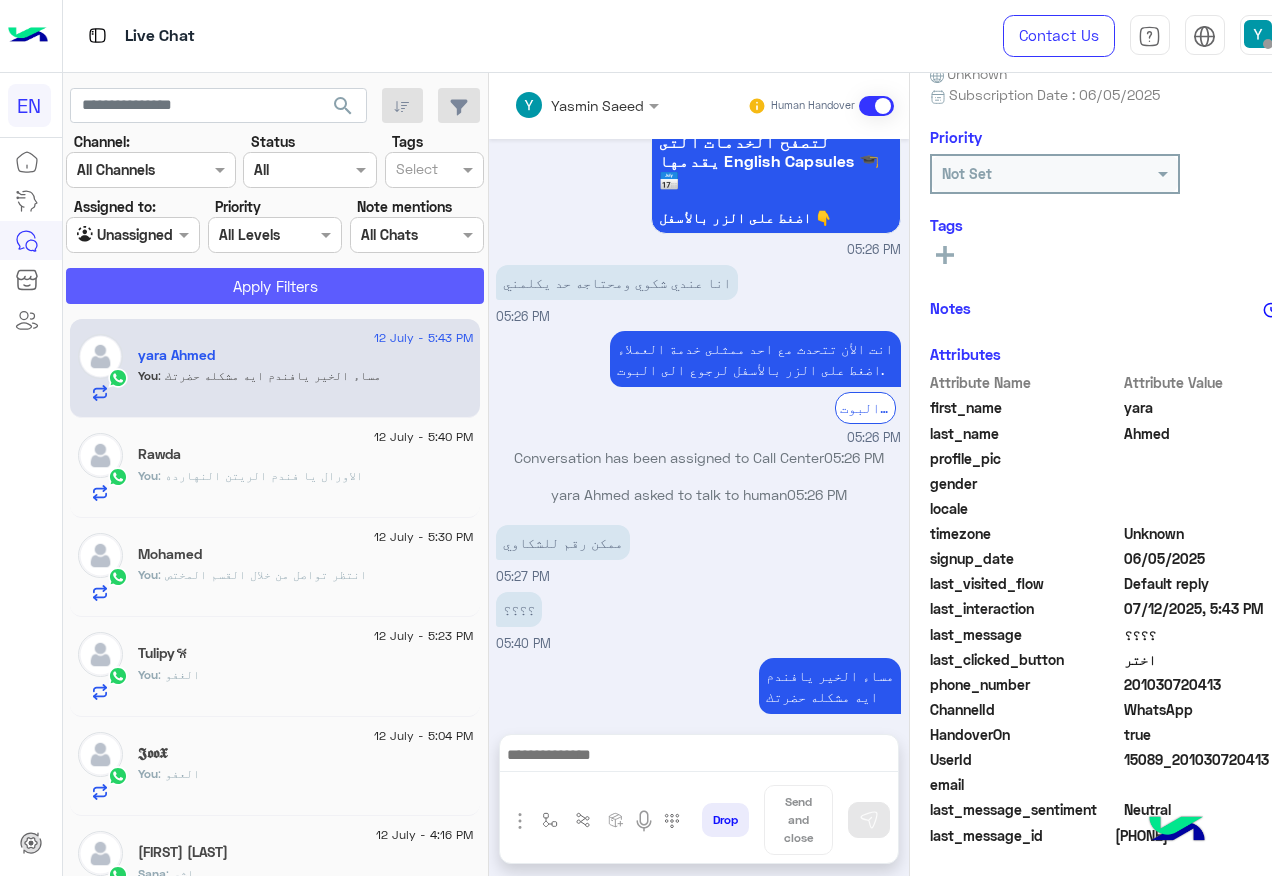 click on "Apply Filters" 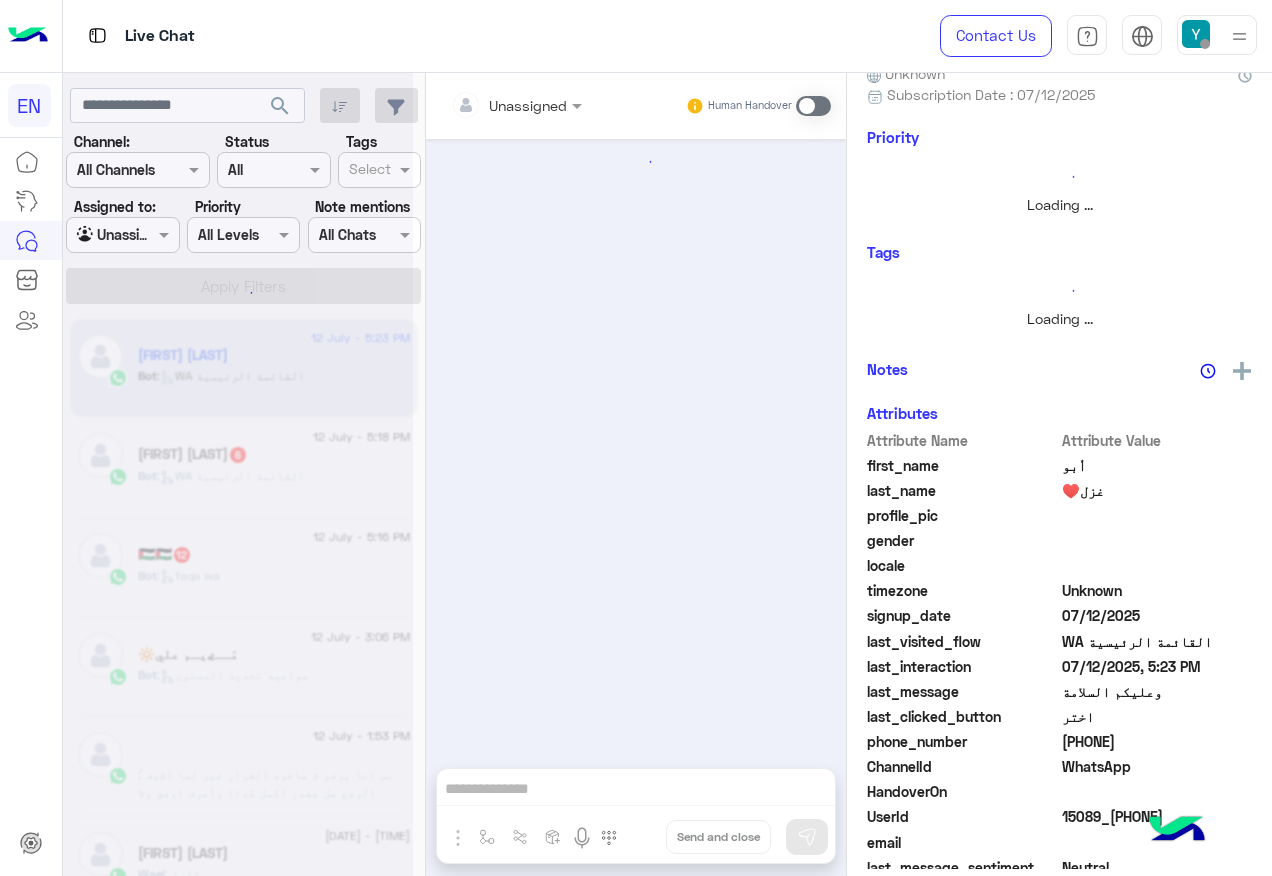 scroll, scrollTop: 0, scrollLeft: 0, axis: both 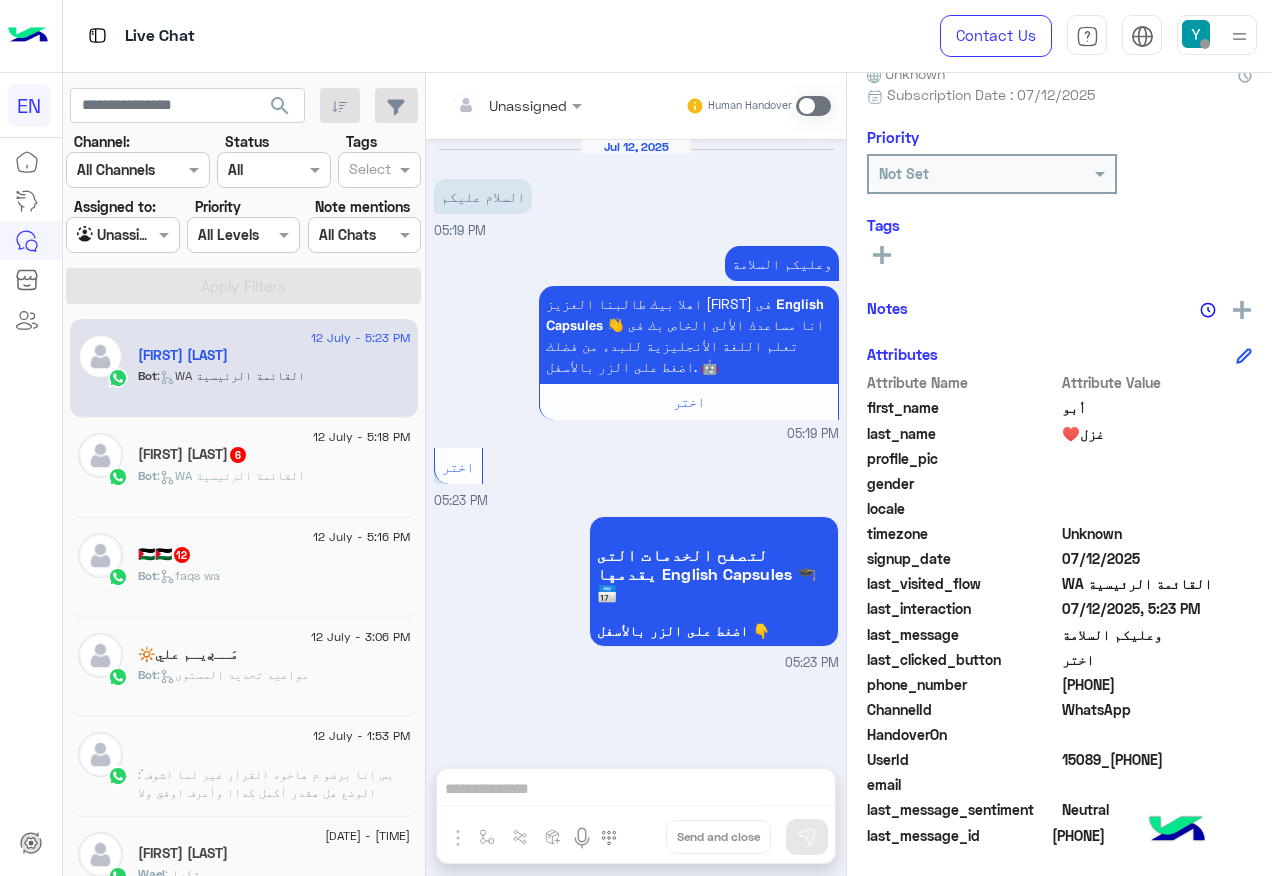 click on "🥰😍Shorouk😍 Ashraf♥️♥️  6" 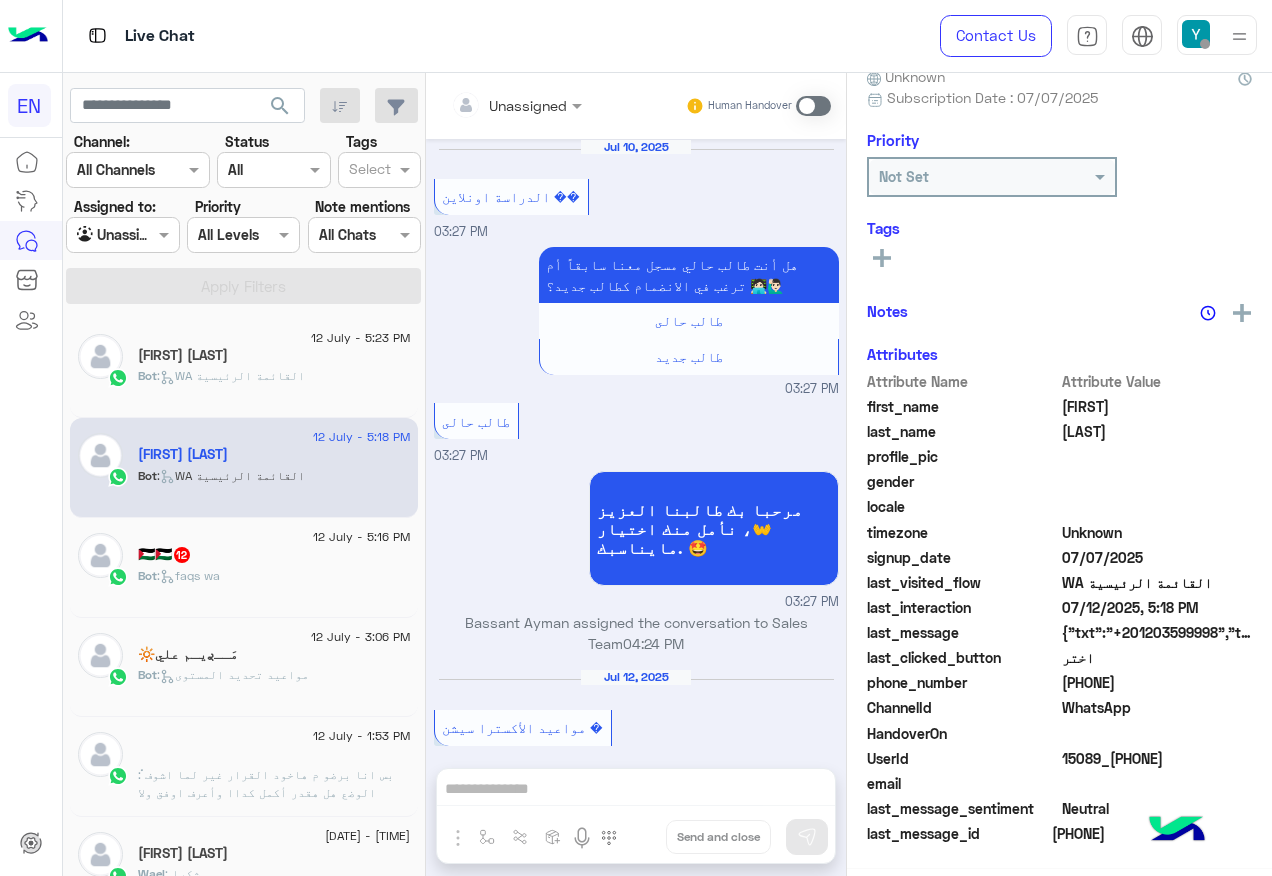 scroll, scrollTop: 197, scrollLeft: 0, axis: vertical 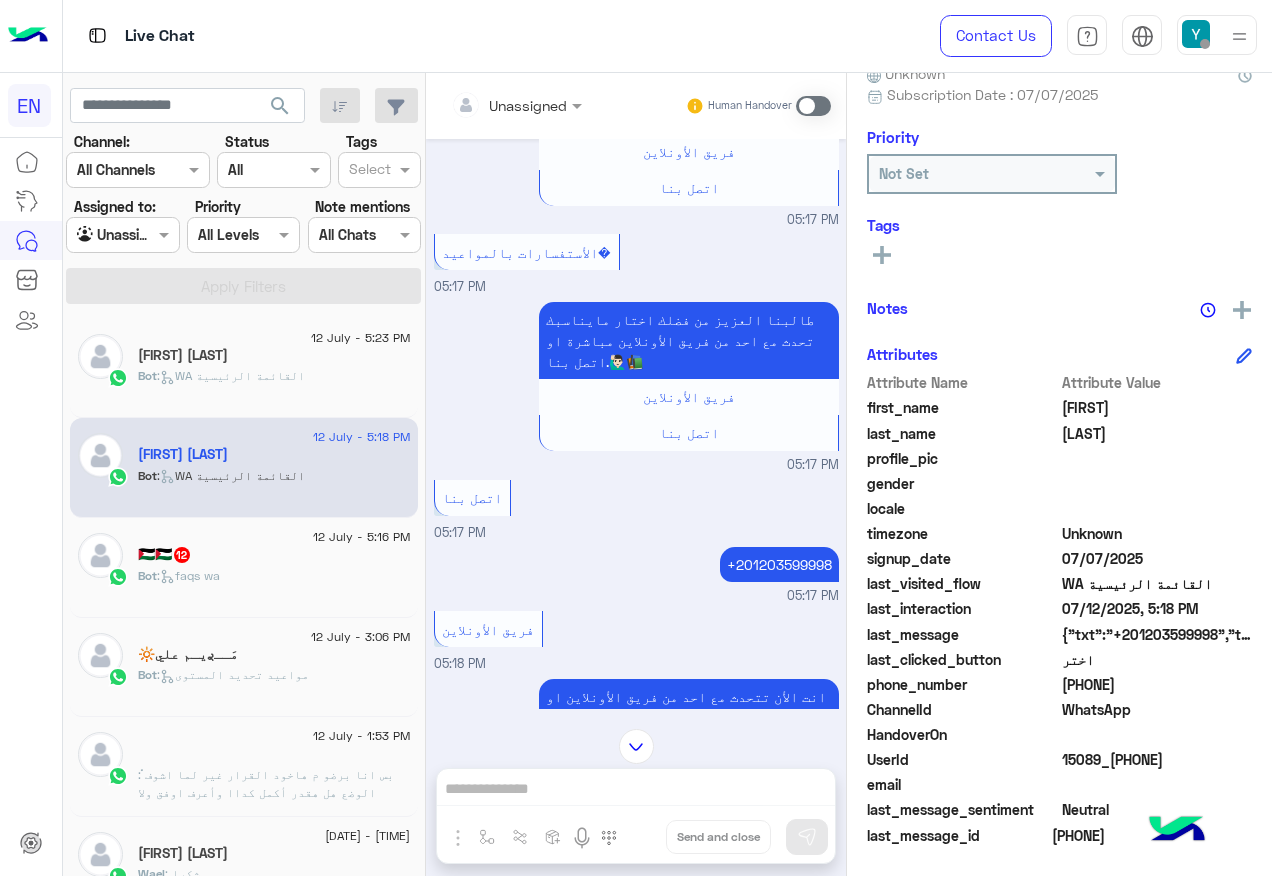 click 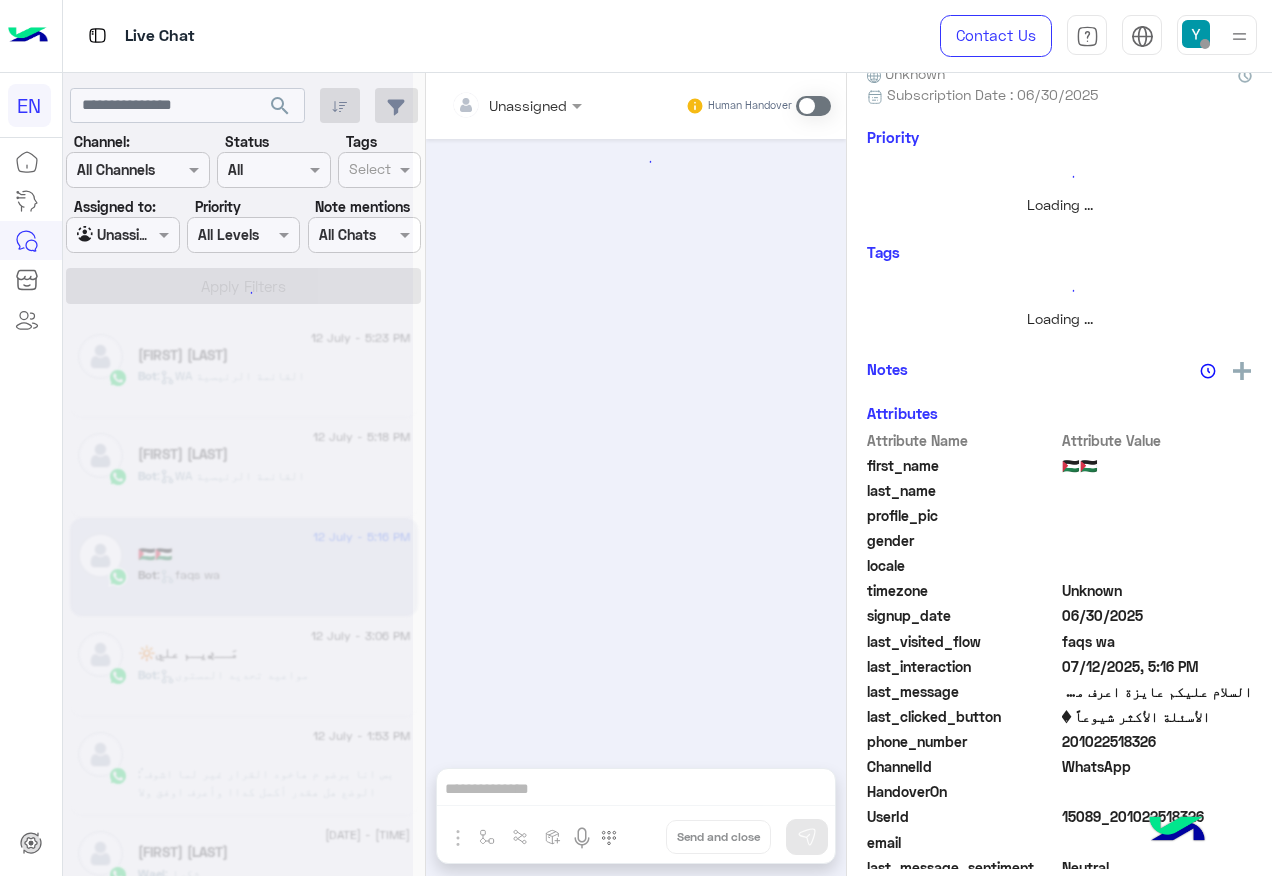 scroll, scrollTop: 0, scrollLeft: 0, axis: both 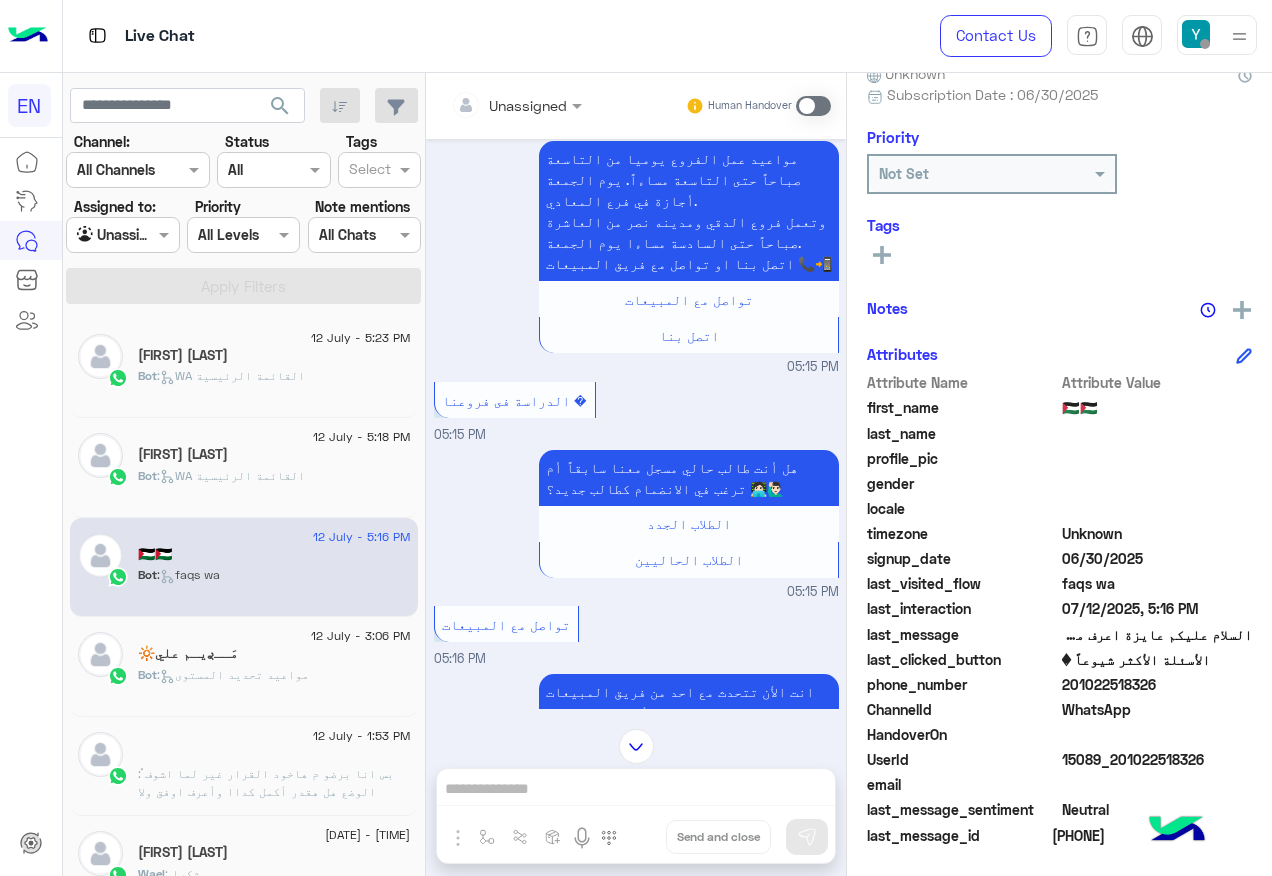 click at bounding box center [516, 104] 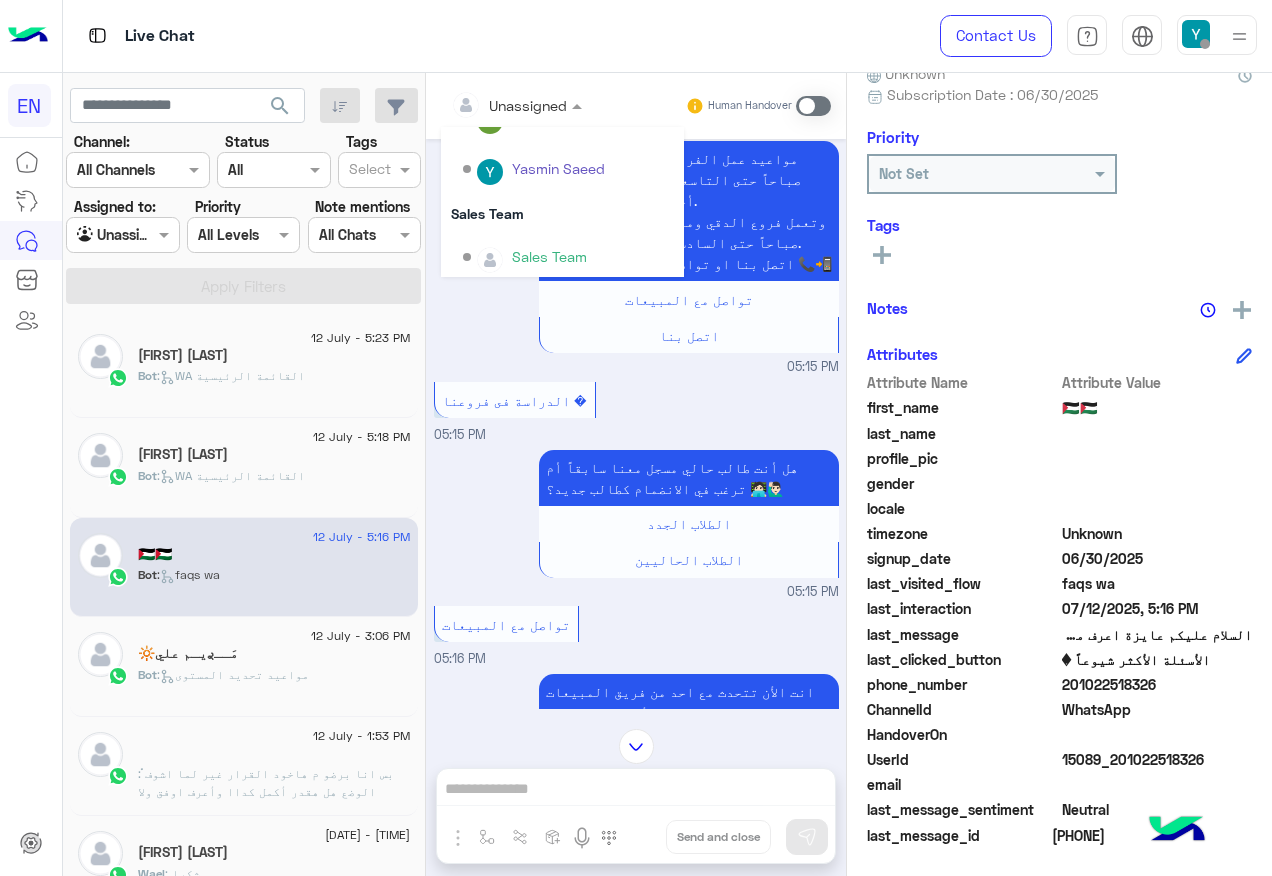 scroll, scrollTop: 332, scrollLeft: 0, axis: vertical 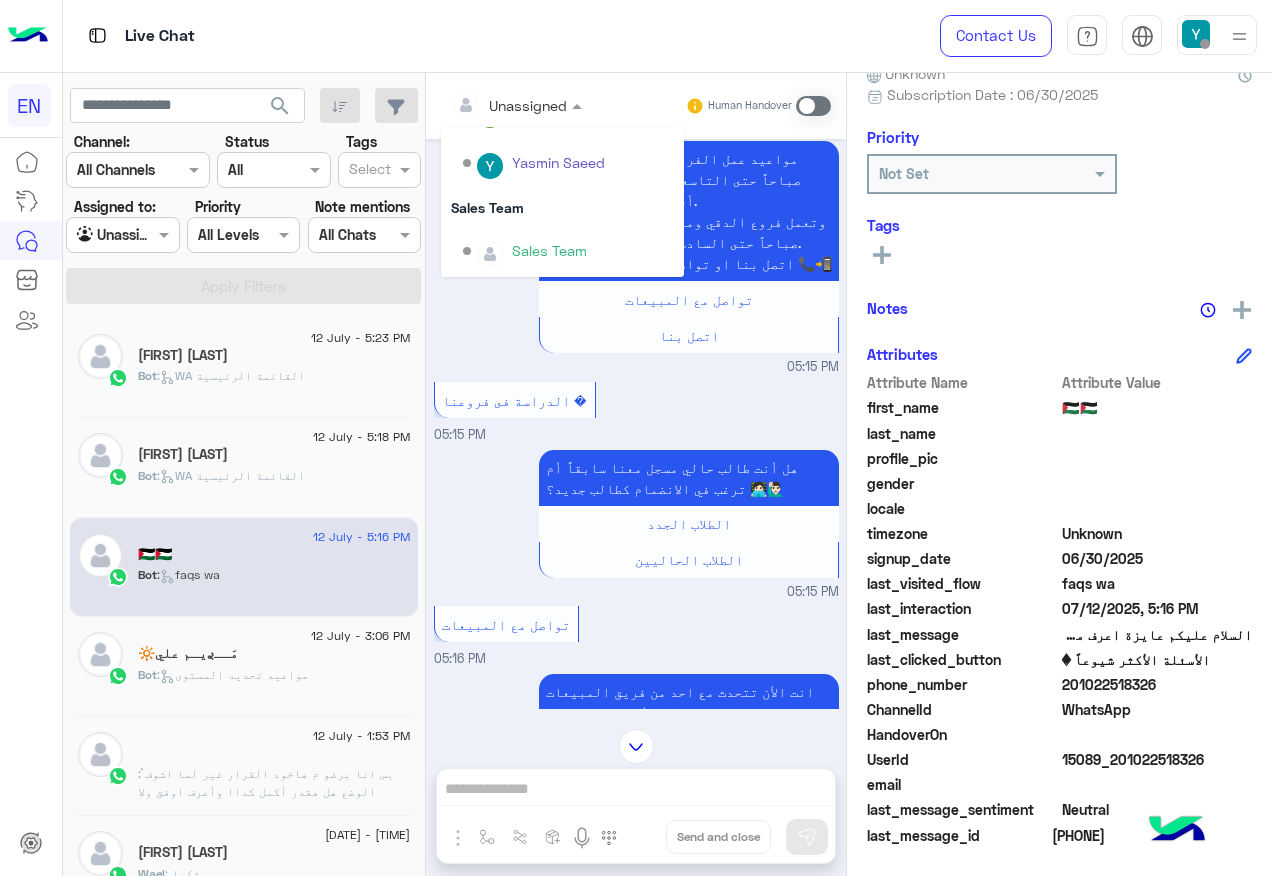 click at bounding box center [490, 254] 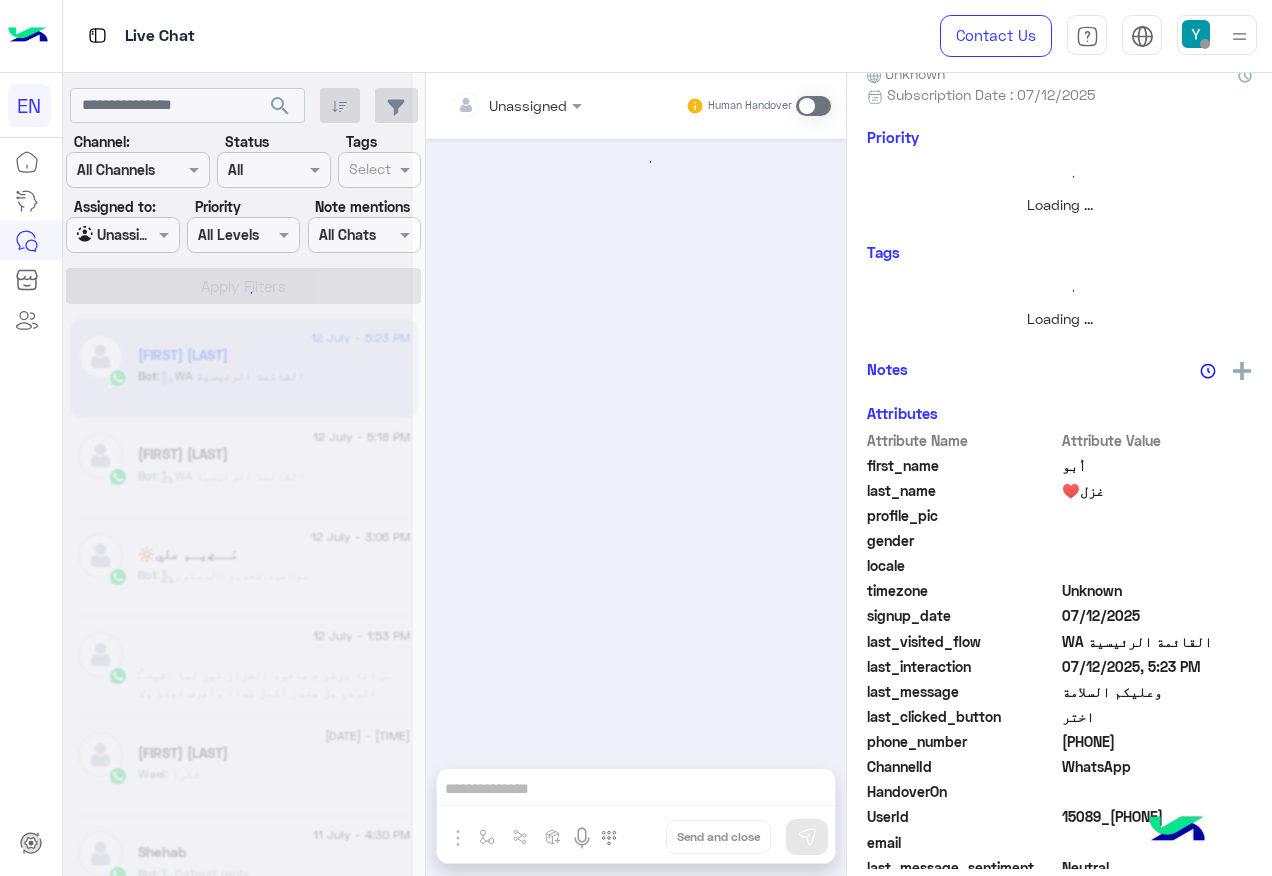 scroll, scrollTop: 0, scrollLeft: 0, axis: both 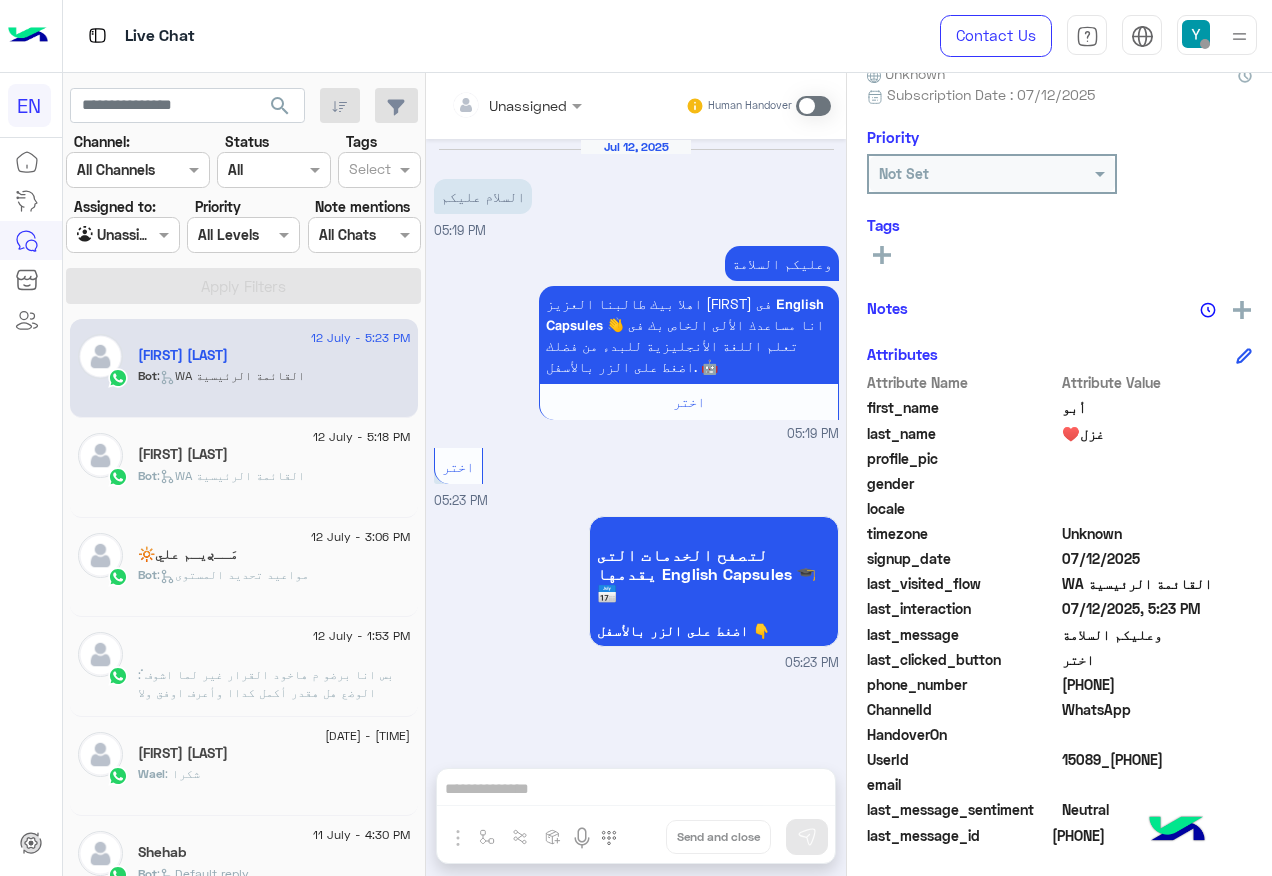 click at bounding box center [122, 234] 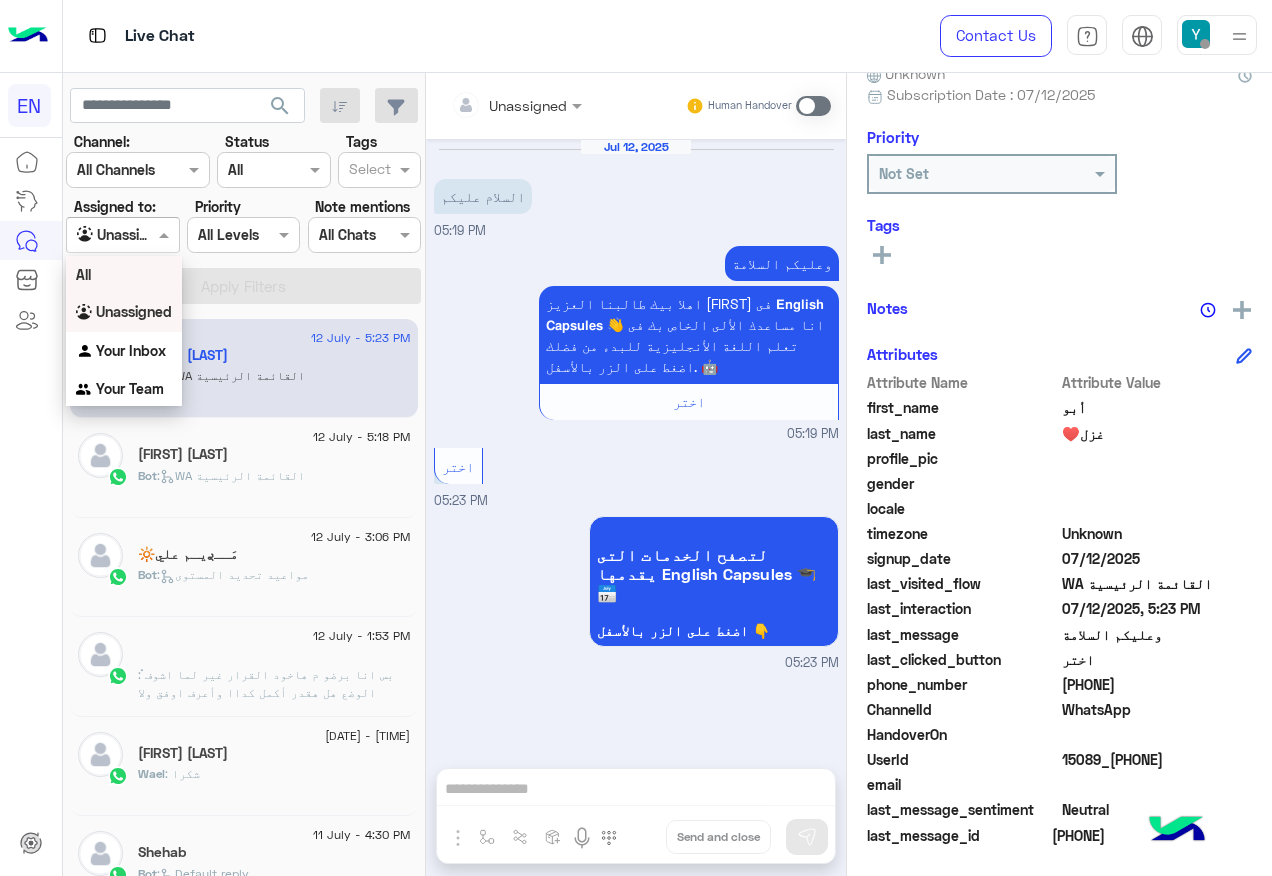 click on "All" at bounding box center (124, 274) 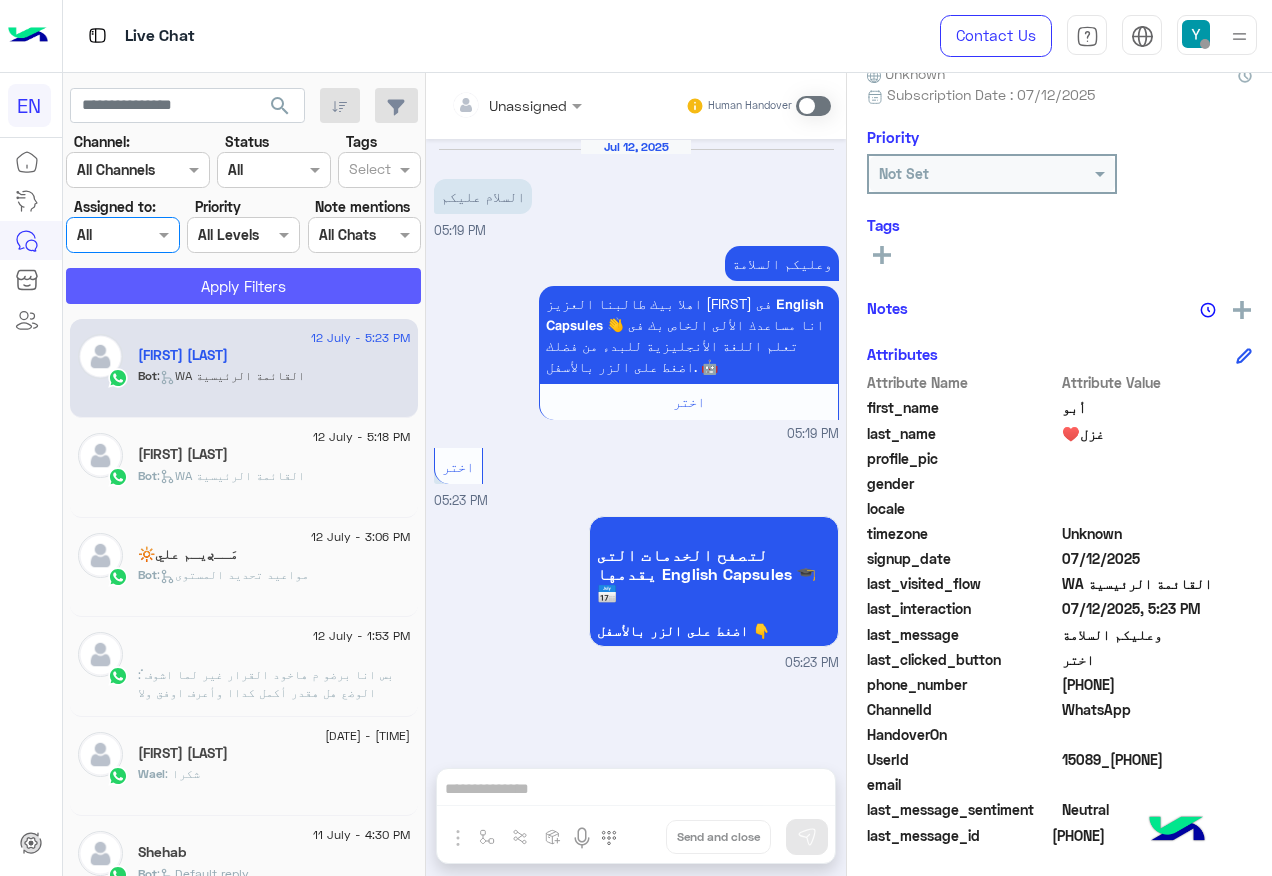 click on "Apply Filters" 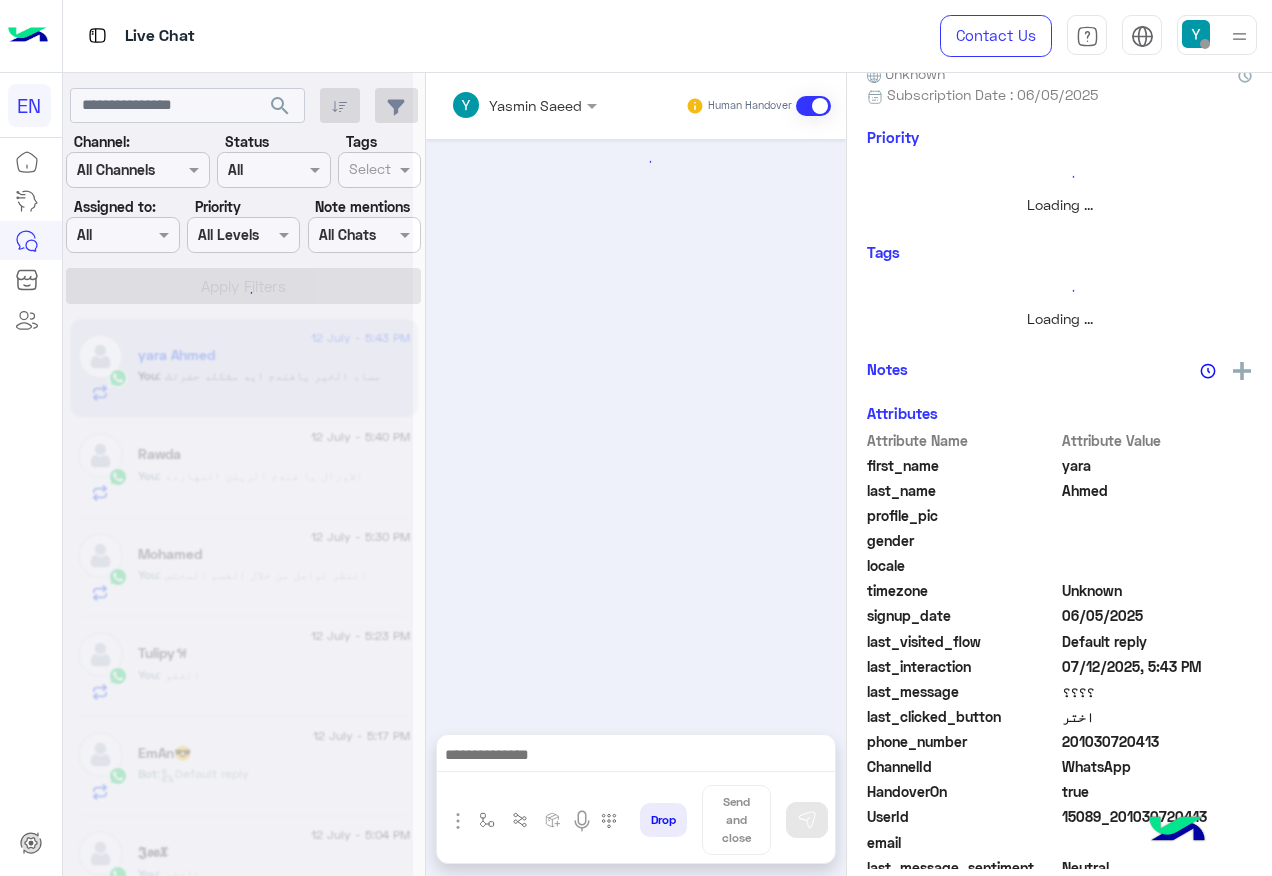 scroll, scrollTop: 197, scrollLeft: 0, axis: vertical 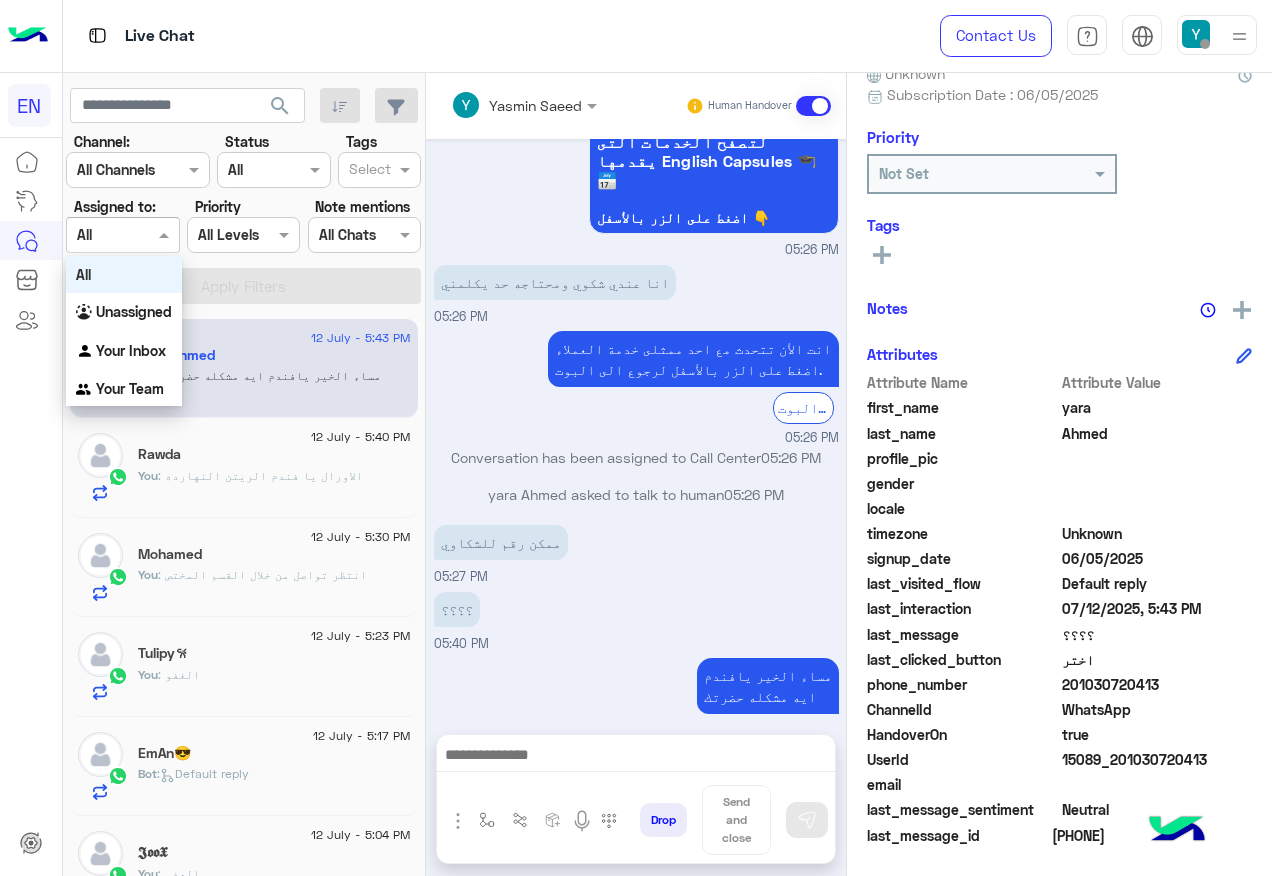 click at bounding box center [100, 235] 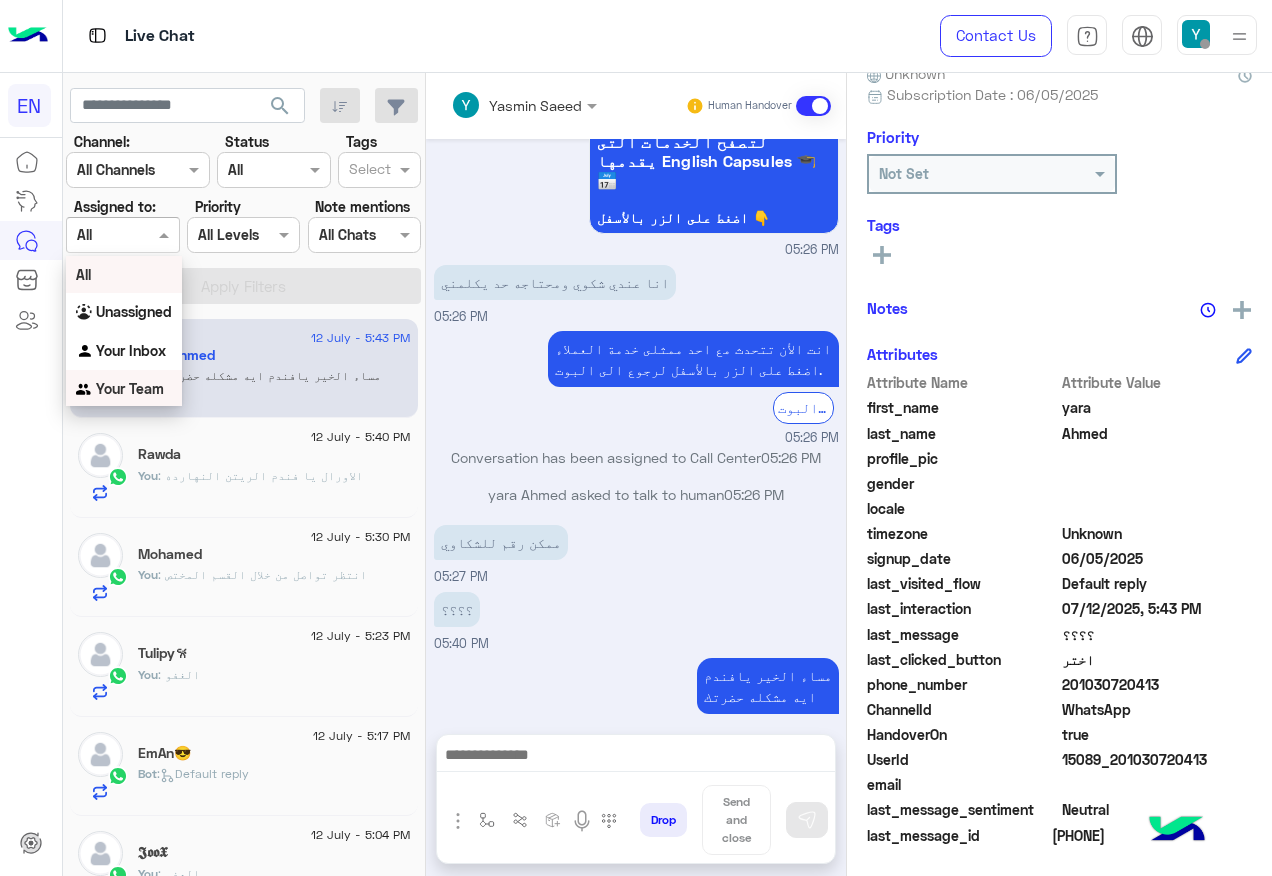 click on "Your Team" at bounding box center (130, 388) 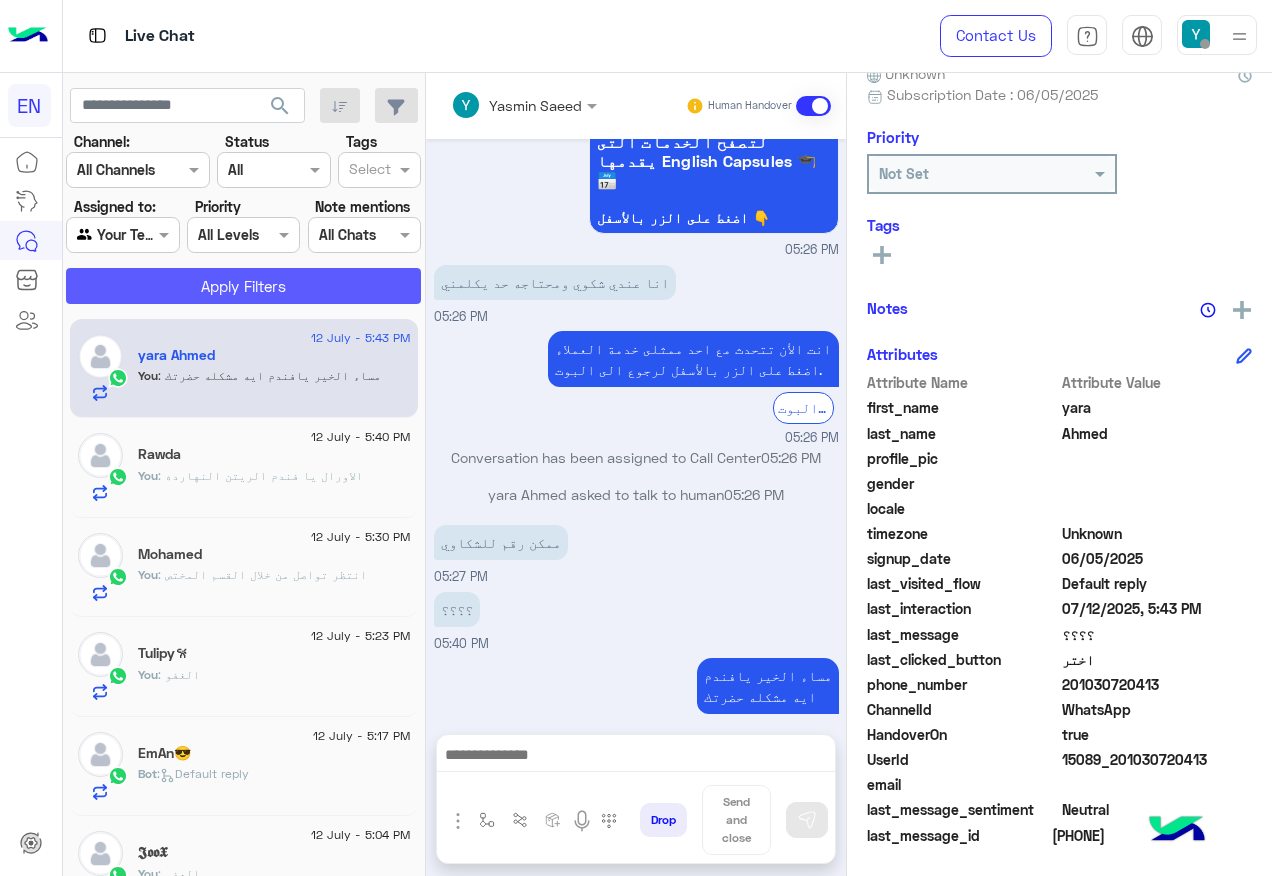 click on "Apply Filters" 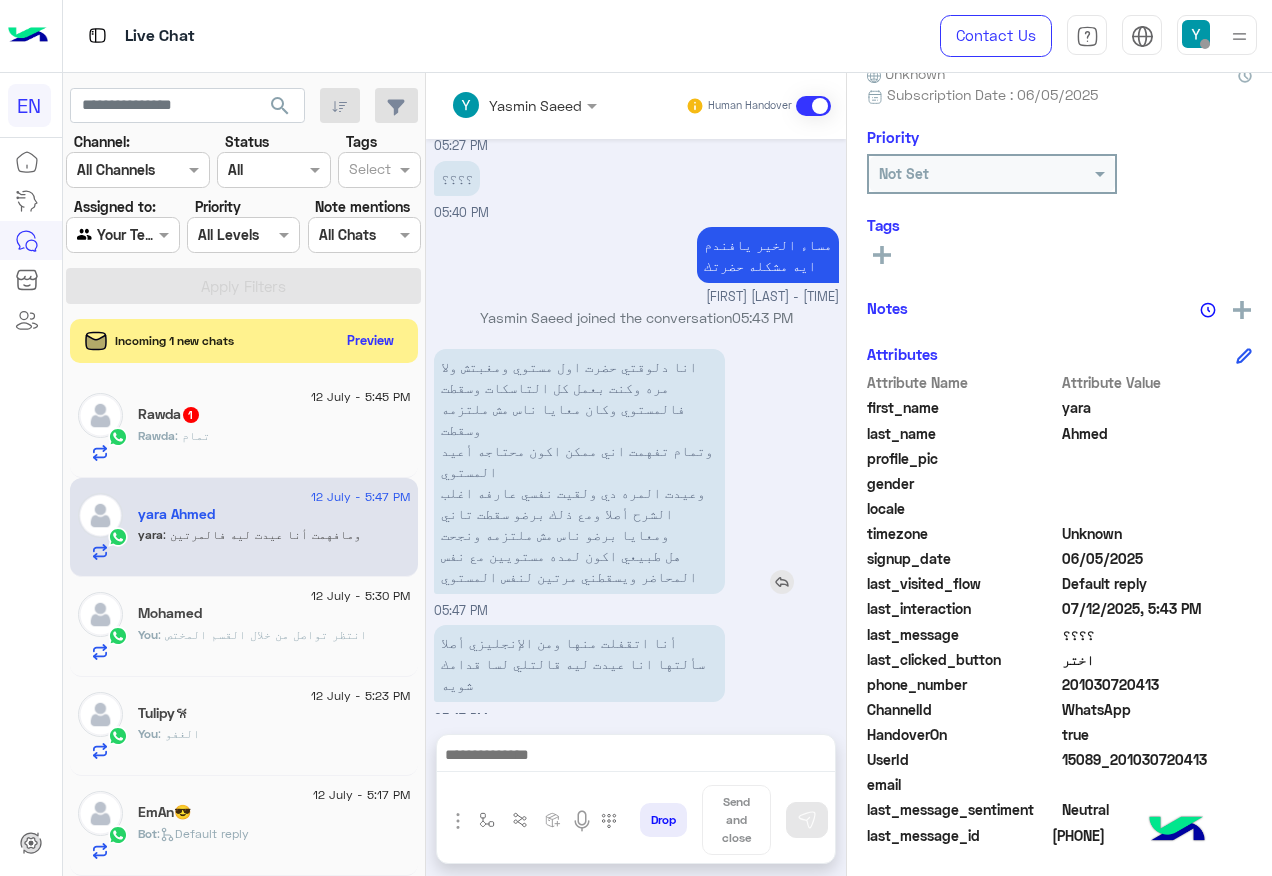 scroll, scrollTop: 1657, scrollLeft: 0, axis: vertical 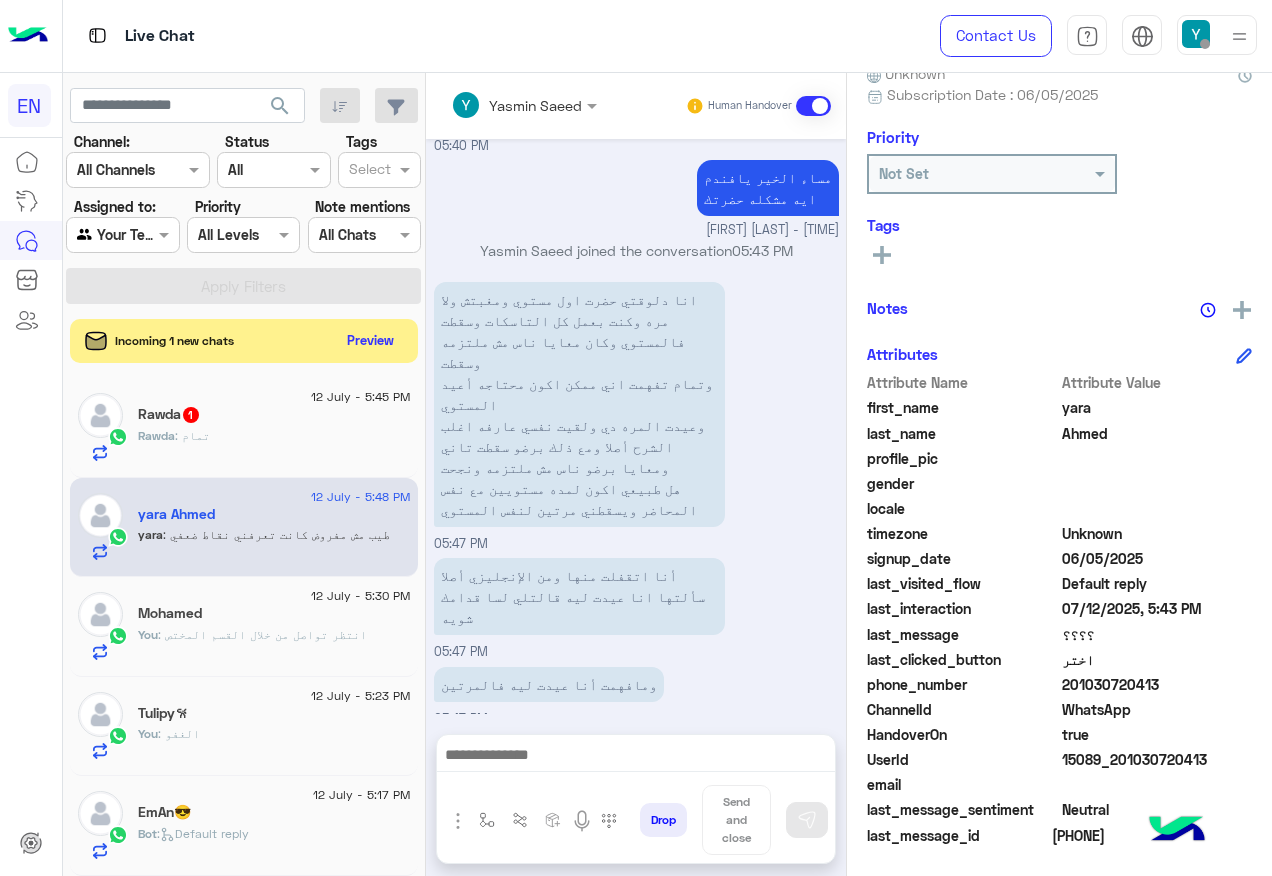 click on "201030720413" 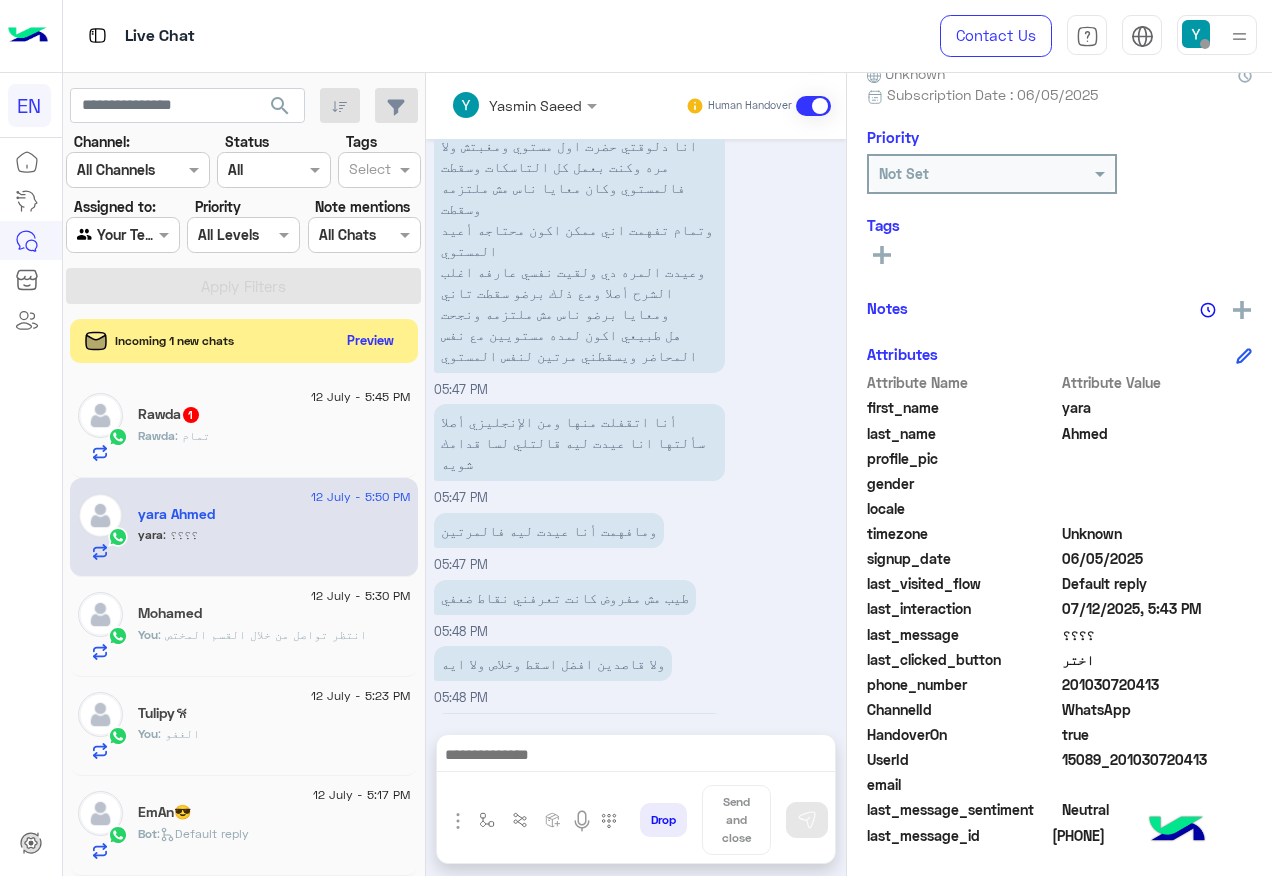 scroll, scrollTop: 1878, scrollLeft: 0, axis: vertical 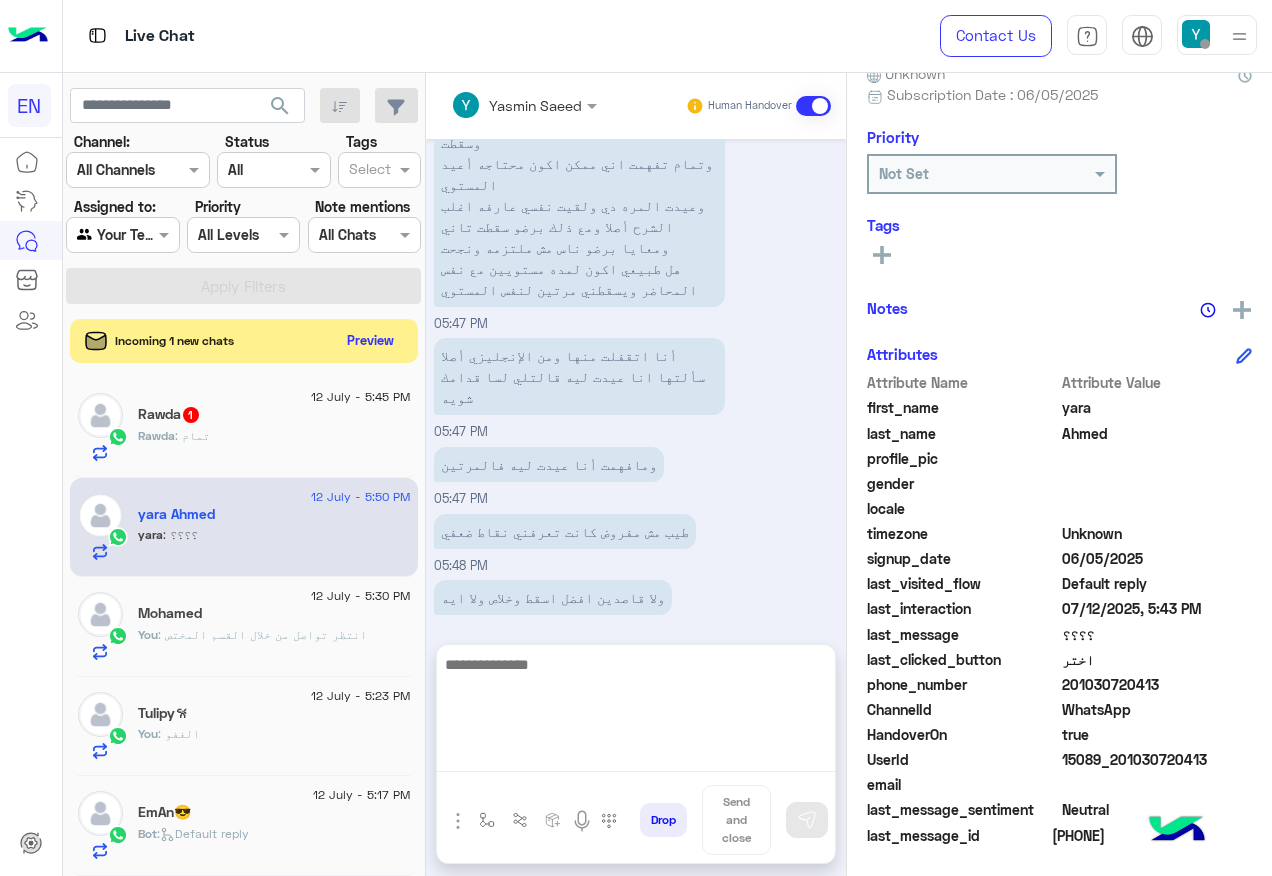 click at bounding box center (636, 712) 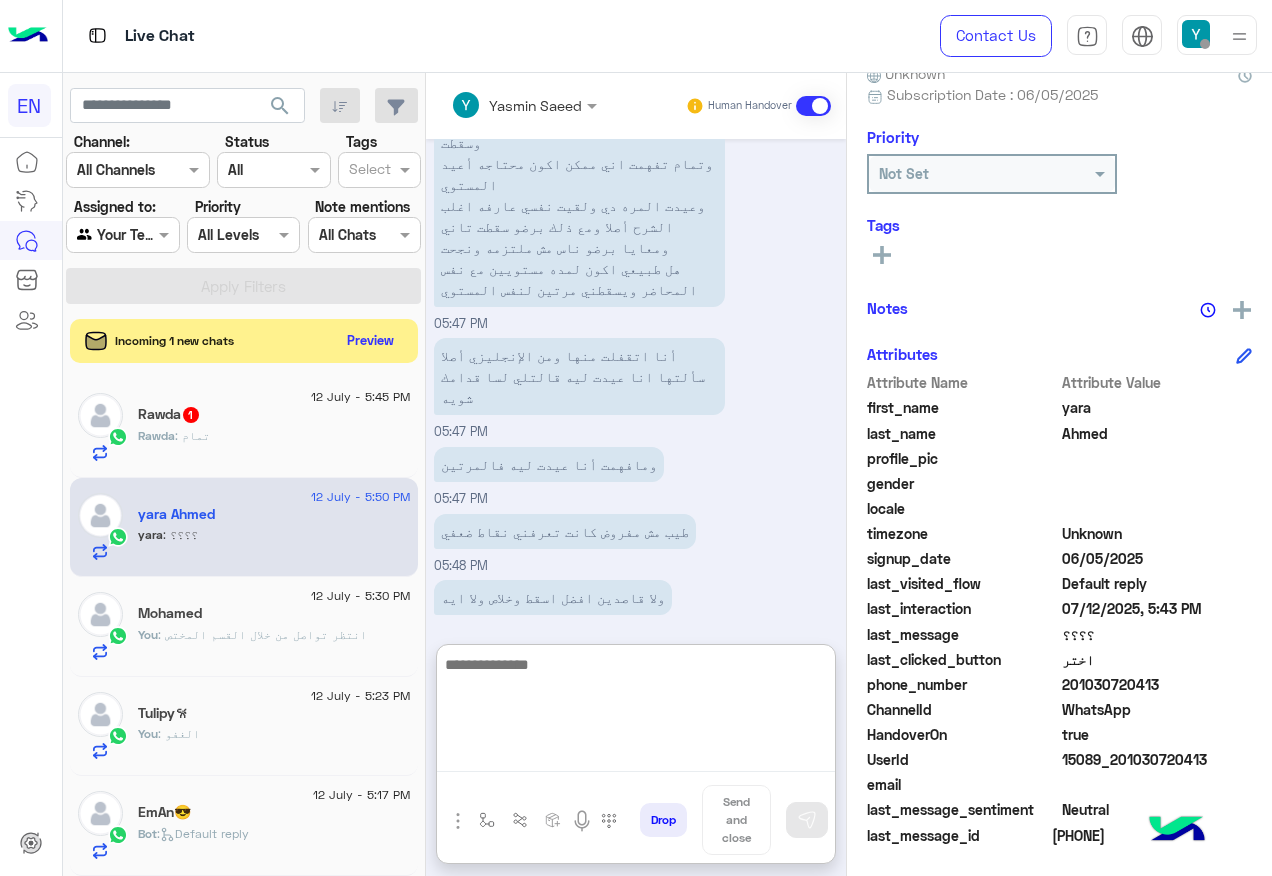 scroll, scrollTop: 1967, scrollLeft: 0, axis: vertical 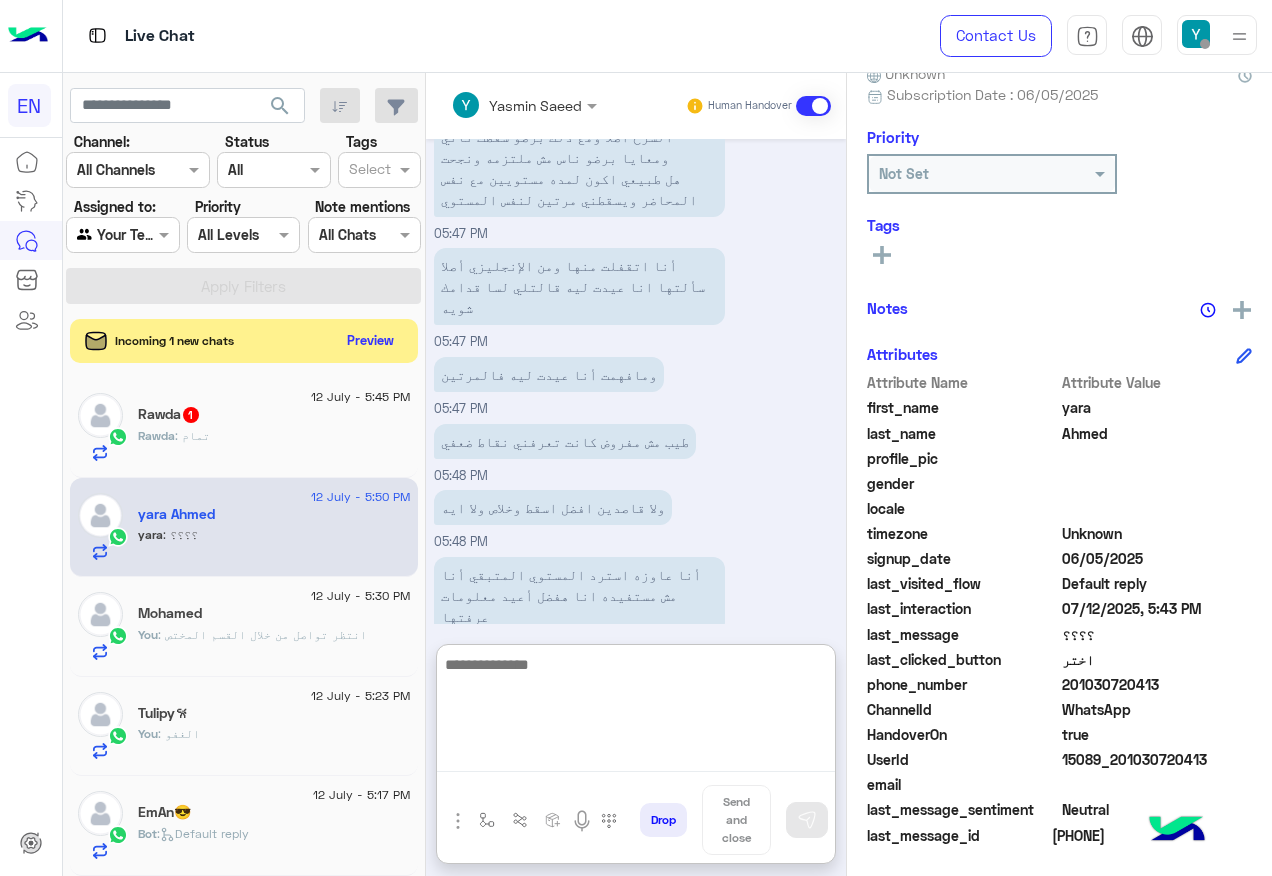 click at bounding box center (636, 712) 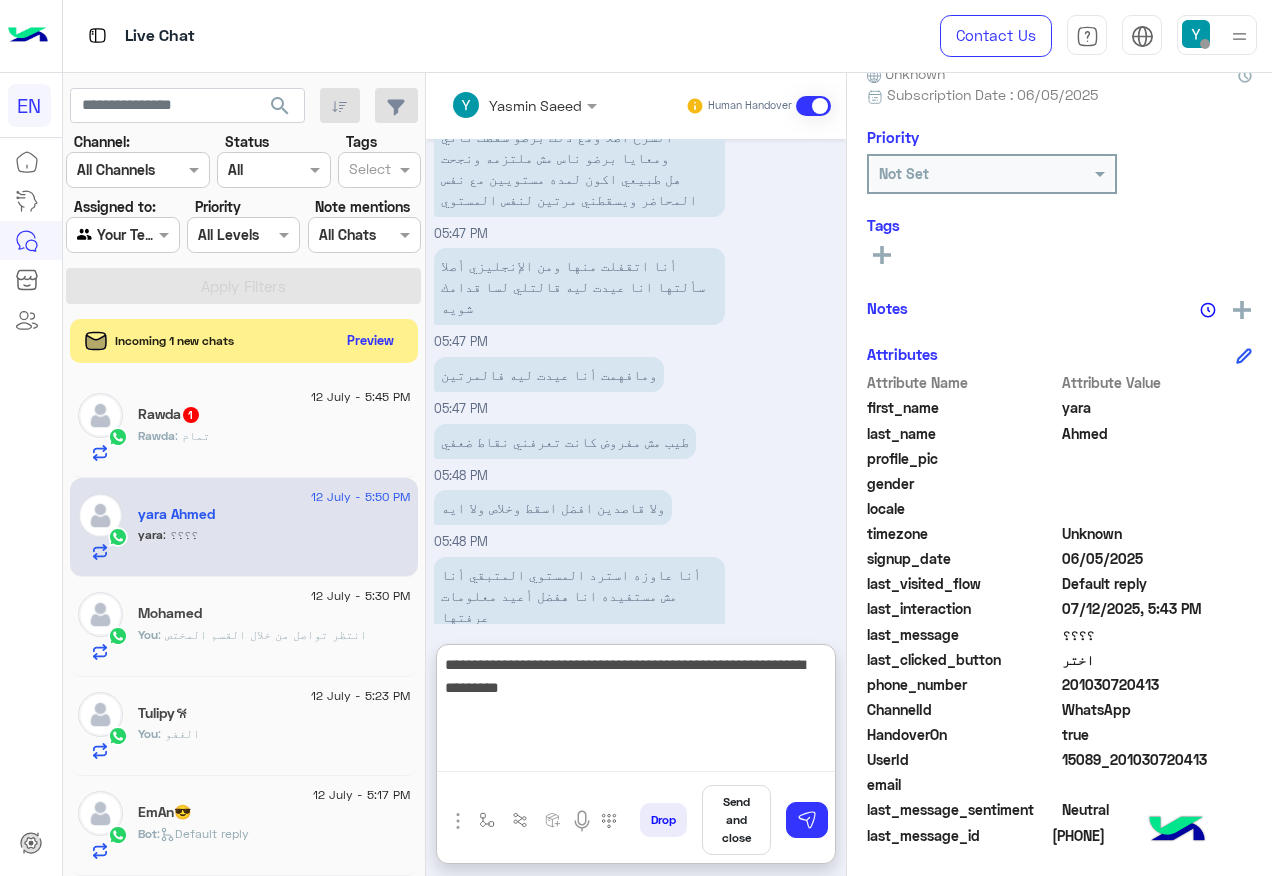 type on "**********" 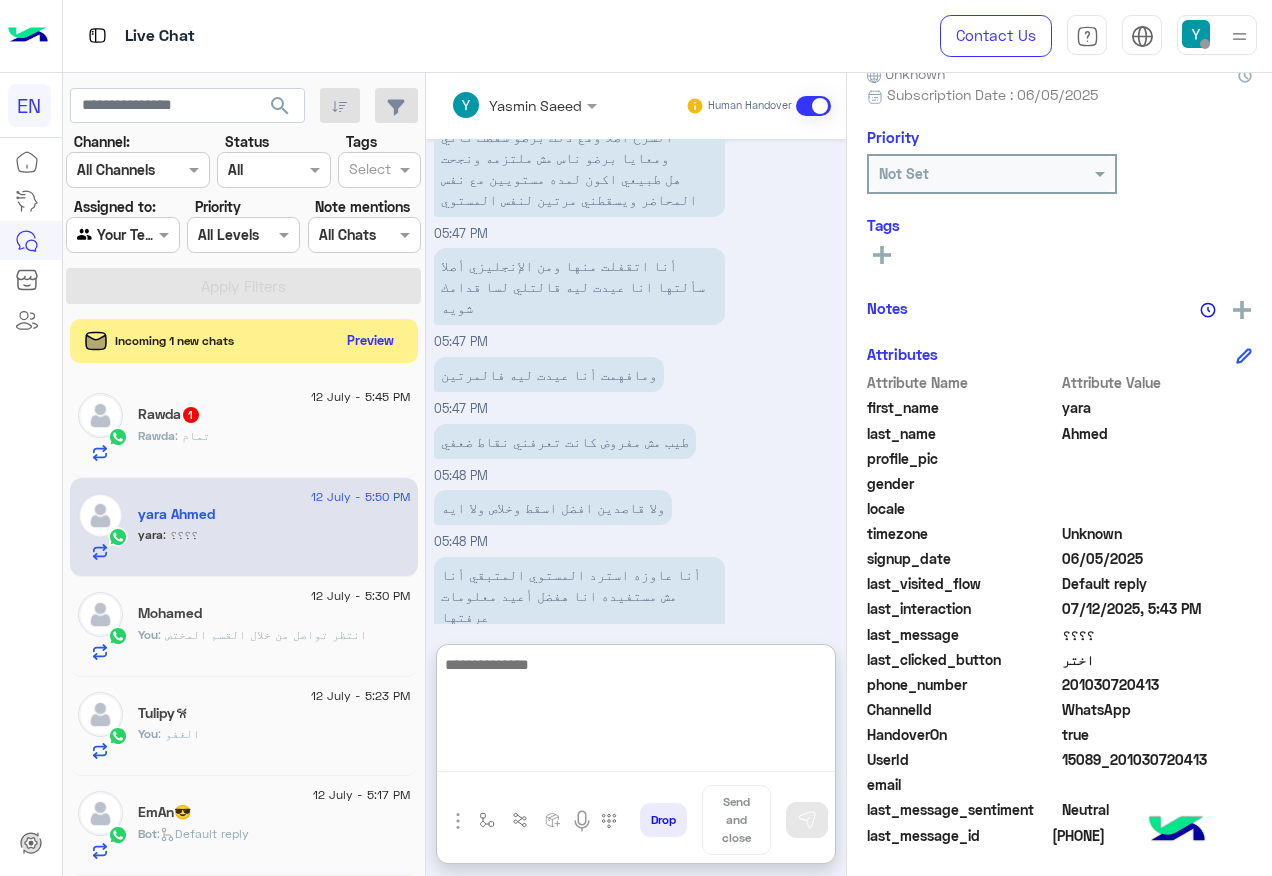 scroll, scrollTop: 2053, scrollLeft: 0, axis: vertical 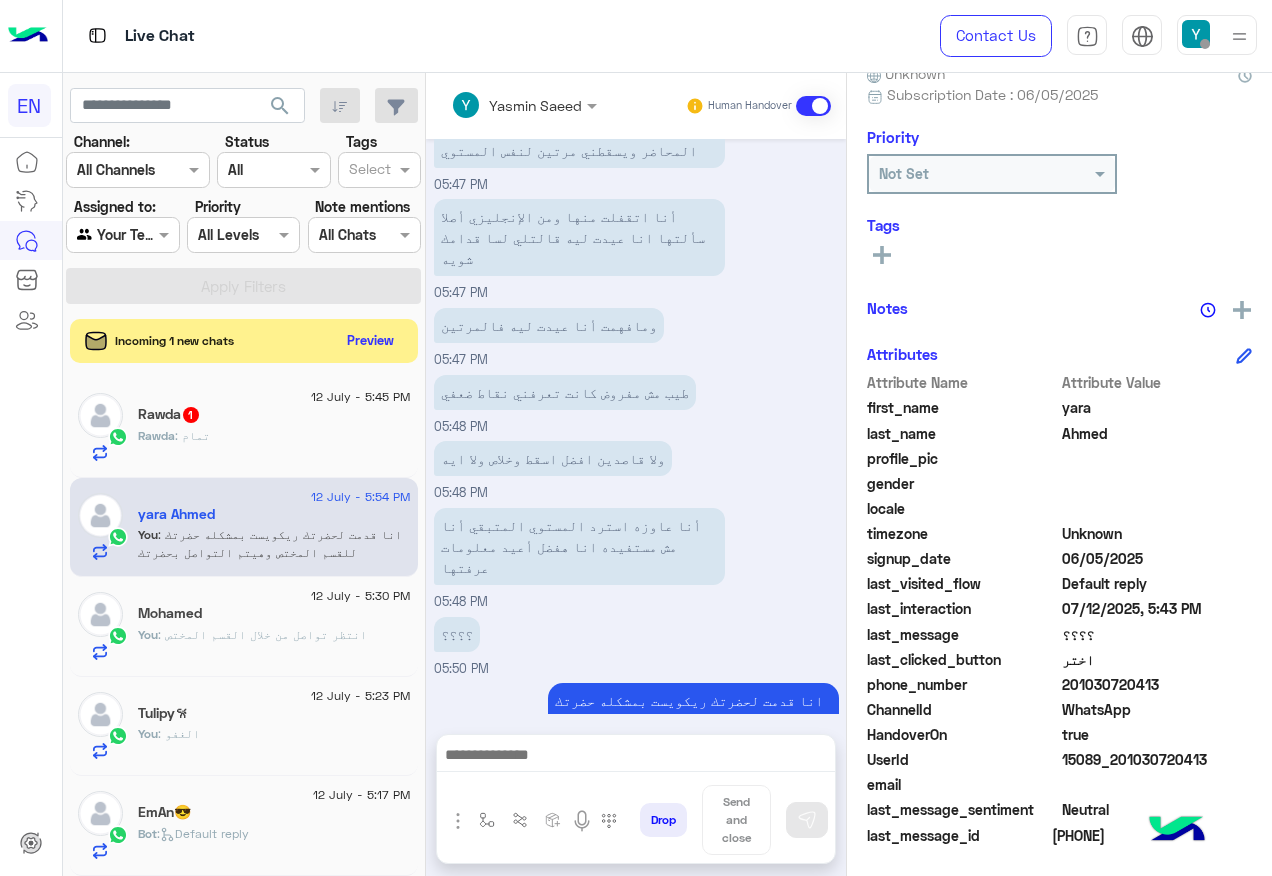 click on "12 July - 5:45 PM  Rawda   1 Rawda : تمام" 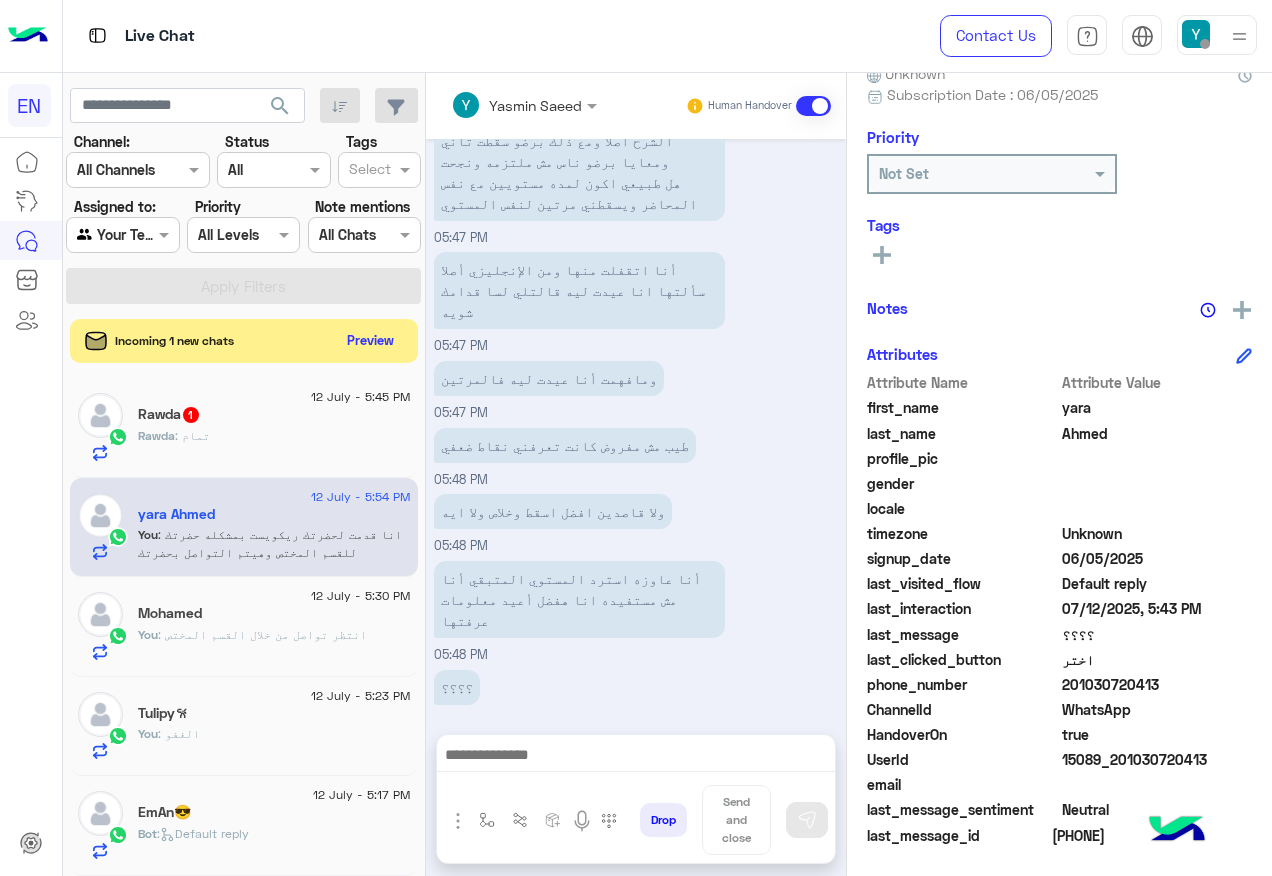 click on "Rawda : تمام" 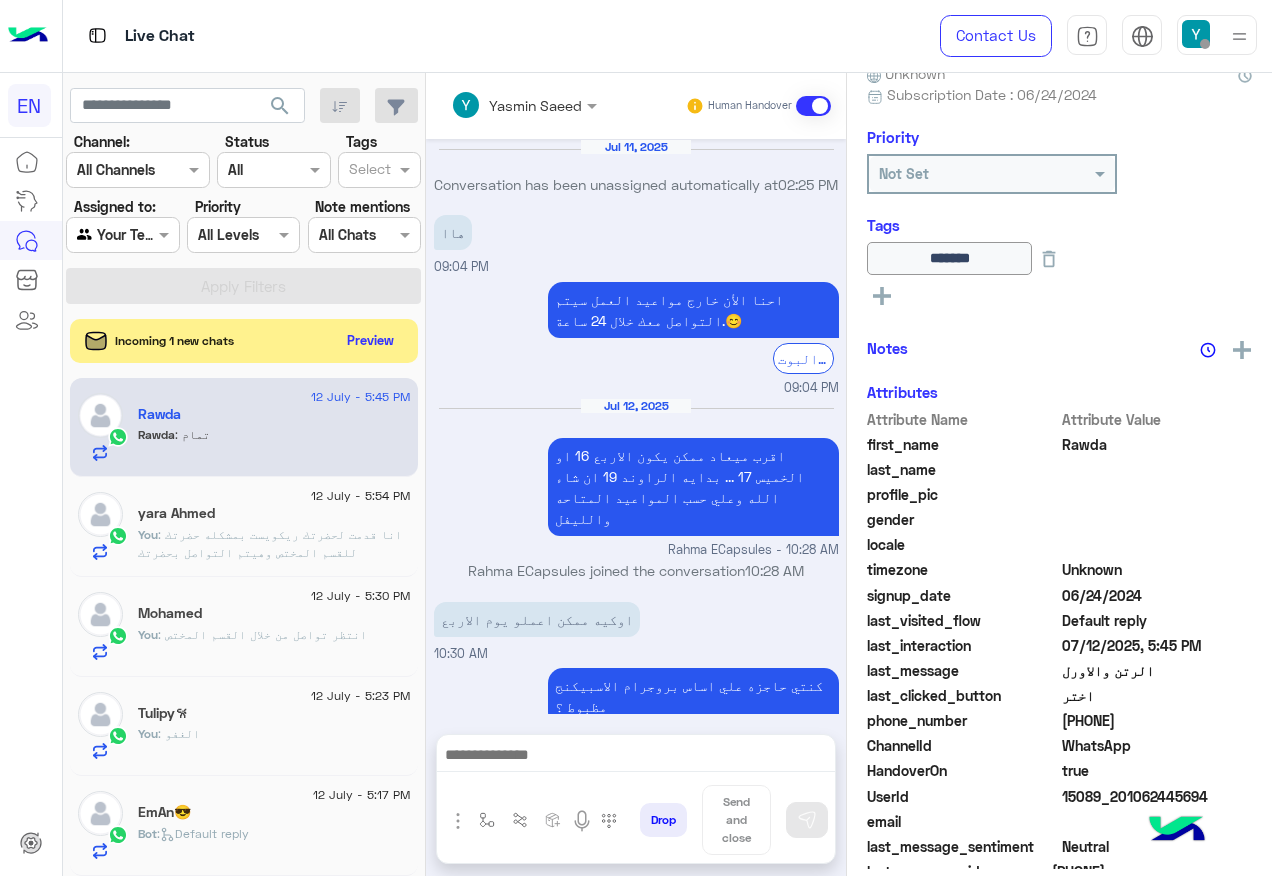 scroll, scrollTop: 1306, scrollLeft: 0, axis: vertical 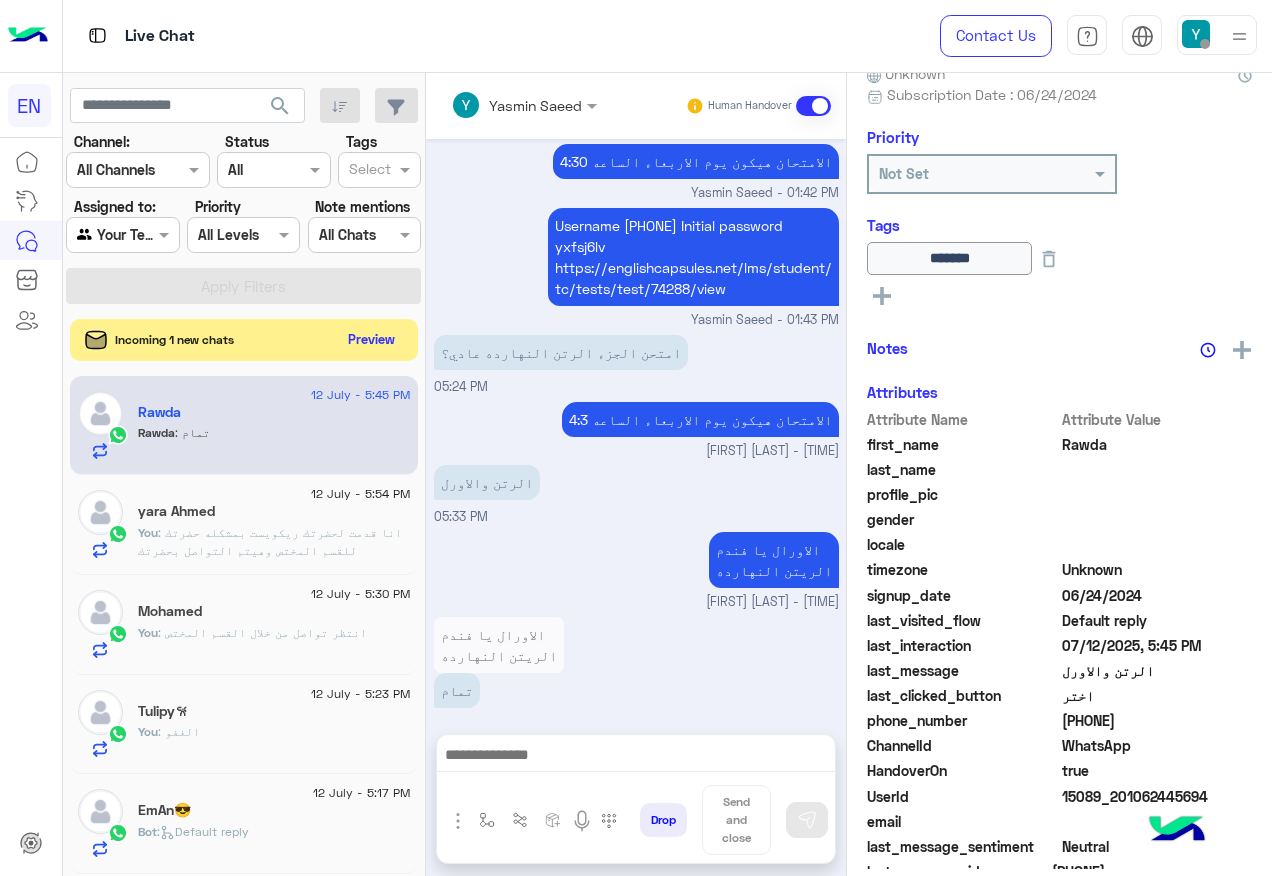 click on "Preview" 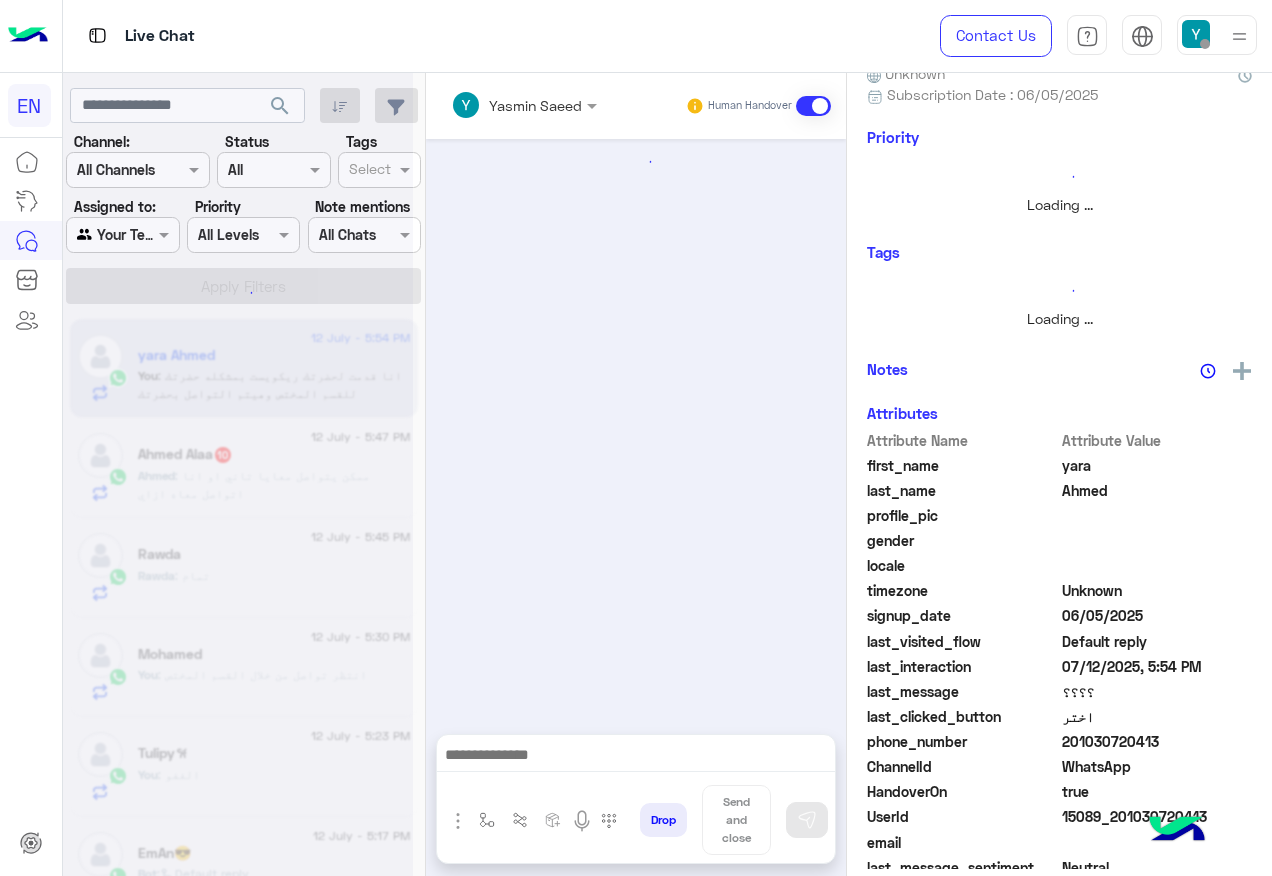scroll, scrollTop: 0, scrollLeft: 0, axis: both 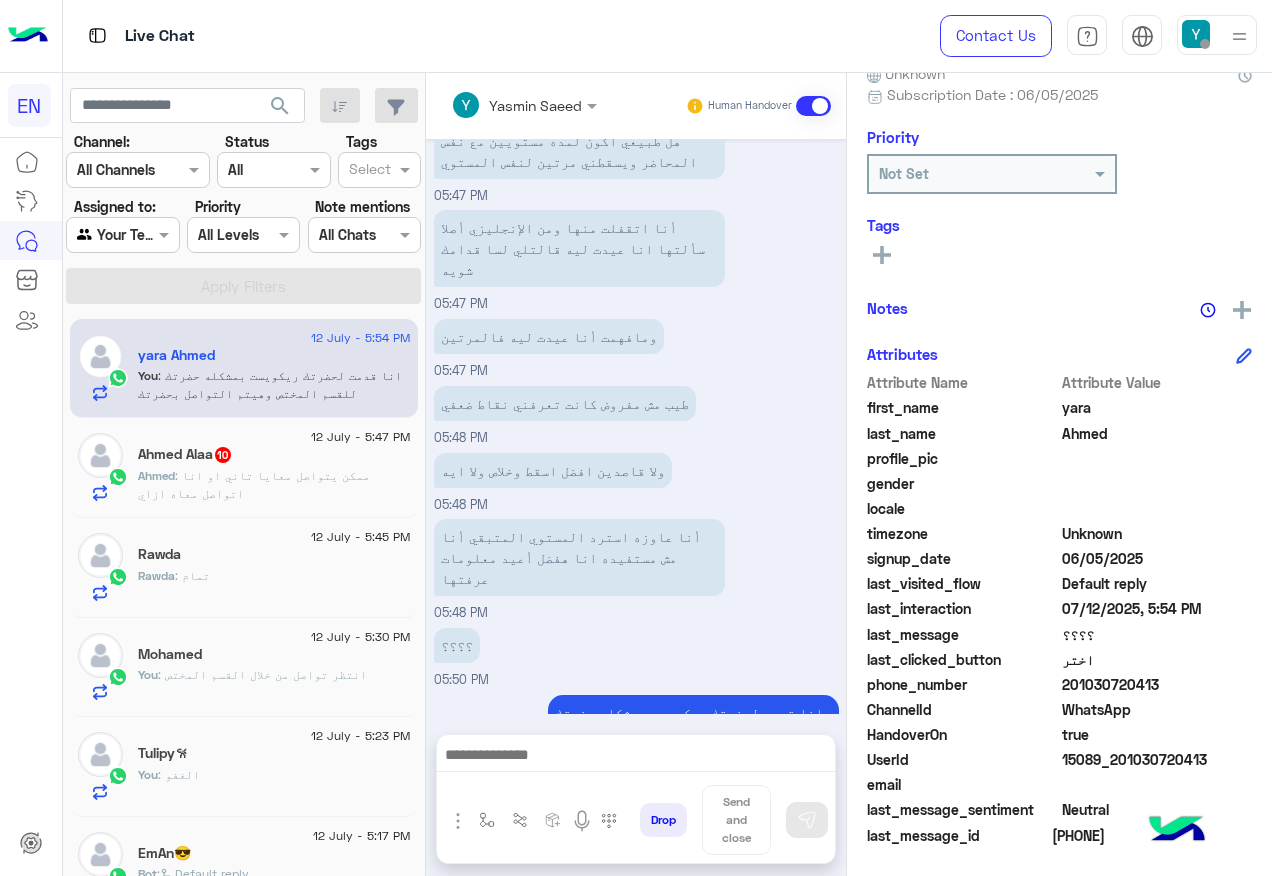 click on "Ahmed Alaa  10" 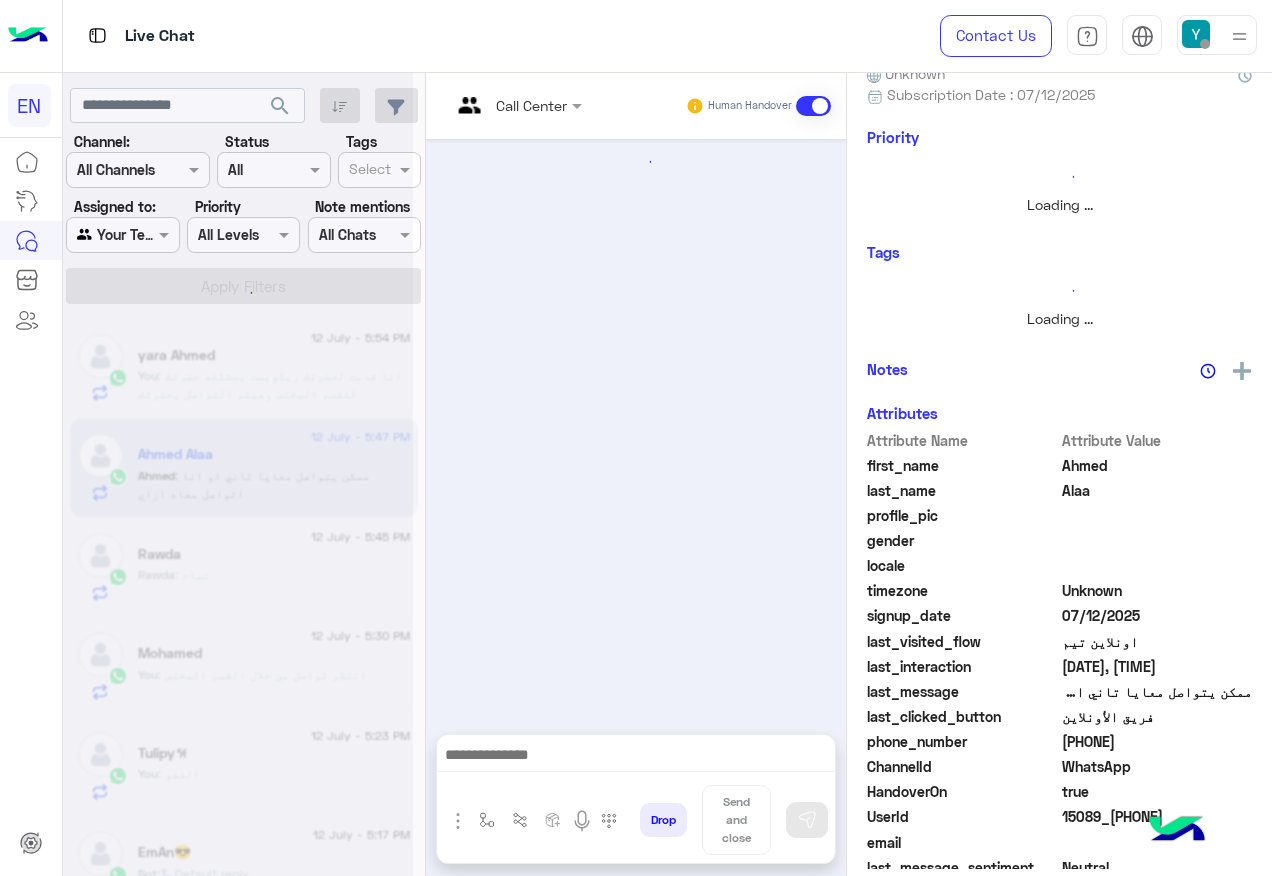 scroll, scrollTop: 197, scrollLeft: 0, axis: vertical 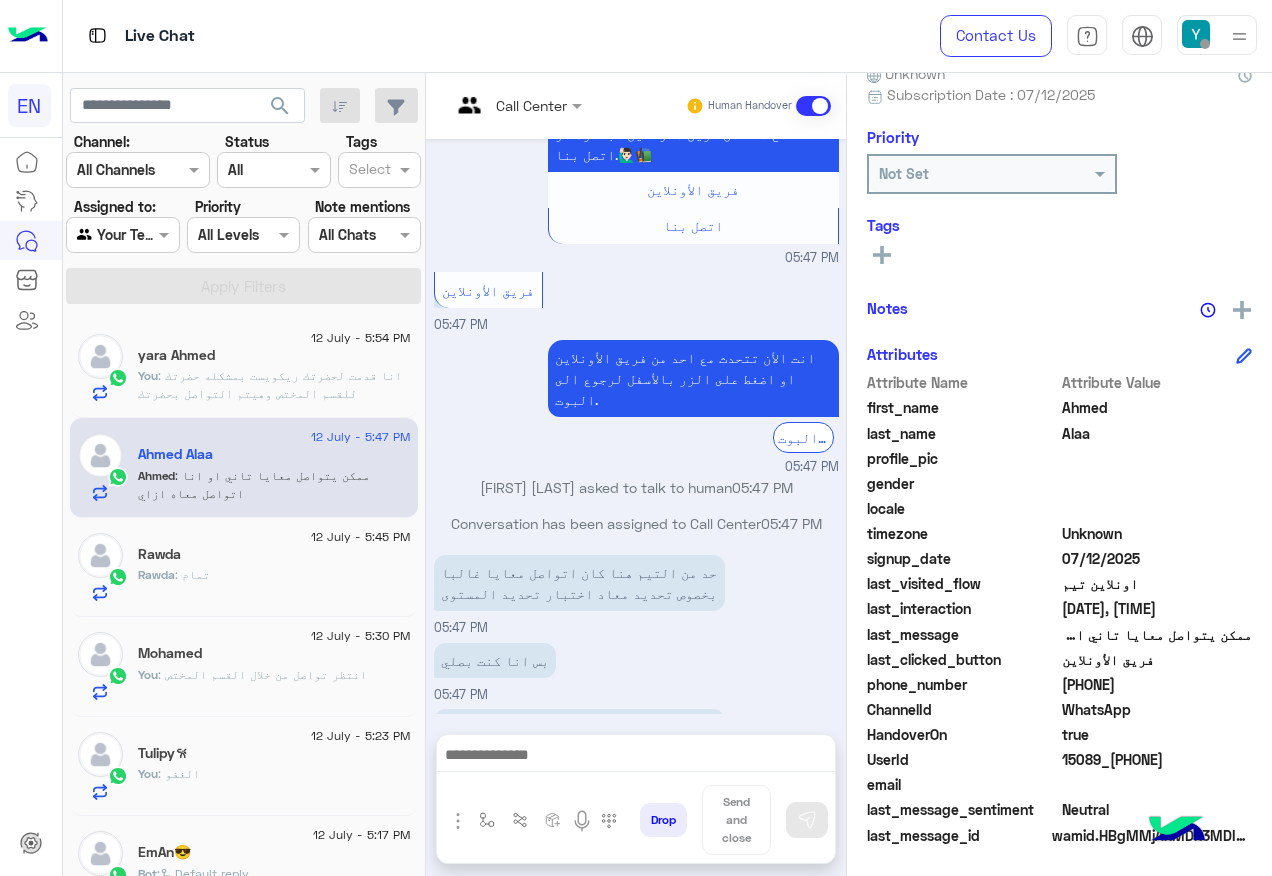click on "201097020929" 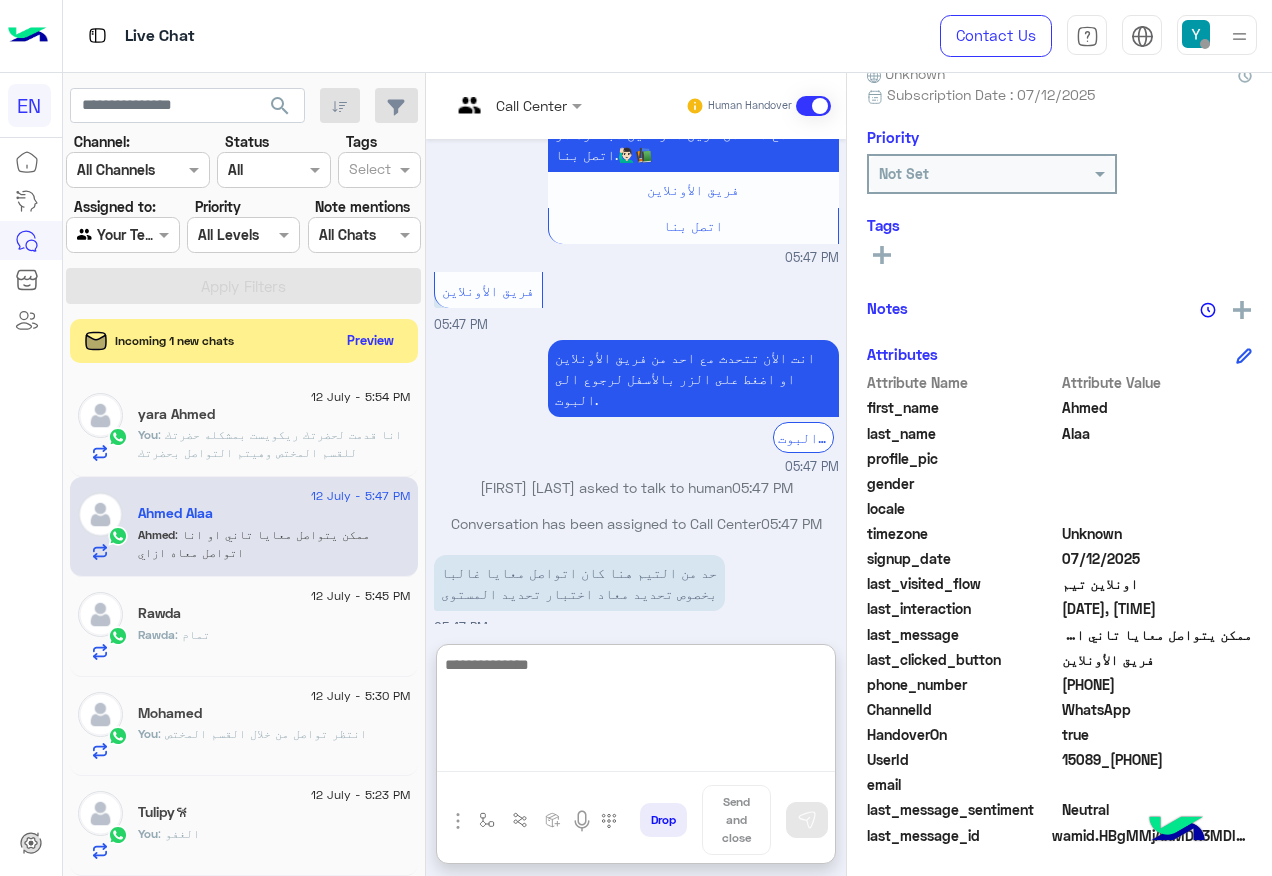 click at bounding box center [636, 712] 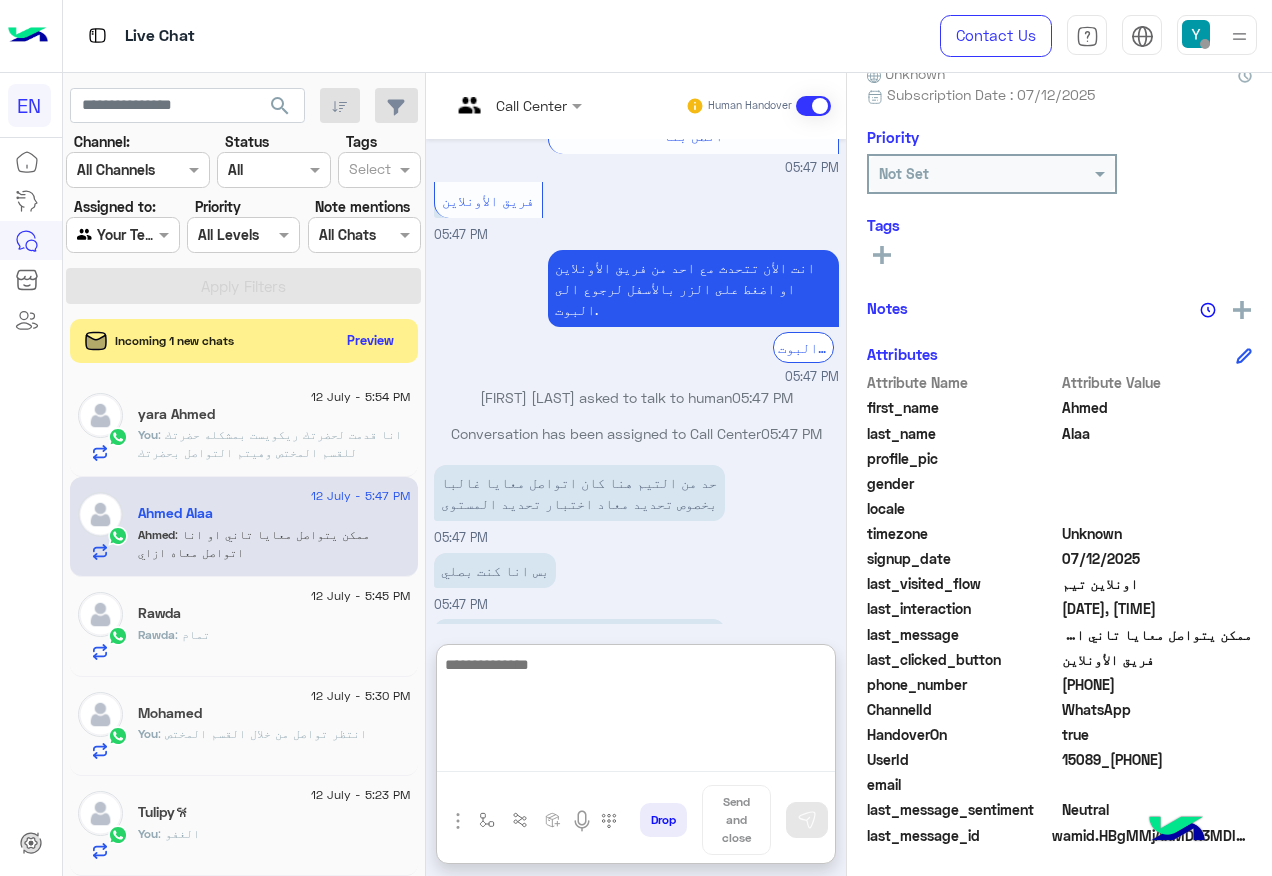 click at bounding box center (636, 712) 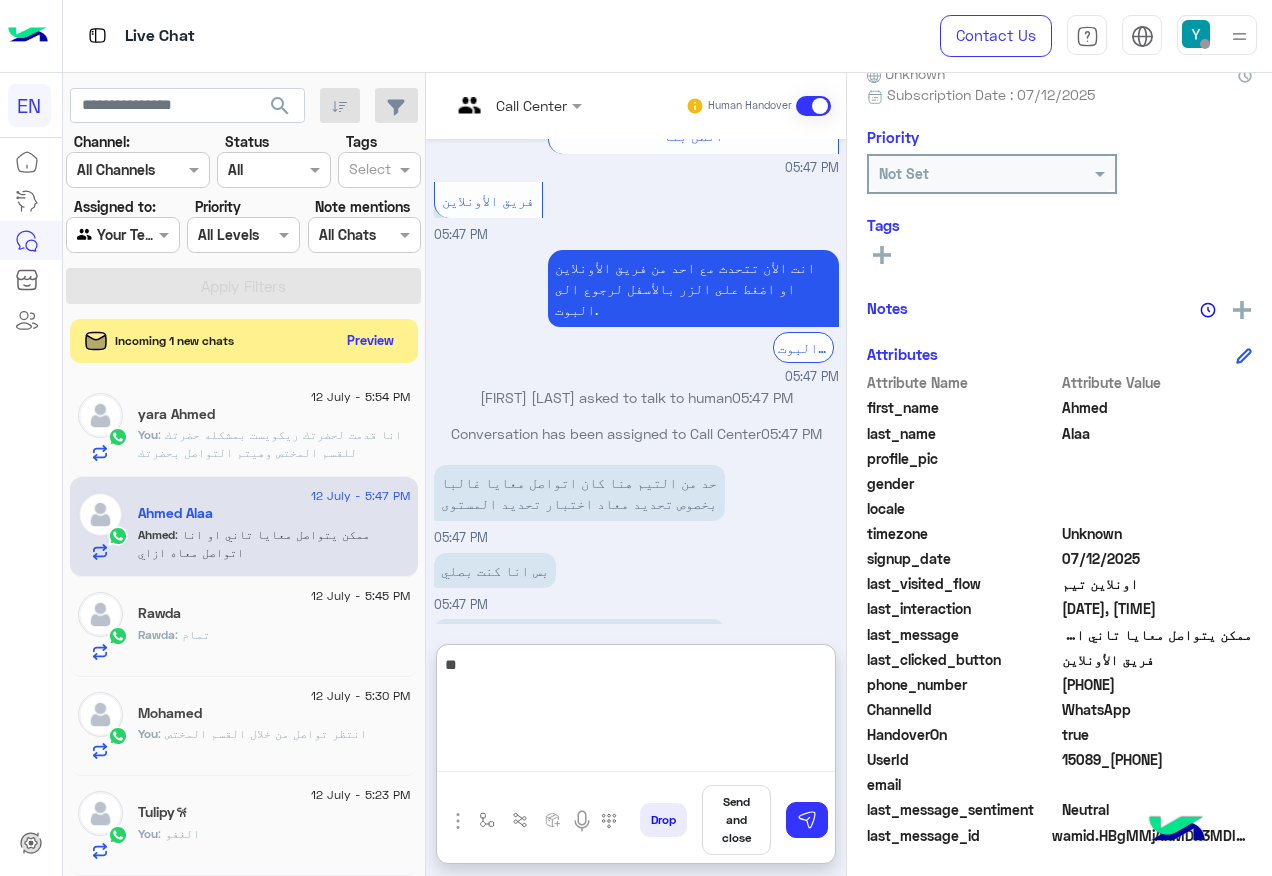 type on "*" 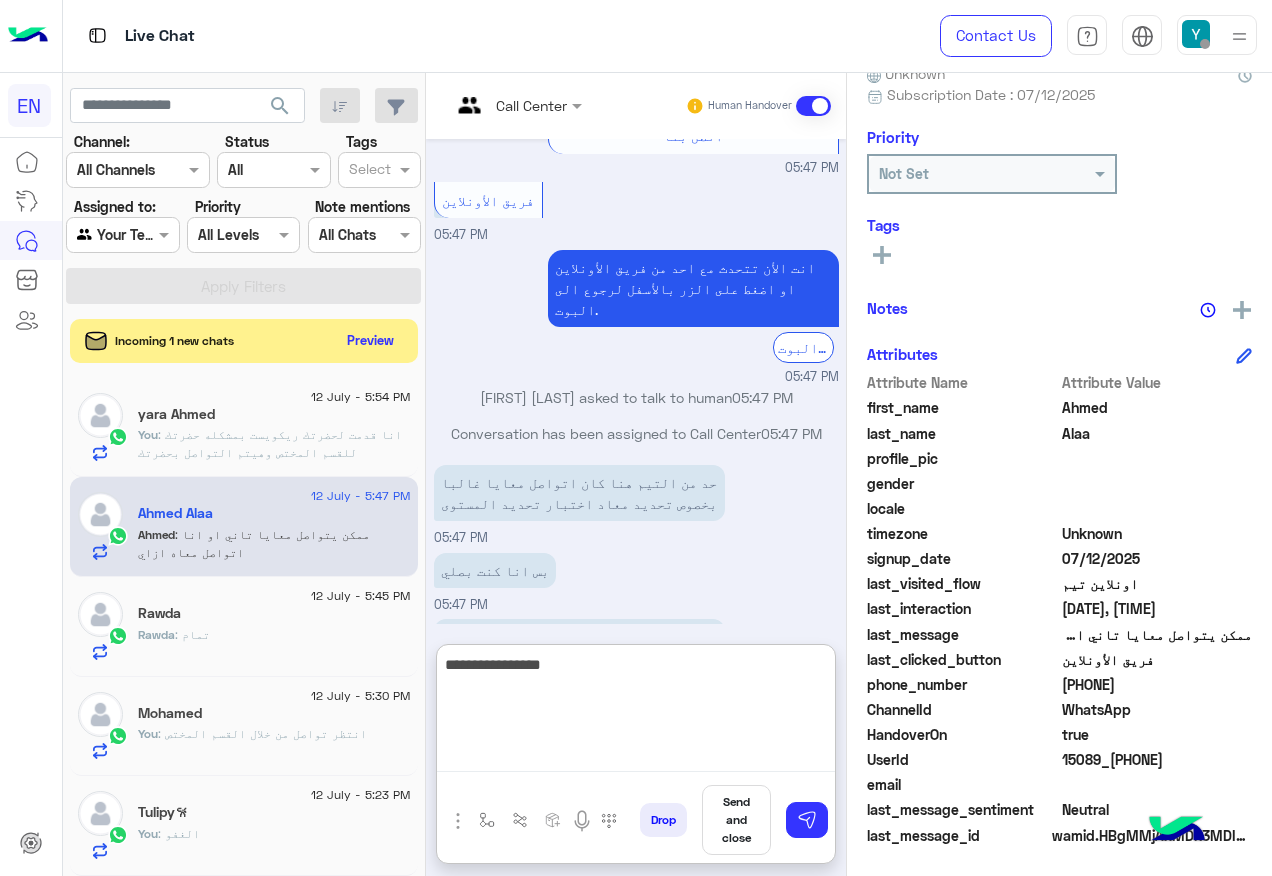 type on "**********" 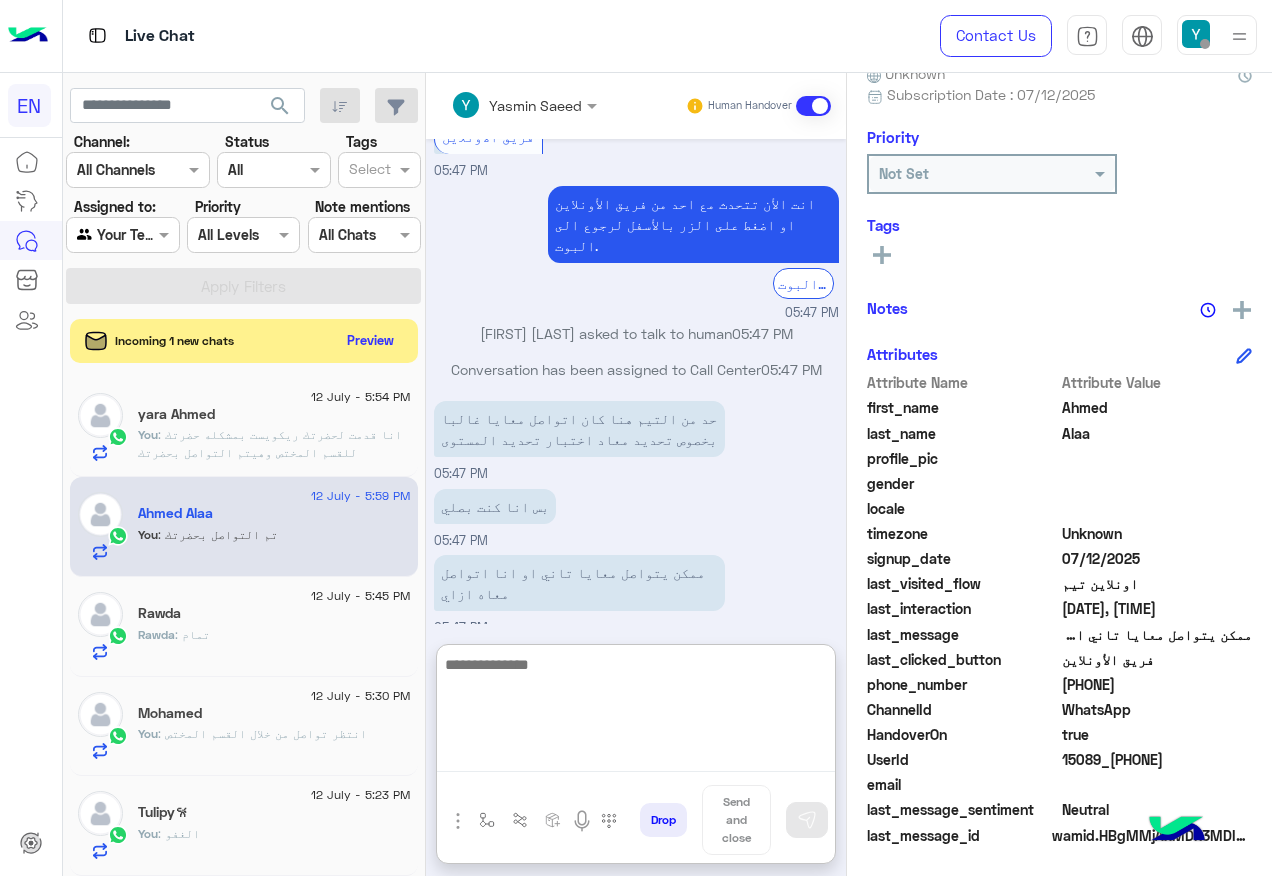 scroll, scrollTop: 1493, scrollLeft: 0, axis: vertical 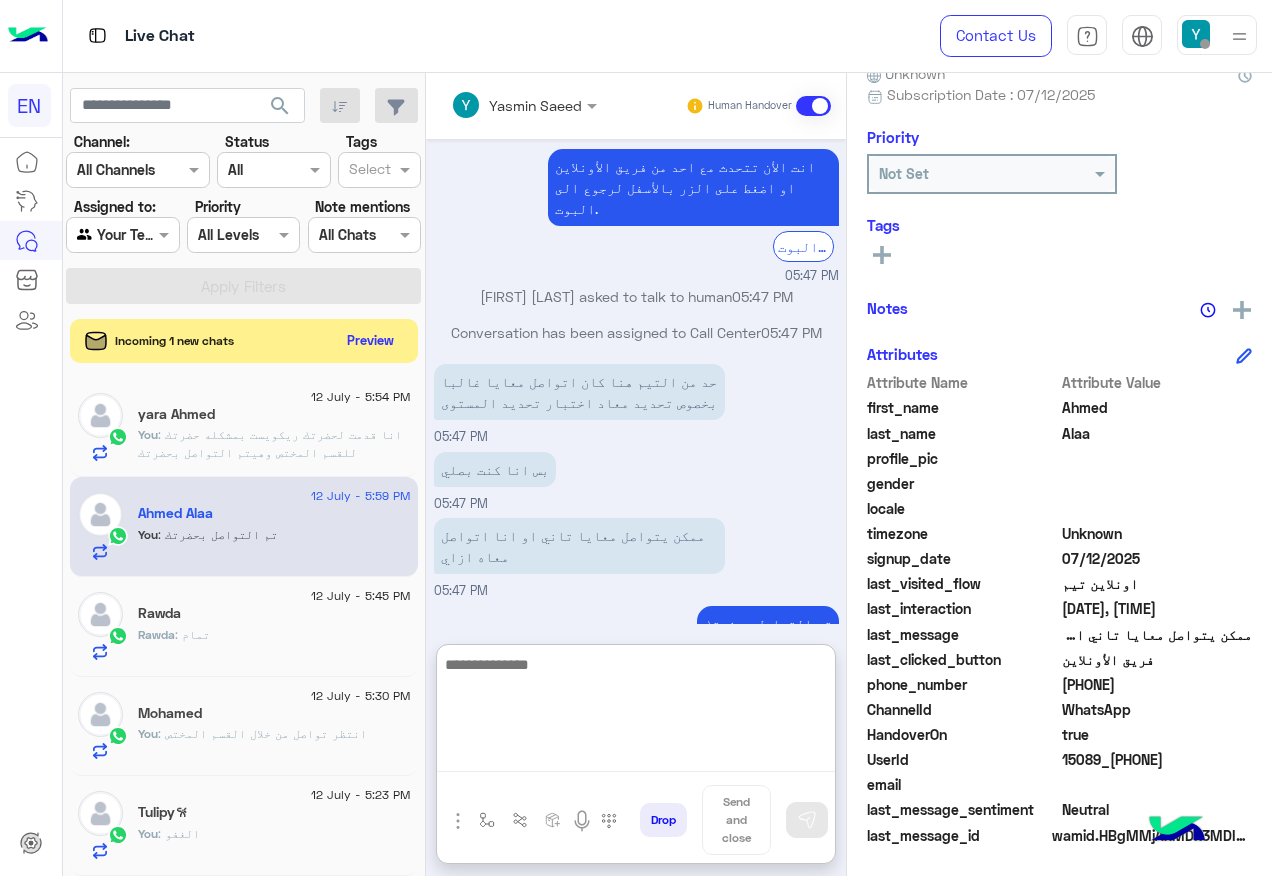 click at bounding box center (636, 712) 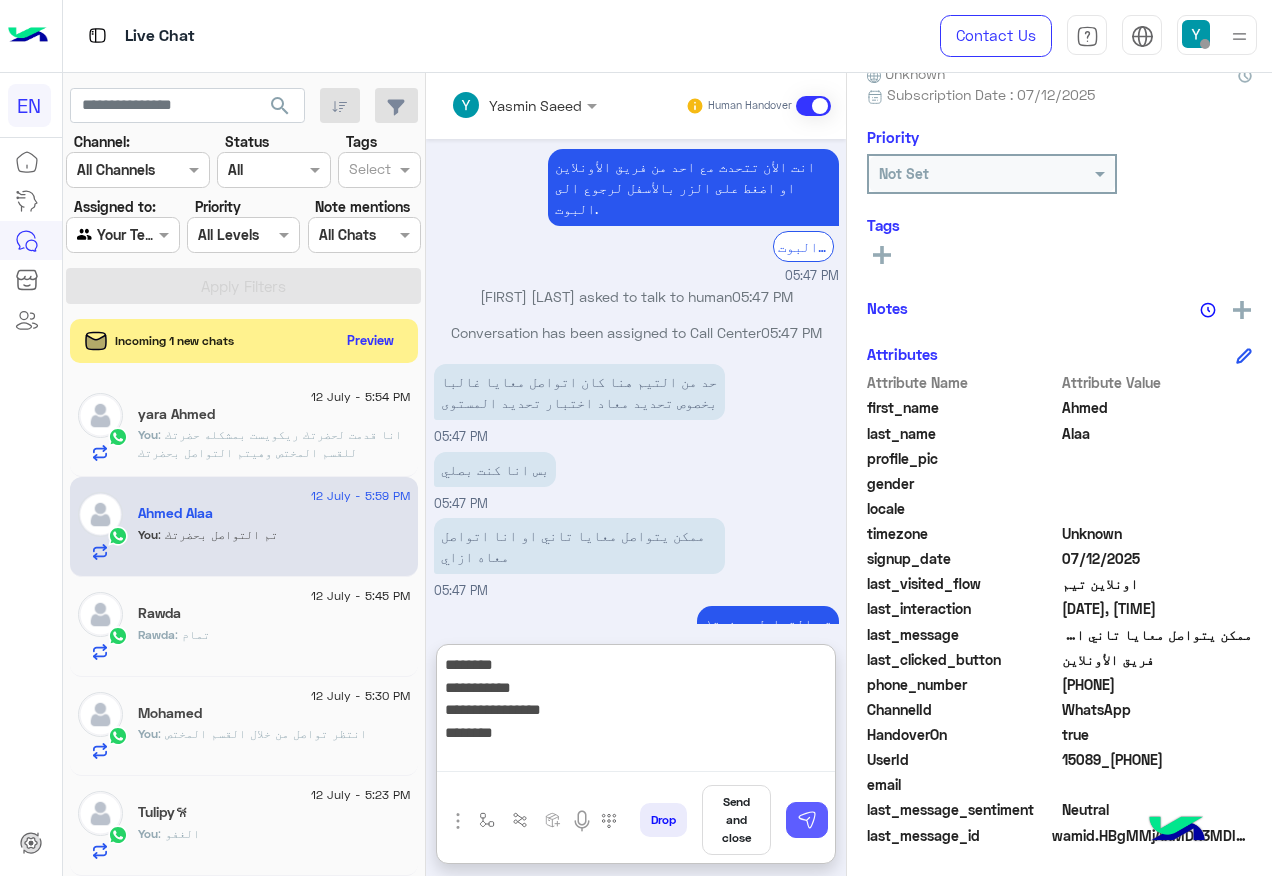 type on "**********" 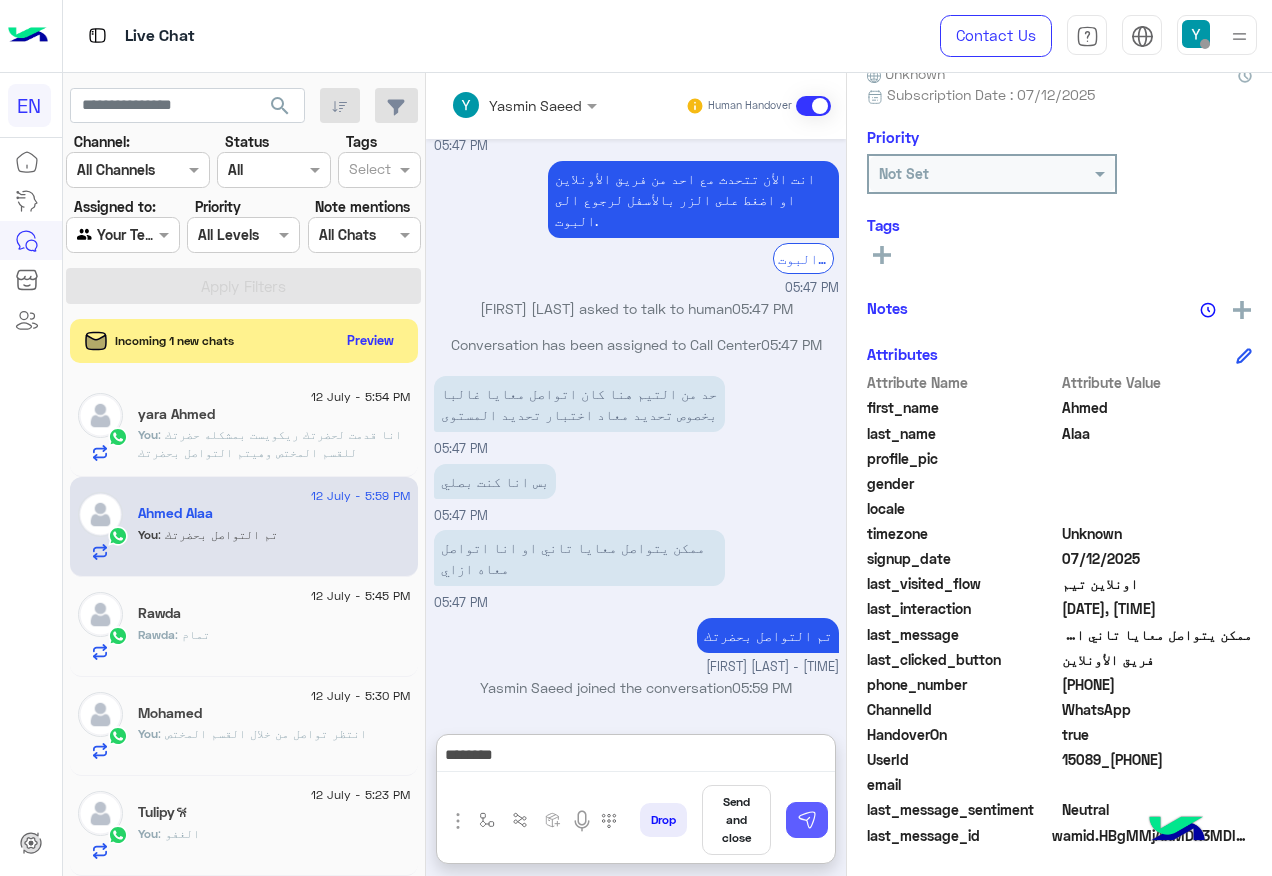 click at bounding box center (807, 820) 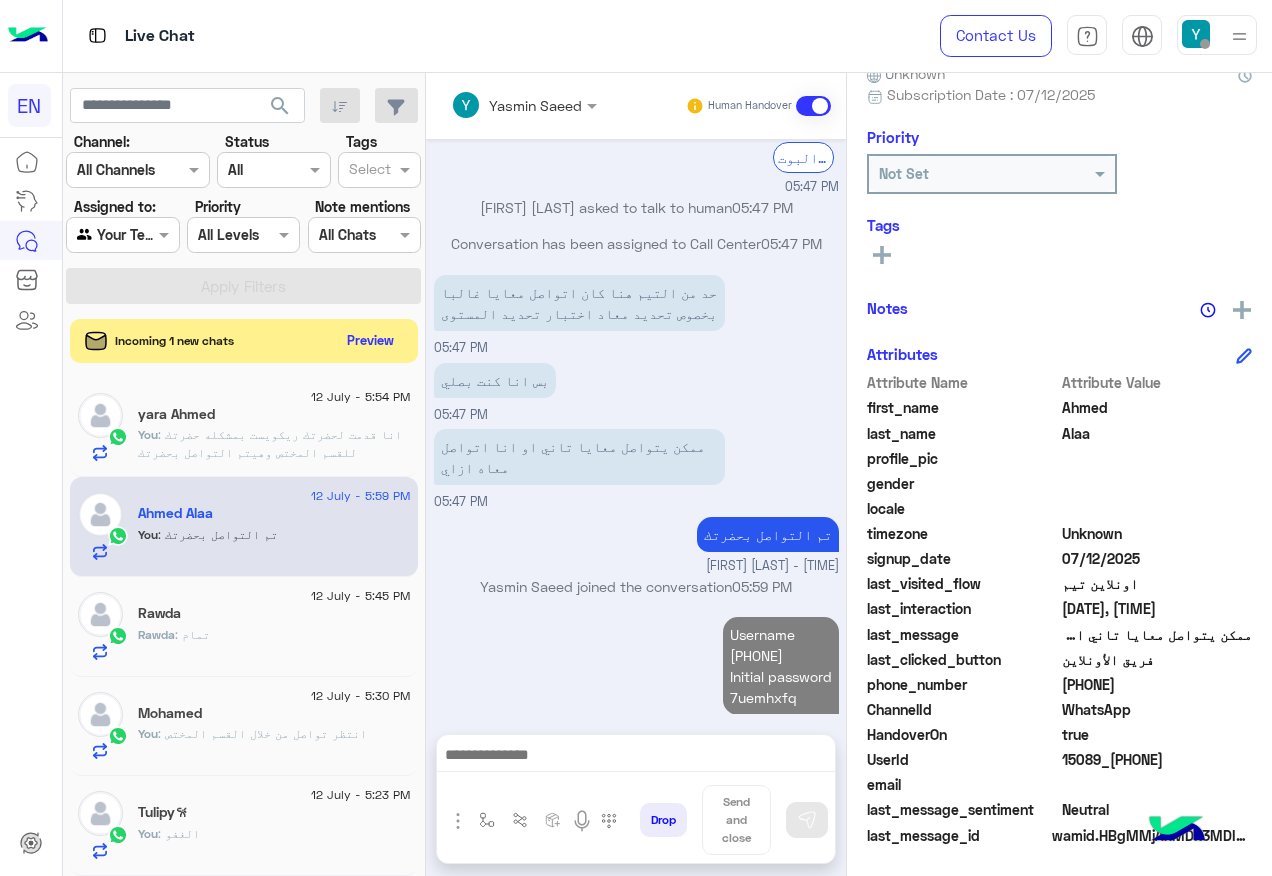 scroll, scrollTop: 1529, scrollLeft: 0, axis: vertical 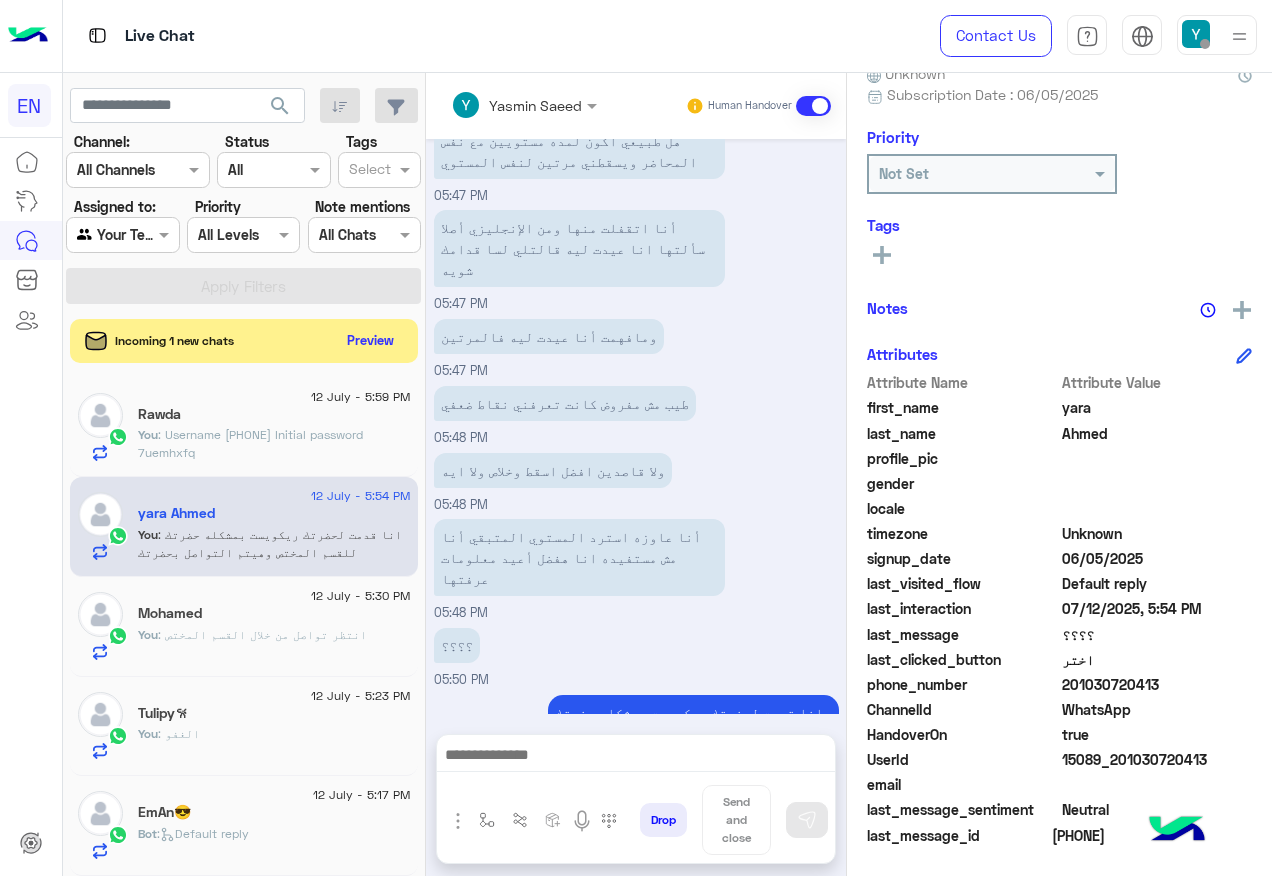click at bounding box center [636, 760] 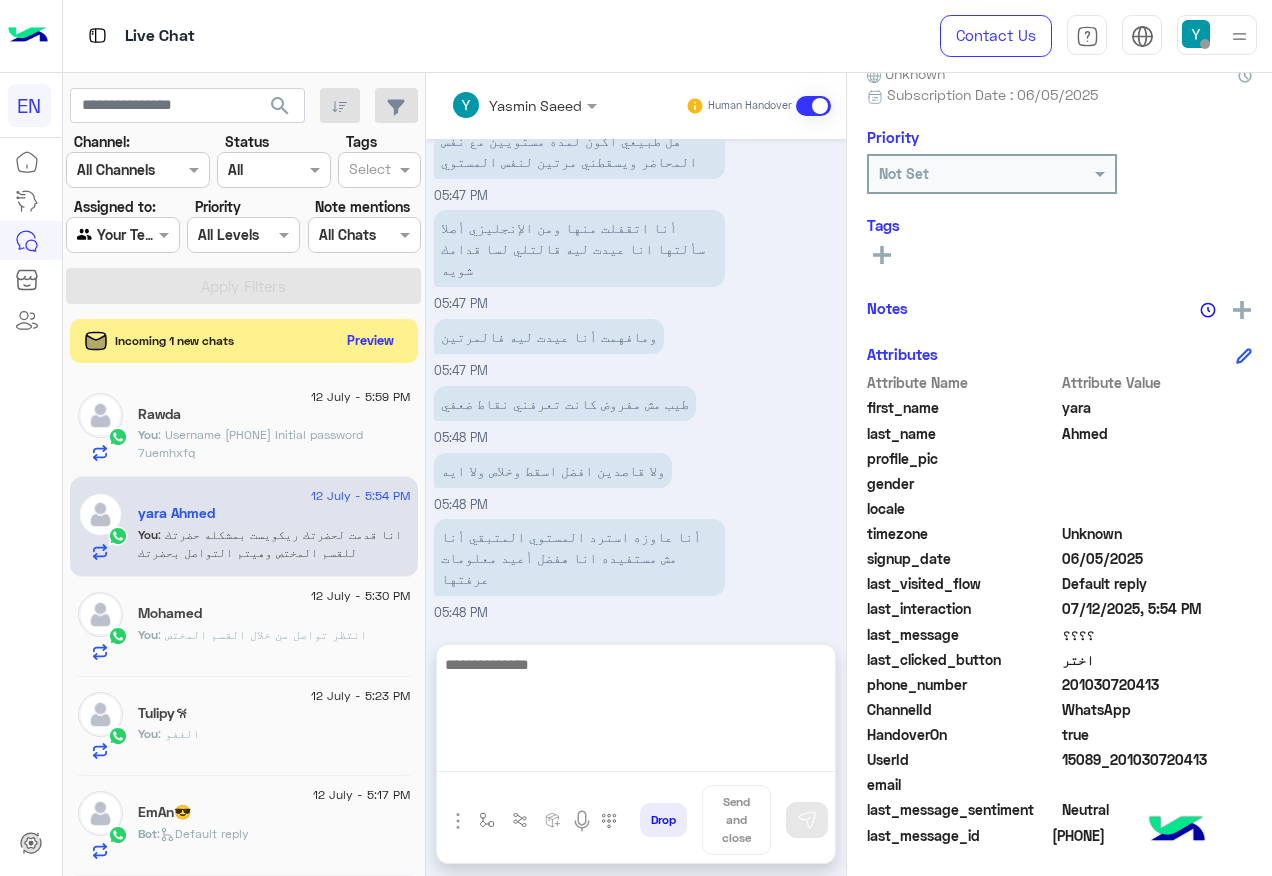 click at bounding box center (636, 712) 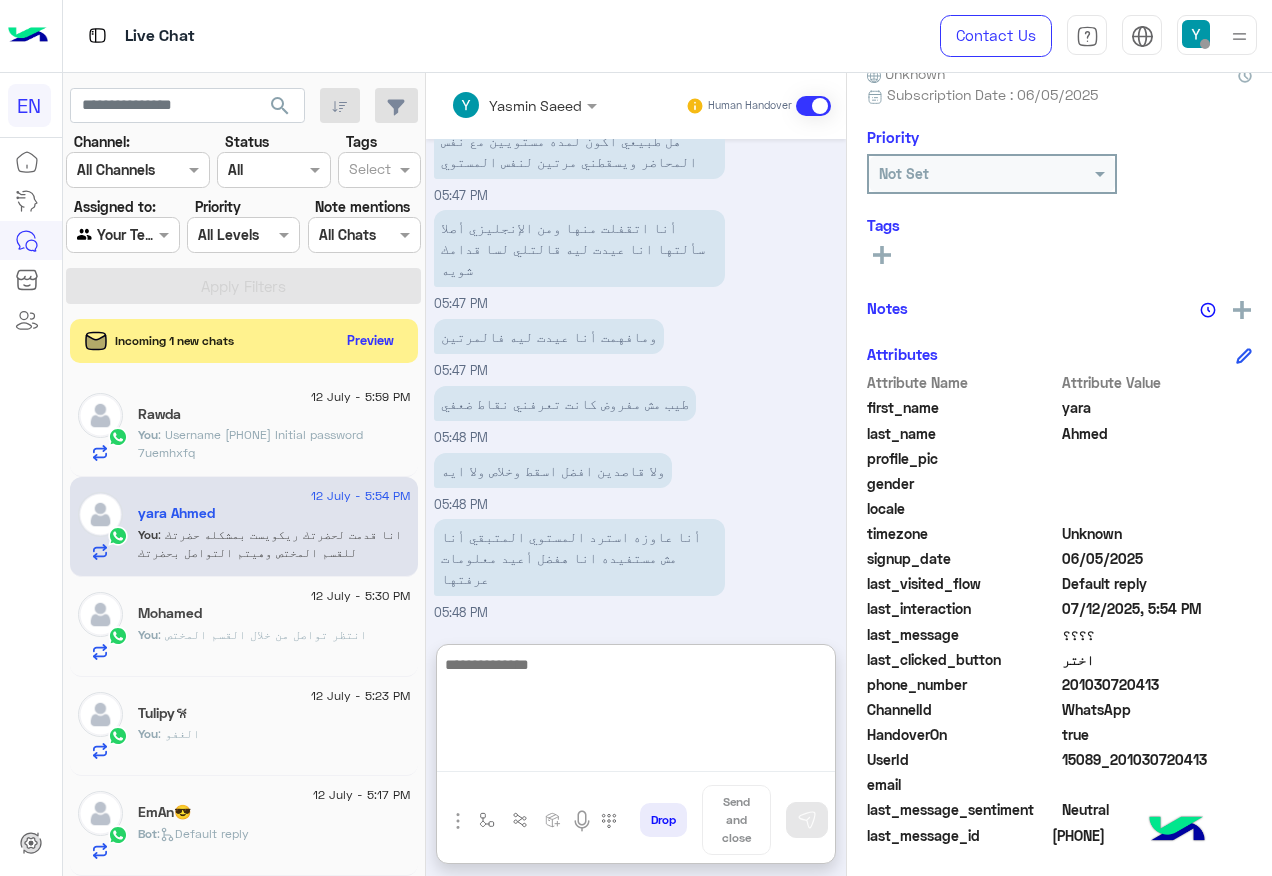 paste on "**********" 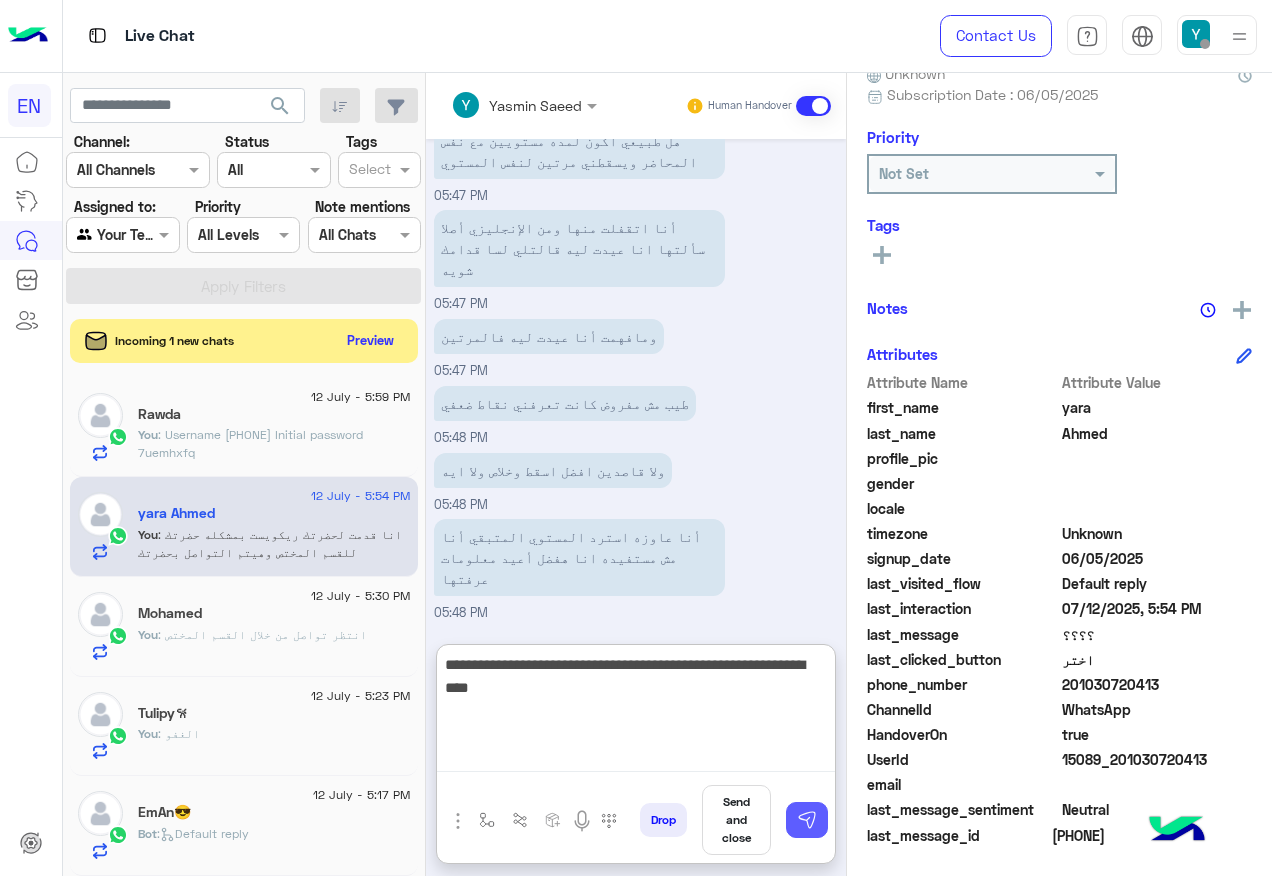 type on "**********" 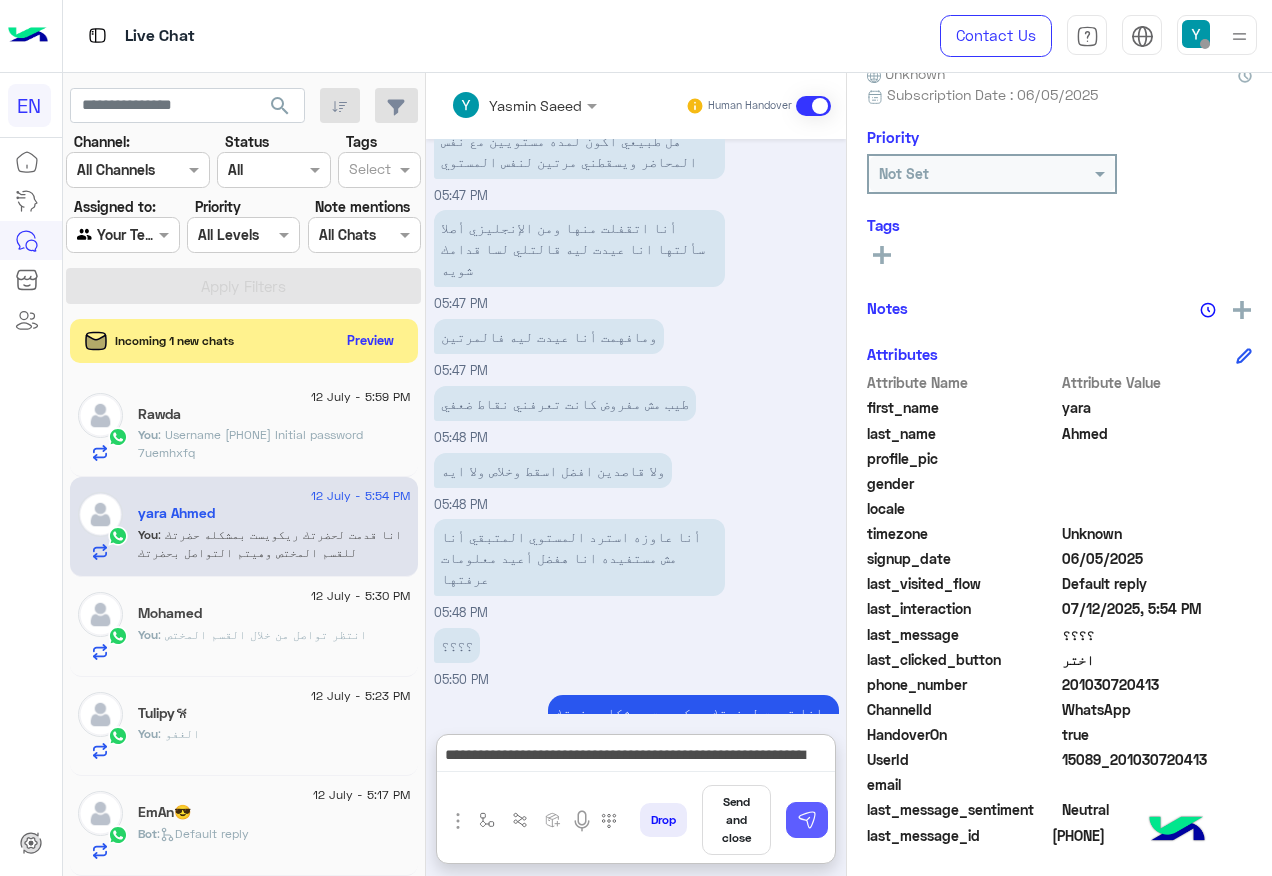 click at bounding box center [807, 820] 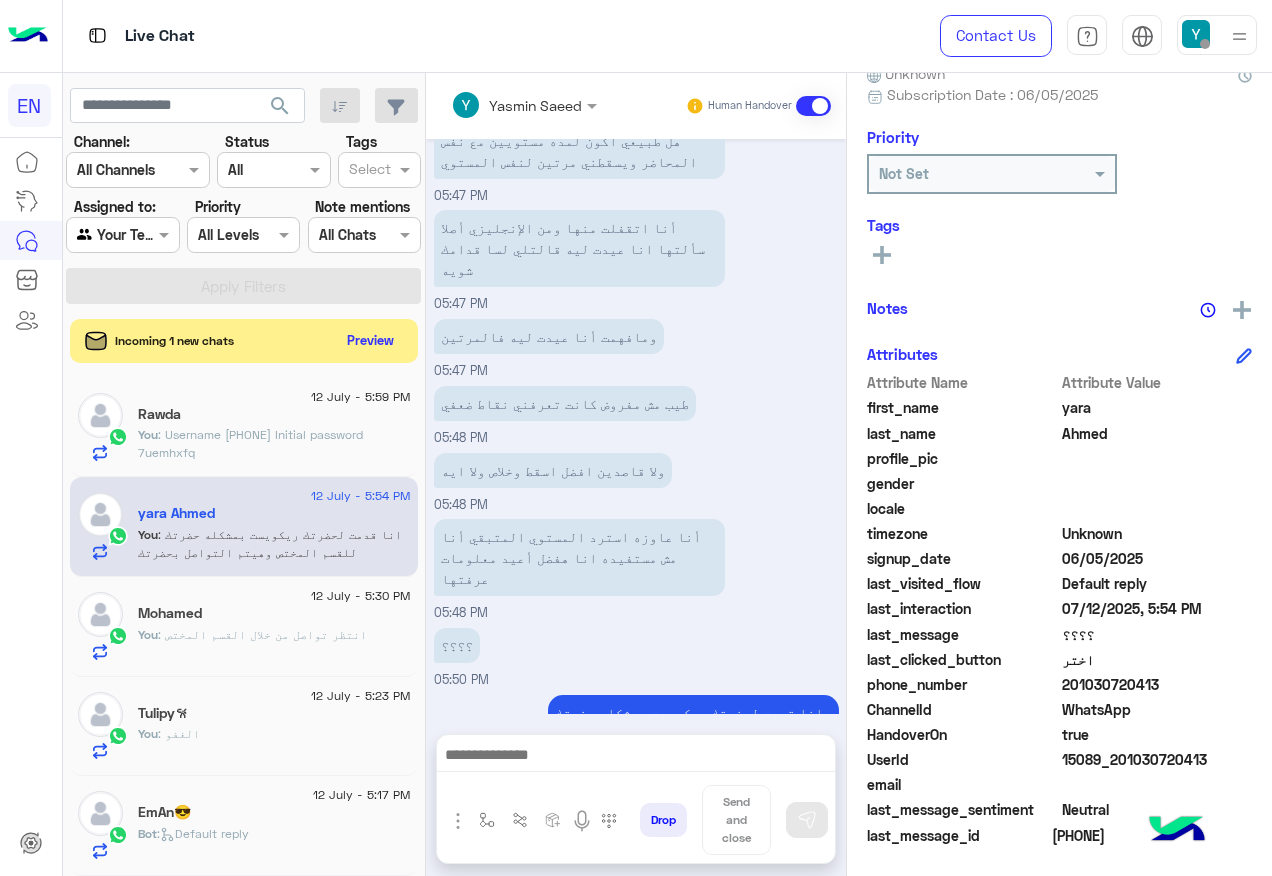 scroll, scrollTop: 1344, scrollLeft: 0, axis: vertical 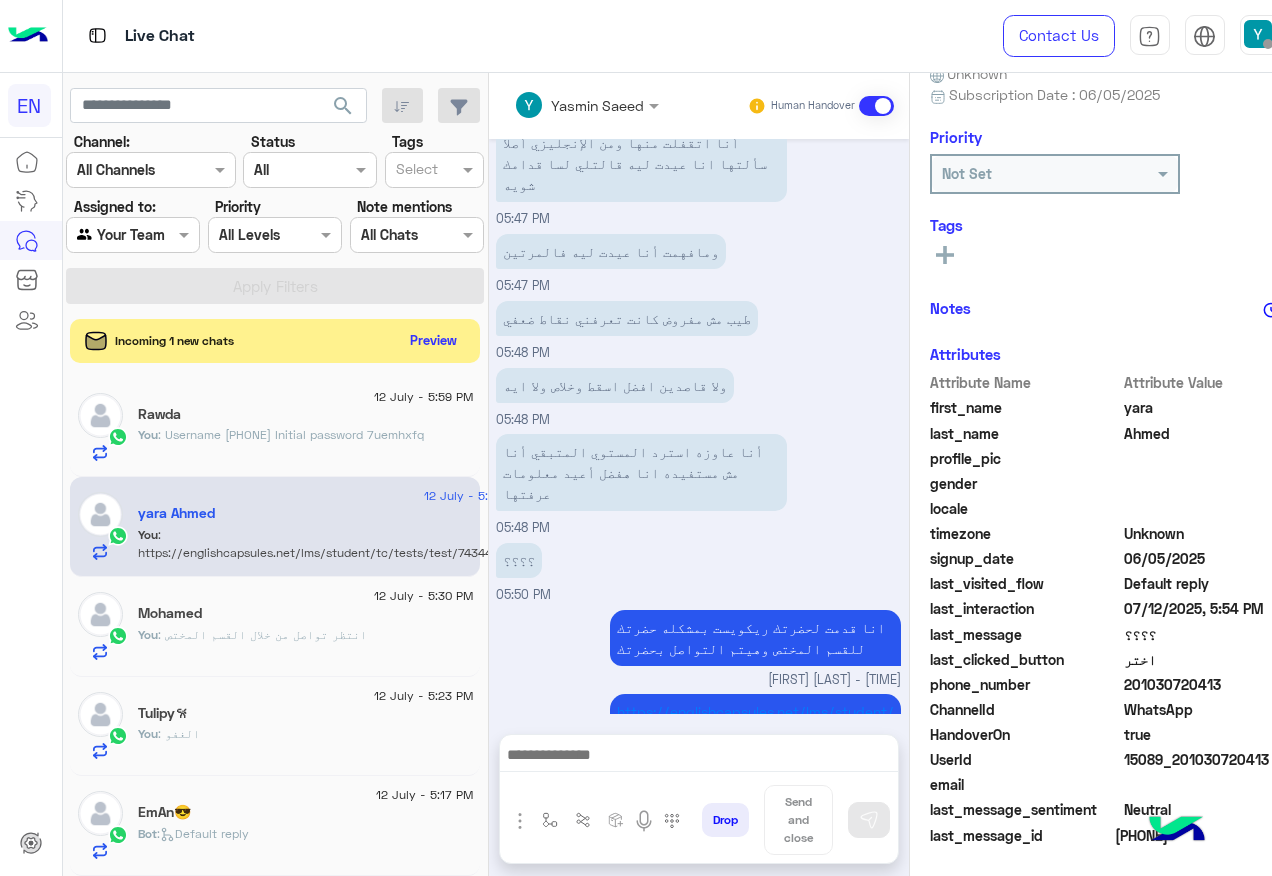 click on ": Username
01097020929
Initial password
7uemhxfq" 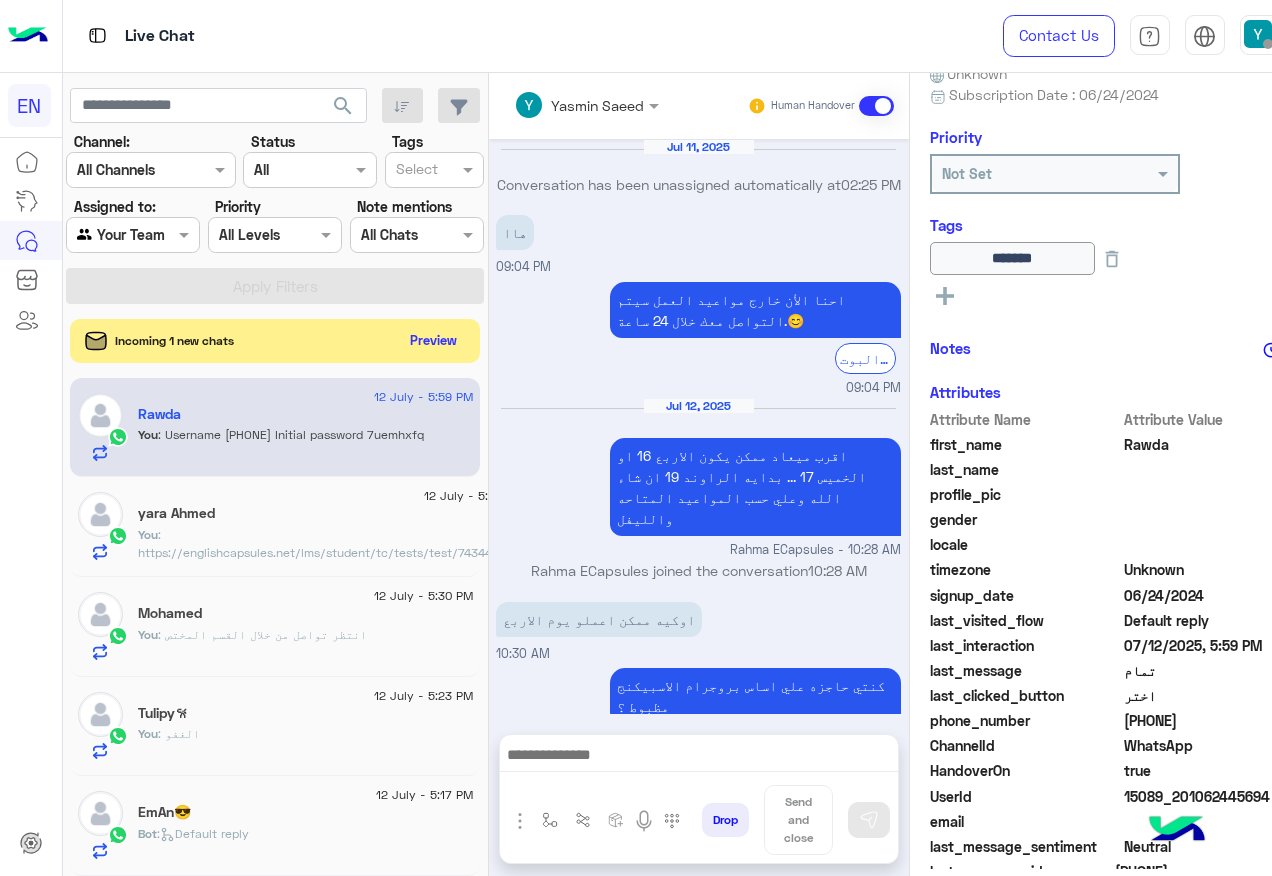 scroll, scrollTop: 1306, scrollLeft: 0, axis: vertical 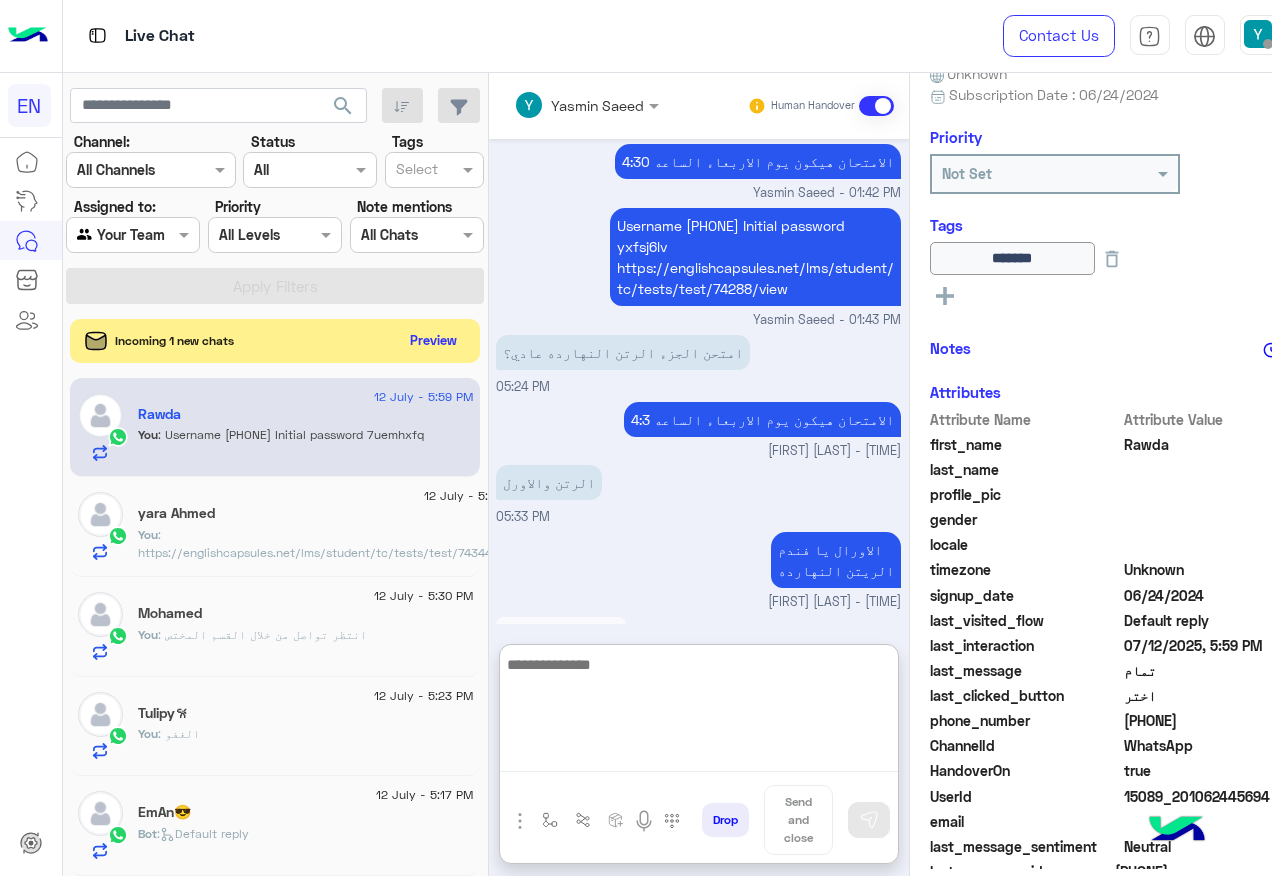 click at bounding box center (699, 712) 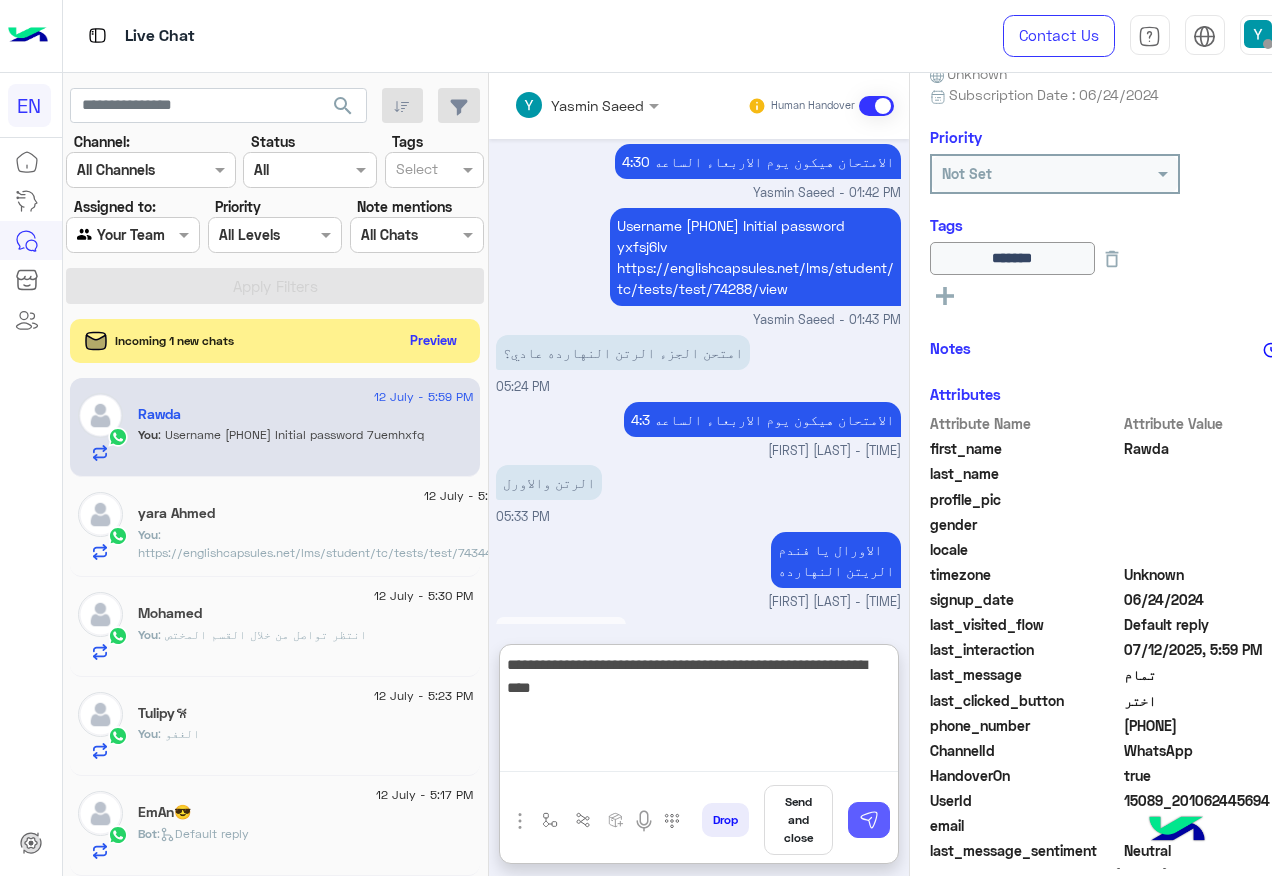 type on "**********" 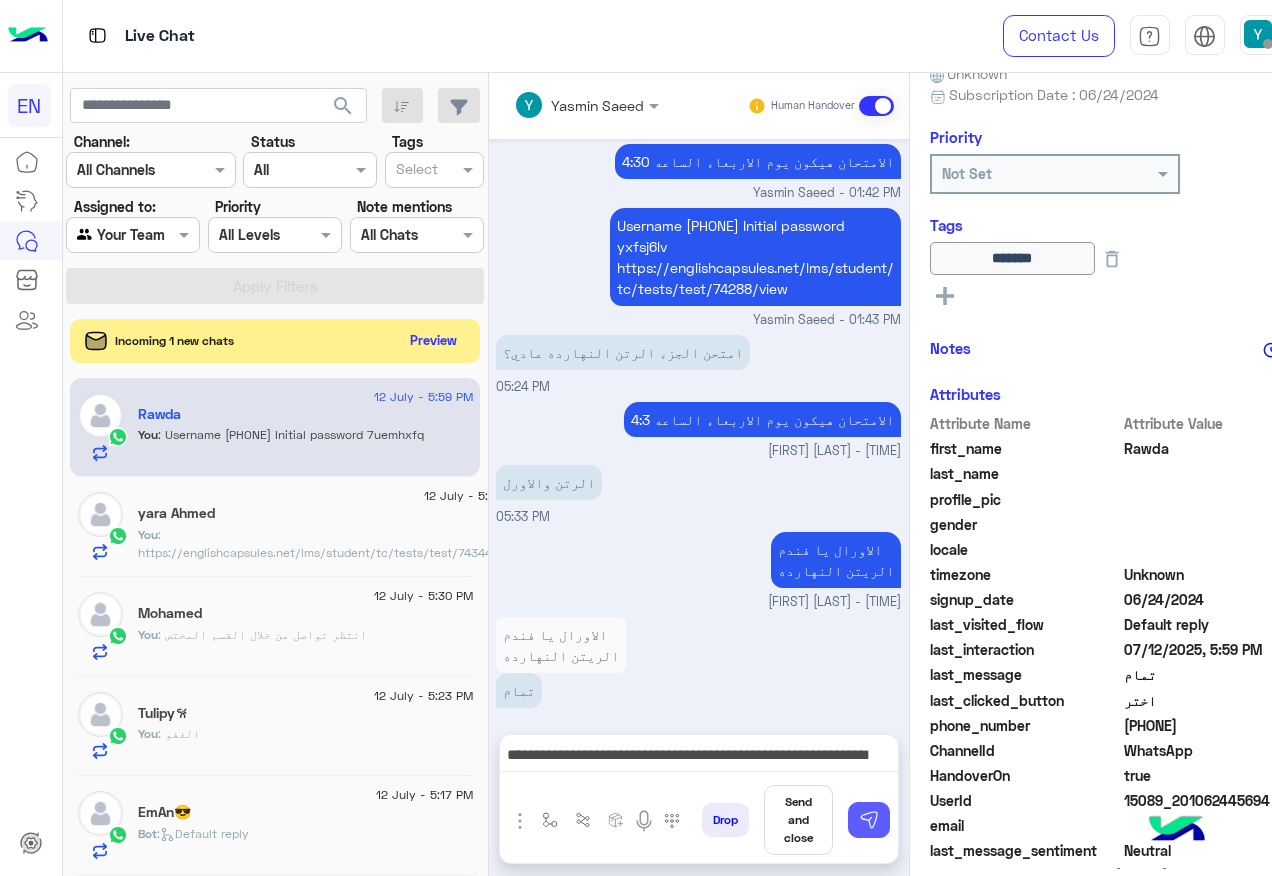 click at bounding box center (869, 820) 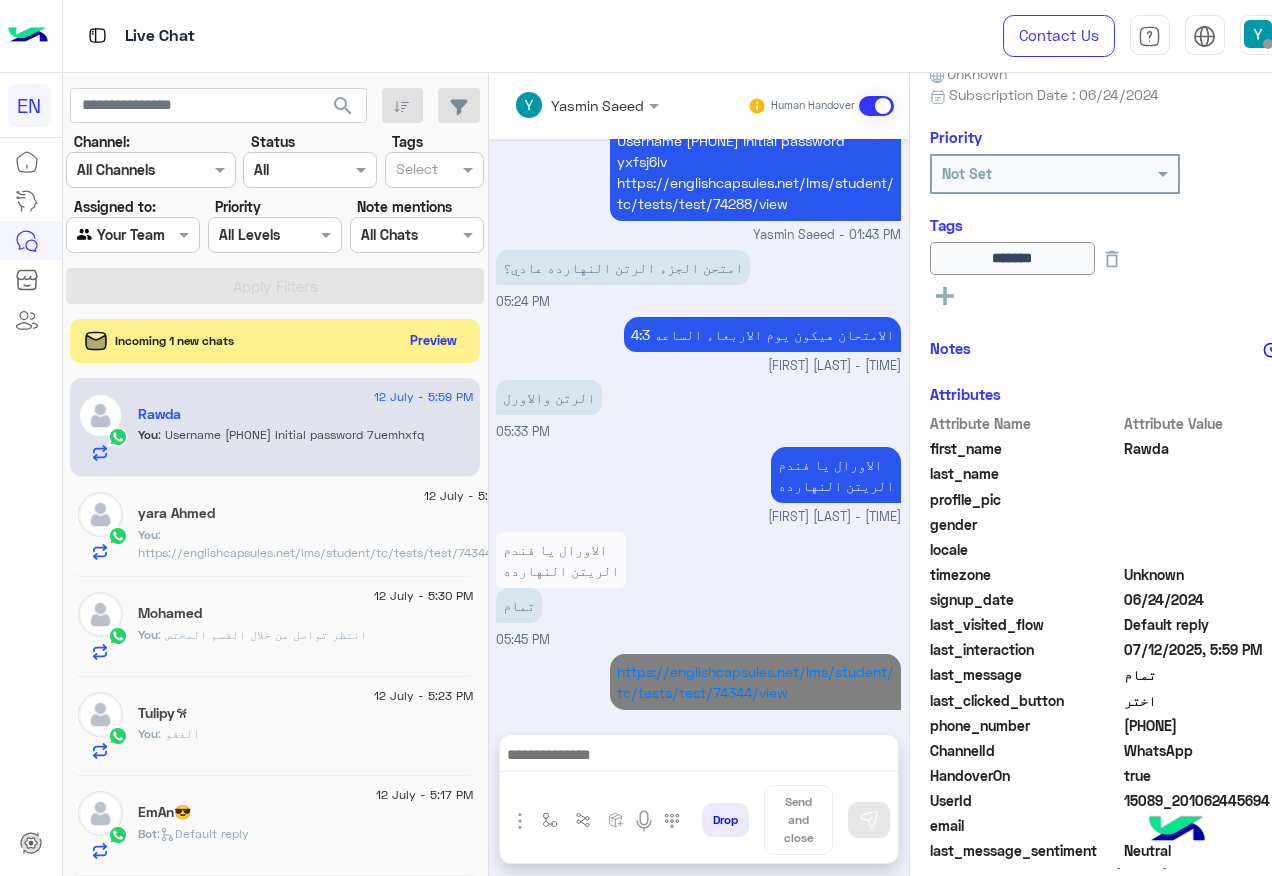 scroll, scrollTop: 1391, scrollLeft: 0, axis: vertical 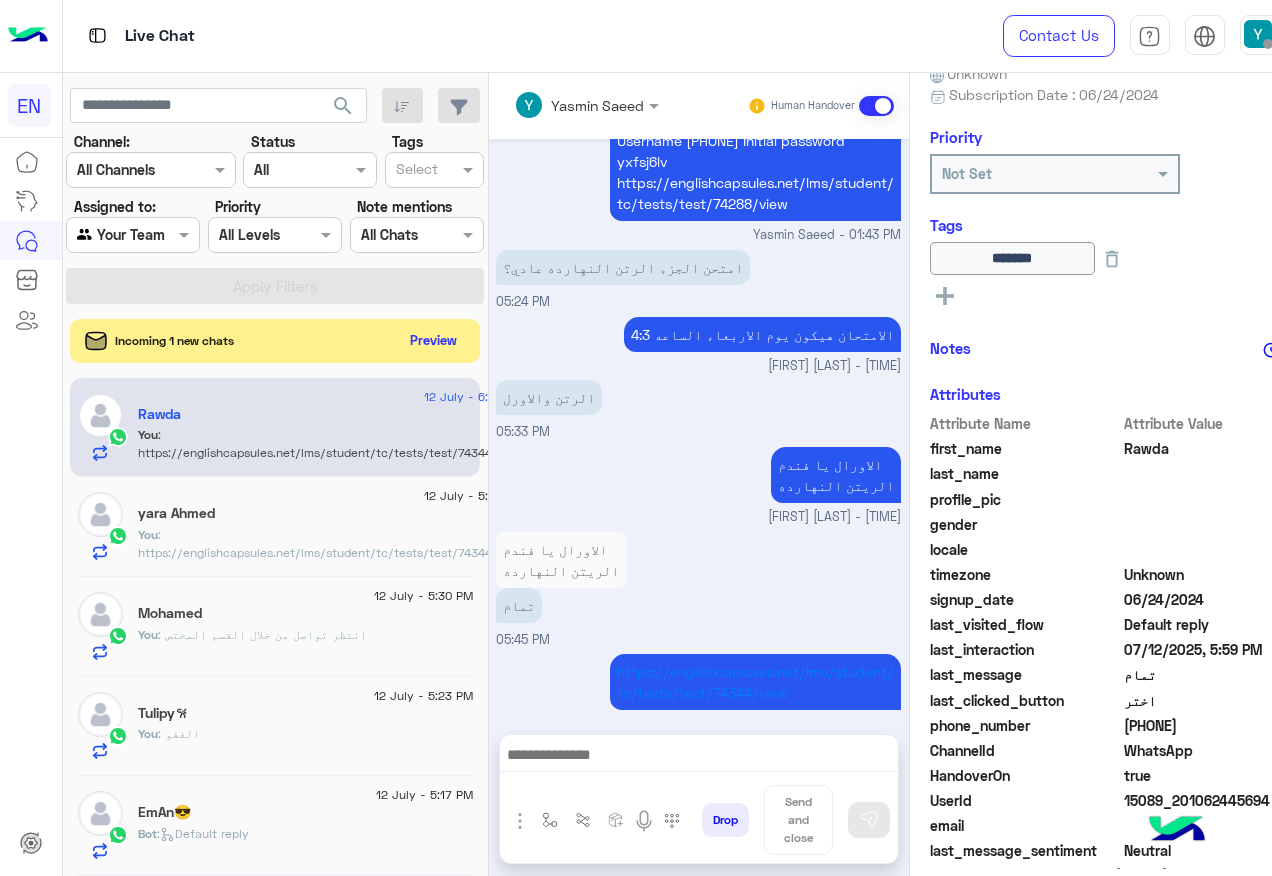 click on "Mohamed" 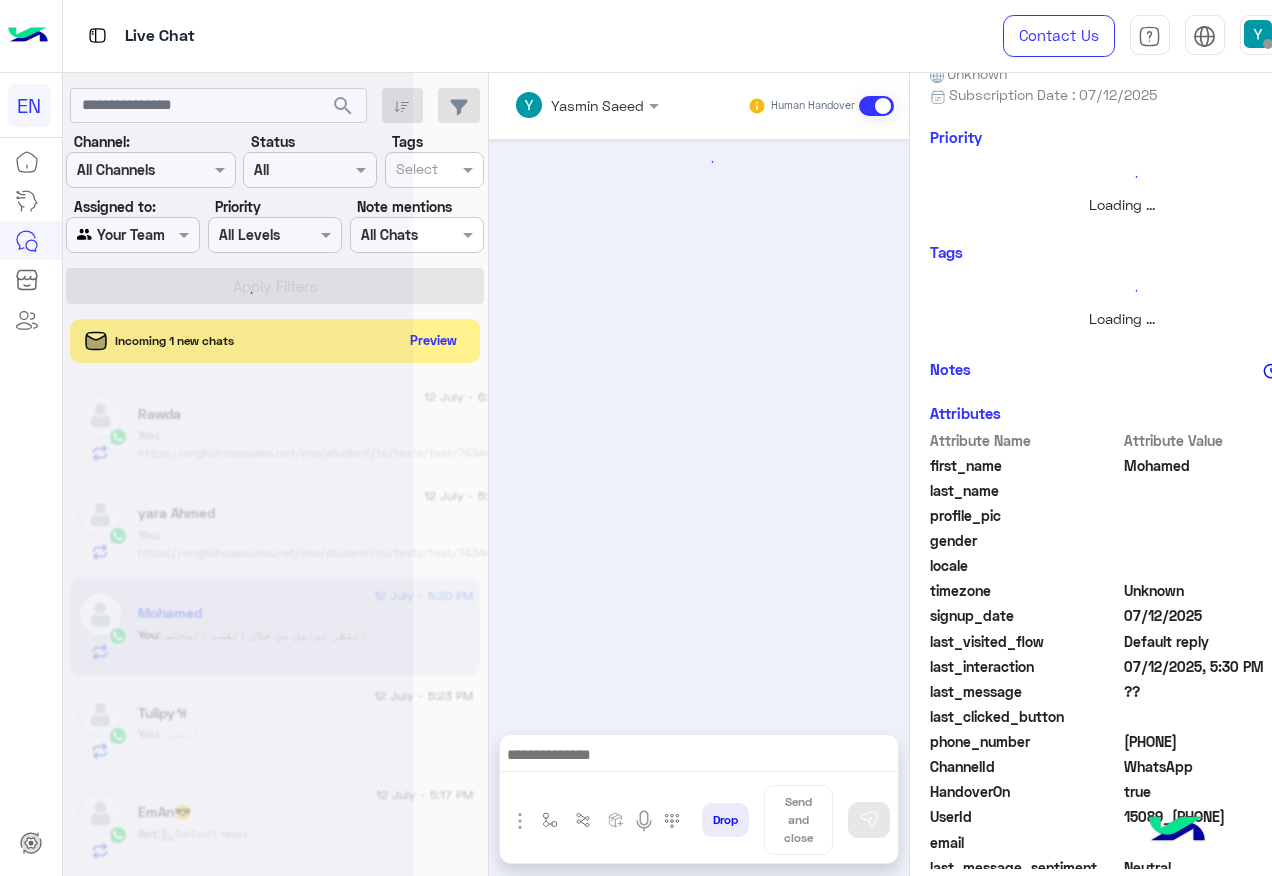 scroll, scrollTop: 0, scrollLeft: 0, axis: both 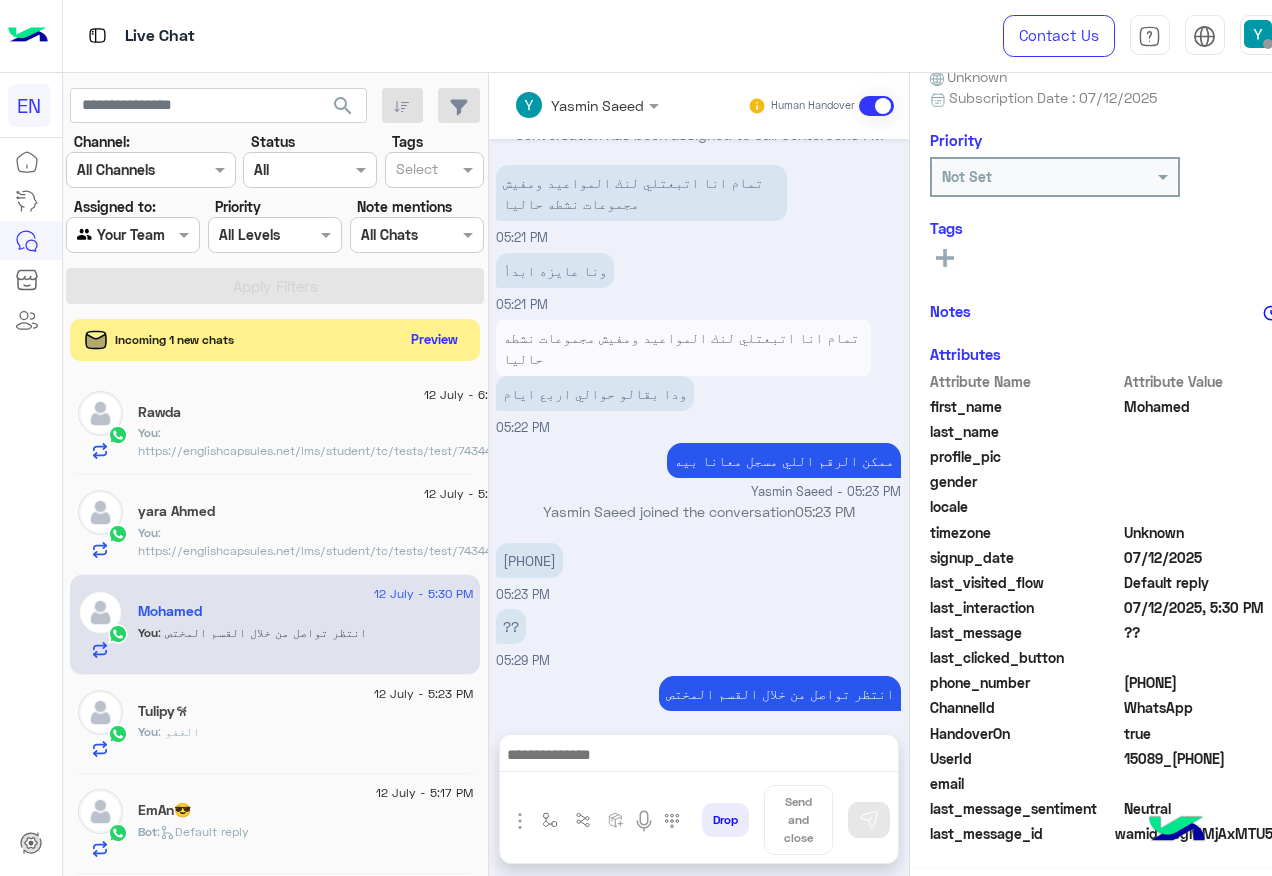 click on "Preview" 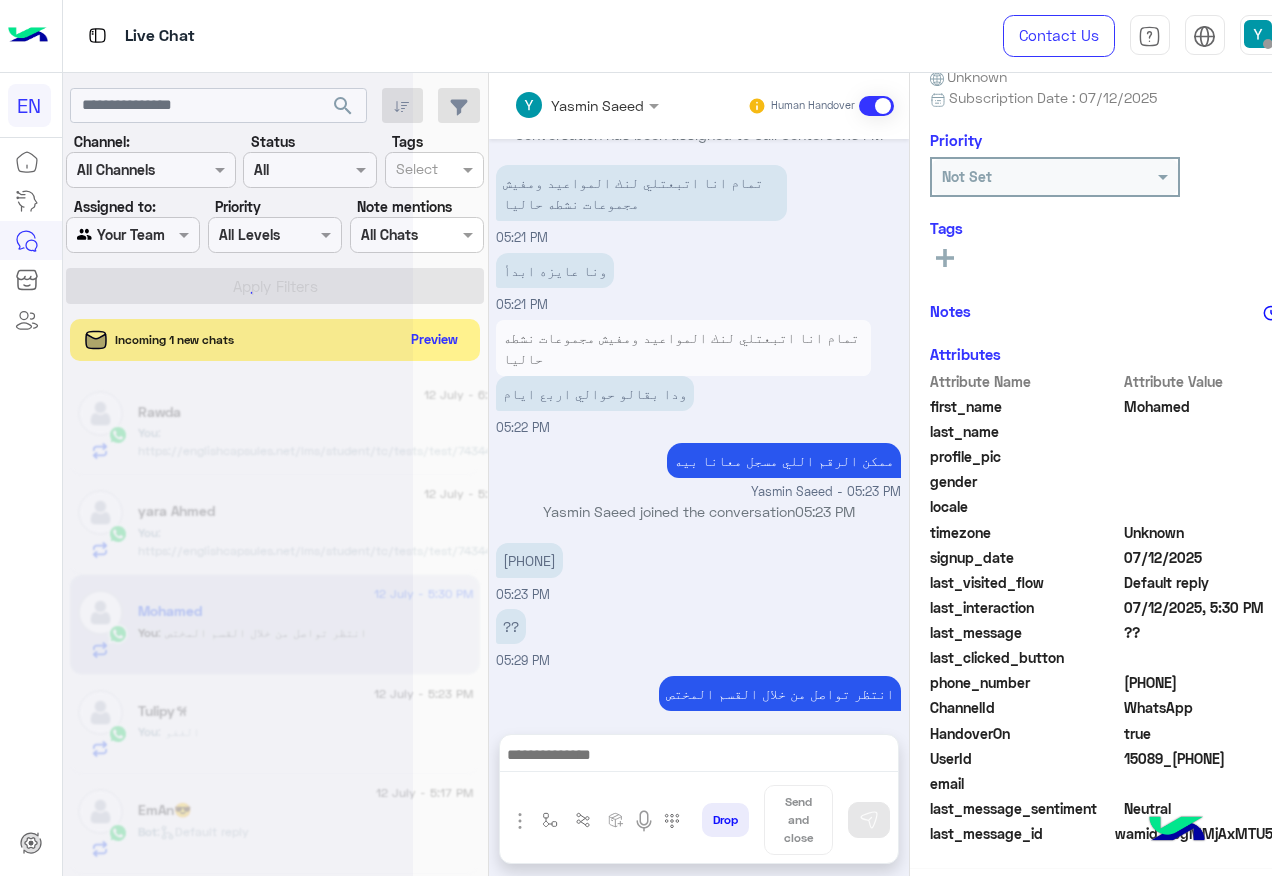 scroll, scrollTop: 200, scrollLeft: 0, axis: vertical 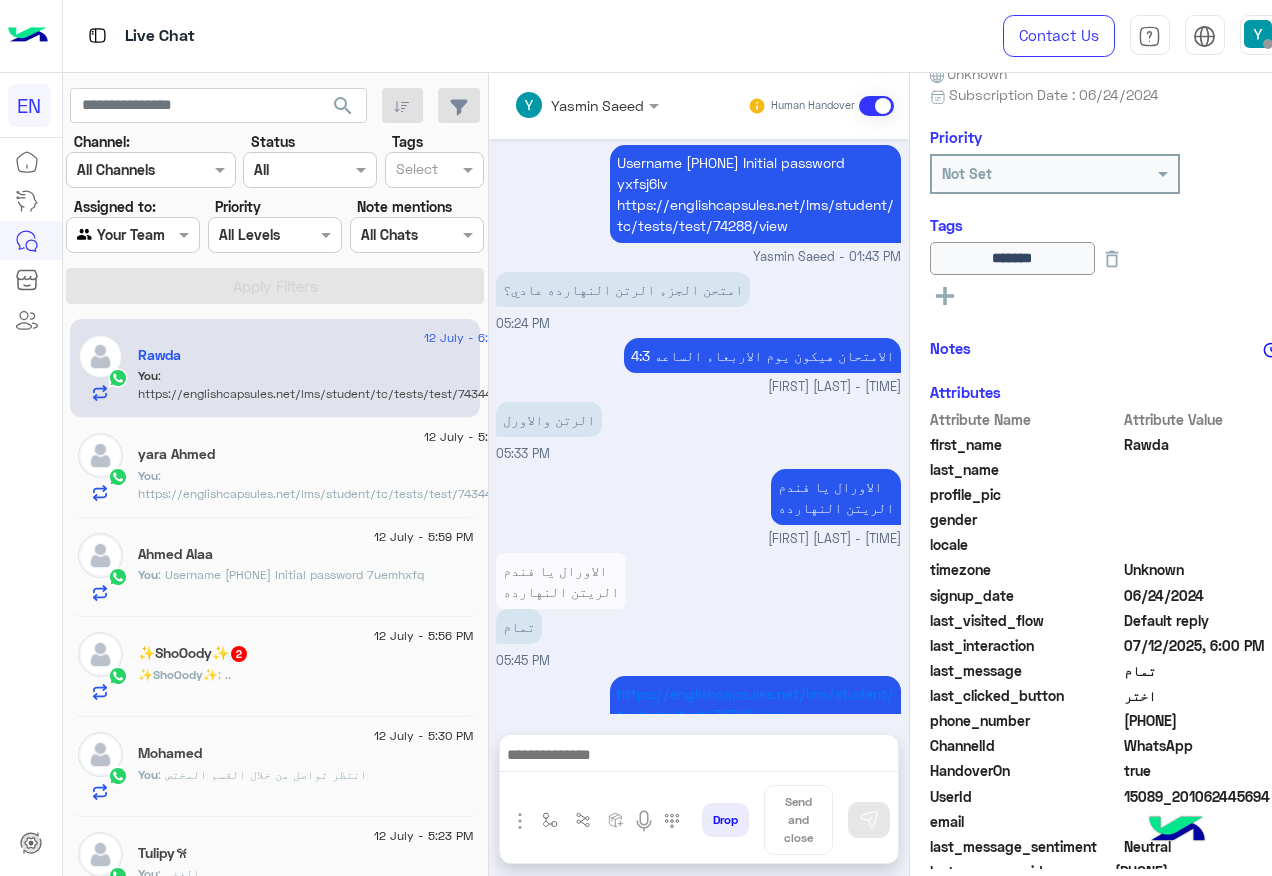 click on ": Username
01097020929
Initial password
7uemhxfq" 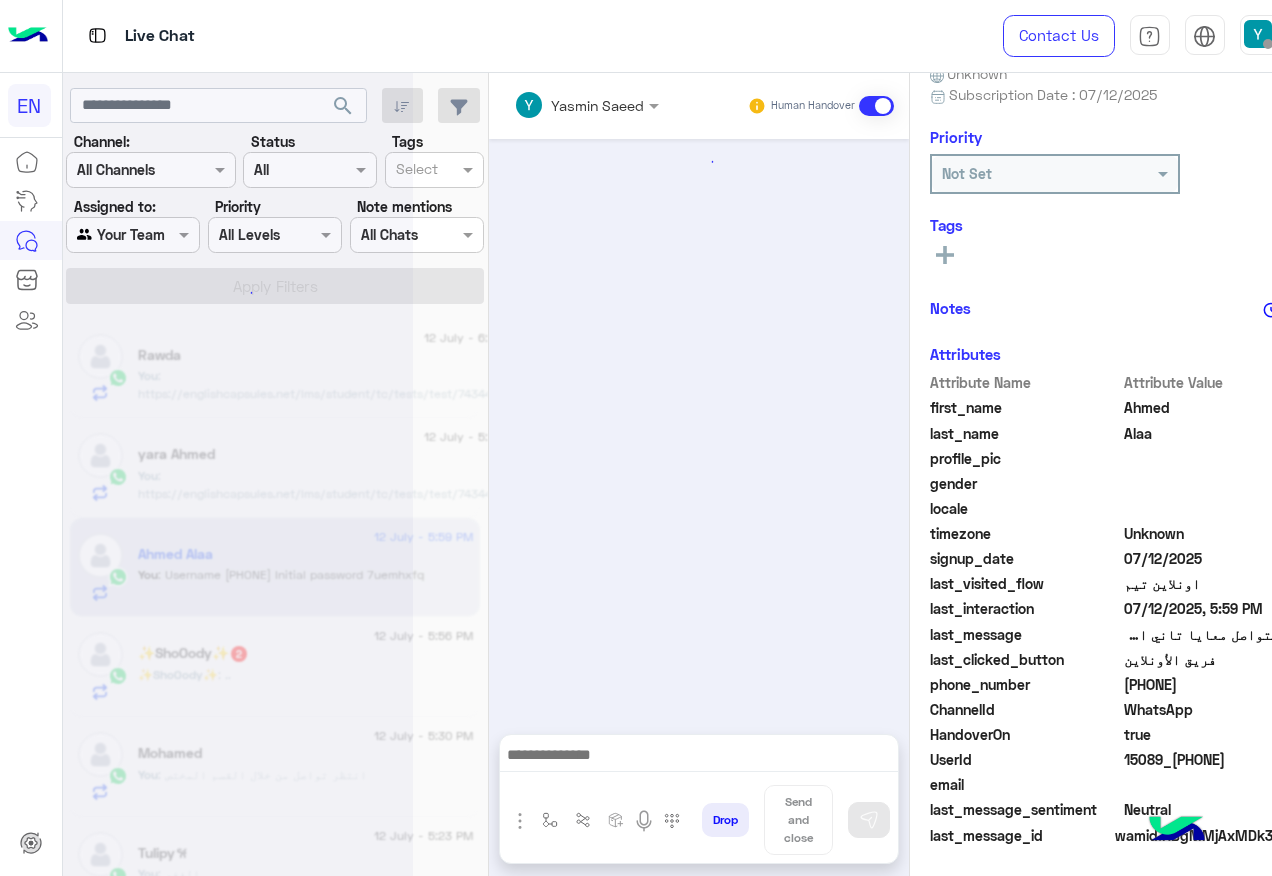 scroll, scrollTop: 1260, scrollLeft: 0, axis: vertical 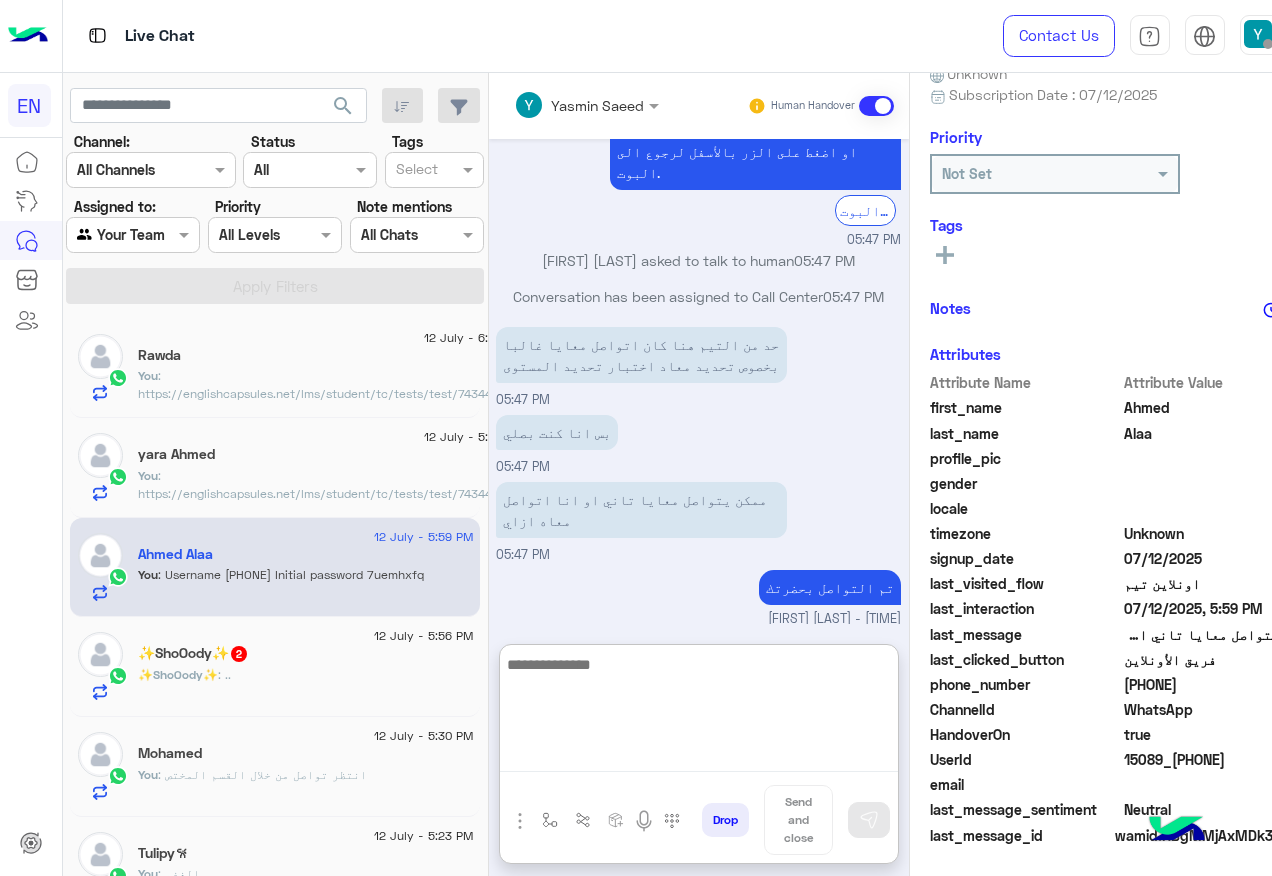 click at bounding box center (699, 712) 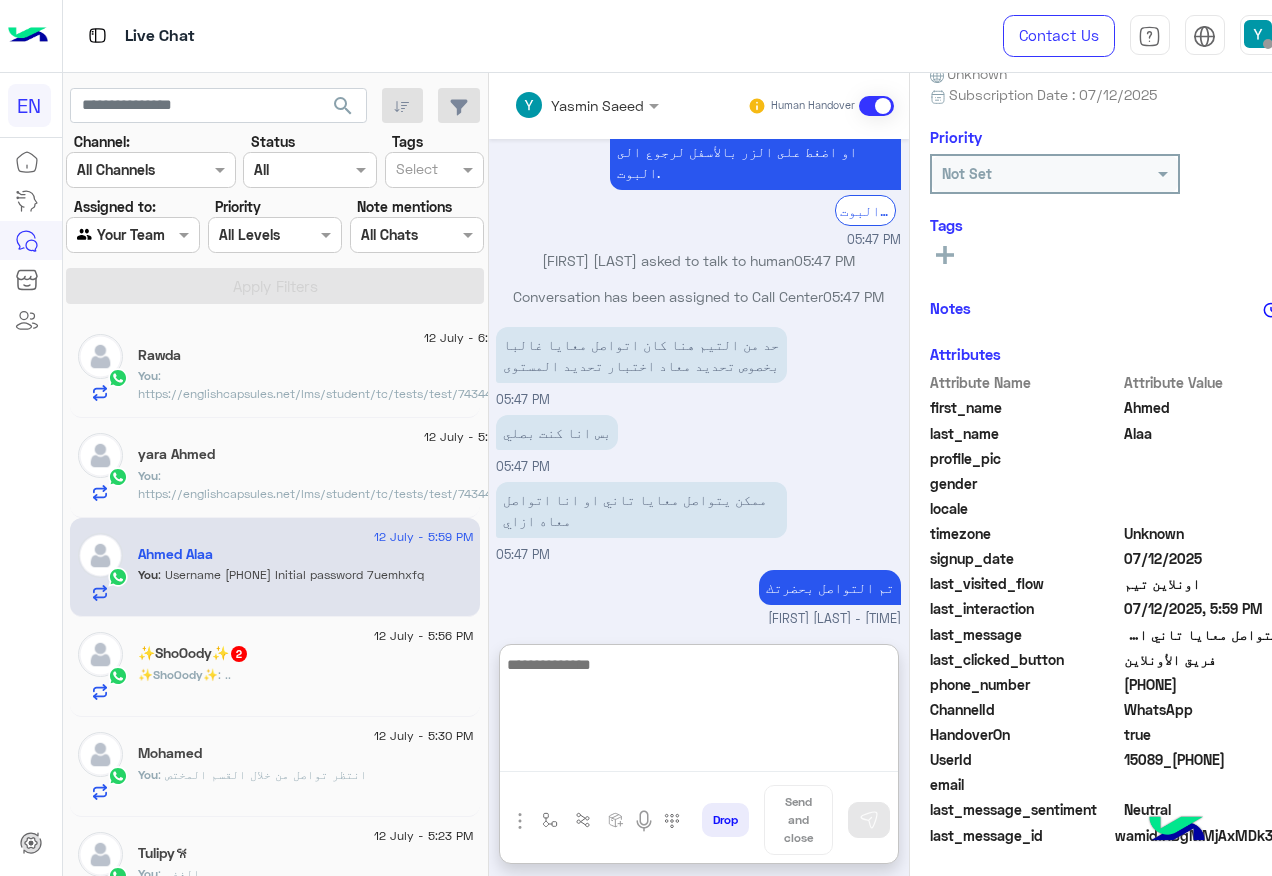 paste on "**********" 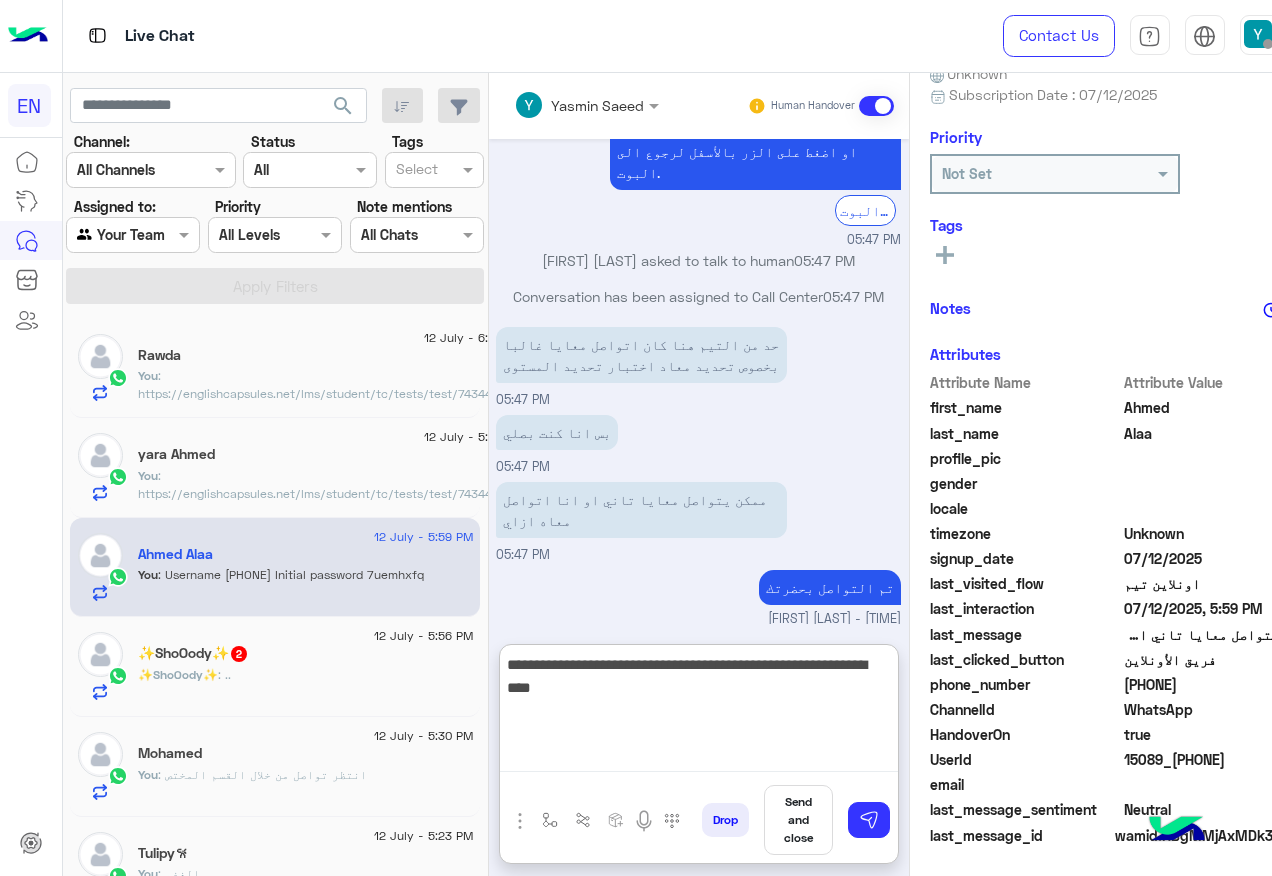 scroll, scrollTop: 1349, scrollLeft: 0, axis: vertical 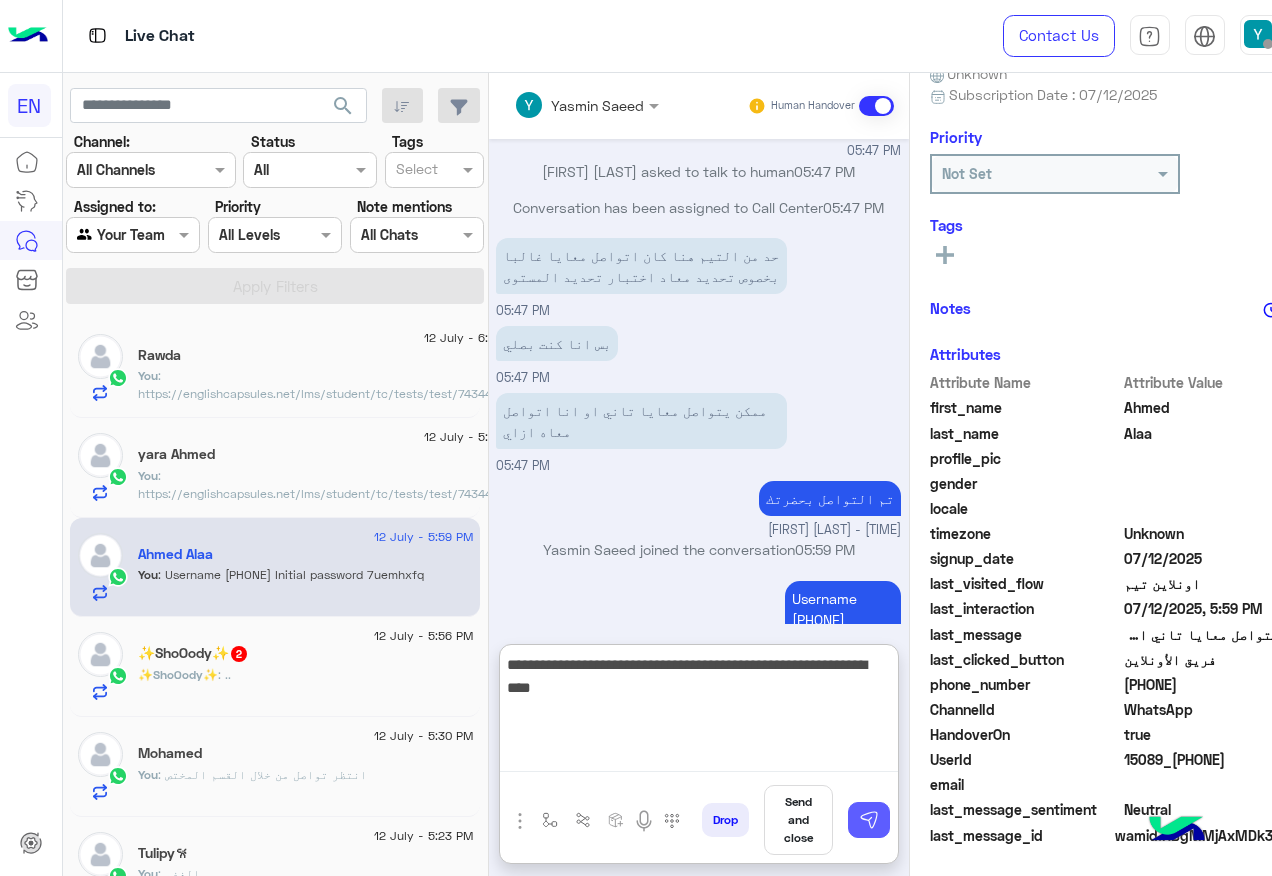type on "**********" 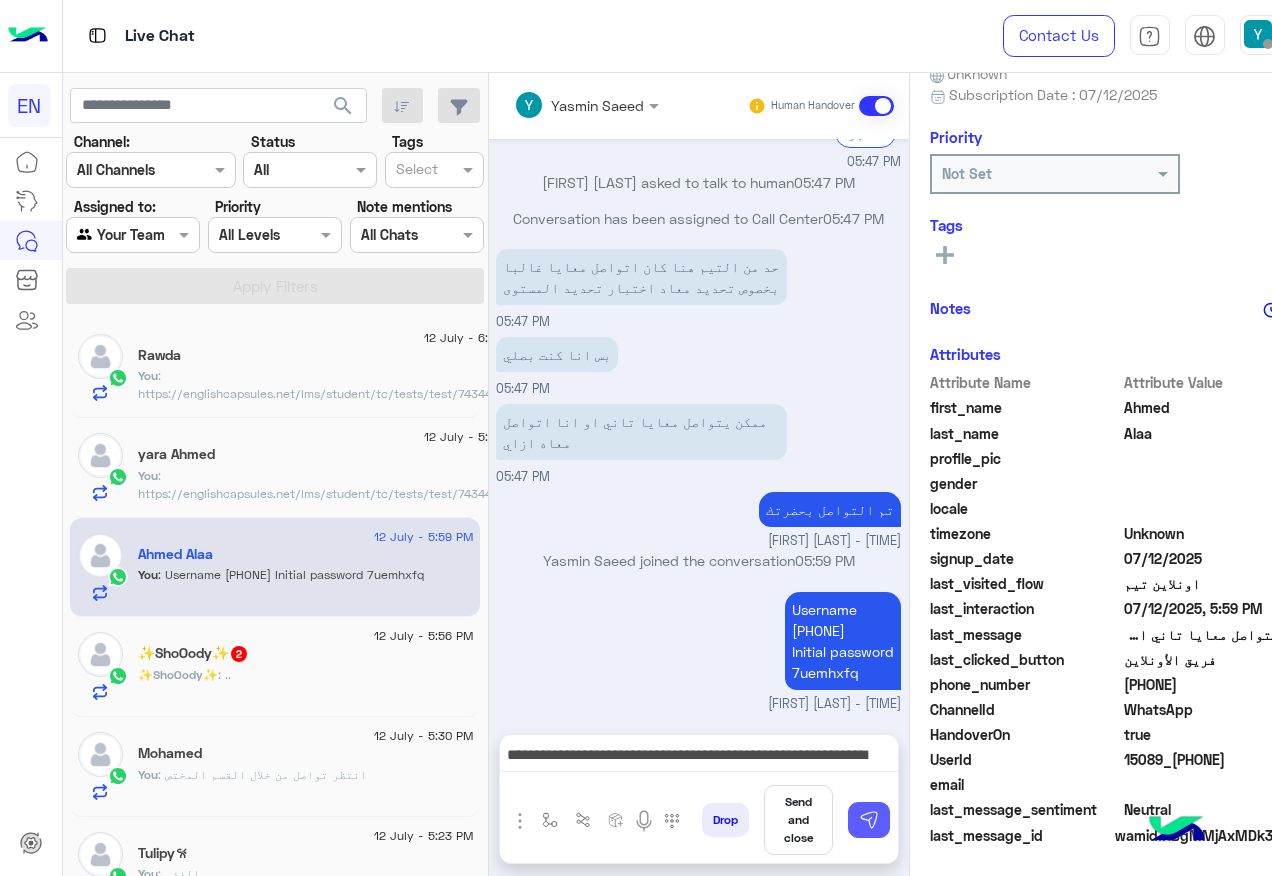 click at bounding box center (869, 820) 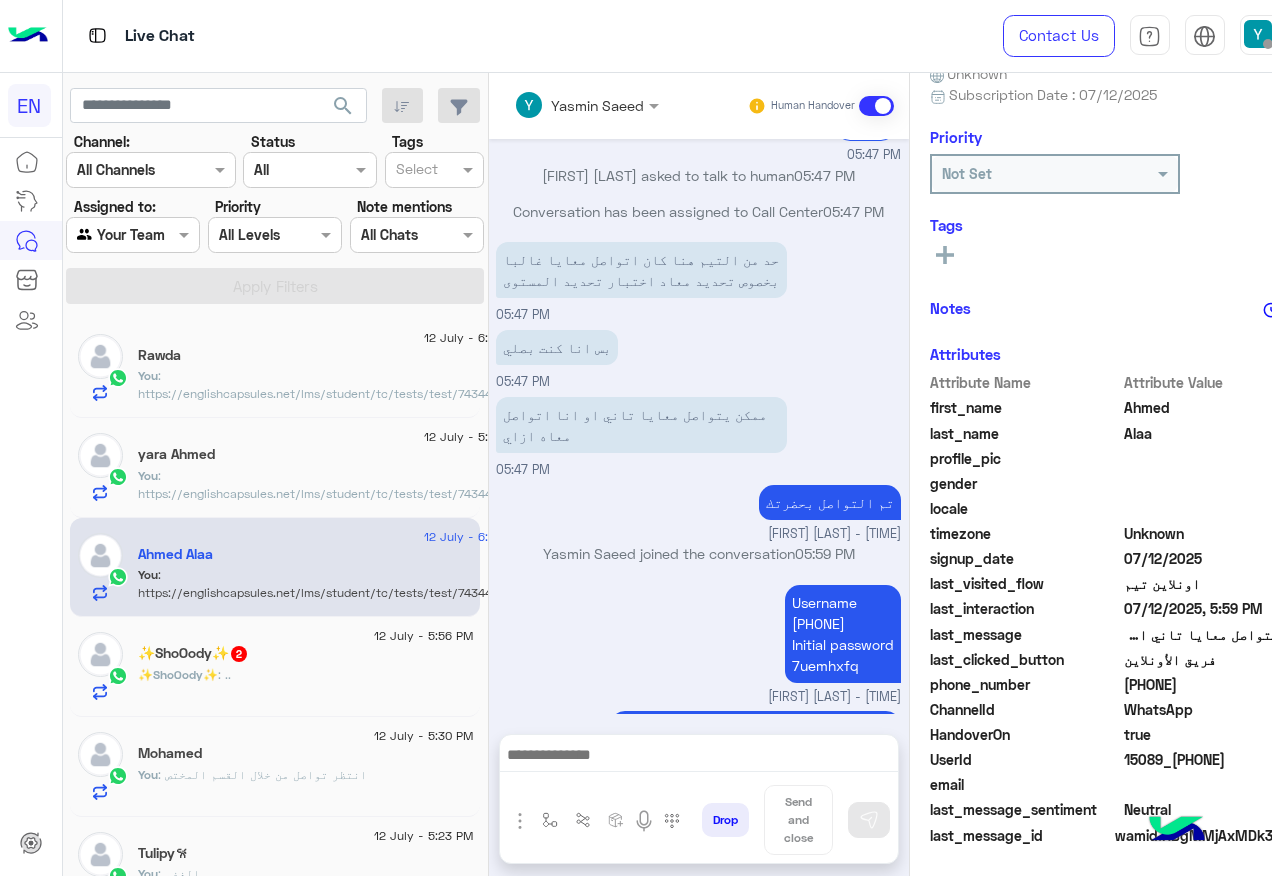 click on ": https://englishcapsules.net/lms/student/tc/tests/test/74344/view" 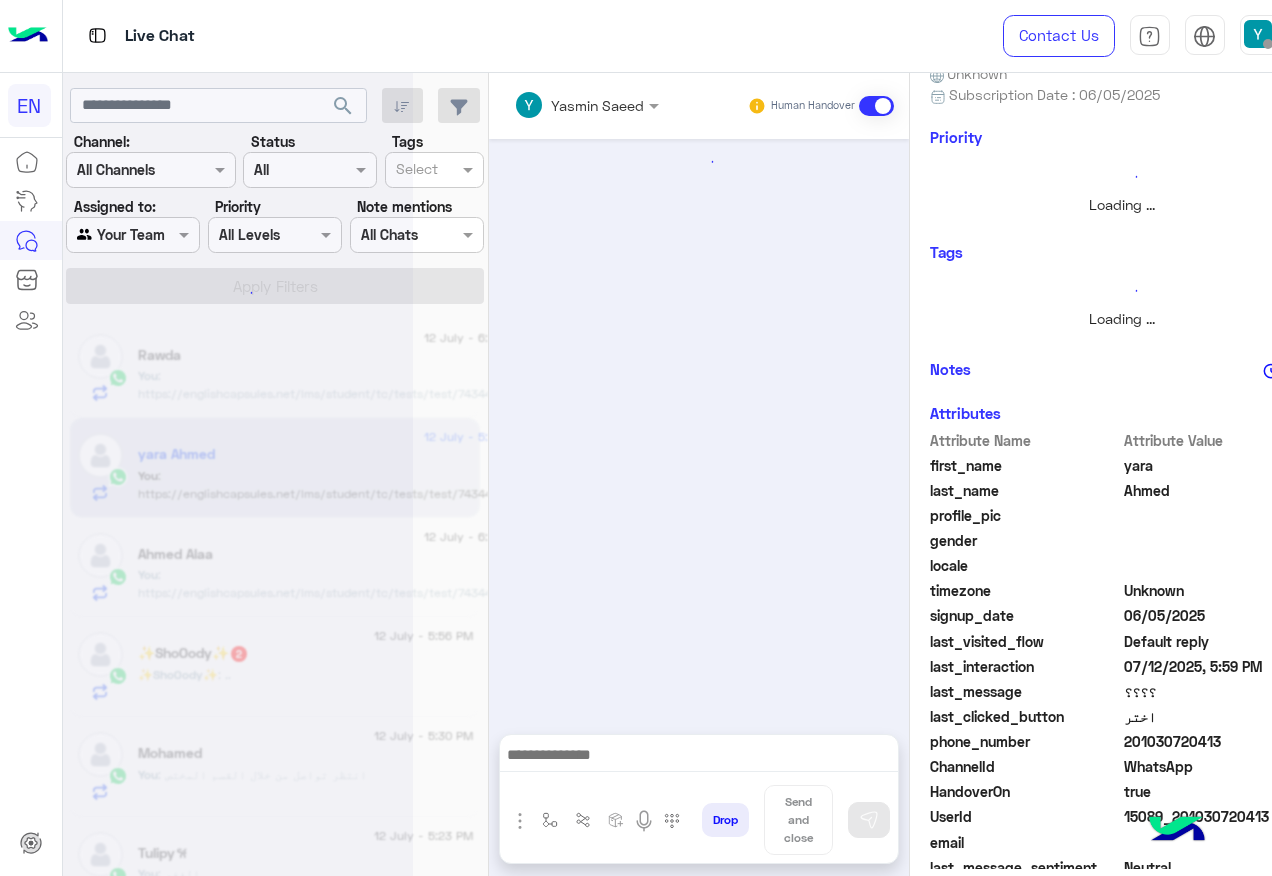 scroll, scrollTop: 0, scrollLeft: 0, axis: both 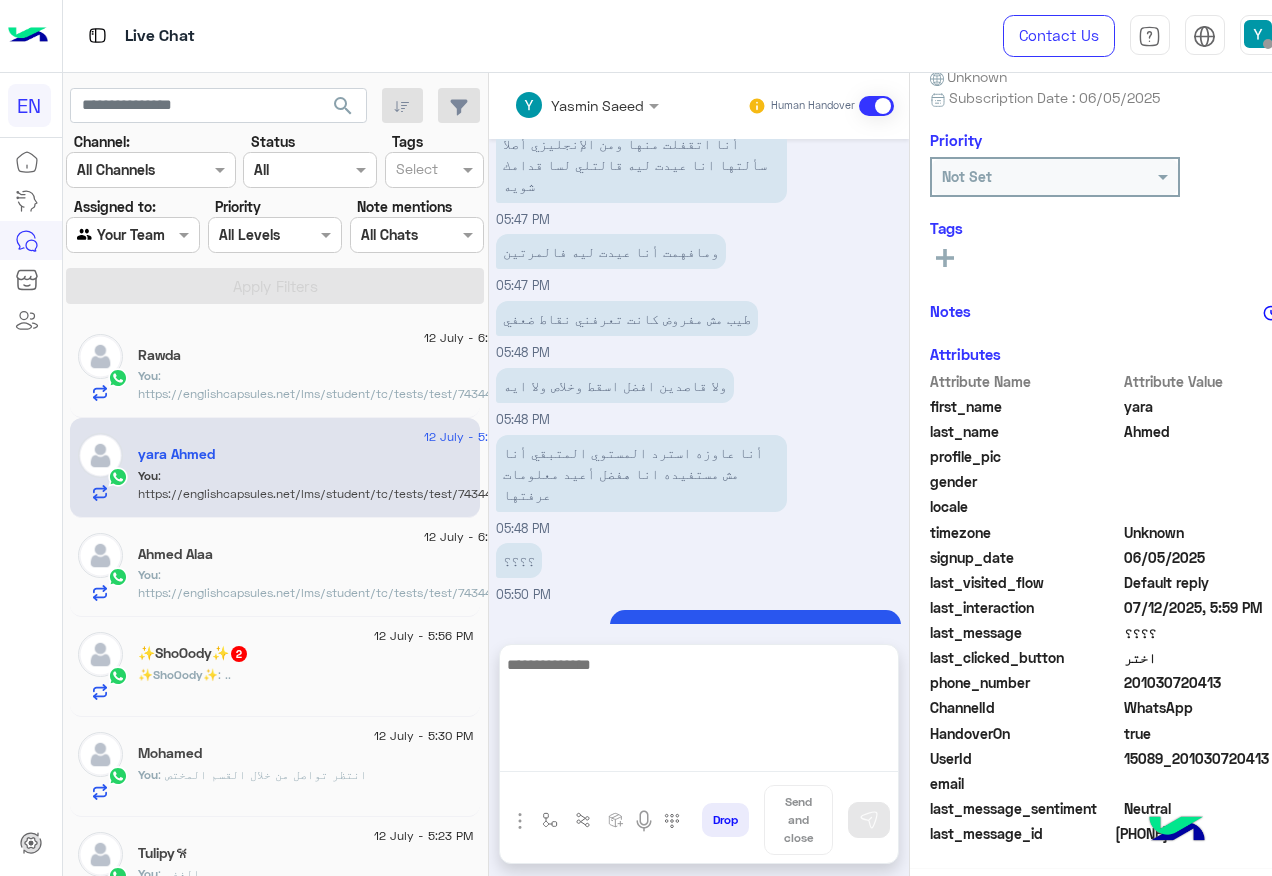 click at bounding box center [699, 712] 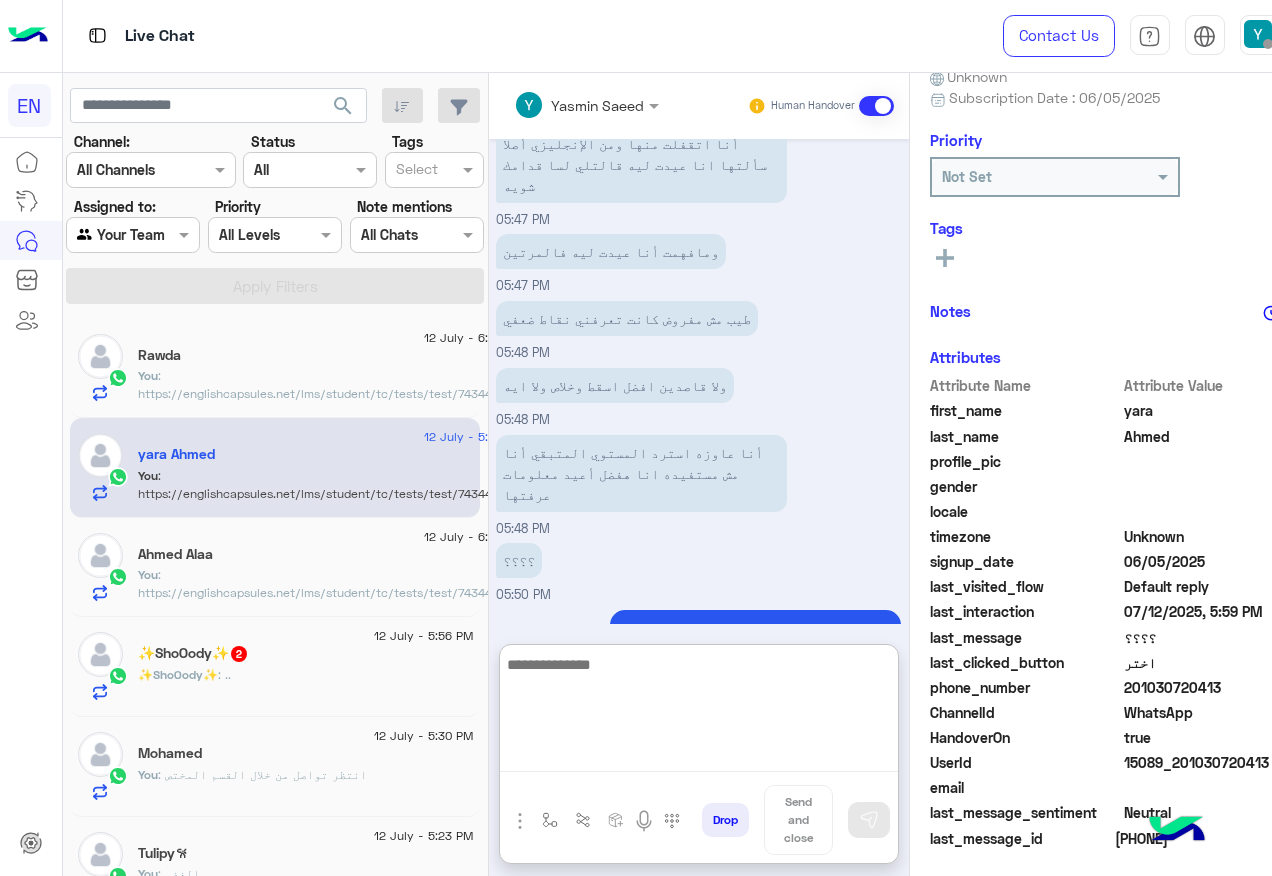 scroll, scrollTop: 200, scrollLeft: 0, axis: vertical 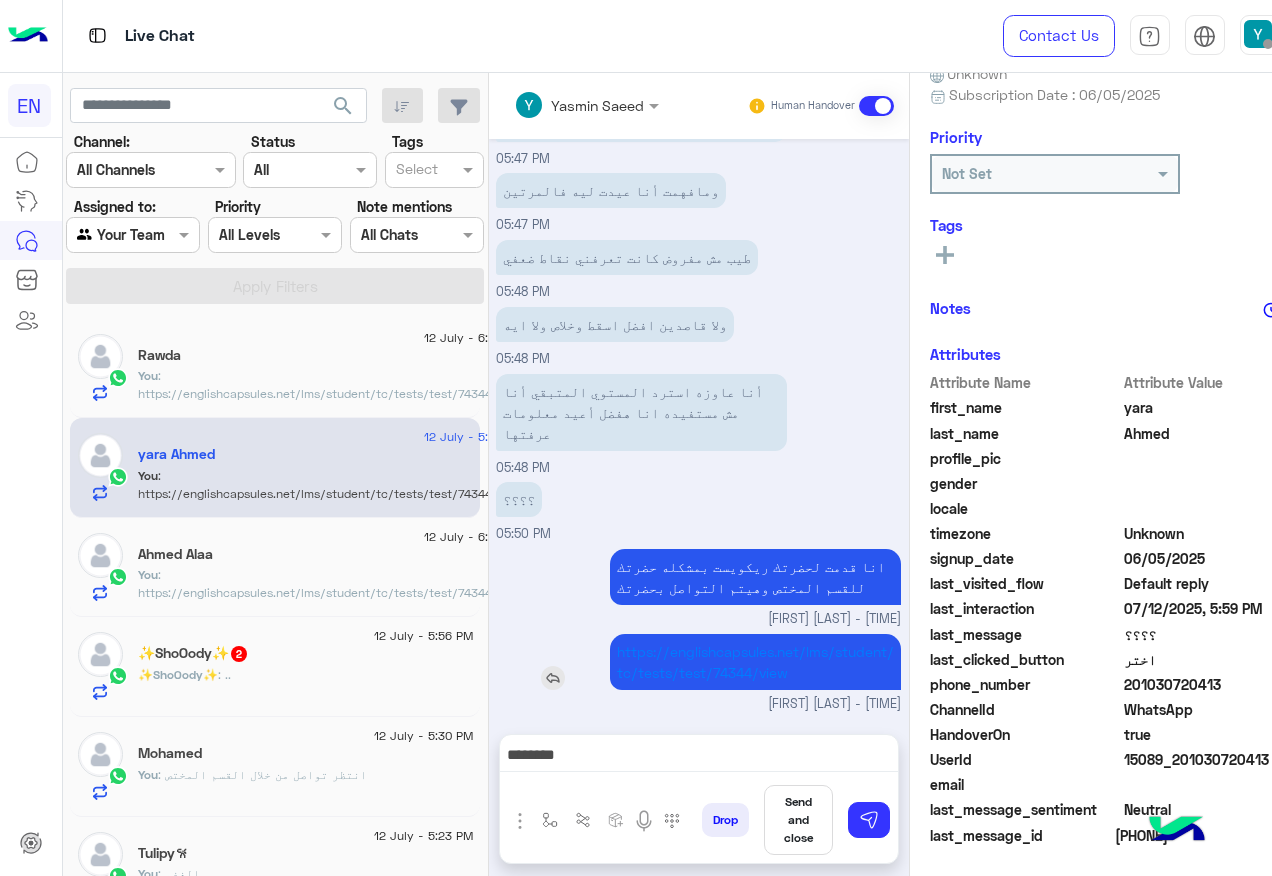 click on "https://englishcapsules.net/lms/student/tc/tests/test/74344/view" at bounding box center (698, 662) 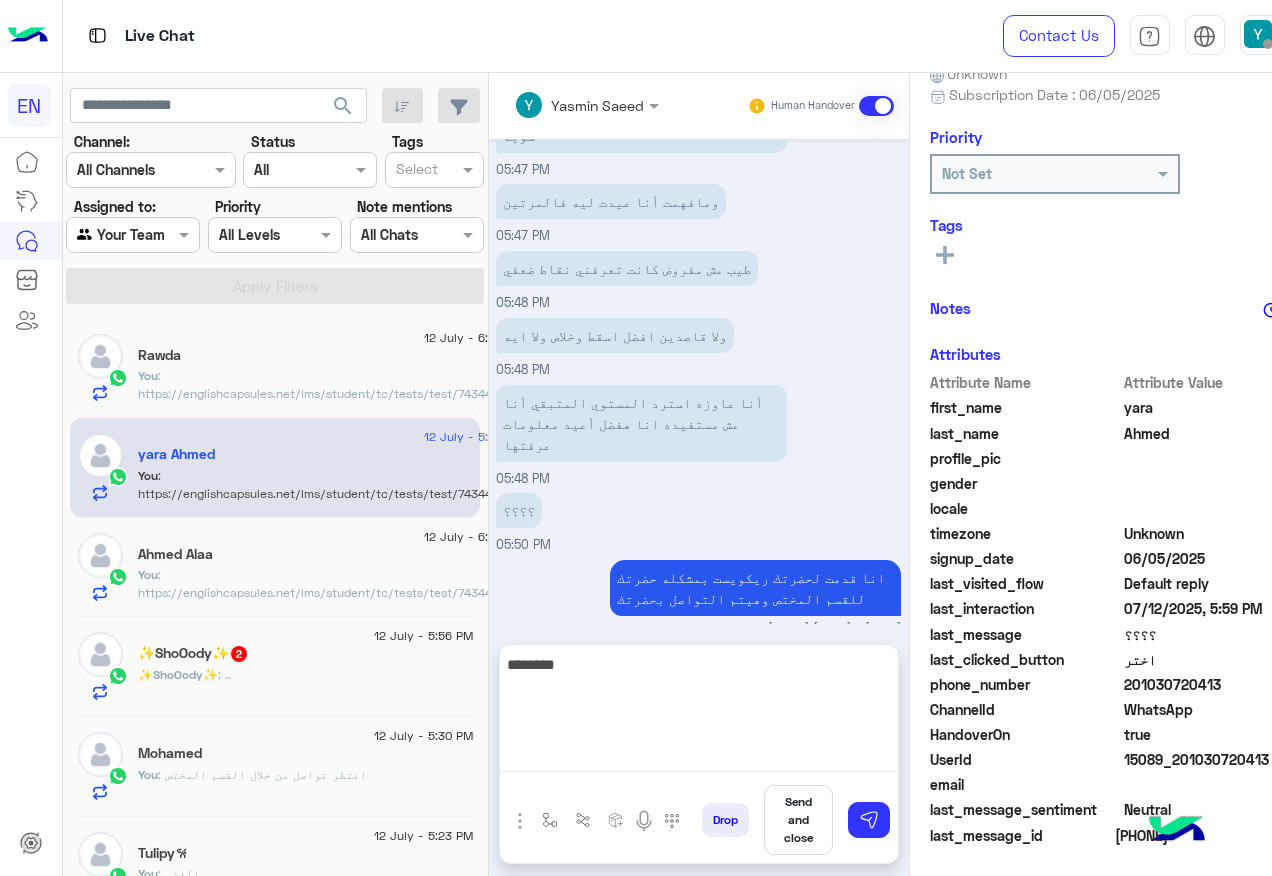 click on "*******" at bounding box center [699, 712] 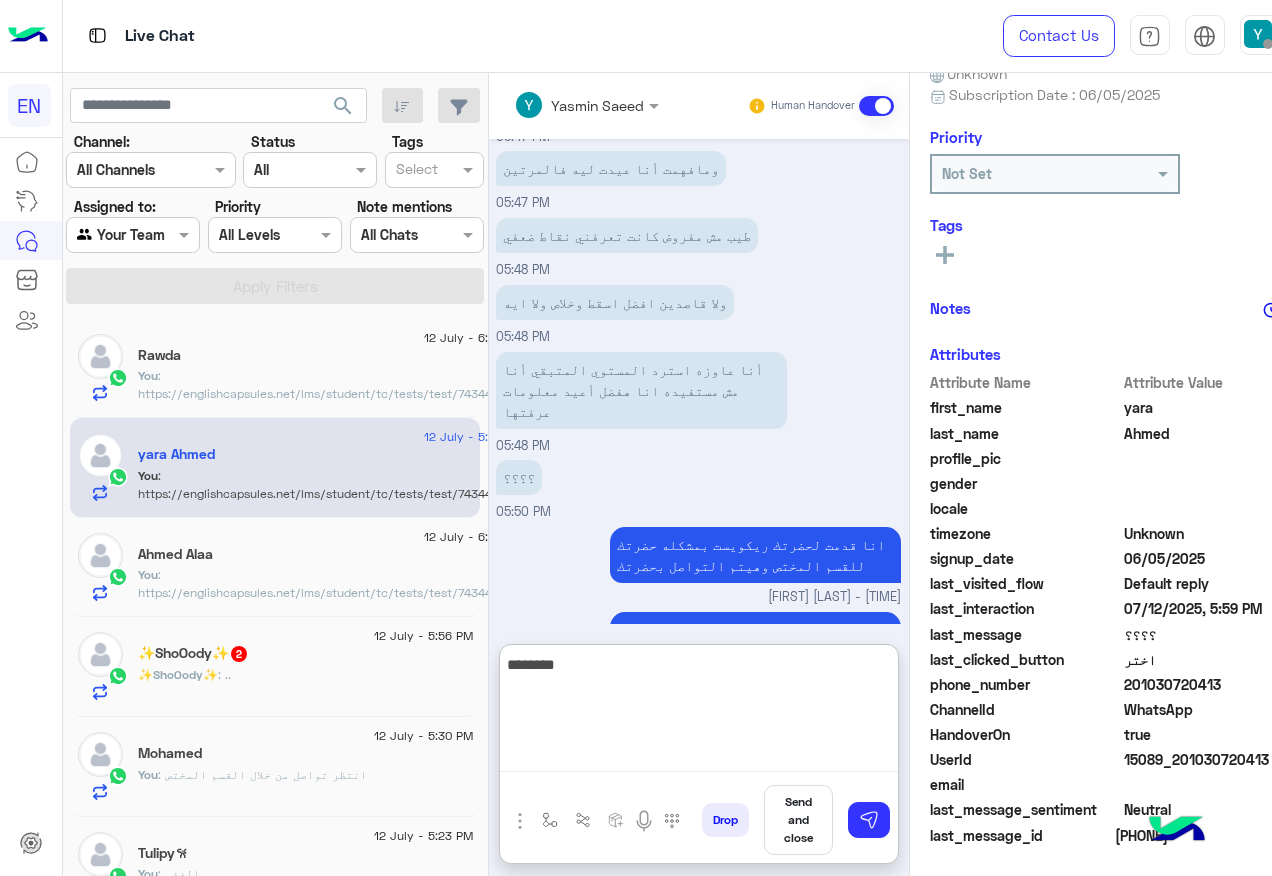 scroll, scrollTop: 1366, scrollLeft: 0, axis: vertical 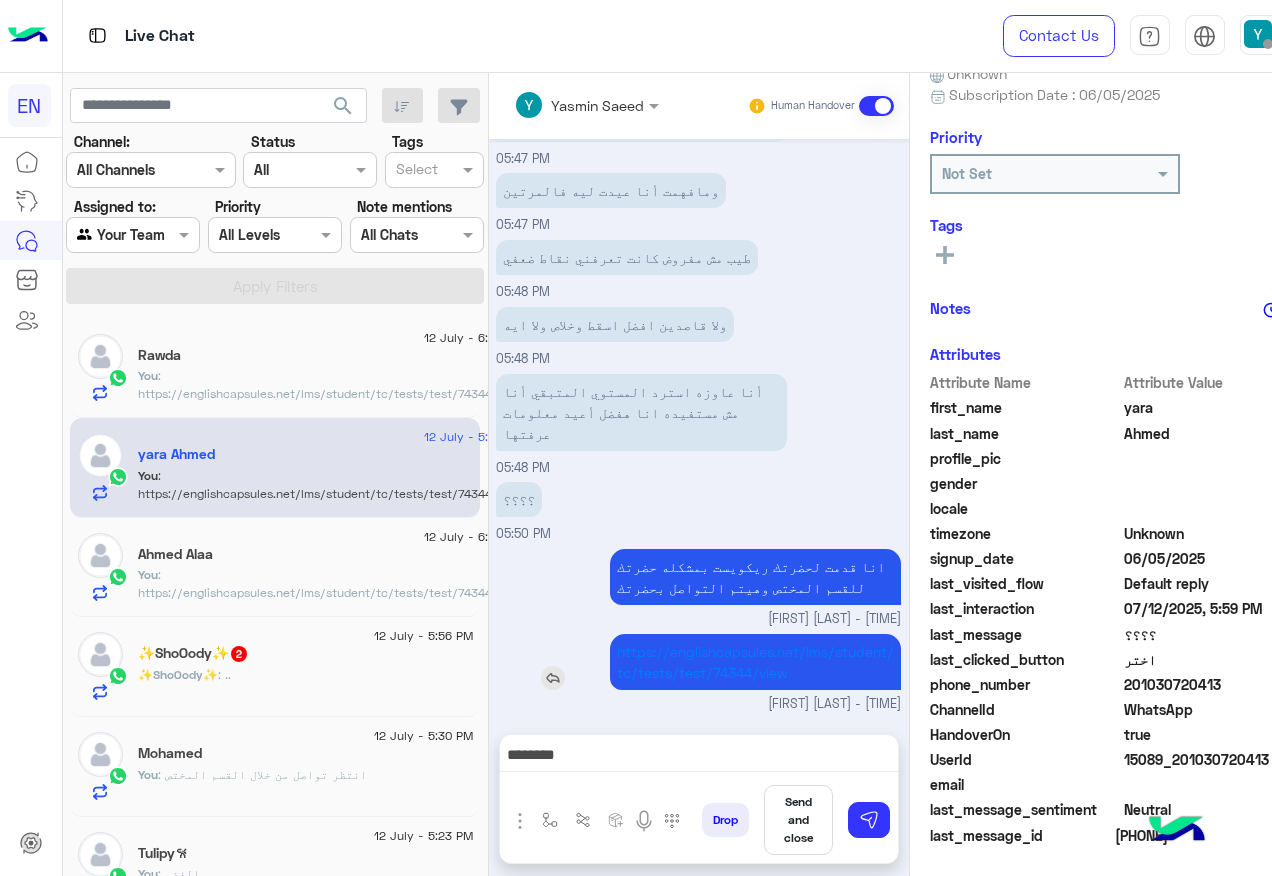 click on "https://englishcapsules.net/lms/student/tc/tests/test/74344/view" at bounding box center (698, 662) 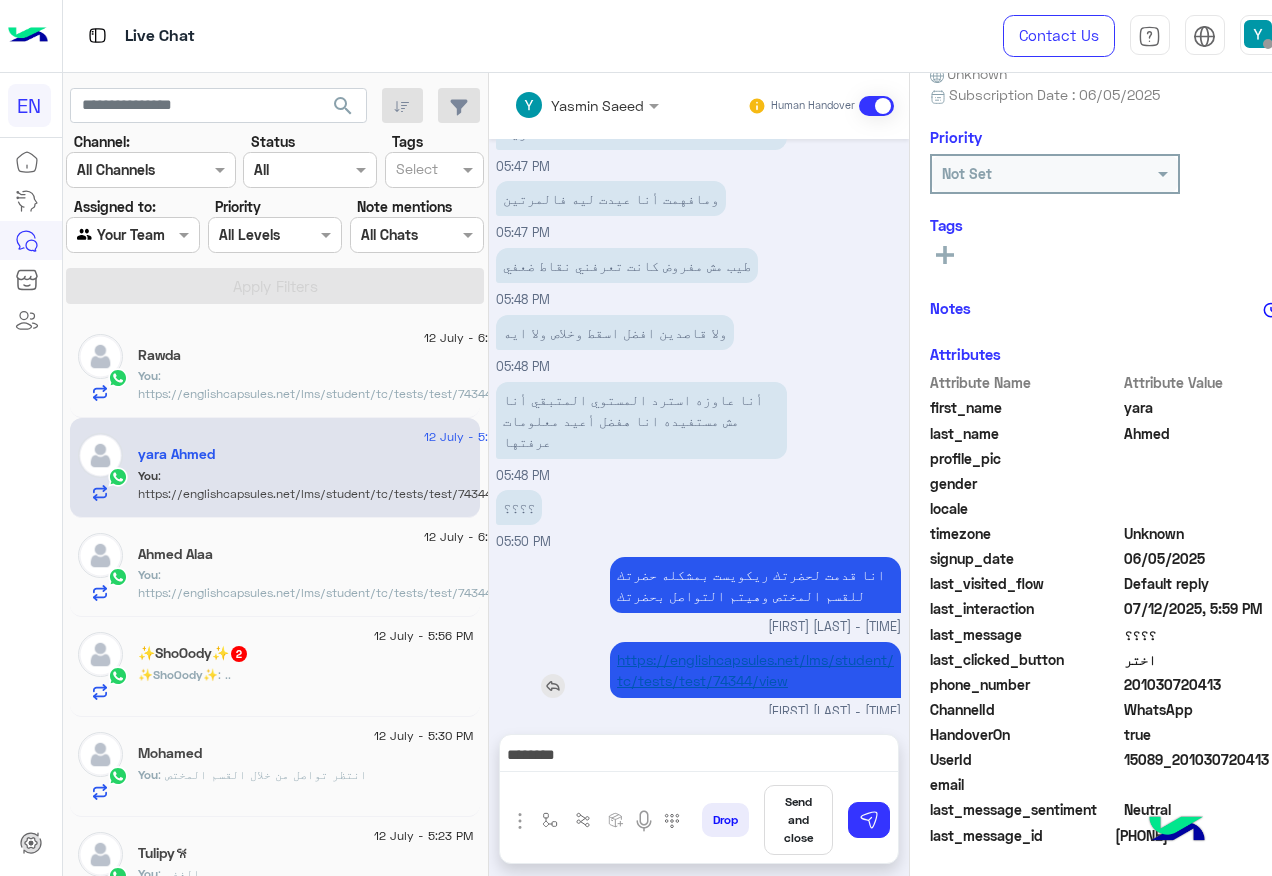 scroll, scrollTop: 1277, scrollLeft: 0, axis: vertical 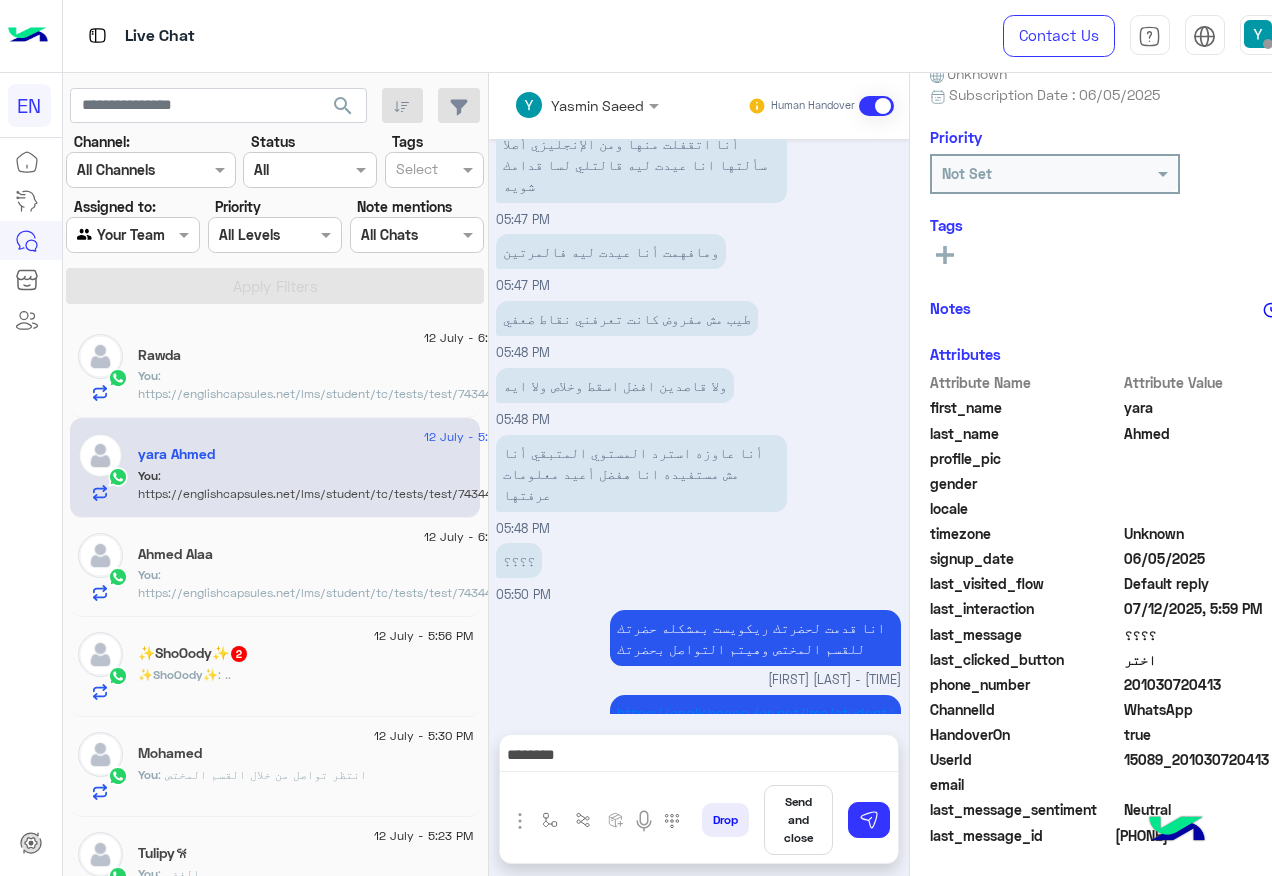 click at bounding box center (553, 739) 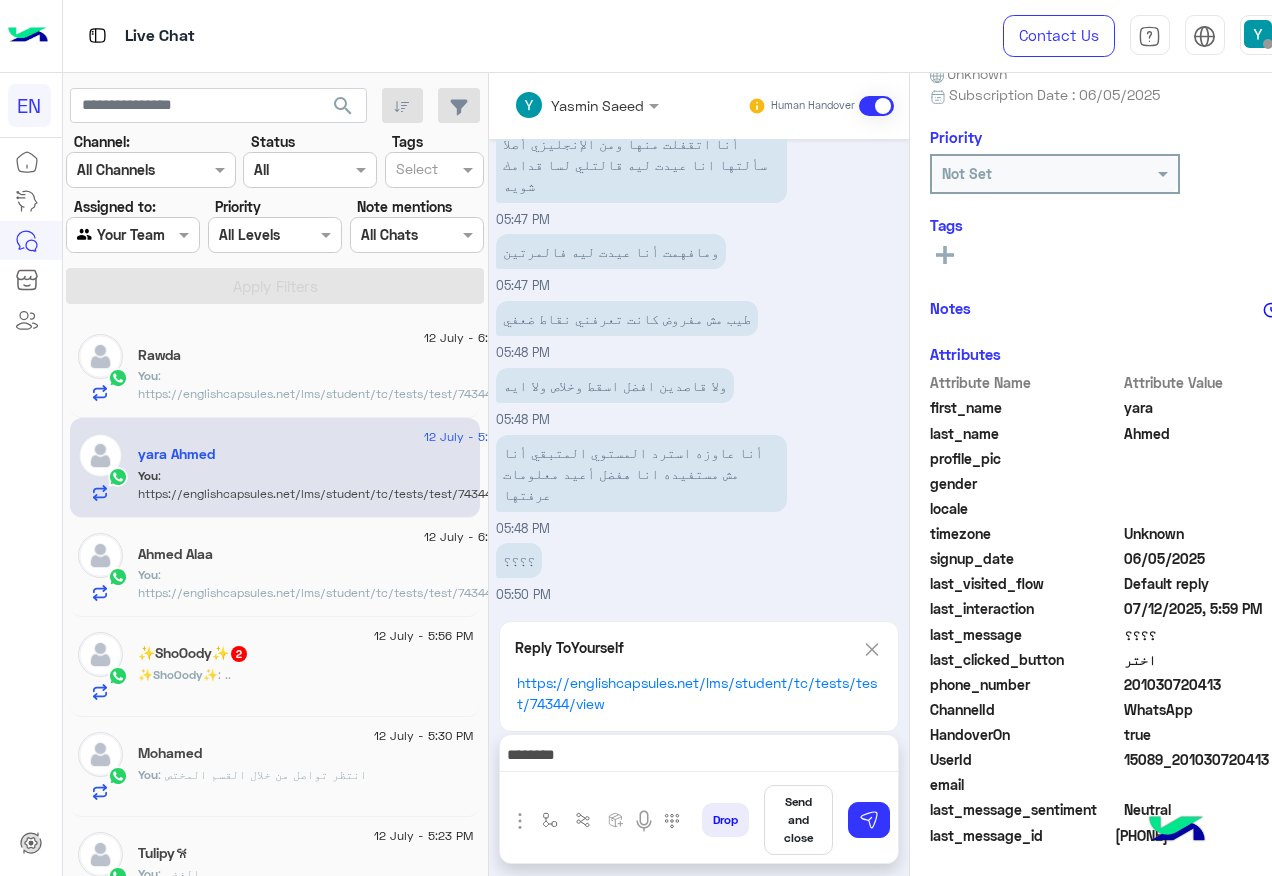 scroll, scrollTop: 1366, scrollLeft: 0, axis: vertical 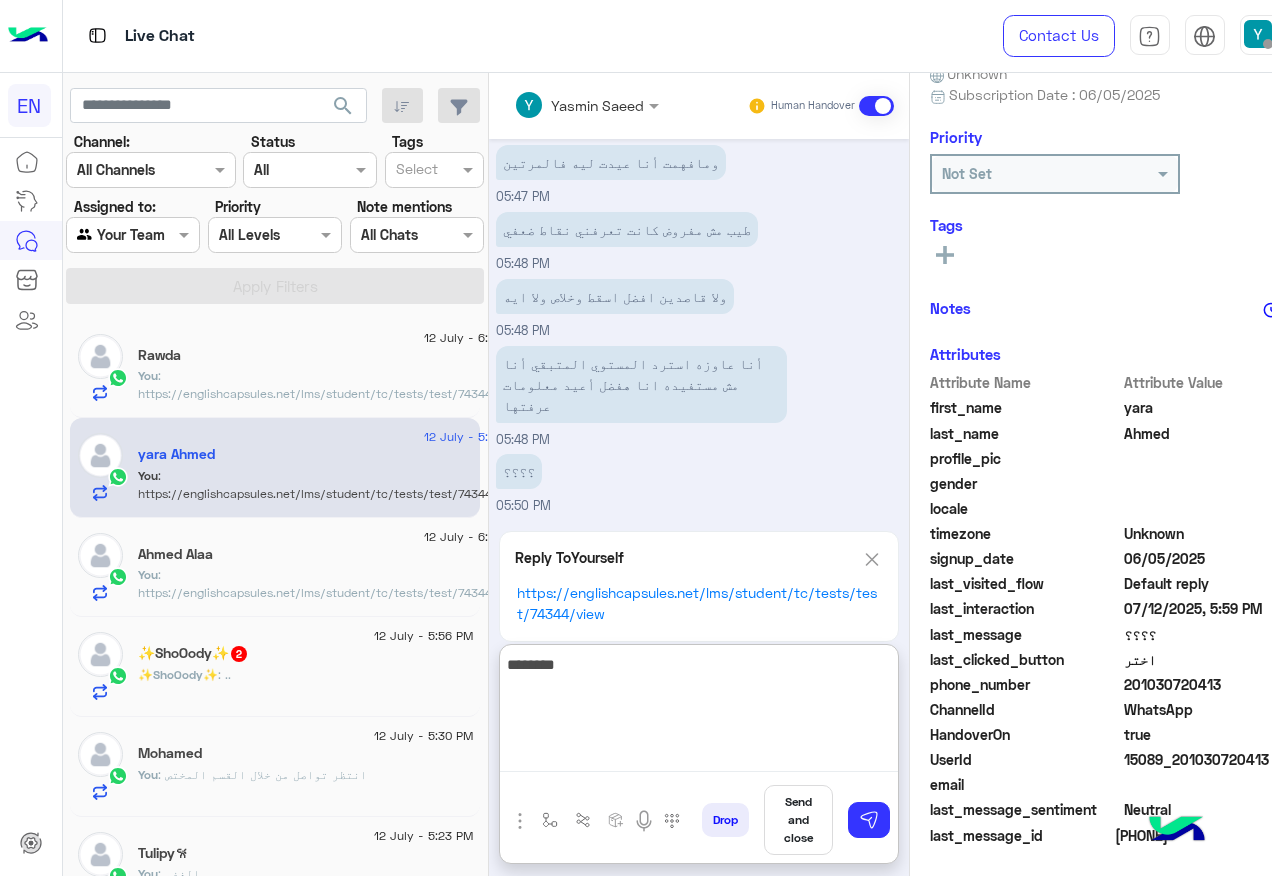 click on "*******" at bounding box center [699, 712] 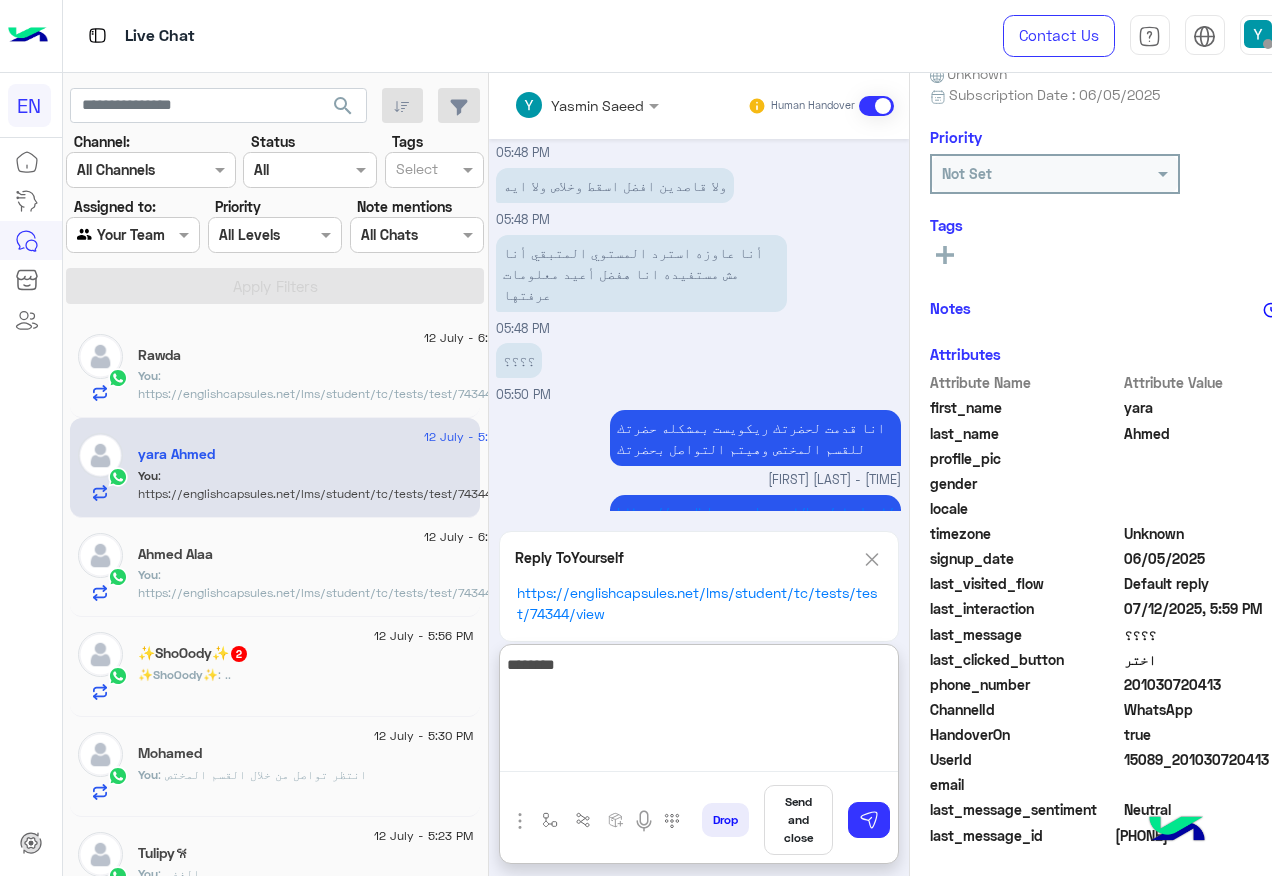 scroll, scrollTop: 1479, scrollLeft: 0, axis: vertical 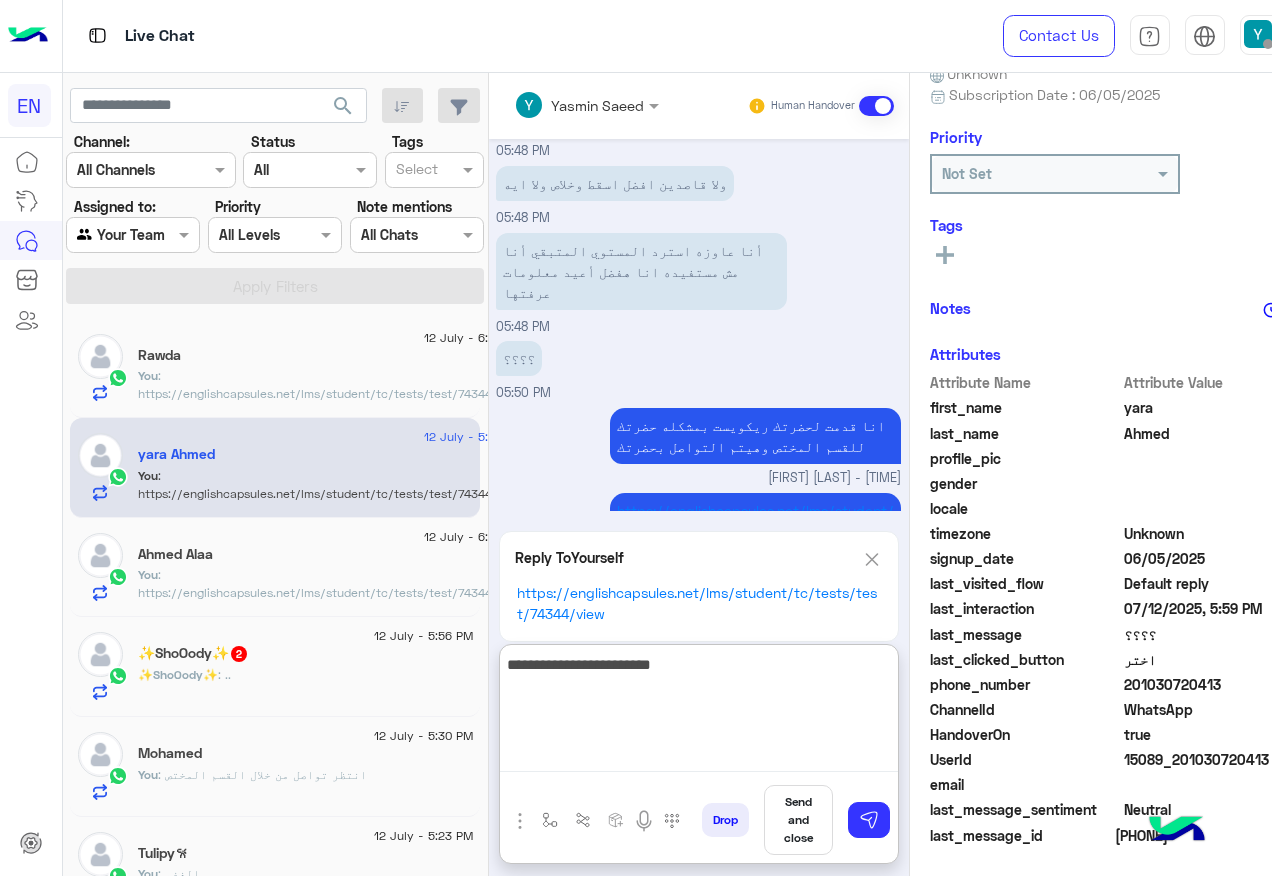 type on "**********" 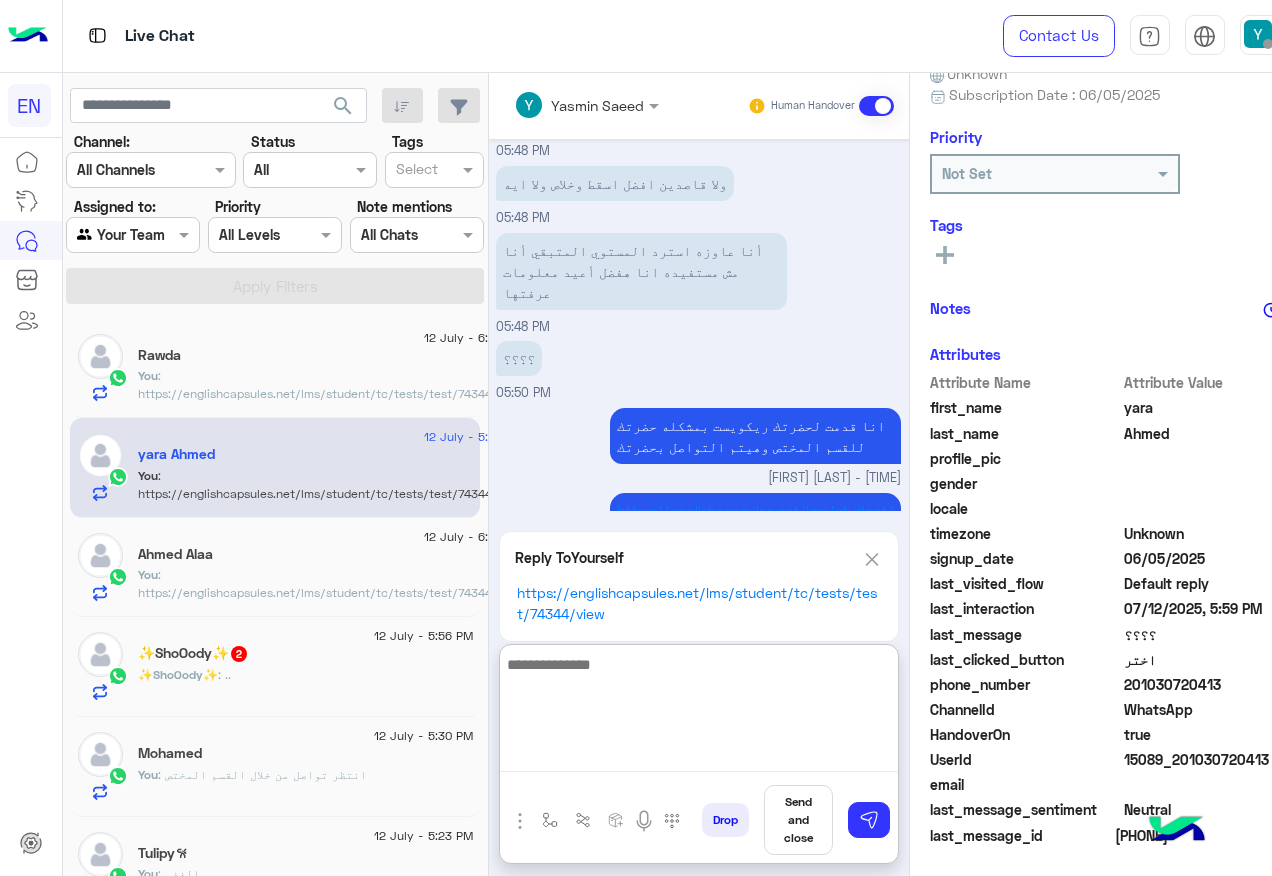 scroll, scrollTop: 1487, scrollLeft: 0, axis: vertical 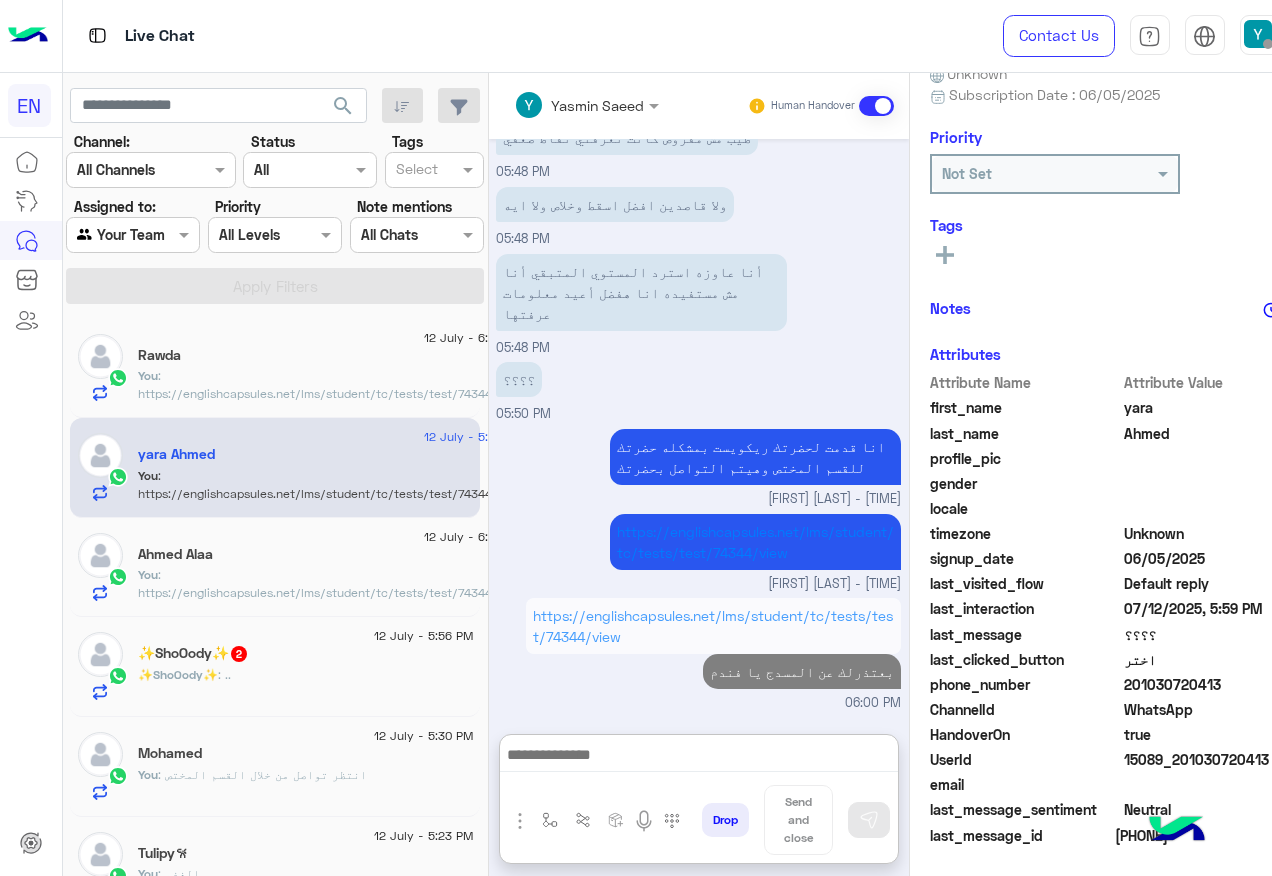 click on "You  : https://englishcapsules.net/lms/student/tc/tests/test/74344/view" 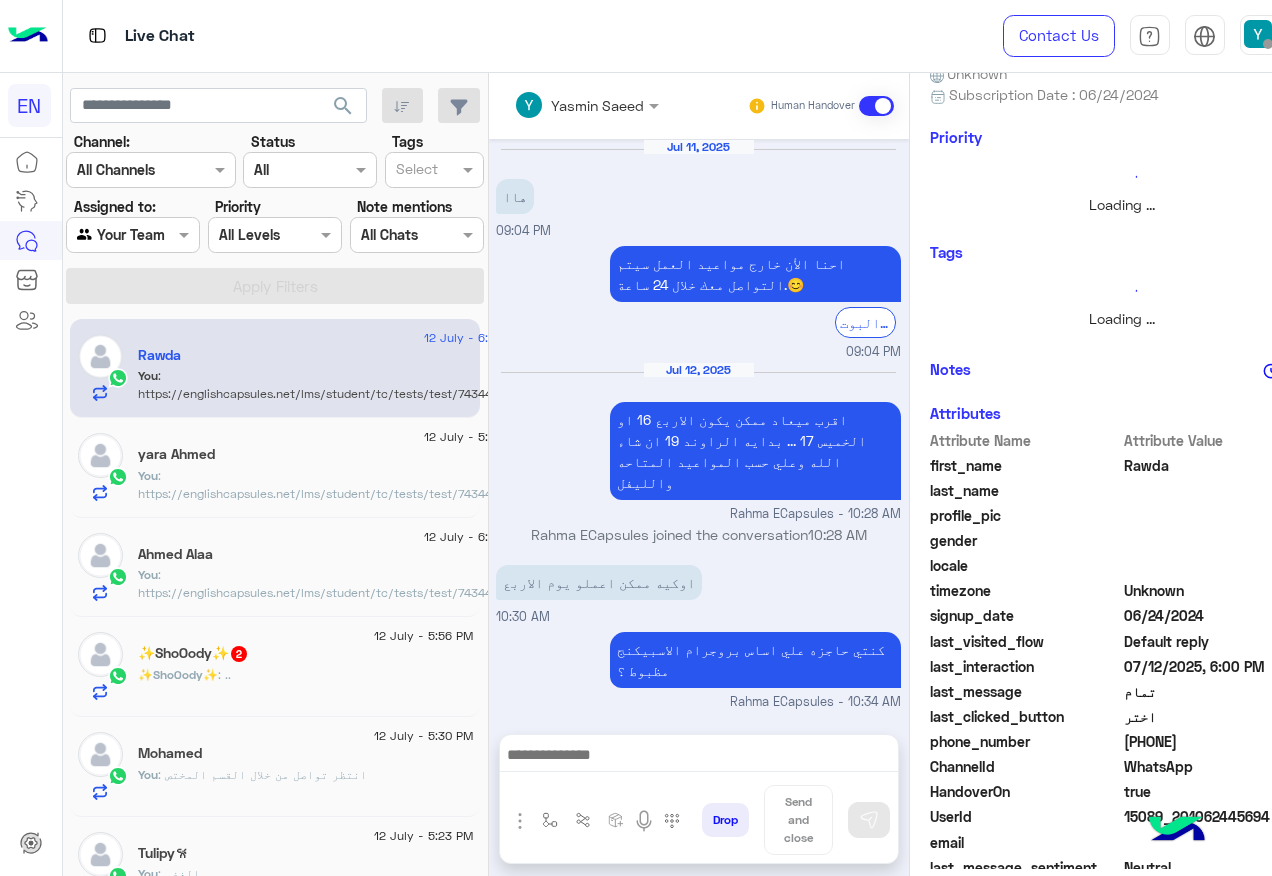scroll, scrollTop: 1333, scrollLeft: 0, axis: vertical 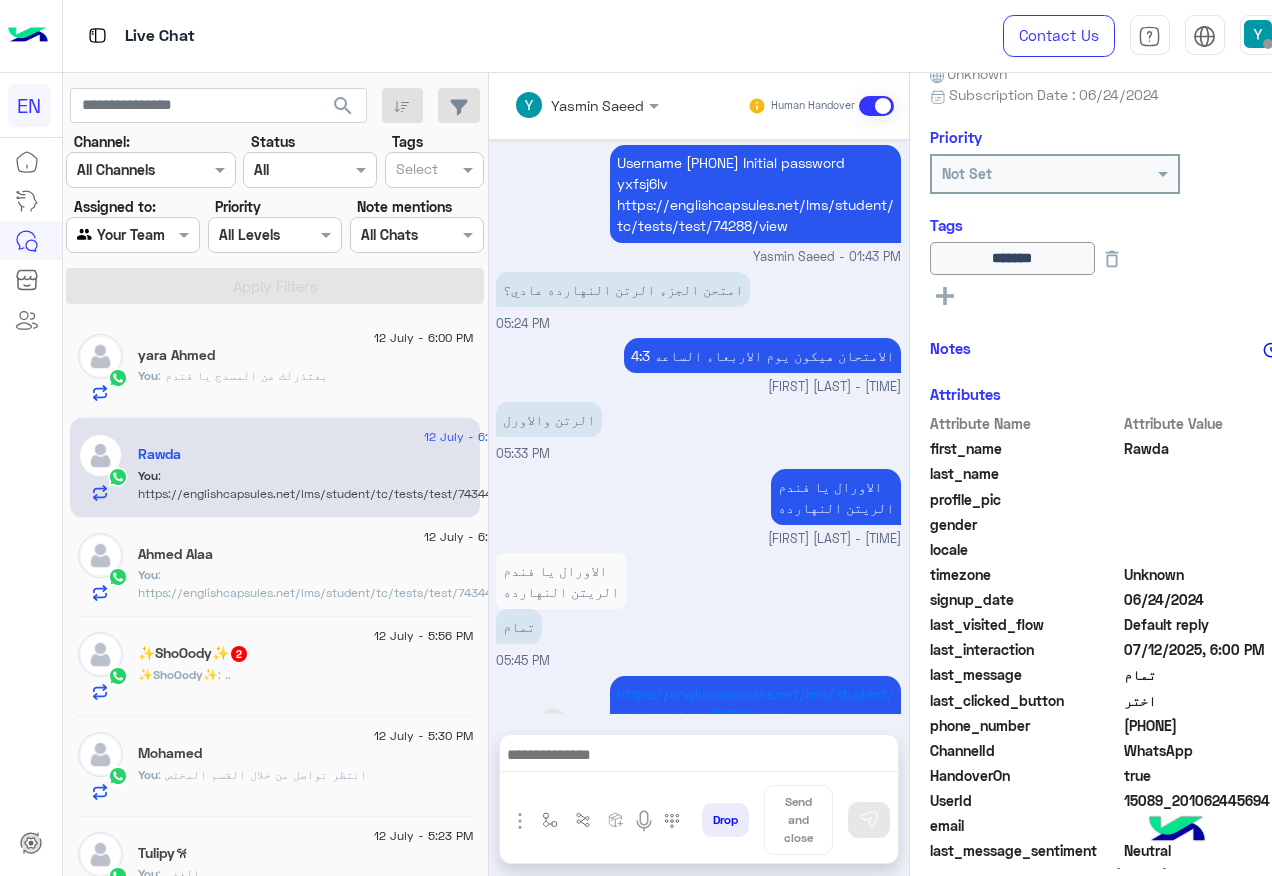 click at bounding box center (553, 720) 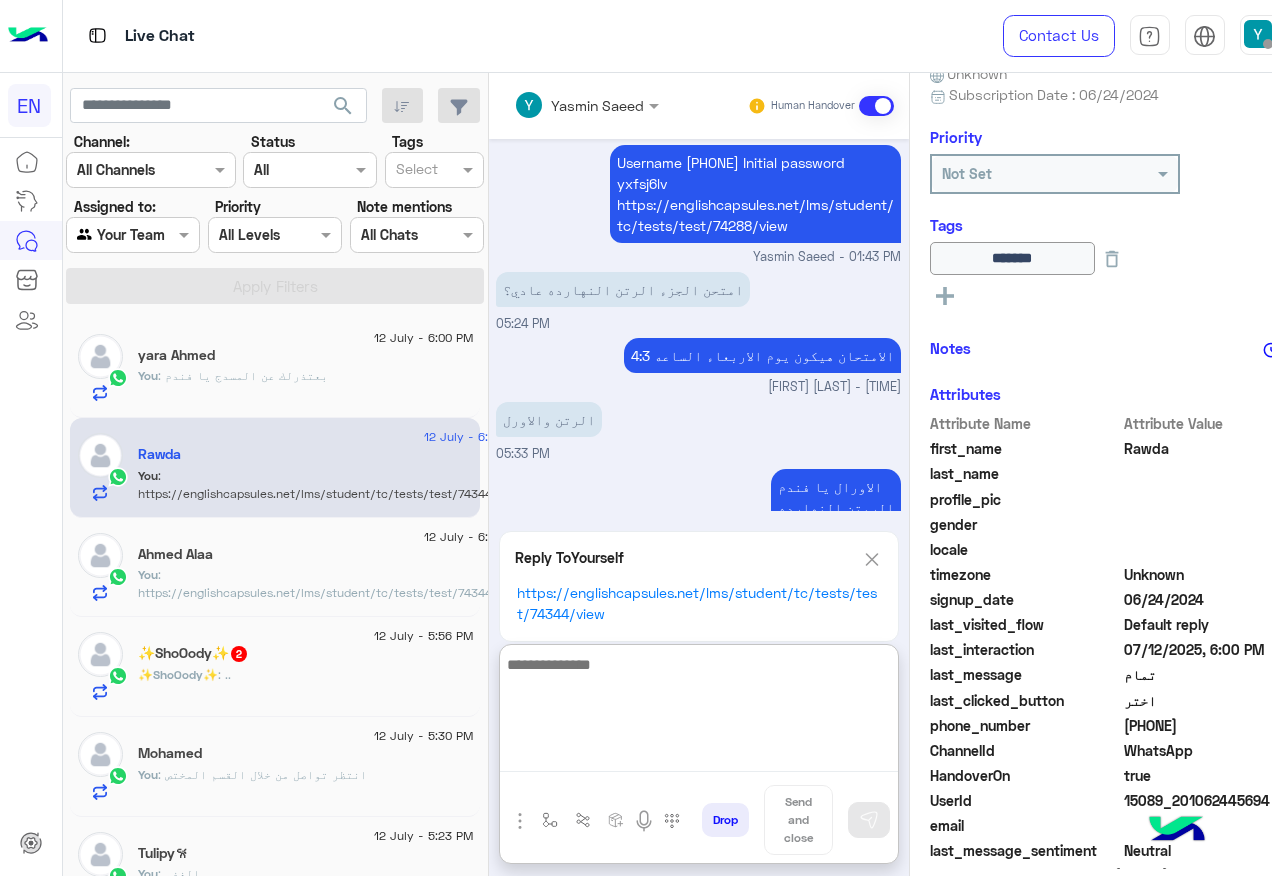 click at bounding box center [699, 712] 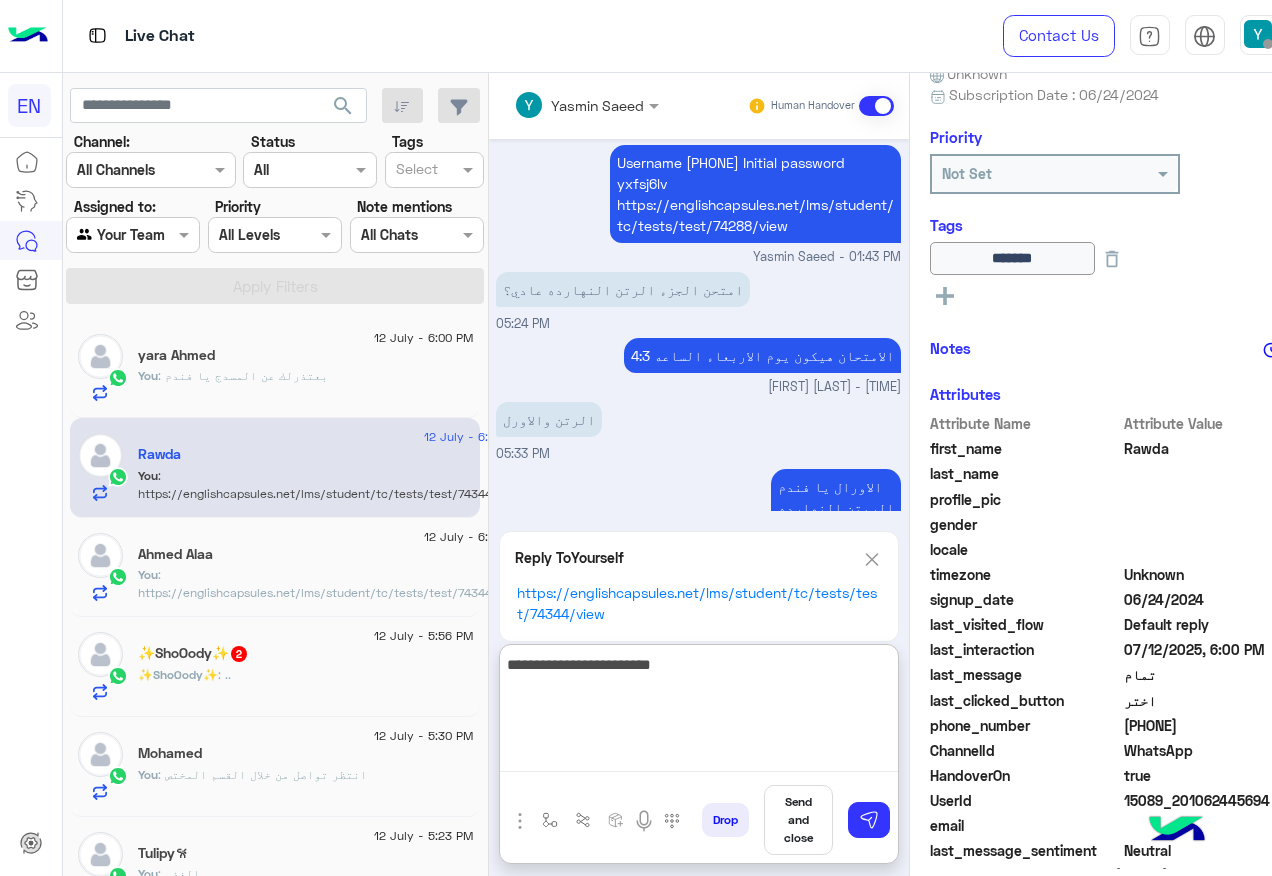 type on "**********" 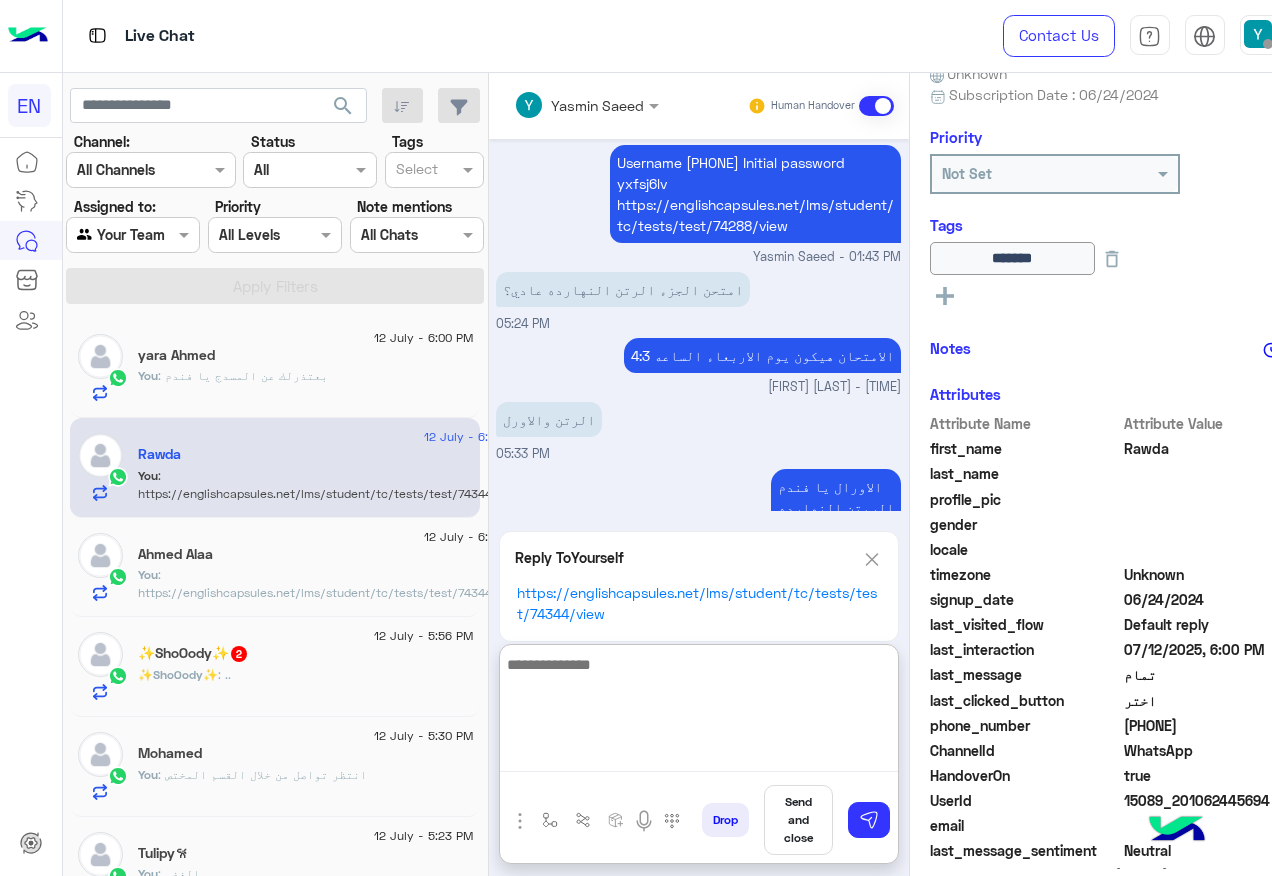 scroll, scrollTop: 1543, scrollLeft: 0, axis: vertical 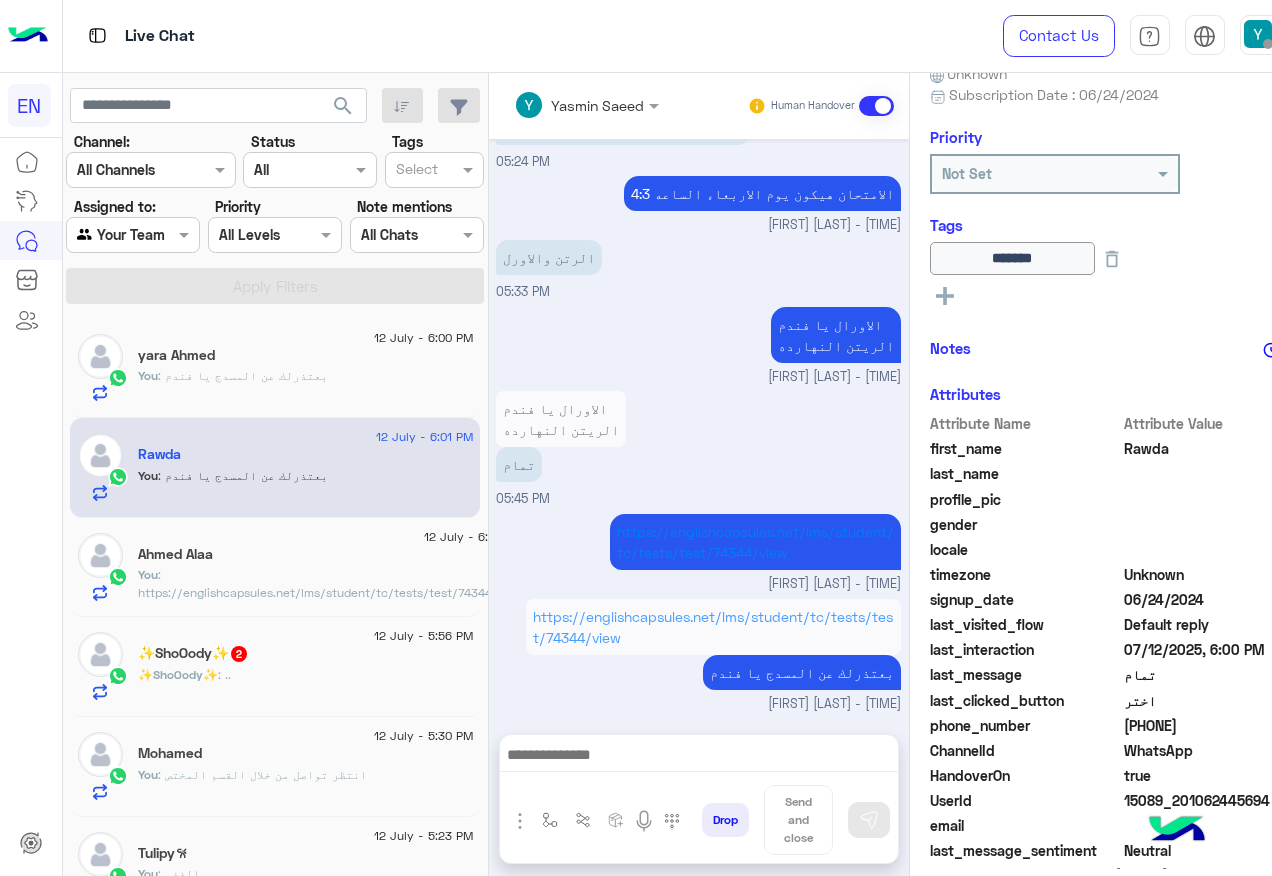 click on "✨ShoOody✨ : .." 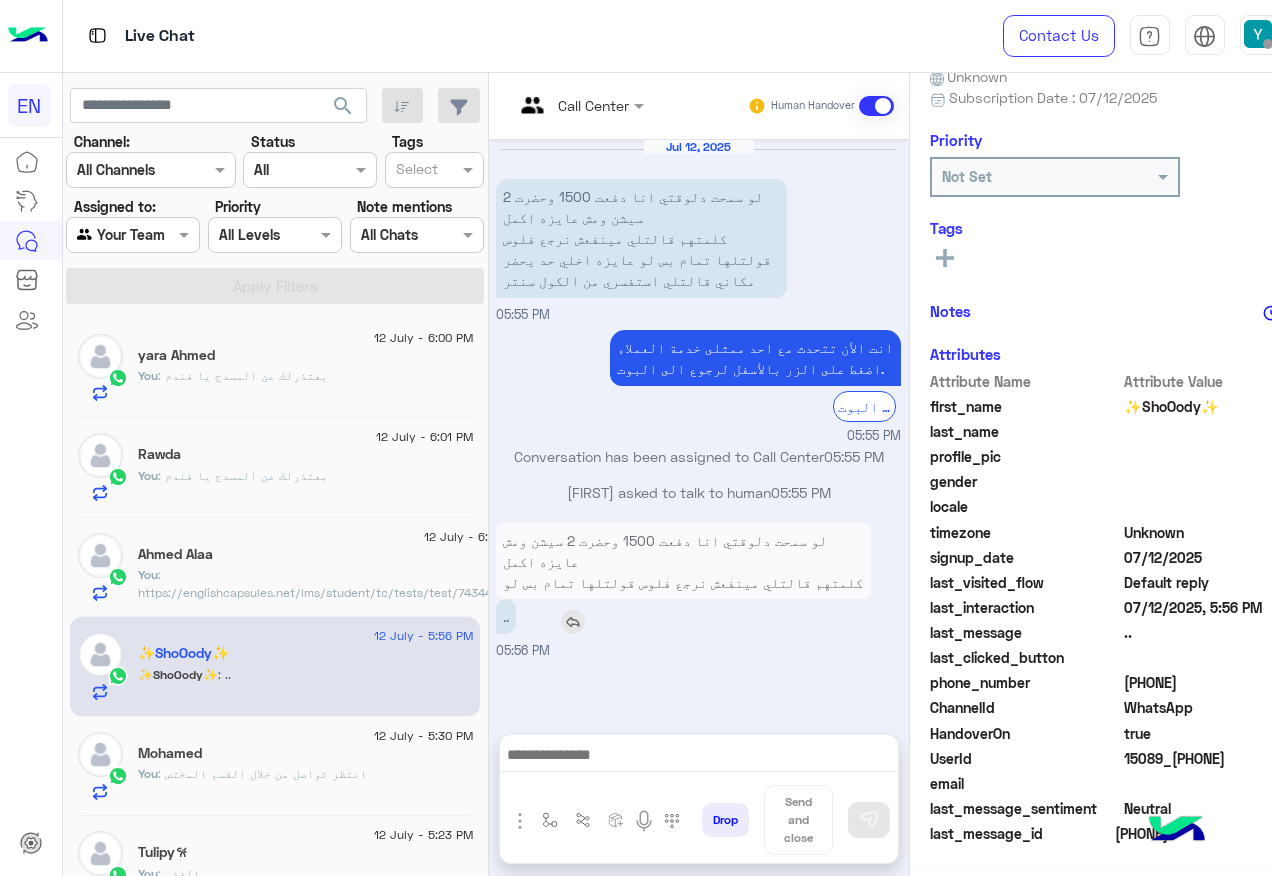 scroll, scrollTop: 200, scrollLeft: 0, axis: vertical 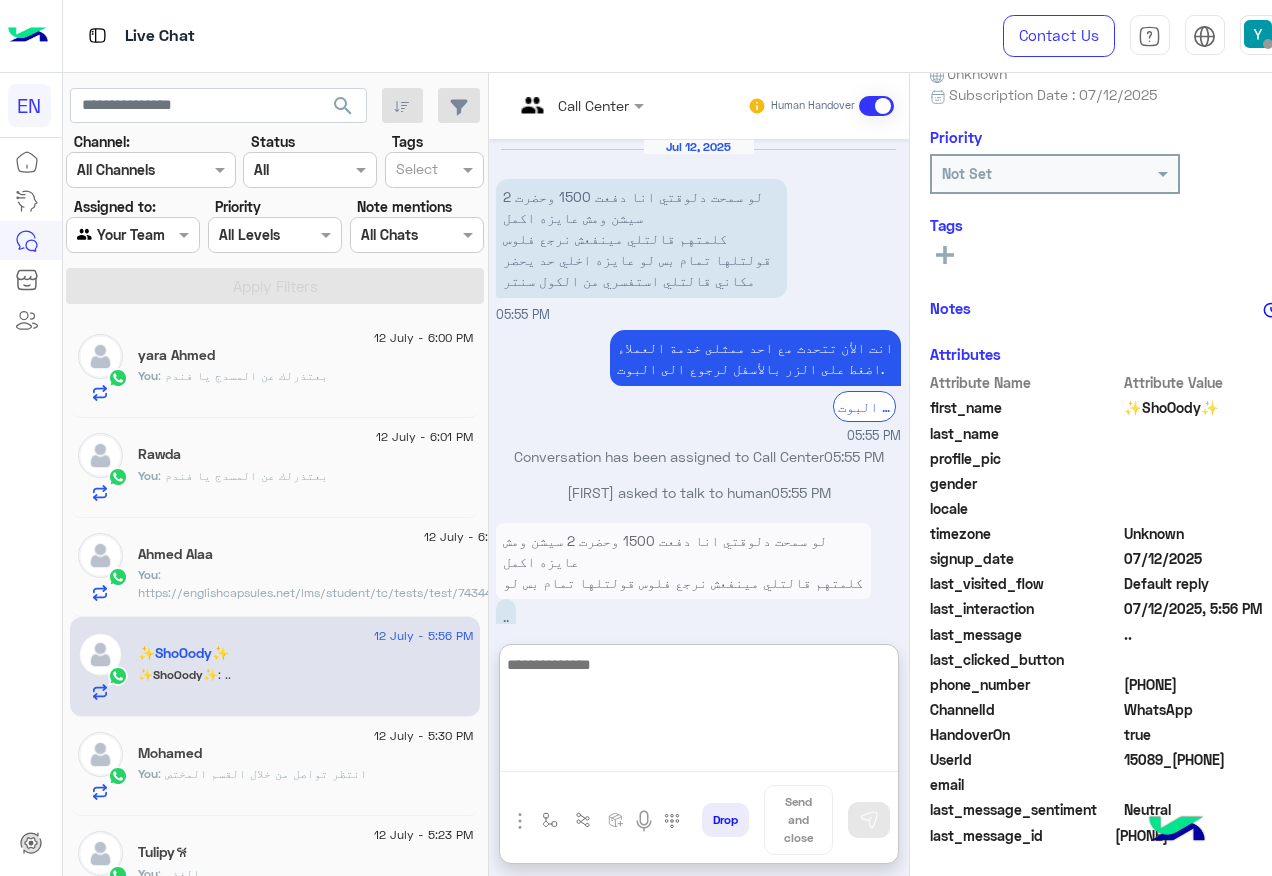 click at bounding box center [699, 712] 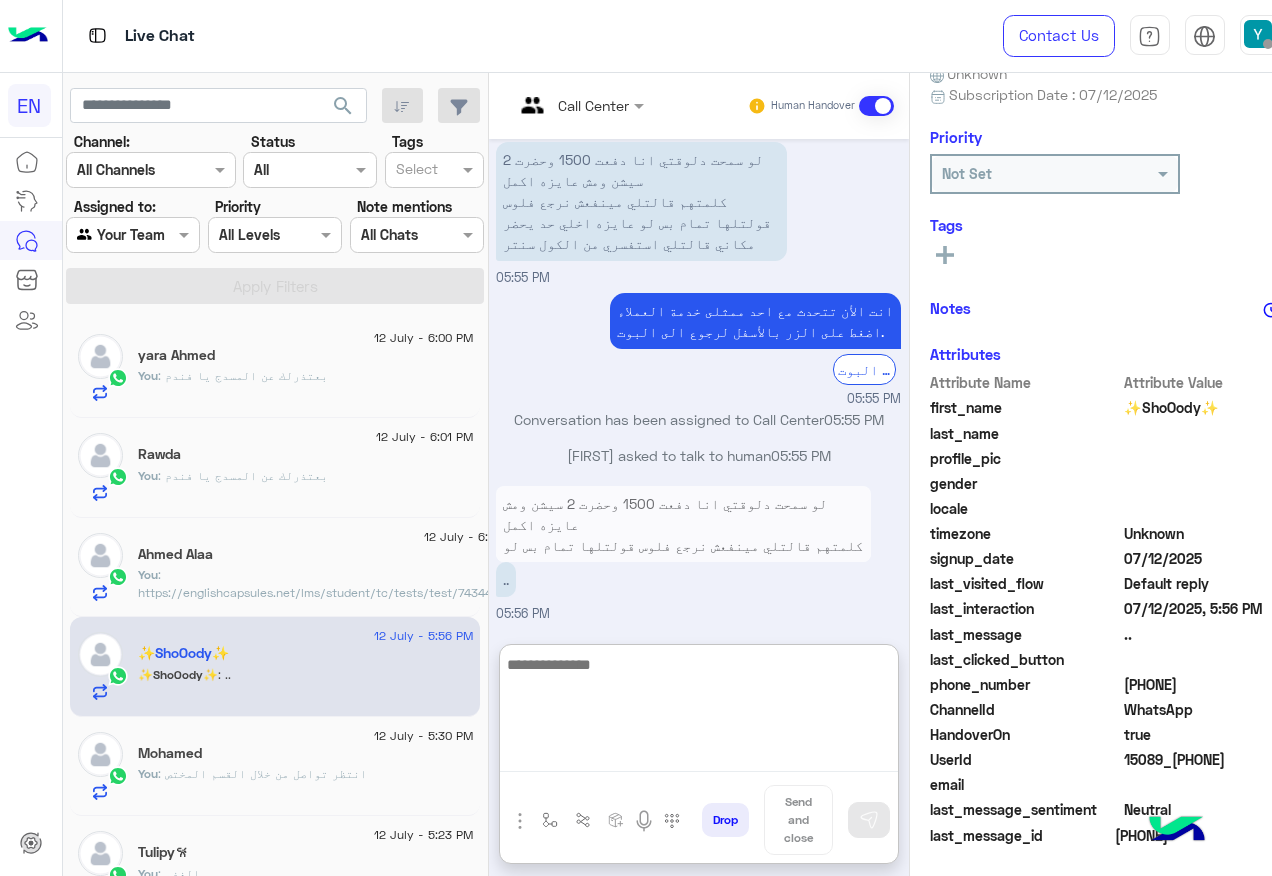 click at bounding box center (699, 712) 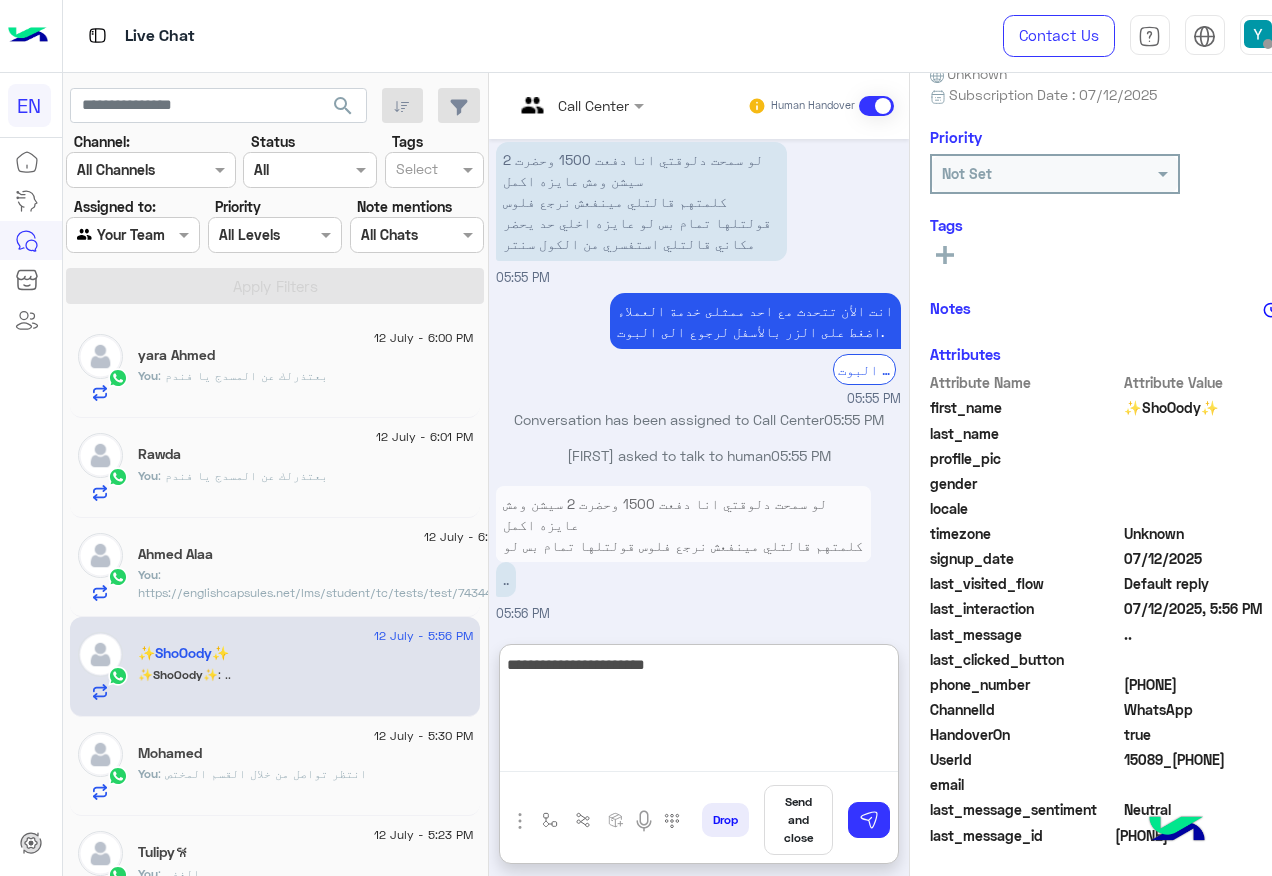 type on "**********" 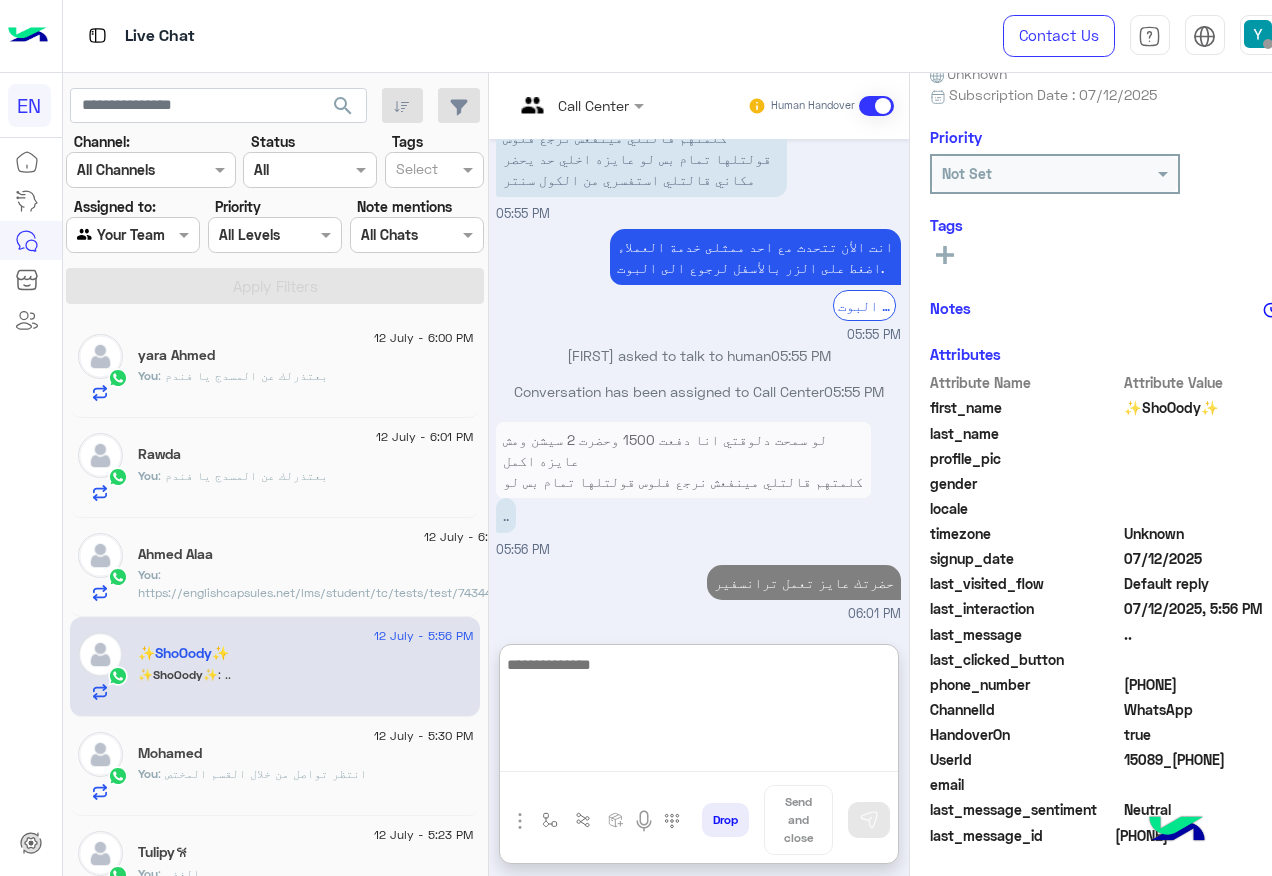 scroll, scrollTop: 137, scrollLeft: 0, axis: vertical 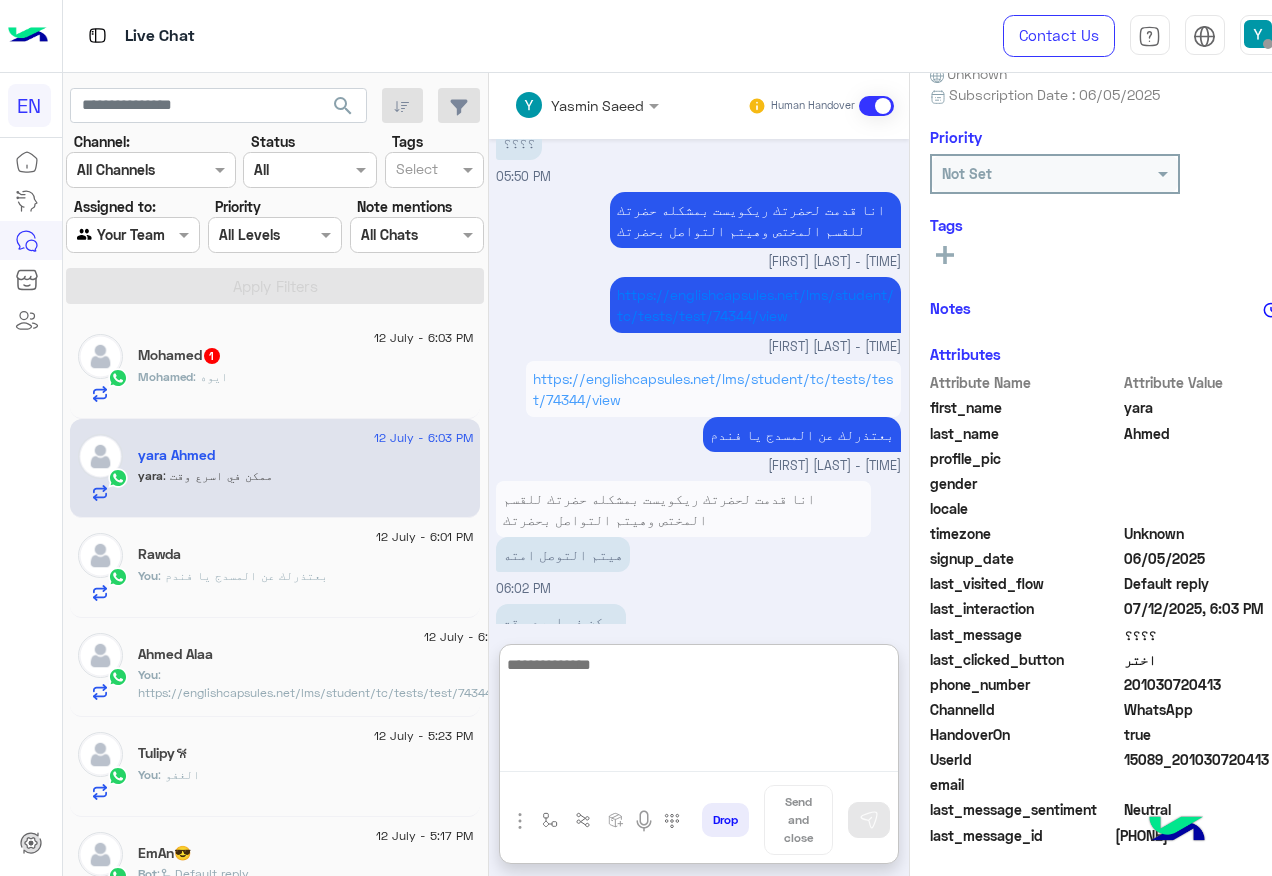 click at bounding box center [699, 712] 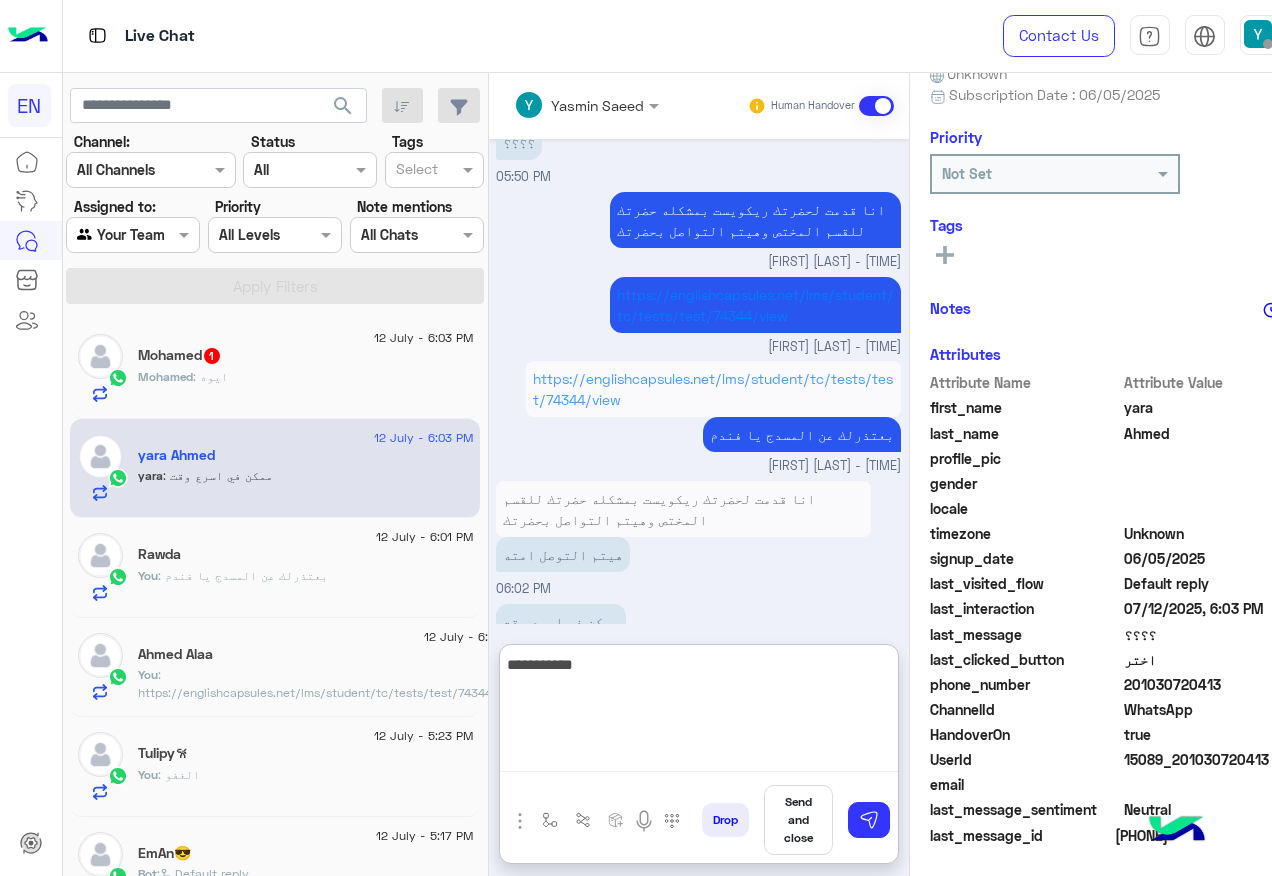 type on "**********" 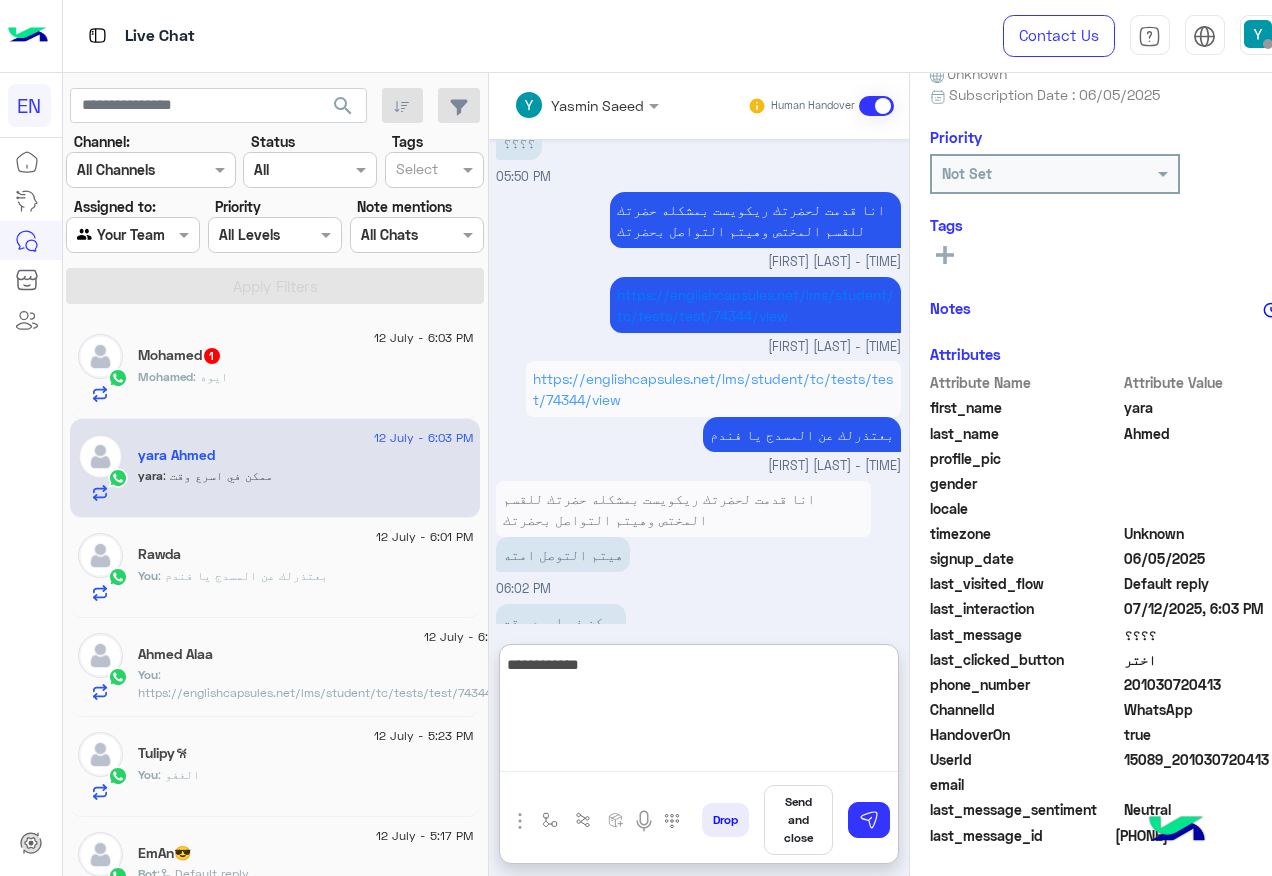 type 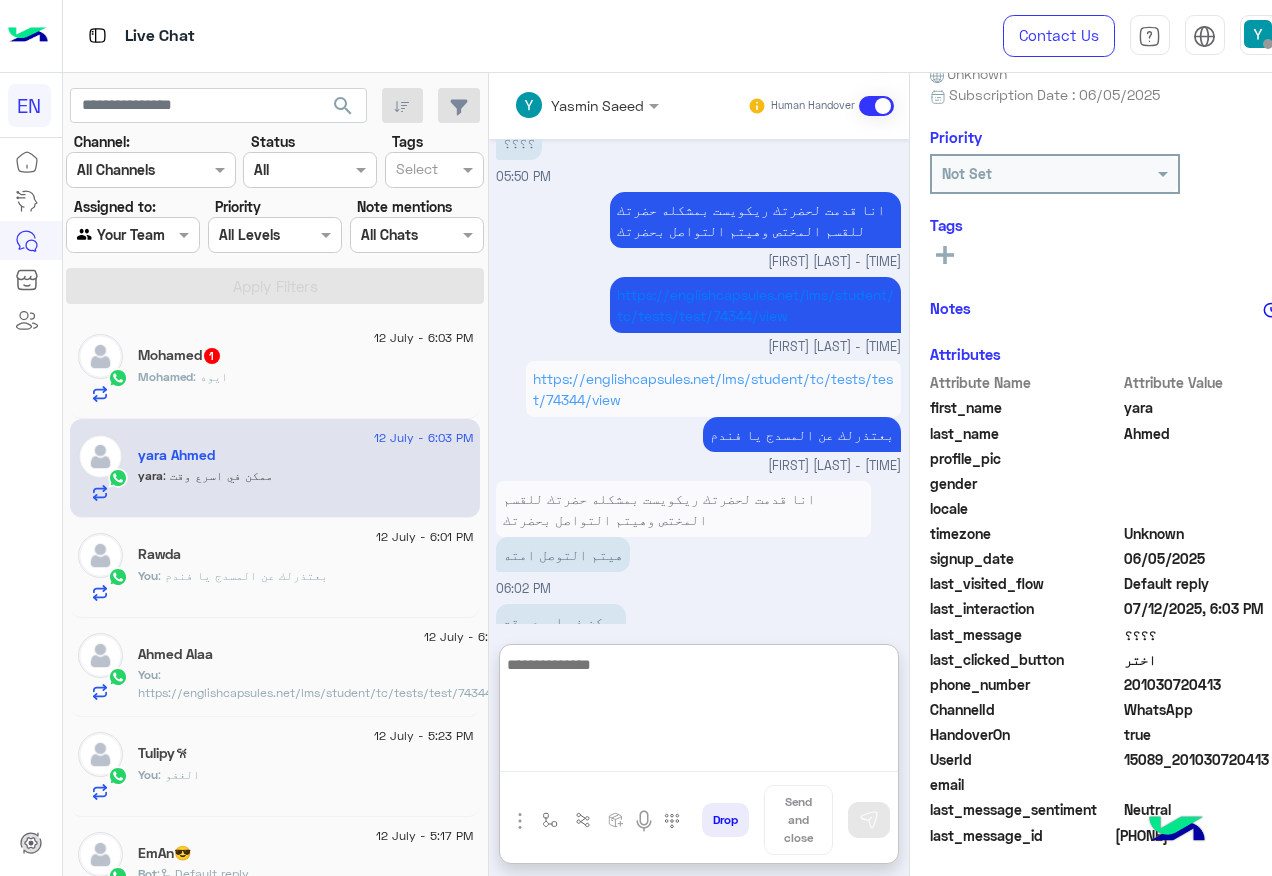 scroll, scrollTop: 1327, scrollLeft: 0, axis: vertical 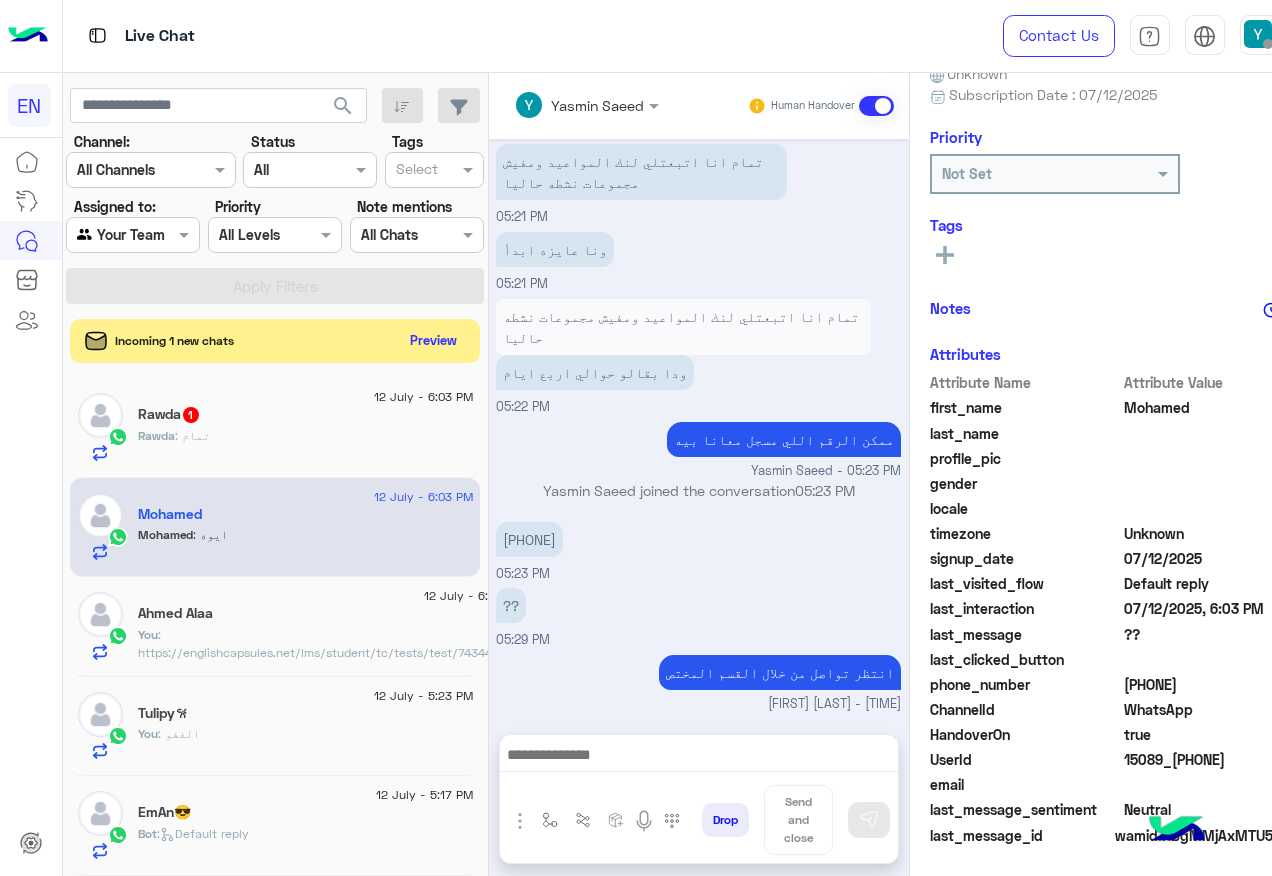 click on "Rawda   1" 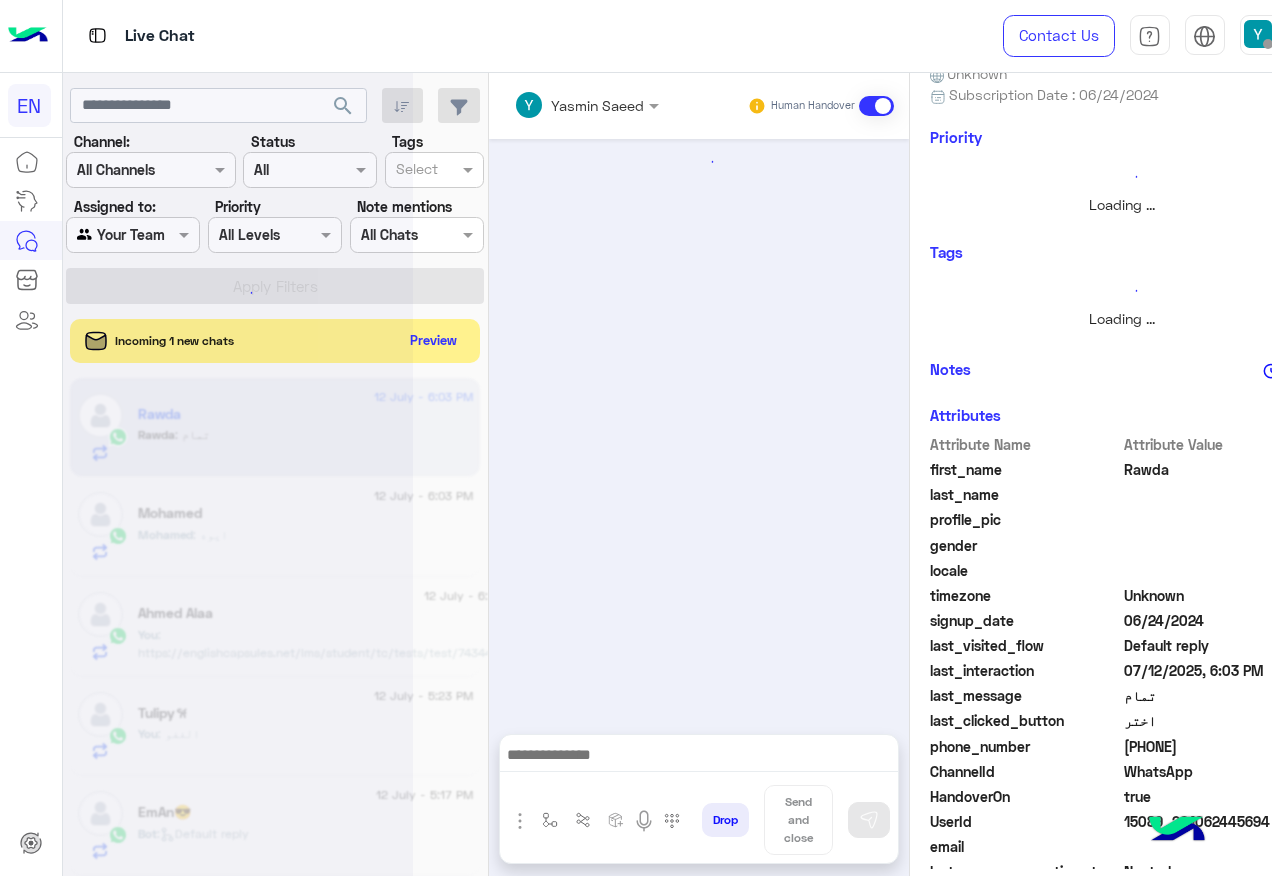 scroll, scrollTop: 200, scrollLeft: 0, axis: vertical 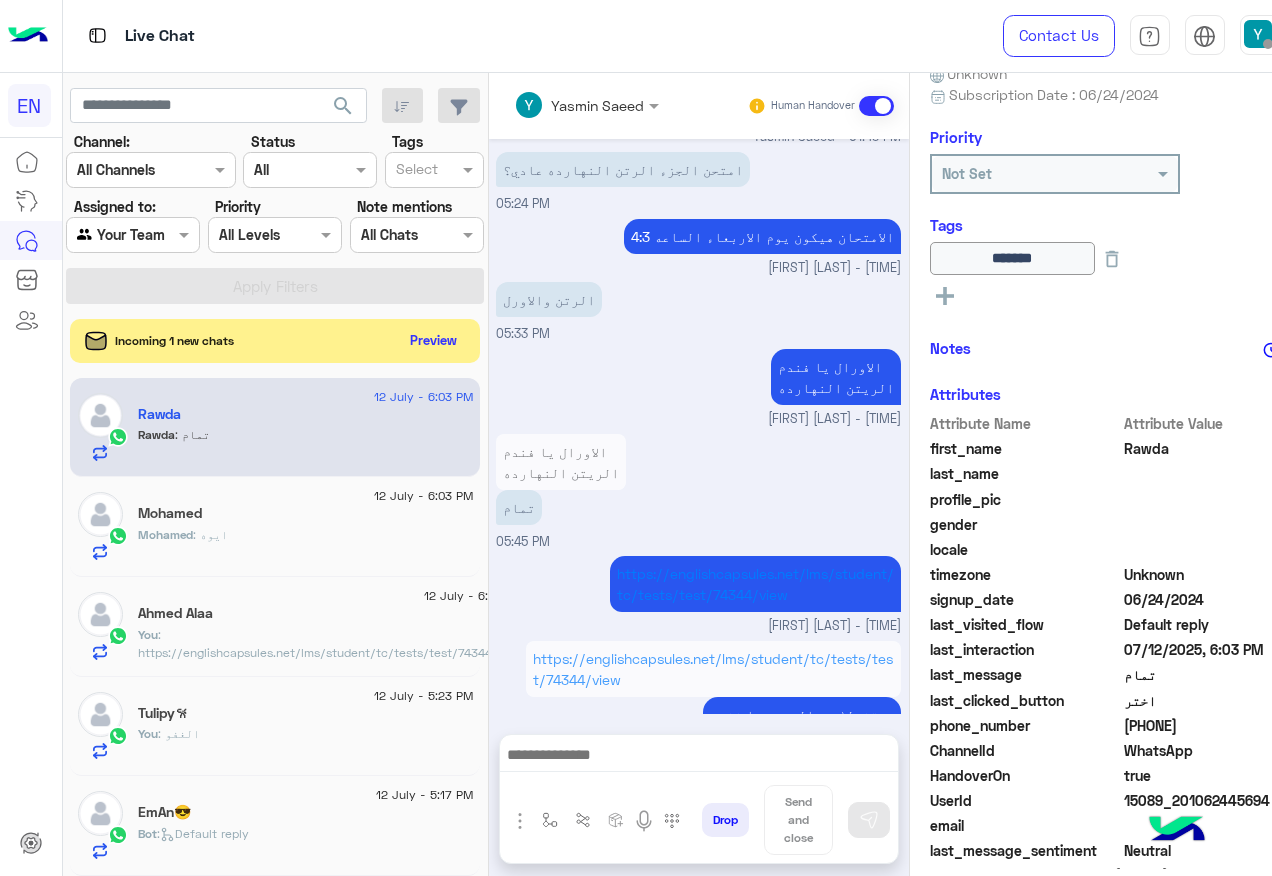 click on "Mohamed : ايوه" 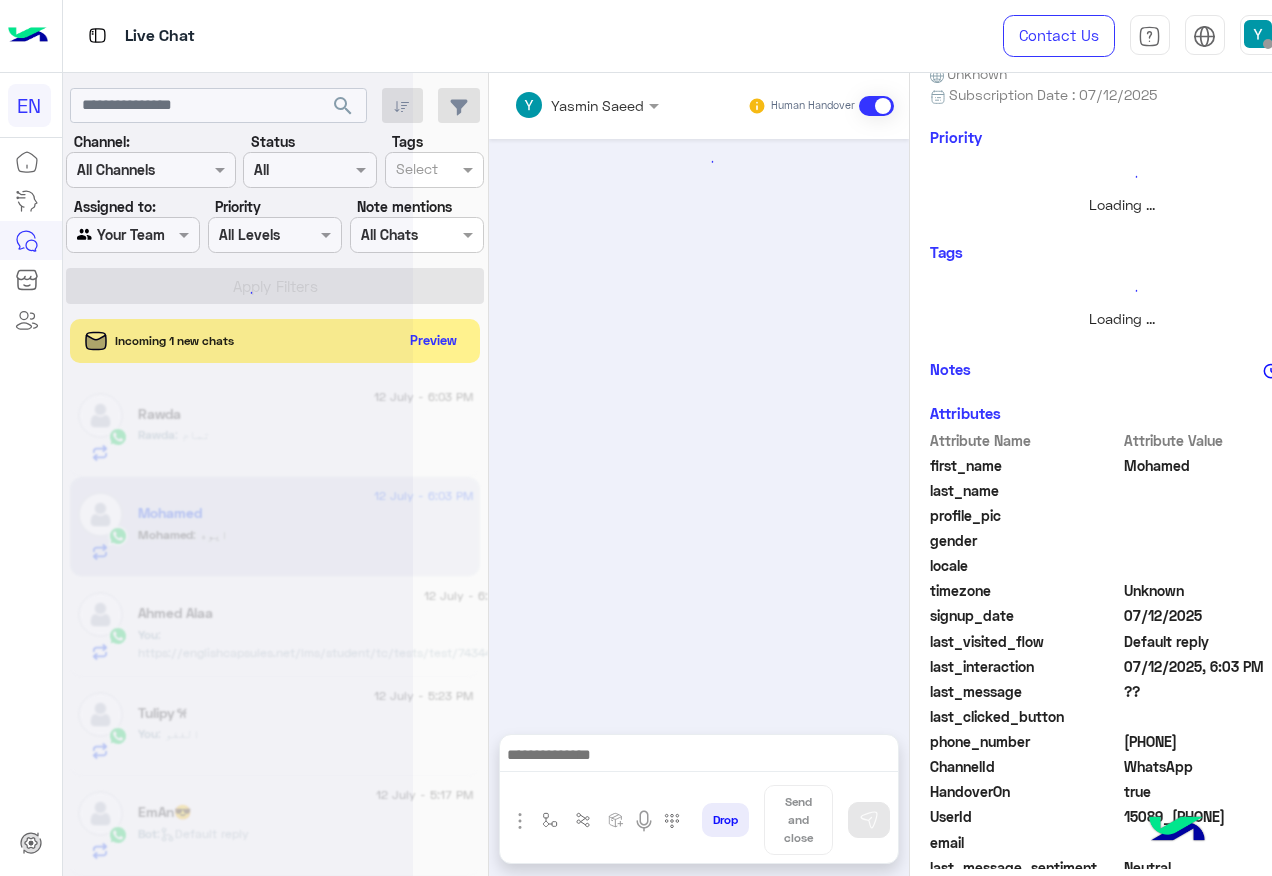scroll, scrollTop: 197, scrollLeft: 0, axis: vertical 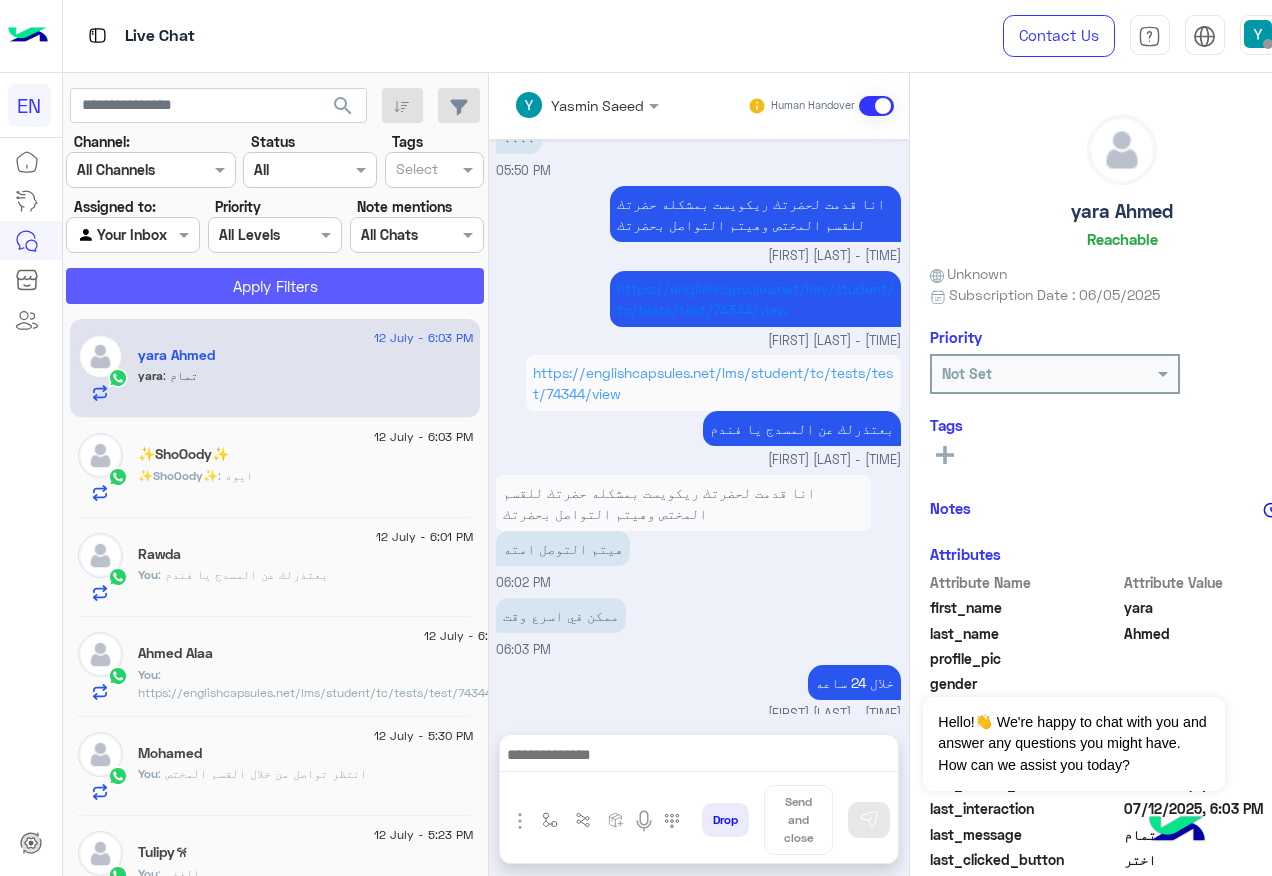 click on "Apply Filters" 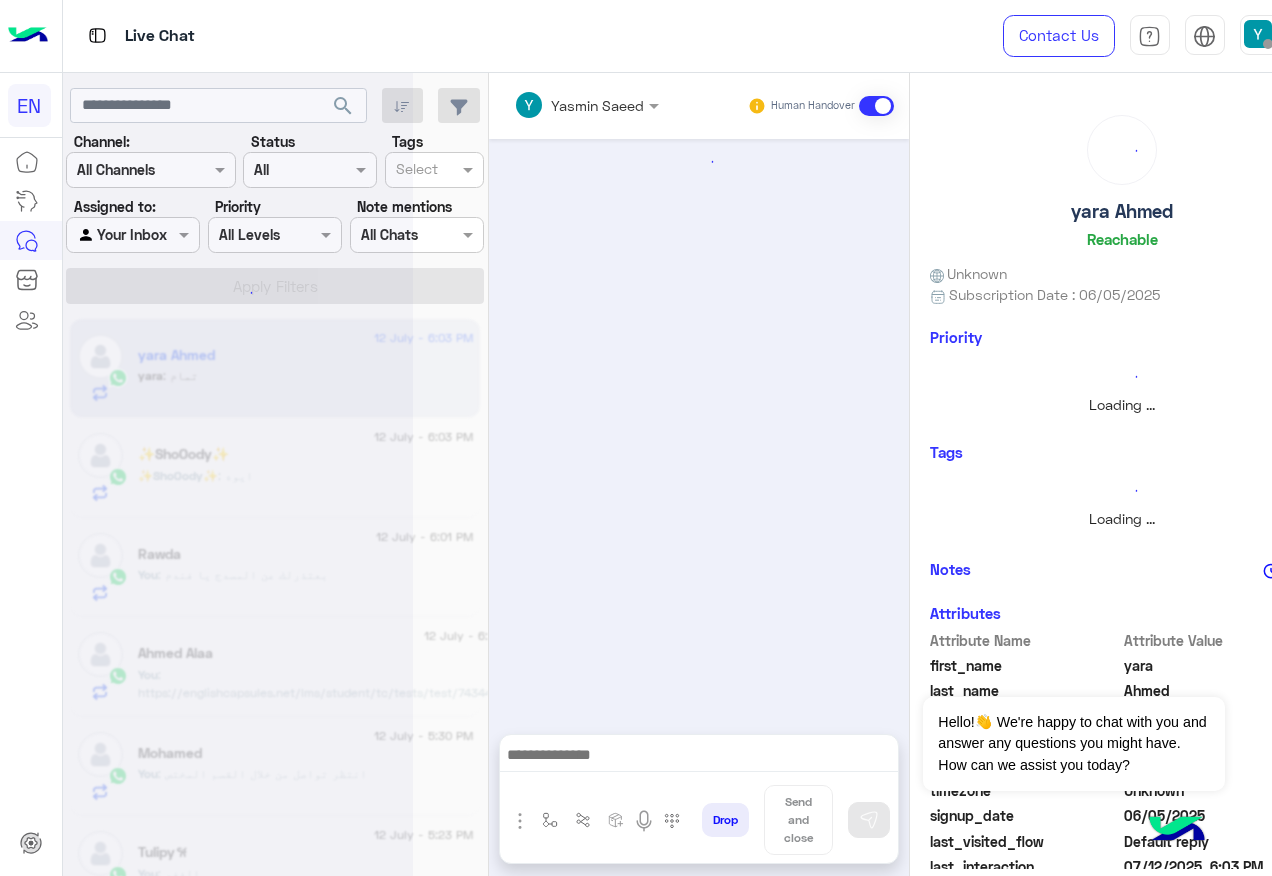 scroll, scrollTop: 1115, scrollLeft: 0, axis: vertical 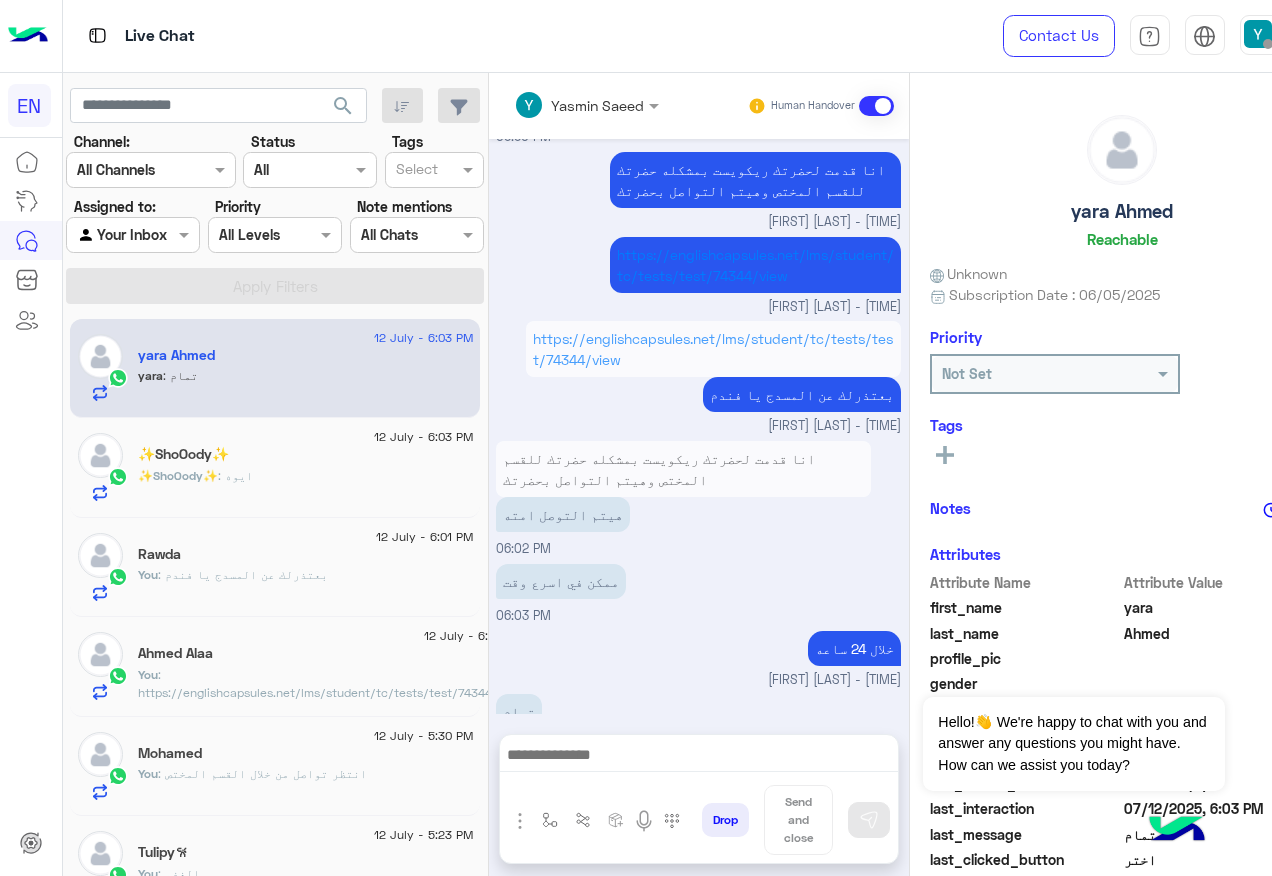 click on "✨ShoOody✨" 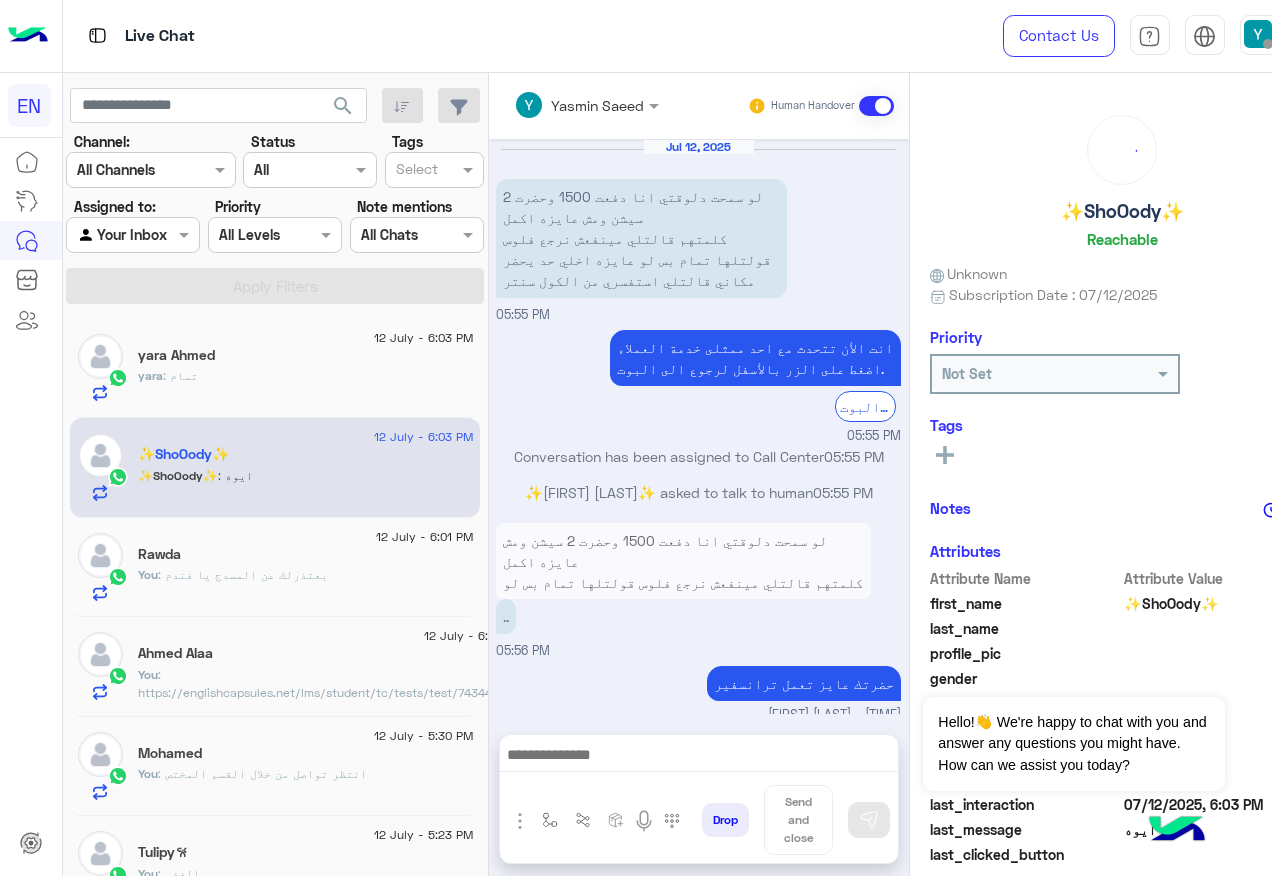 scroll, scrollTop: 114, scrollLeft: 0, axis: vertical 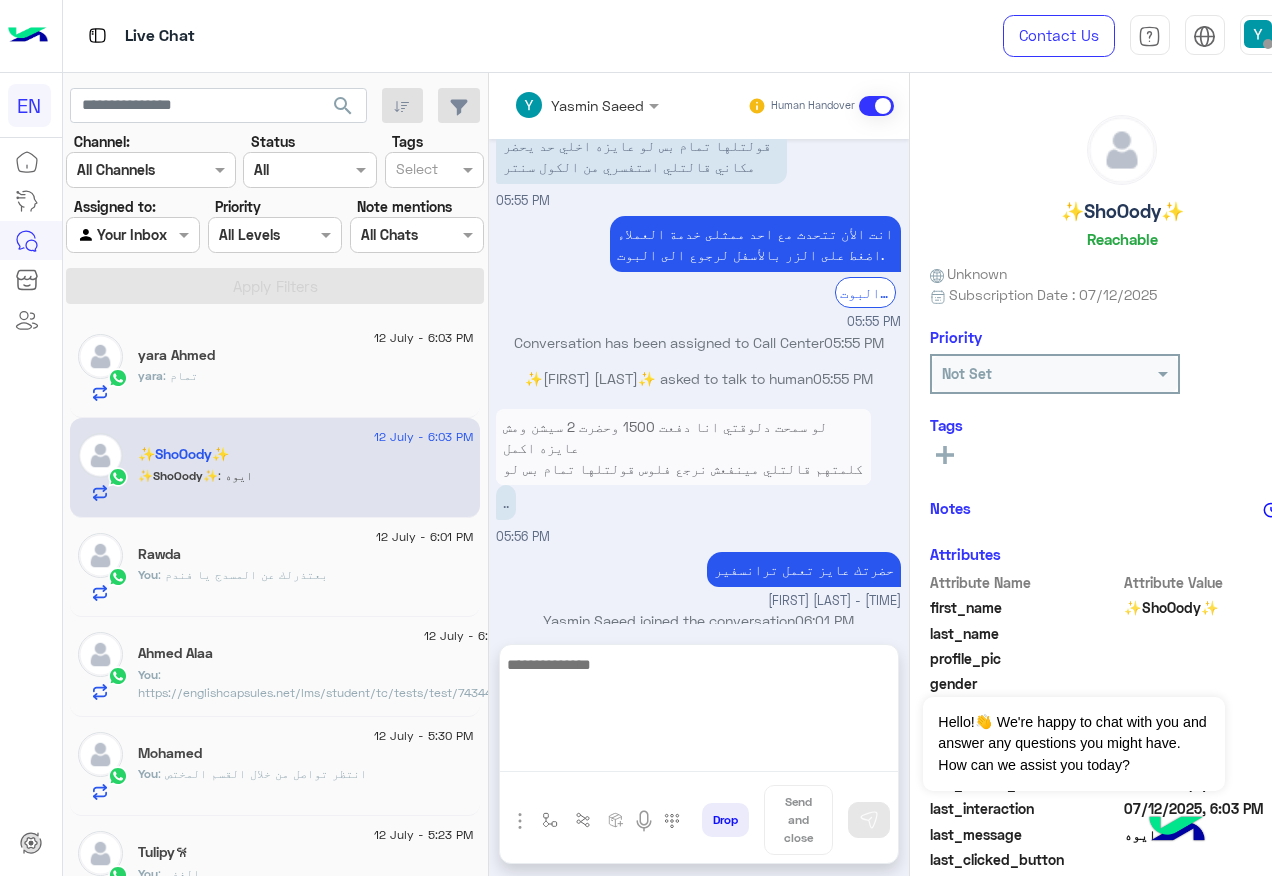 click at bounding box center (699, 712) 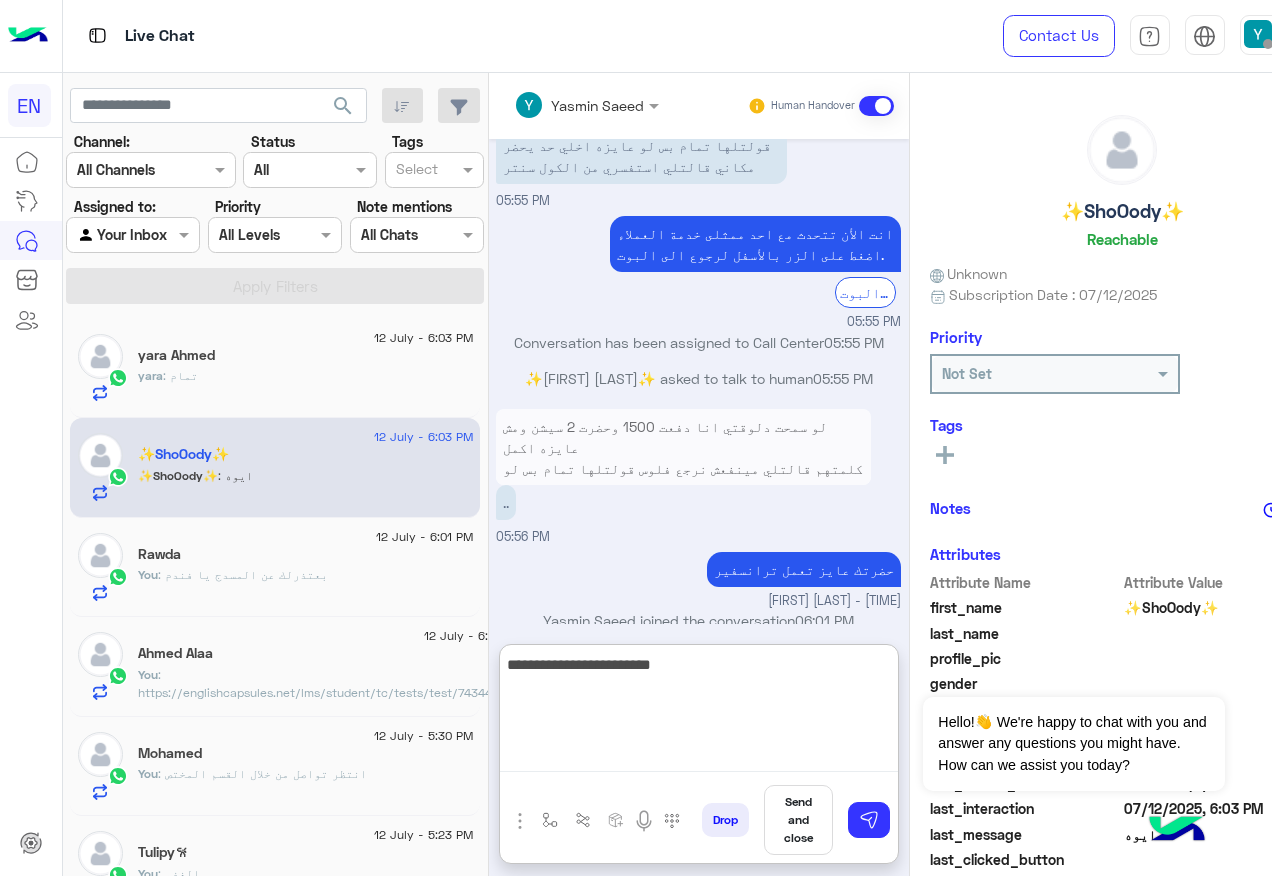 type on "**********" 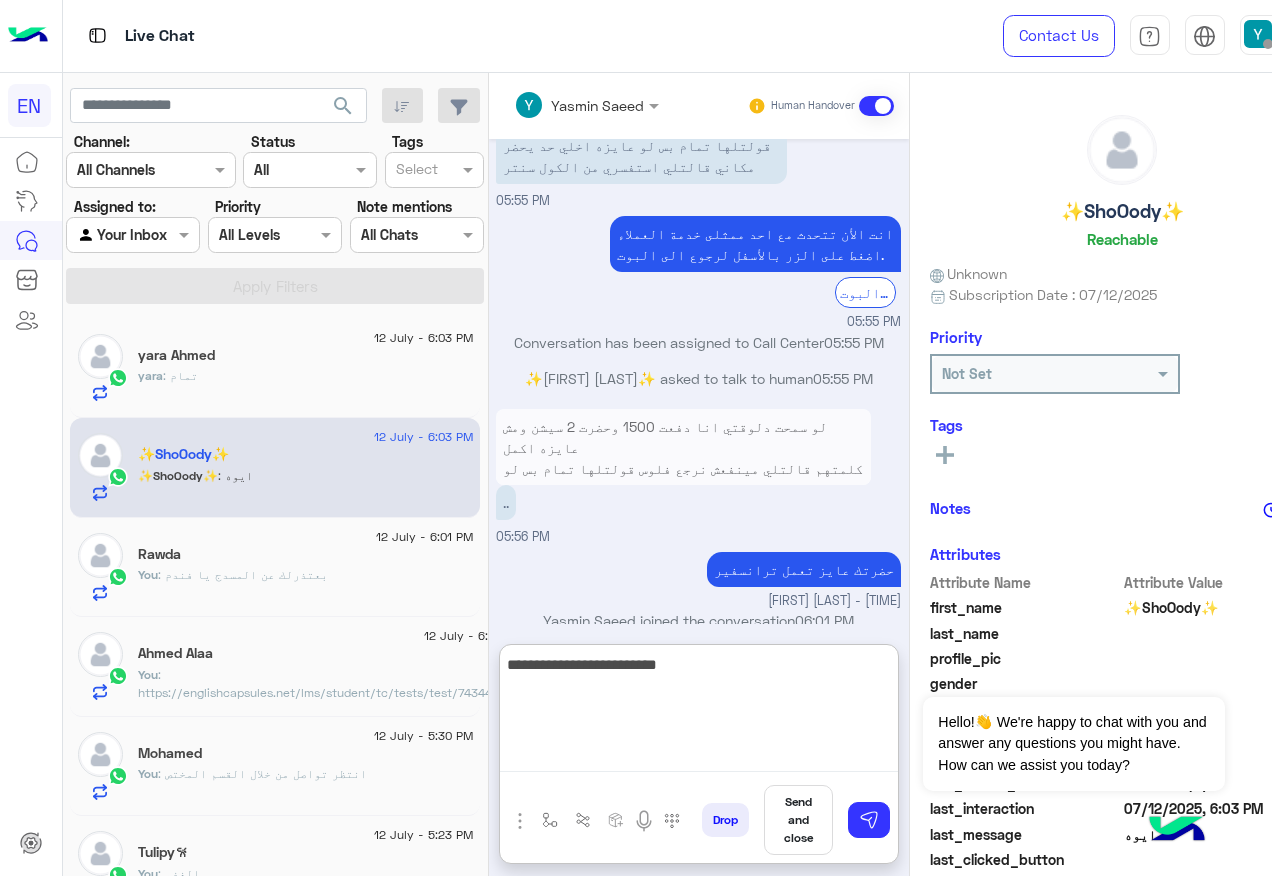 type 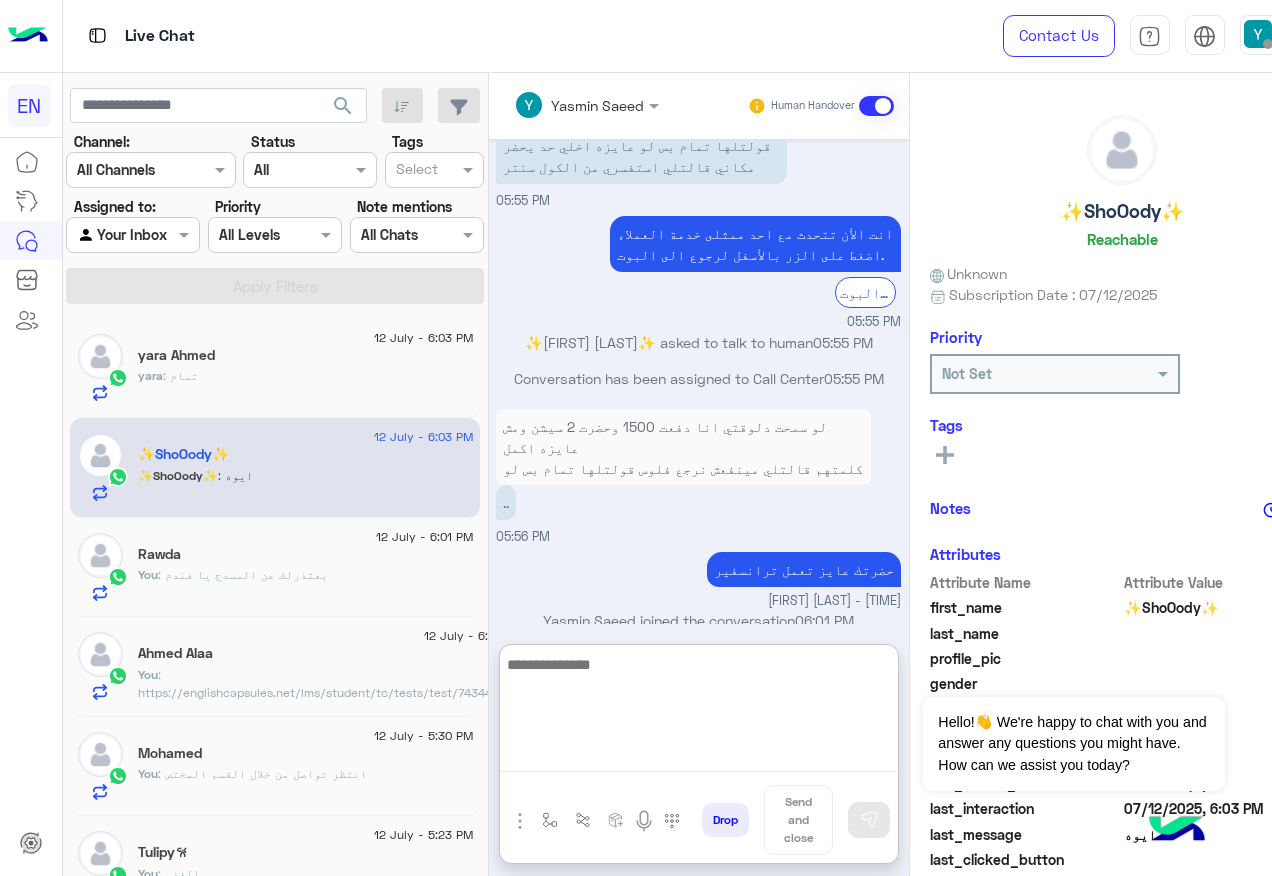 scroll, scrollTop: 268, scrollLeft: 0, axis: vertical 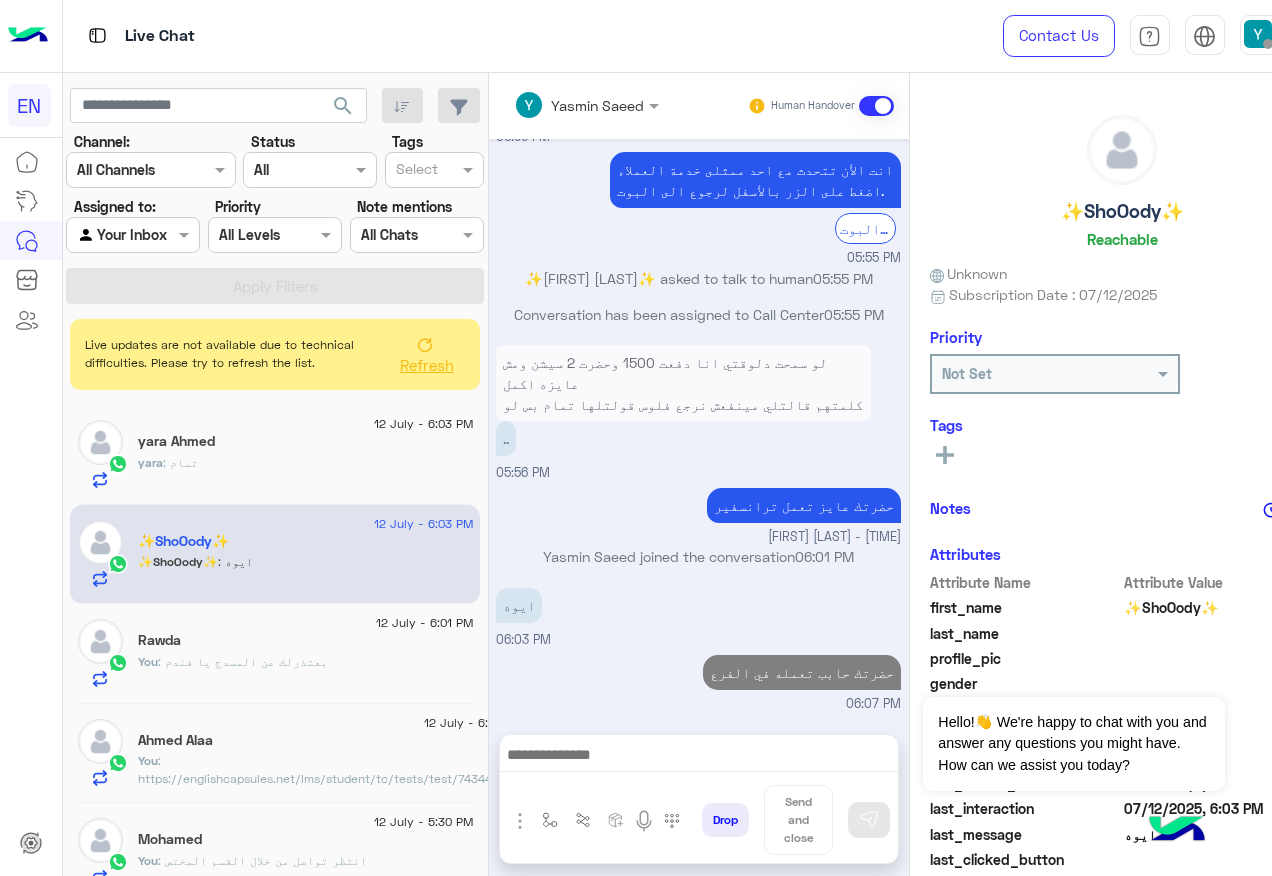 click on "Refresh" 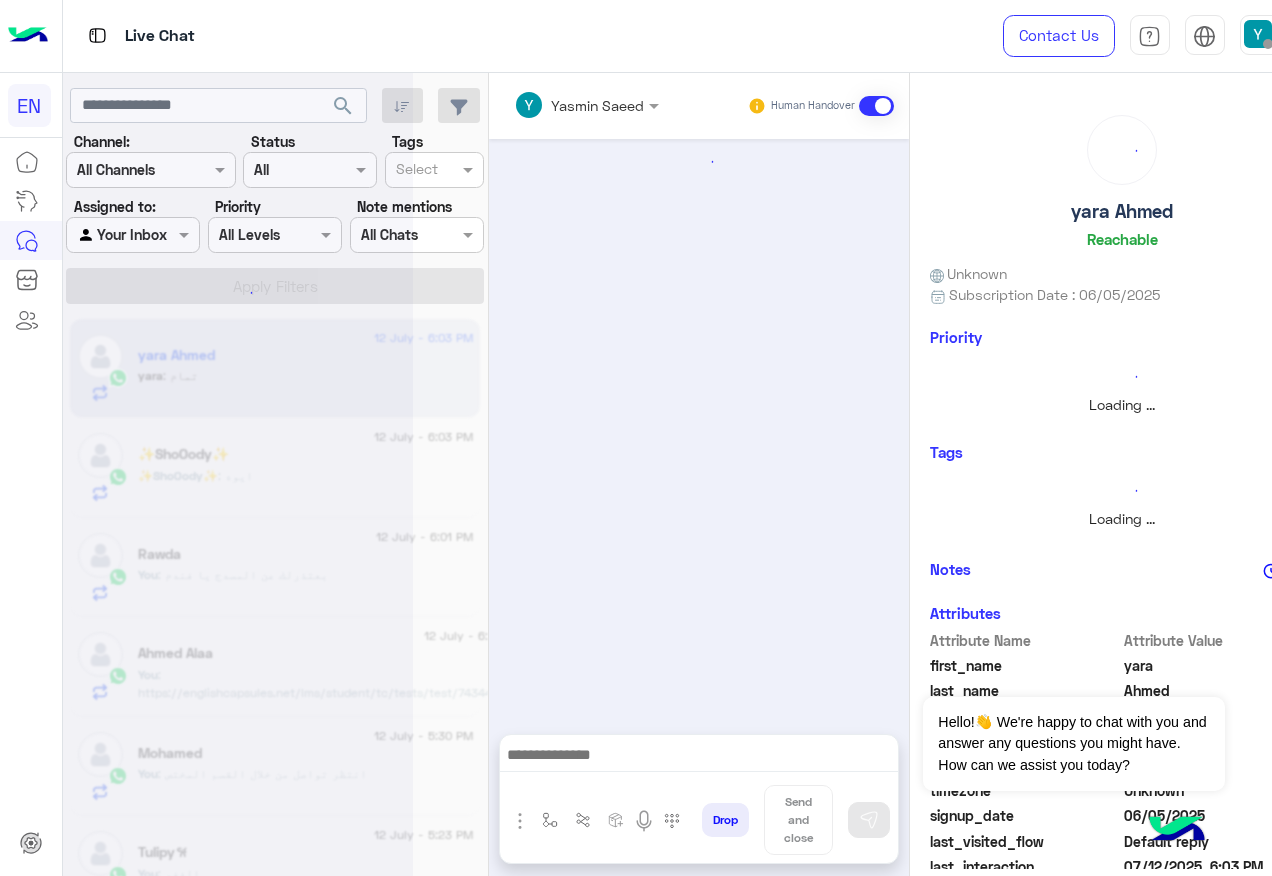 scroll, scrollTop: 1115, scrollLeft: 0, axis: vertical 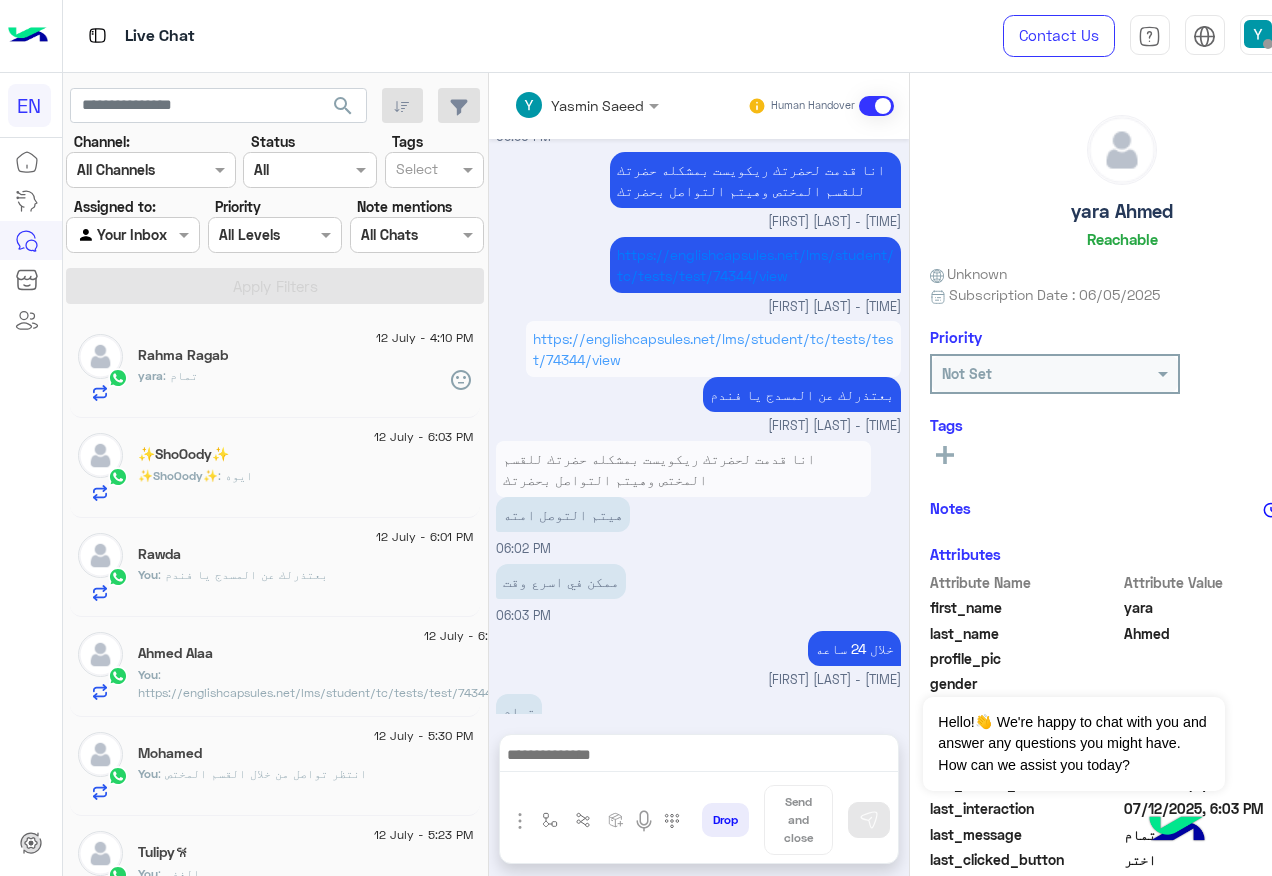 click at bounding box center (133, 234) 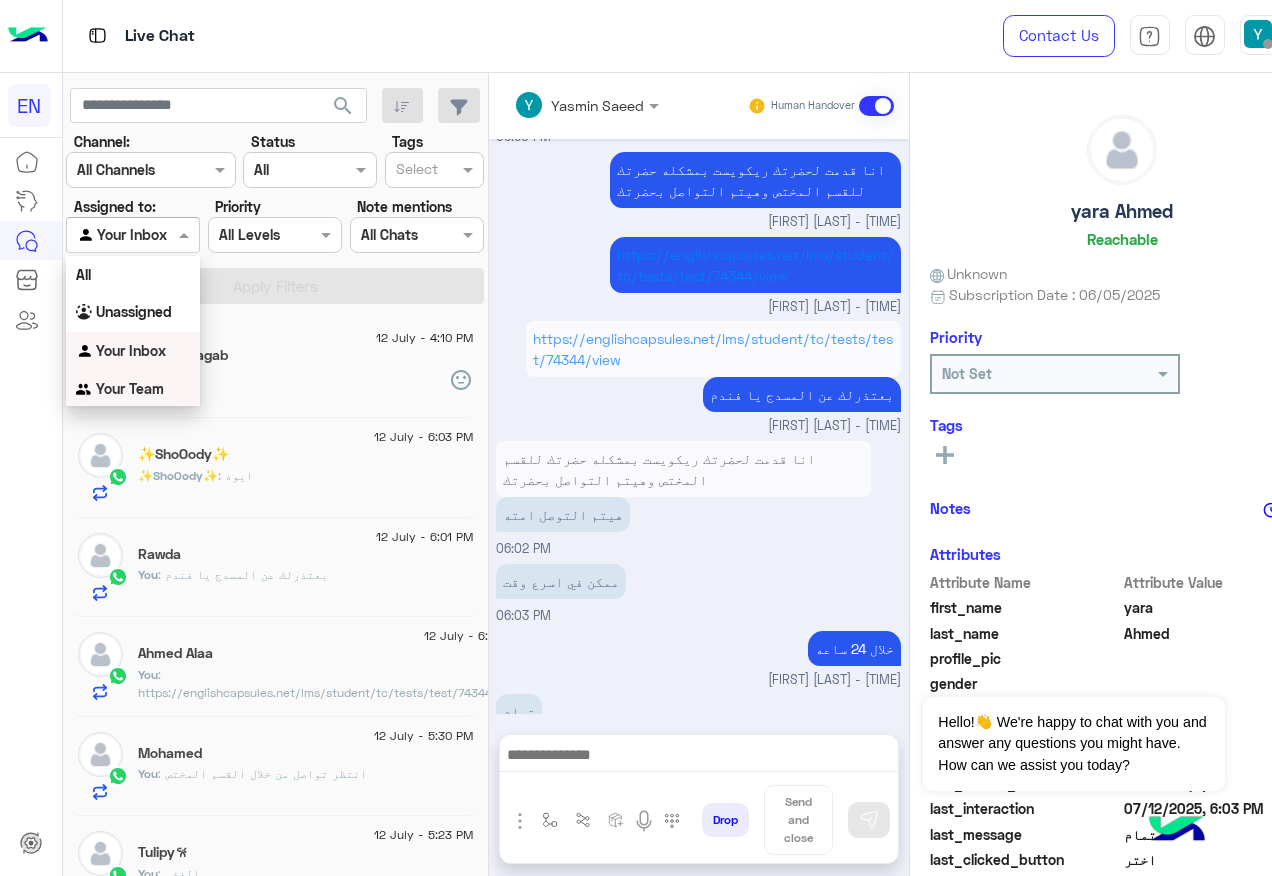 click on "Your Team" at bounding box center [130, 388] 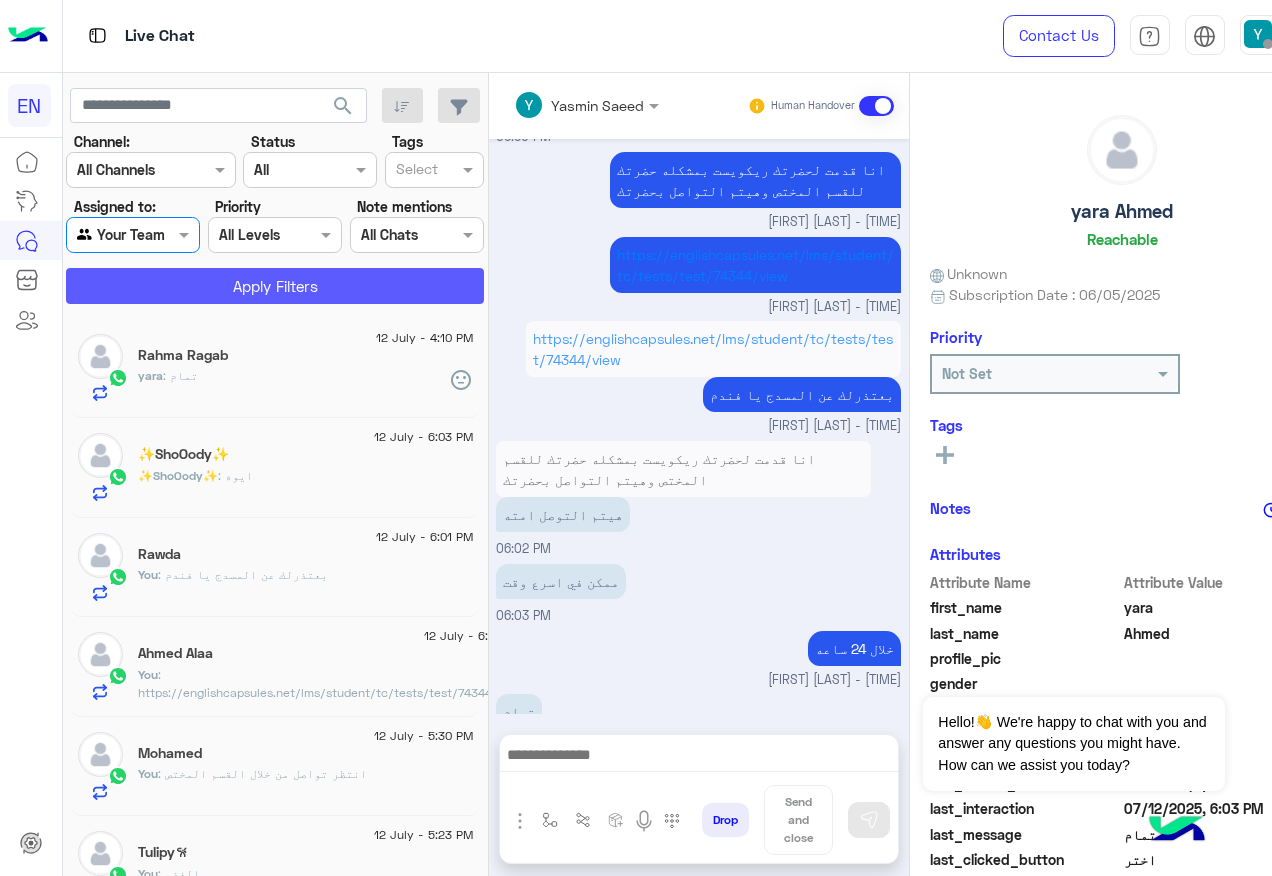 click on "Apply Filters" 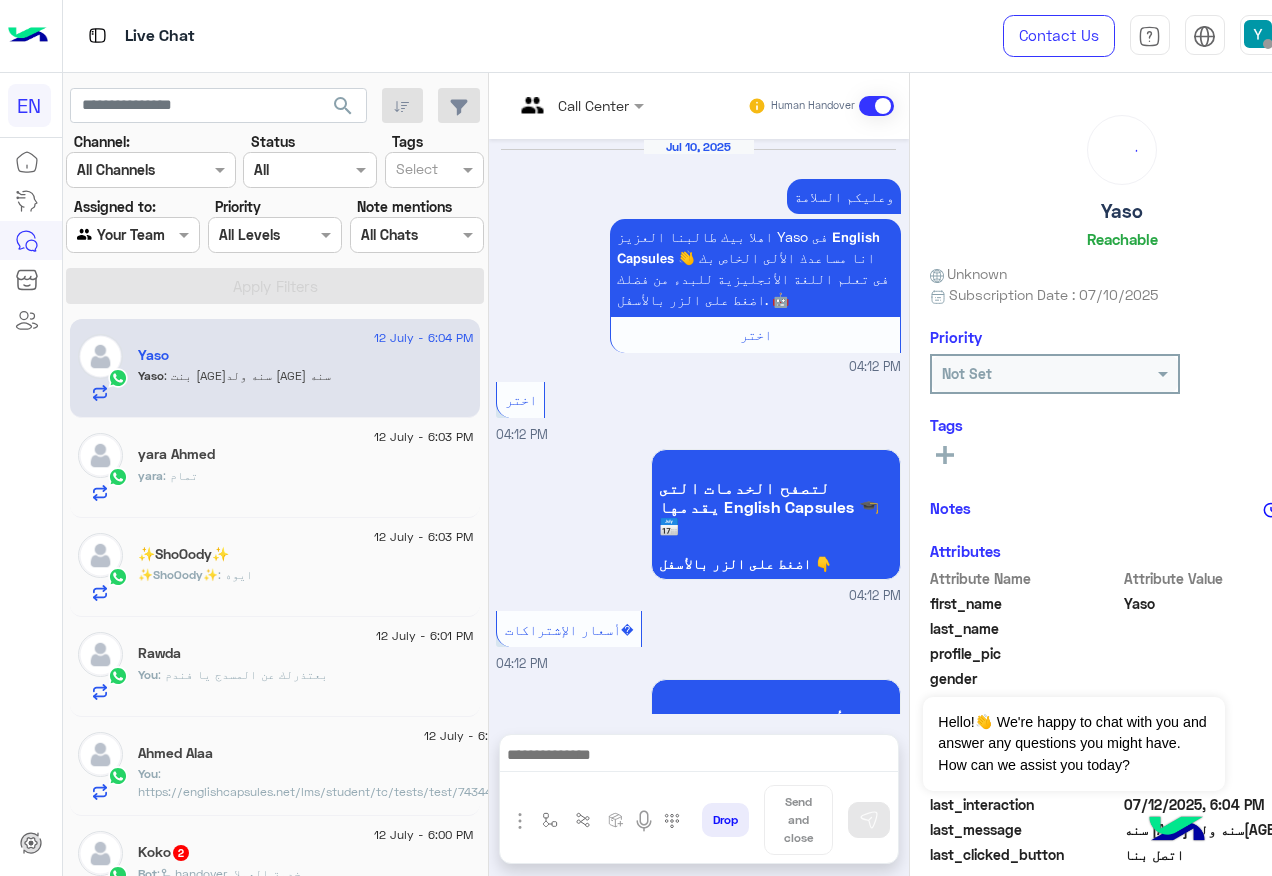 scroll, scrollTop: 2152, scrollLeft: 0, axis: vertical 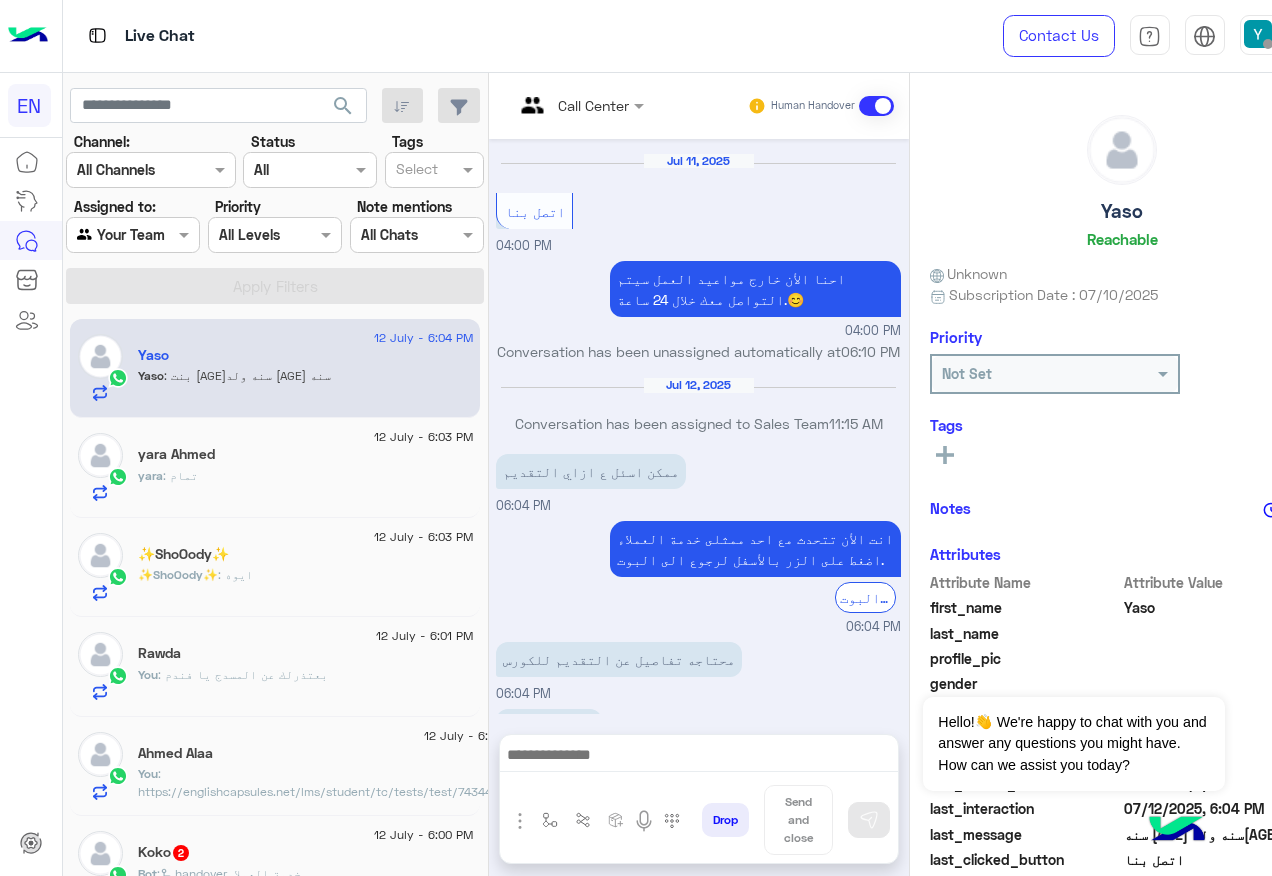 click at bounding box center [554, 105] 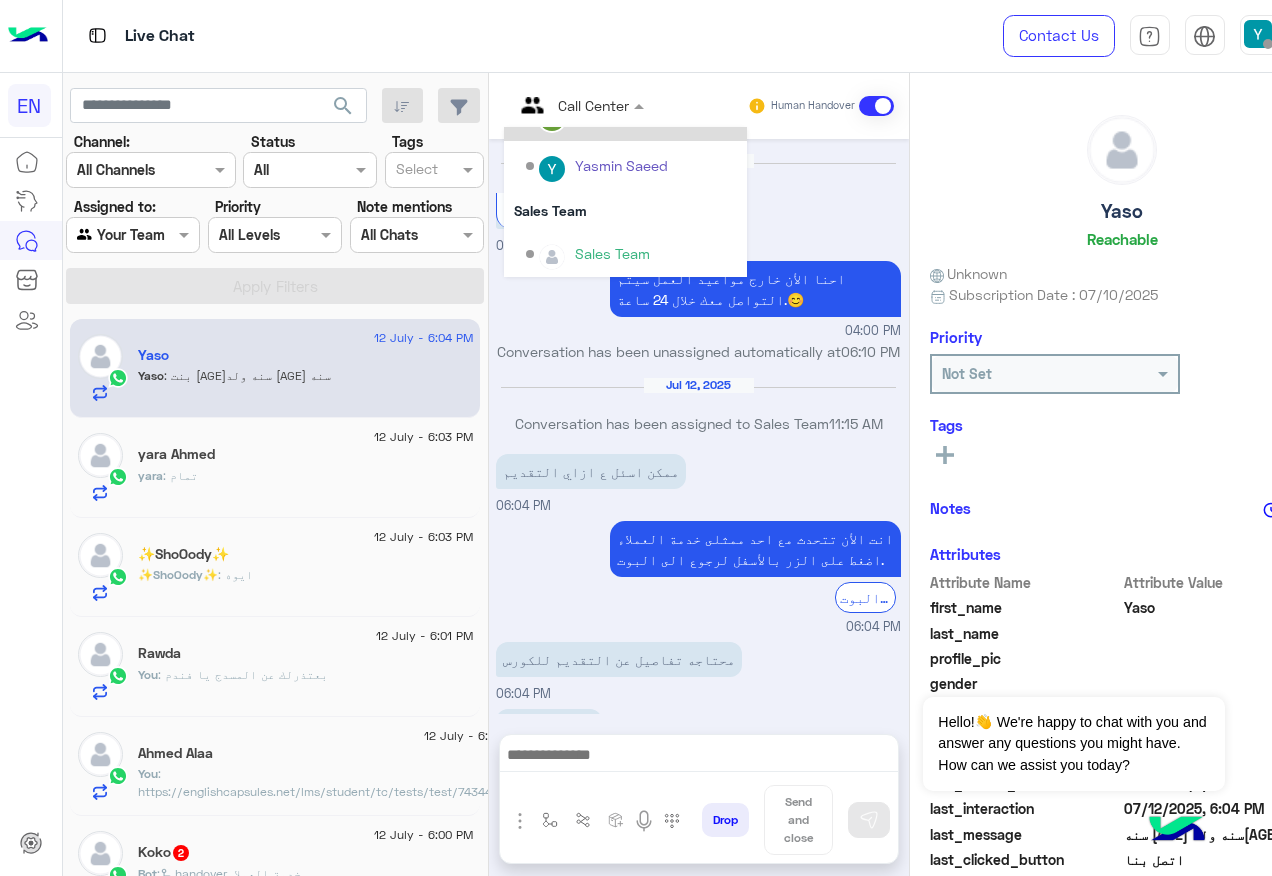scroll, scrollTop: 332, scrollLeft: 0, axis: vertical 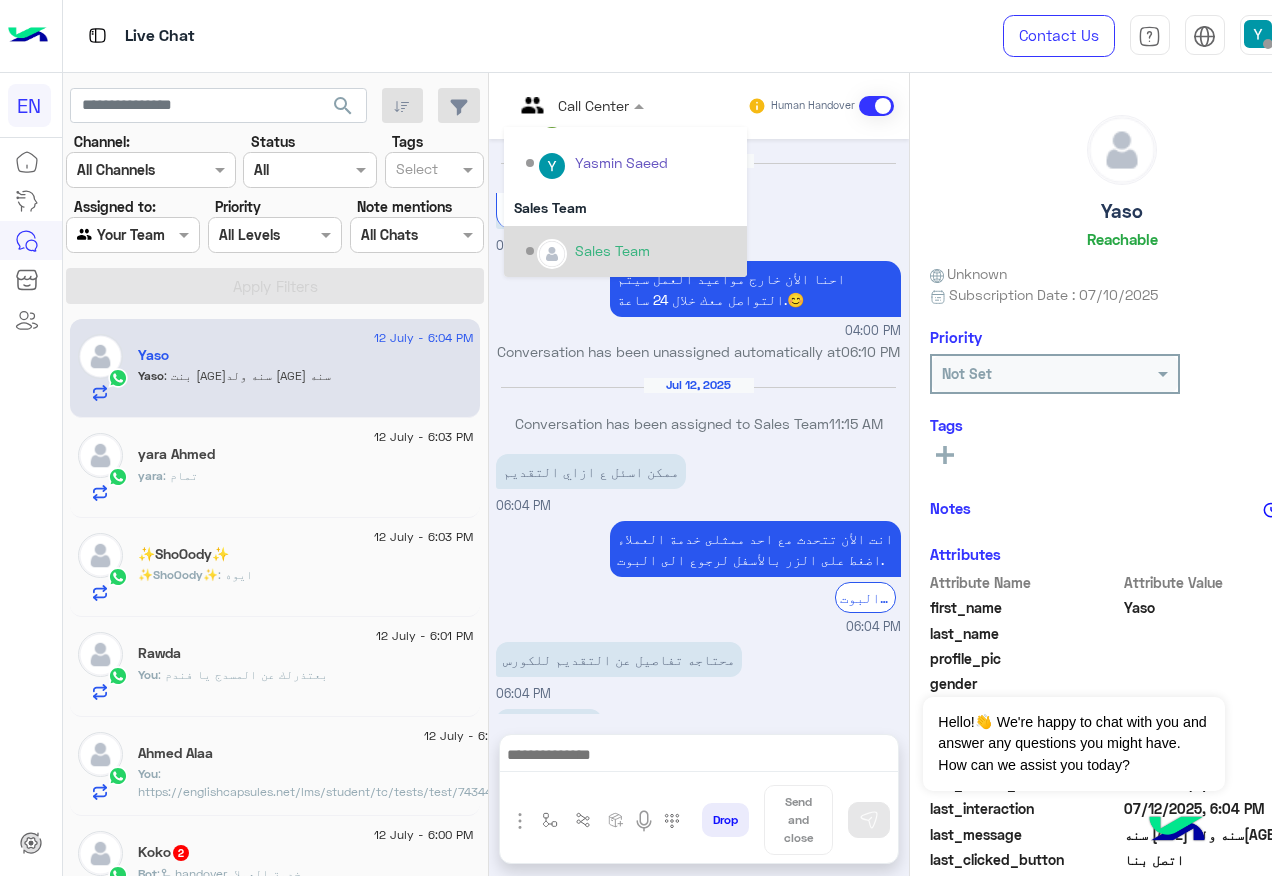 click on "Sales Team" at bounding box center (612, 250) 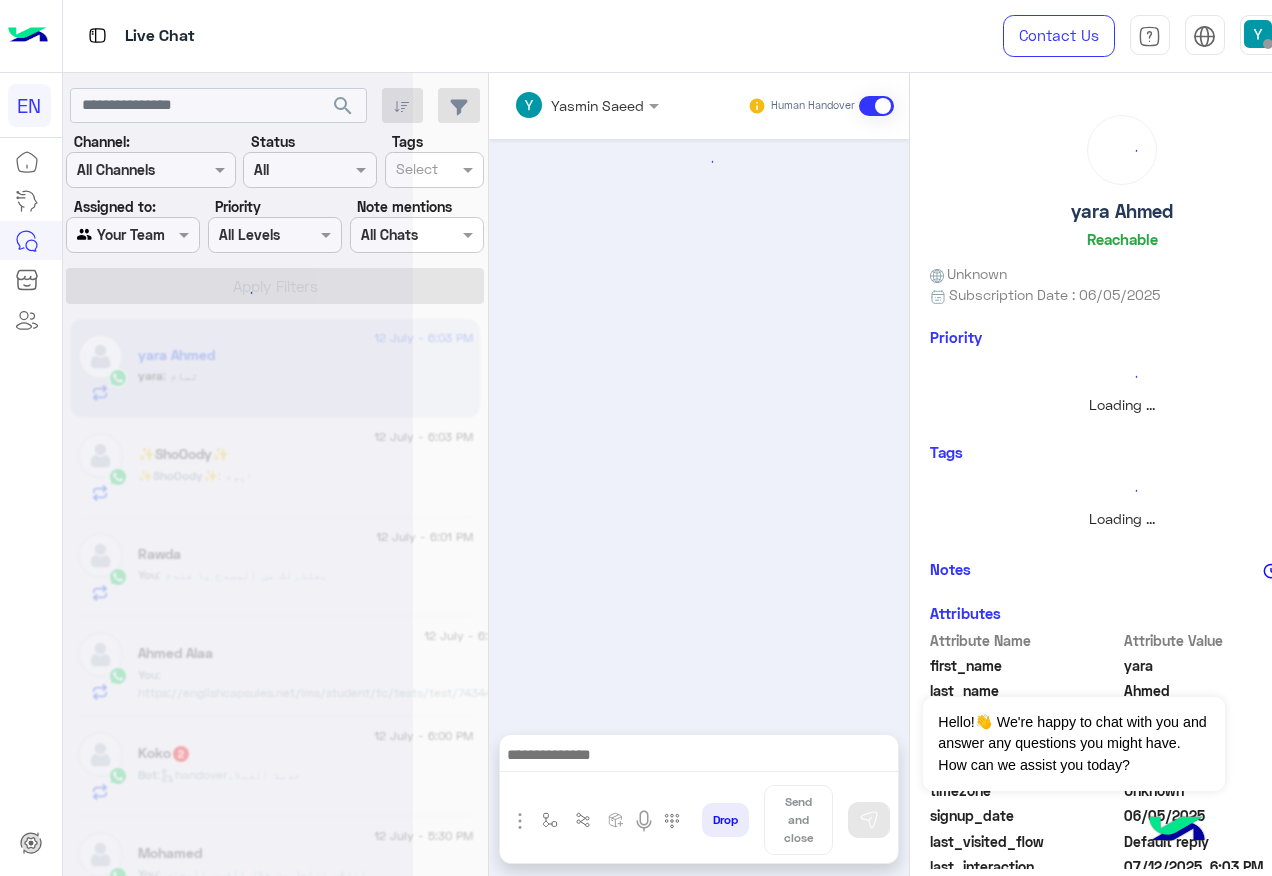 scroll, scrollTop: 1115, scrollLeft: 0, axis: vertical 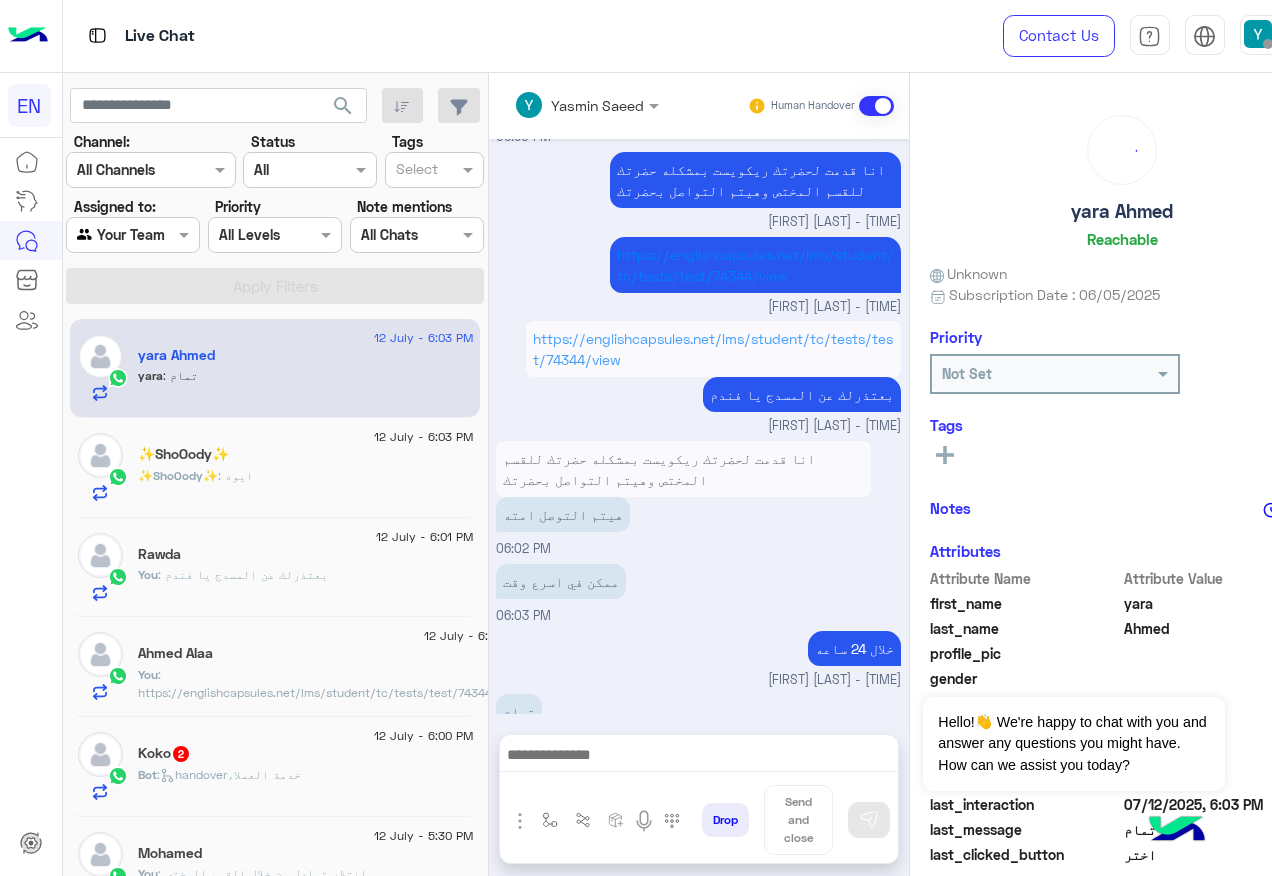 drag, startPoint x: 136, startPoint y: 234, endPoint x: 136, endPoint y: 253, distance: 19 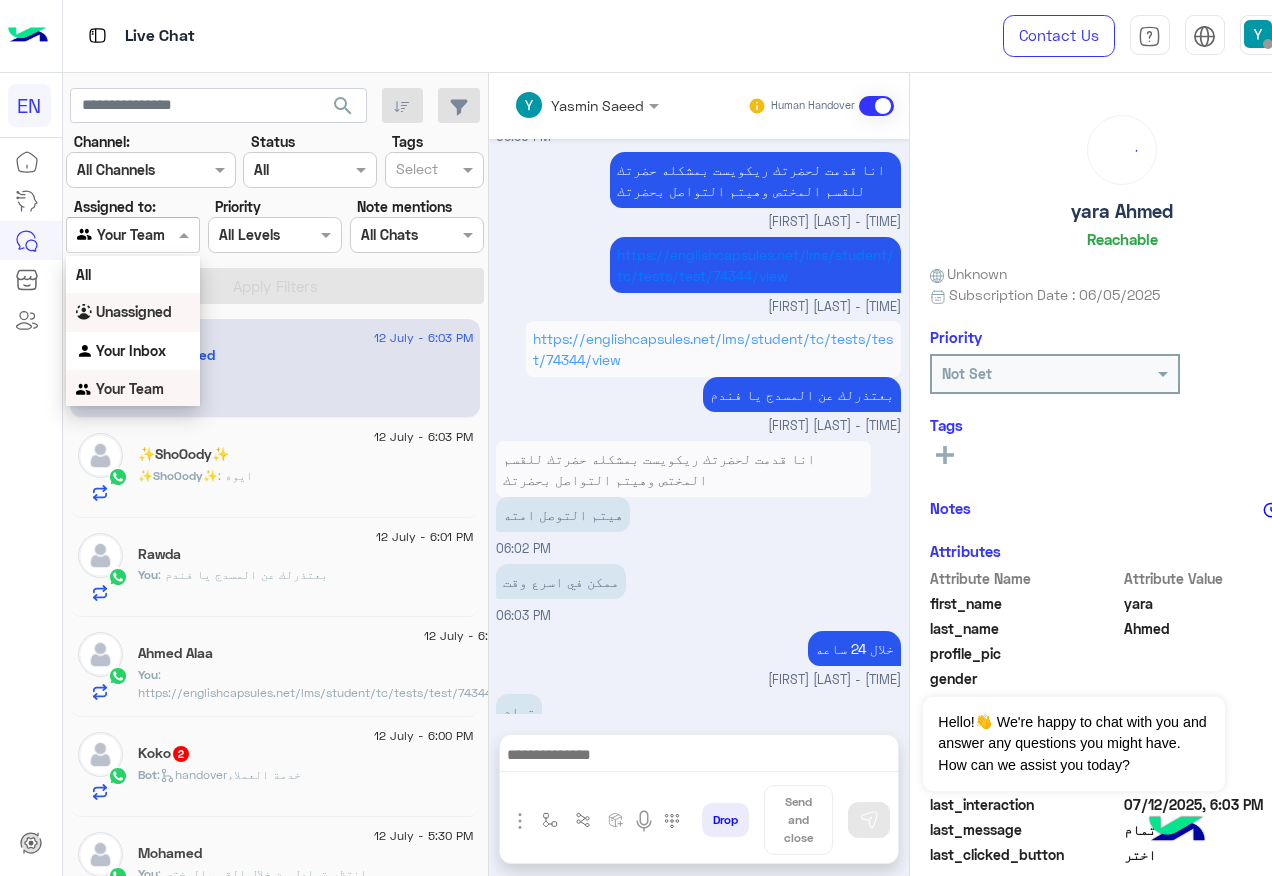 scroll, scrollTop: 1, scrollLeft: 0, axis: vertical 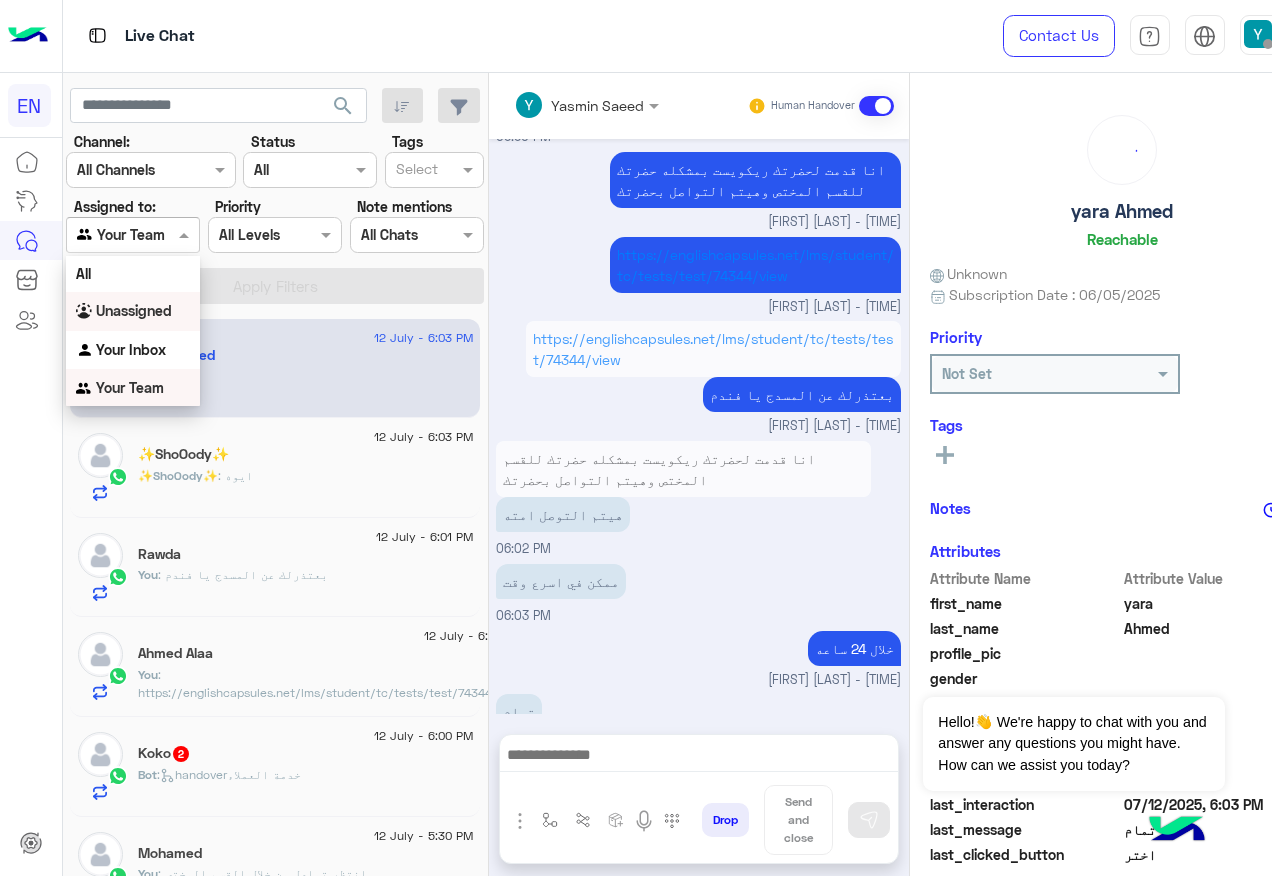 click on "Unassigned" at bounding box center [134, 310] 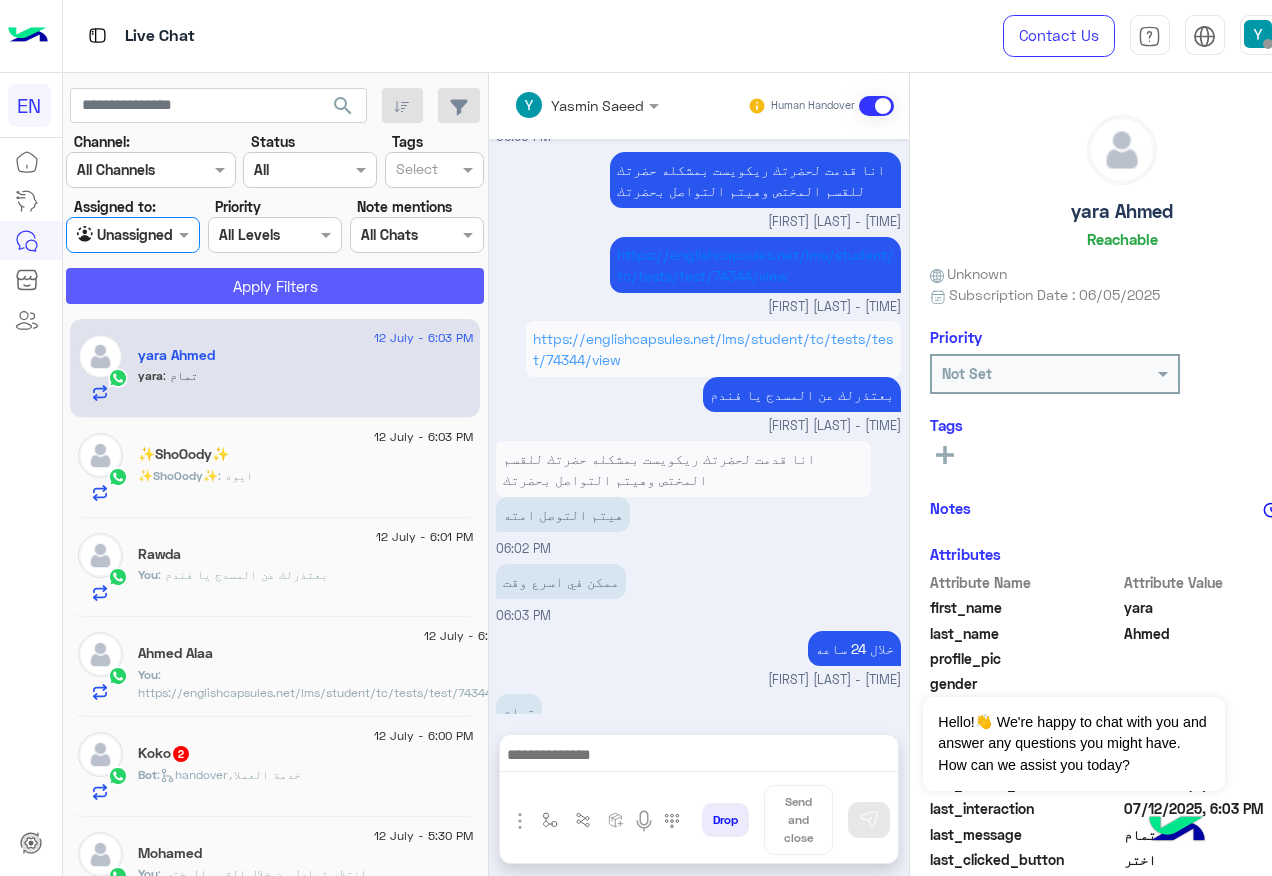 click on "Apply Filters" 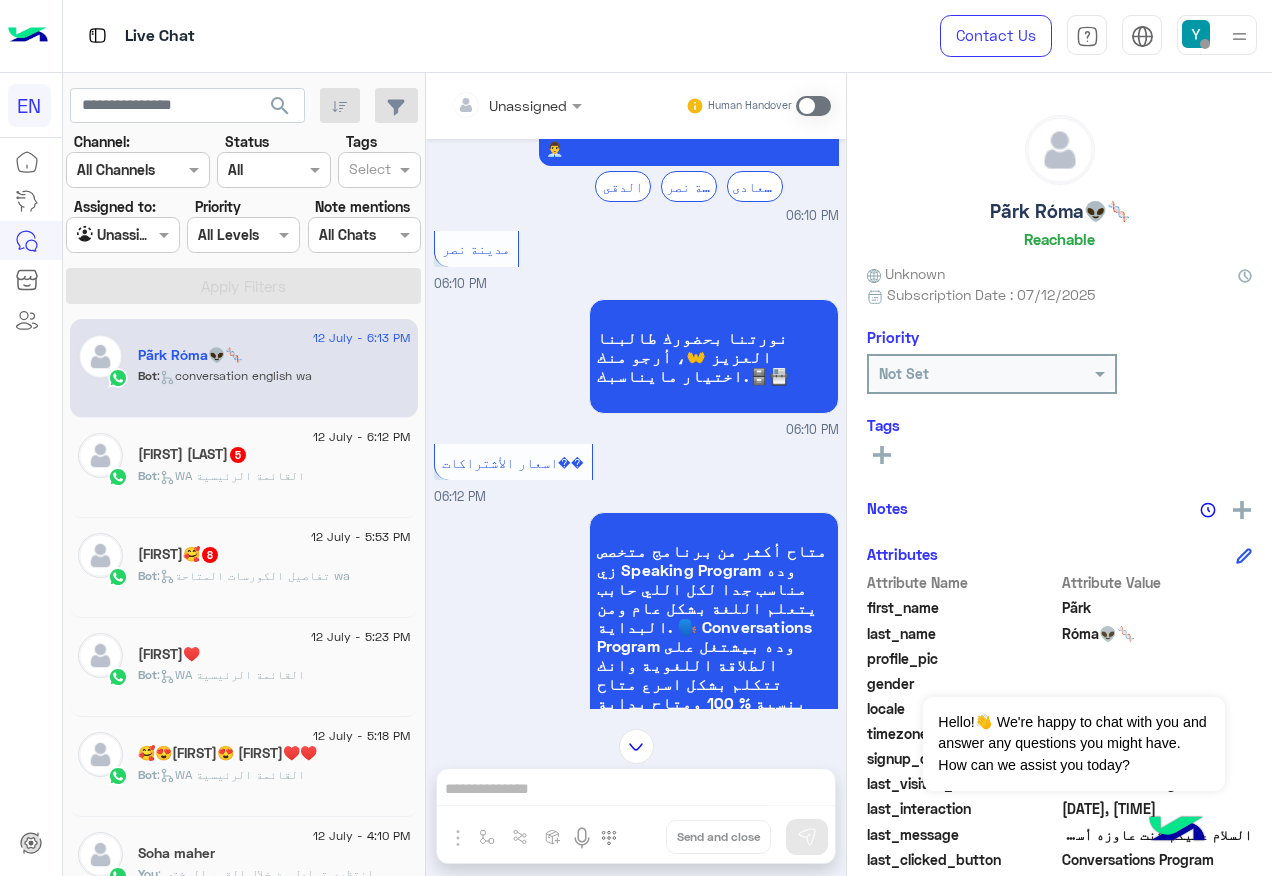 scroll, scrollTop: 1109, scrollLeft: 0, axis: vertical 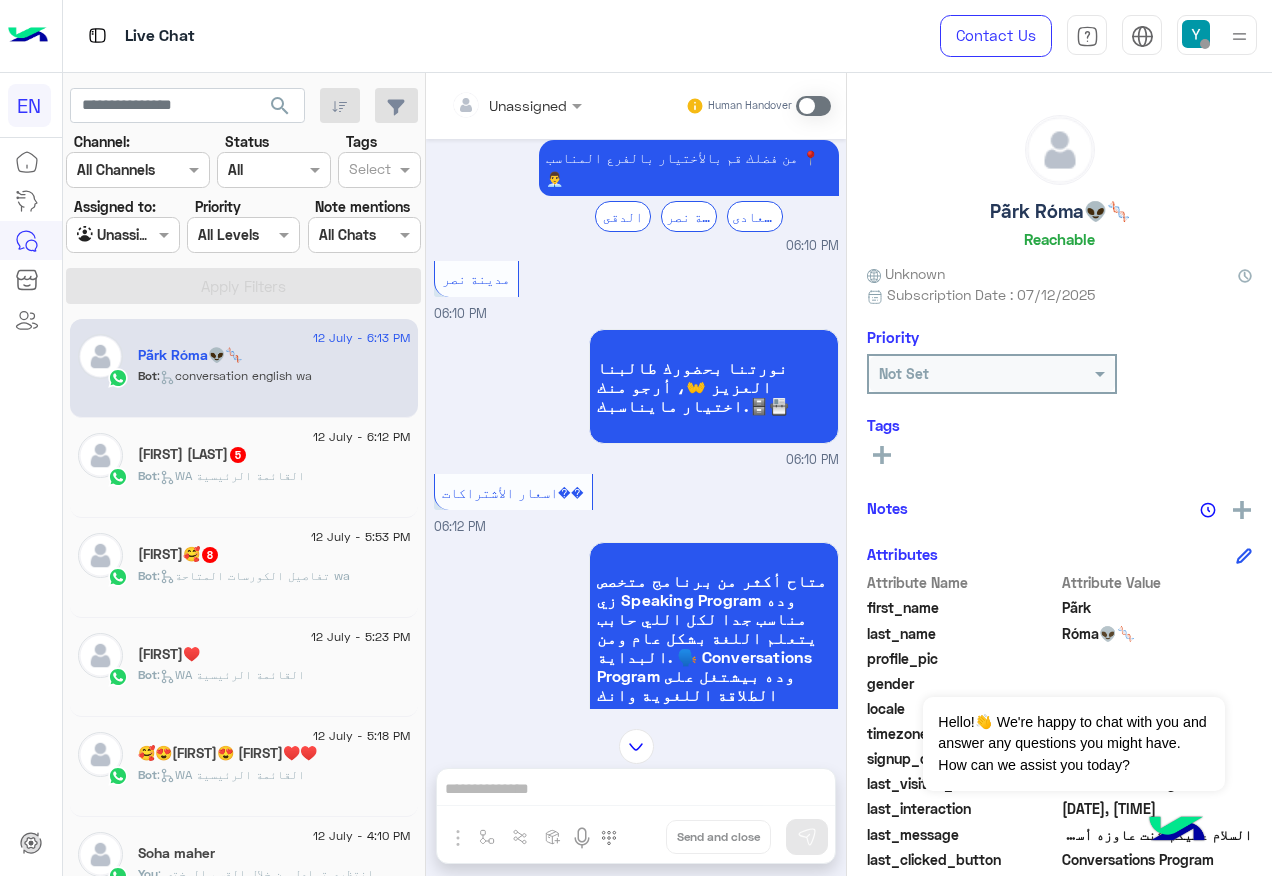 click at bounding box center [491, 105] 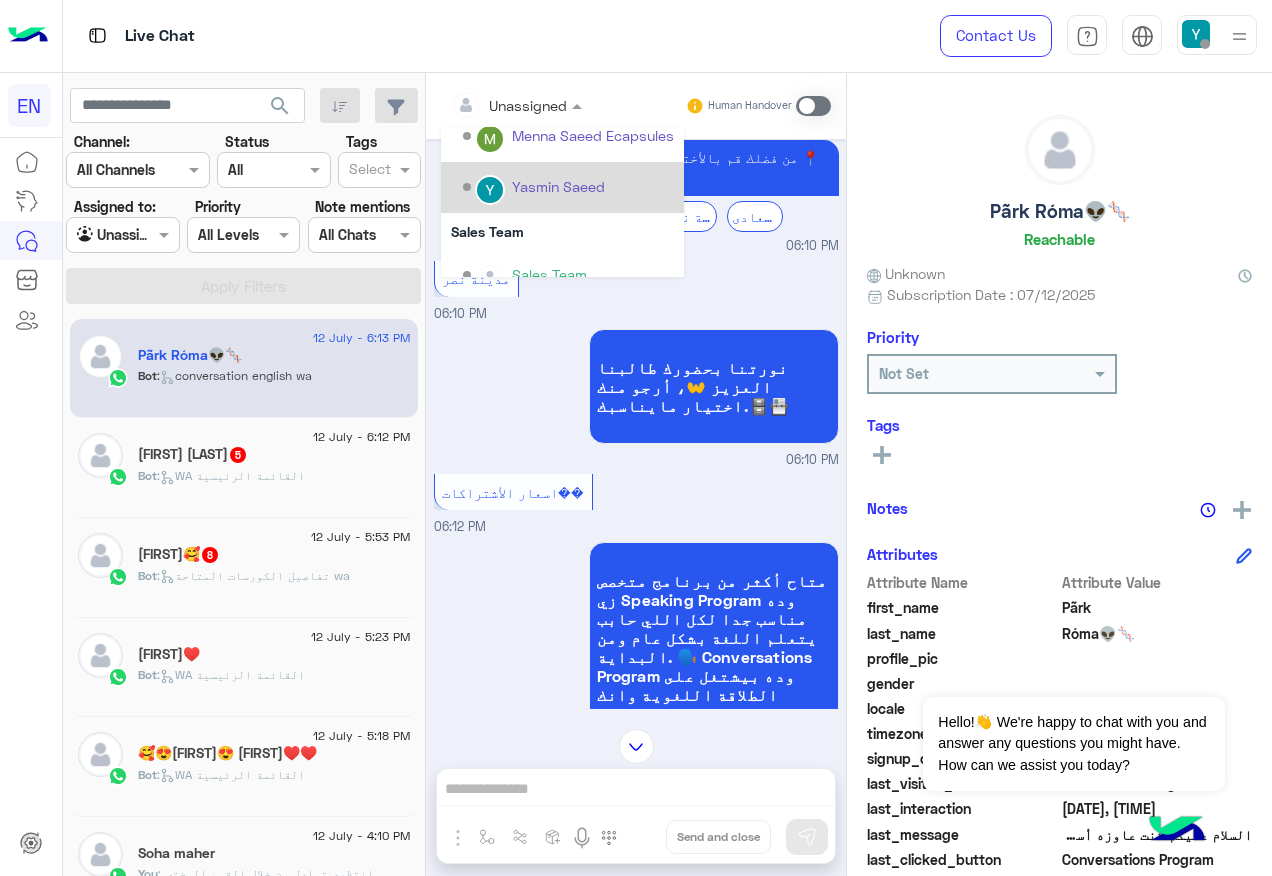 scroll, scrollTop: 332, scrollLeft: 0, axis: vertical 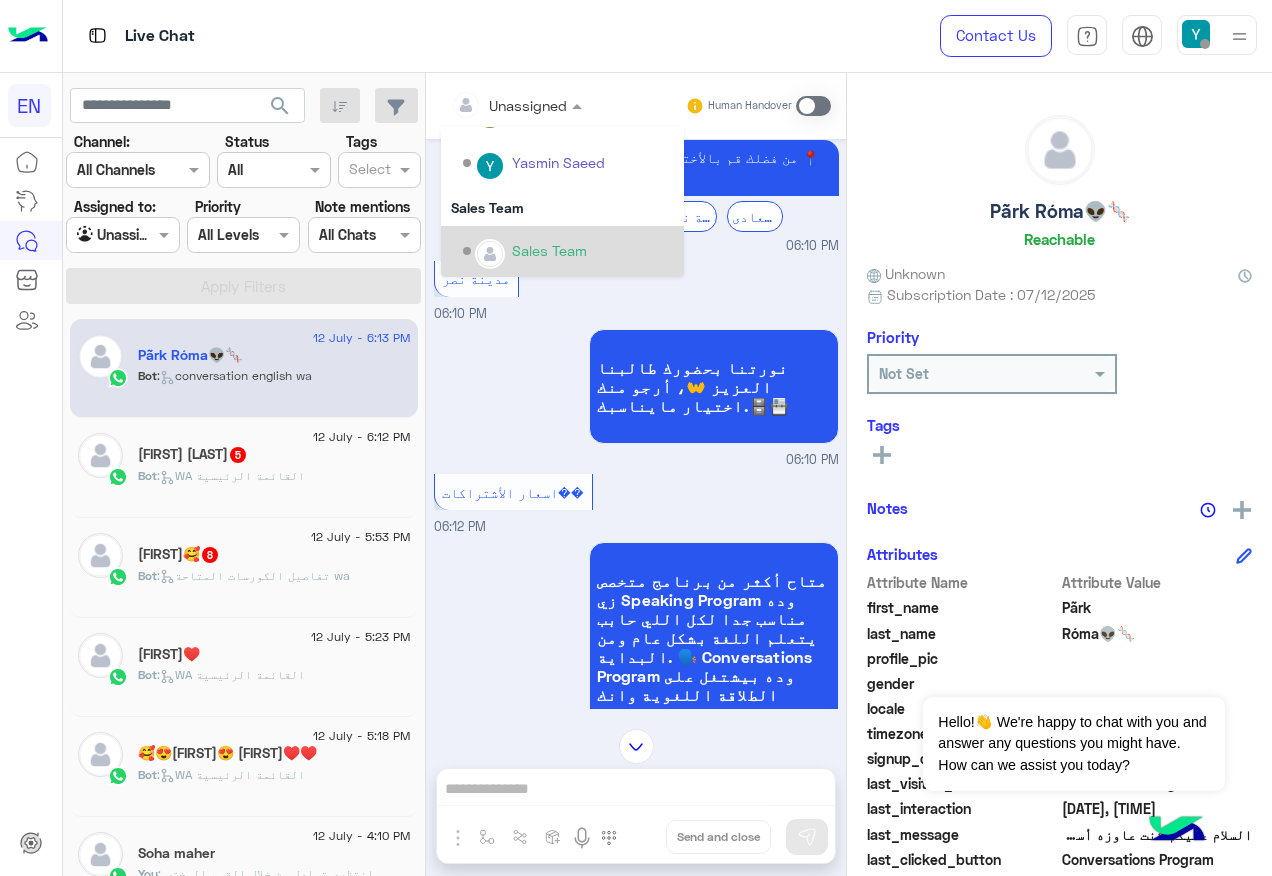 click on "Sales Team" at bounding box center [568, 251] 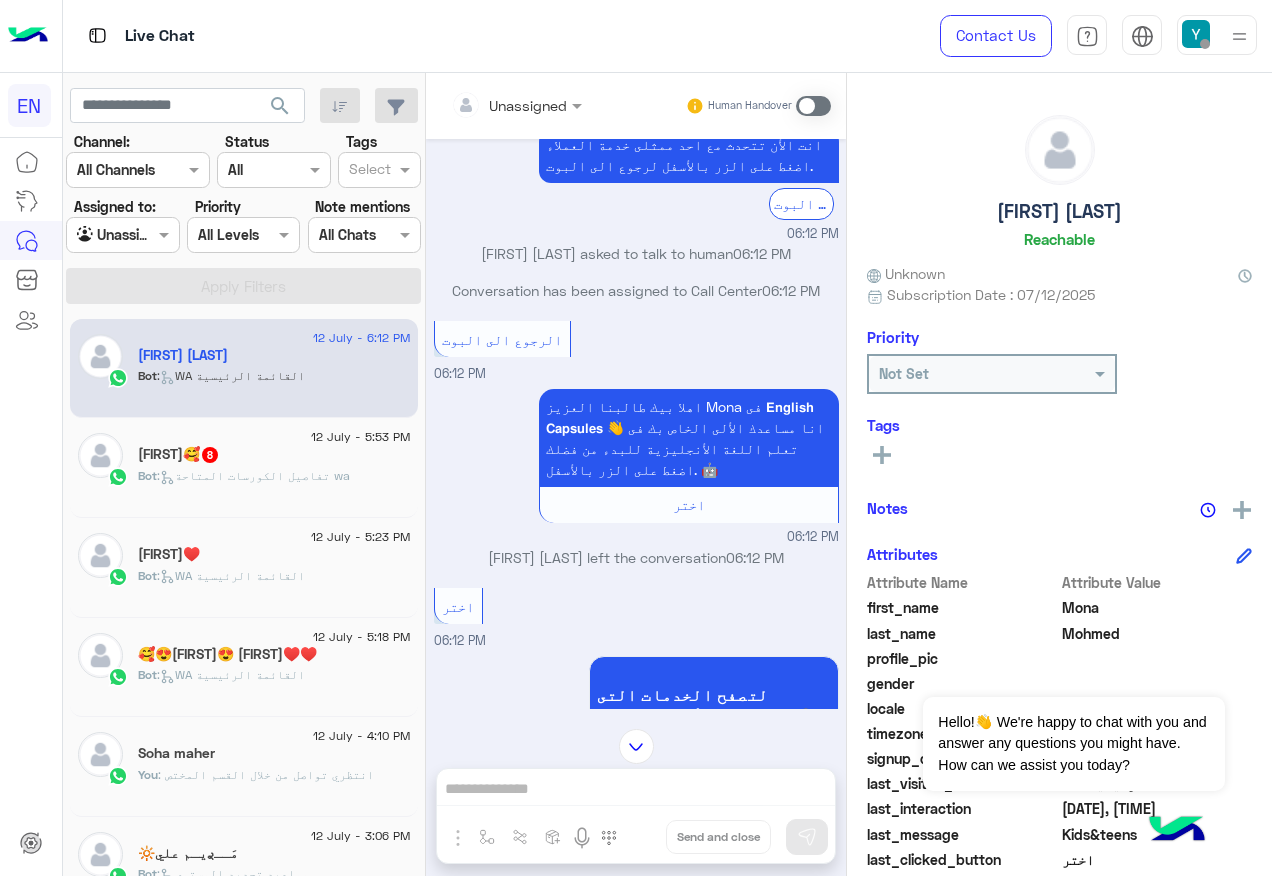 scroll, scrollTop: 1294, scrollLeft: 0, axis: vertical 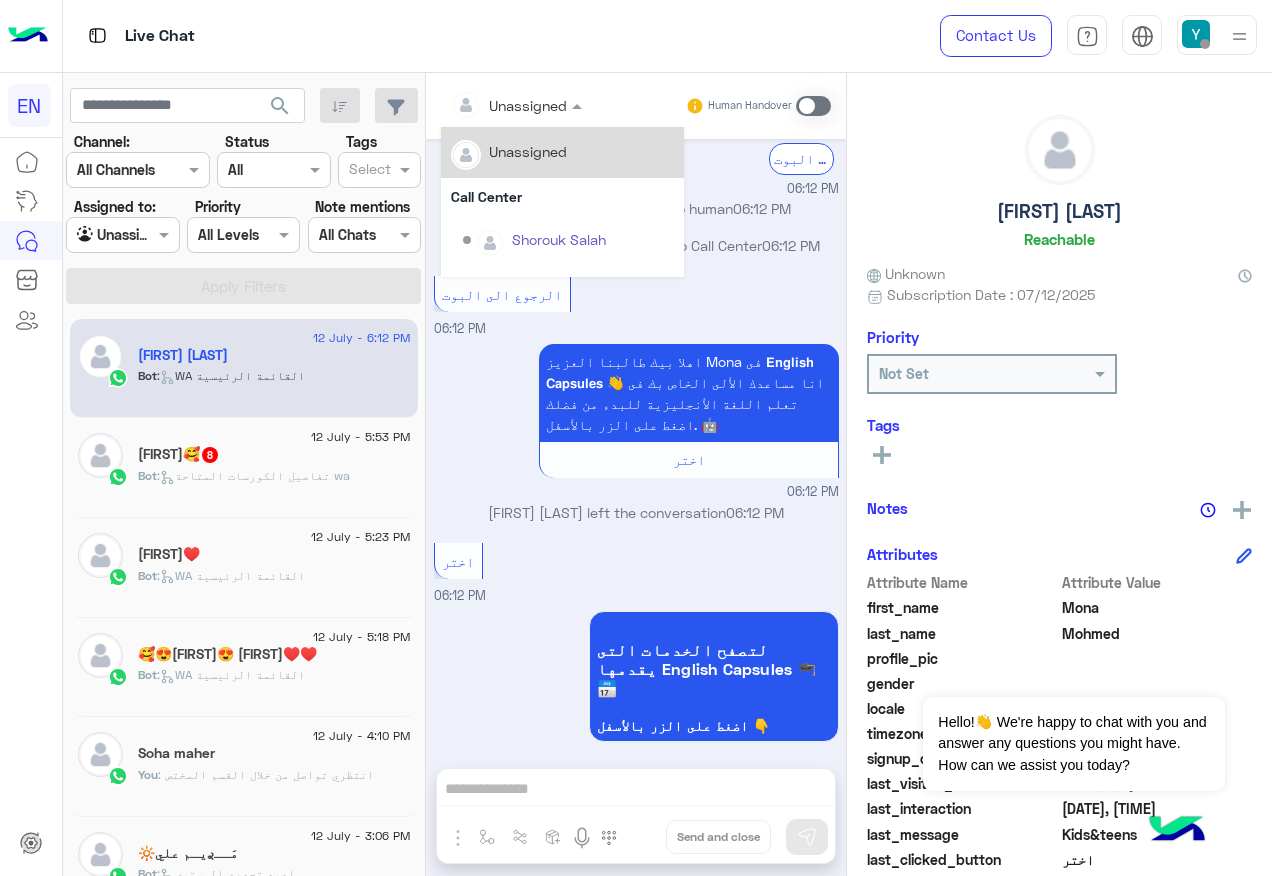 drag, startPoint x: 518, startPoint y: 93, endPoint x: 541, endPoint y: 127, distance: 41.04875 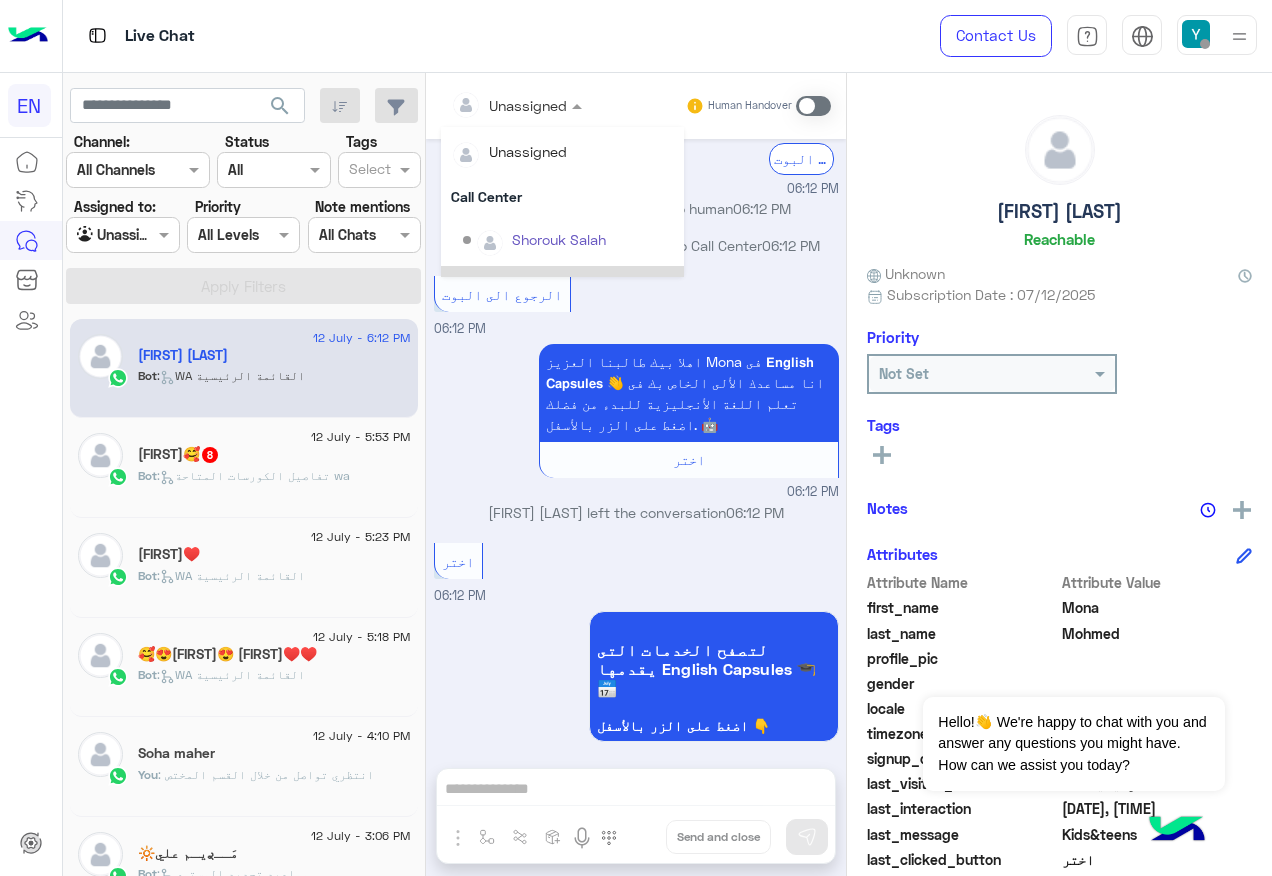 scroll, scrollTop: 332, scrollLeft: 0, axis: vertical 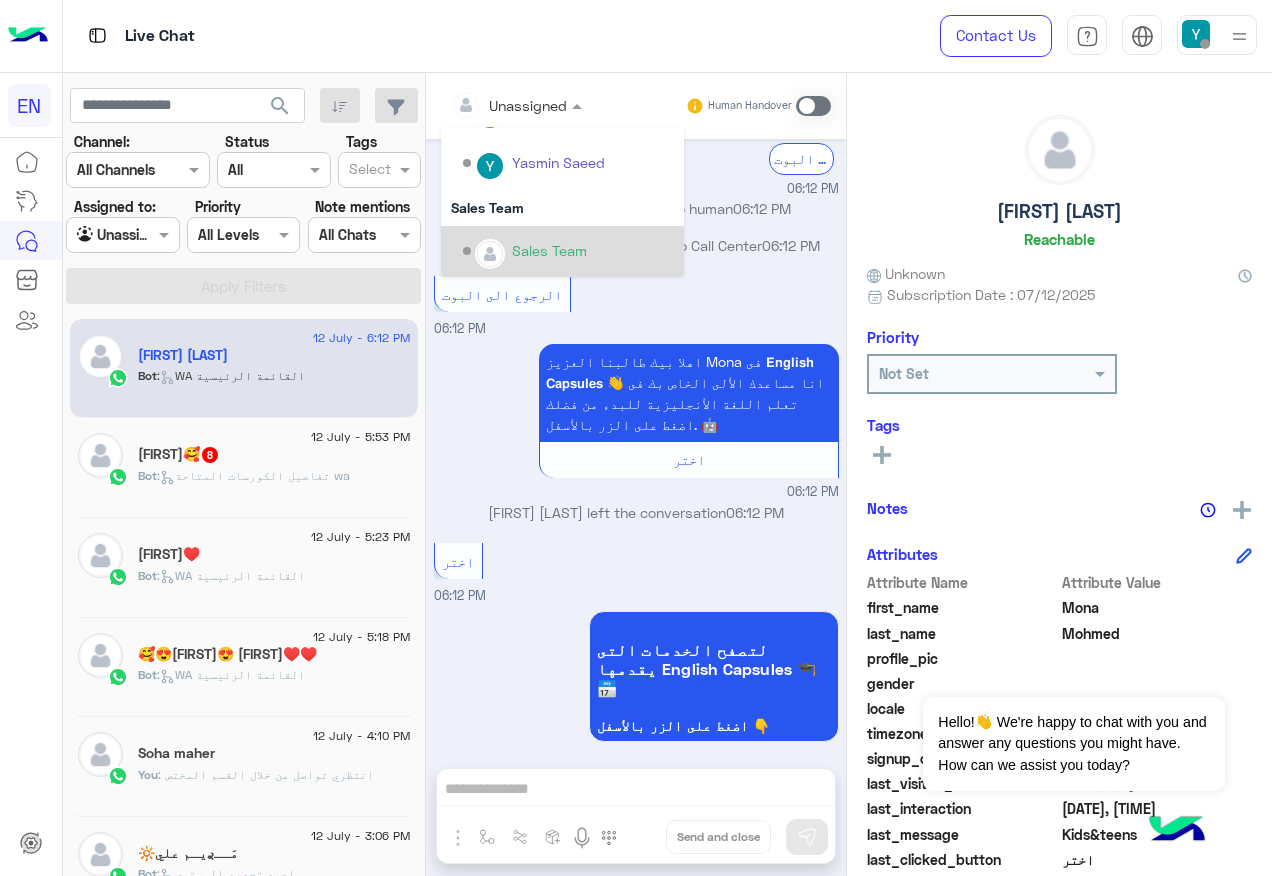 click on "Sales Team" at bounding box center (549, 250) 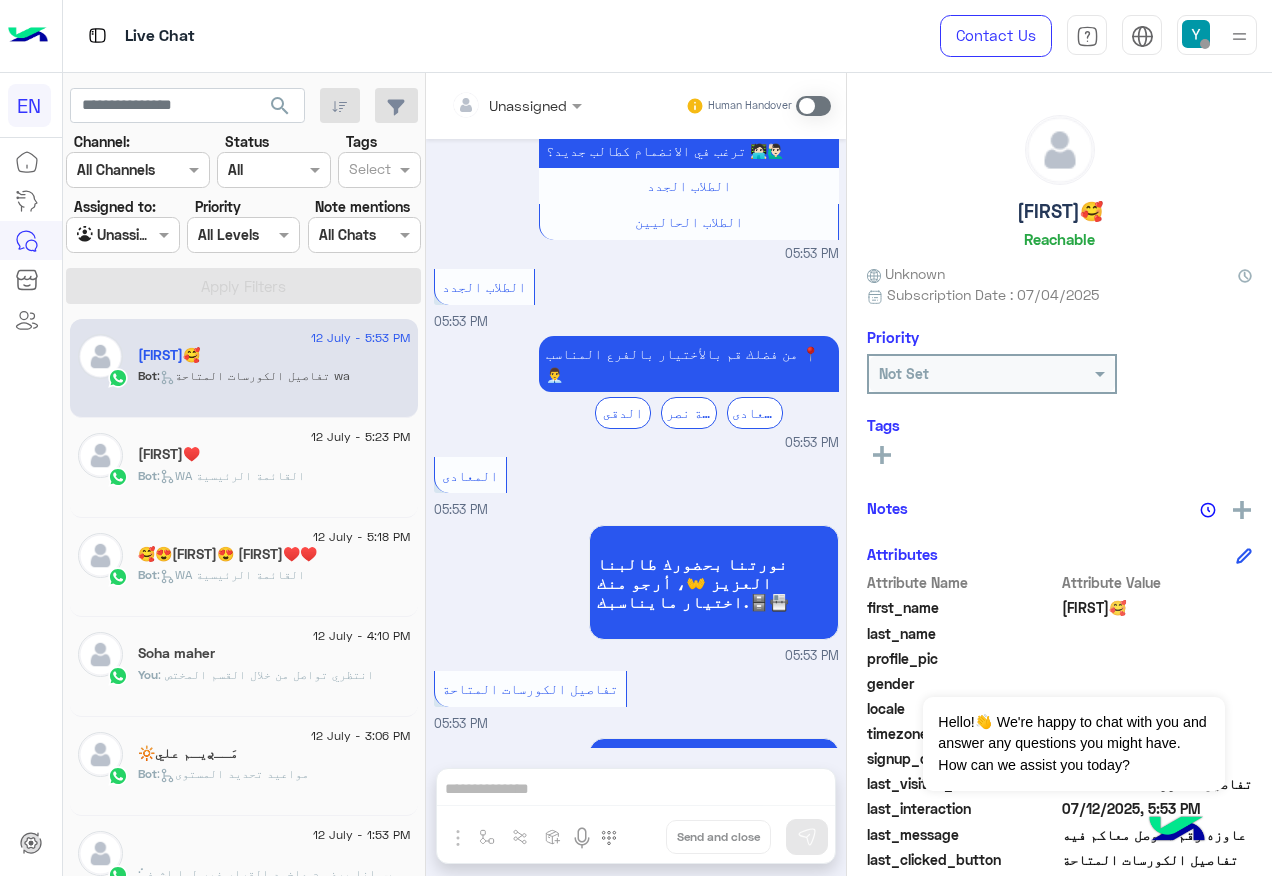 scroll, scrollTop: 1504, scrollLeft: 0, axis: vertical 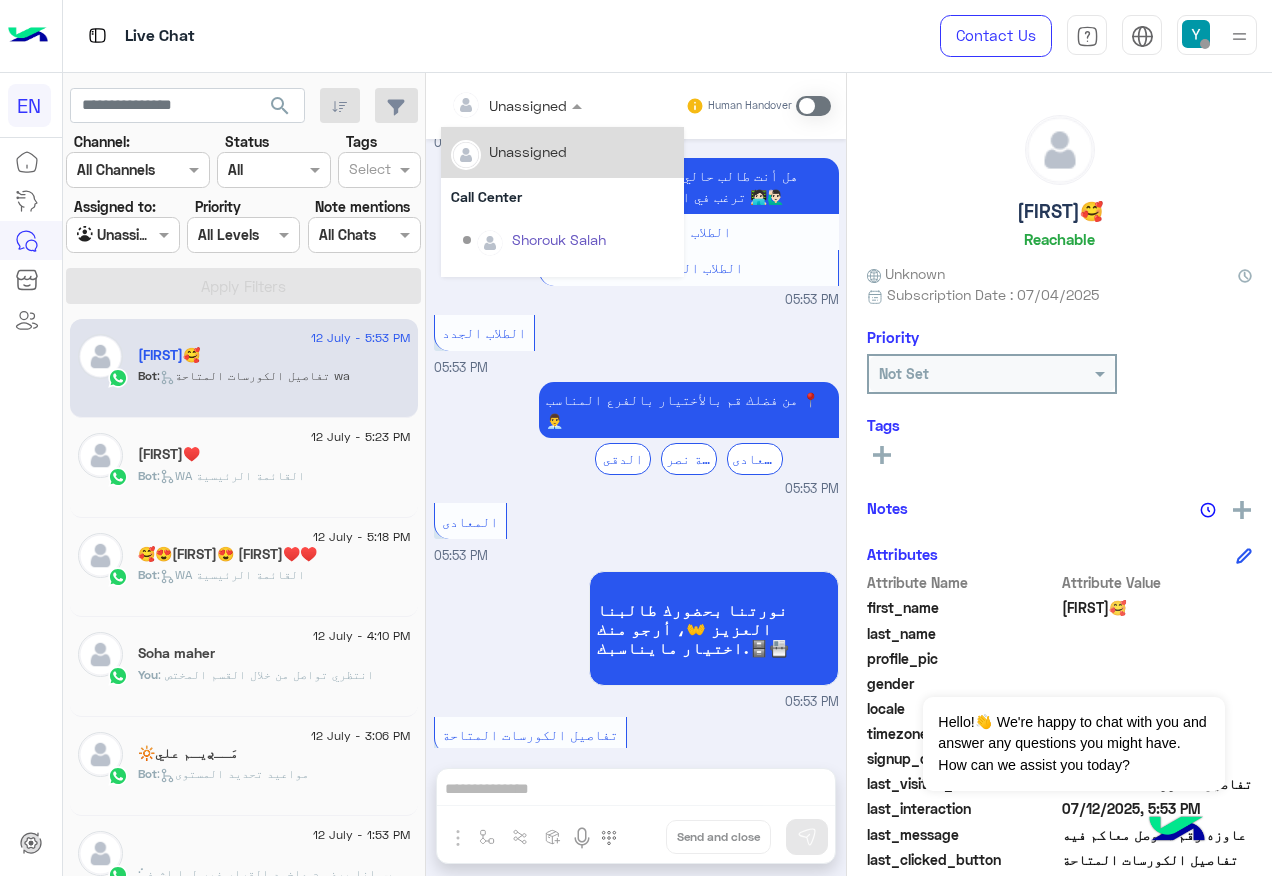 click at bounding box center (516, 104) 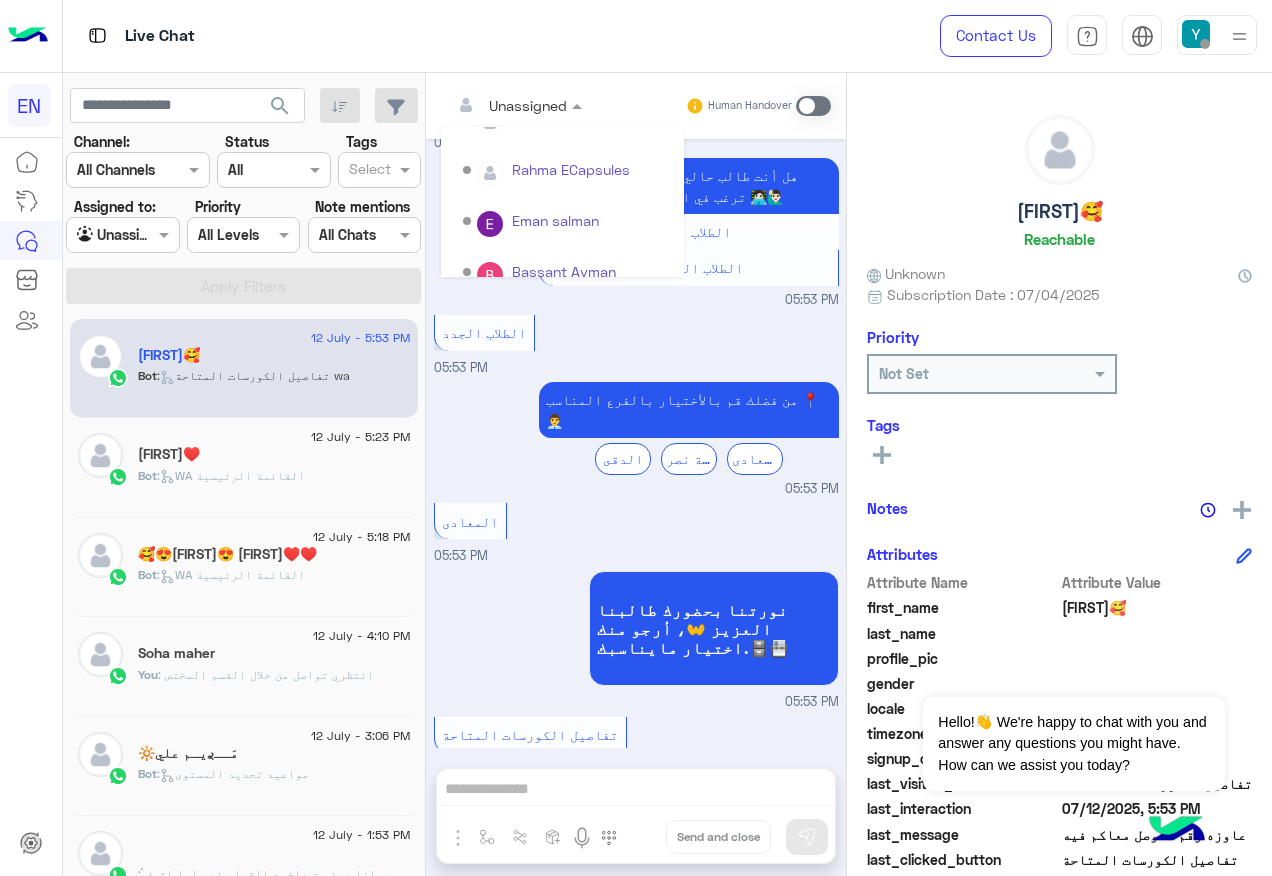 scroll, scrollTop: 332, scrollLeft: 0, axis: vertical 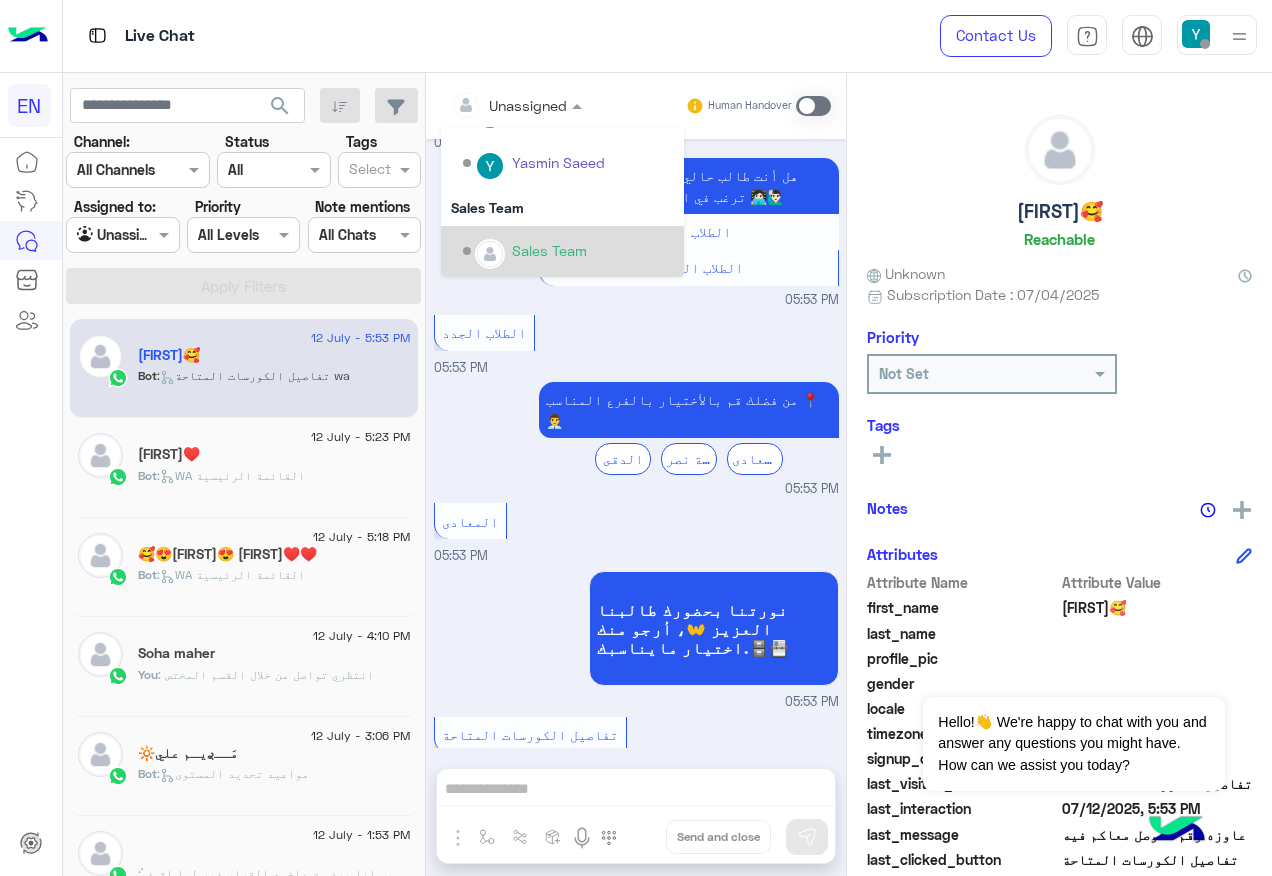 click on "Sales Team" at bounding box center [549, 250] 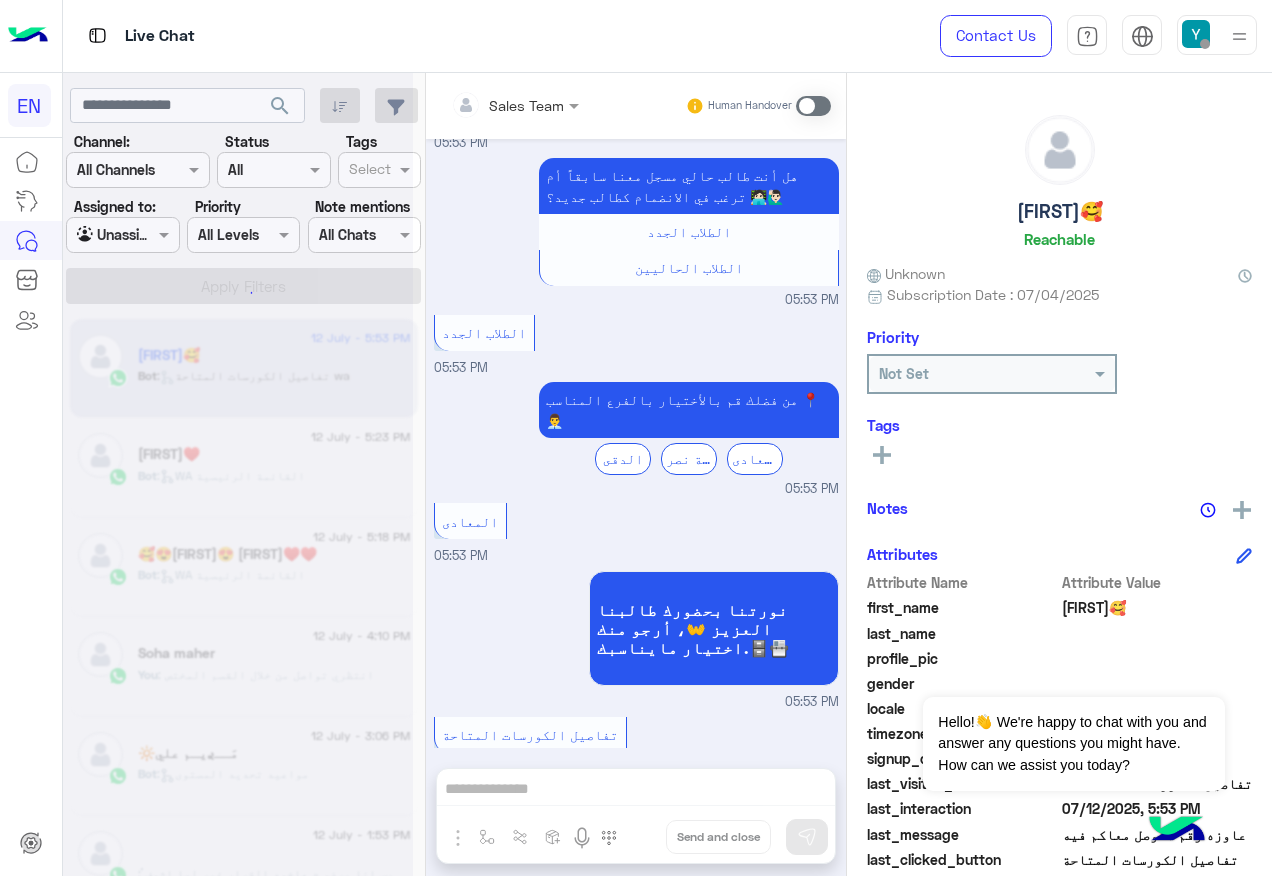 scroll, scrollTop: 0, scrollLeft: 0, axis: both 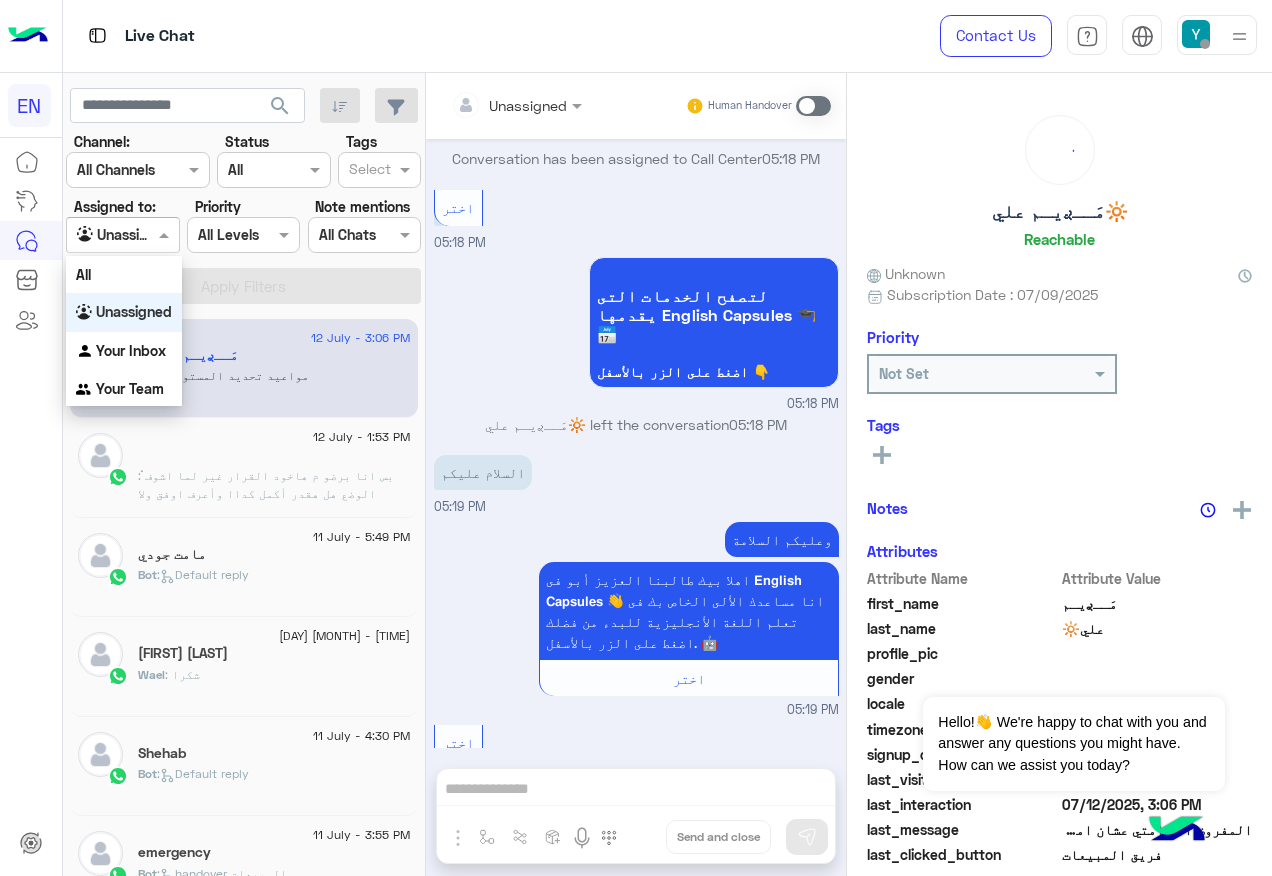 click at bounding box center (100, 235) 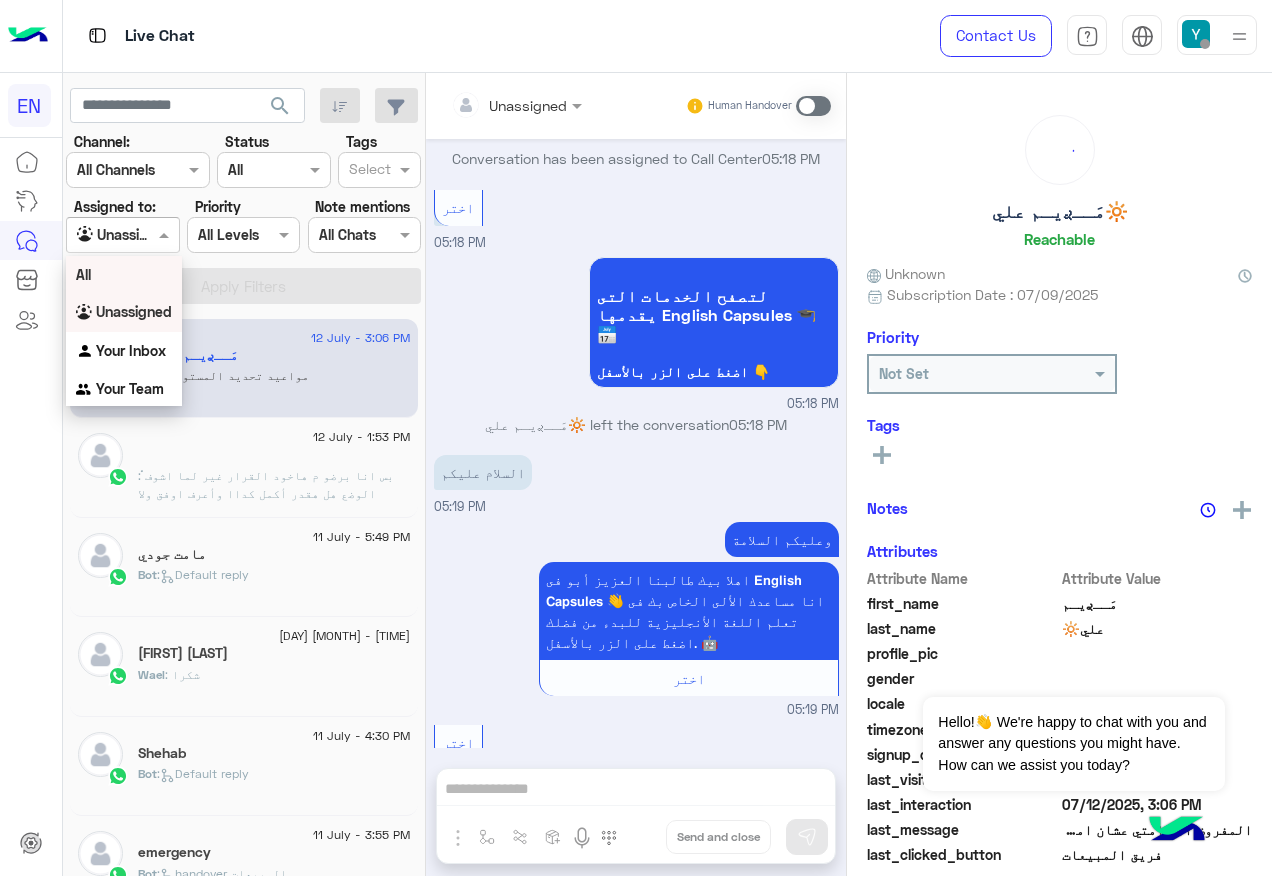 click on "All" at bounding box center [124, 274] 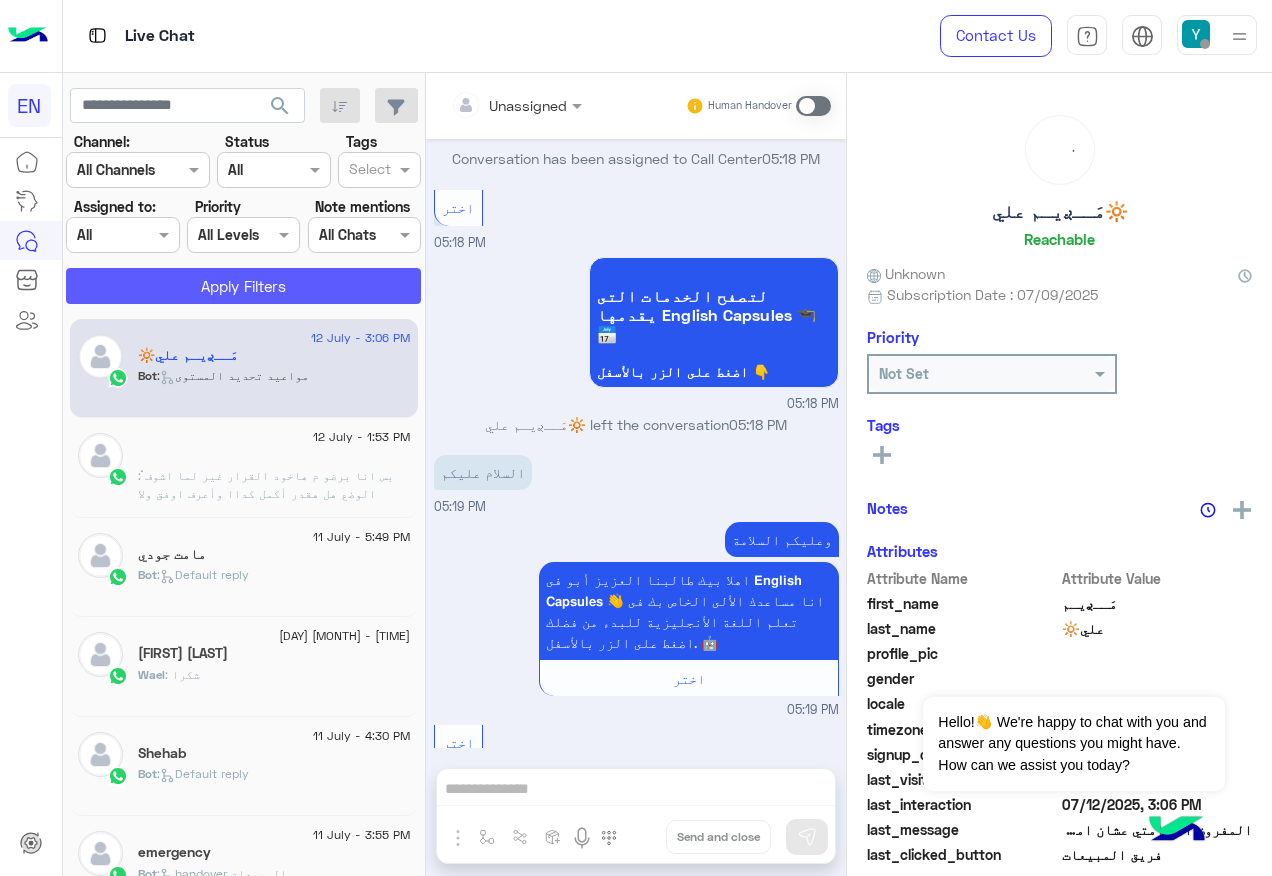click on "Apply Filters" 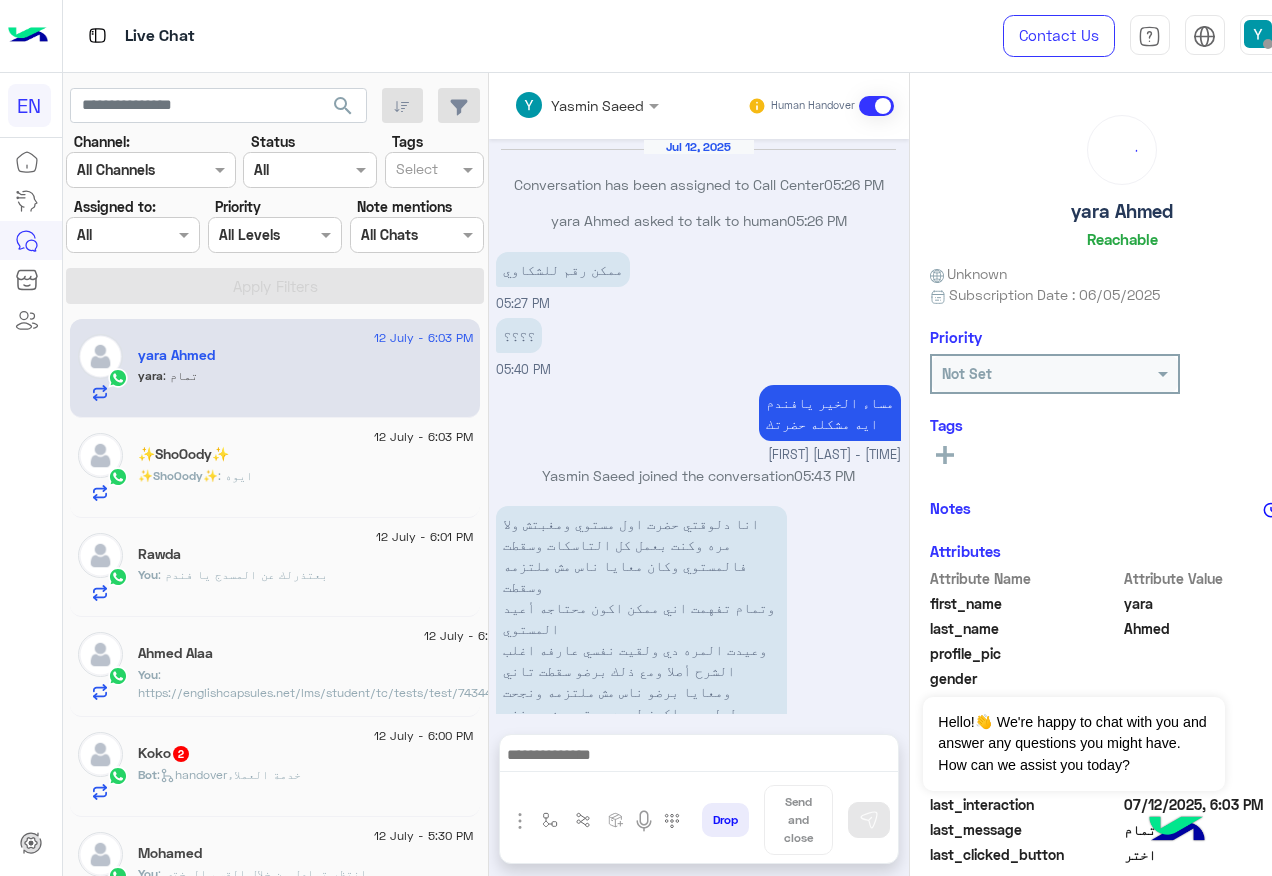 scroll, scrollTop: 1115, scrollLeft: 0, axis: vertical 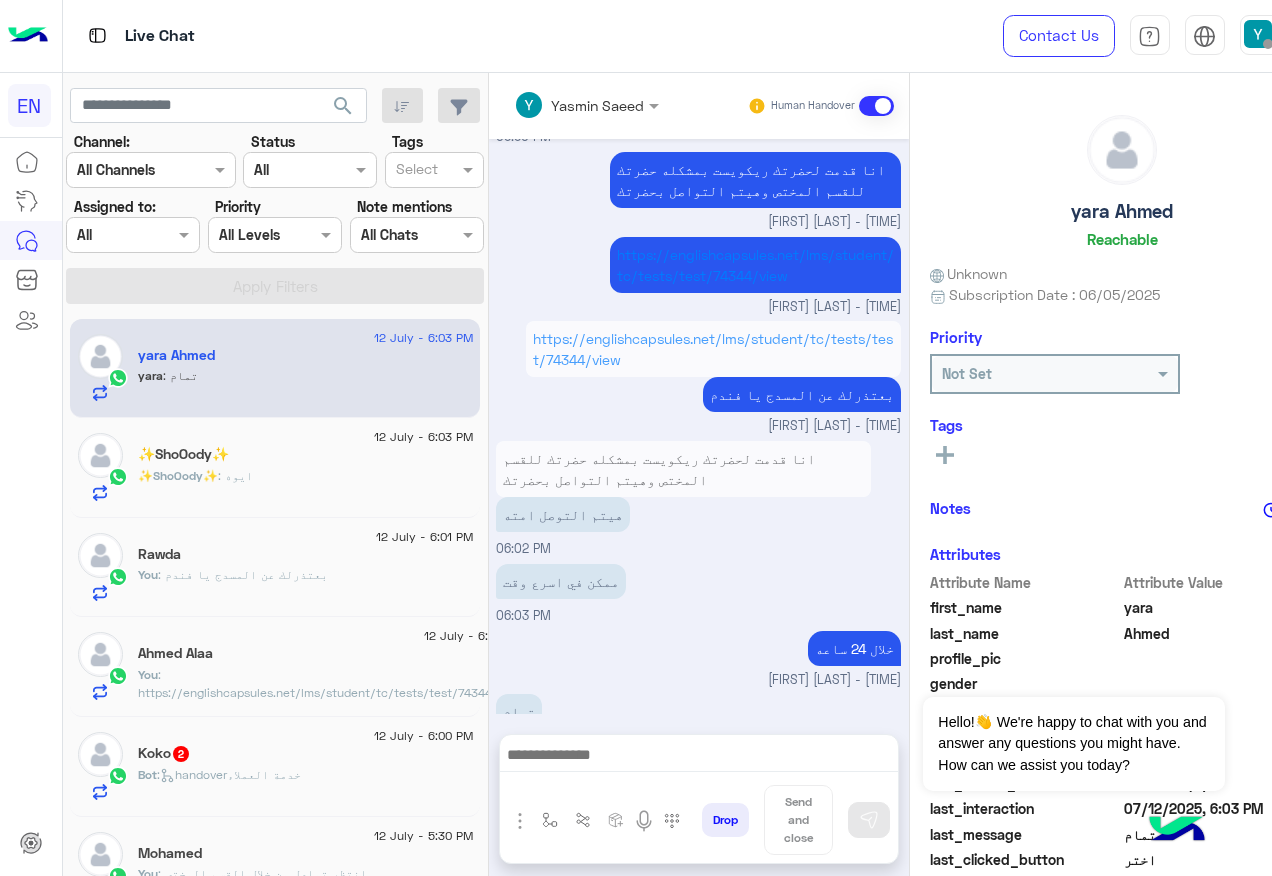 click on "Bot :   handoverخدمة العملاء" 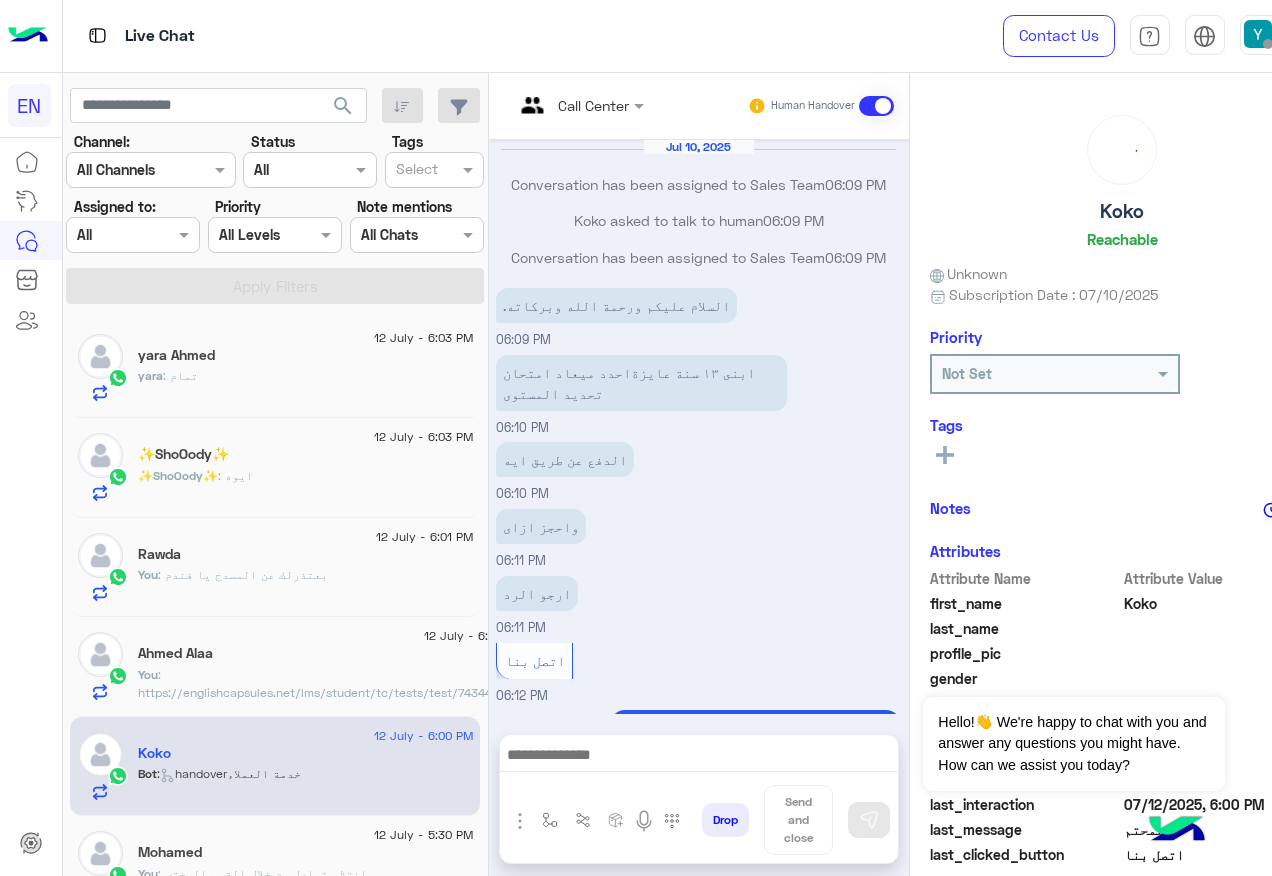 scroll, scrollTop: 584, scrollLeft: 0, axis: vertical 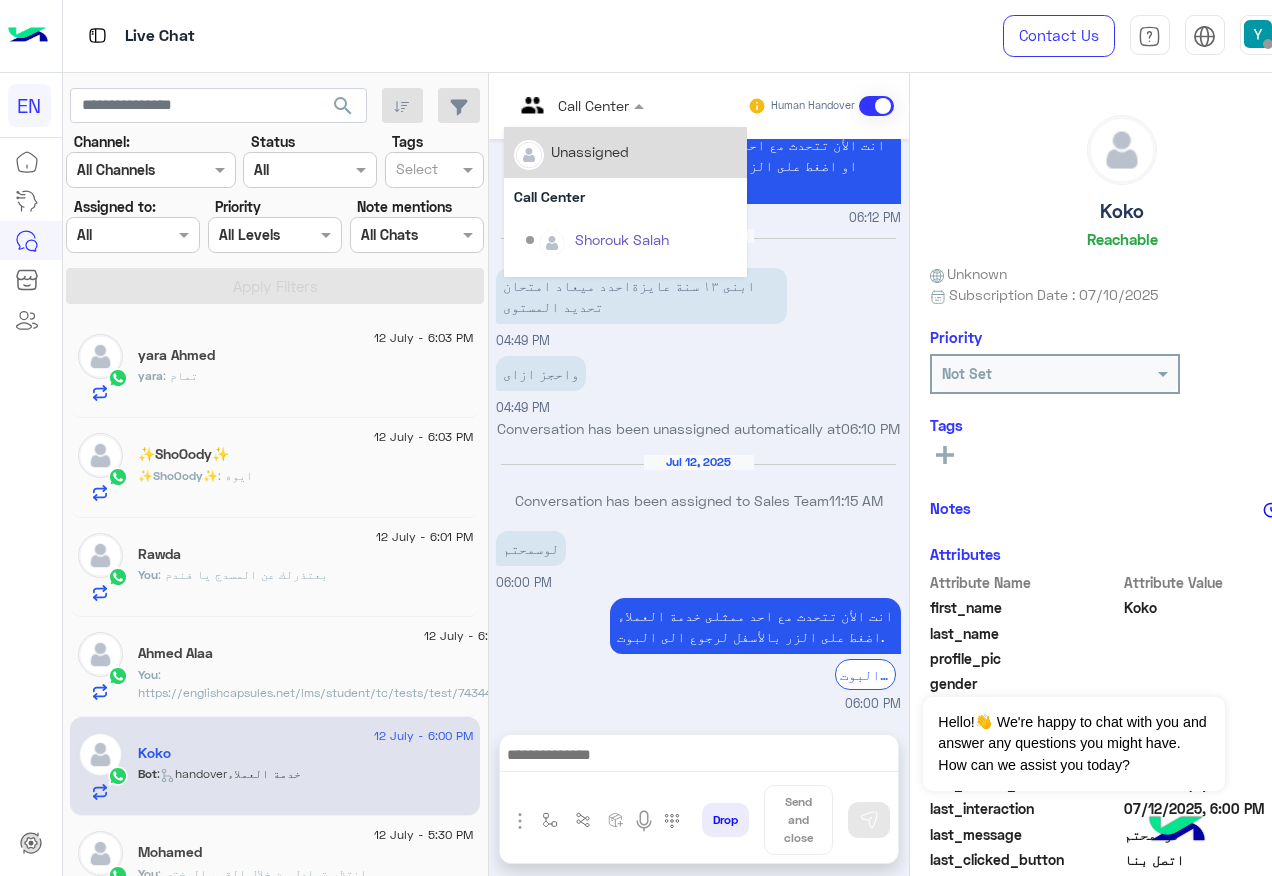 click at bounding box center (579, 104) 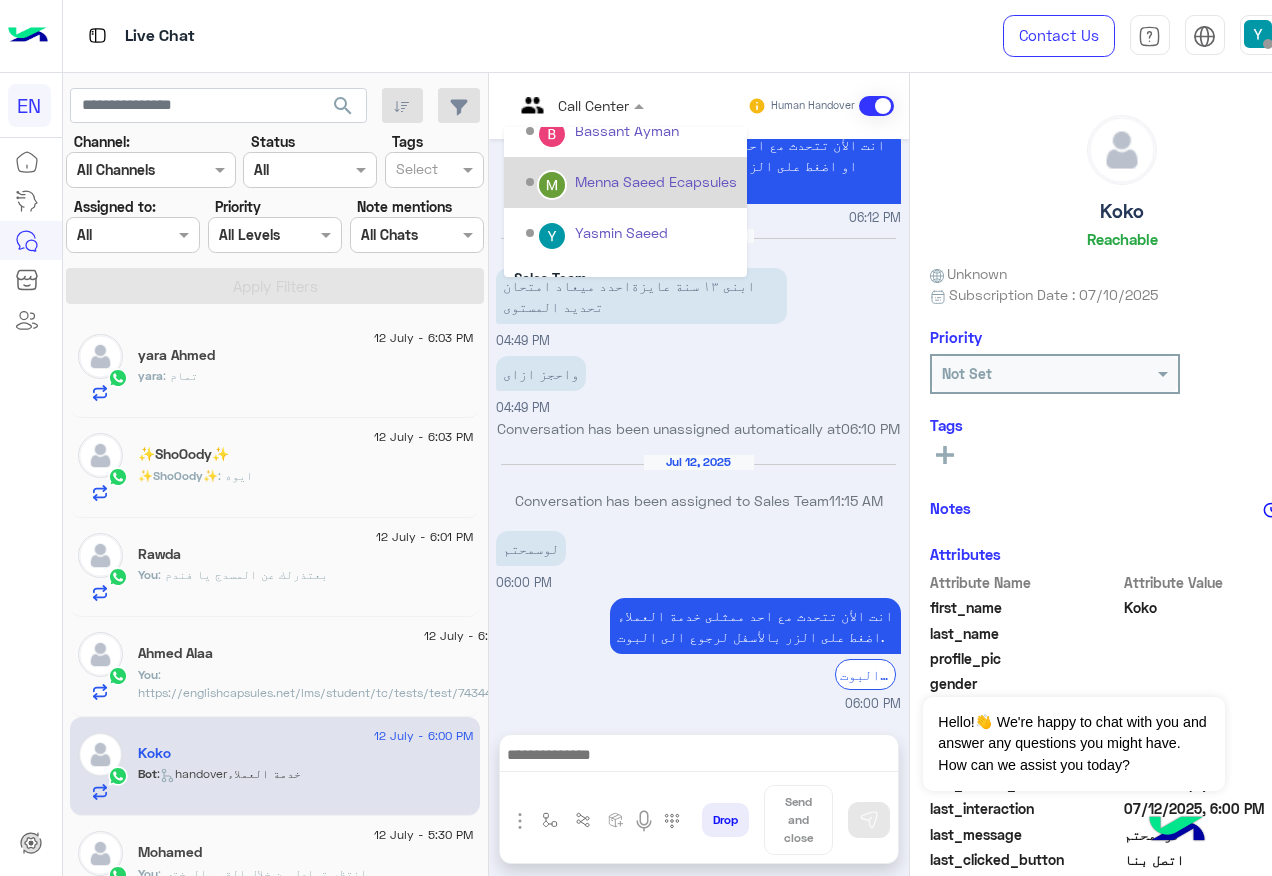 scroll, scrollTop: 332, scrollLeft: 0, axis: vertical 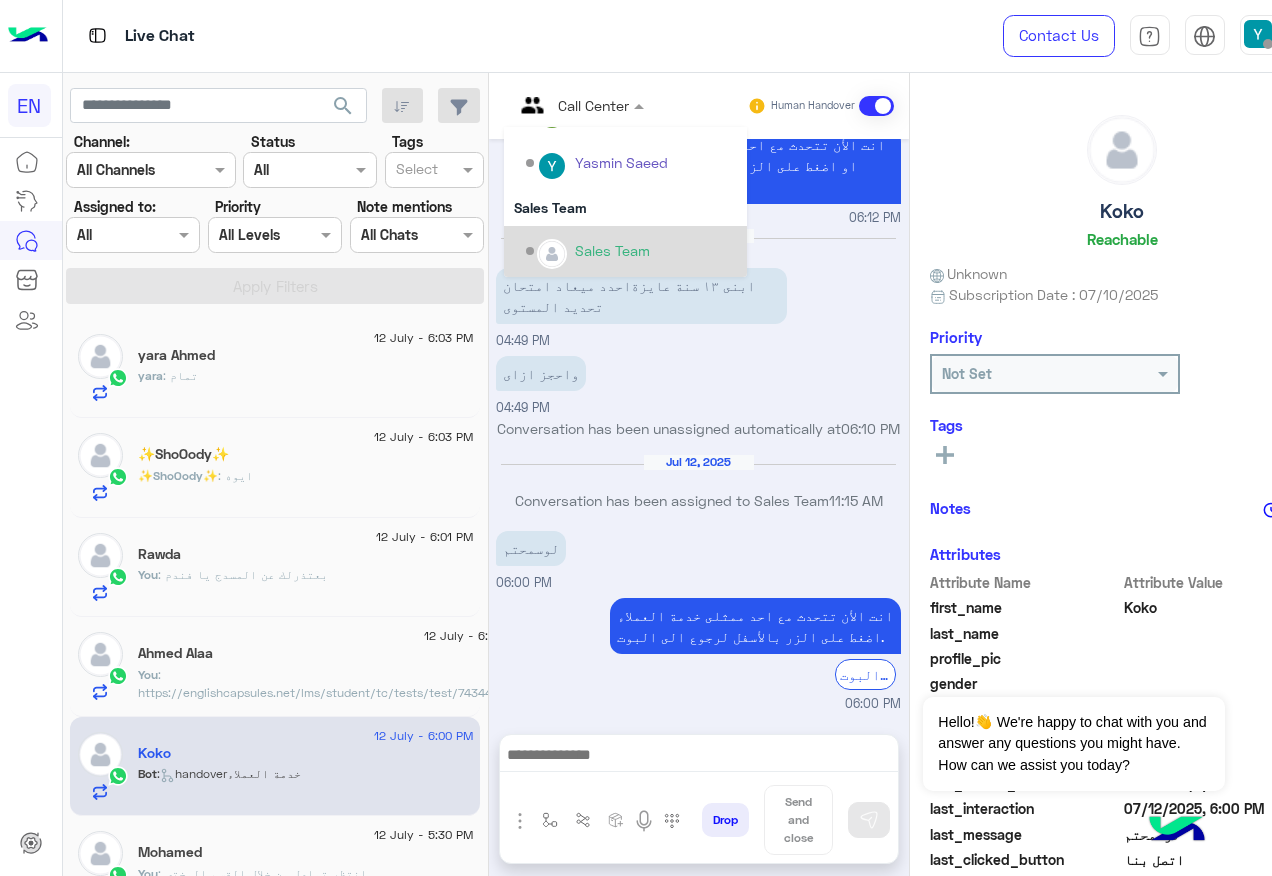 click on "Sales Team" at bounding box center [631, 251] 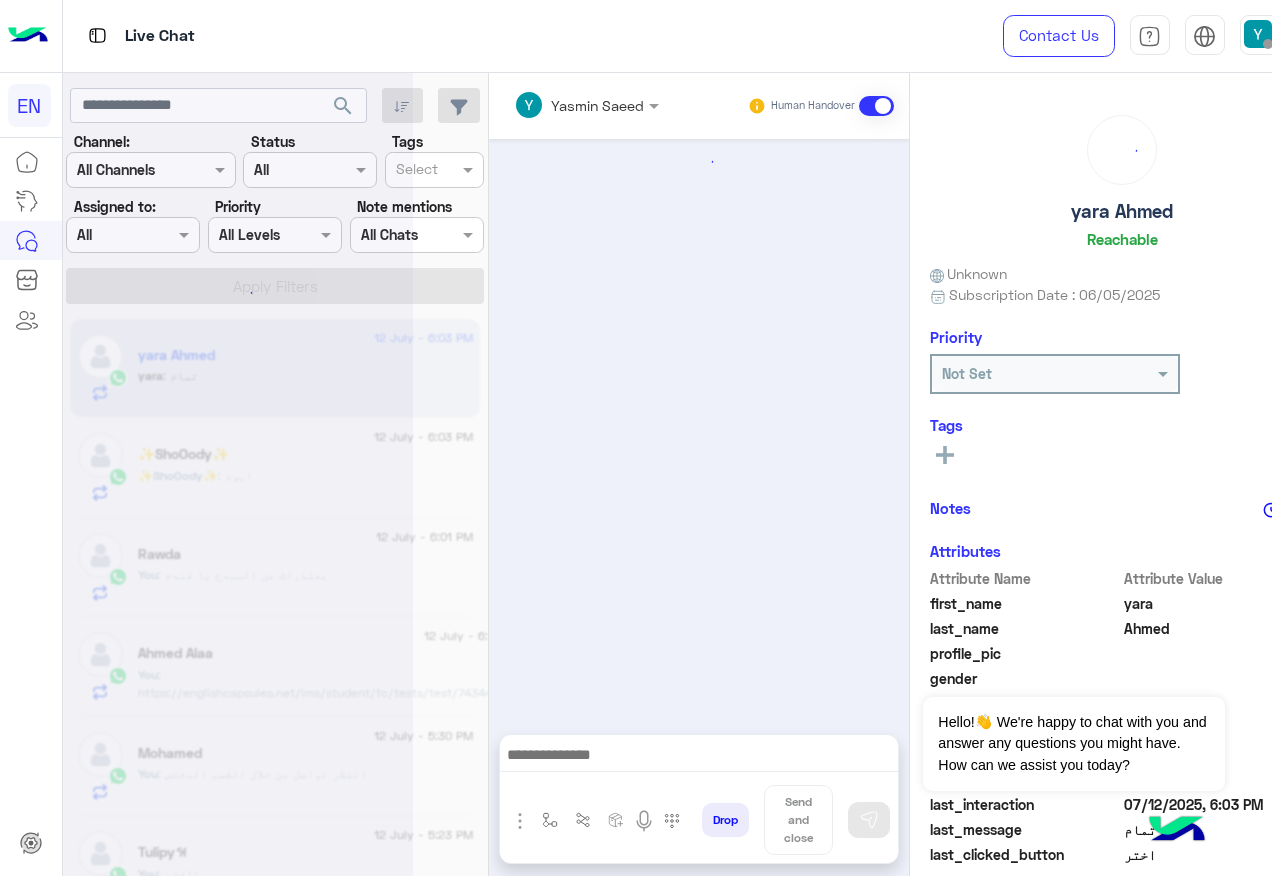scroll, scrollTop: 1115, scrollLeft: 0, axis: vertical 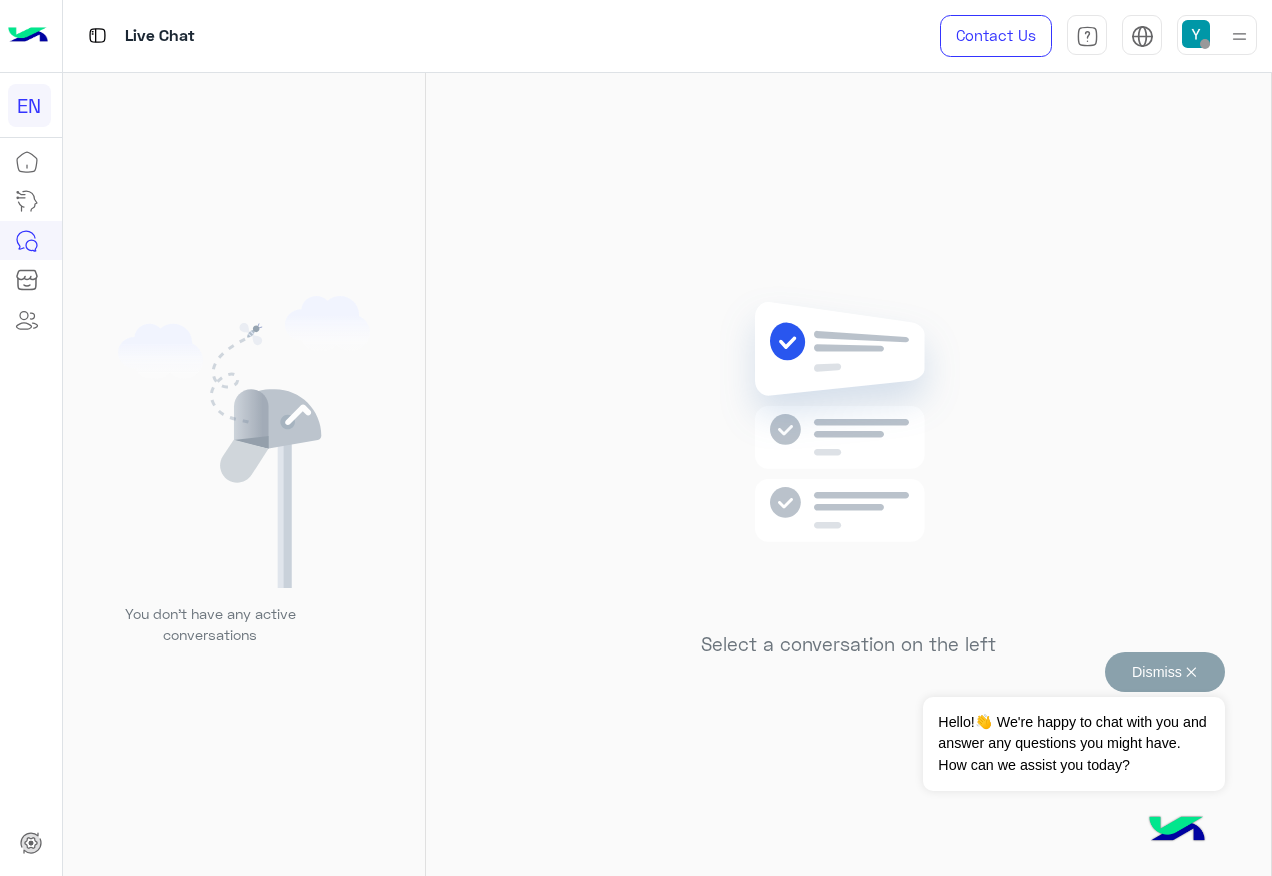 click on "Dismiss ✕" at bounding box center (1165, 672) 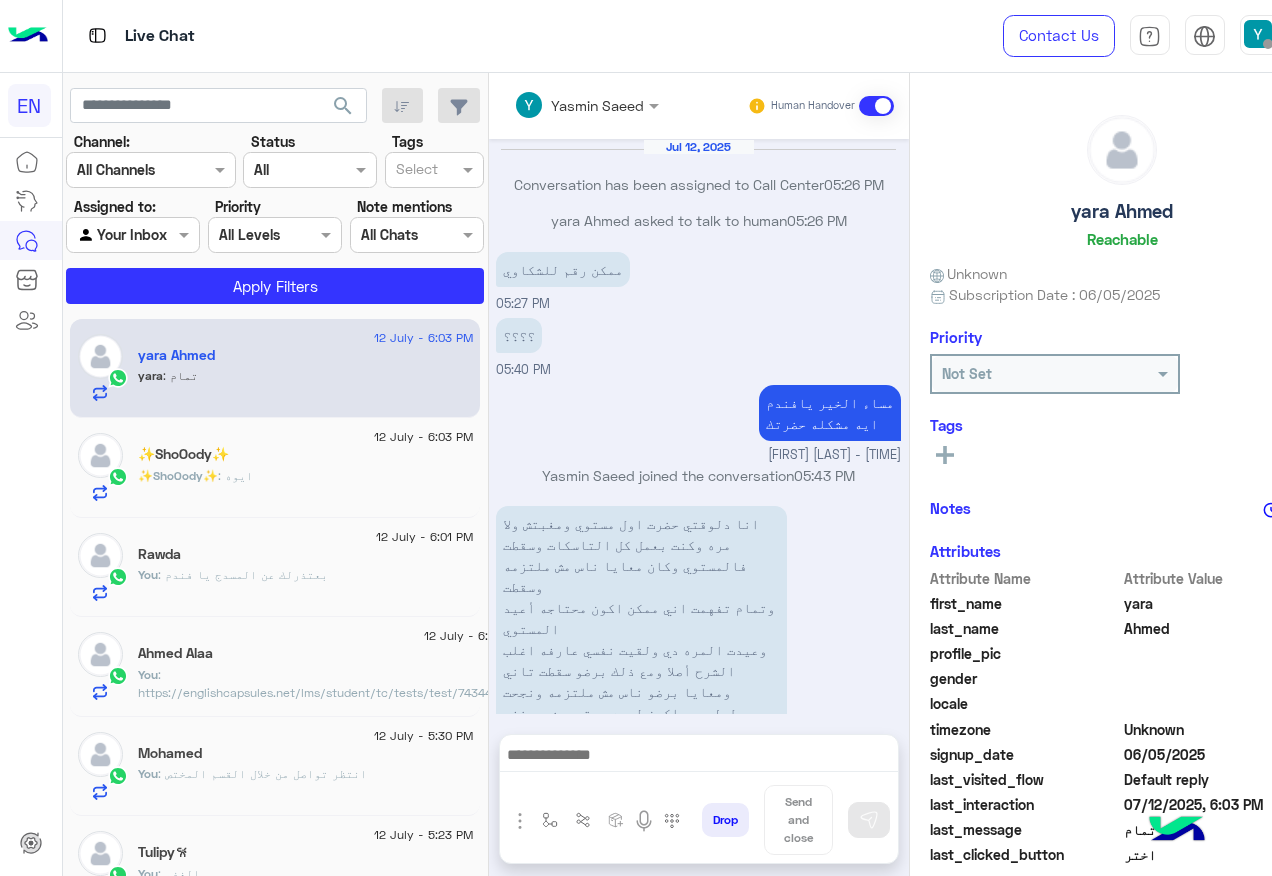 scroll, scrollTop: 1115, scrollLeft: 0, axis: vertical 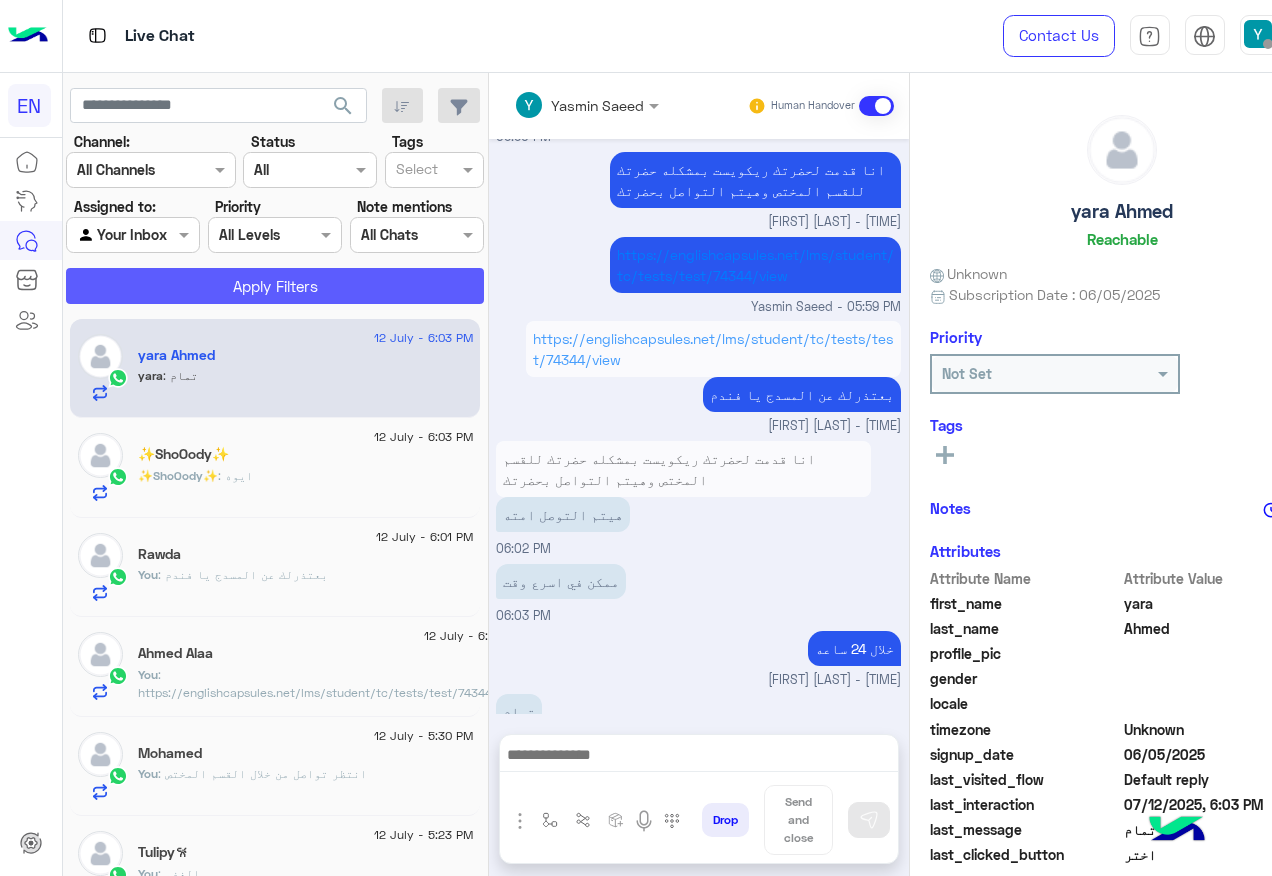 click on "Apply Filters" 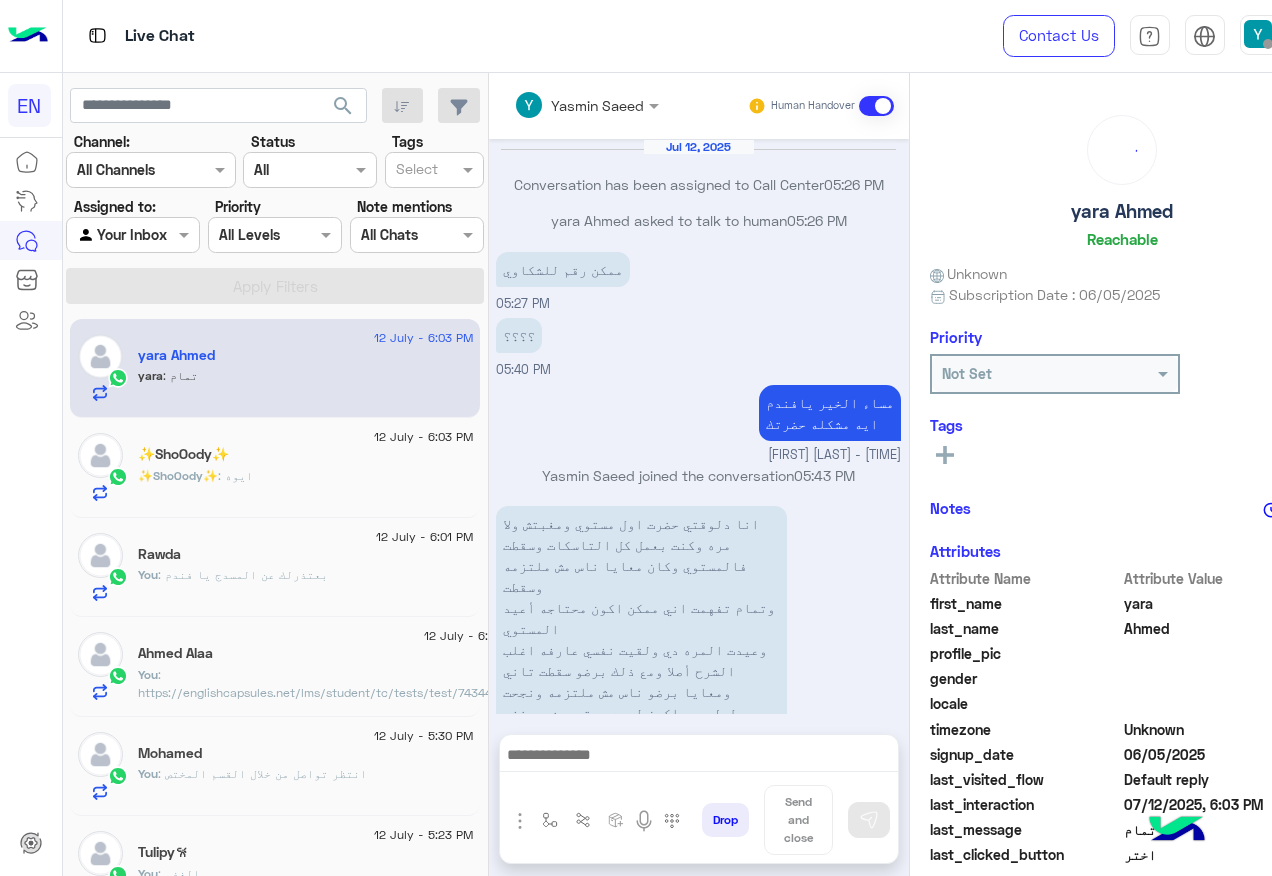 scroll, scrollTop: 1115, scrollLeft: 0, axis: vertical 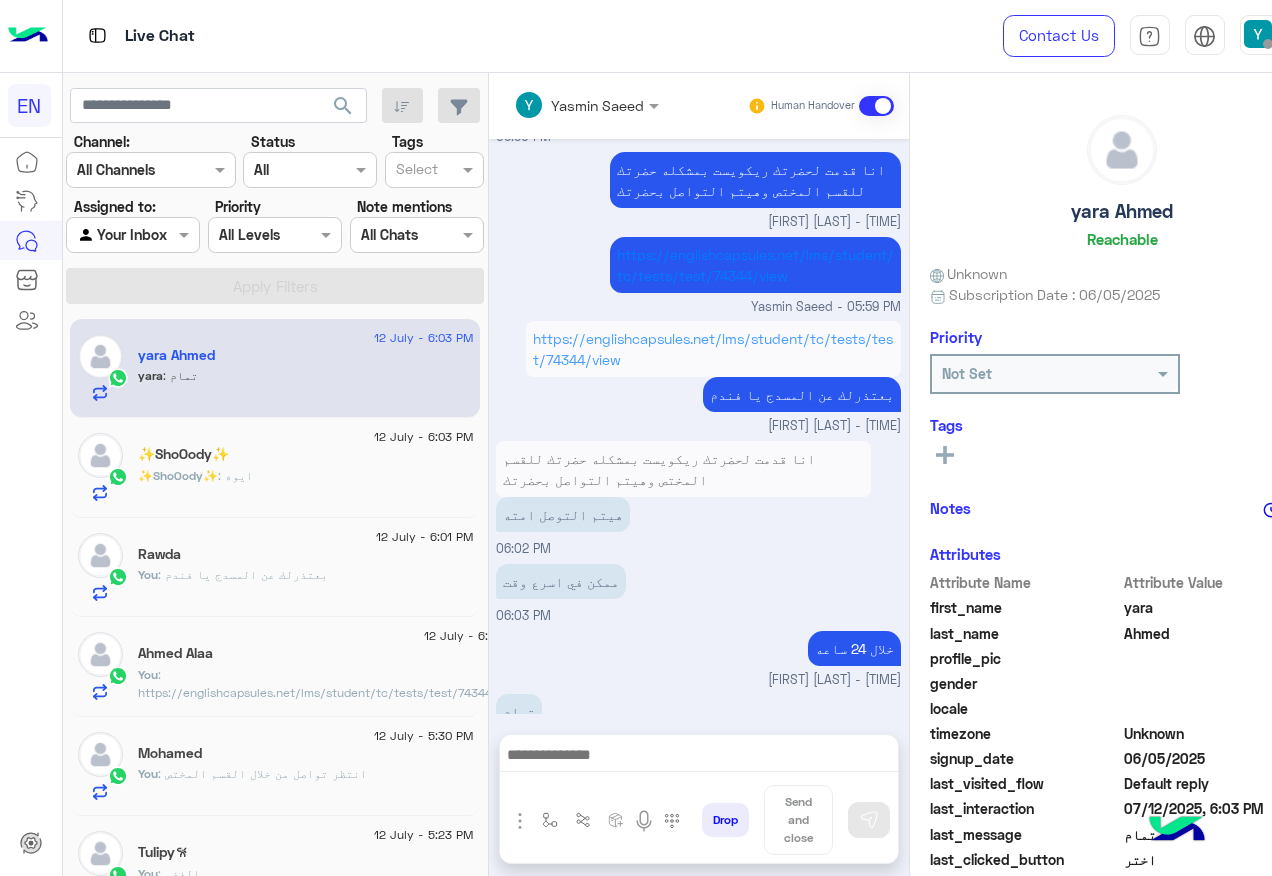 click on "Agent Filter Your Inbox" at bounding box center [133, 235] 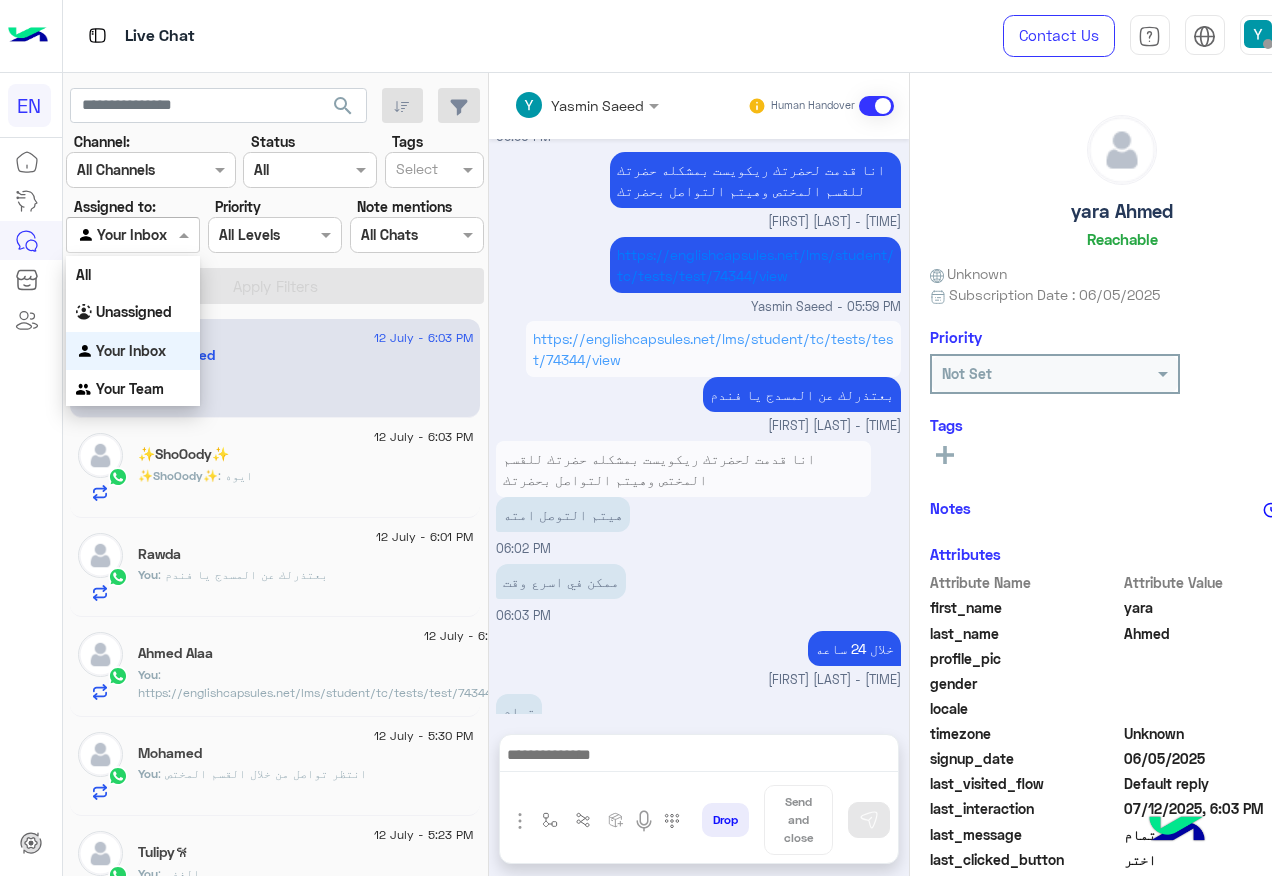drag, startPoint x: 158, startPoint y: 232, endPoint x: 160, endPoint y: 301, distance: 69.02898 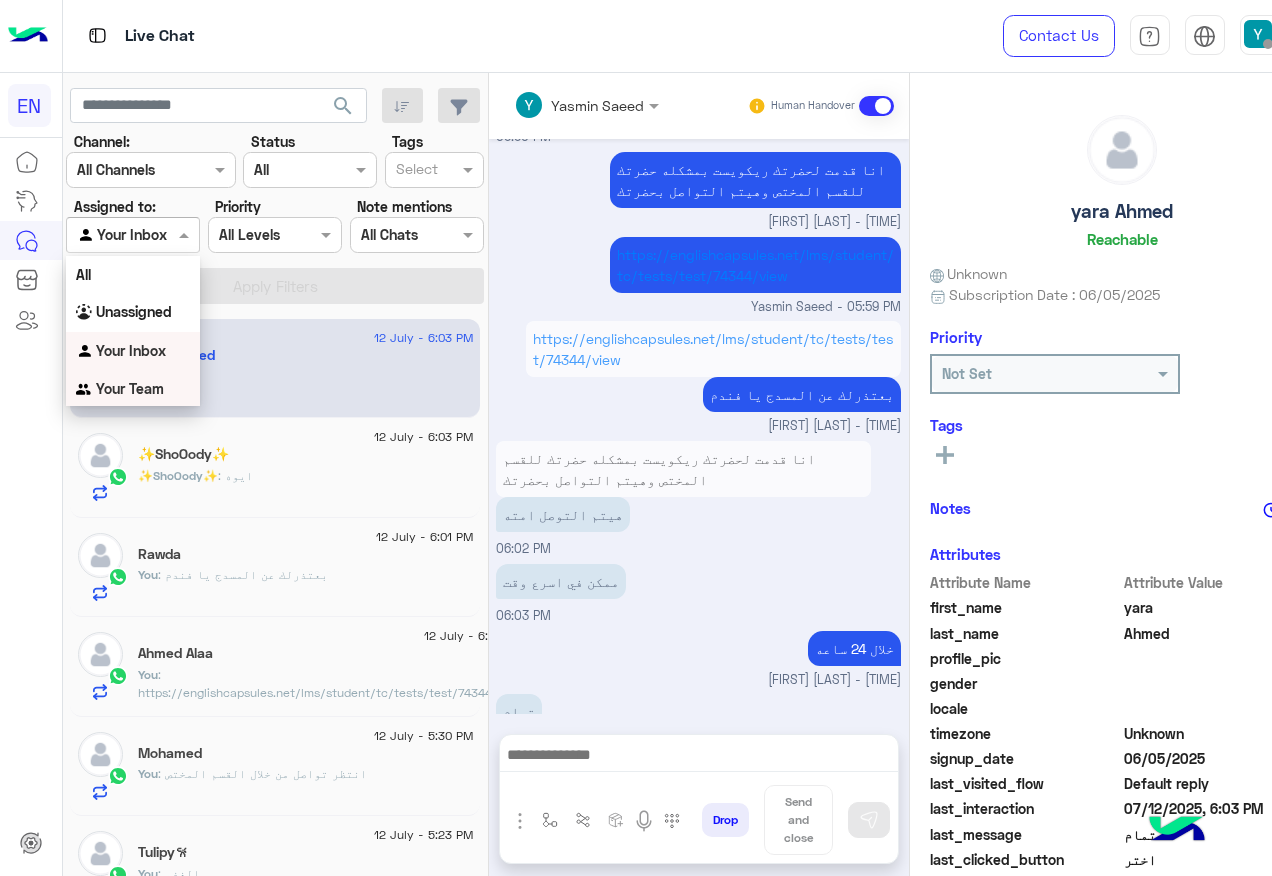 drag, startPoint x: 154, startPoint y: 379, endPoint x: 157, endPoint y: 343, distance: 36.124783 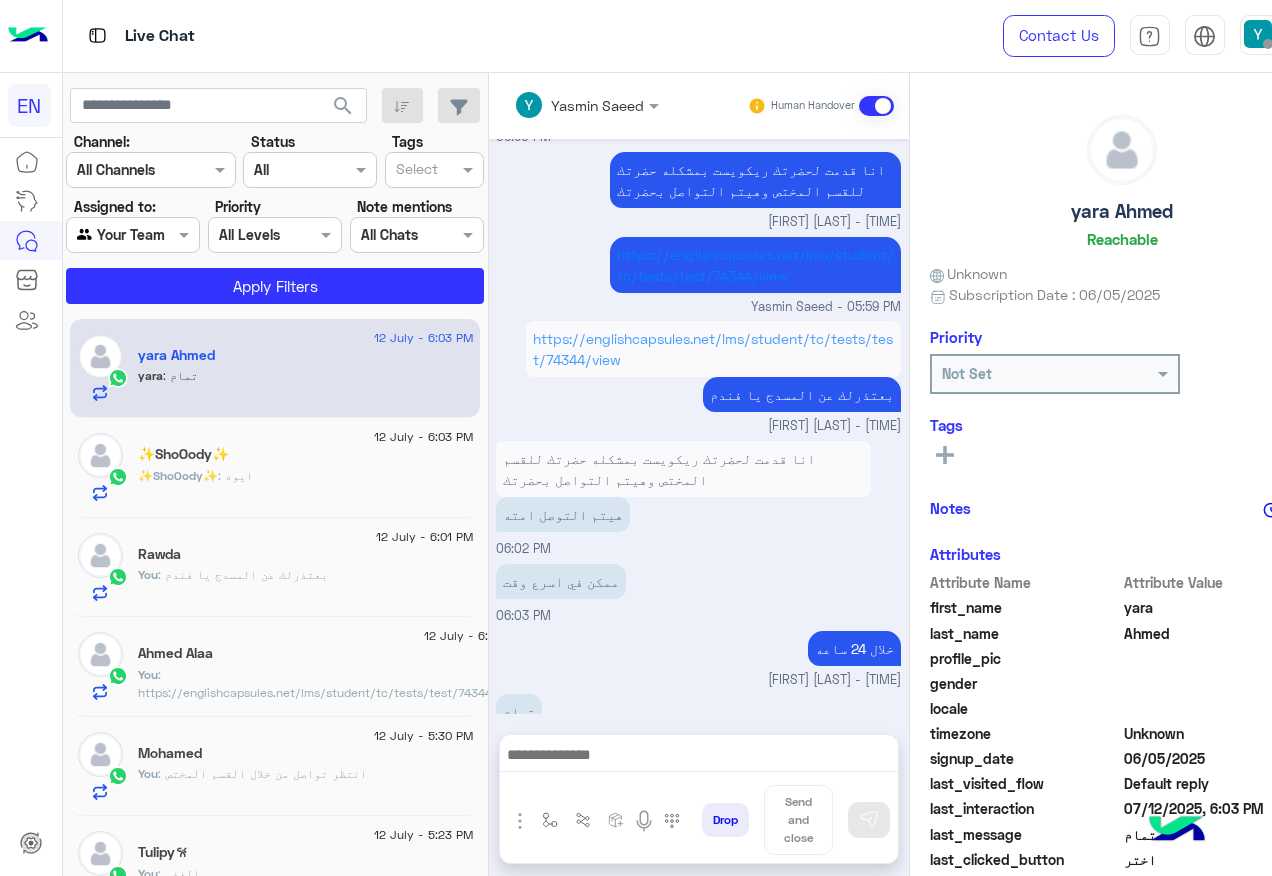 click on "search Channel: Channel All Channels Status Channel All Tags Select Assigned to: Agent Filter Your Team Priority All Levels All Levels Note mentions Select All Chats Apply Filters" 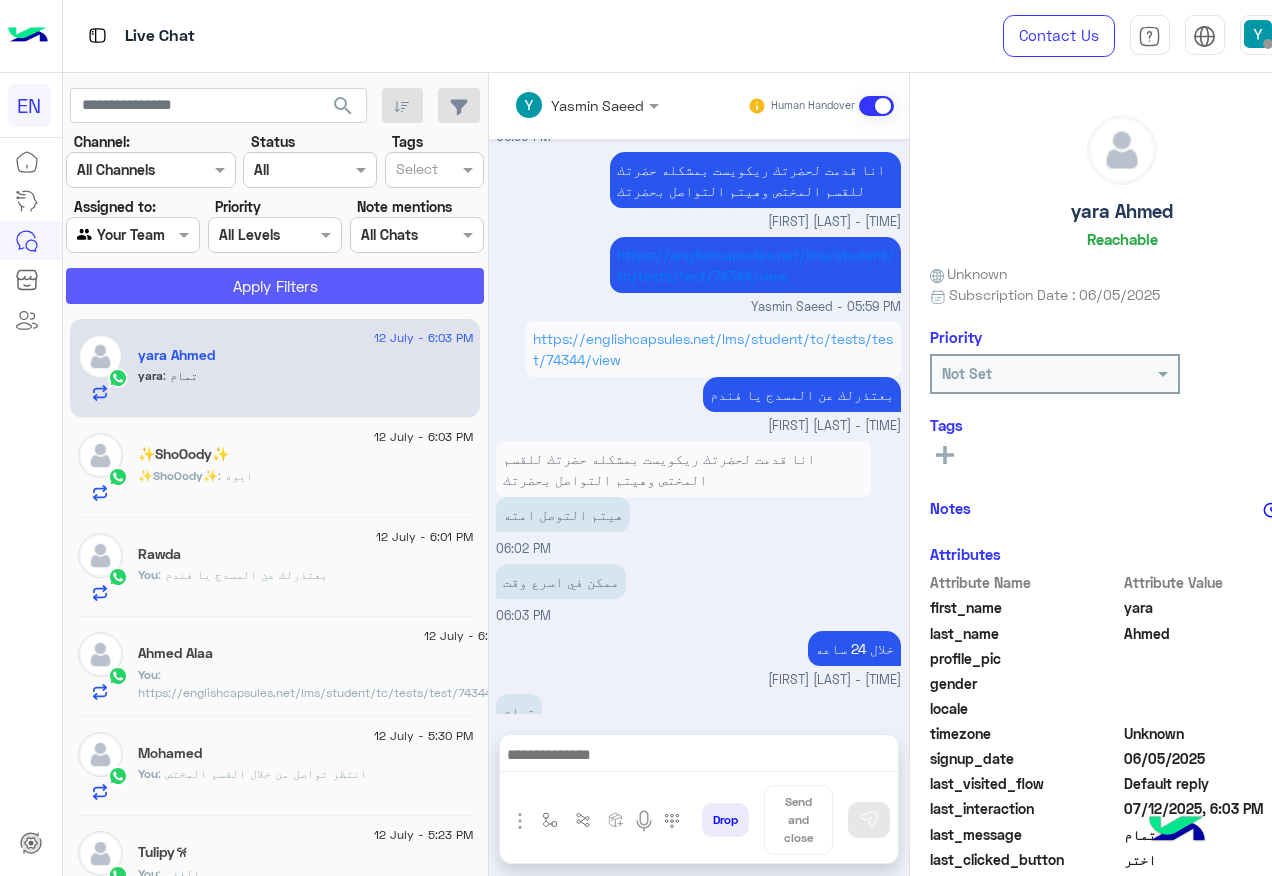 click on "Apply Filters" 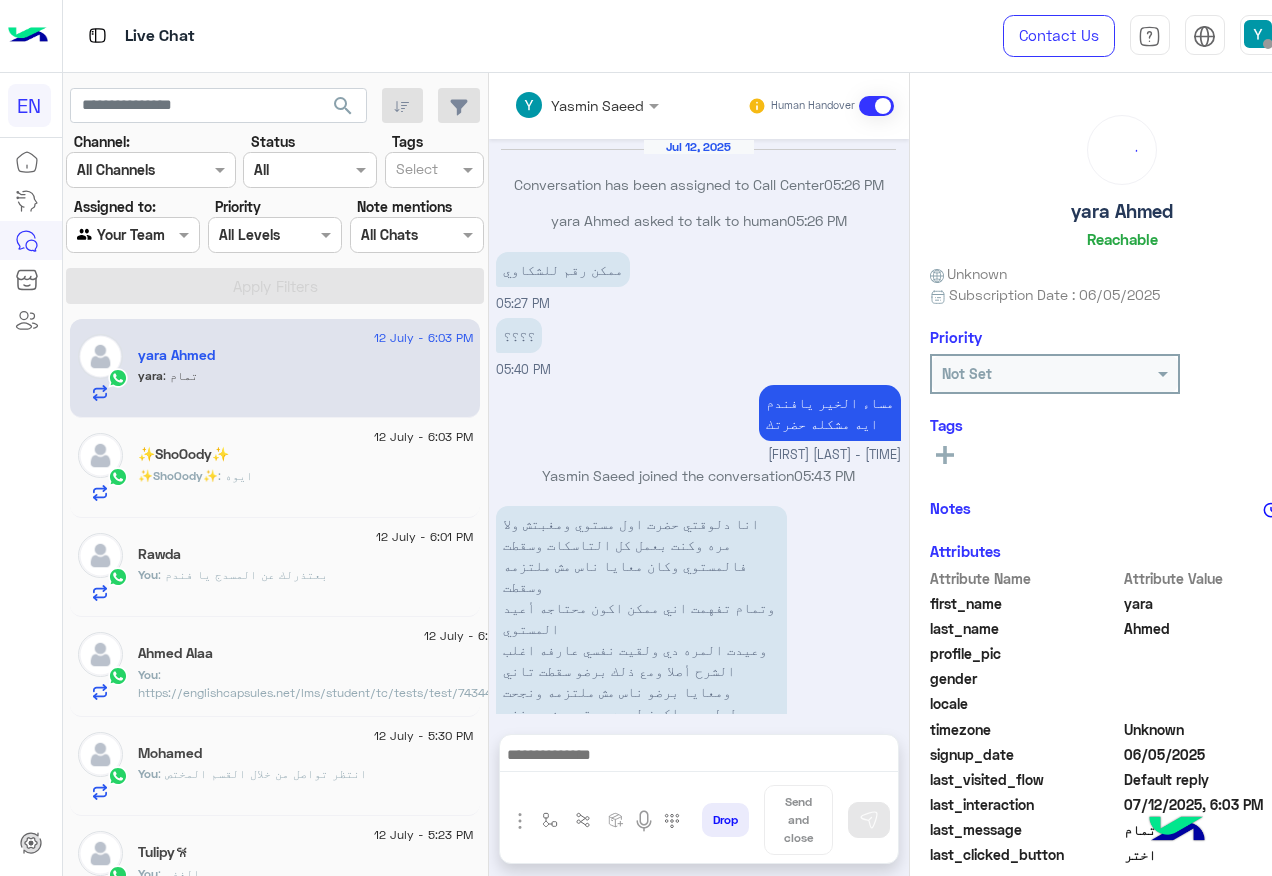 scroll, scrollTop: 1115, scrollLeft: 0, axis: vertical 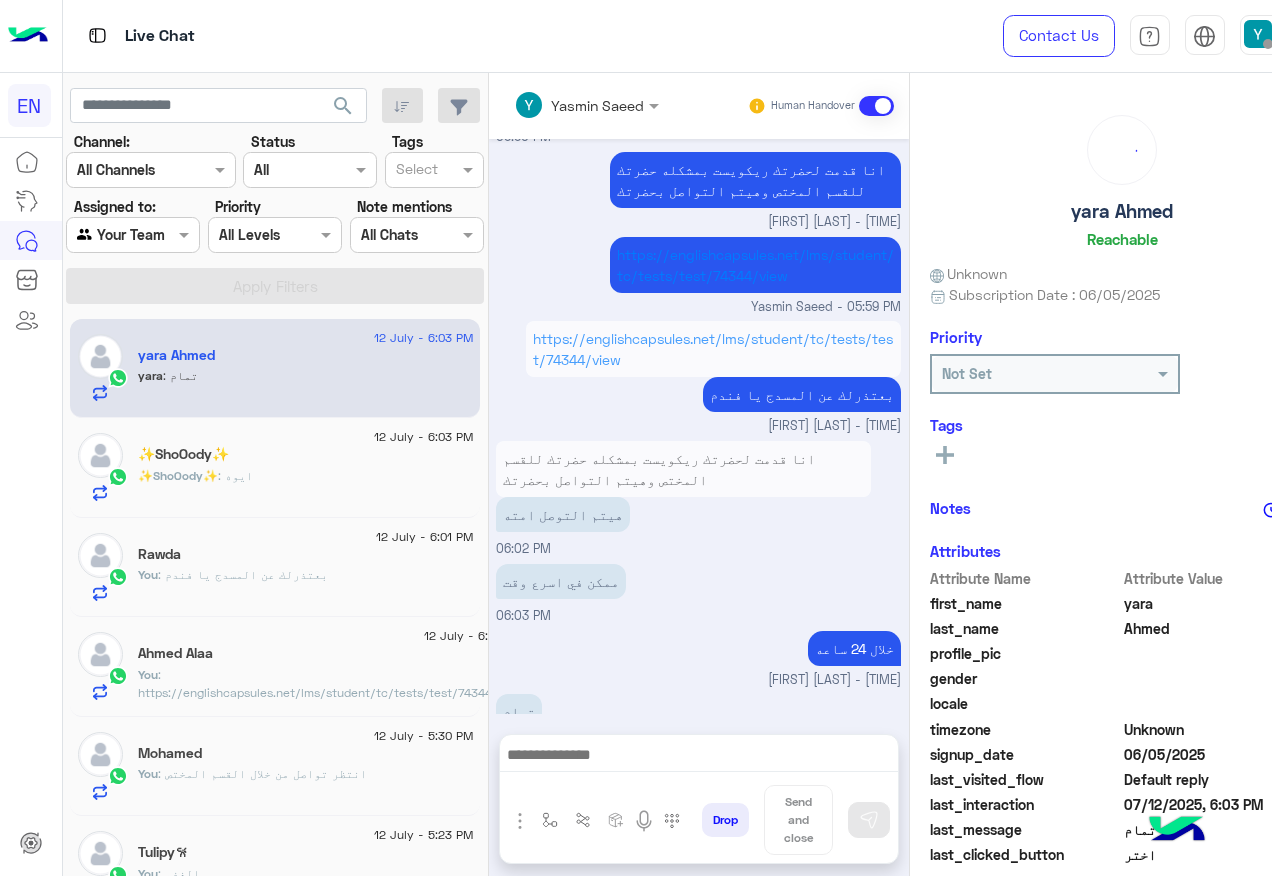 click on "Channel: Channel All Channels Status Channel All Tags Select Assigned to: Agent Filter Your Team Priority All Levels All Levels Note mentions Select All Chats Apply Filters" 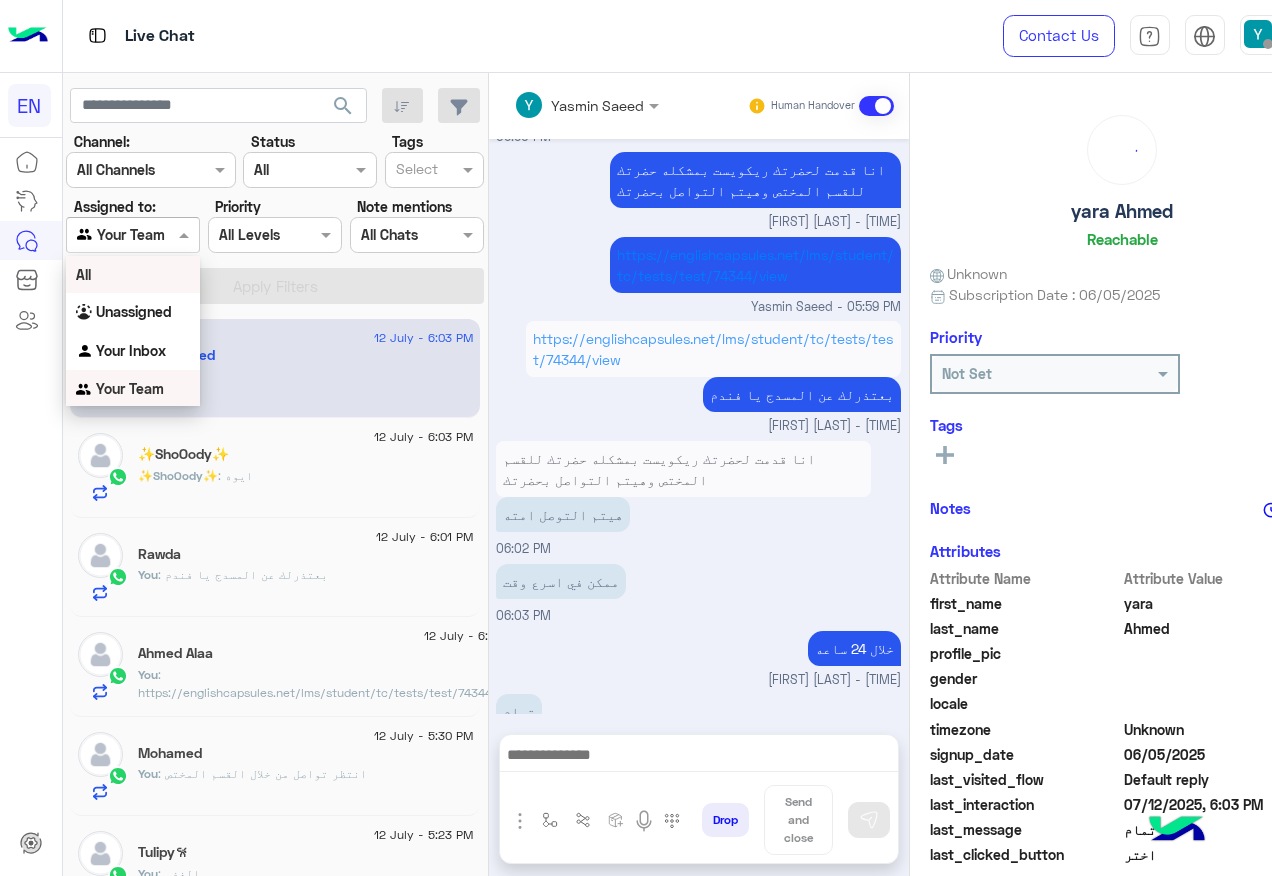 scroll, scrollTop: 3, scrollLeft: 0, axis: vertical 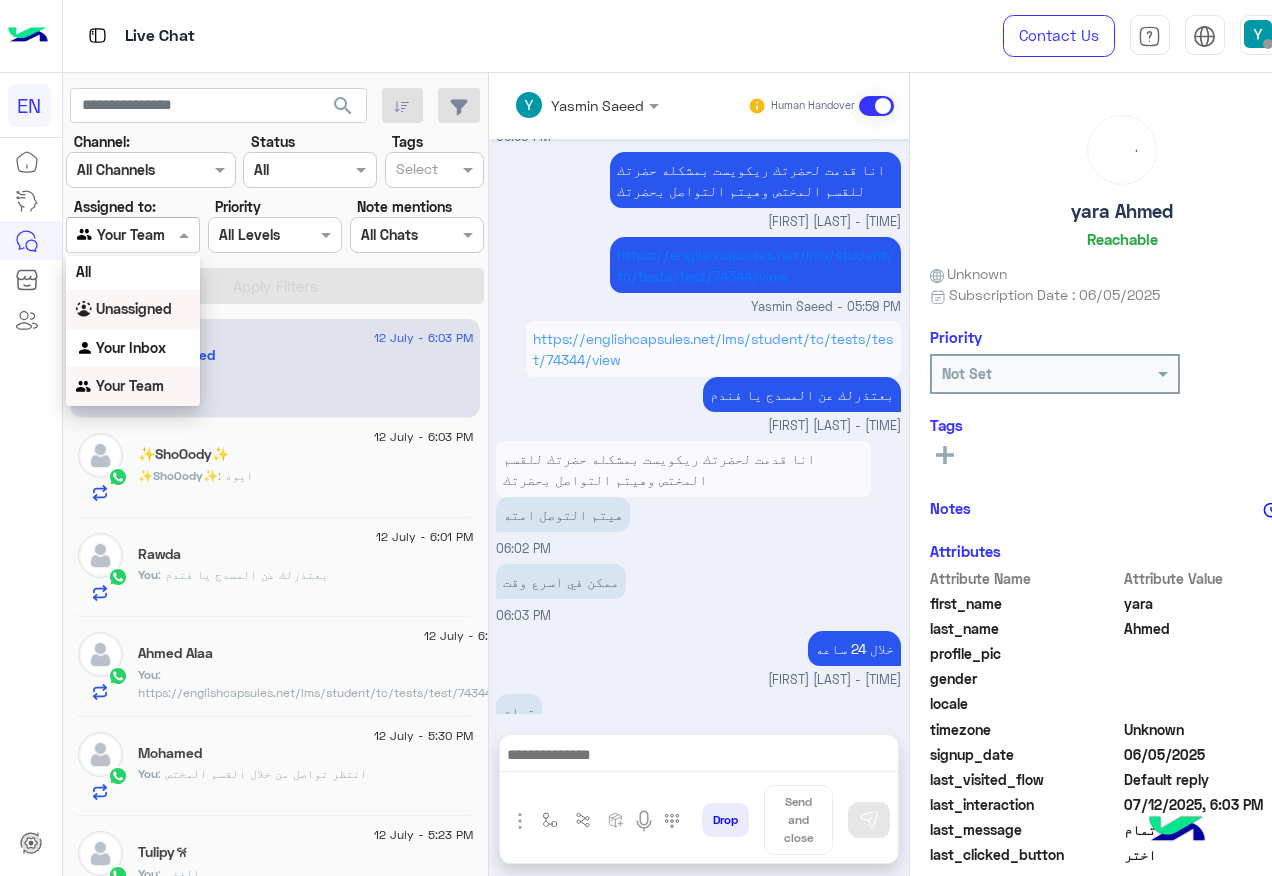 drag, startPoint x: 167, startPoint y: 307, endPoint x: 164, endPoint y: 297, distance: 10.440307 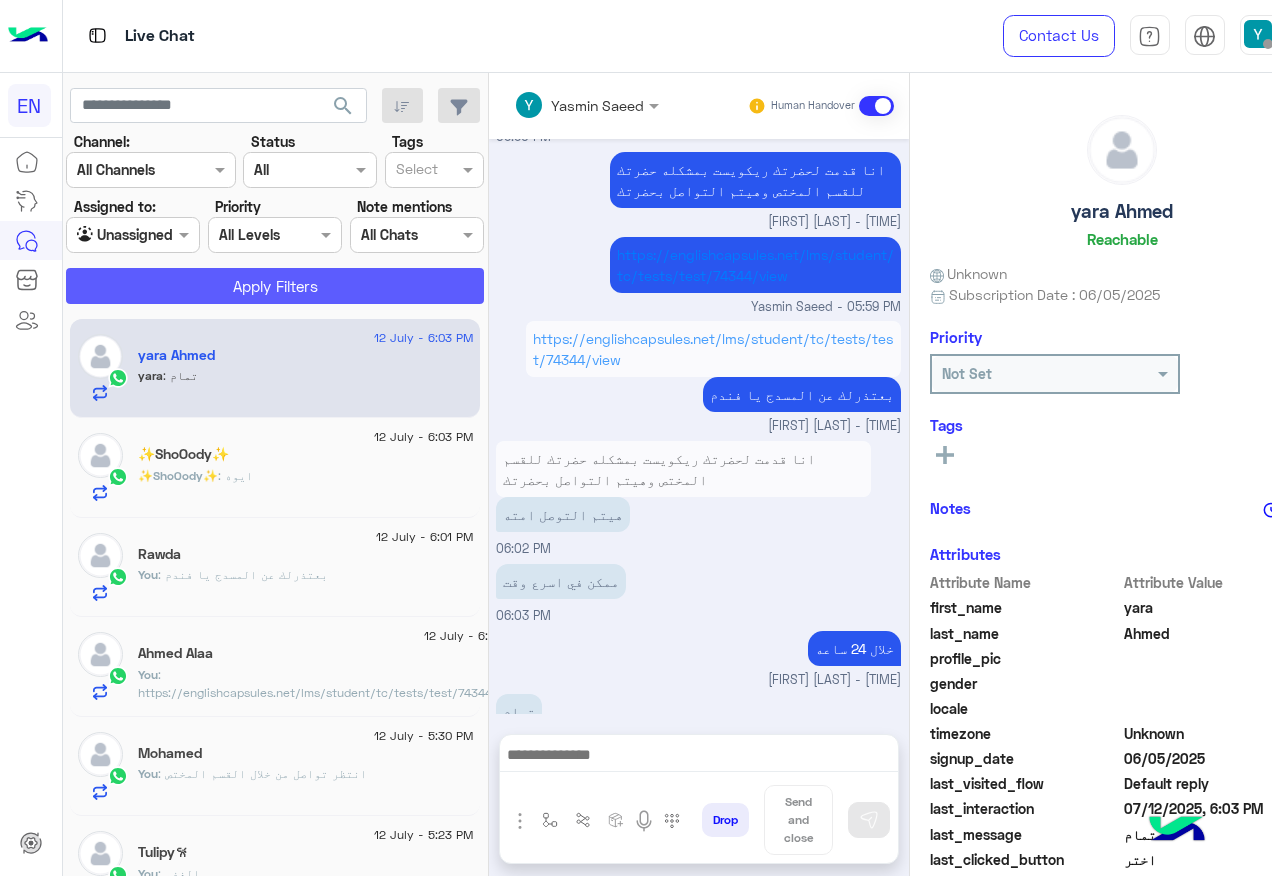 click on "Apply Filters" 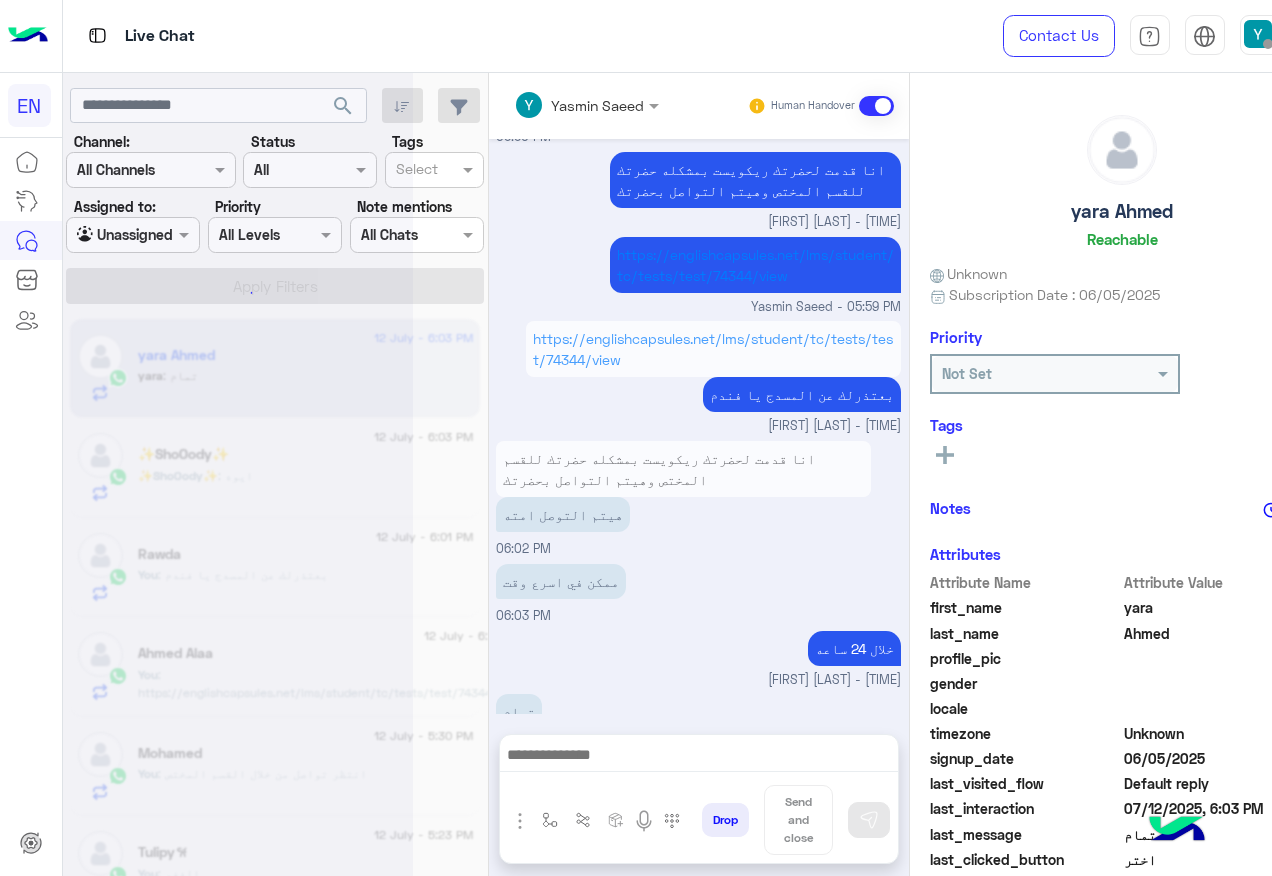 scroll, scrollTop: 0, scrollLeft: 0, axis: both 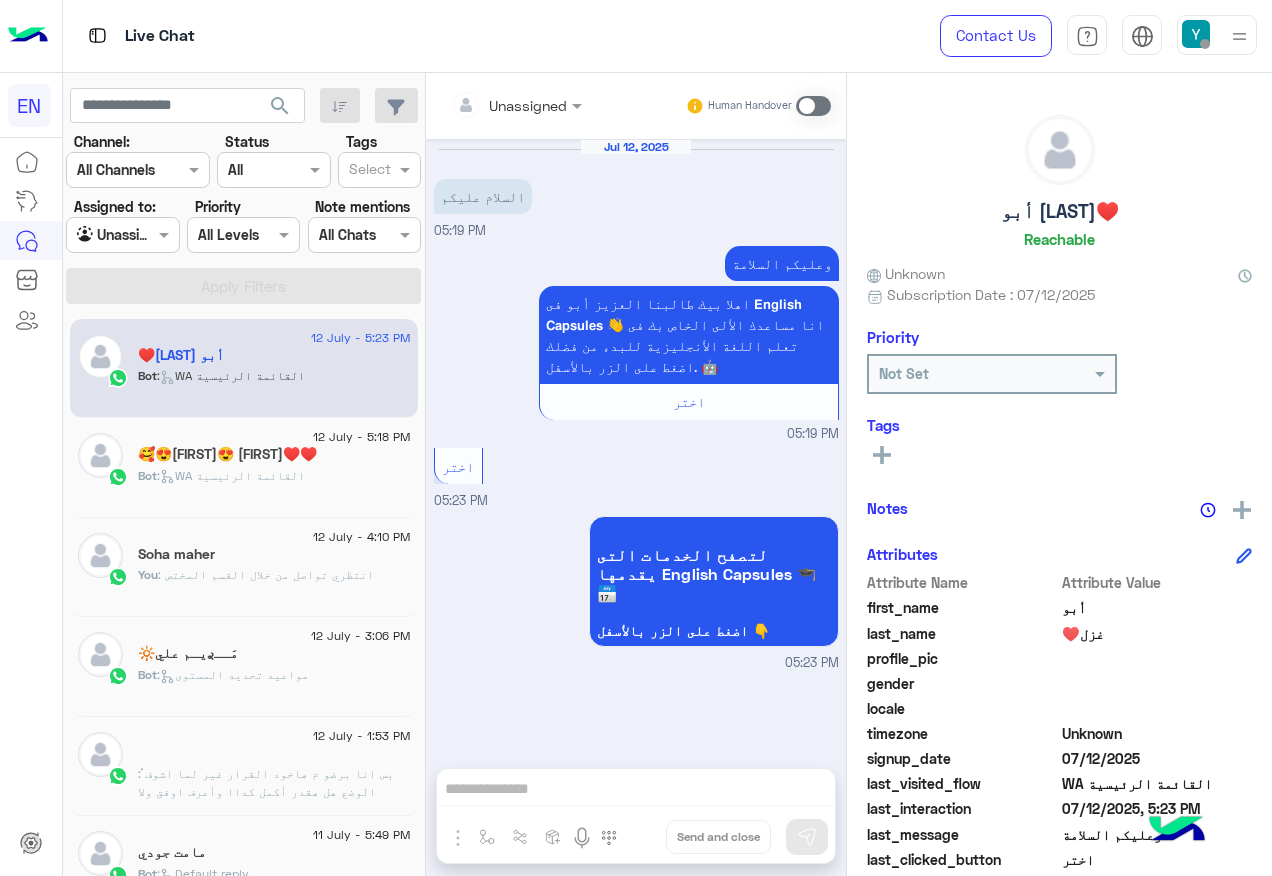 click at bounding box center (100, 235) 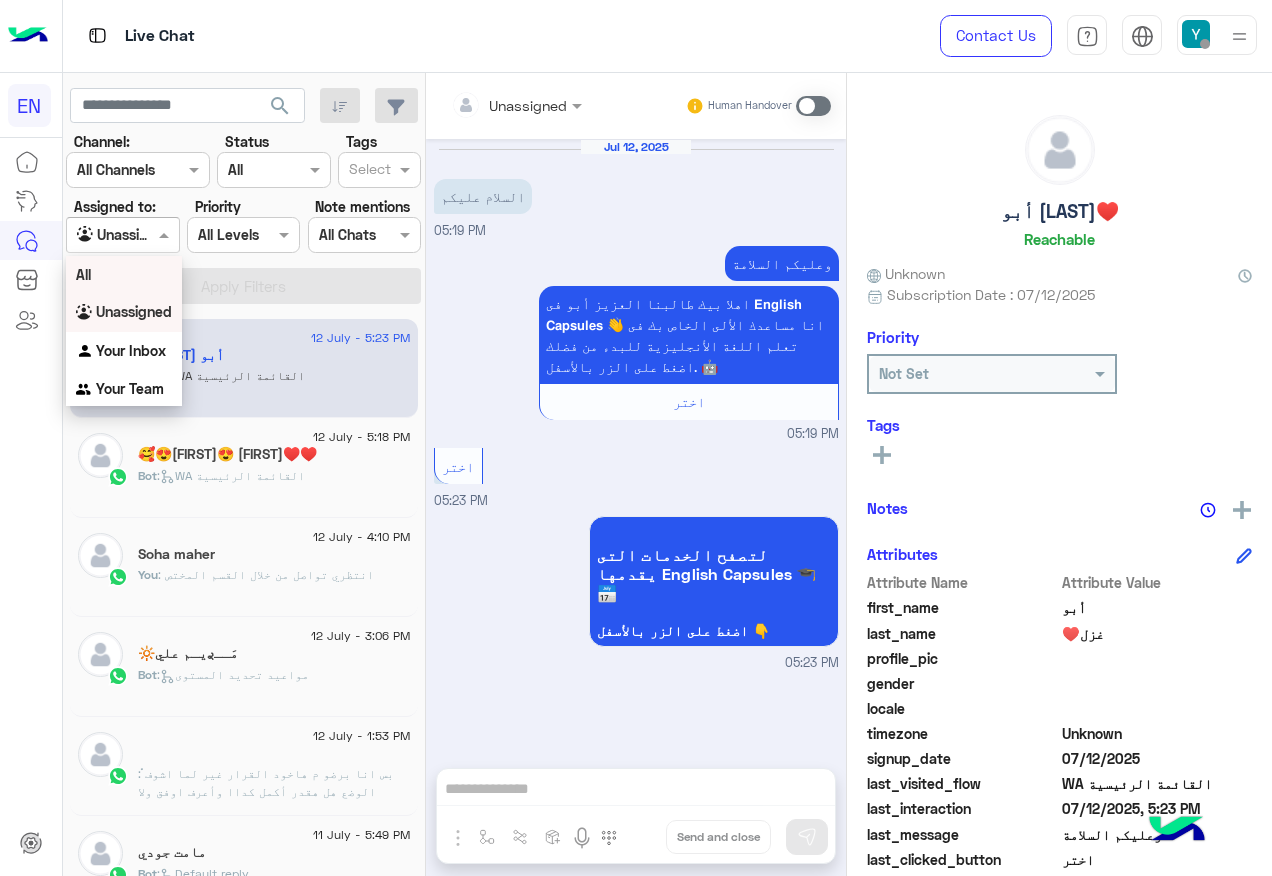 click on "All" at bounding box center (124, 274) 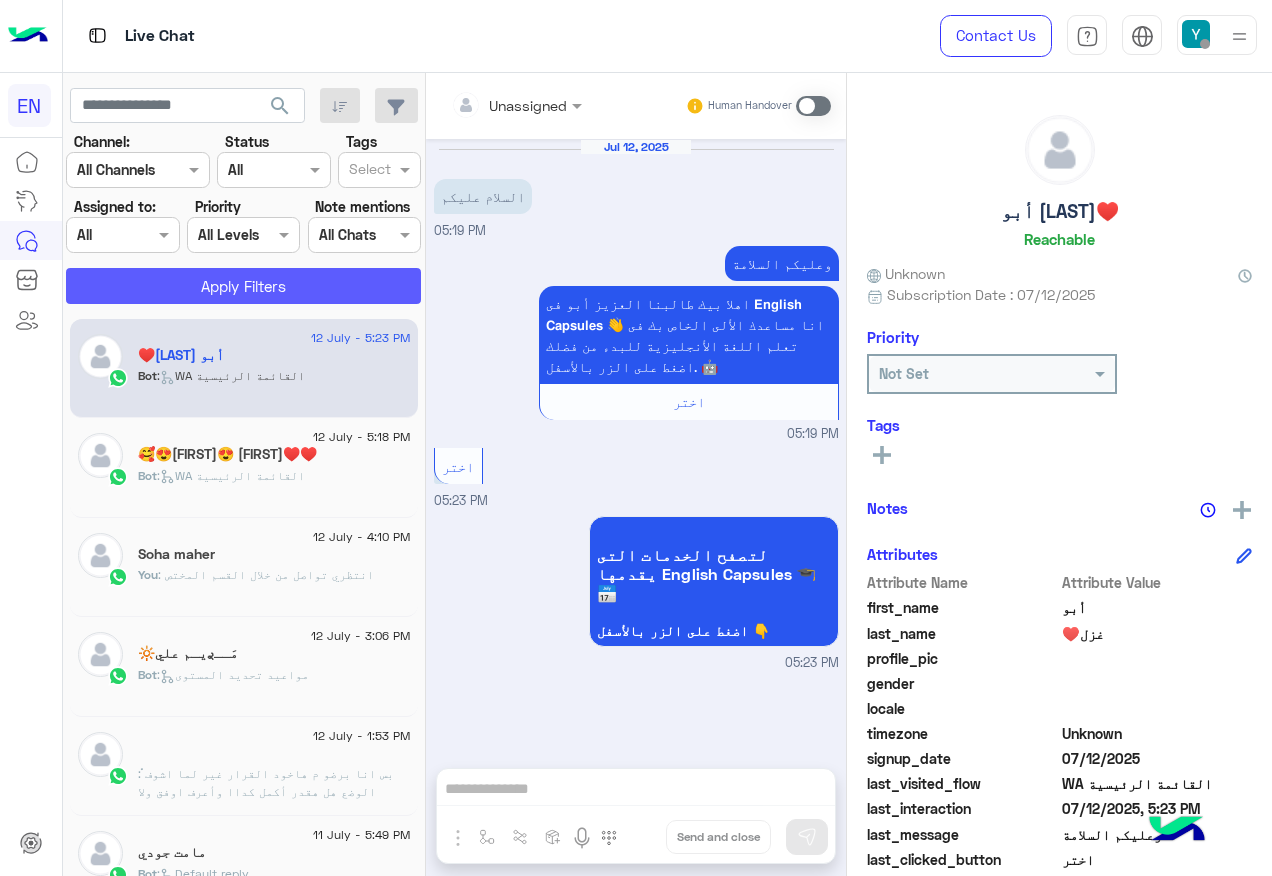 click on "Apply Filters" 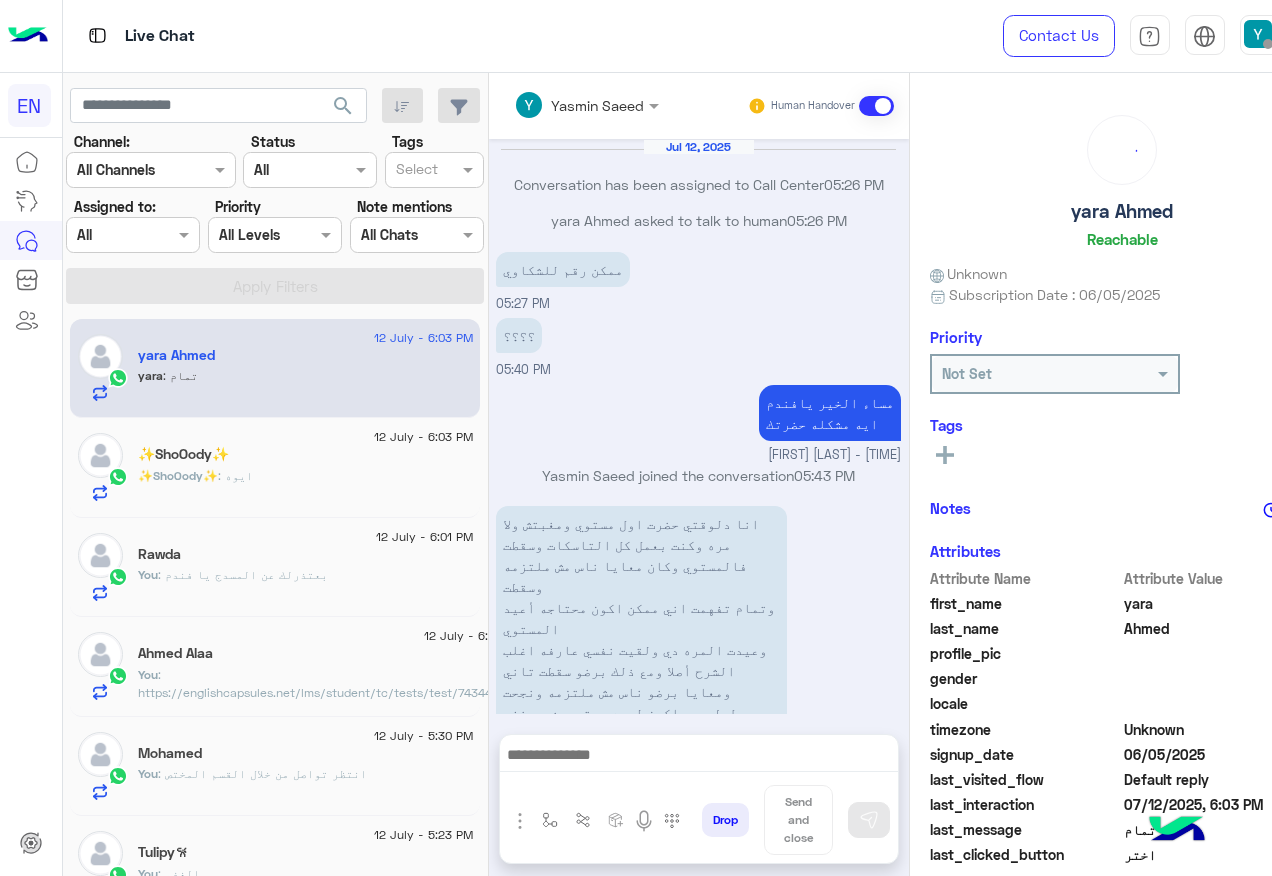 scroll, scrollTop: 1115, scrollLeft: 0, axis: vertical 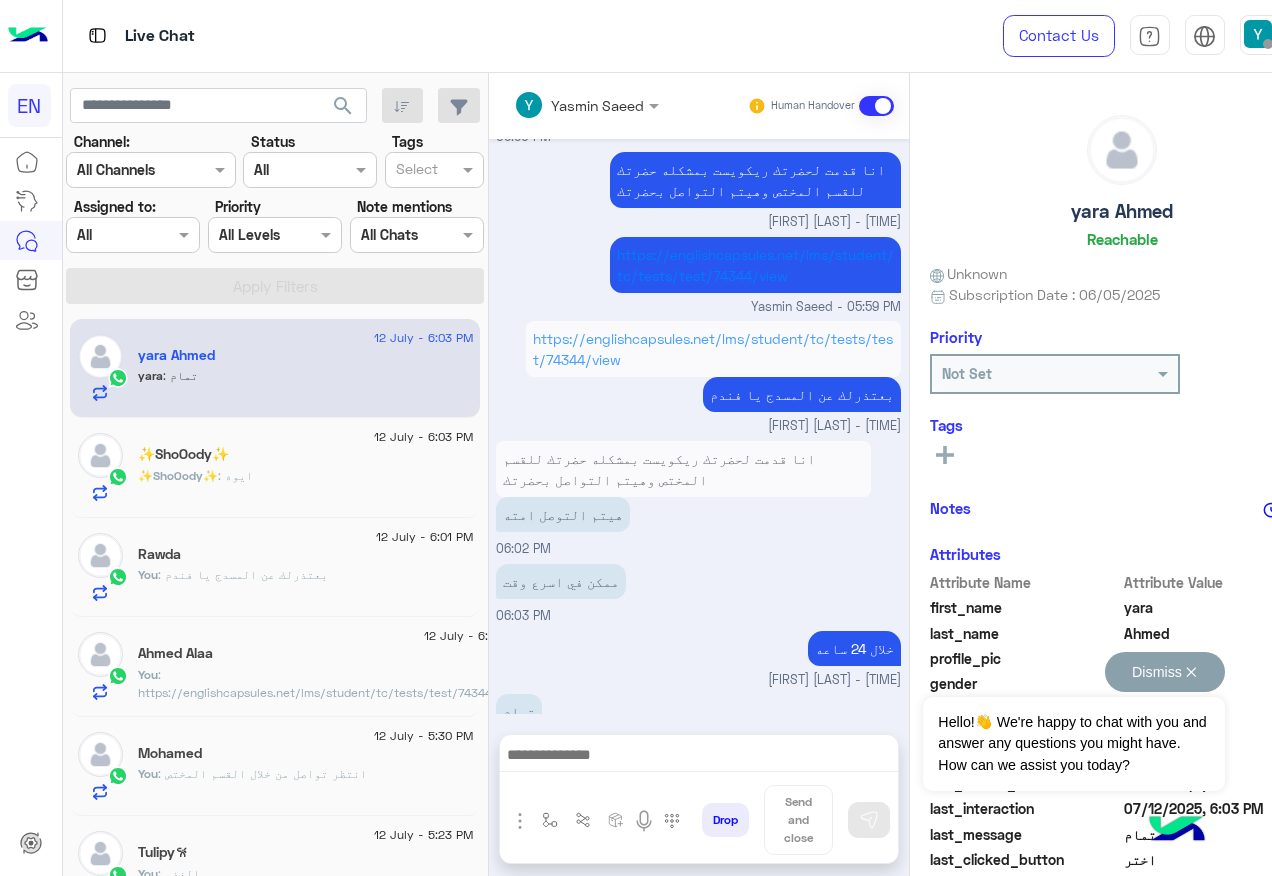 click on "Dismiss ✕" at bounding box center (1165, 672) 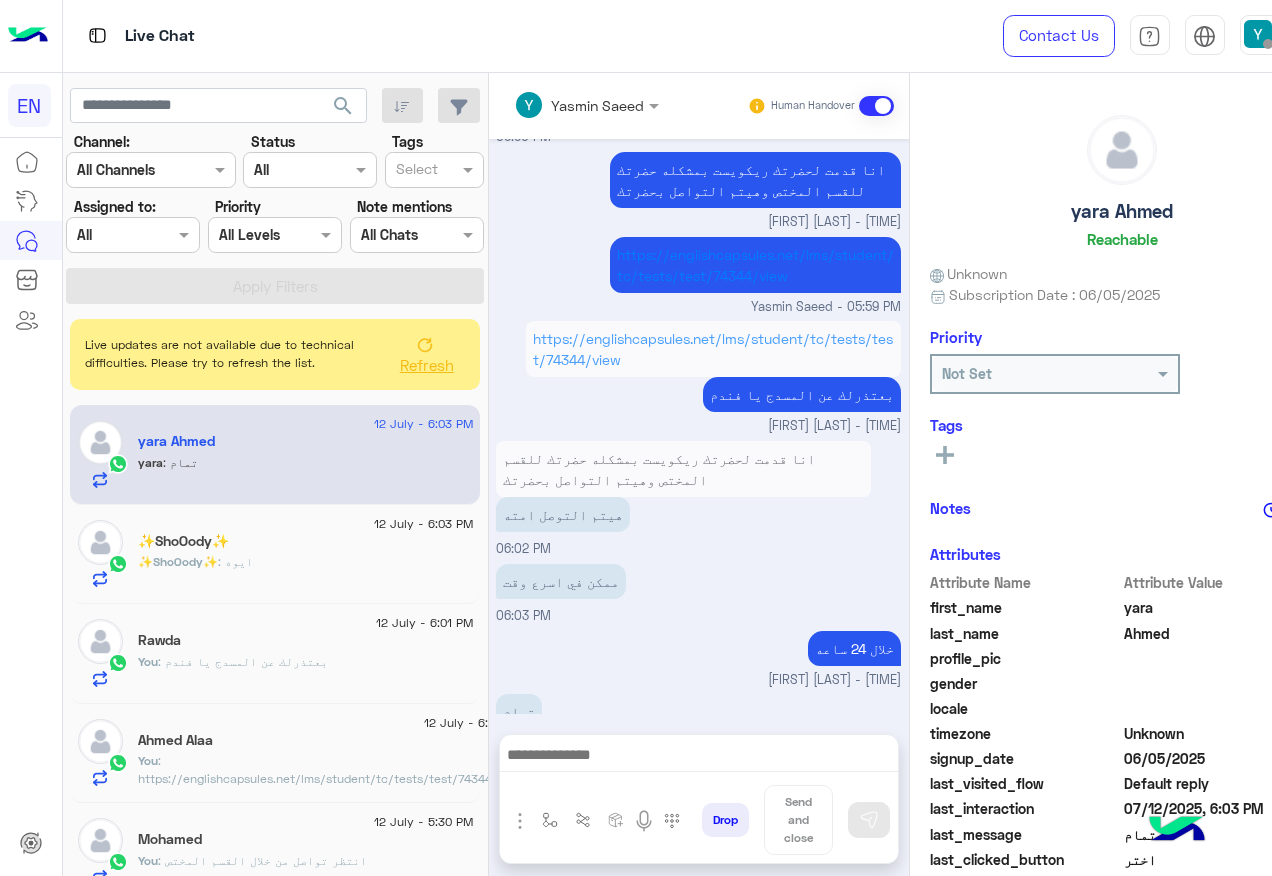 click 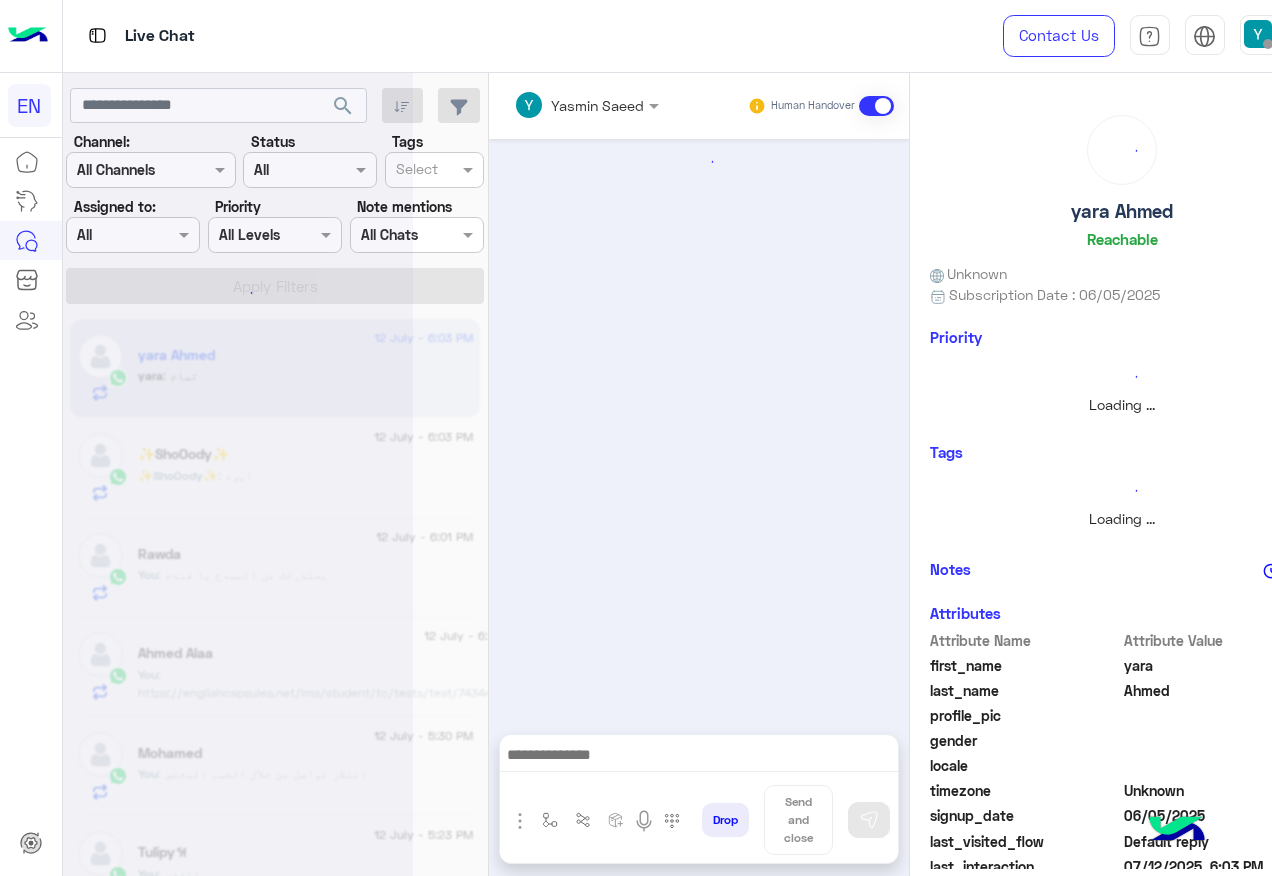 scroll, scrollTop: 1115, scrollLeft: 0, axis: vertical 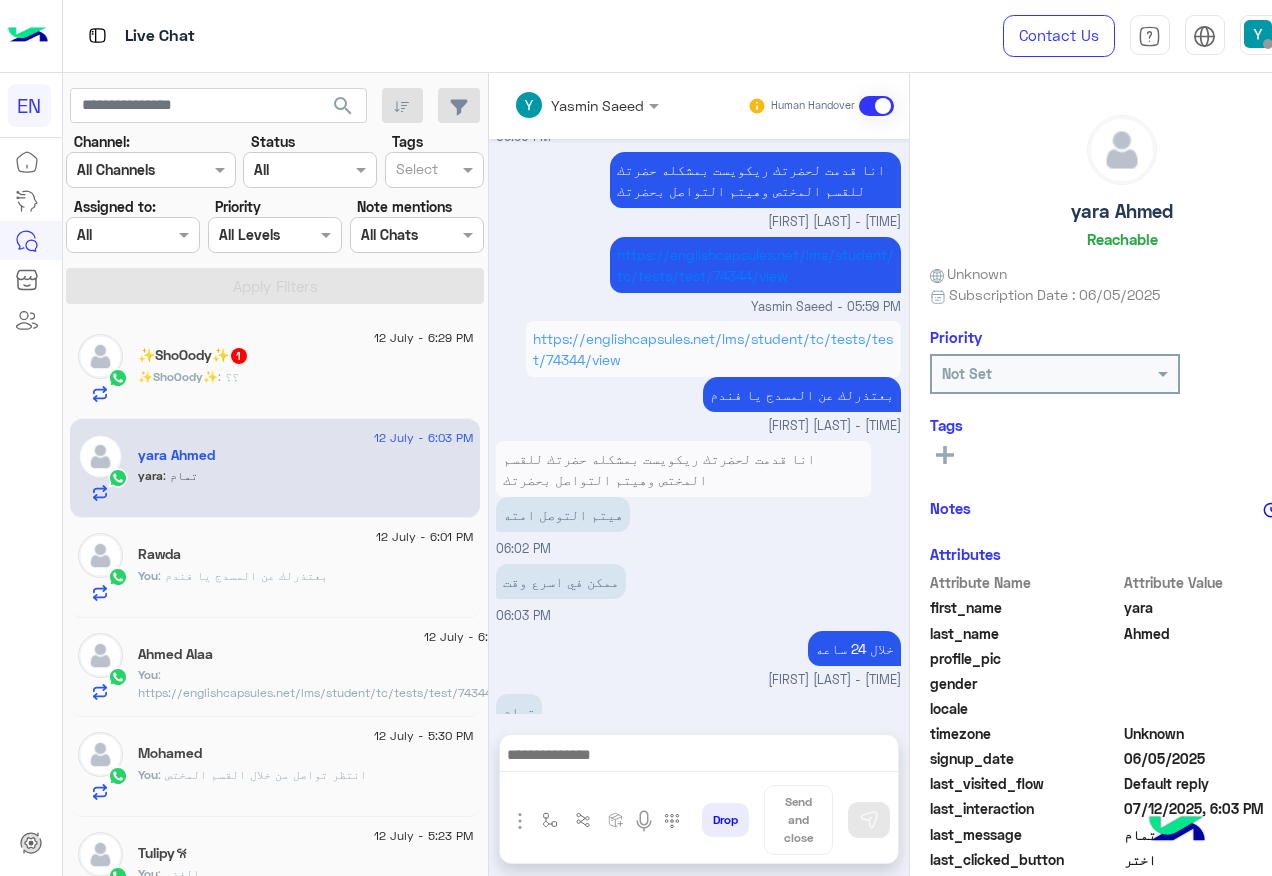 click on "✨[FIRST]✨ : ؟؟" 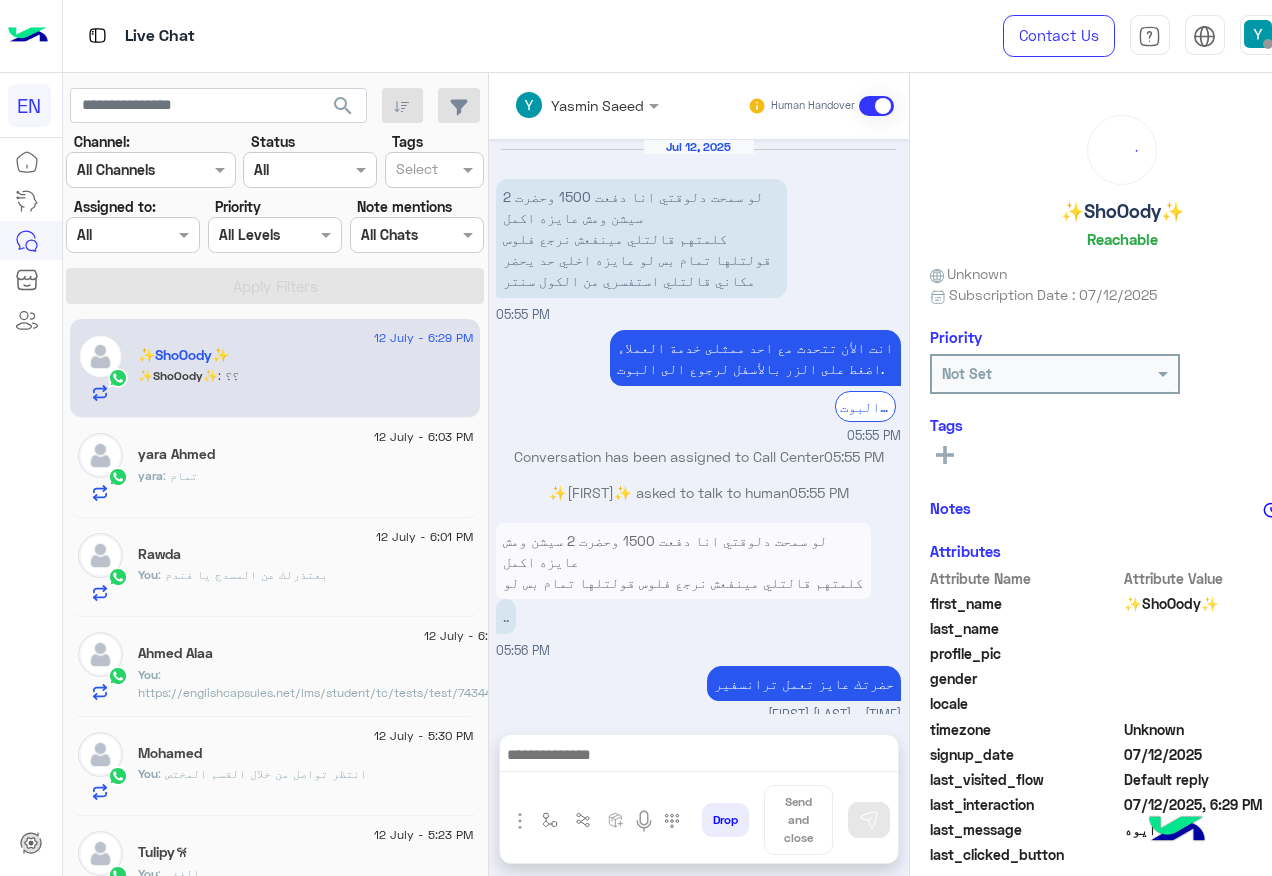 scroll, scrollTop: 181, scrollLeft: 0, axis: vertical 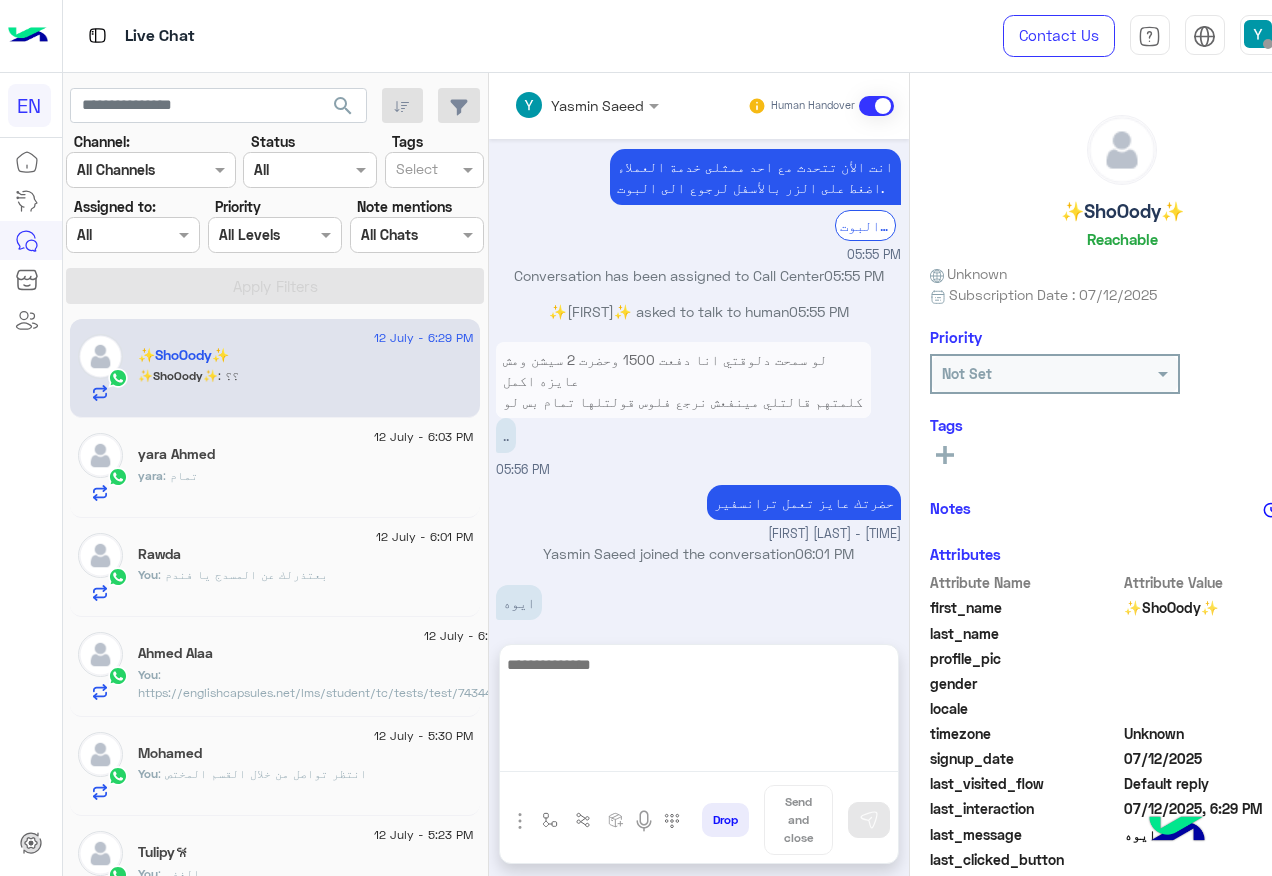 click at bounding box center (699, 712) 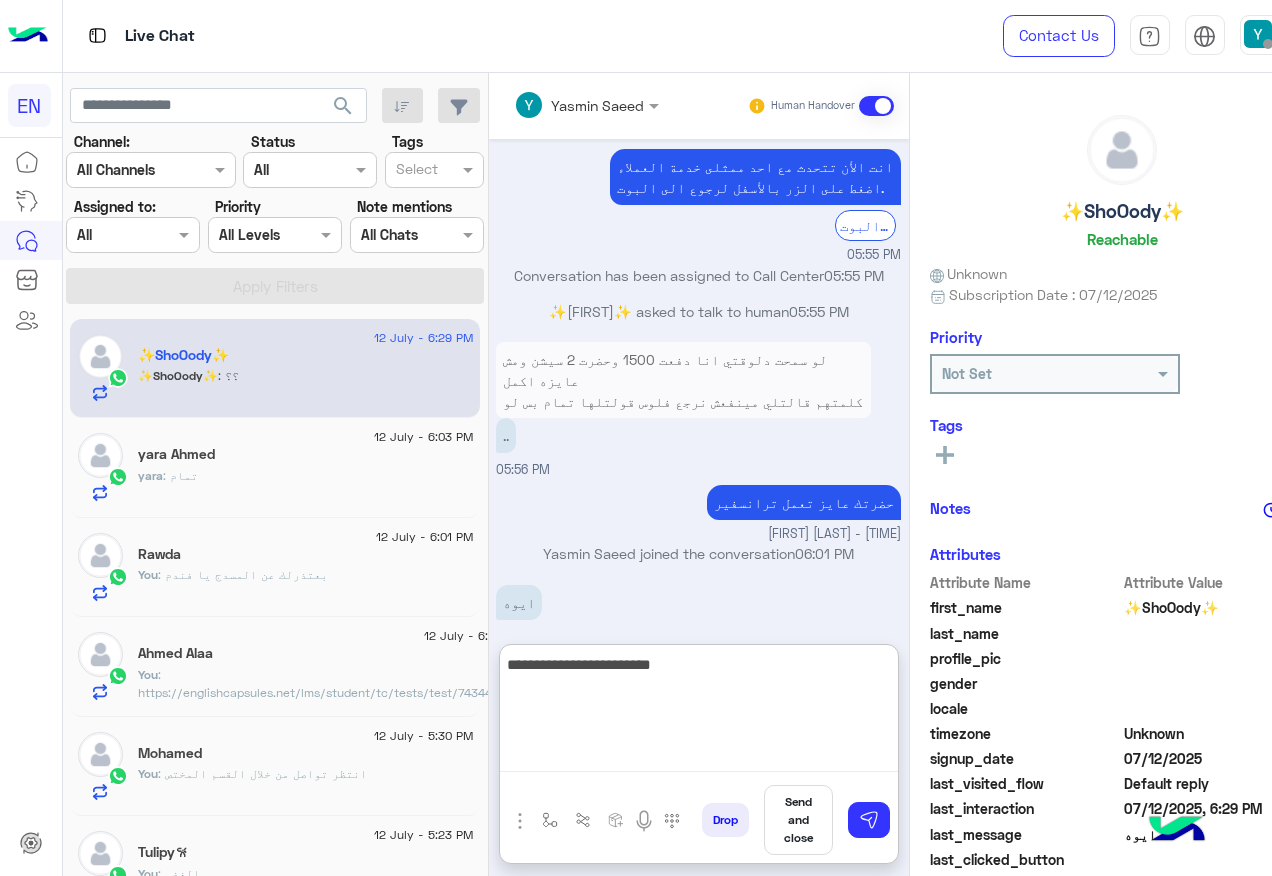 type on "**********" 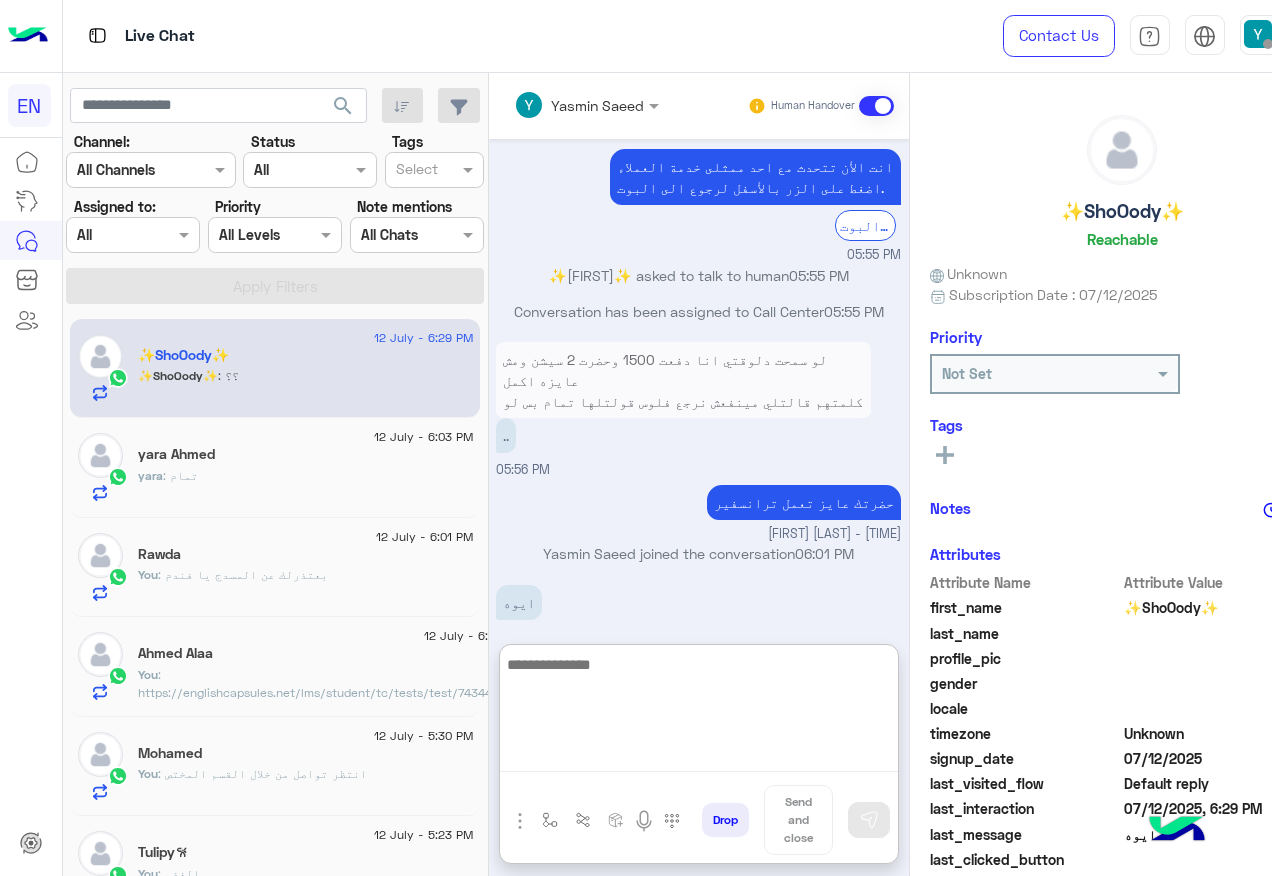 scroll, scrollTop: 334, scrollLeft: 0, axis: vertical 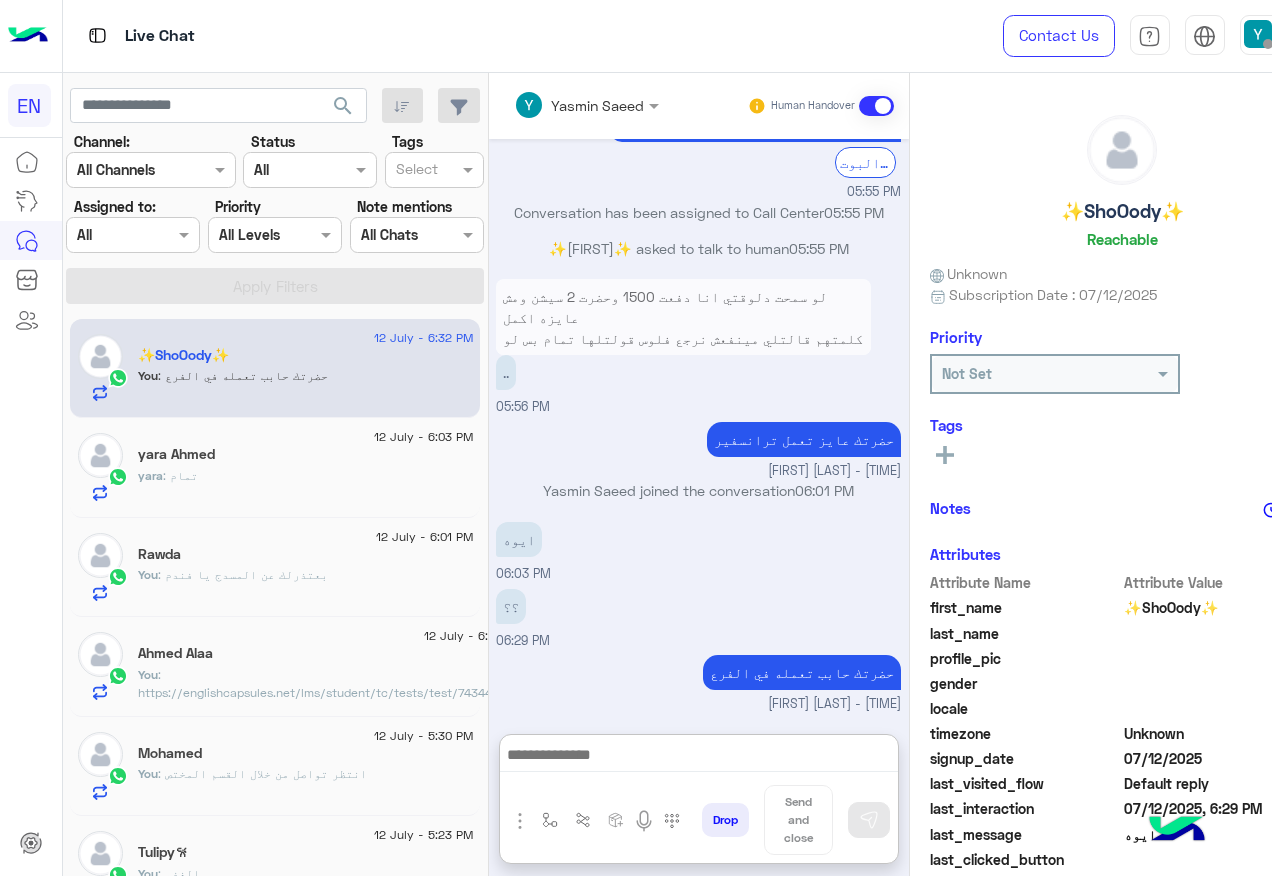 click at bounding box center [109, 235] 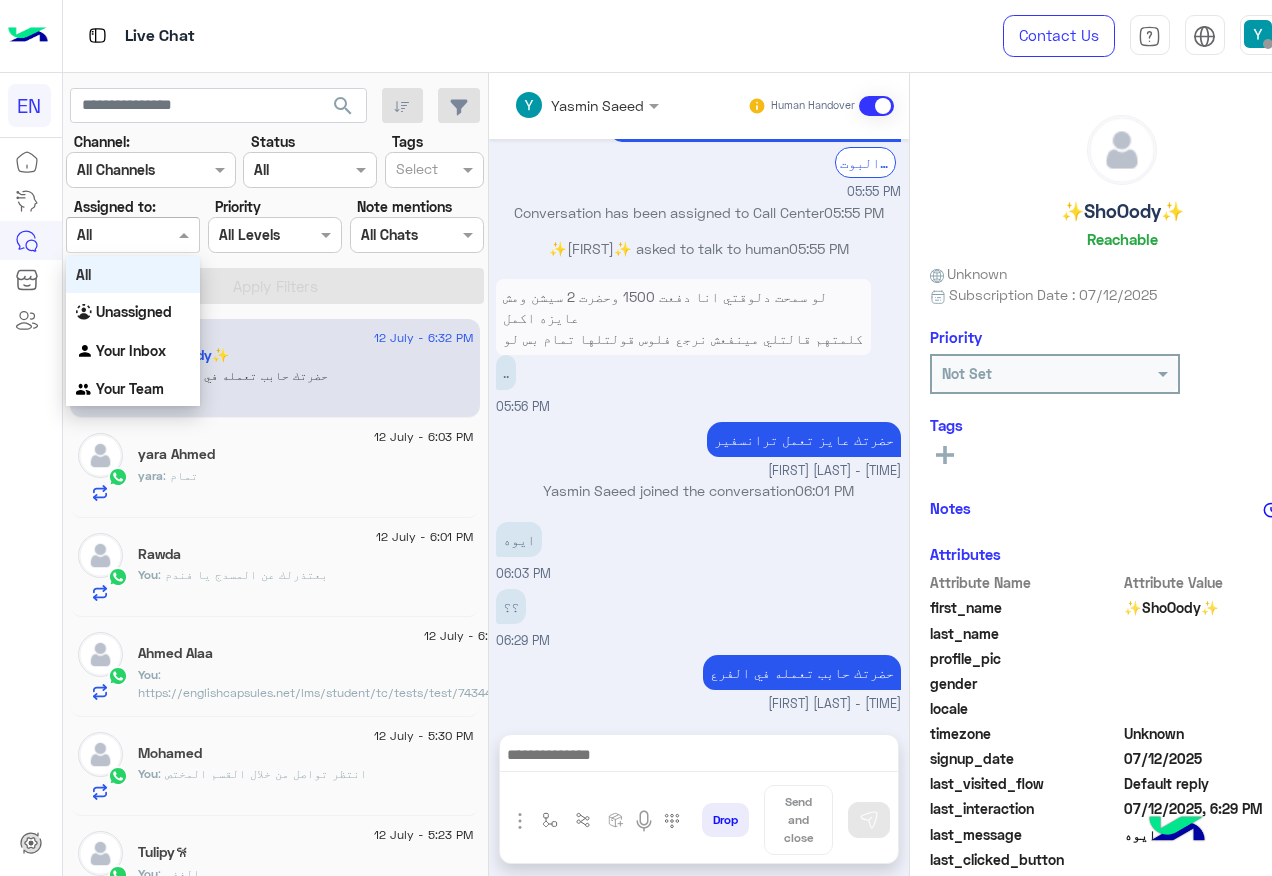 scroll, scrollTop: 244, scrollLeft: 0, axis: vertical 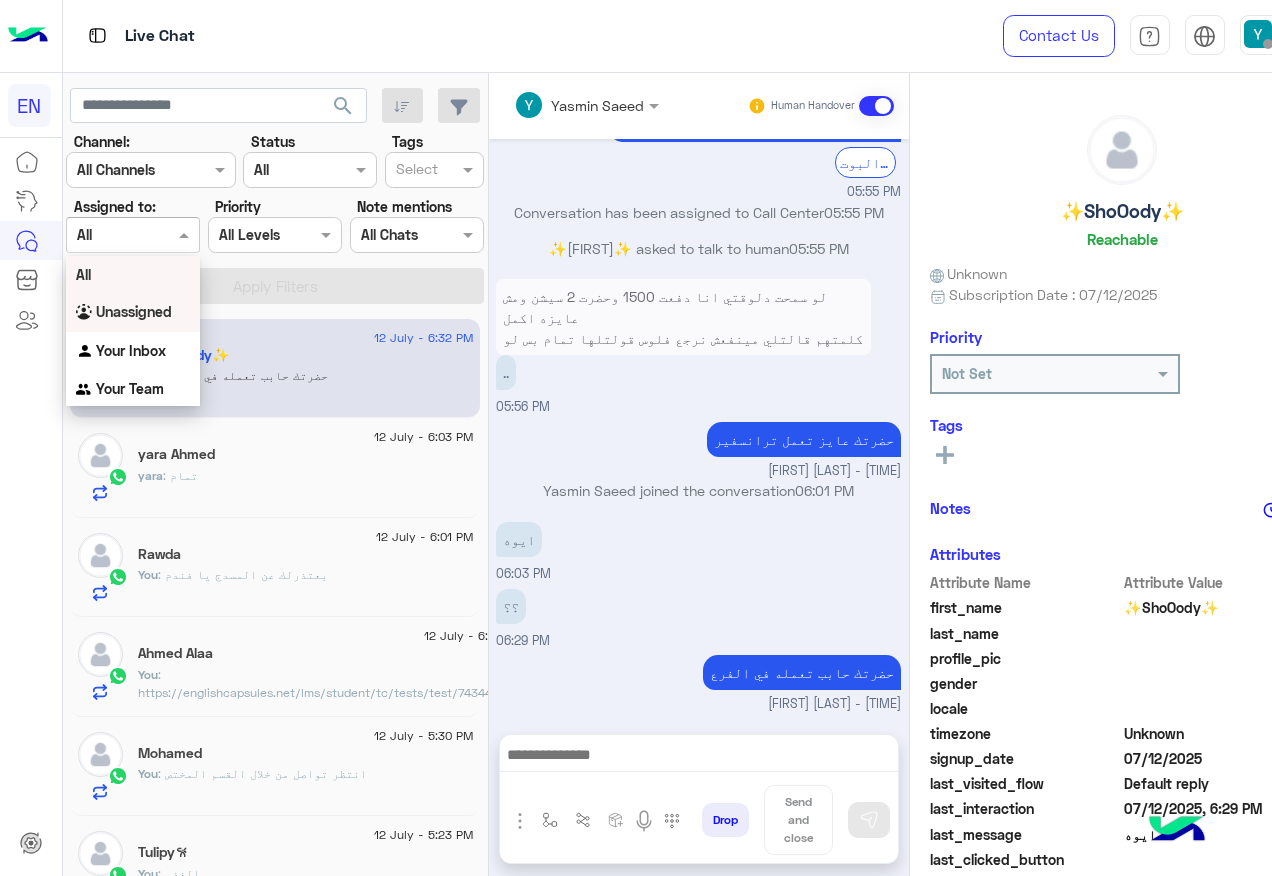 click on "Unassigned" at bounding box center [134, 311] 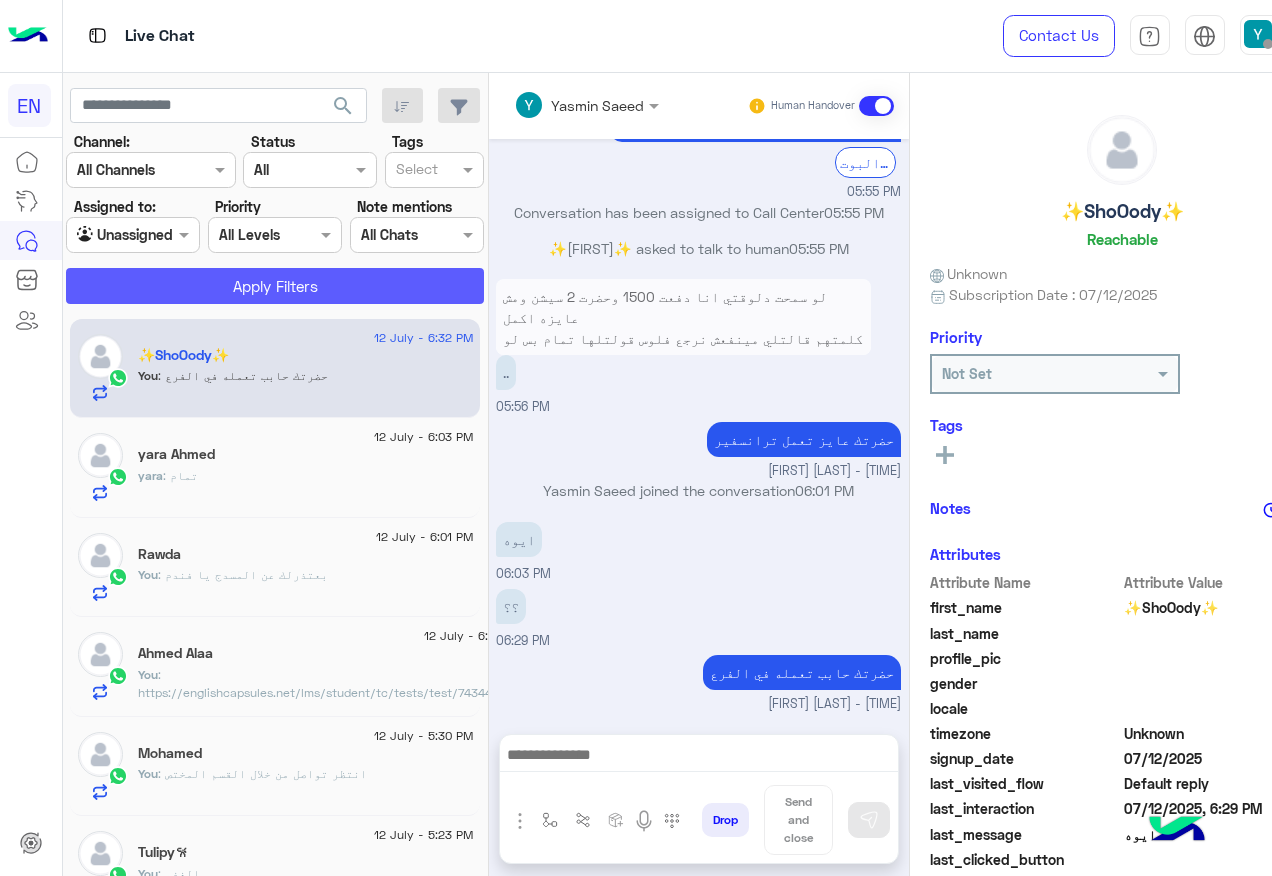 click on "Apply Filters" 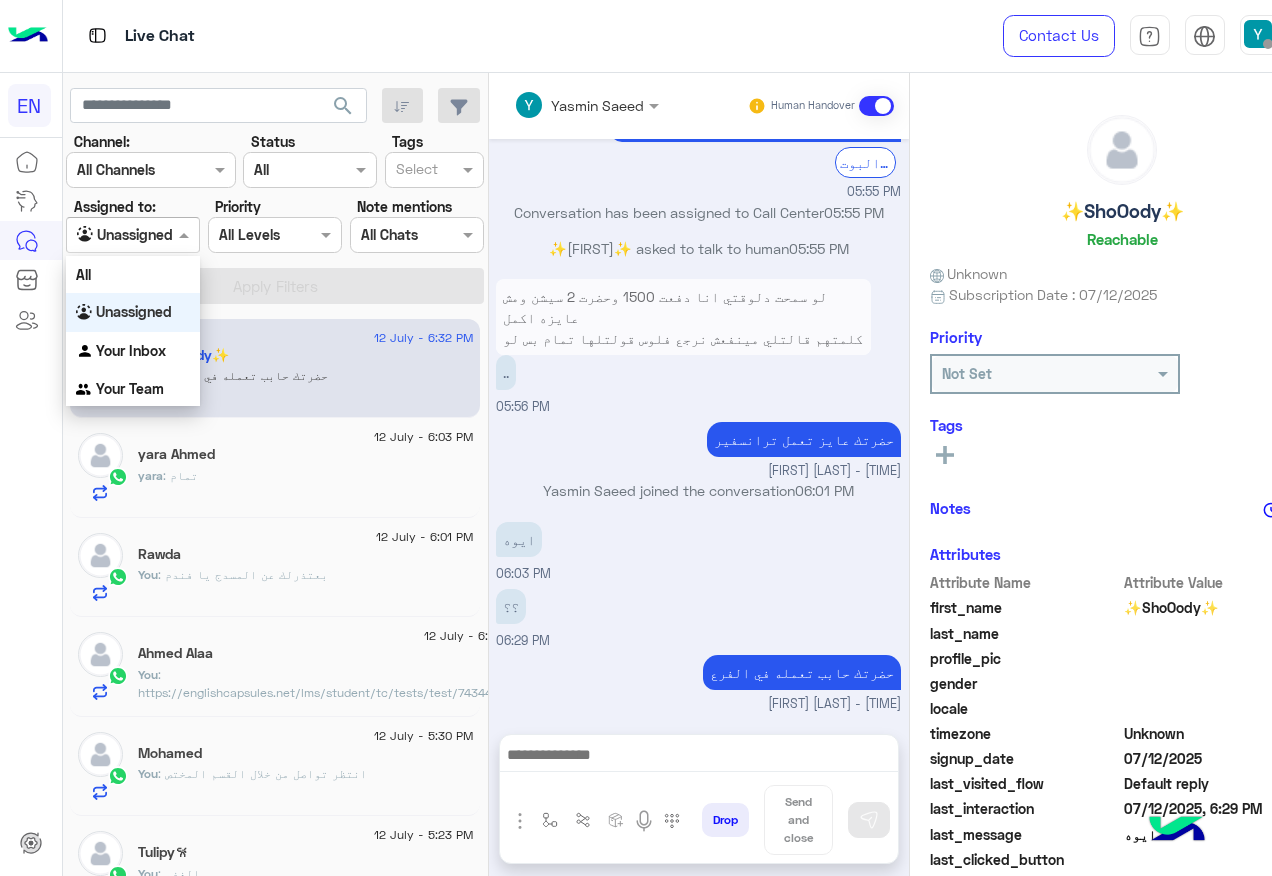 click on "Agent Filter Unassigned" at bounding box center [133, 235] 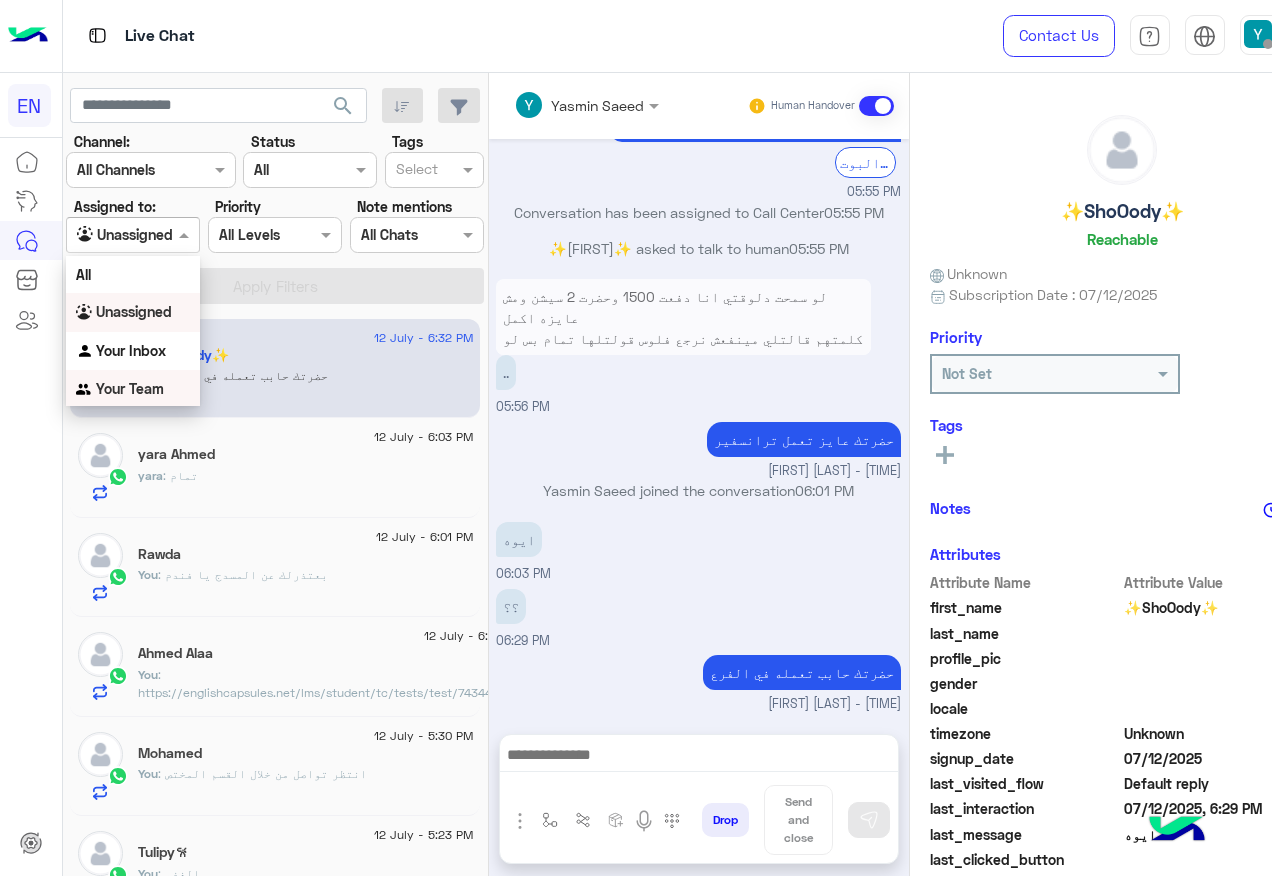 click on "Your Team" at bounding box center [133, 389] 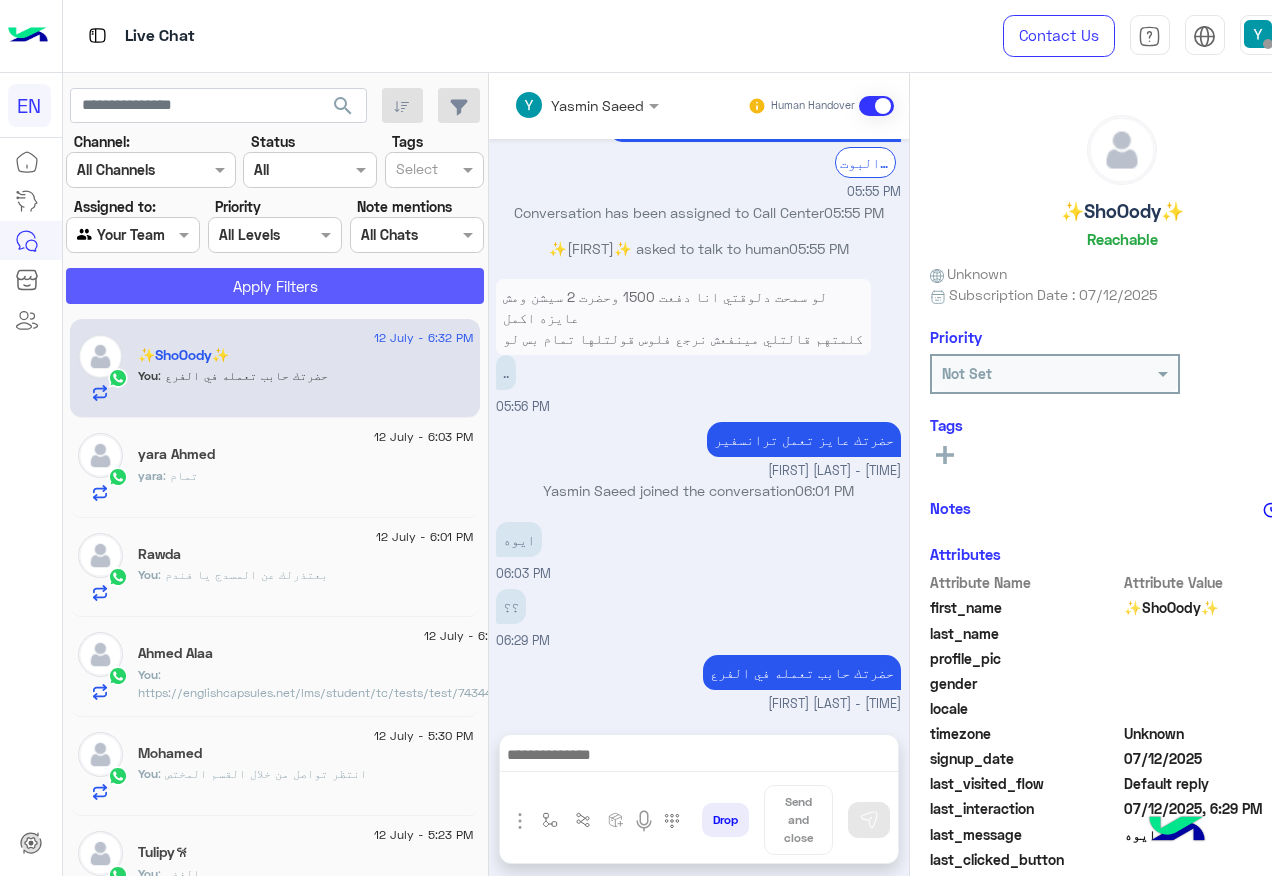 click on "Apply Filters" 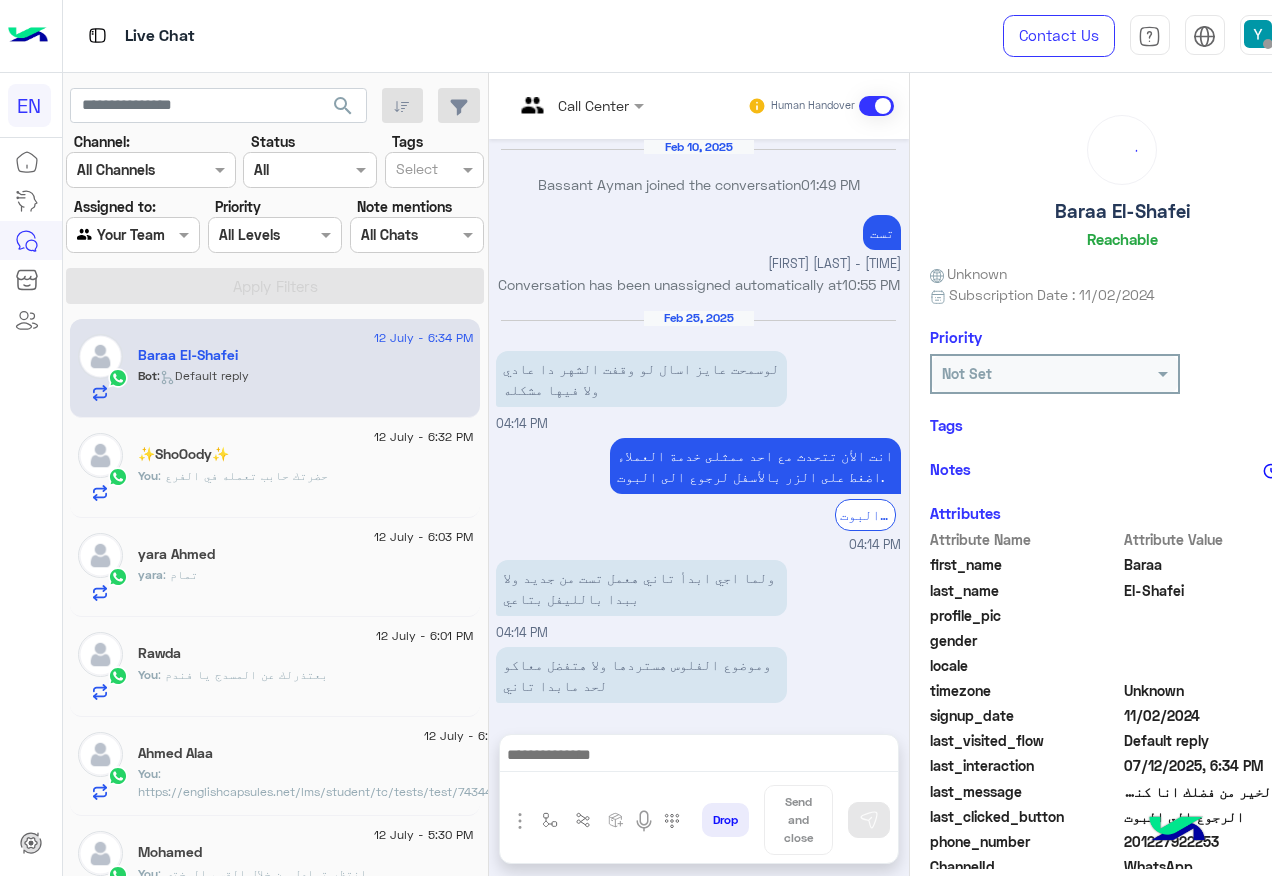 scroll, scrollTop: 918, scrollLeft: 0, axis: vertical 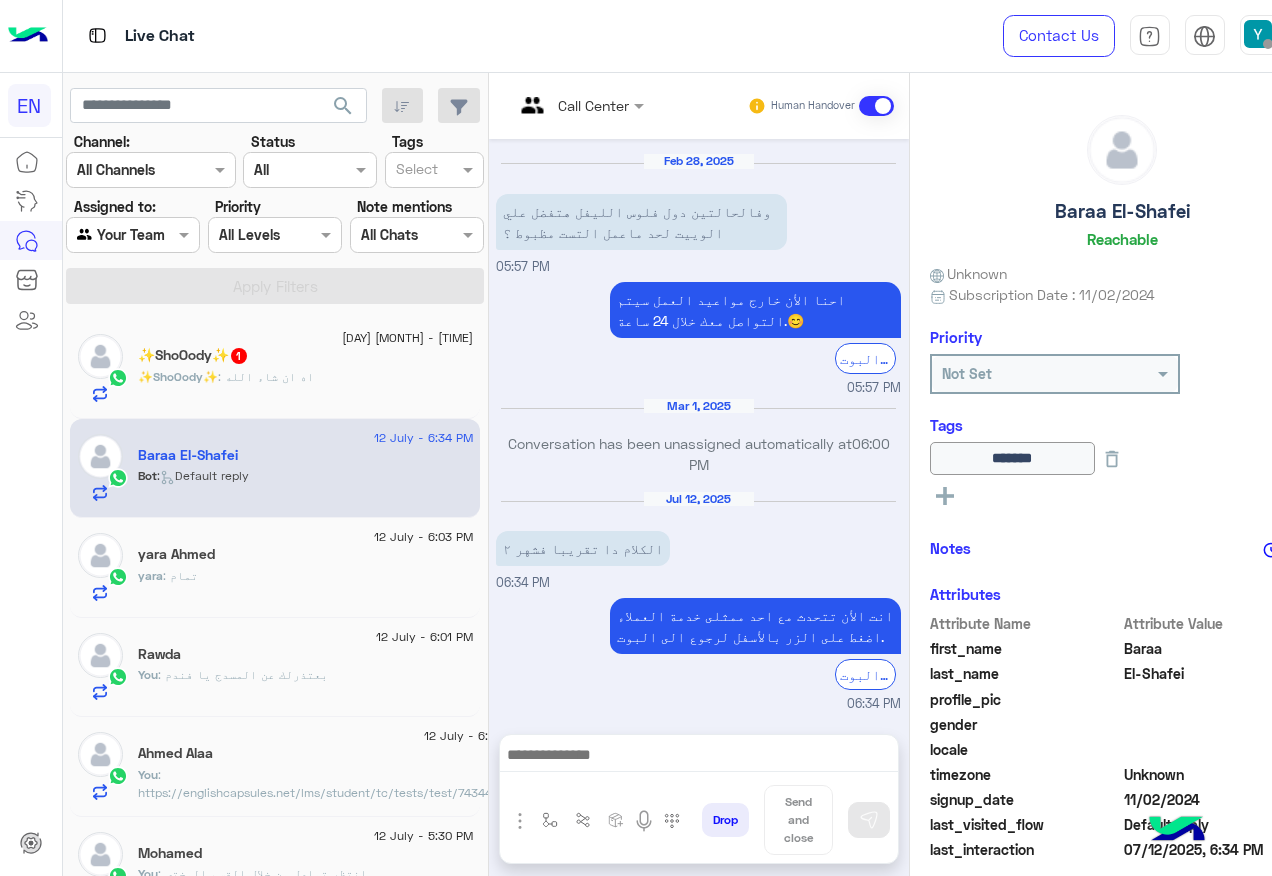click on "✨ShoOody✨   1" 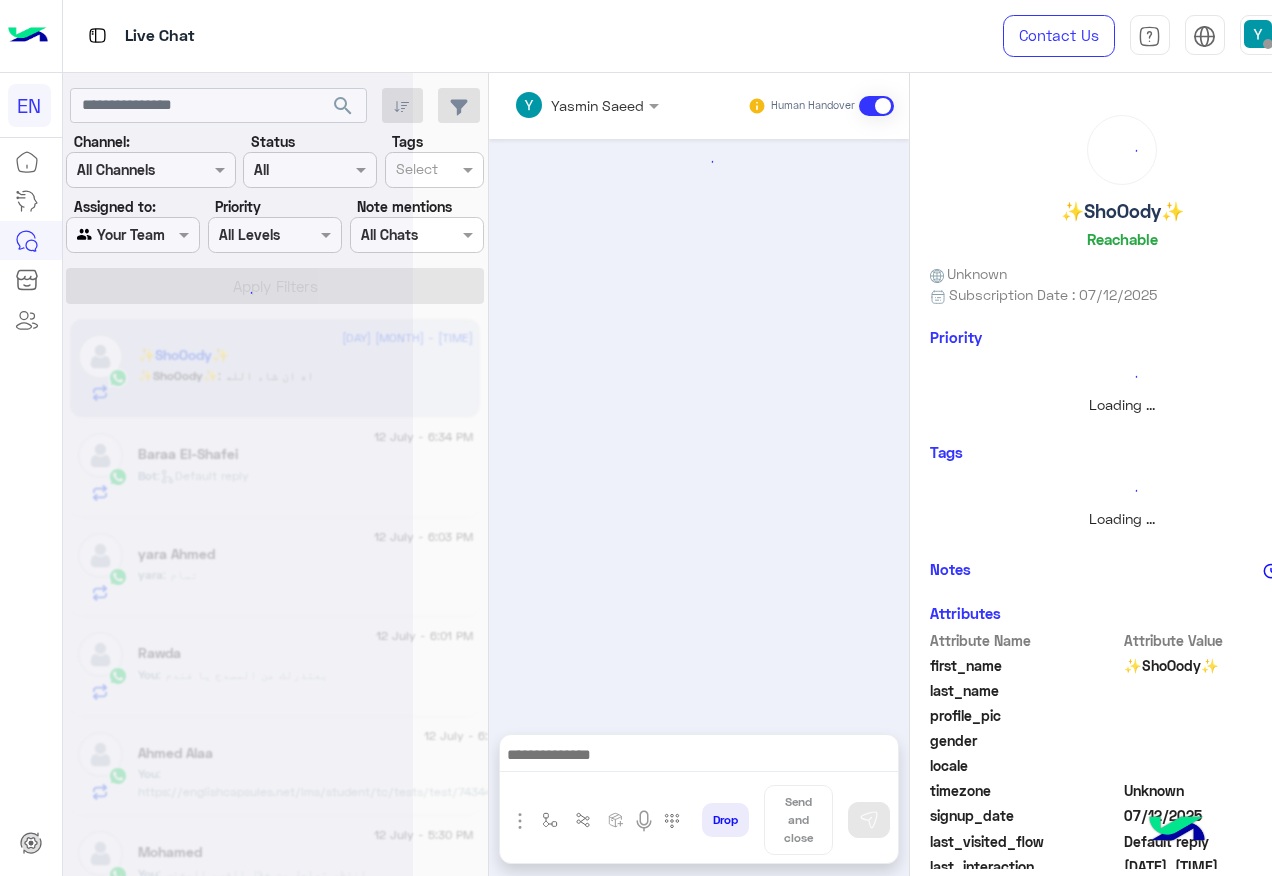 scroll, scrollTop: 0, scrollLeft: 0, axis: both 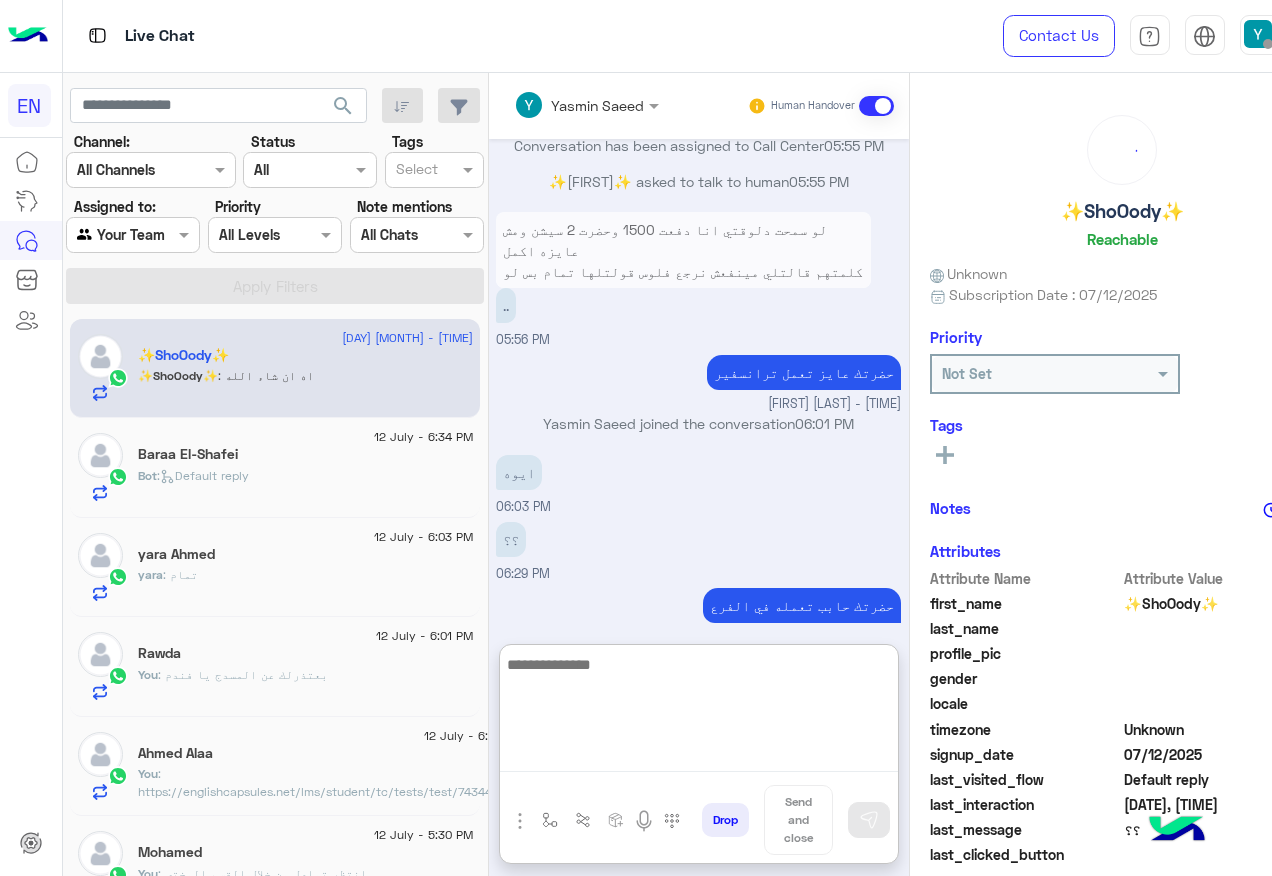 click at bounding box center (699, 712) 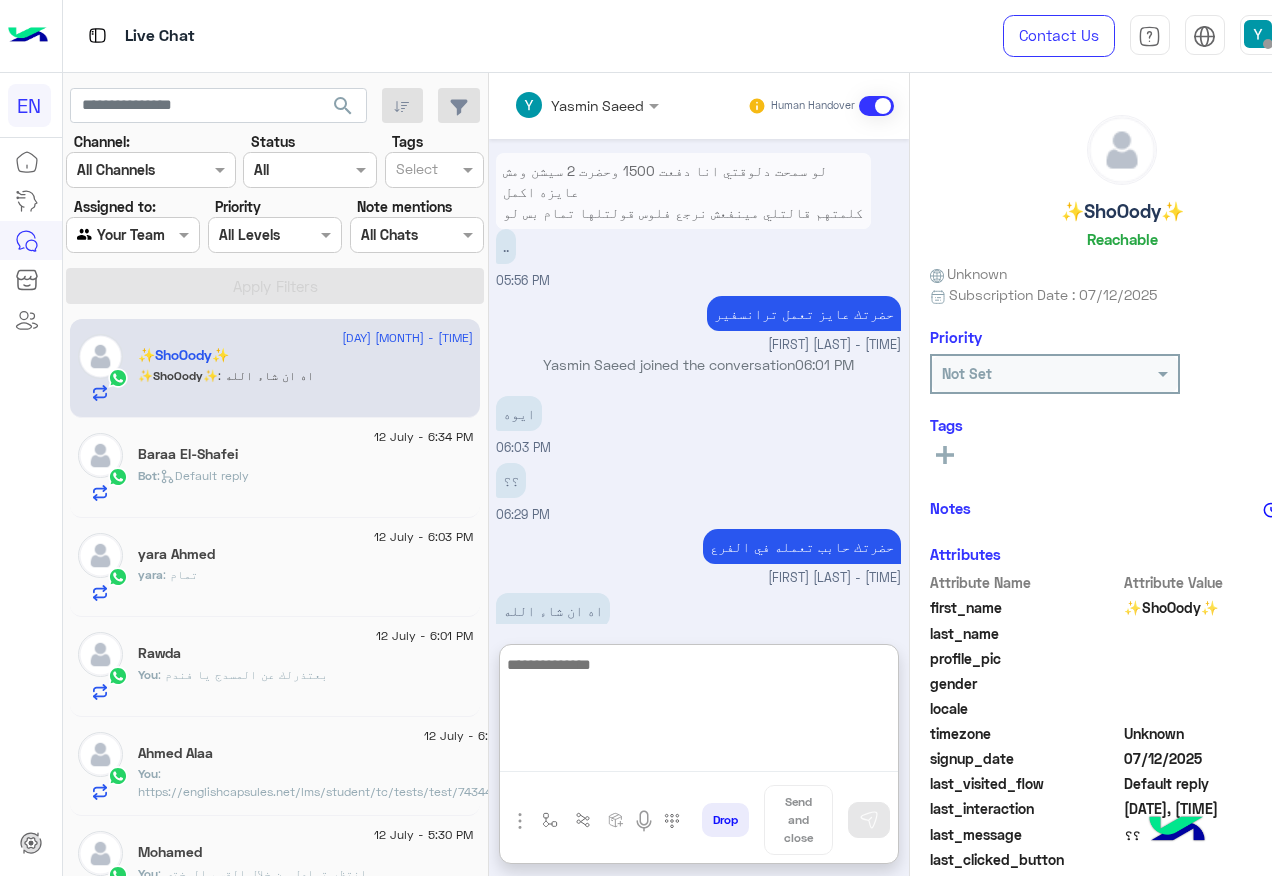 scroll, scrollTop: 401, scrollLeft: 0, axis: vertical 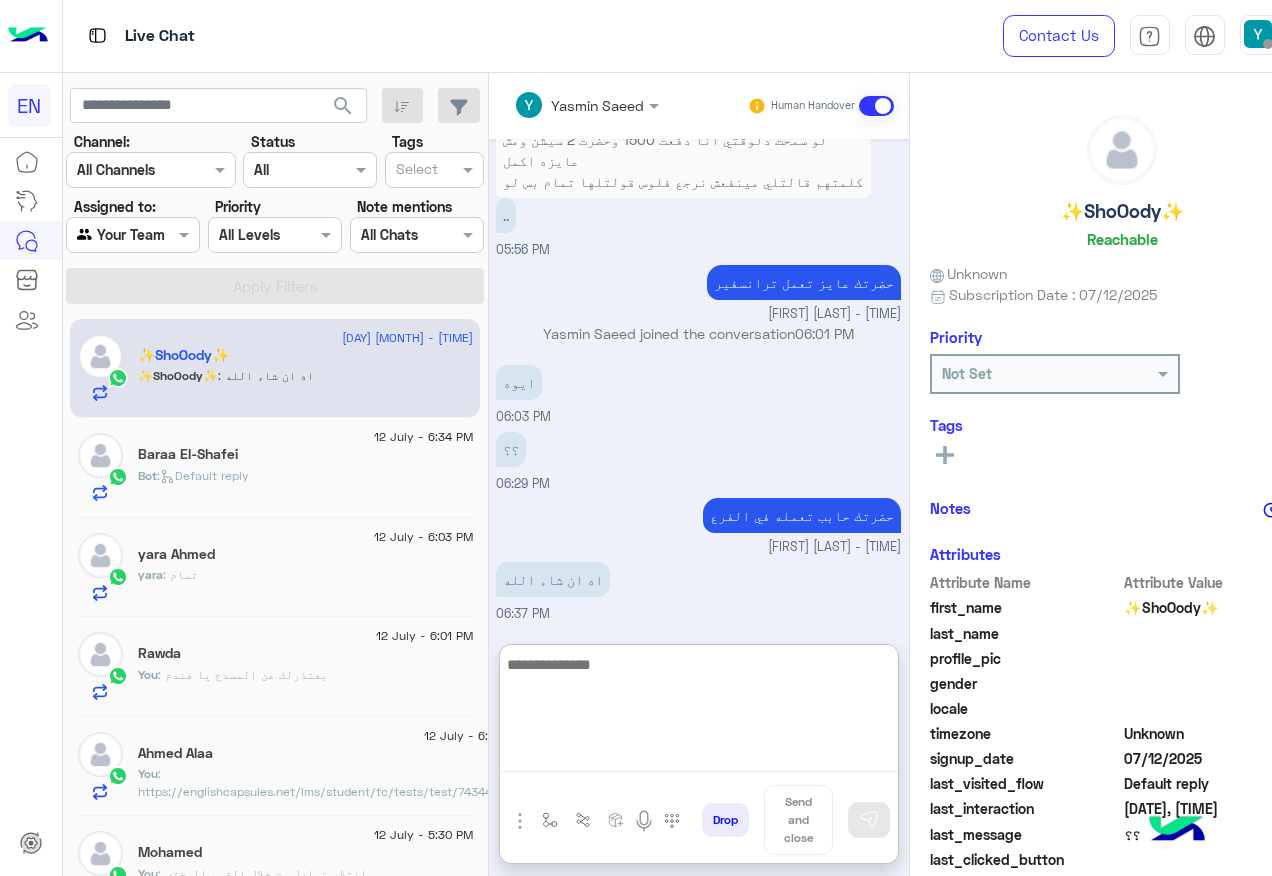 click at bounding box center [699, 712] 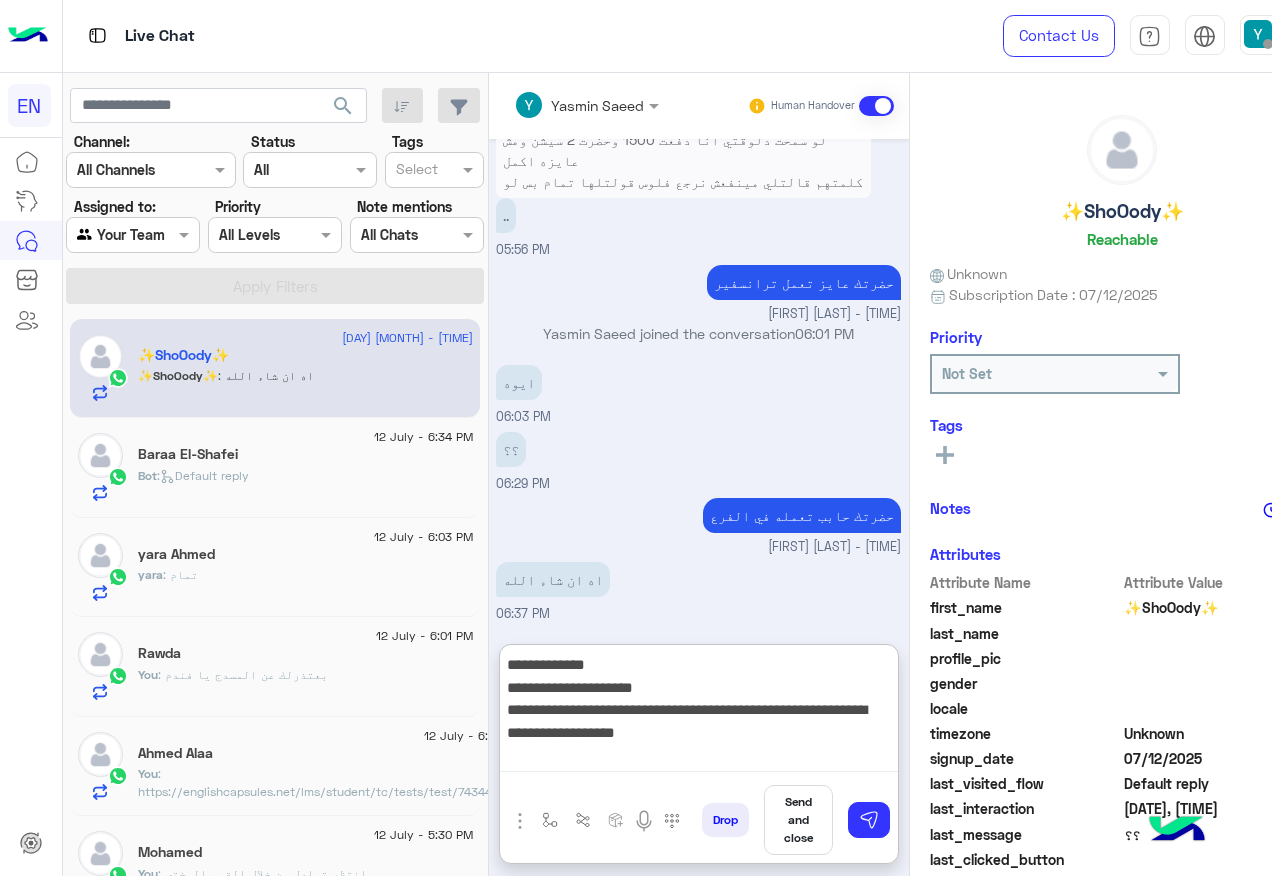type on "**********" 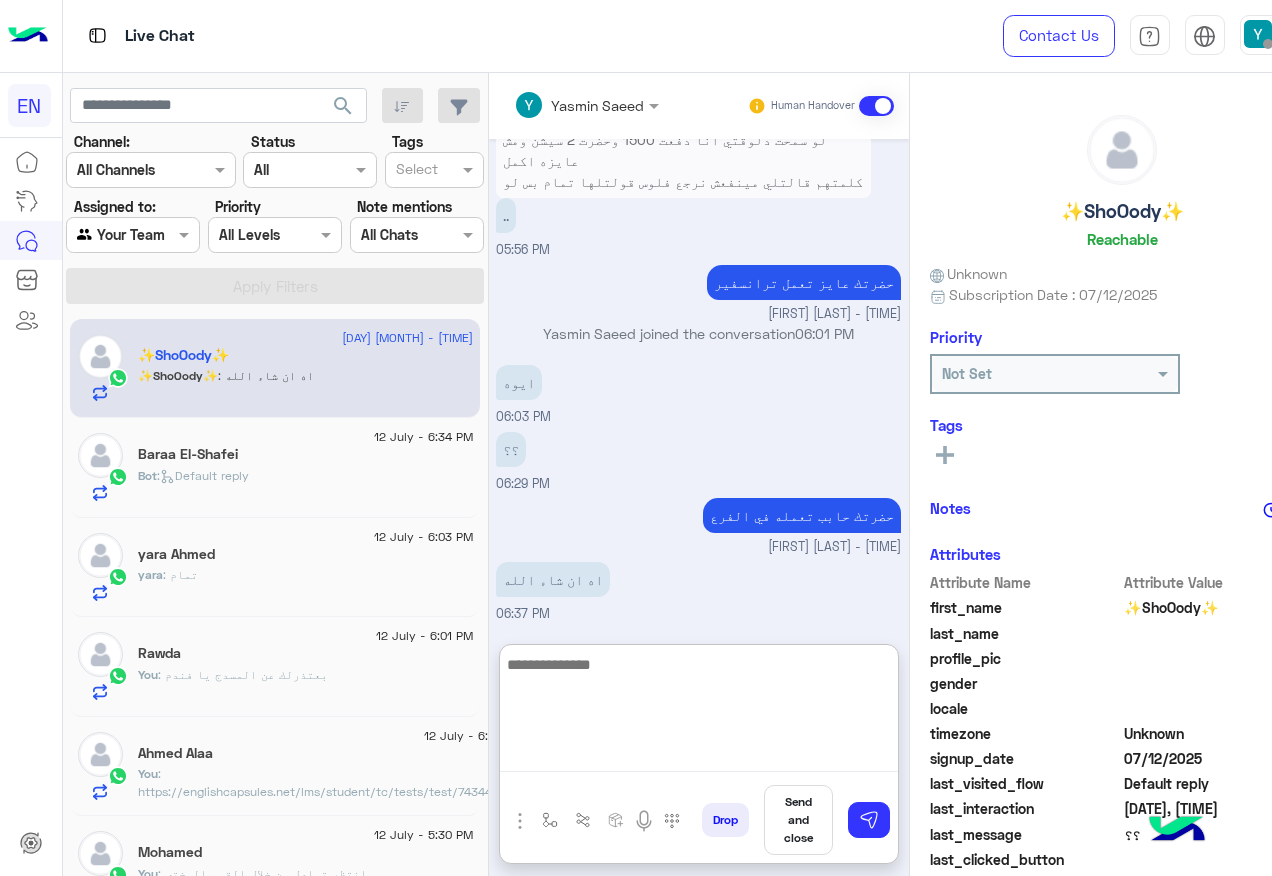 scroll, scrollTop: 528, scrollLeft: 0, axis: vertical 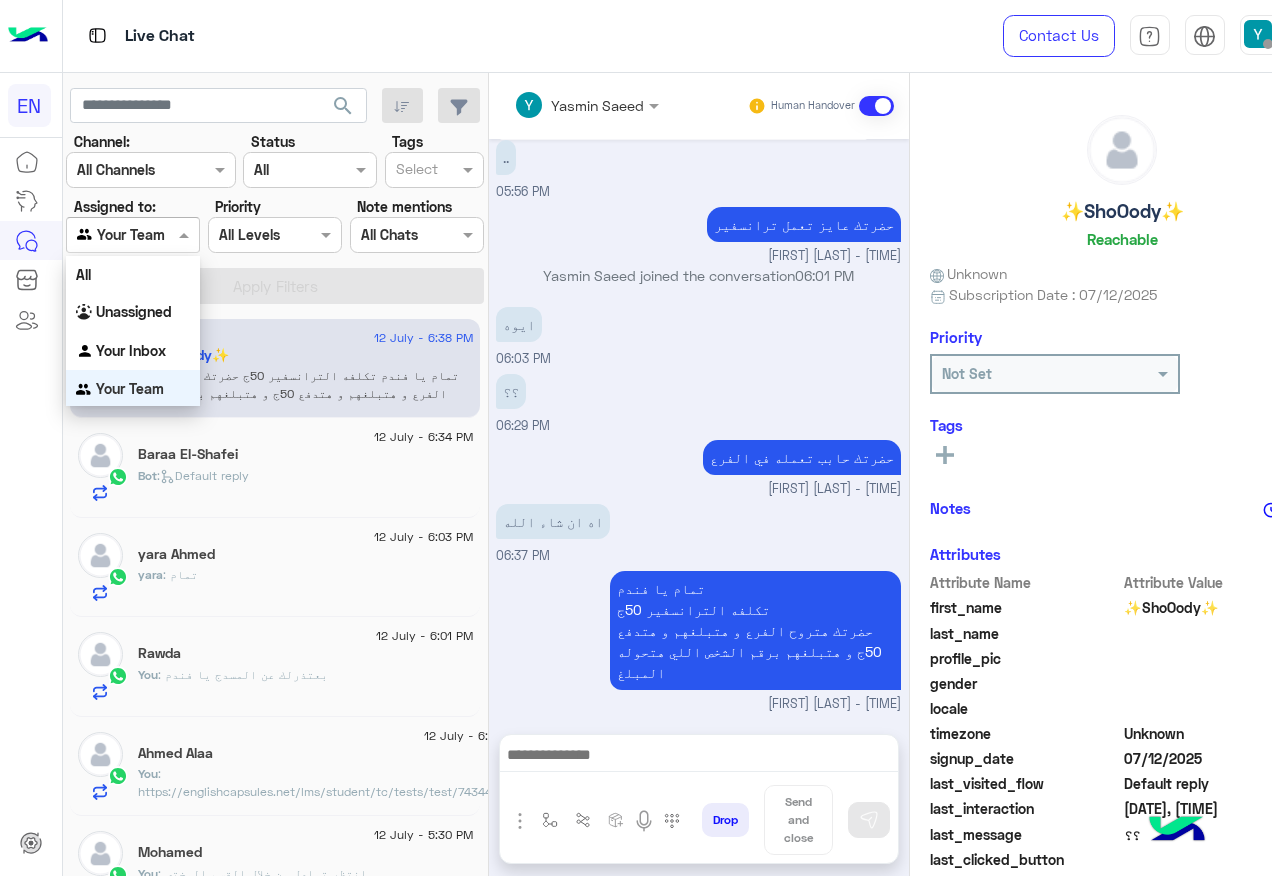 click at bounding box center [109, 235] 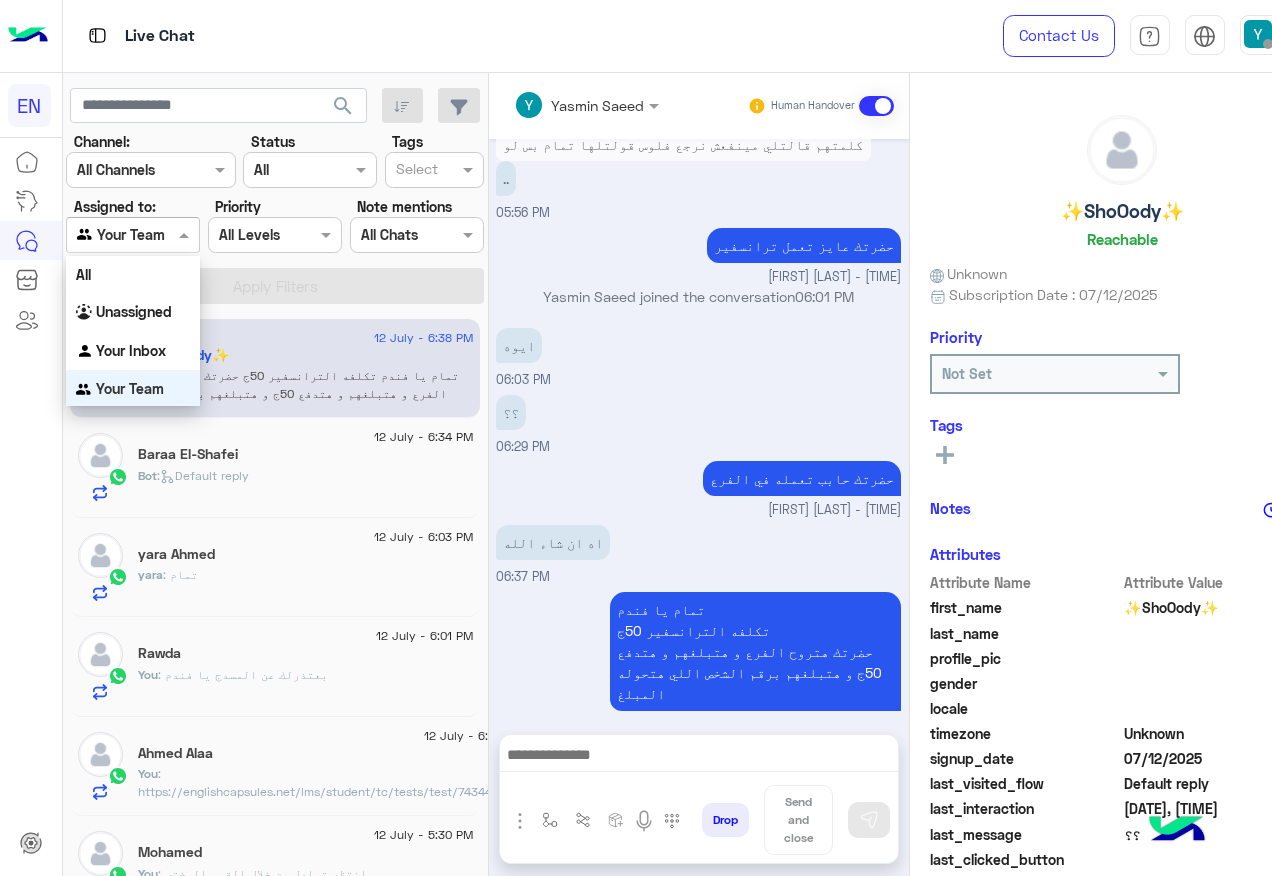 scroll, scrollTop: 1, scrollLeft: 0, axis: vertical 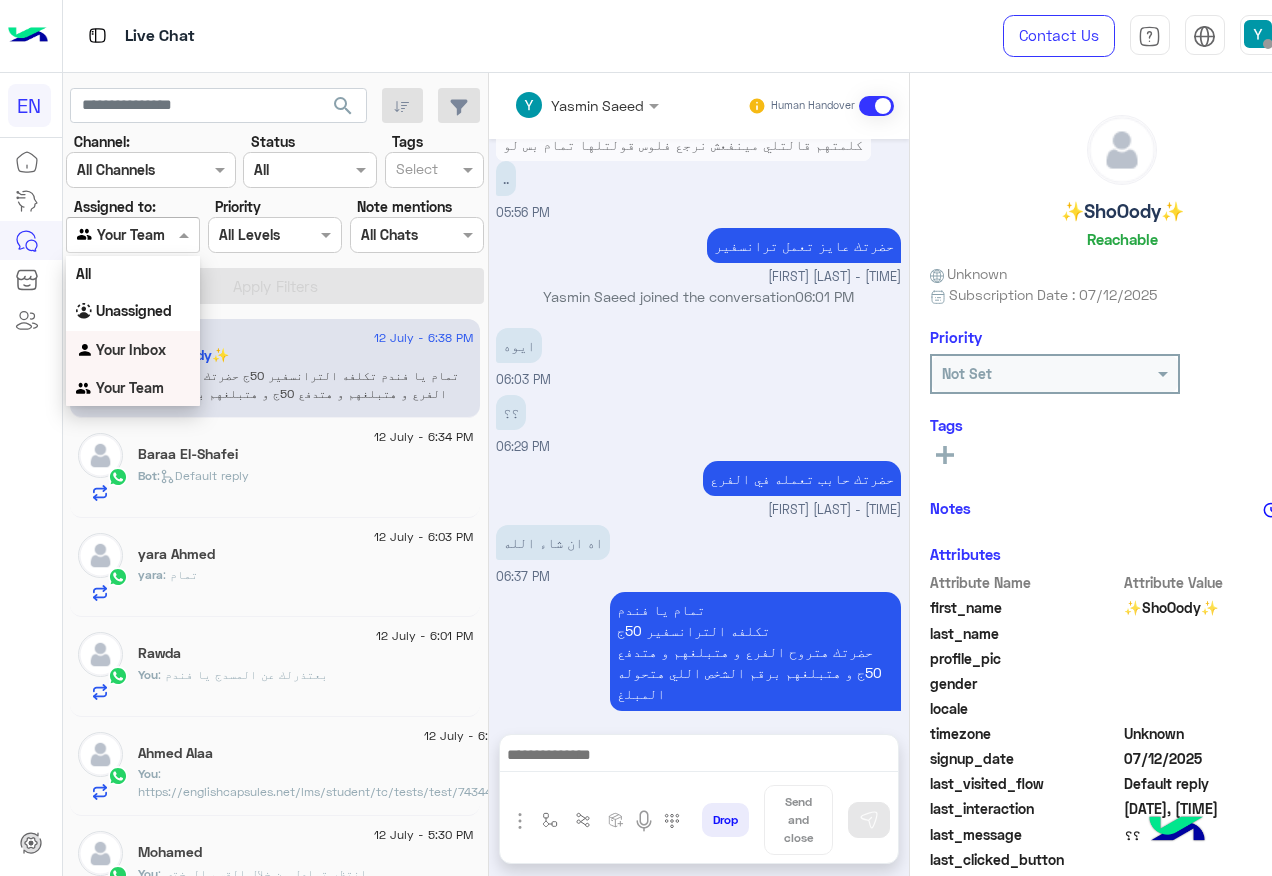 drag, startPoint x: 169, startPoint y: 343, endPoint x: 161, endPoint y: 293, distance: 50.635956 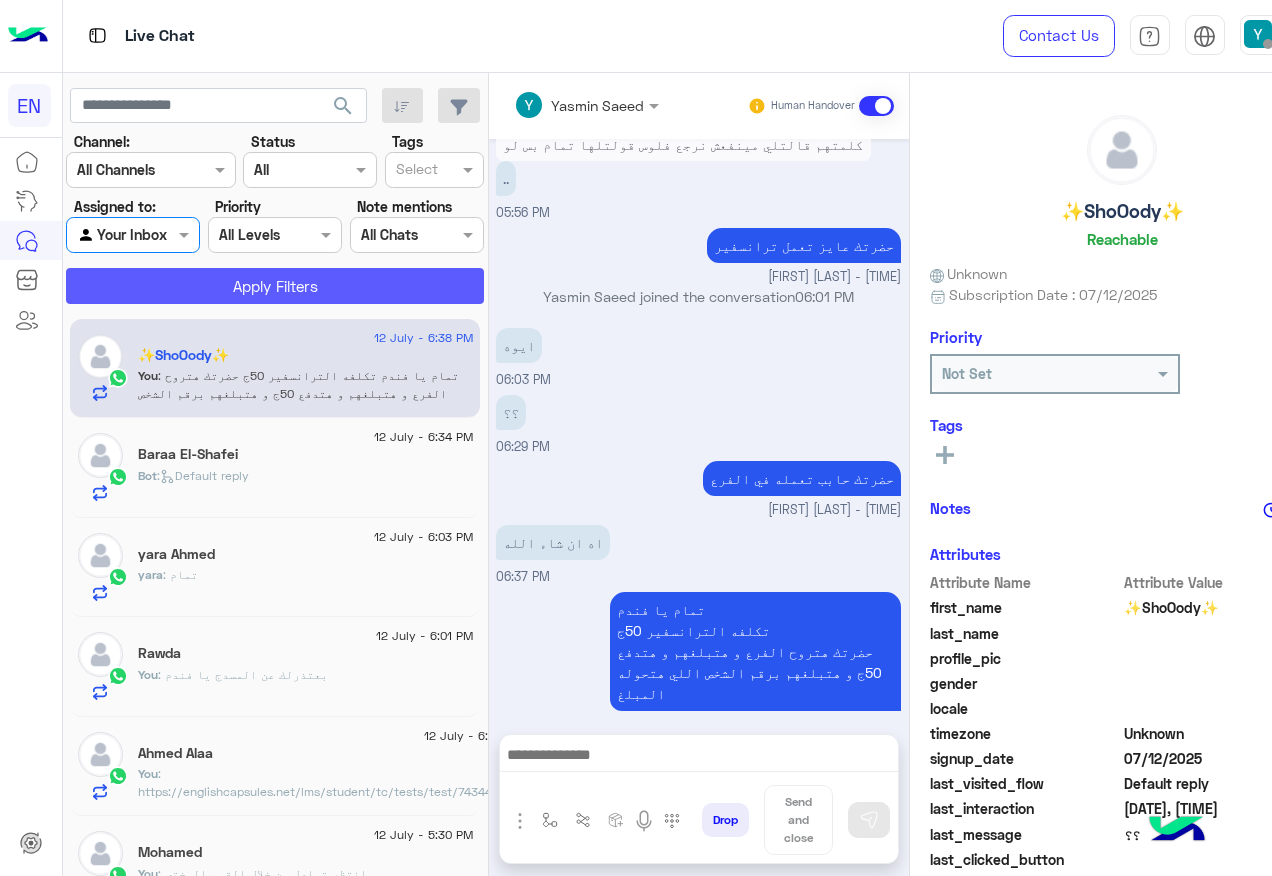 click on "Apply Filters" 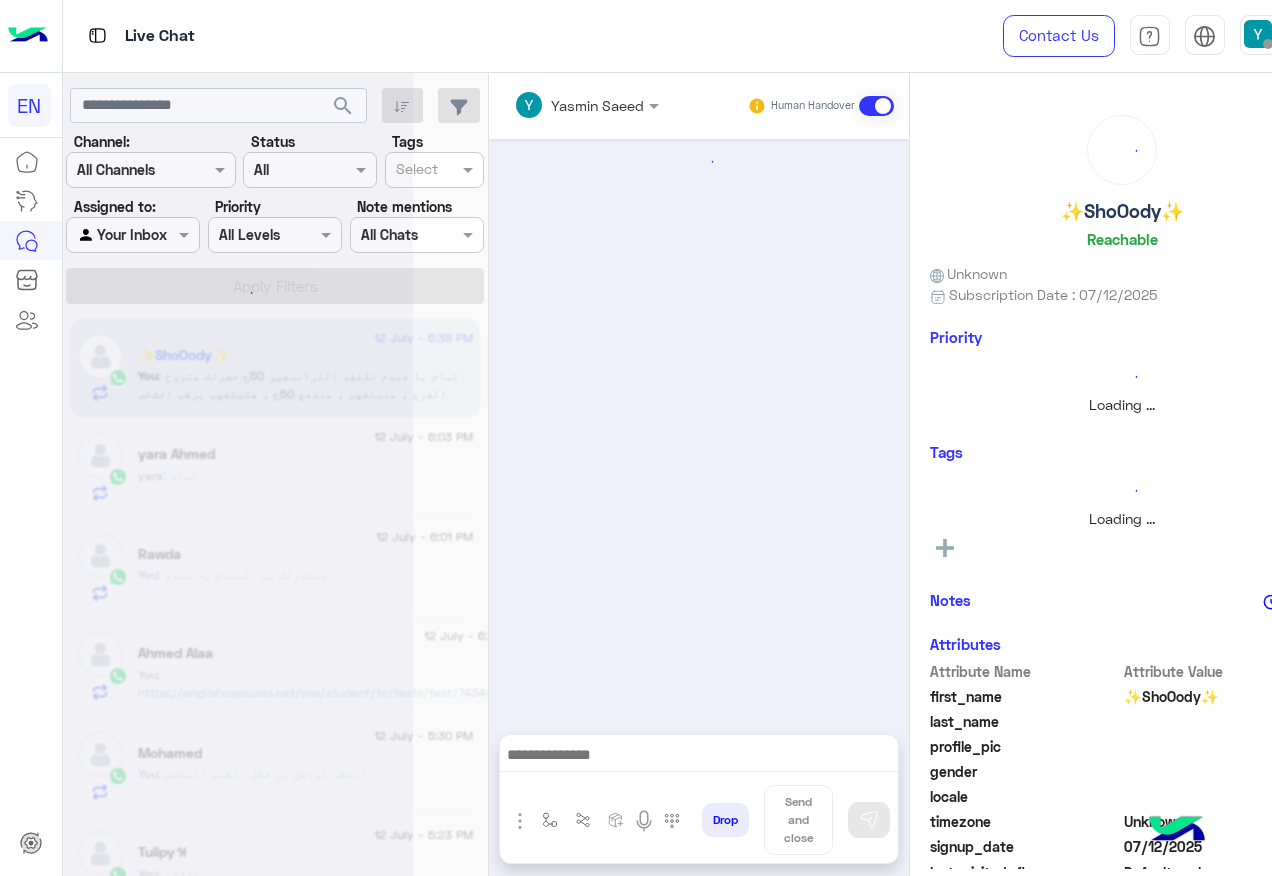 scroll, scrollTop: 438, scrollLeft: 0, axis: vertical 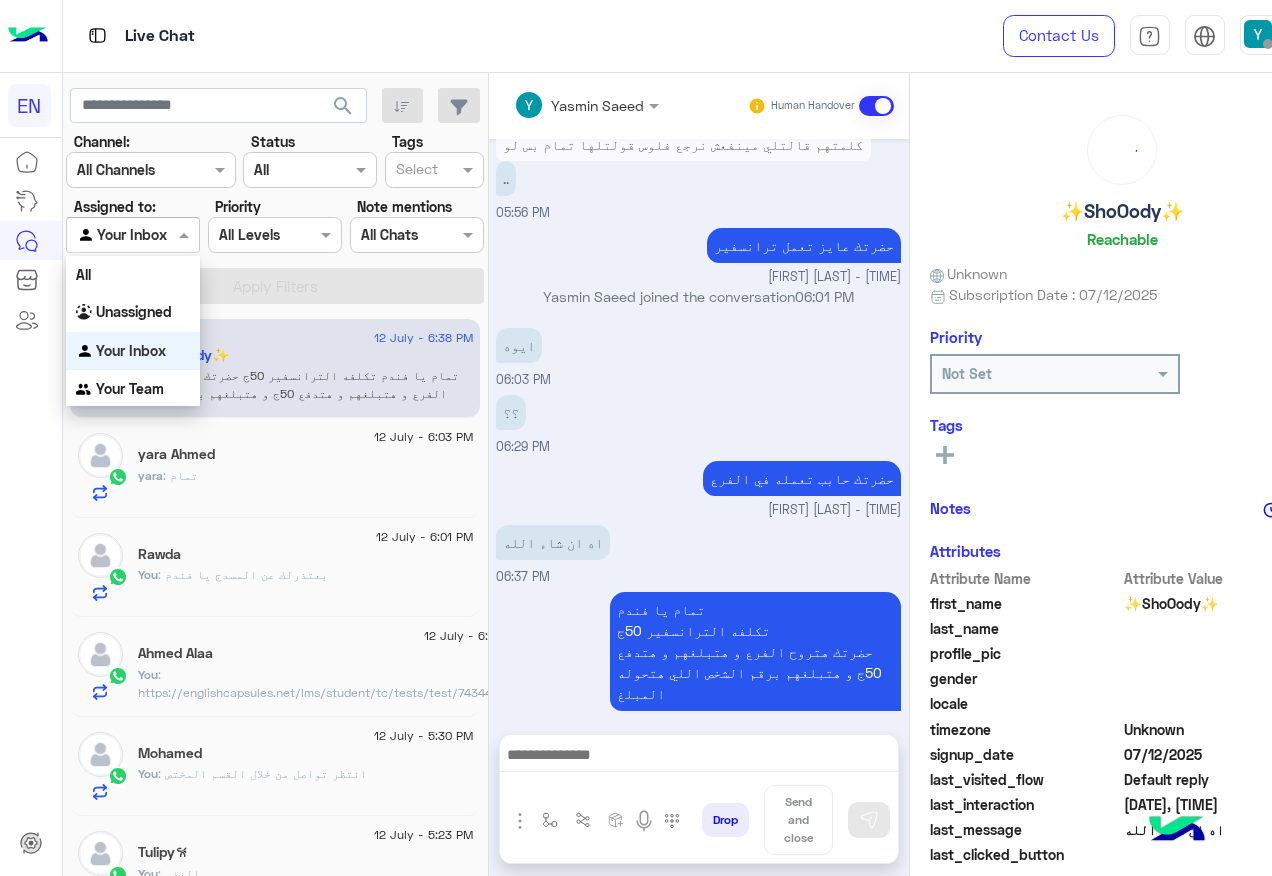click at bounding box center (133, 234) 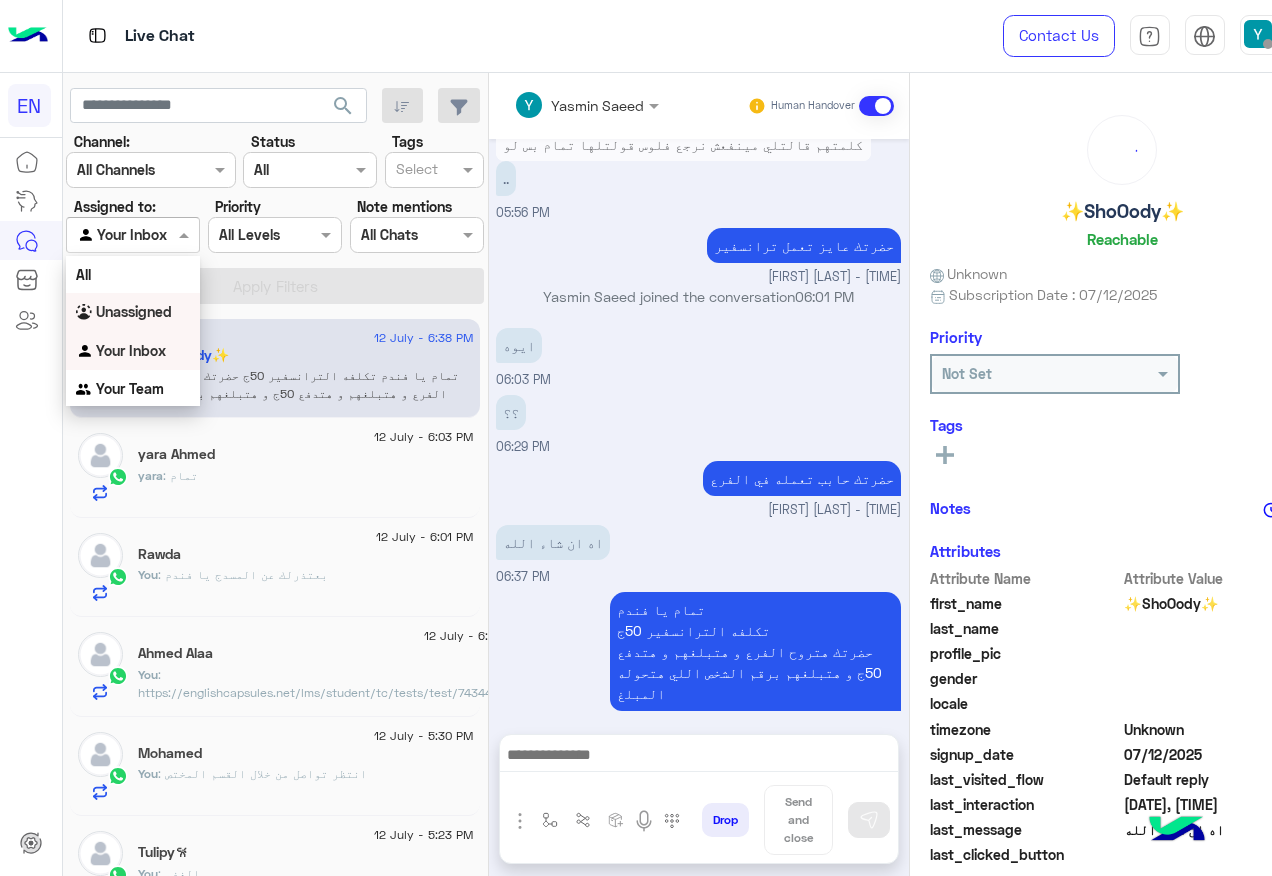 click on "Unassigned" at bounding box center (134, 311) 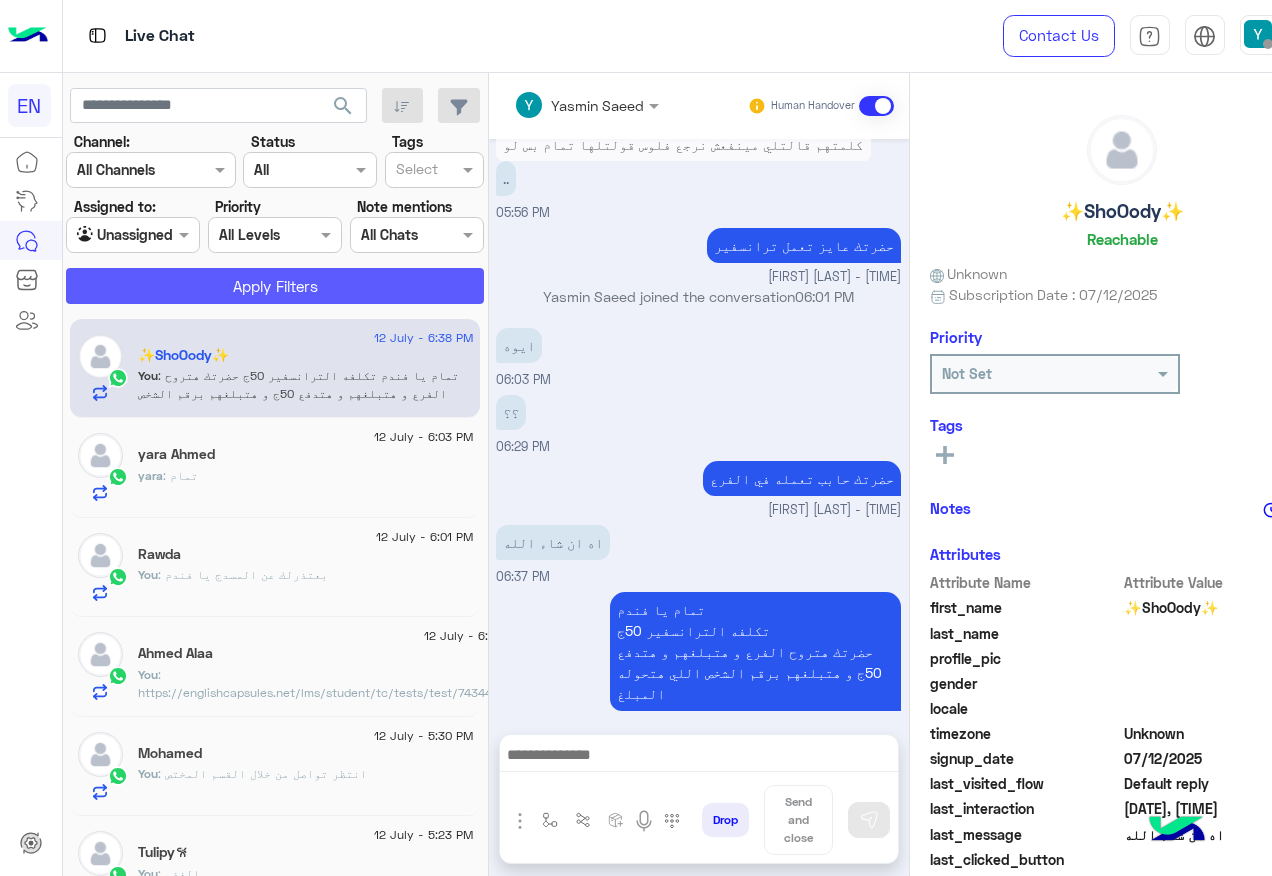 click on "Apply Filters" 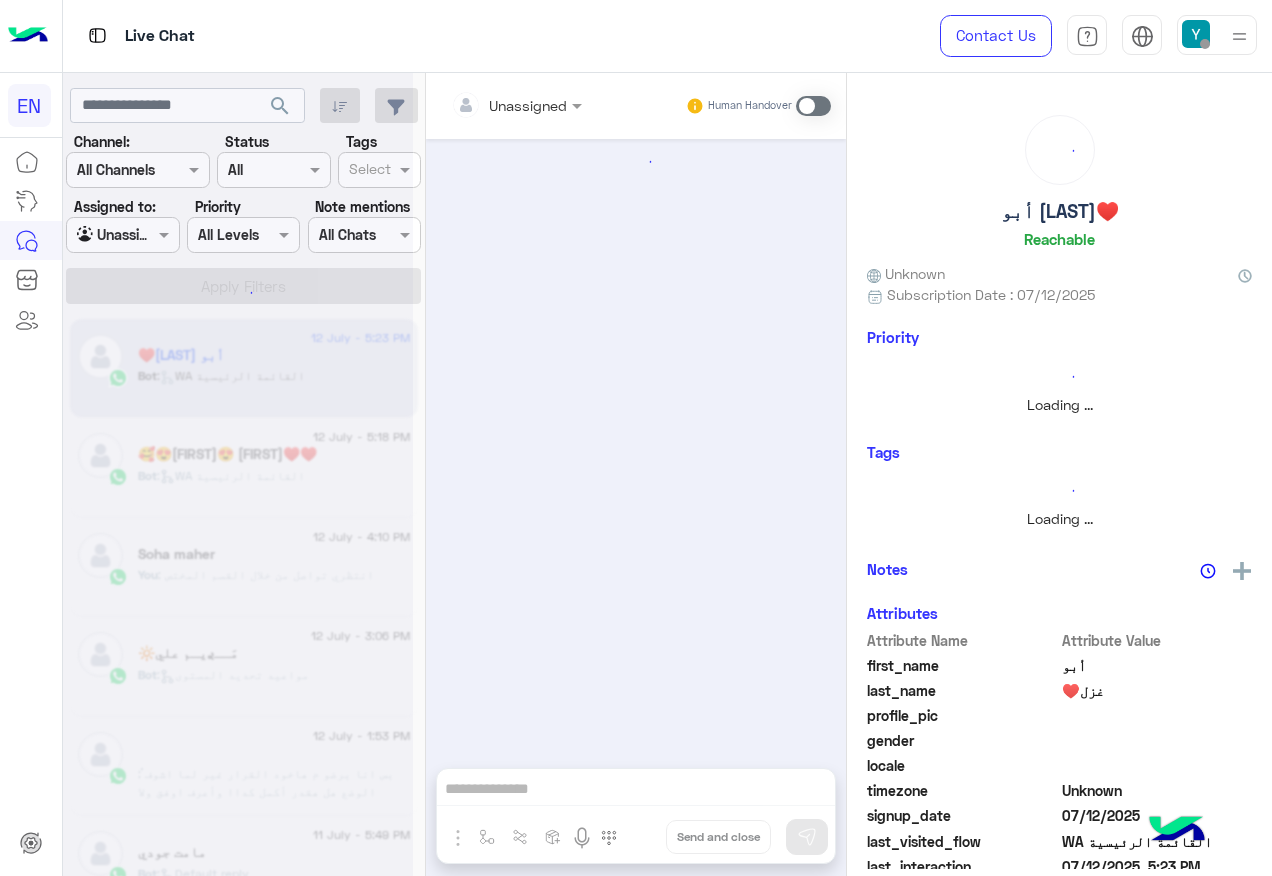 scroll, scrollTop: 0, scrollLeft: 0, axis: both 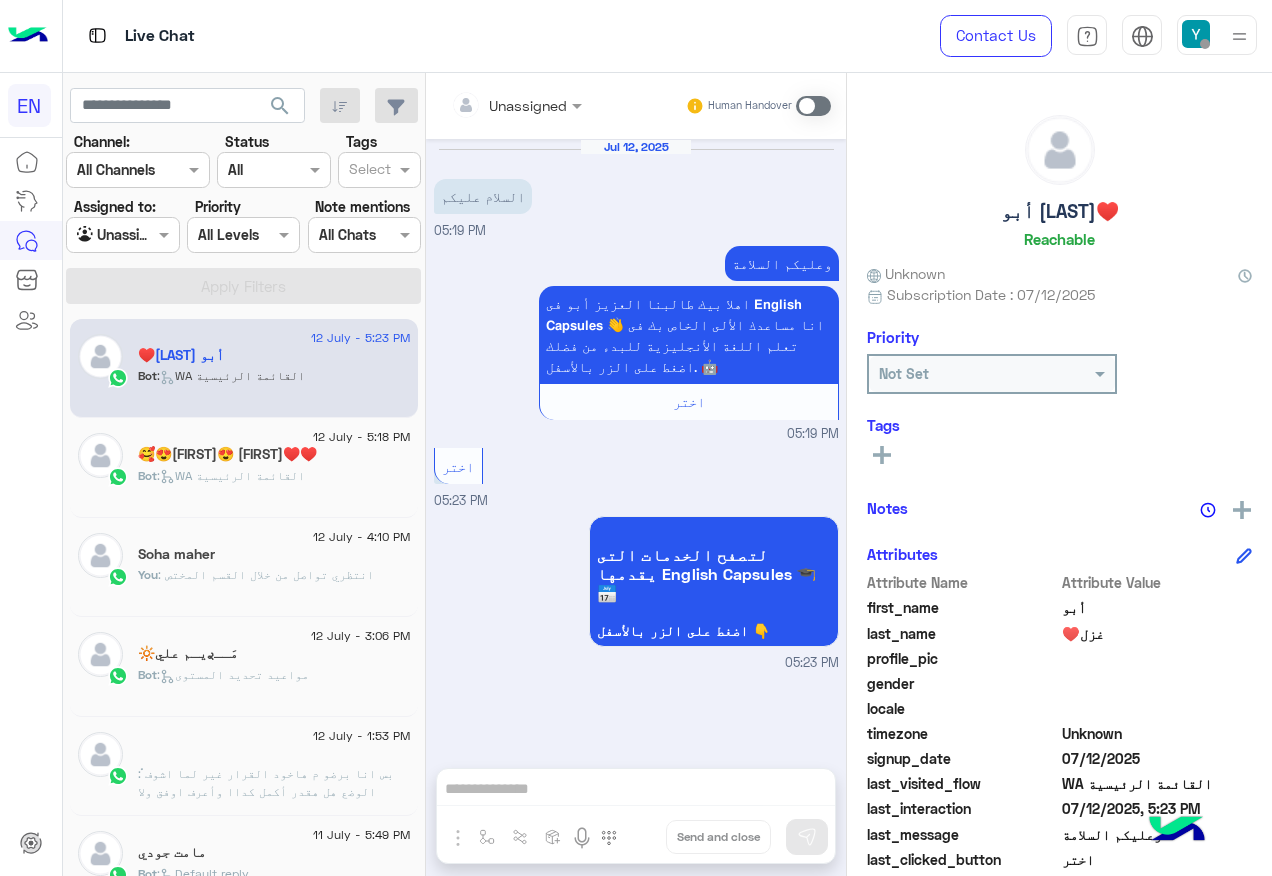 click on "Agent Filter Unassigned" at bounding box center [122, 235] 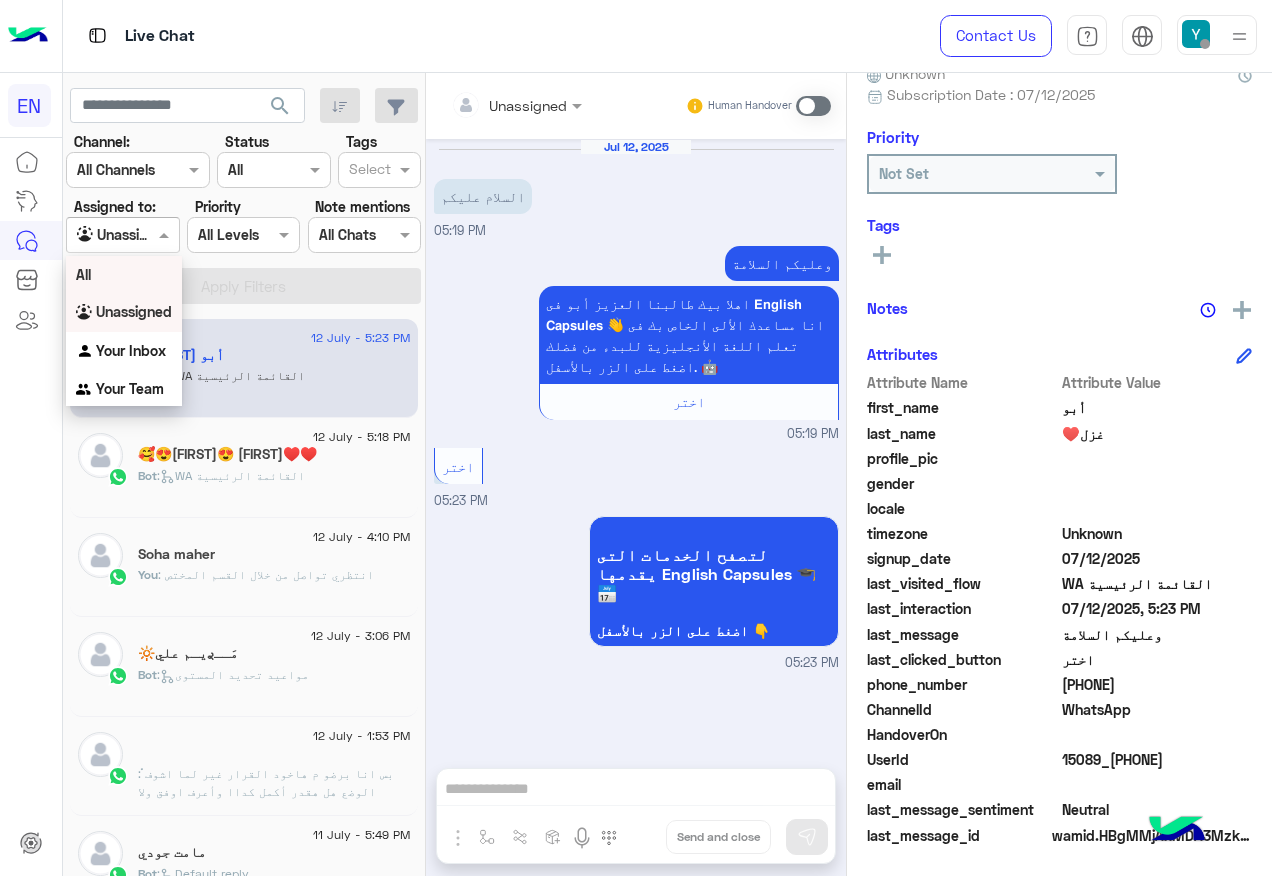 scroll, scrollTop: 201, scrollLeft: 0, axis: vertical 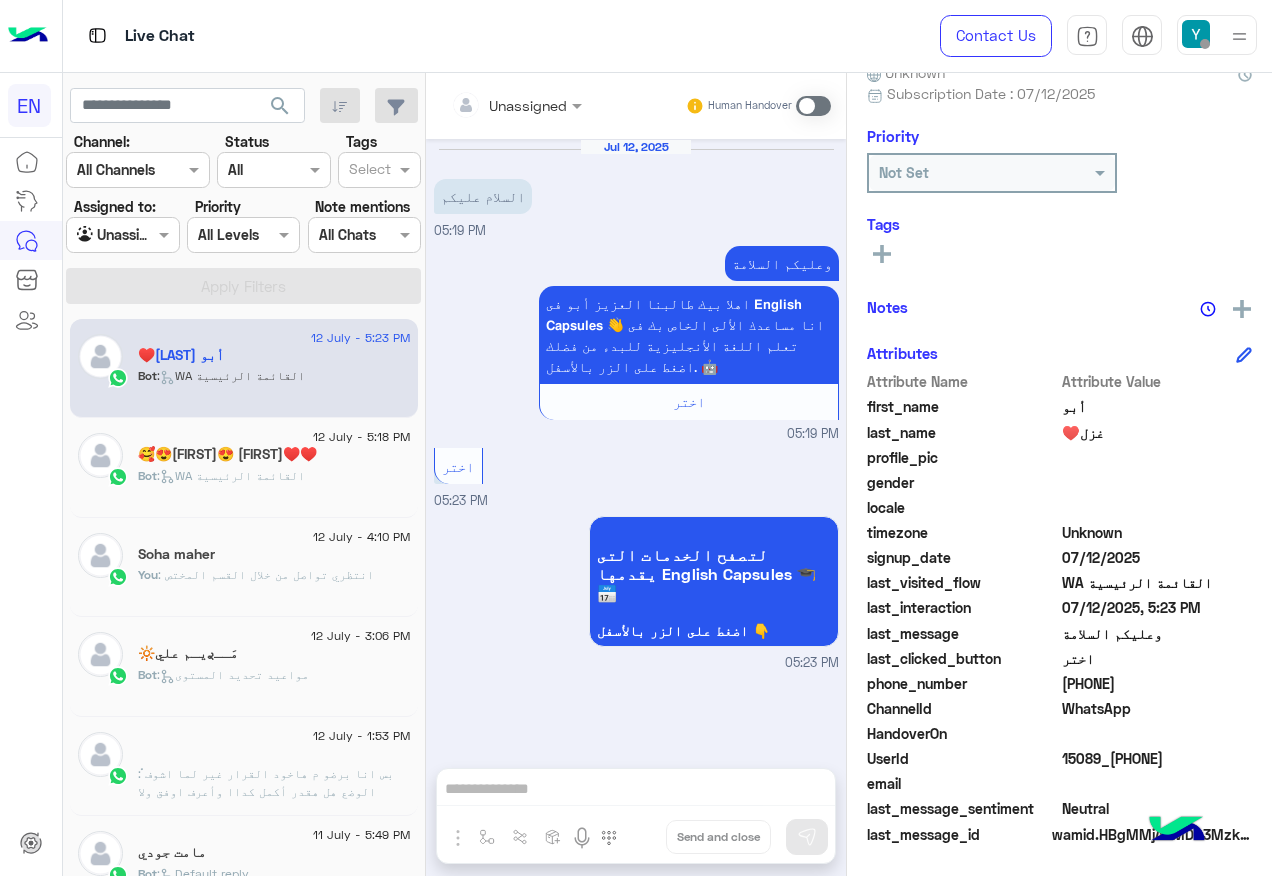 click on "201007393242" 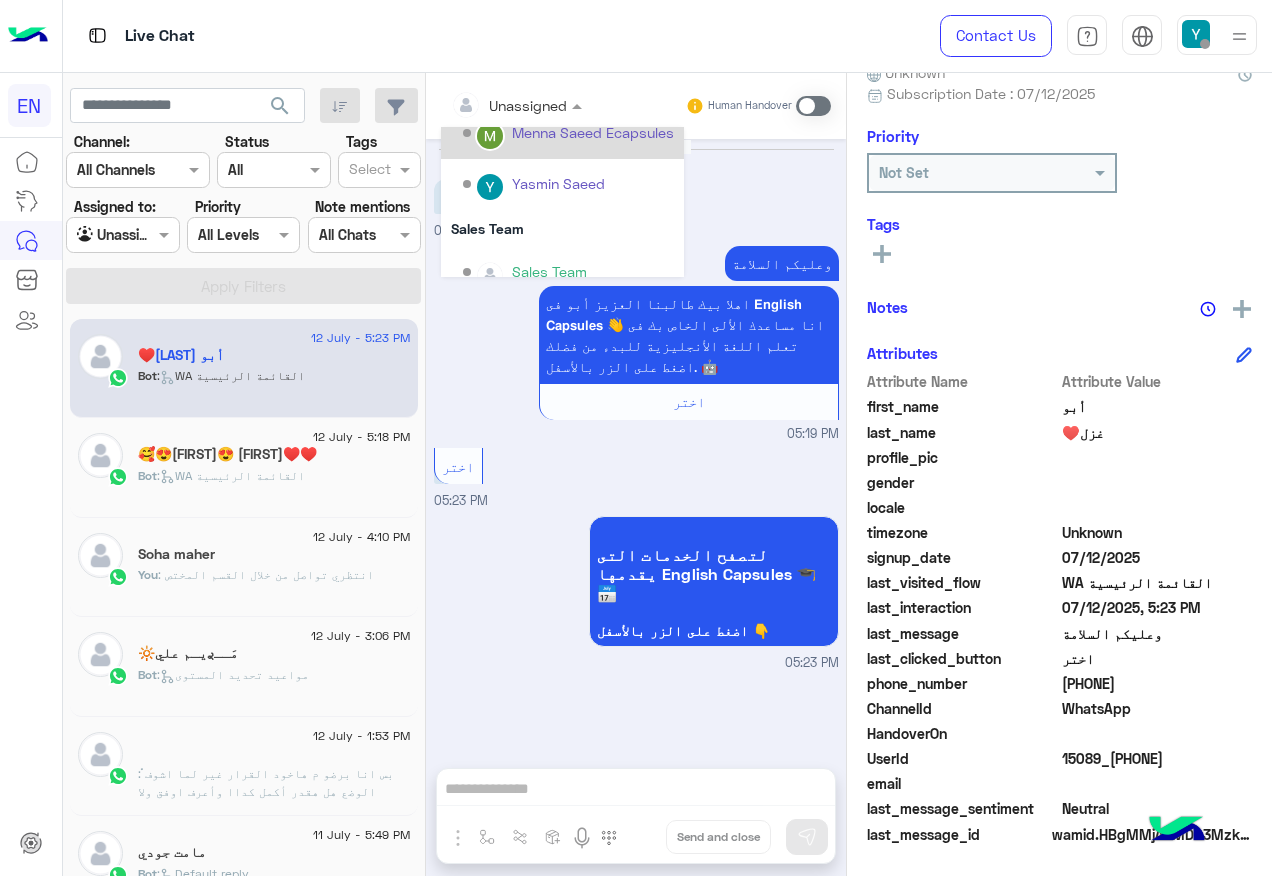 scroll, scrollTop: 332, scrollLeft: 0, axis: vertical 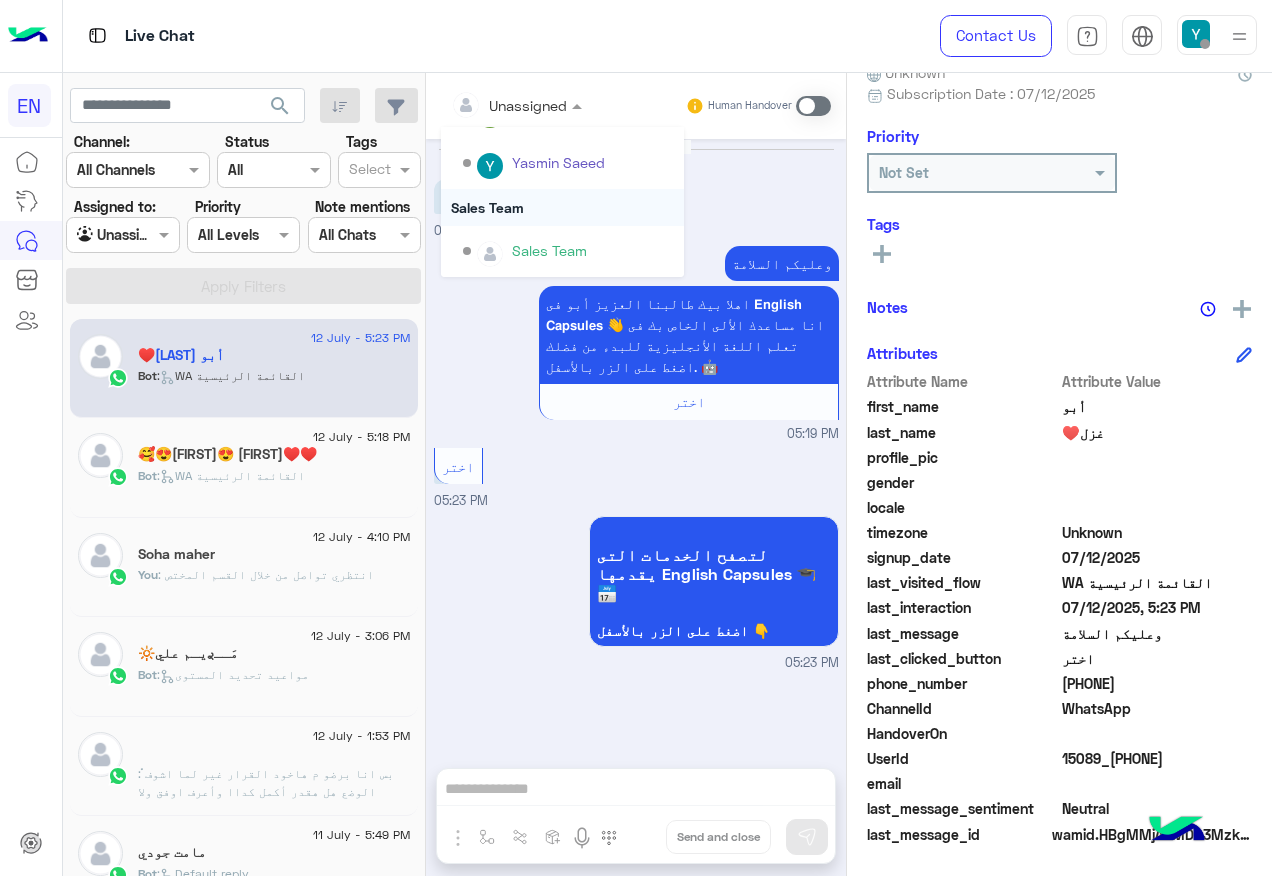 click on "Sales Team" at bounding box center [562, 207] 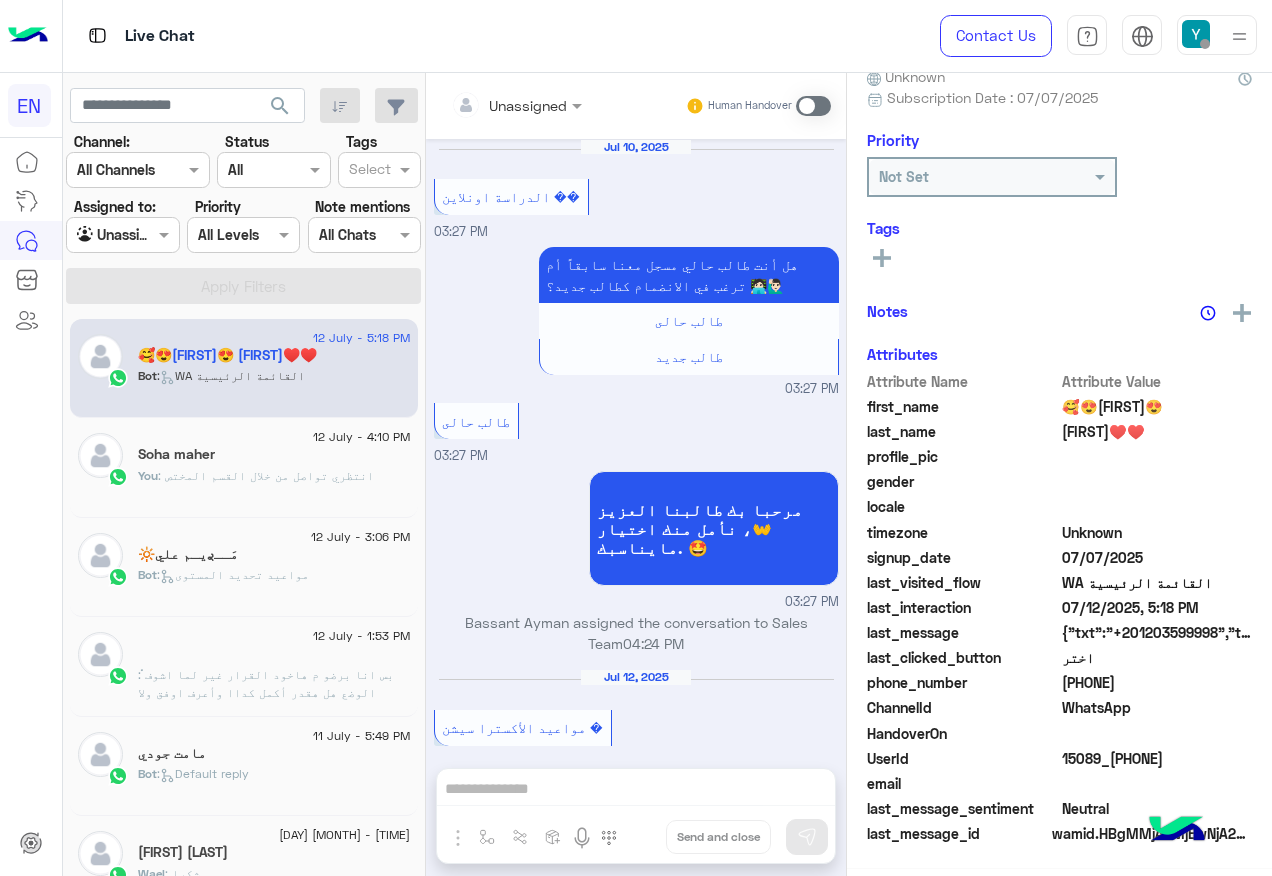 scroll, scrollTop: 197, scrollLeft: 0, axis: vertical 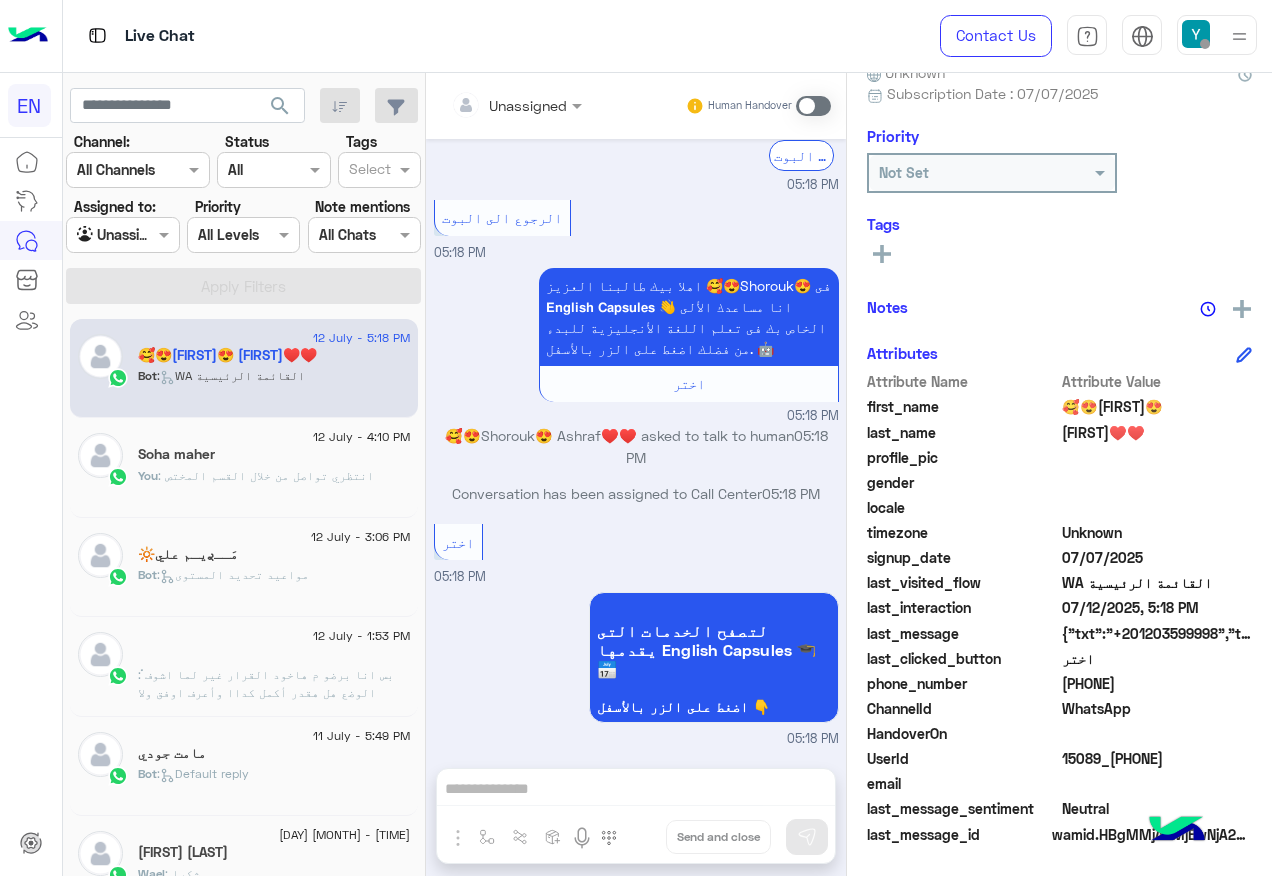 drag, startPoint x: 642, startPoint y: 593, endPoint x: 673, endPoint y: 646, distance: 61.400326 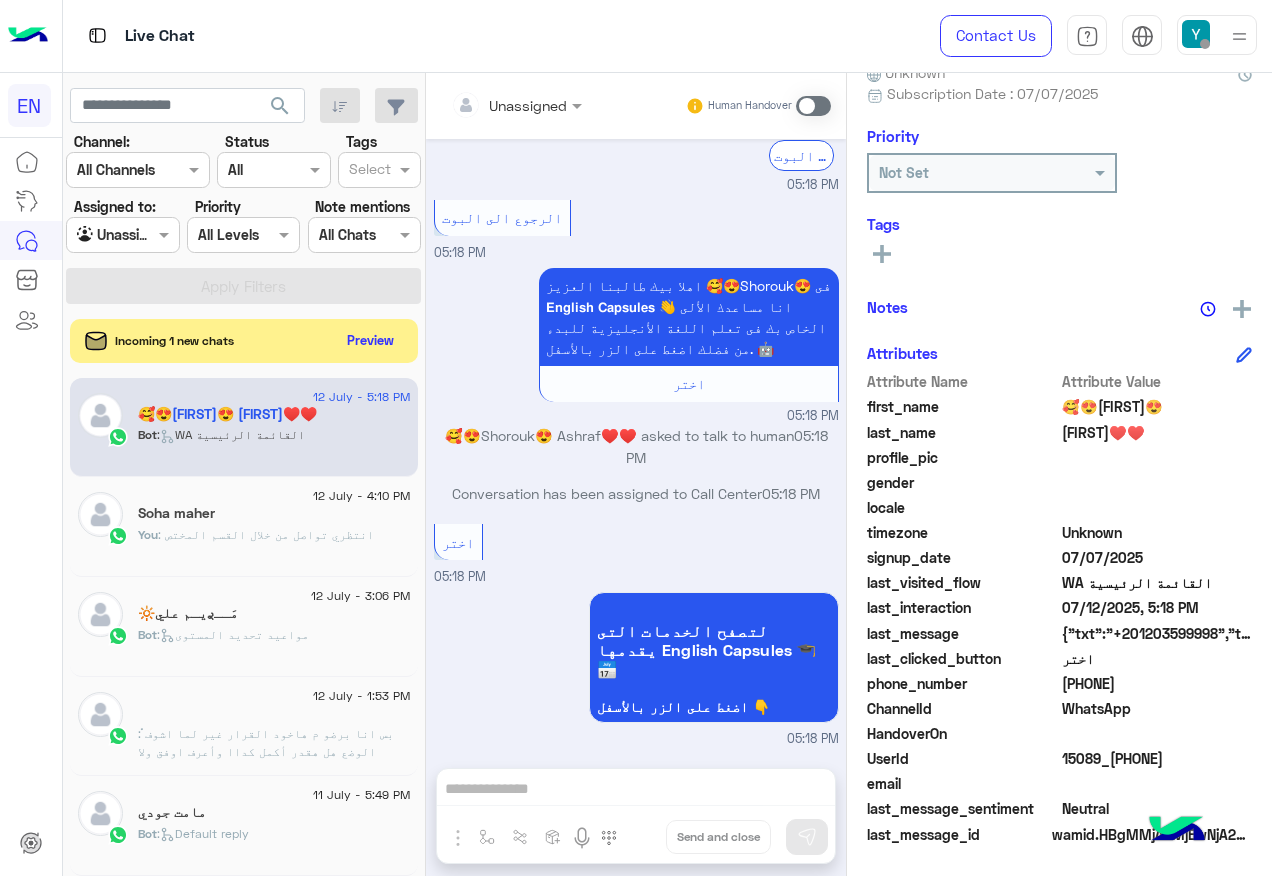 click on "الرجوع الى البوت    05:18 PM" at bounding box center [636, 229] 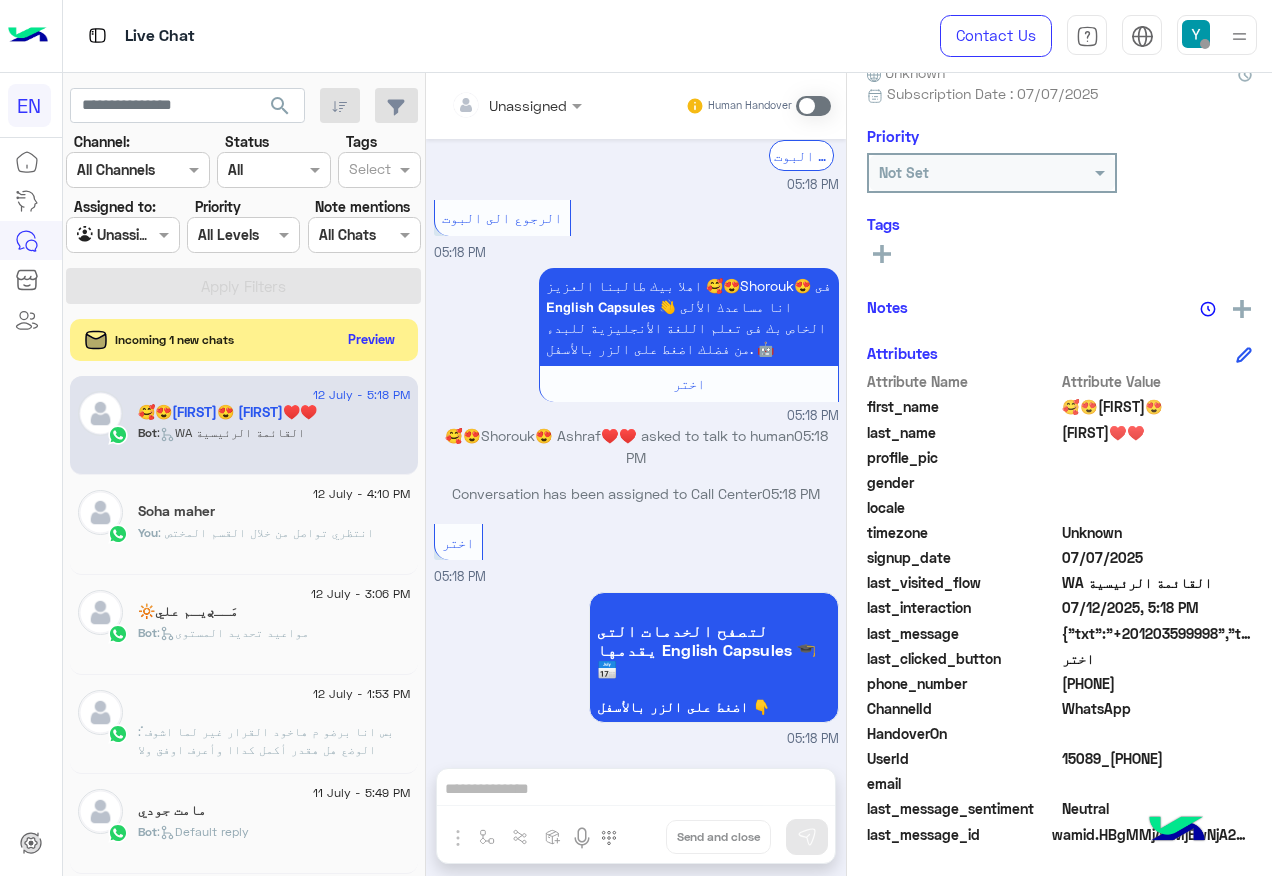 click on "Preview" 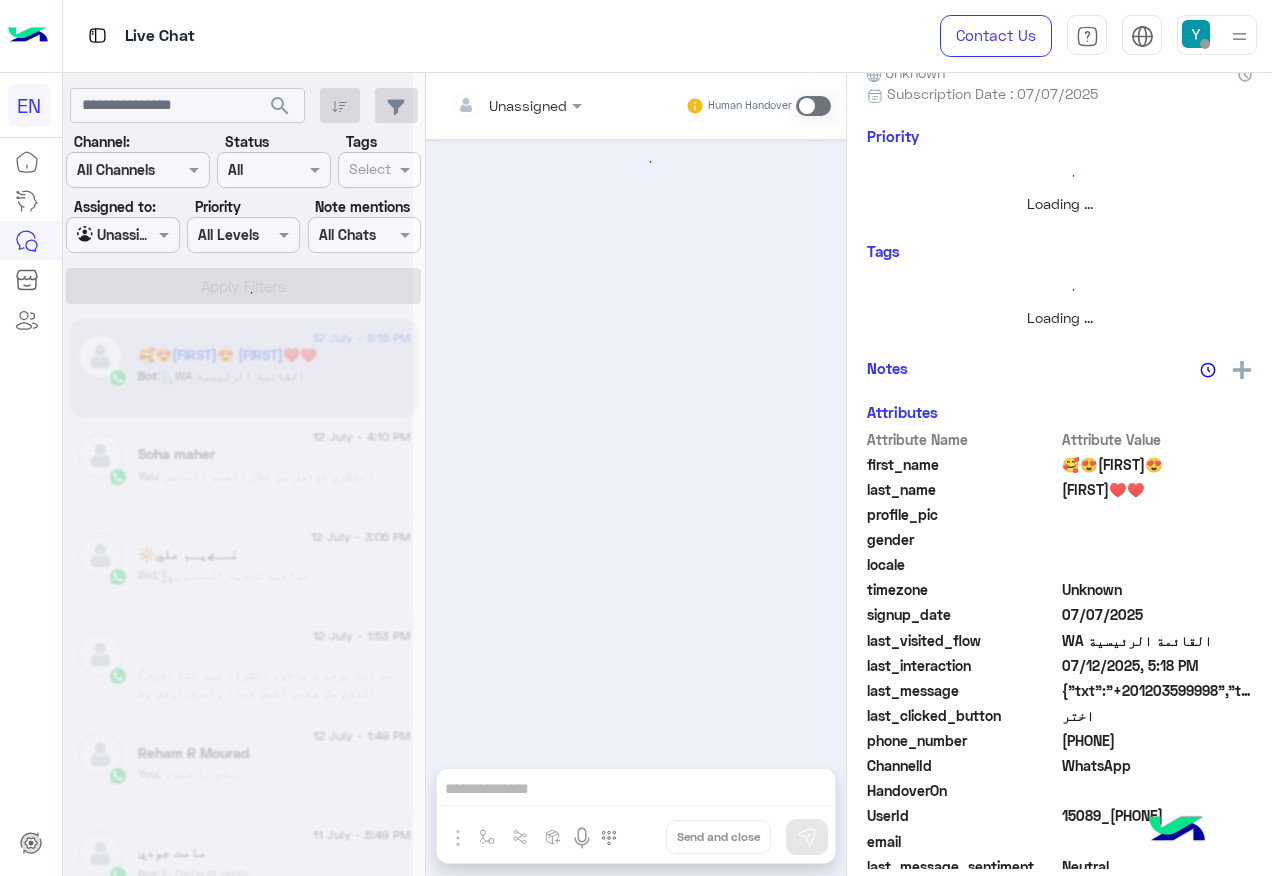 scroll, scrollTop: 0, scrollLeft: 0, axis: both 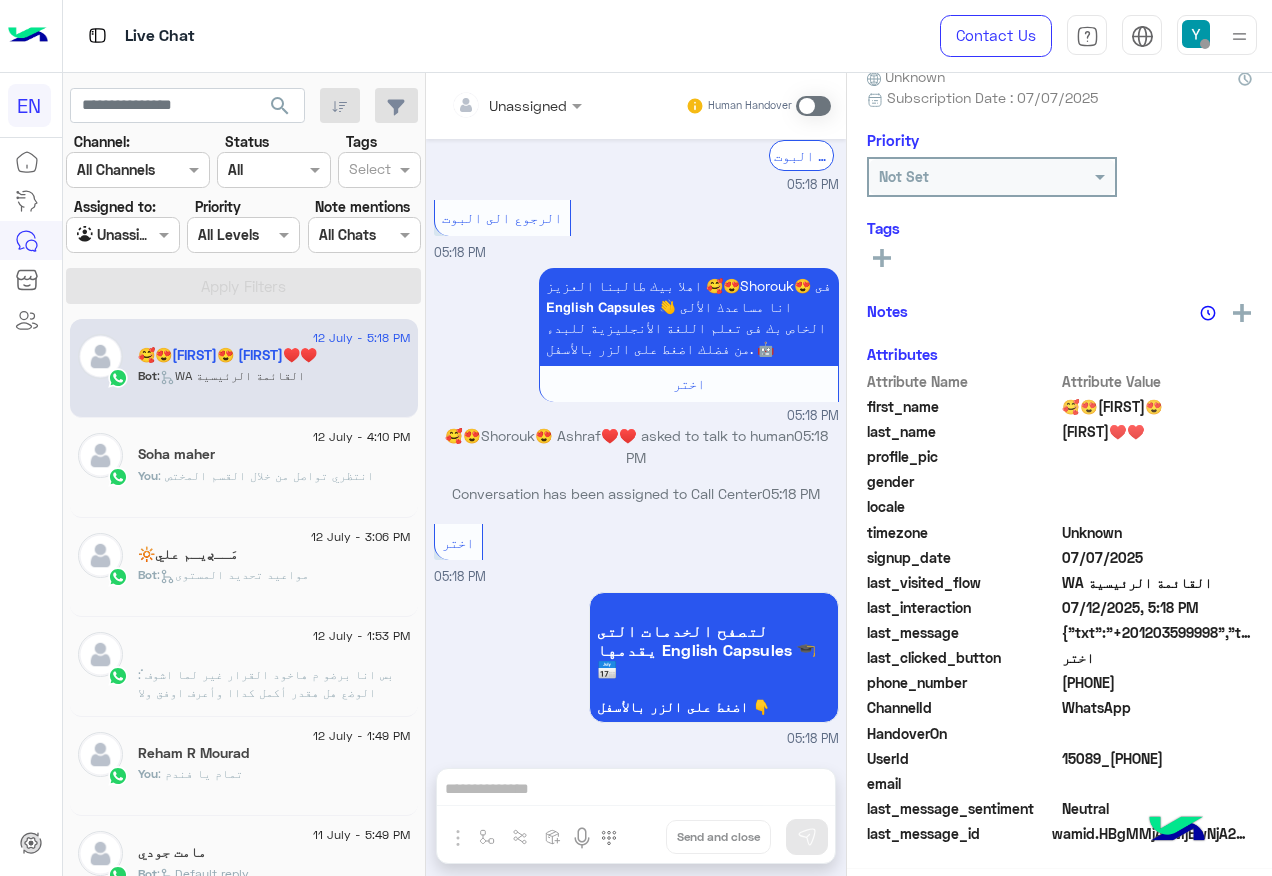 click on "Assigned to:" 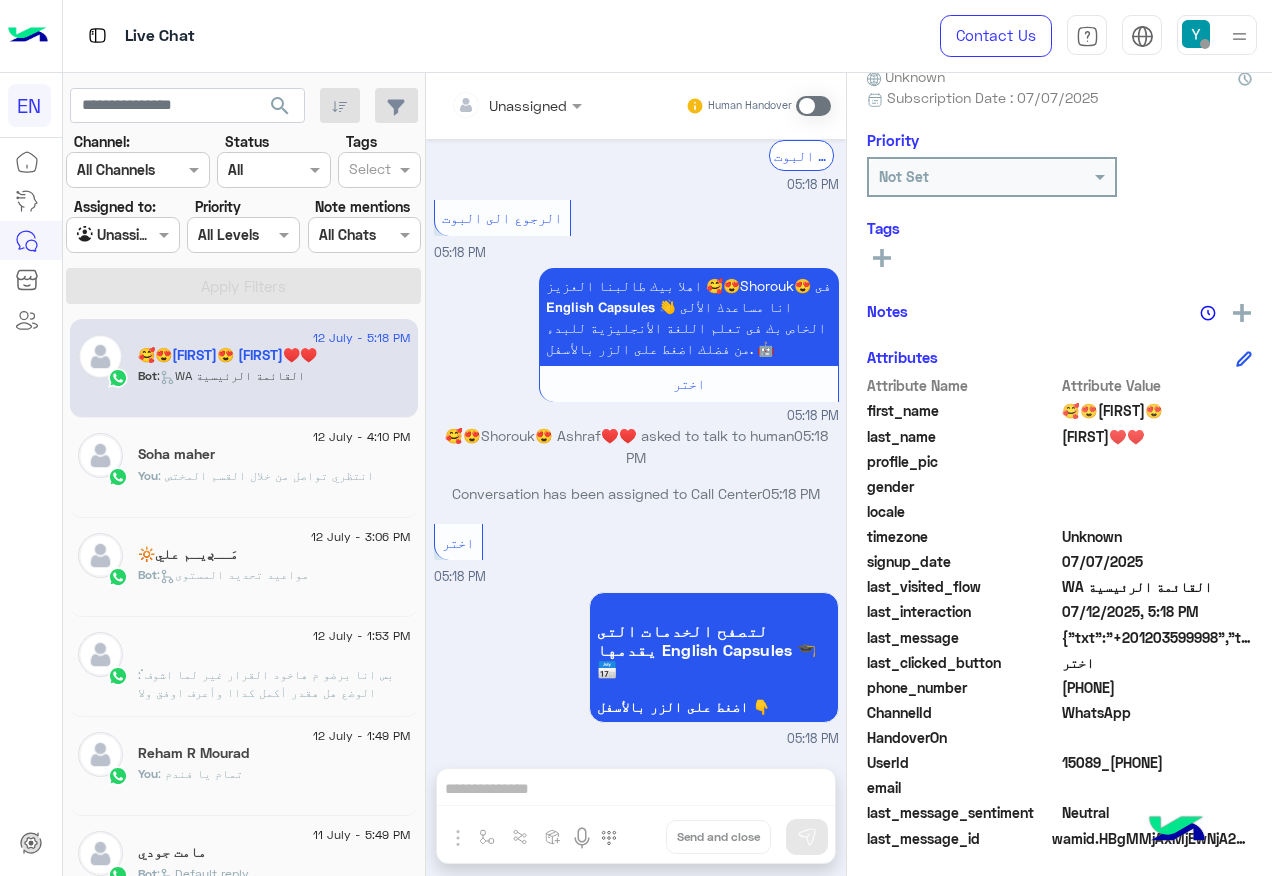 scroll, scrollTop: 201, scrollLeft: 0, axis: vertical 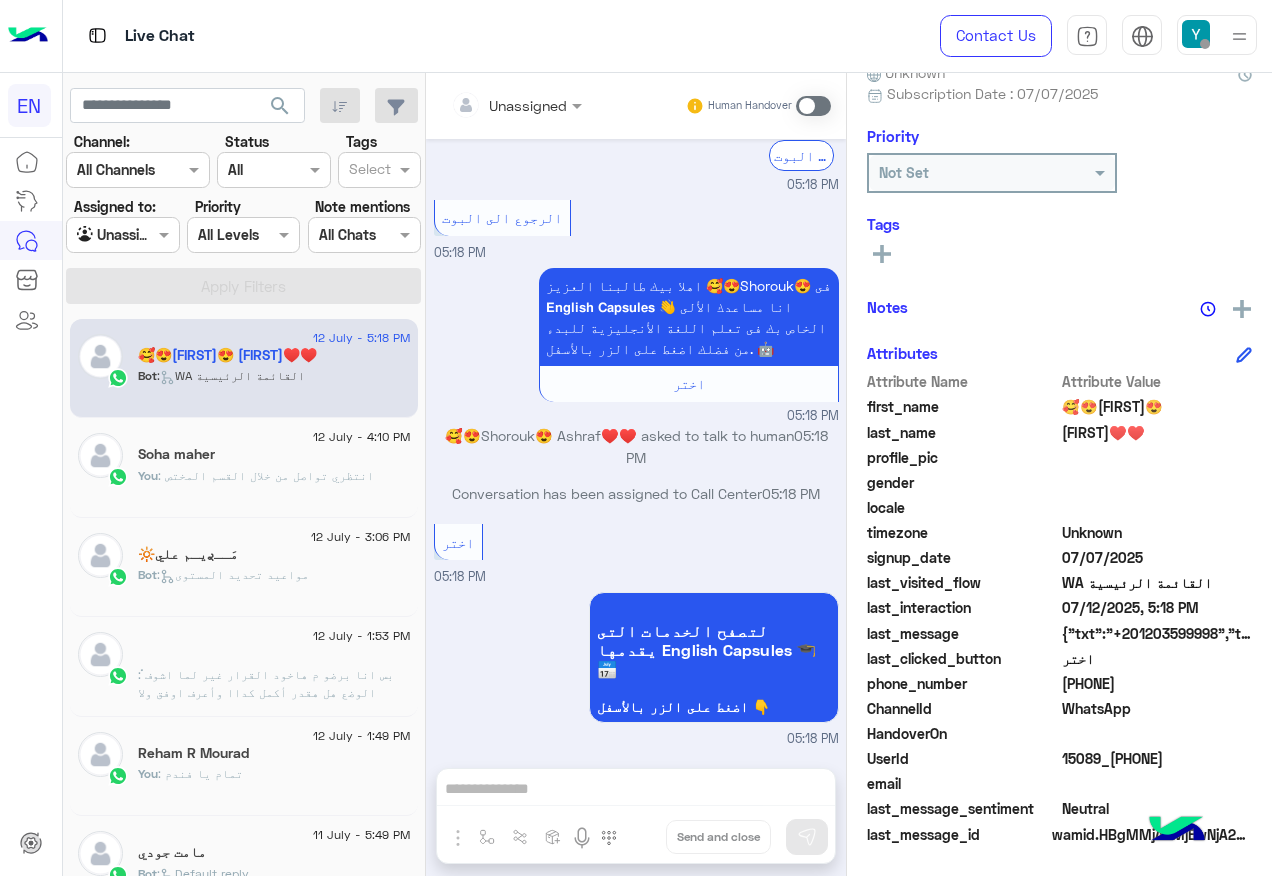click on "Channel: Channel All Channels Status Channel All Tags Select Assigned to: Agent Filter Unassigned Priority All Levels All Levels Note mentions Select All Chats Apply Filters" 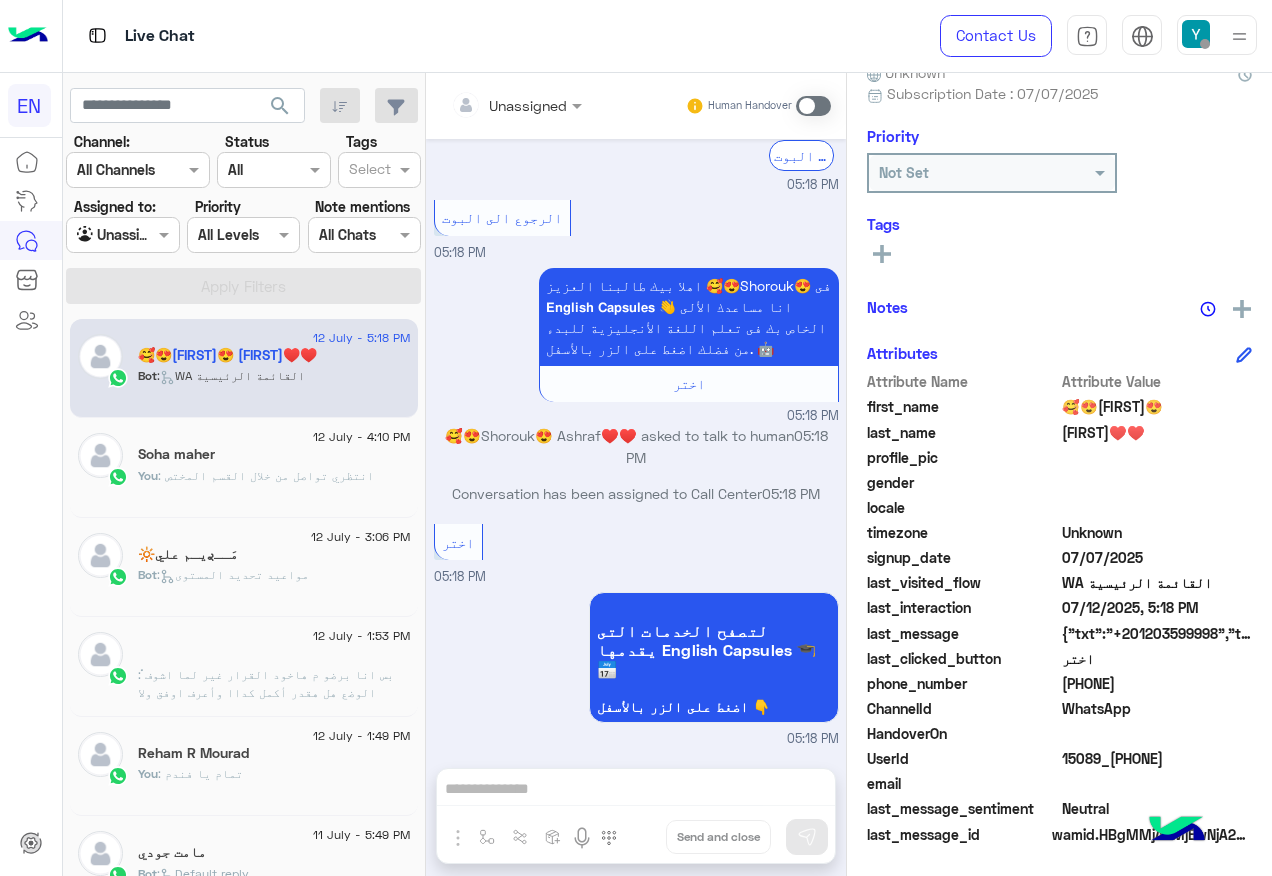 click at bounding box center [122, 234] 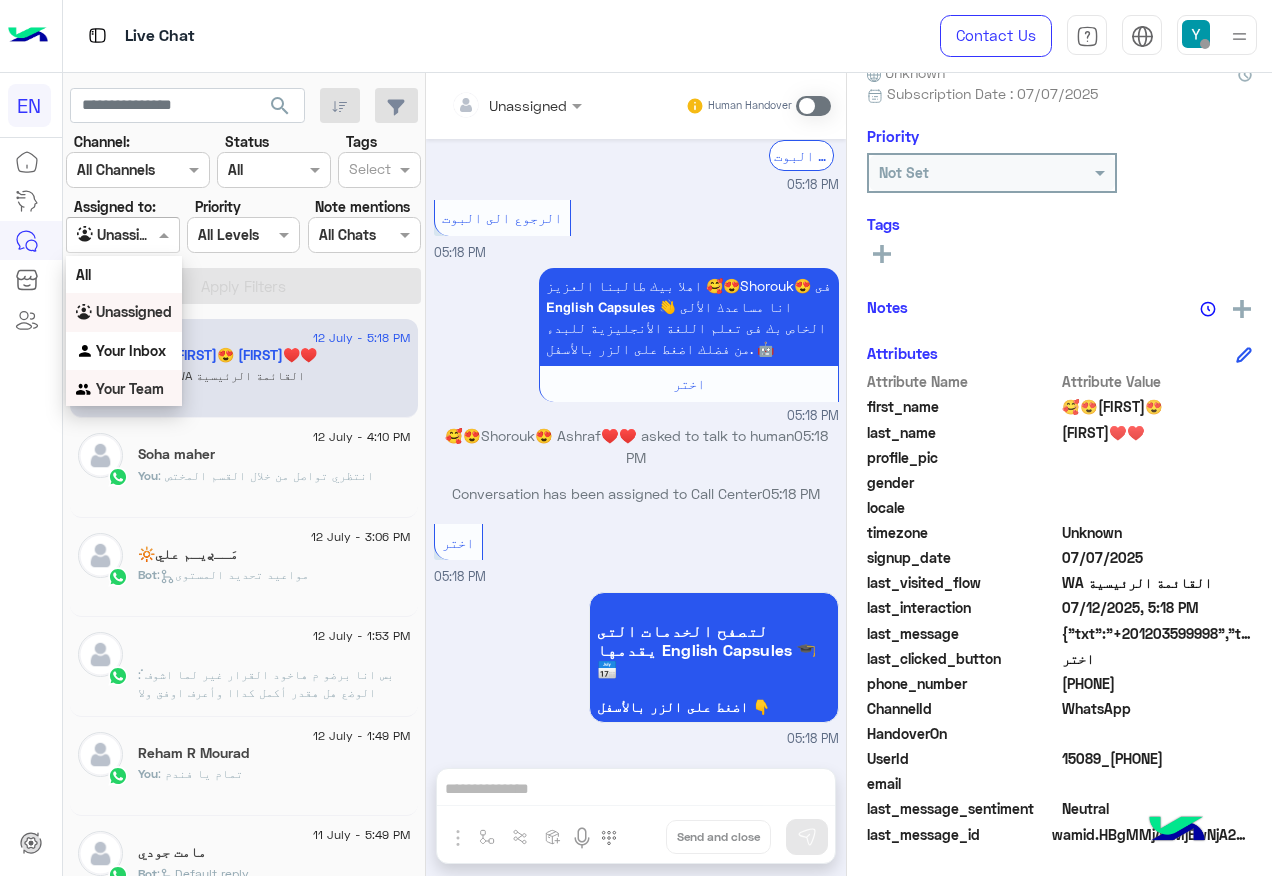 click on "Your Team" at bounding box center [130, 388] 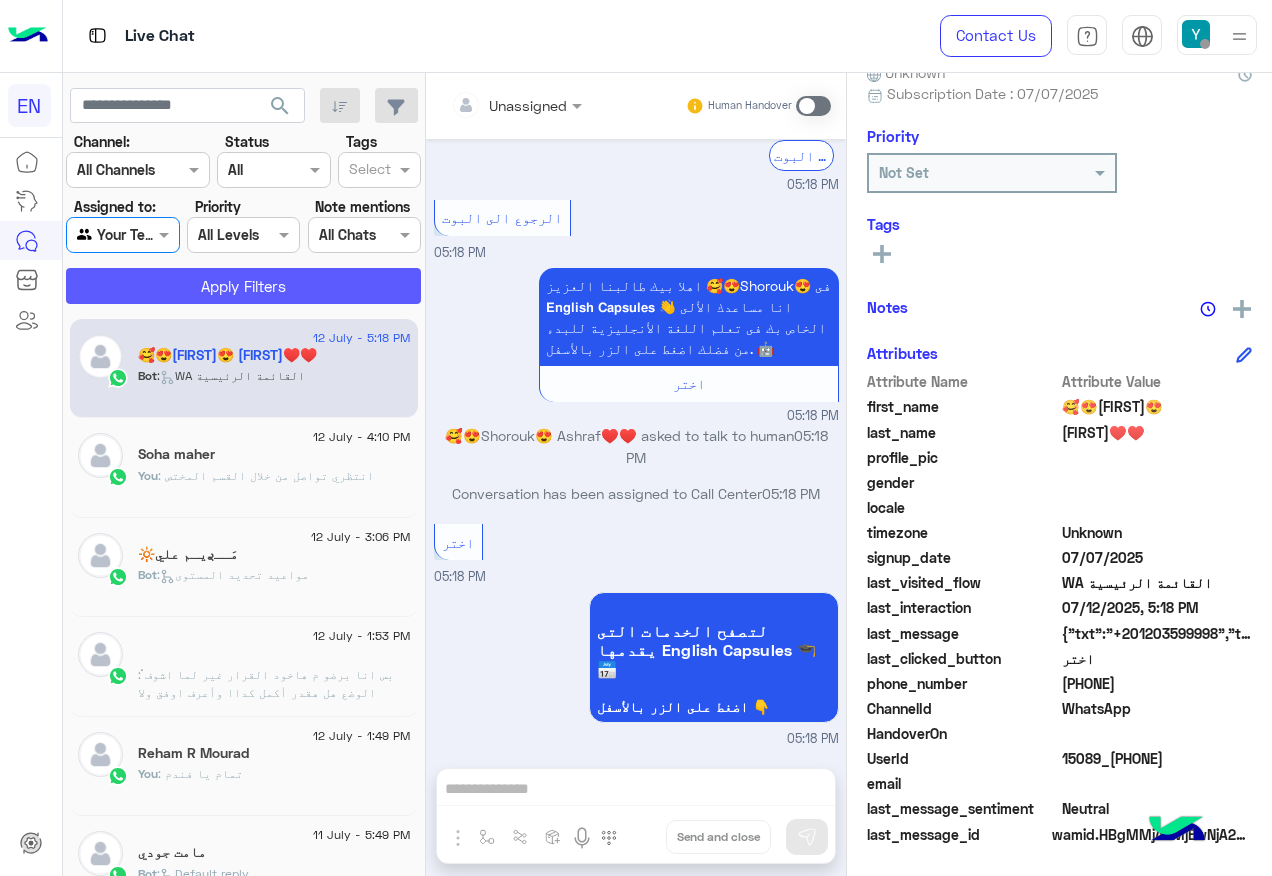 click on "Apply Filters" 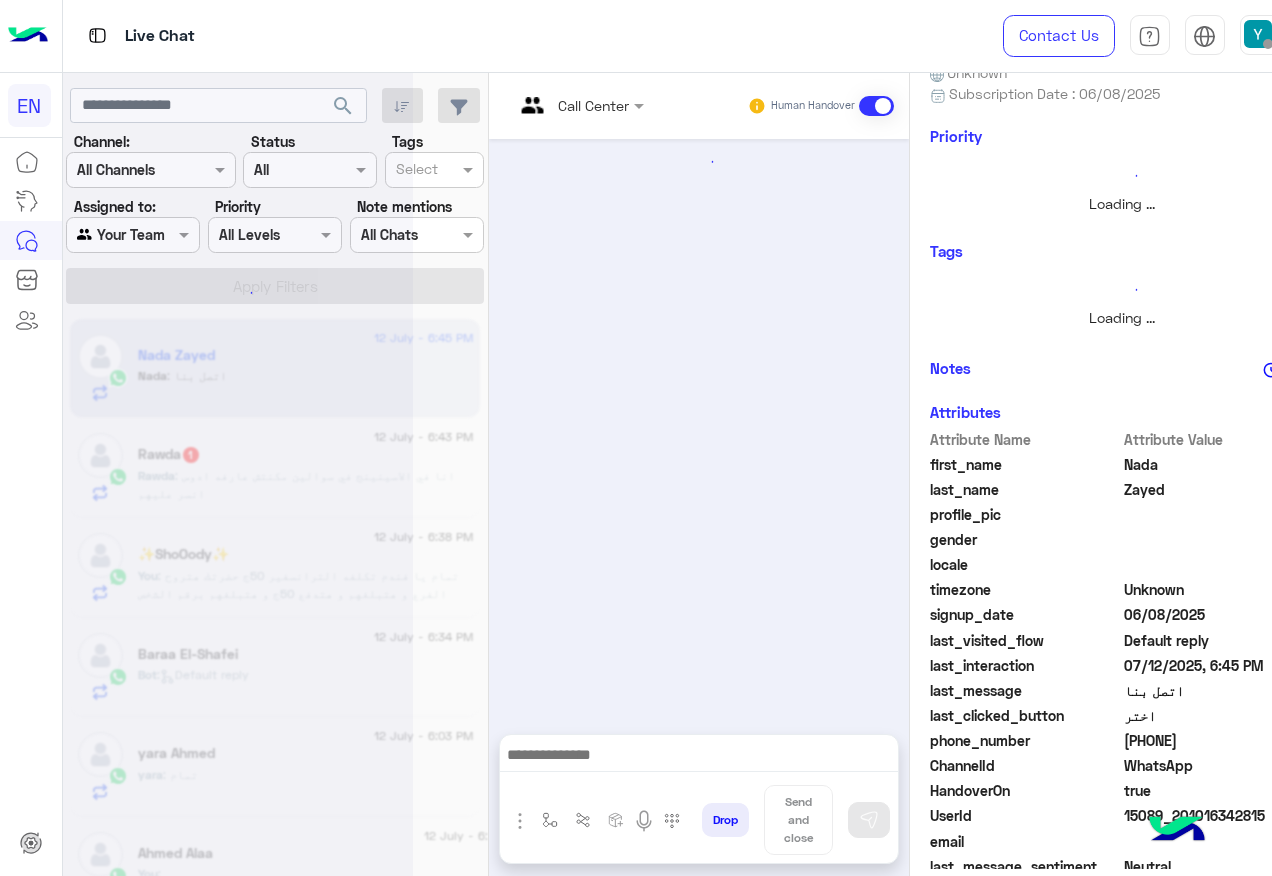 scroll, scrollTop: 0, scrollLeft: 0, axis: both 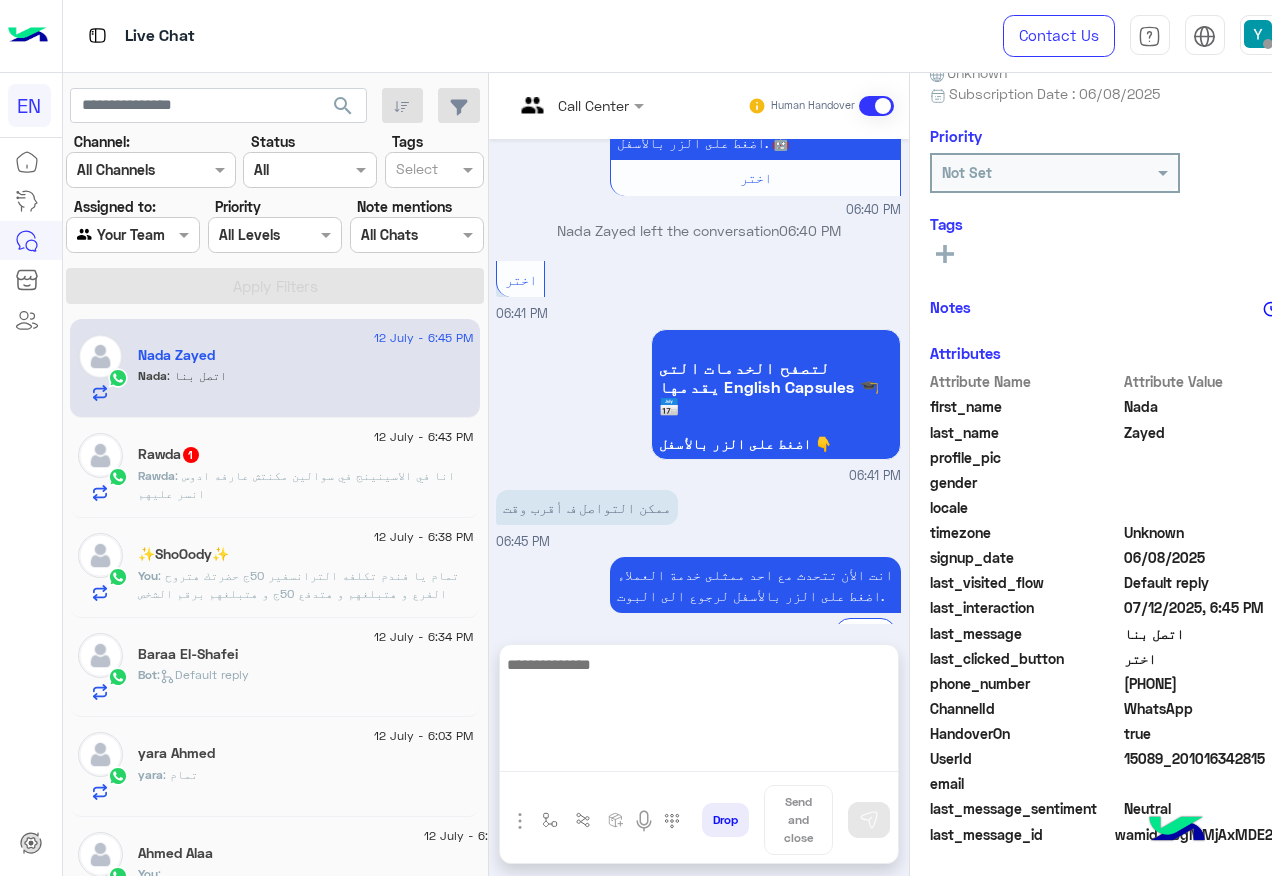 click at bounding box center (699, 712) 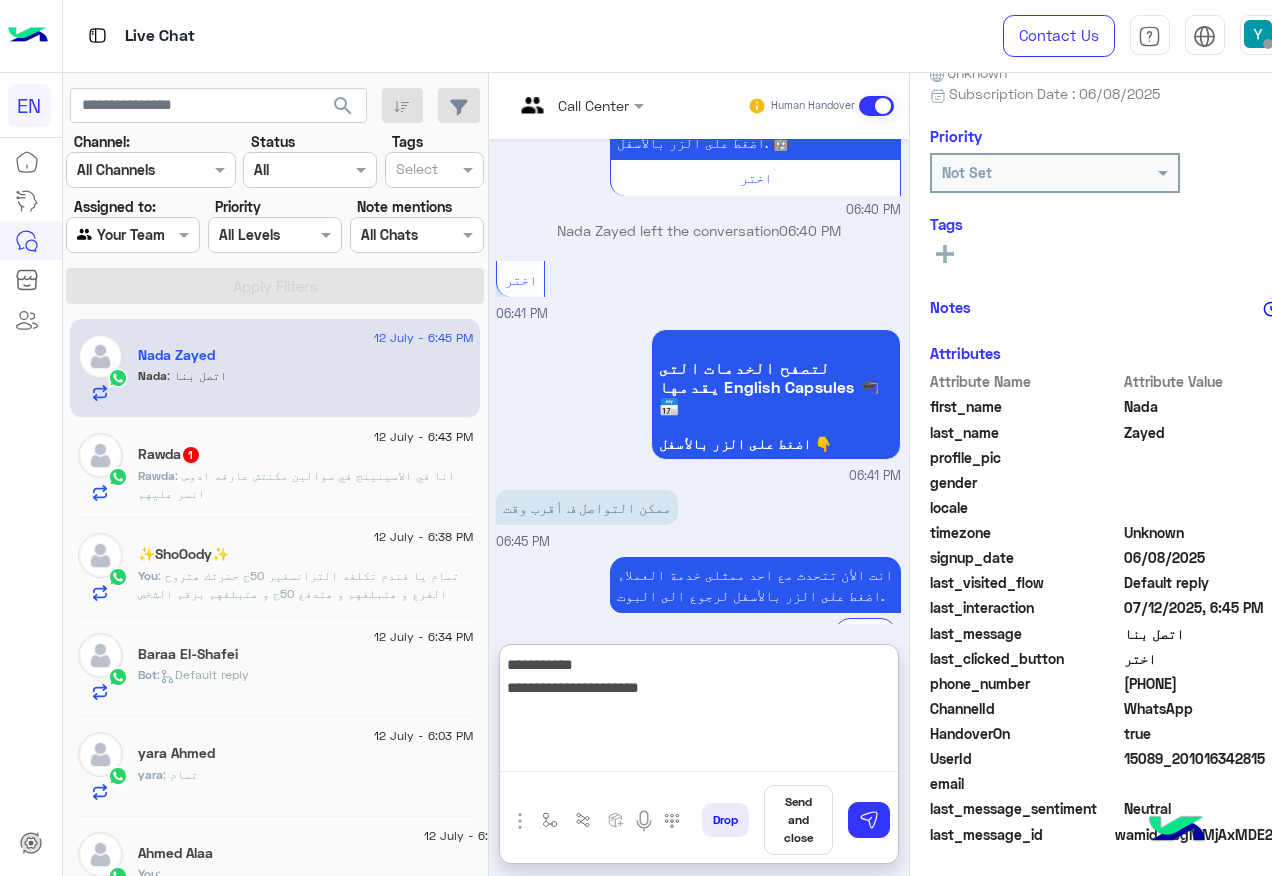type on "**********" 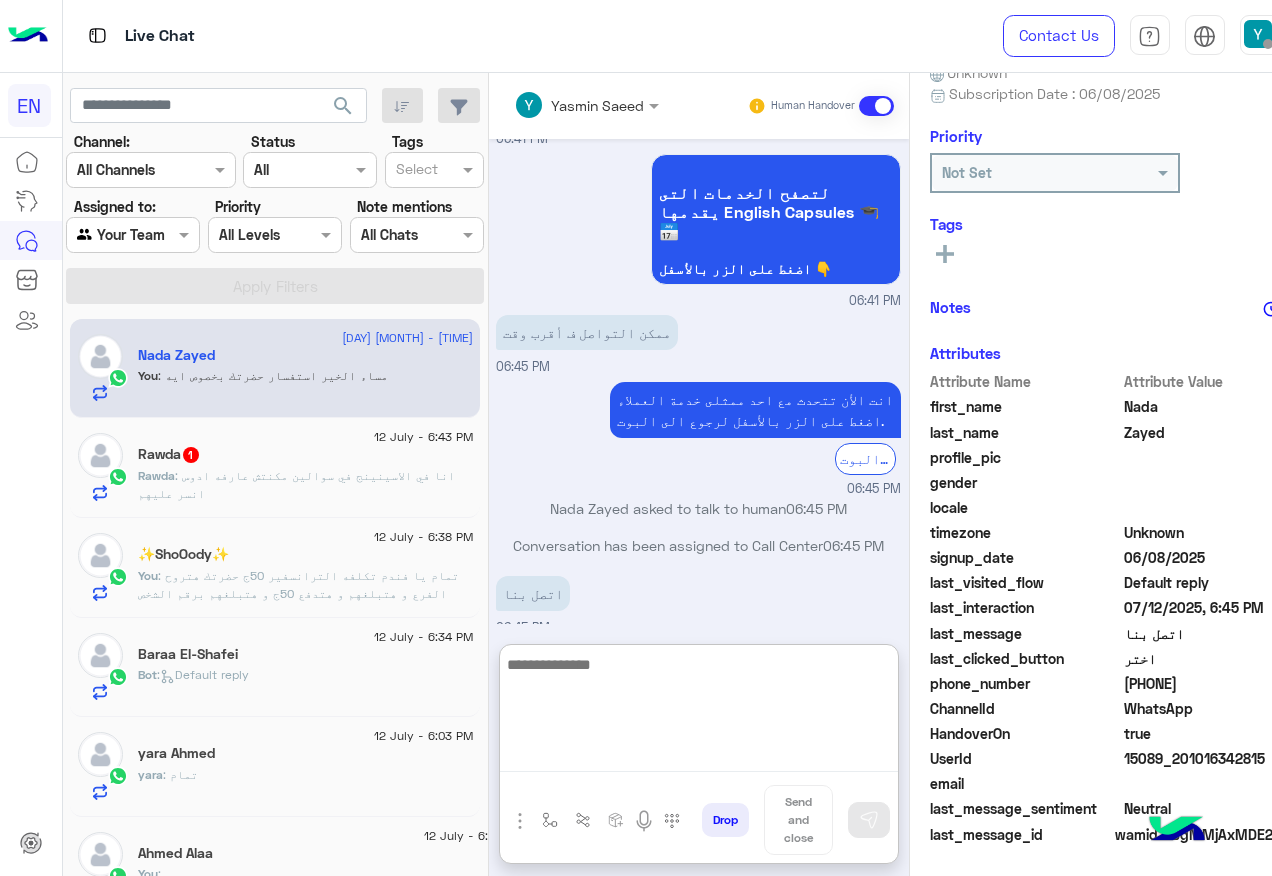 scroll, scrollTop: 3388, scrollLeft: 0, axis: vertical 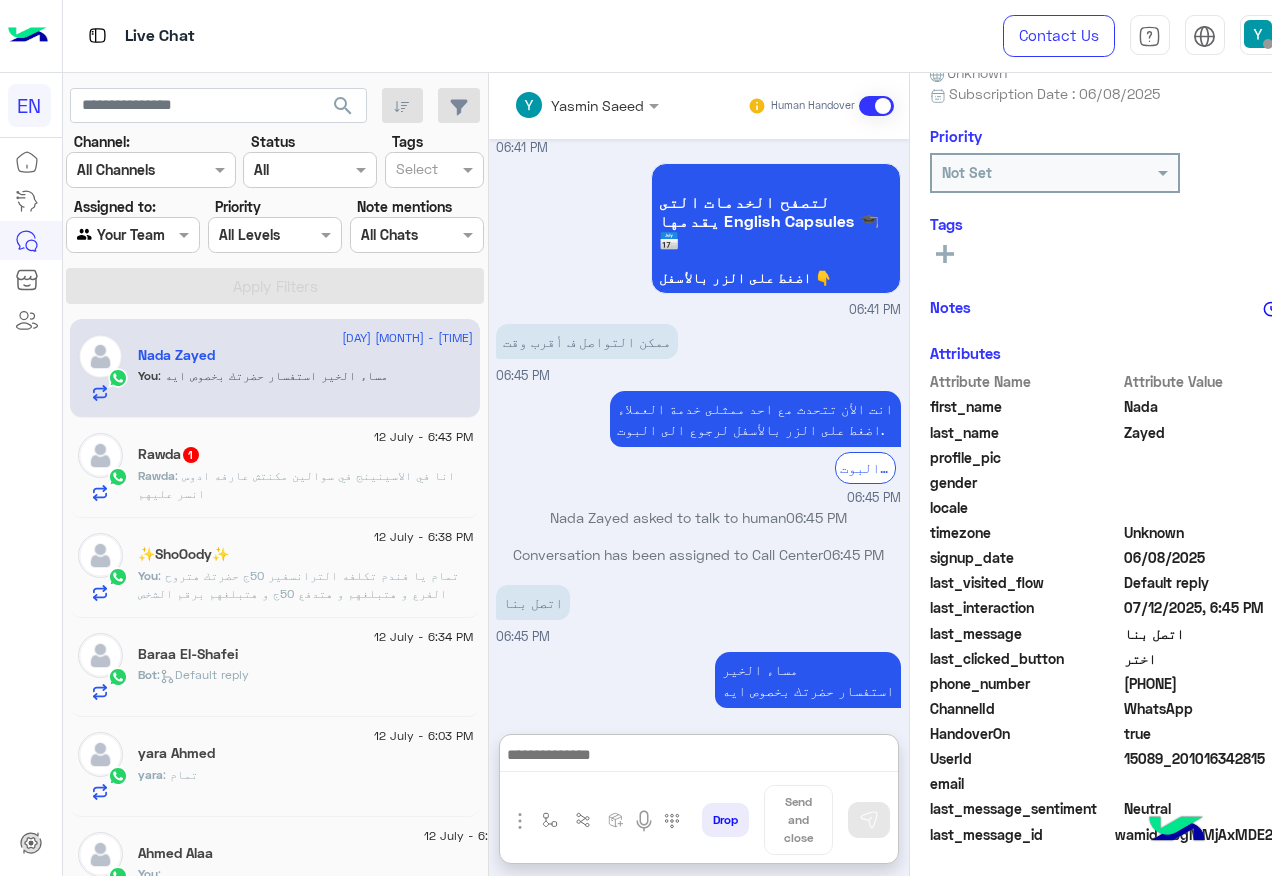 click on "Rawda : انا في الاسينينج في سوالين مكنتش عارفه ادوس انسر عليهم" 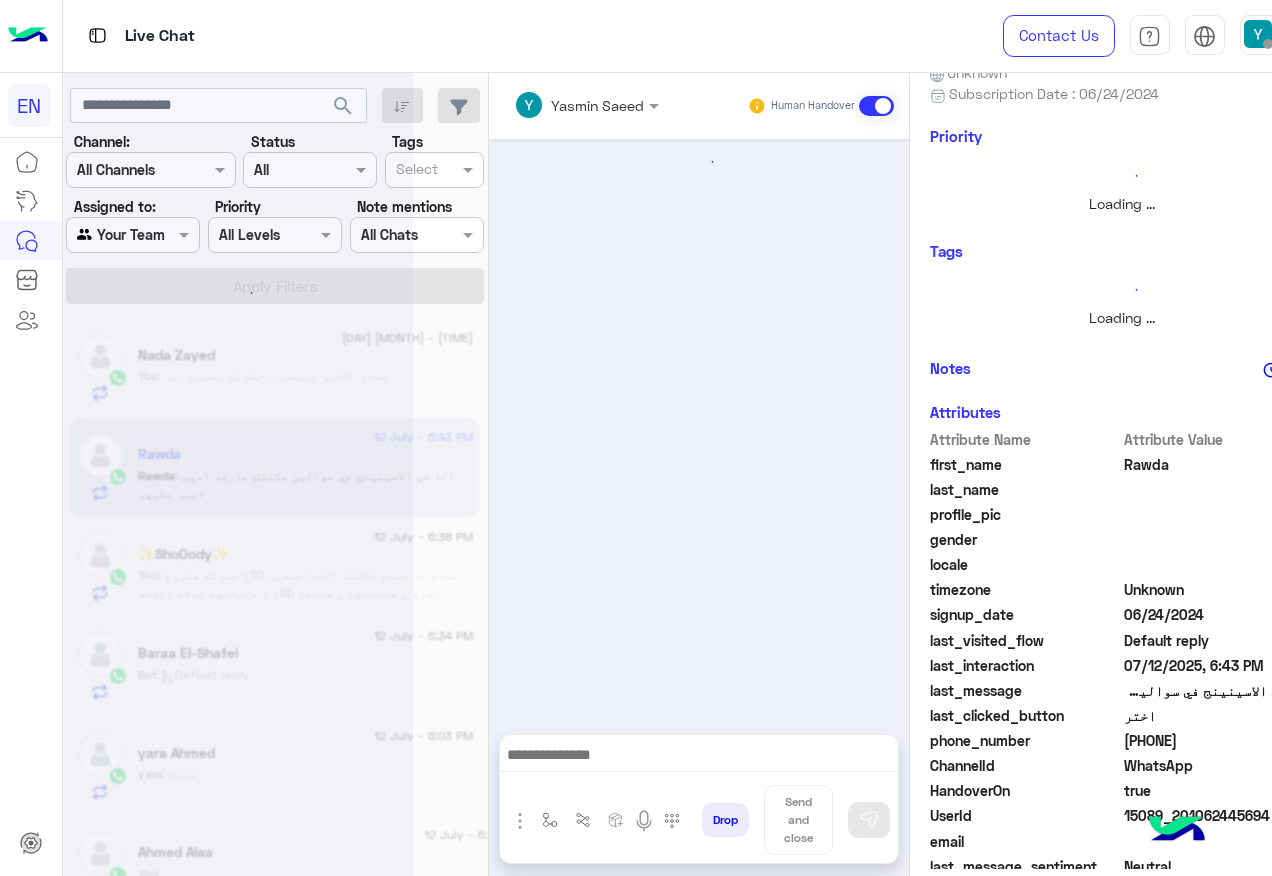 scroll, scrollTop: 0, scrollLeft: 0, axis: both 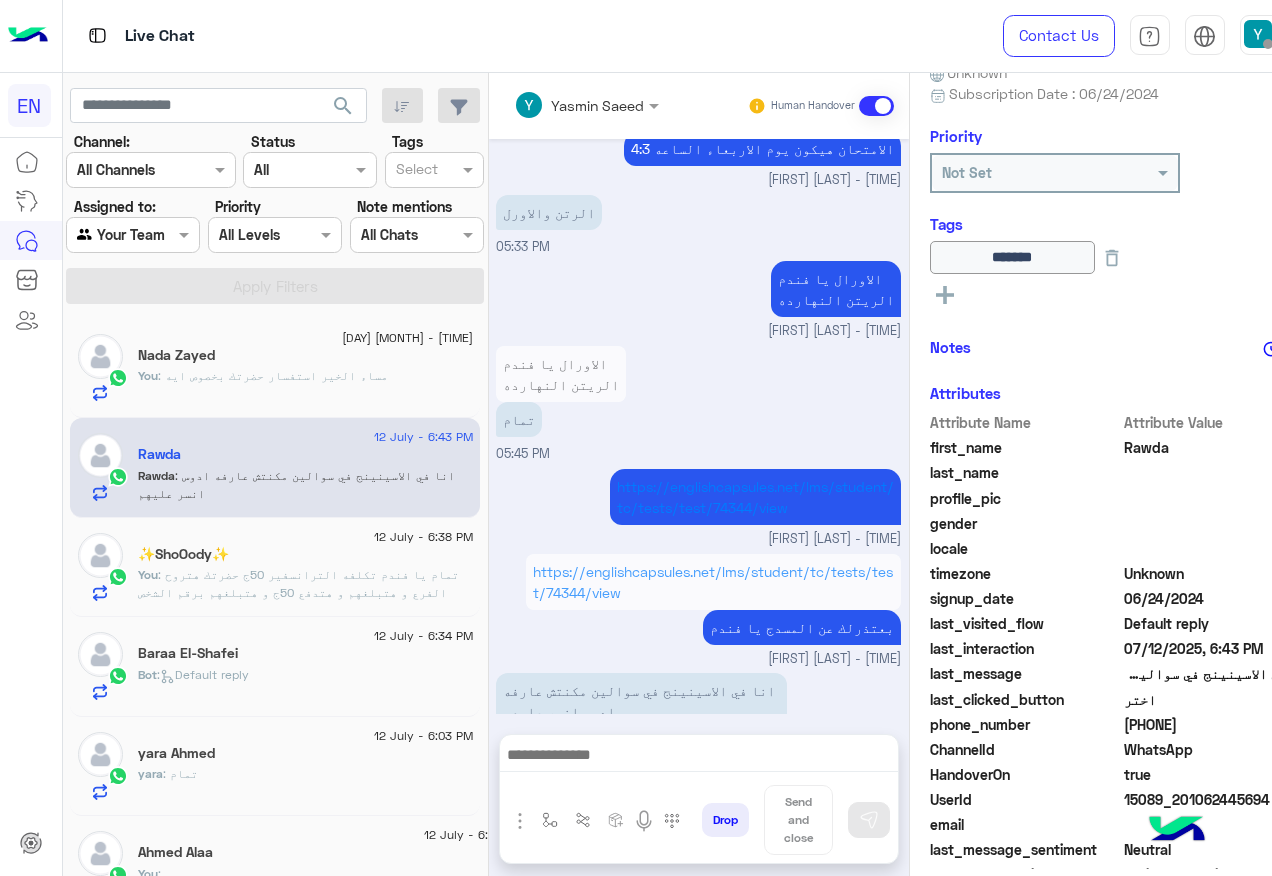 click on "201062445694" 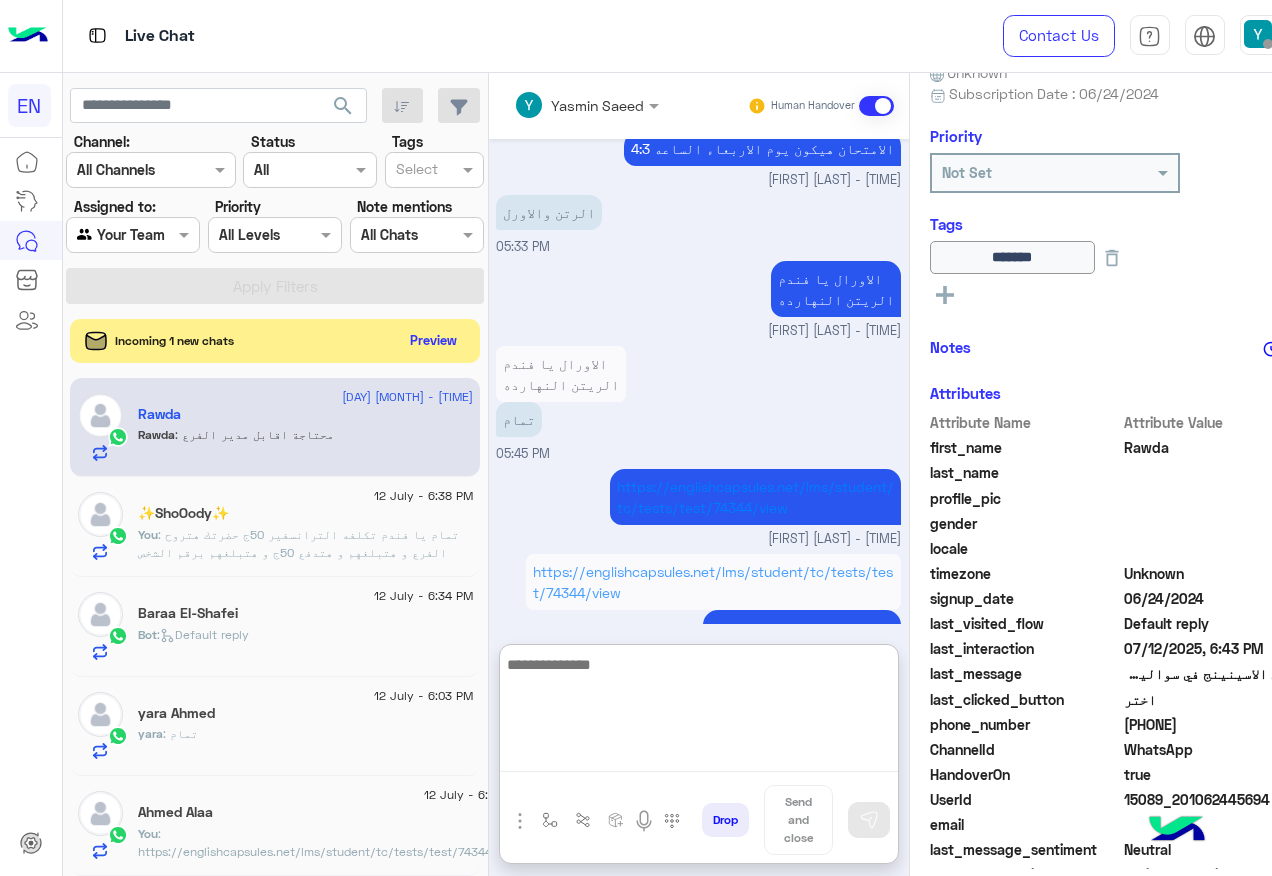 click at bounding box center (699, 712) 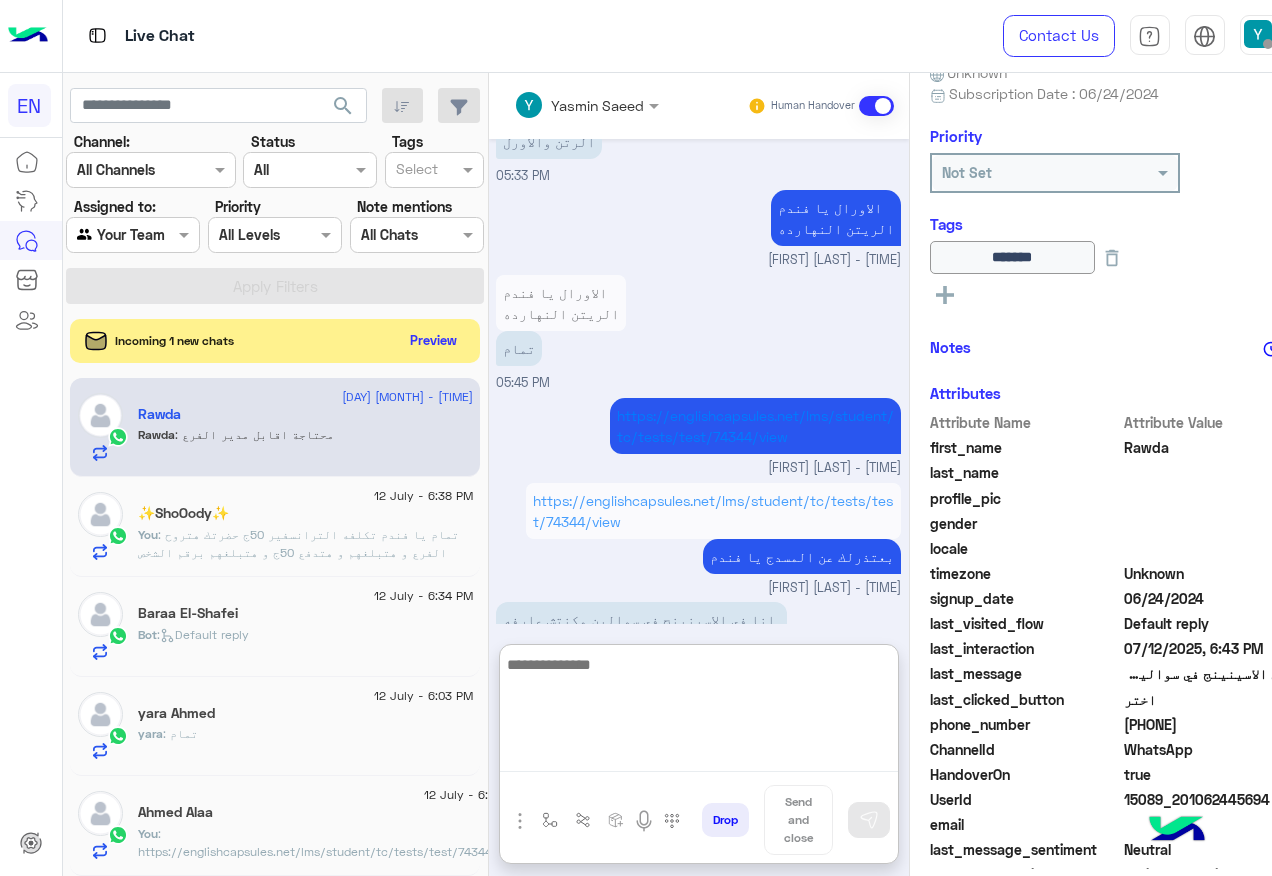 scroll, scrollTop: 1407, scrollLeft: 0, axis: vertical 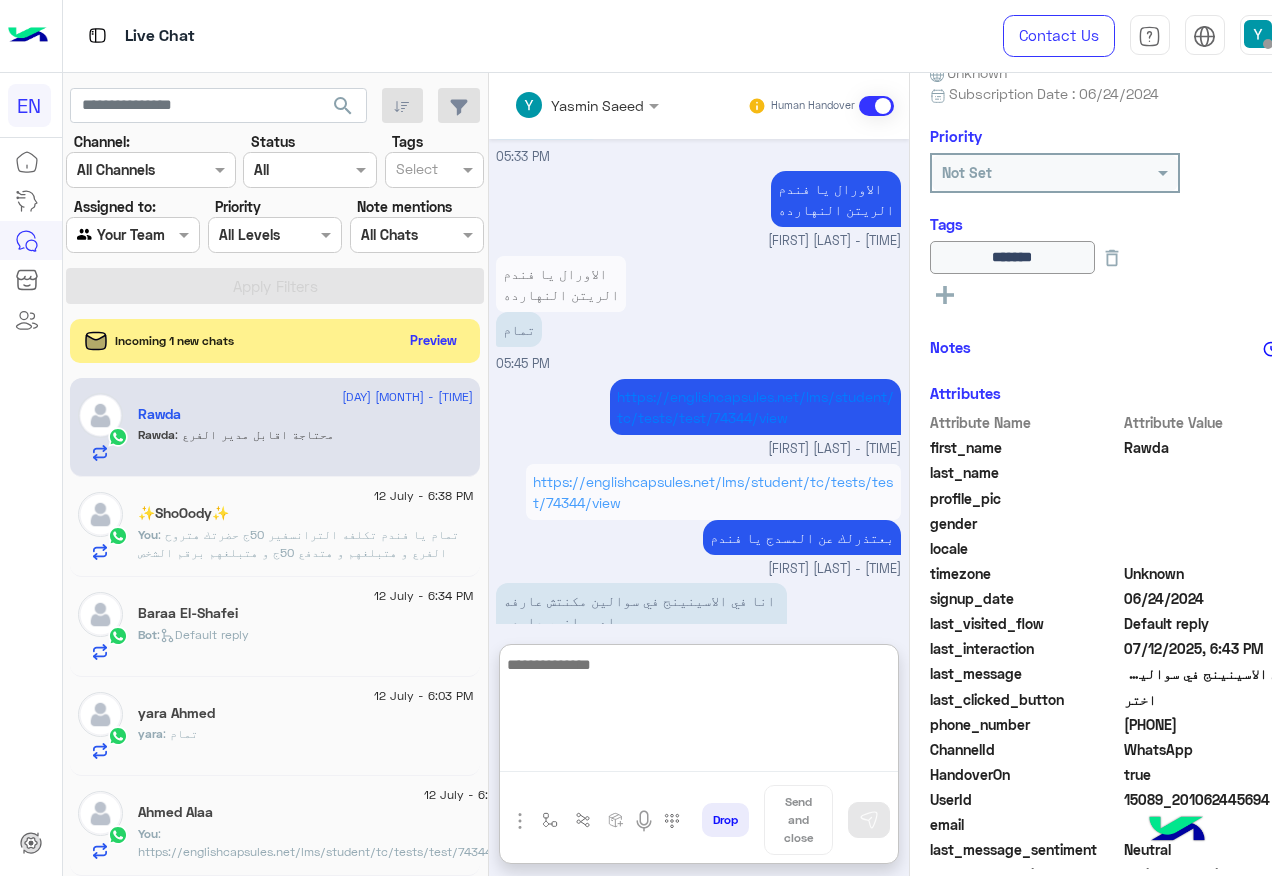 click at bounding box center (699, 712) 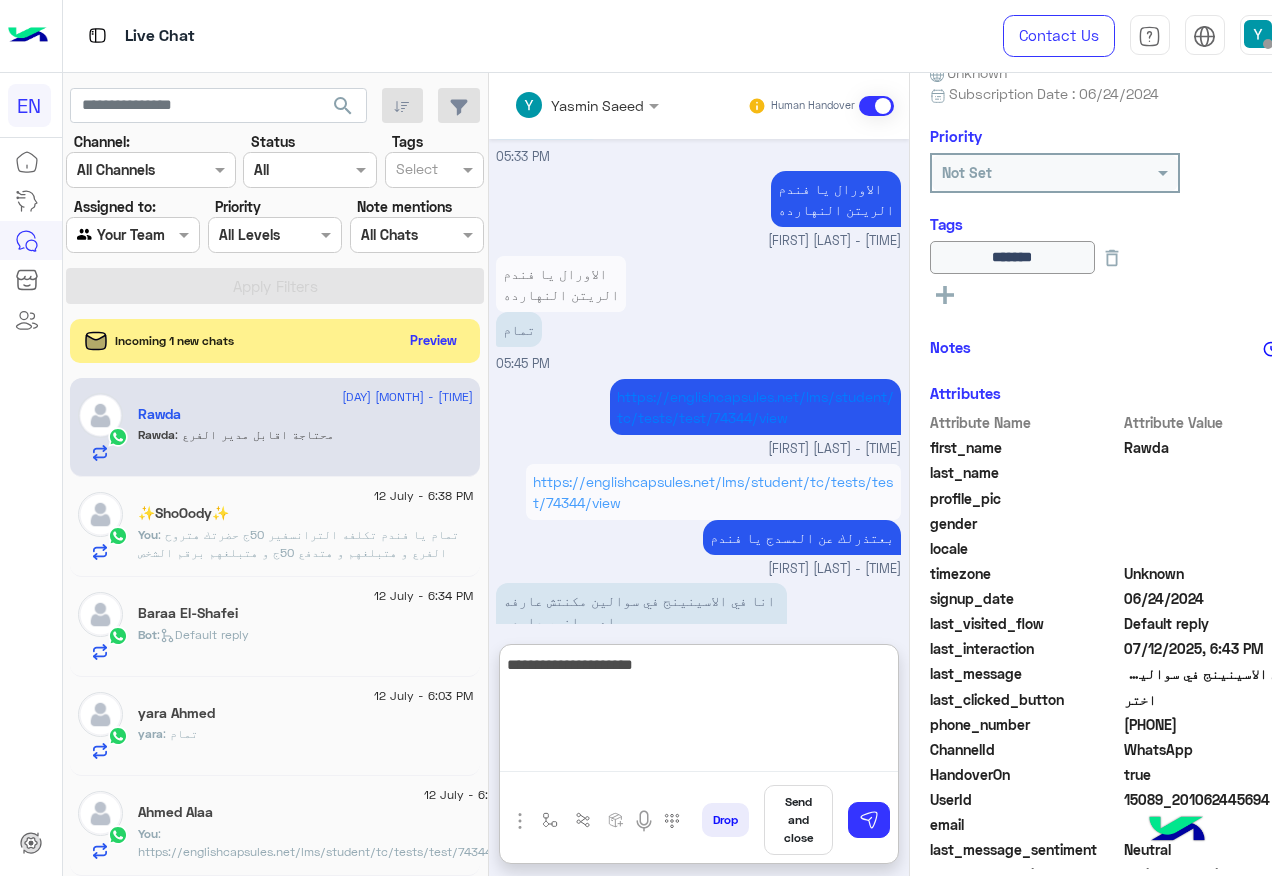 type on "**********" 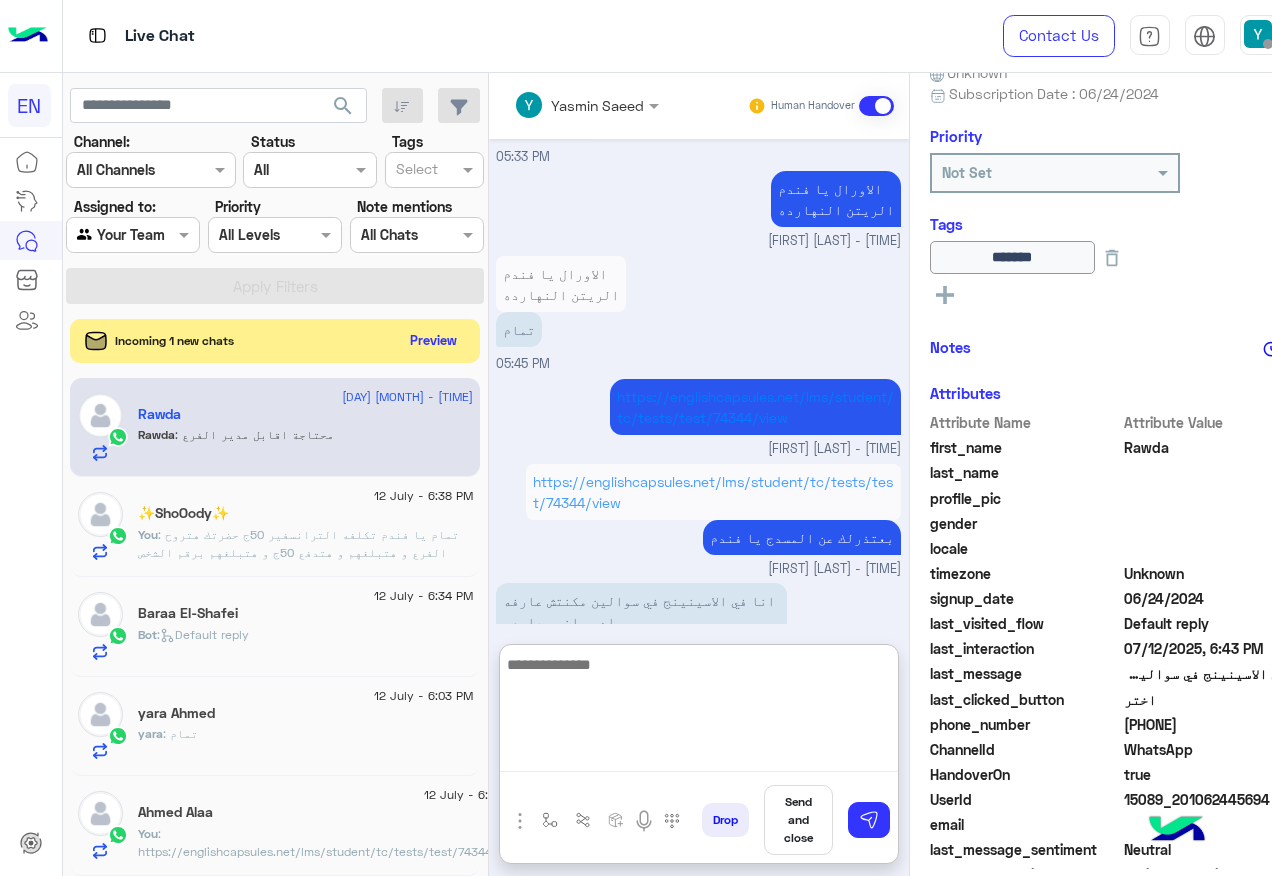scroll, scrollTop: 1471, scrollLeft: 0, axis: vertical 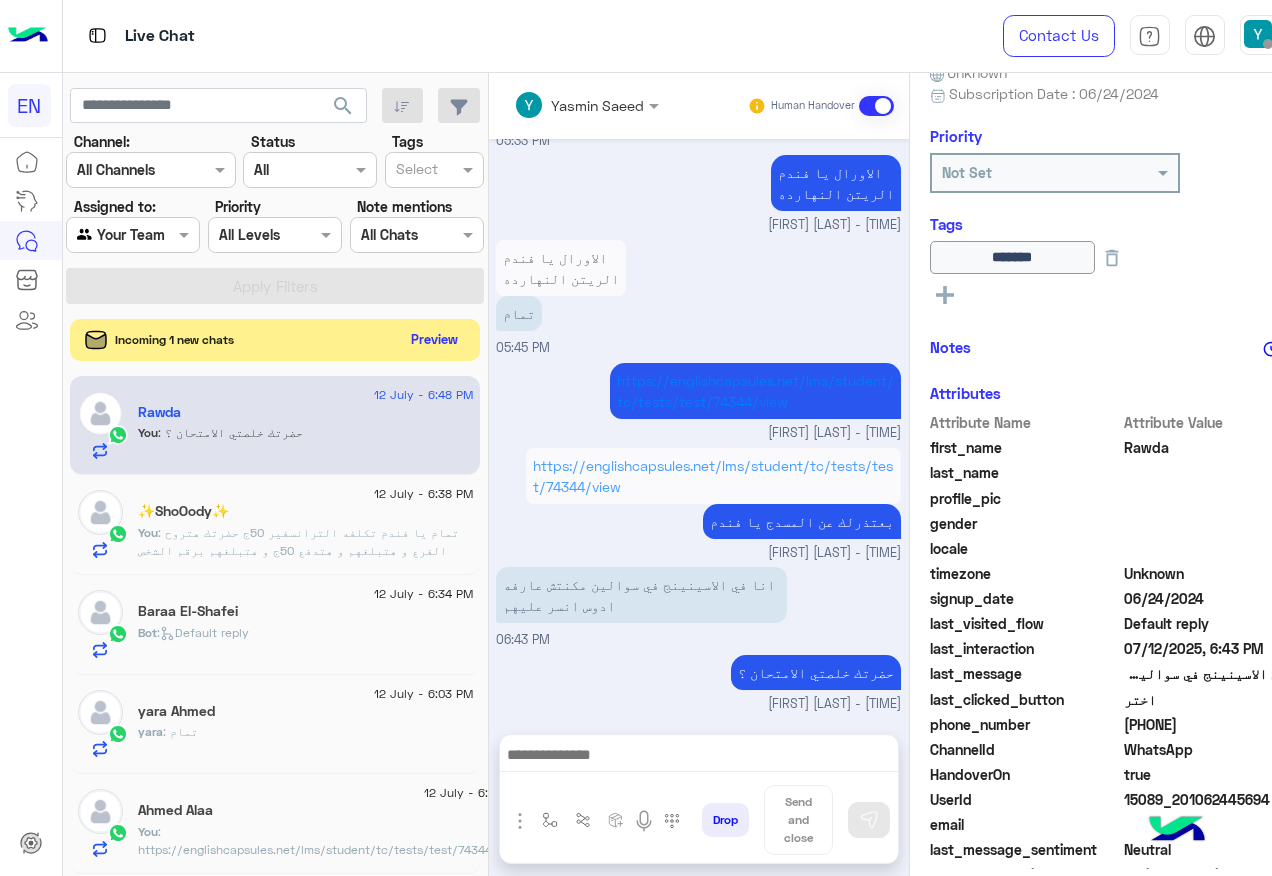click on "Preview" 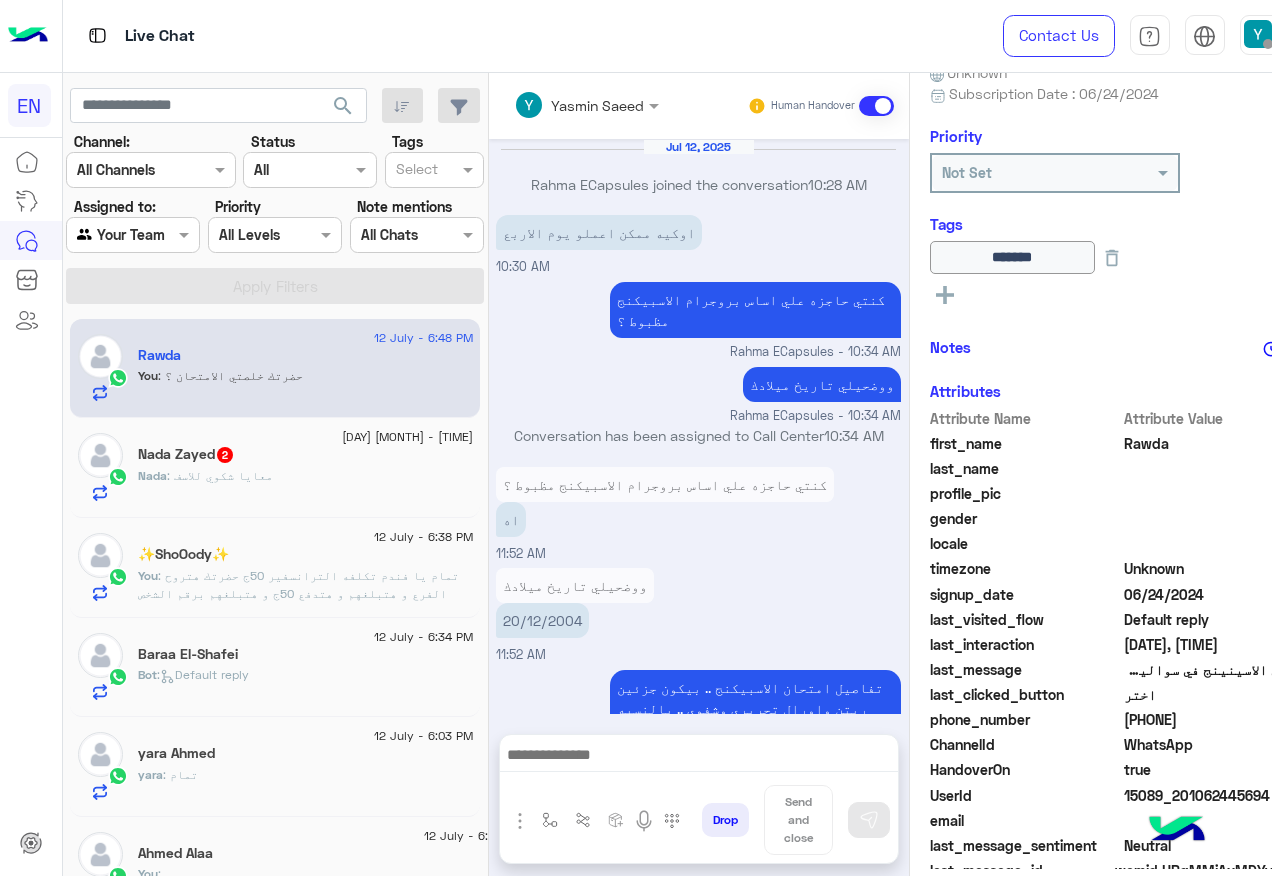 scroll, scrollTop: 1275, scrollLeft: 0, axis: vertical 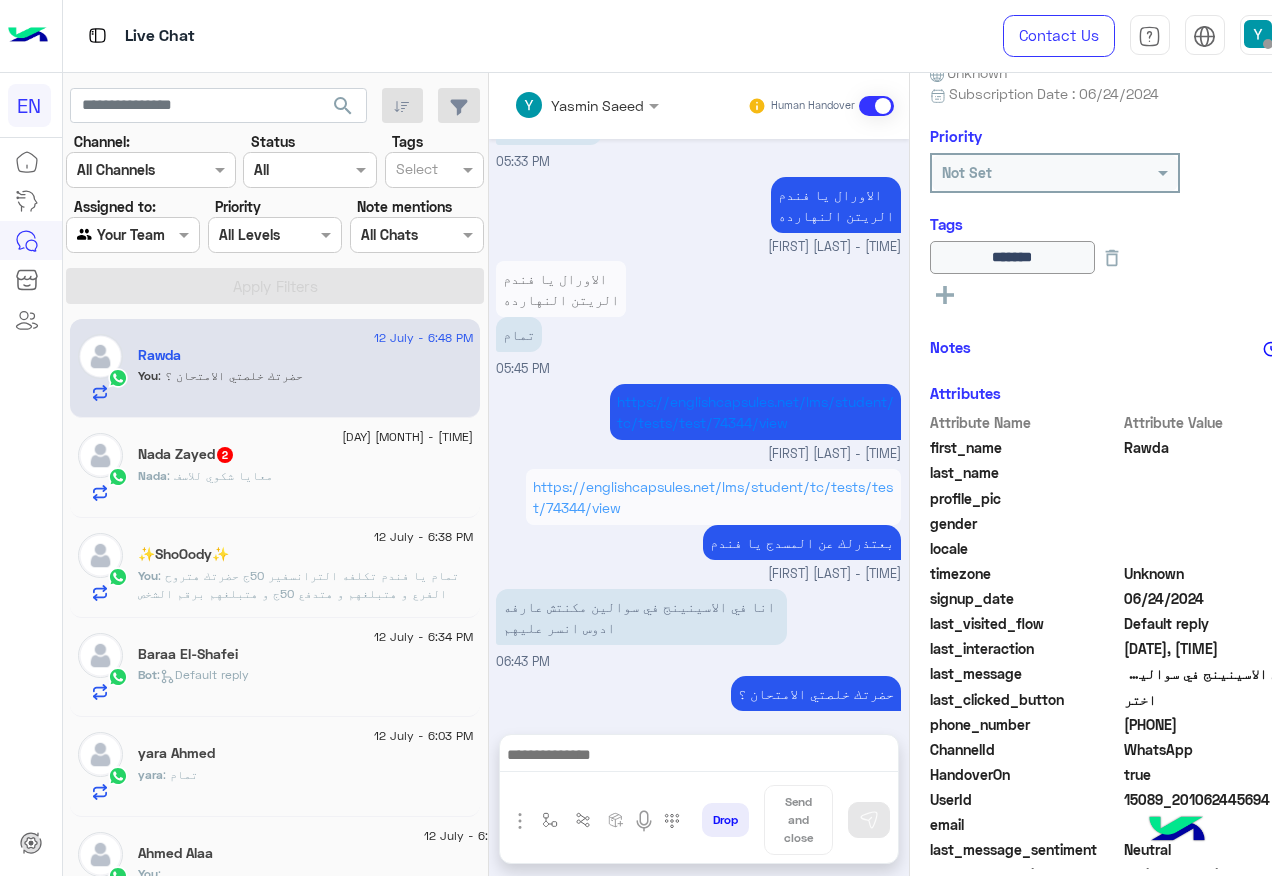 click on "Nada : معايا شكوي للاسف" 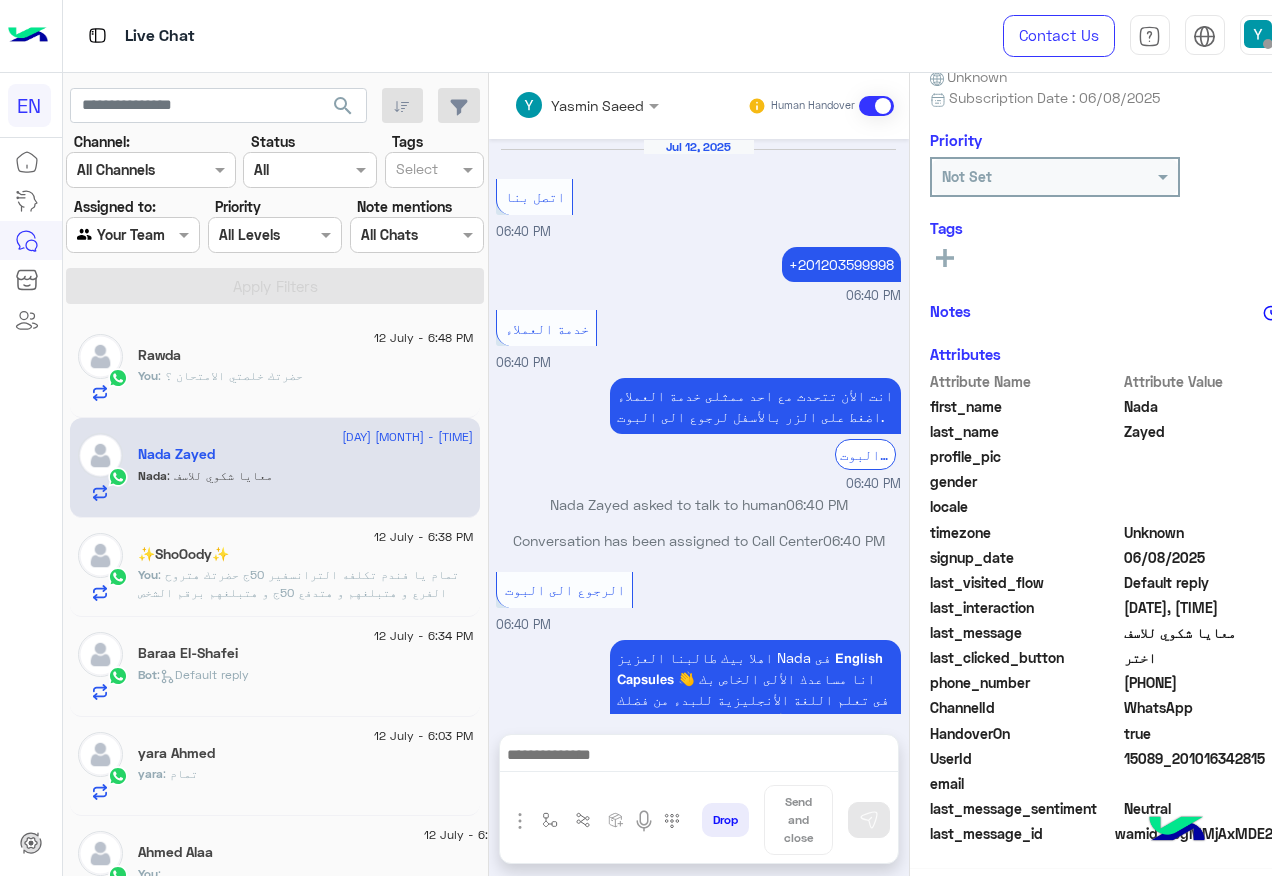 scroll, scrollTop: 197, scrollLeft: 0, axis: vertical 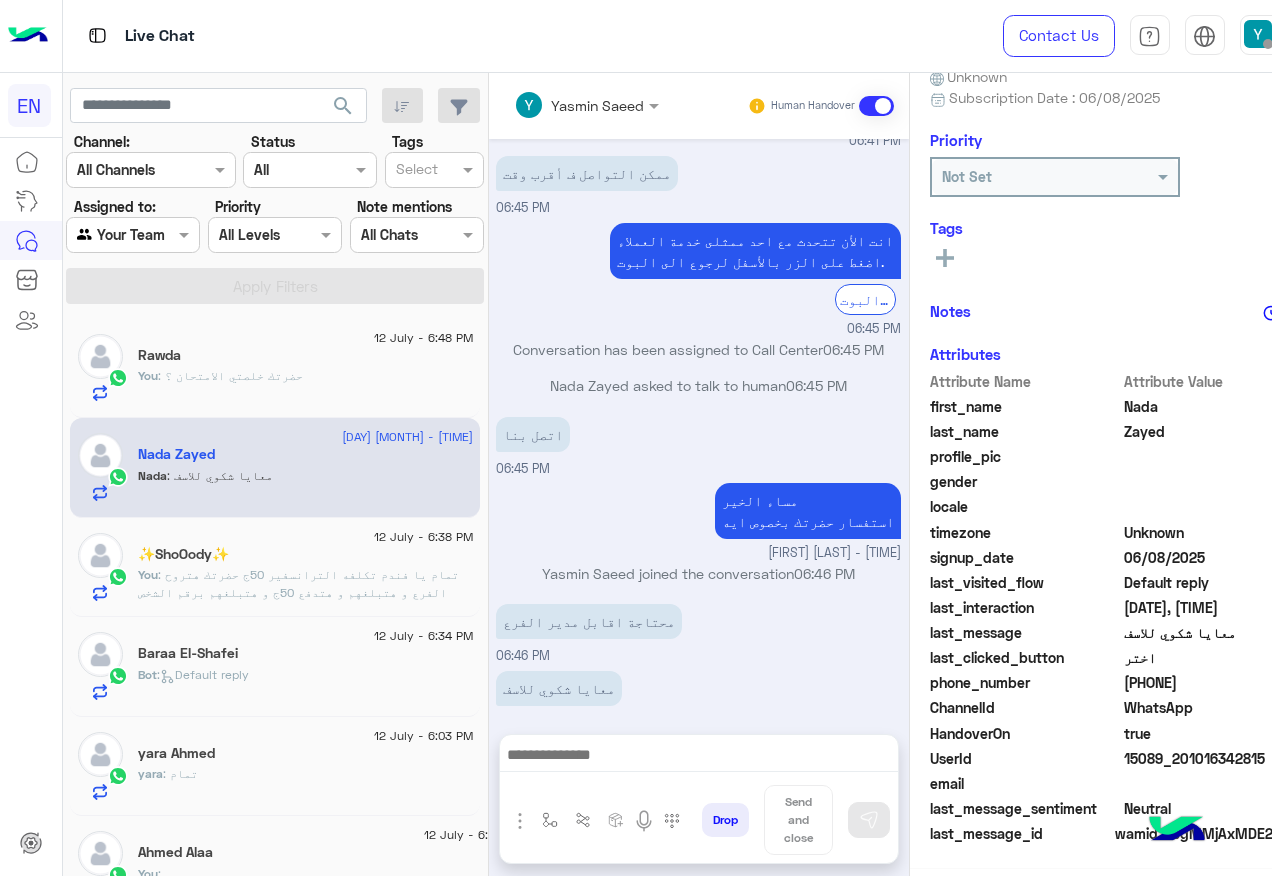 click at bounding box center (699, 760) 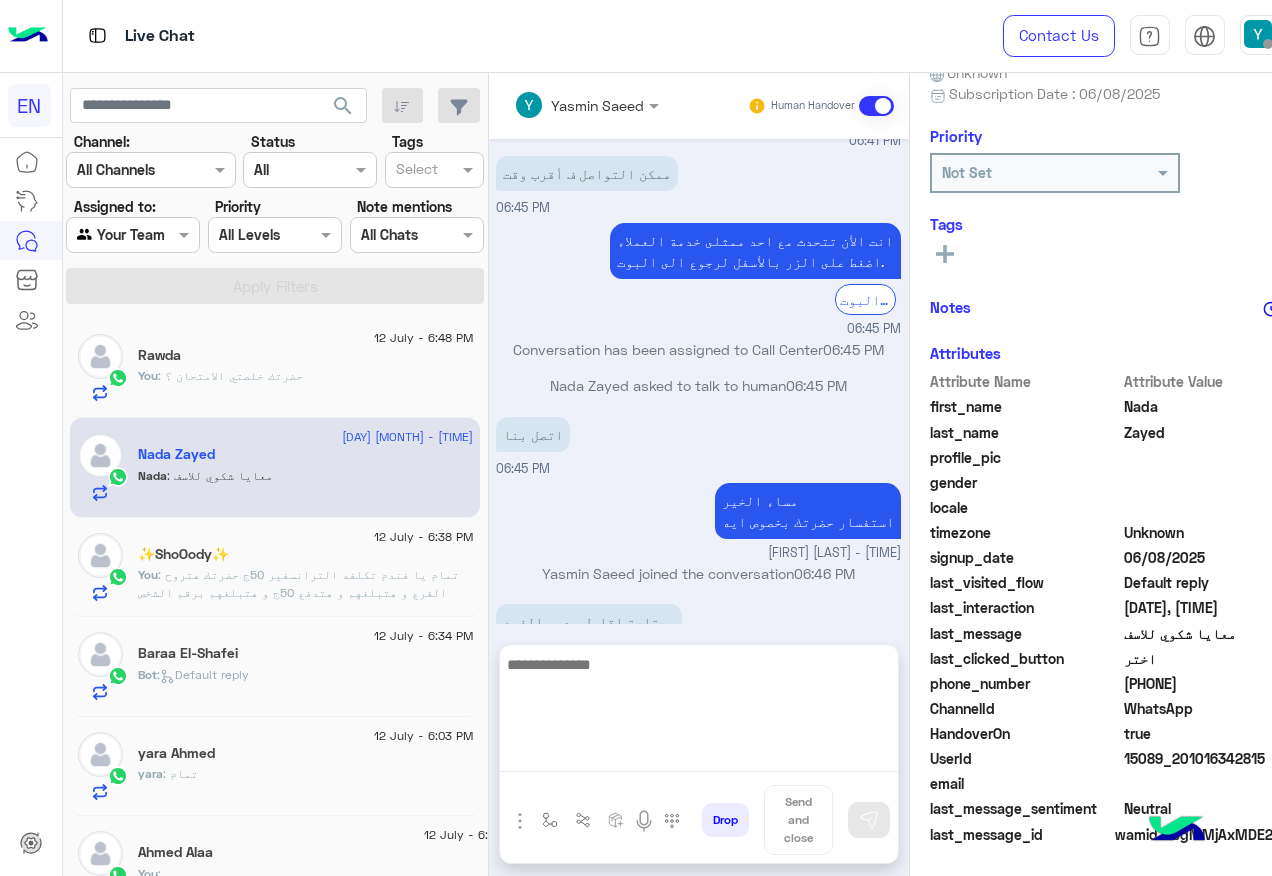 click at bounding box center [699, 712] 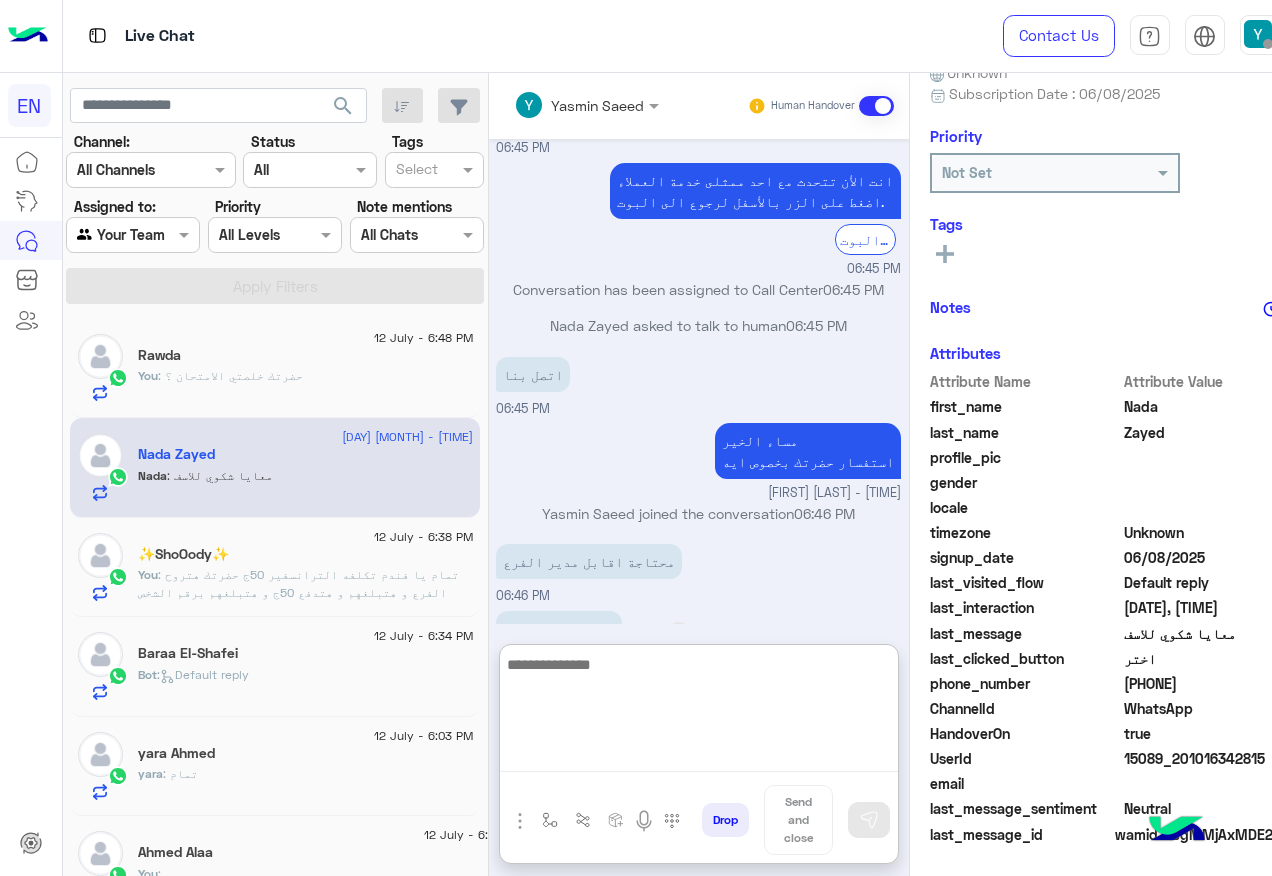 scroll, scrollTop: 1002, scrollLeft: 0, axis: vertical 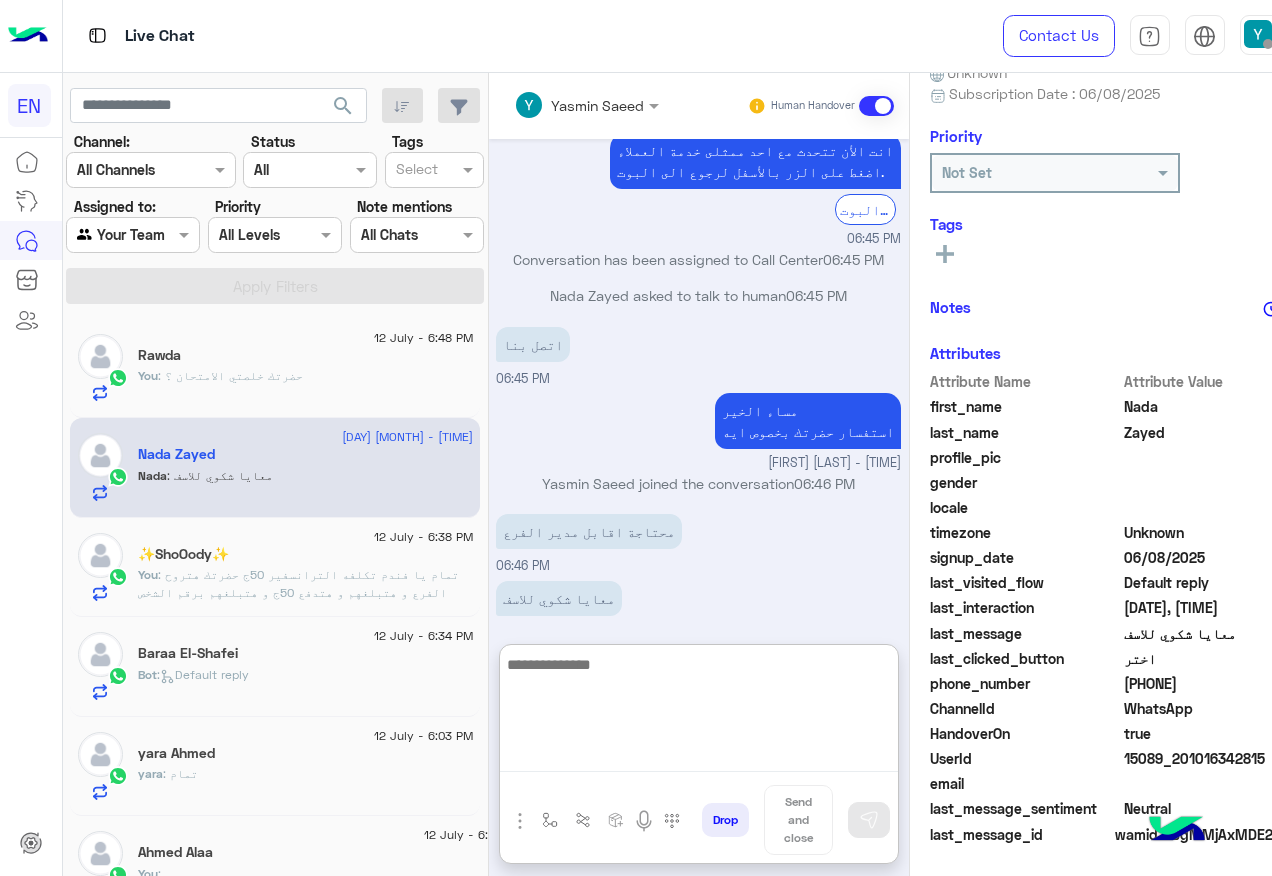 click at bounding box center [699, 712] 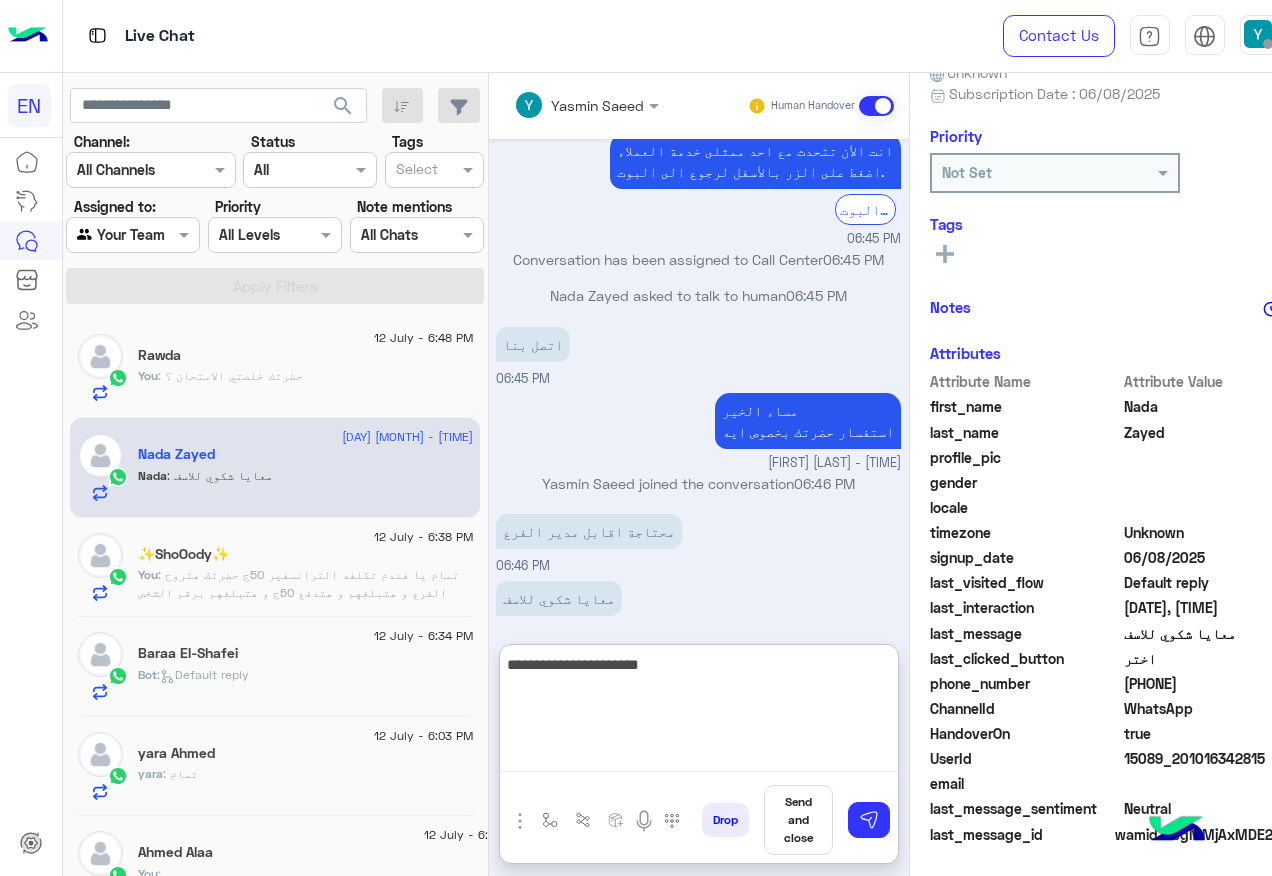 type on "**********" 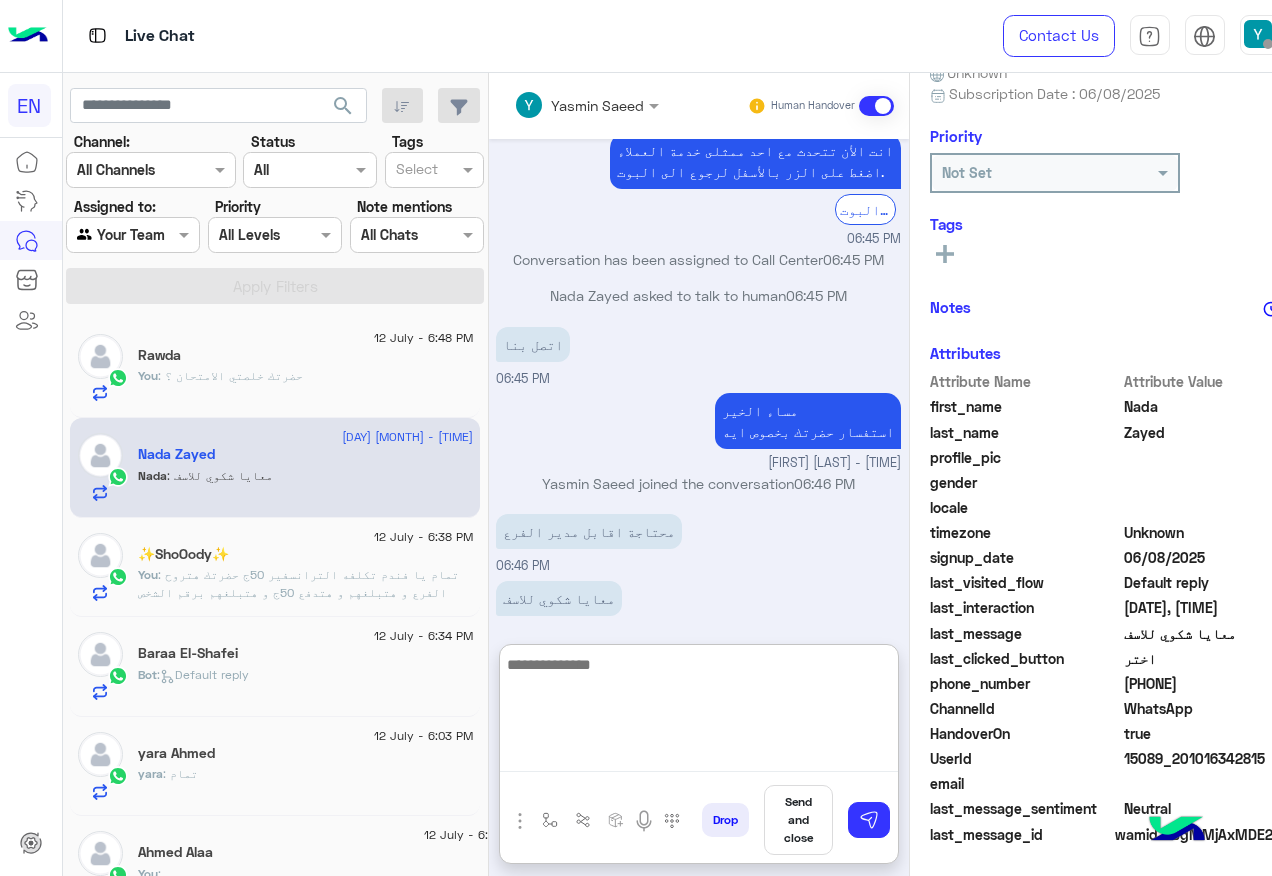 scroll, scrollTop: 1066, scrollLeft: 0, axis: vertical 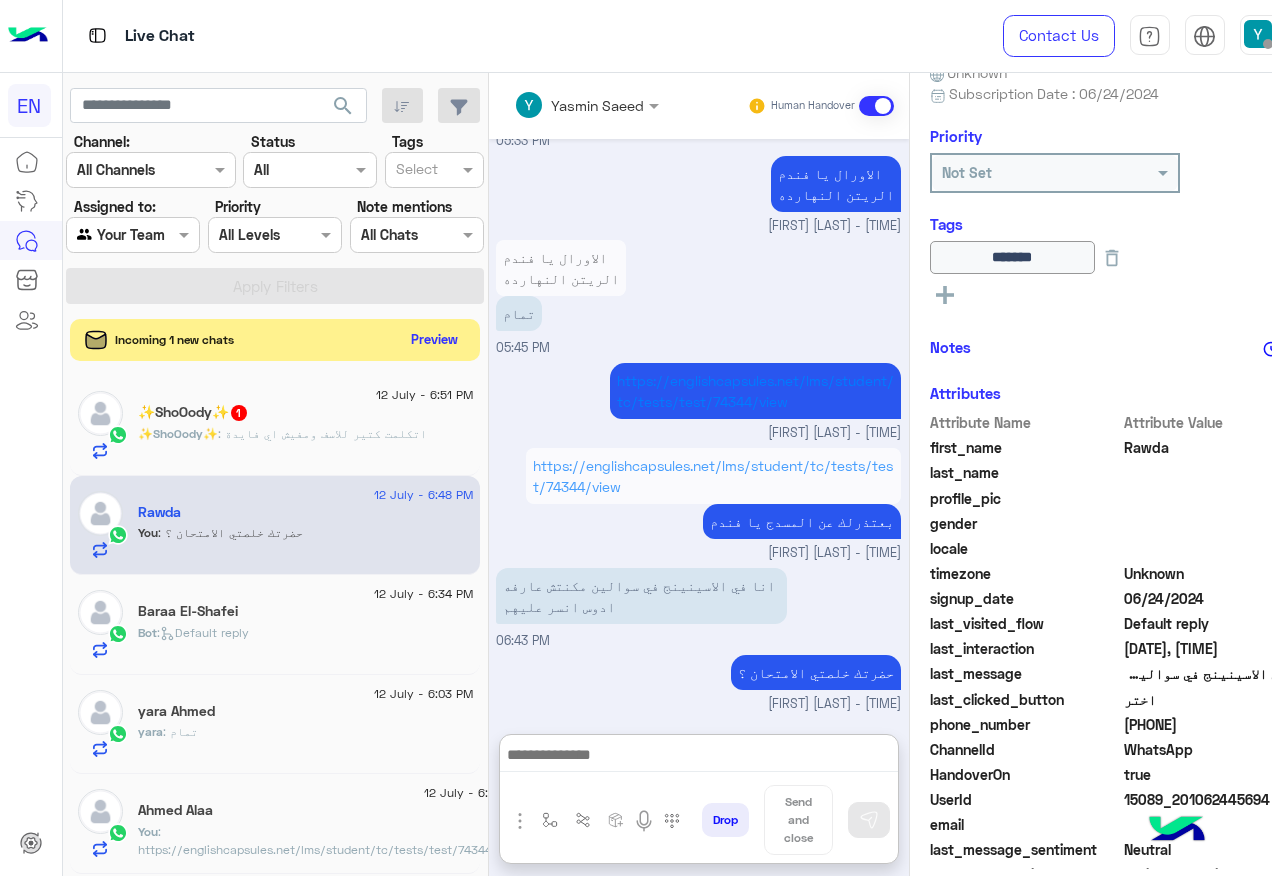 click on "Preview" 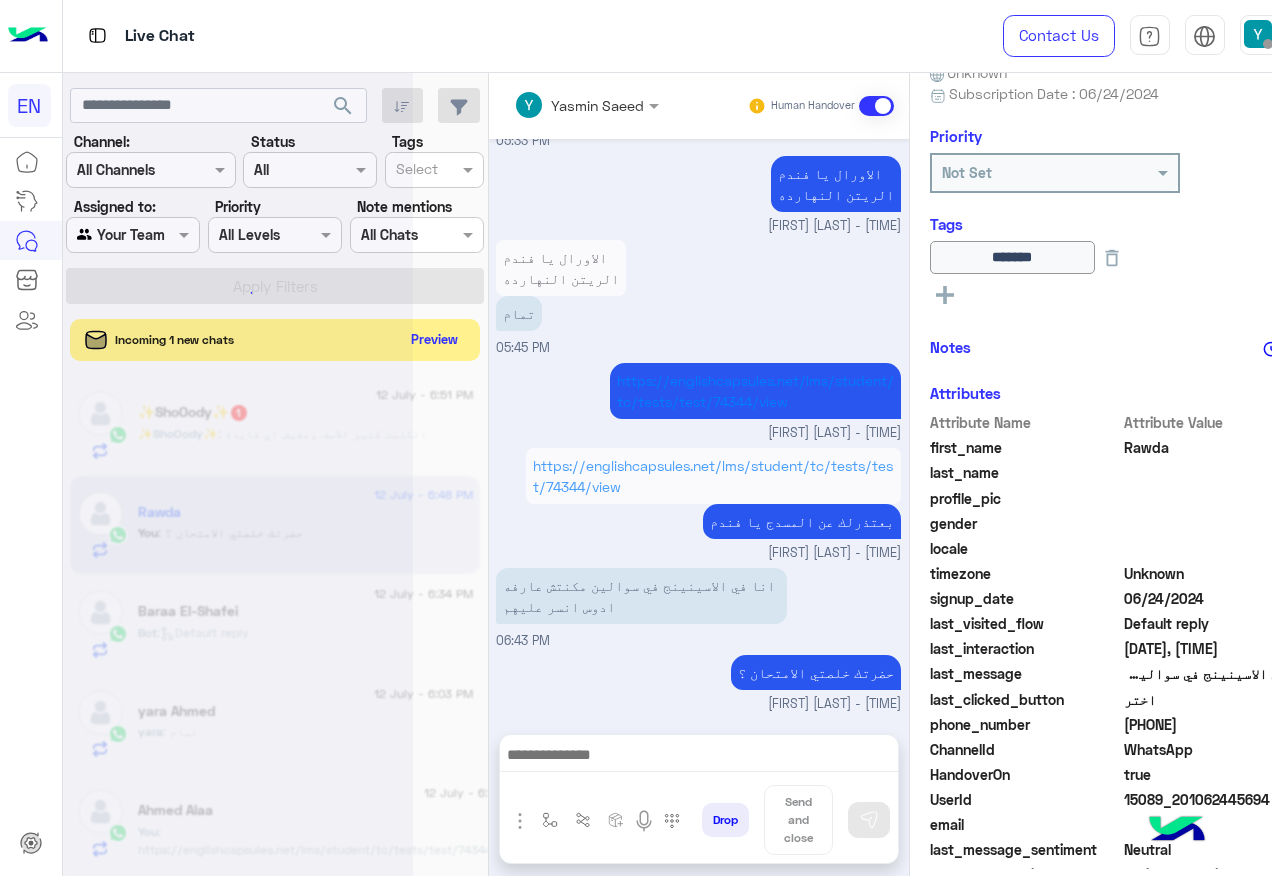 scroll, scrollTop: 1275, scrollLeft: 0, axis: vertical 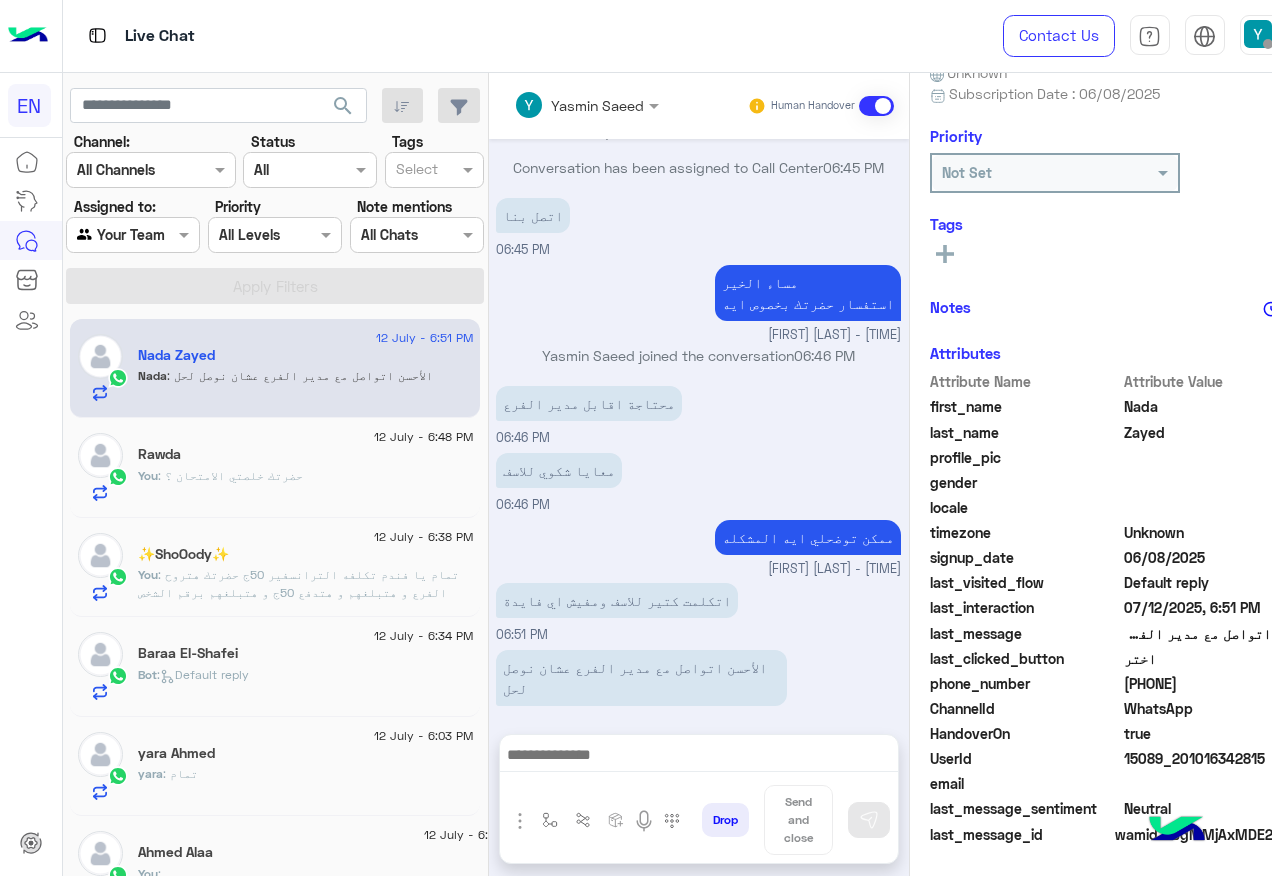 click on "201016342815" 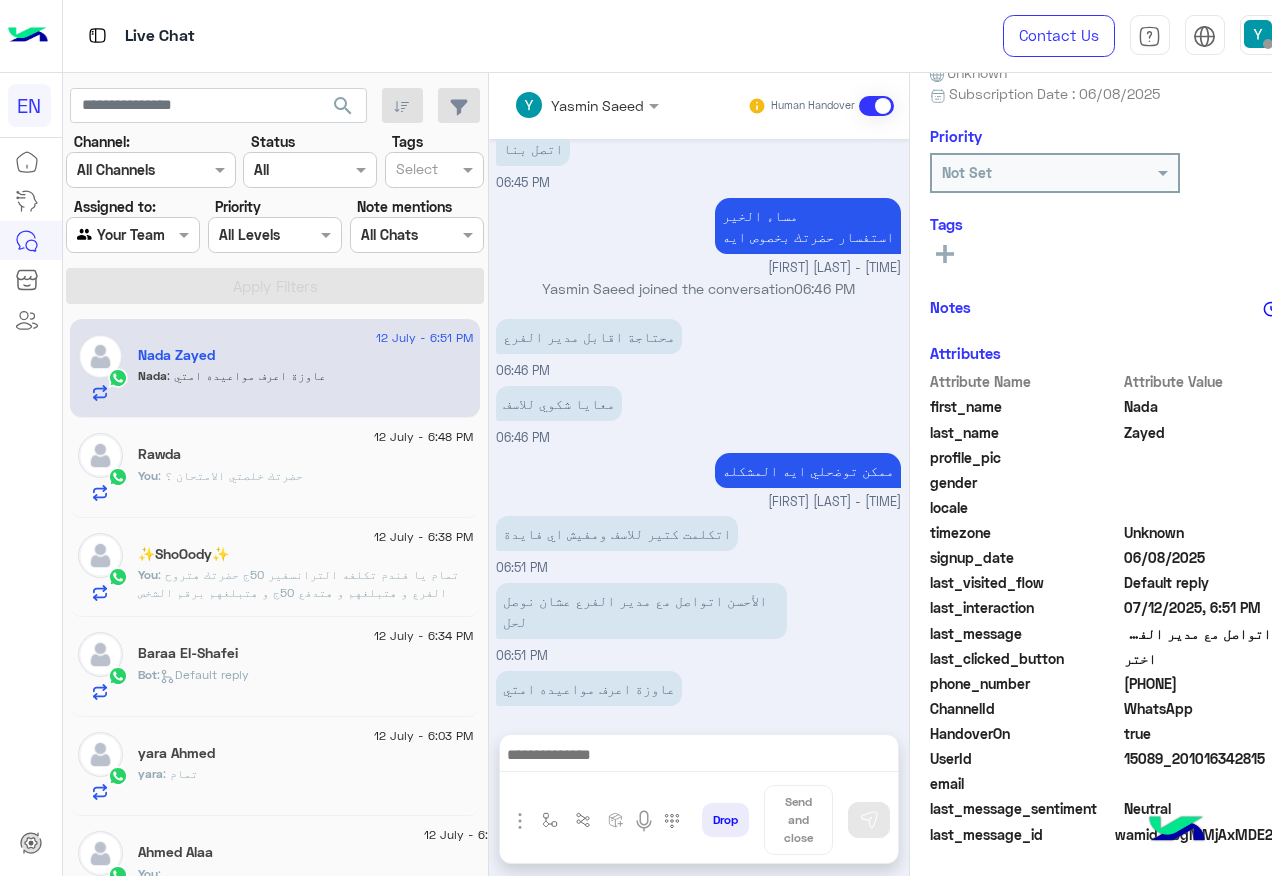 copy on "201016342815" 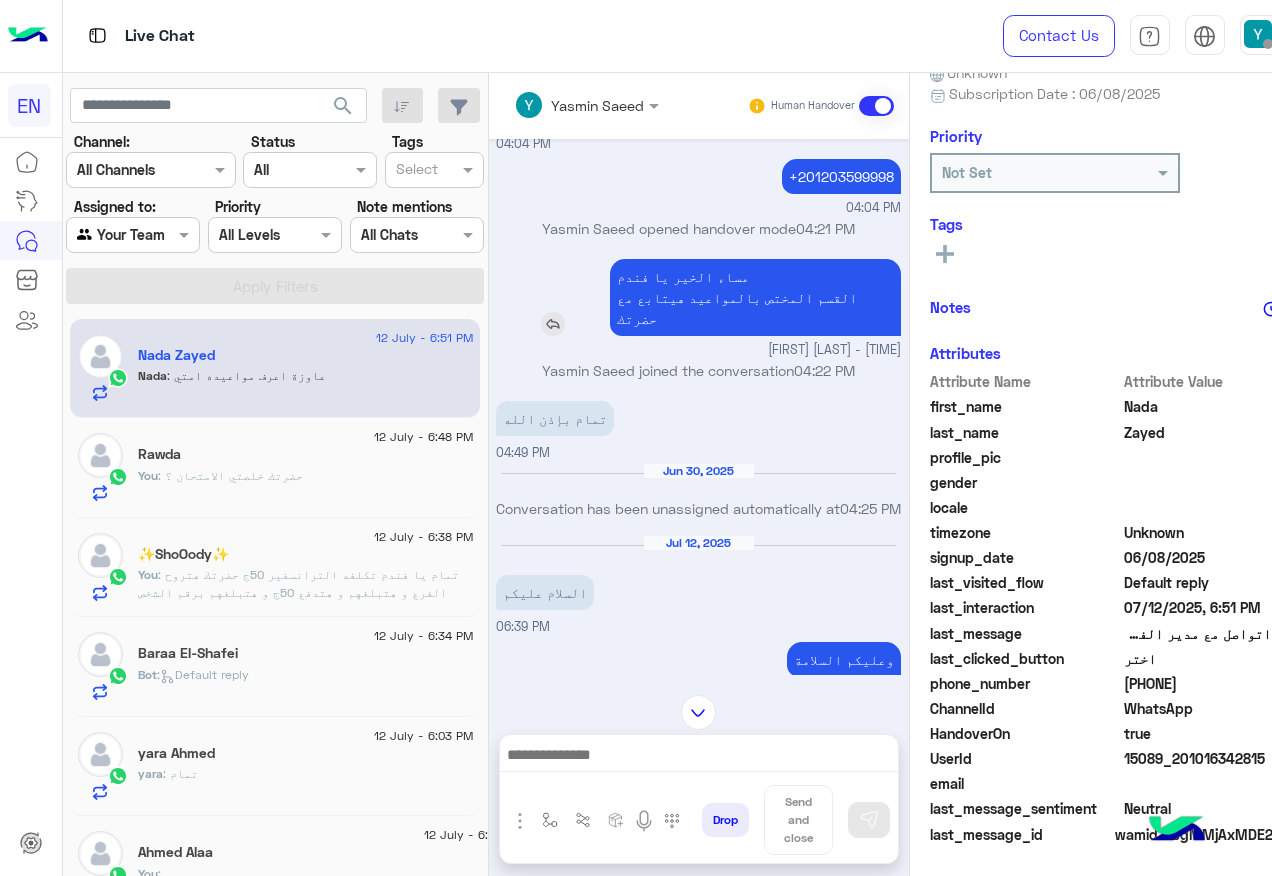 scroll, scrollTop: 461, scrollLeft: 0, axis: vertical 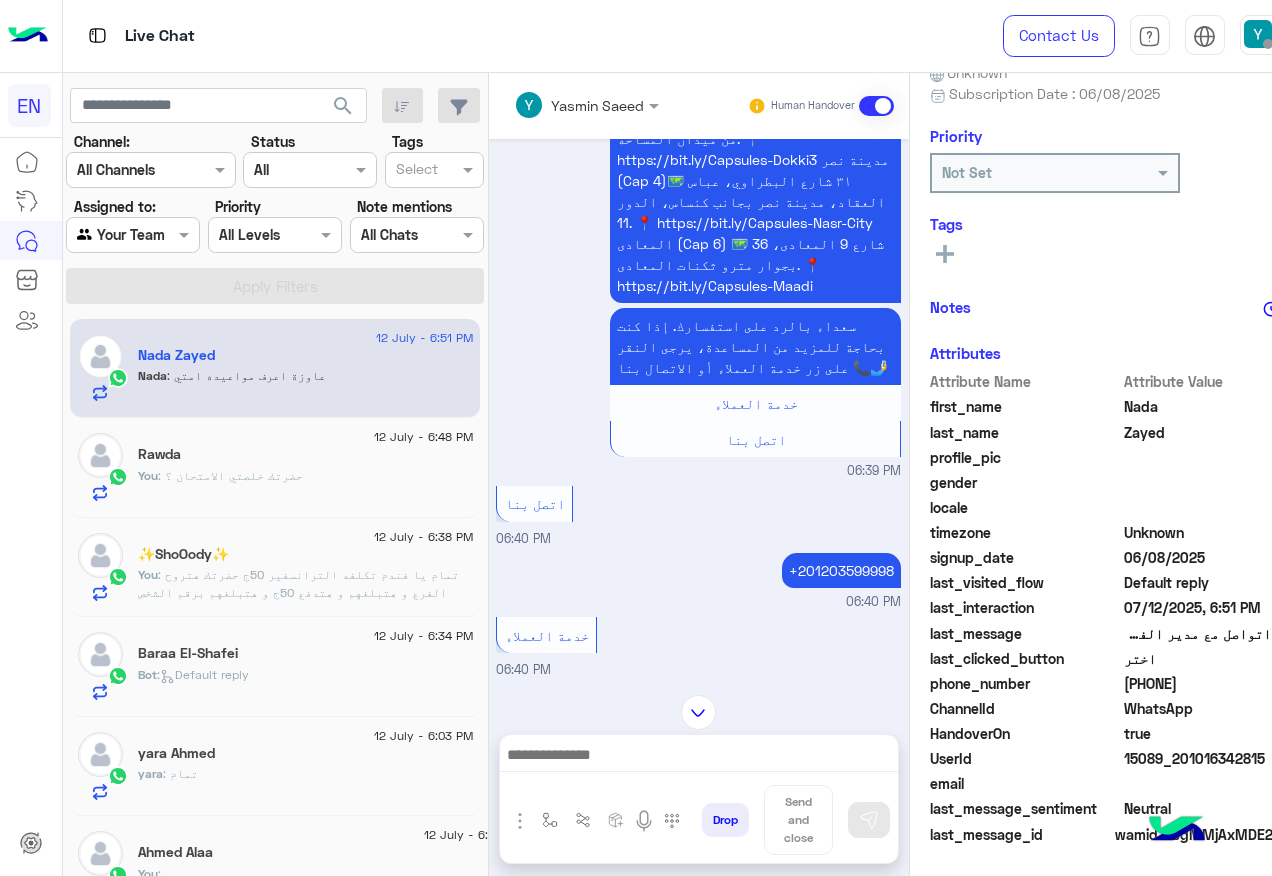 click at bounding box center (698, 712) 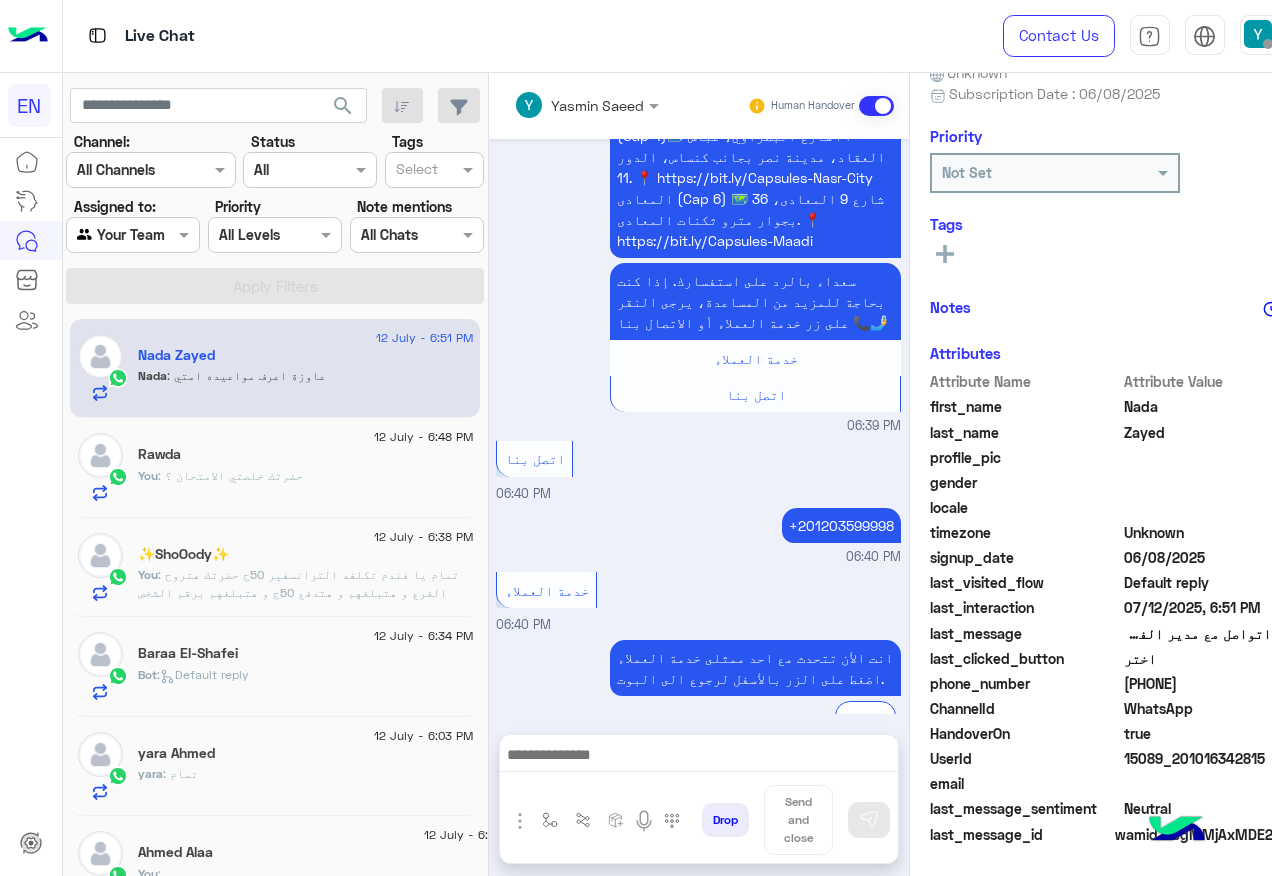 scroll, scrollTop: 3104, scrollLeft: 0, axis: vertical 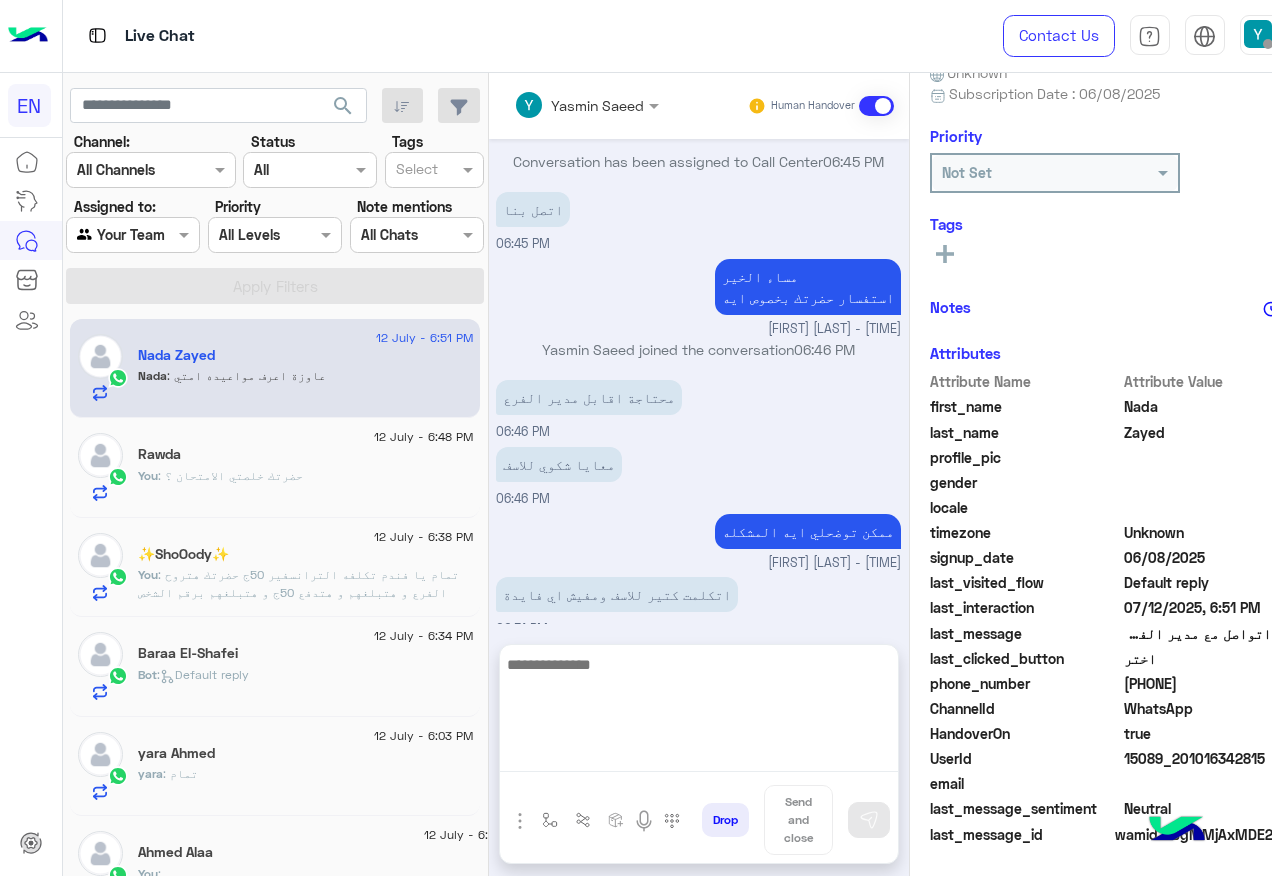 click at bounding box center [699, 712] 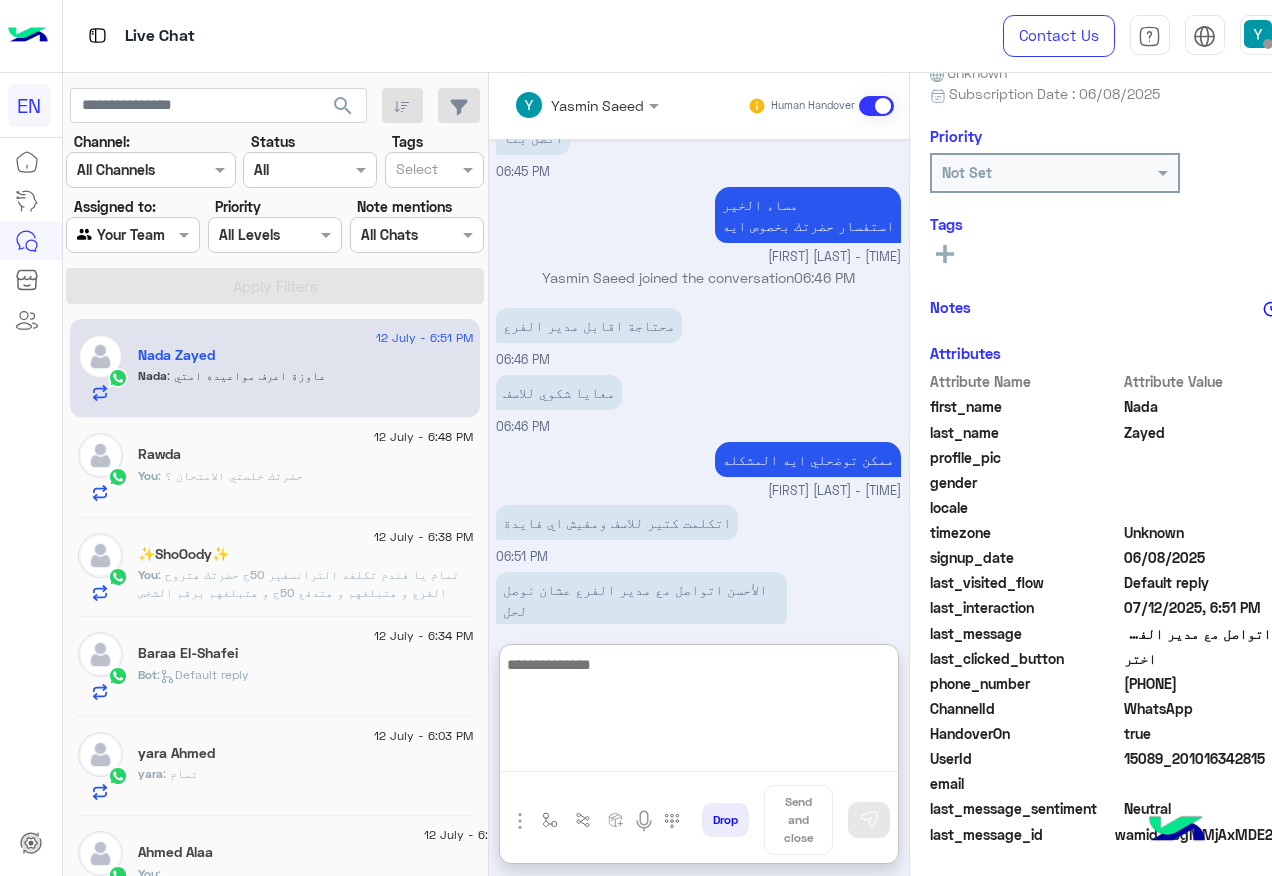 scroll, scrollTop: 3194, scrollLeft: 0, axis: vertical 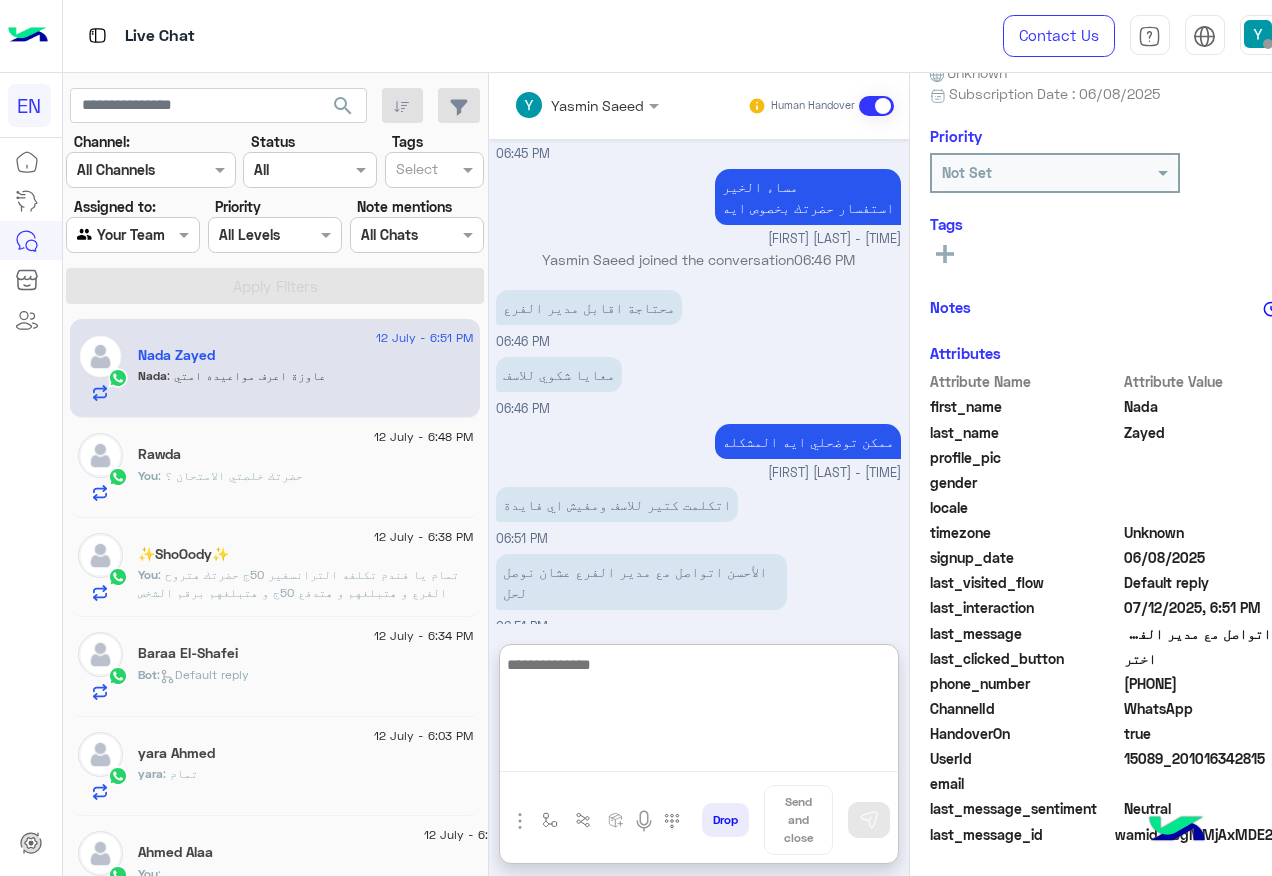 click at bounding box center [699, 712] 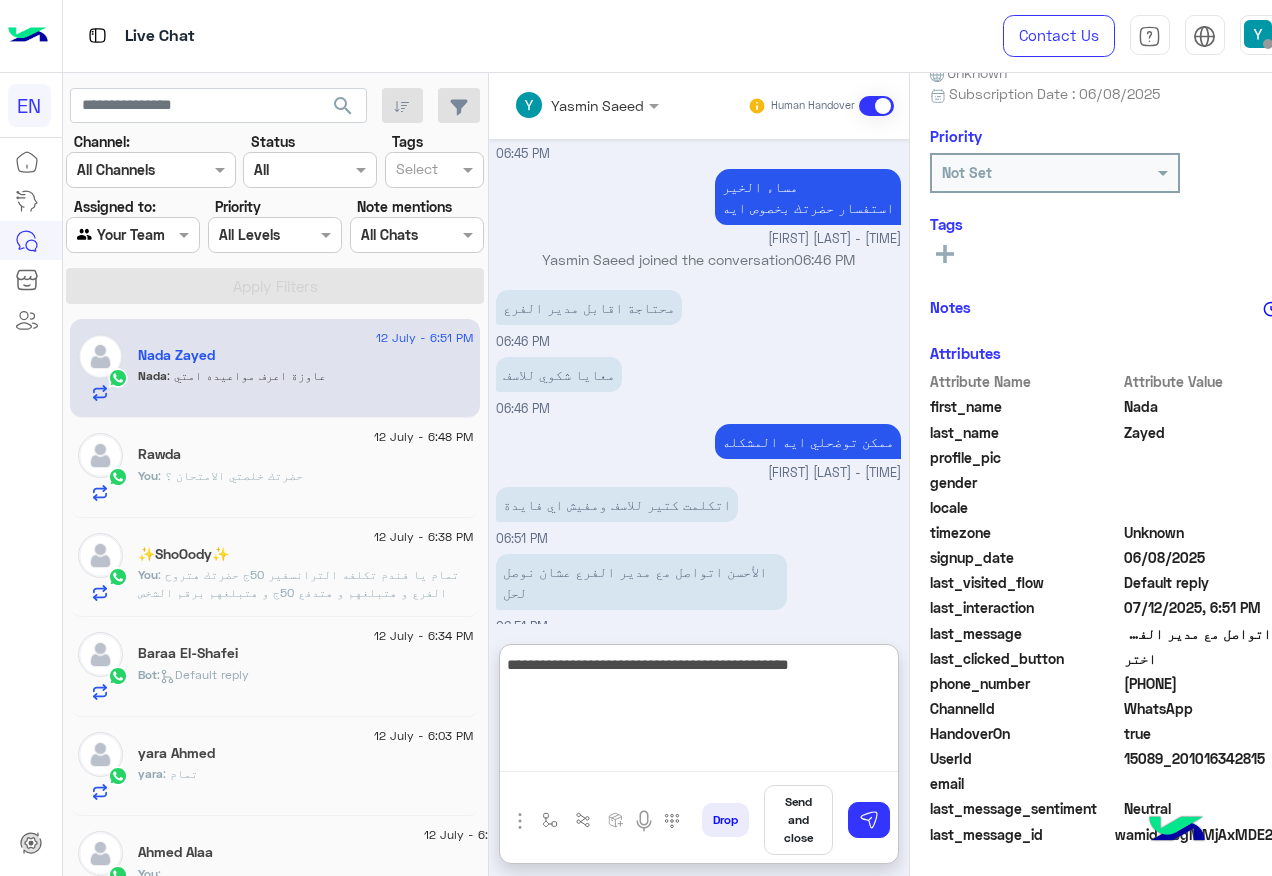 type on "**********" 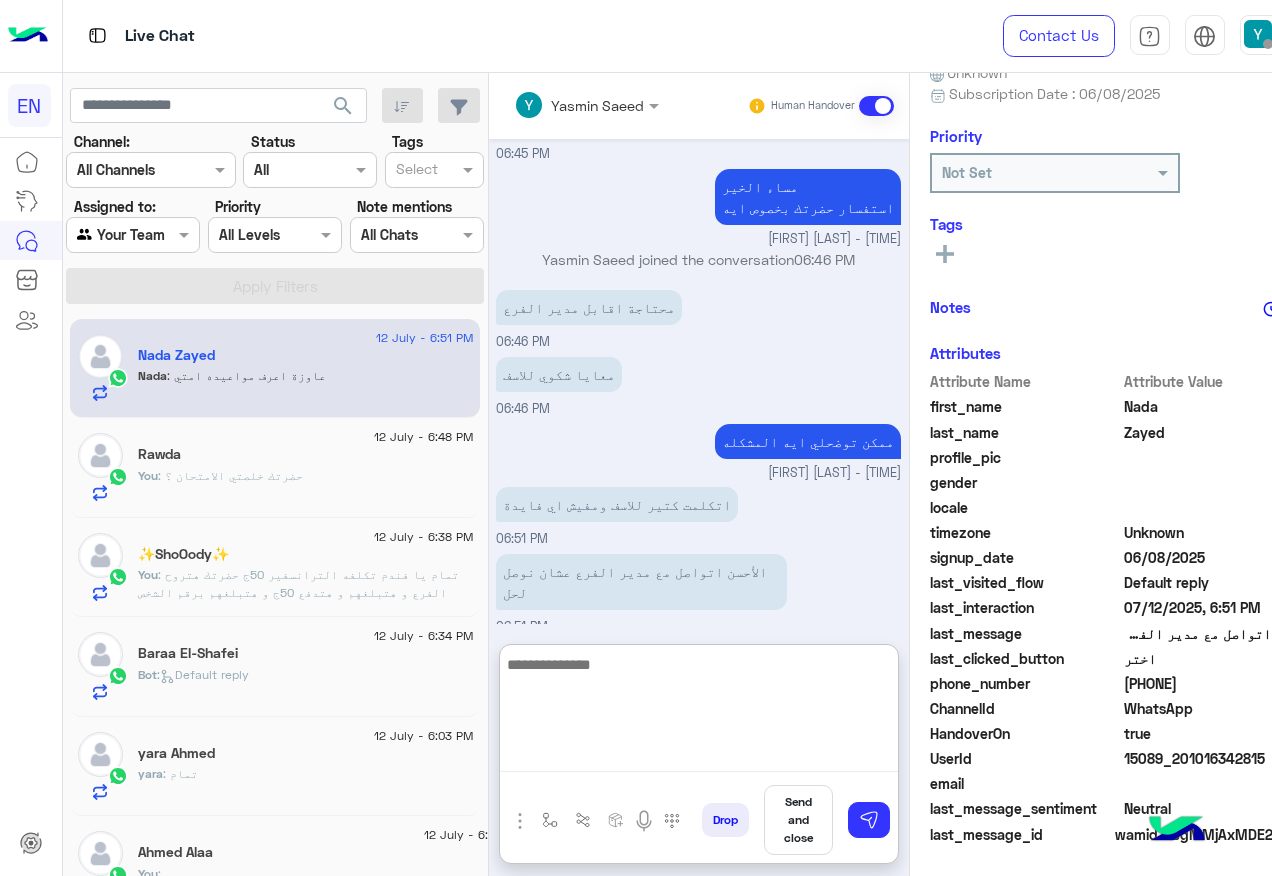 scroll, scrollTop: 3279, scrollLeft: 0, axis: vertical 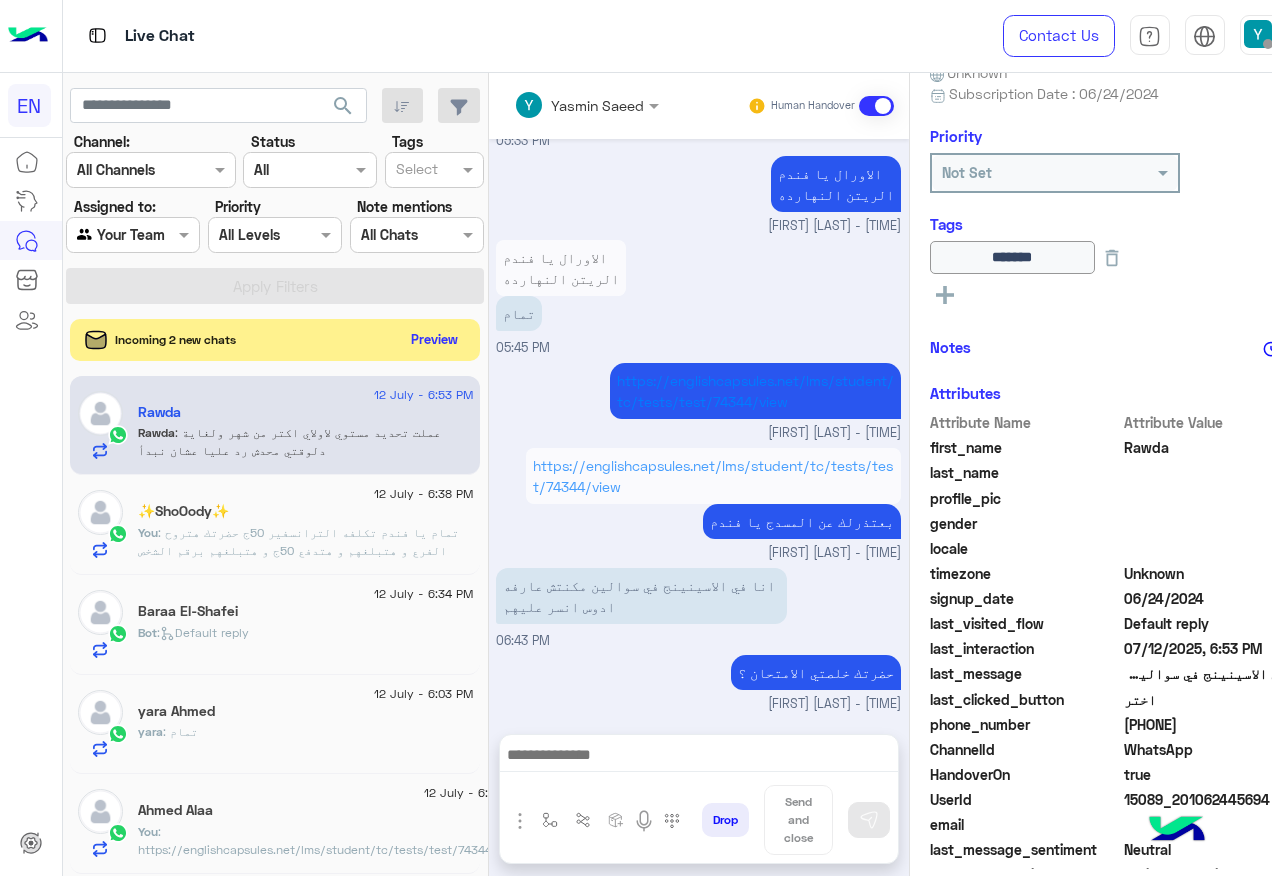click on "Preview" 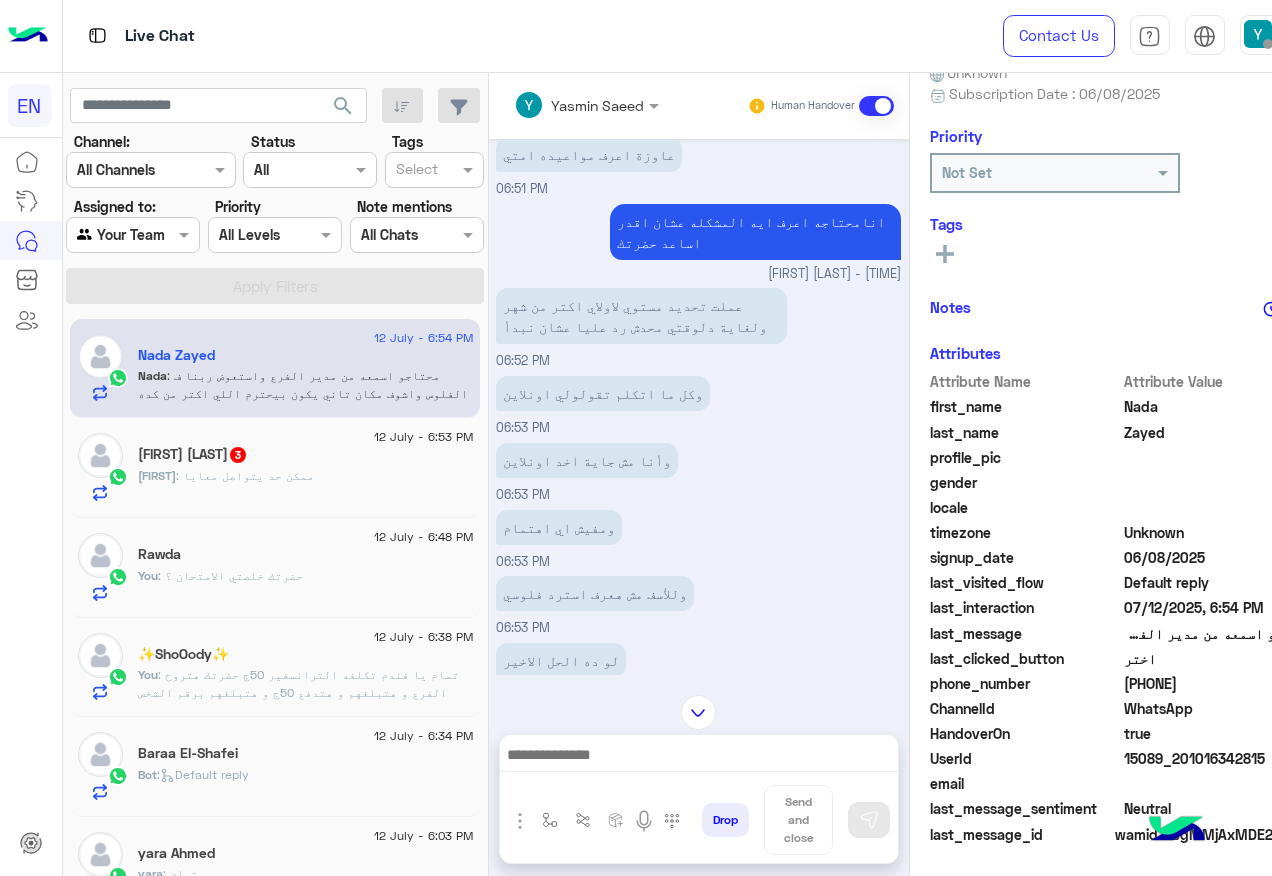 scroll, scrollTop: 874, scrollLeft: 0, axis: vertical 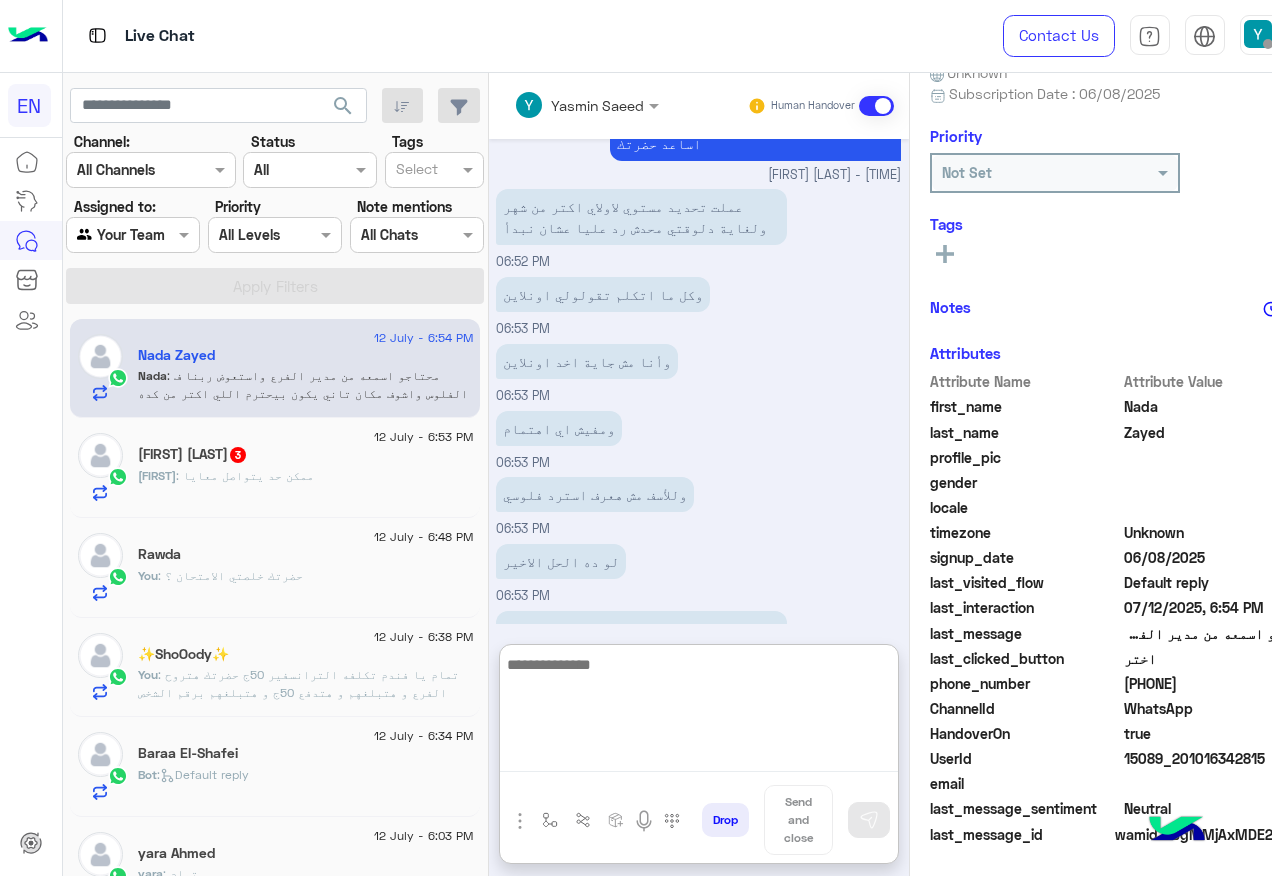 click at bounding box center (699, 712) 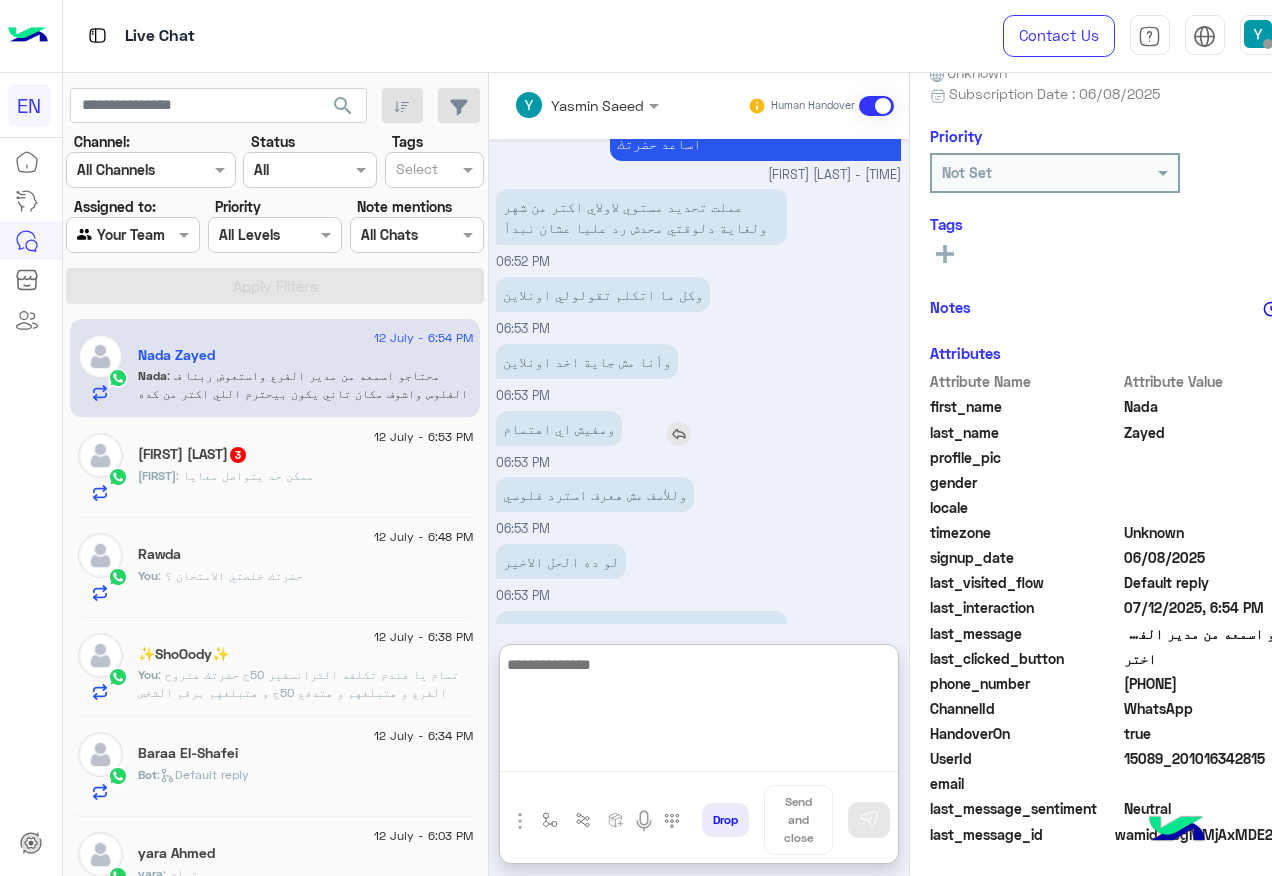 scroll, scrollTop: 964, scrollLeft: 0, axis: vertical 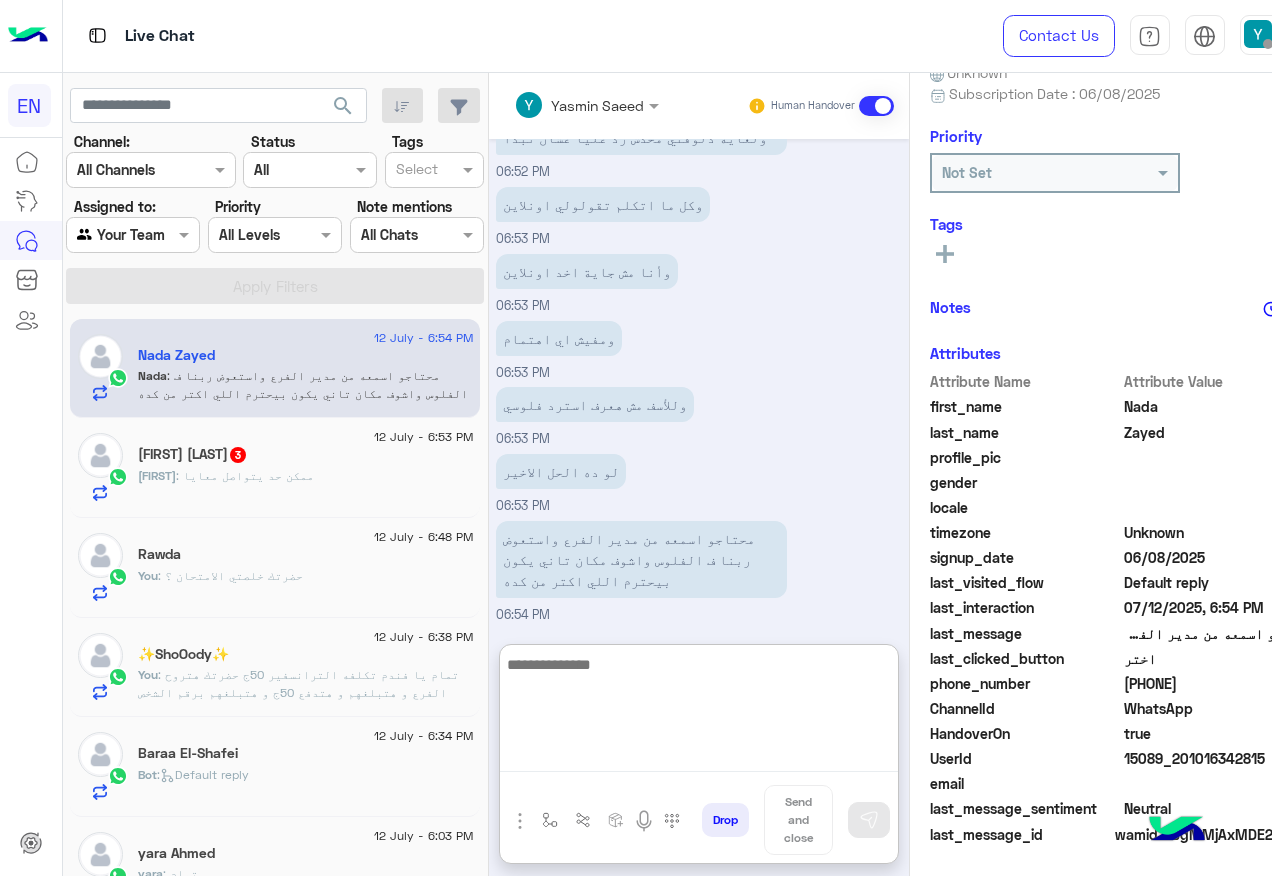 click at bounding box center (699, 712) 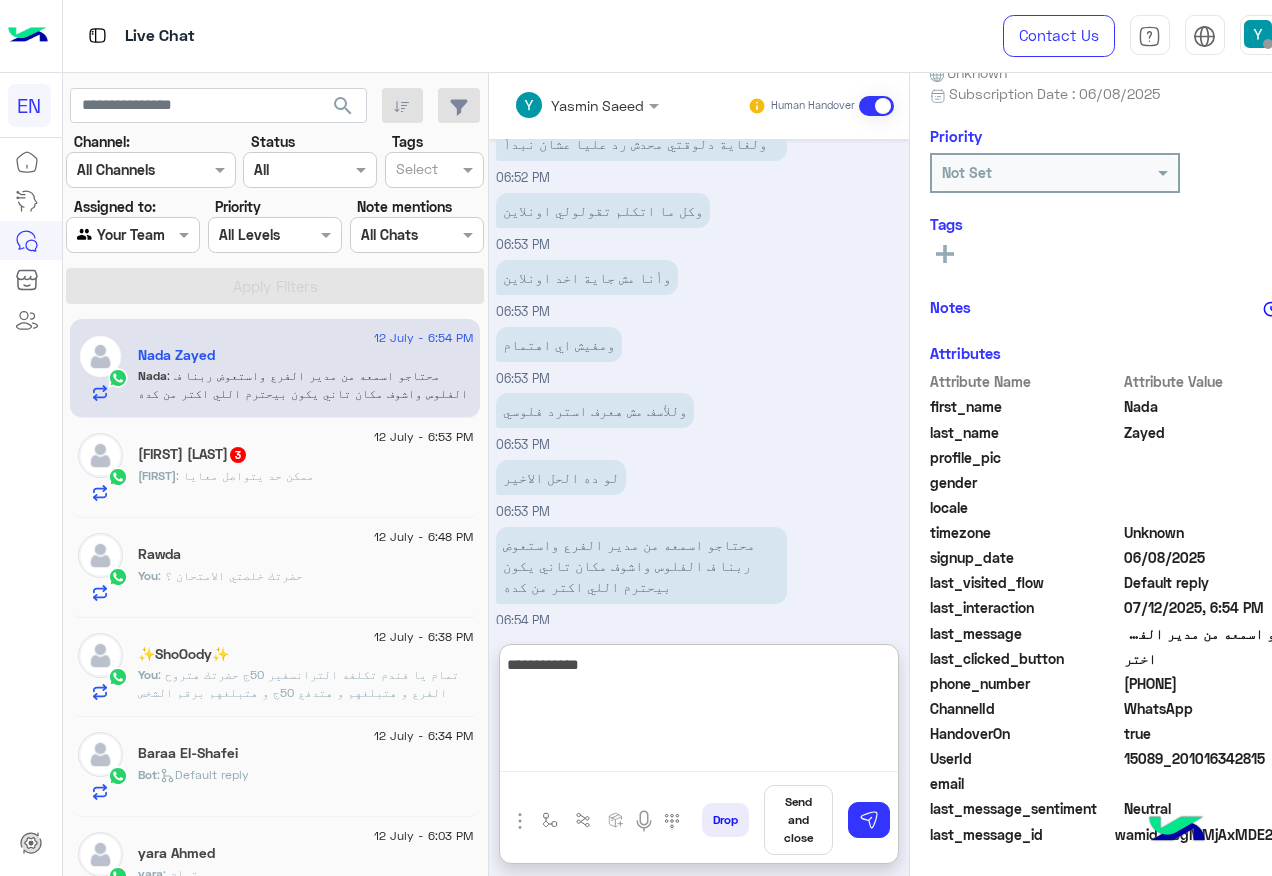 scroll, scrollTop: 964, scrollLeft: 0, axis: vertical 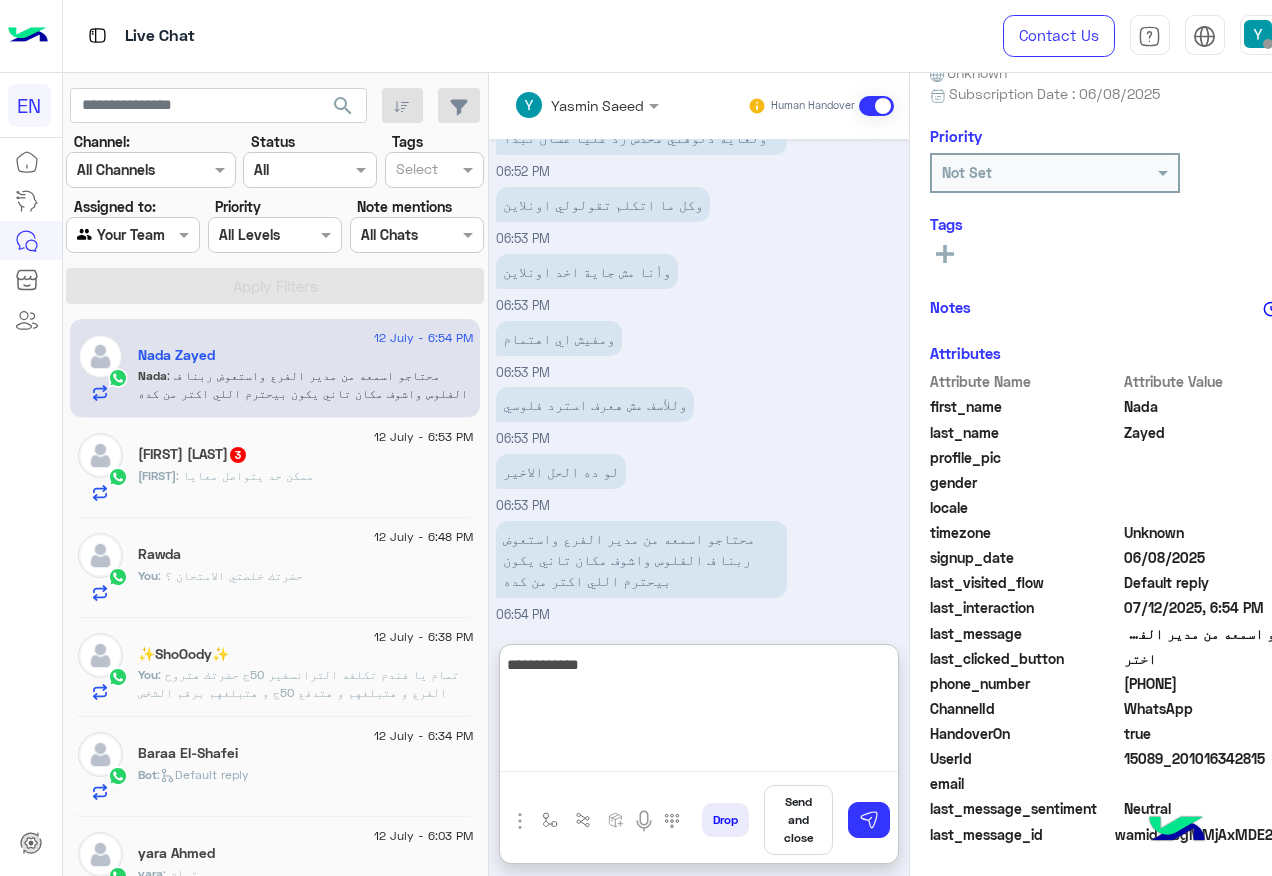 click on "**********" at bounding box center [699, 712] 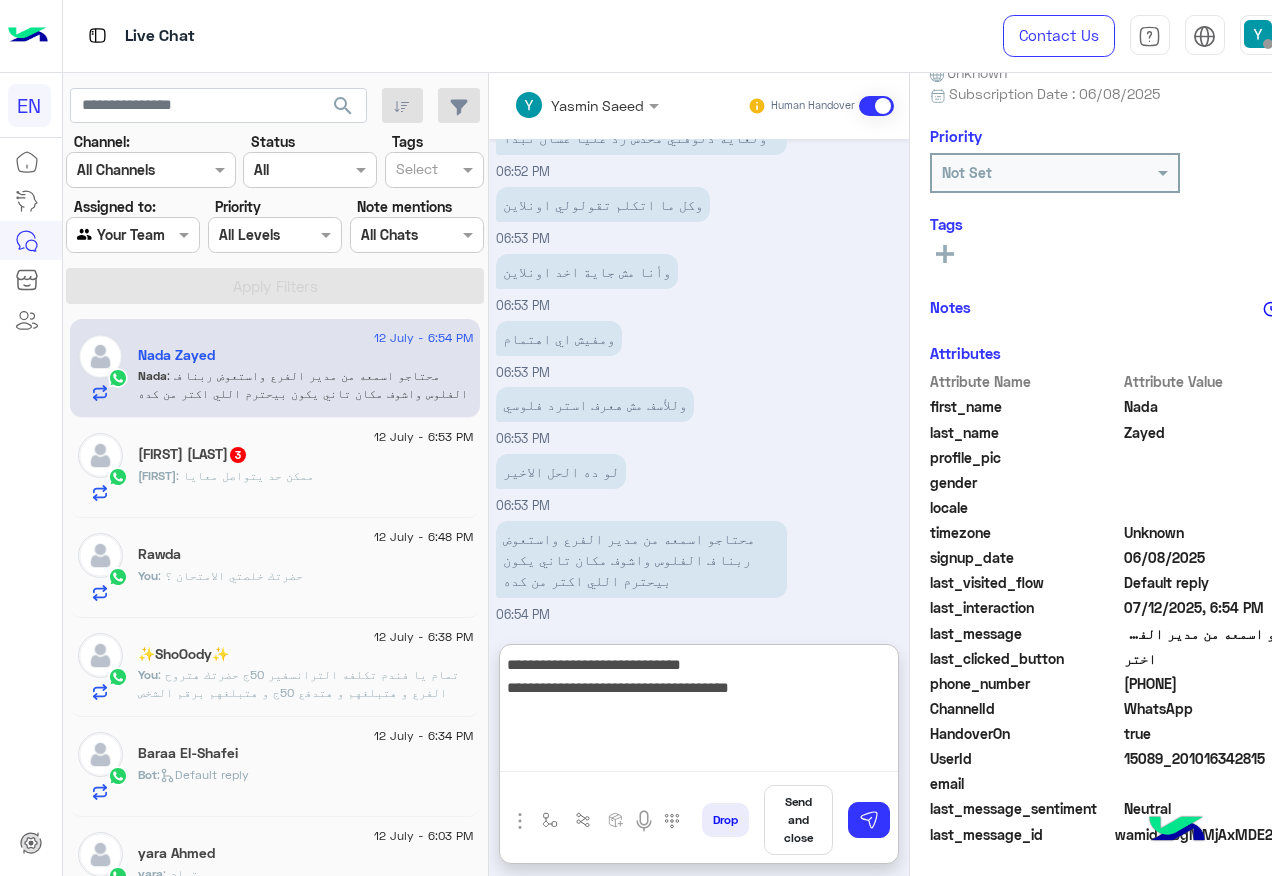 drag, startPoint x: 708, startPoint y: 678, endPoint x: 721, endPoint y: 682, distance: 13.601471 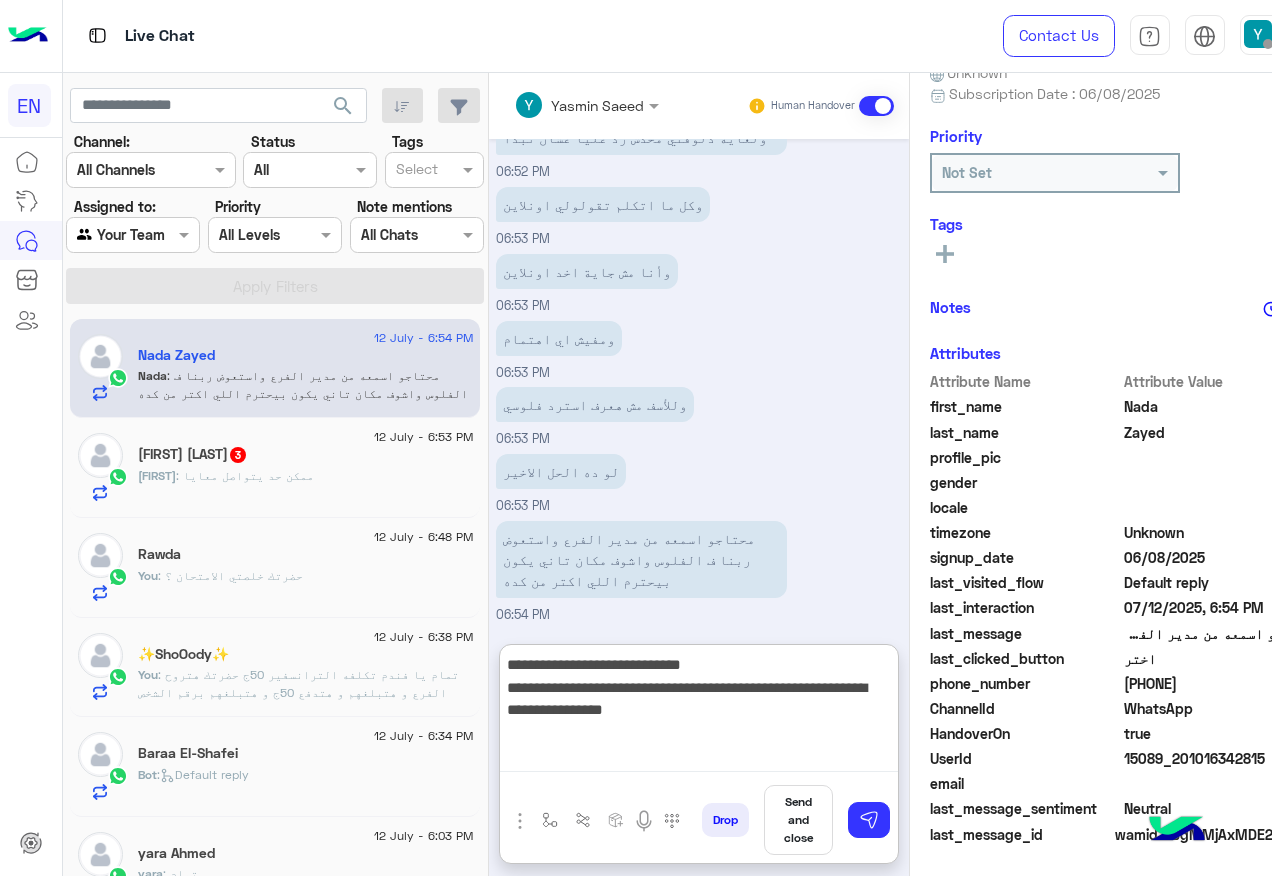 type on "**********" 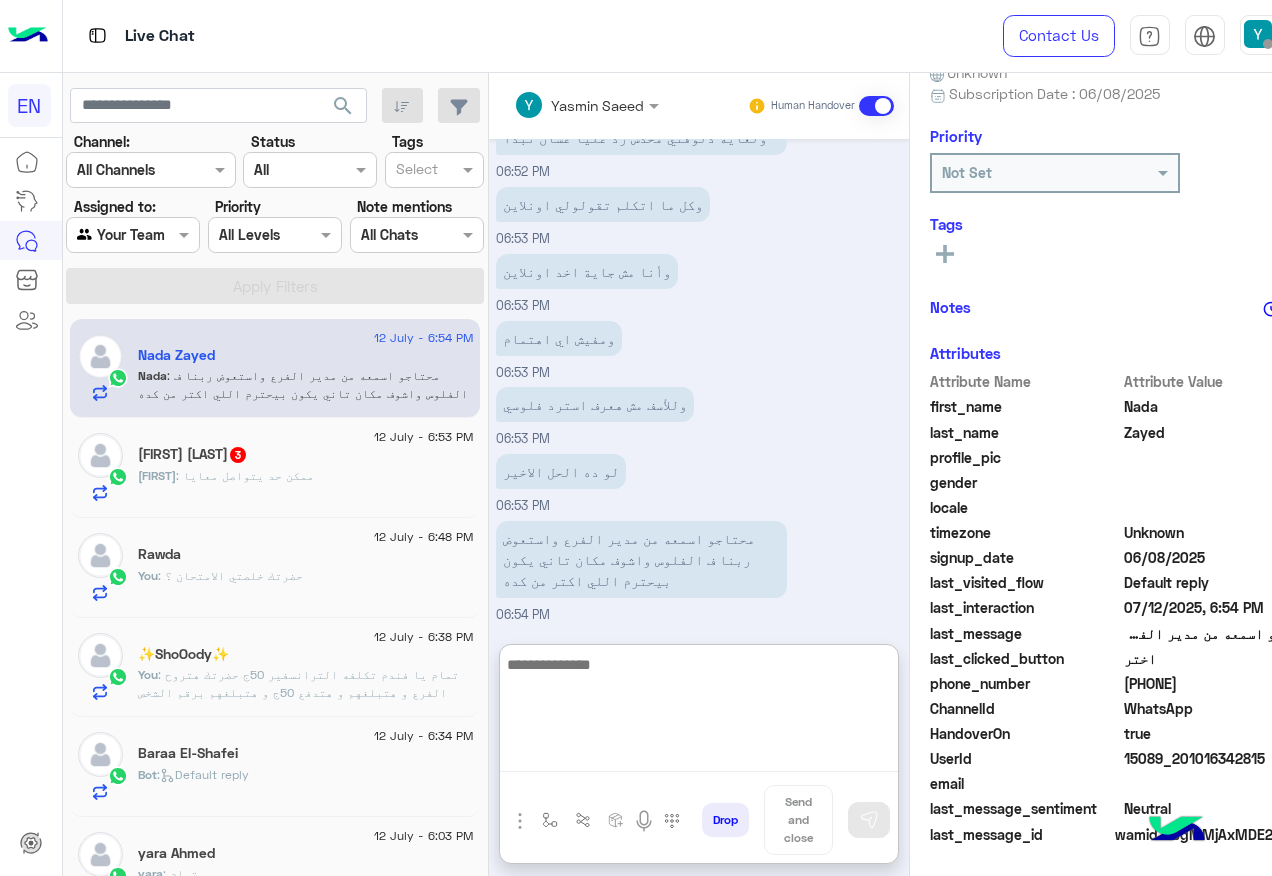scroll, scrollTop: 1071, scrollLeft: 0, axis: vertical 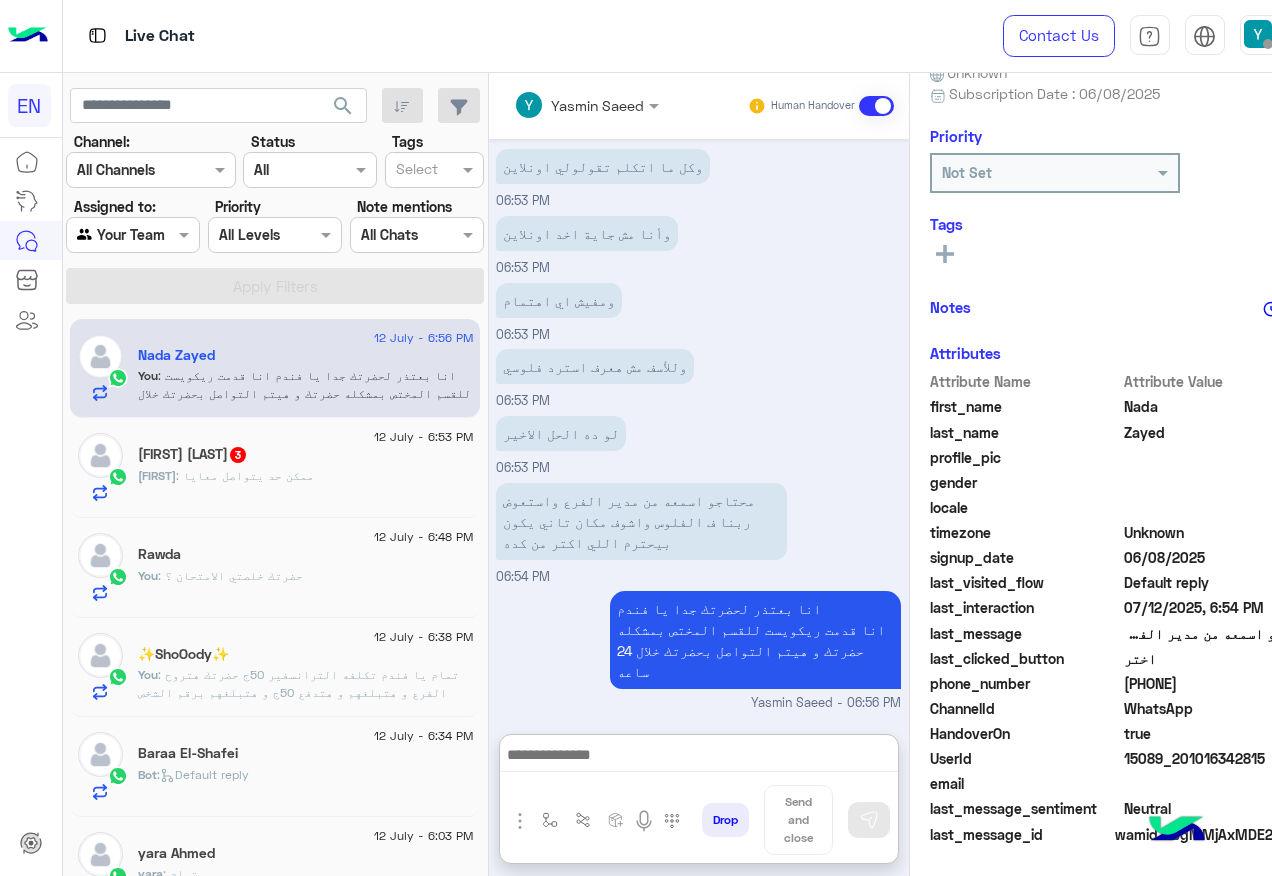 click on "Soaad : ممكن حد يتواصل معايا" 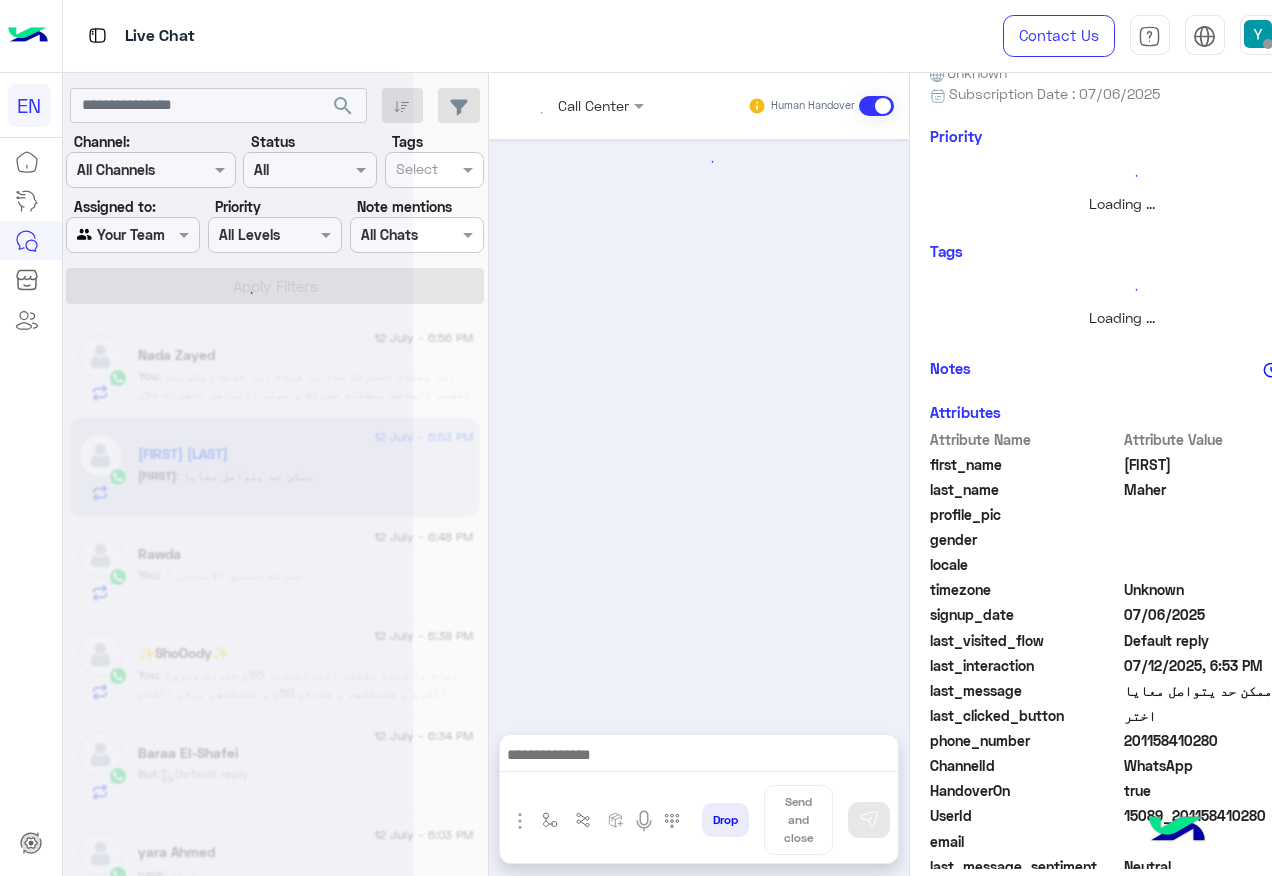 scroll, scrollTop: 0, scrollLeft: 0, axis: both 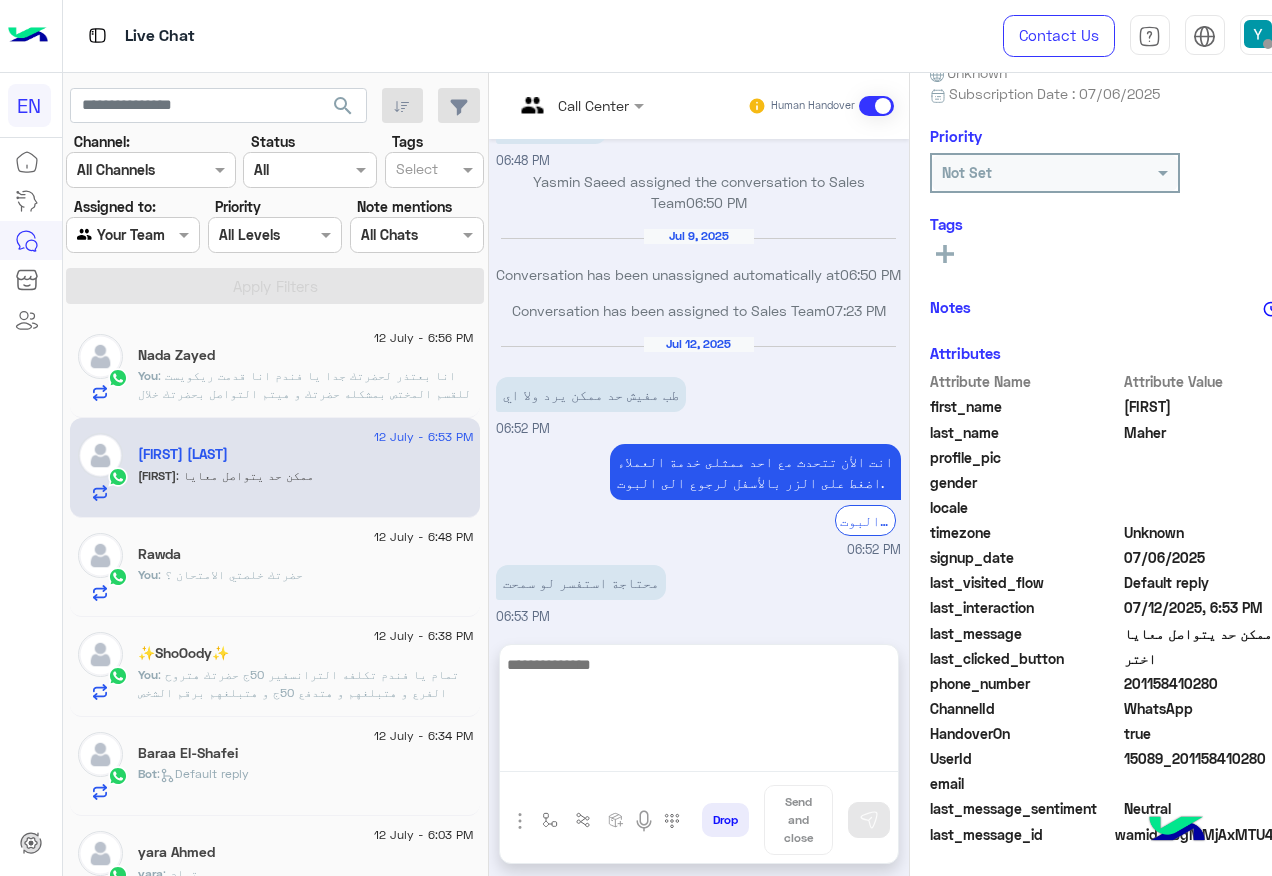 click at bounding box center (699, 712) 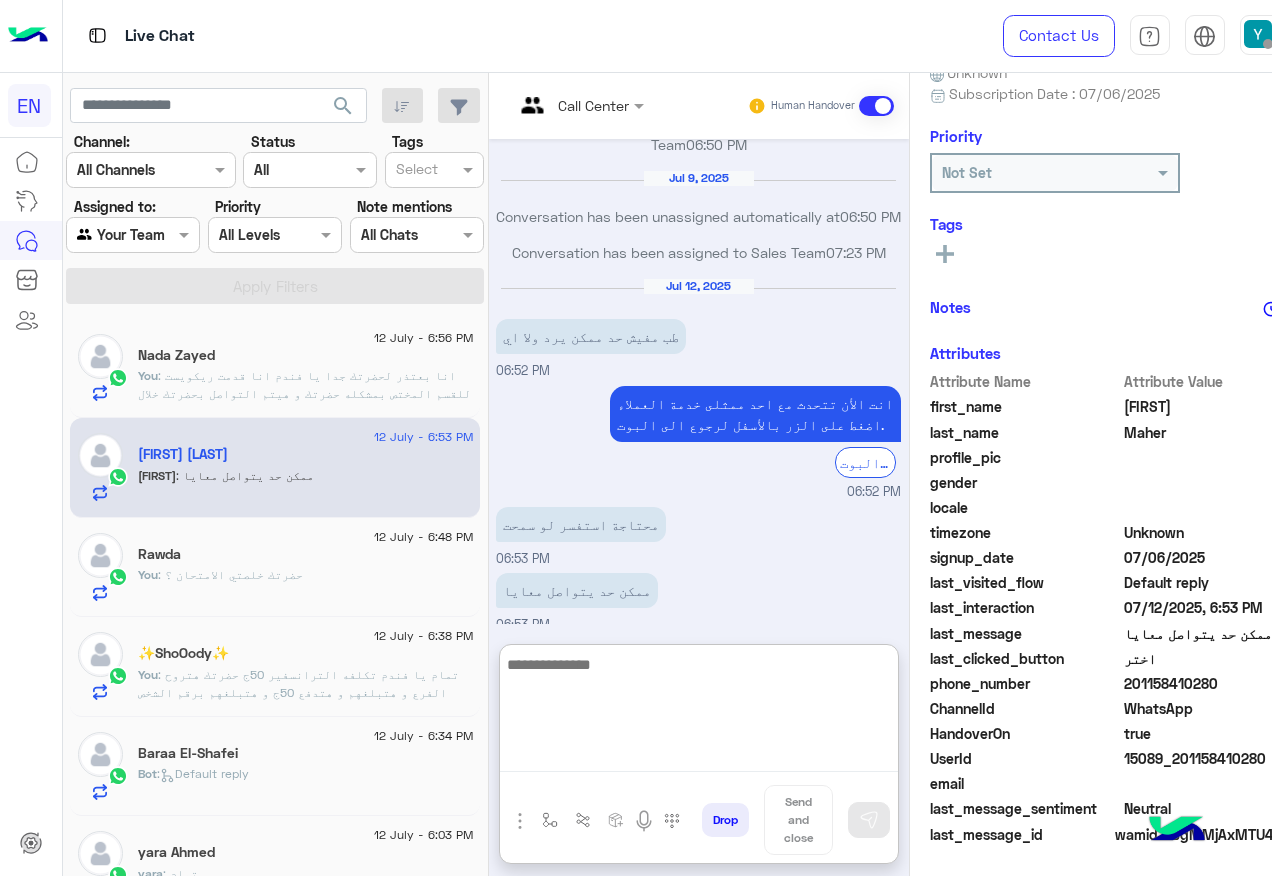 scroll, scrollTop: 1022, scrollLeft: 0, axis: vertical 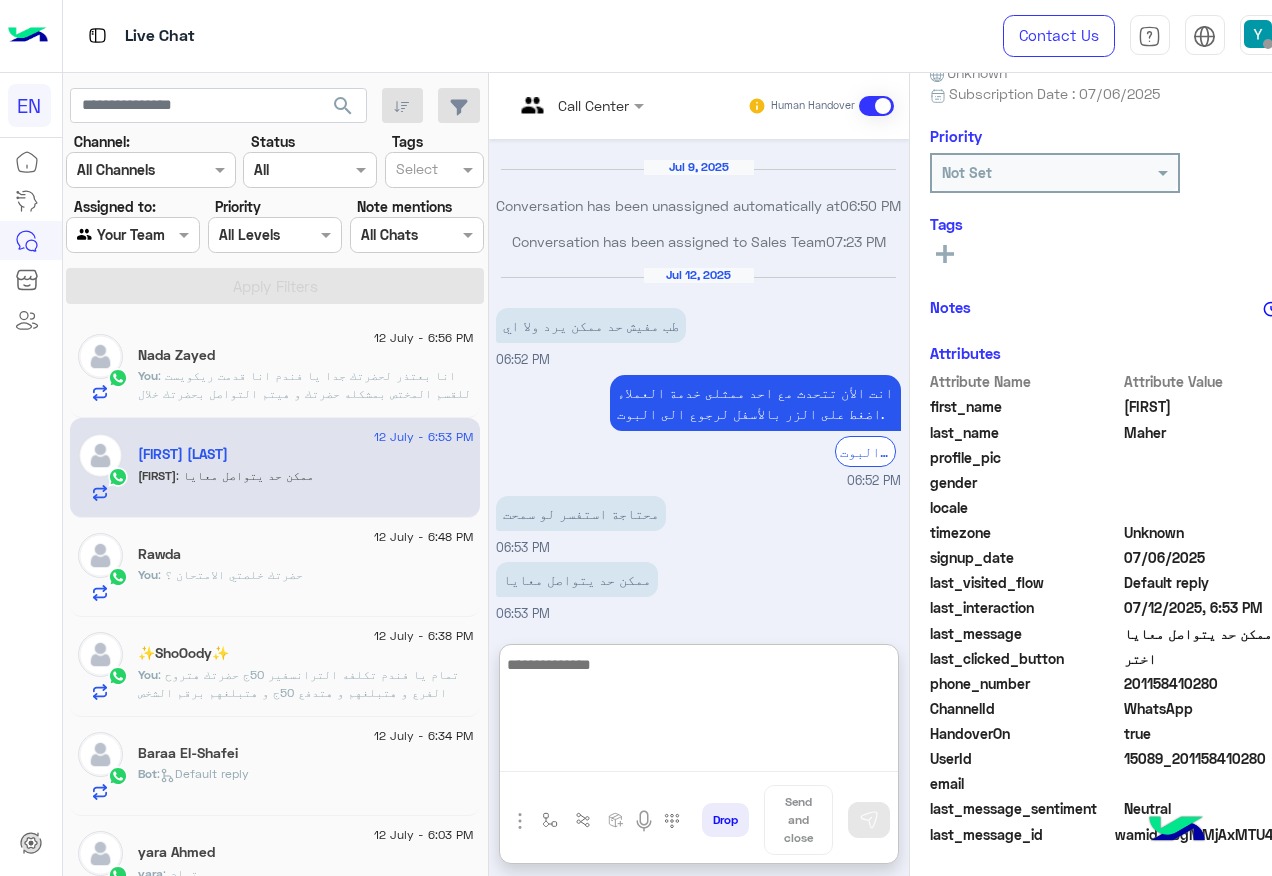 click at bounding box center [699, 712] 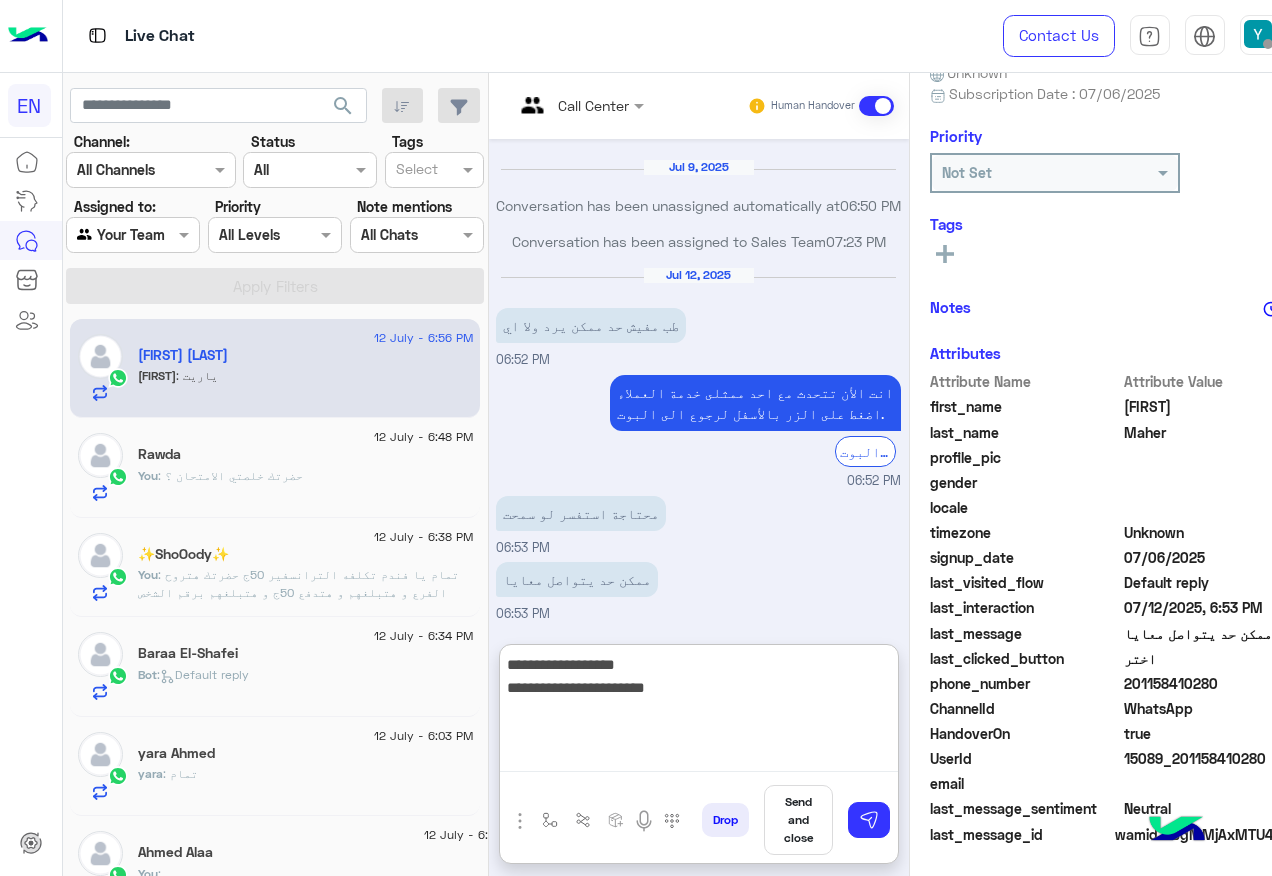 click on "**********" at bounding box center (699, 712) 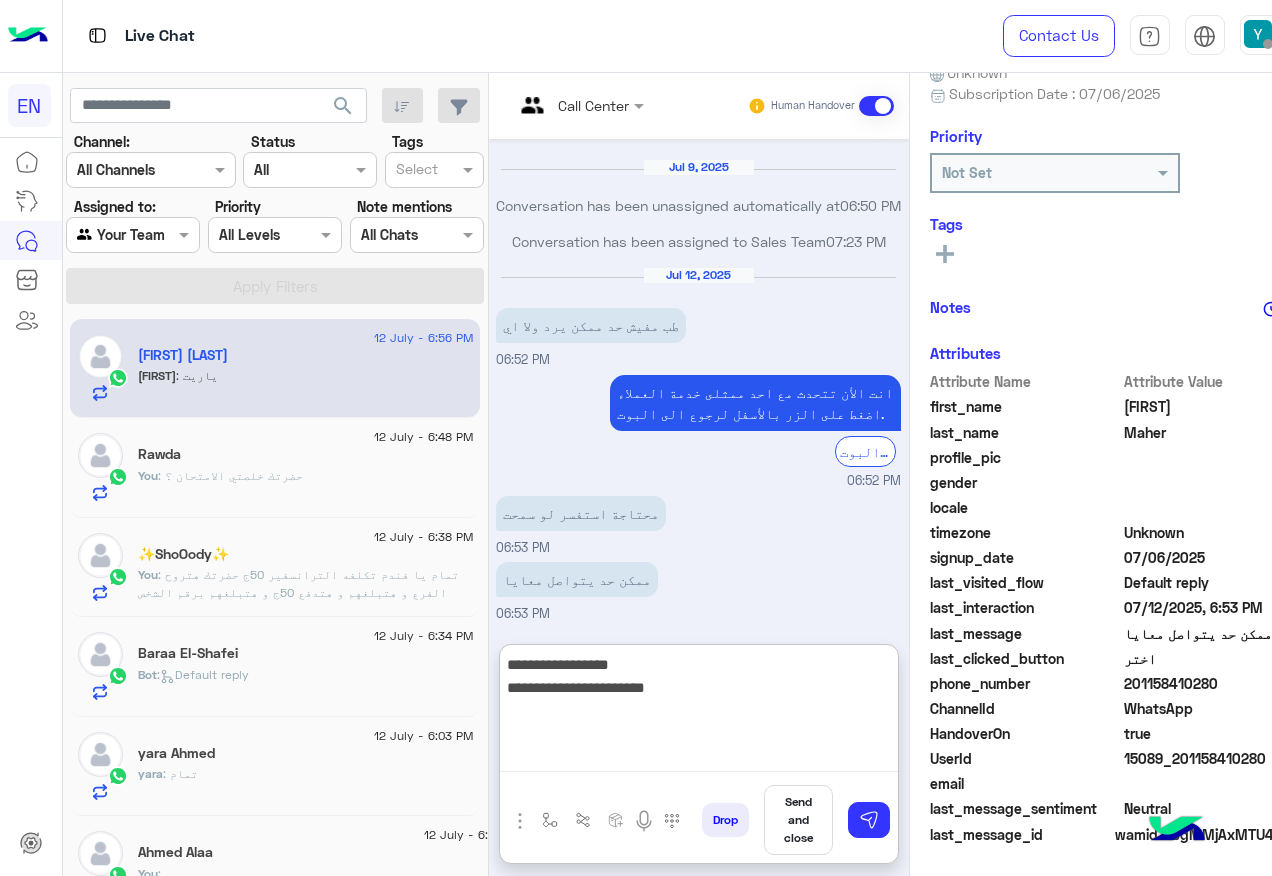 type on "**********" 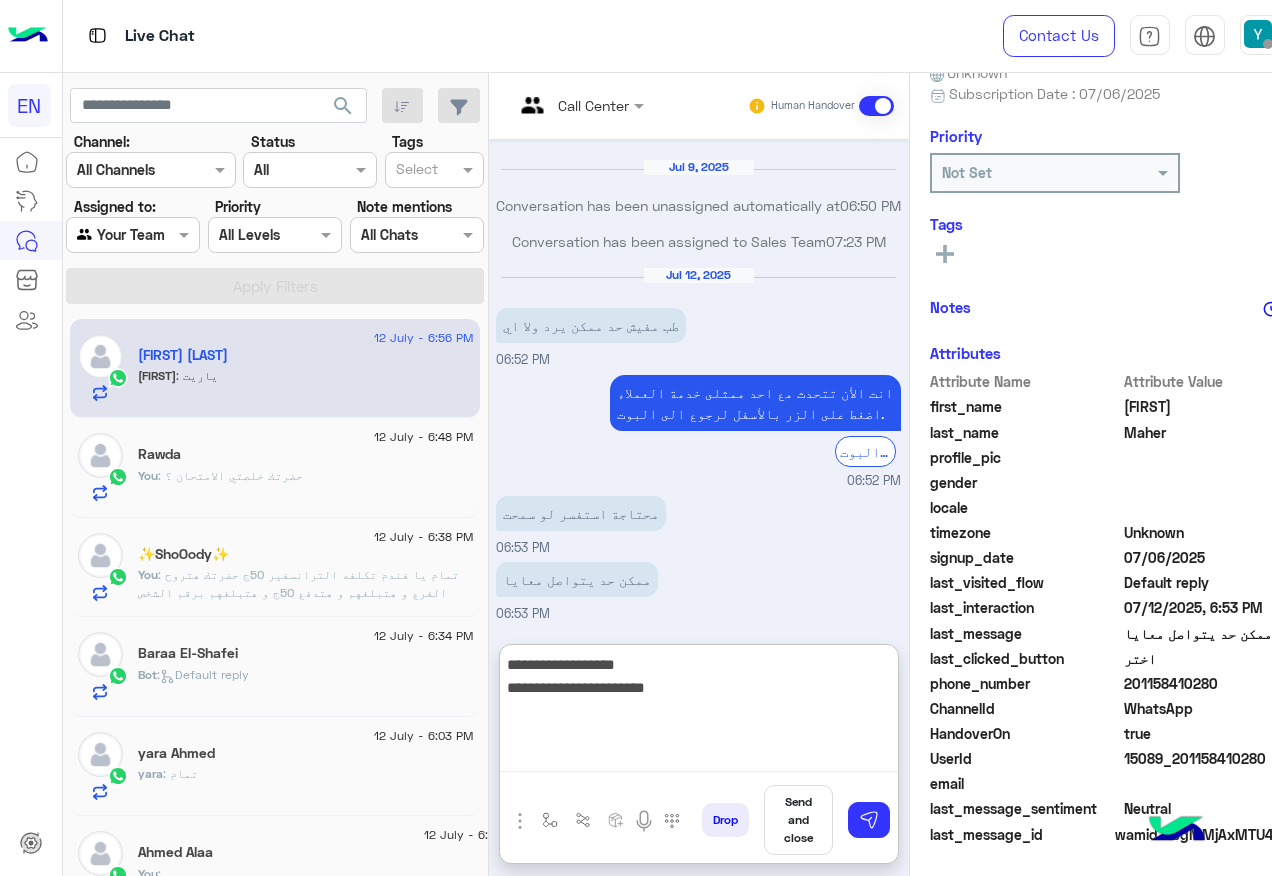 type 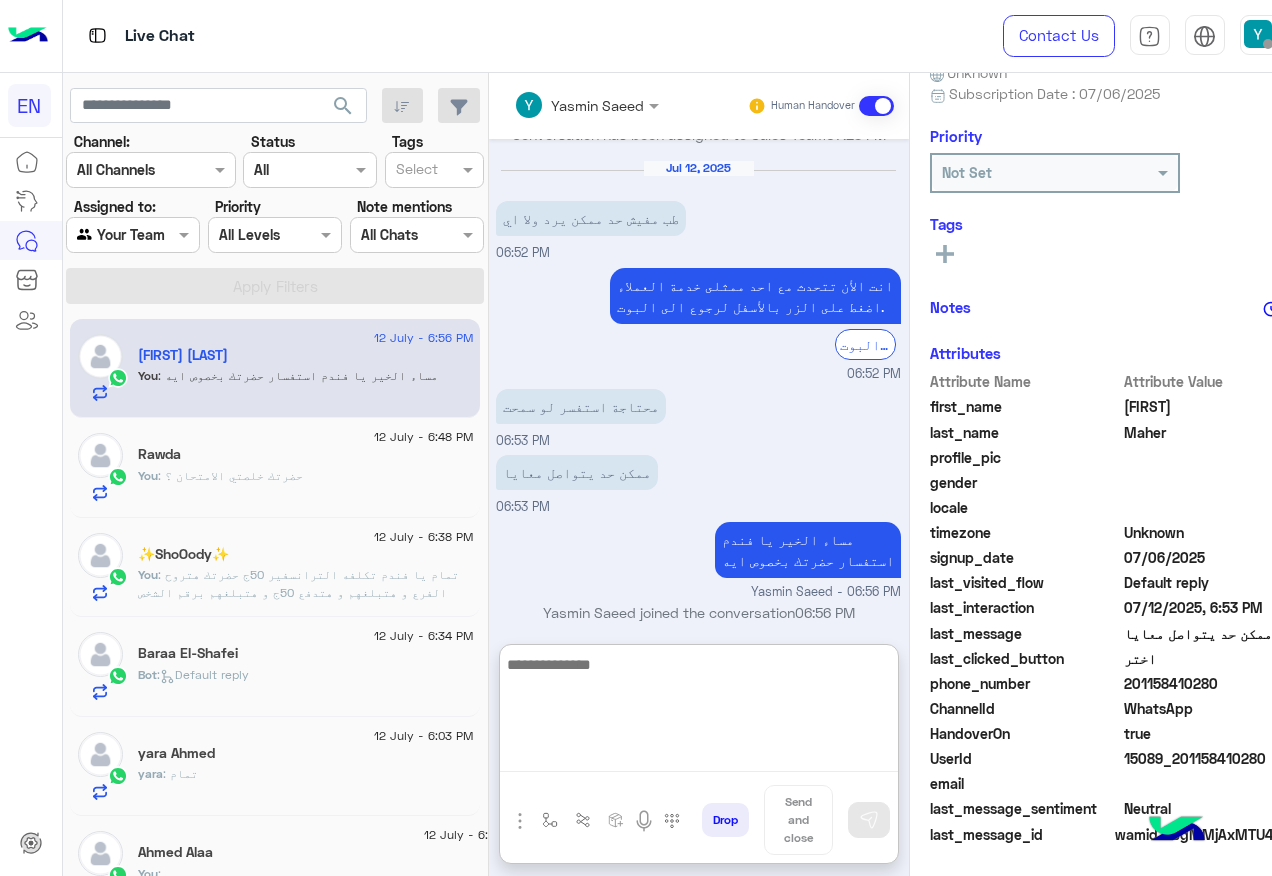 scroll, scrollTop: 1144, scrollLeft: 0, axis: vertical 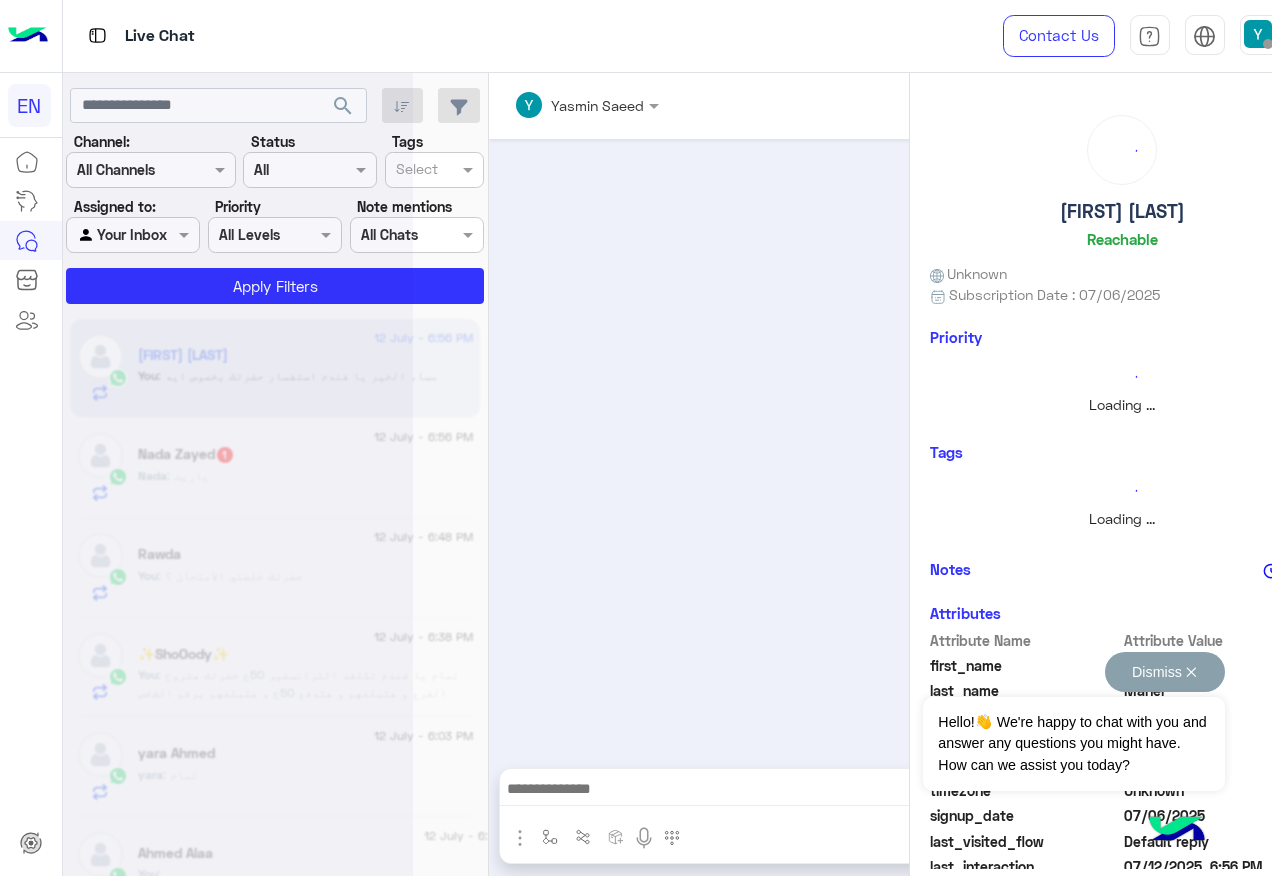click on "Dismiss ✕" at bounding box center (1165, 672) 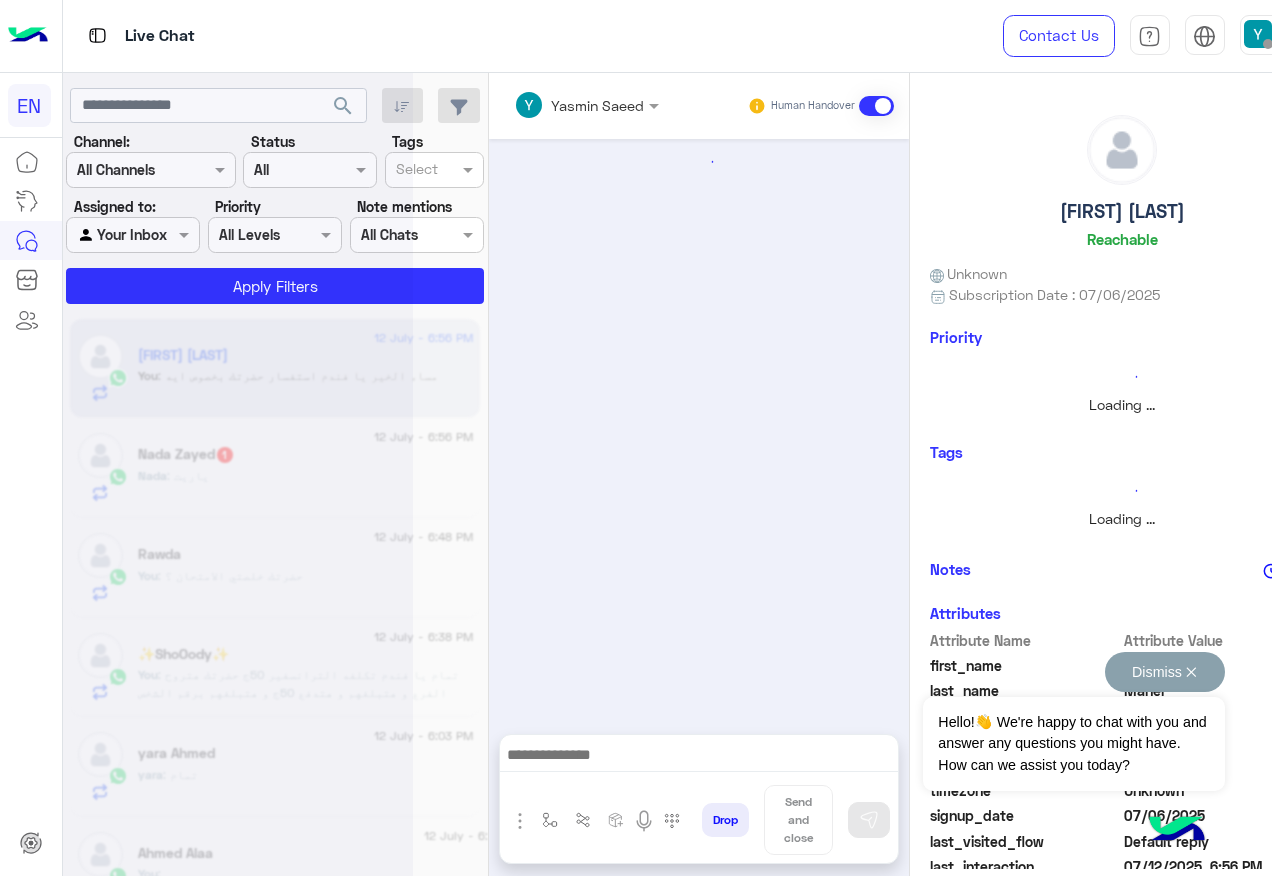 scroll, scrollTop: 929, scrollLeft: 0, axis: vertical 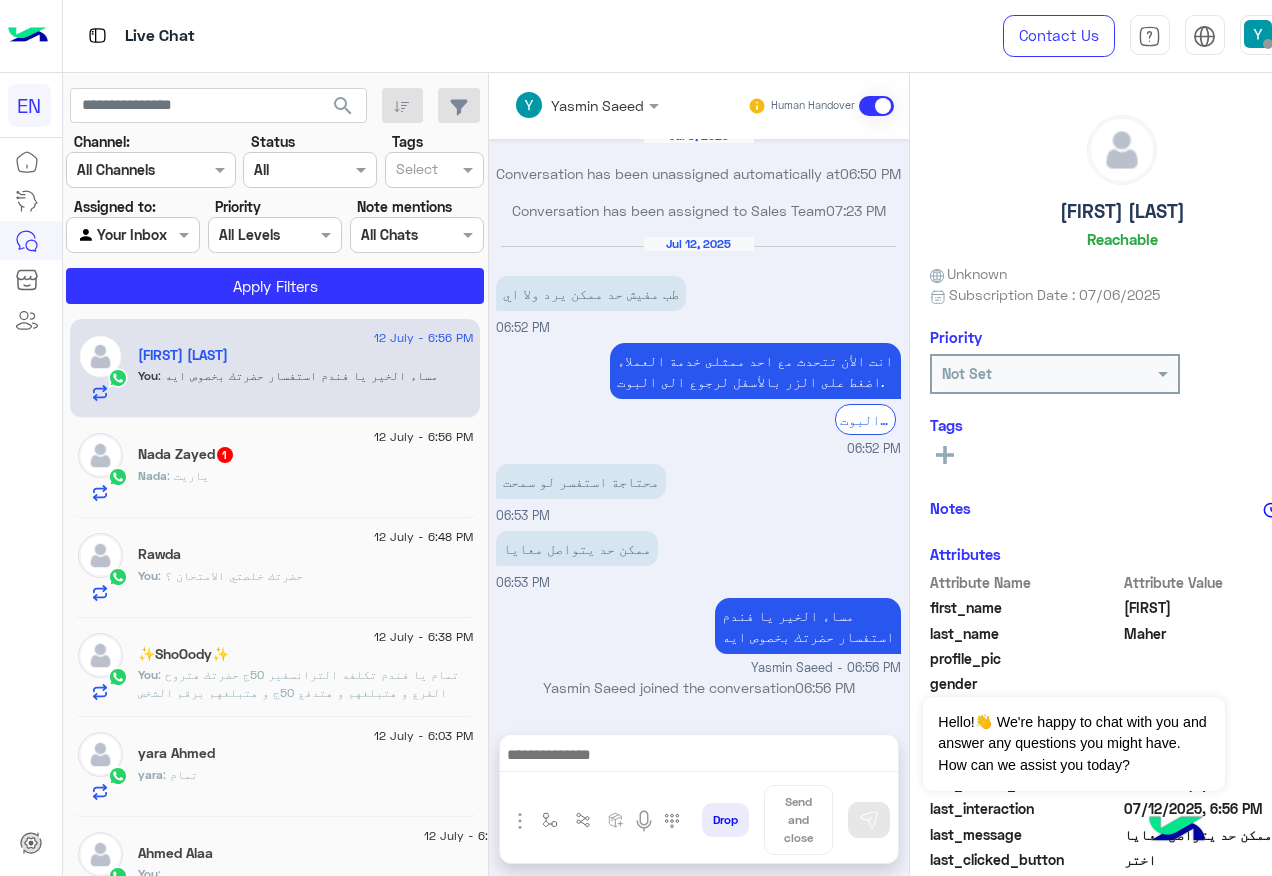 click on "[DAY] [MONTH] - 6:56 PM  [FIRST] [LAST]  [FIRST] : ياريت" 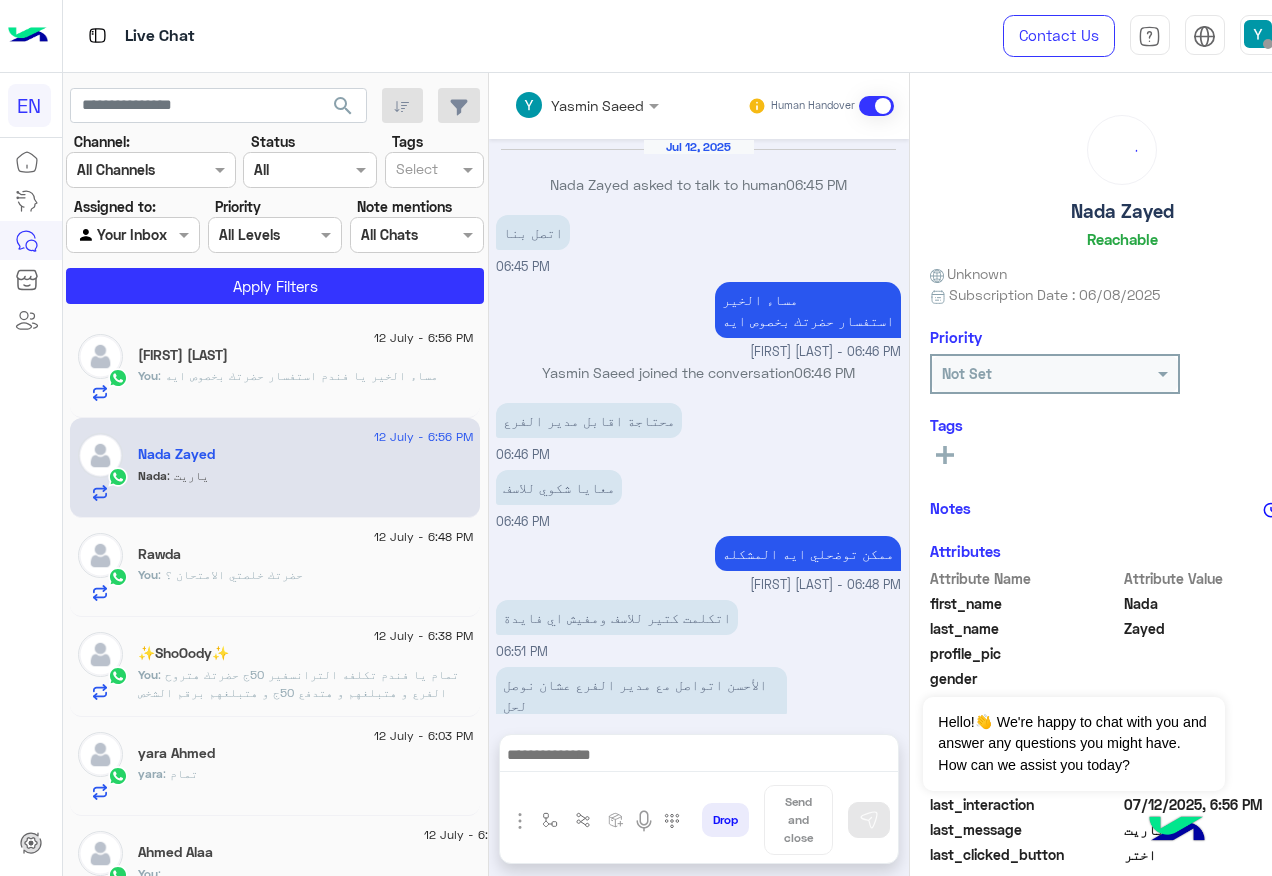 scroll, scrollTop: 890, scrollLeft: 0, axis: vertical 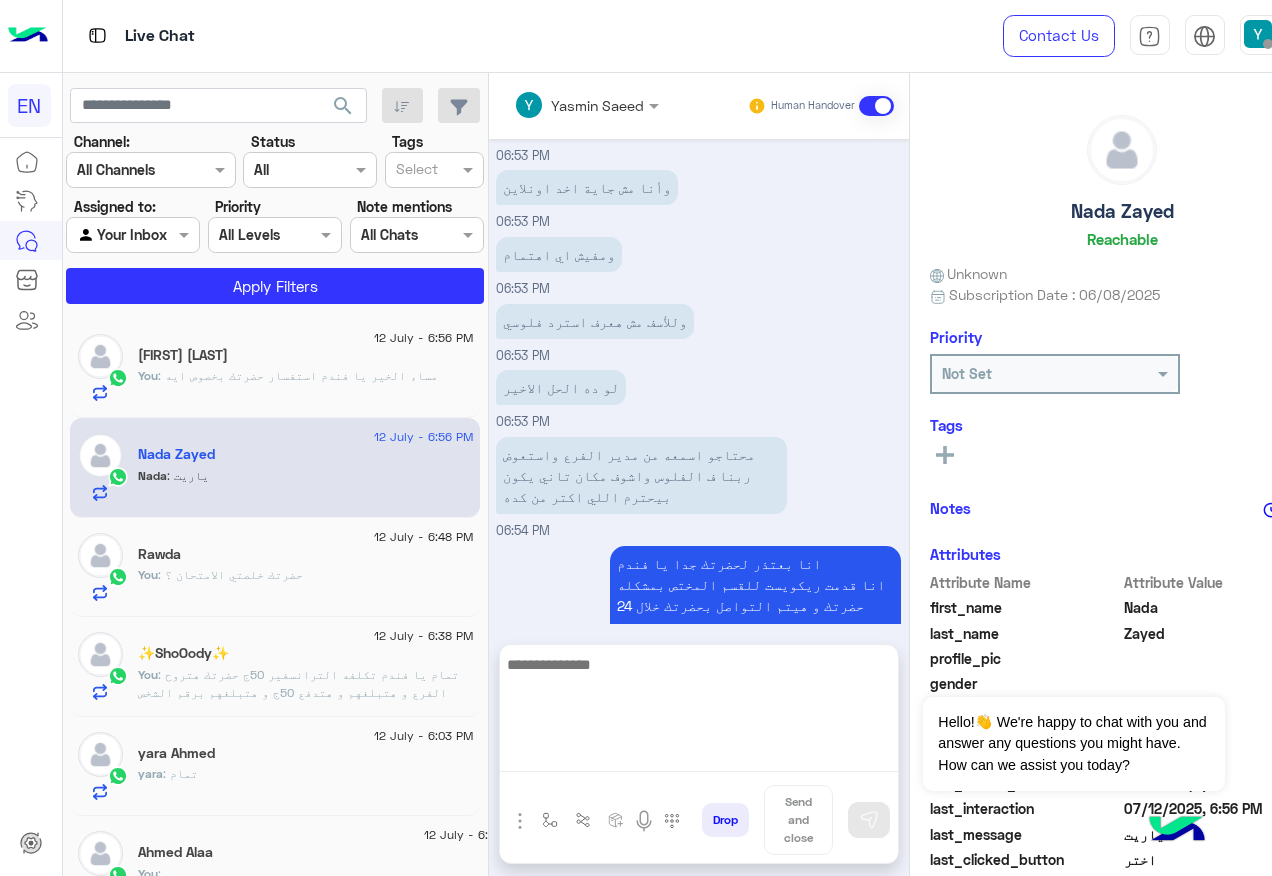 click at bounding box center [699, 712] 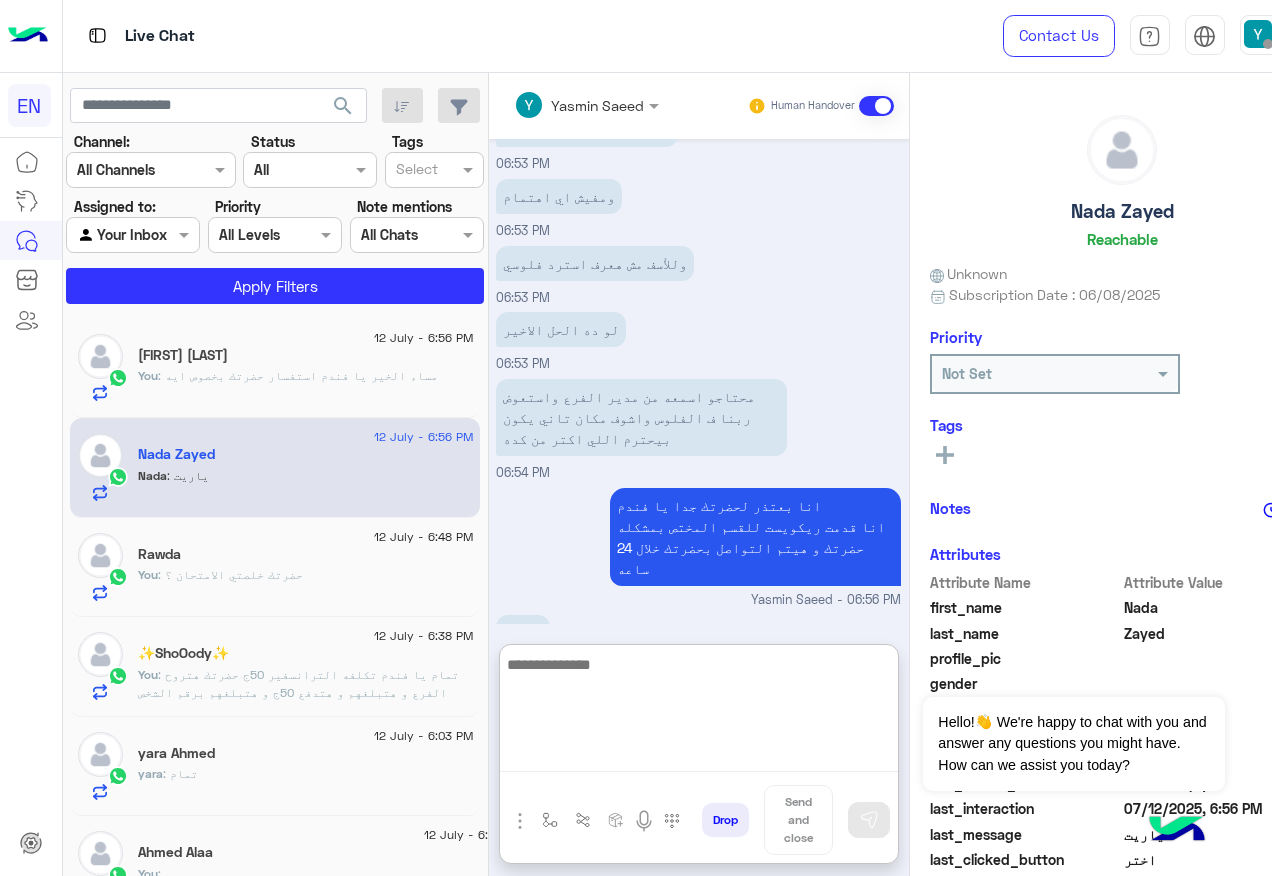 scroll, scrollTop: 979, scrollLeft: 0, axis: vertical 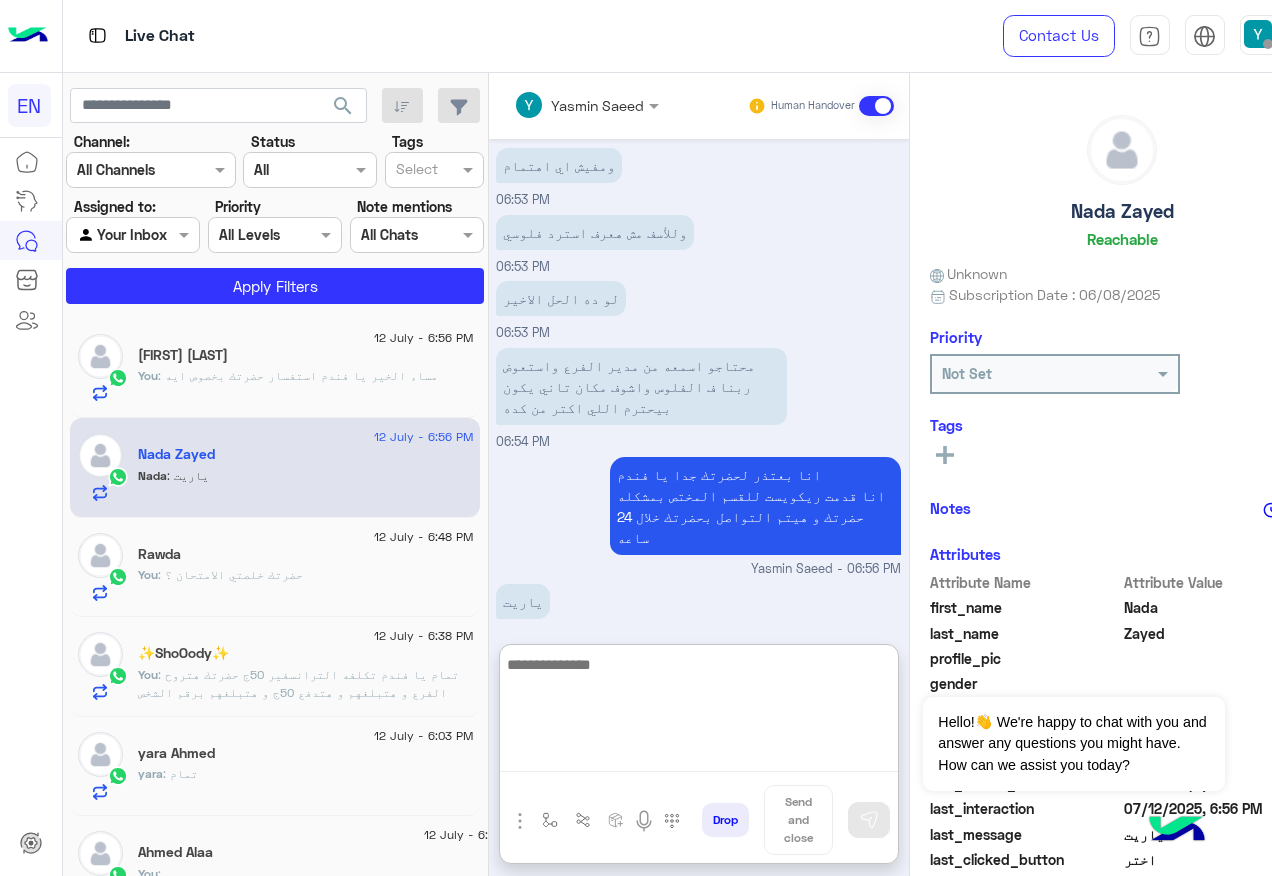 click at bounding box center (699, 712) 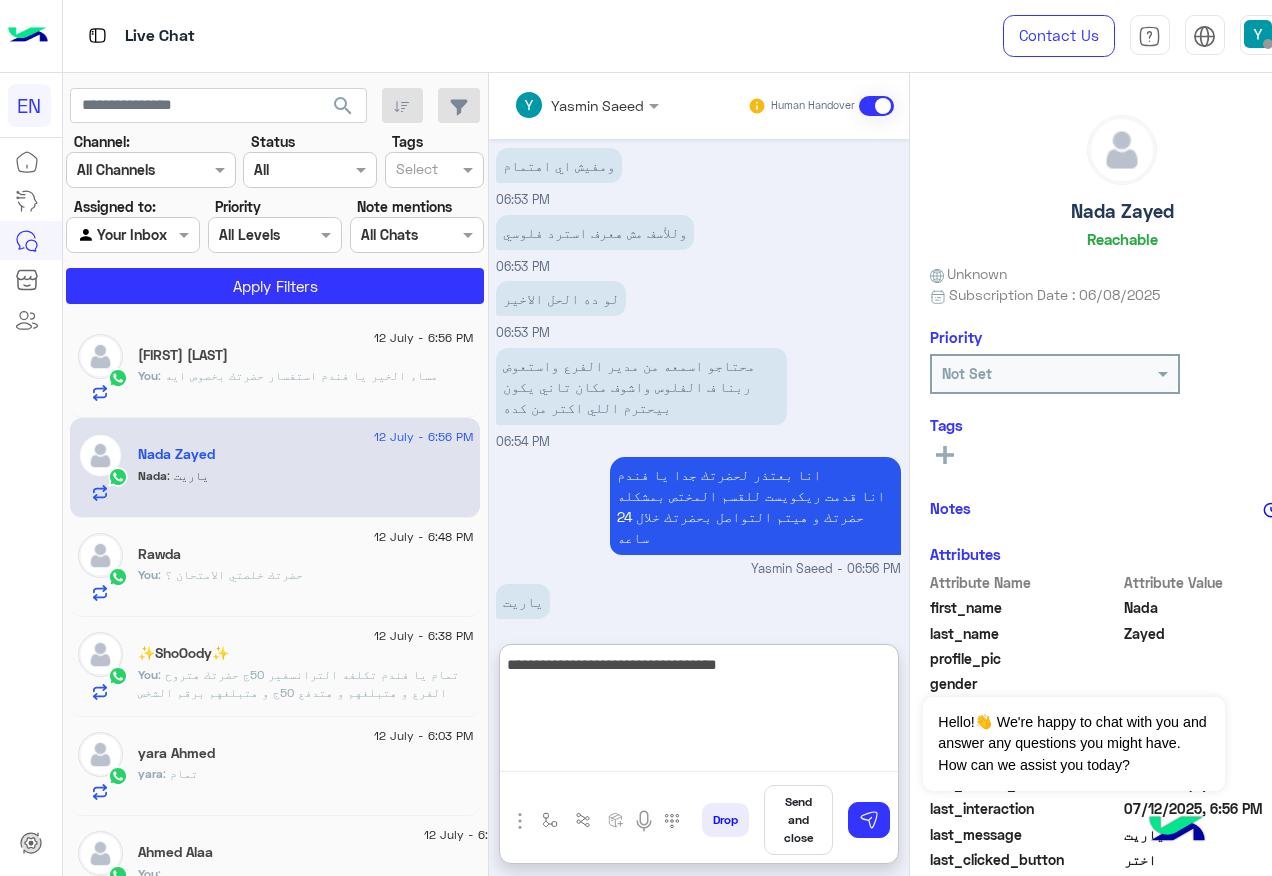 type on "**********" 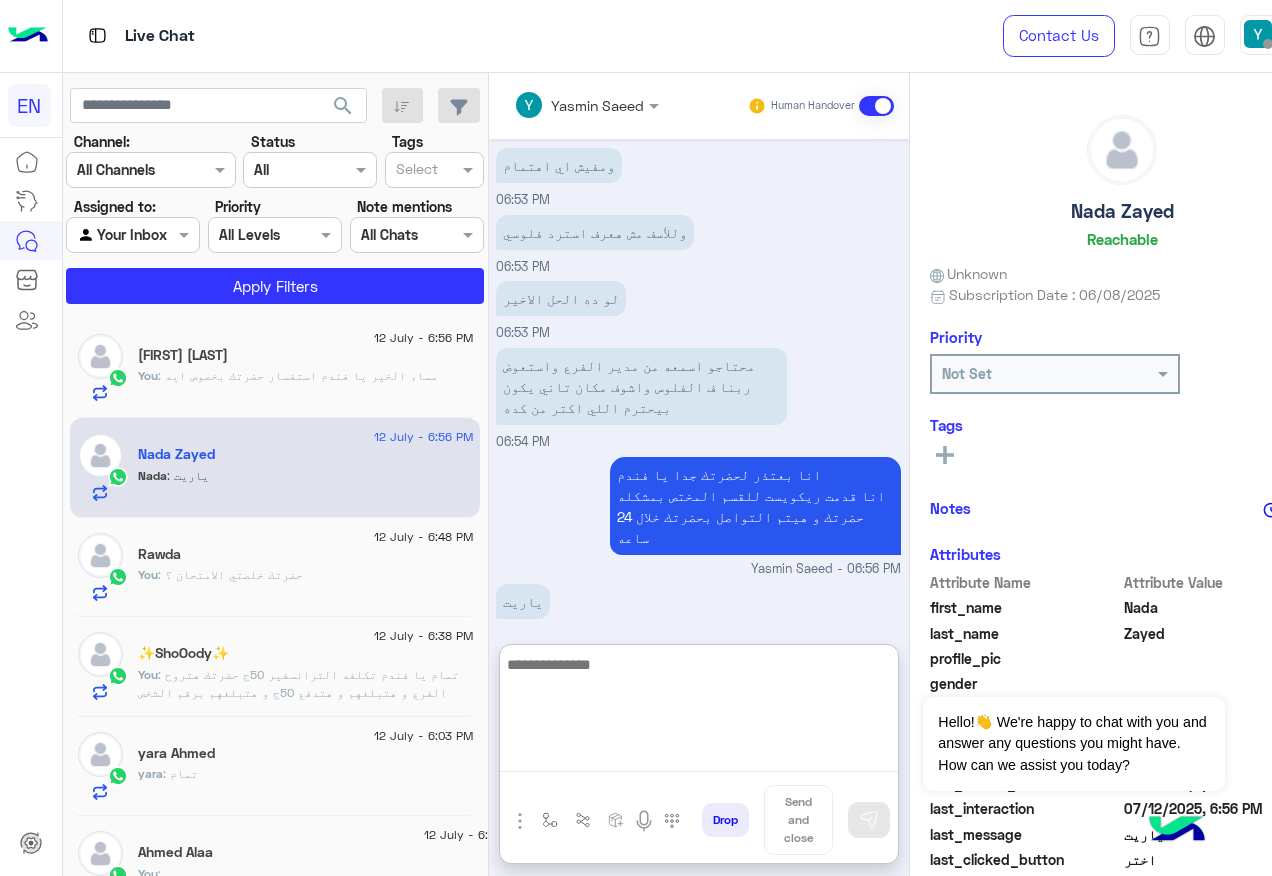 scroll, scrollTop: 1044, scrollLeft: 0, axis: vertical 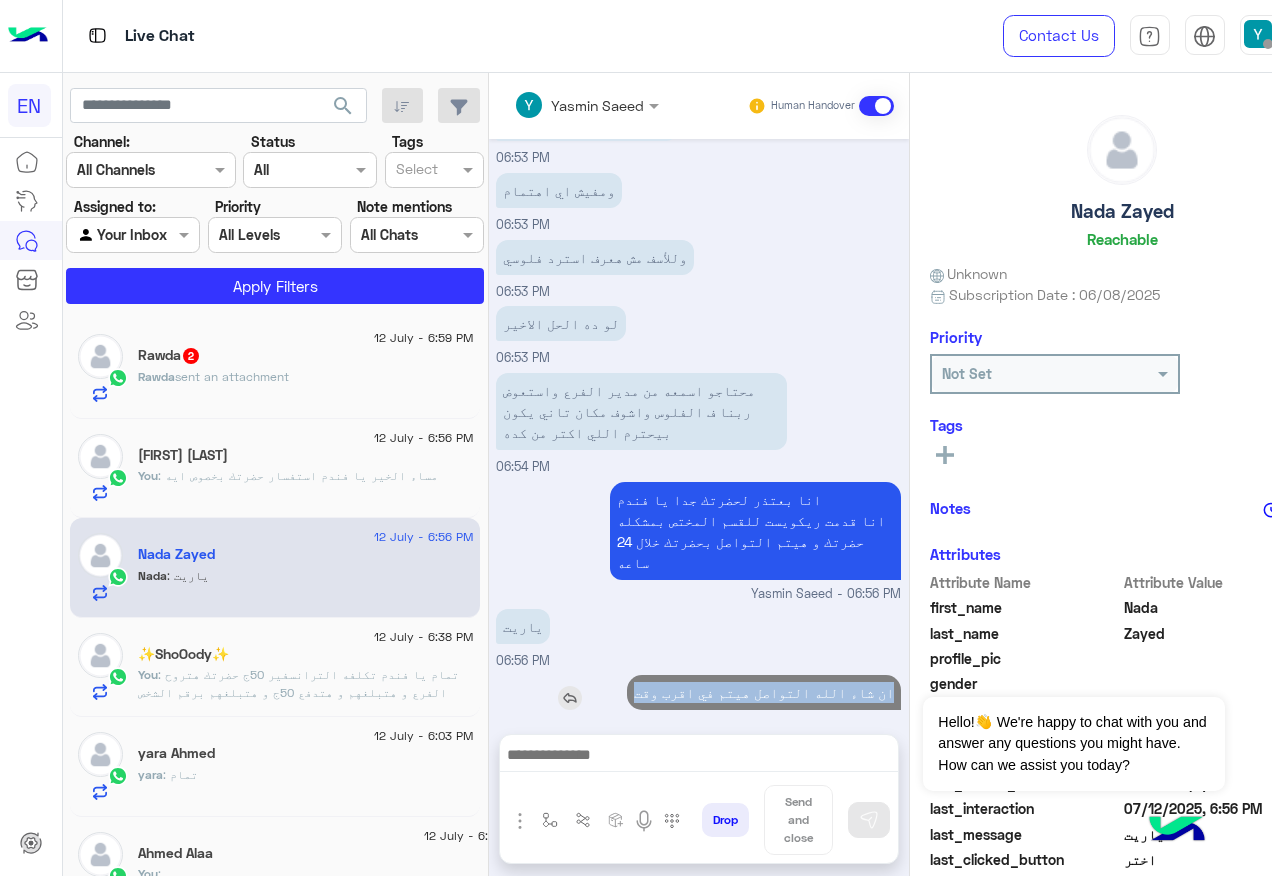 drag, startPoint x: 870, startPoint y: 577, endPoint x: 656, endPoint y: 656, distance: 228.1162 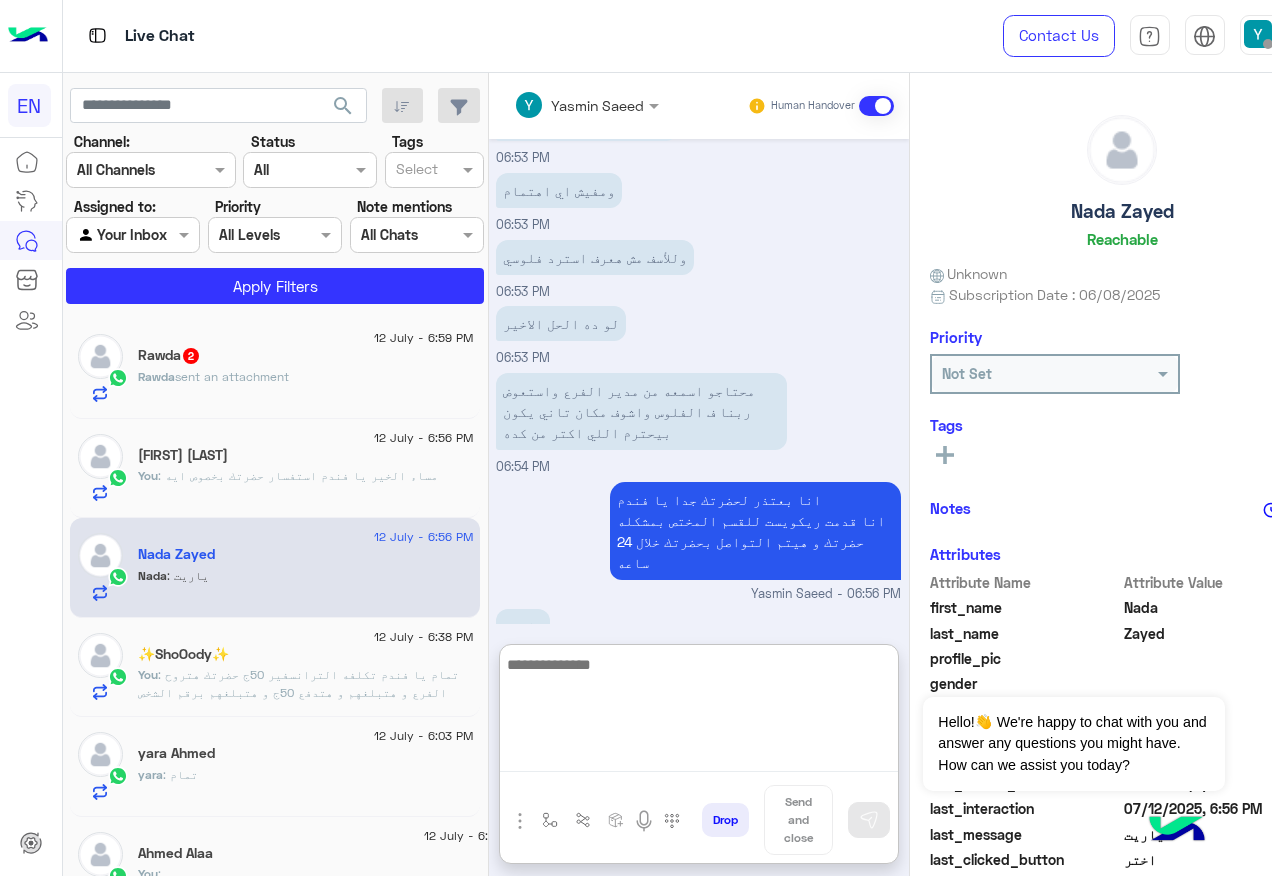 click at bounding box center [699, 712] 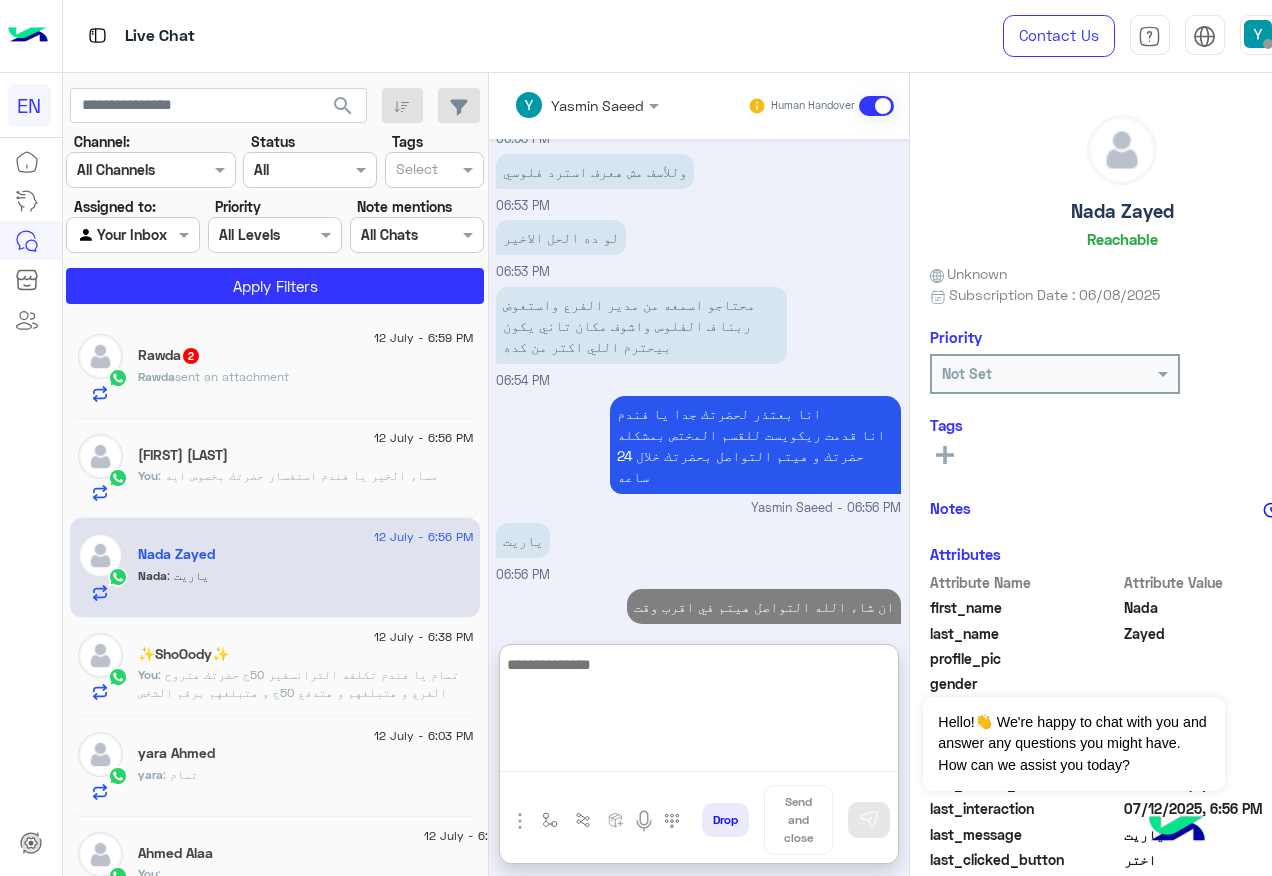 scroll, scrollTop: 1044, scrollLeft: 0, axis: vertical 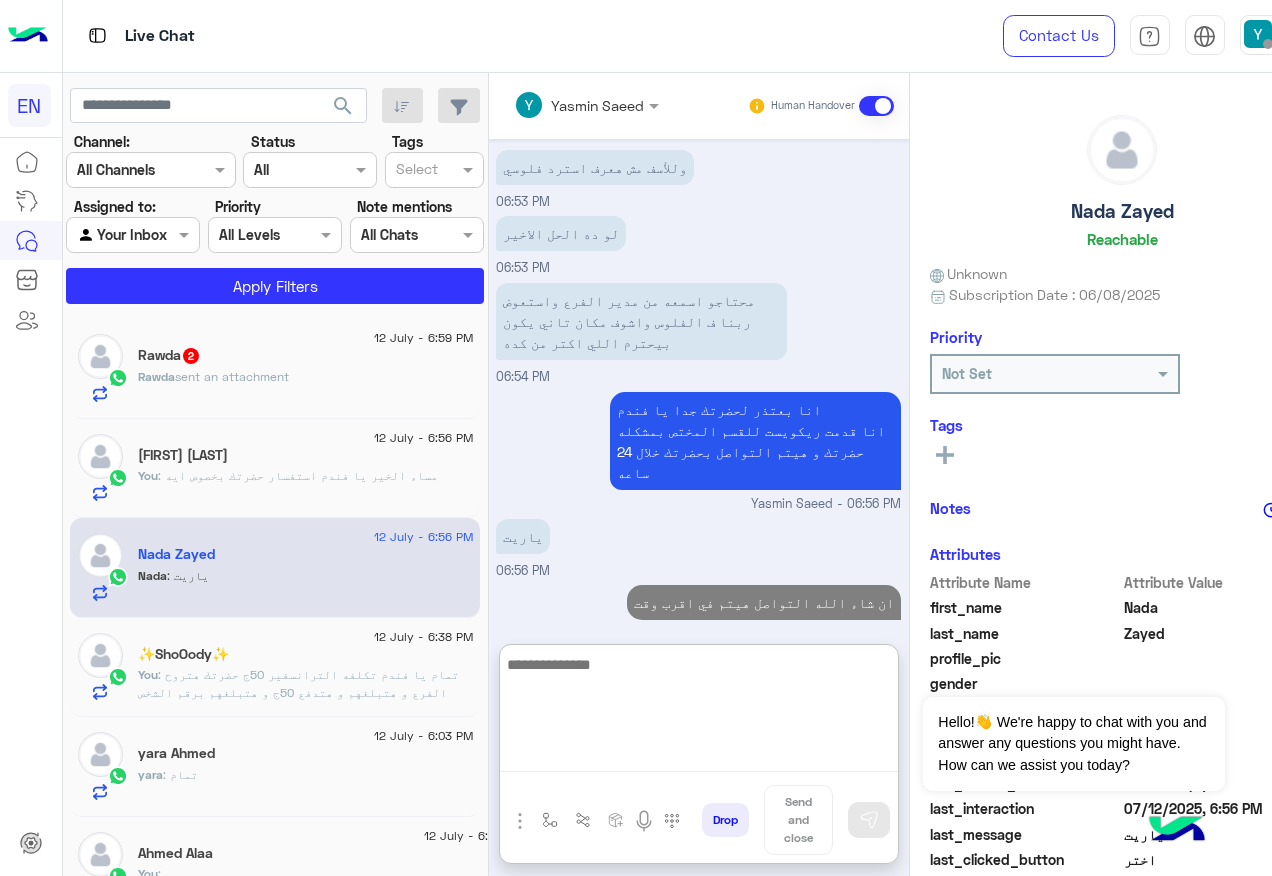 paste on "**********" 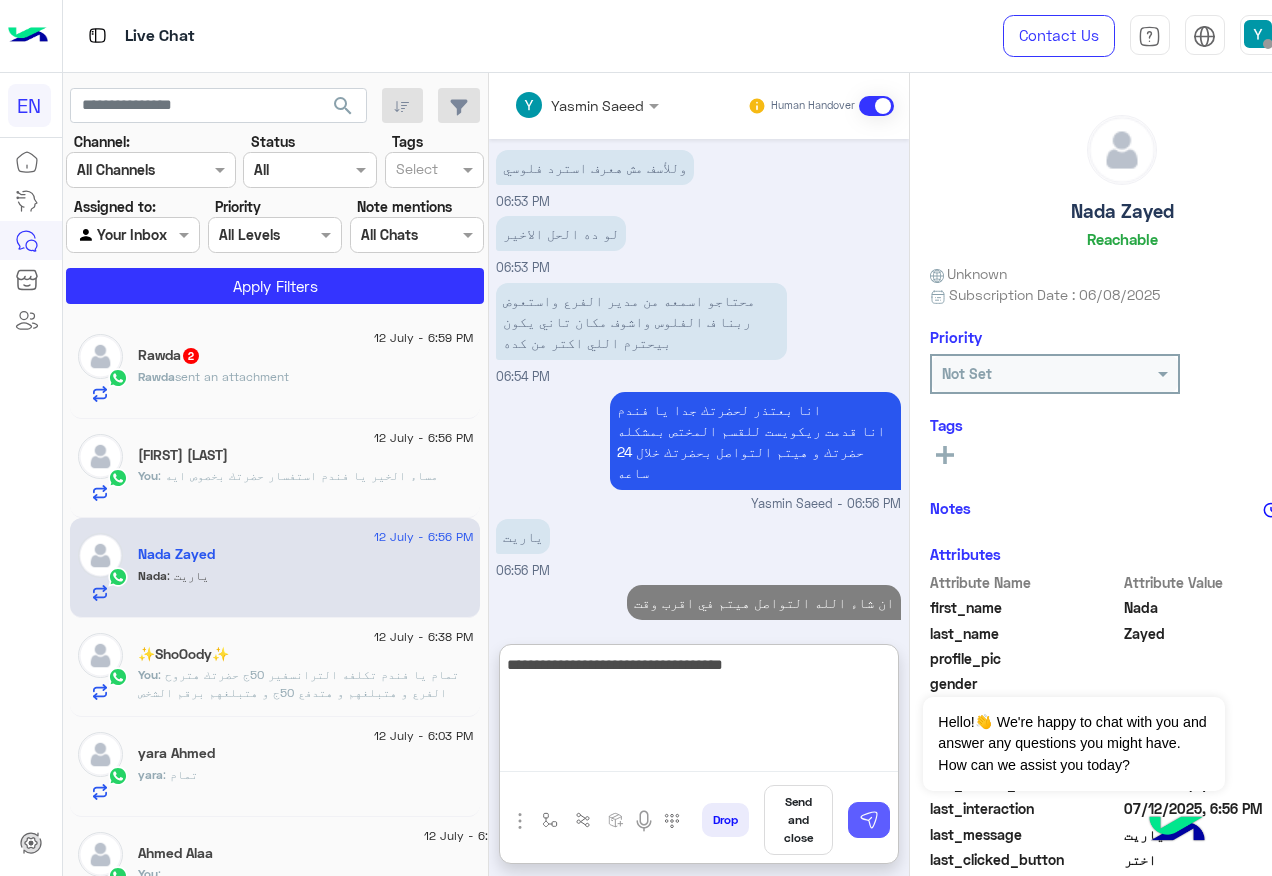 type on "**********" 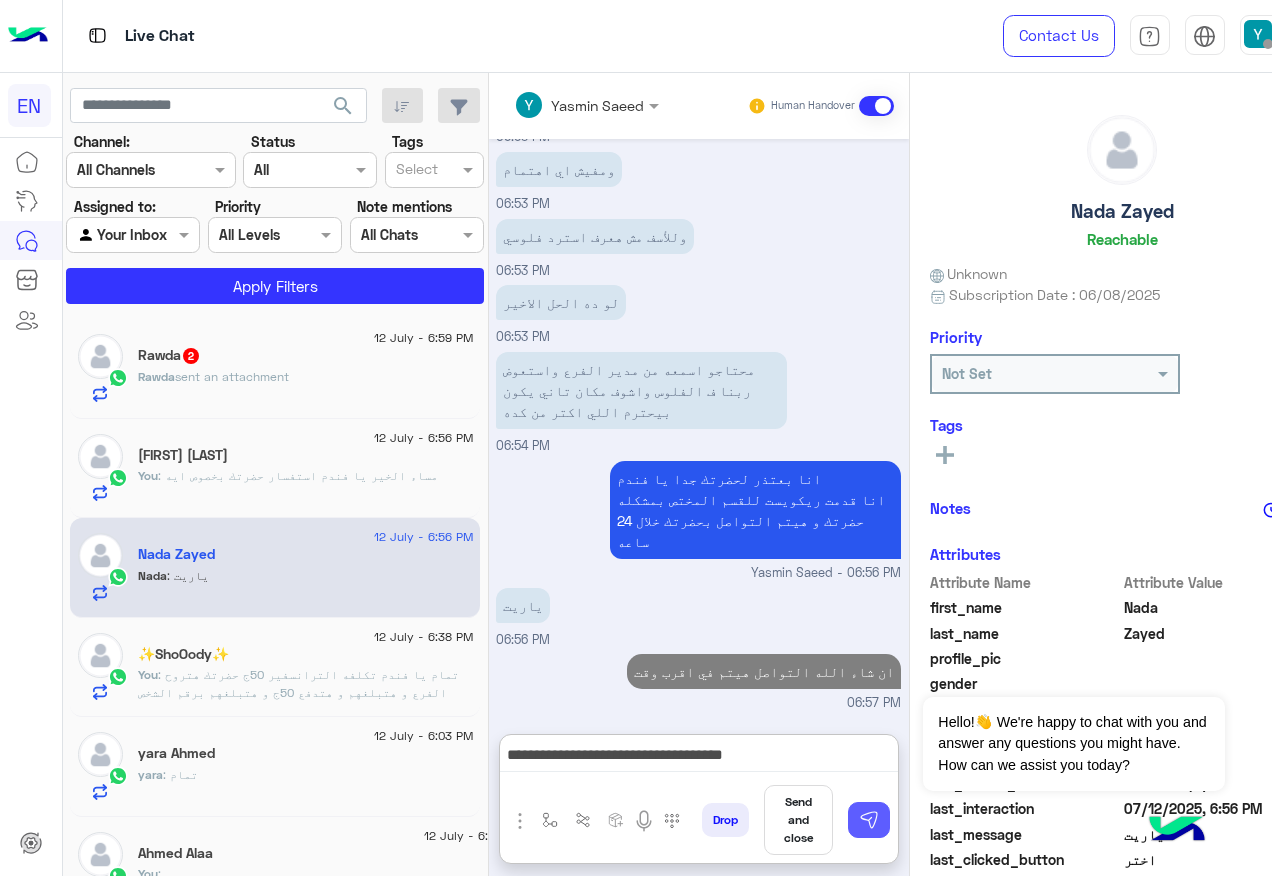 click at bounding box center [869, 820] 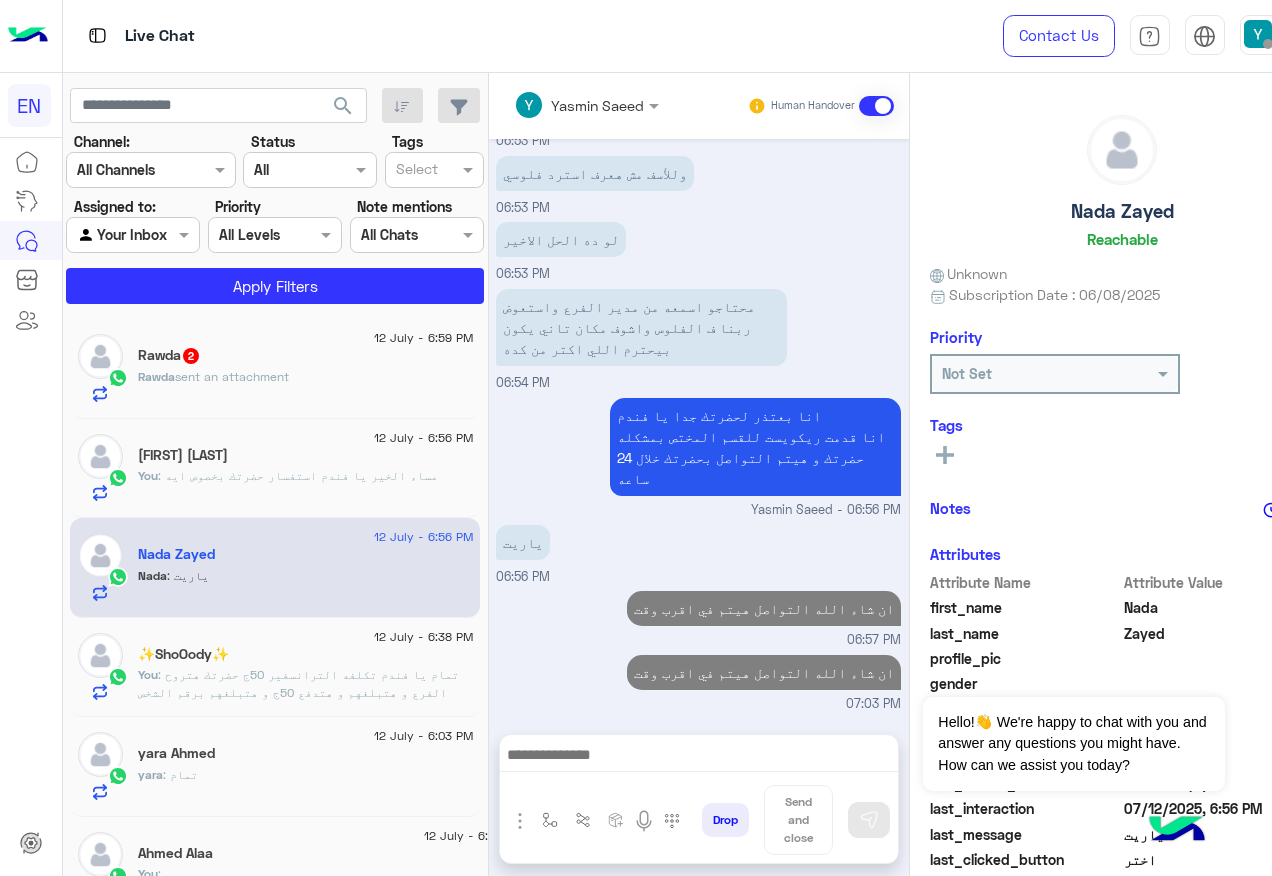 scroll, scrollTop: 1017, scrollLeft: 0, axis: vertical 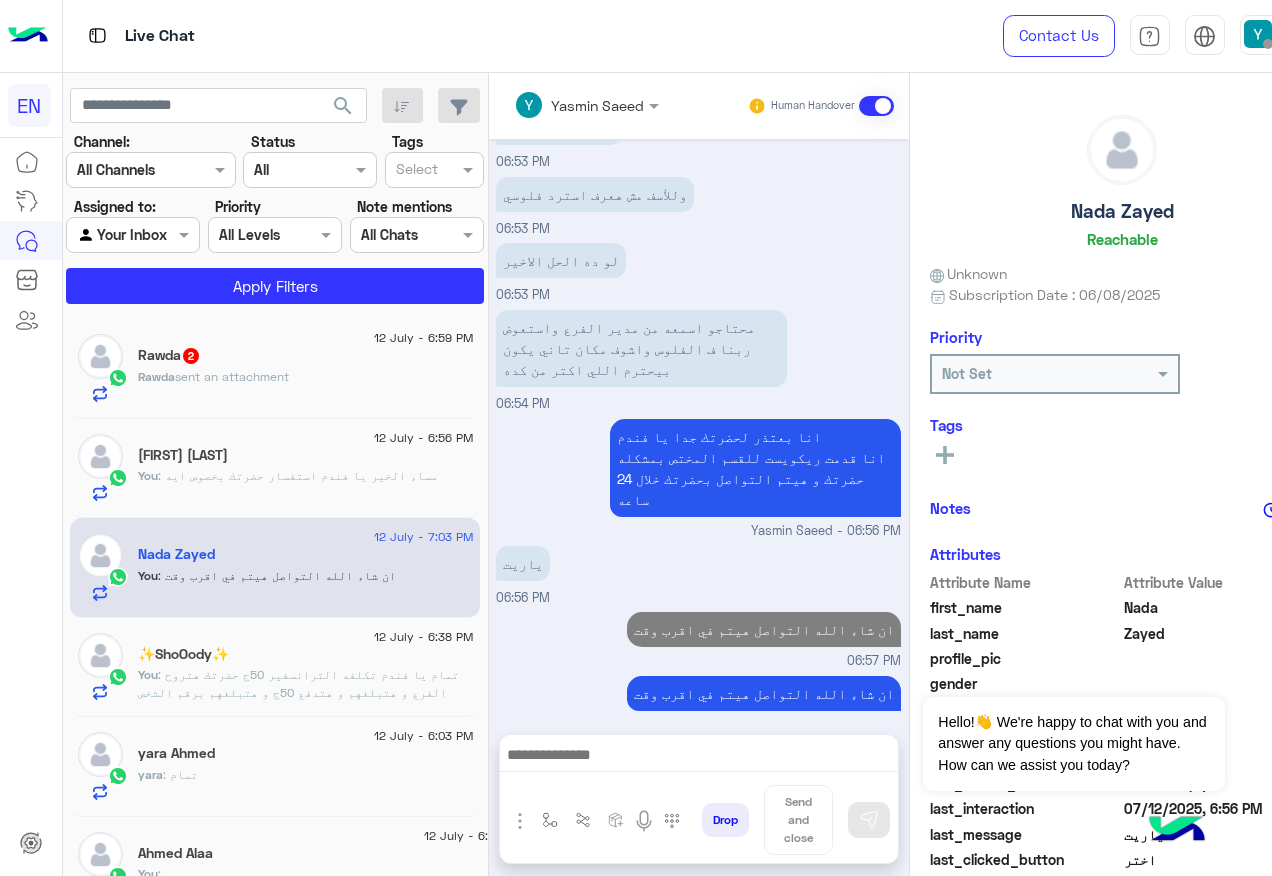 click on "Channel: Channel All Channels Status Channel All Tags Select Assigned to: Agent Filter Your Inbox Priority All Levels All Levels Note mentions Select All Chats Apply Filters" 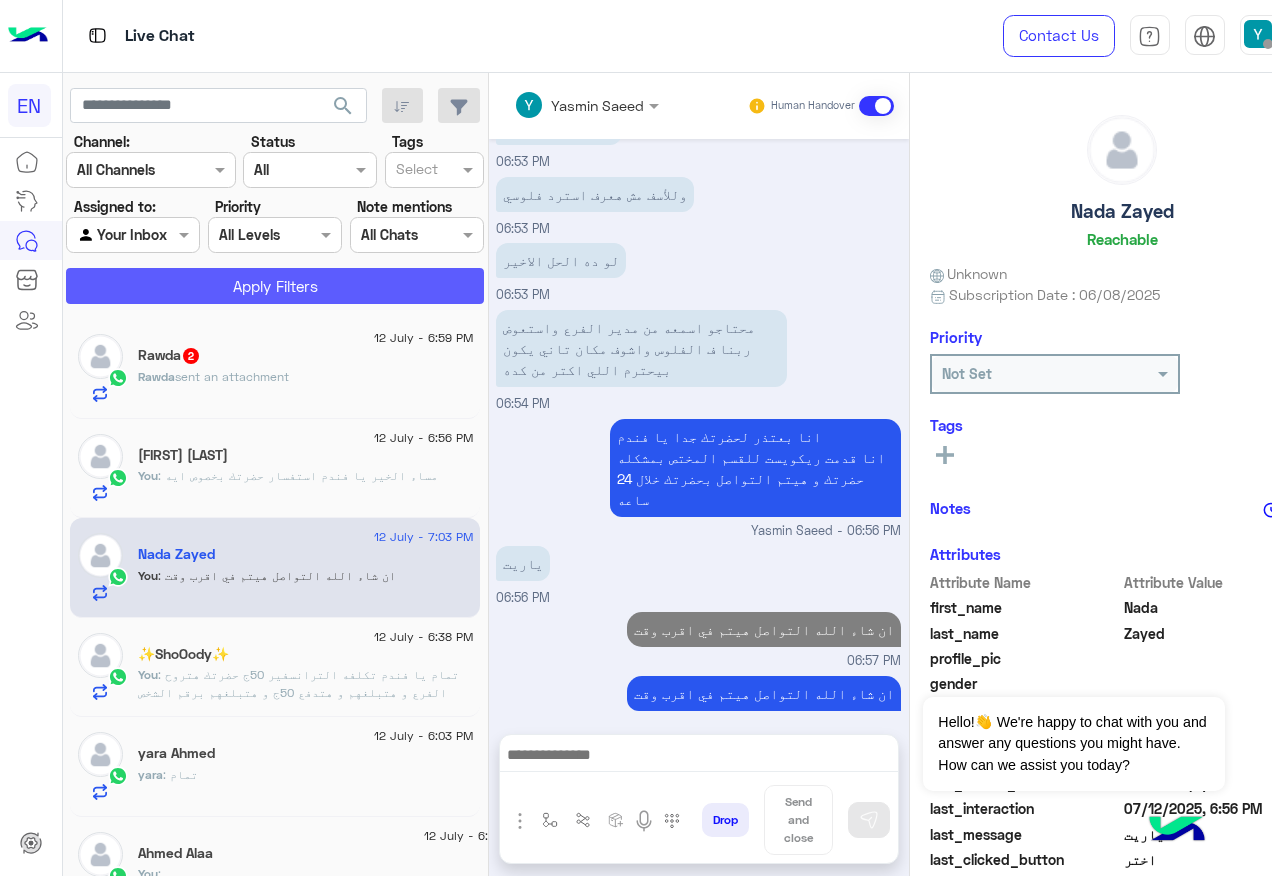 click on "Apply Filters" 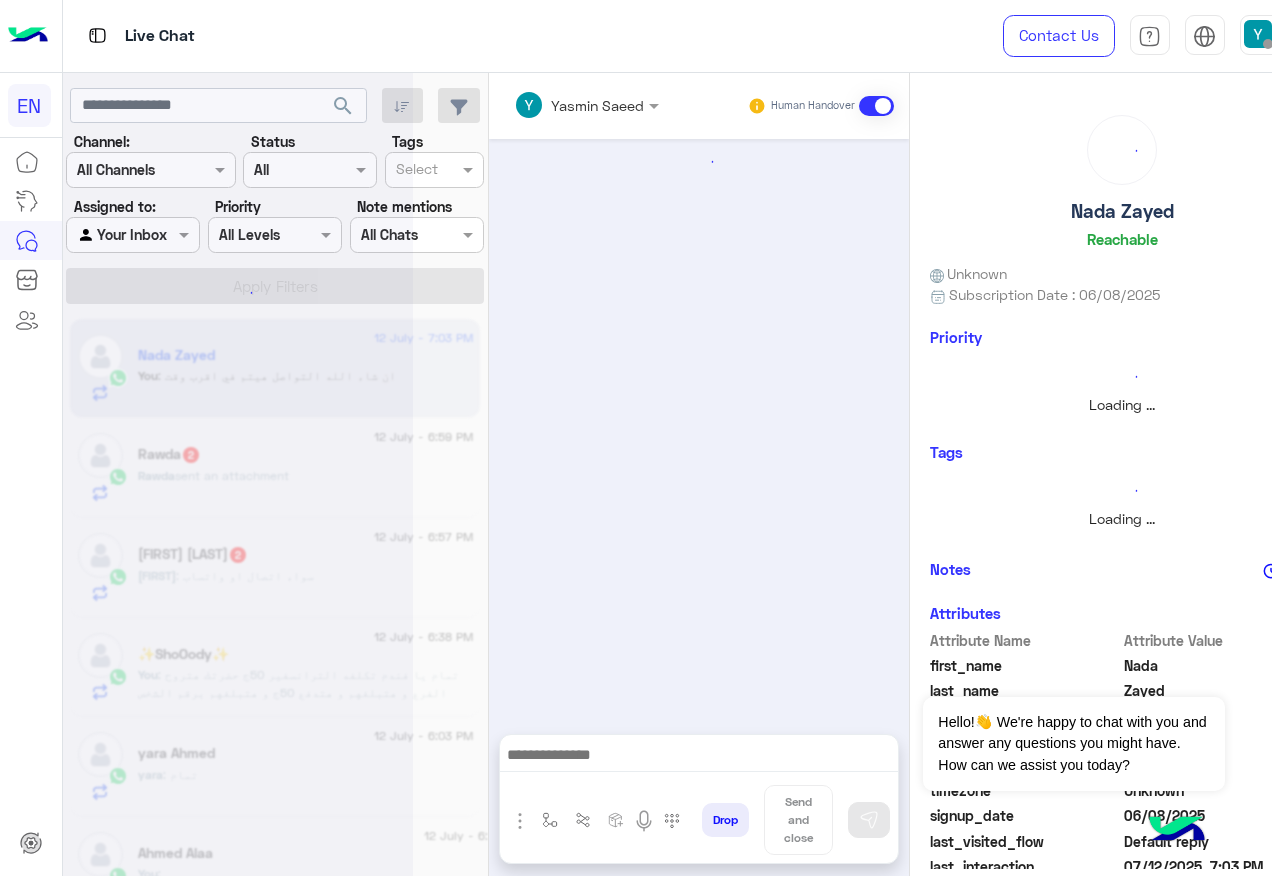 scroll, scrollTop: 917, scrollLeft: 0, axis: vertical 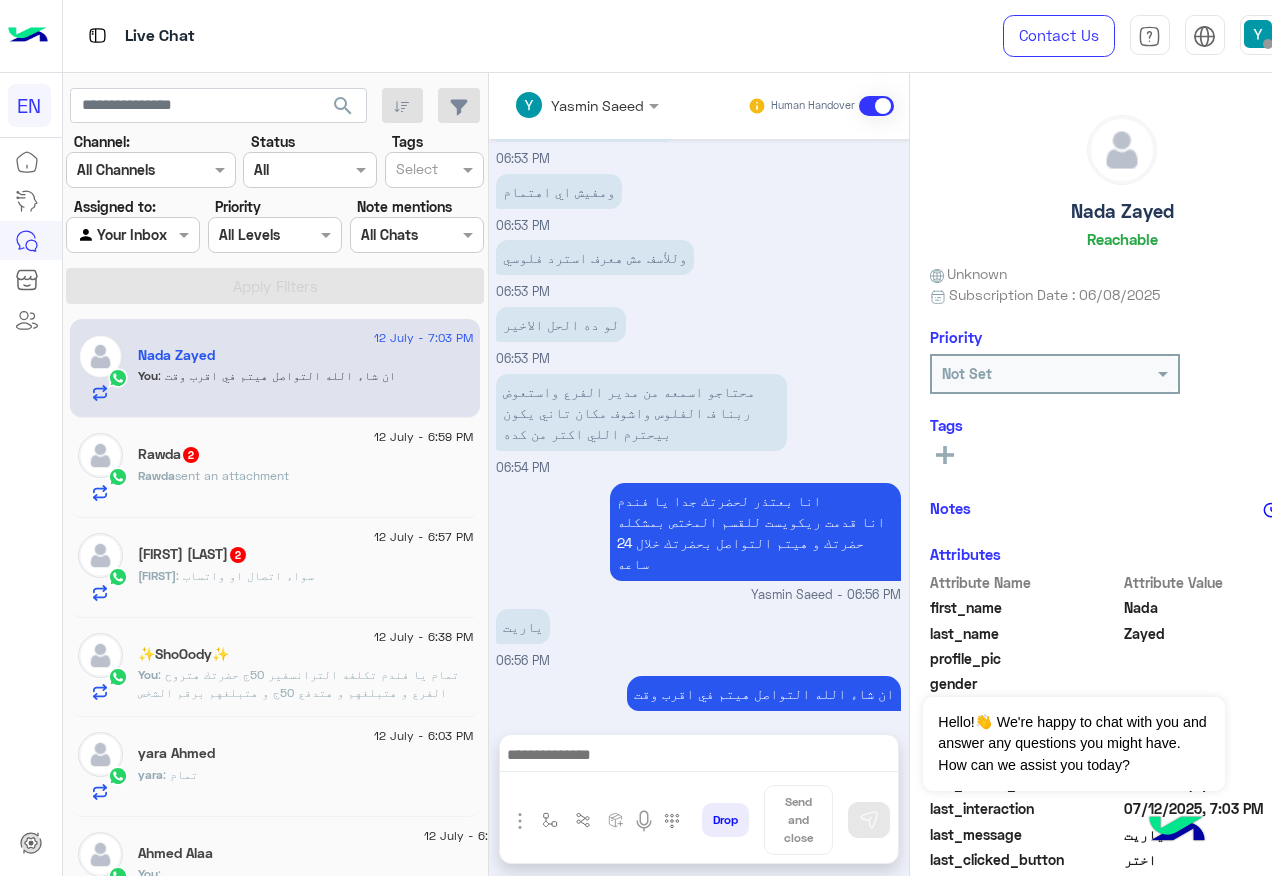click on "[FIRST] : سواء اتصال او واتساب" 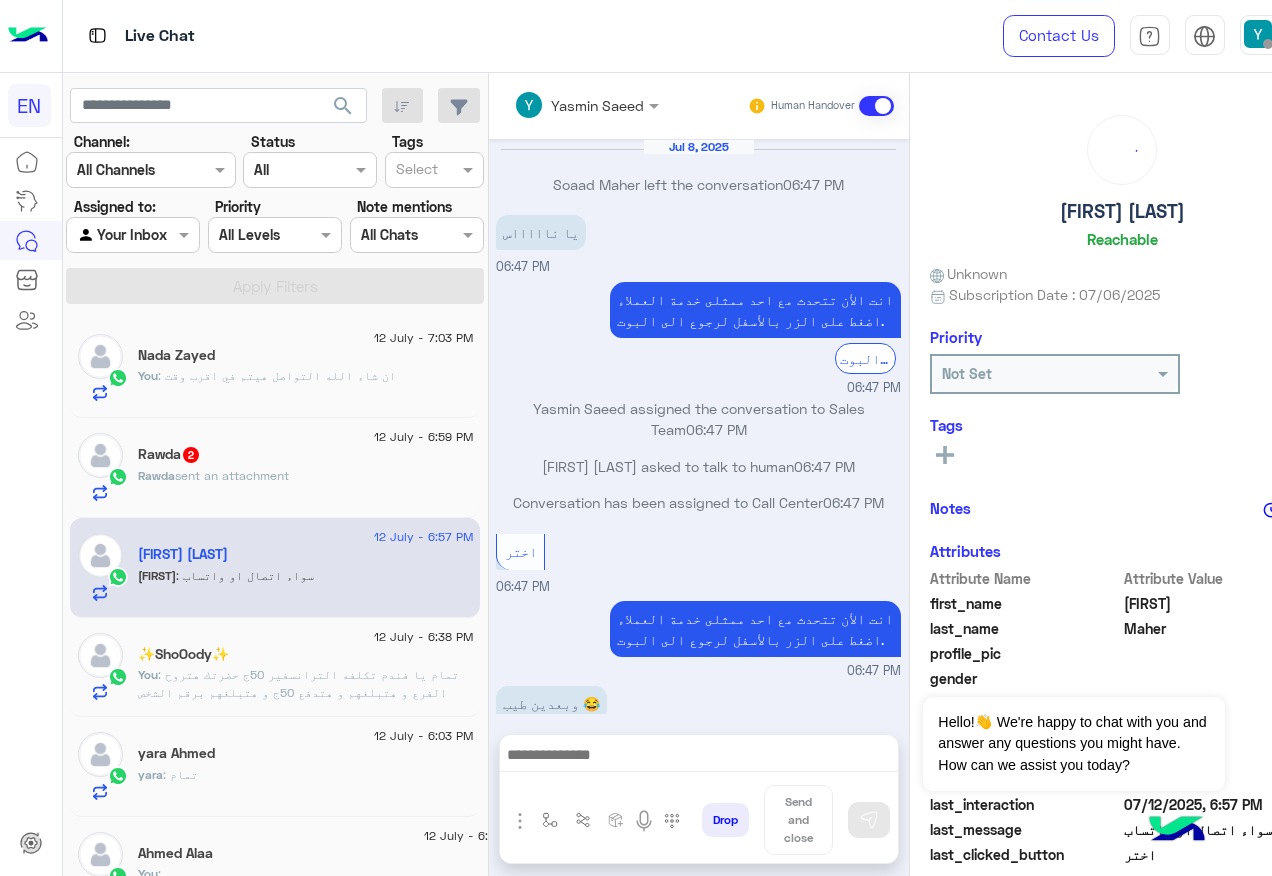 scroll, scrollTop: 874, scrollLeft: 0, axis: vertical 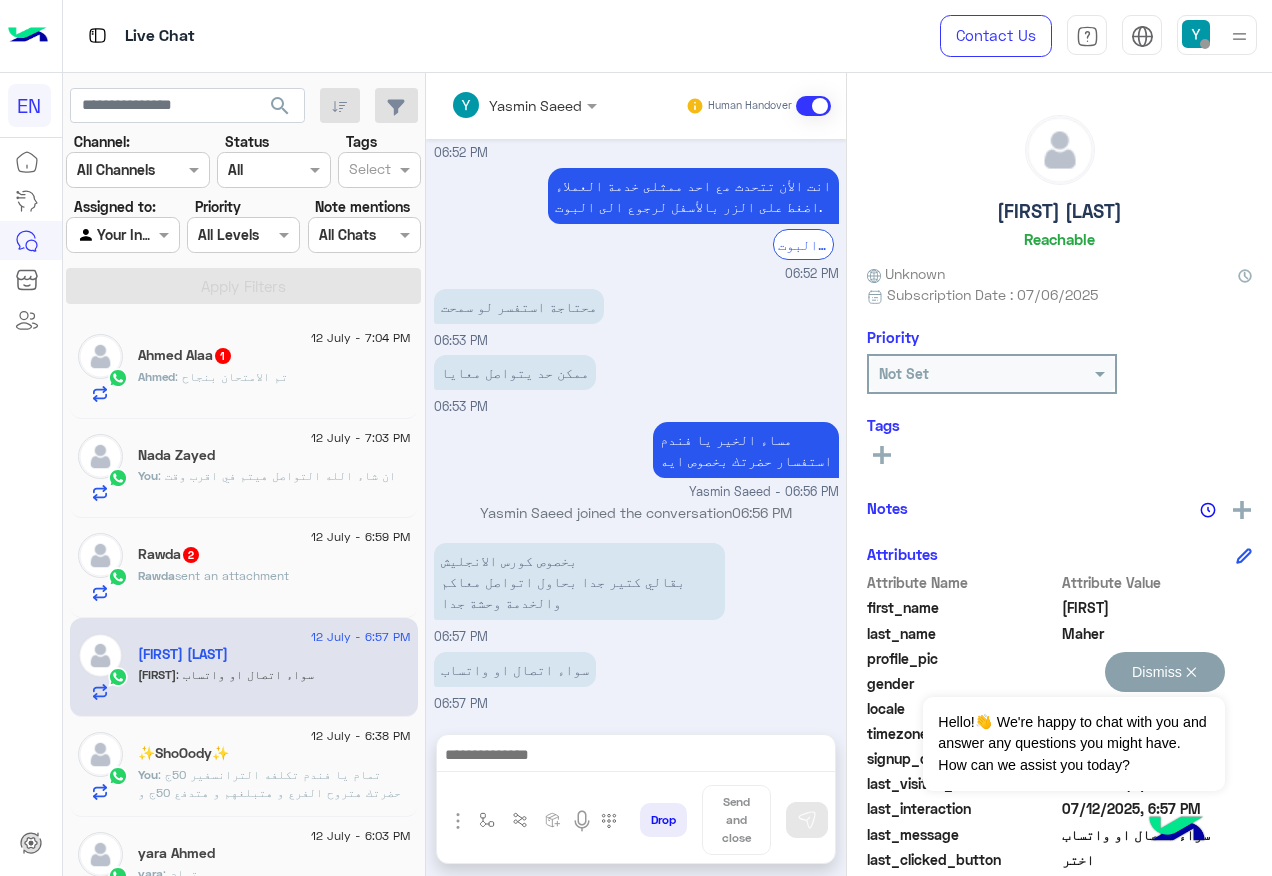 click on "Dismiss ✕" at bounding box center [1165, 672] 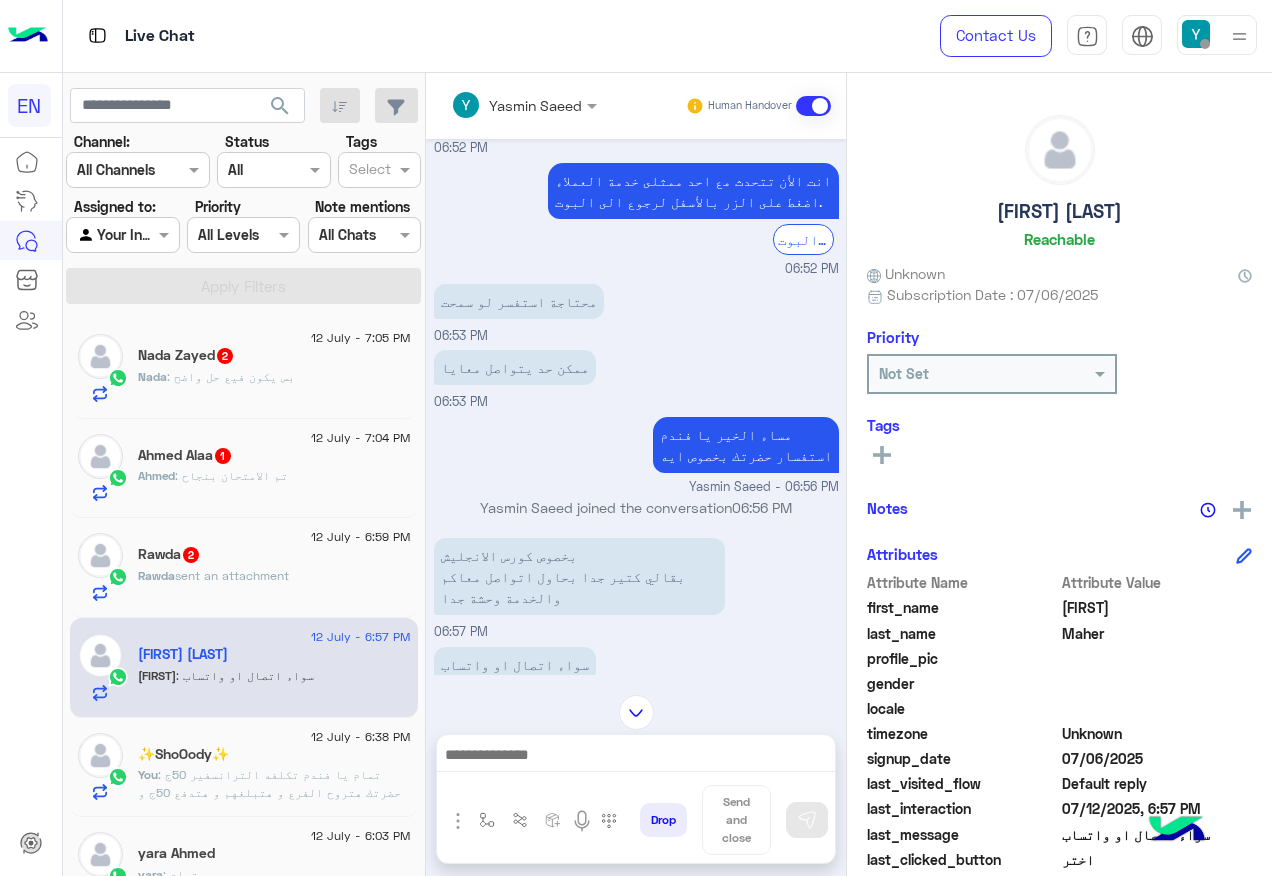 scroll, scrollTop: 874, scrollLeft: 0, axis: vertical 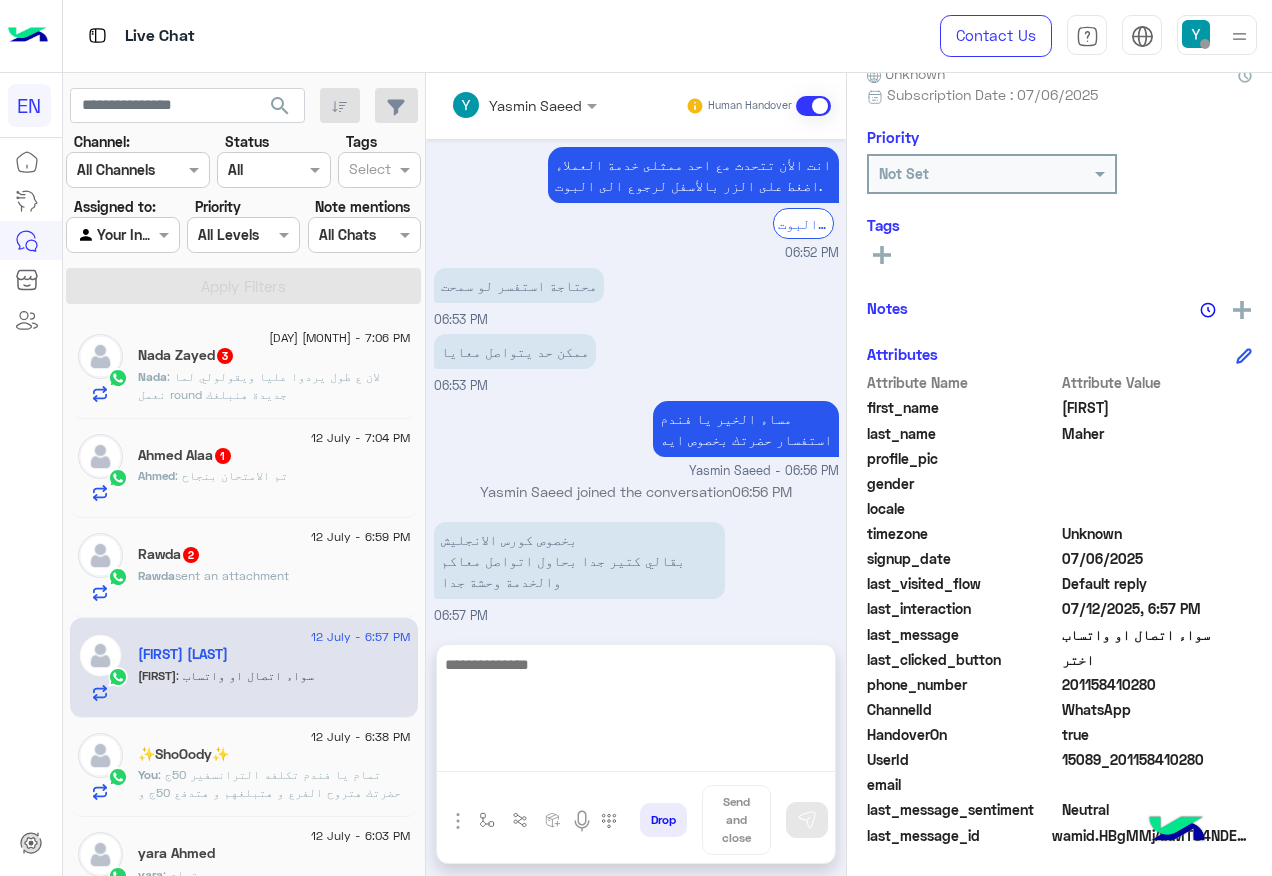 click at bounding box center [636, 712] 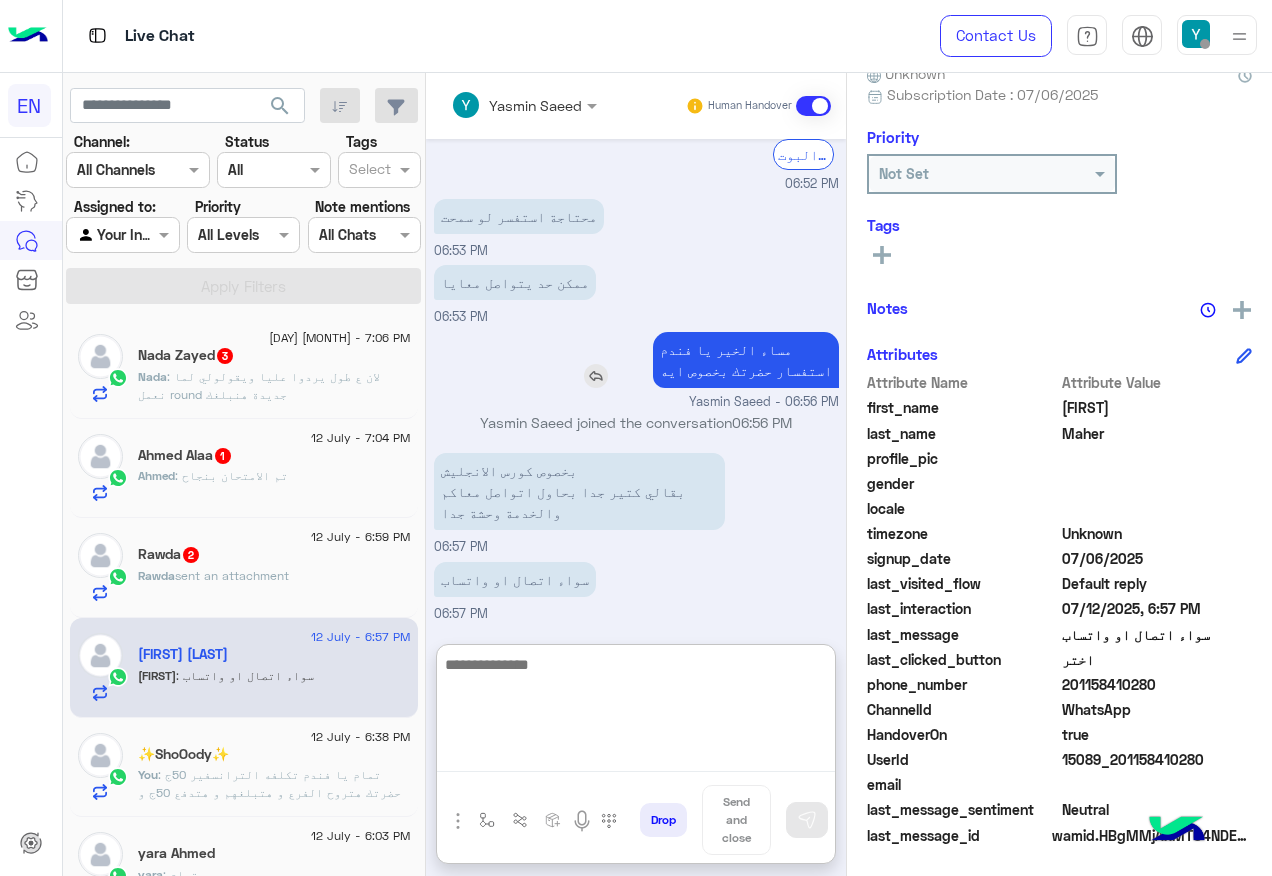 scroll, scrollTop: 964, scrollLeft: 0, axis: vertical 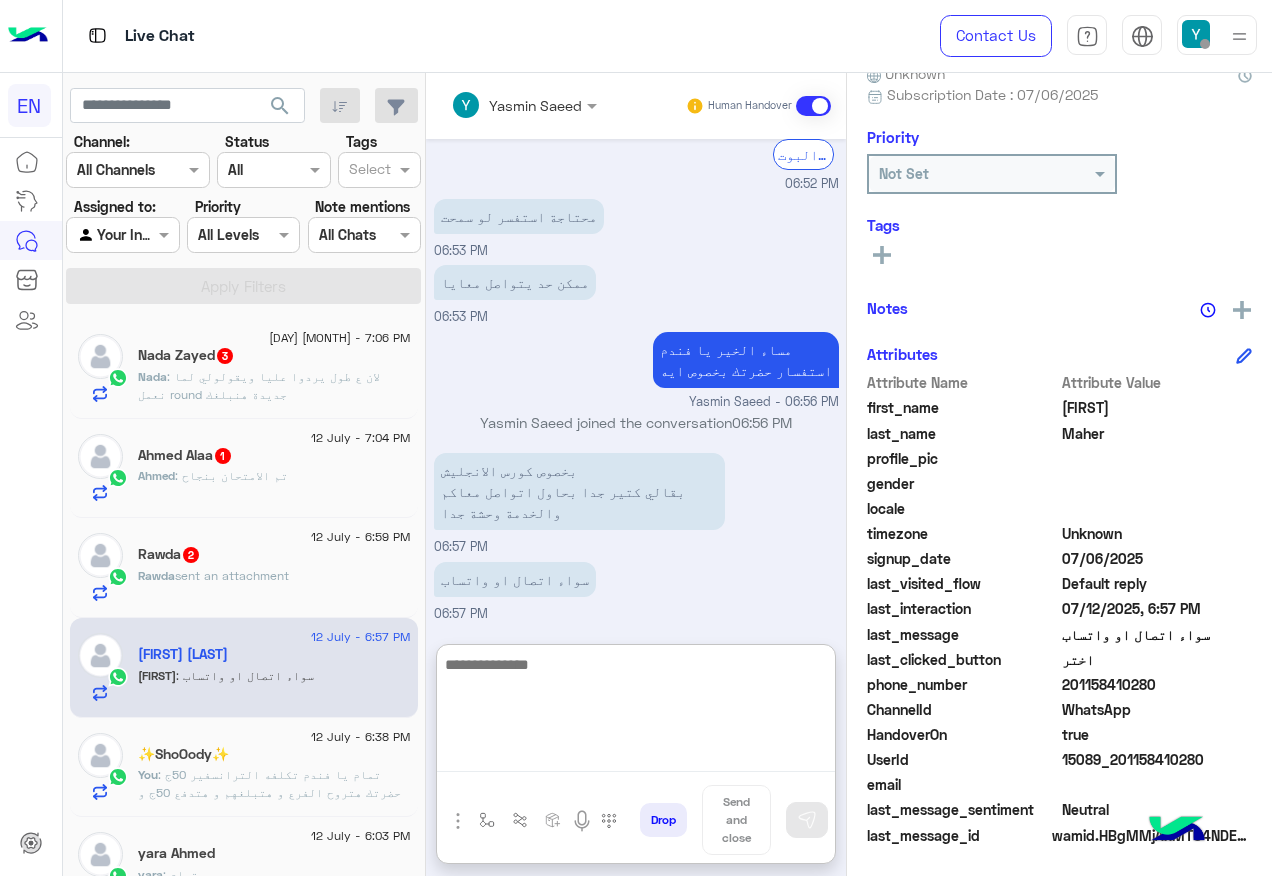 click at bounding box center (636, 712) 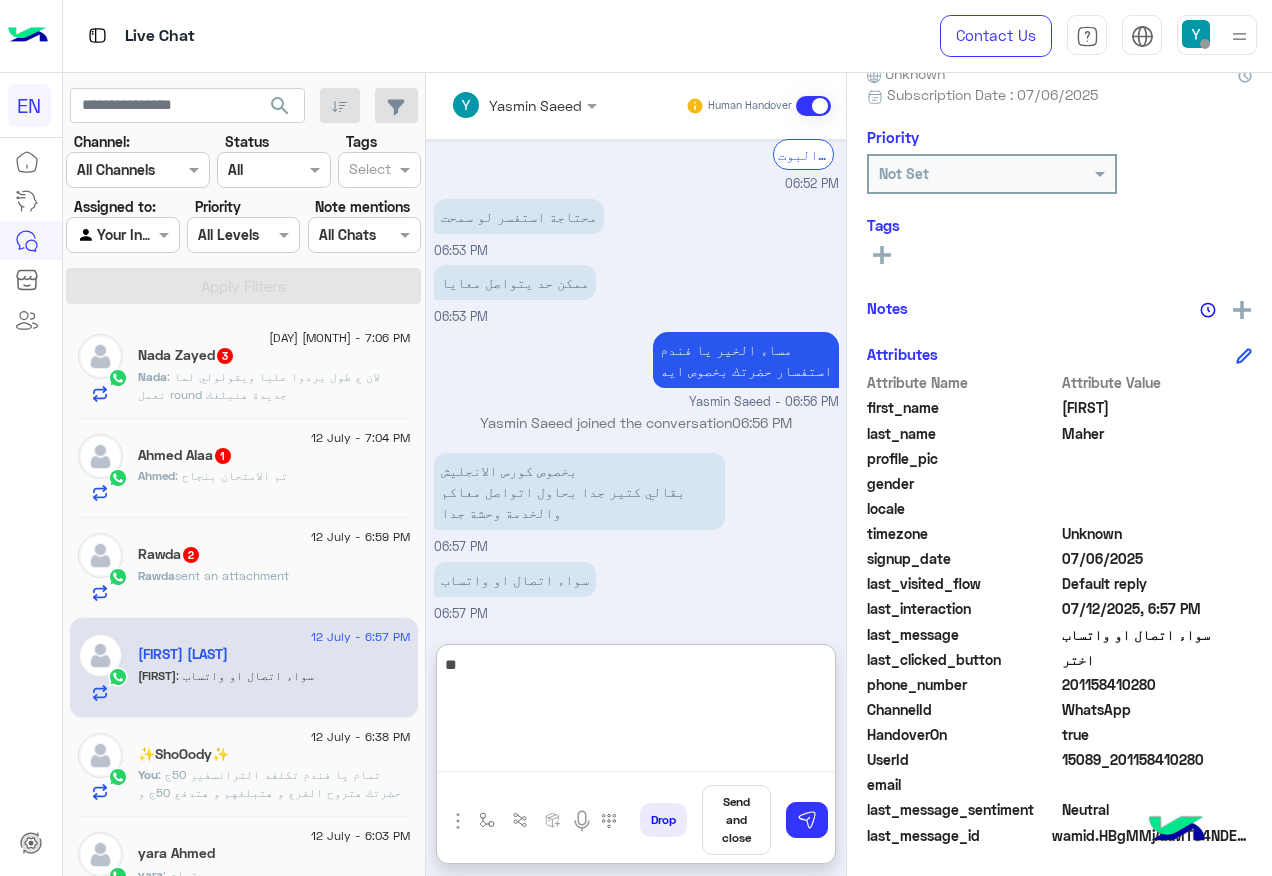 type on "*" 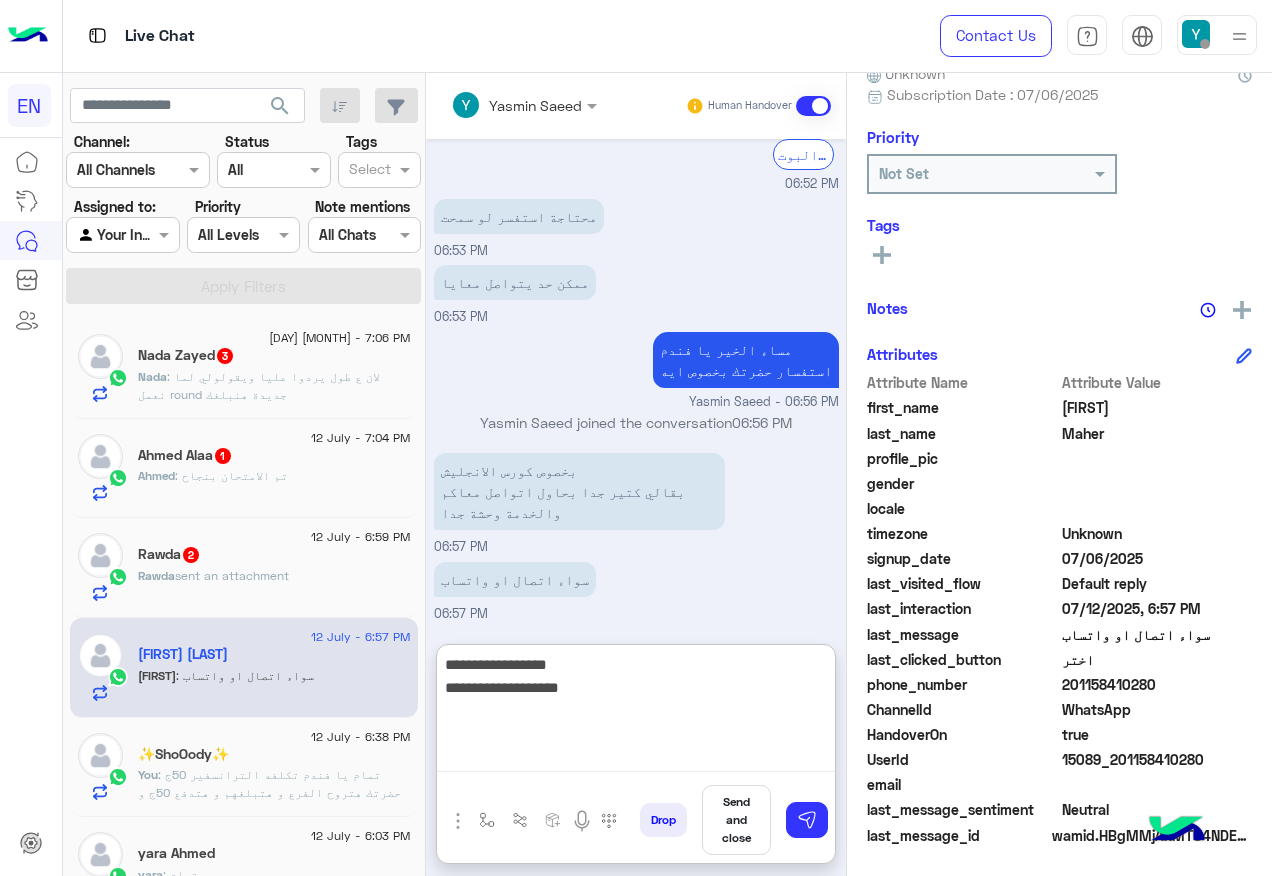 type on "**********" 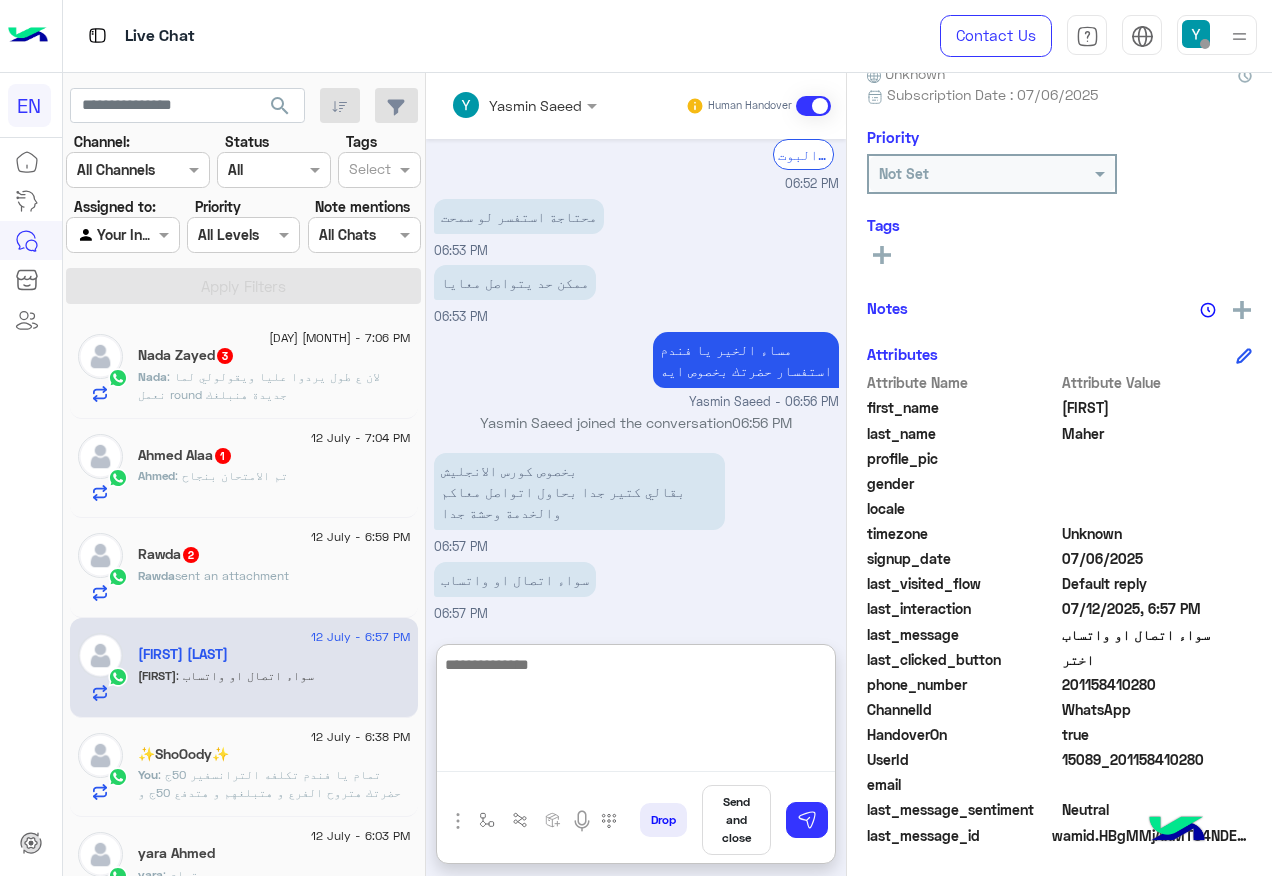 scroll, scrollTop: 1049, scrollLeft: 0, axis: vertical 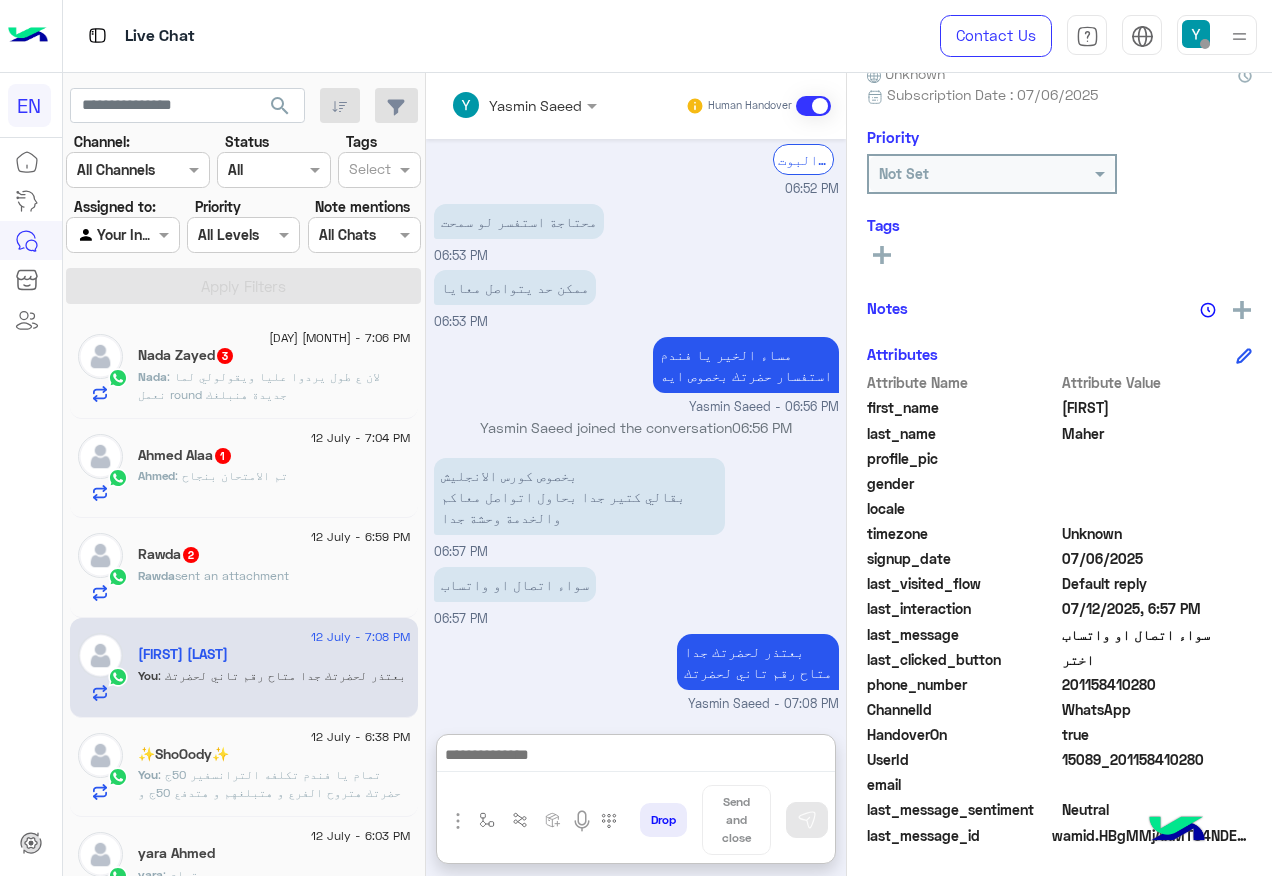 click on "[FIRST]    2" 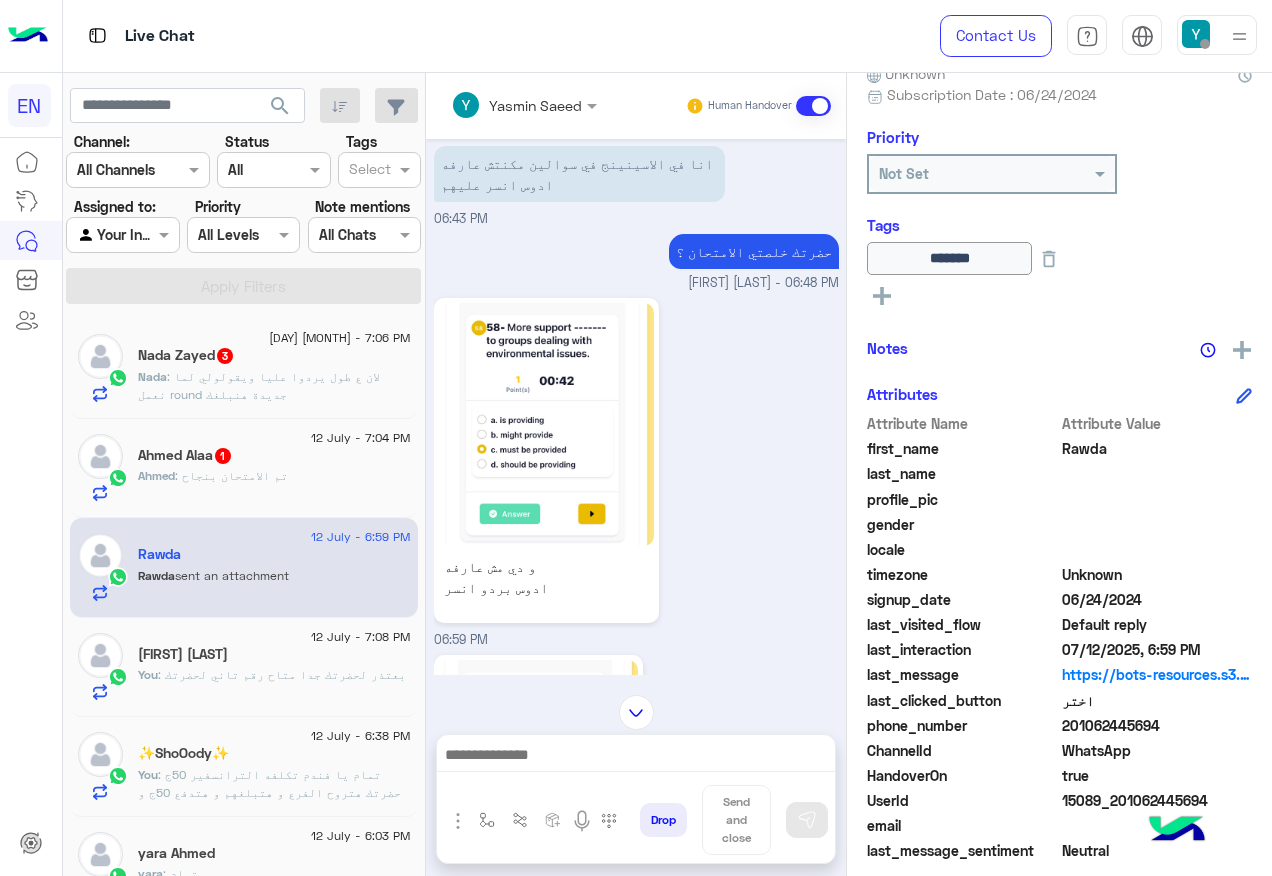 scroll, scrollTop: 1613, scrollLeft: 0, axis: vertical 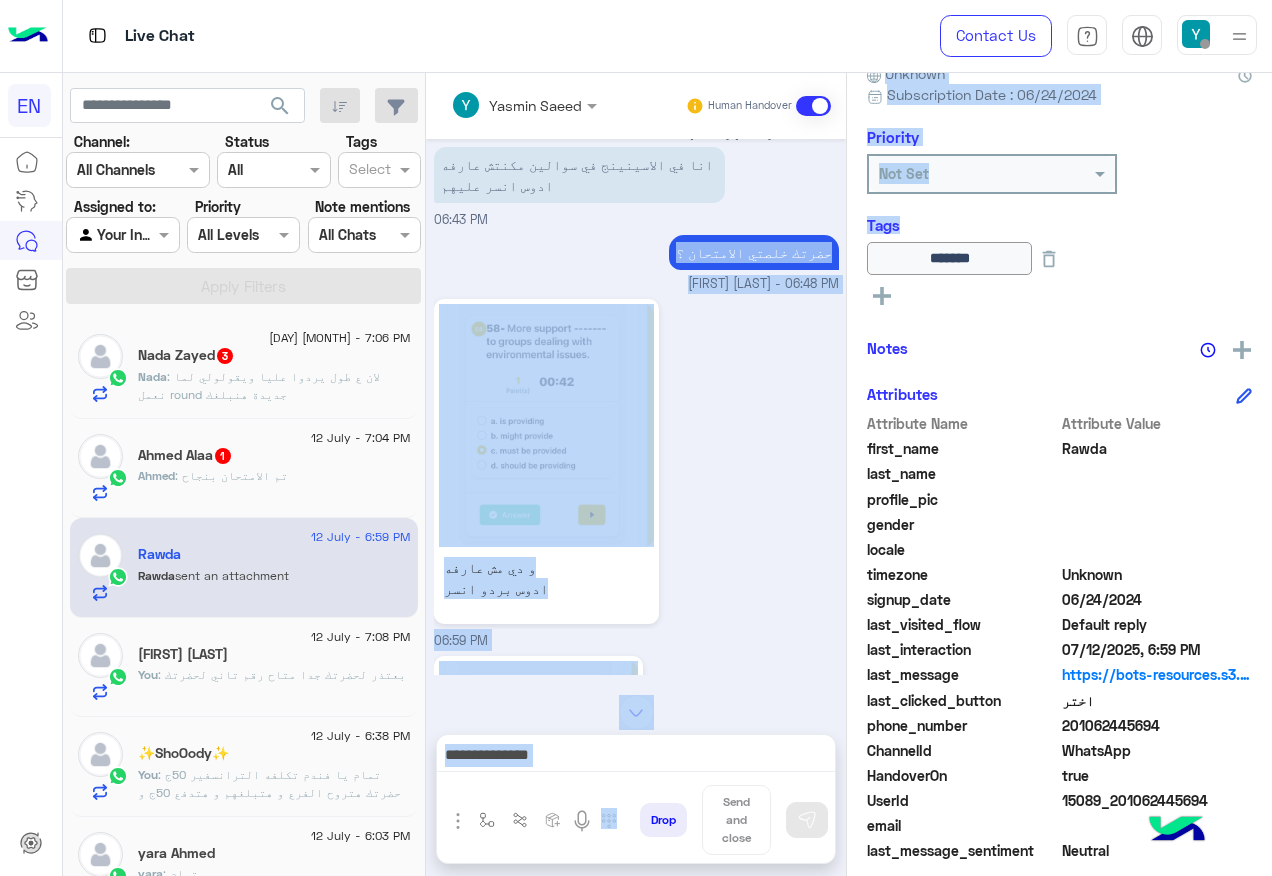 drag, startPoint x: 674, startPoint y: 227, endPoint x: 823, endPoint y: 236, distance: 149.27156 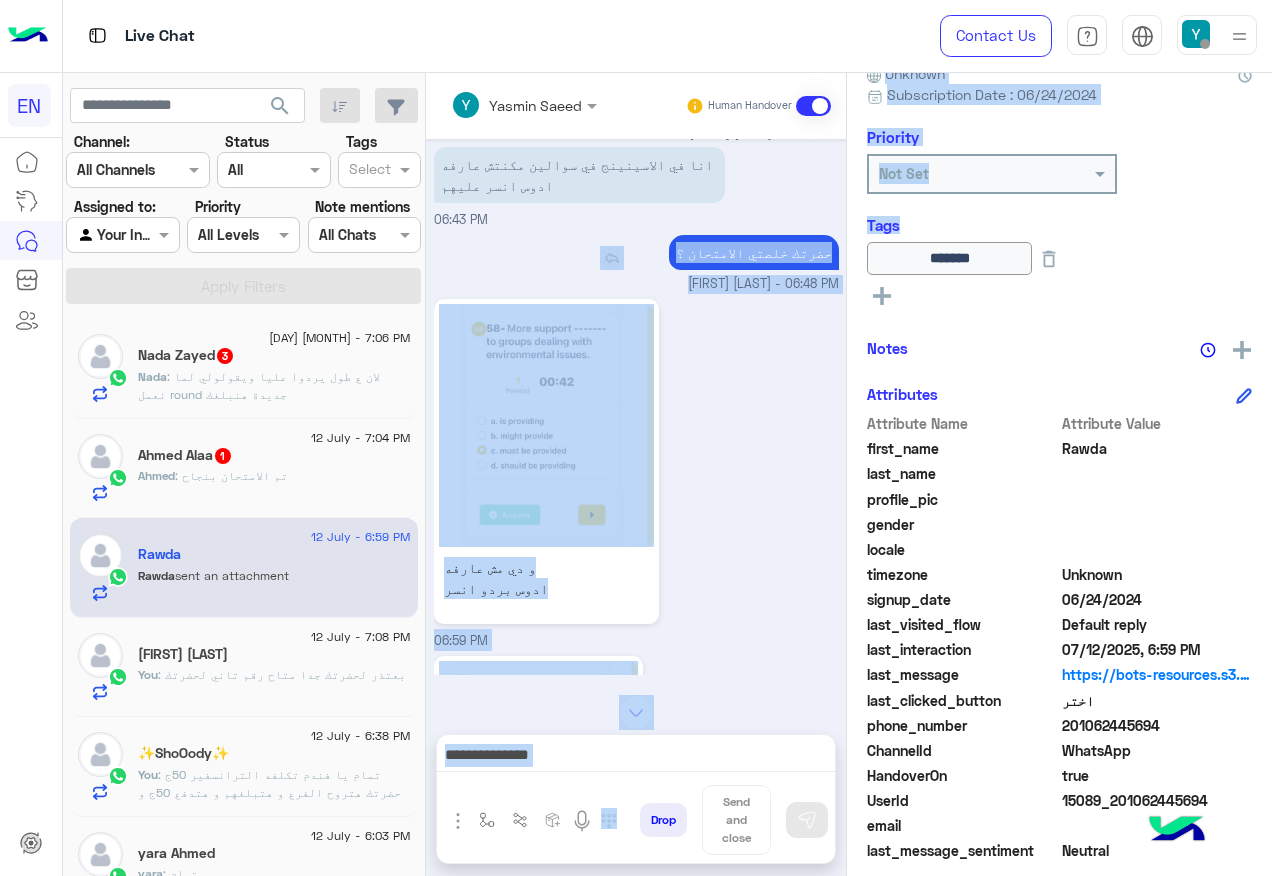 click on "حضرتك خلصتي الامتحان ؟" at bounding box center (754, 252) 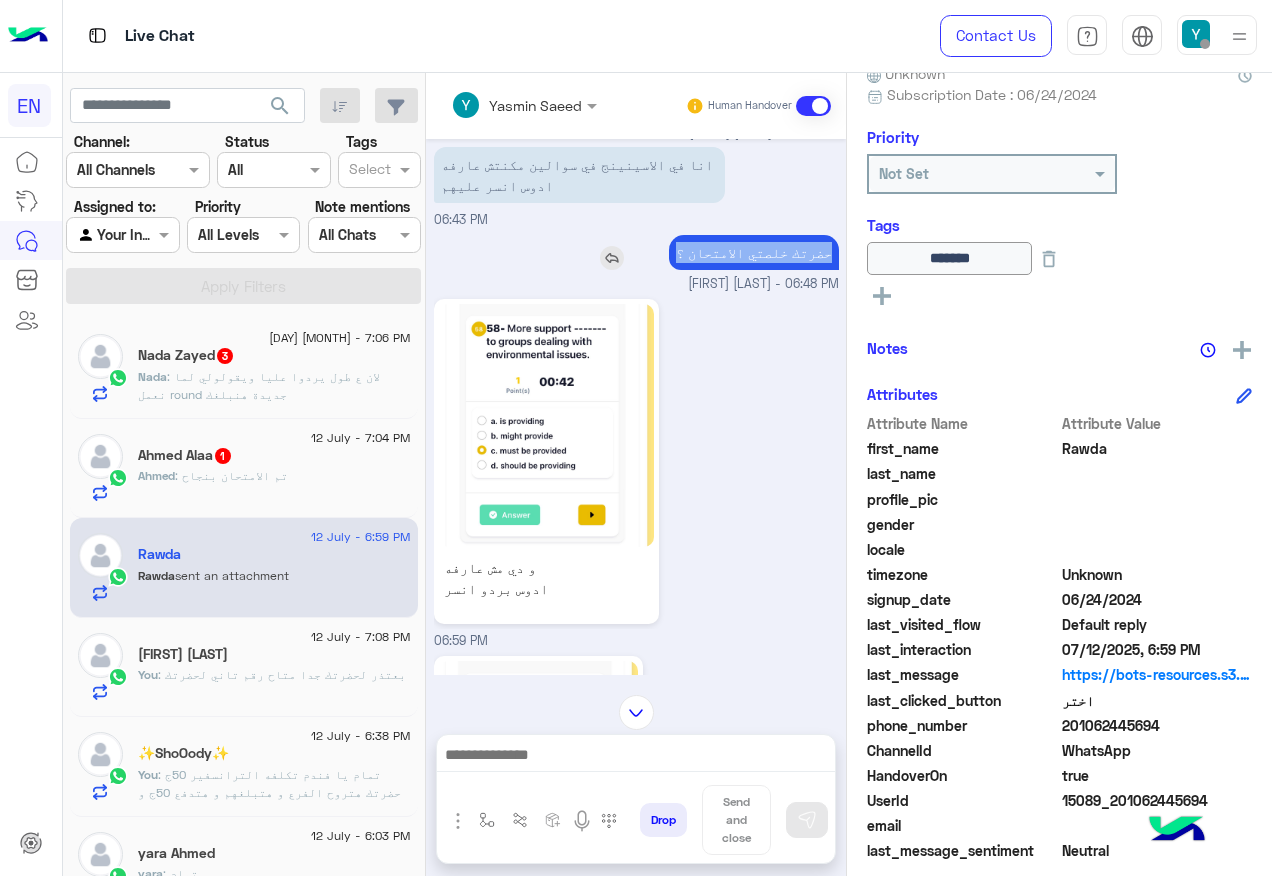 drag, startPoint x: 679, startPoint y: 229, endPoint x: 825, endPoint y: 236, distance: 146.16771 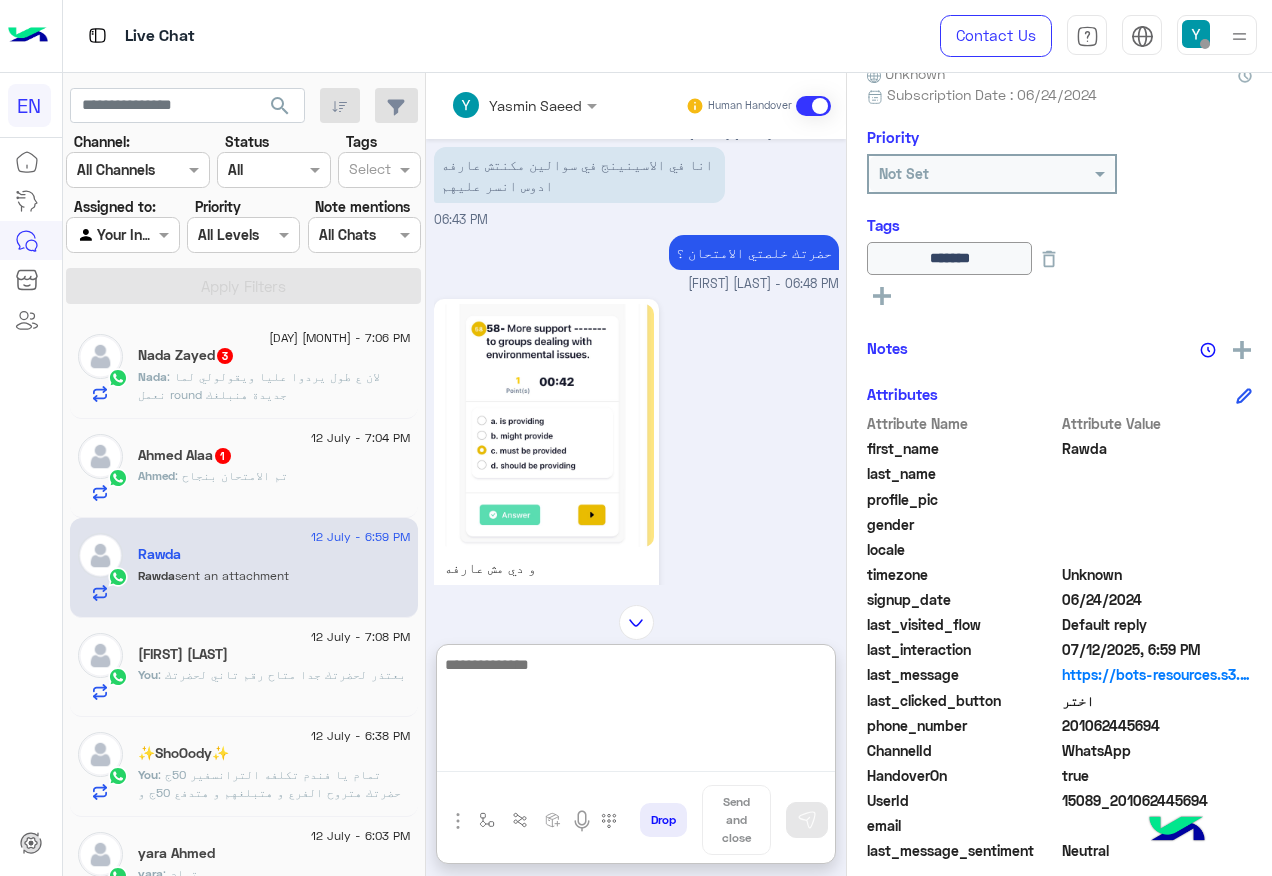 click at bounding box center (636, 712) 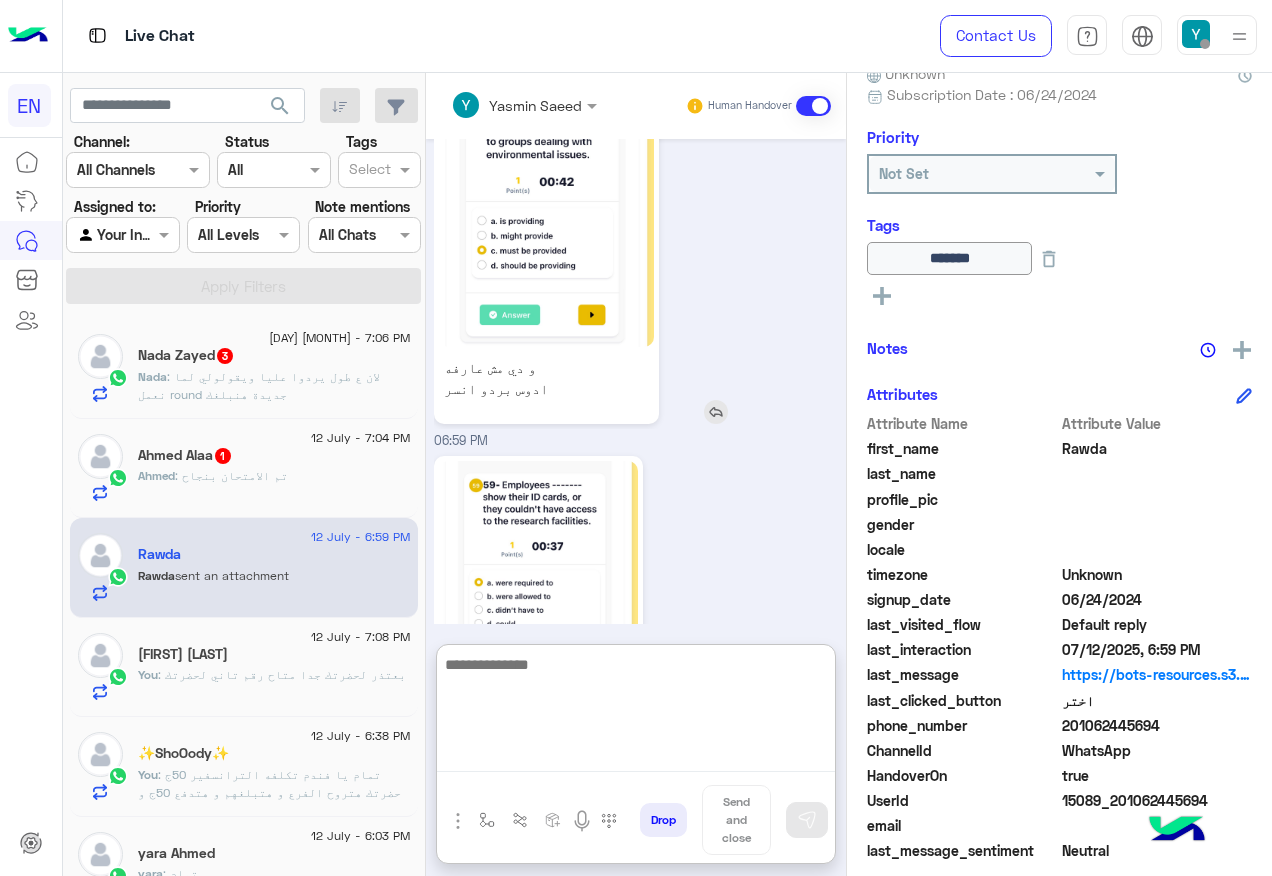 scroll, scrollTop: 1903, scrollLeft: 0, axis: vertical 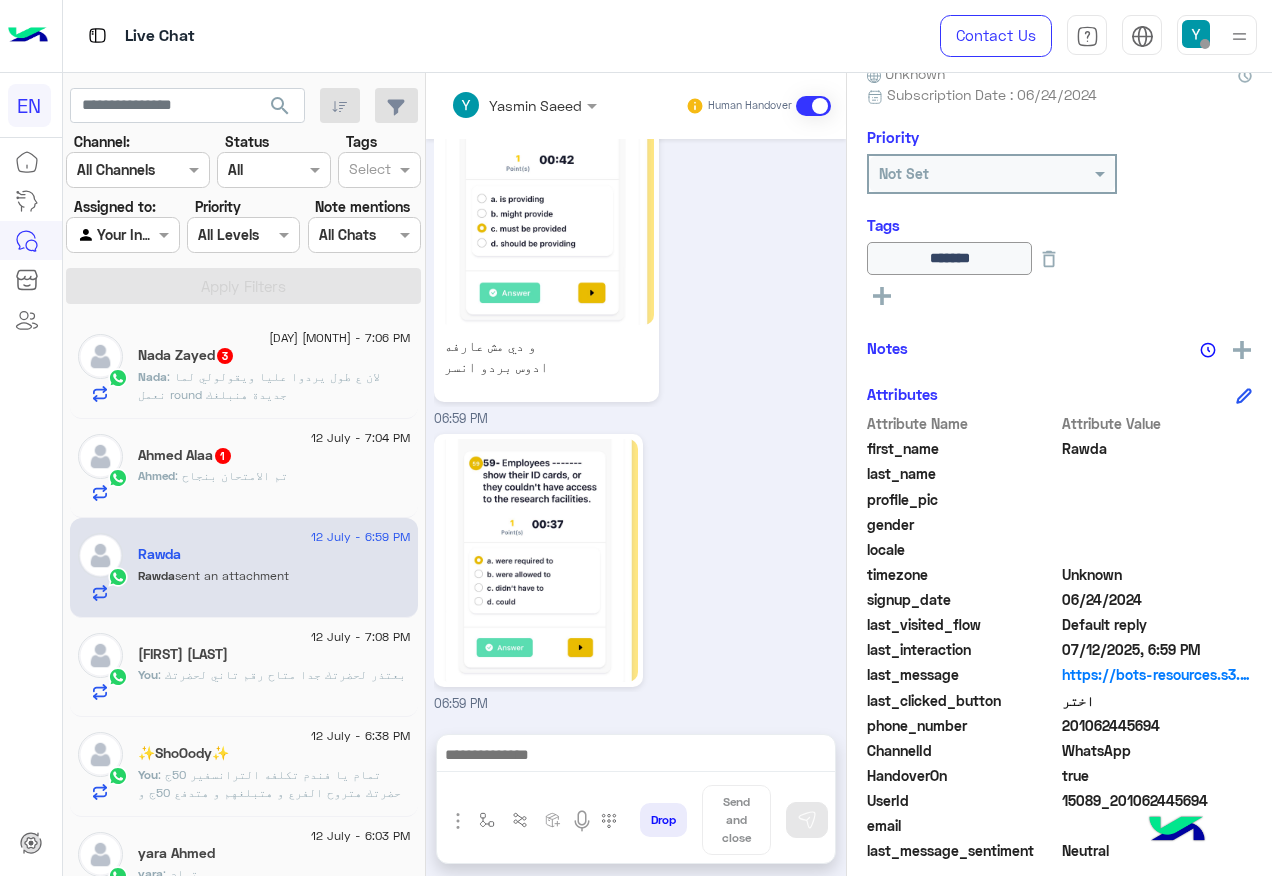 click on "201062445694" 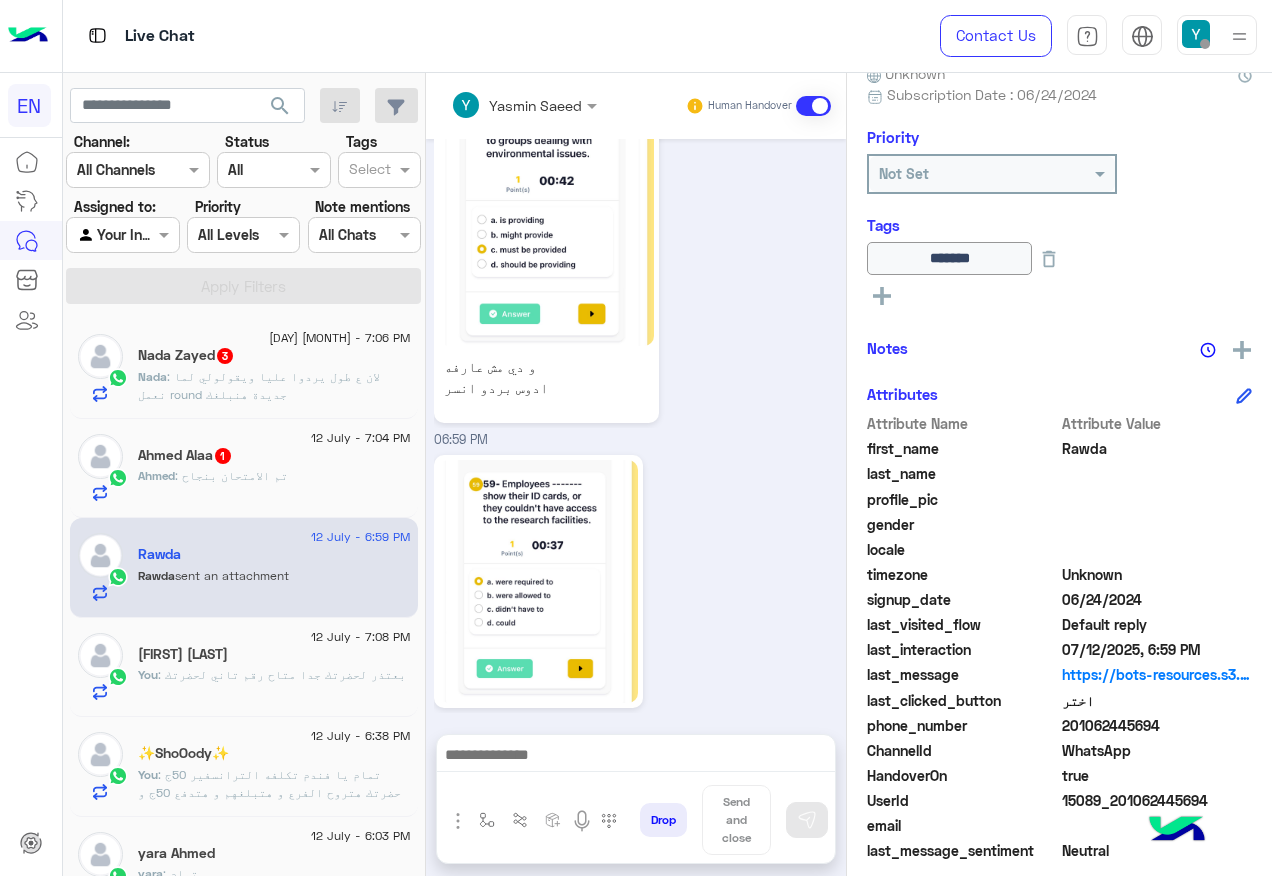 click on "201062445694" 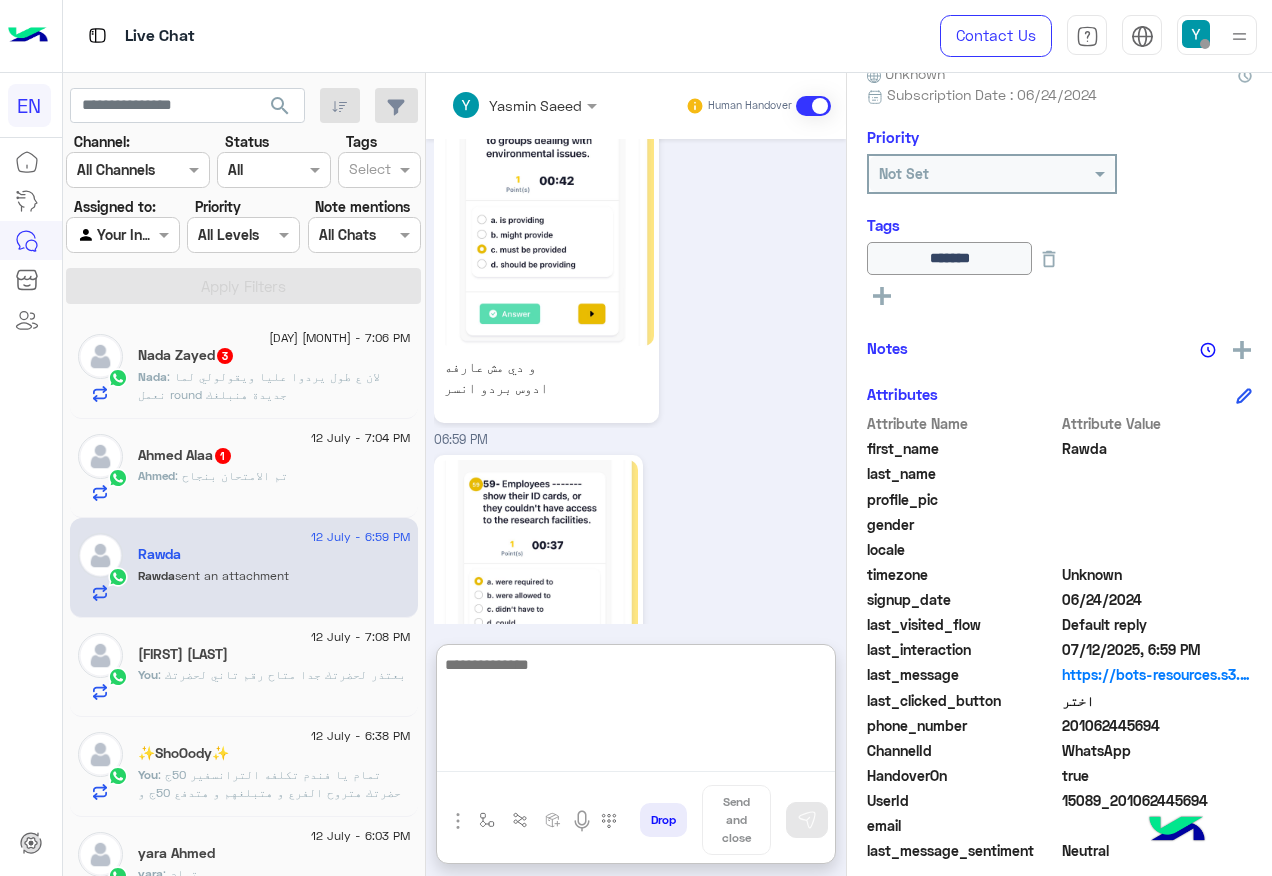 click at bounding box center (636, 712) 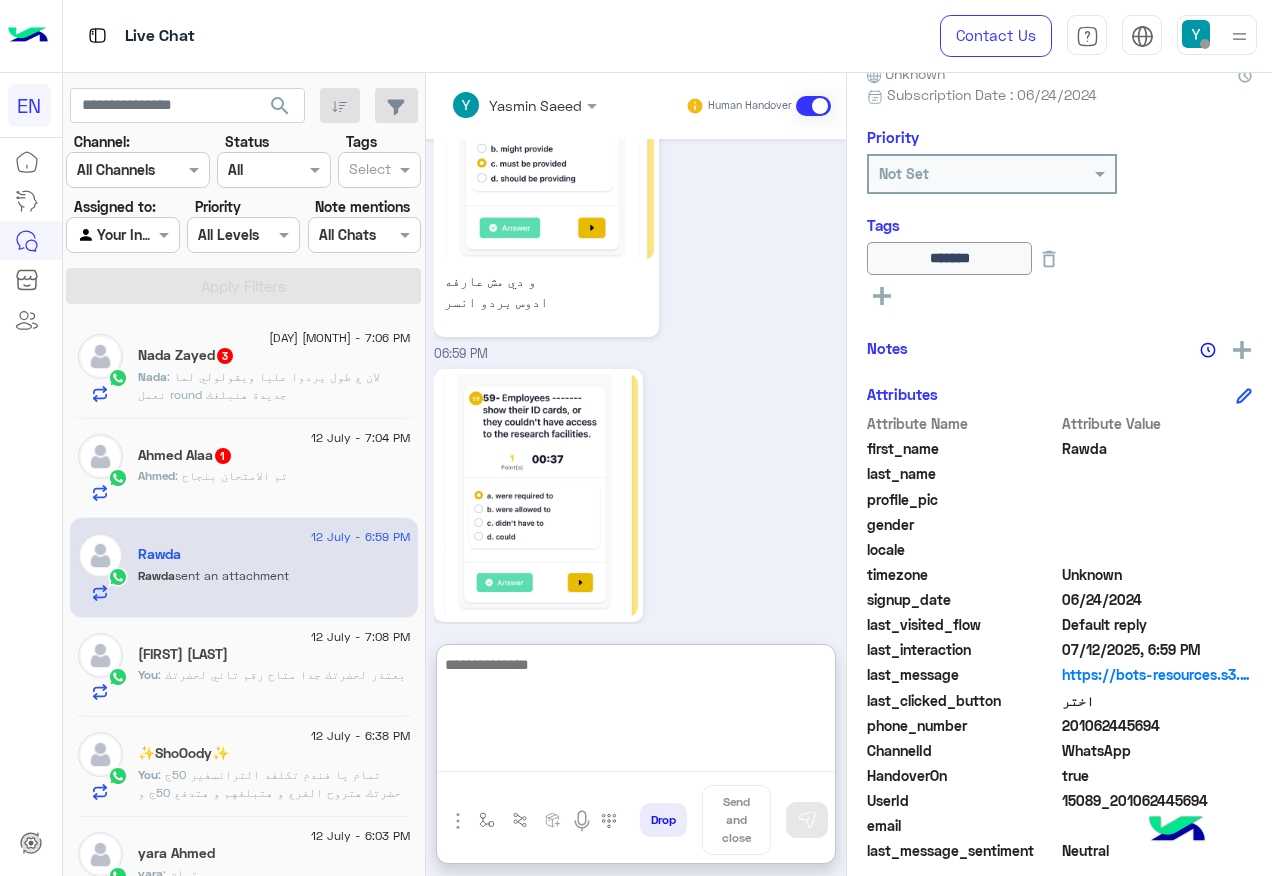 scroll, scrollTop: 1903, scrollLeft: 0, axis: vertical 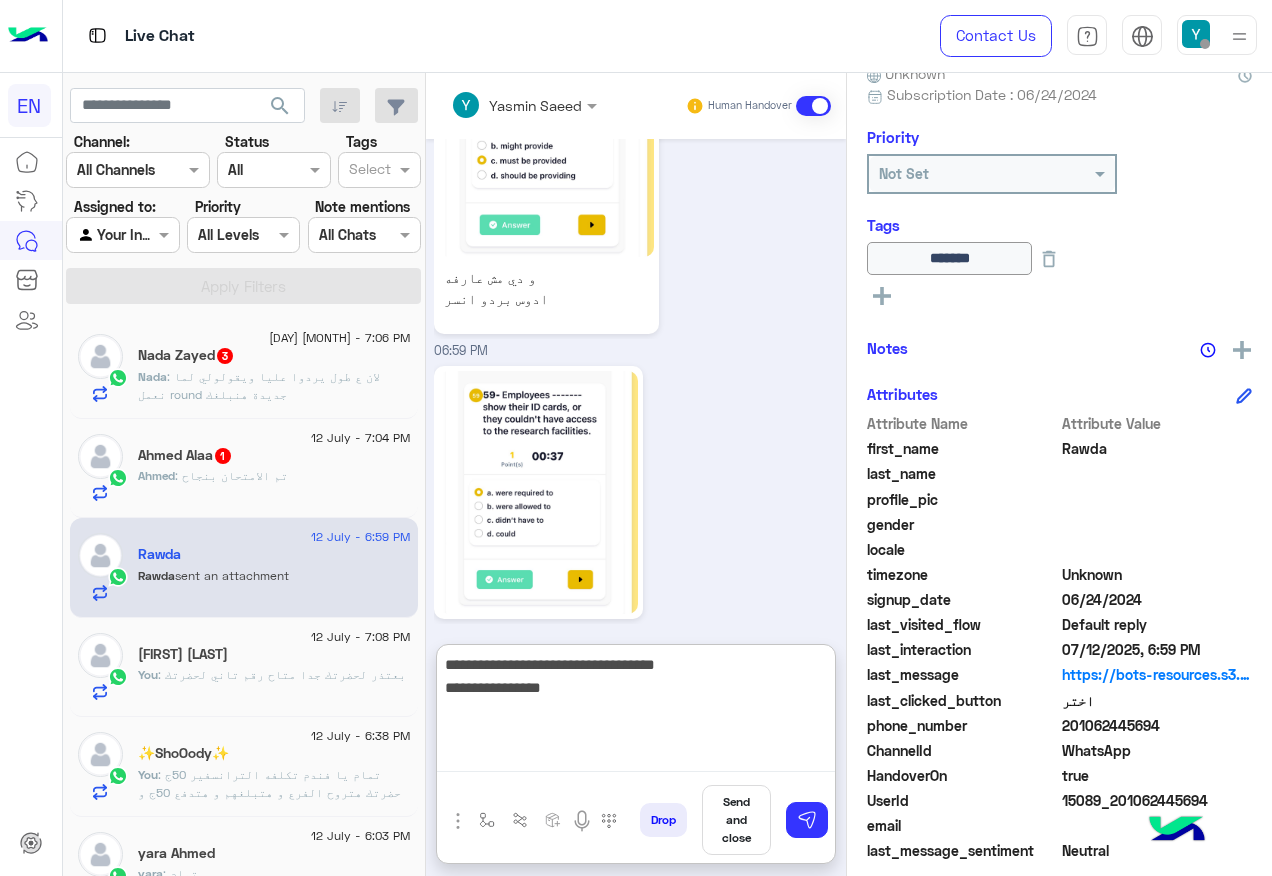 type on "**********" 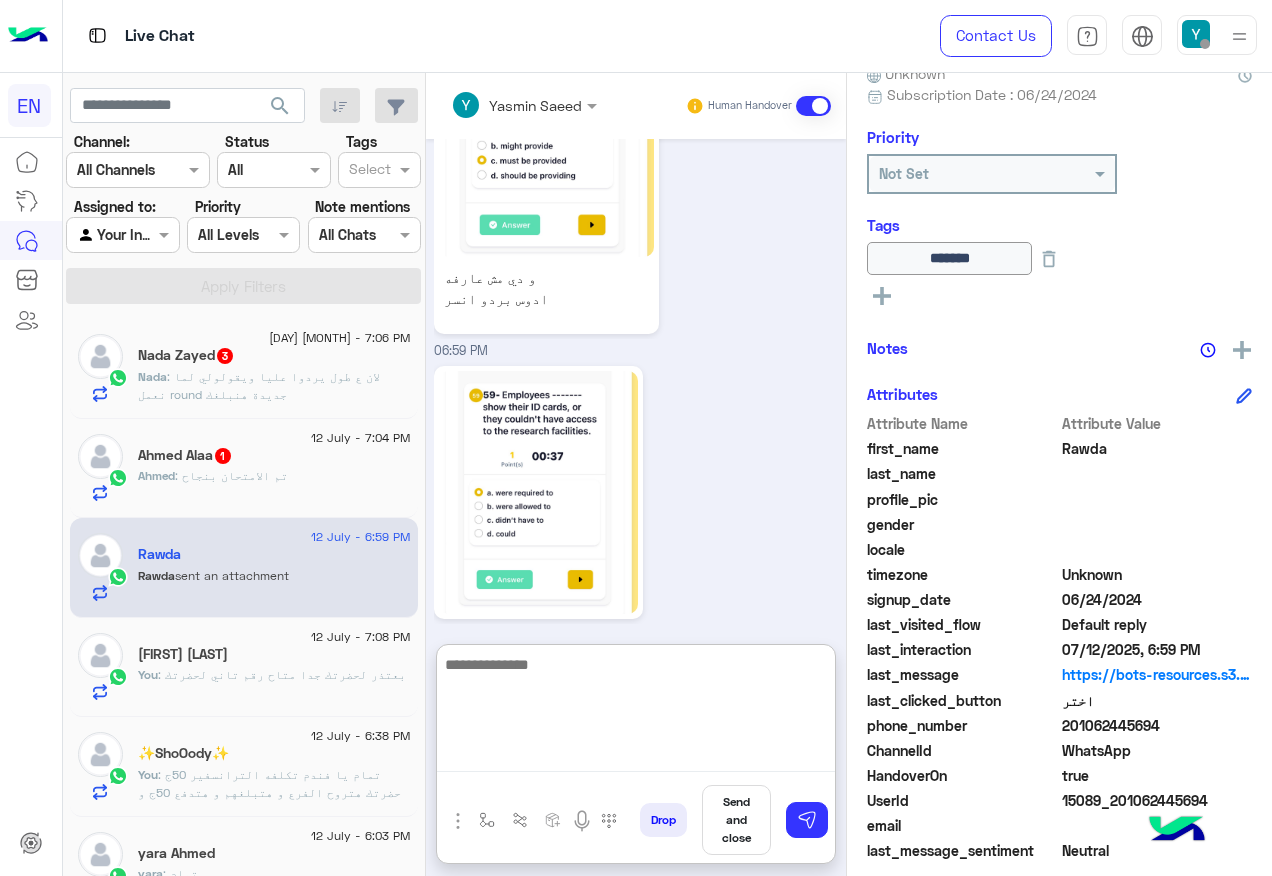 scroll, scrollTop: 1989, scrollLeft: 0, axis: vertical 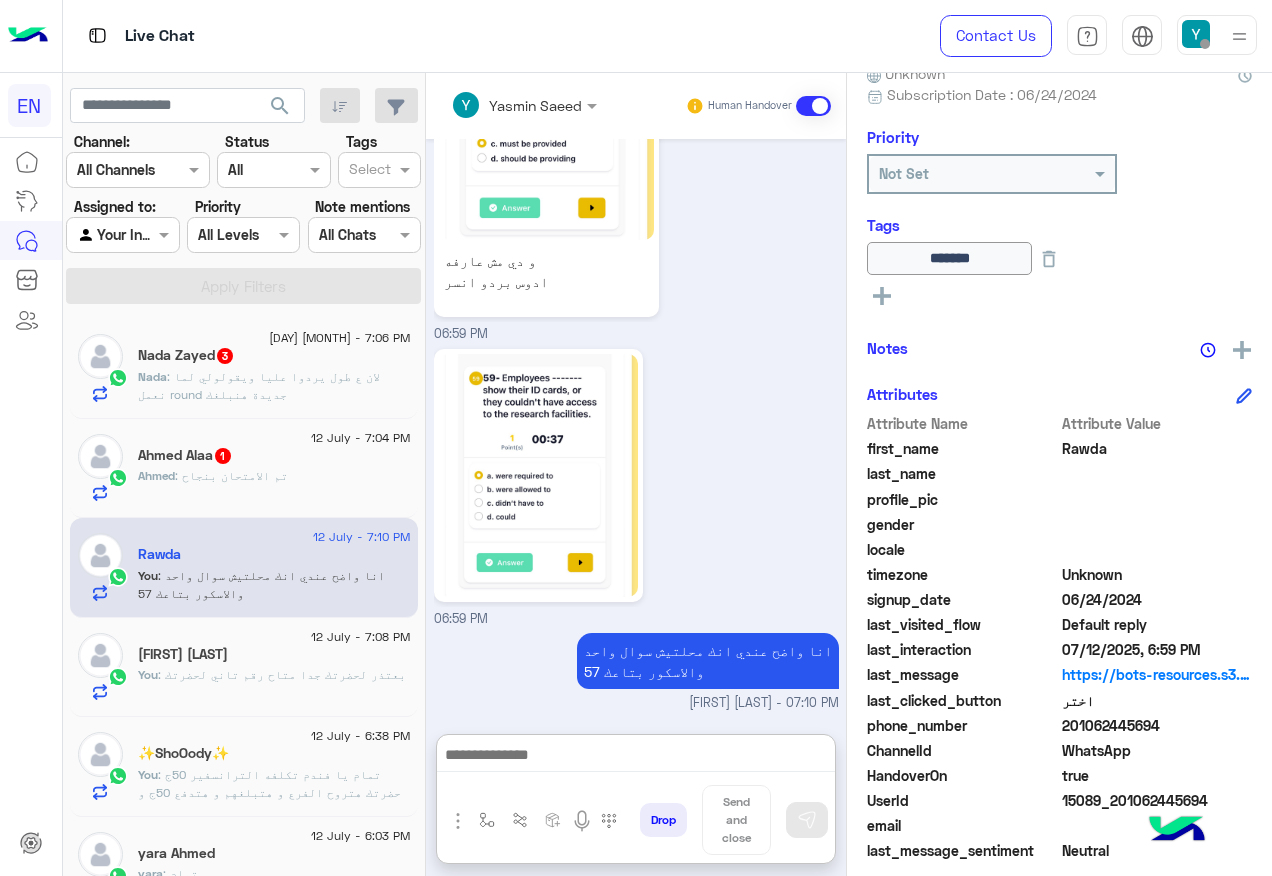 click on ": تم الامتحان بنجاح" 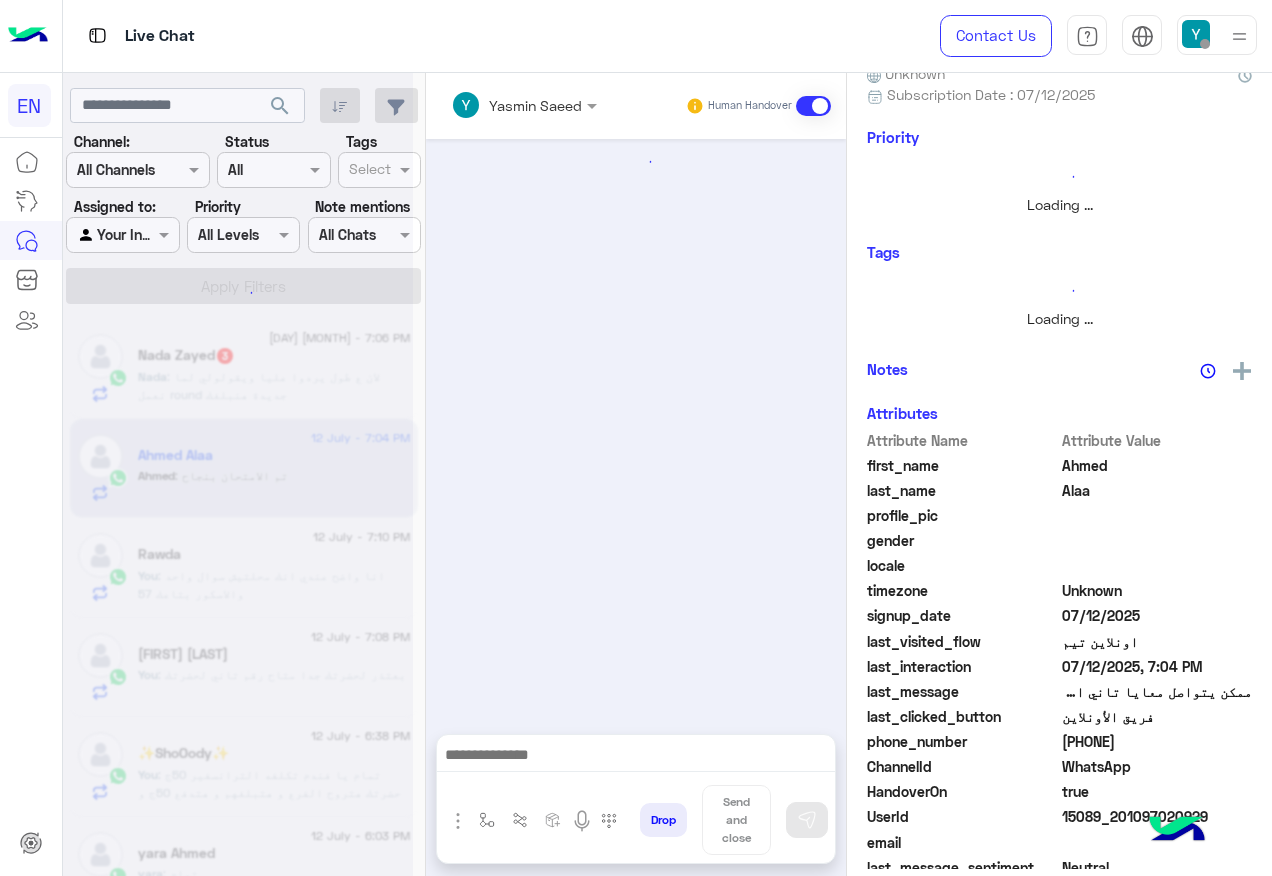 scroll, scrollTop: 0, scrollLeft: 0, axis: both 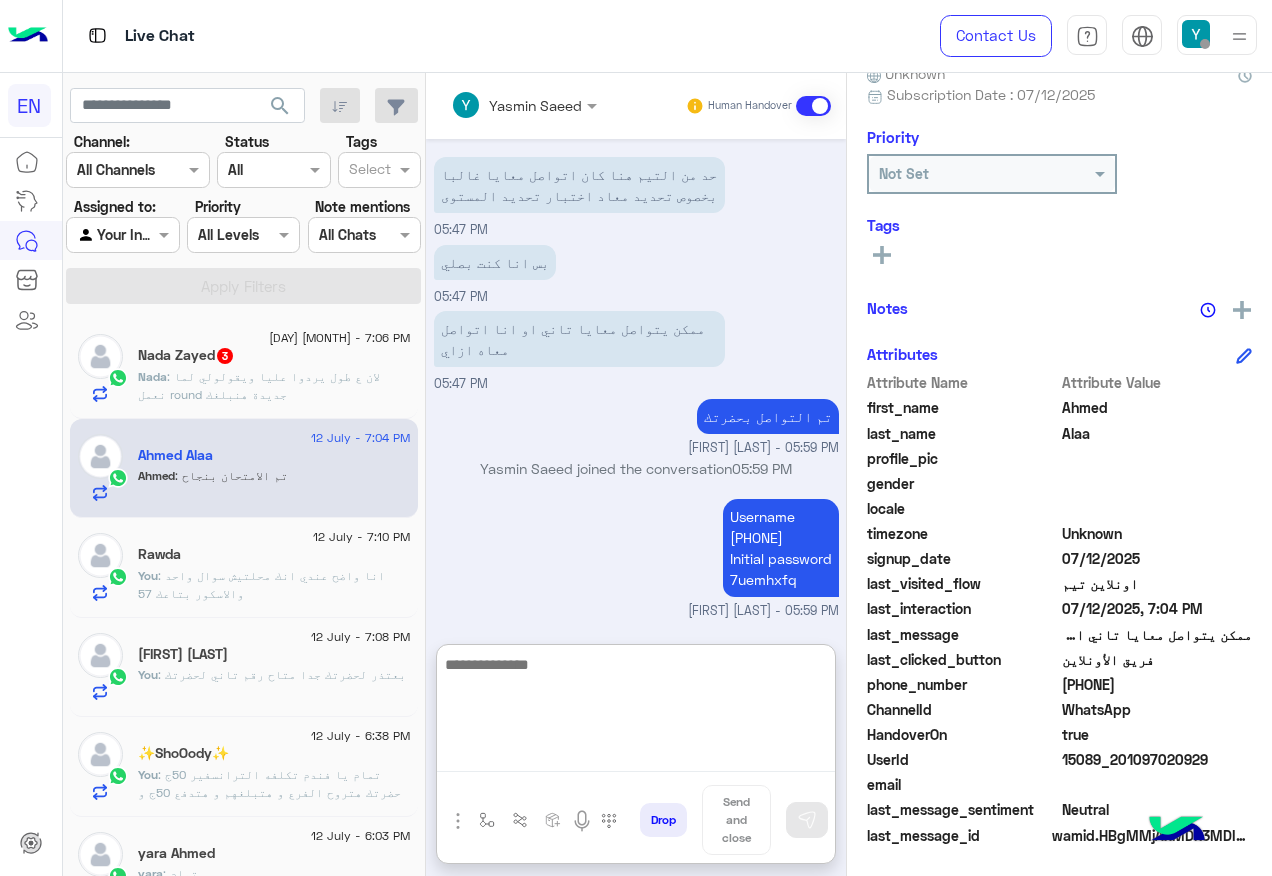 click at bounding box center (636, 712) 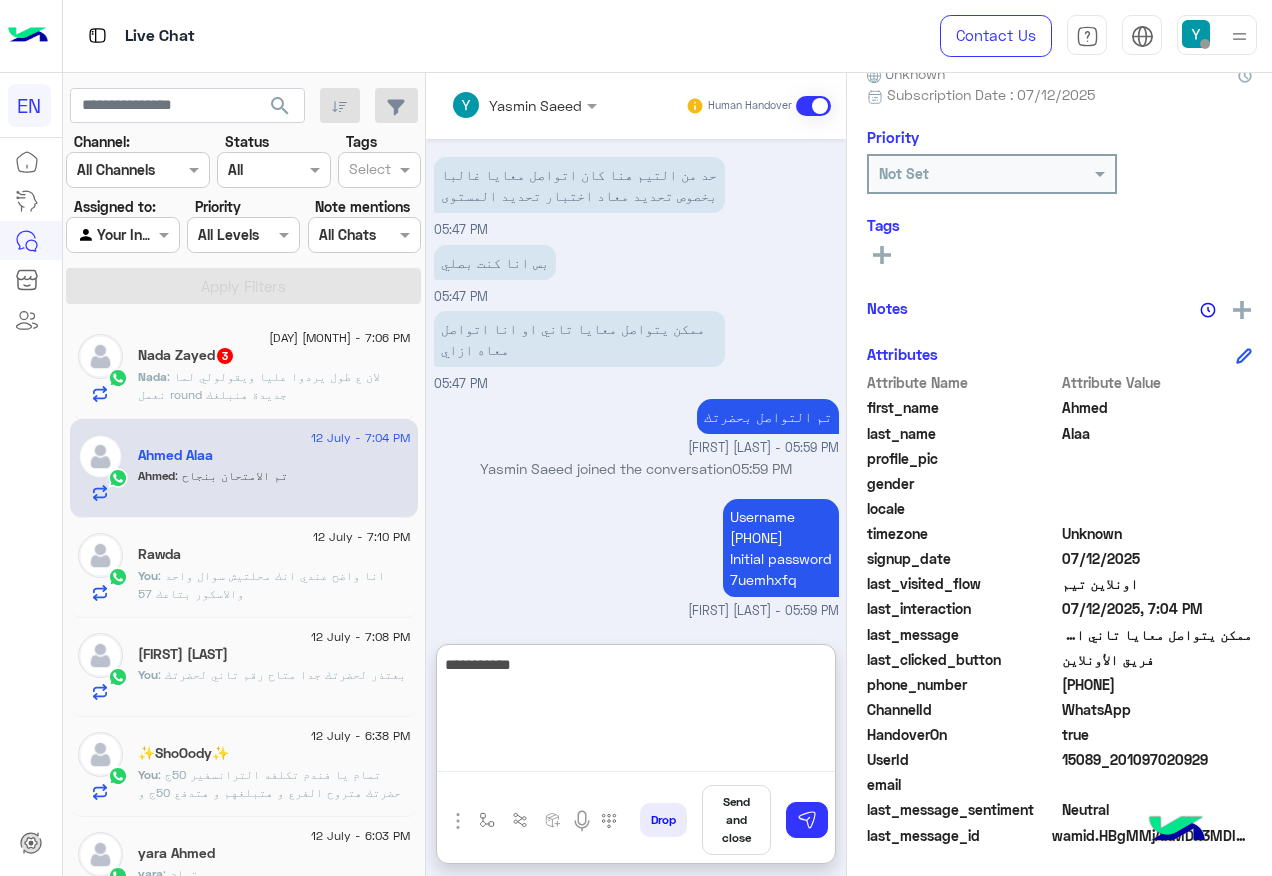 type on "**********" 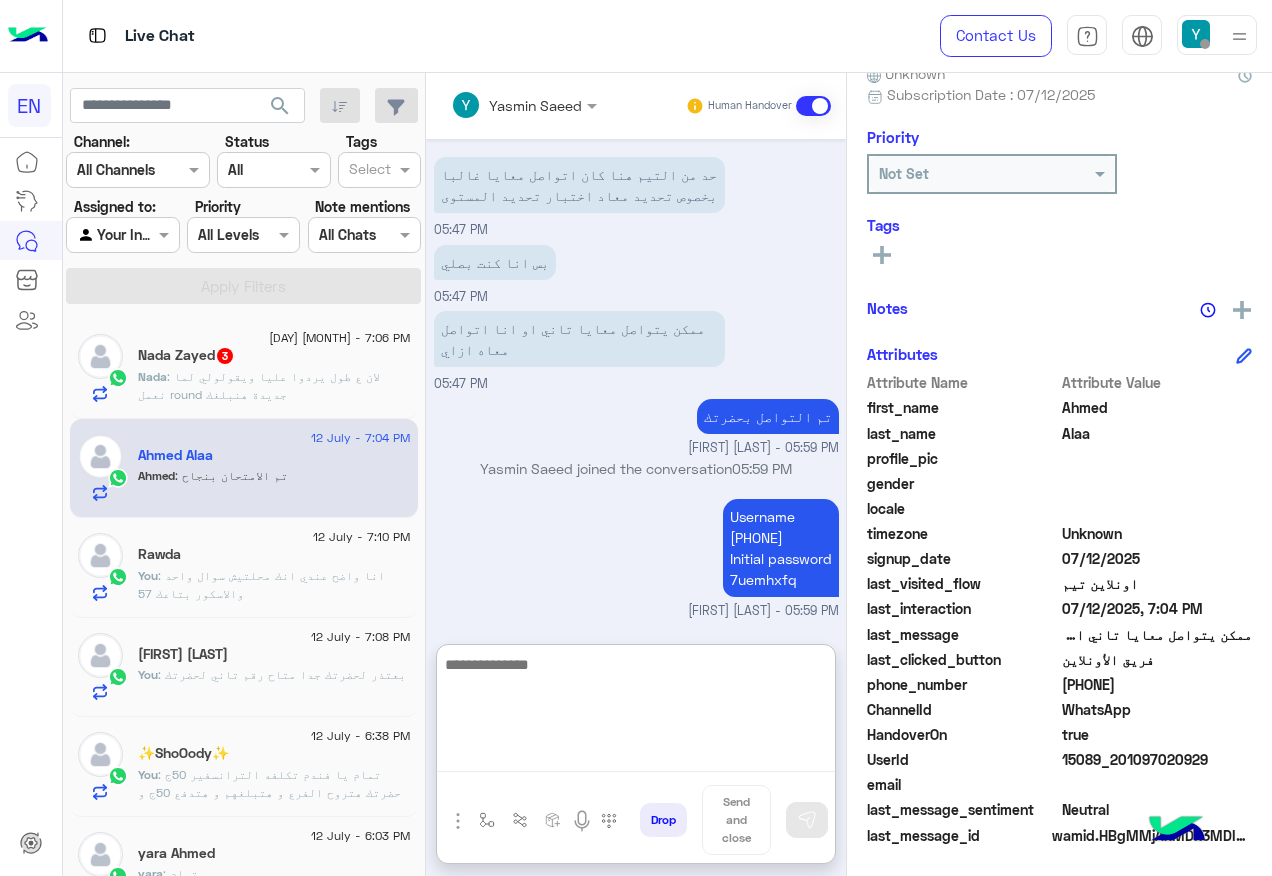 scroll, scrollTop: 1355, scrollLeft: 0, axis: vertical 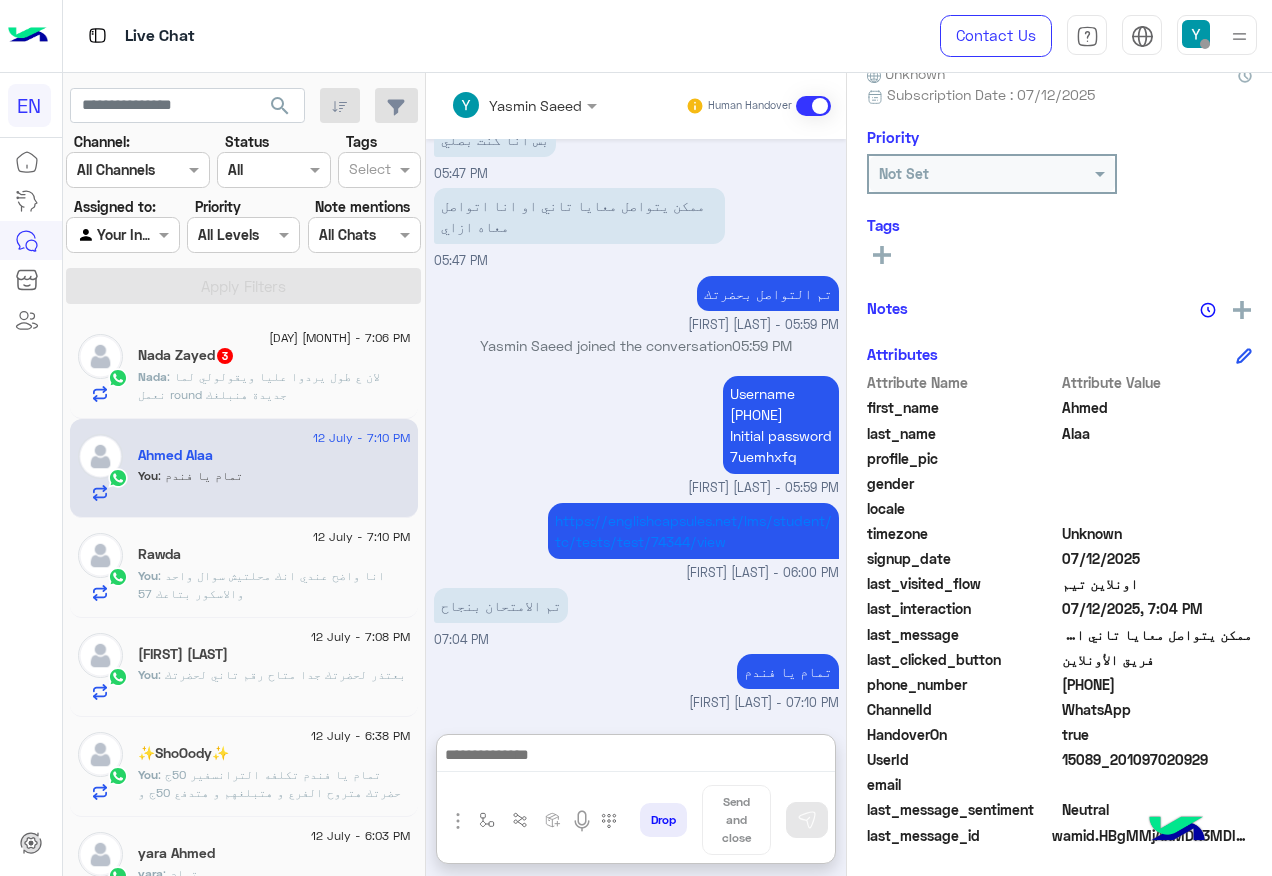 click on "Nada : لان ع طول يردوا عليا ويقولولي لما نعمل round جديدة هنبلغك" 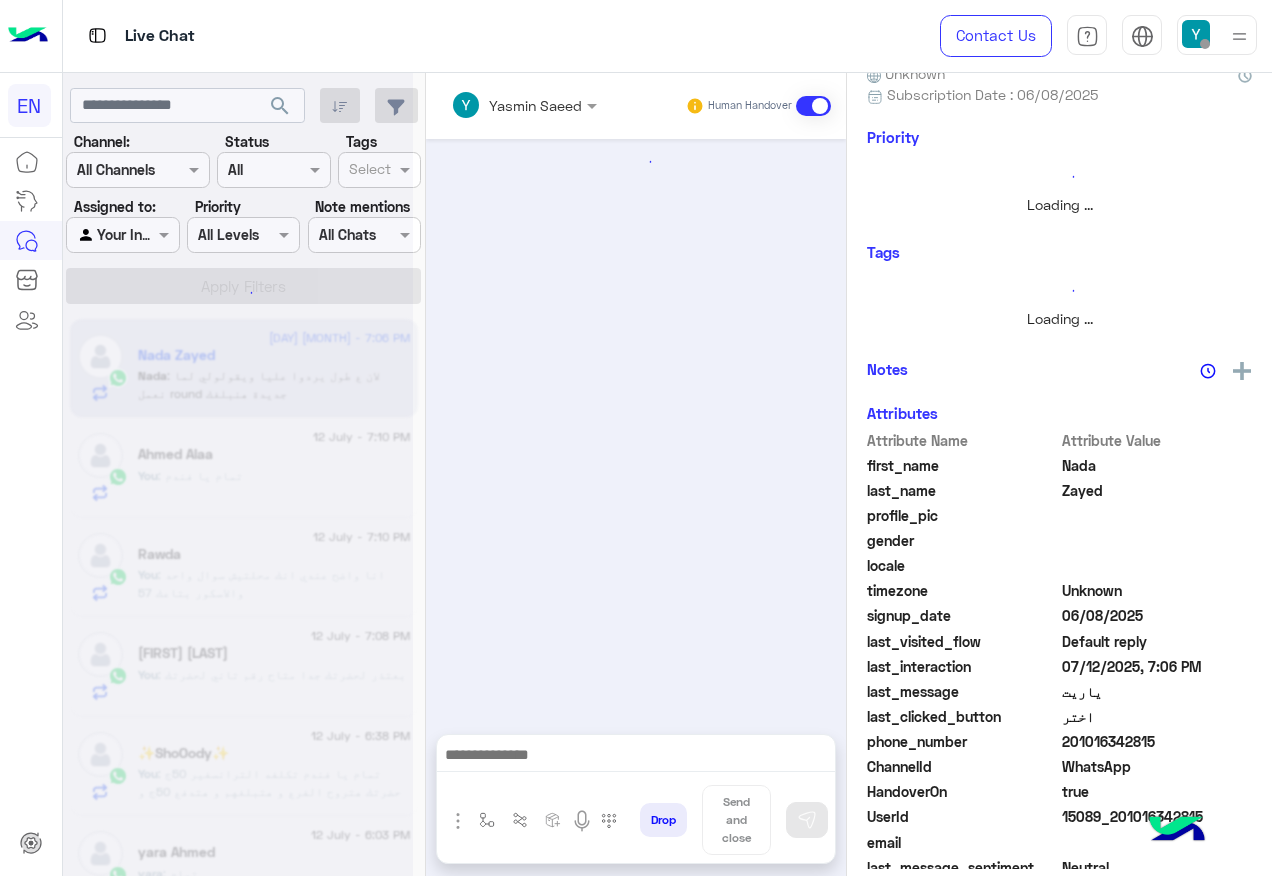 scroll, scrollTop: 197, scrollLeft: 0, axis: vertical 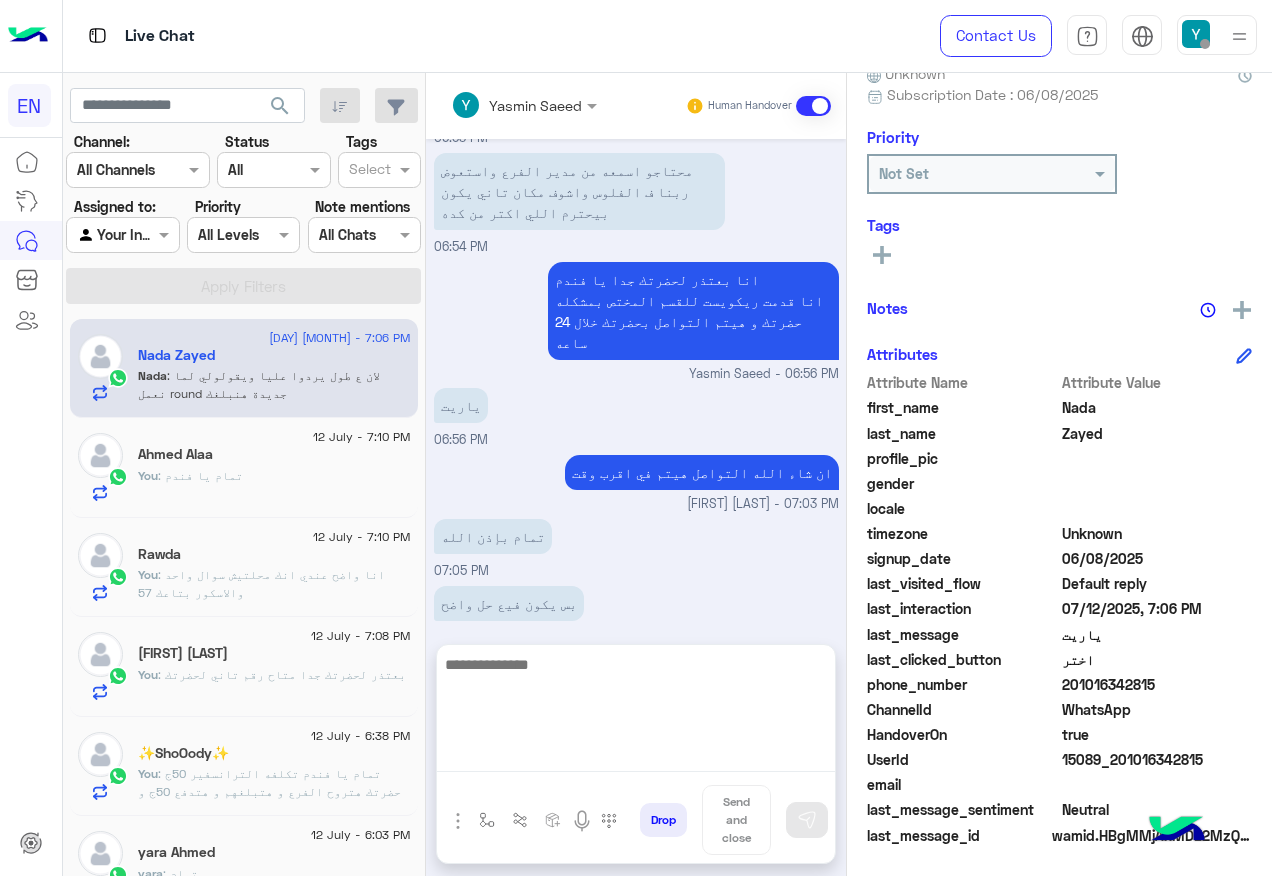 click at bounding box center (636, 712) 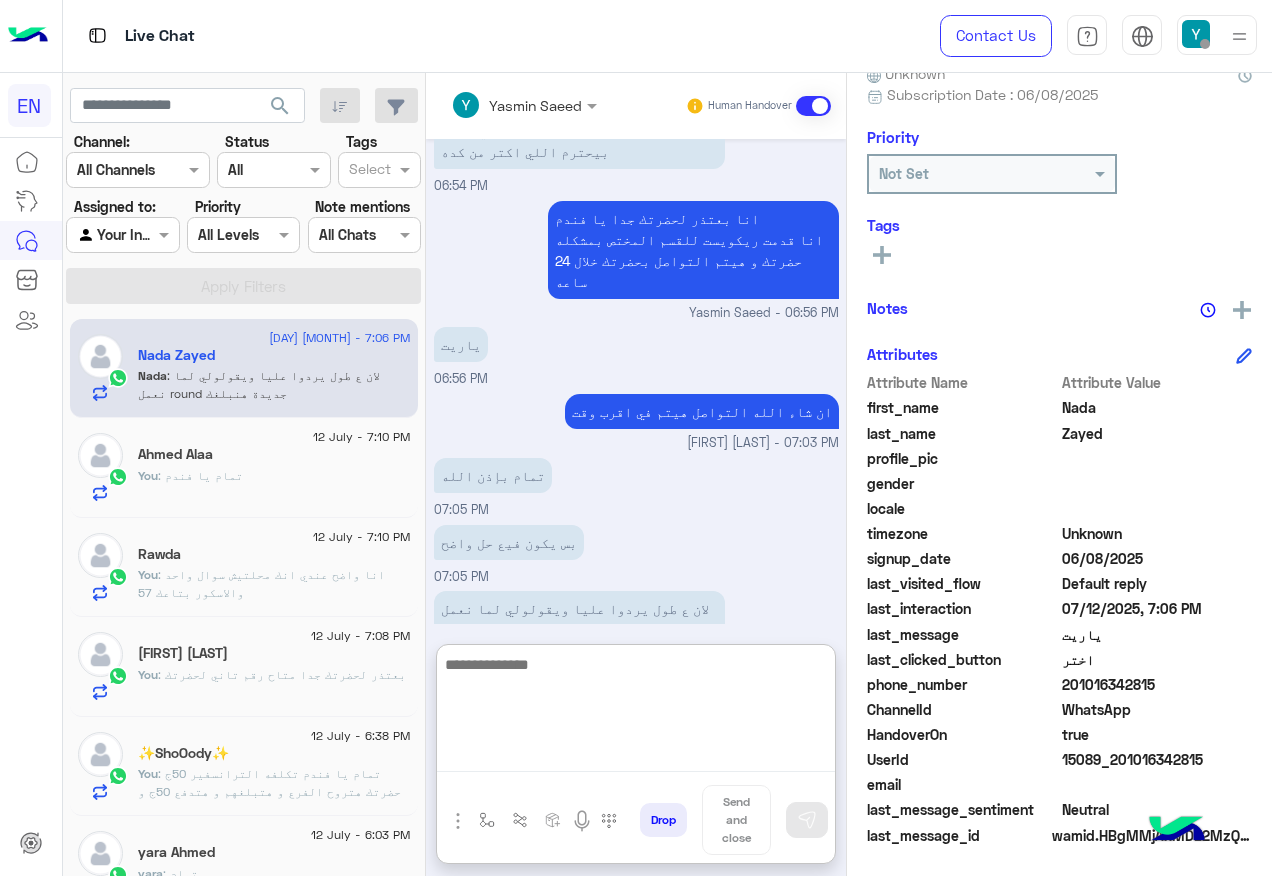 scroll, scrollTop: 1040, scrollLeft: 0, axis: vertical 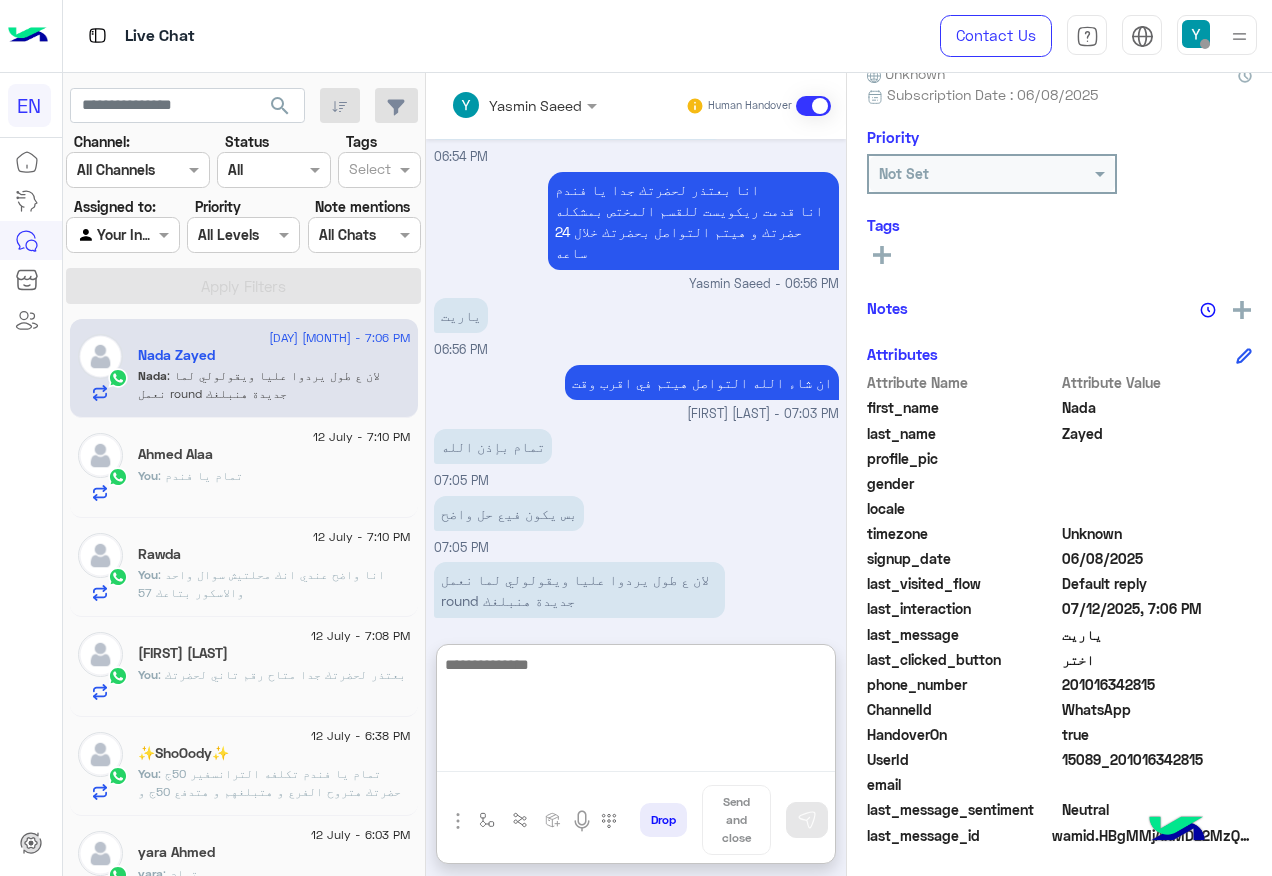 click at bounding box center (636, 712) 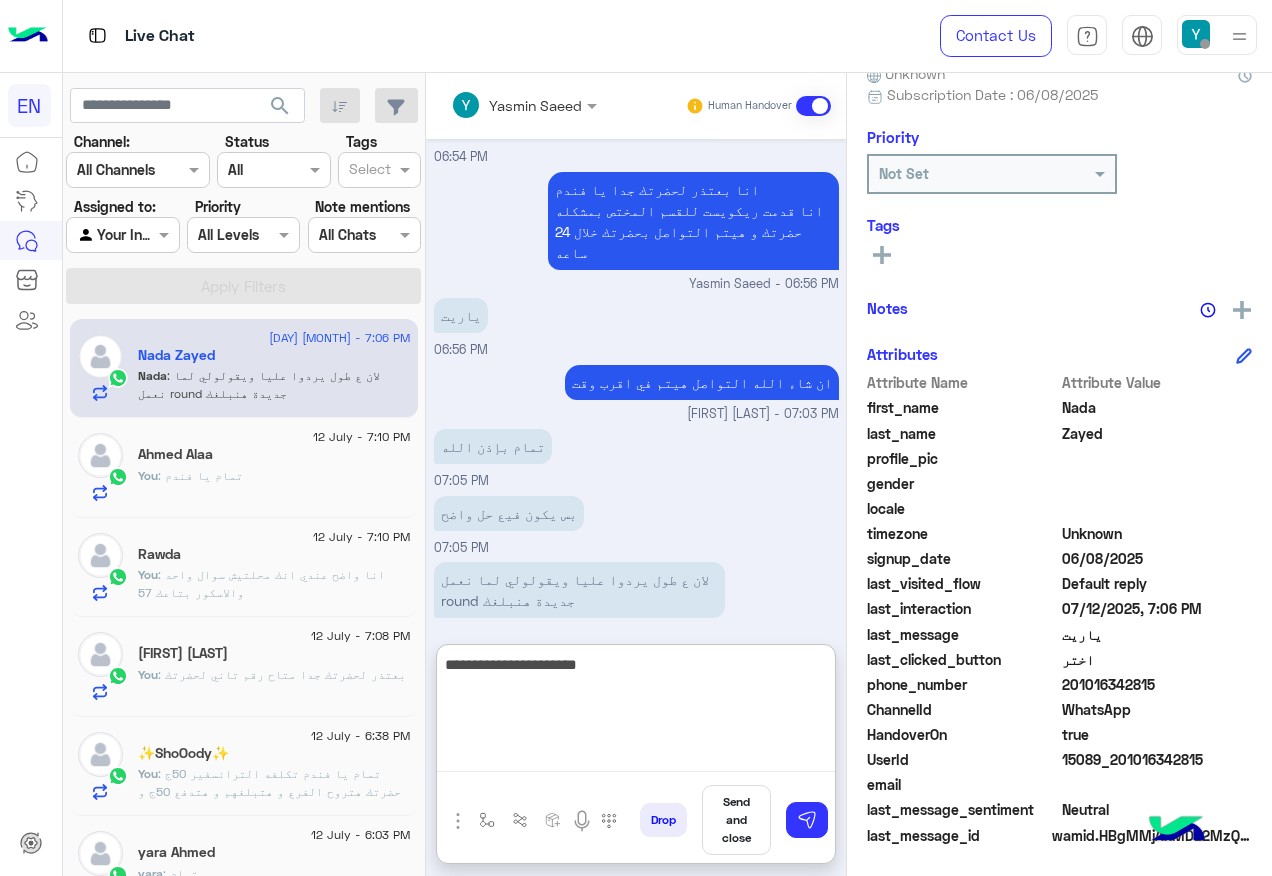 type on "**********" 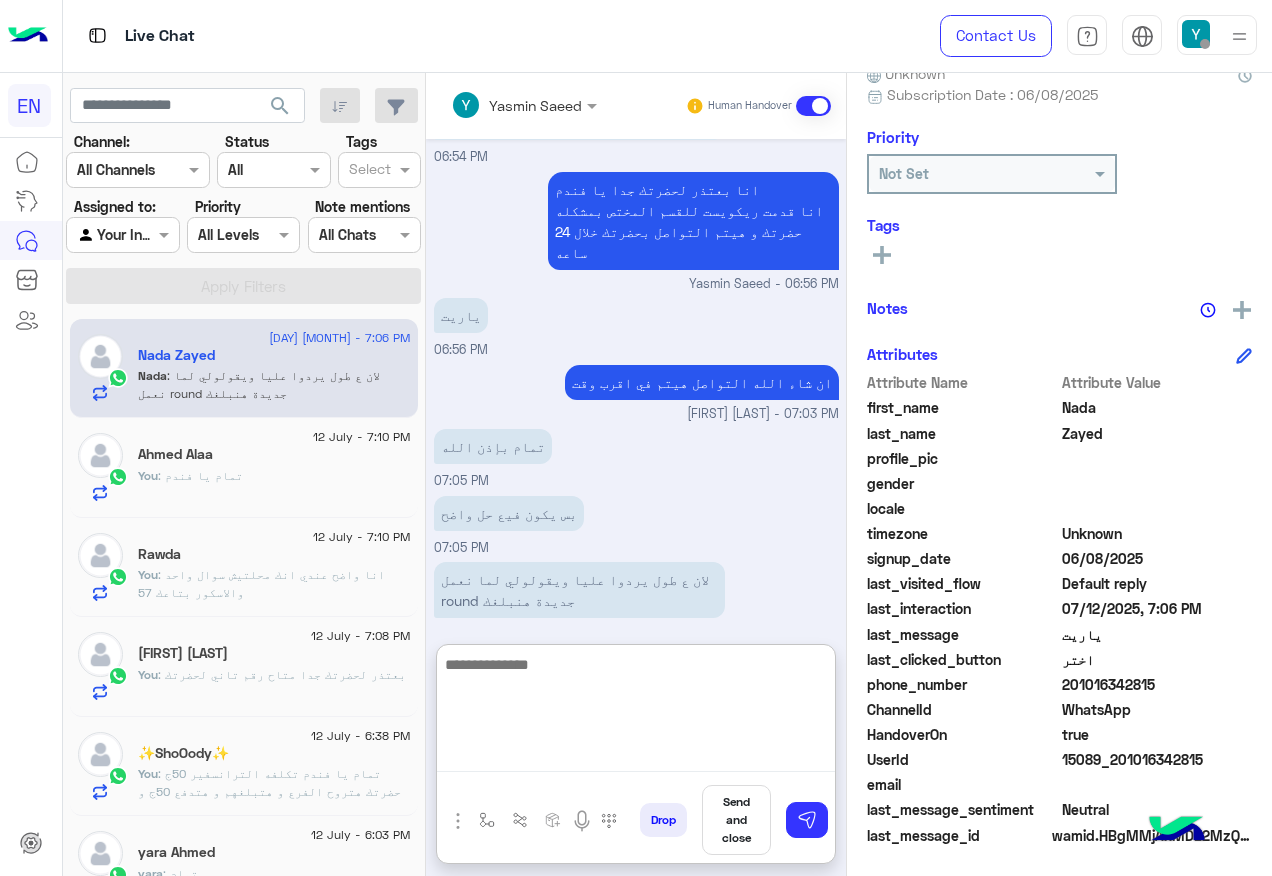 scroll, scrollTop: 1104, scrollLeft: 0, axis: vertical 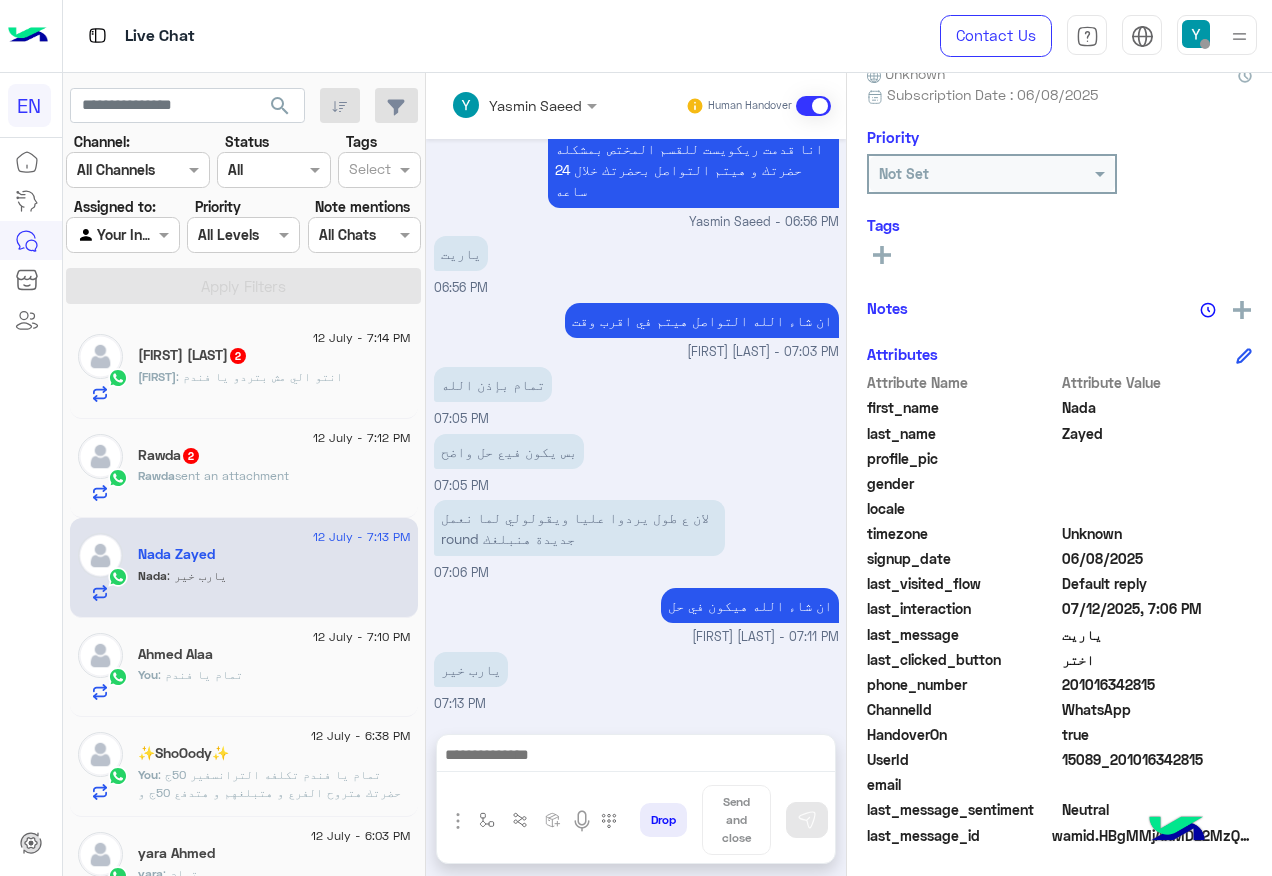 click on "Rawda  sent an attachment" 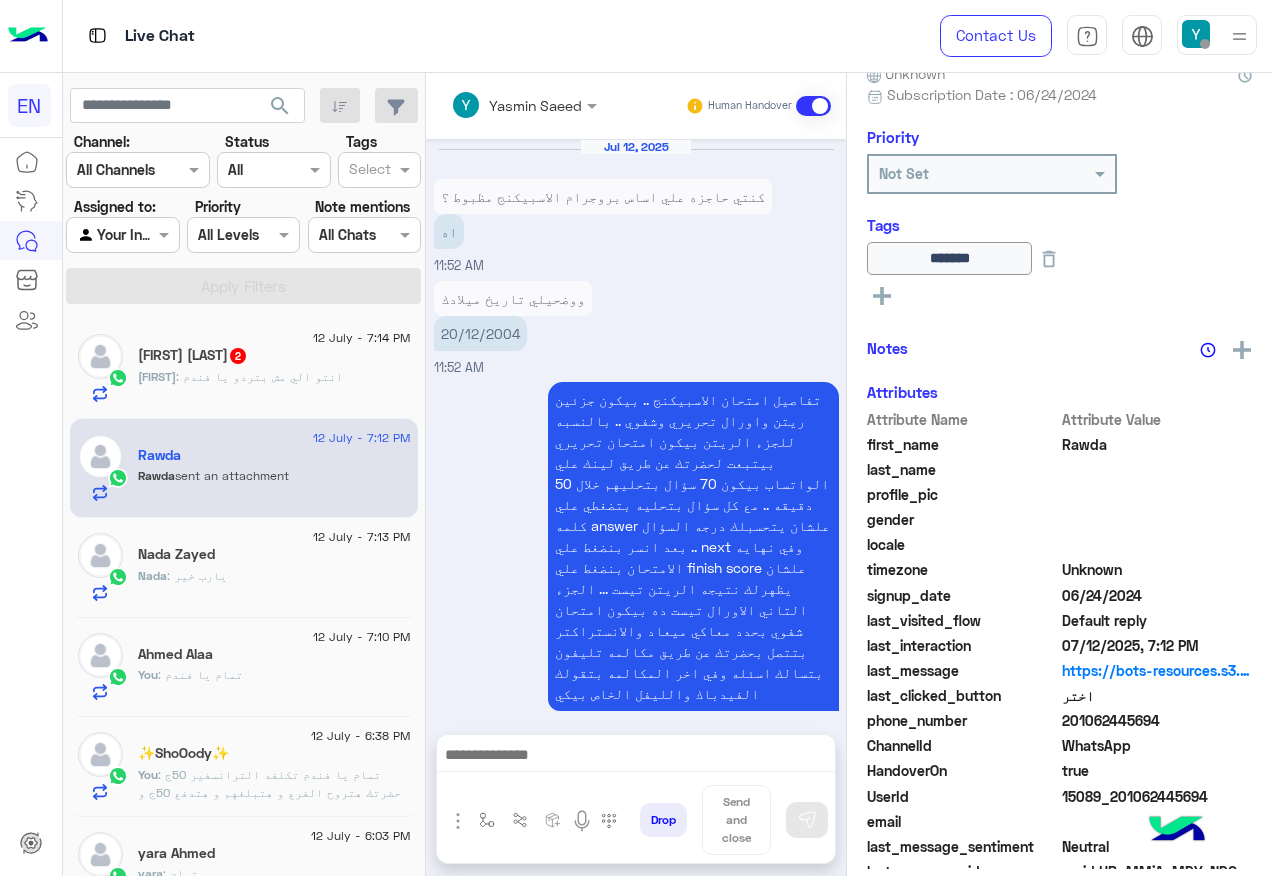 scroll, scrollTop: 200, scrollLeft: 0, axis: vertical 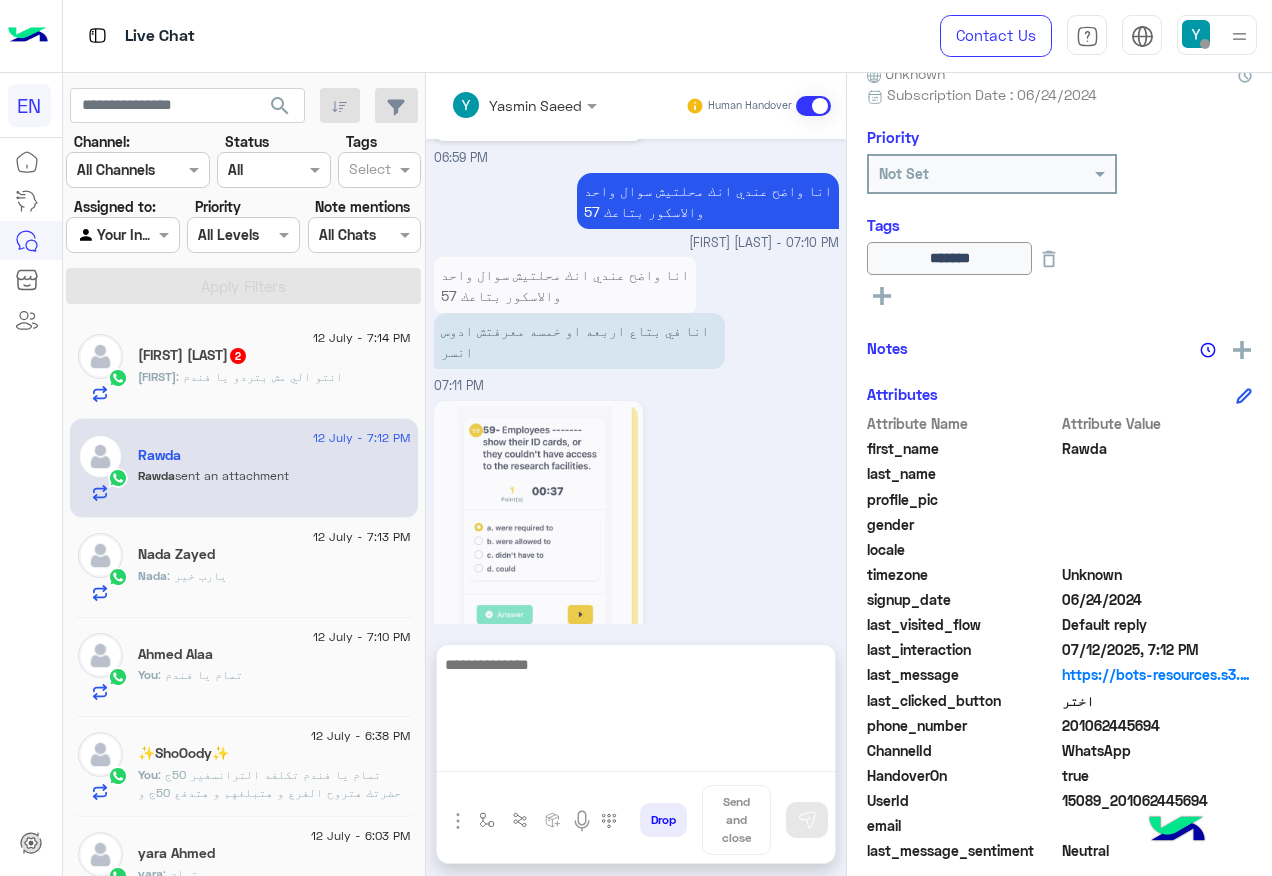 click at bounding box center [636, 712] 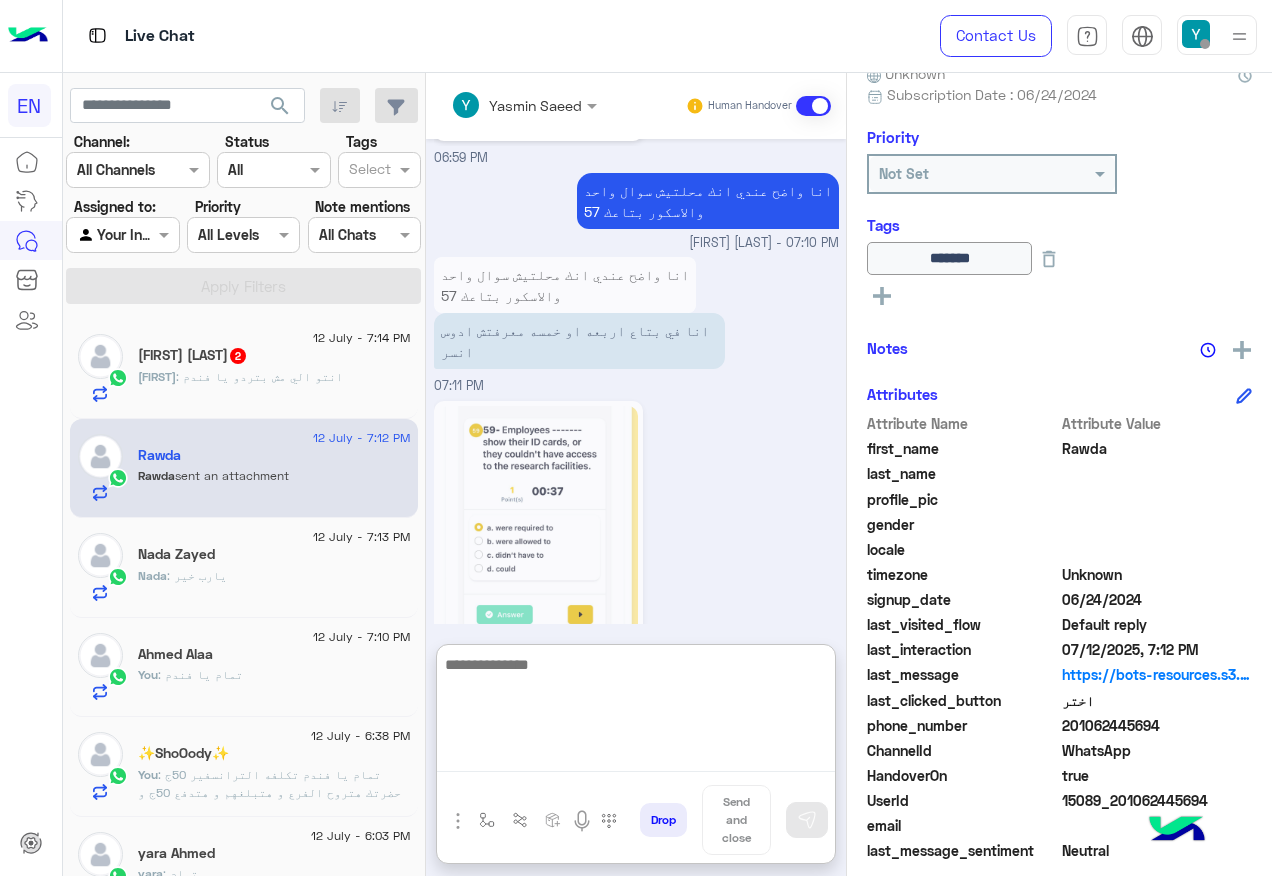 scroll, scrollTop: 2286, scrollLeft: 0, axis: vertical 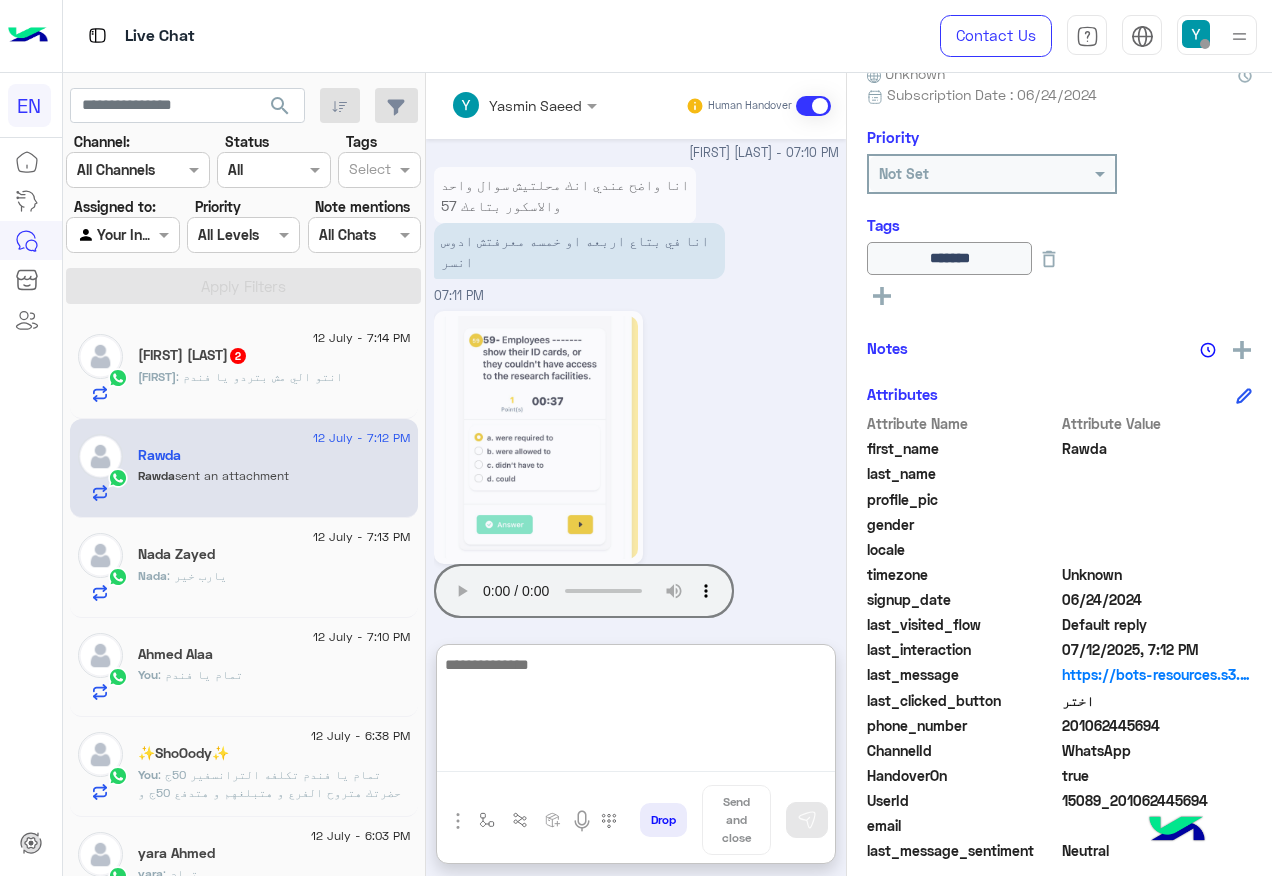 click at bounding box center (636, 712) 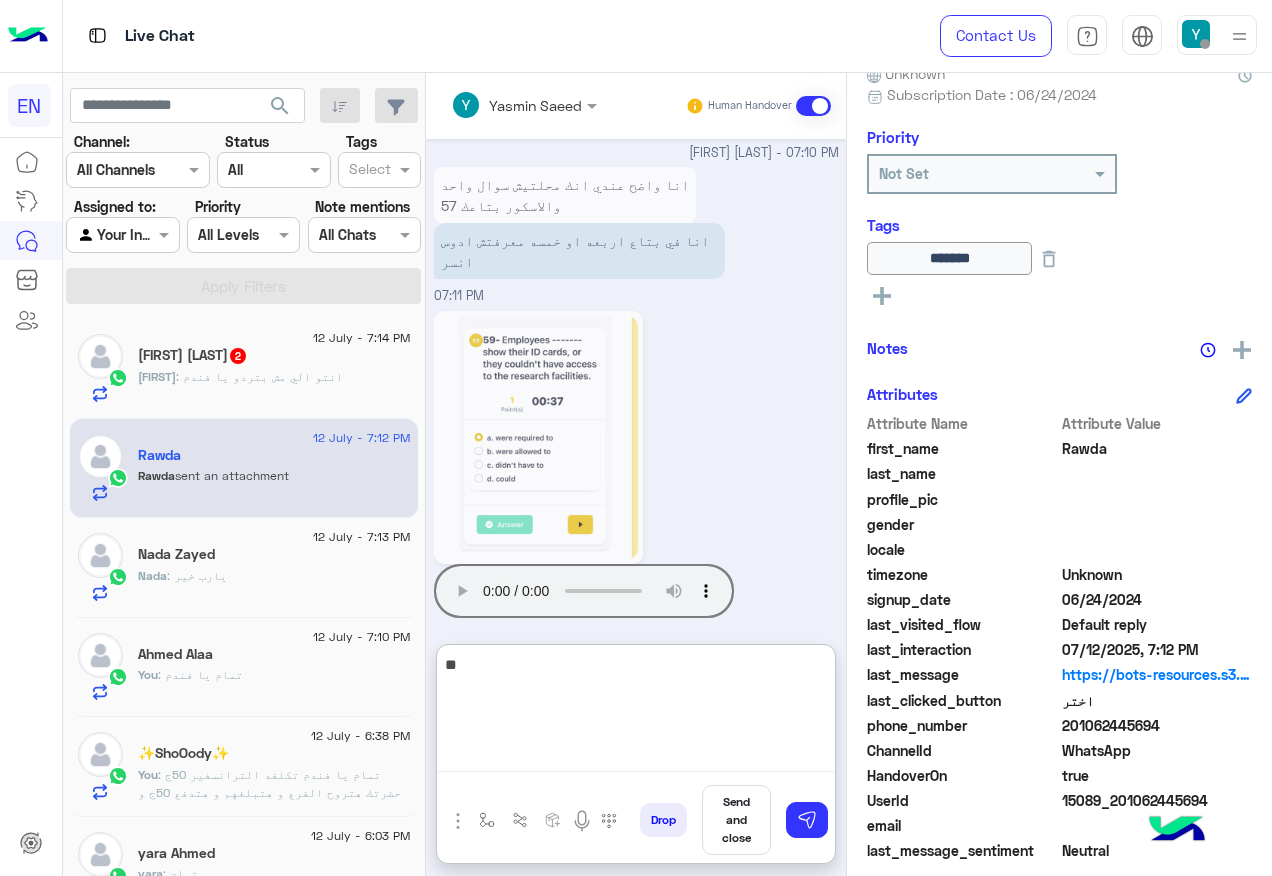 type on "*" 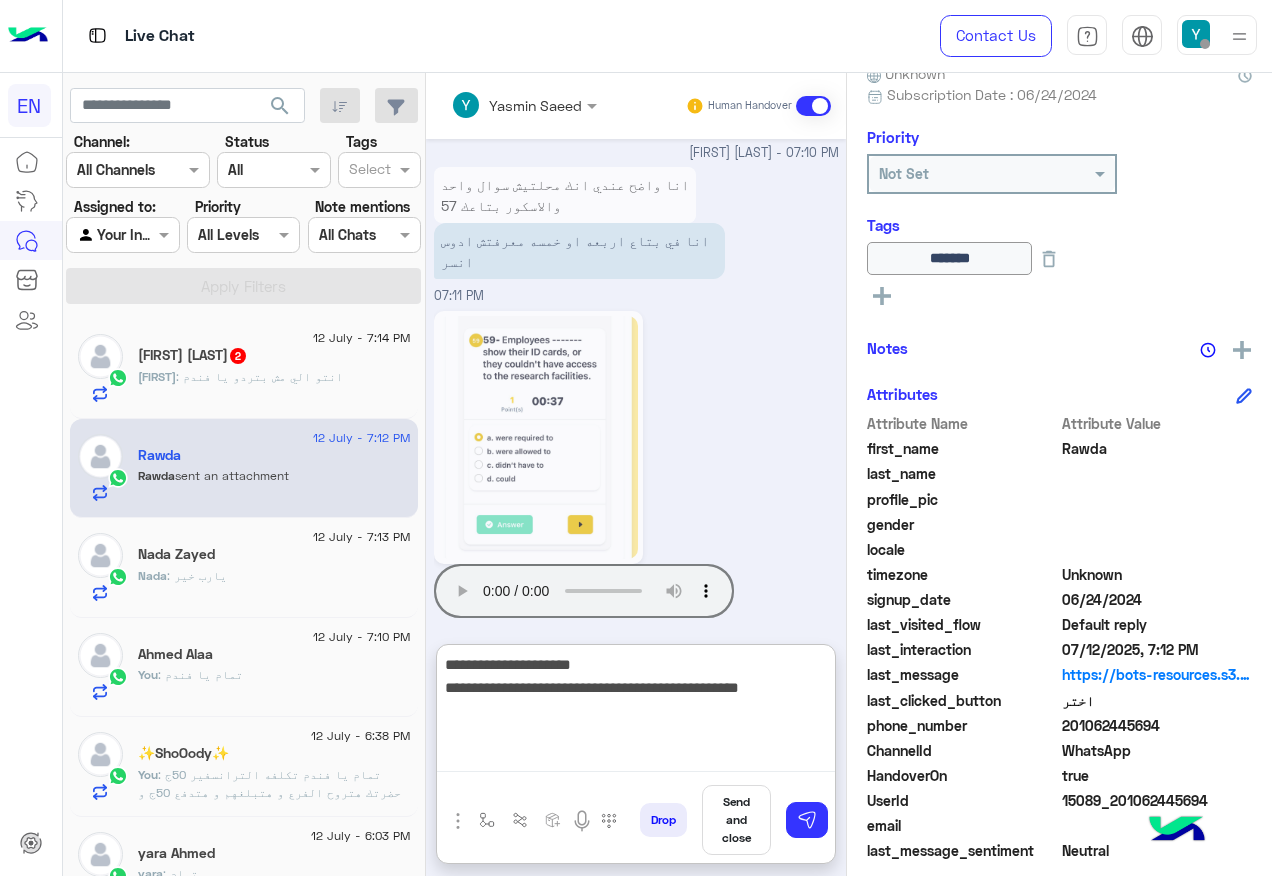 type on "**********" 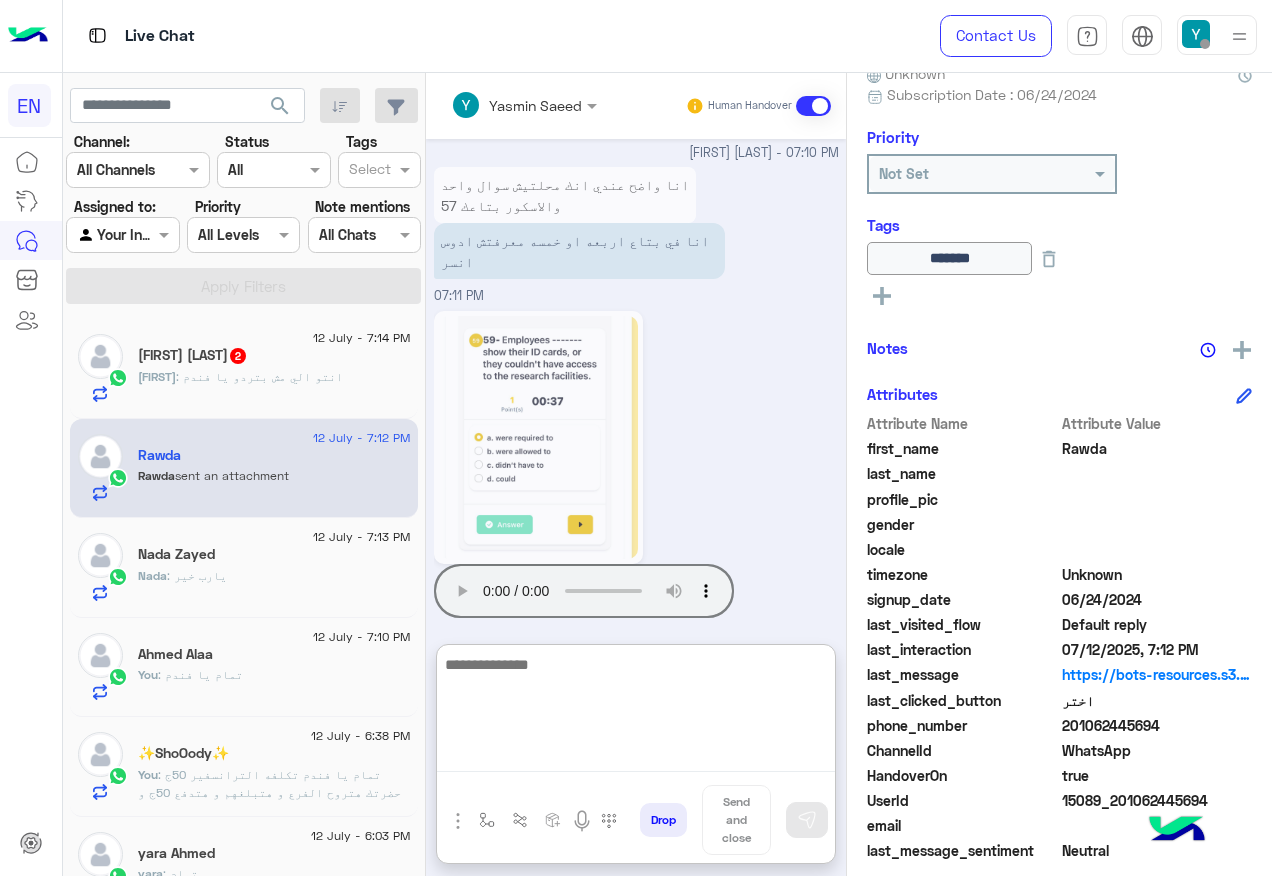 scroll, scrollTop: 2392, scrollLeft: 0, axis: vertical 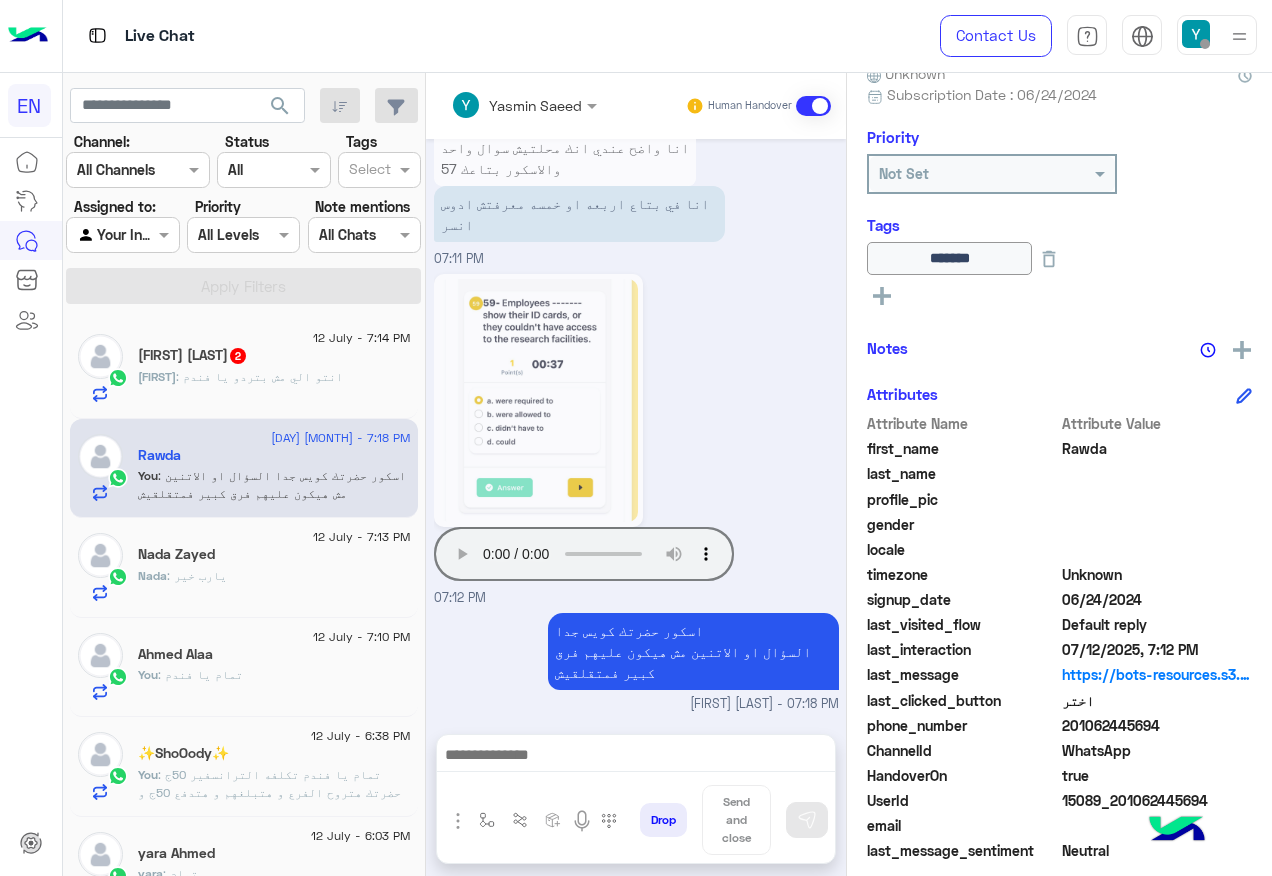 click on ": انتو الي مش بتردو يا فندم" 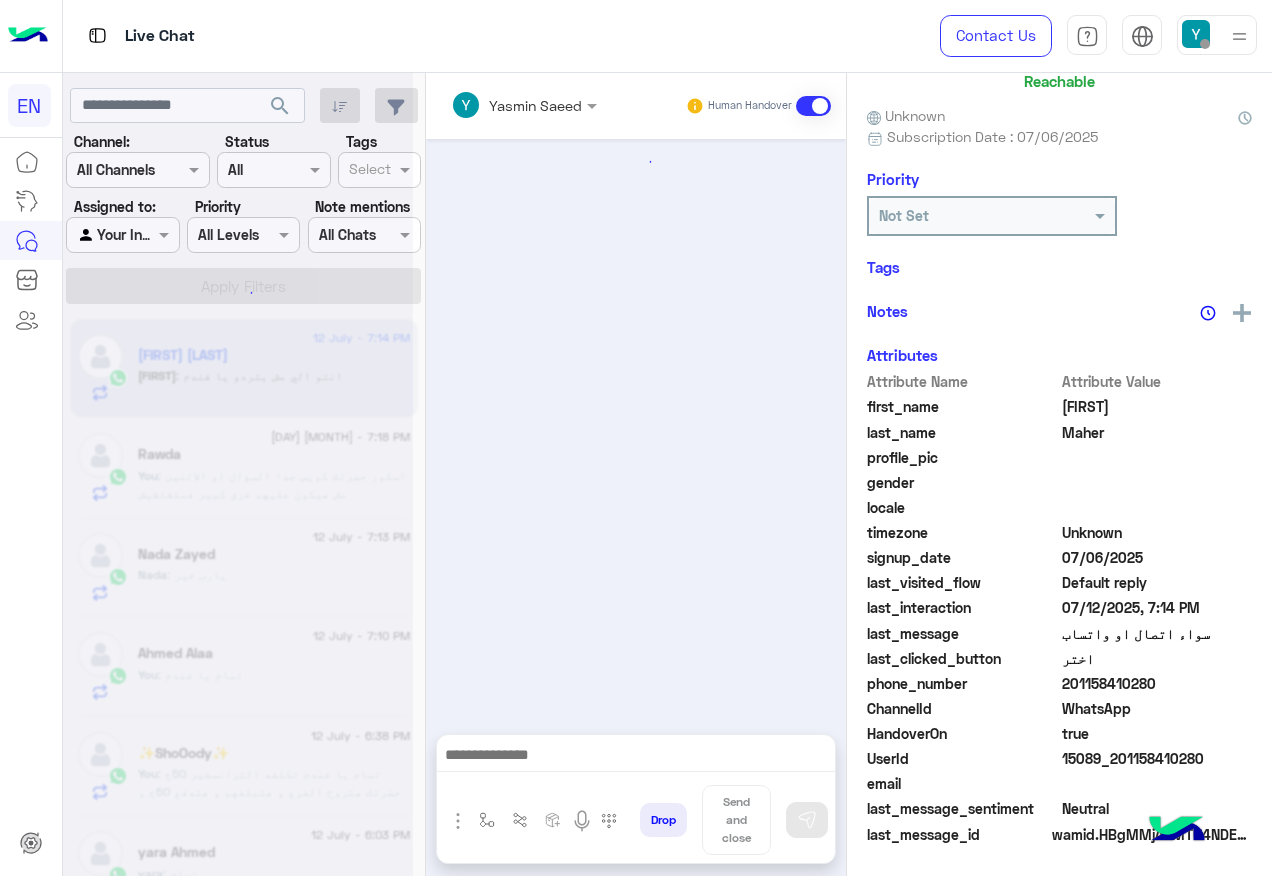 scroll, scrollTop: 158, scrollLeft: 0, axis: vertical 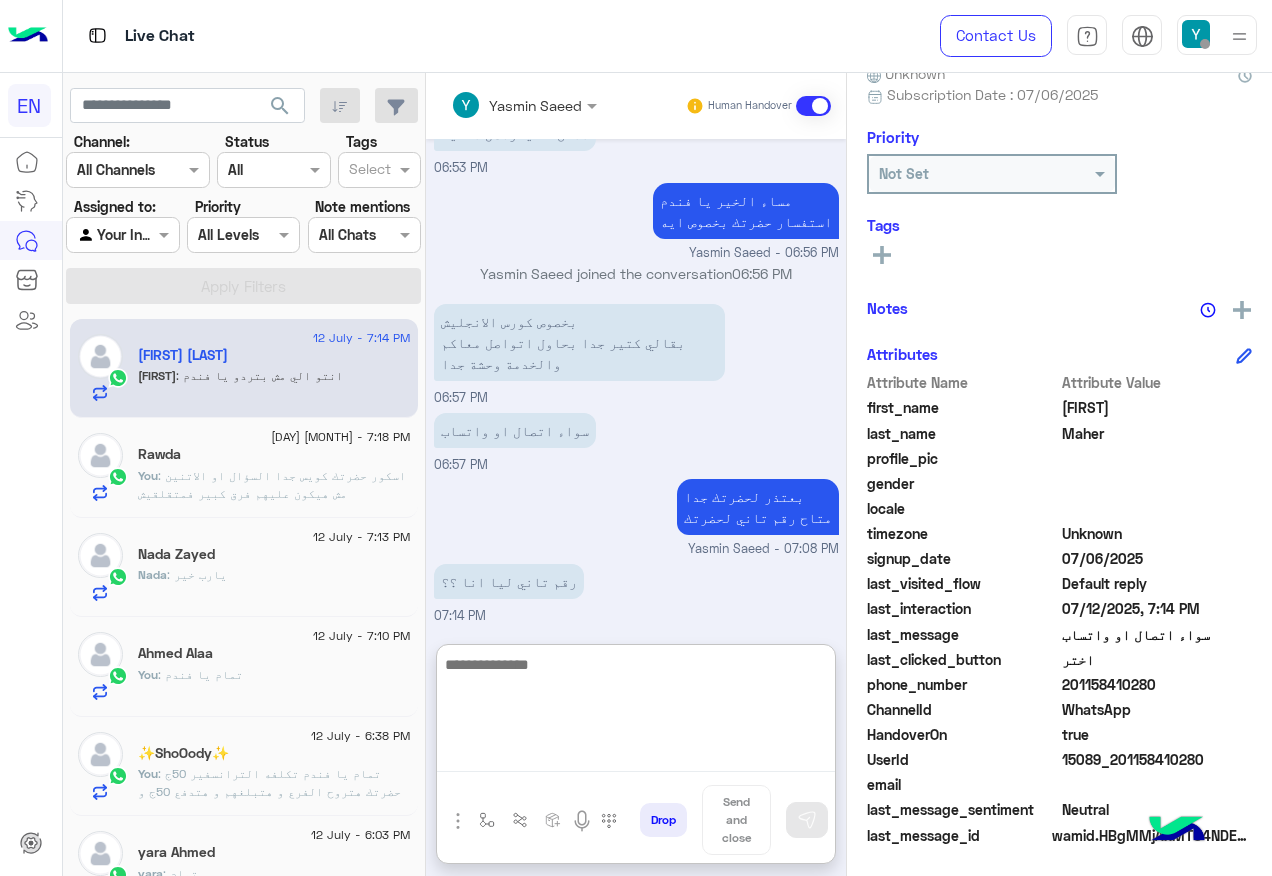 click at bounding box center [636, 712] 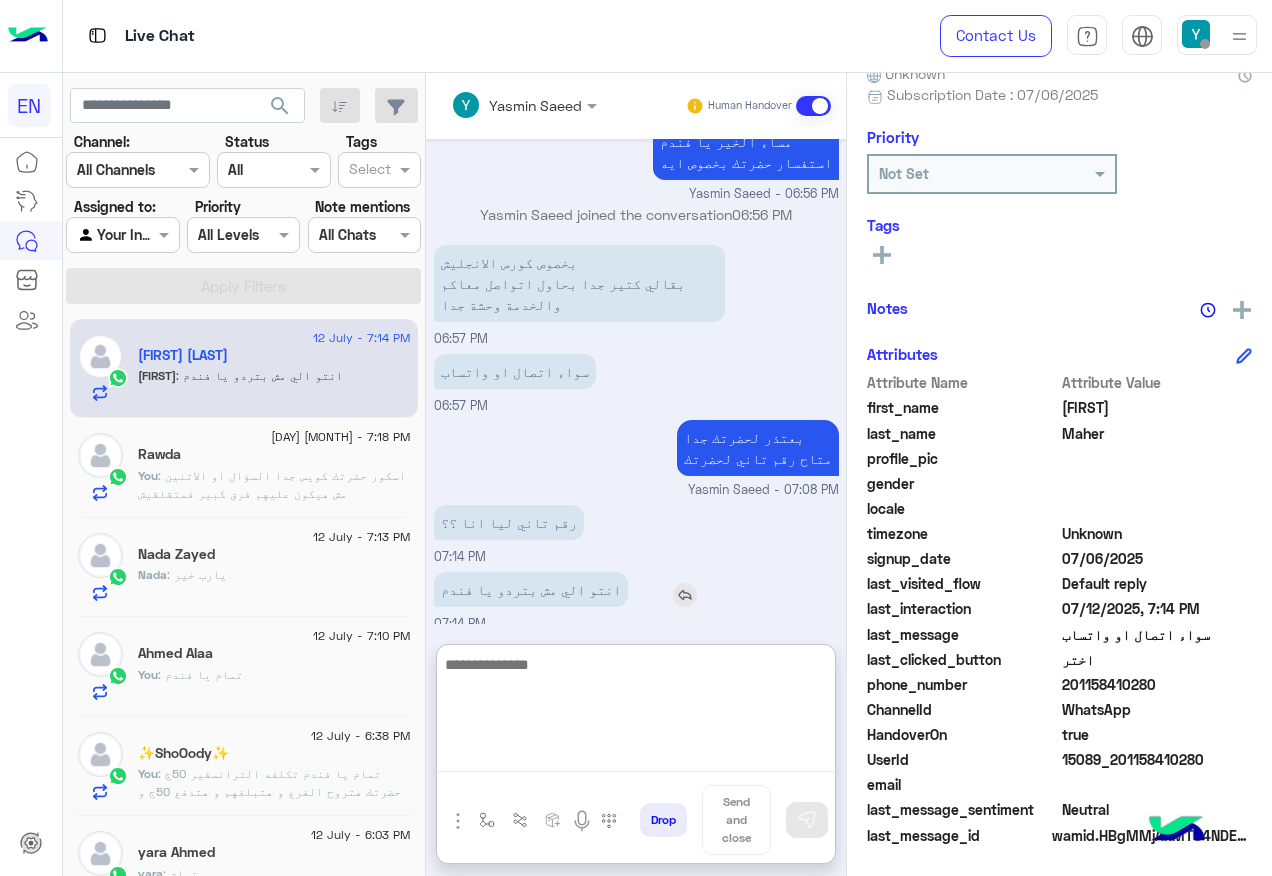 scroll, scrollTop: 958, scrollLeft: 0, axis: vertical 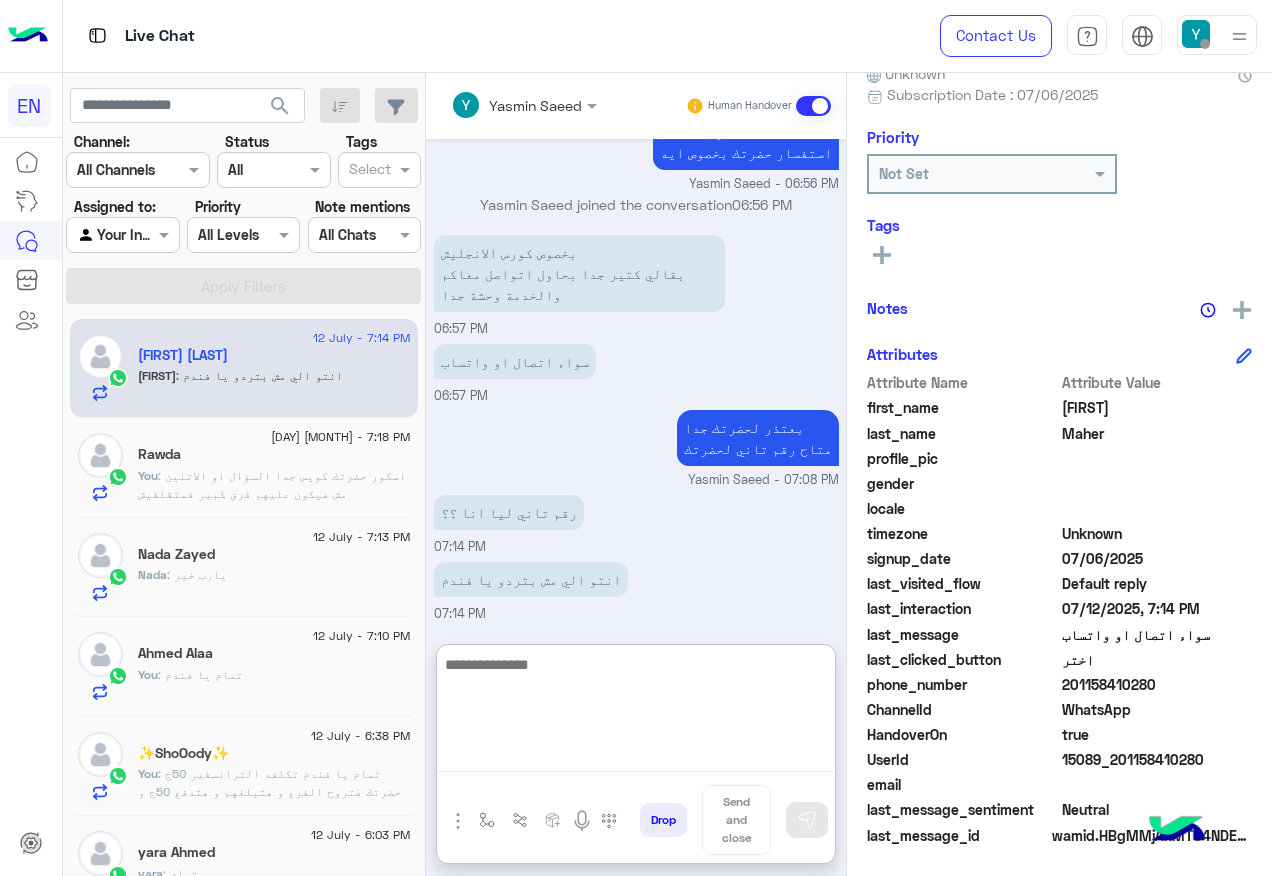 click at bounding box center [636, 712] 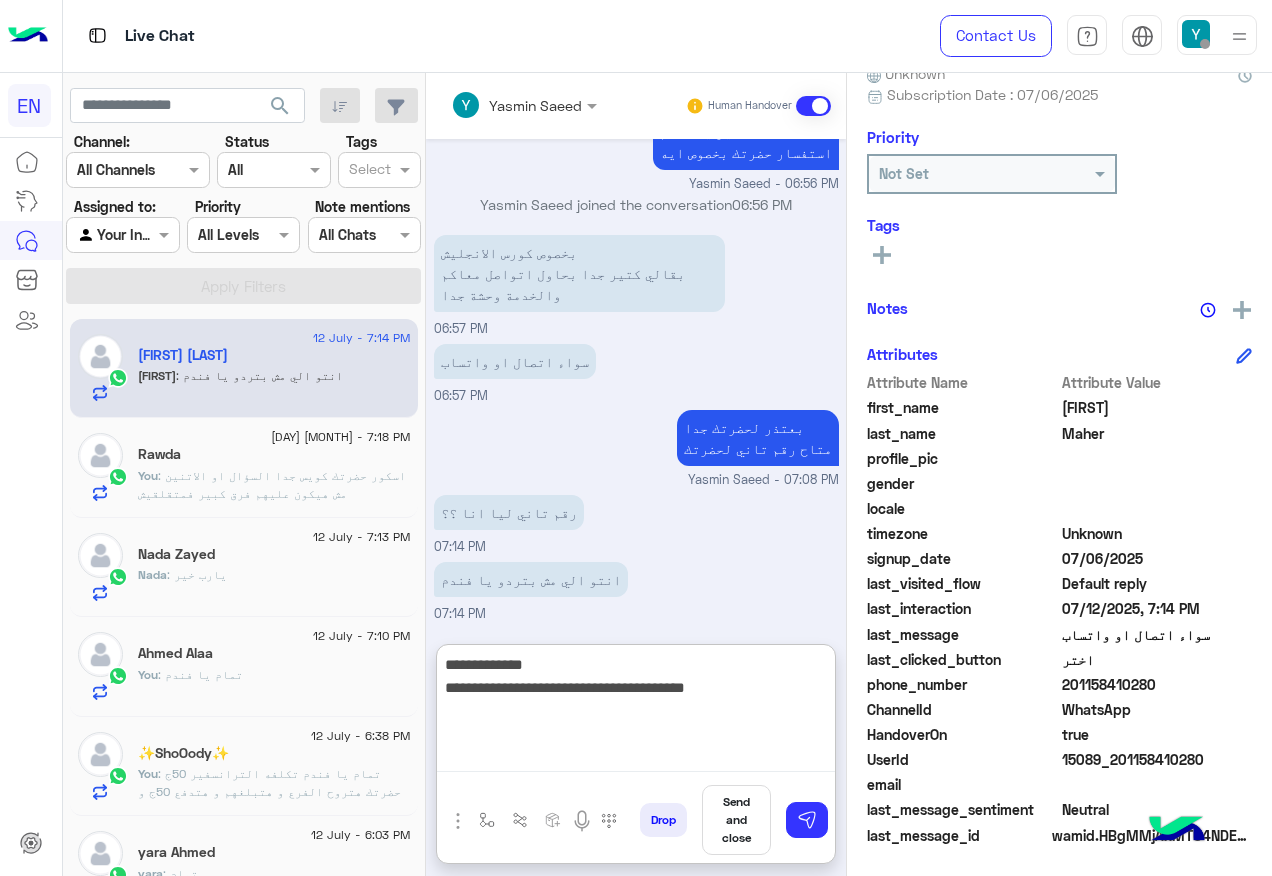 type on "**********" 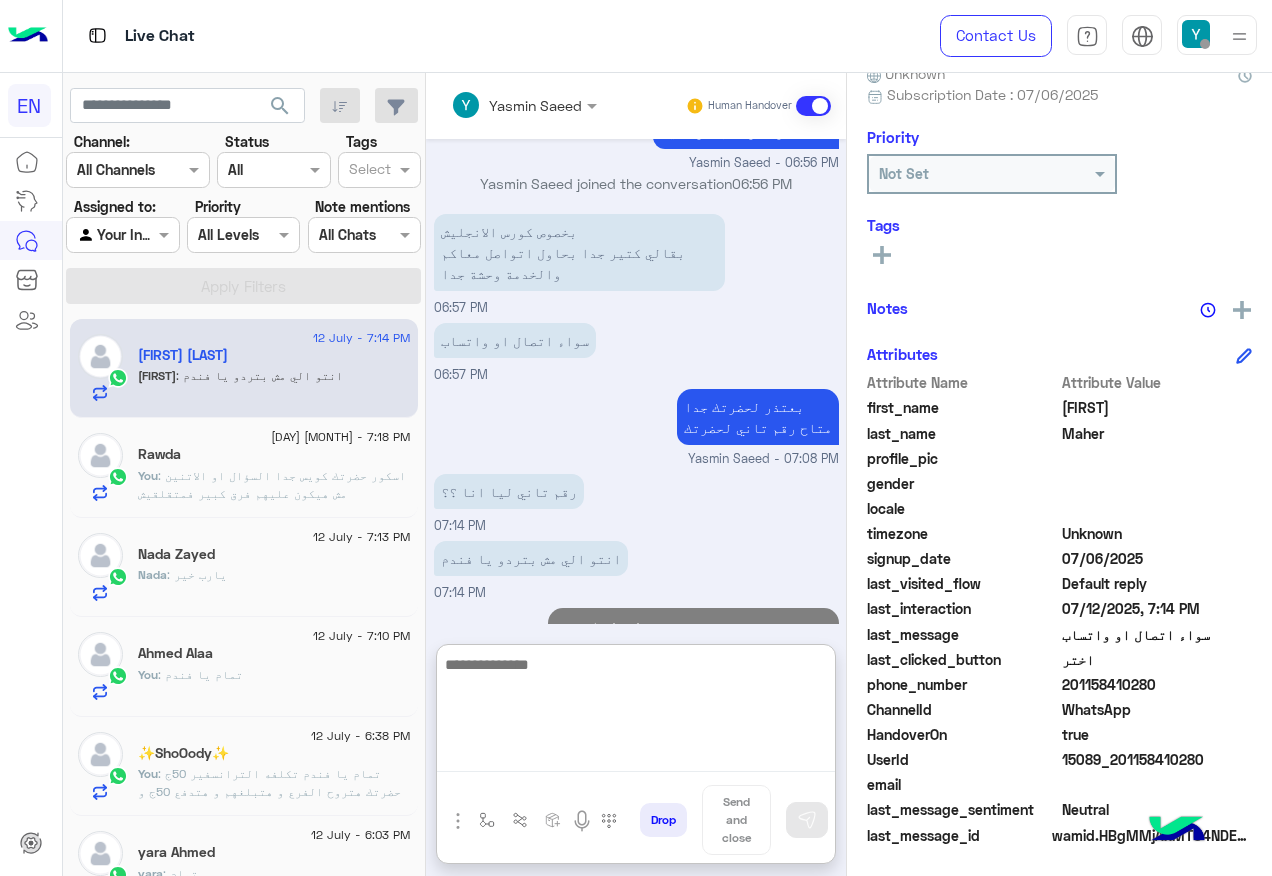 scroll, scrollTop: 1043, scrollLeft: 0, axis: vertical 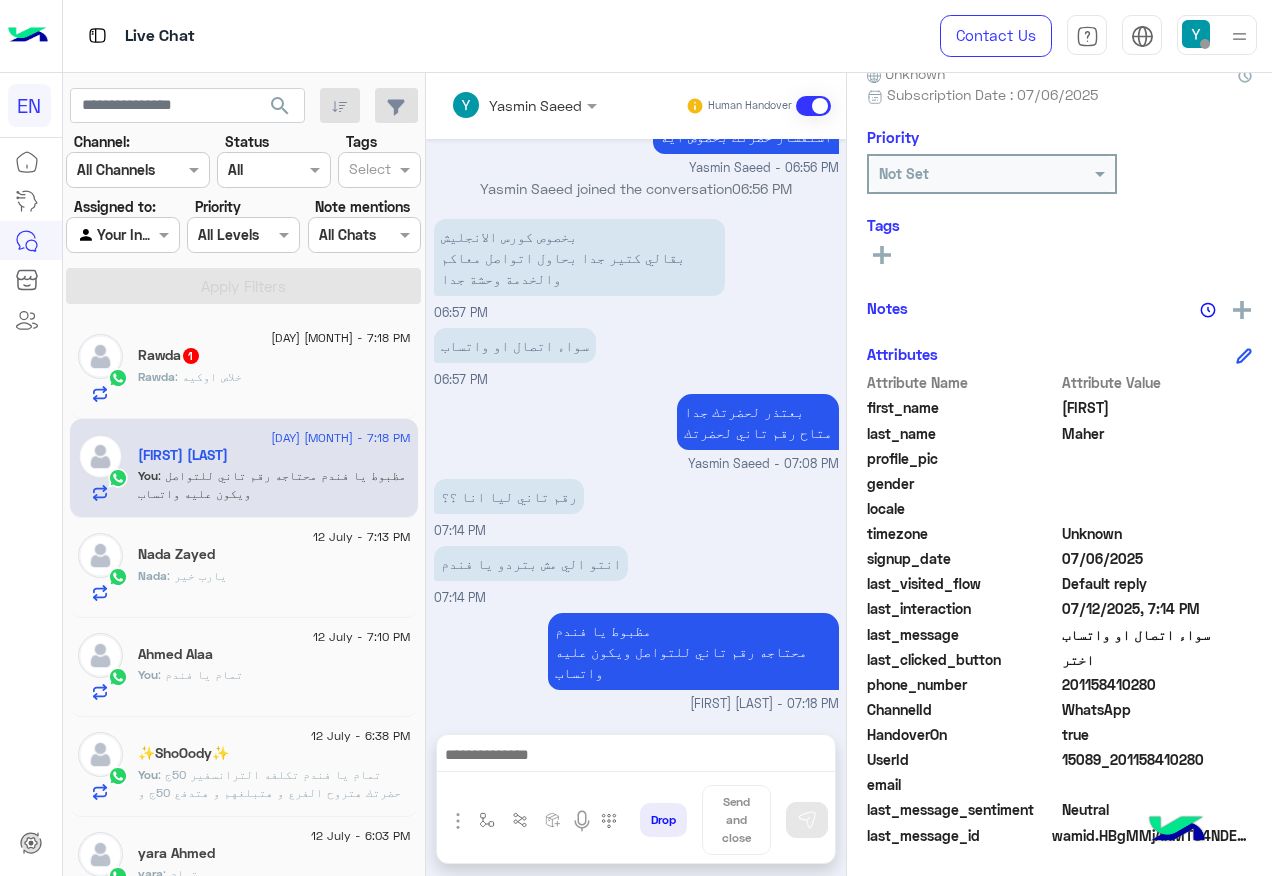click on "Rawda : خلاص اوكيه" 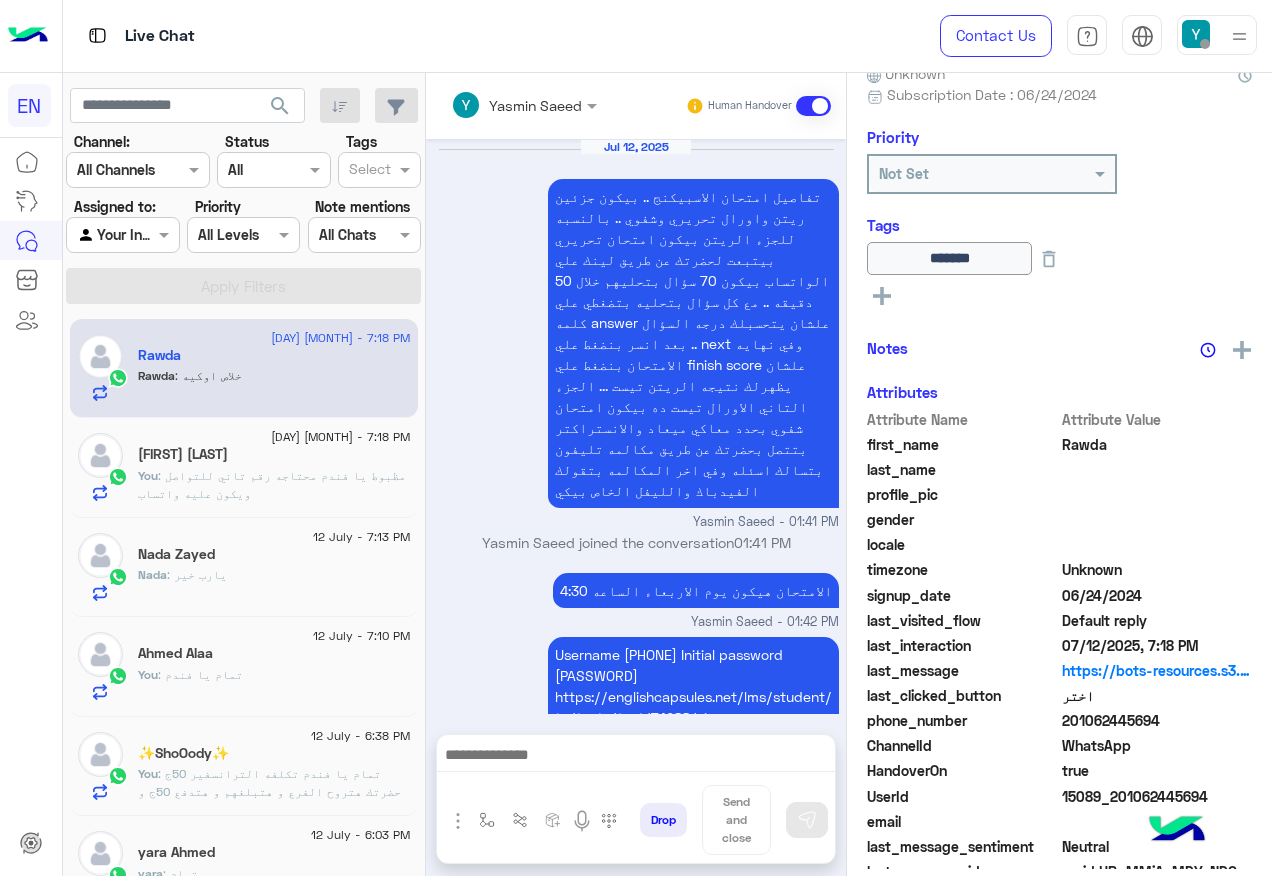 scroll, scrollTop: 2165, scrollLeft: 0, axis: vertical 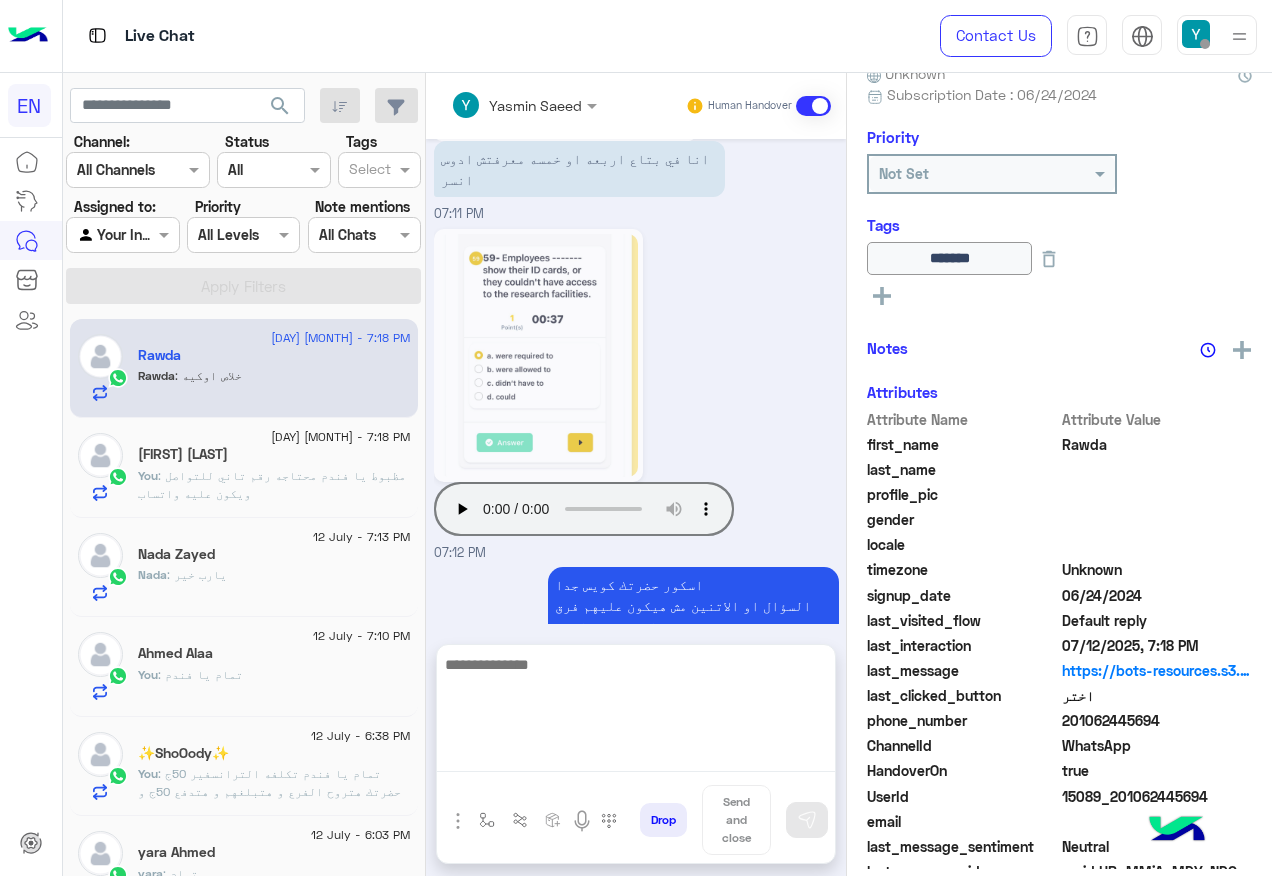 click at bounding box center [636, 712] 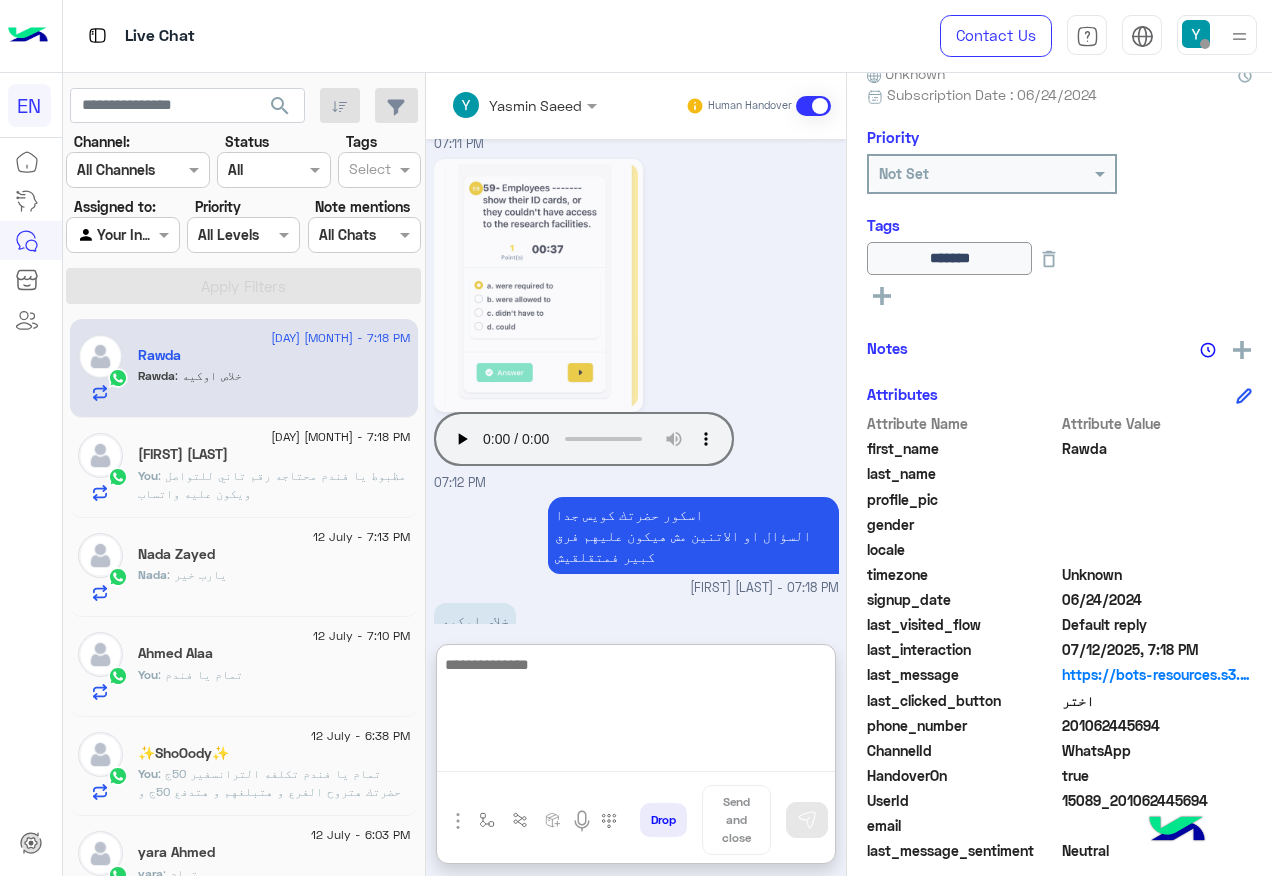 scroll, scrollTop: 2255, scrollLeft: 0, axis: vertical 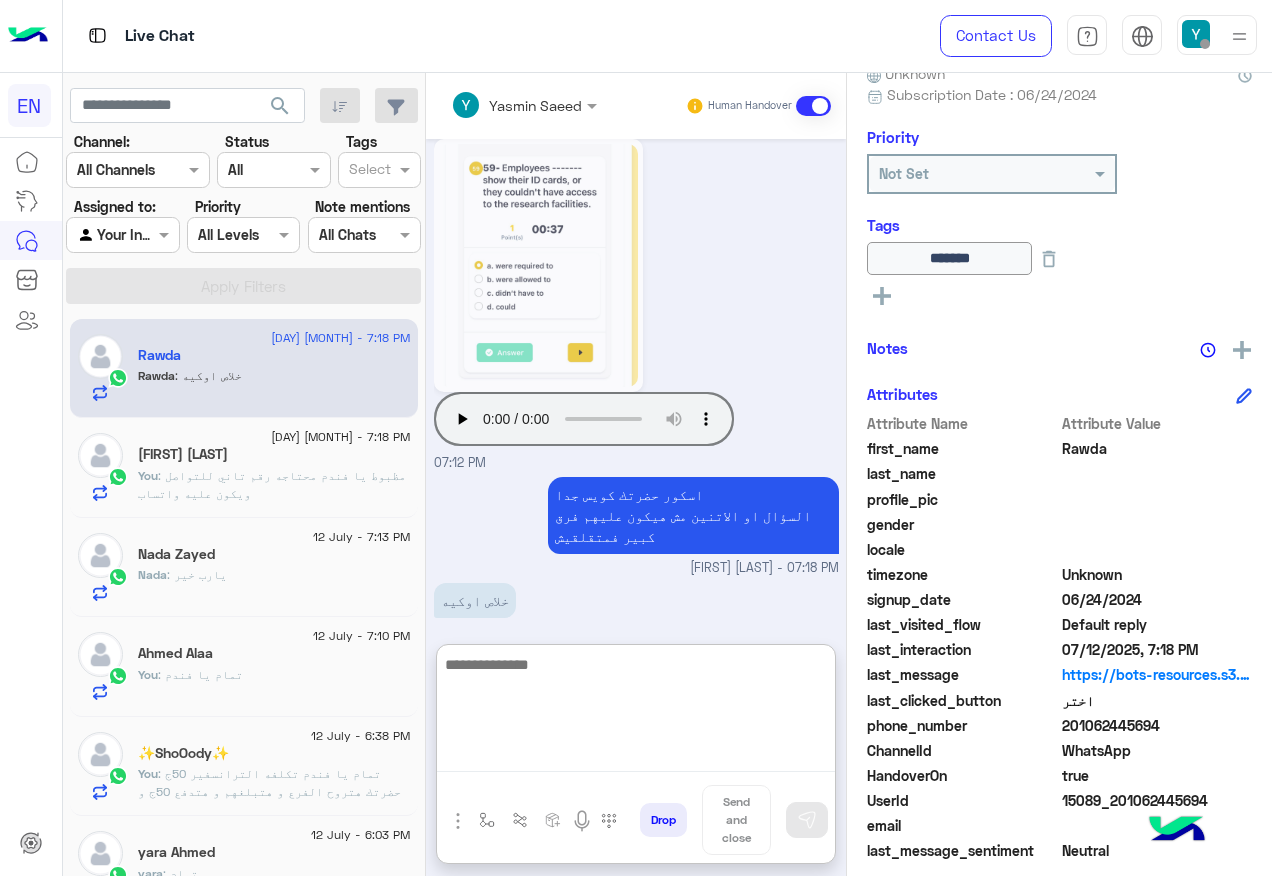 click at bounding box center (636, 712) 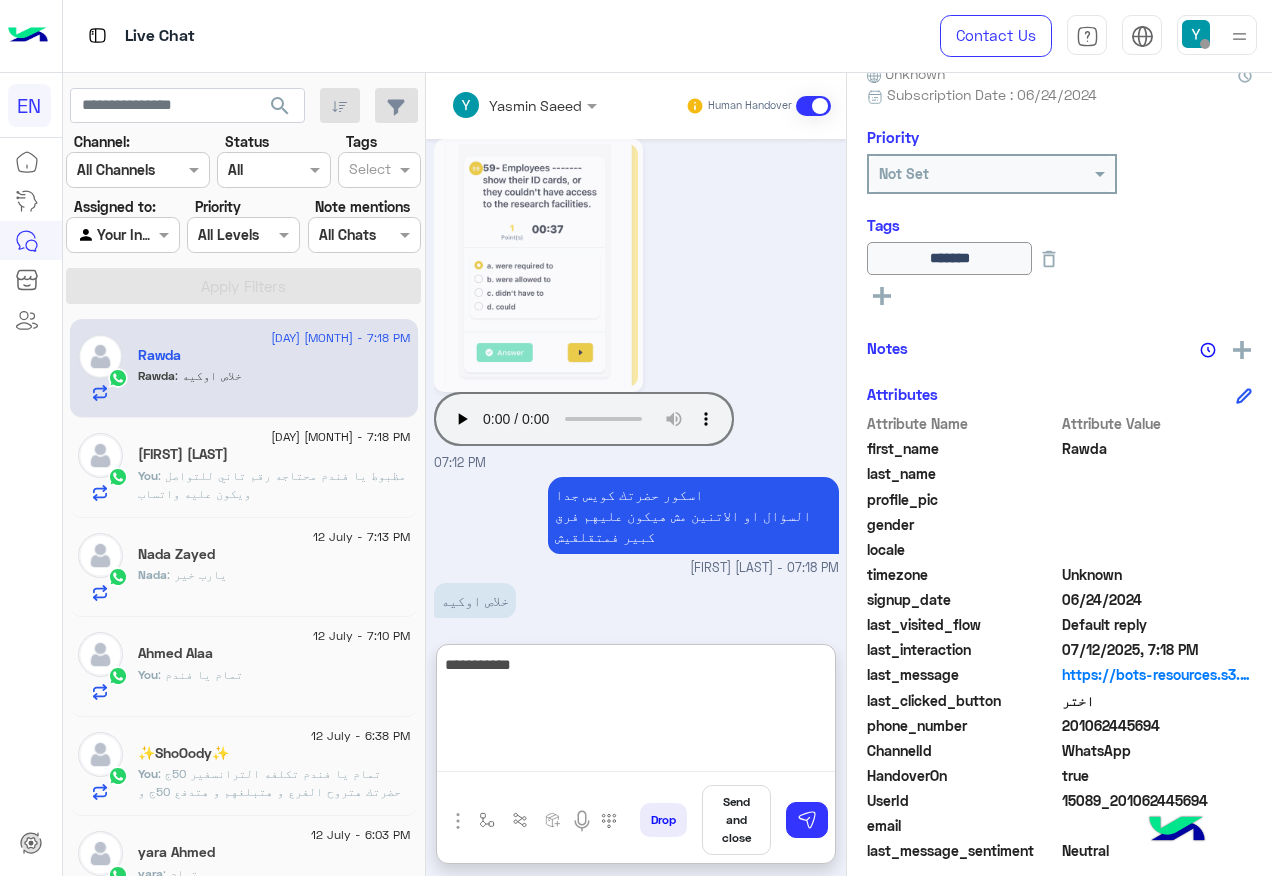 type on "**********" 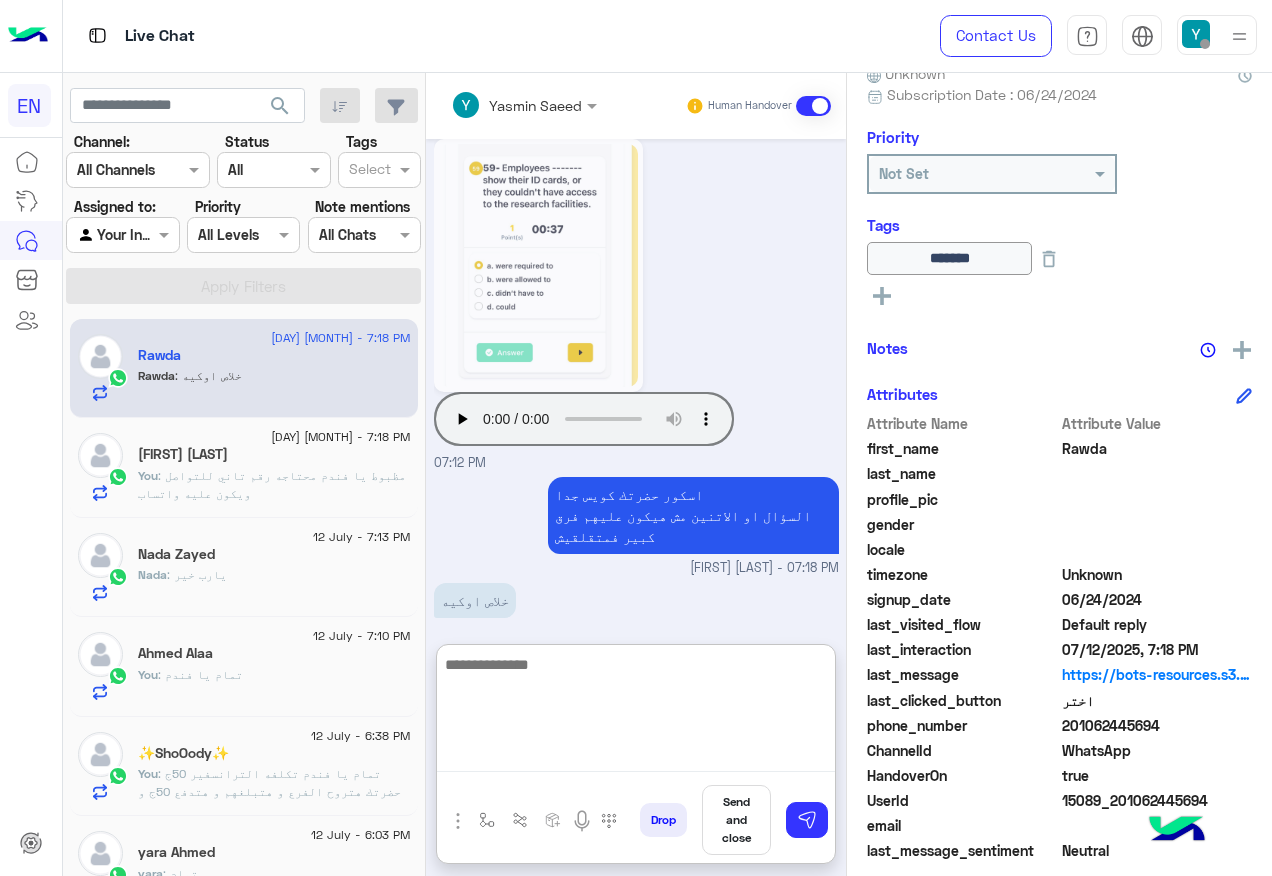 scroll, scrollTop: 2319, scrollLeft: 0, axis: vertical 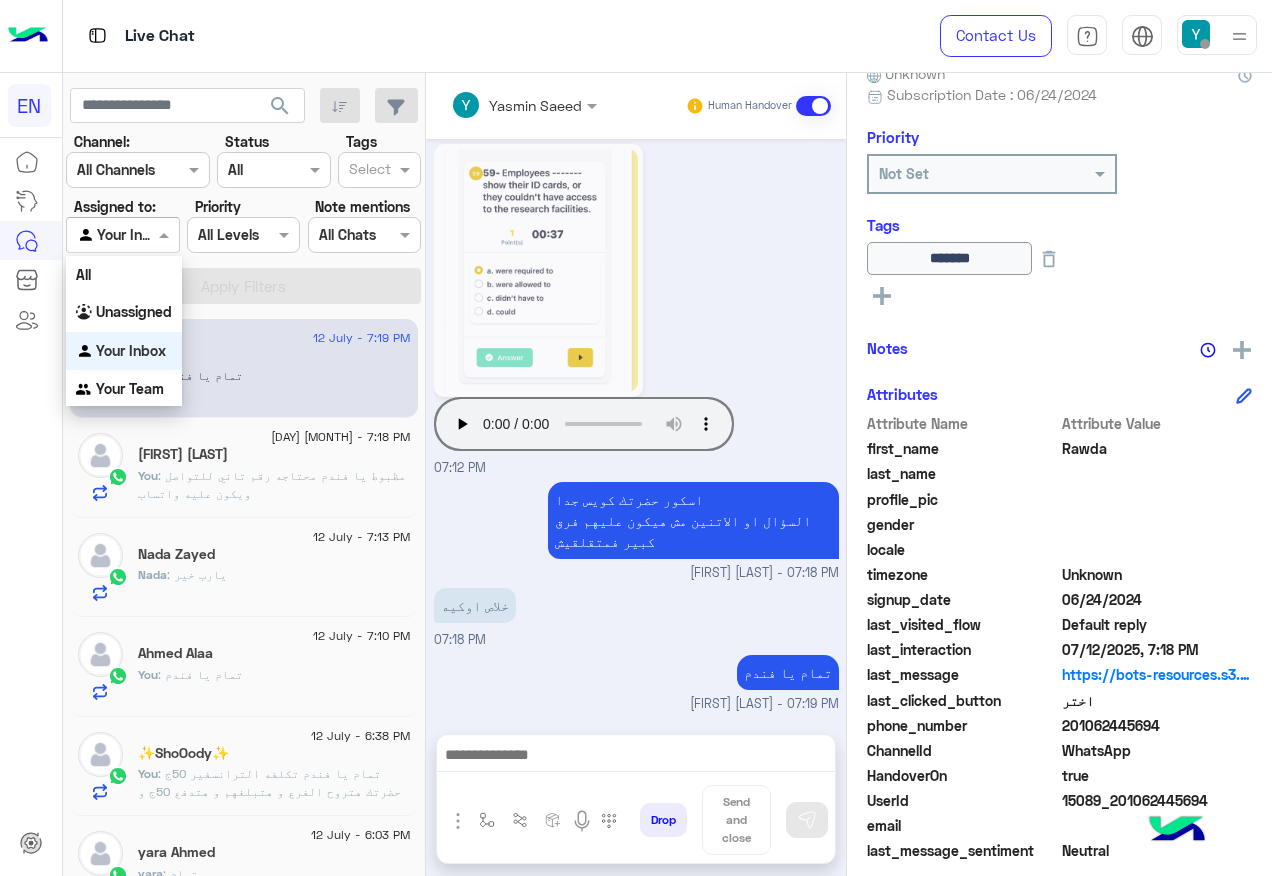 click on "Your Inbox" at bounding box center (115, 235) 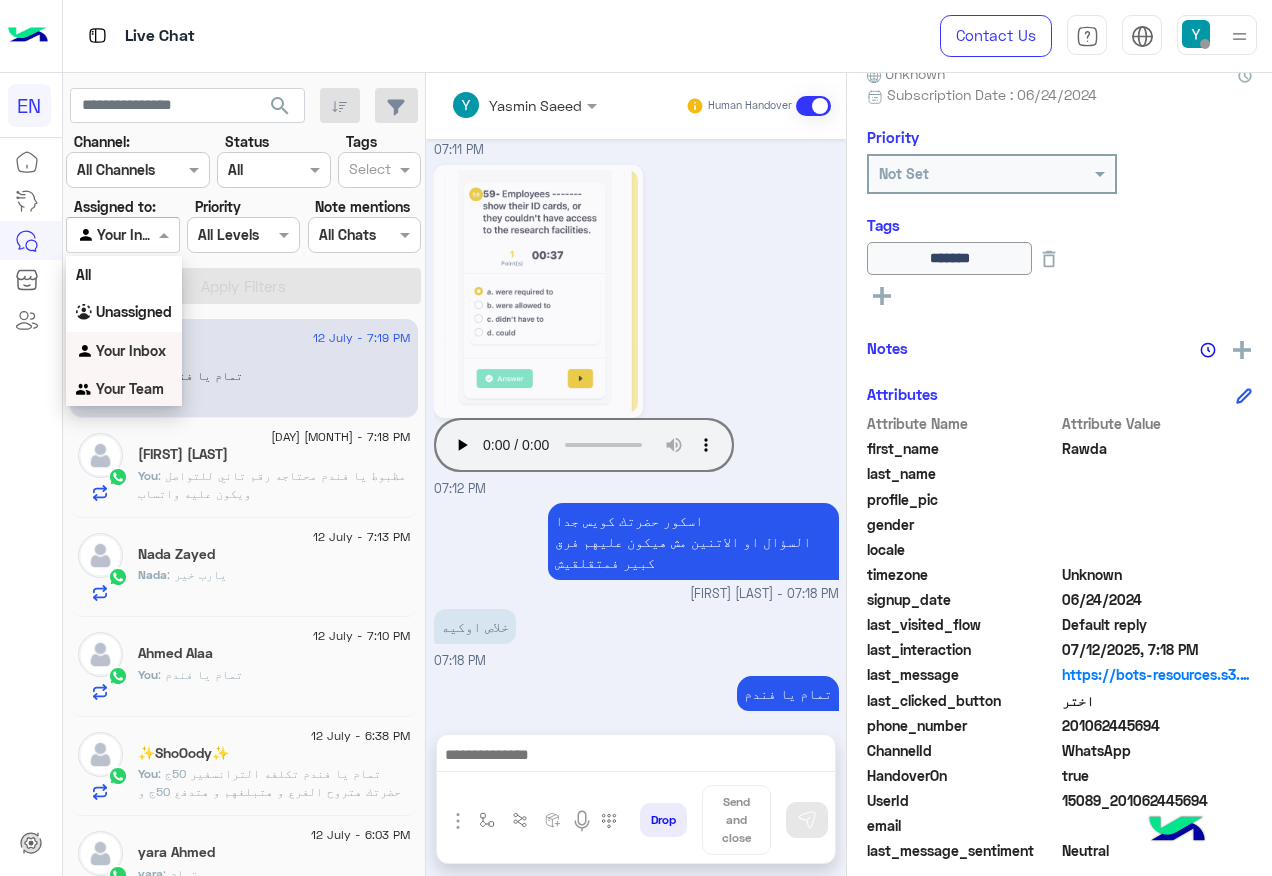 click on "Your Team" at bounding box center [130, 388] 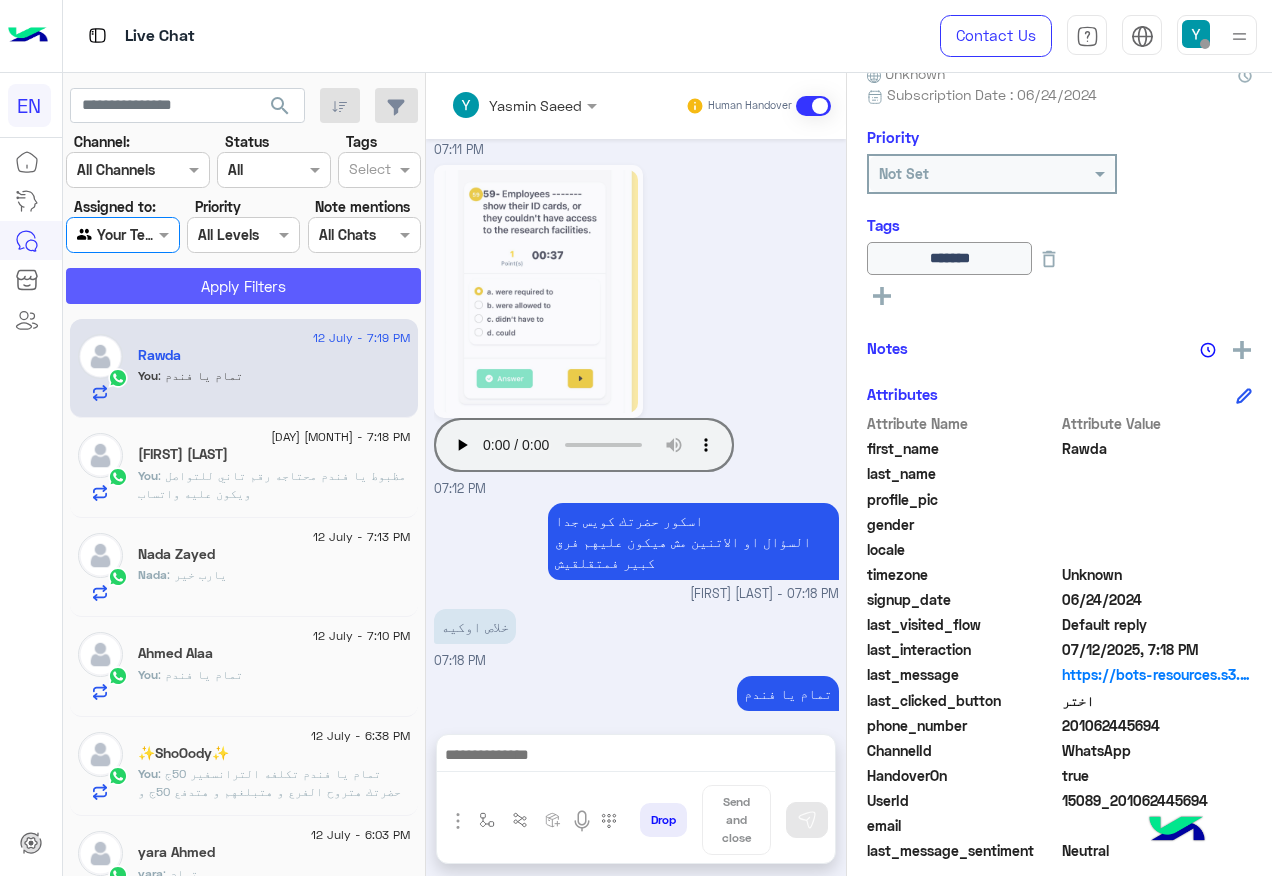 click on "Apply Filters" 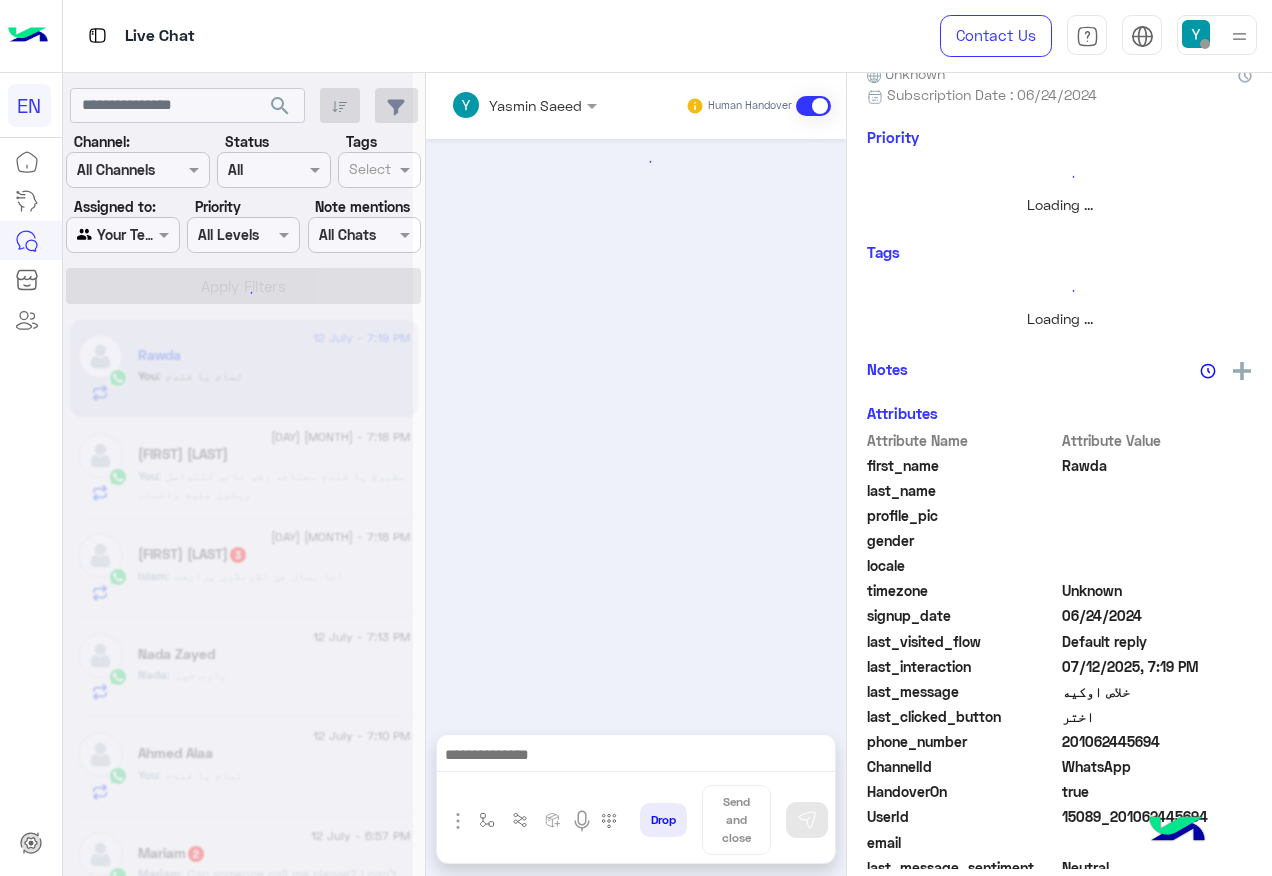 scroll, scrollTop: 0, scrollLeft: 0, axis: both 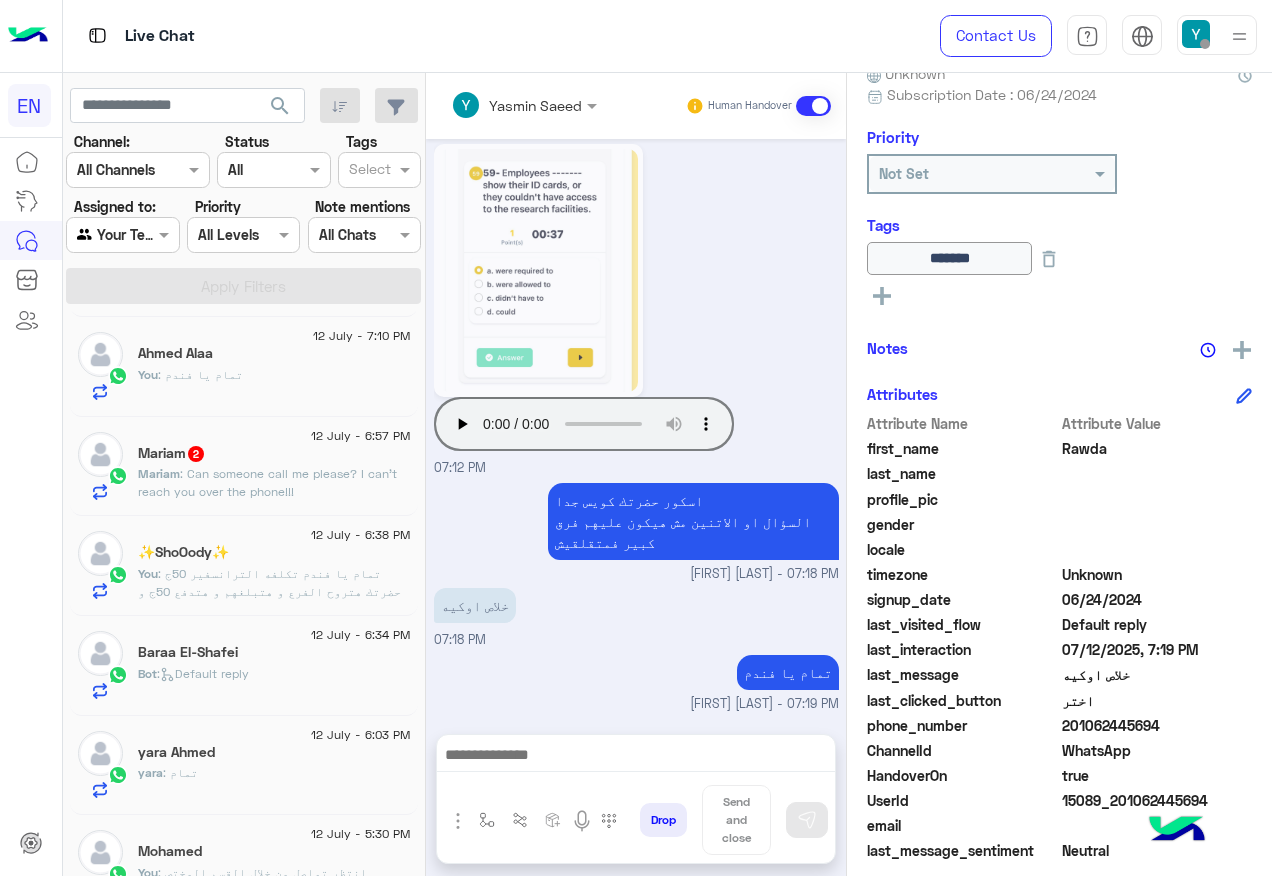 click on ": Can someone call me please? I can’t reach you over the phone!!!" 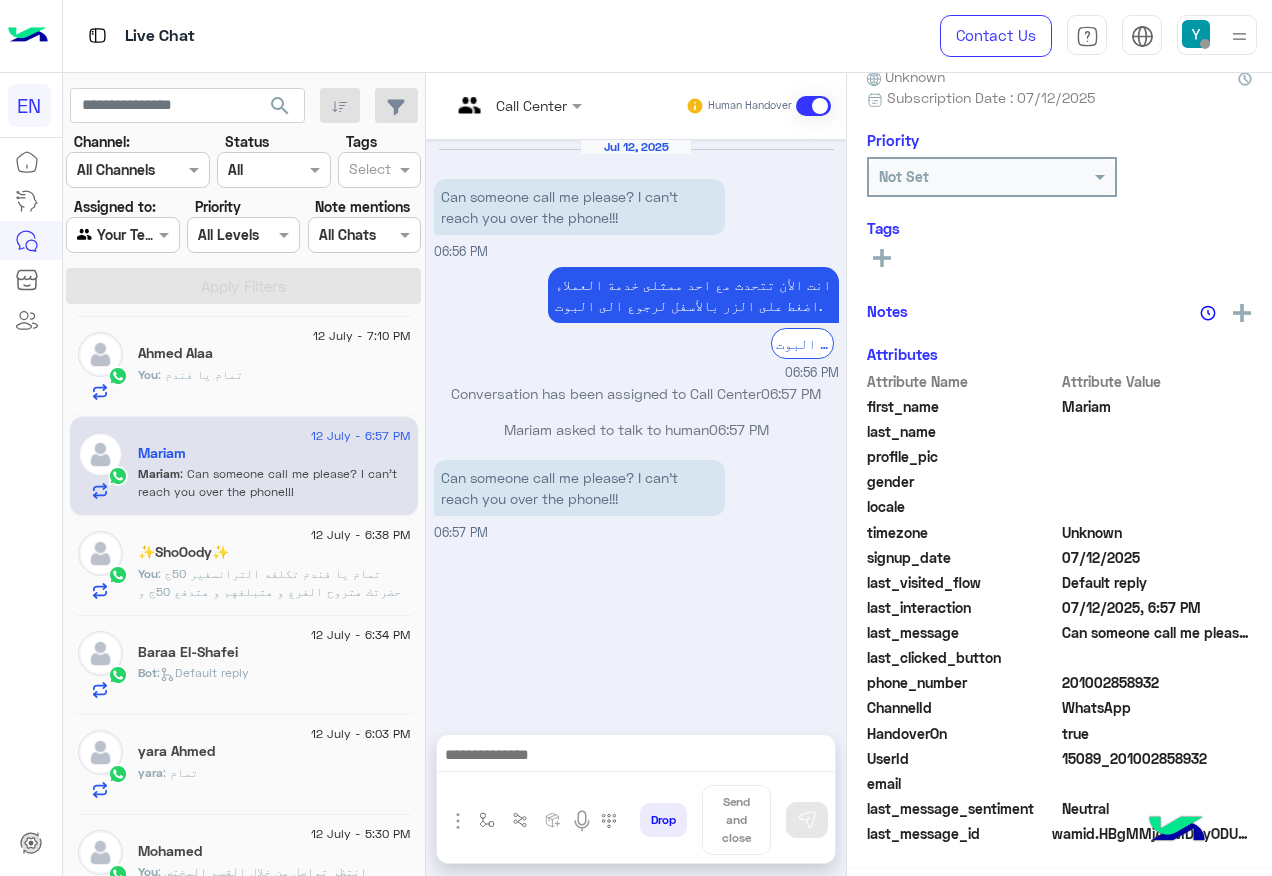 scroll, scrollTop: 200, scrollLeft: 0, axis: vertical 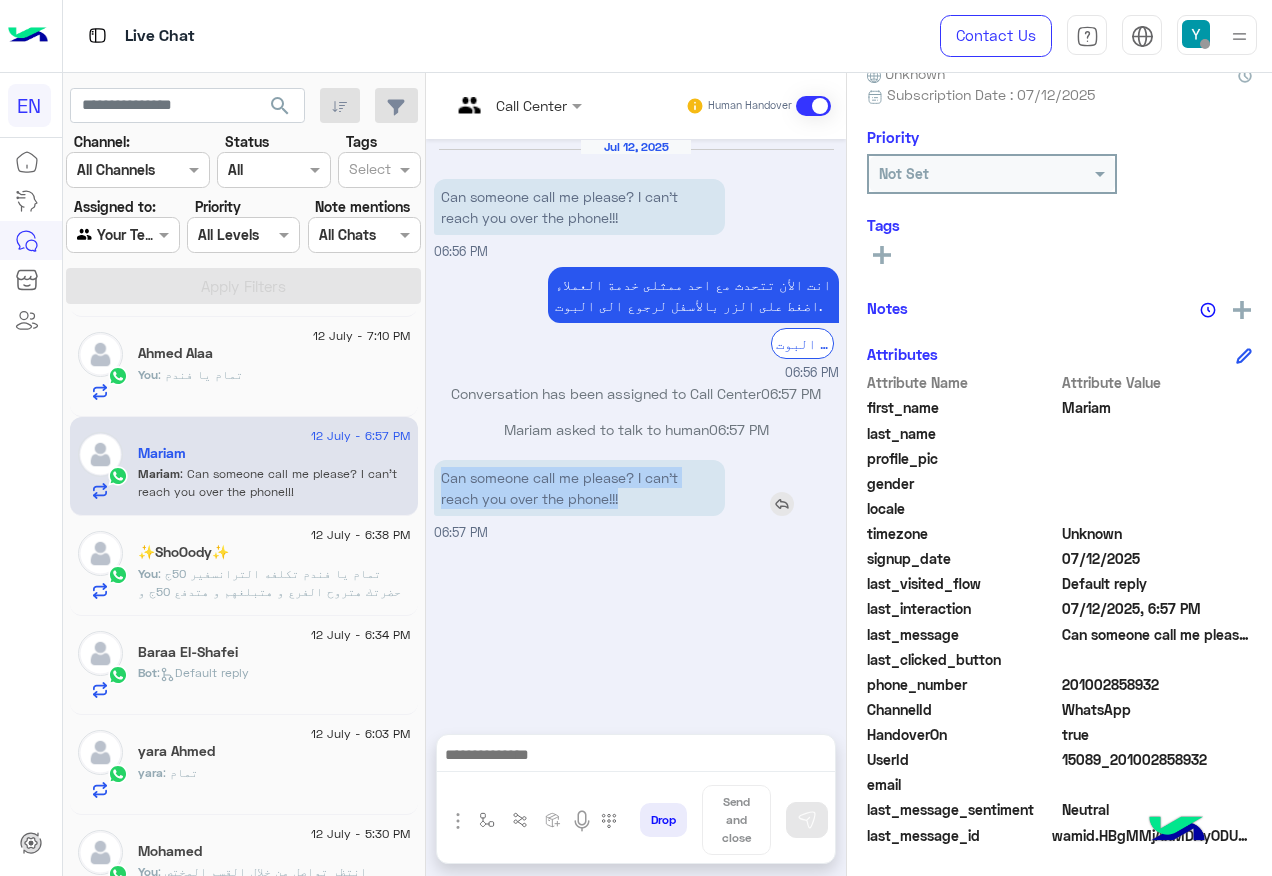 drag, startPoint x: 440, startPoint y: 474, endPoint x: 643, endPoint y: 506, distance: 205.50668 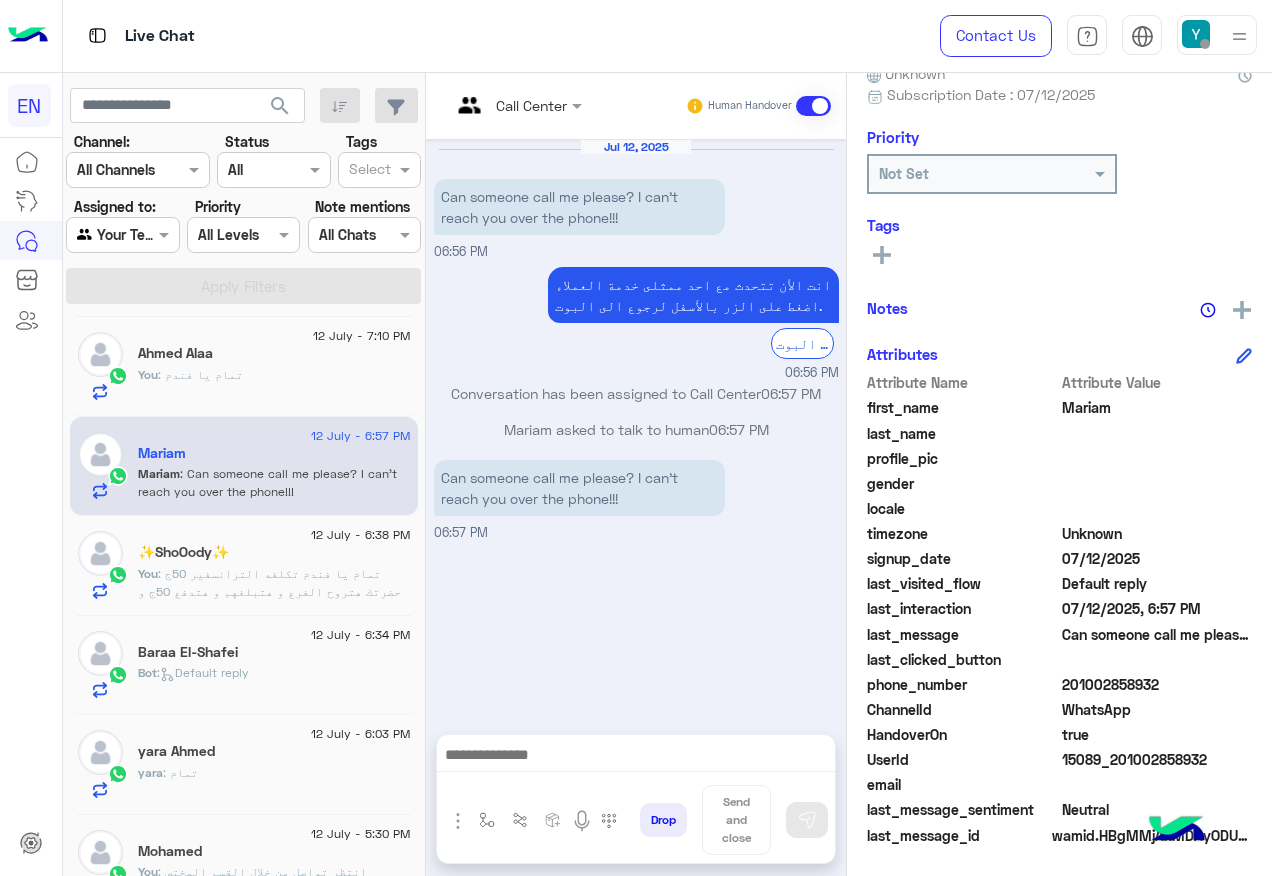 click at bounding box center (636, 760) 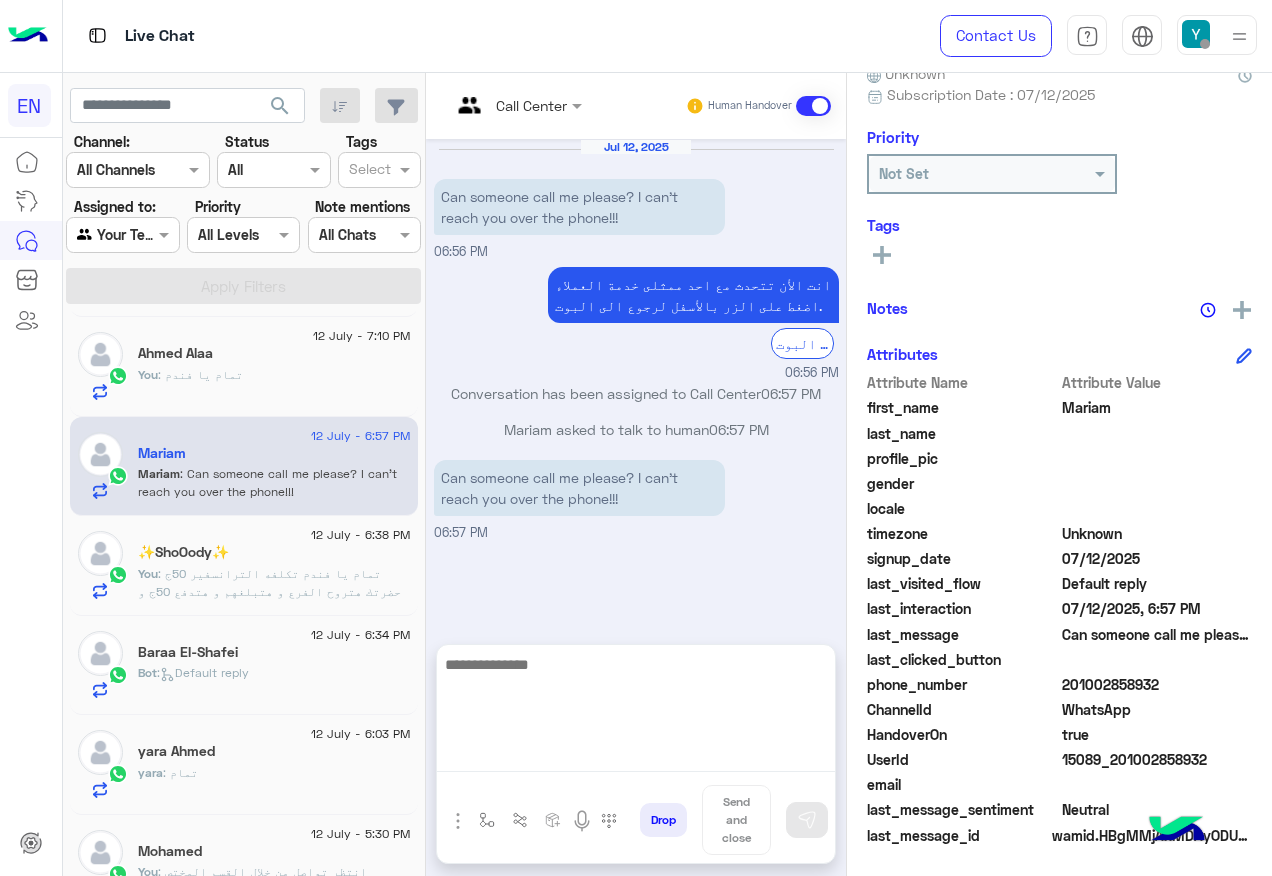 click at bounding box center [636, 712] 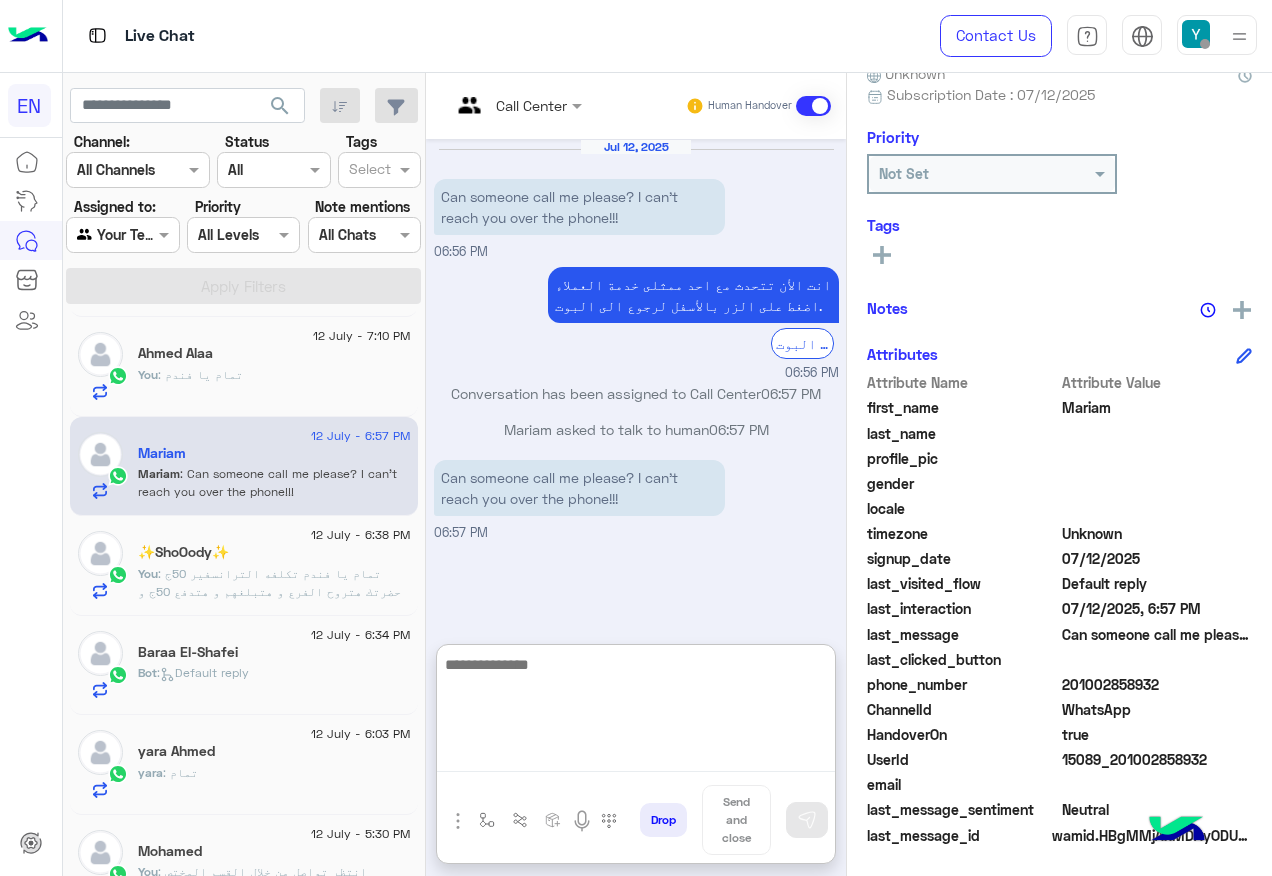 paste on "**********" 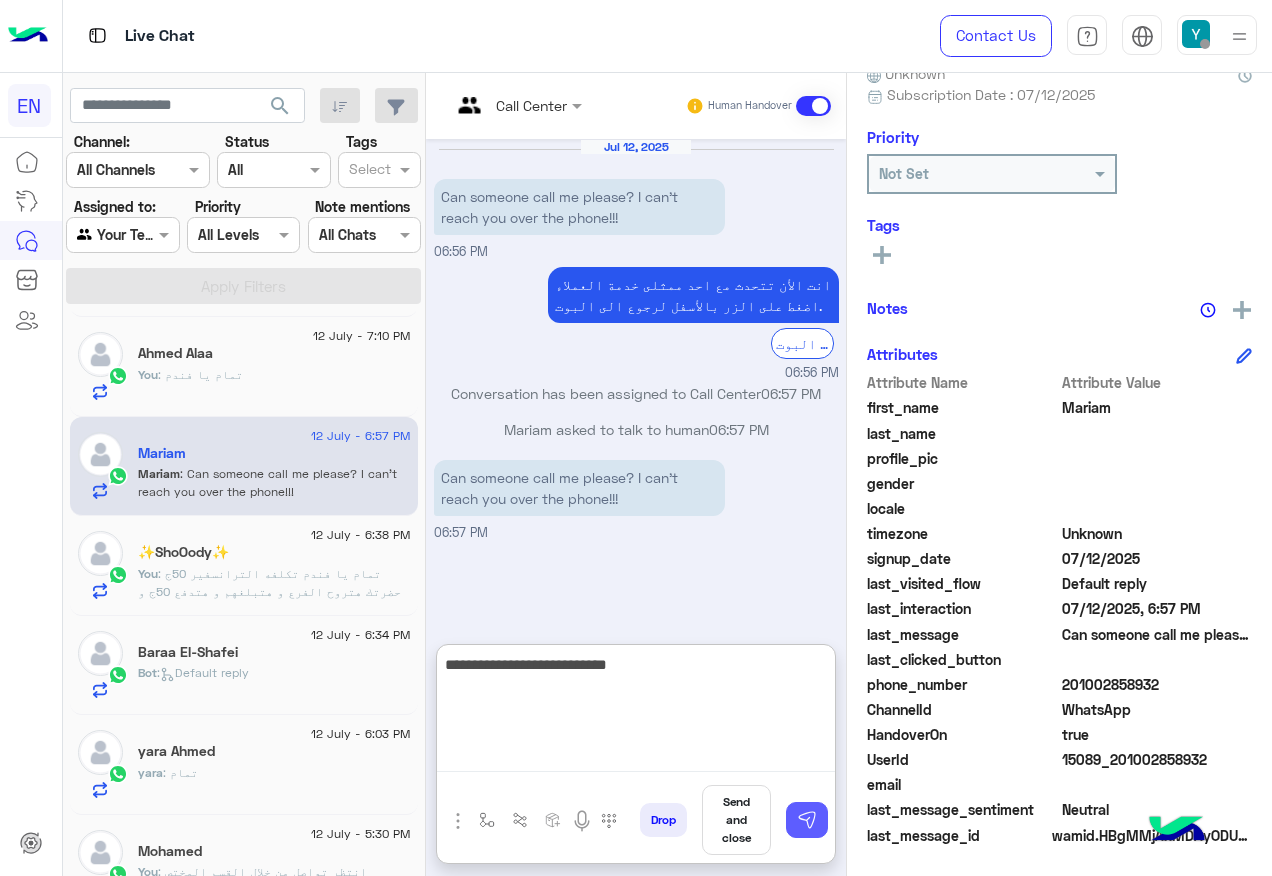 type on "**********" 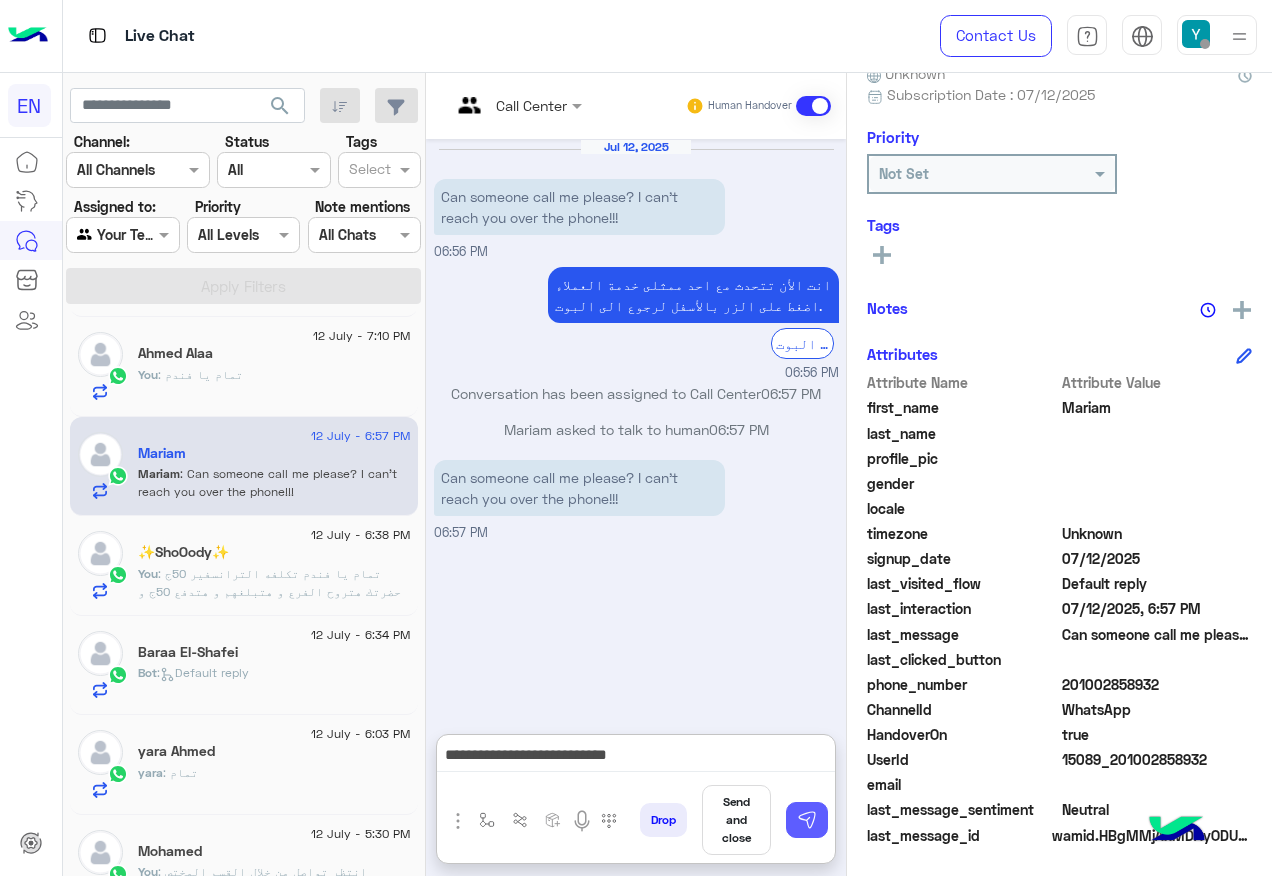 click at bounding box center (807, 820) 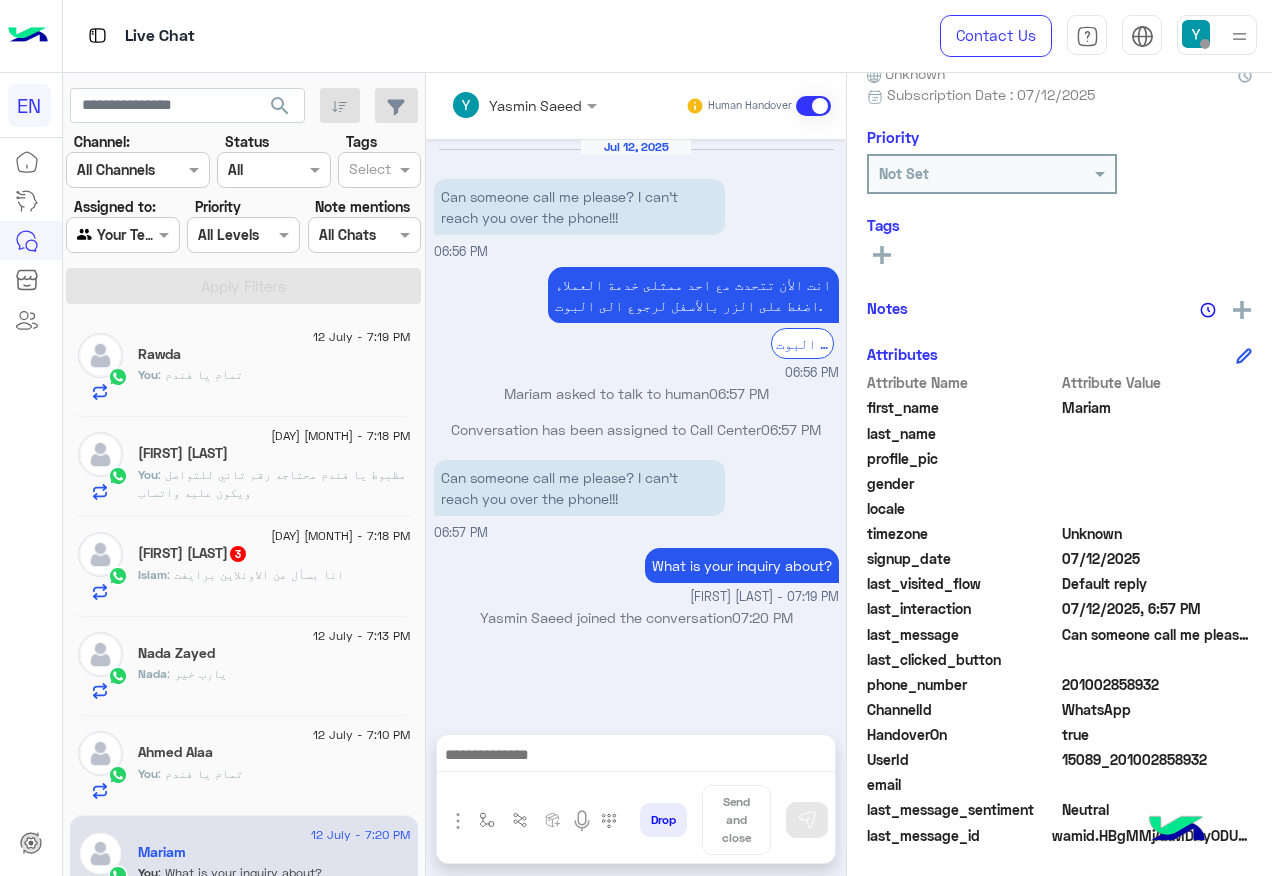 scroll, scrollTop: 0, scrollLeft: 0, axis: both 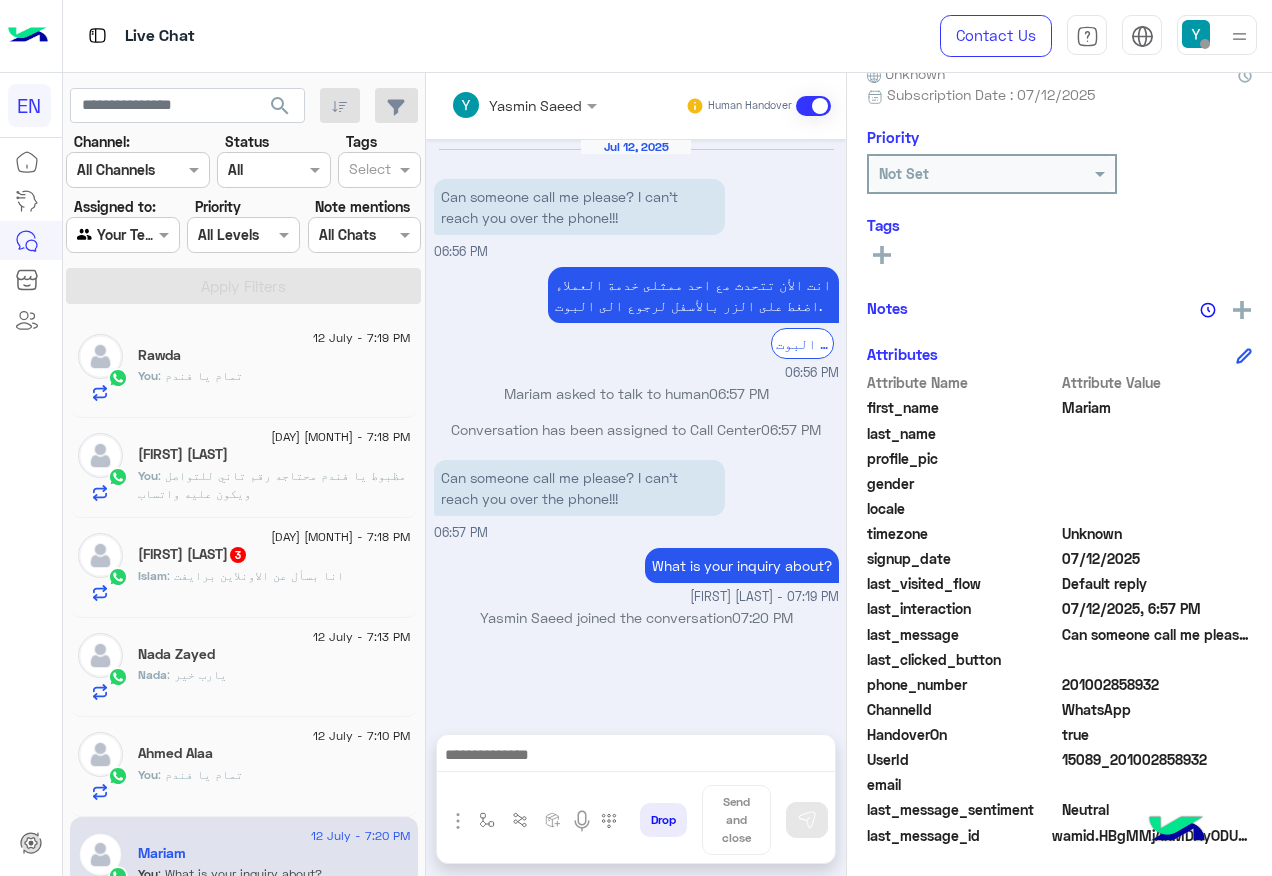 click on ": انا بسأل عن الاونلاين برايفت" 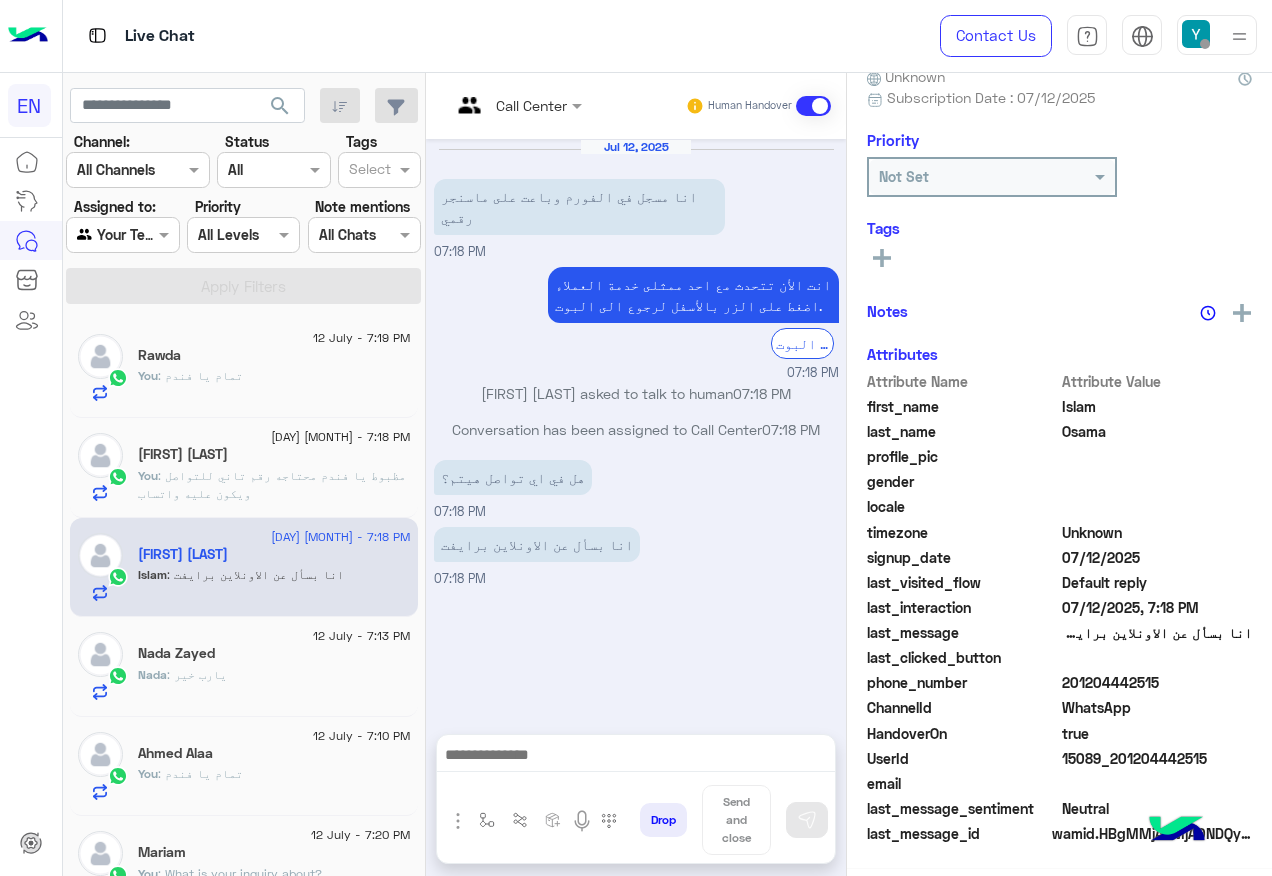 scroll, scrollTop: 200, scrollLeft: 0, axis: vertical 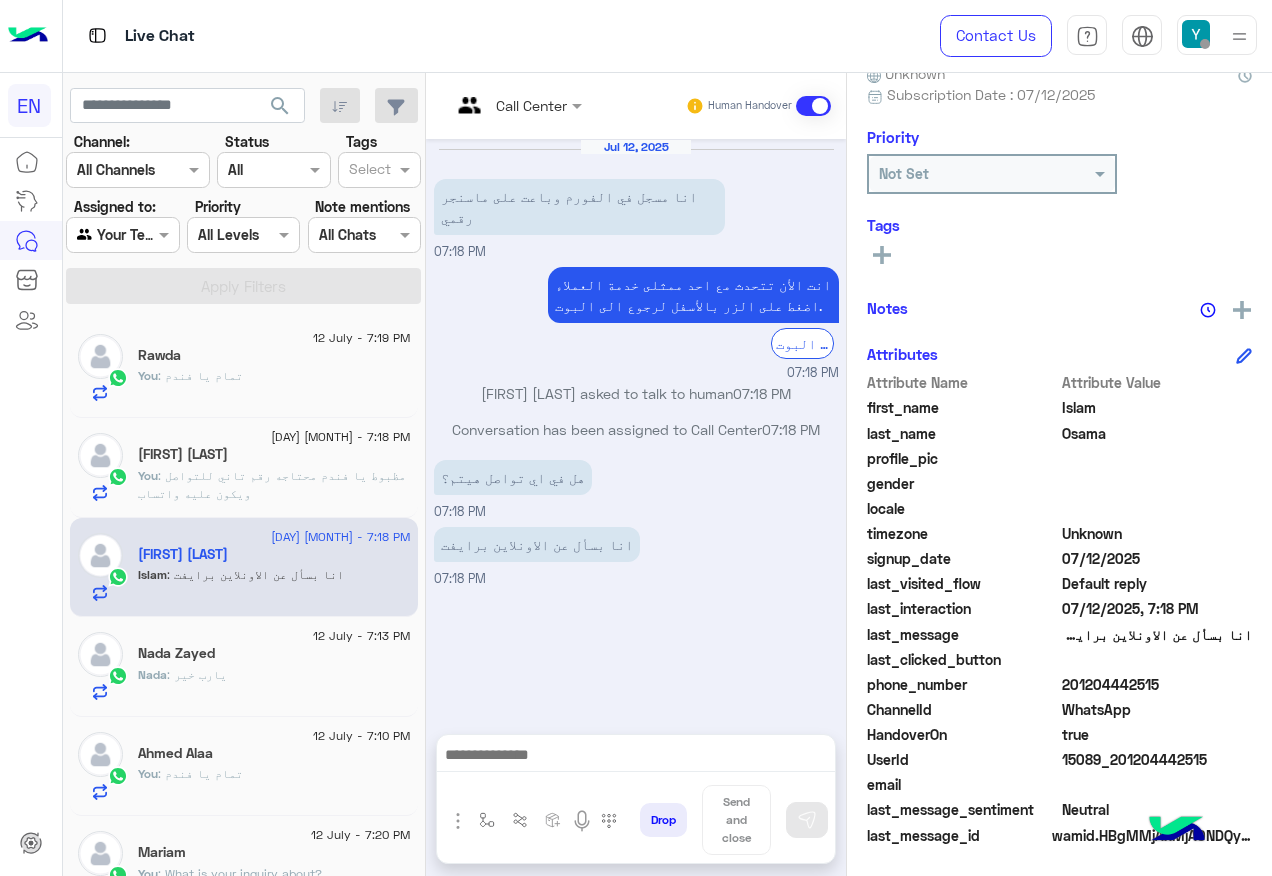 click at bounding box center [516, 104] 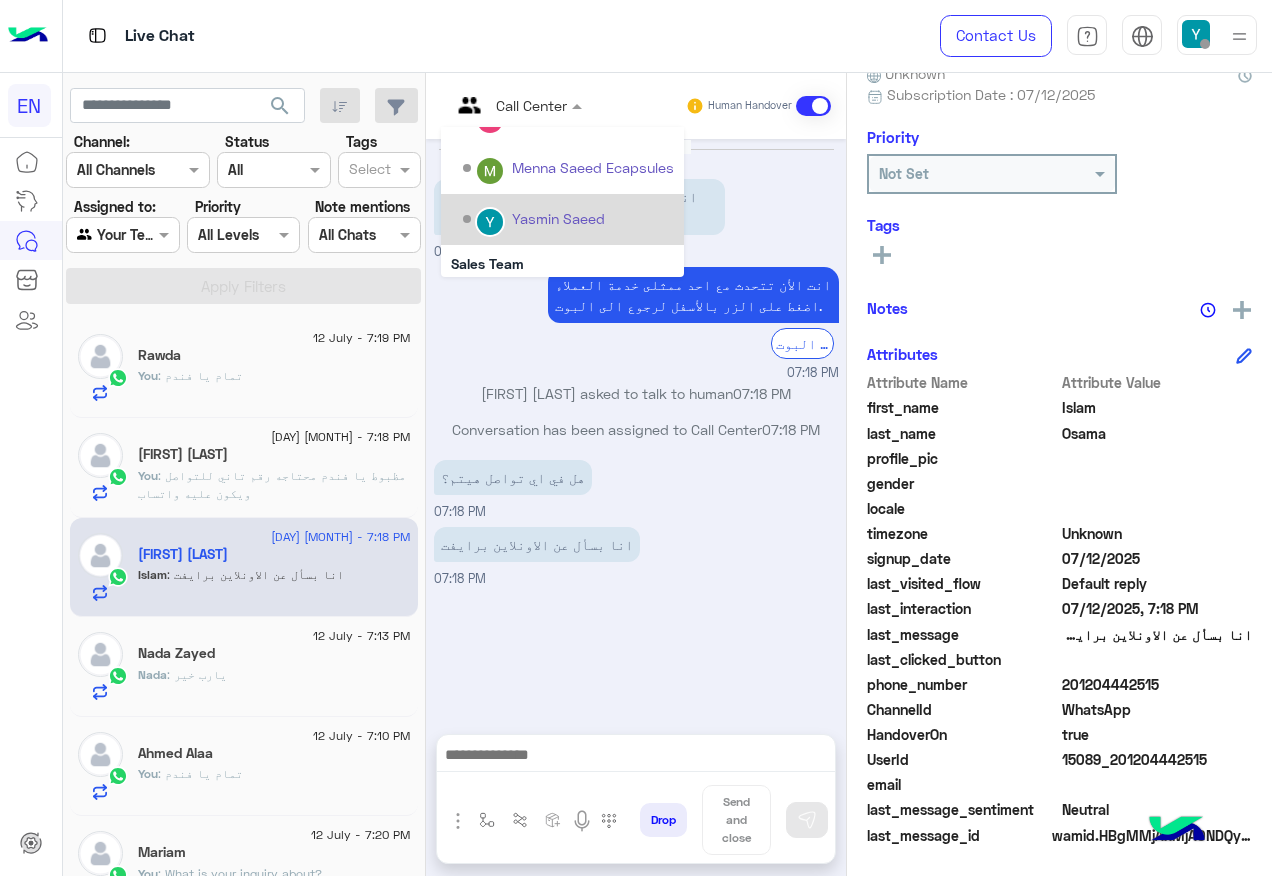 scroll, scrollTop: 332, scrollLeft: 0, axis: vertical 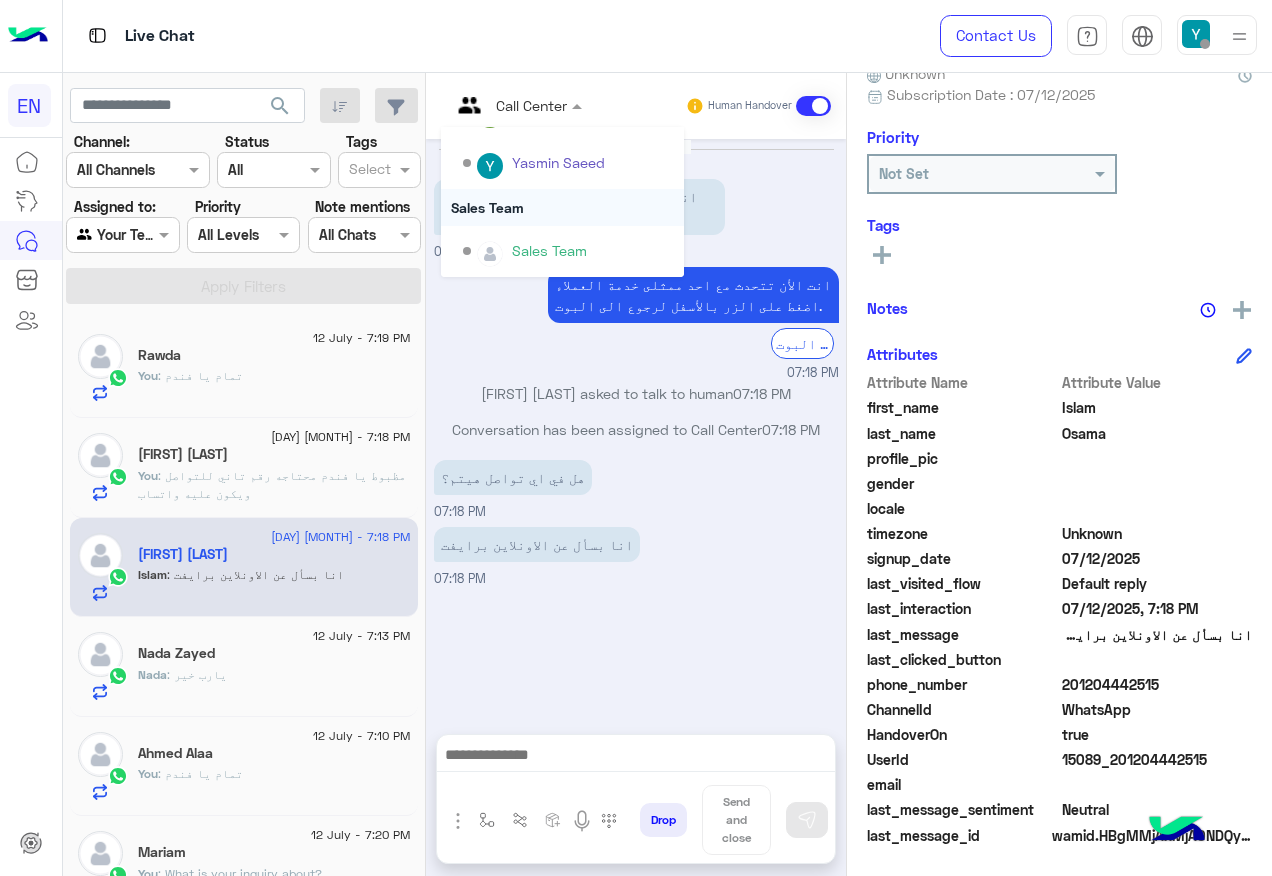 click on "Sales Team" at bounding box center [562, 207] 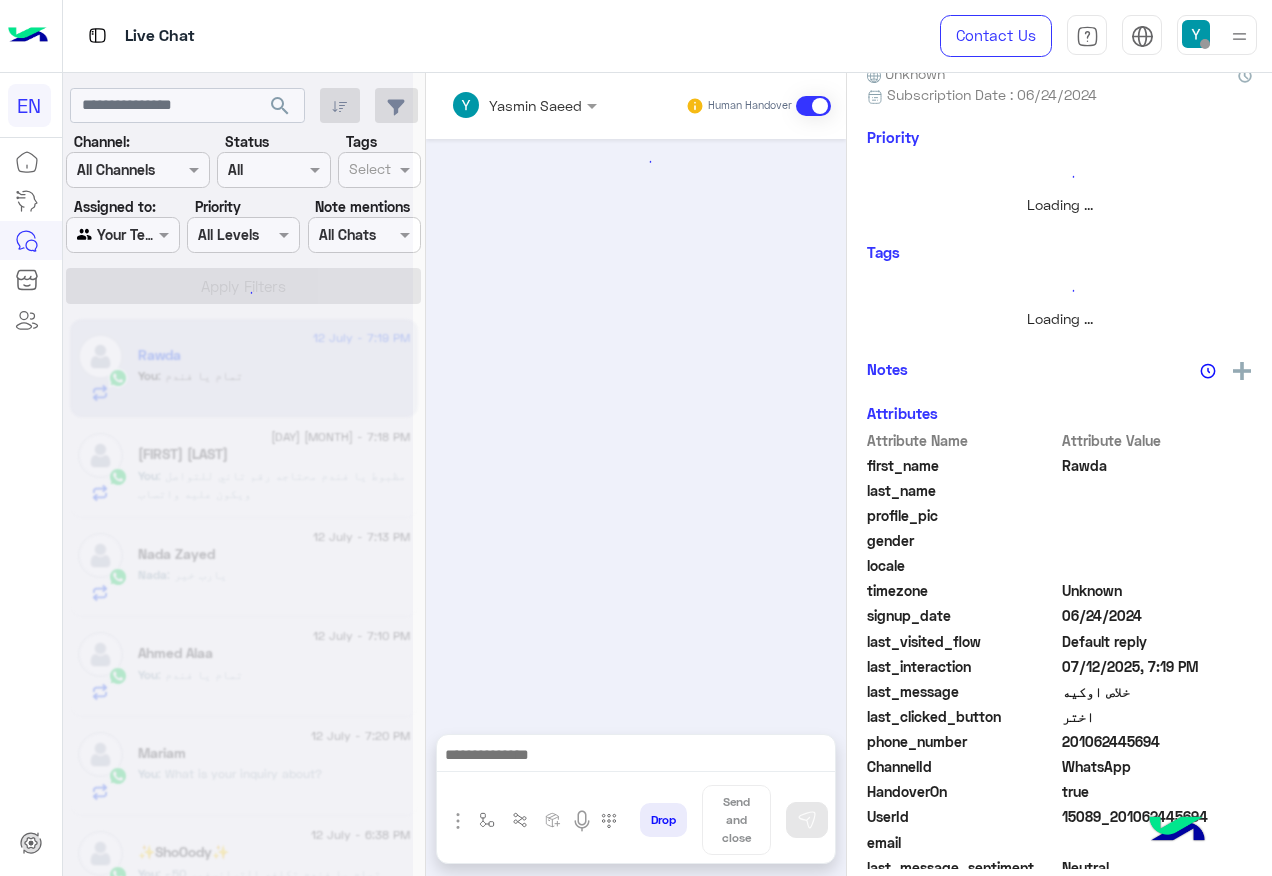 scroll, scrollTop: 200, scrollLeft: 0, axis: vertical 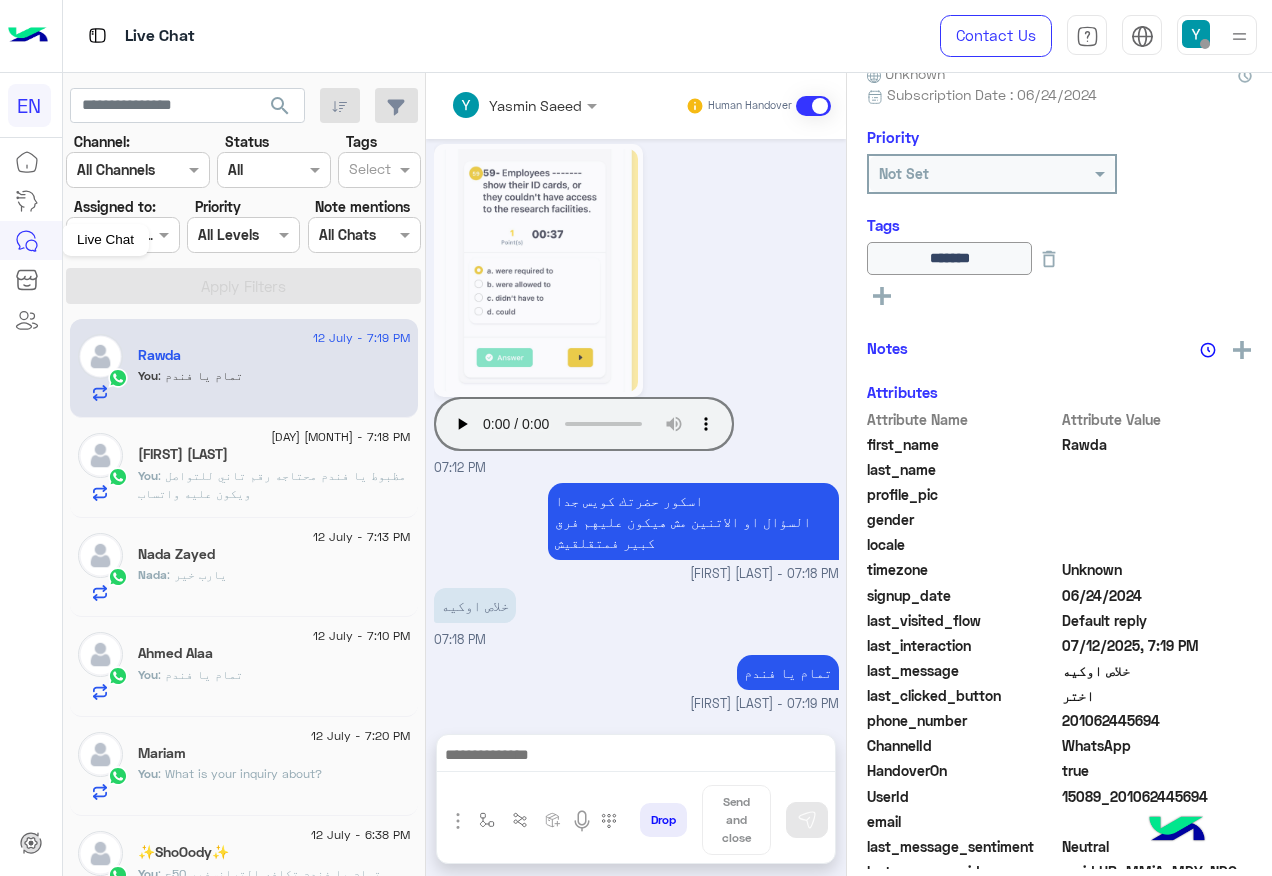click on "Live Chat" at bounding box center (105, 240) 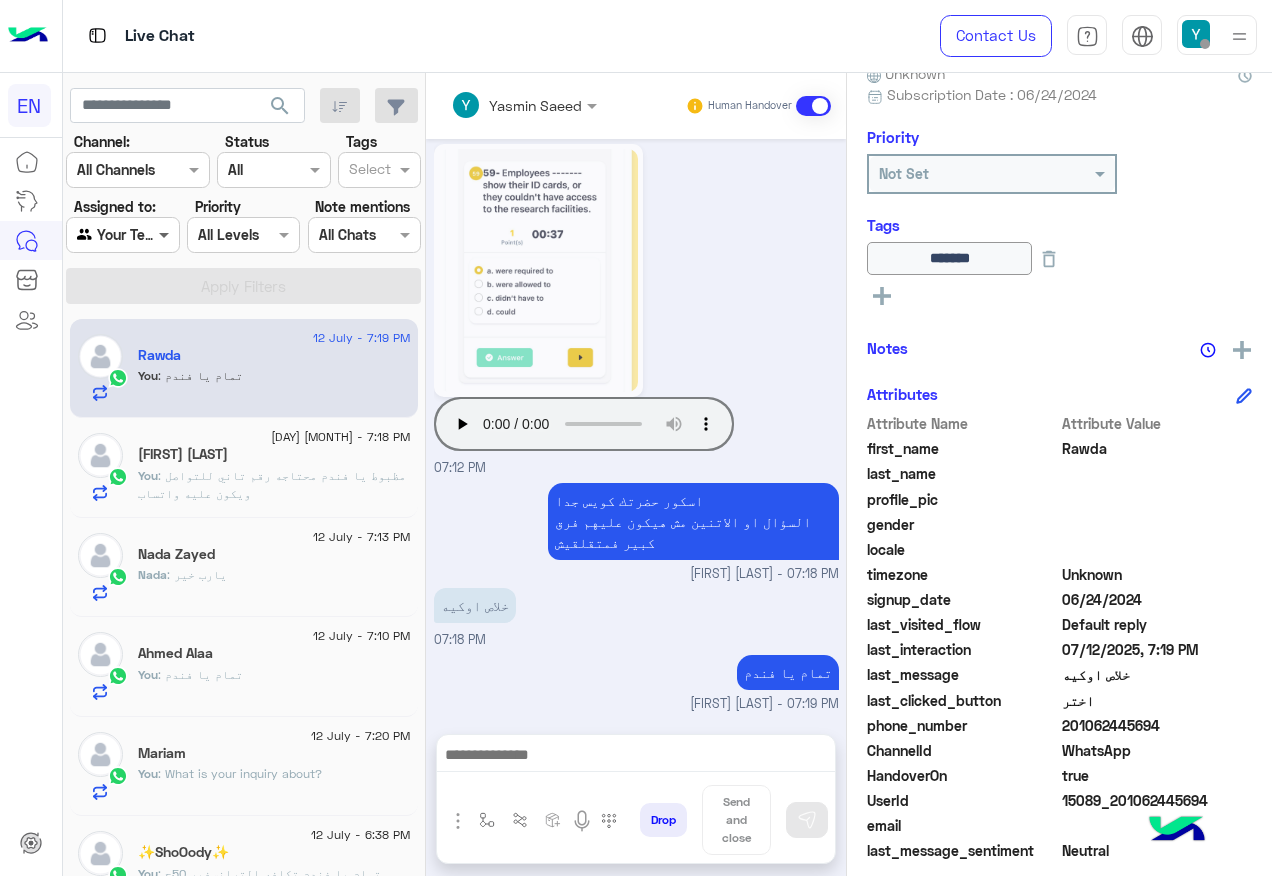 click at bounding box center (166, 234) 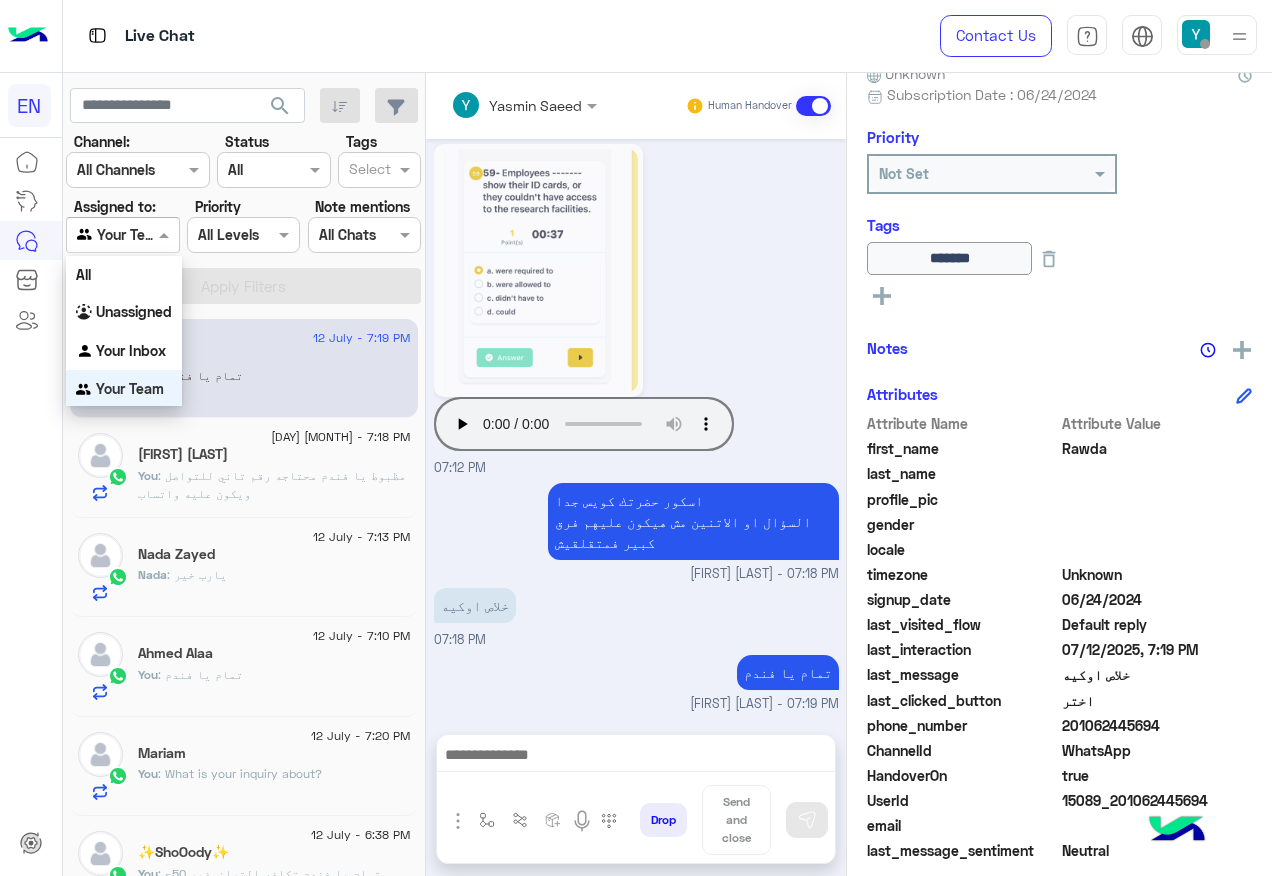 scroll, scrollTop: 1, scrollLeft: 0, axis: vertical 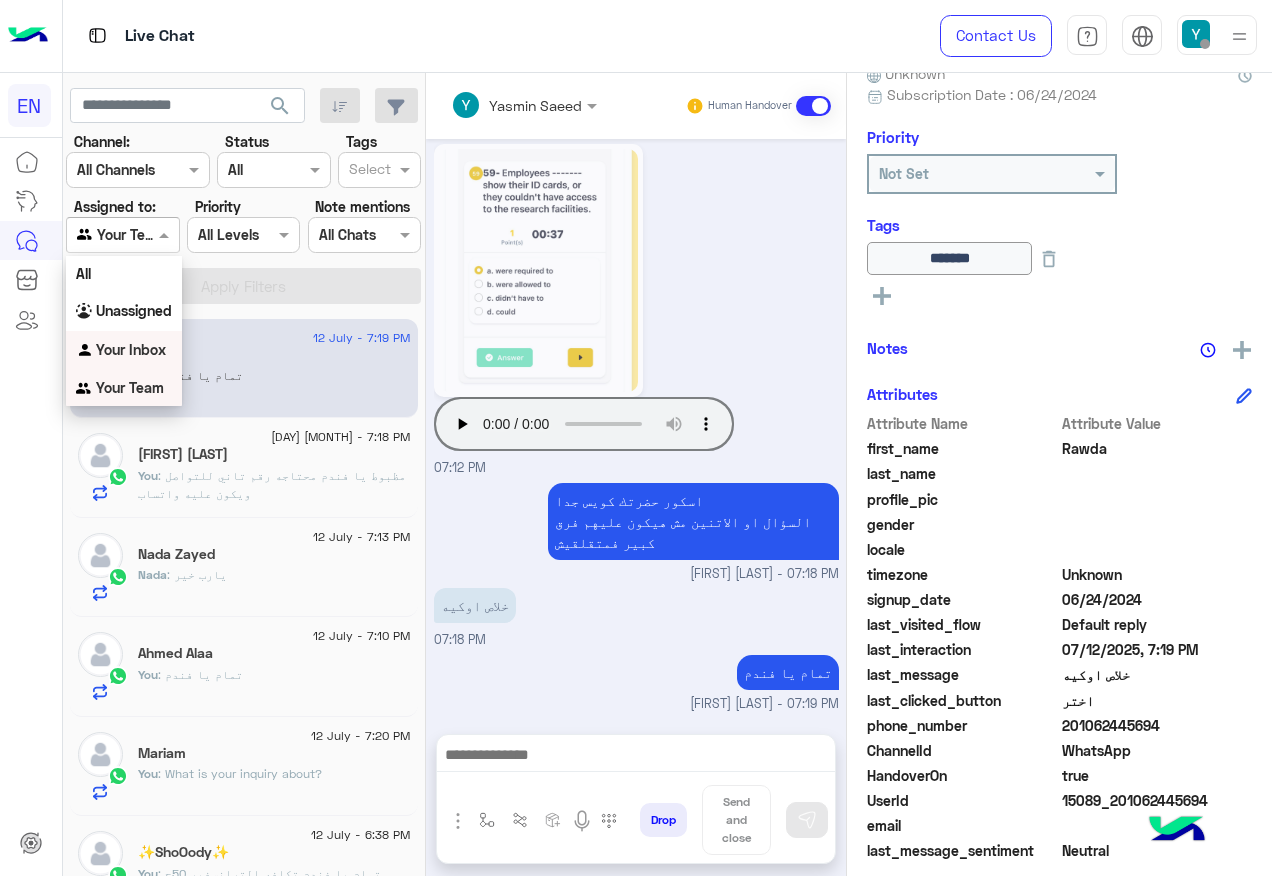 click on "Your Inbox" at bounding box center (124, 350) 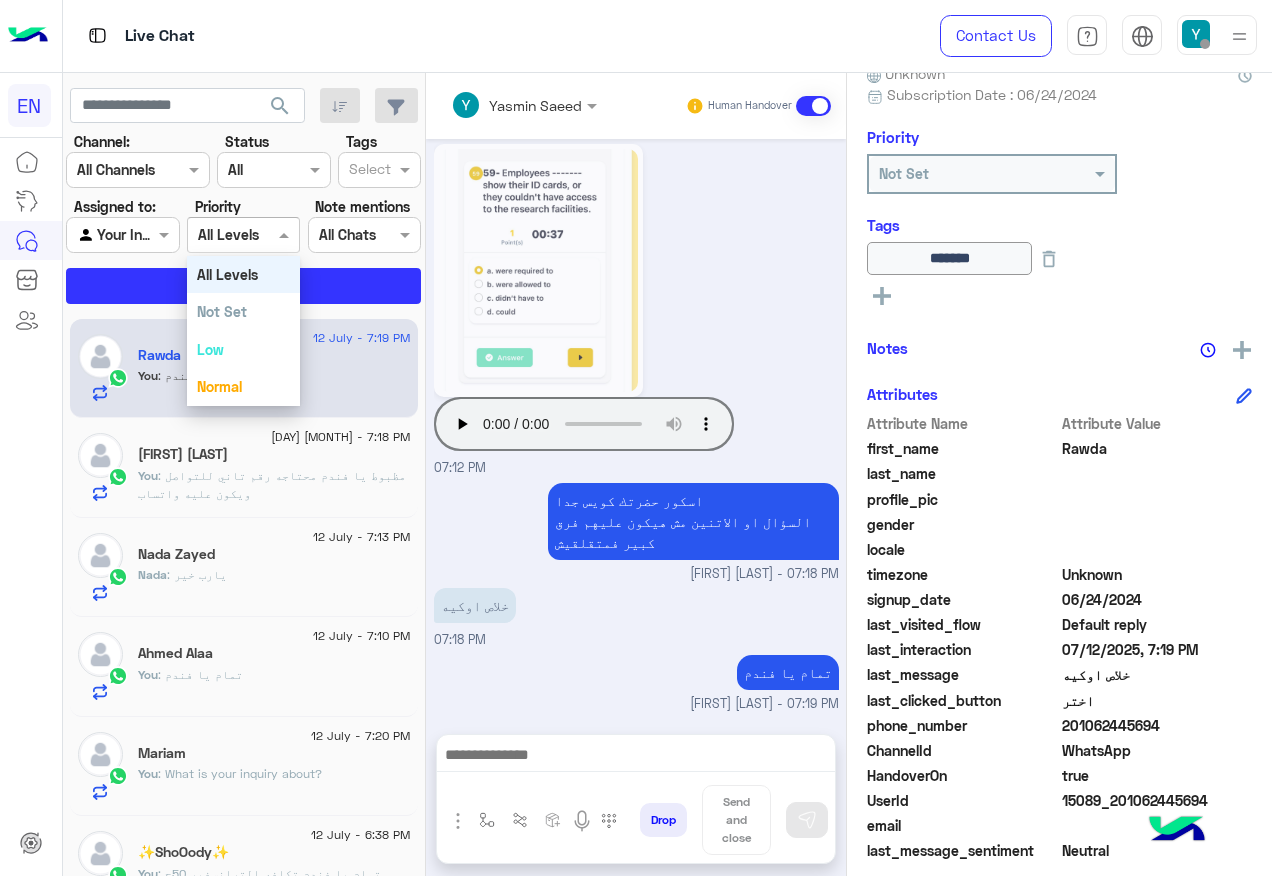 click on "All Levels All Levels" at bounding box center (243, 235) 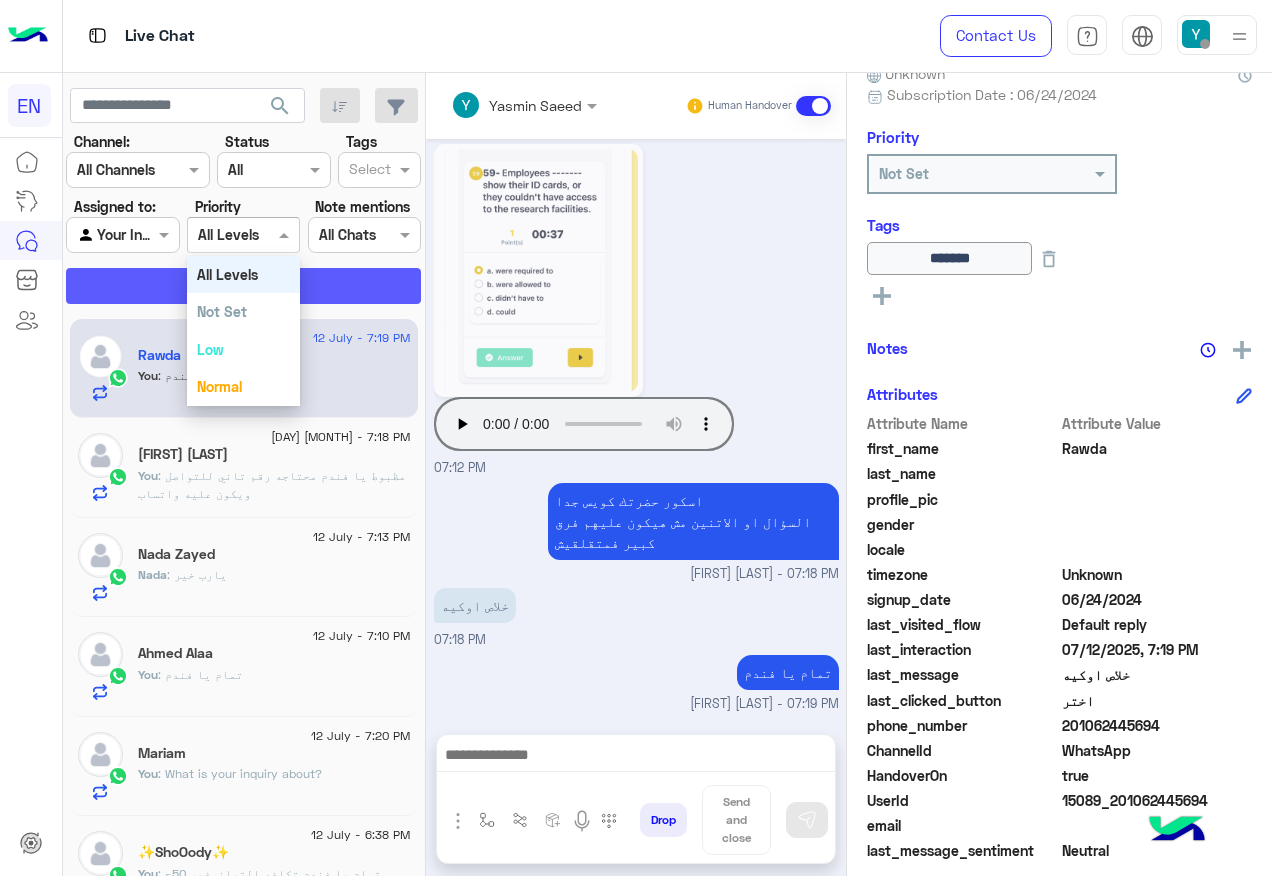 click on "Apply Filters" 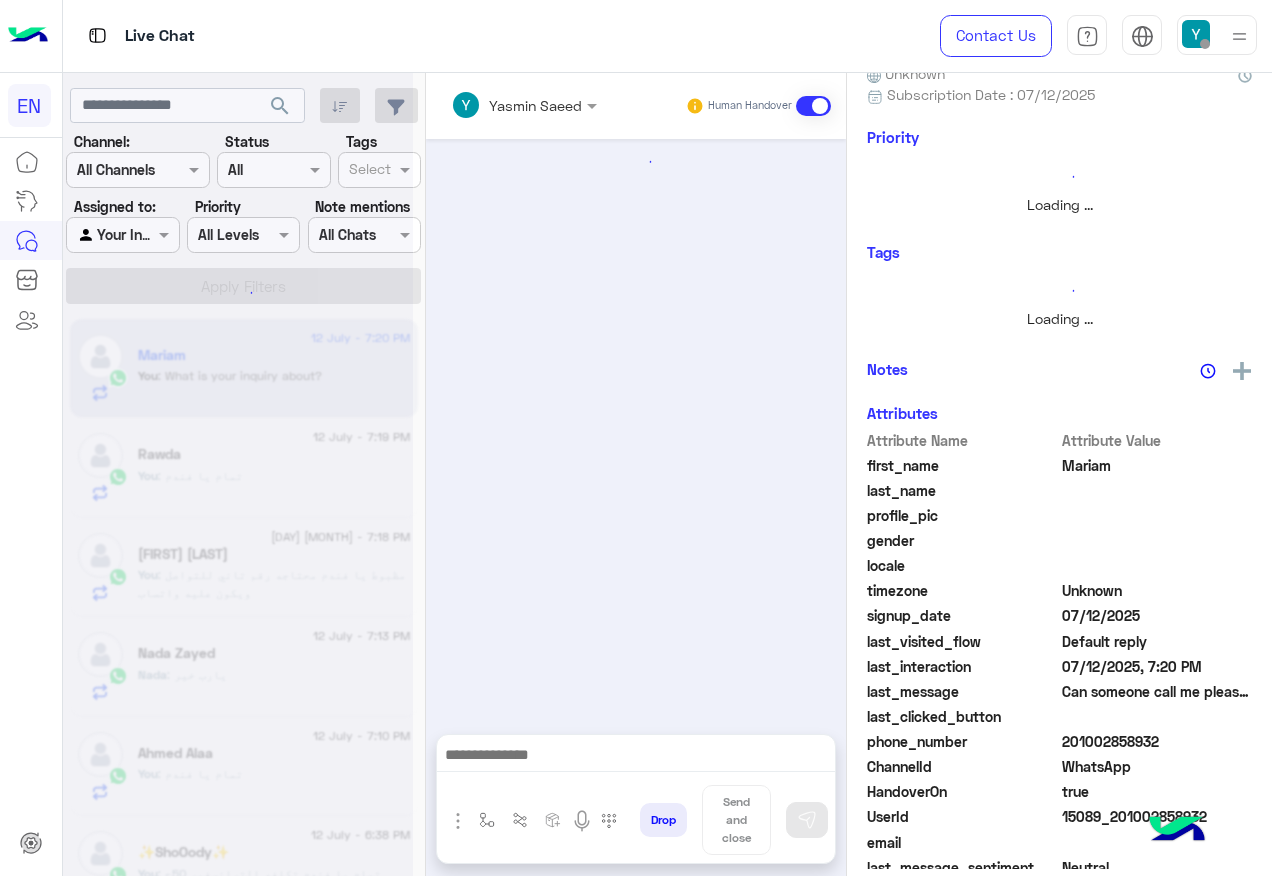 scroll, scrollTop: 0, scrollLeft: 0, axis: both 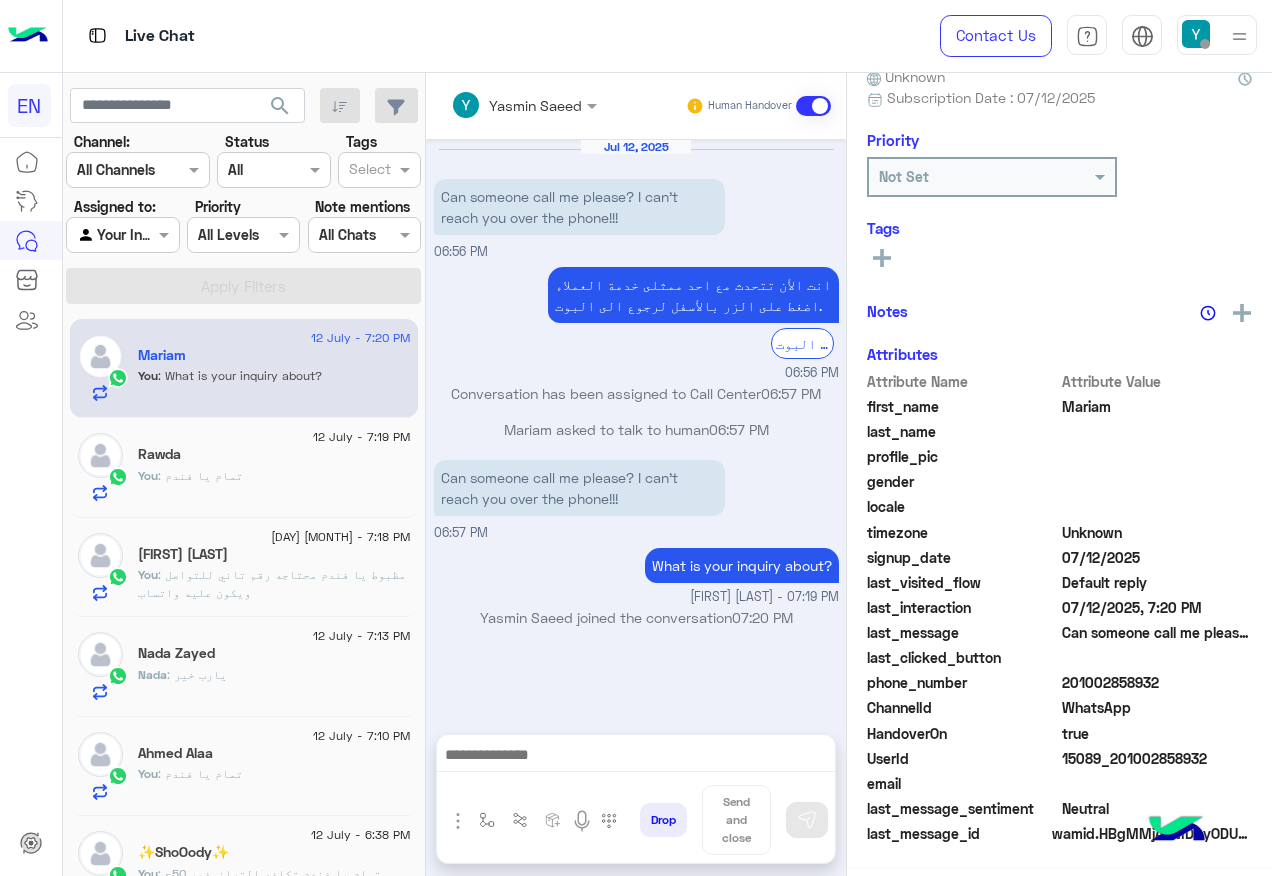 click at bounding box center (122, 234) 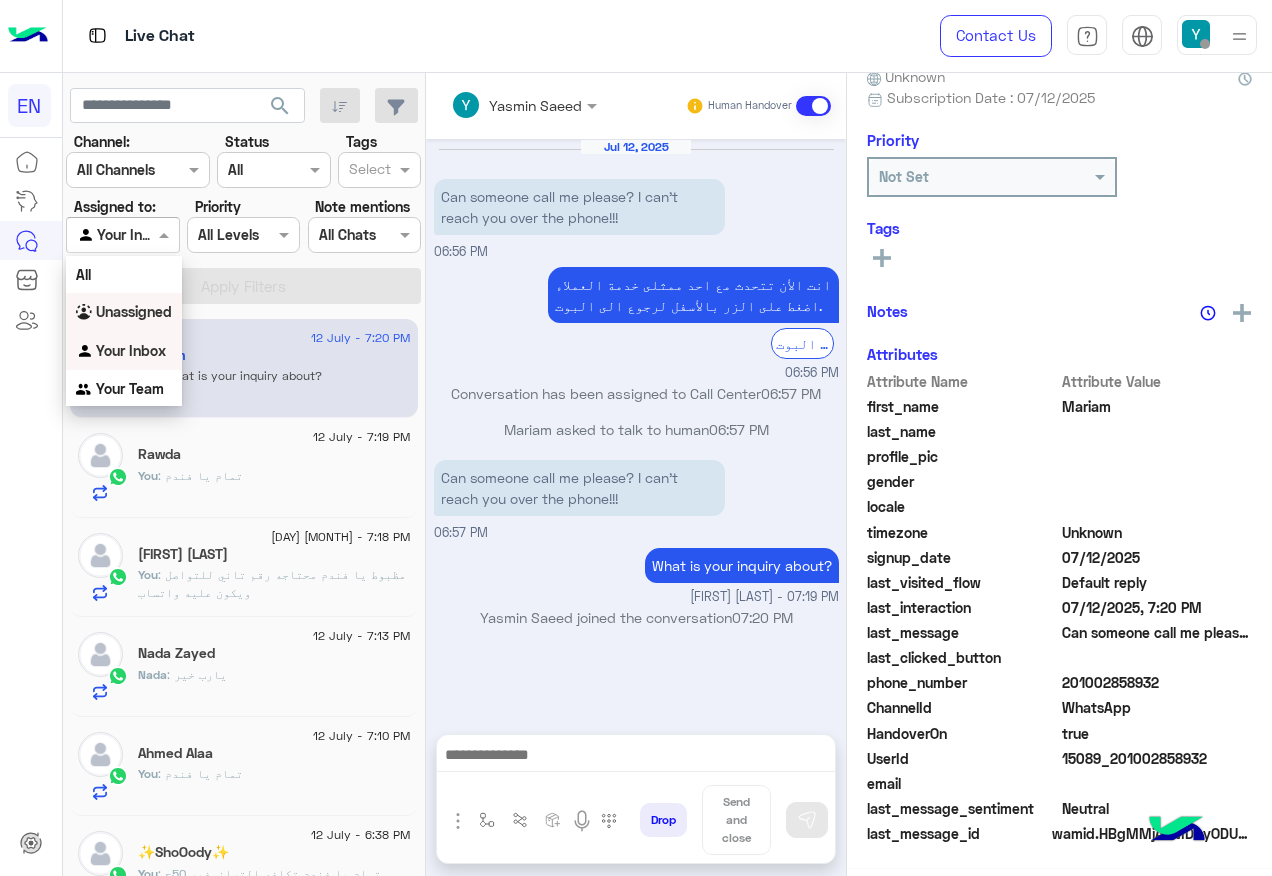click on "Unassigned" at bounding box center [134, 311] 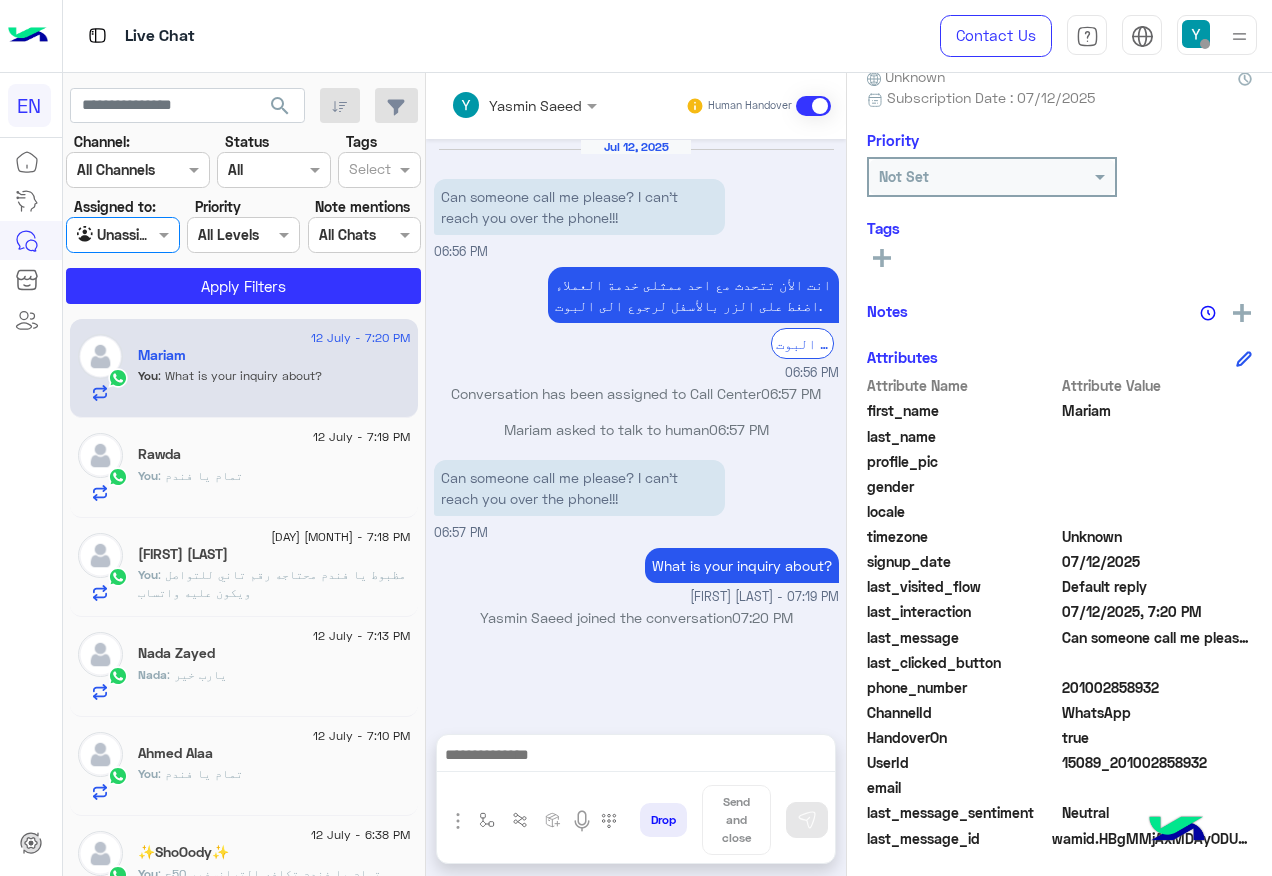 scroll, scrollTop: 200, scrollLeft: 0, axis: vertical 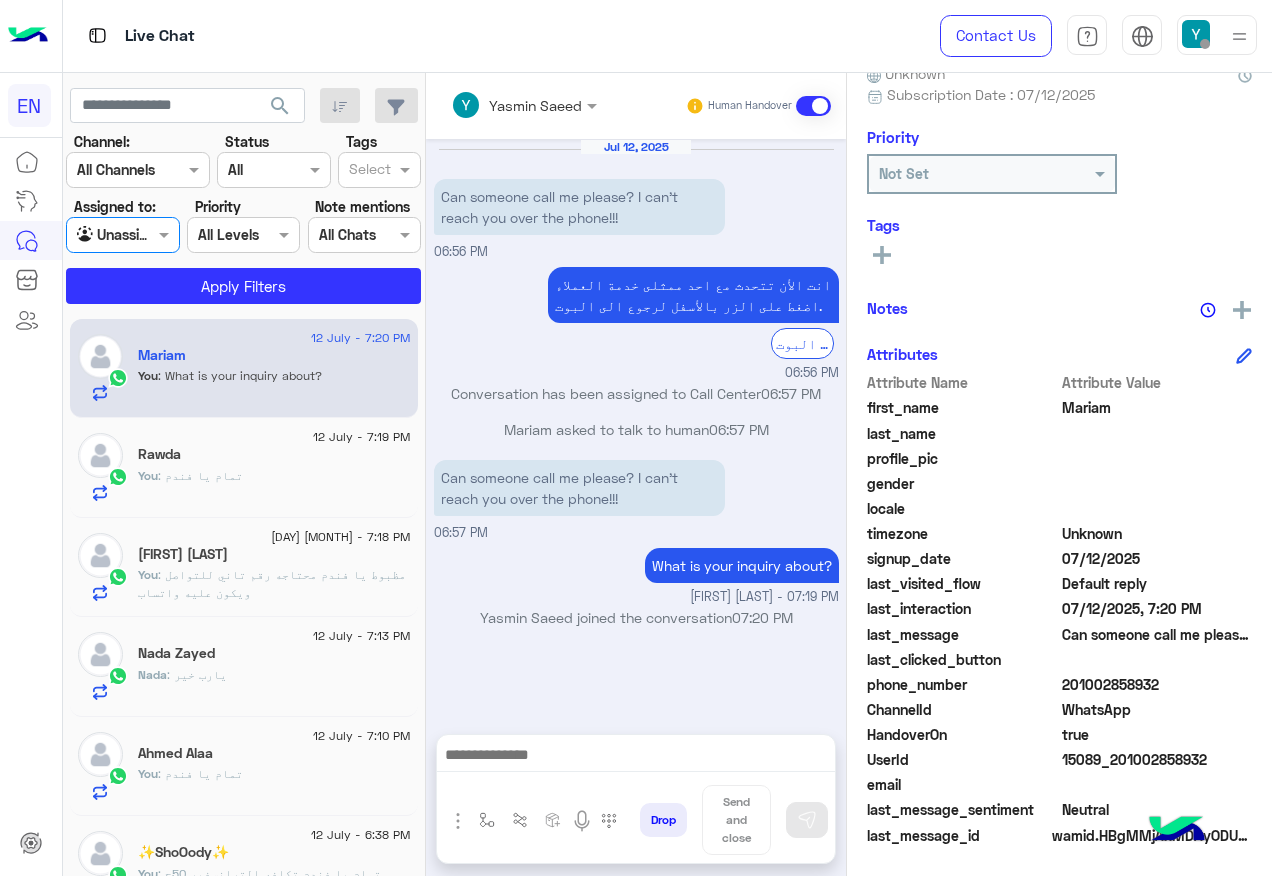 click on "search Channel: Channel All Channels Status Channel All Tags Select Assigned to: Agent Filter Unassigned Priority All Levels All Levels Note mentions Select All Chats Apply Filters" 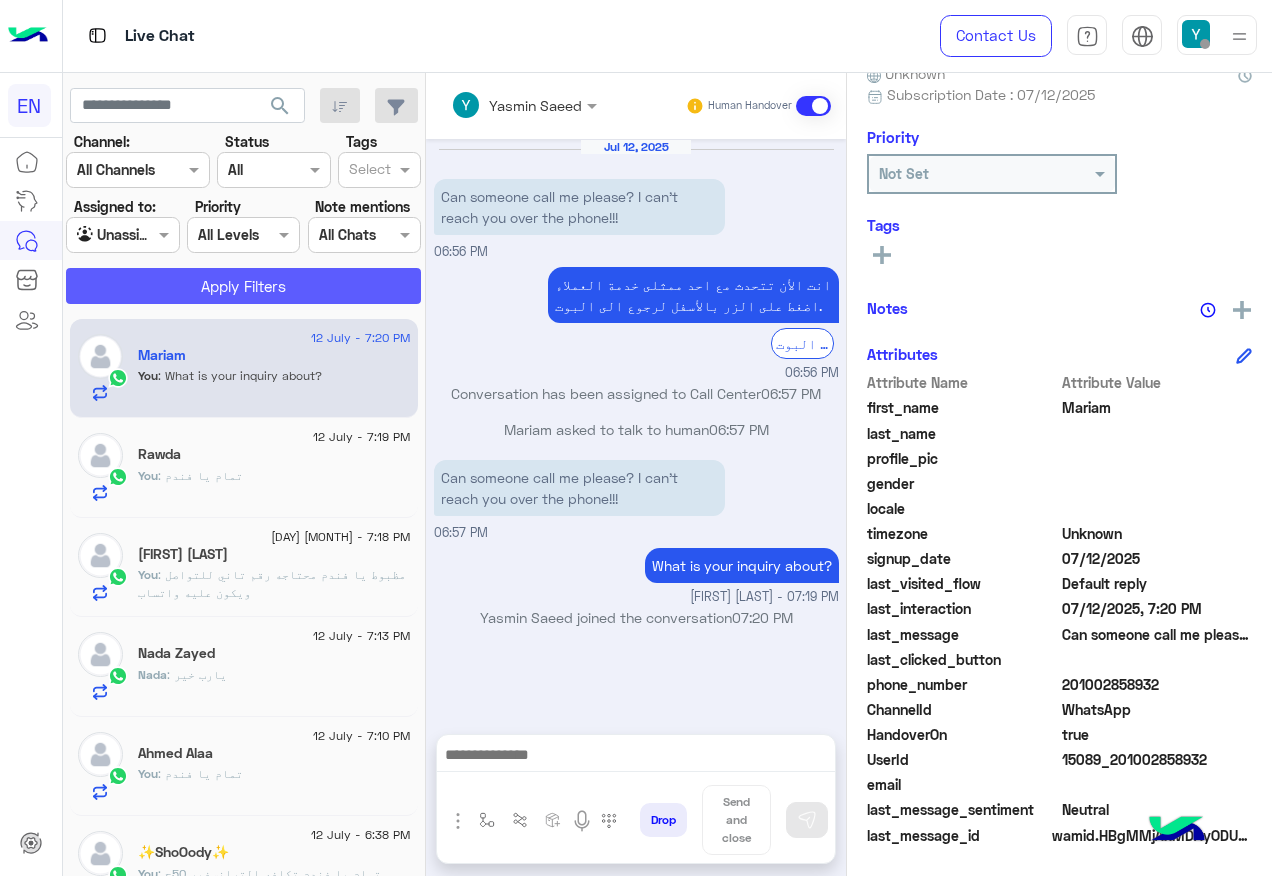click on "Apply Filters" 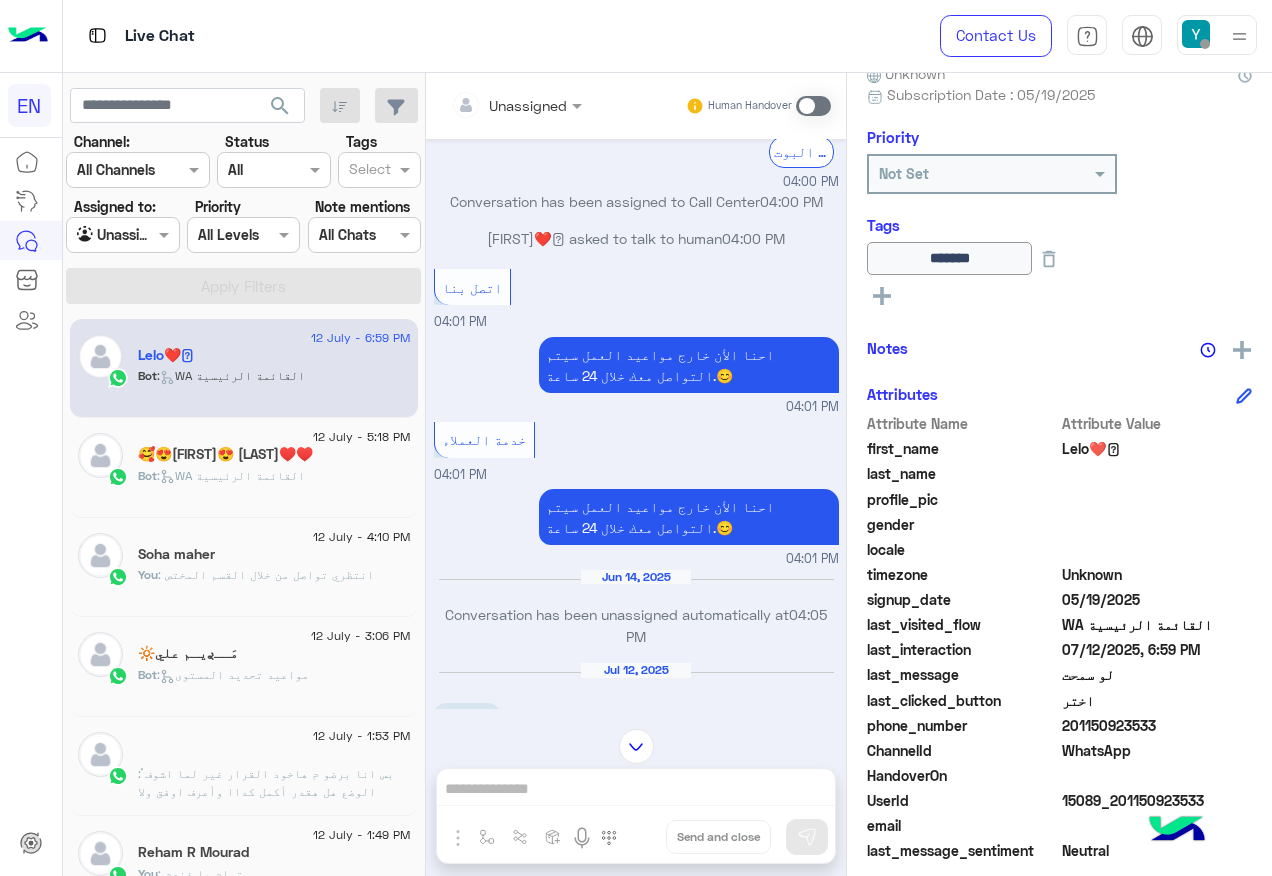 scroll, scrollTop: 1208, scrollLeft: 0, axis: vertical 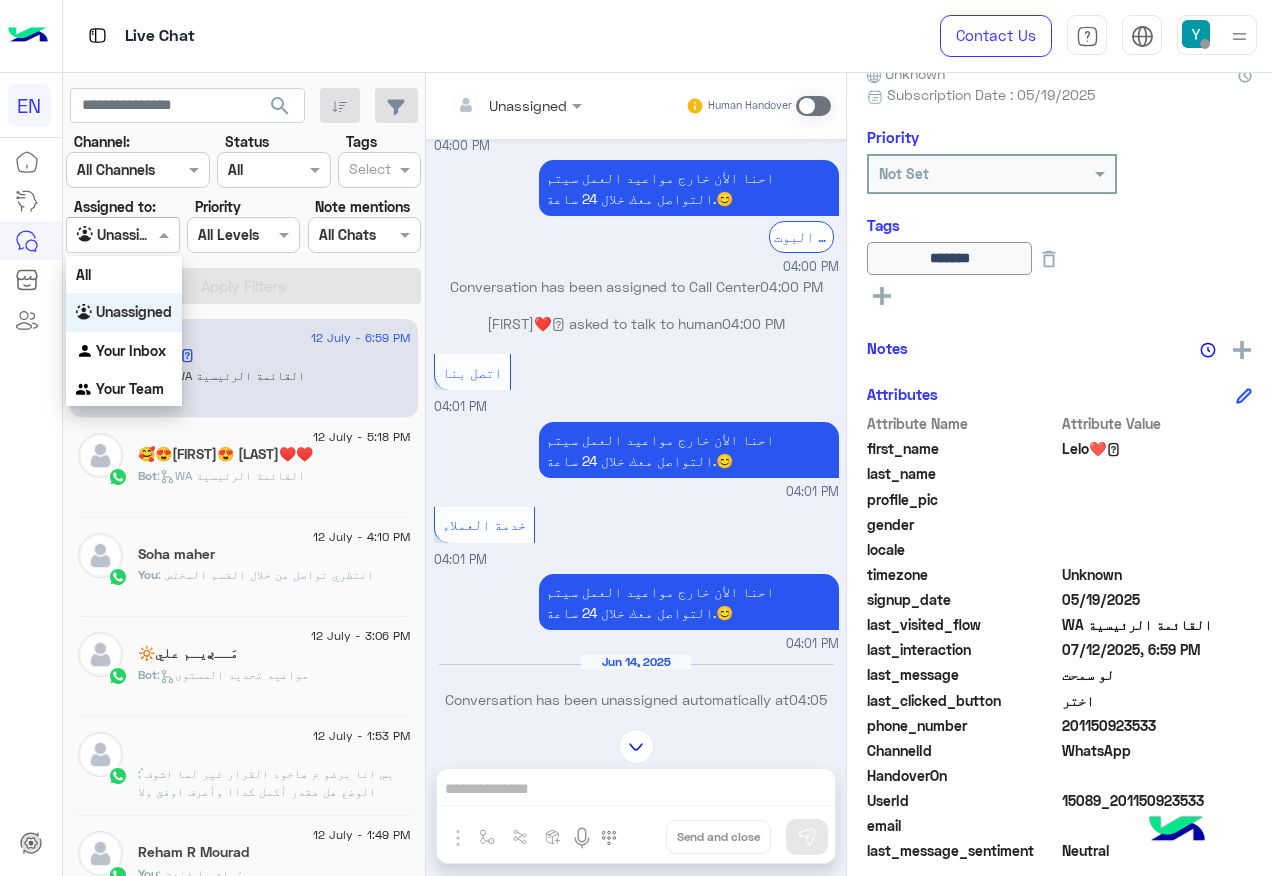 click at bounding box center (122, 234) 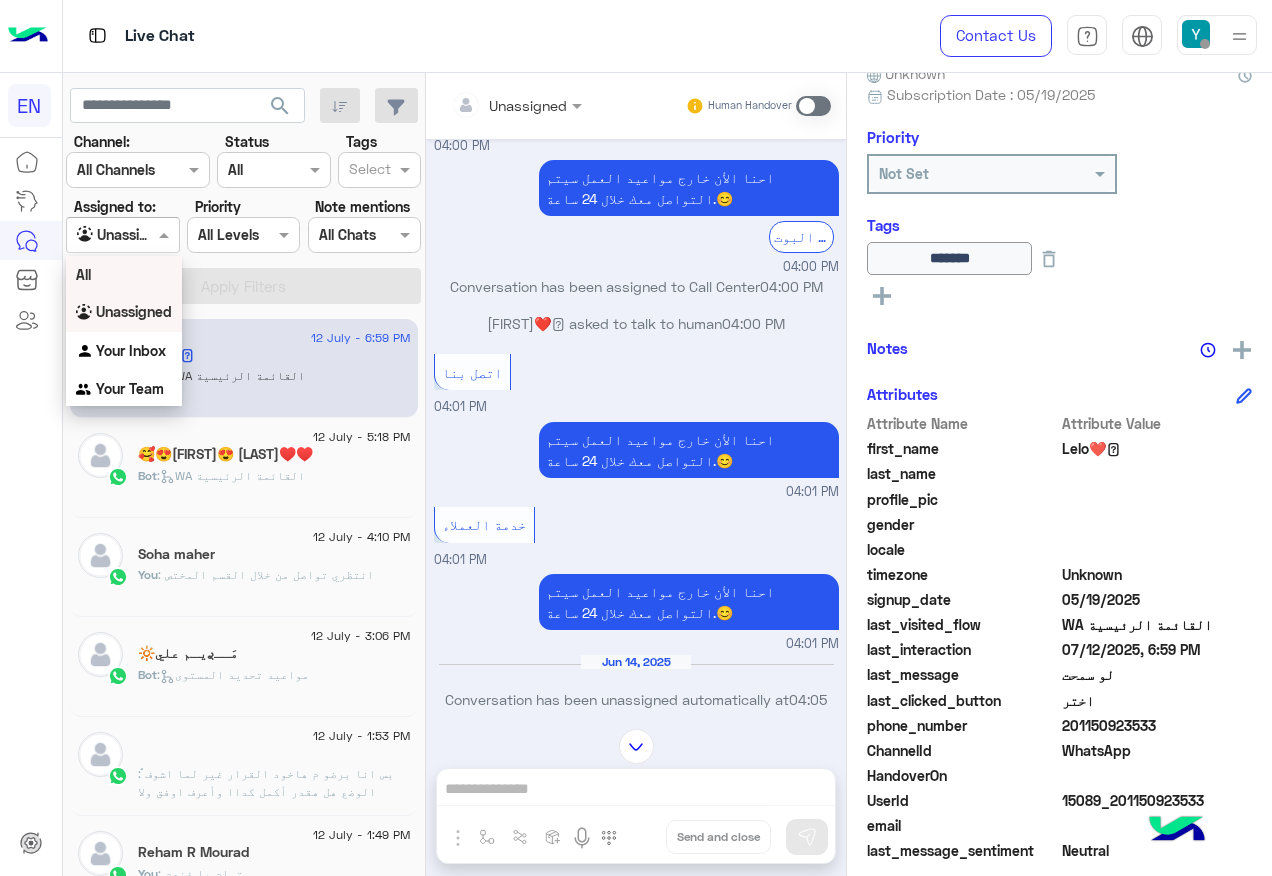 click on "All" at bounding box center [124, 274] 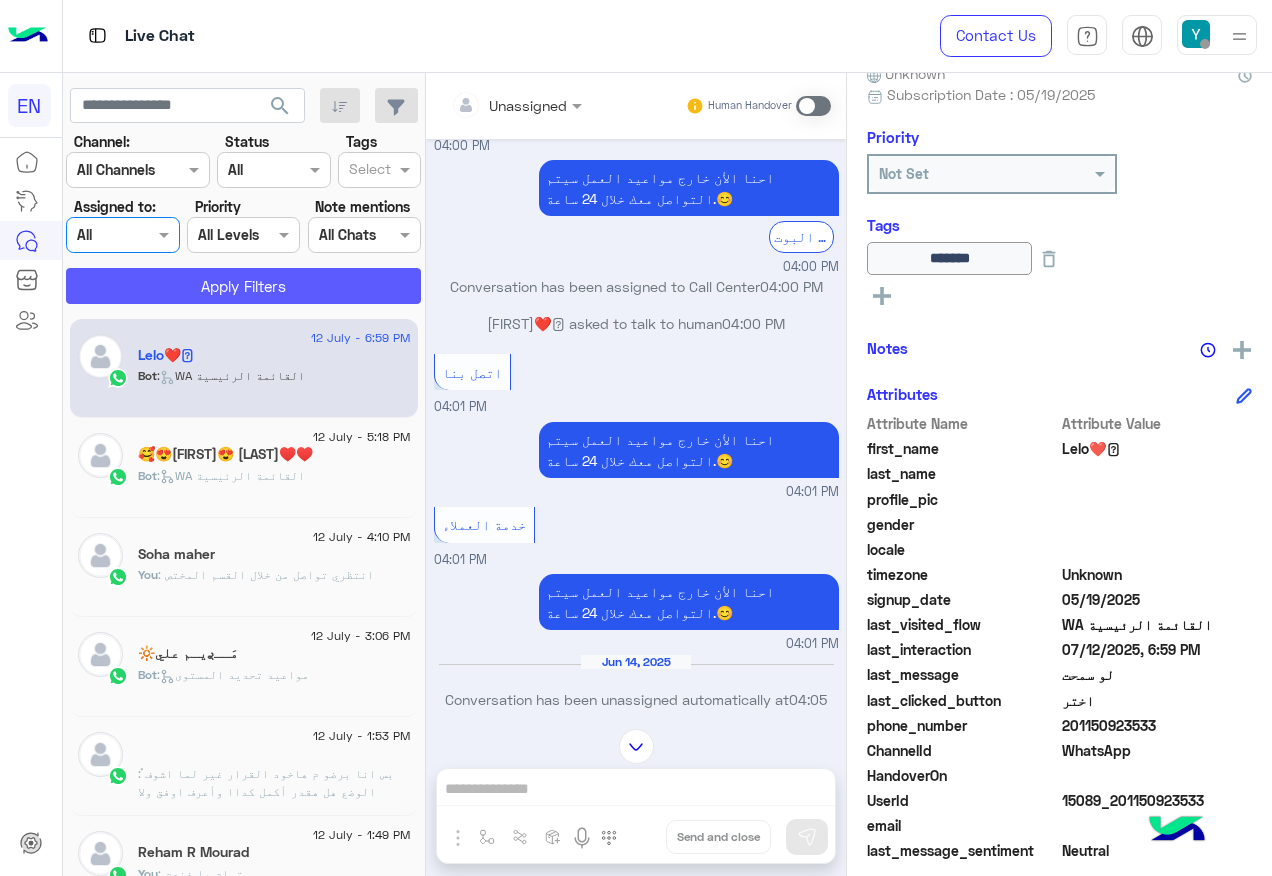 click on "Apply Filters" 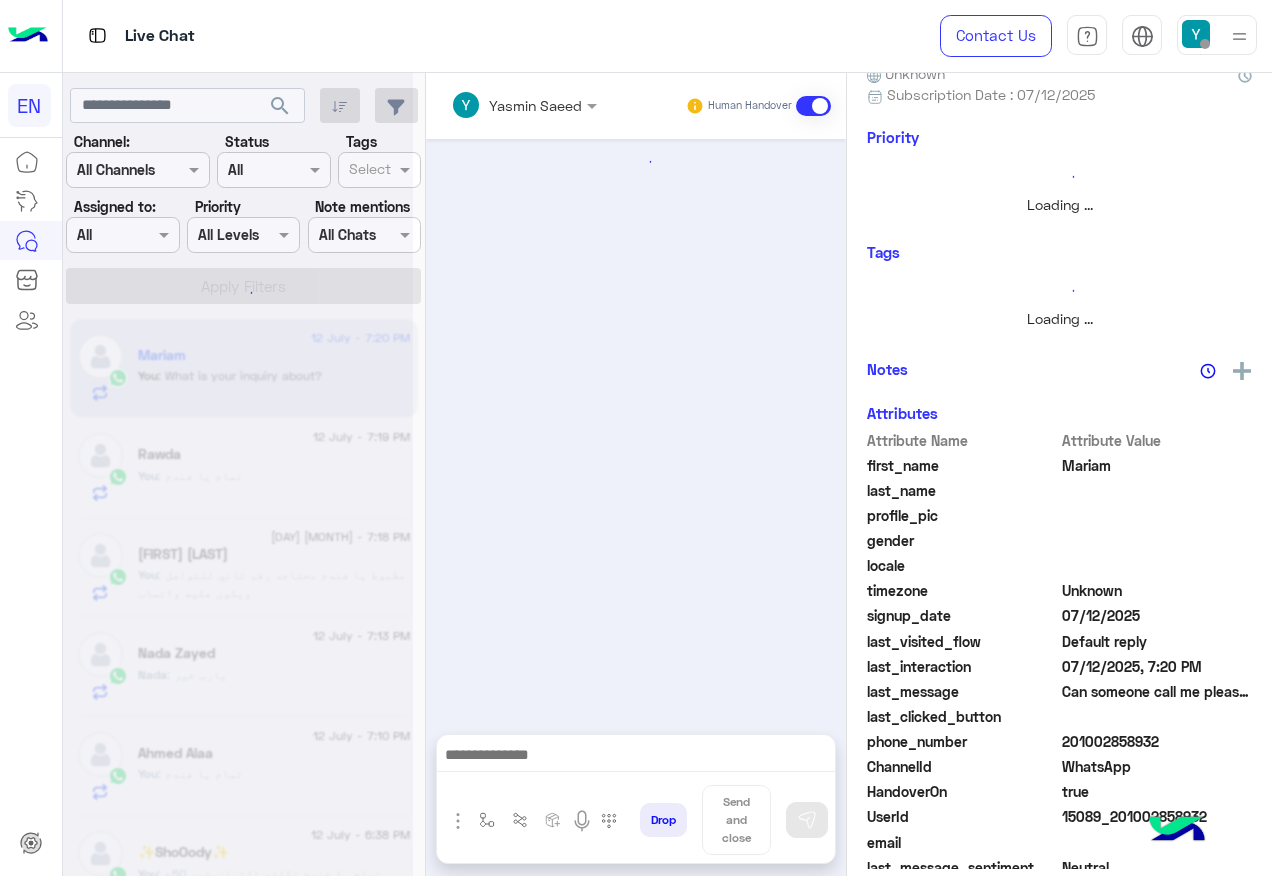 scroll, scrollTop: 0, scrollLeft: 0, axis: both 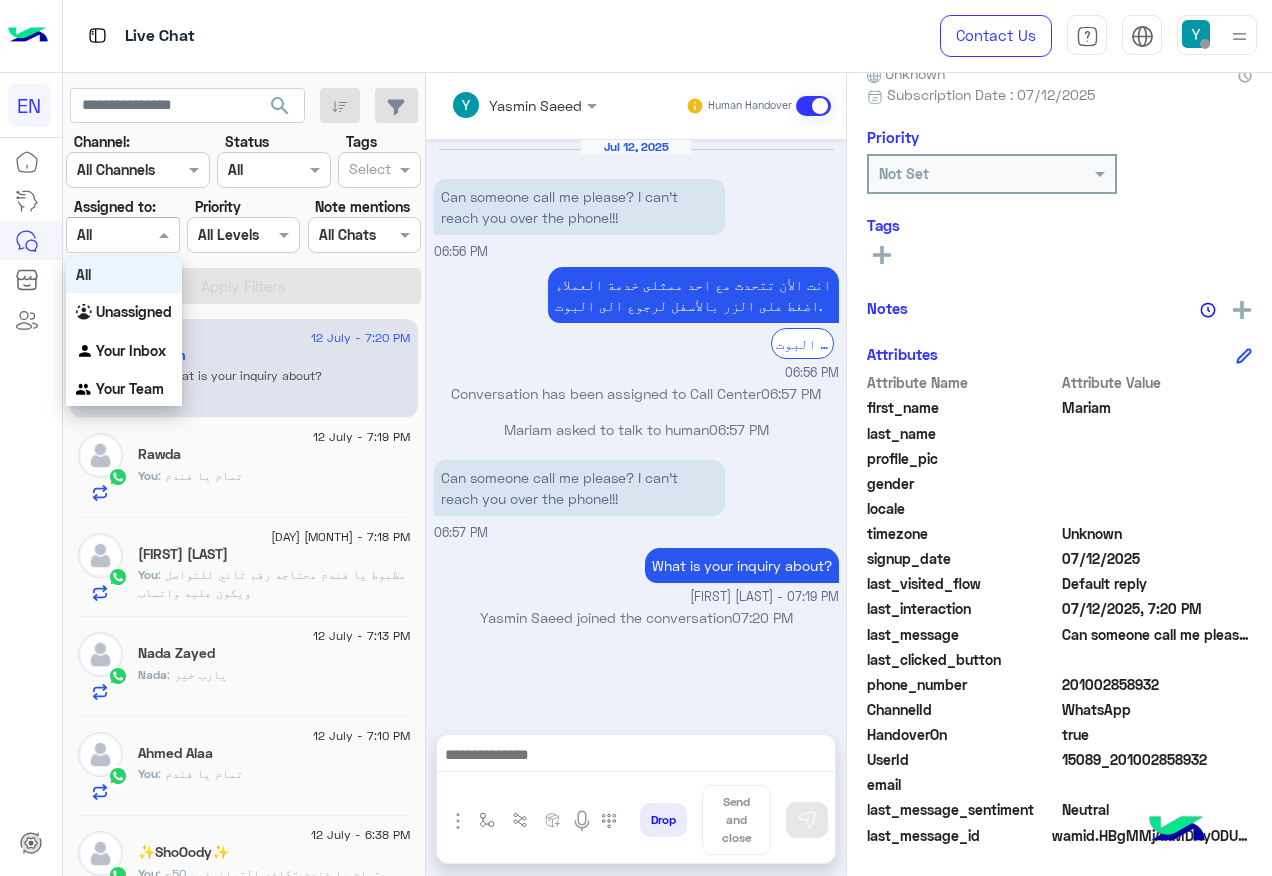click at bounding box center (166, 234) 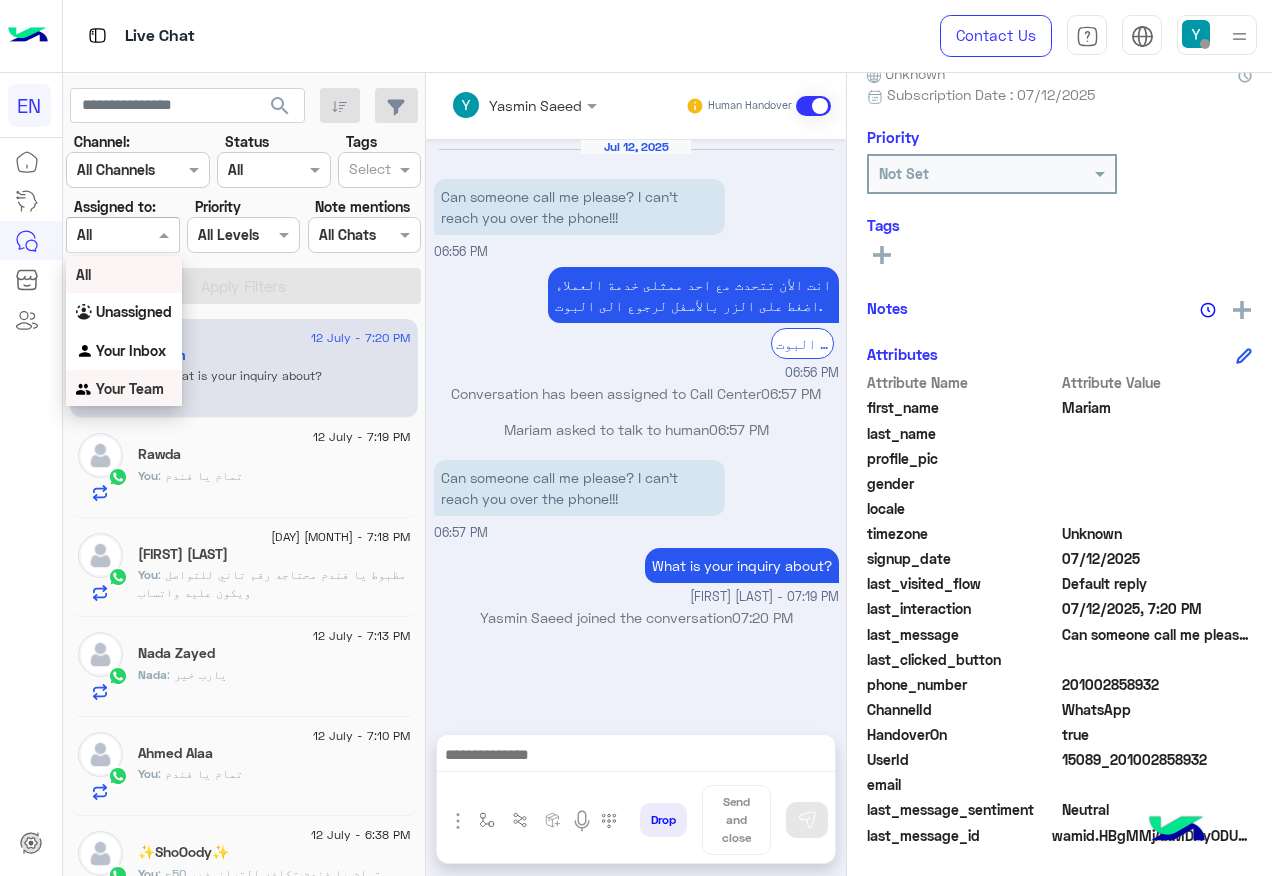 drag, startPoint x: 149, startPoint y: 394, endPoint x: 149, endPoint y: 339, distance: 55 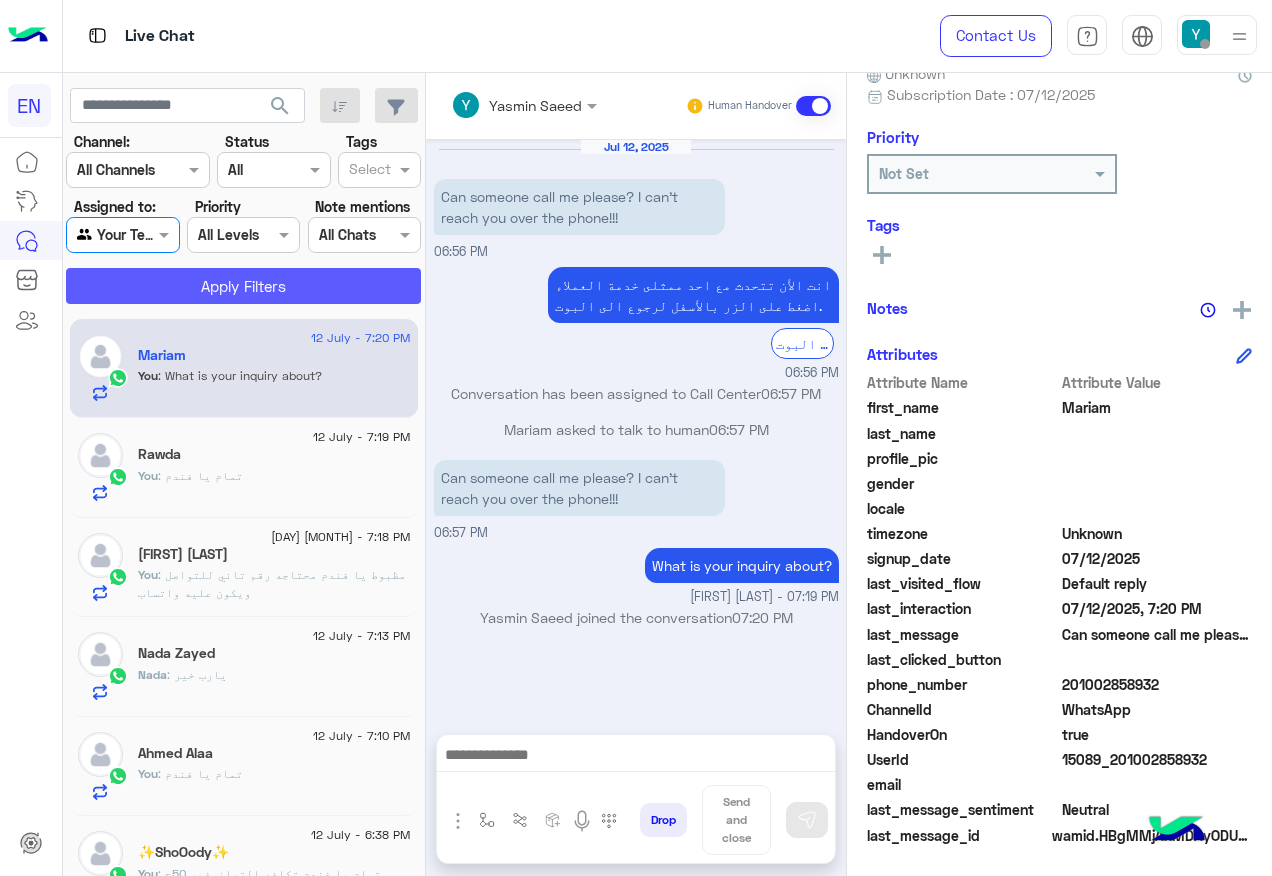 click on "Apply Filters" 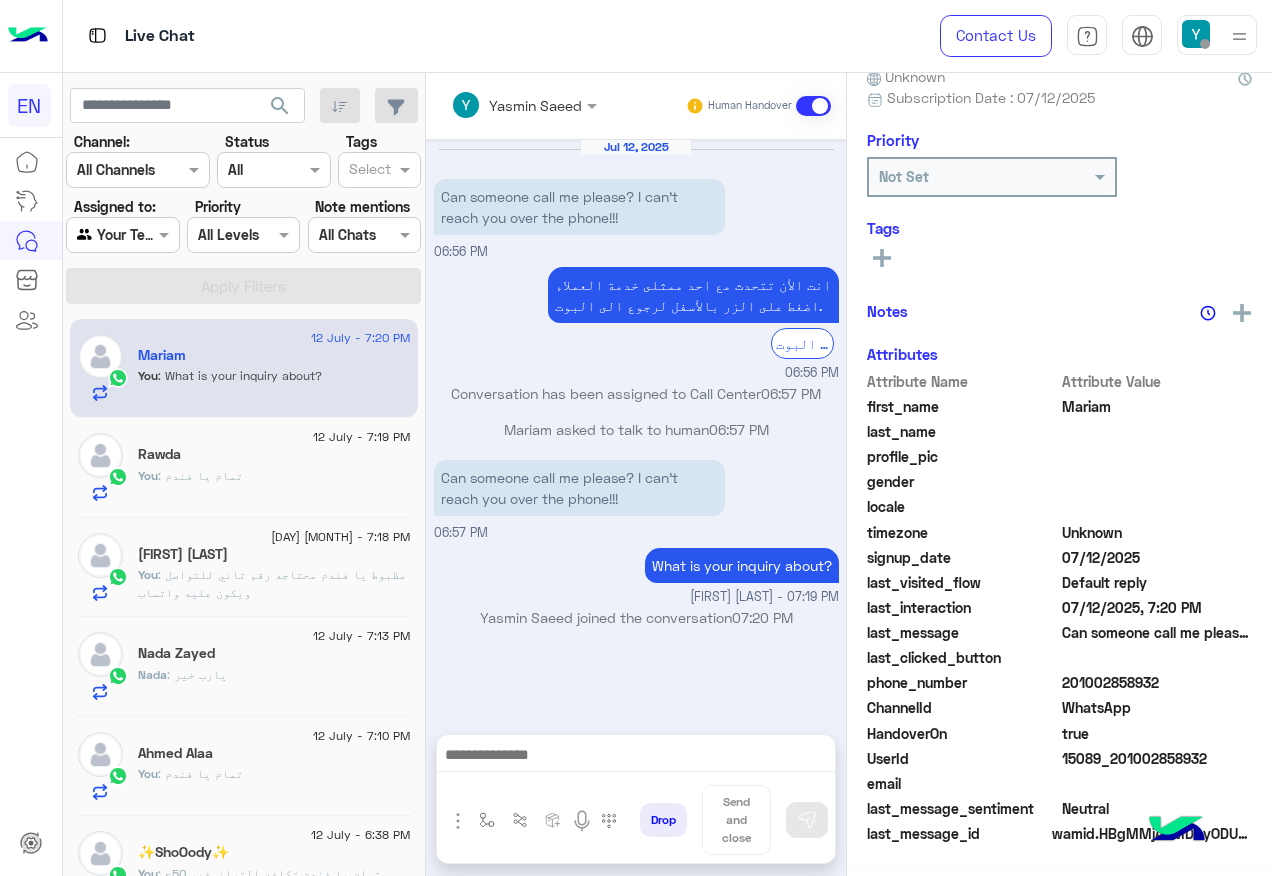 scroll, scrollTop: 200, scrollLeft: 0, axis: vertical 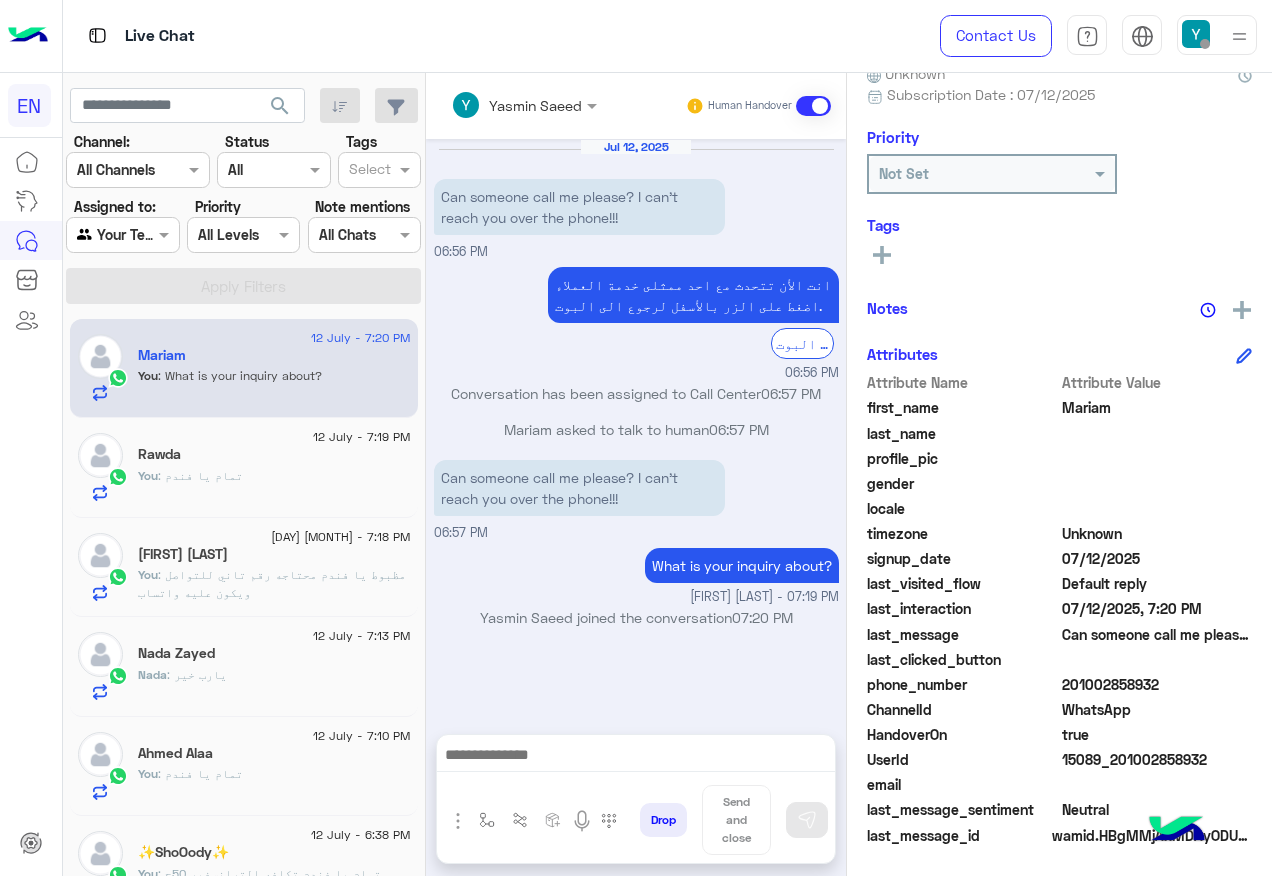 click at bounding box center [100, 235] 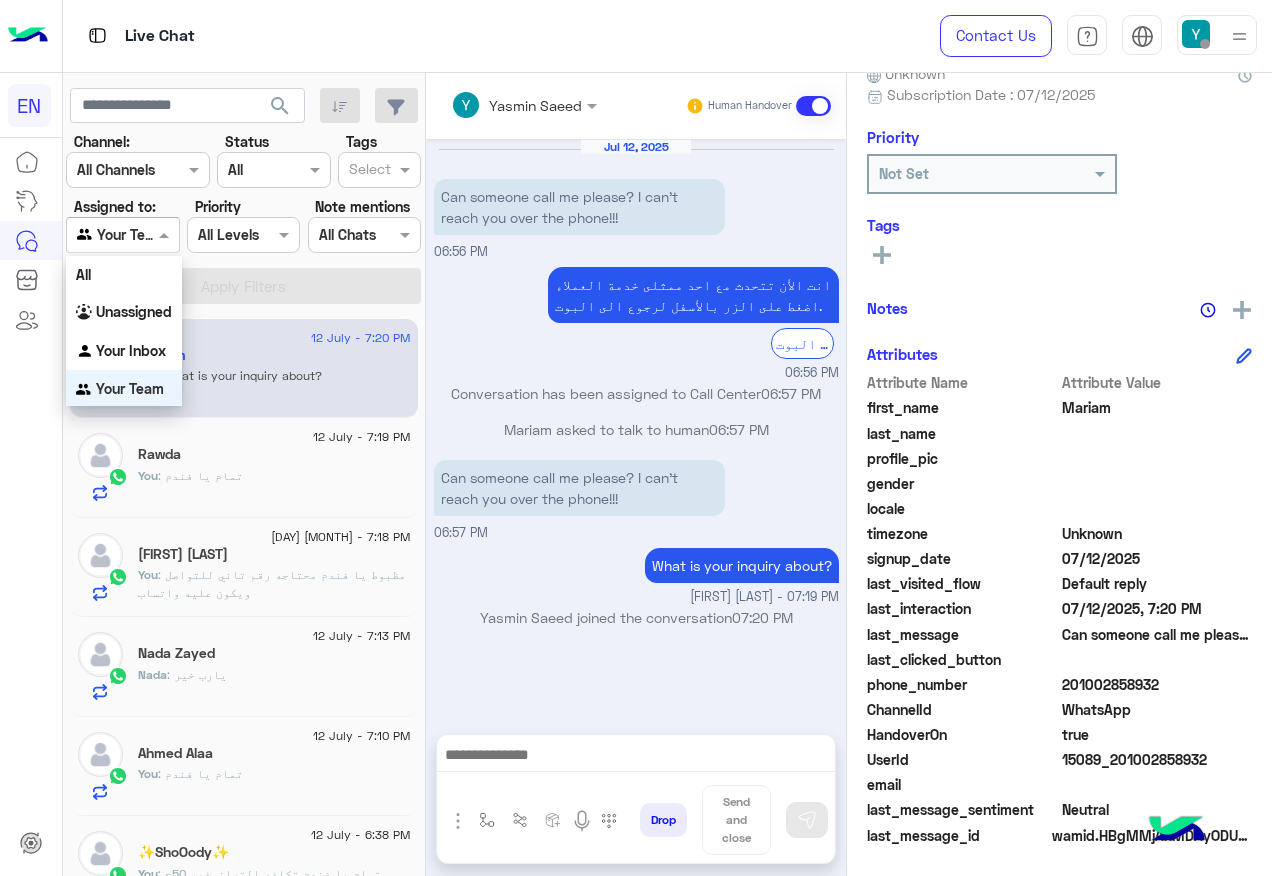 scroll, scrollTop: 1, scrollLeft: 0, axis: vertical 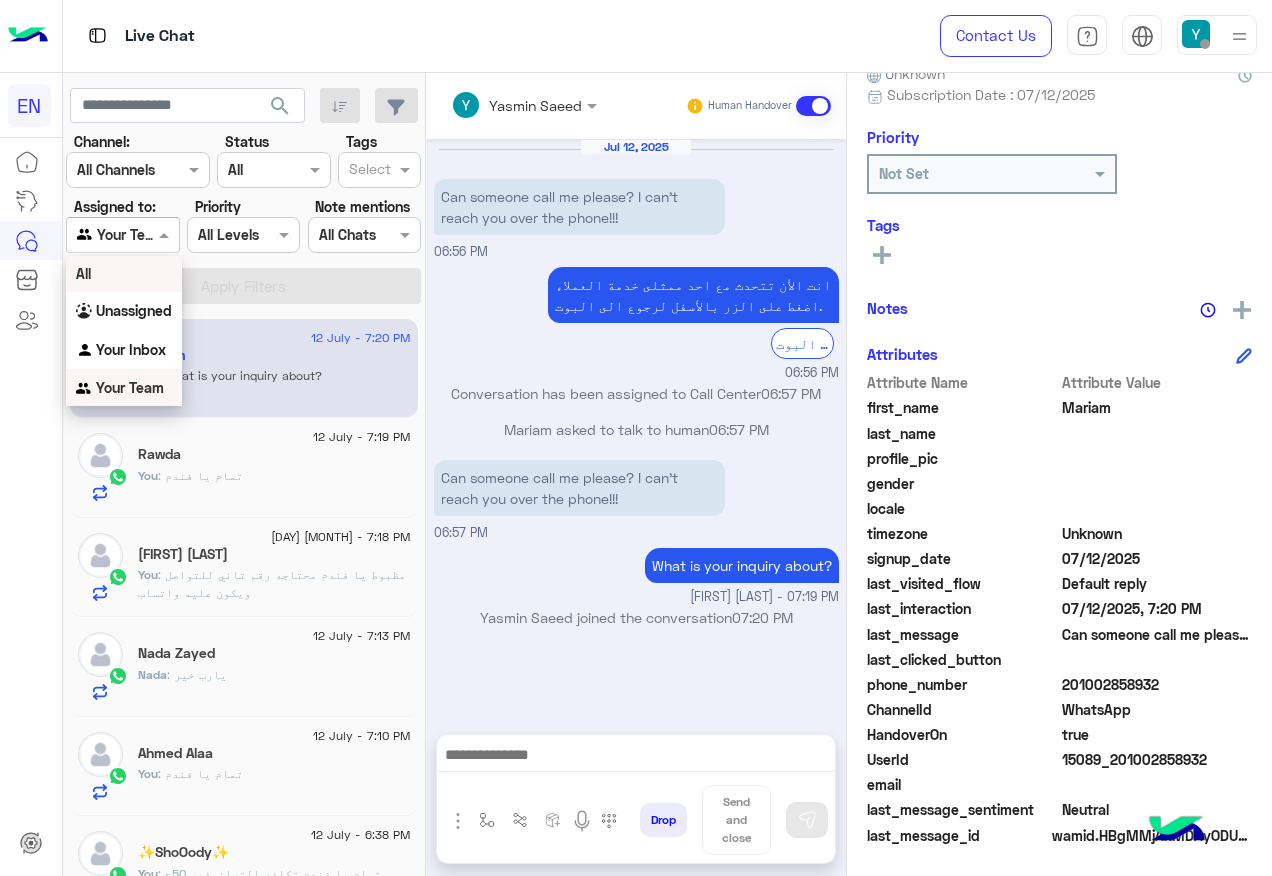 click on "All" at bounding box center [124, 273] 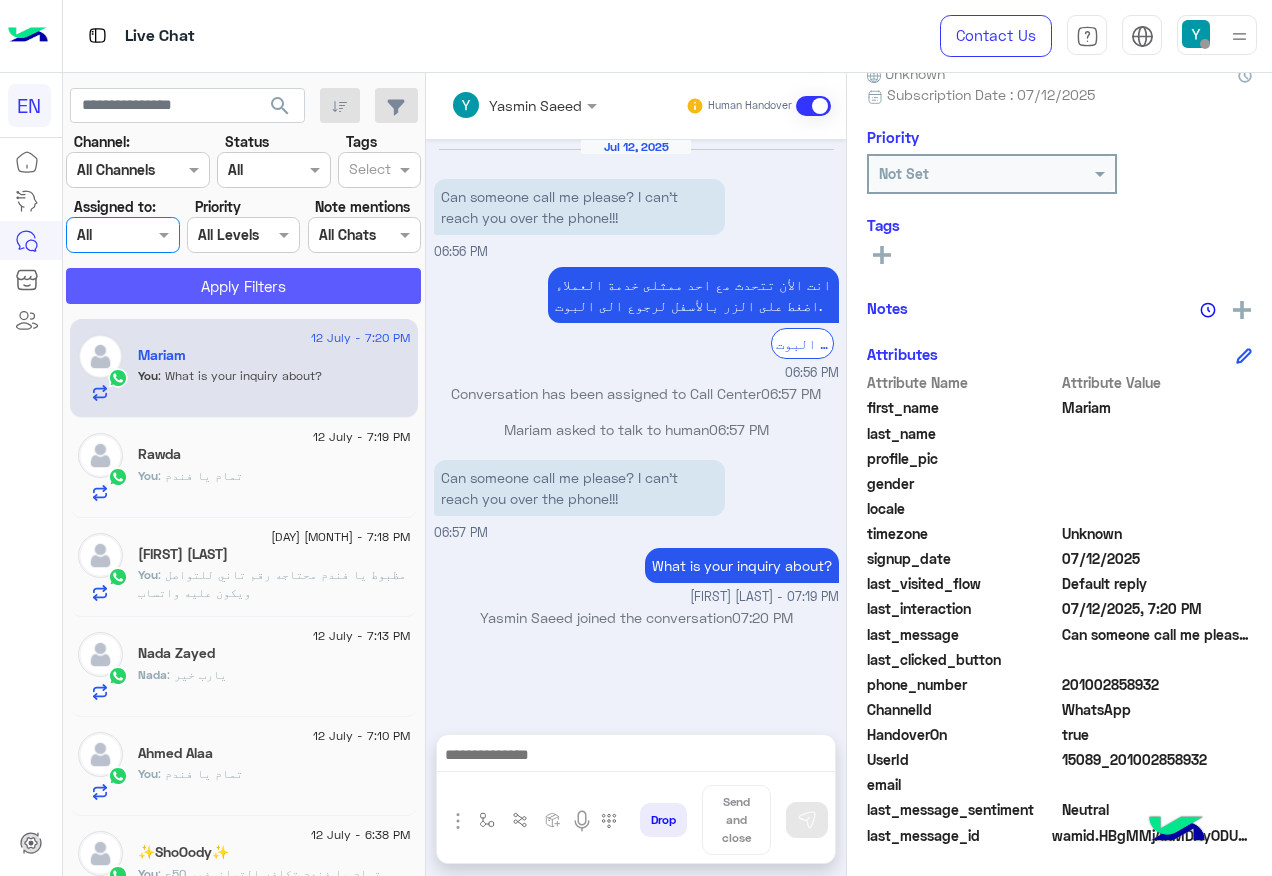 click on "Apply Filters" 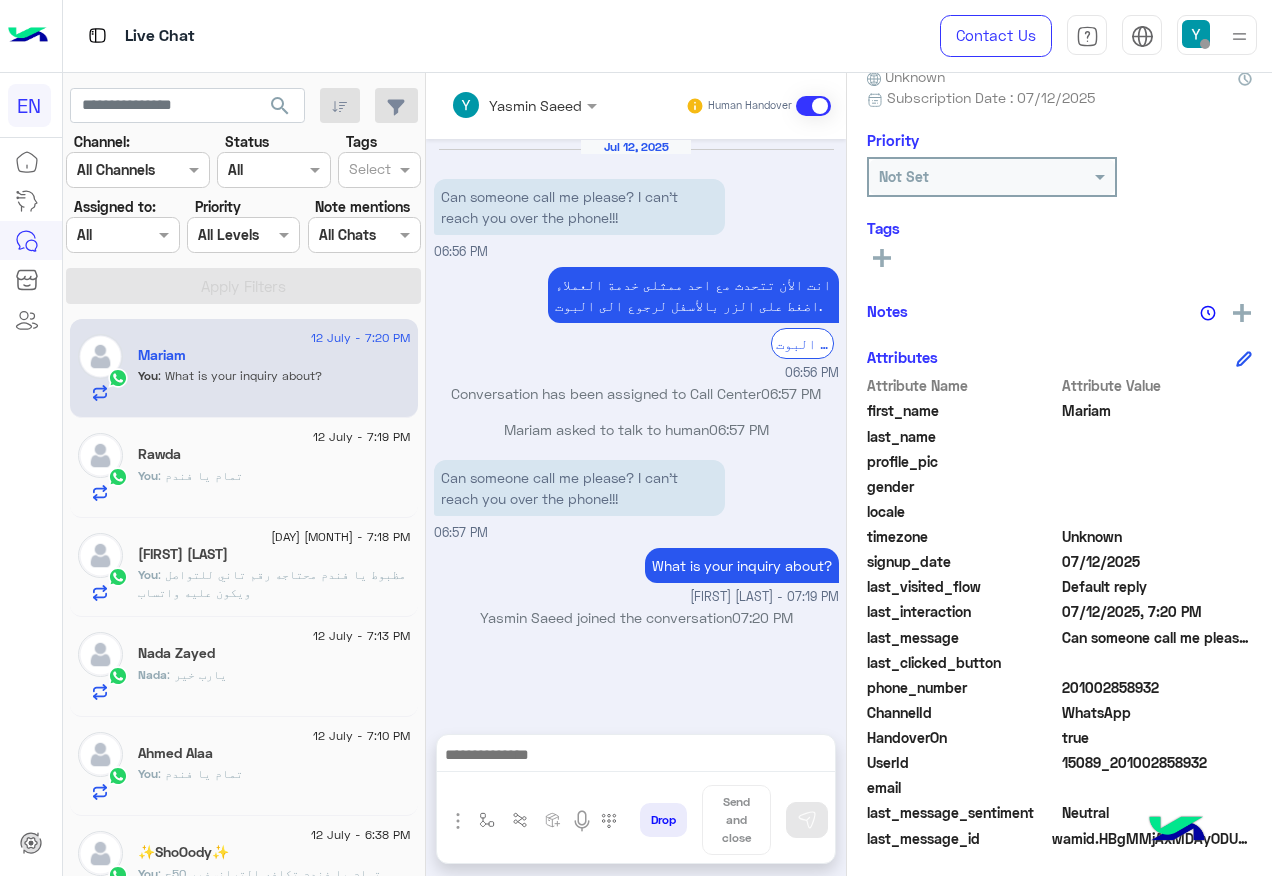 scroll, scrollTop: 200, scrollLeft: 0, axis: vertical 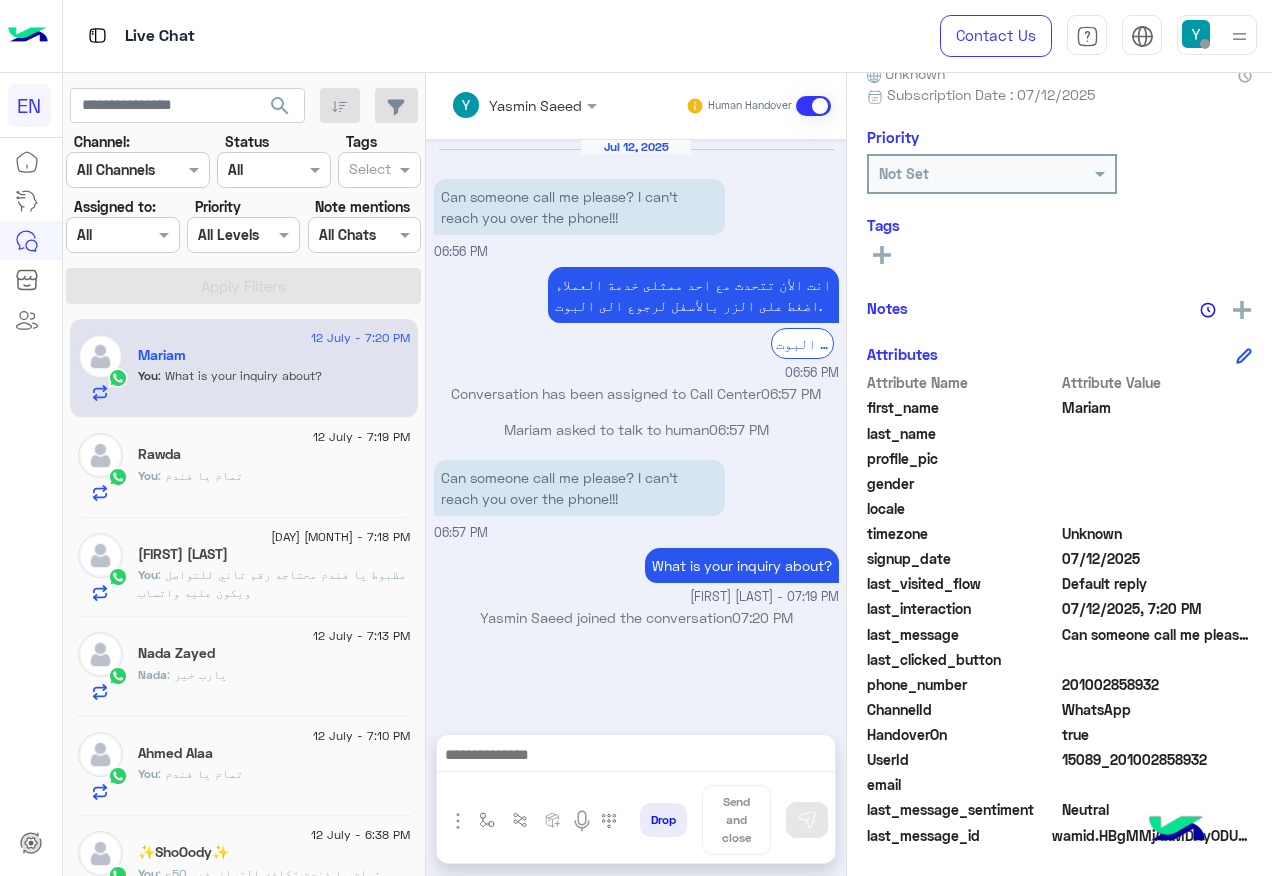 click on "You  : What is your inquiry about?" 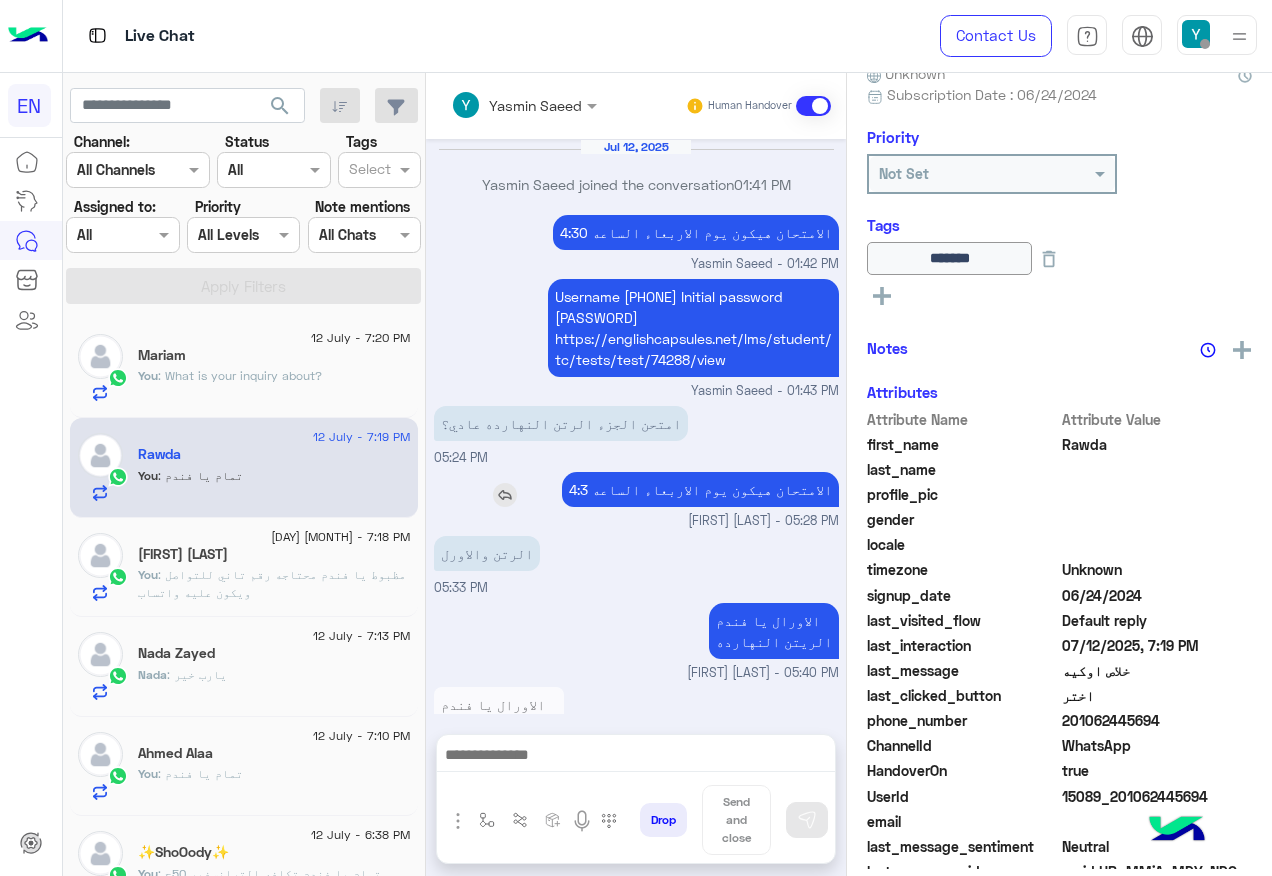 scroll, scrollTop: 1892, scrollLeft: 0, axis: vertical 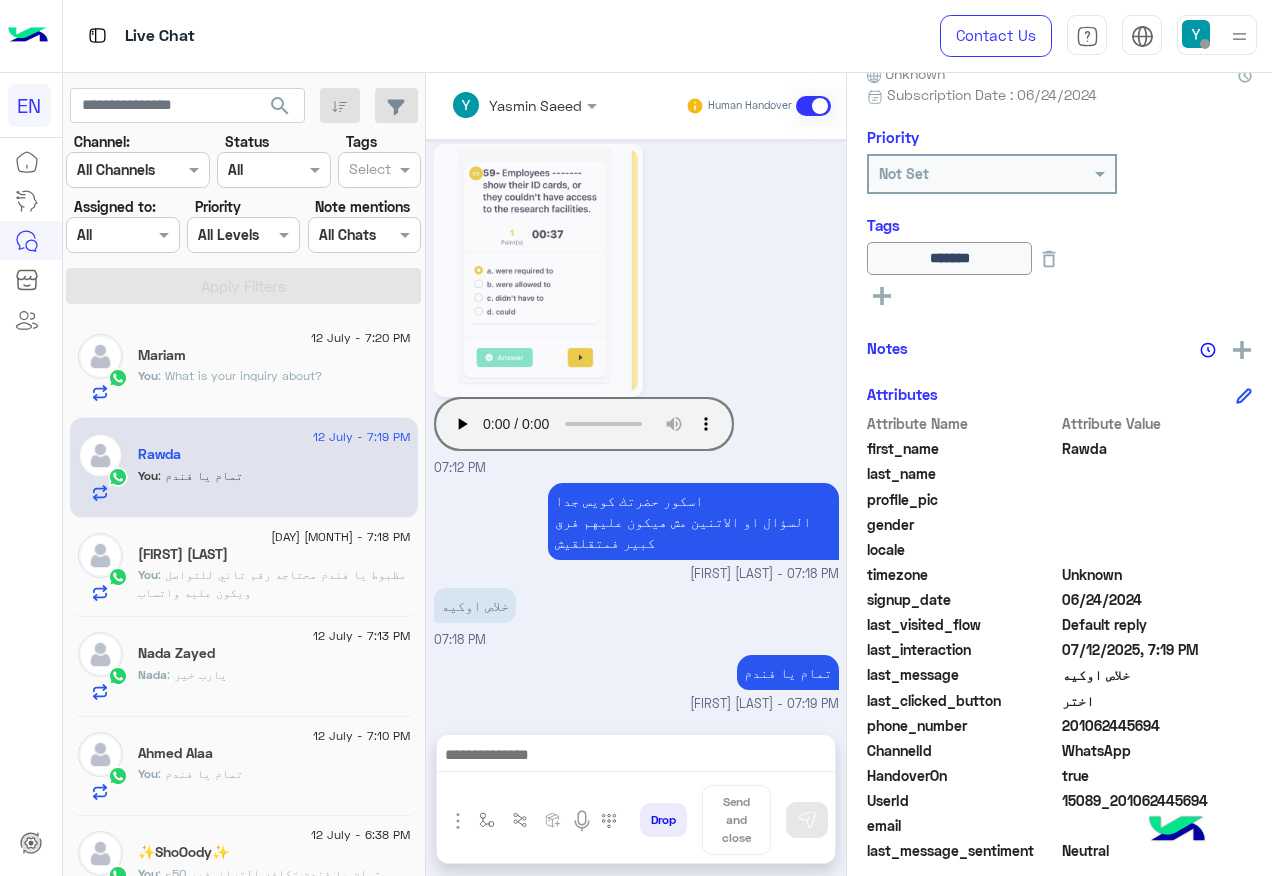 click on "You  : مظبوط يا فندم
محتاجه رقم تاني للتواصل ويكون عليه واتساب" 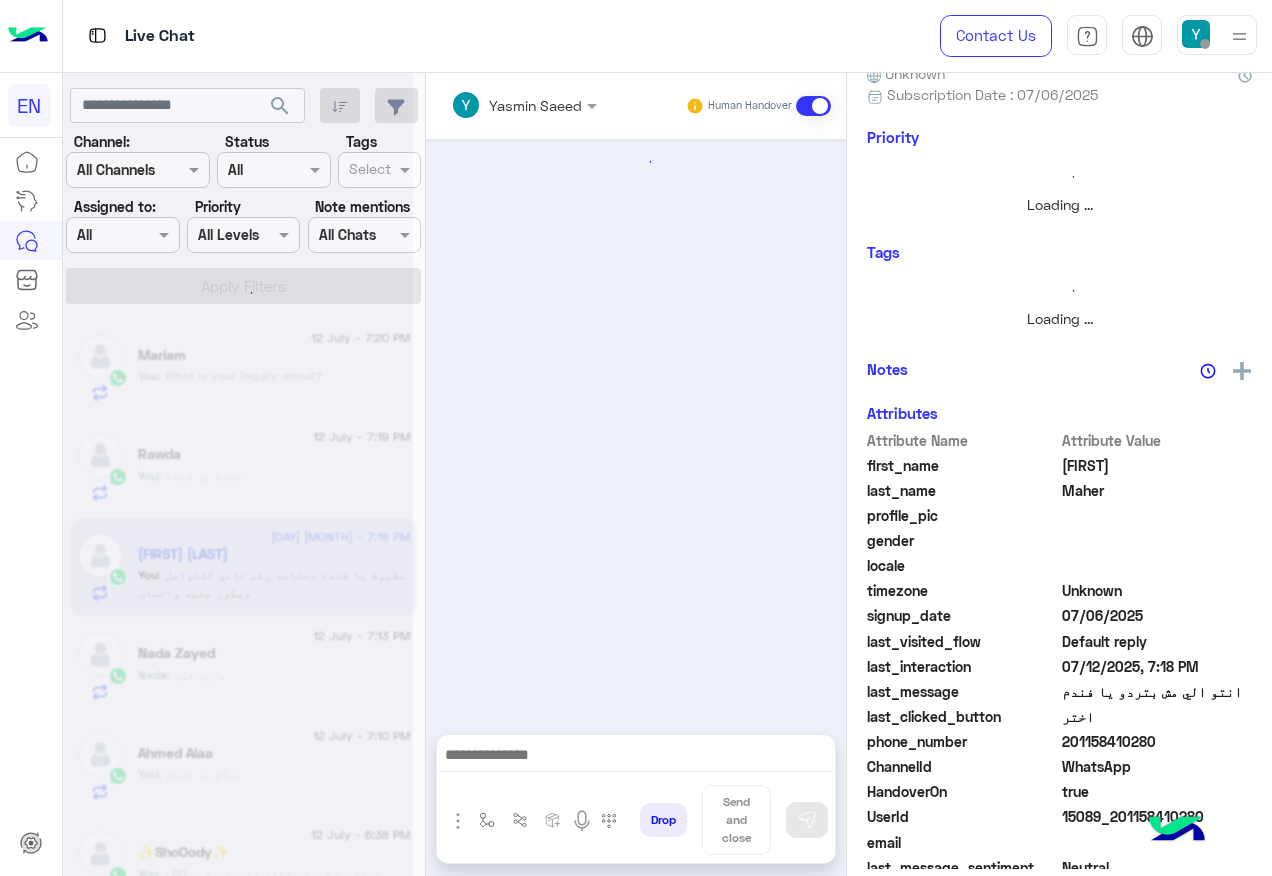 scroll, scrollTop: 197, scrollLeft: 0, axis: vertical 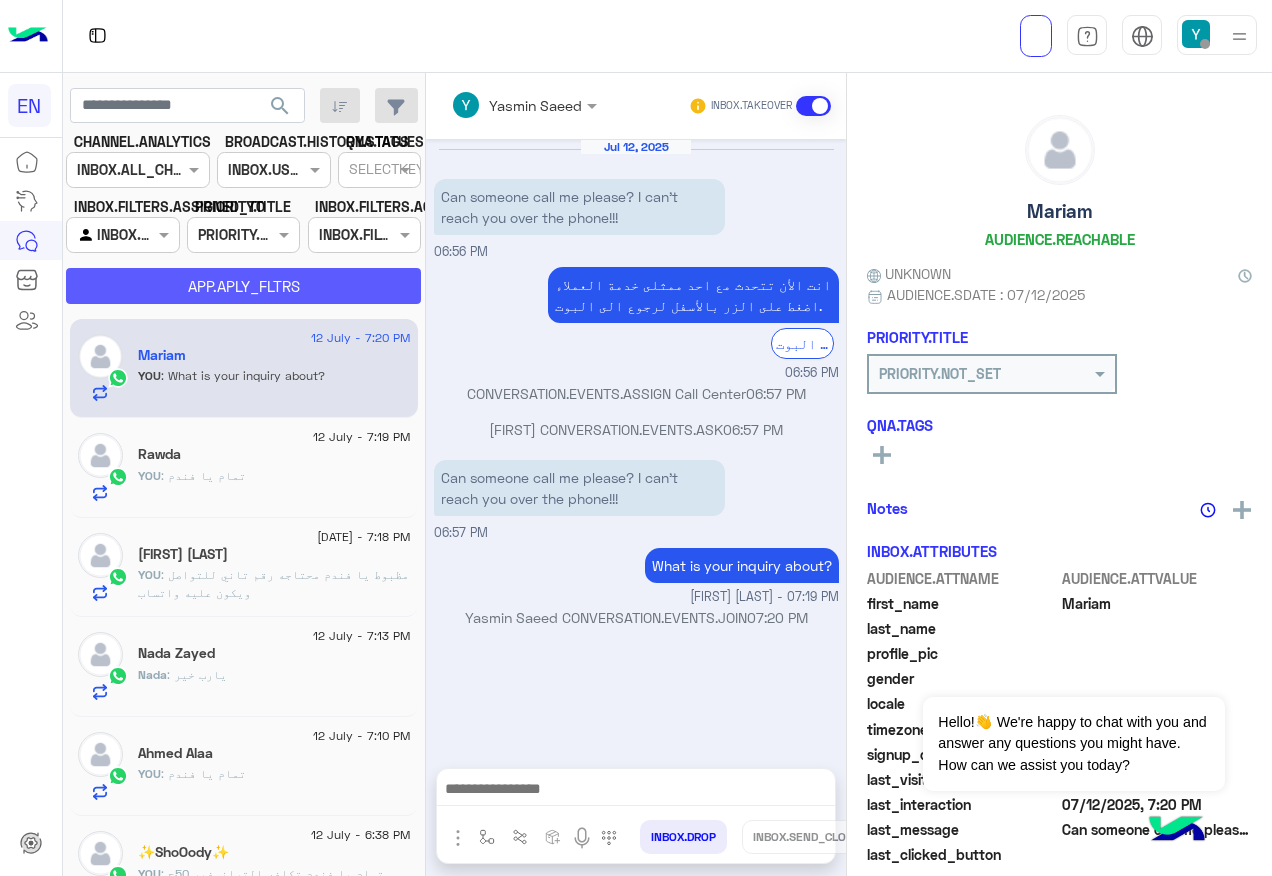 click on "APP.APLY_FLTRS" 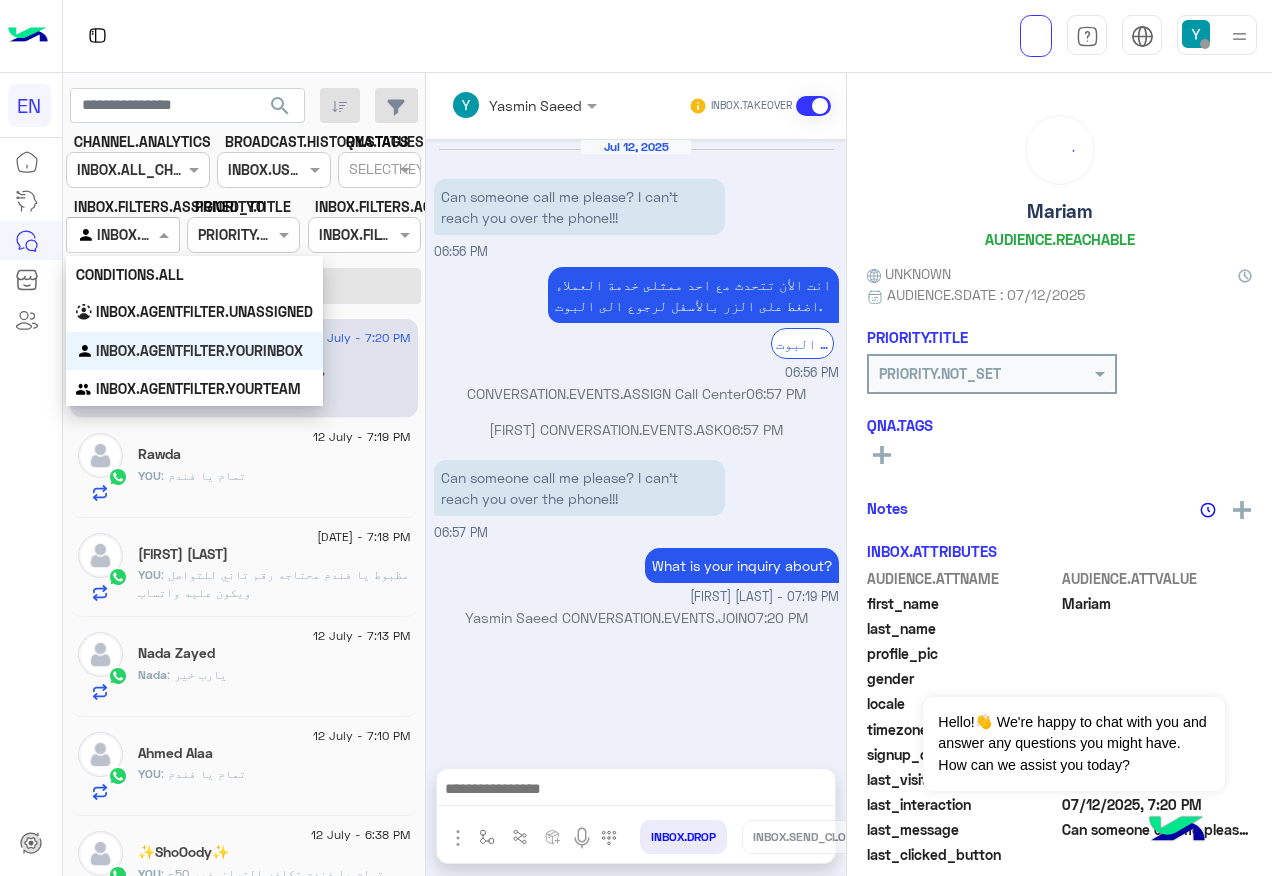 click at bounding box center (100, 235) 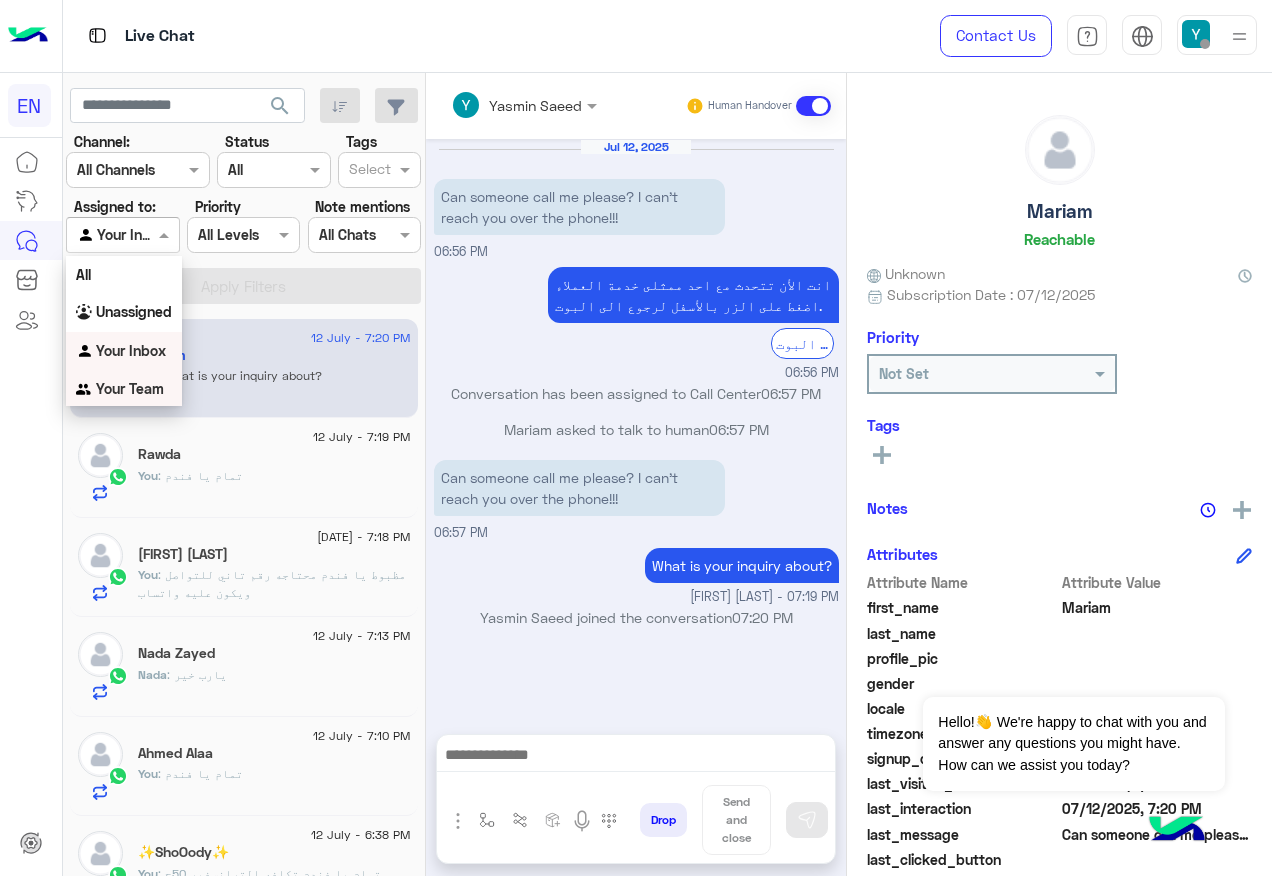 click on "Your Team" at bounding box center [124, 389] 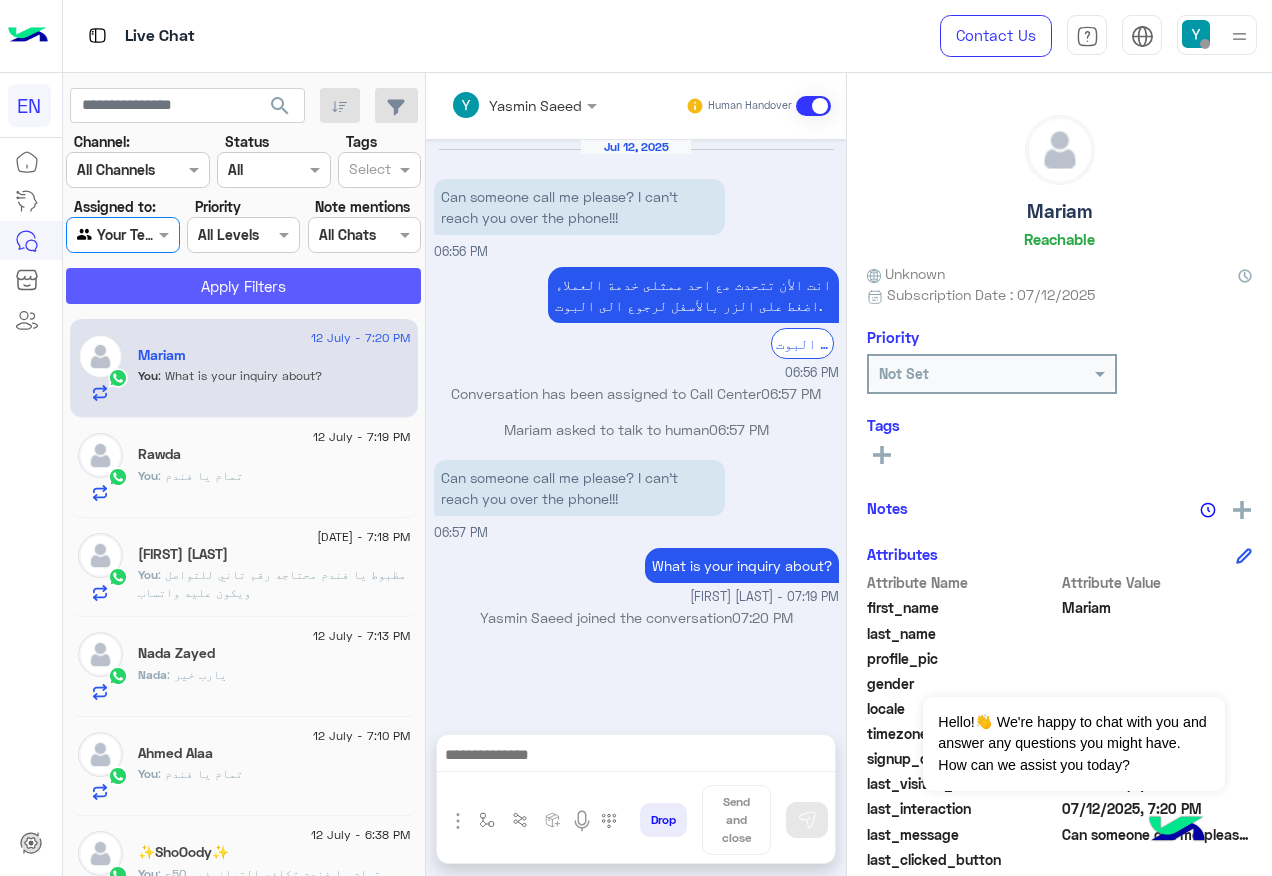 click on "Apply Filters" 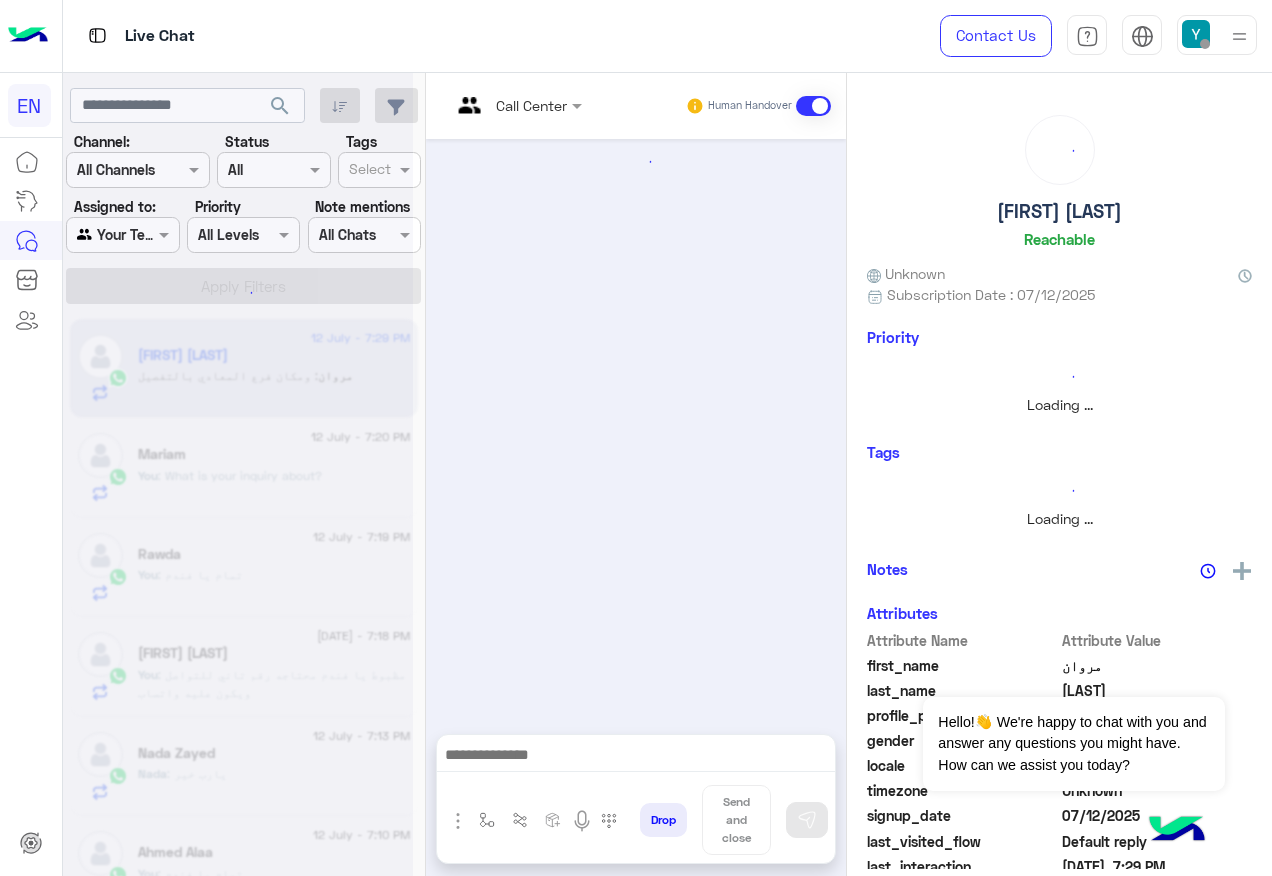 scroll, scrollTop: 1851, scrollLeft: 0, axis: vertical 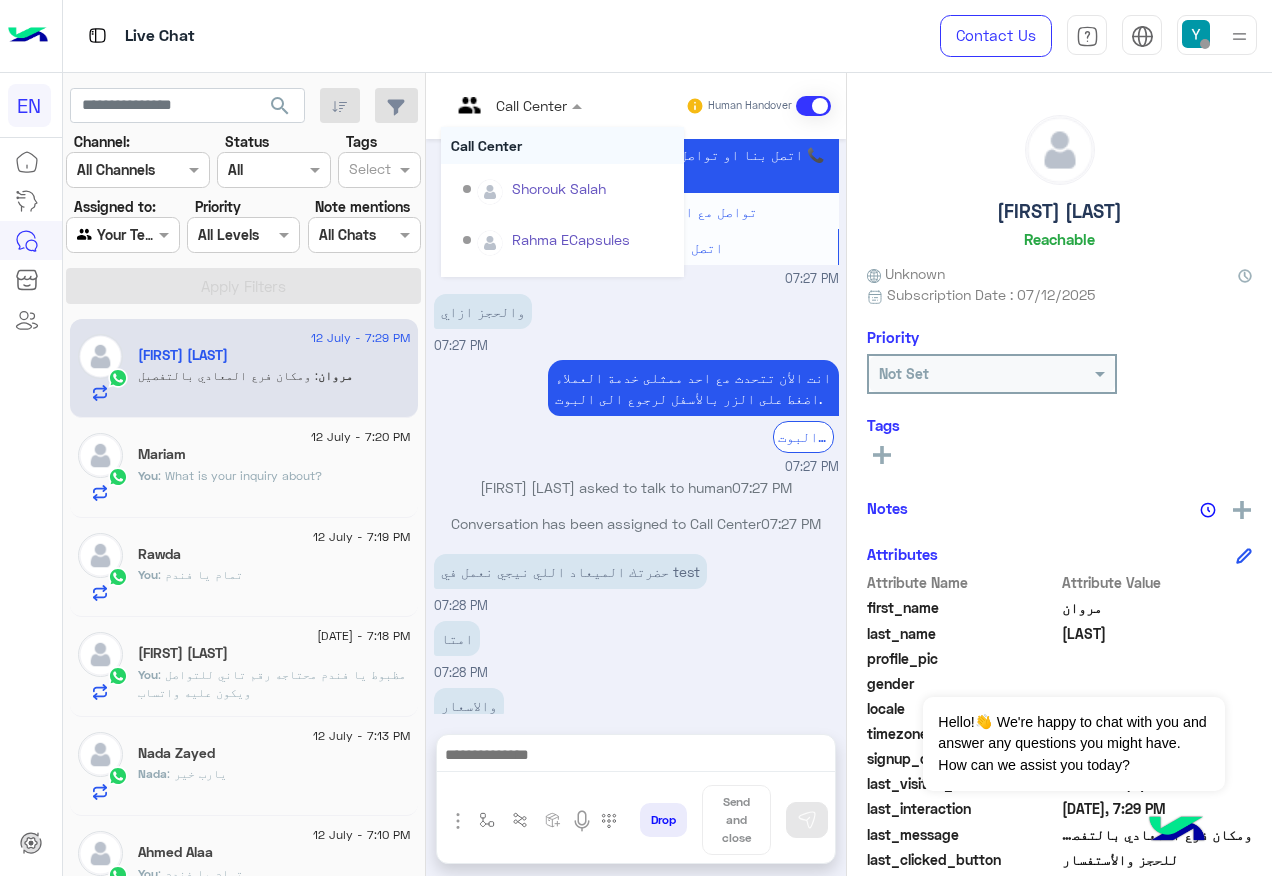 click at bounding box center (491, 105) 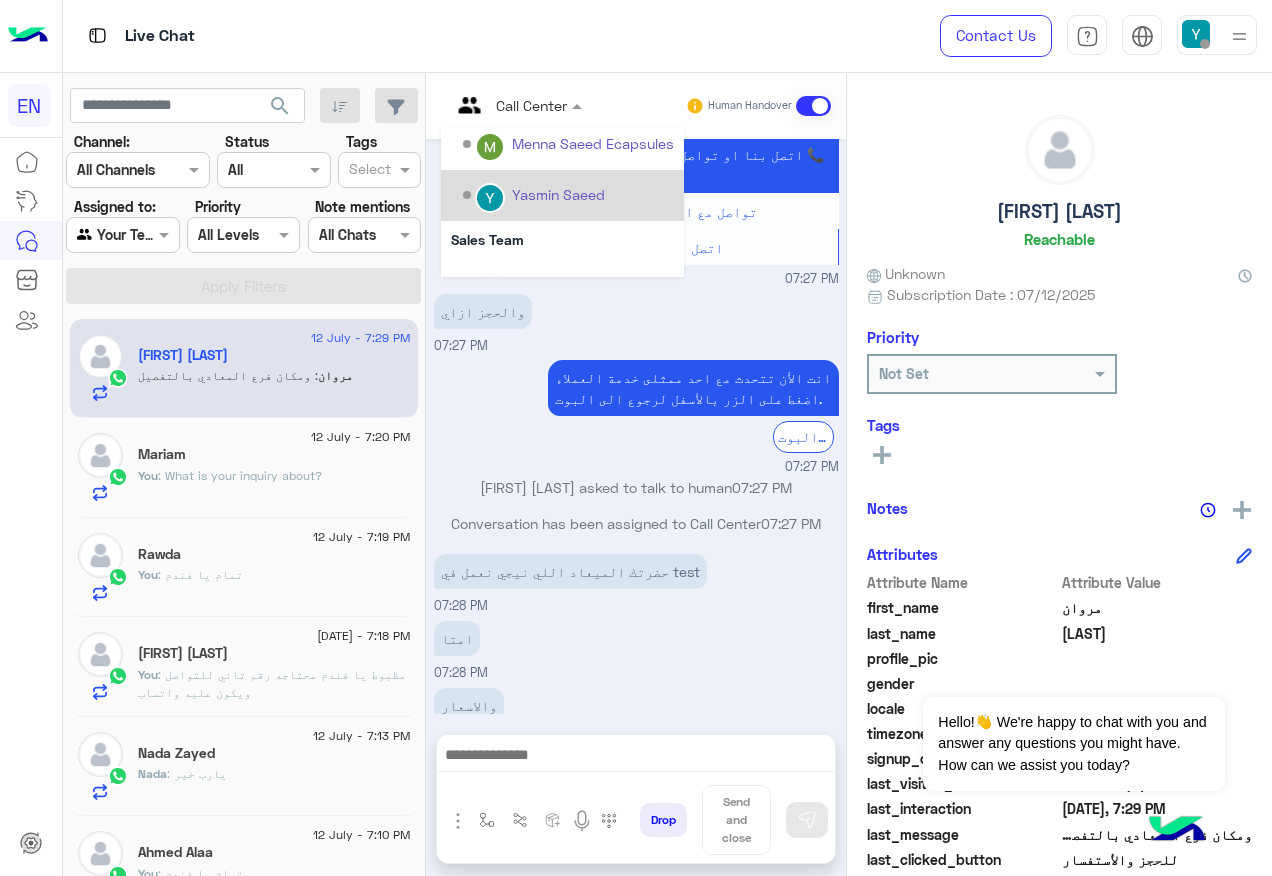 scroll, scrollTop: 332, scrollLeft: 0, axis: vertical 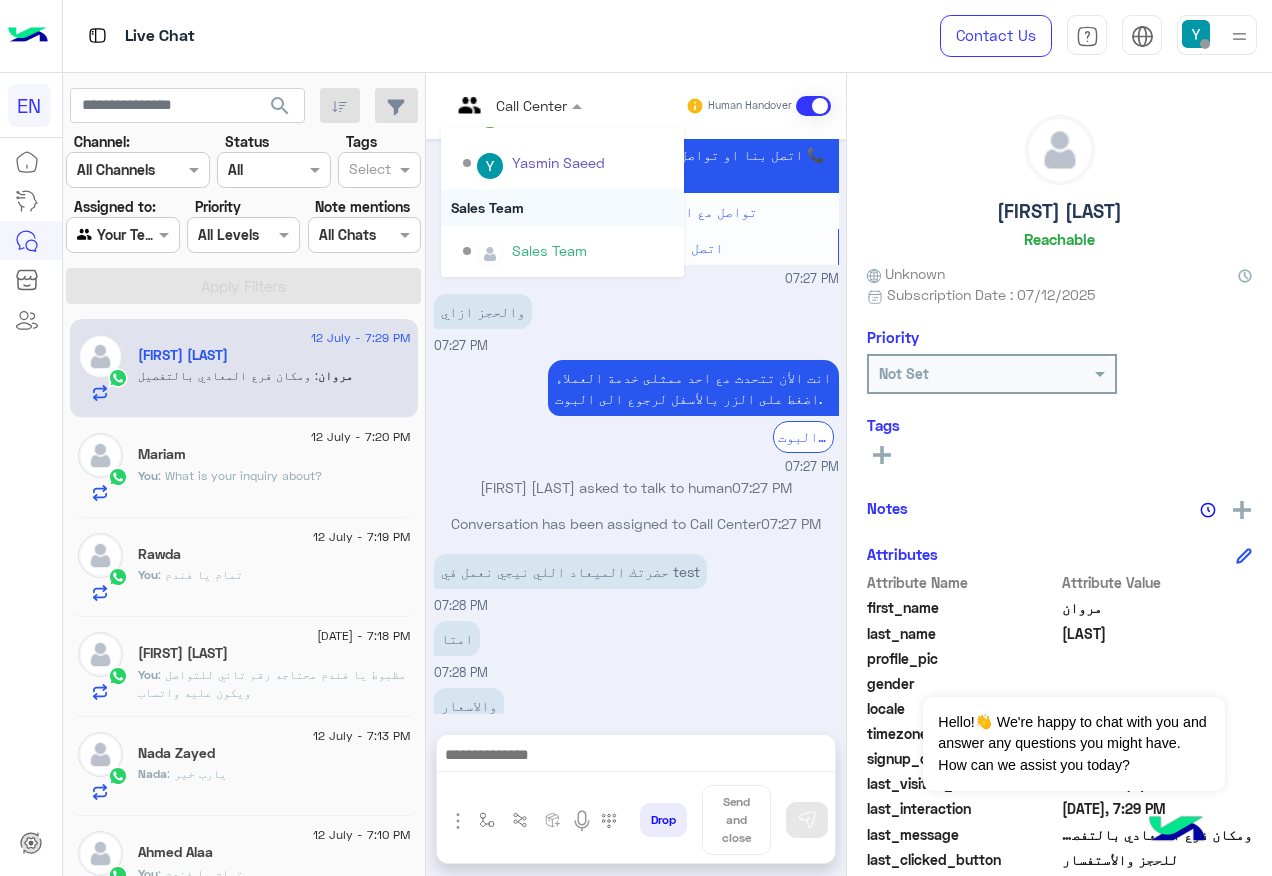 click on "Sales Team" at bounding box center (562, 207) 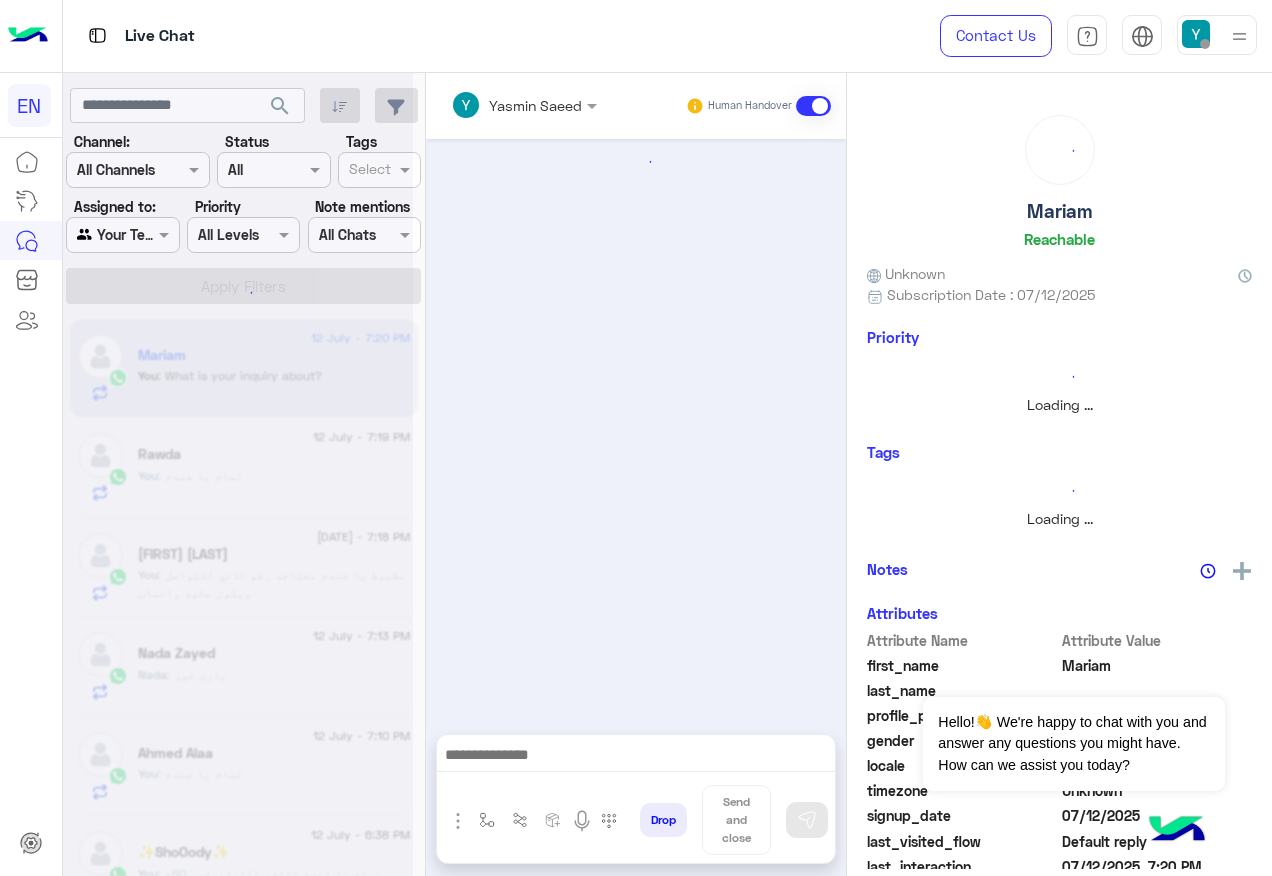 scroll, scrollTop: 0, scrollLeft: 0, axis: both 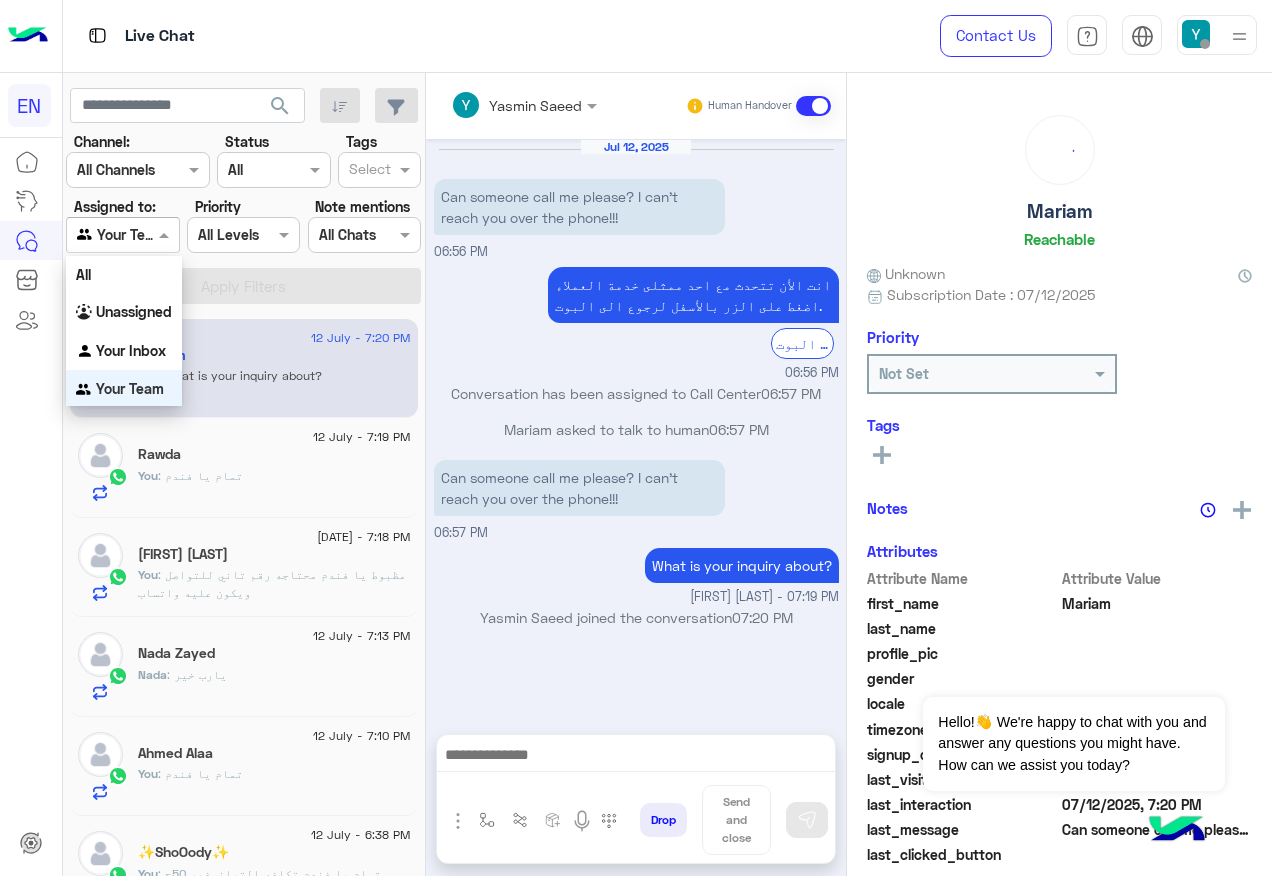 click on "Your Team" at bounding box center [115, 235] 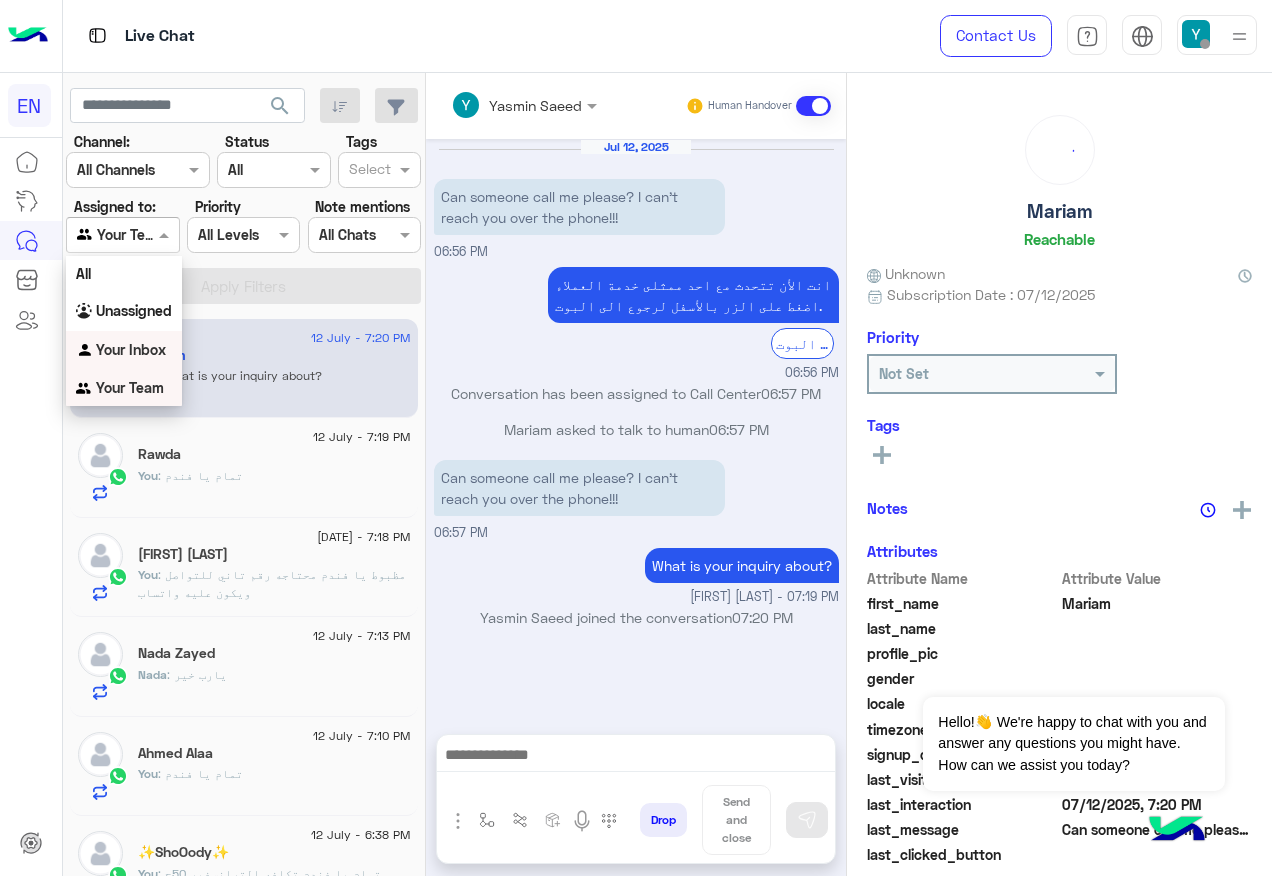 click on "Your Inbox" at bounding box center (131, 349) 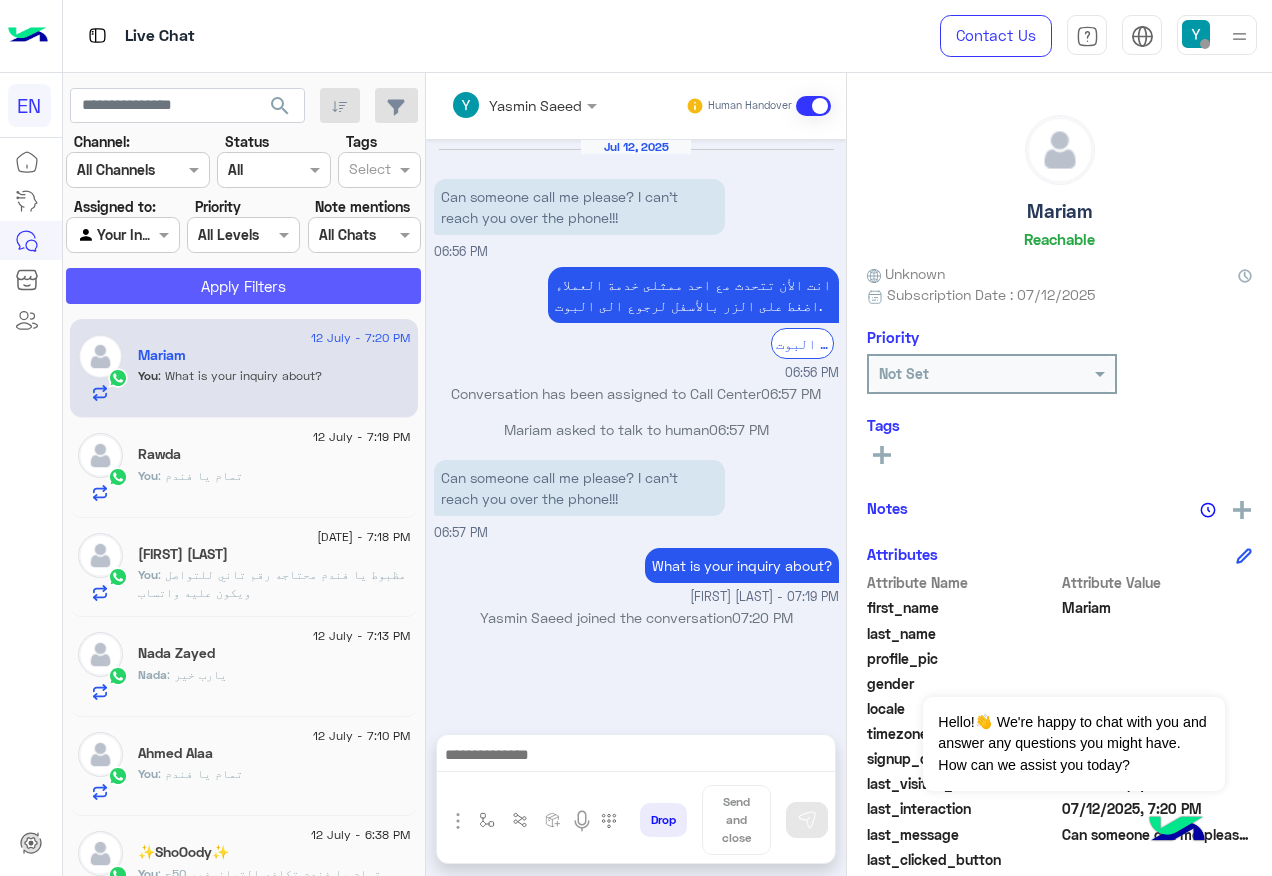 click on "Apply Filters" 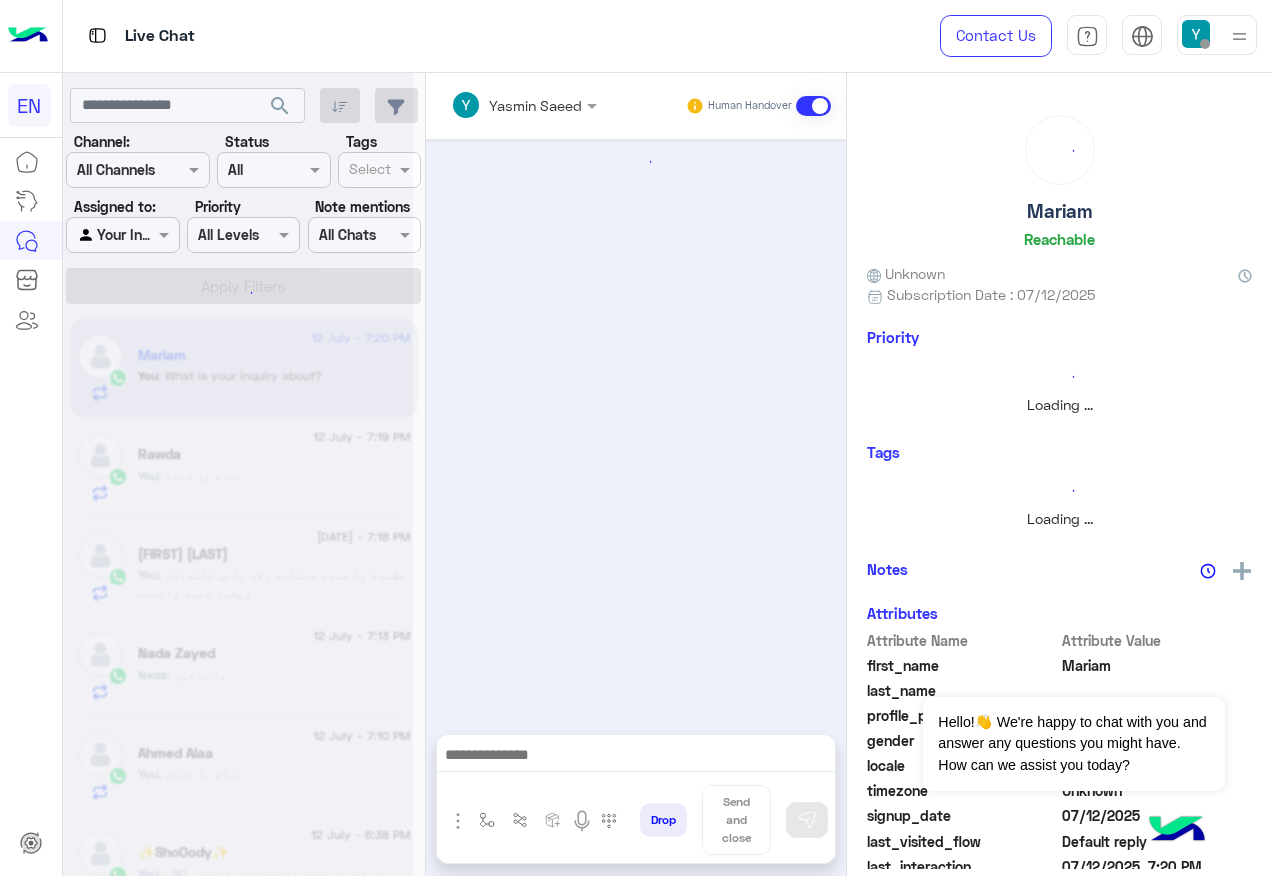 click 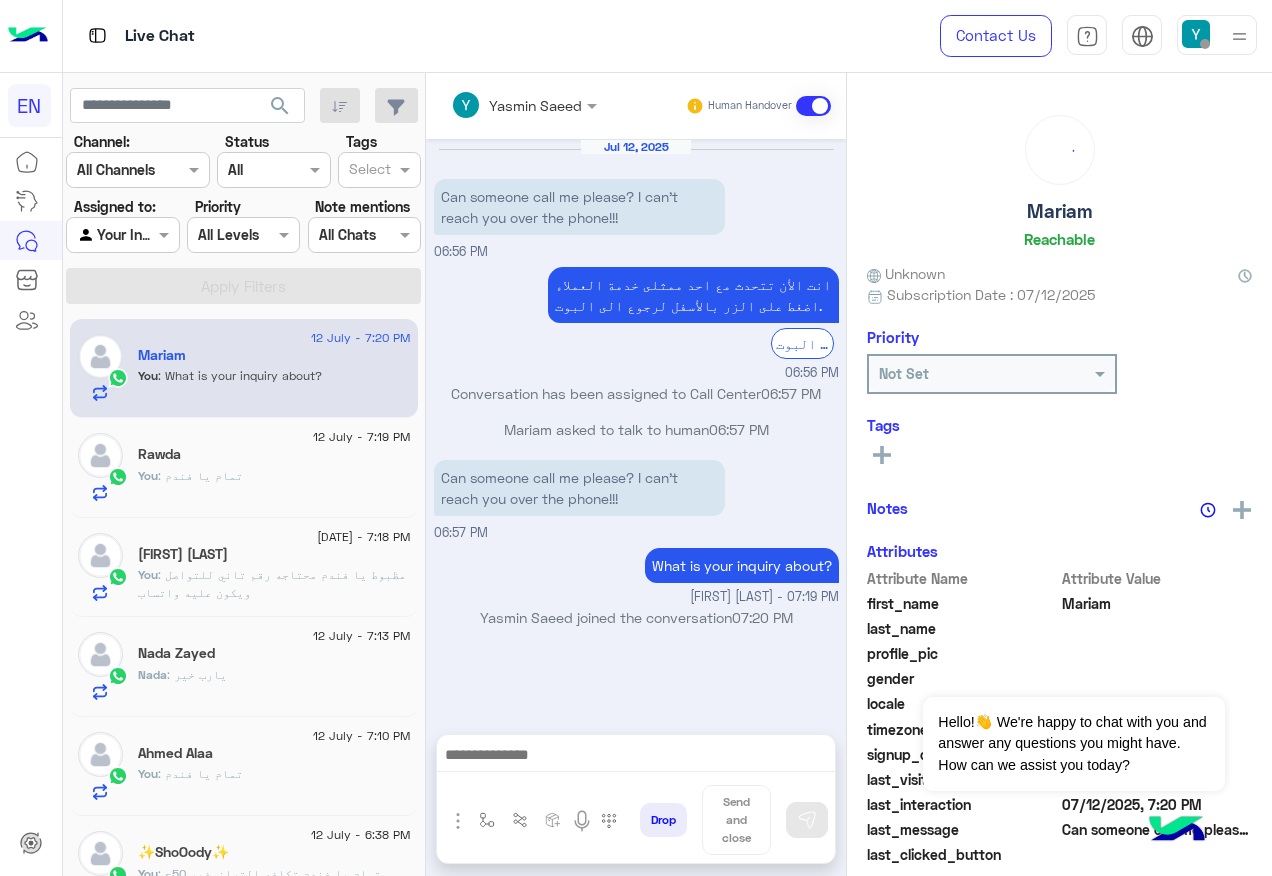 click at bounding box center [122, 234] 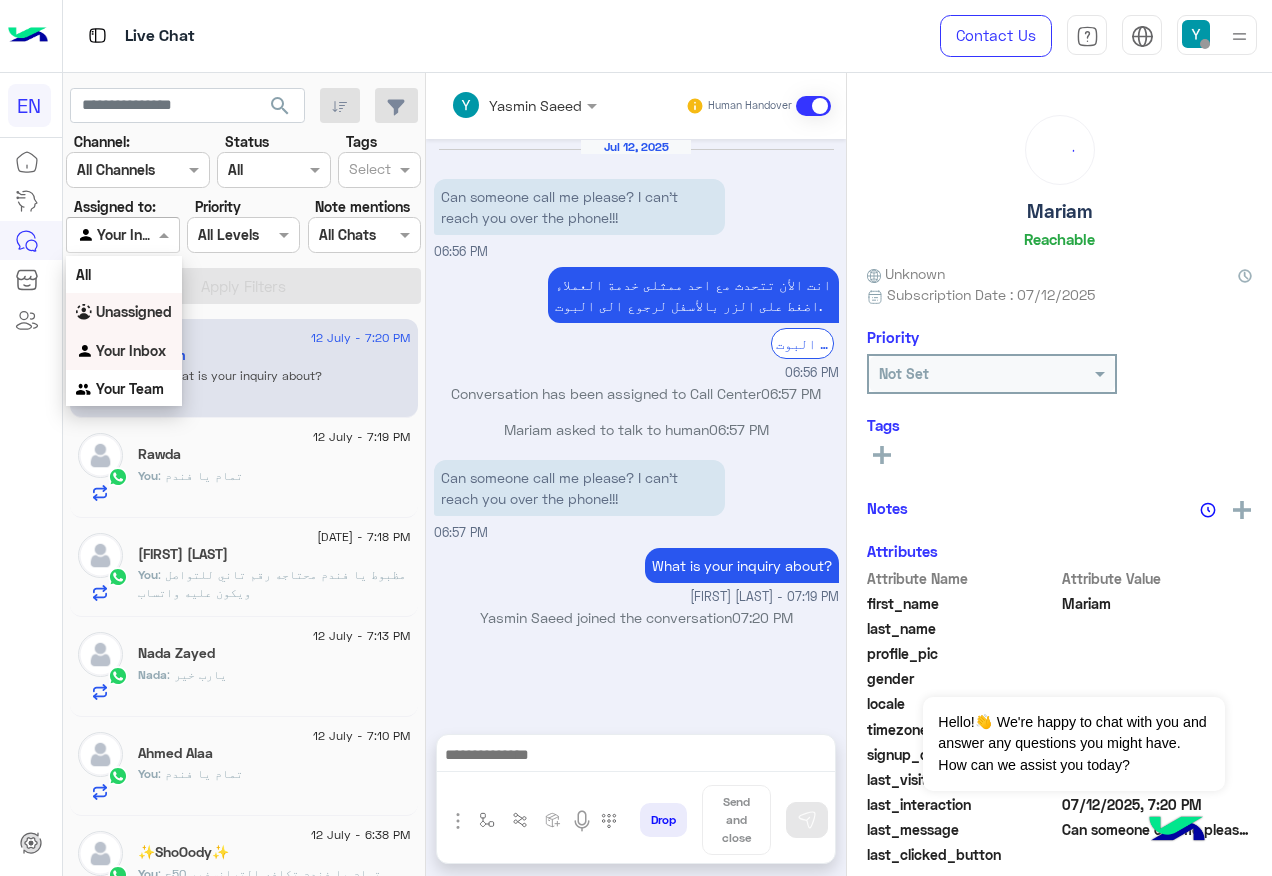 click on "Unassigned" at bounding box center [124, 312] 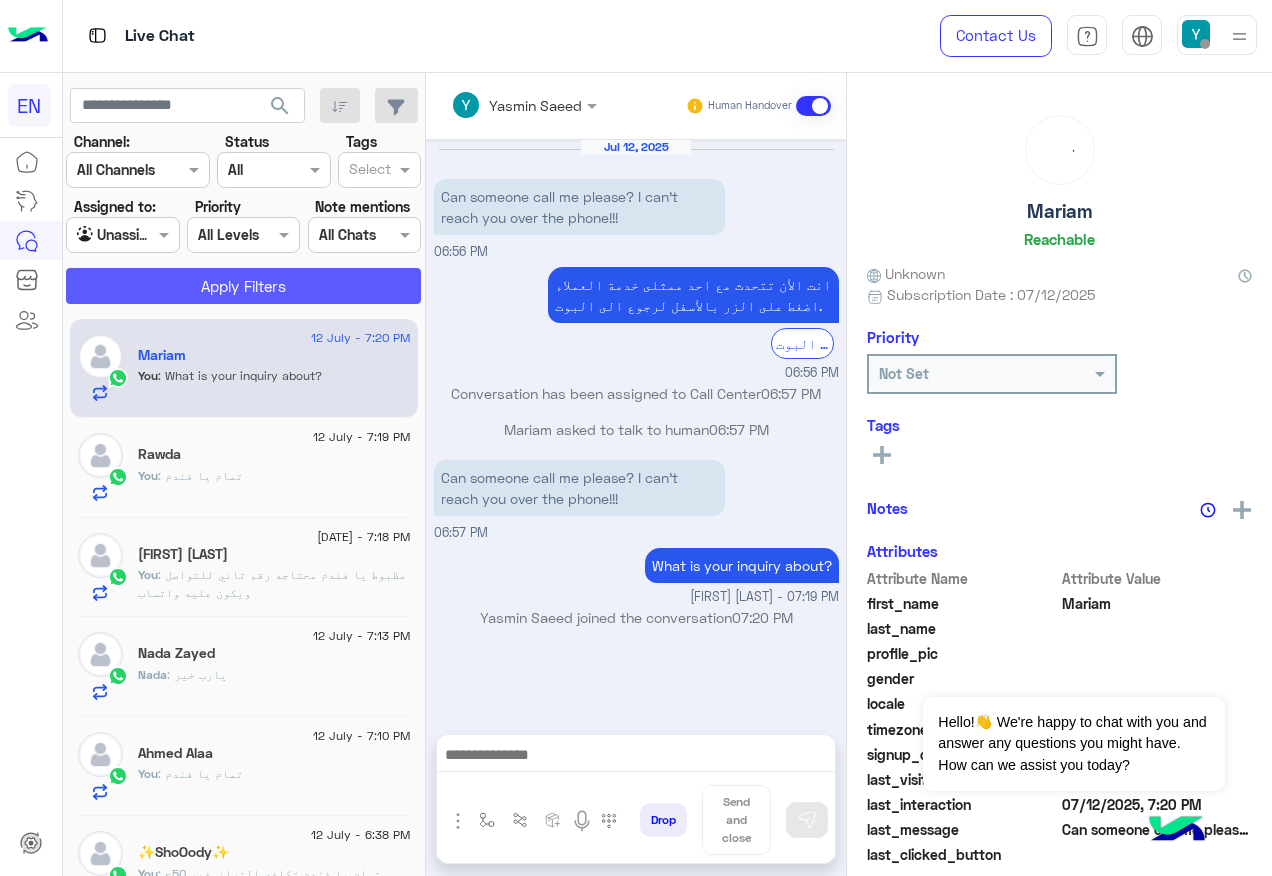 click on "Apply Filters" 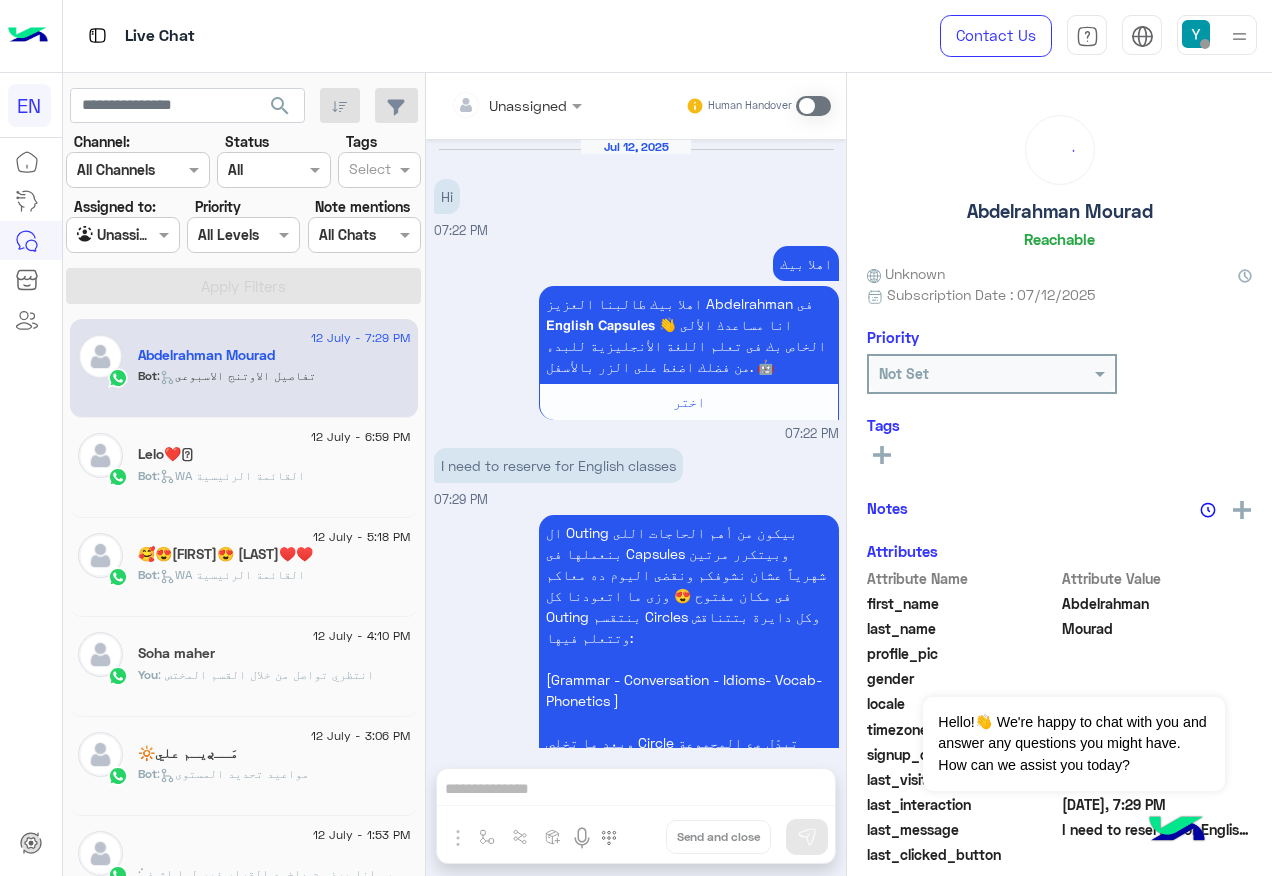 scroll, scrollTop: 379, scrollLeft: 0, axis: vertical 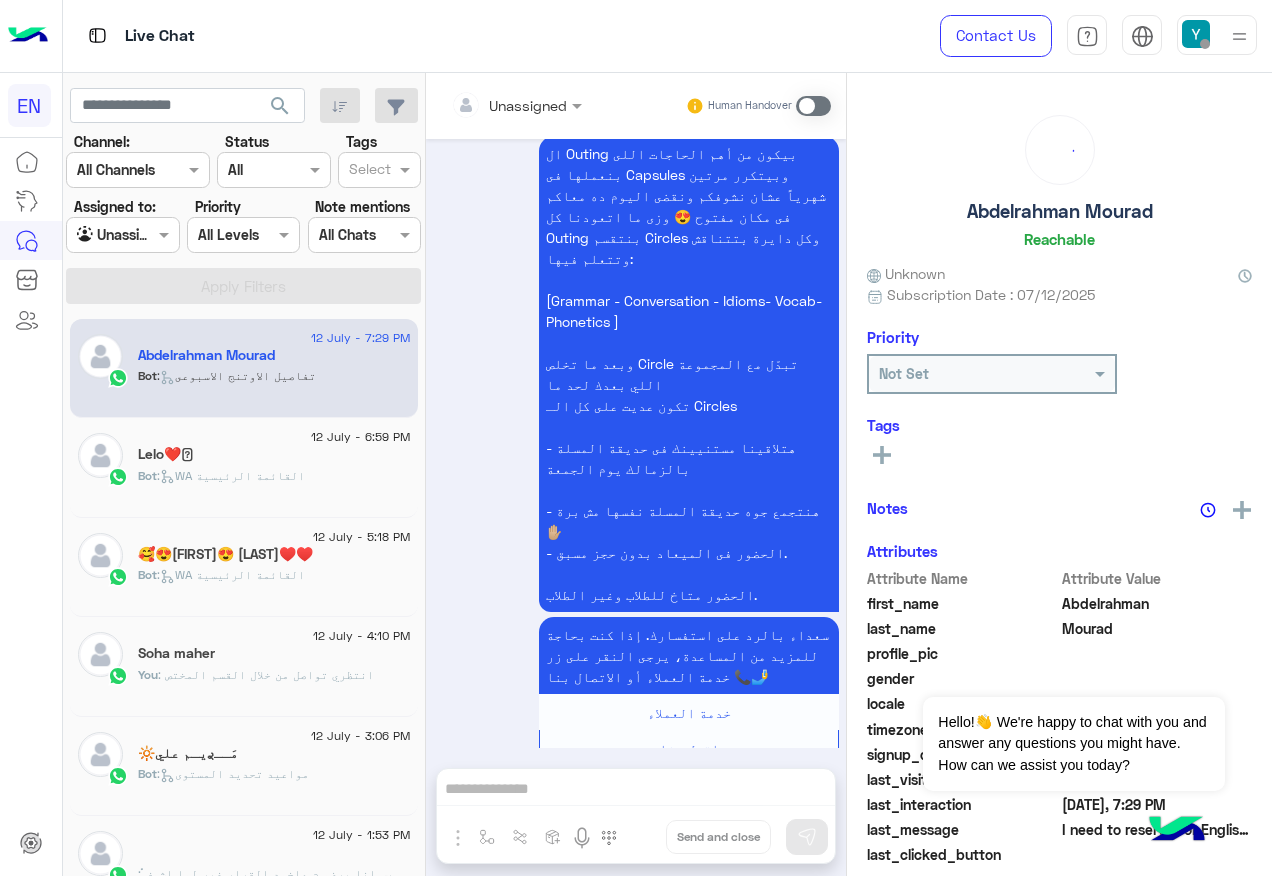click on "Assigned to: Agent Filter Unassigned" 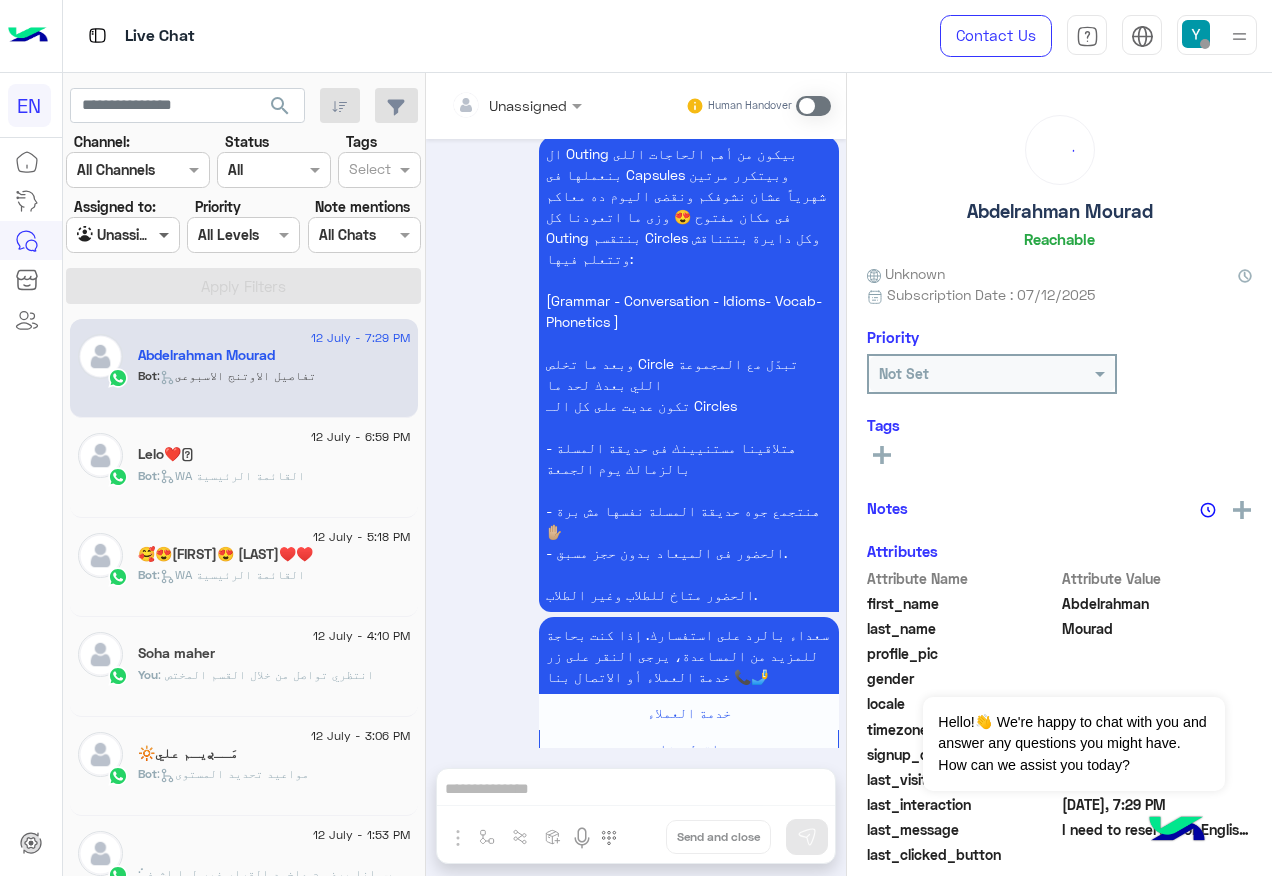 click at bounding box center [166, 234] 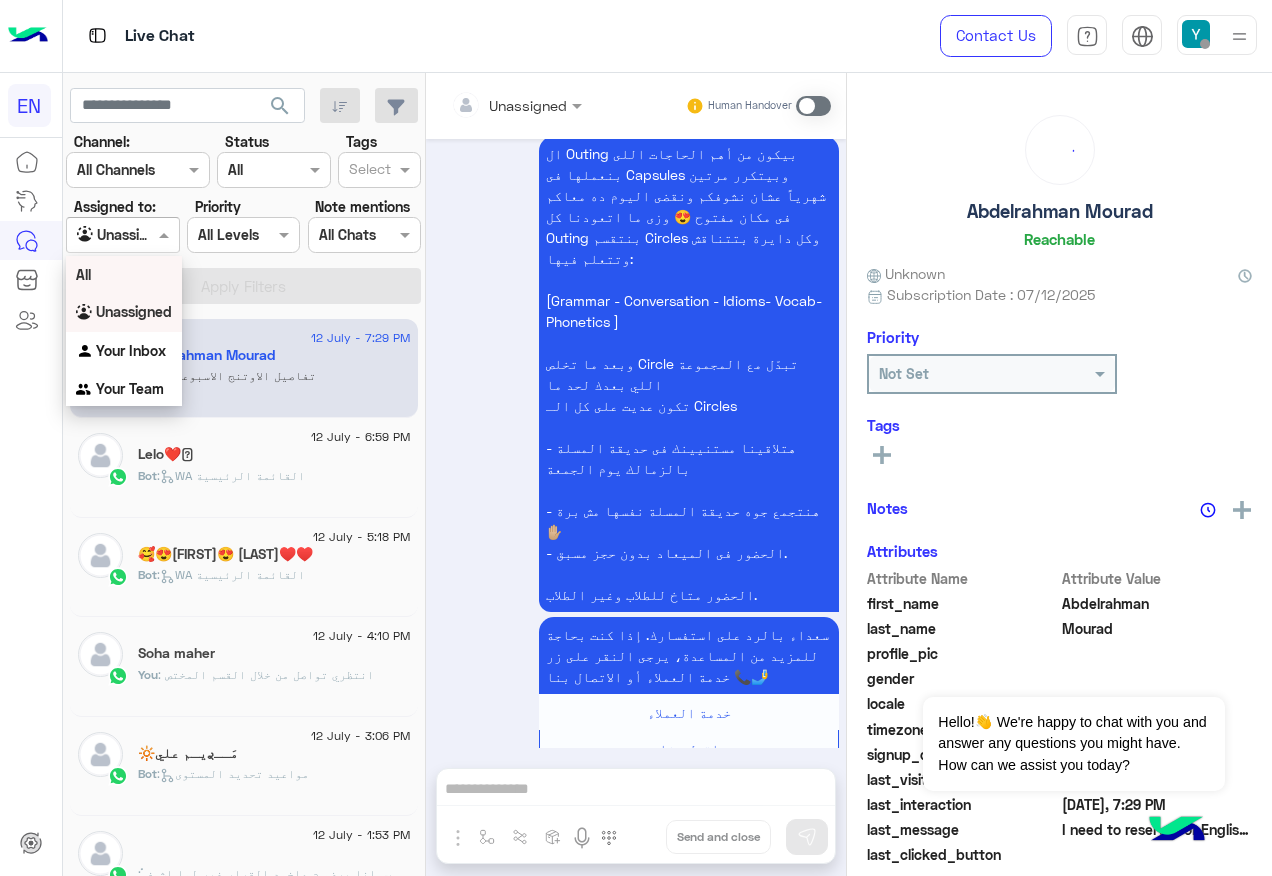click on "All" at bounding box center (124, 274) 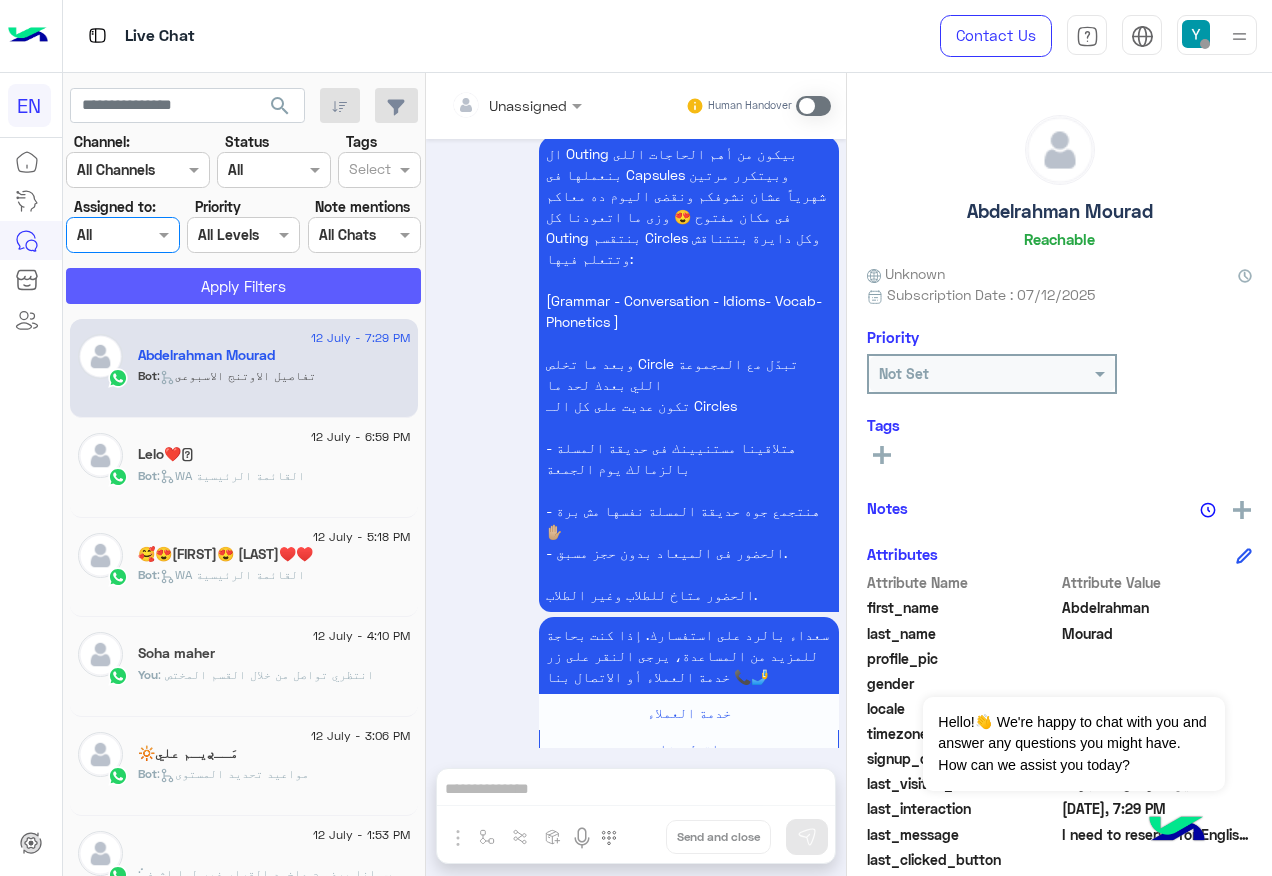 click on "Apply Filters" 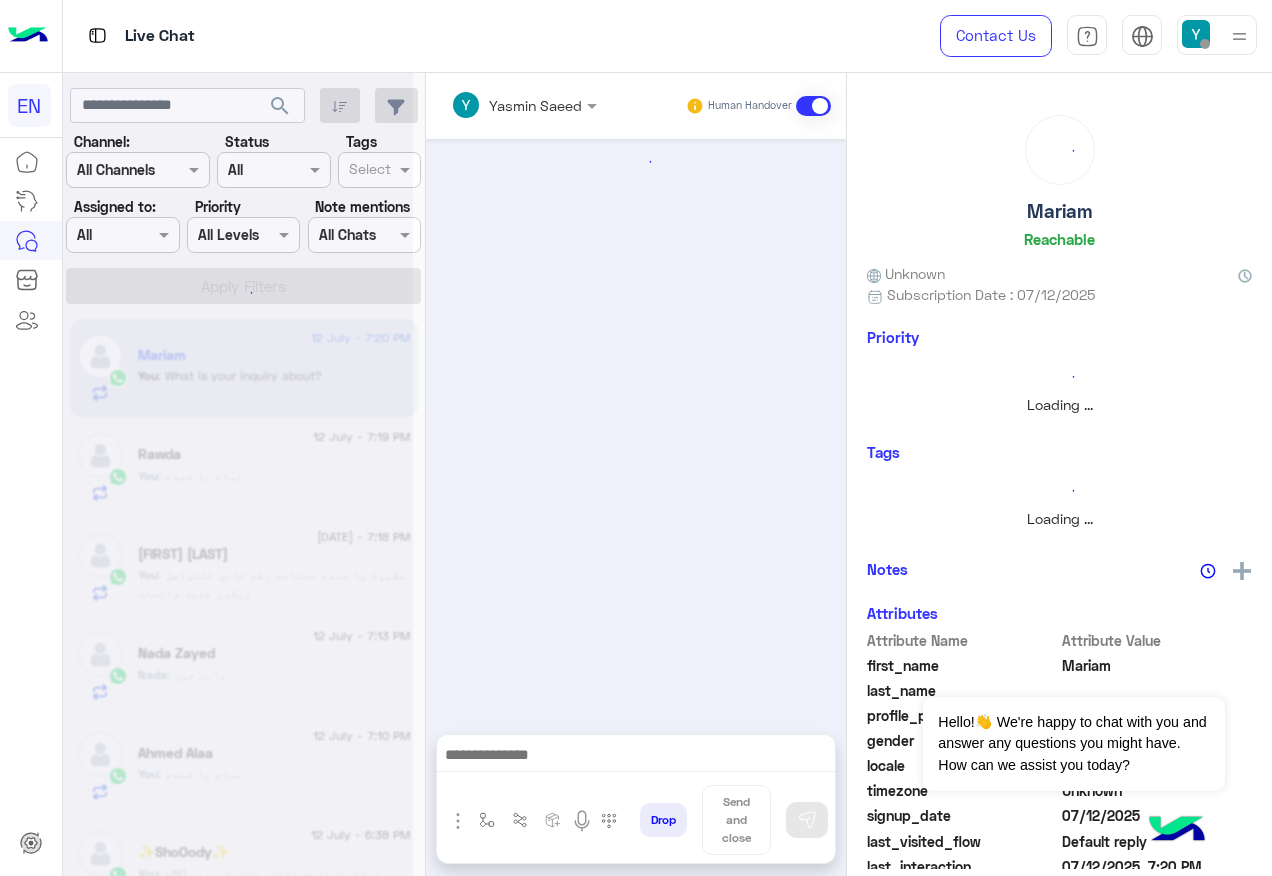 scroll, scrollTop: 0, scrollLeft: 0, axis: both 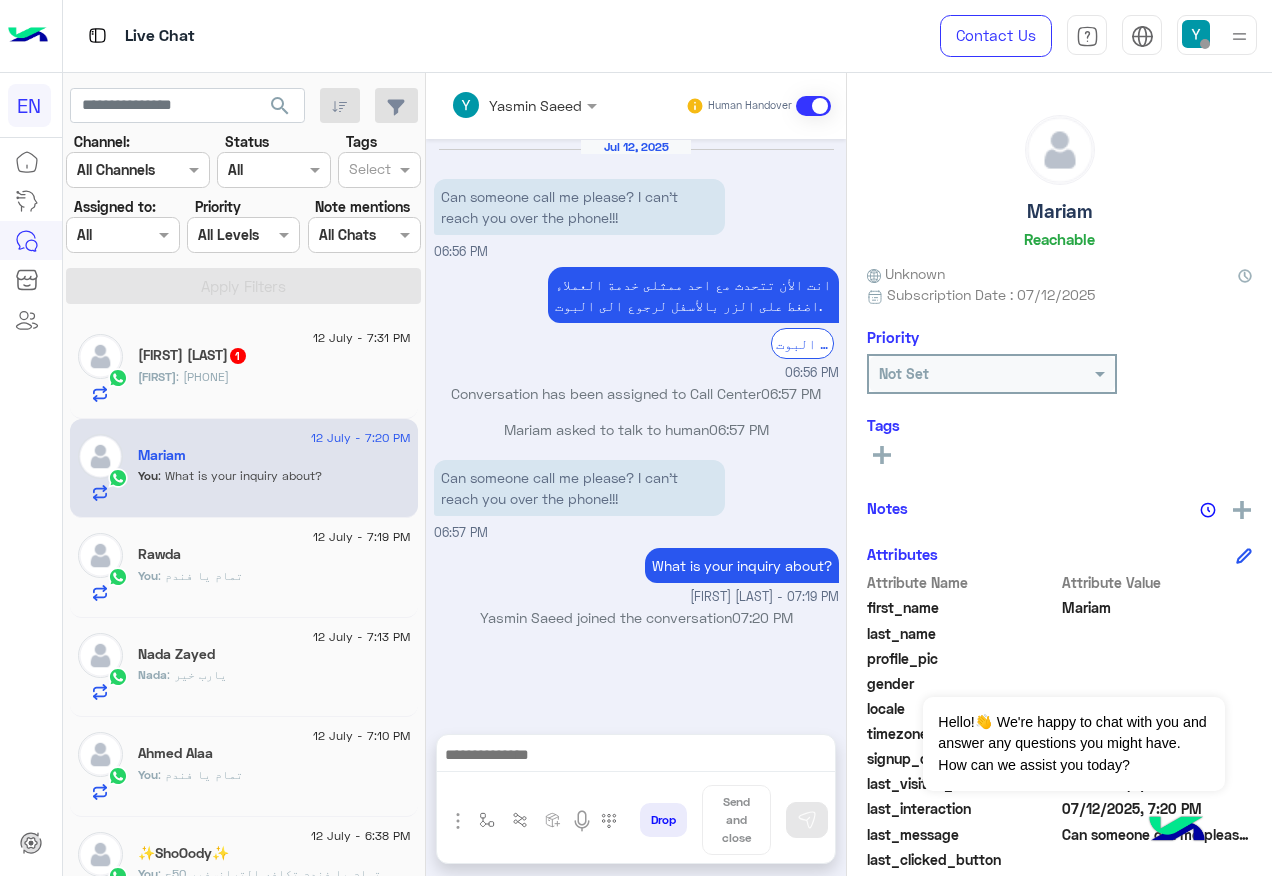 click on "Soaad Maher  1" 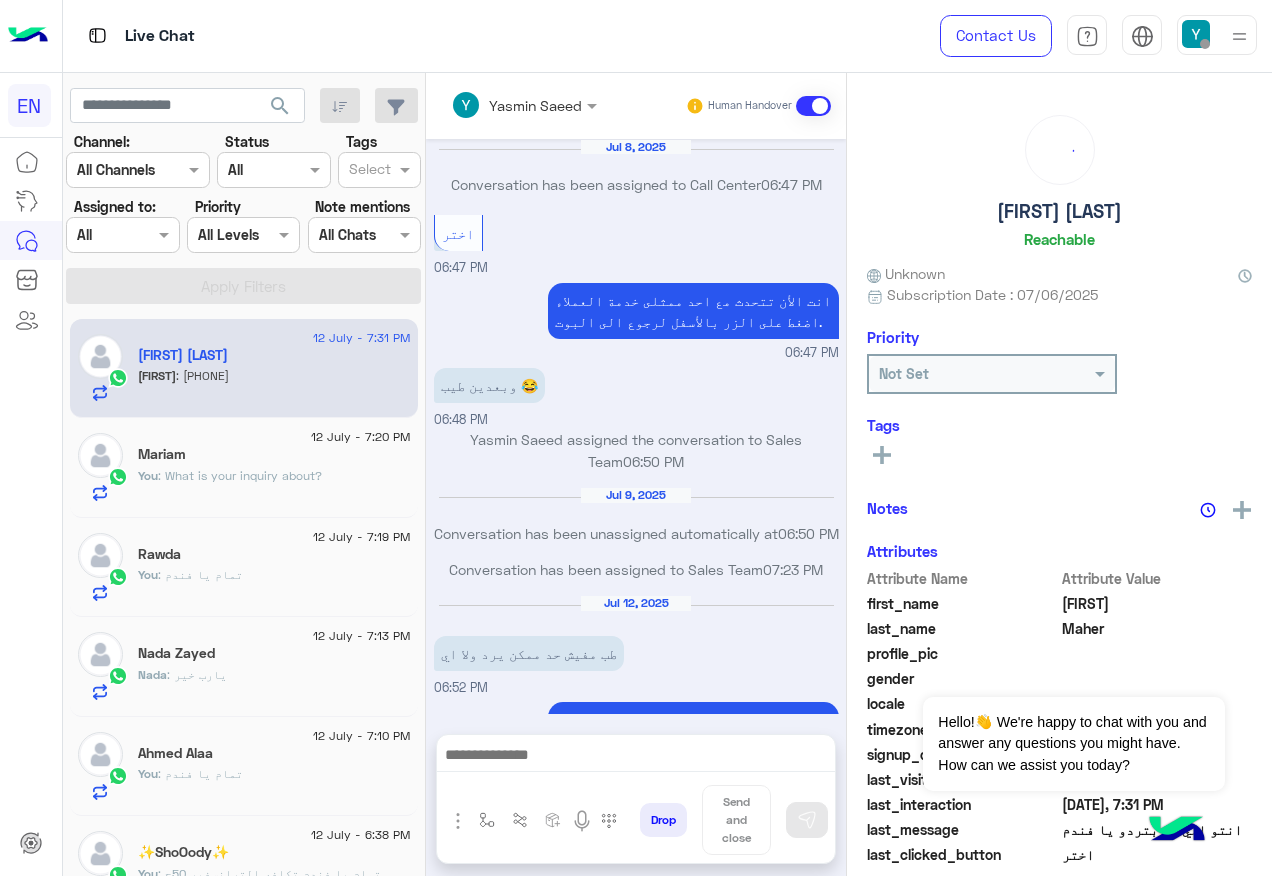 scroll, scrollTop: 926, scrollLeft: 0, axis: vertical 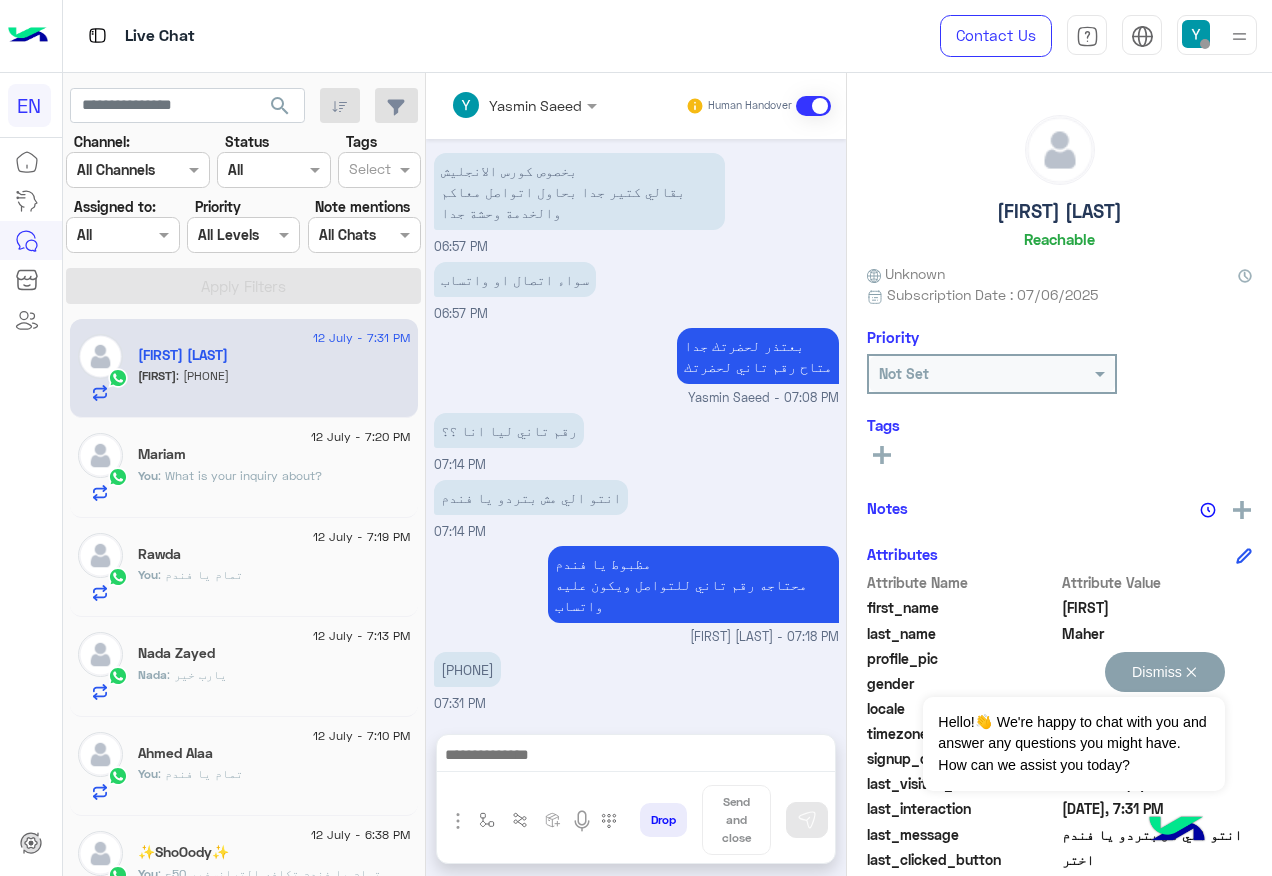 click on "Dismiss ✕" at bounding box center (1165, 672) 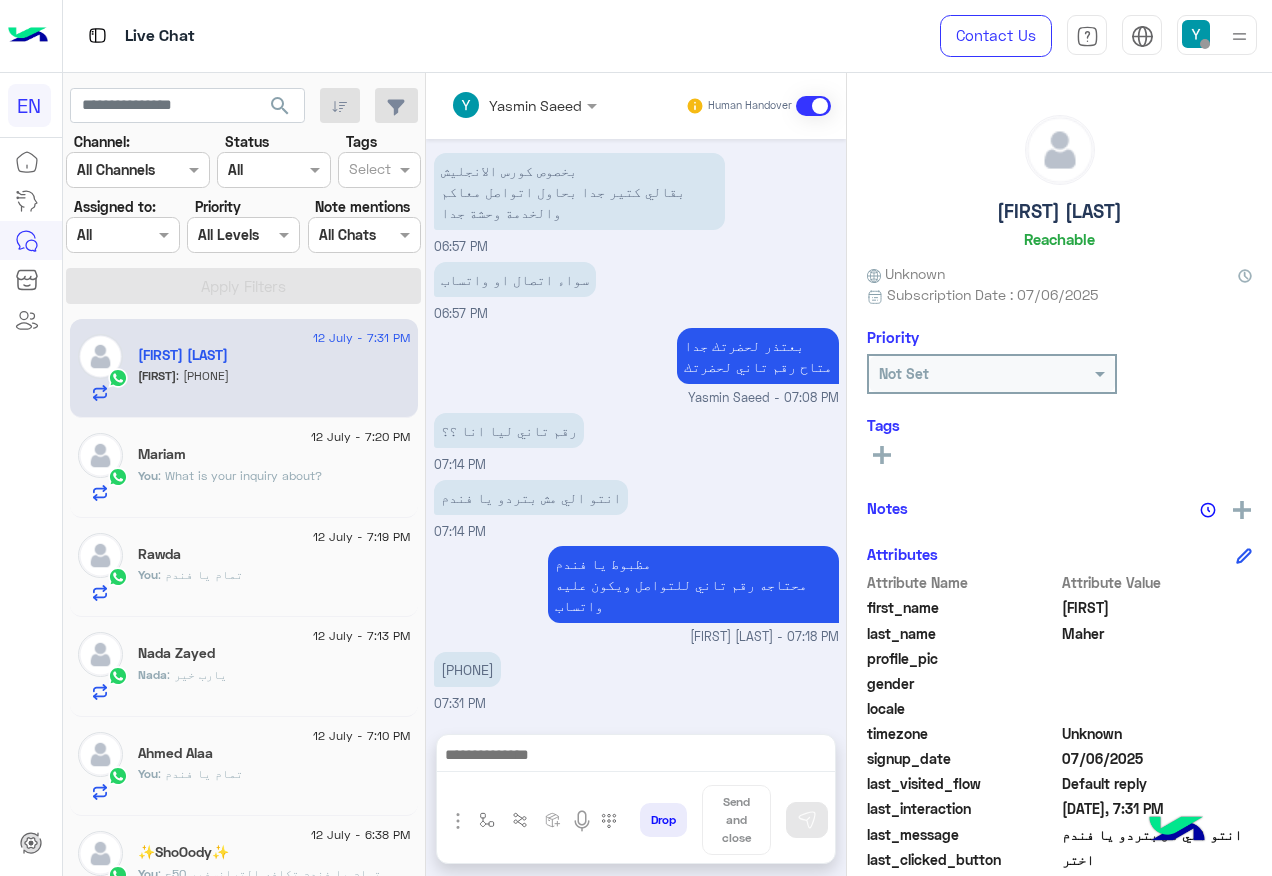 scroll, scrollTop: 100, scrollLeft: 0, axis: vertical 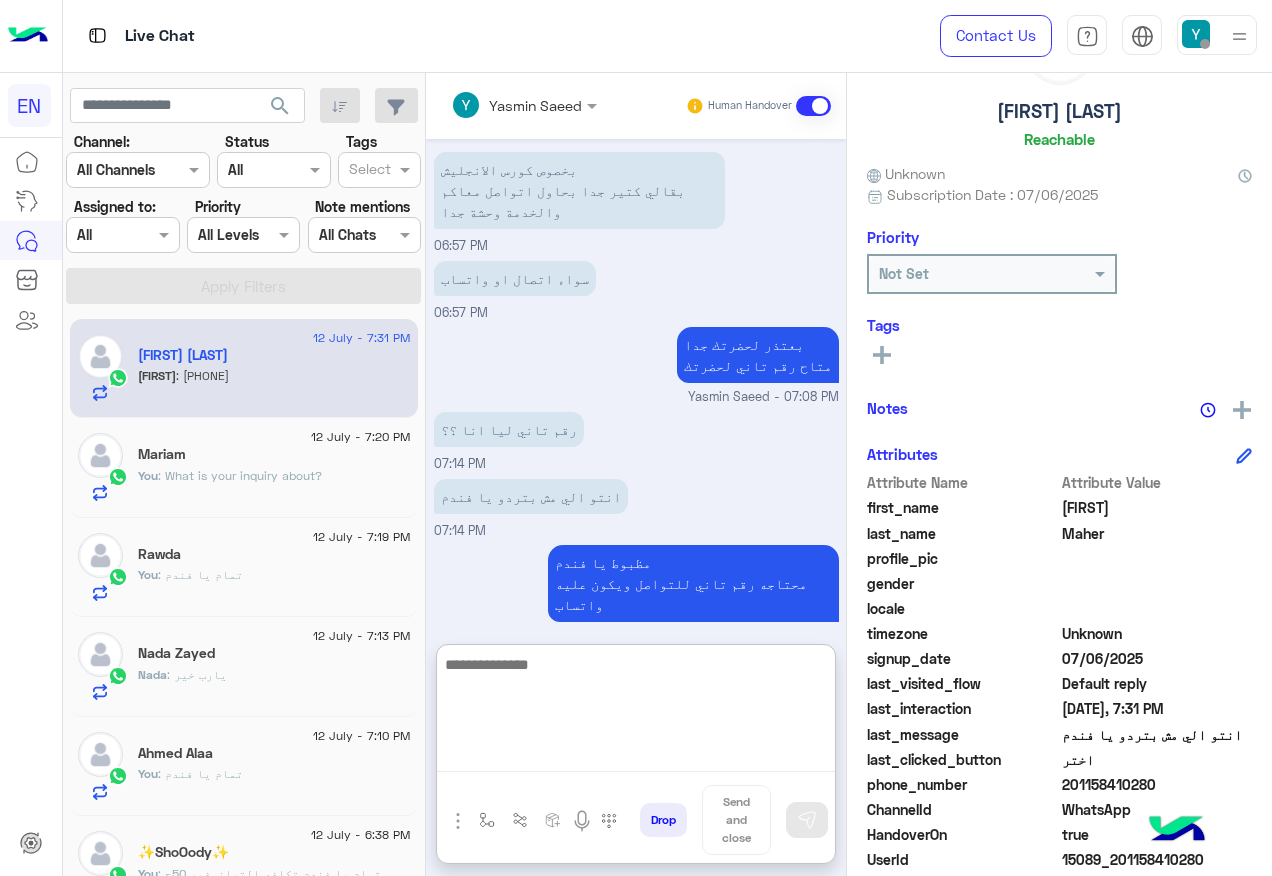 click at bounding box center [636, 712] 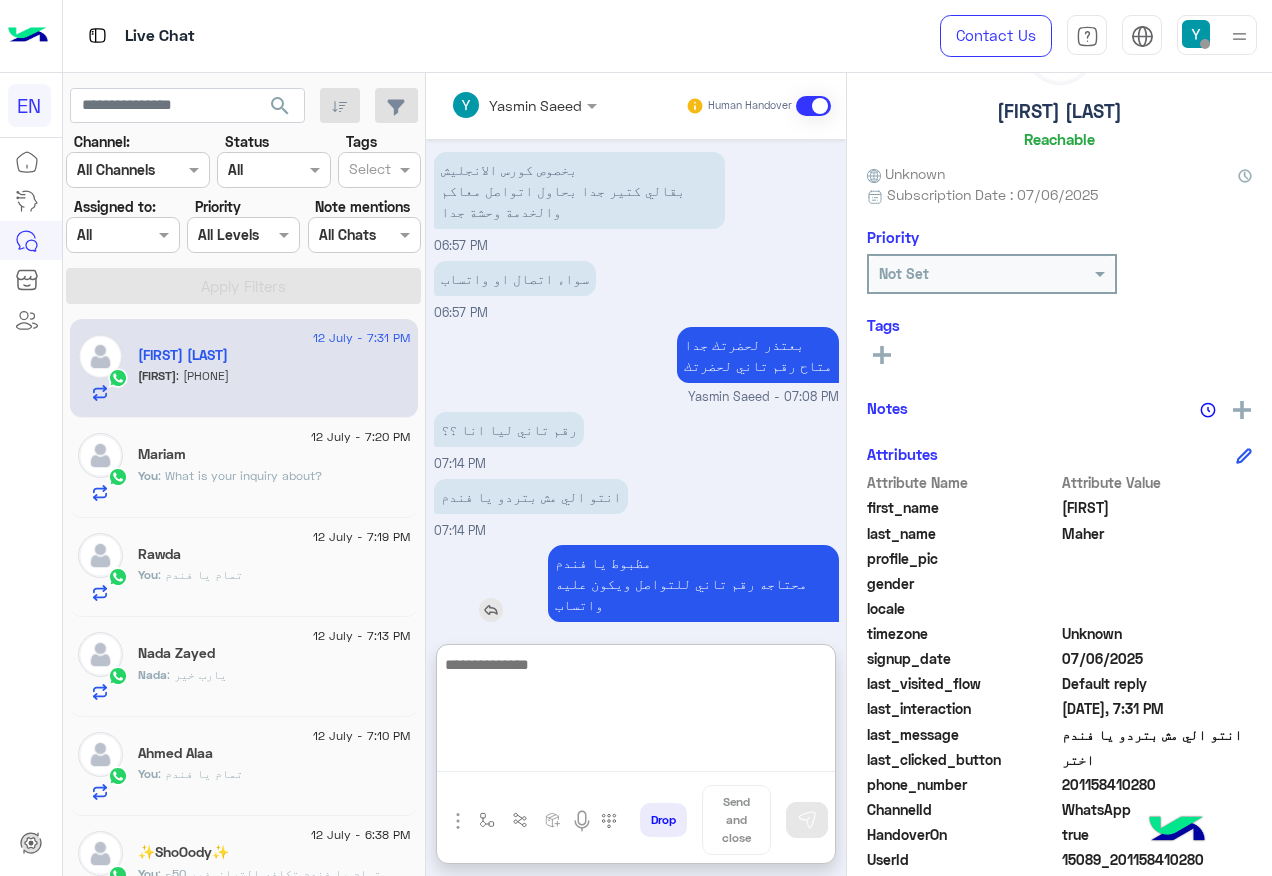scroll, scrollTop: 1015, scrollLeft: 0, axis: vertical 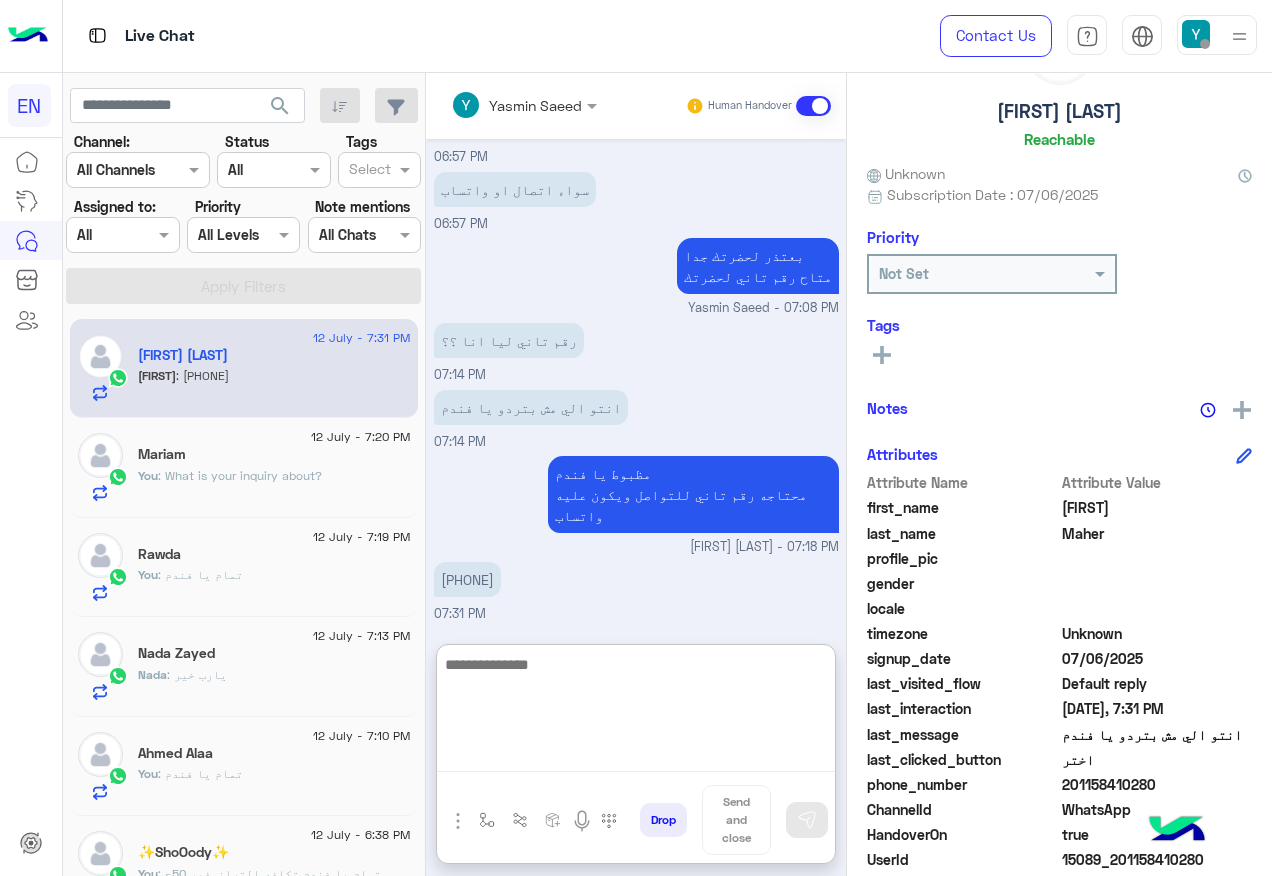 click at bounding box center [636, 712] 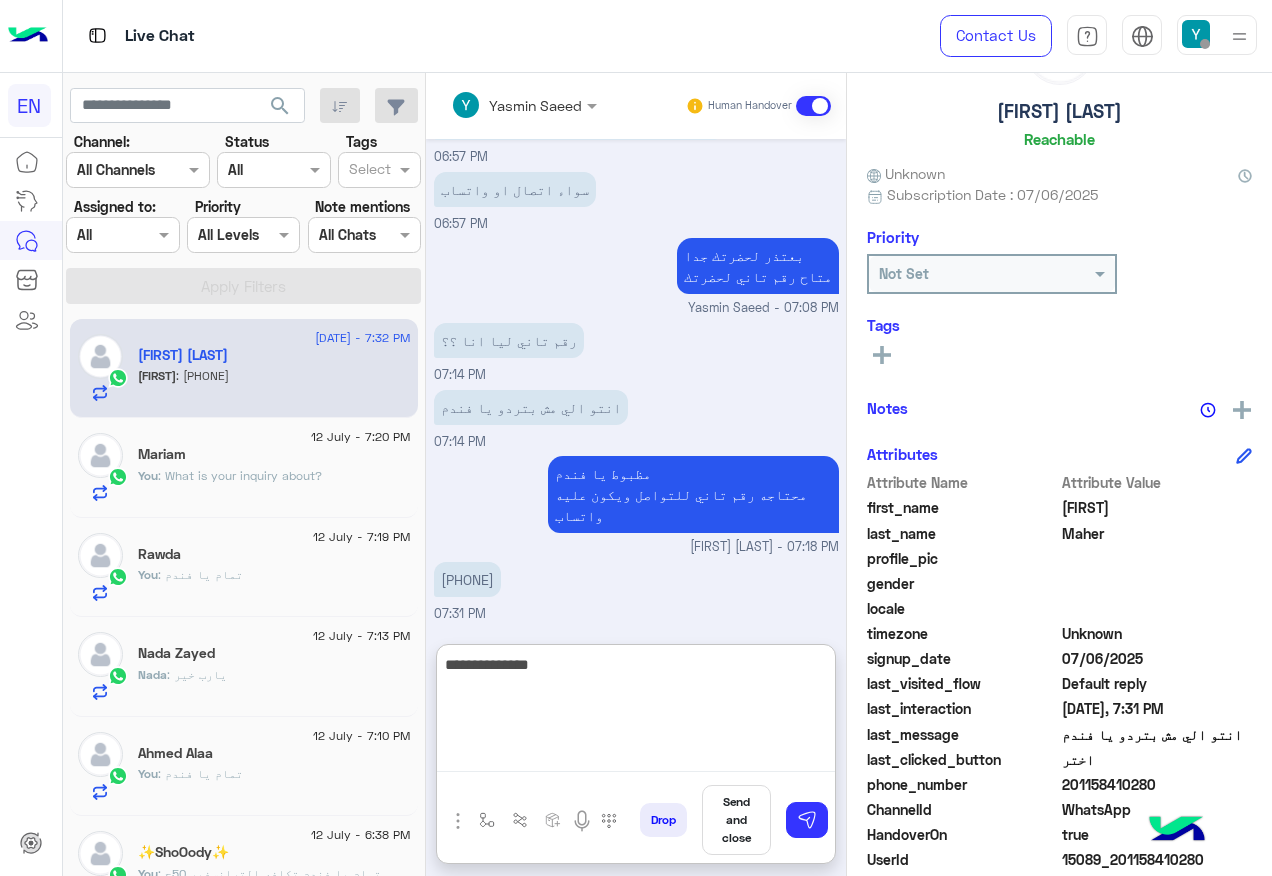 scroll, scrollTop: 1082, scrollLeft: 0, axis: vertical 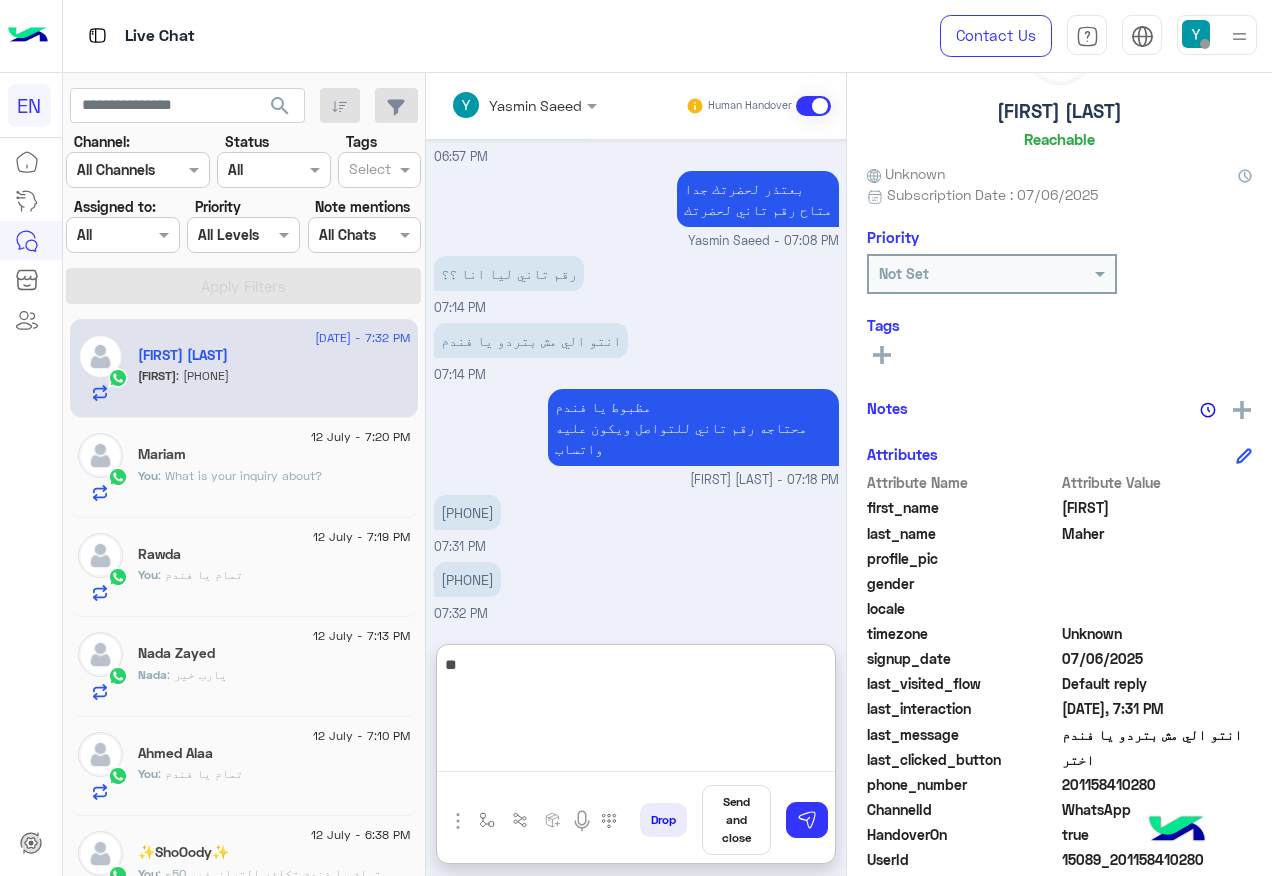 type on "*" 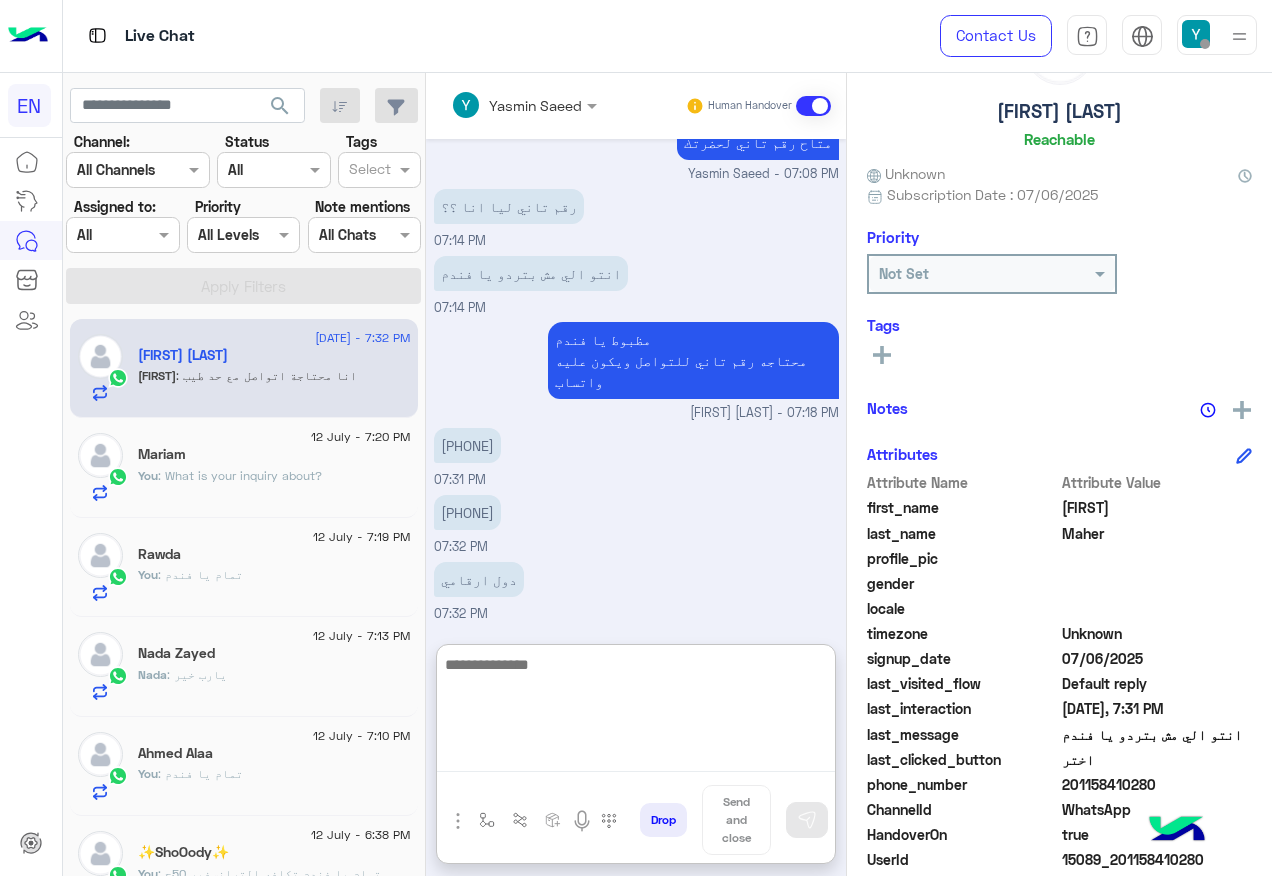 scroll, scrollTop: 1216, scrollLeft: 0, axis: vertical 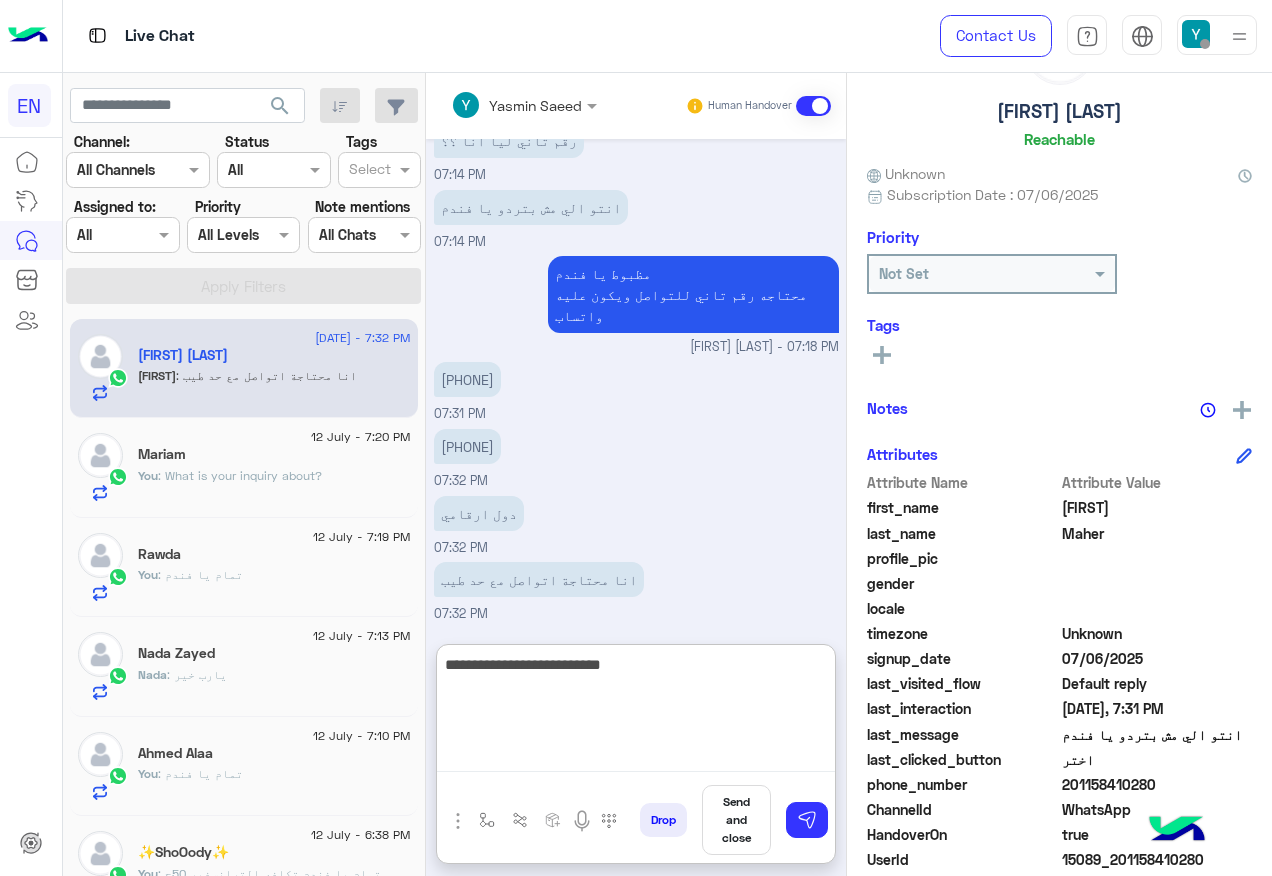 type on "**********" 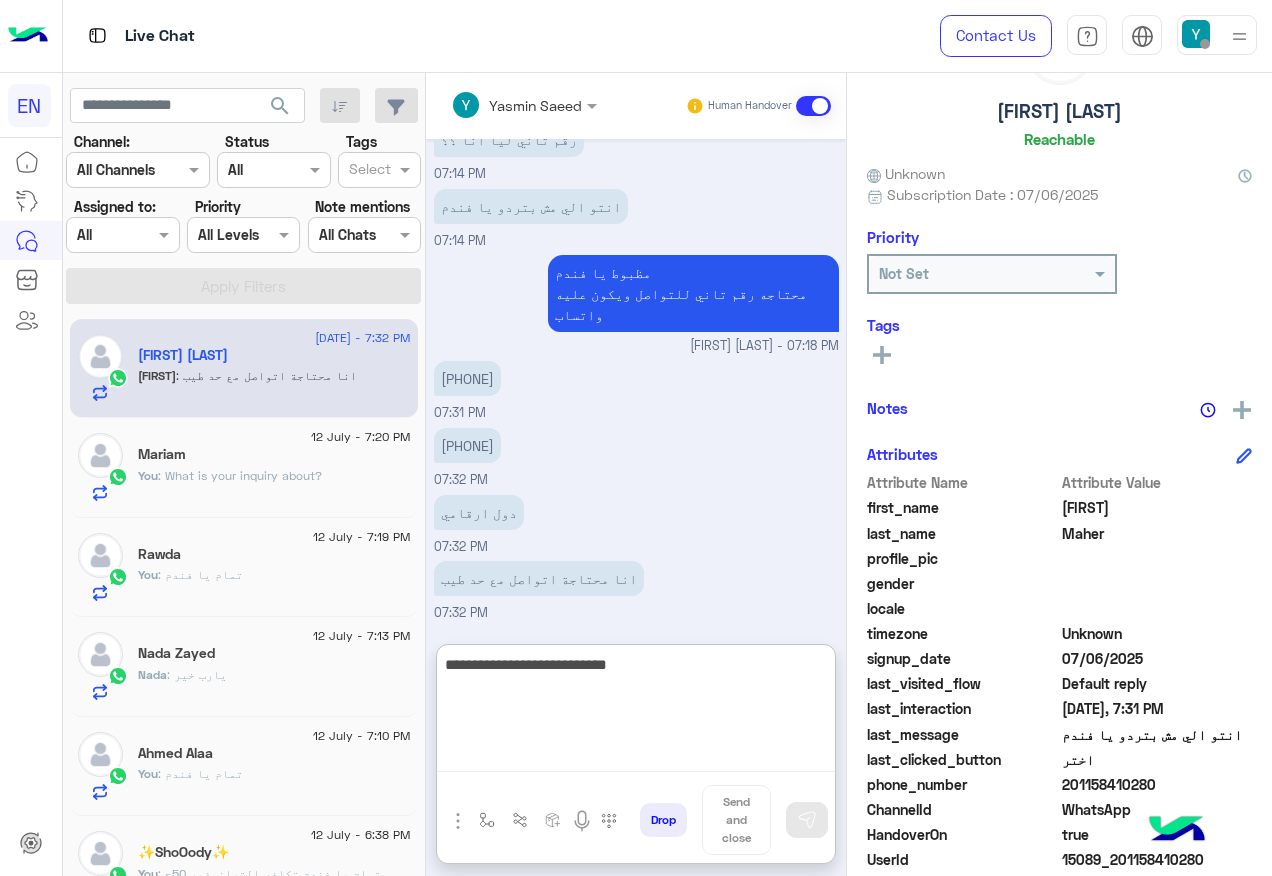 type 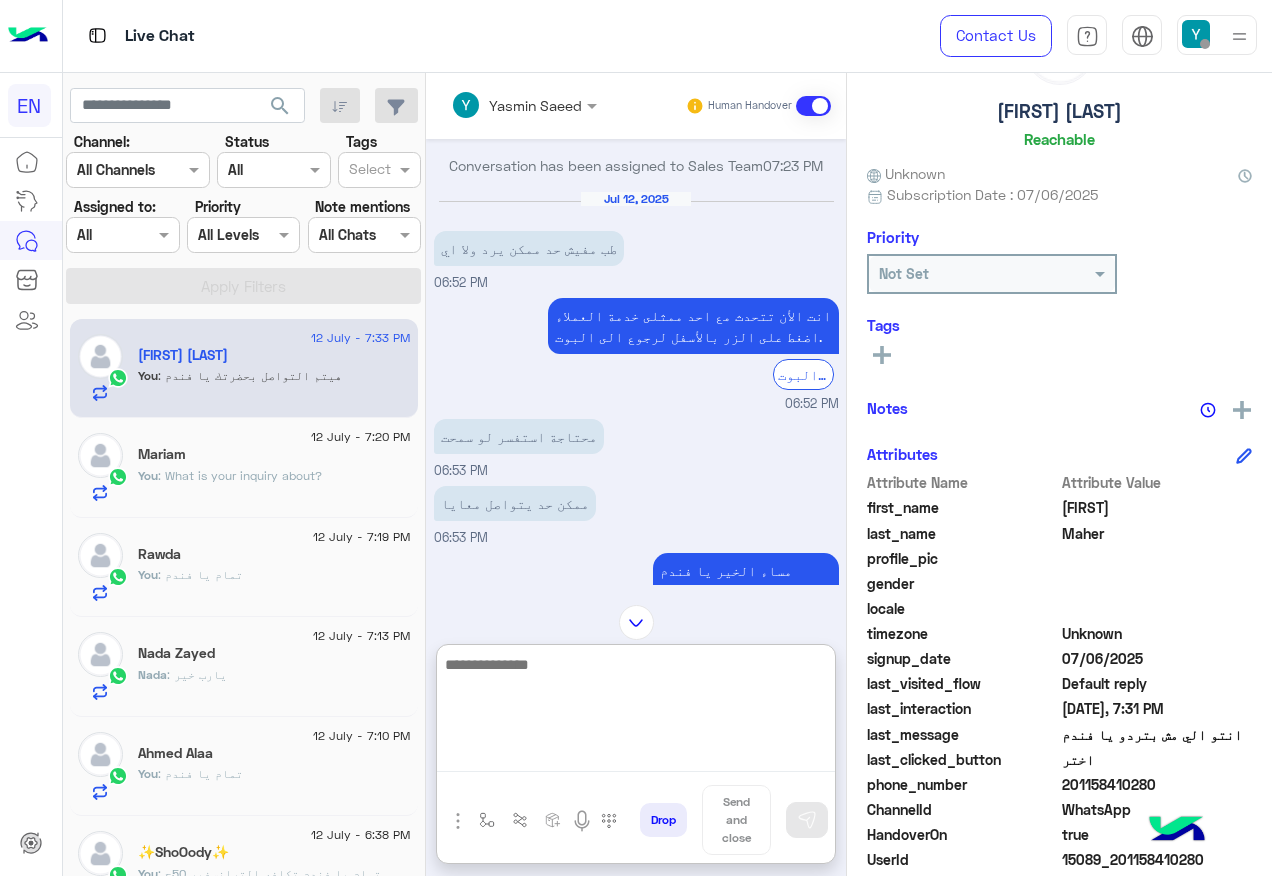 scroll, scrollTop: 2392, scrollLeft: 0, axis: vertical 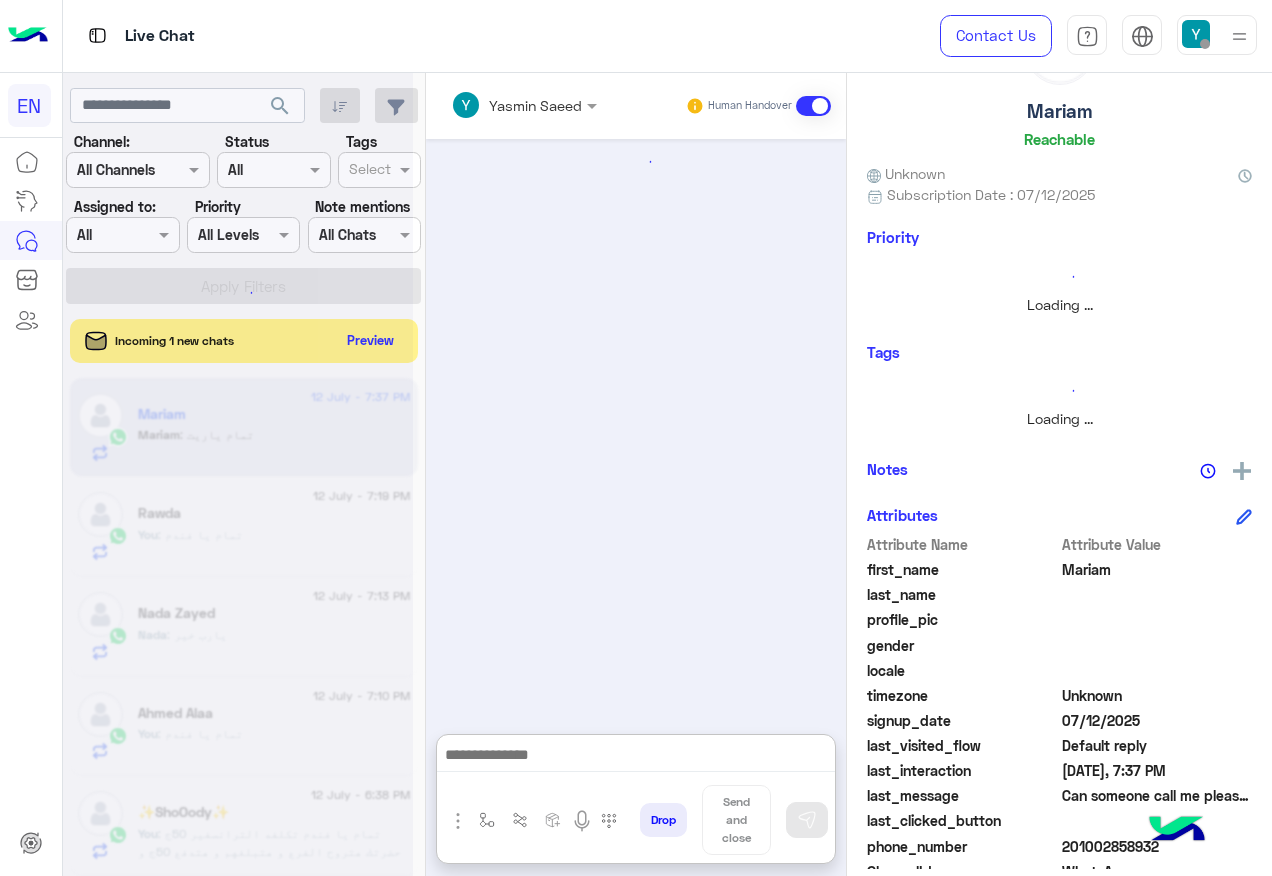 click 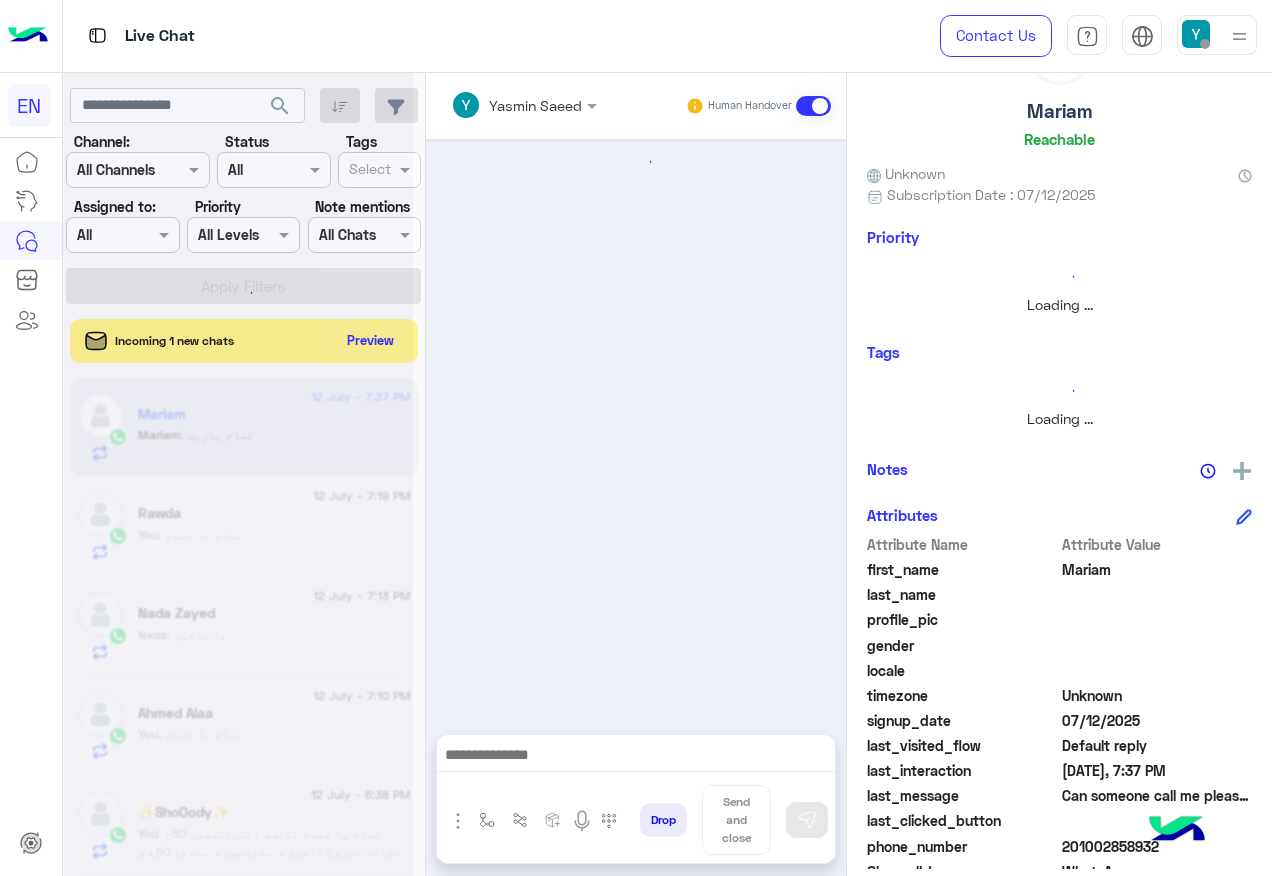 click 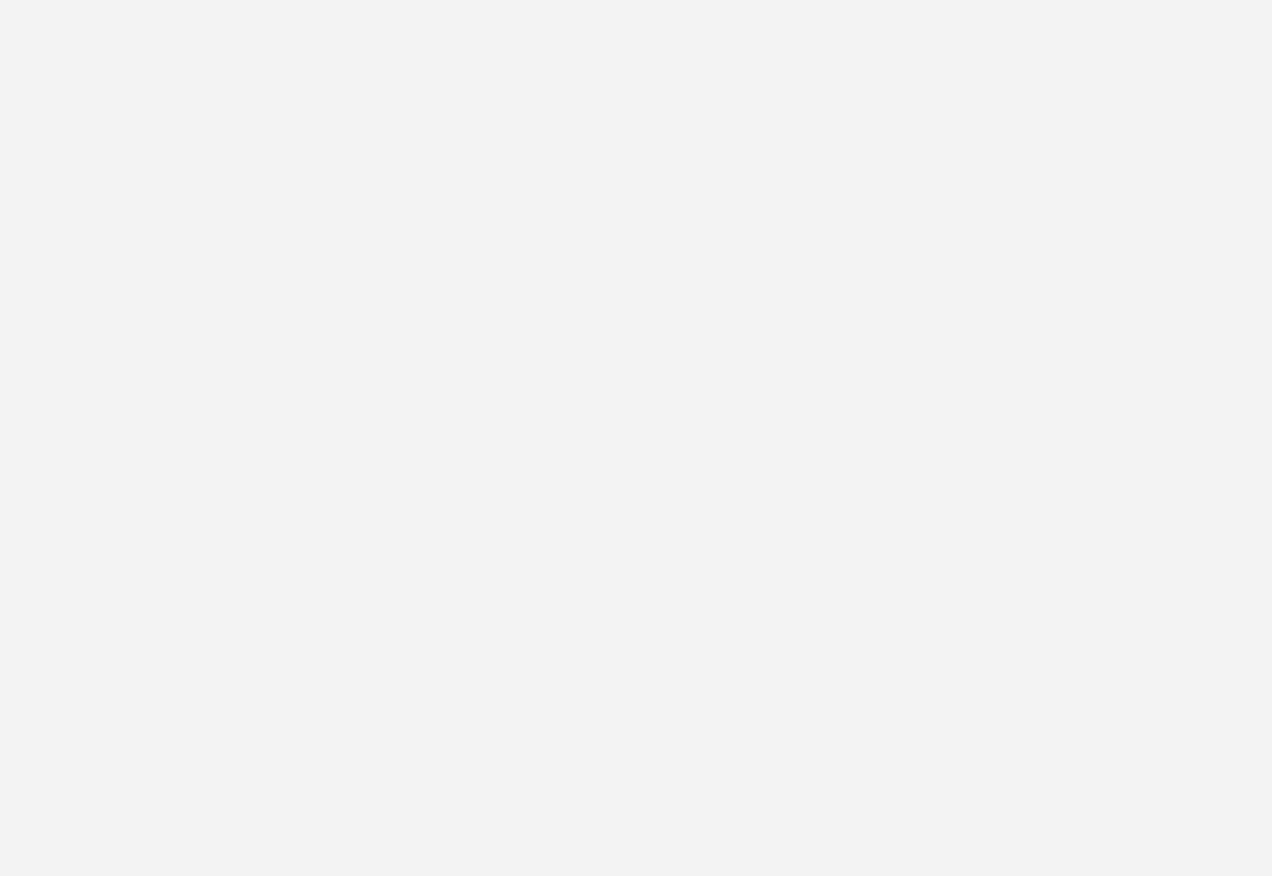 scroll, scrollTop: 0, scrollLeft: 0, axis: both 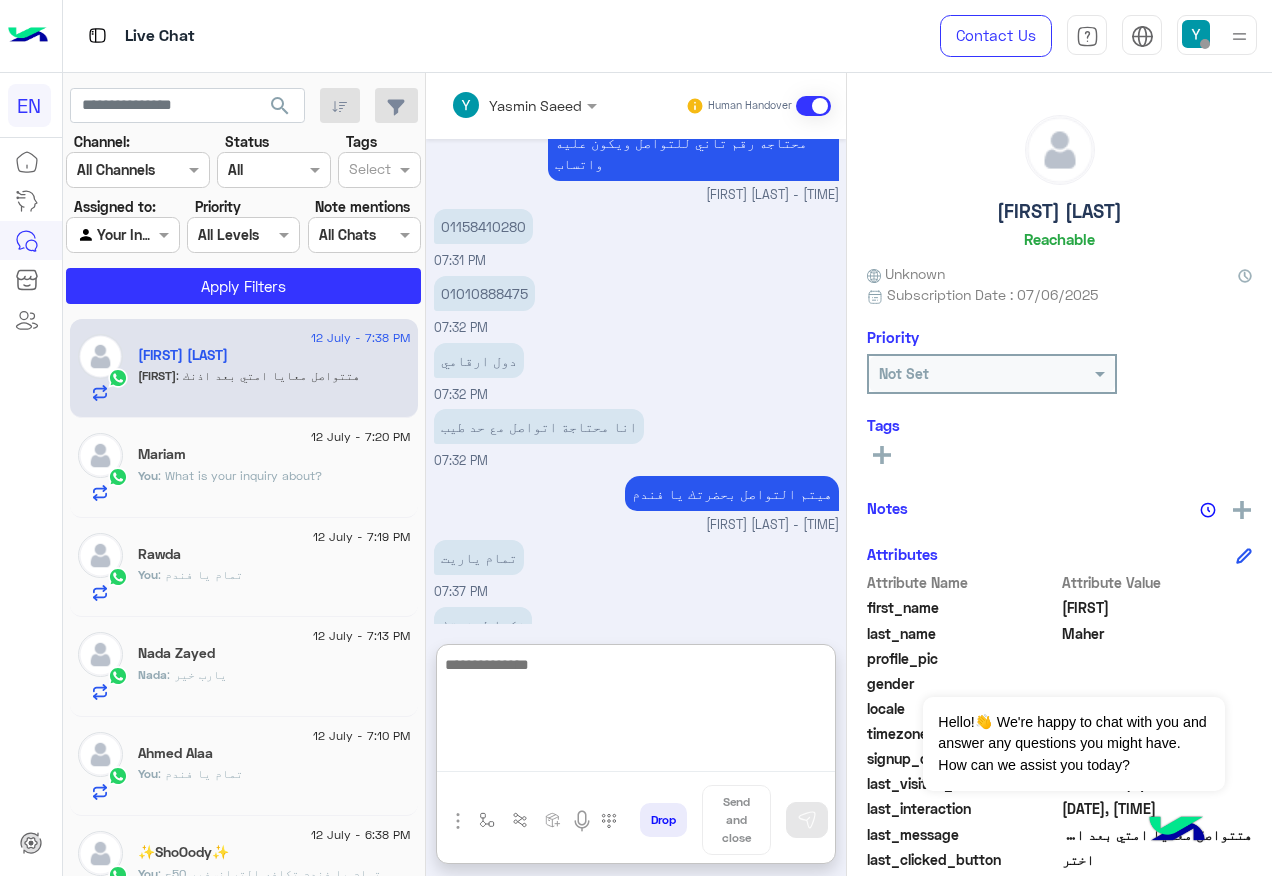 click at bounding box center [636, 712] 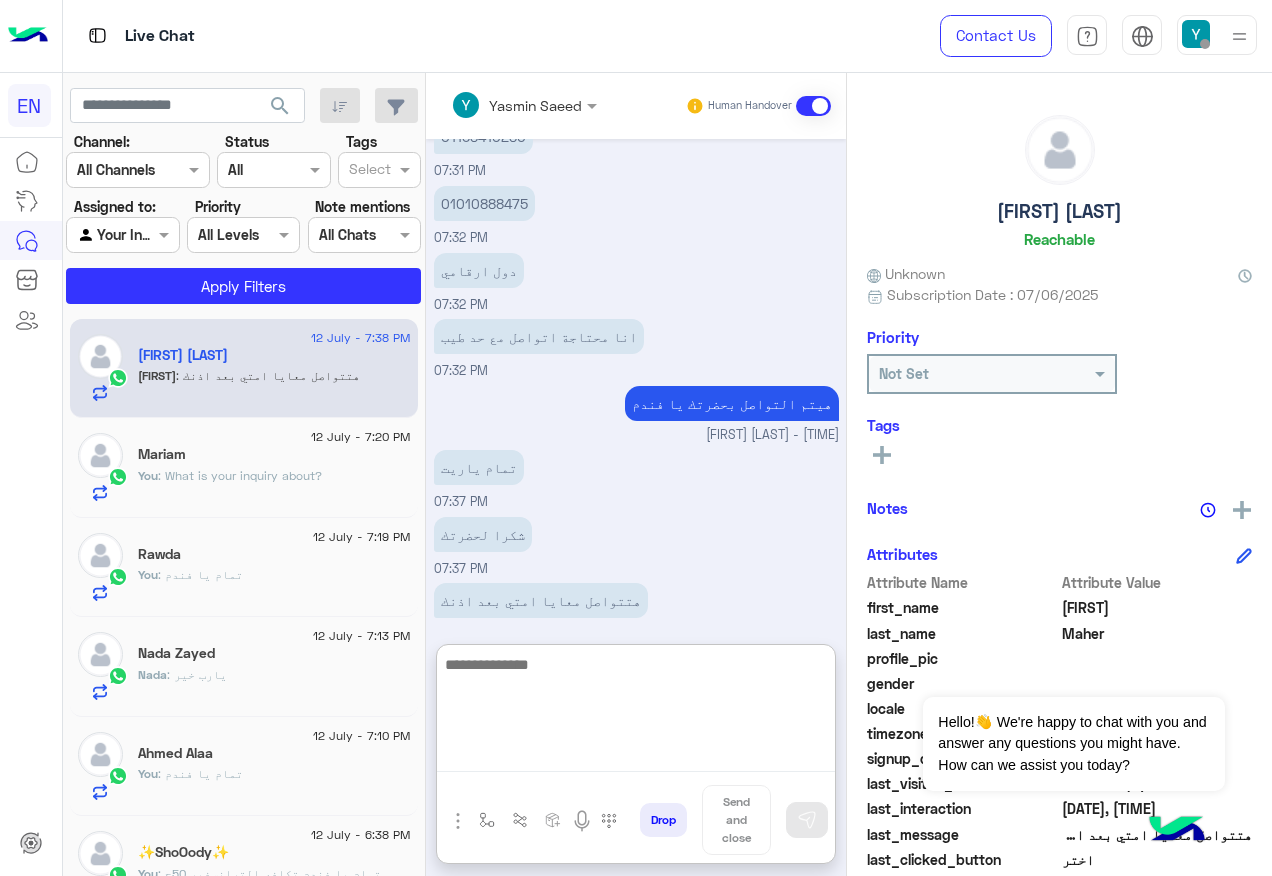 click at bounding box center (636, 712) 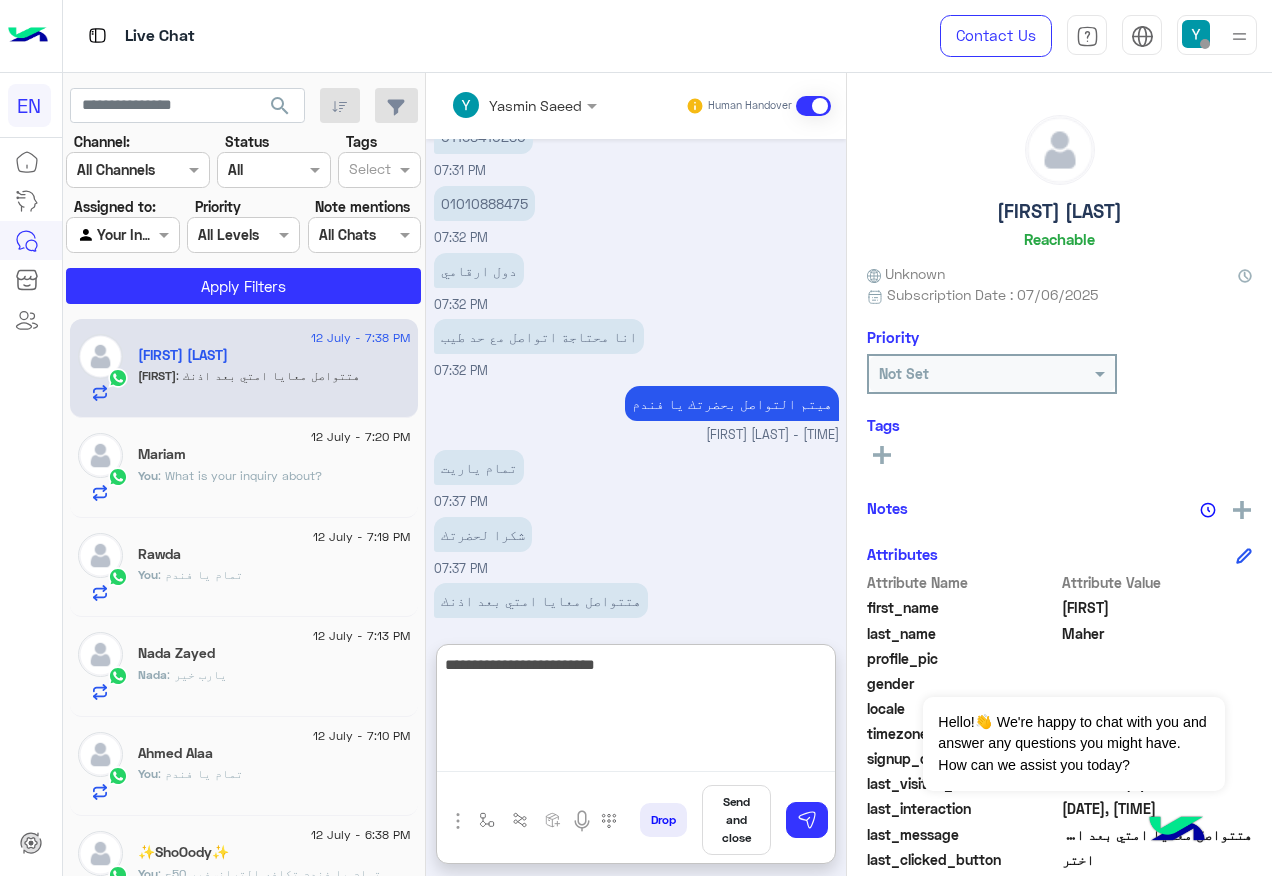 type on "**********" 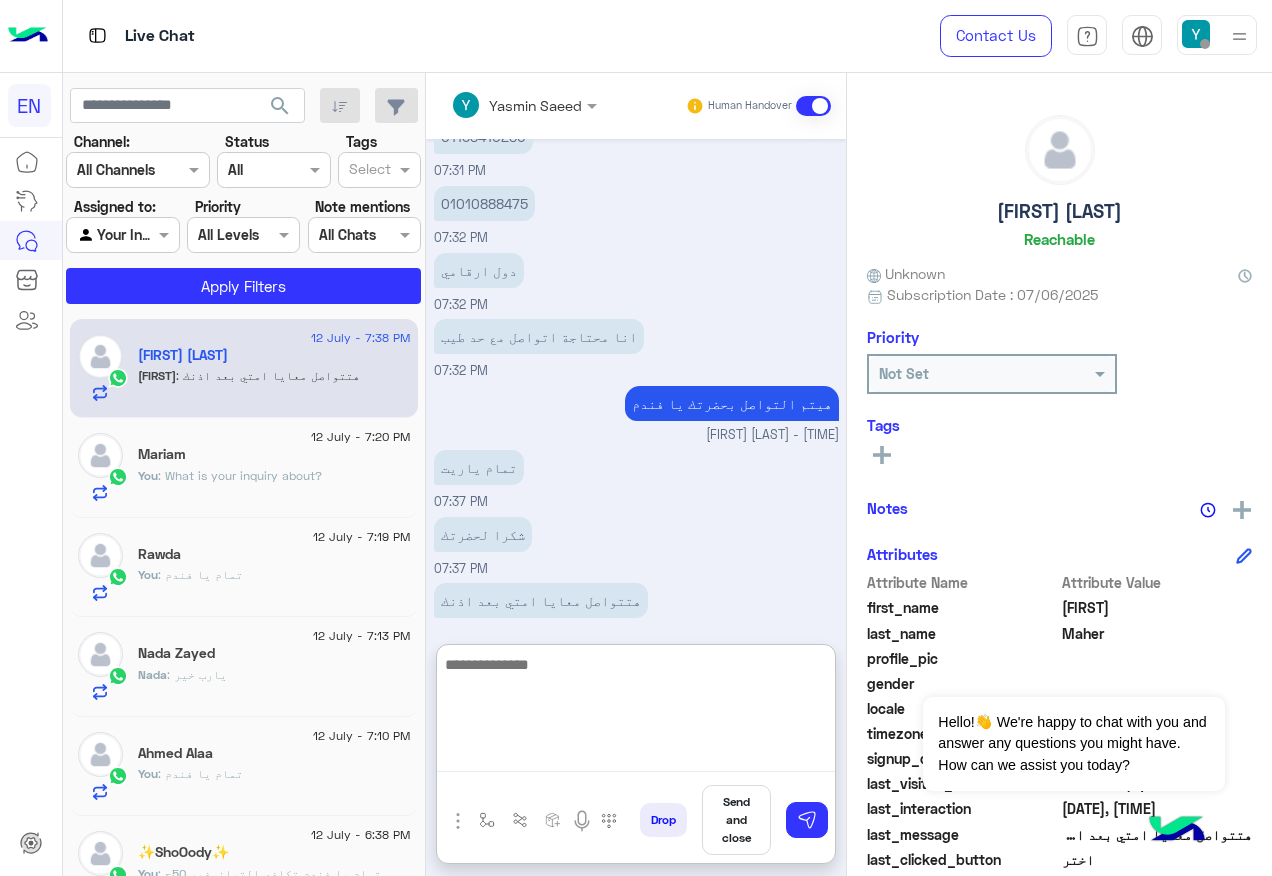 scroll, scrollTop: 1065, scrollLeft: 0, axis: vertical 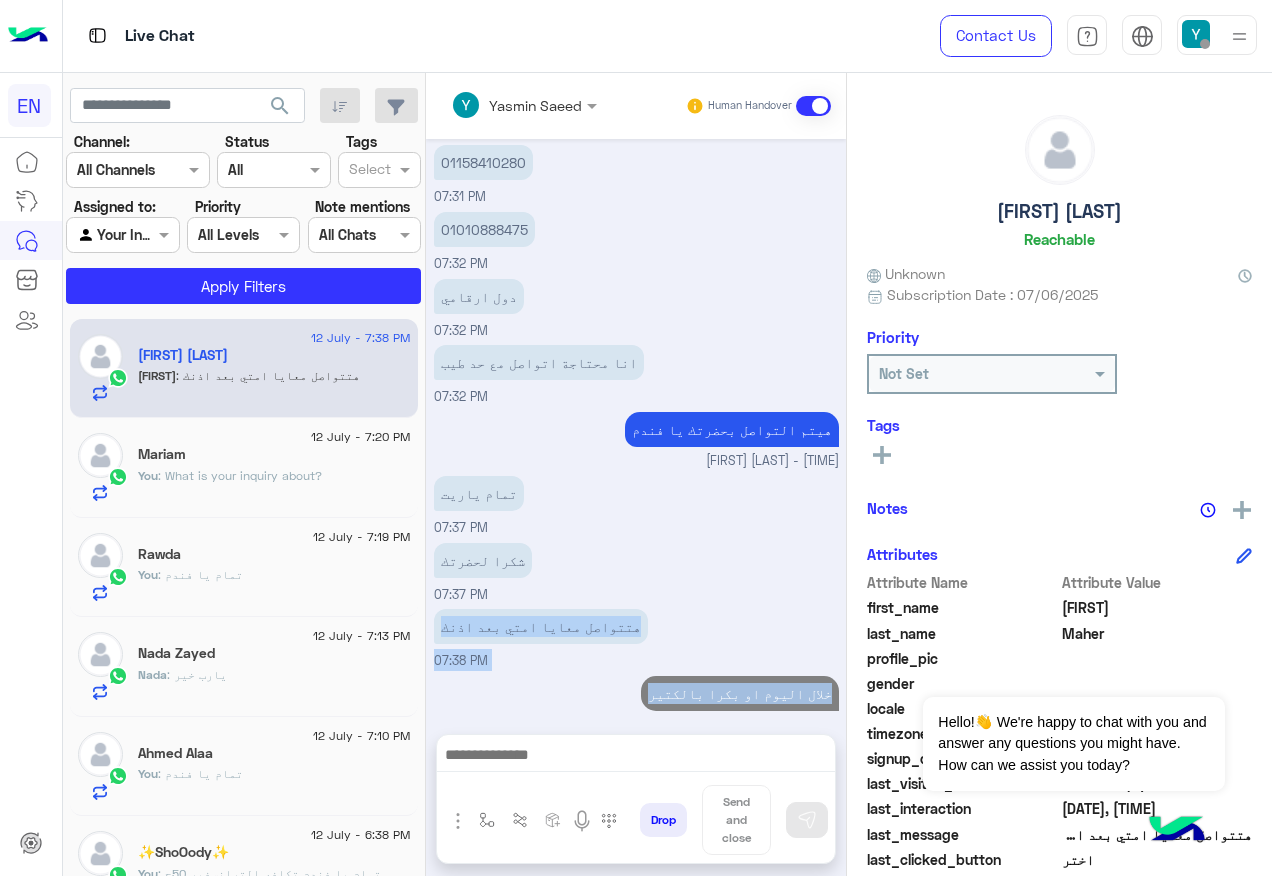 drag, startPoint x: 826, startPoint y: 581, endPoint x: 650, endPoint y: 581, distance: 176 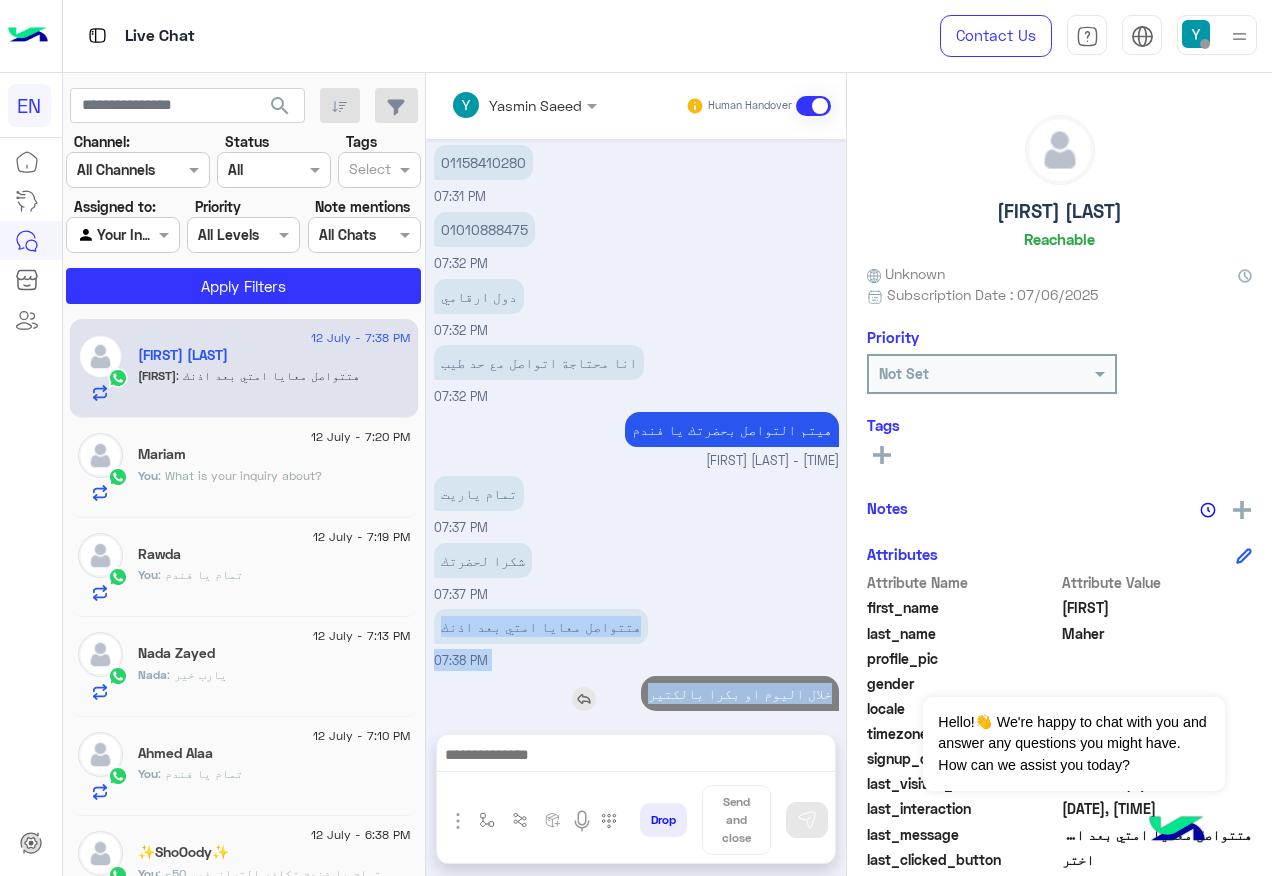 click on "خلال اليوم او بكرا بالكتير" at bounding box center (740, 693) 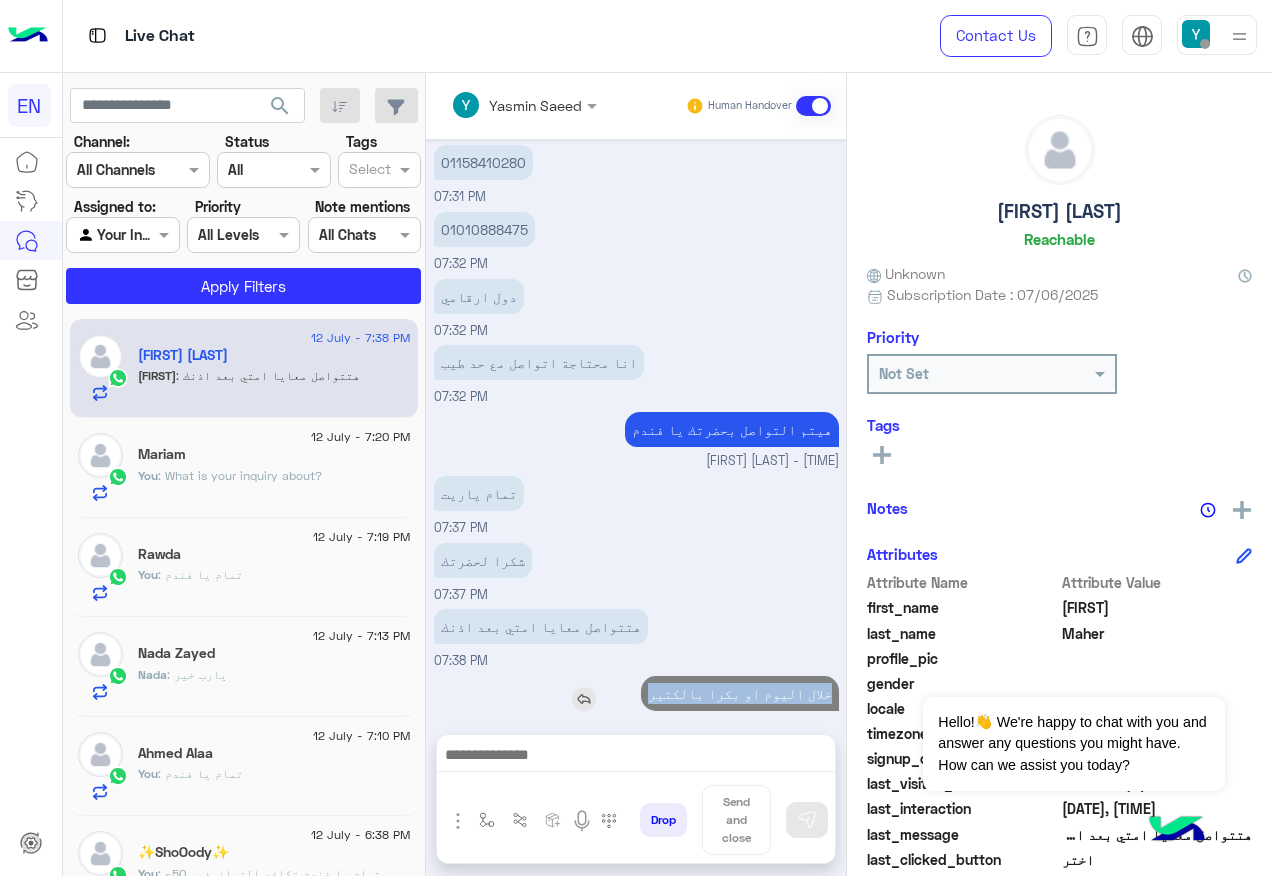 drag, startPoint x: 777, startPoint y: 673, endPoint x: 681, endPoint y: 667, distance: 96.18732 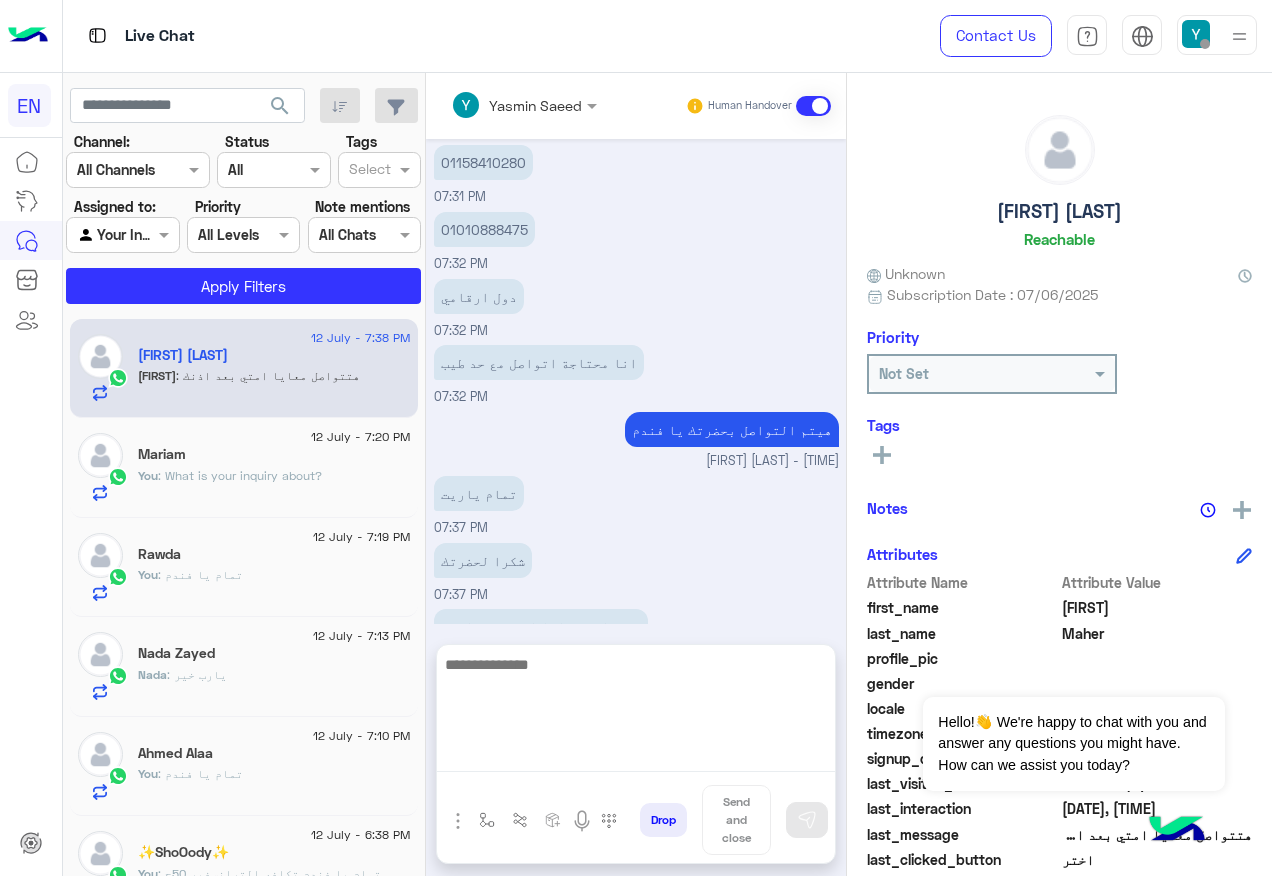 click at bounding box center (636, 712) 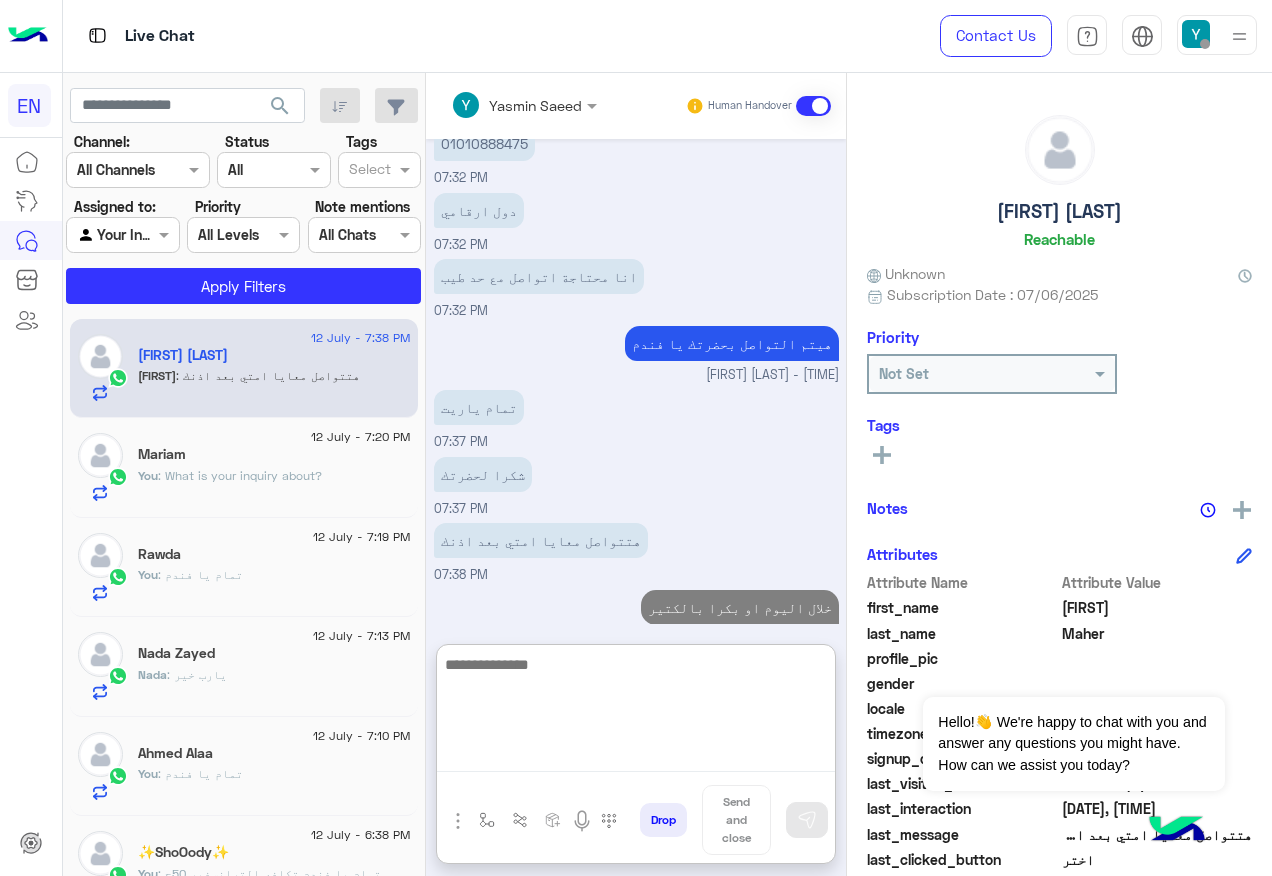 scroll, scrollTop: 1065, scrollLeft: 0, axis: vertical 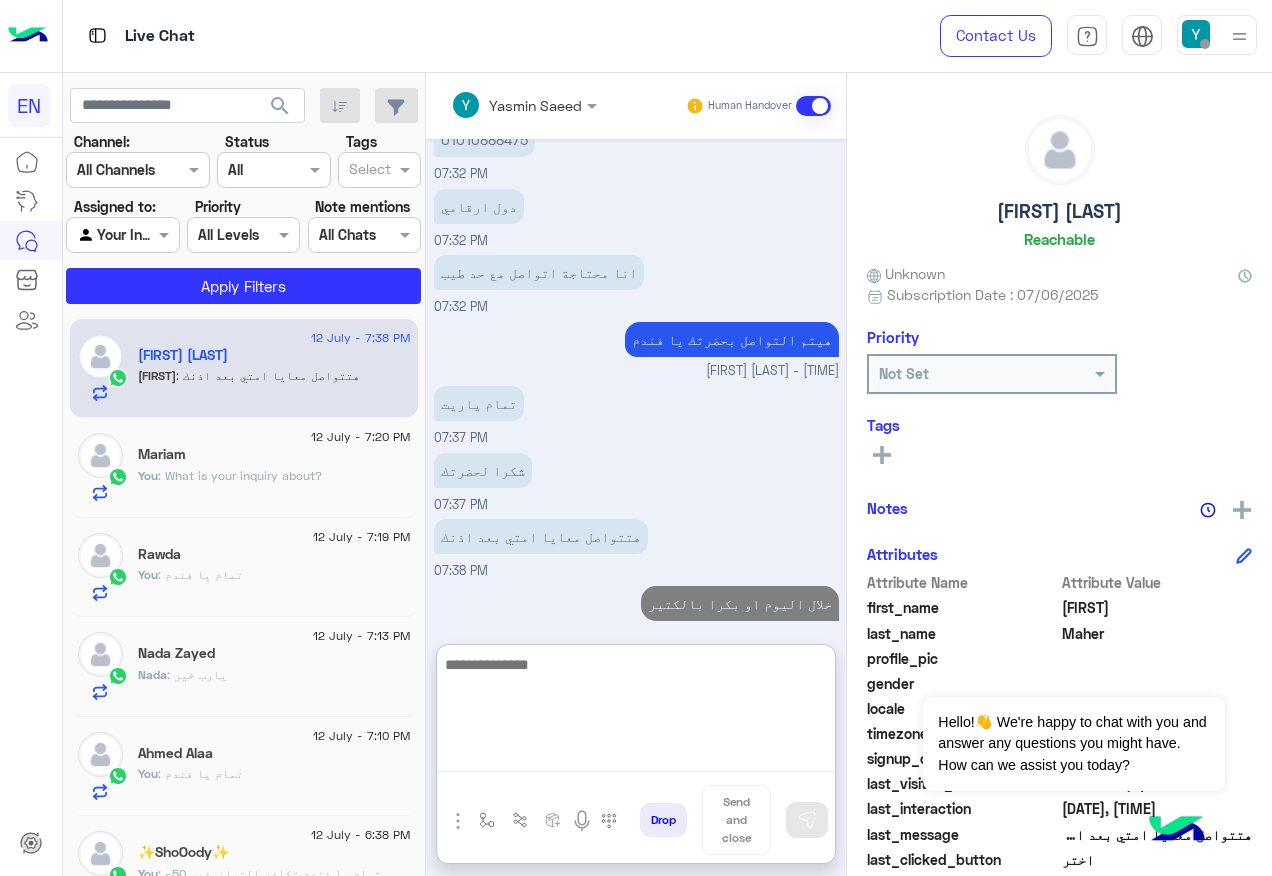 paste on "**********" 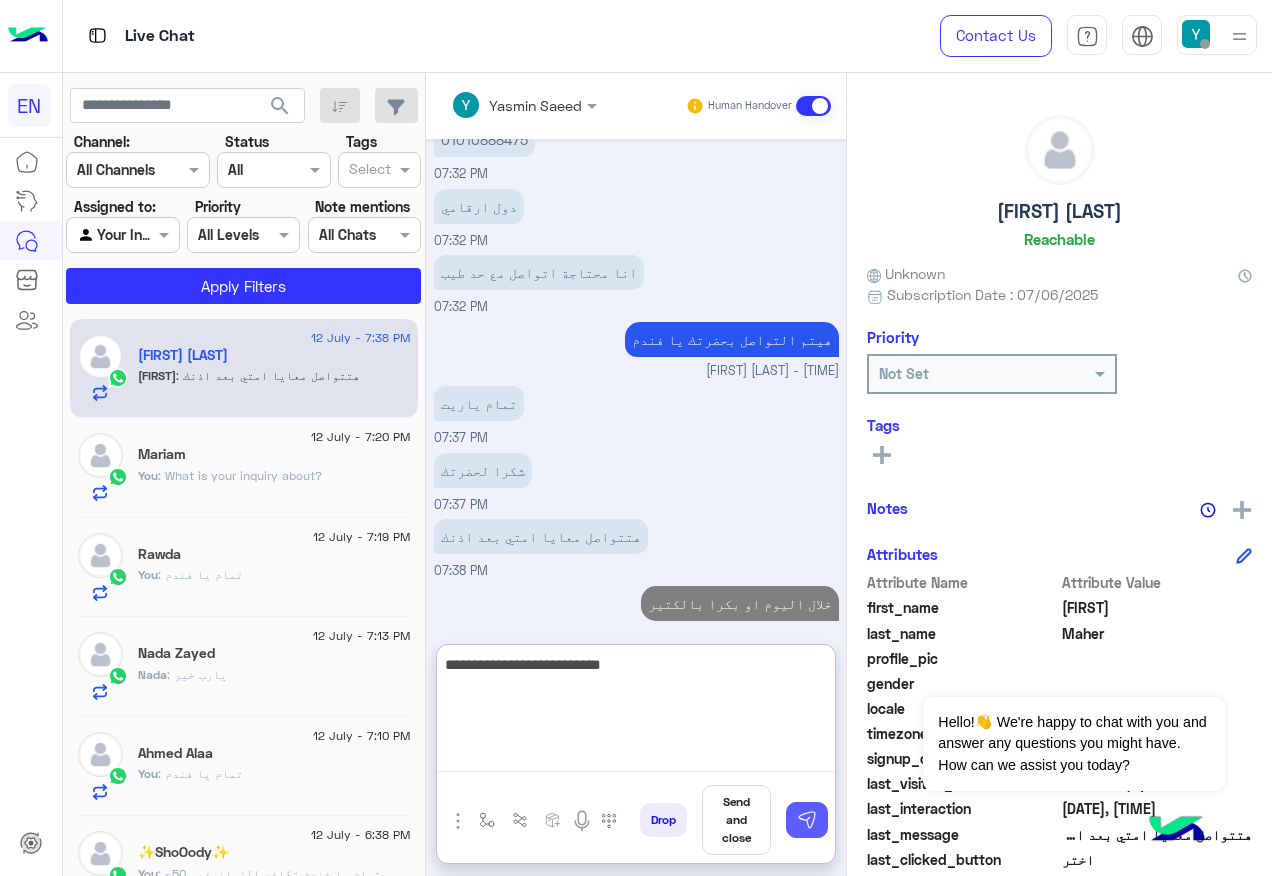 type on "**********" 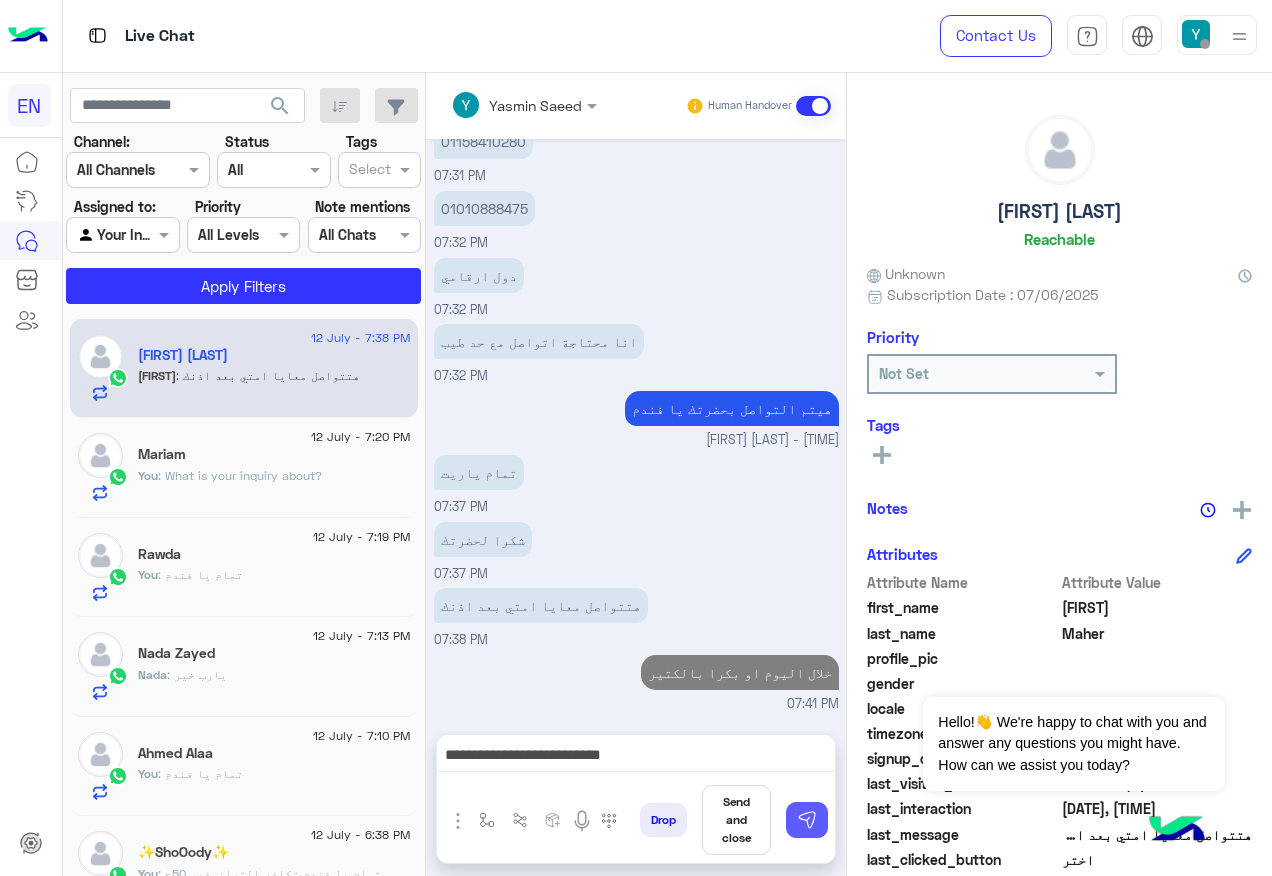click at bounding box center (807, 820) 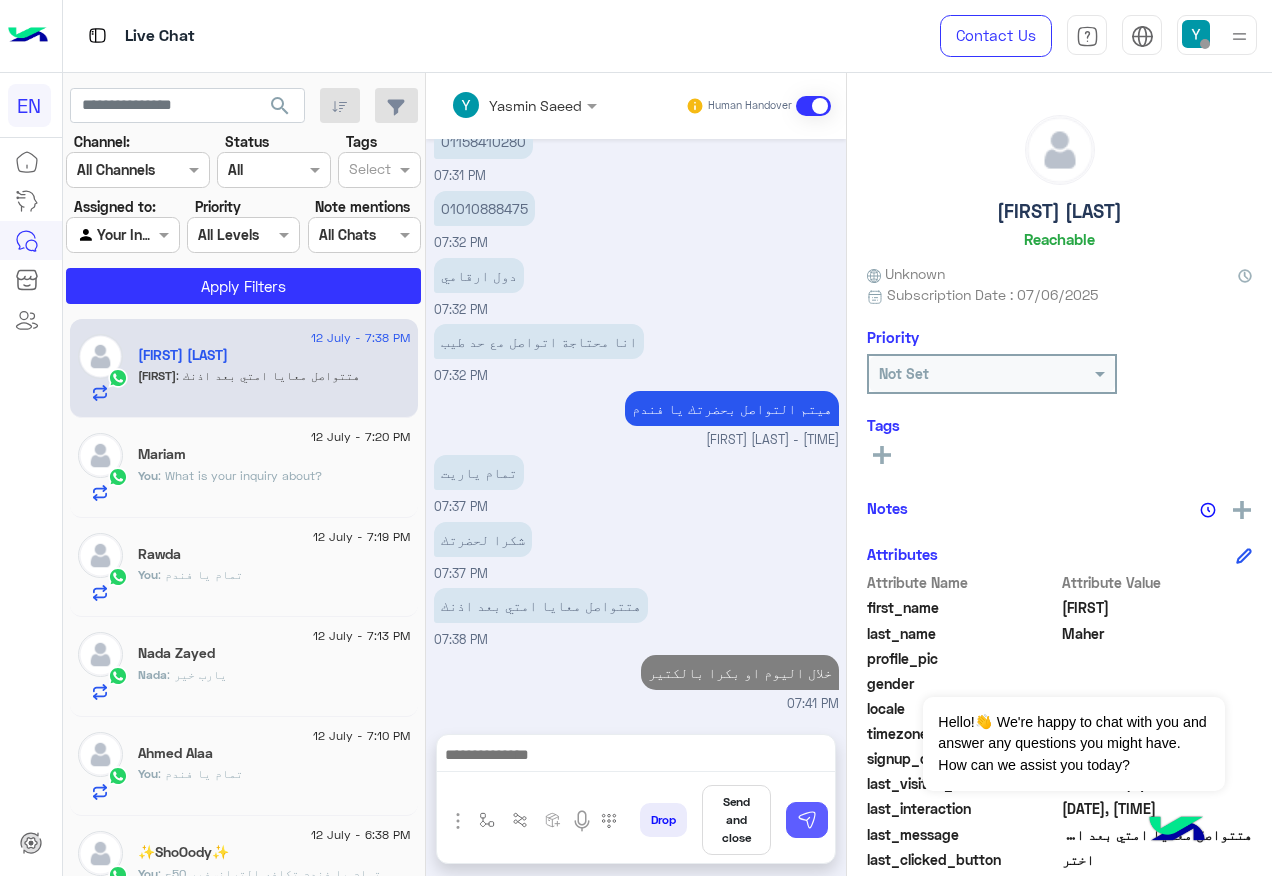 scroll, scrollTop: 1039, scrollLeft: 0, axis: vertical 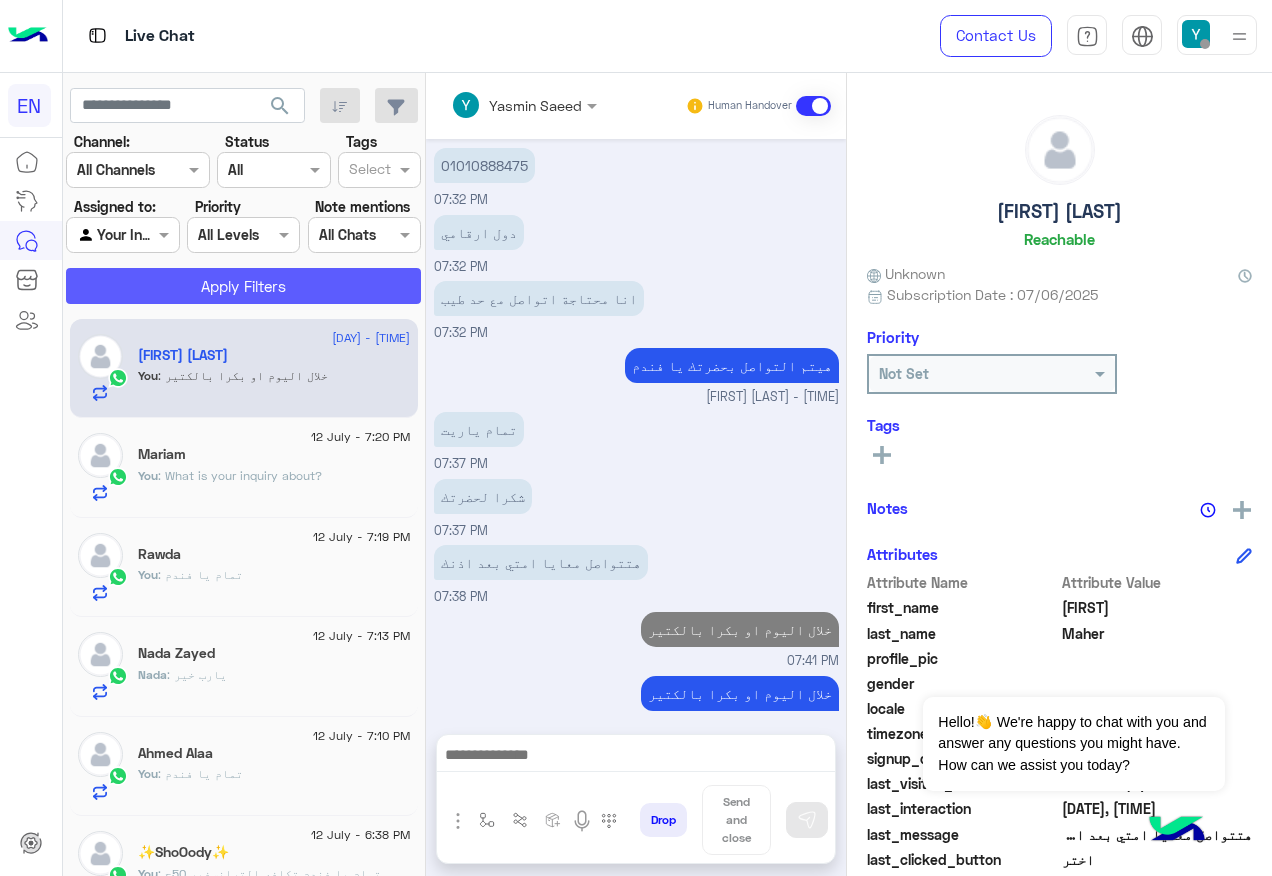 click on "Apply Filters" 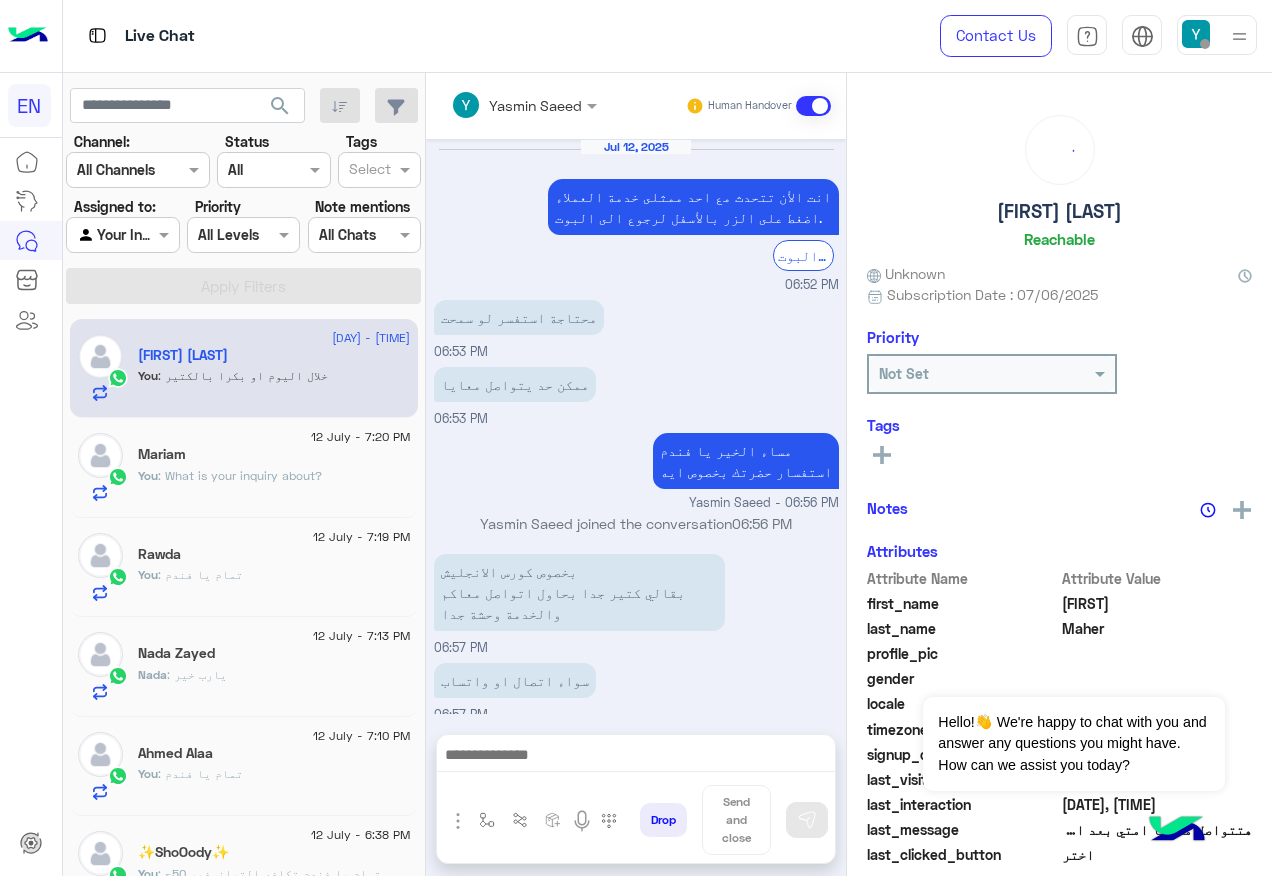 scroll, scrollTop: 909, scrollLeft: 0, axis: vertical 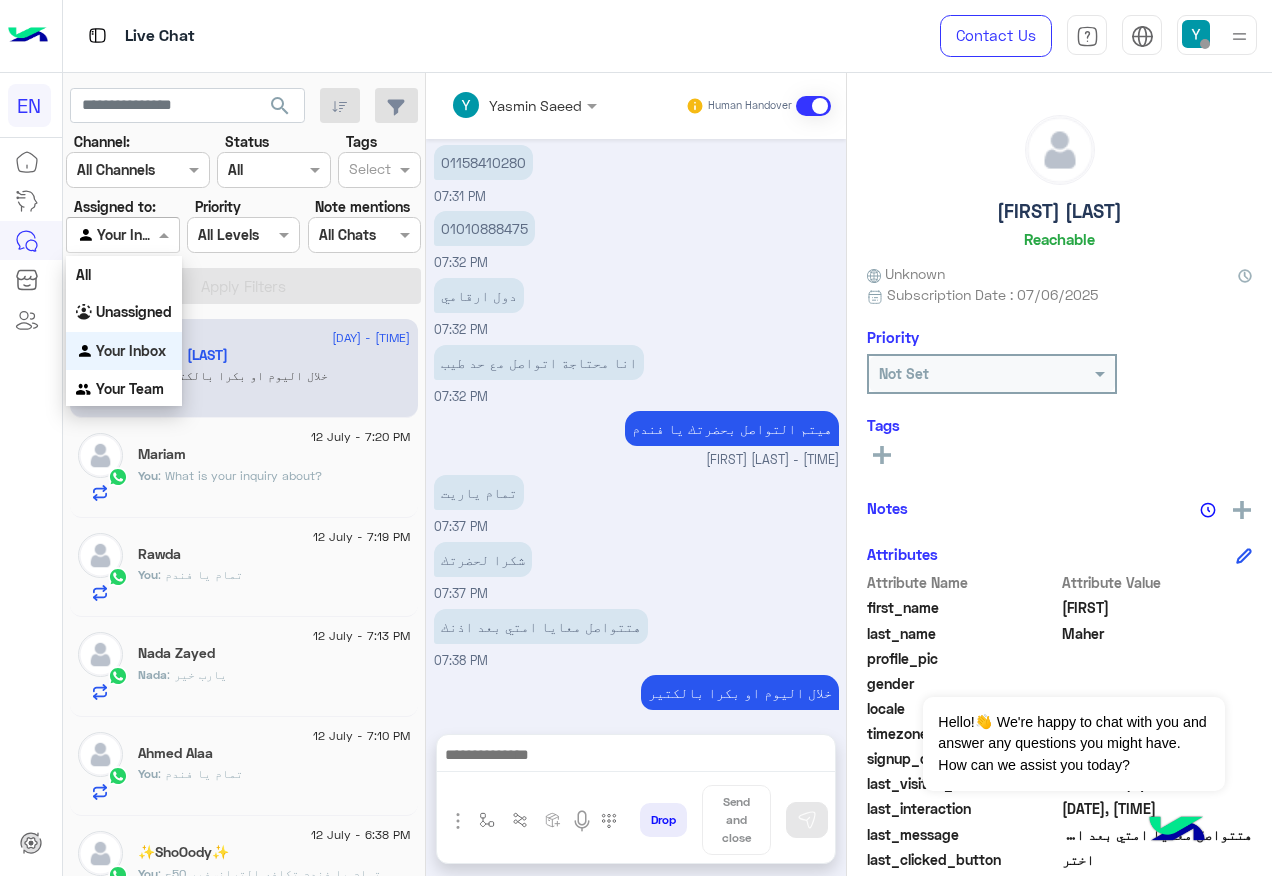 click at bounding box center (122, 234) 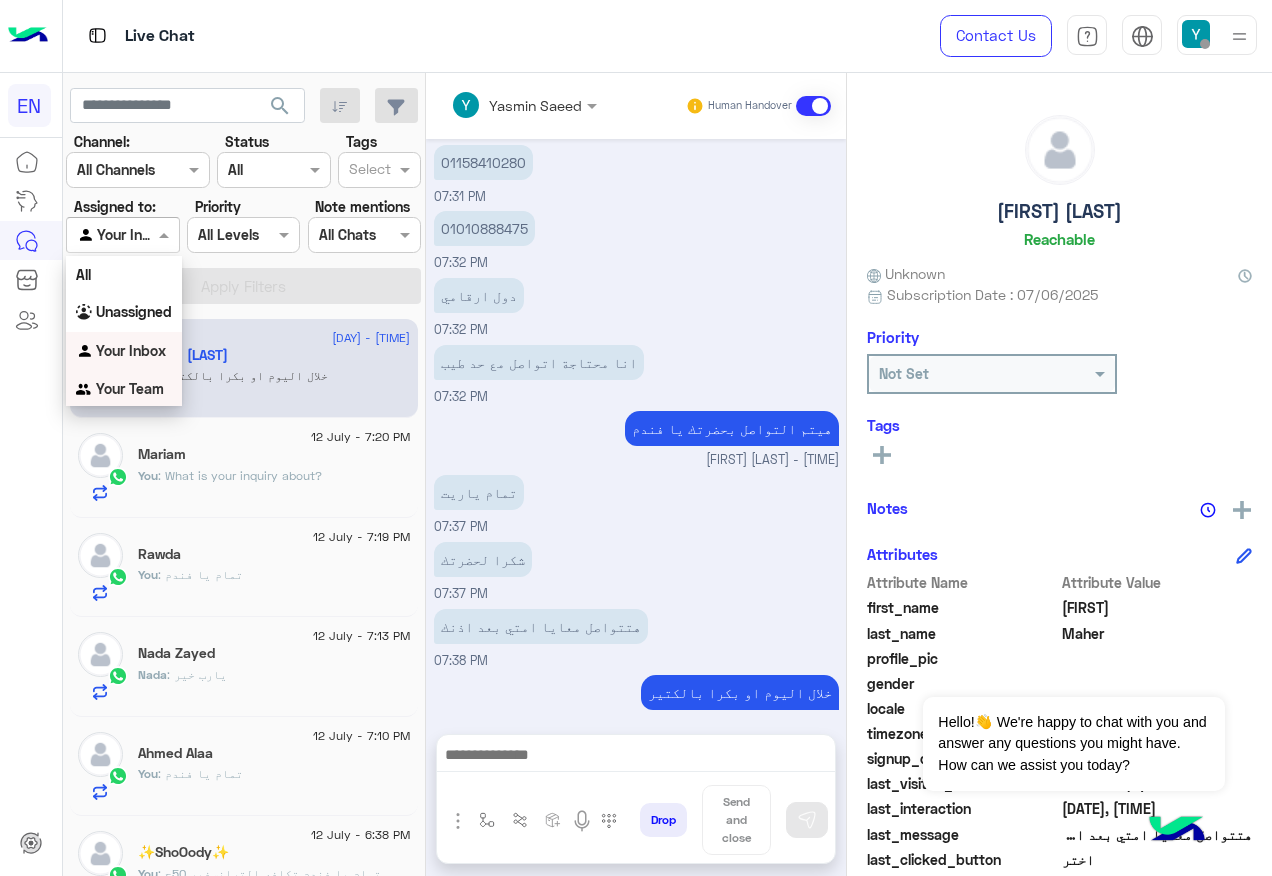 click on "Your Team" at bounding box center [130, 388] 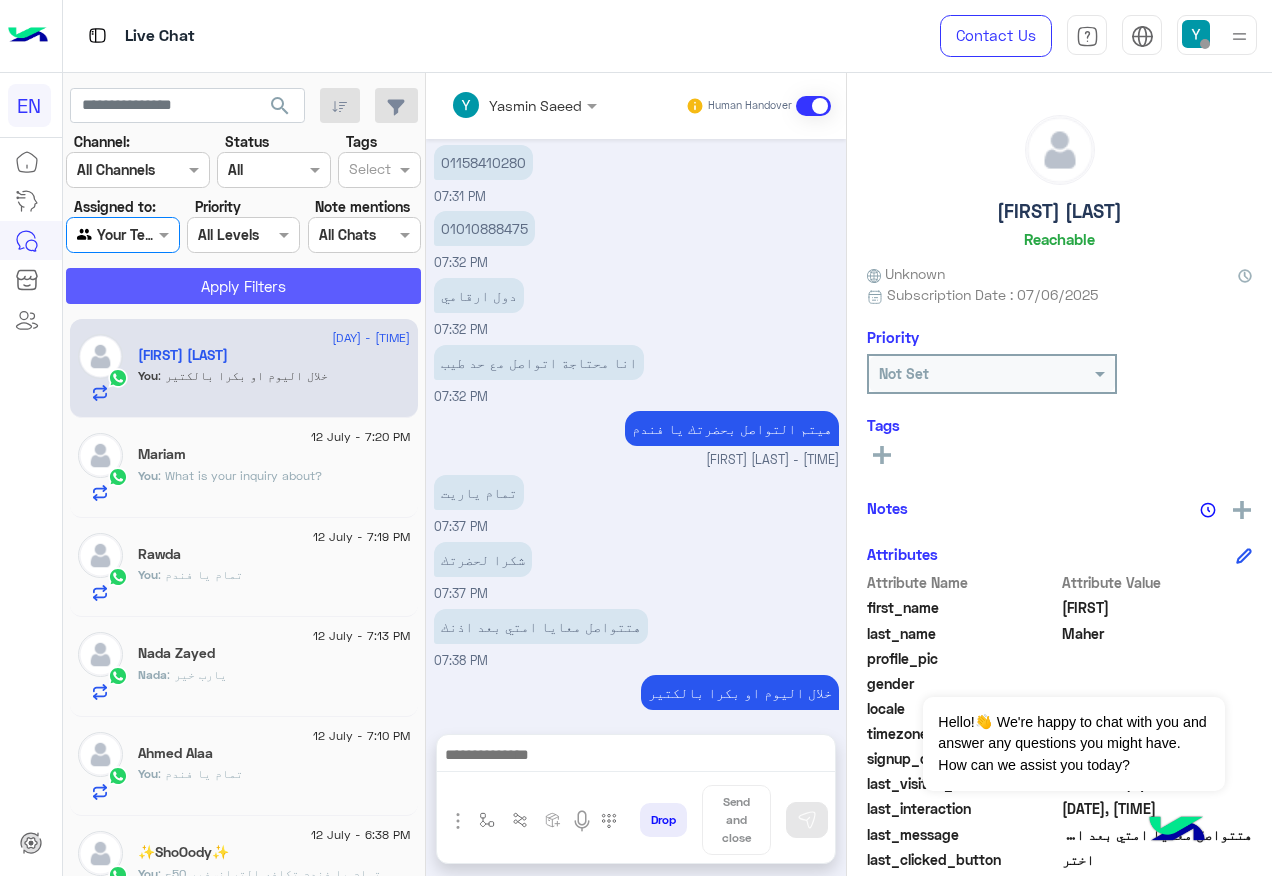 click on "Apply Filters" 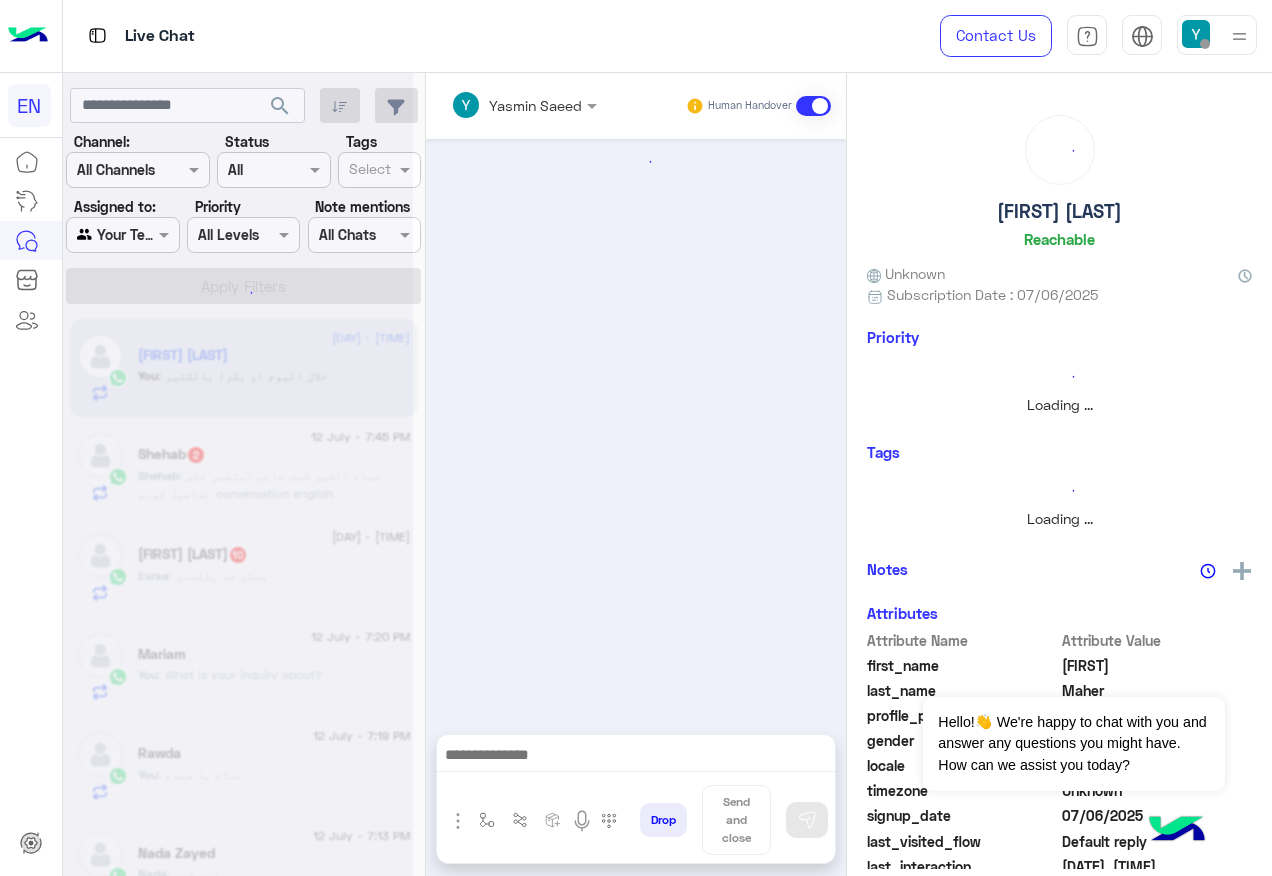 scroll, scrollTop: 909, scrollLeft: 0, axis: vertical 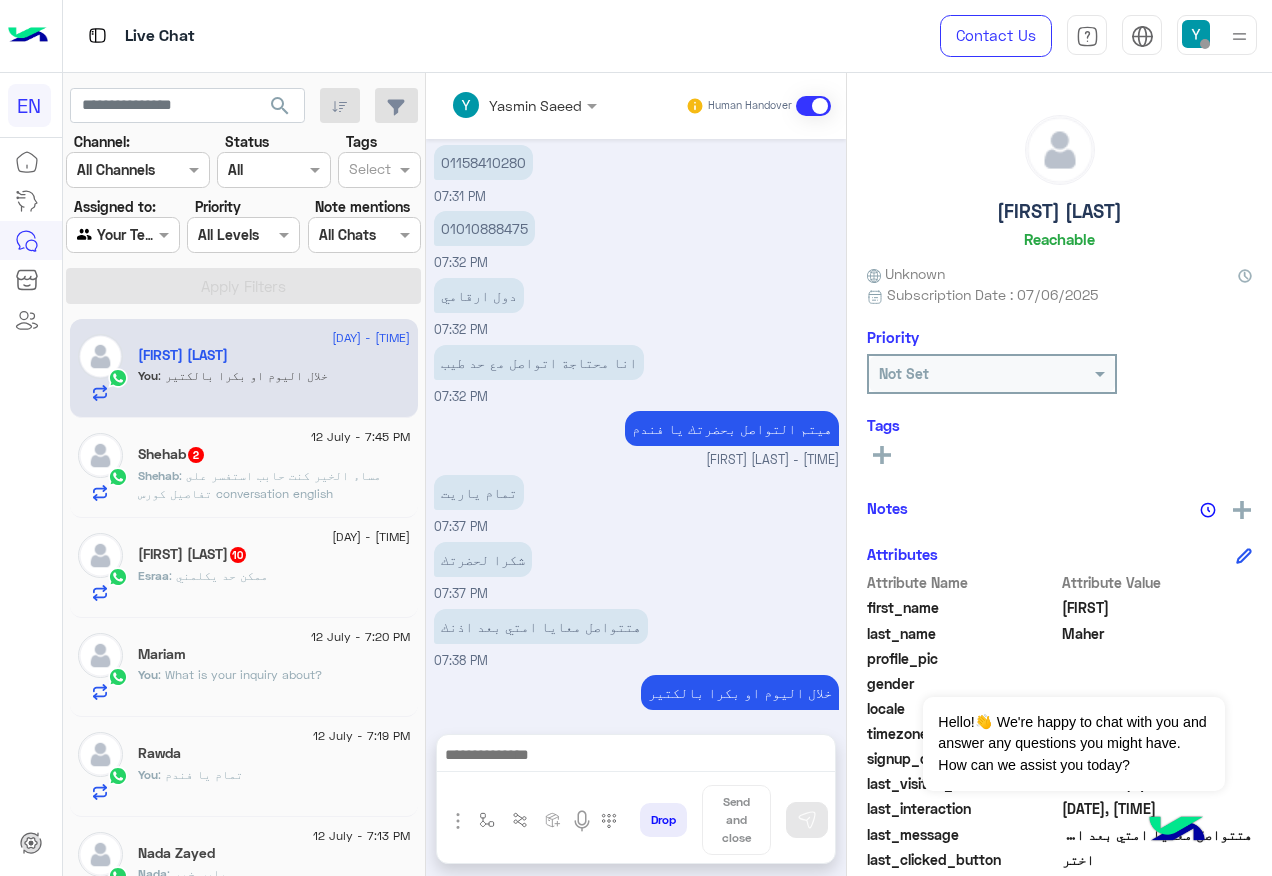 click on "[LAST] : مساء الخير كنت حابب استفسر على تفاصيل كورس conversation english" 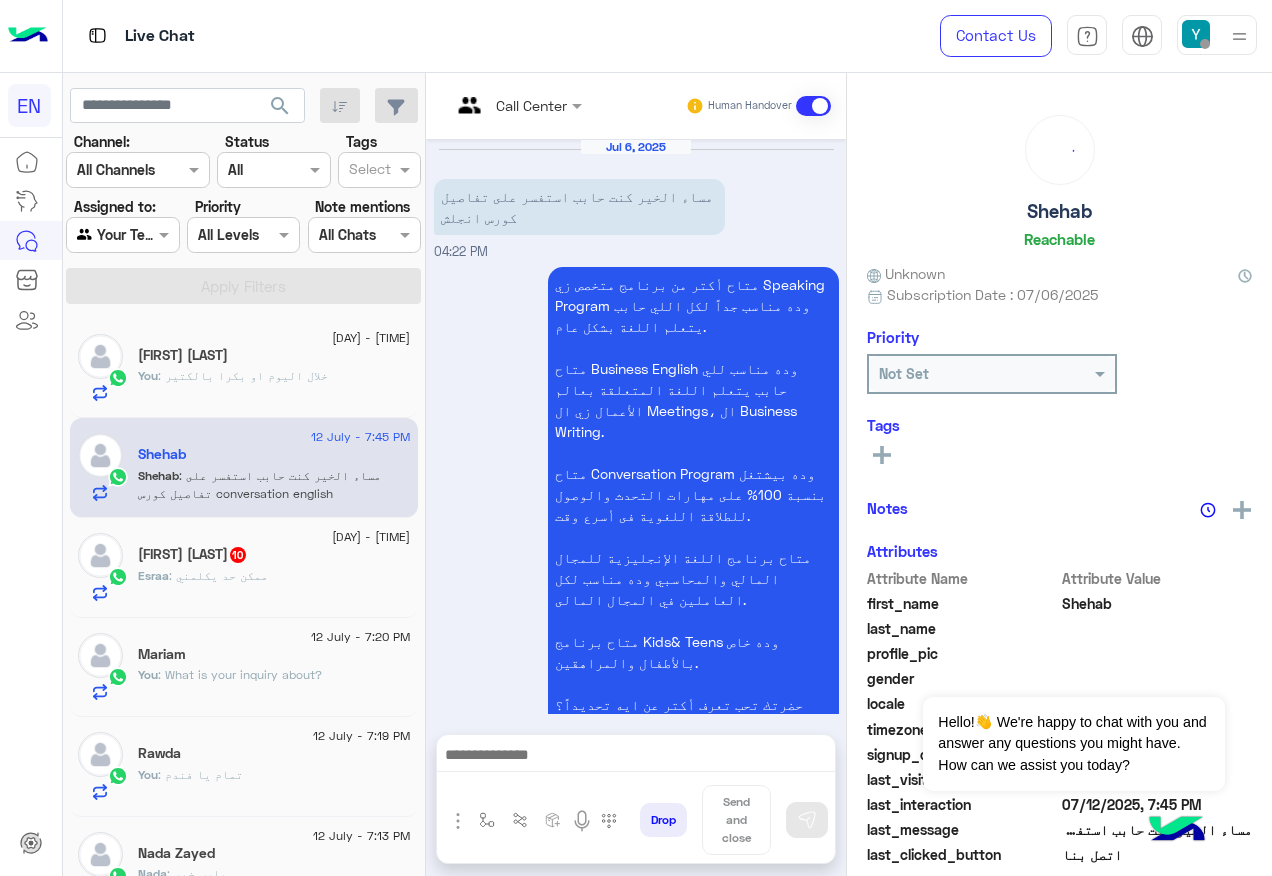 scroll, scrollTop: 2320, scrollLeft: 0, axis: vertical 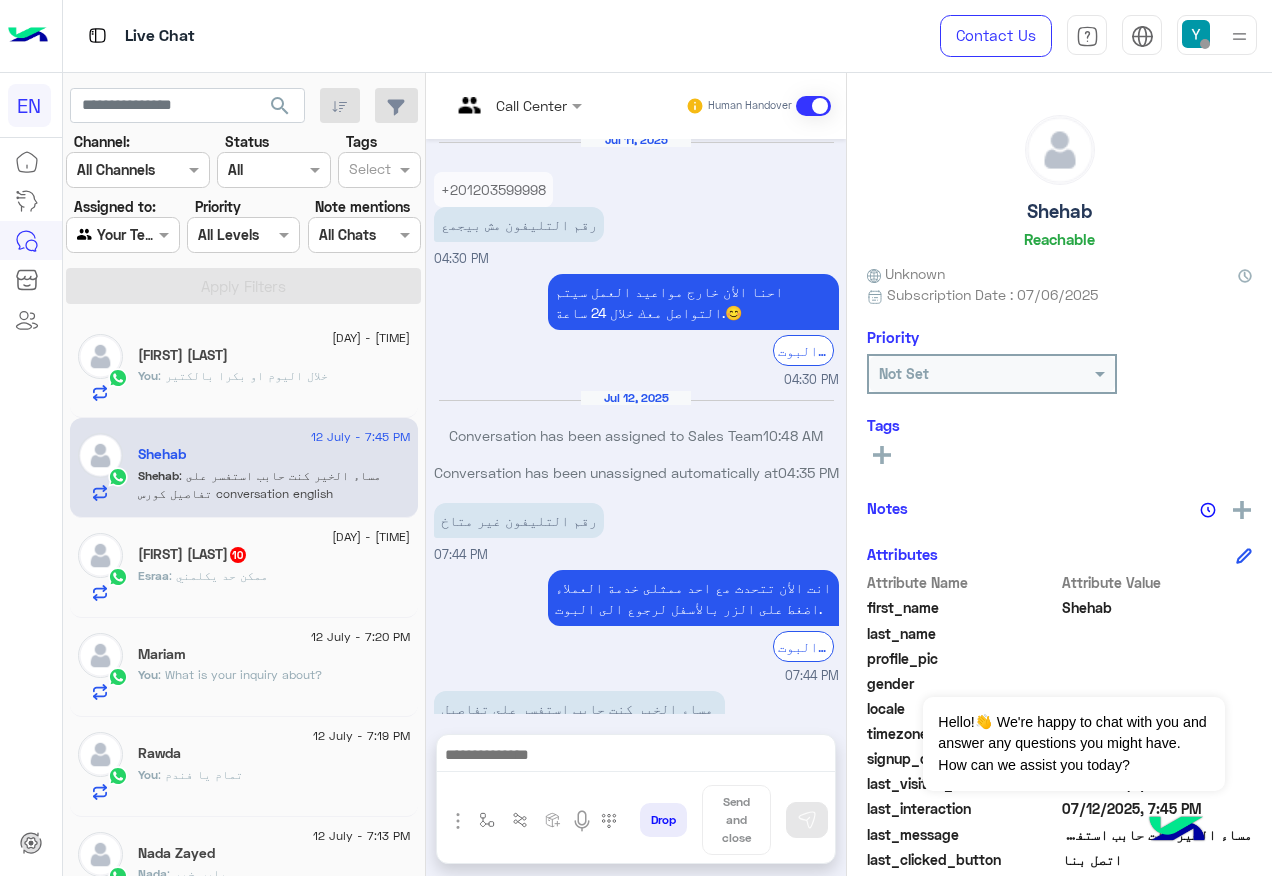 click at bounding box center (491, 105) 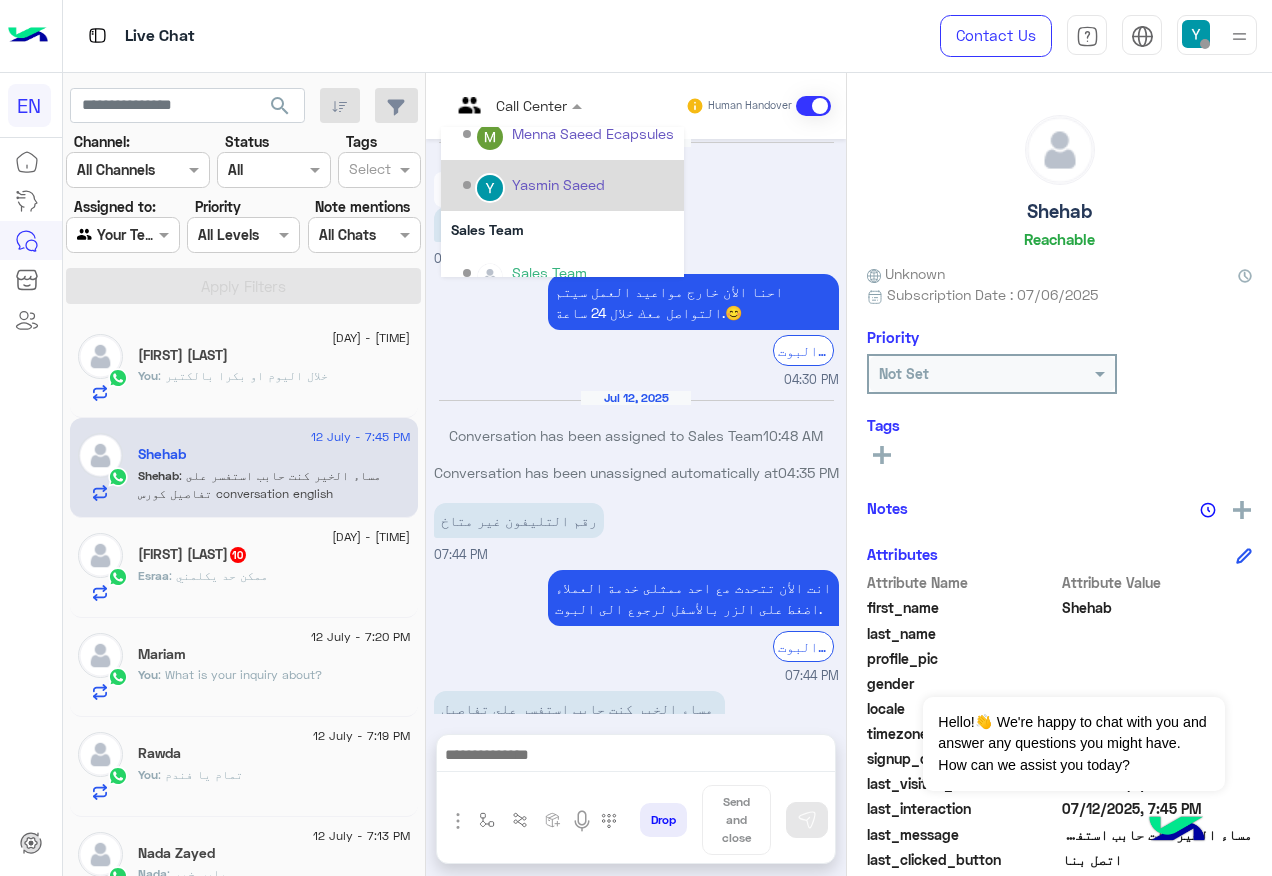 scroll, scrollTop: 332, scrollLeft: 0, axis: vertical 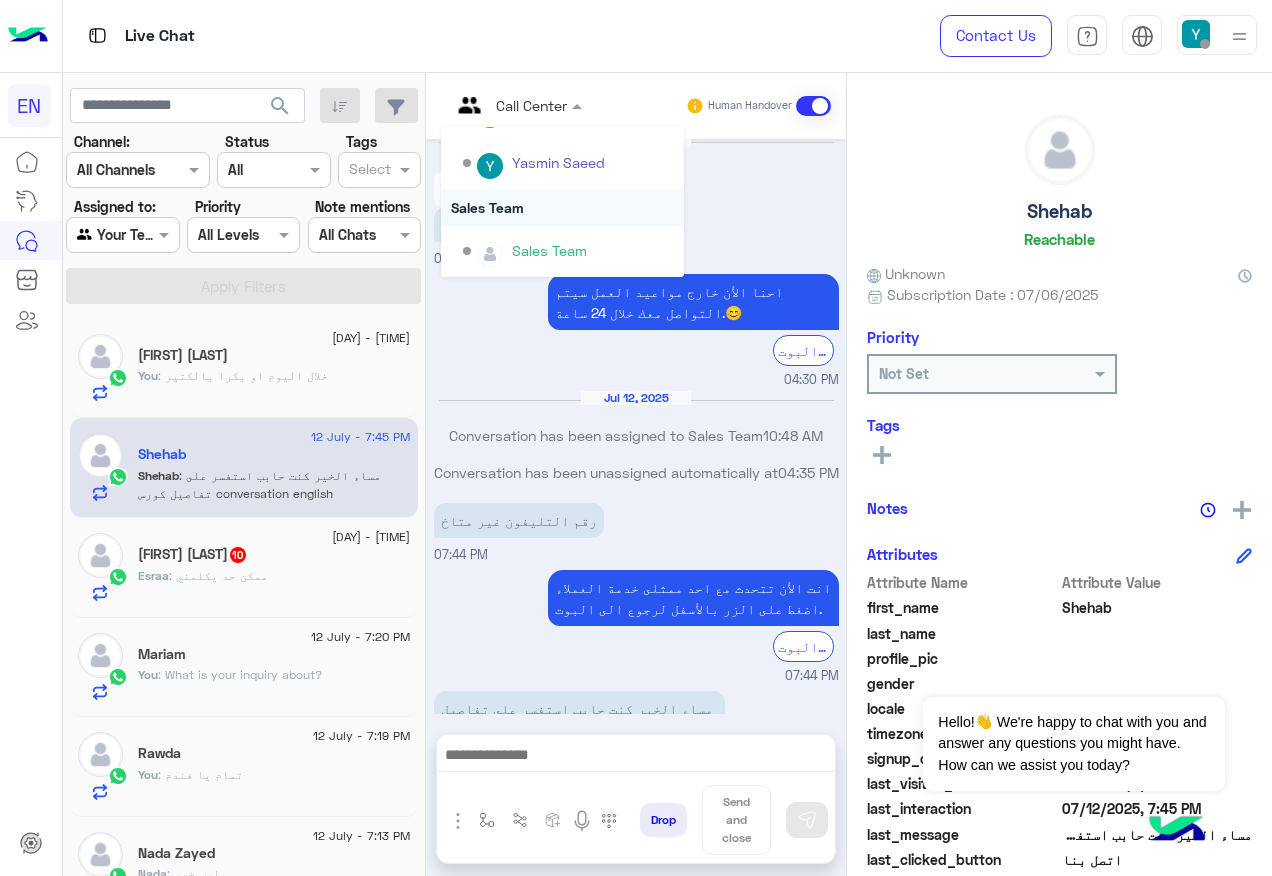 click on "Sales Team" at bounding box center (562, 207) 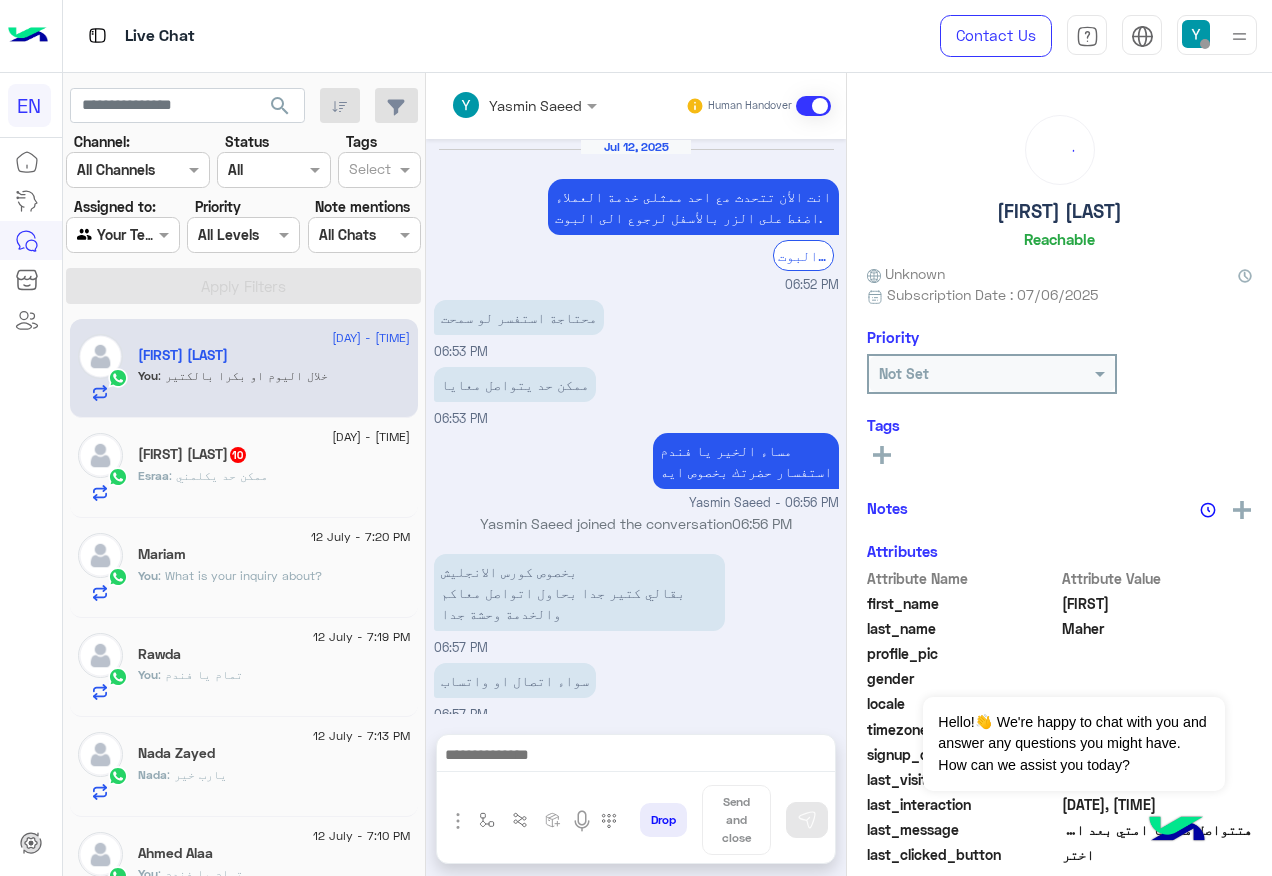 scroll, scrollTop: 909, scrollLeft: 0, axis: vertical 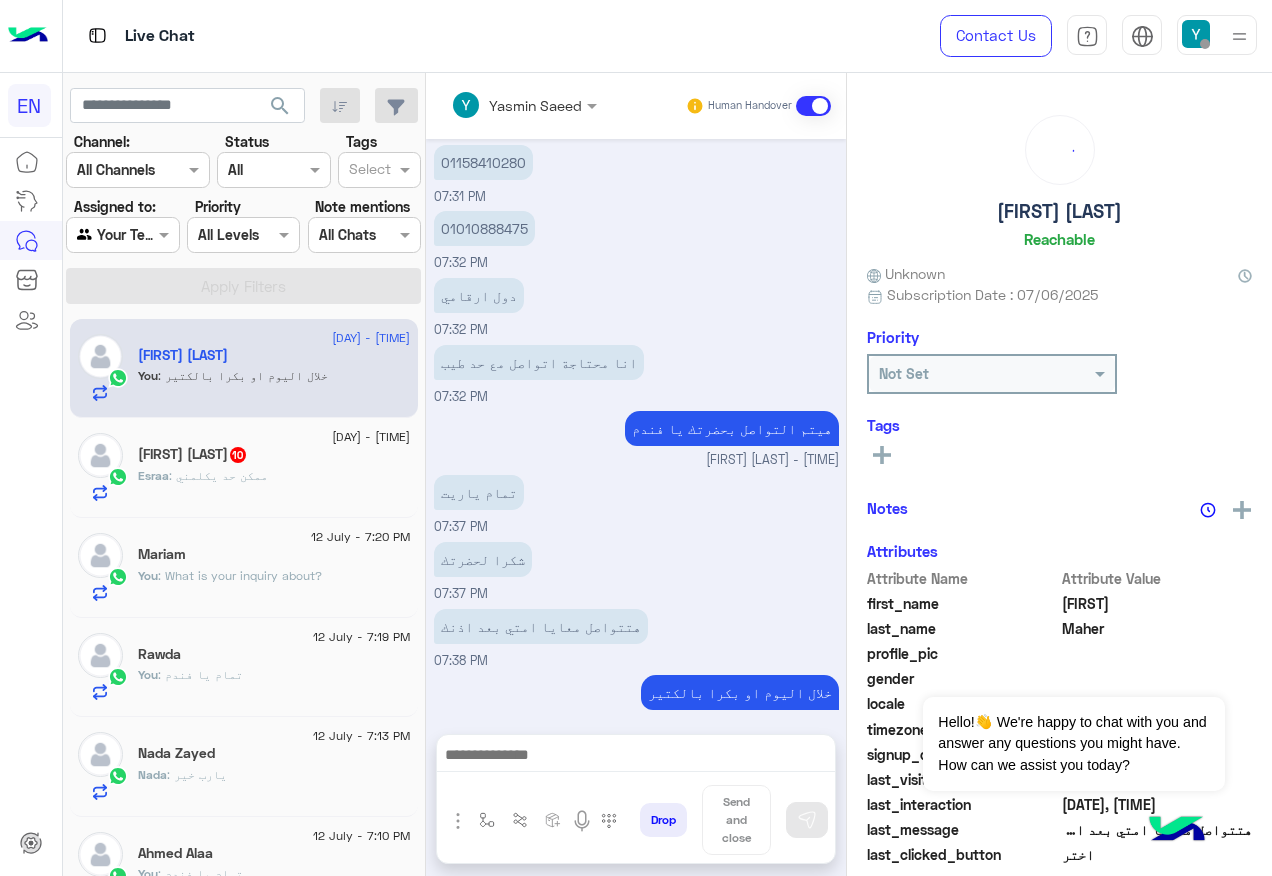 click on "[FIRST] [LAST]  10" 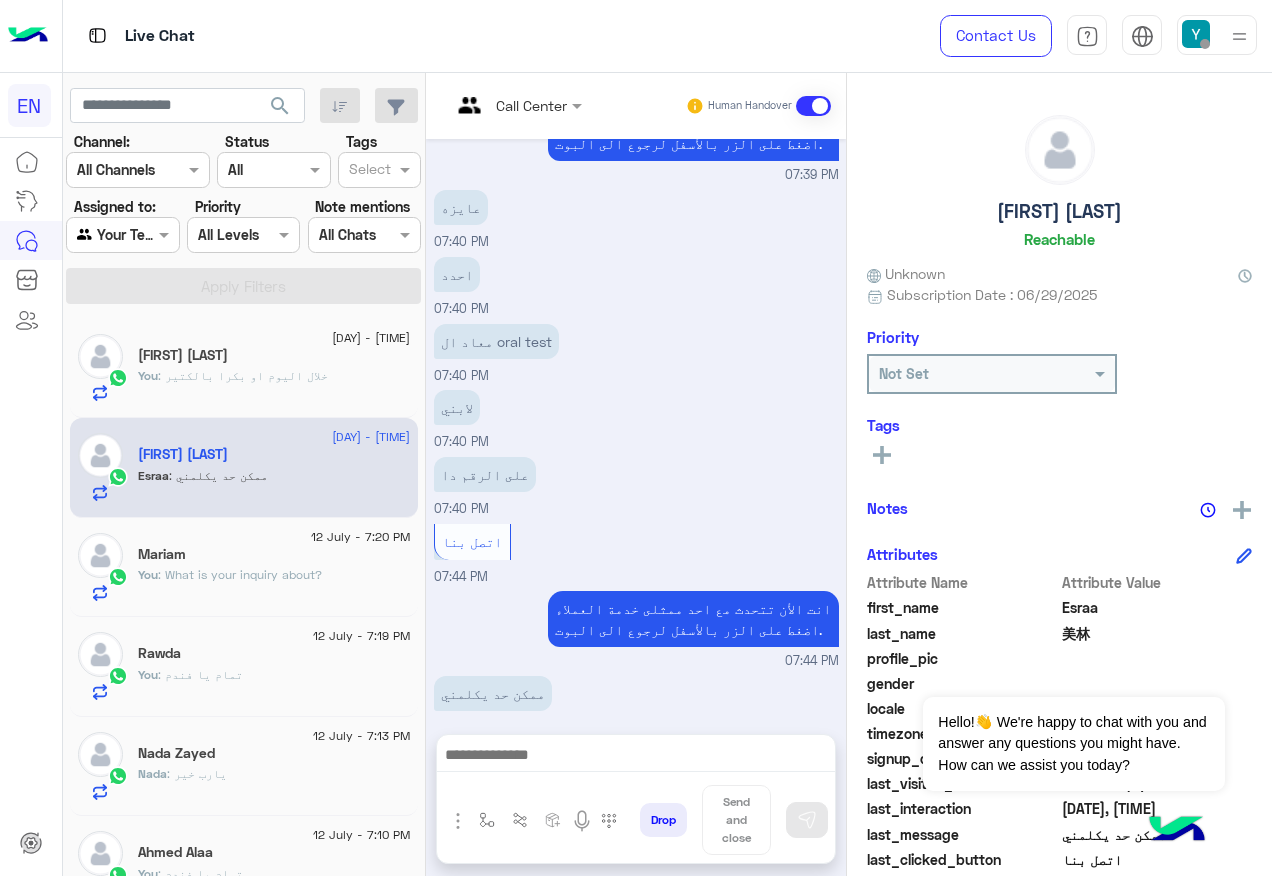 scroll, scrollTop: 1381, scrollLeft: 0, axis: vertical 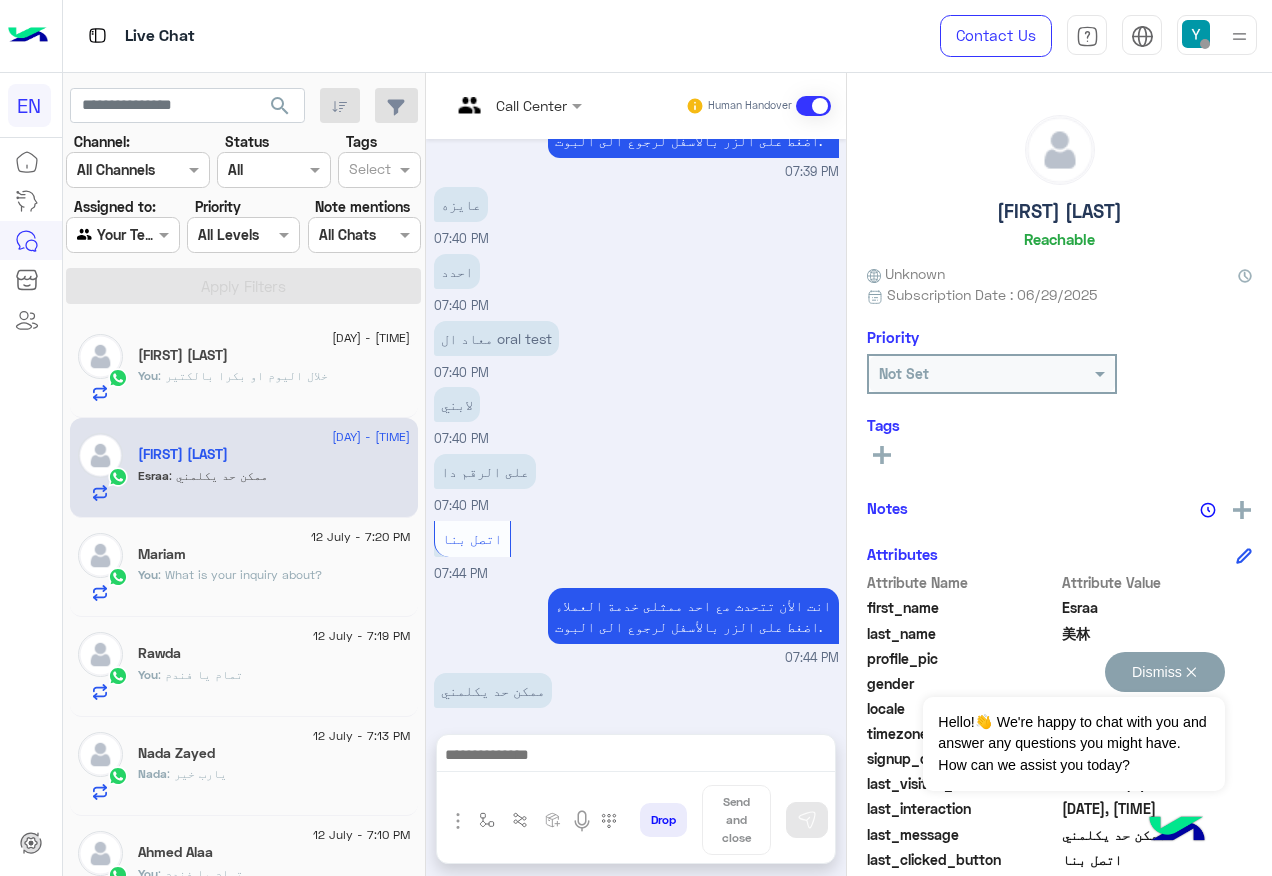click on "Dismiss ✕" at bounding box center (1165, 672) 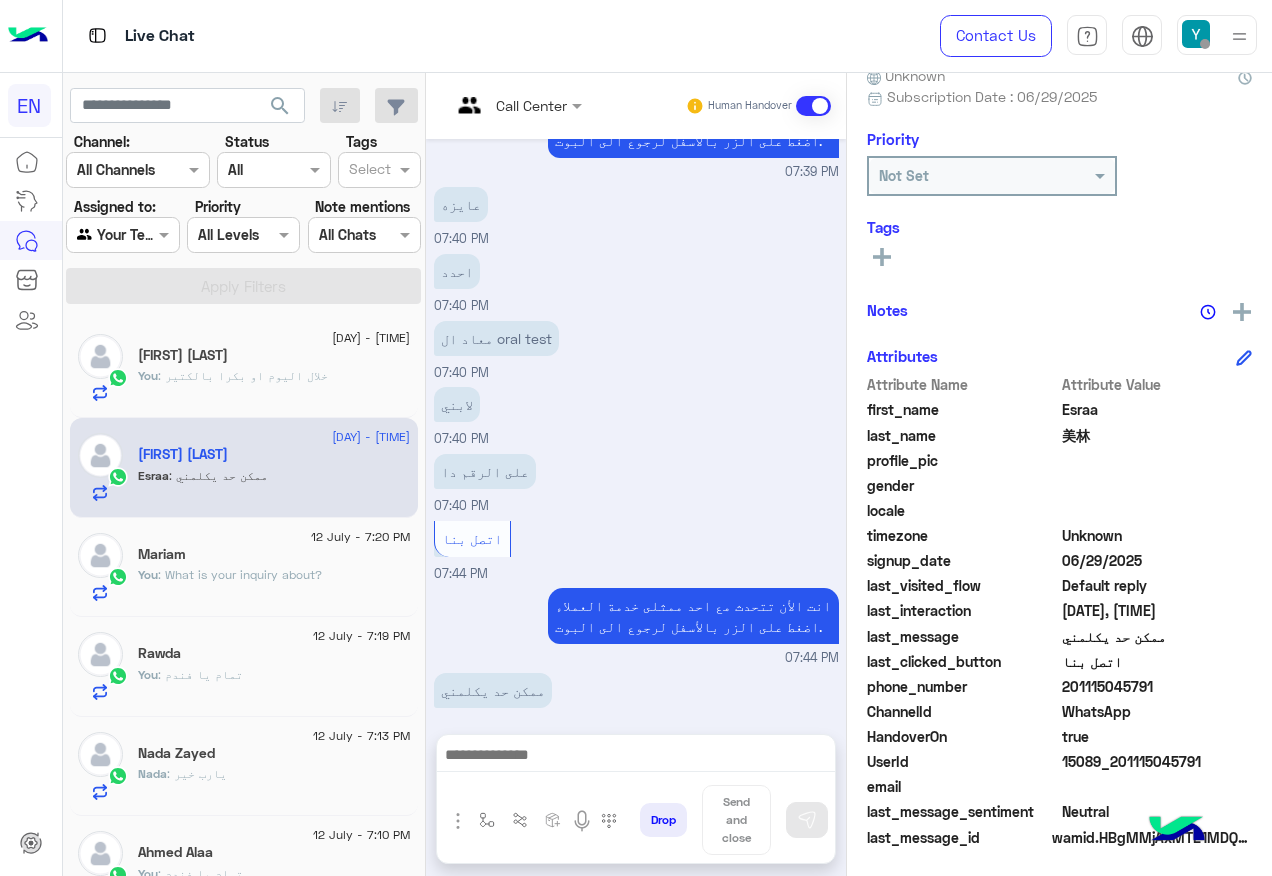 scroll, scrollTop: 200, scrollLeft: 0, axis: vertical 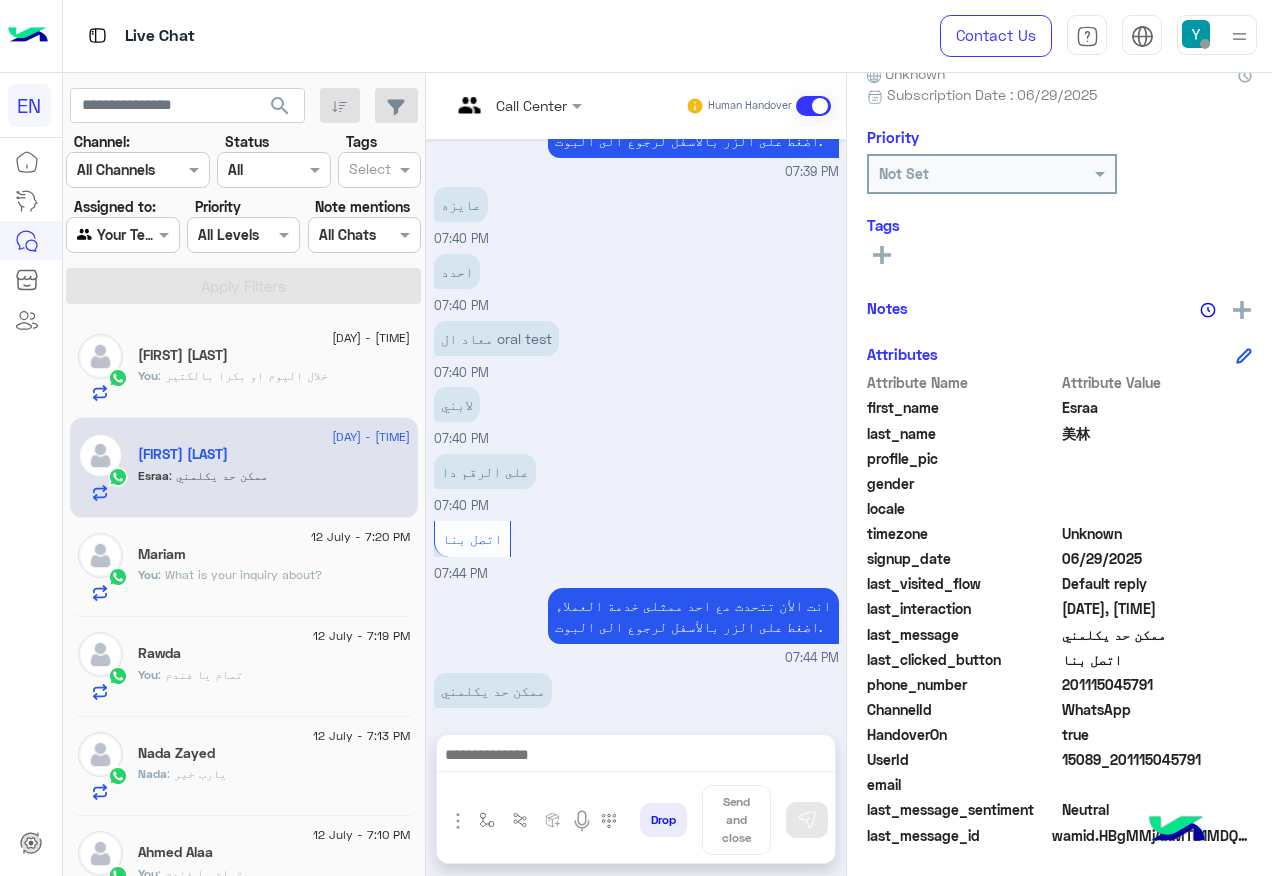 click on "201115045791" 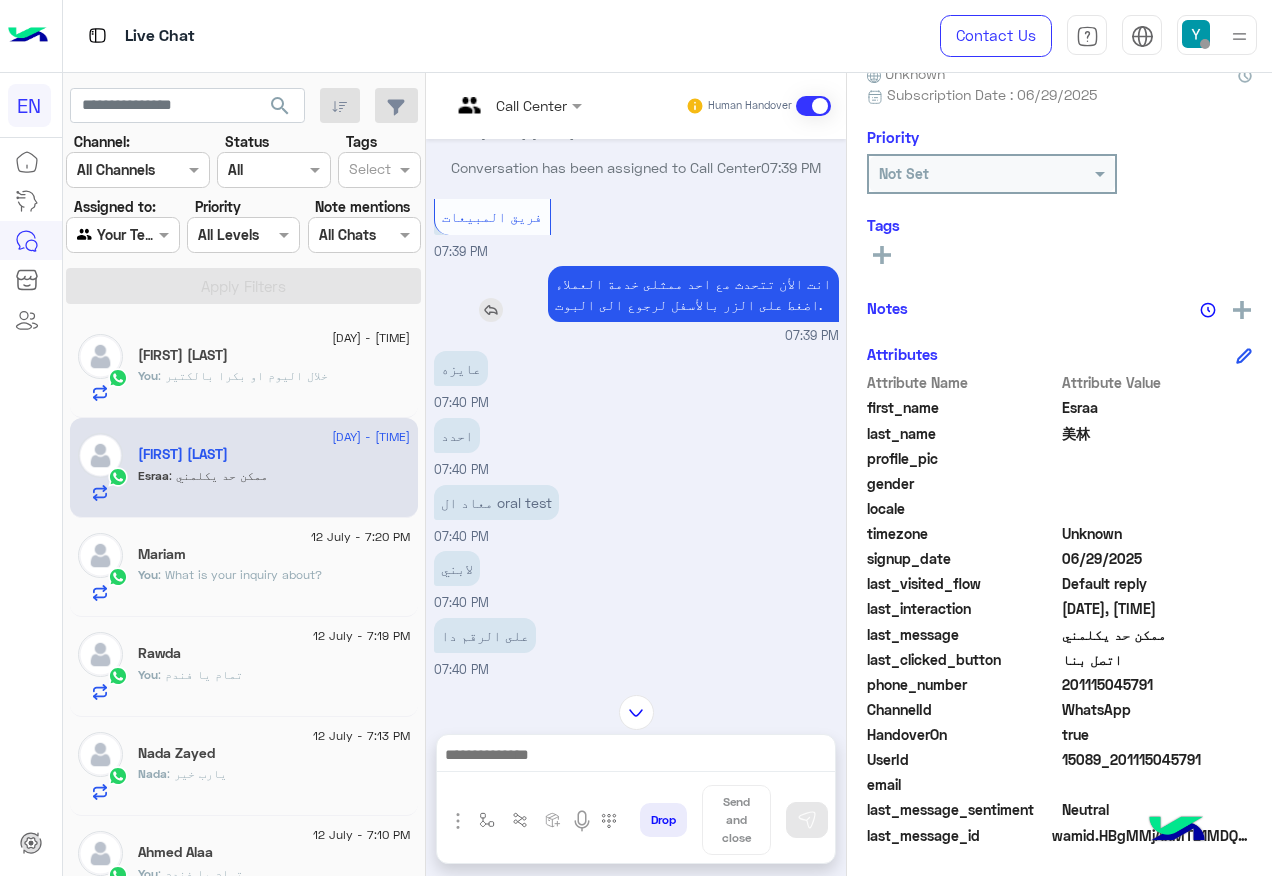 scroll, scrollTop: 1181, scrollLeft: 0, axis: vertical 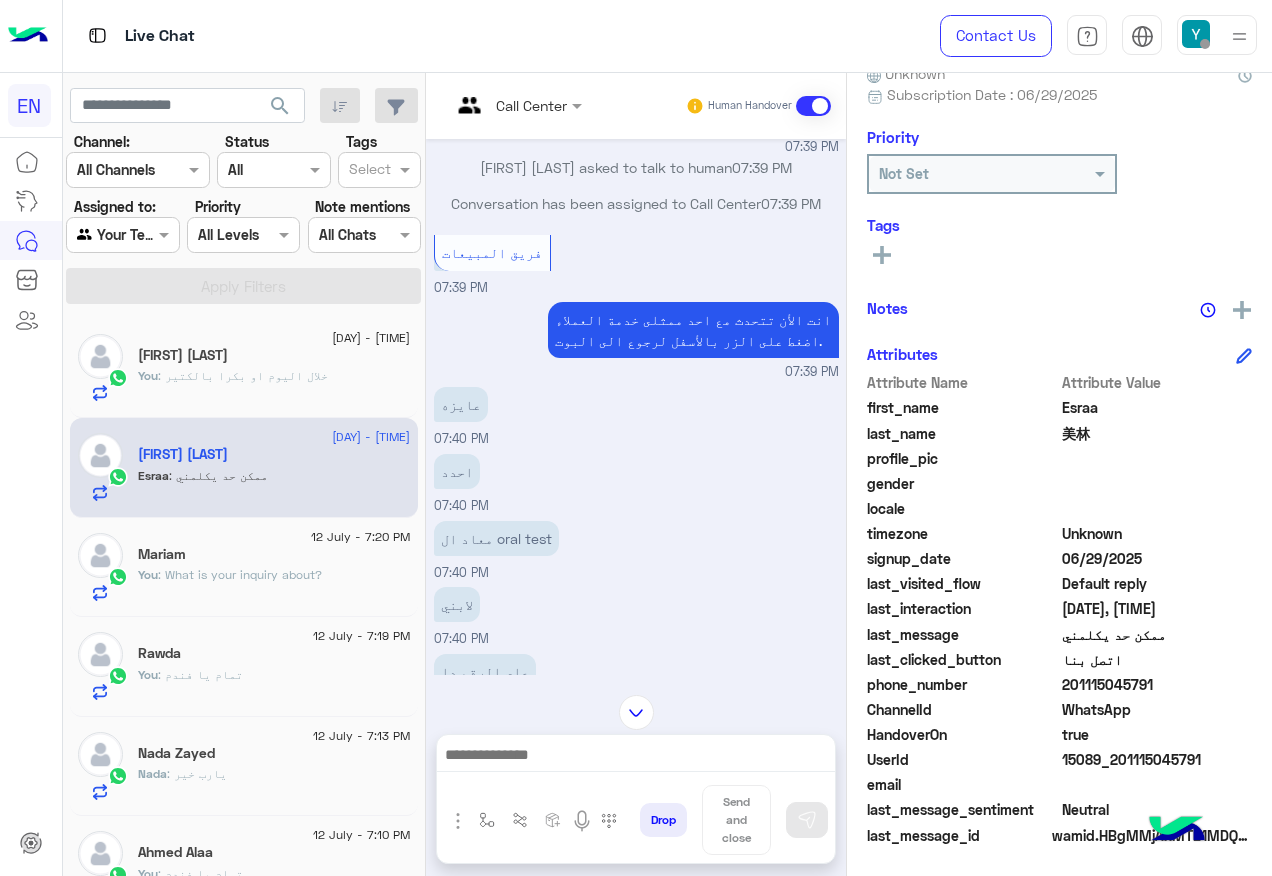 click at bounding box center (636, 760) 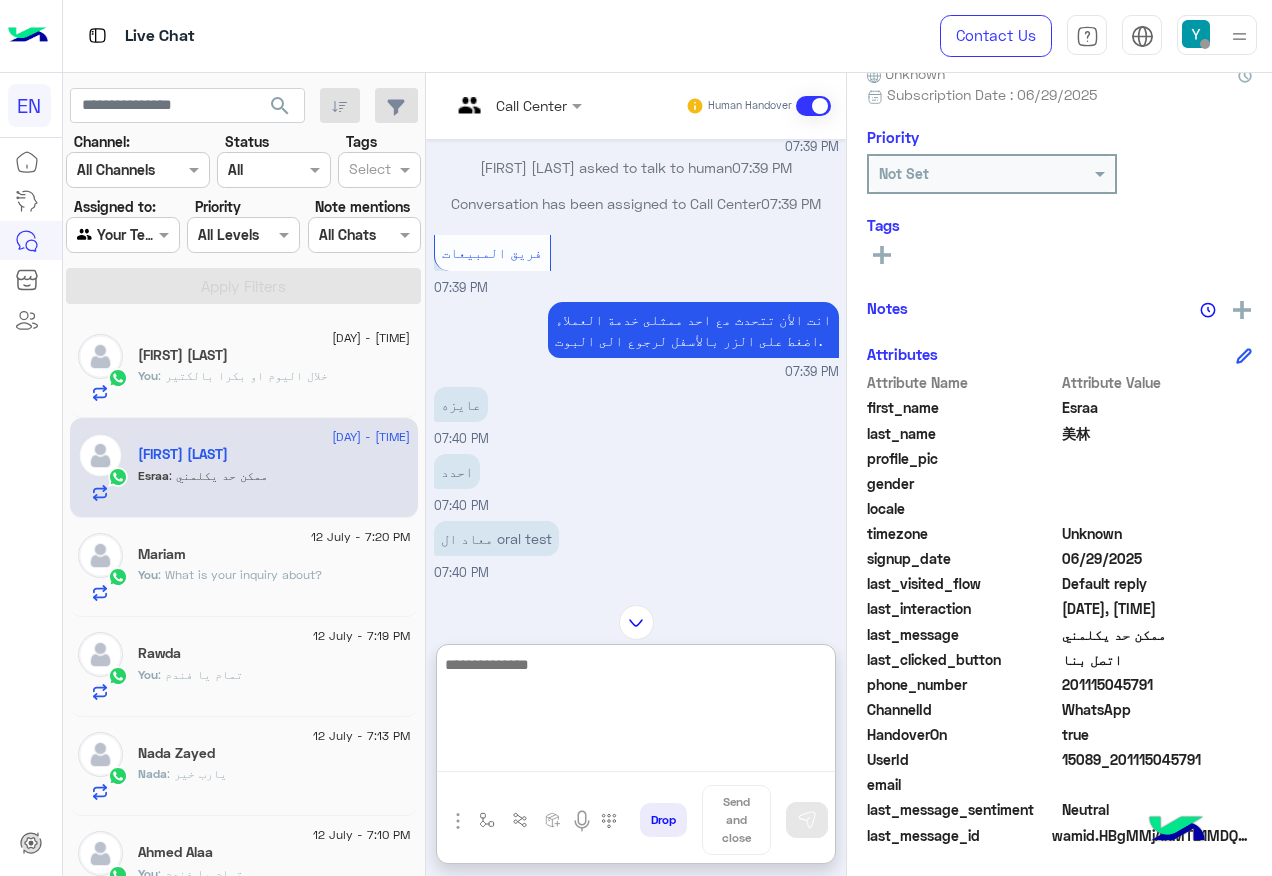 click at bounding box center (636, 712) 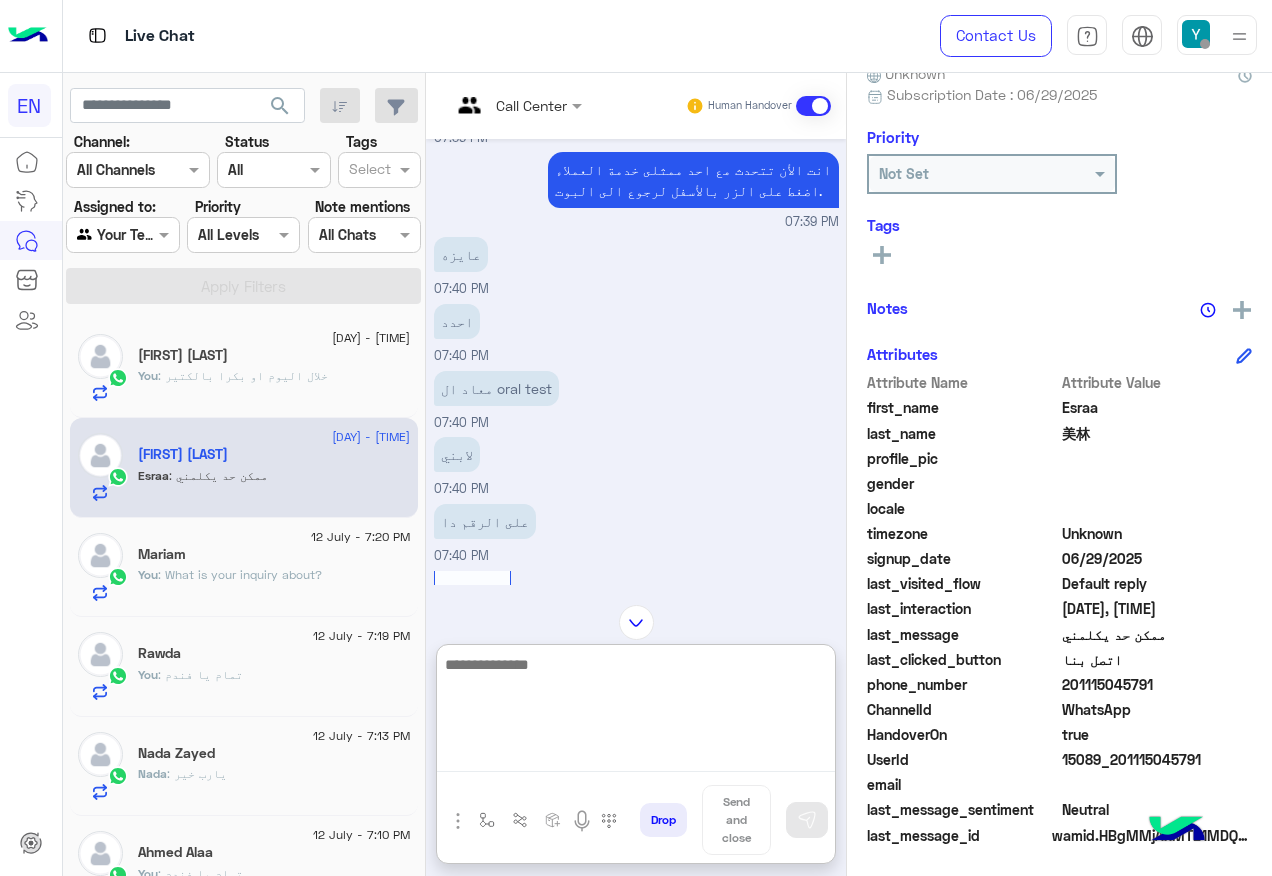 scroll, scrollTop: 1471, scrollLeft: 0, axis: vertical 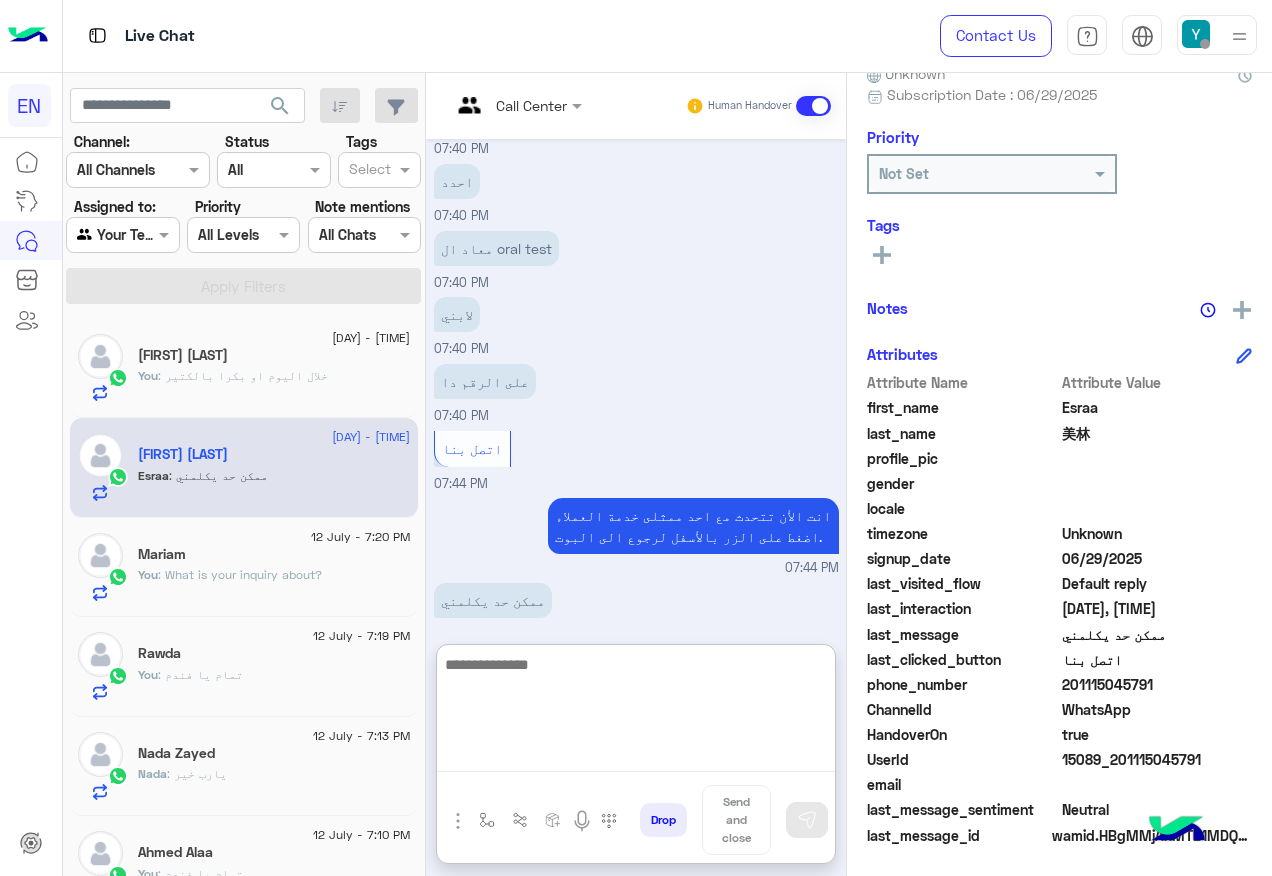 click at bounding box center [636, 712] 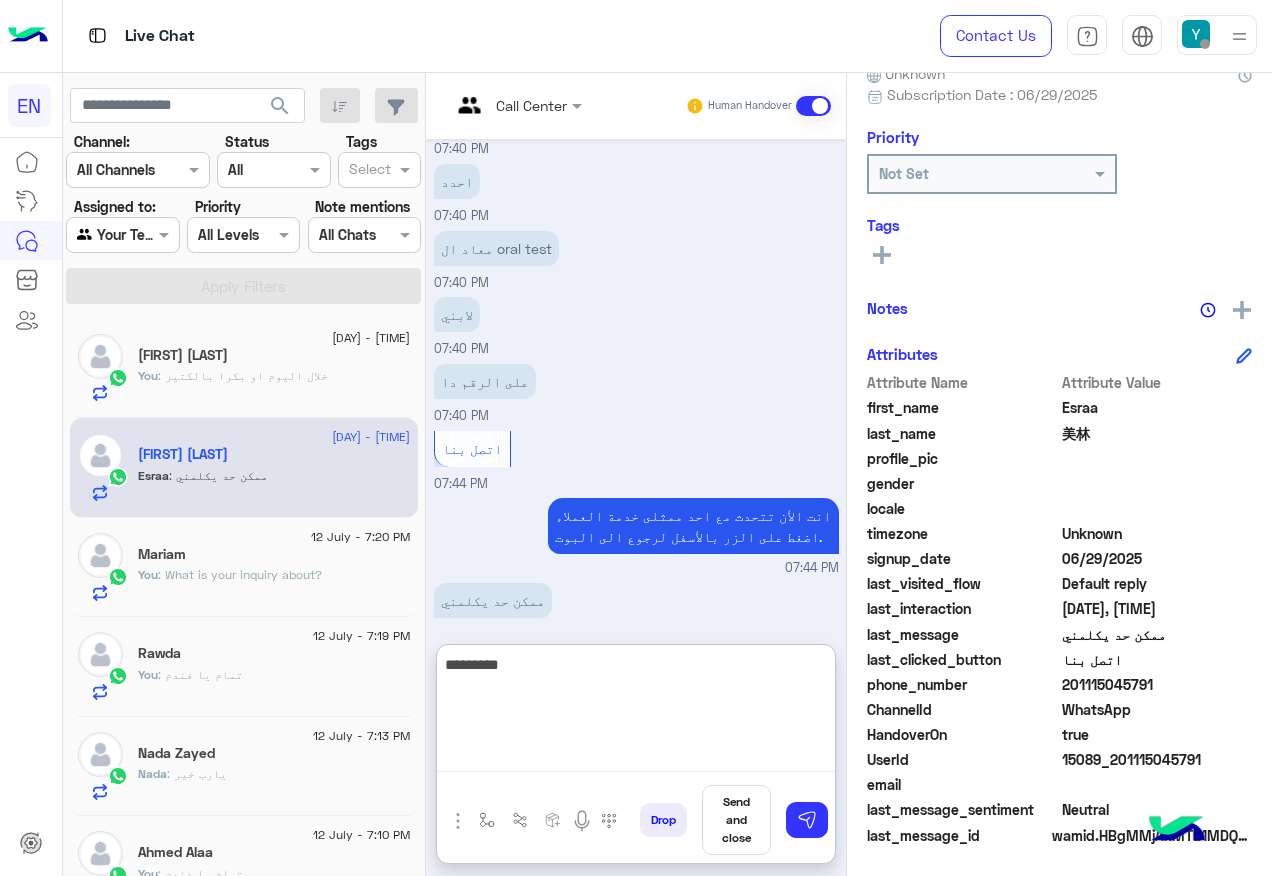 type on "**********" 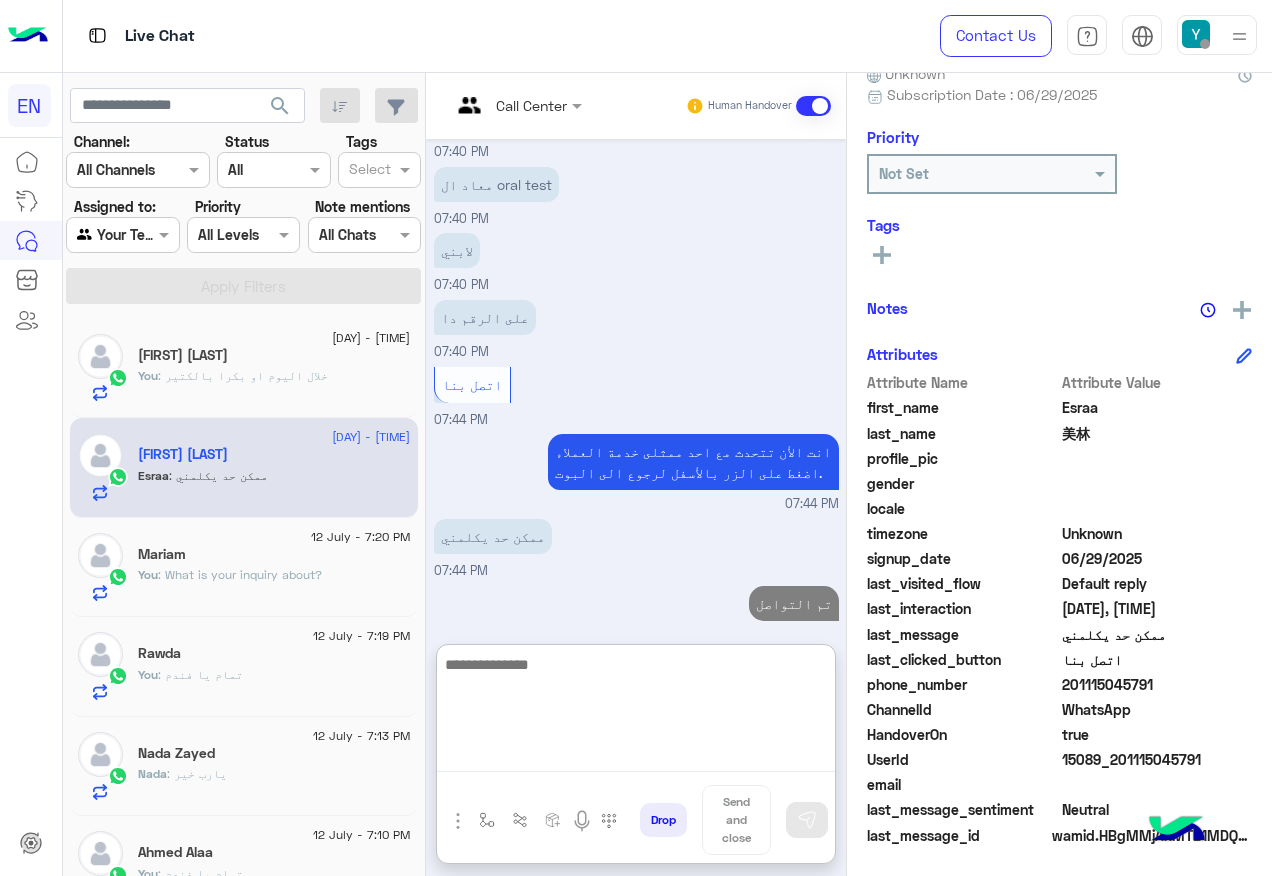 scroll, scrollTop: 1571, scrollLeft: 0, axis: vertical 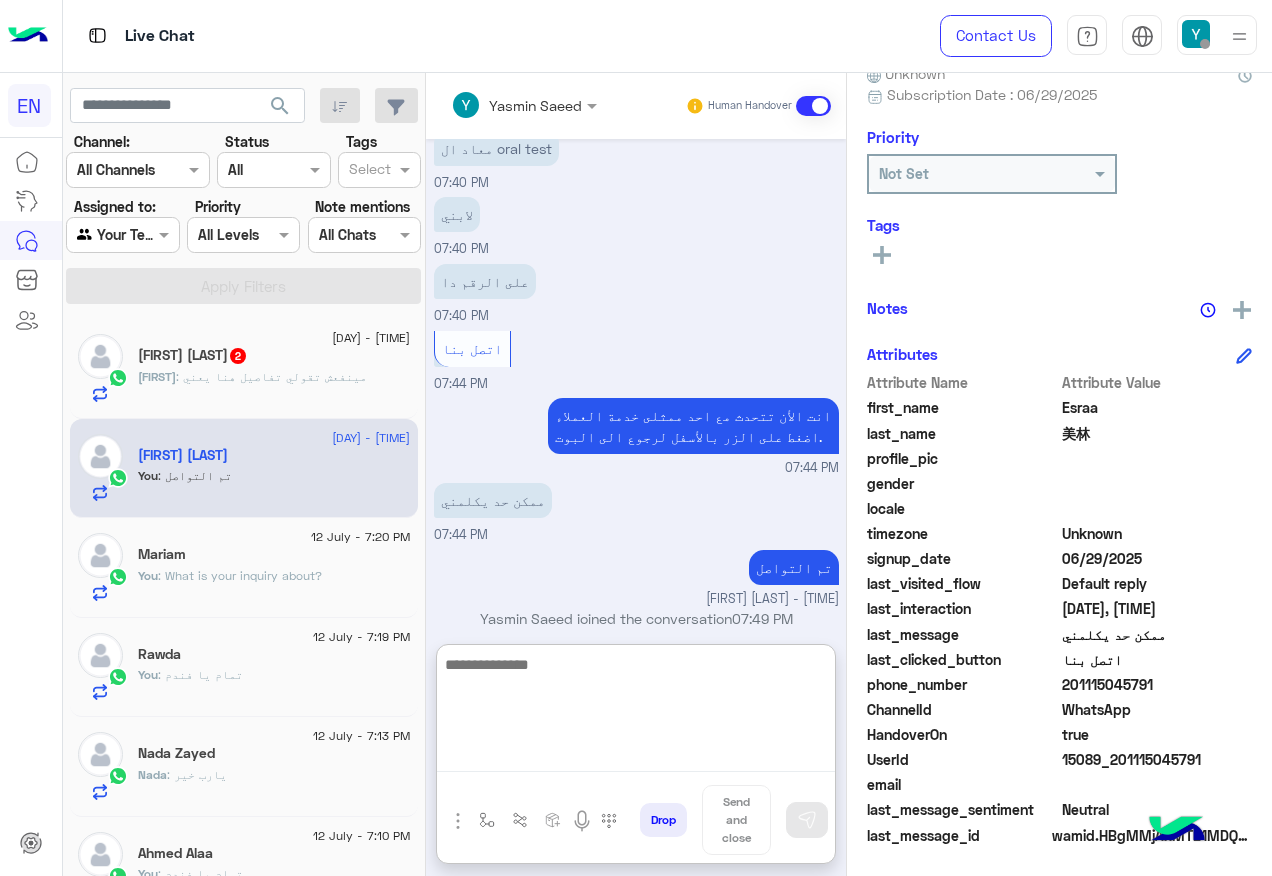click at bounding box center [636, 712] 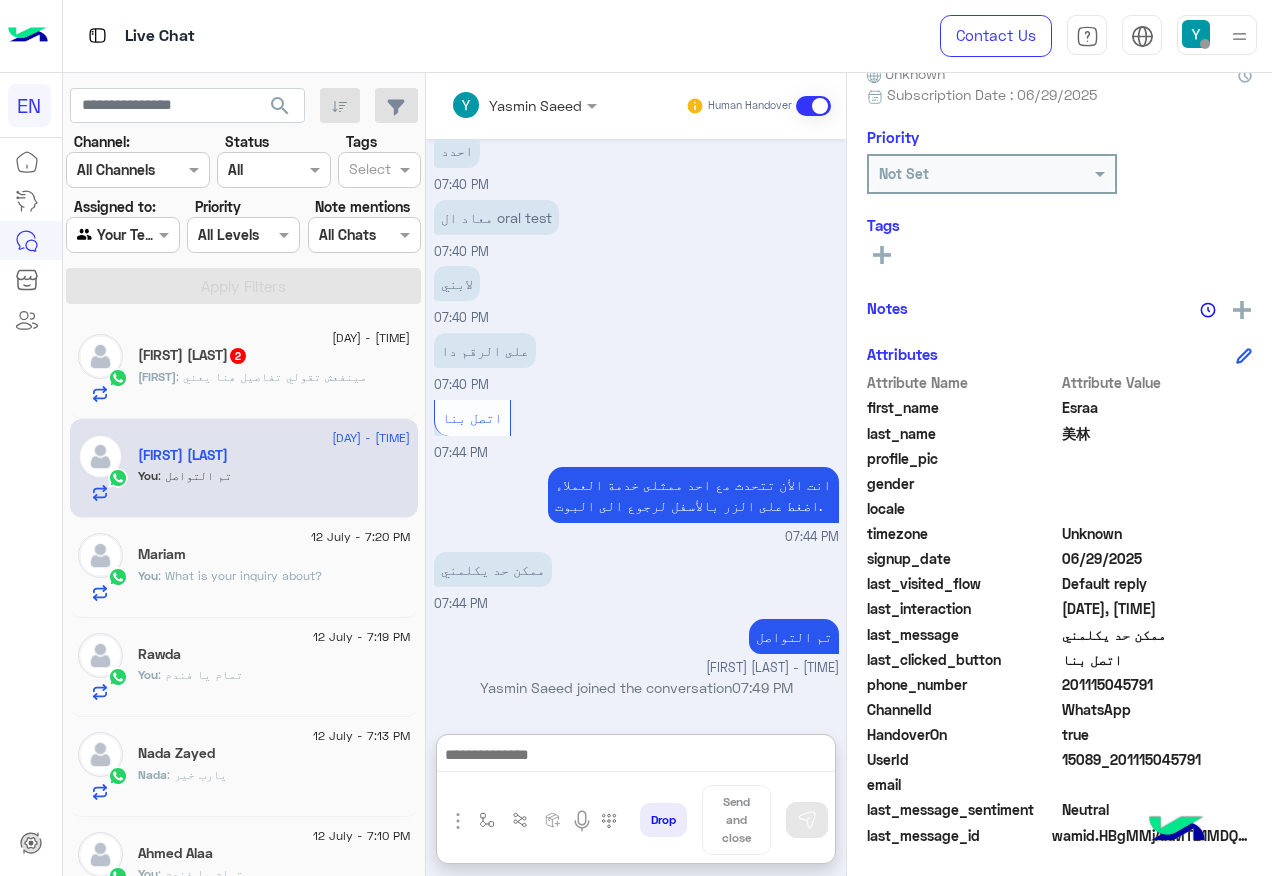 click on "[LAST] : مينفعش تقولي تفاصيل هنا يعني" 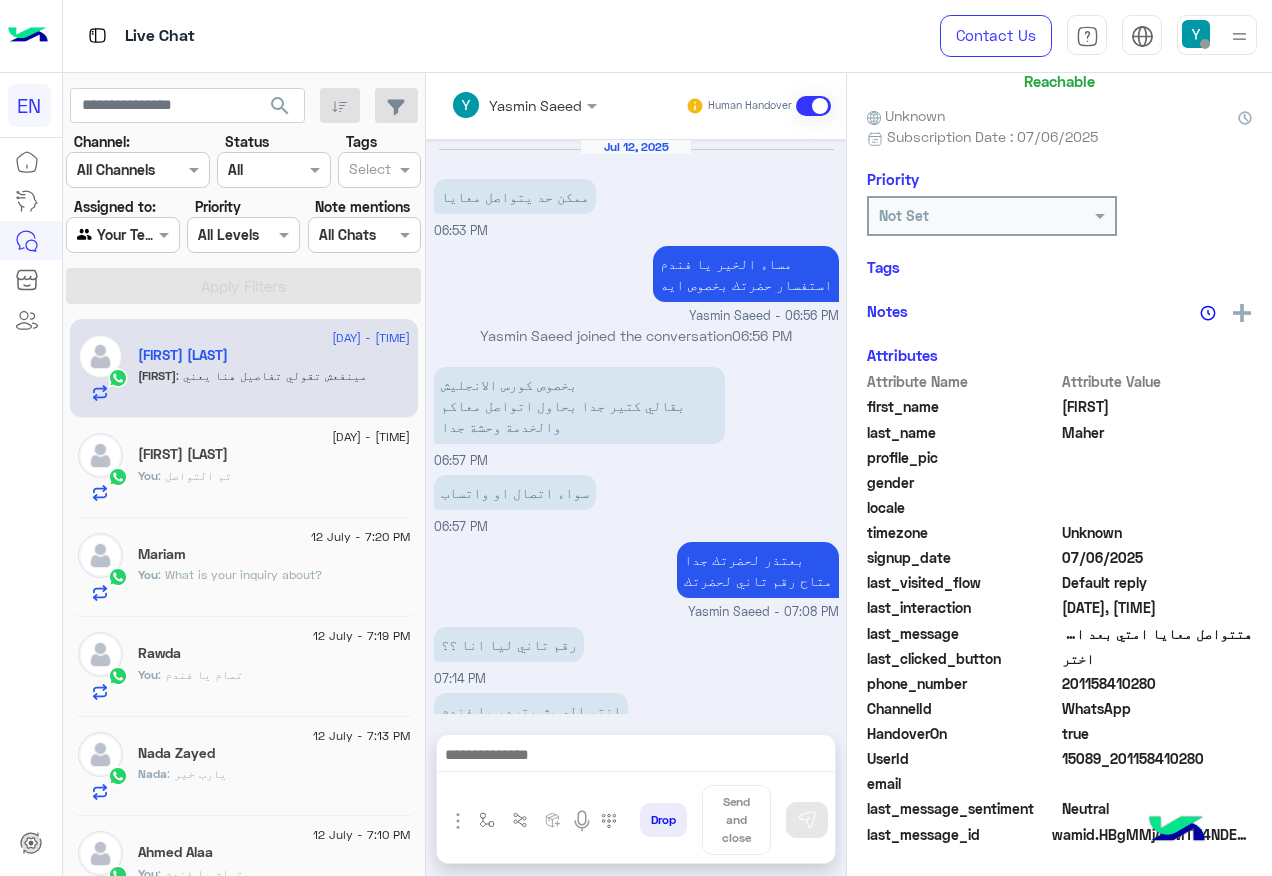 scroll, scrollTop: 158, scrollLeft: 0, axis: vertical 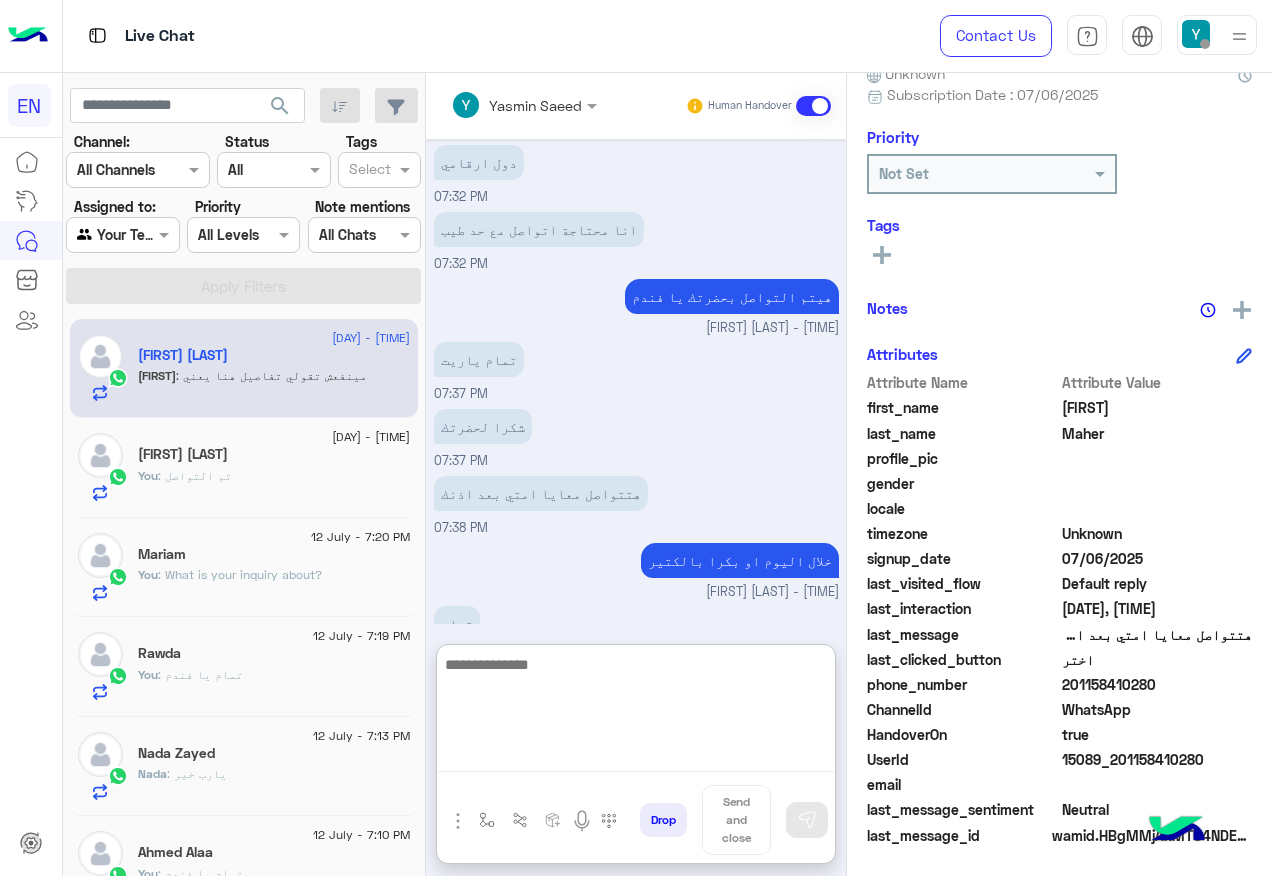 click at bounding box center [636, 712] 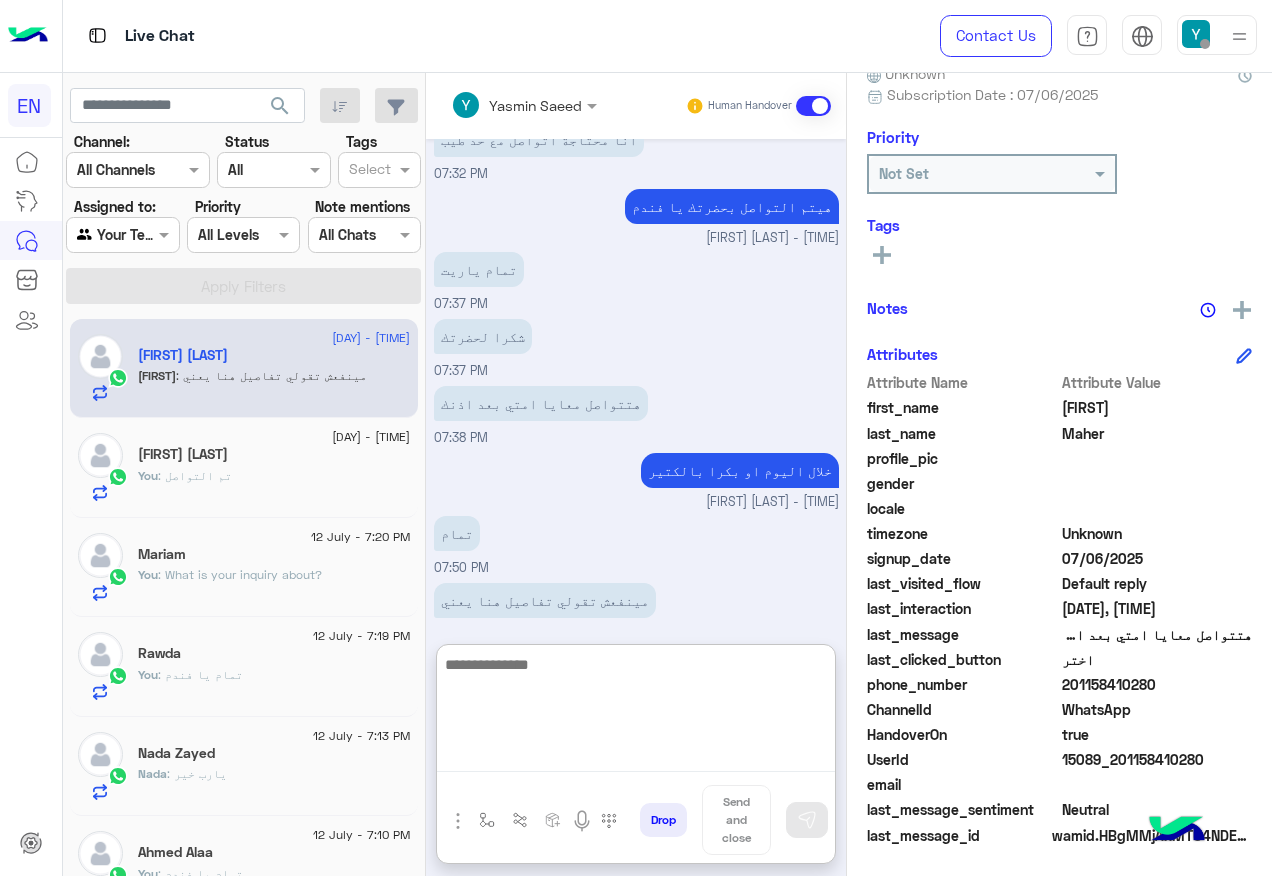 click at bounding box center [636, 712] 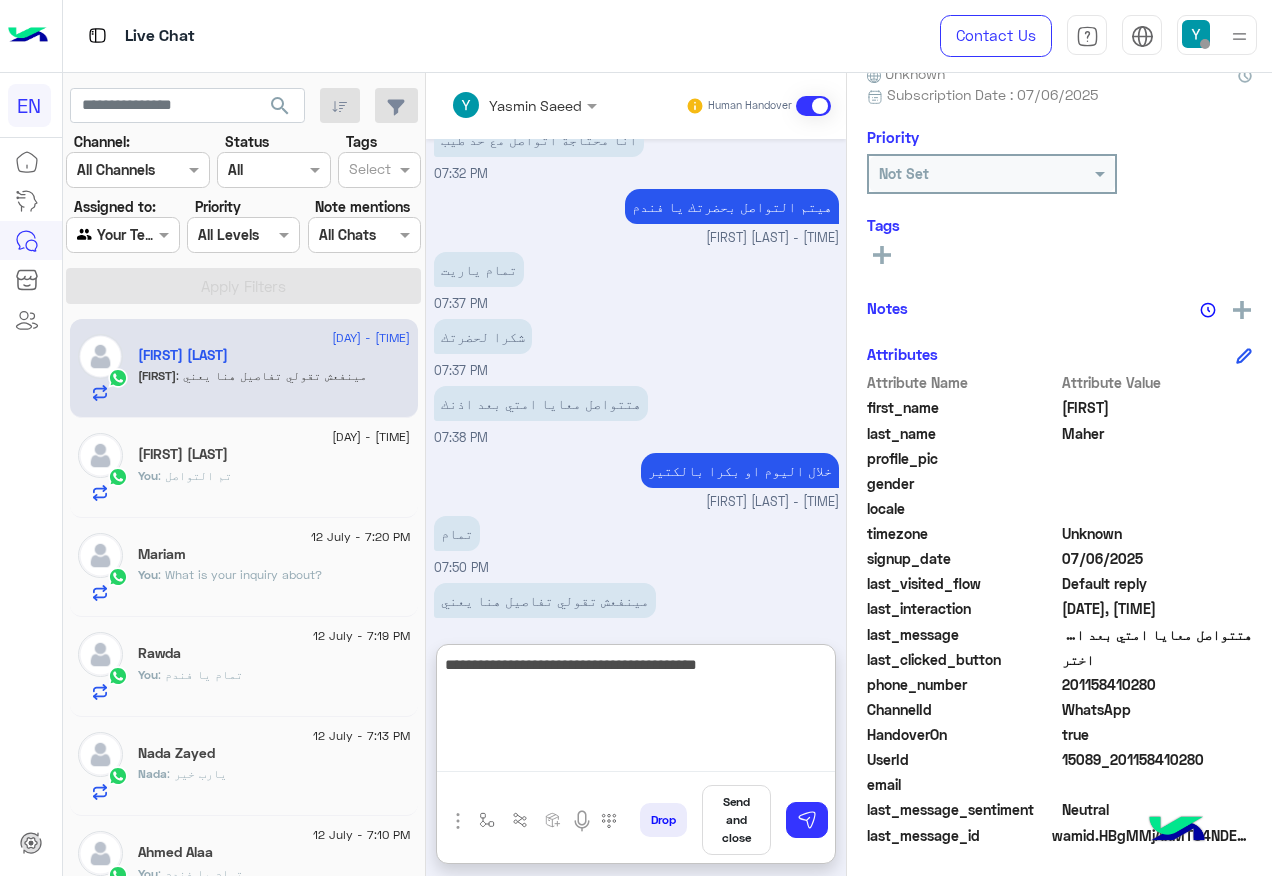 type on "**********" 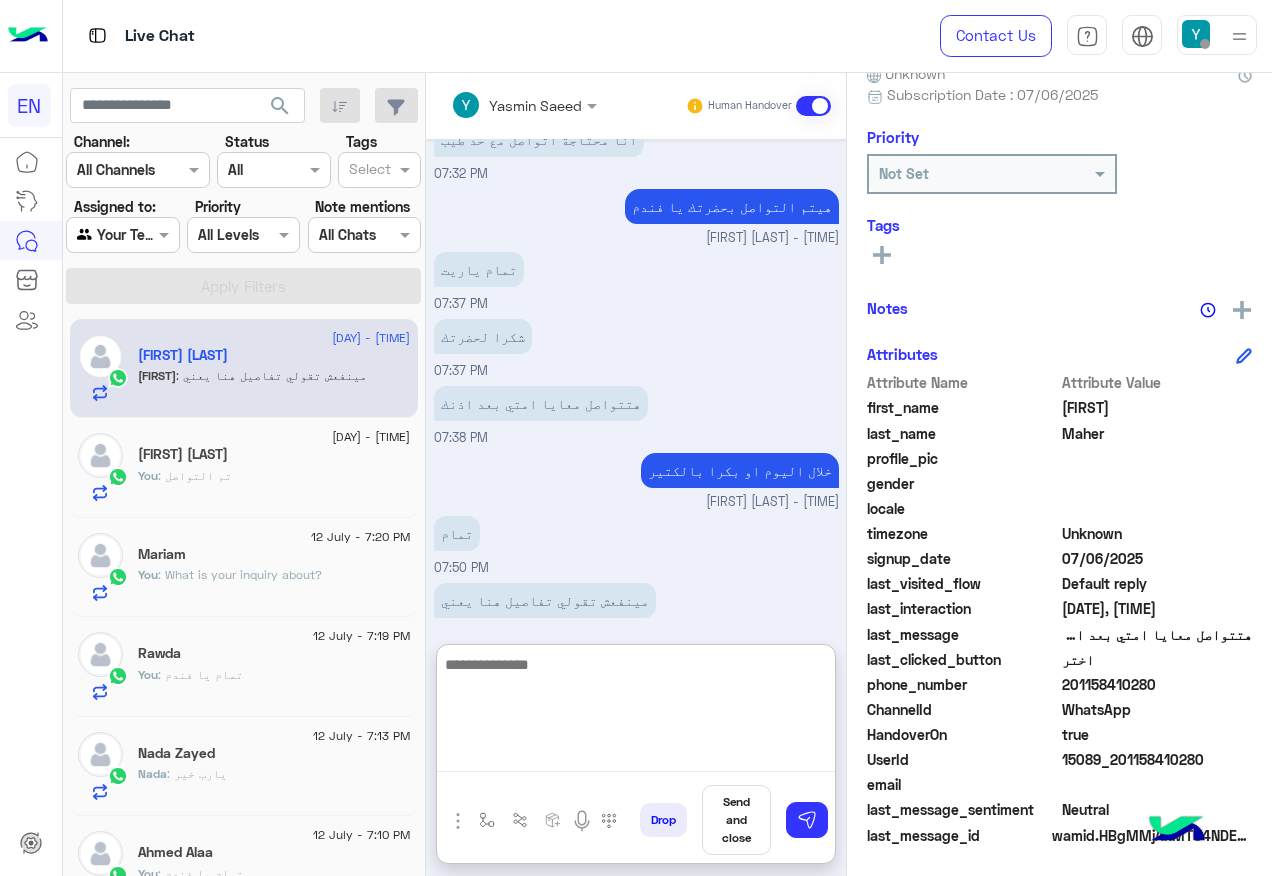 scroll, scrollTop: 1029, scrollLeft: 0, axis: vertical 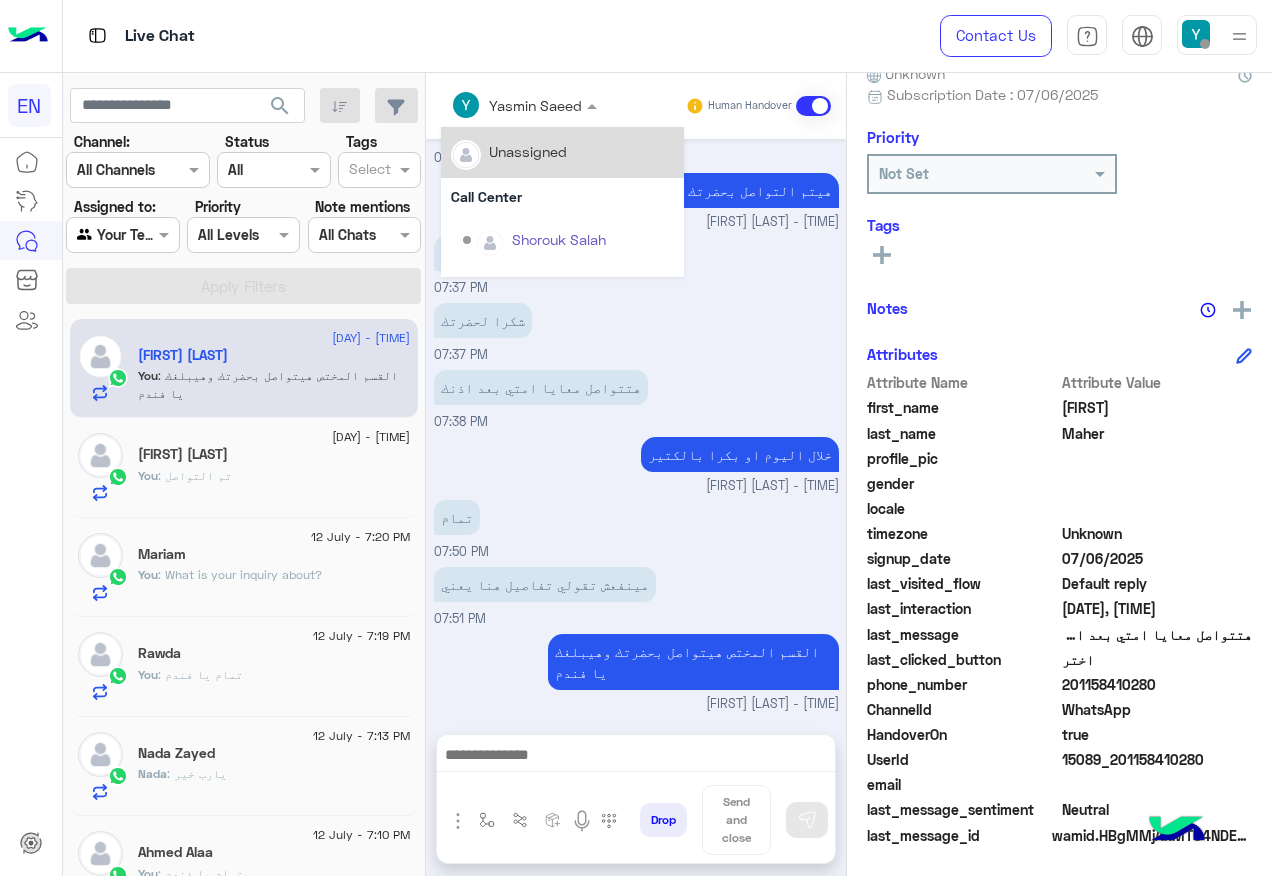 click on "Yasmin Saeed" at bounding box center (516, 105) 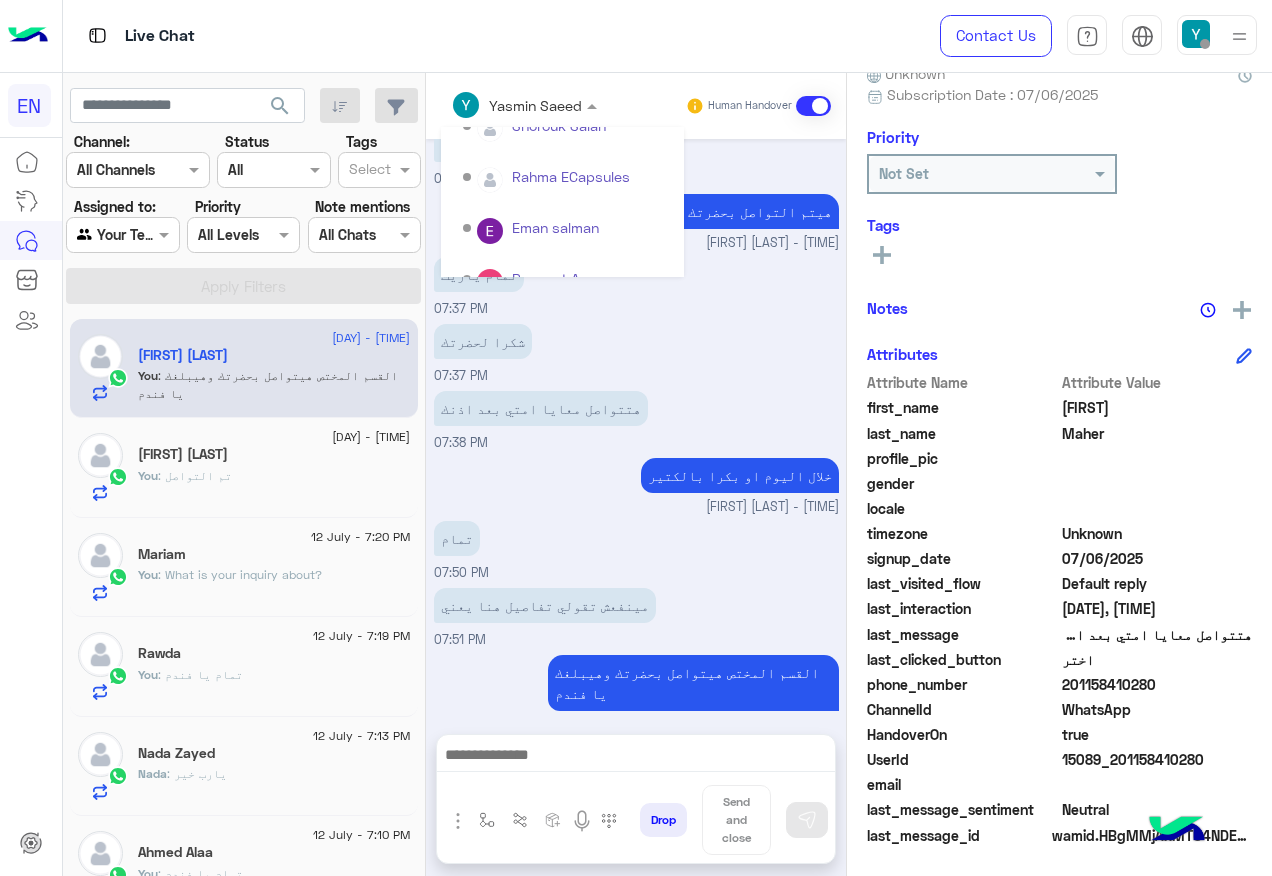 scroll, scrollTop: 332, scrollLeft: 0, axis: vertical 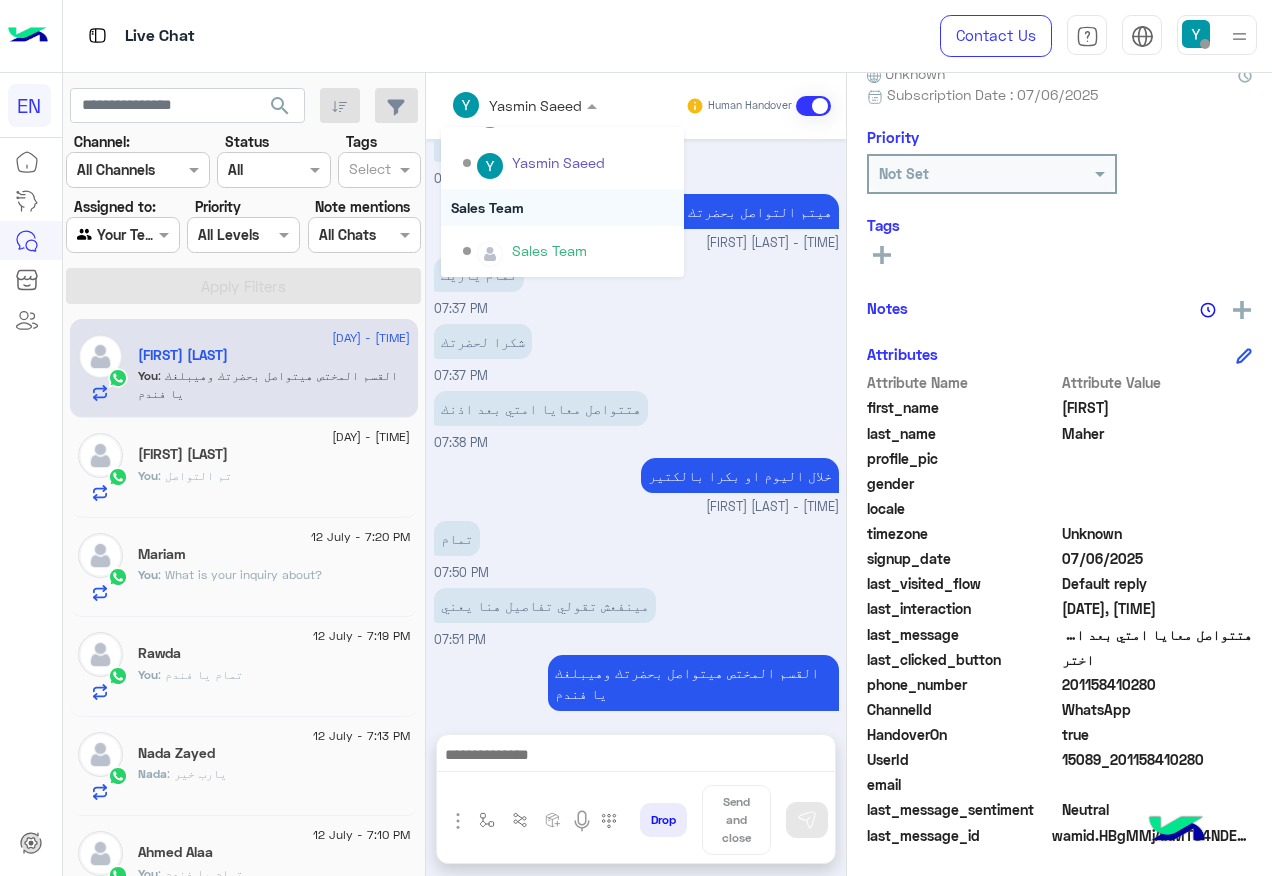 click on "Sales Team" at bounding box center [562, 207] 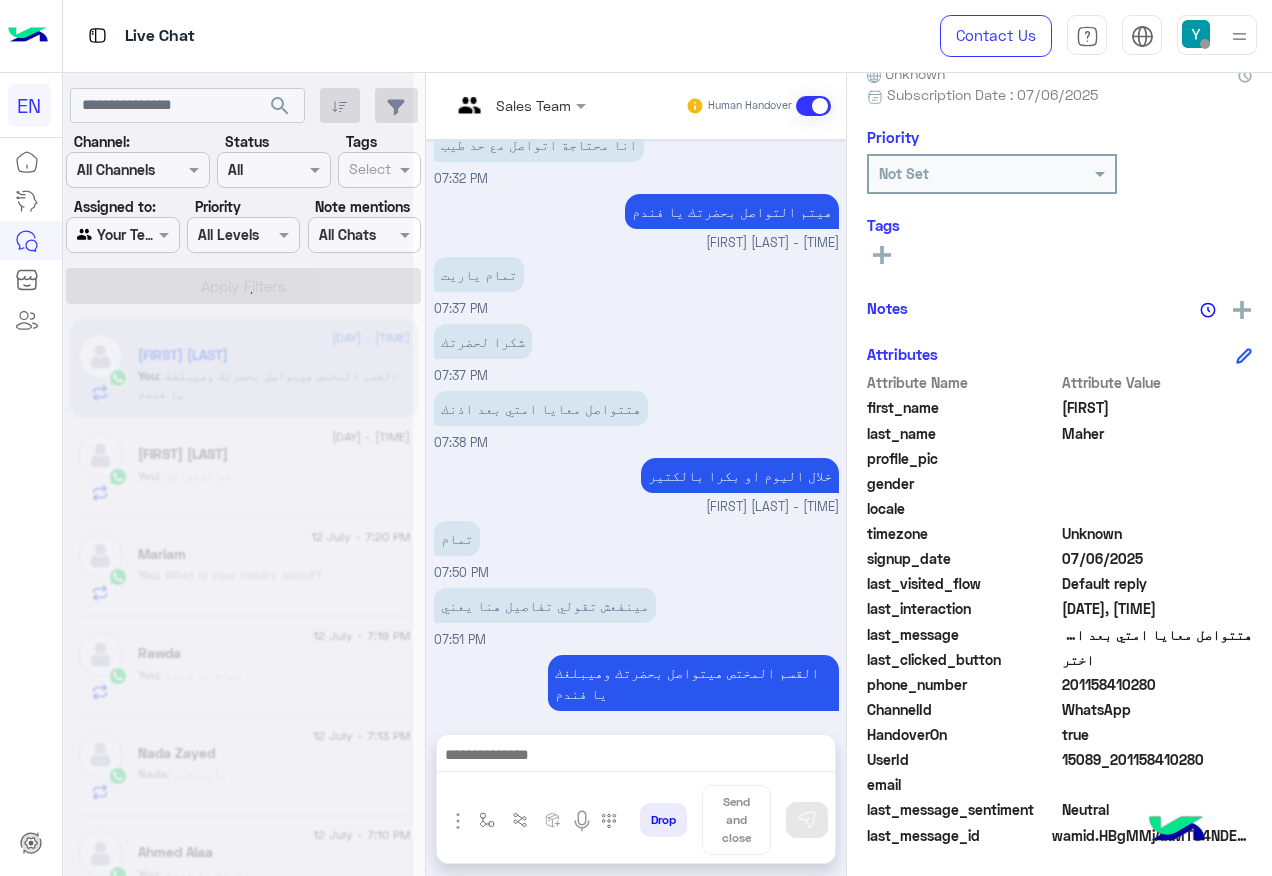 scroll, scrollTop: 0, scrollLeft: 0, axis: both 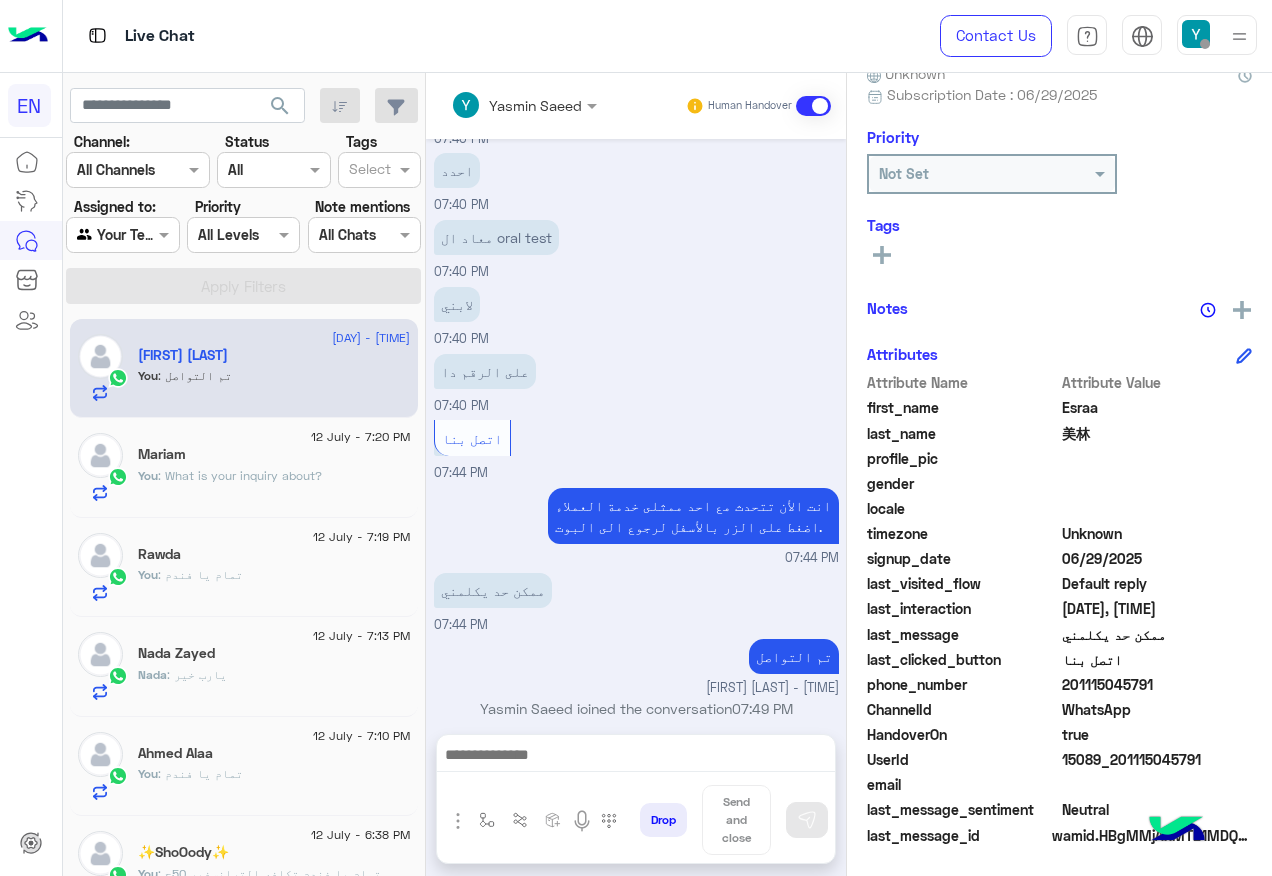 click at bounding box center (100, 235) 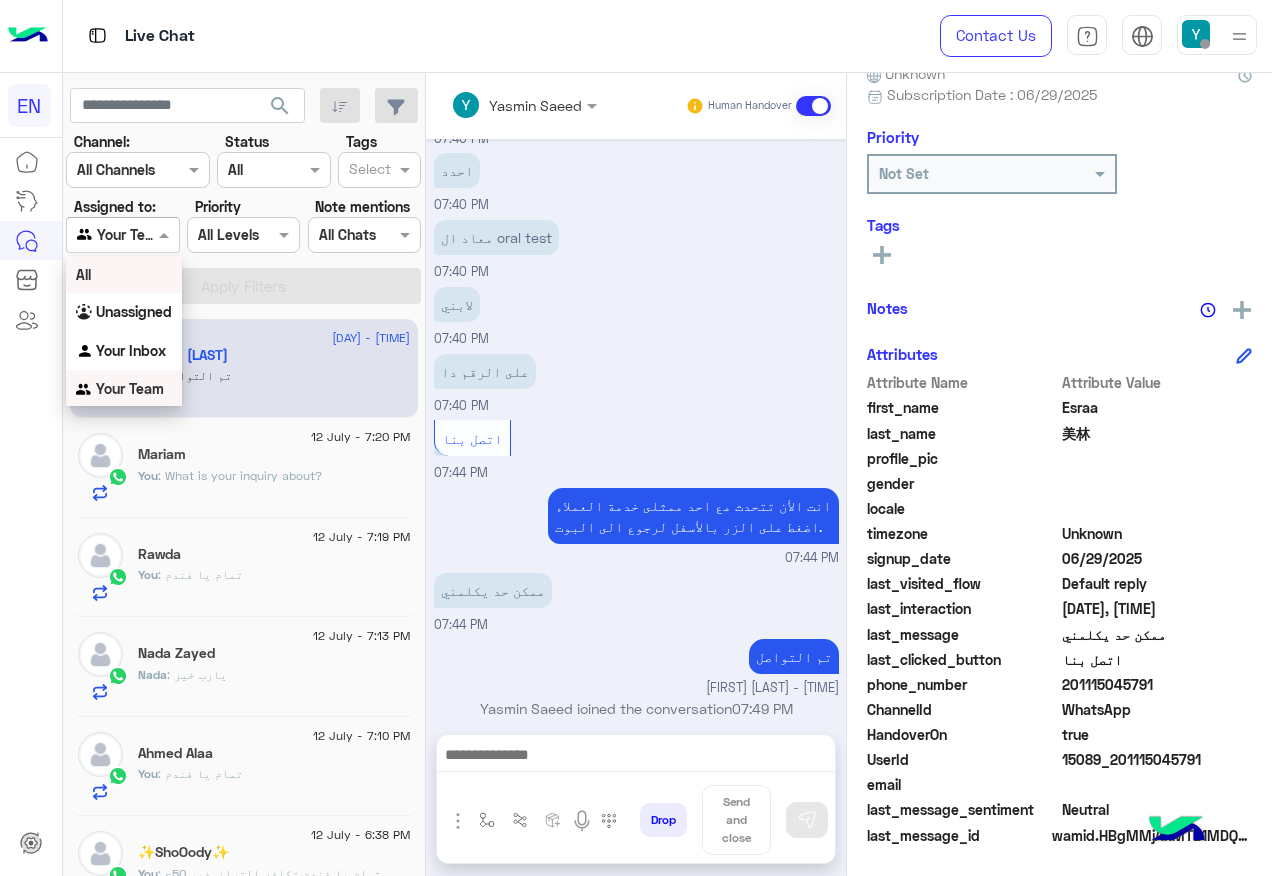 scroll, scrollTop: 1, scrollLeft: 0, axis: vertical 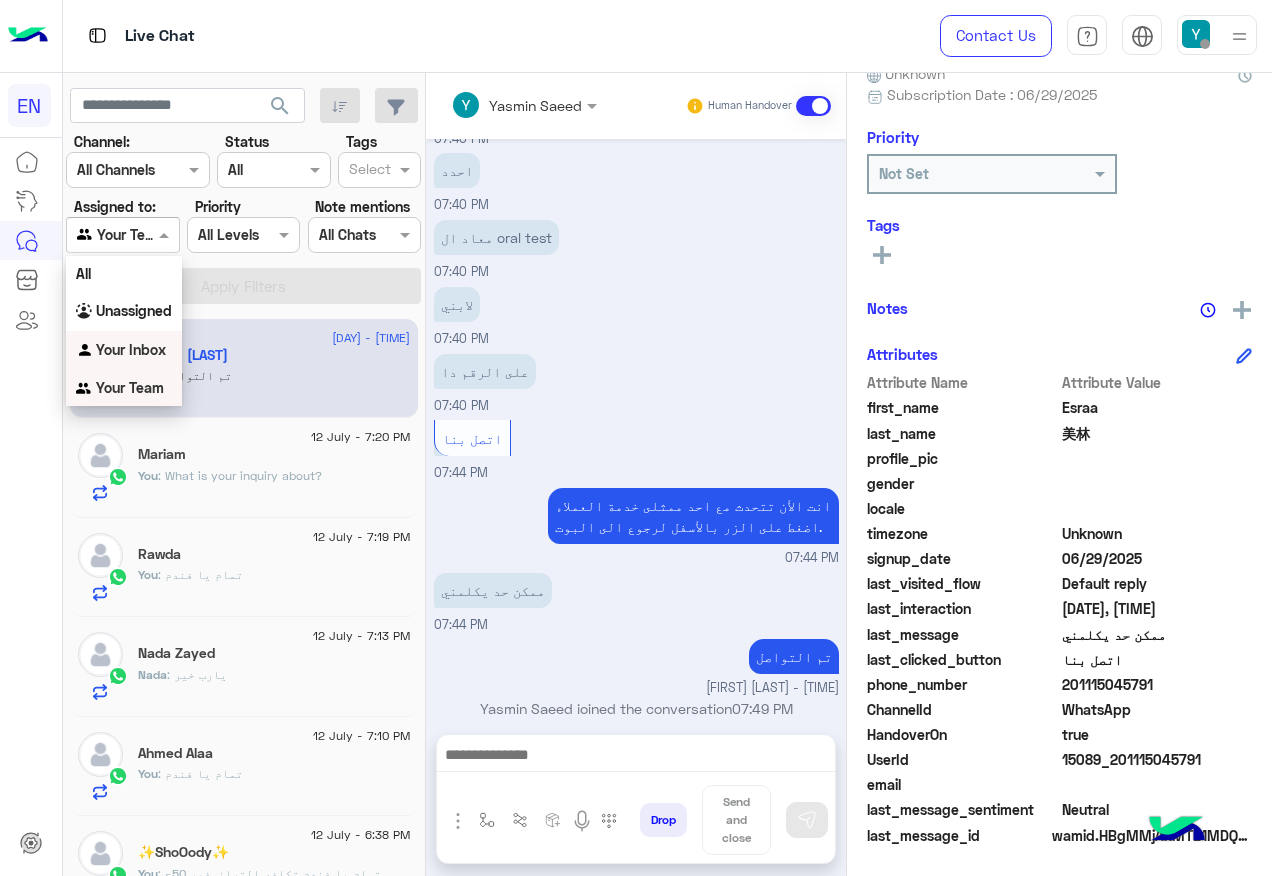 click on "Your Inbox" at bounding box center [131, 349] 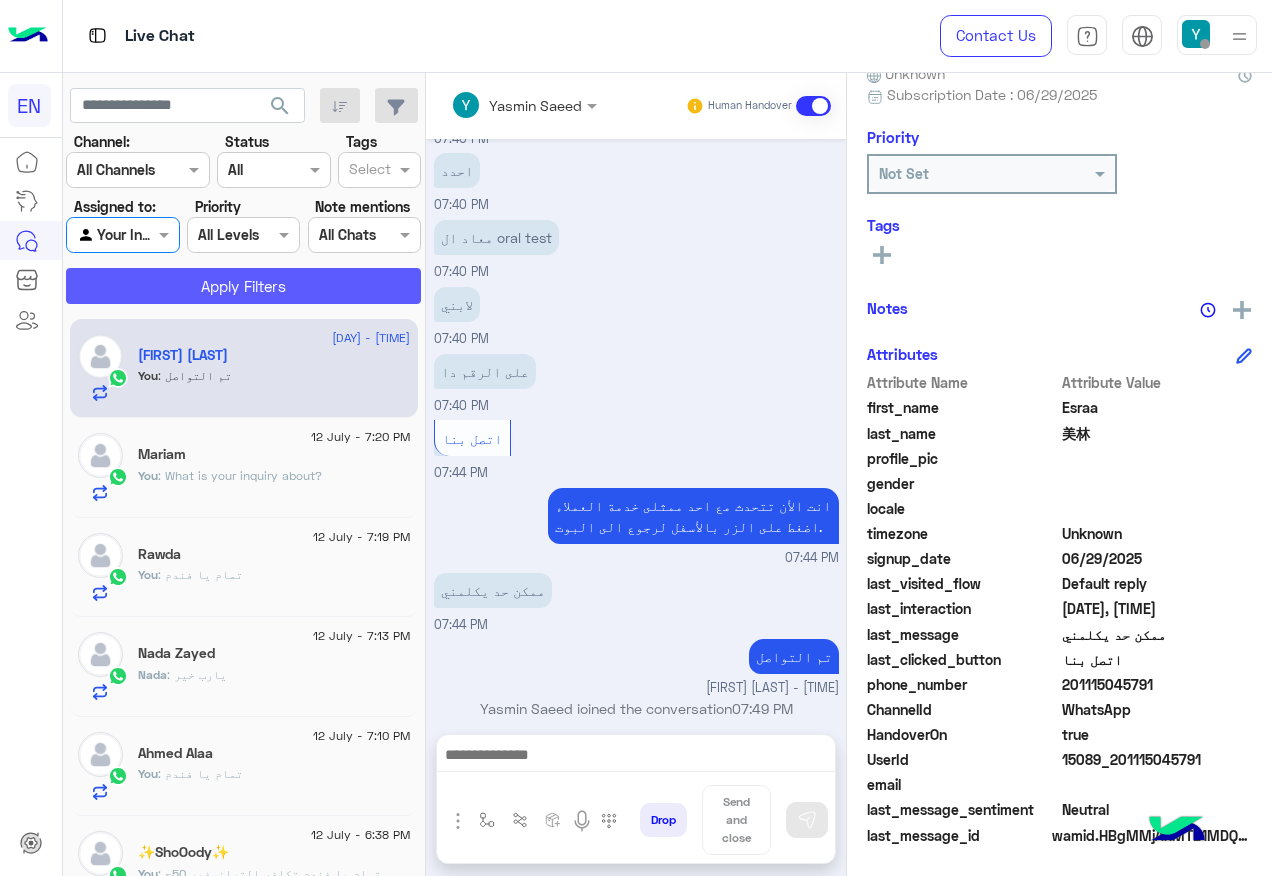 click on "Apply Filters" 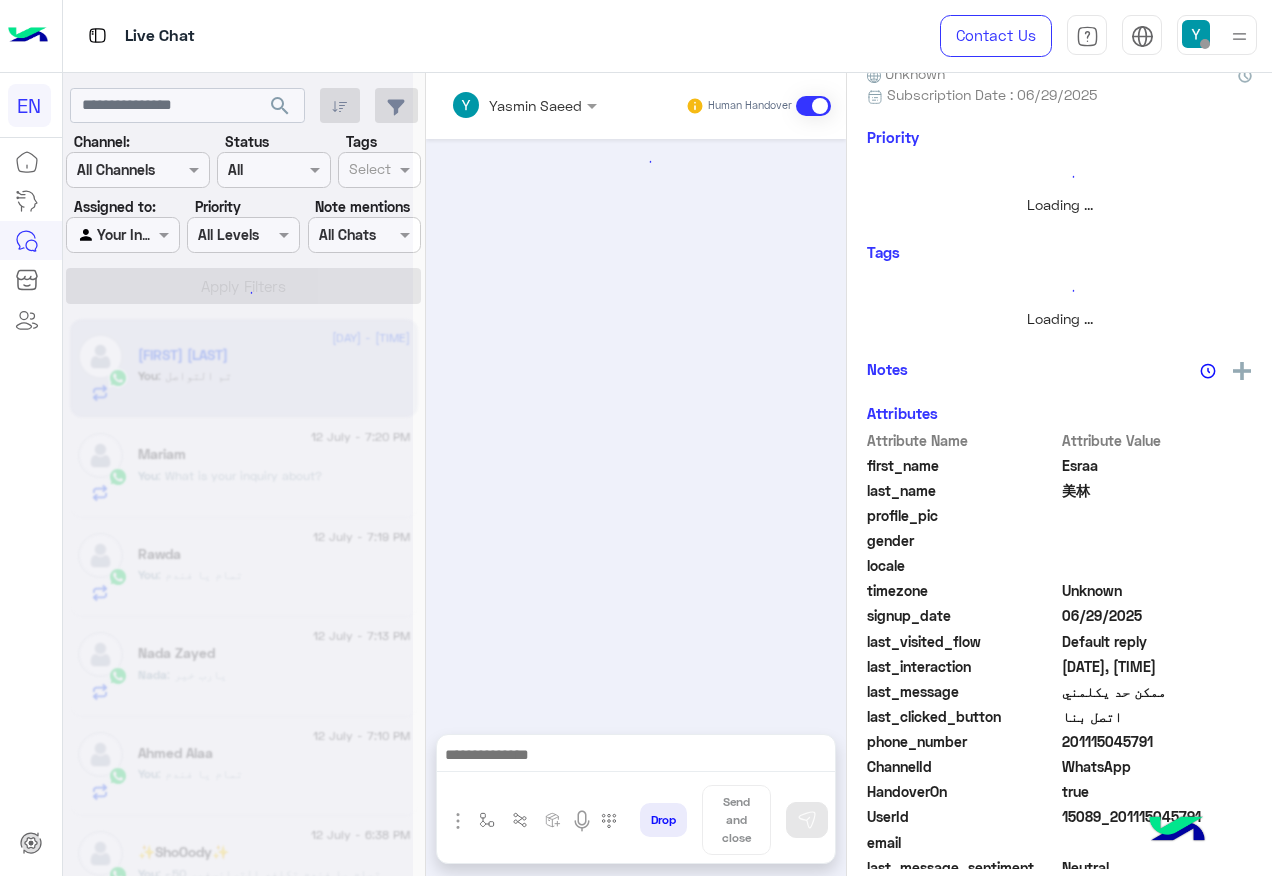 scroll, scrollTop: 0, scrollLeft: 0, axis: both 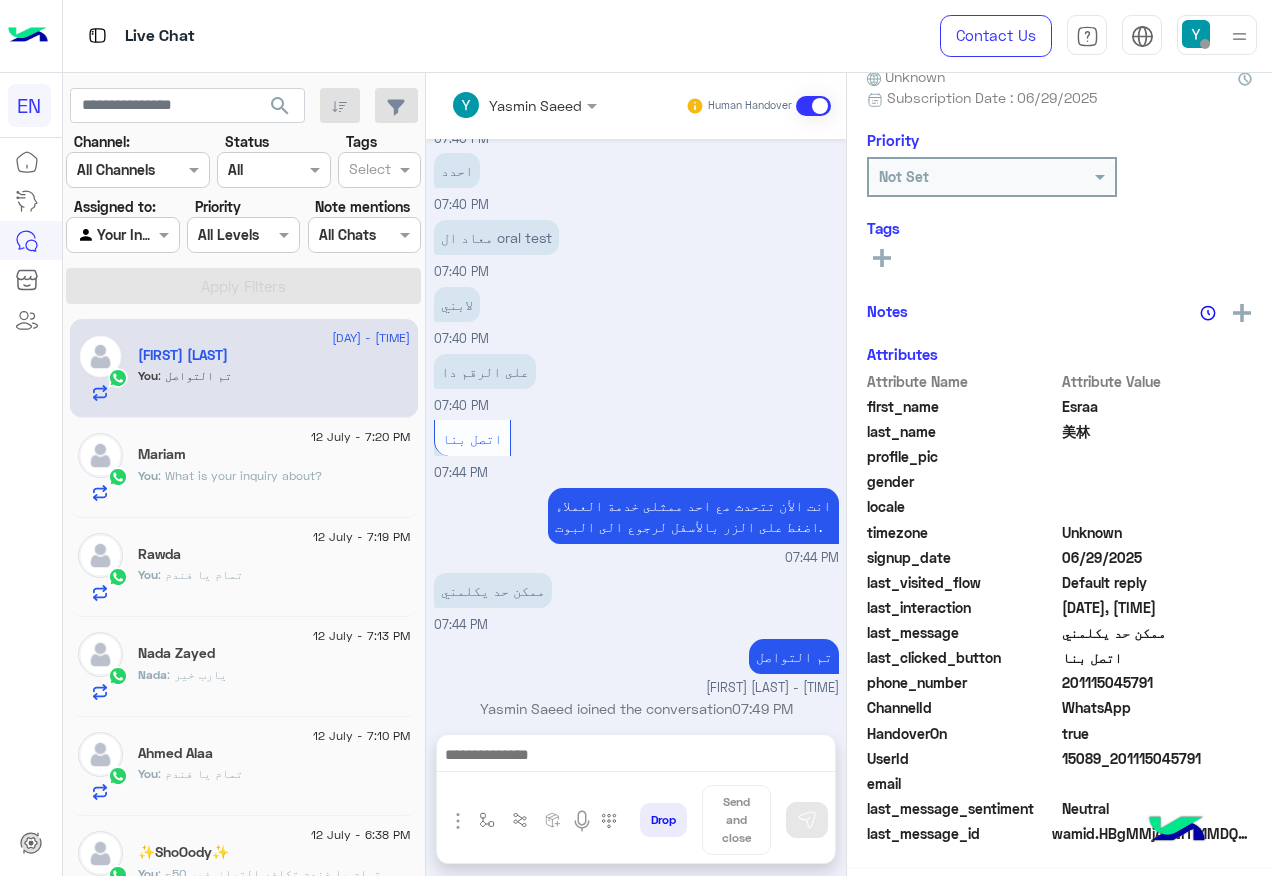 click at bounding box center (122, 234) 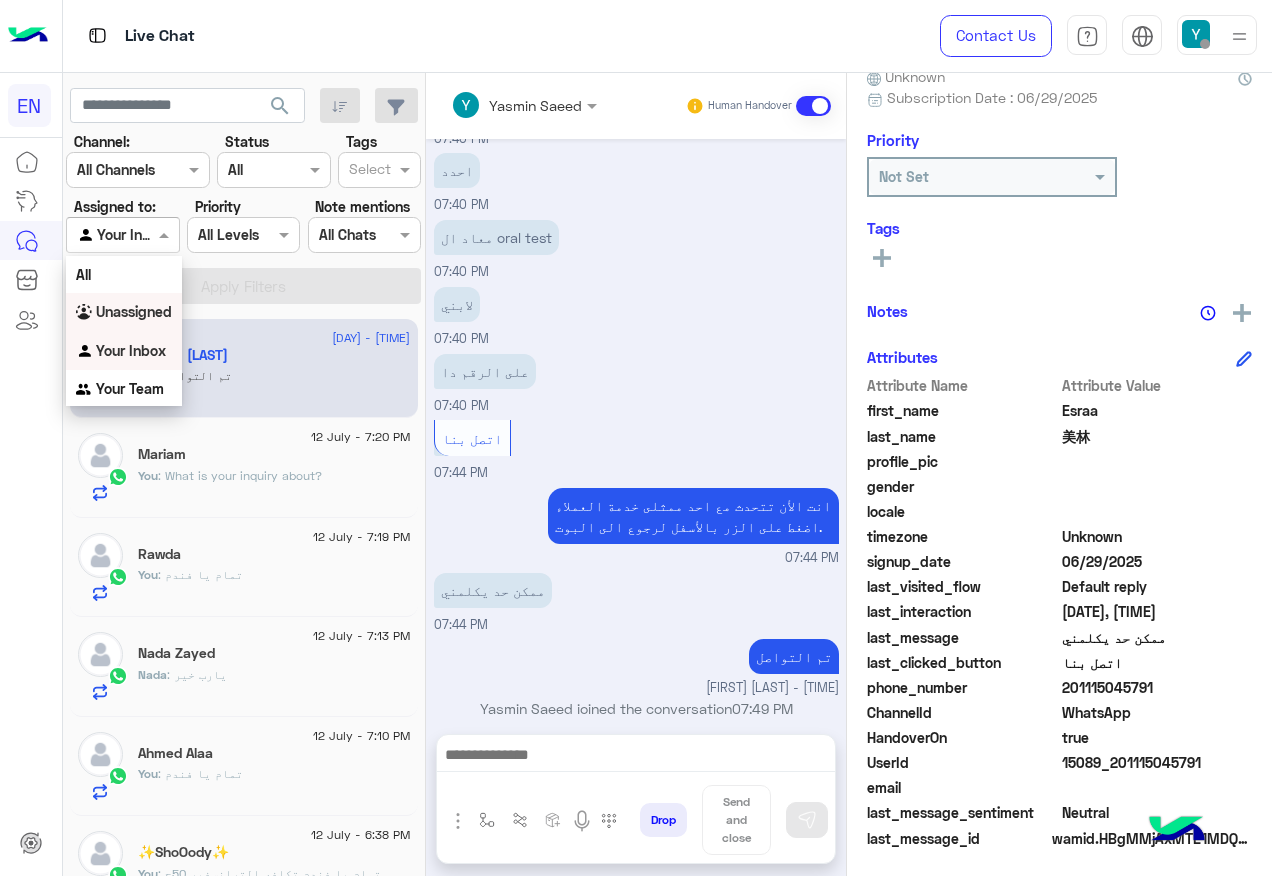 scroll, scrollTop: 200, scrollLeft: 0, axis: vertical 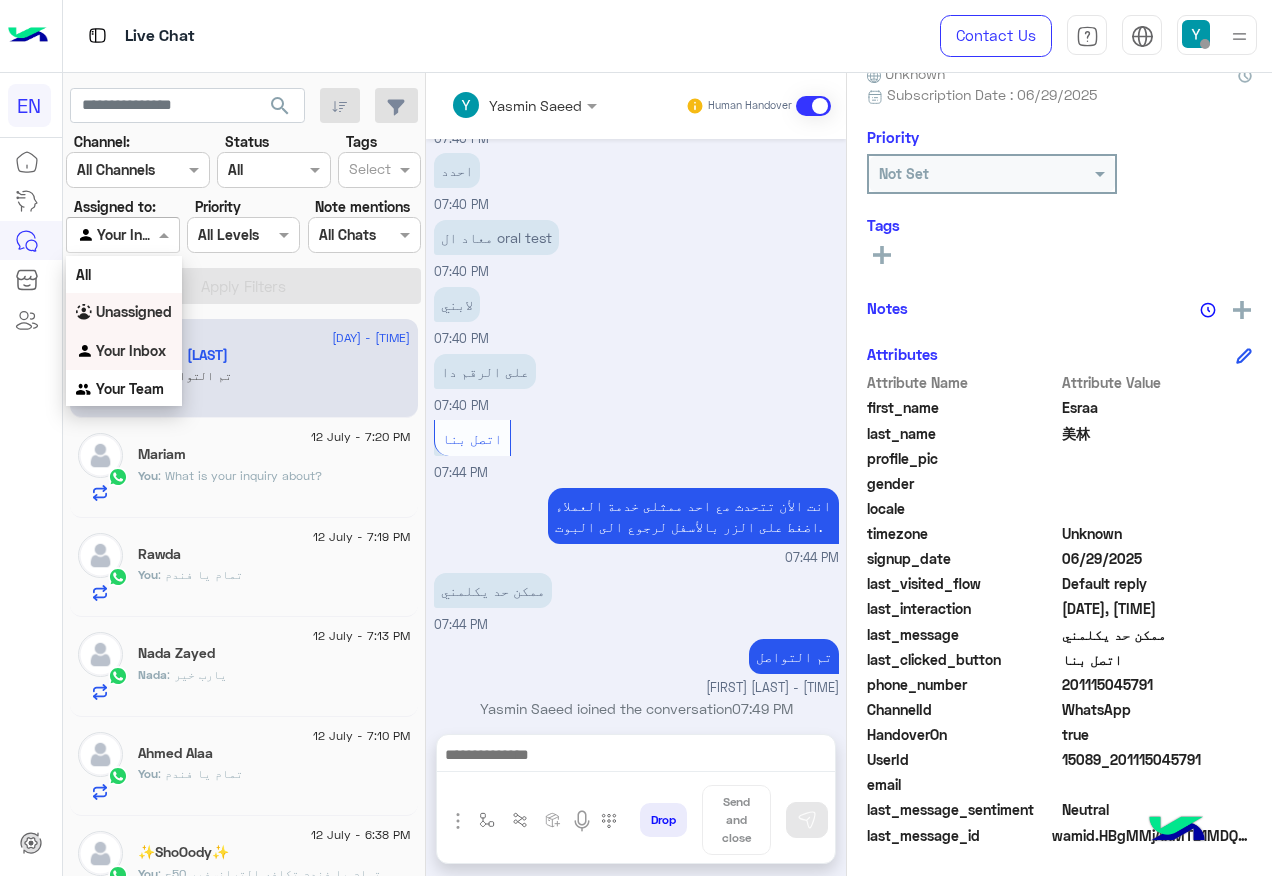 click on "Unassigned" at bounding box center [124, 312] 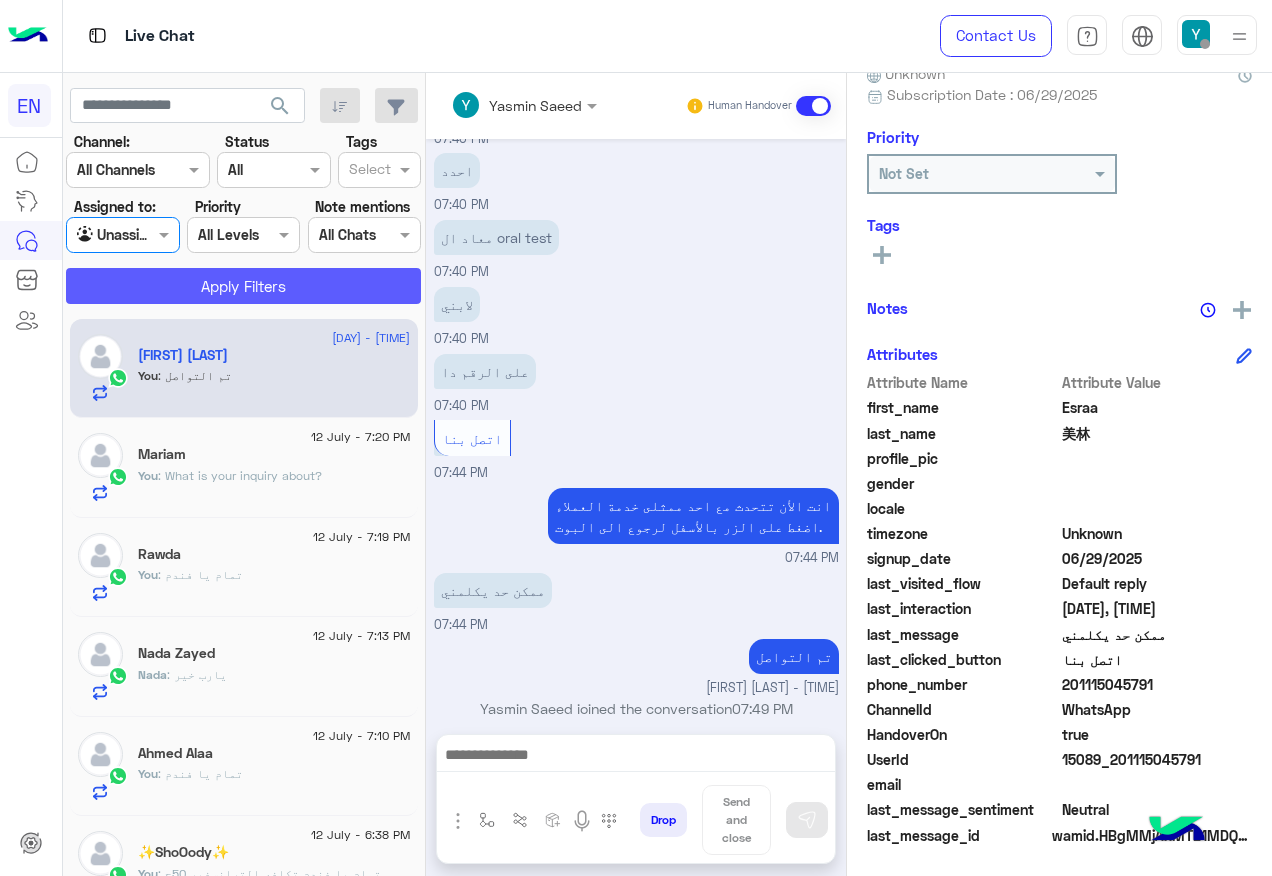 click on "Apply Filters" 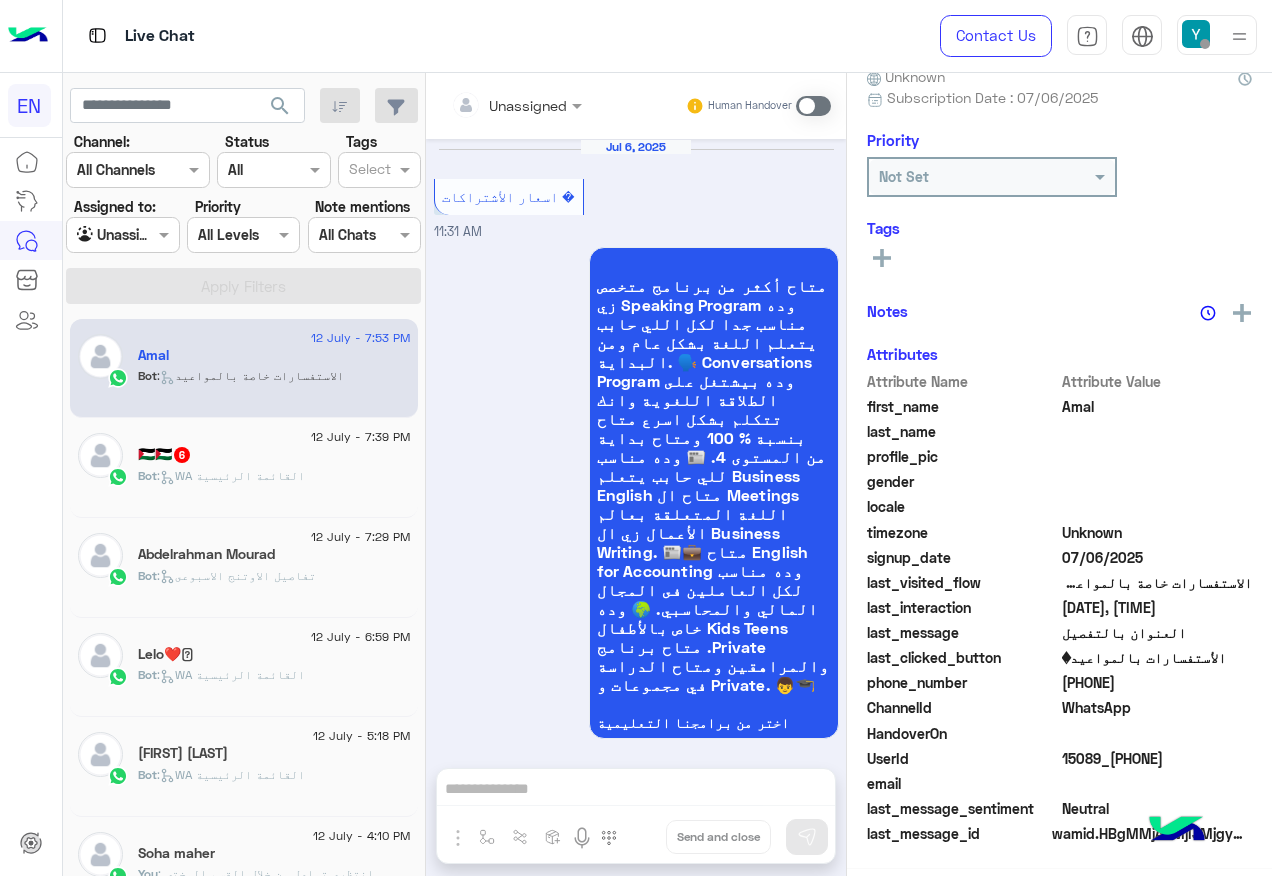 scroll, scrollTop: 2754, scrollLeft: 0, axis: vertical 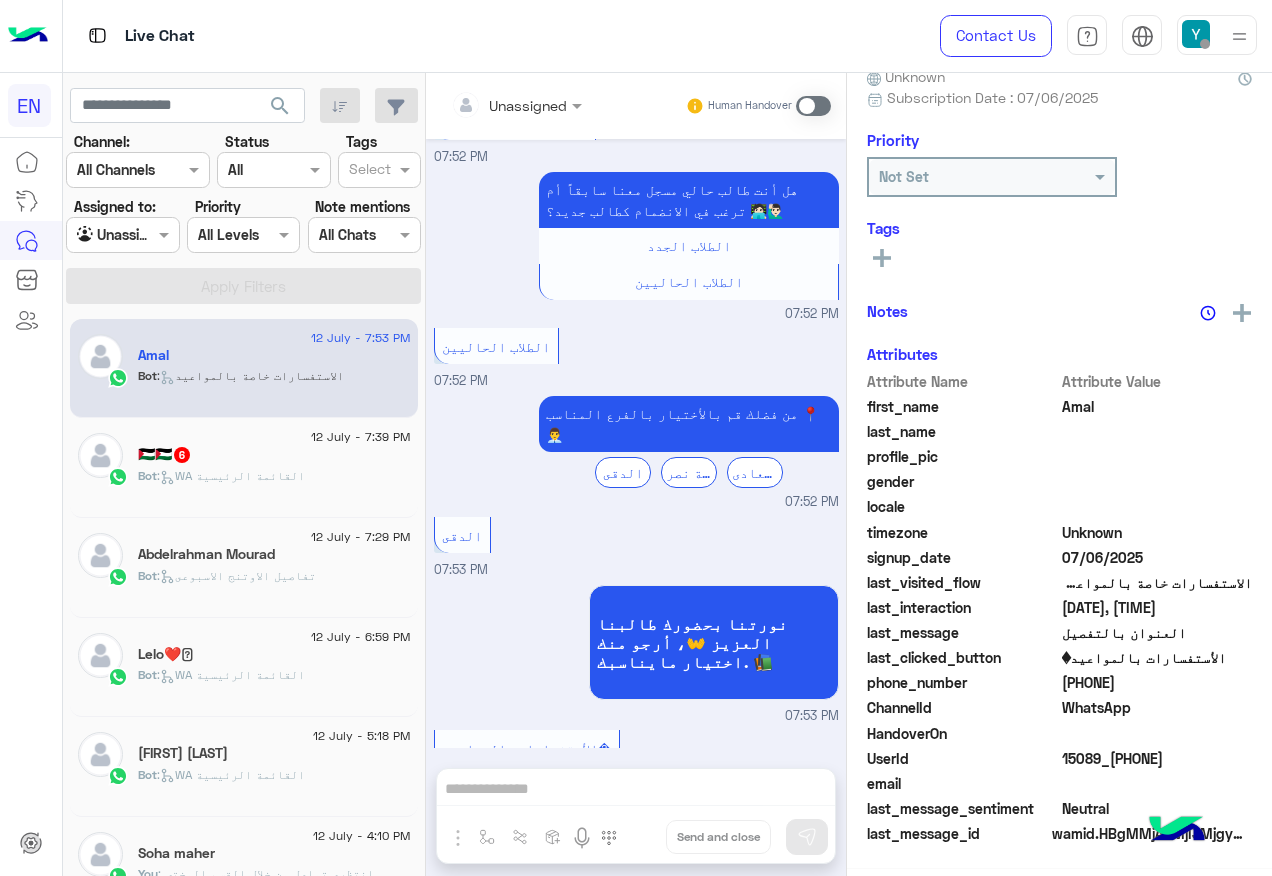 click on "🇵🇸🇵🇸   6" 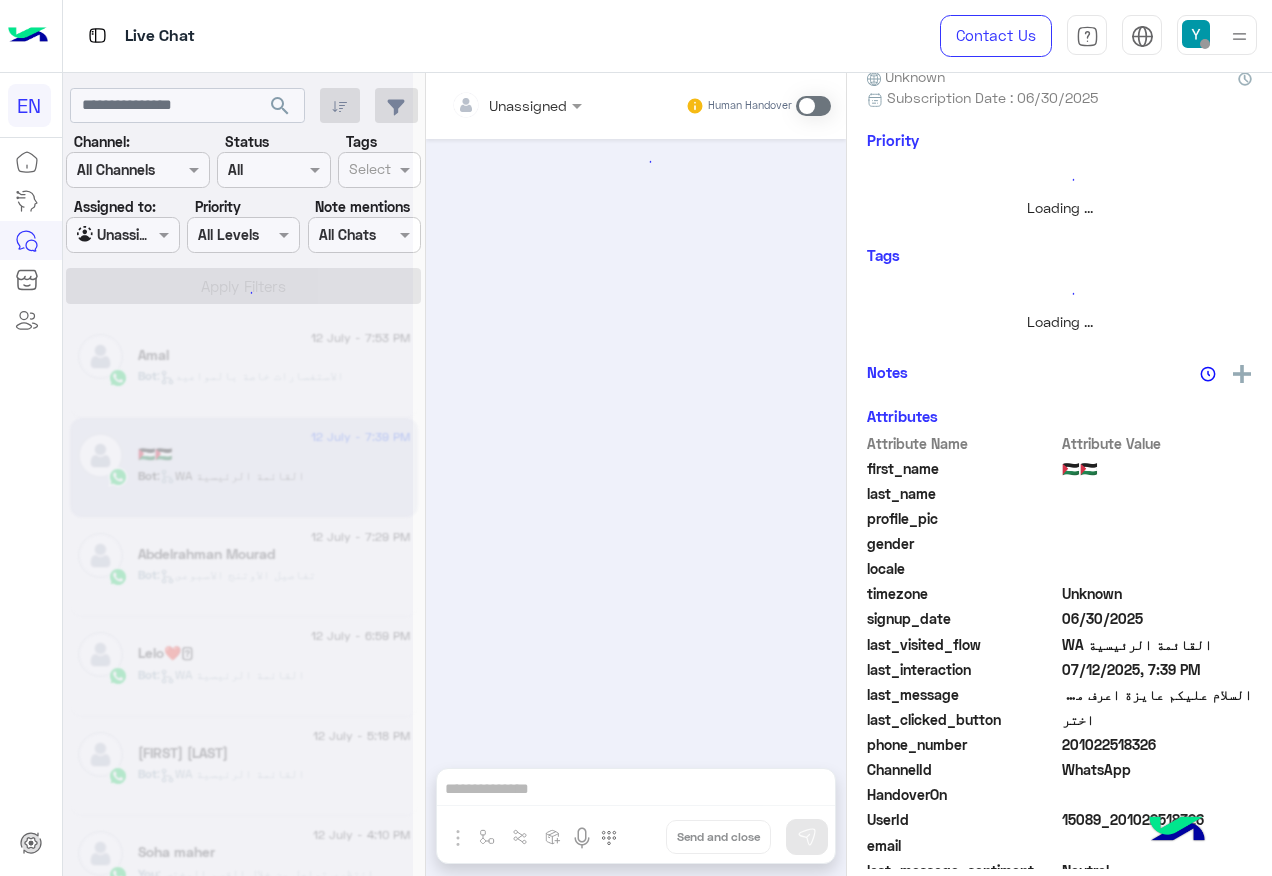scroll, scrollTop: 200, scrollLeft: 0, axis: vertical 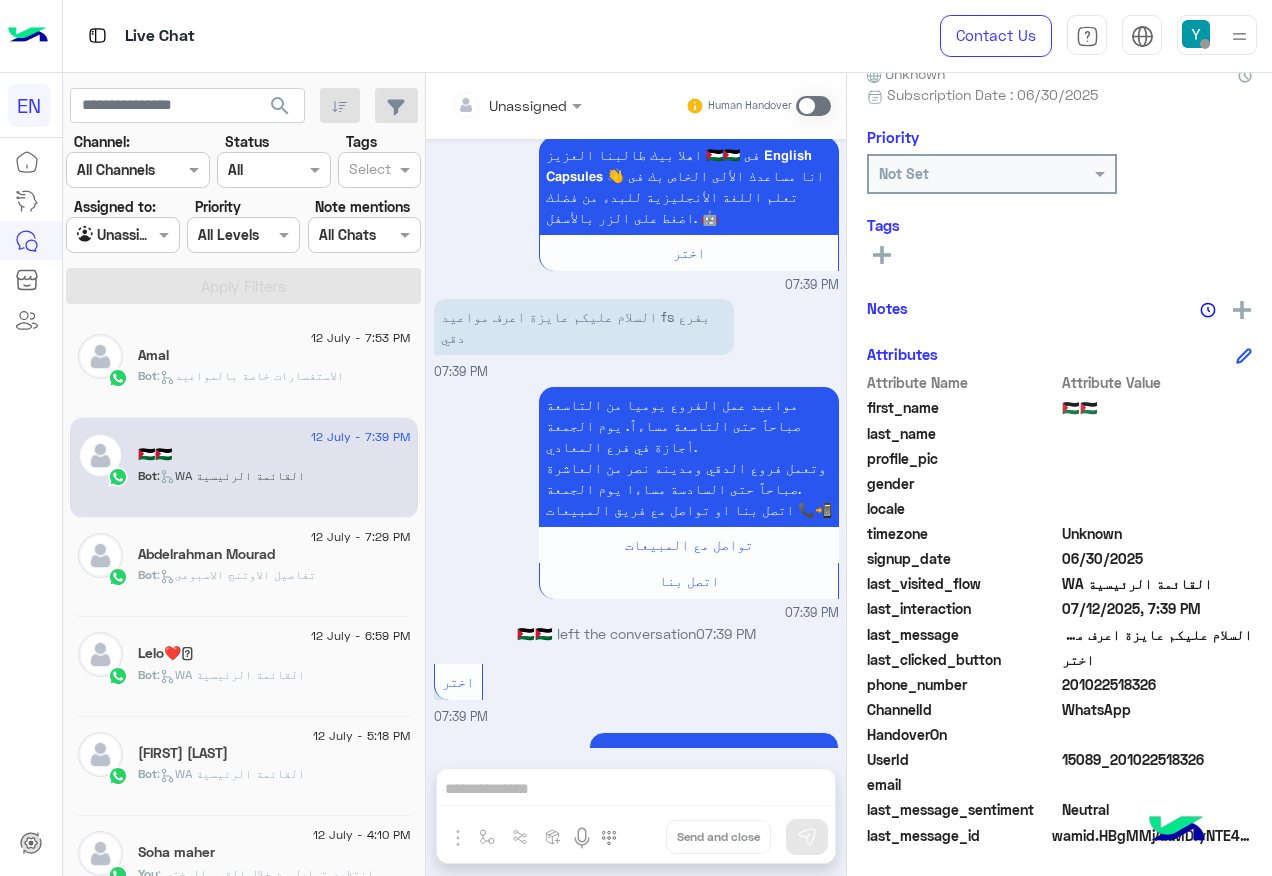 click on "201022518326" 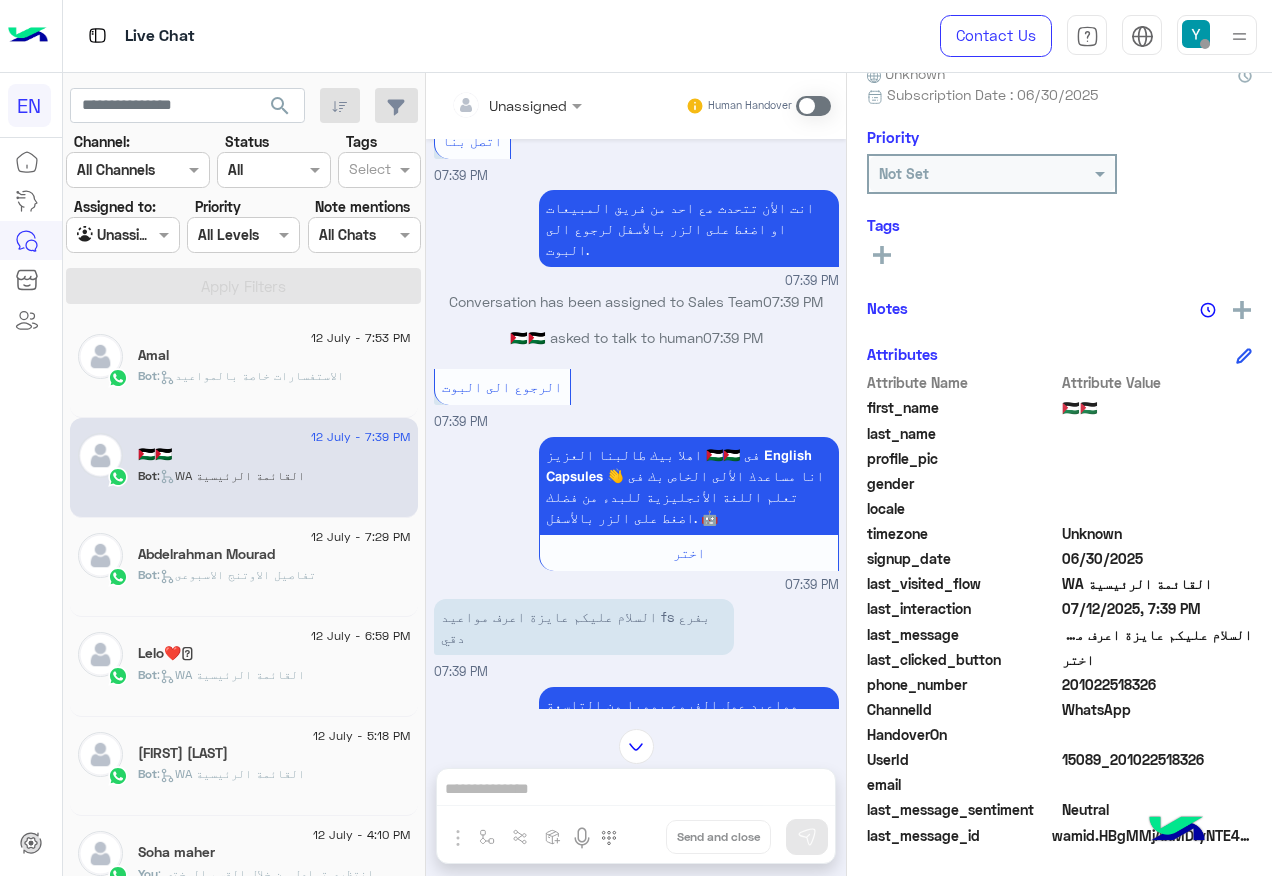 scroll, scrollTop: 1394, scrollLeft: 0, axis: vertical 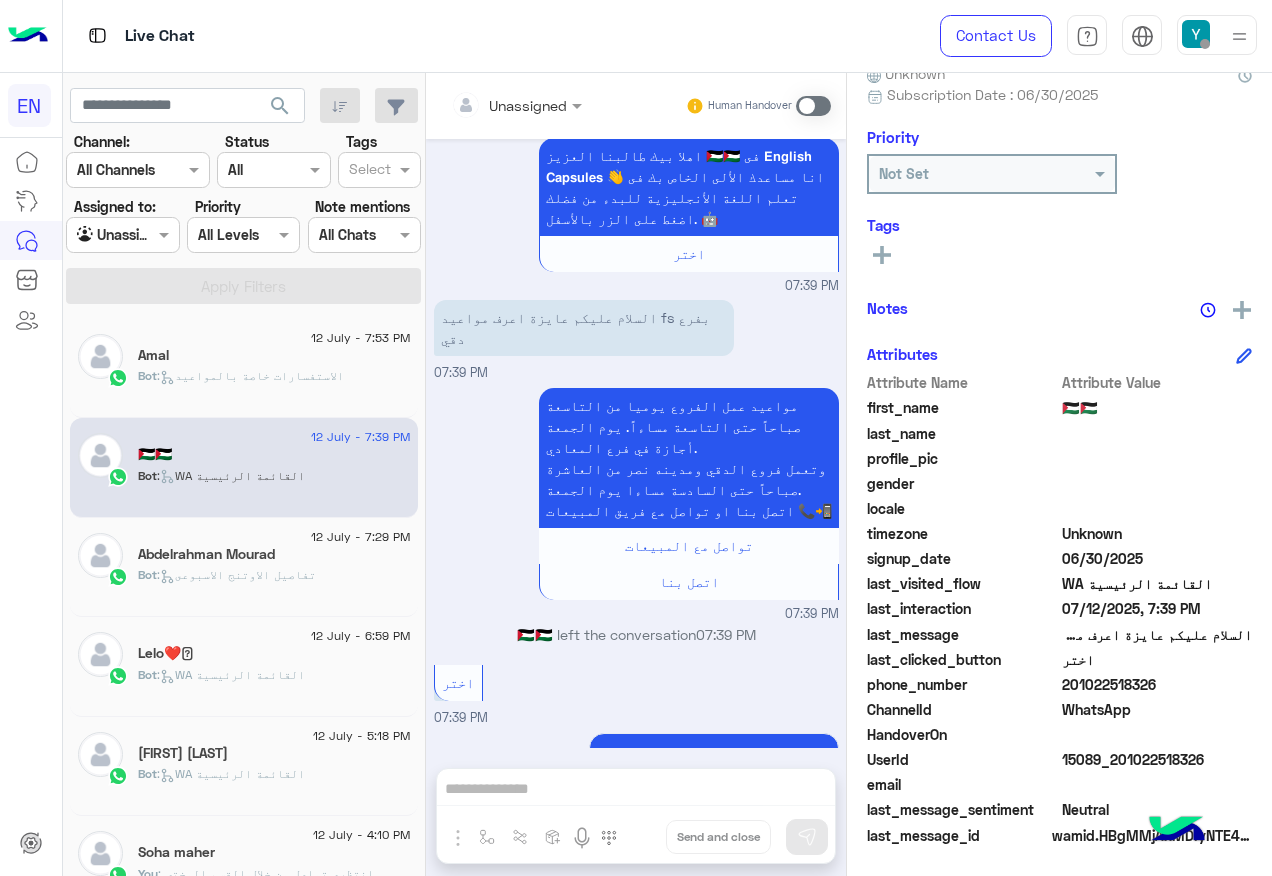 drag, startPoint x: 136, startPoint y: 227, endPoint x: 137, endPoint y: 244, distance: 17.029387 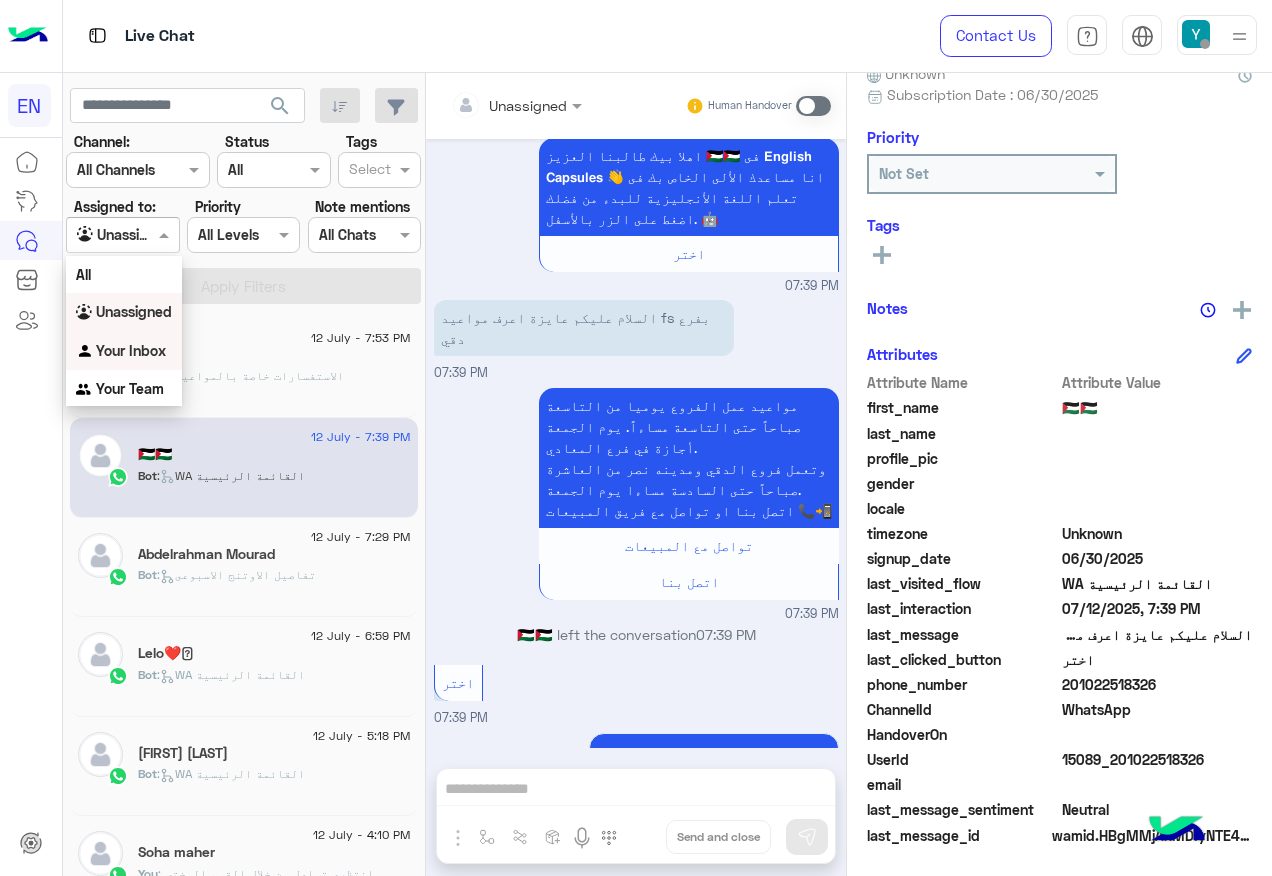 click on "Your Inbox" at bounding box center (131, 350) 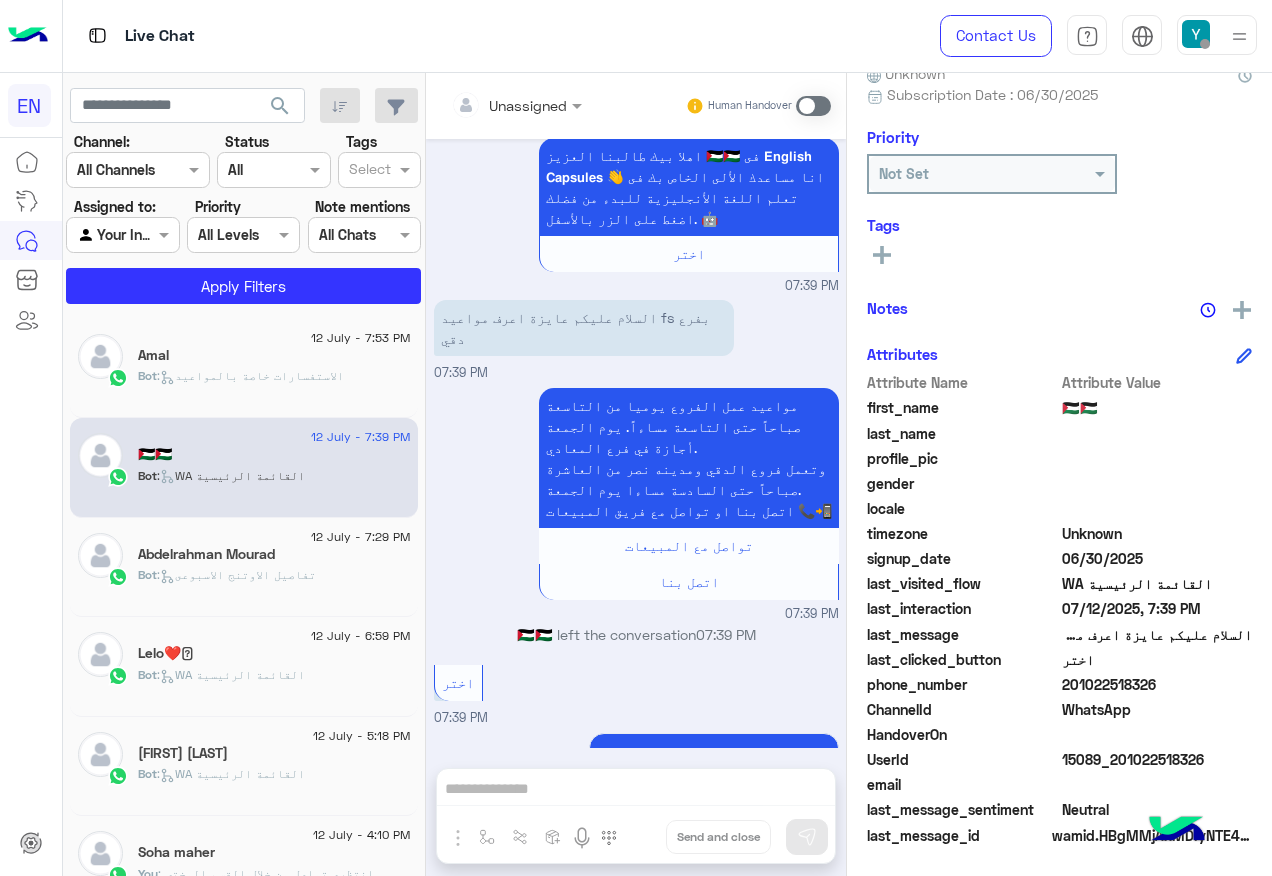 click on "Channel: Channel All Channels Status Channel All Tags Select Assigned to: Agent Filter Your Inbox Priority All Levels All Levels Note mentions Select All Chats Apply Filters" 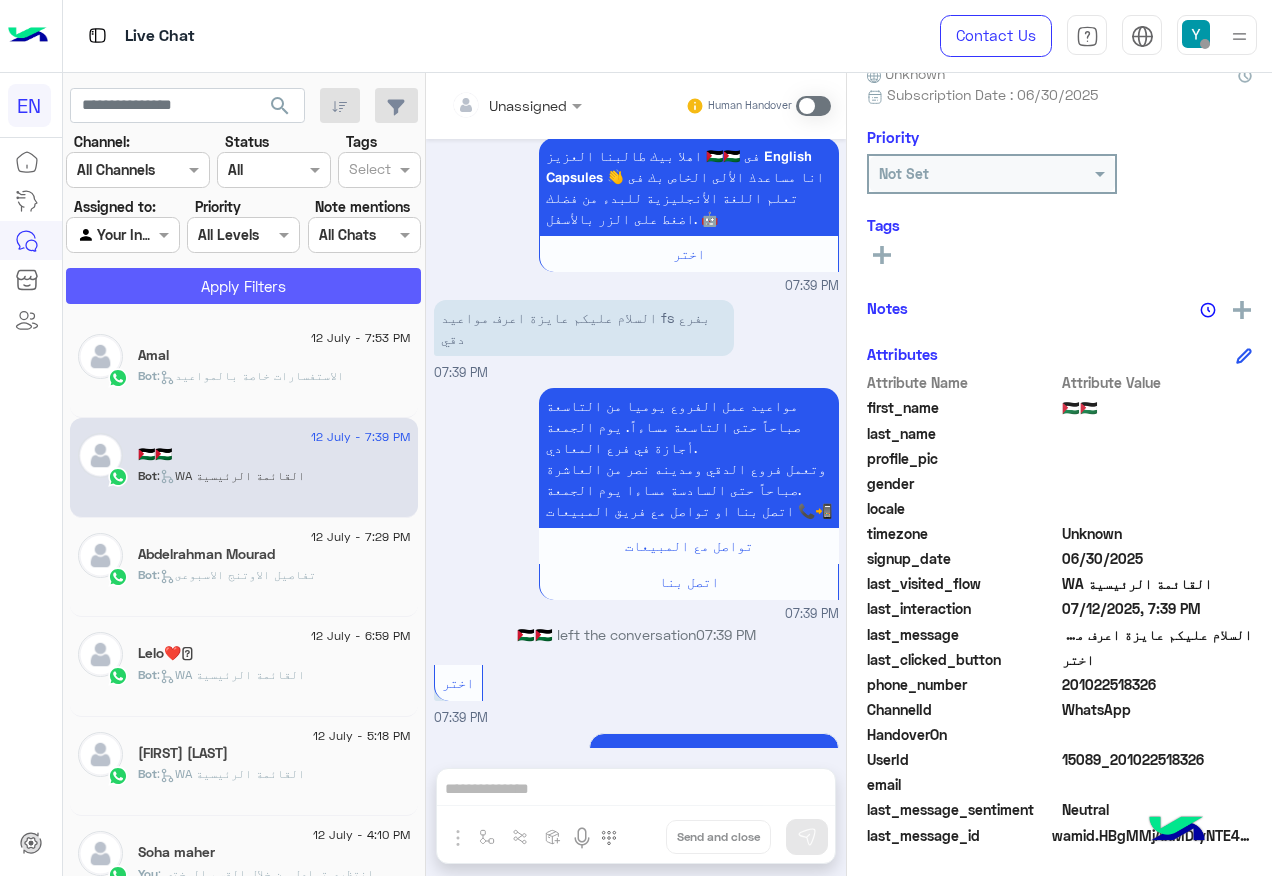 click on "Apply Filters" 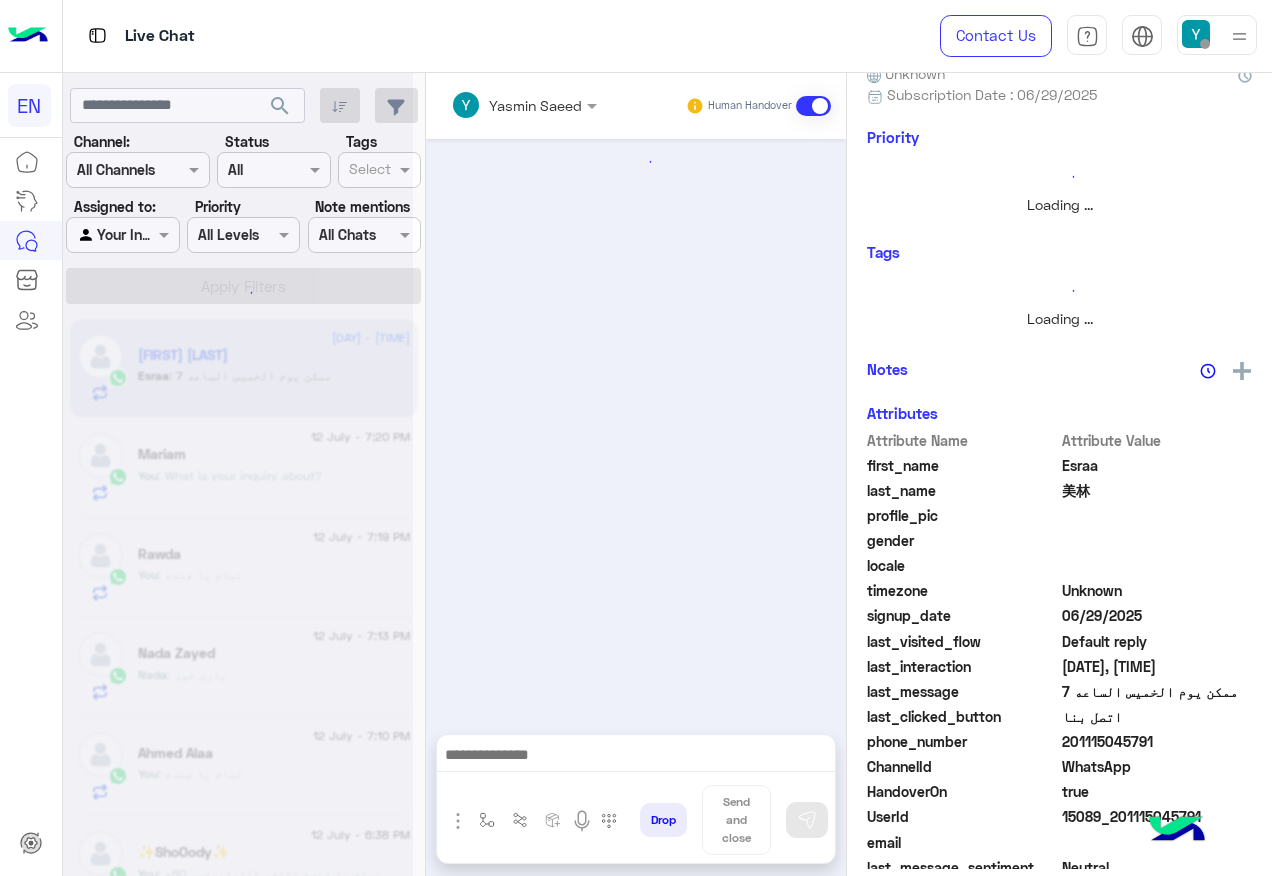 scroll, scrollTop: 0, scrollLeft: 0, axis: both 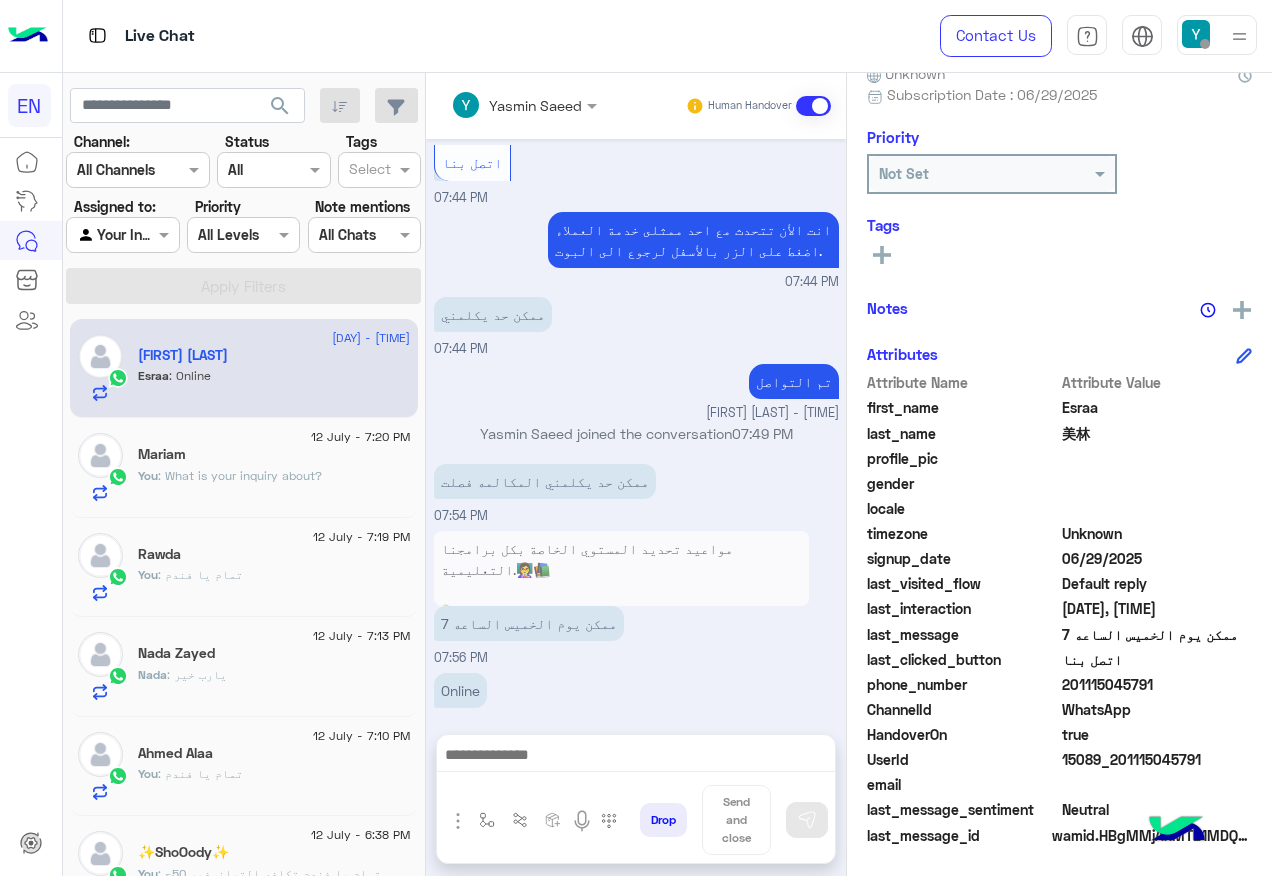 click on "201115045791" 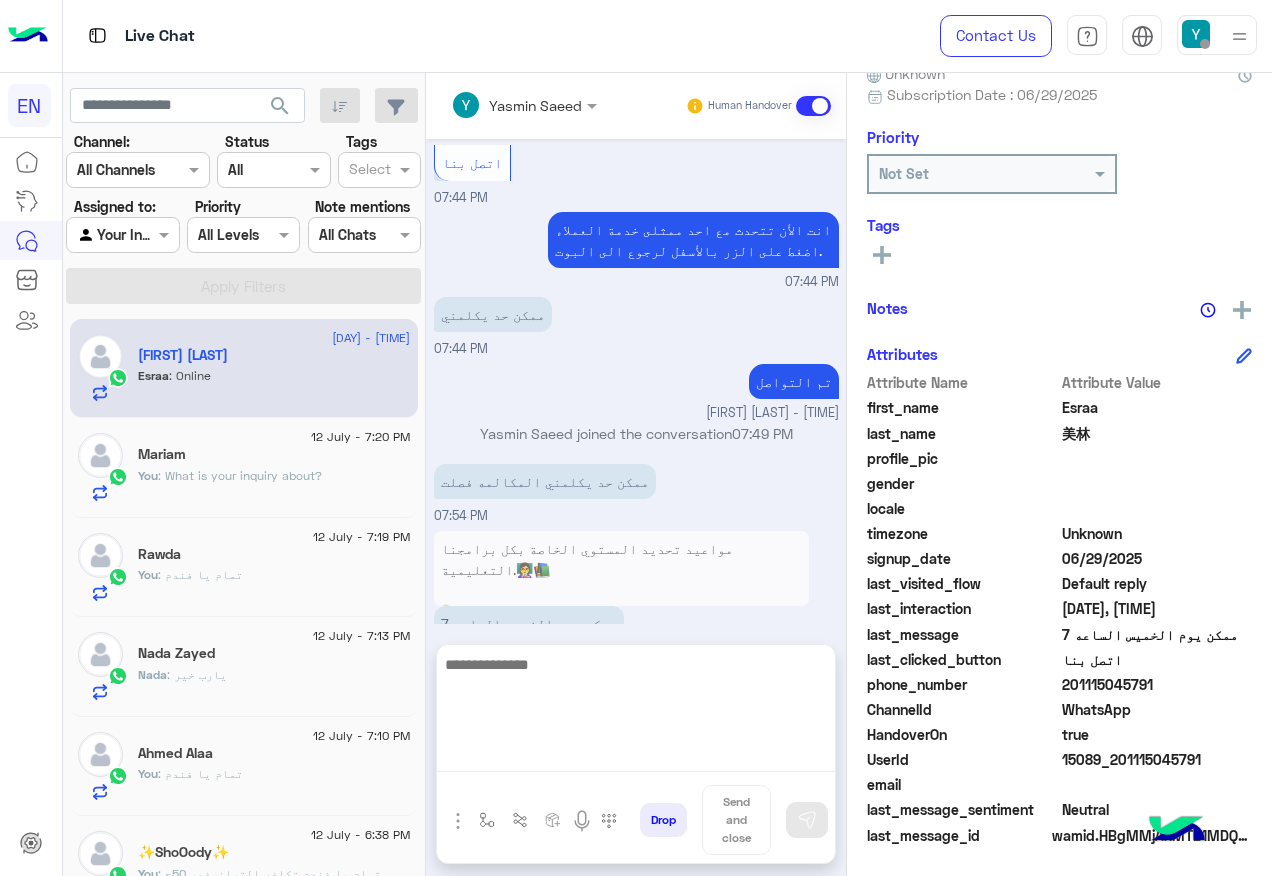 click at bounding box center (636, 712) 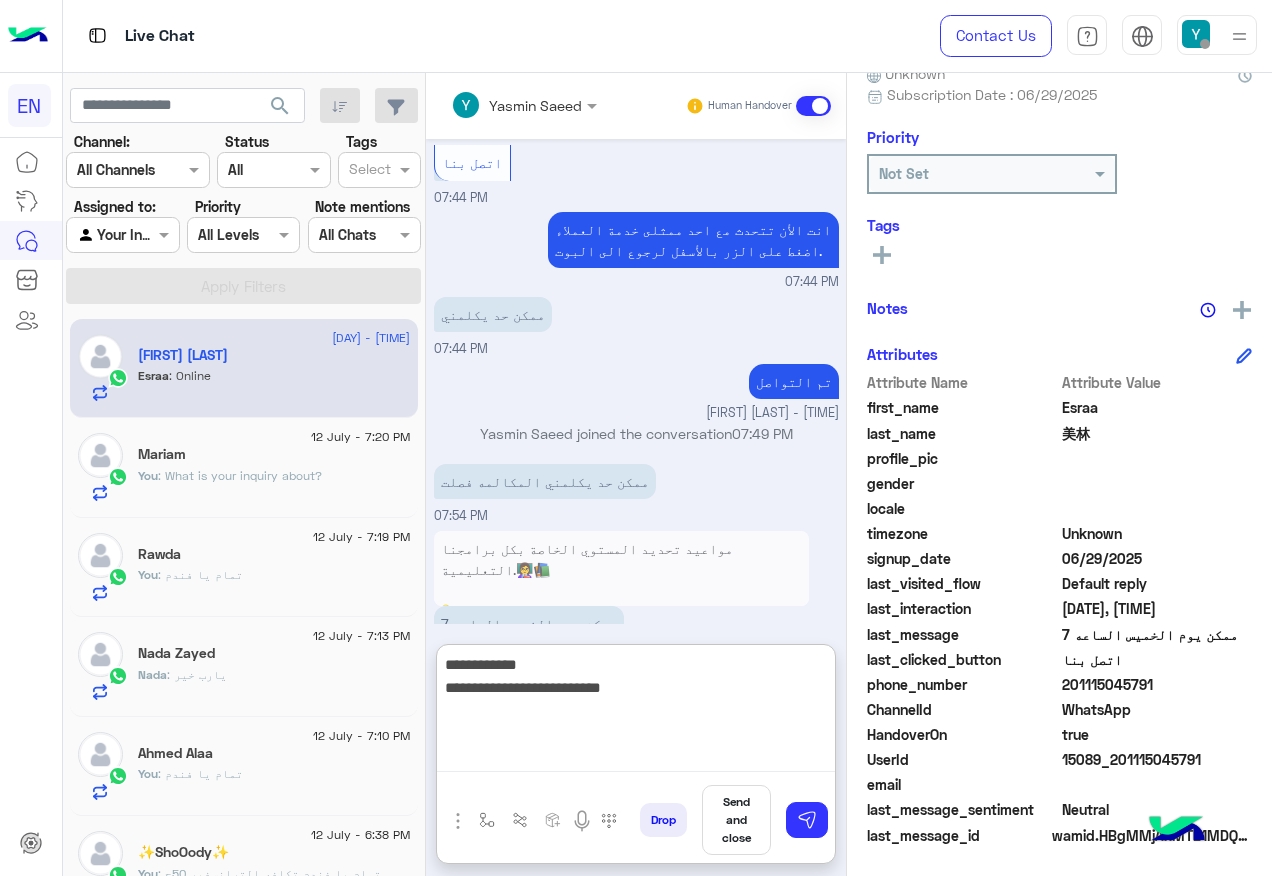 type on "**********" 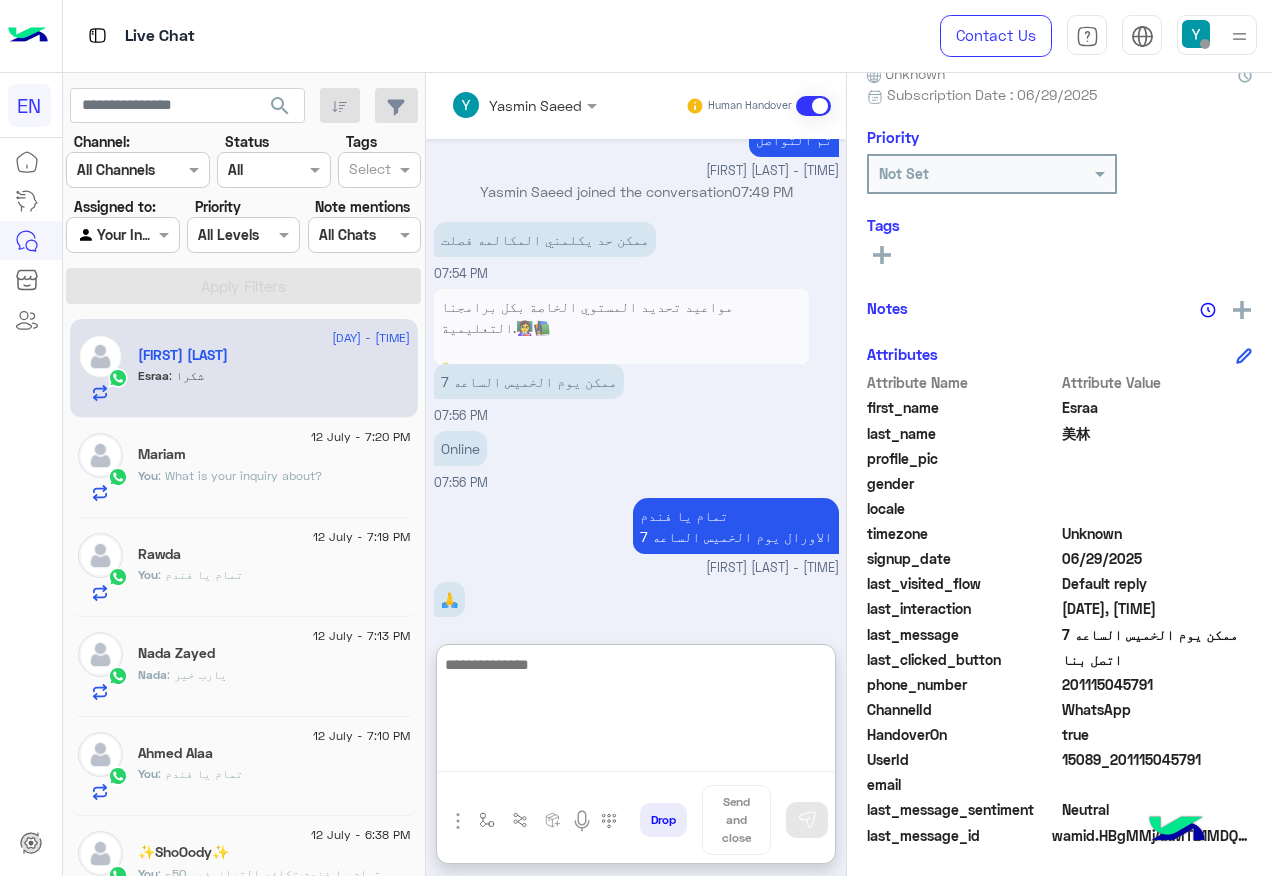 scroll, scrollTop: 1793, scrollLeft: 0, axis: vertical 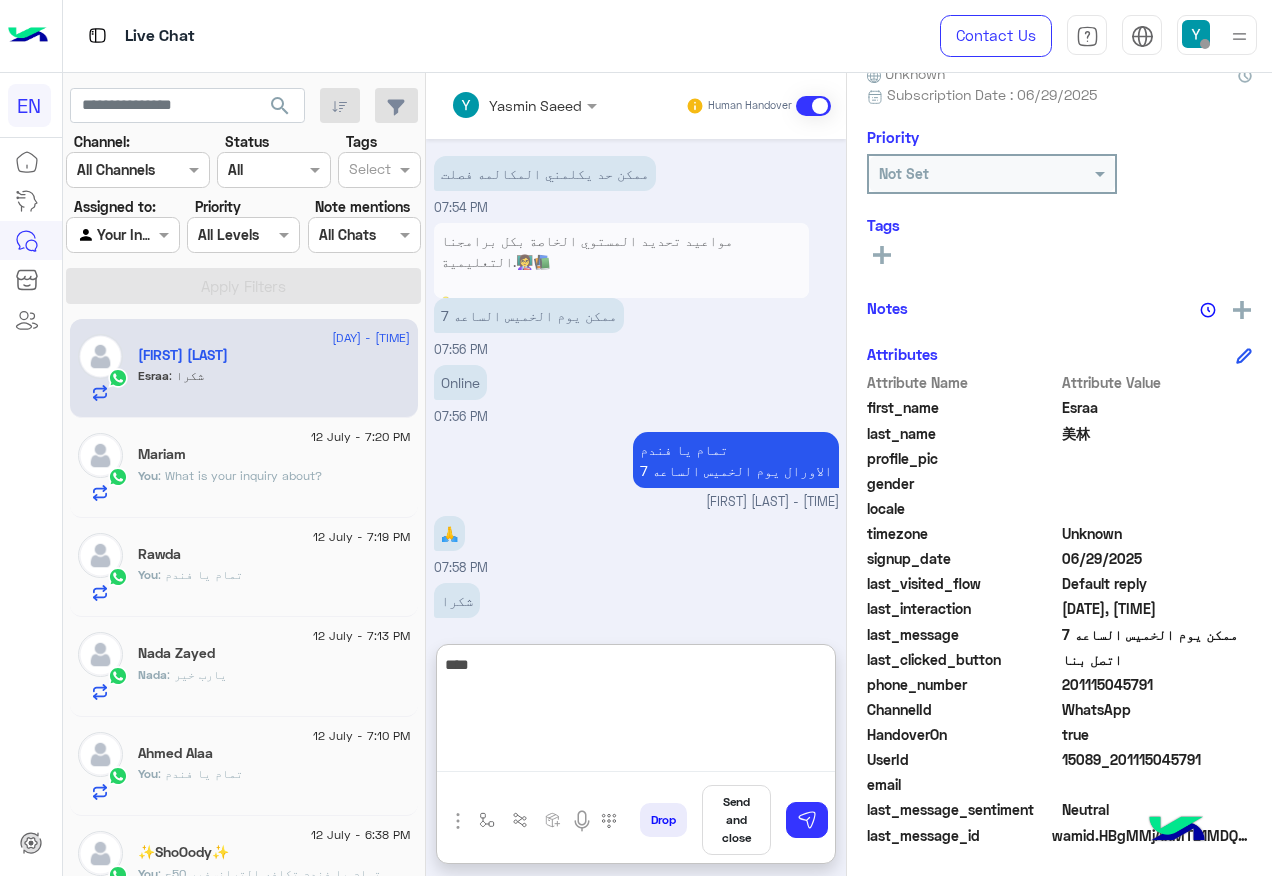 type on "*****" 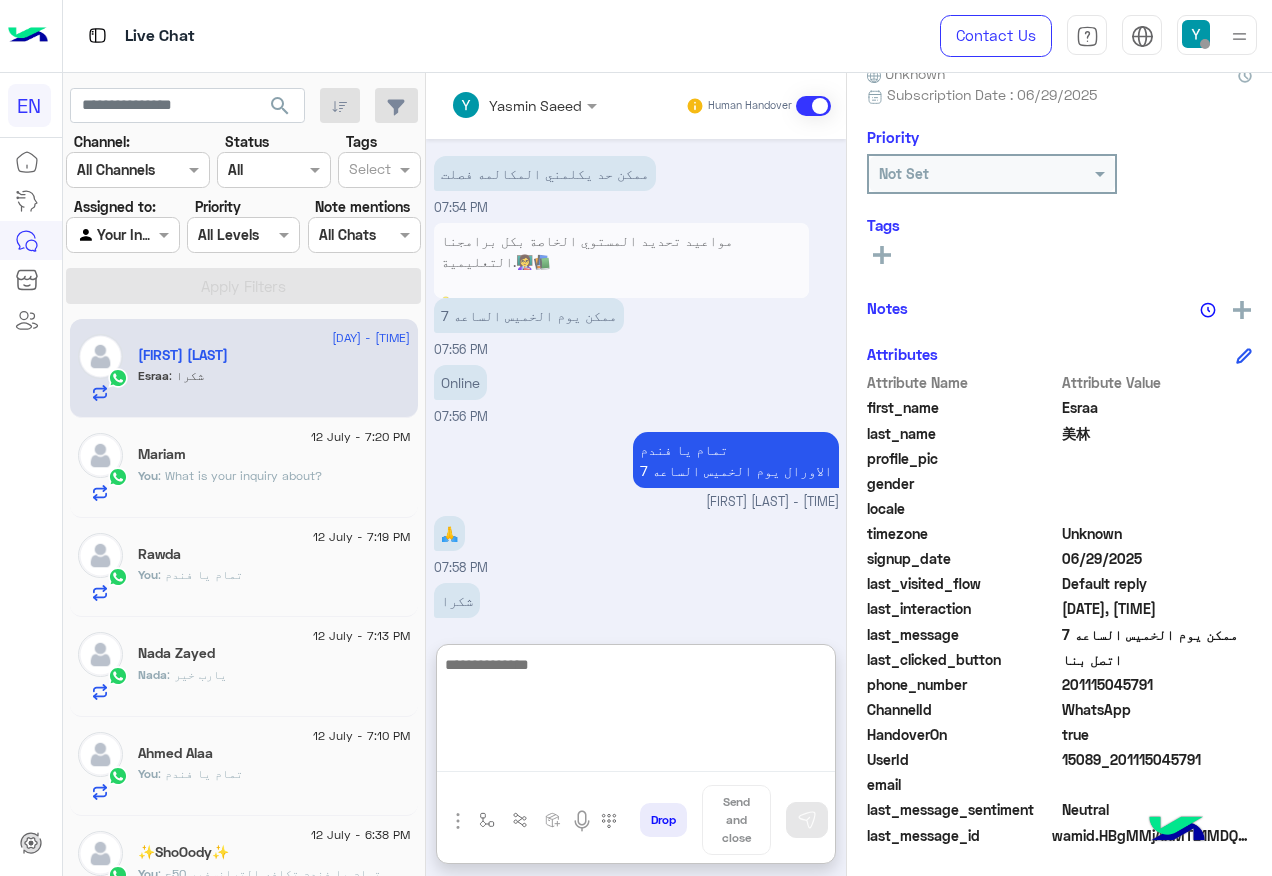 scroll, scrollTop: 1857, scrollLeft: 0, axis: vertical 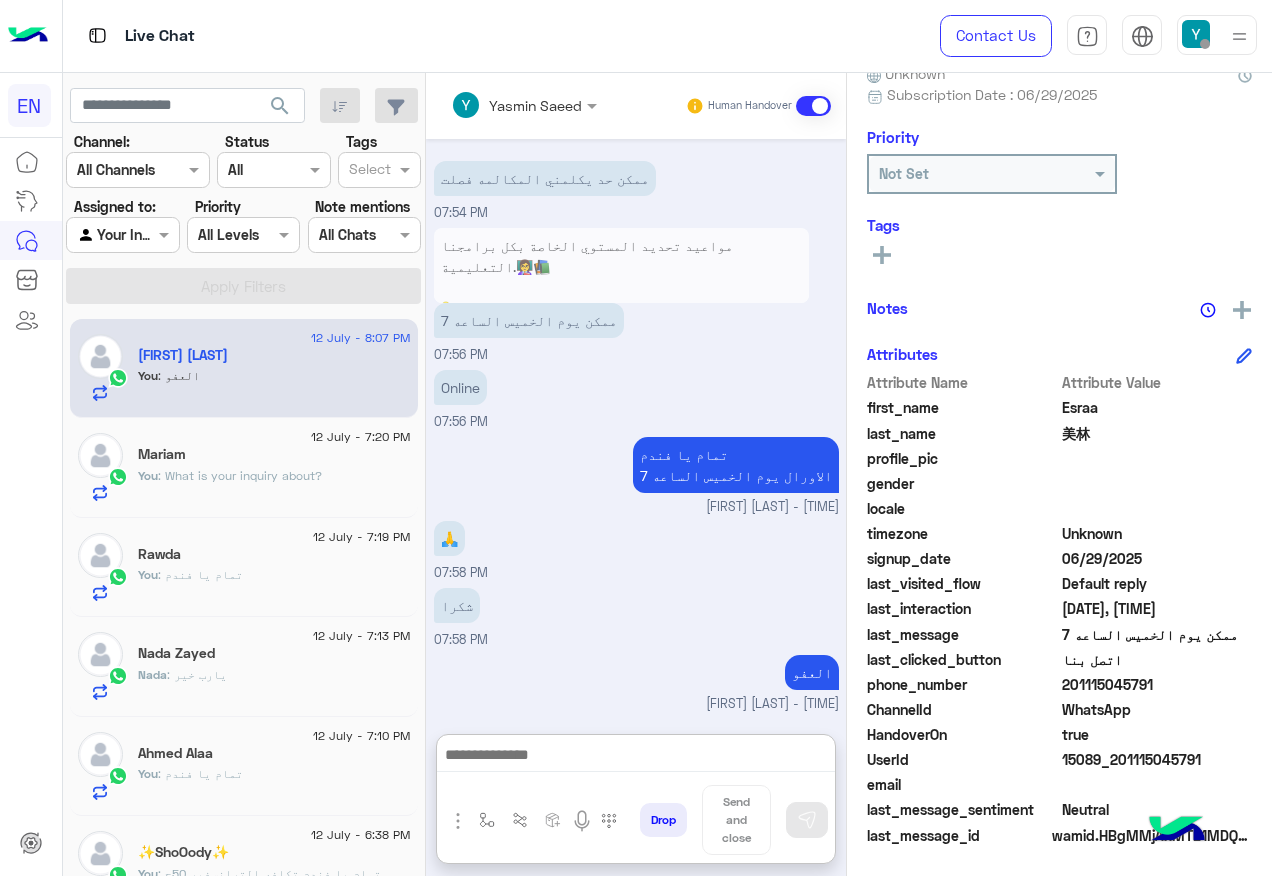 click at bounding box center (122, 234) 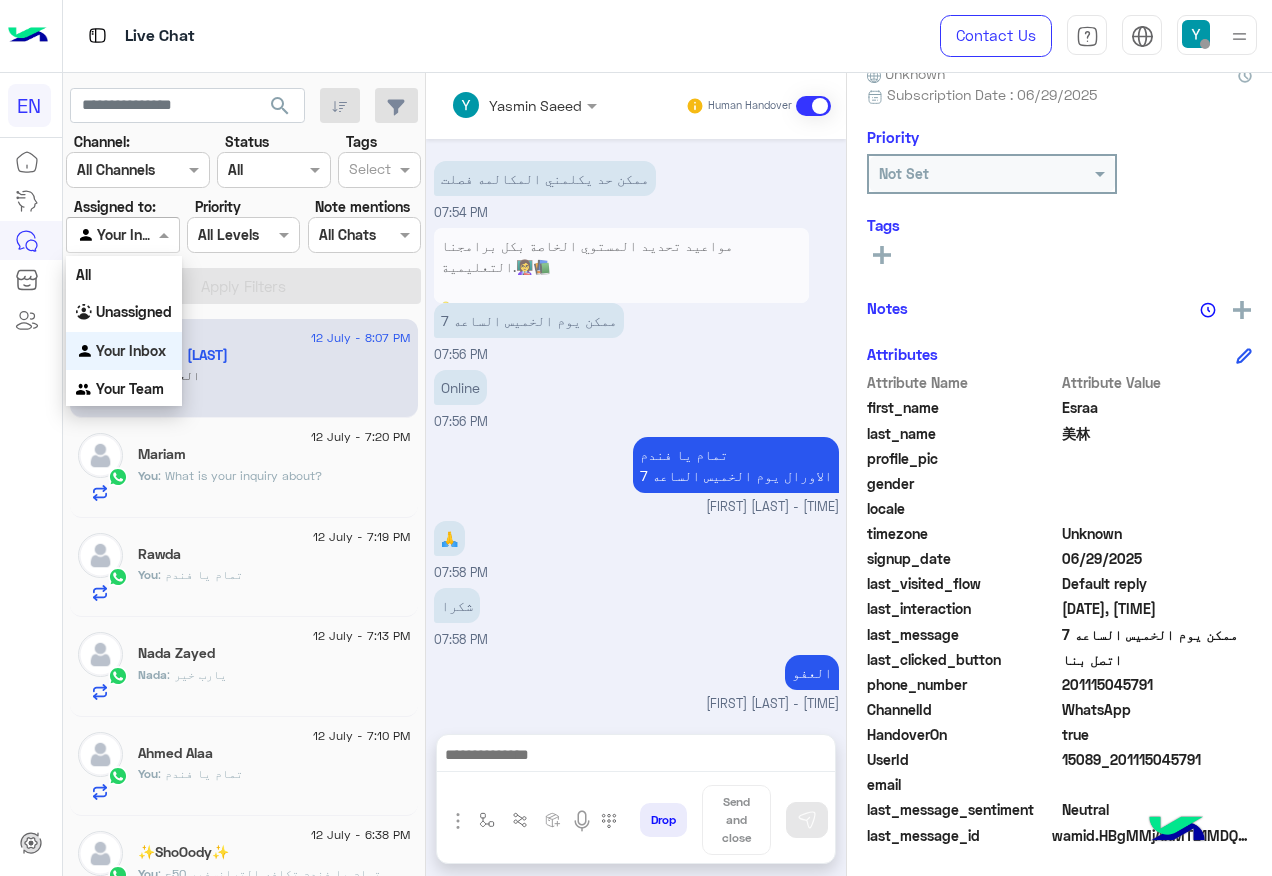 scroll, scrollTop: 1767, scrollLeft: 0, axis: vertical 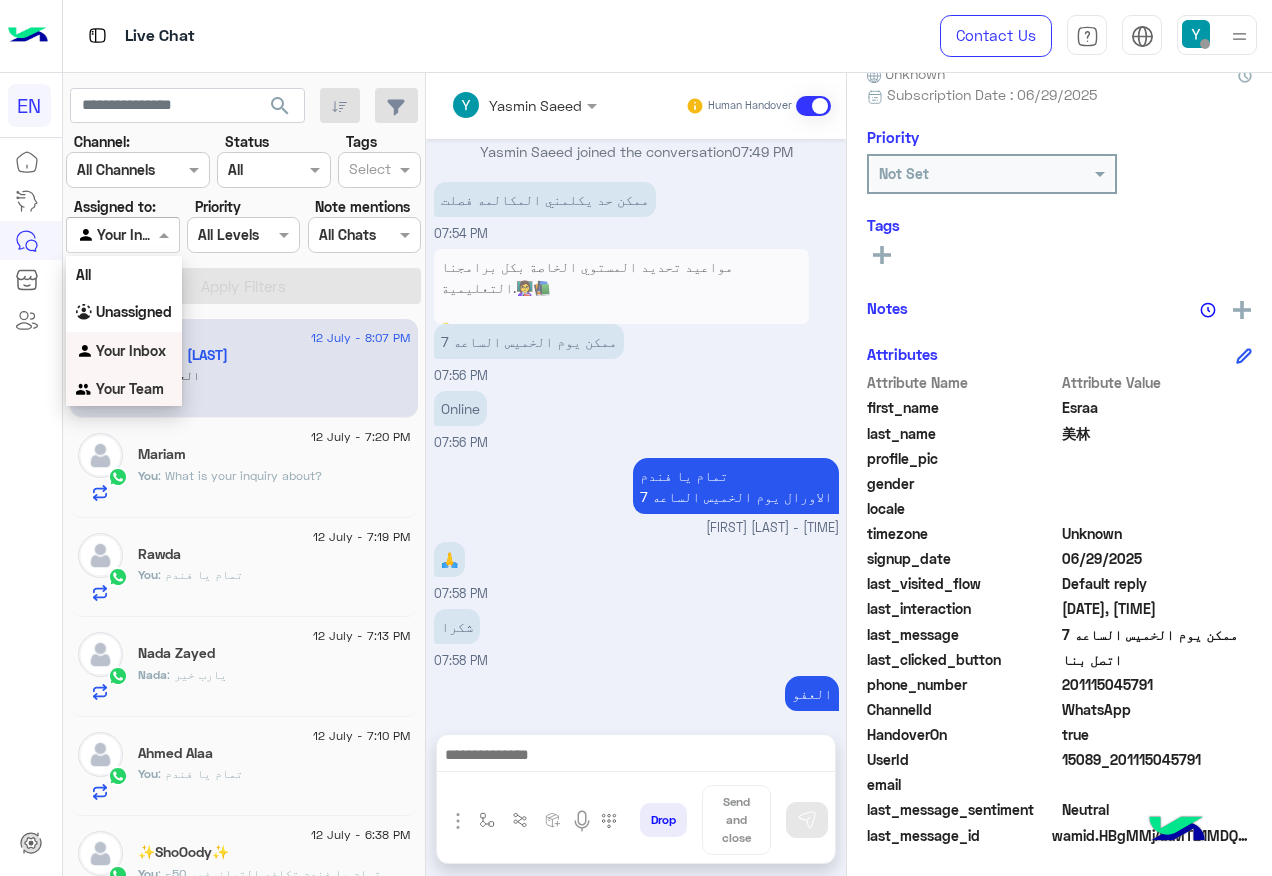 click on "Your Team" at bounding box center [124, 389] 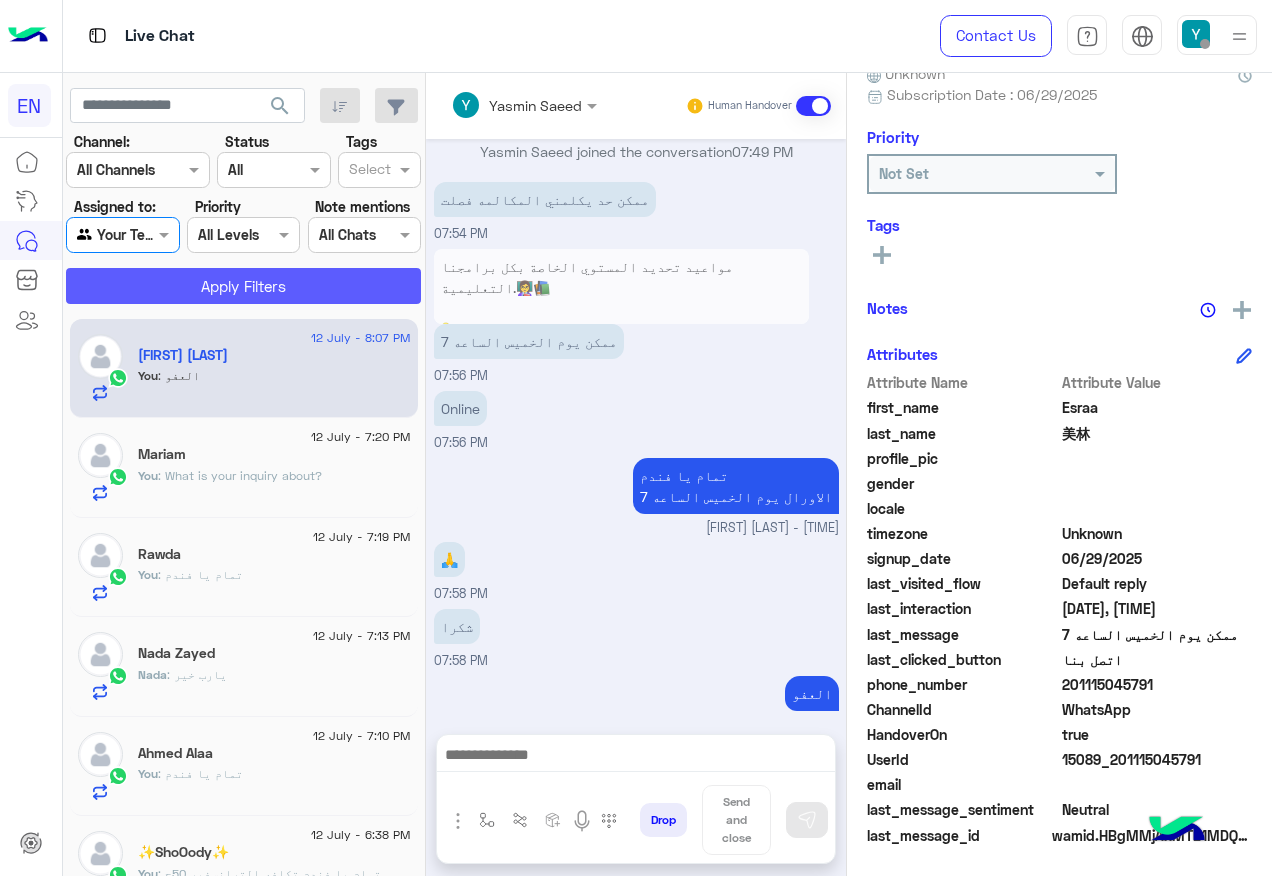click on "Apply Filters" 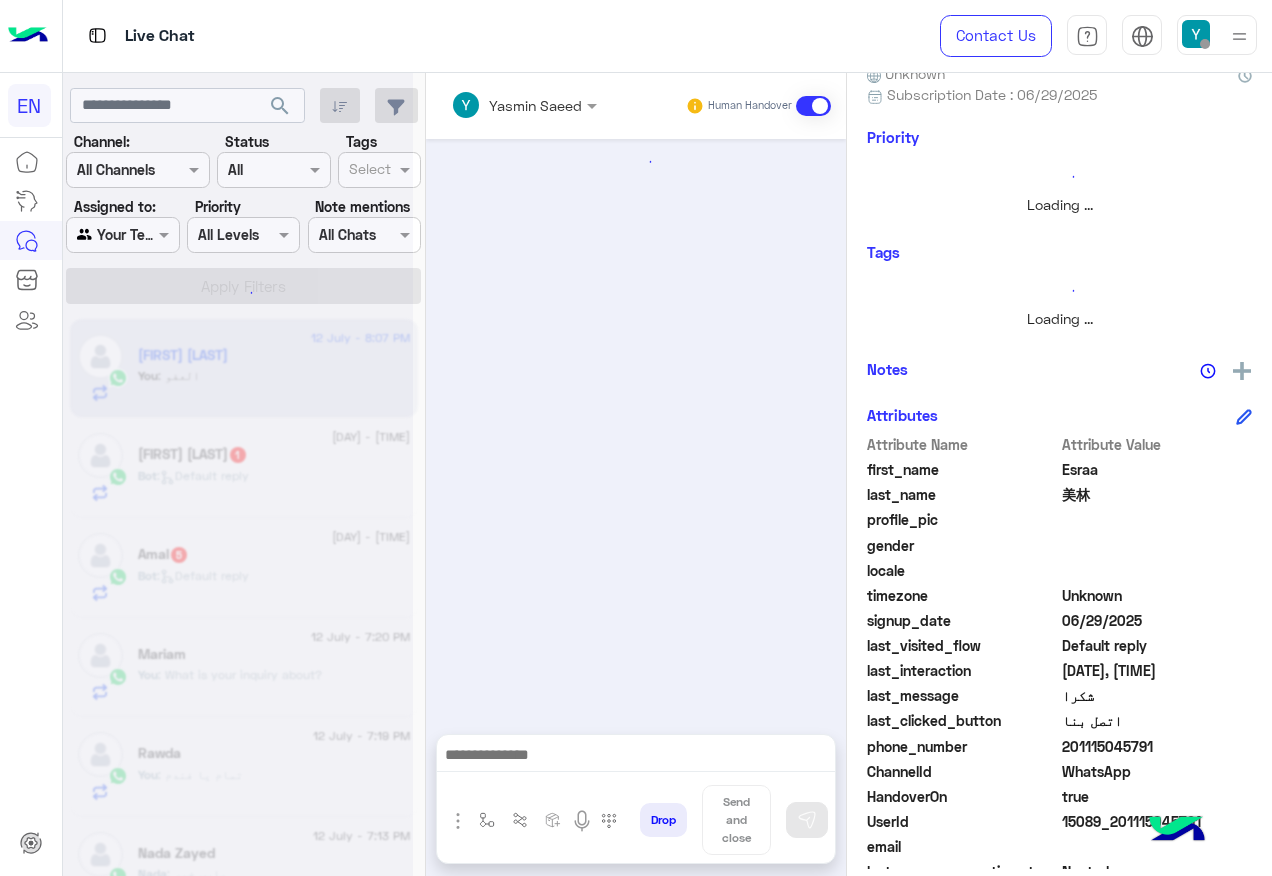 scroll, scrollTop: 859, scrollLeft: 0, axis: vertical 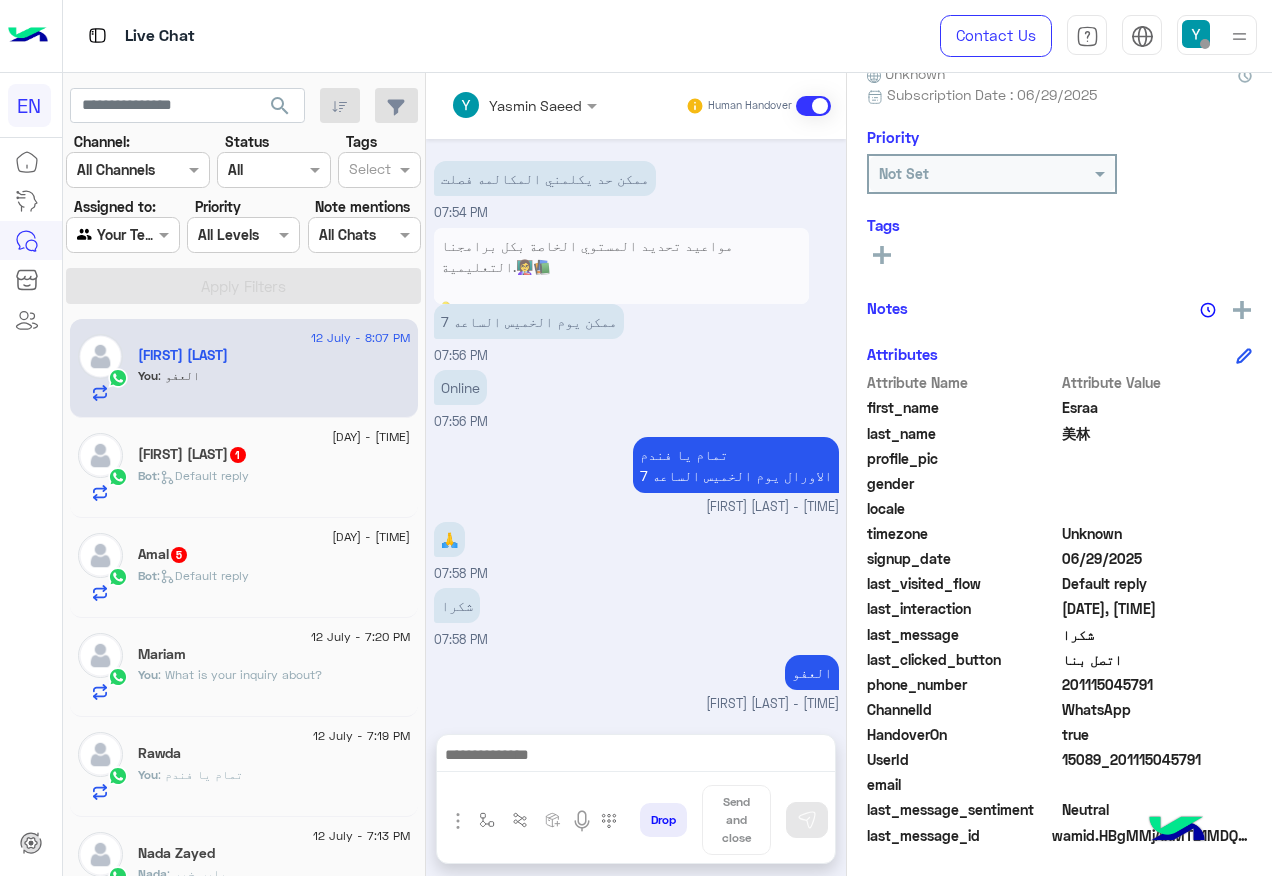 click on "[FIRST]  5" 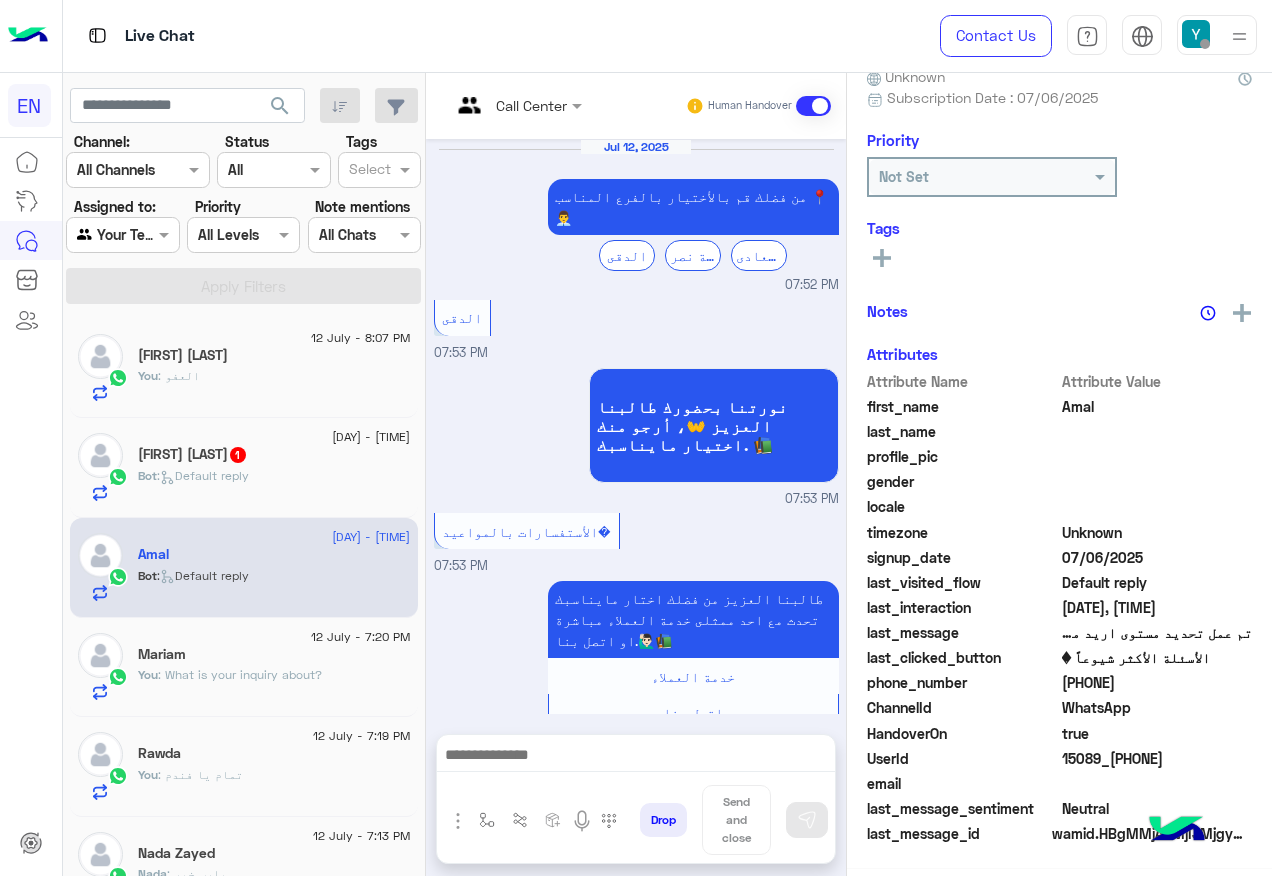 scroll, scrollTop: 1215, scrollLeft: 0, axis: vertical 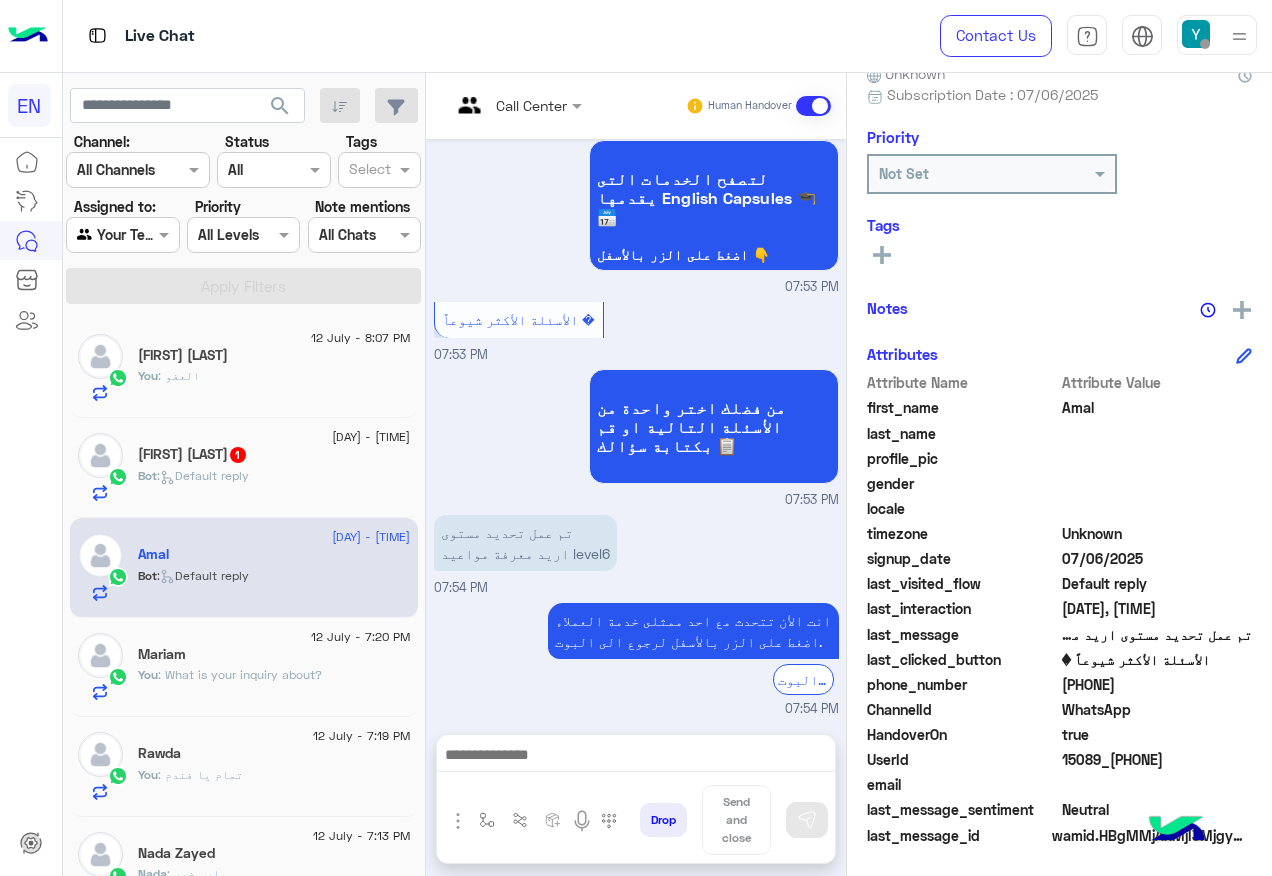 click on "[PHONE]" 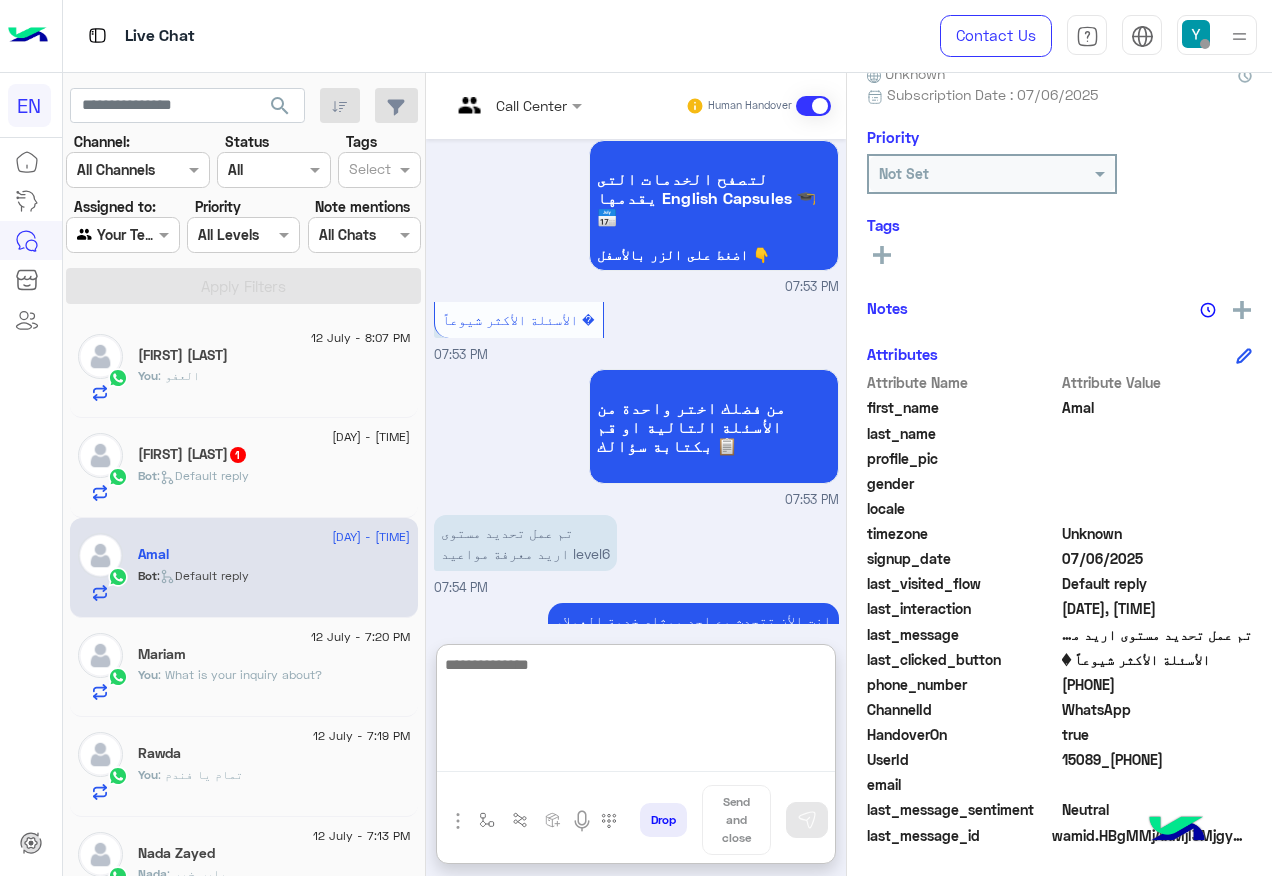 click at bounding box center (636, 712) 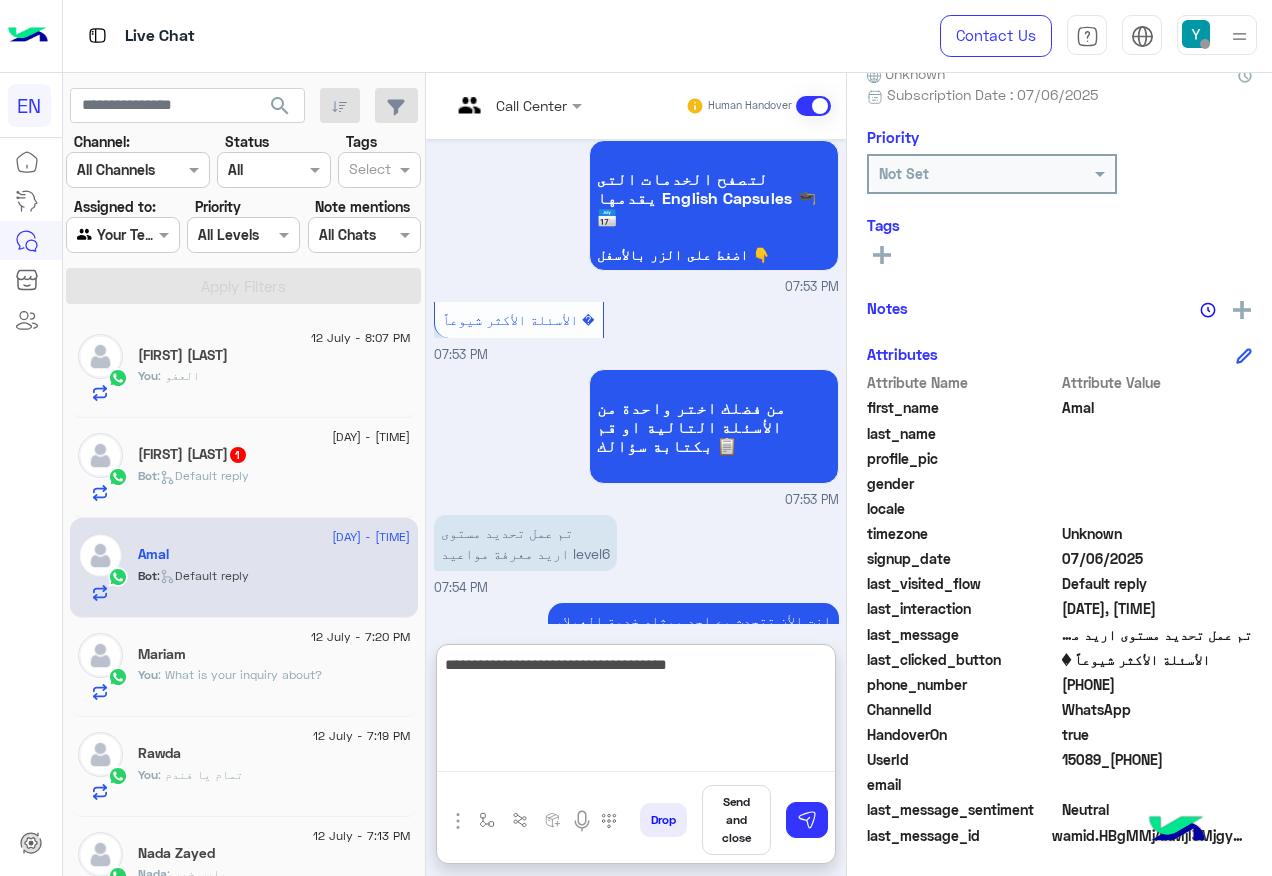 type on "**********" 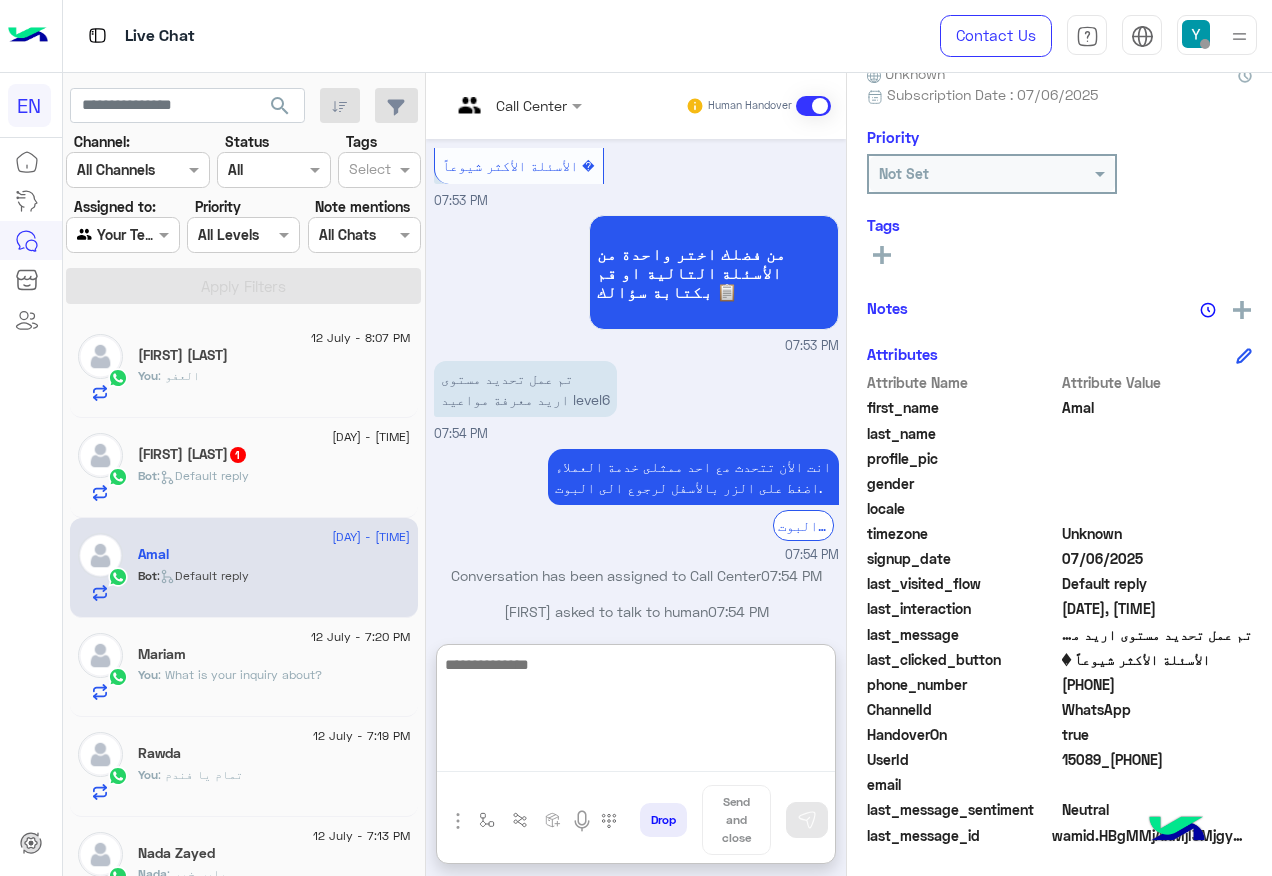 scroll, scrollTop: 1405, scrollLeft: 0, axis: vertical 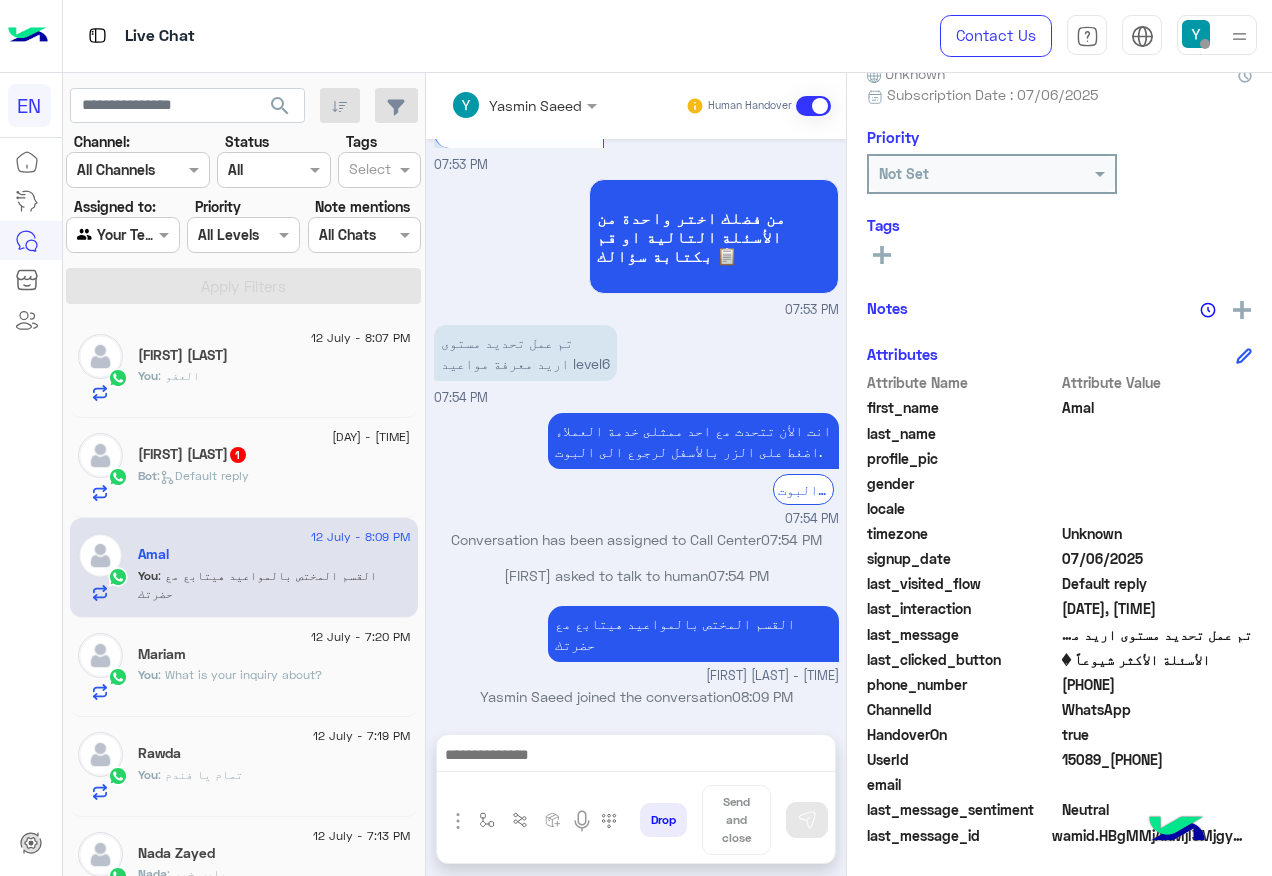 click on "Bot :   Default reply" 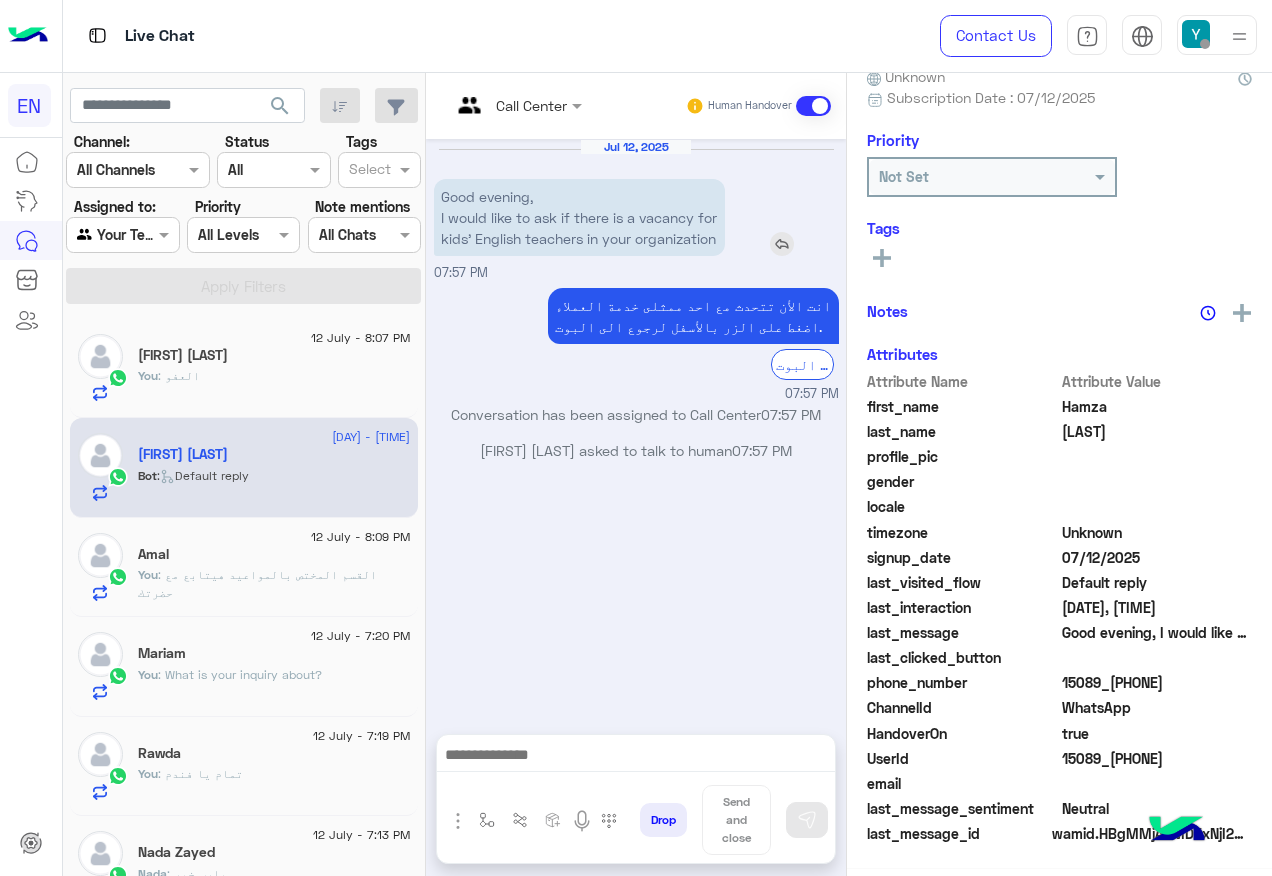 scroll, scrollTop: 200, scrollLeft: 0, axis: vertical 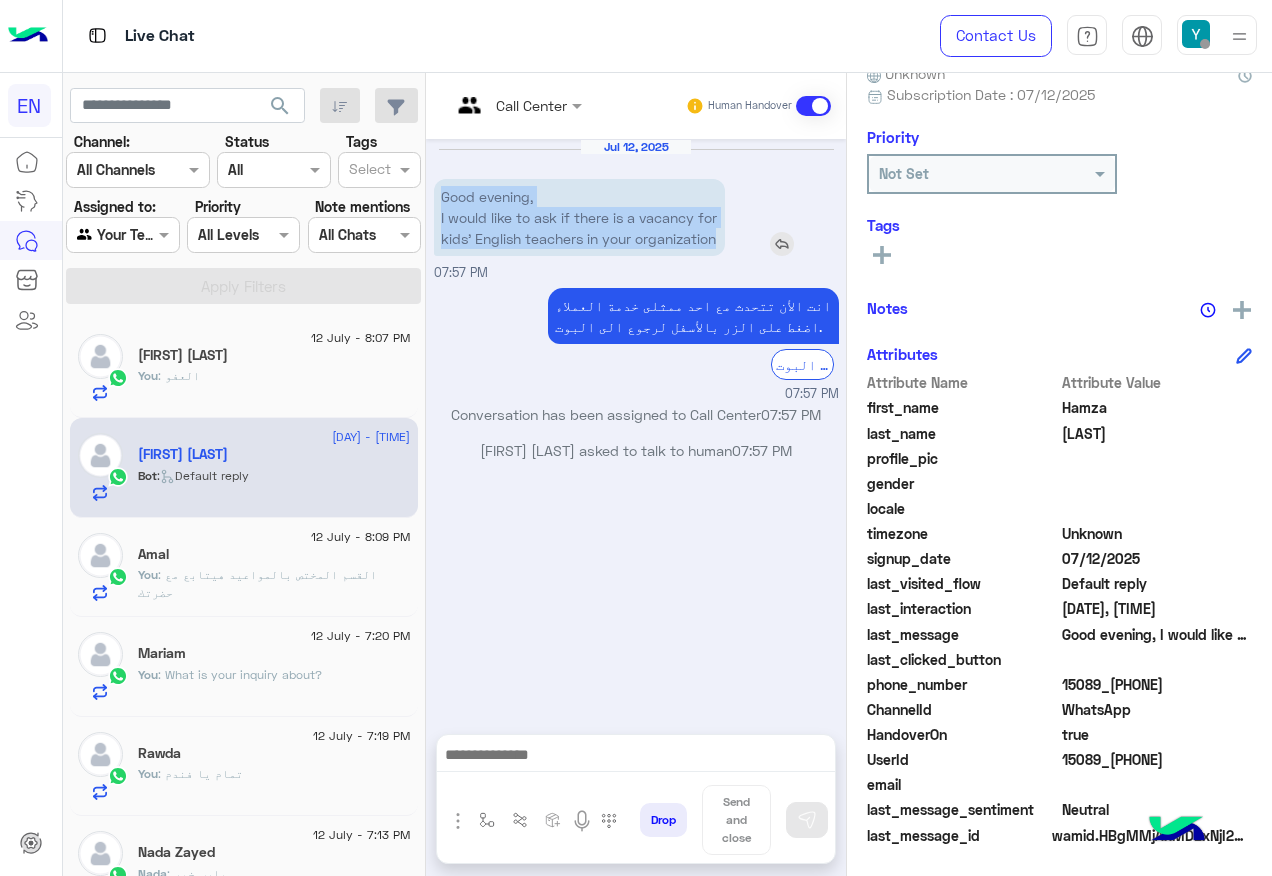 drag, startPoint x: 439, startPoint y: 193, endPoint x: 625, endPoint y: 251, distance: 194.83327 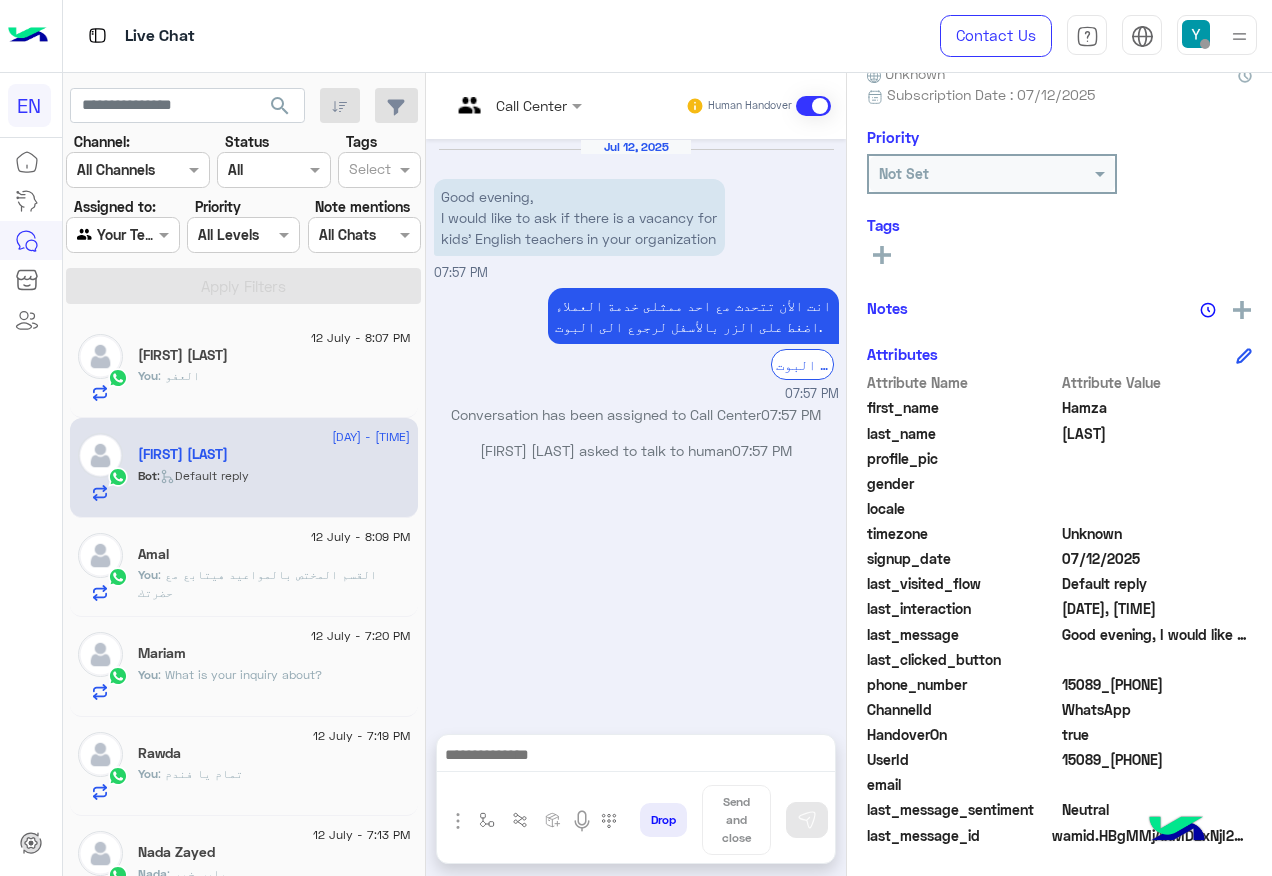 drag, startPoint x: 686, startPoint y: 638, endPoint x: 684, endPoint y: 583, distance: 55.03635 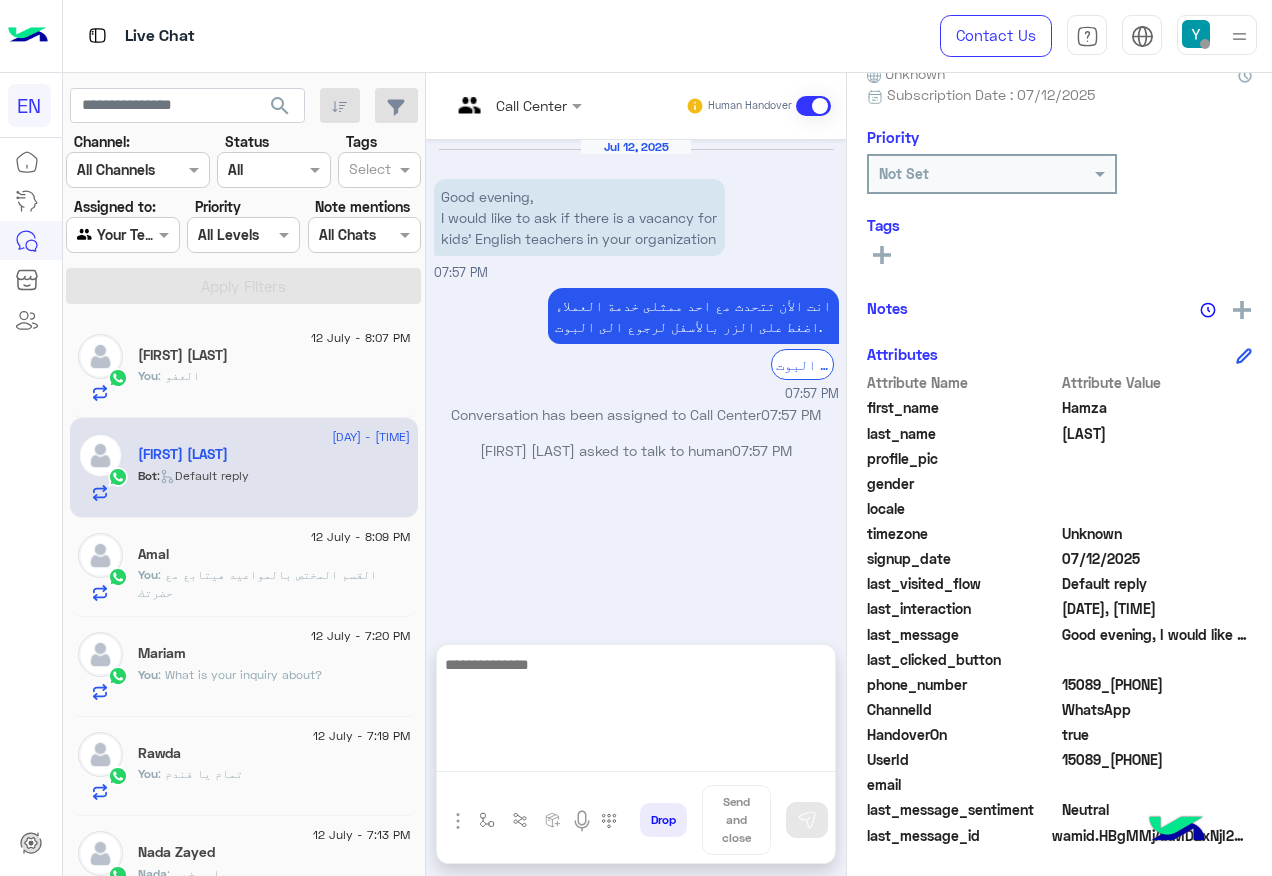 click at bounding box center (636, 712) 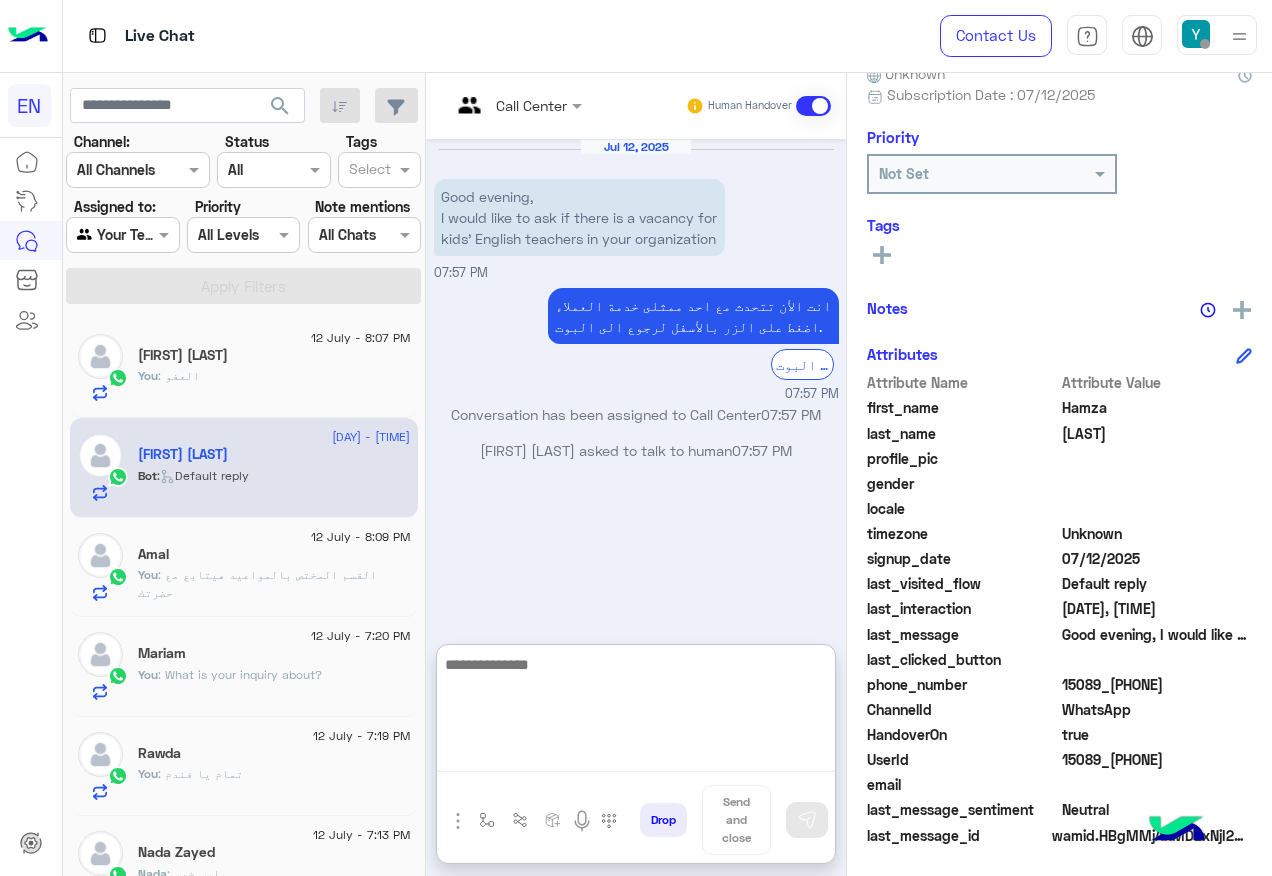 paste on "**********" 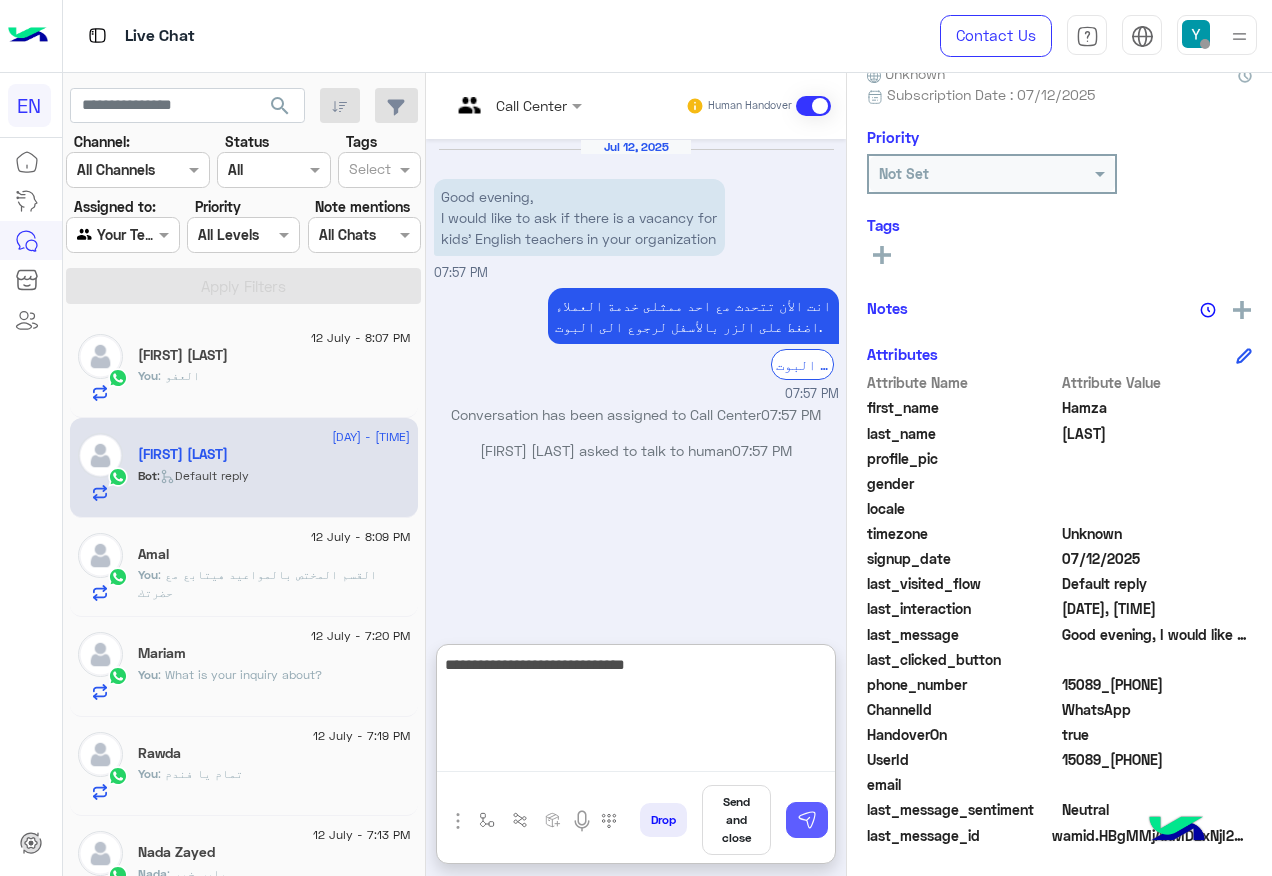 type on "**********" 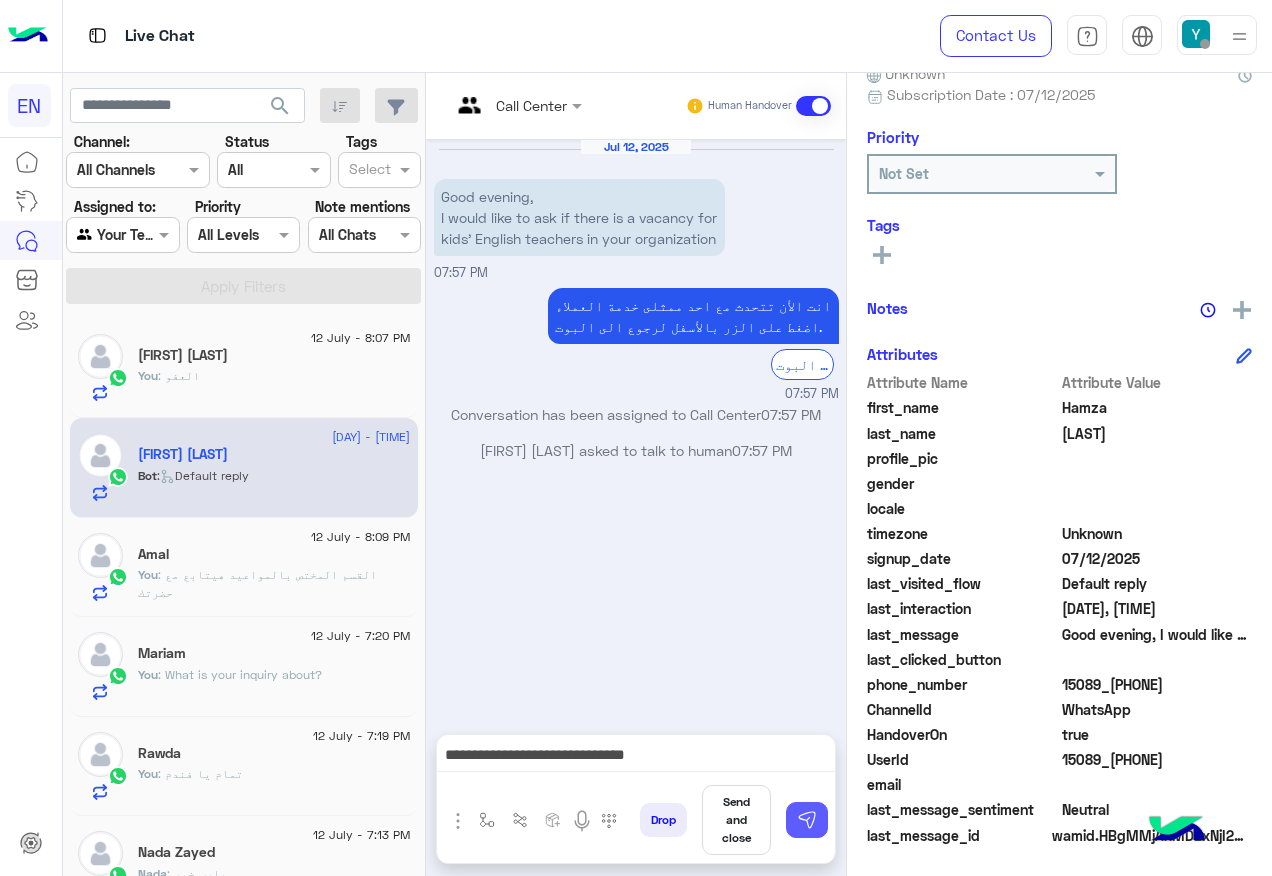 click at bounding box center (807, 820) 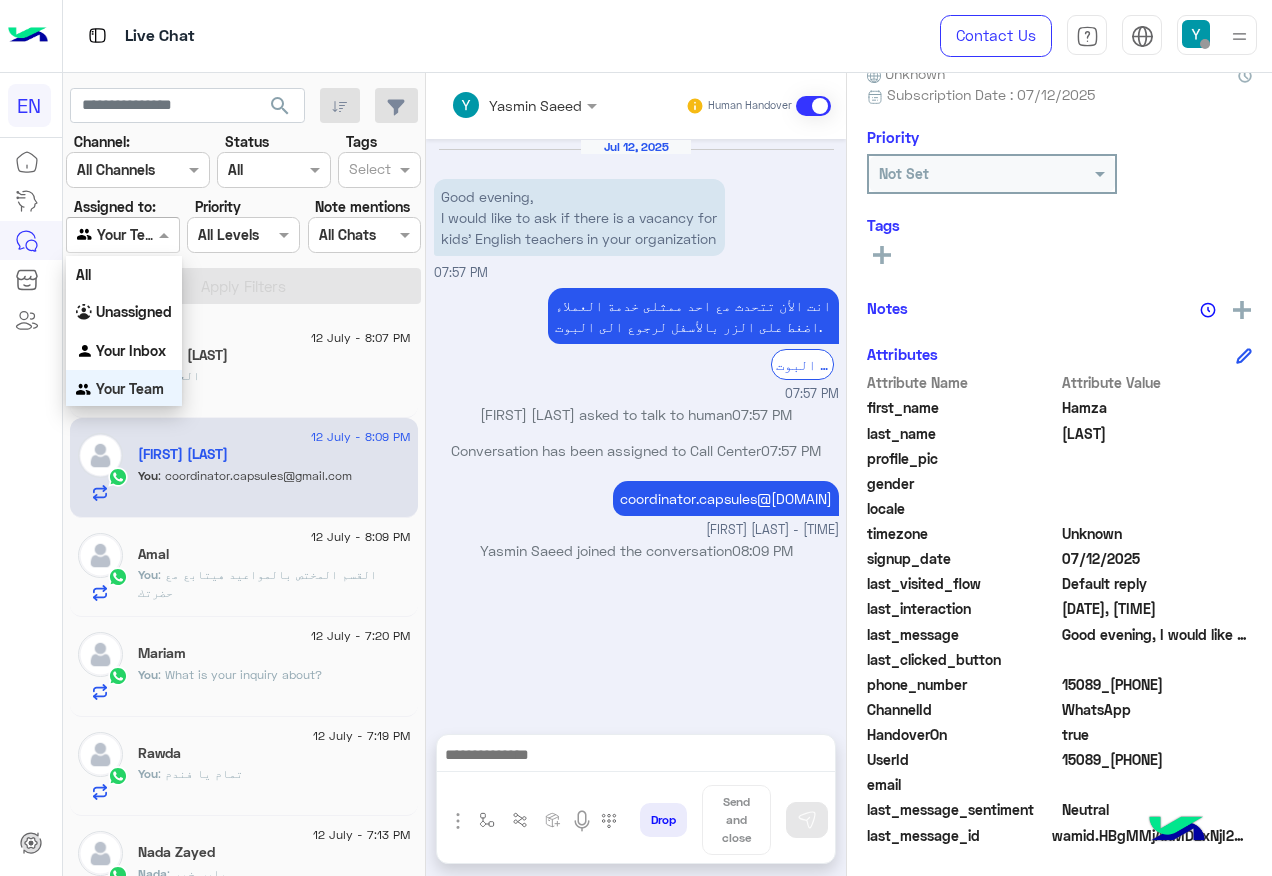 click at bounding box center [122, 234] 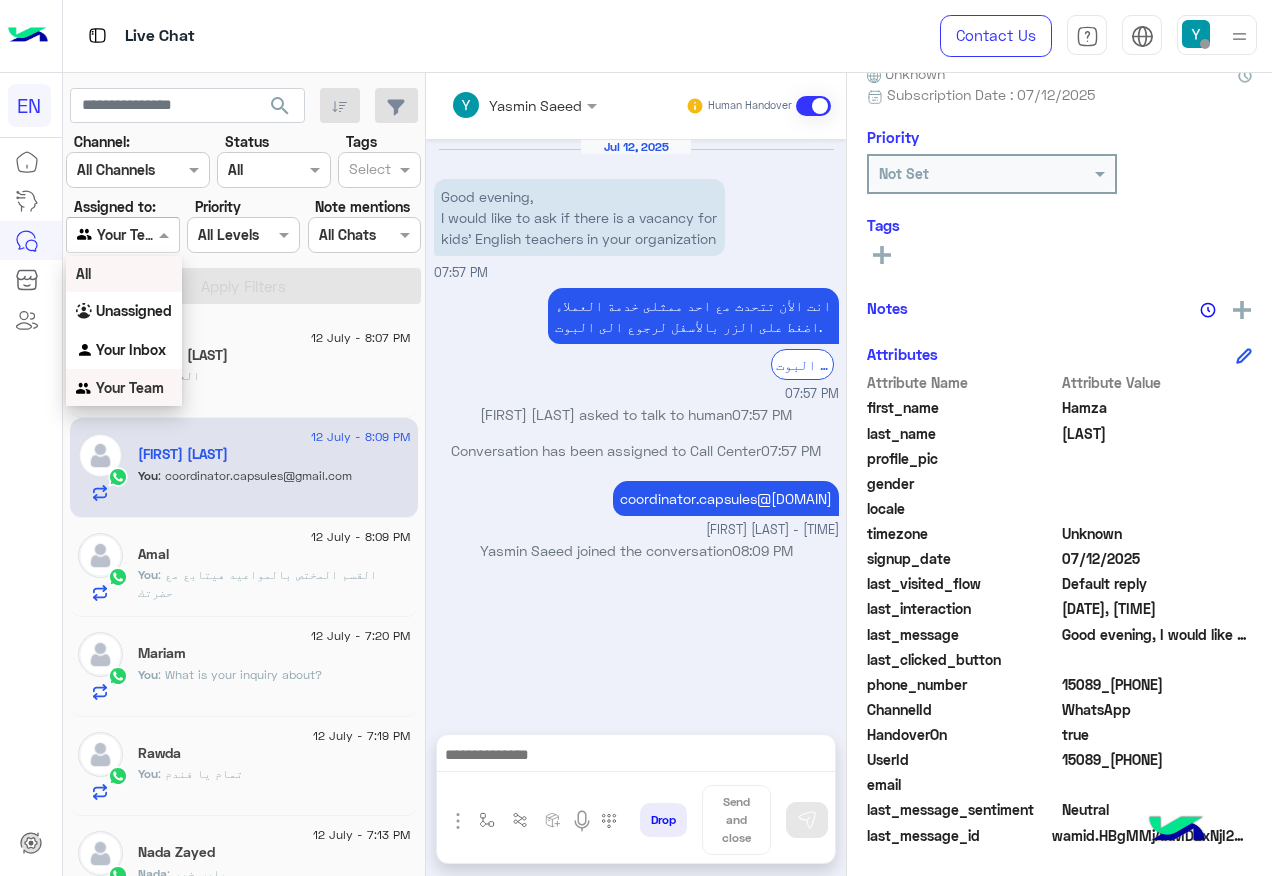 click on "All" at bounding box center (124, 273) 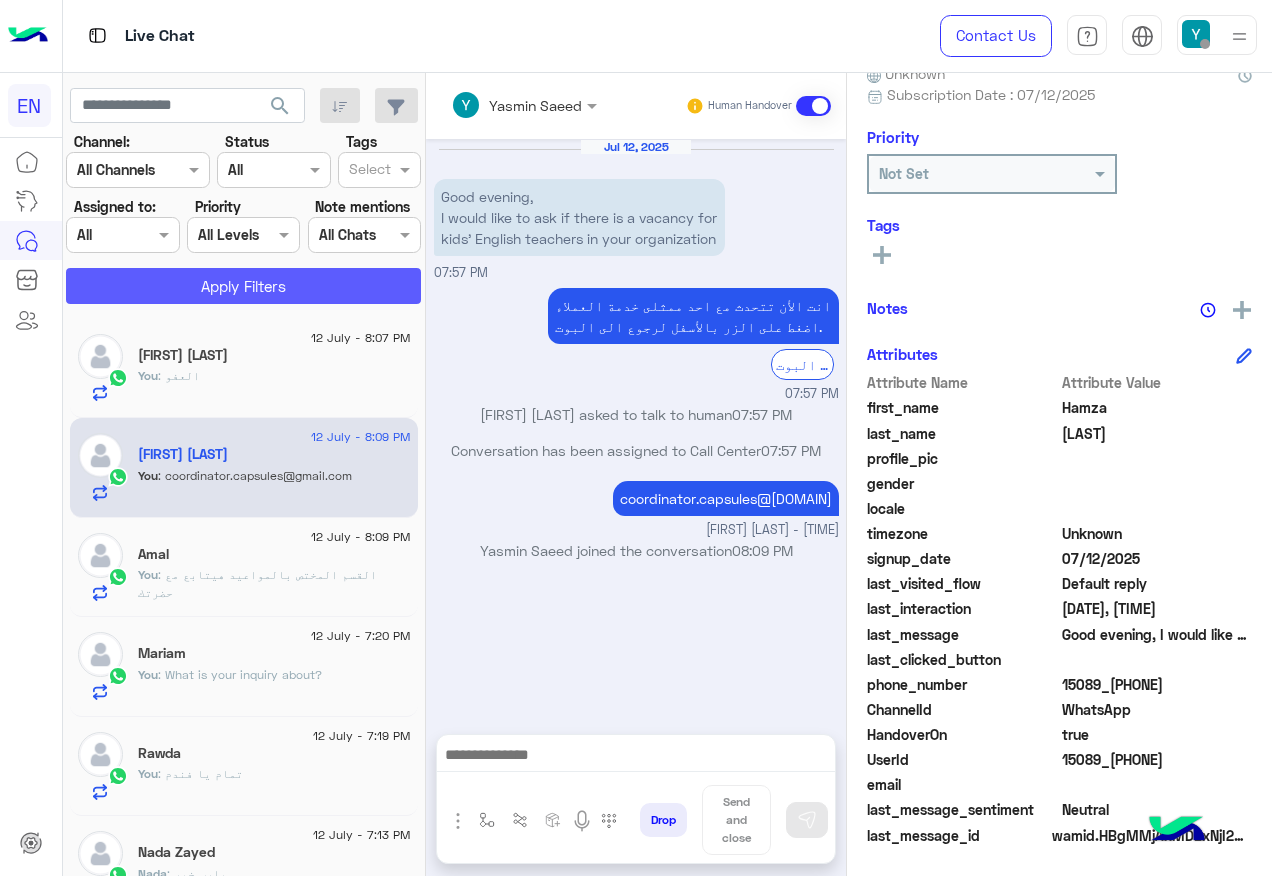 click on "Apply Filters" 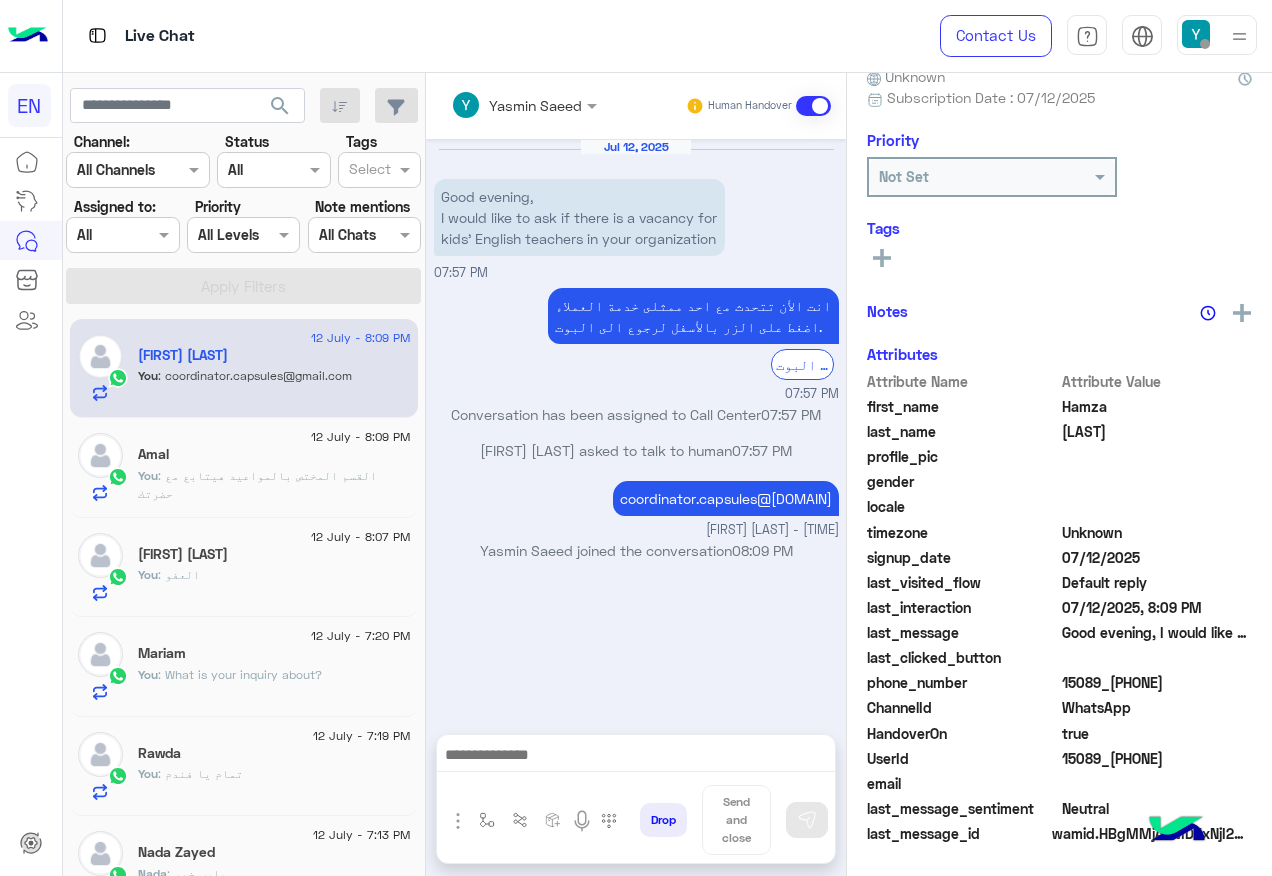 scroll, scrollTop: 200, scrollLeft: 0, axis: vertical 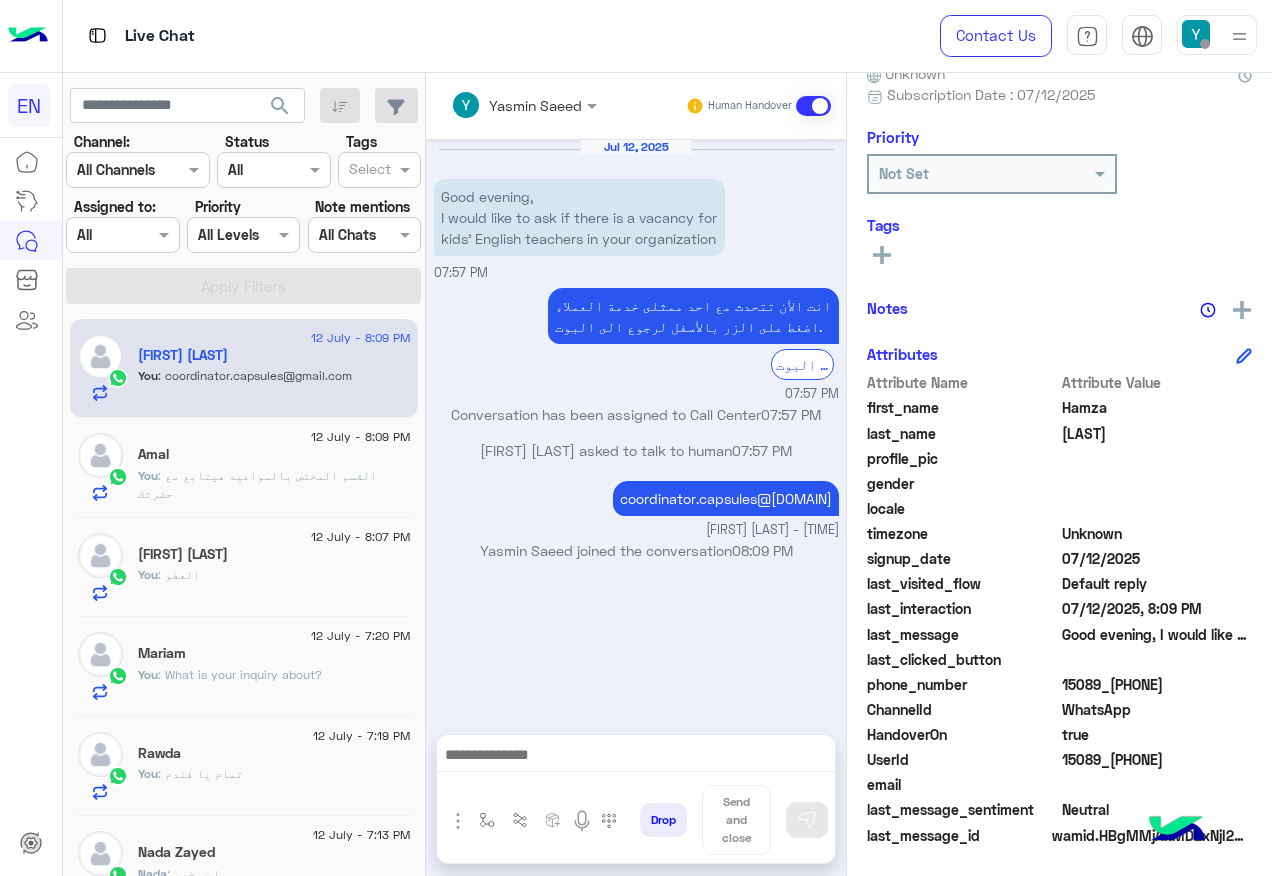 click on ": القسم المختص بالمواعيد هيتابع مع حضرتك" 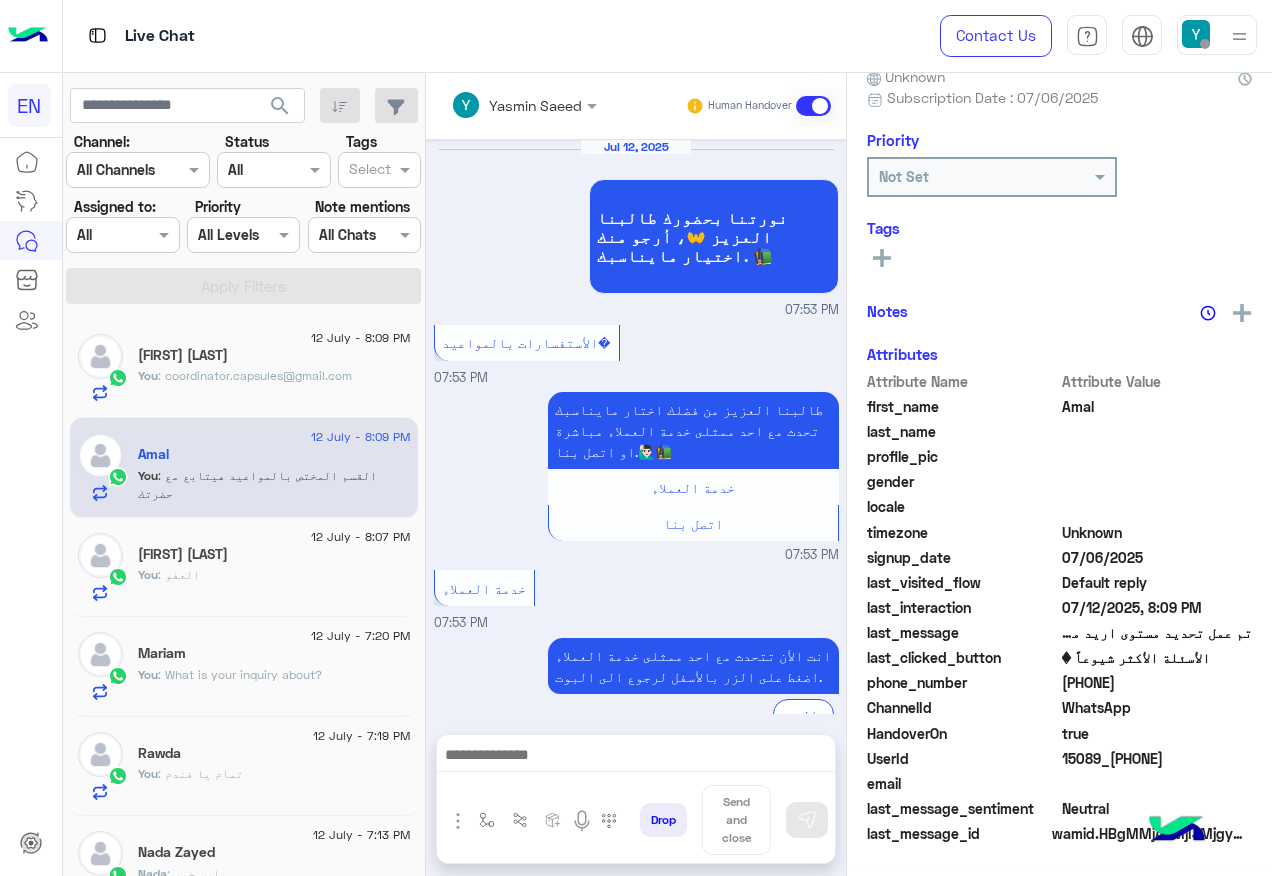 scroll, scrollTop: 197, scrollLeft: 0, axis: vertical 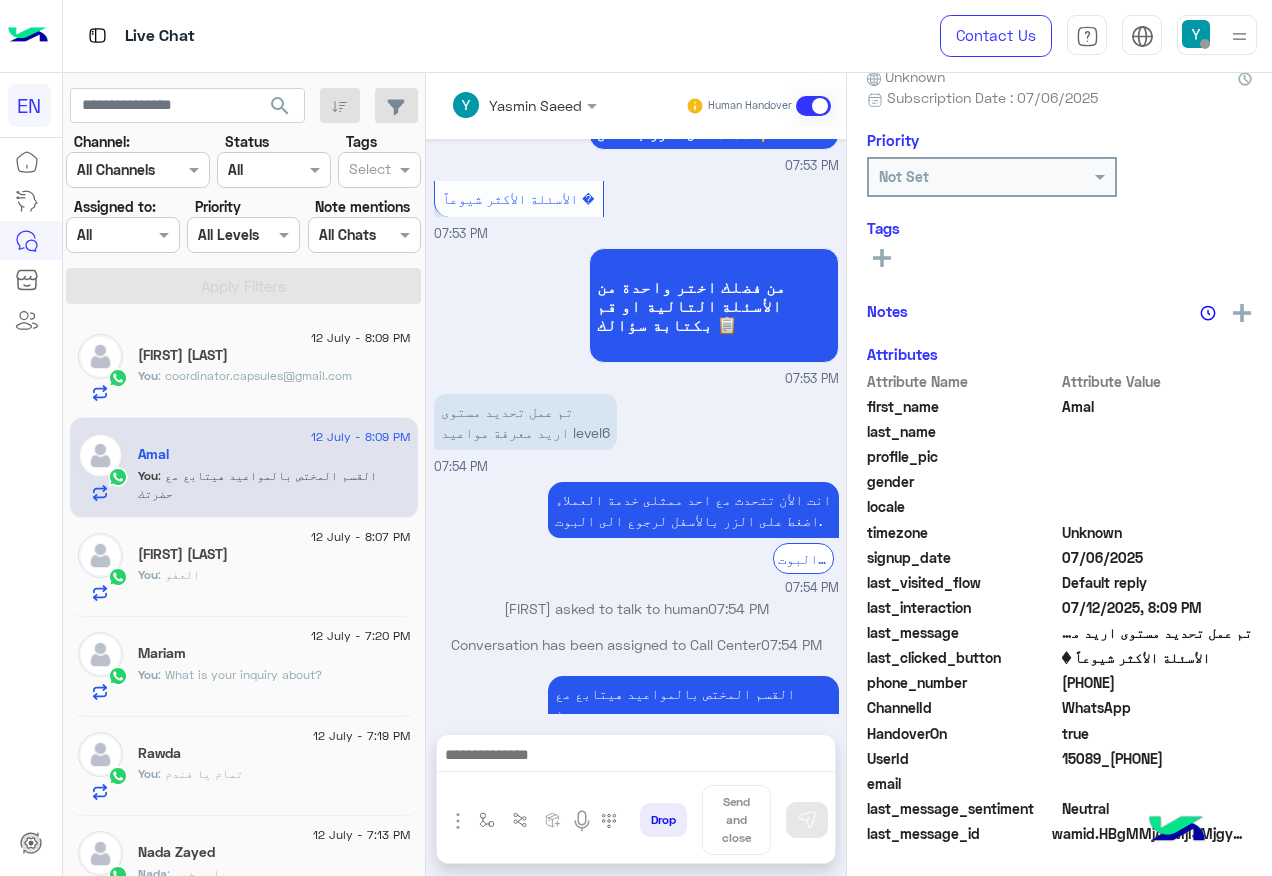 click on "[FIRST] [LAST]" 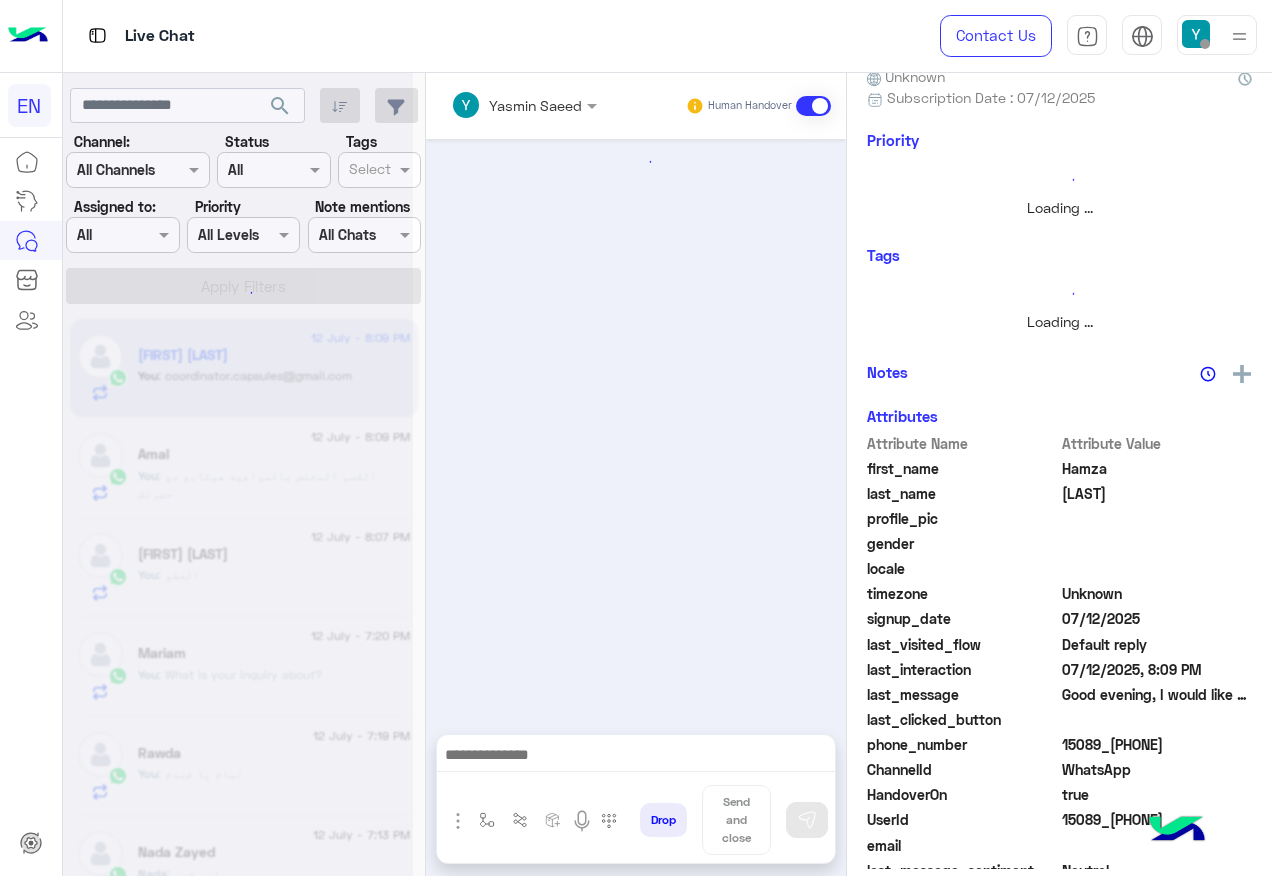 scroll, scrollTop: 200, scrollLeft: 0, axis: vertical 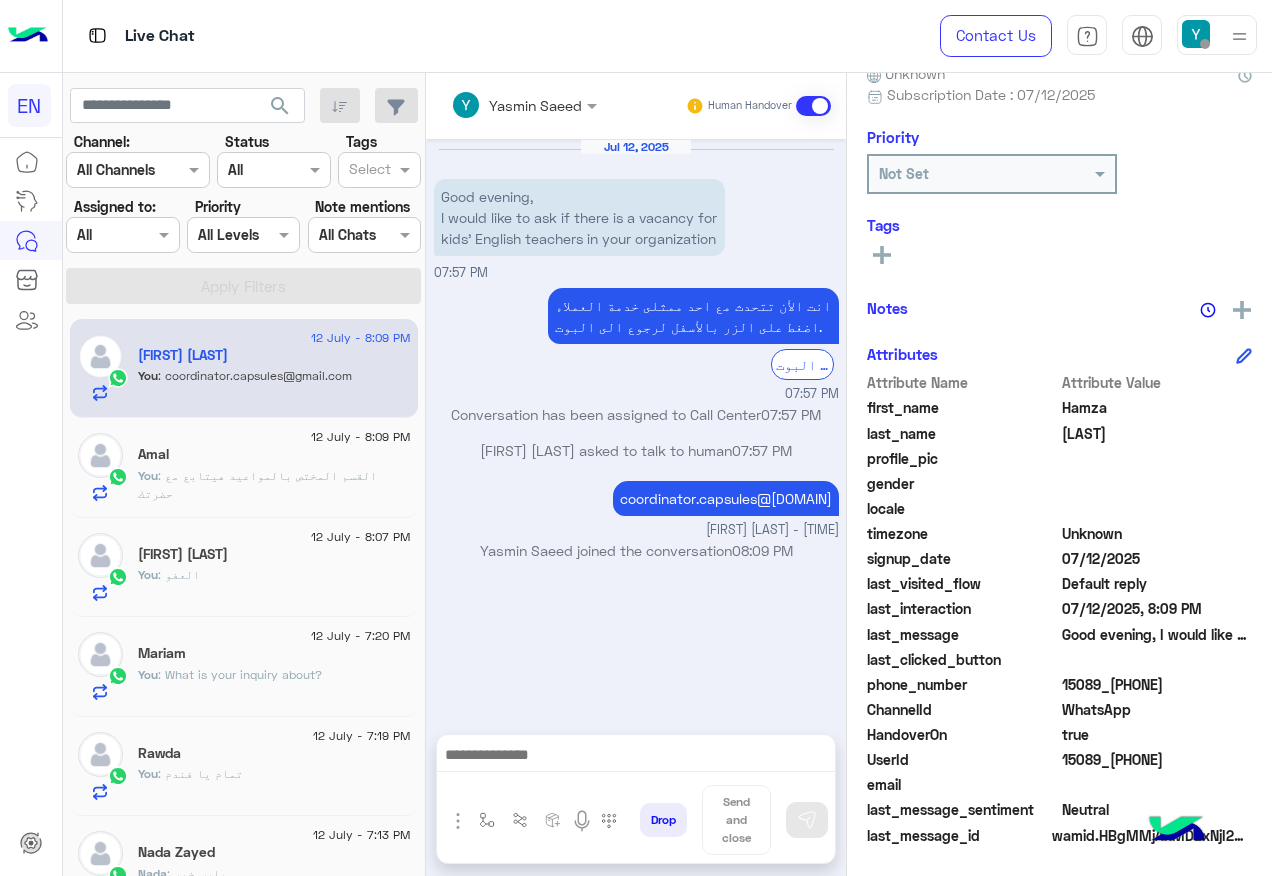 click on "[FIRST] [LAST]" 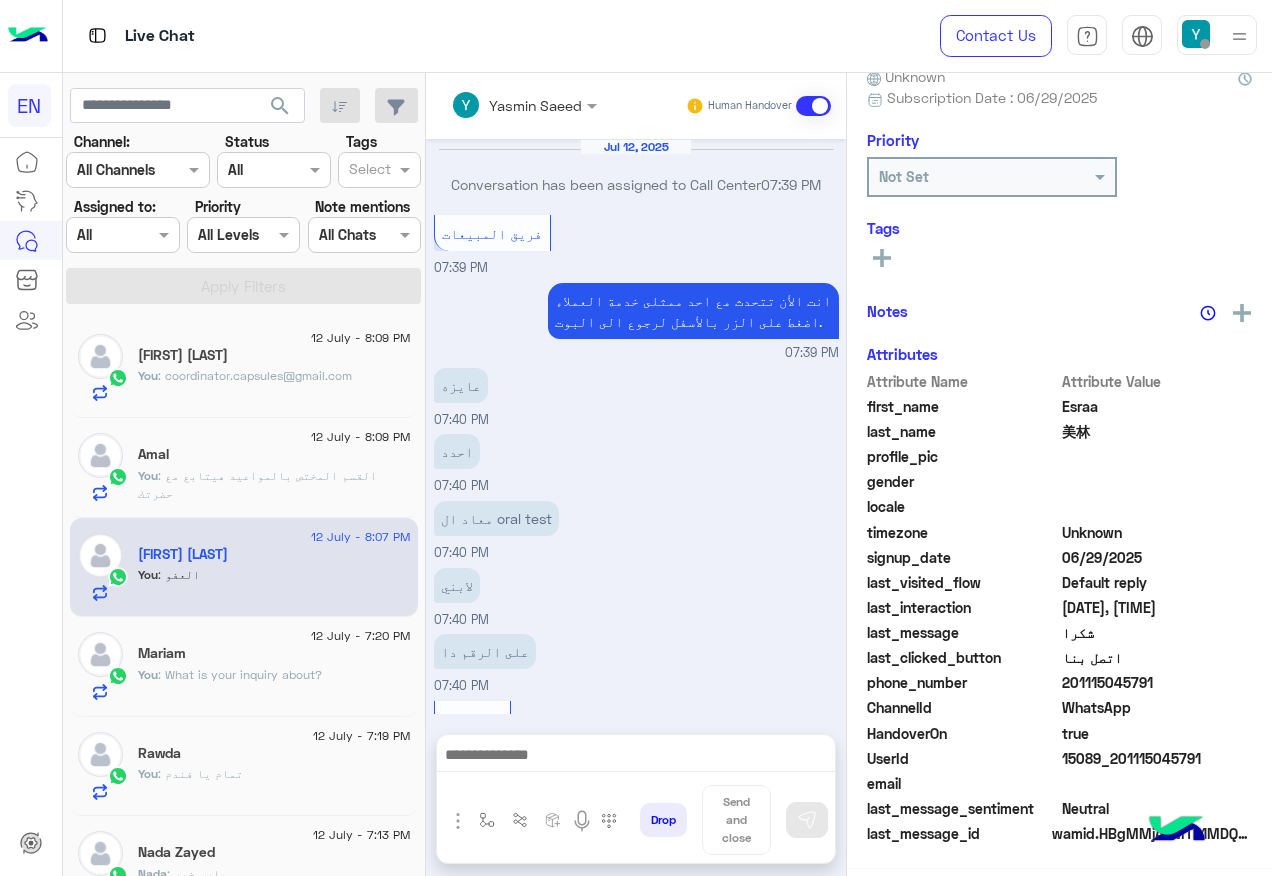 scroll, scrollTop: 197, scrollLeft: 0, axis: vertical 